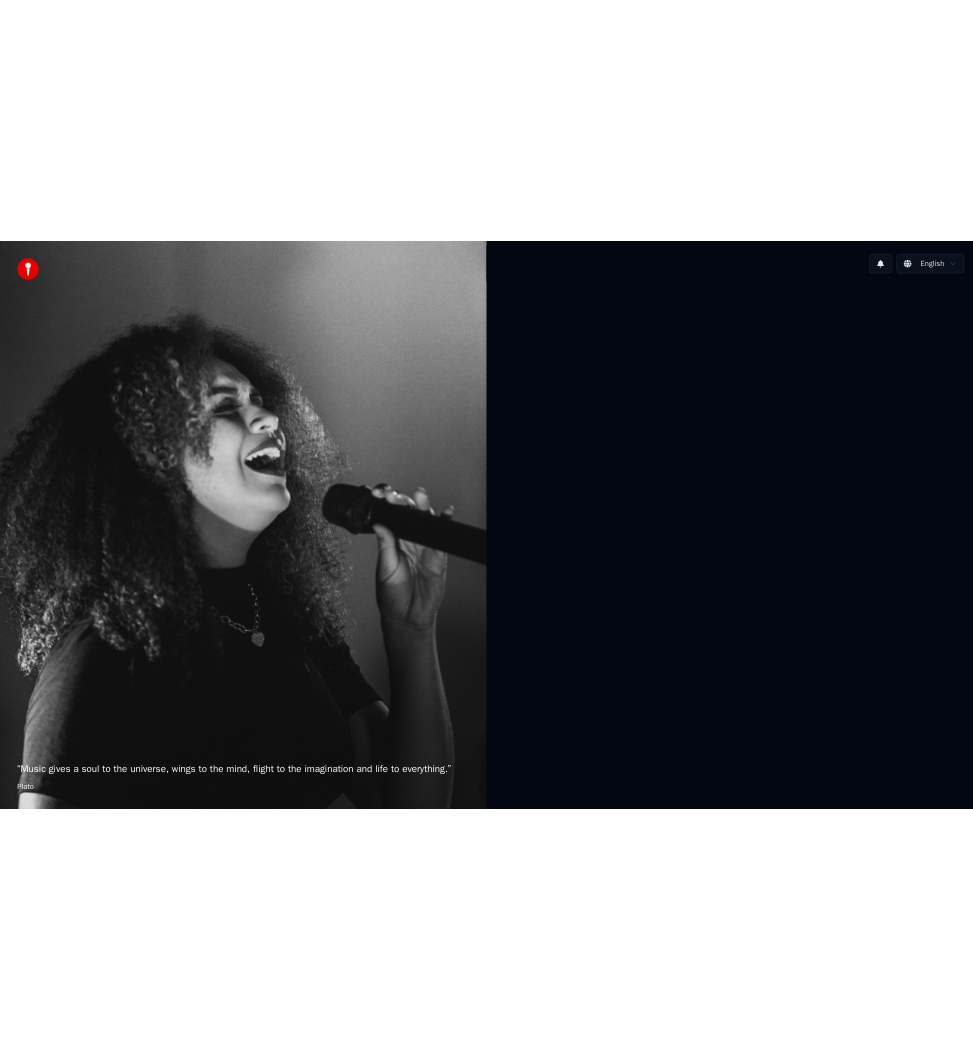 scroll, scrollTop: 0, scrollLeft: 0, axis: both 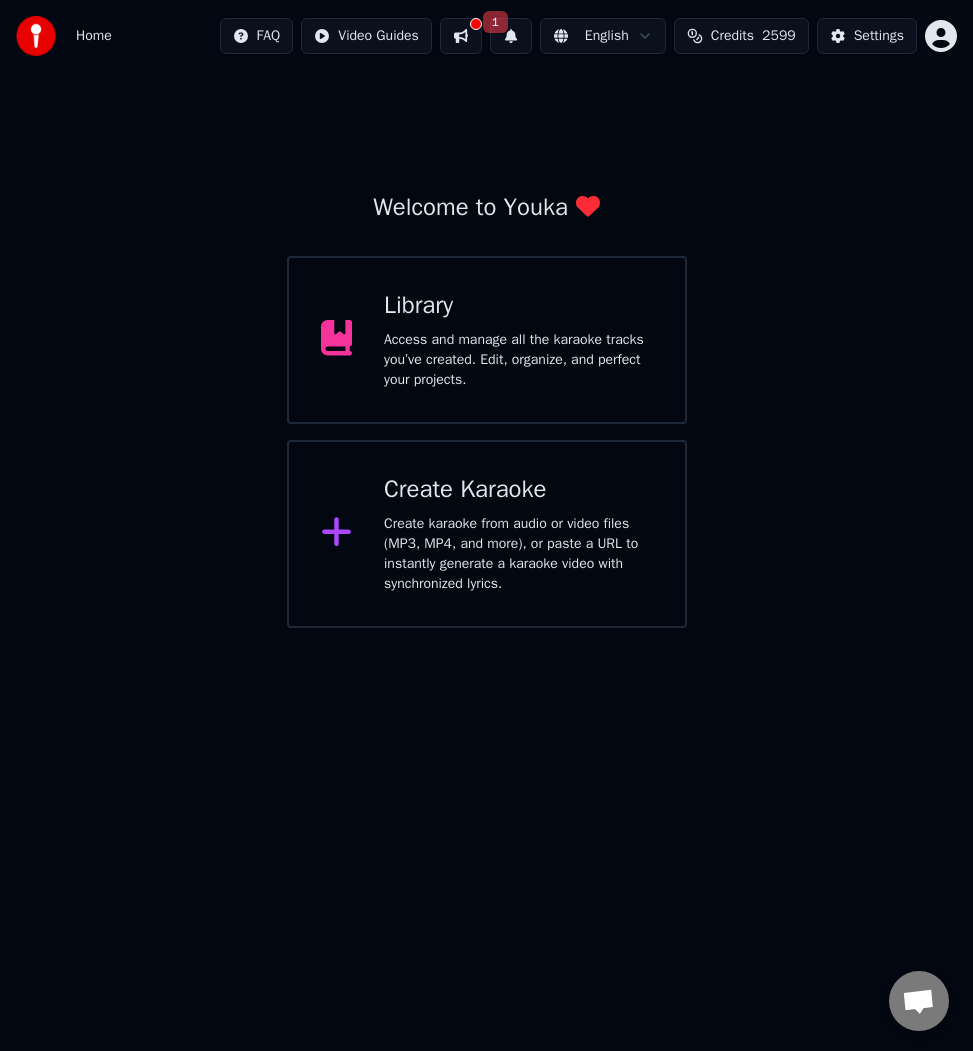 click at bounding box center [461, 36] 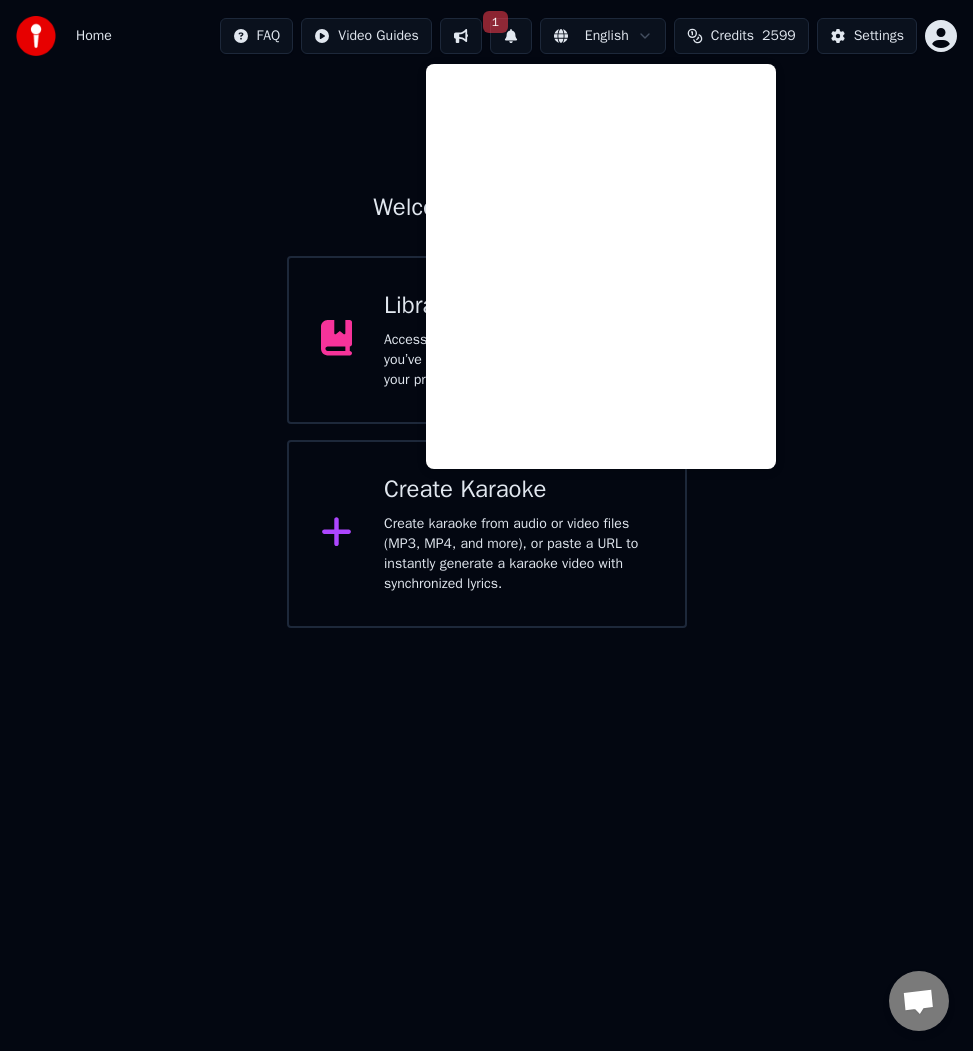 click on "1" at bounding box center (511, 36) 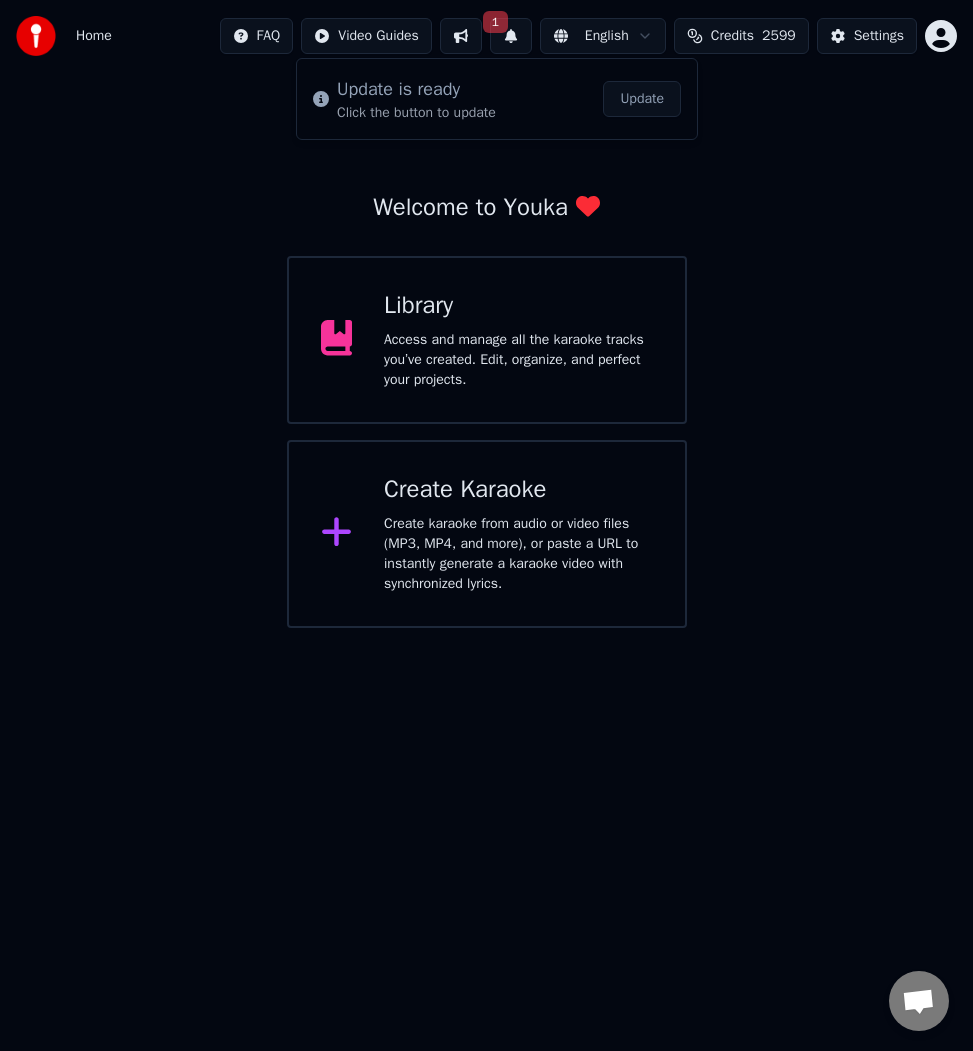 click on "Update" at bounding box center (642, 99) 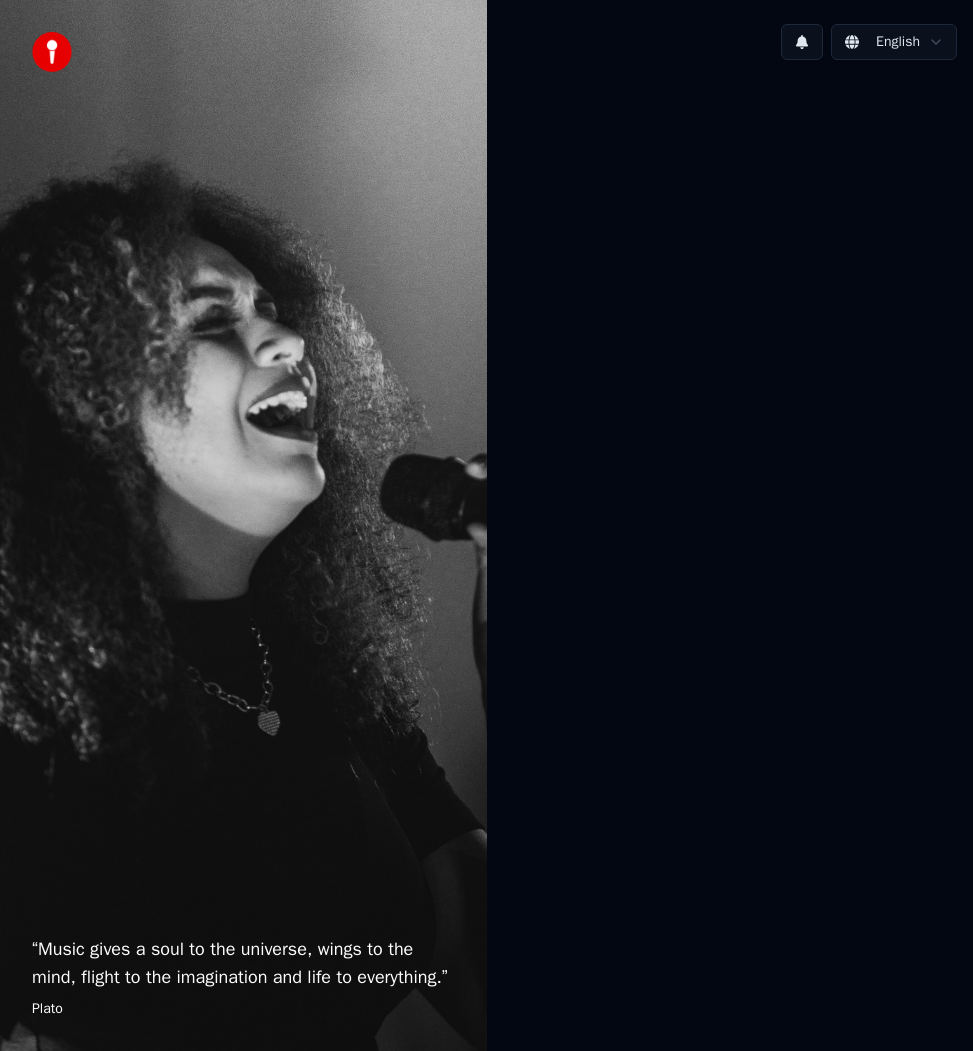 scroll, scrollTop: 0, scrollLeft: 0, axis: both 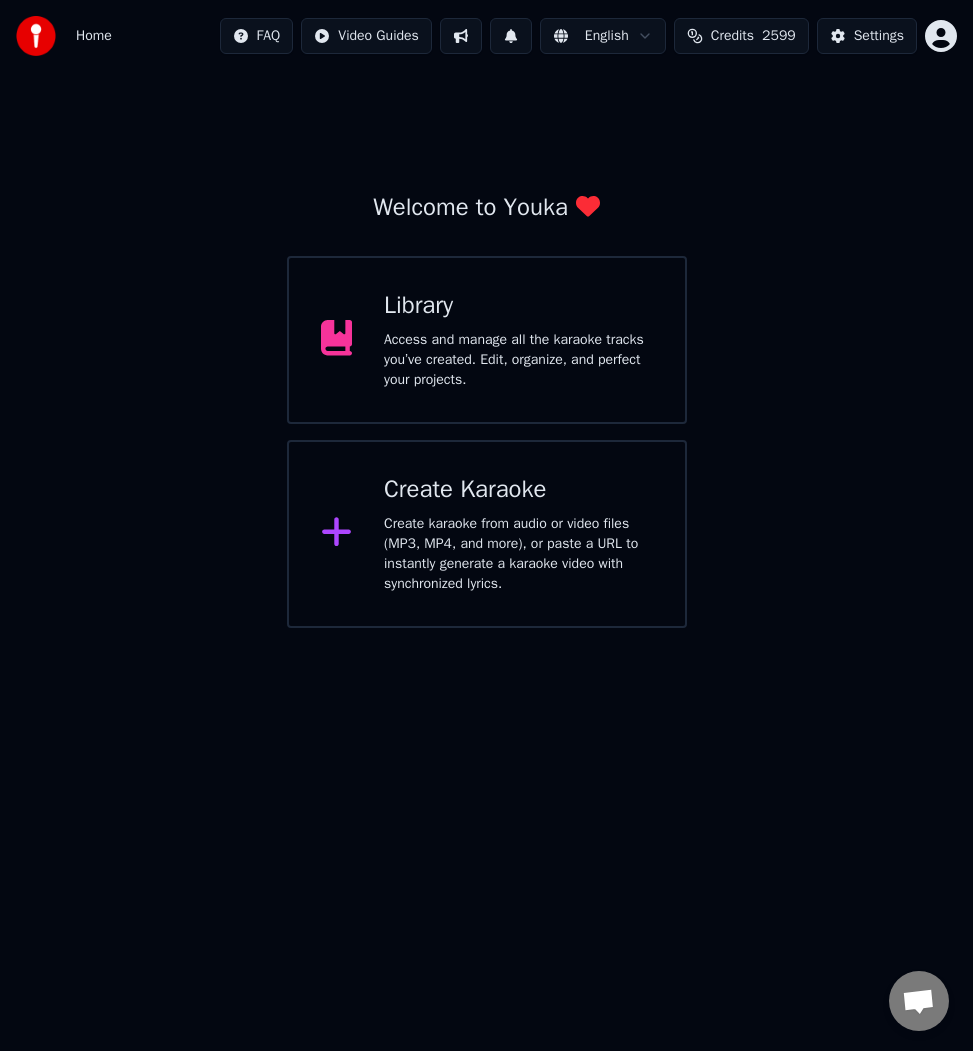 click on "Create Karaoke Create karaoke from audio or video files (MP3, MP4, and more), or paste a URL to instantly generate a karaoke video with synchronized lyrics." at bounding box center (487, 534) 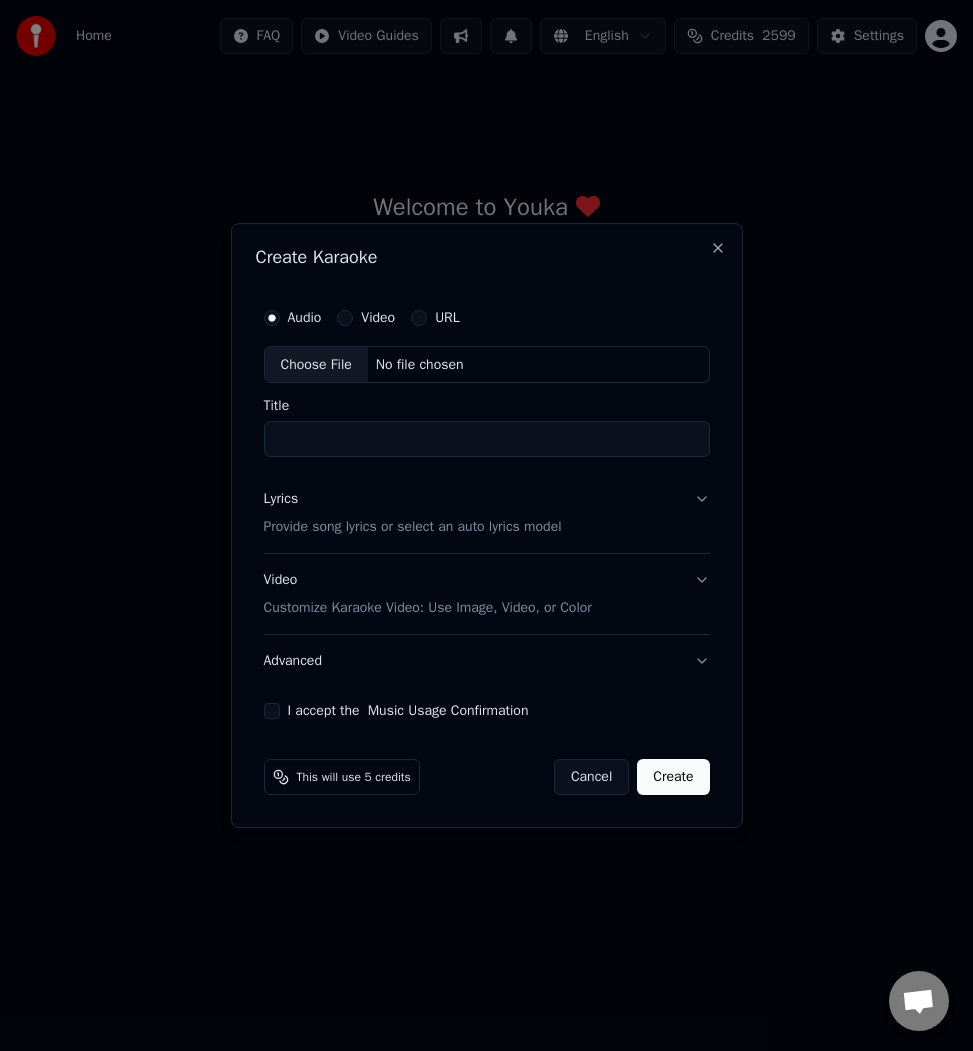click on "Choose File" at bounding box center [316, 365] 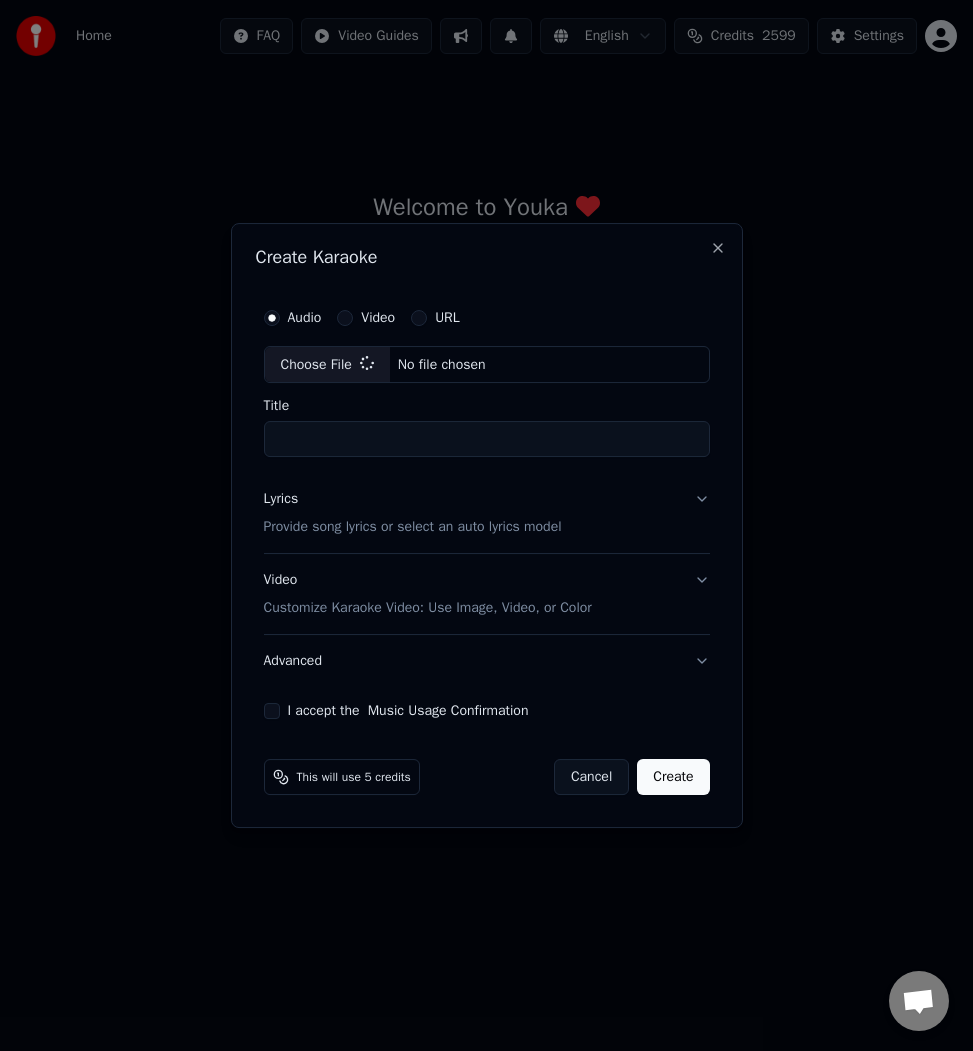 type on "**********" 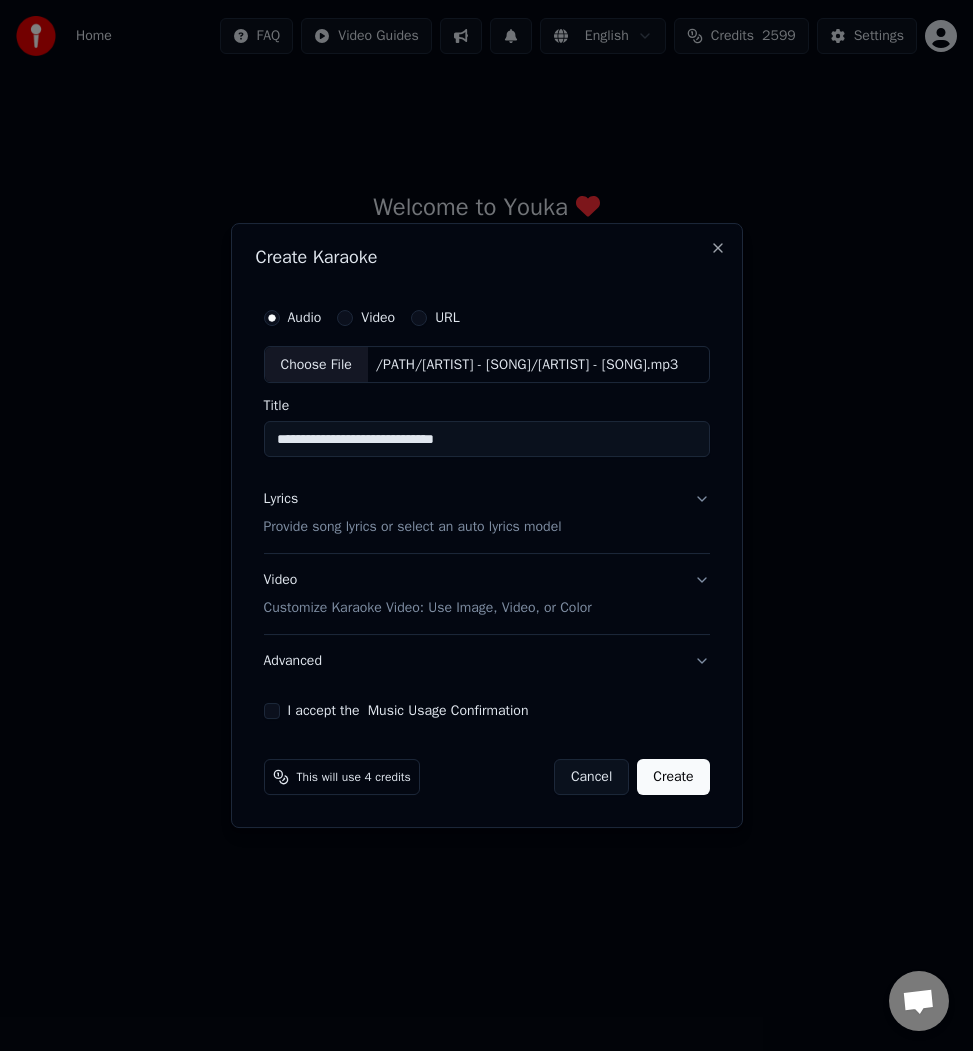click on "Provide song lyrics or select an auto lyrics model" at bounding box center (413, 528) 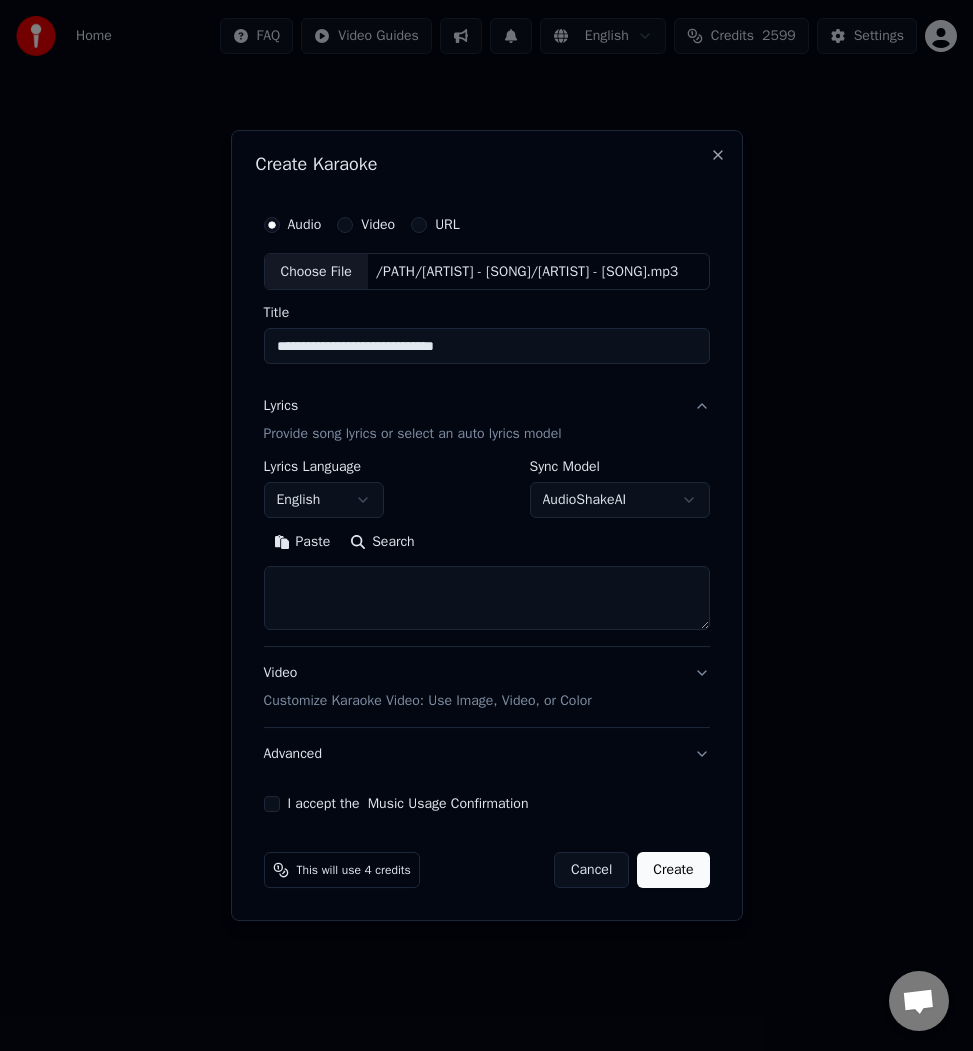 click on "Paste" at bounding box center (302, 543) 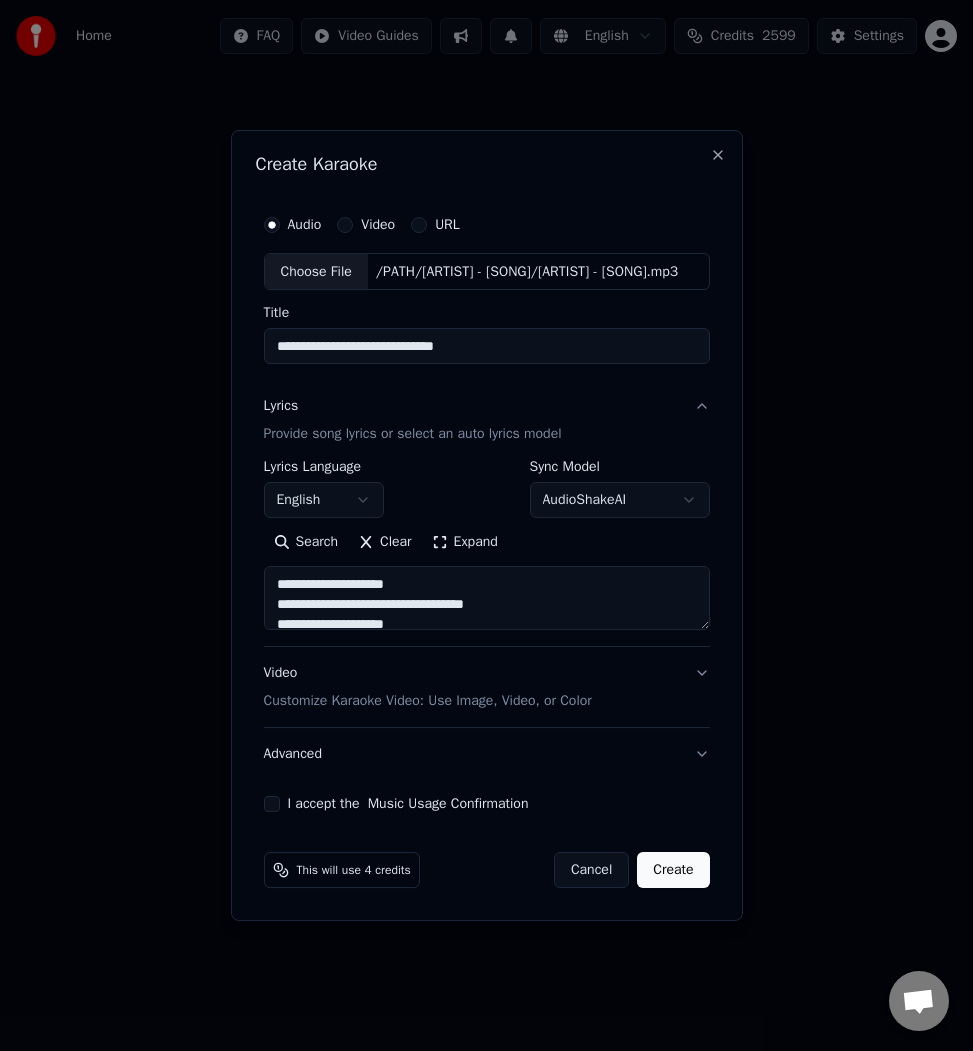 click on "Expand" at bounding box center [465, 543] 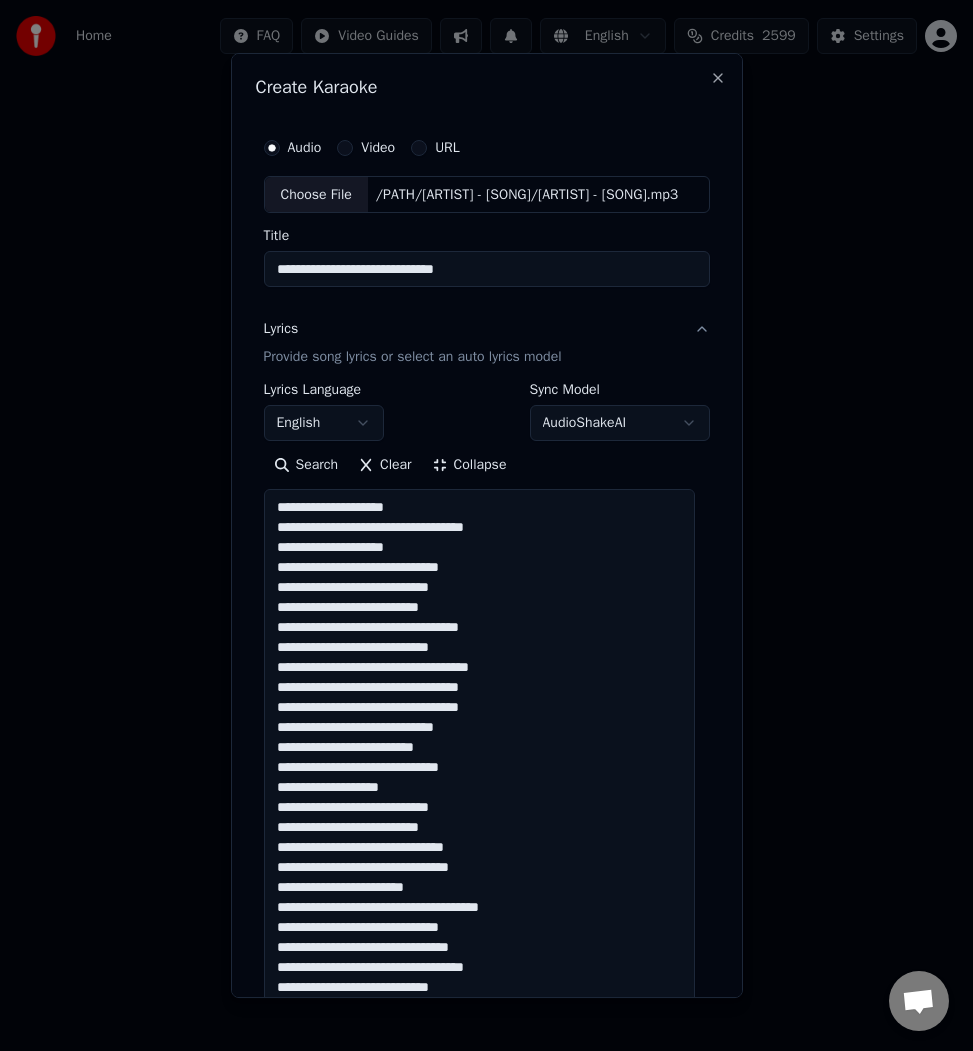 click at bounding box center [479, 938] 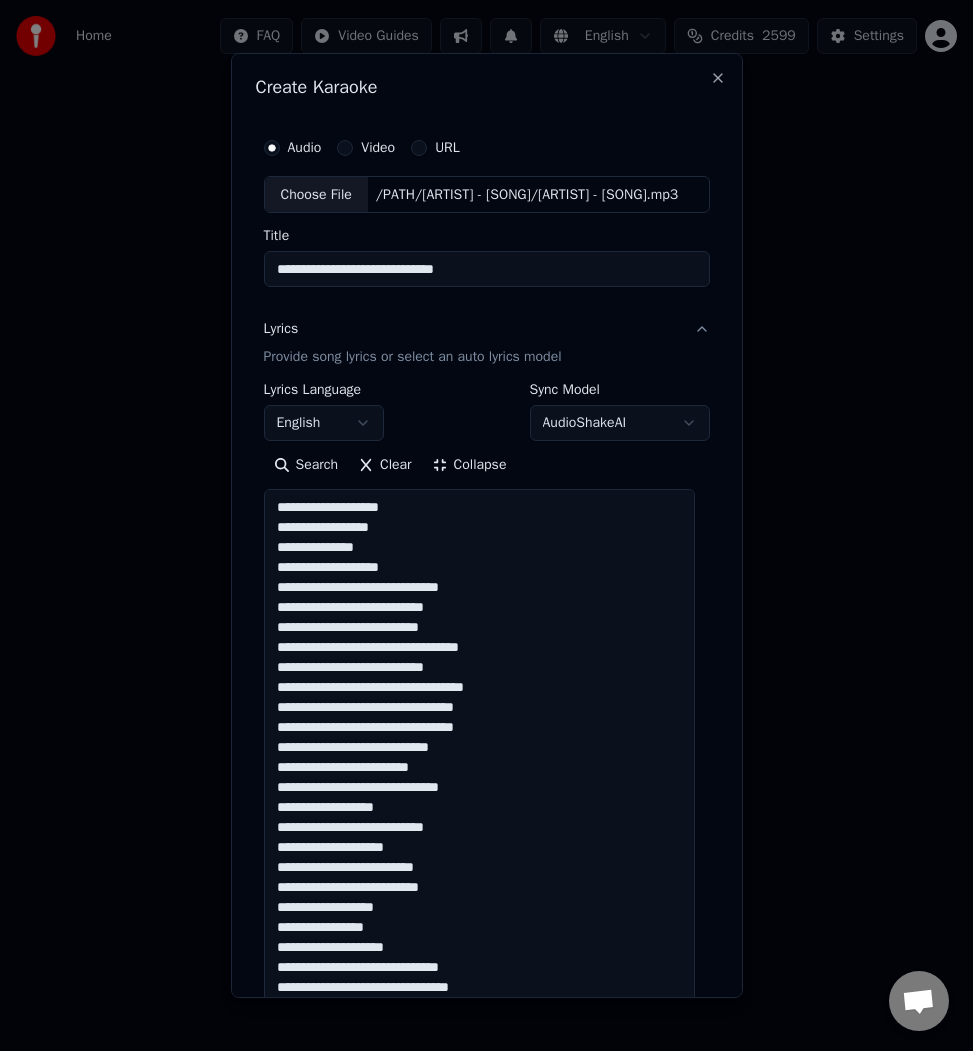 scroll, scrollTop: 482, scrollLeft: 0, axis: vertical 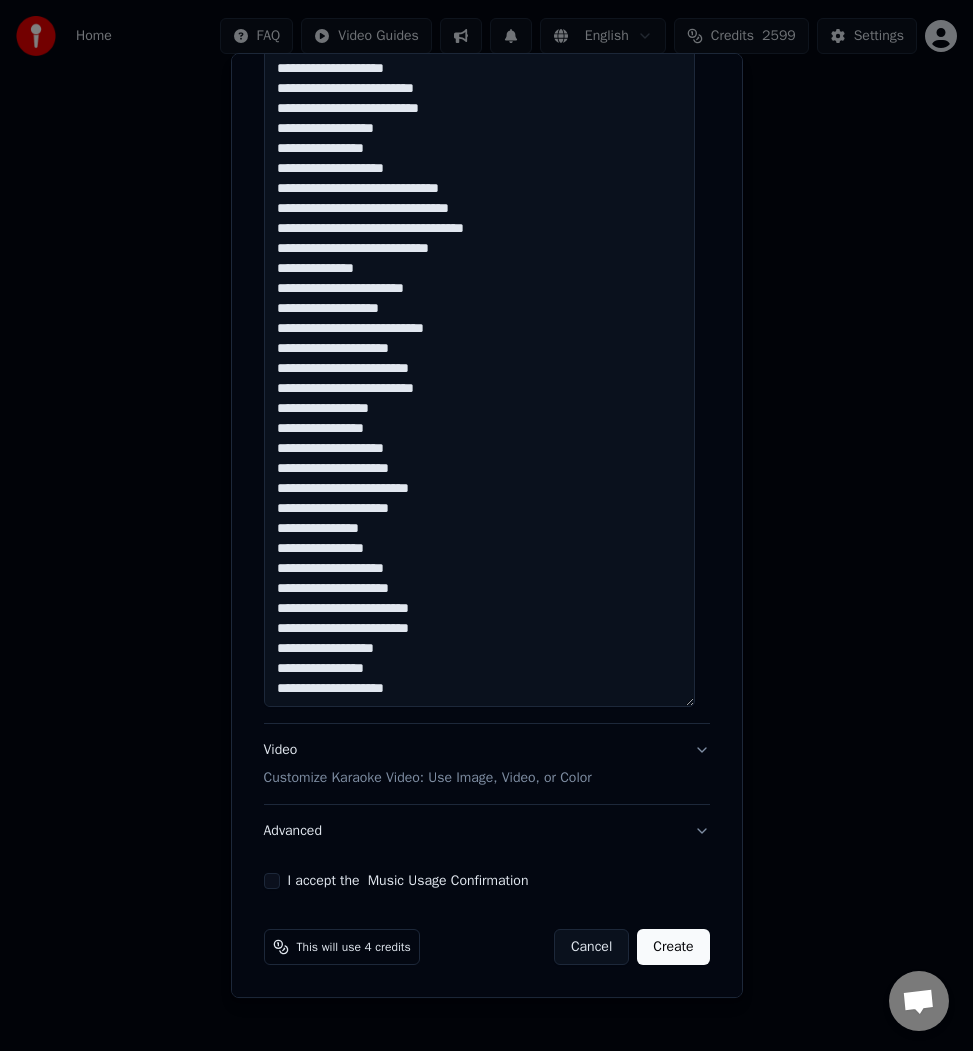 type on "**********" 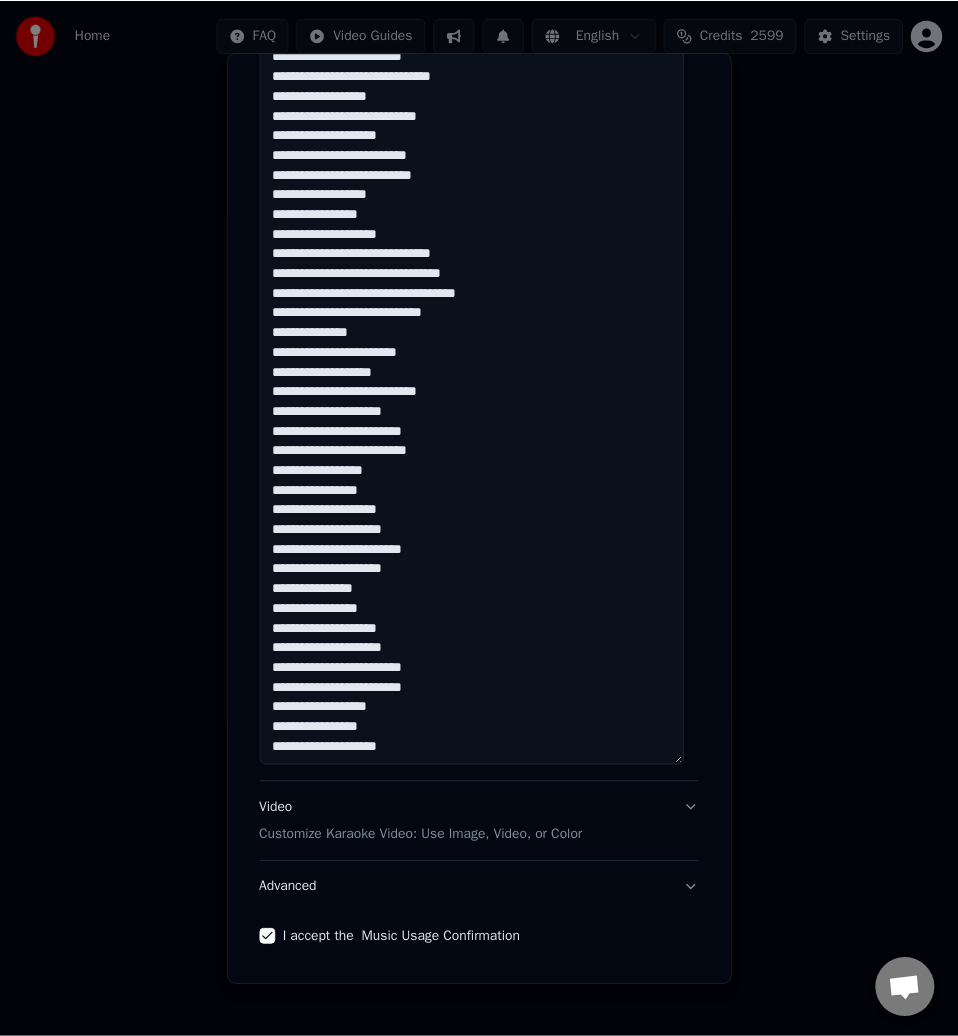 scroll, scrollTop: 678, scrollLeft: 0, axis: vertical 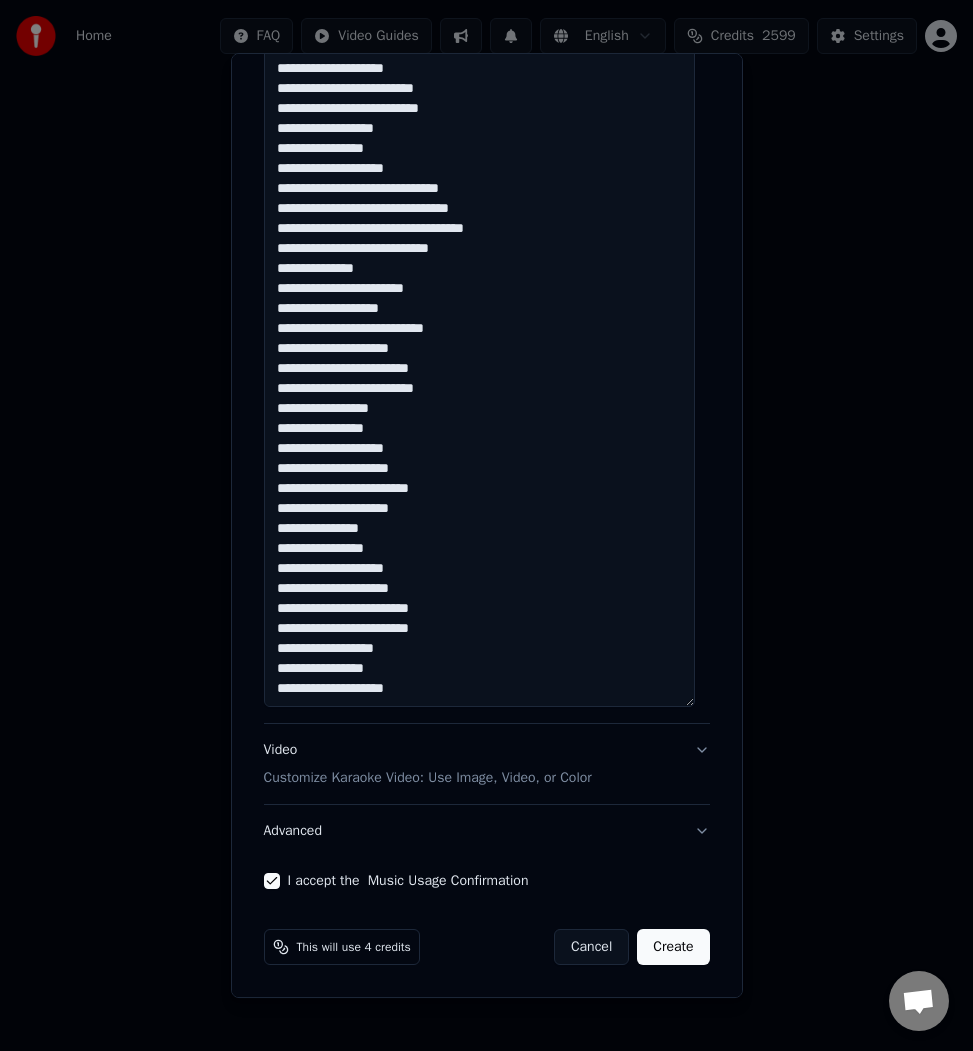click on "Create" at bounding box center (673, 947) 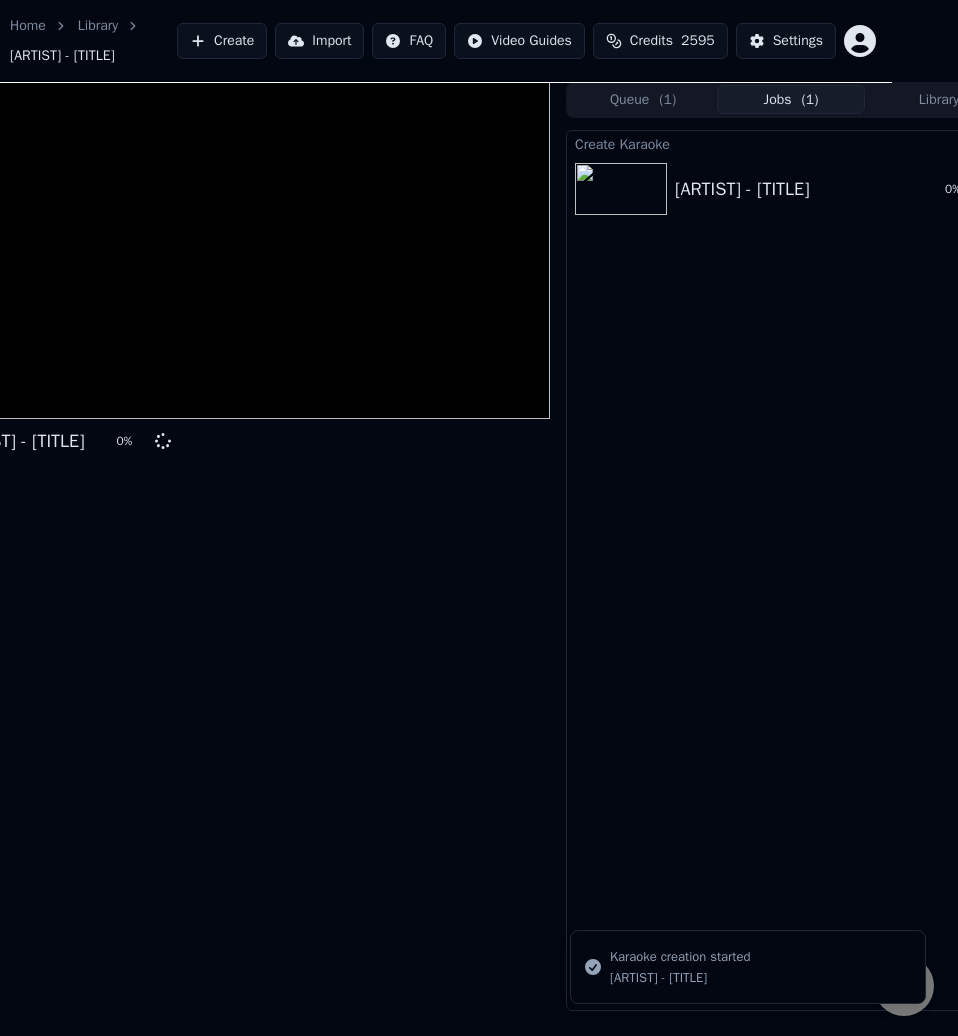 scroll, scrollTop: 0, scrollLeft: 124, axis: horizontal 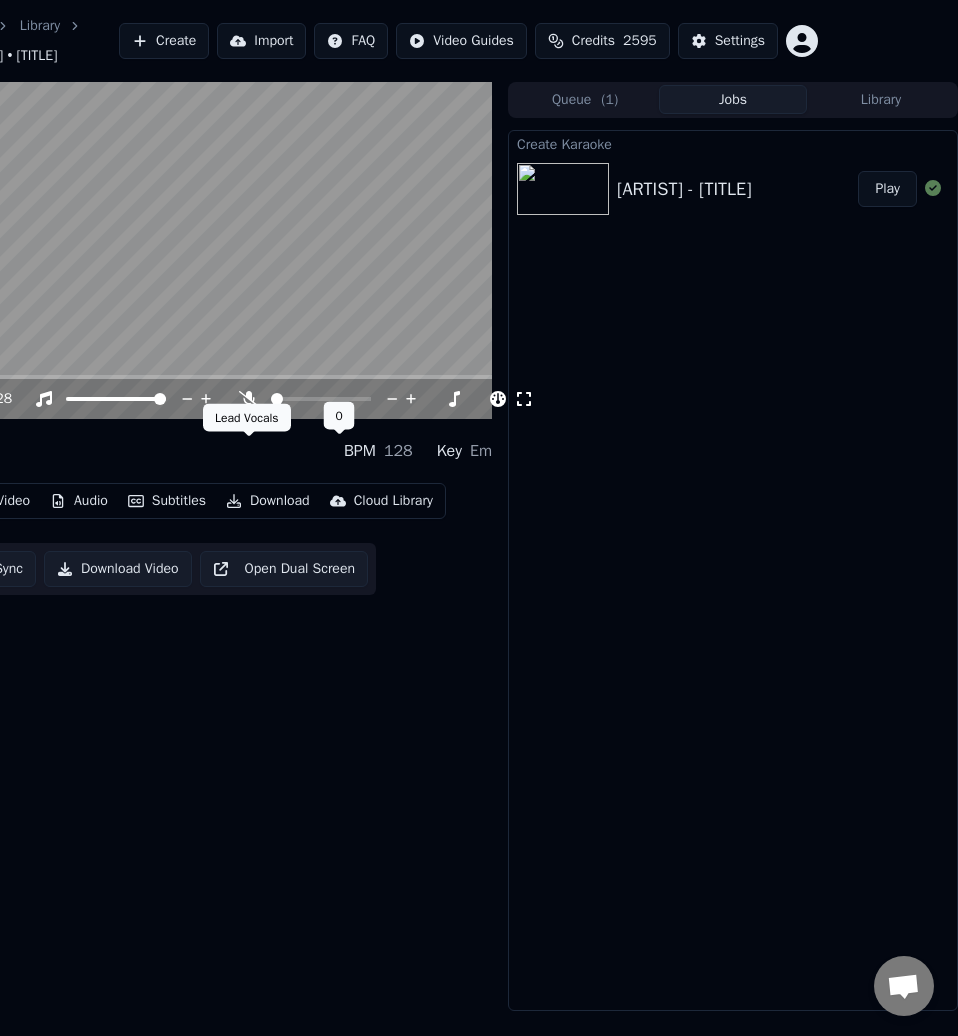 click 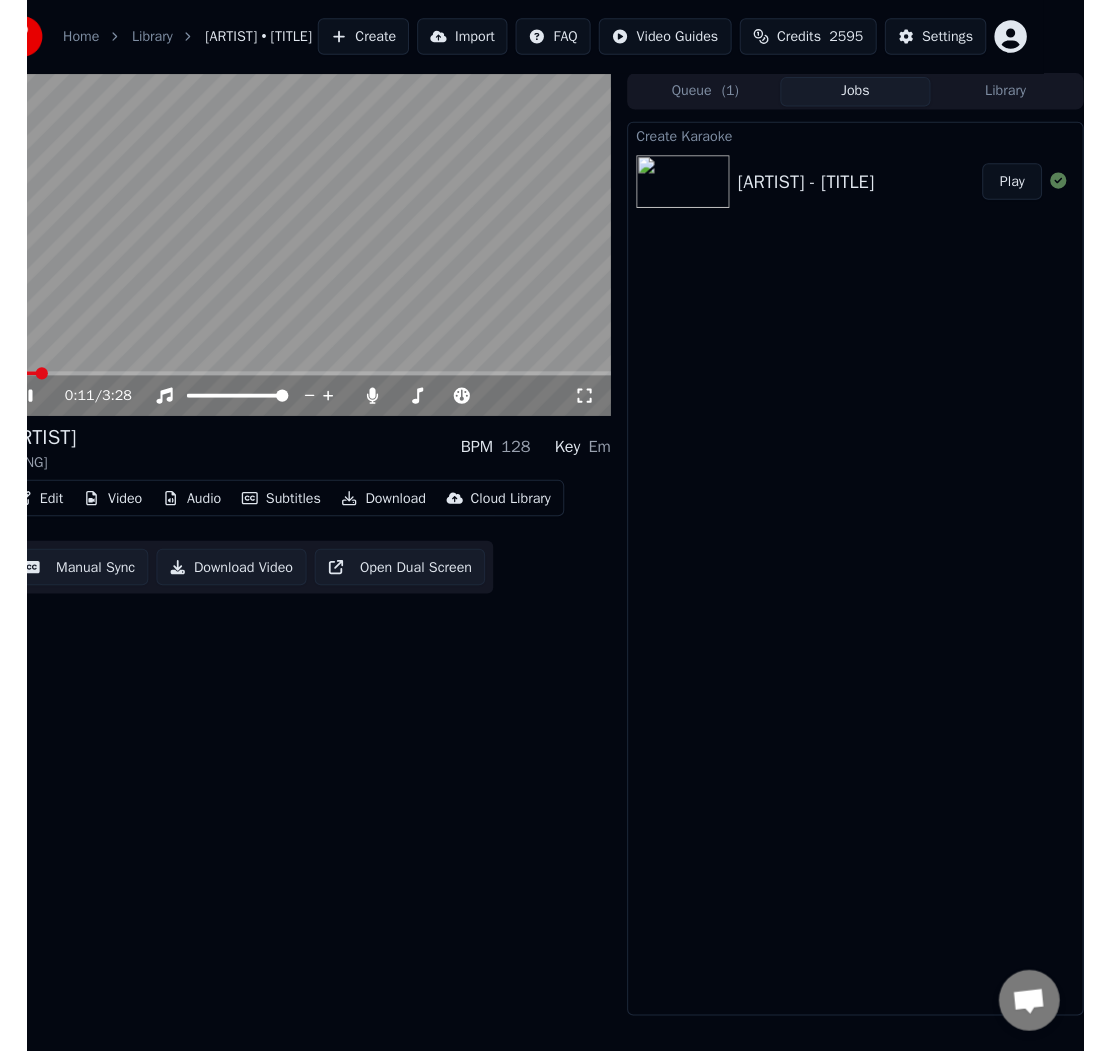 scroll, scrollTop: 0, scrollLeft: 0, axis: both 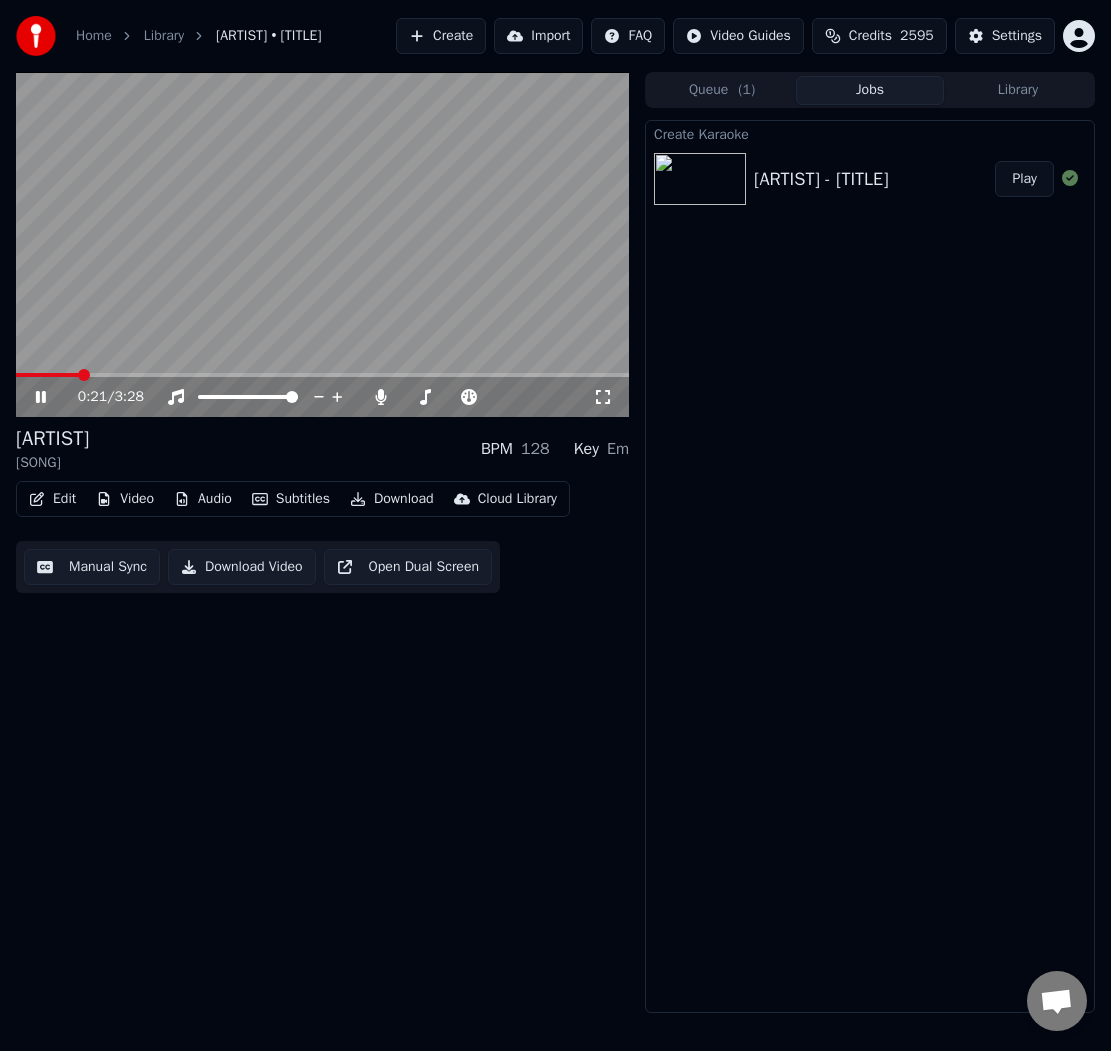 click at bounding box center [322, 244] 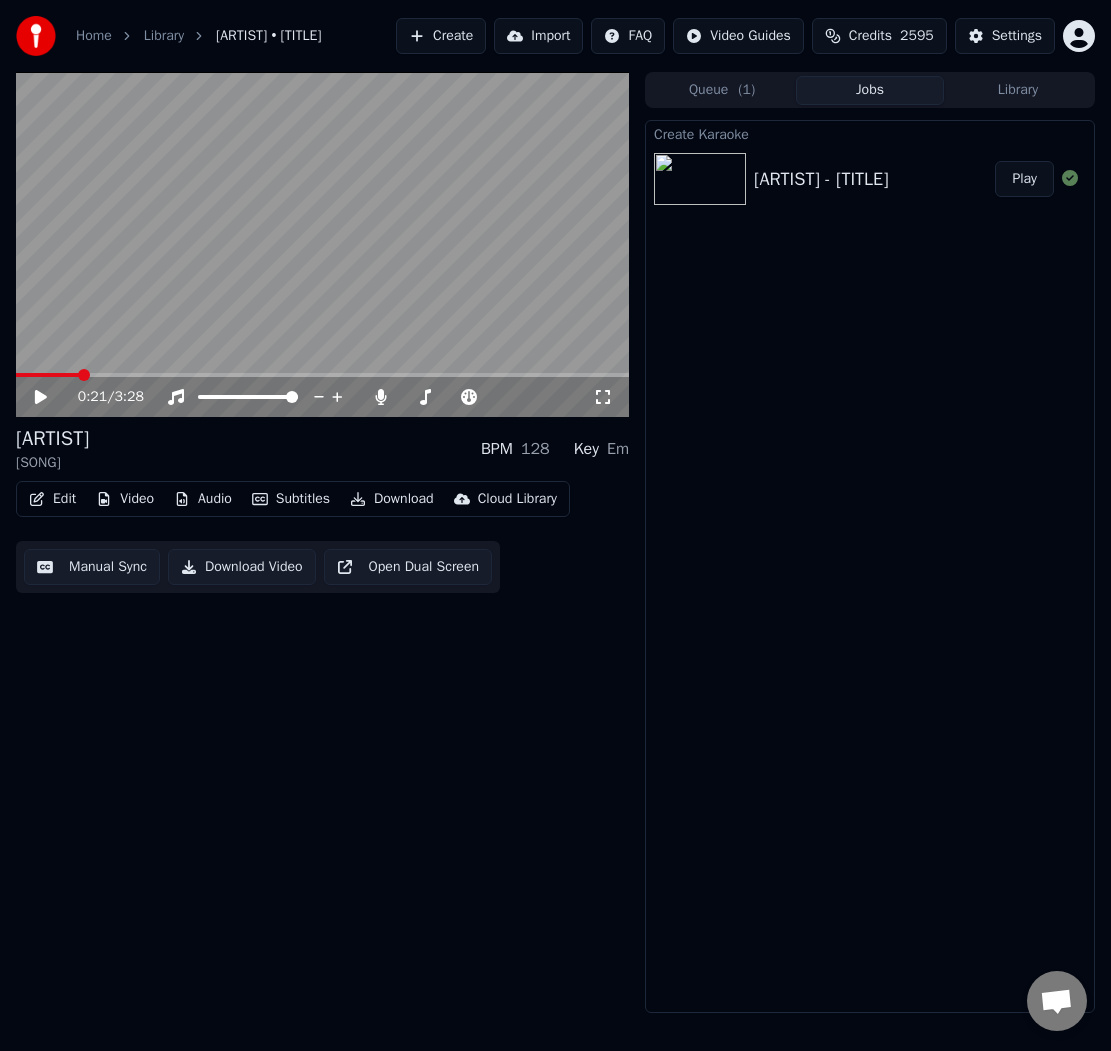 click on "Manual Sync" at bounding box center [92, 567] 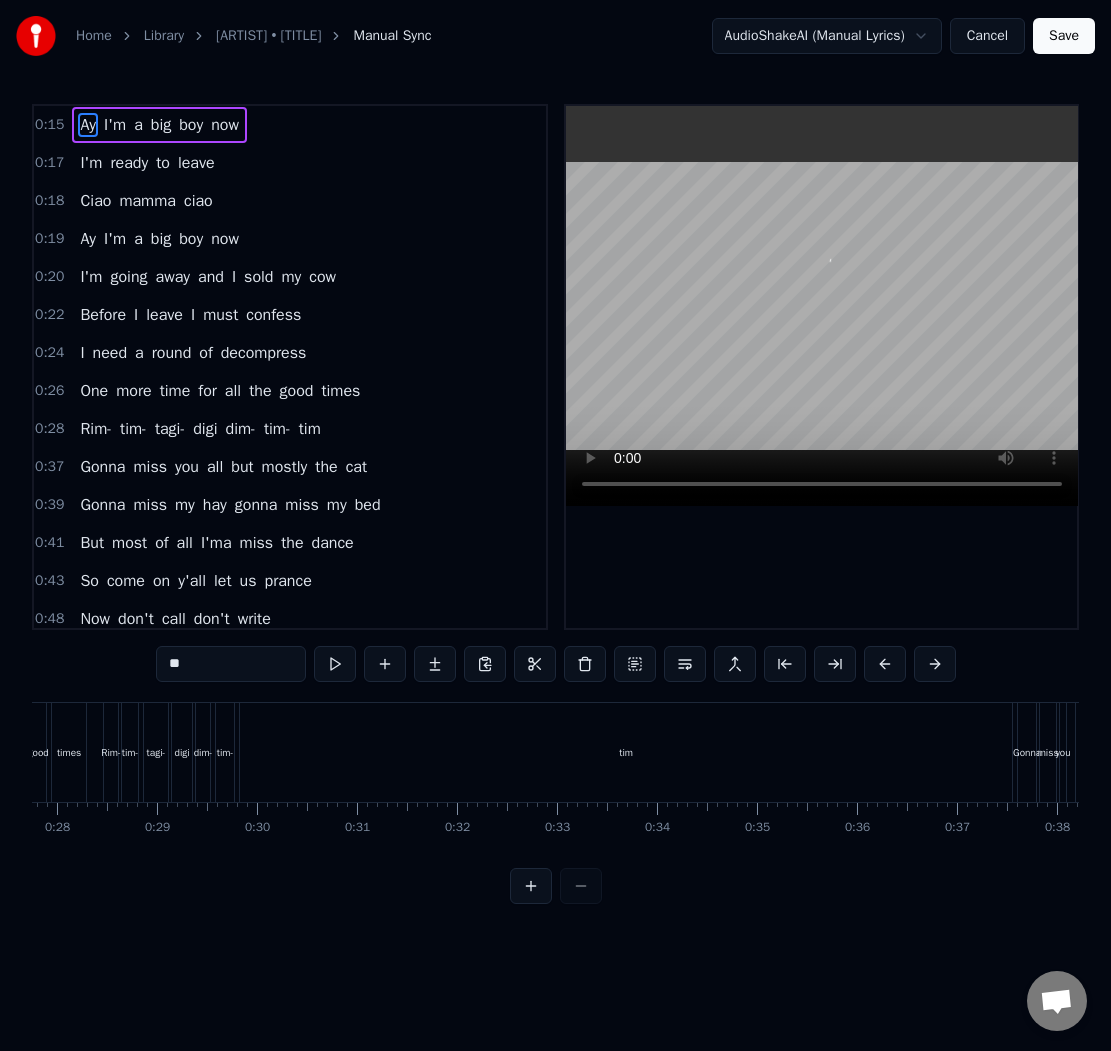 scroll, scrollTop: 0, scrollLeft: 2780, axis: horizontal 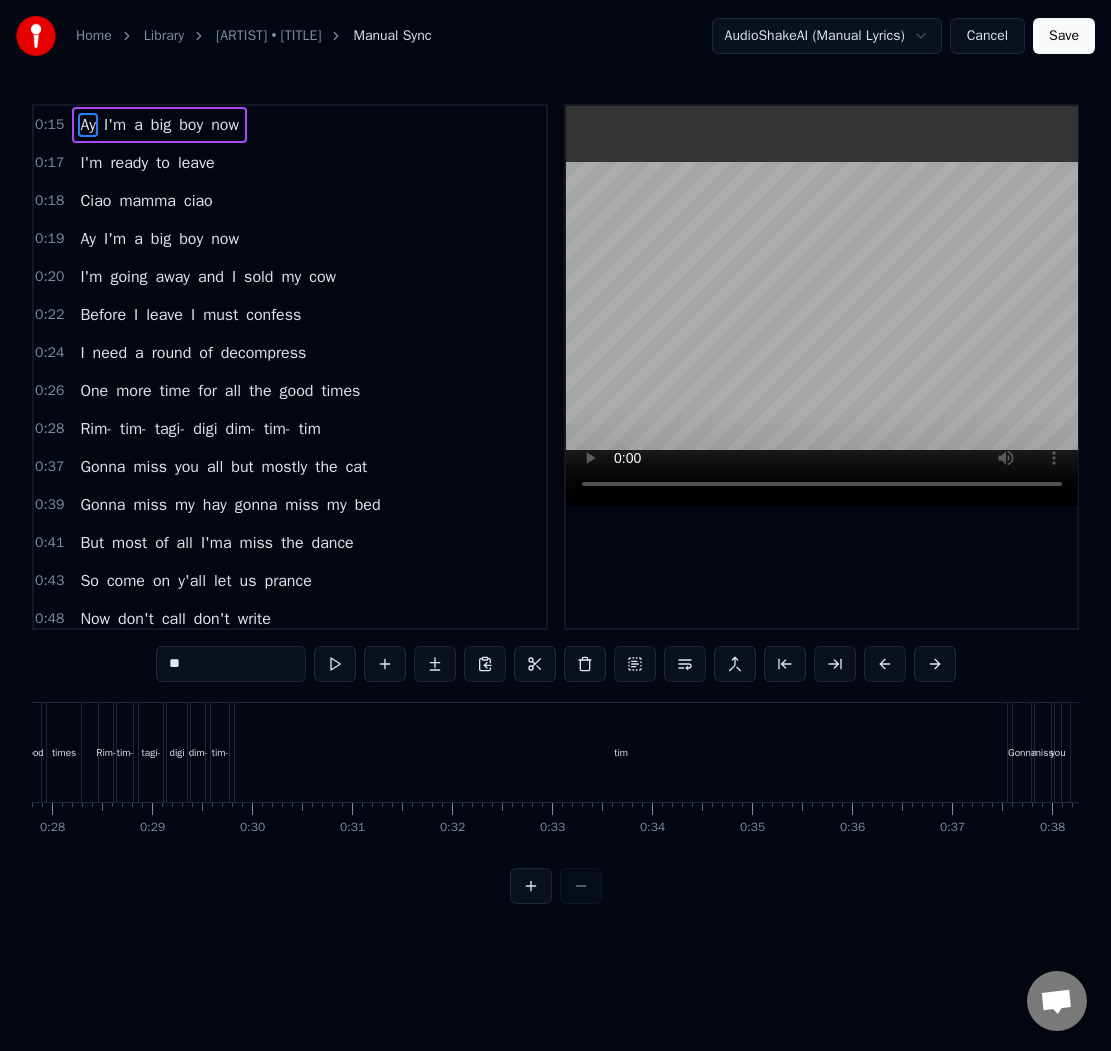 click on "tim" at bounding box center (621, 752) 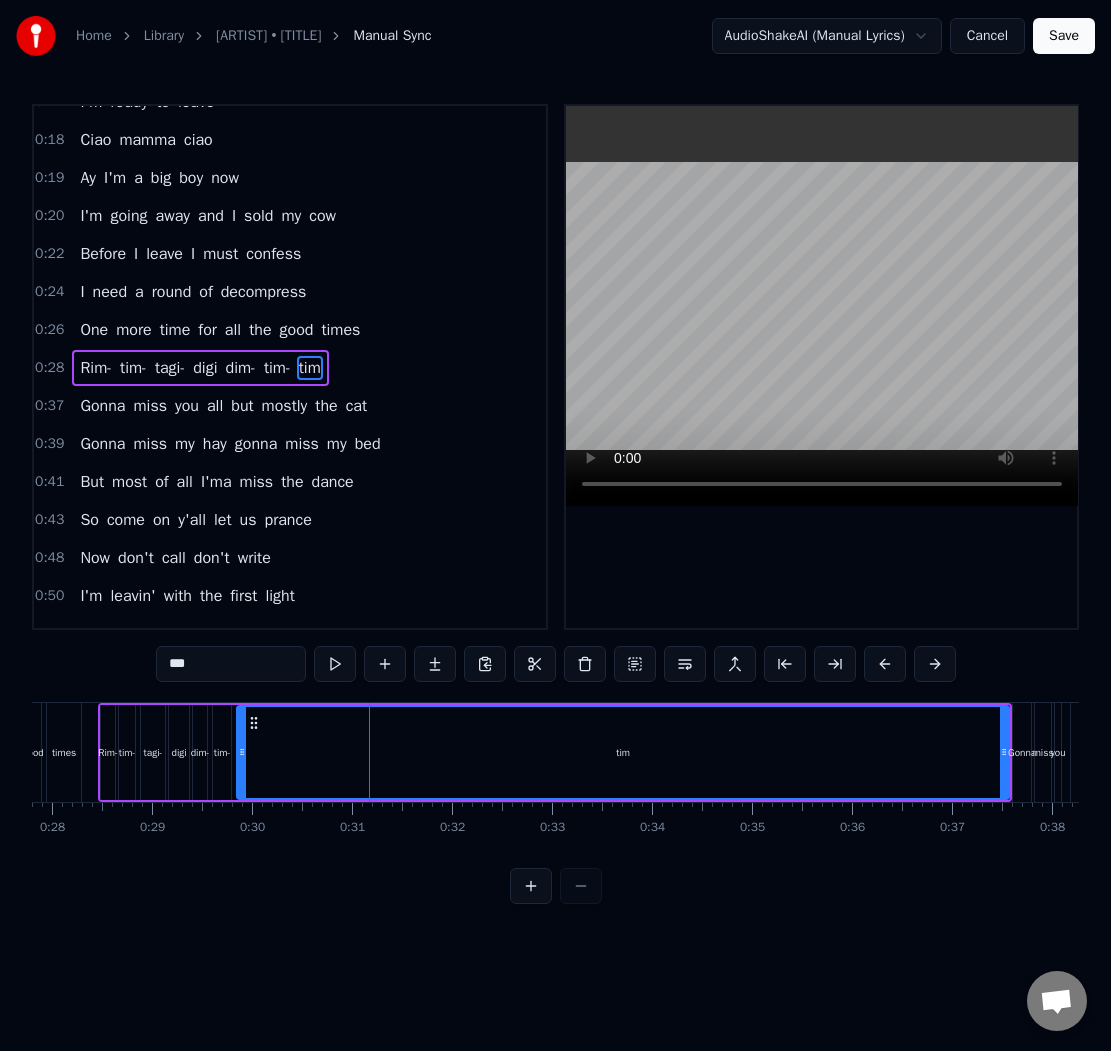 scroll, scrollTop: 62, scrollLeft: 0, axis: vertical 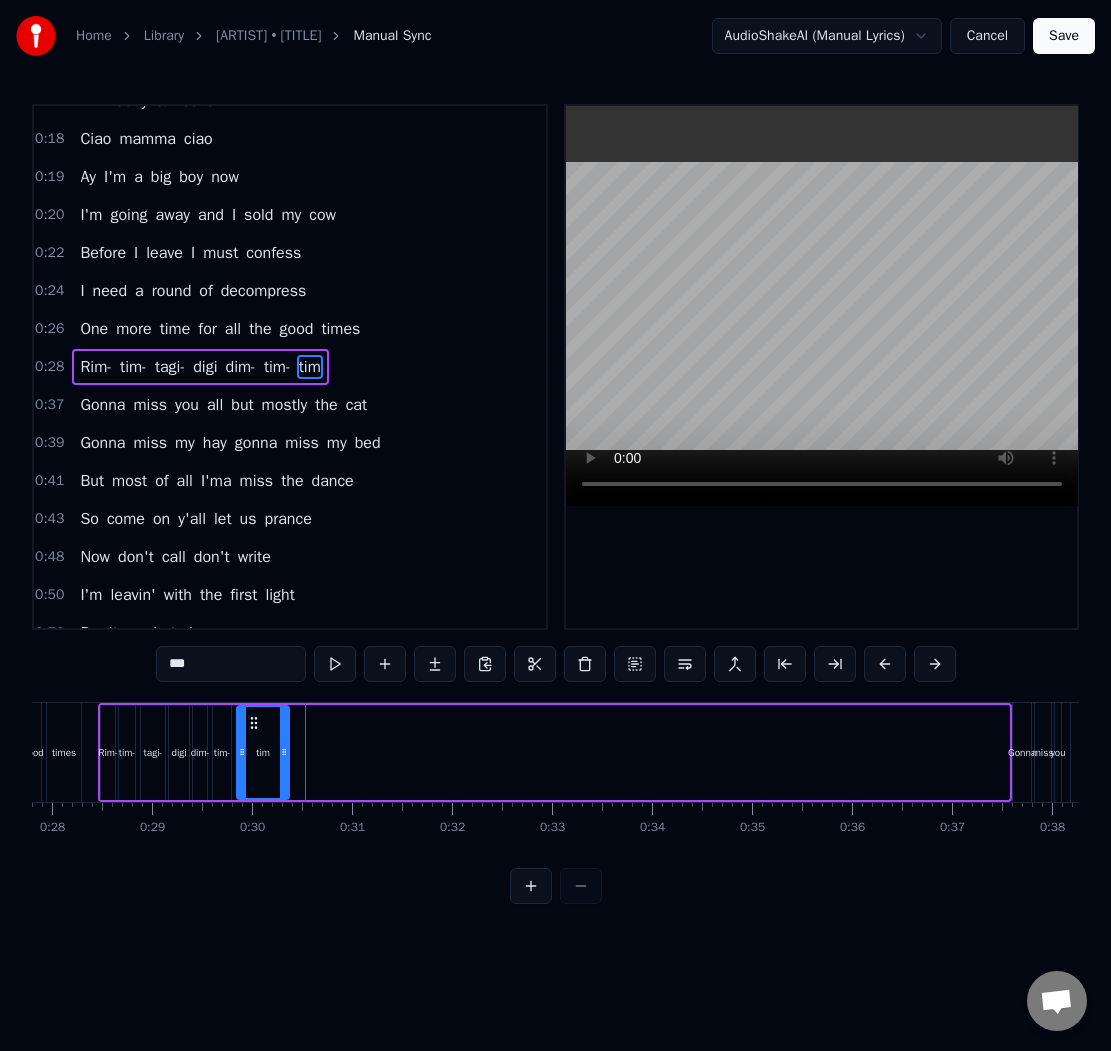 drag, startPoint x: 1003, startPoint y: 743, endPoint x: 283, endPoint y: 788, distance: 721.4049 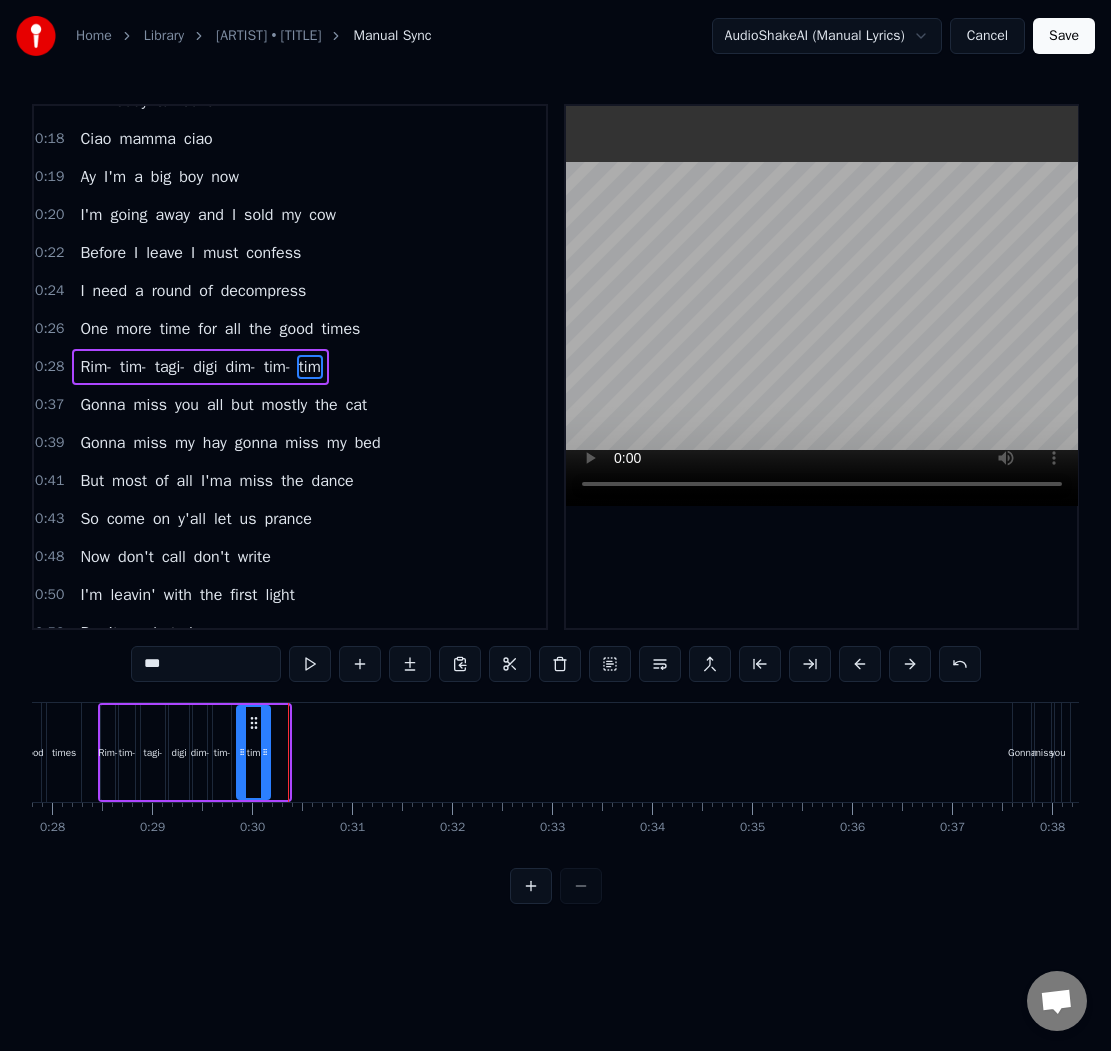 drag, startPoint x: 283, startPoint y: 751, endPoint x: 264, endPoint y: 750, distance: 19.026299 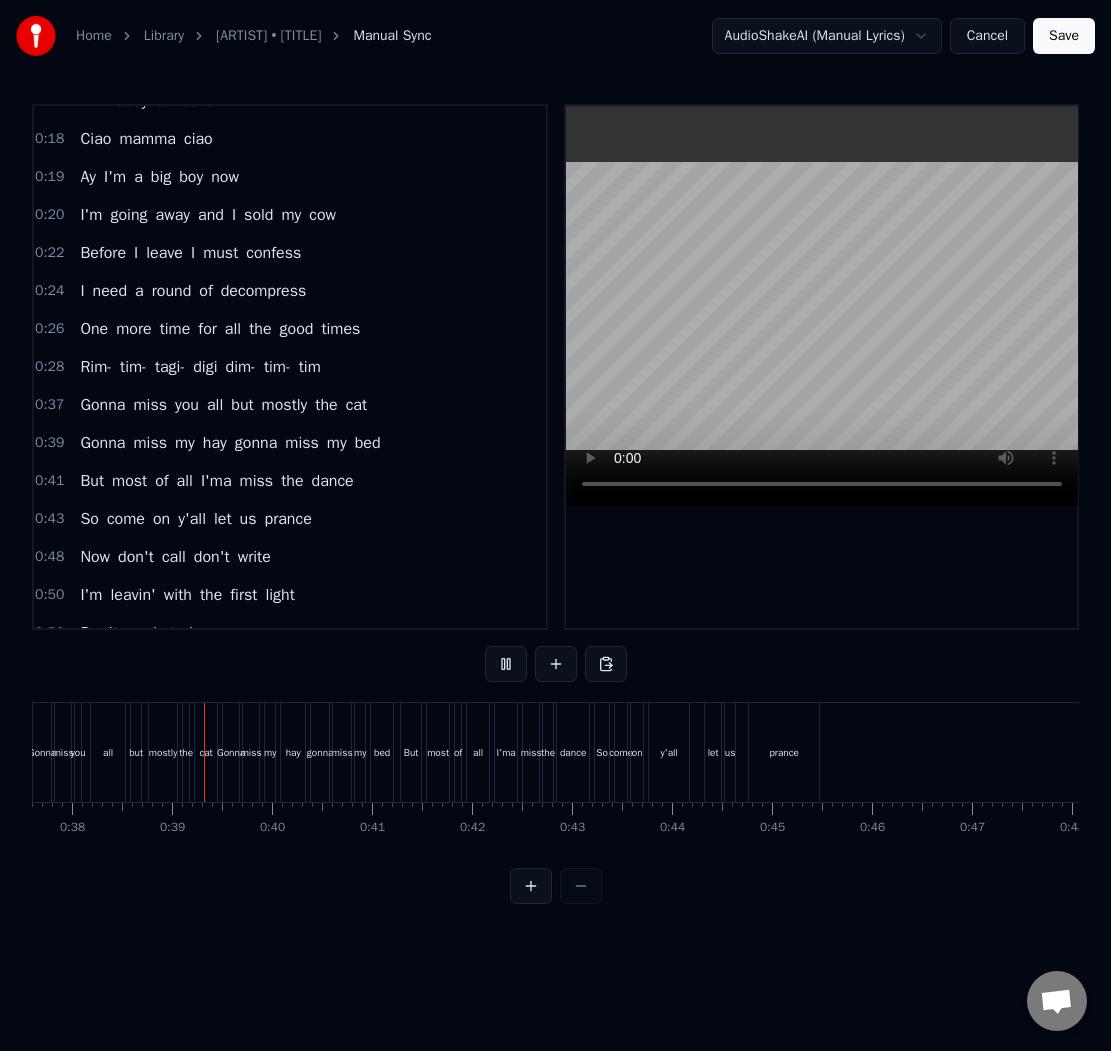 scroll, scrollTop: 0, scrollLeft: 3763, axis: horizontal 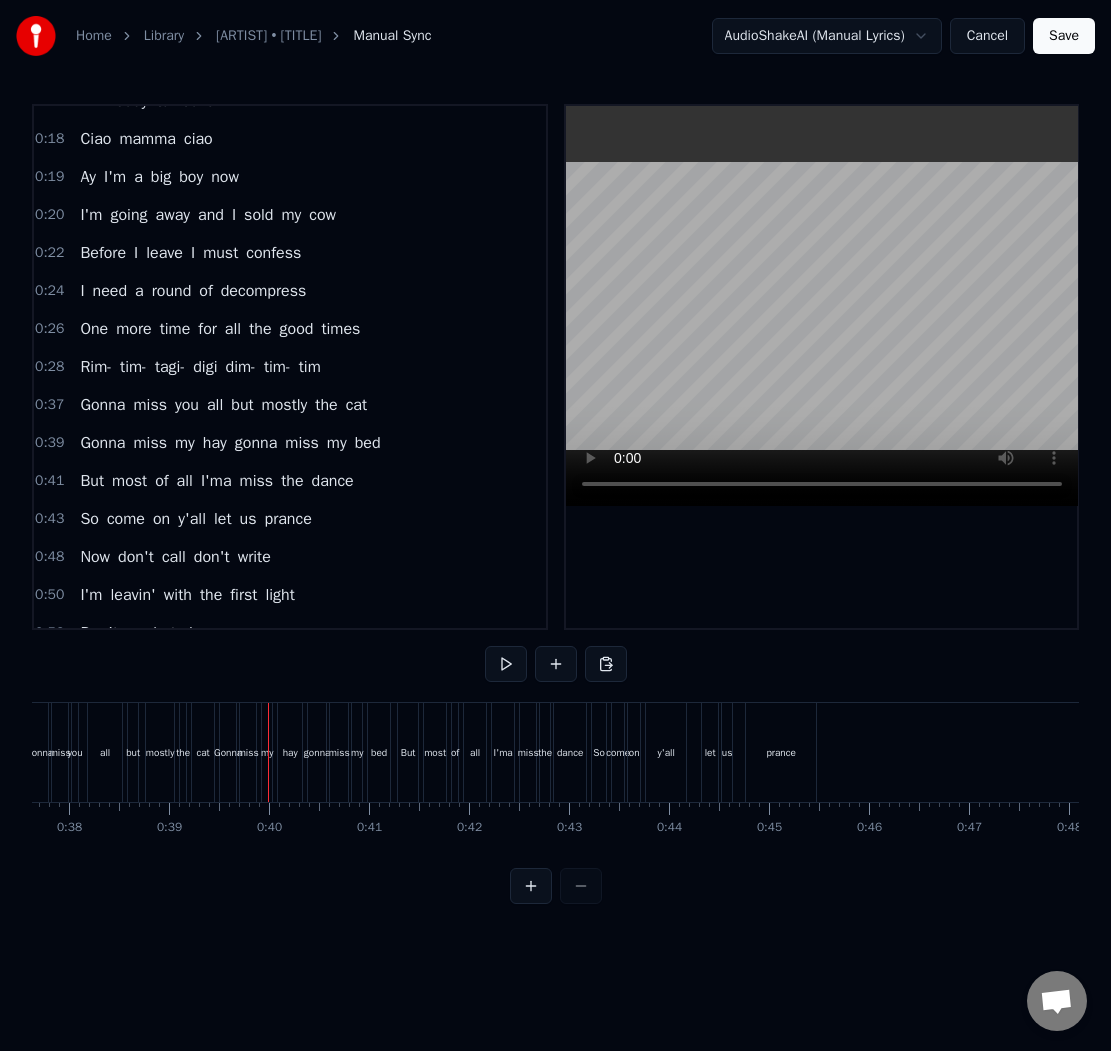 click on "prance" at bounding box center [781, 752] 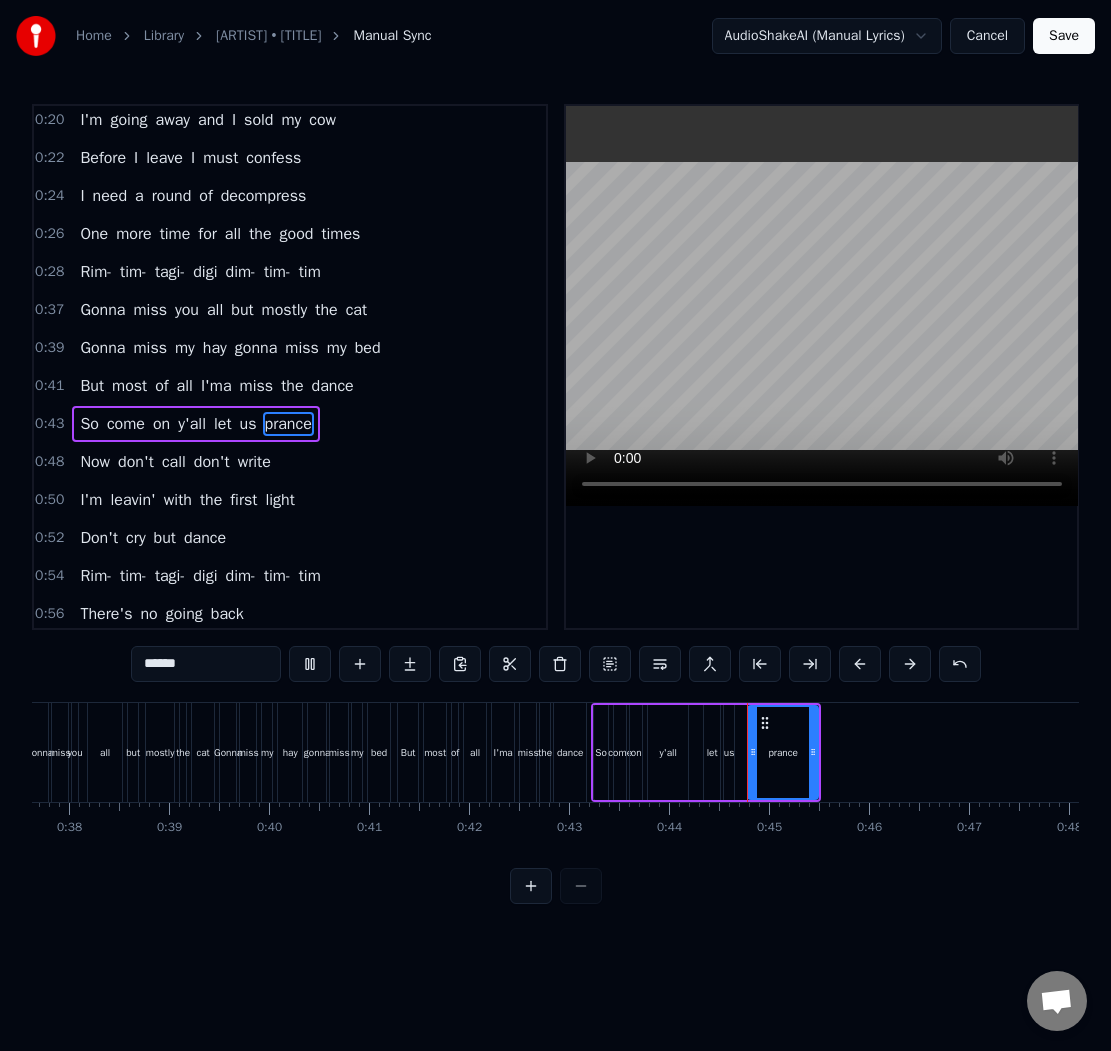 scroll, scrollTop: 214, scrollLeft: 0, axis: vertical 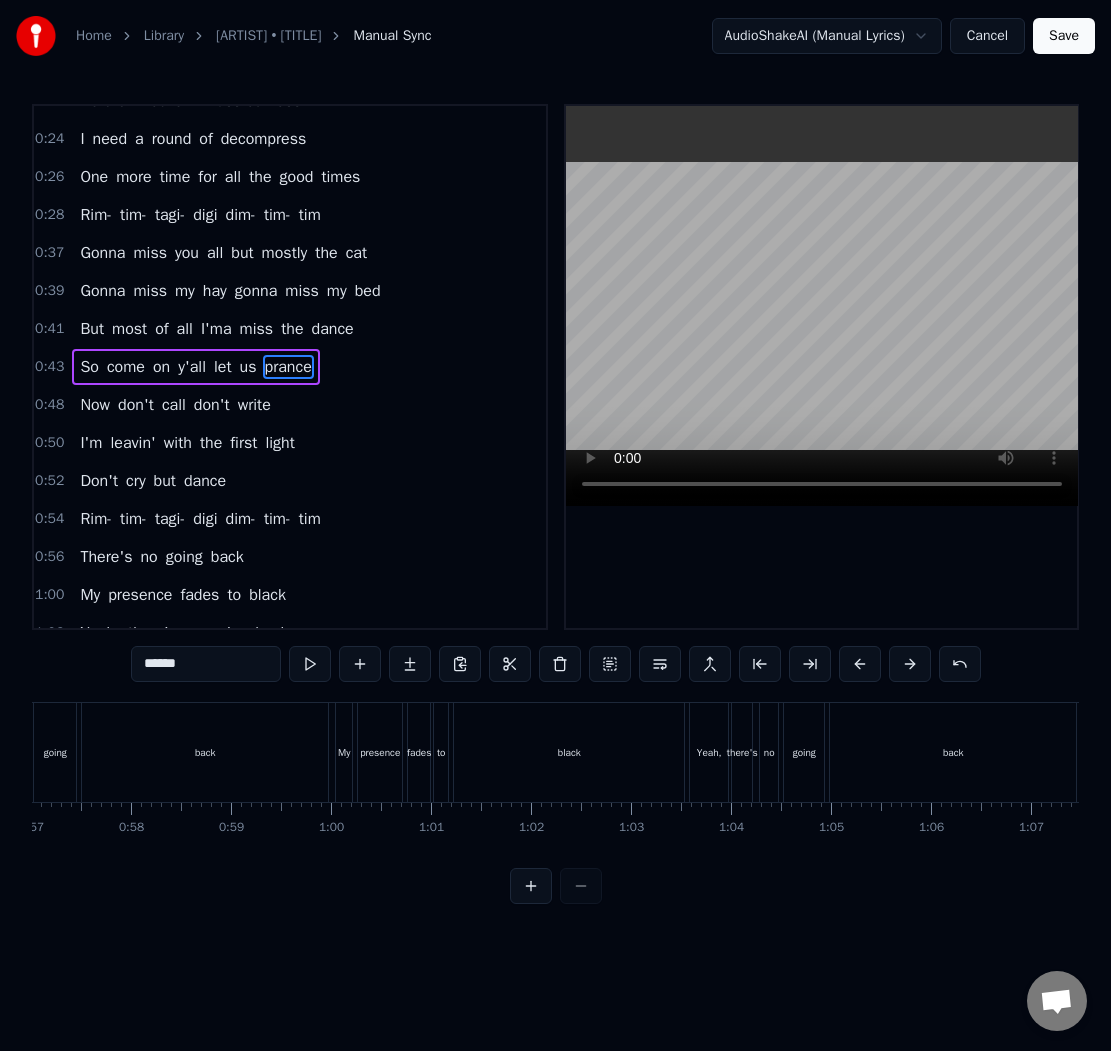 click on "back" at bounding box center [205, 752] 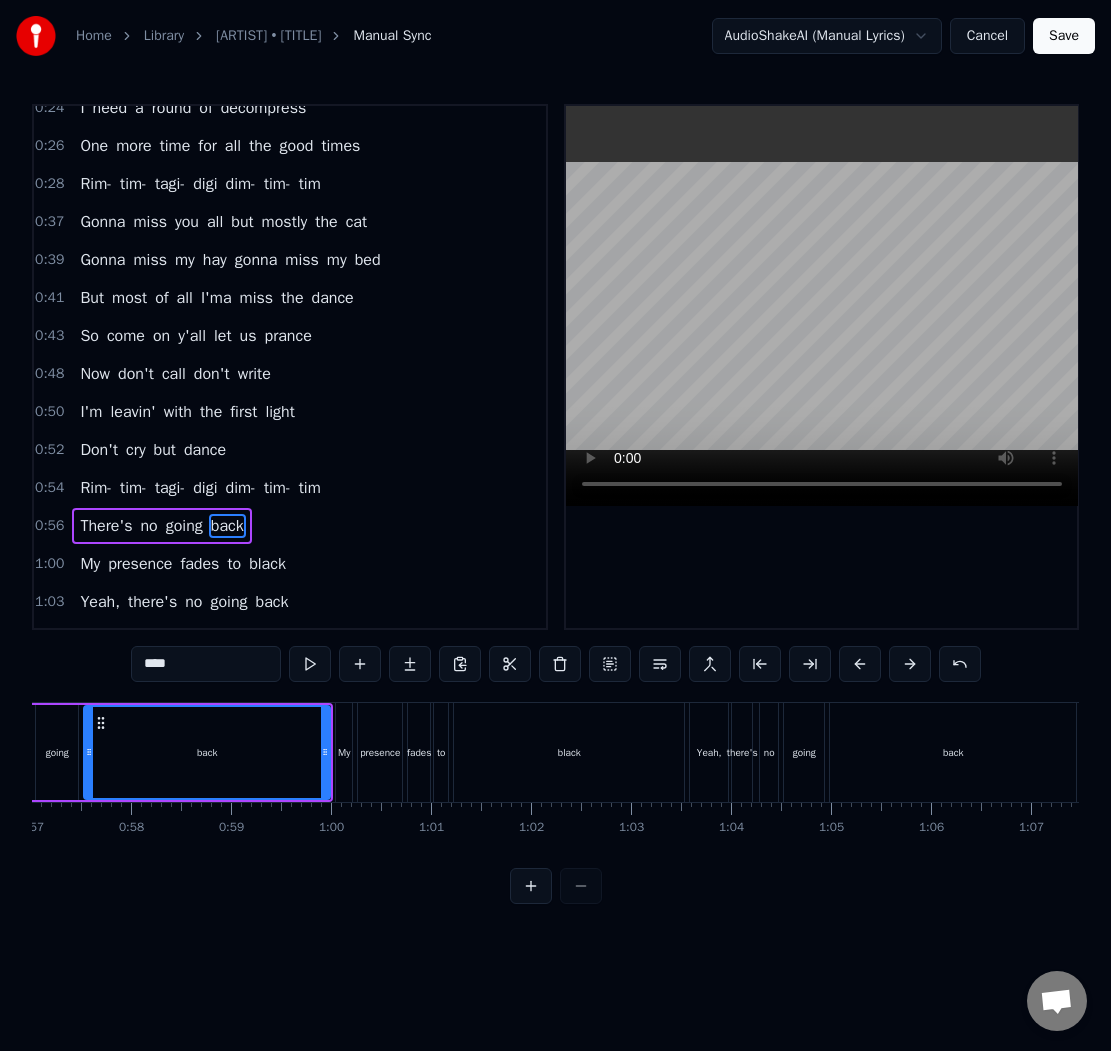 scroll, scrollTop: 258, scrollLeft: 0, axis: vertical 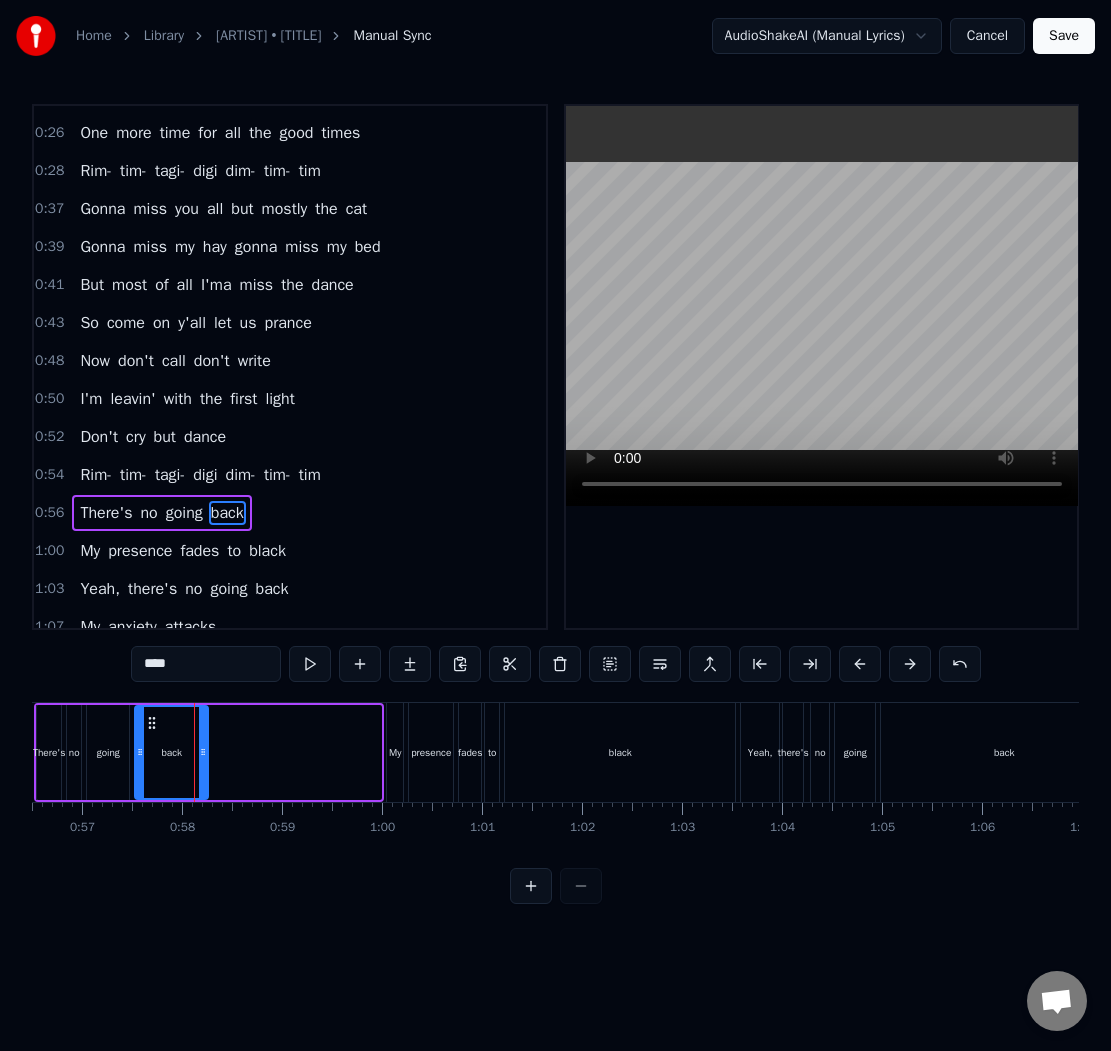 drag, startPoint x: 372, startPoint y: 754, endPoint x: 200, endPoint y: 754, distance: 172 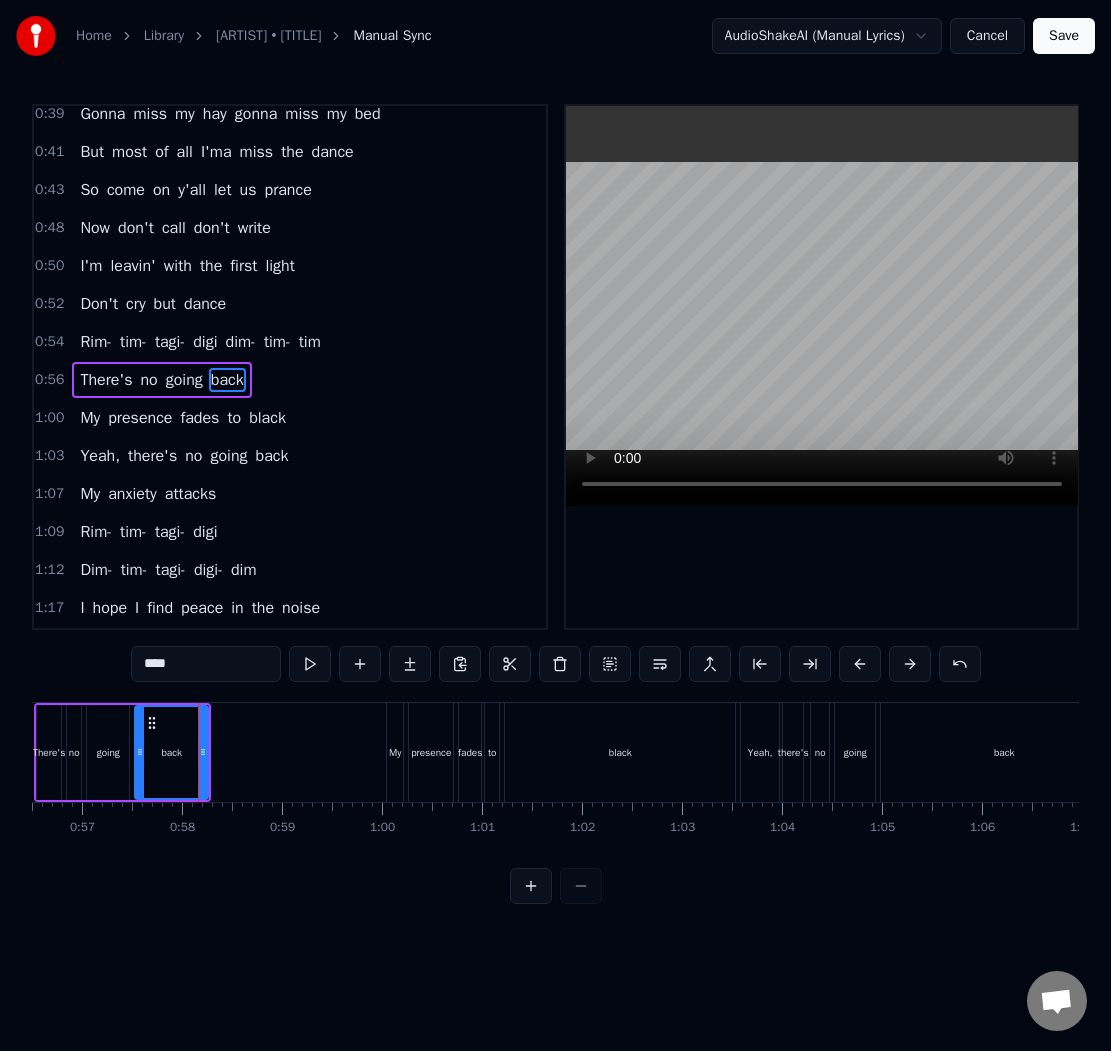 scroll, scrollTop: 404, scrollLeft: 0, axis: vertical 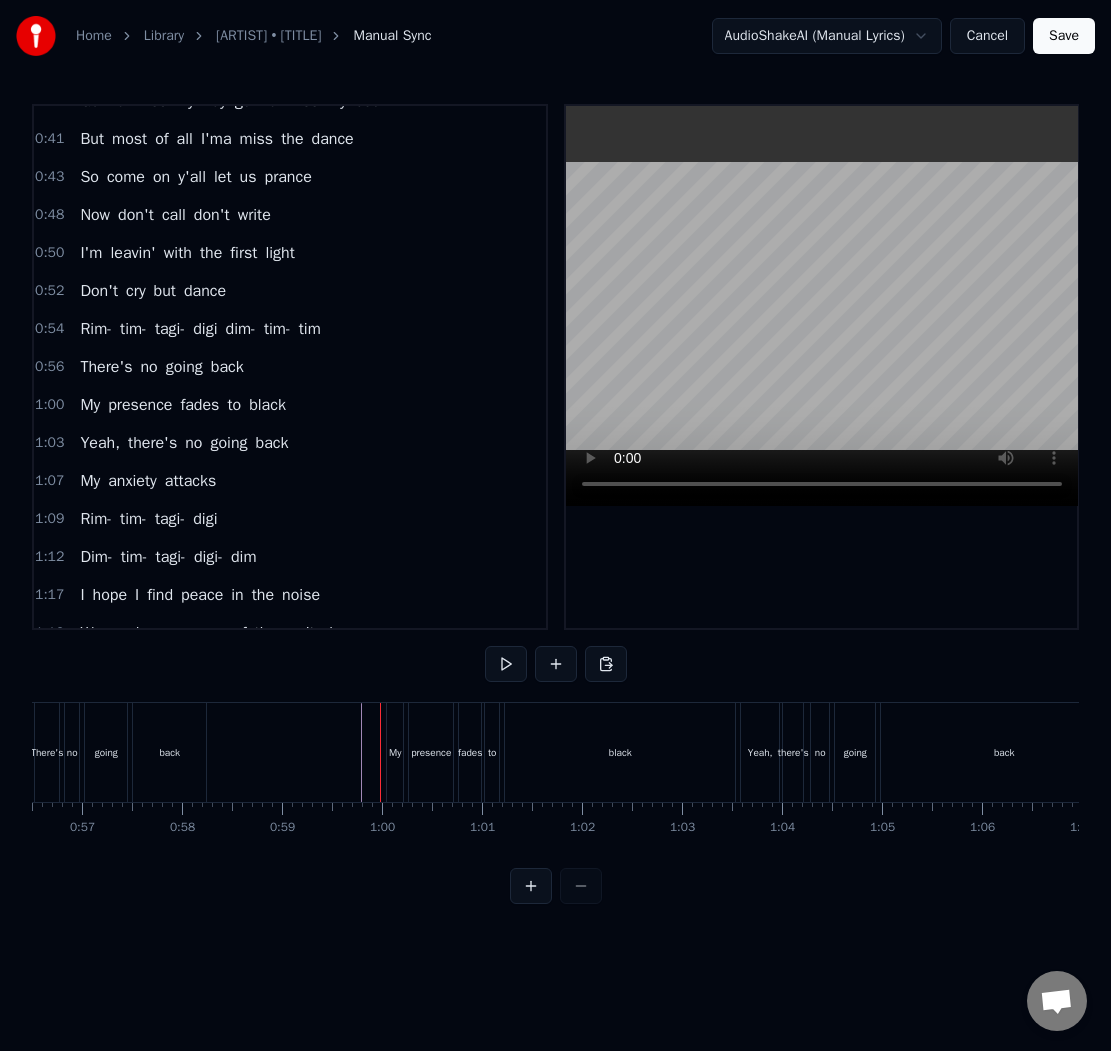click on "My" at bounding box center [395, 752] 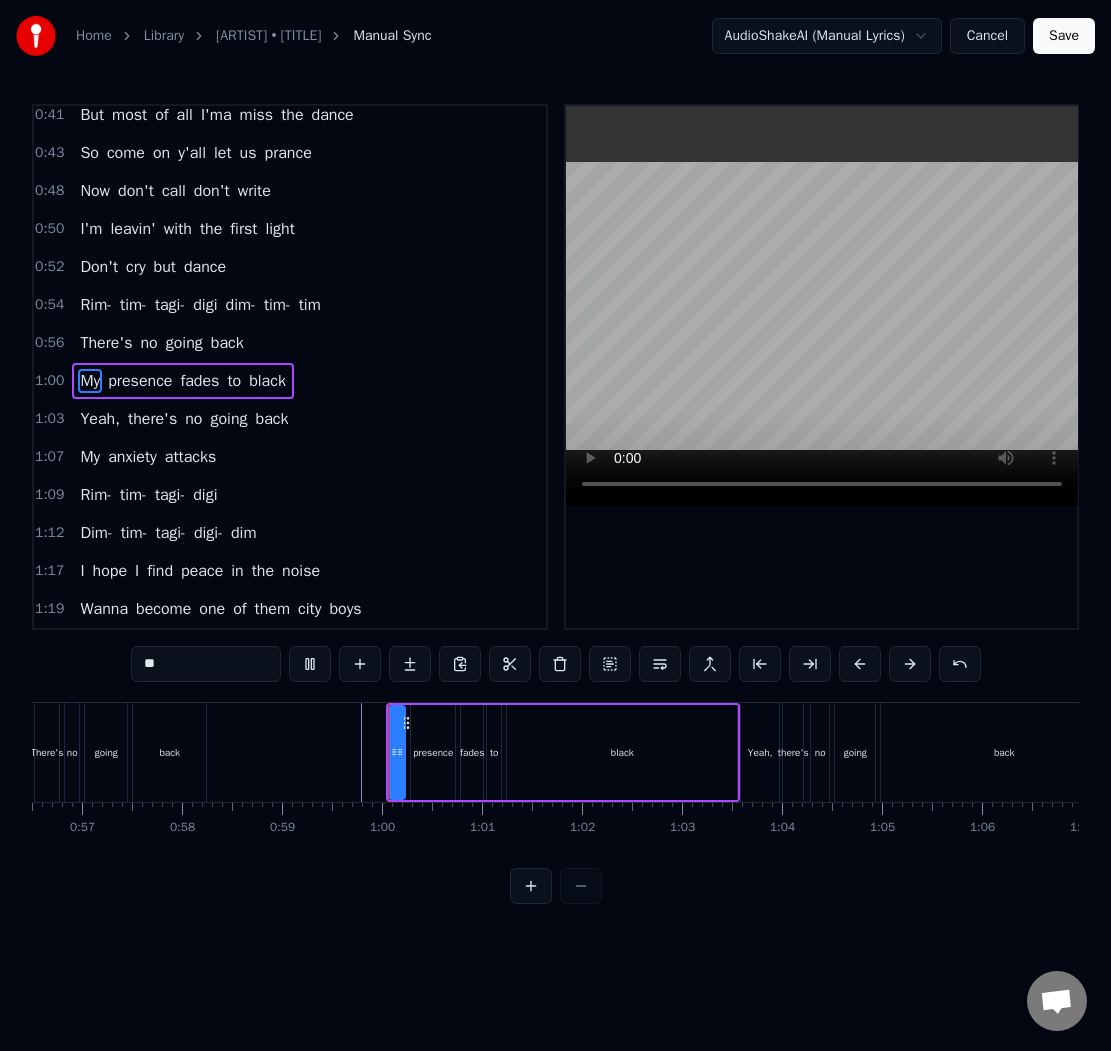 scroll, scrollTop: 442, scrollLeft: 0, axis: vertical 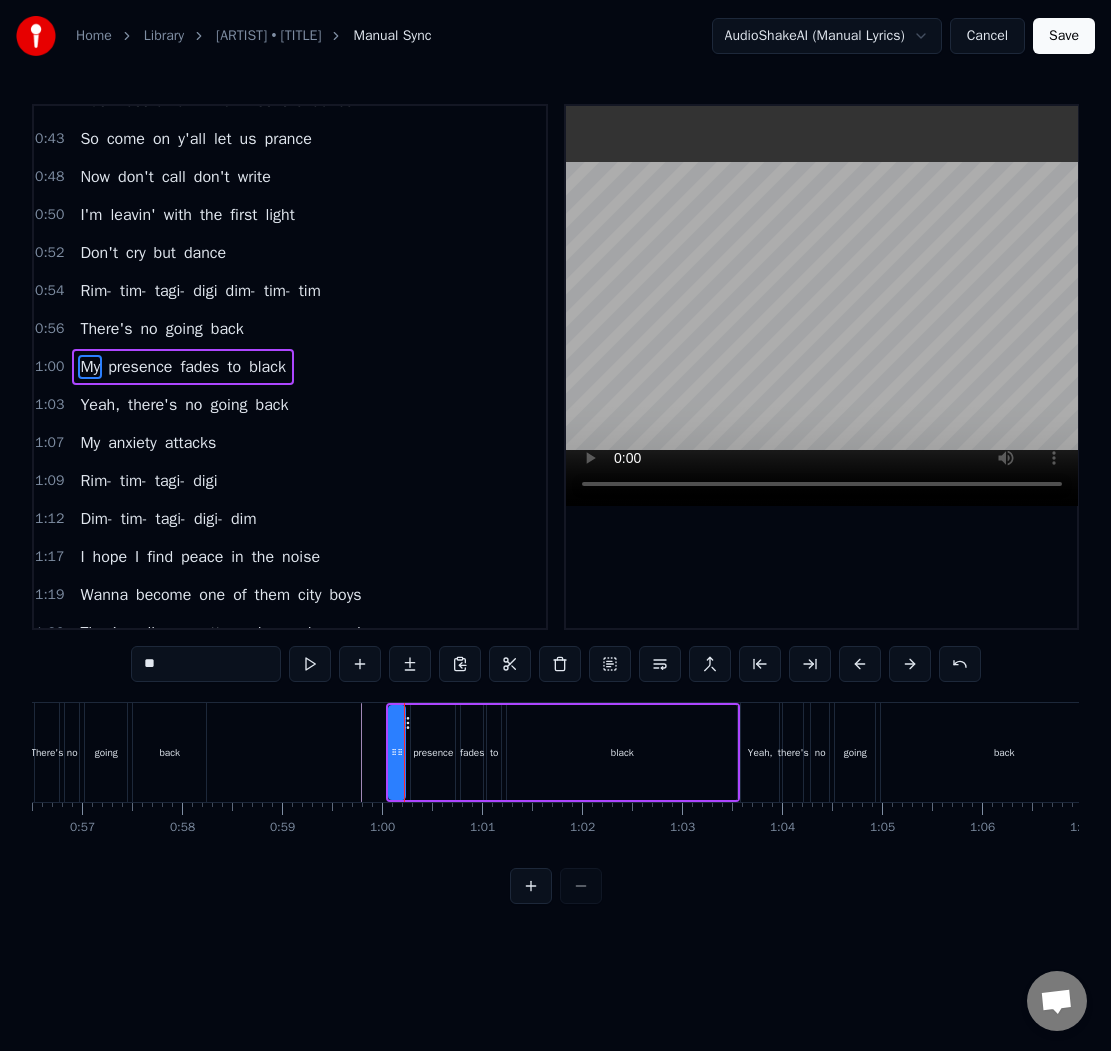click on "black" at bounding box center (622, 752) 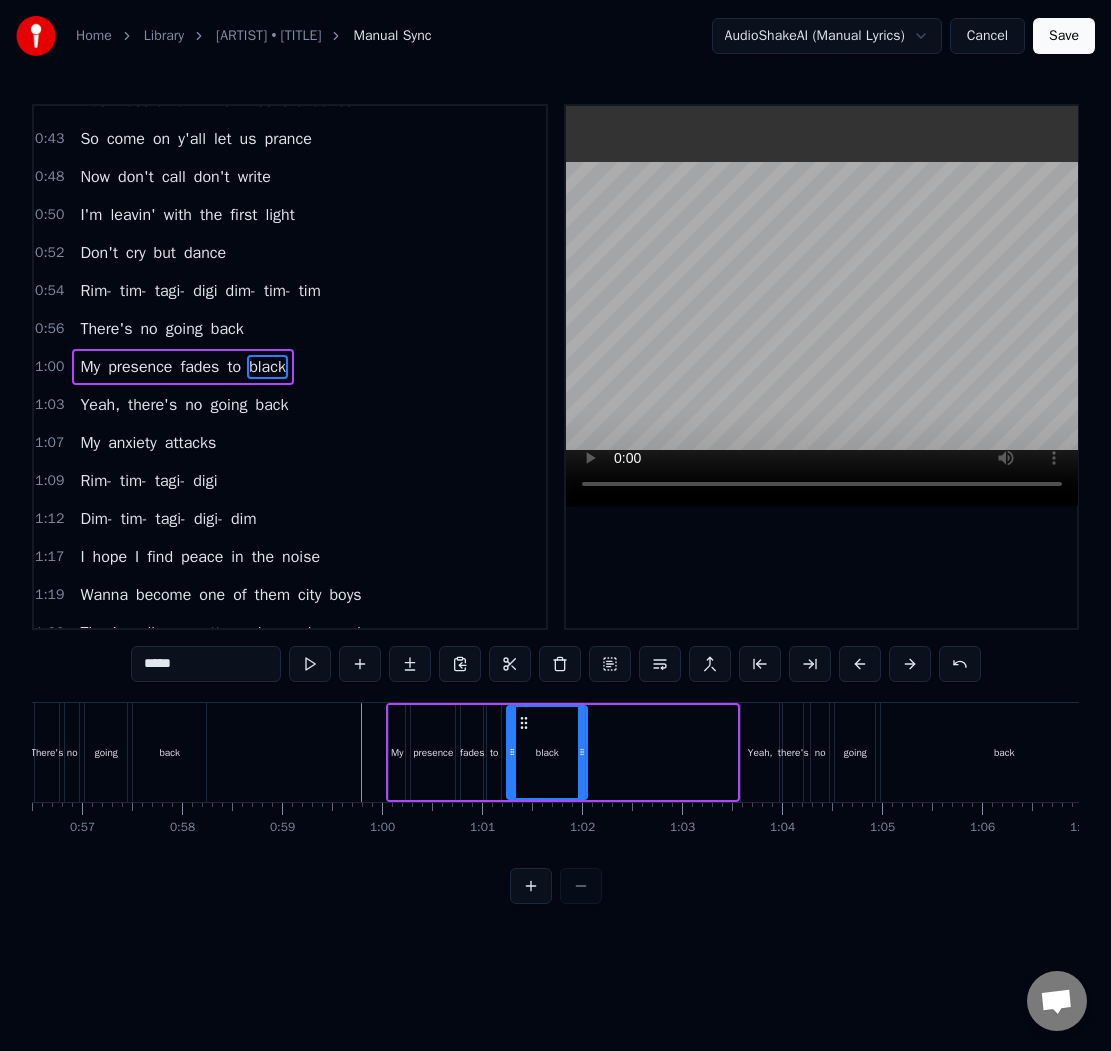 drag, startPoint x: 734, startPoint y: 753, endPoint x: 584, endPoint y: 761, distance: 150.21318 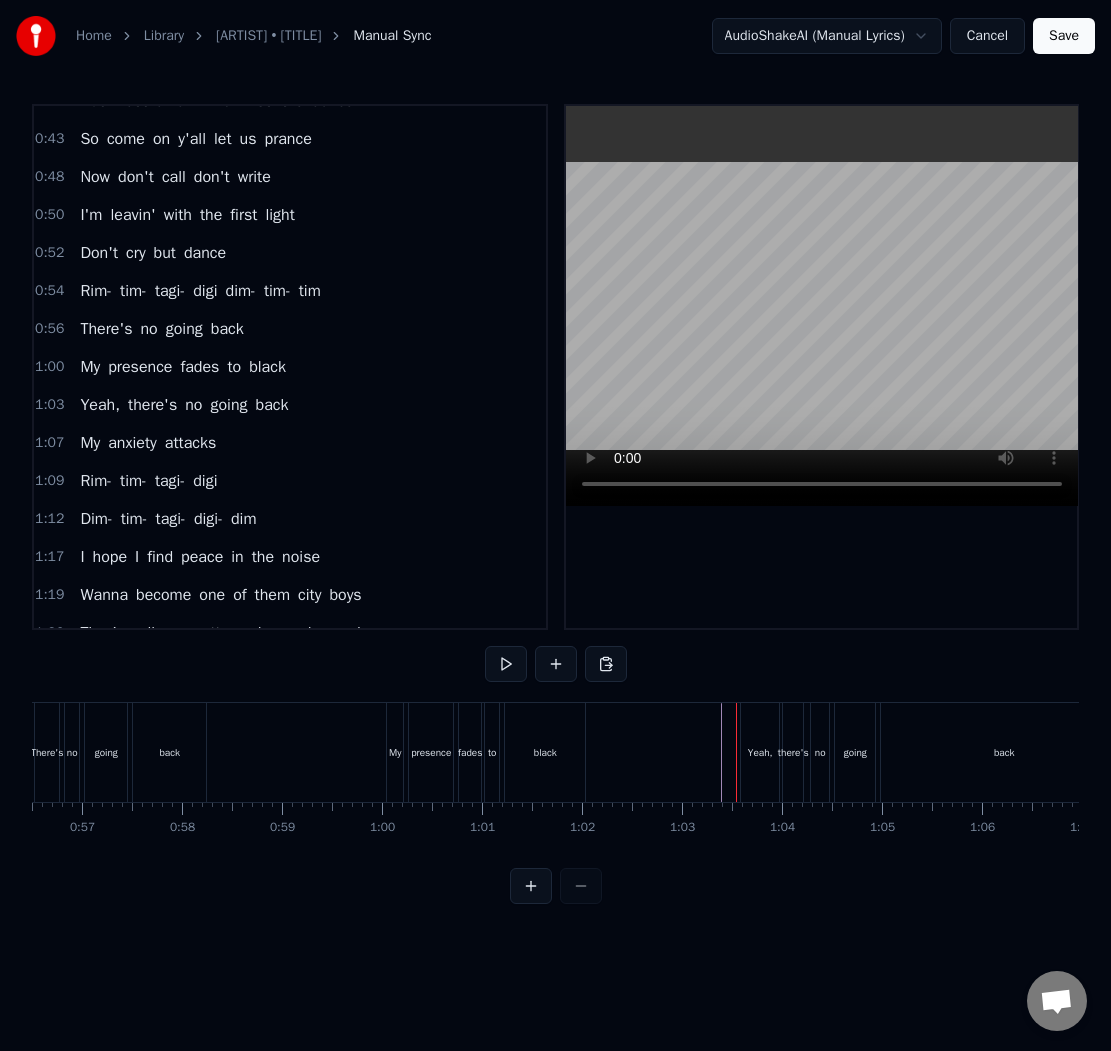 click at bounding box center [4808, 752] 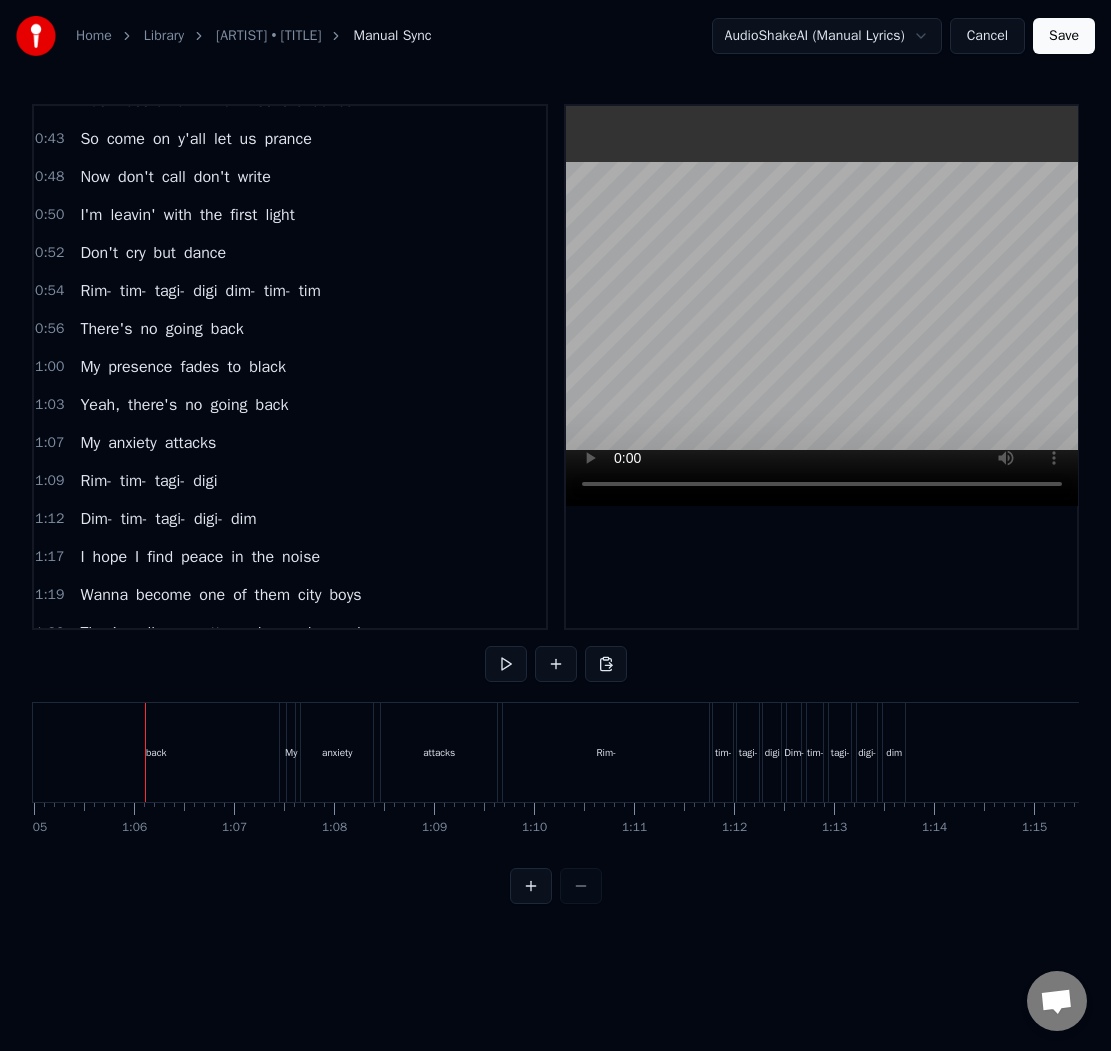 scroll, scrollTop: 0, scrollLeft: 6501, axis: horizontal 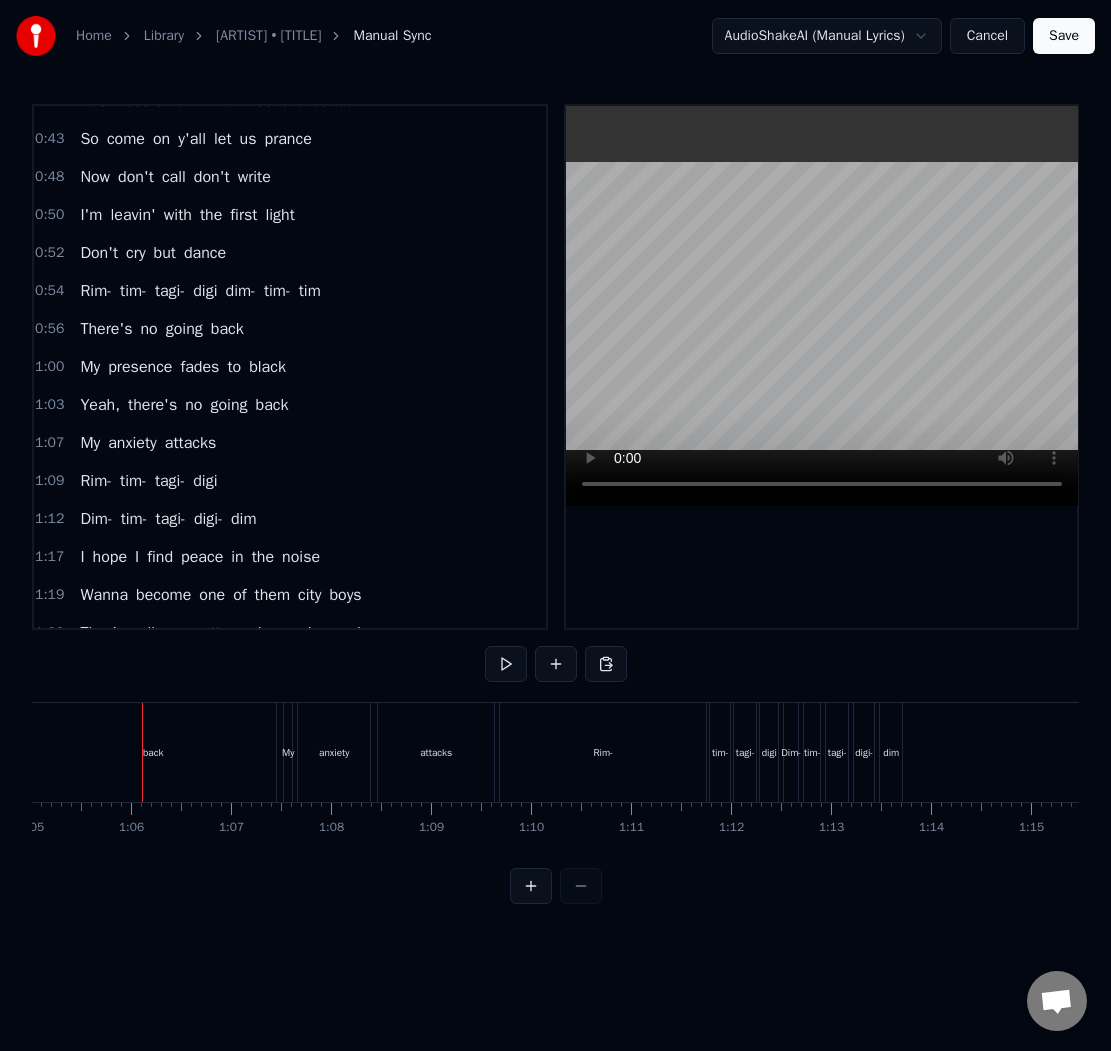 click on "back" at bounding box center [153, 752] 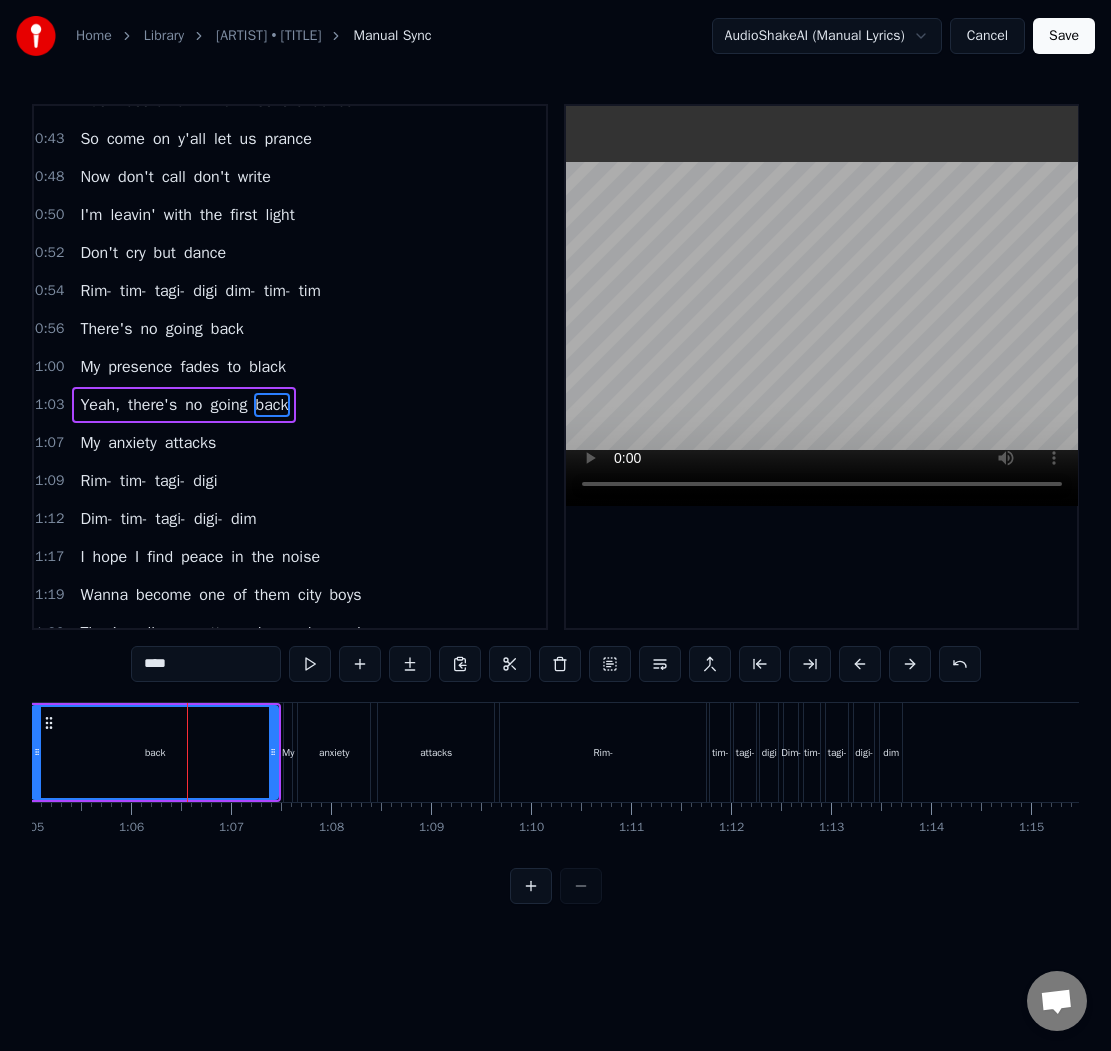 scroll, scrollTop: 480, scrollLeft: 0, axis: vertical 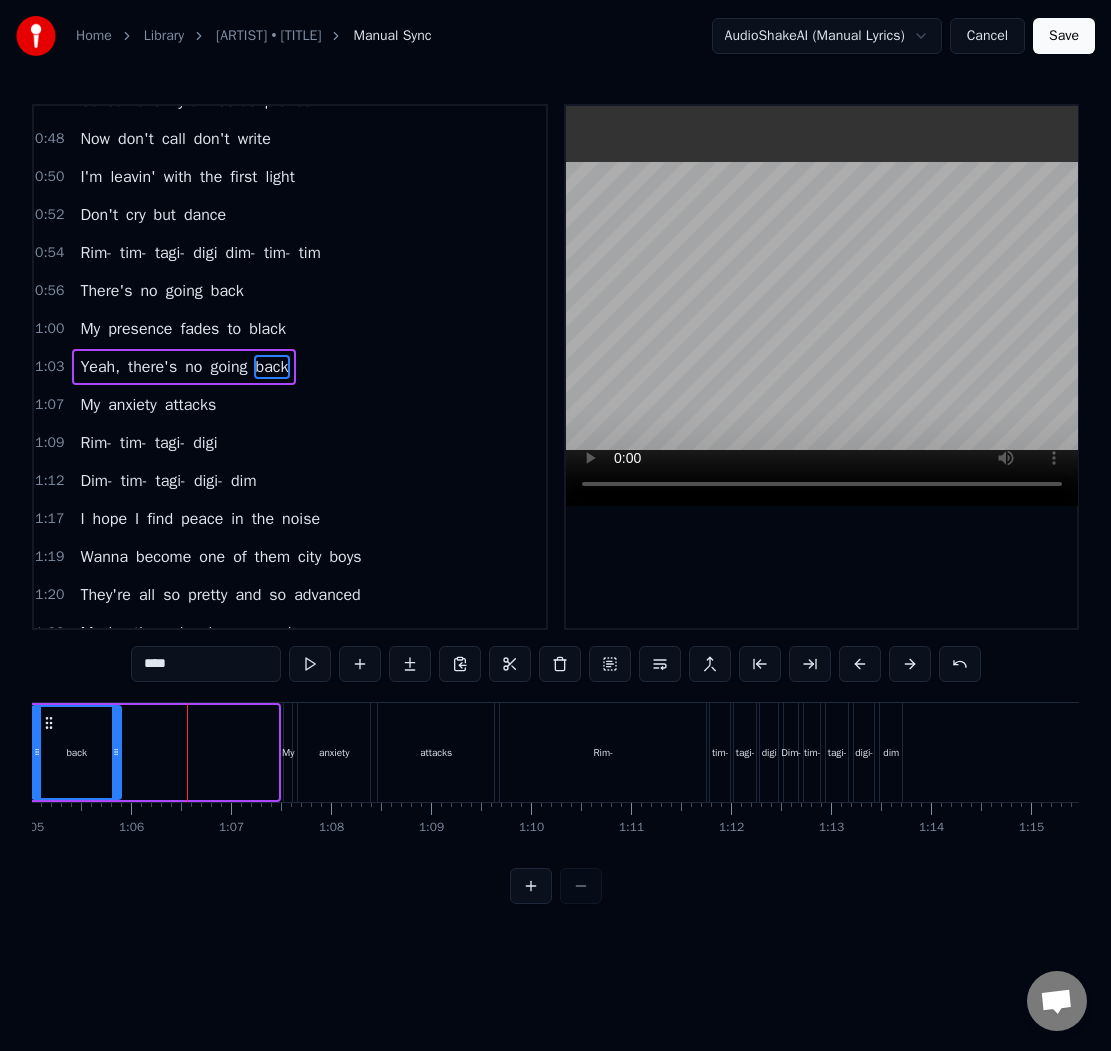 drag, startPoint x: 269, startPoint y: 755, endPoint x: 112, endPoint y: 758, distance: 157.02866 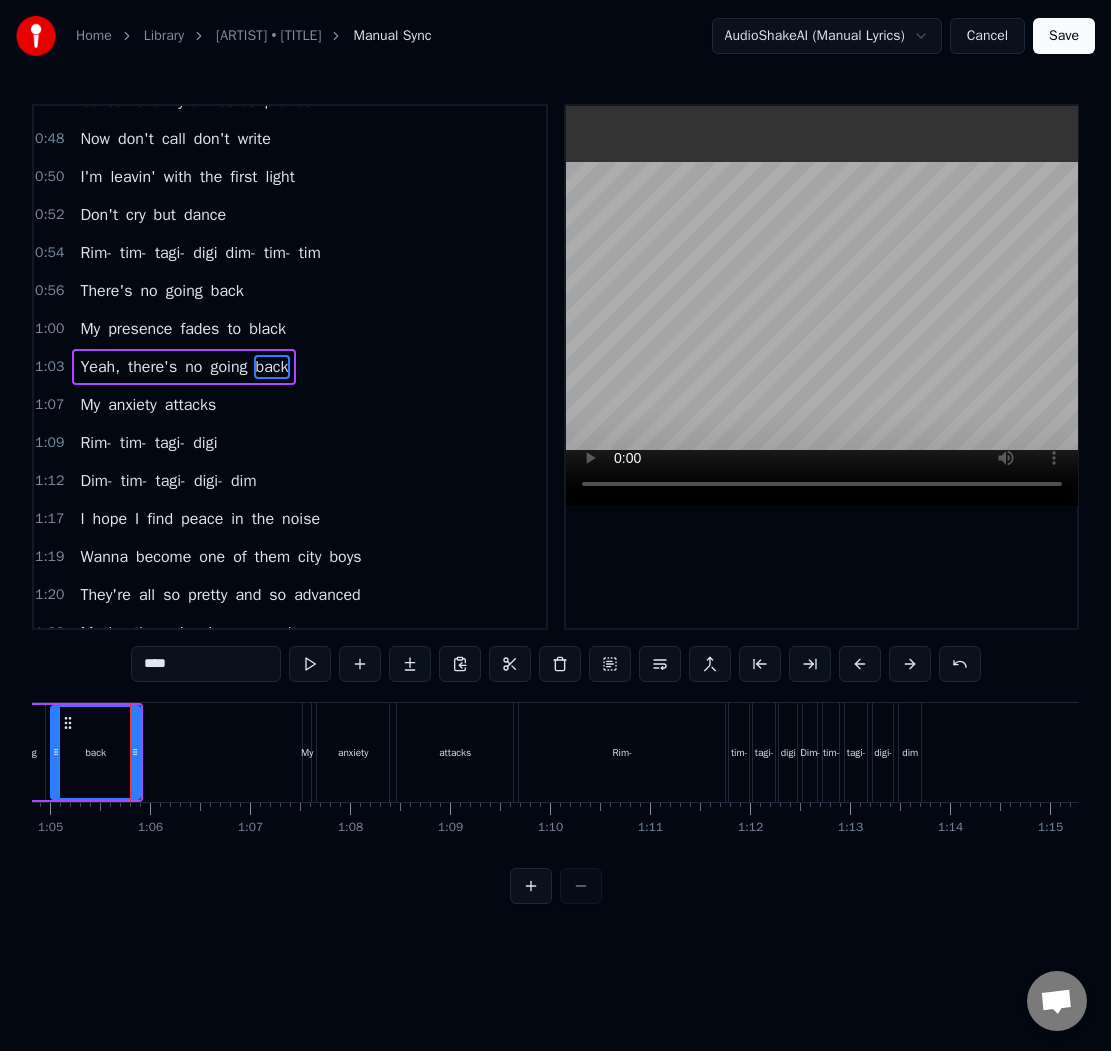 scroll, scrollTop: 0, scrollLeft: 6479, axis: horizontal 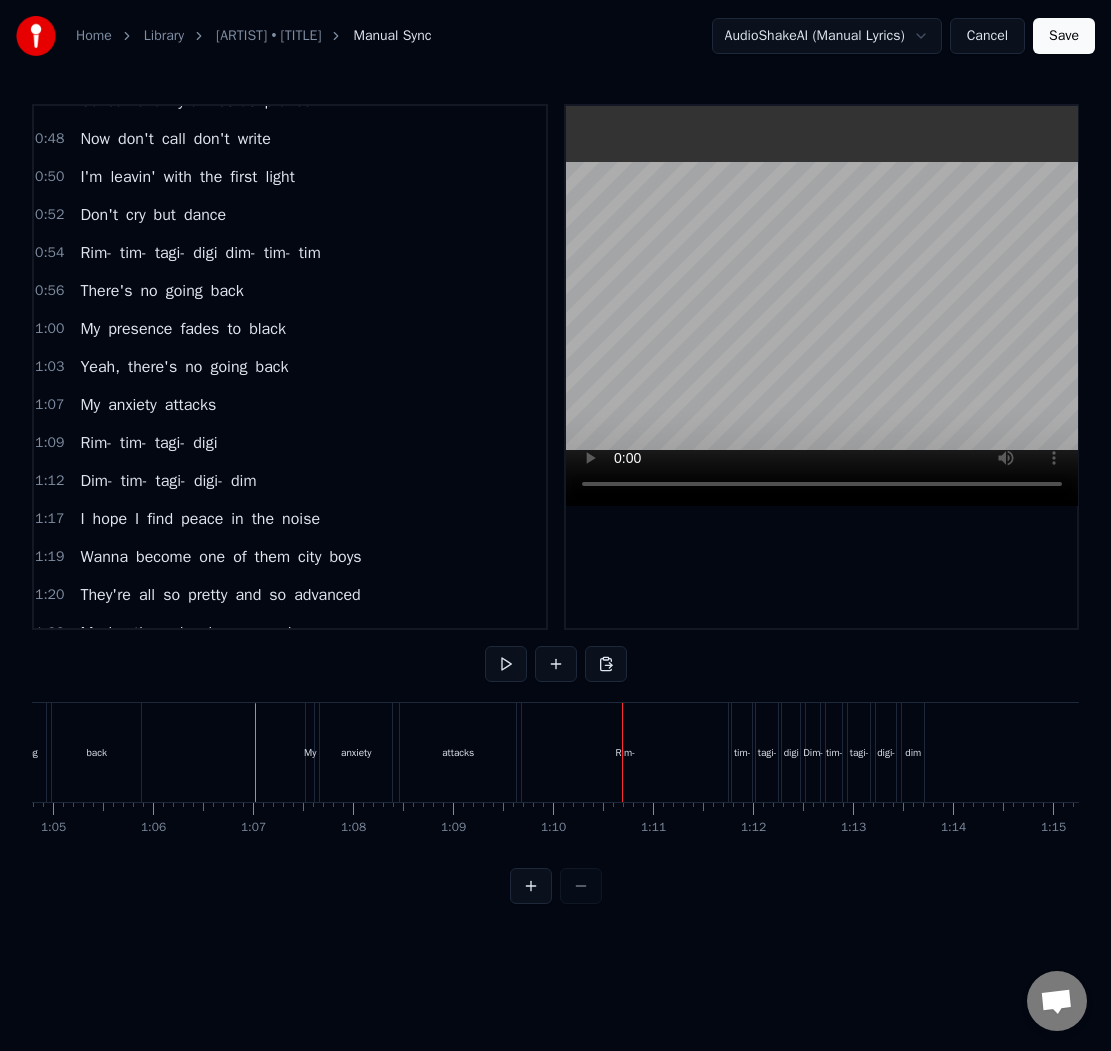 click on "Rim-" at bounding box center (625, 752) 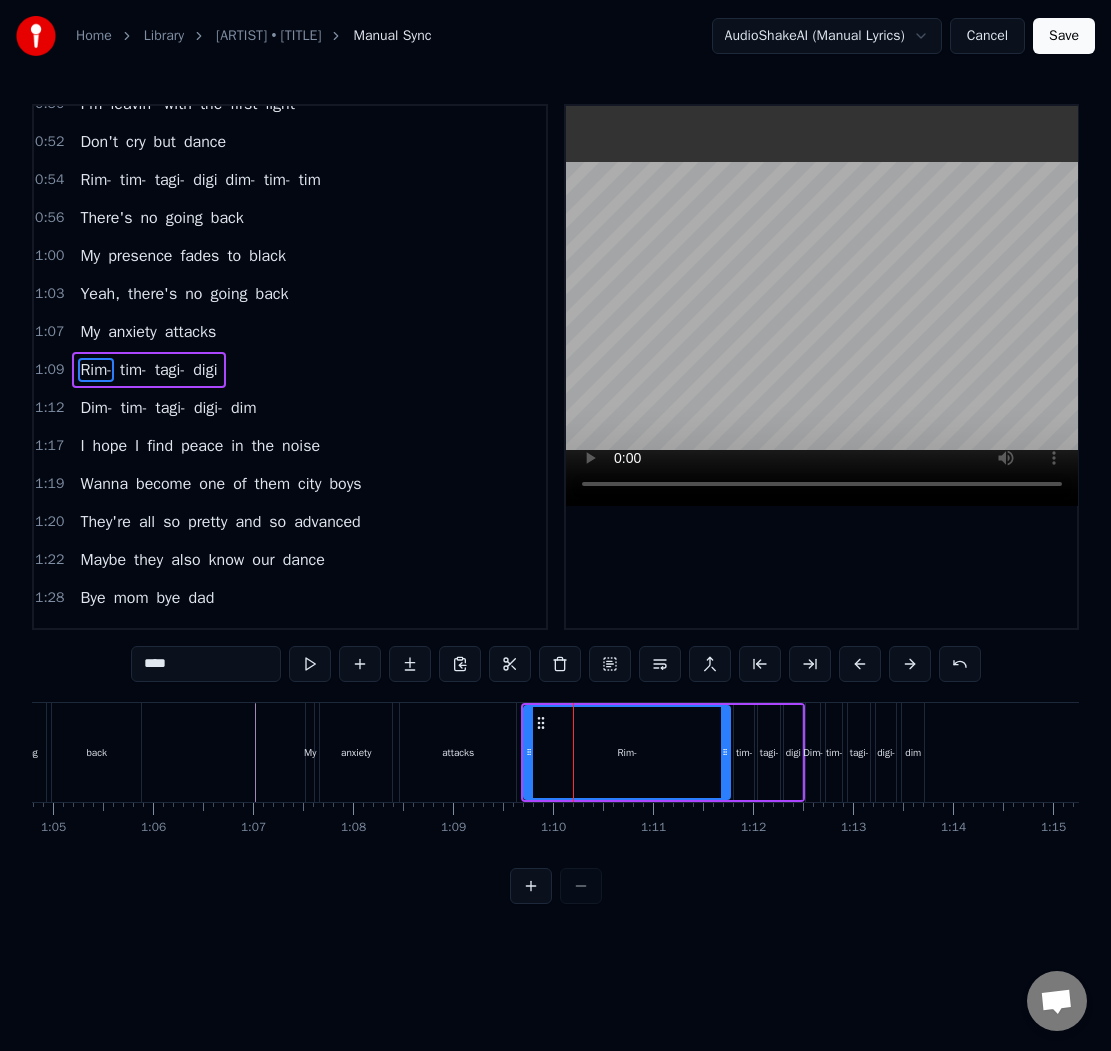 scroll, scrollTop: 556, scrollLeft: 0, axis: vertical 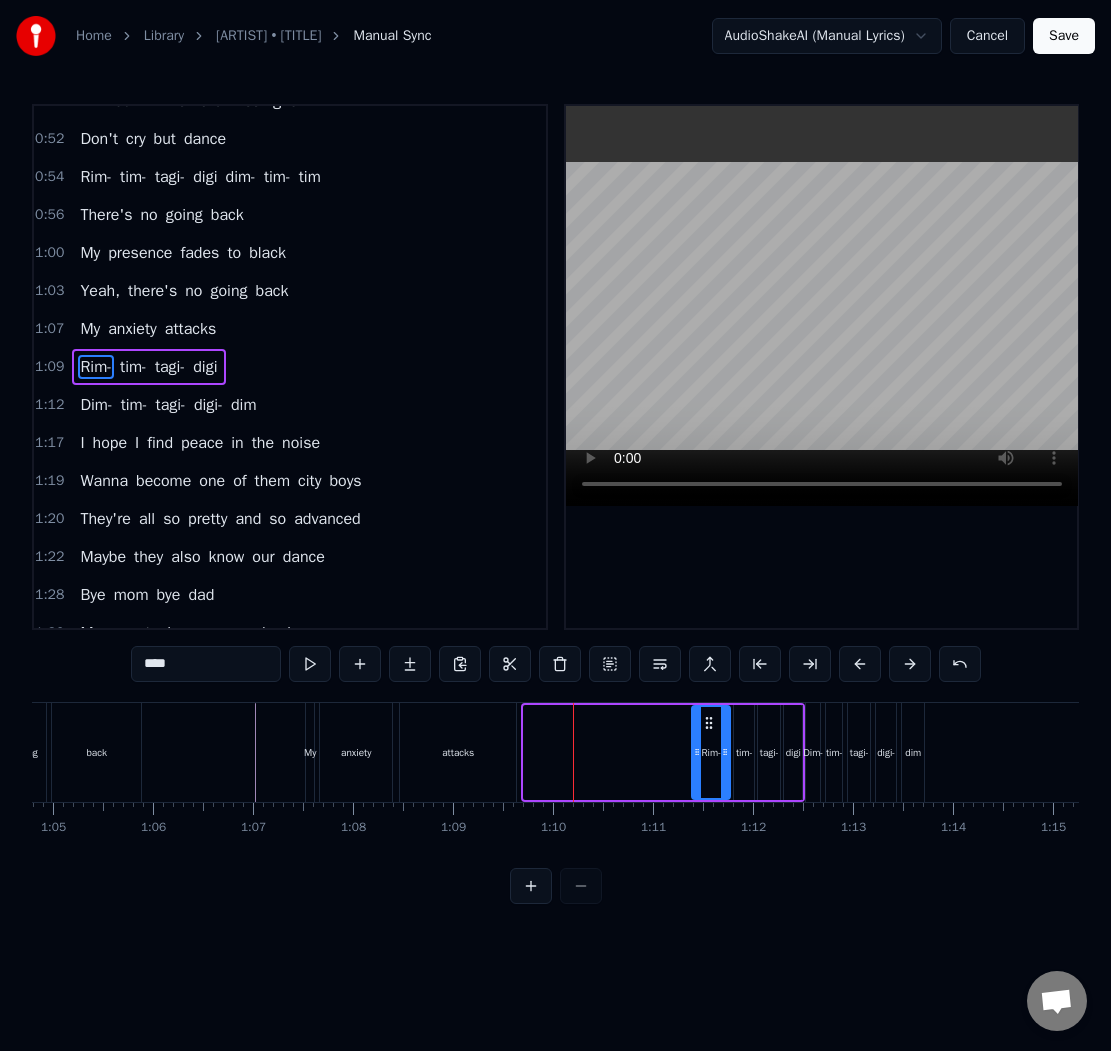 drag, startPoint x: 531, startPoint y: 750, endPoint x: 700, endPoint y: 747, distance: 169.02663 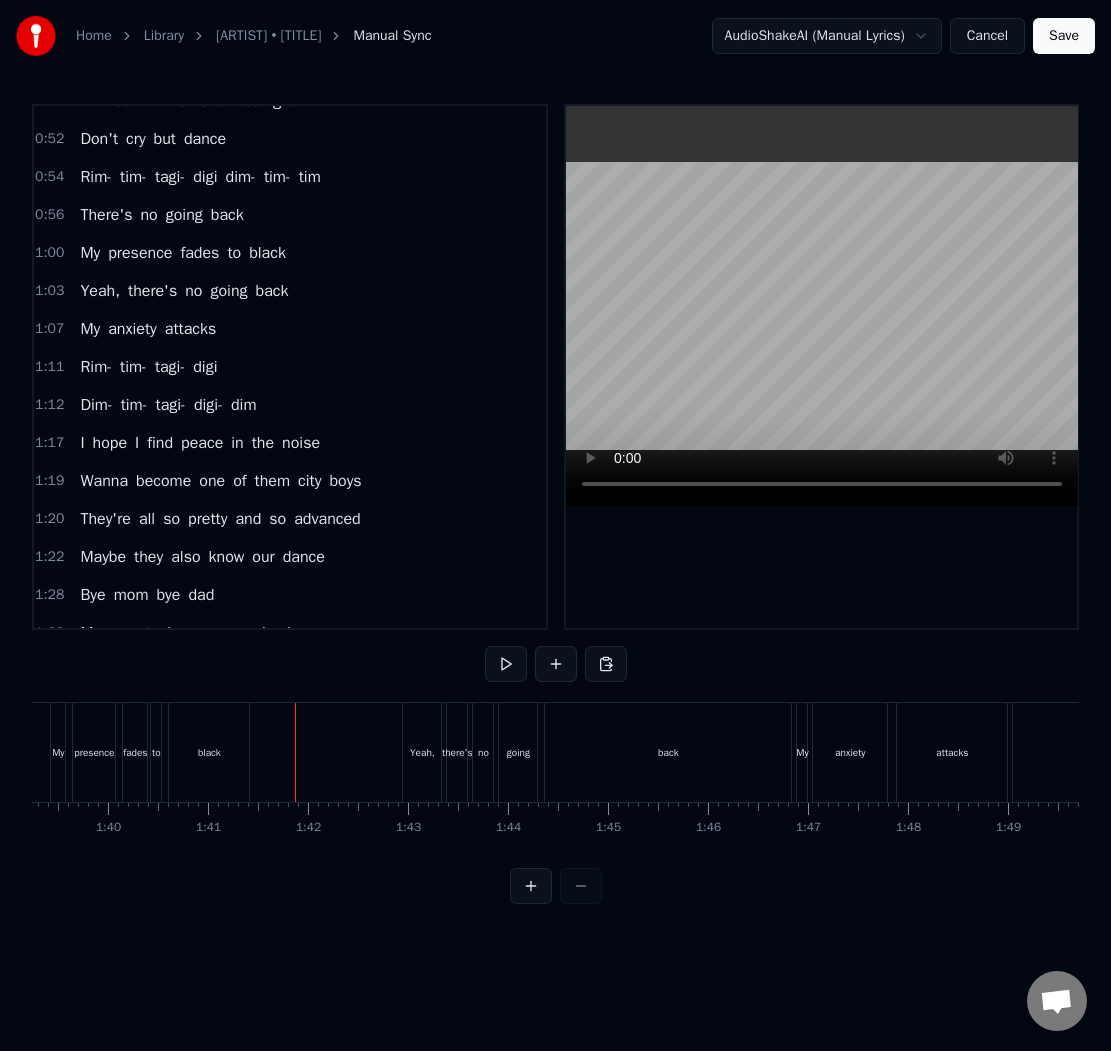scroll, scrollTop: 0, scrollLeft: 9926, axis: horizontal 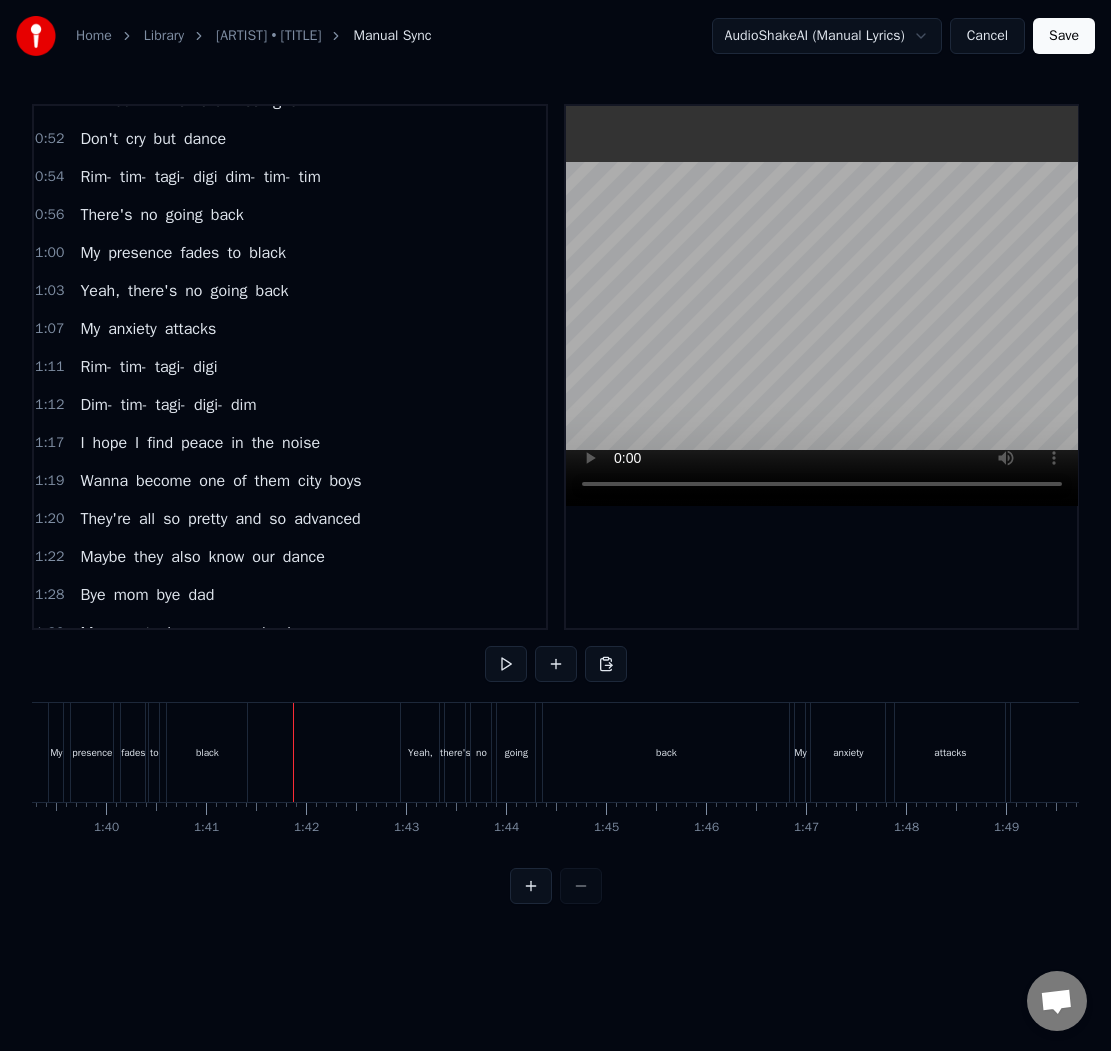 click on "back" at bounding box center [666, 752] 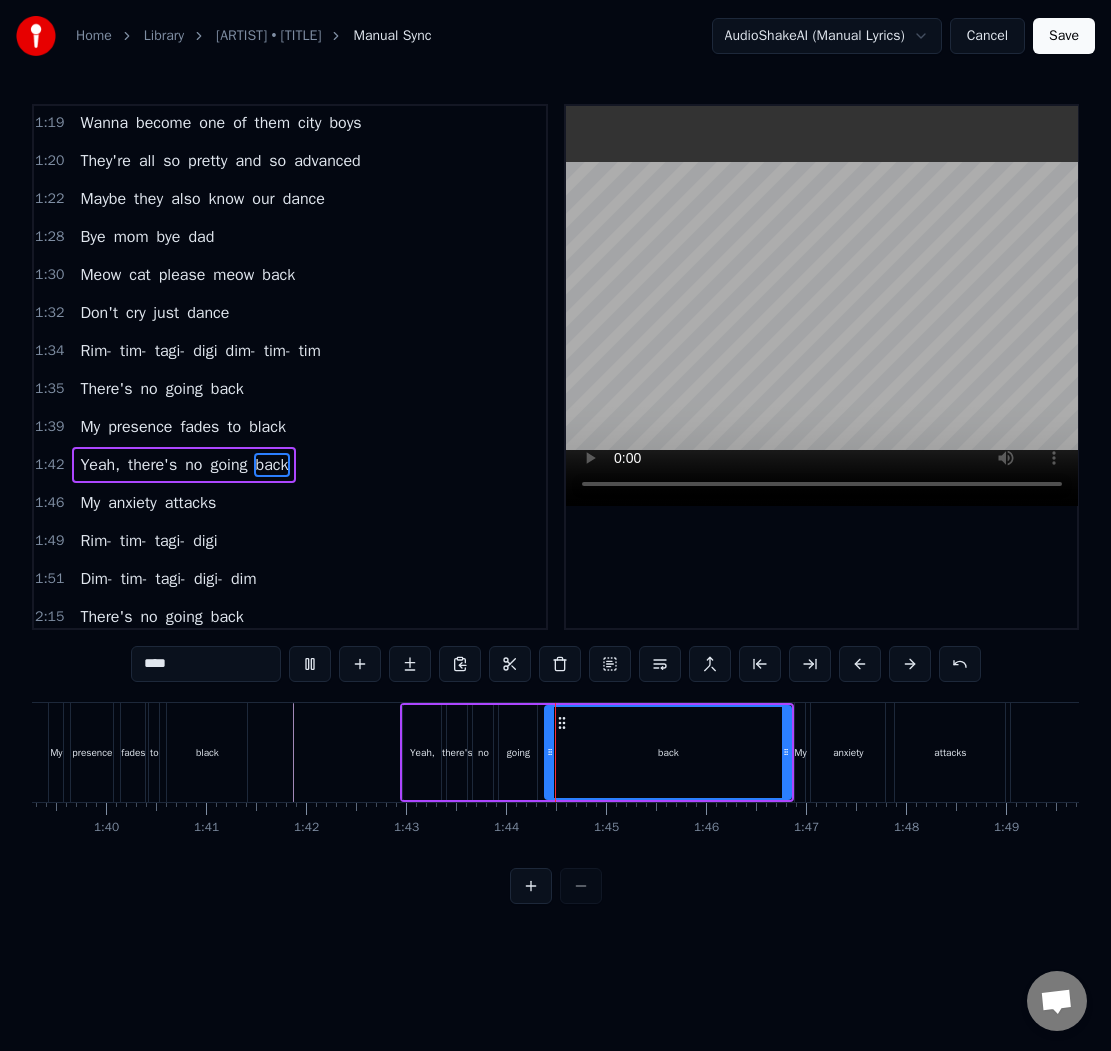 scroll, scrollTop: 1012, scrollLeft: 0, axis: vertical 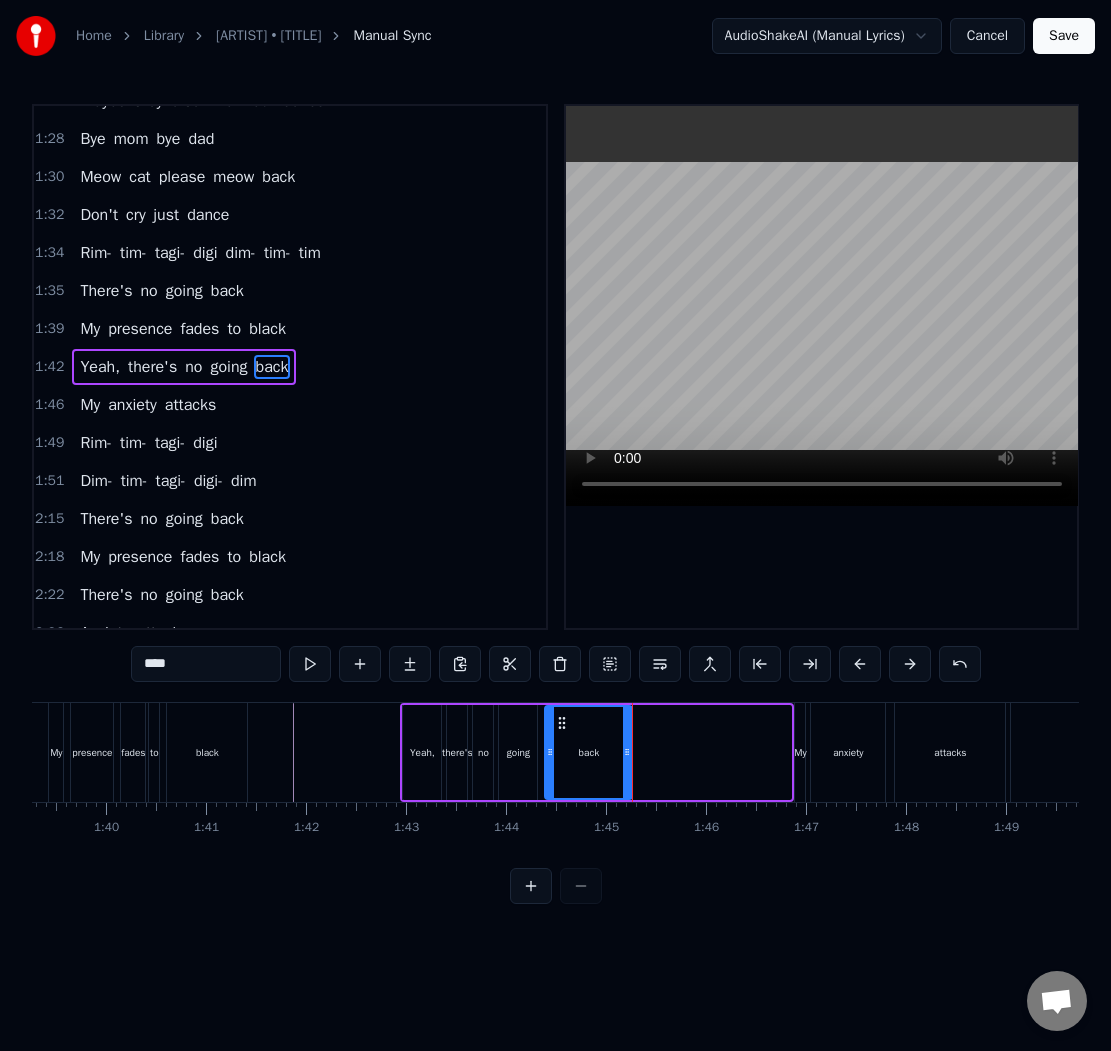 drag, startPoint x: 784, startPoint y: 744, endPoint x: 626, endPoint y: 763, distance: 159.1383 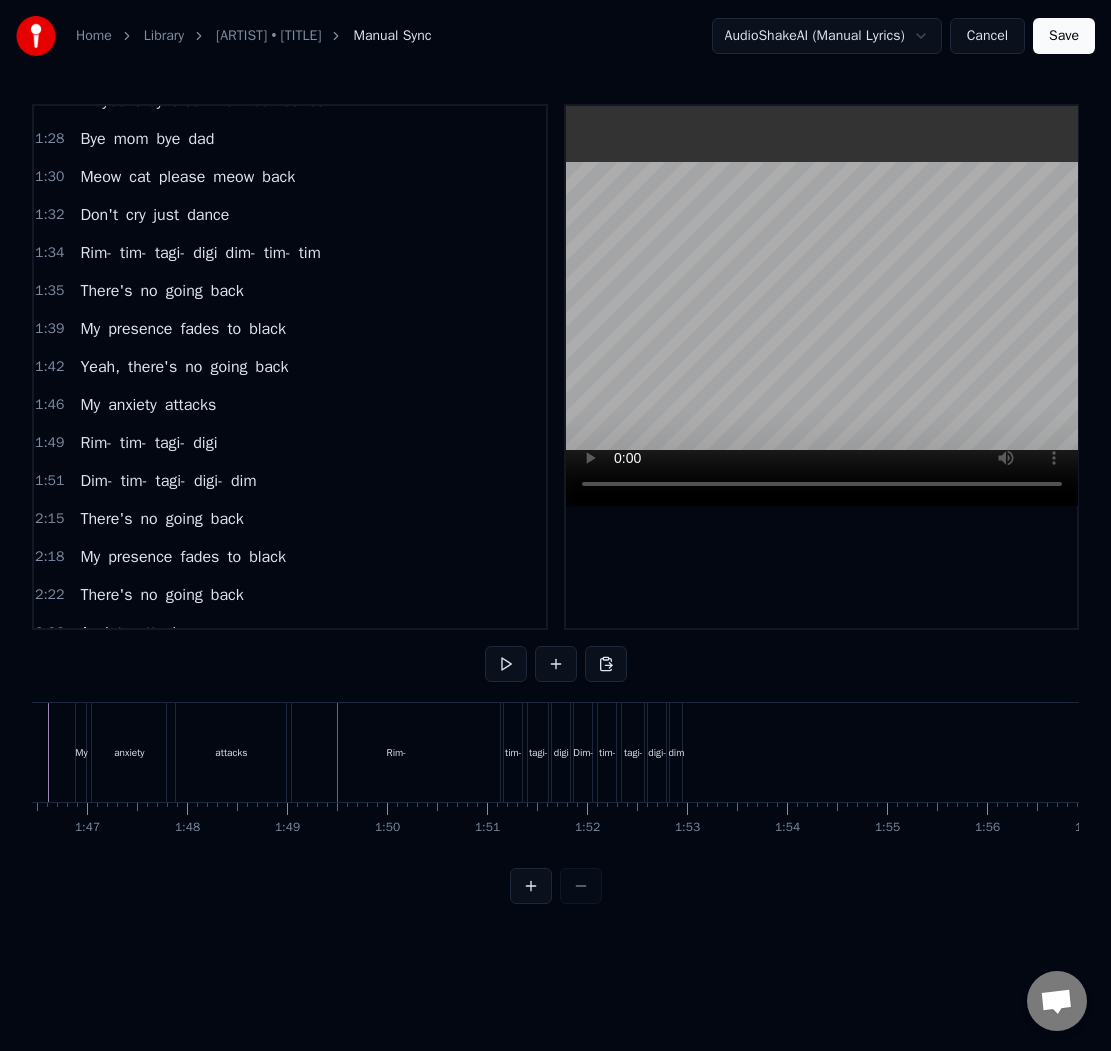 scroll, scrollTop: 0, scrollLeft: 10607, axis: horizontal 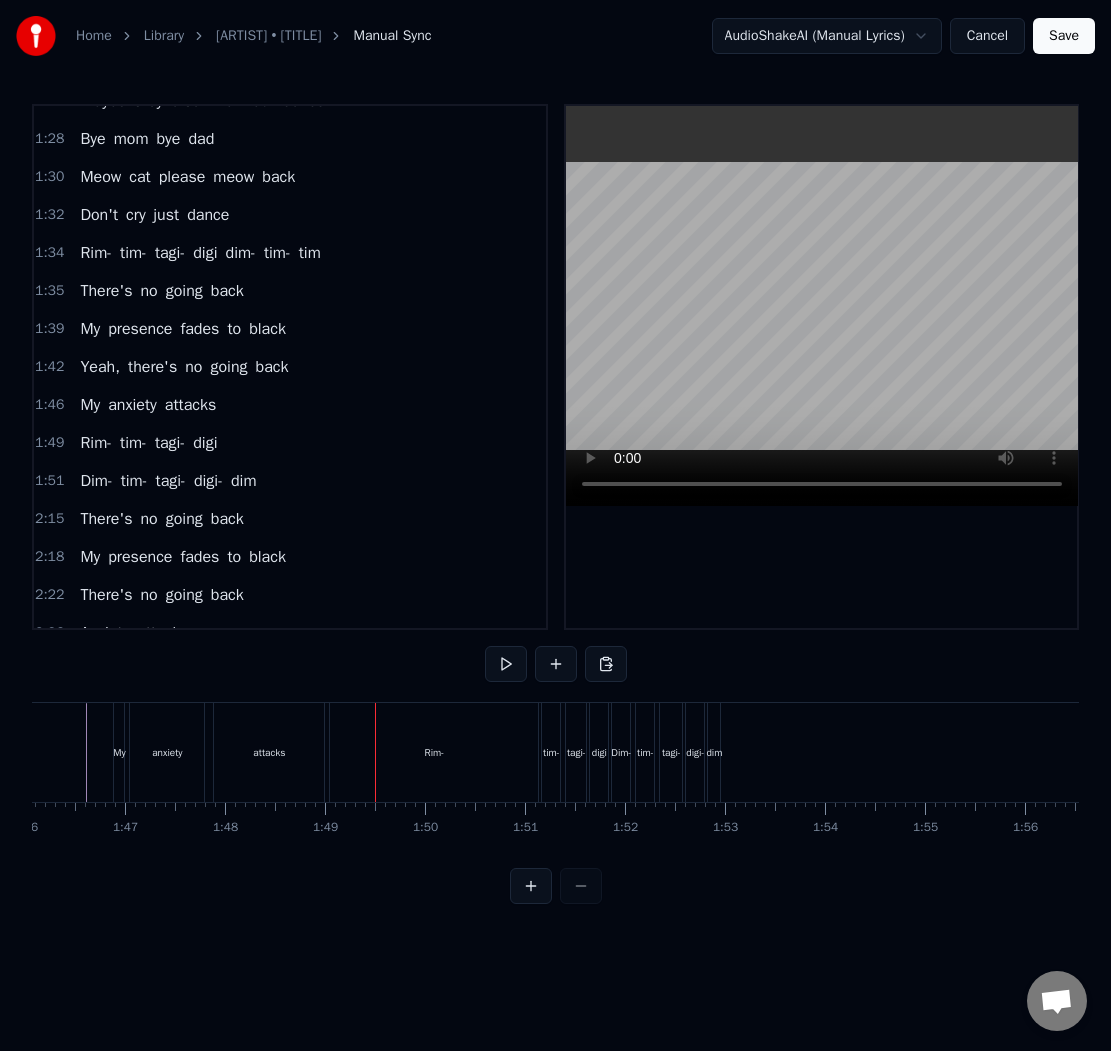 click on "Rim-" at bounding box center [434, 752] 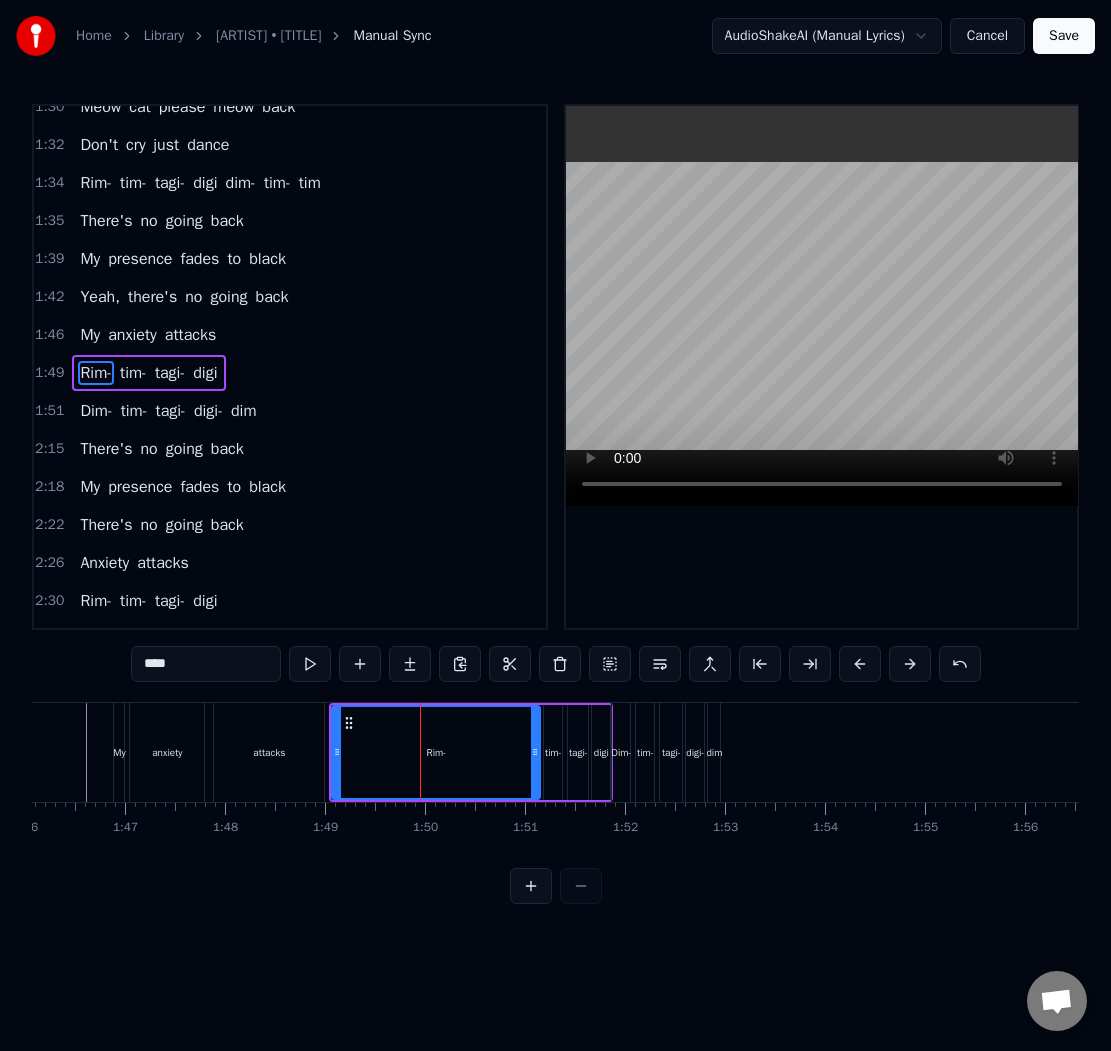 scroll, scrollTop: 1088, scrollLeft: 0, axis: vertical 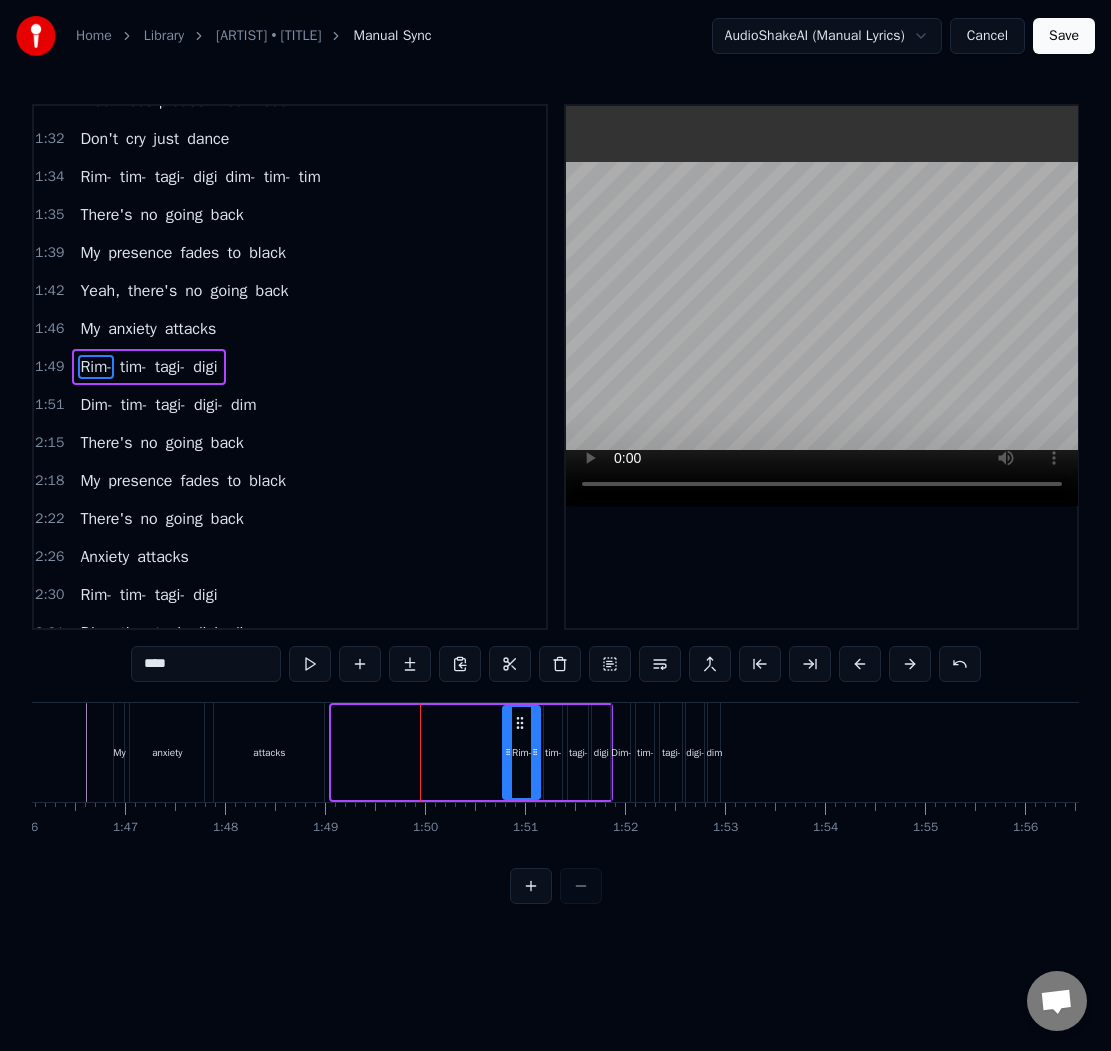 drag, startPoint x: 338, startPoint y: 757, endPoint x: 509, endPoint y: 776, distance: 172.05232 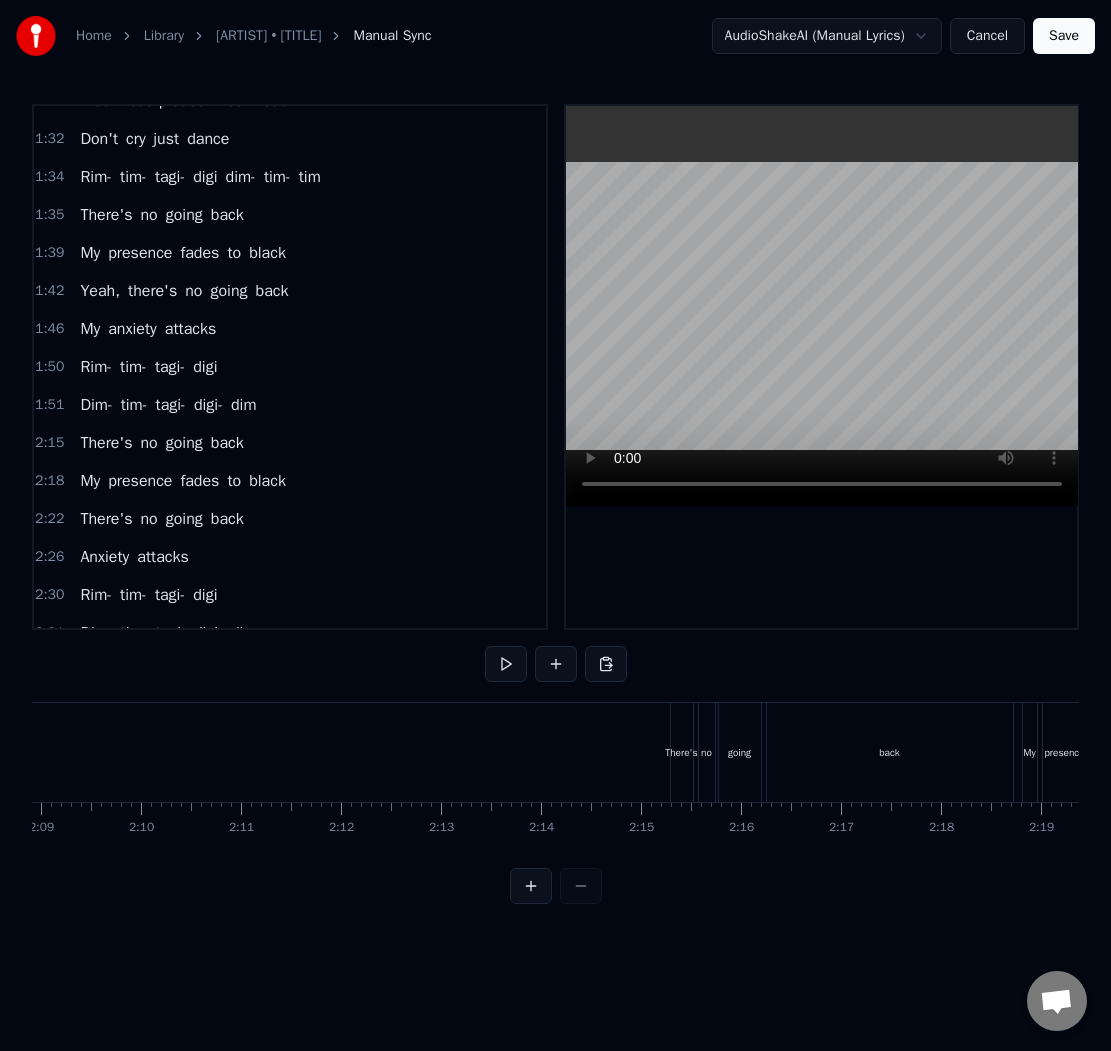 scroll, scrollTop: 0, scrollLeft: 12910, axis: horizontal 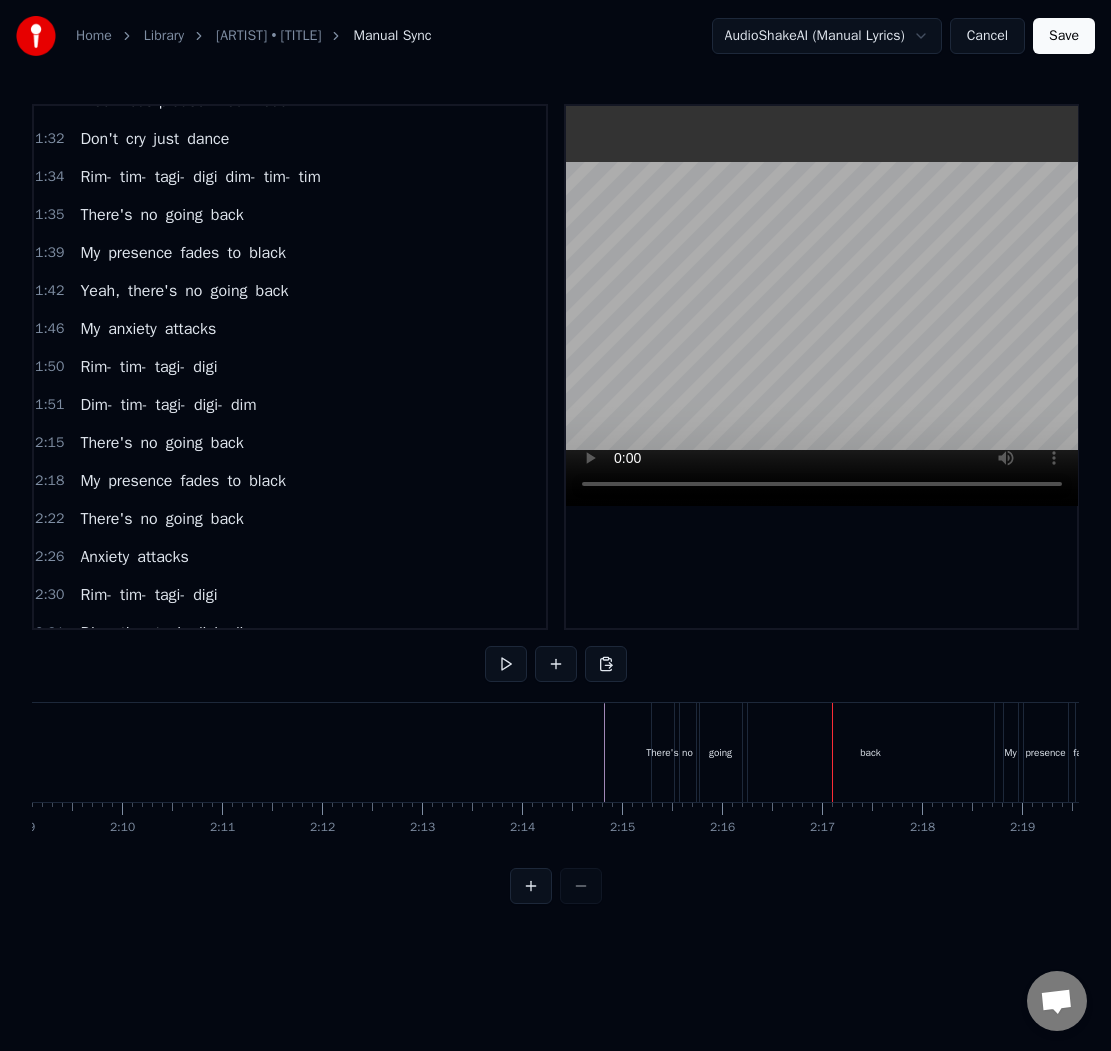 click on "back" at bounding box center (871, 752) 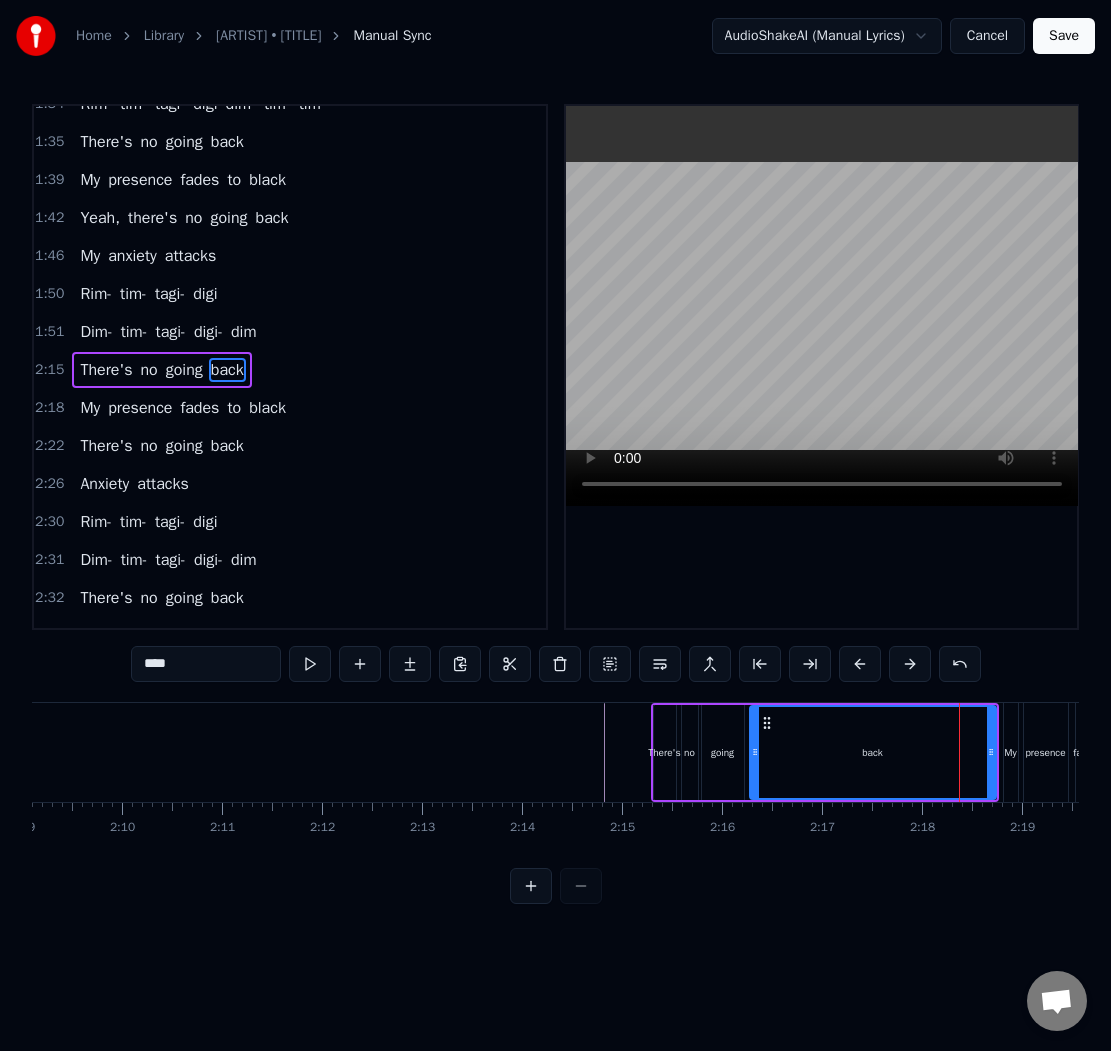 scroll, scrollTop: 1164, scrollLeft: 0, axis: vertical 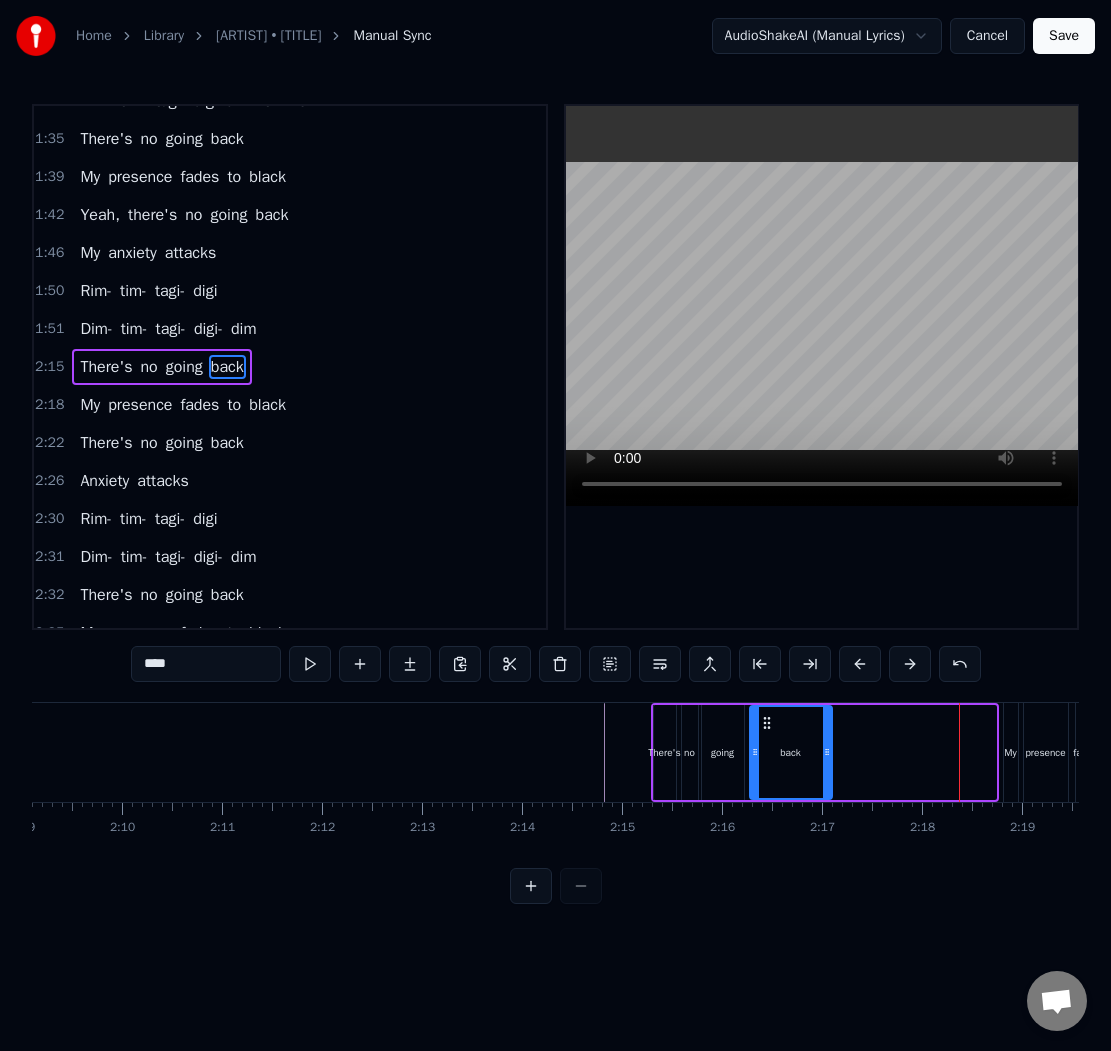 drag, startPoint x: 986, startPoint y: 749, endPoint x: 822, endPoint y: 766, distance: 164.87874 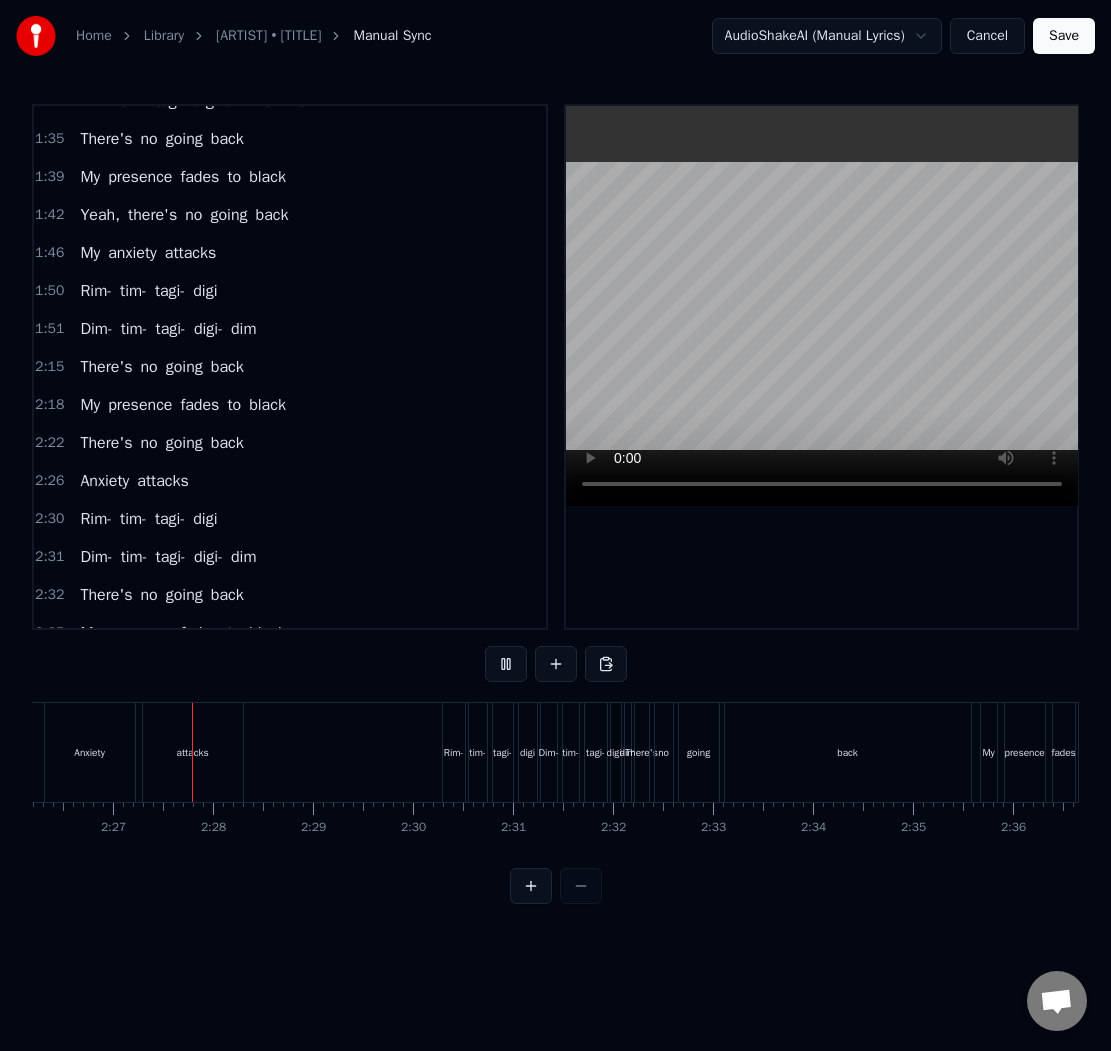 scroll, scrollTop: 0, scrollLeft: 14624, axis: horizontal 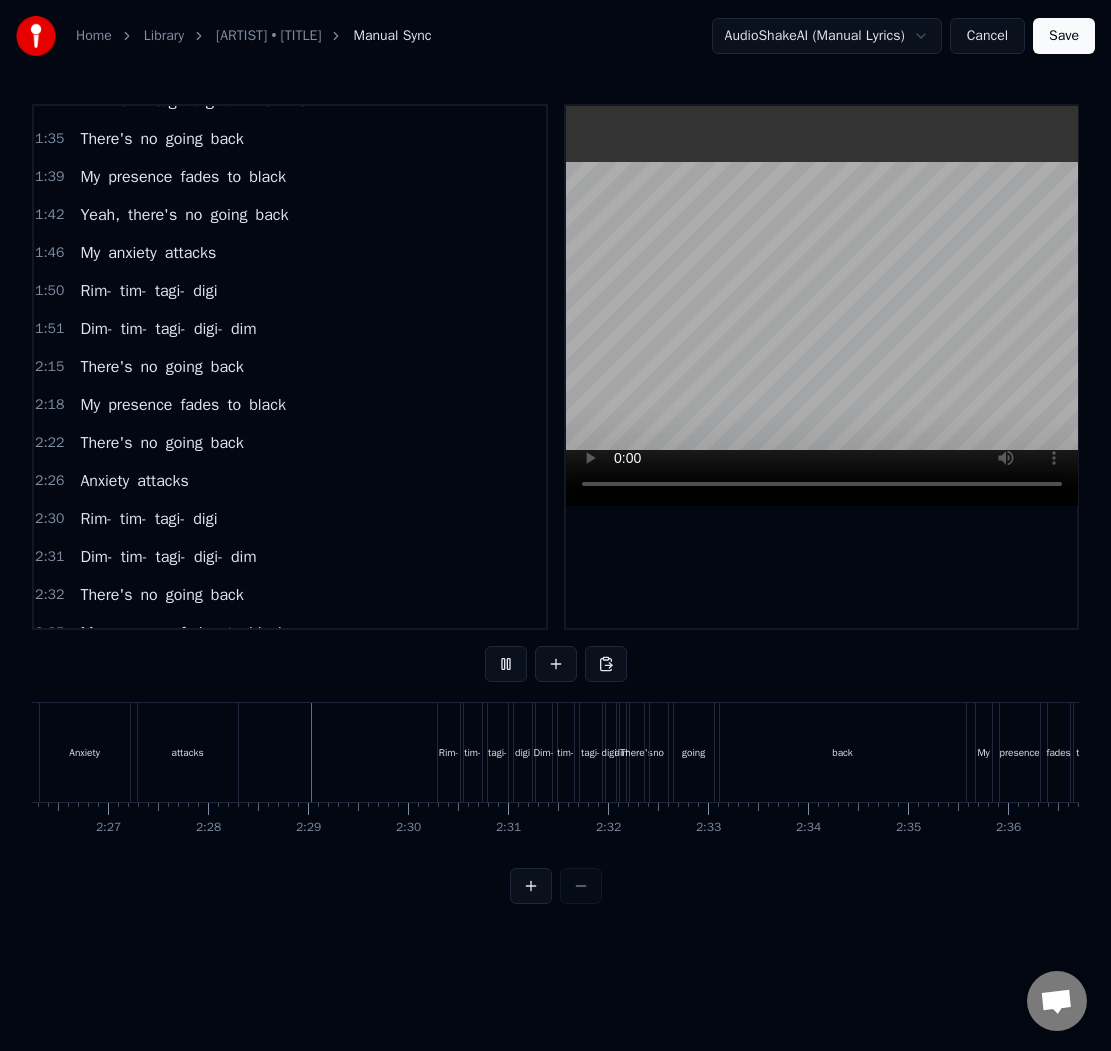 click on "back" at bounding box center [843, 752] 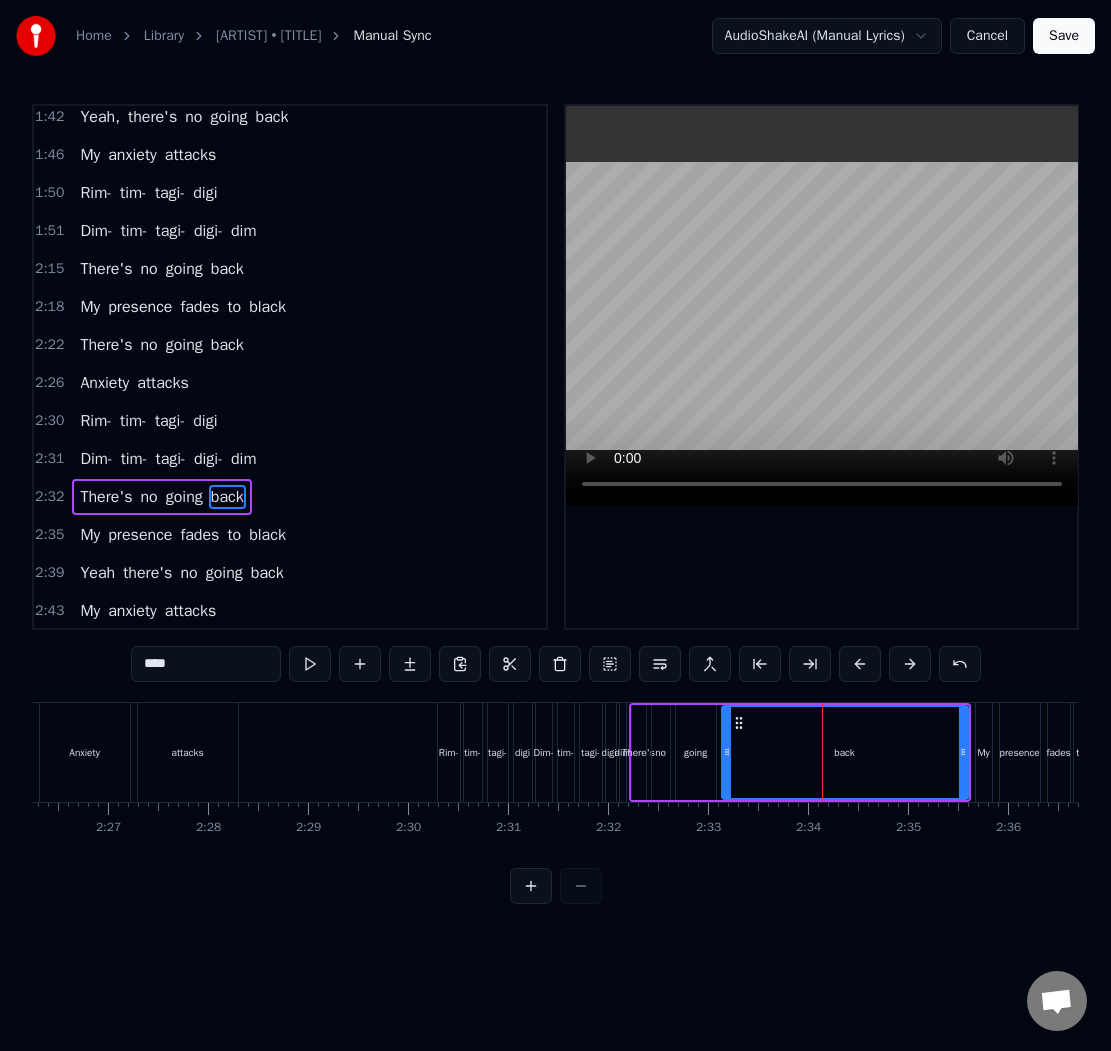scroll, scrollTop: 1340, scrollLeft: 0, axis: vertical 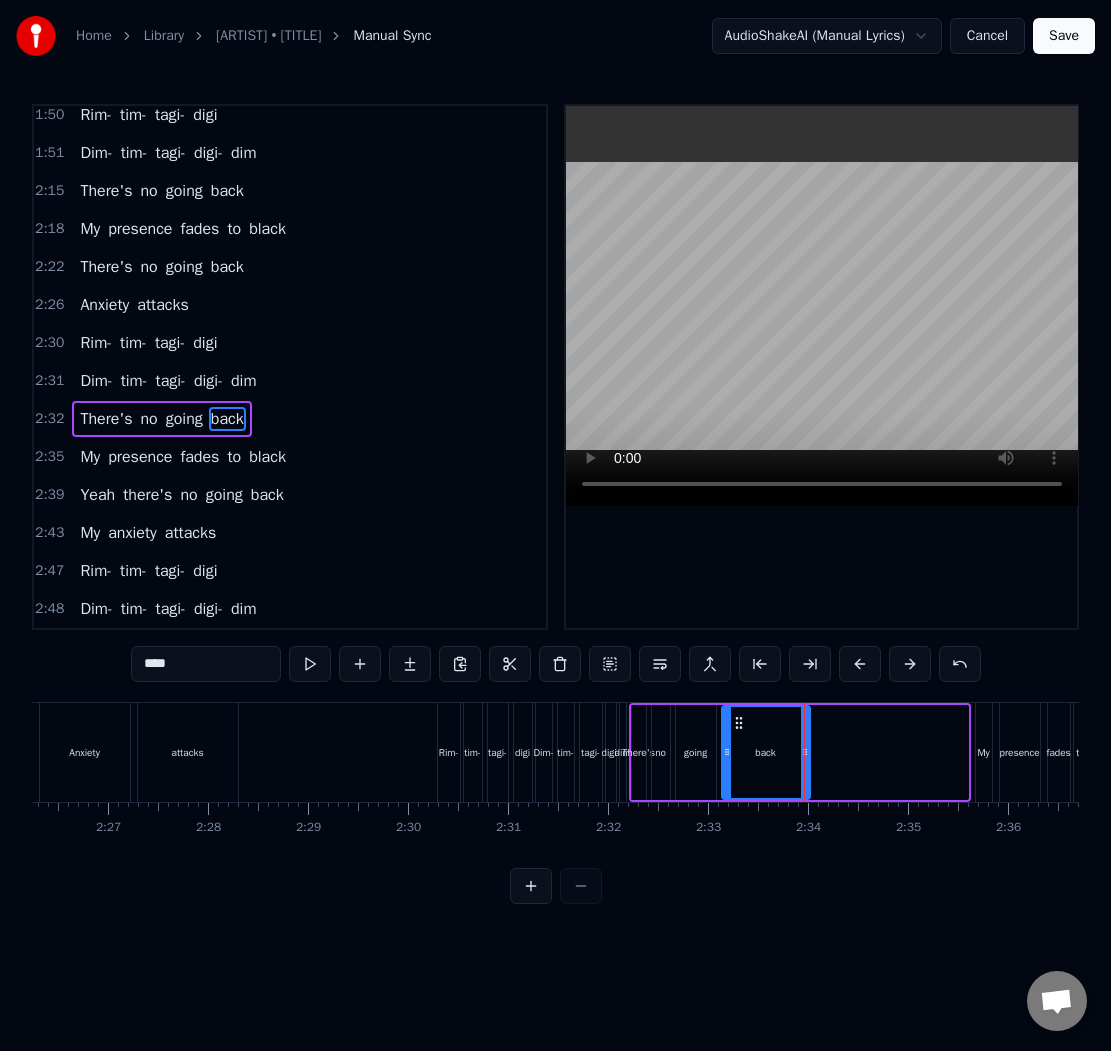 drag, startPoint x: 959, startPoint y: 748, endPoint x: 801, endPoint y: 764, distance: 158.80806 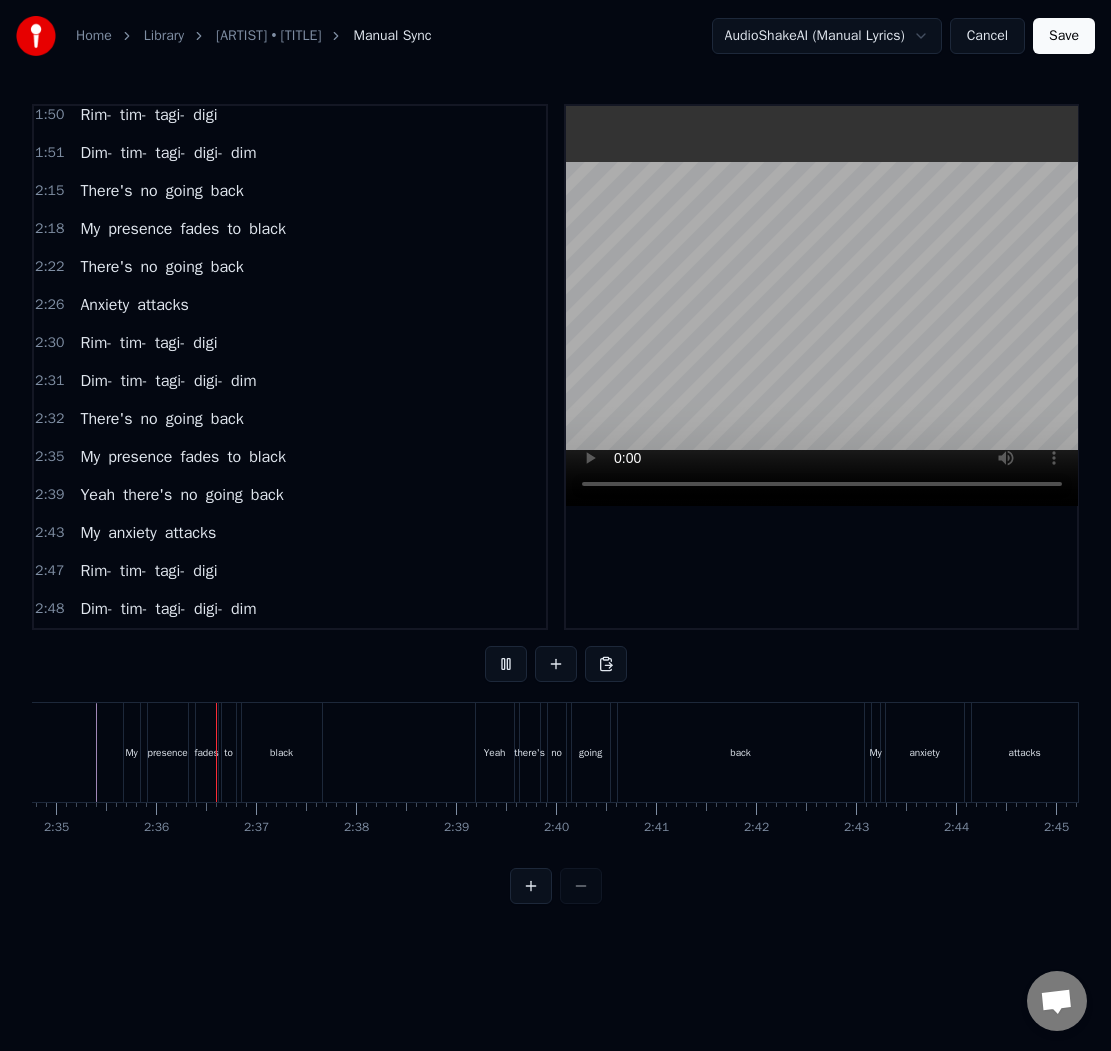 scroll, scrollTop: 0, scrollLeft: 15489, axis: horizontal 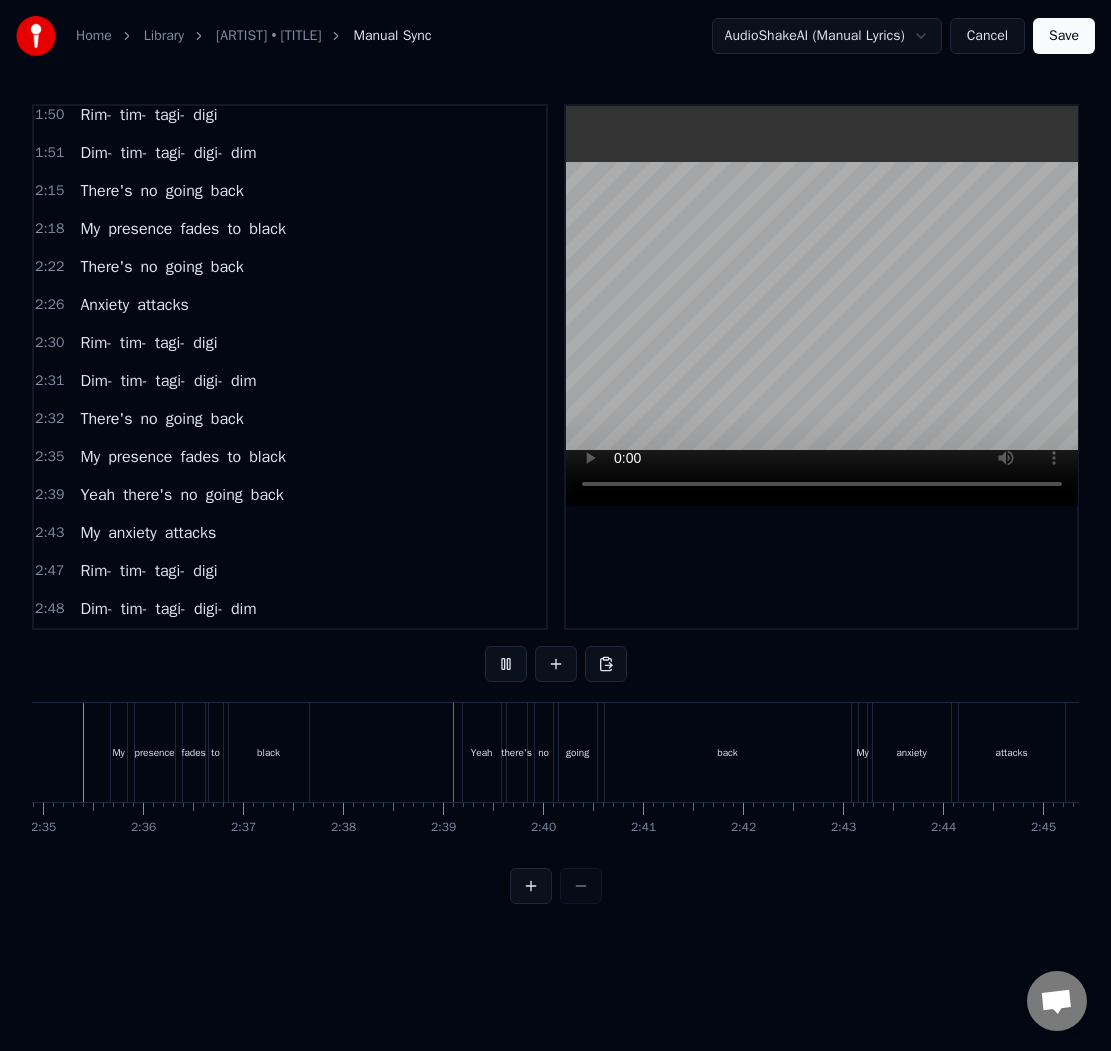 click on "back" at bounding box center (728, 752) 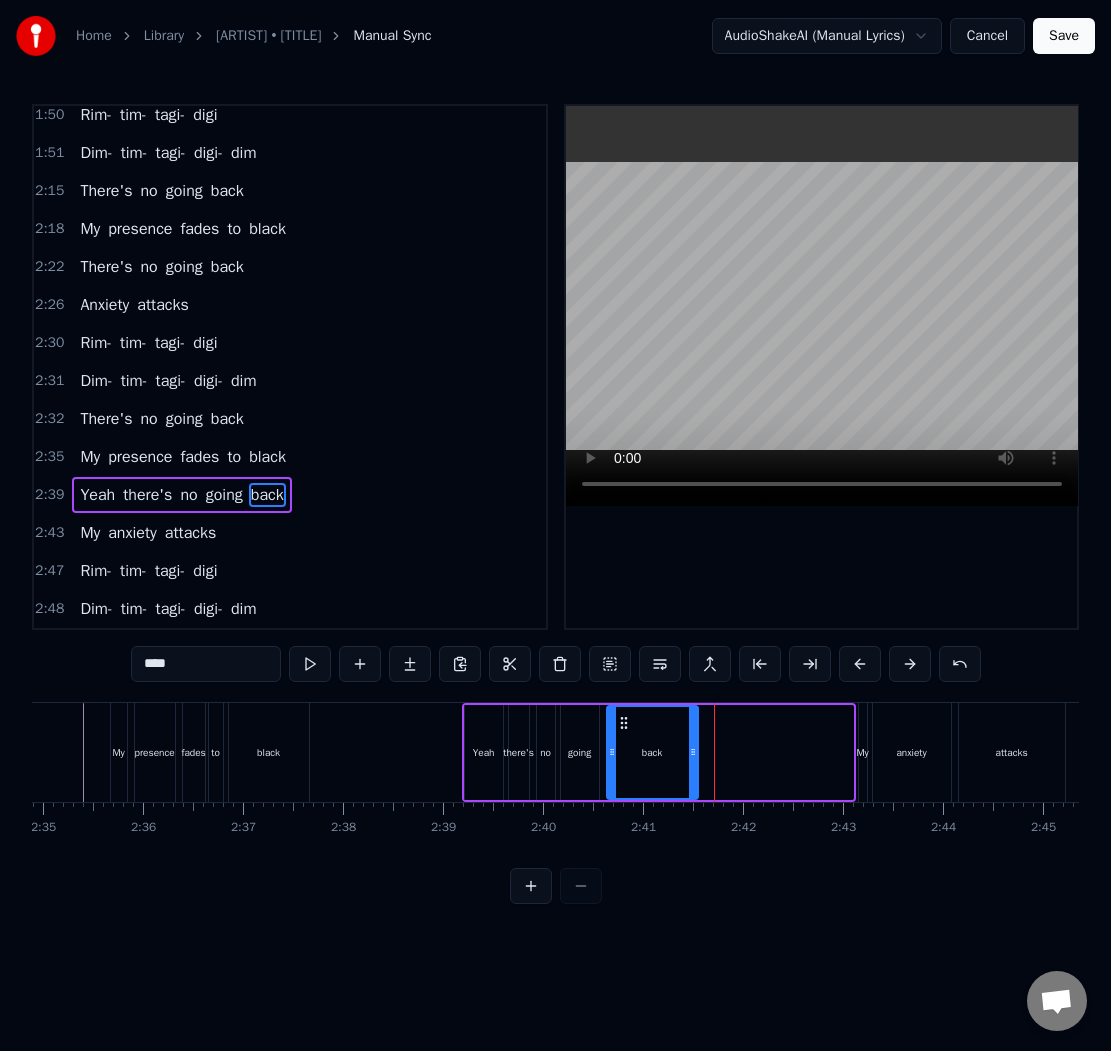 drag, startPoint x: 845, startPoint y: 750, endPoint x: 690, endPoint y: 765, distance: 155.72412 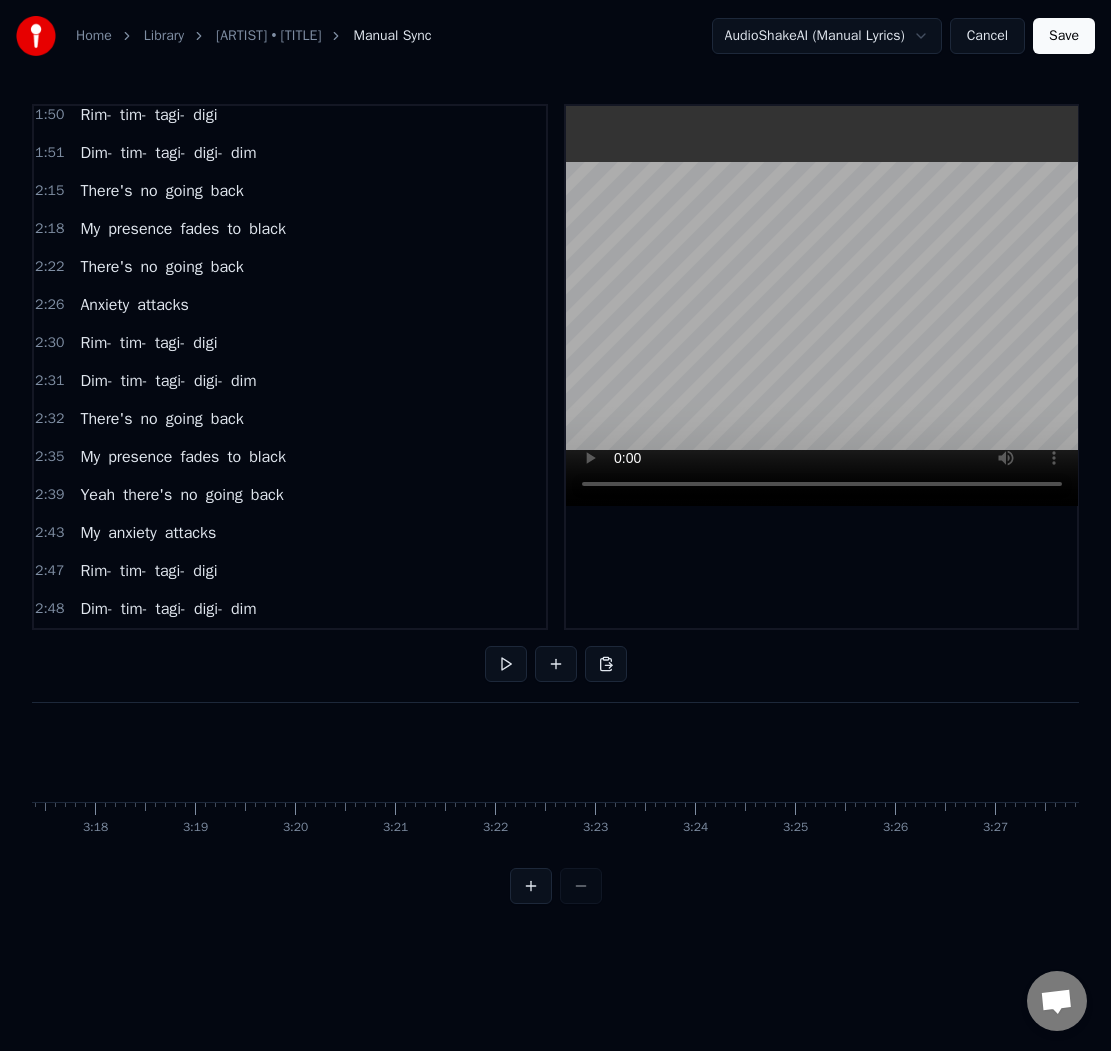 scroll, scrollTop: 0, scrollLeft: 19804, axis: horizontal 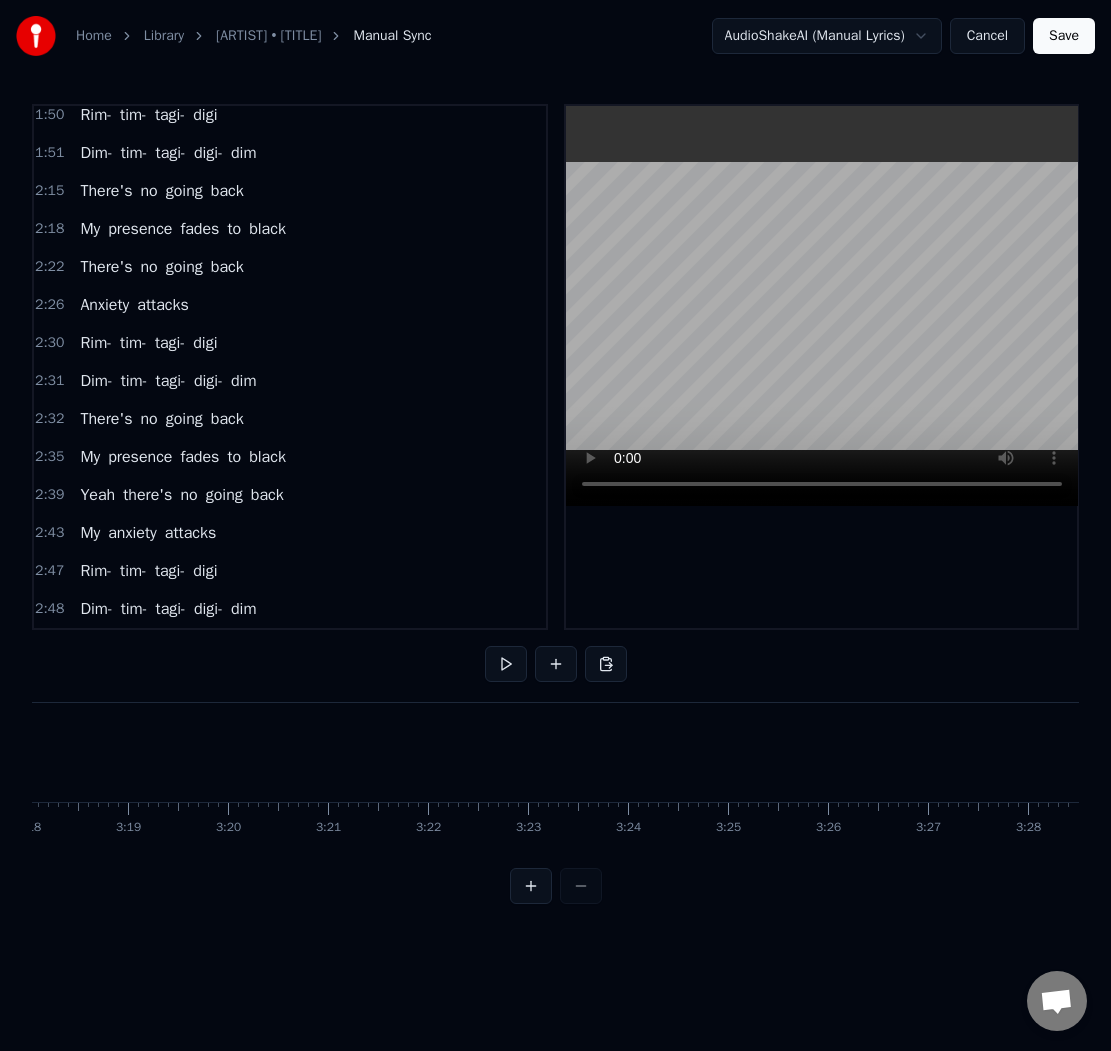 click on "Save" at bounding box center [1064, 36] 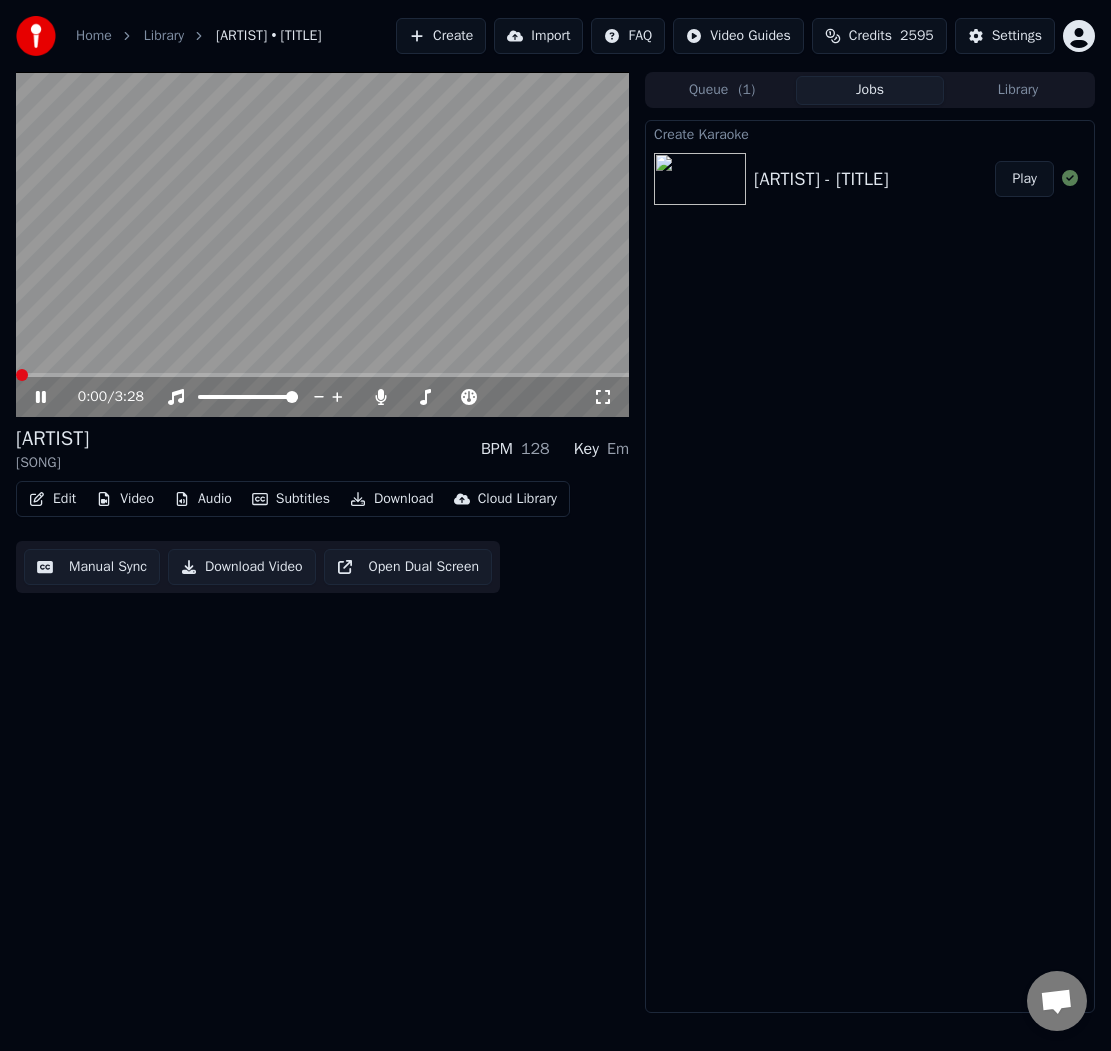 click at bounding box center (22, 375) 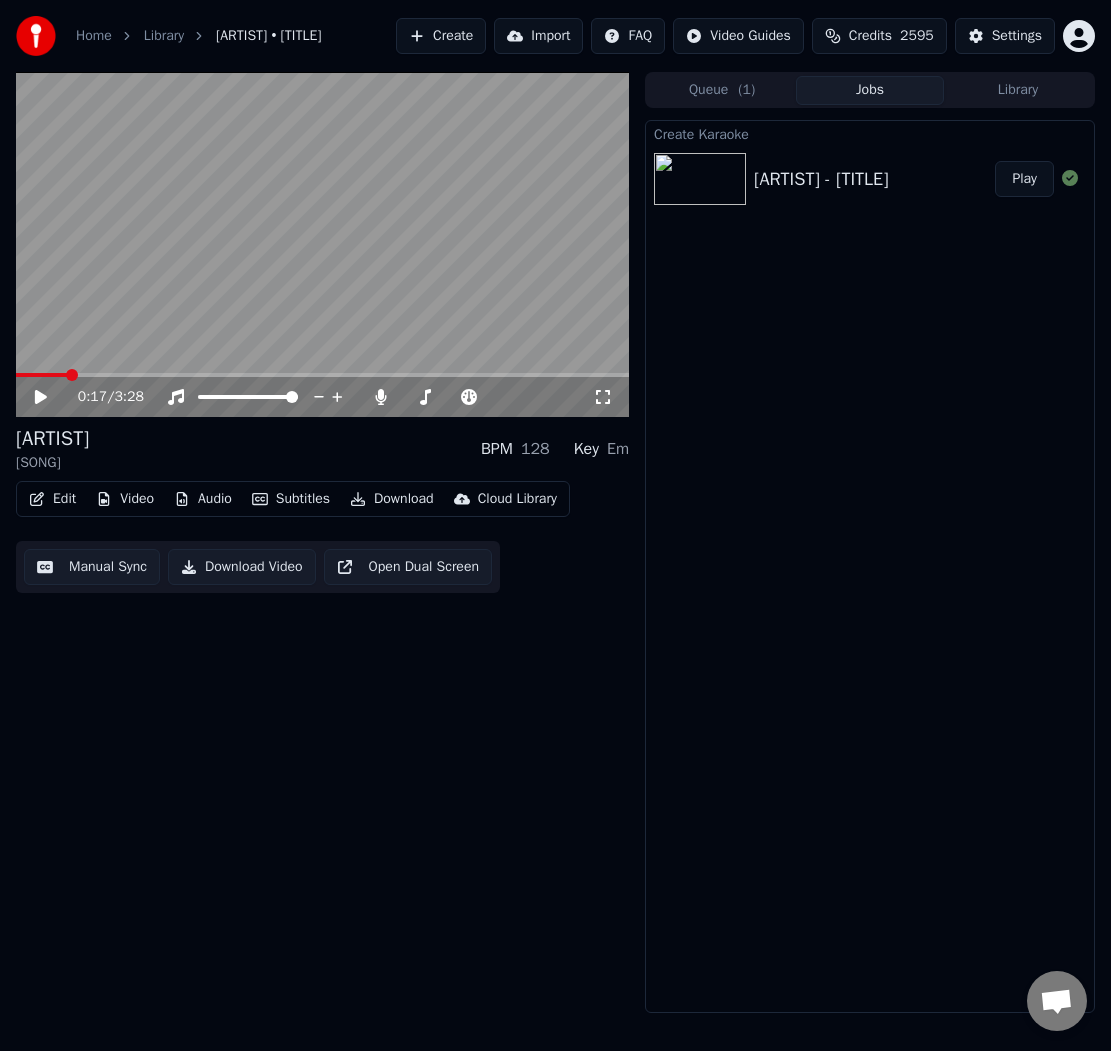 click on "Audio" at bounding box center [203, 499] 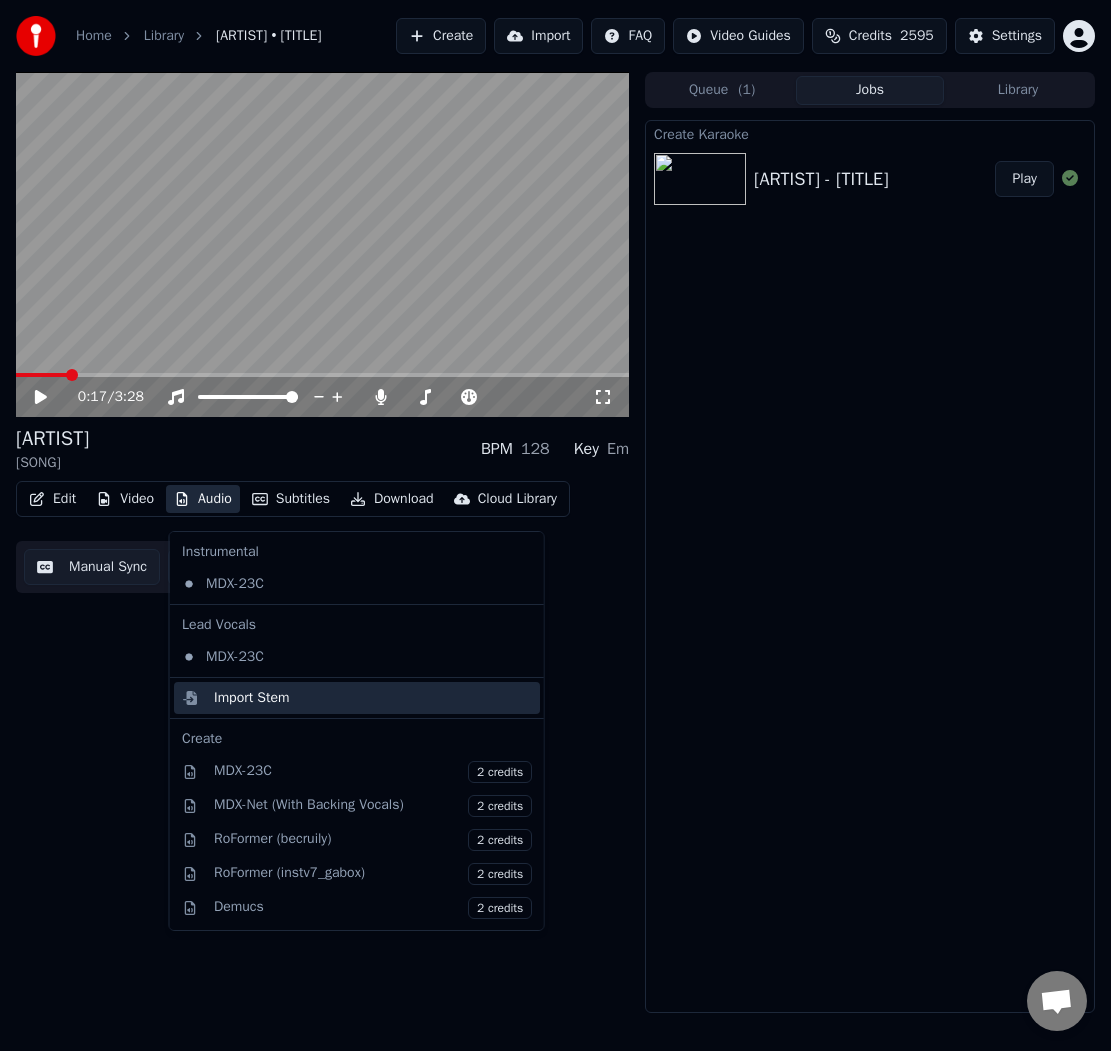 click on "Import Stem" at bounding box center (252, 698) 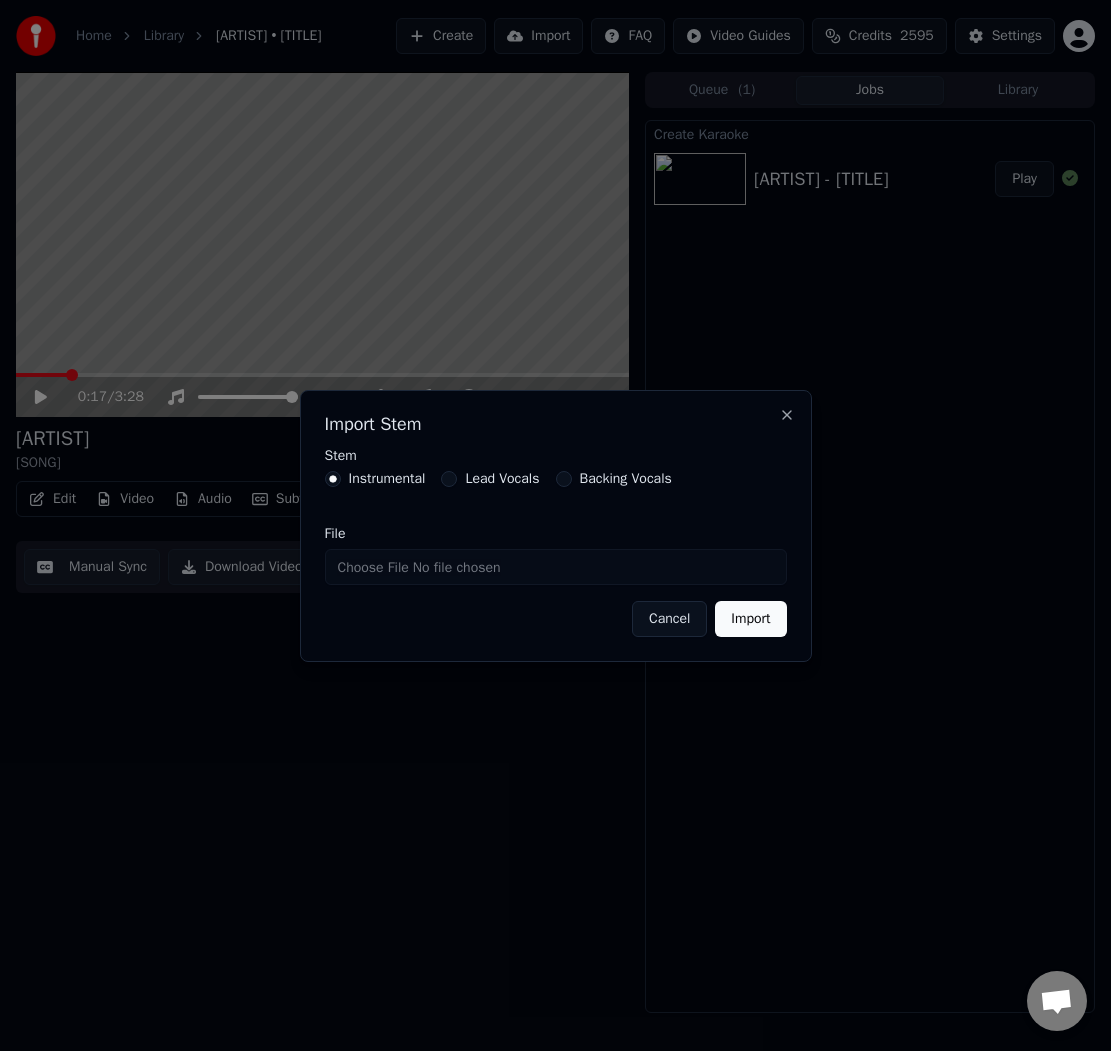 click on "File" at bounding box center [556, 567] 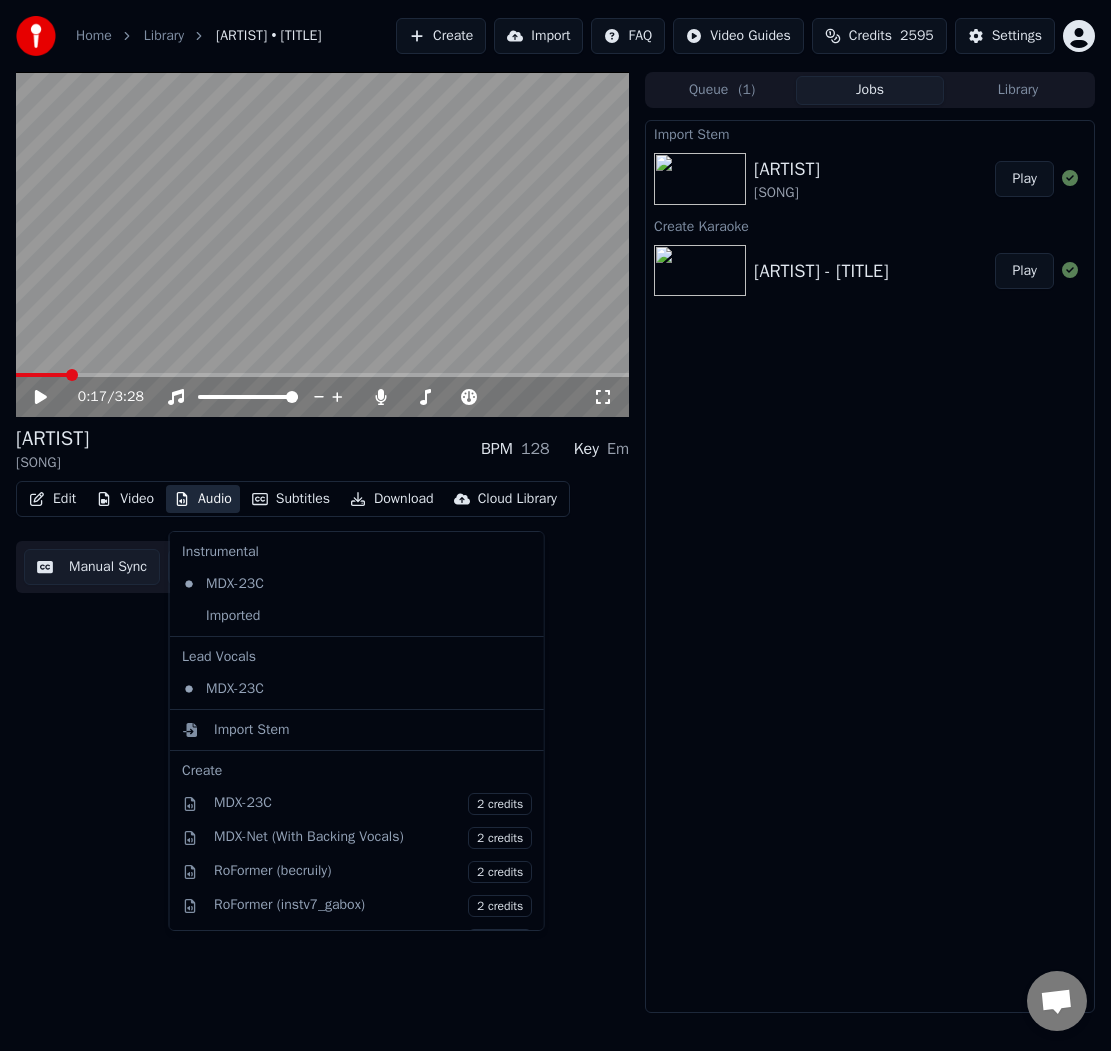 click on "Audio" at bounding box center [203, 499] 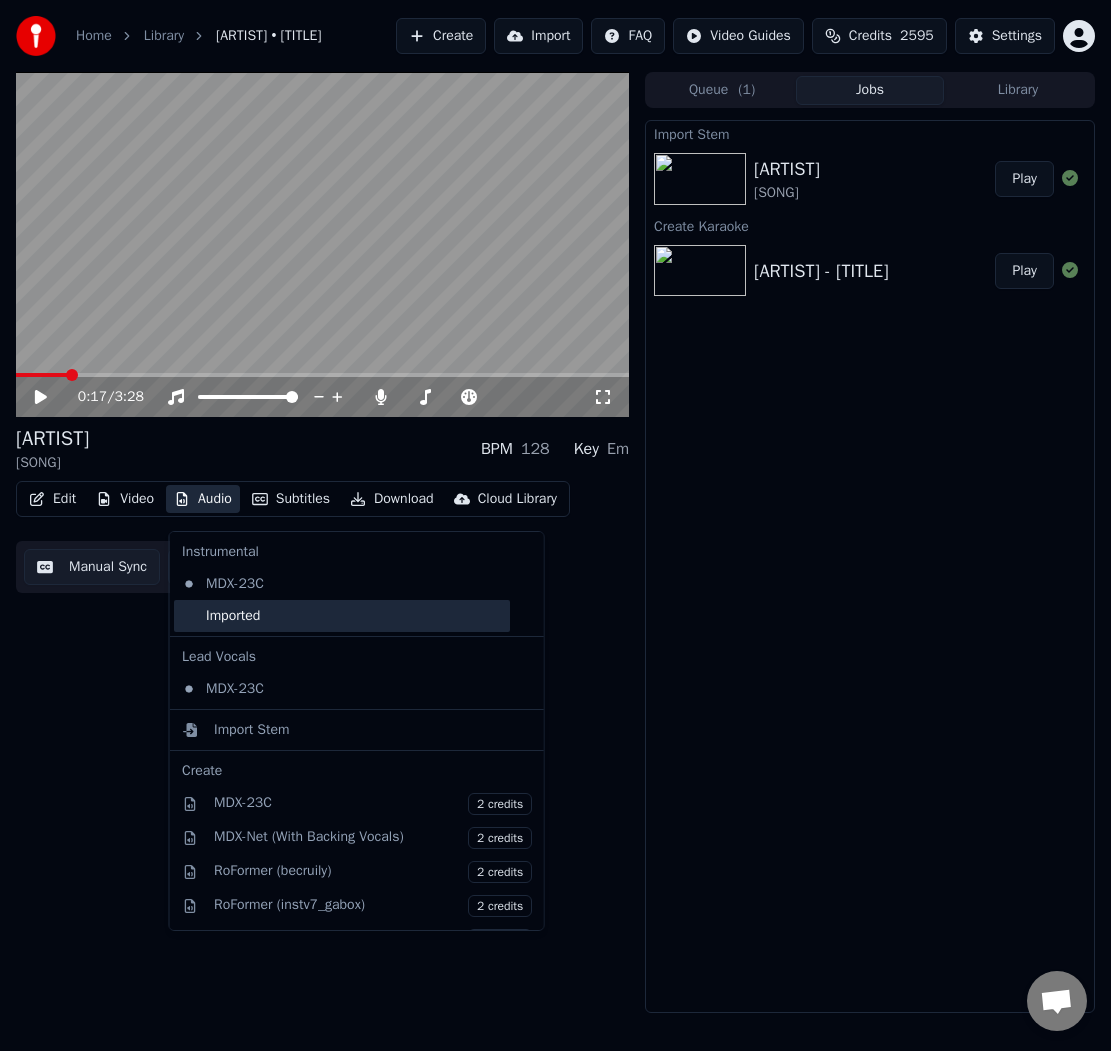 click on "Imported" at bounding box center (342, 616) 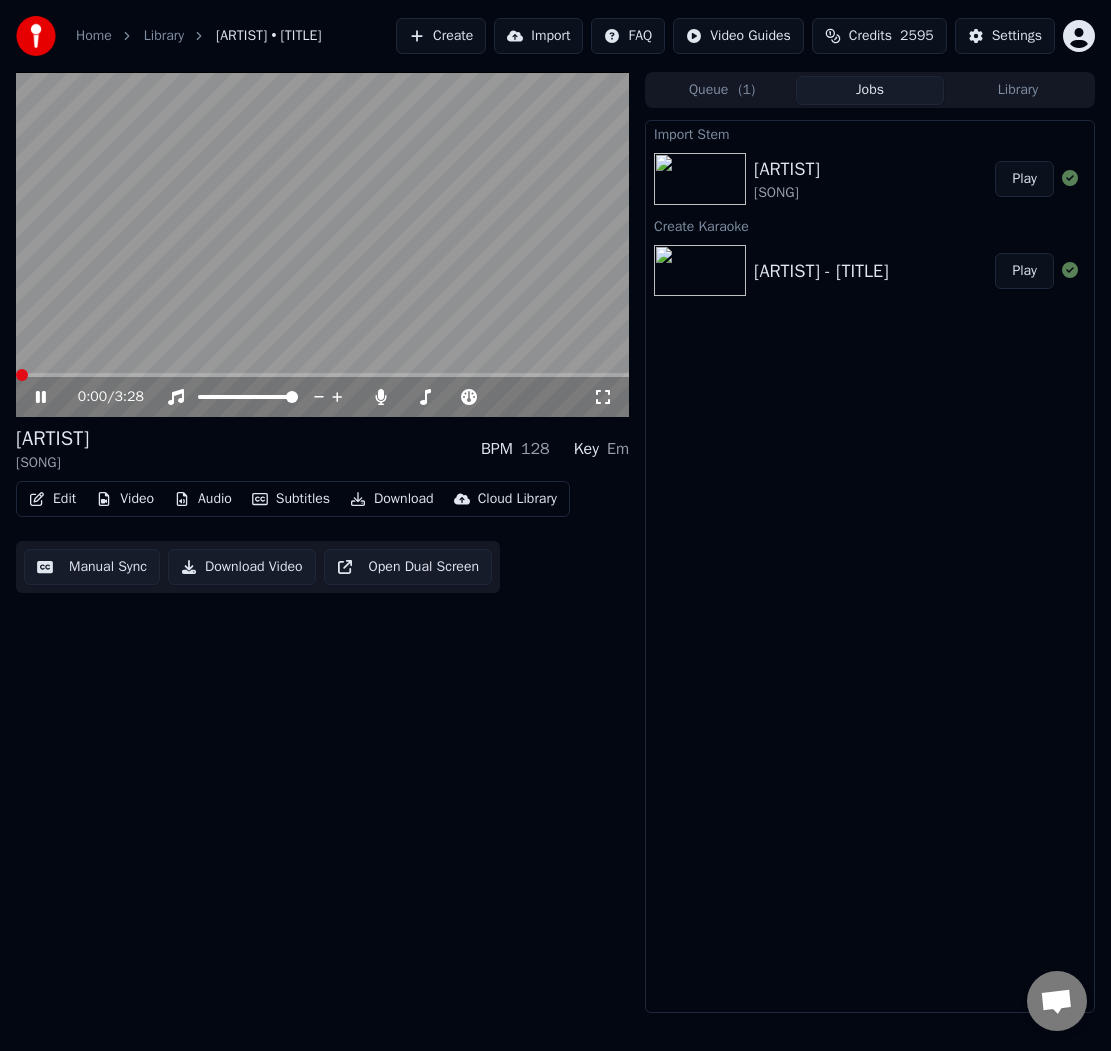 click at bounding box center [22, 375] 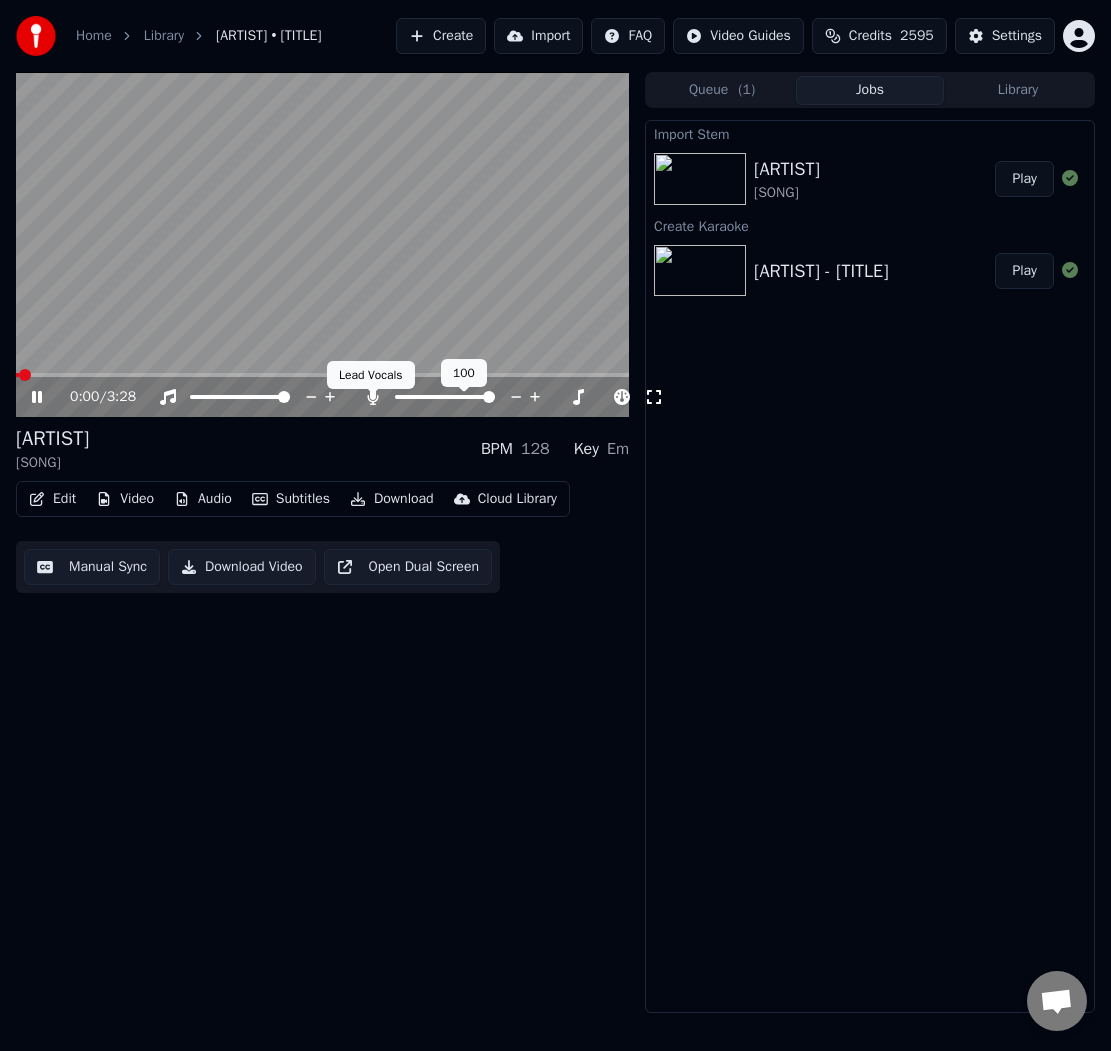 click 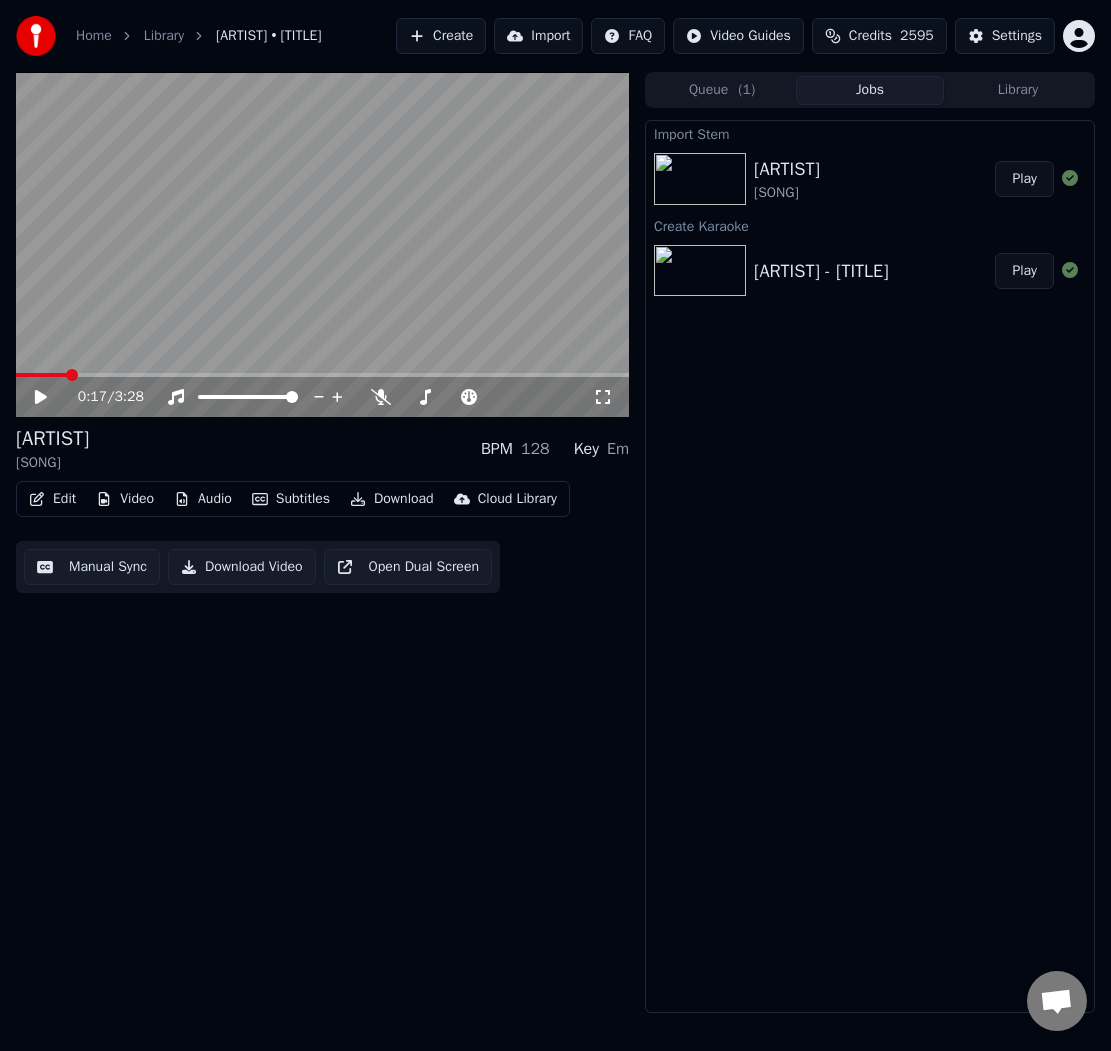 click on "Manual Sync" at bounding box center [92, 567] 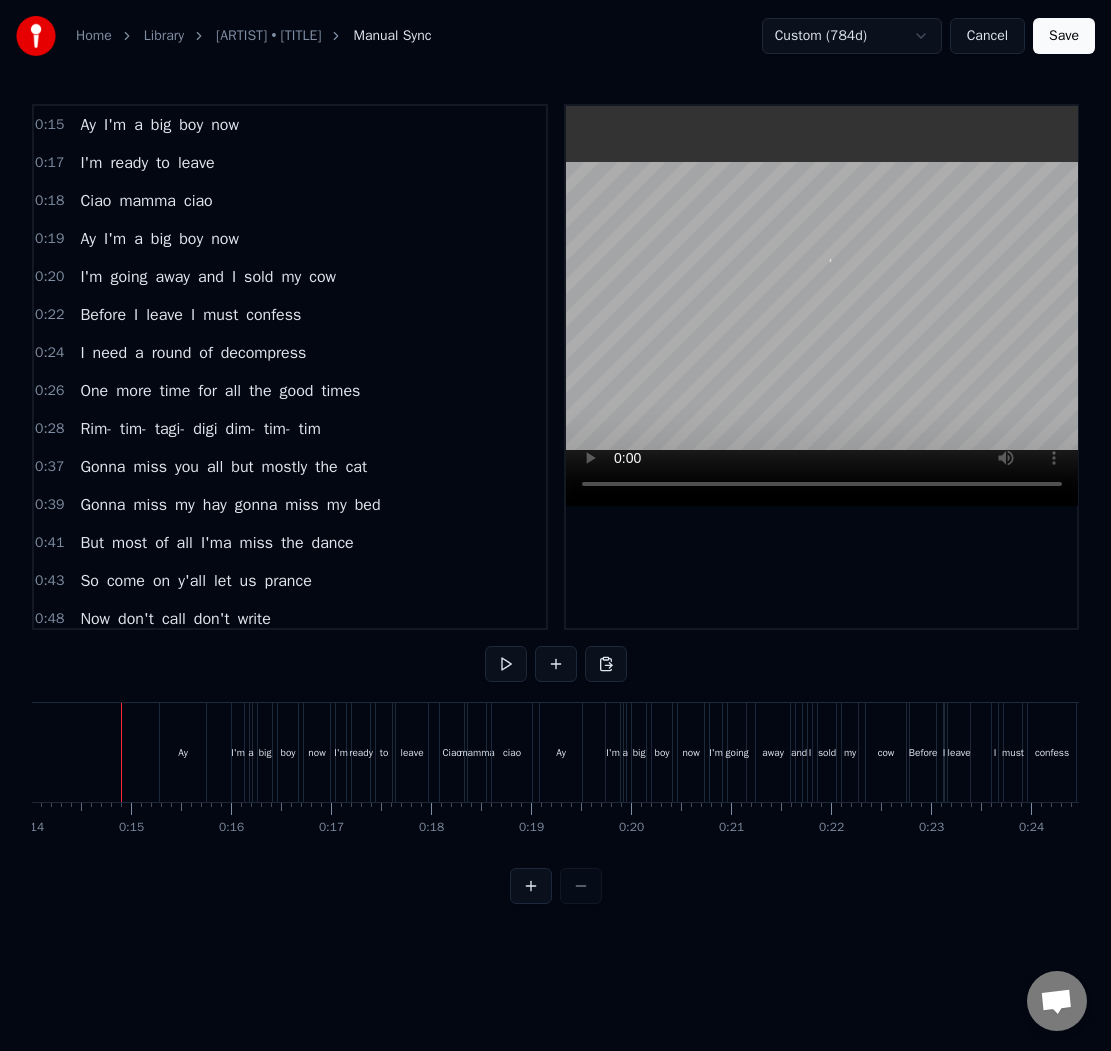 scroll, scrollTop: 0, scrollLeft: 1390, axis: horizontal 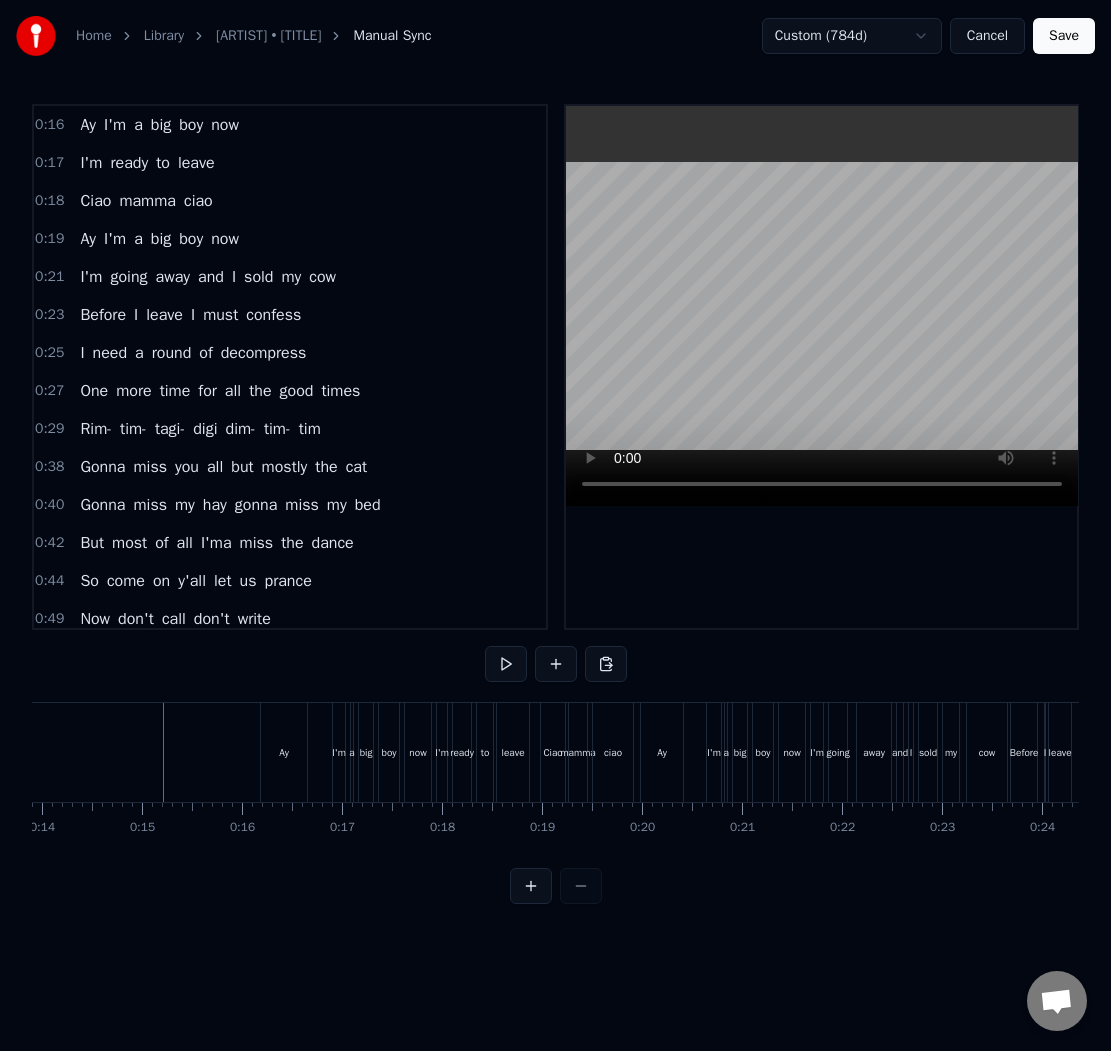 click on "Save" at bounding box center (1064, 36) 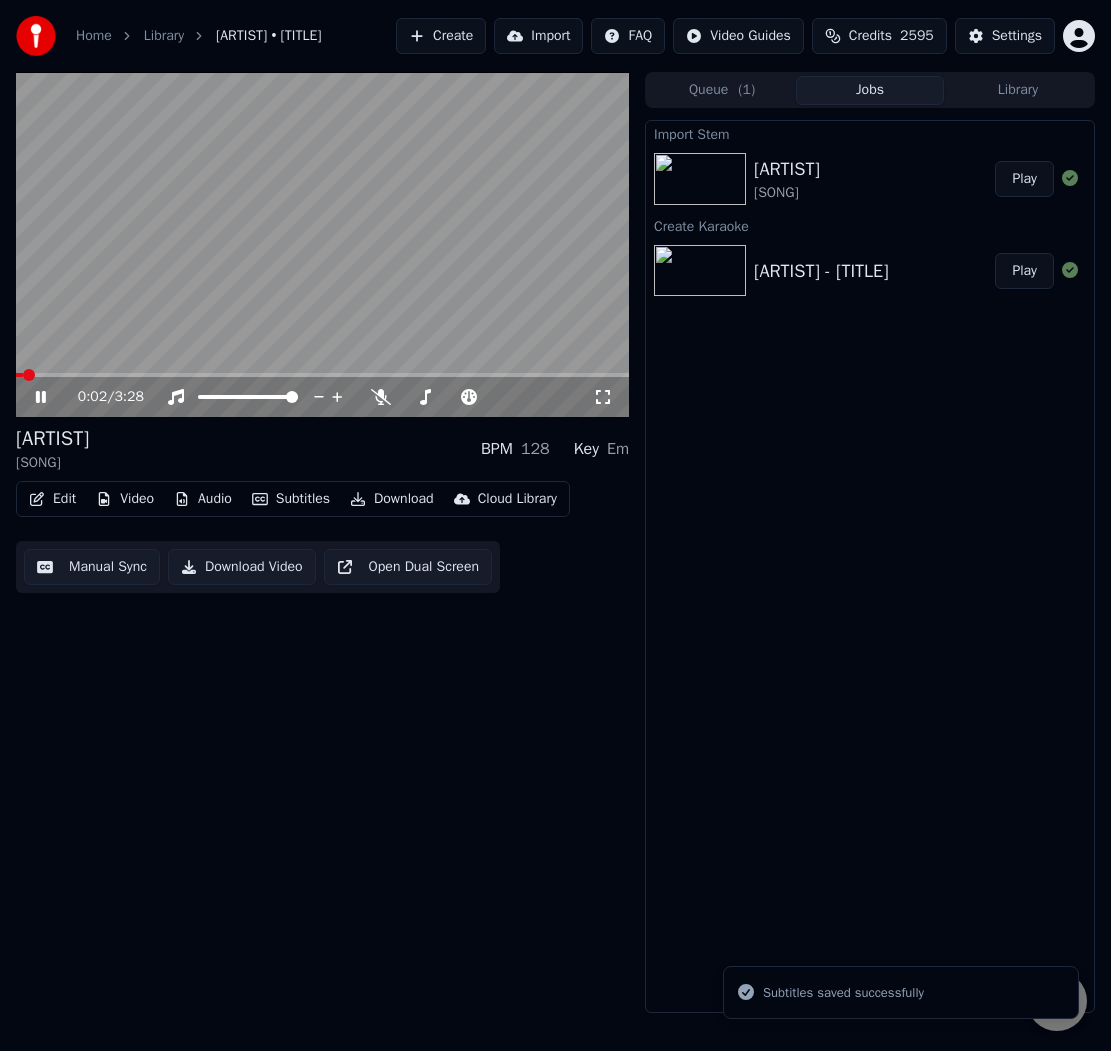 click on "[TIME]  /  [TIME] [ARTIST] [SONG] [ARTIST] [ARTIST] [ARTIST] BPM [NUMBER] Key [KEY] Edit Video Audio Subtitles Download Cloud Library Manual Sync Download Video Open Dual Screen" at bounding box center (322, 542) 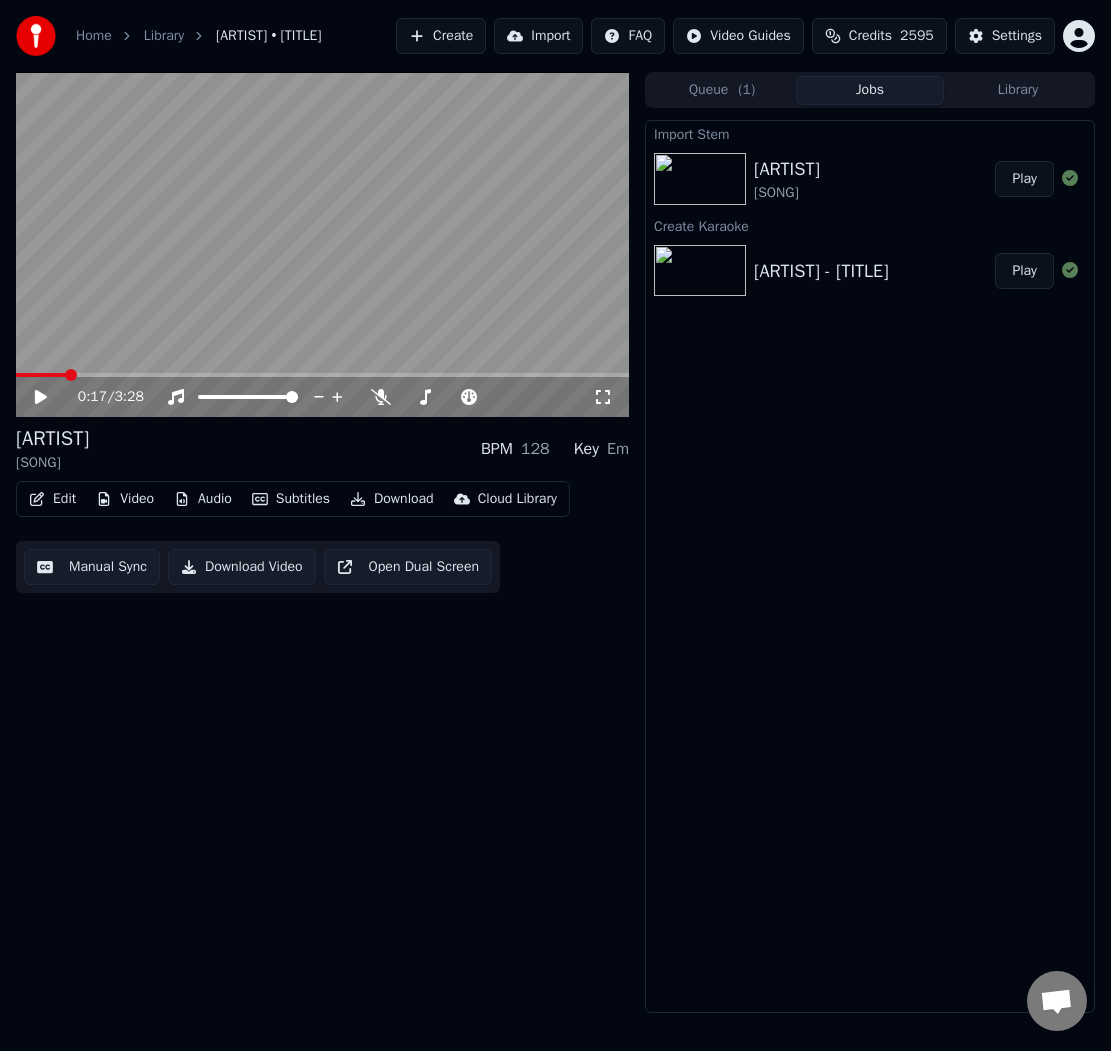 click on "Manual Sync" at bounding box center (92, 567) 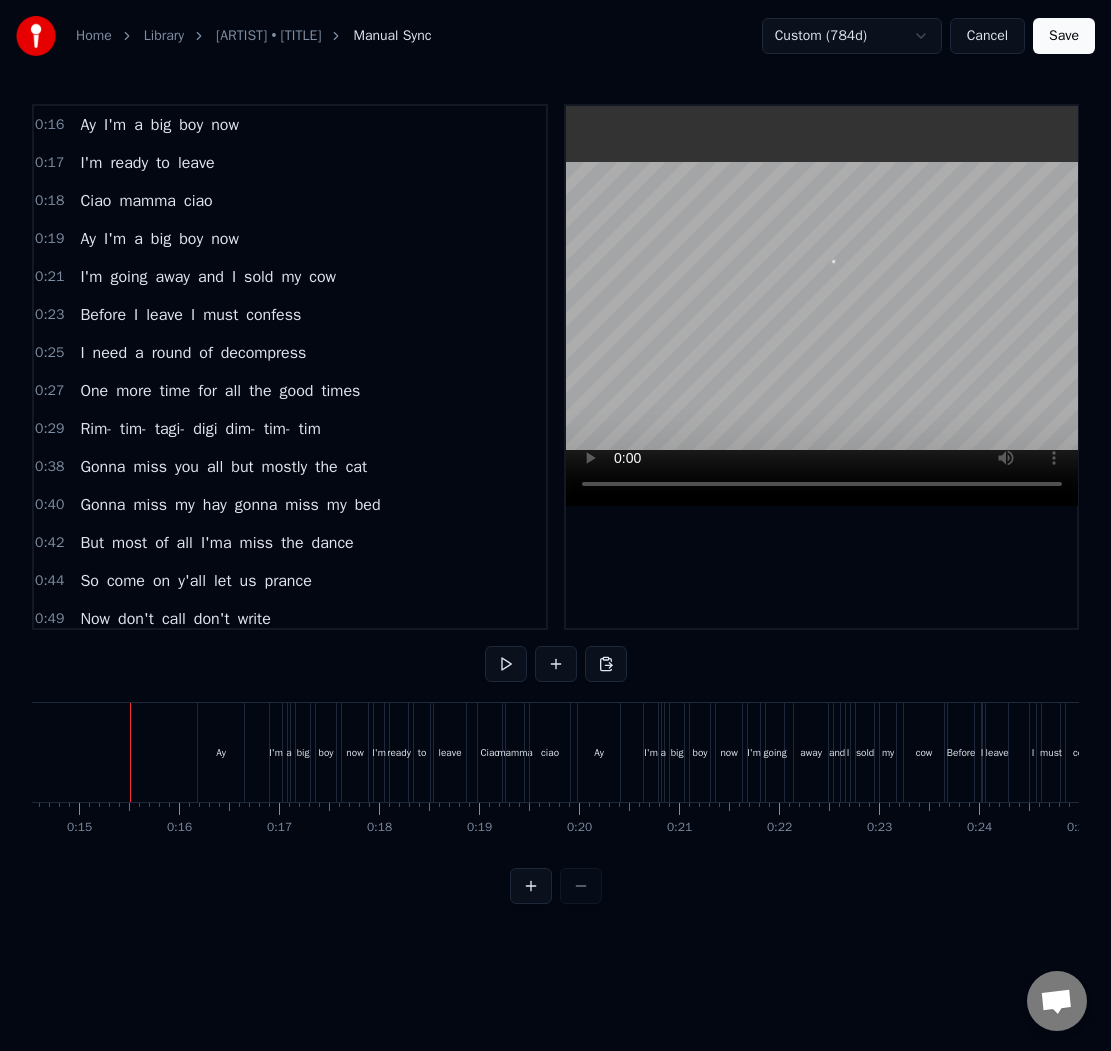 scroll, scrollTop: 0, scrollLeft: 1451, axis: horizontal 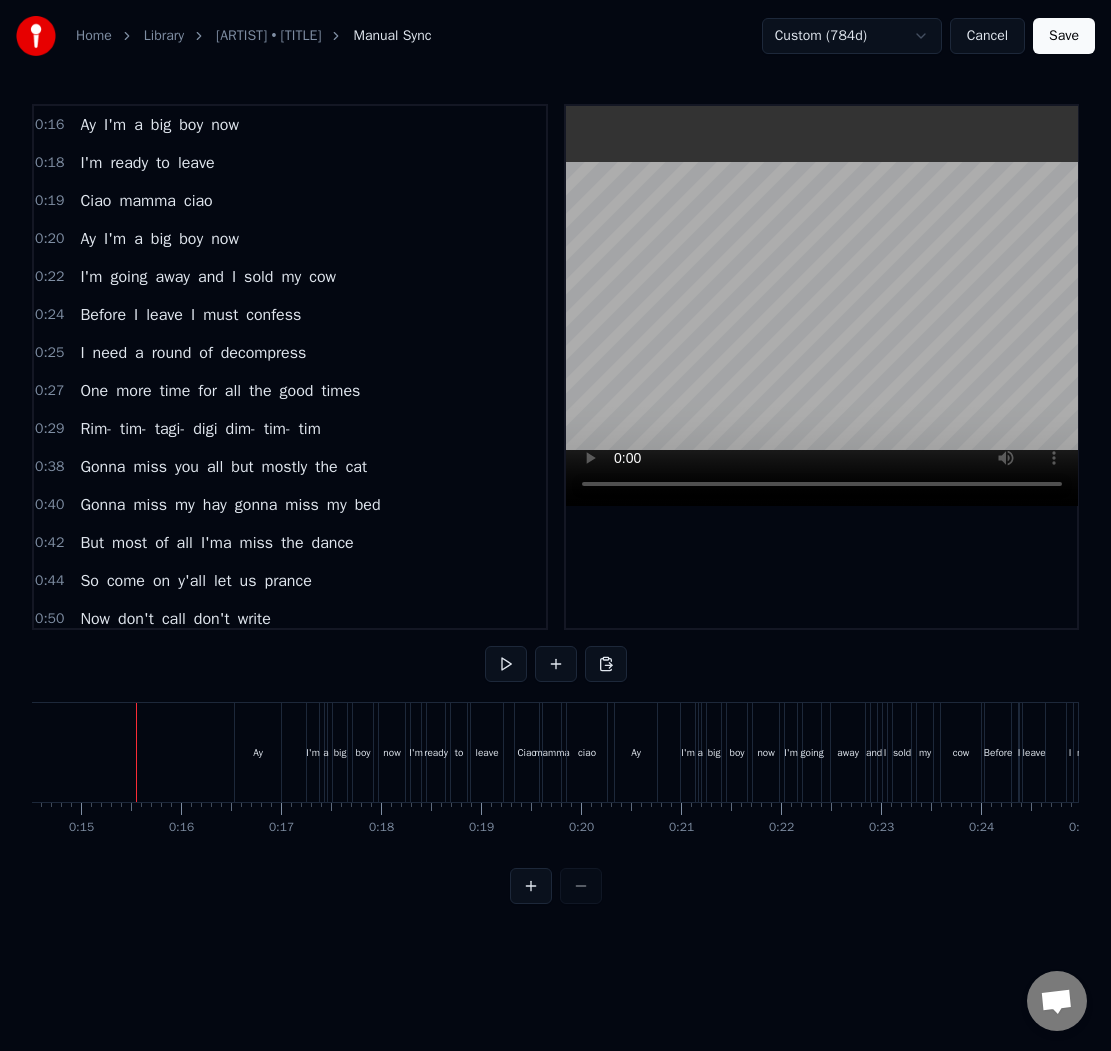 click on "Save" at bounding box center [1064, 36] 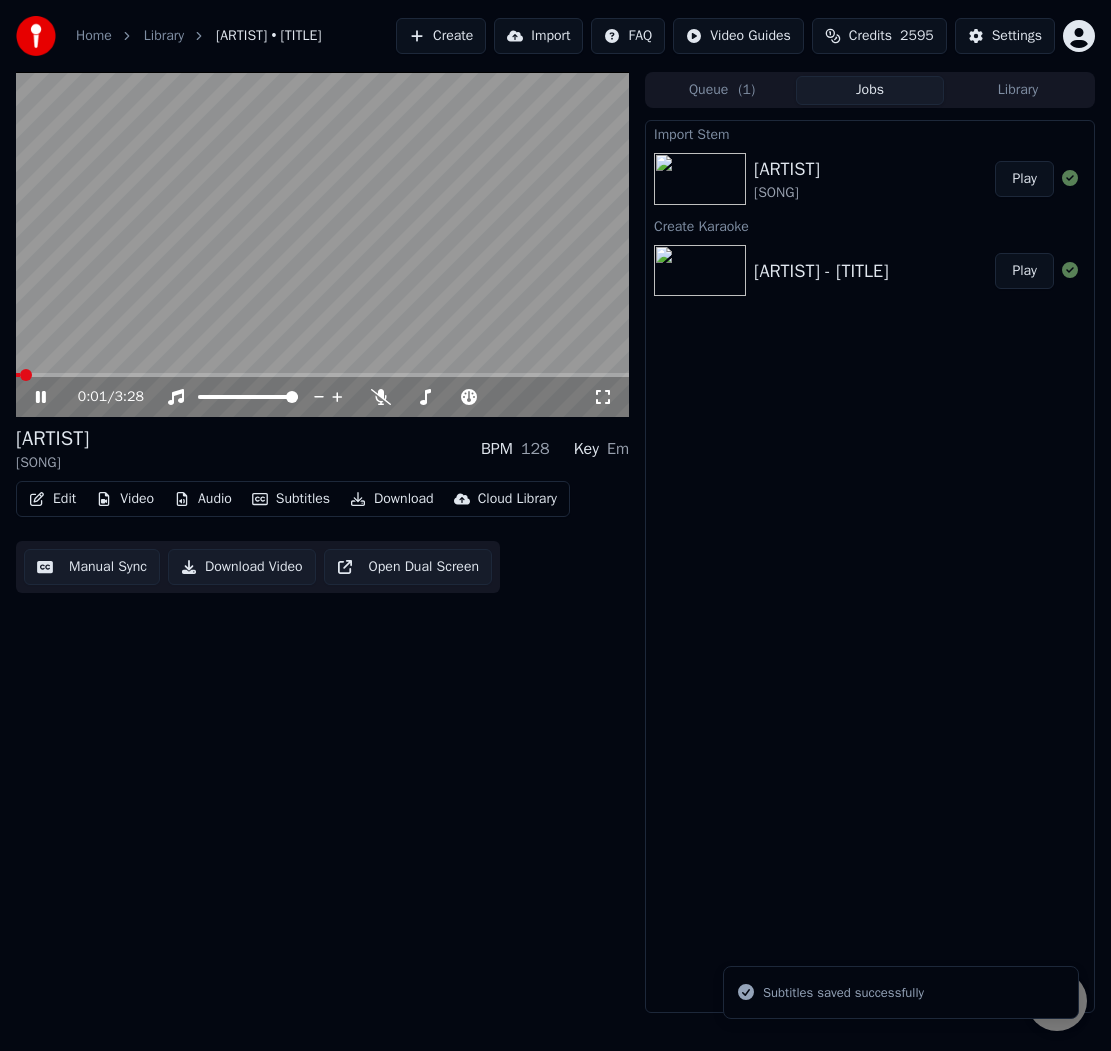 click at bounding box center [322, 375] 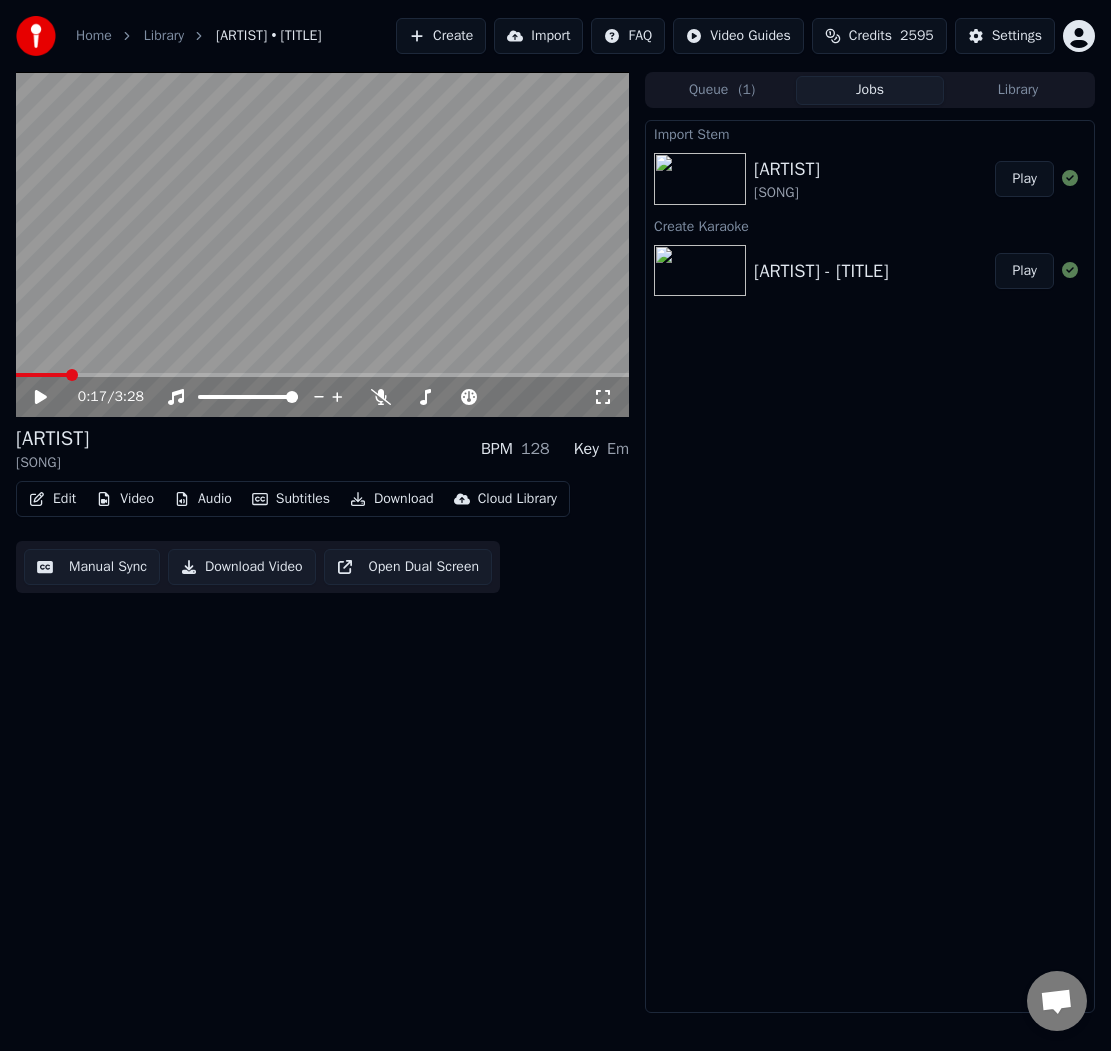 click at bounding box center (322, 244) 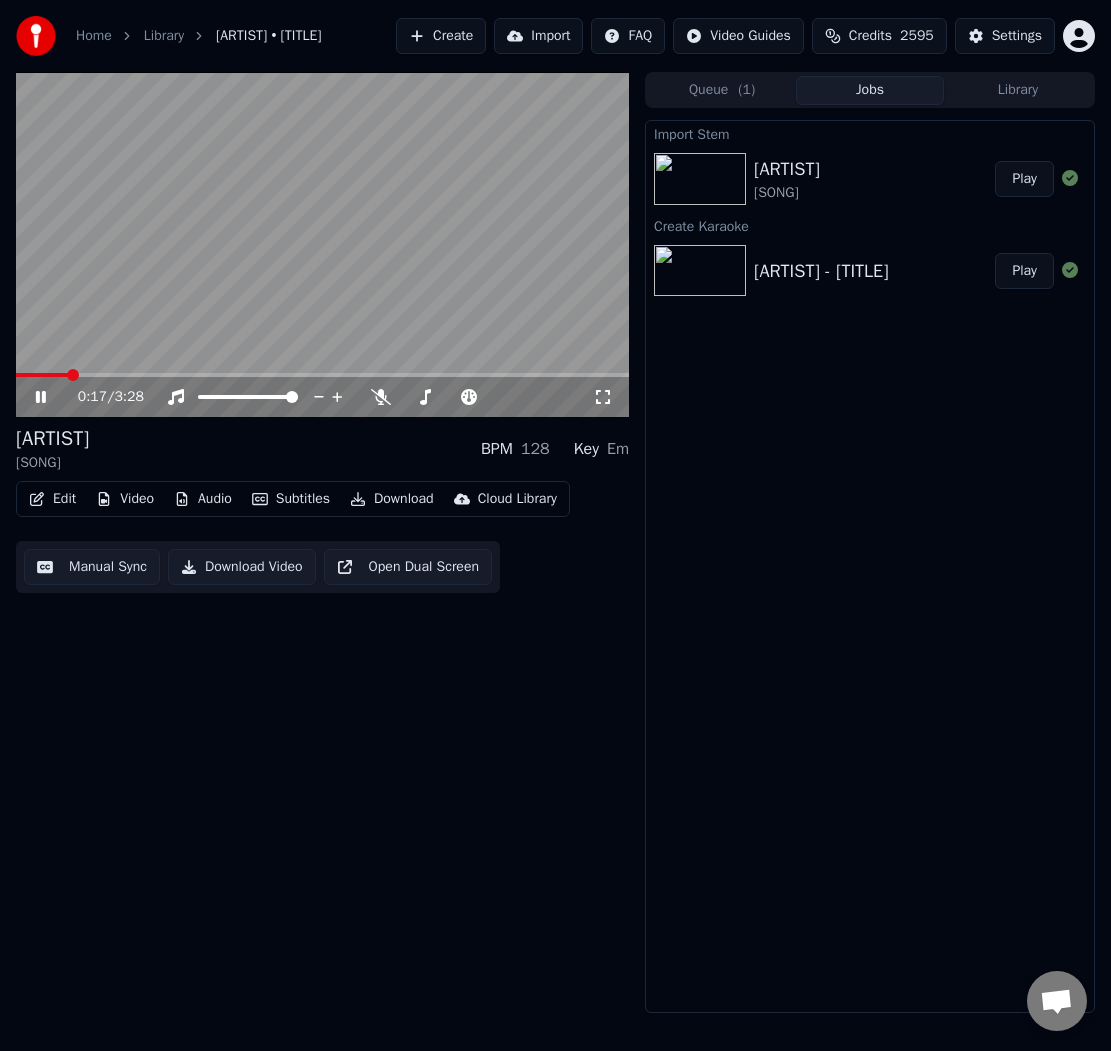 click at bounding box center [322, 244] 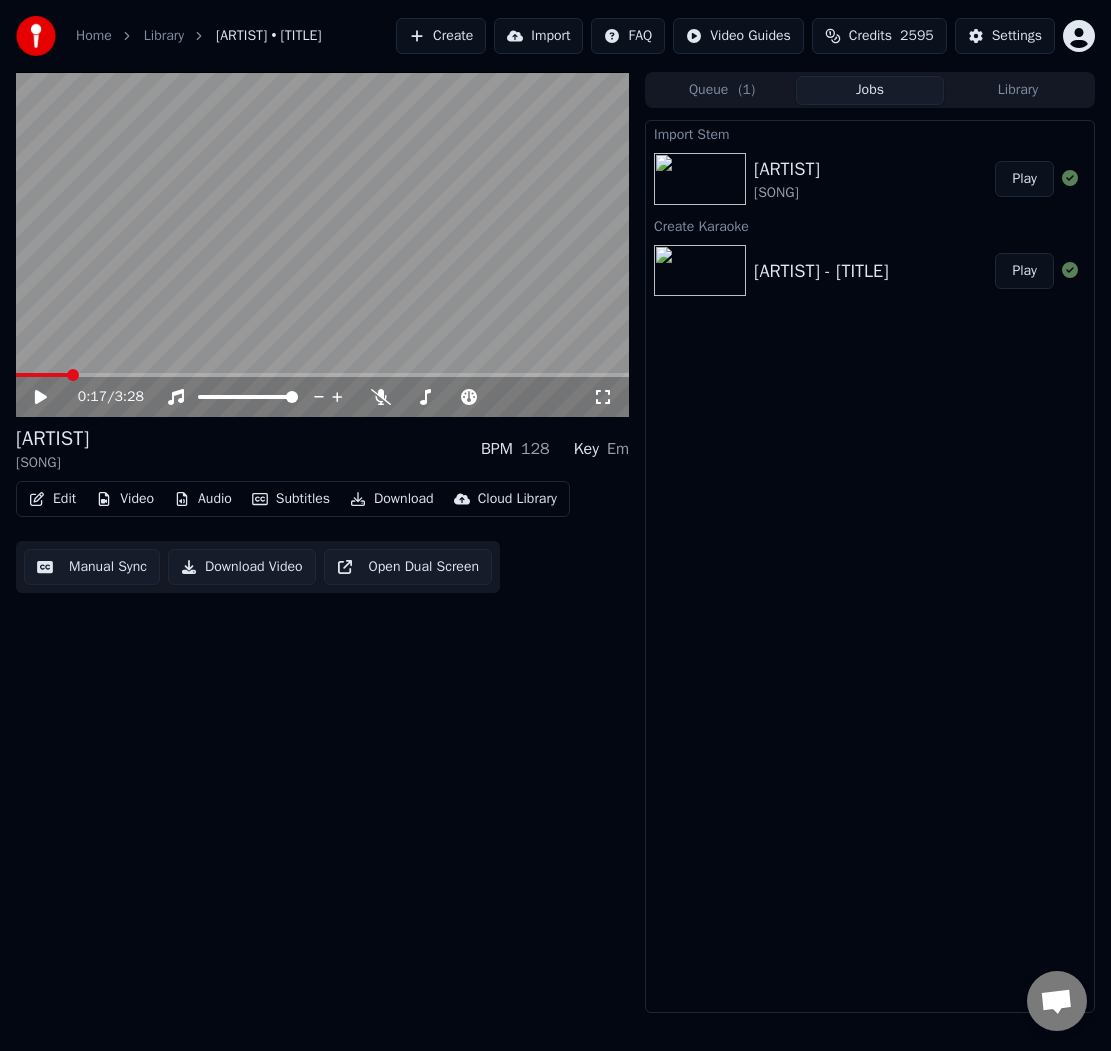 click on "Manual Sync" at bounding box center (92, 567) 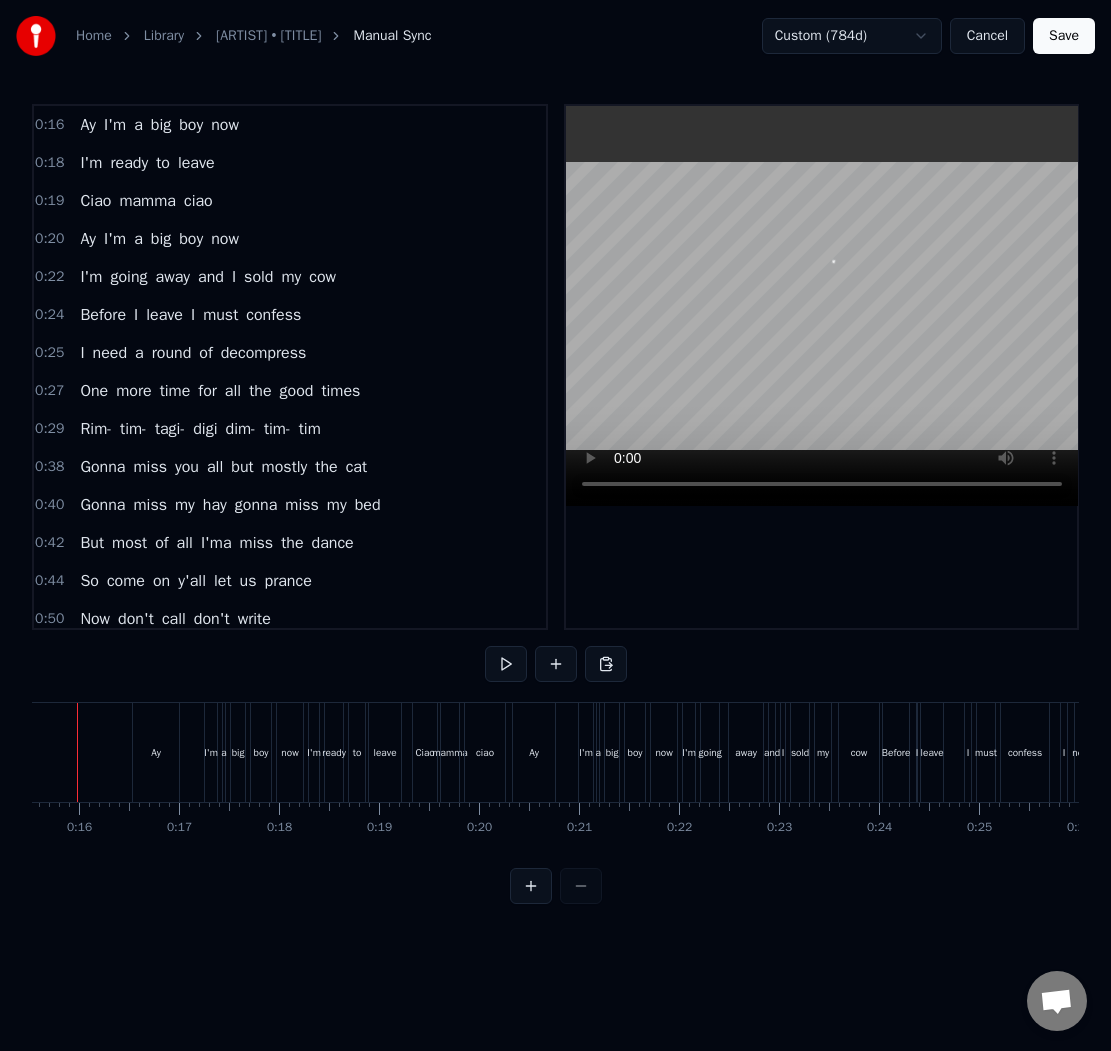 scroll, scrollTop: 0, scrollLeft: 1498, axis: horizontal 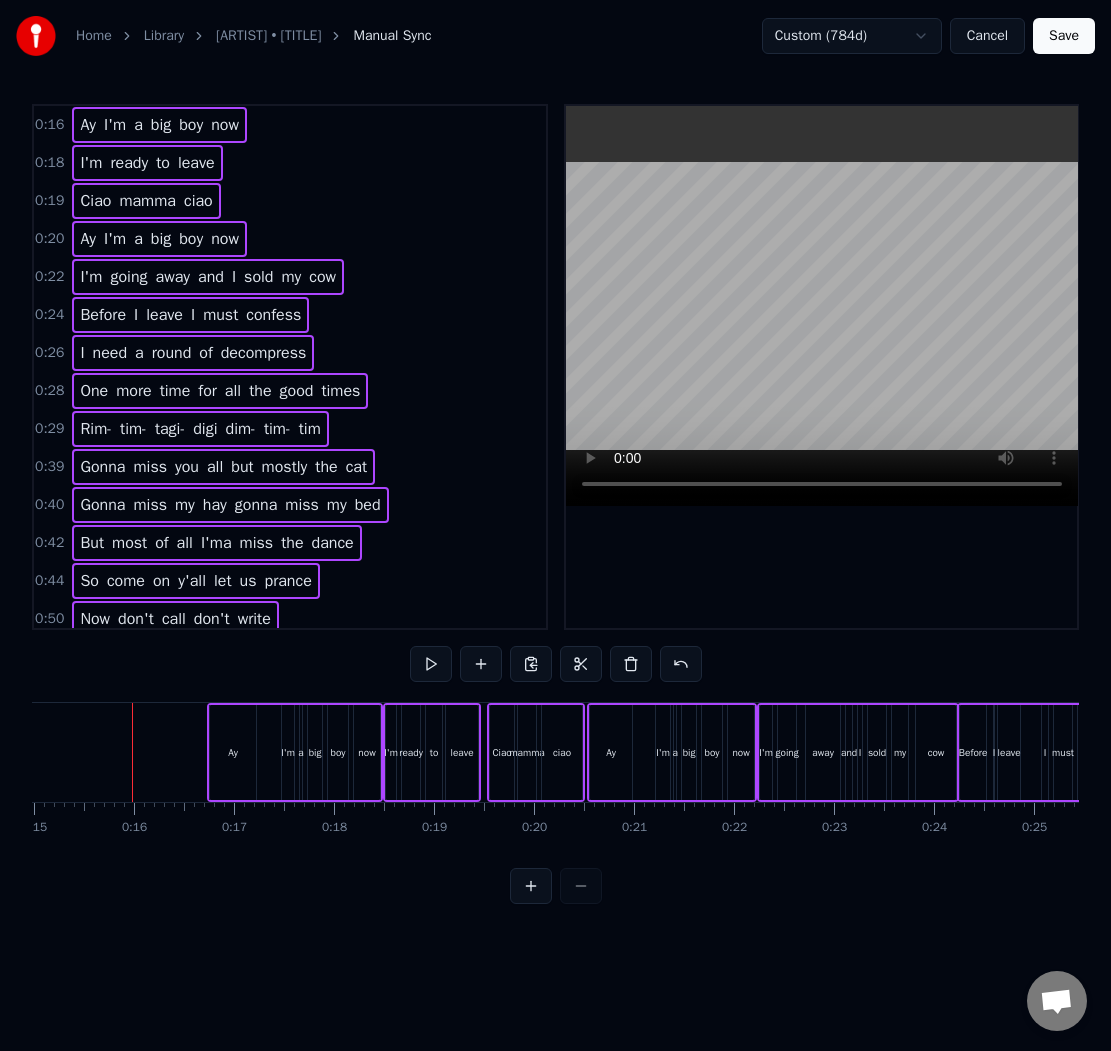 click at bounding box center (8960, 752) 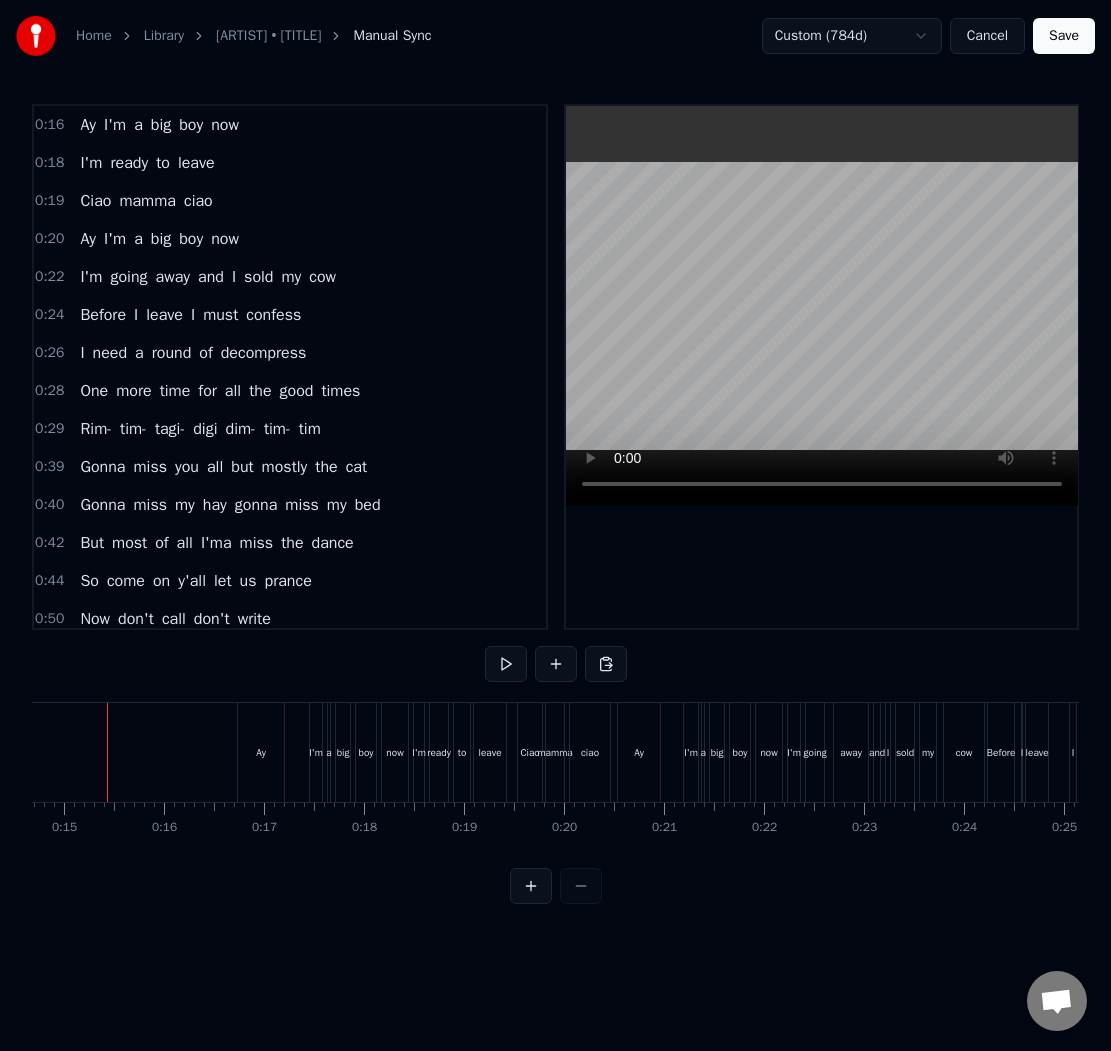 scroll, scrollTop: 0, scrollLeft: 1443, axis: horizontal 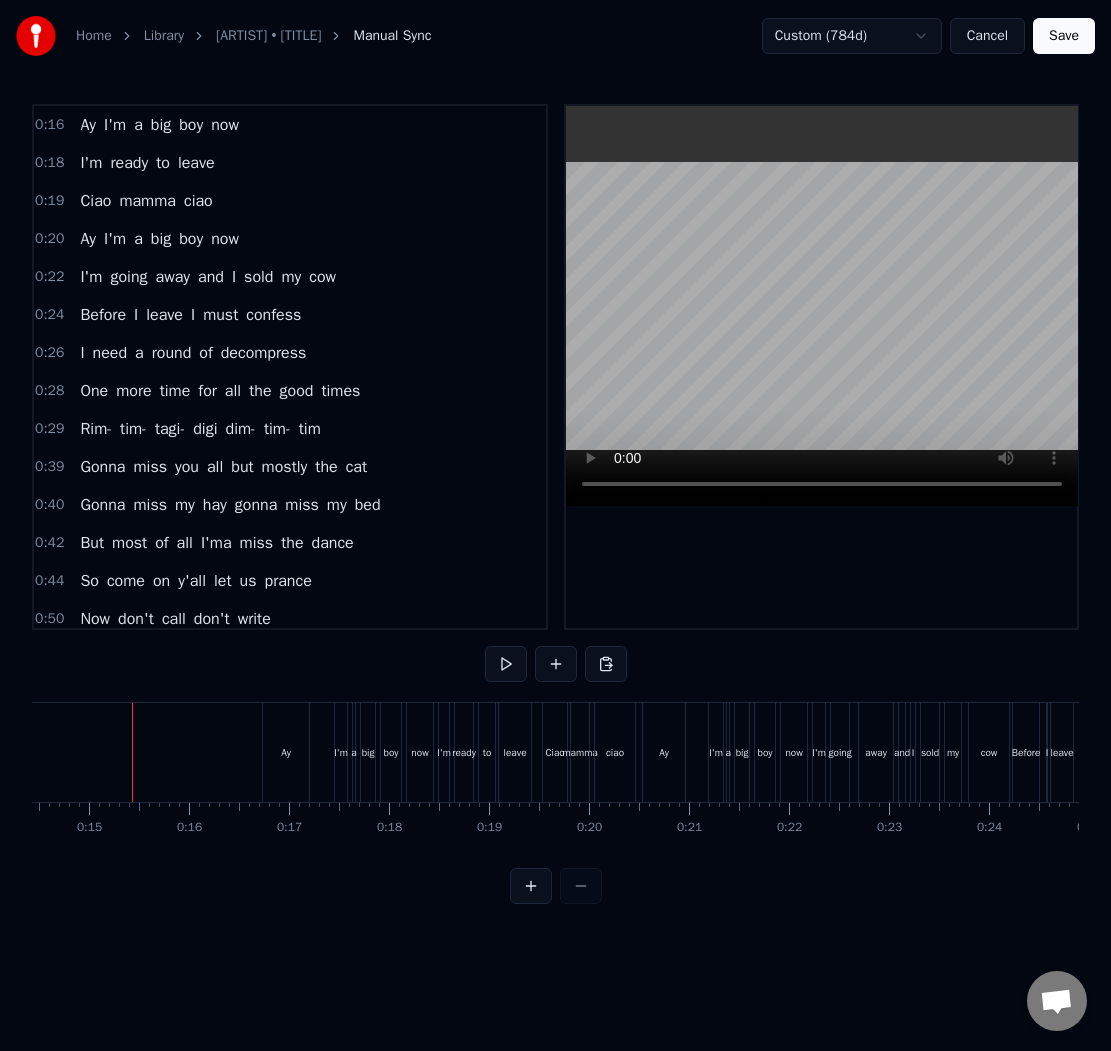 click on "Home Library Baby Lasagna • Rim Tim Tagi Dim Manual Sync Custom (784d) Cancel Save" at bounding box center (555, 36) 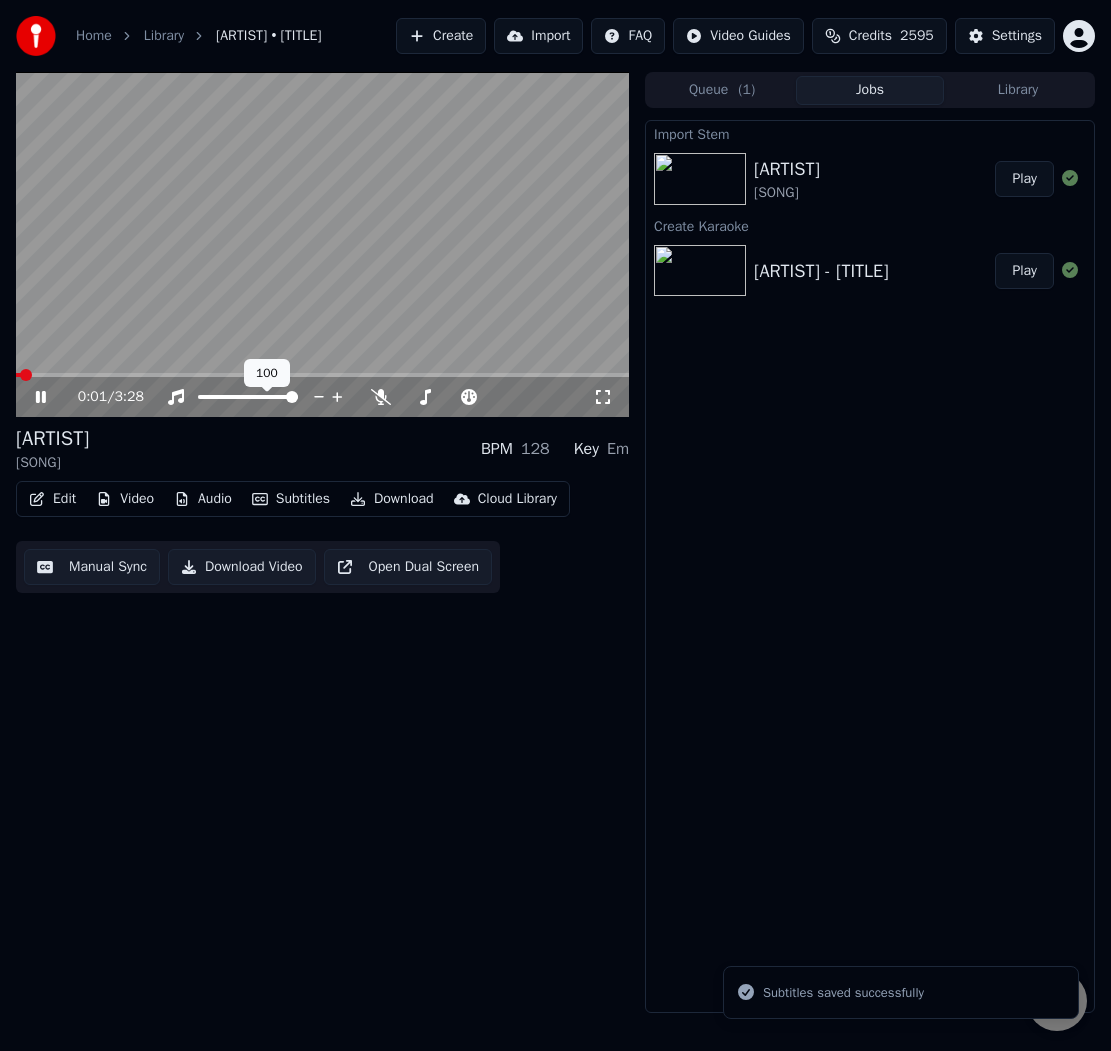 click on "Baby Lasagna Rim Tim Tagi Dim BPM 128 Key Em" at bounding box center [322, 449] 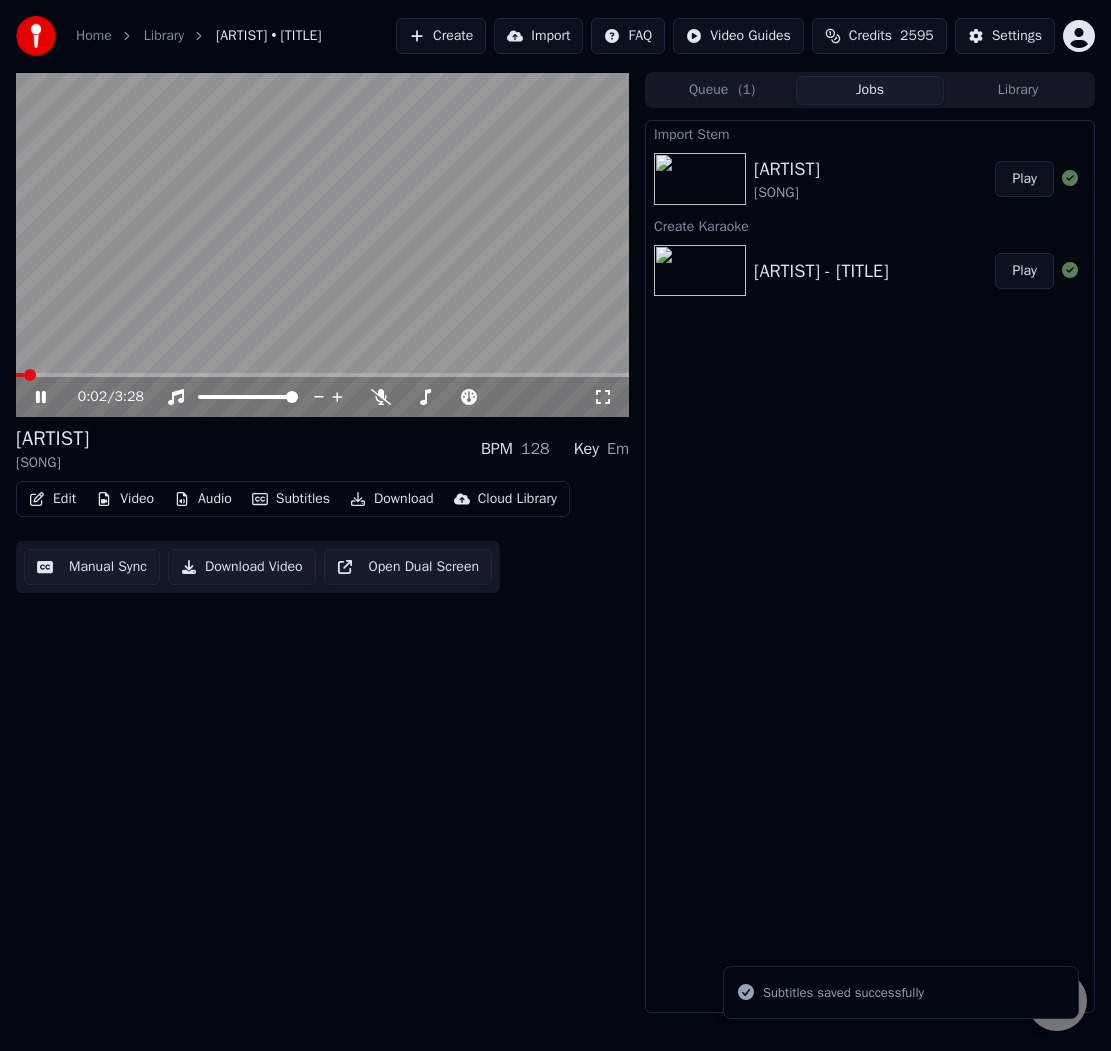click on "0:02  /  3:28" at bounding box center [322, 397] 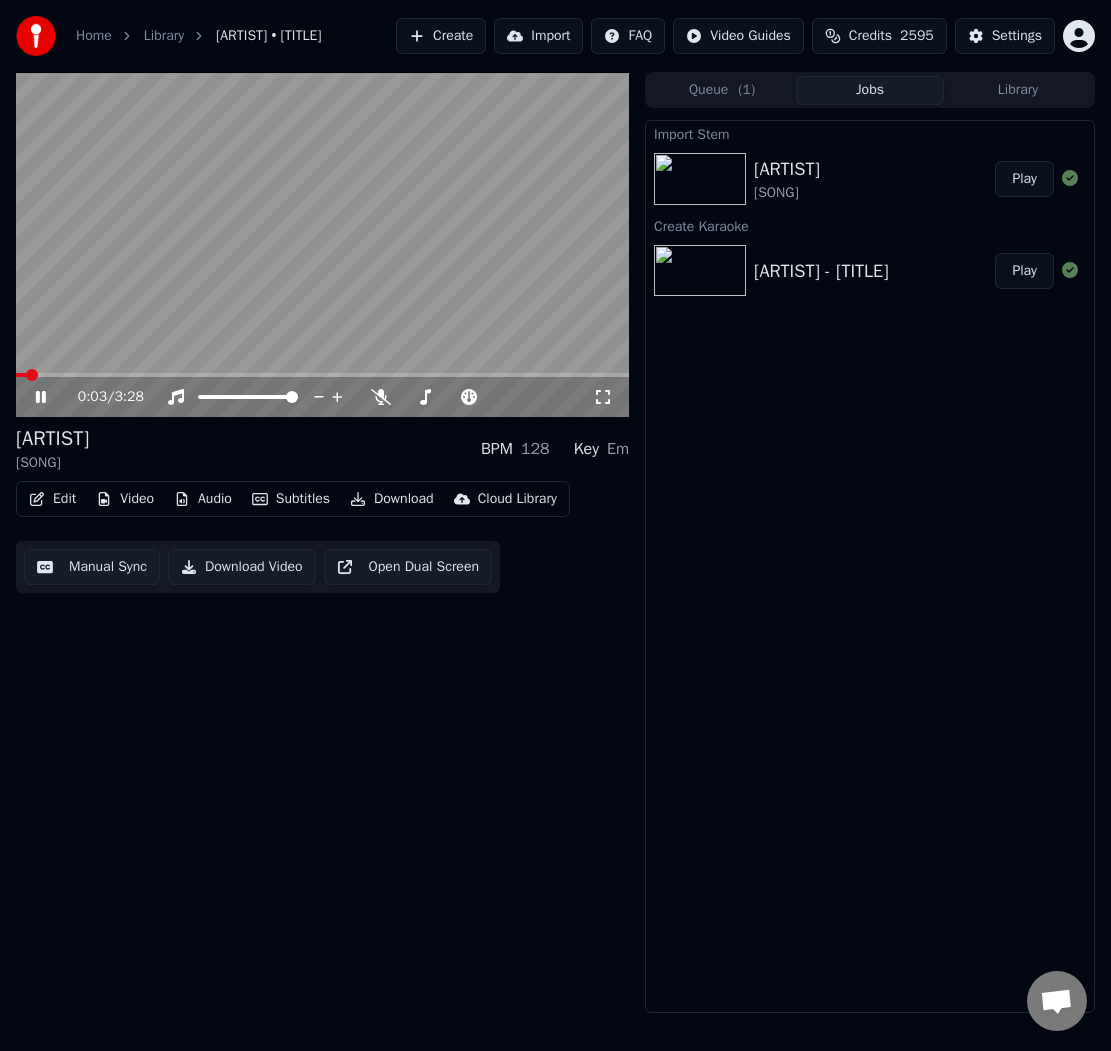 click at bounding box center (322, 244) 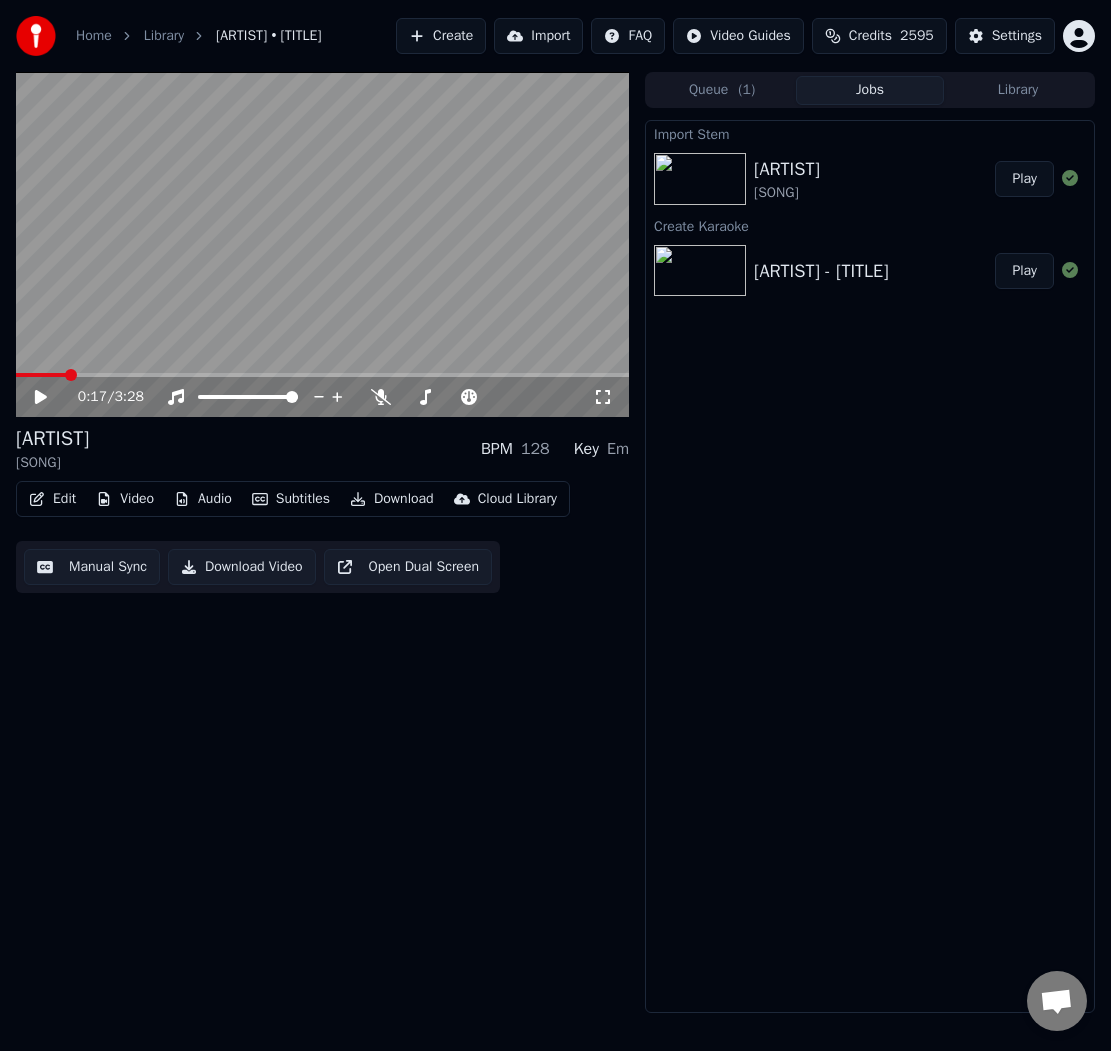 click at bounding box center (322, 375) 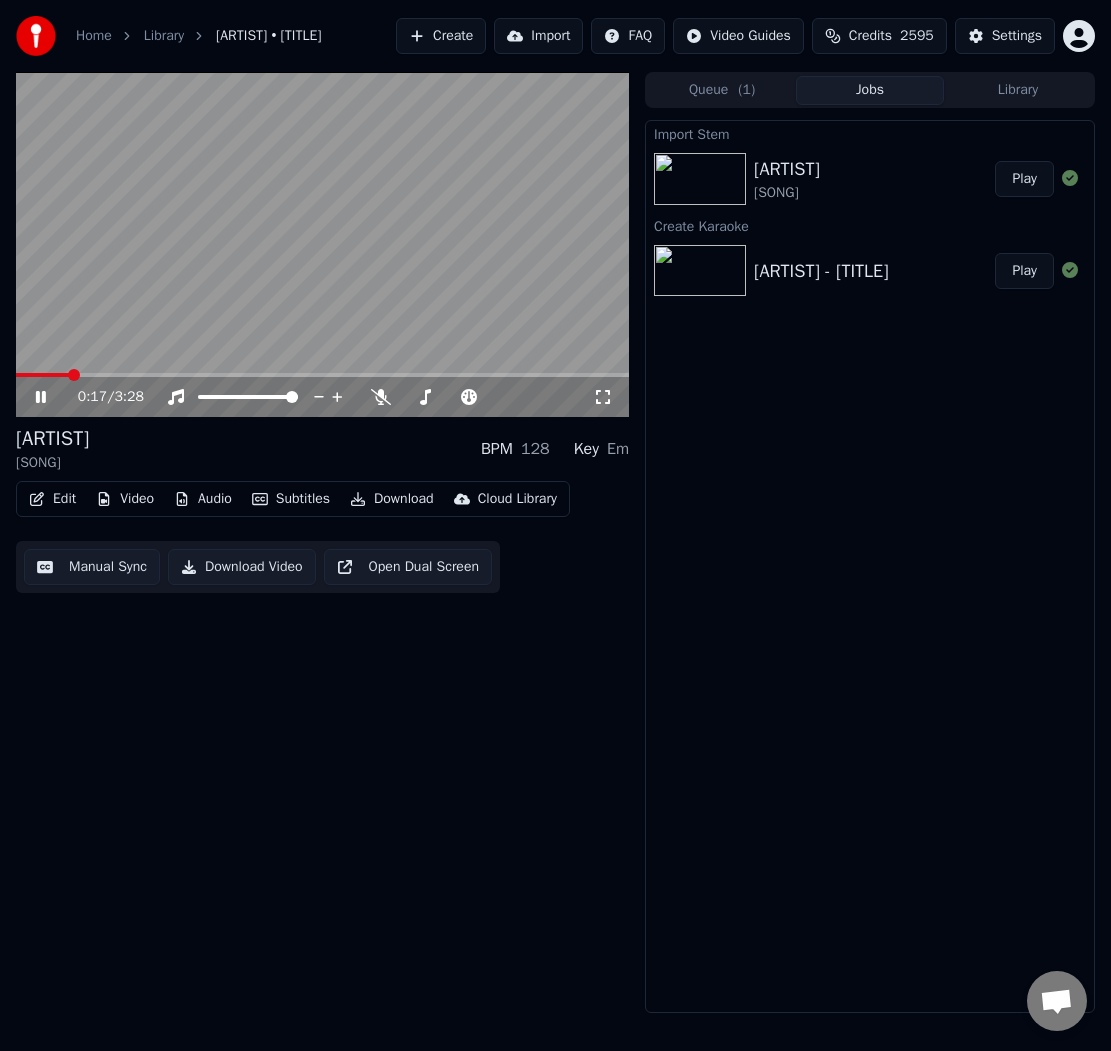 click on "0:17  /  3:28" at bounding box center (322, 397) 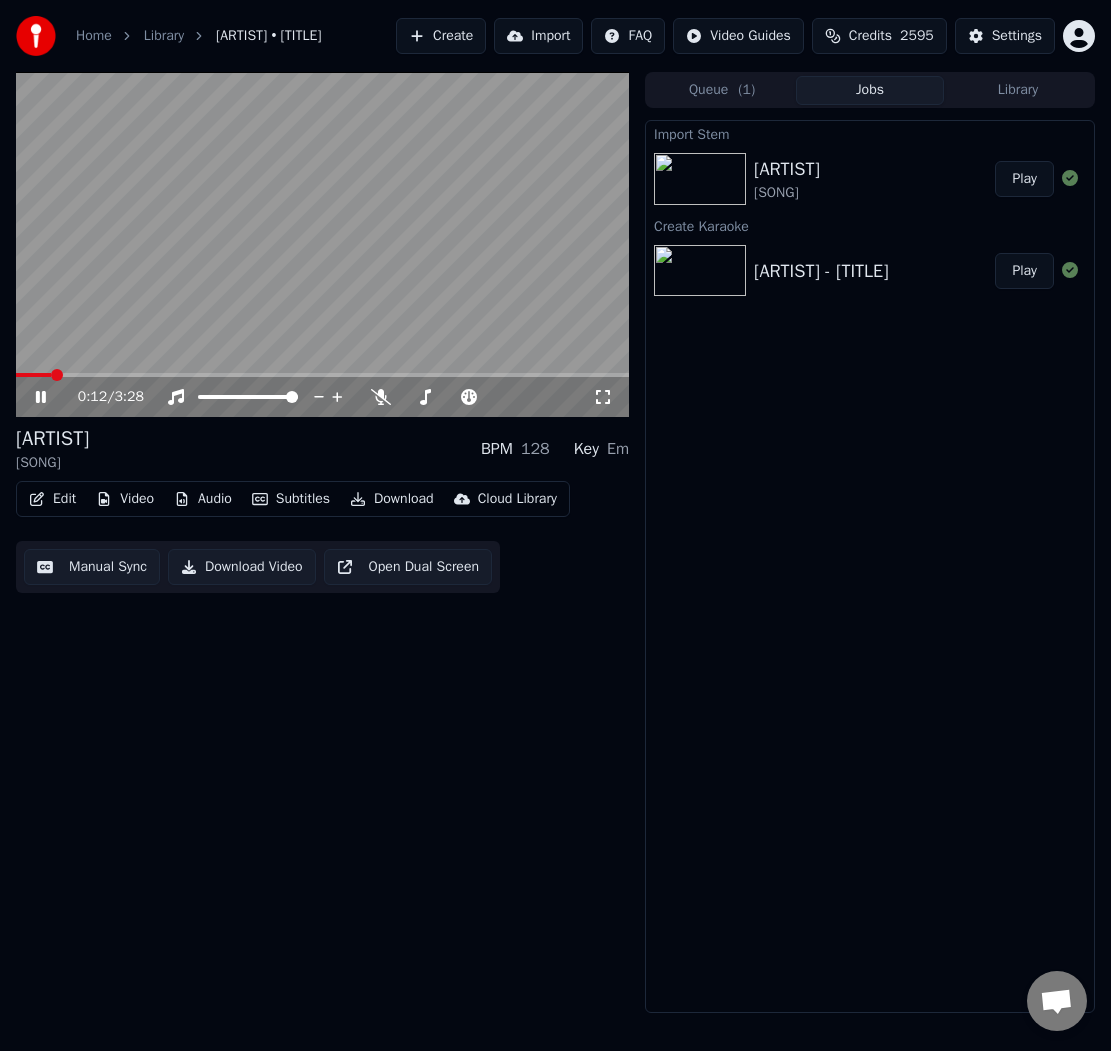 click at bounding box center (33, 375) 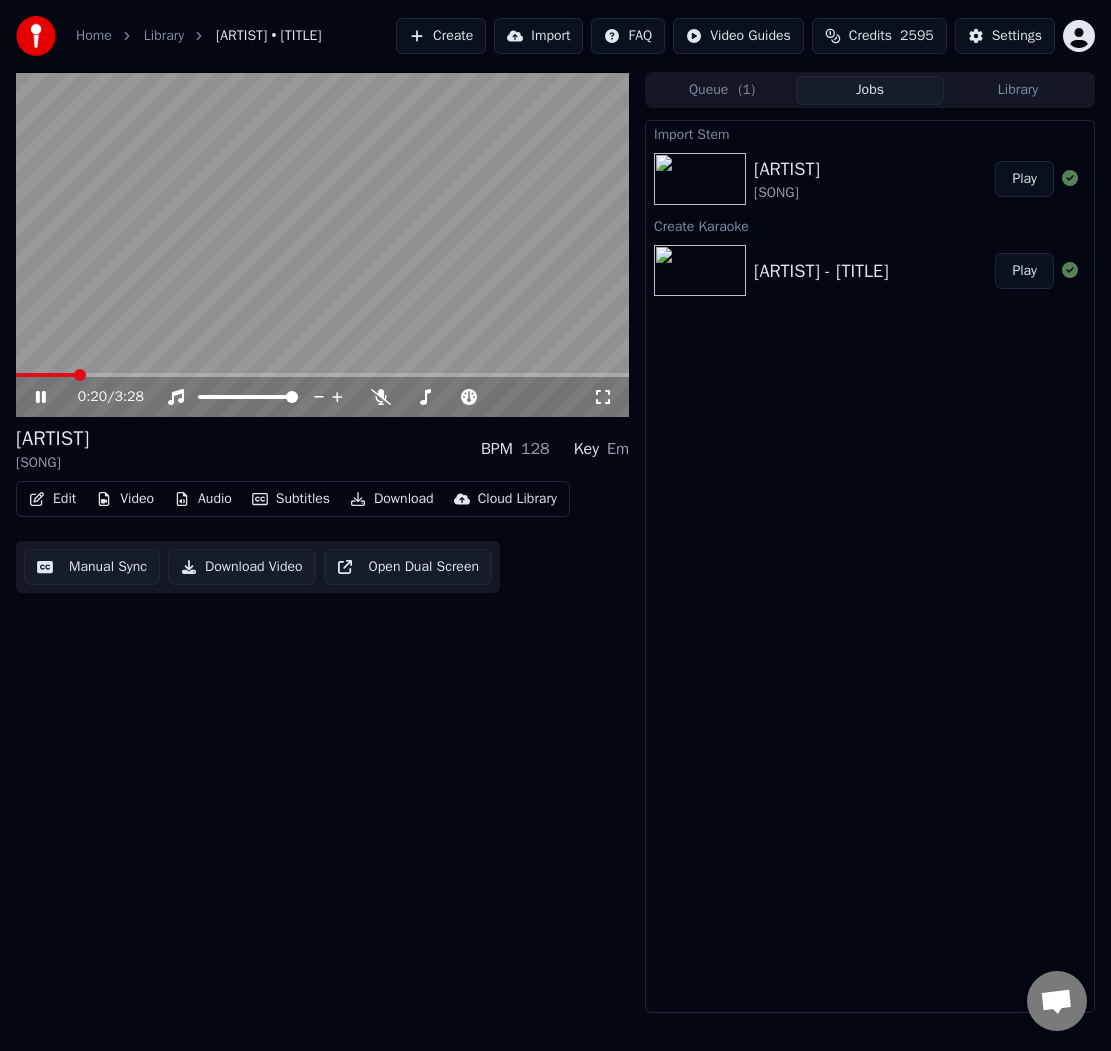 click at bounding box center [322, 375] 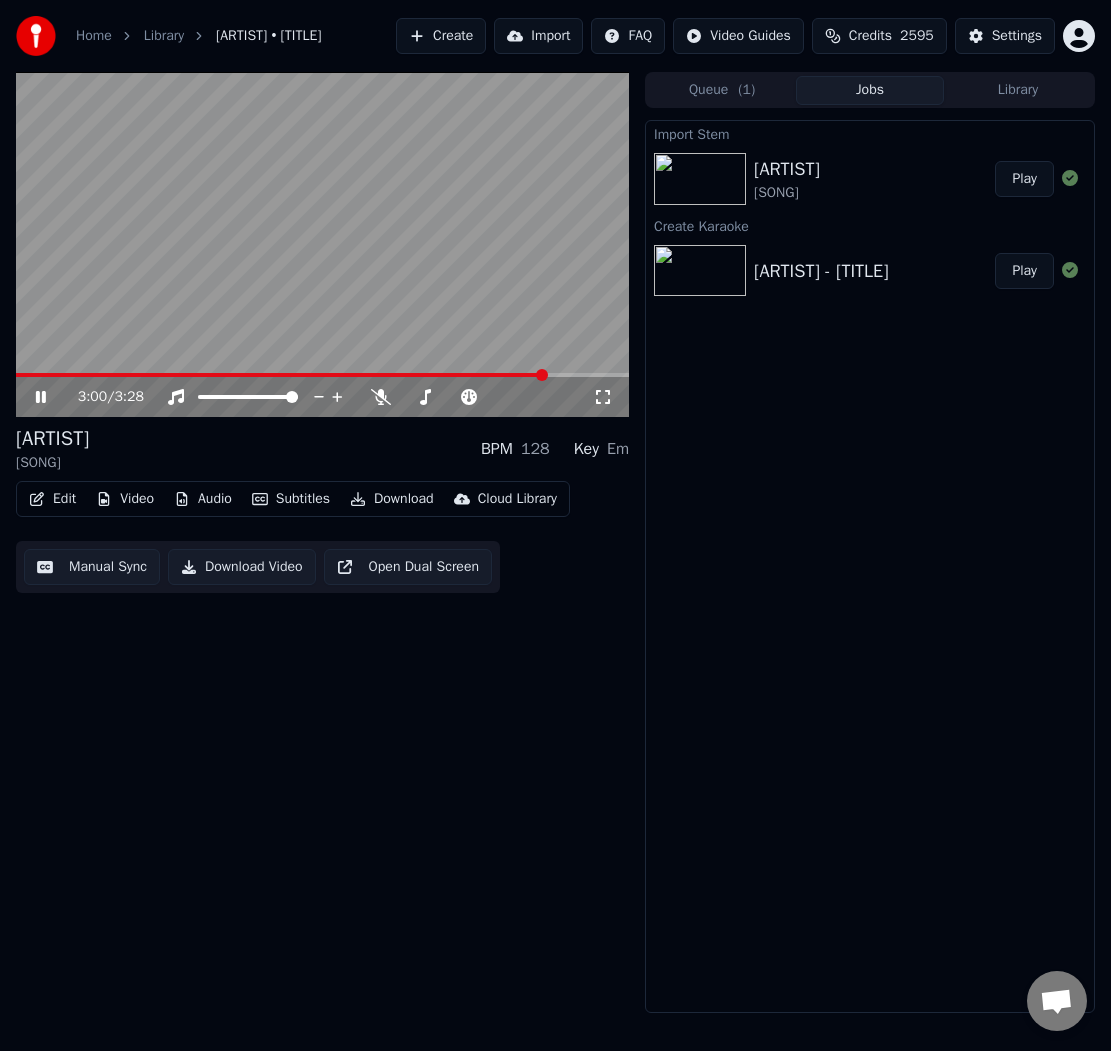 click on "3:00  /  3:28" at bounding box center (322, 397) 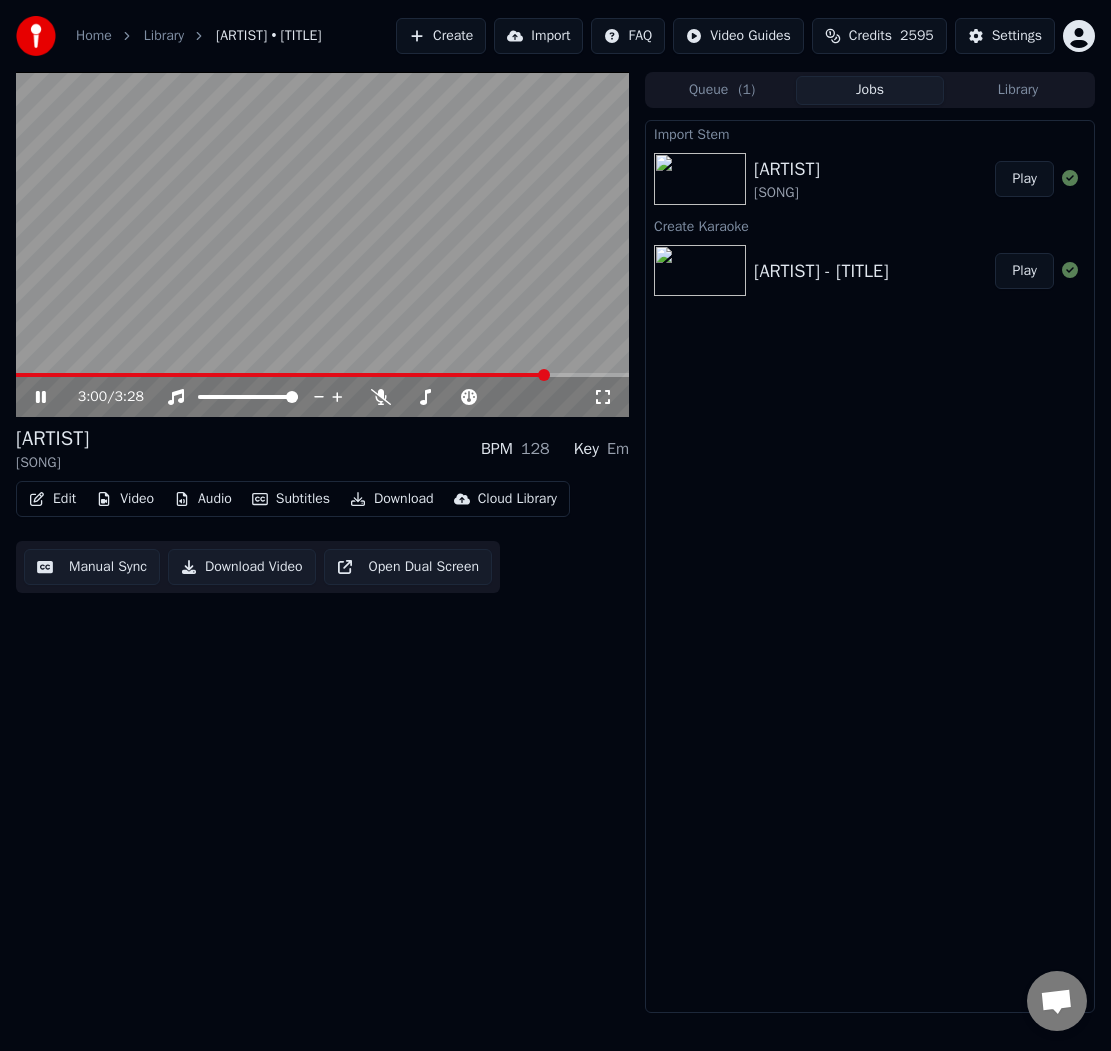 click at bounding box center (322, 375) 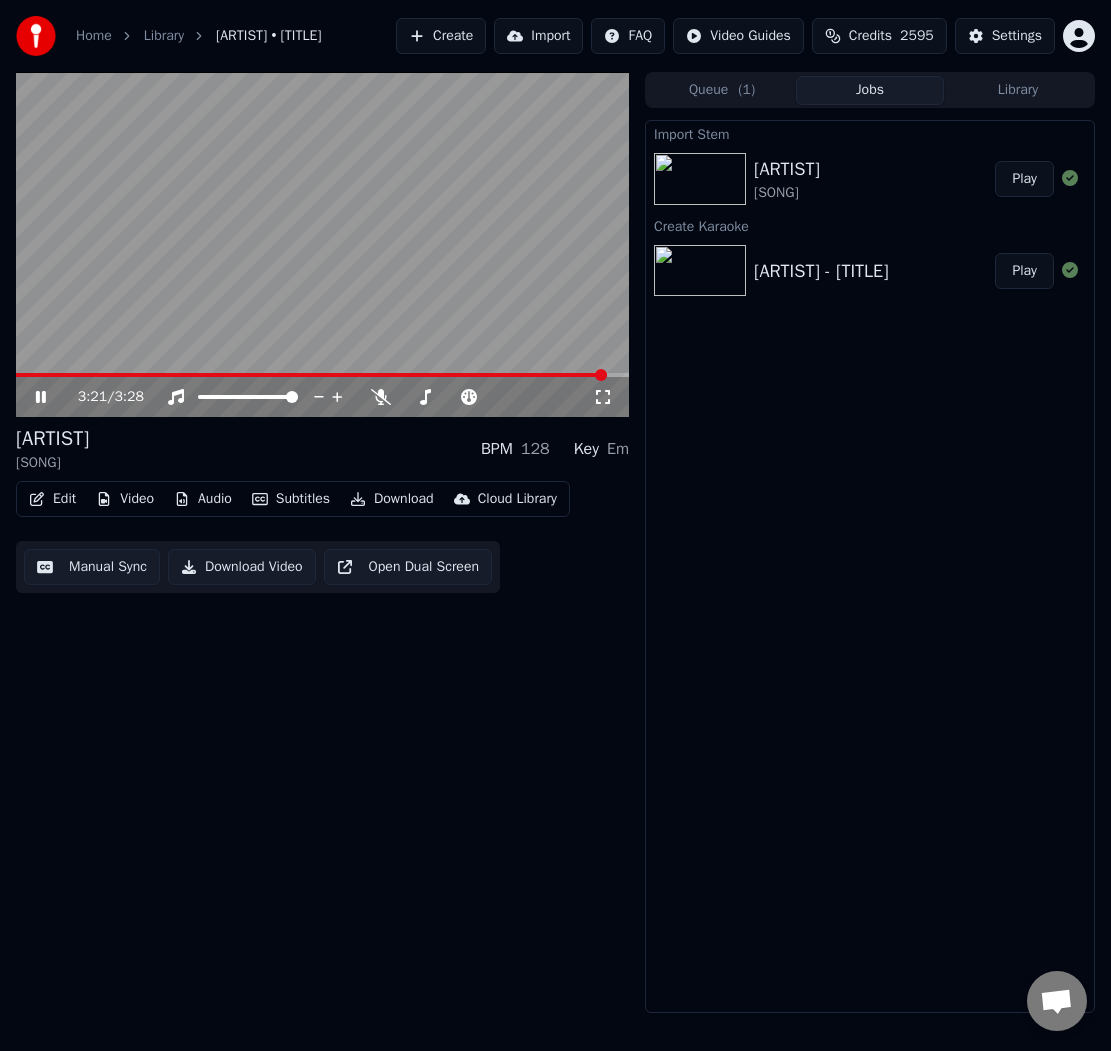 click at bounding box center [322, 375] 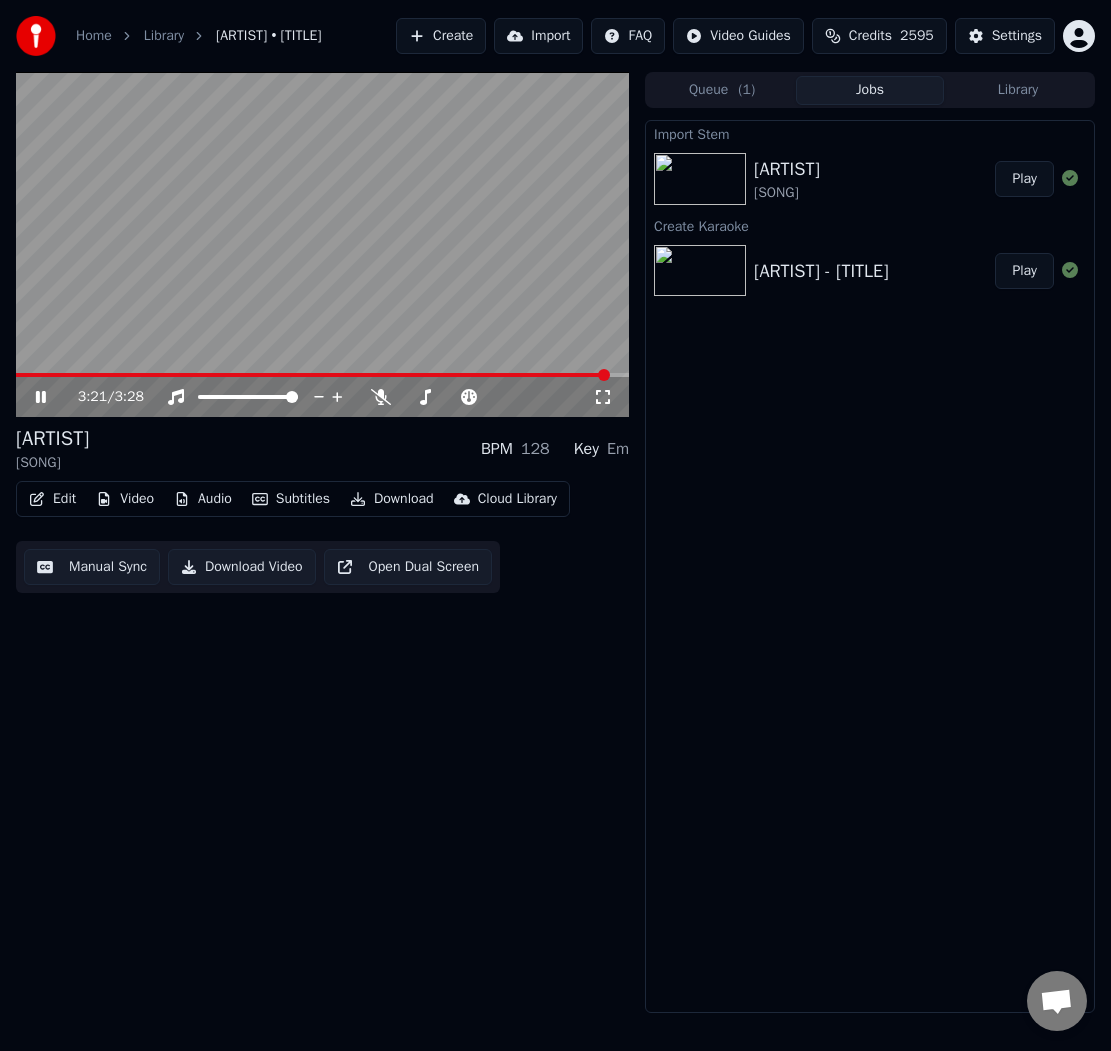 click at bounding box center (322, 244) 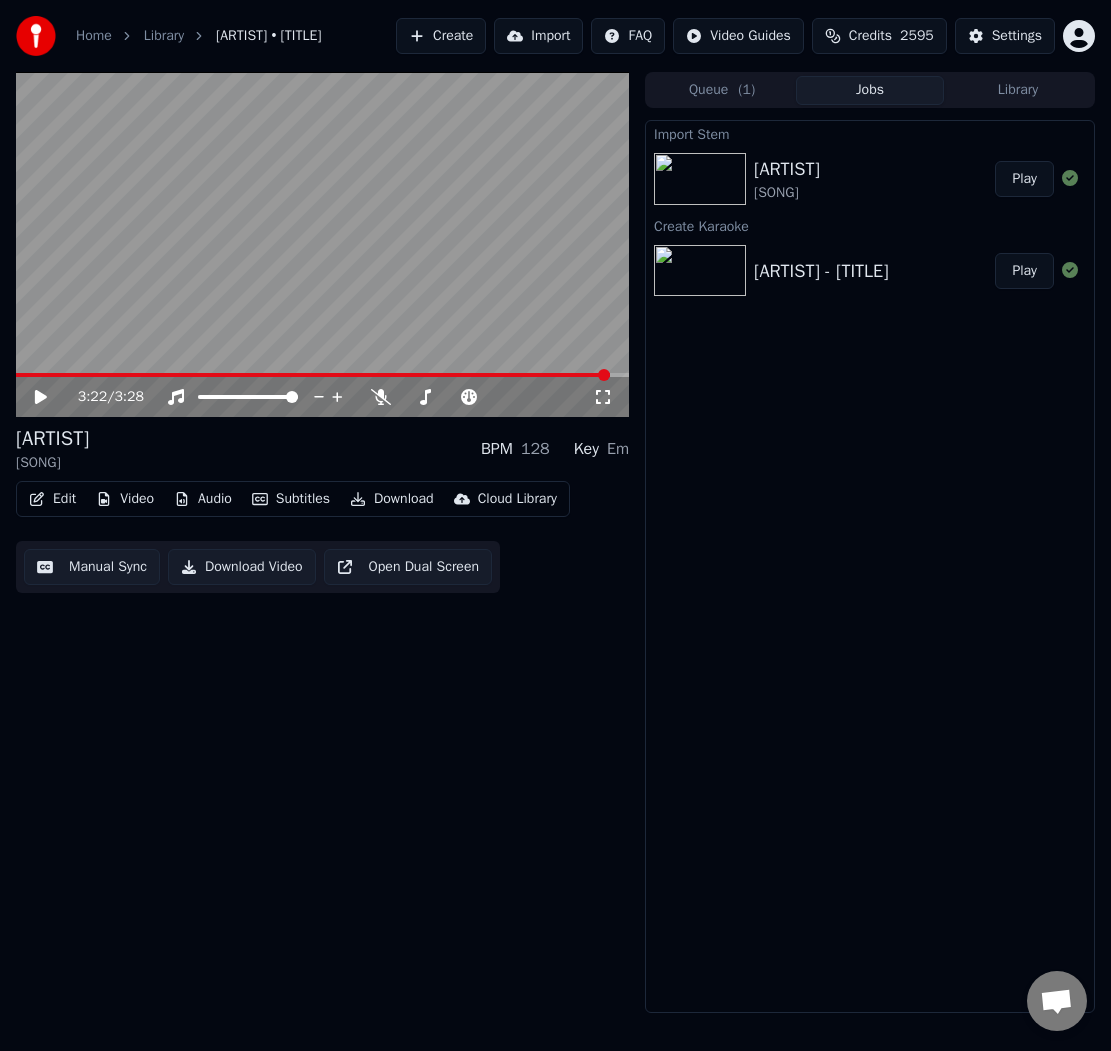 click at bounding box center (313, 375) 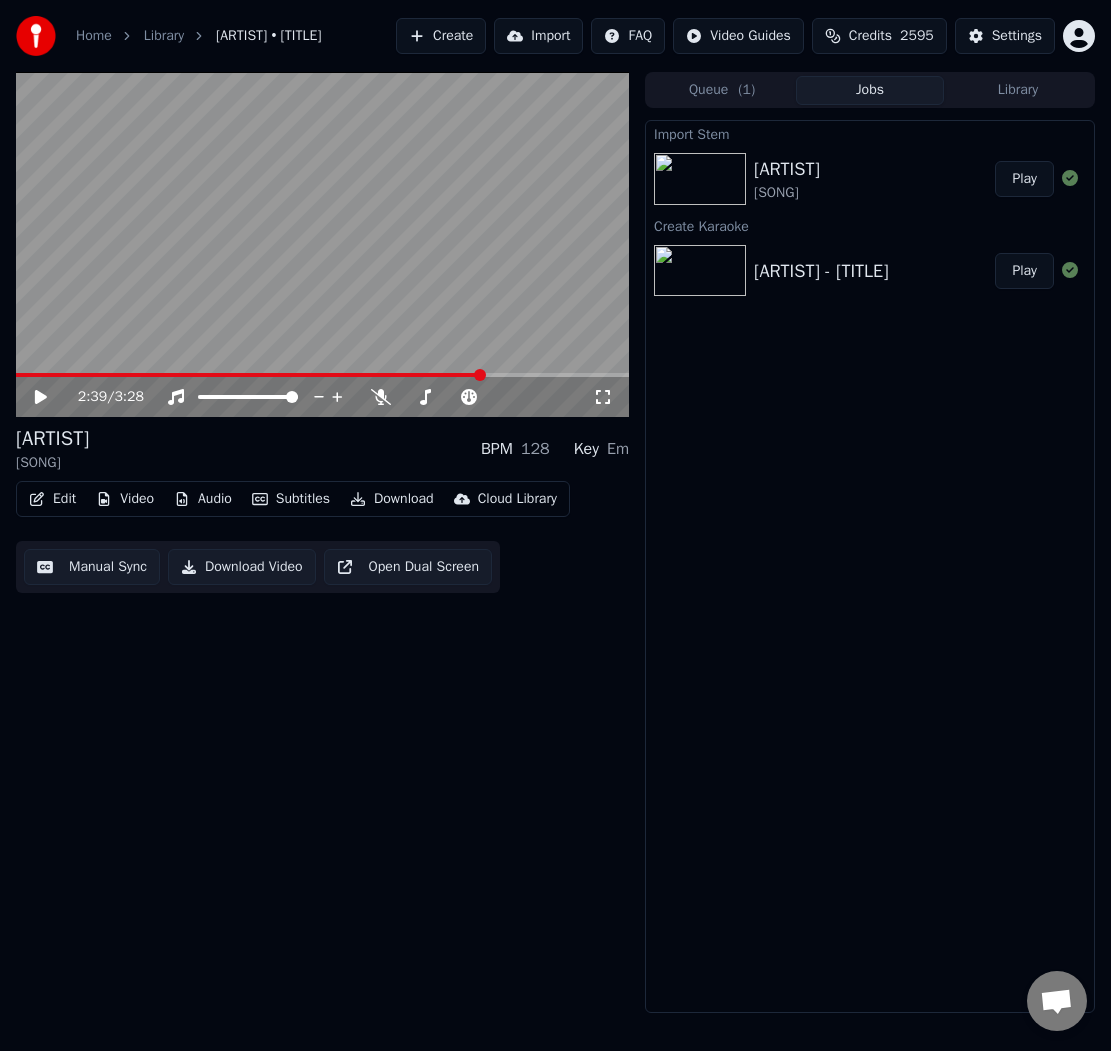 click at bounding box center [322, 244] 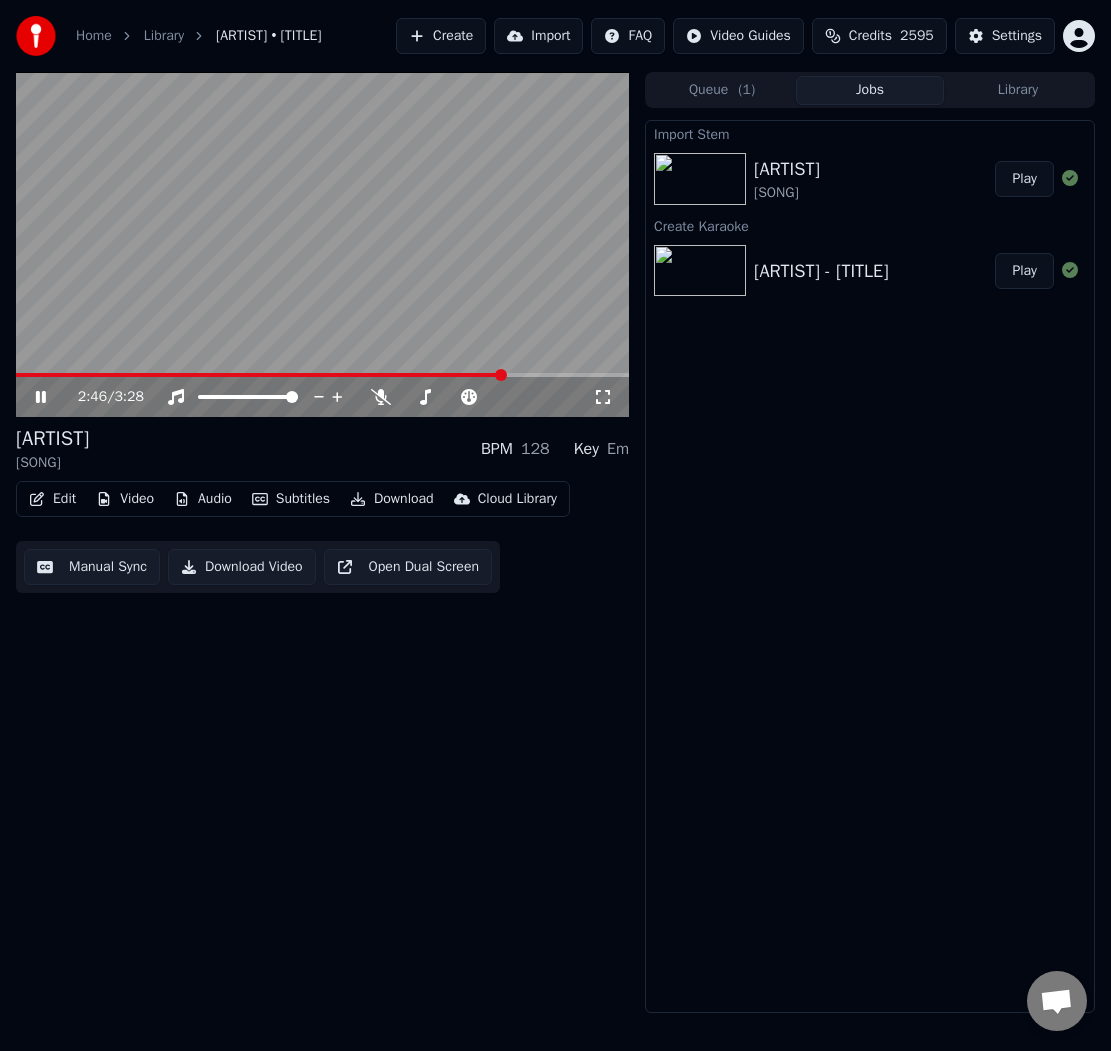 click at bounding box center [322, 244] 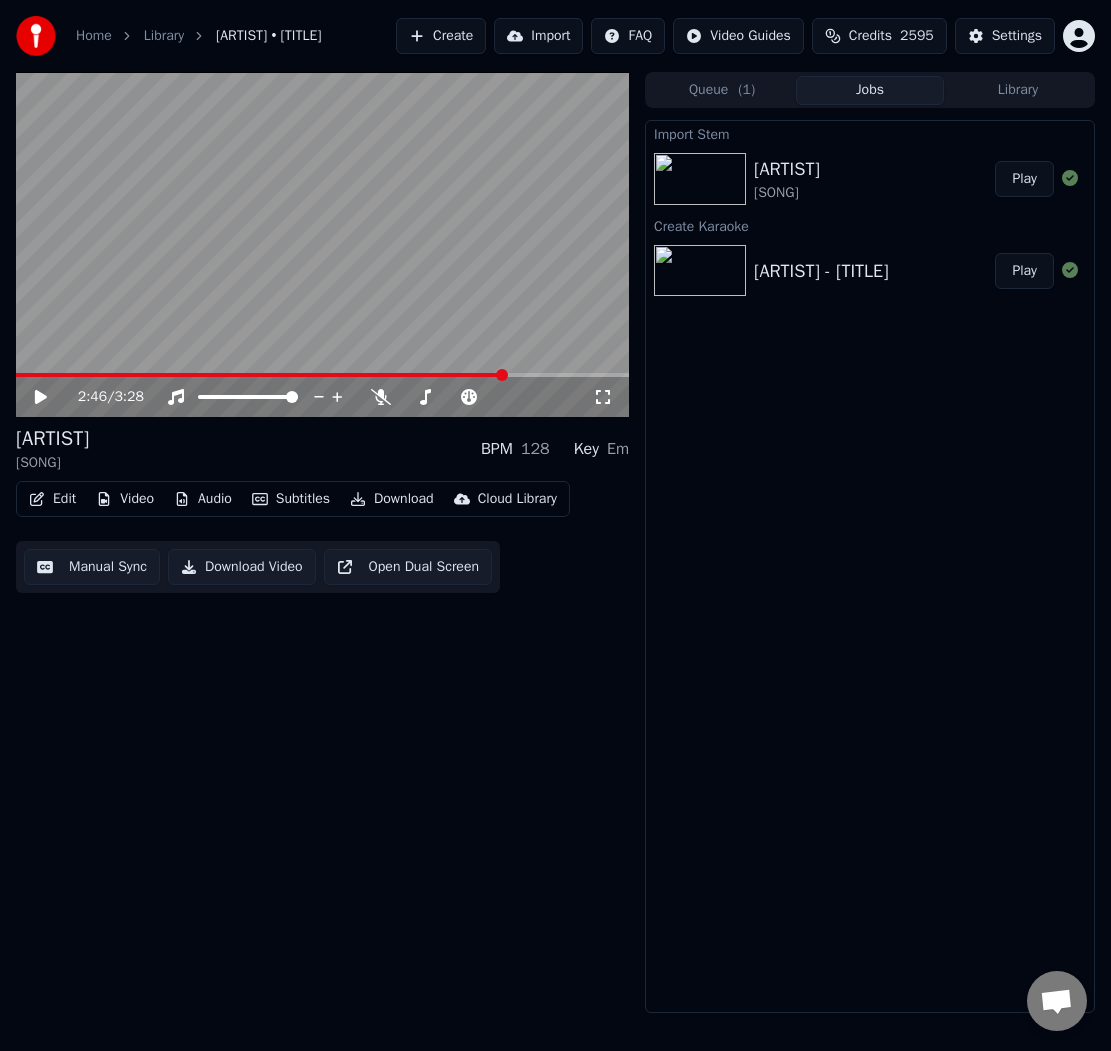 click on "Download" at bounding box center [392, 499] 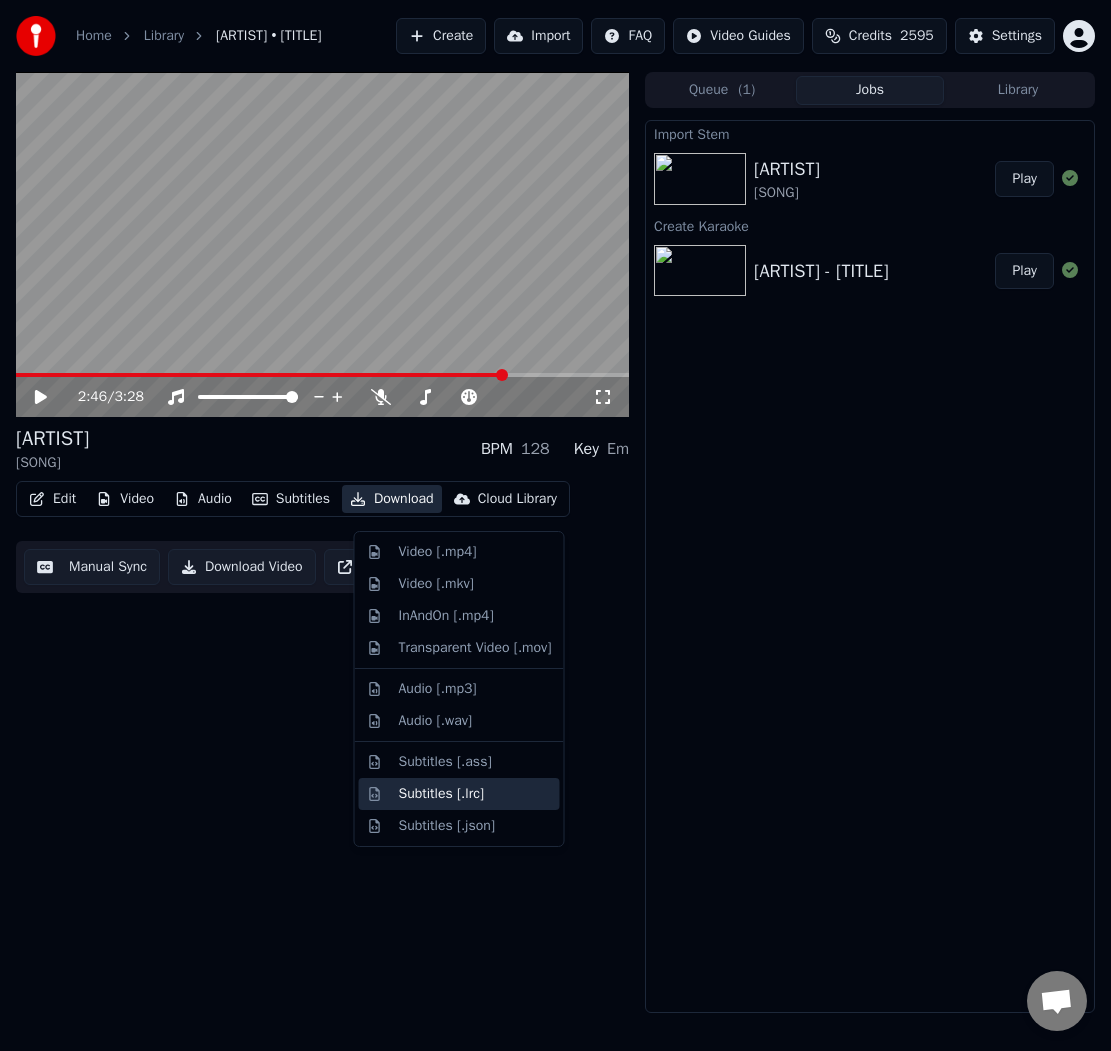 click on "Subtitles [.lrc]" at bounding box center [442, 794] 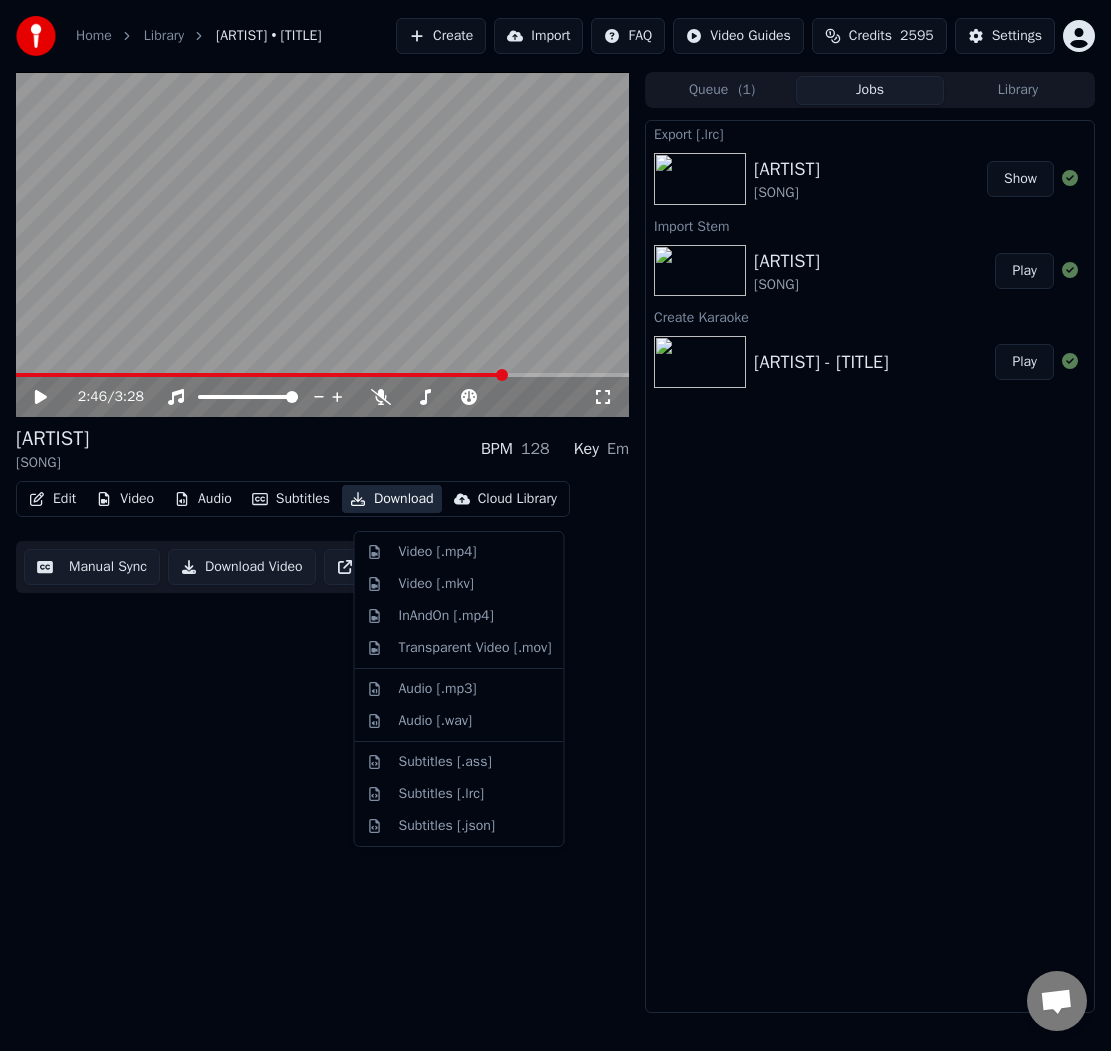 click on "Download" at bounding box center [392, 499] 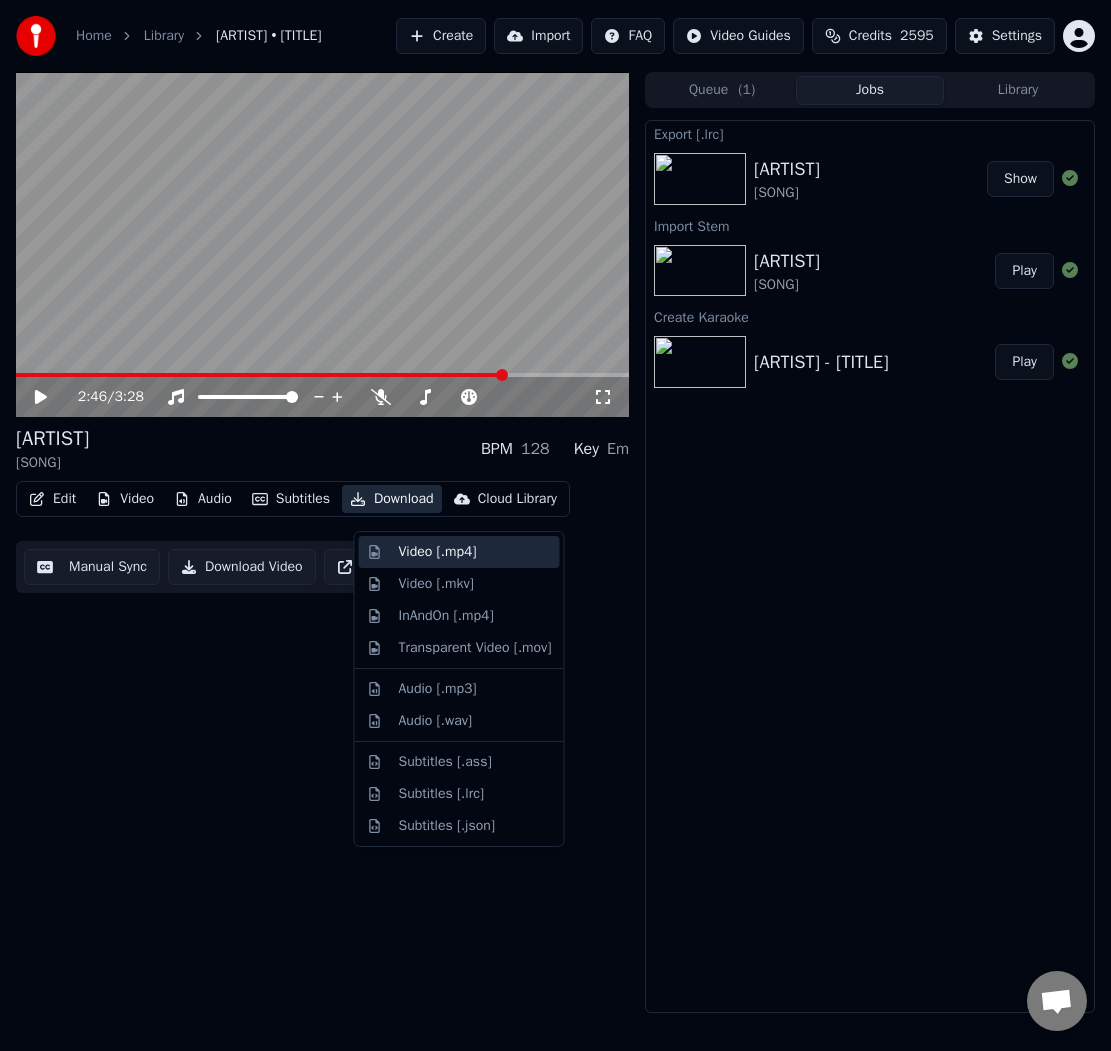 click on "Video [.mp4]" at bounding box center [438, 552] 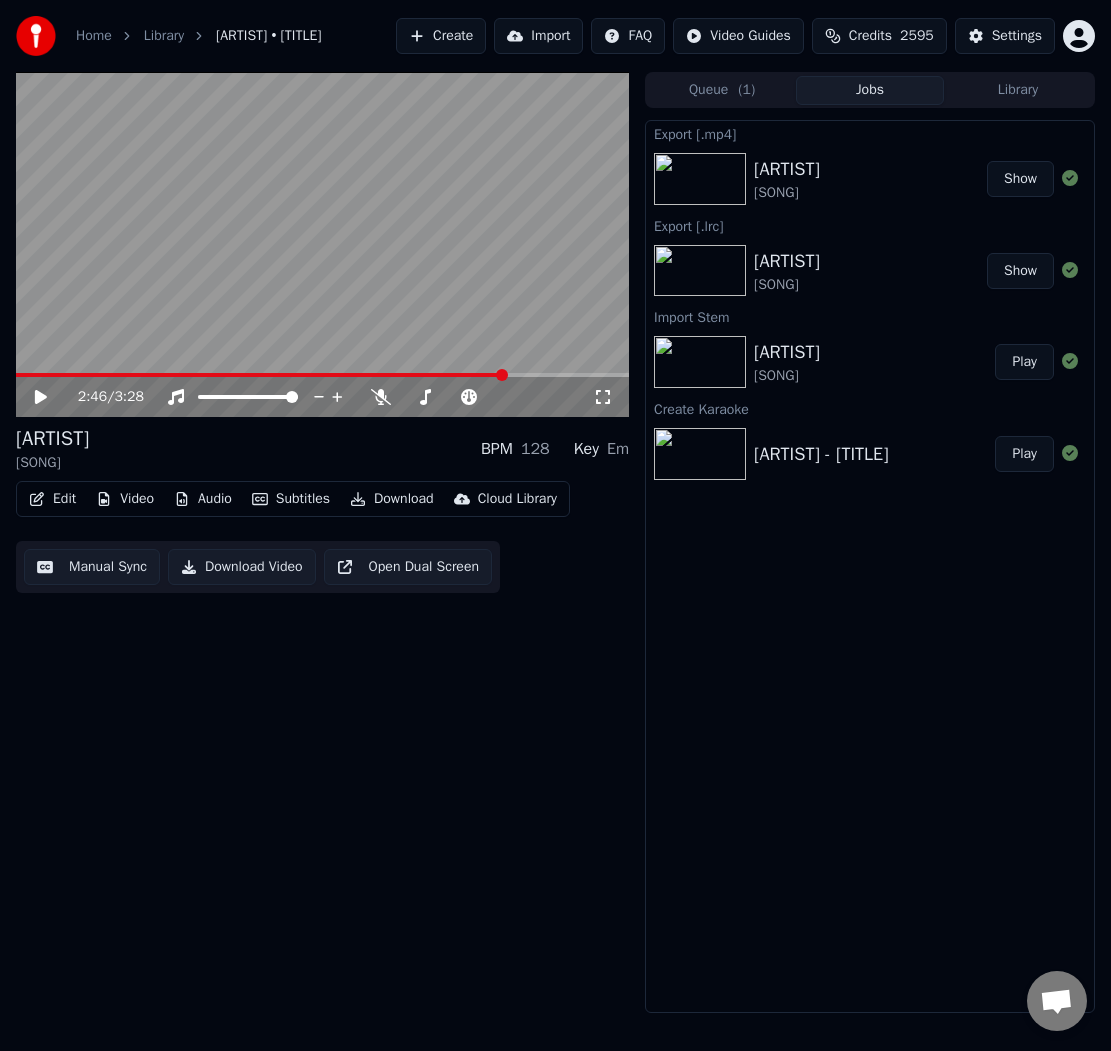 click on "Create" at bounding box center [441, 36] 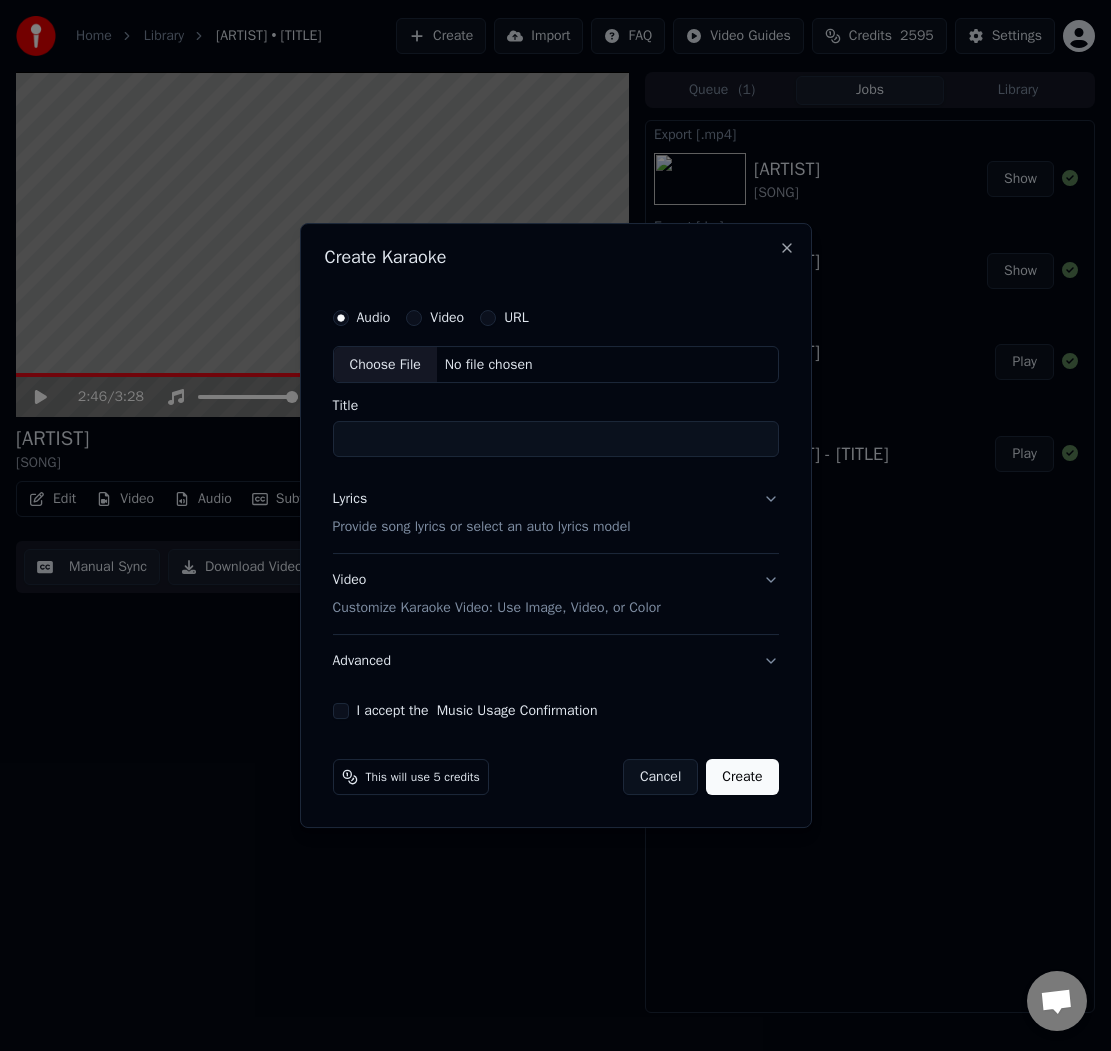 click on "Choose File" at bounding box center [385, 365] 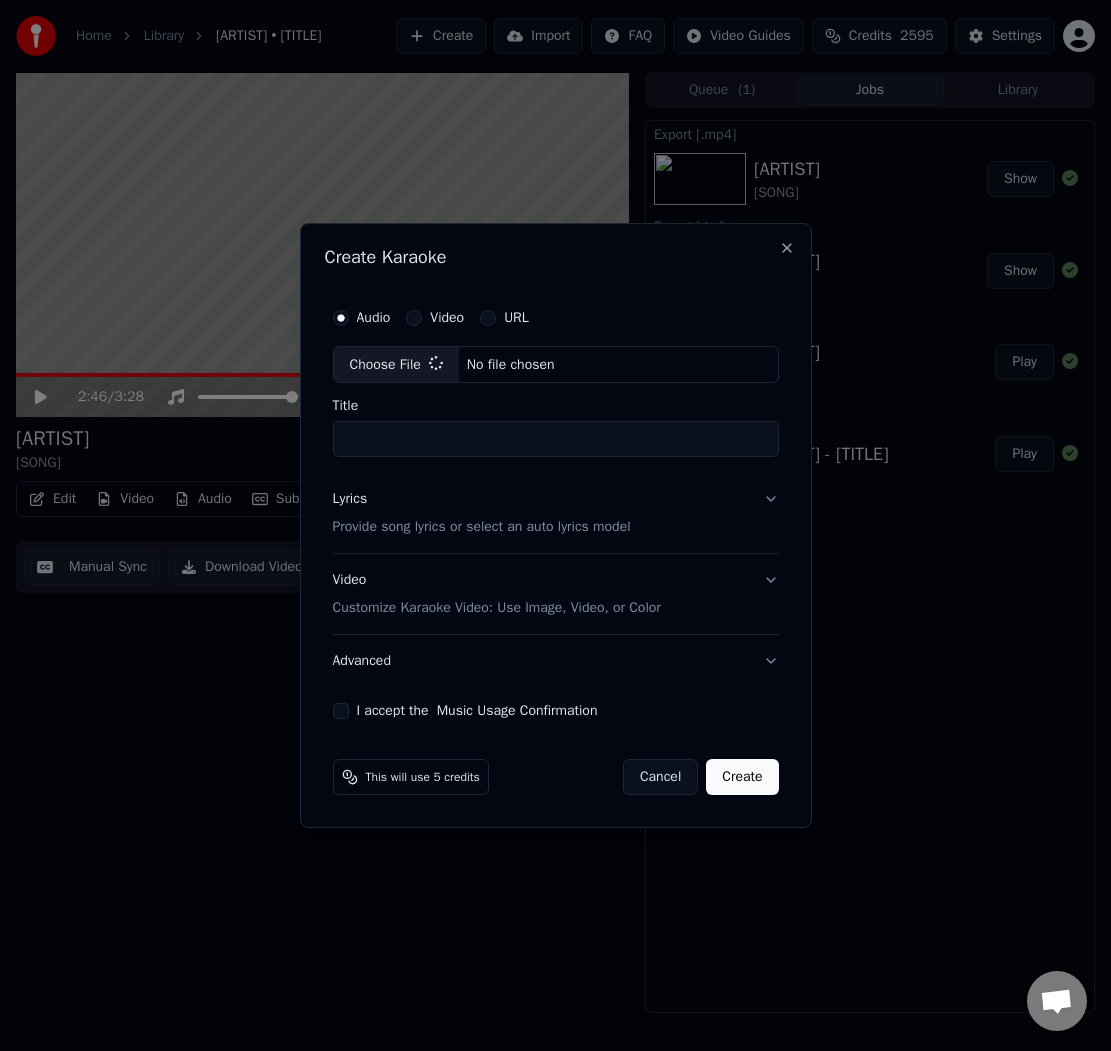 type on "**********" 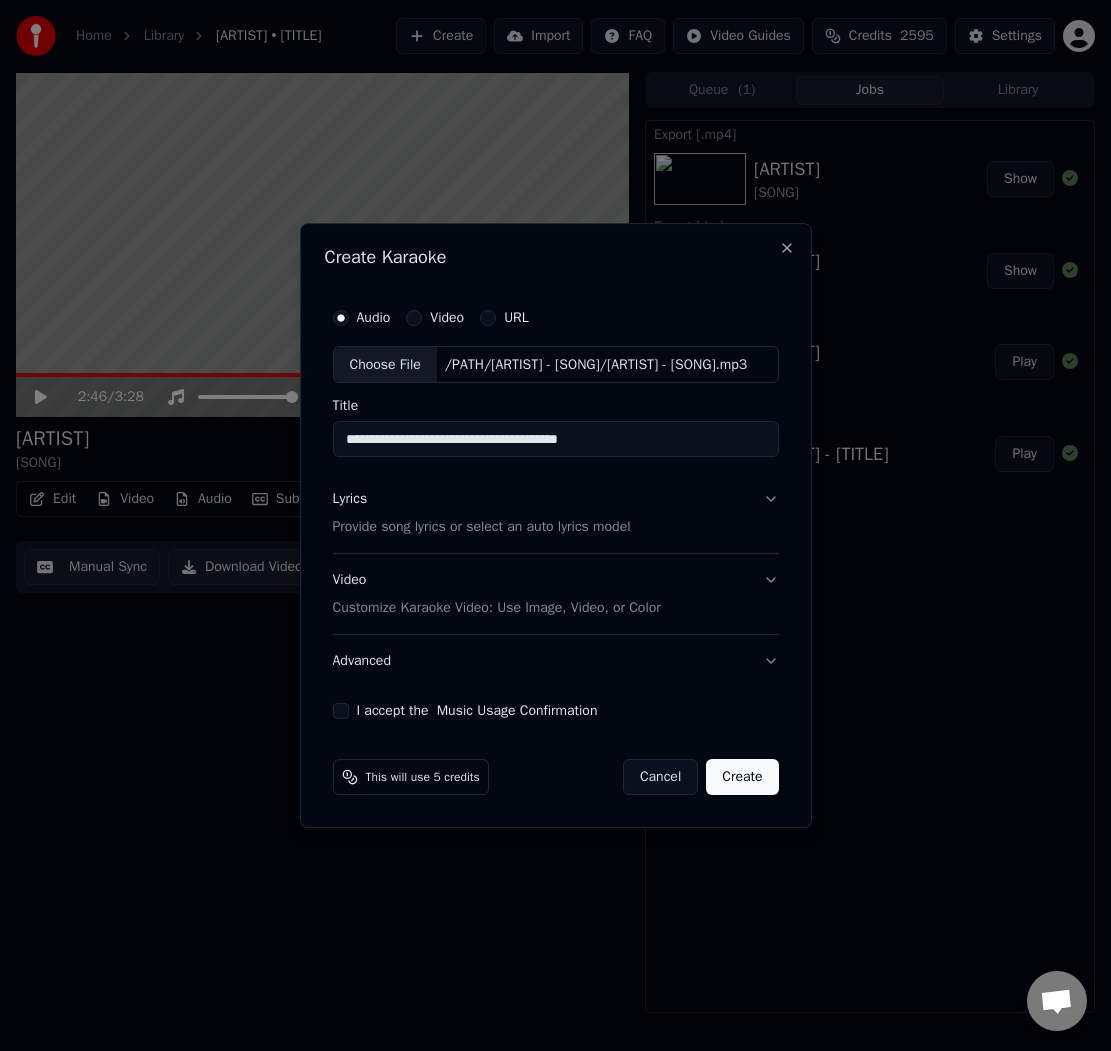 click on "Video Customize Karaoke Video: Use Image, Video, or Color" at bounding box center (556, 595) 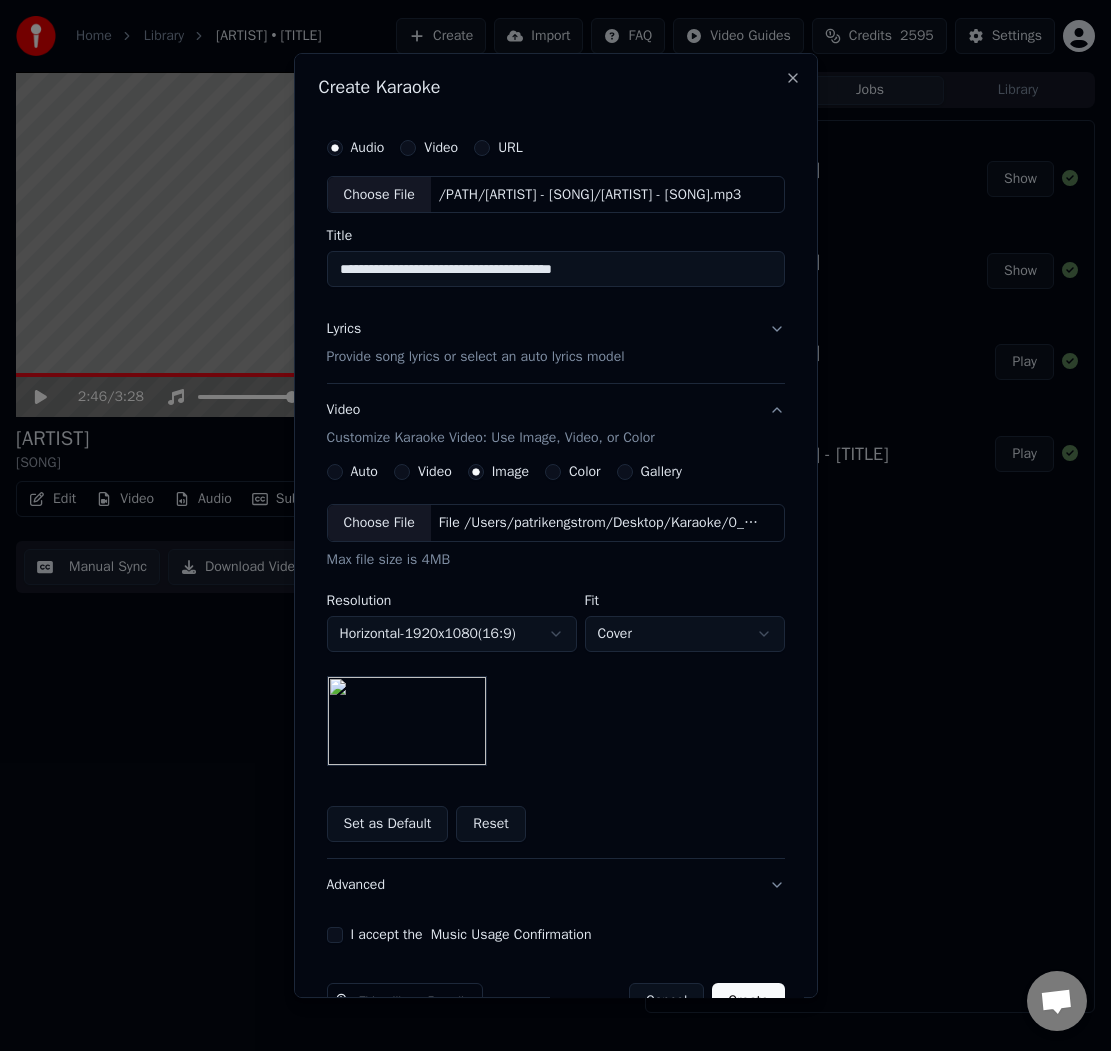 click on "Provide song lyrics or select an auto lyrics model" at bounding box center [476, 358] 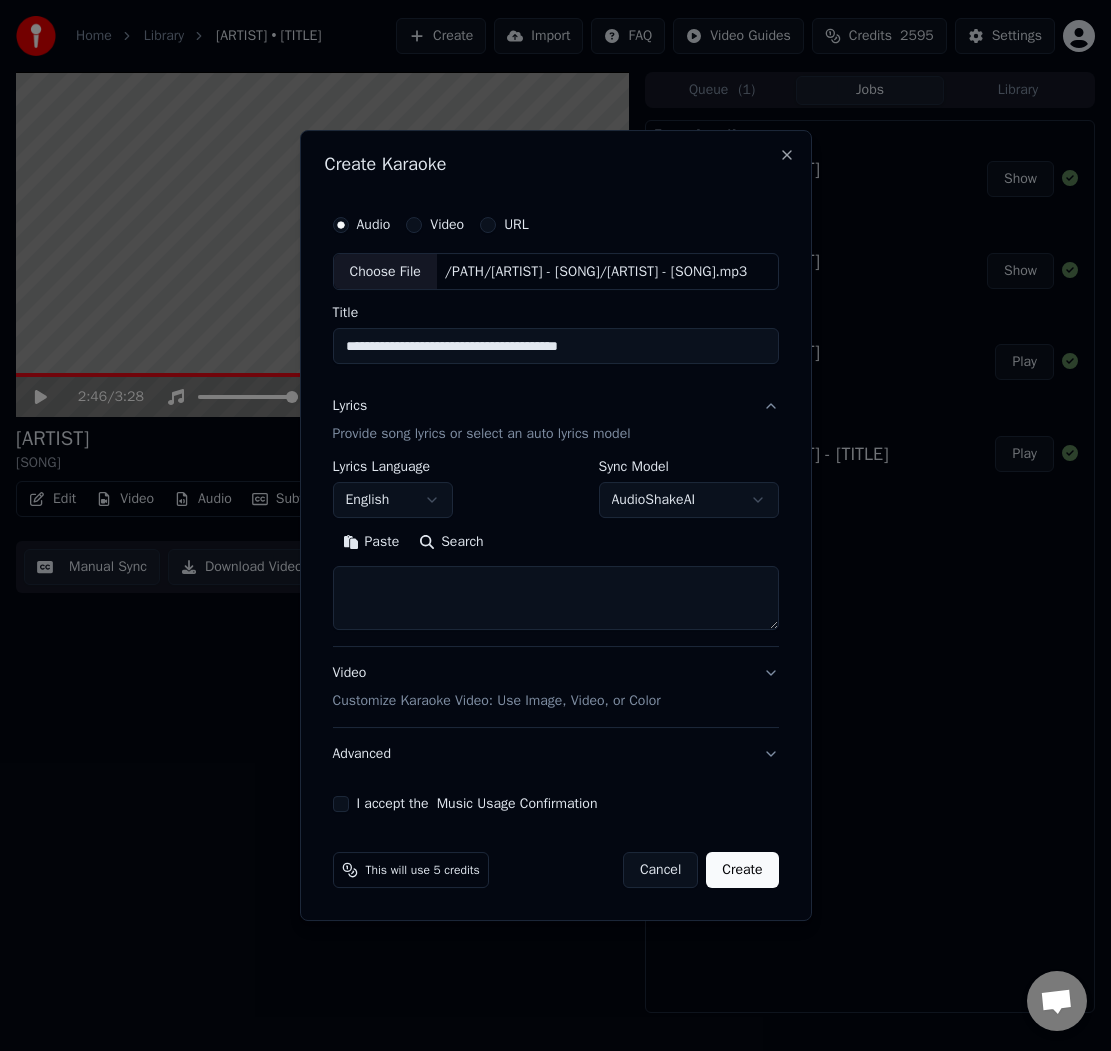 click on "Paste" at bounding box center [371, 543] 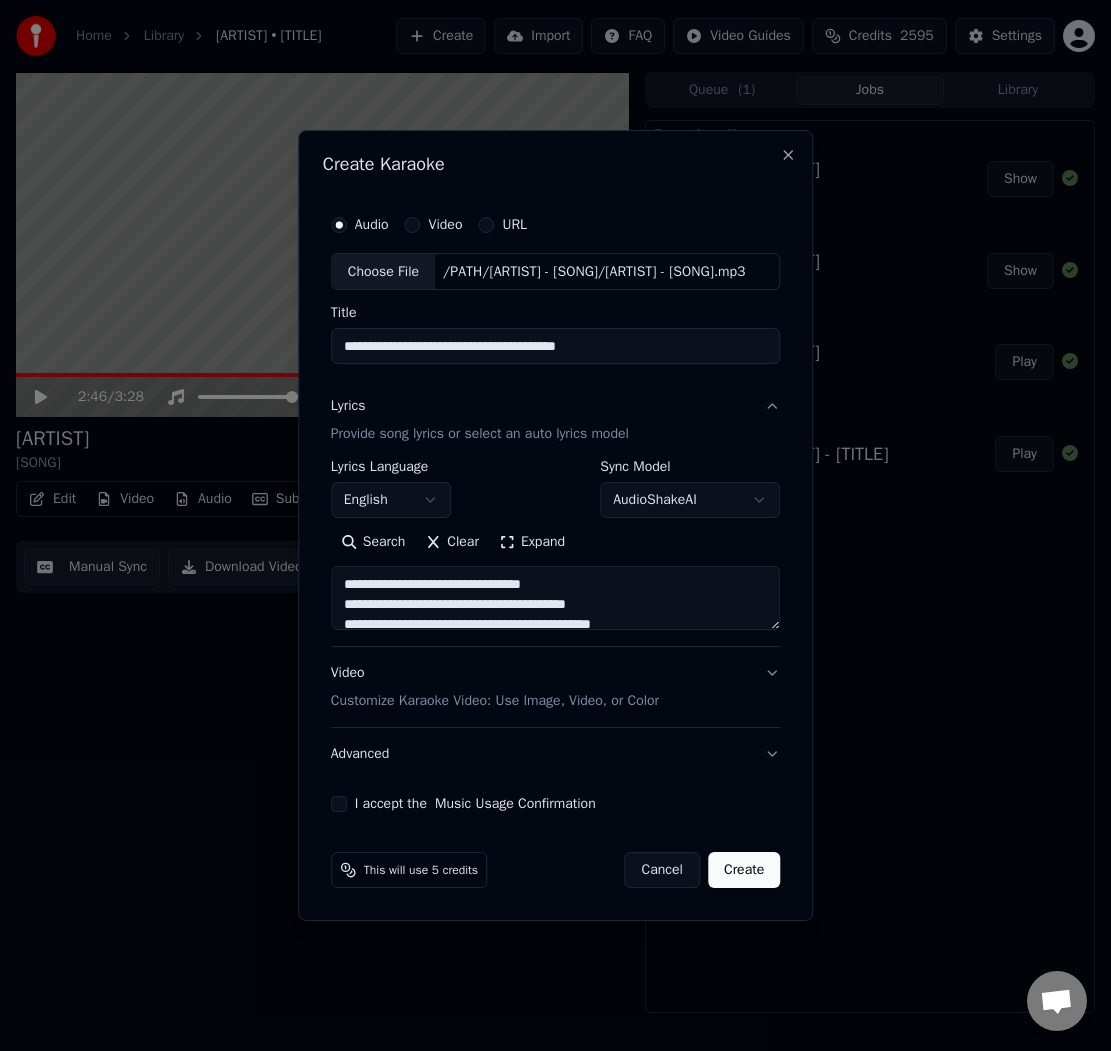 click on "Expand" at bounding box center (532, 543) 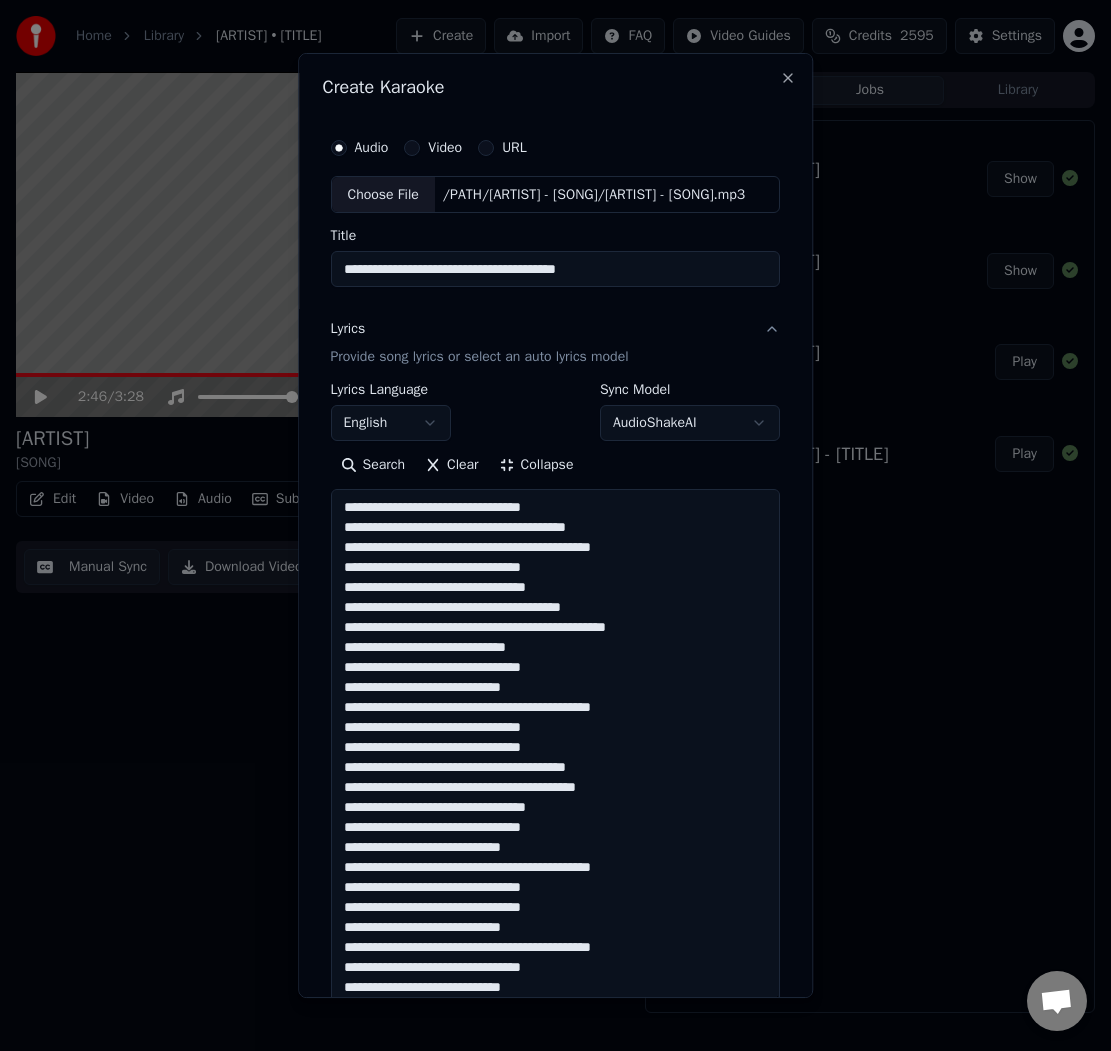 click on "**********" at bounding box center (555, 748) 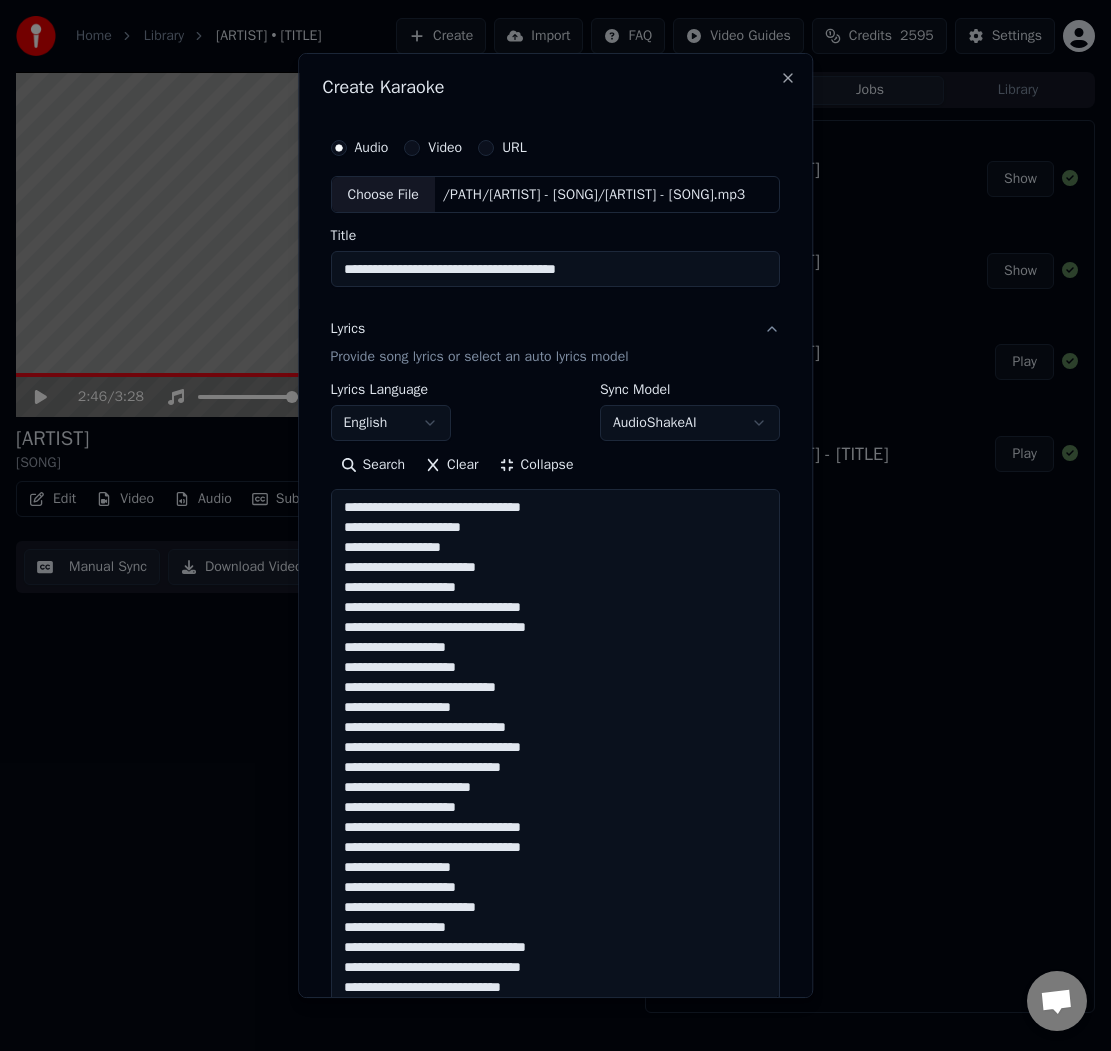 scroll, scrollTop: 7, scrollLeft: 0, axis: vertical 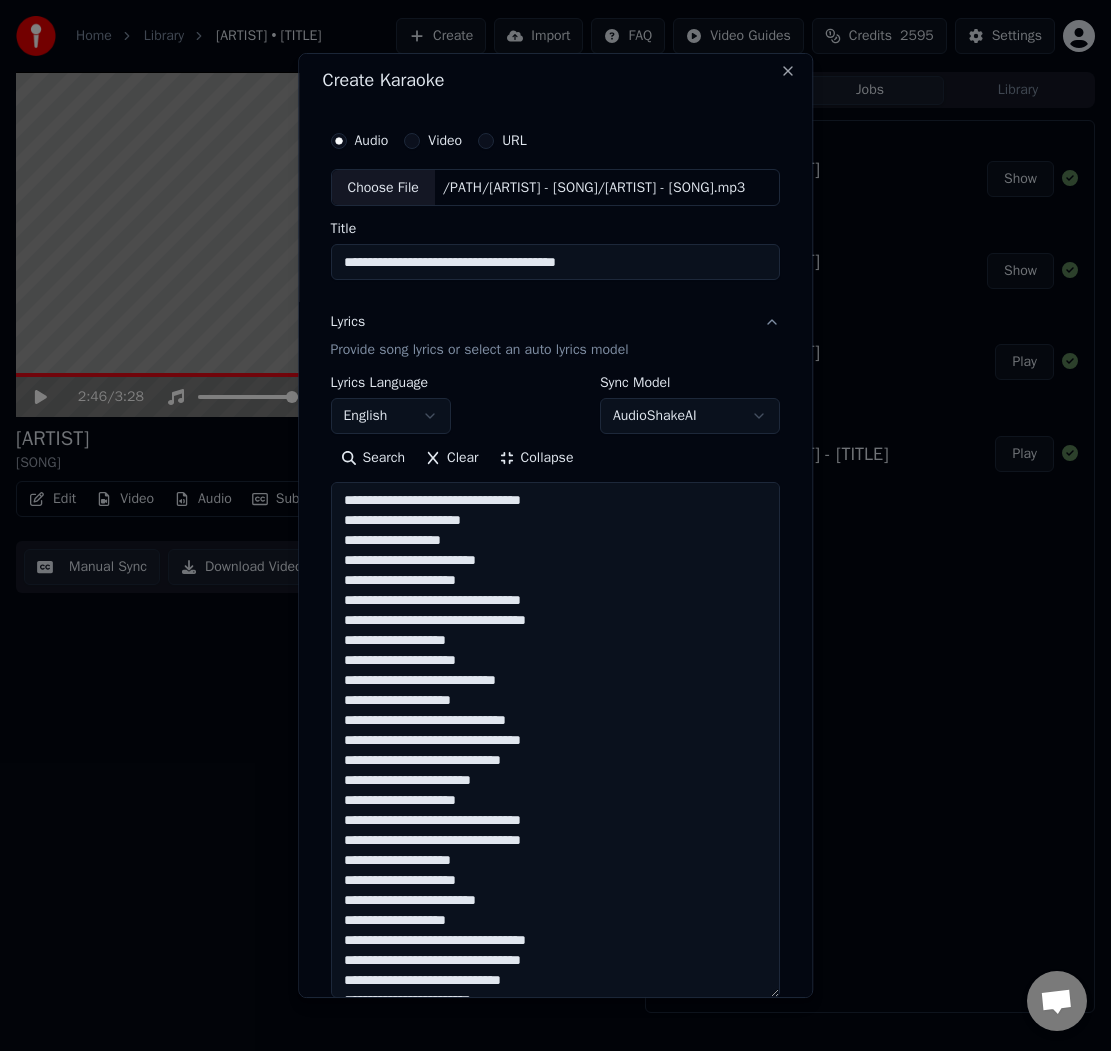 type on "**********" 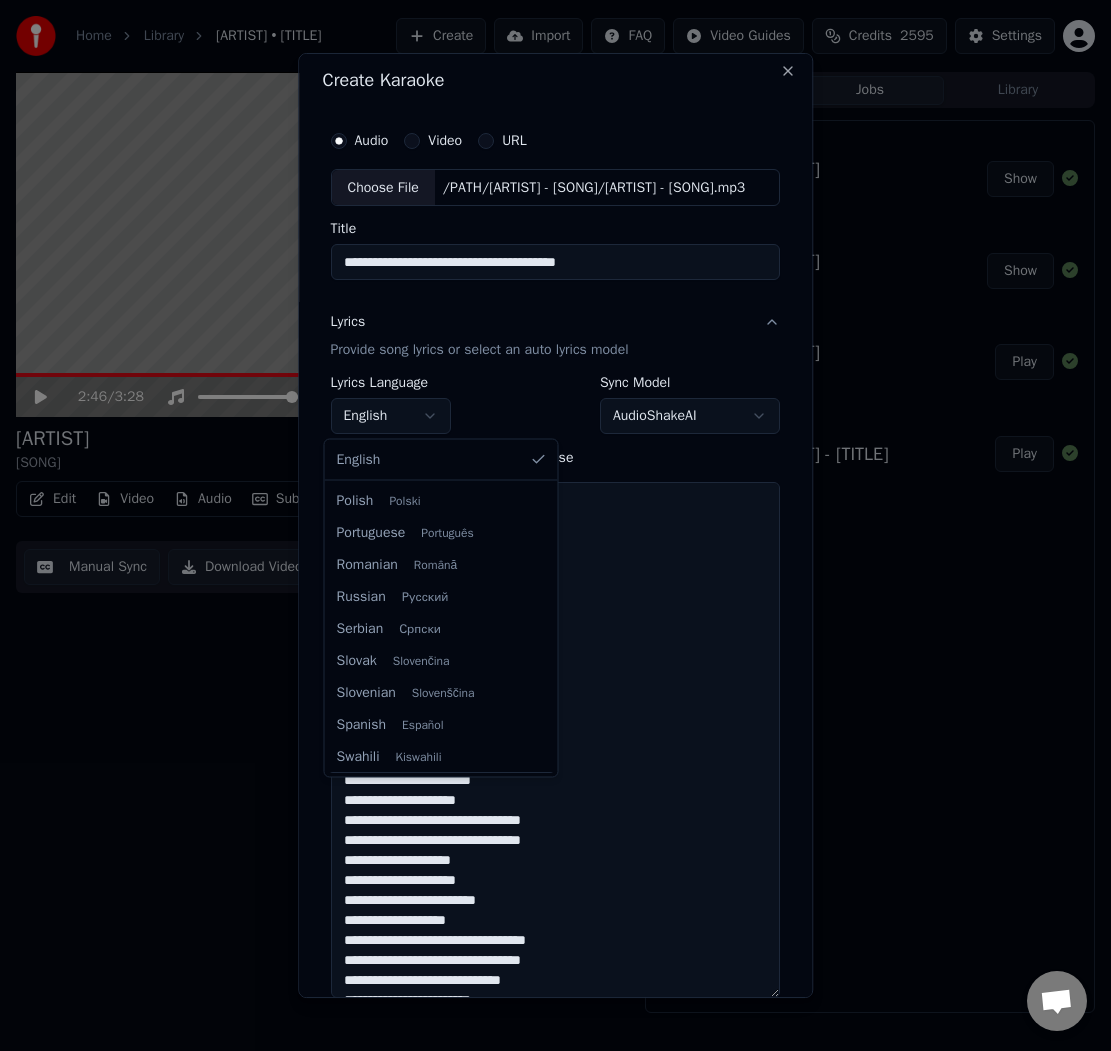 scroll, scrollTop: 1439, scrollLeft: 0, axis: vertical 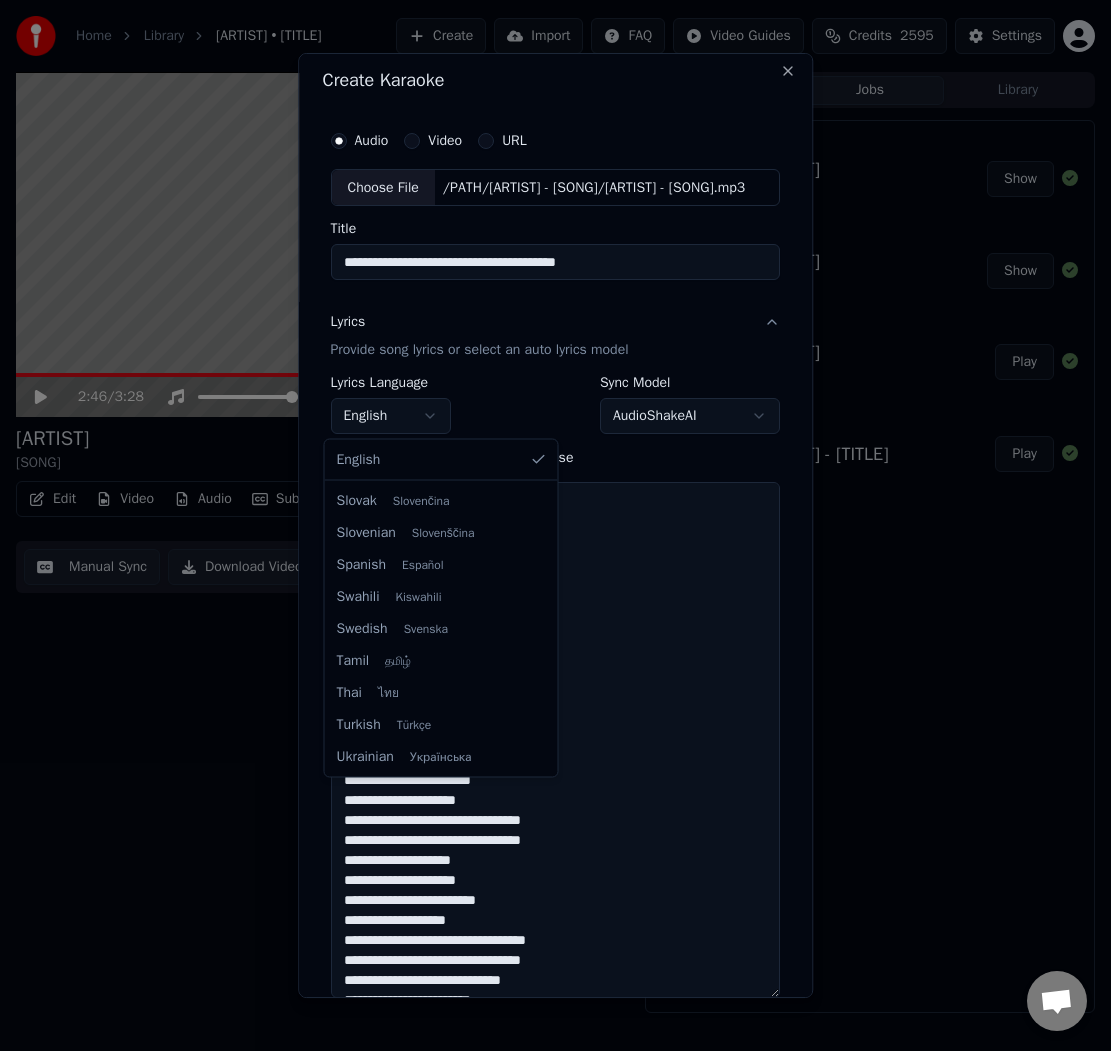 select on "**" 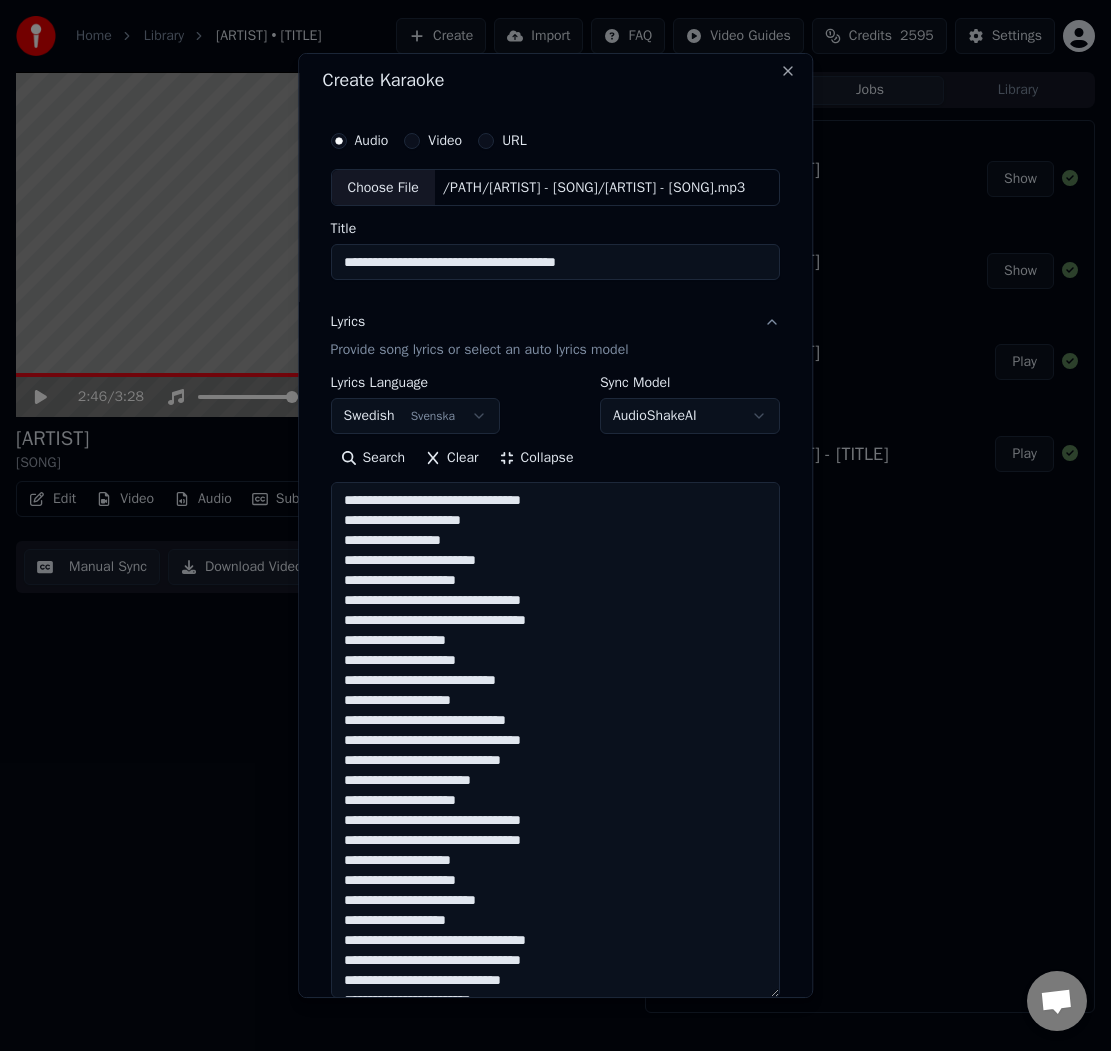 click on "Search Clear Collapse" at bounding box center [555, 459] 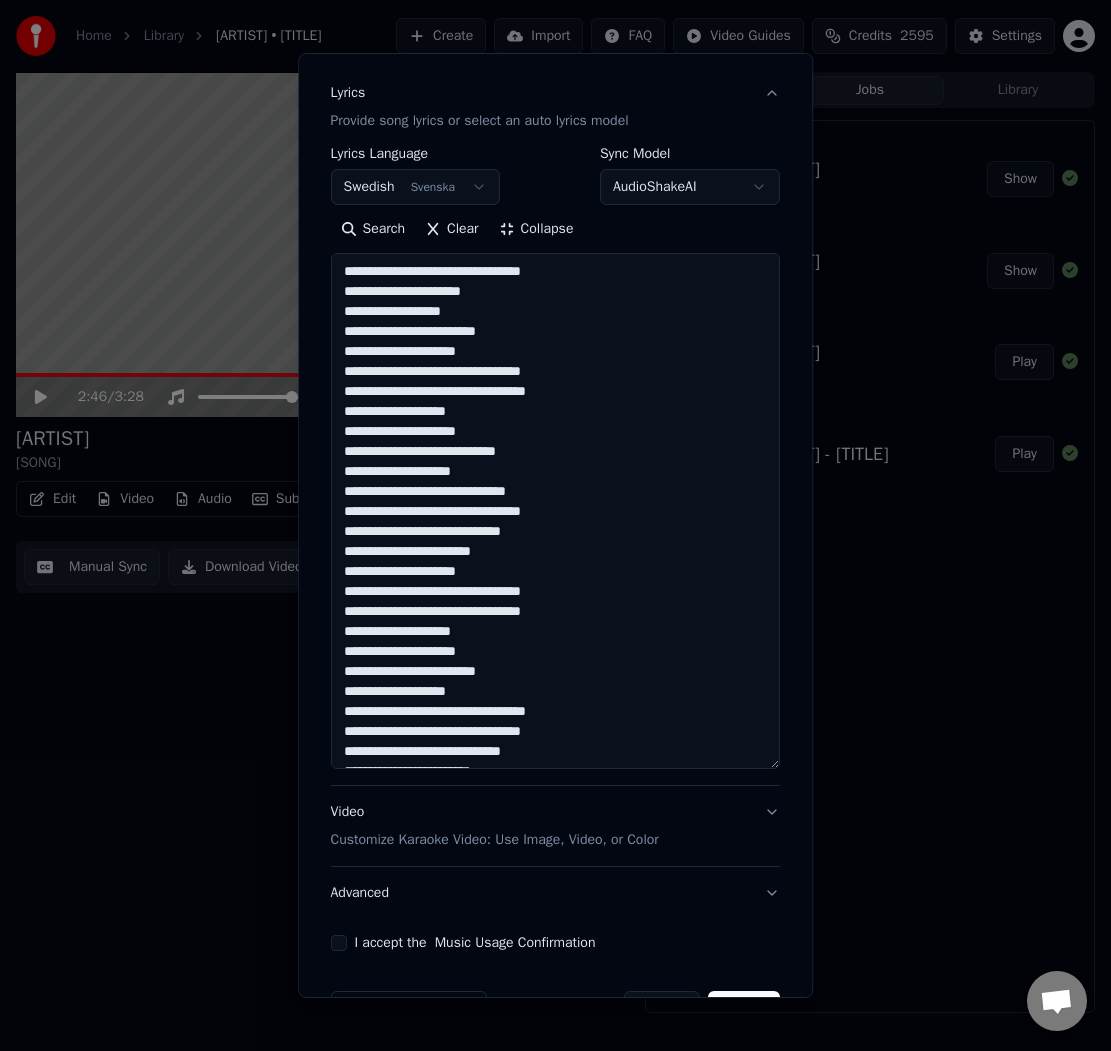 scroll, scrollTop: 298, scrollLeft: 0, axis: vertical 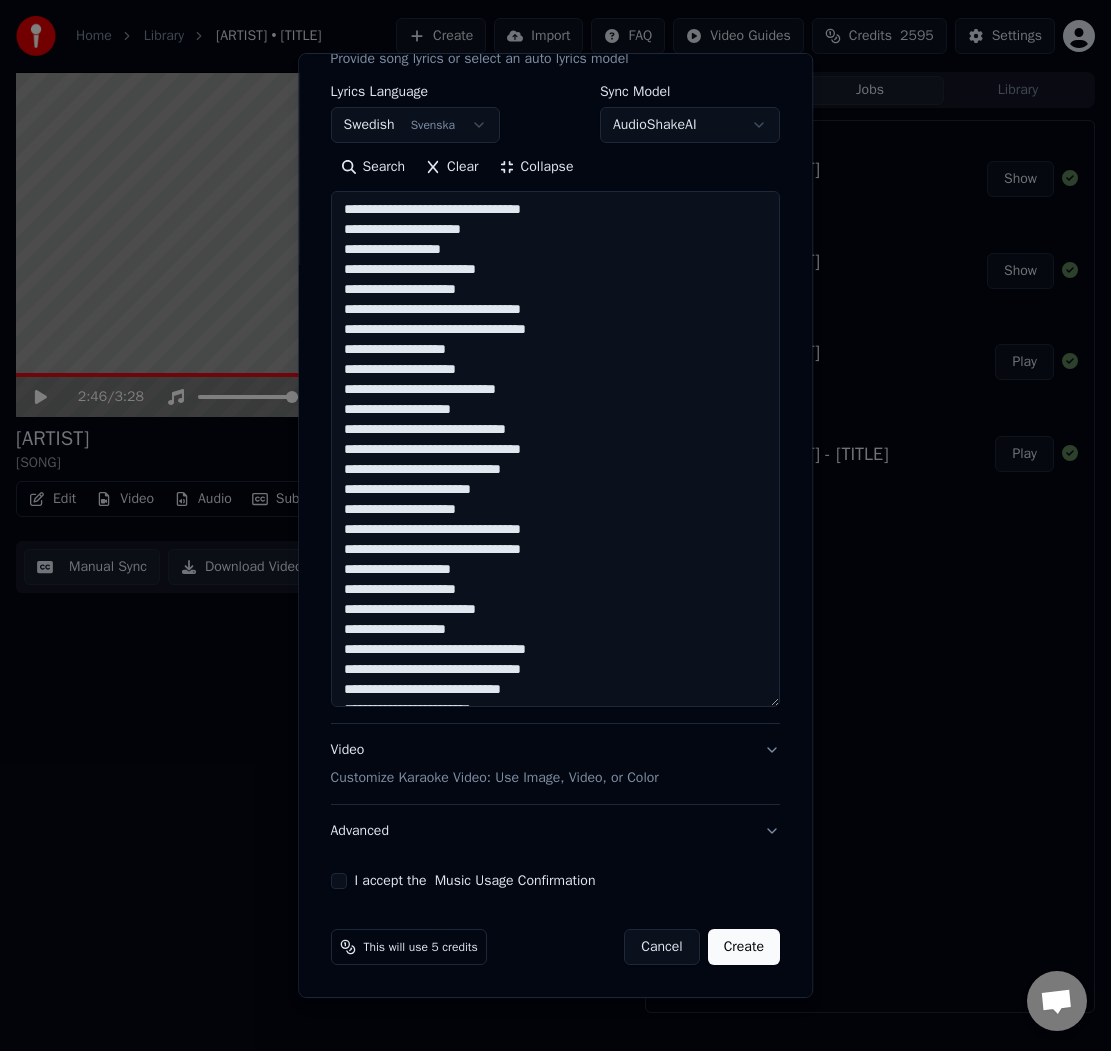 click on "I accept the   Music Usage Confirmation" at bounding box center [339, 881] 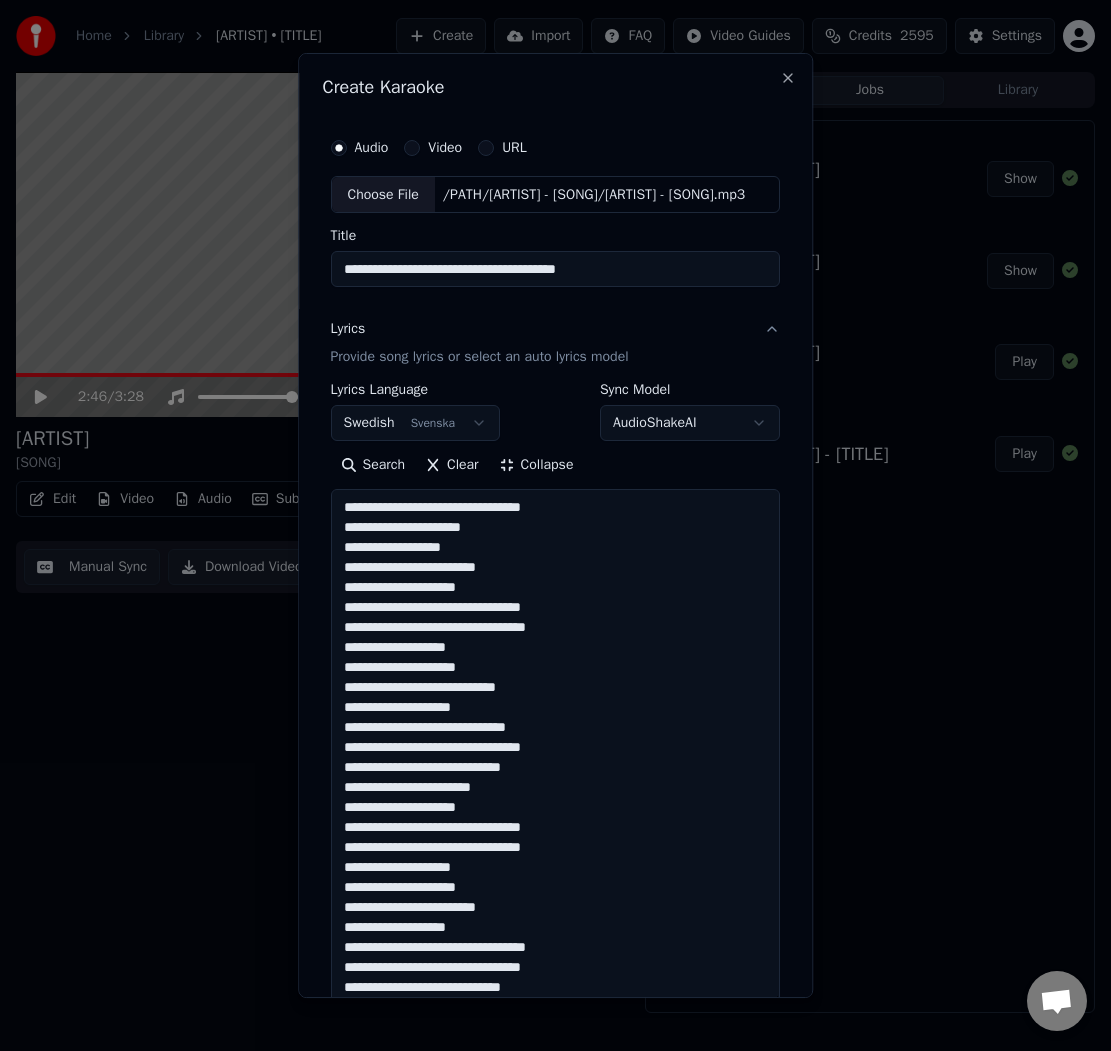 scroll, scrollTop: 298, scrollLeft: 0, axis: vertical 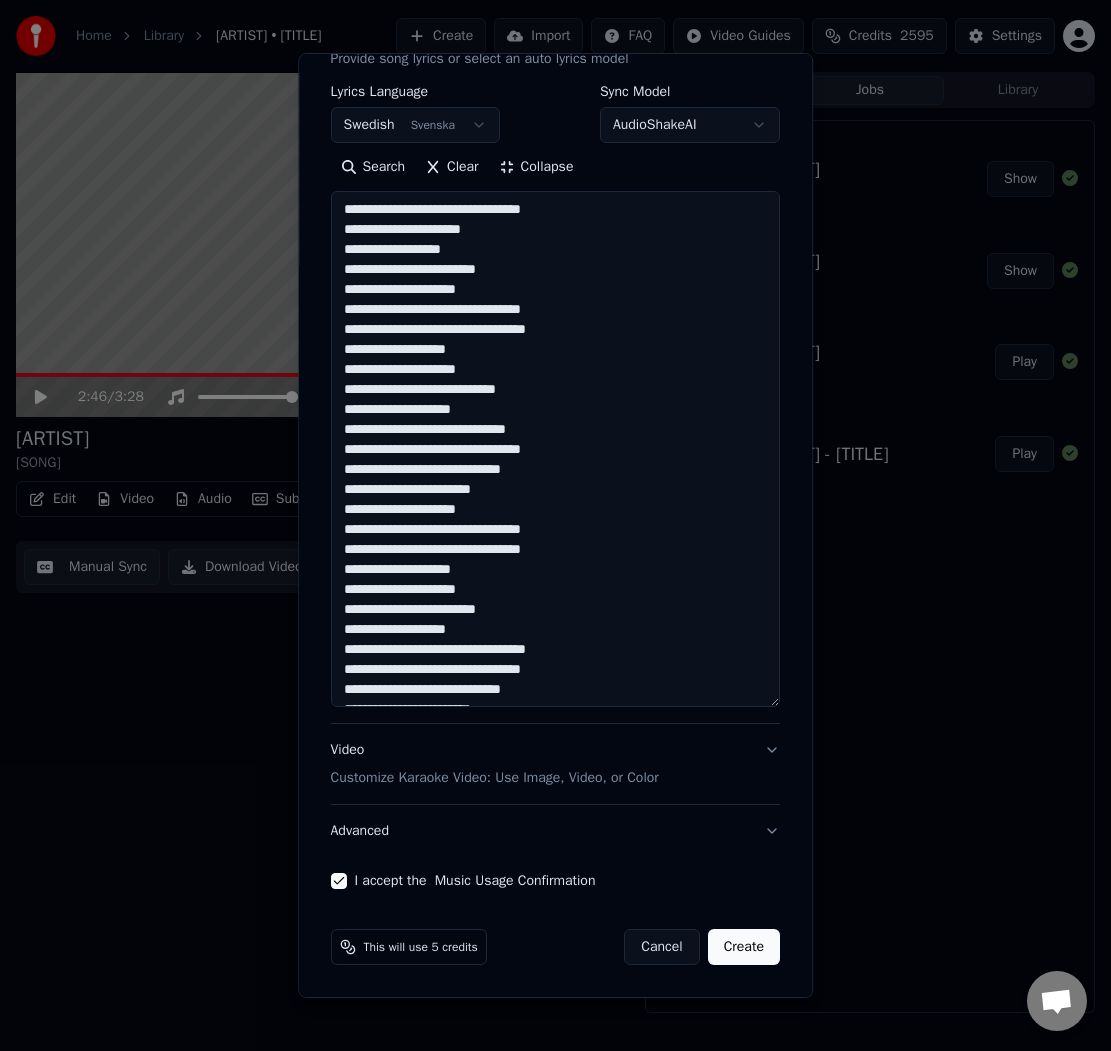 click on "Create" at bounding box center (744, 947) 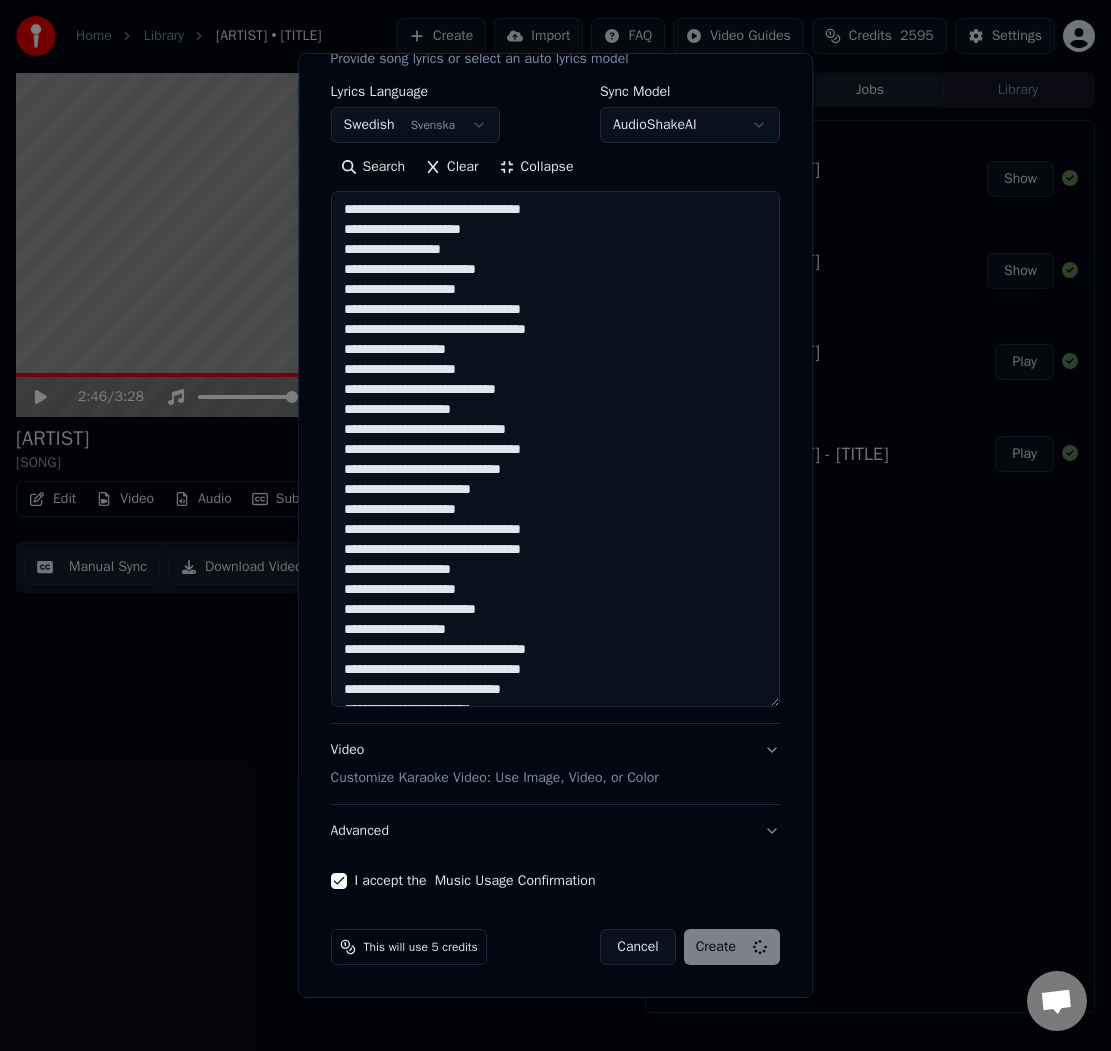 type 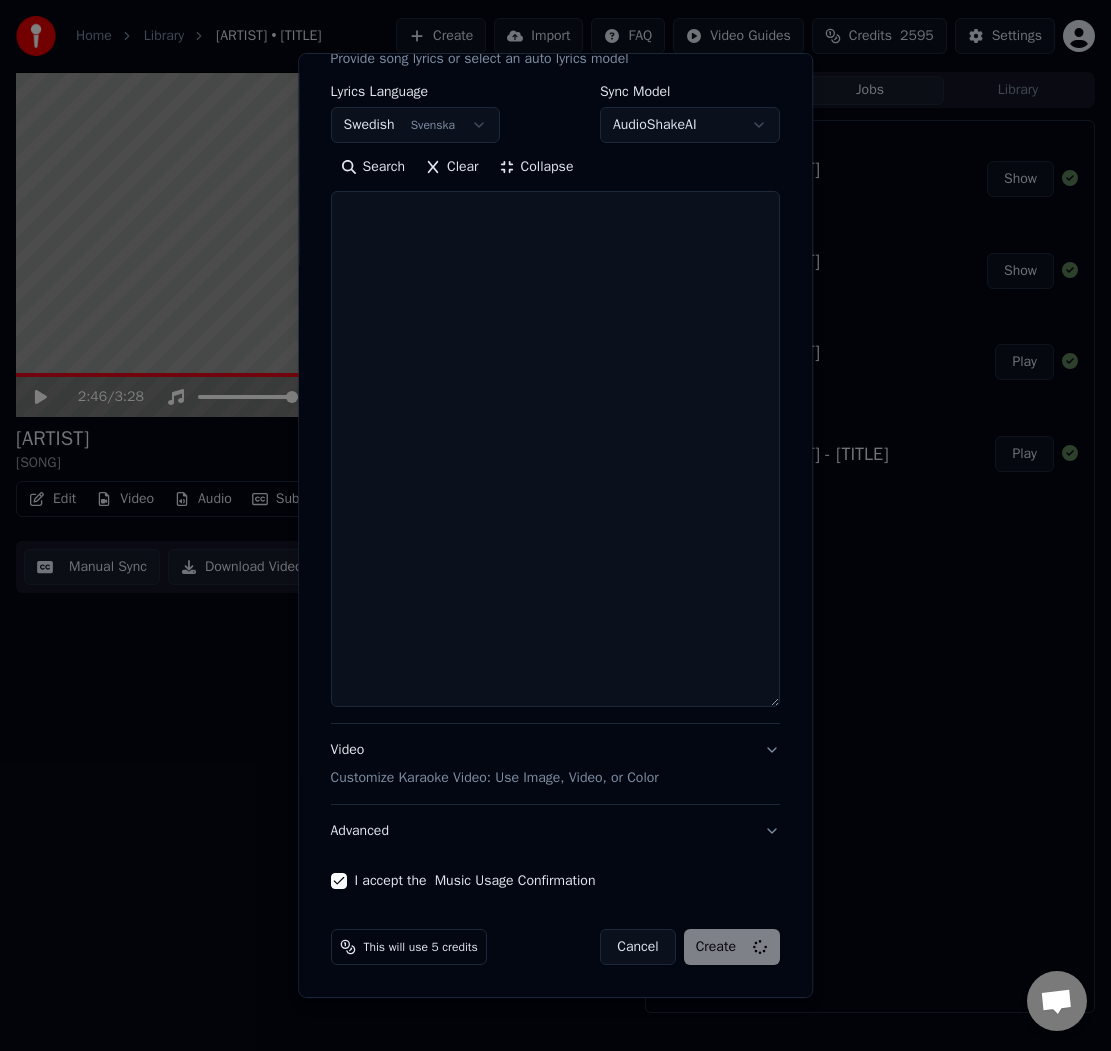select 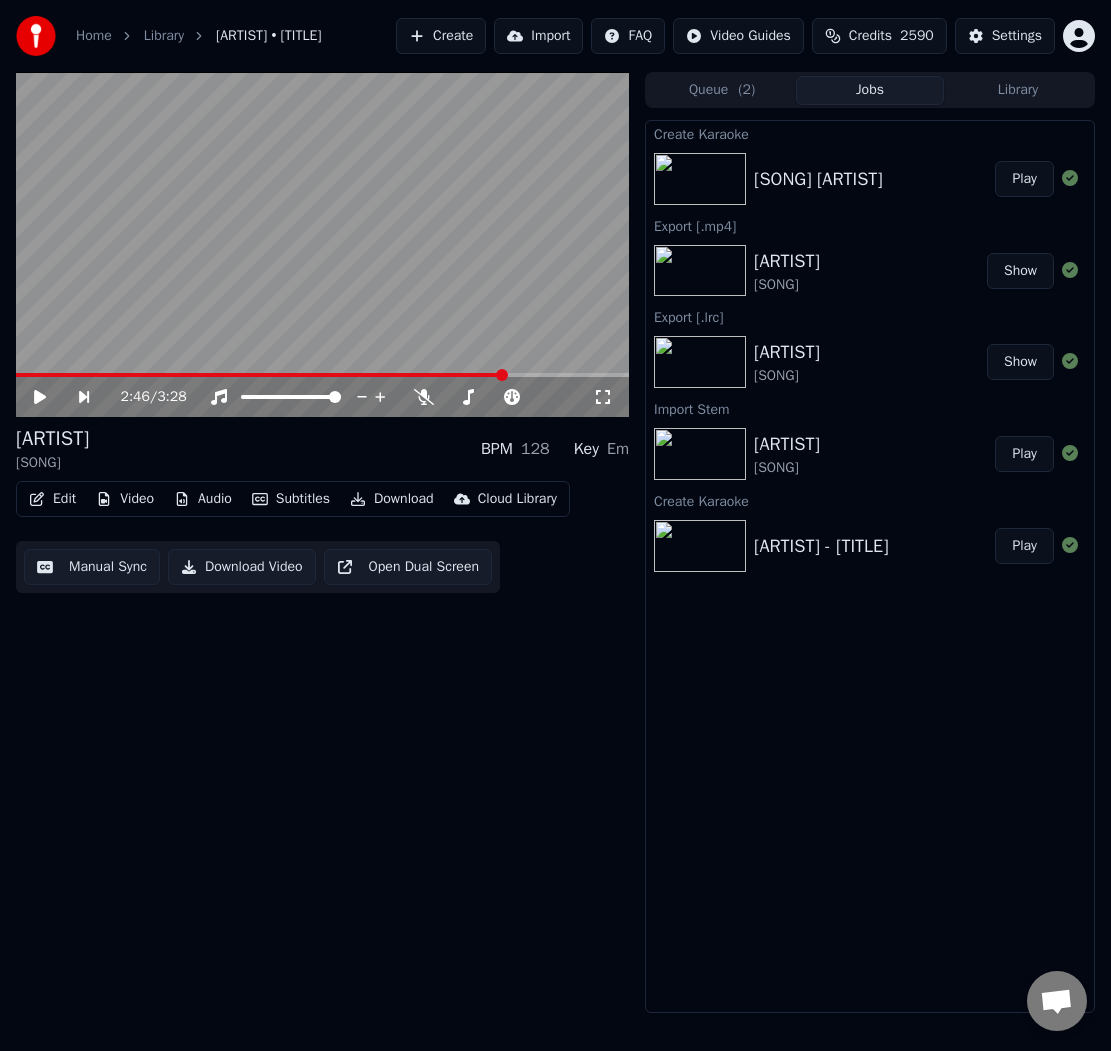 click on "Play" at bounding box center (1024, 179) 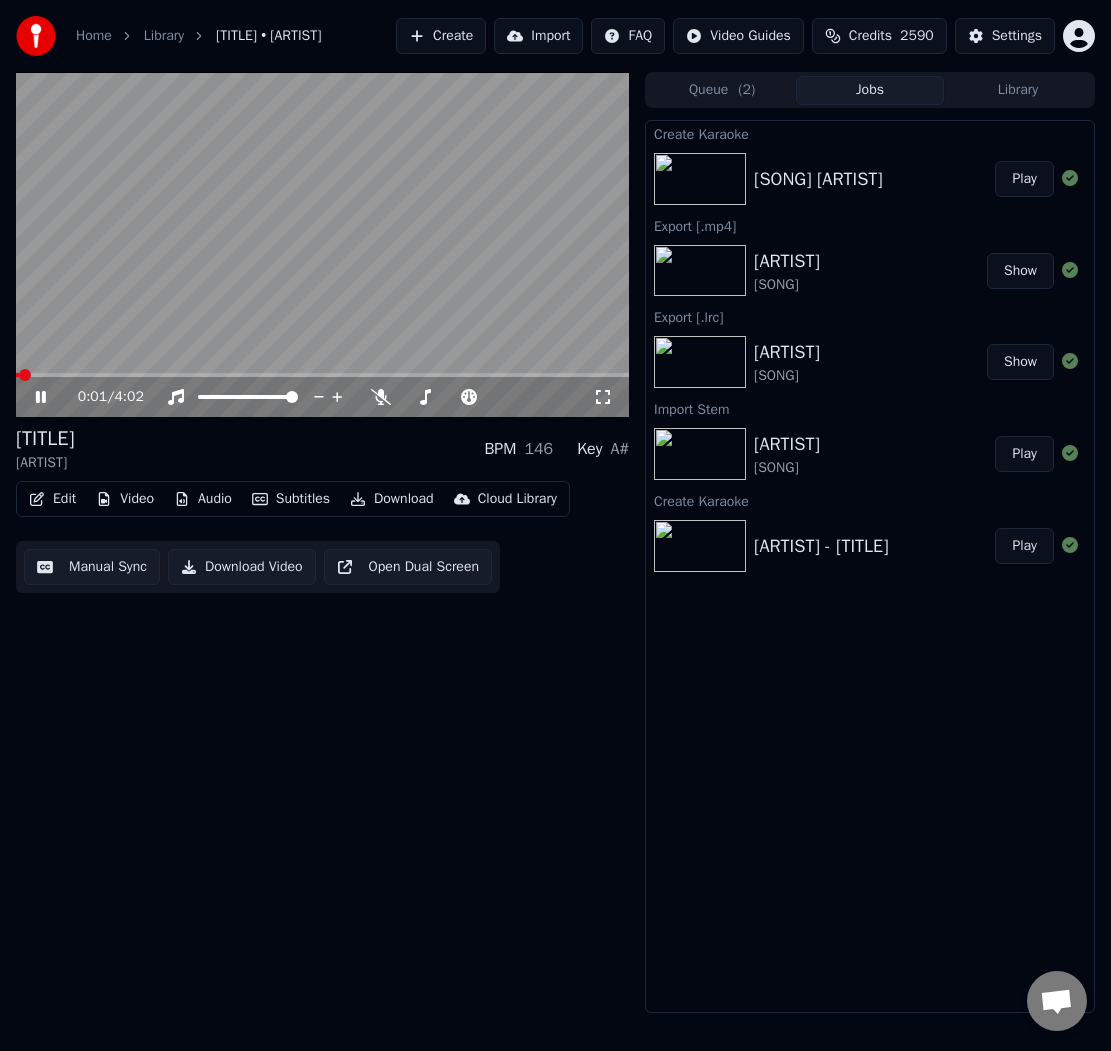 click on "Manual Sync" at bounding box center [92, 567] 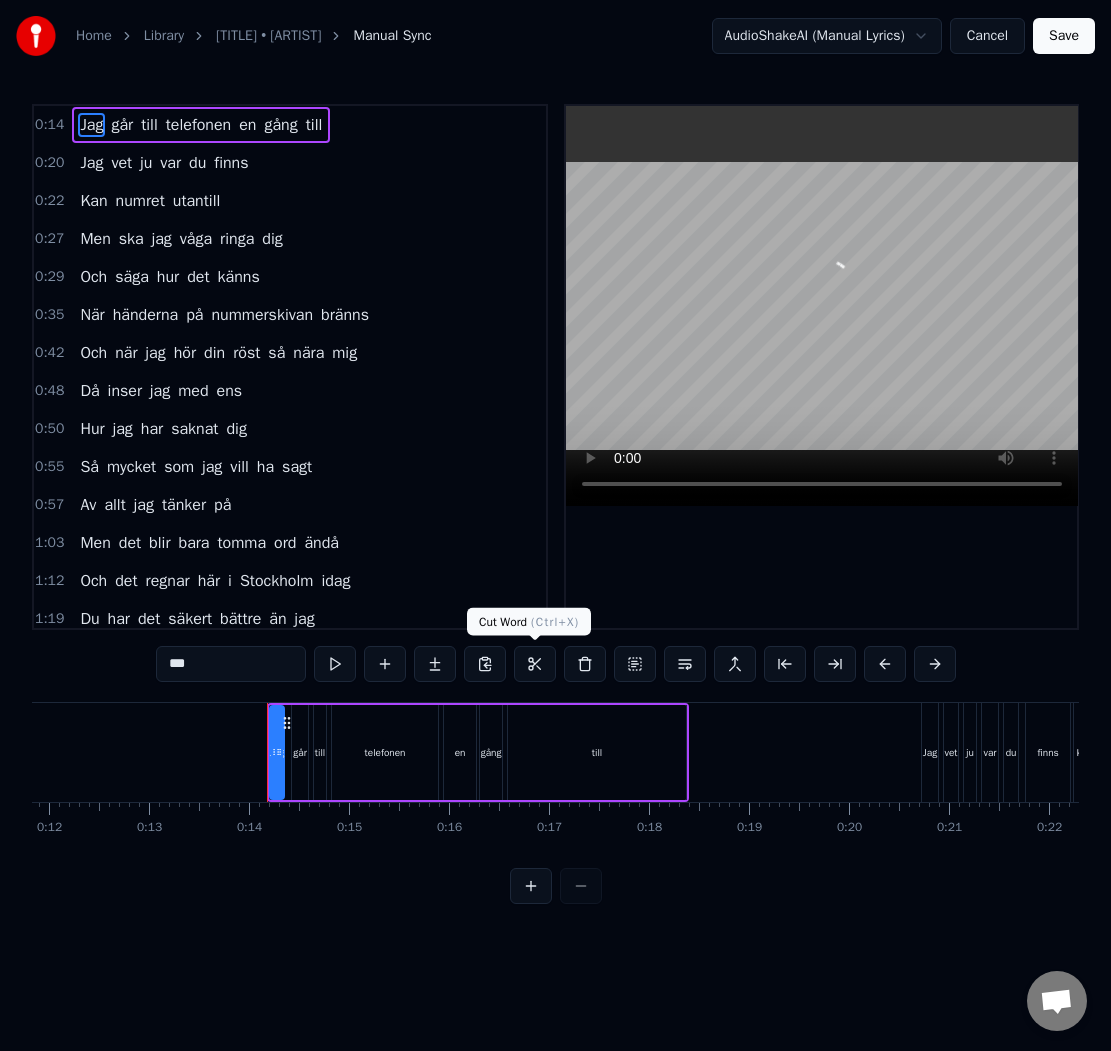 scroll, scrollTop: 0, scrollLeft: 1318, axis: horizontal 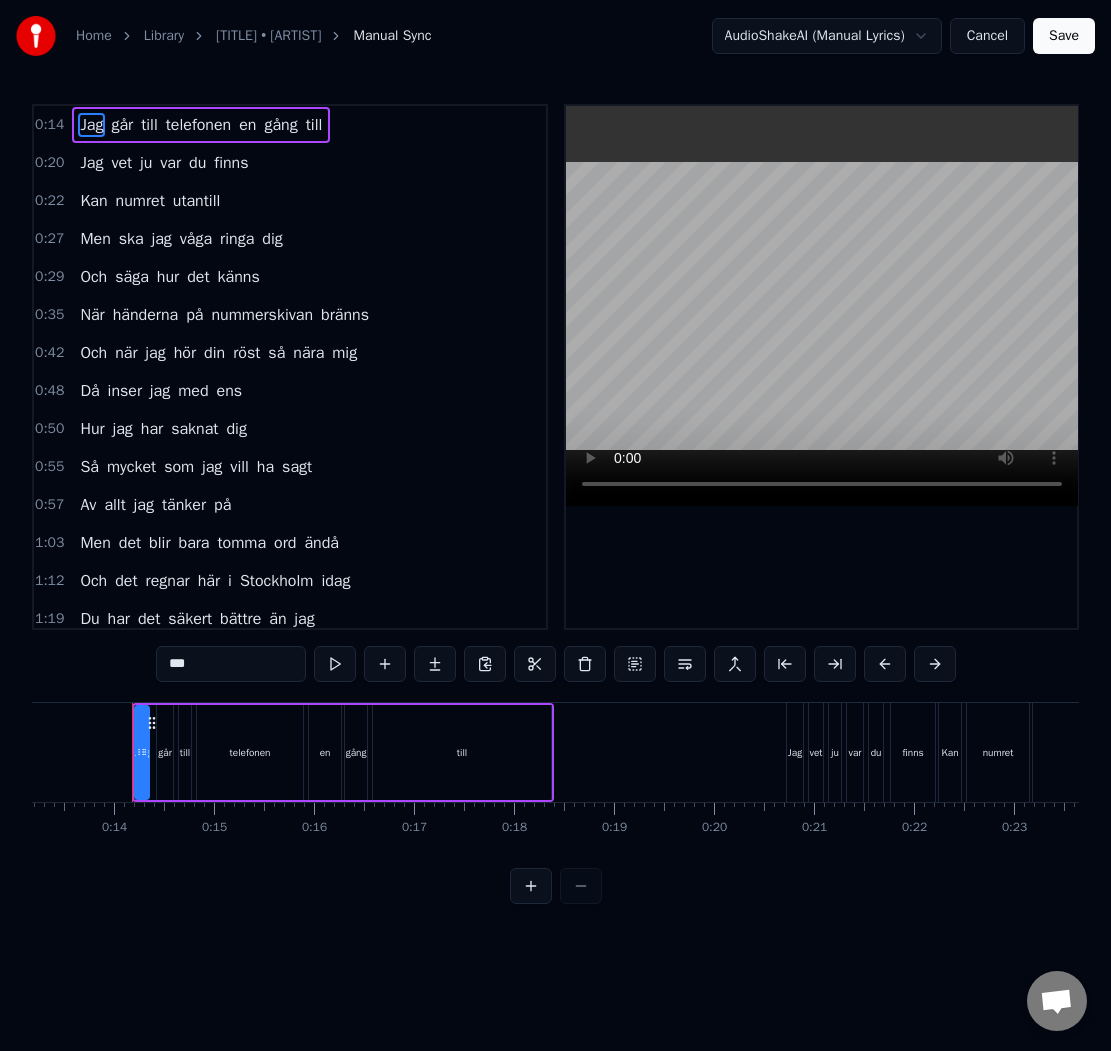 click on "till" at bounding box center (462, 752) 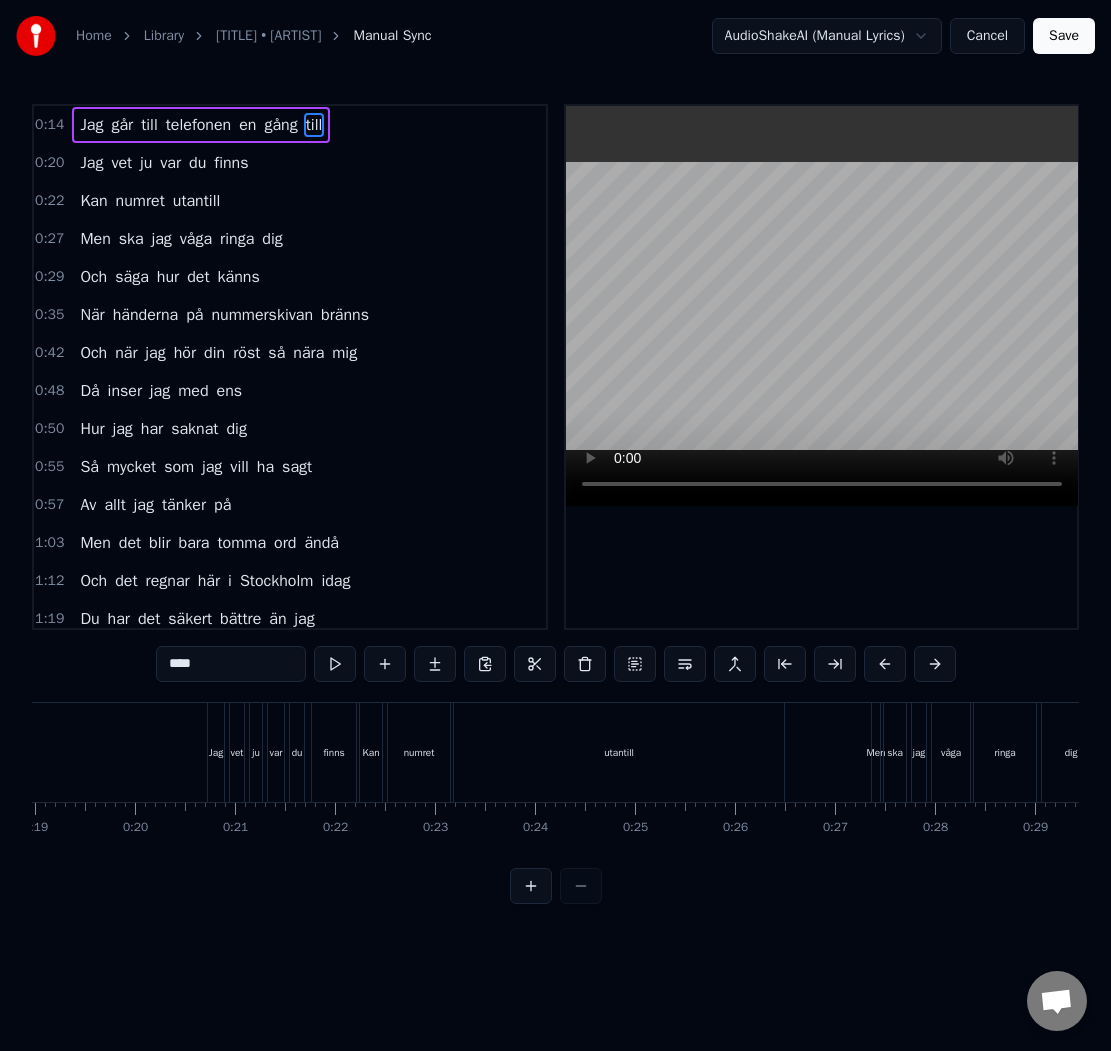 click on "utantill" at bounding box center [619, 752] 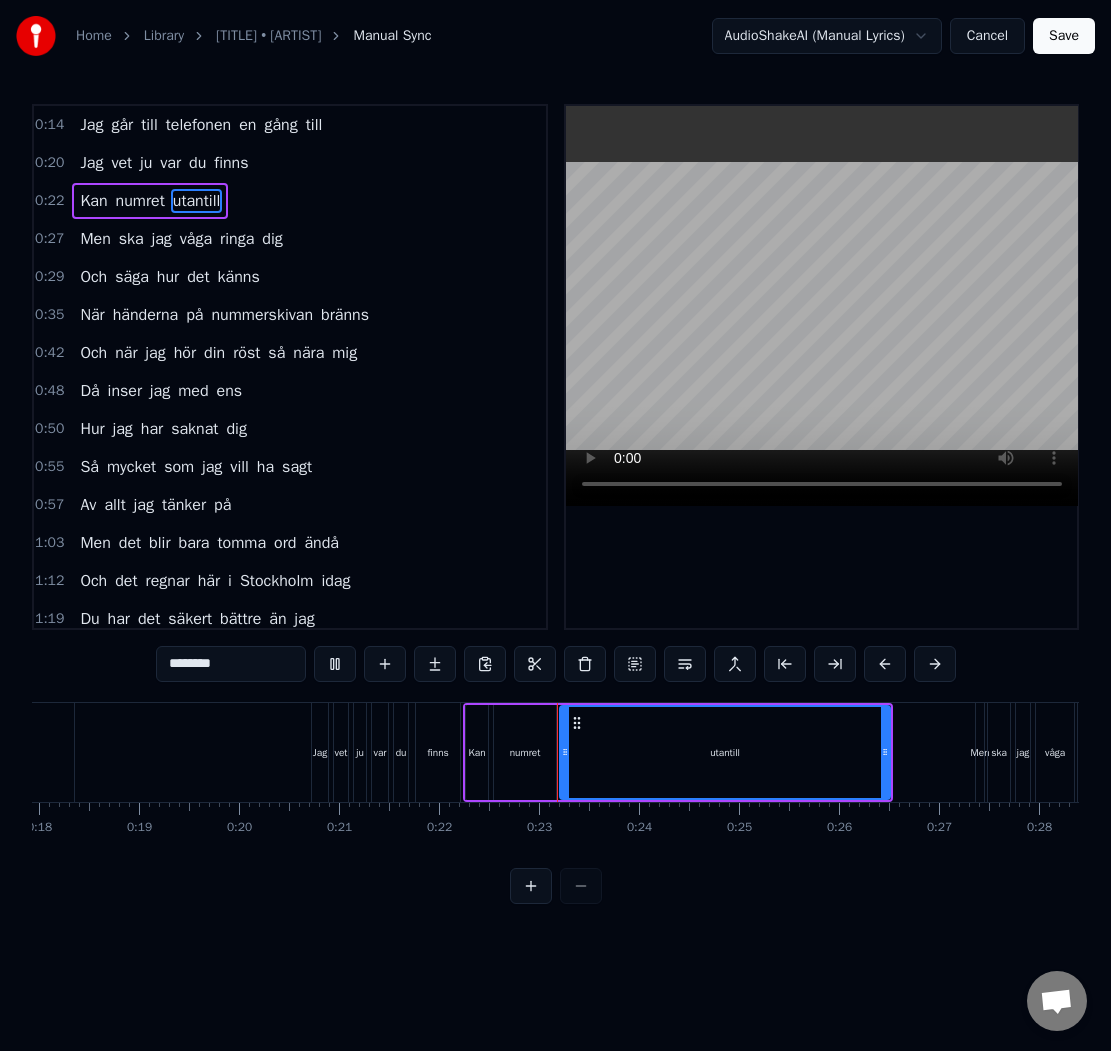 scroll, scrollTop: 0, scrollLeft: 1736, axis: horizontal 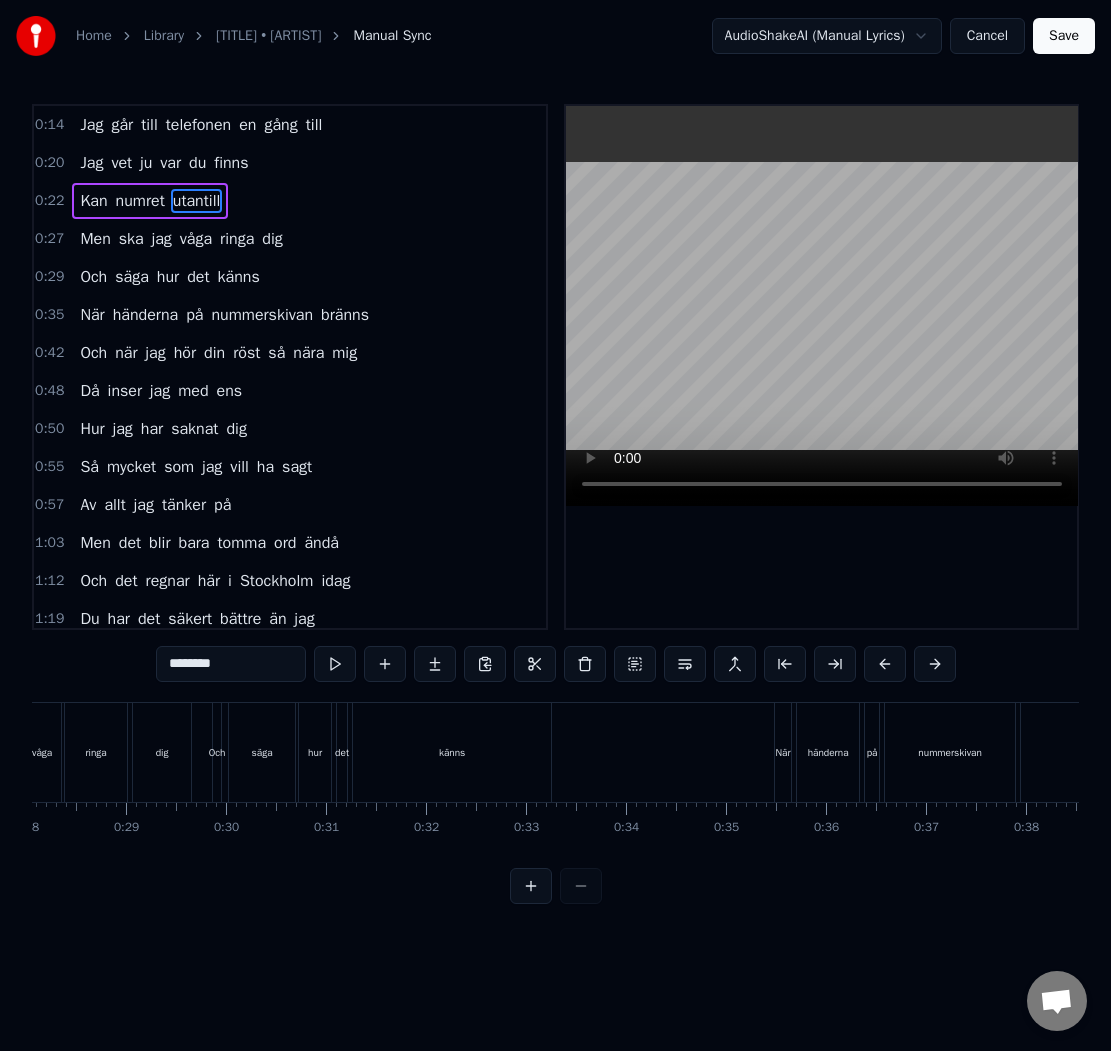 click on "känns" at bounding box center (452, 752) 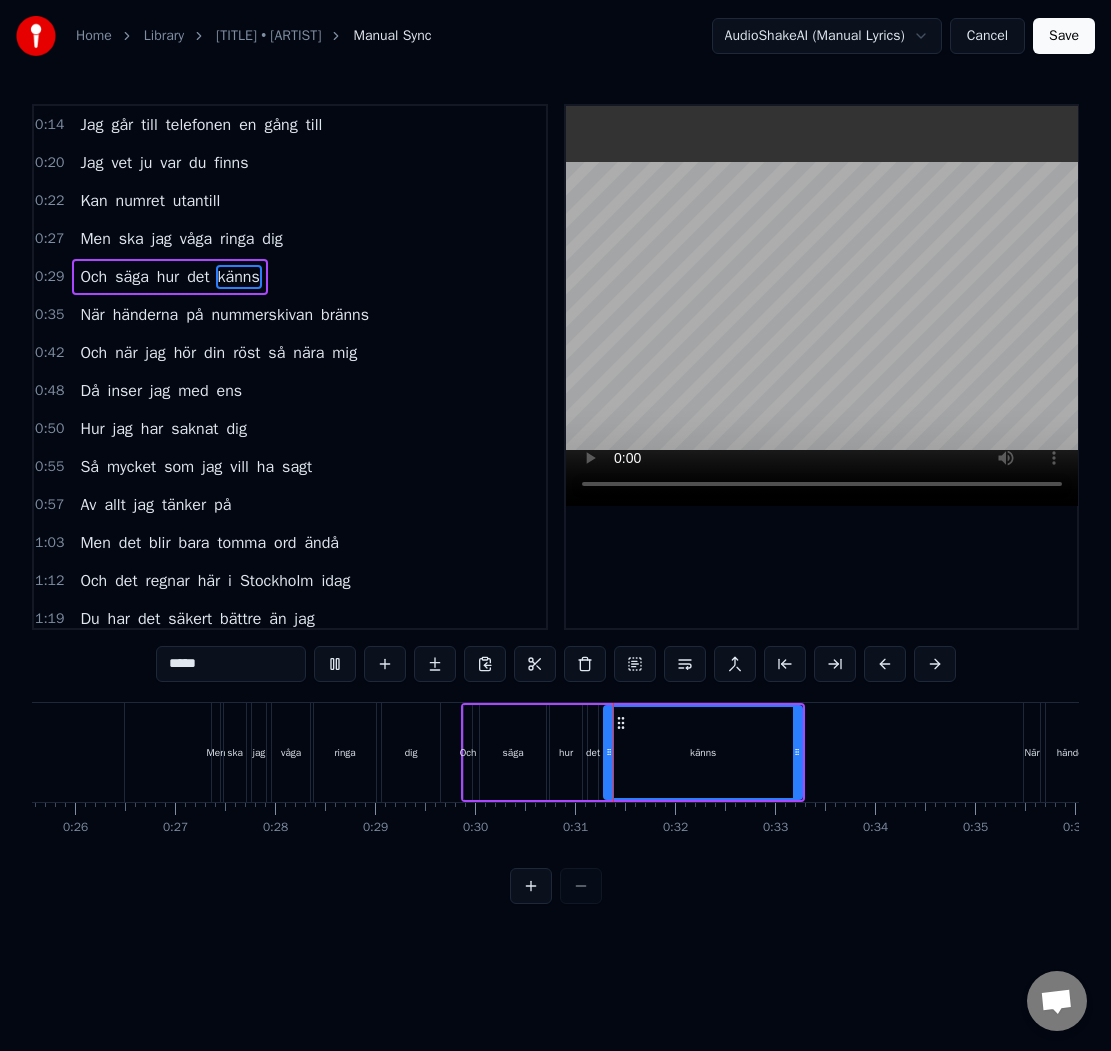 scroll, scrollTop: 0, scrollLeft: 2550, axis: horizontal 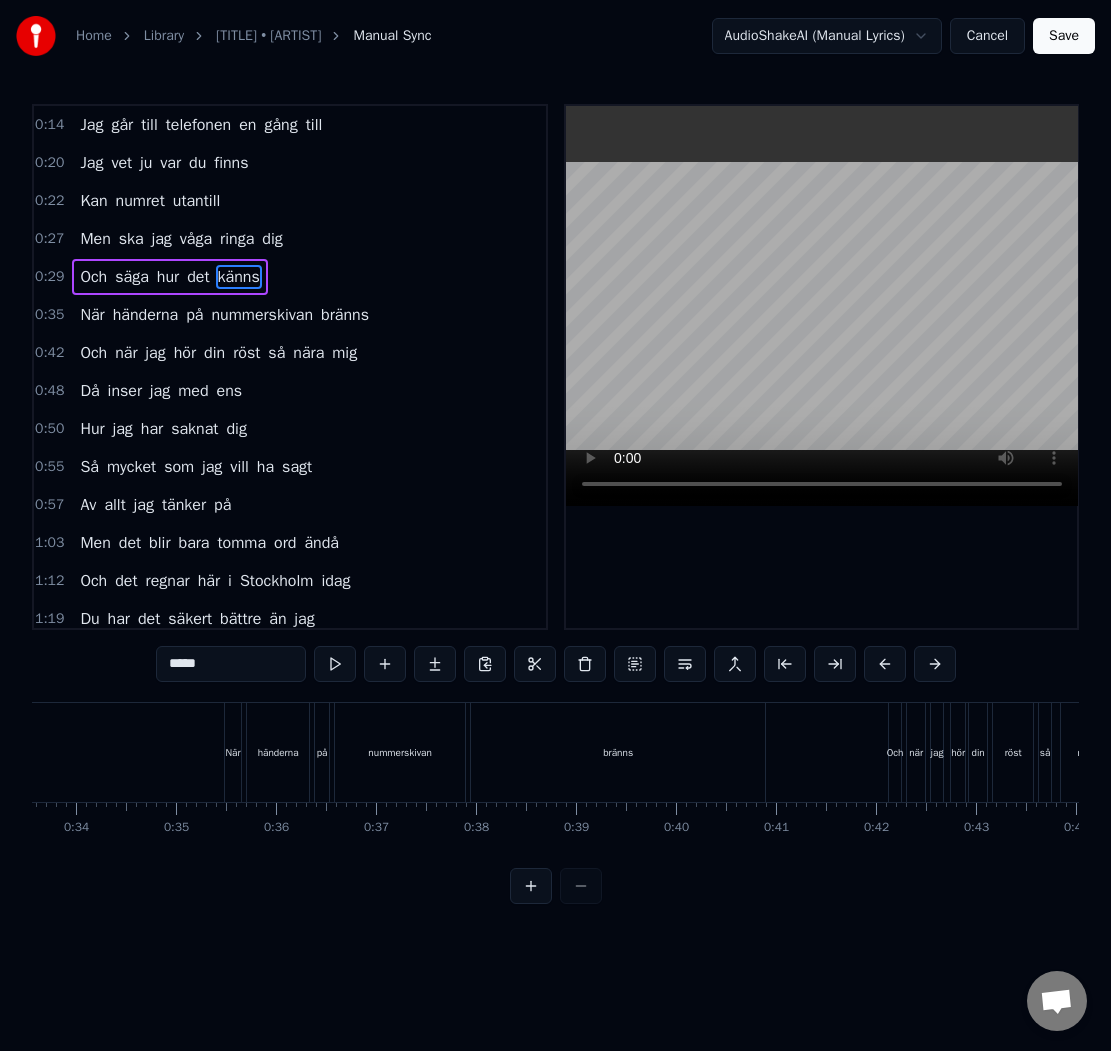 click on "bränns" at bounding box center (618, 752) 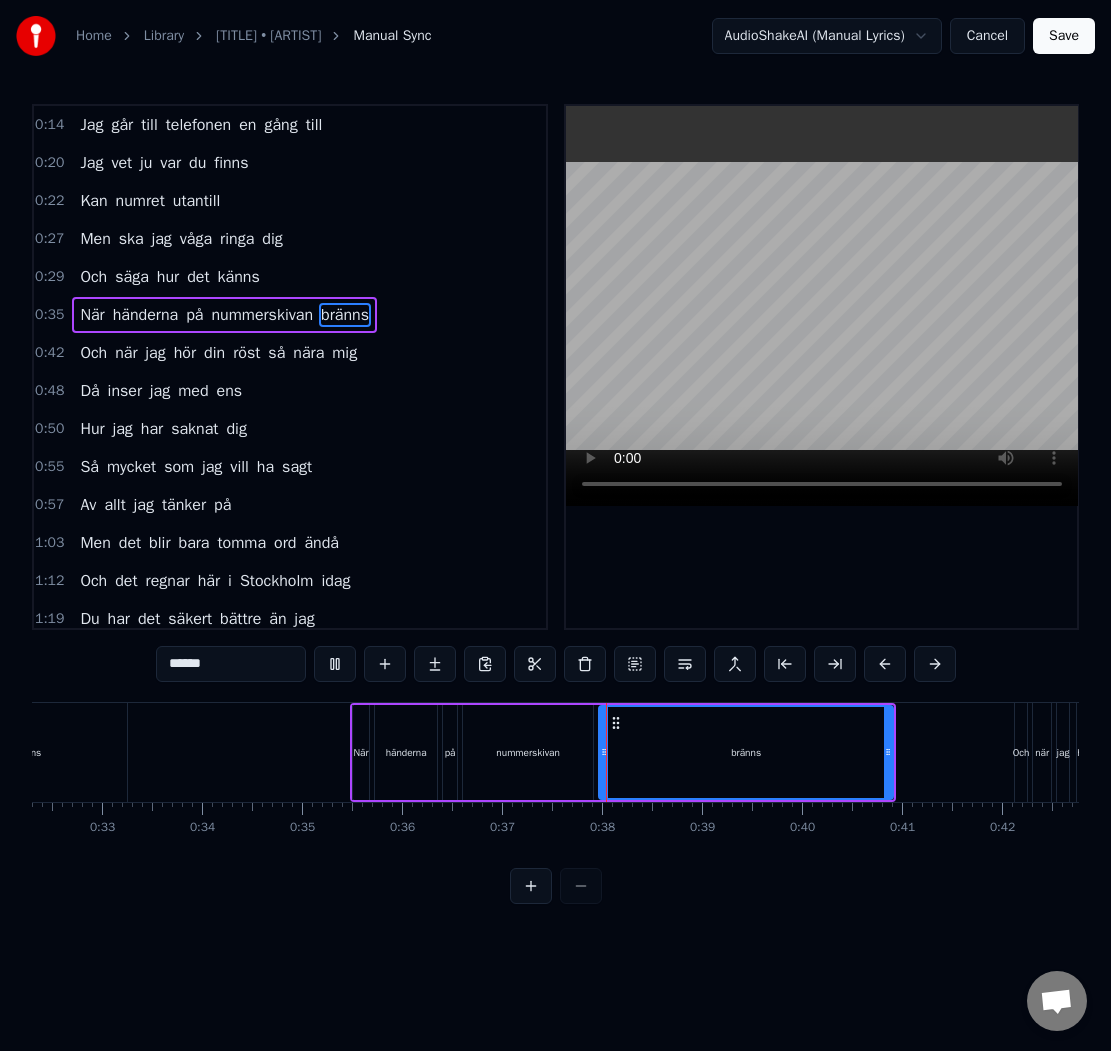 scroll, scrollTop: 0, scrollLeft: 3226, axis: horizontal 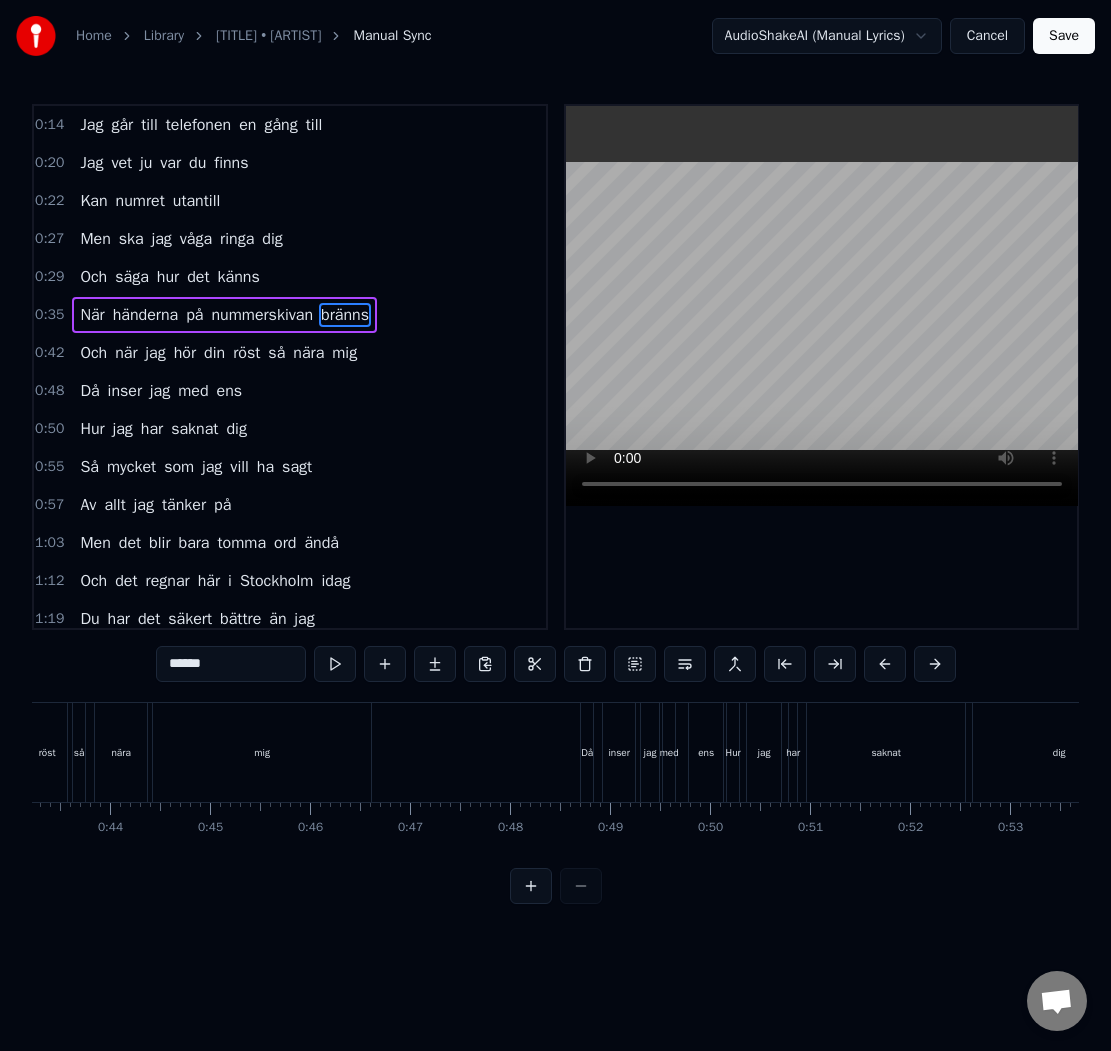 click on "mig" at bounding box center (262, 752) 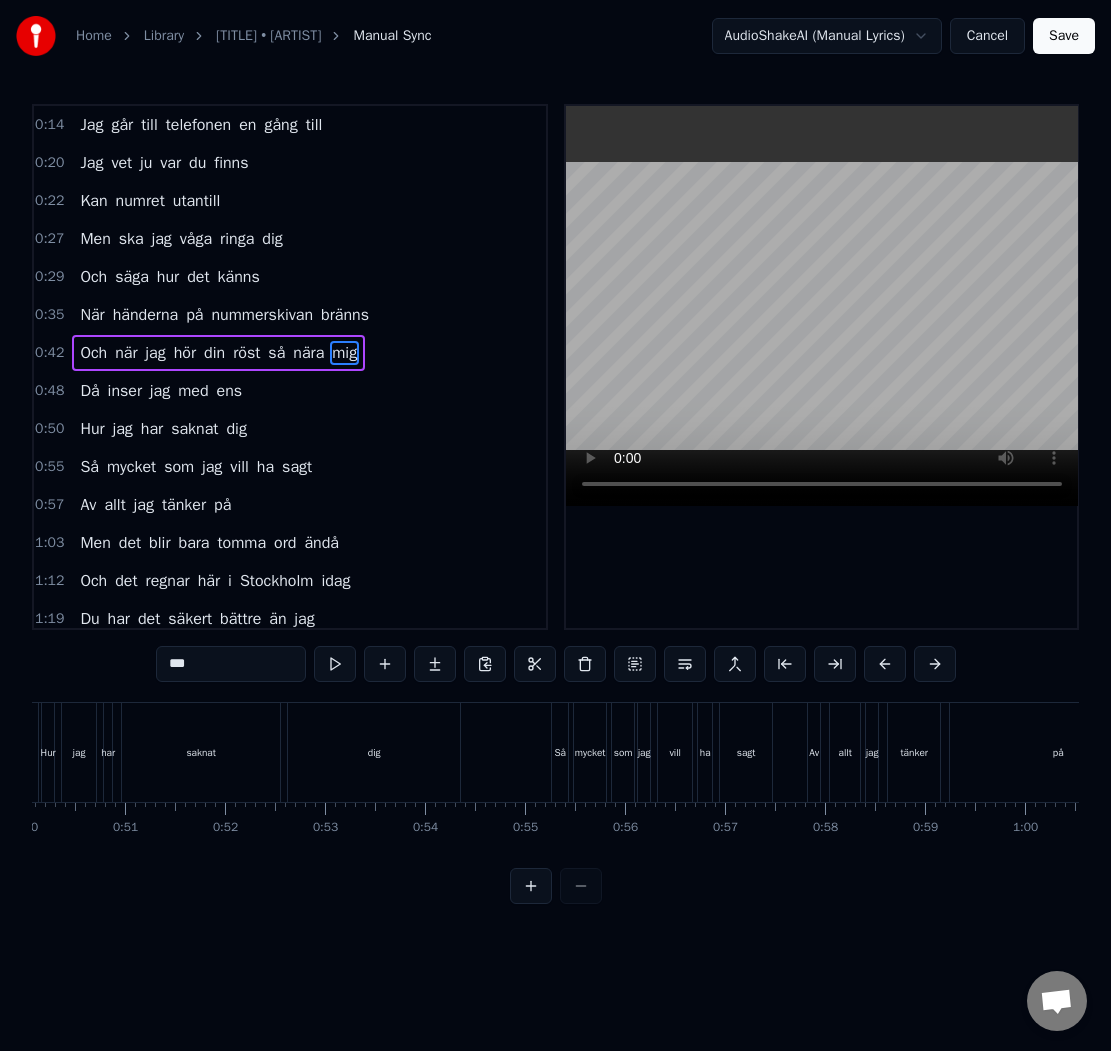 scroll, scrollTop: 0, scrollLeft: 5035, axis: horizontal 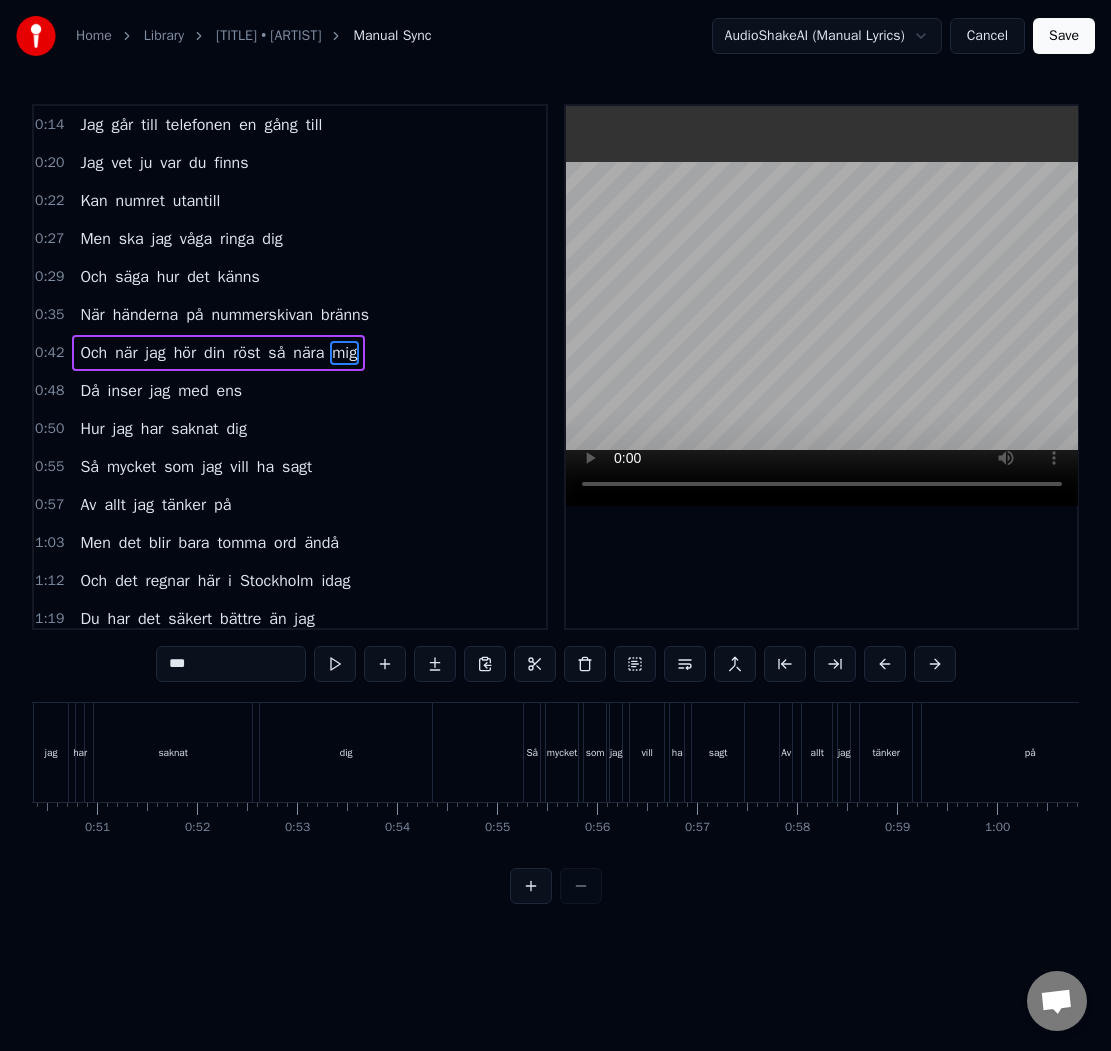 click on "dig" at bounding box center [346, 752] 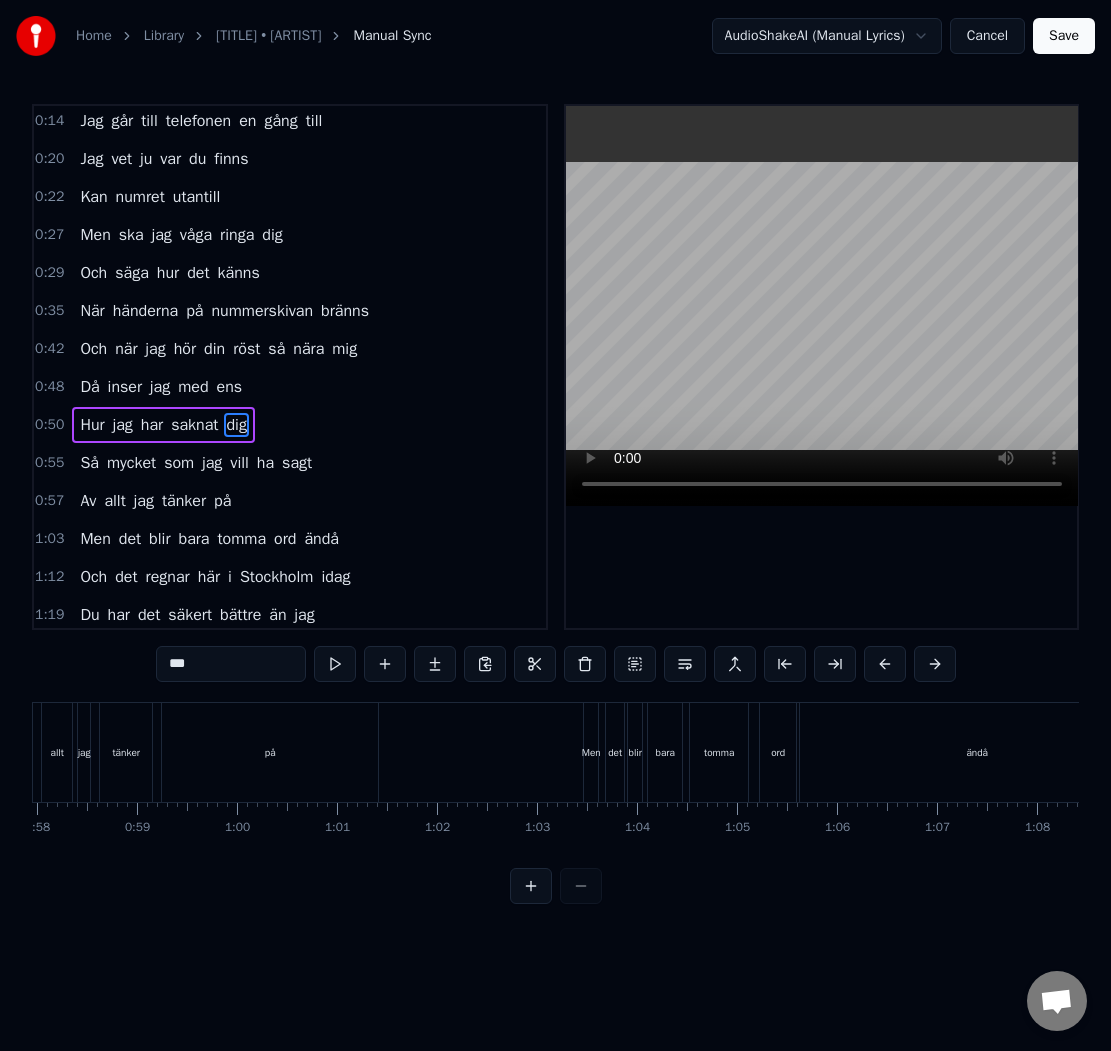 scroll, scrollTop: 0, scrollLeft: 5813, axis: horizontal 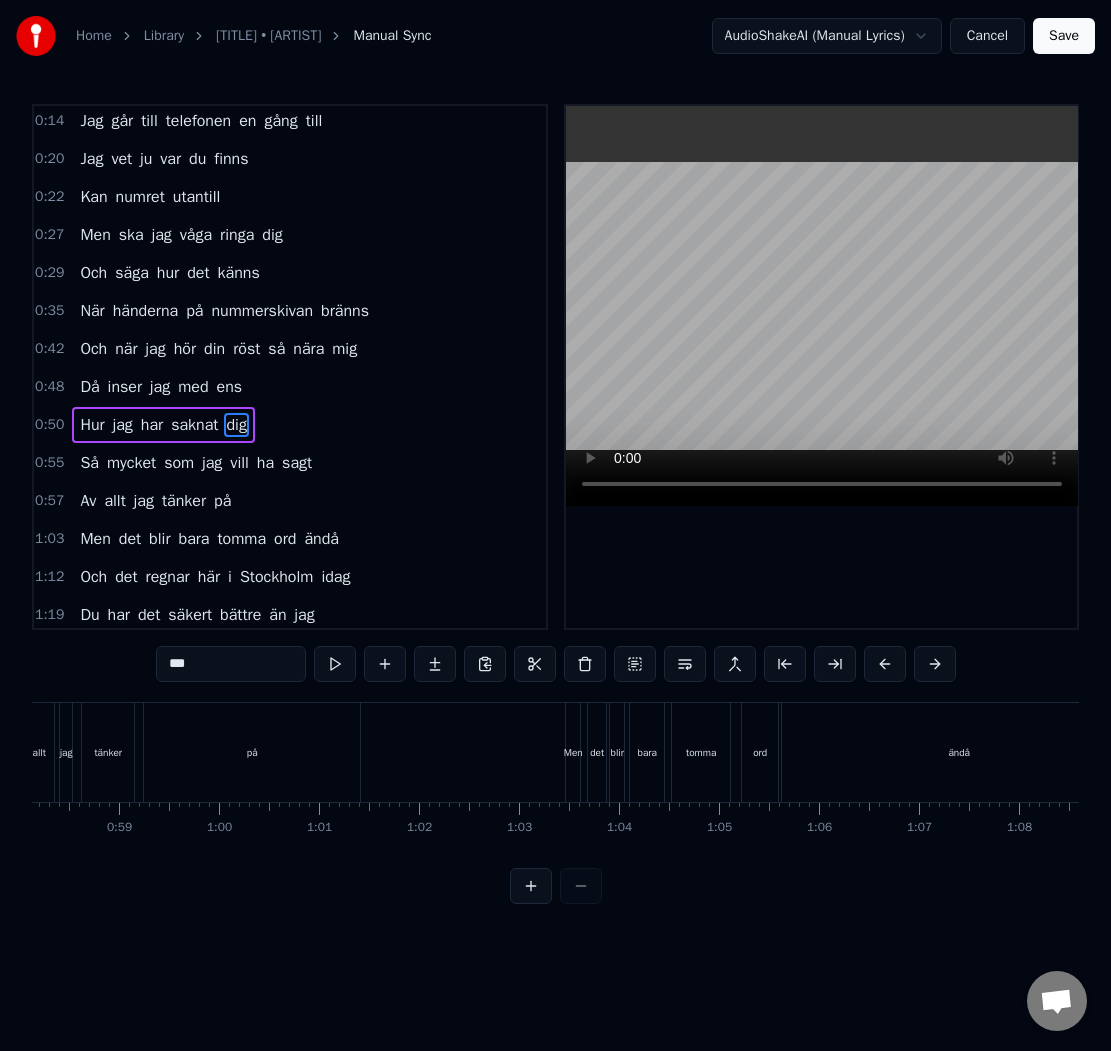 click on "på" at bounding box center [252, 752] 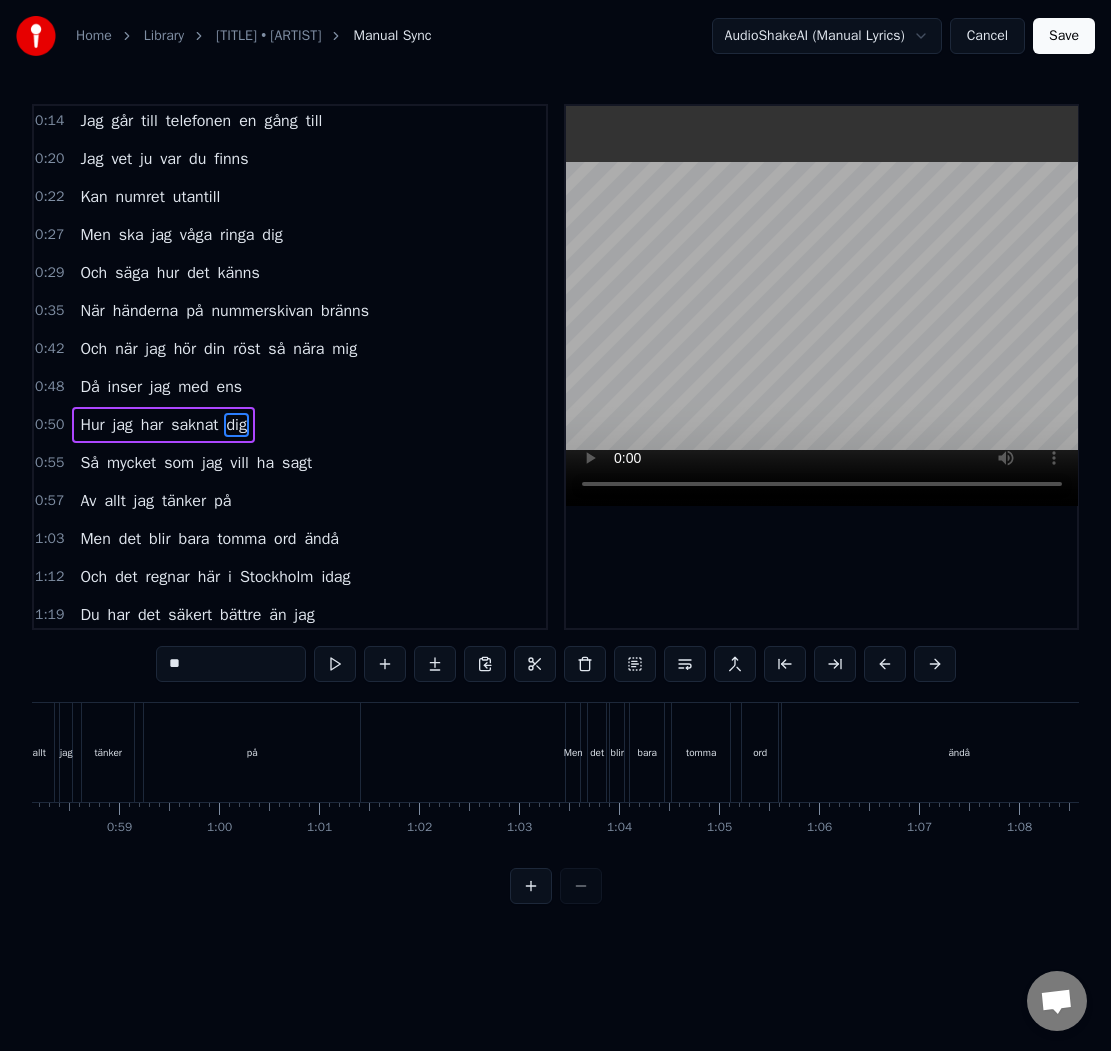 scroll, scrollTop: 6, scrollLeft: 0, axis: vertical 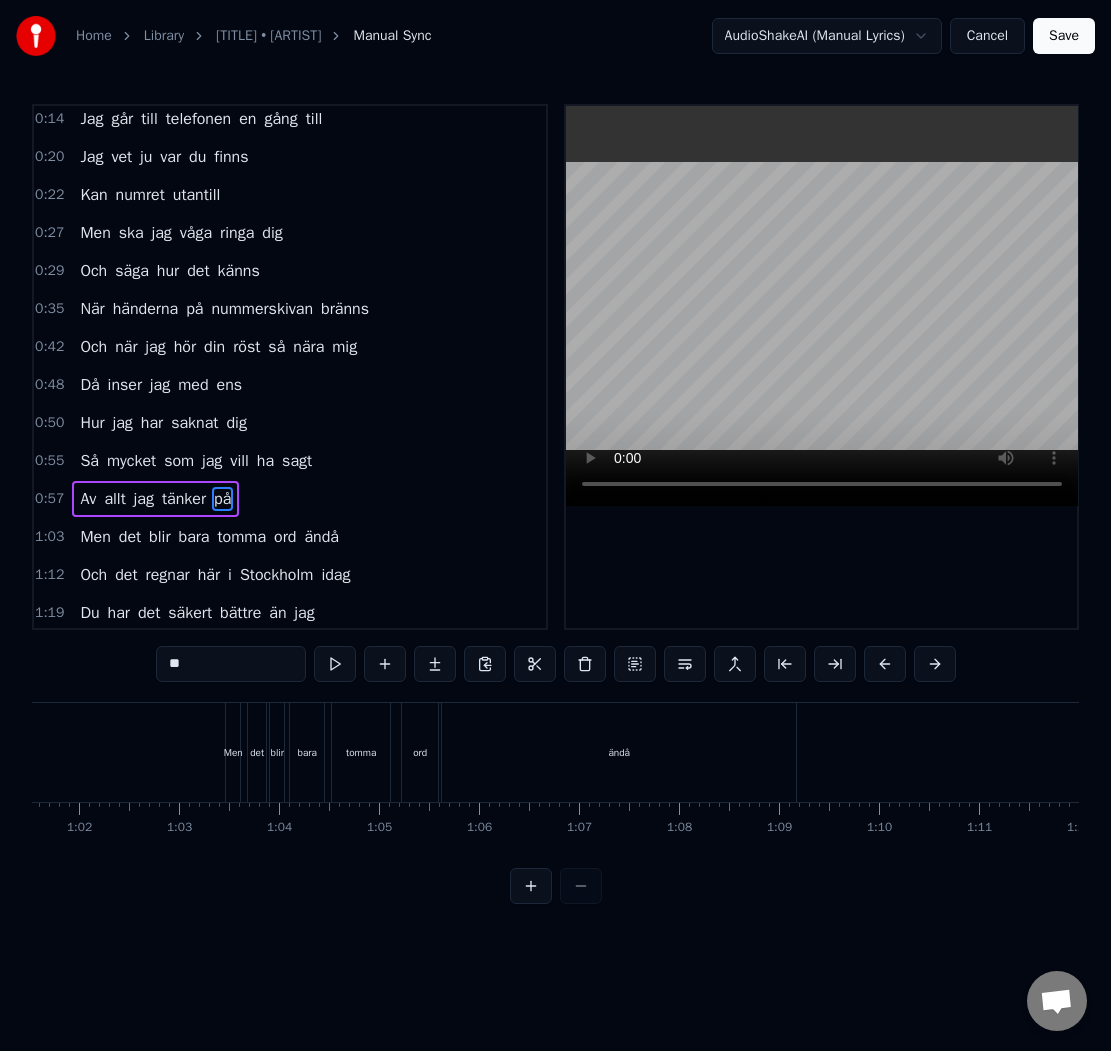 click on "ändå" at bounding box center [619, 752] 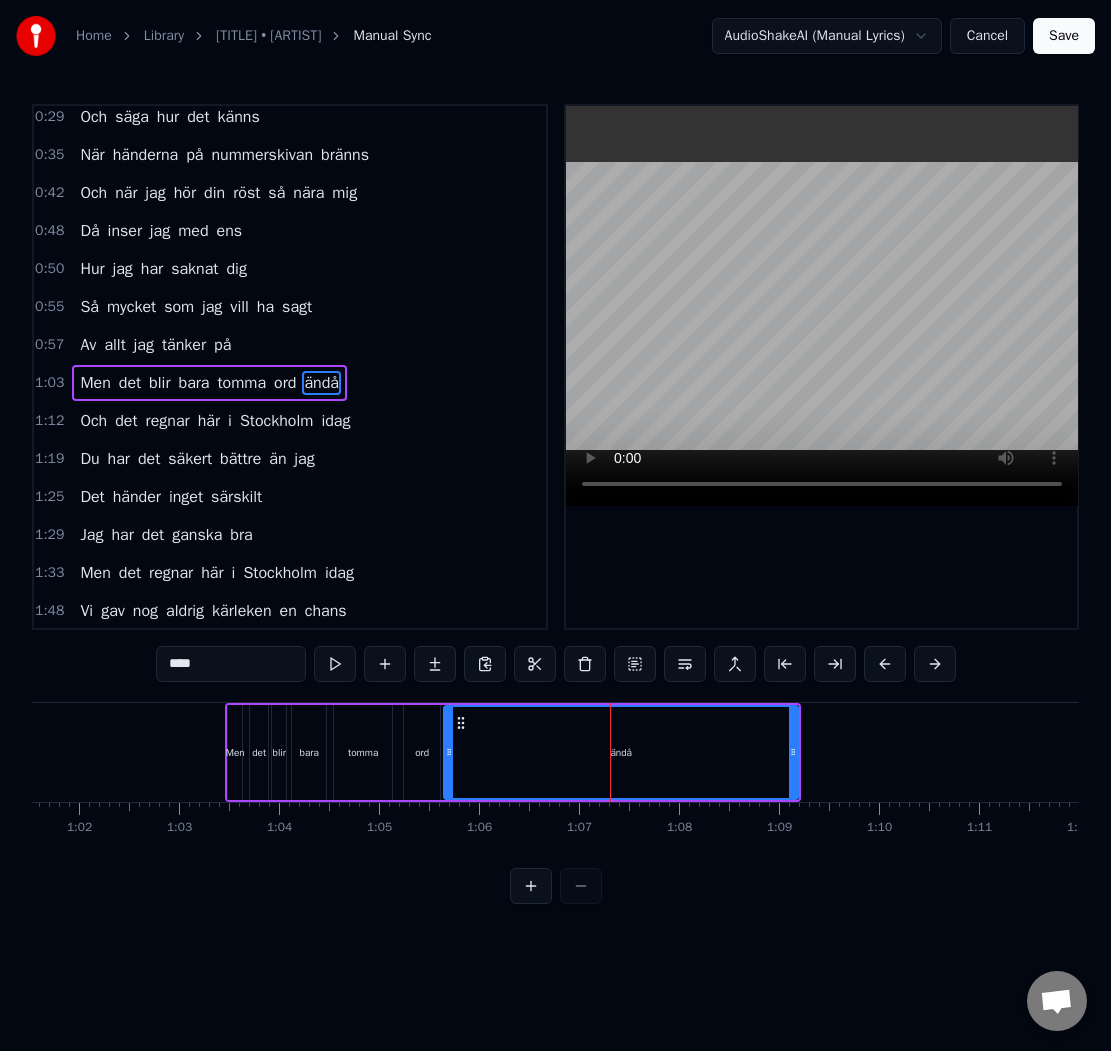 scroll, scrollTop: 176, scrollLeft: 0, axis: vertical 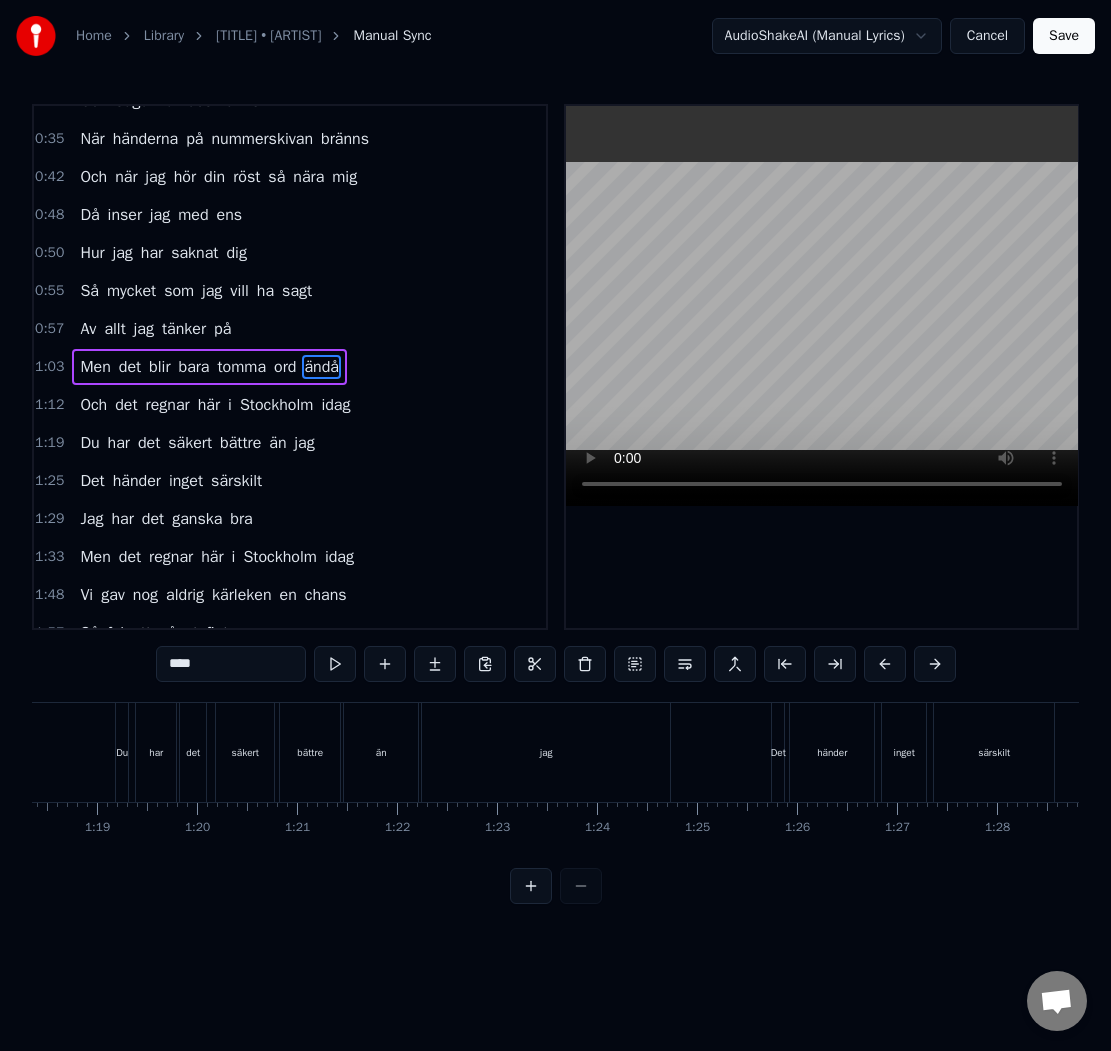 click on "jag" at bounding box center (546, 752) 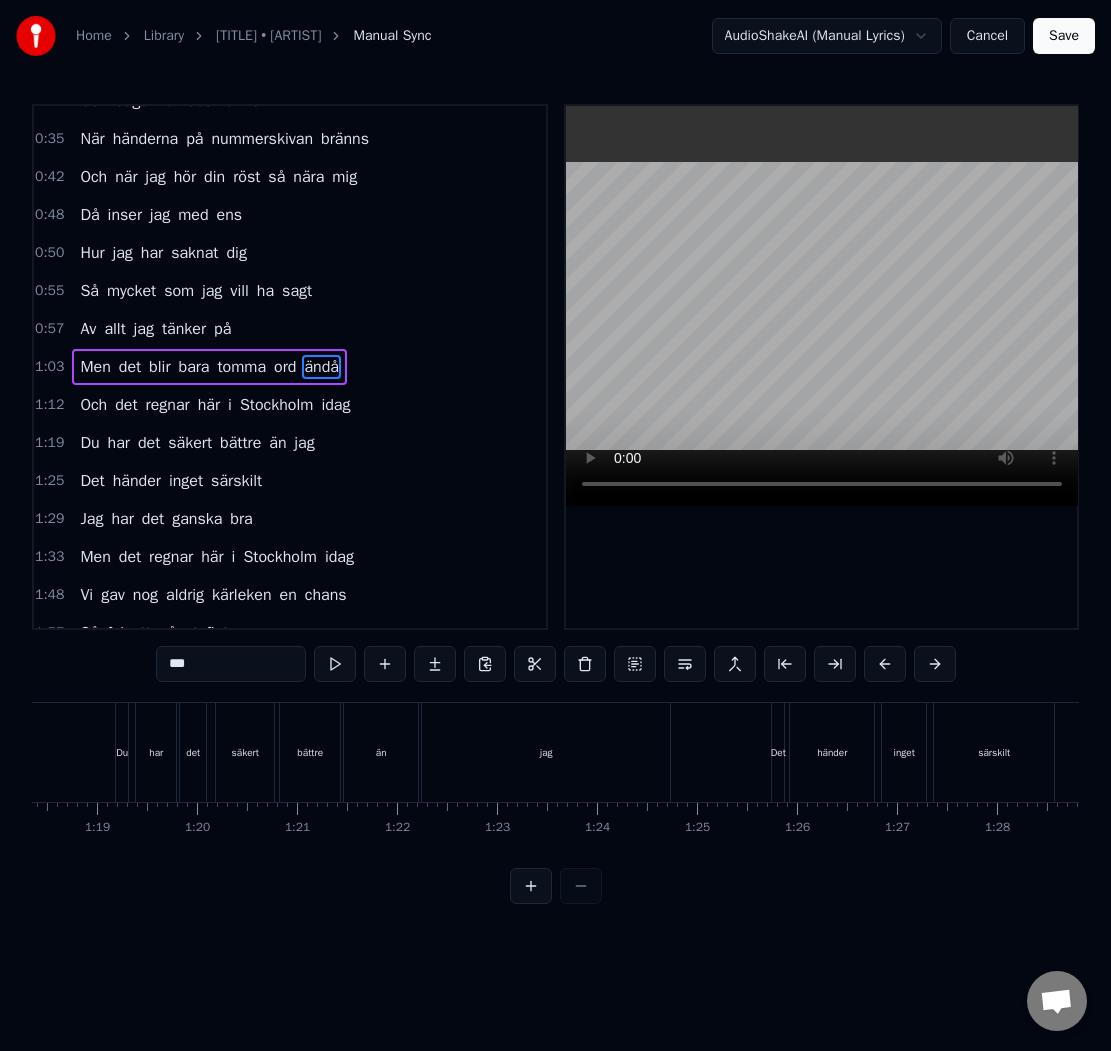 scroll, scrollTop: 197, scrollLeft: 0, axis: vertical 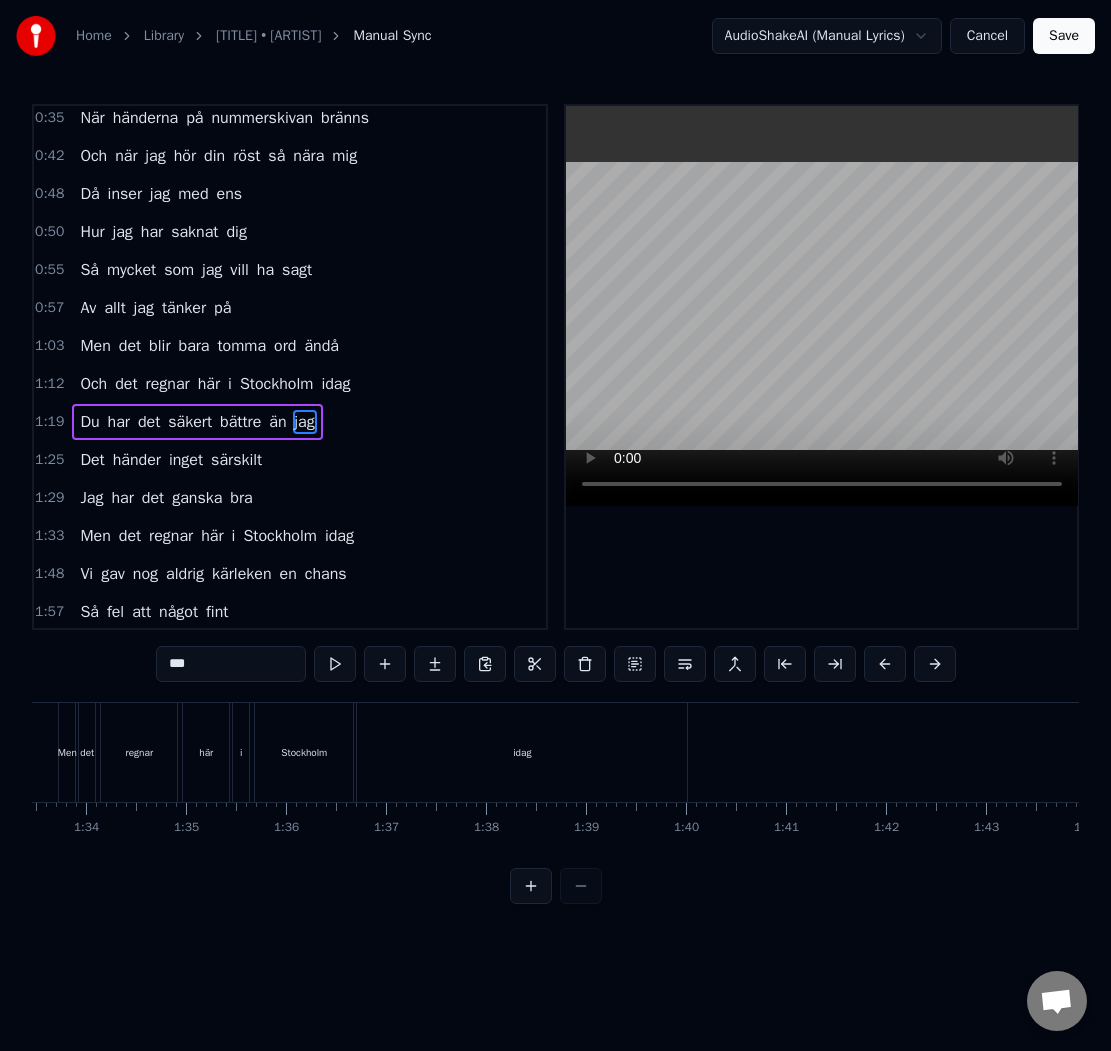 click on "idag" at bounding box center (522, 752) 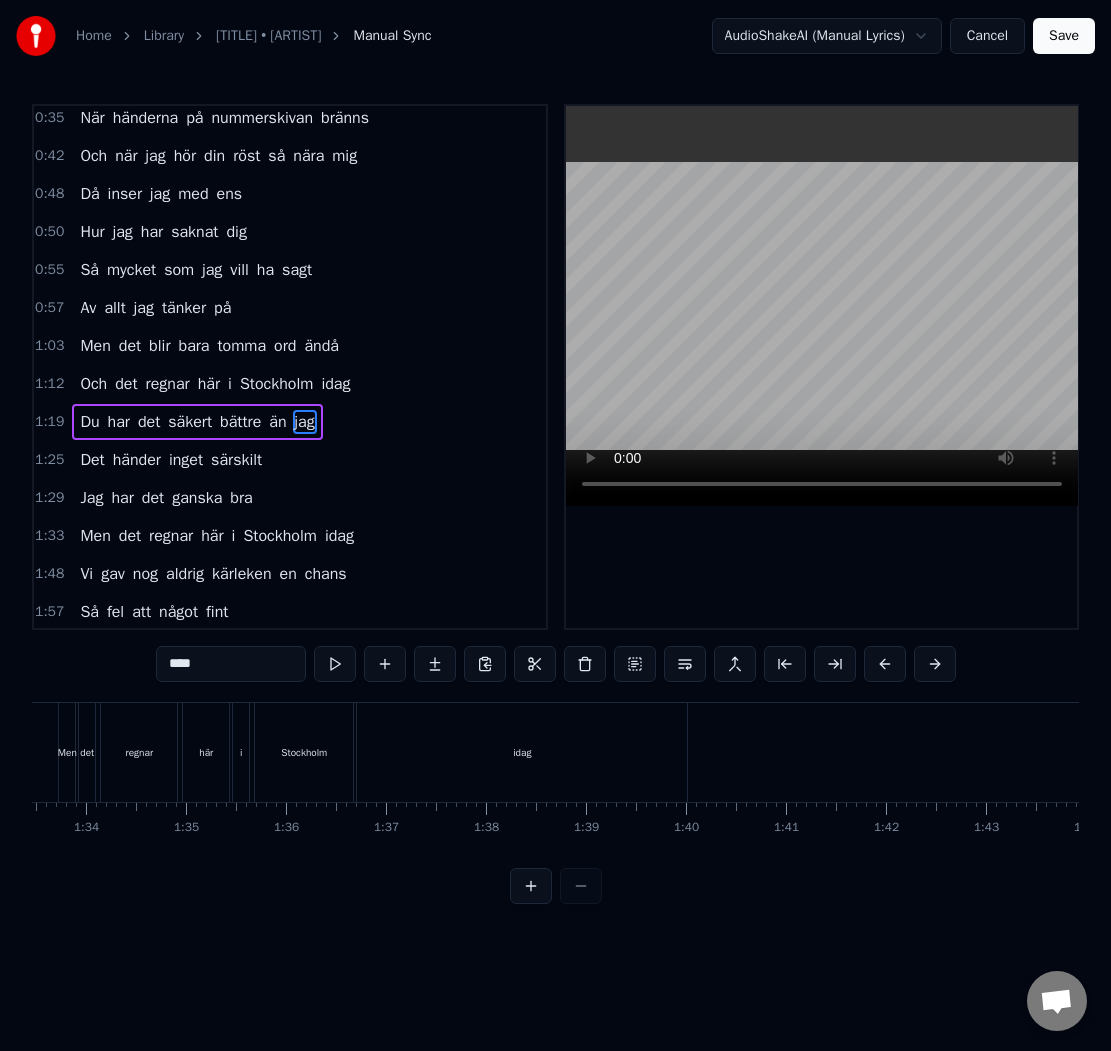 scroll, scrollTop: 203, scrollLeft: 0, axis: vertical 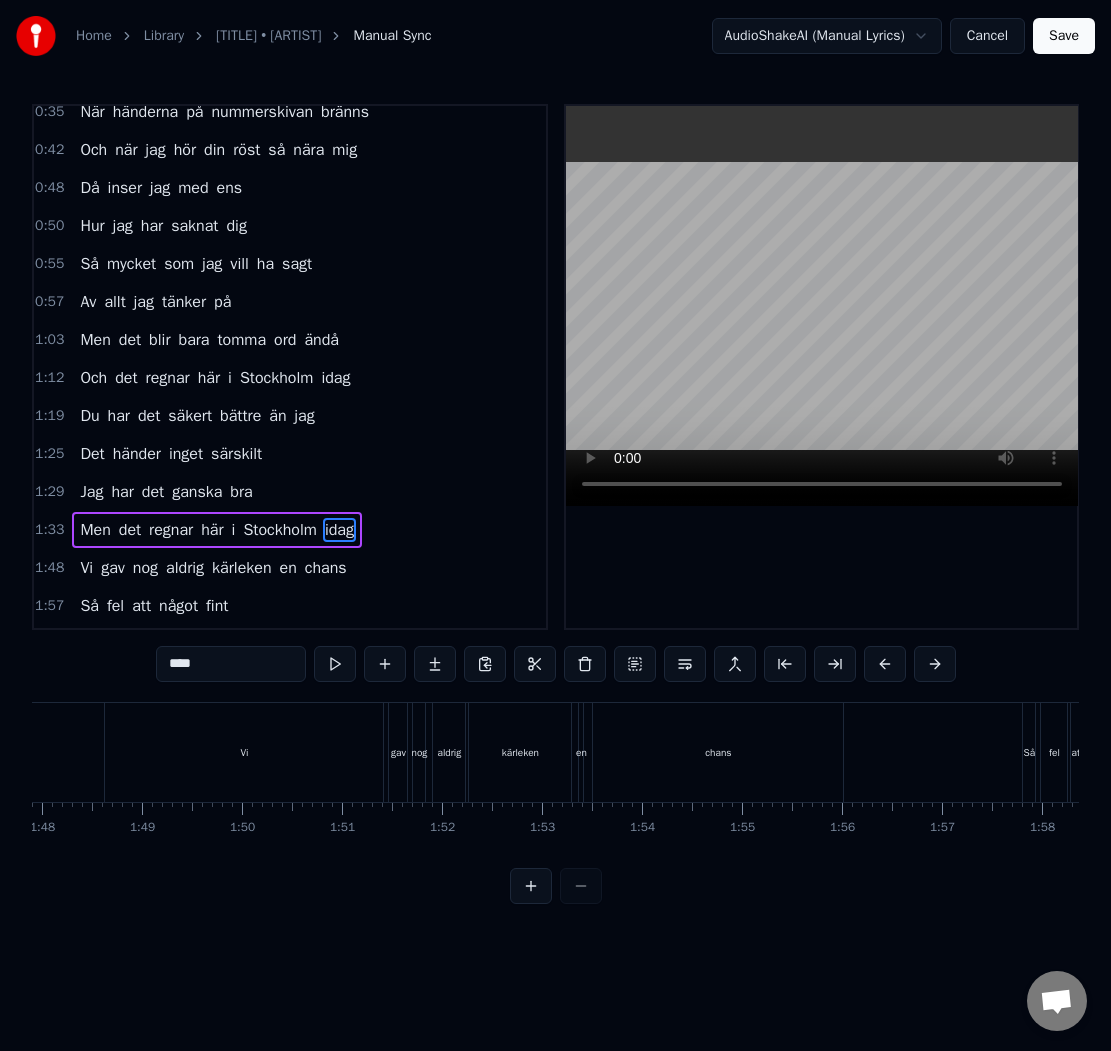 click on "Vi" at bounding box center [244, 752] 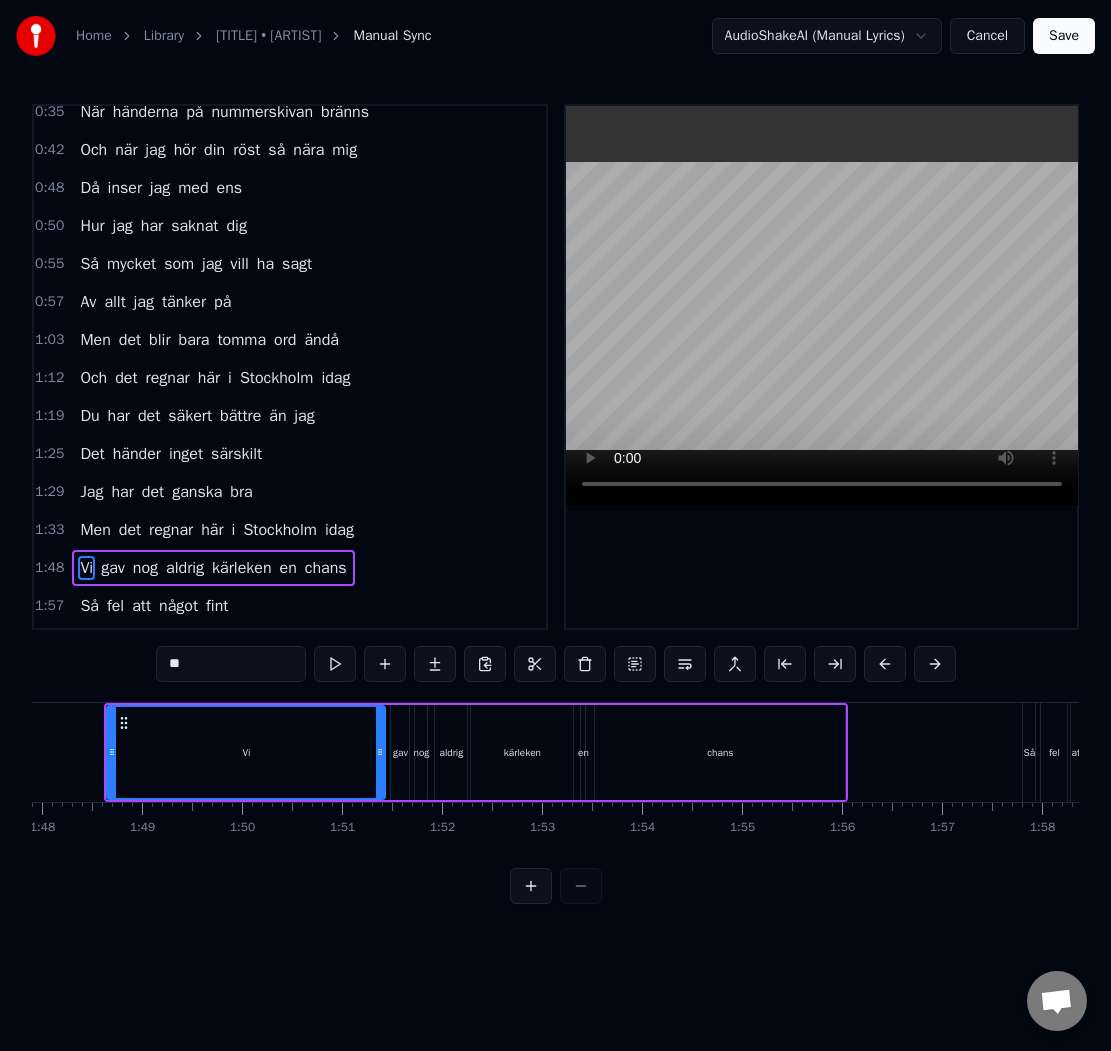 scroll, scrollTop: 205, scrollLeft: 0, axis: vertical 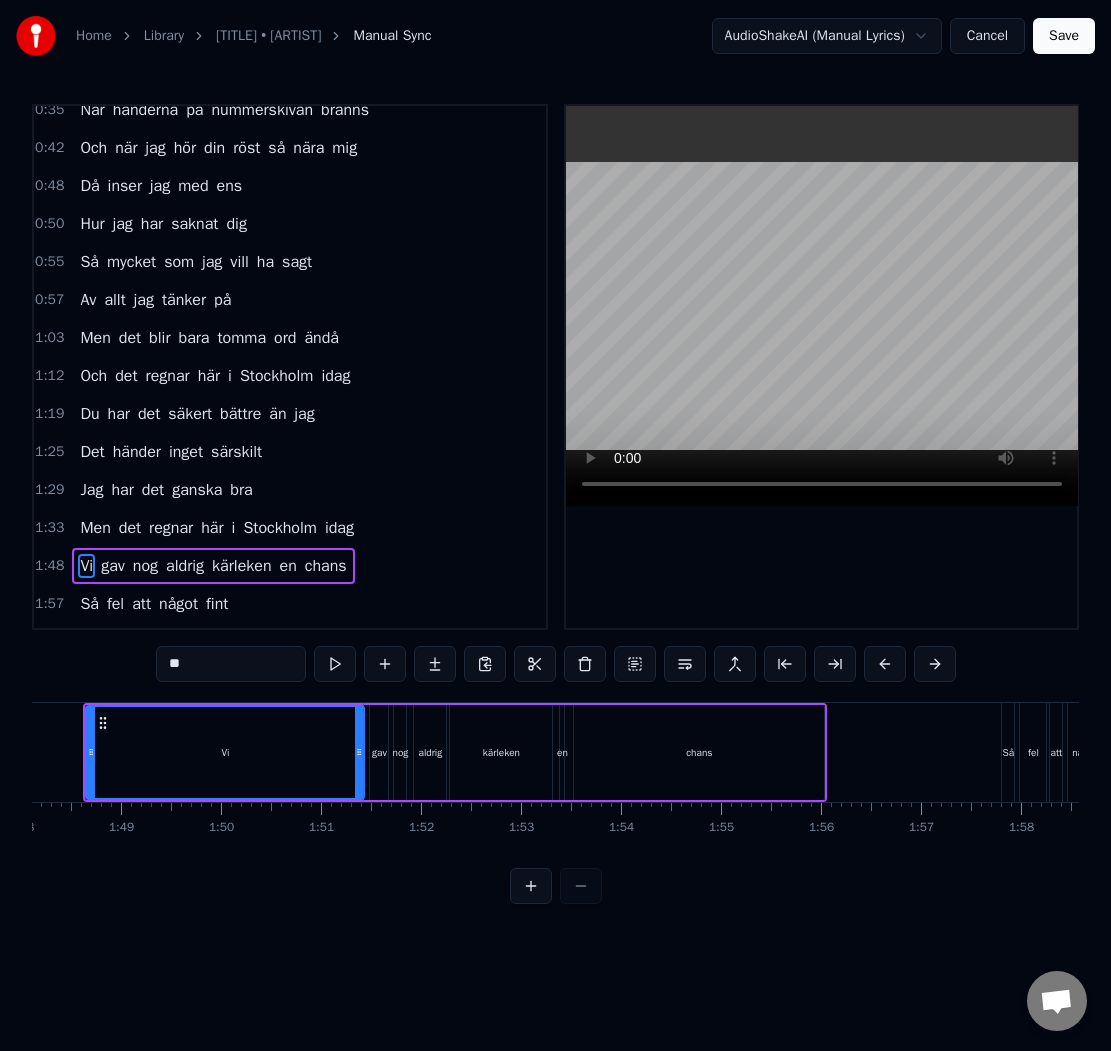 click on "gav" at bounding box center [379, 752] 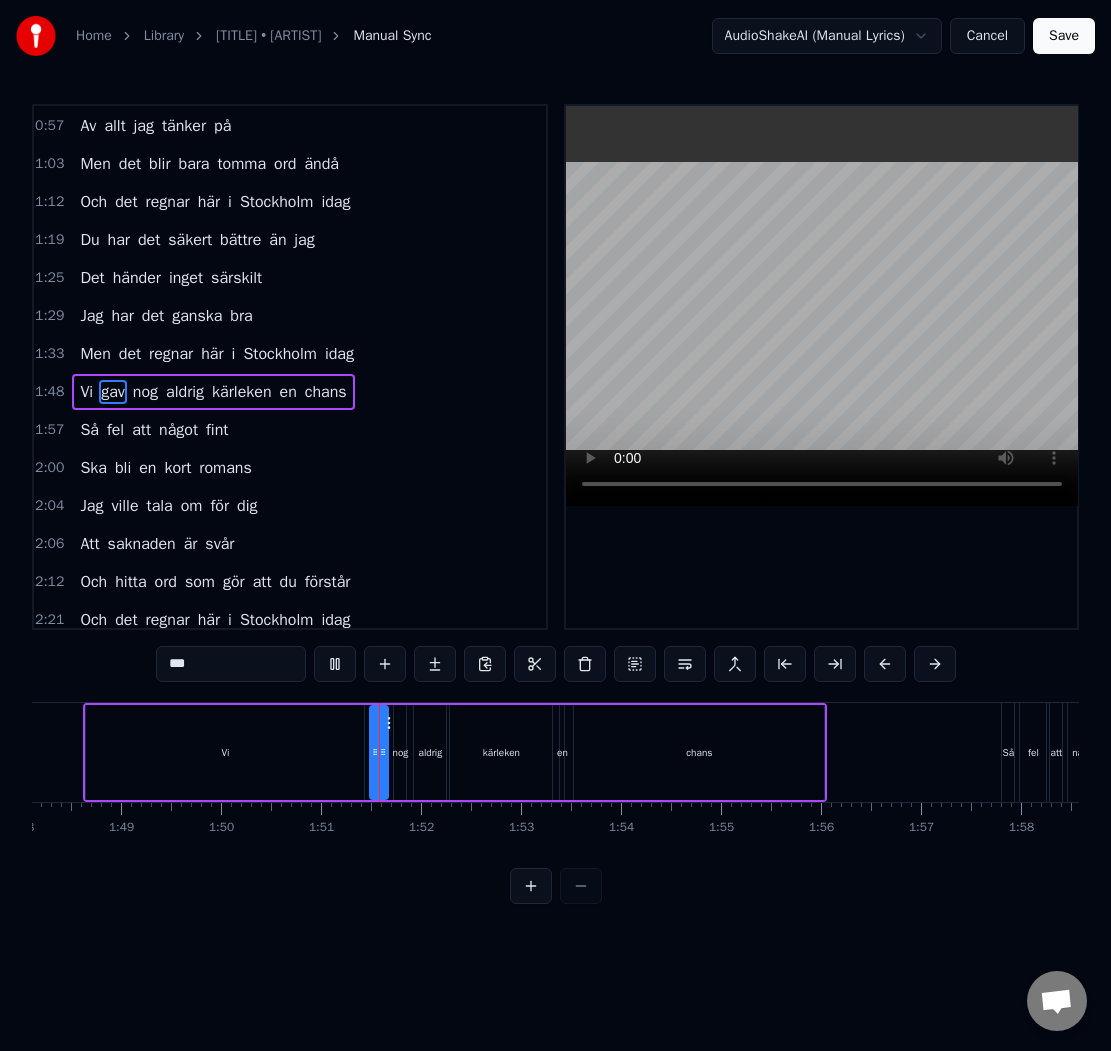scroll, scrollTop: 404, scrollLeft: 0, axis: vertical 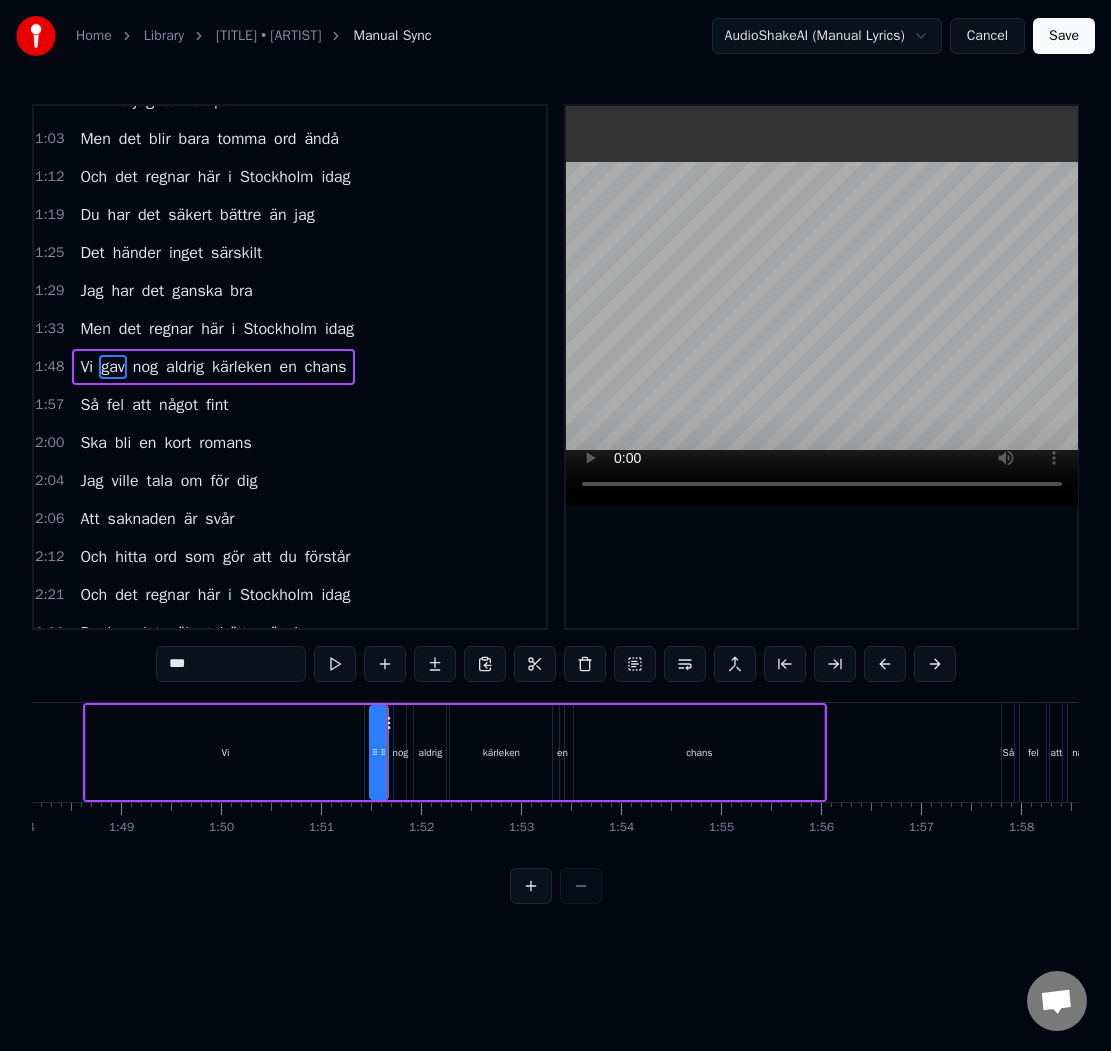 click on "nog" at bounding box center (401, 752) 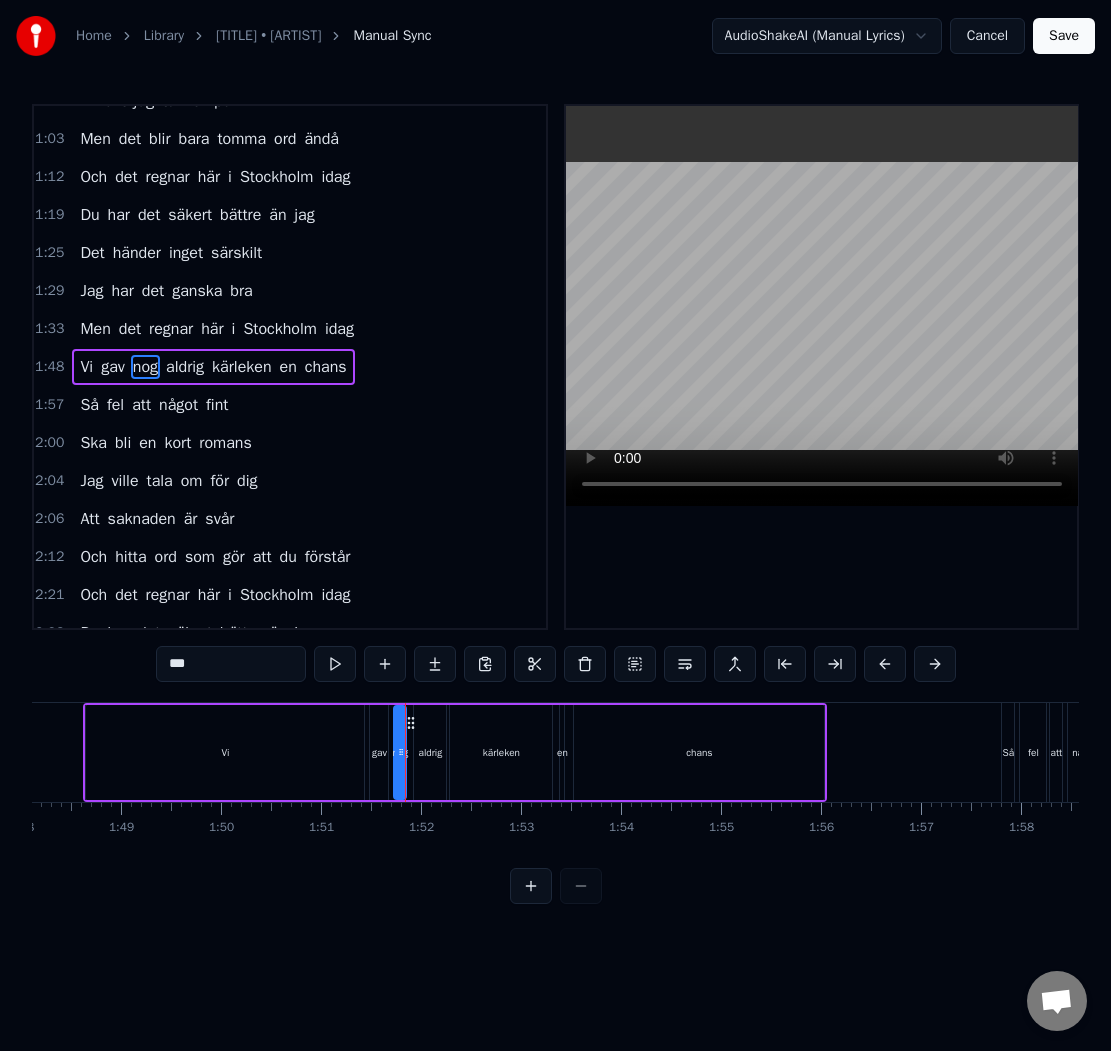 click on "Vi" at bounding box center (225, 752) 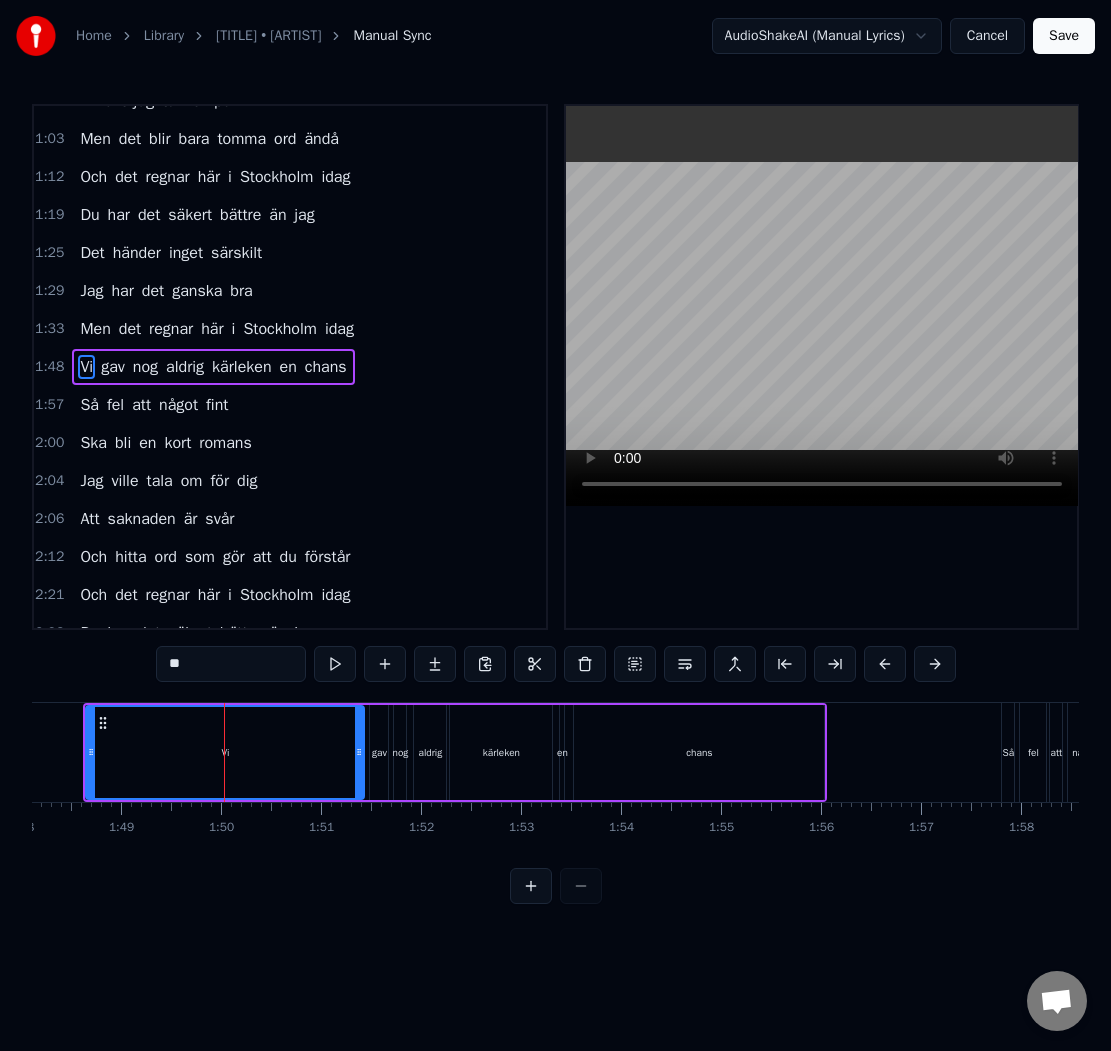 click on "Home Library Det Regnar I Stockholm • [PERSON] Manual Sync AudioShakeAI (Manual Lyrics) Cancel Save 0:14 Jag går till telefonen en gång till 0:20 Jag vet ju var du finns 0:22 Kan numret utantill 0:27 Men ska jag våga ringa dig 0:29 Och säga hur det känns 0:35 När händerna på nummerskivan bränns 0:42 Och när jag hör din röst så nära mig 0:48 Då inser jag med ens 0:50 Hur jag har saknat dig 0:55 Så mycket som jag vill ha sagt 0:57 Av allt jag tänker på 1:03 Men det blir bara tomma ord ändå 1:12 Och det regnar här i Stockholm idag 1:19 Du har det säkert bättre än jag 1:25 Det händer inget särskilt 1:29 Jag har det ganska bra 1:33 Men det regnar här i Stockholm idag 1:48 Vi gav nog aldrig kärleken en chans 1:57 Så fel att något fint 2:00 Ska bli en kort romans 2:04 Jag ville tala om för dig 2:06 Att saknaden är svår 2:12 Och hitta ord som gör att du förstår 2:21 Och det regnar här i Stockholm idag 2:28 Du har det säkert bättre än jag 2:34 Det händer inget 2:38" at bounding box center (555, 452) 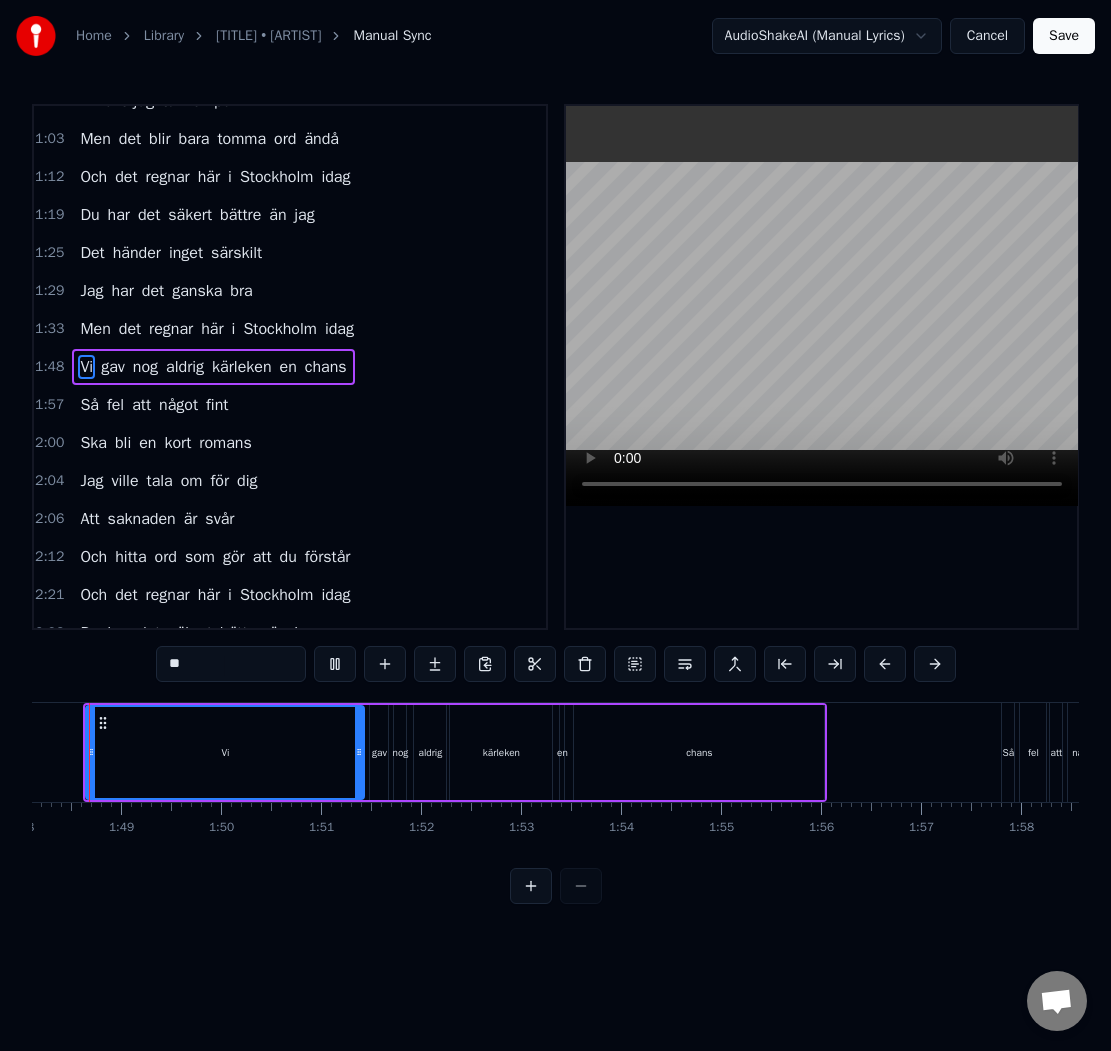 scroll, scrollTop: 0, scrollLeft: 10762, axis: horizontal 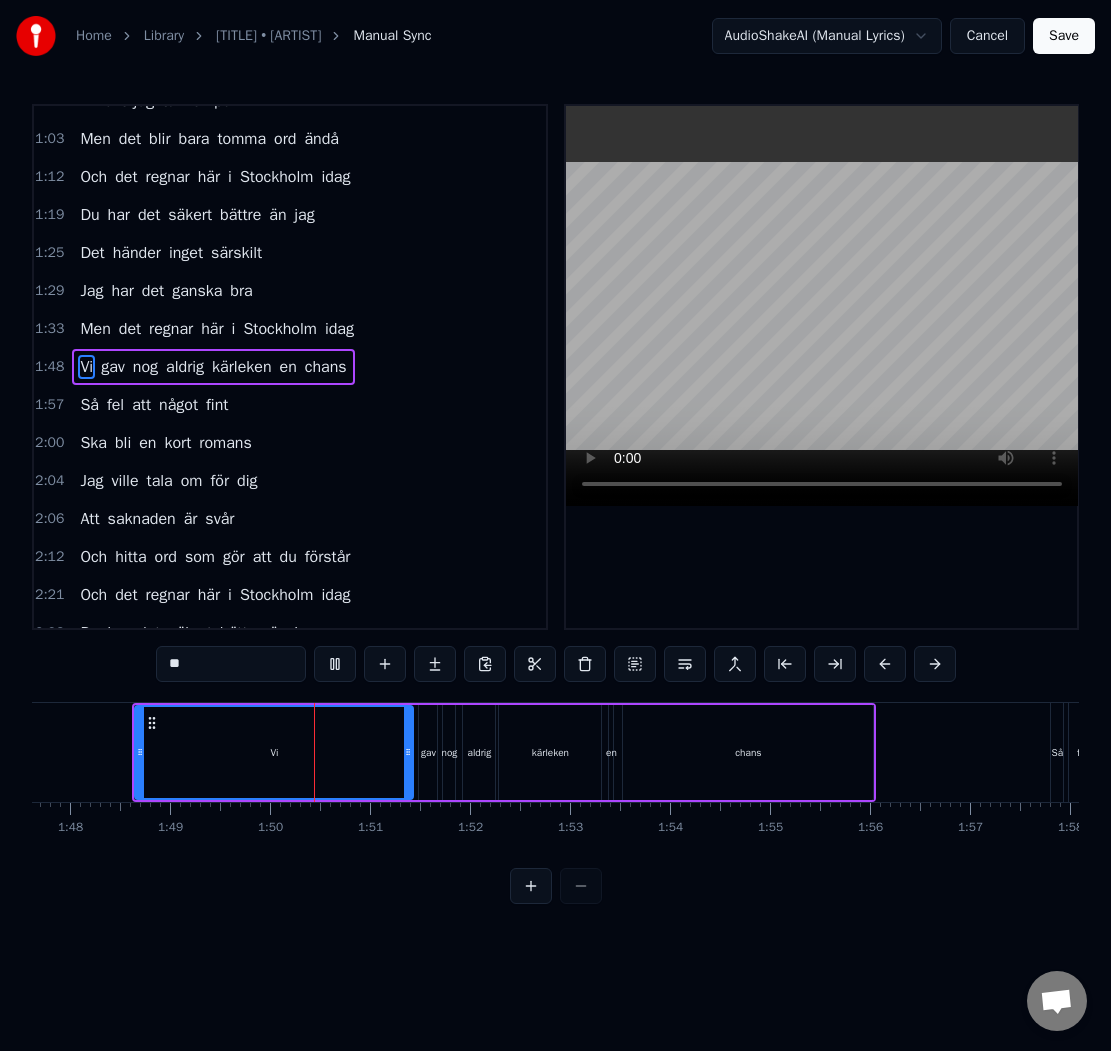click on "Vi" at bounding box center [274, 752] 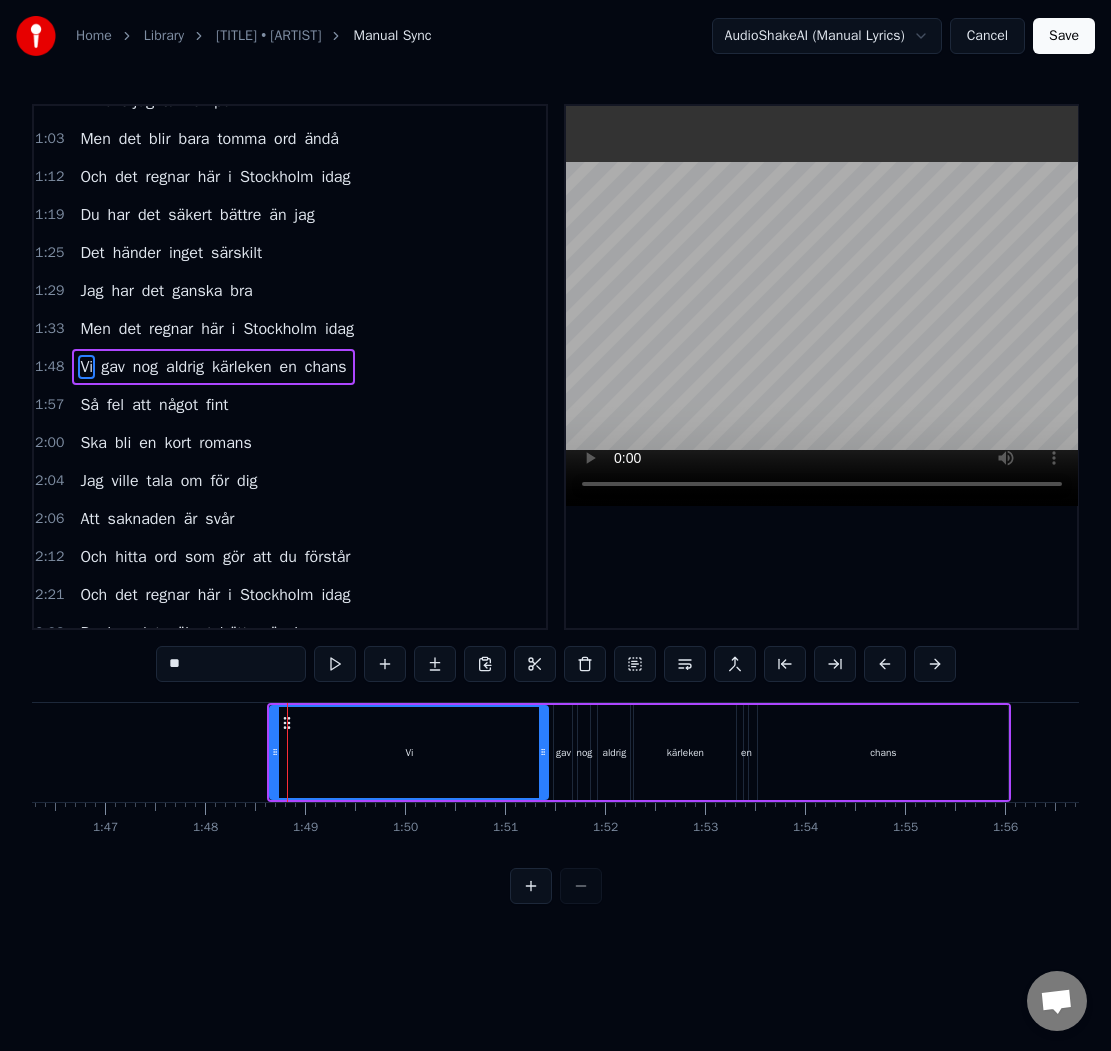 scroll, scrollTop: 0, scrollLeft: 10608, axis: horizontal 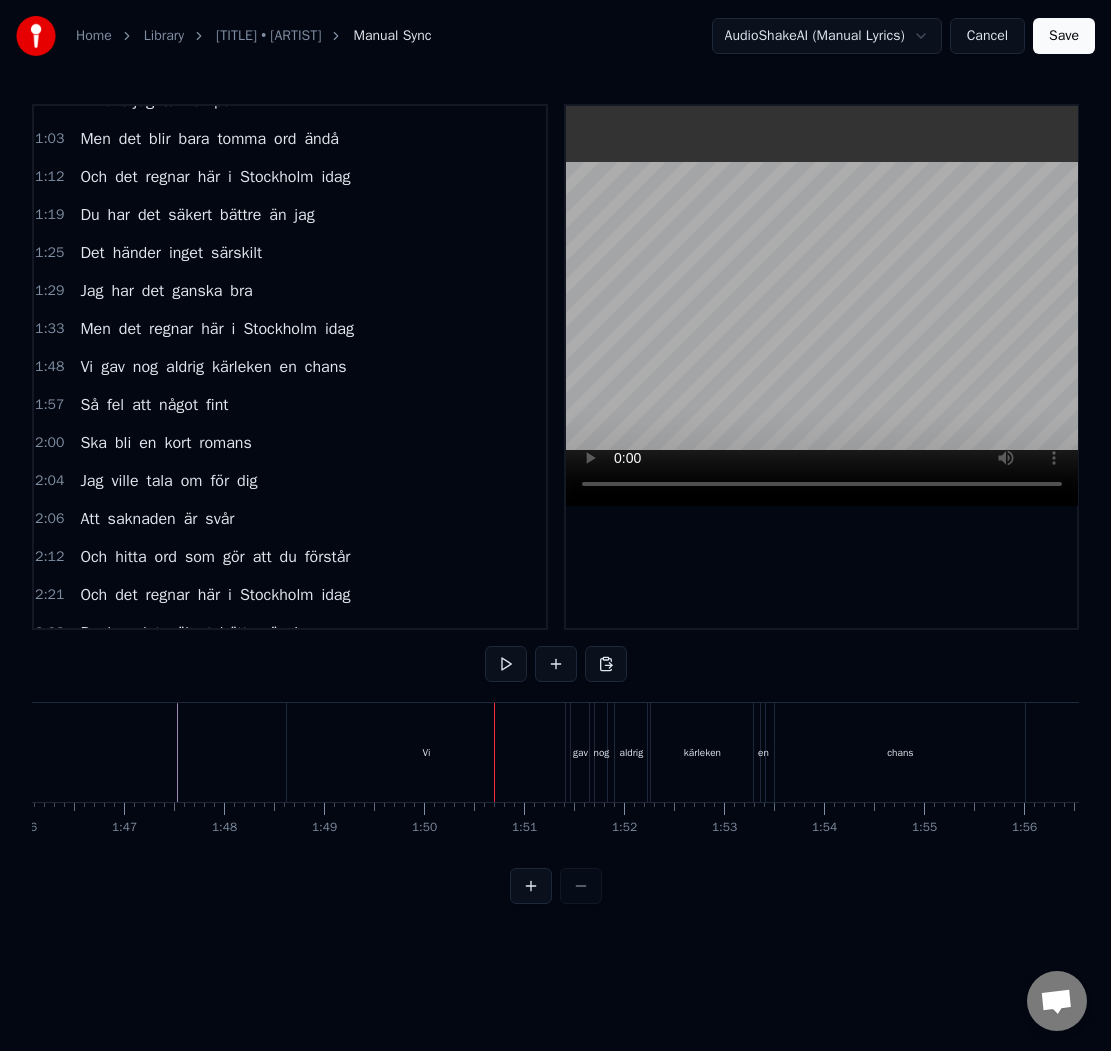 click on "Vi" at bounding box center (426, 752) 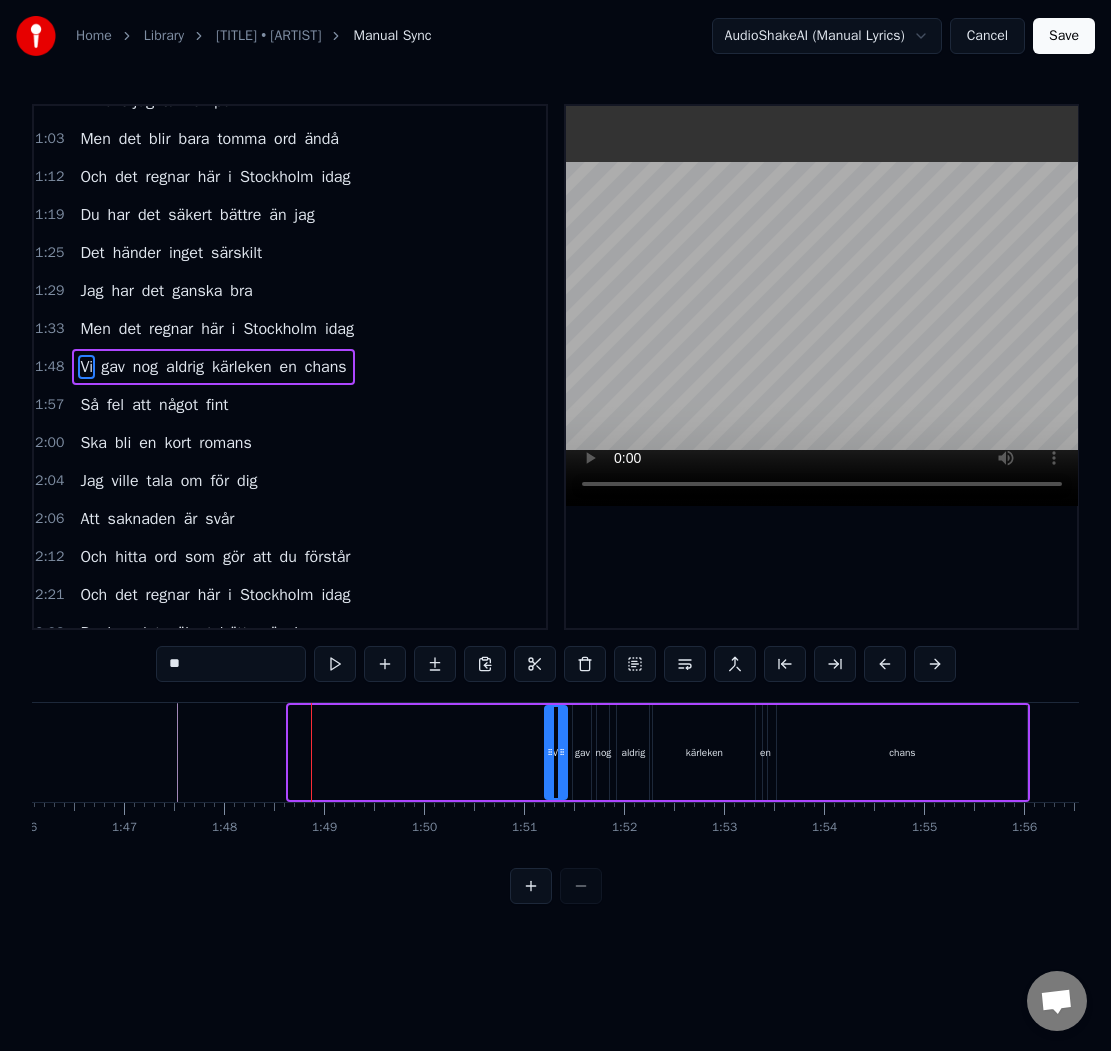 drag, startPoint x: 293, startPoint y: 746, endPoint x: 549, endPoint y: 769, distance: 257.03113 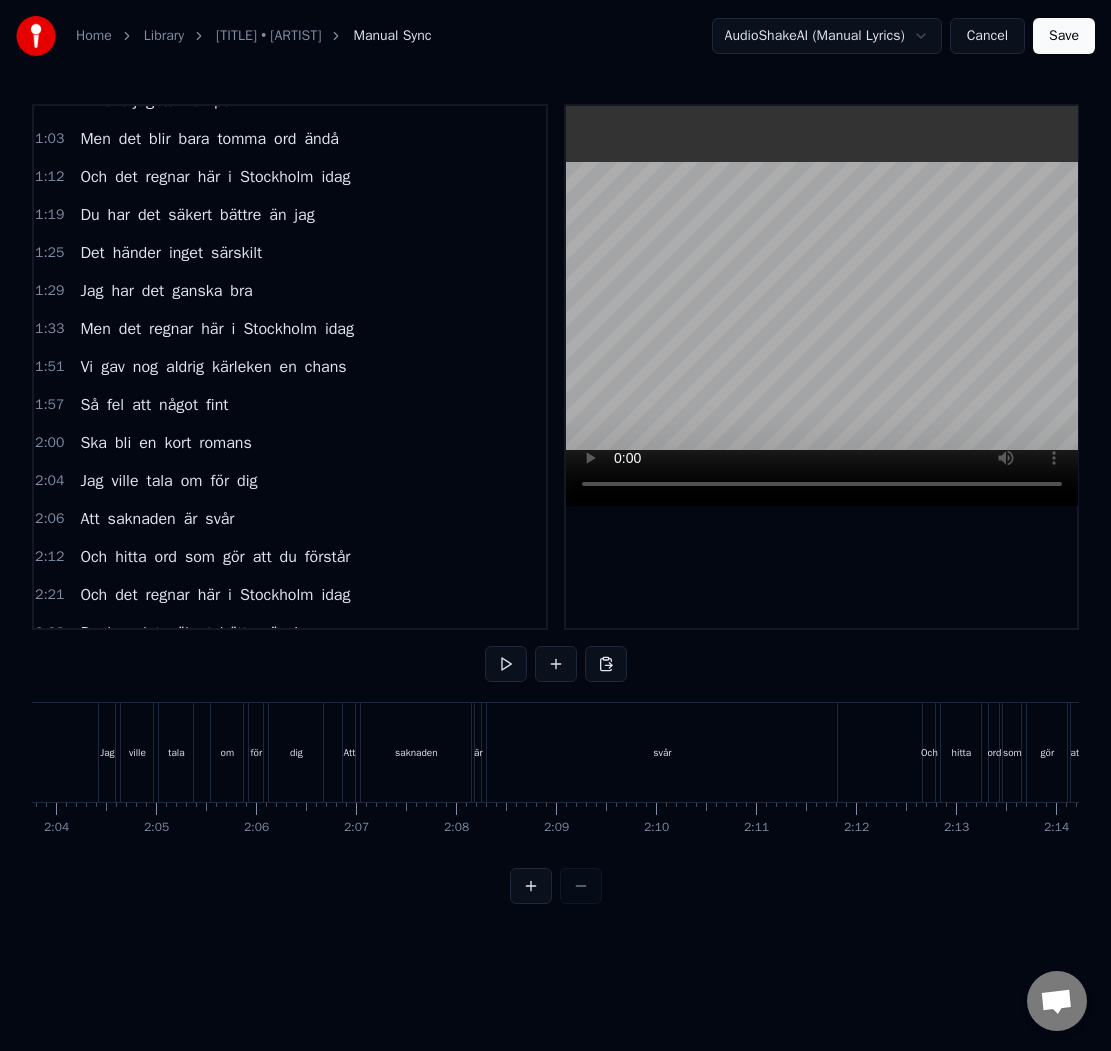scroll, scrollTop: 0, scrollLeft: 12381, axis: horizontal 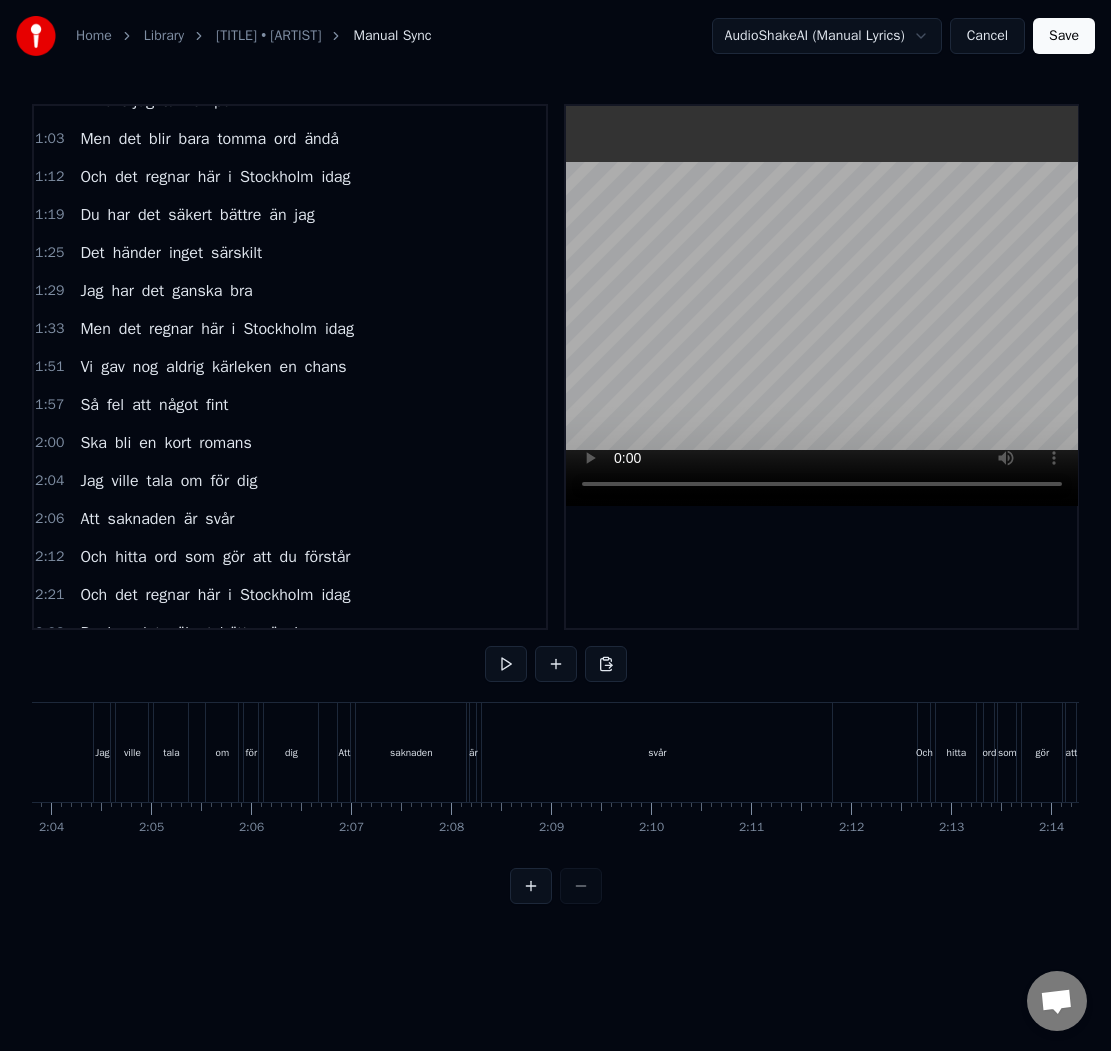 click on "svår" at bounding box center [657, 752] 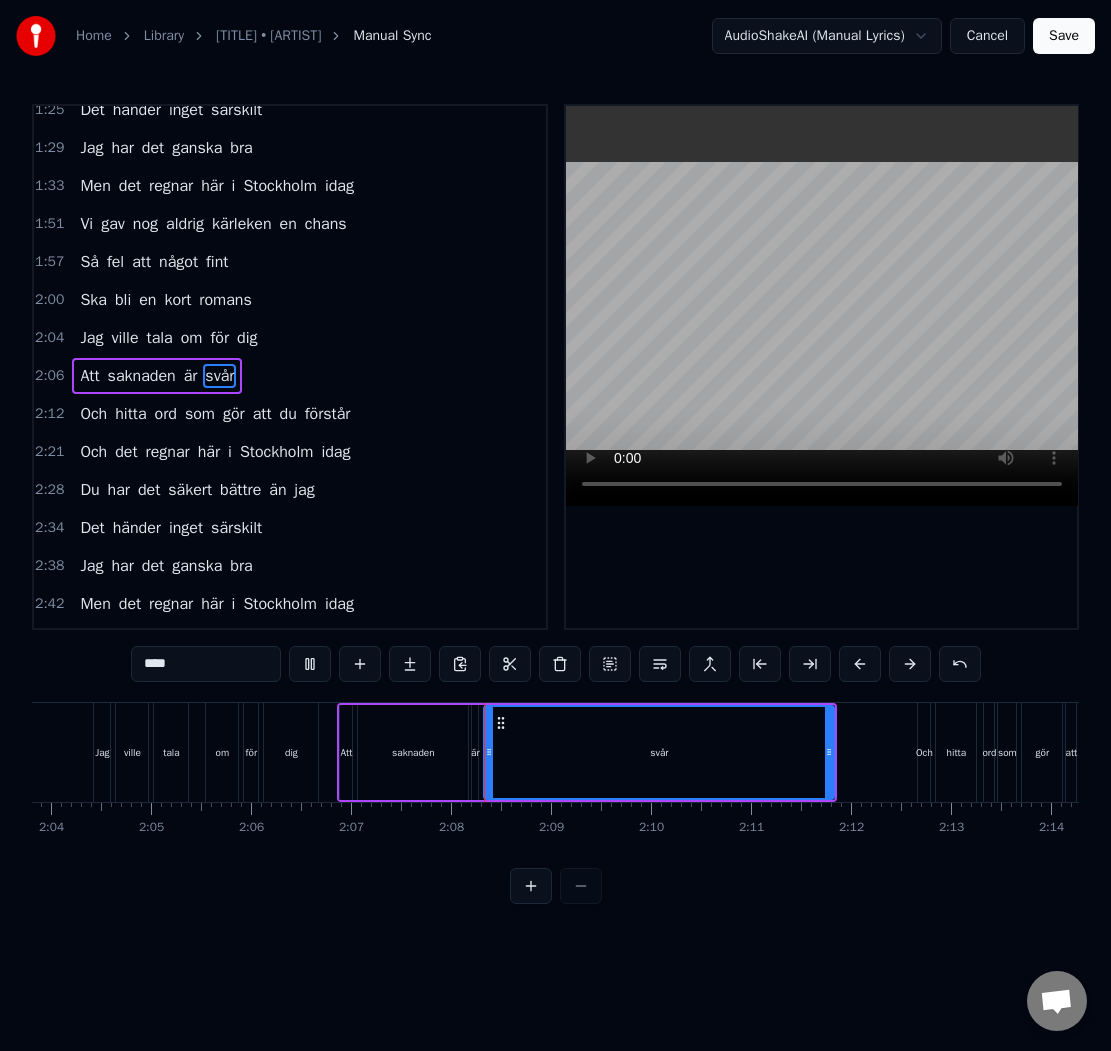 scroll, scrollTop: 556, scrollLeft: 0, axis: vertical 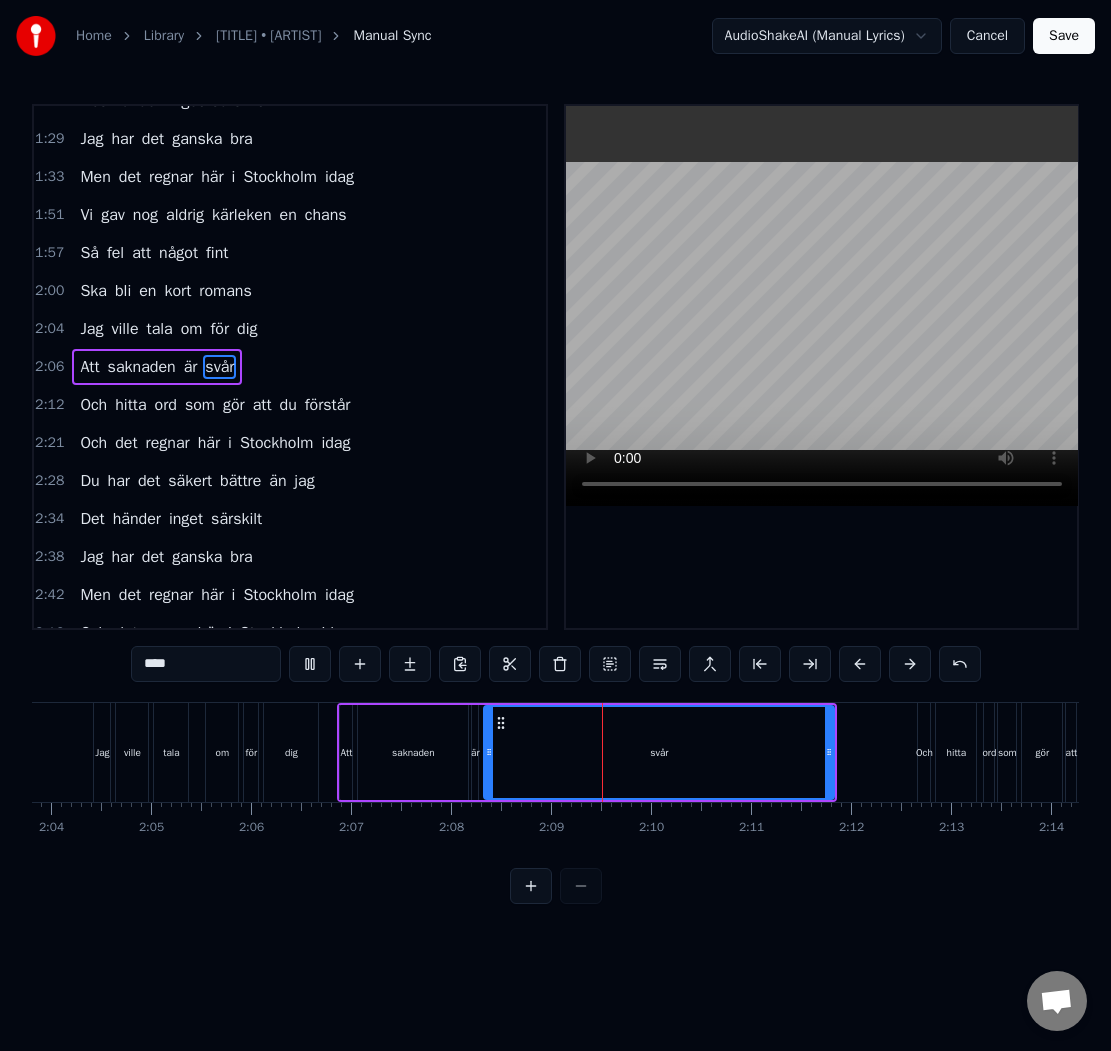 click on "saknaden" at bounding box center [413, 752] 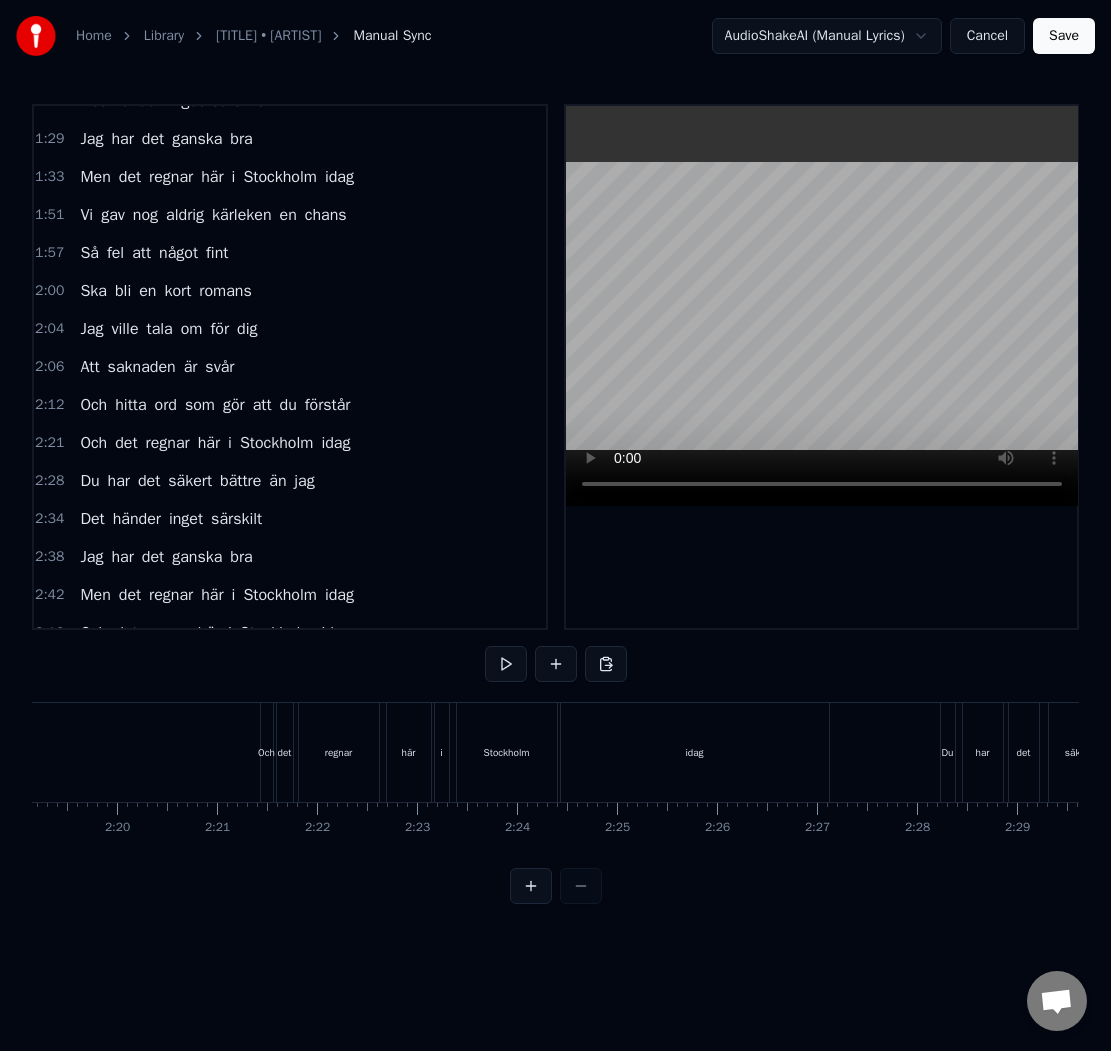 scroll, scrollTop: 0, scrollLeft: 13960, axis: horizontal 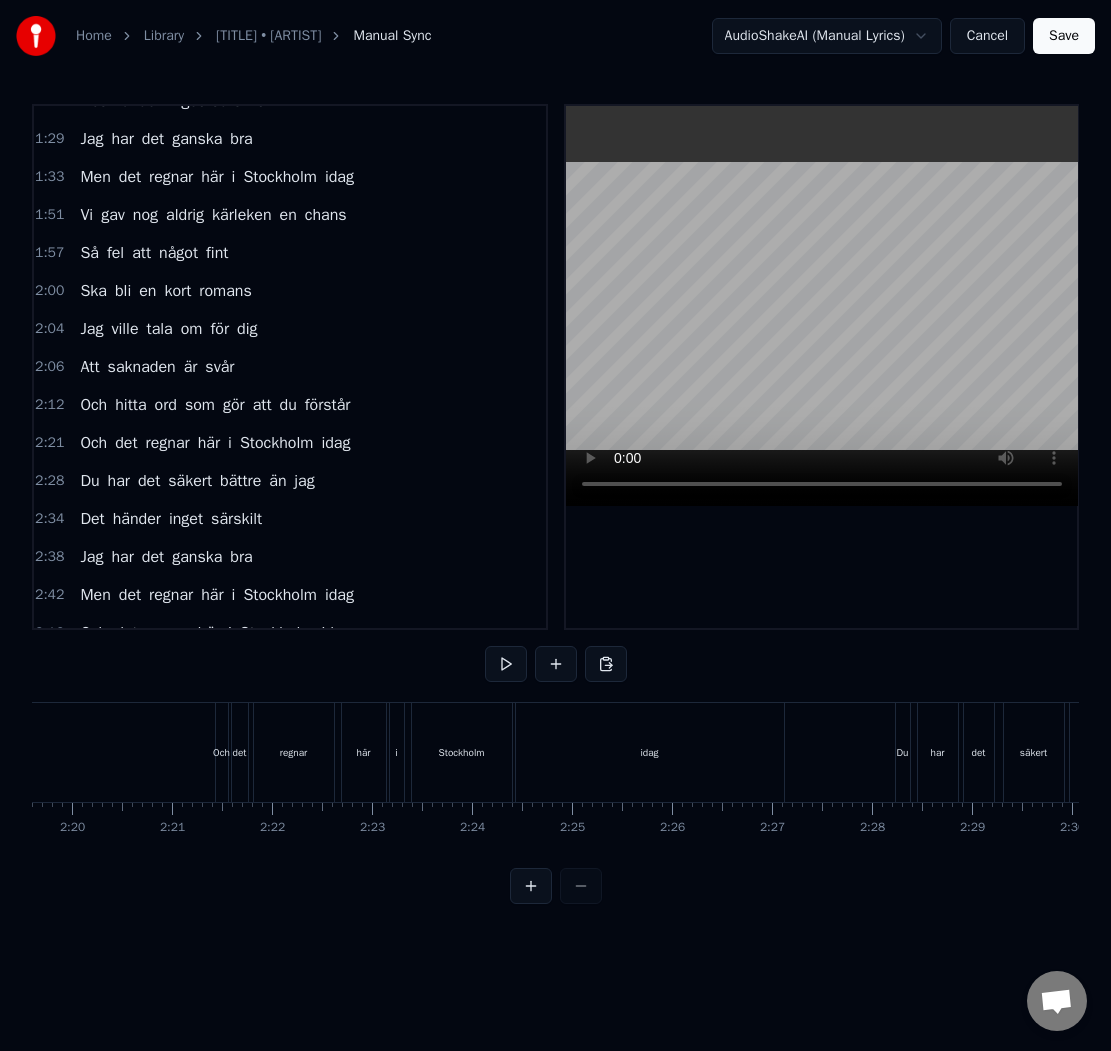 click on "idag" at bounding box center [650, 752] 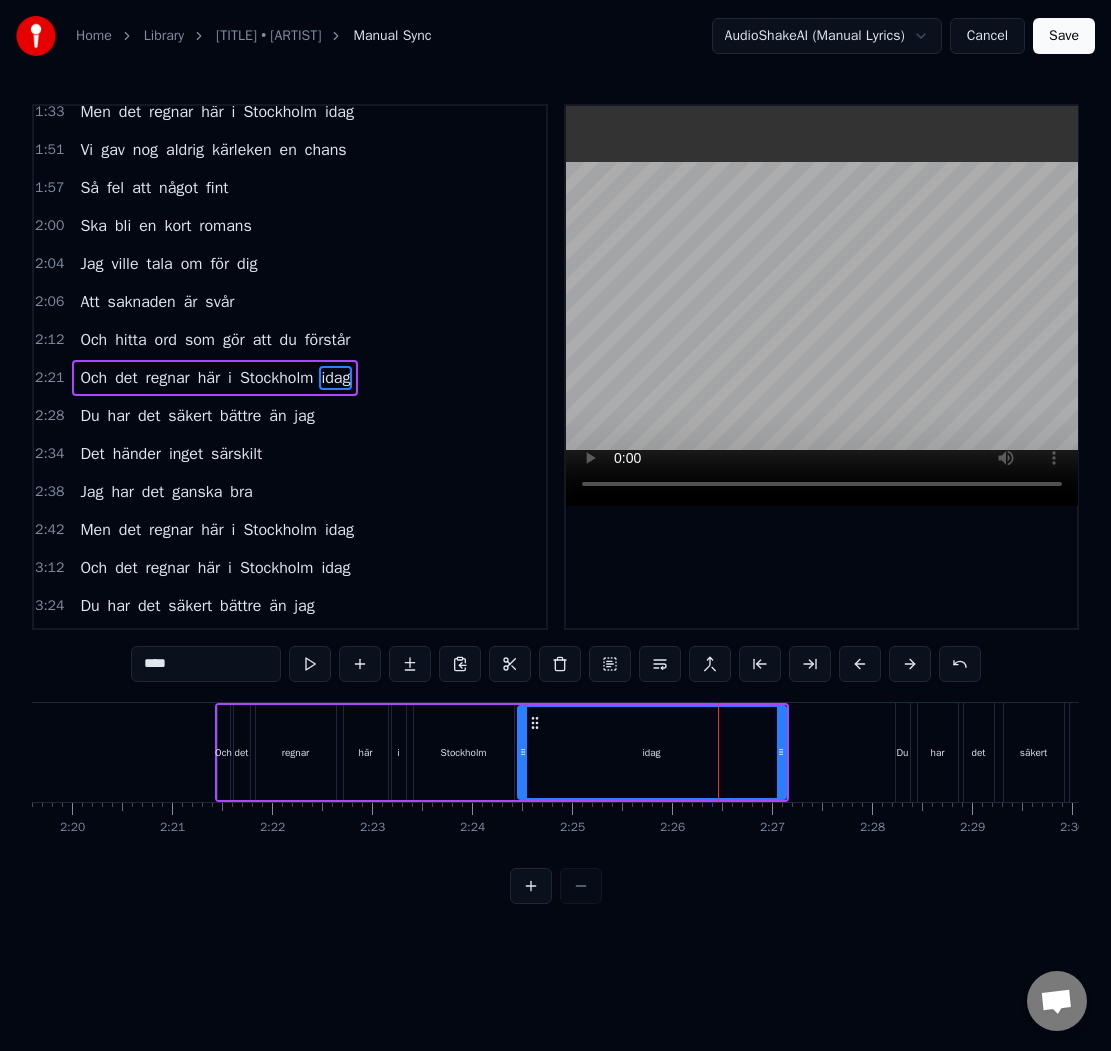scroll, scrollTop: 632, scrollLeft: 0, axis: vertical 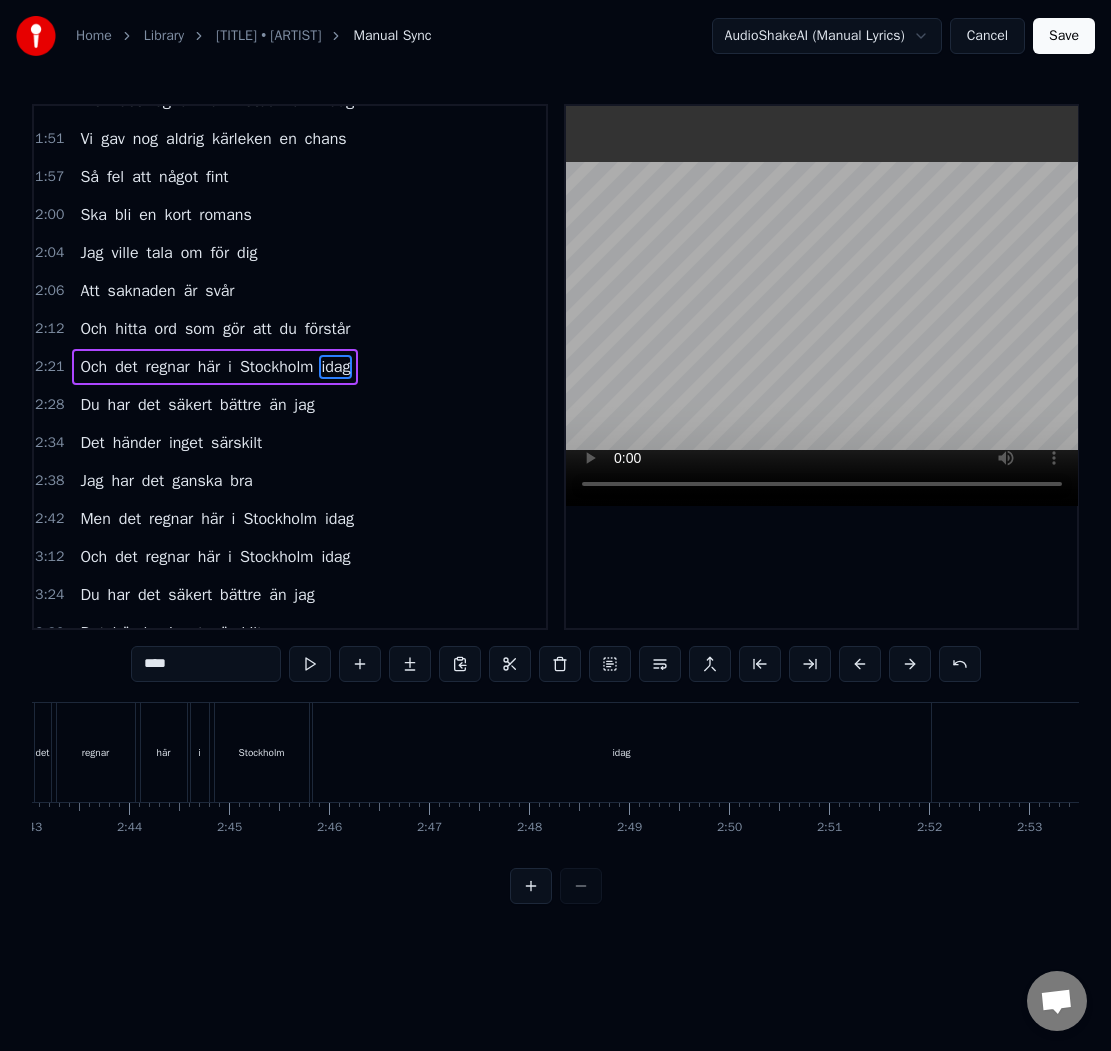 click on "idag" at bounding box center [622, 752] 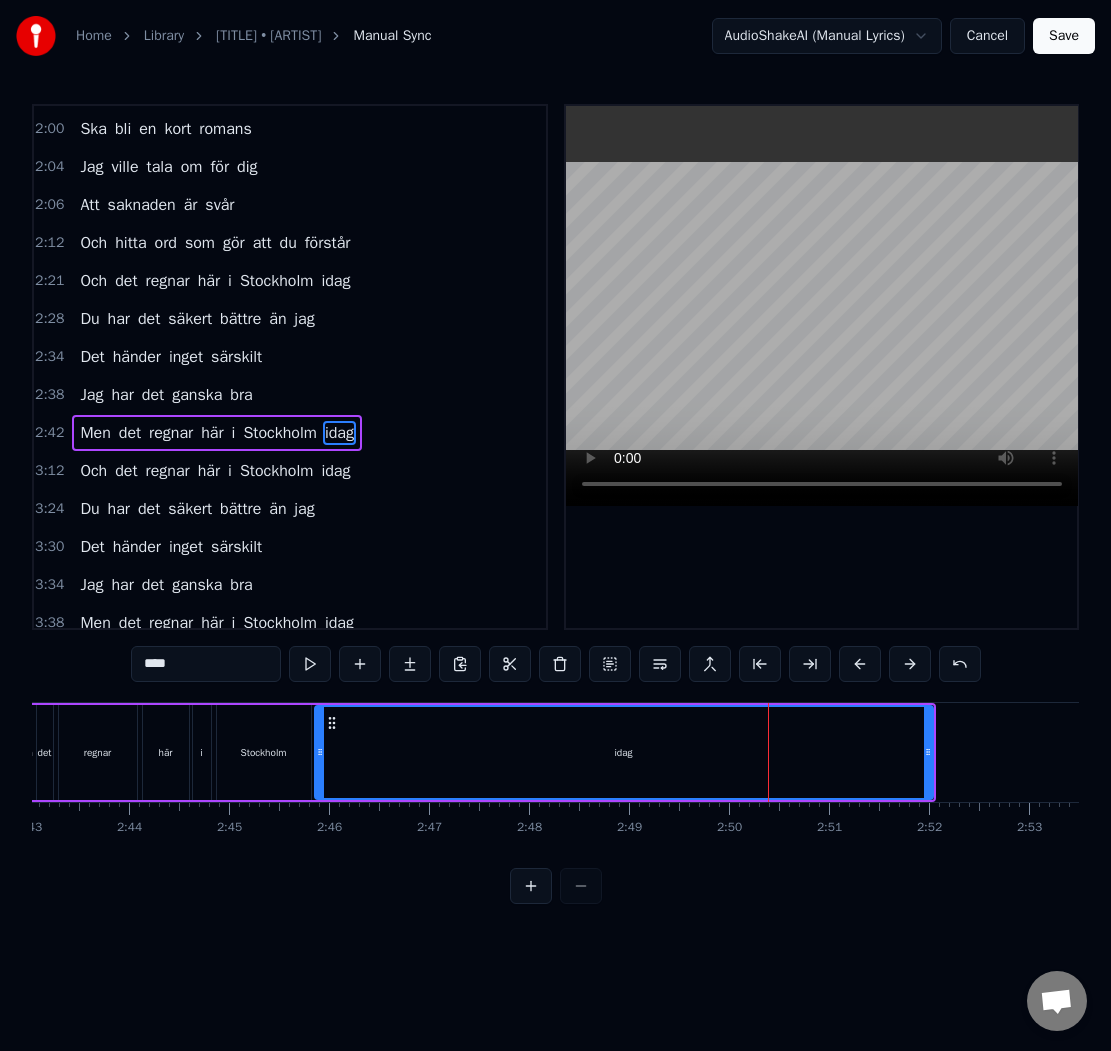 scroll, scrollTop: 770, scrollLeft: 0, axis: vertical 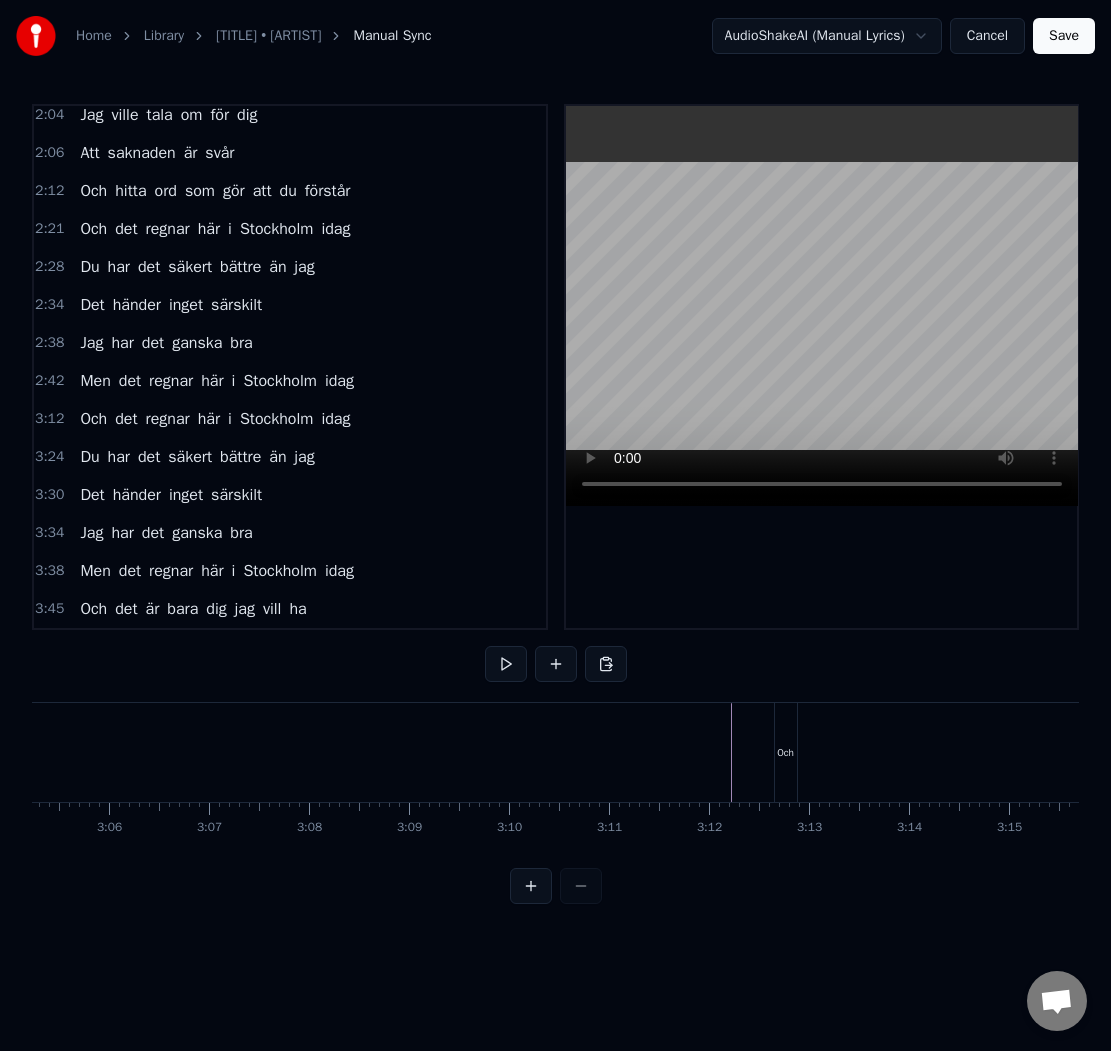 click at bounding box center [-6350, 752] 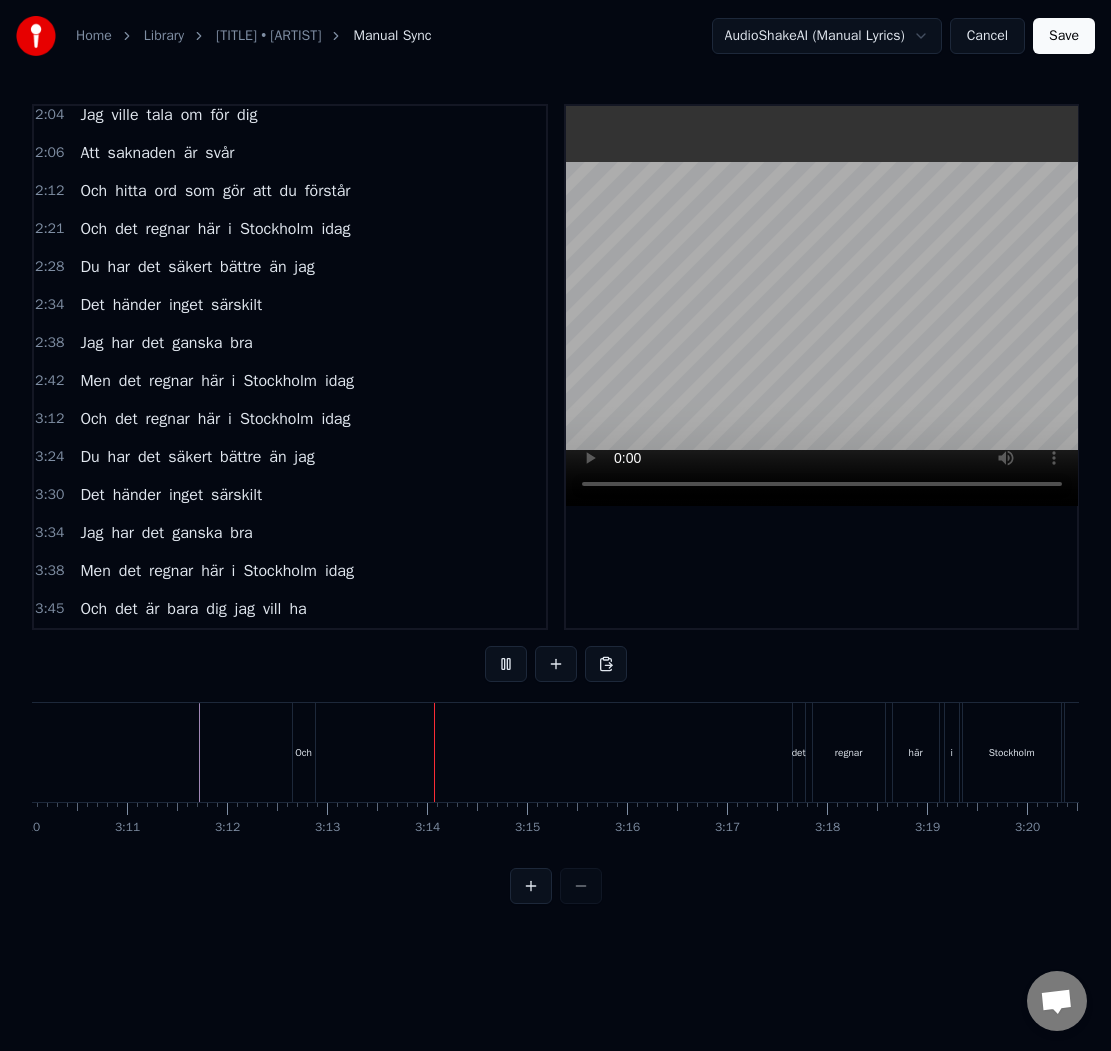 scroll, scrollTop: 0, scrollLeft: 19017, axis: horizontal 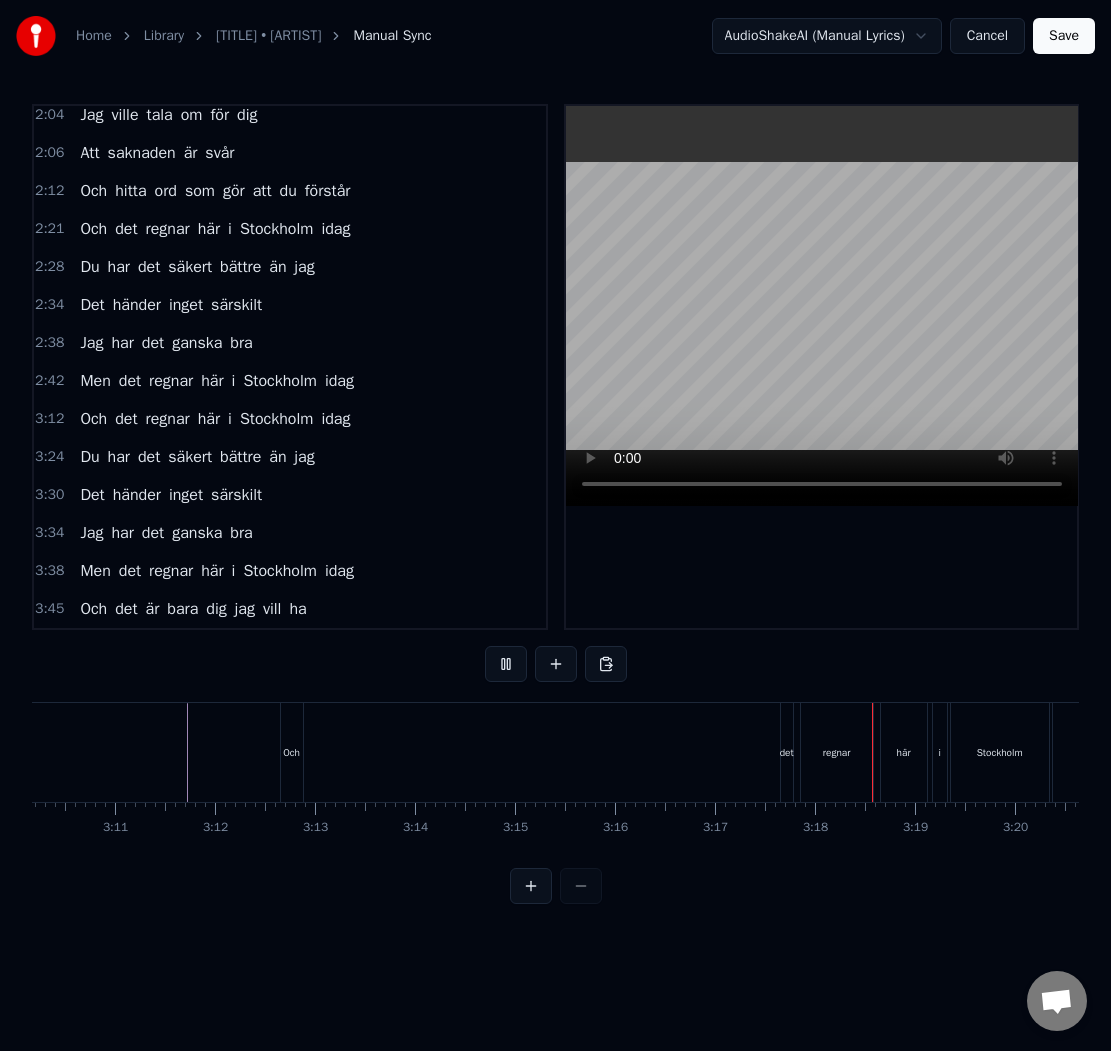 click on "Och det regnar här i Stockholm idag" at bounding box center (801, 752) 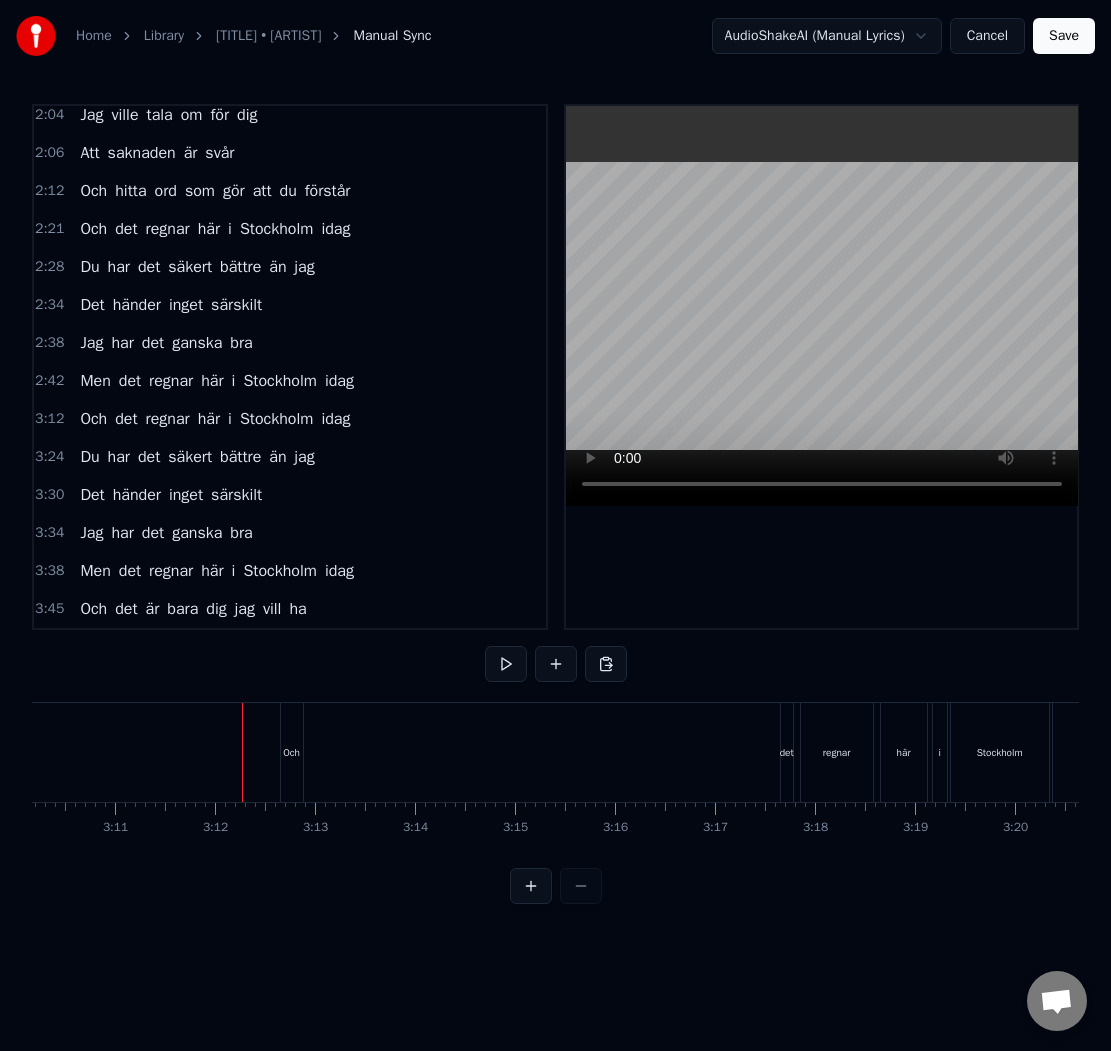 click on "Och" at bounding box center [291, 752] 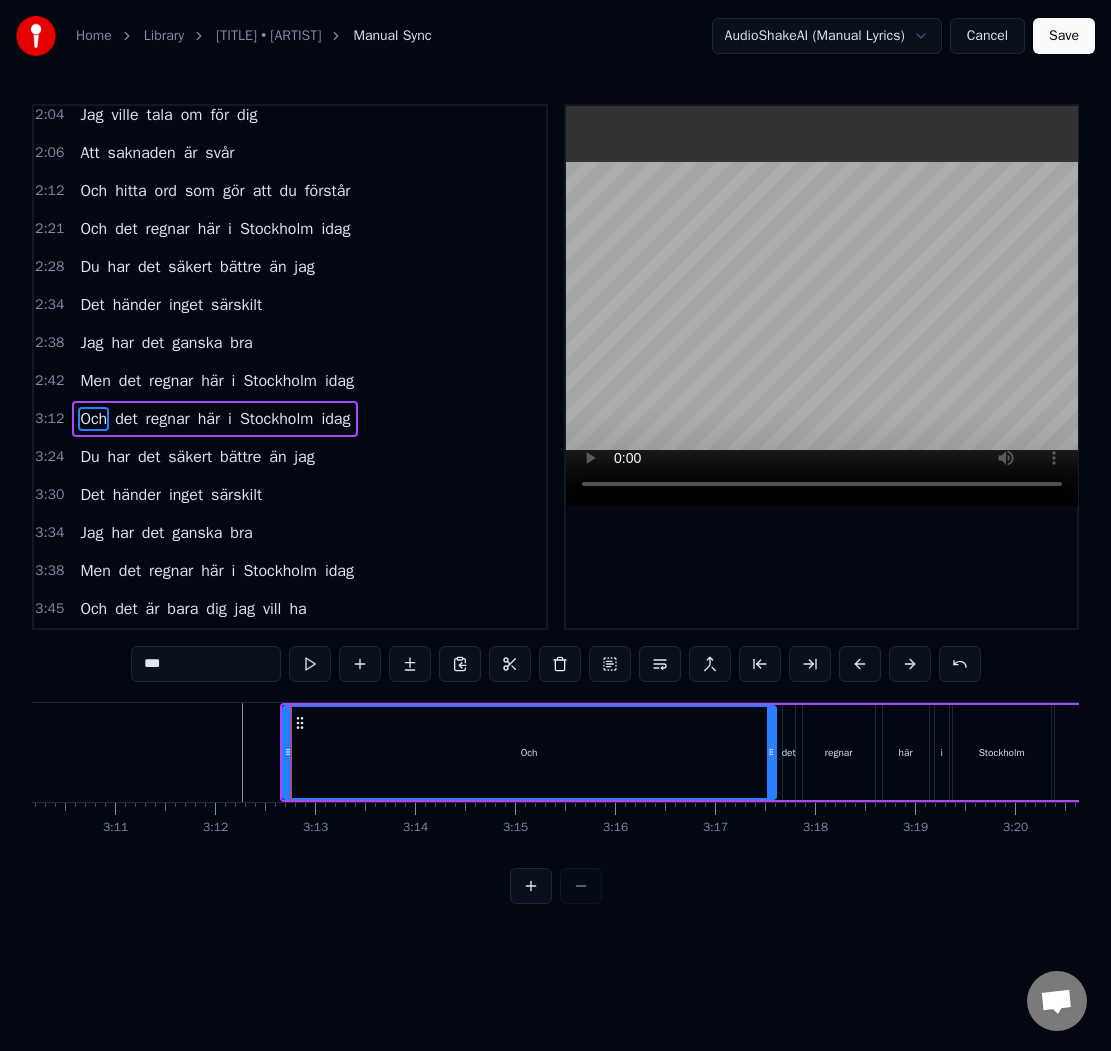 drag, startPoint x: 300, startPoint y: 751, endPoint x: 771, endPoint y: 732, distance: 471.38306 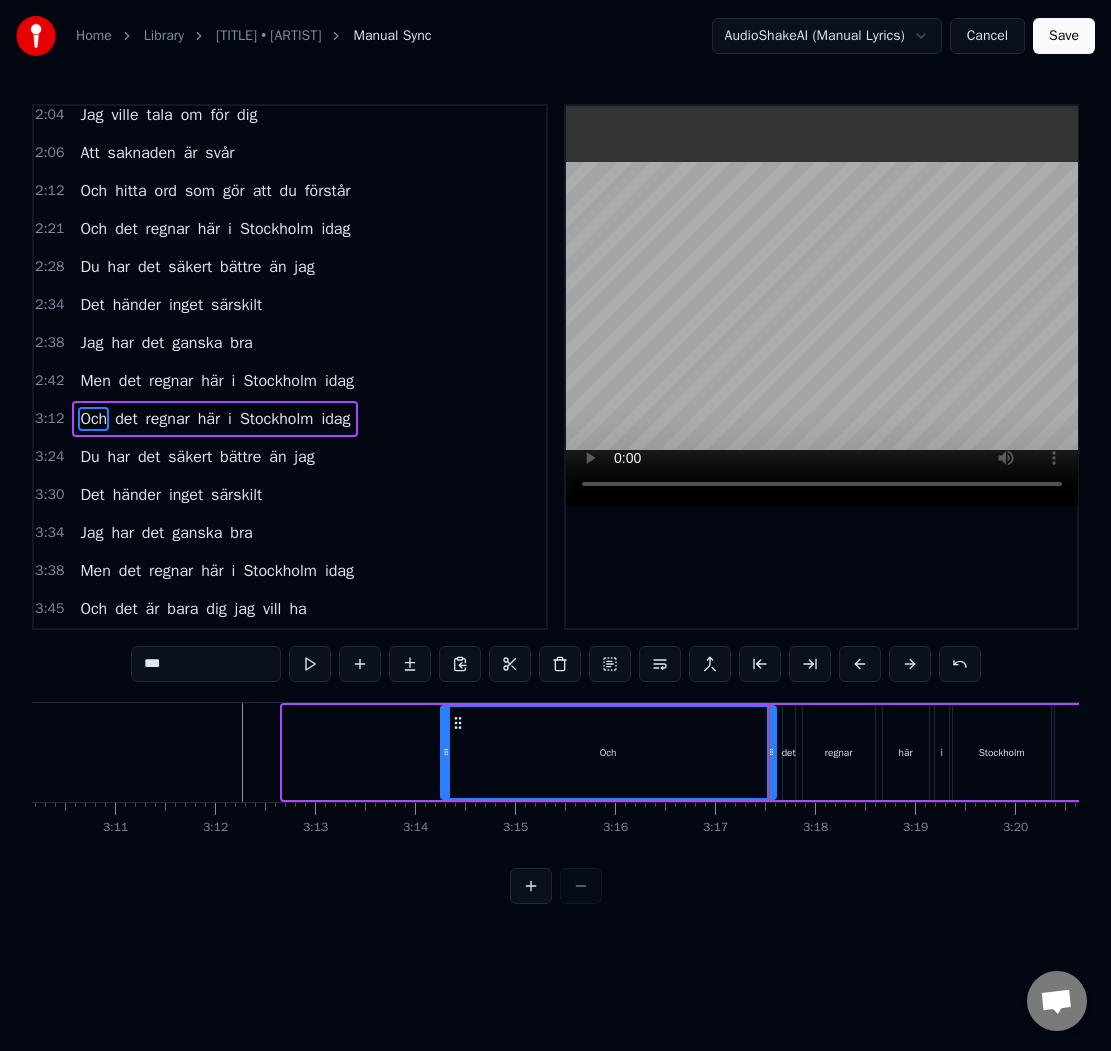 drag, startPoint x: 284, startPoint y: 754, endPoint x: 438, endPoint y: 756, distance: 154.01299 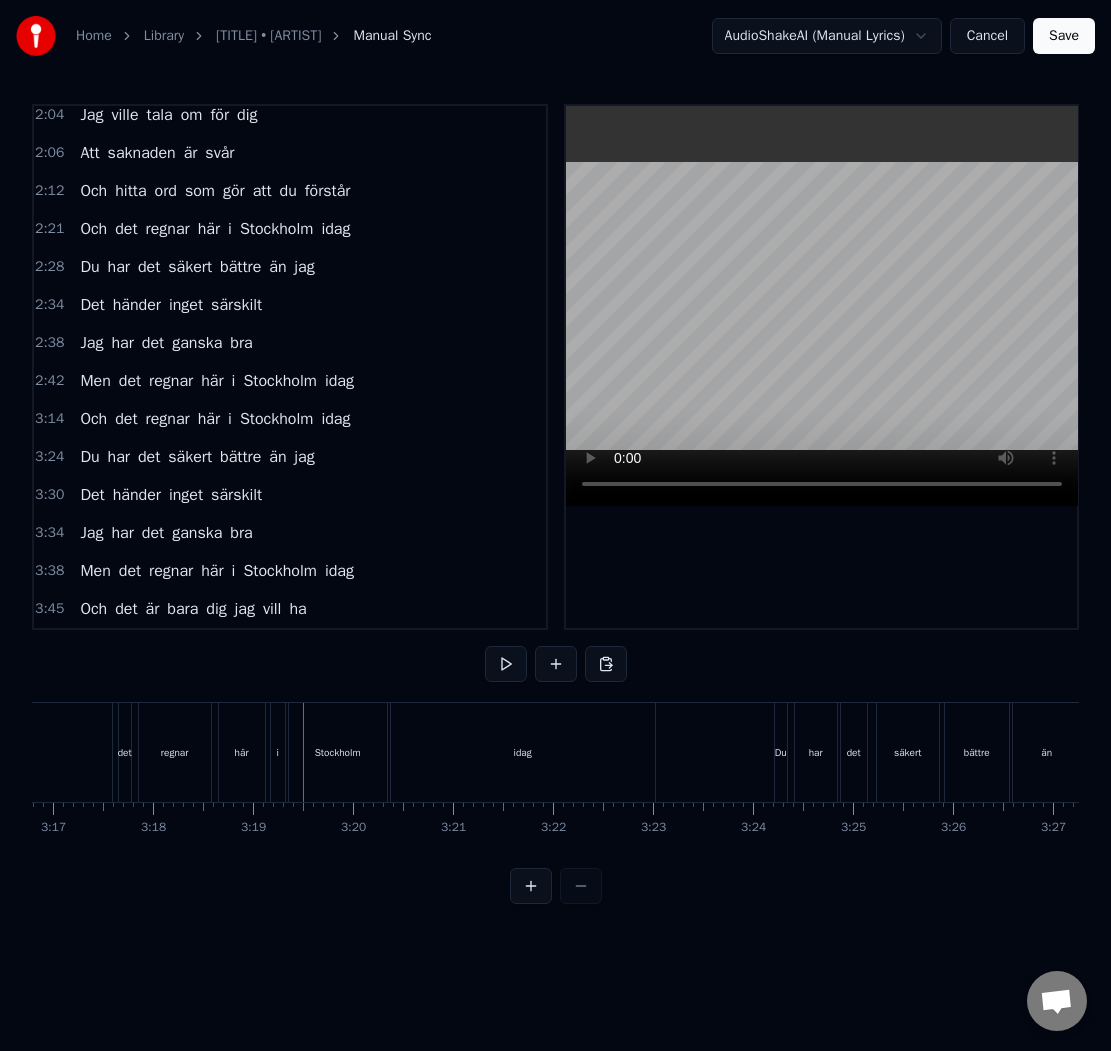 scroll, scrollTop: 0, scrollLeft: 19735, axis: horizontal 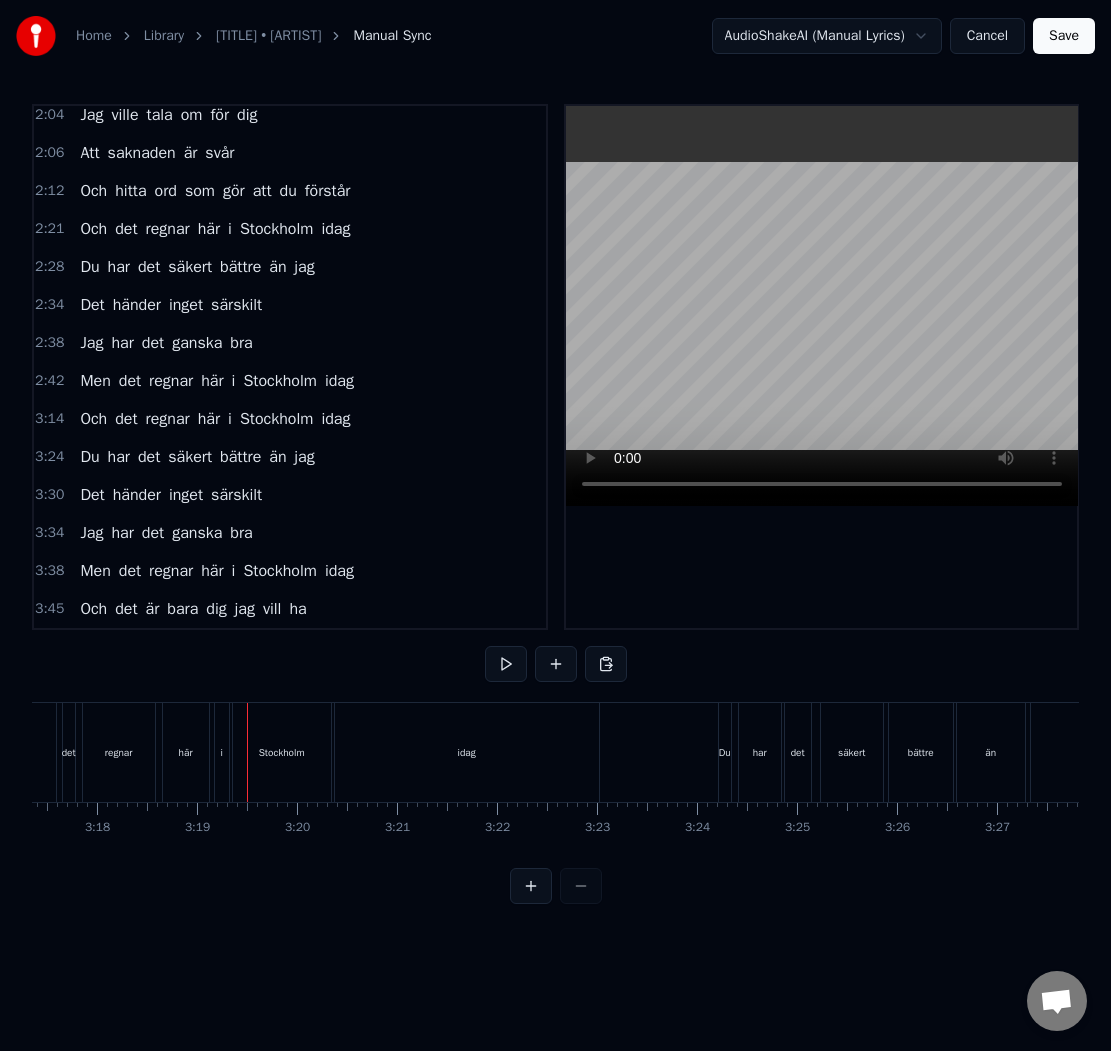click on "idag" at bounding box center (467, 752) 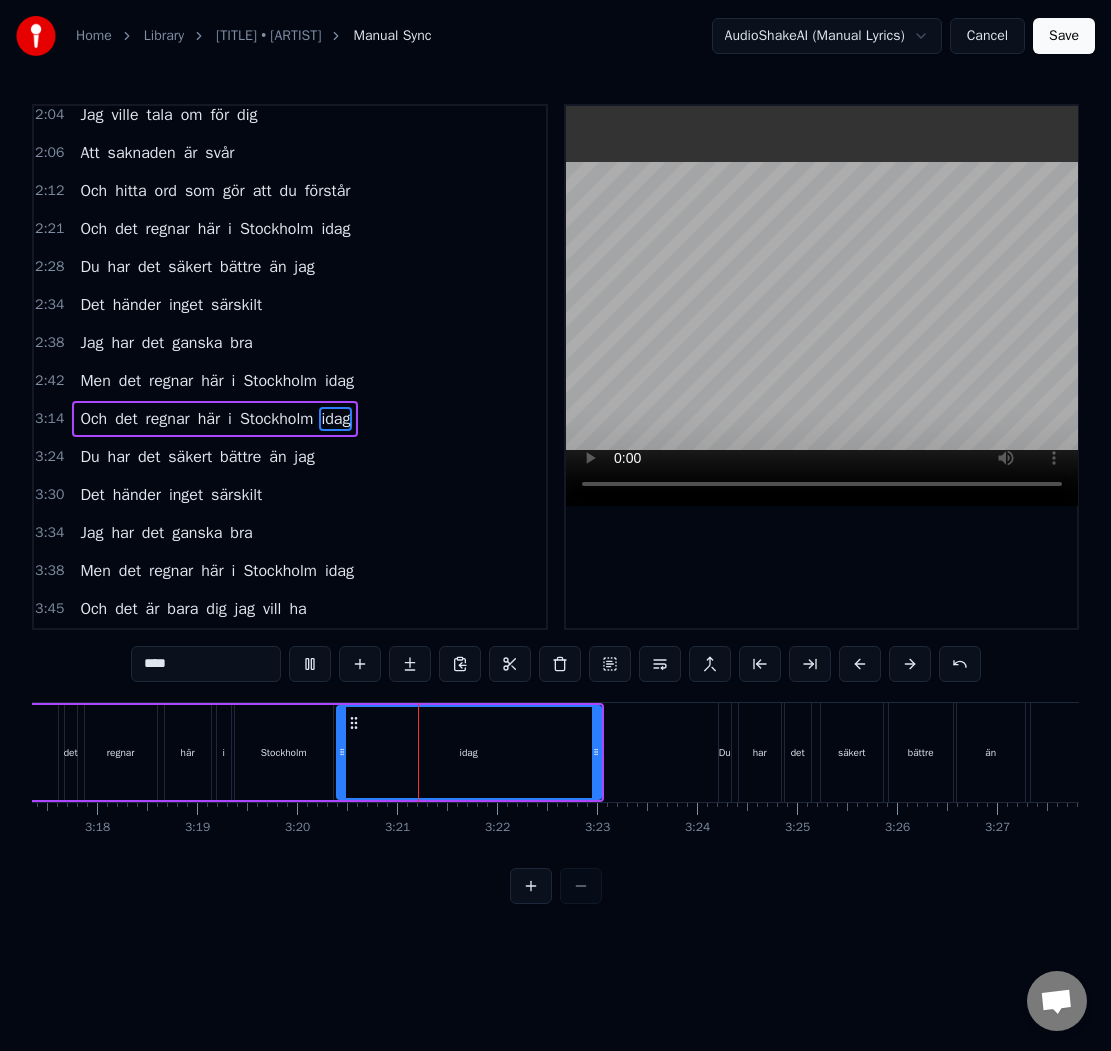 click on "idag" at bounding box center (469, 752) 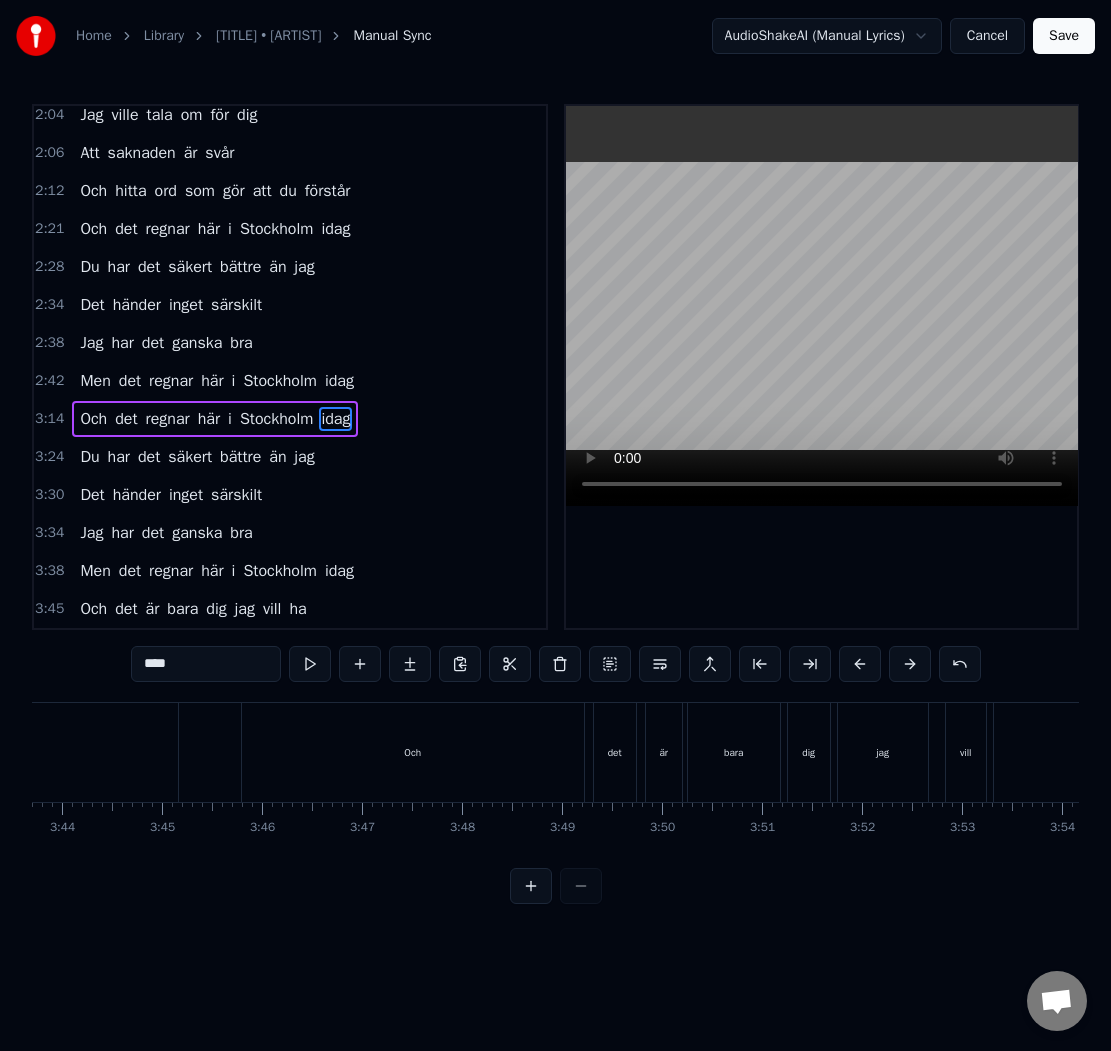 click on "Och" at bounding box center (413, 752) 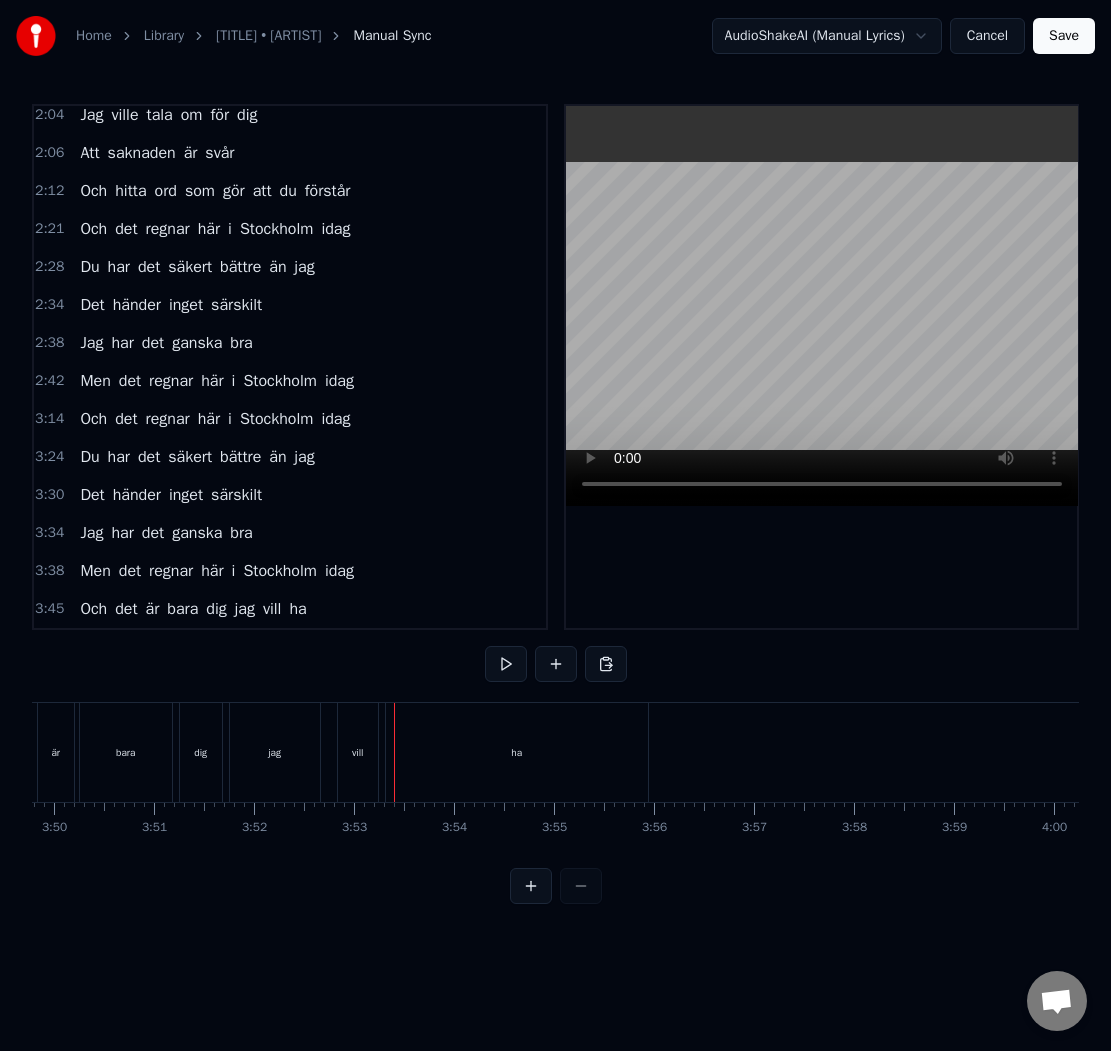 scroll, scrollTop: 0, scrollLeft: 23077, axis: horizontal 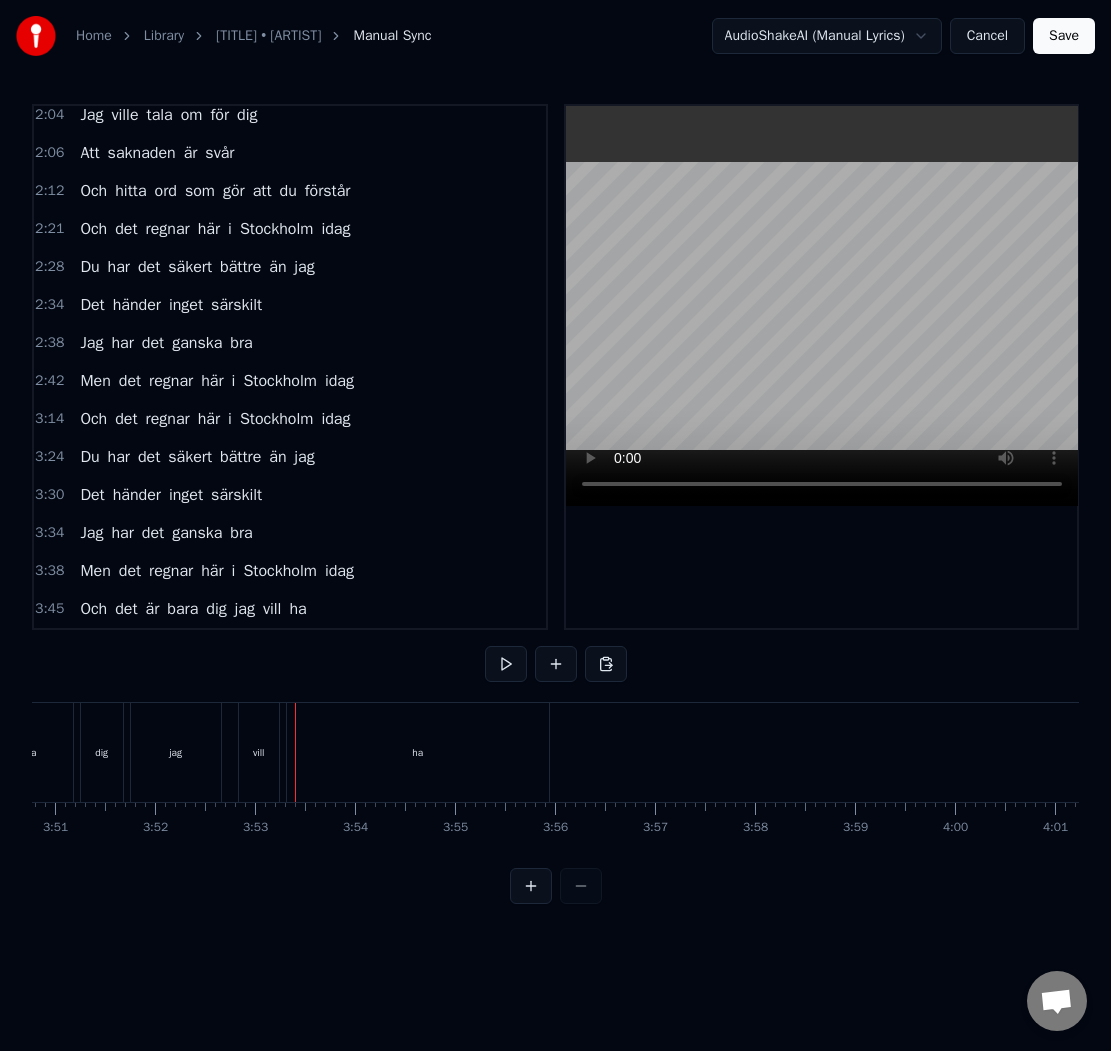 click on "Save" at bounding box center (1064, 36) 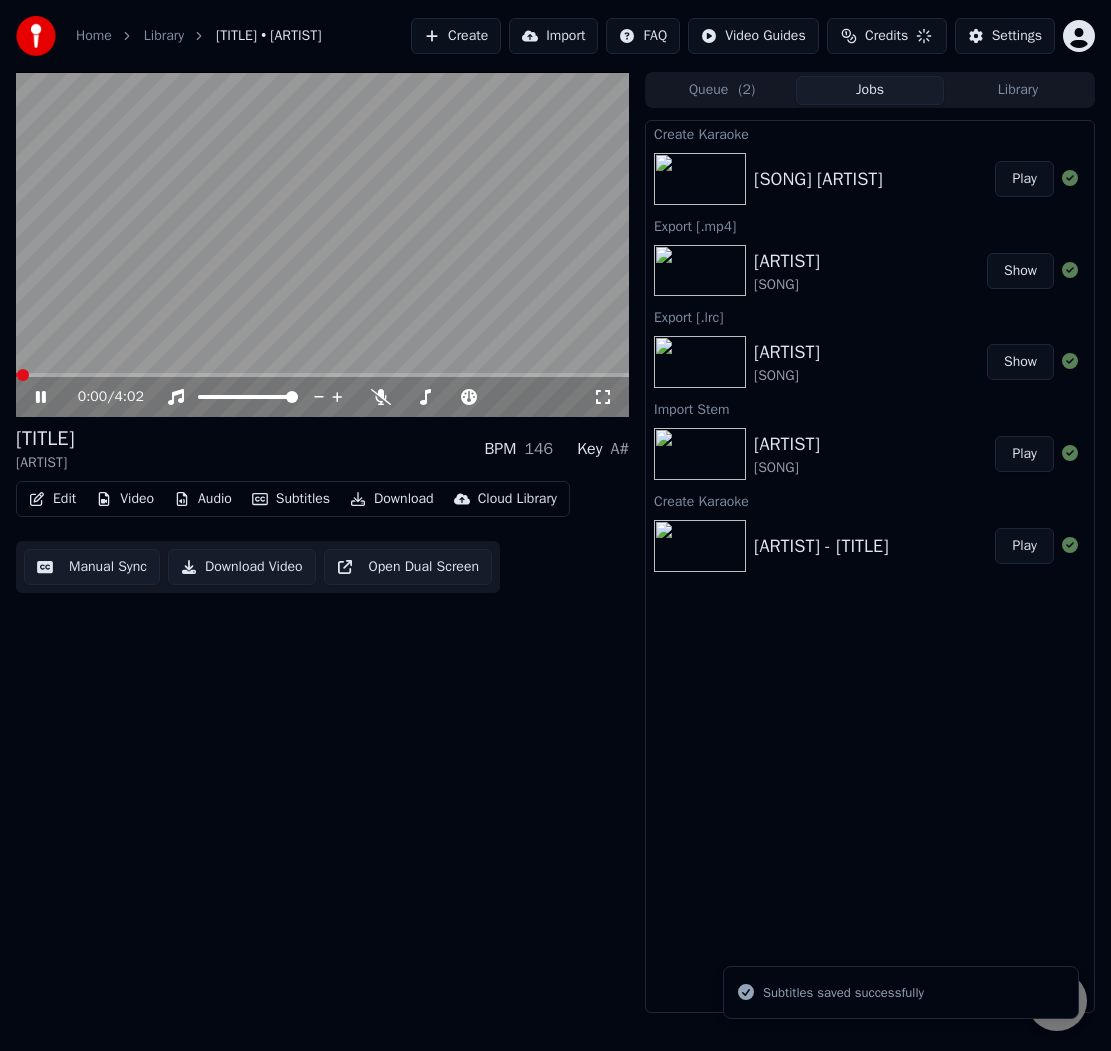 click at bounding box center (322, 244) 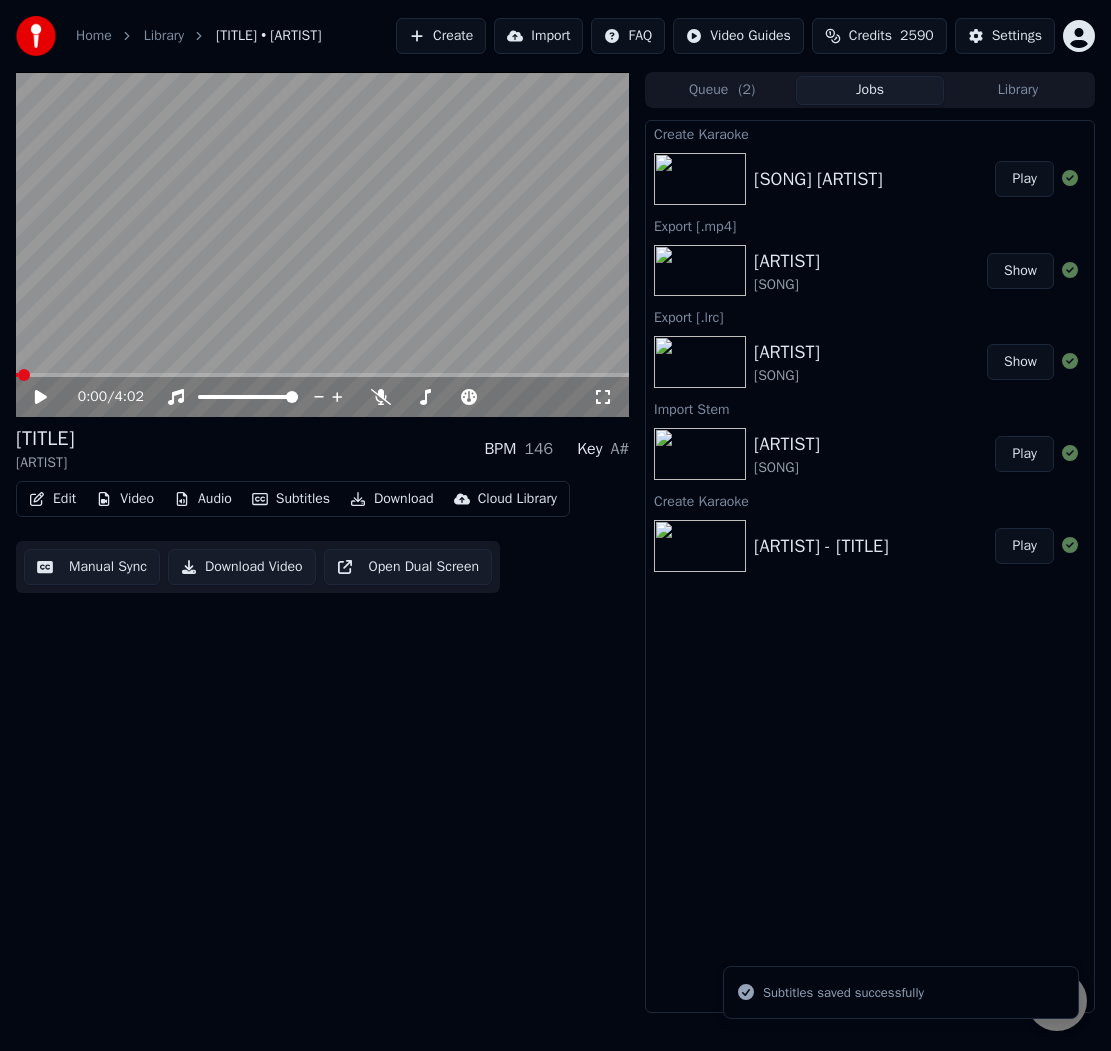 click on "Audio" at bounding box center [203, 499] 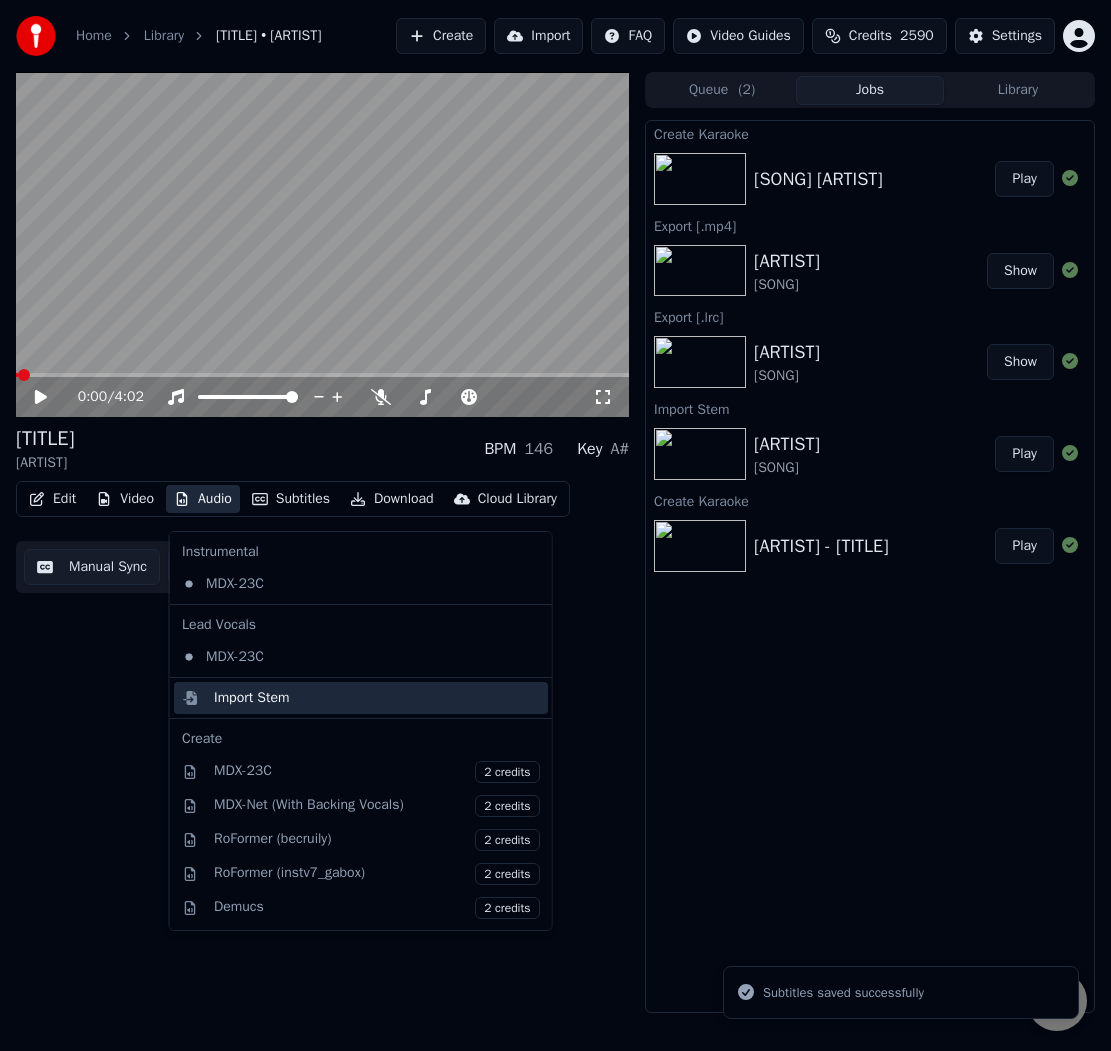 click on "Import Stem" at bounding box center [252, 698] 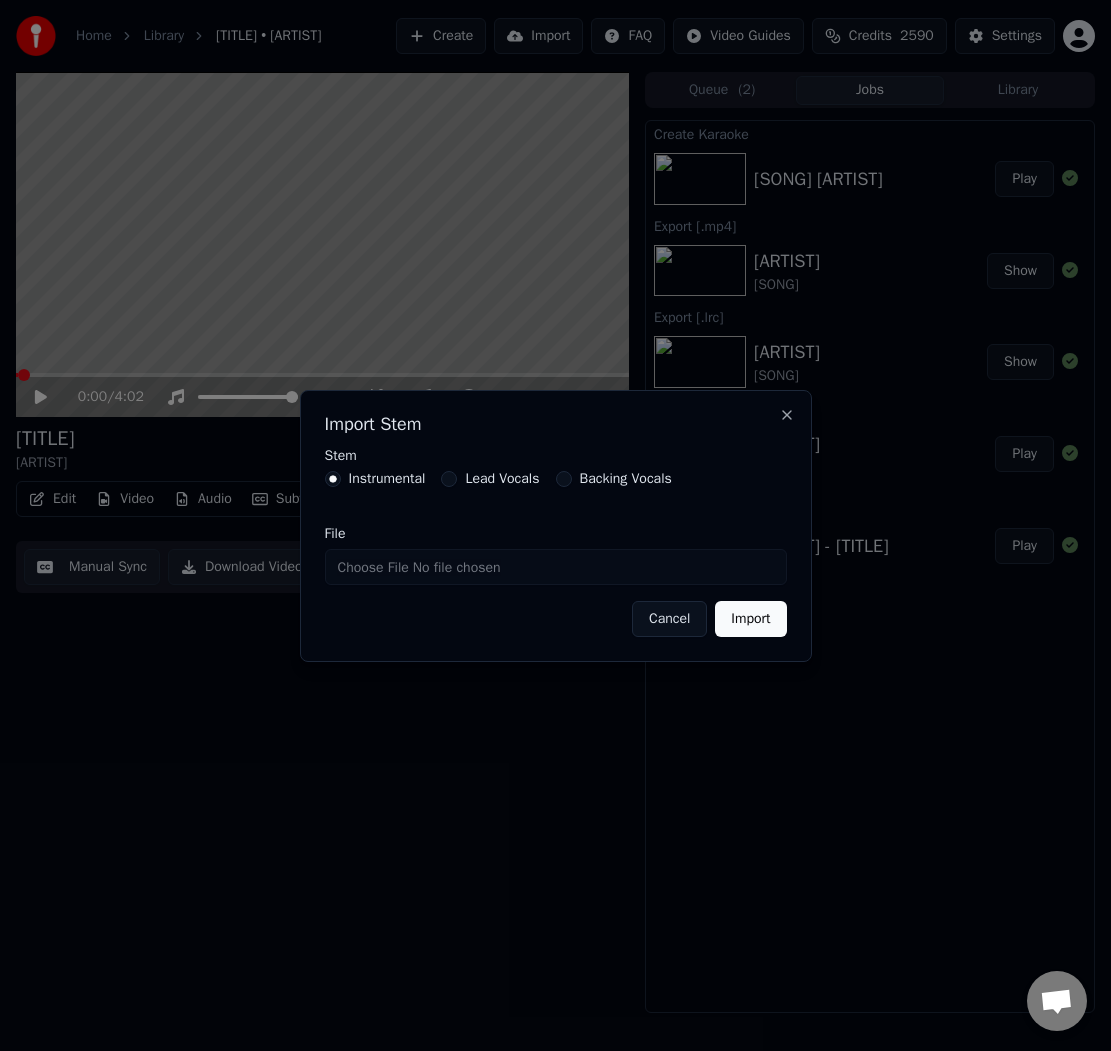 click on "File" at bounding box center (556, 567) 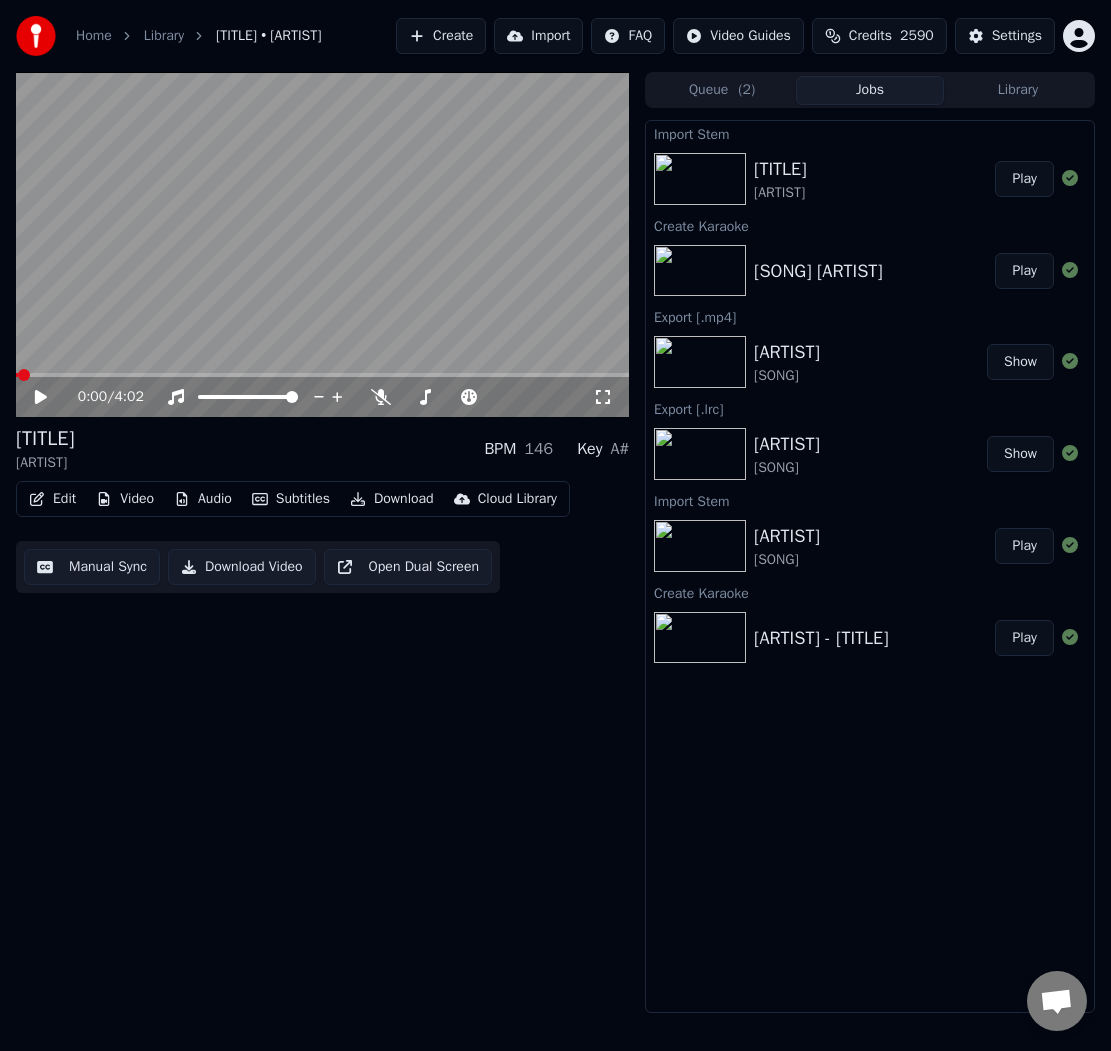 click on "Subtitles" at bounding box center (291, 499) 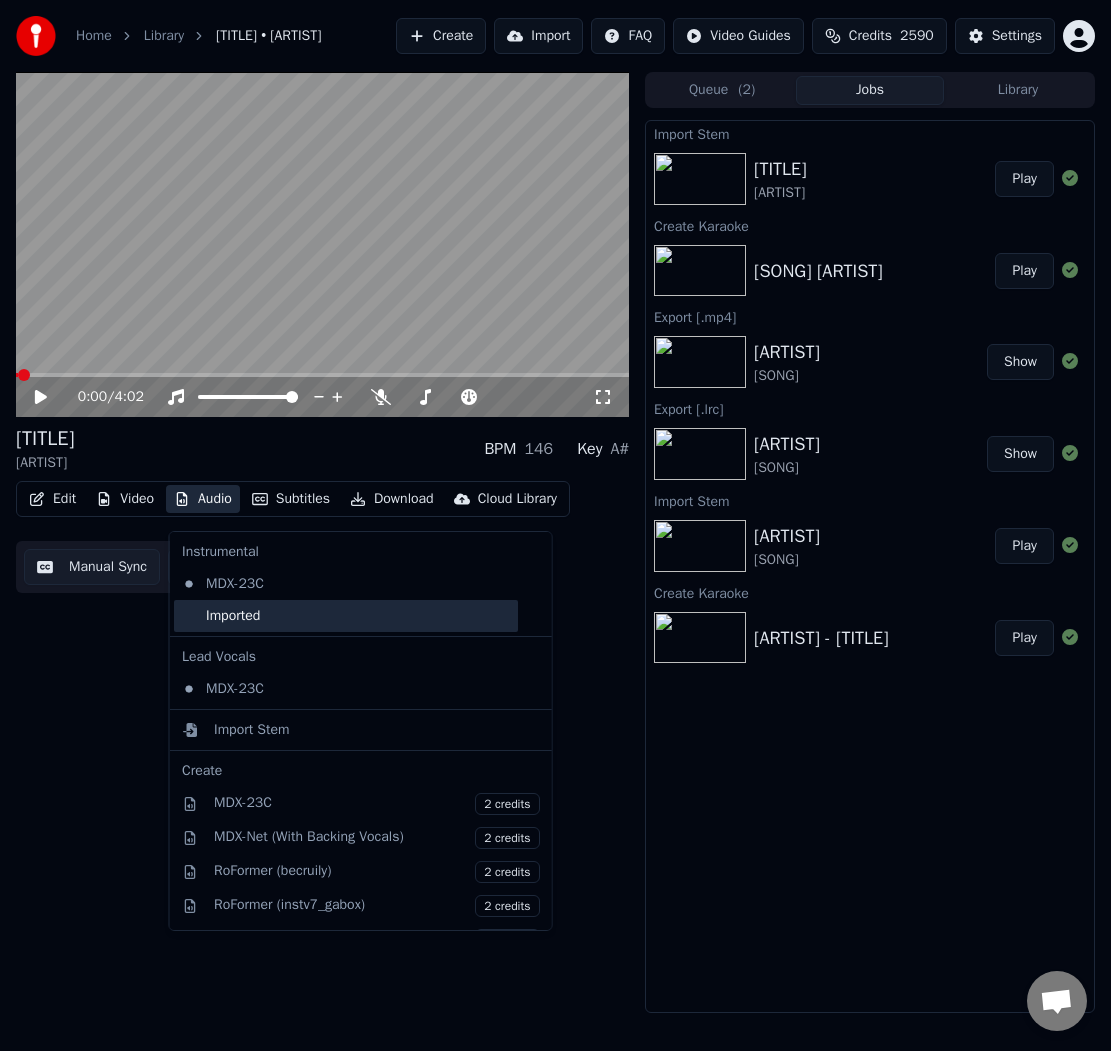 click on "Imported" at bounding box center (346, 616) 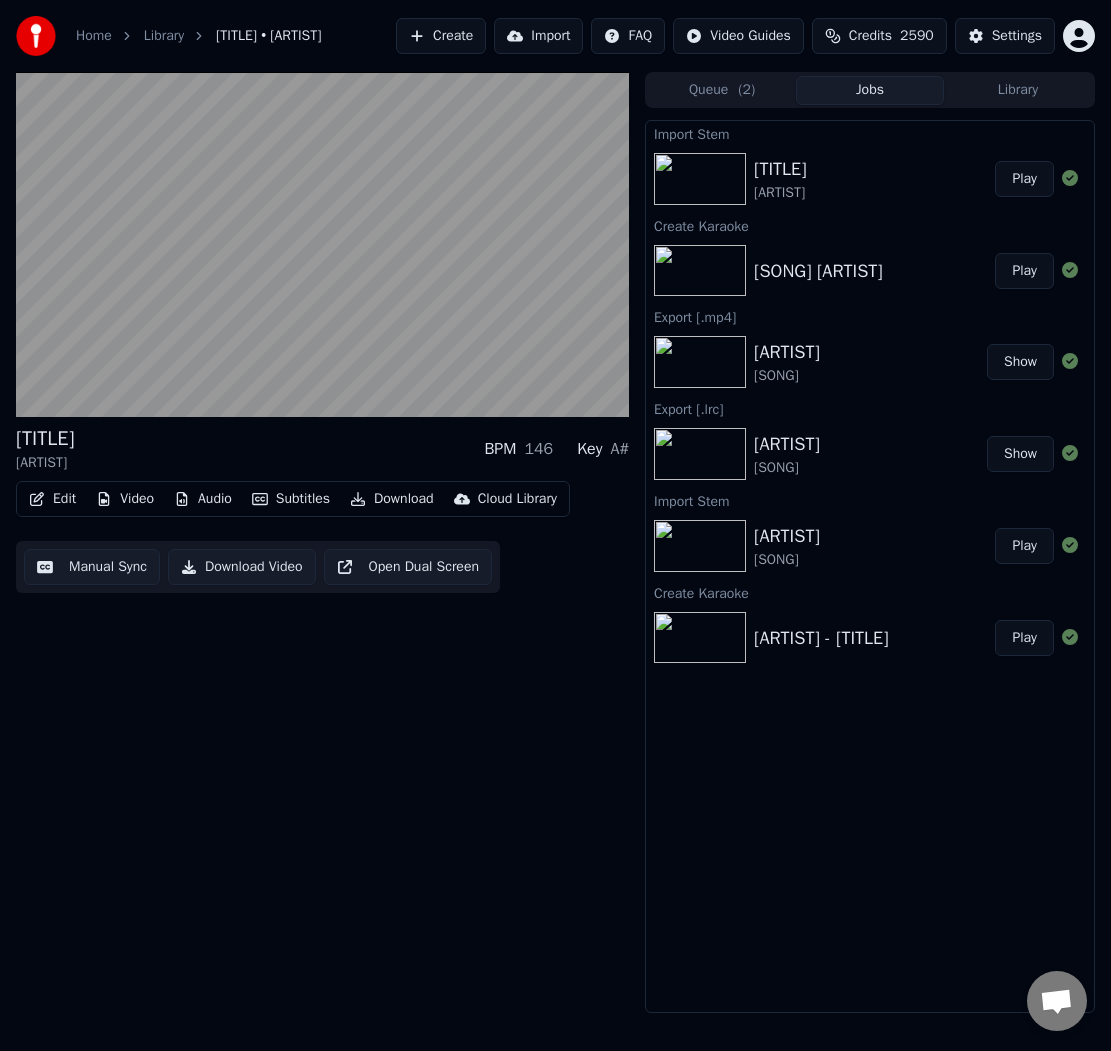 click on "[SONG] [ARTIST] BPM [NUMBER] Key [KEY] Edit Video Audio Subtitles Download Cloud Library Manual Sync Download Video Open Dual Screen" at bounding box center [322, 509] 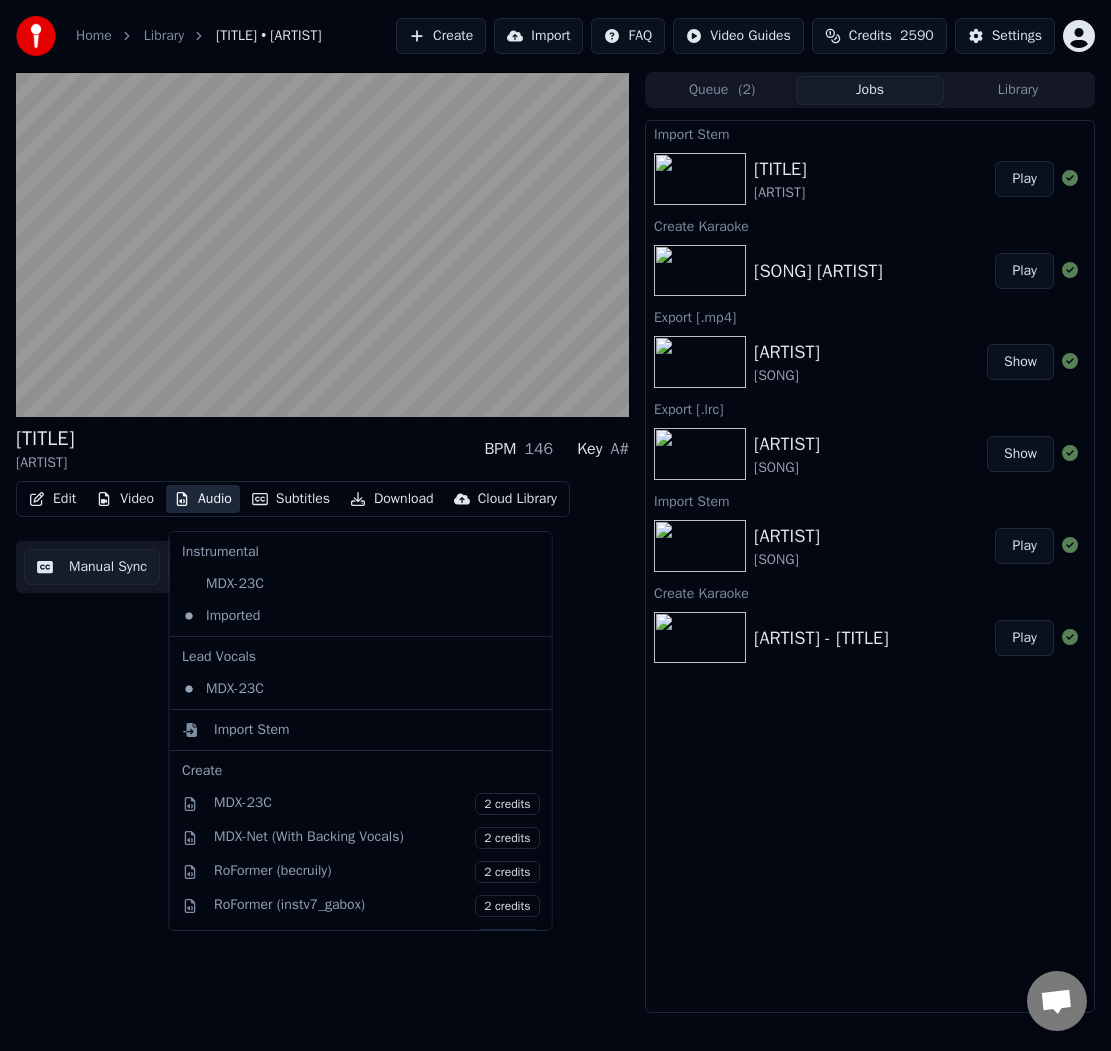 click on "Audio" at bounding box center (203, 499) 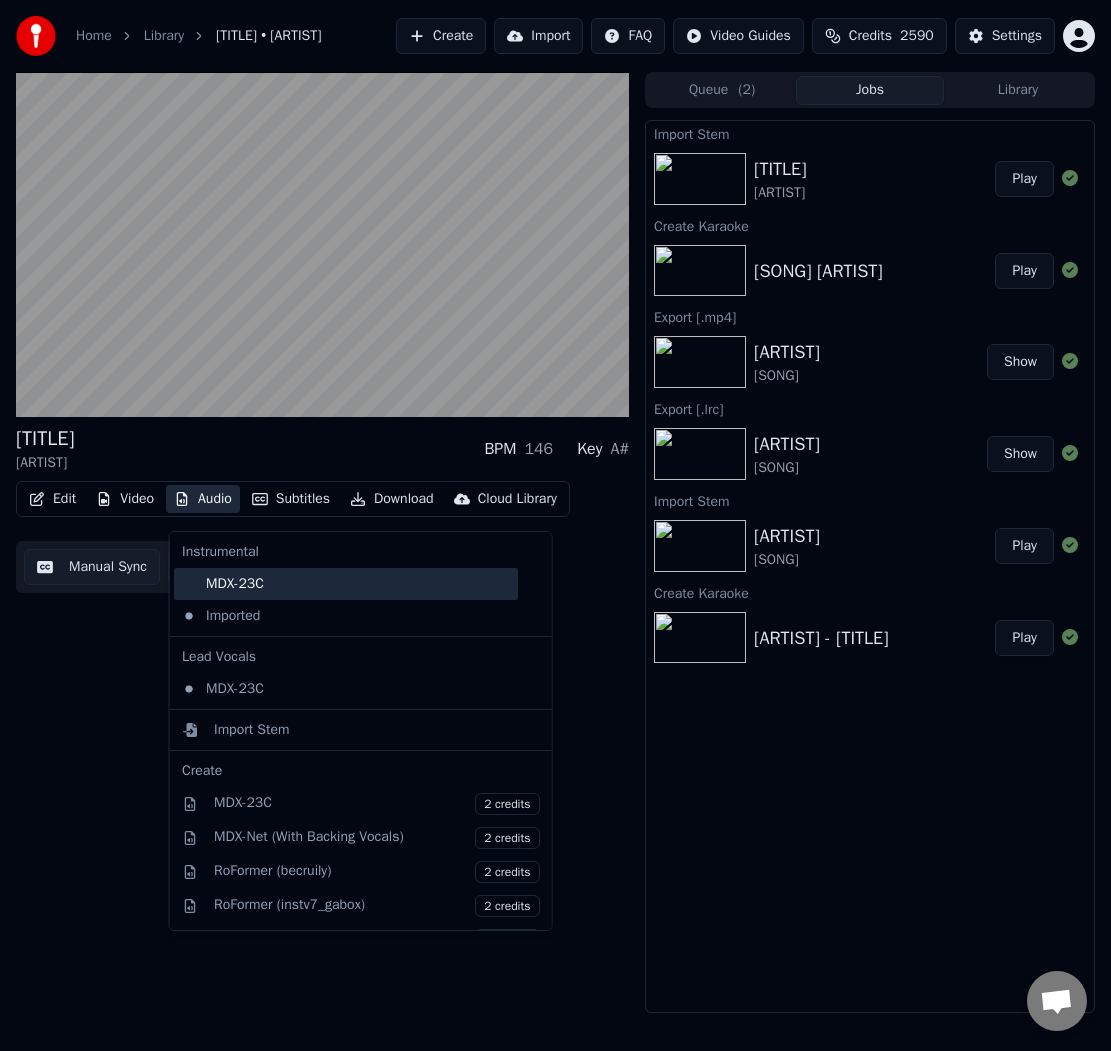 click on "MDX-23C" at bounding box center [346, 584] 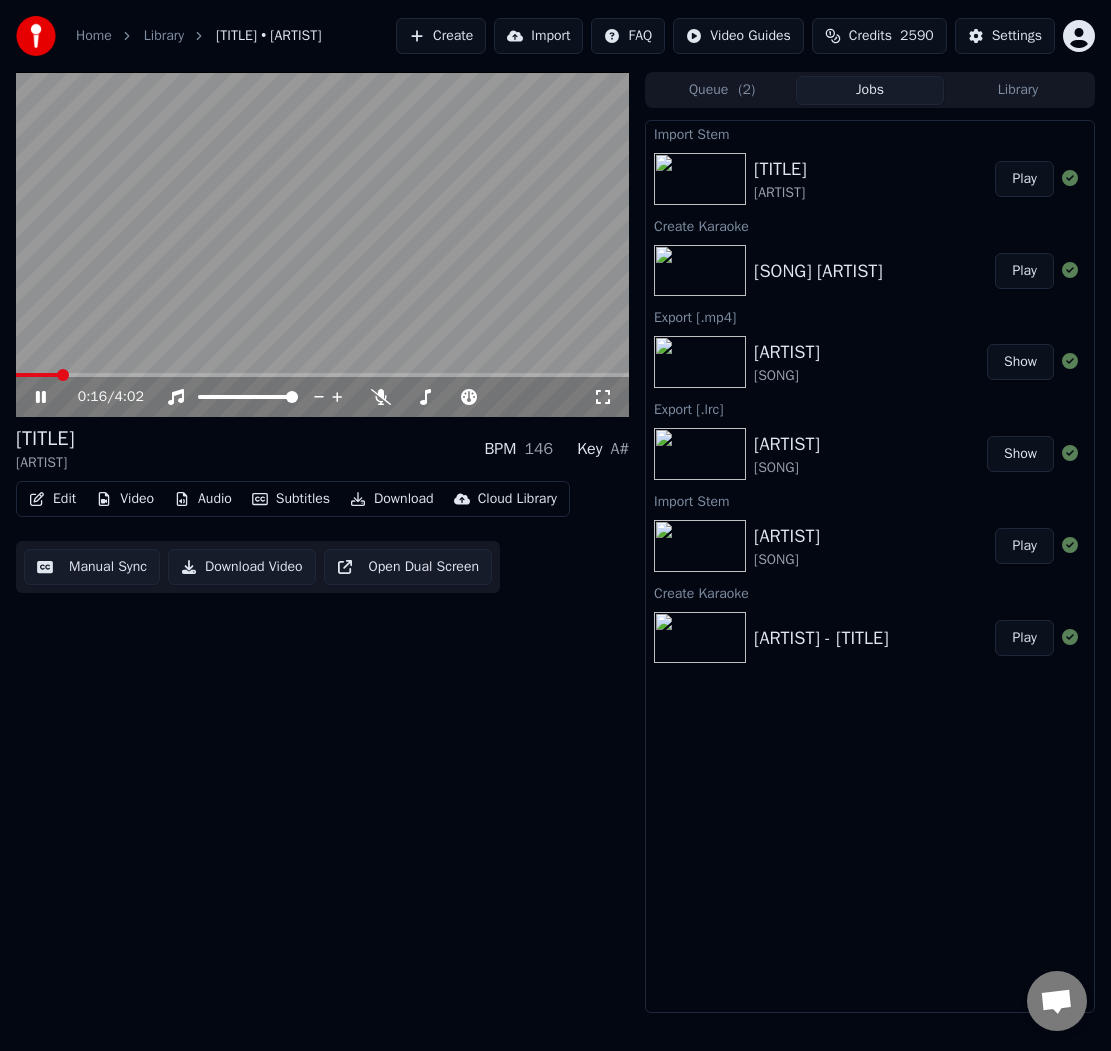 click at bounding box center (322, 244) 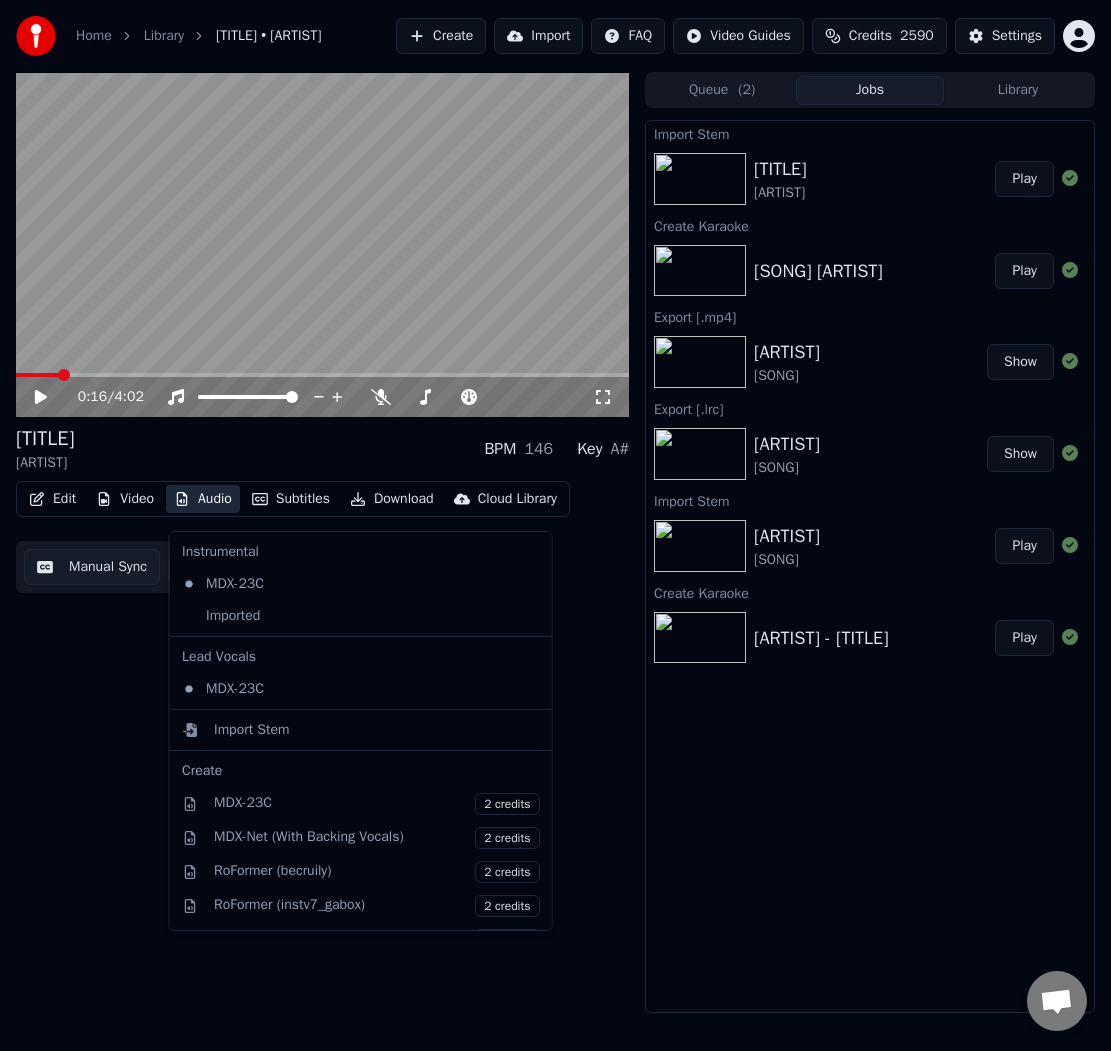 click on "Audio" at bounding box center (203, 499) 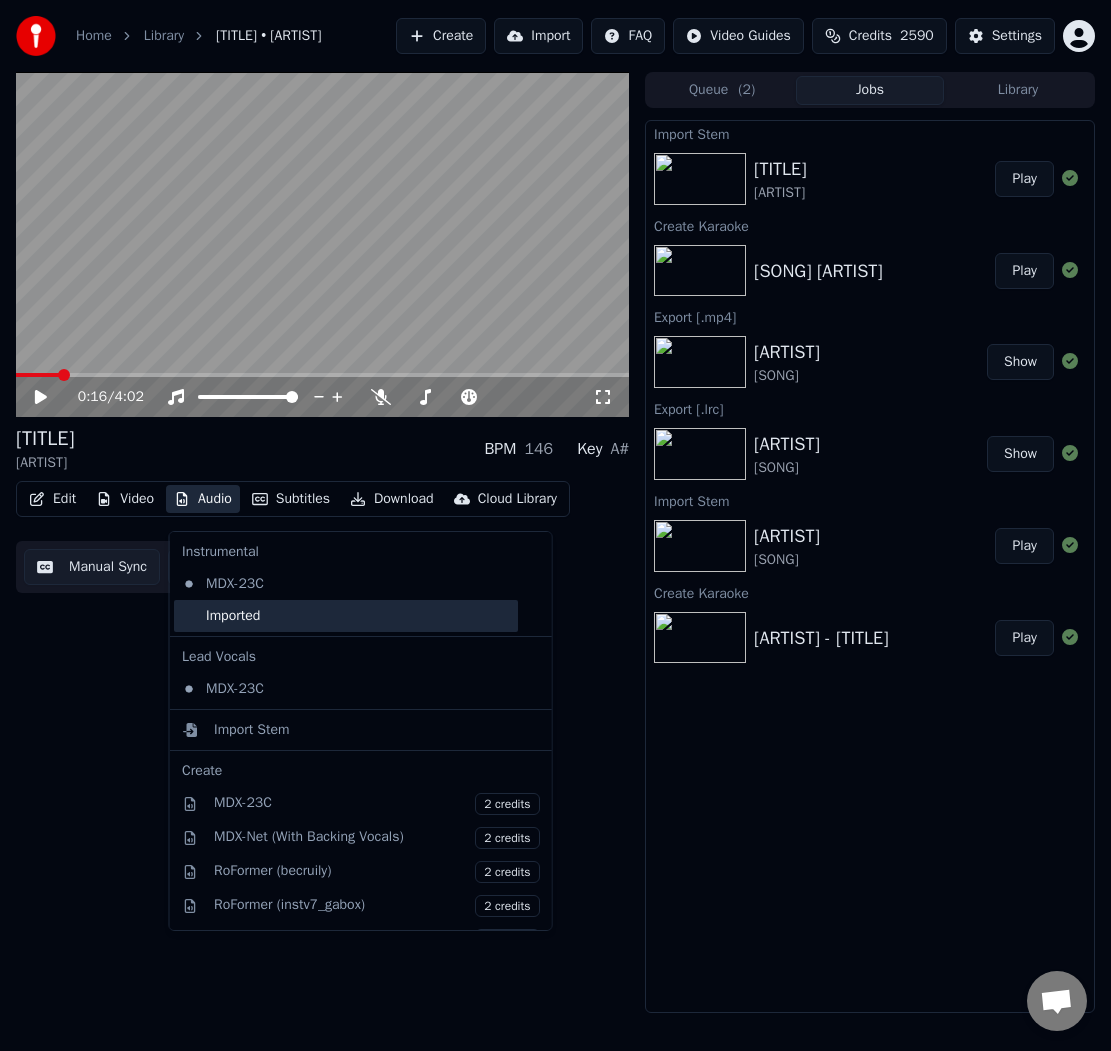 click on "Imported" at bounding box center (346, 616) 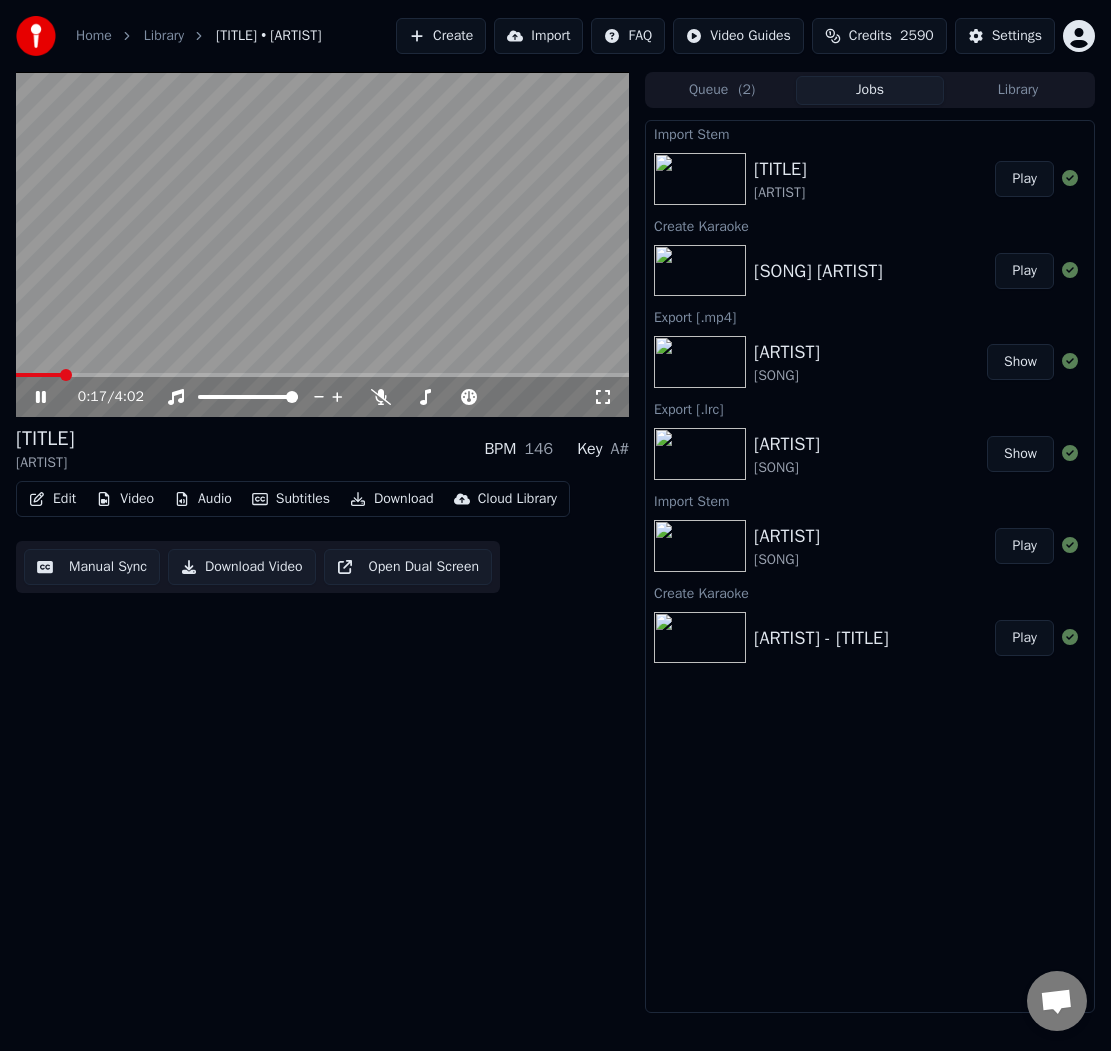 click at bounding box center [322, 244] 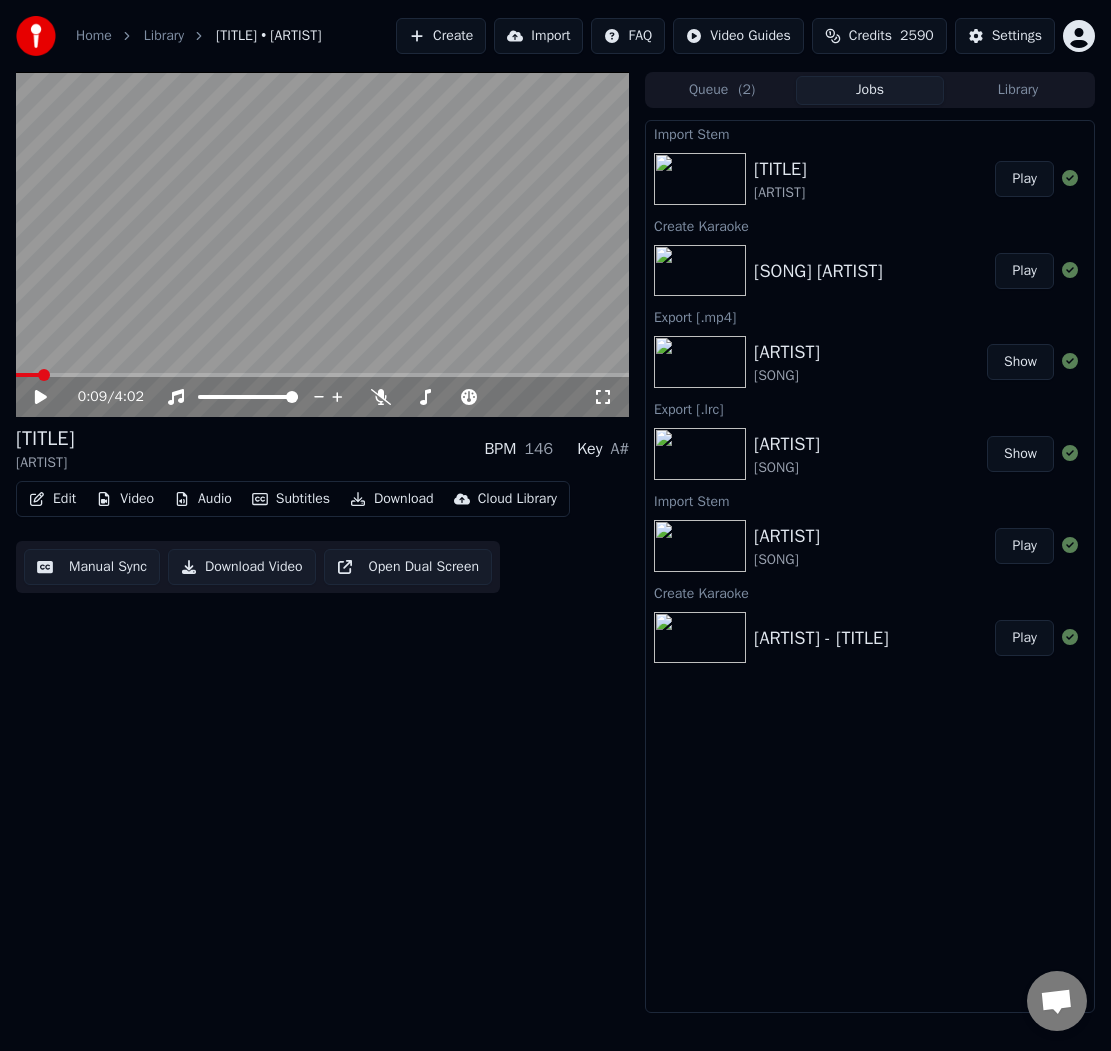 click at bounding box center (27, 375) 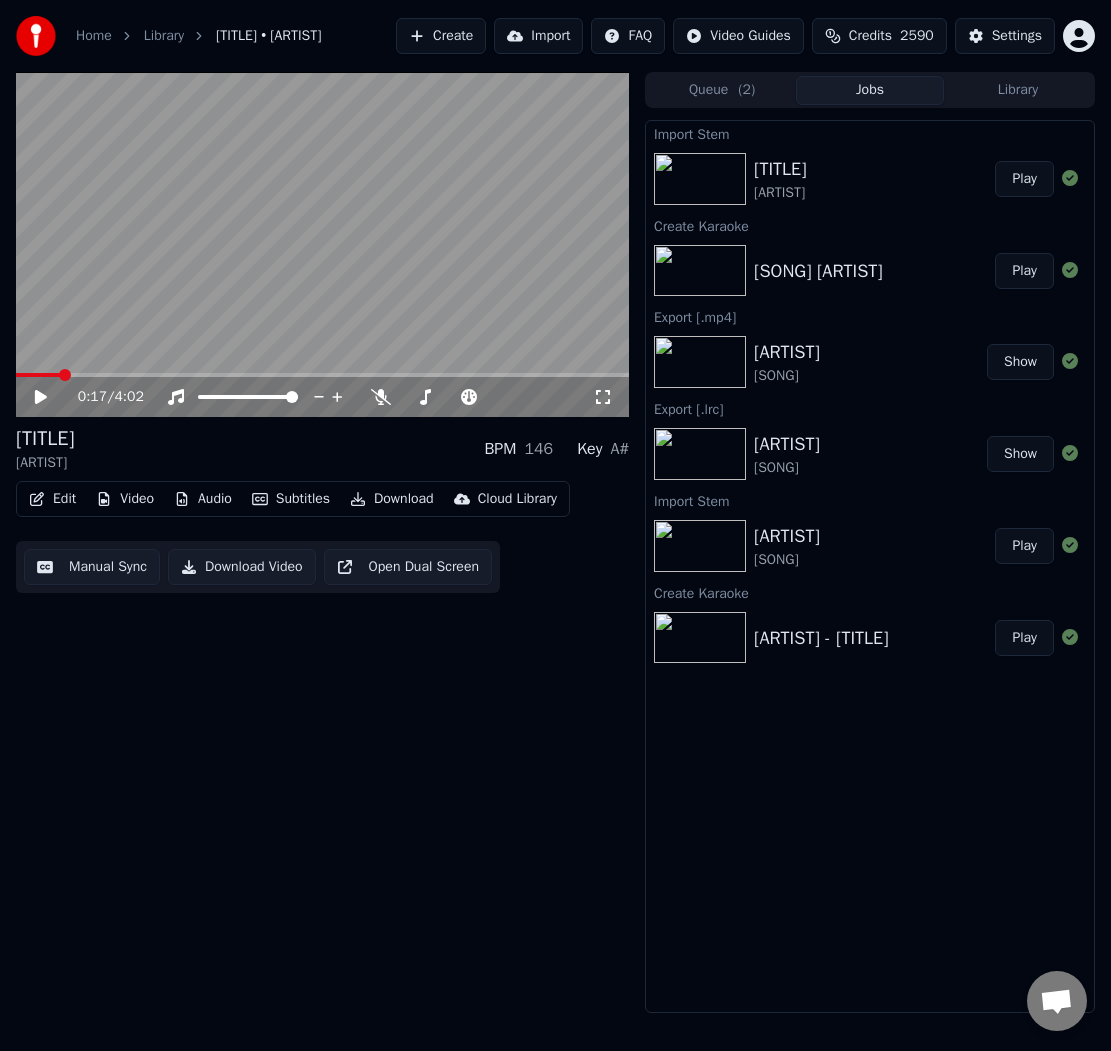 click on "Manual Sync" at bounding box center (92, 567) 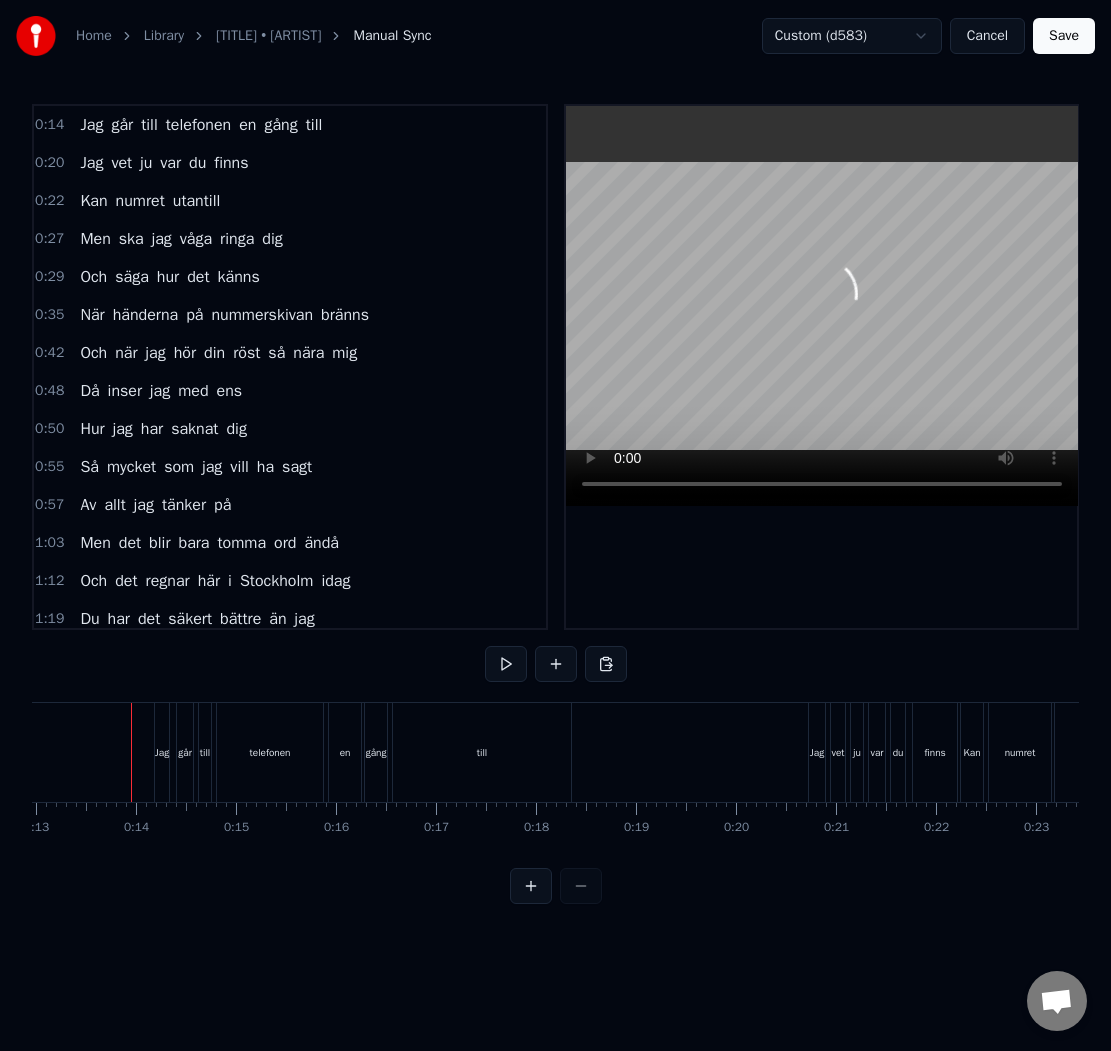 scroll, scrollTop: 0, scrollLeft: 1295, axis: horizontal 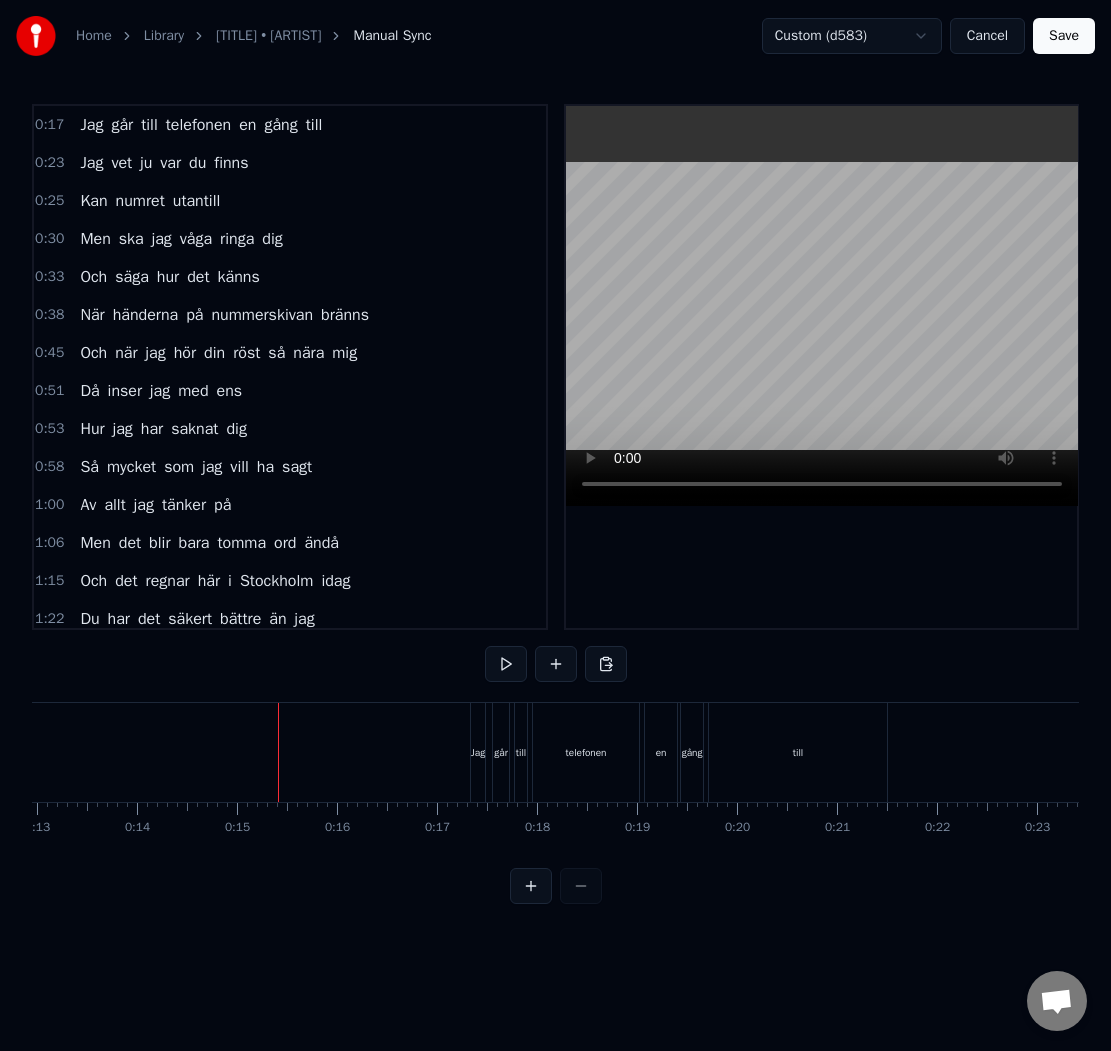 click on "Save" at bounding box center (1064, 36) 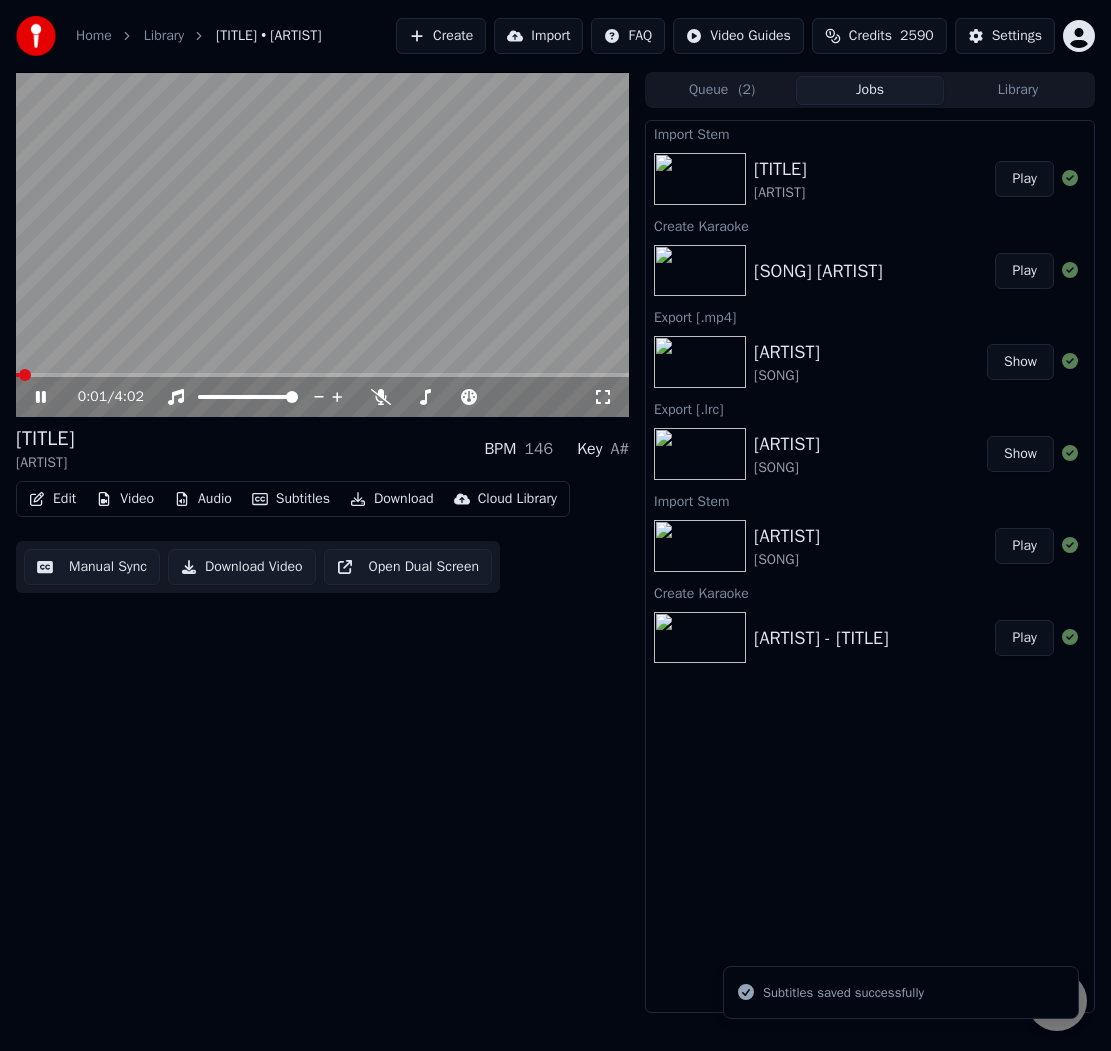 click on "[ARTIST]" at bounding box center (45, 463) 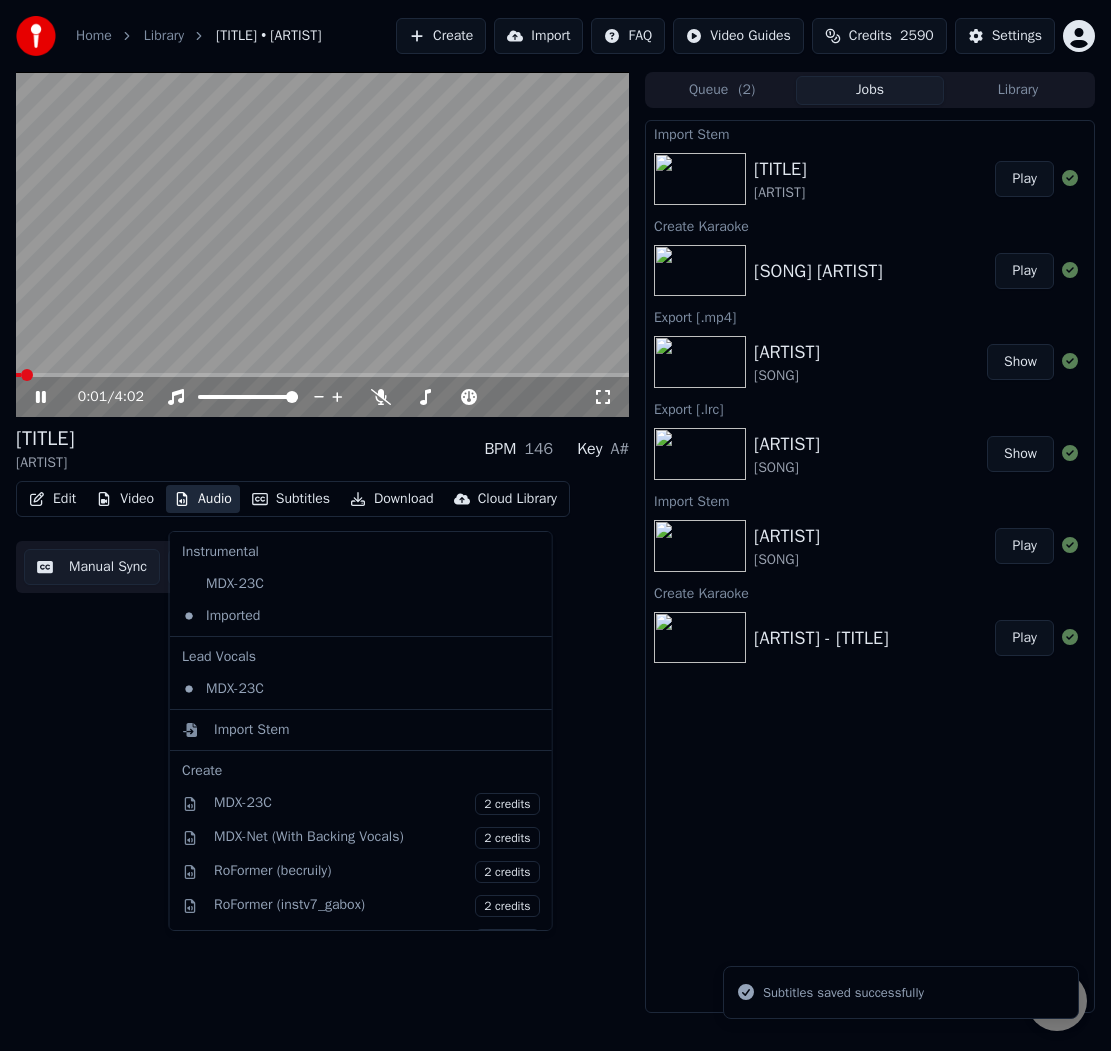 click on "Audio" at bounding box center [203, 499] 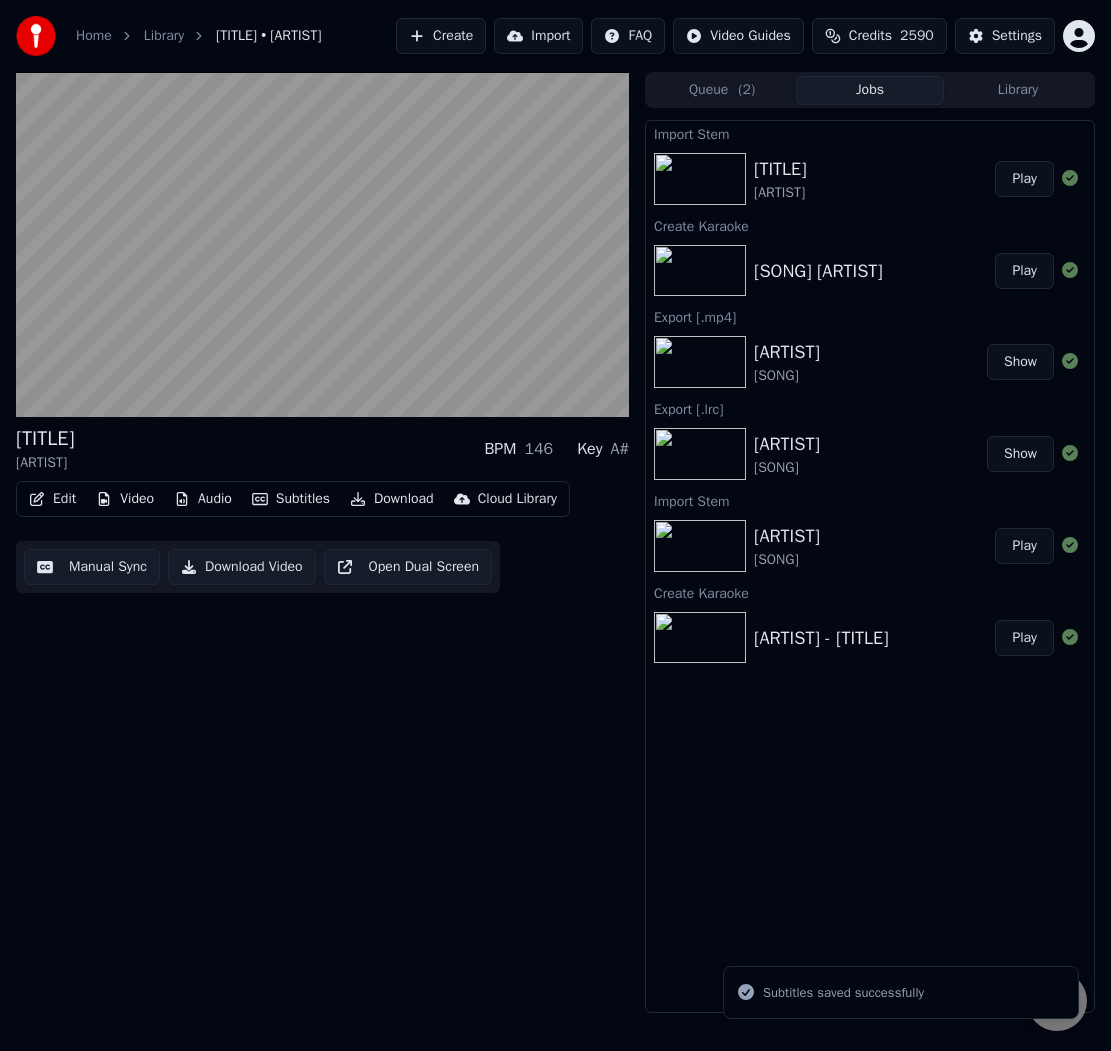 click on "[ARTIST]" at bounding box center (45, 463) 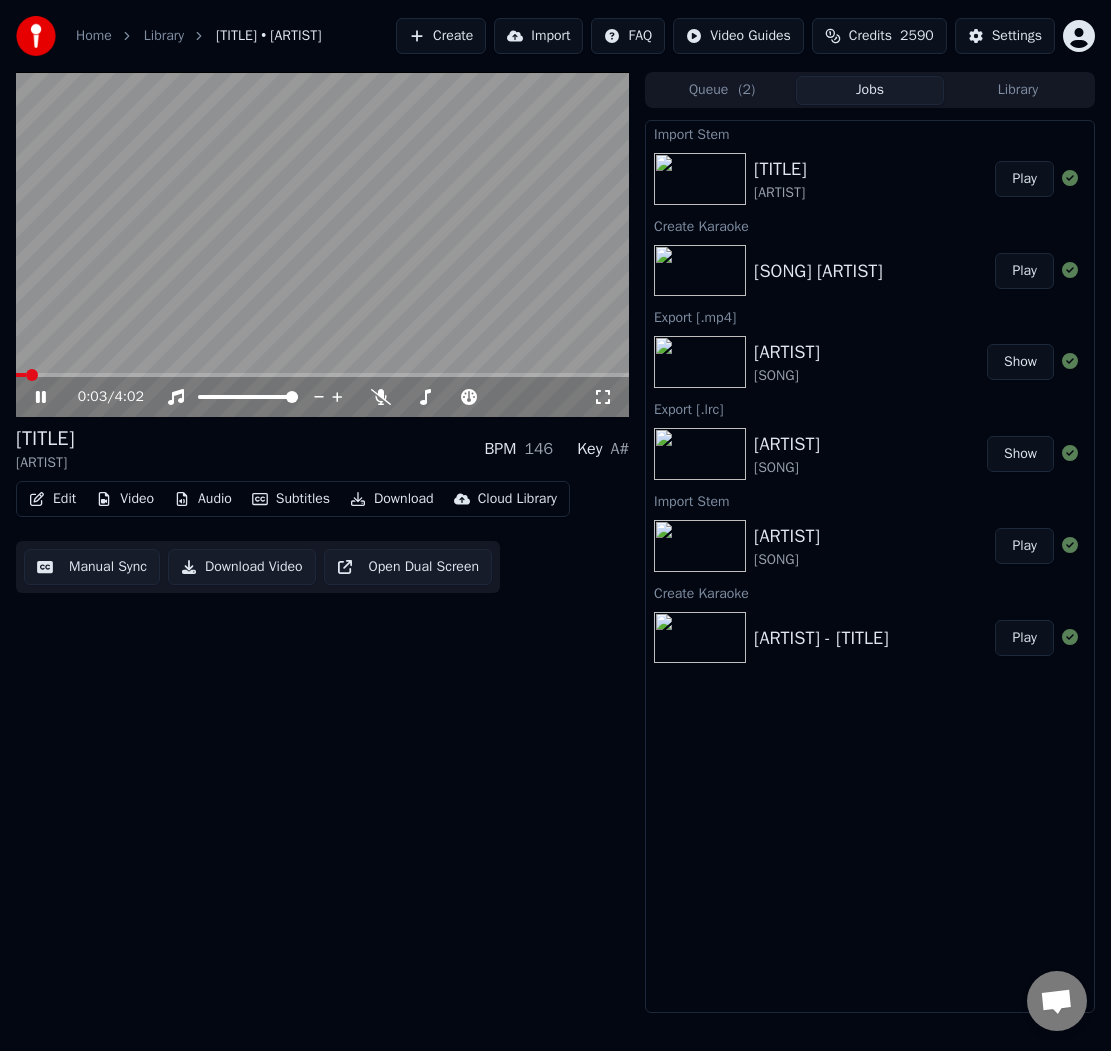 click at bounding box center [322, 375] 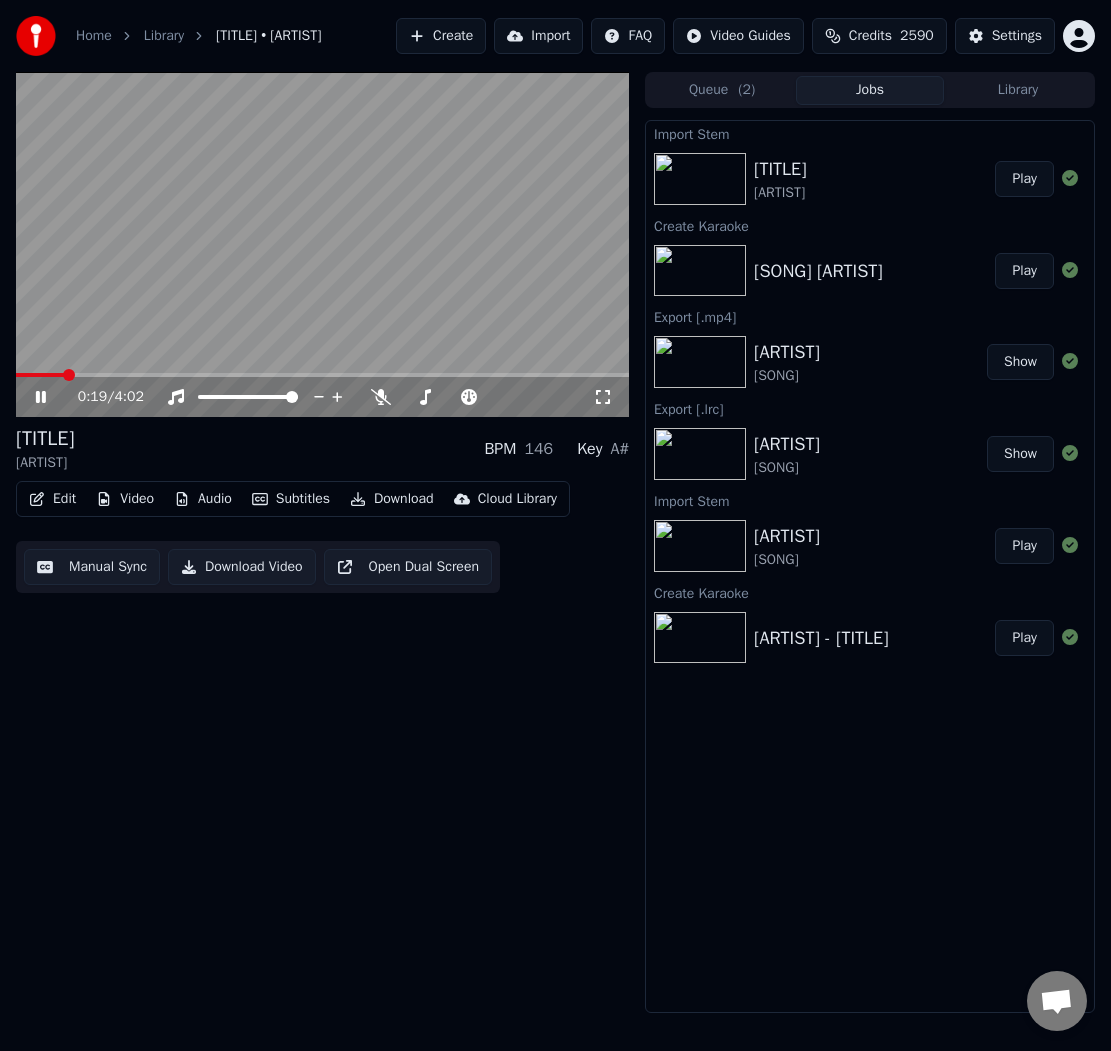 click at bounding box center [40, 375] 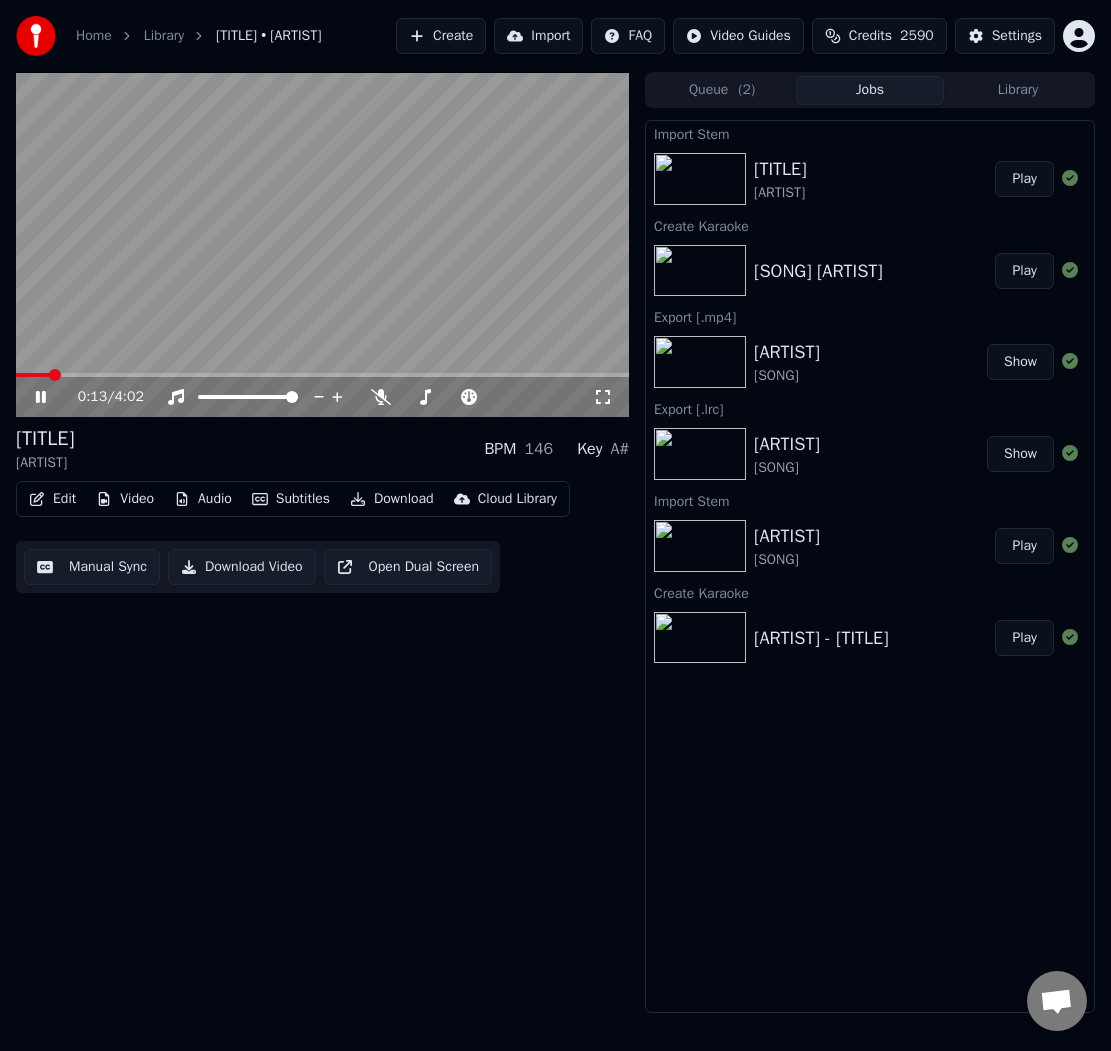 click on "[TITLE] [ARTIST] BPM 146 Key A#" at bounding box center (322, 449) 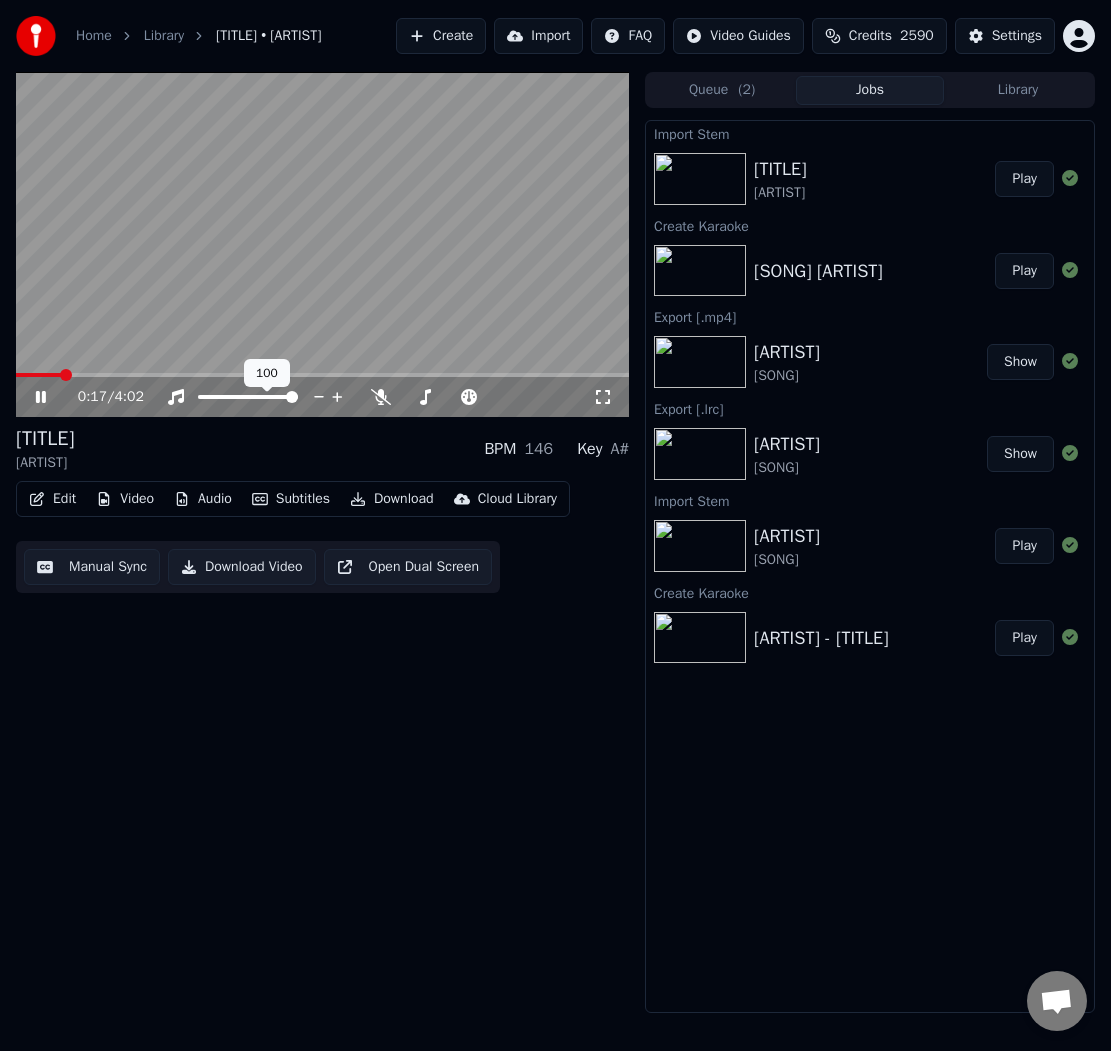 click at bounding box center (322, 244) 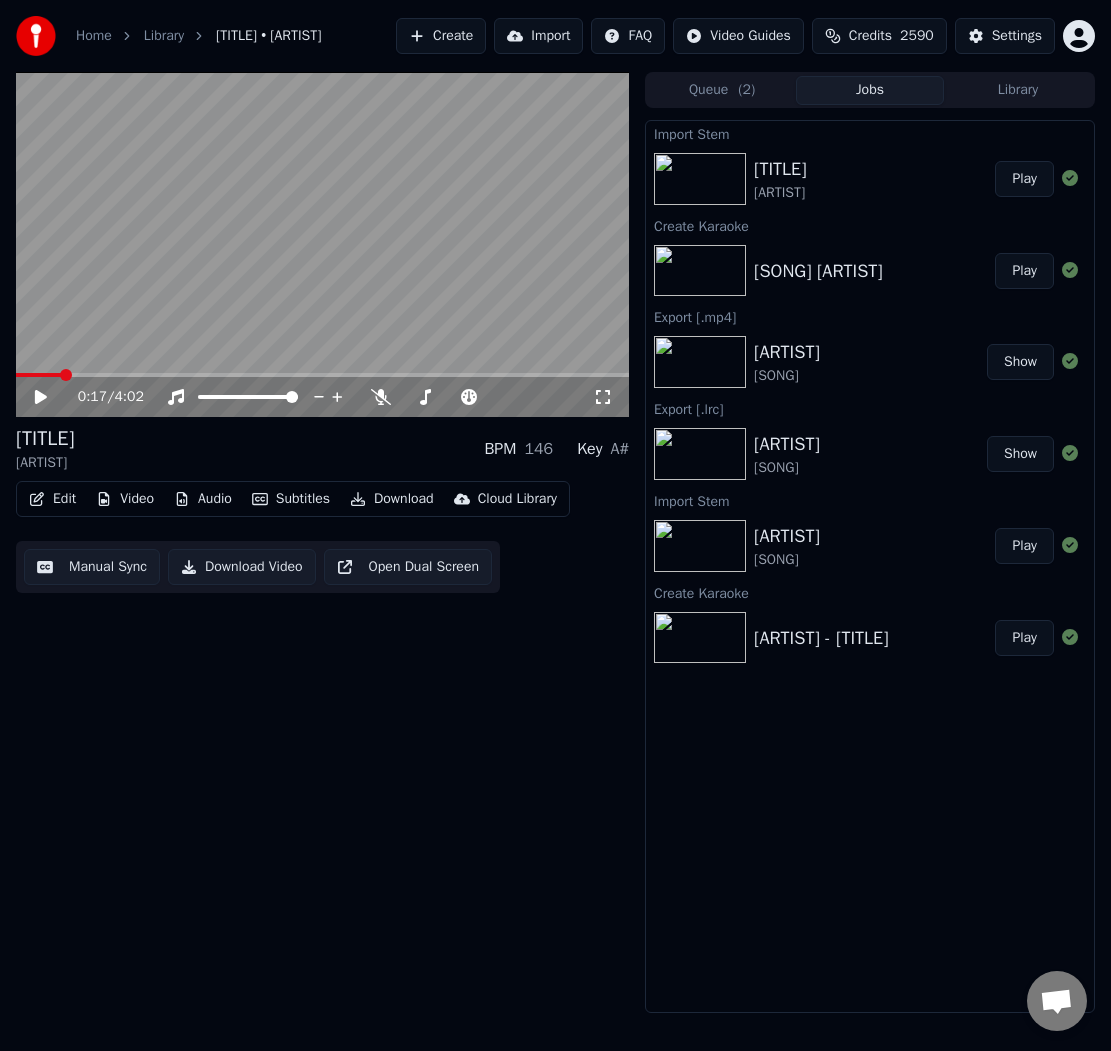 click on "Manual Sync" at bounding box center [92, 567] 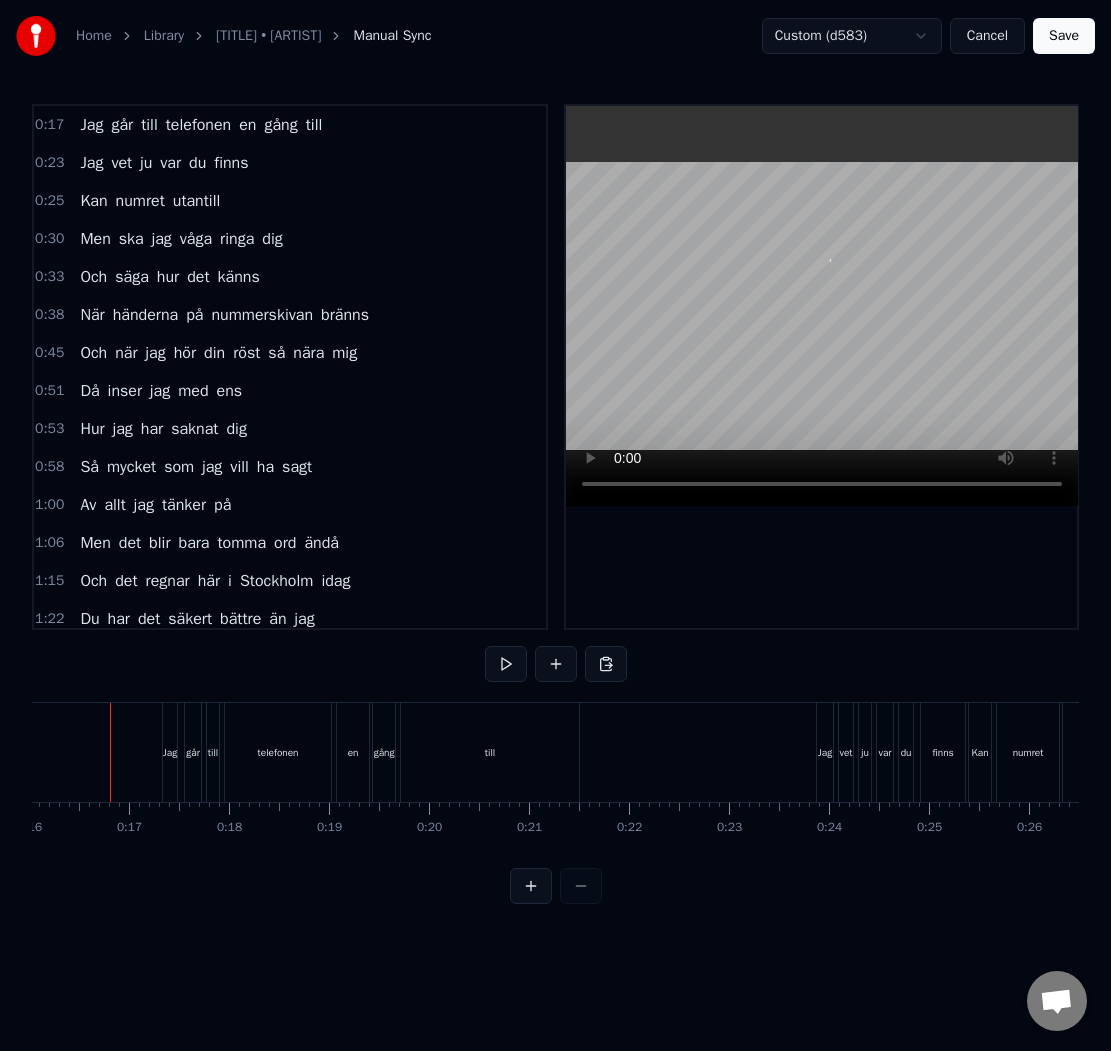 scroll, scrollTop: 0, scrollLeft: 1581, axis: horizontal 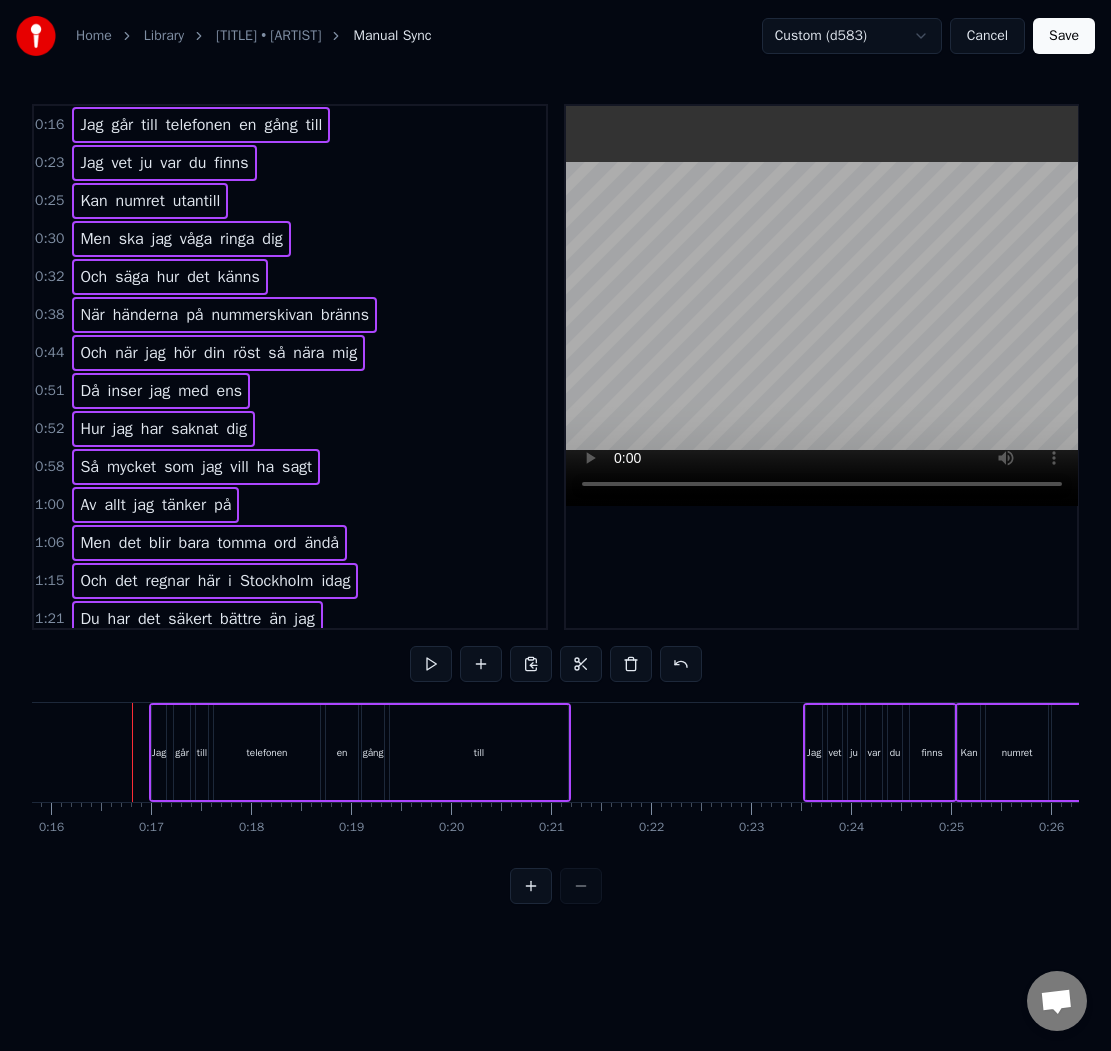 click at bounding box center (10592, 752) 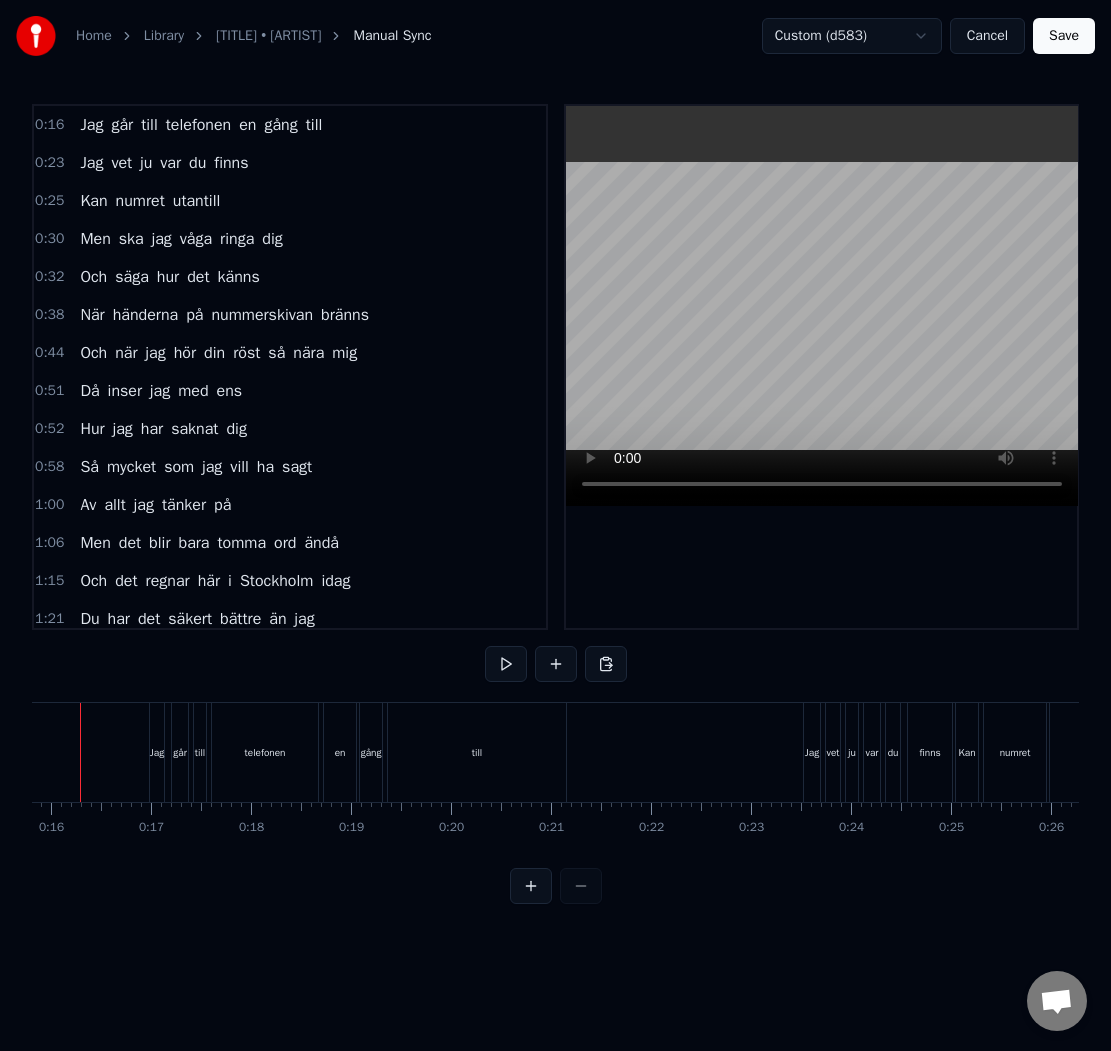 scroll, scrollTop: 0, scrollLeft: 1529, axis: horizontal 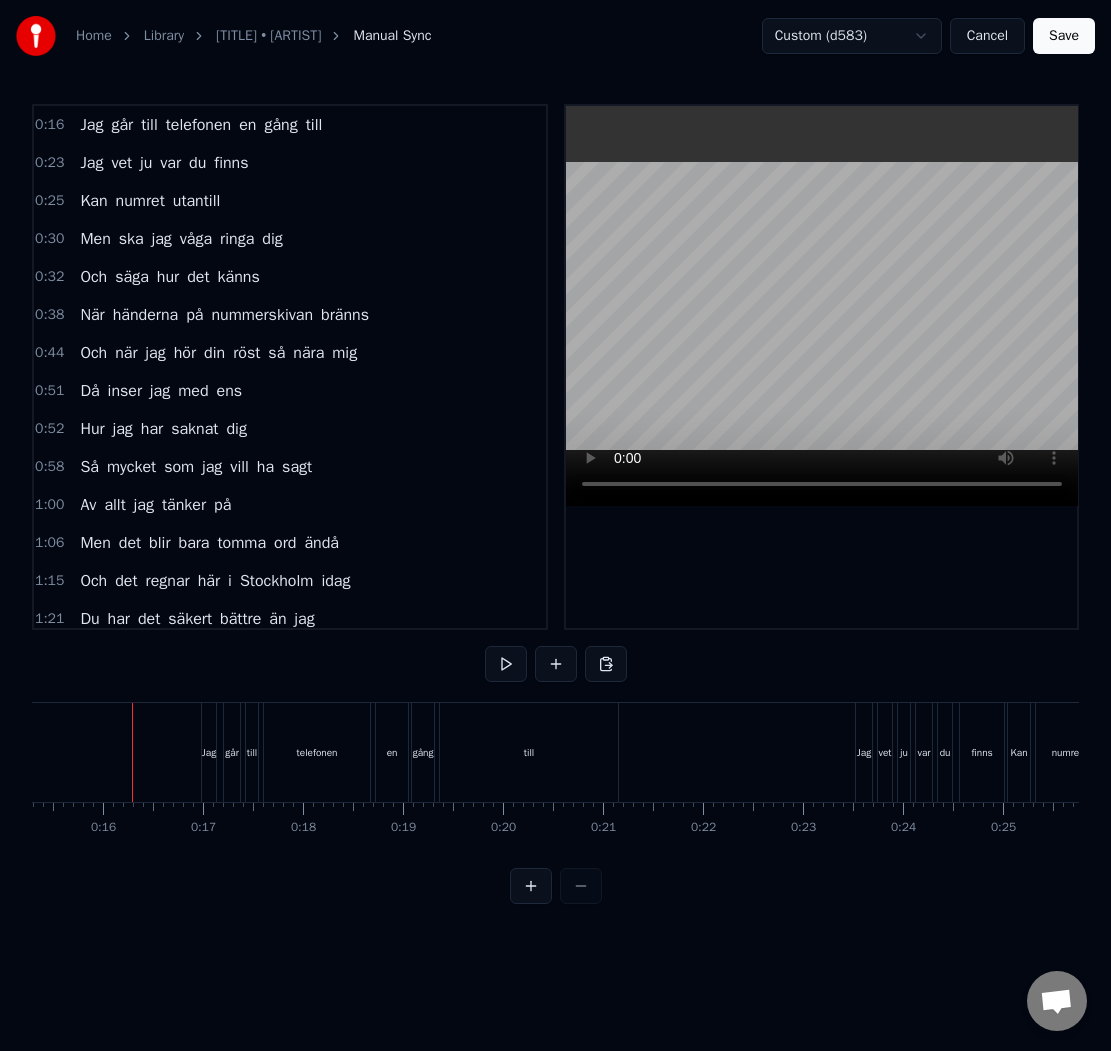 click on "Save" at bounding box center [1064, 36] 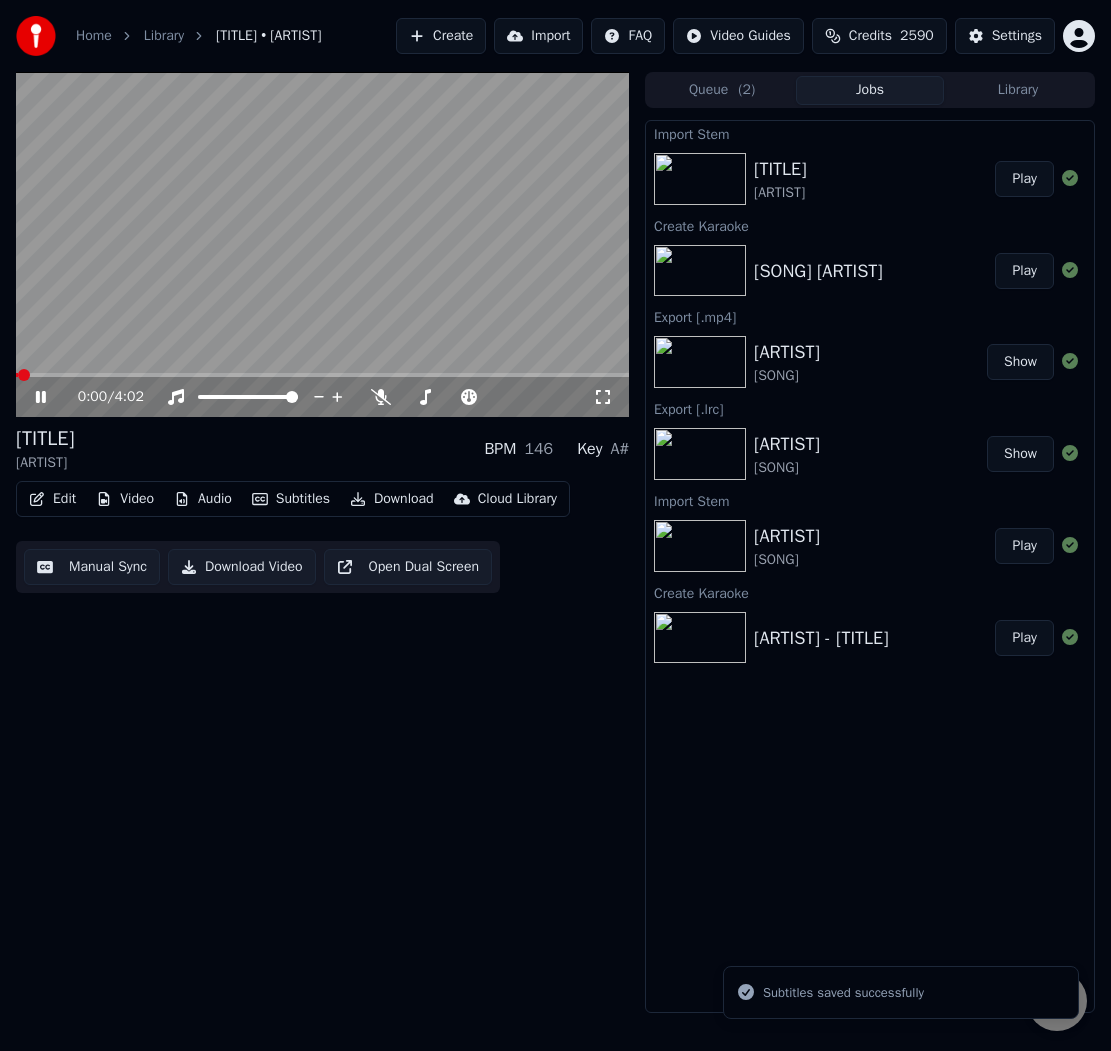 click on "0:00  /  4:02" at bounding box center (322, 397) 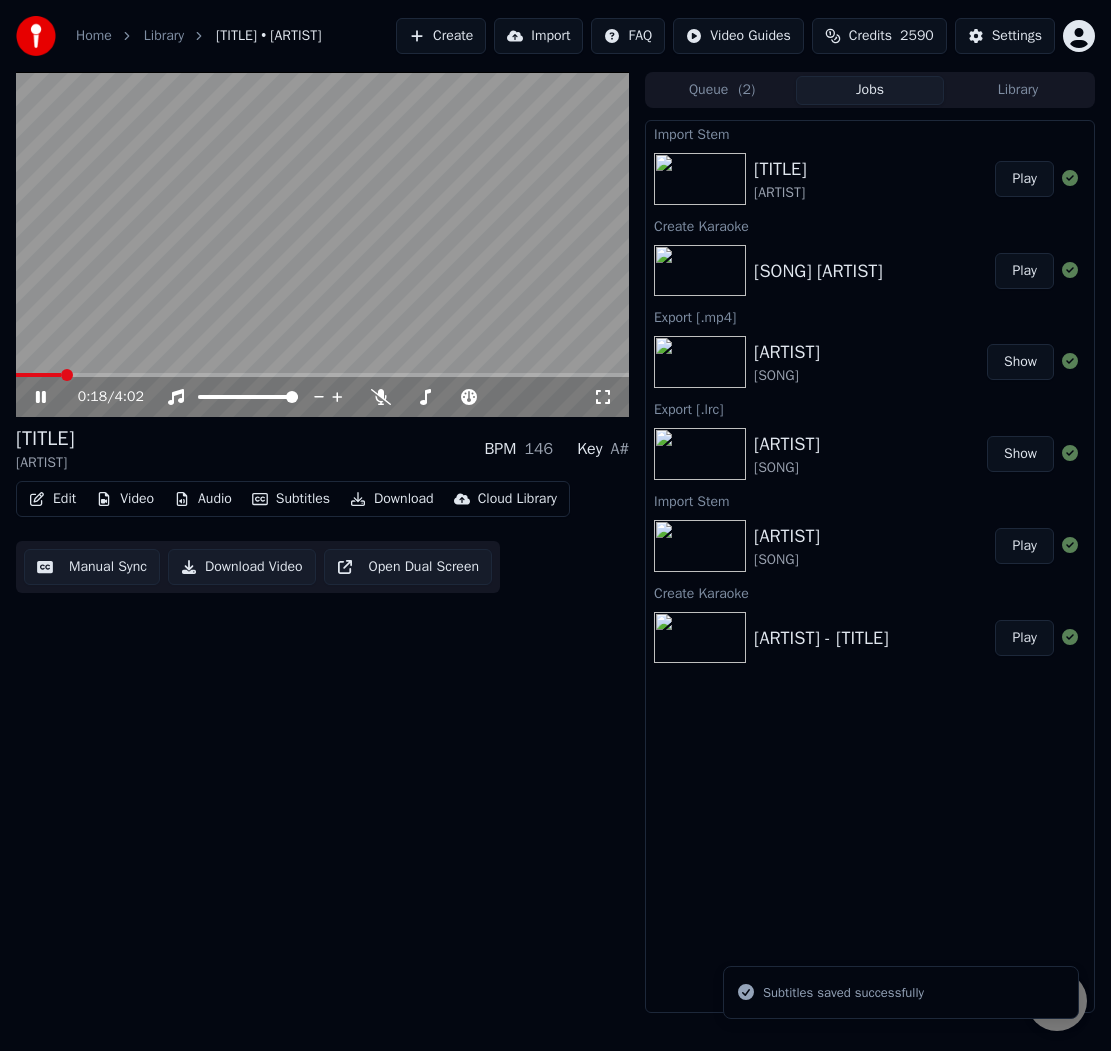 click at bounding box center [322, 375] 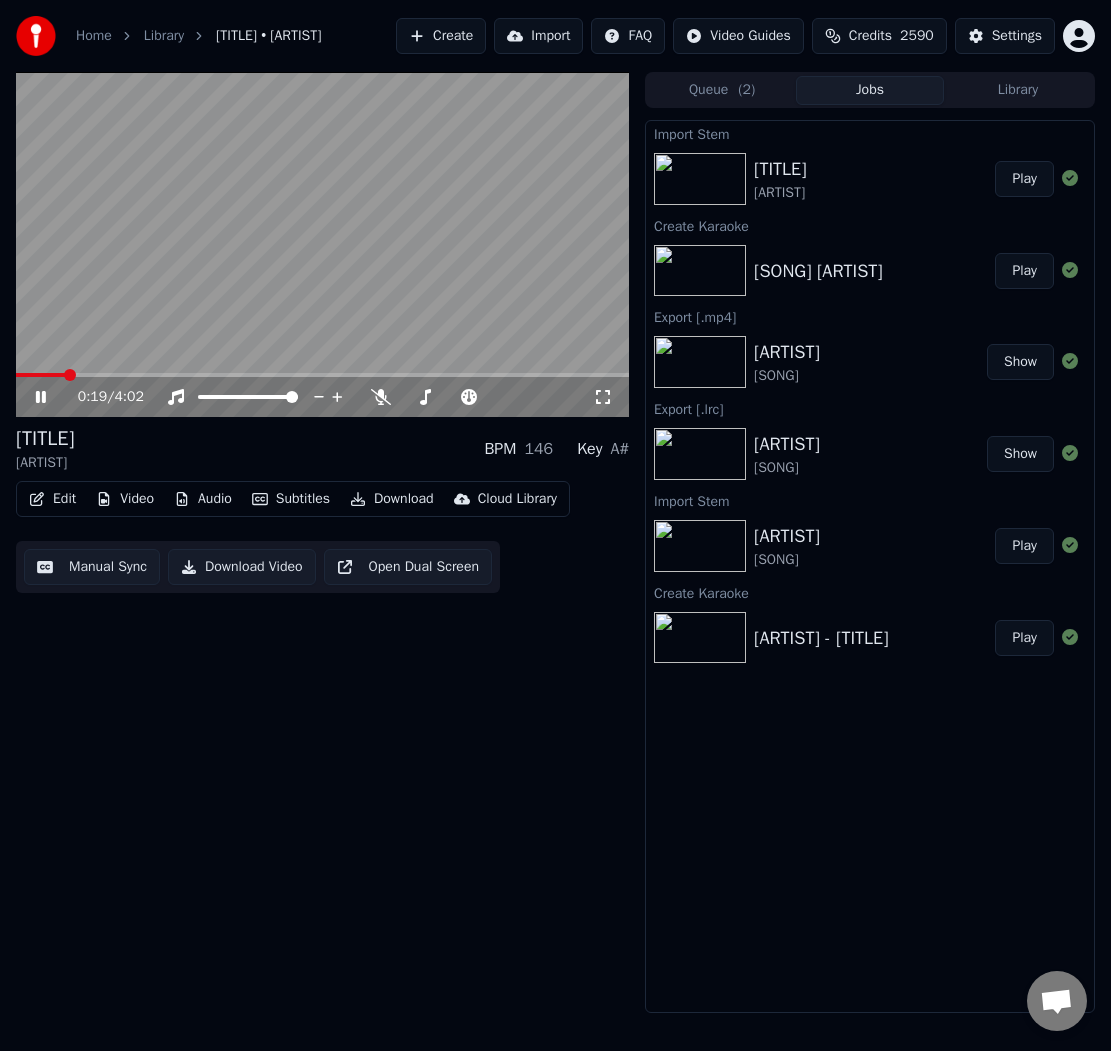 click at bounding box center [40, 375] 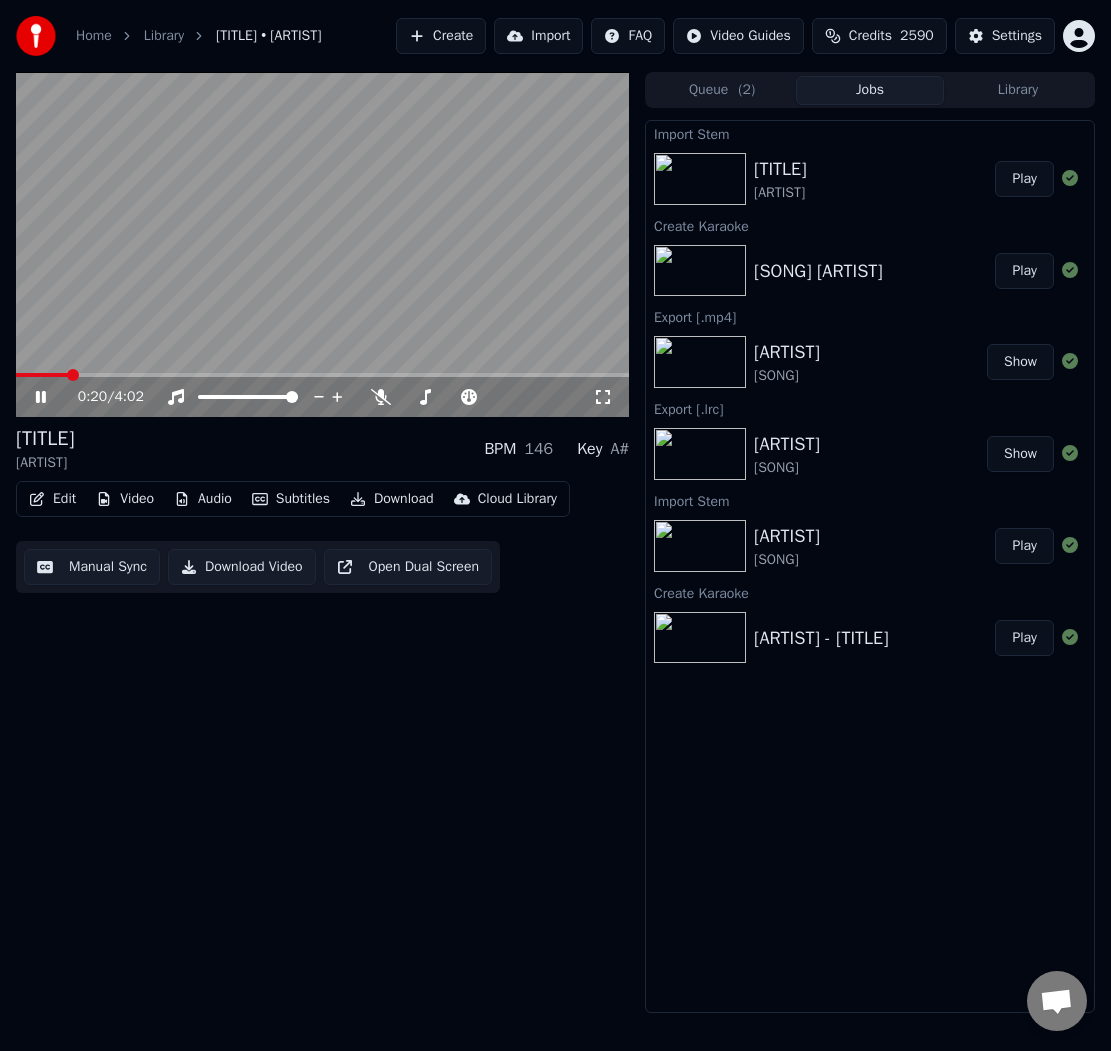 click on "Manual Sync" at bounding box center [92, 567] 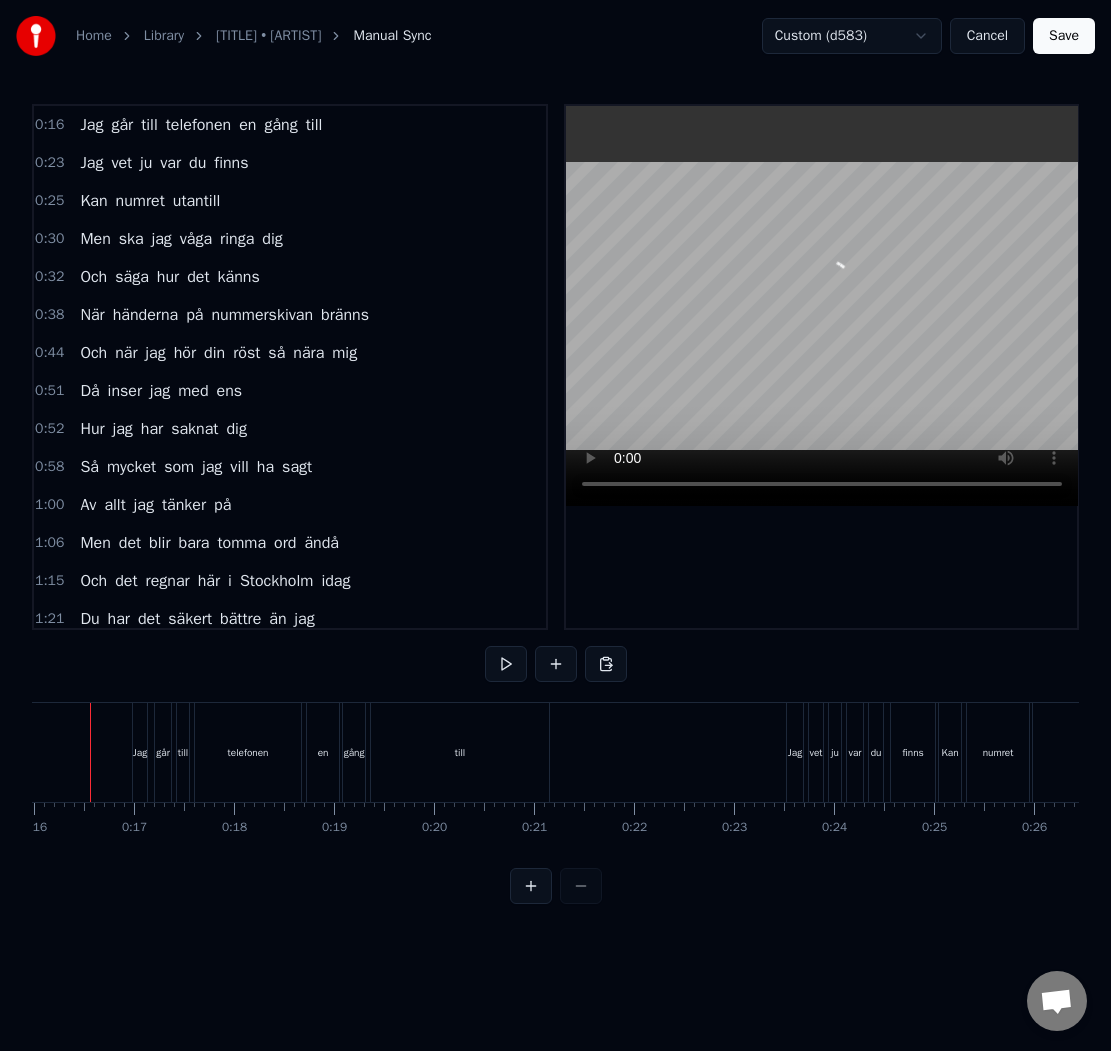 scroll, scrollTop: 0, scrollLeft: 1556, axis: horizontal 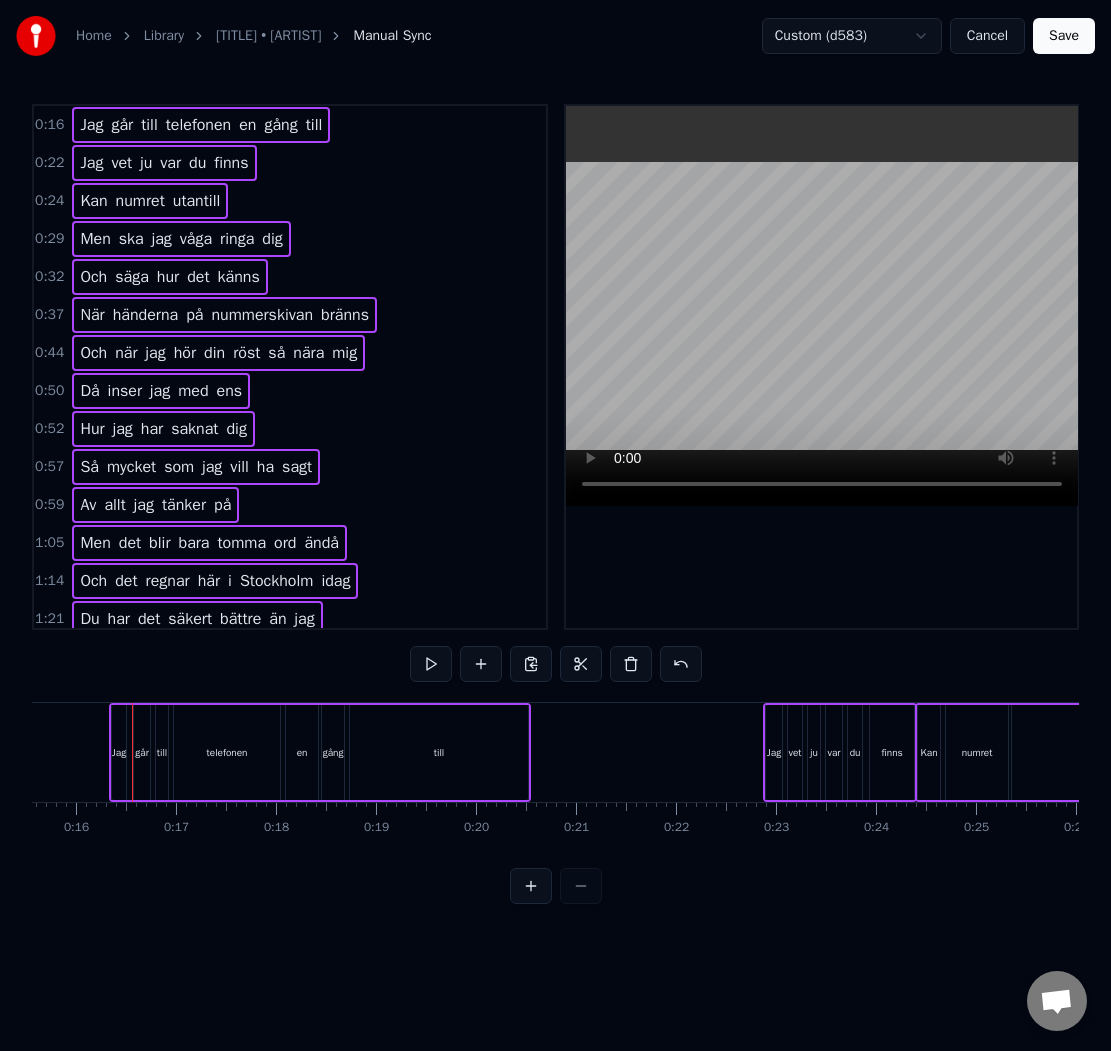 click at bounding box center [10617, 752] 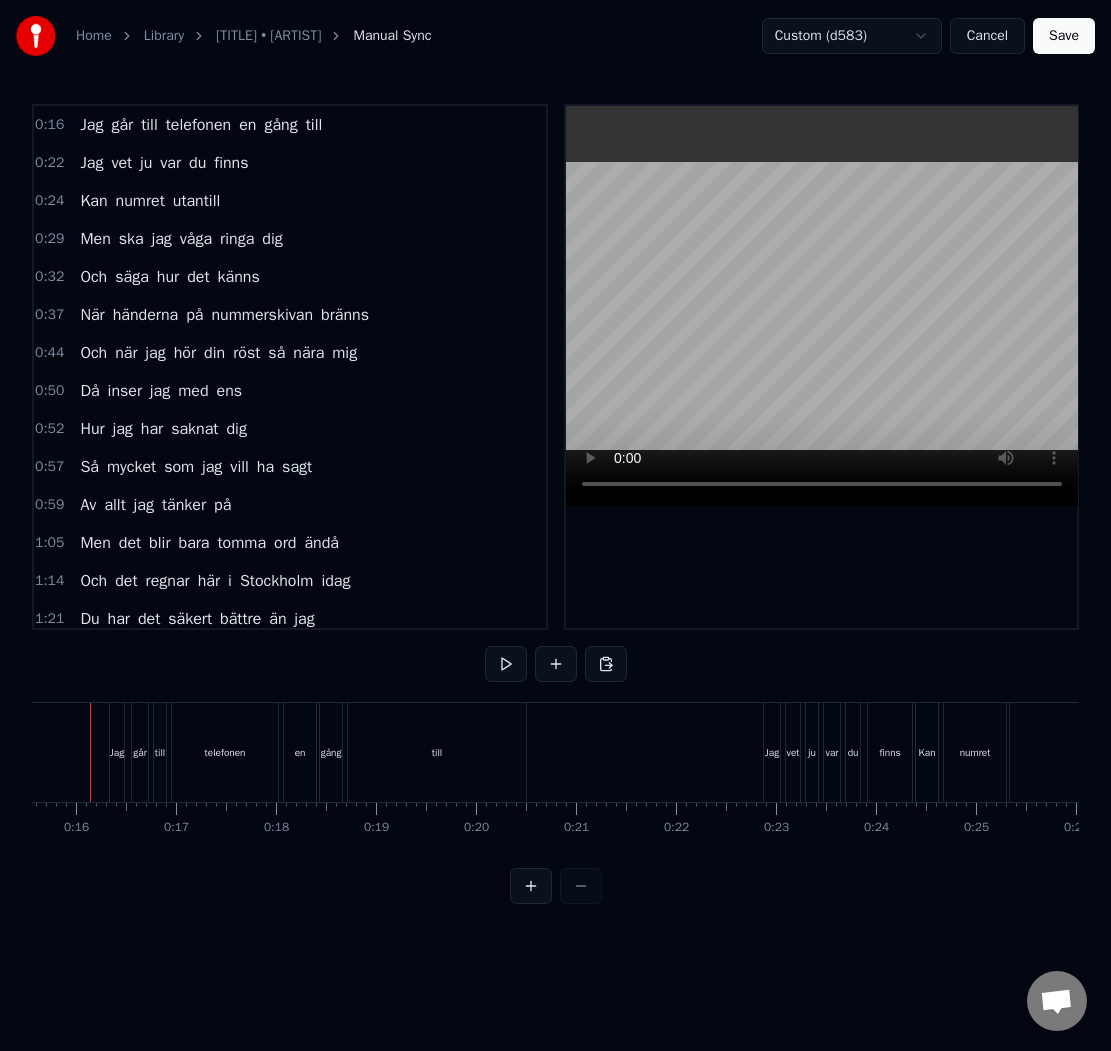 scroll, scrollTop: 0, scrollLeft: 1514, axis: horizontal 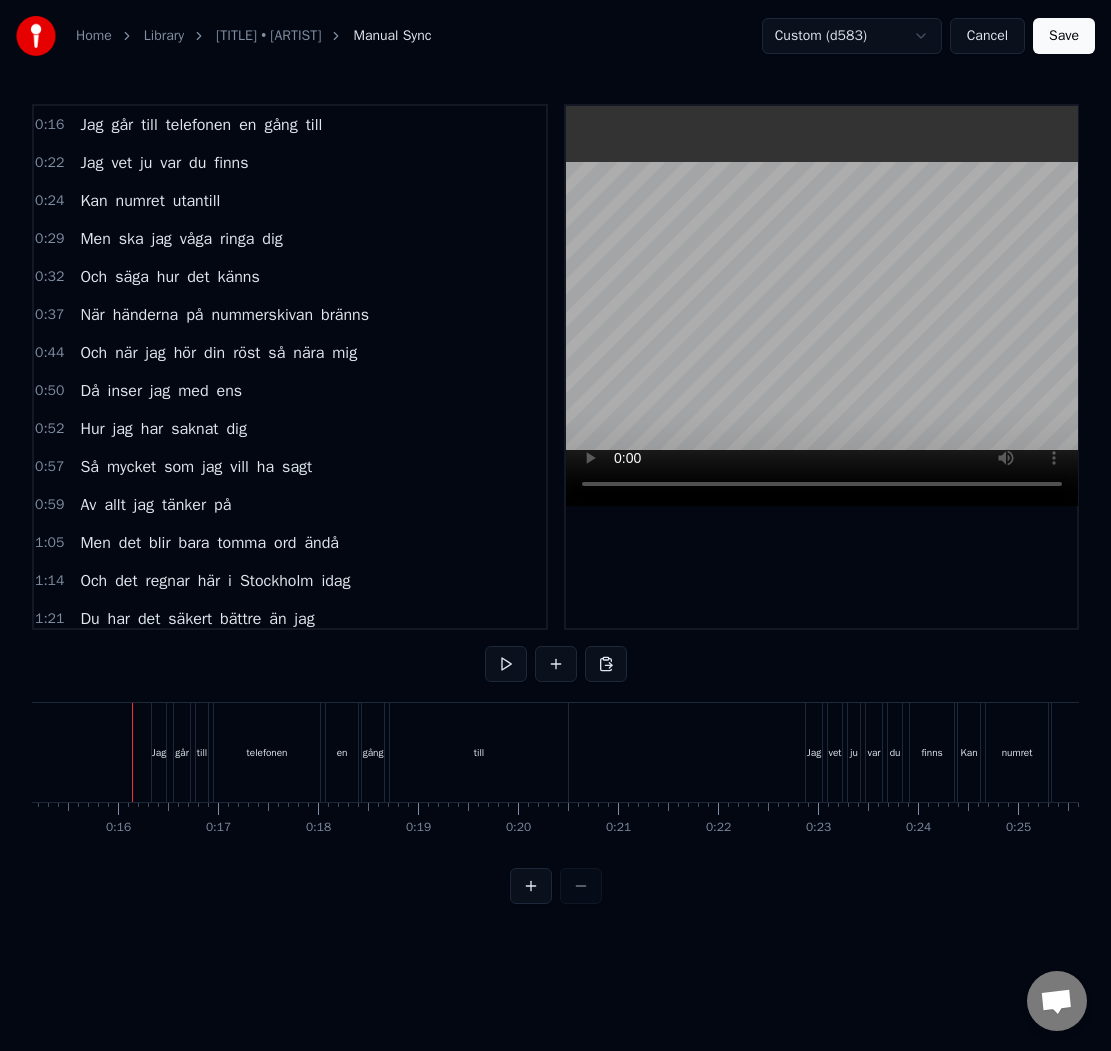 click on "Save" at bounding box center (1064, 36) 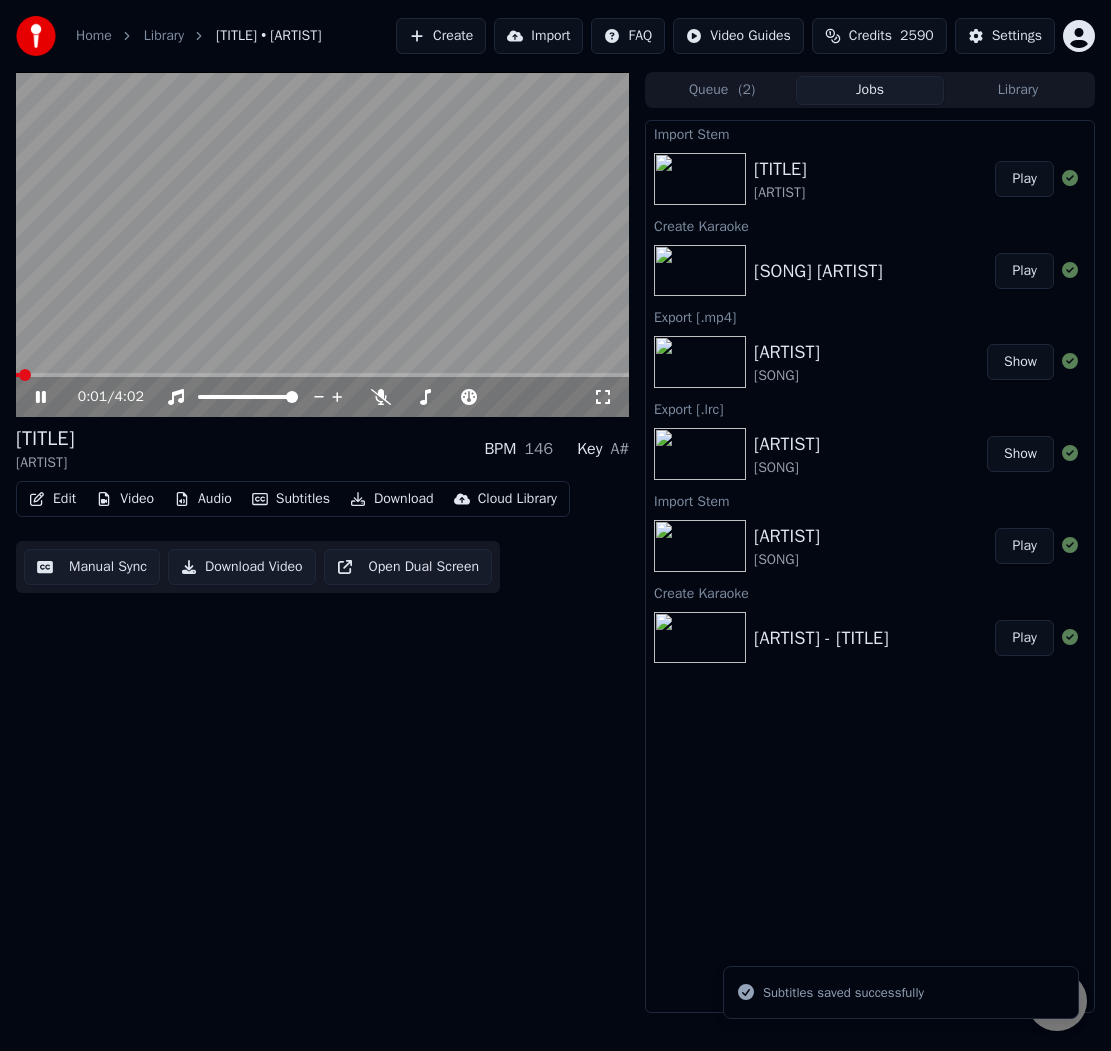 click at bounding box center [322, 375] 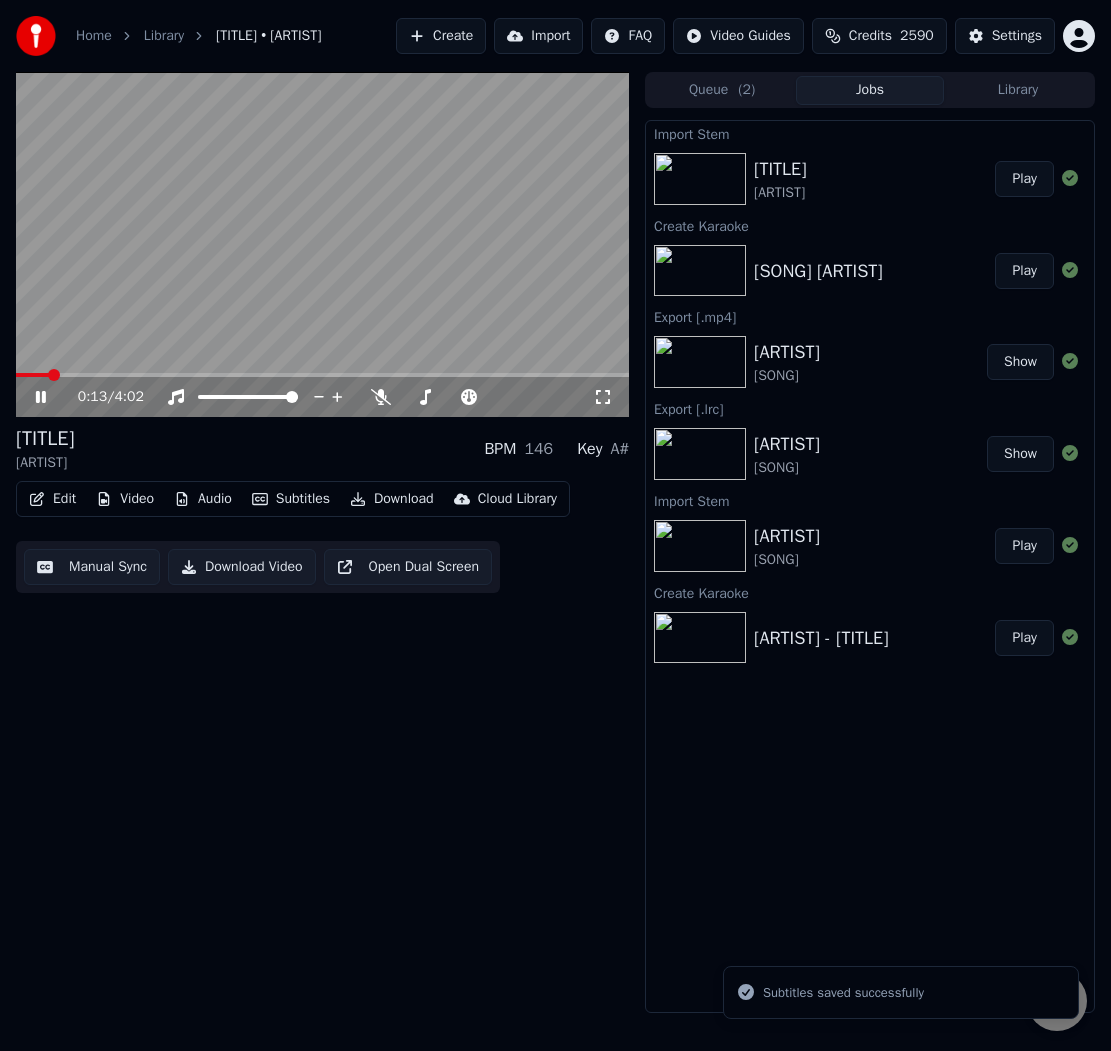 click on "[TITLE]" at bounding box center (45, 439) 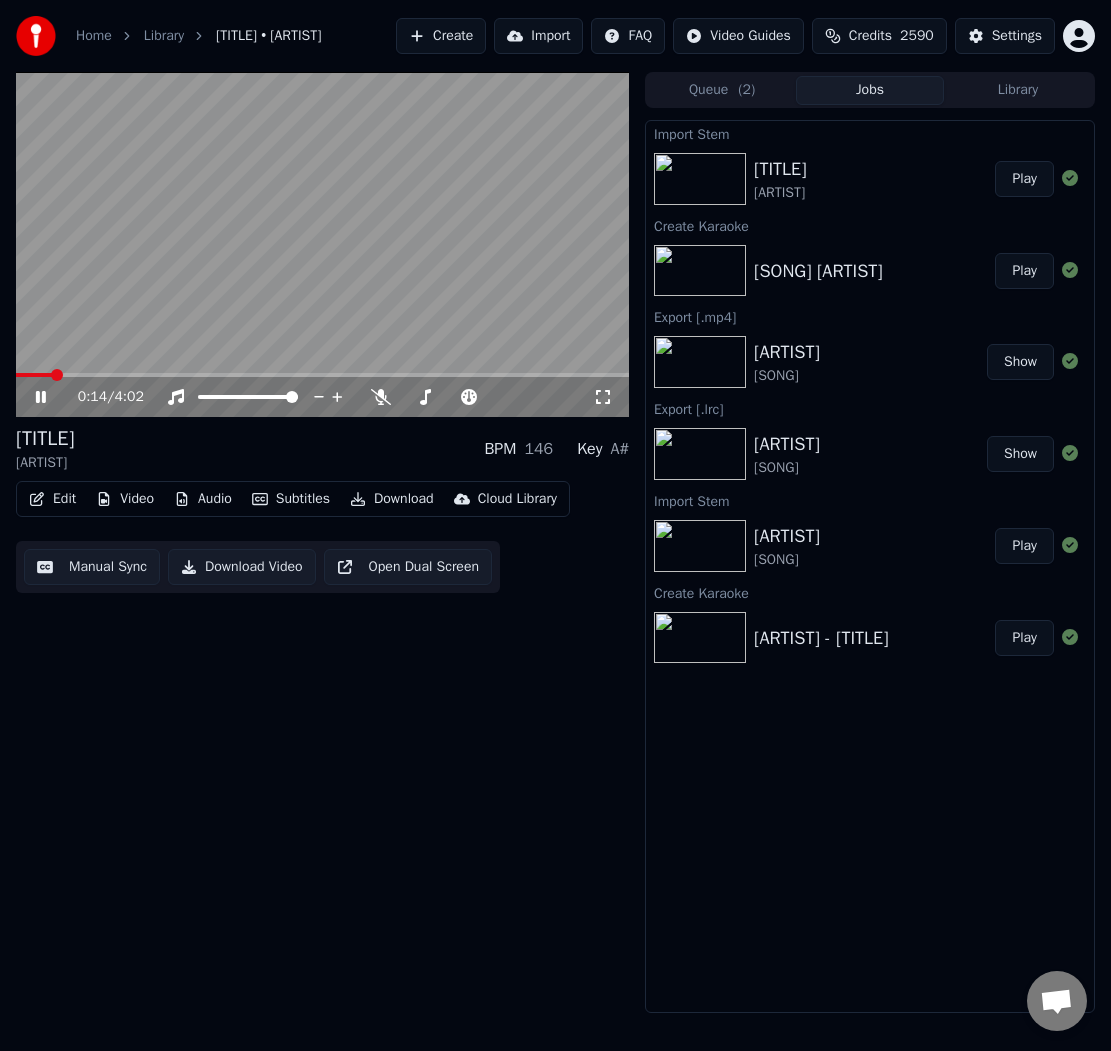 click on "[TITLE]" at bounding box center (45, 439) 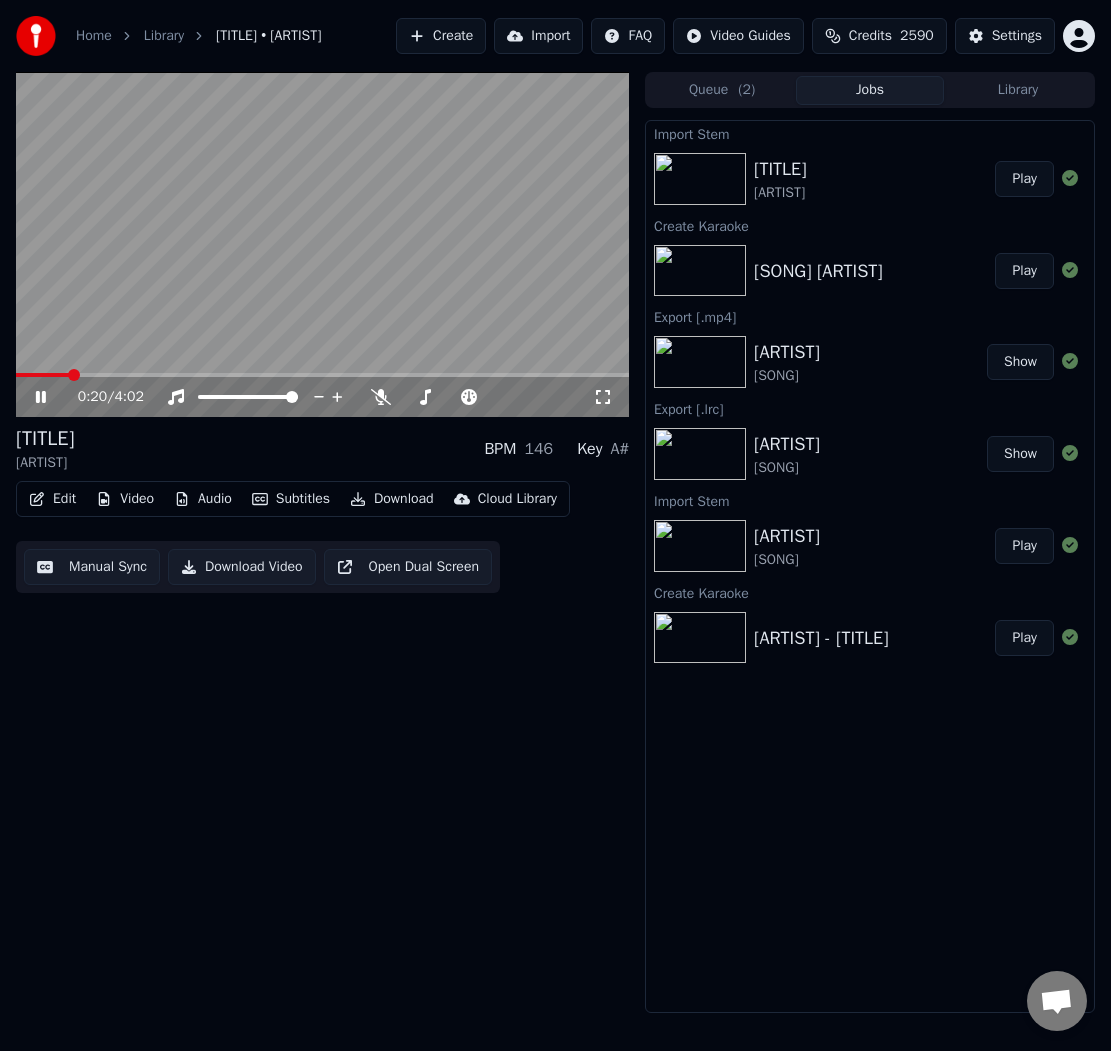 click at bounding box center (322, 244) 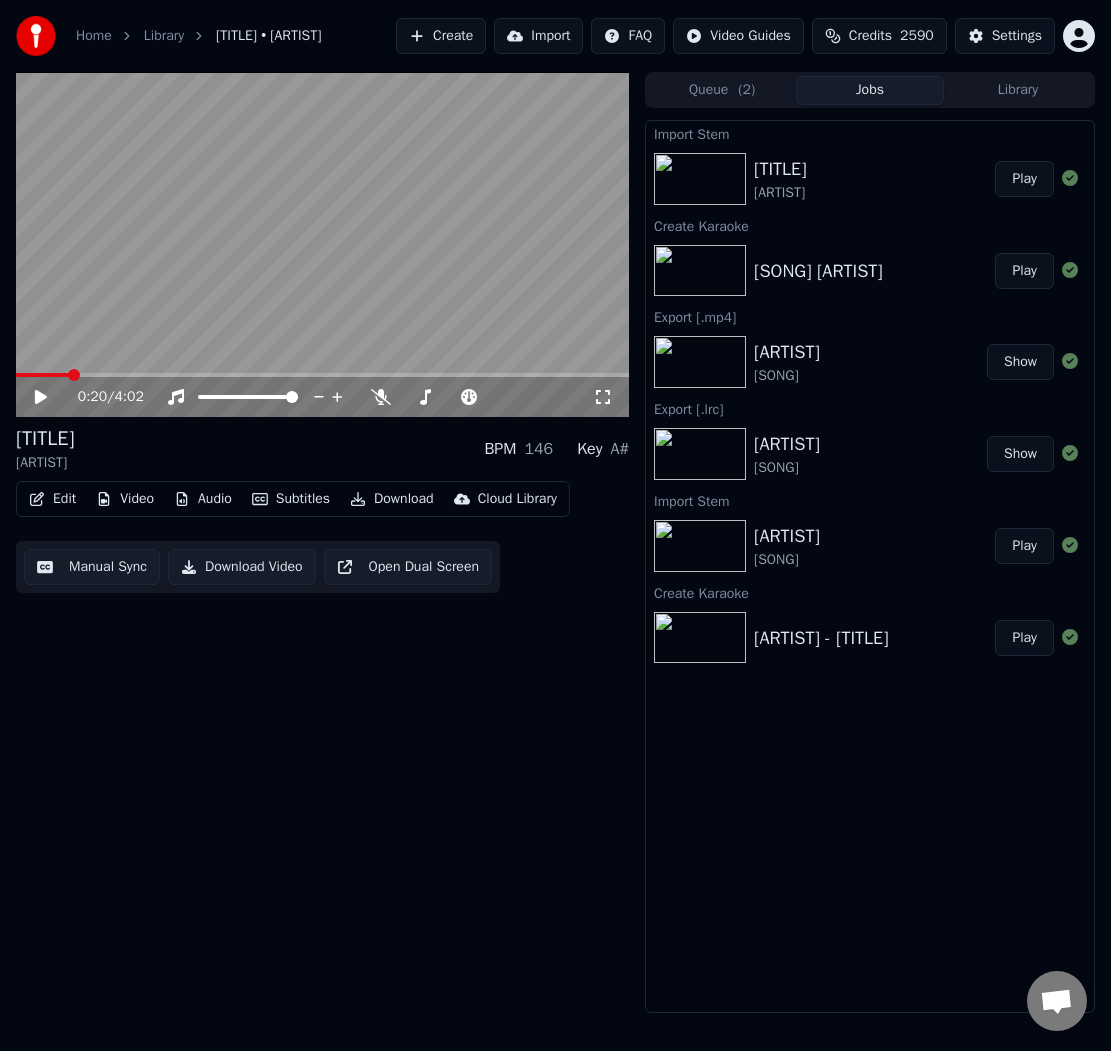 click at bounding box center (42, 375) 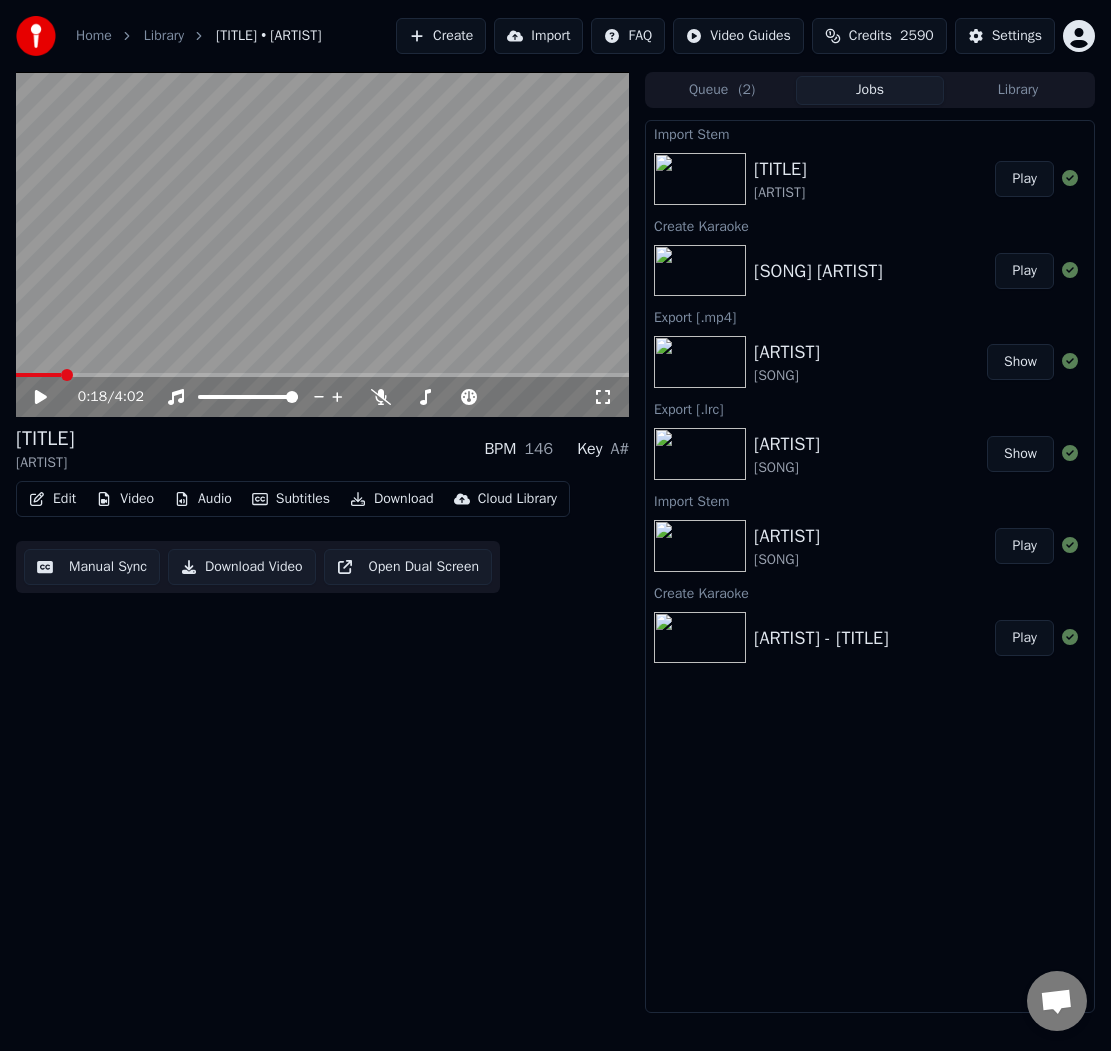 click at bounding box center (322, 244) 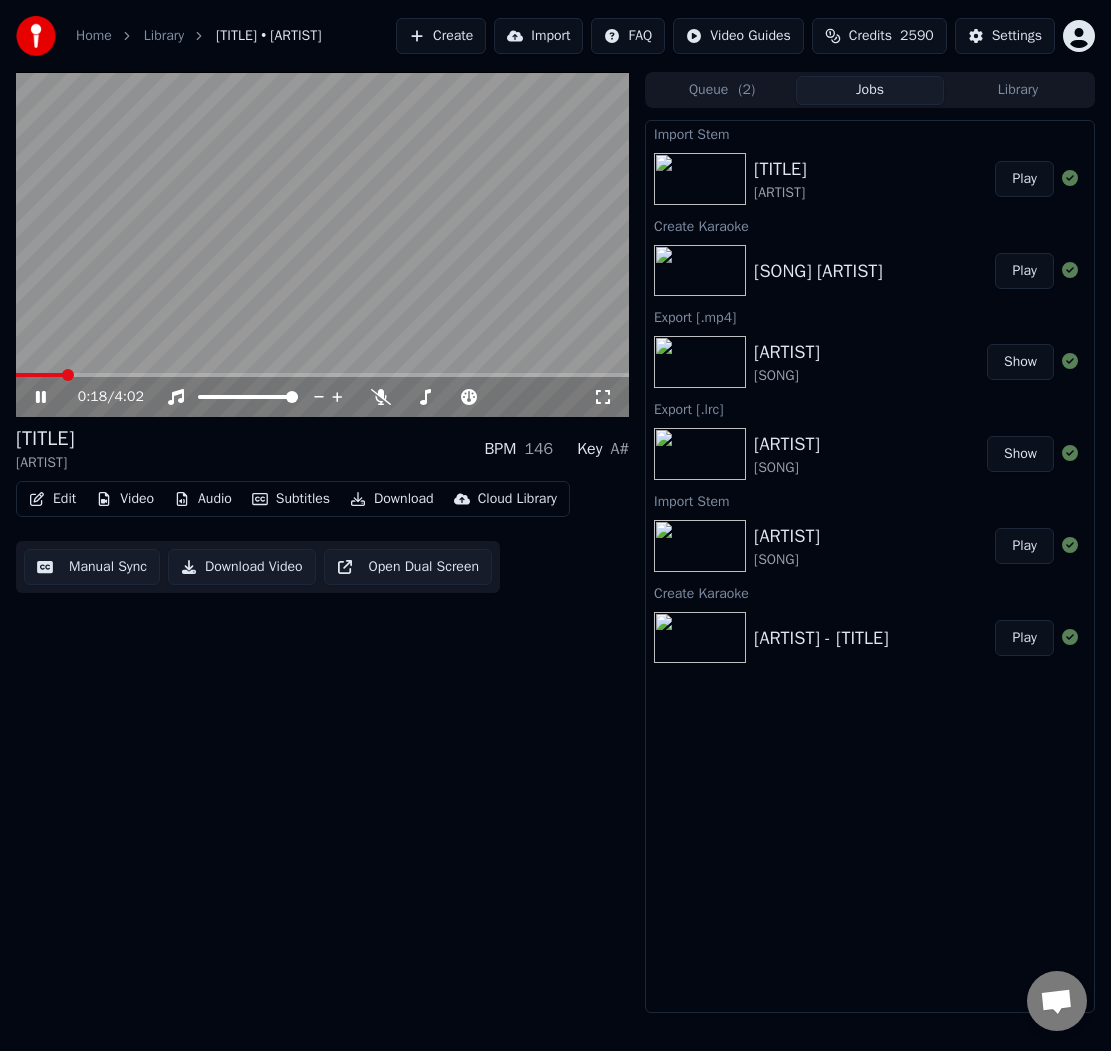 click at bounding box center [39, 375] 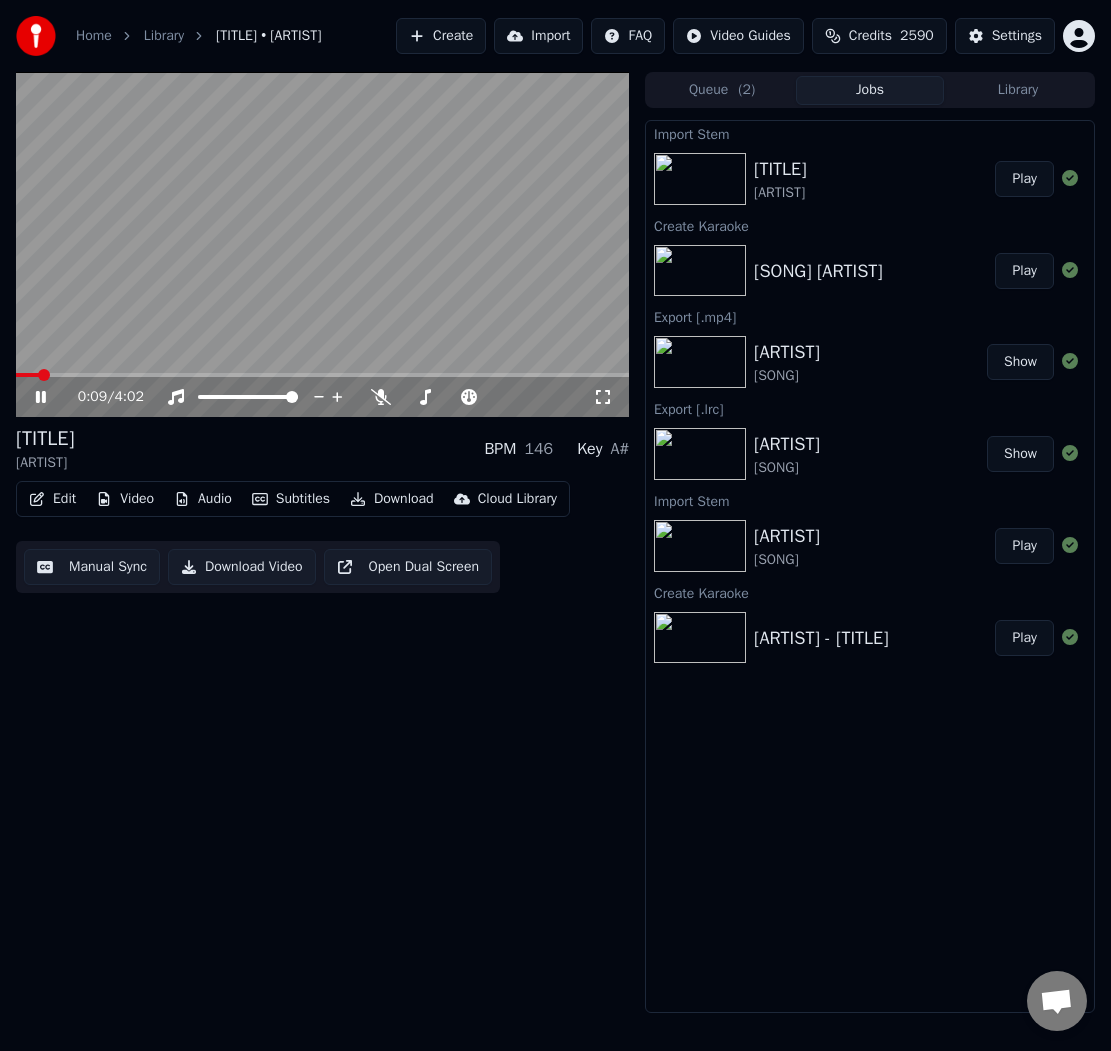 click on "[ARTIST]" at bounding box center [45, 463] 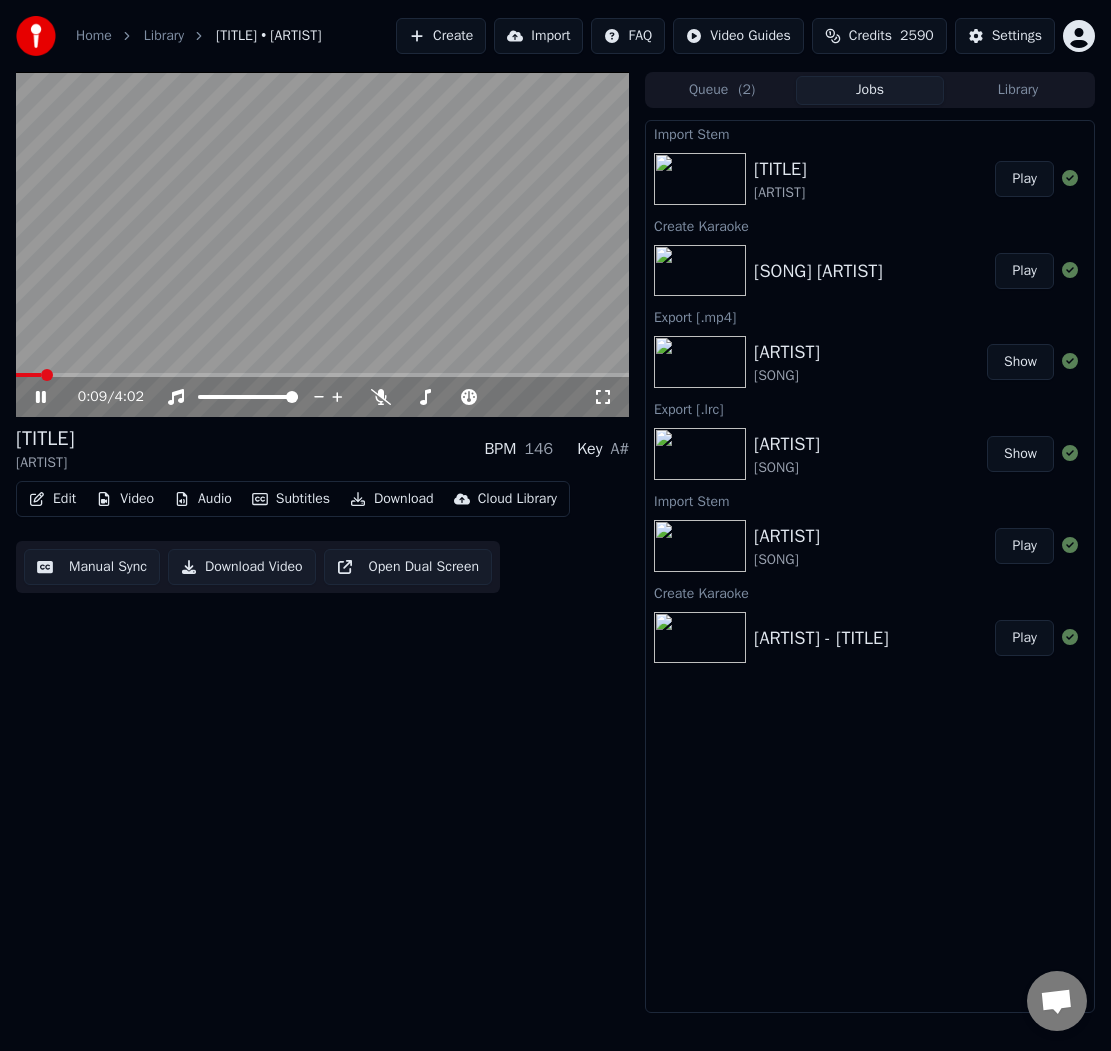 click on "[TITLE] [ARTIST] BPM 146 Key A#" at bounding box center [322, 449] 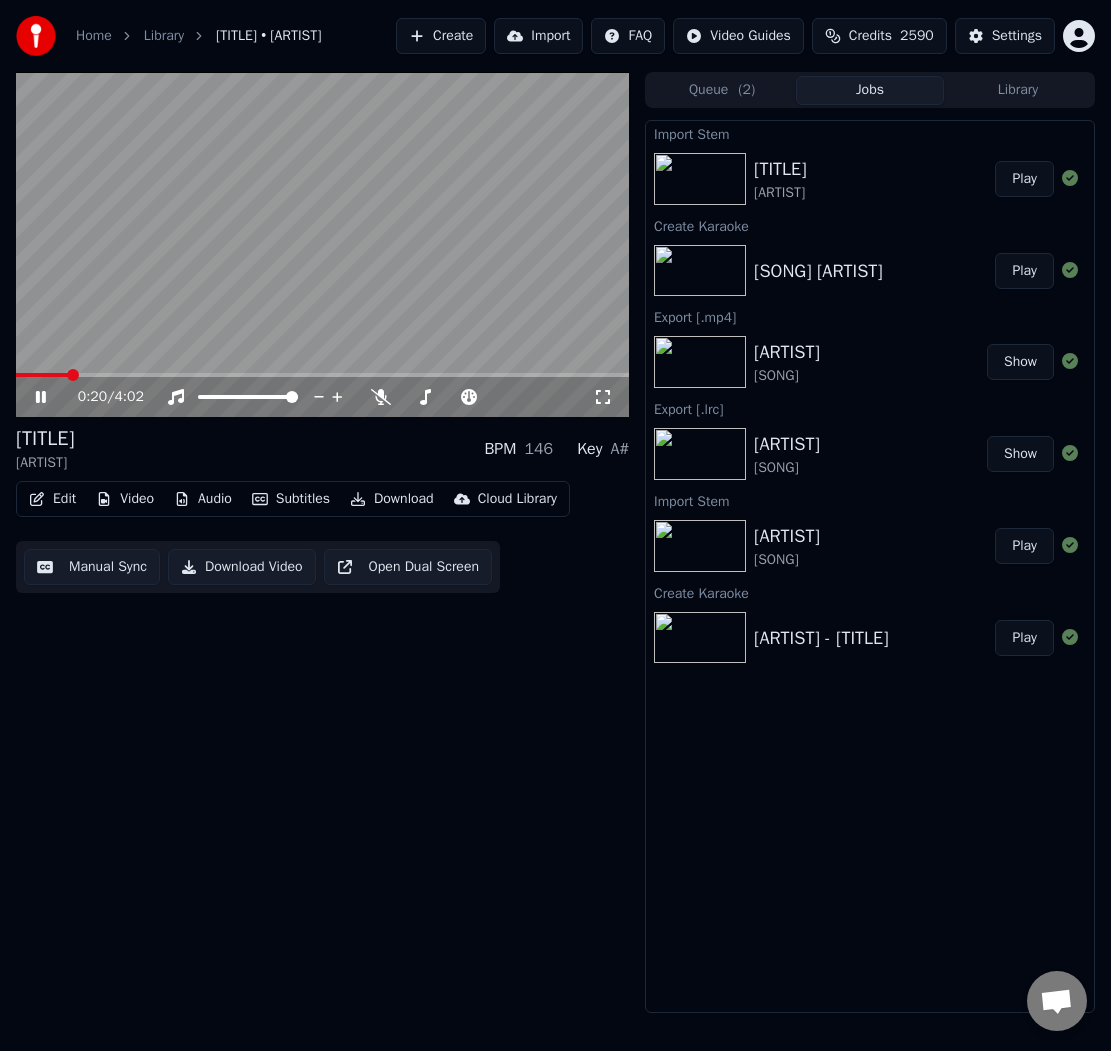 click on "0:20  /  4:02 [TITLE] [ARTIST] BPM 146 Key A# Edit Video Audio Subtitles Download Cloud Library Manual Sync Download Video Open Dual Screen" at bounding box center (322, 542) 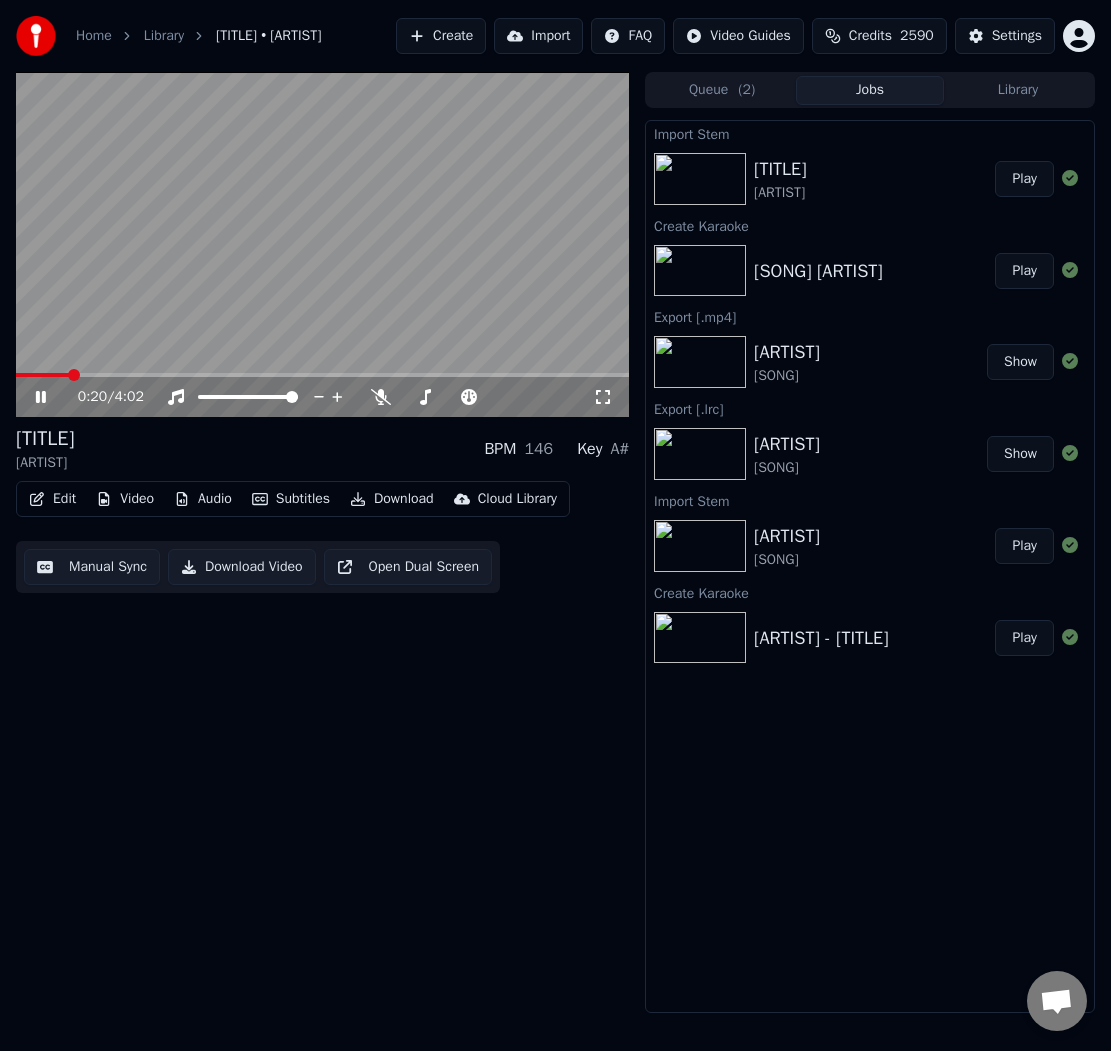 click on "Manual Sync" at bounding box center (92, 567) 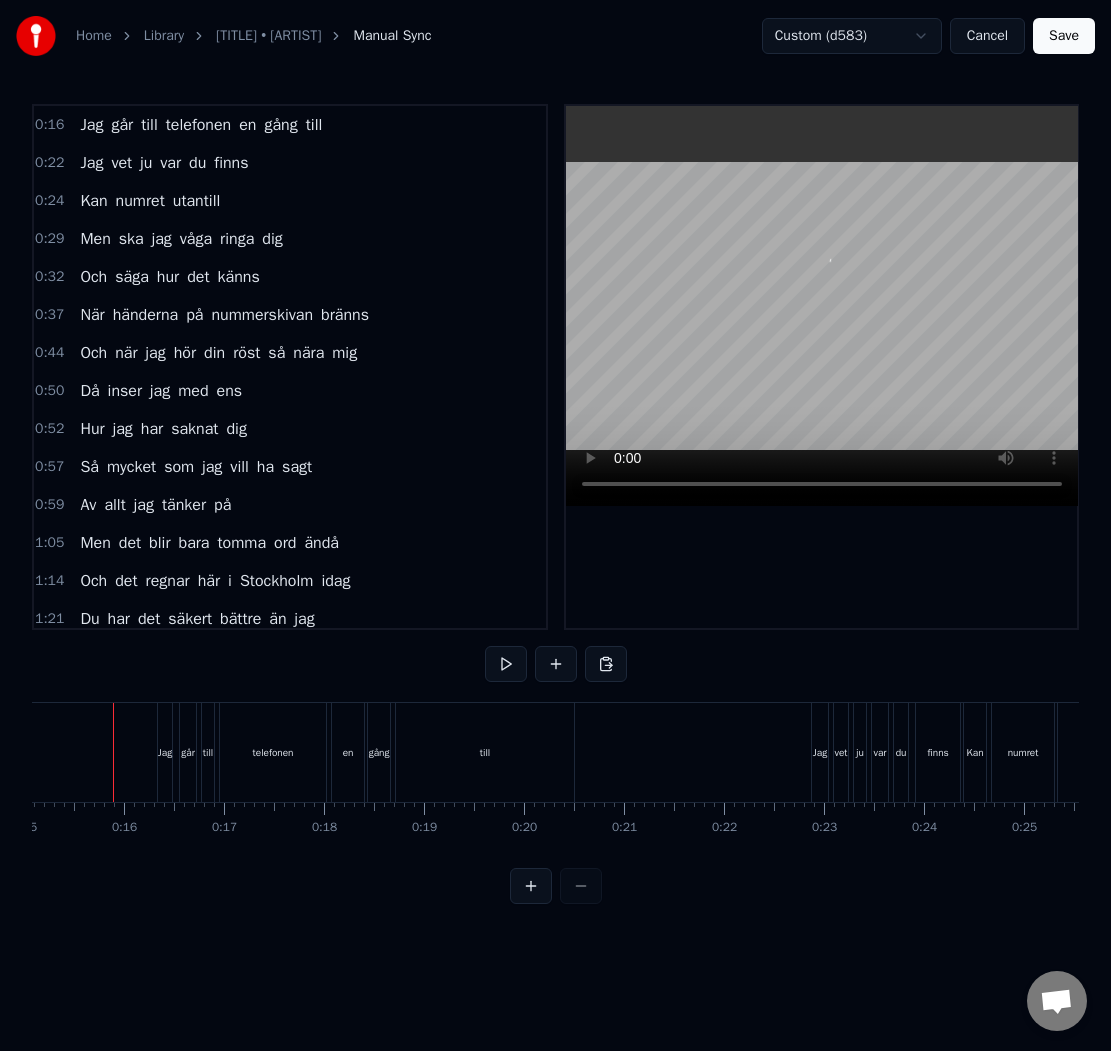 scroll, scrollTop: 0, scrollLeft: 1489, axis: horizontal 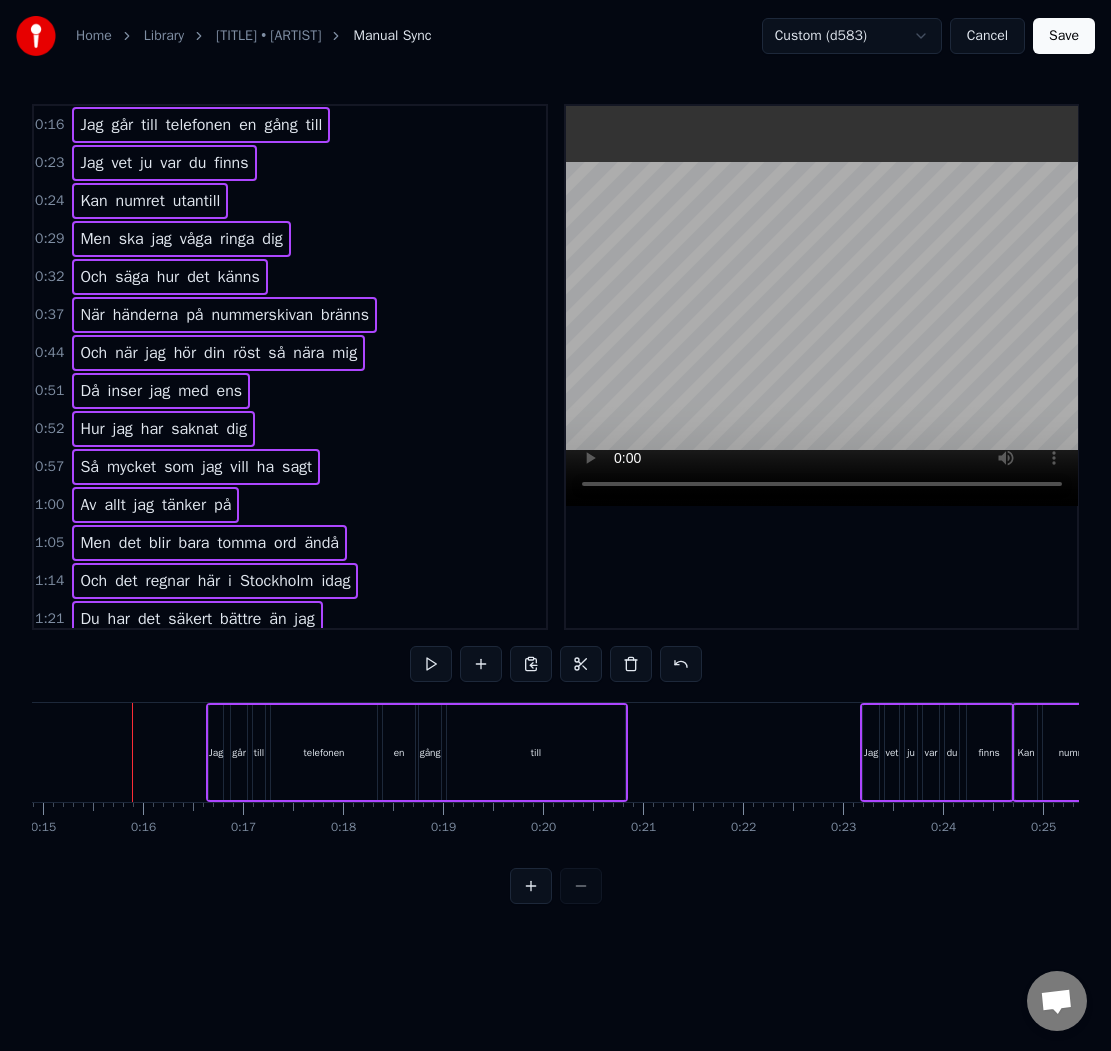 click at bounding box center (10684, 752) 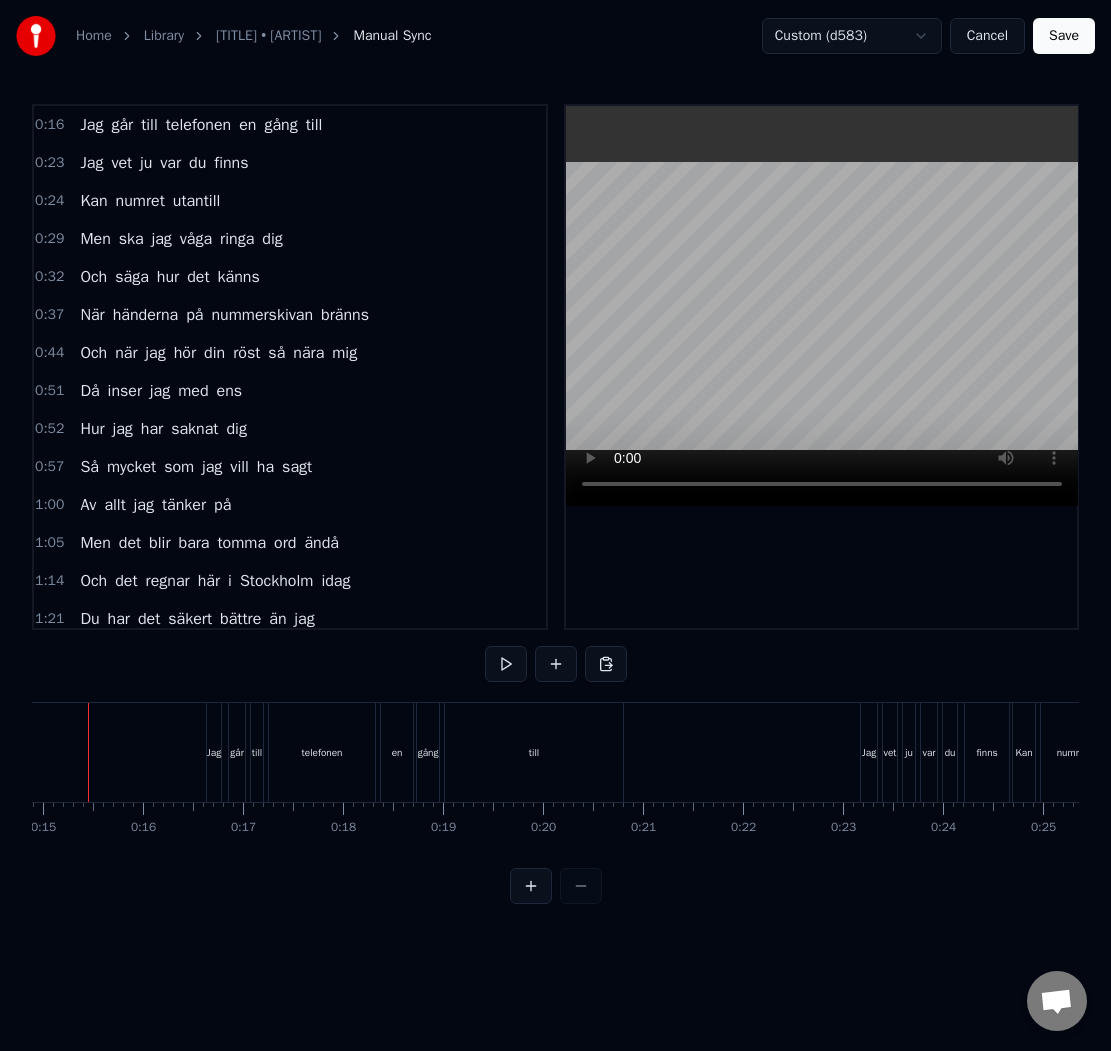 scroll, scrollTop: 0, scrollLeft: 1445, axis: horizontal 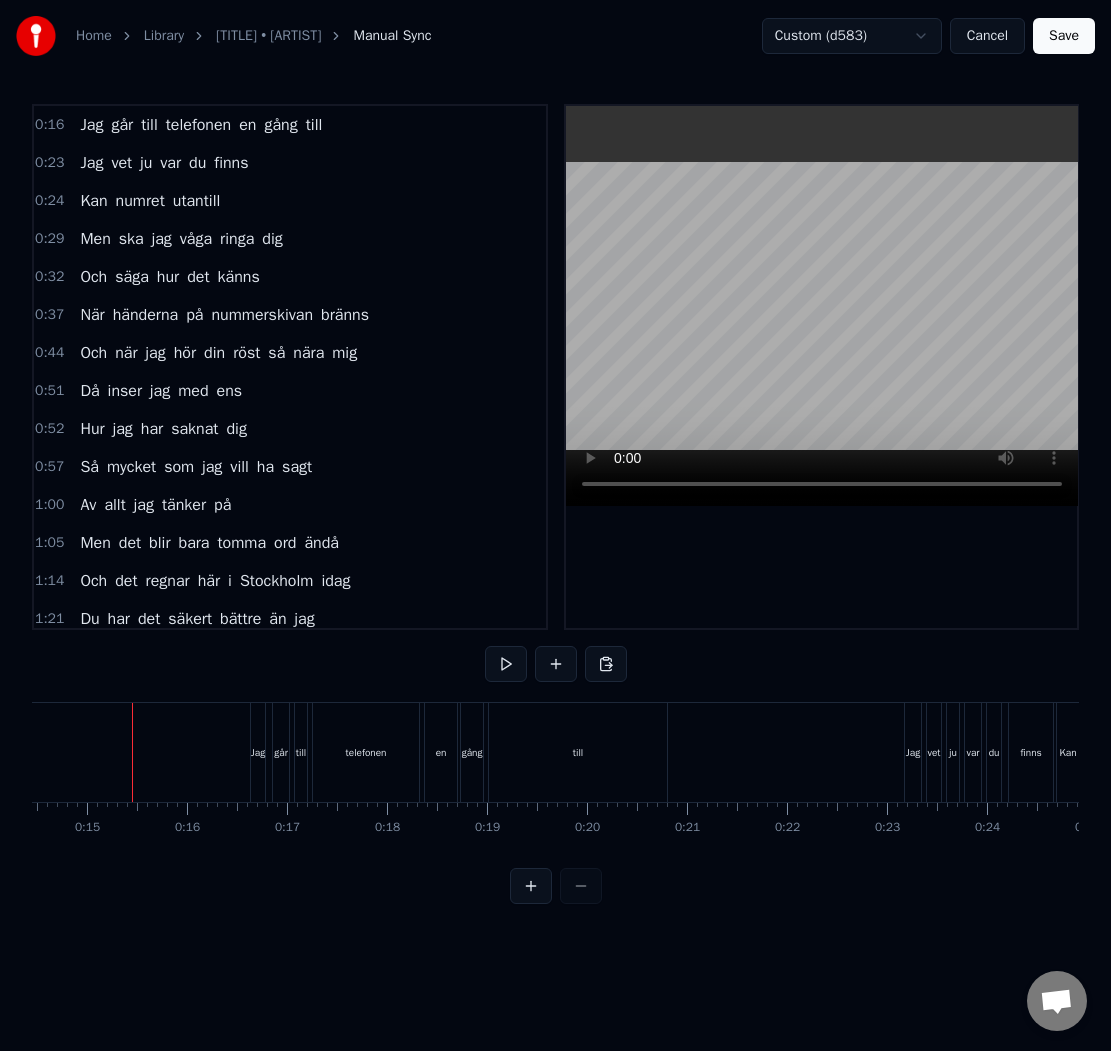 click on "Save" at bounding box center (1064, 36) 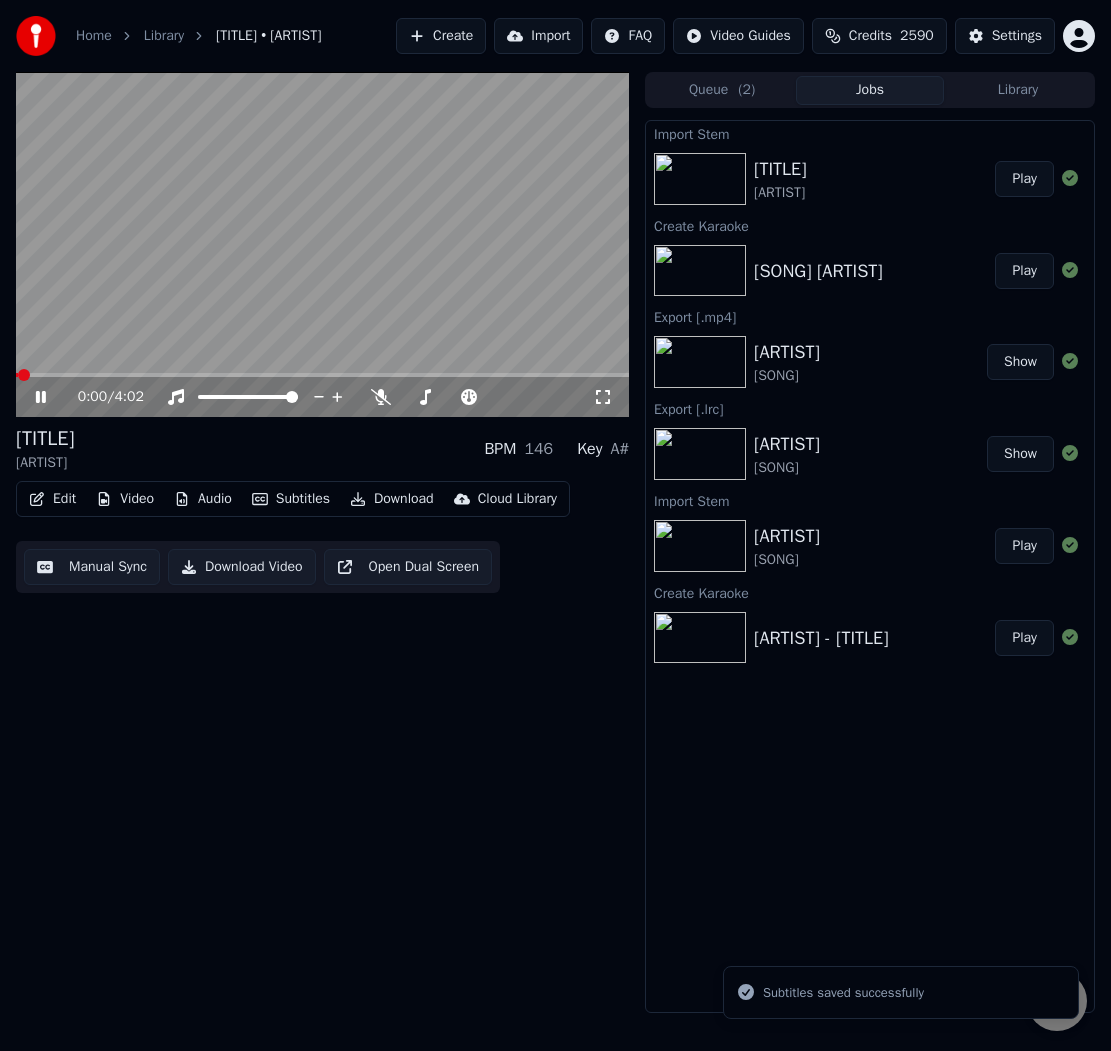 click at bounding box center [322, 375] 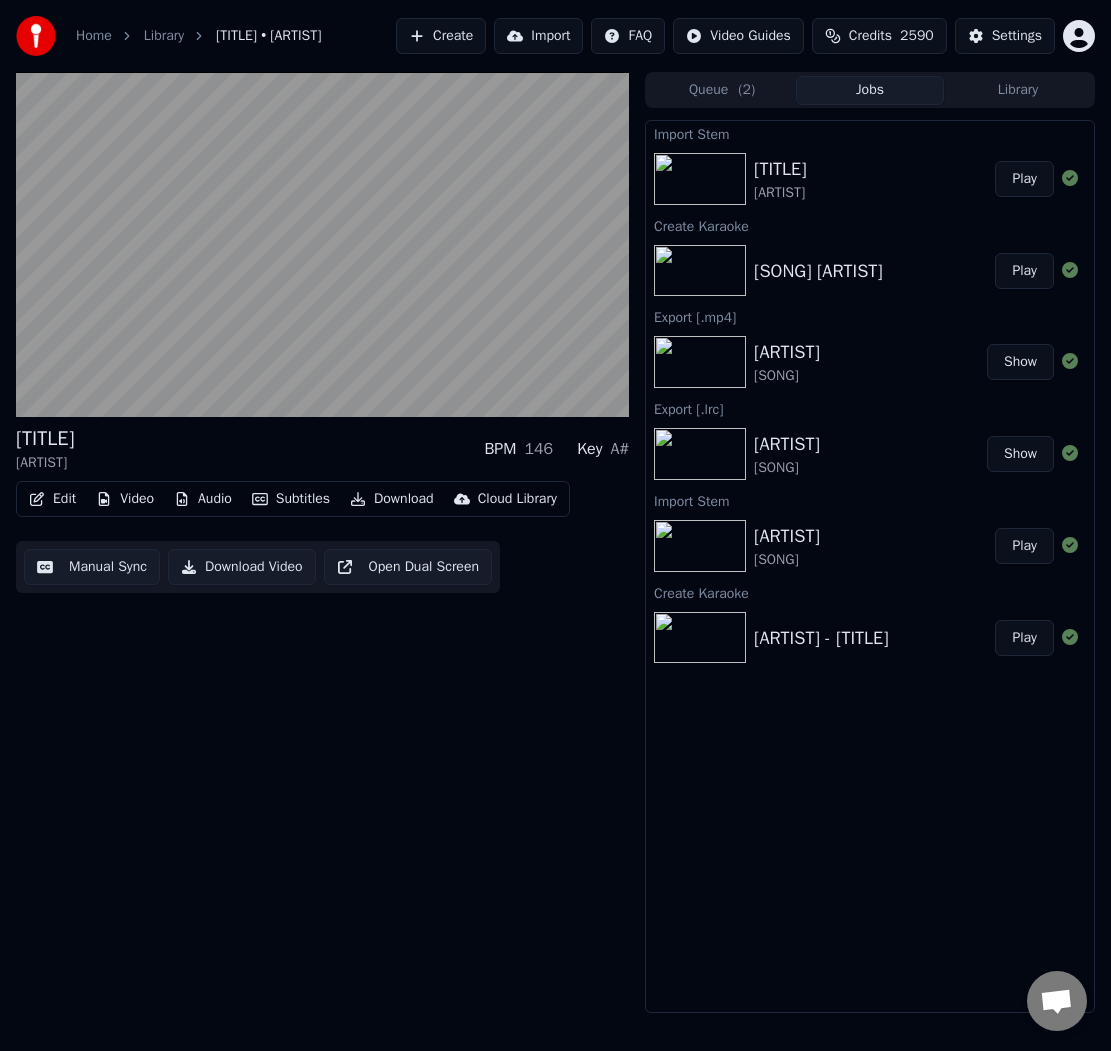 click on "Download" at bounding box center (392, 499) 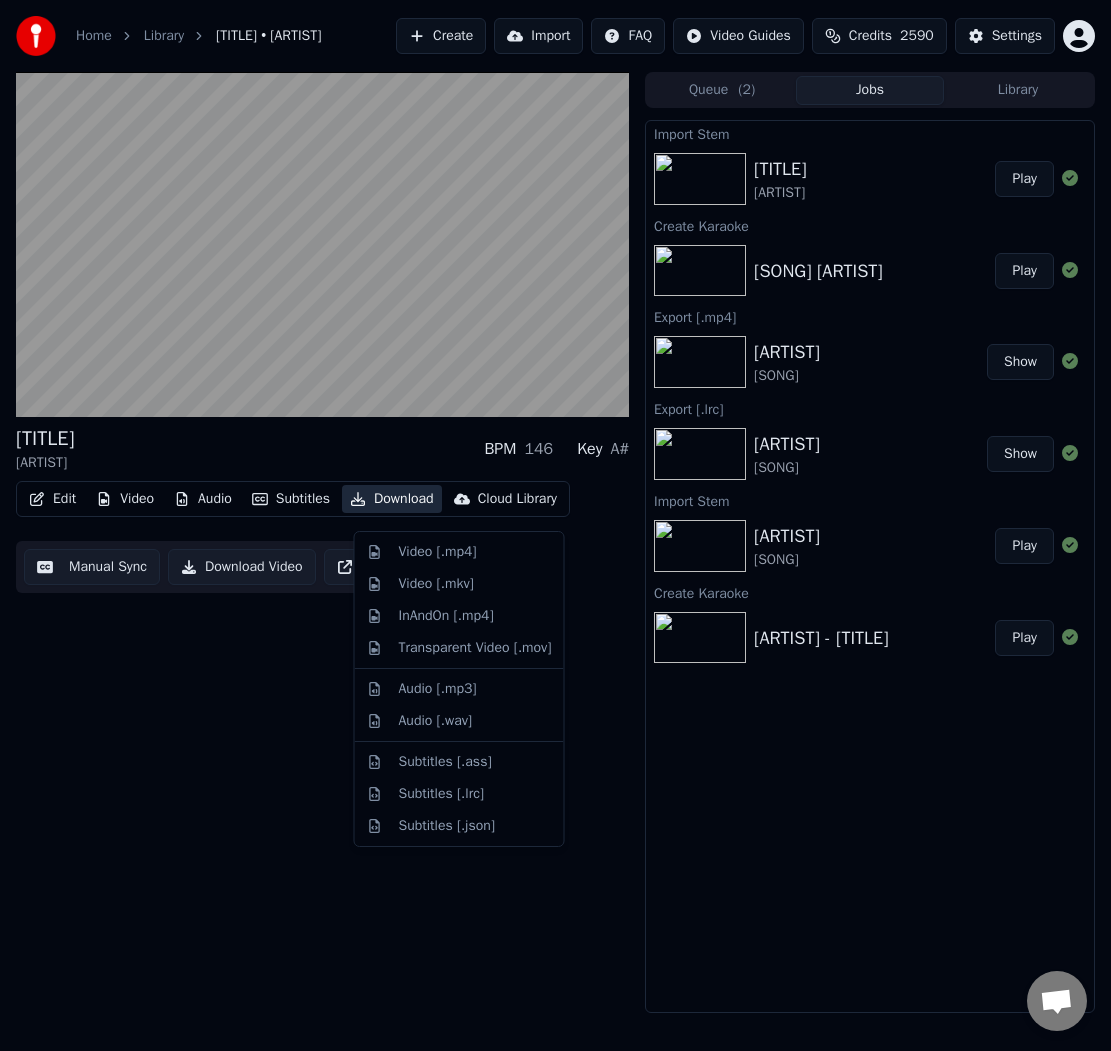 click on "[TITLE] [ARTIST] BPM 146 Key A#" at bounding box center [322, 449] 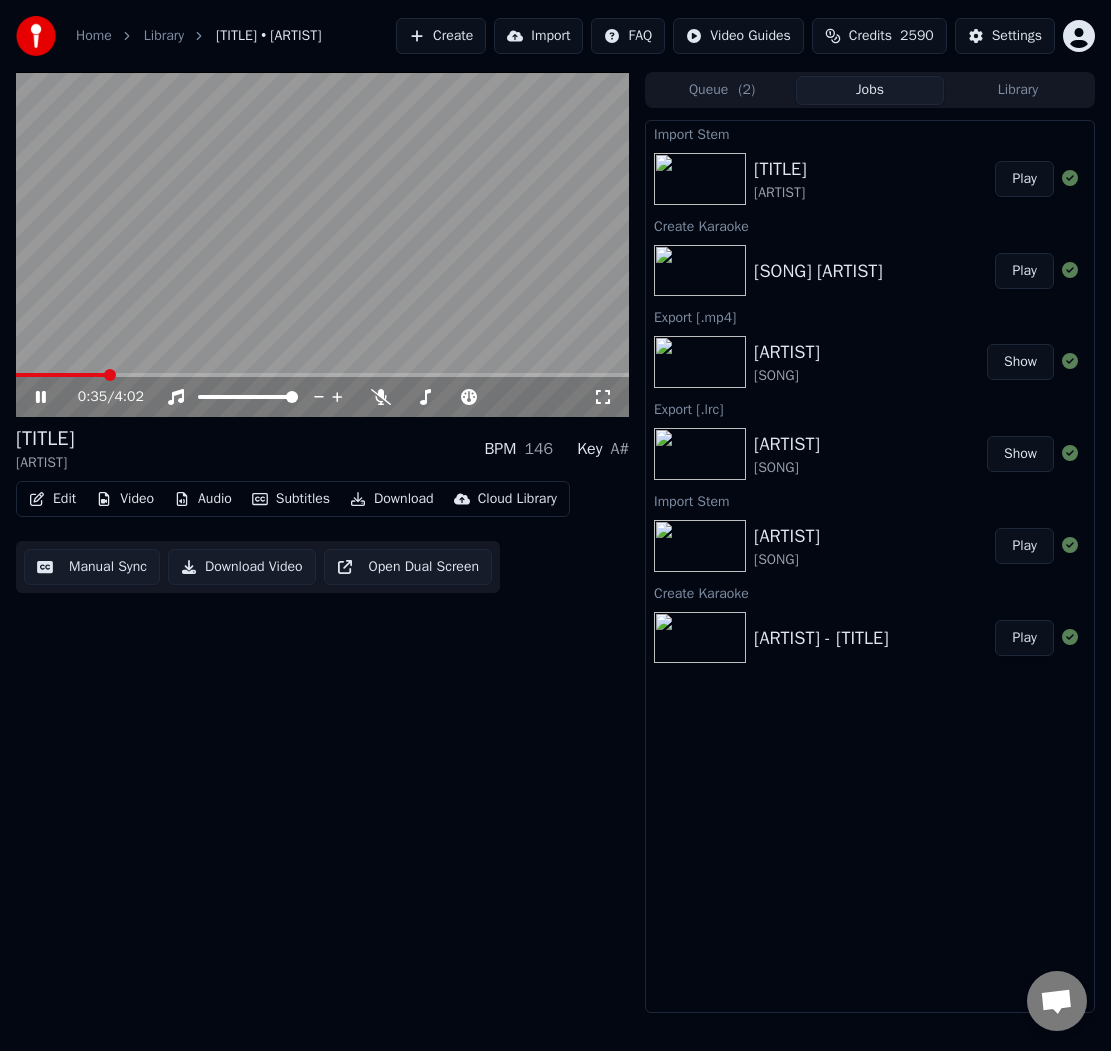 click at bounding box center (322, 375) 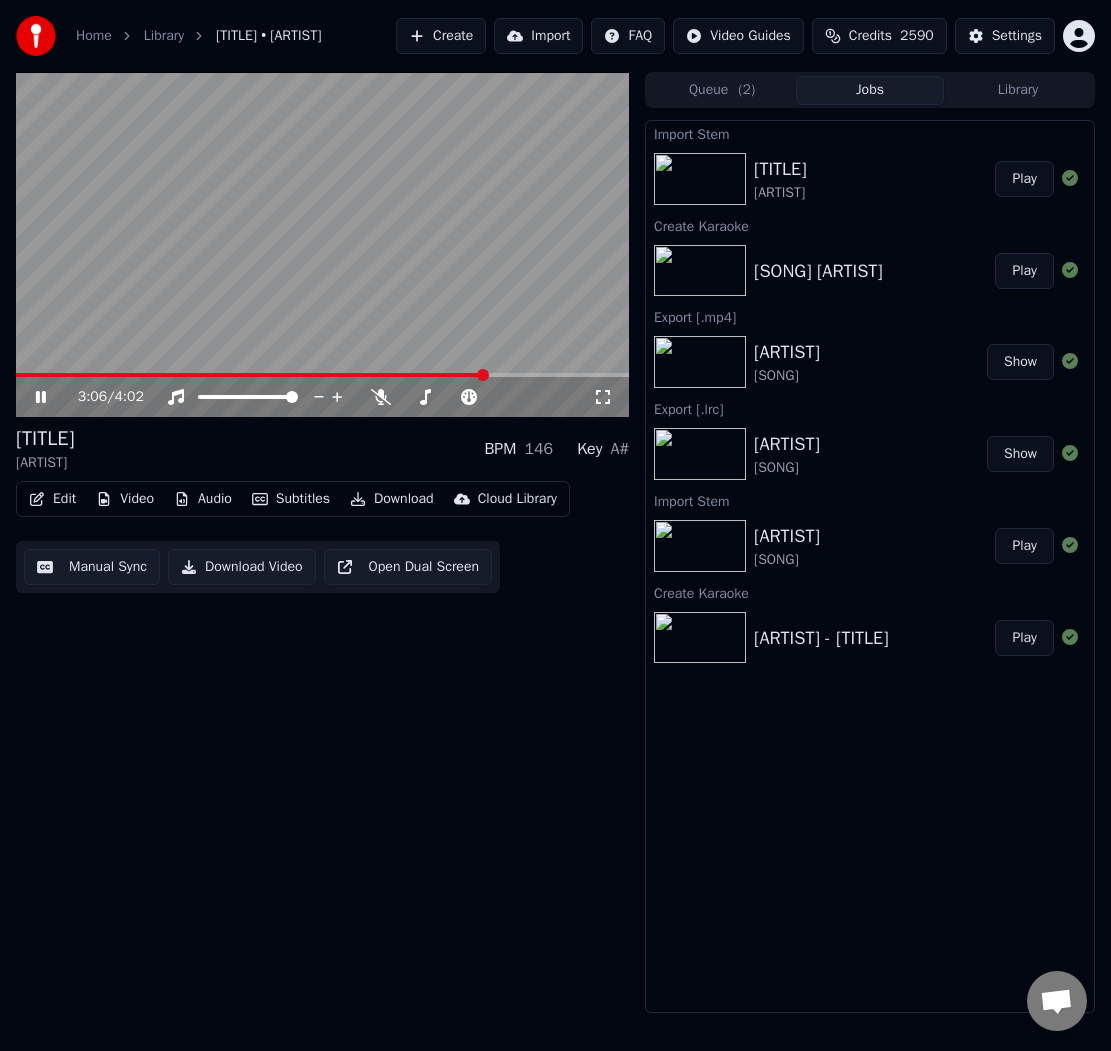 click on "3:06  /  4:02" at bounding box center [322, 397] 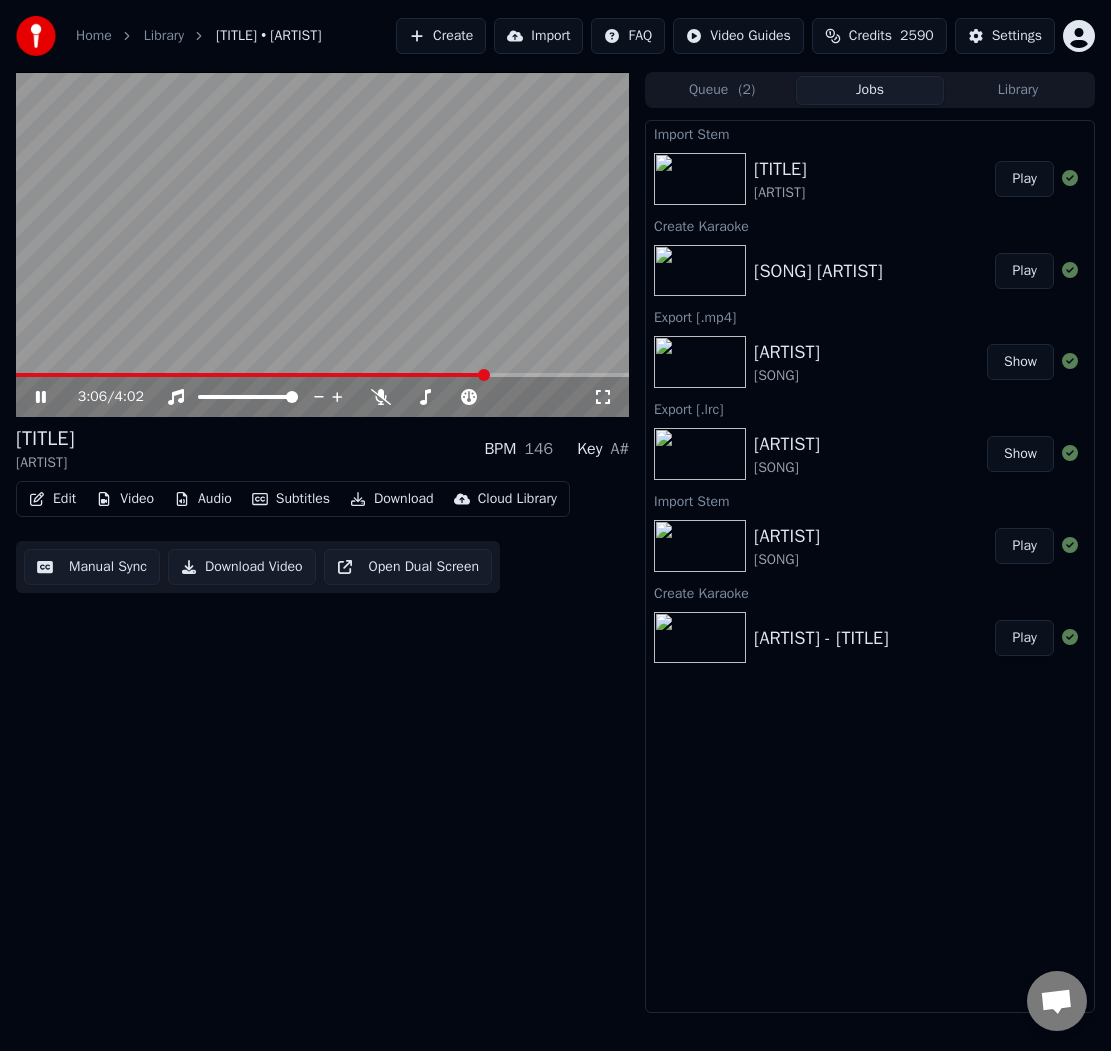click at bounding box center [322, 244] 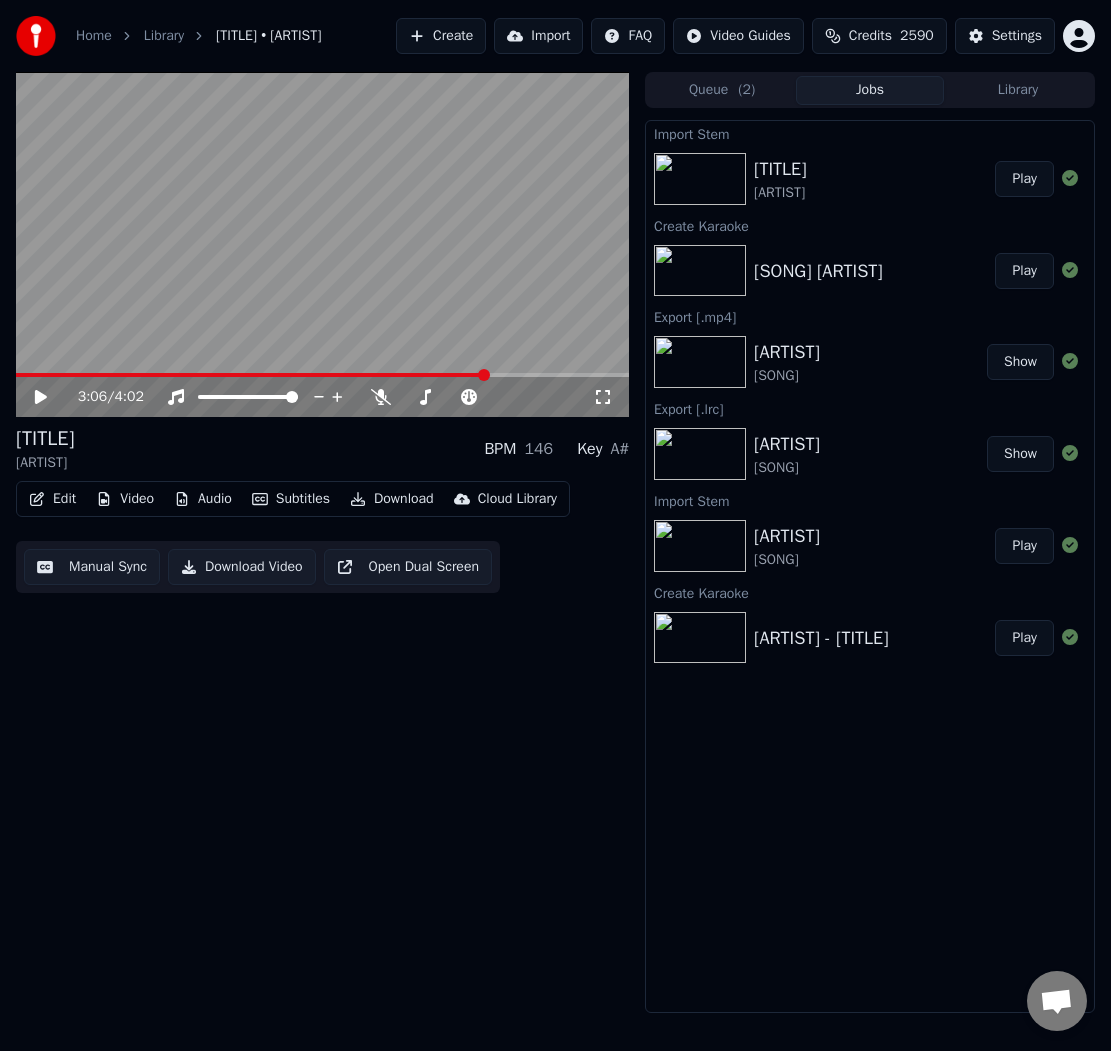 click at bounding box center [322, 375] 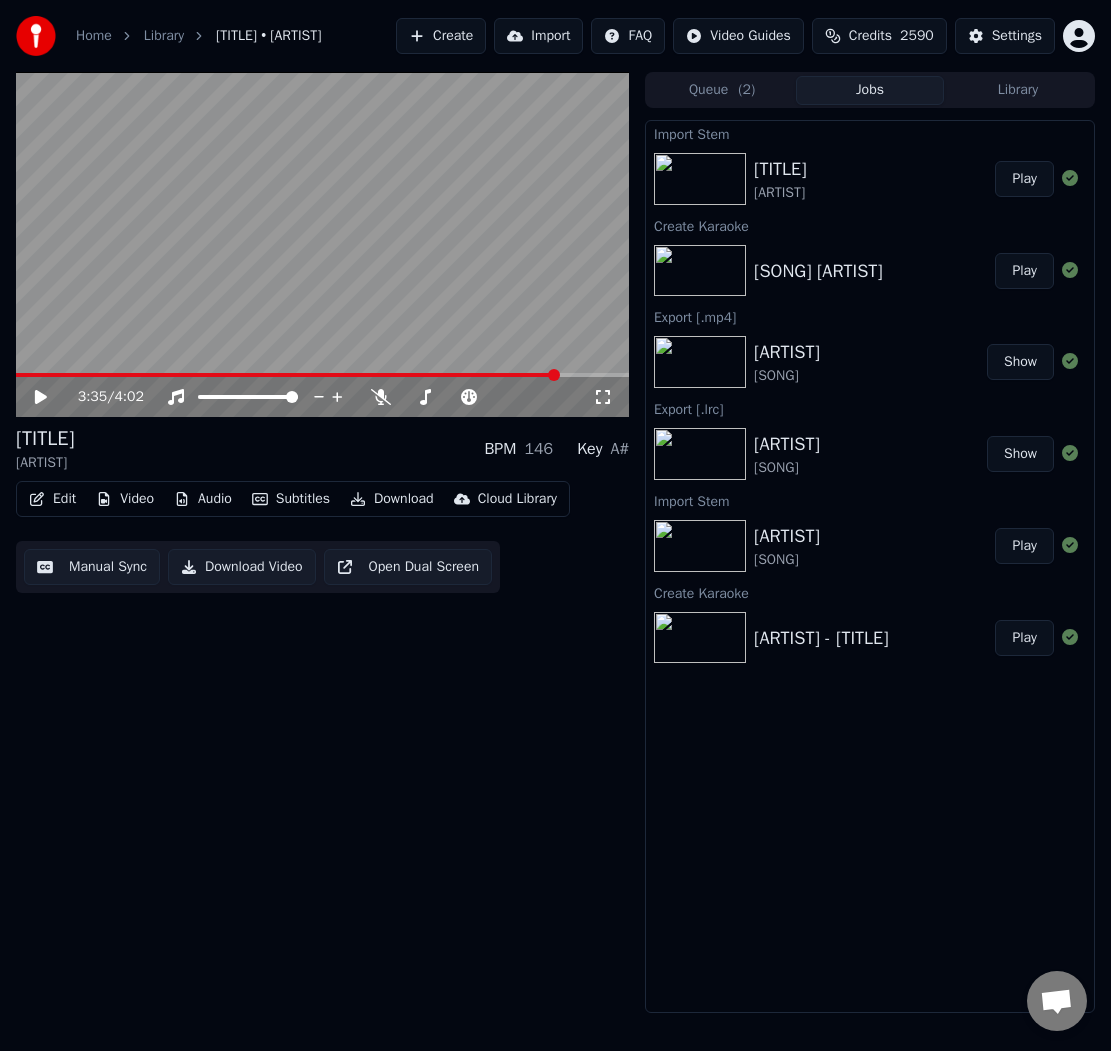 click at bounding box center [322, 244] 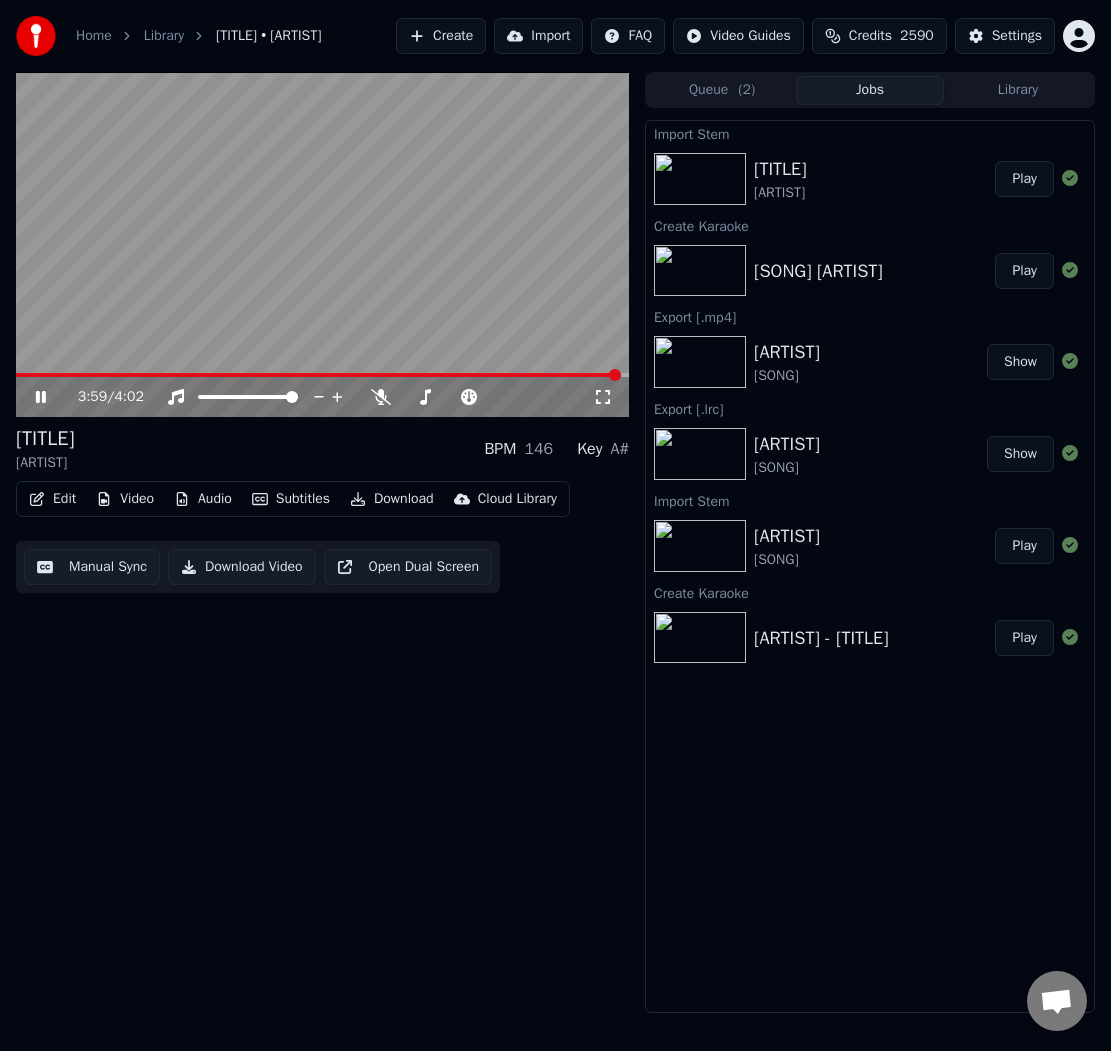 click at bounding box center (322, 244) 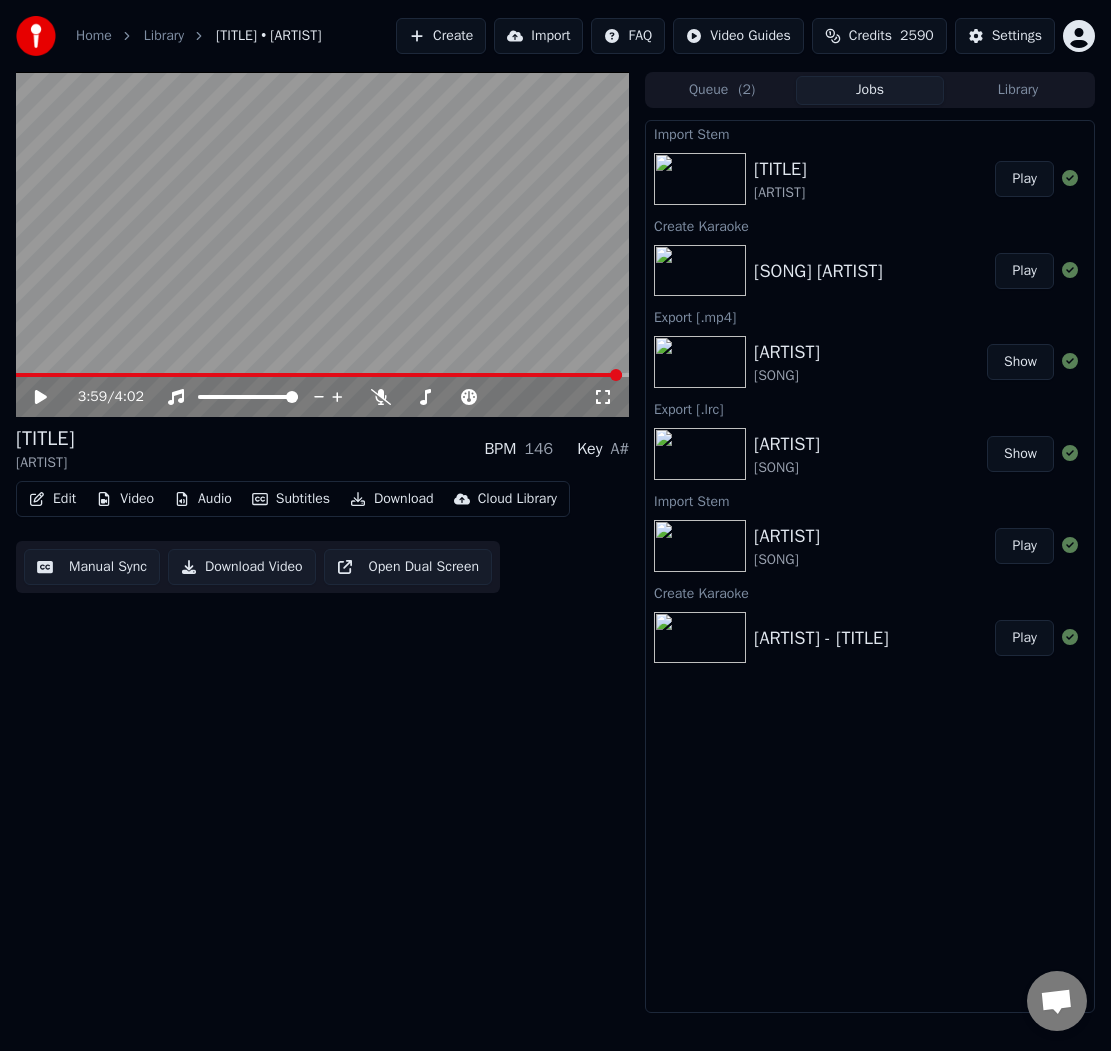 click on "Edit" at bounding box center (52, 499) 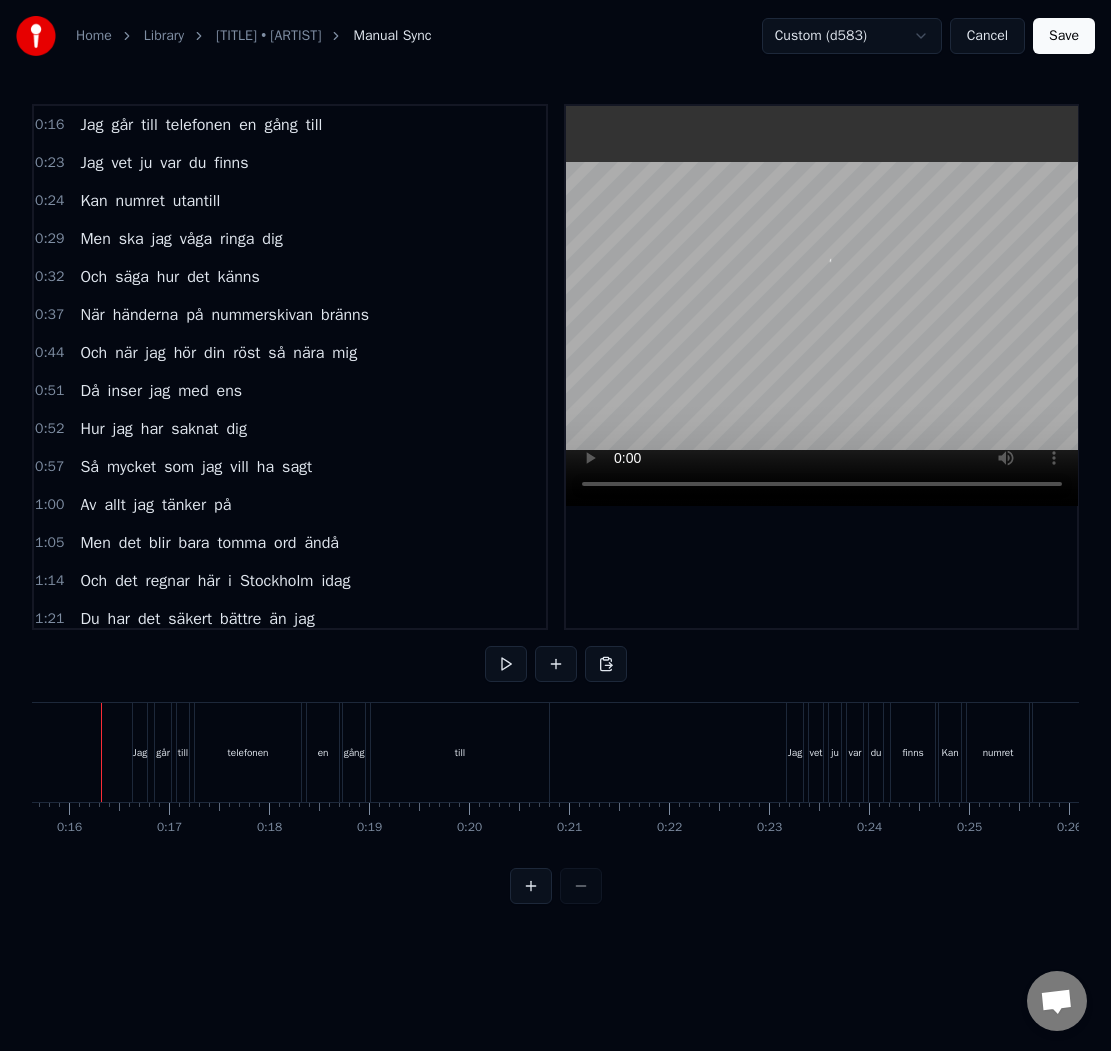 scroll, scrollTop: 0, scrollLeft: 1532, axis: horizontal 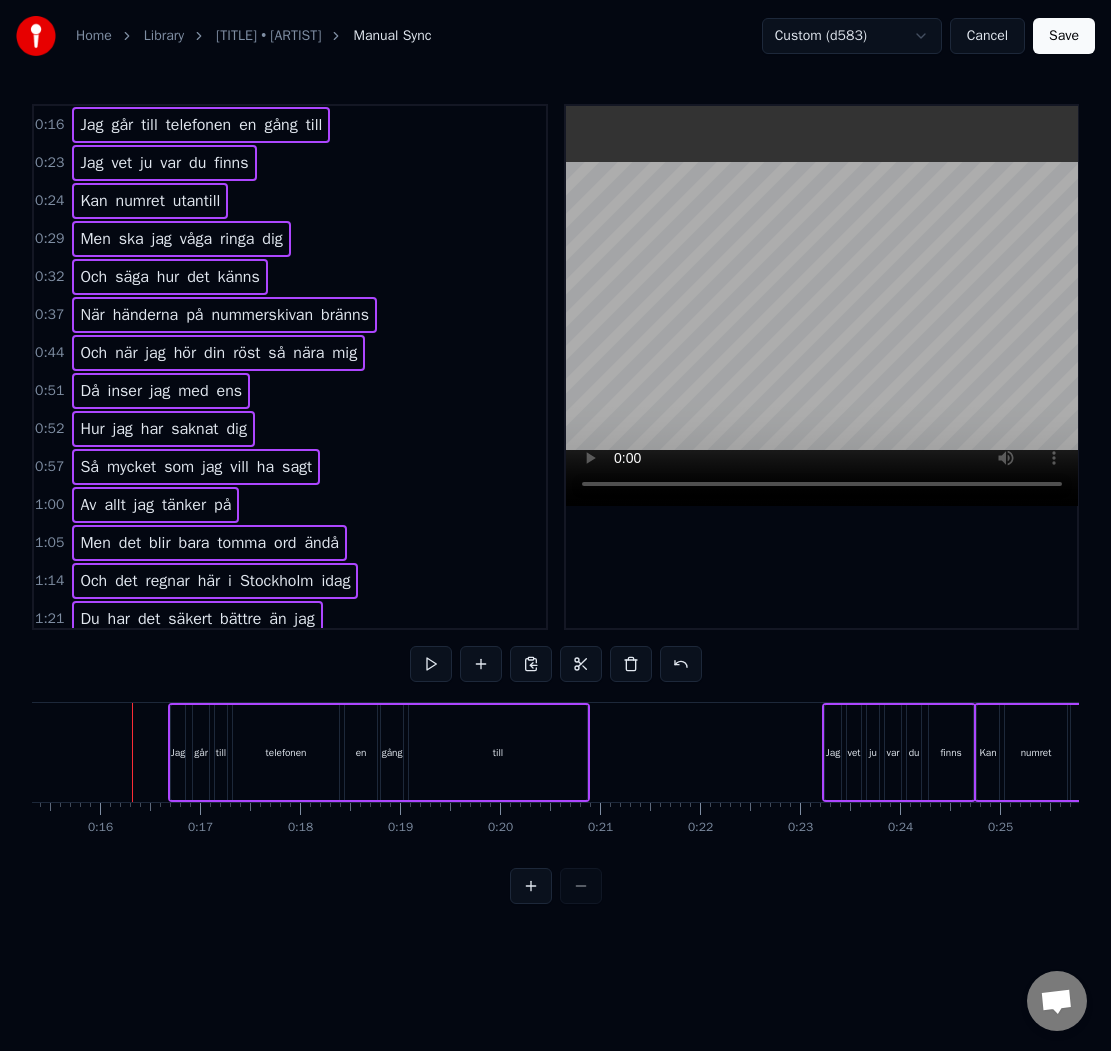 click at bounding box center (10641, 752) 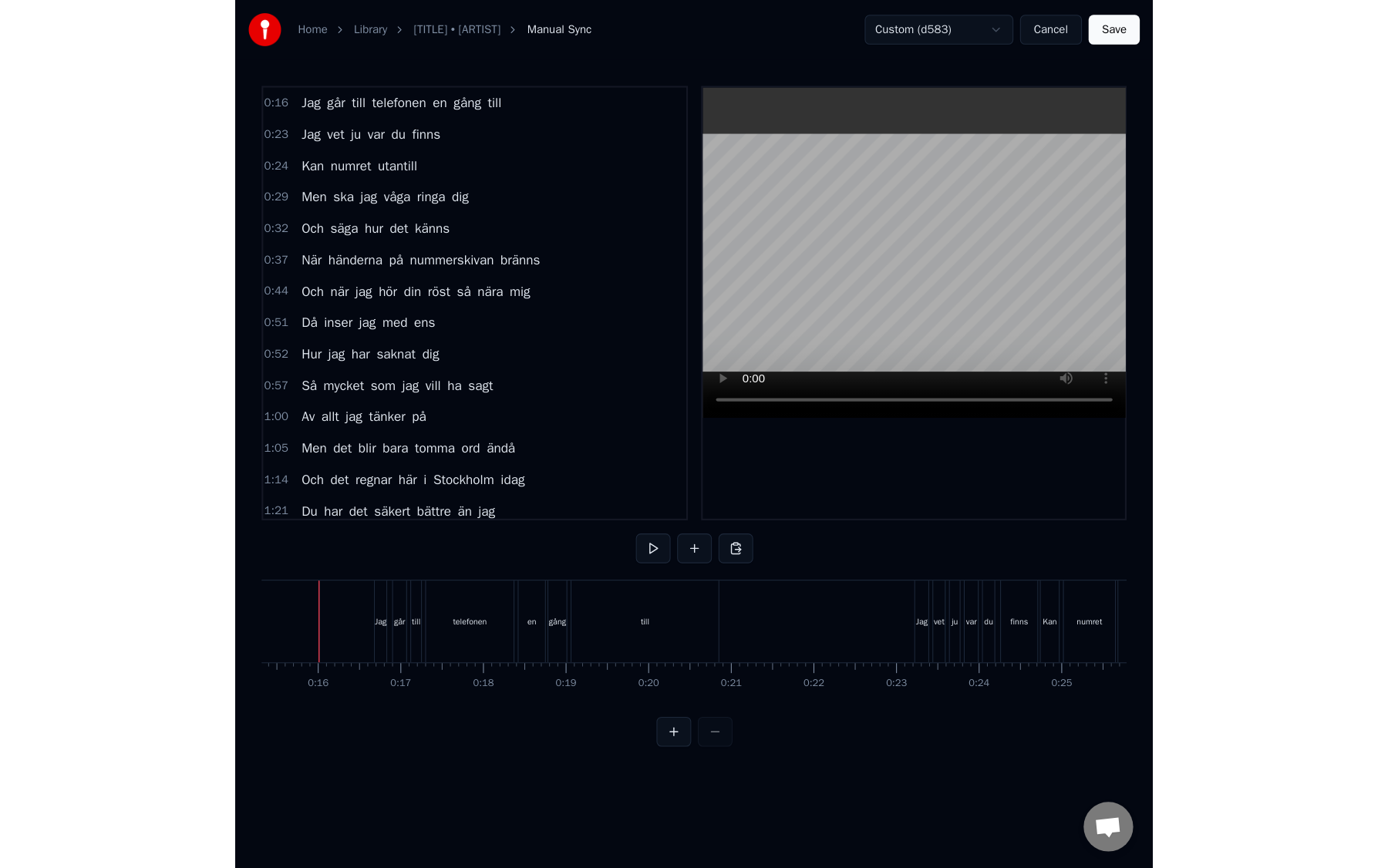 scroll, scrollTop: 0, scrollLeft: 1157, axis: horizontal 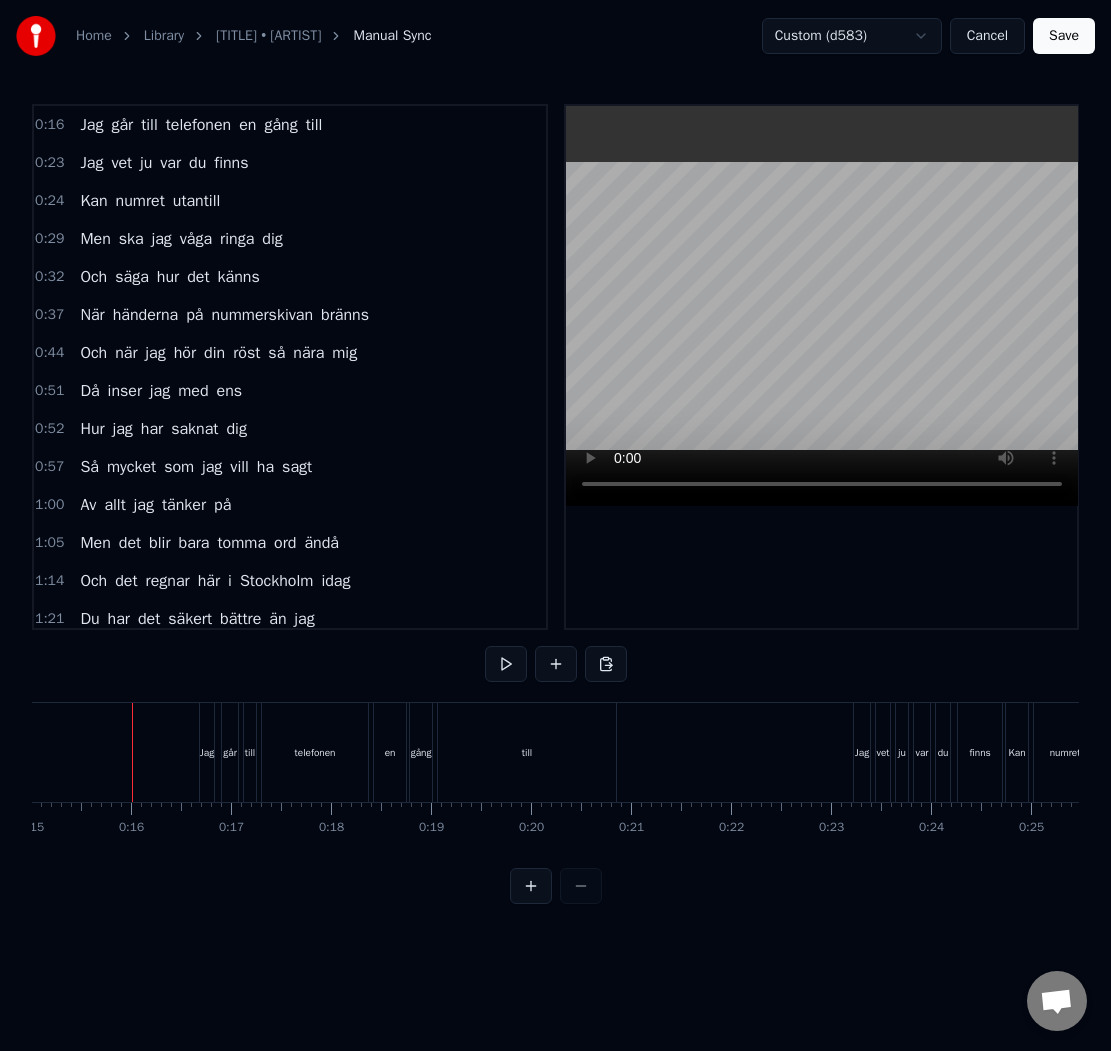 click on "Save" at bounding box center (1064, 36) 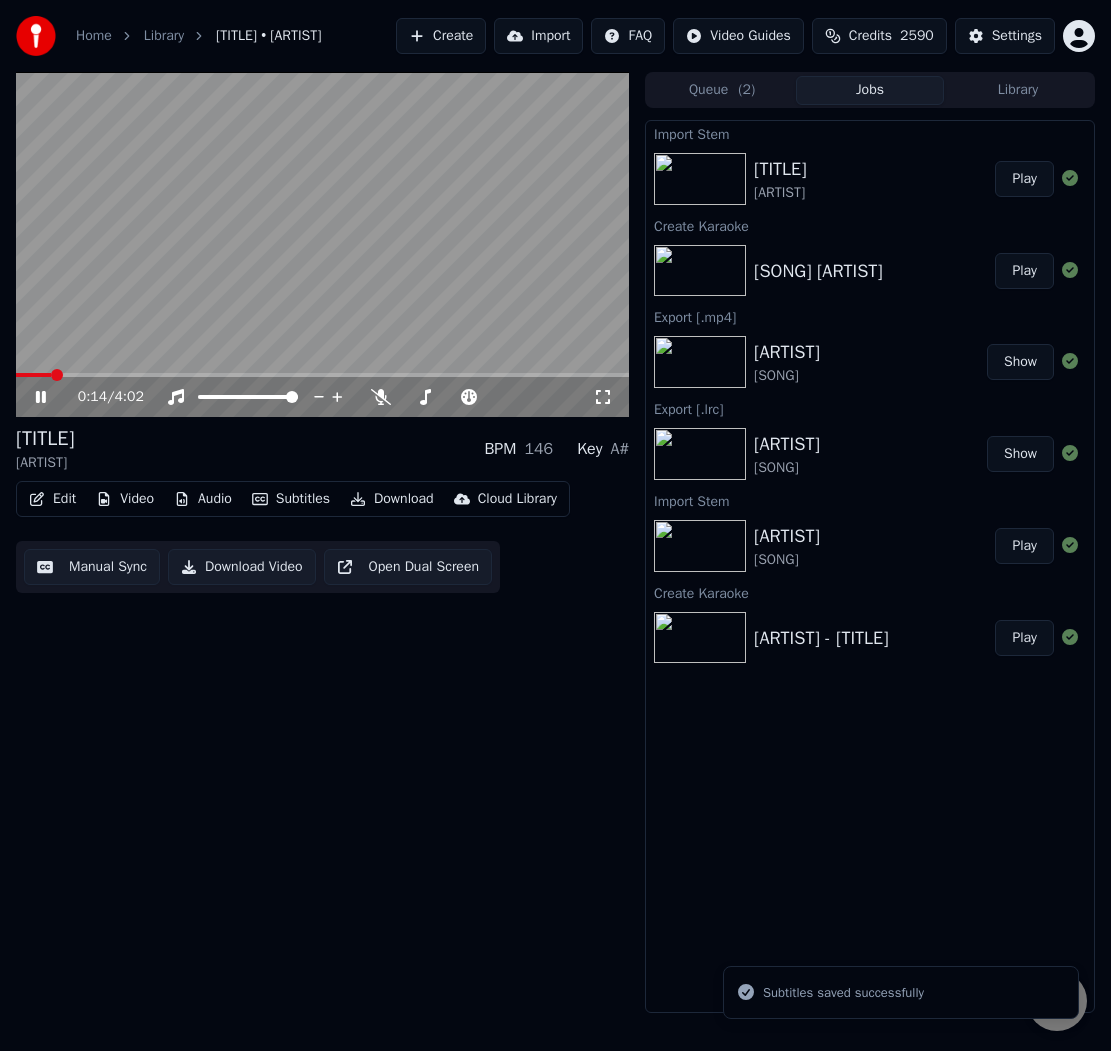 click at bounding box center (322, 375) 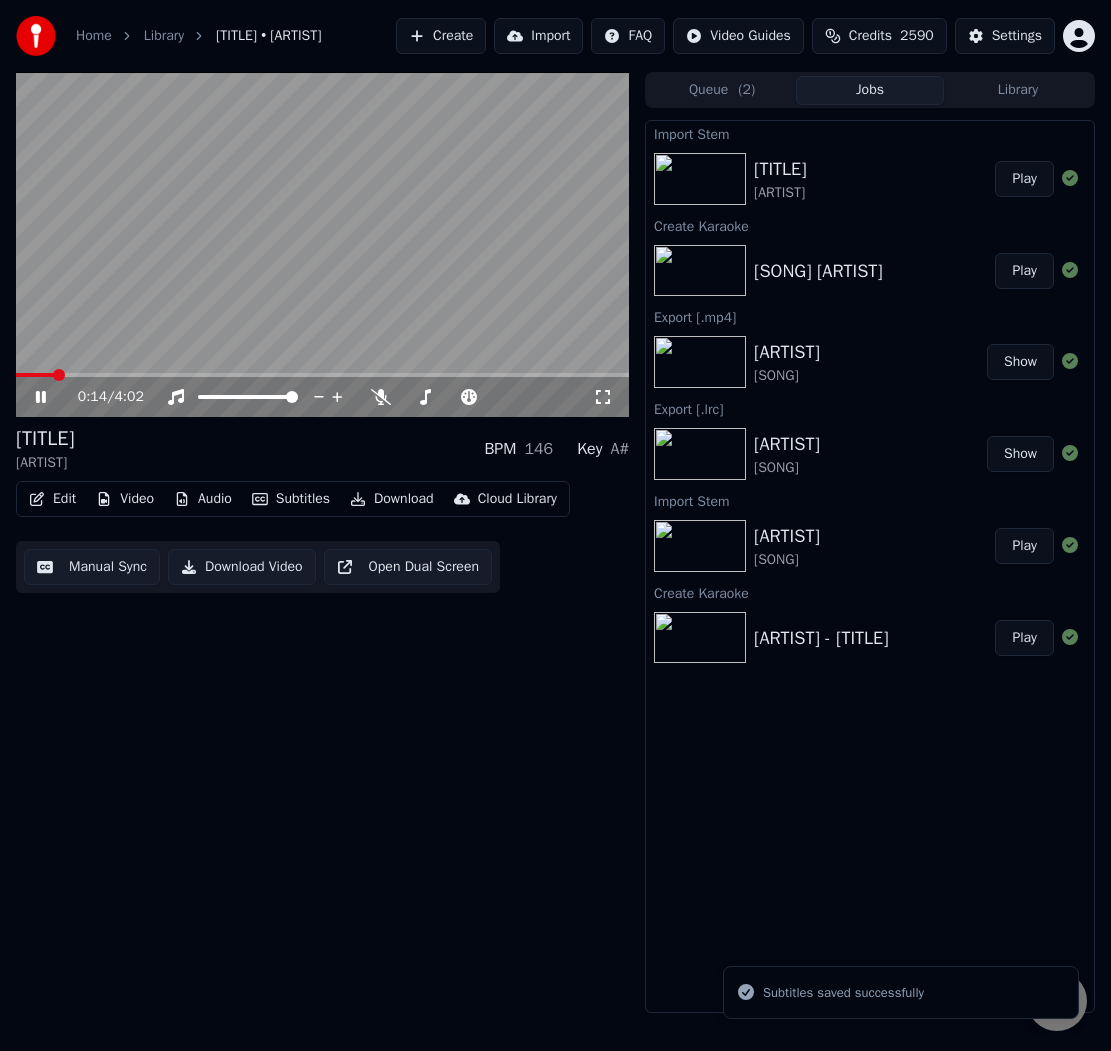click on "[TITLE]" at bounding box center (45, 439) 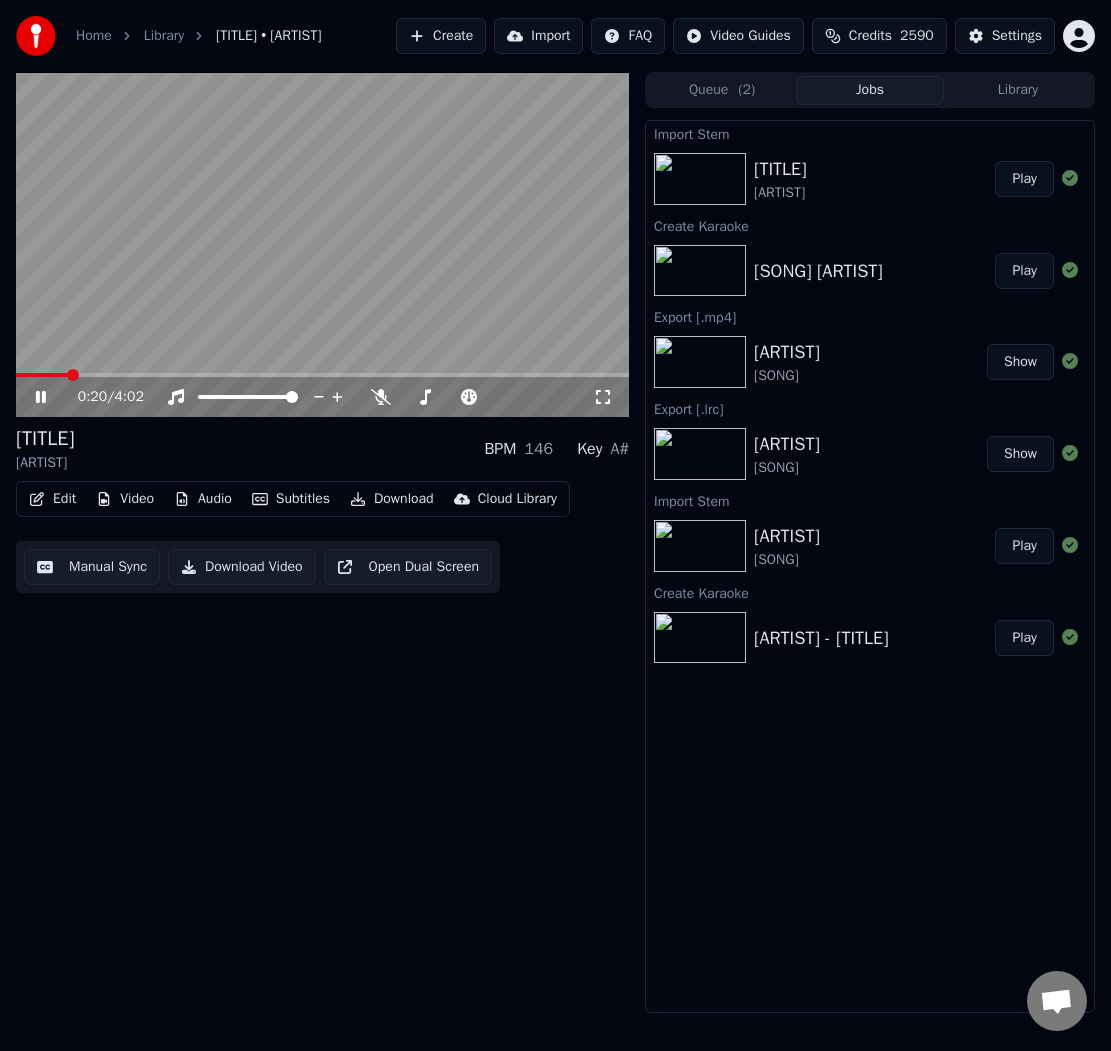 click on "[TITLE] [ARTIST] BPM 146 Key A#" at bounding box center [322, 449] 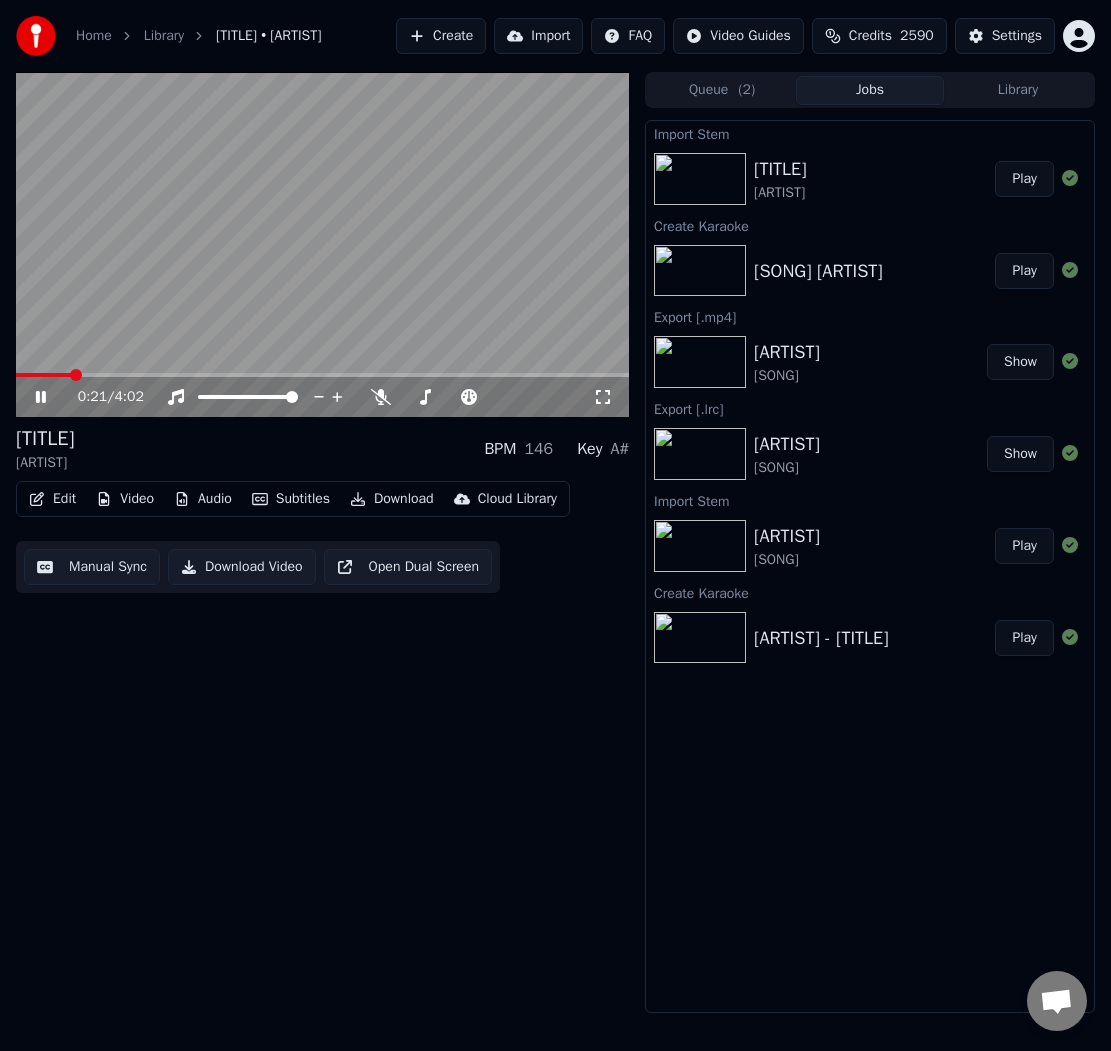click at bounding box center [322, 375] 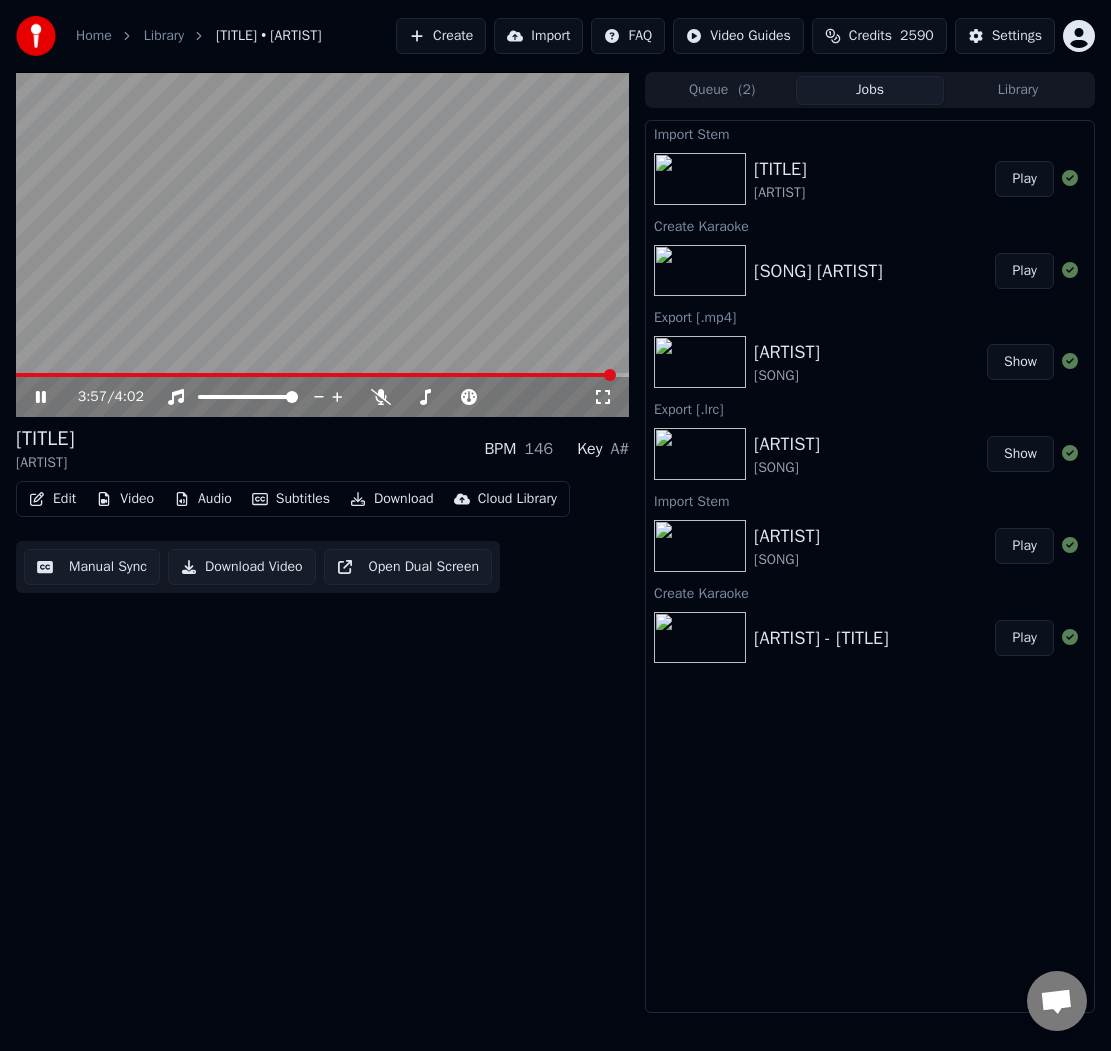 click at bounding box center (322, 244) 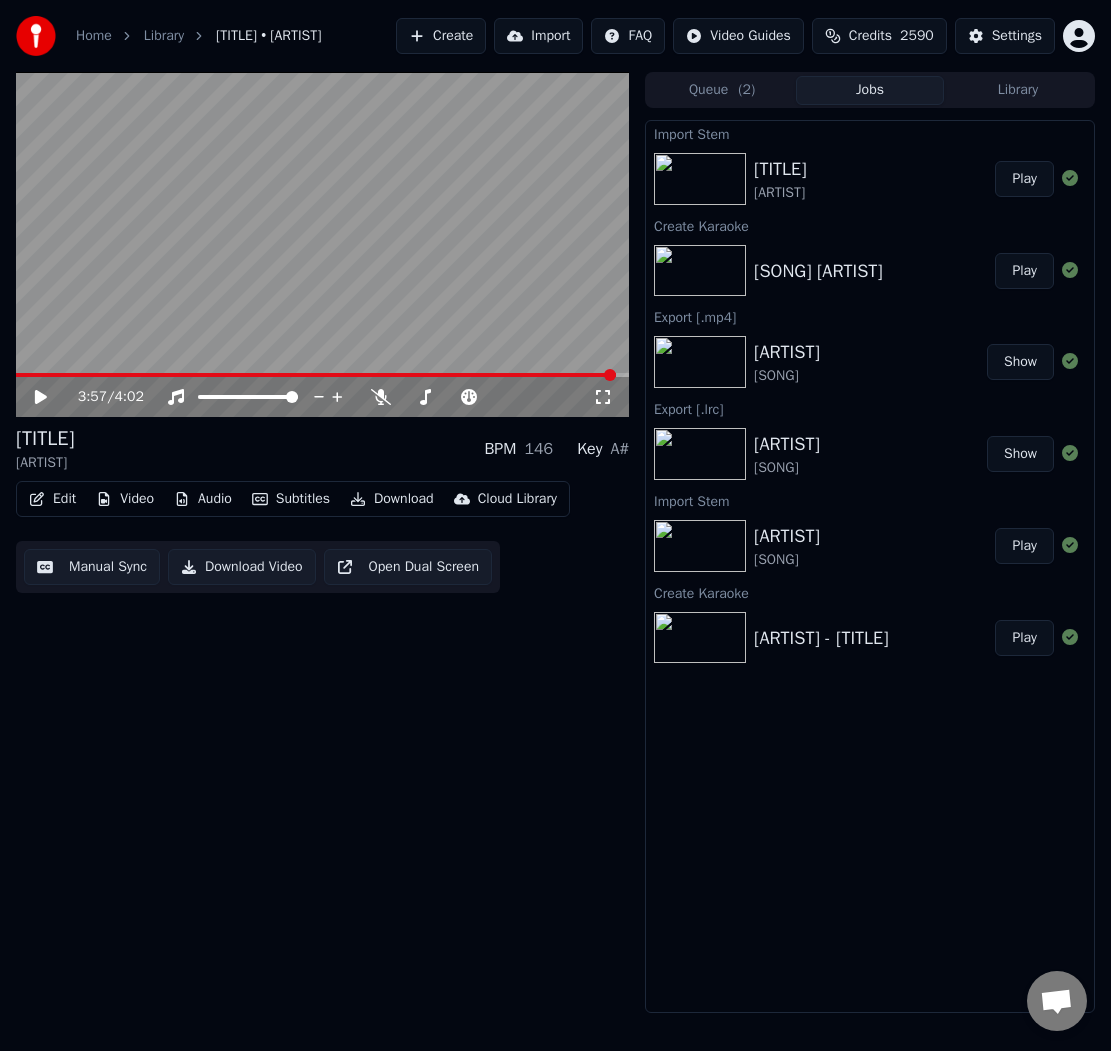click on "Download" at bounding box center (392, 499) 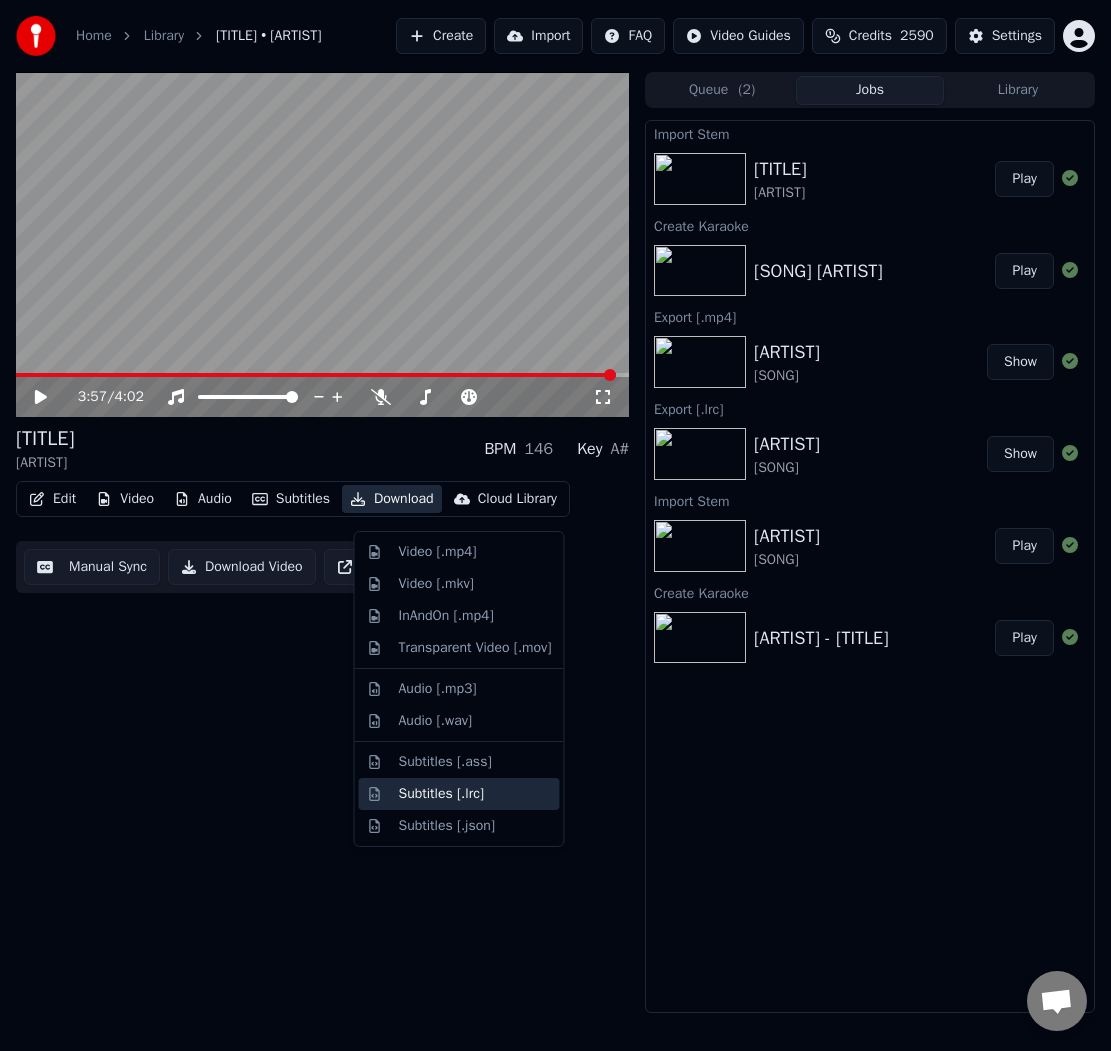 click on "Subtitles [.lrc]" at bounding box center [442, 794] 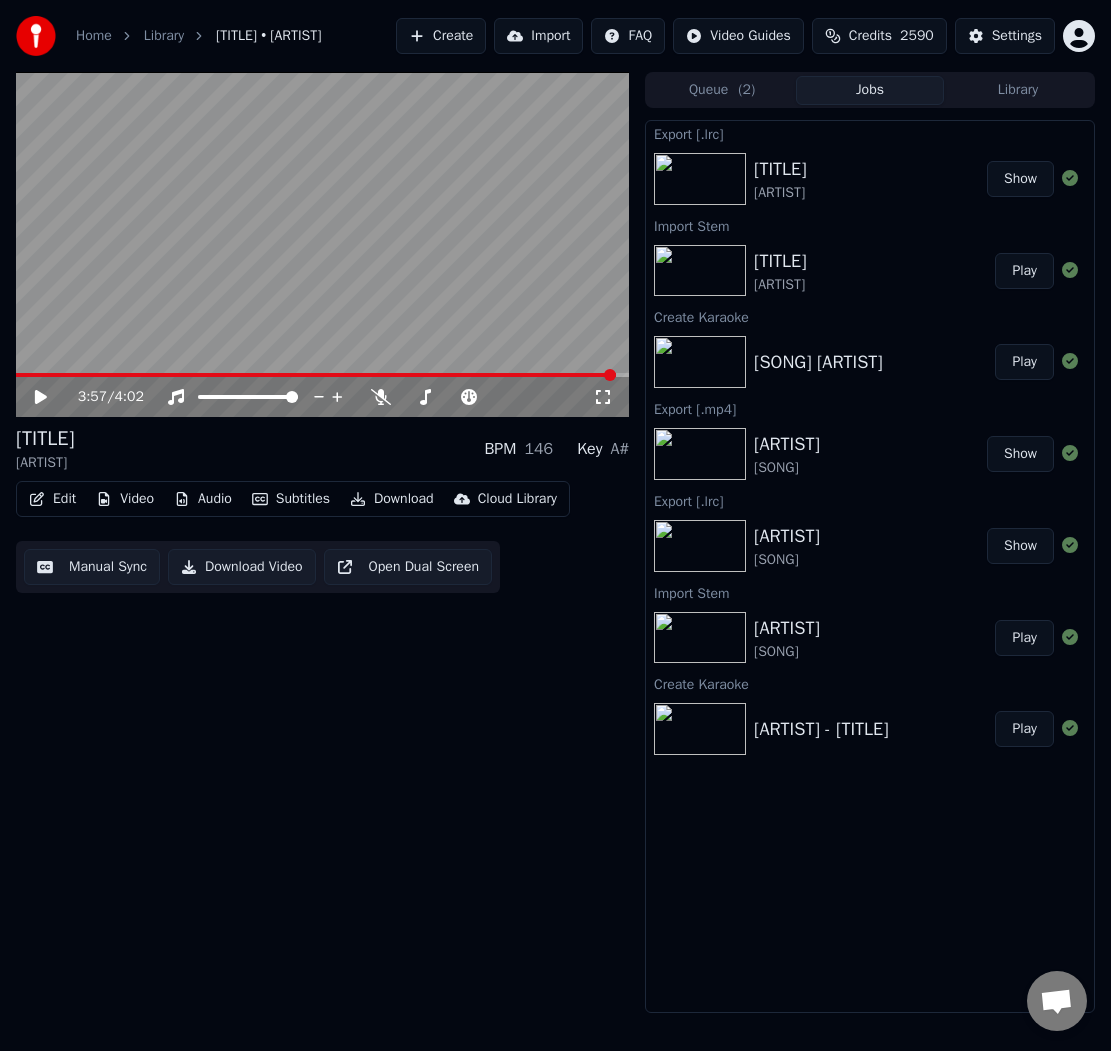 click on "[TITLE] [ARTIST] BPM 146 Key A#" at bounding box center (322, 449) 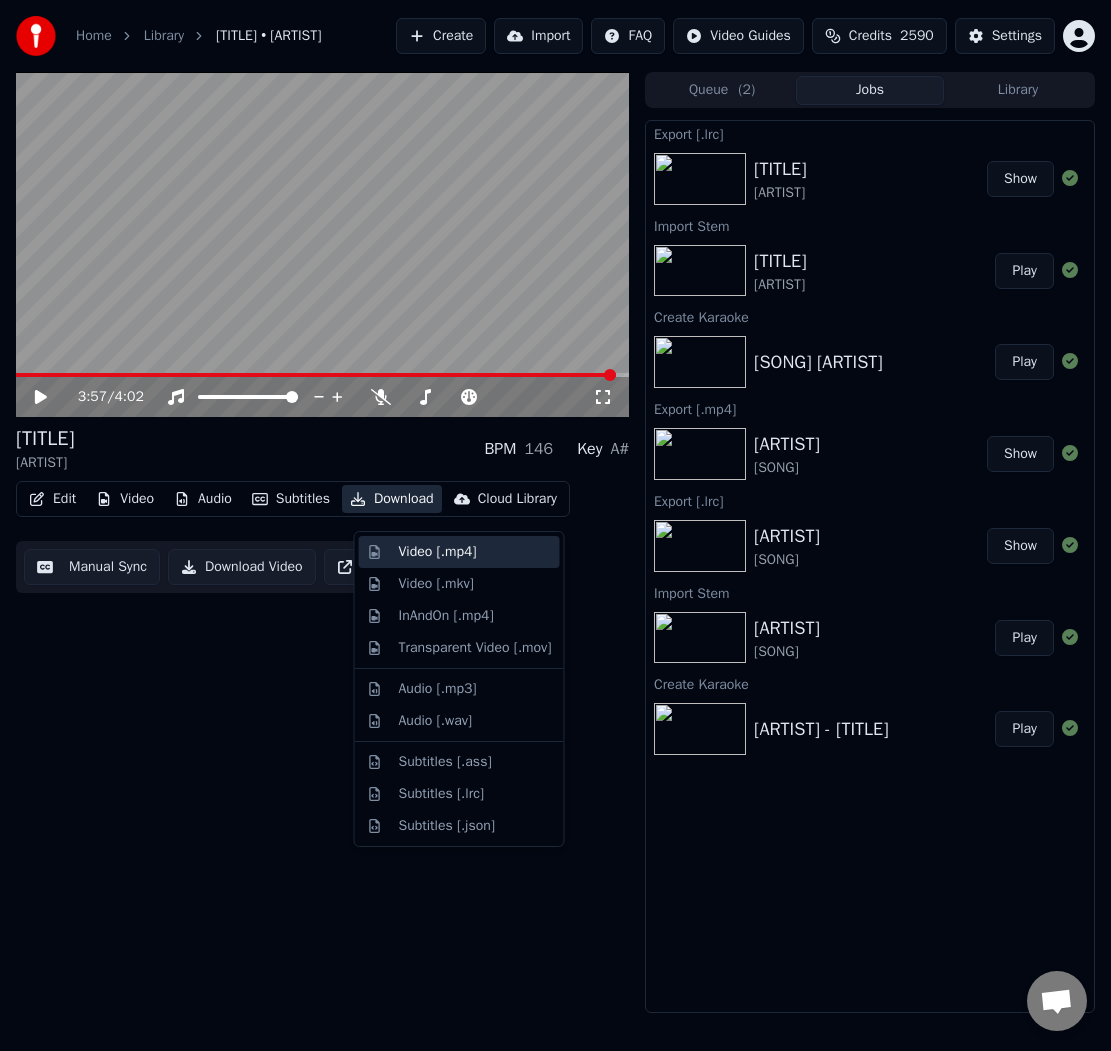 click on "Video [.mp4]" at bounding box center (438, 552) 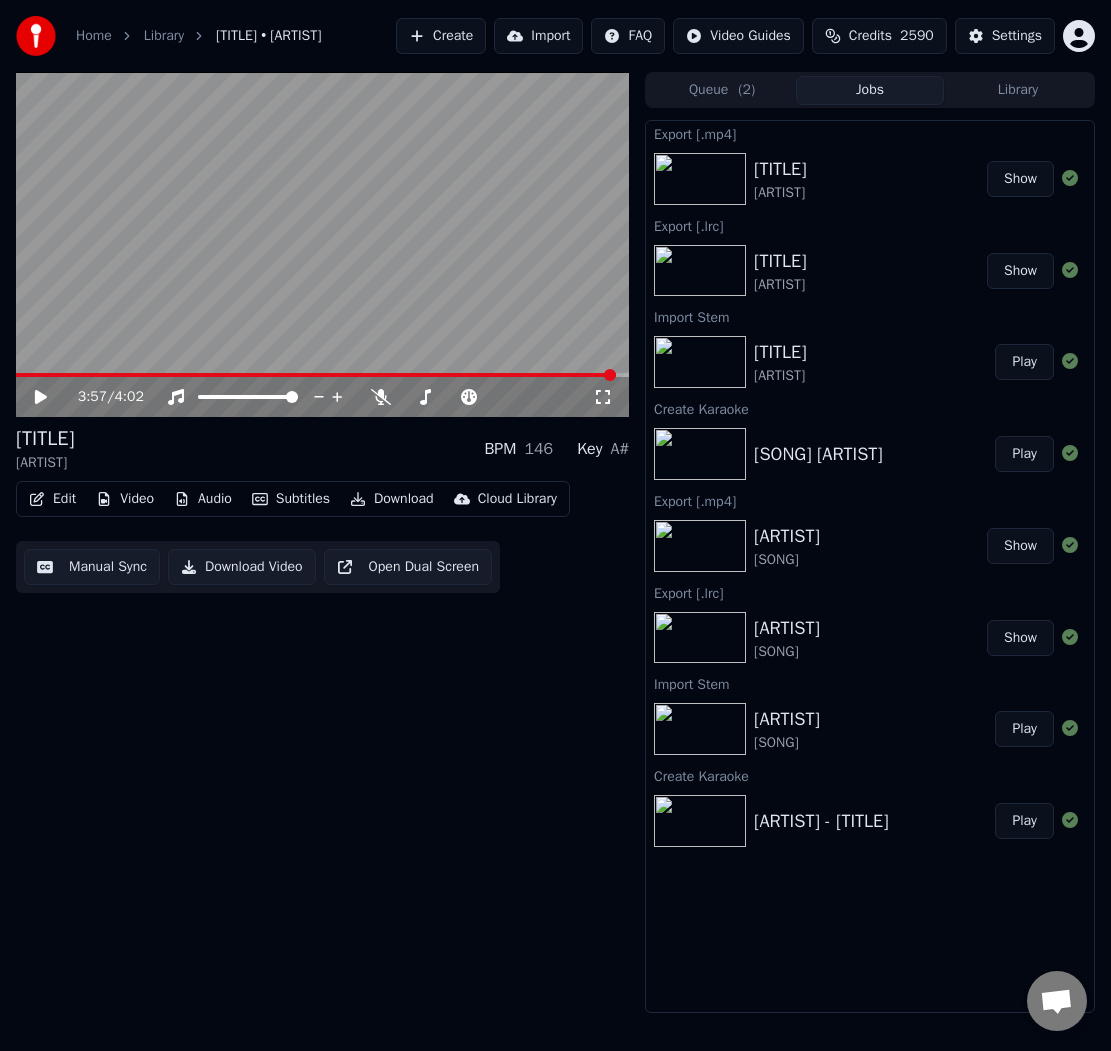 click on "[TITLE] [ARTIST] BPM 146 Key A#" at bounding box center [322, 449] 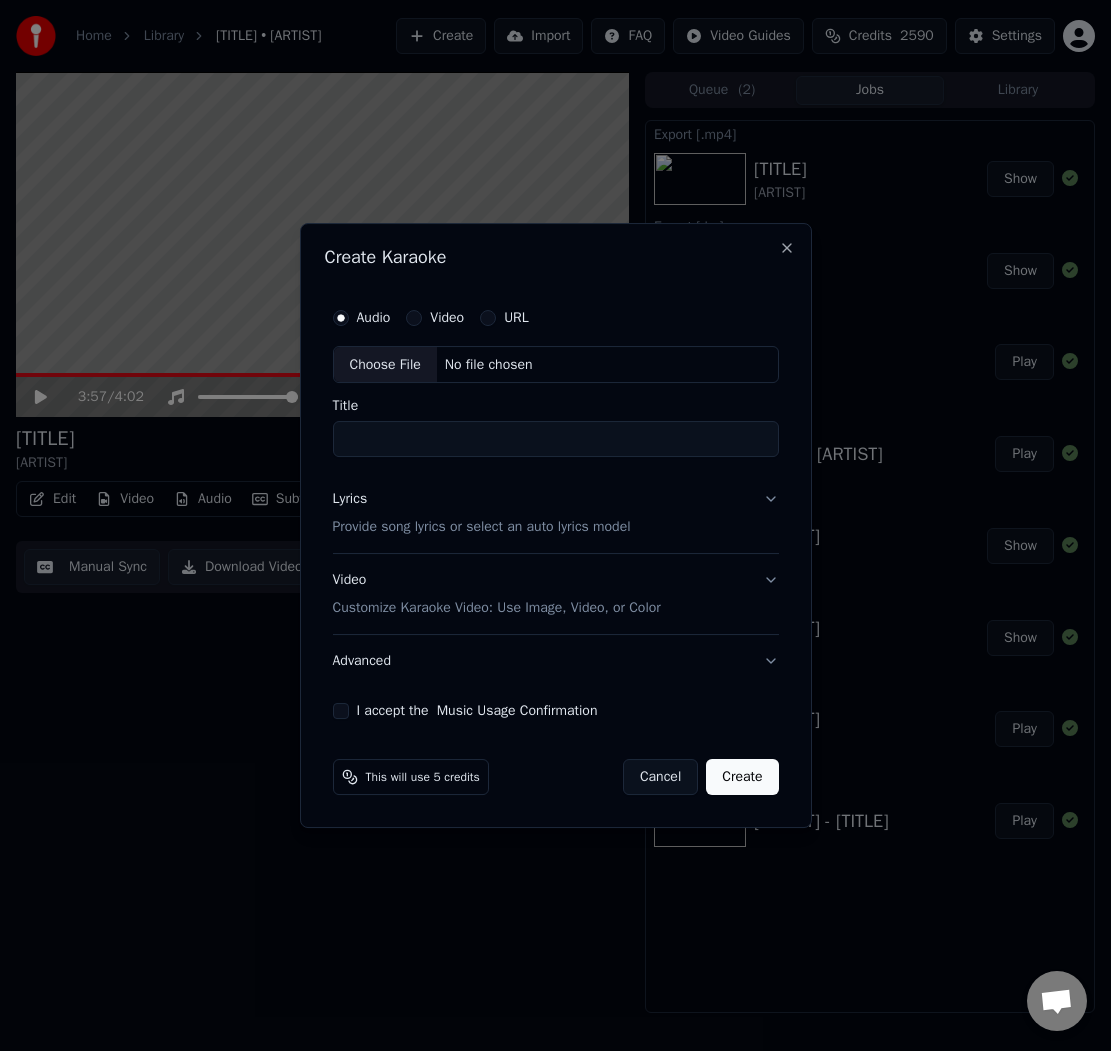 click on "Choose File" at bounding box center [385, 365] 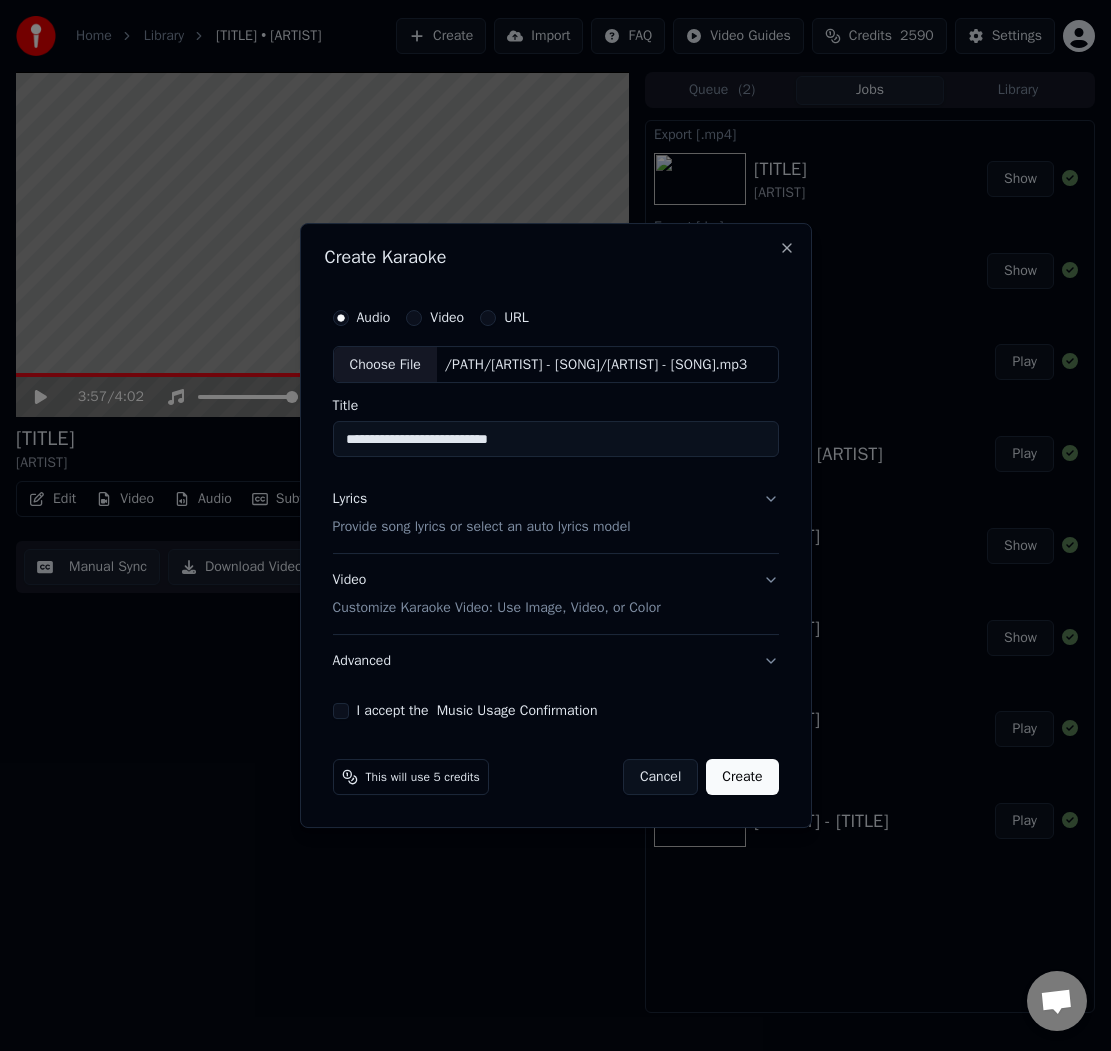 click on "Provide song lyrics or select an auto lyrics model" at bounding box center (482, 528) 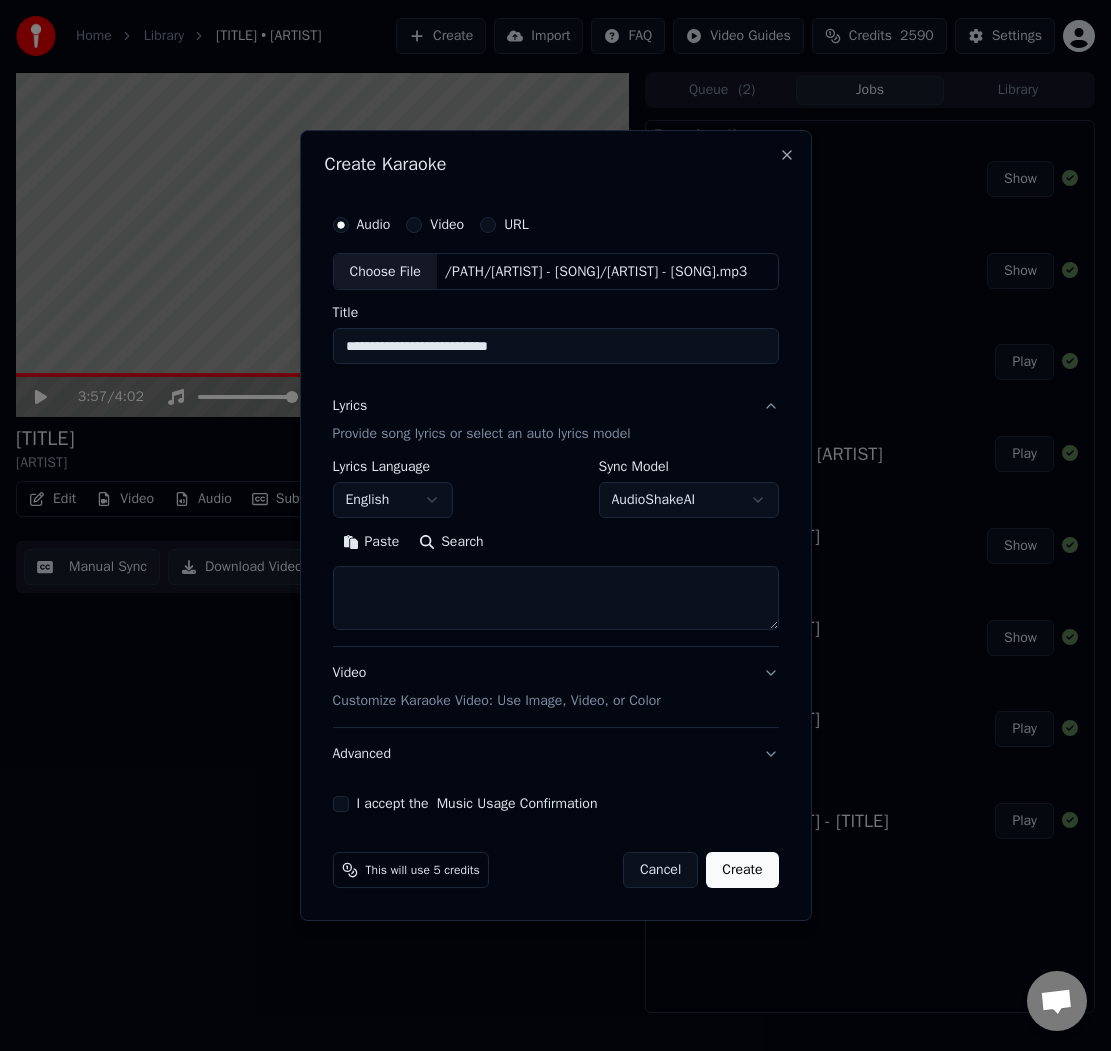 click on "Paste" at bounding box center (371, 543) 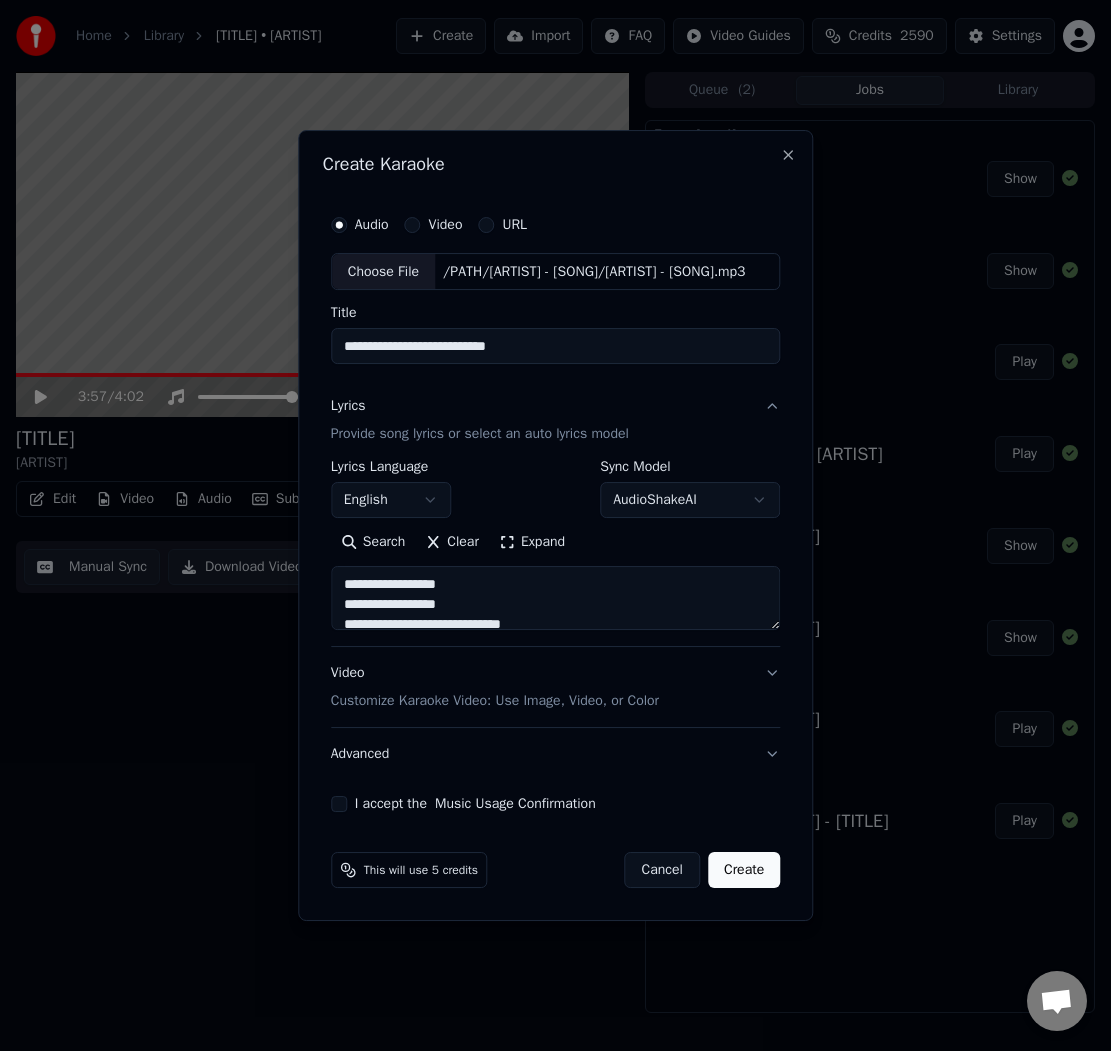 click on "Expand" at bounding box center [532, 543] 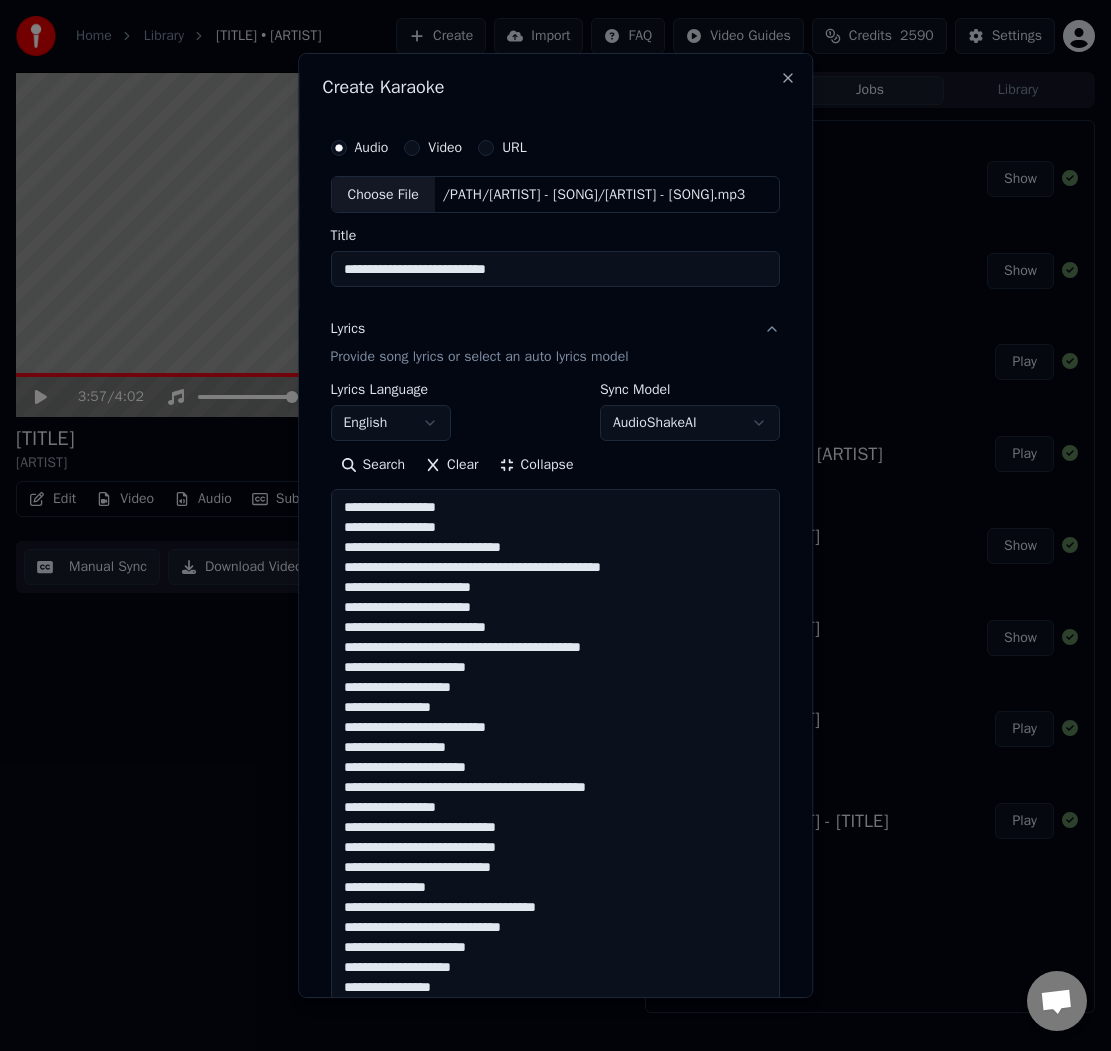 click on "**********" at bounding box center (555, 525) 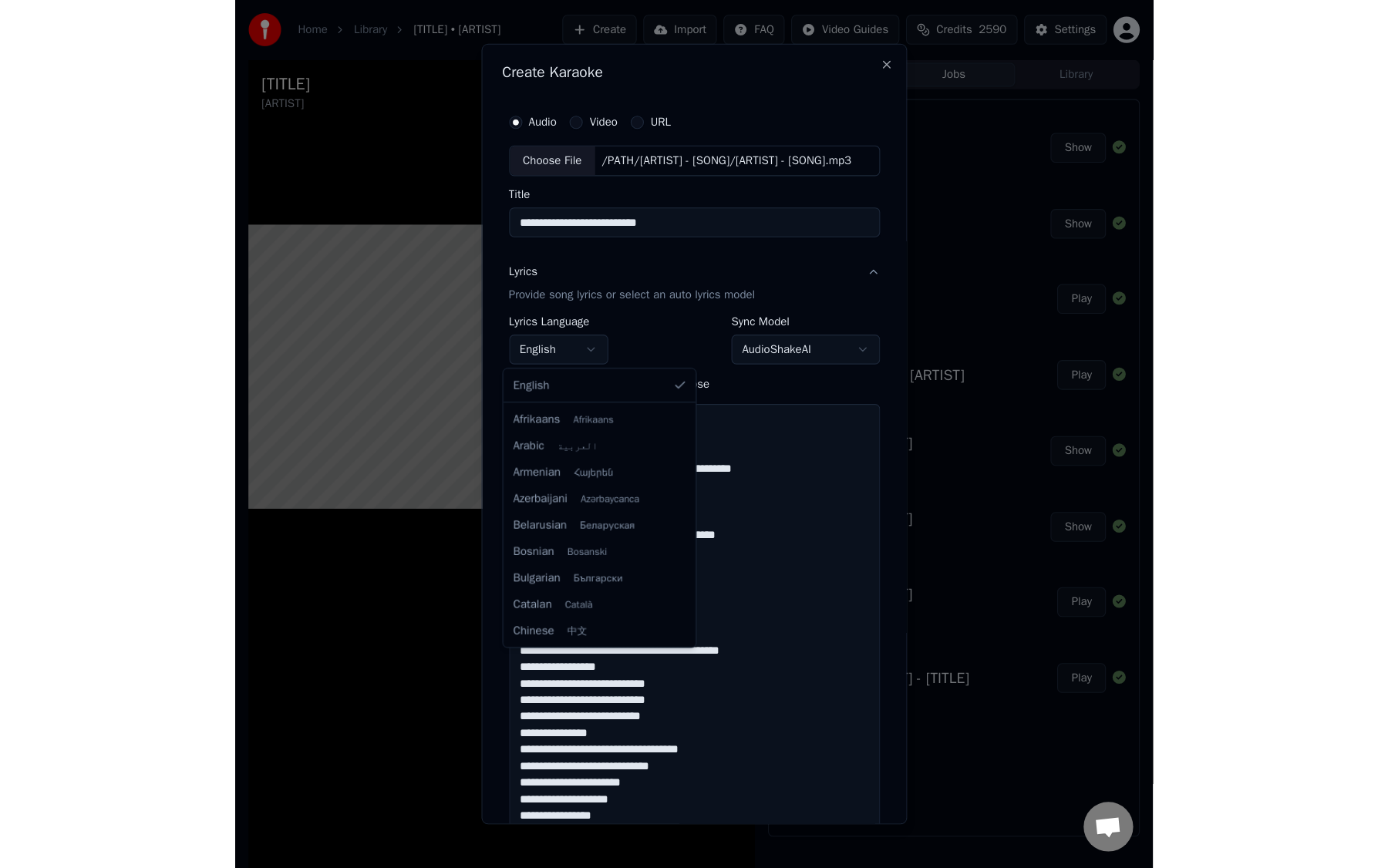 scroll, scrollTop: 0, scrollLeft: 0, axis: both 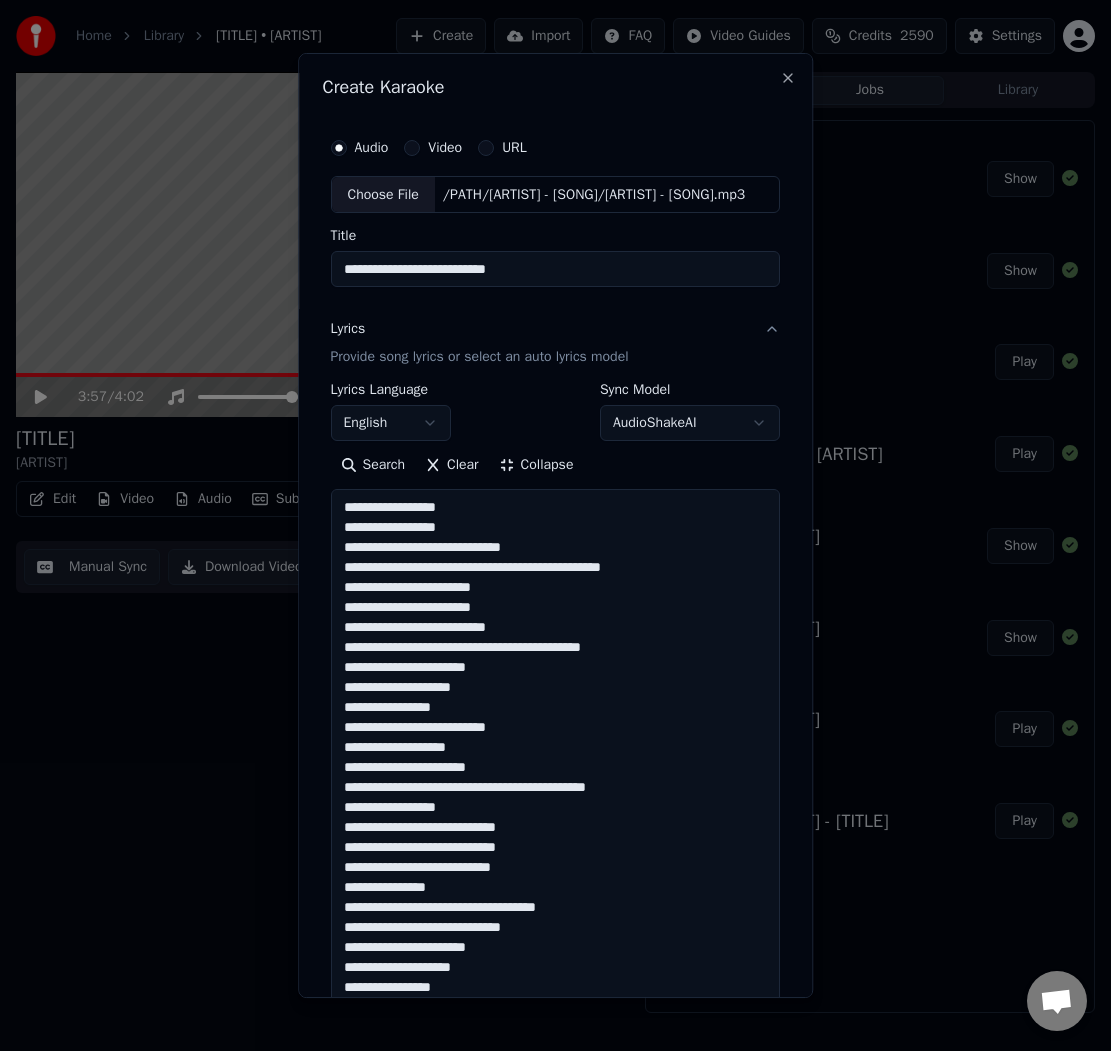 click on "**********" at bounding box center (555, 525) 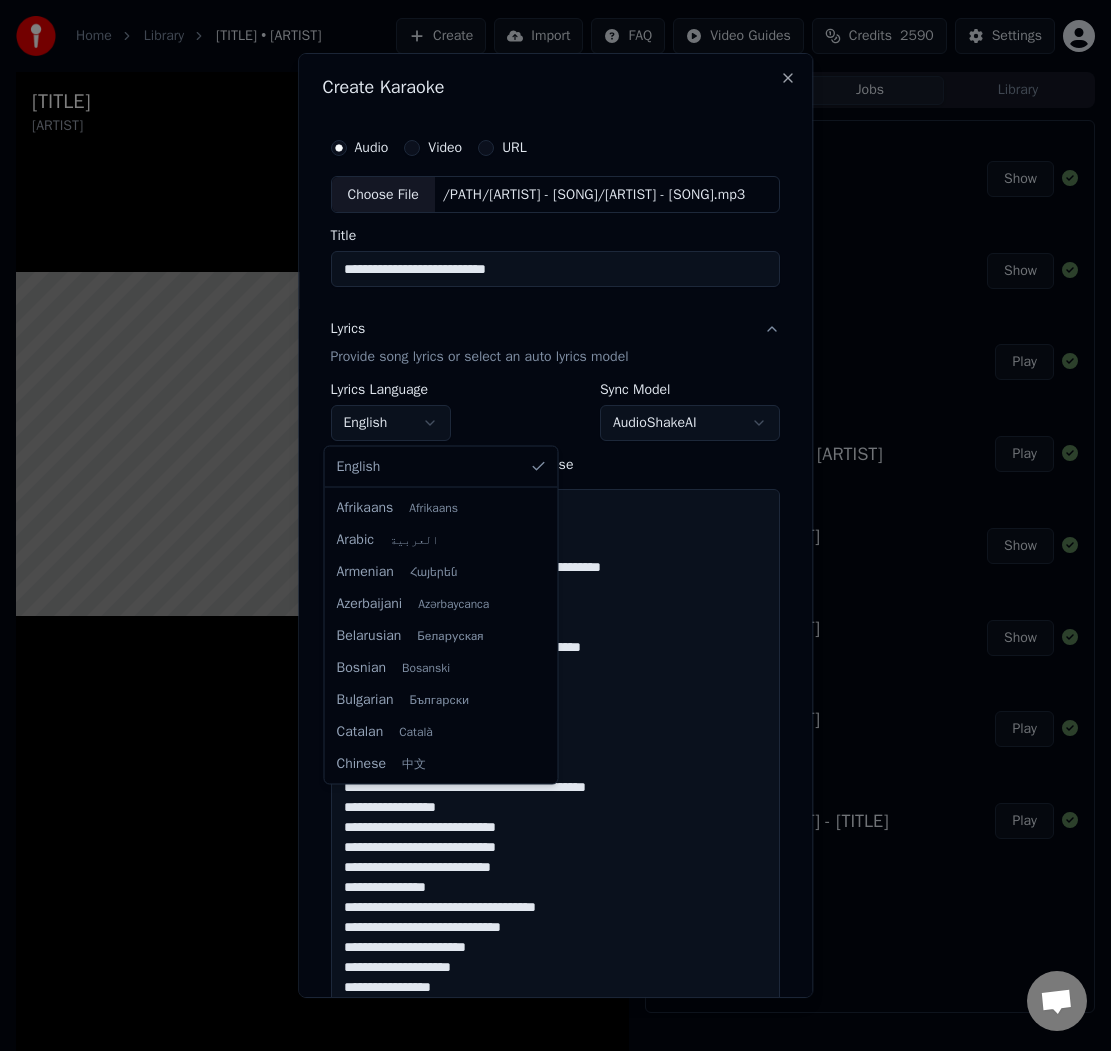 scroll, scrollTop: 0, scrollLeft: 0, axis: both 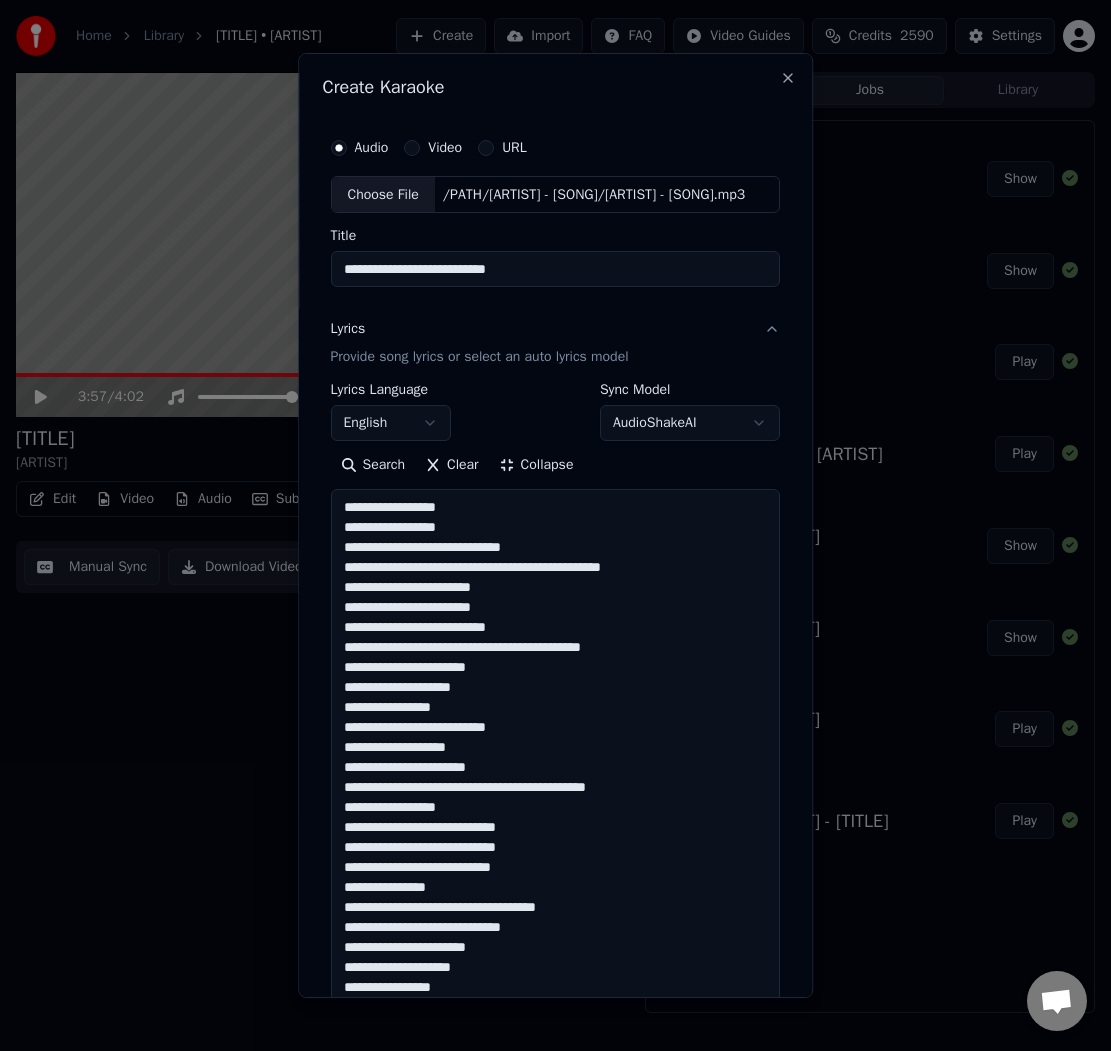 click on "**********" at bounding box center [555, 525] 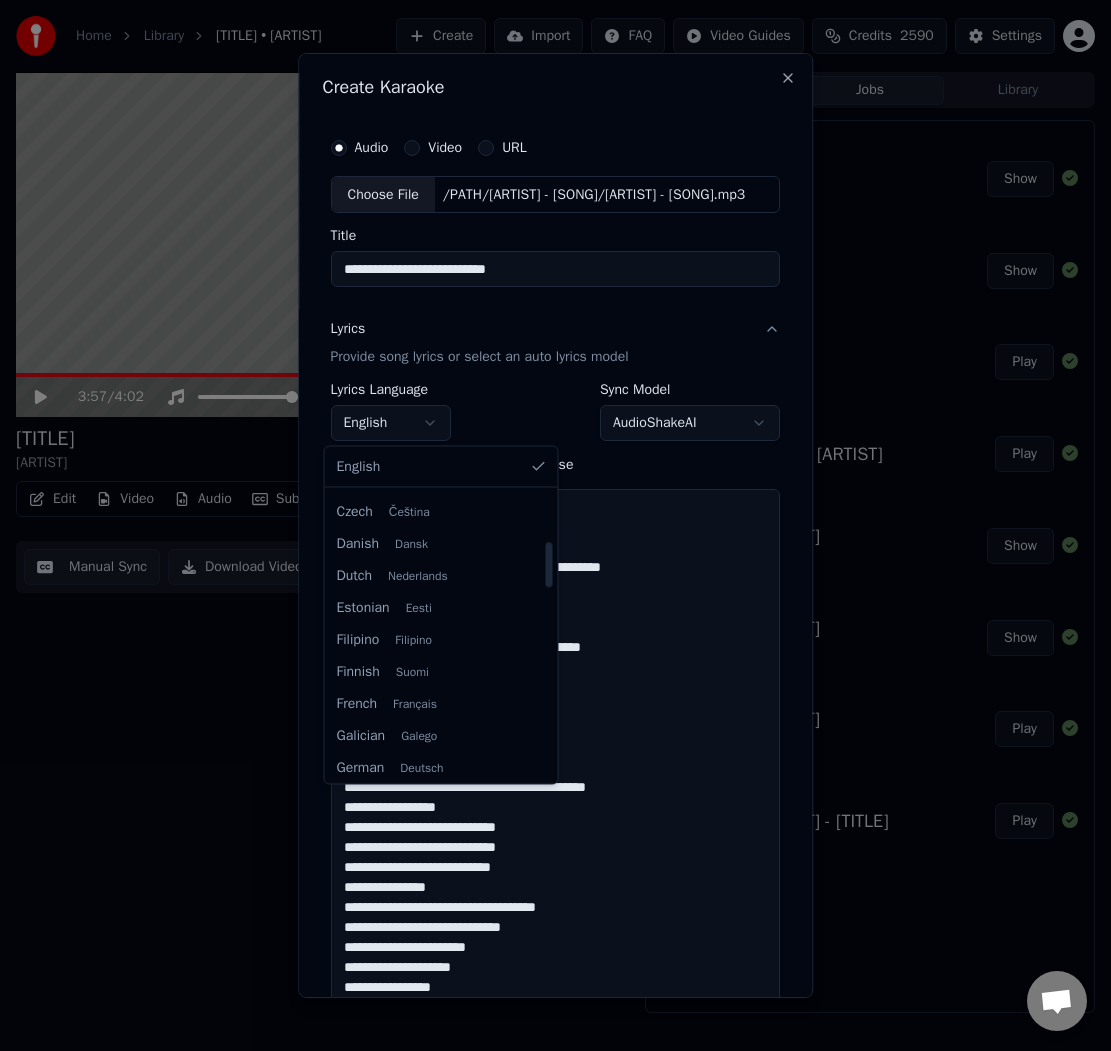 scroll, scrollTop: 322, scrollLeft: 0, axis: vertical 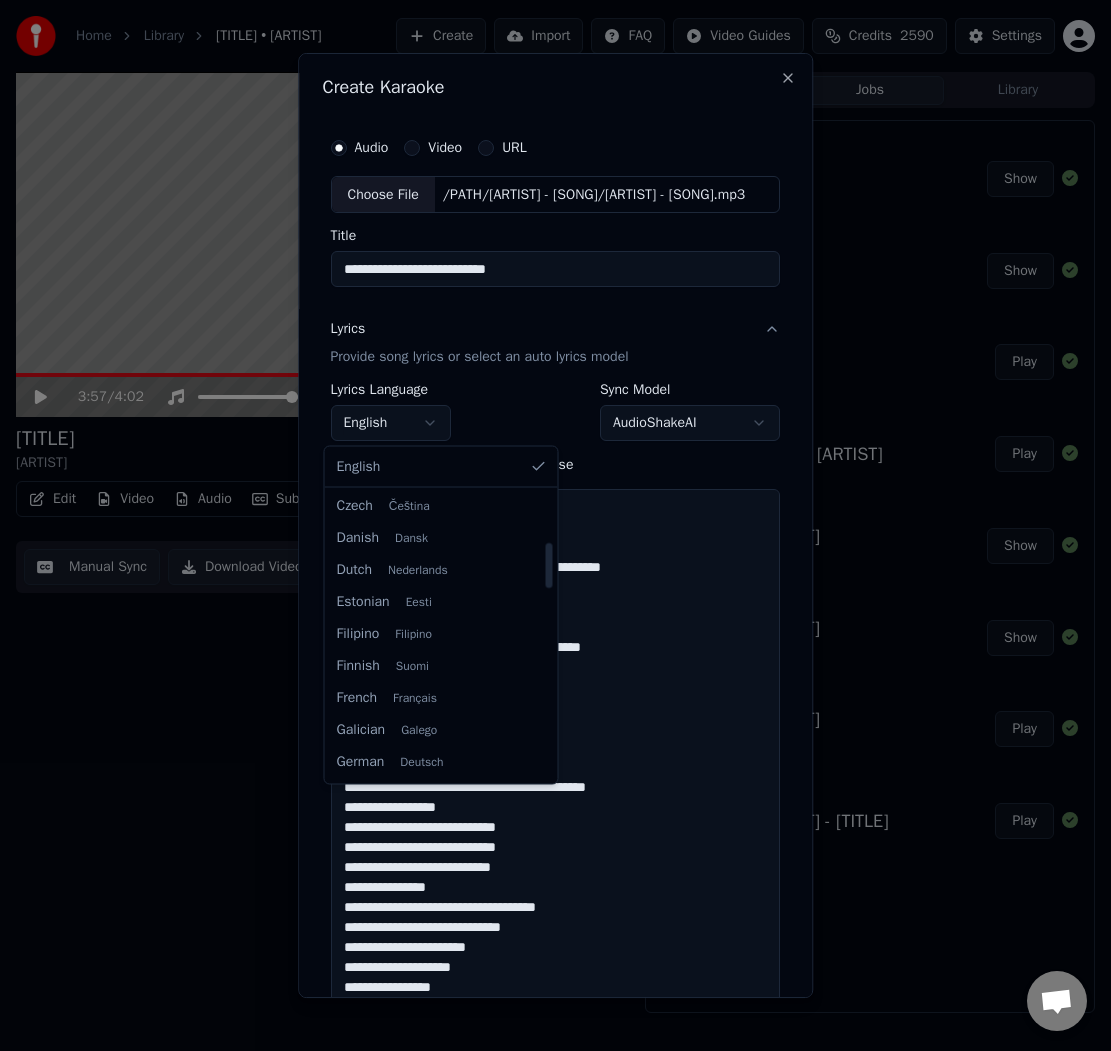 select on "**" 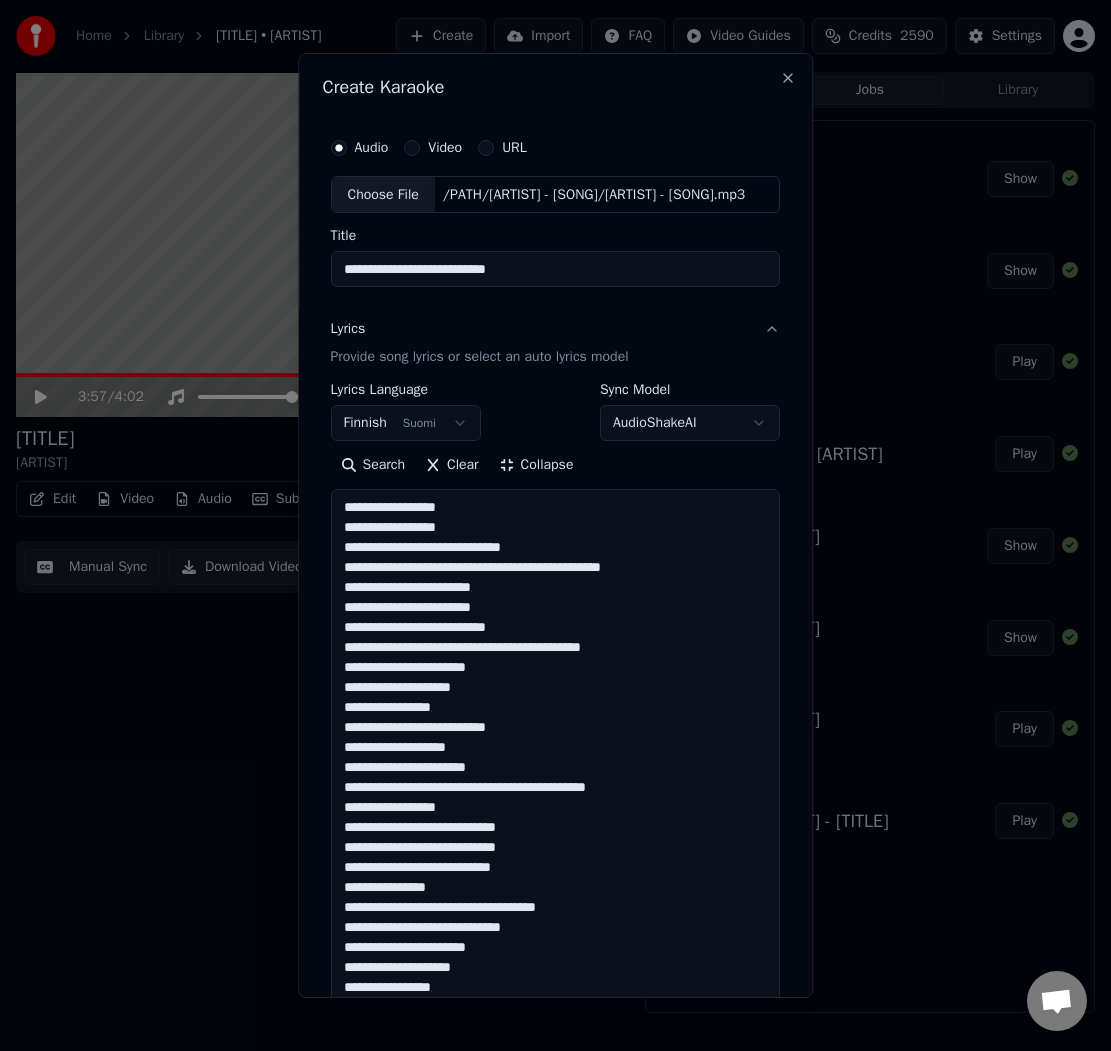 click at bounding box center [555, 908] 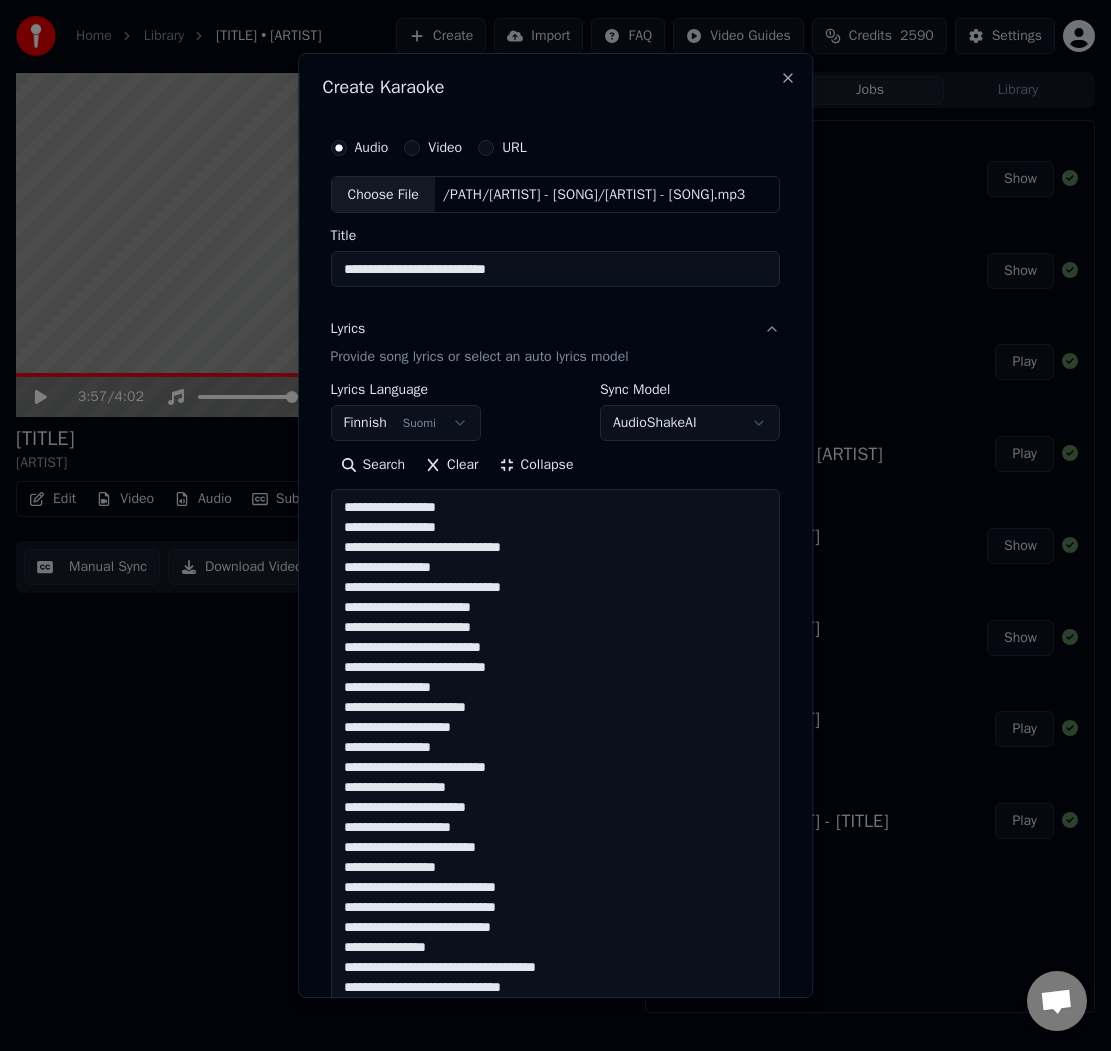 scroll, scrollTop: 61, scrollLeft: 0, axis: vertical 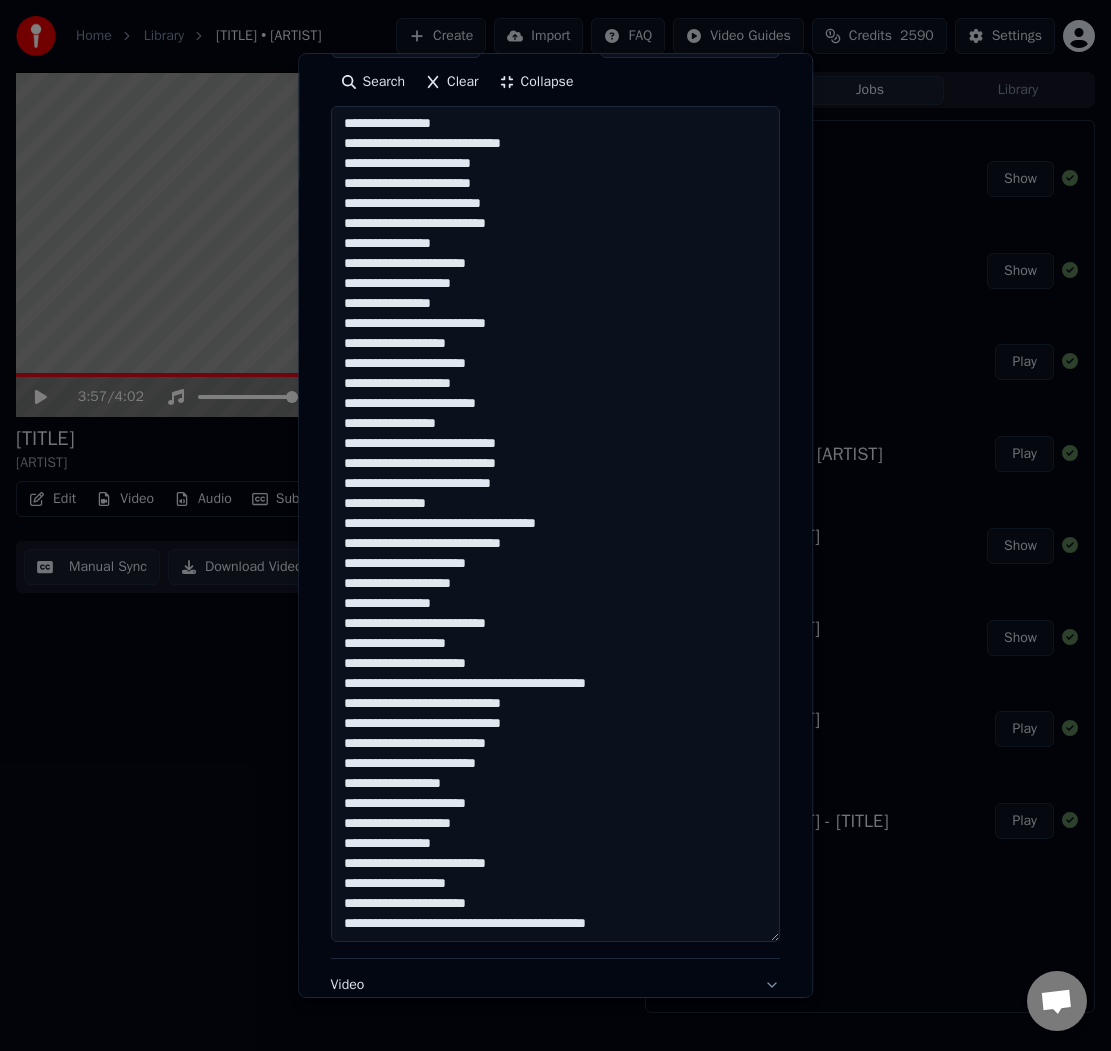 click at bounding box center [555, 525] 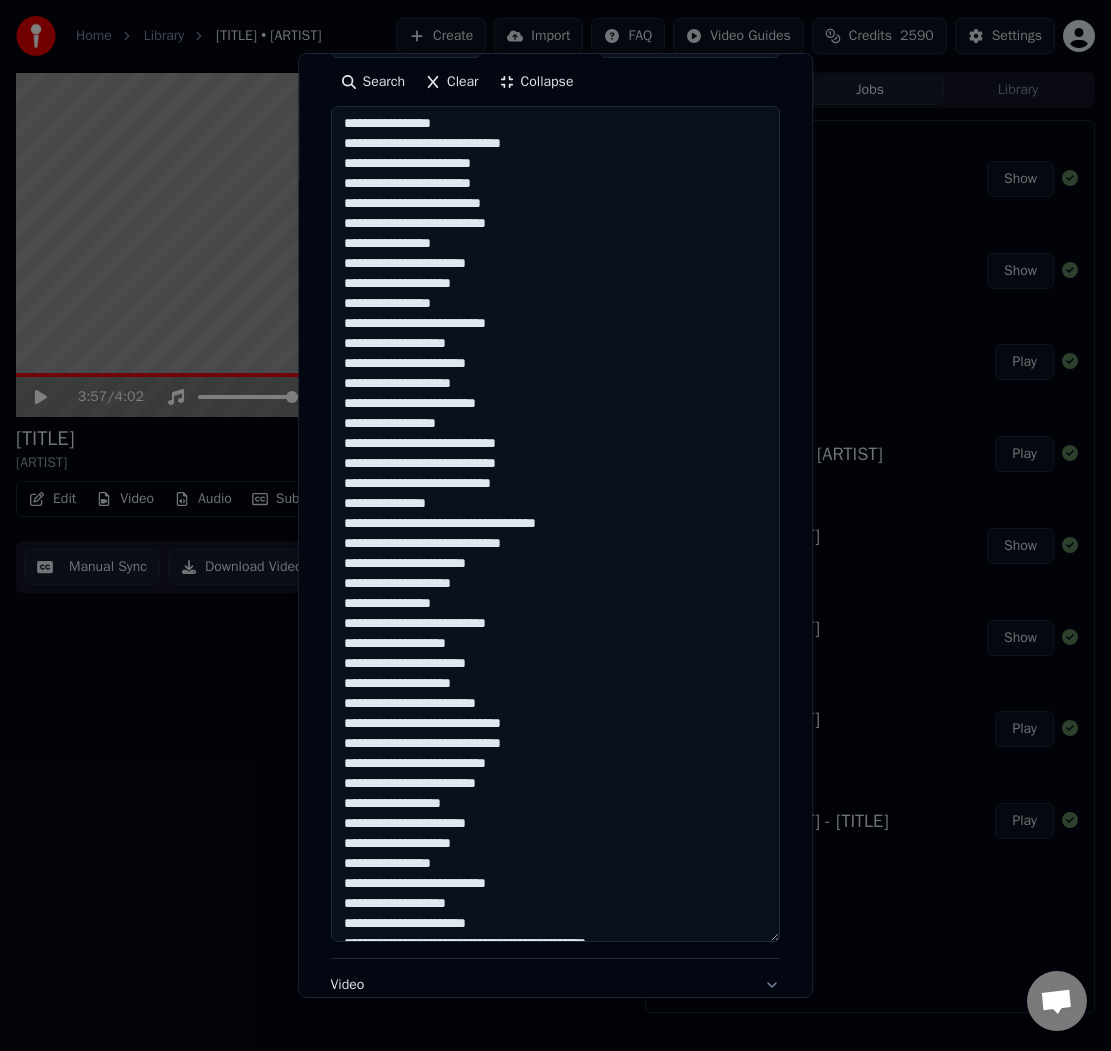 scroll, scrollTop: 81, scrollLeft: 0, axis: vertical 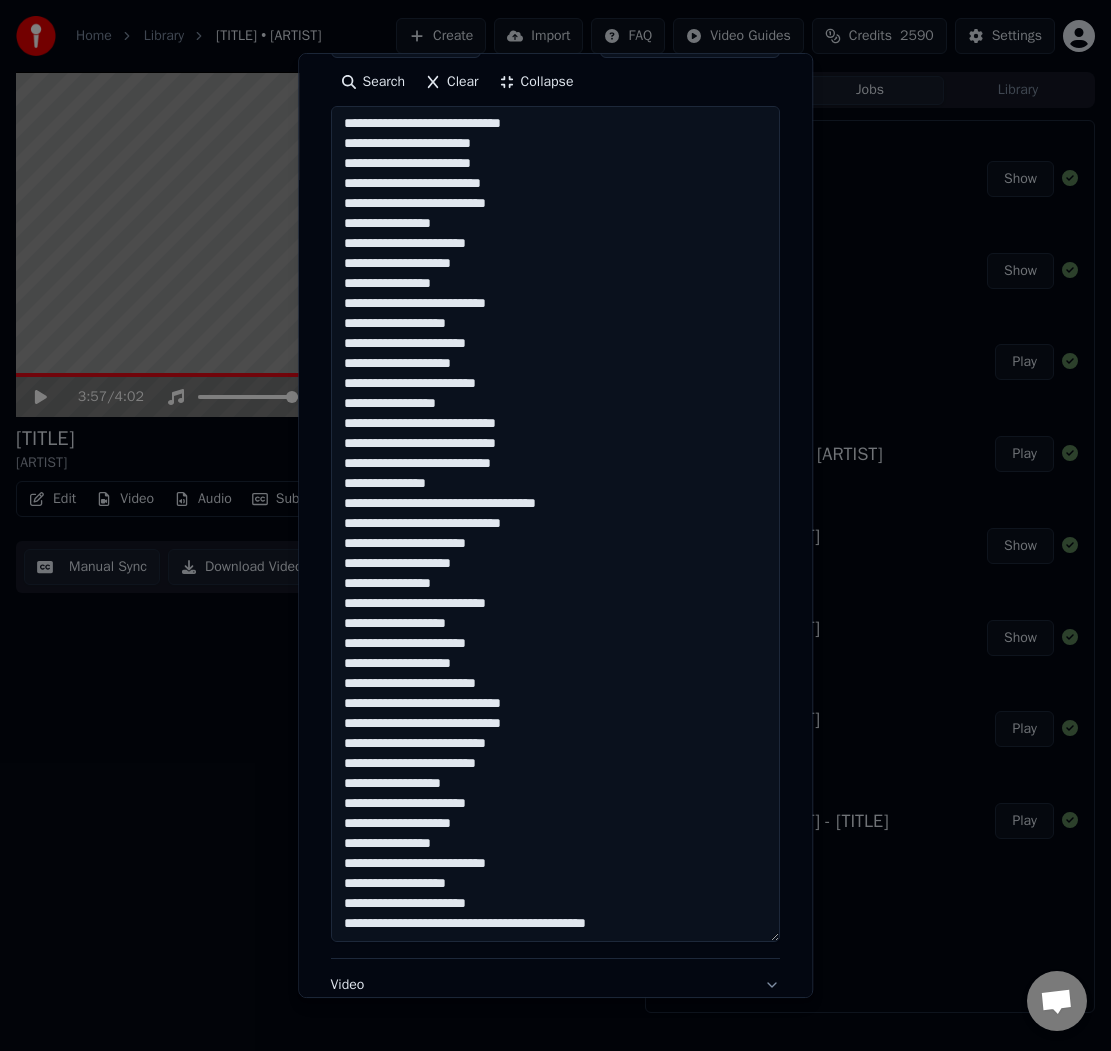 click at bounding box center (555, 525) 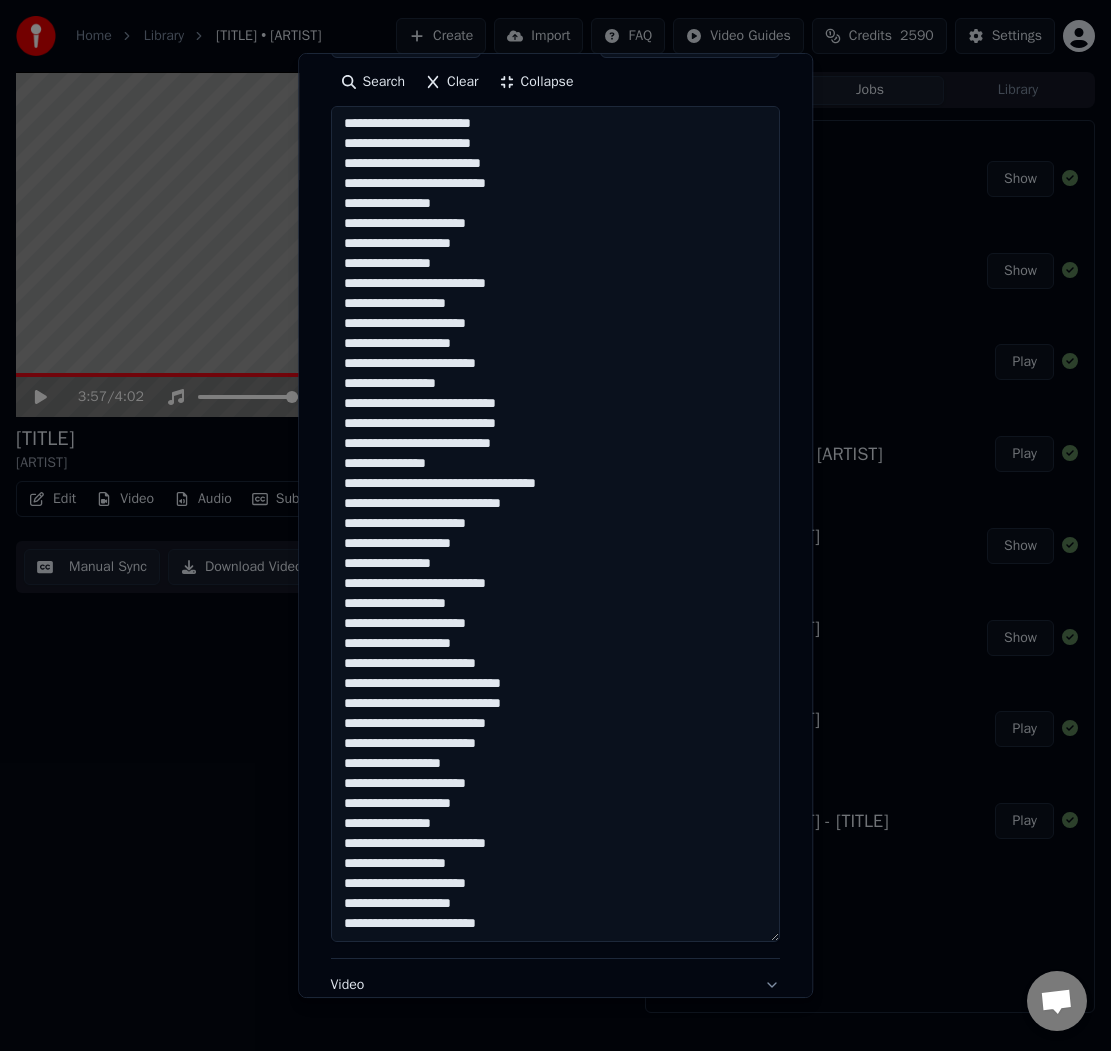 scroll, scrollTop: 0, scrollLeft: 0, axis: both 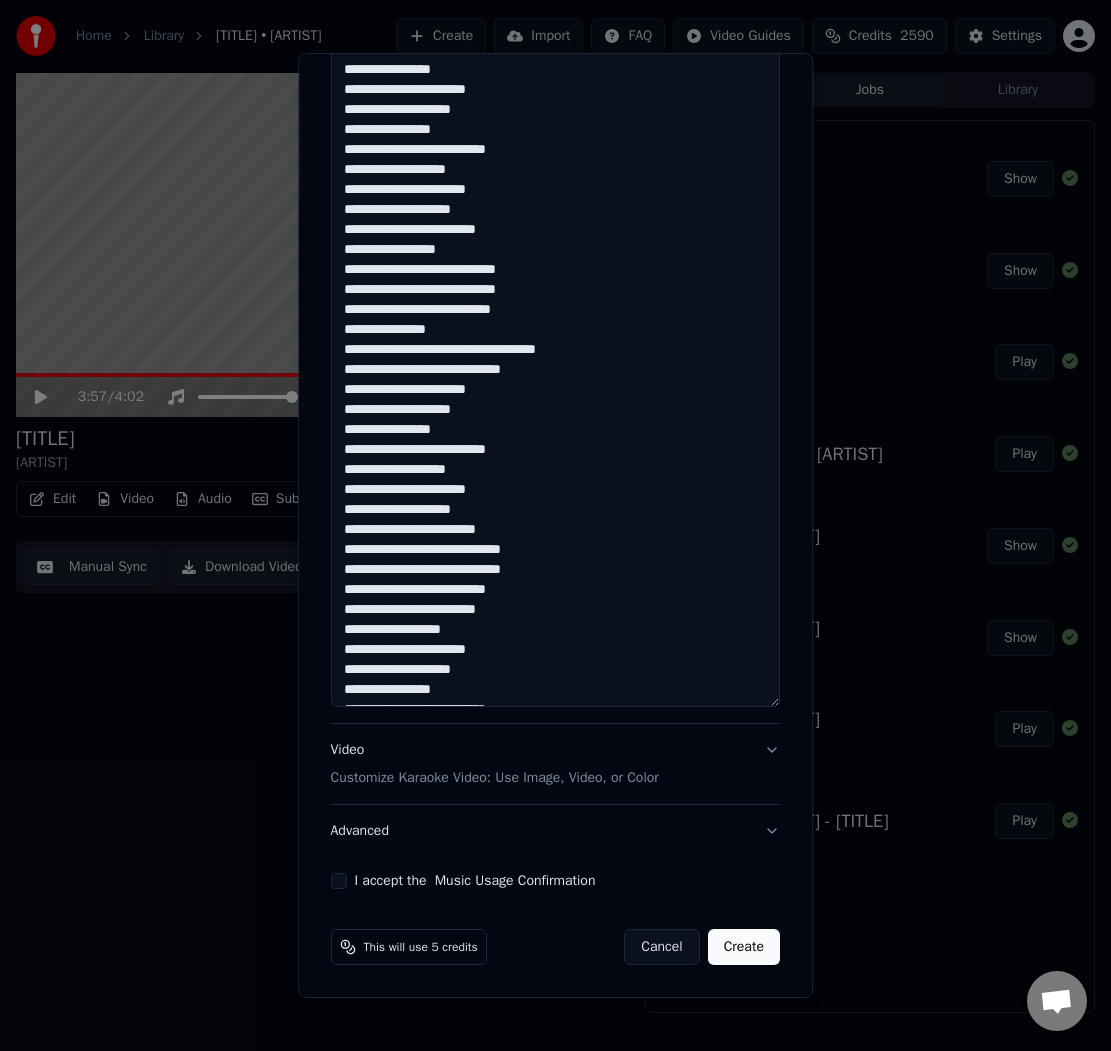 type on "**********" 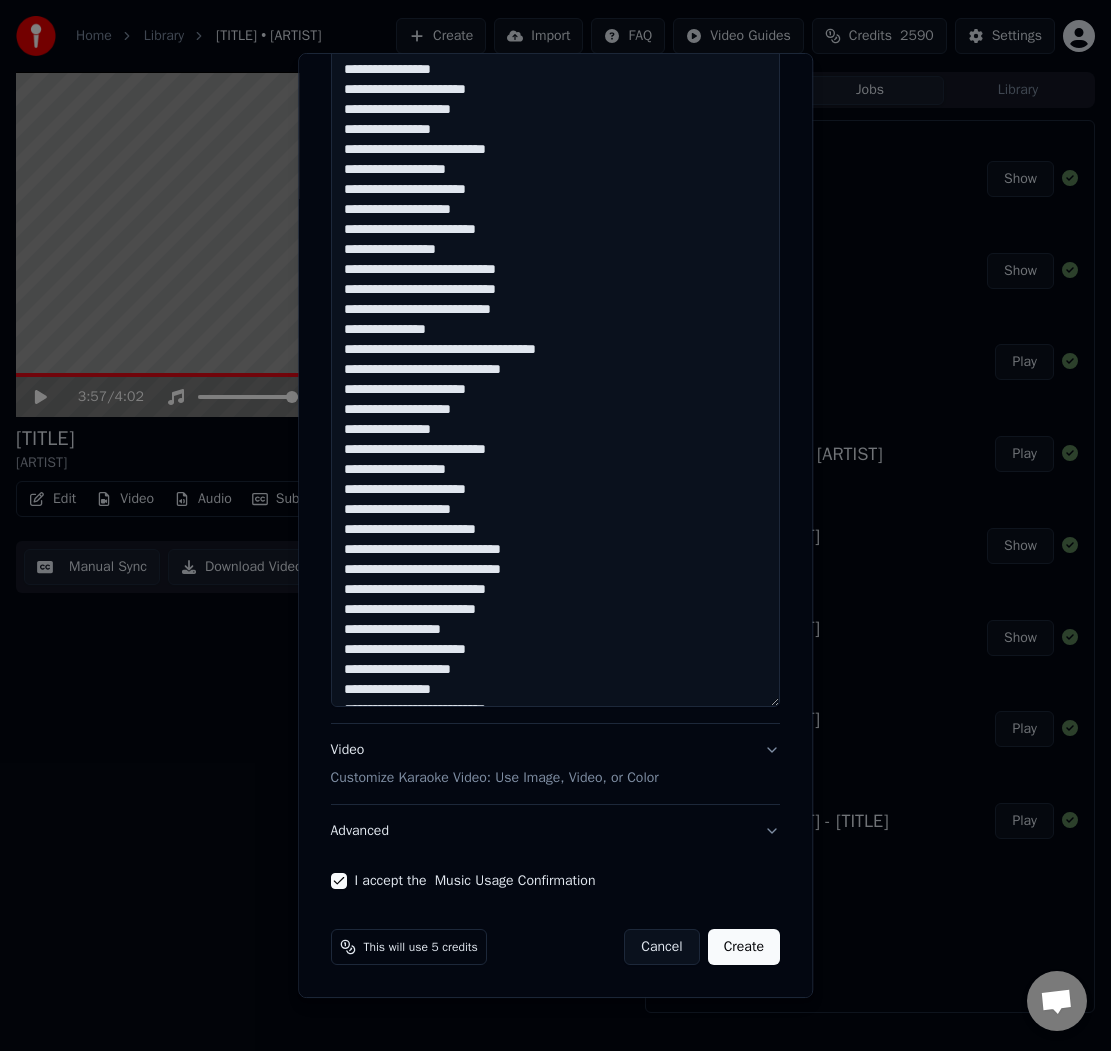 click on "Create" at bounding box center (744, 947) 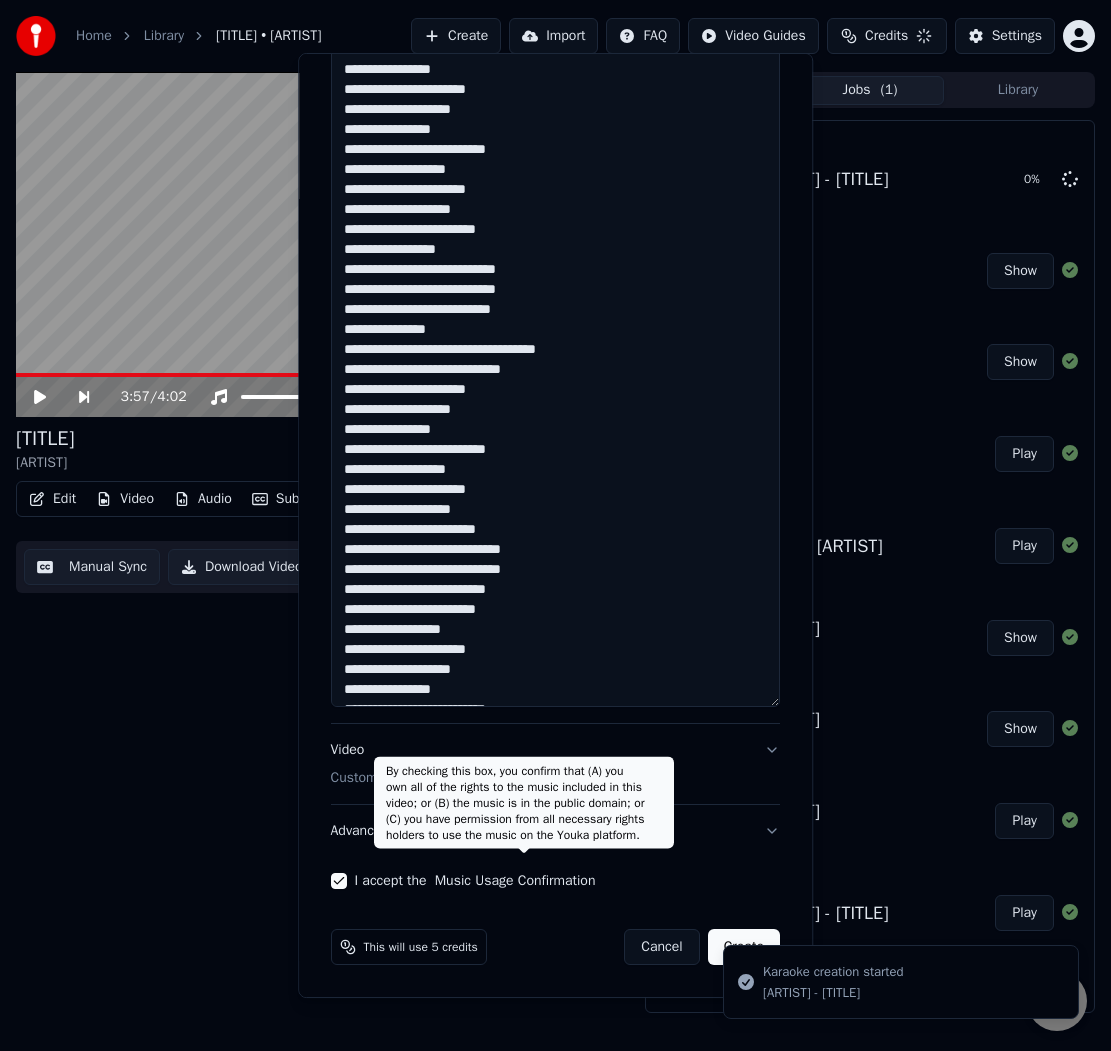 type 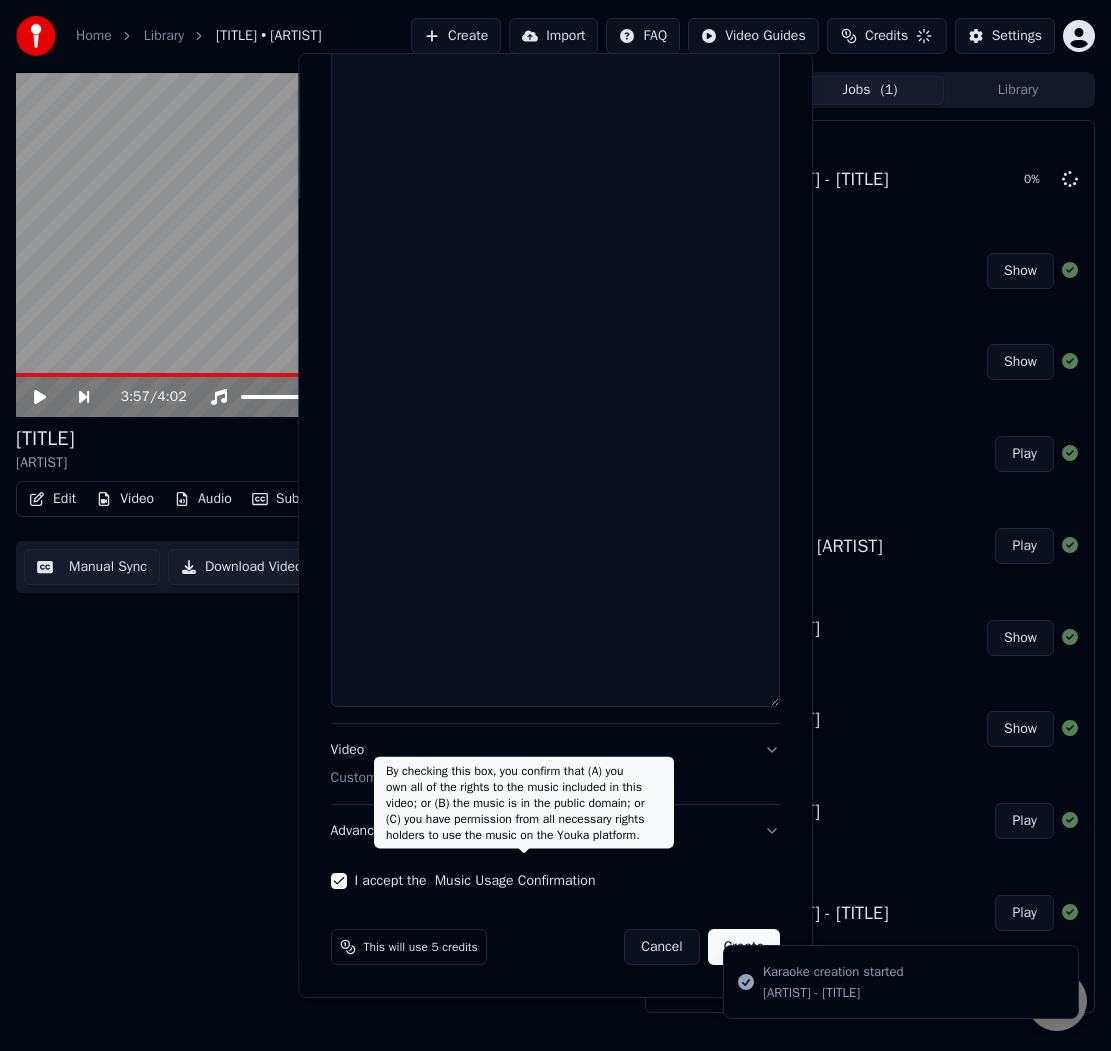 select 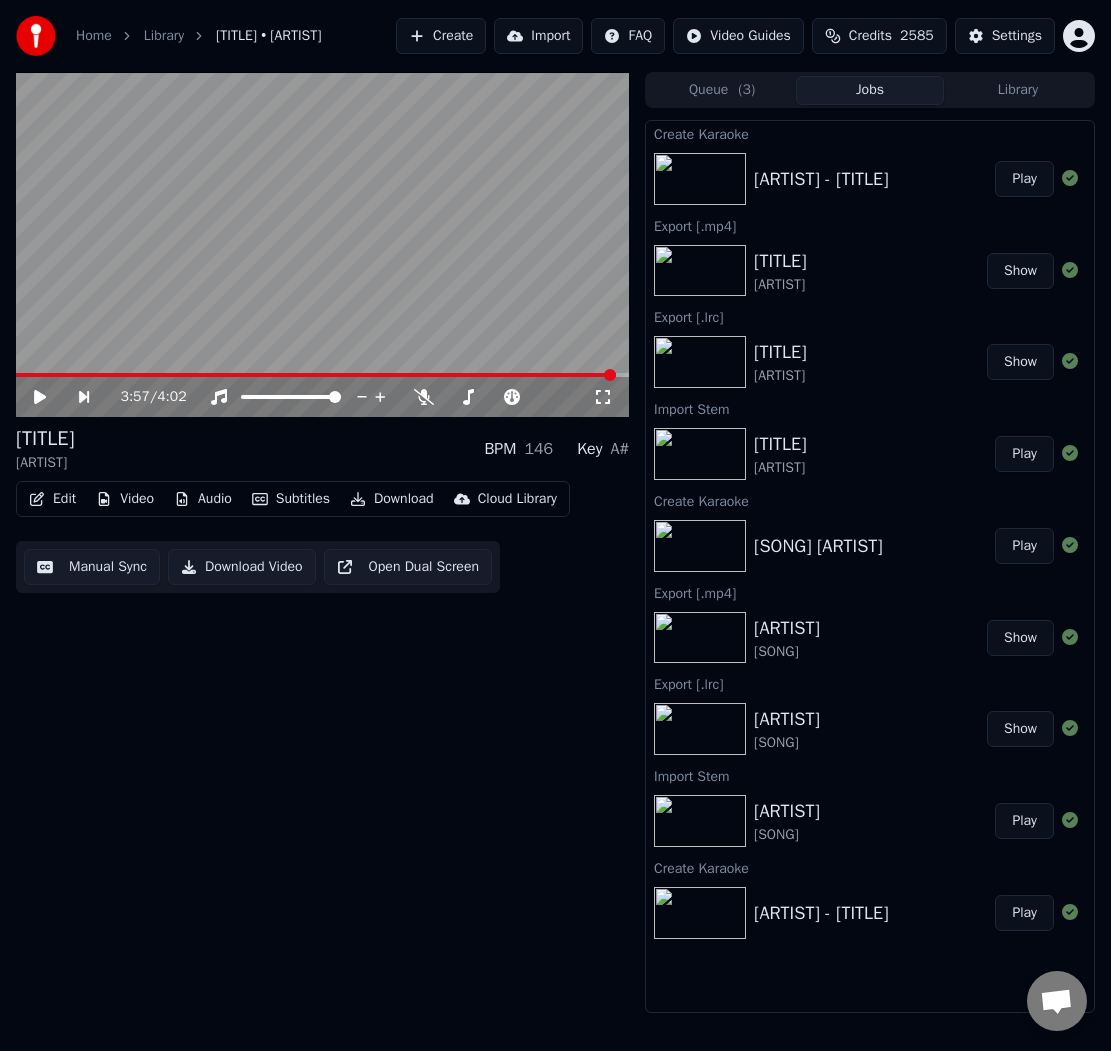 click on "Play" at bounding box center [1024, 179] 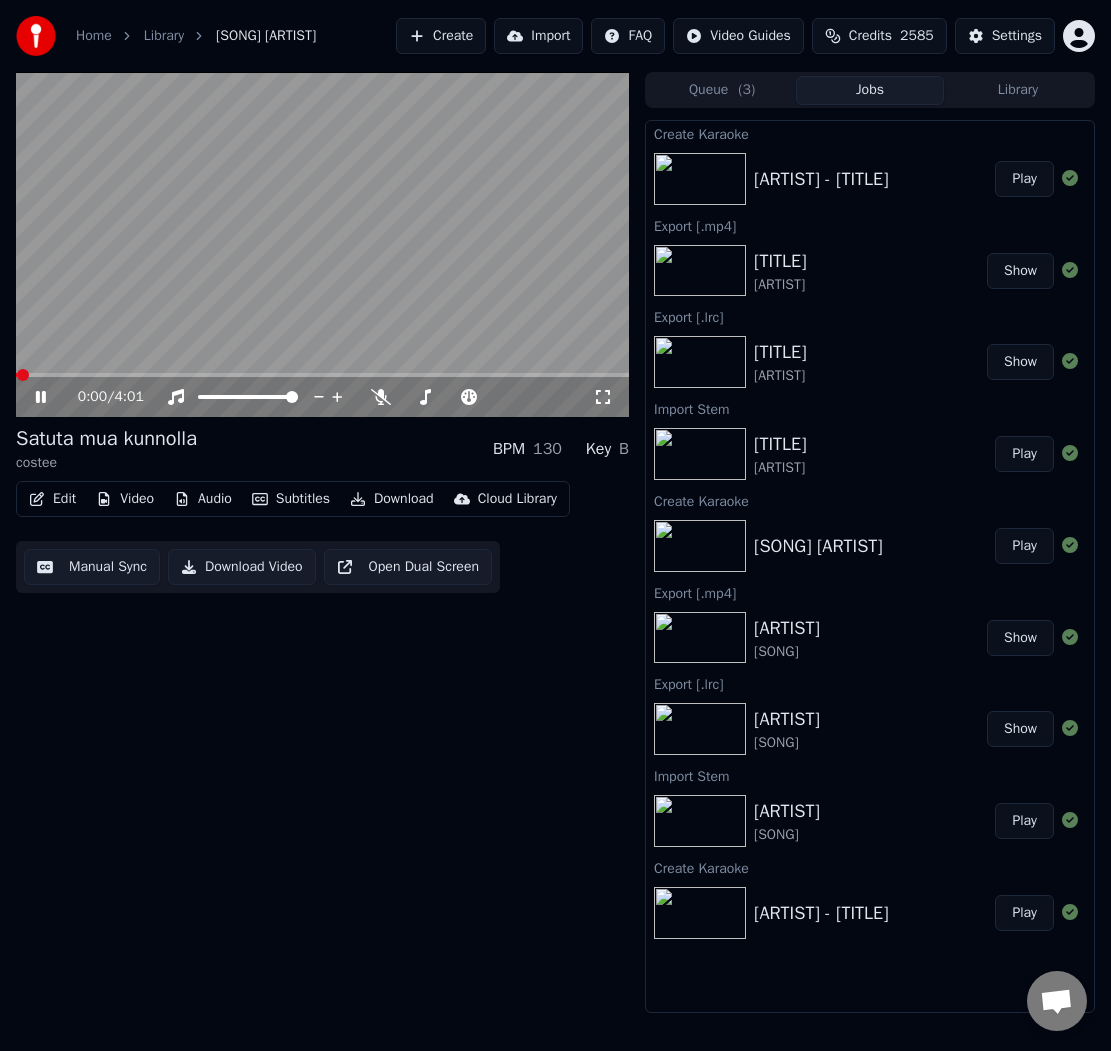 click on "Manual Sync" at bounding box center [92, 567] 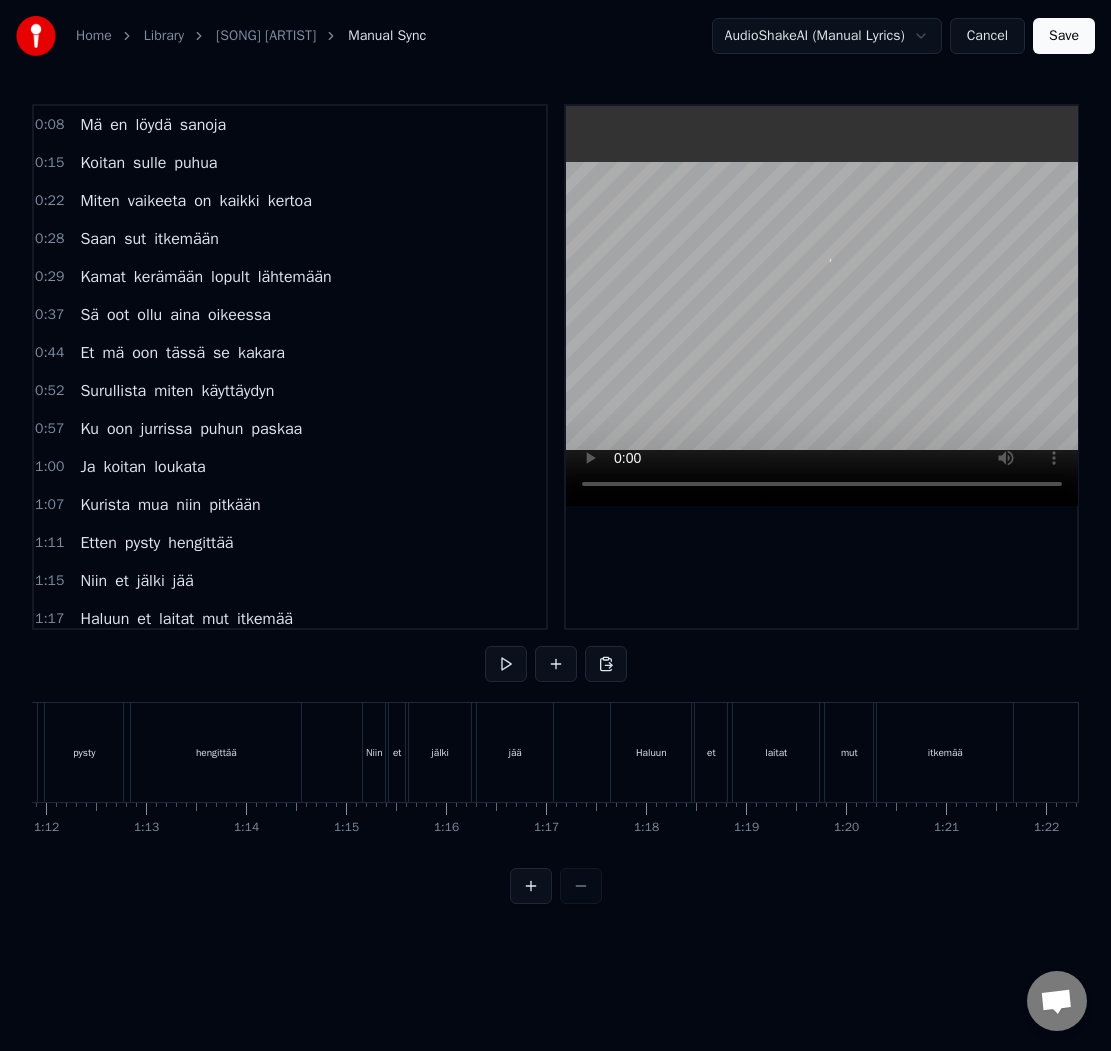 scroll, scrollTop: 0, scrollLeft: 7200, axis: horizontal 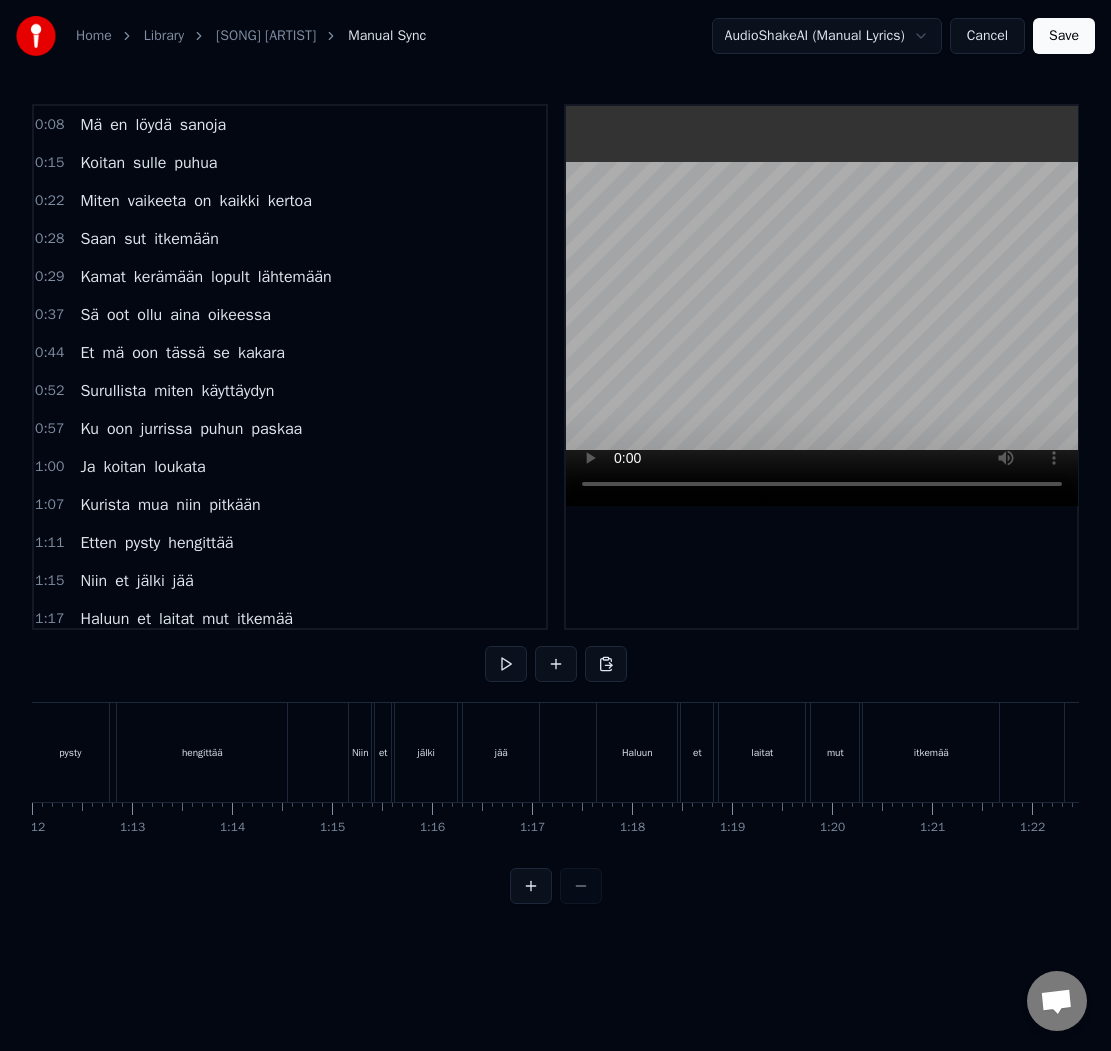 click on "hengittää" at bounding box center (202, 752) 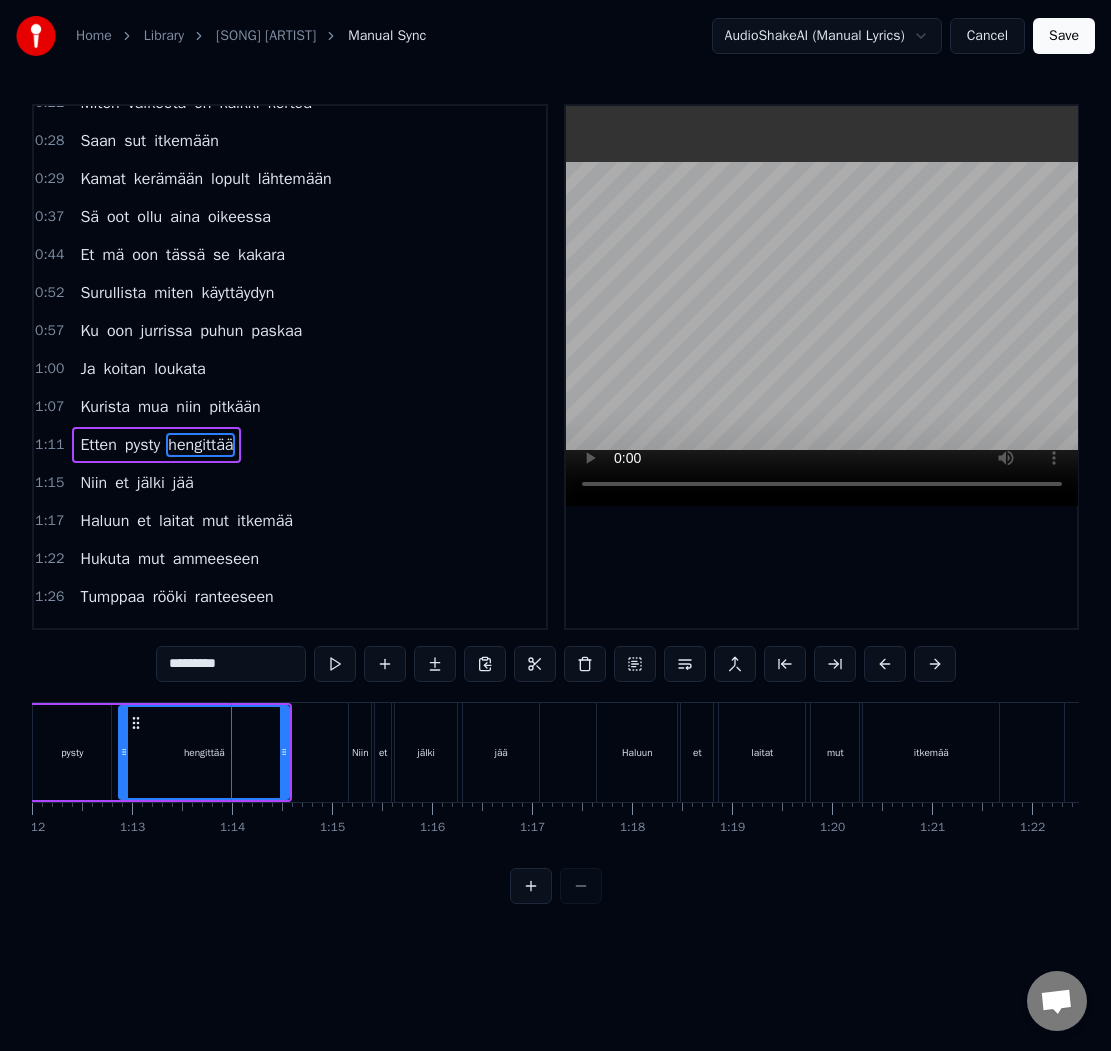 scroll, scrollTop: 171, scrollLeft: 0, axis: vertical 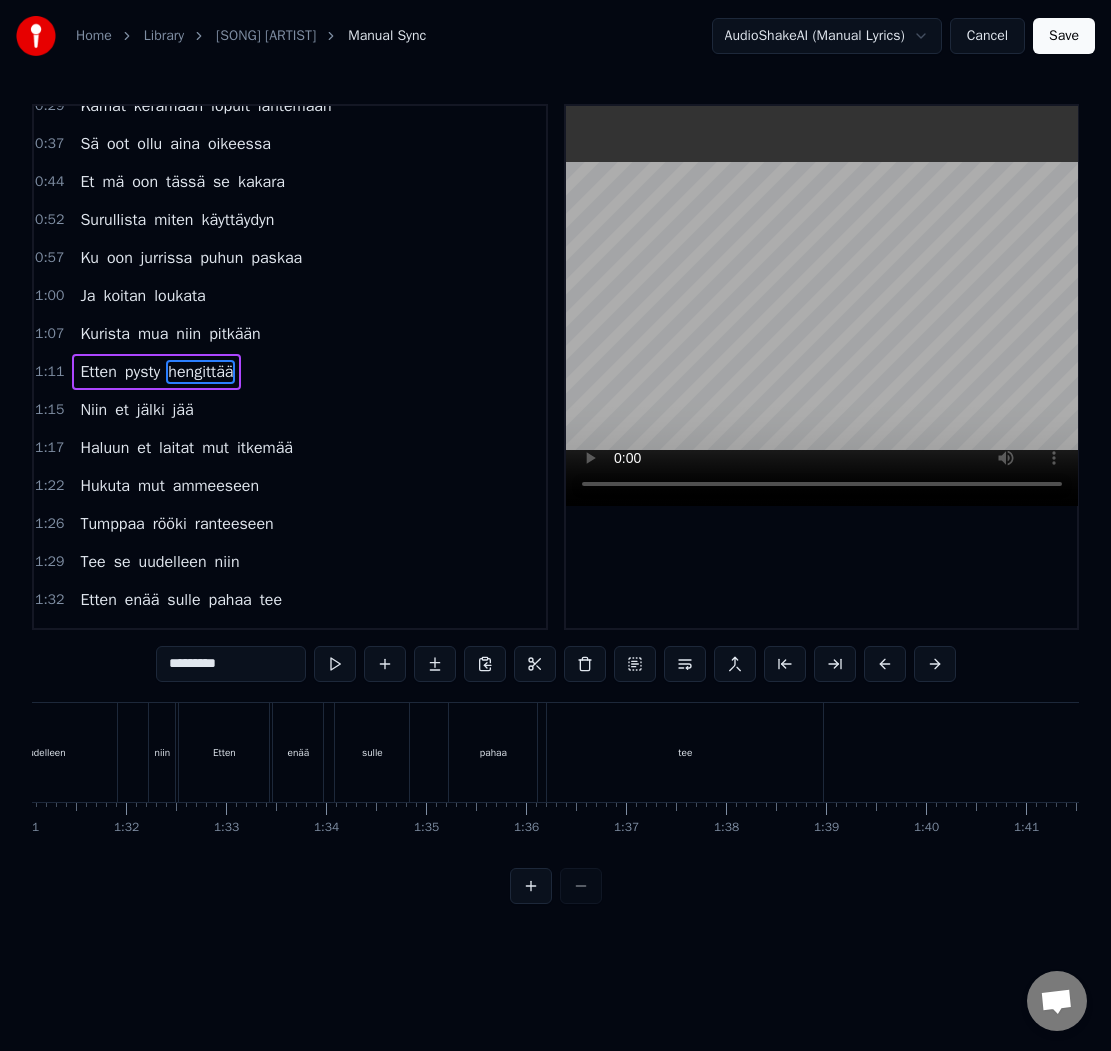 click on "tee" at bounding box center (685, 752) 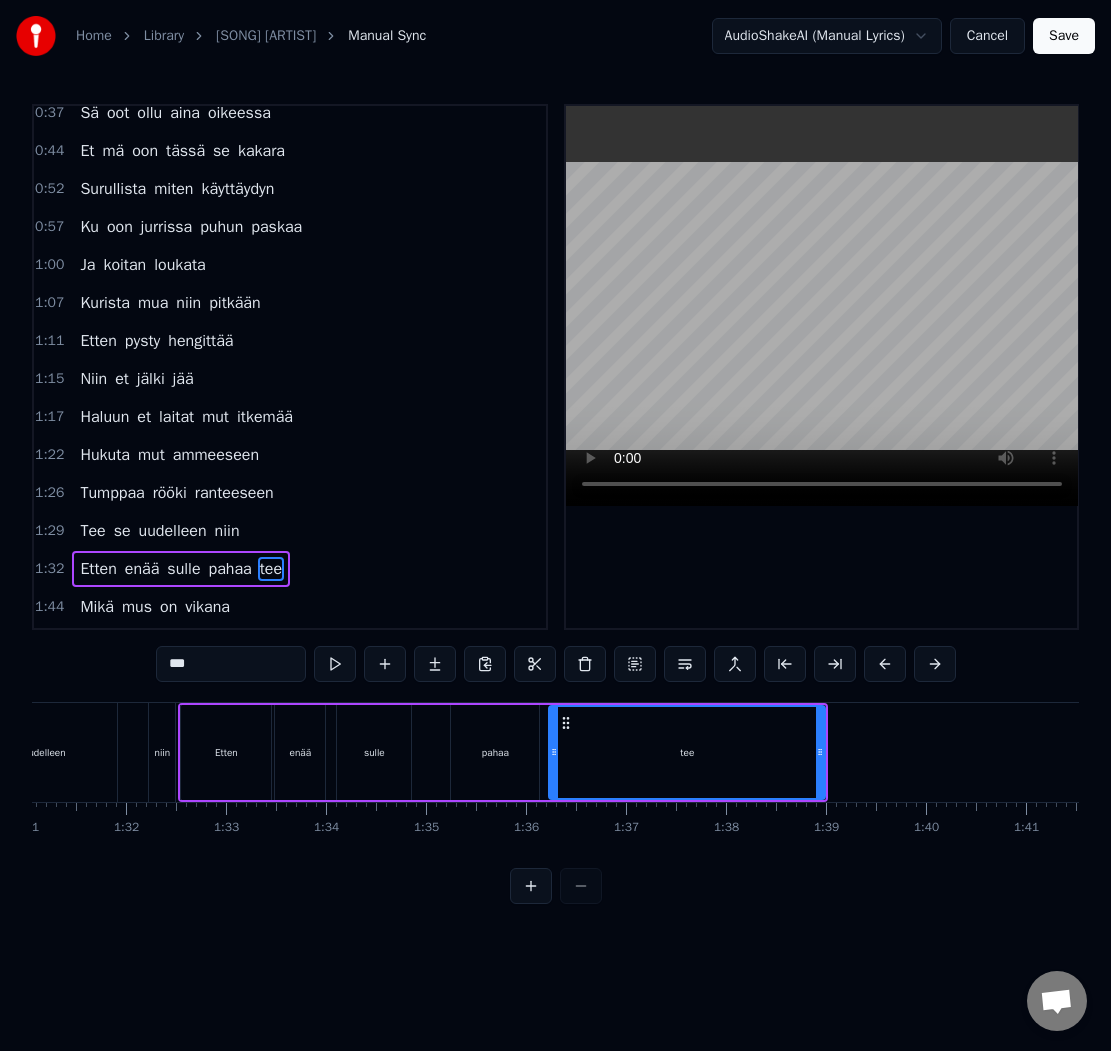 scroll, scrollTop: 208, scrollLeft: 0, axis: vertical 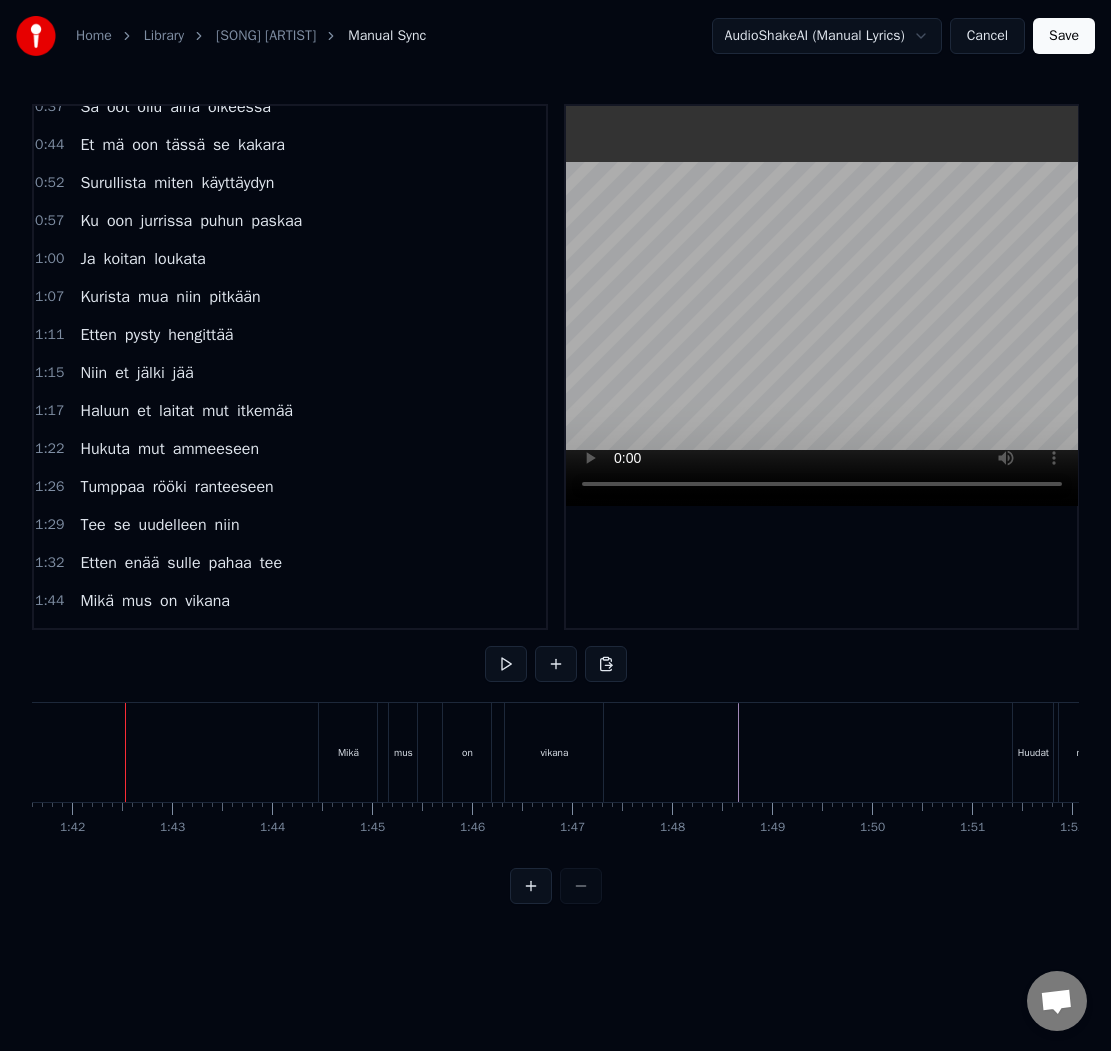 click at bounding box center (1963, 752) 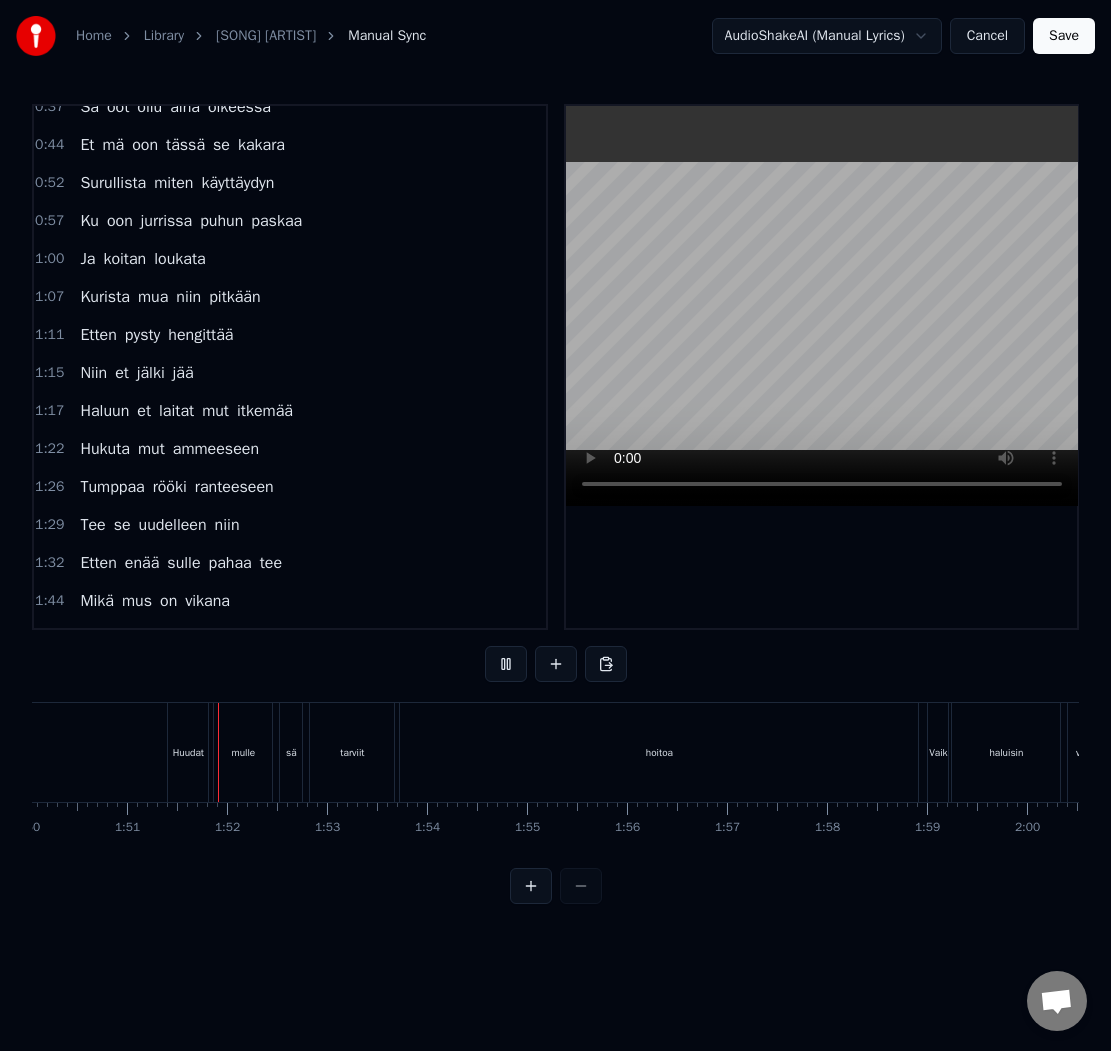 scroll, scrollTop: 0, scrollLeft: 11021, axis: horizontal 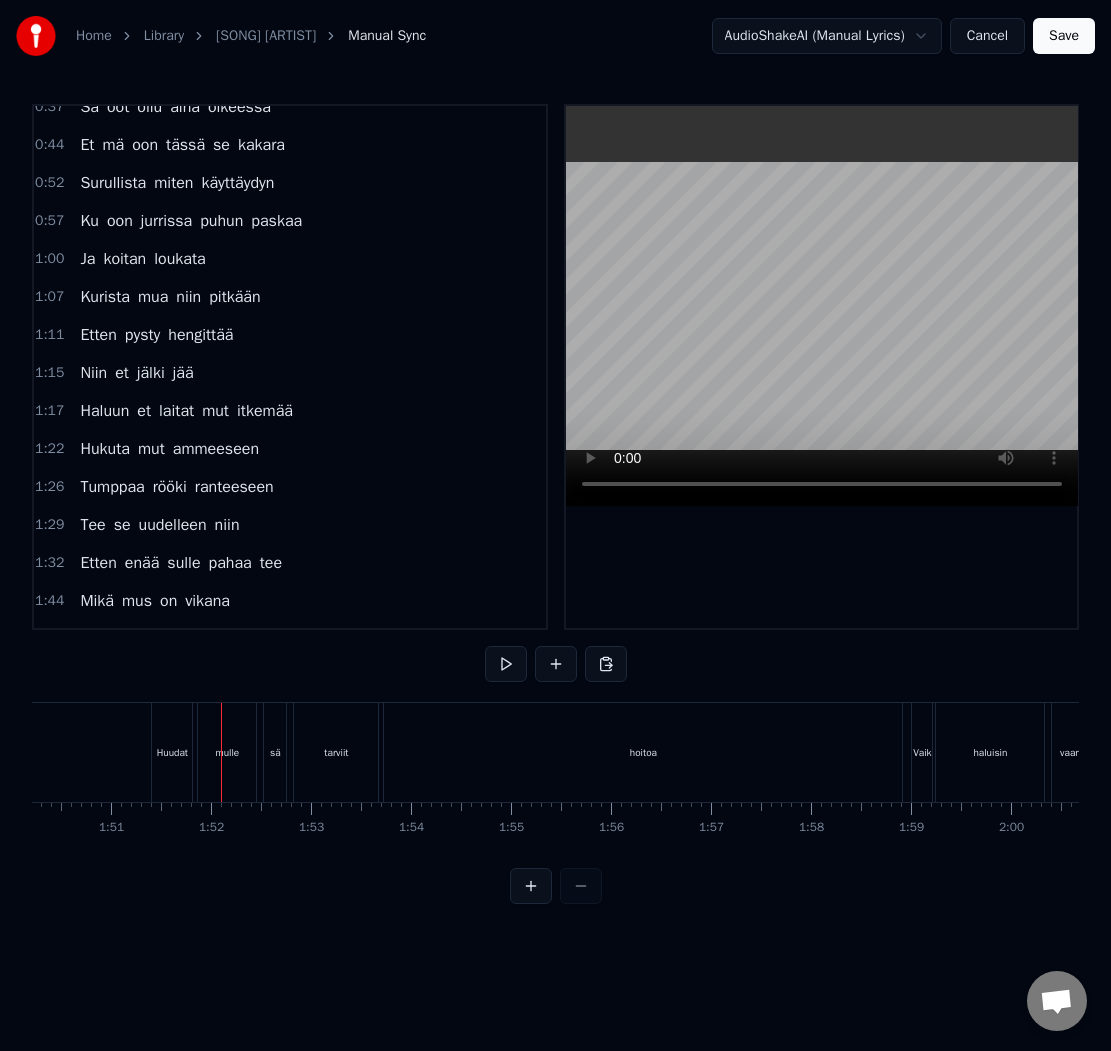 click on "hoitoa" at bounding box center (643, 752) 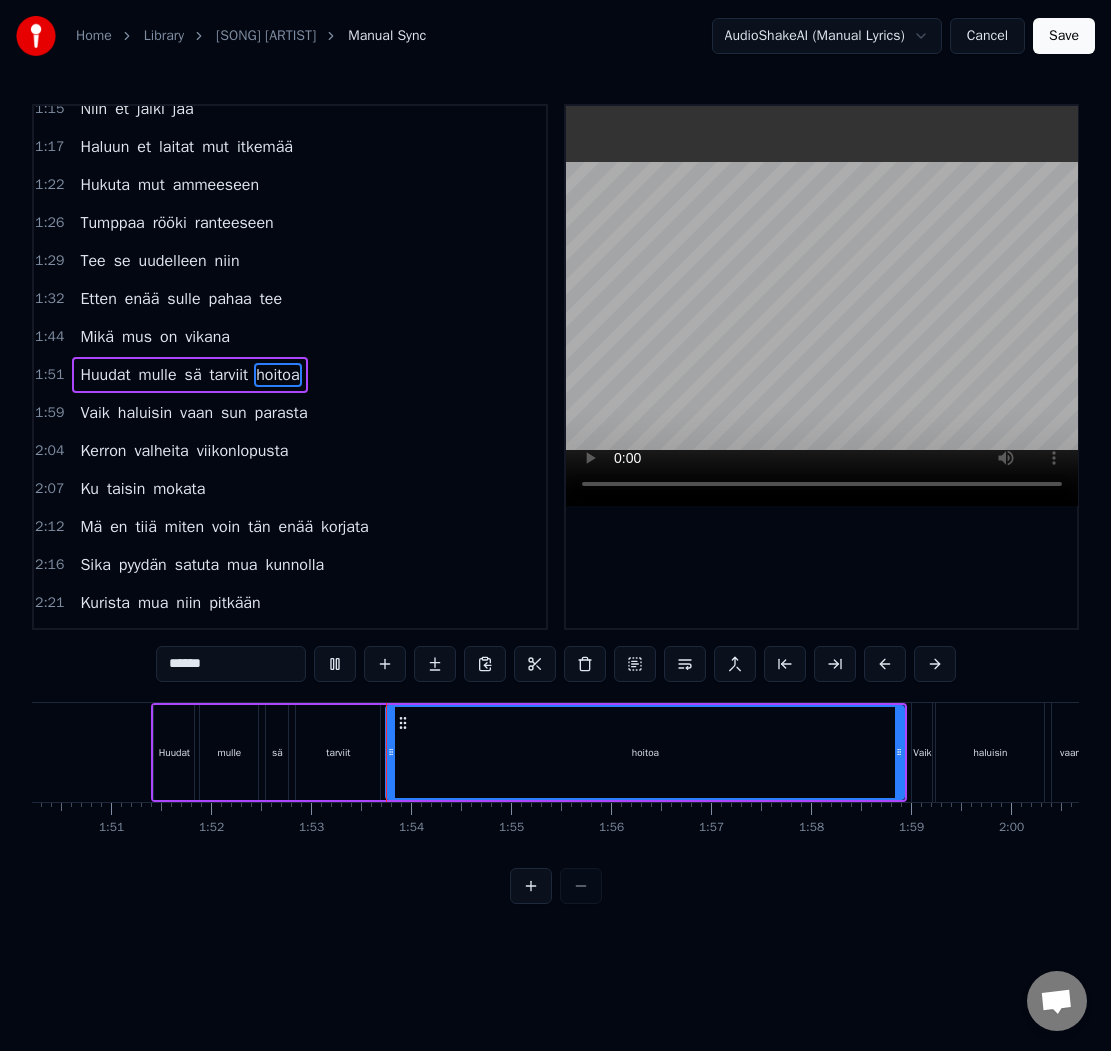 scroll, scrollTop: 480, scrollLeft: 0, axis: vertical 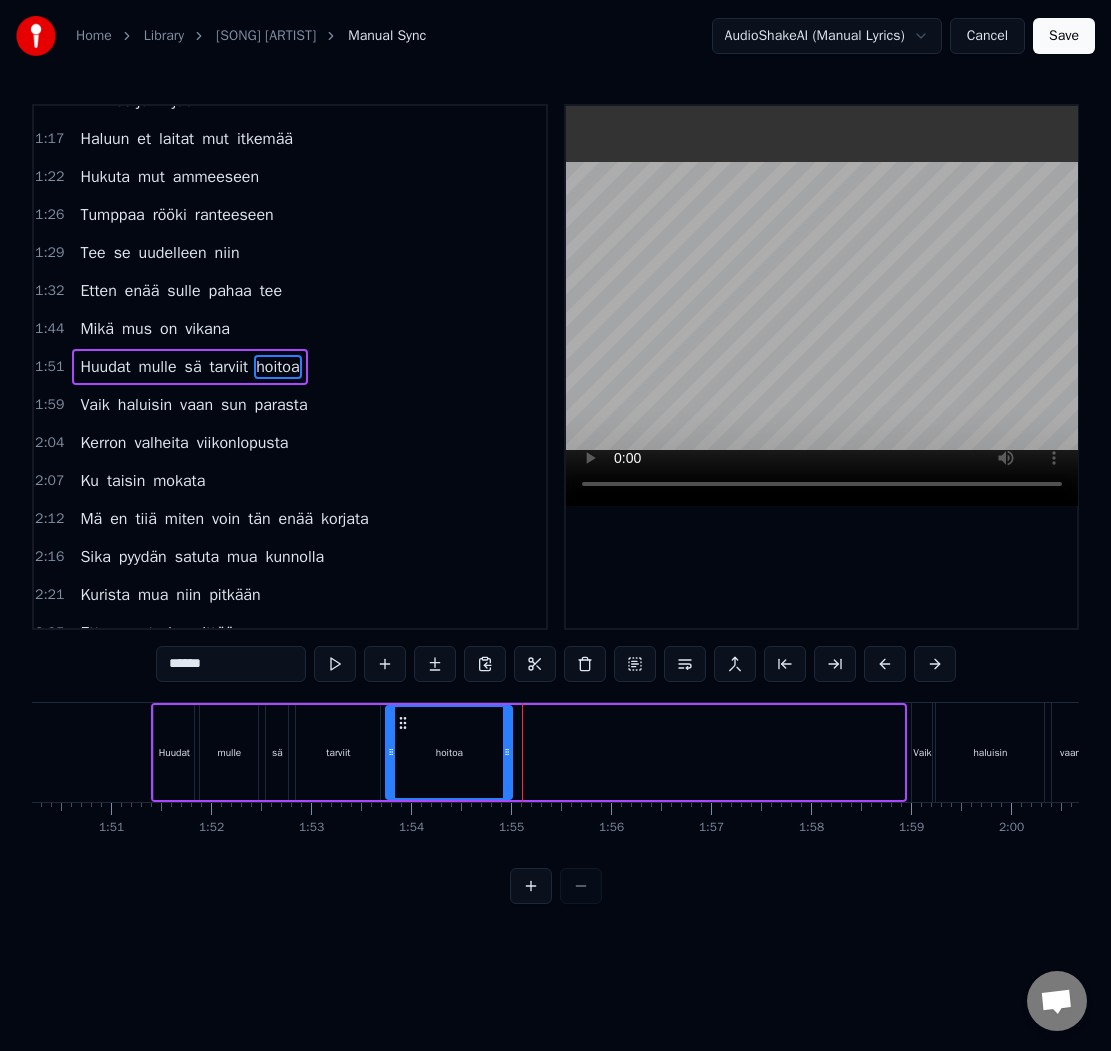 drag, startPoint x: 901, startPoint y: 755, endPoint x: 510, endPoint y: 762, distance: 391.06265 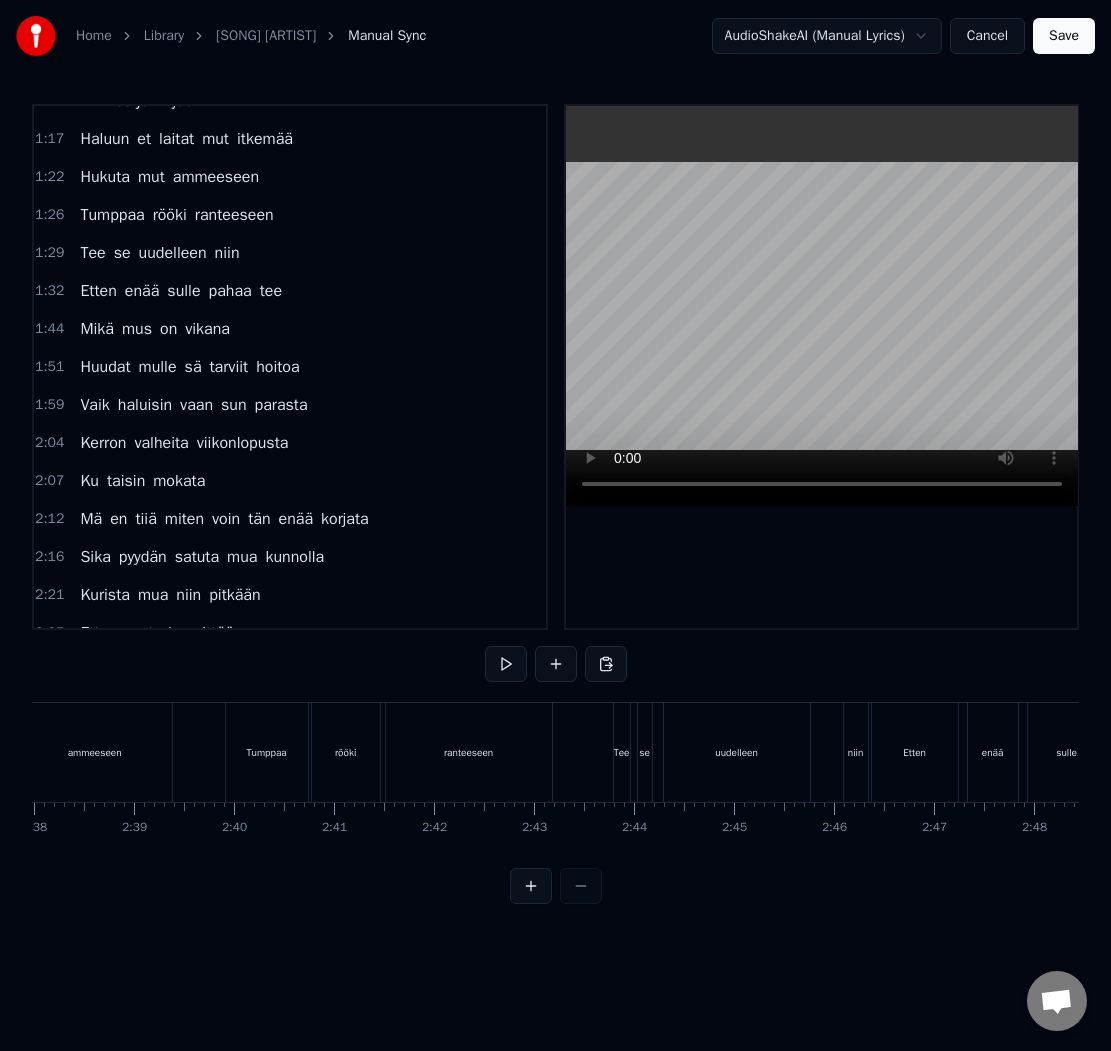 scroll, scrollTop: 0, scrollLeft: 15801, axis: horizontal 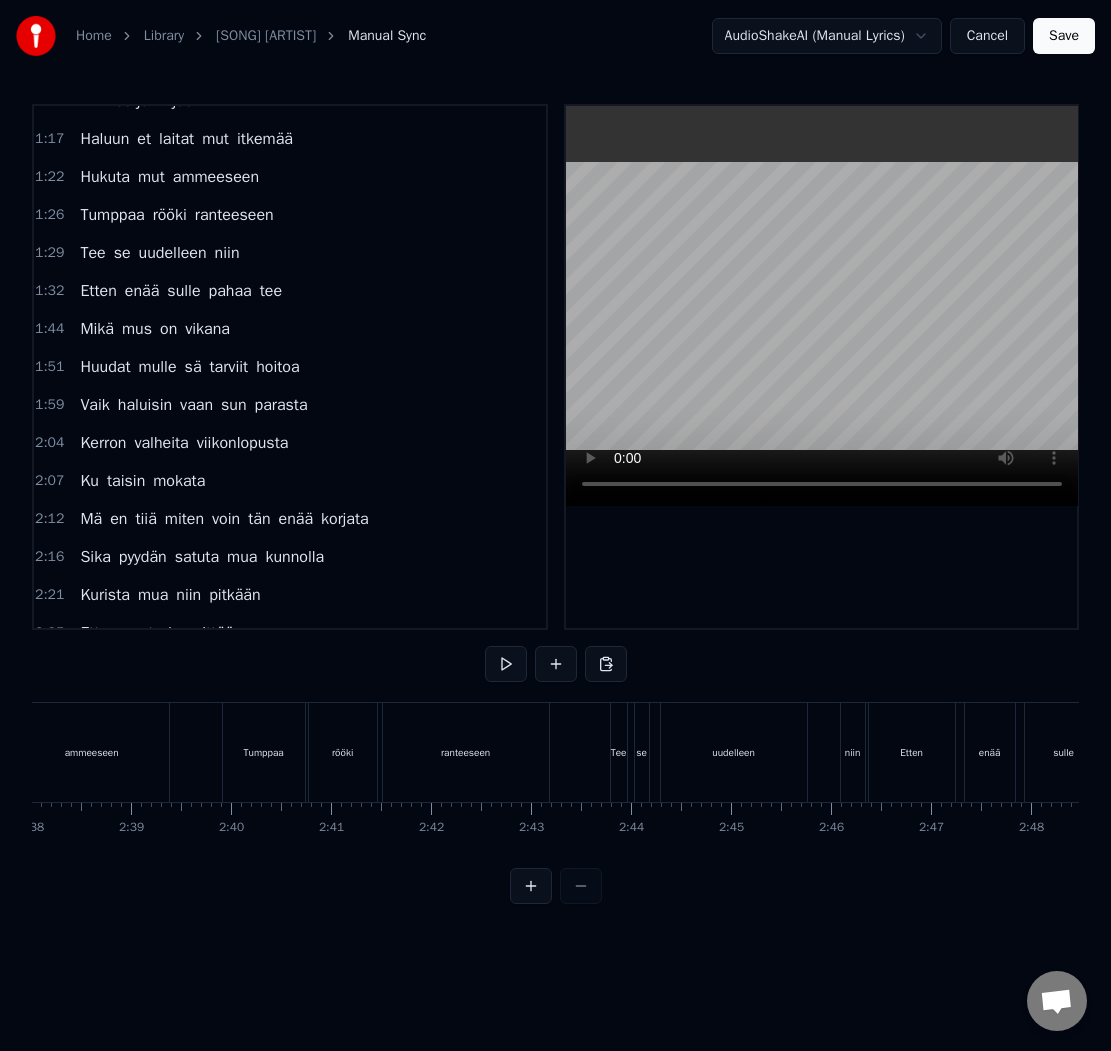 click on "ranteeseen" at bounding box center [466, 752] 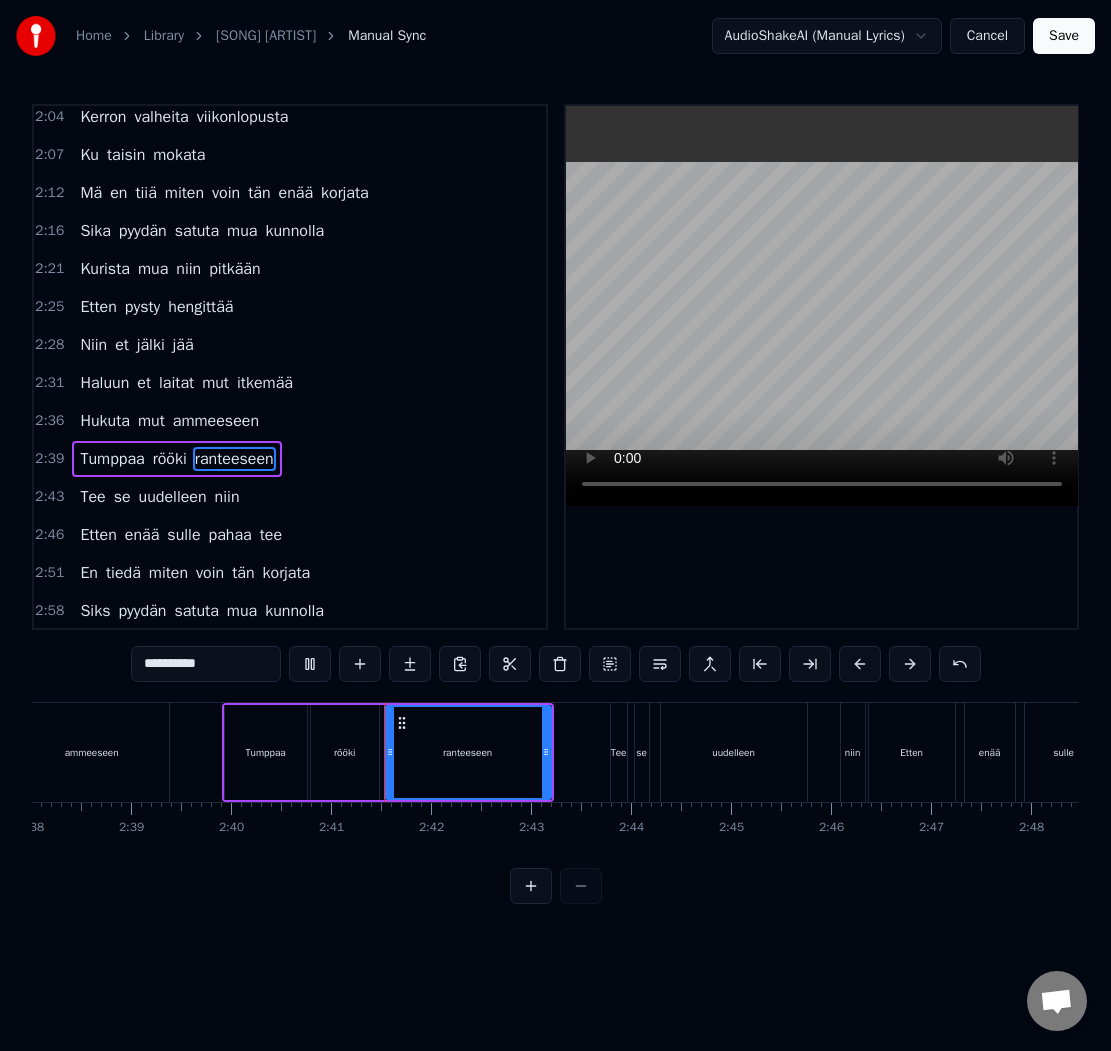 scroll, scrollTop: 898, scrollLeft: 0, axis: vertical 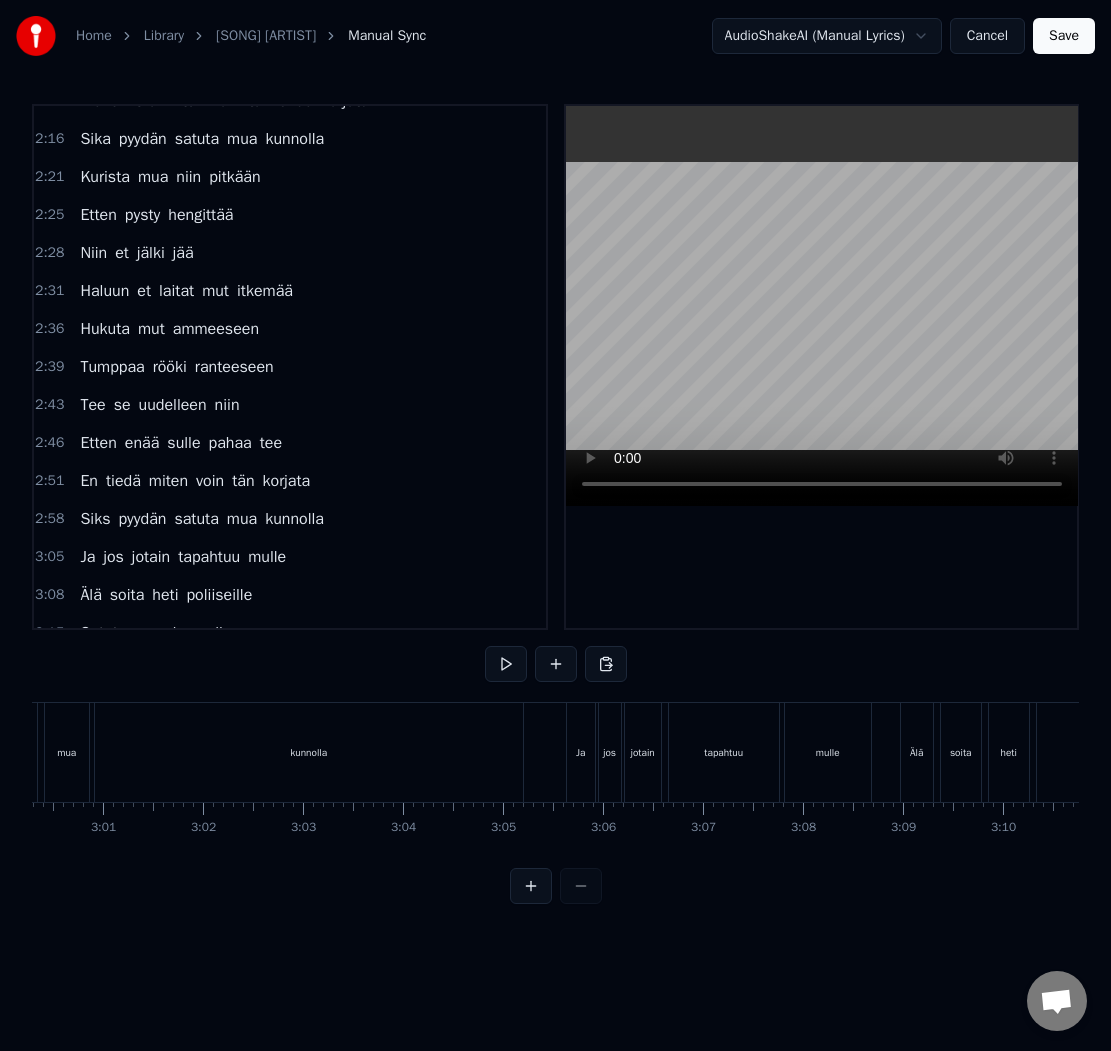 click on "kunnolla" at bounding box center (309, 752) 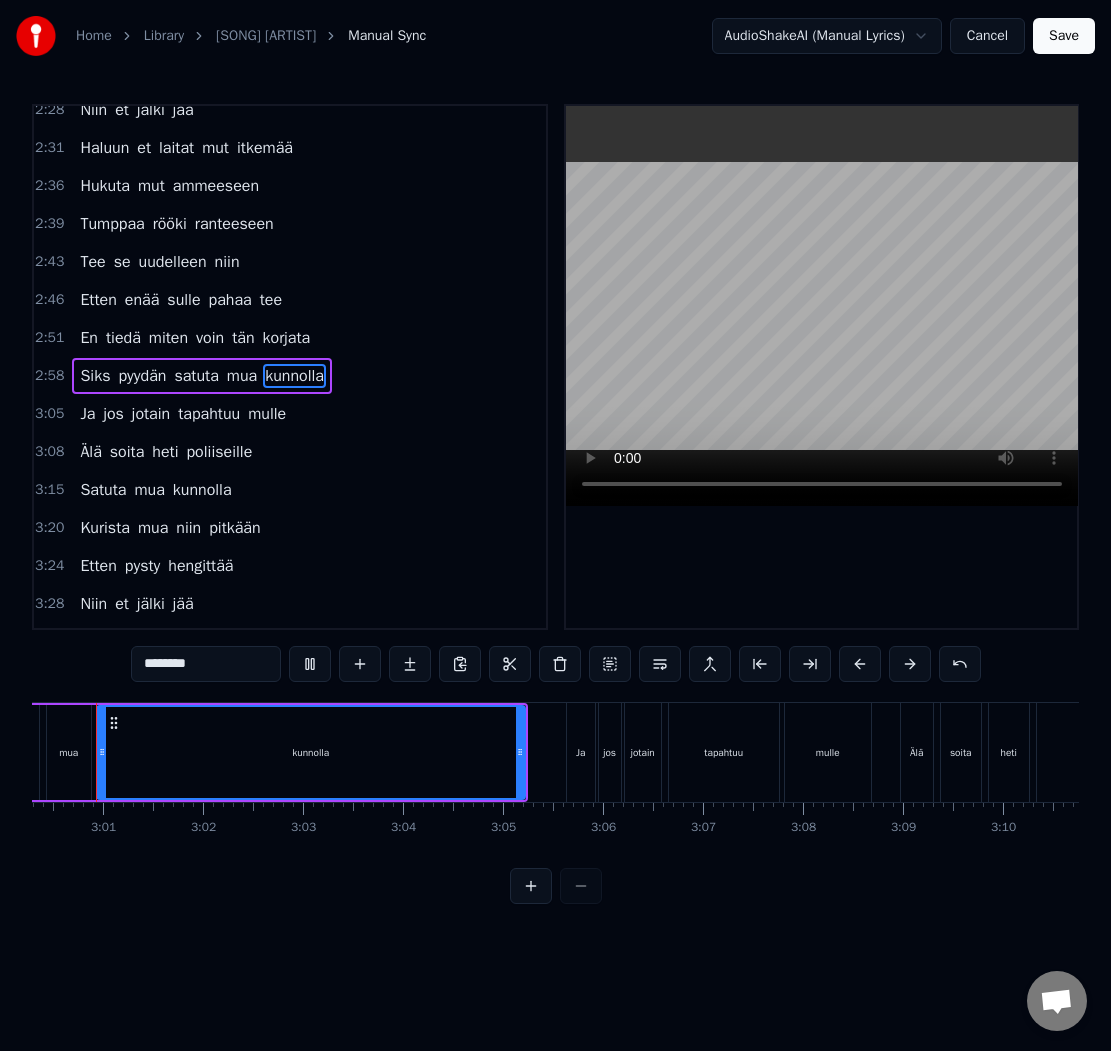 scroll, scrollTop: 1044, scrollLeft: 0, axis: vertical 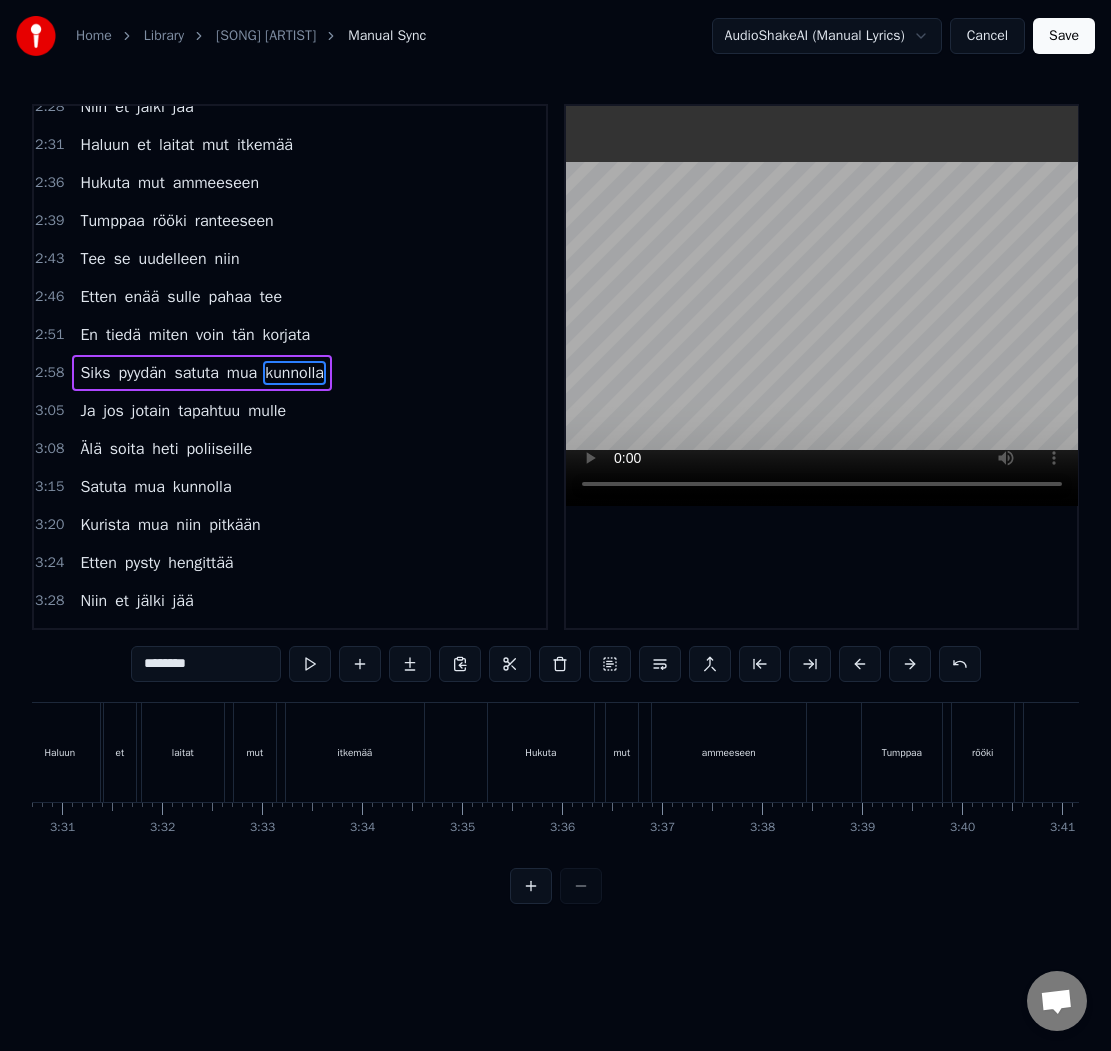 click on "itkemää" at bounding box center (355, 752) 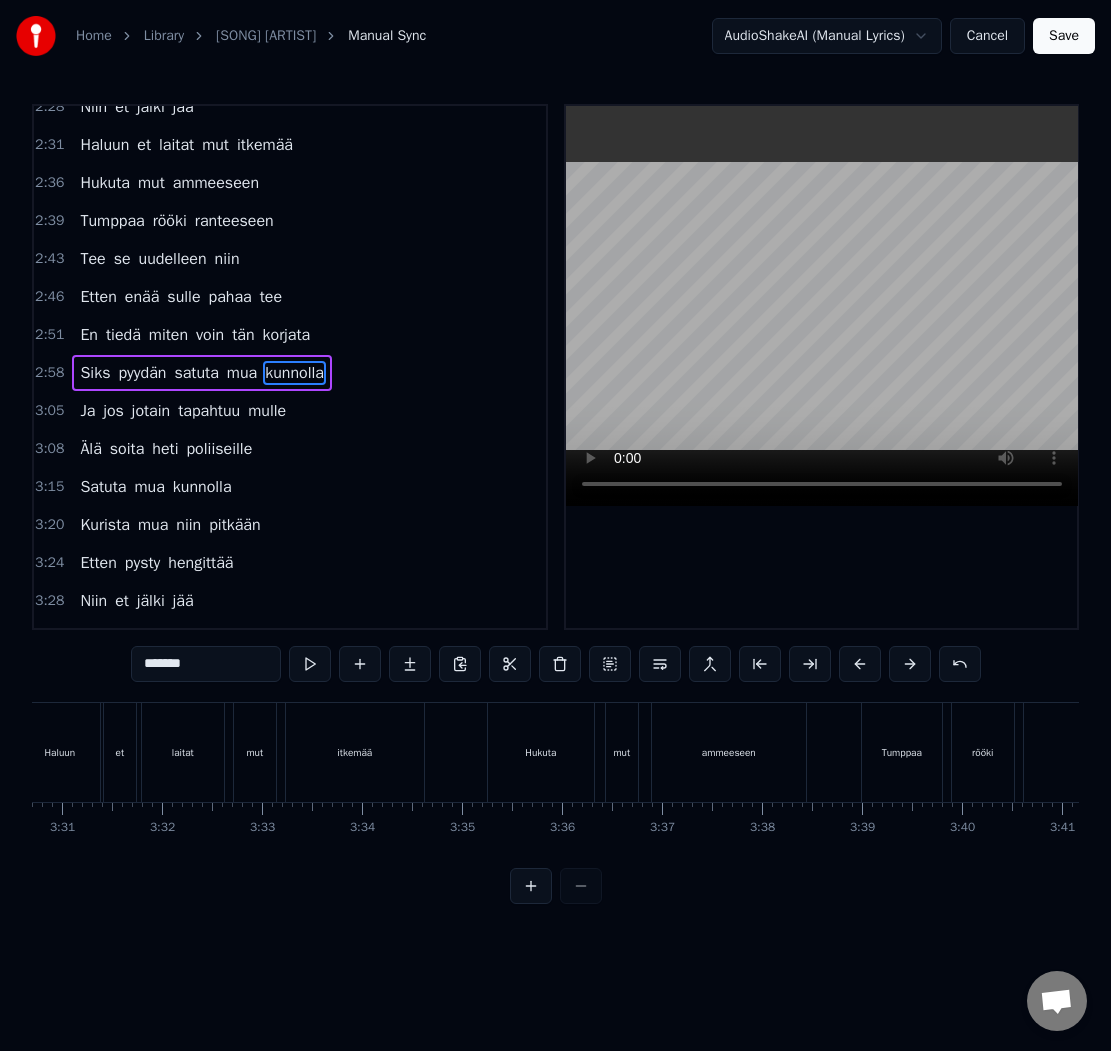 scroll, scrollTop: 1060, scrollLeft: 0, axis: vertical 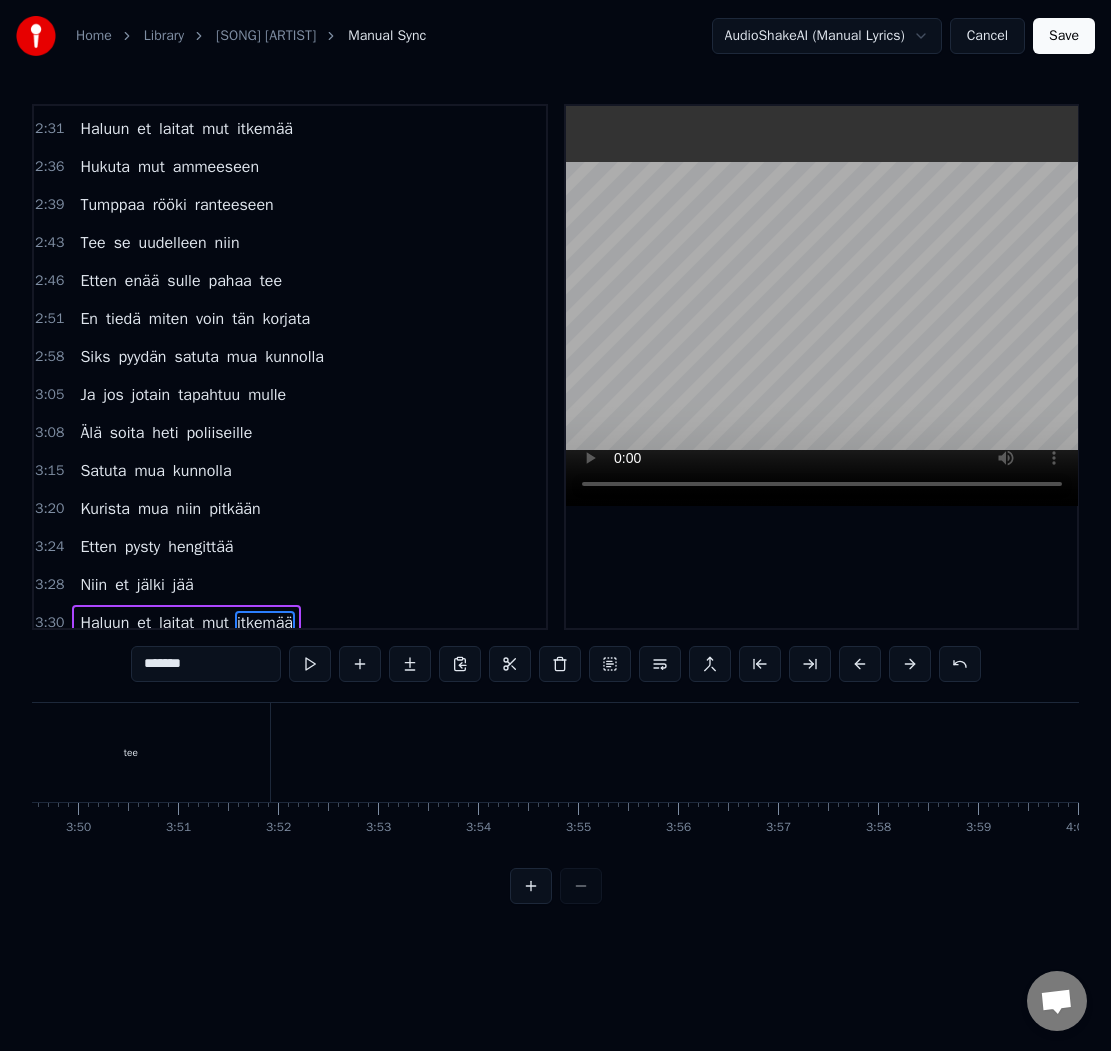 click on "tee" at bounding box center [131, 752] 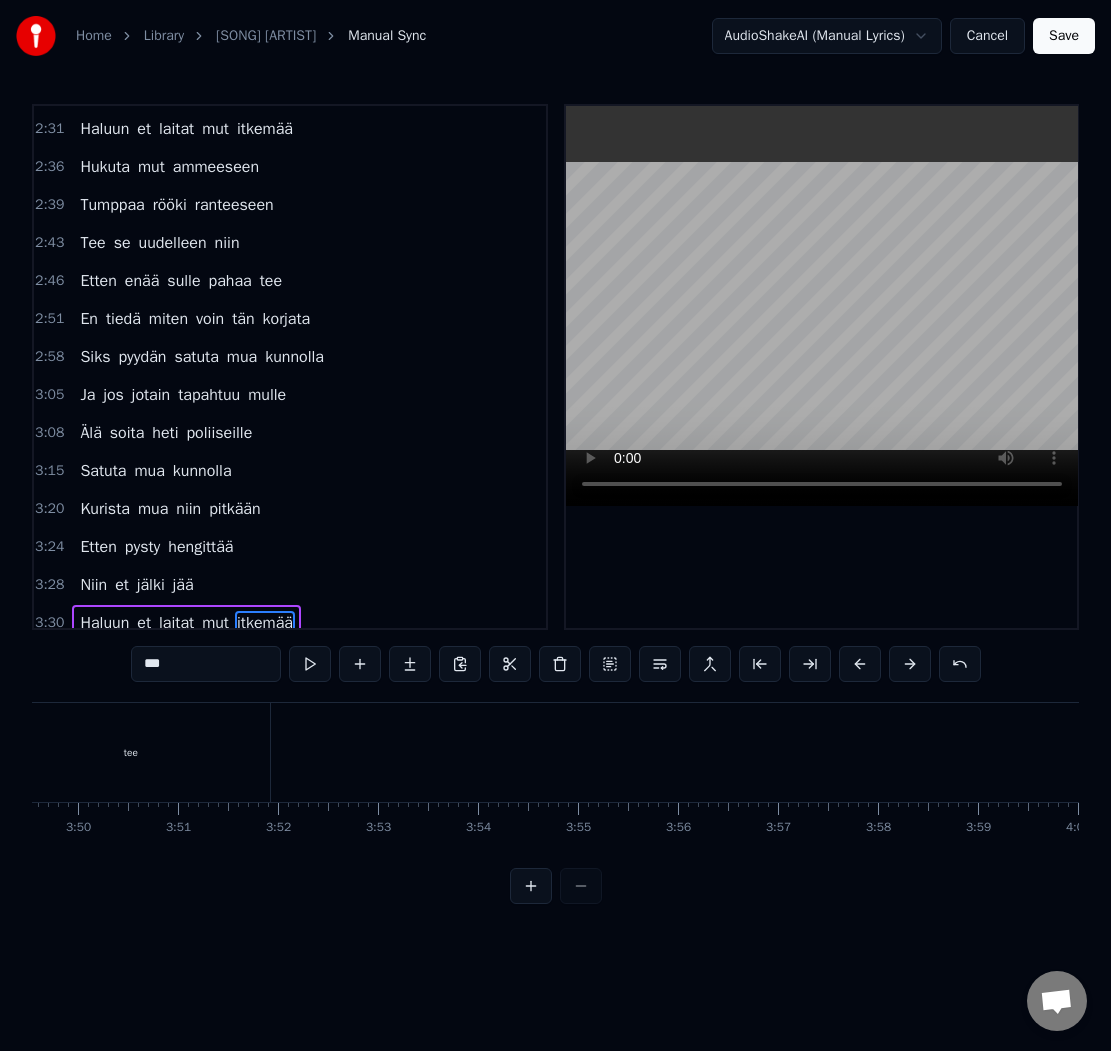 scroll, scrollTop: 1076, scrollLeft: 0, axis: vertical 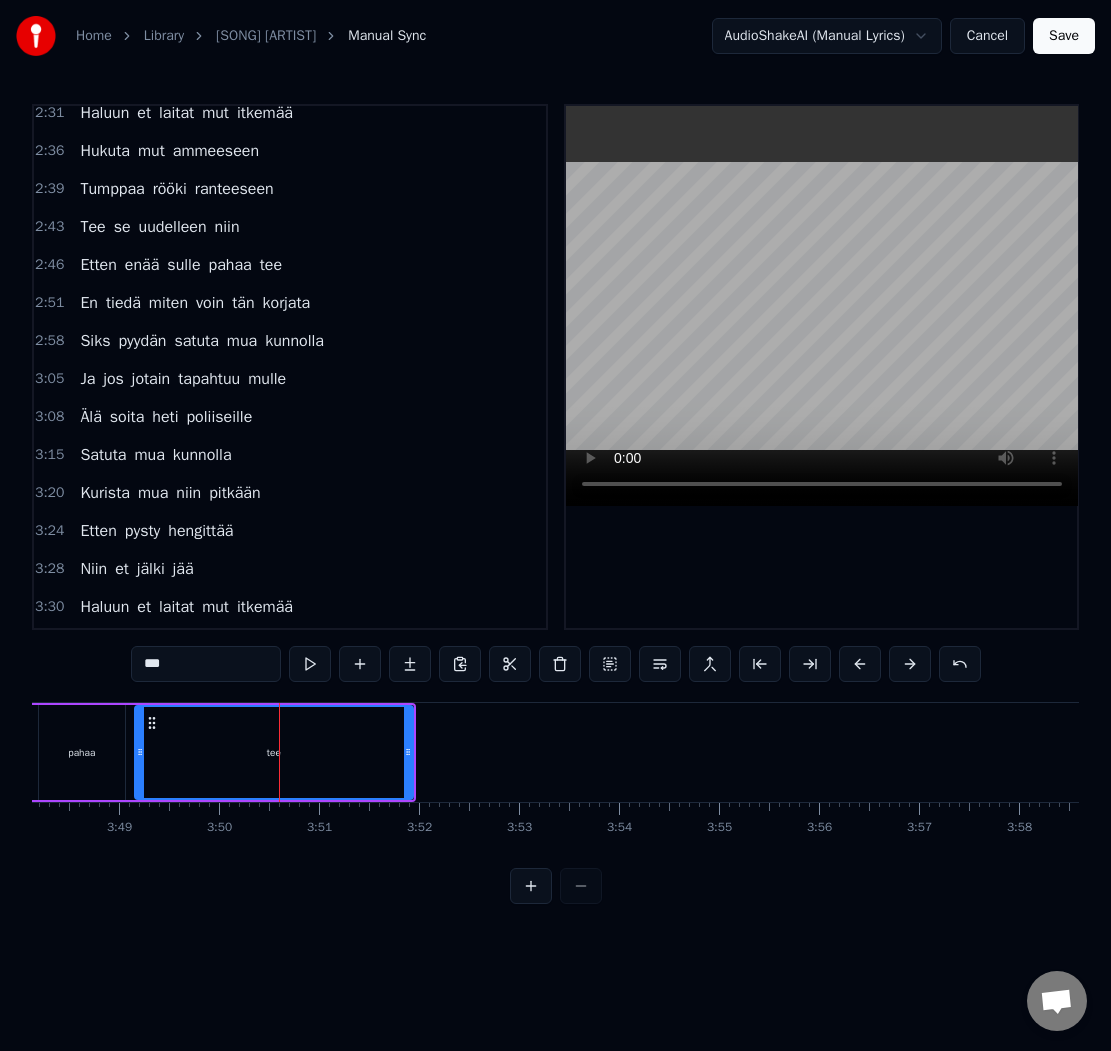 click on "Save" at bounding box center (1064, 36) 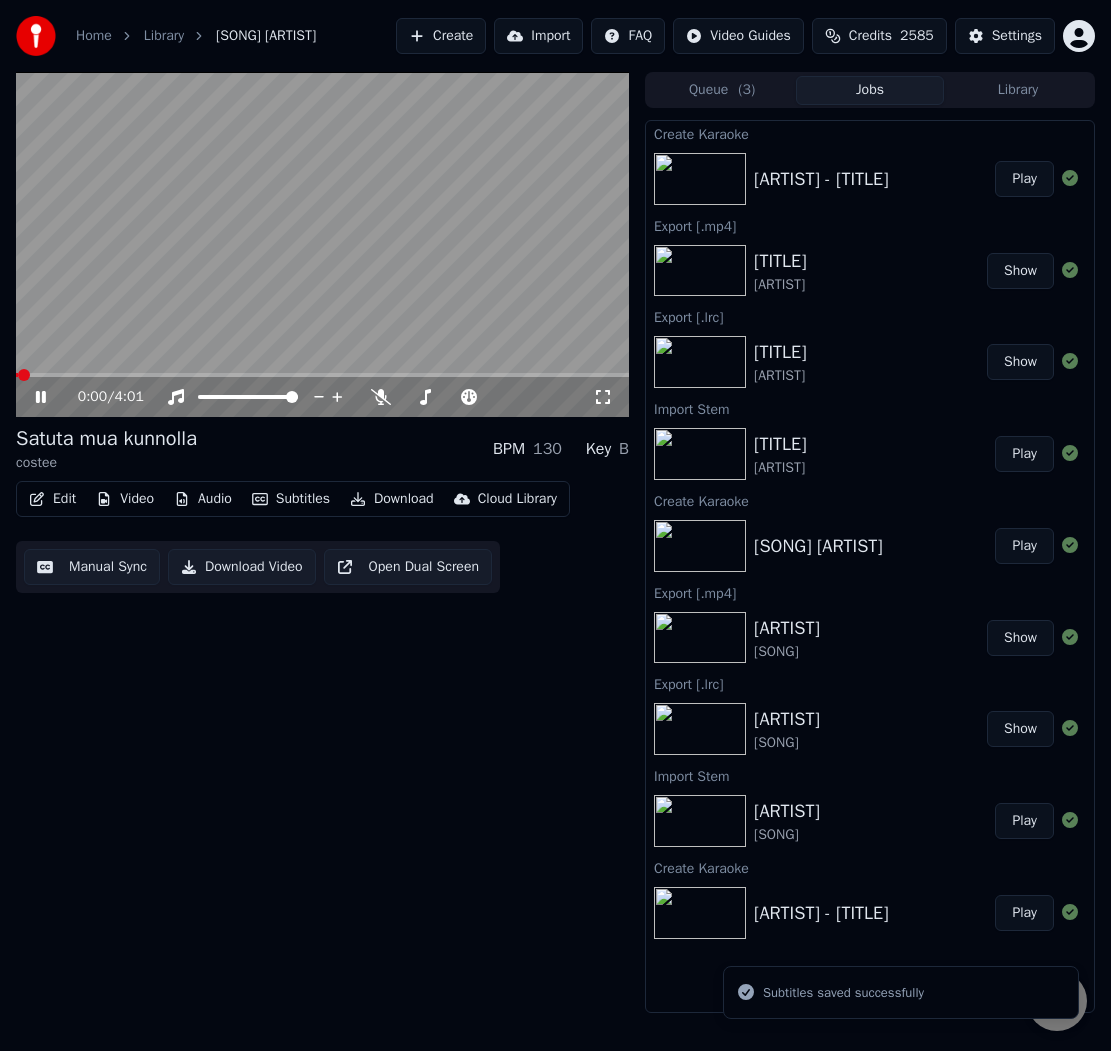 click at bounding box center [322, 244] 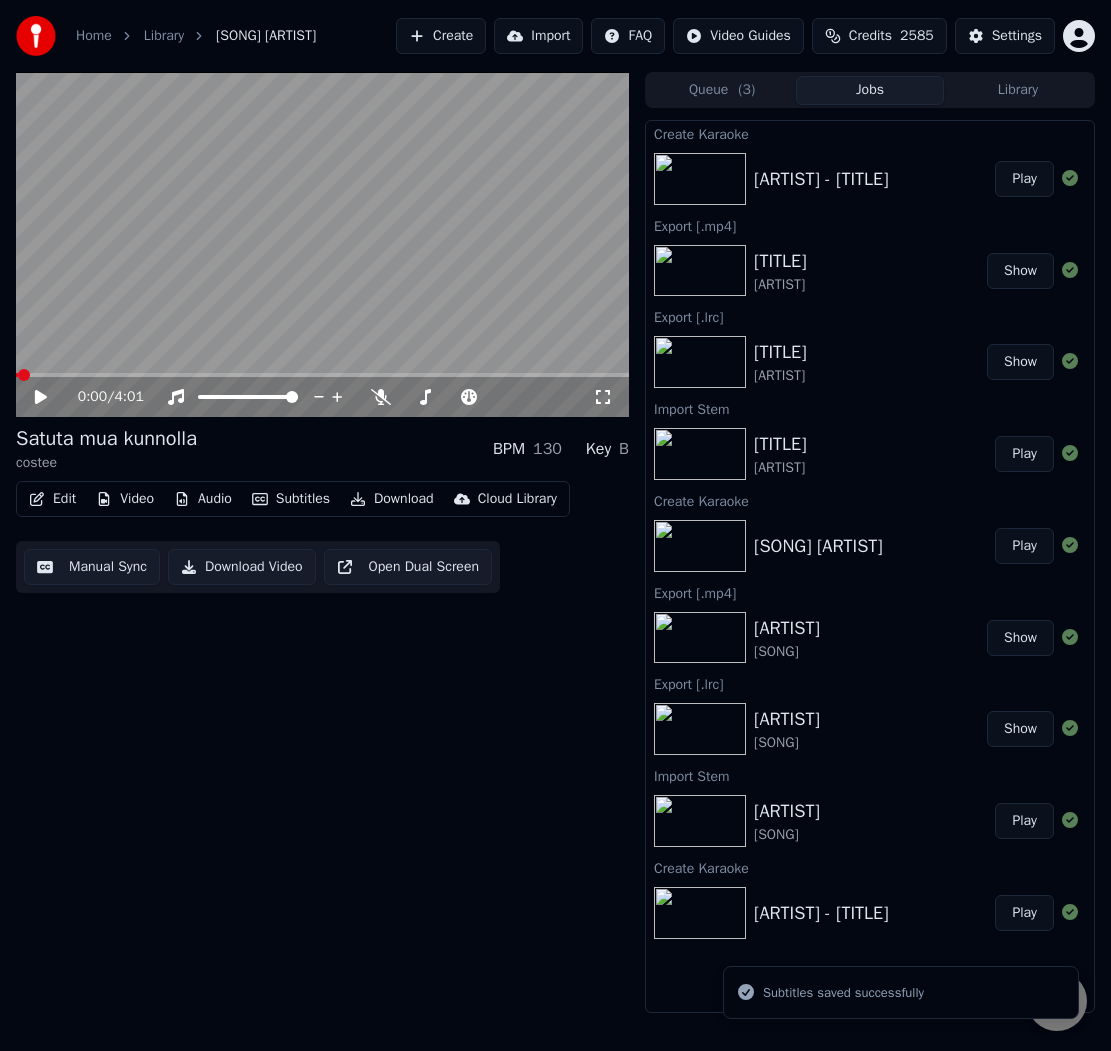 click on "Audio" at bounding box center (203, 499) 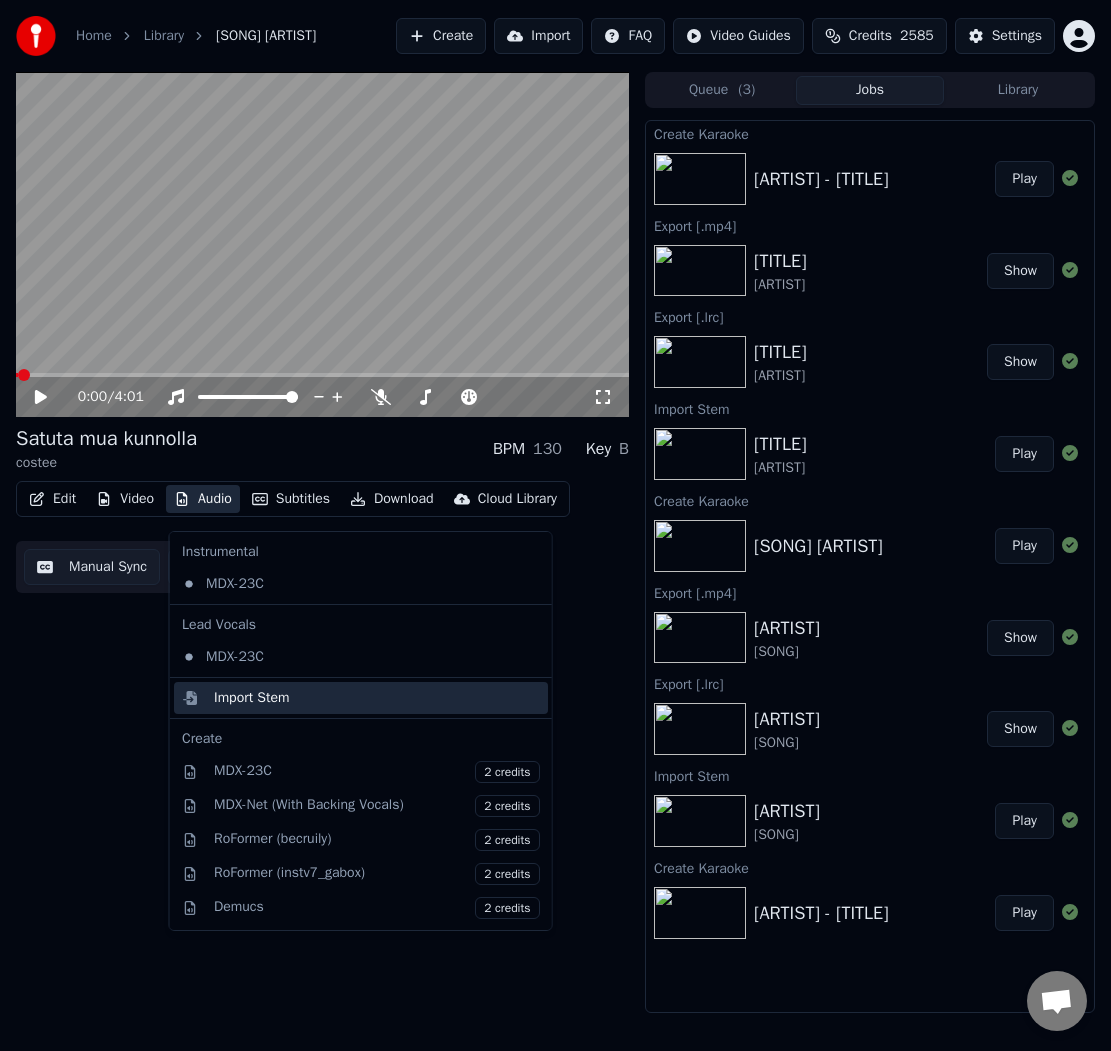 click on "Import Stem" at bounding box center (361, 698) 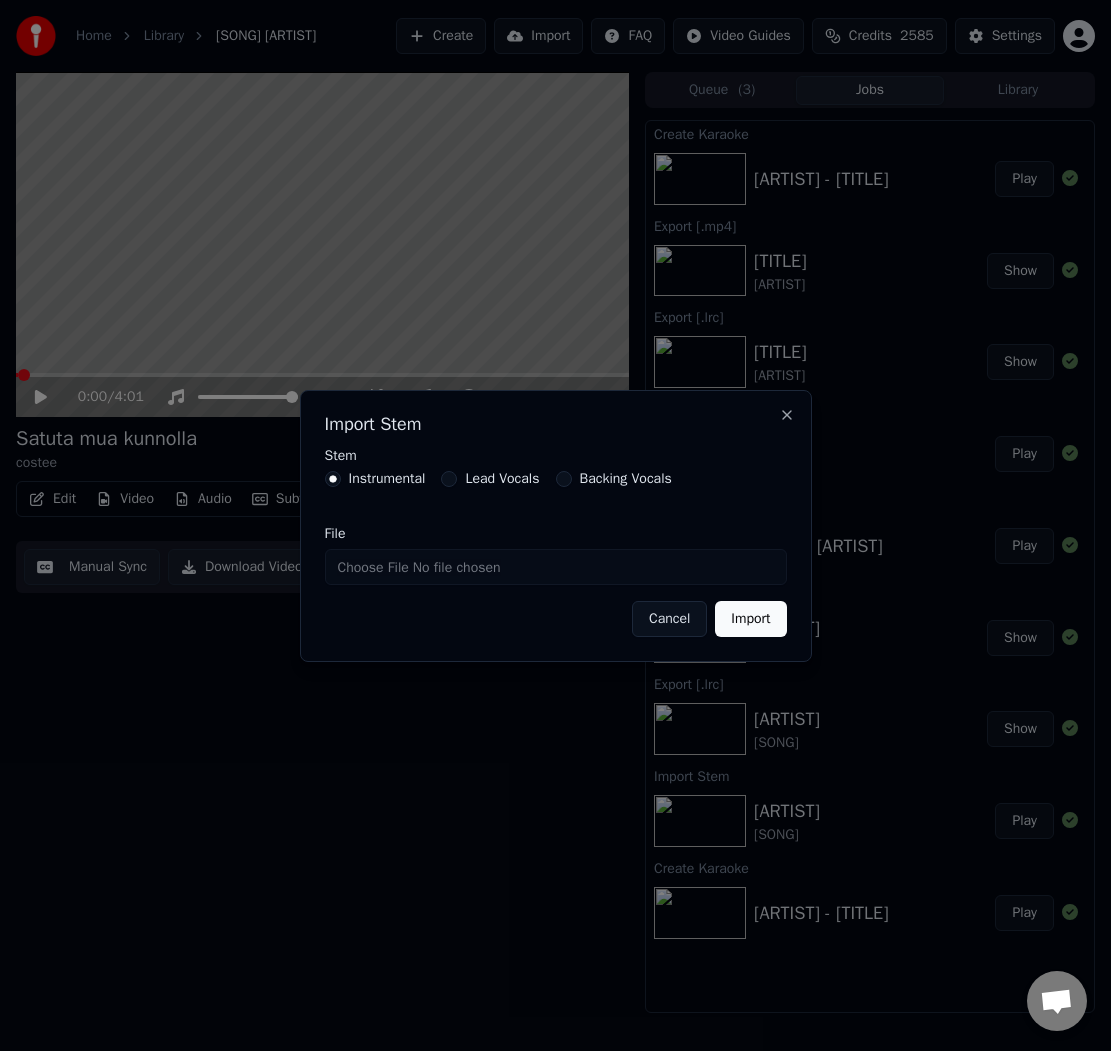 click on "File" at bounding box center (556, 567) 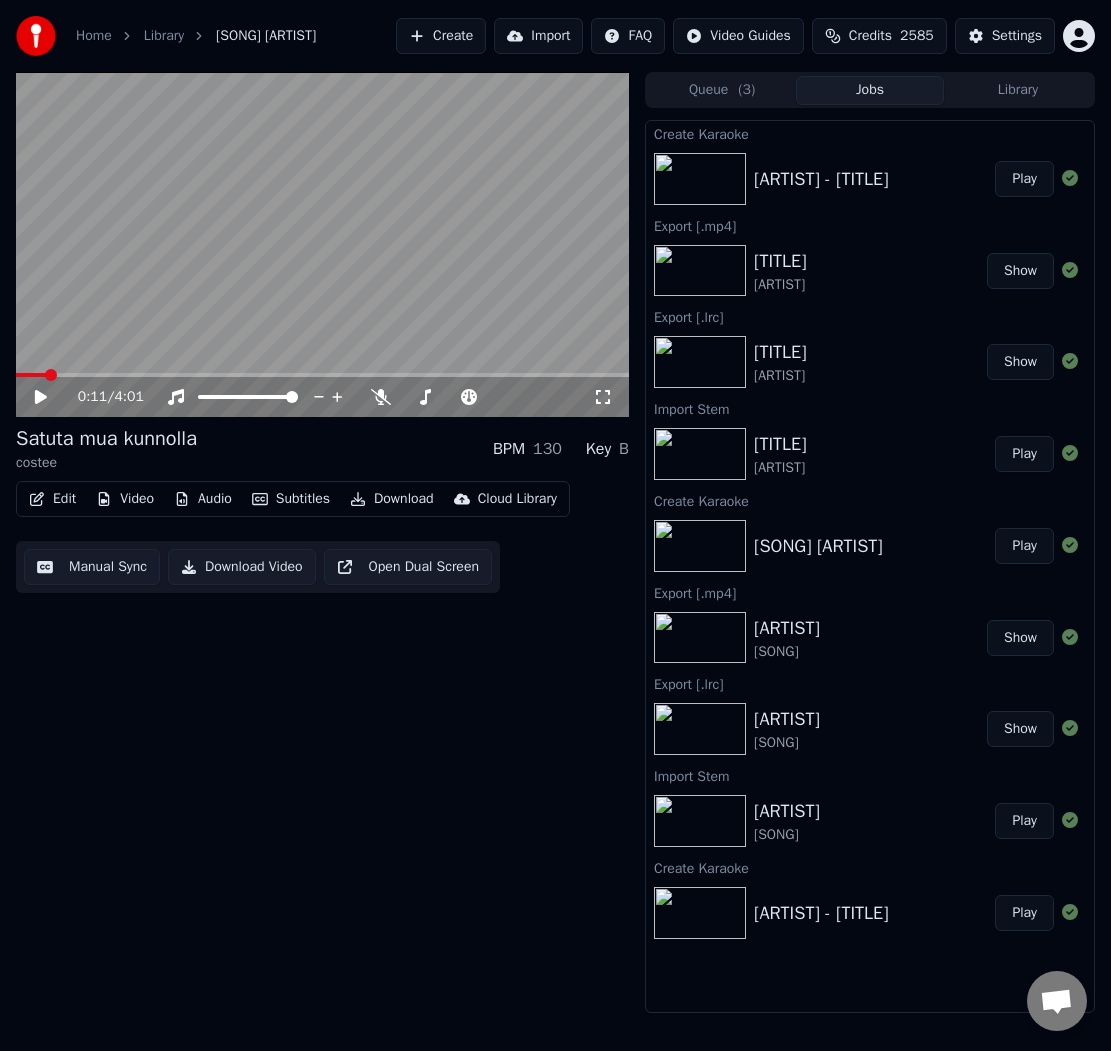 click on "Audio" at bounding box center [203, 499] 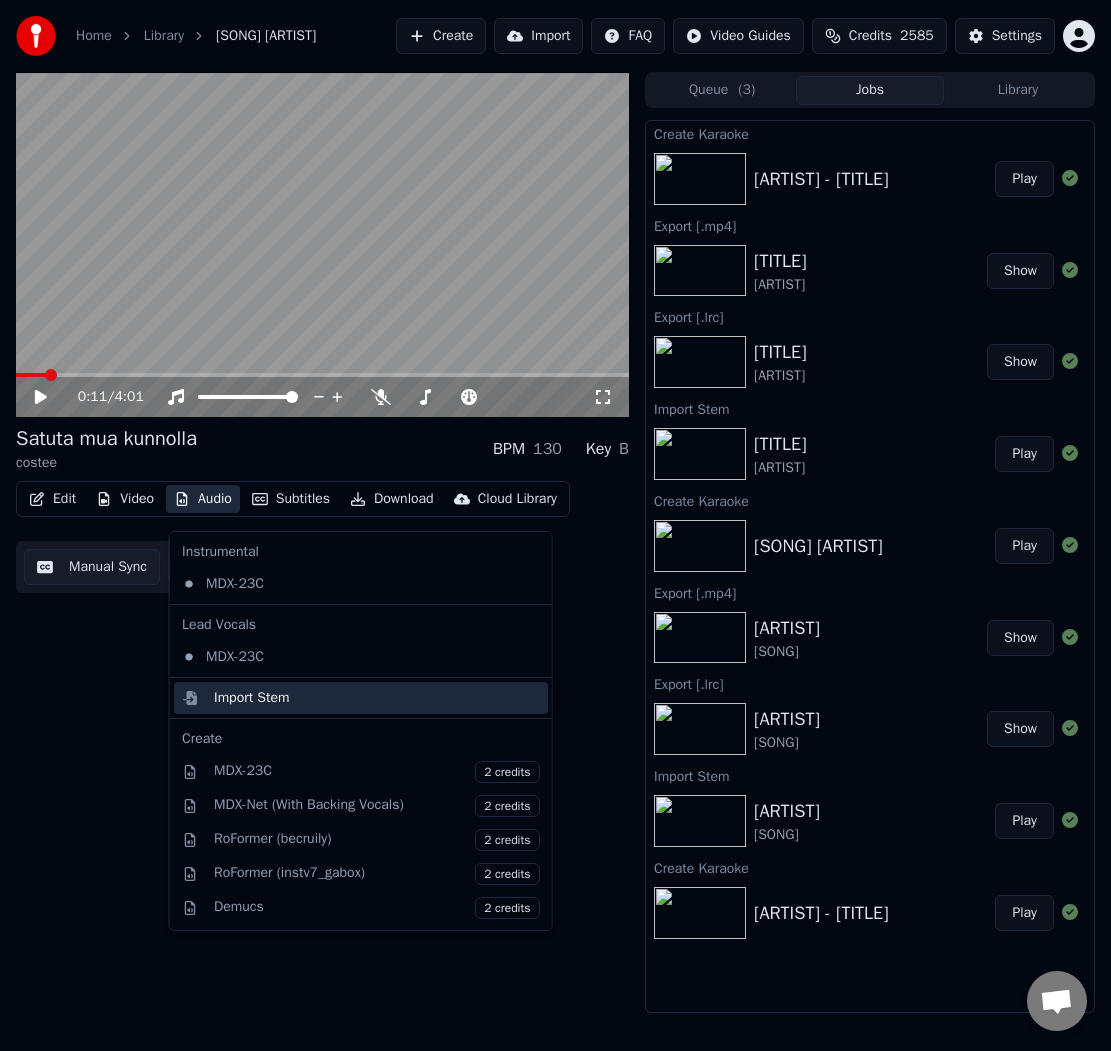 click on "Import Stem" at bounding box center (252, 698) 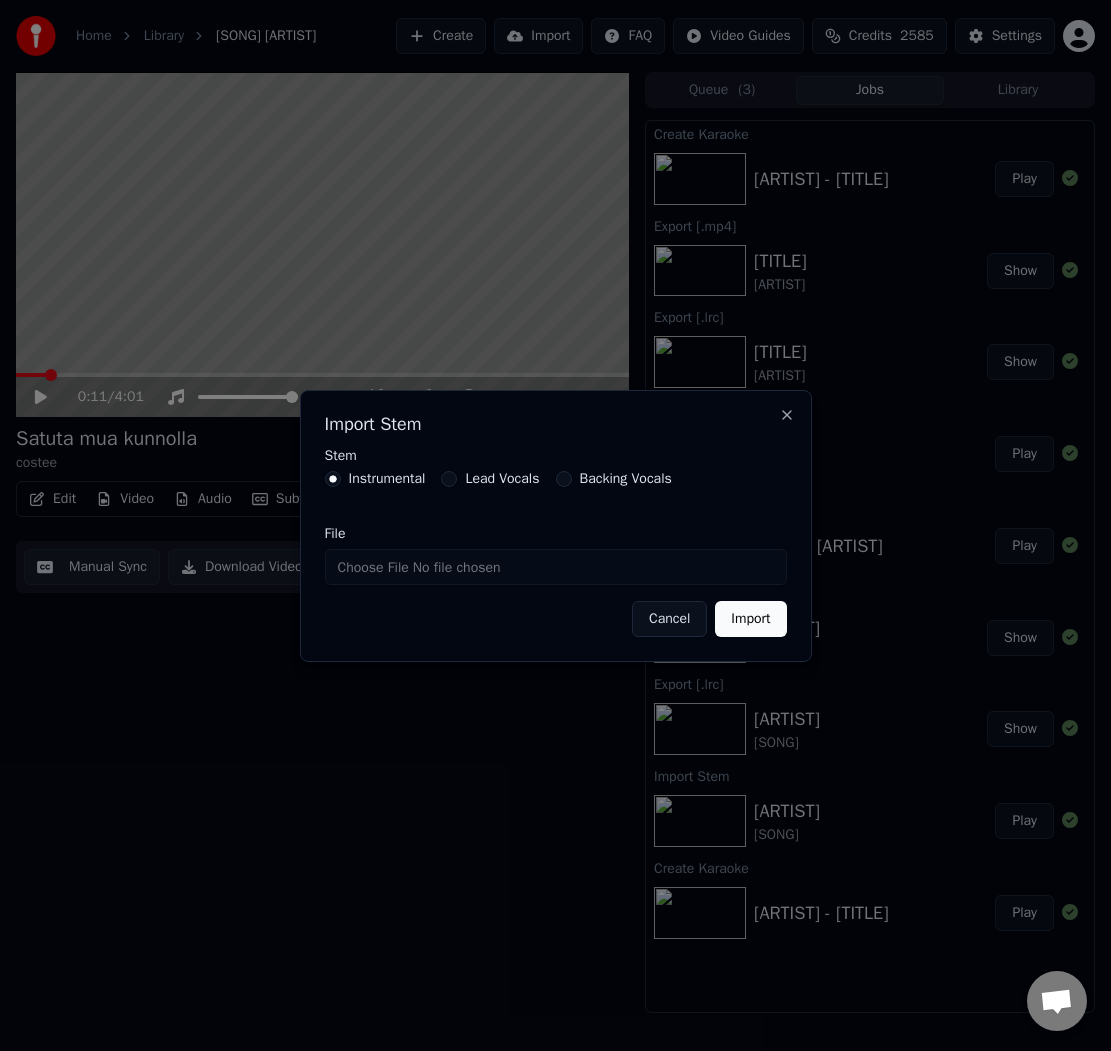 click on "File" at bounding box center (556, 567) 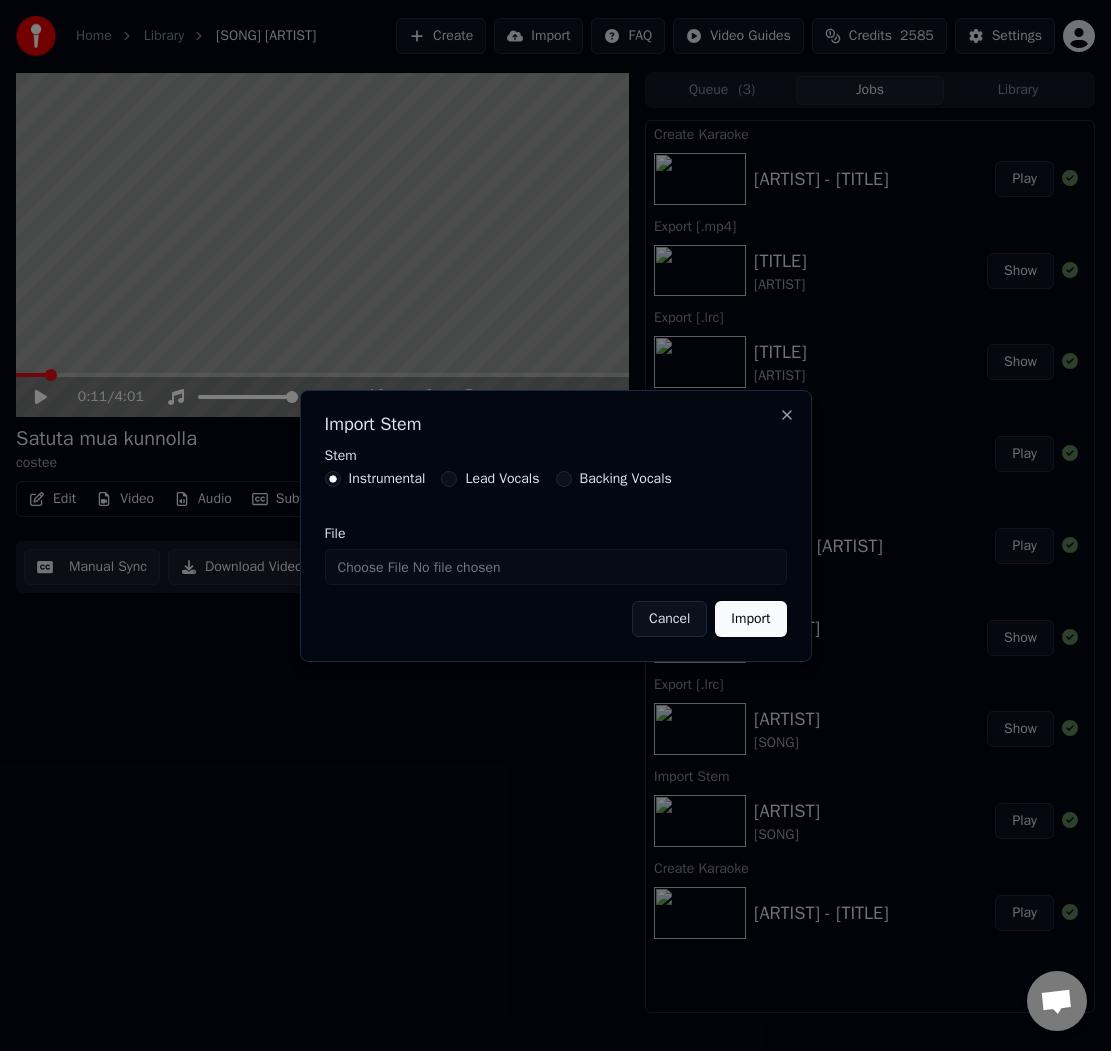 type on "**********" 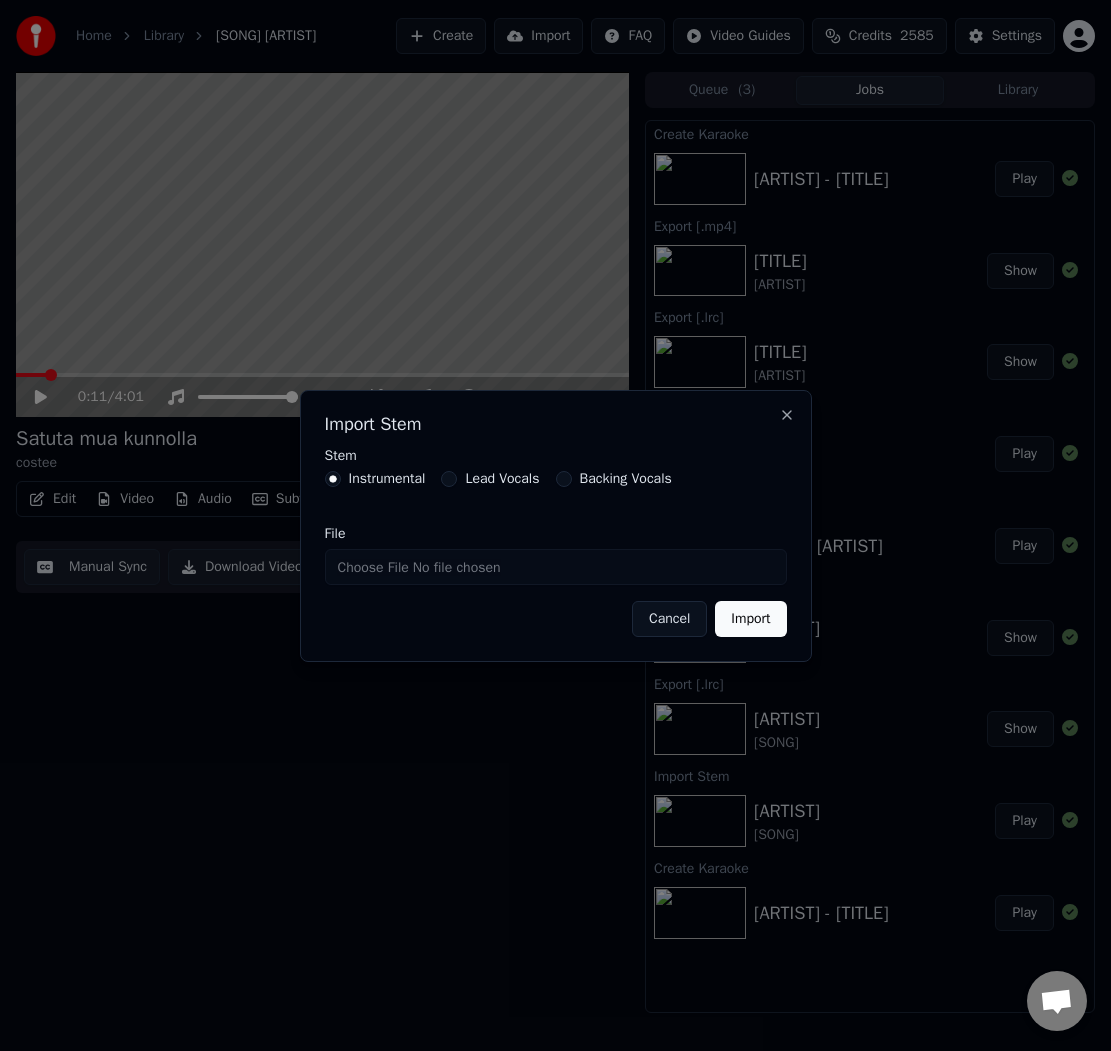 click on "Import" at bounding box center (750, 619) 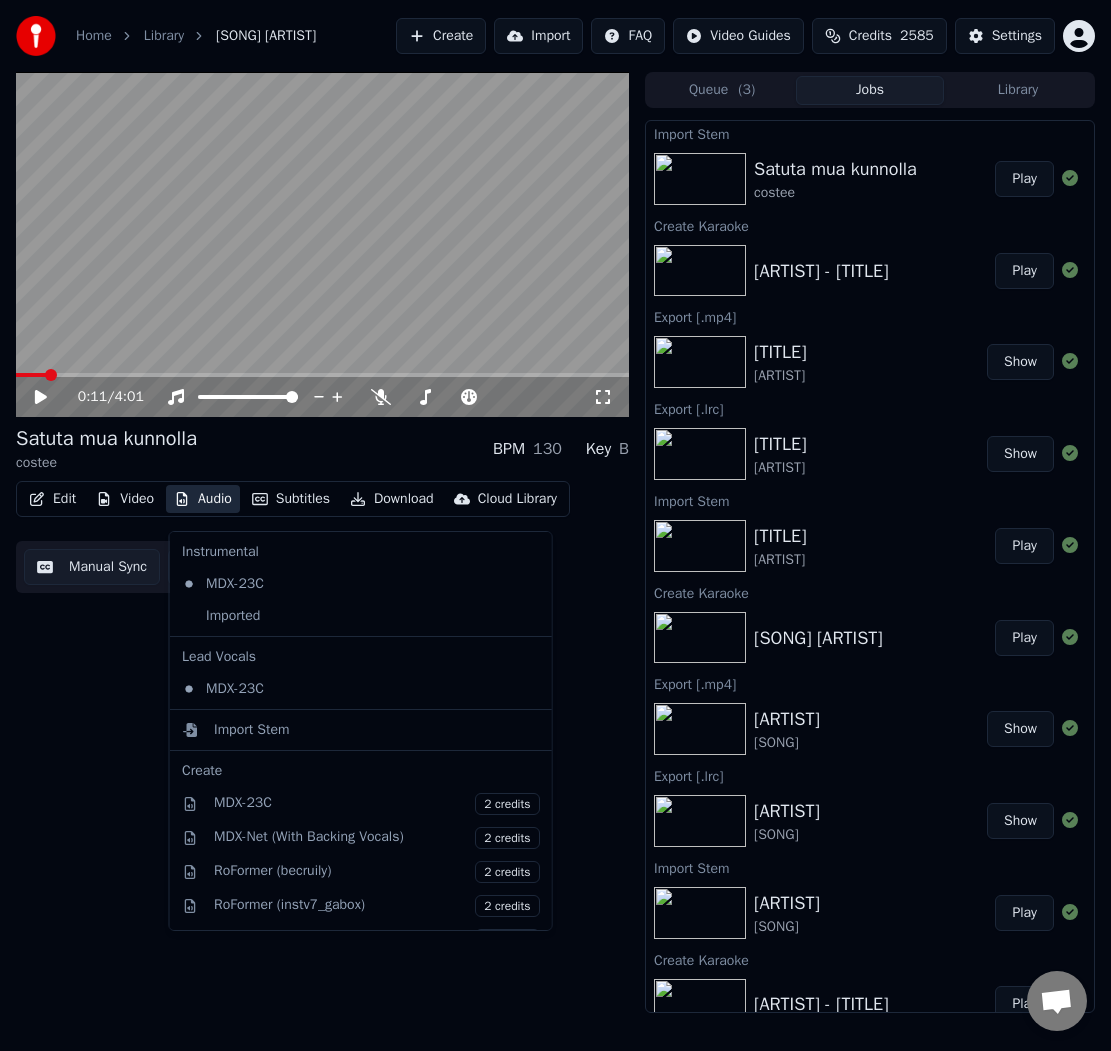 click on "Audio" at bounding box center (203, 499) 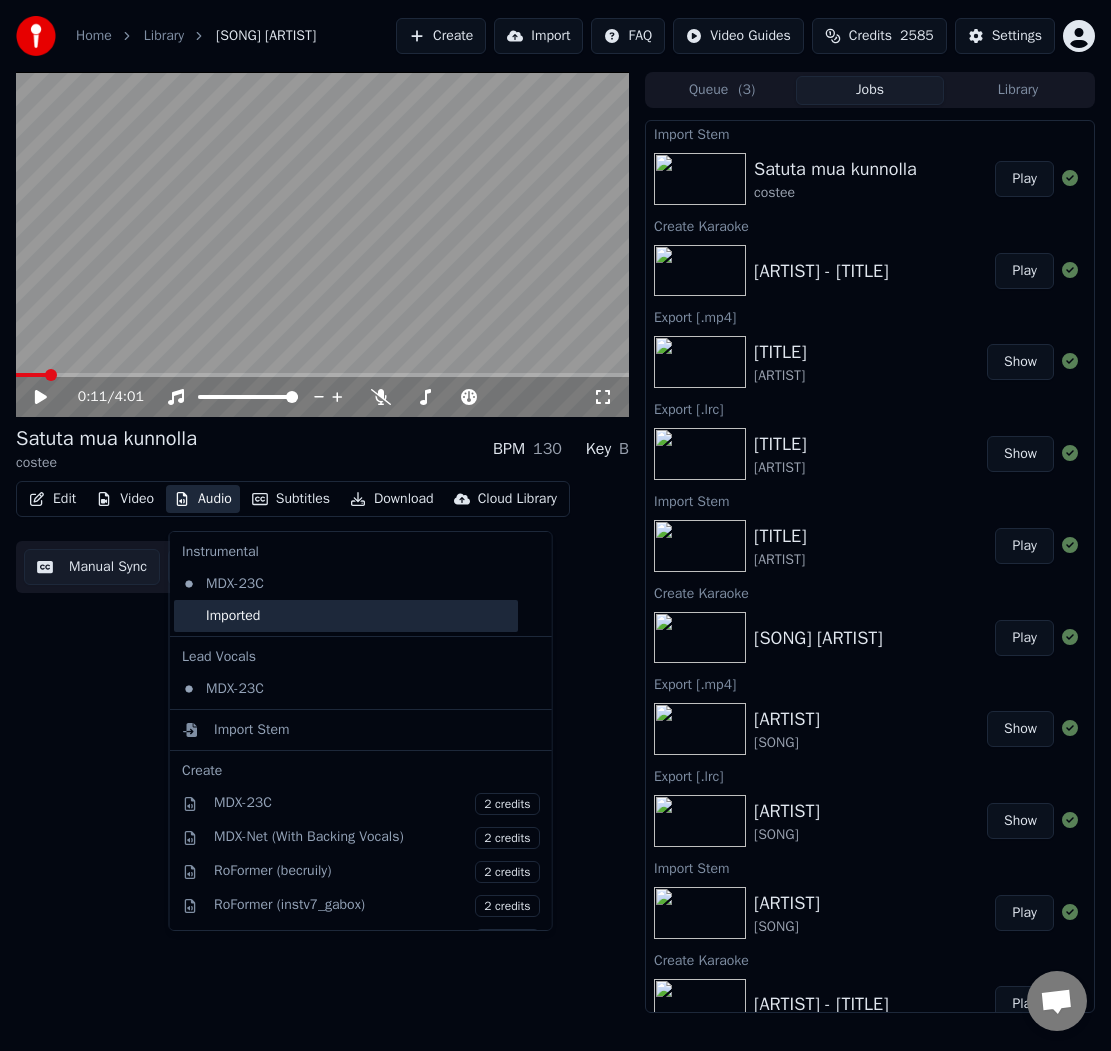 click on "Imported" at bounding box center [346, 616] 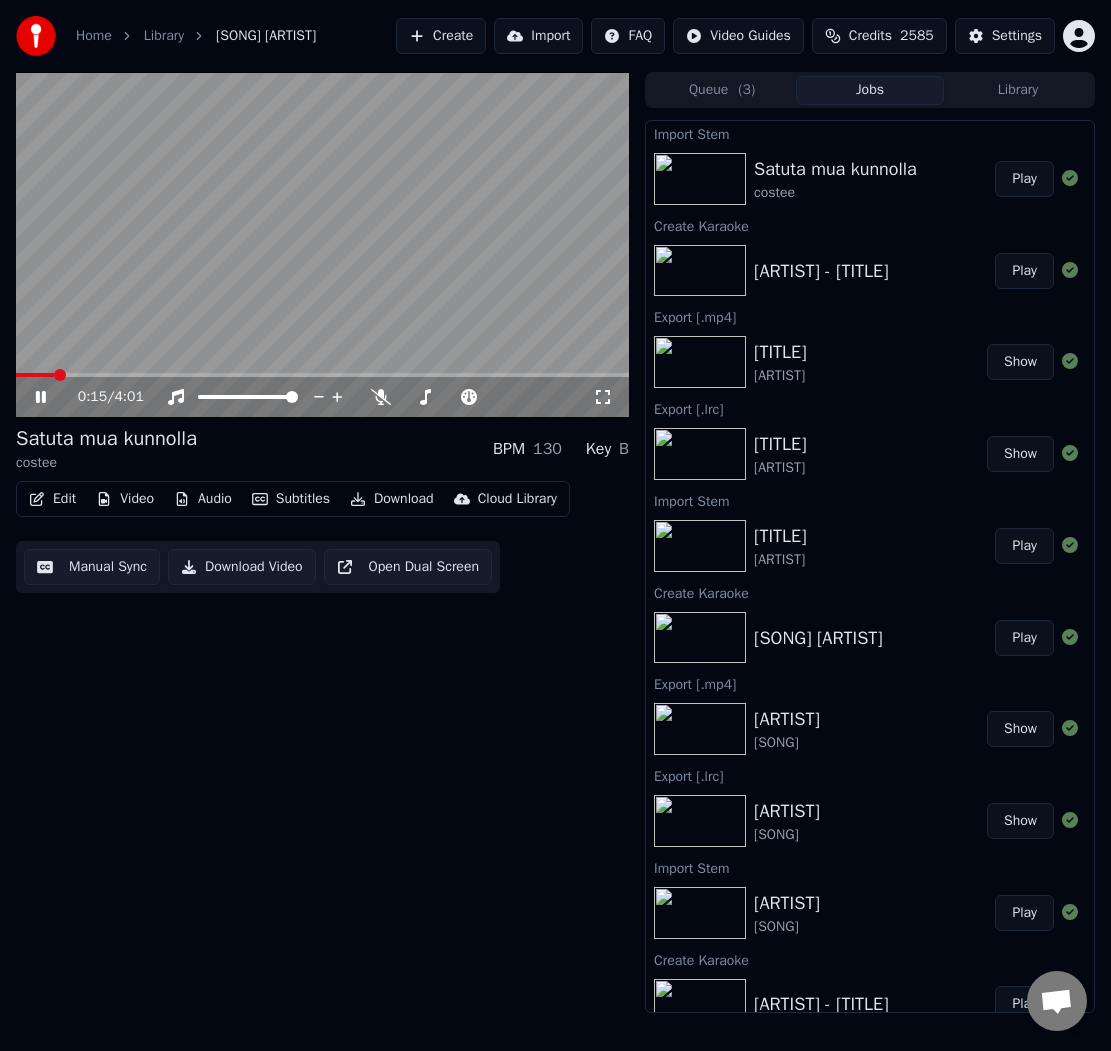 click at bounding box center [35, 375] 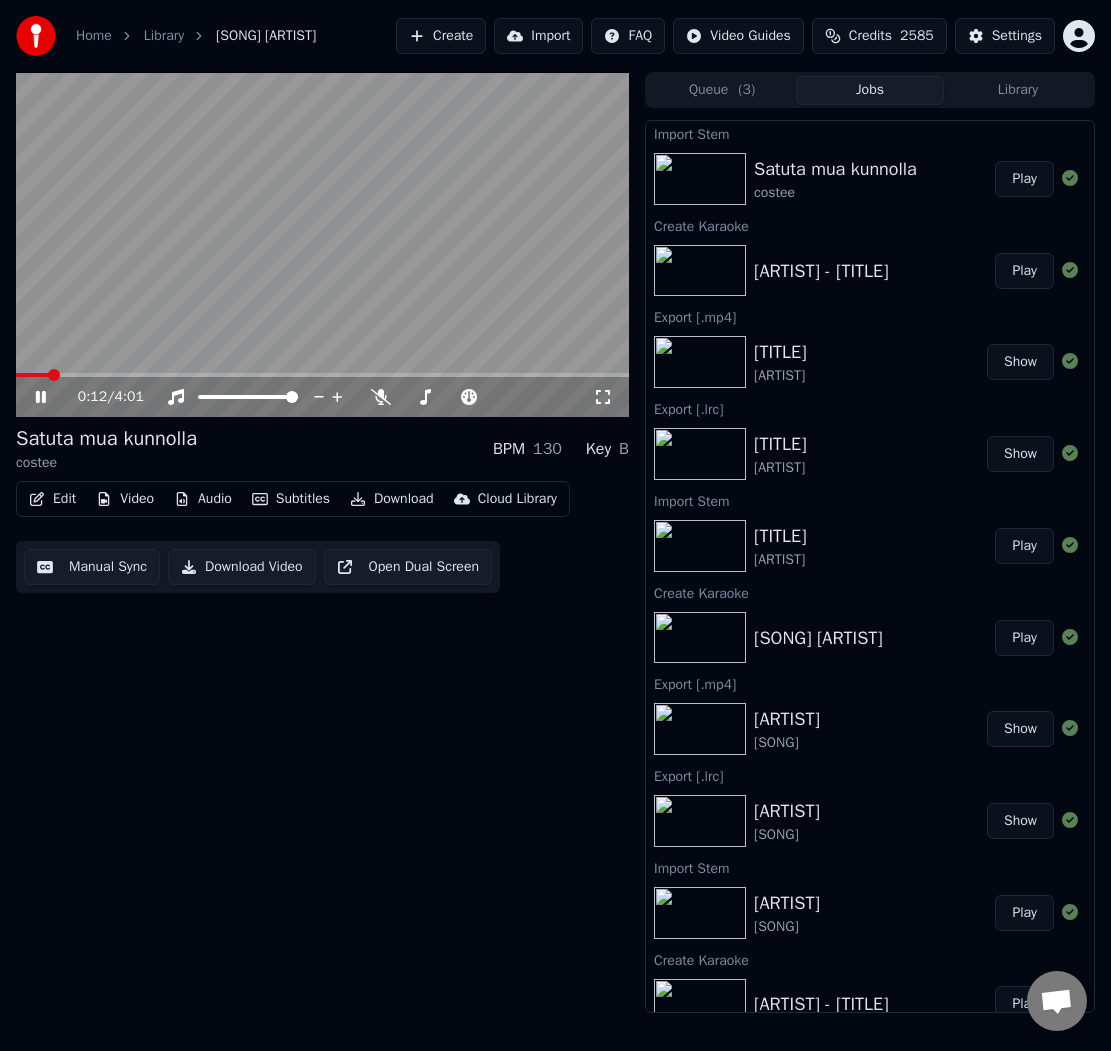 click at bounding box center (32, 375) 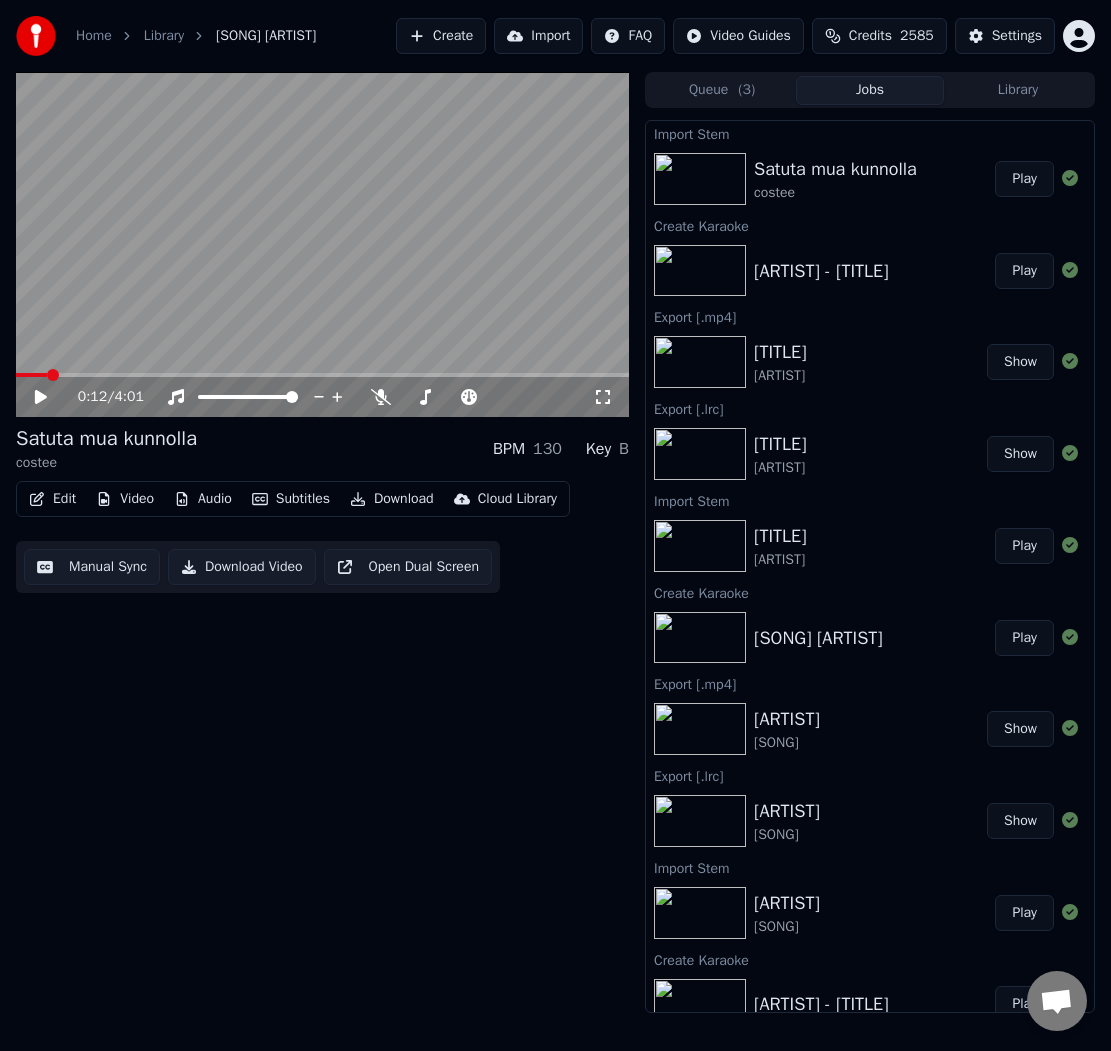 click on "Manual Sync" at bounding box center (92, 567) 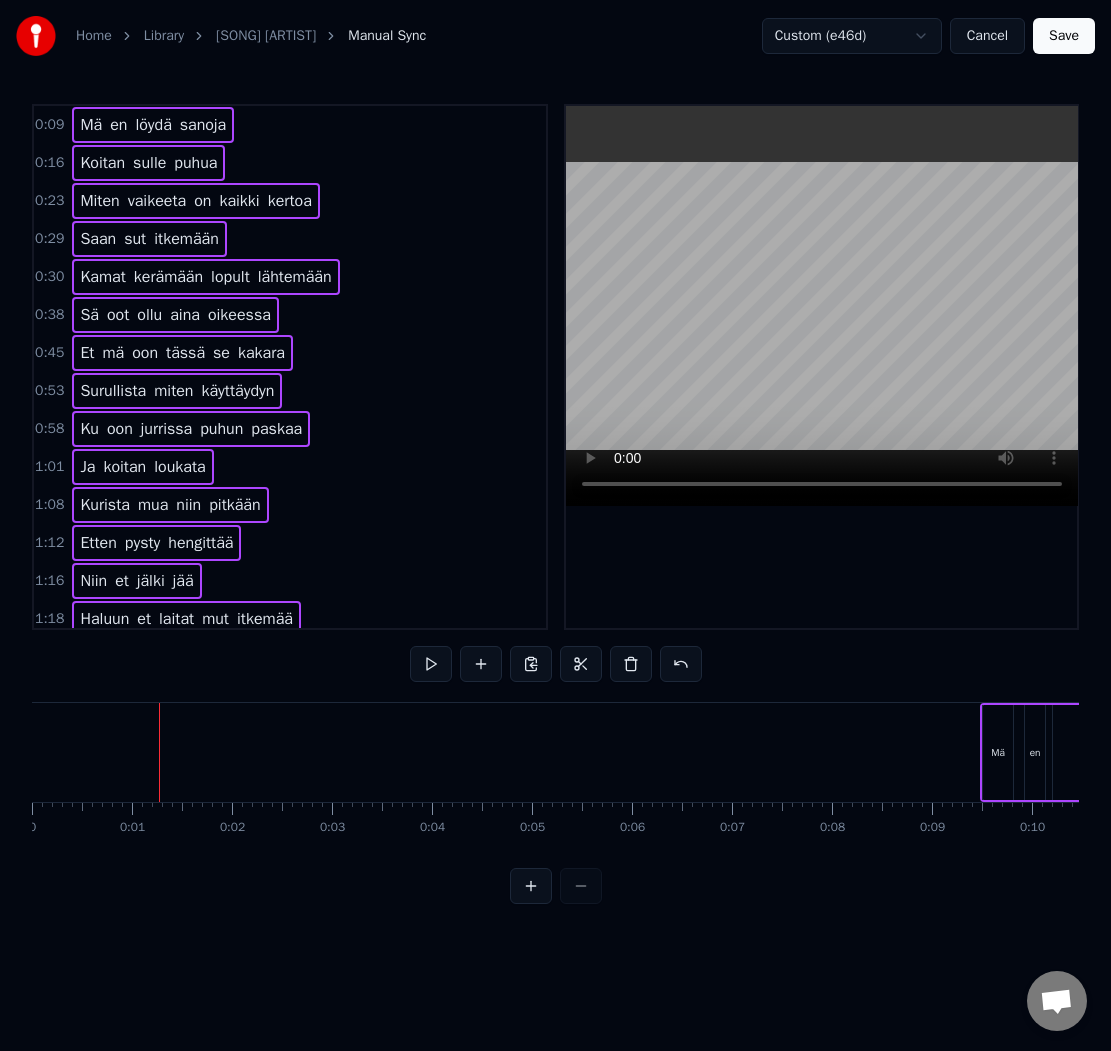 click at bounding box center [159, 752] 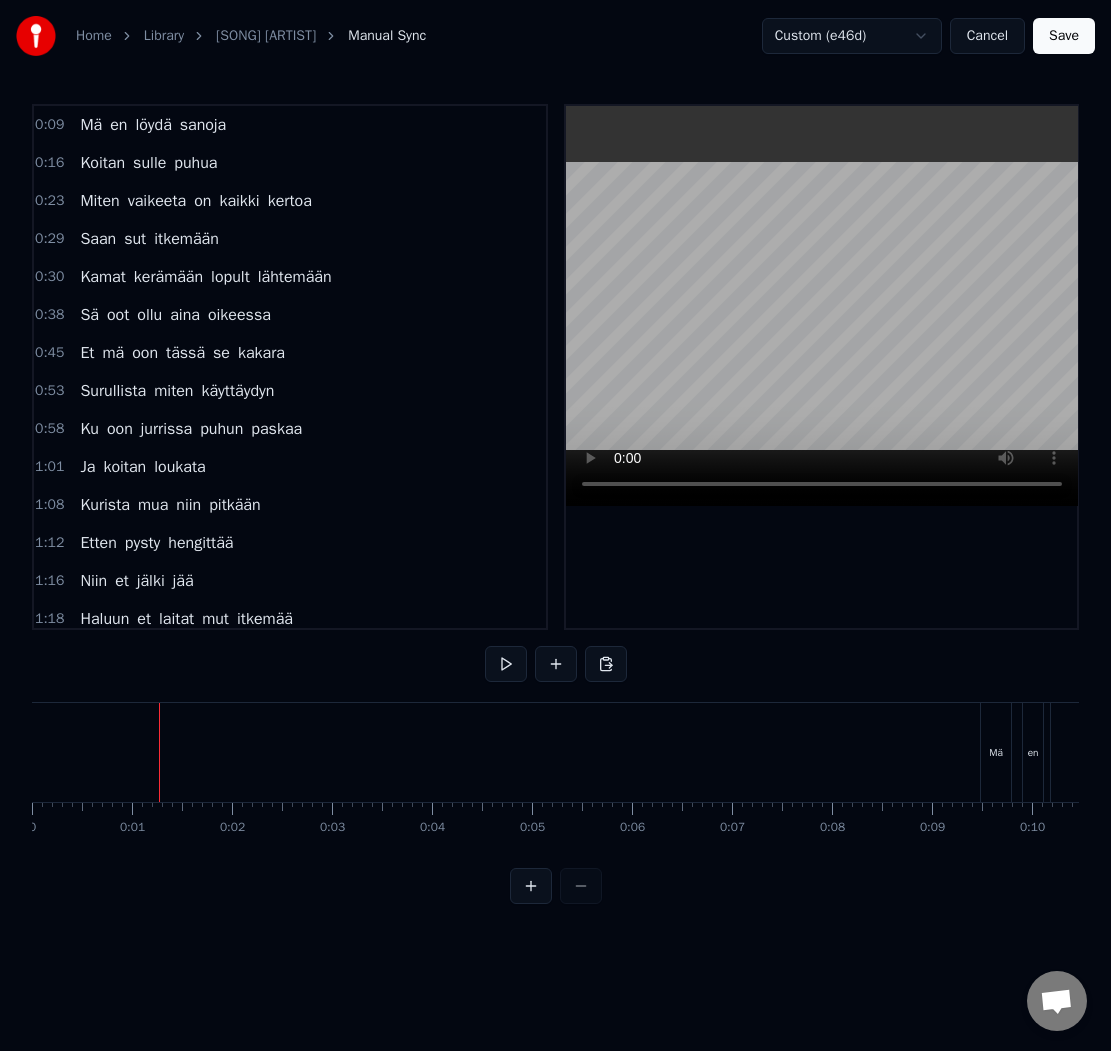 click on "Save" at bounding box center (1064, 36) 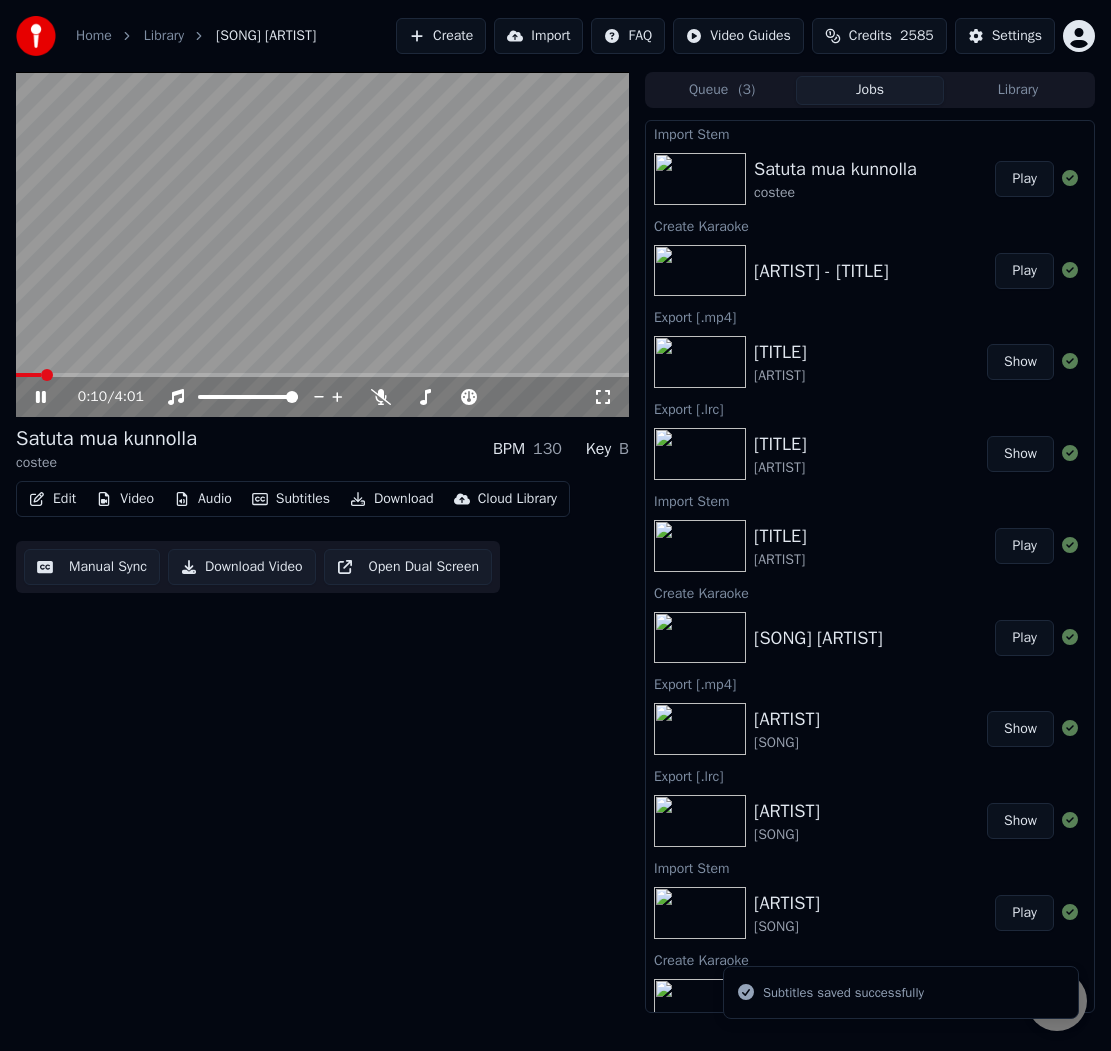 click at bounding box center [322, 375] 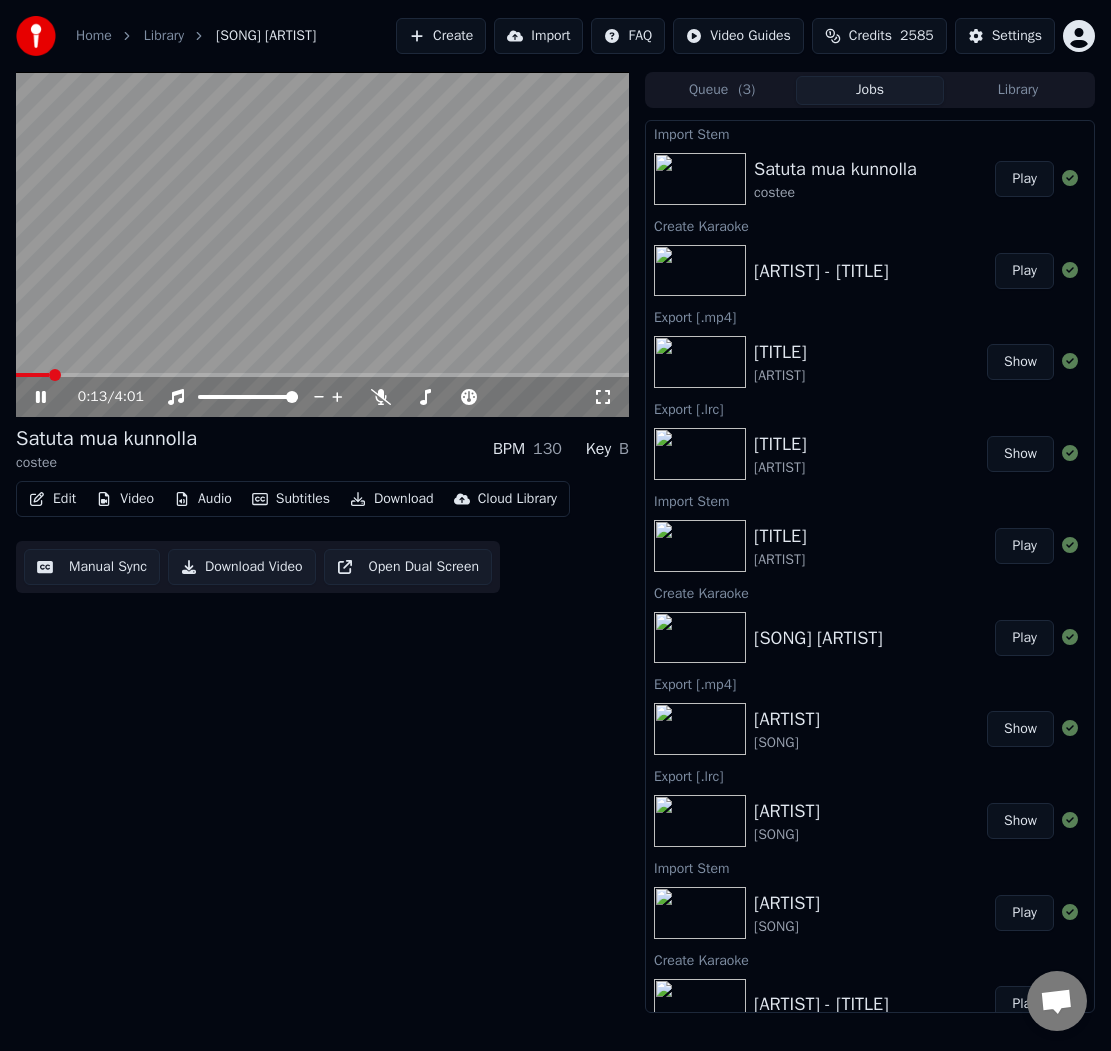 click on "0:13  /  4:01" at bounding box center [322, 397] 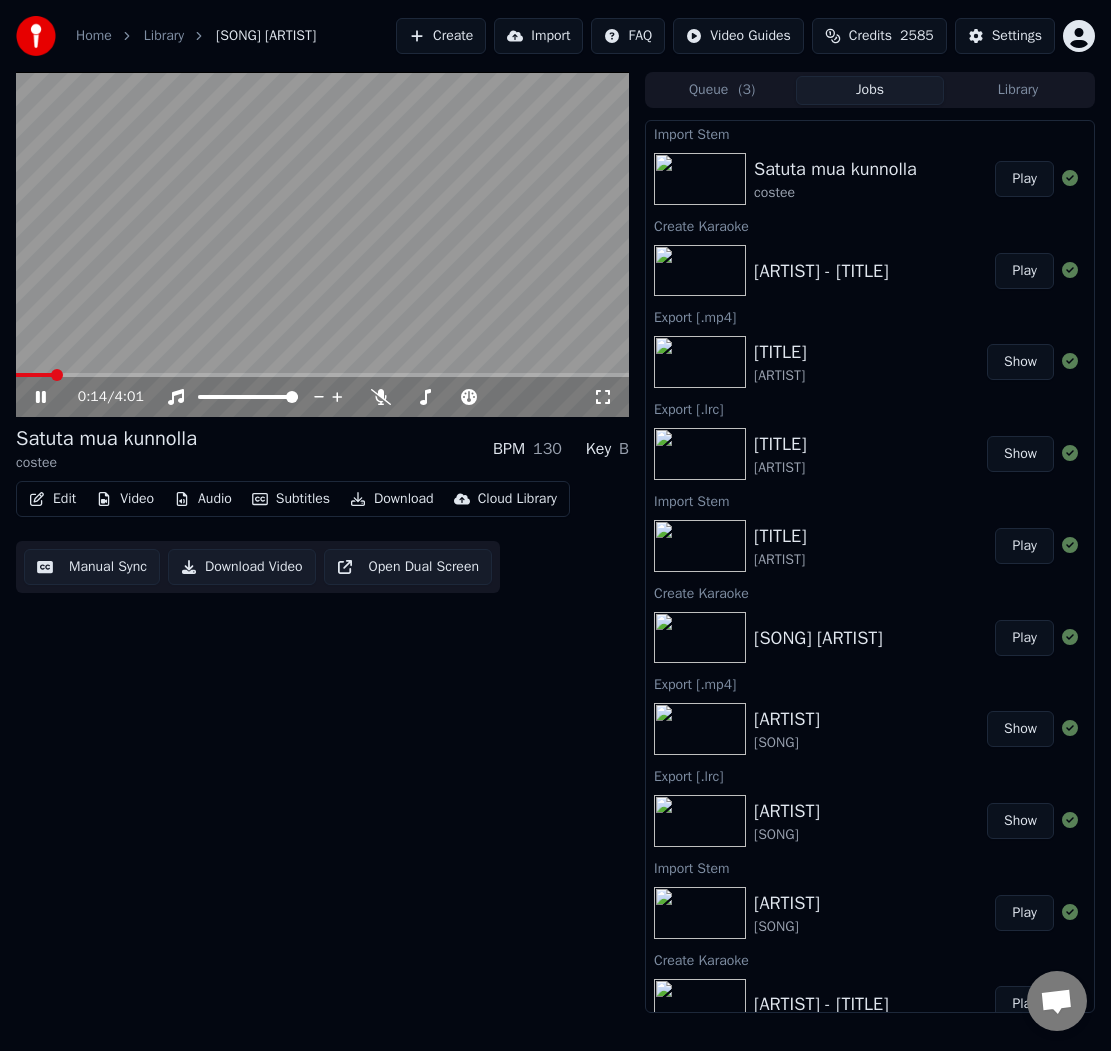 click at bounding box center (34, 375) 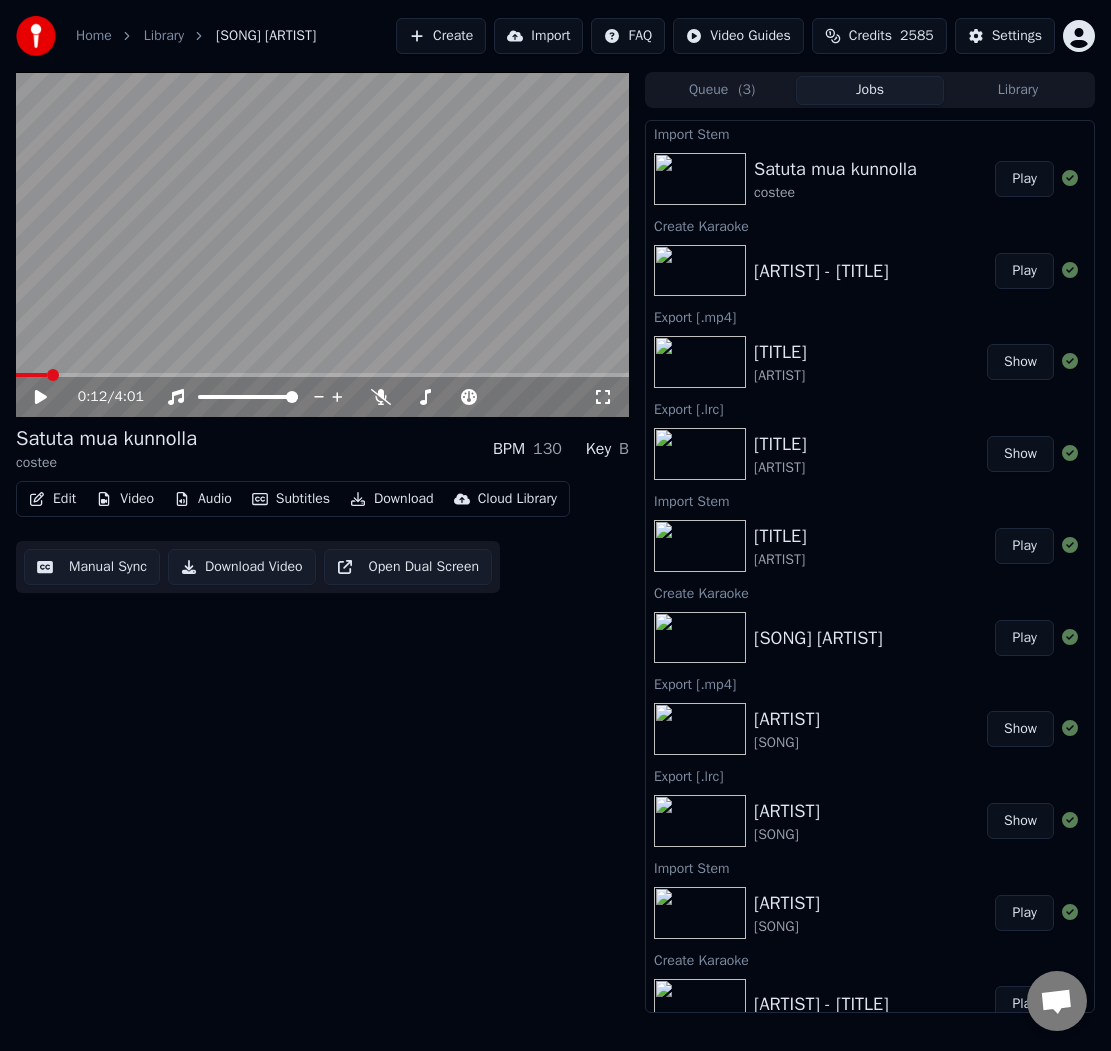 click on "Manual Sync" at bounding box center (92, 567) 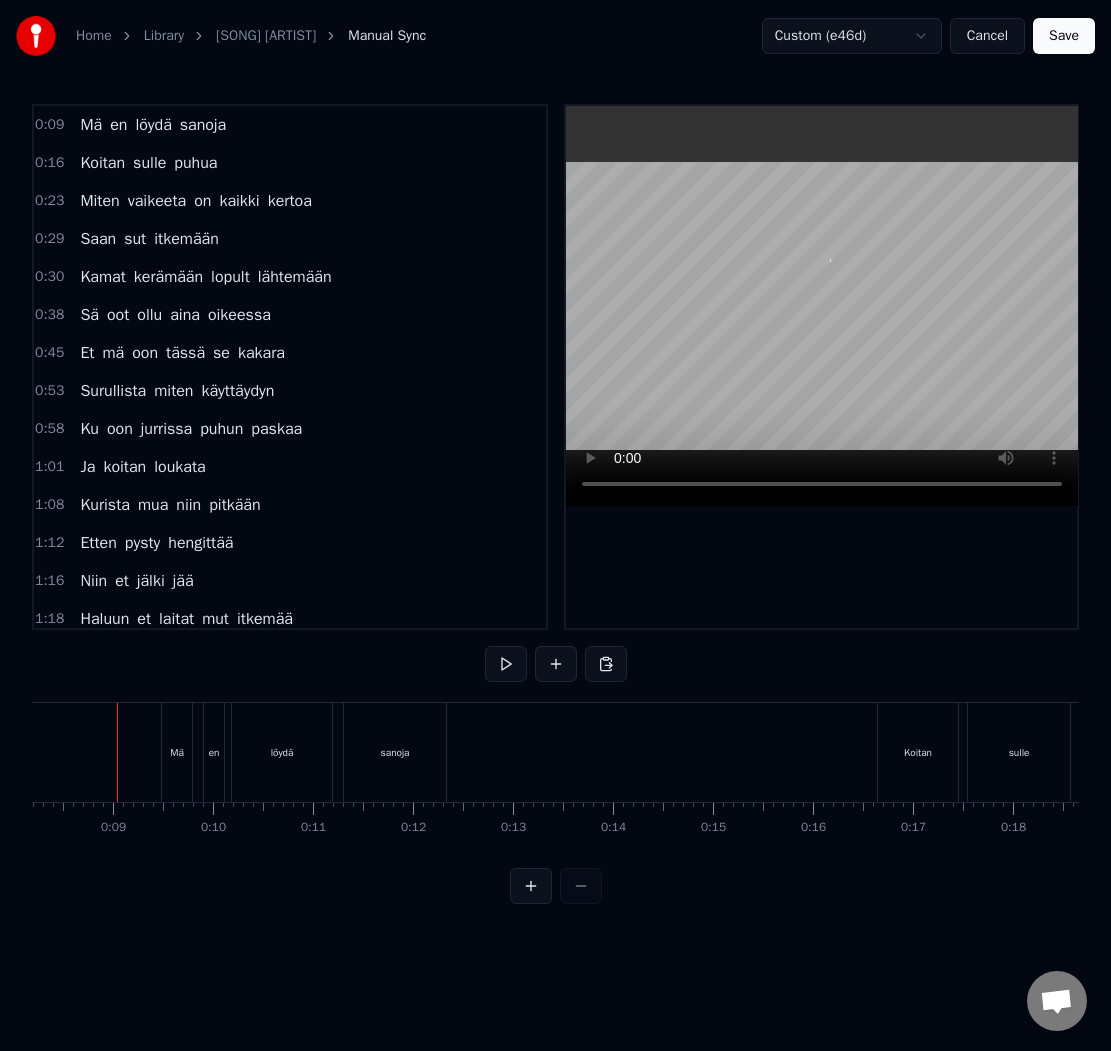 scroll, scrollTop: 0, scrollLeft: 804, axis: horizontal 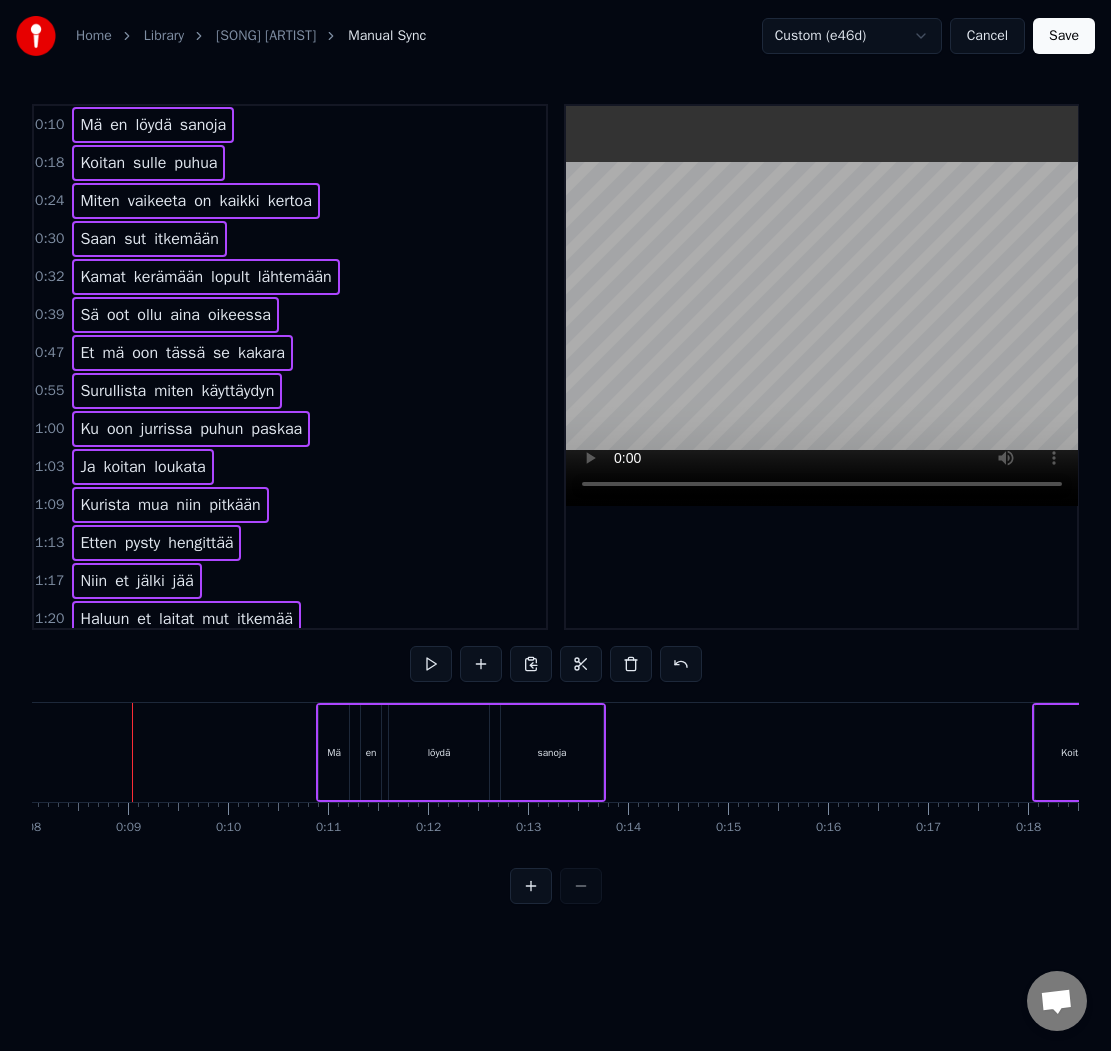 click at bounding box center [11319, 752] 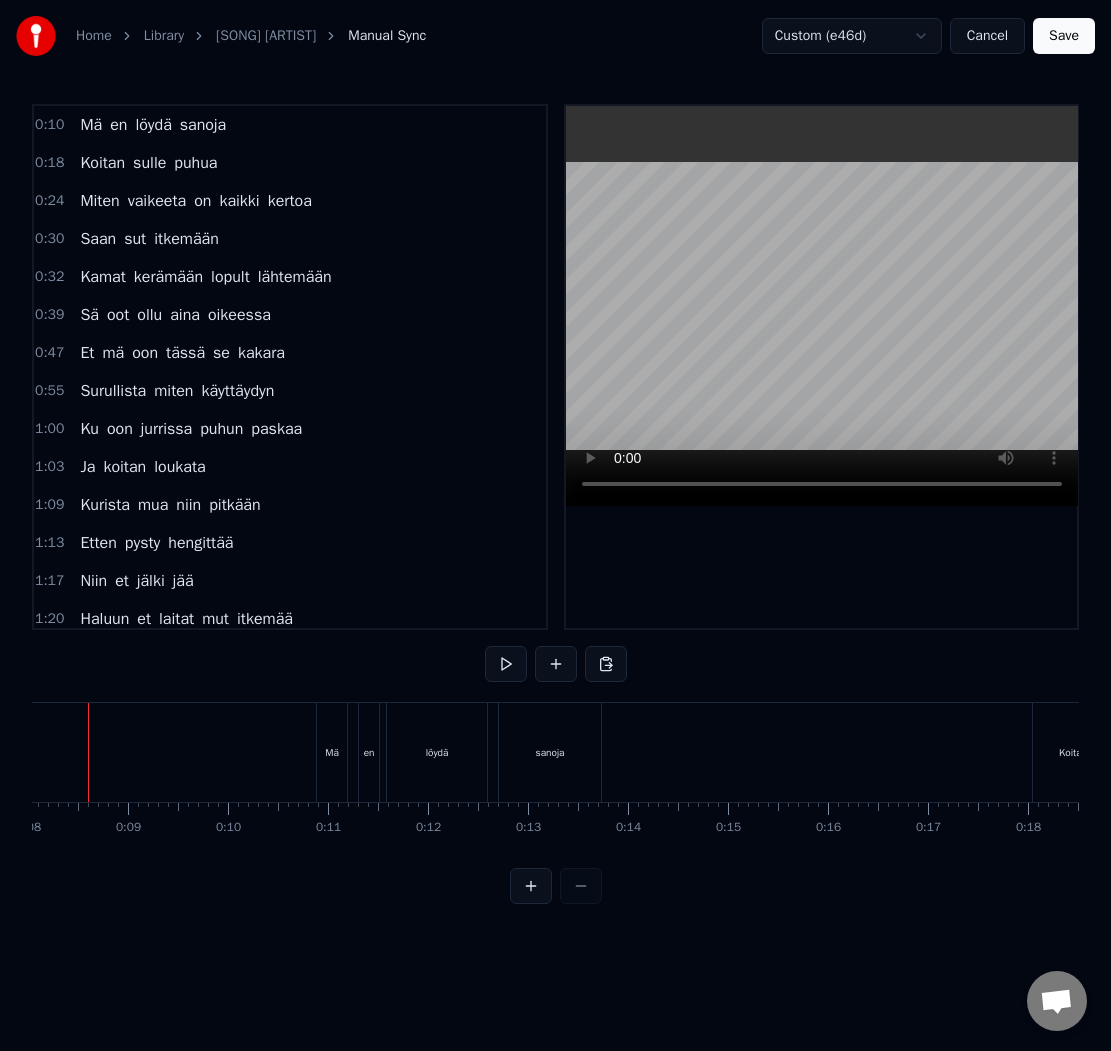 scroll, scrollTop: 0, scrollLeft: 760, axis: horizontal 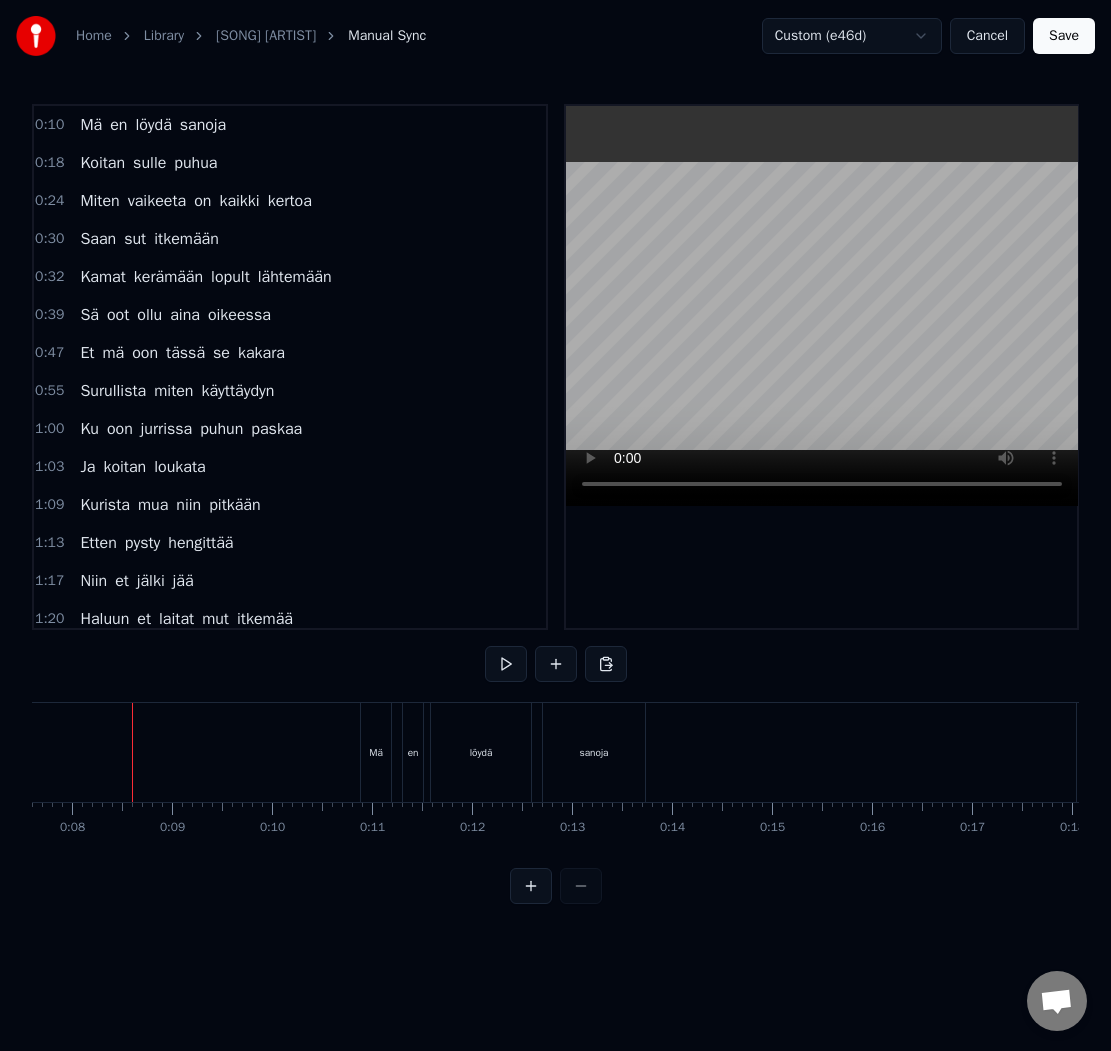 click on "Save" at bounding box center [1064, 36] 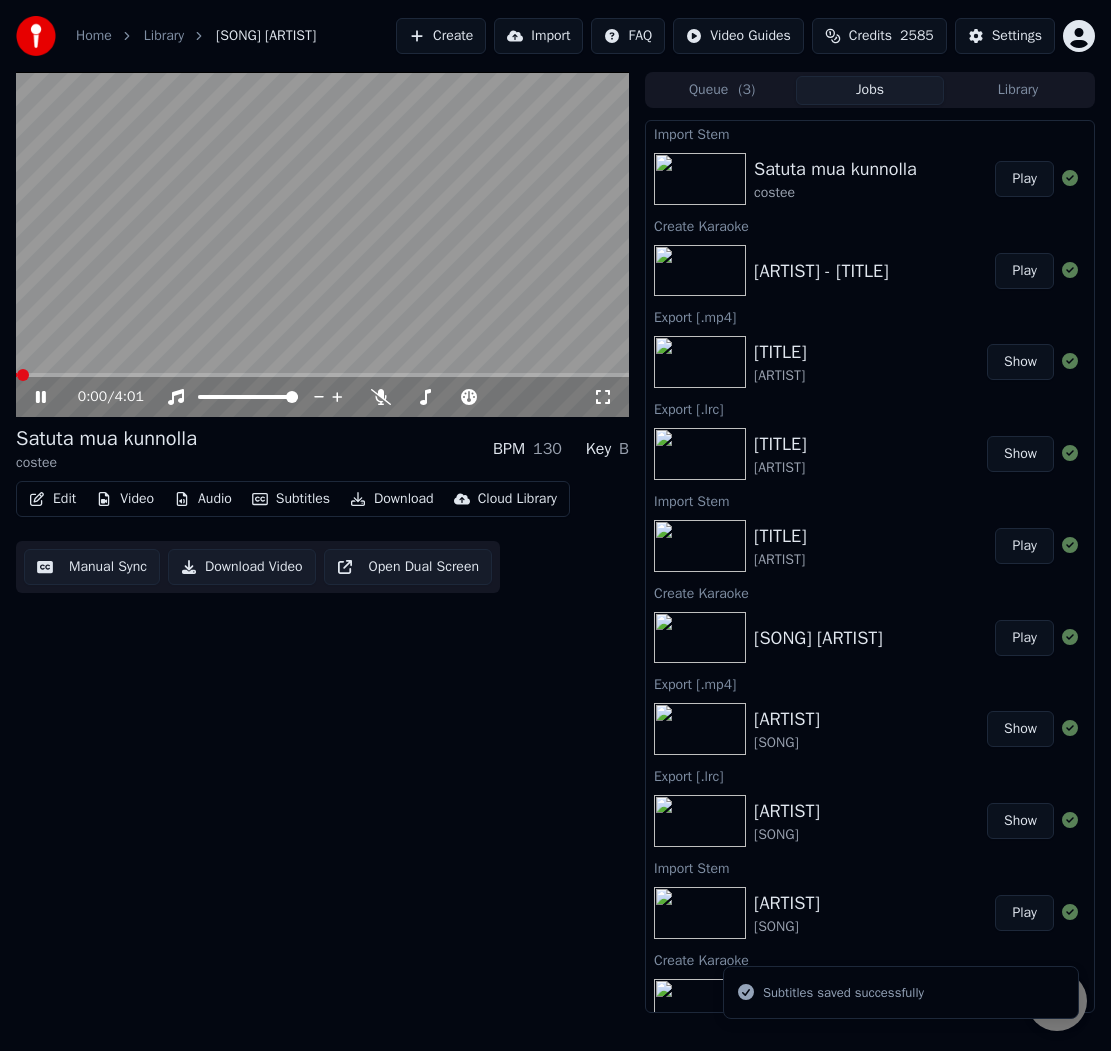 click on "costee" at bounding box center [106, 463] 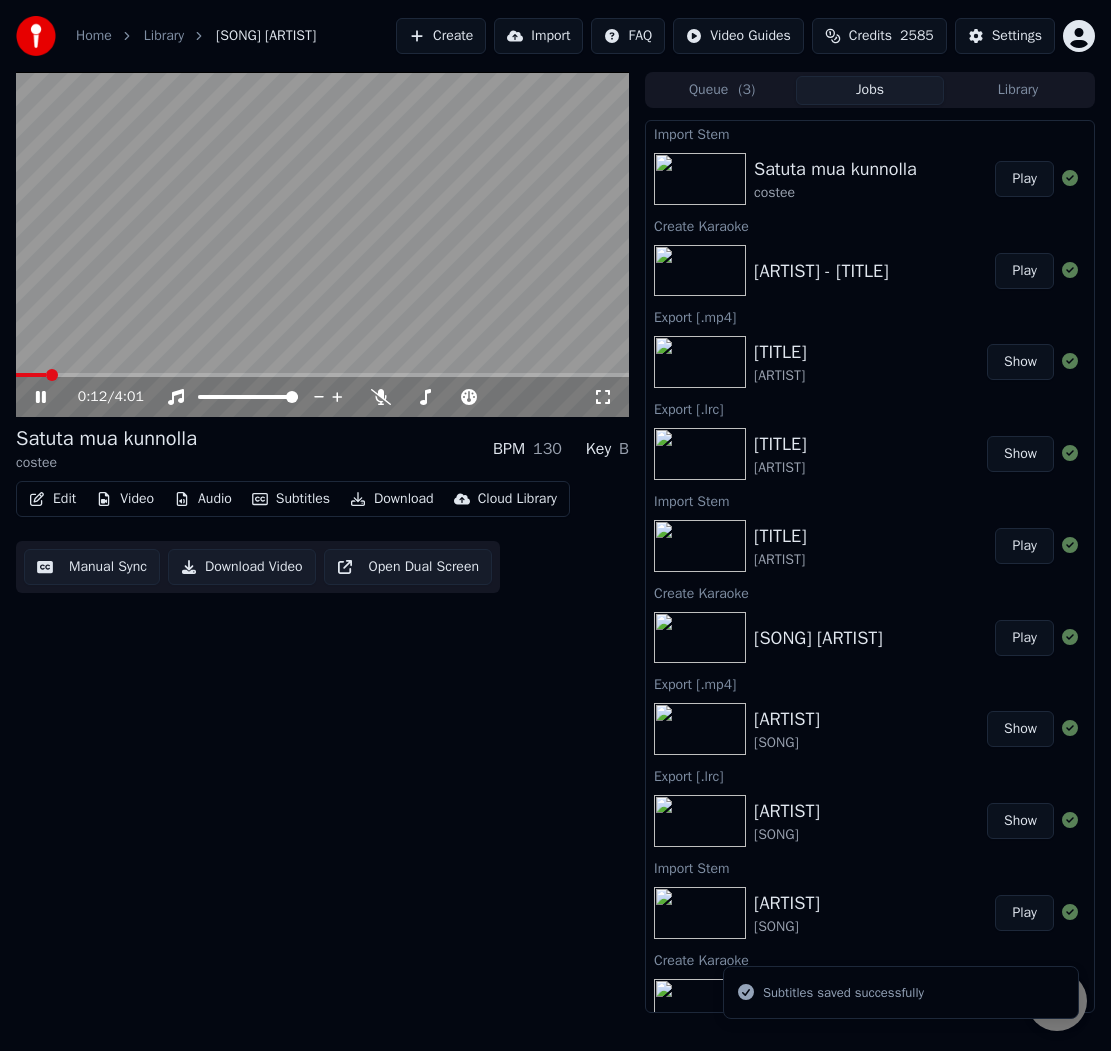 click at bounding box center [322, 375] 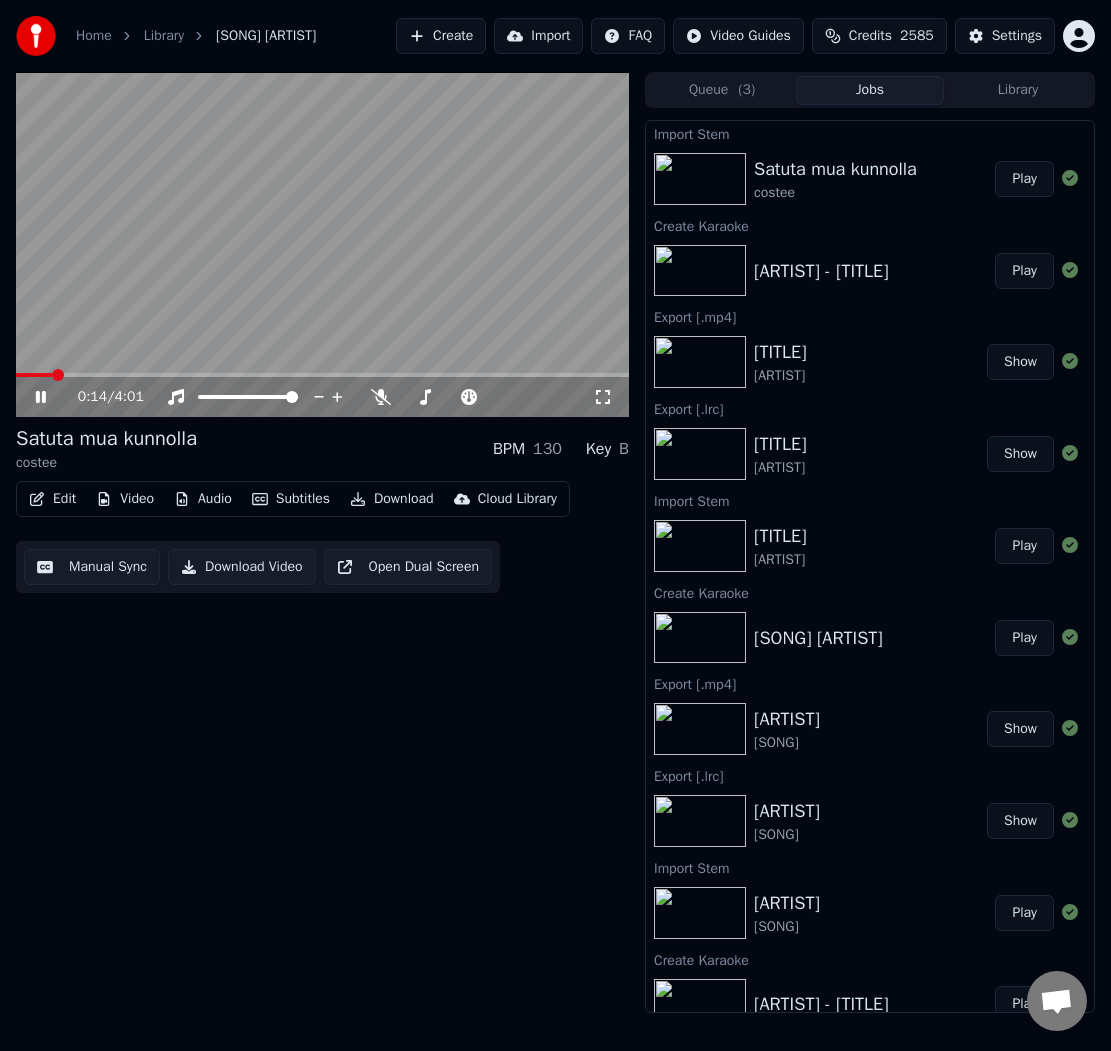 click at bounding box center (34, 375) 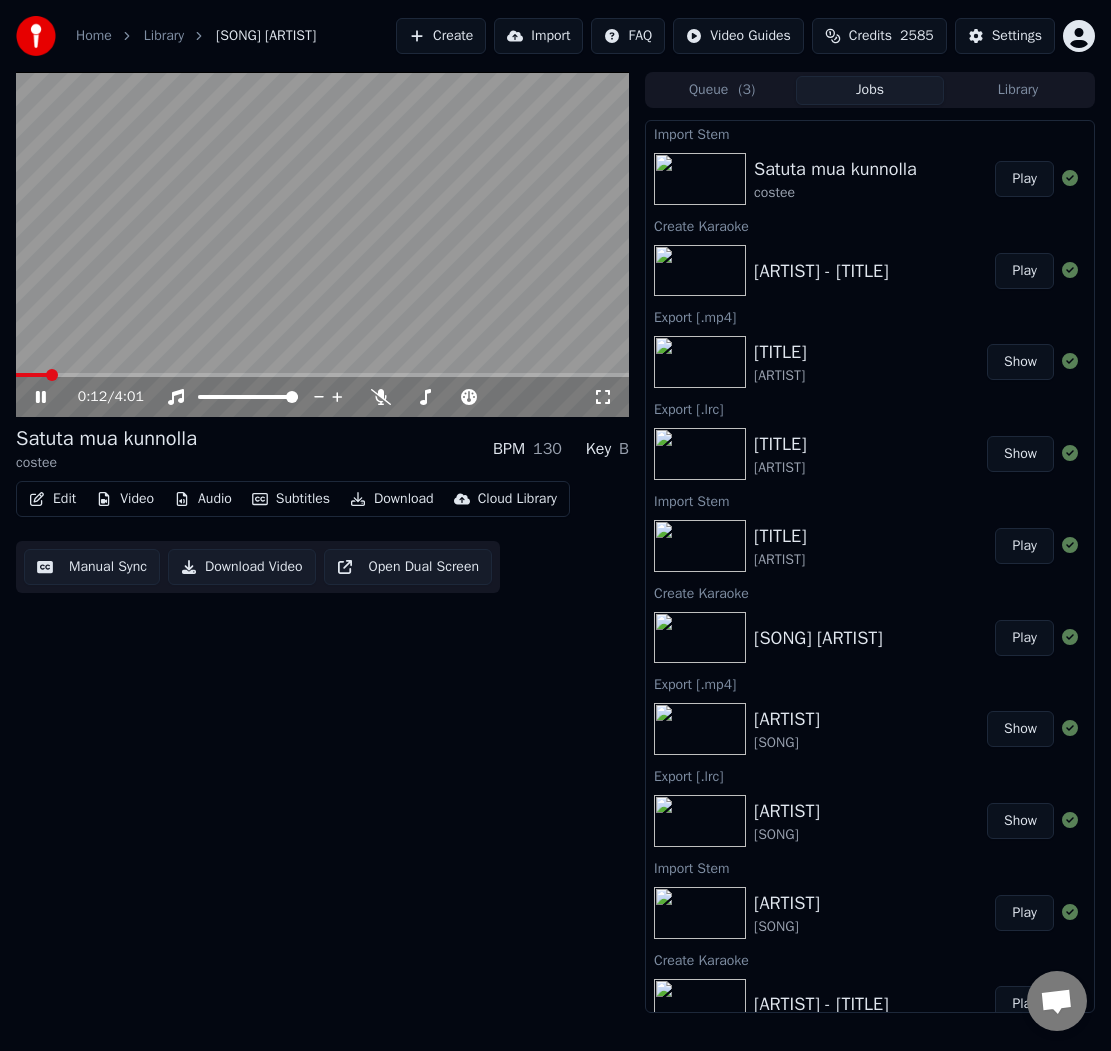 click at bounding box center (31, 375) 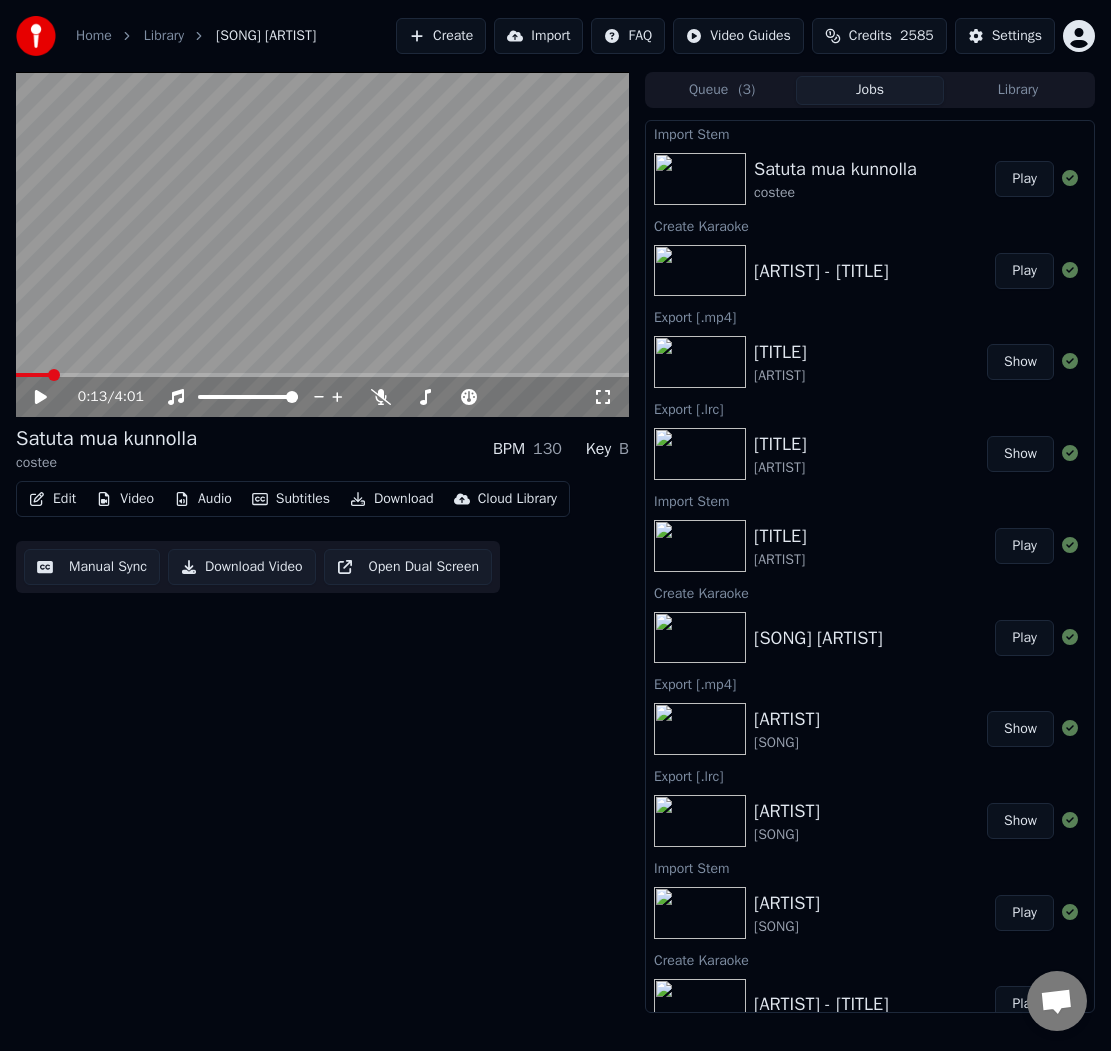 click at bounding box center [32, 375] 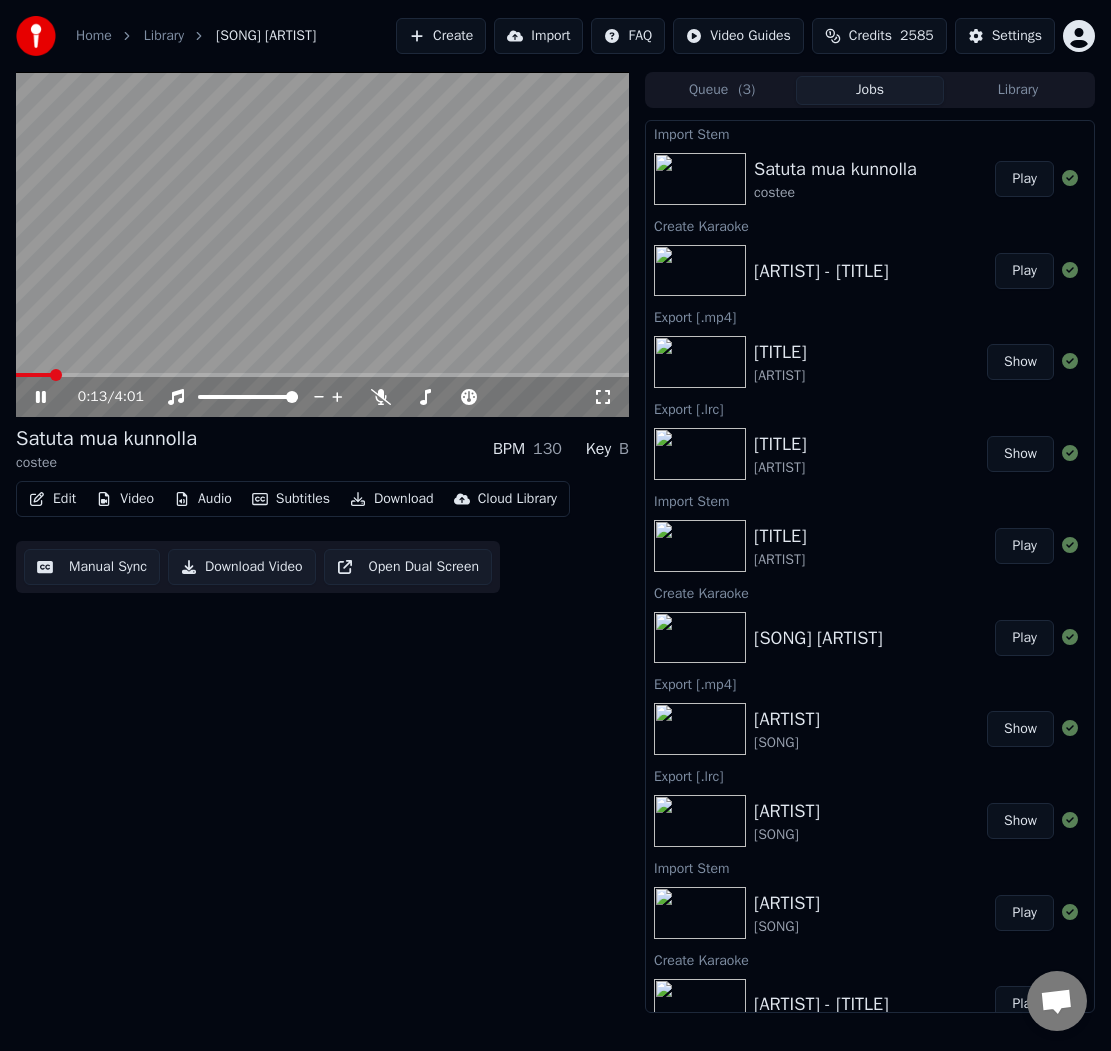click at bounding box center [33, 375] 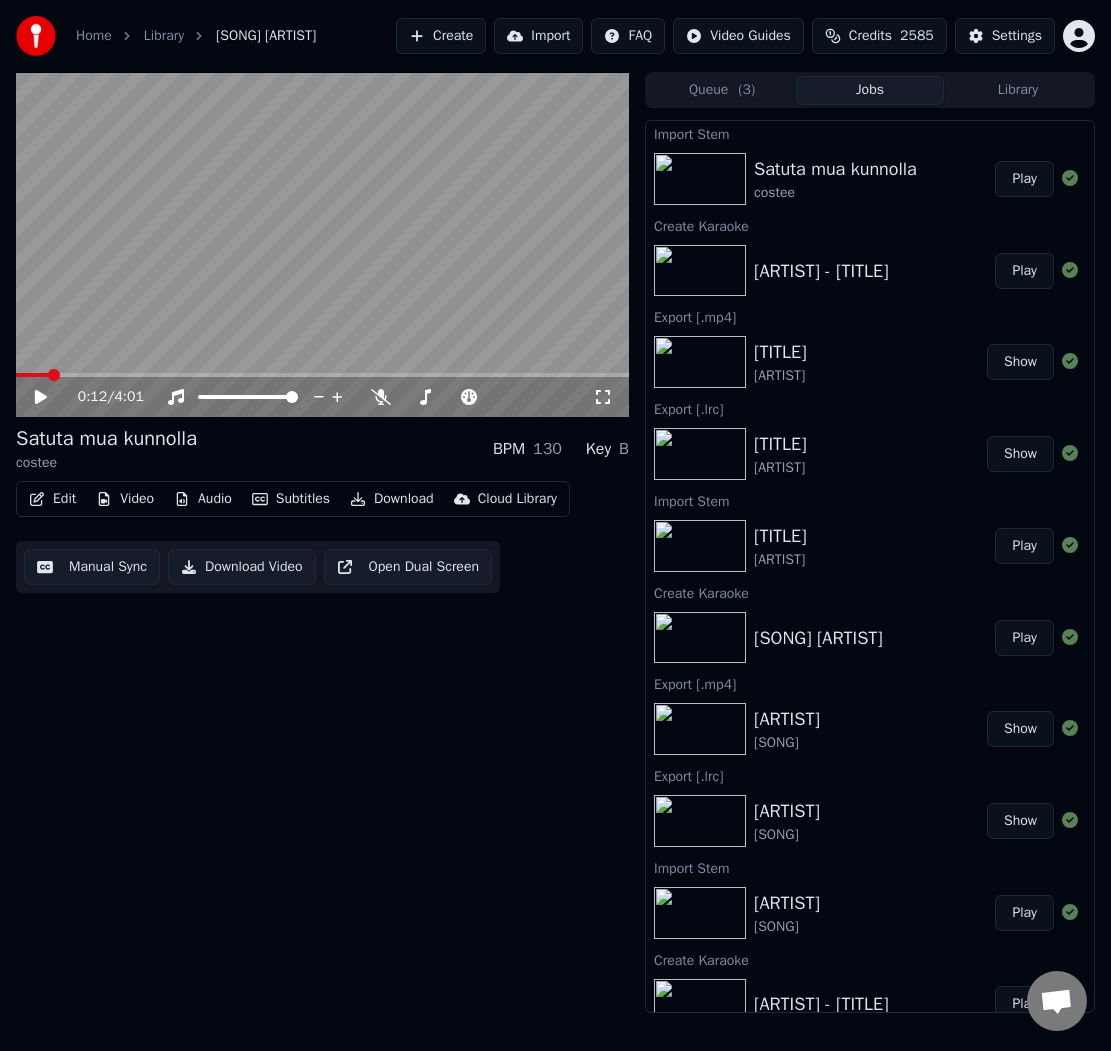 click on "Manual Sync" at bounding box center [92, 567] 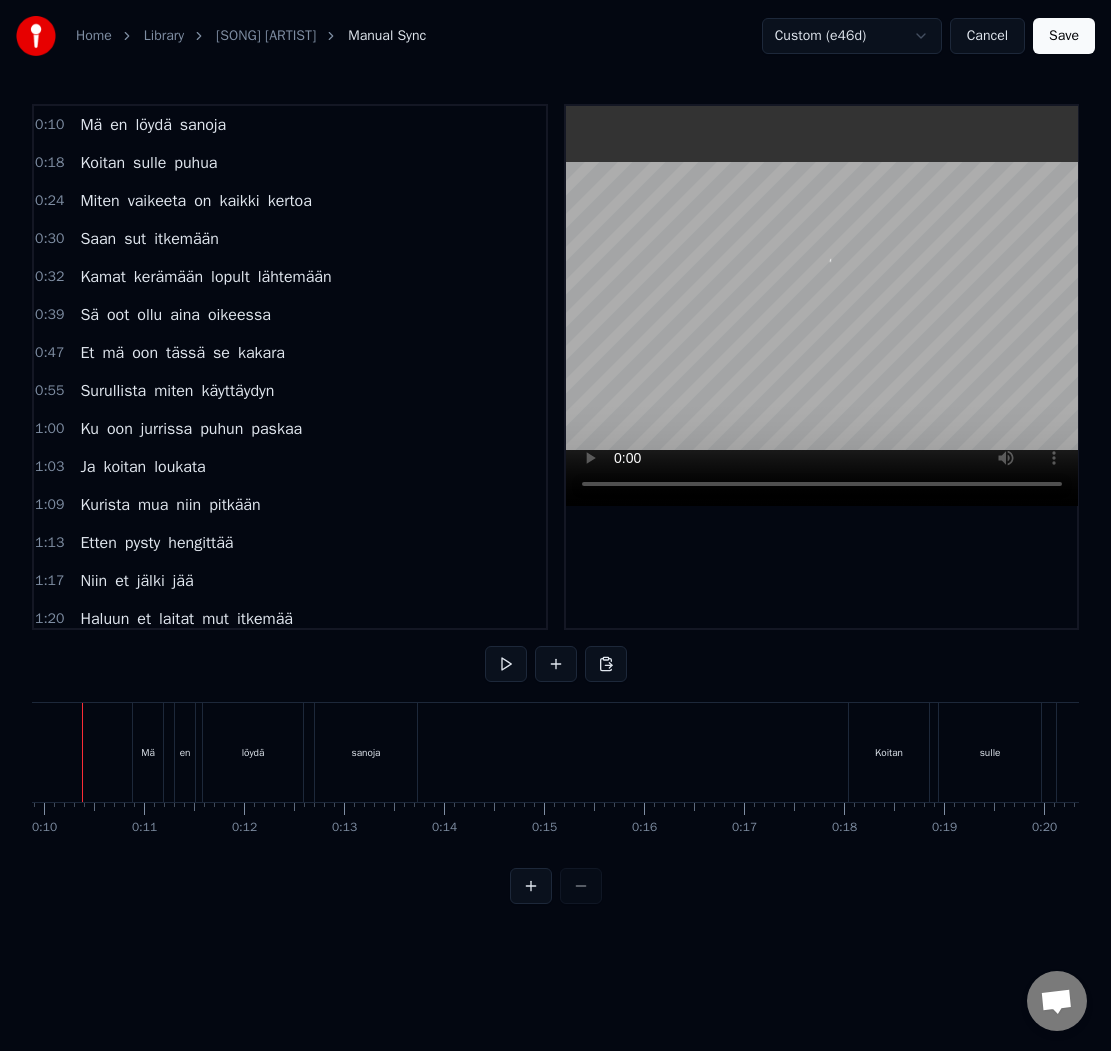 scroll, scrollTop: 0, scrollLeft: 938, axis: horizontal 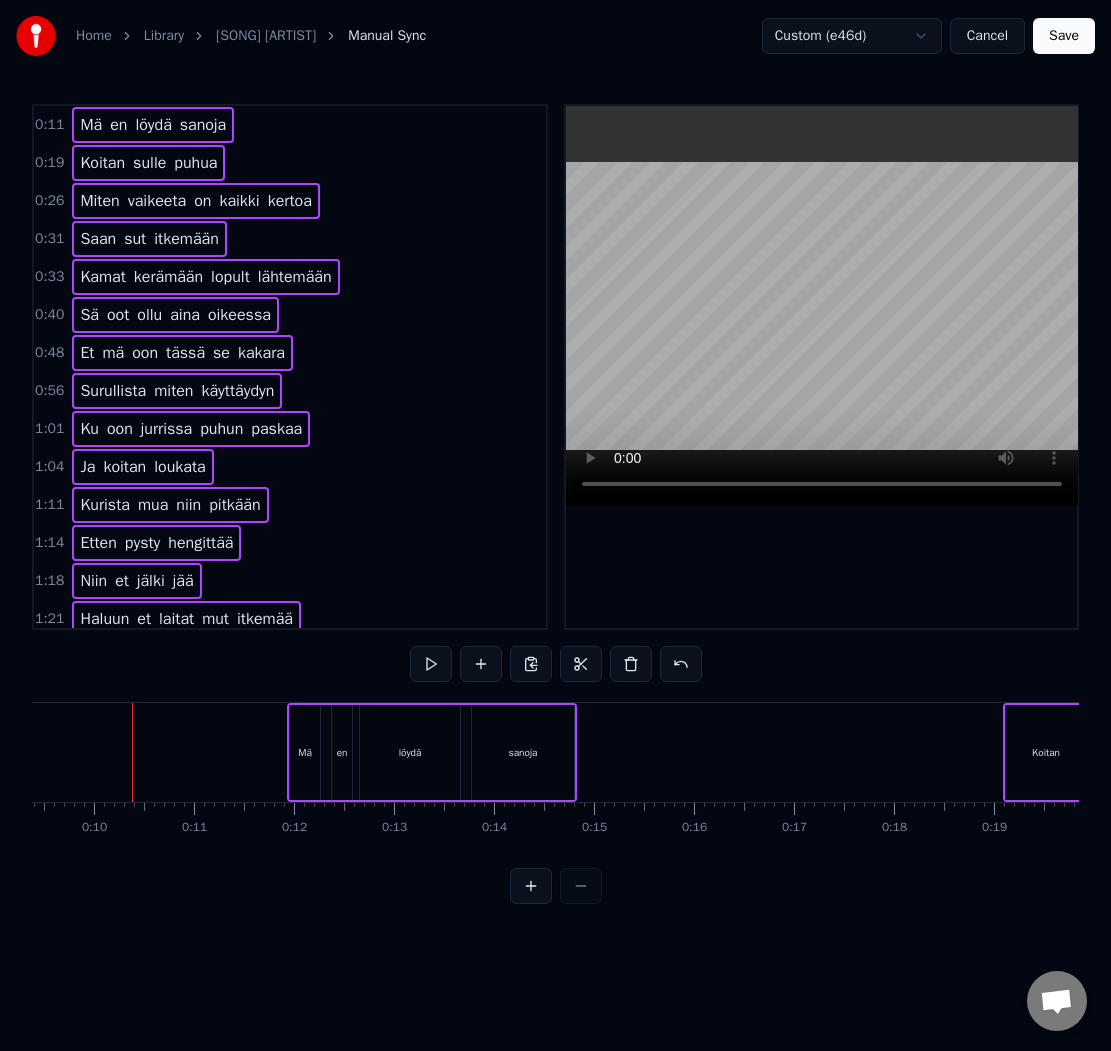 click at bounding box center [11185, 752] 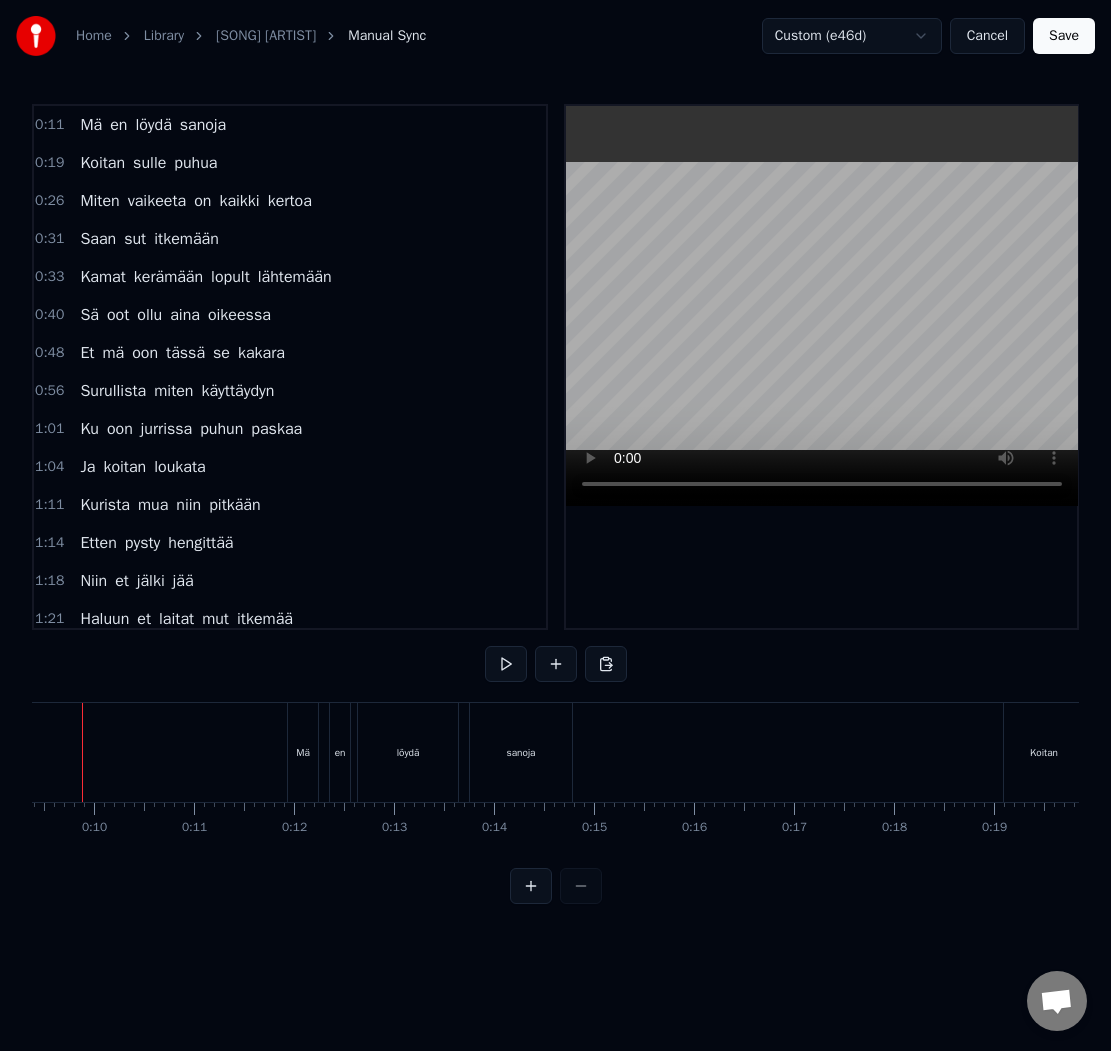 scroll, scrollTop: 0, scrollLeft: 888, axis: horizontal 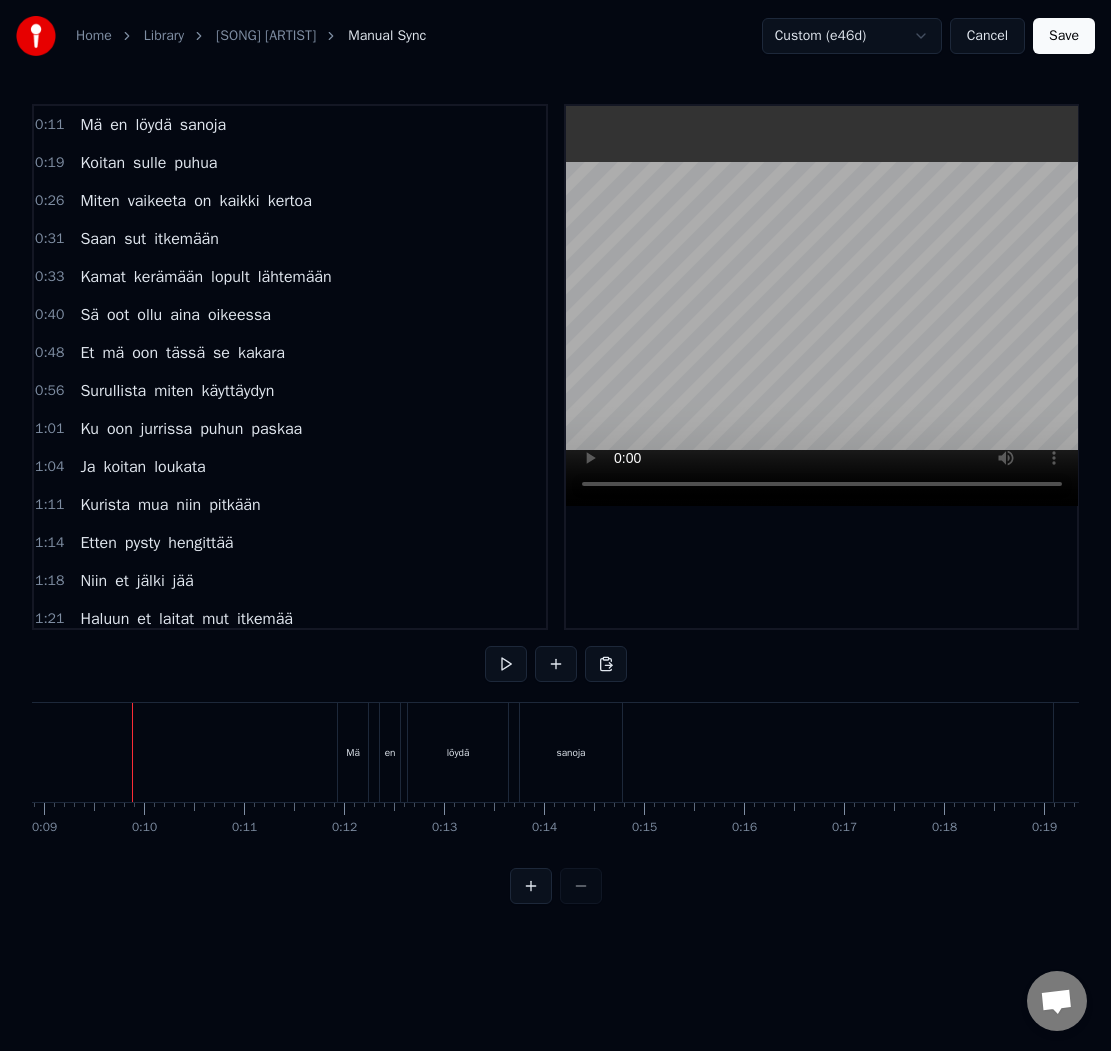 click on "Home Library [TITLE] • [ARTIST] Manual Sync Custom (e46d) Cancel Save" at bounding box center (555, 36) 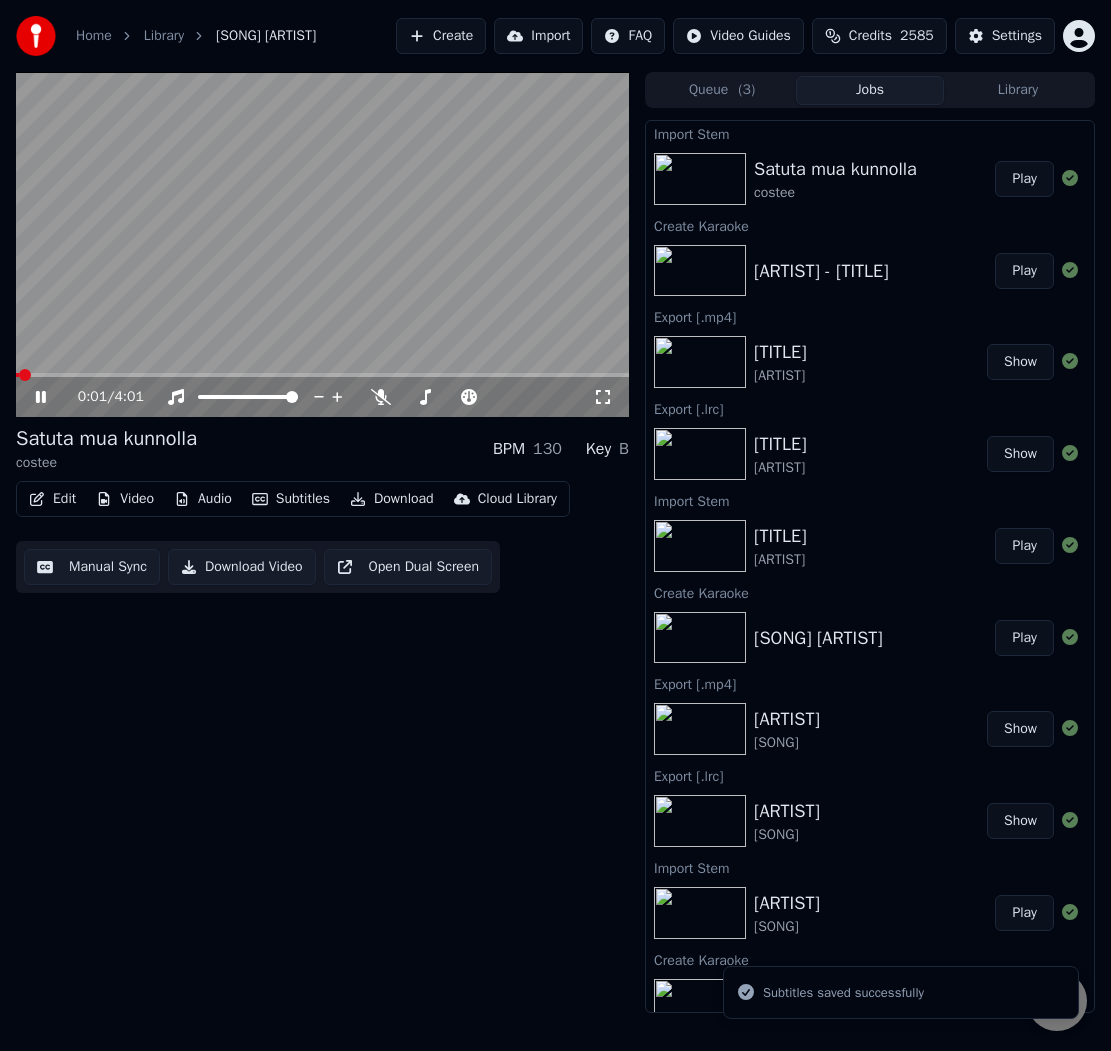 click at bounding box center (322, 375) 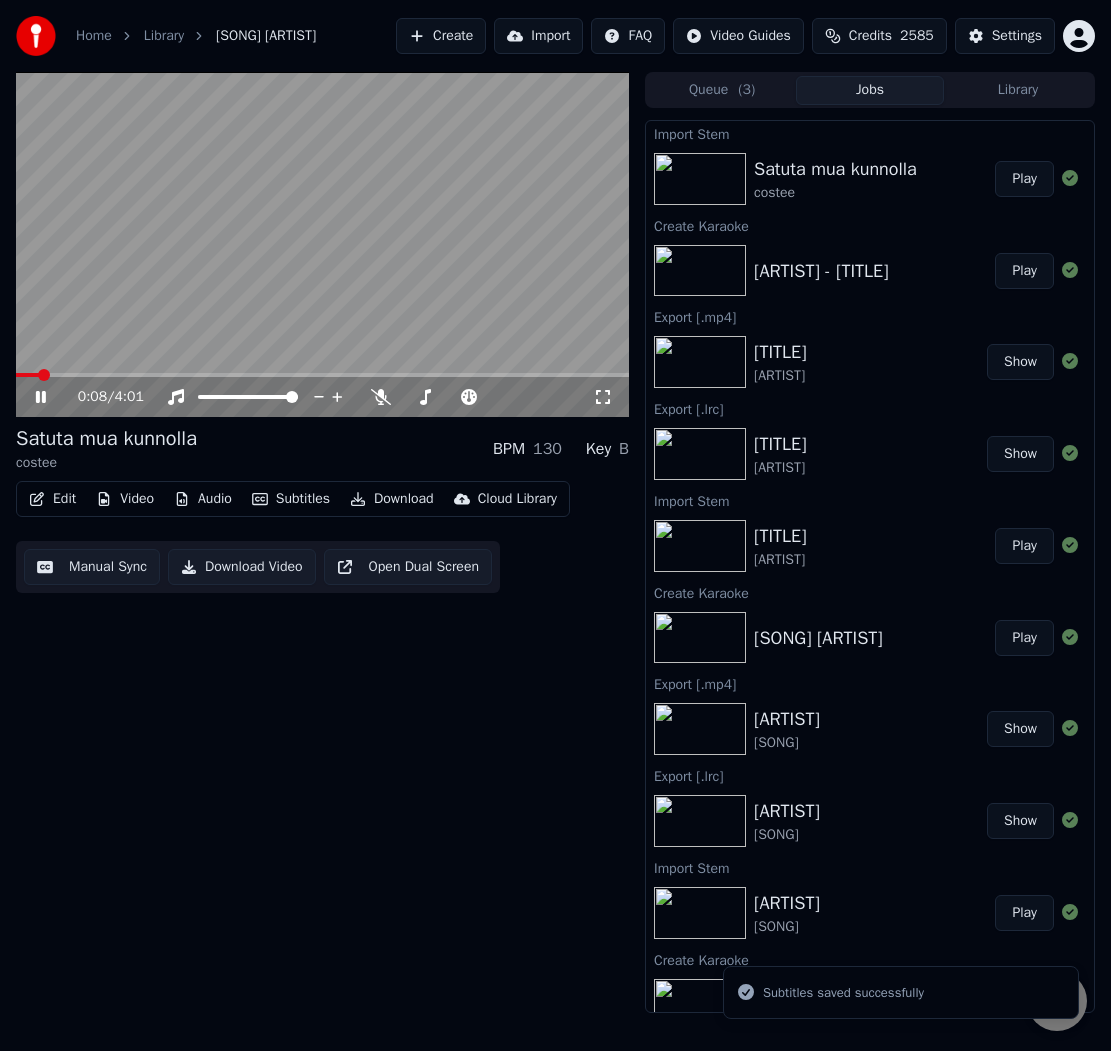 click on "[SONG] [ARTIST] BPM [NUMBER] Key [KEY]" at bounding box center (322, 449) 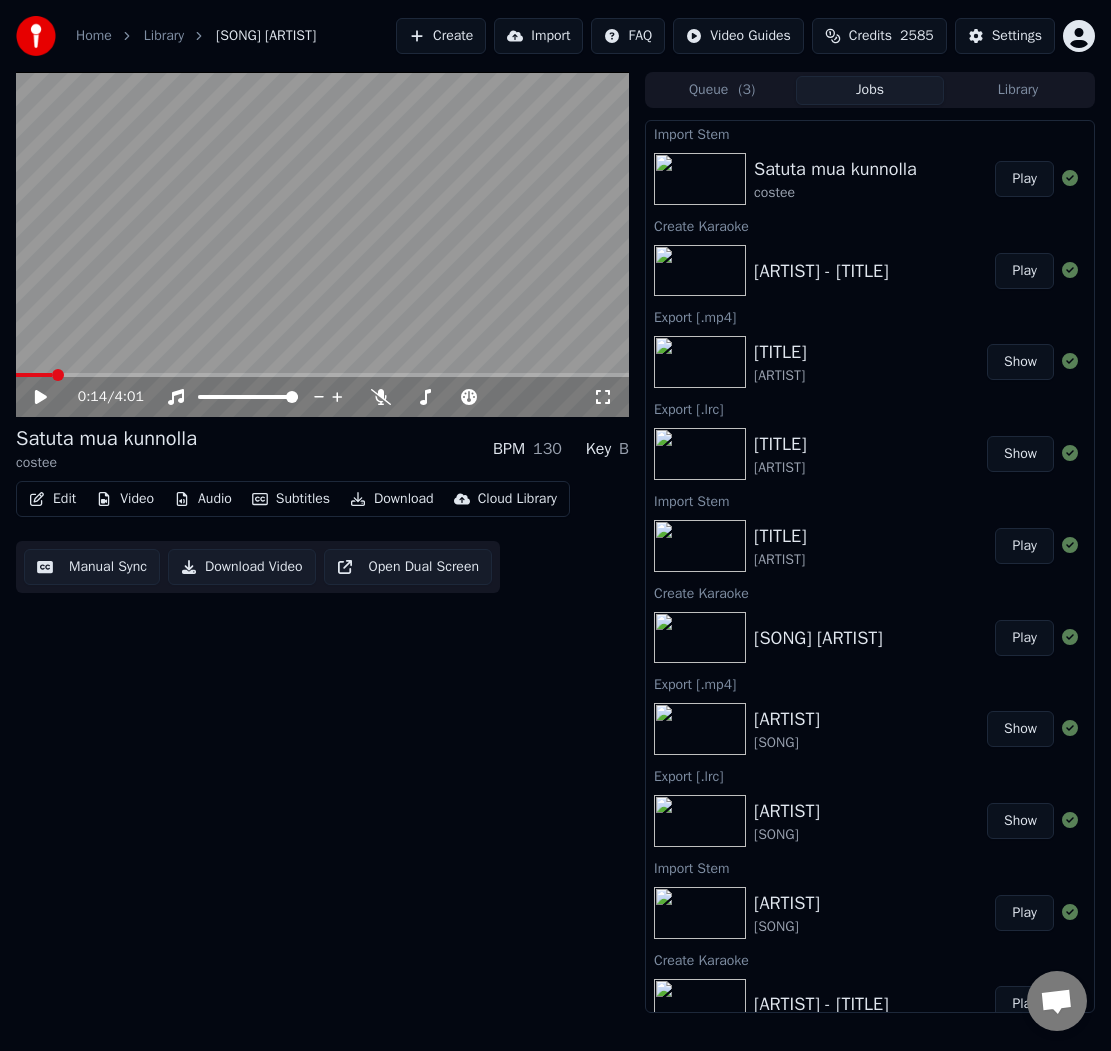 click on "Manual Sync" at bounding box center (92, 567) 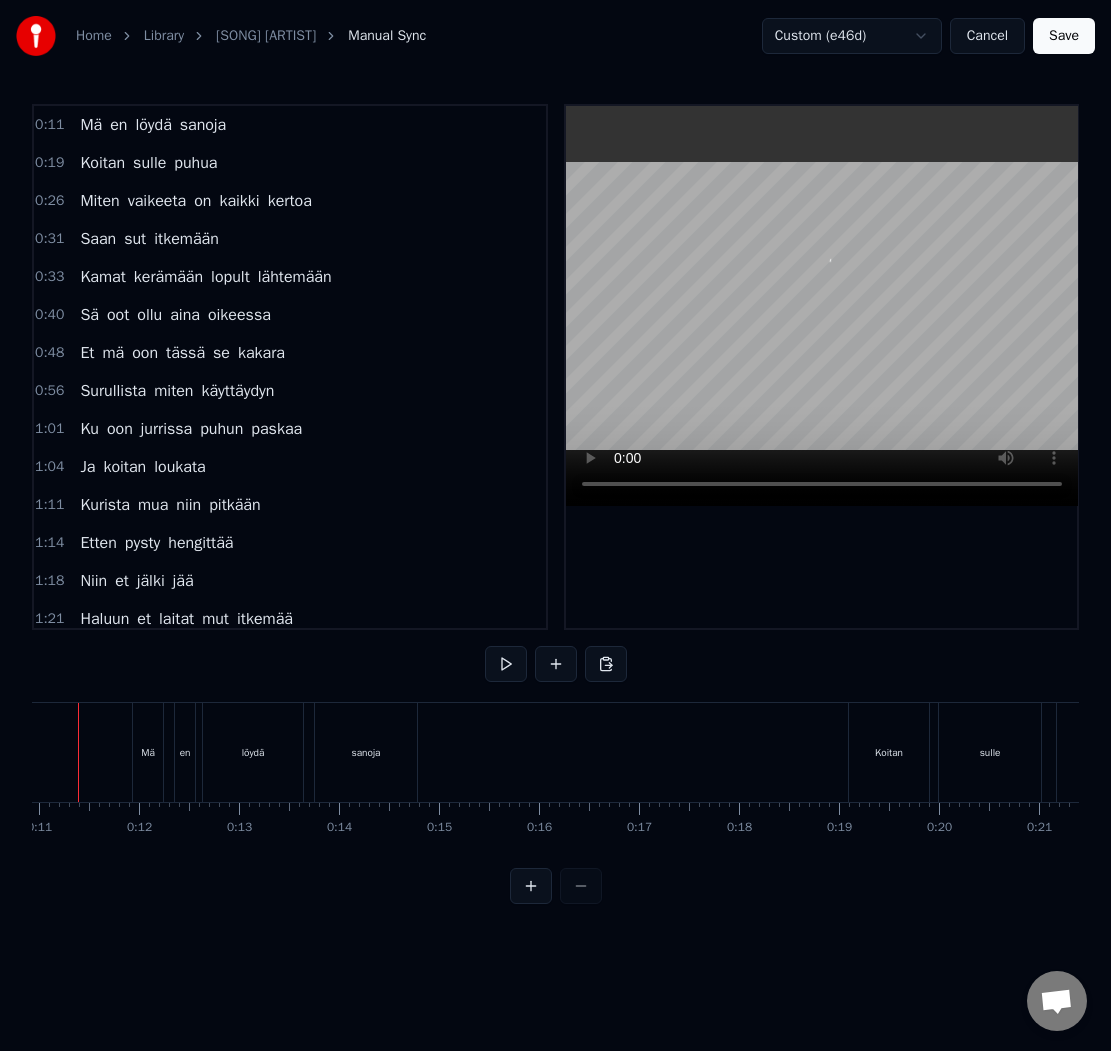 scroll, scrollTop: 0, scrollLeft: 1039, axis: horizontal 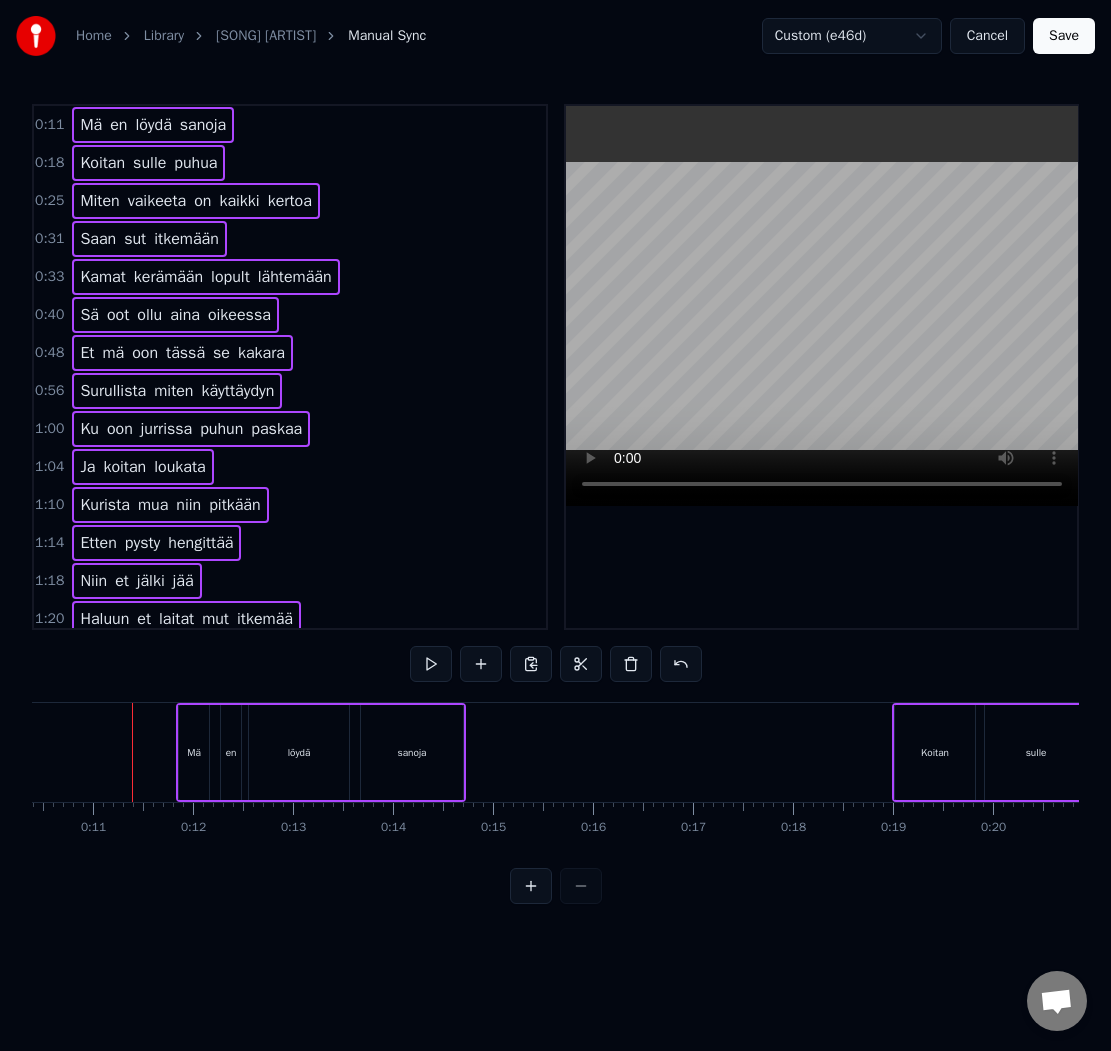 click at bounding box center [11084, 752] 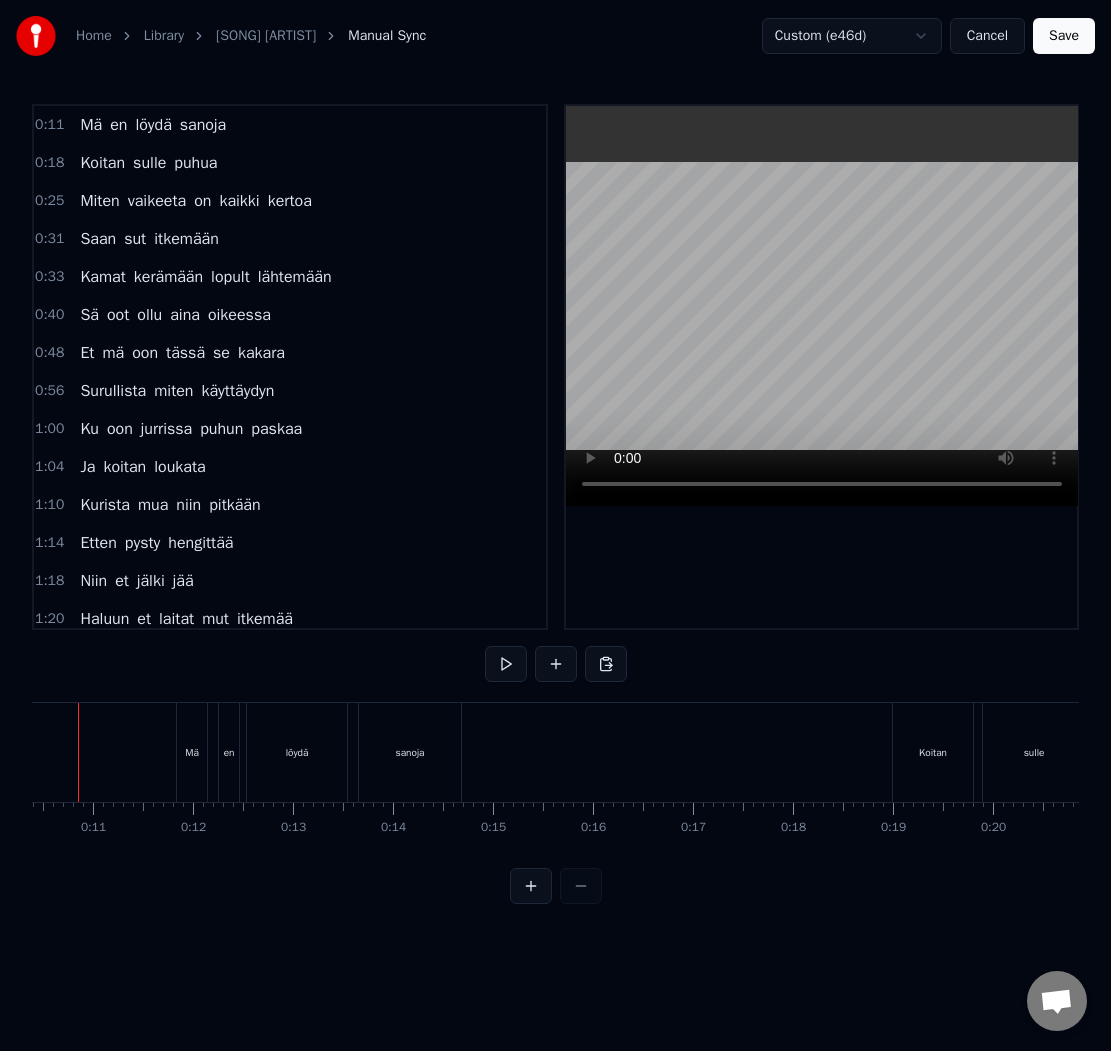 scroll, scrollTop: 0, scrollLeft: 985, axis: horizontal 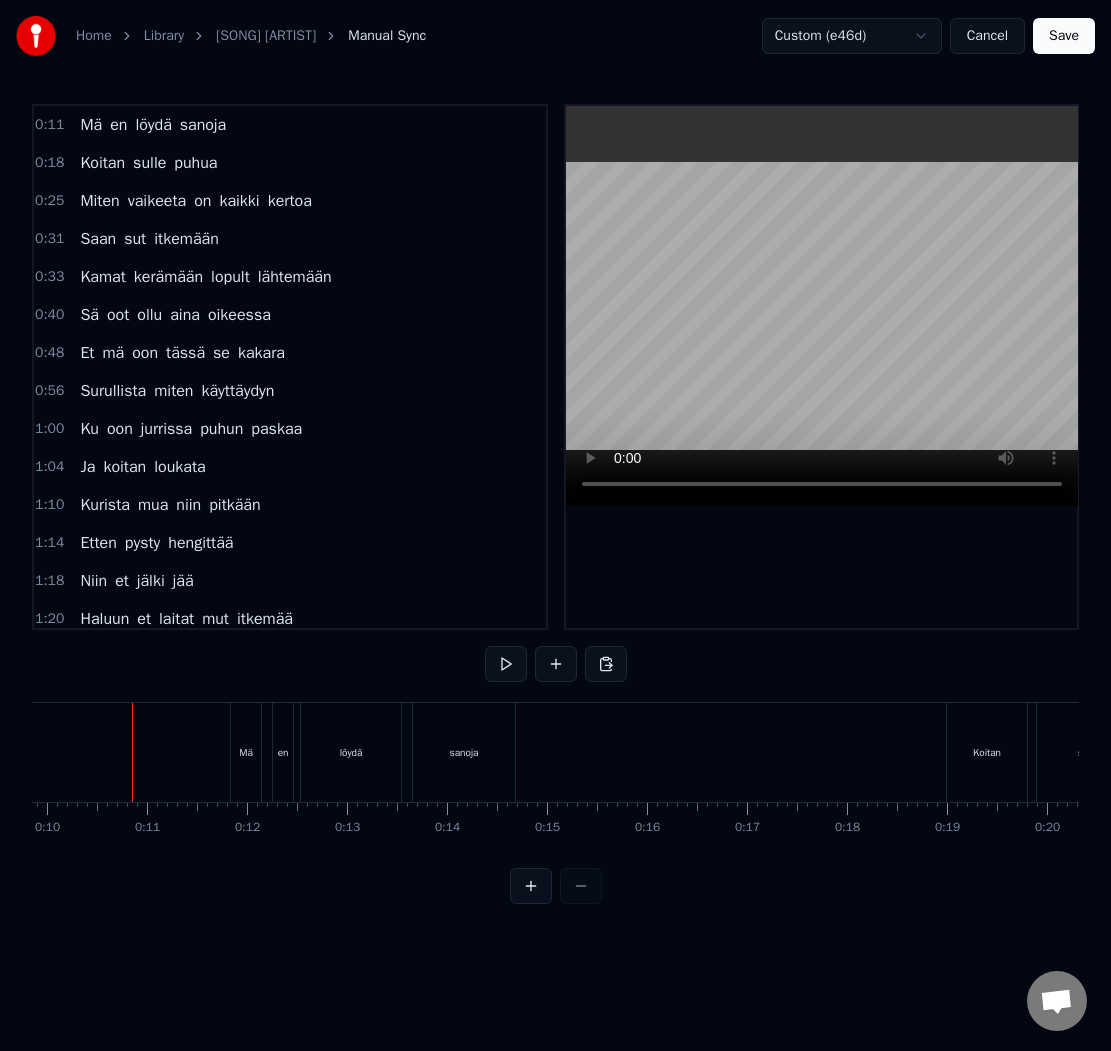 click on "Save" at bounding box center [1064, 36] 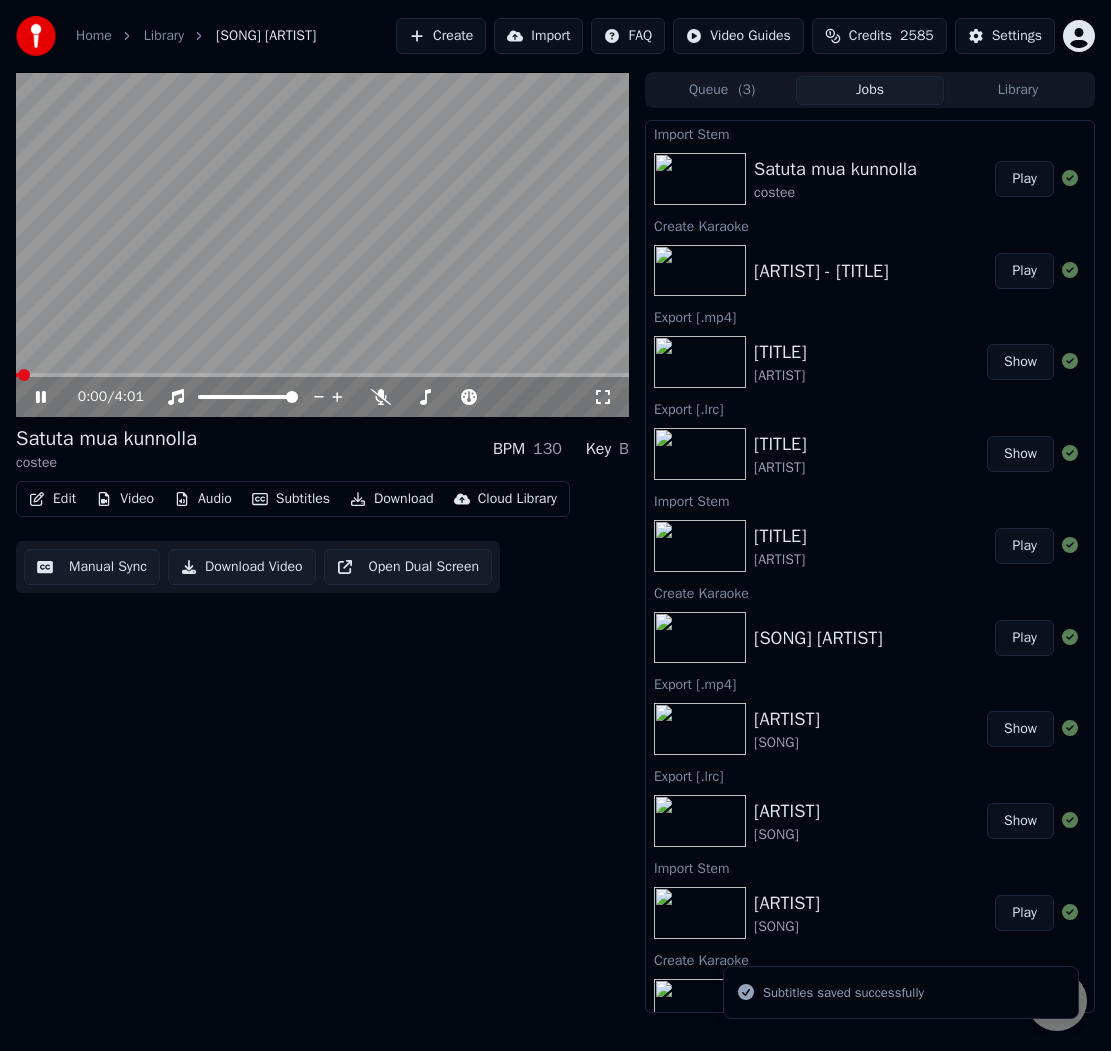 click on "costee" at bounding box center [106, 463] 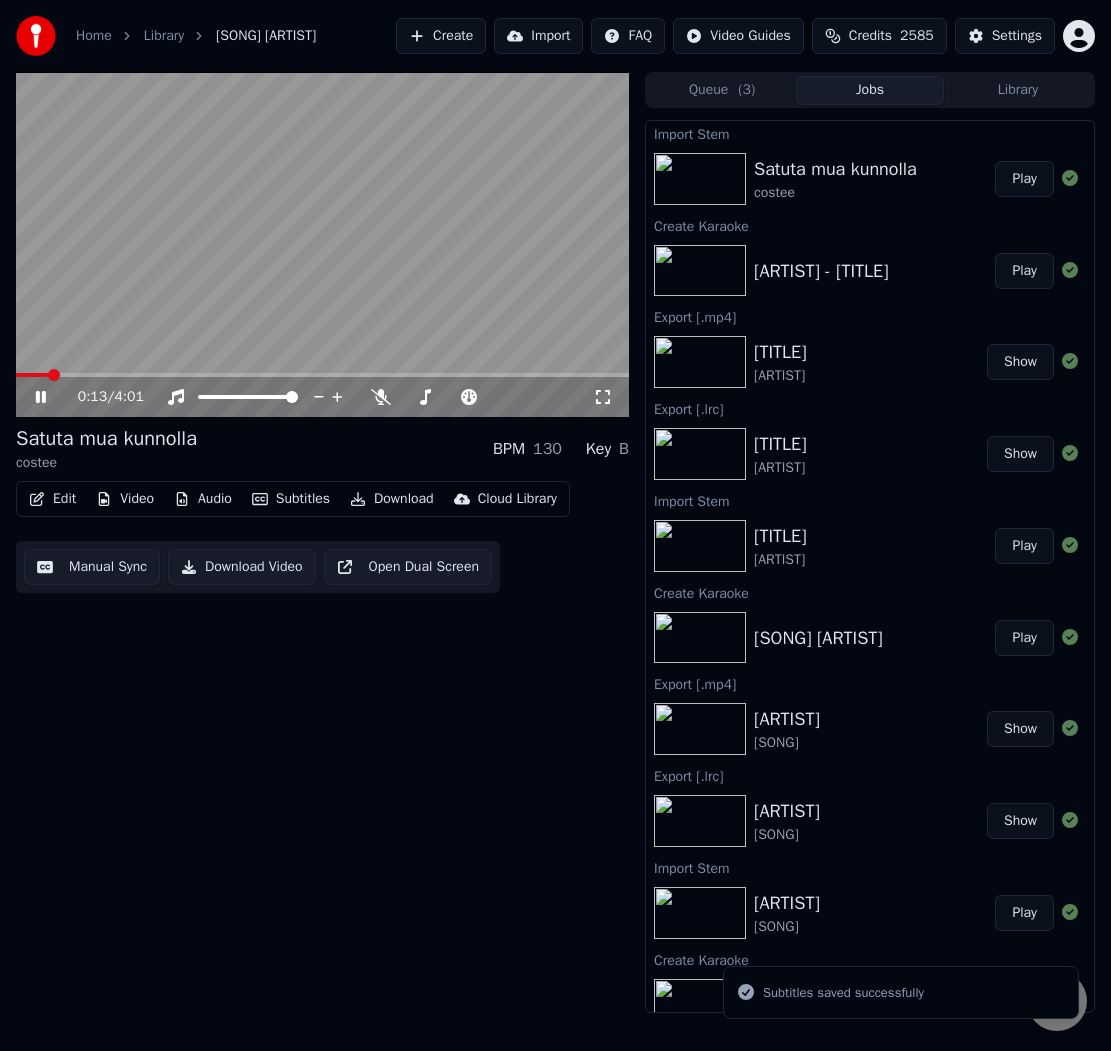 click at bounding box center [322, 375] 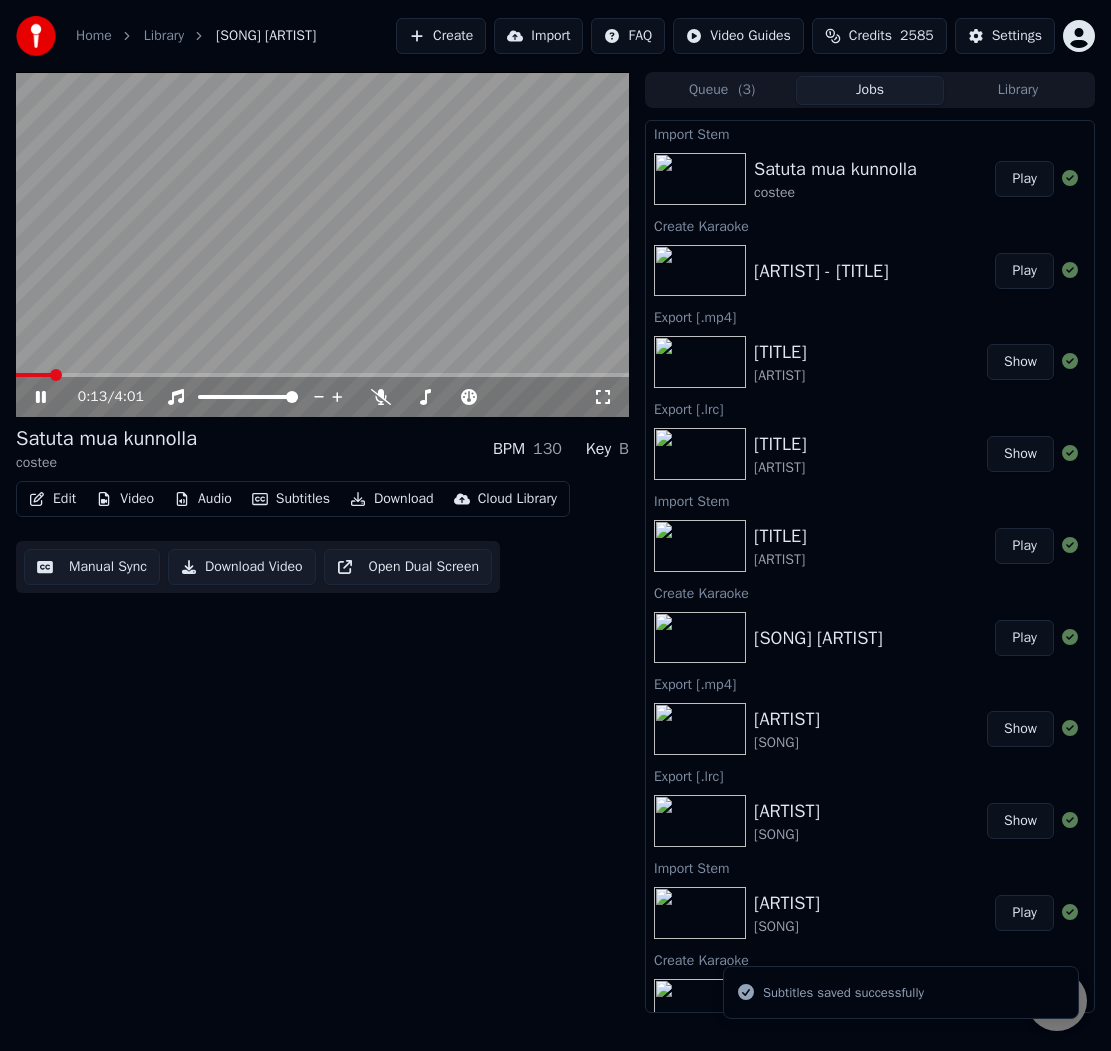 click at bounding box center [33, 375] 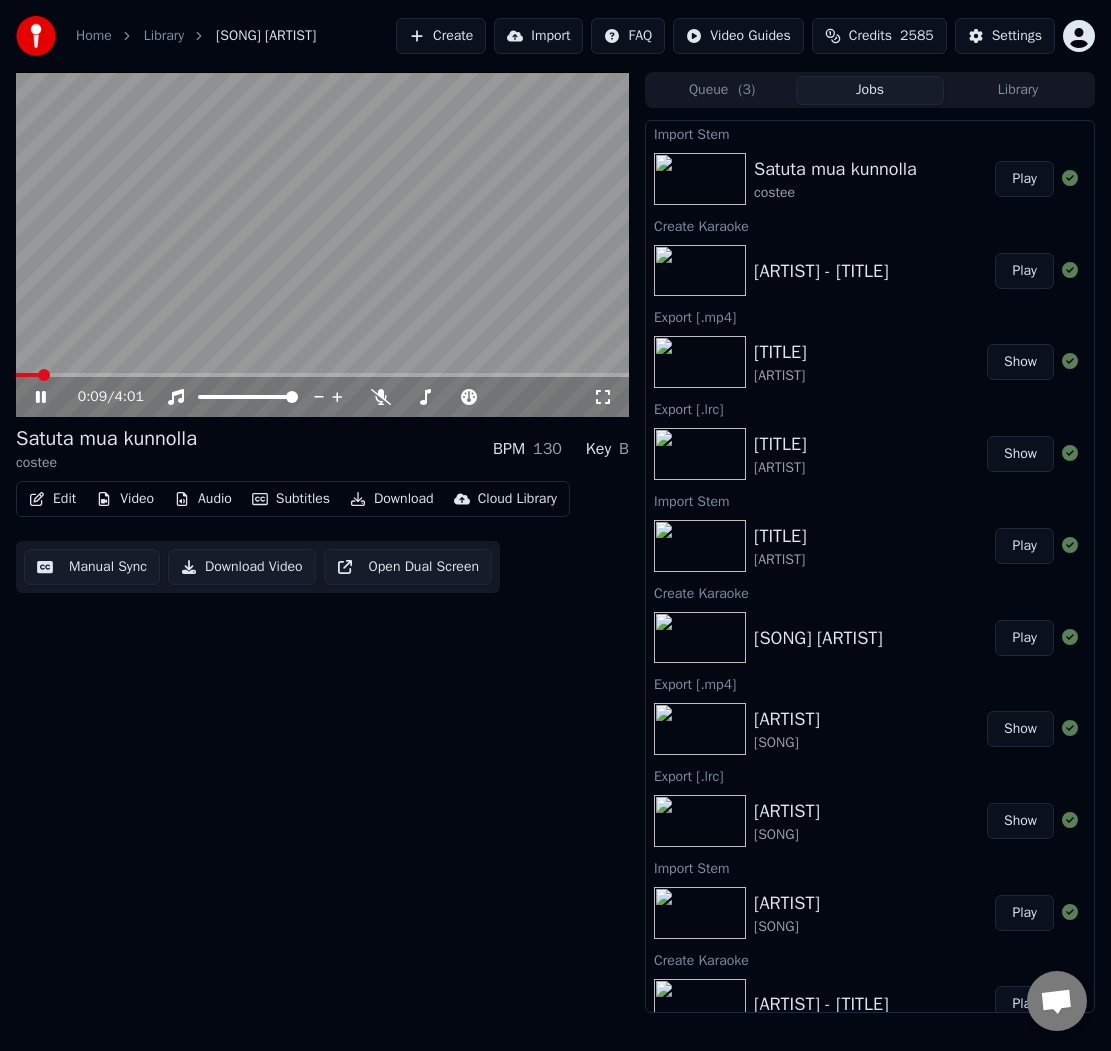 click at bounding box center [27, 375] 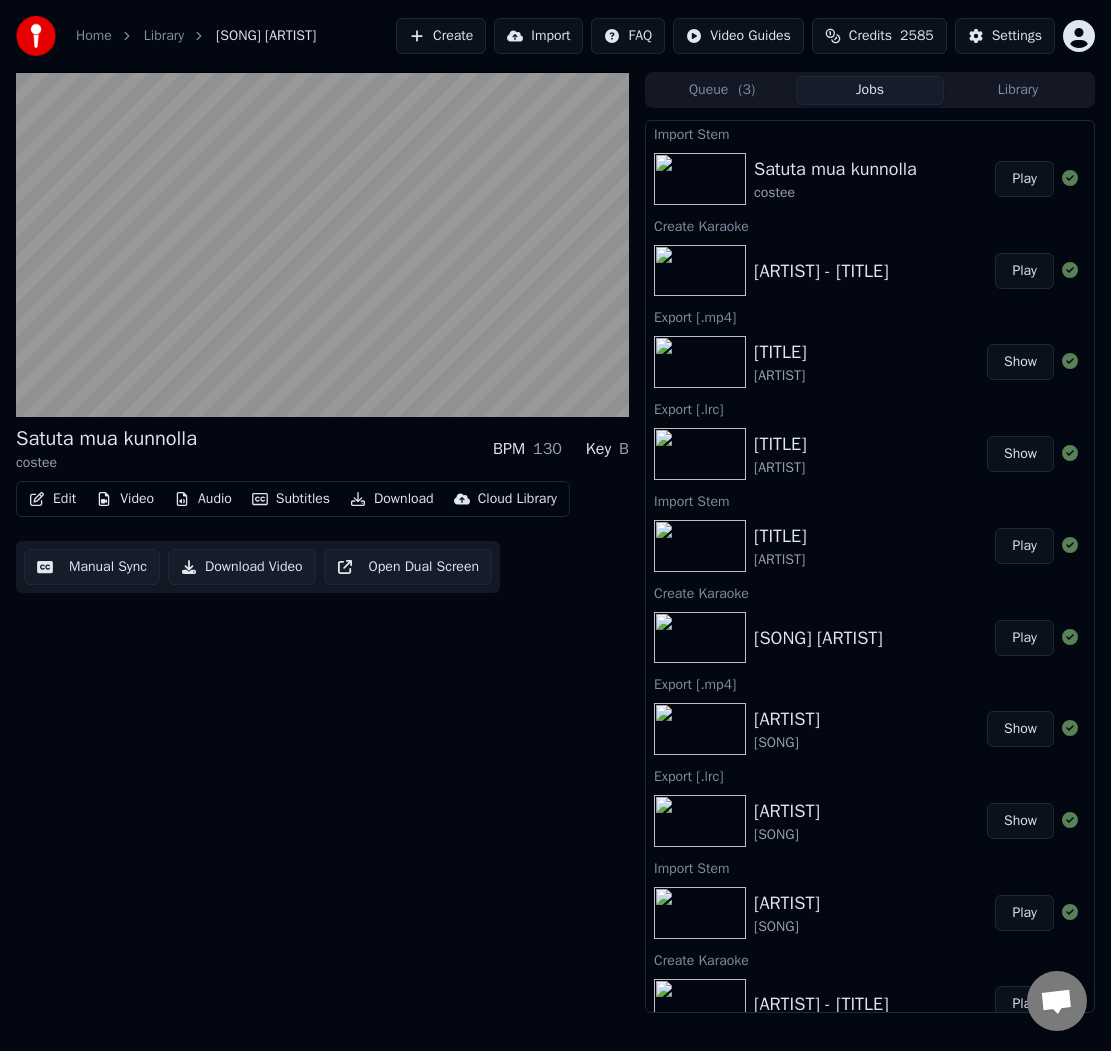 click on "[SONG] [ARTIST] BPM [NUMBER] Key [KEY]" at bounding box center (322, 449) 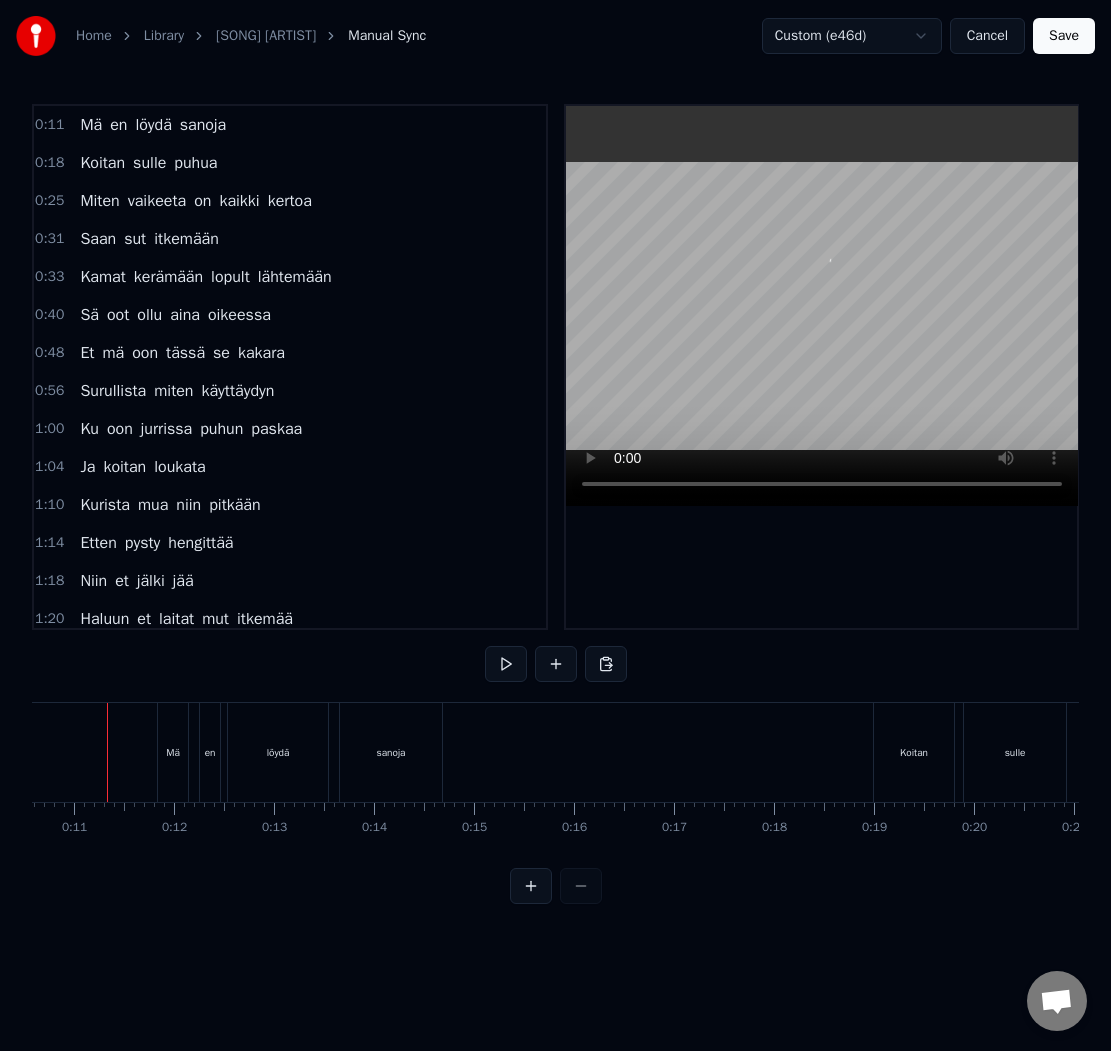 scroll, scrollTop: 0, scrollLeft: 1033, axis: horizontal 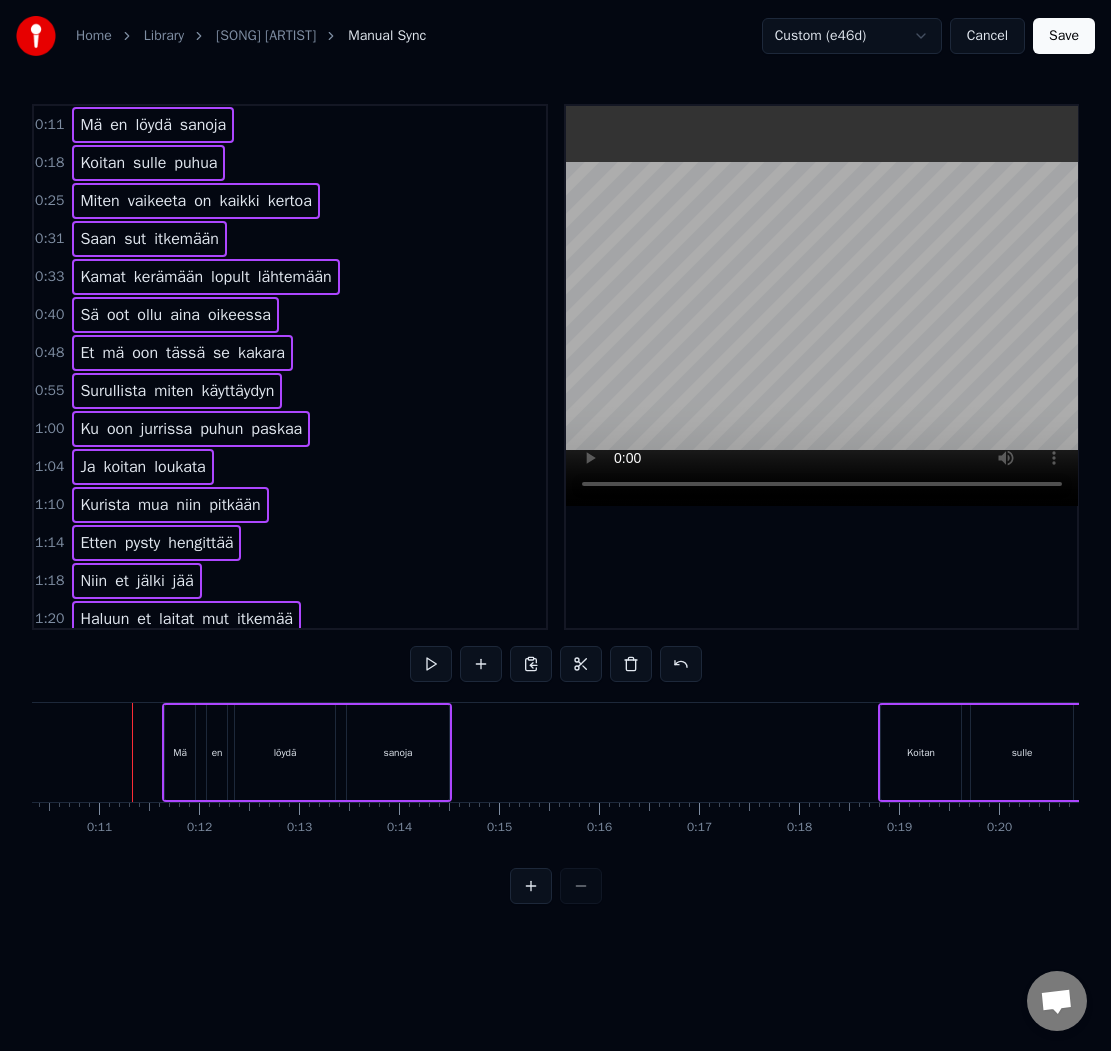 click at bounding box center [11090, 752] 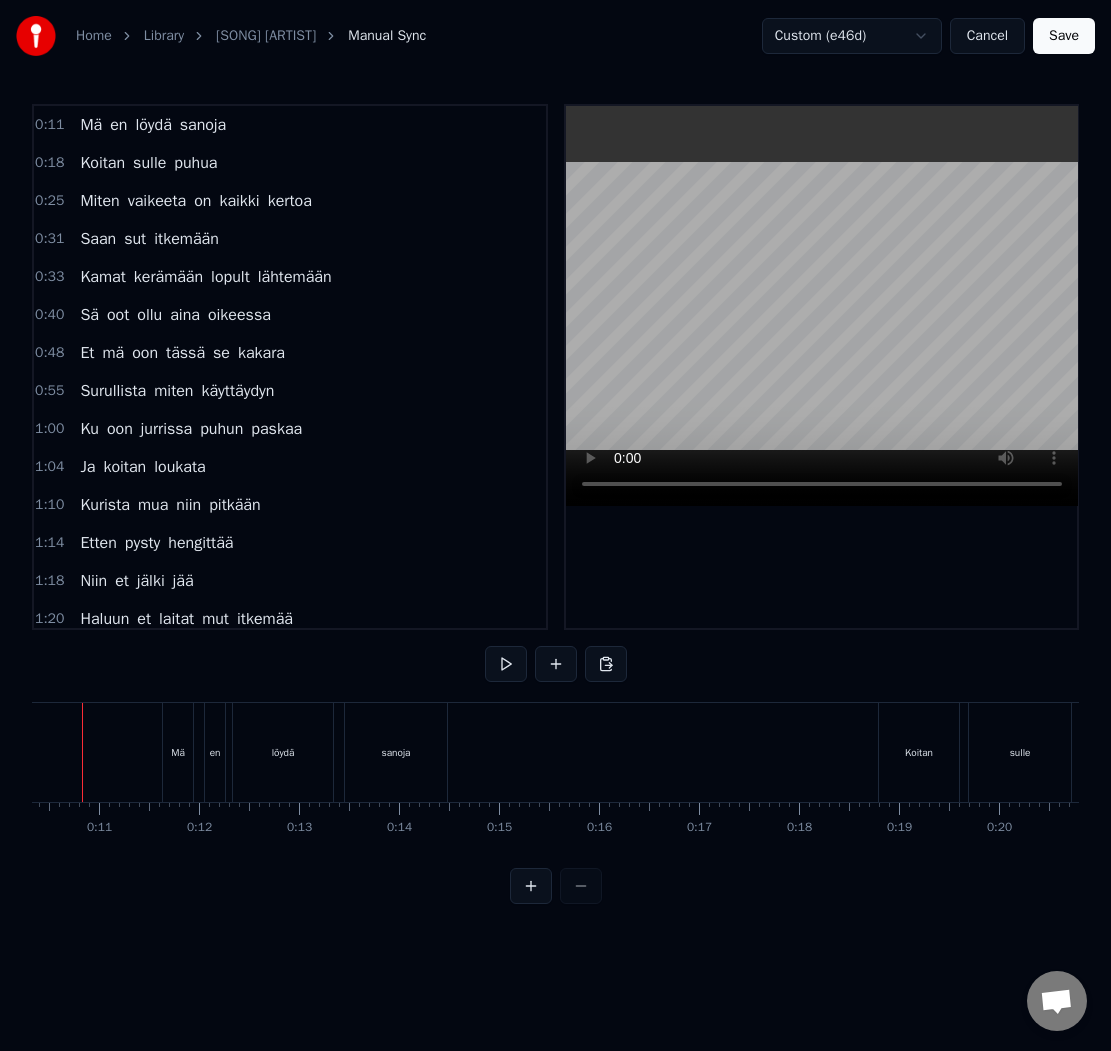 scroll, scrollTop: 0, scrollLeft: 983, axis: horizontal 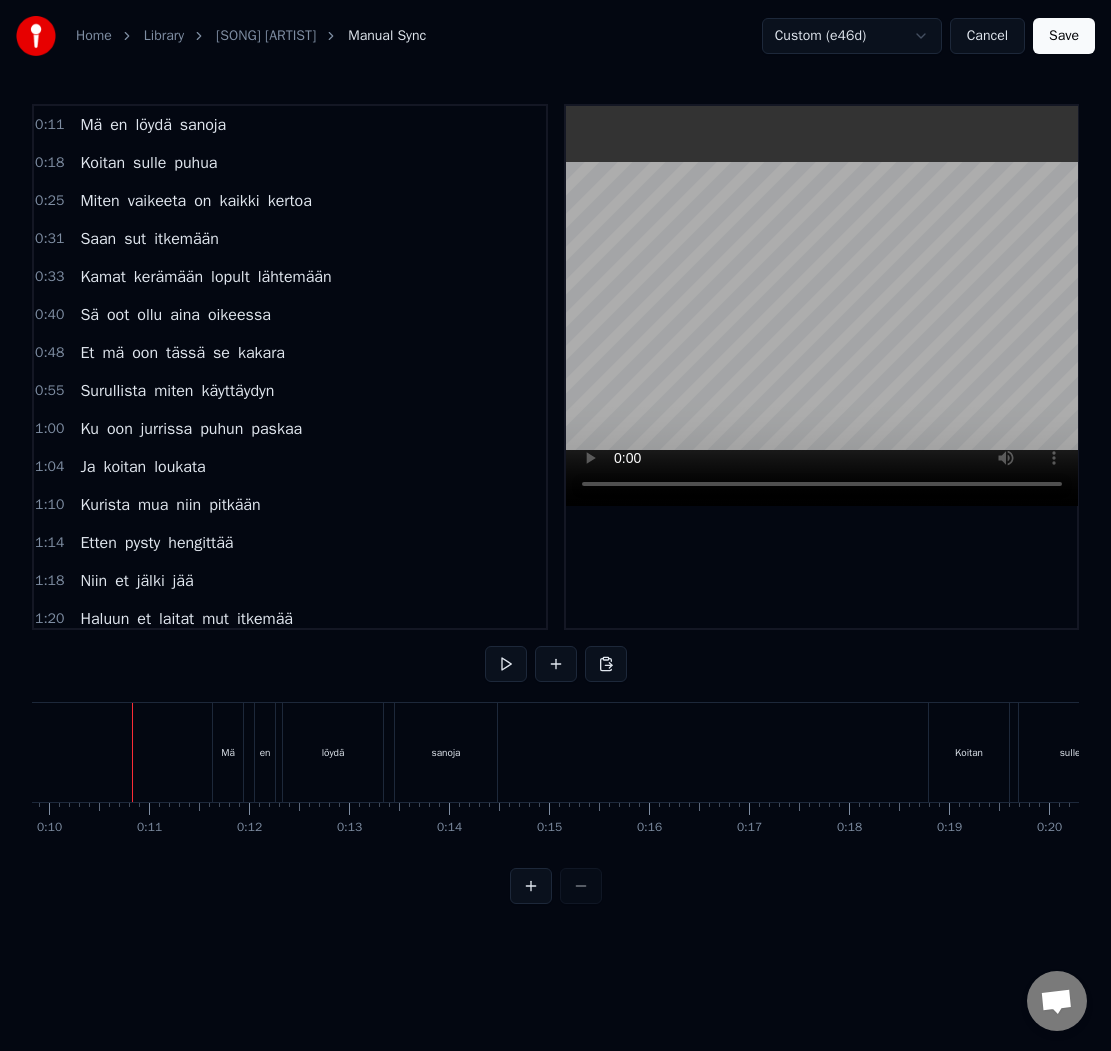 click on "Save" at bounding box center [1064, 36] 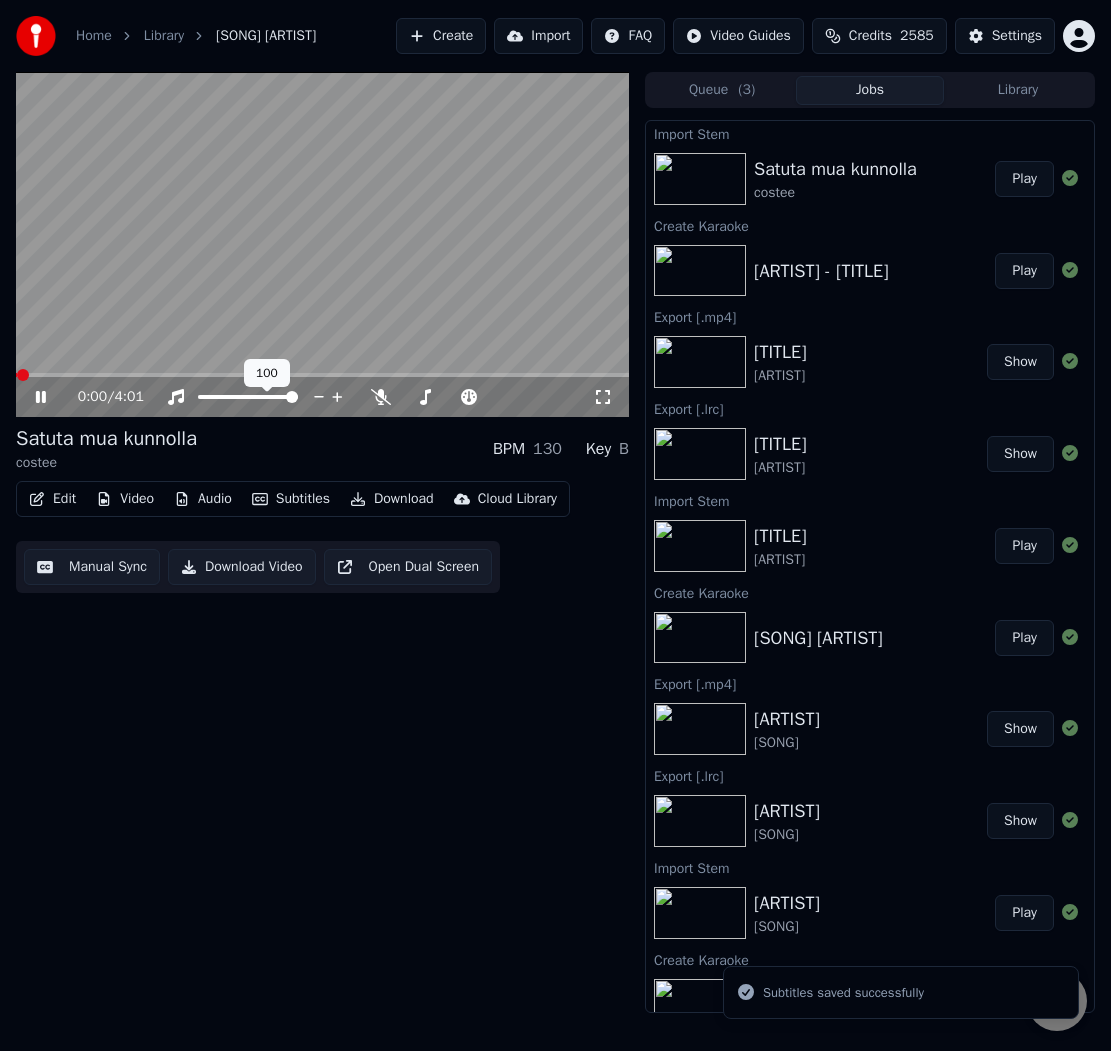 click on "[SONG] [ARTIST] BPM [NUMBER] Key [KEY]" at bounding box center (322, 449) 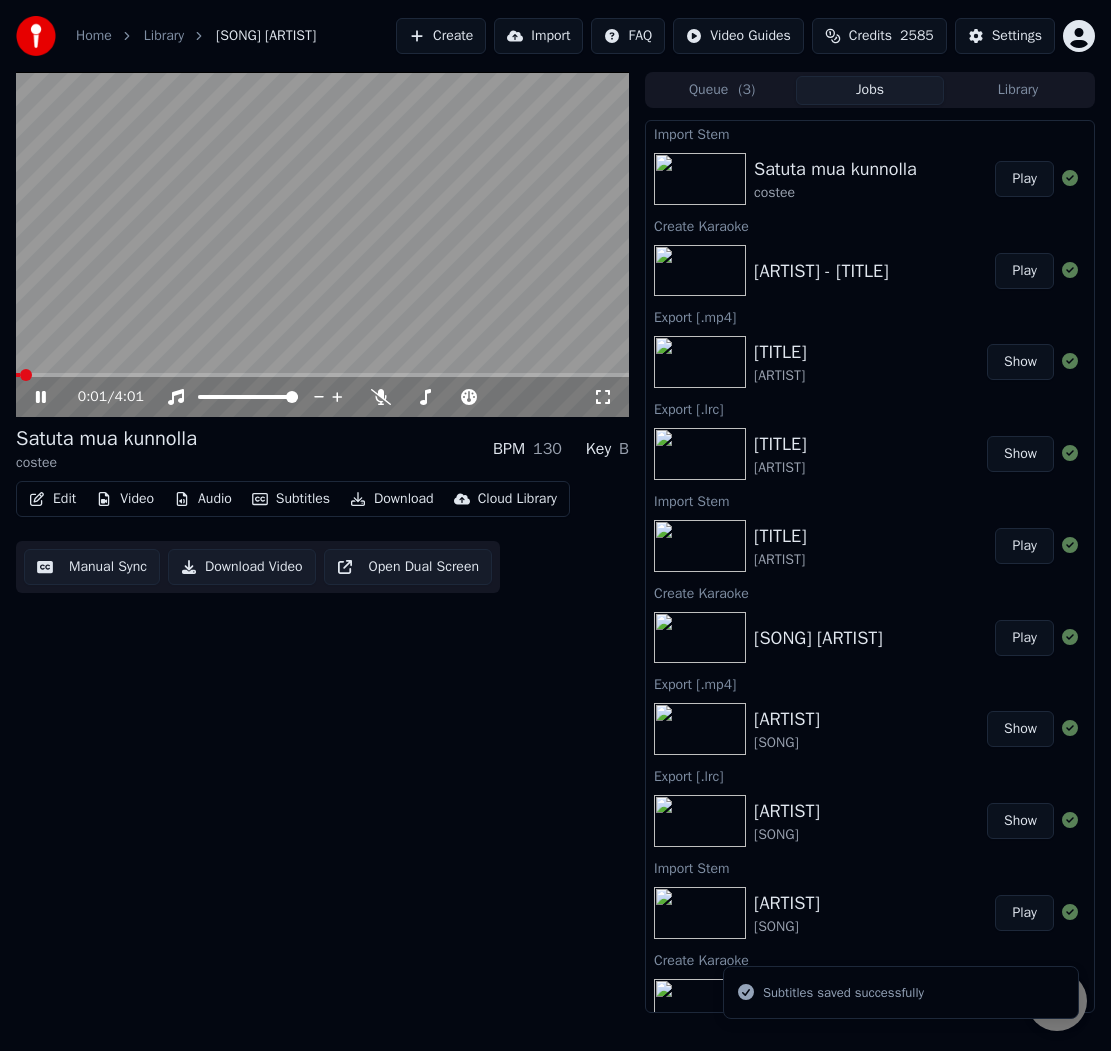 click at bounding box center (322, 375) 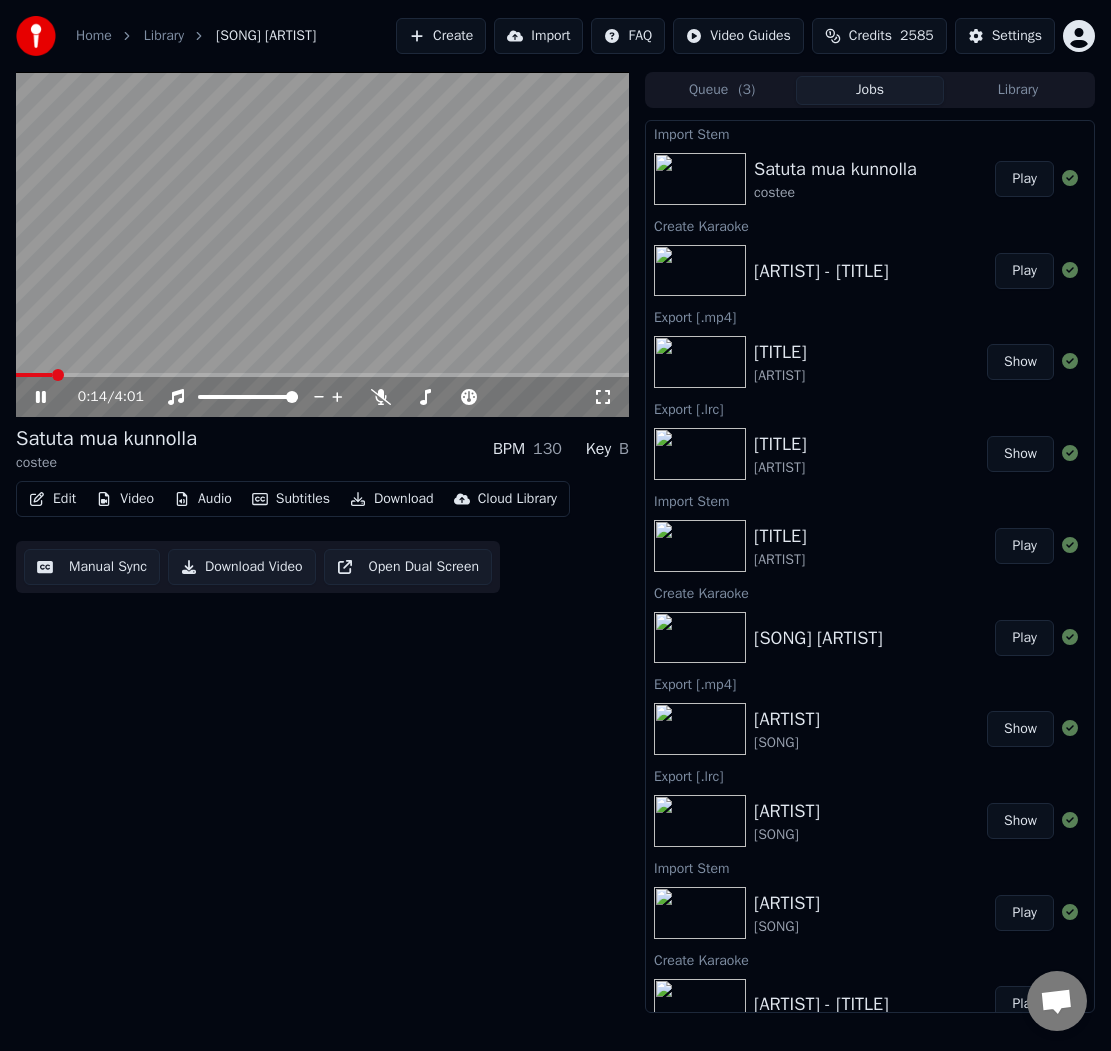click at bounding box center [322, 244] 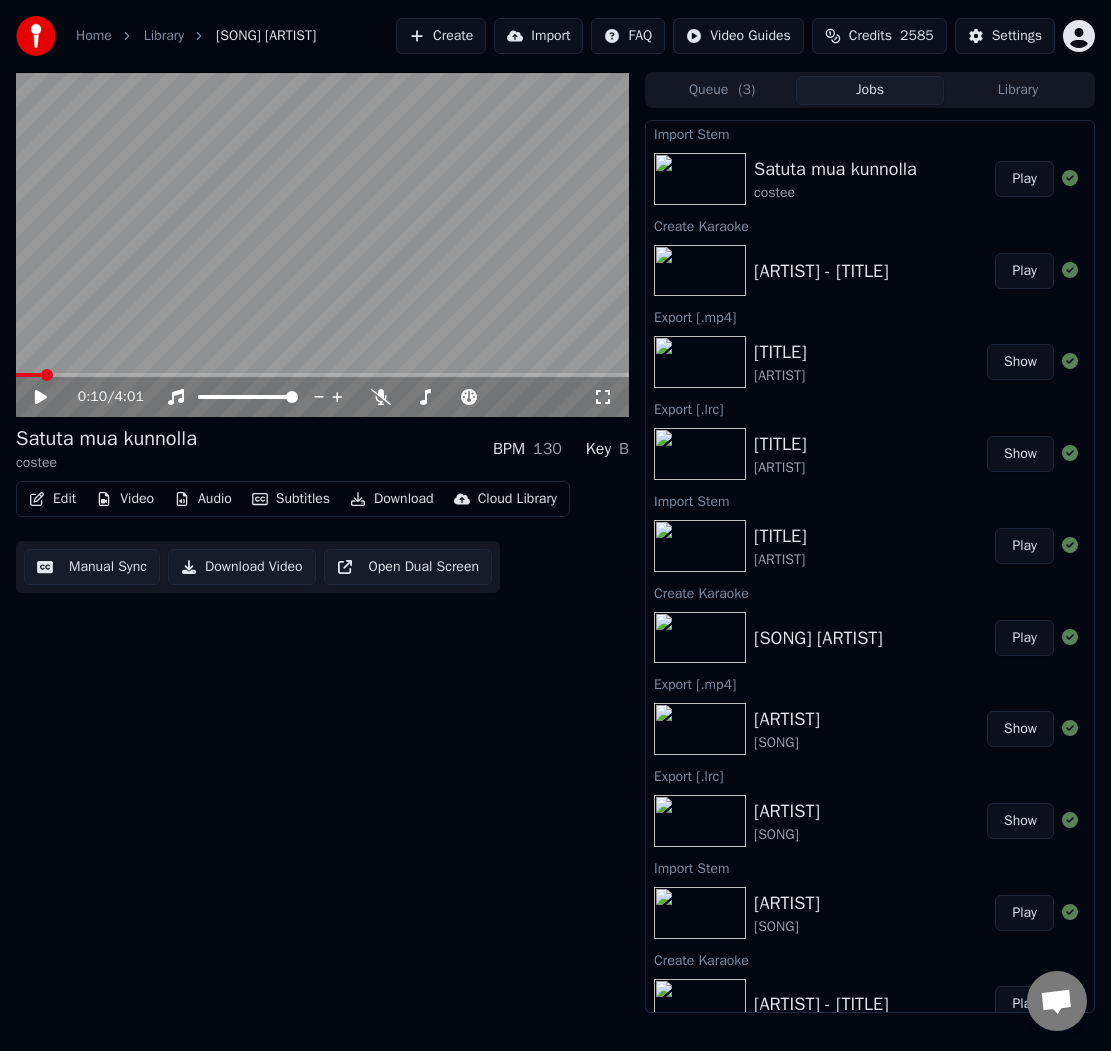 click at bounding box center (28, 375) 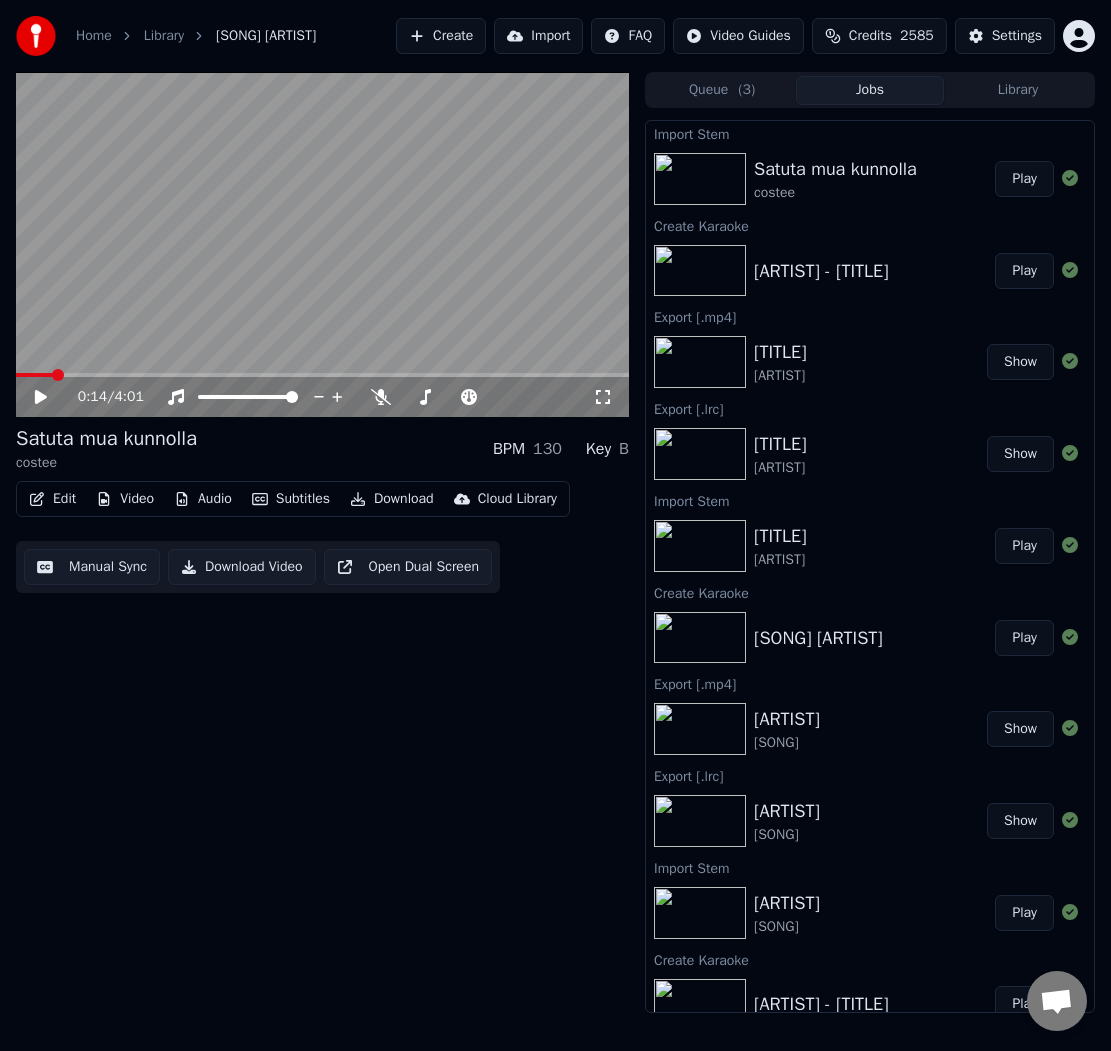 click on "0:14  /  4:01" at bounding box center (322, 397) 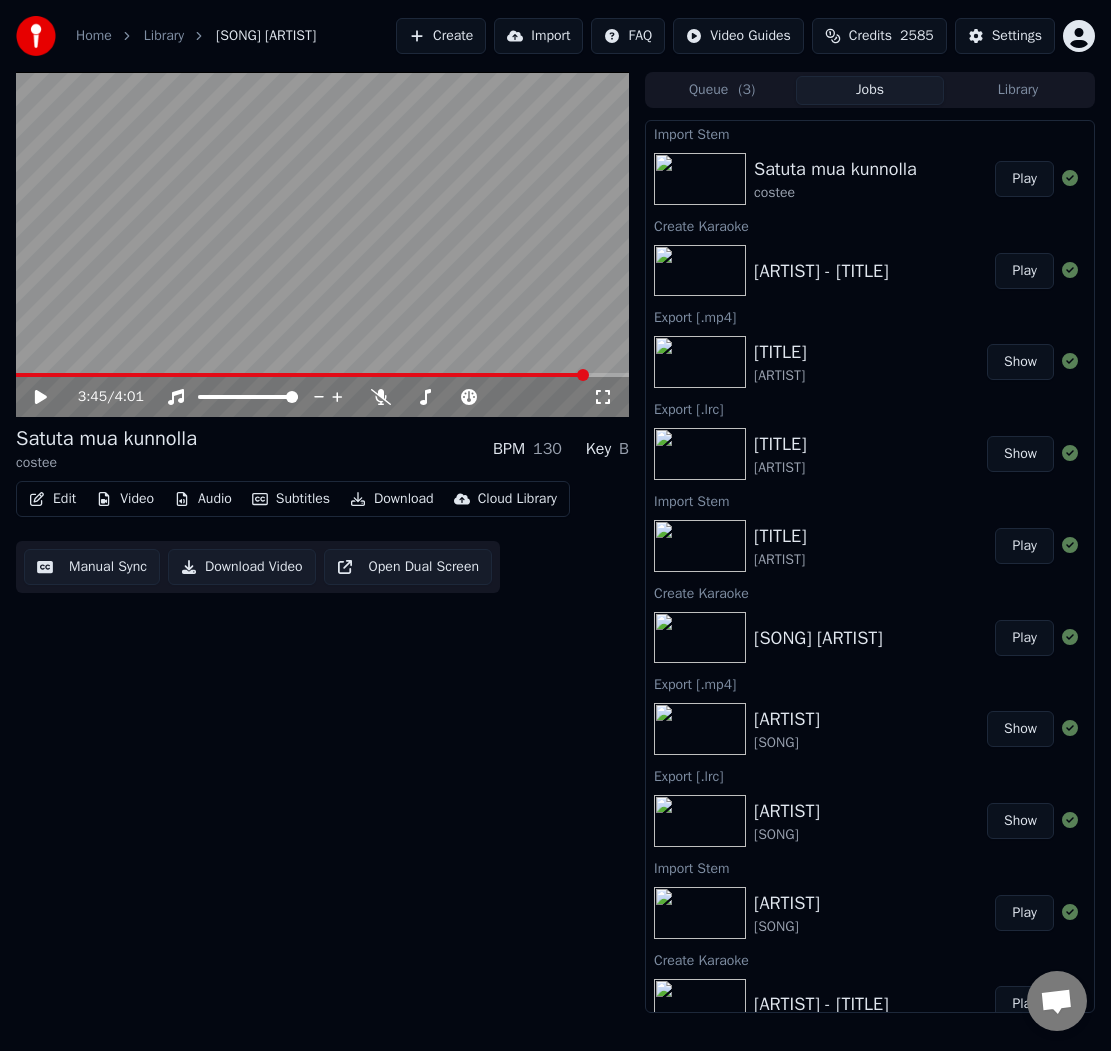 click on "[SONG] [ARTIST] BPM [NUMBER] Key [KEY]" at bounding box center [322, 449] 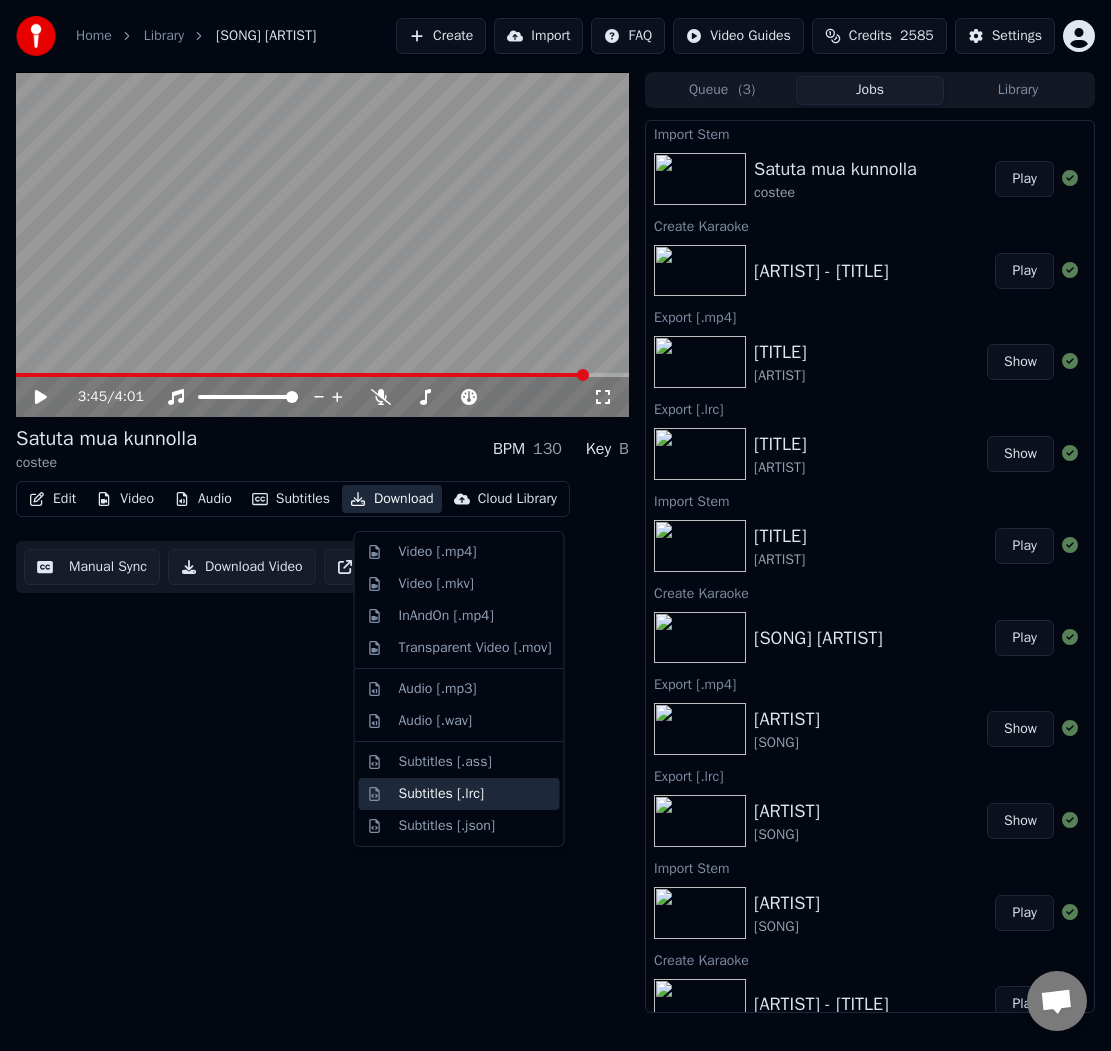 click on "Subtitles [.lrc]" at bounding box center [442, 794] 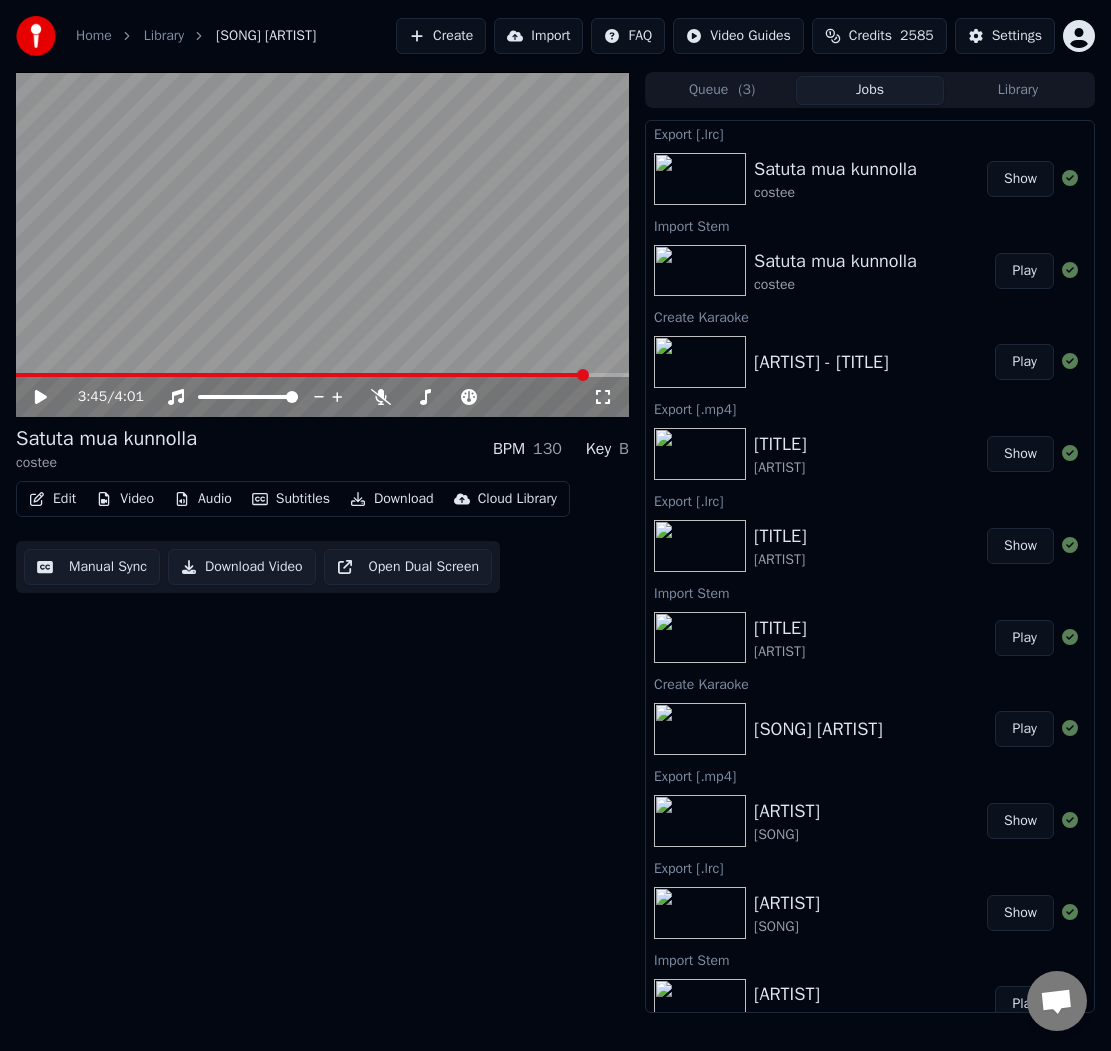 click on "Download" at bounding box center [392, 499] 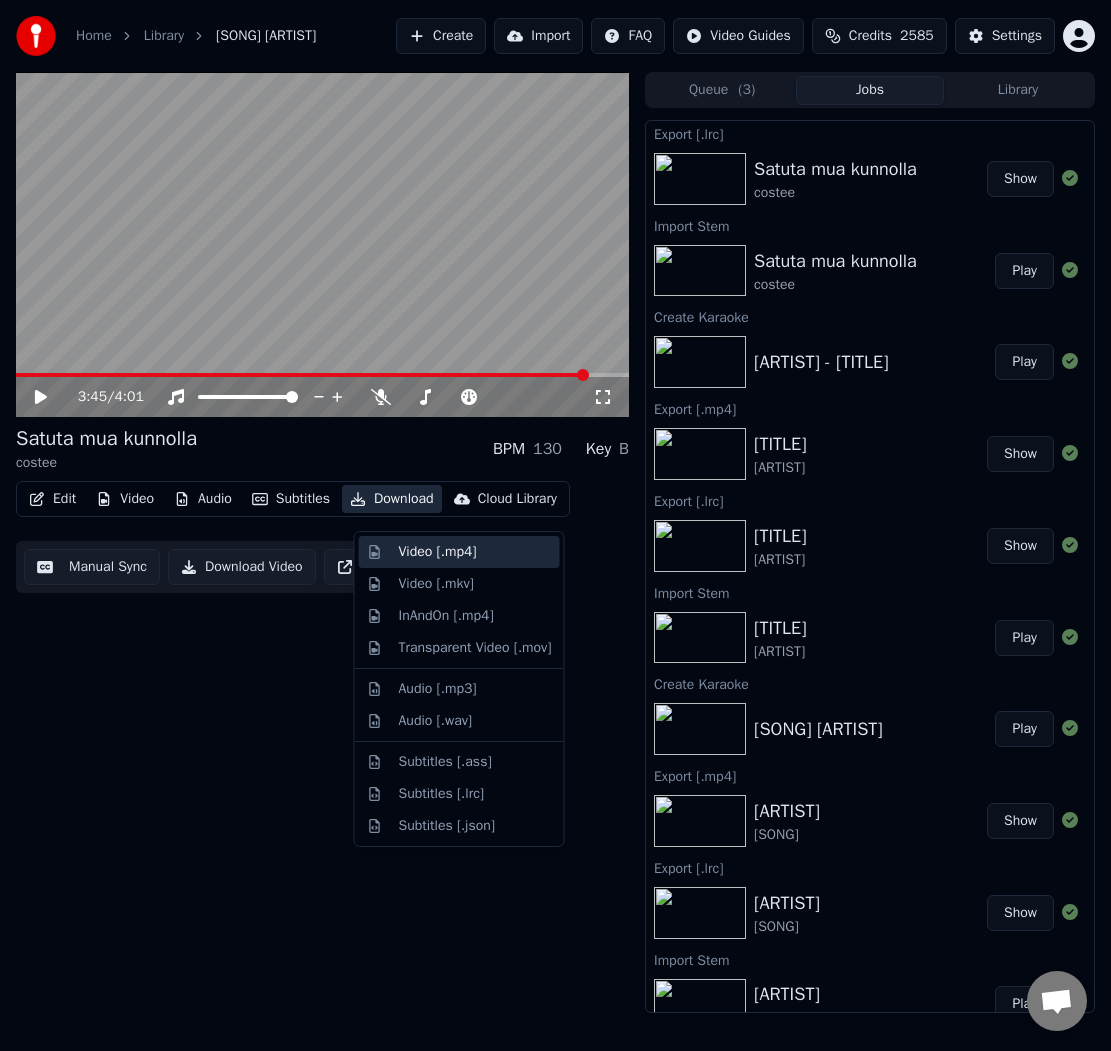 click on "Video [.mp4]" at bounding box center (438, 552) 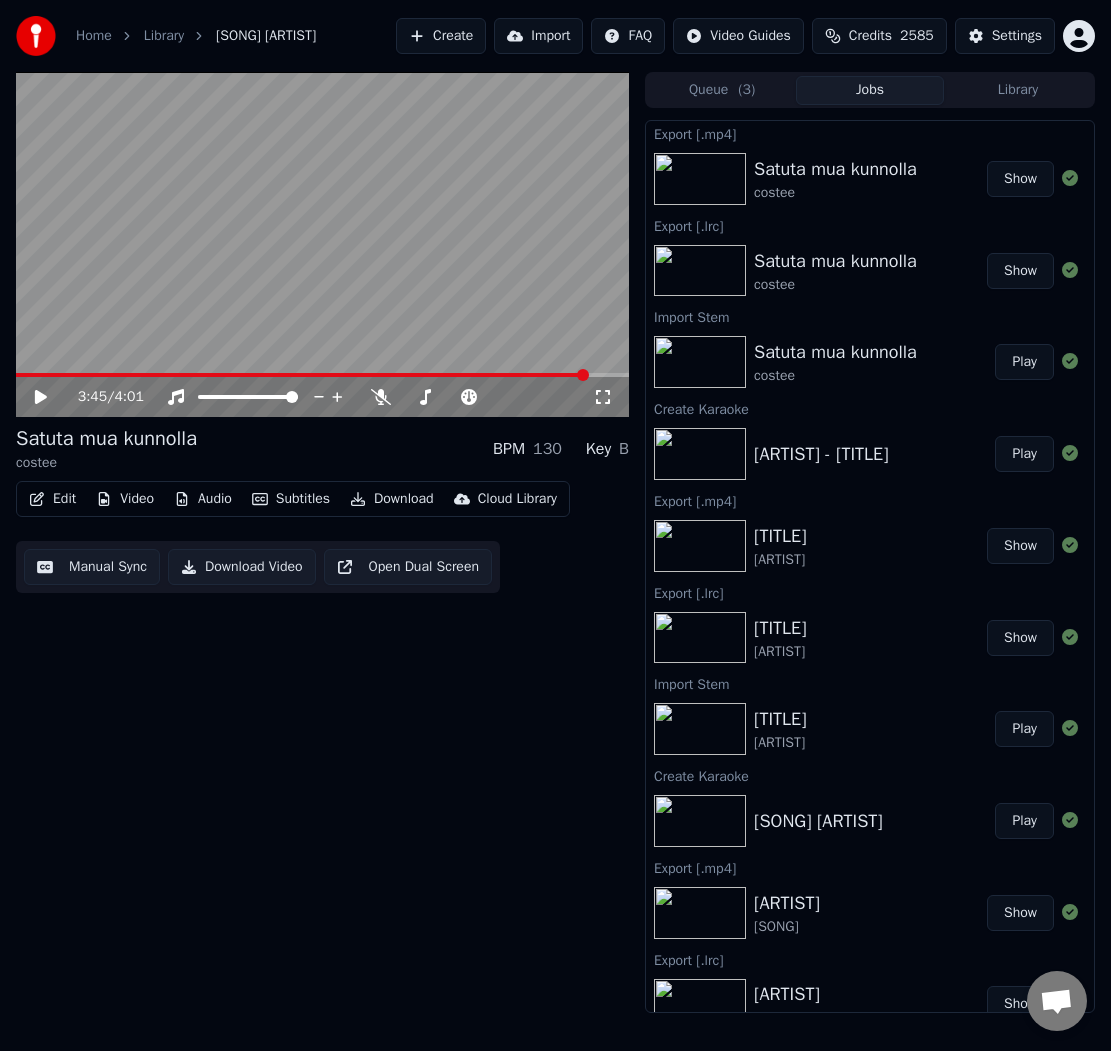 click on "Create" at bounding box center [441, 36] 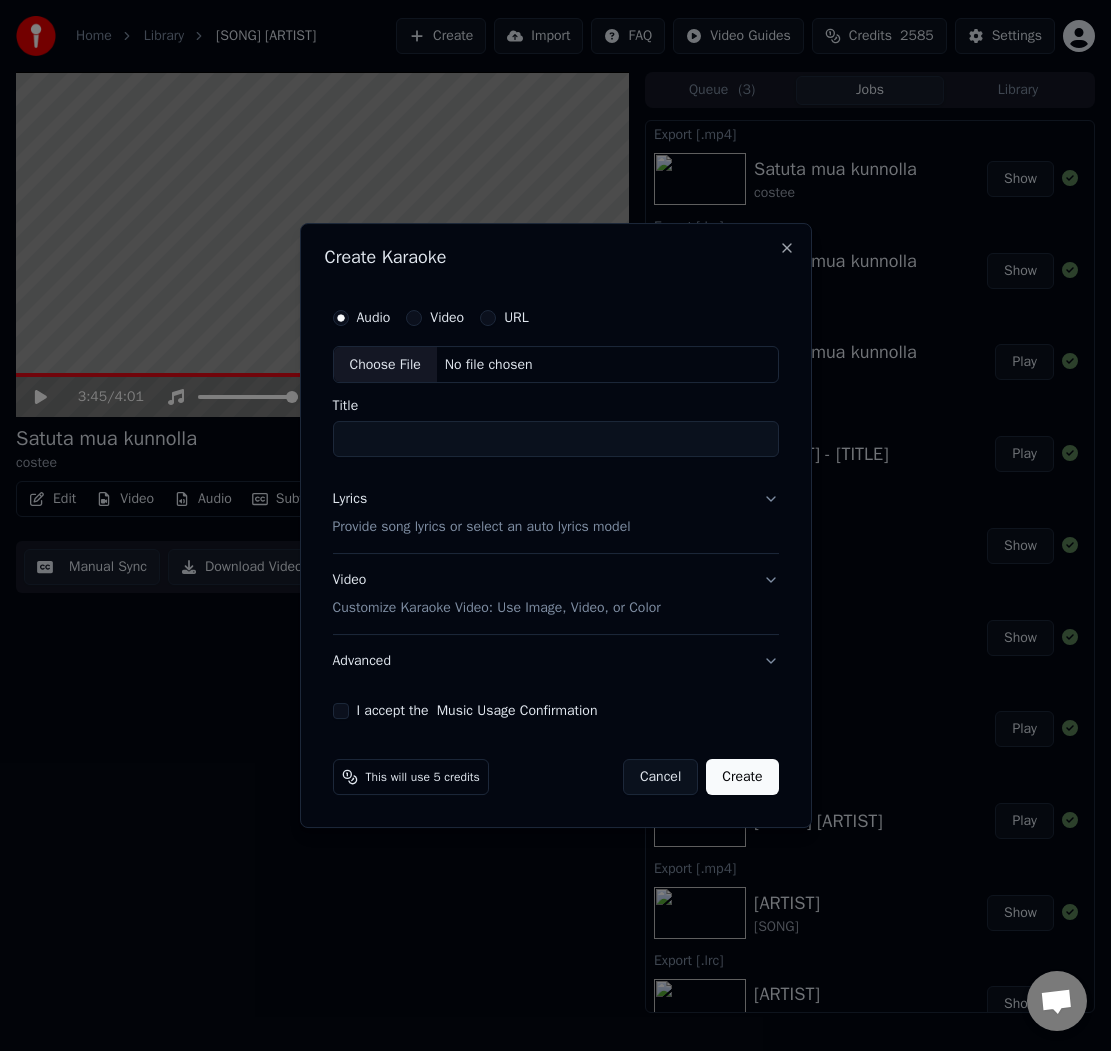 click on "Choose File" at bounding box center (385, 365) 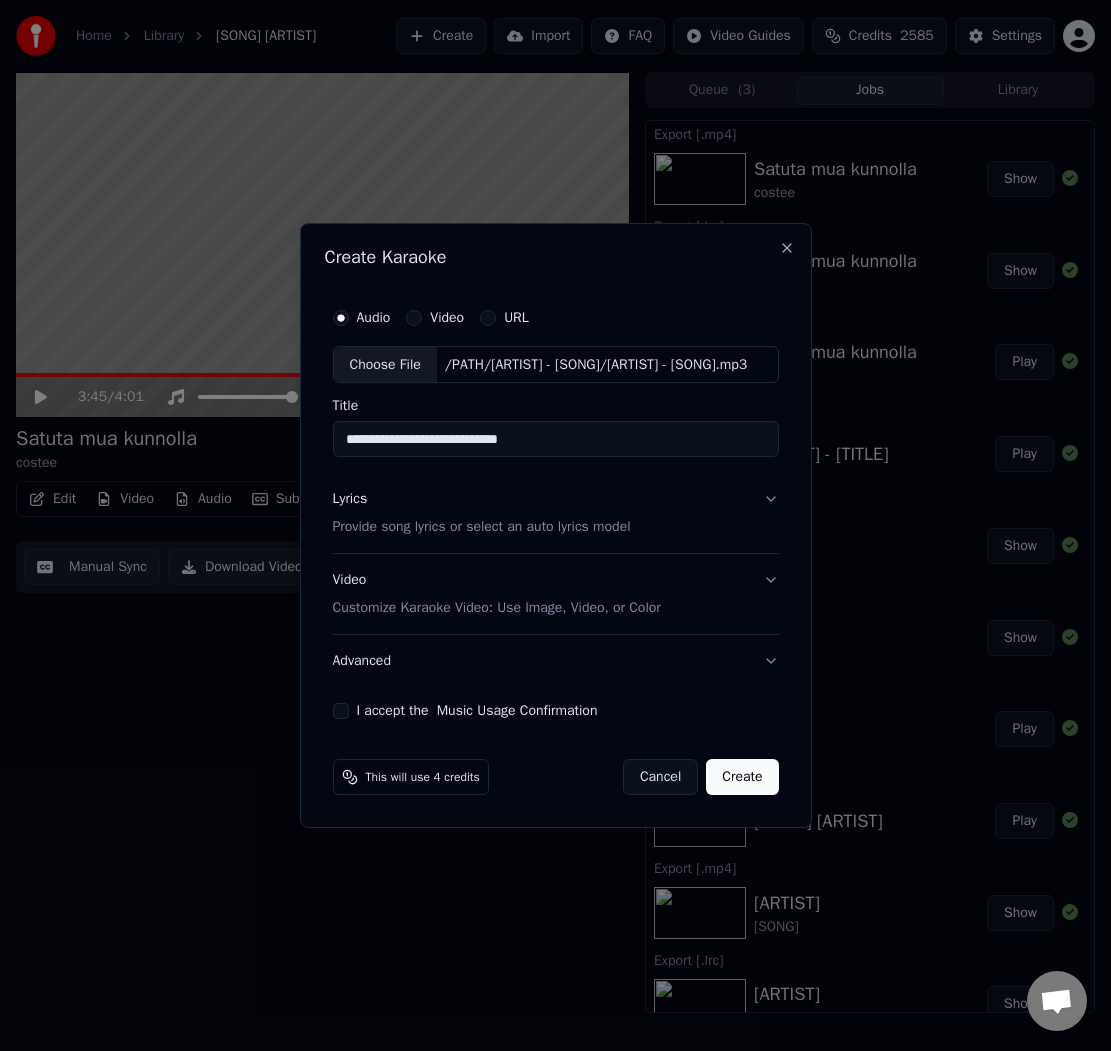 click on "Provide song lyrics or select an auto lyrics model" at bounding box center [482, 528] 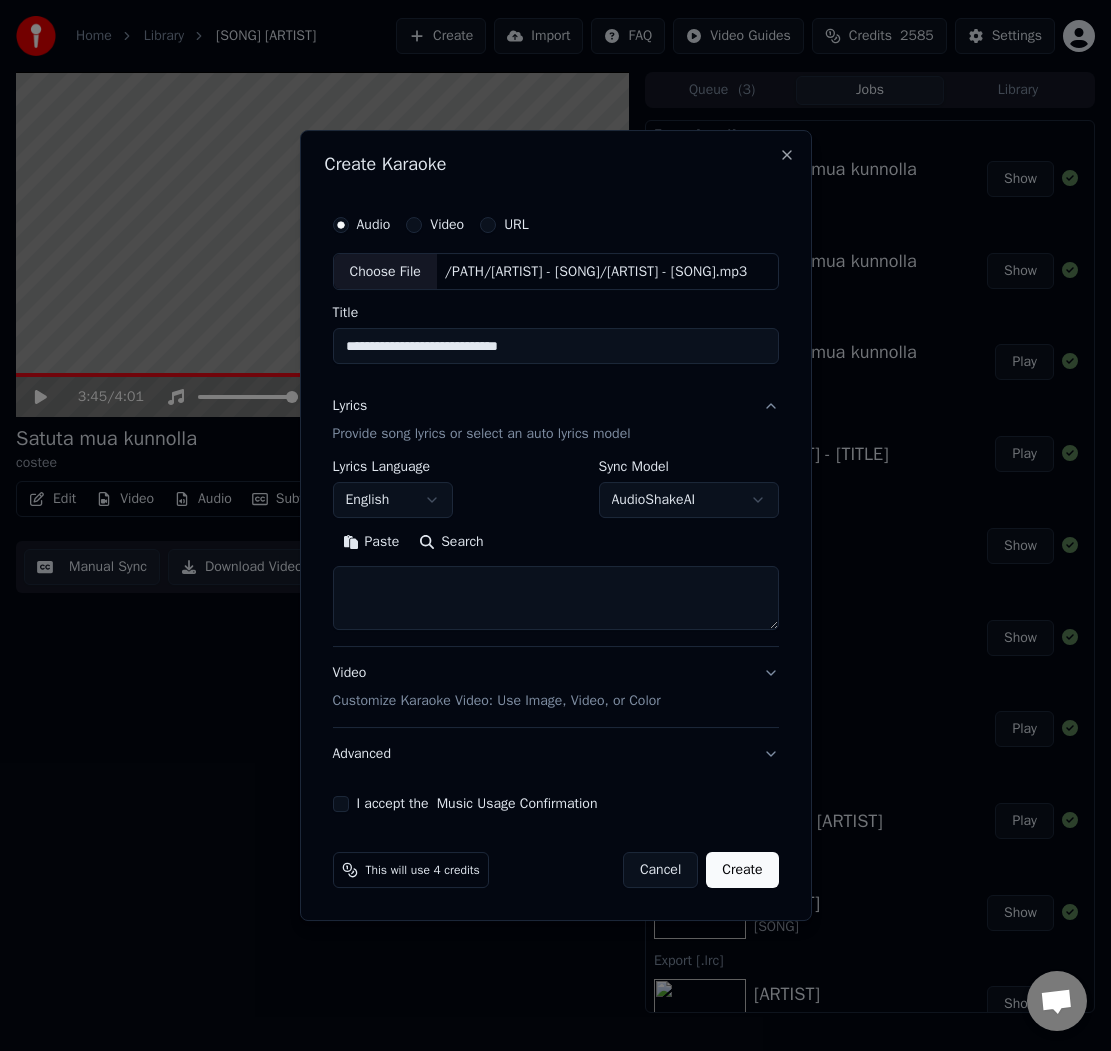 click on "Paste" at bounding box center (371, 543) 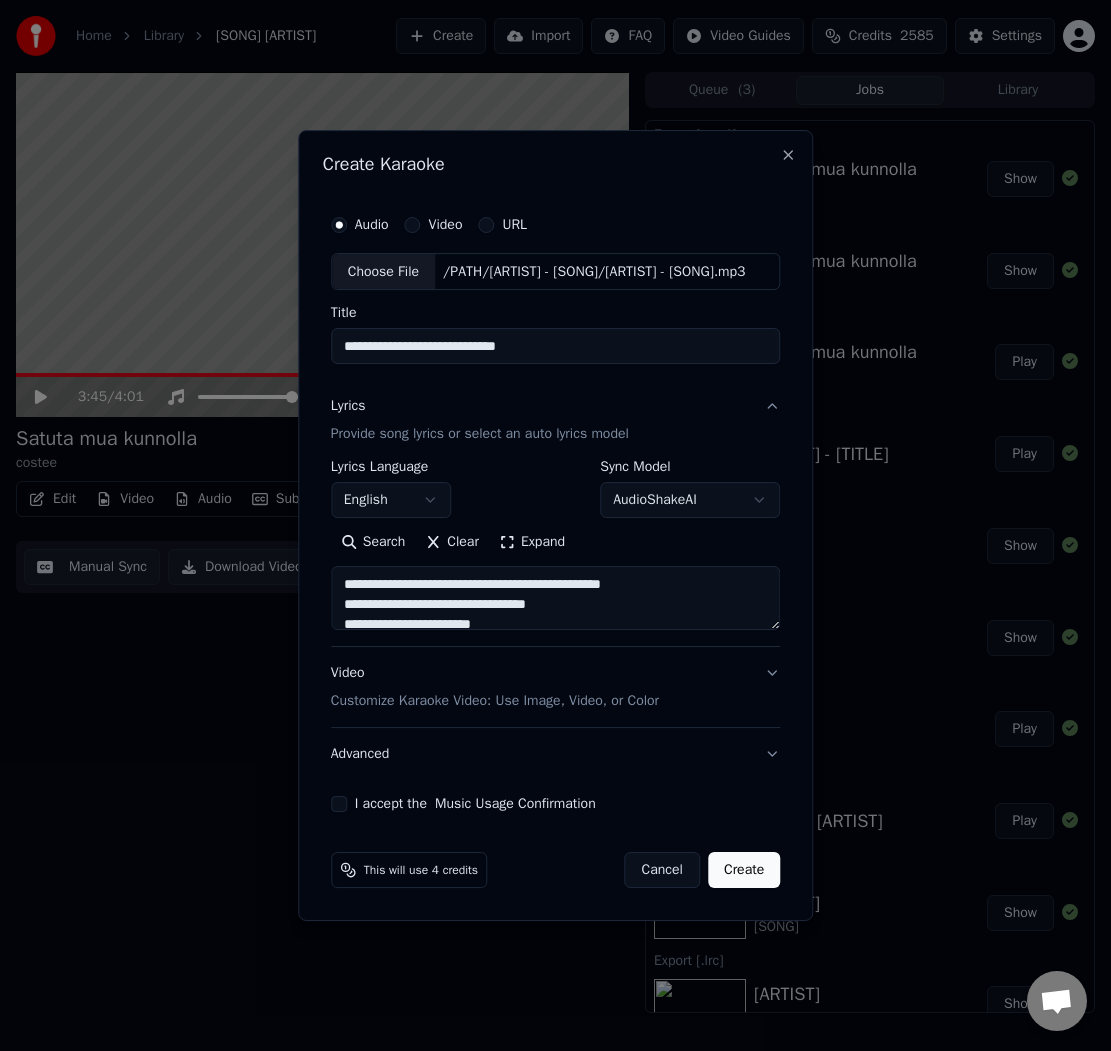 click on "Expand" at bounding box center (532, 543) 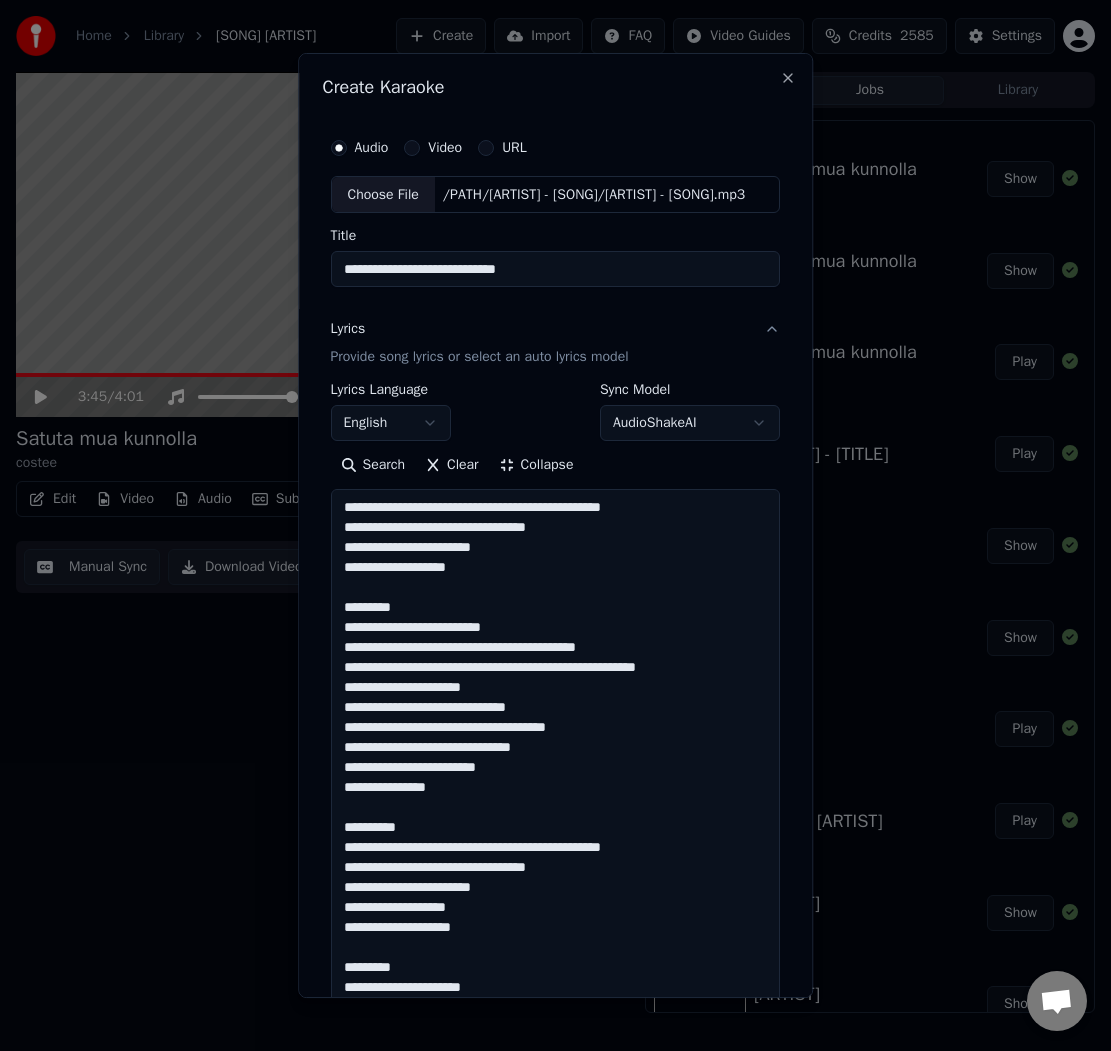 scroll, scrollTop: 1, scrollLeft: 0, axis: vertical 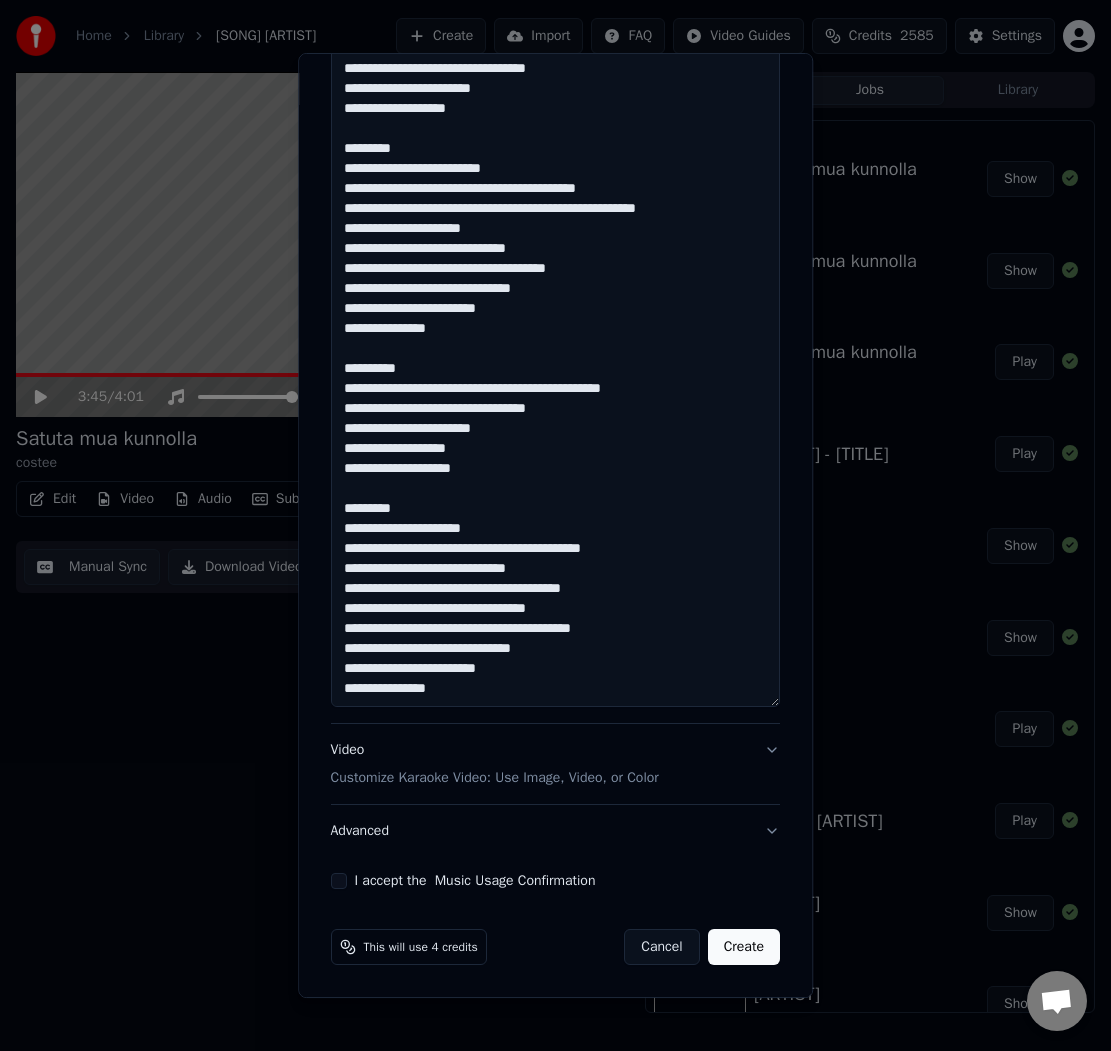 click on "**********" at bounding box center [555, 370] 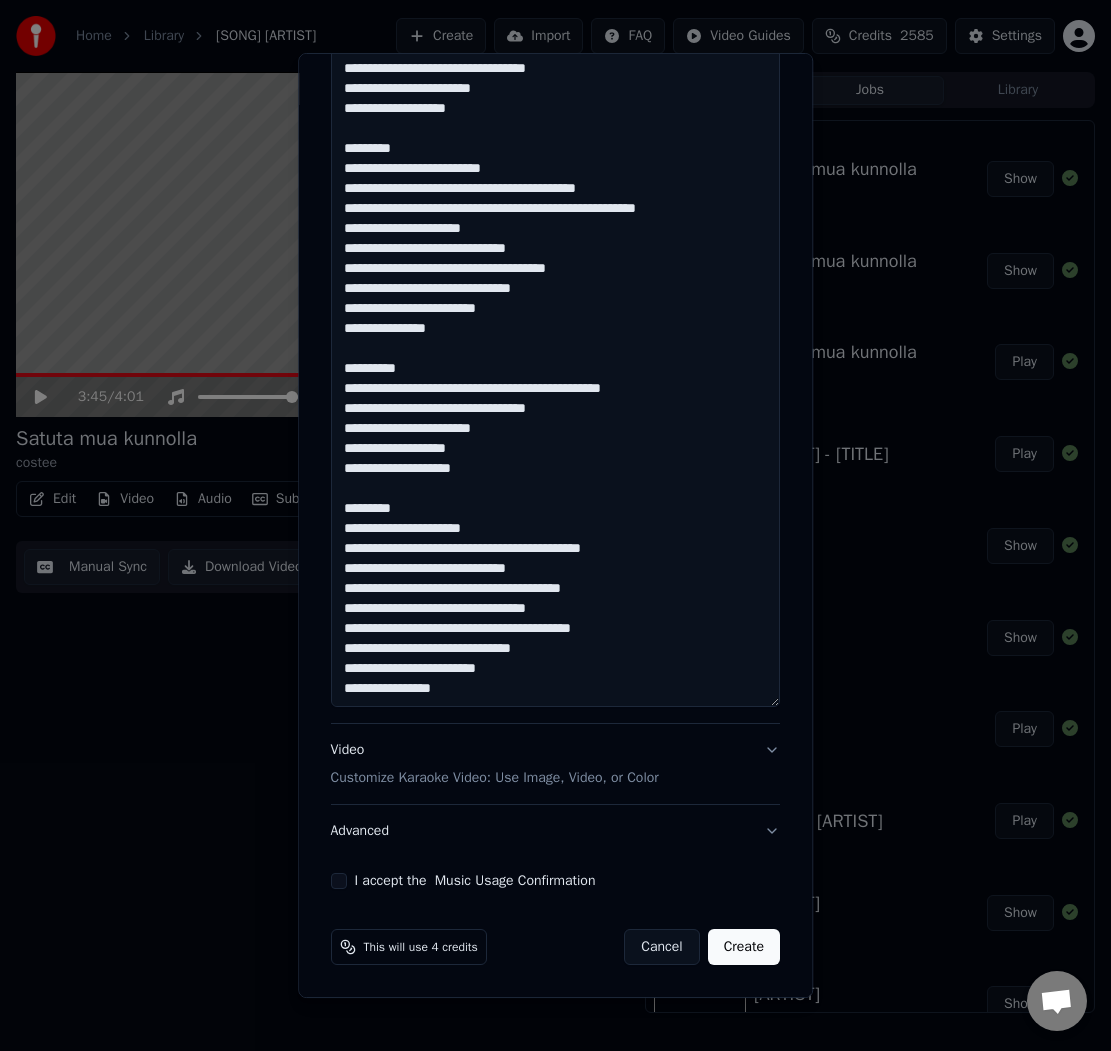 paste on "**********" 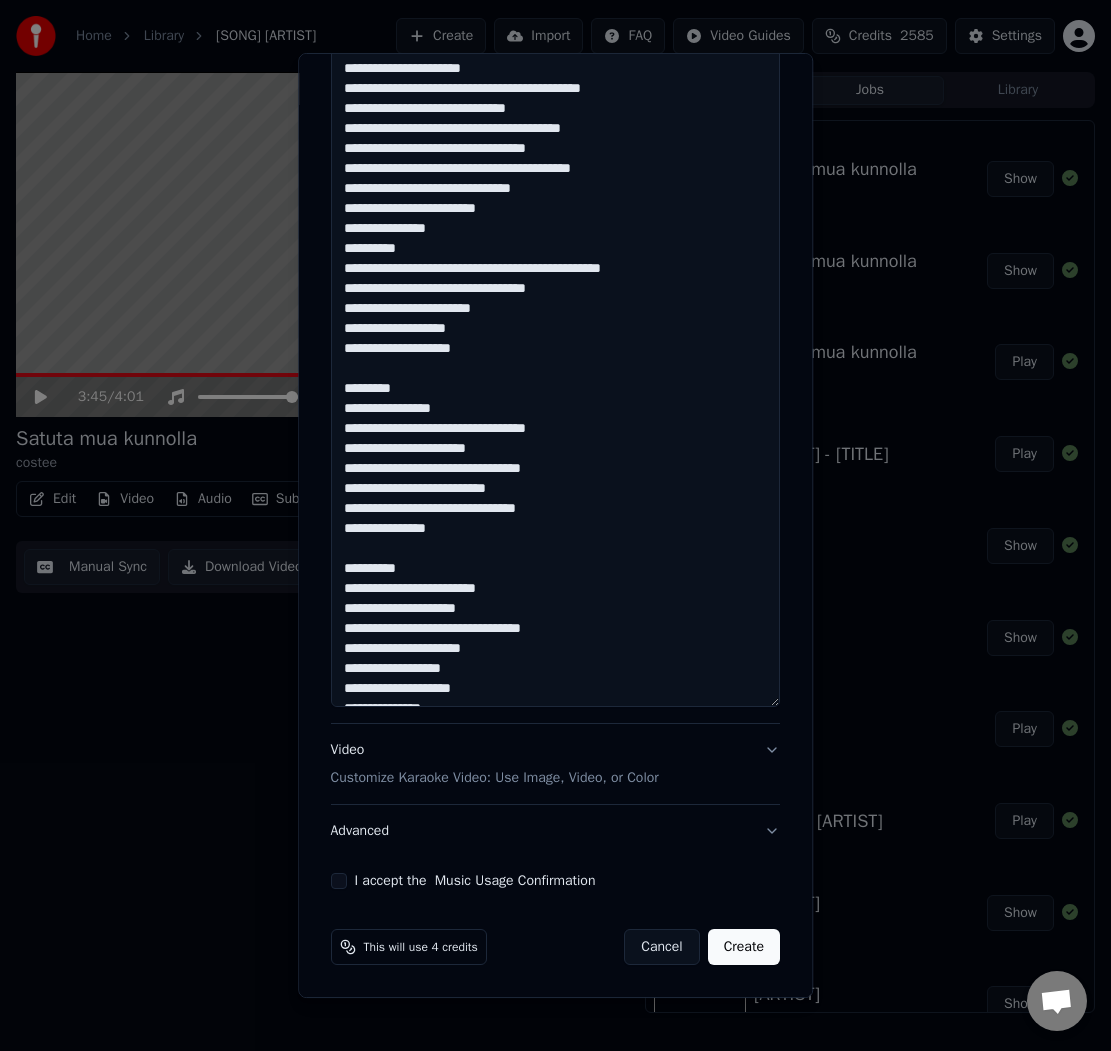 scroll, scrollTop: 481, scrollLeft: 0, axis: vertical 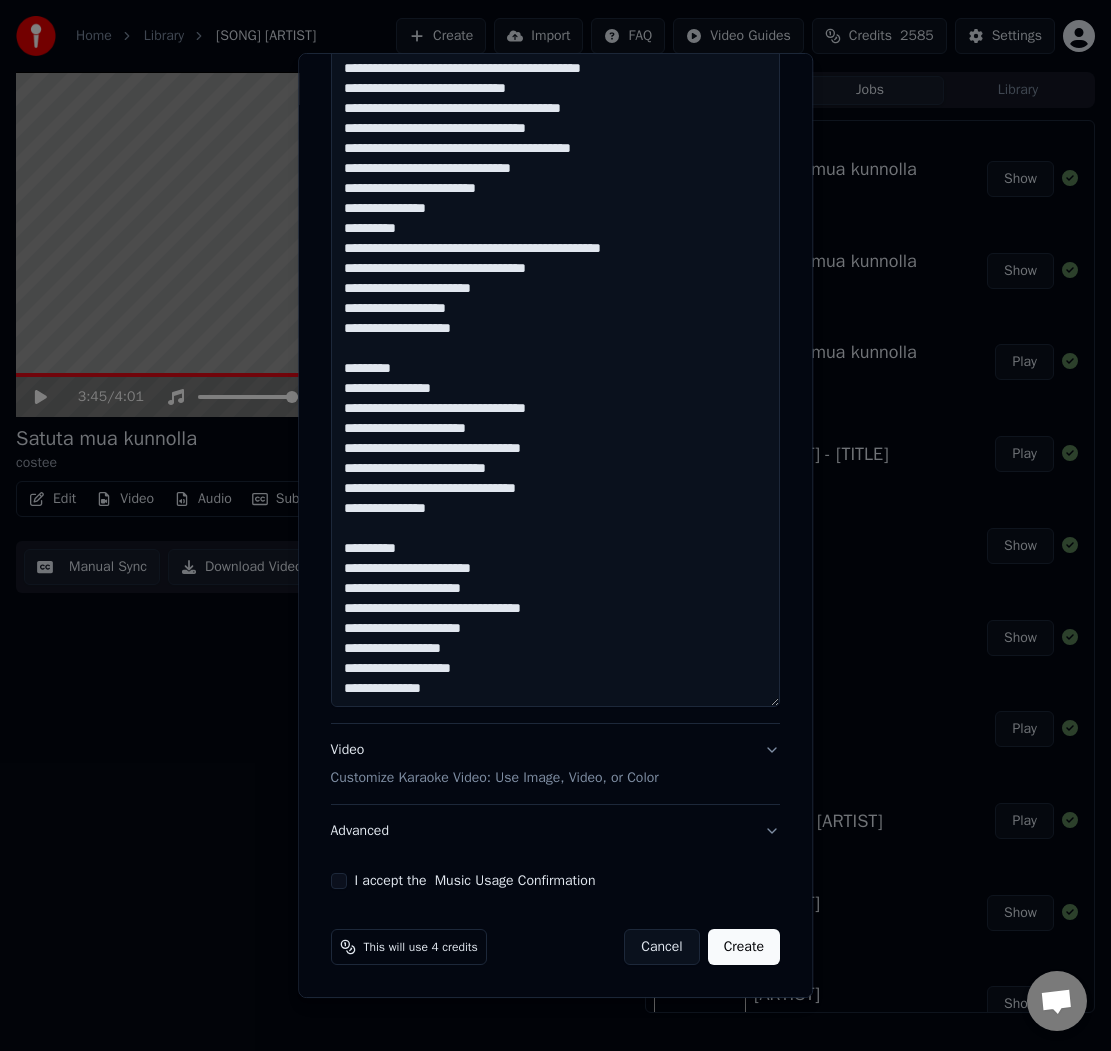 drag, startPoint x: 467, startPoint y: 692, endPoint x: 336, endPoint y: 571, distance: 178.33115 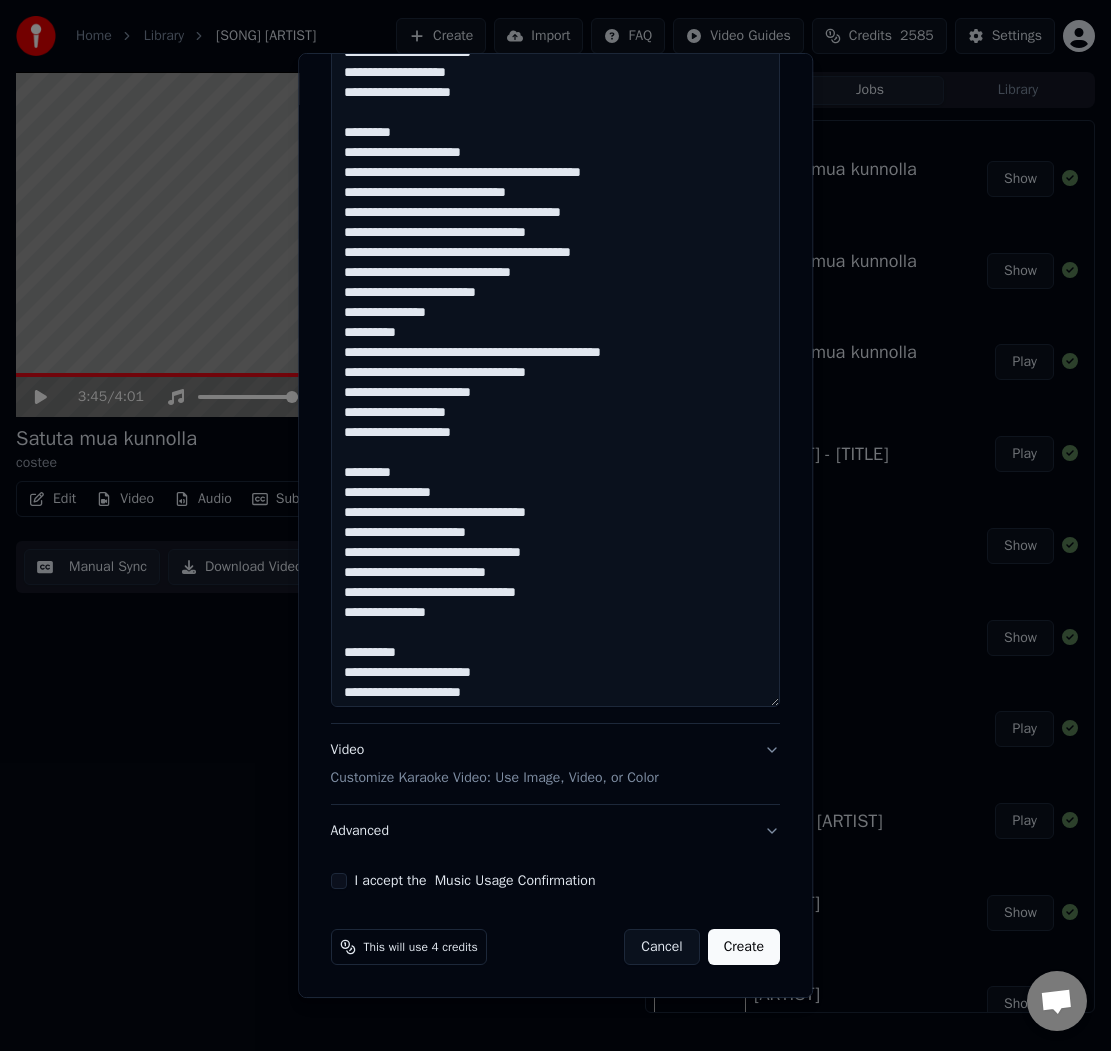 scroll, scrollTop: 371, scrollLeft: 0, axis: vertical 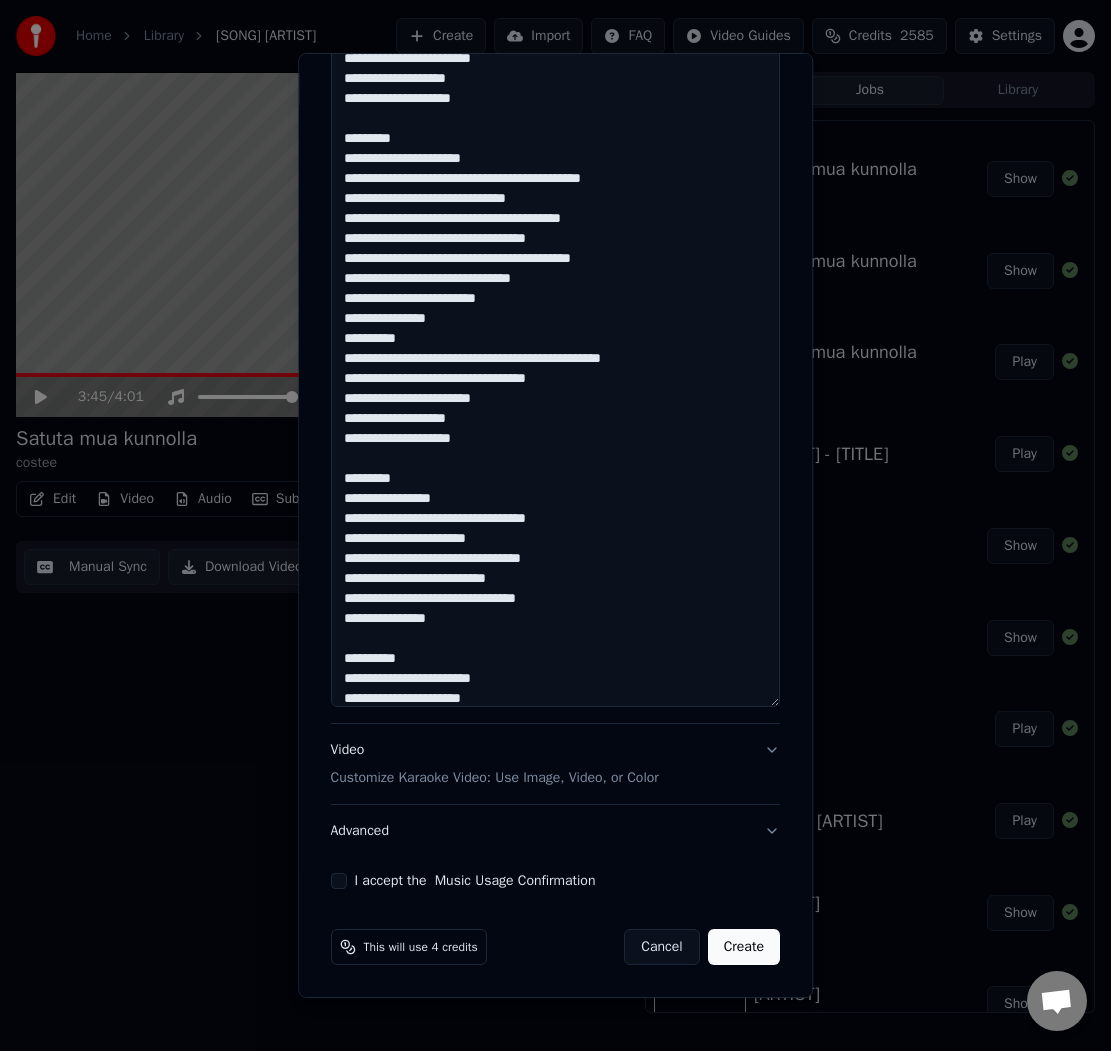 drag, startPoint x: 504, startPoint y: 438, endPoint x: 336, endPoint y: 357, distance: 186.50737 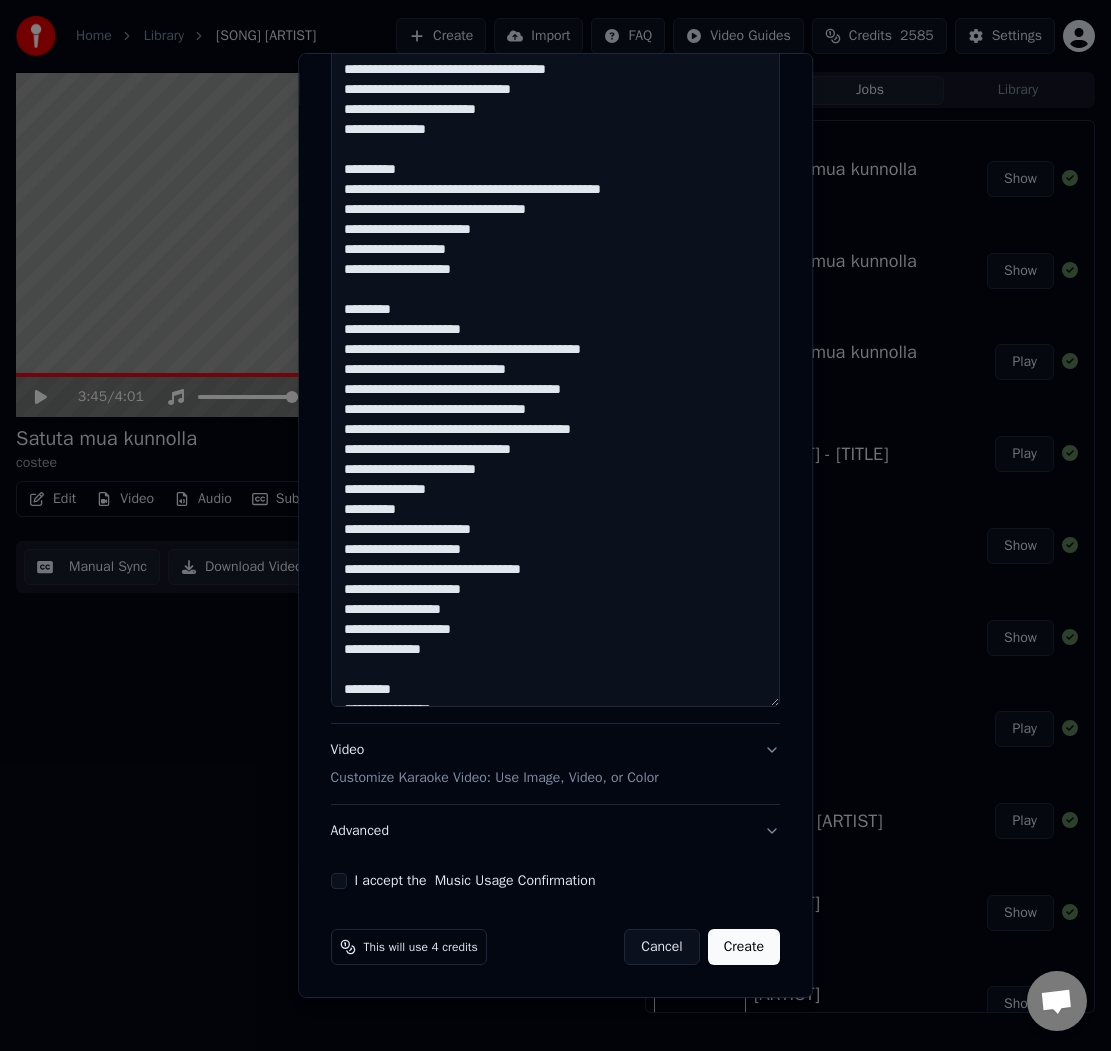 scroll, scrollTop: 190, scrollLeft: 0, axis: vertical 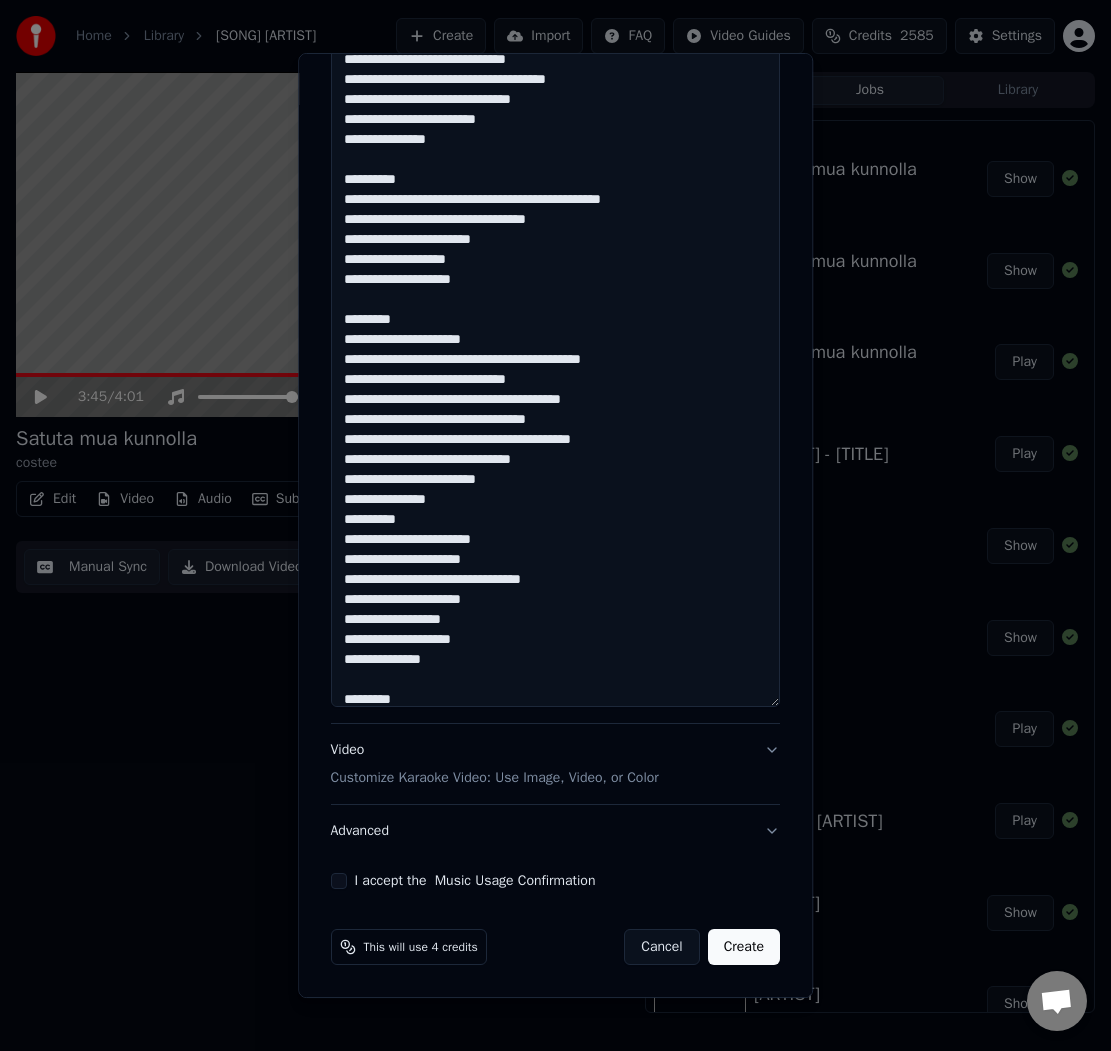 drag, startPoint x: 501, startPoint y: 281, endPoint x: 321, endPoint y: 206, distance: 195 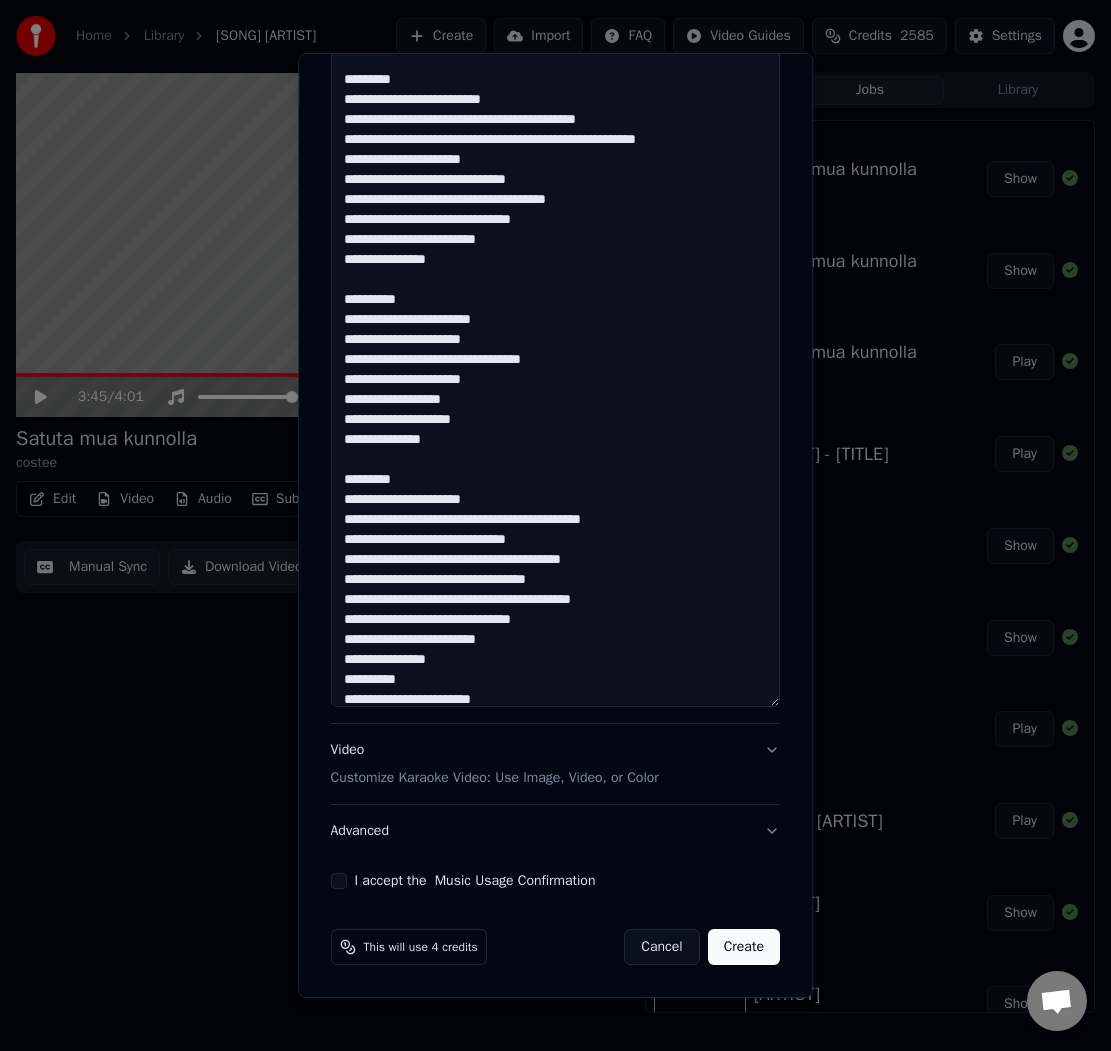 scroll, scrollTop: 0, scrollLeft: 0, axis: both 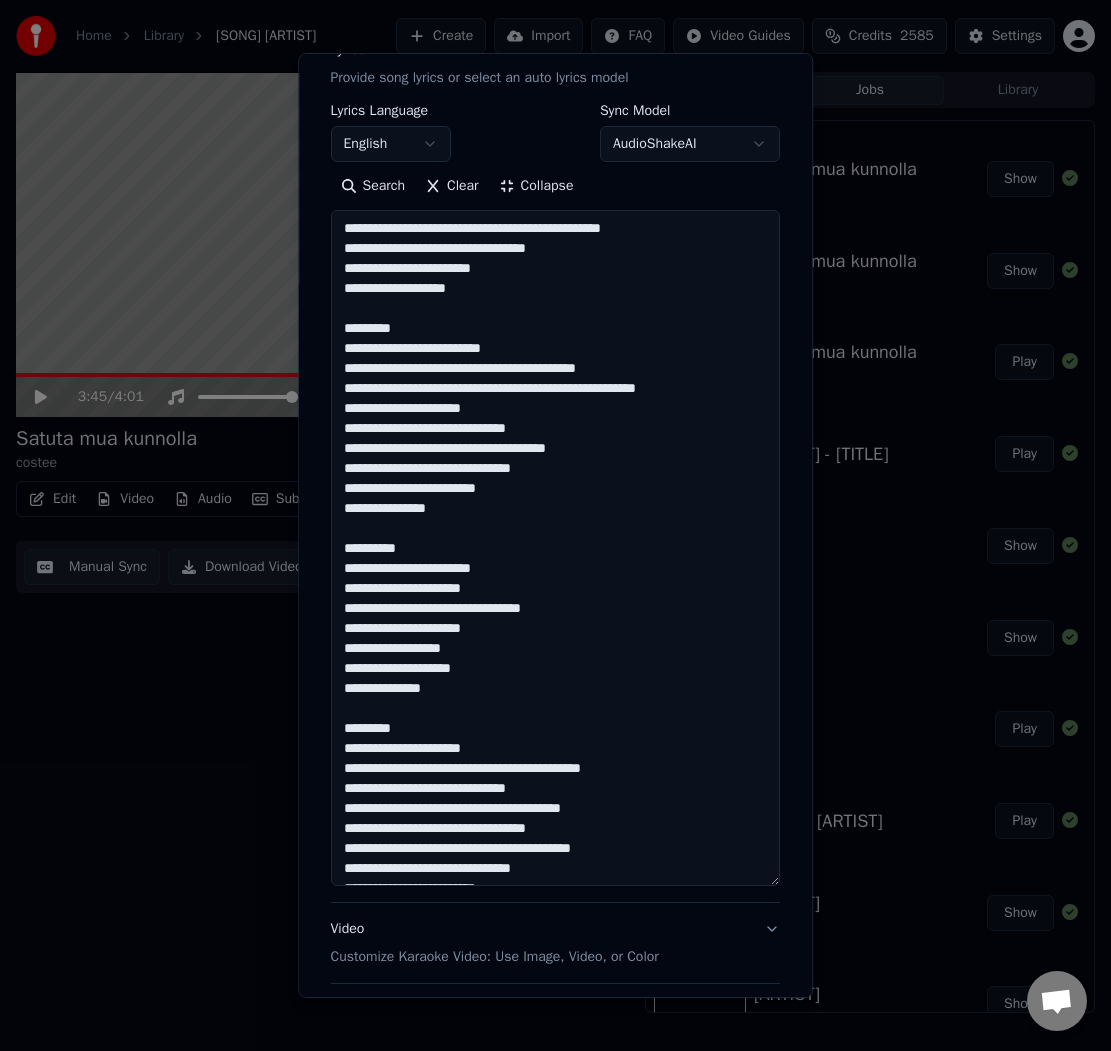 drag, startPoint x: 467, startPoint y: 288, endPoint x: 262, endPoint y: 214, distance: 217.94724 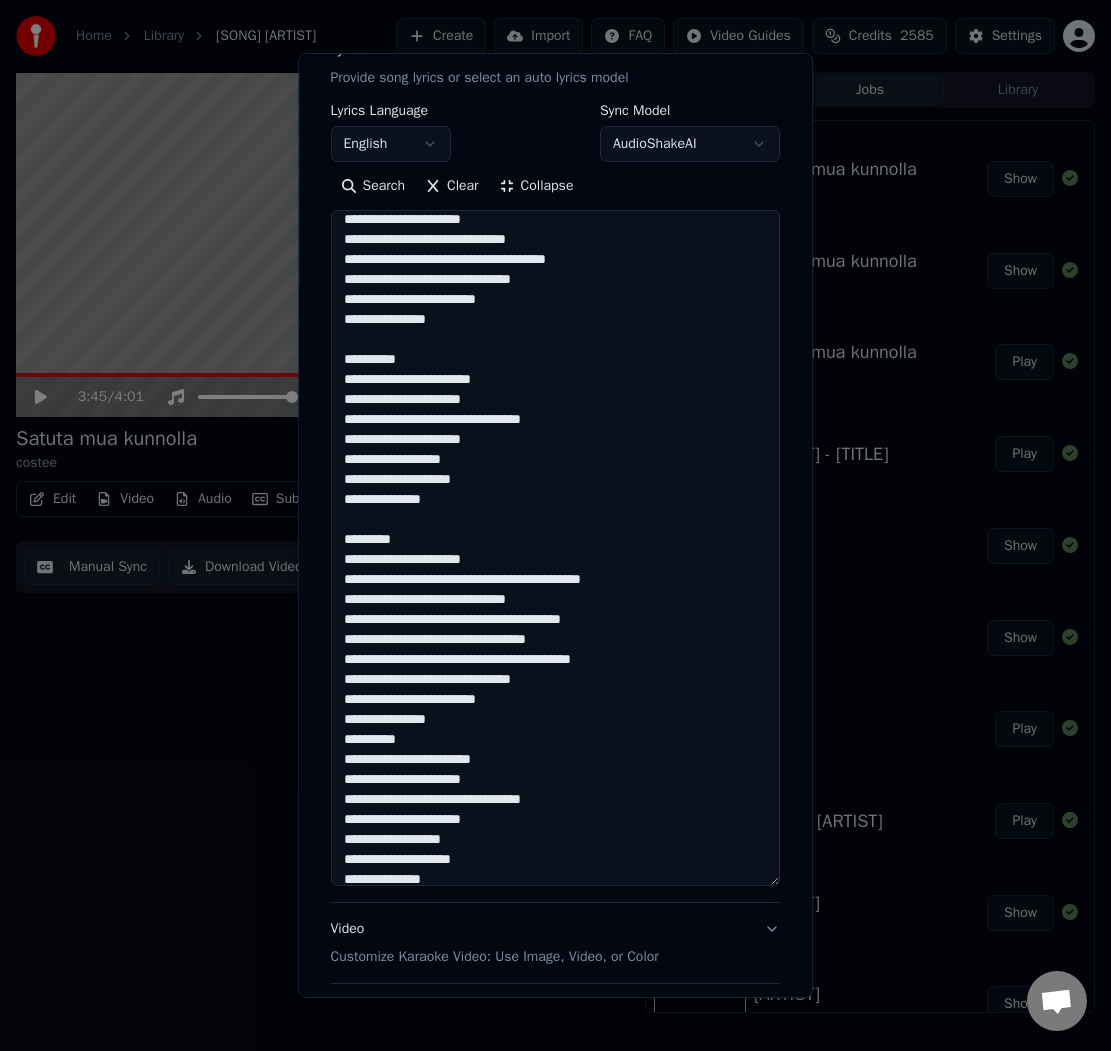 scroll, scrollTop: 621, scrollLeft: 0, axis: vertical 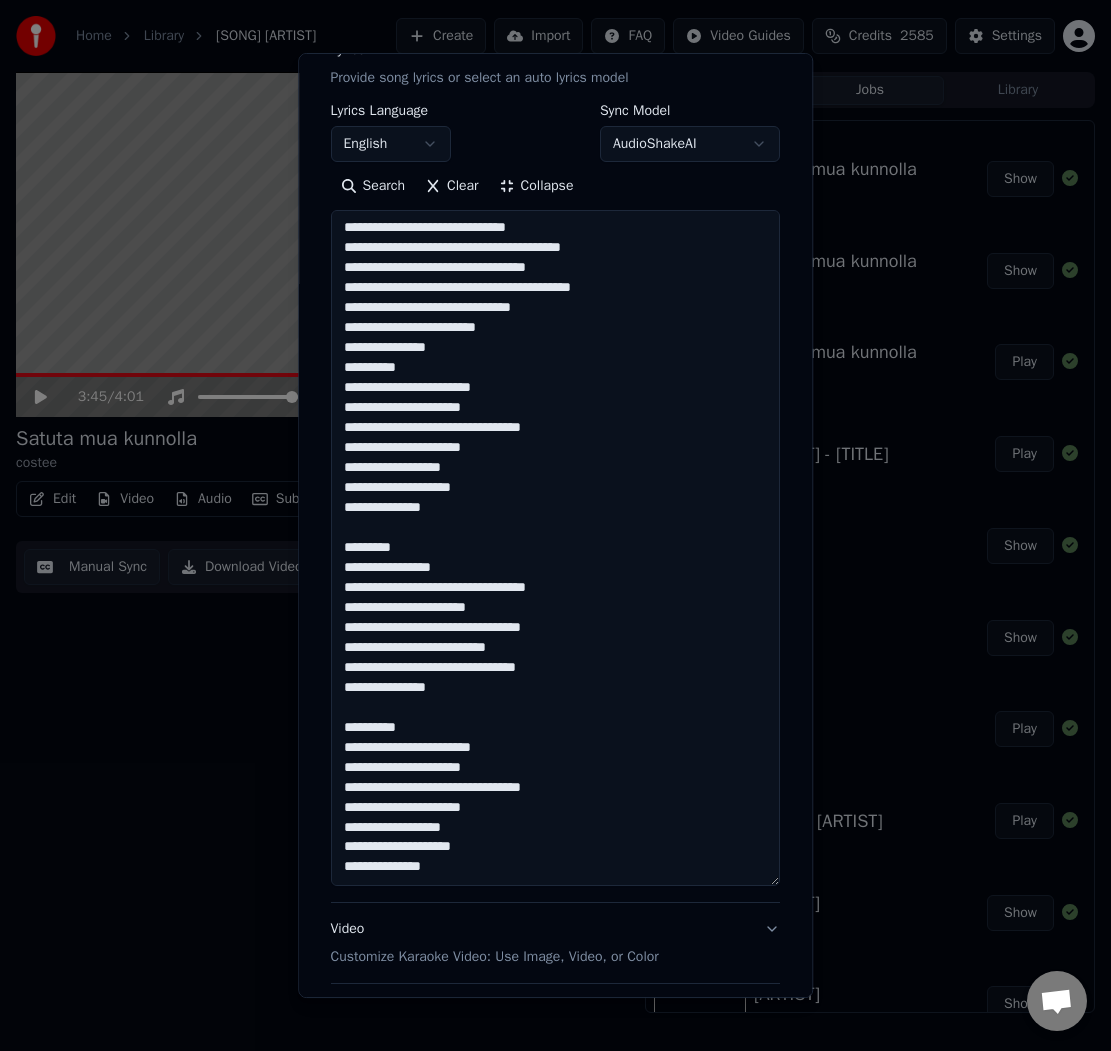 drag, startPoint x: 470, startPoint y: 508, endPoint x: 331, endPoint y: 506, distance: 139.01439 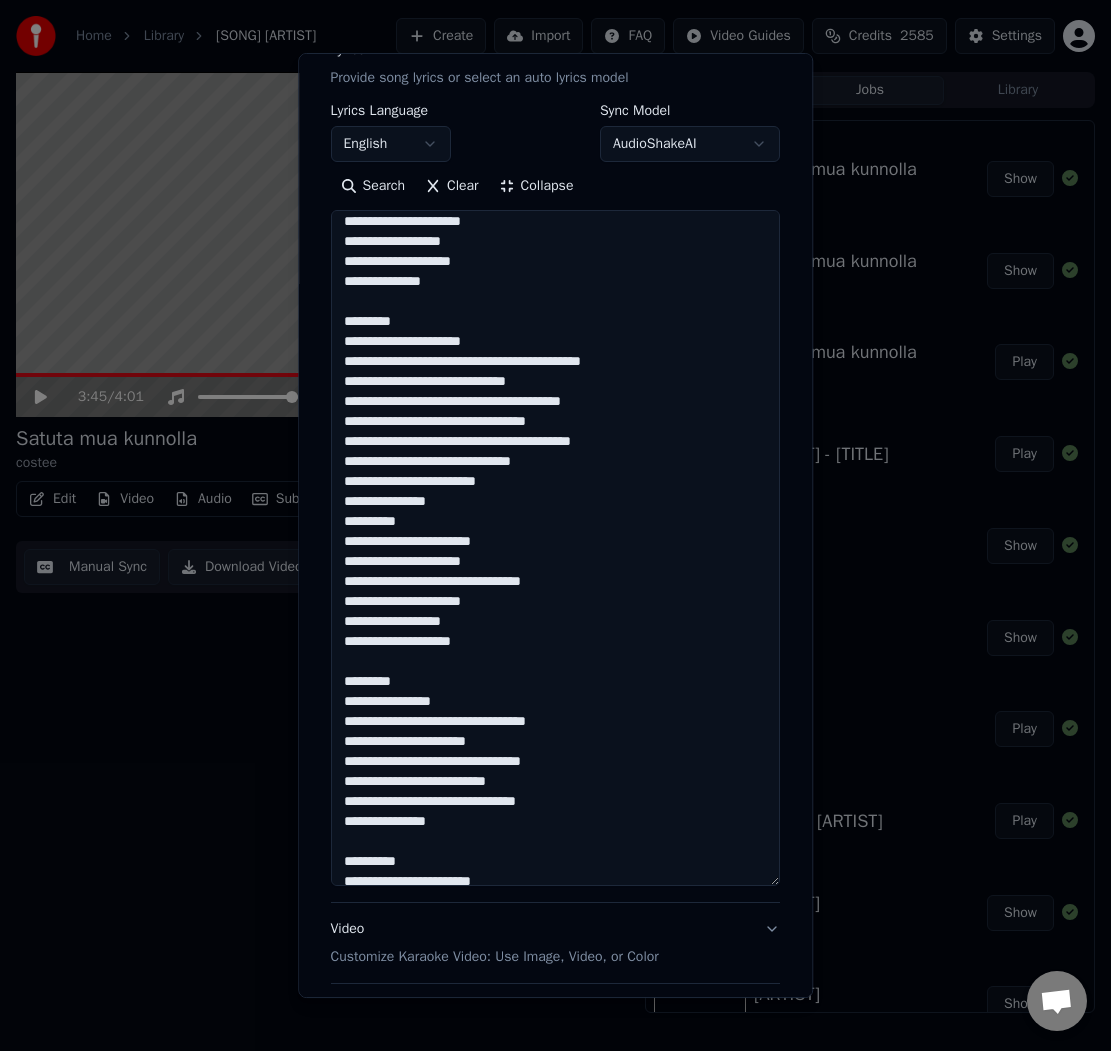 scroll, scrollTop: 422, scrollLeft: 0, axis: vertical 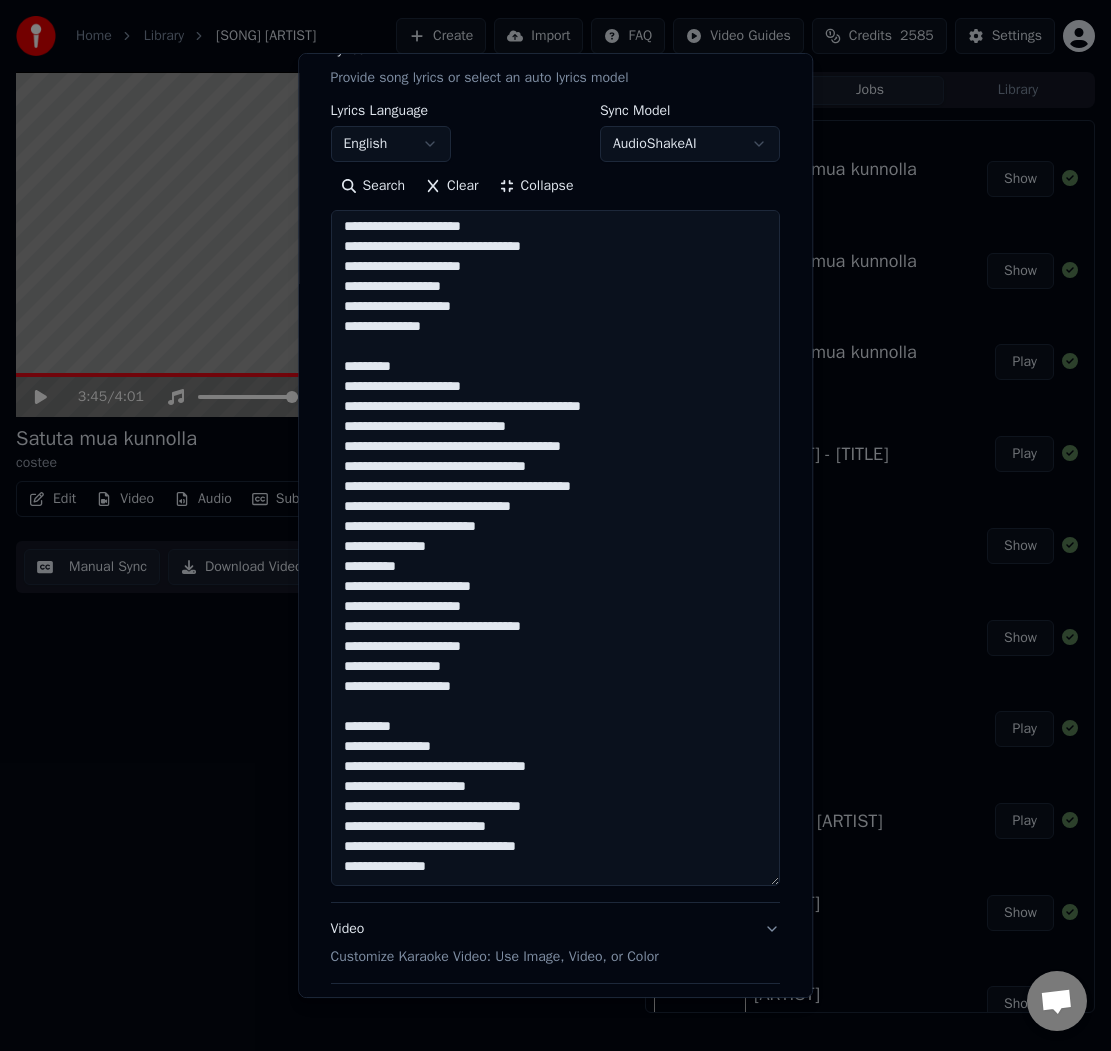drag, startPoint x: 464, startPoint y: 333, endPoint x: 330, endPoint y: 329, distance: 134.0597 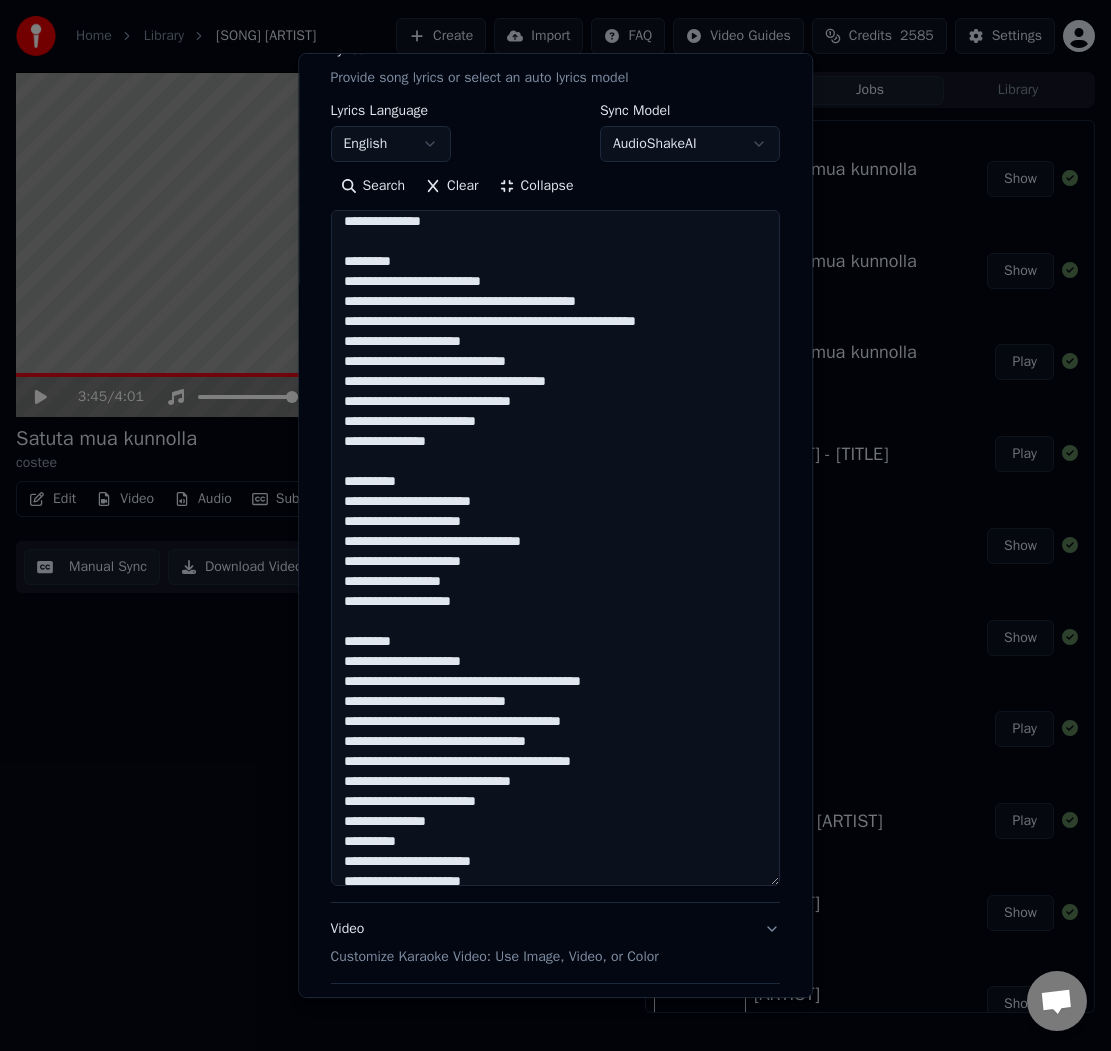 scroll, scrollTop: 0, scrollLeft: 0, axis: both 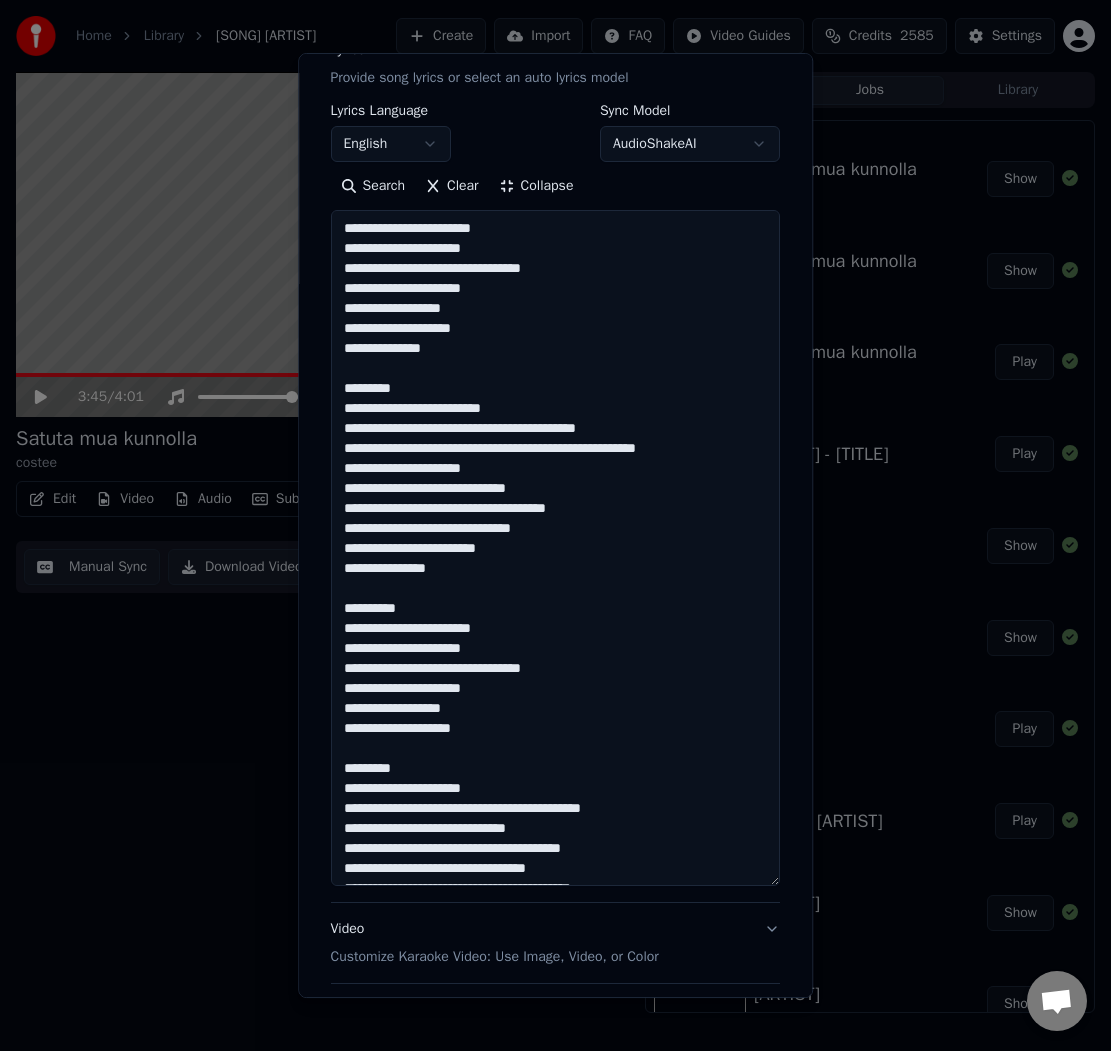 drag, startPoint x: 466, startPoint y: 351, endPoint x: 283, endPoint y: 351, distance: 183 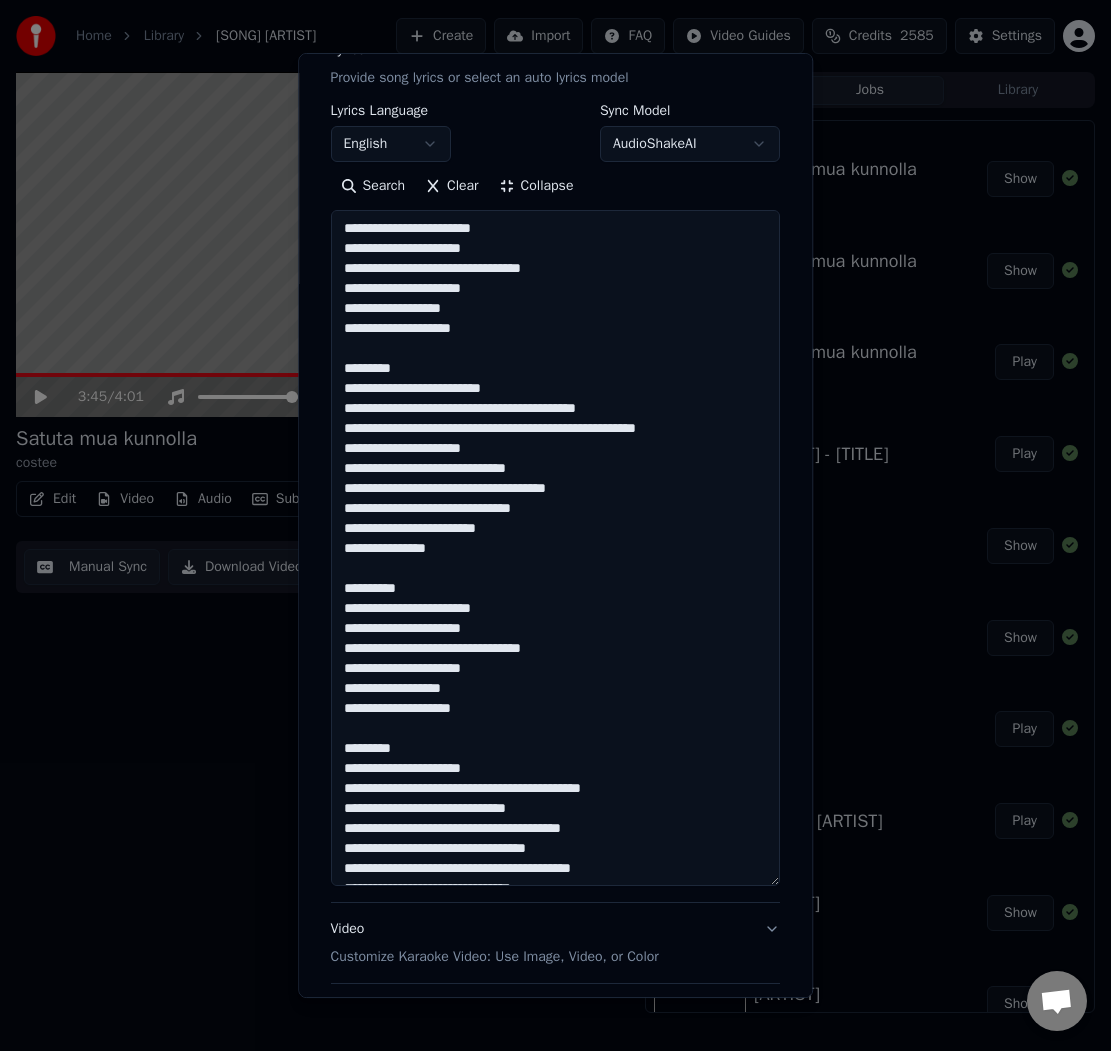 drag, startPoint x: 437, startPoint y: 371, endPoint x: 322, endPoint y: 350, distance: 116.901665 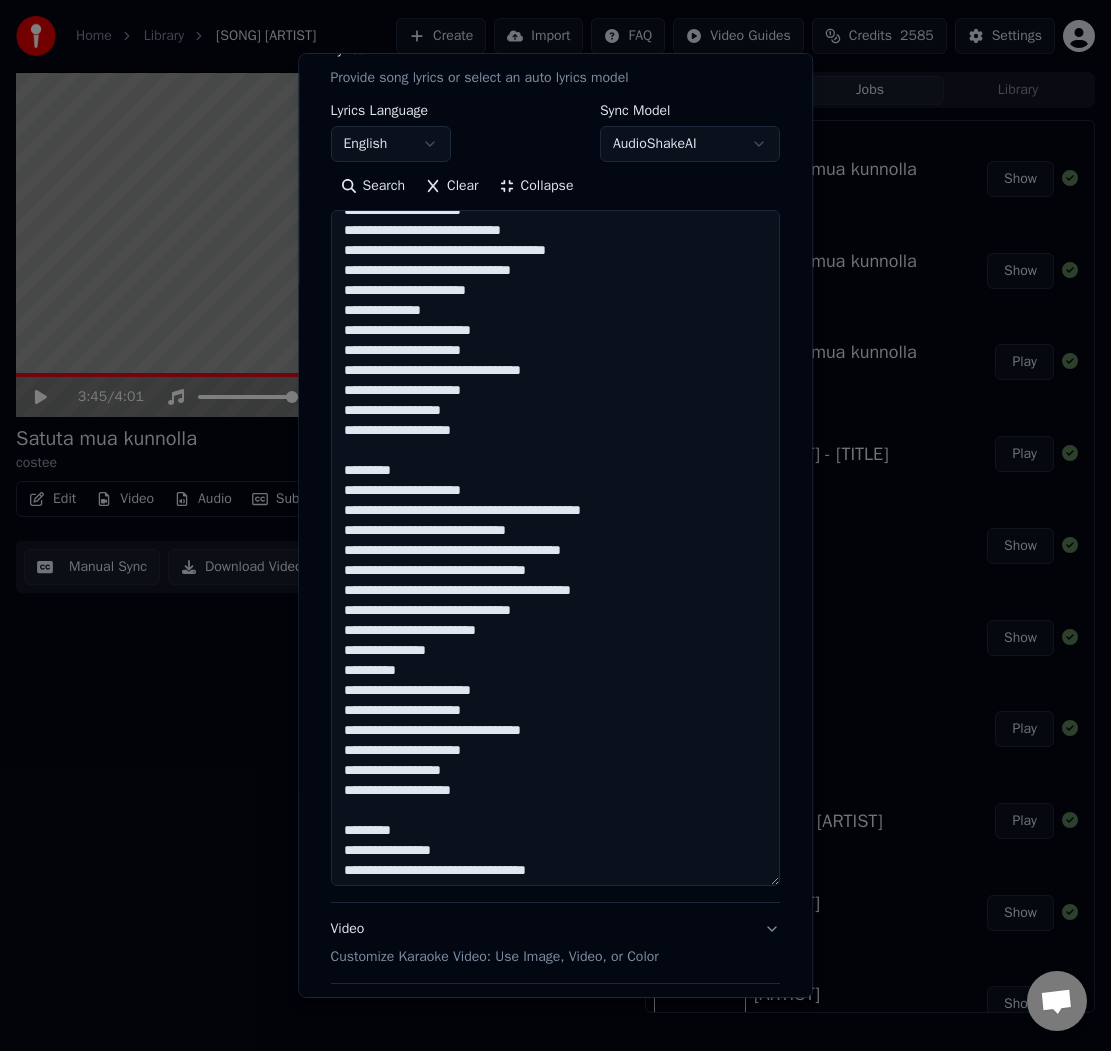 scroll, scrollTop: 278, scrollLeft: 0, axis: vertical 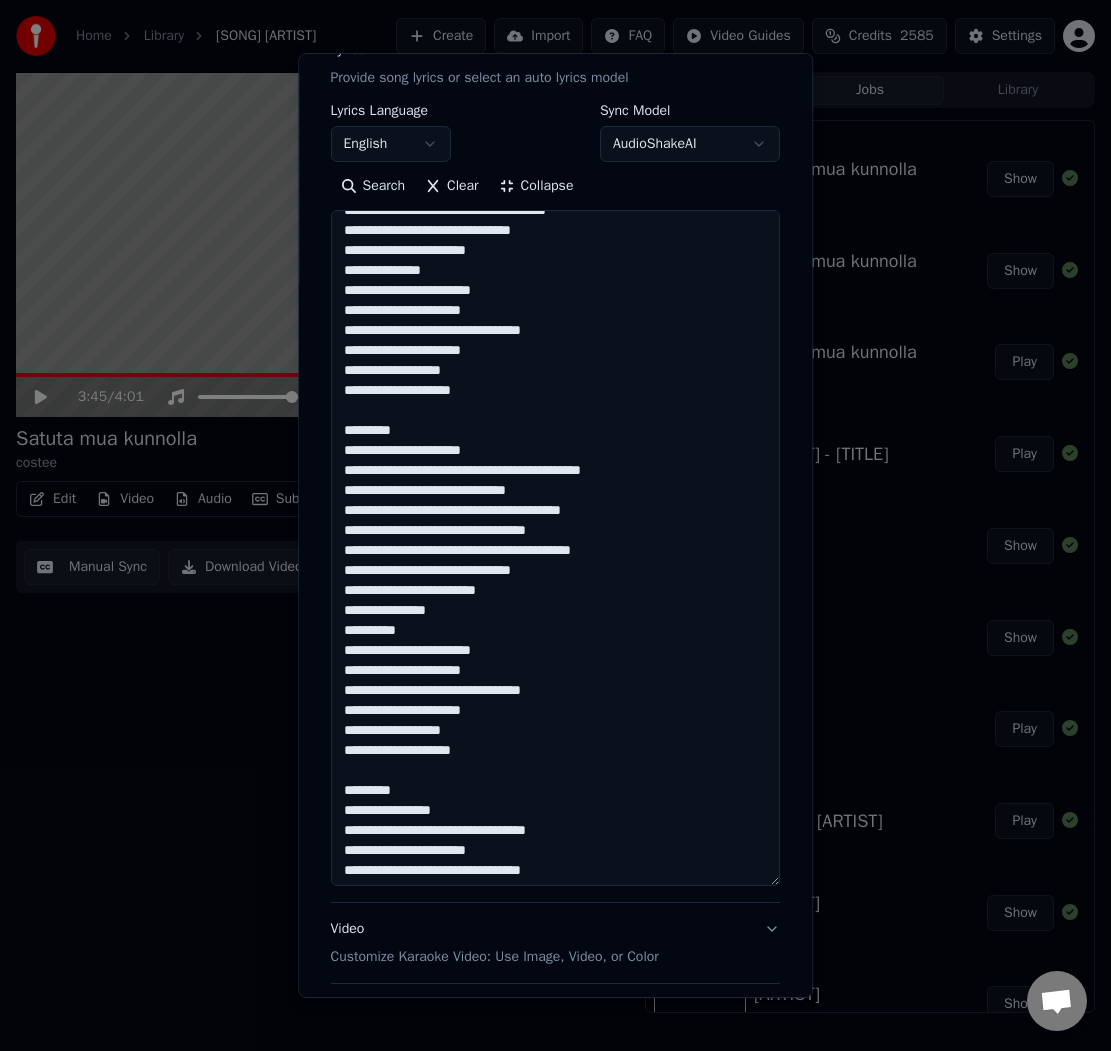 click at bounding box center (555, 549) 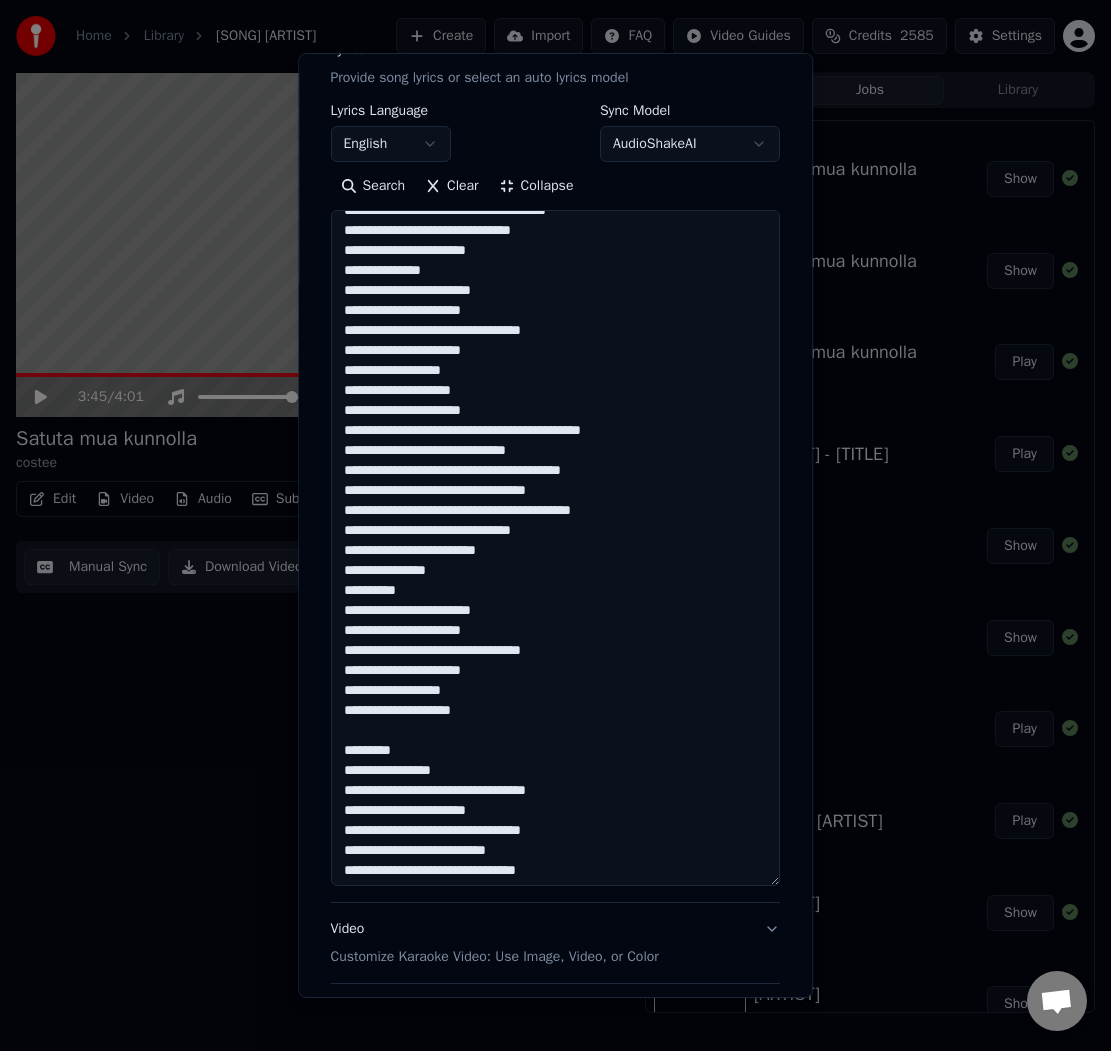 click at bounding box center [555, 549] 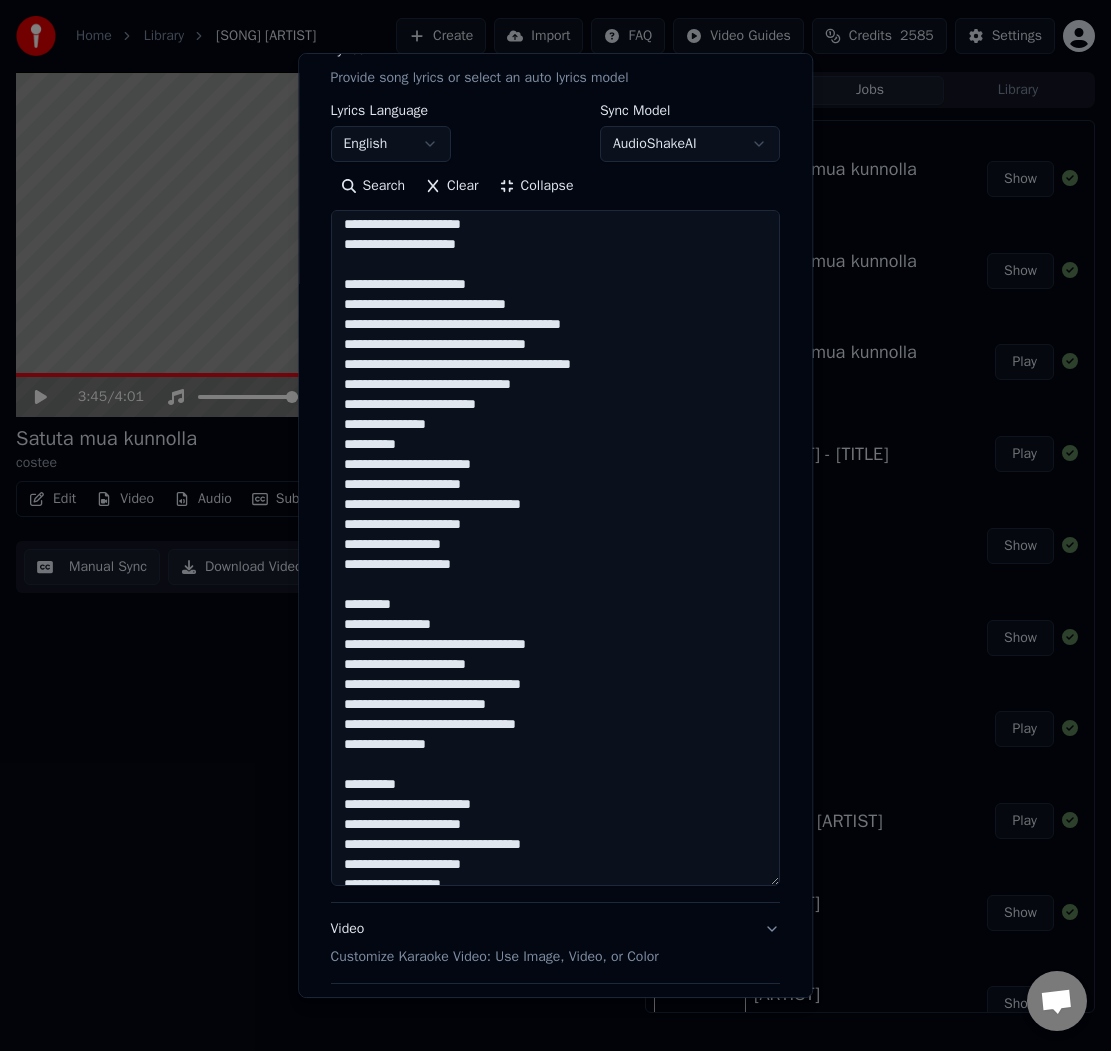 scroll, scrollTop: 461, scrollLeft: 0, axis: vertical 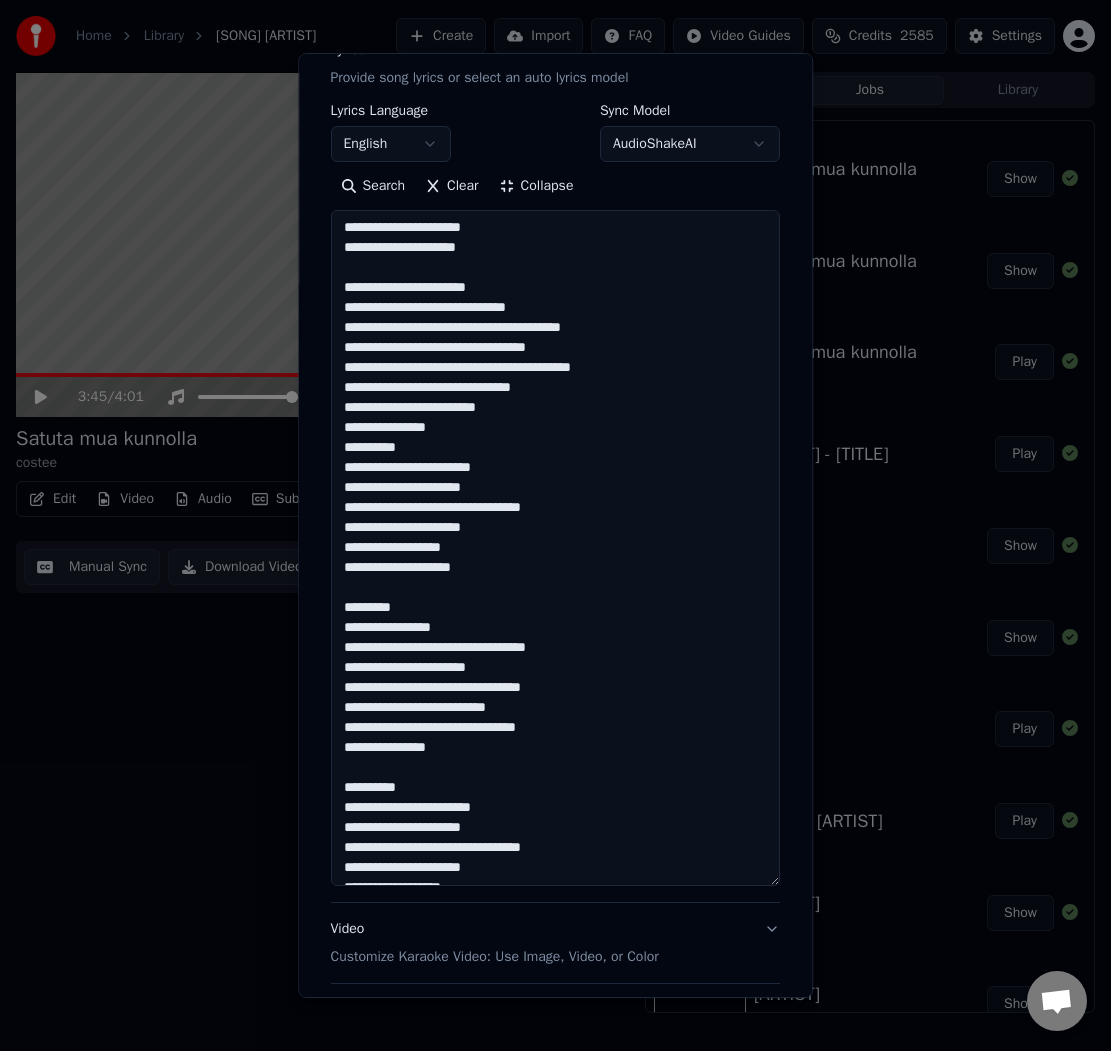 click at bounding box center (555, 549) 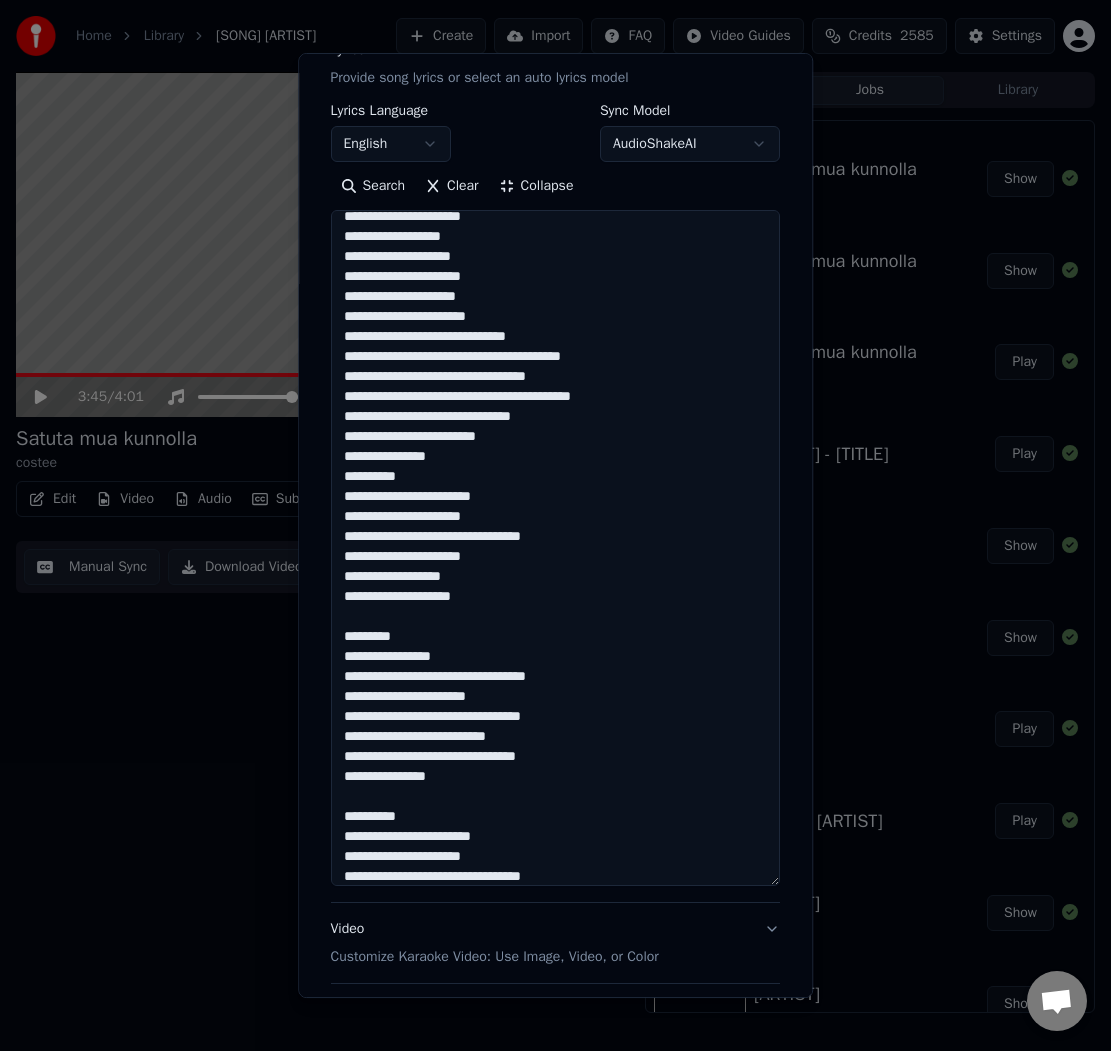 scroll, scrollTop: 396, scrollLeft: 0, axis: vertical 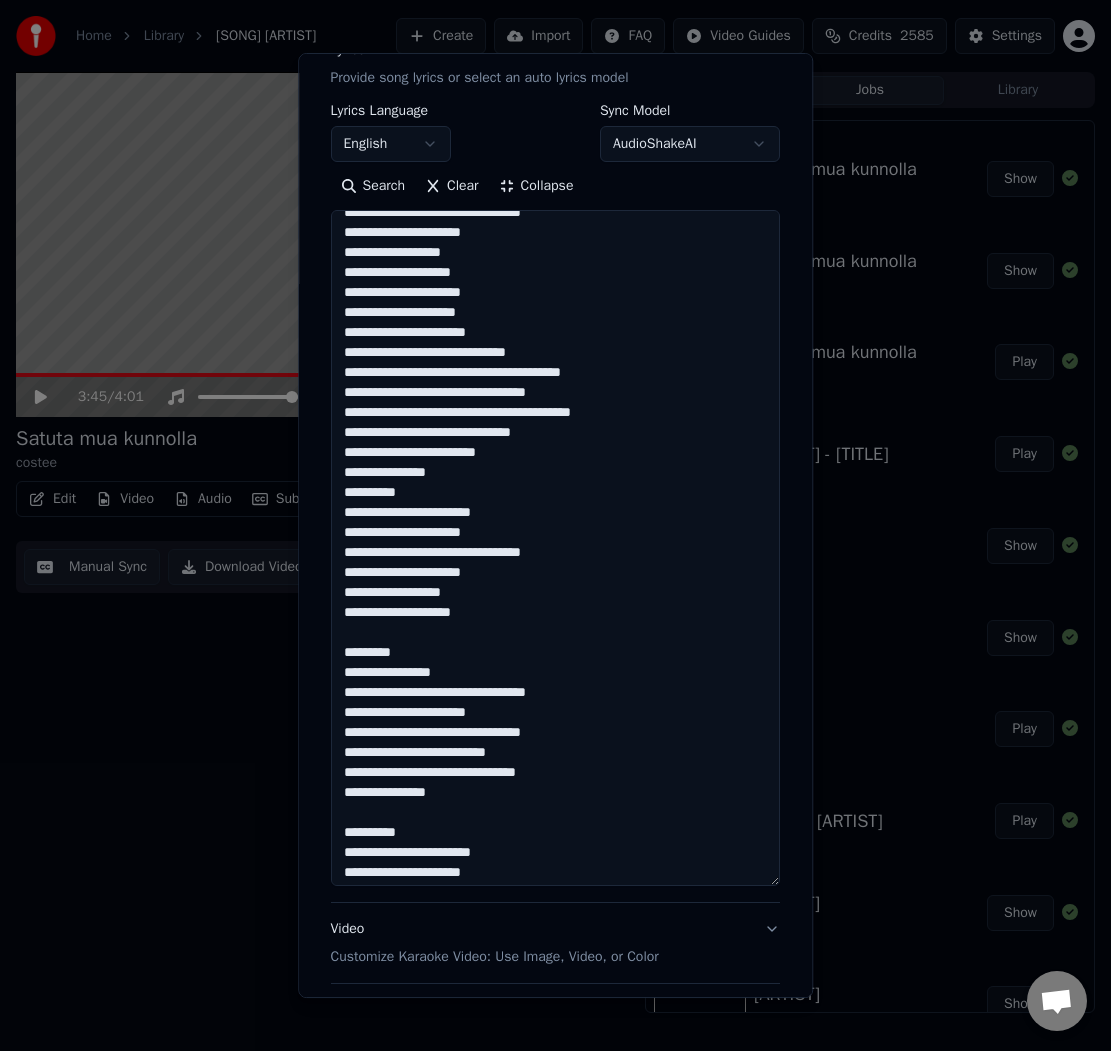 click at bounding box center [555, 549] 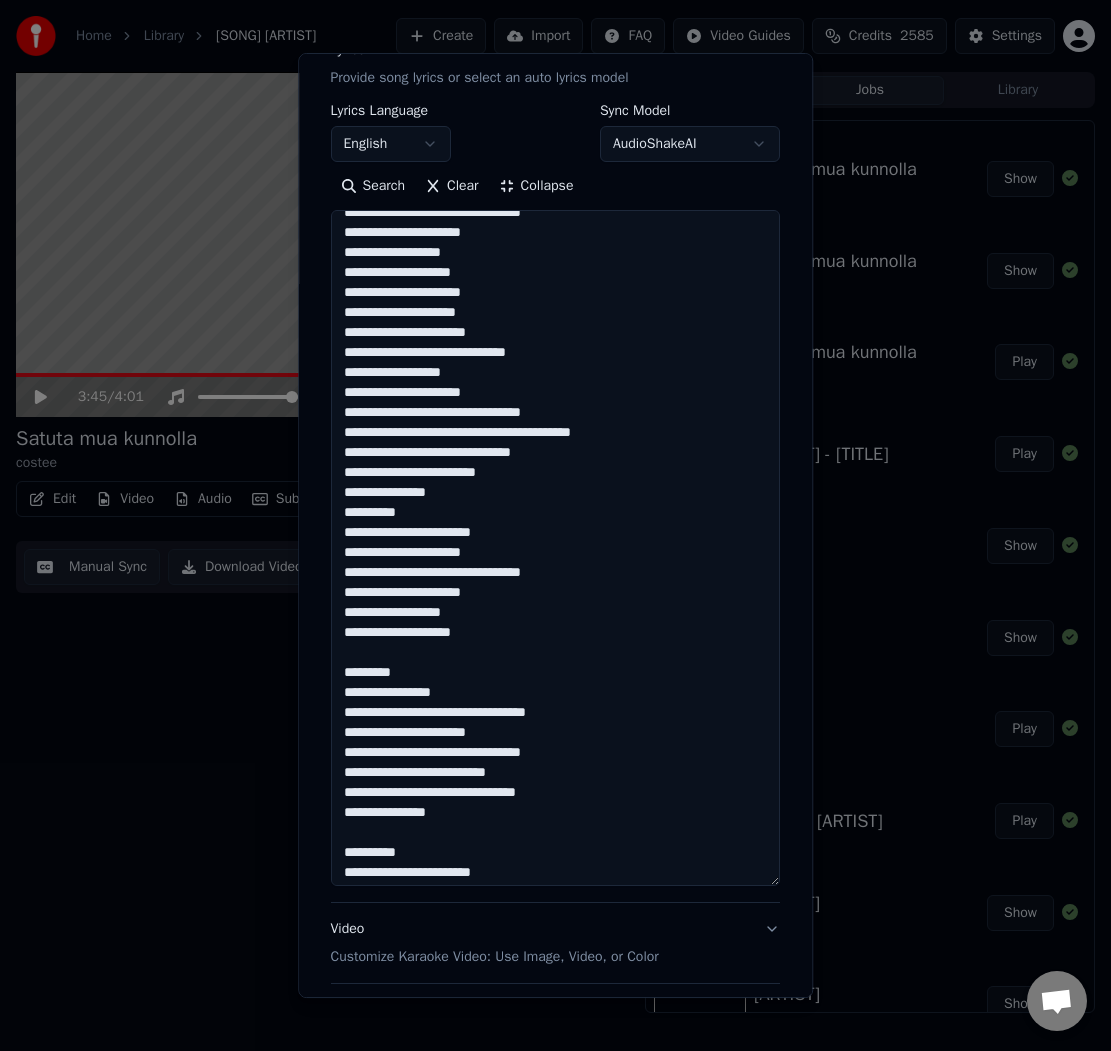 click at bounding box center (555, 549) 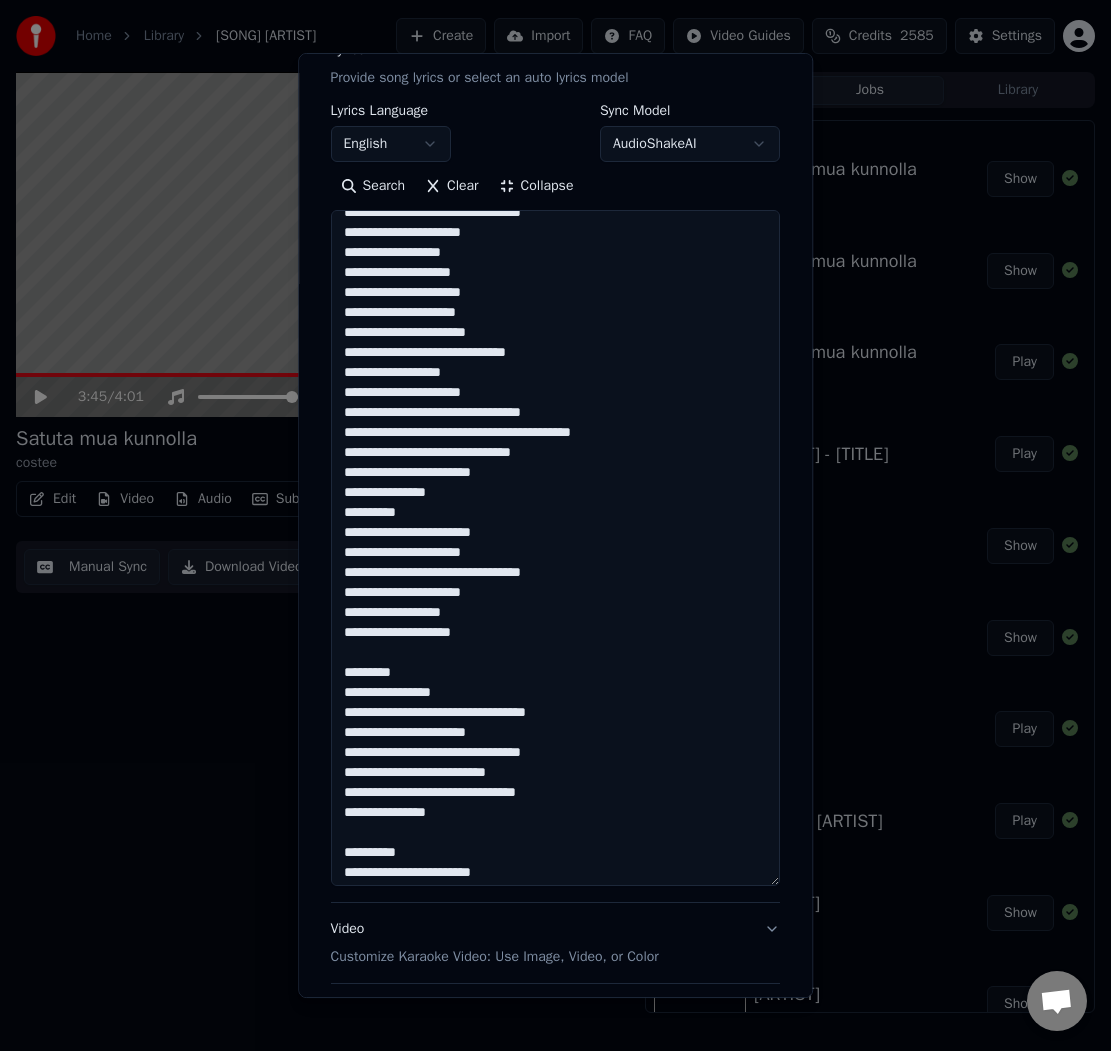click at bounding box center (555, 549) 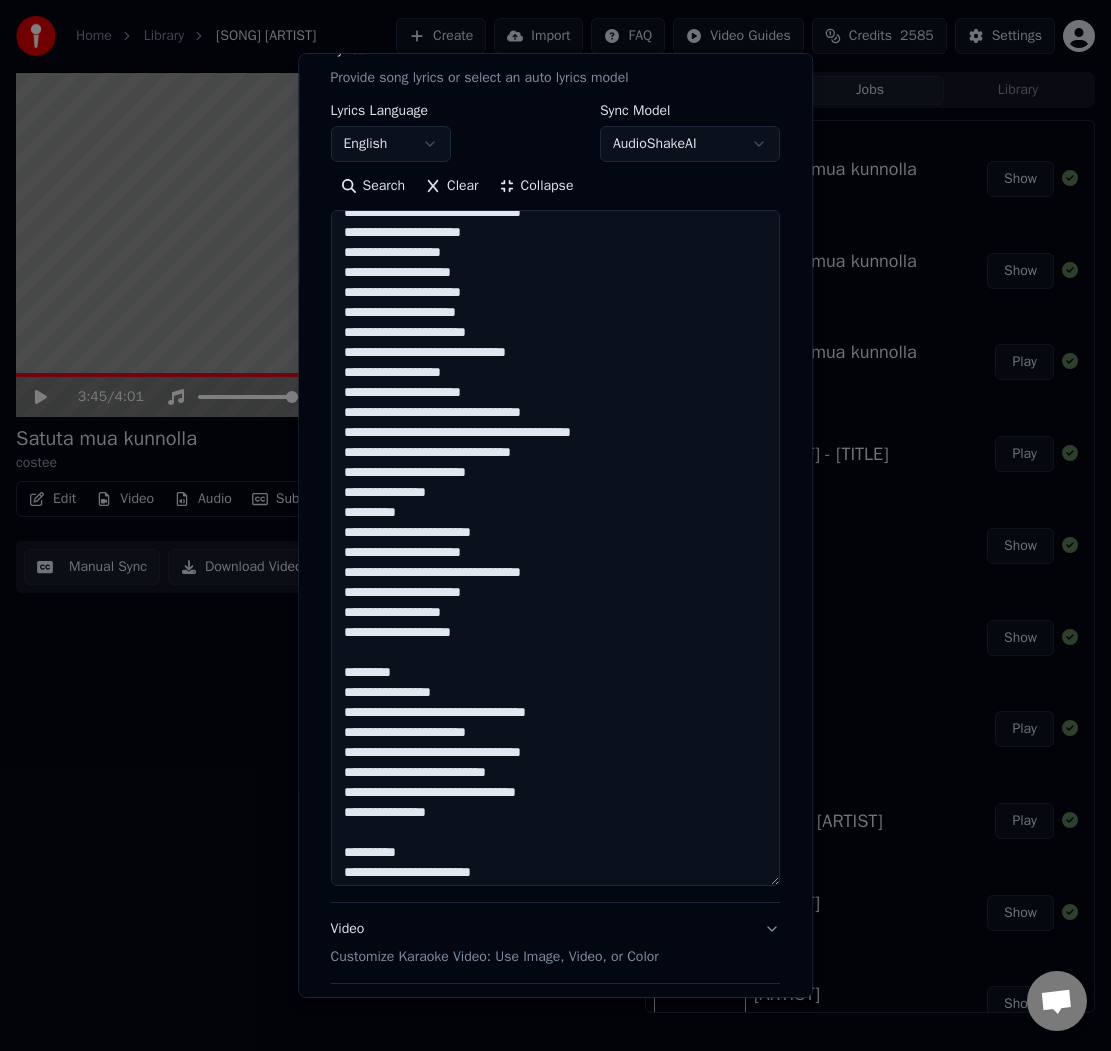 click at bounding box center (555, 549) 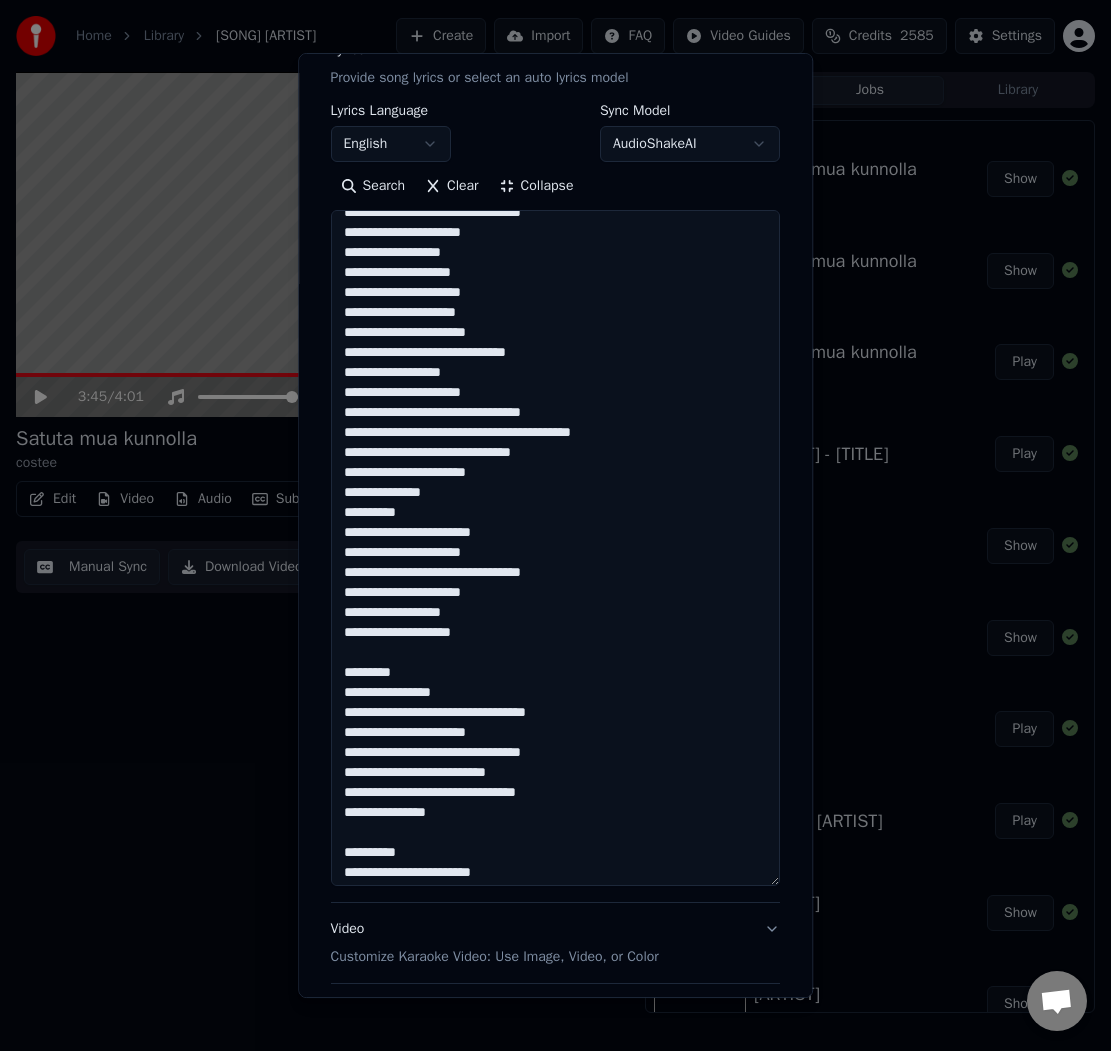 click at bounding box center (555, 549) 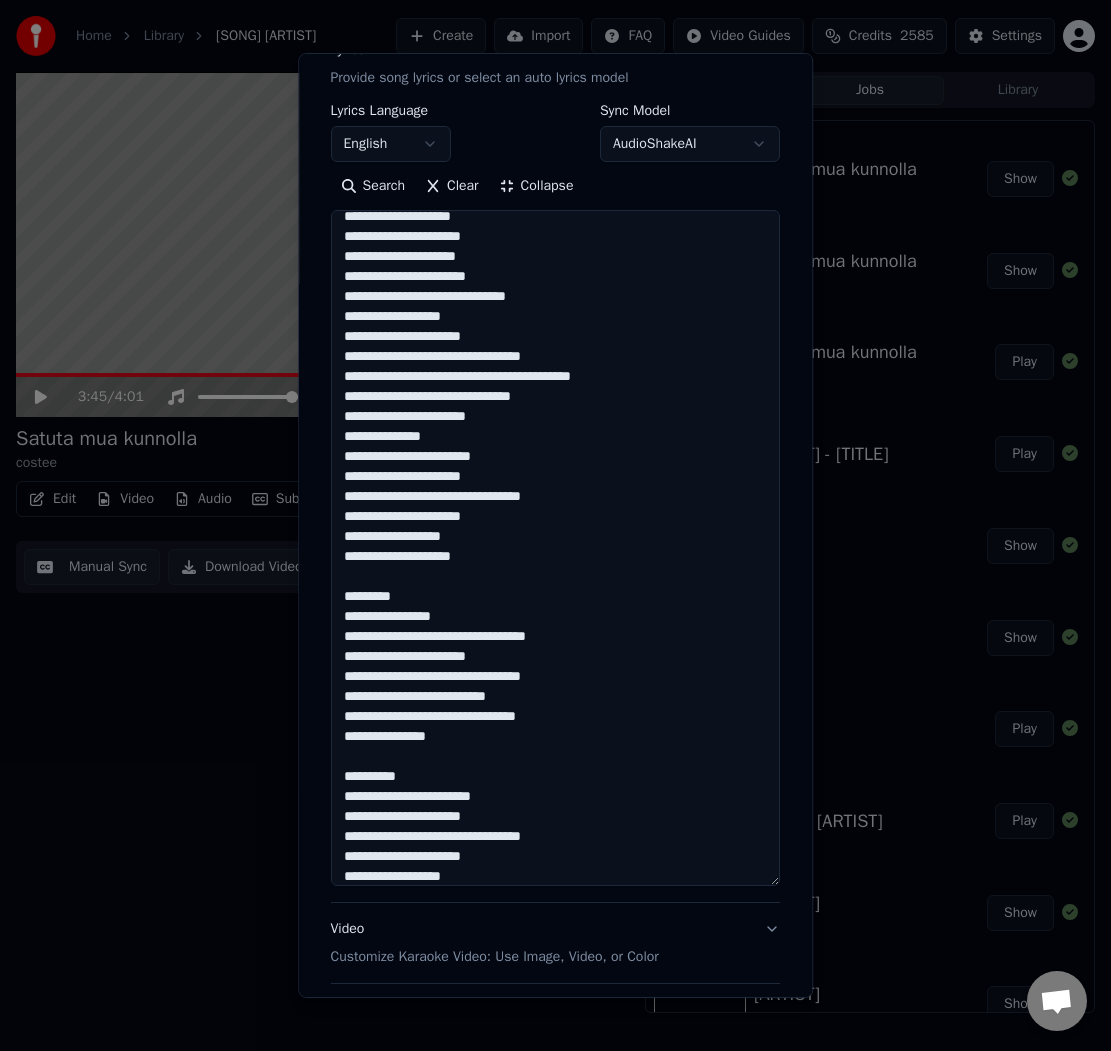 scroll, scrollTop: 454, scrollLeft: 0, axis: vertical 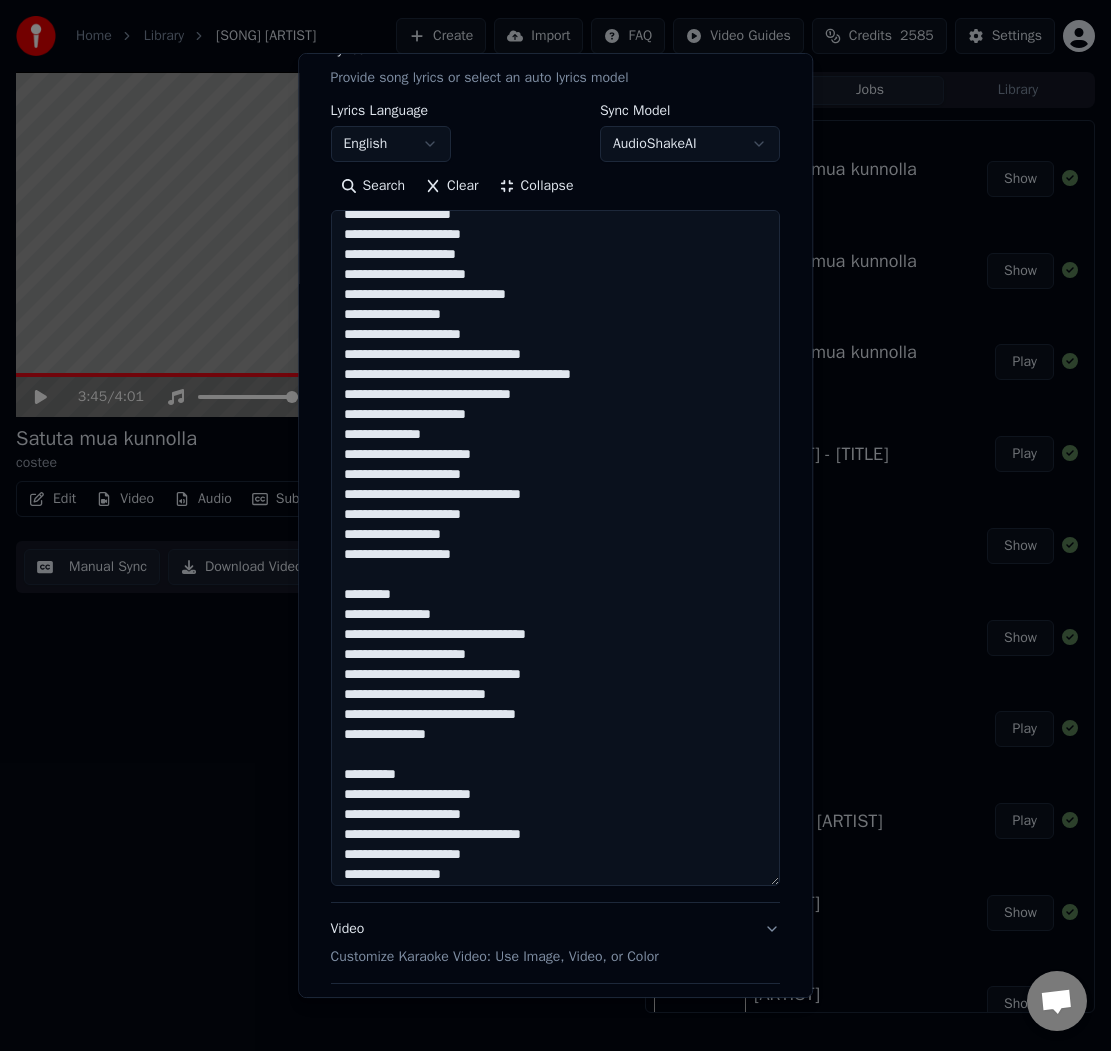 click at bounding box center [555, 549] 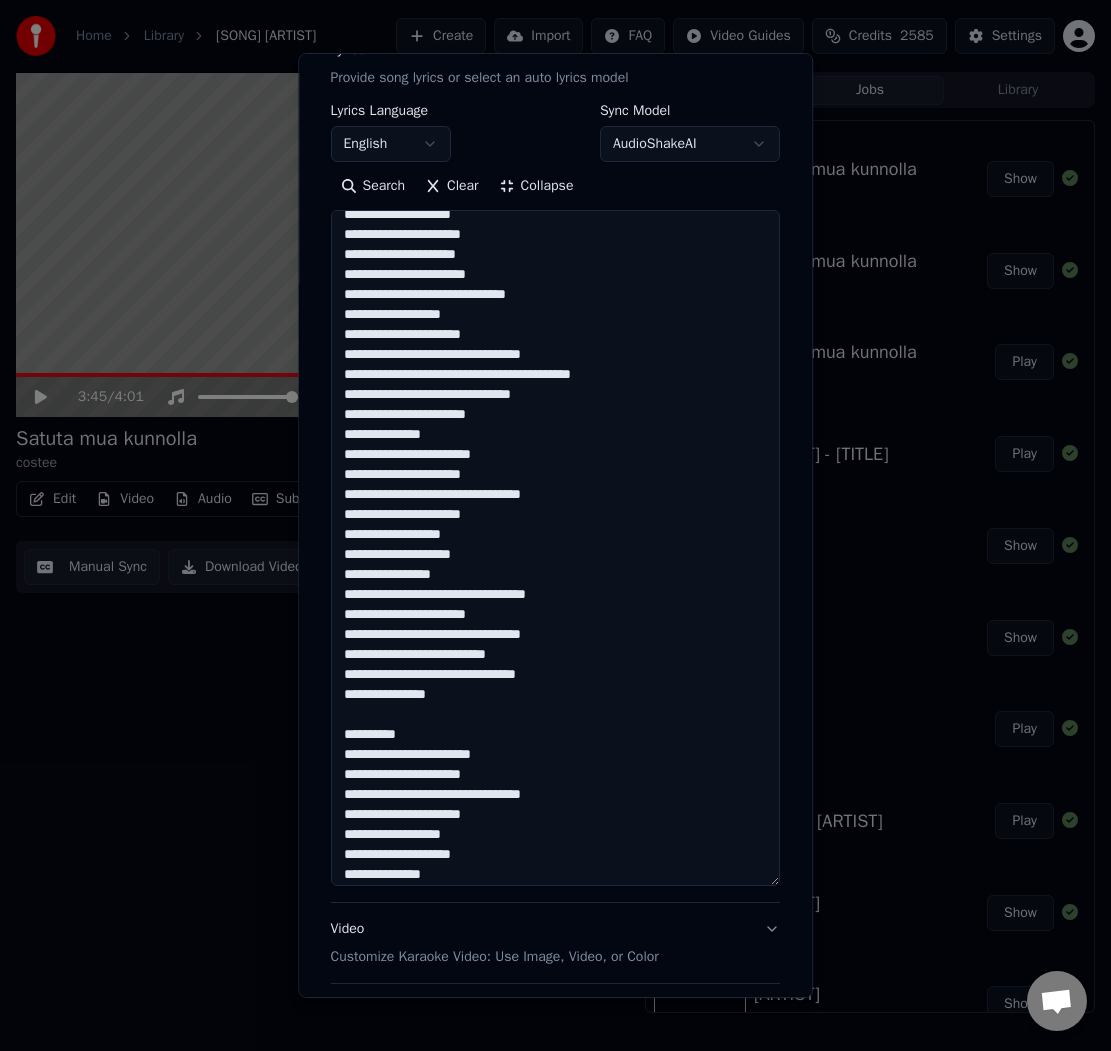 click at bounding box center [555, 549] 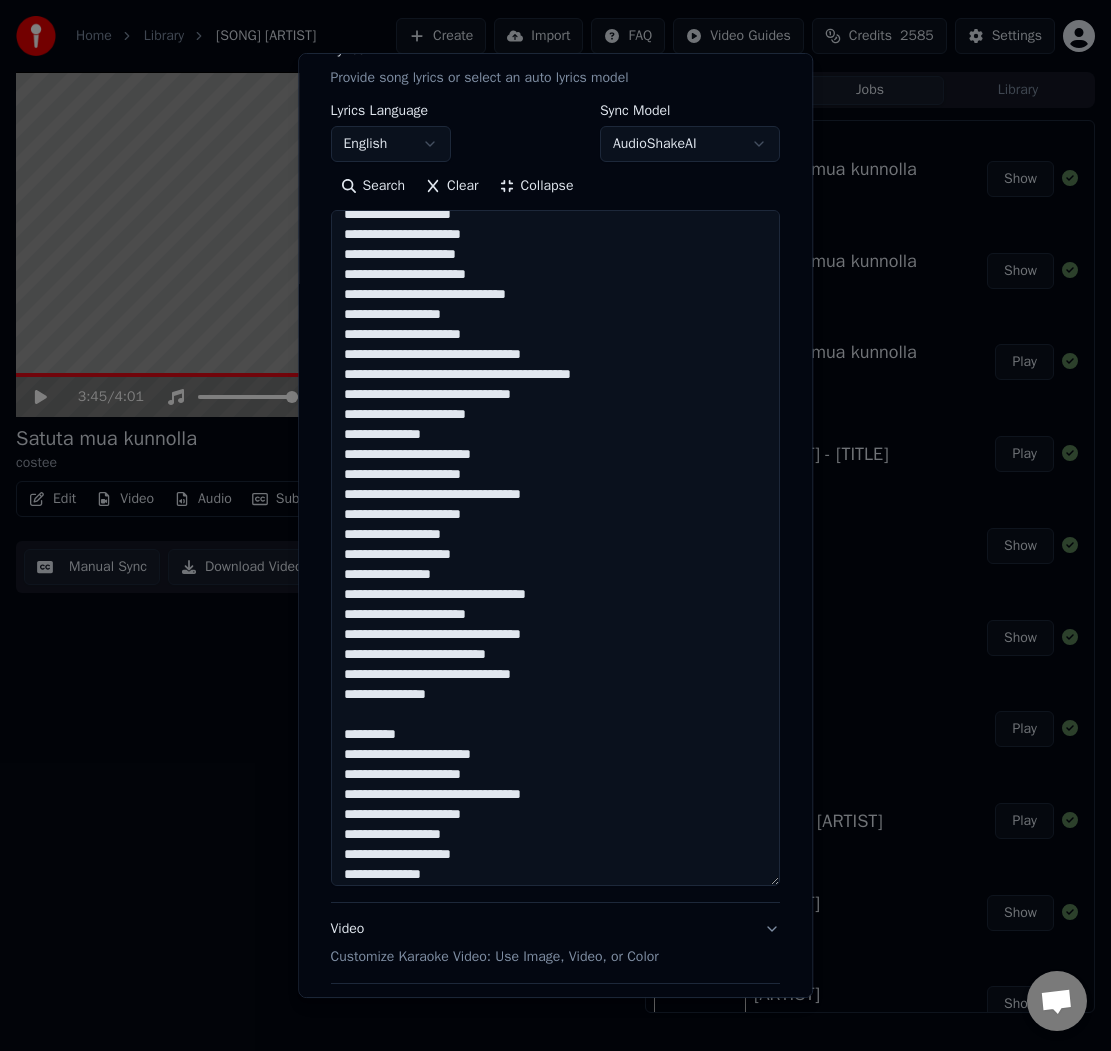 click at bounding box center [555, 549] 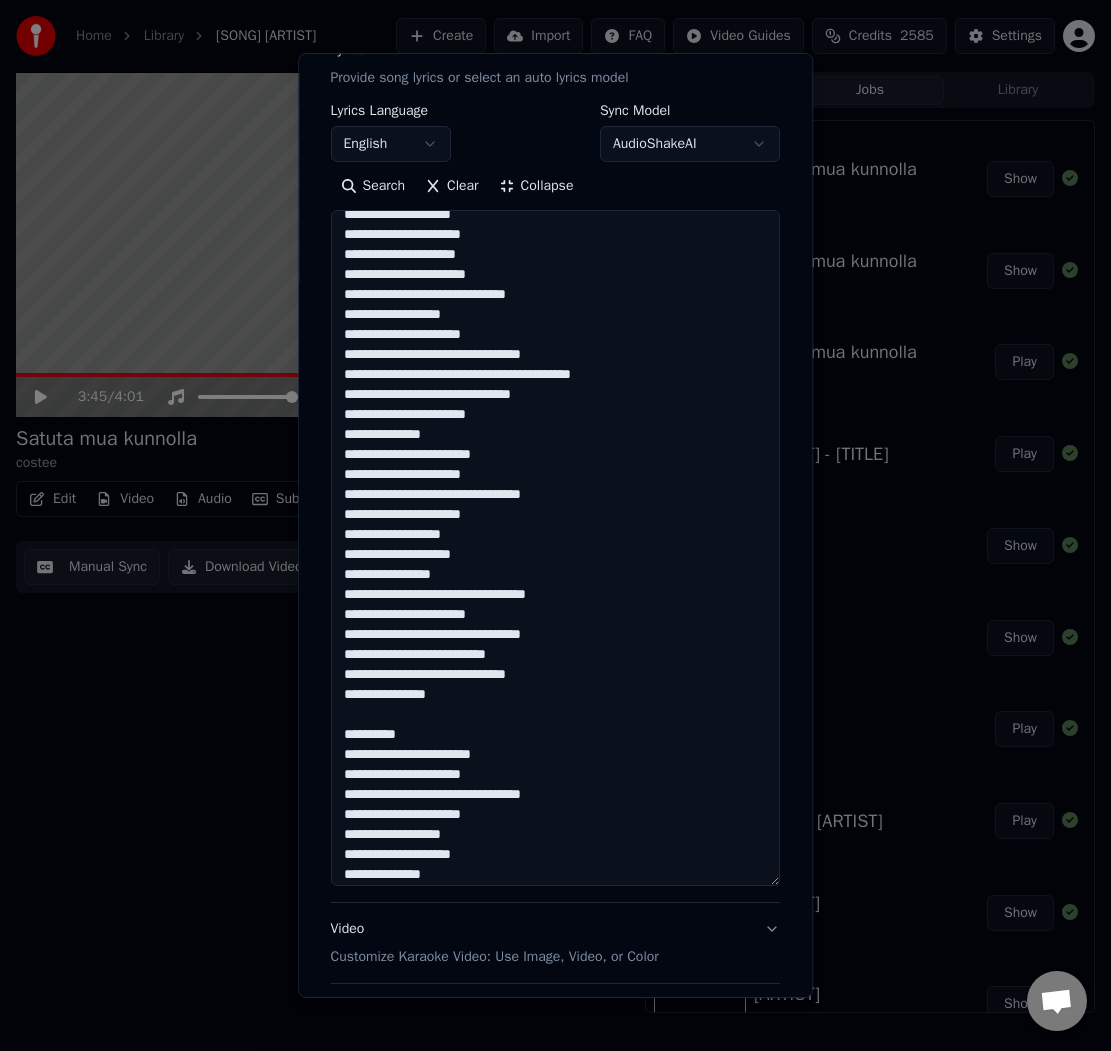 click at bounding box center (555, 549) 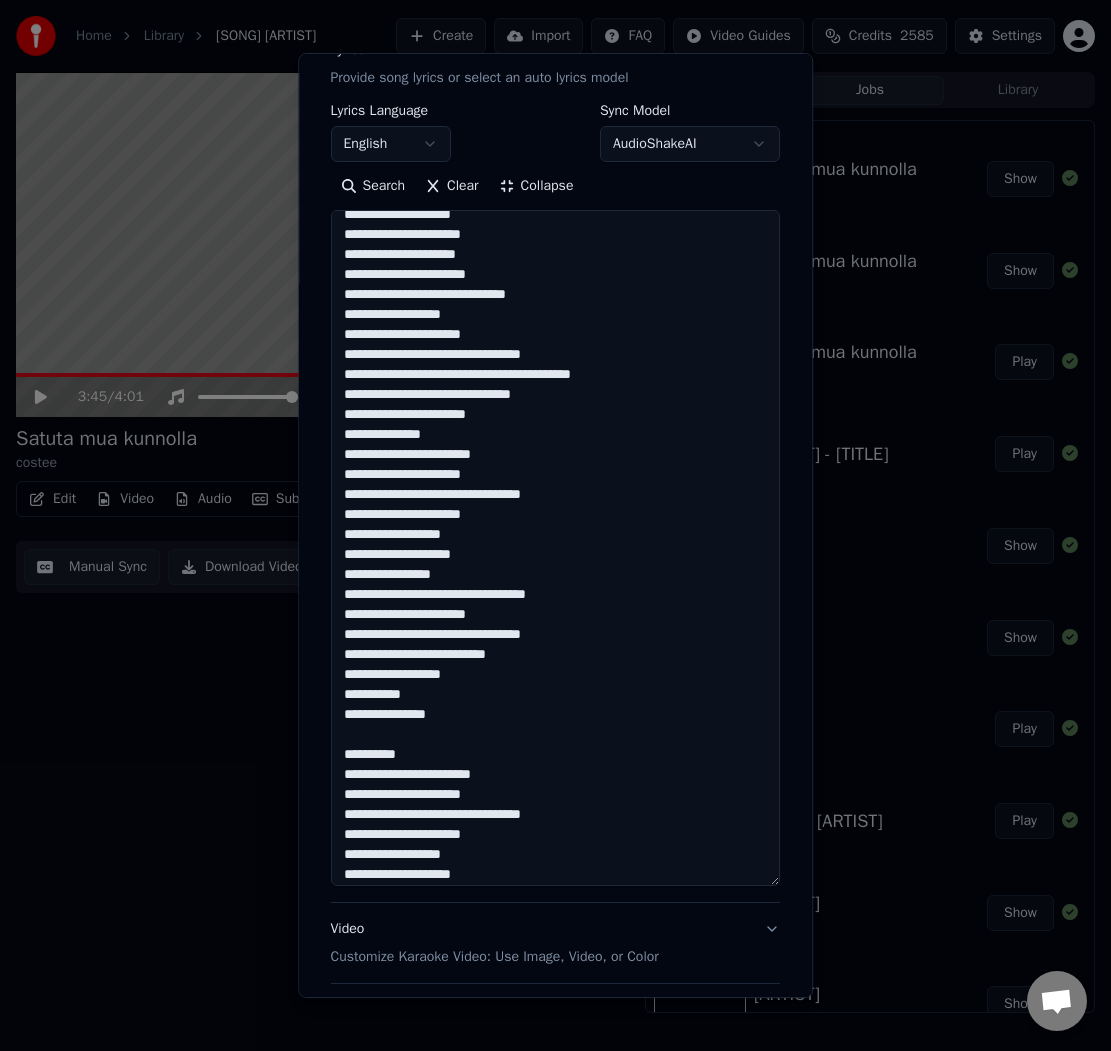 click at bounding box center (555, 549) 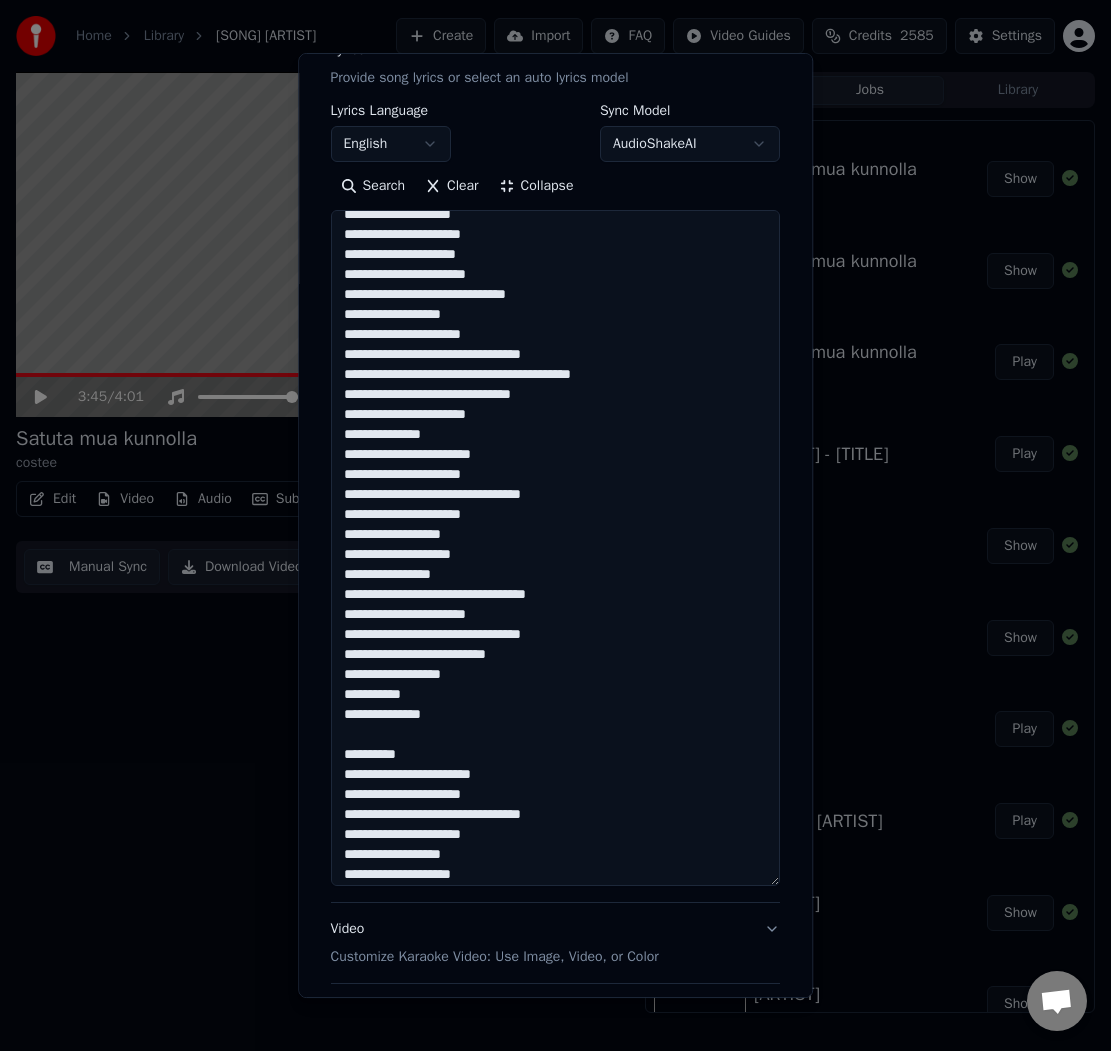 scroll, scrollTop: 481, scrollLeft: 0, axis: vertical 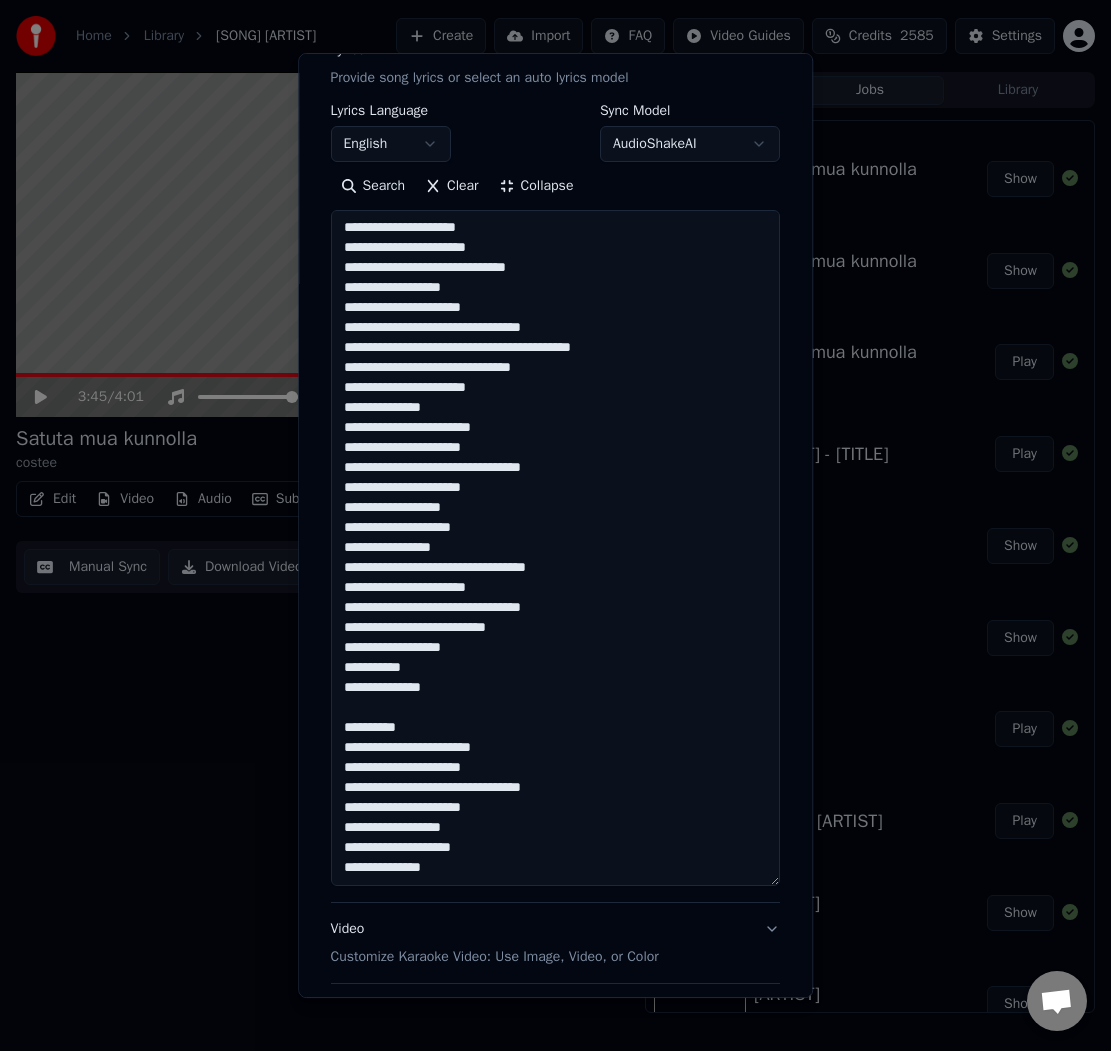 click at bounding box center (555, 549) 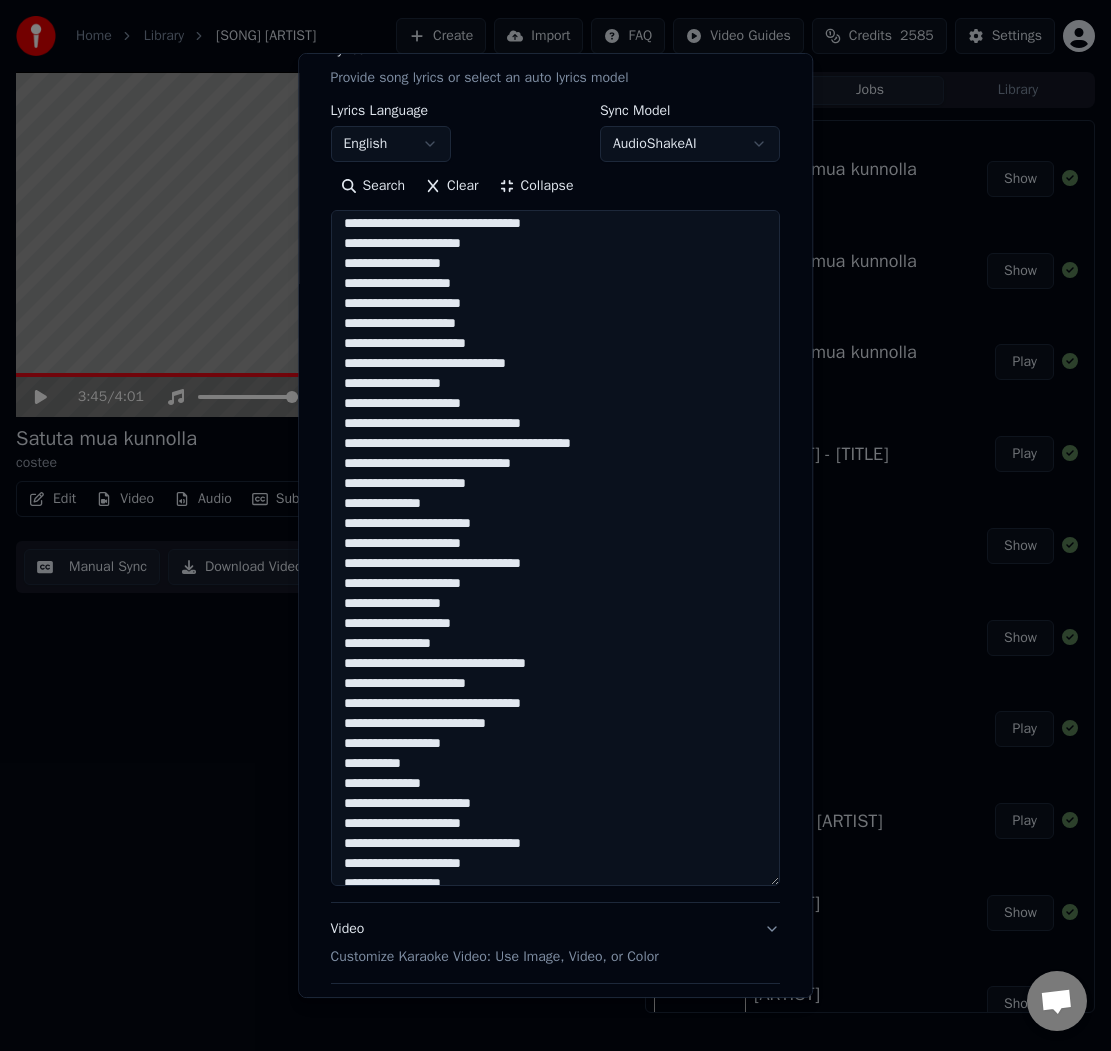 scroll, scrollTop: 0, scrollLeft: 0, axis: both 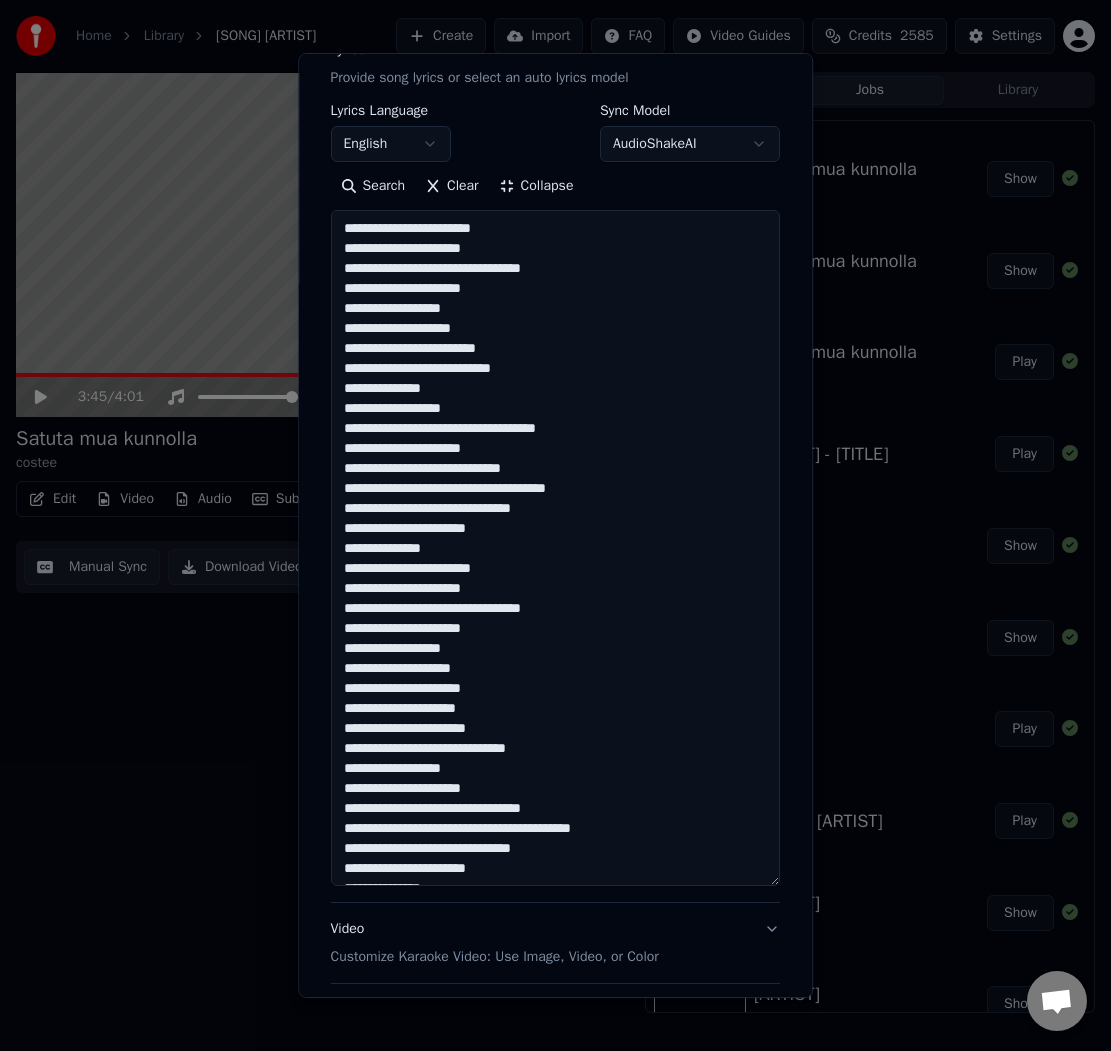type on "**********" 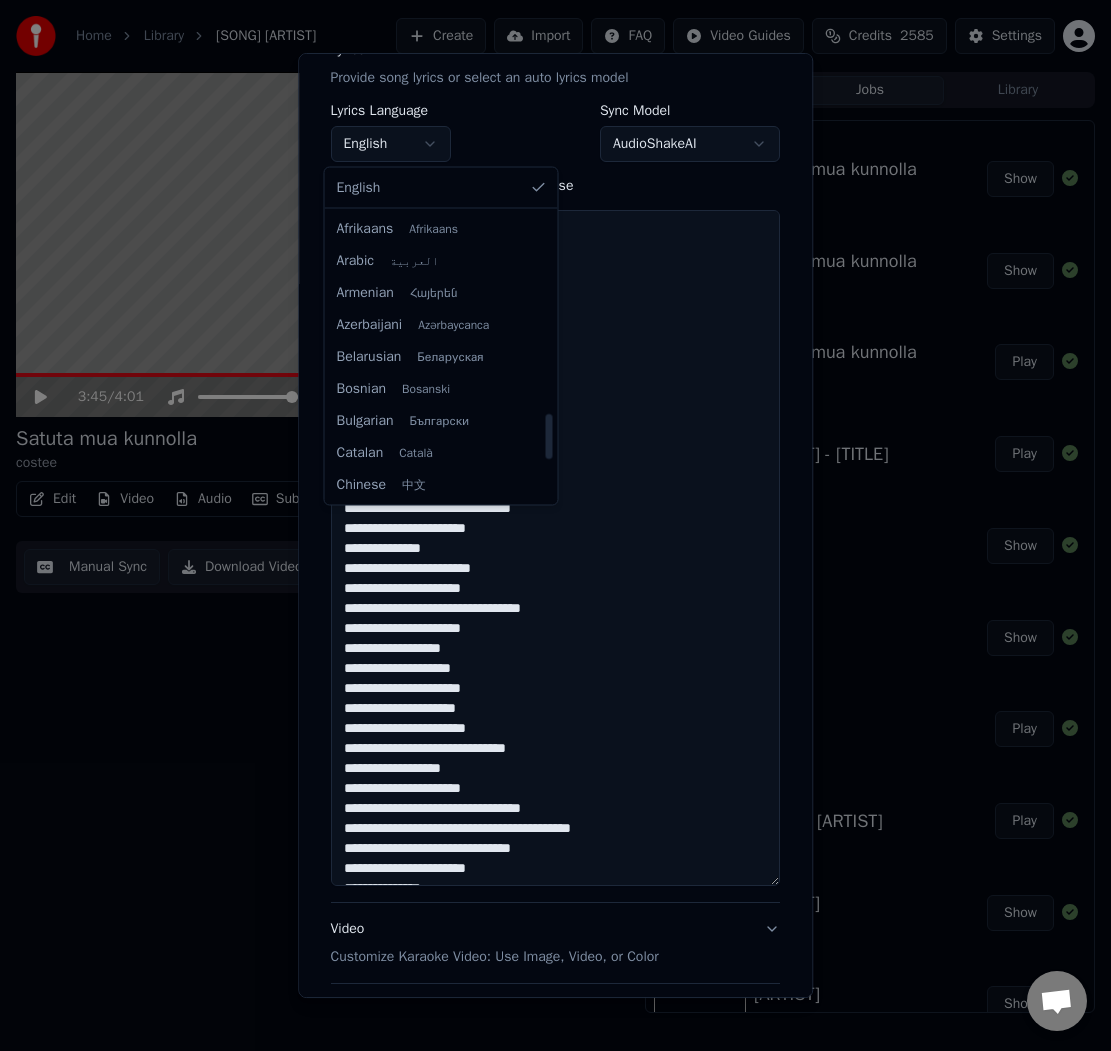 scroll, scrollTop: 1279, scrollLeft: 0, axis: vertical 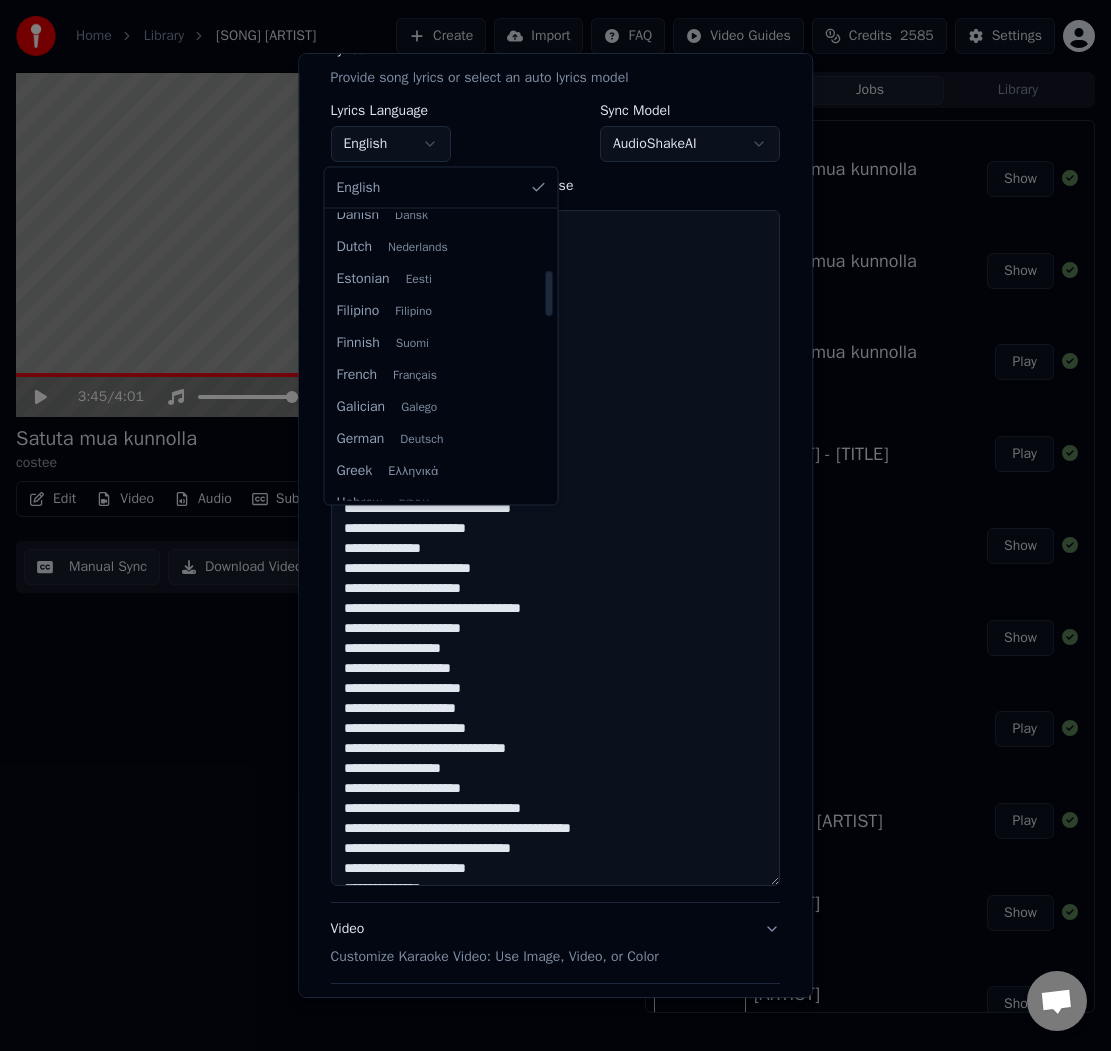 select on "**" 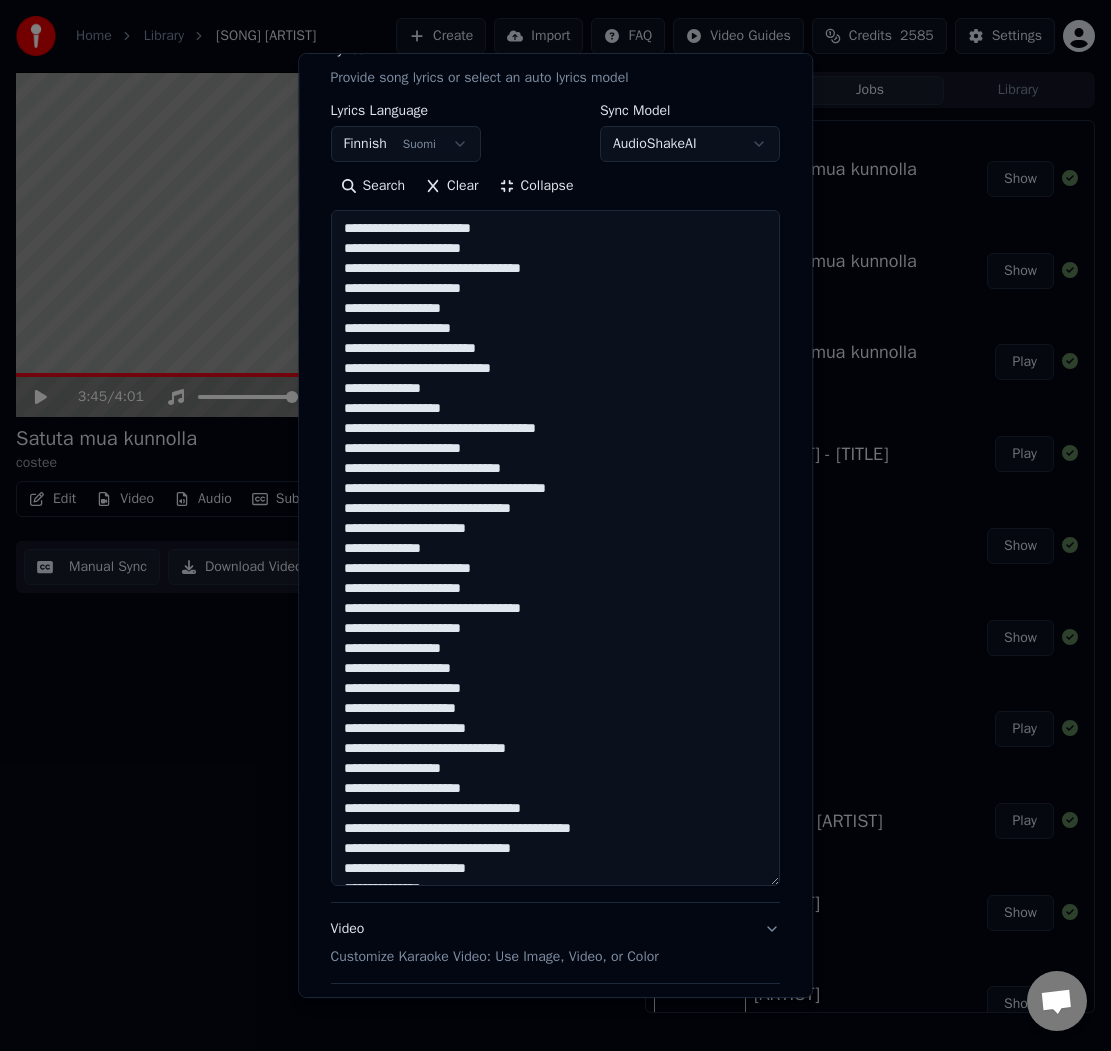 click on "**********" at bounding box center (555, 526) 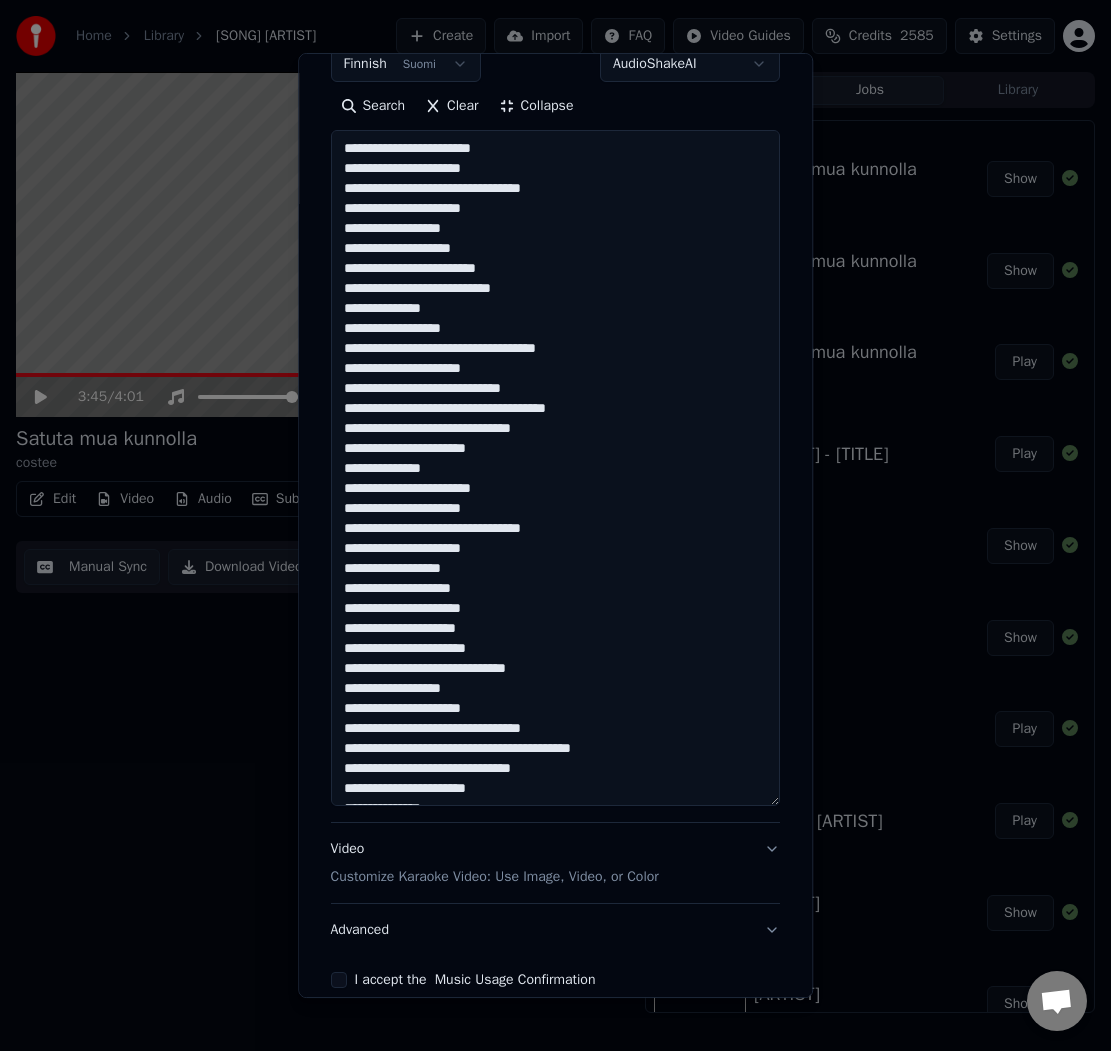 scroll, scrollTop: 458, scrollLeft: 0, axis: vertical 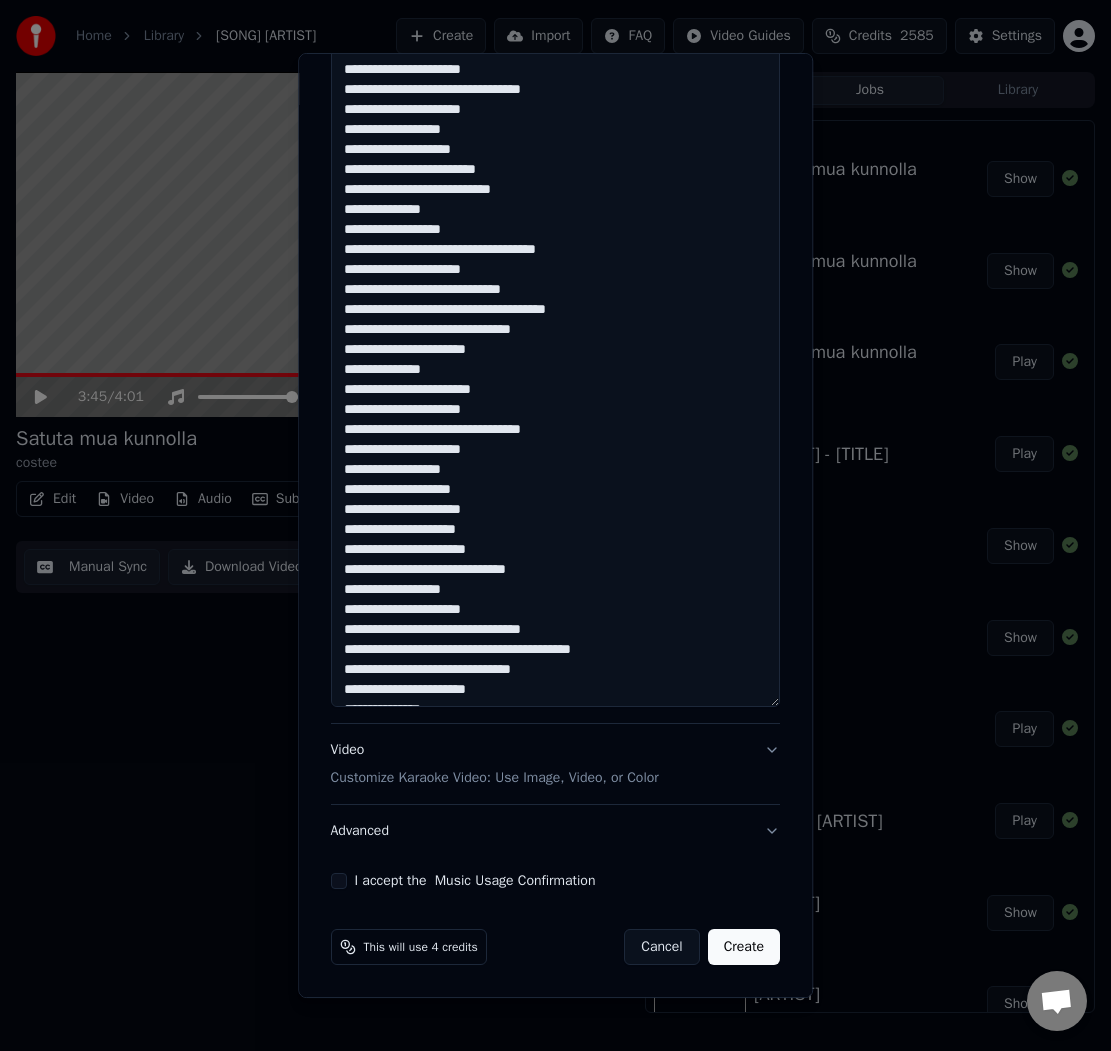 click on "I accept the   Music Usage Confirmation" at bounding box center (339, 881) 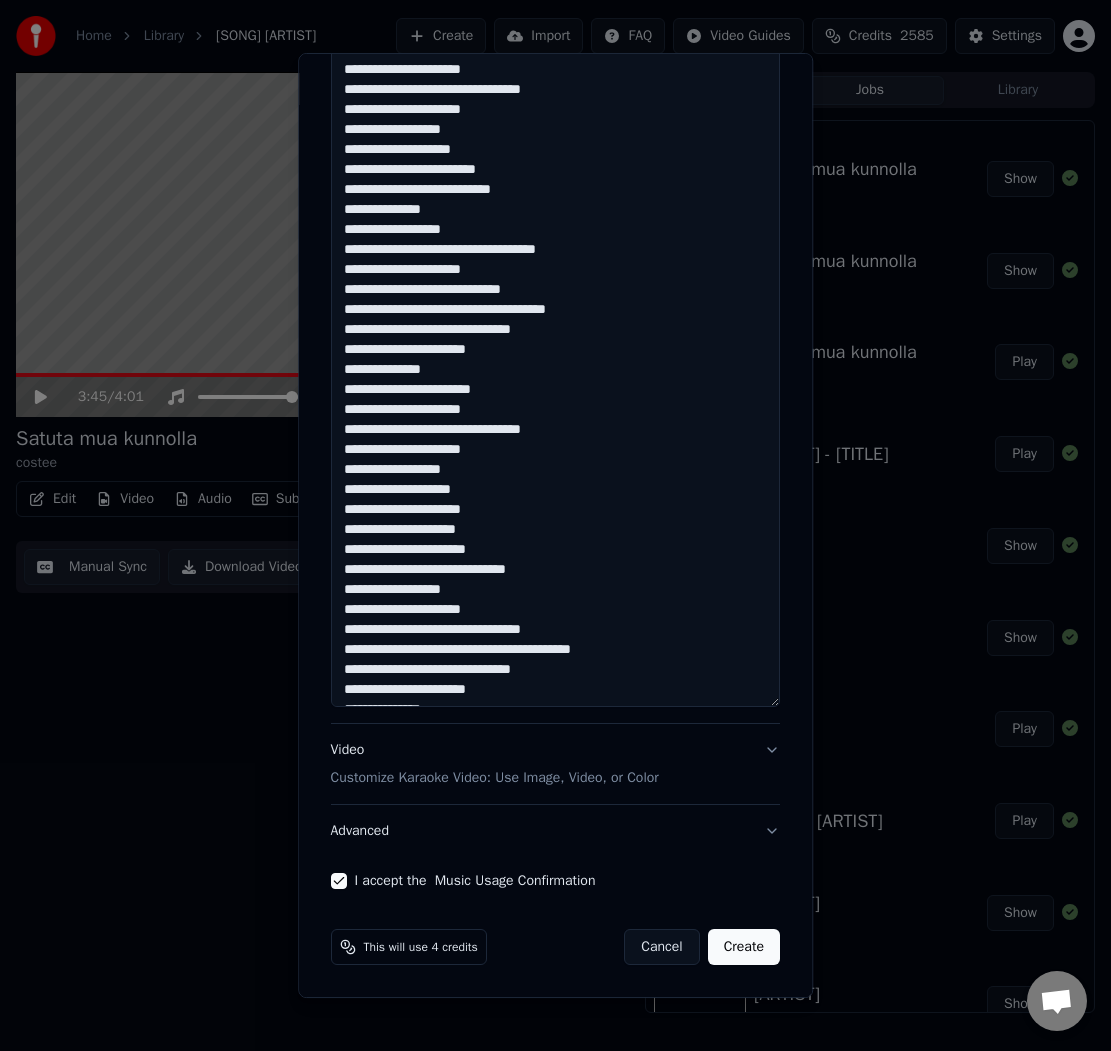 click on "Create" at bounding box center (744, 947) 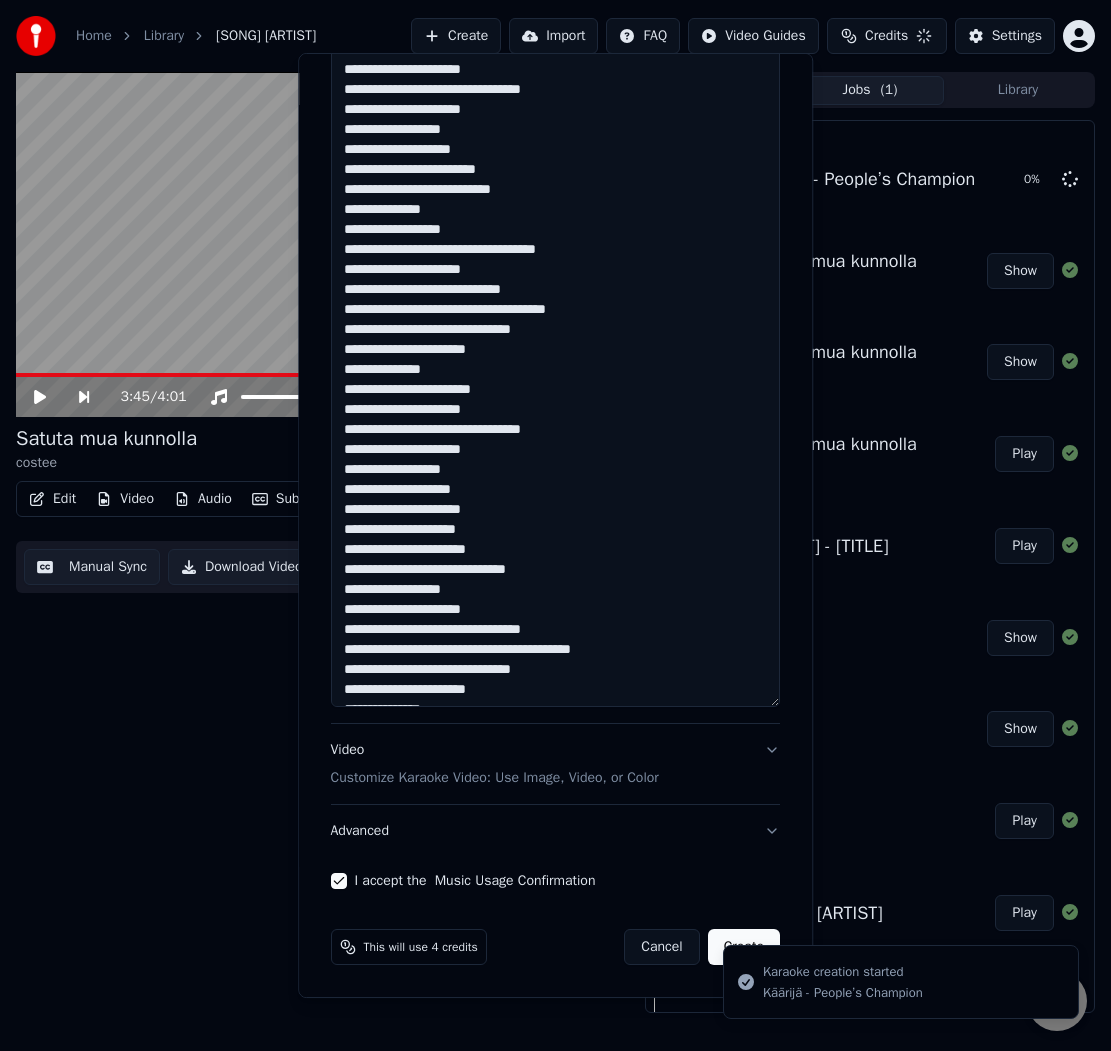 type 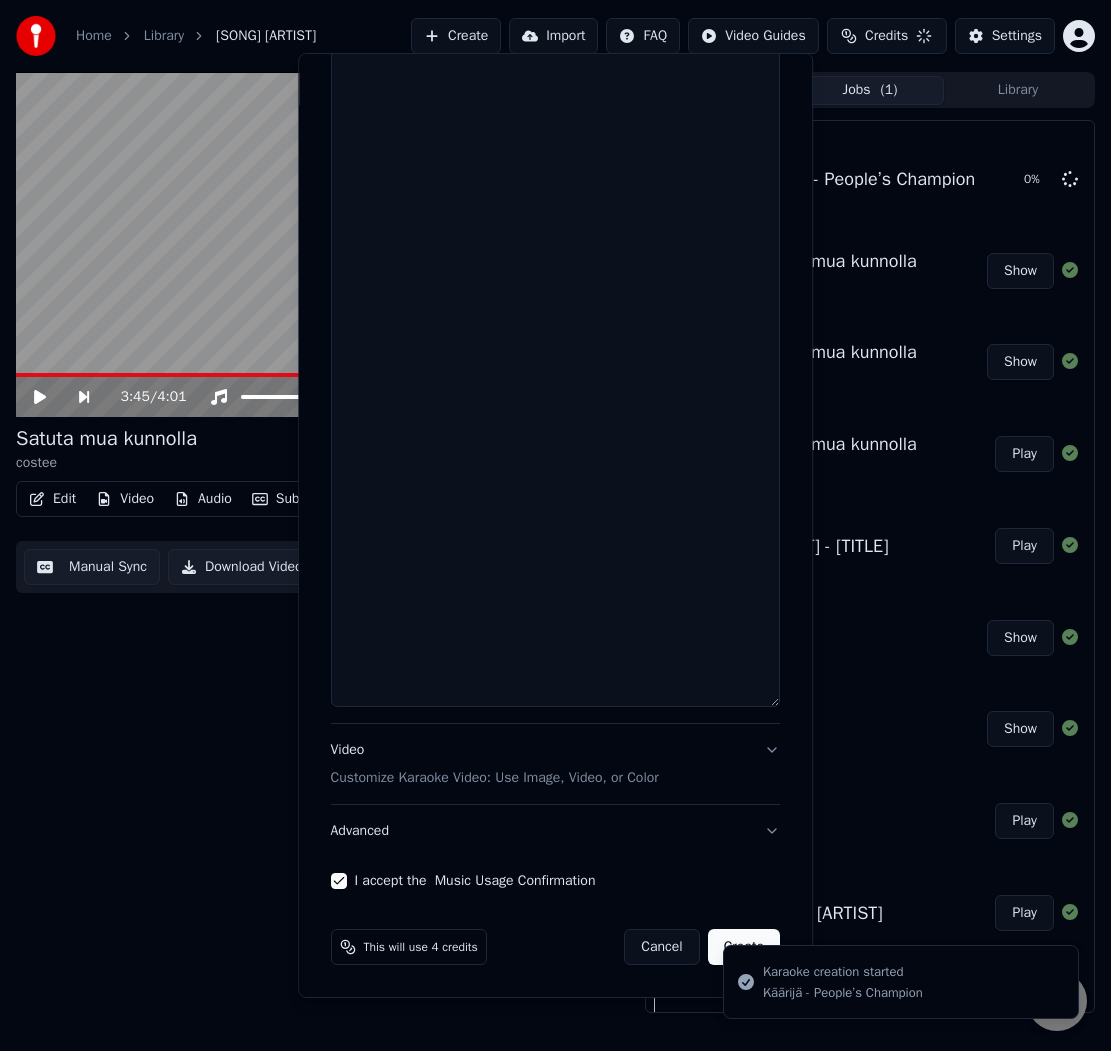 select 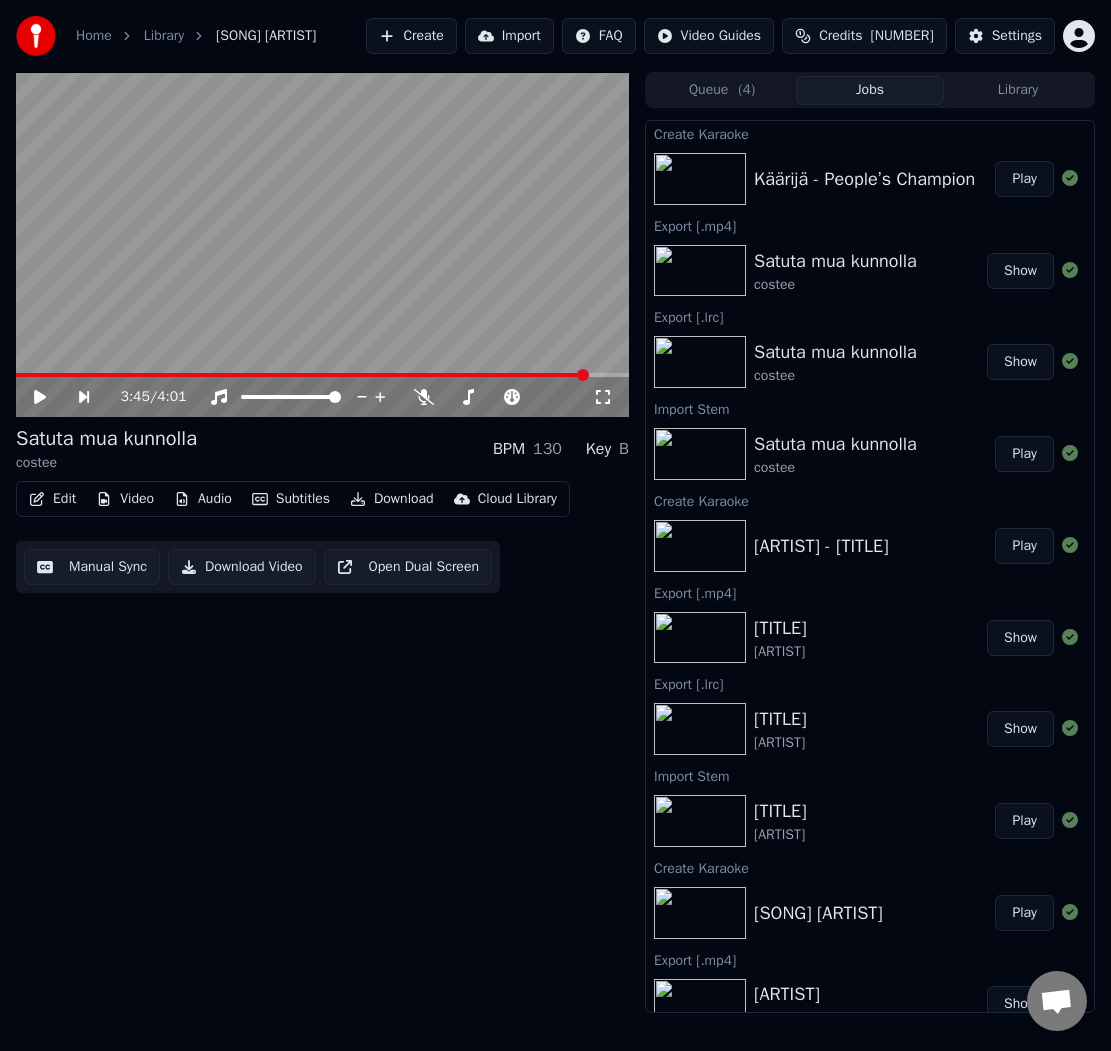 click on "Play" at bounding box center [1024, 179] 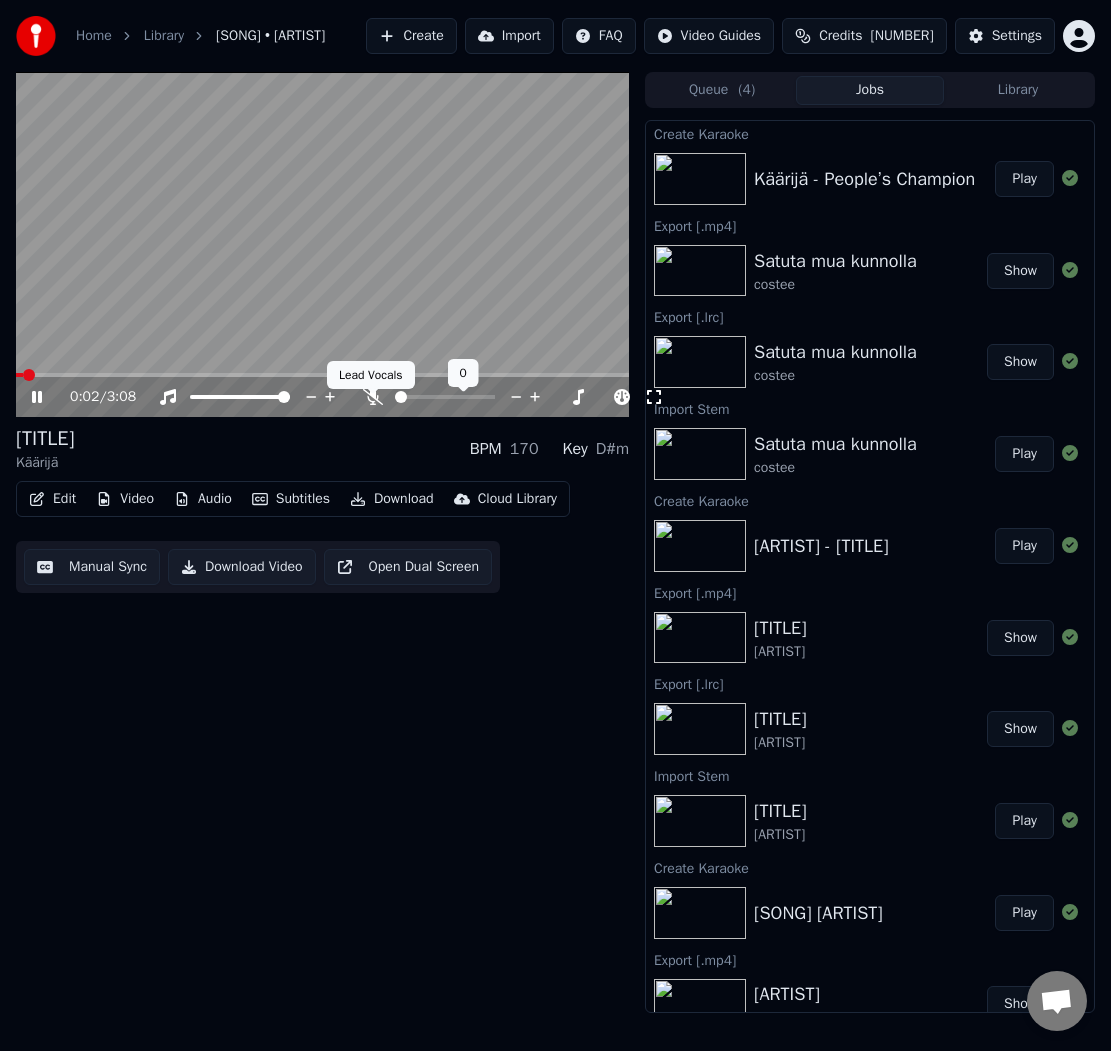 click 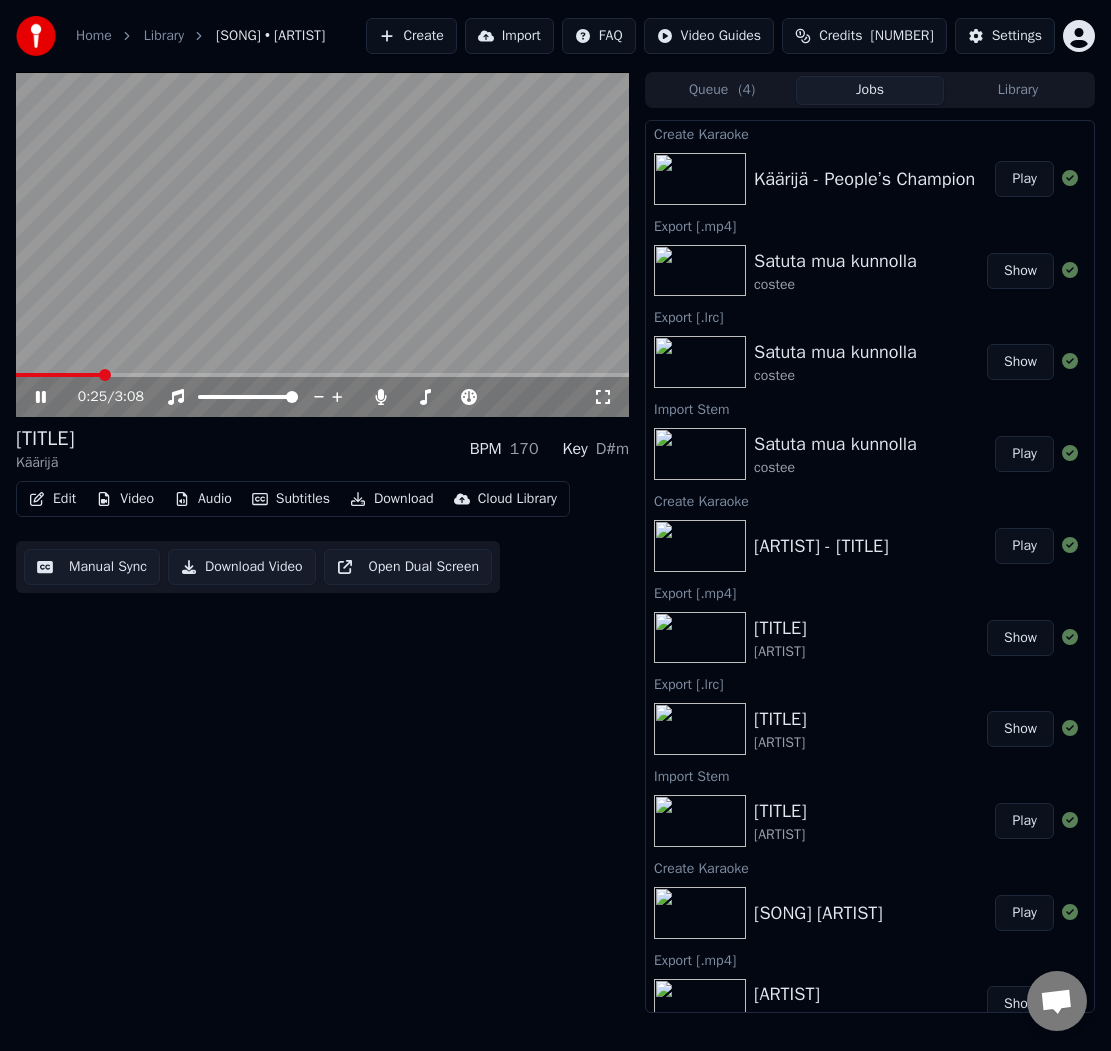 click at bounding box center [322, 244] 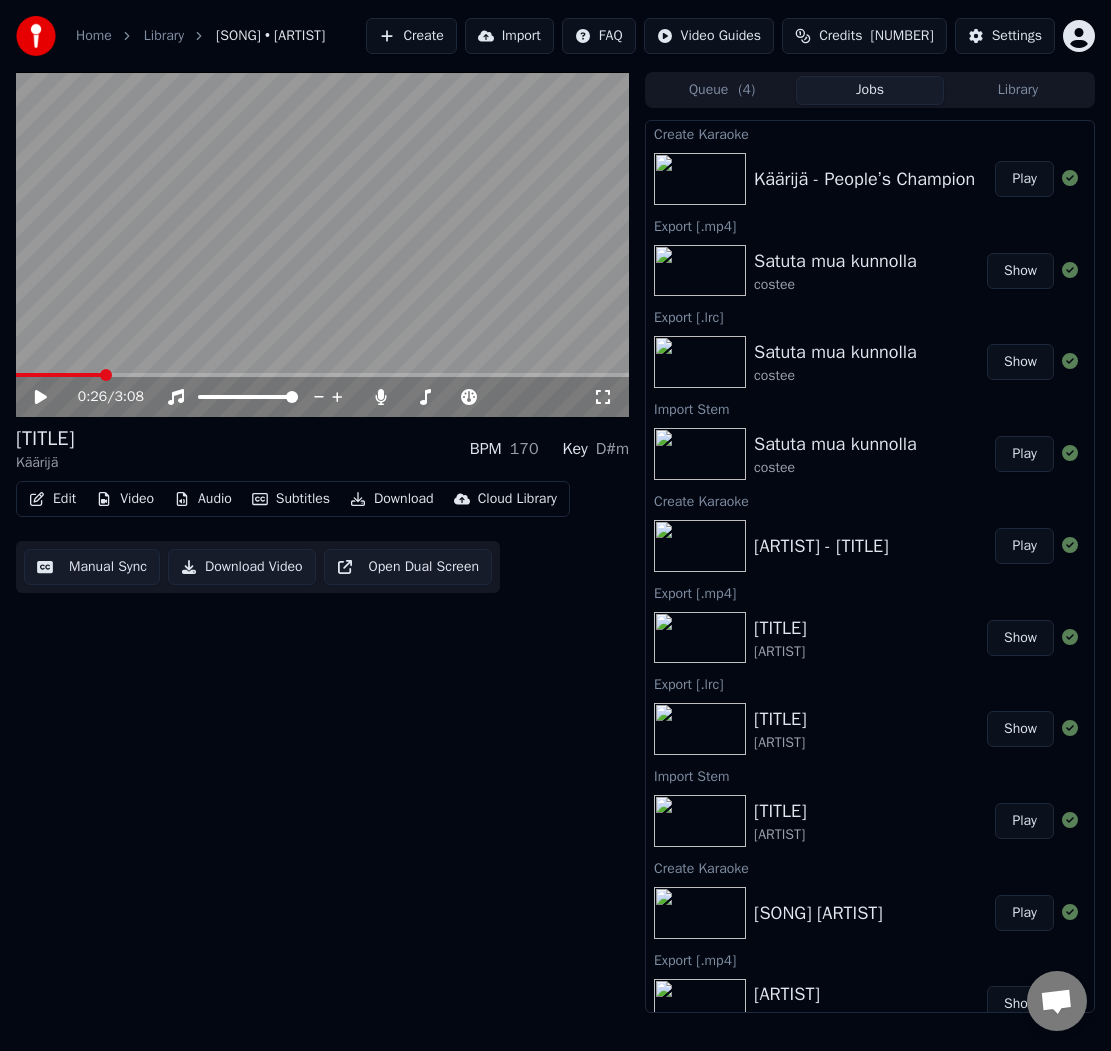 click on "Manual Sync" at bounding box center [92, 567] 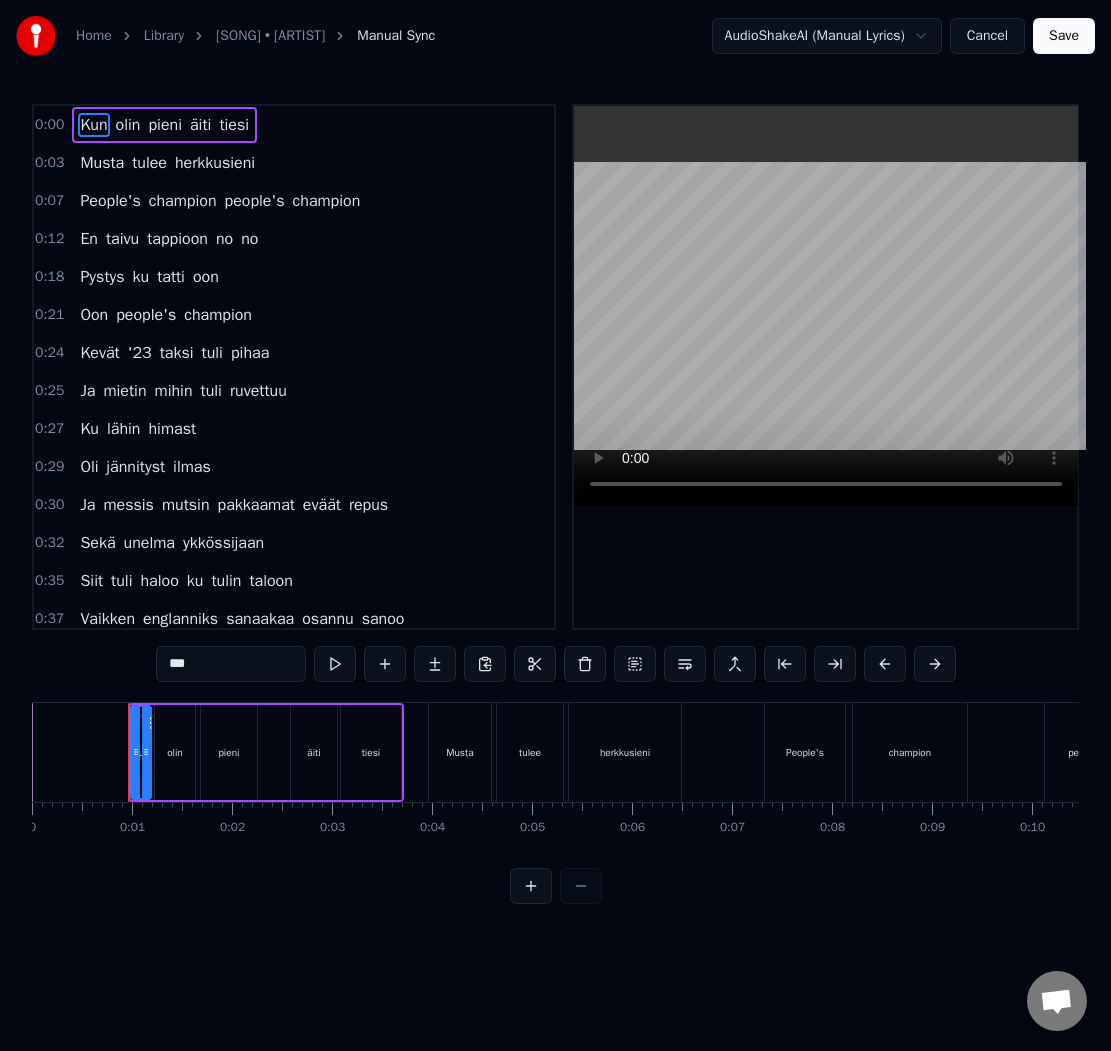 click on "Cancel" at bounding box center (987, 36) 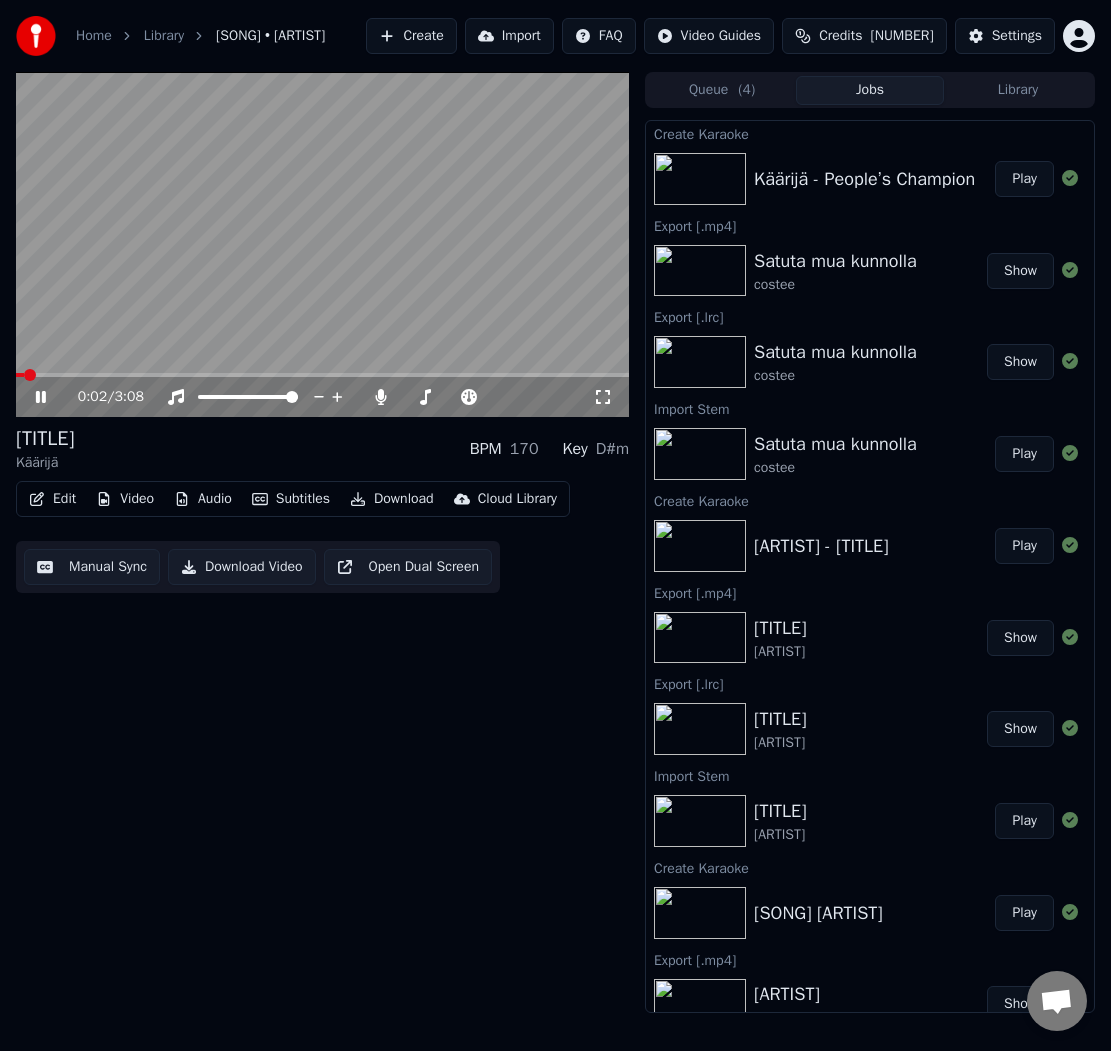 click at bounding box center [322, 375] 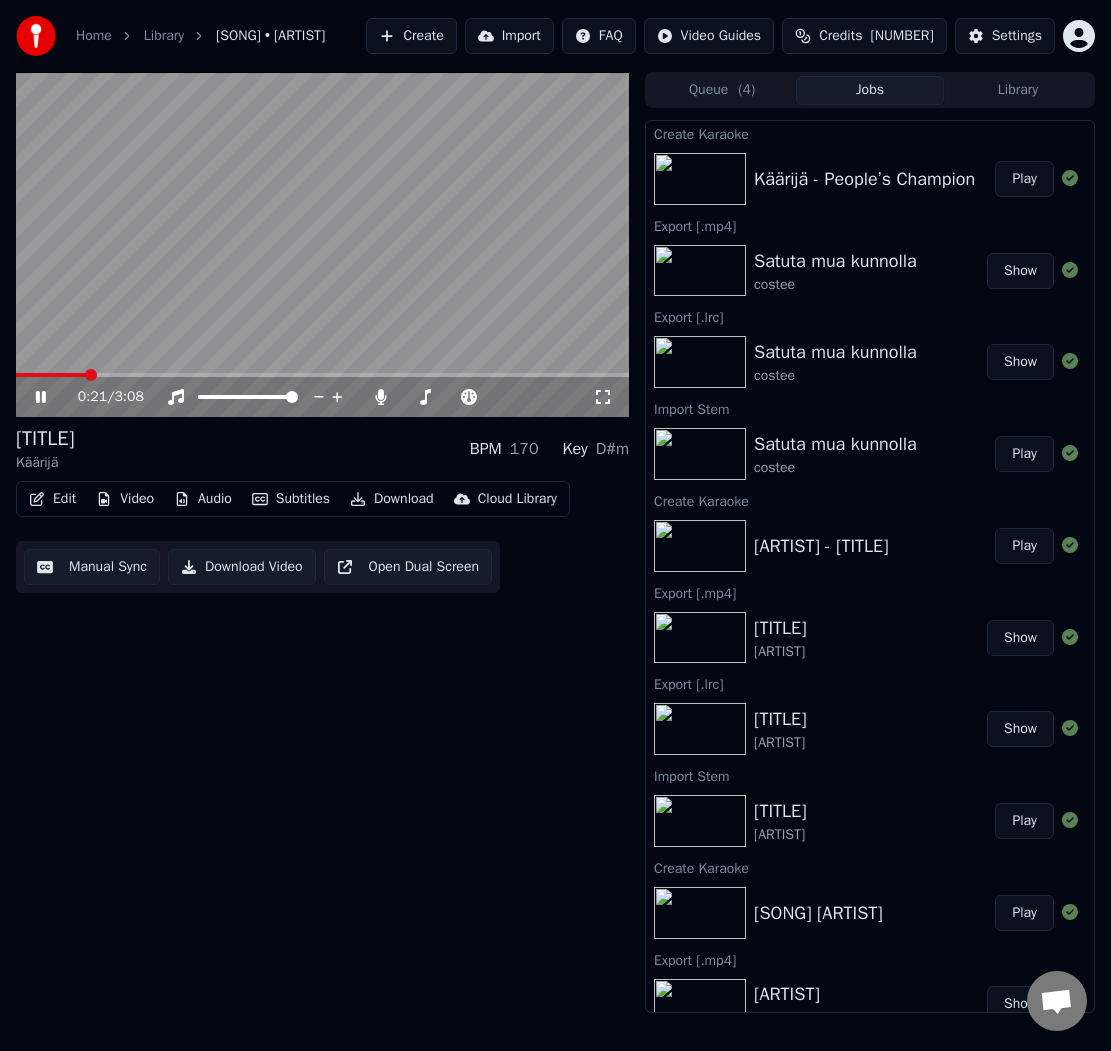 click at bounding box center [322, 244] 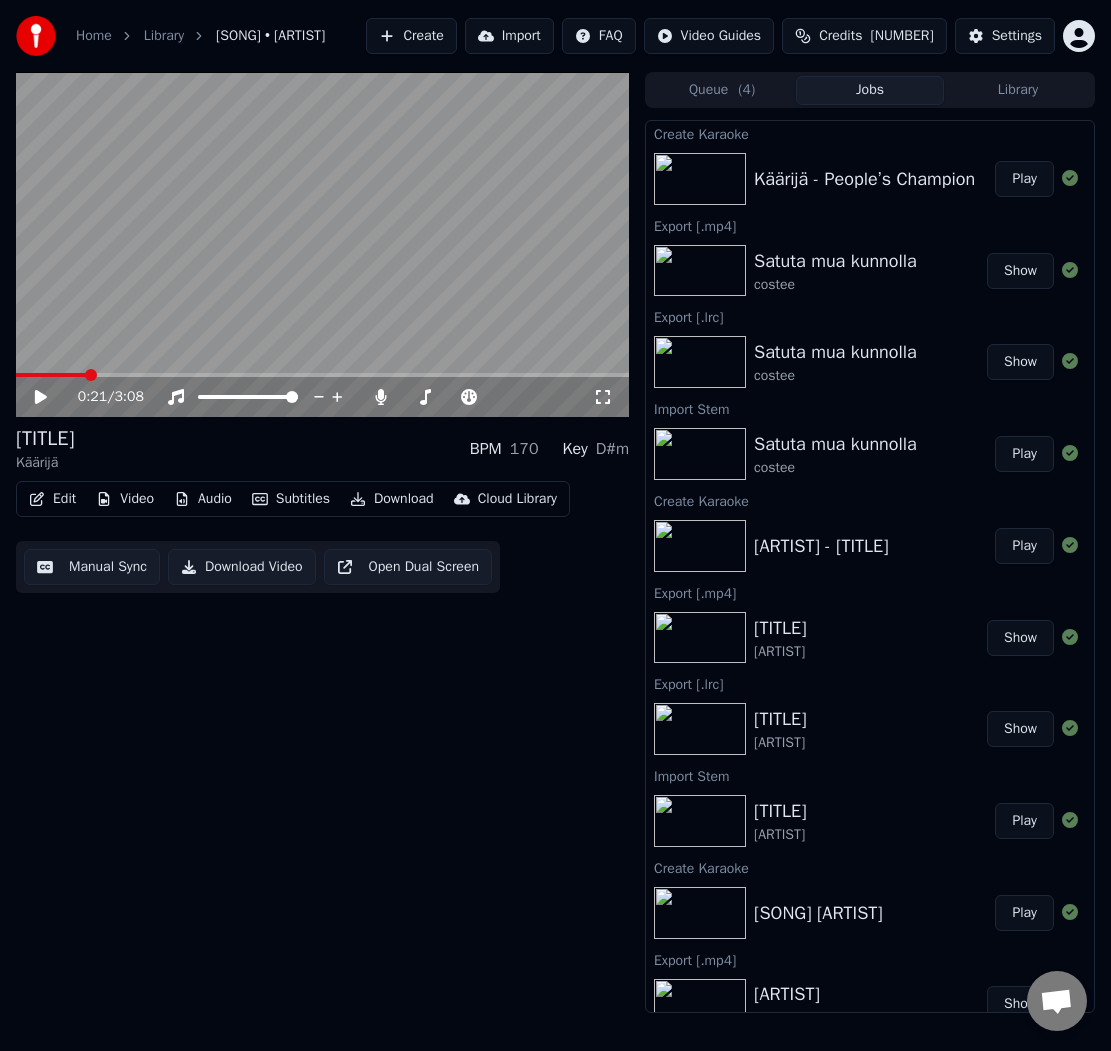 click on "Edit" at bounding box center (52, 499) 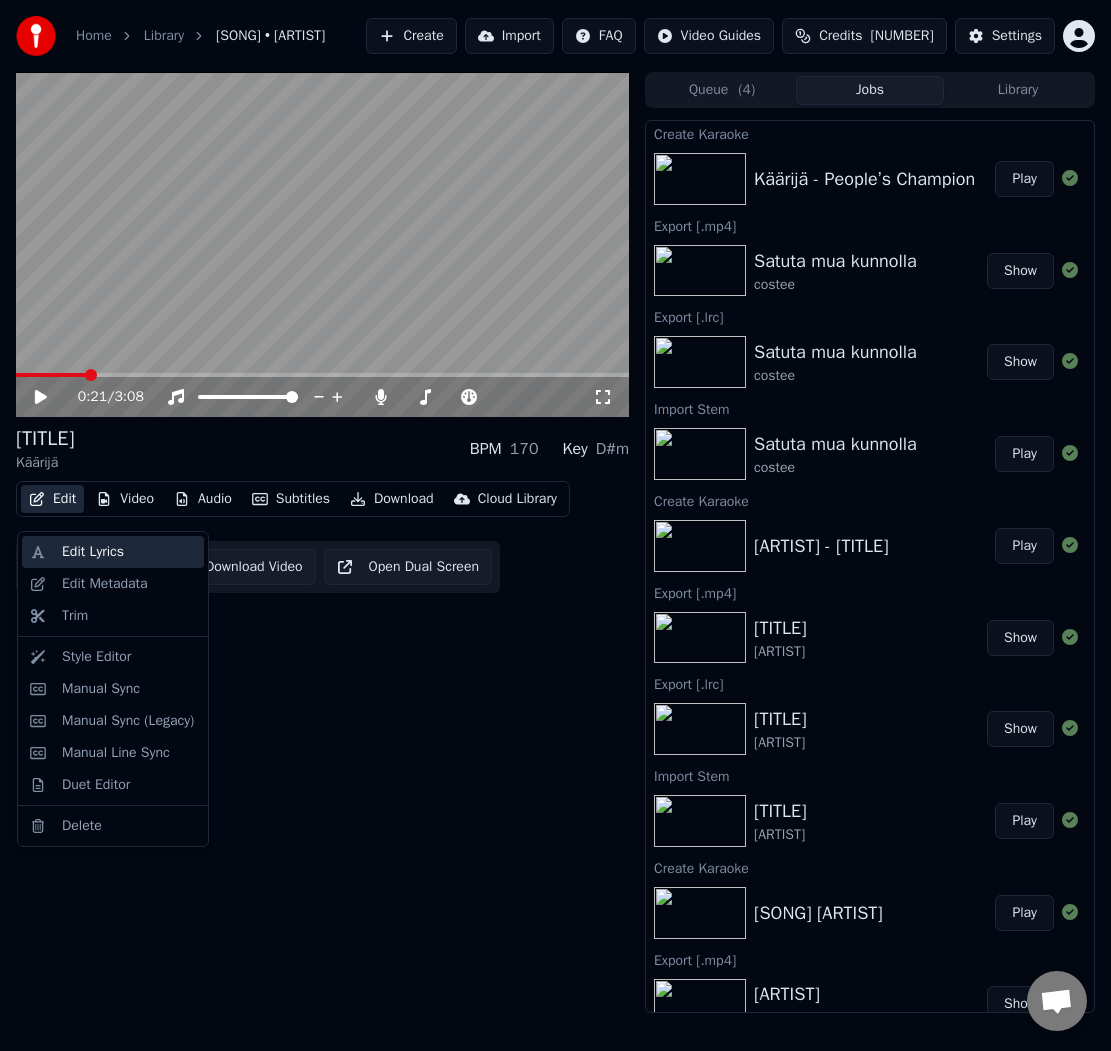 click on "Edit Lyrics" at bounding box center [113, 552] 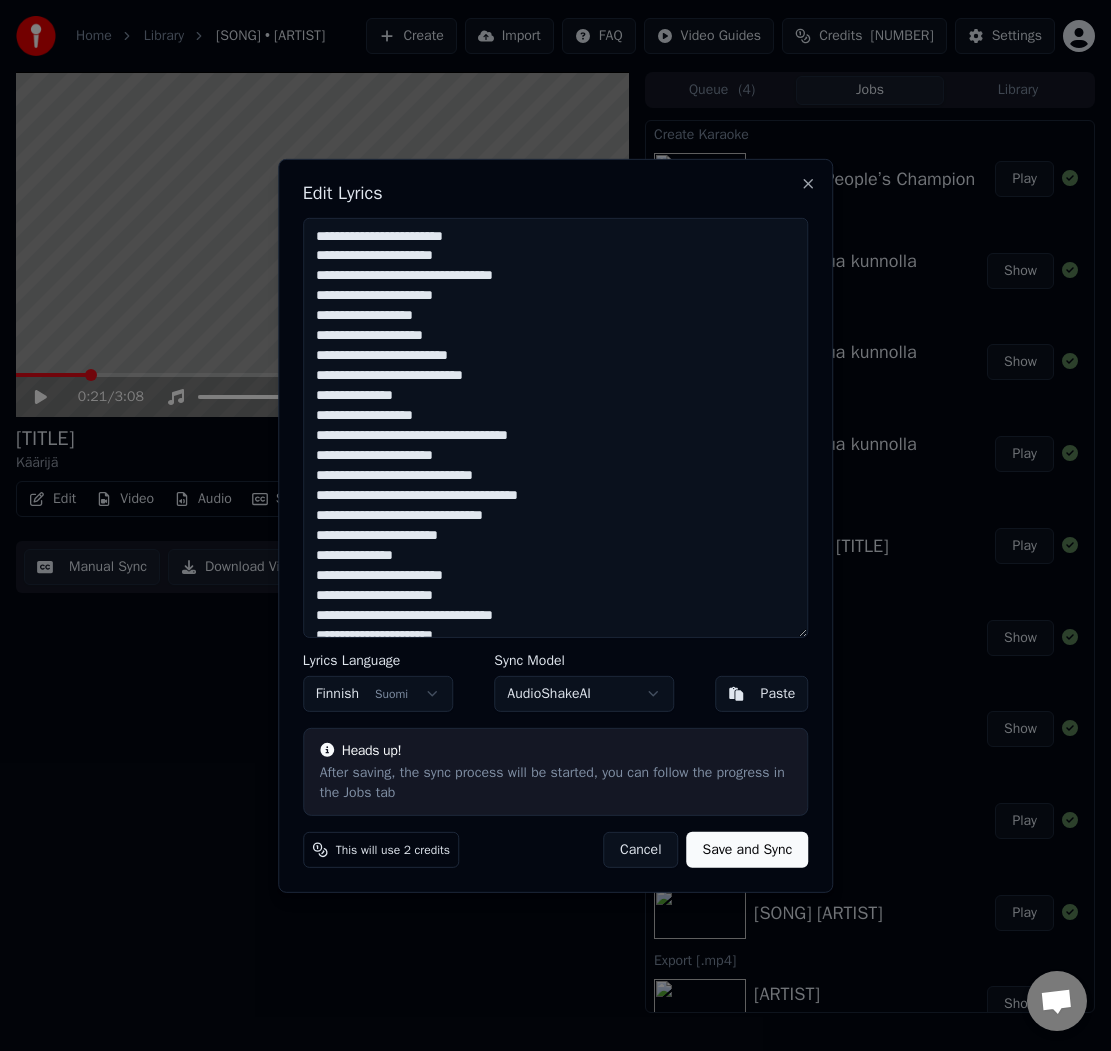 drag, startPoint x: 481, startPoint y: 330, endPoint x: 316, endPoint y: 326, distance: 165.04848 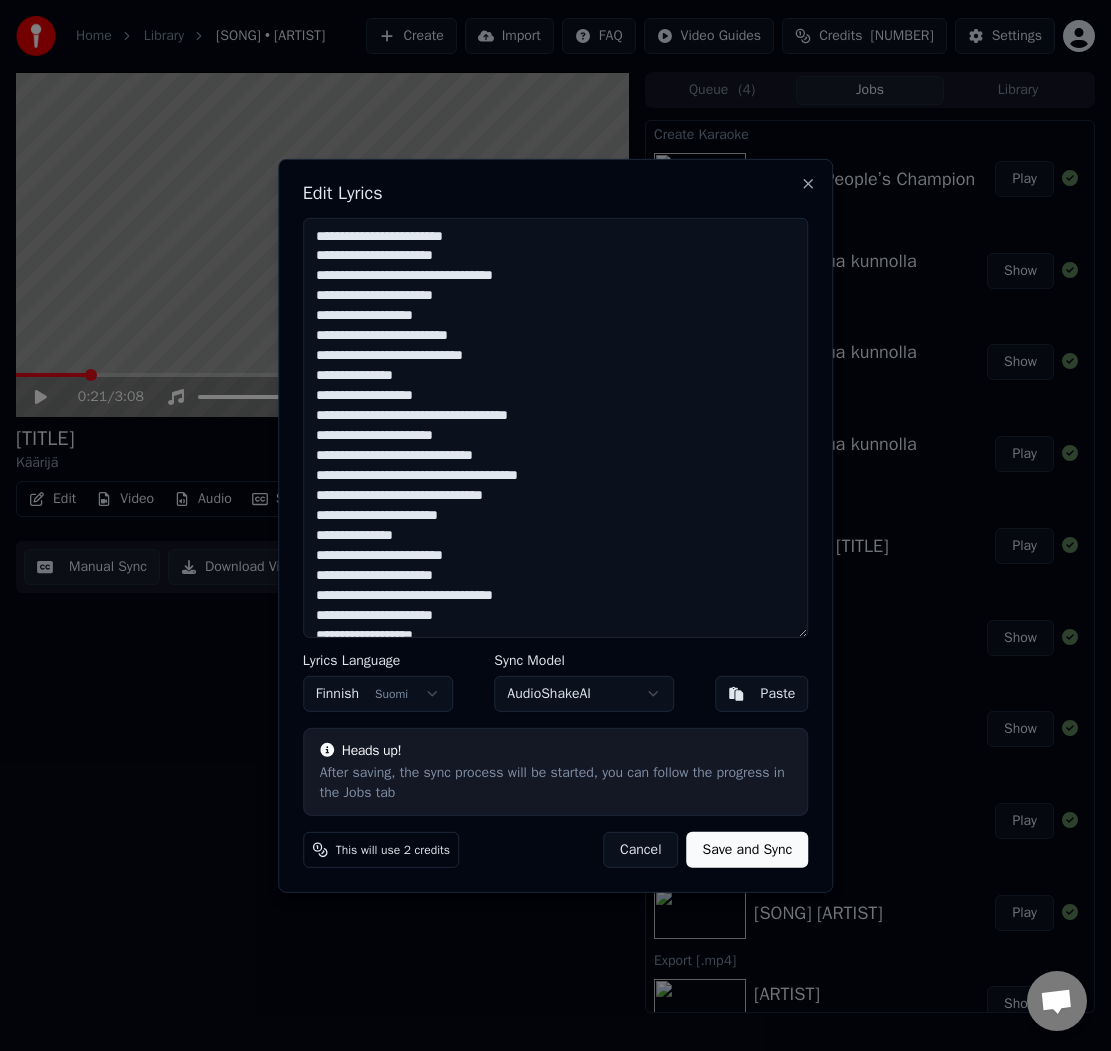 type on "**********" 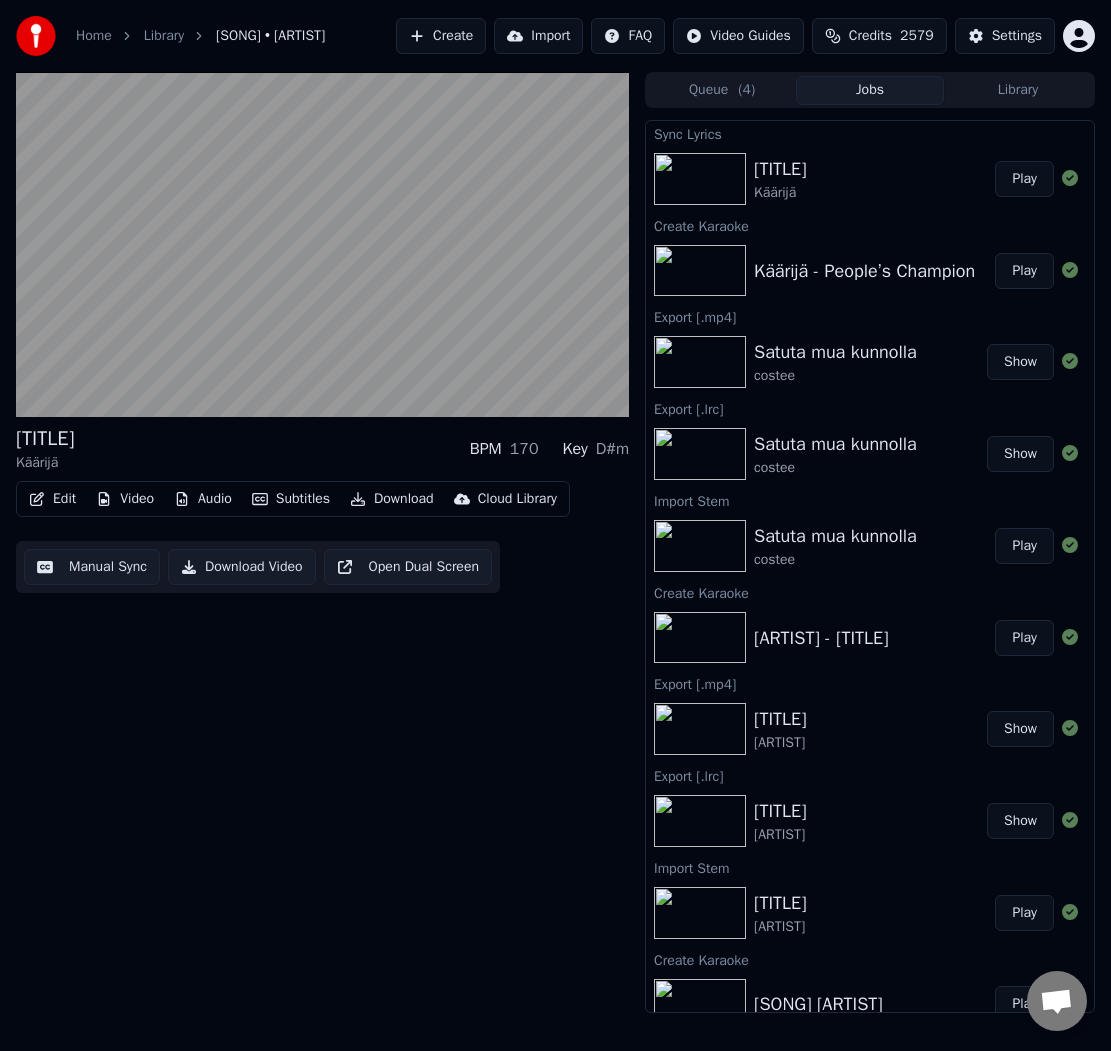 click on "Manual Sync" at bounding box center [92, 567] 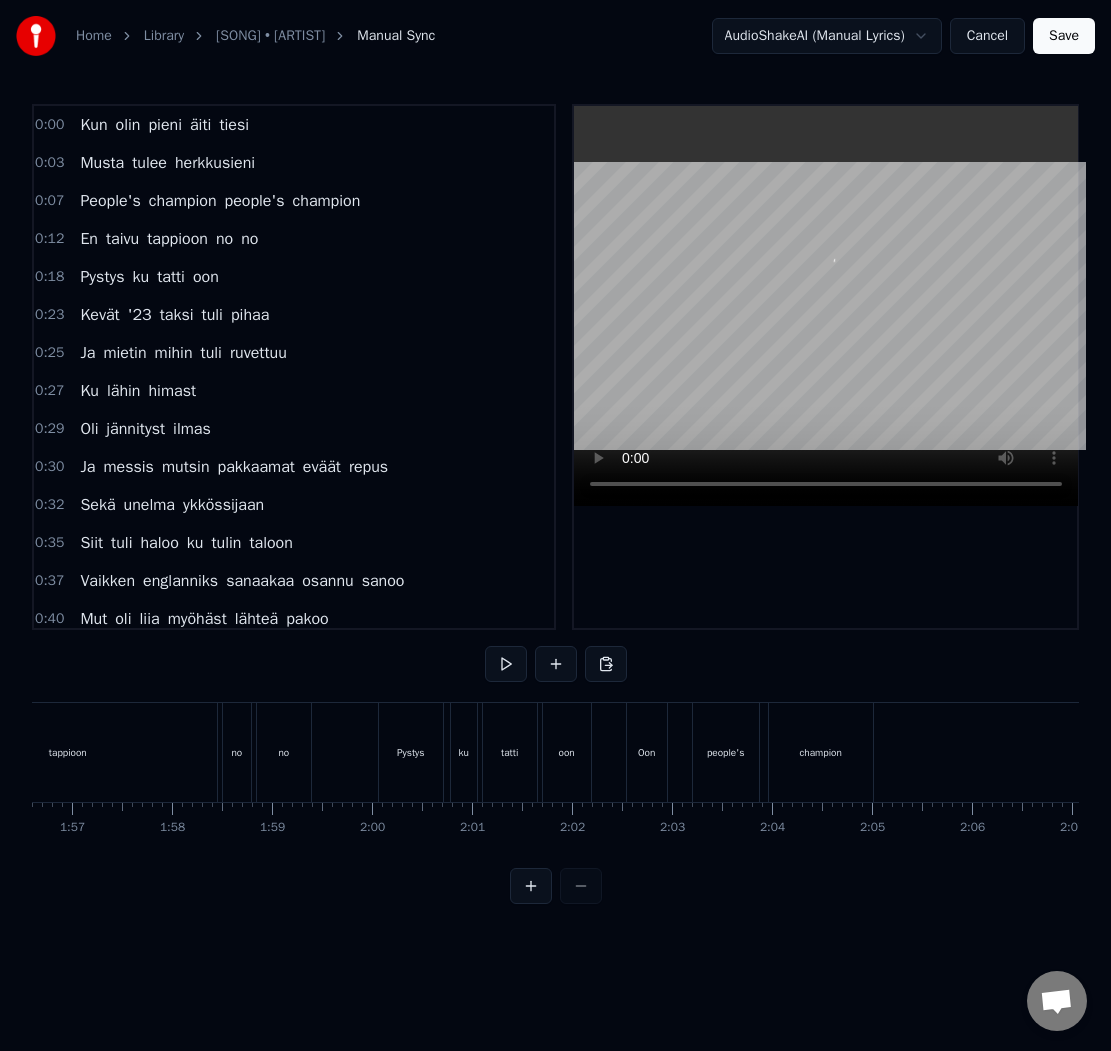 scroll, scrollTop: 0, scrollLeft: 11661, axis: horizontal 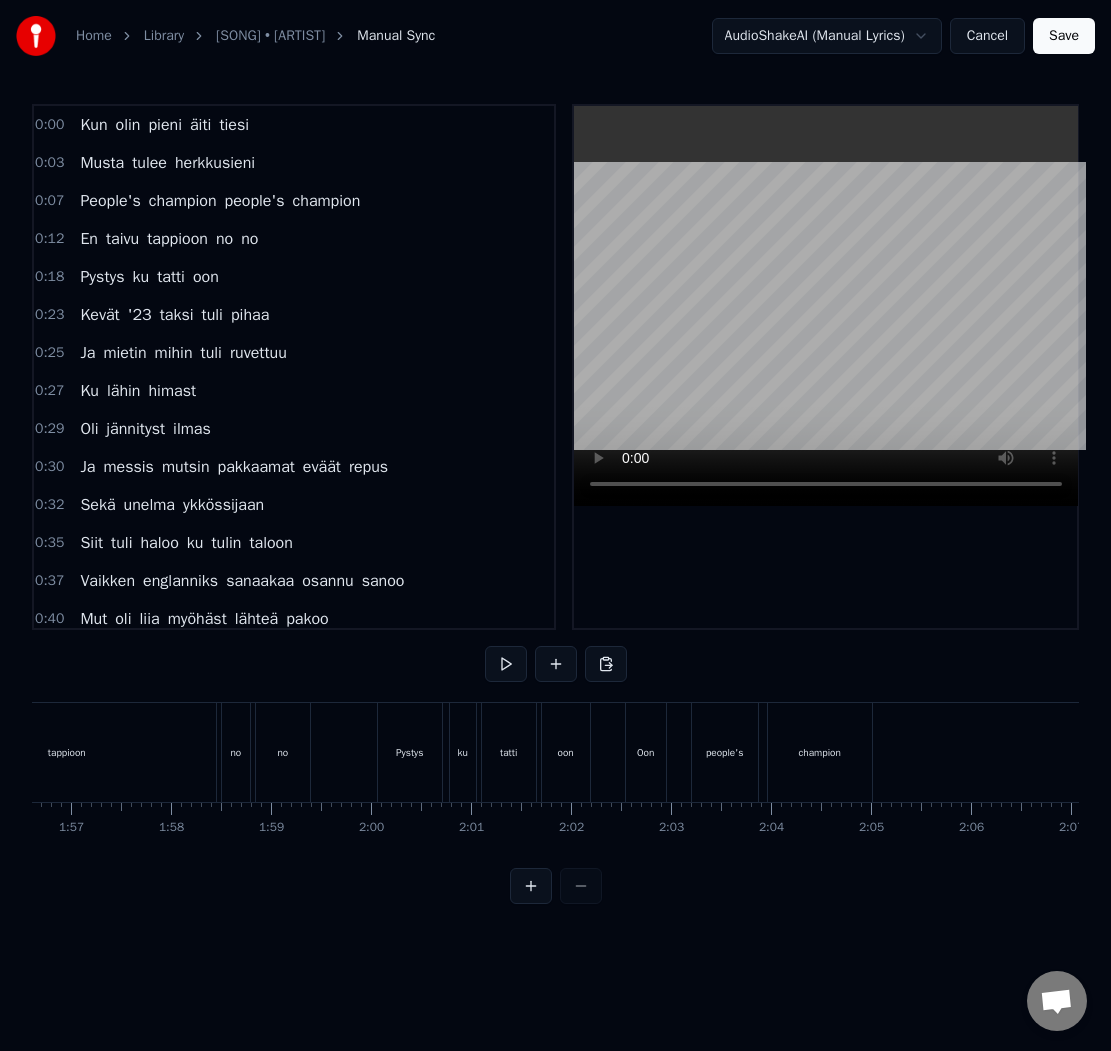 click on "tappioon" at bounding box center [67, 752] 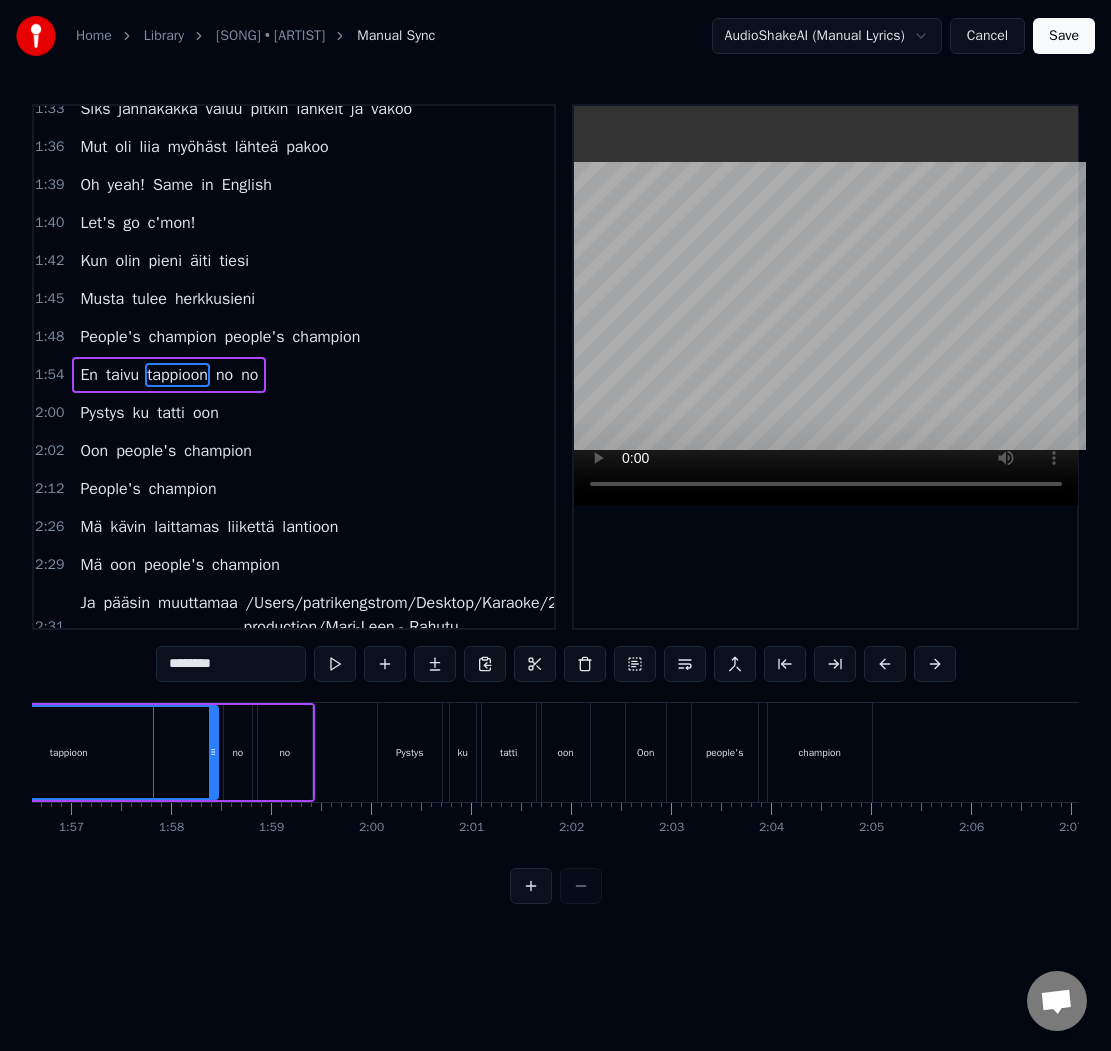 scroll, scrollTop: 1126, scrollLeft: 0, axis: vertical 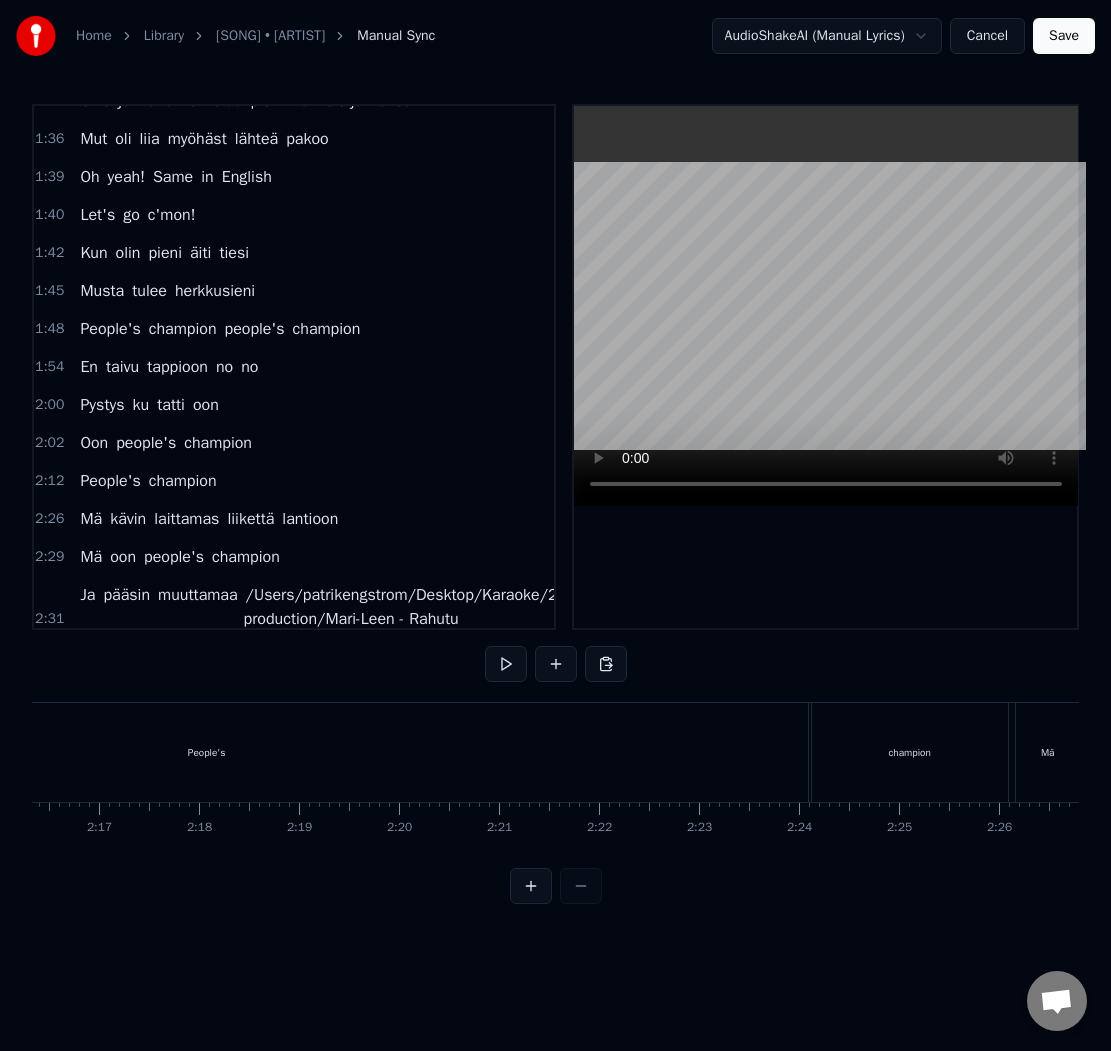 click on "champion" at bounding box center (910, 752) 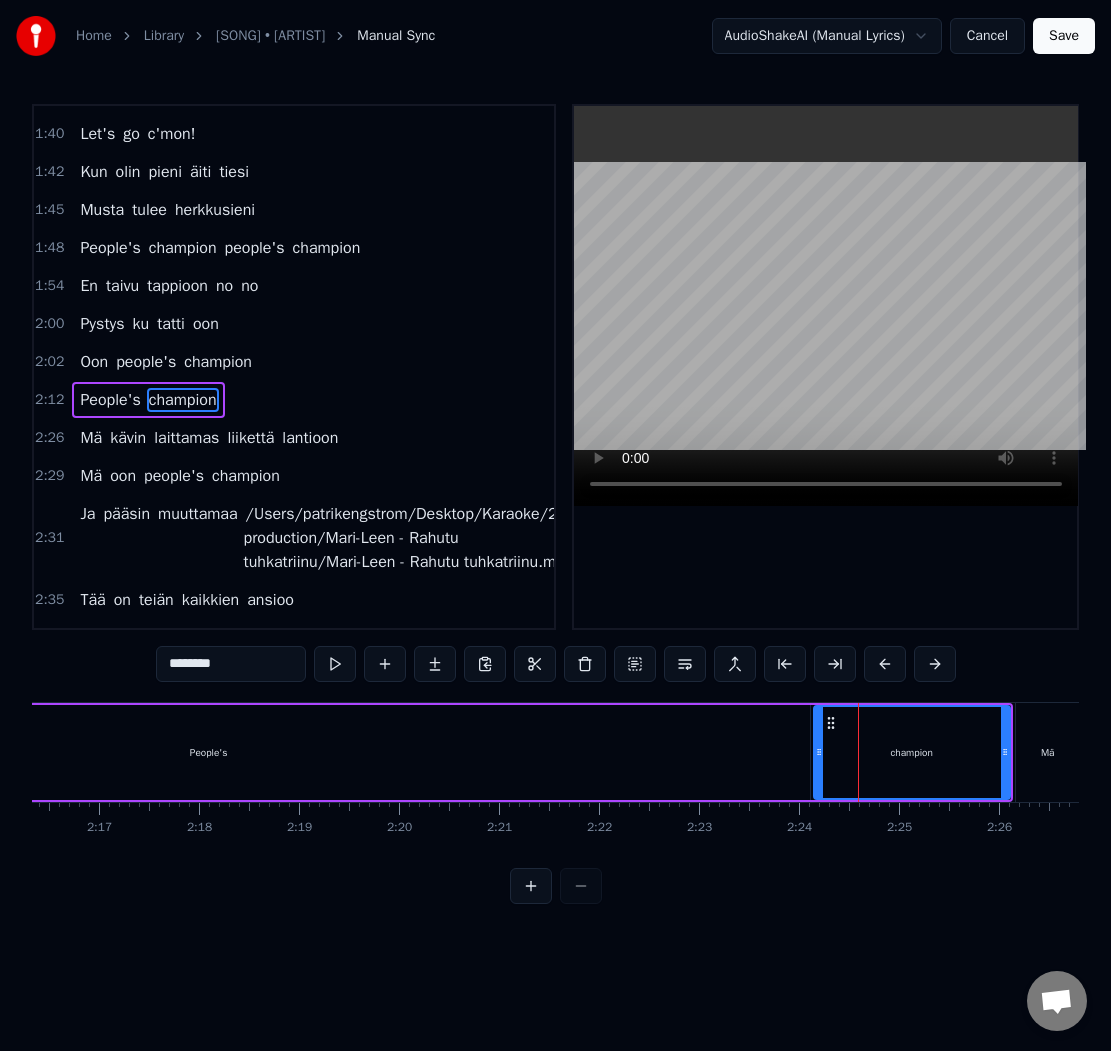 scroll, scrollTop: 1240, scrollLeft: 0, axis: vertical 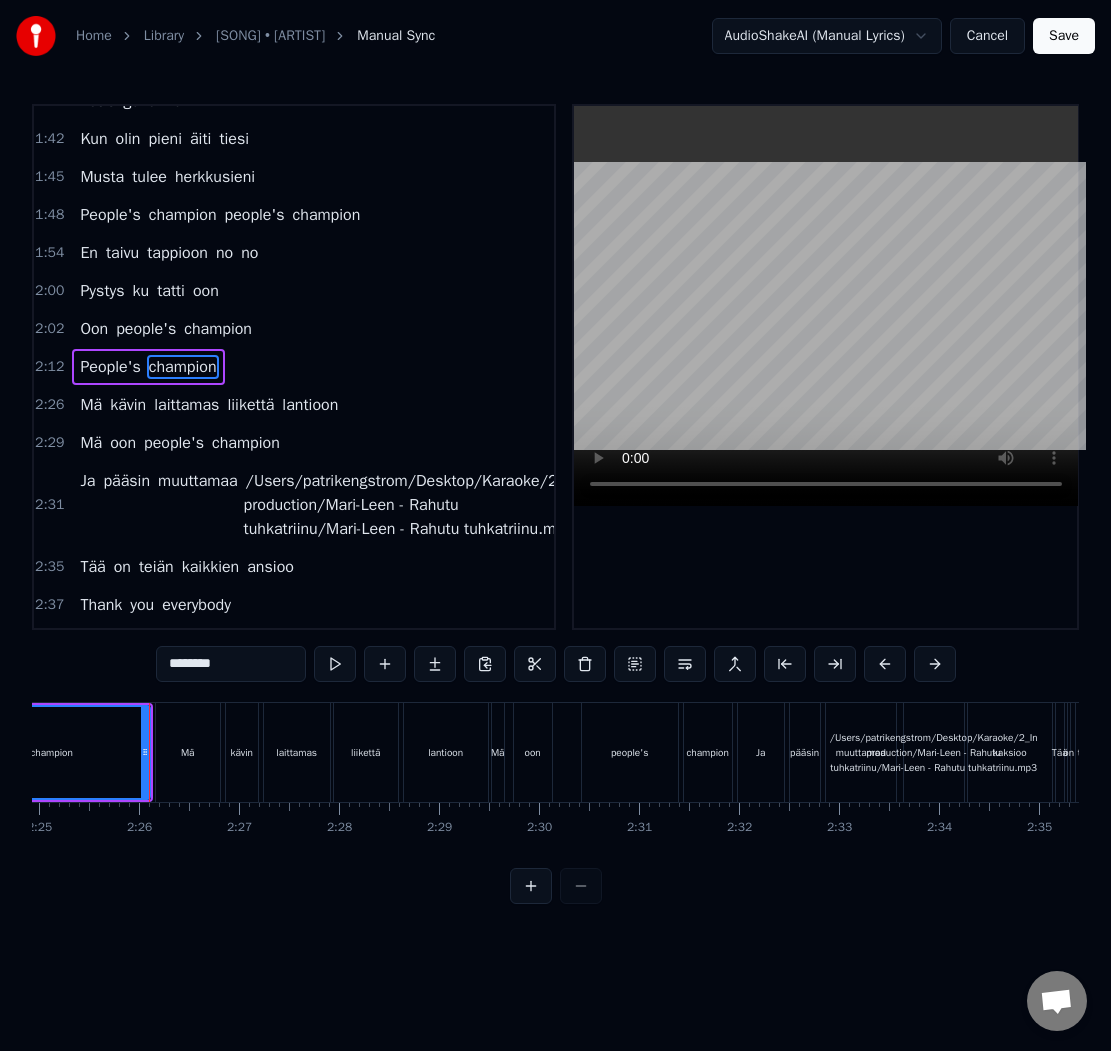 click on "Mä" at bounding box center (188, 752) 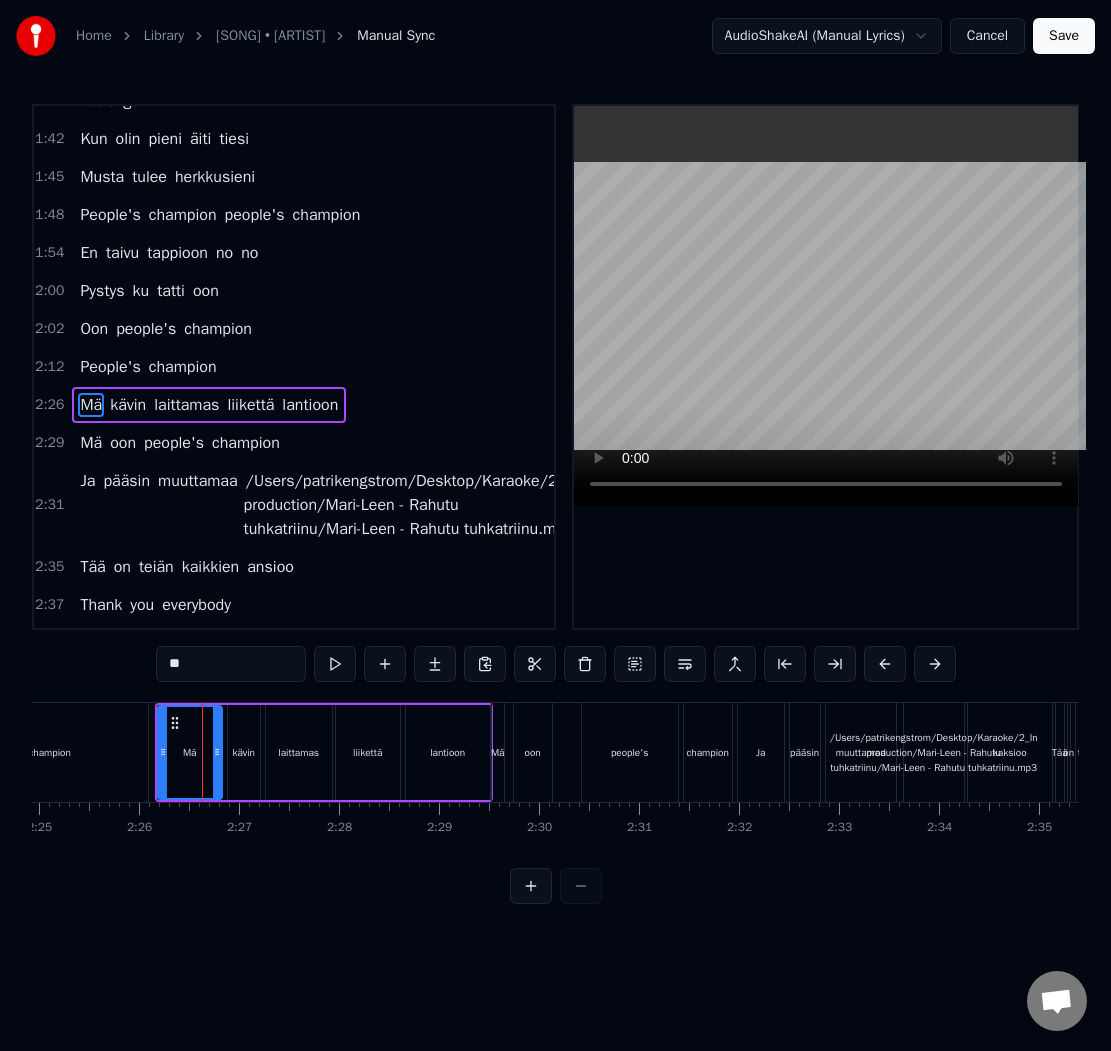 scroll, scrollTop: 1278, scrollLeft: 0, axis: vertical 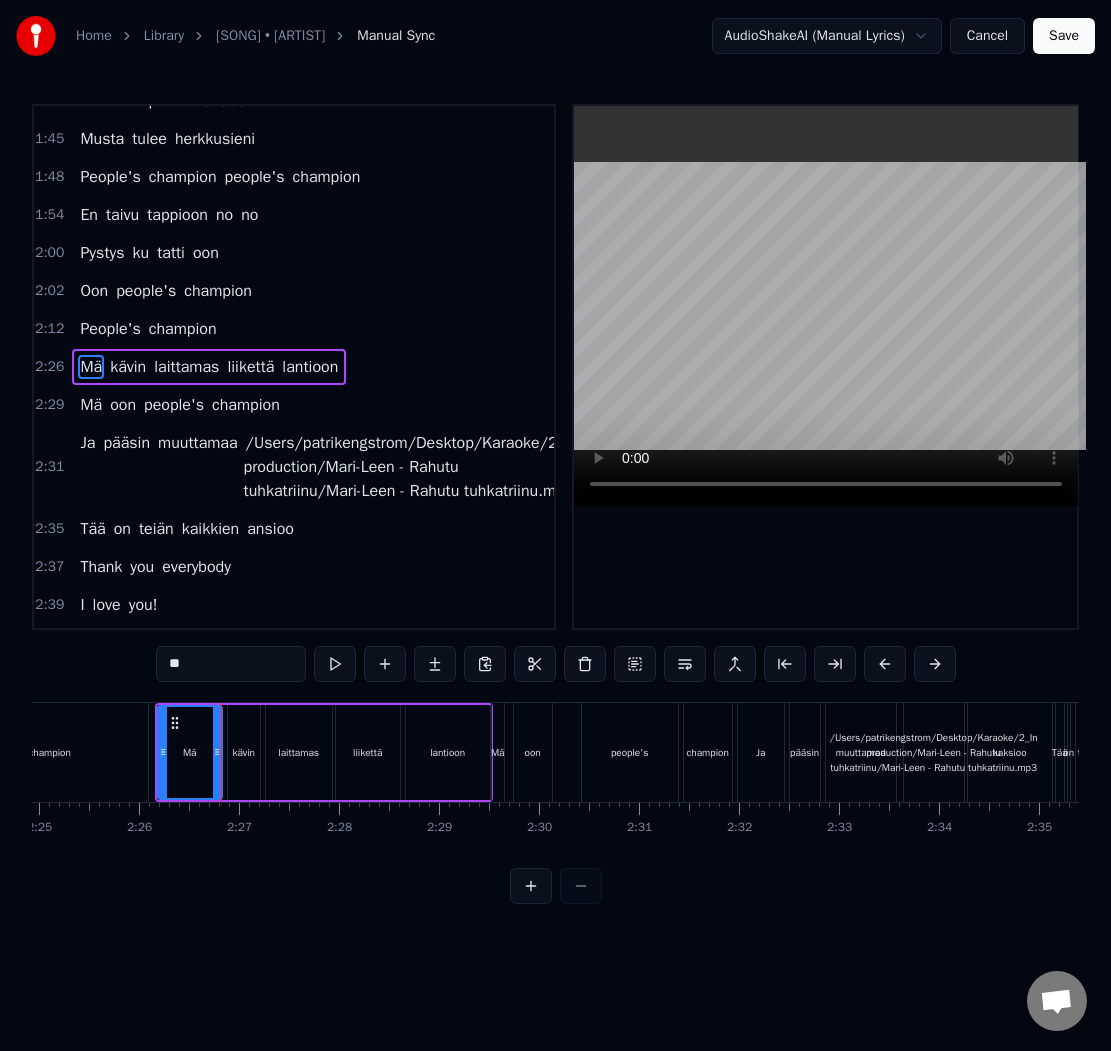 click on "lantioon" at bounding box center (447, 752) 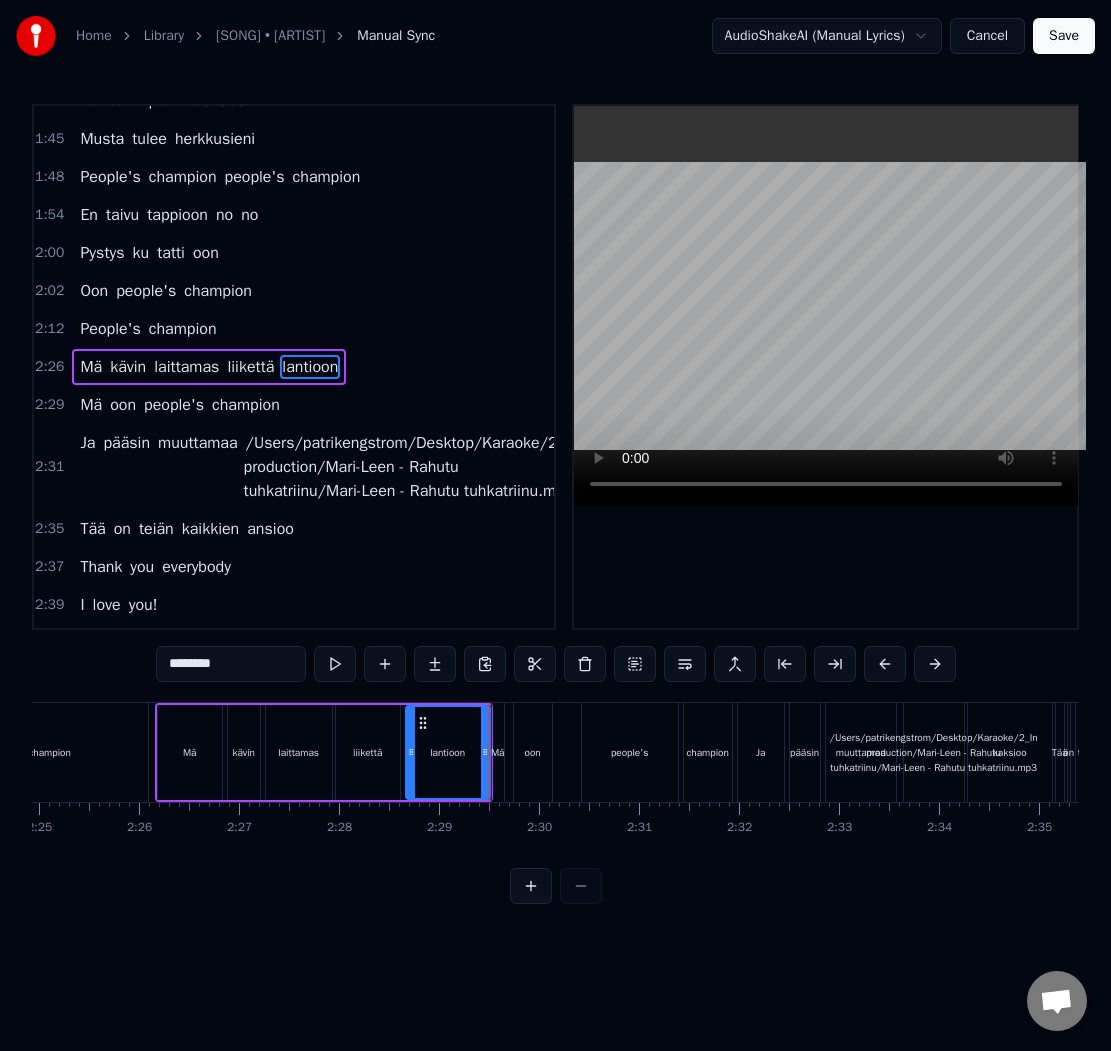 click on "Mä" at bounding box center (190, 752) 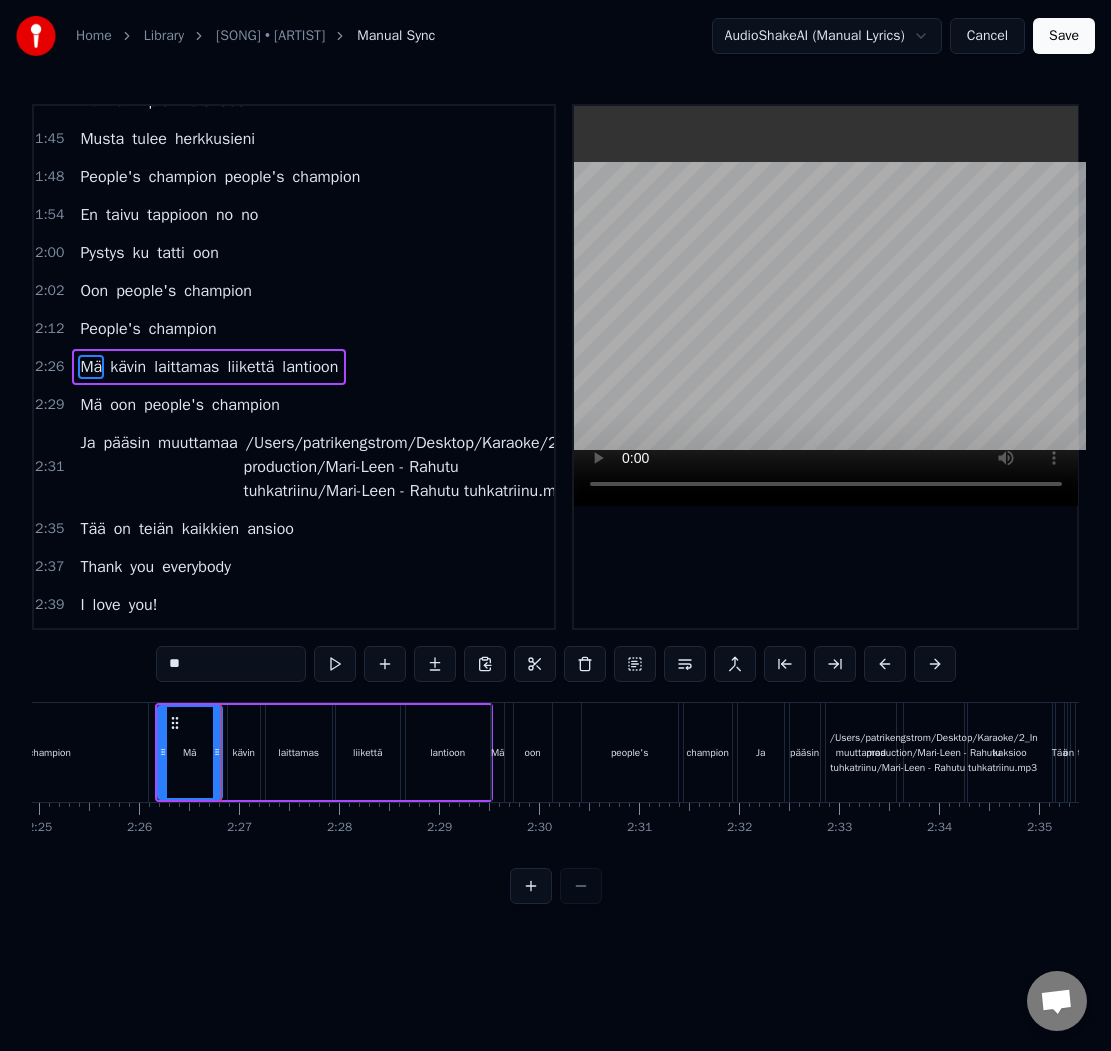 click on "kävin" at bounding box center [244, 752] 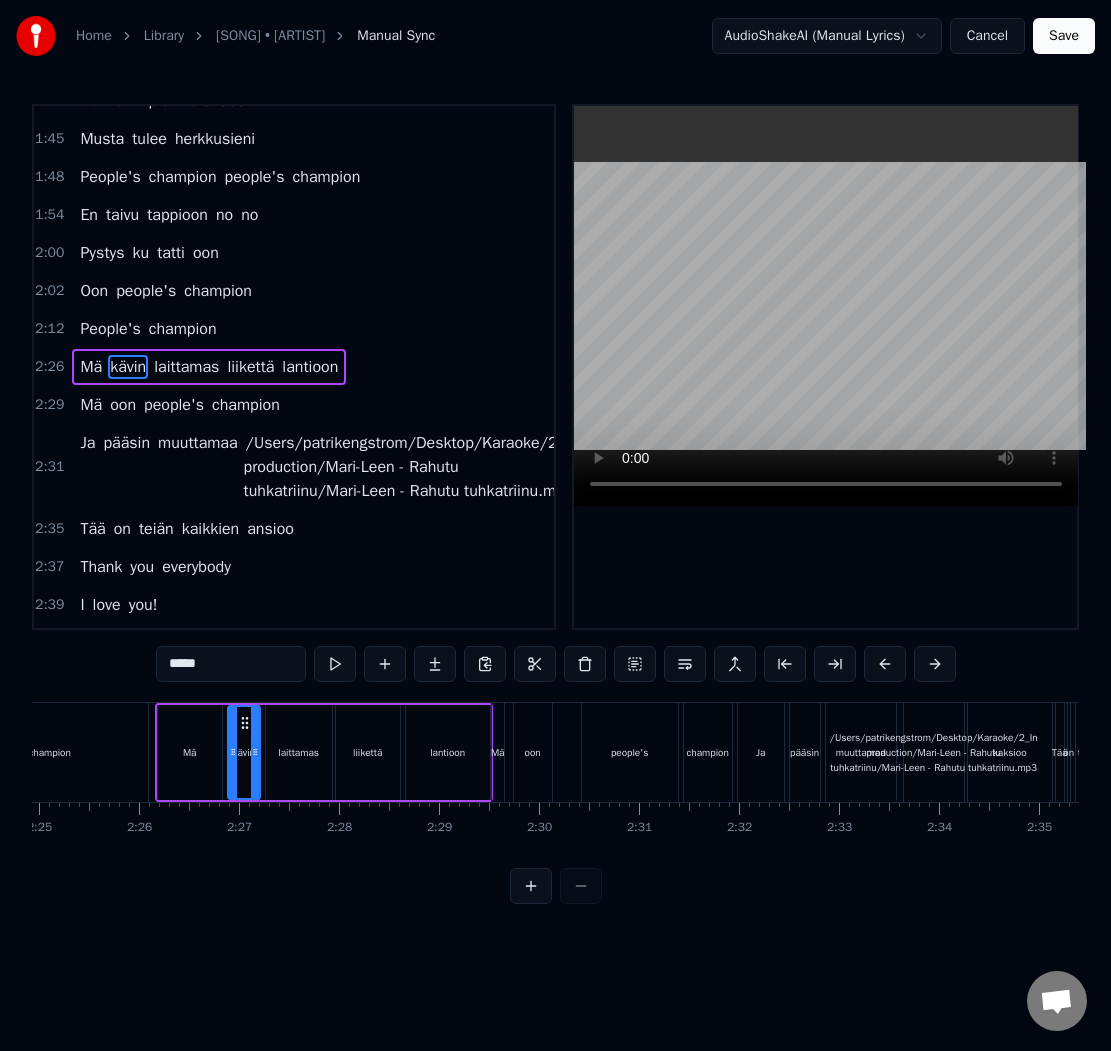 click on "laittamas" at bounding box center [298, 752] 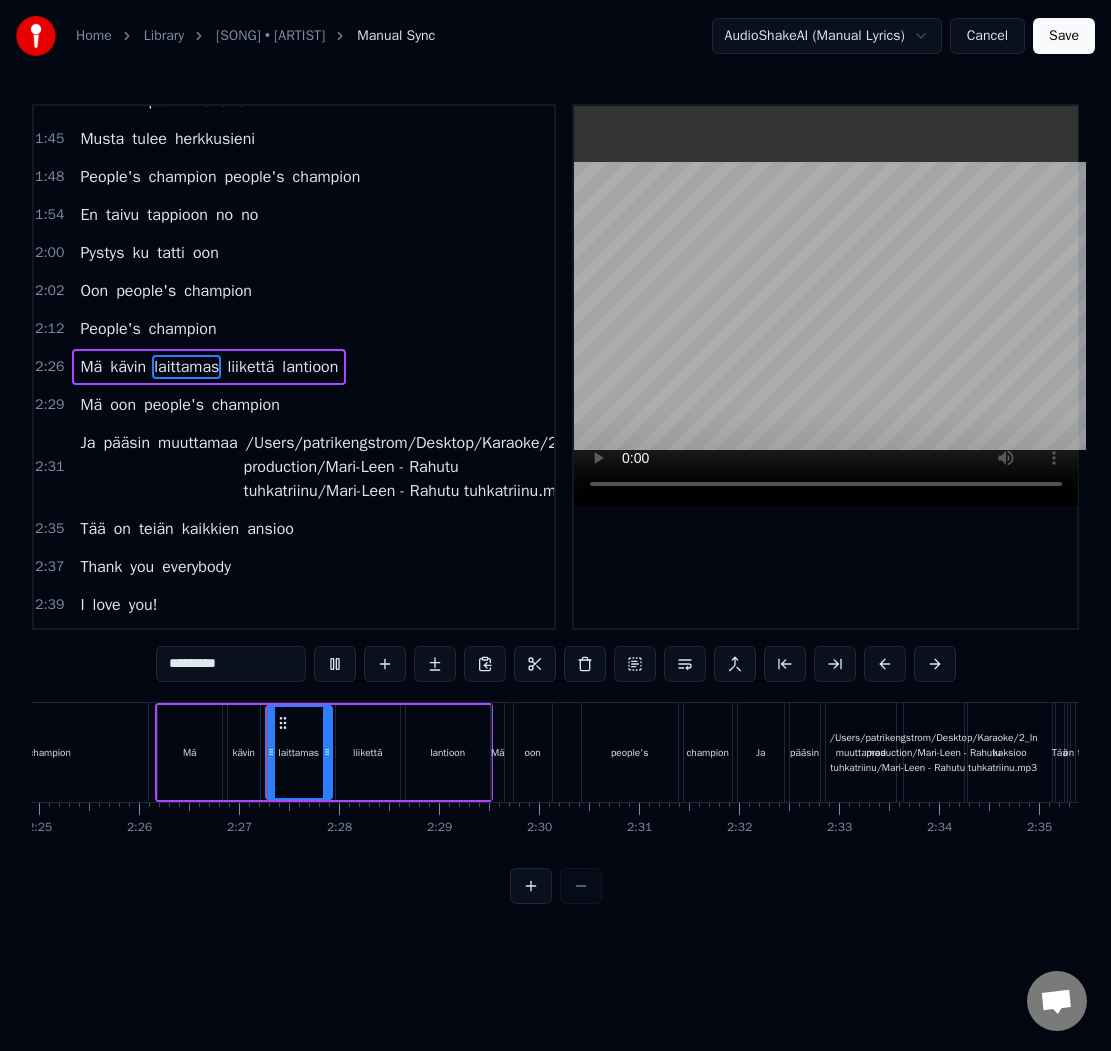 click on "Mä" at bounding box center (190, 752) 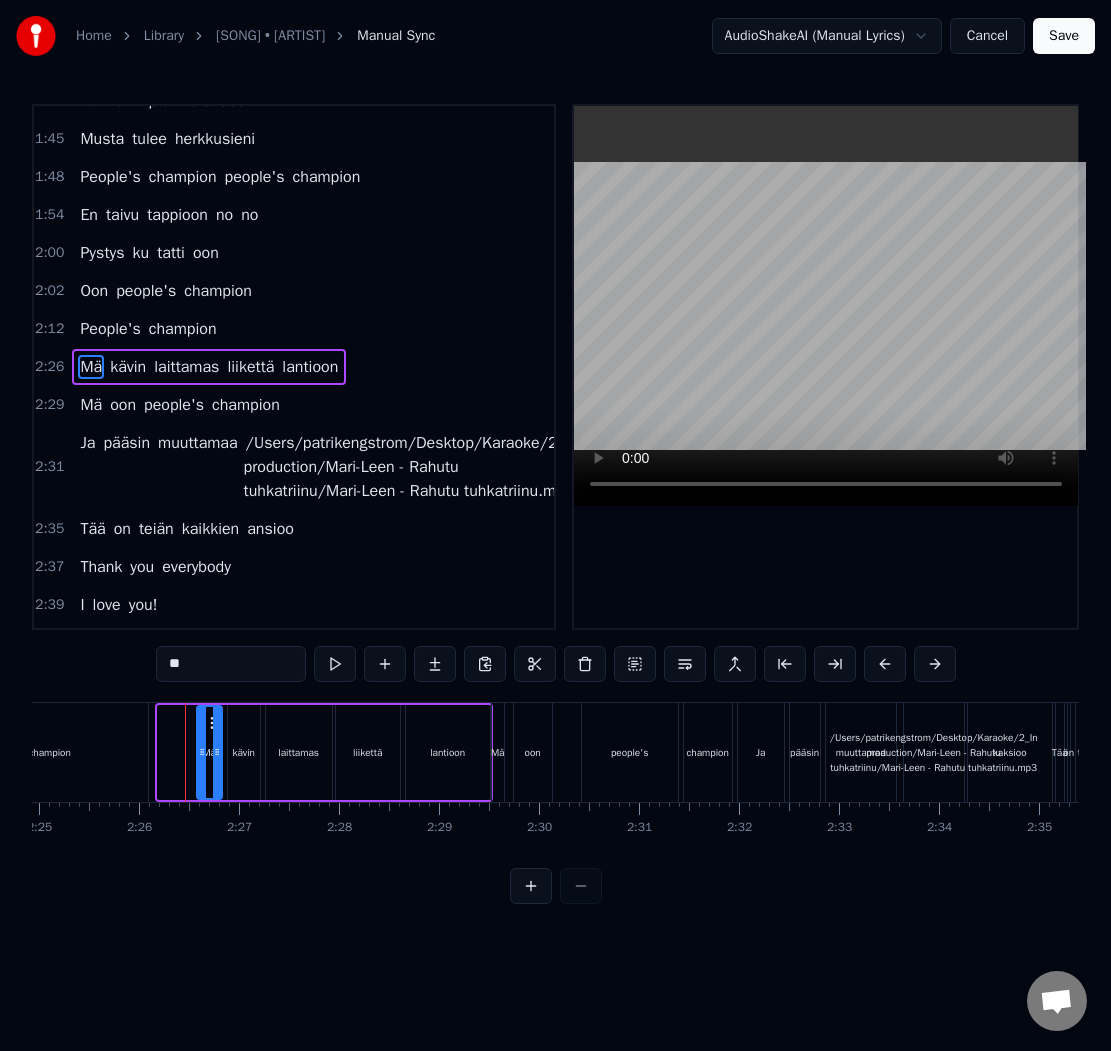 drag, startPoint x: 160, startPoint y: 755, endPoint x: 200, endPoint y: 753, distance: 40.04997 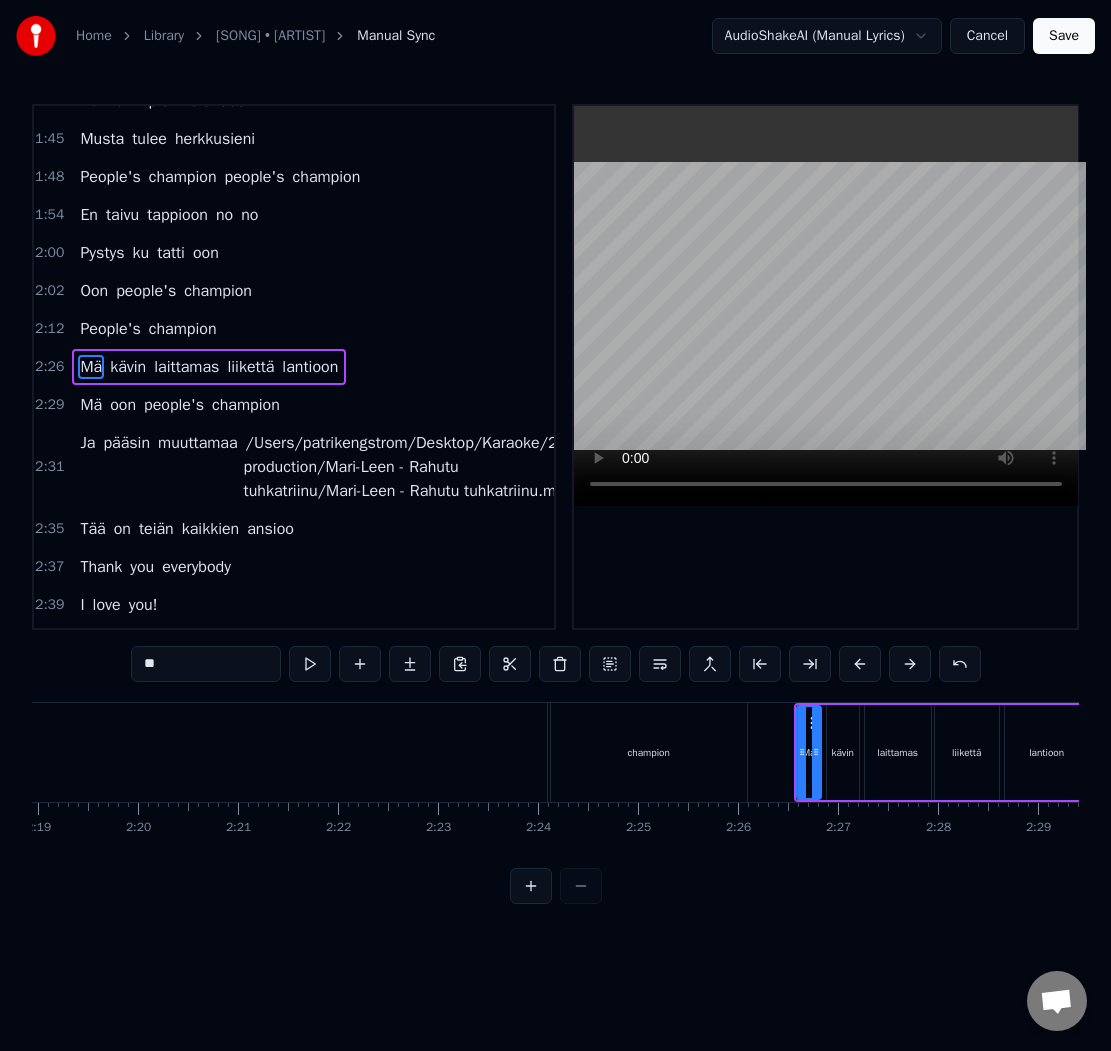 scroll, scrollTop: 0, scrollLeft: 13858, axis: horizontal 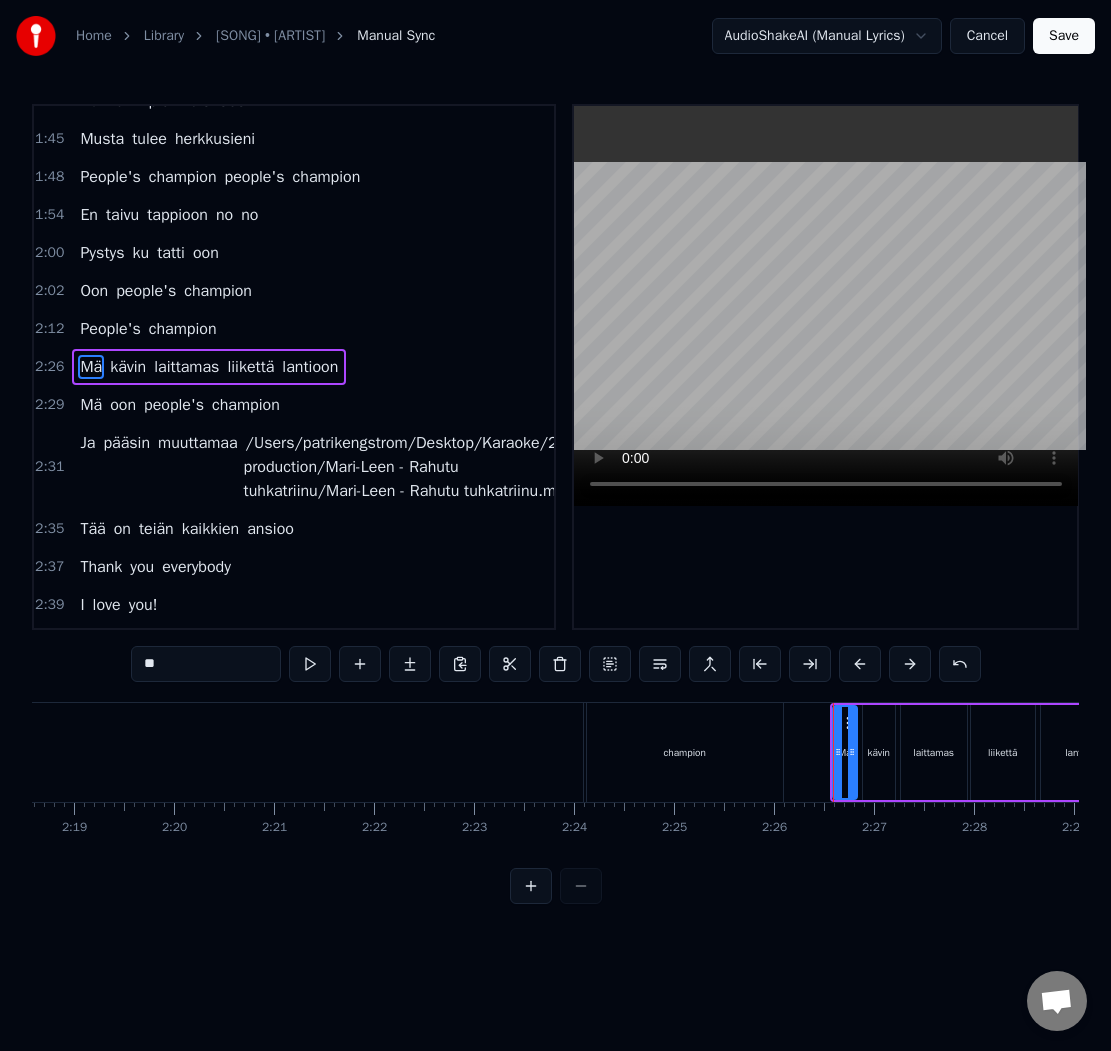 click on "People's" at bounding box center [-18, 752] 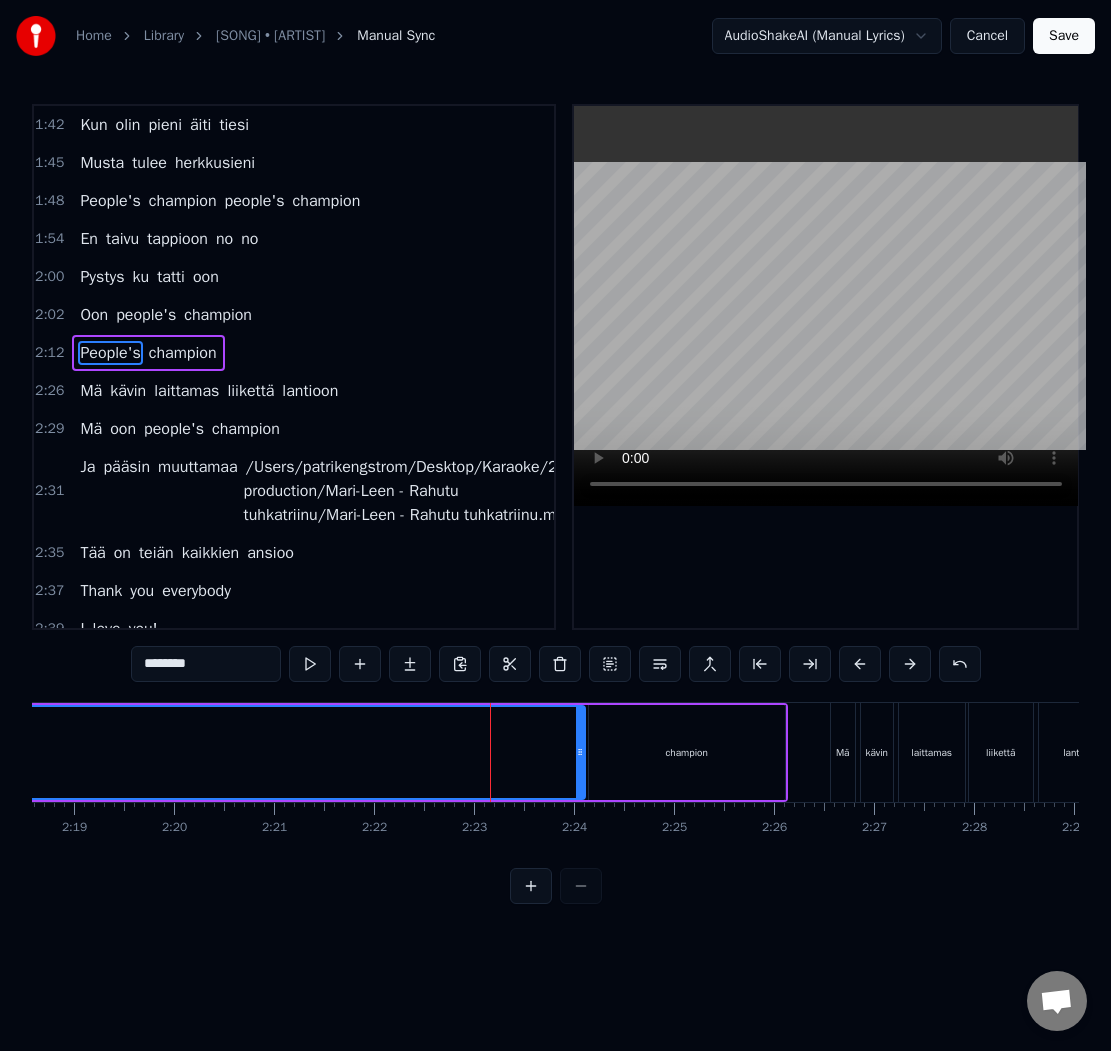 scroll, scrollTop: 1240, scrollLeft: 0, axis: vertical 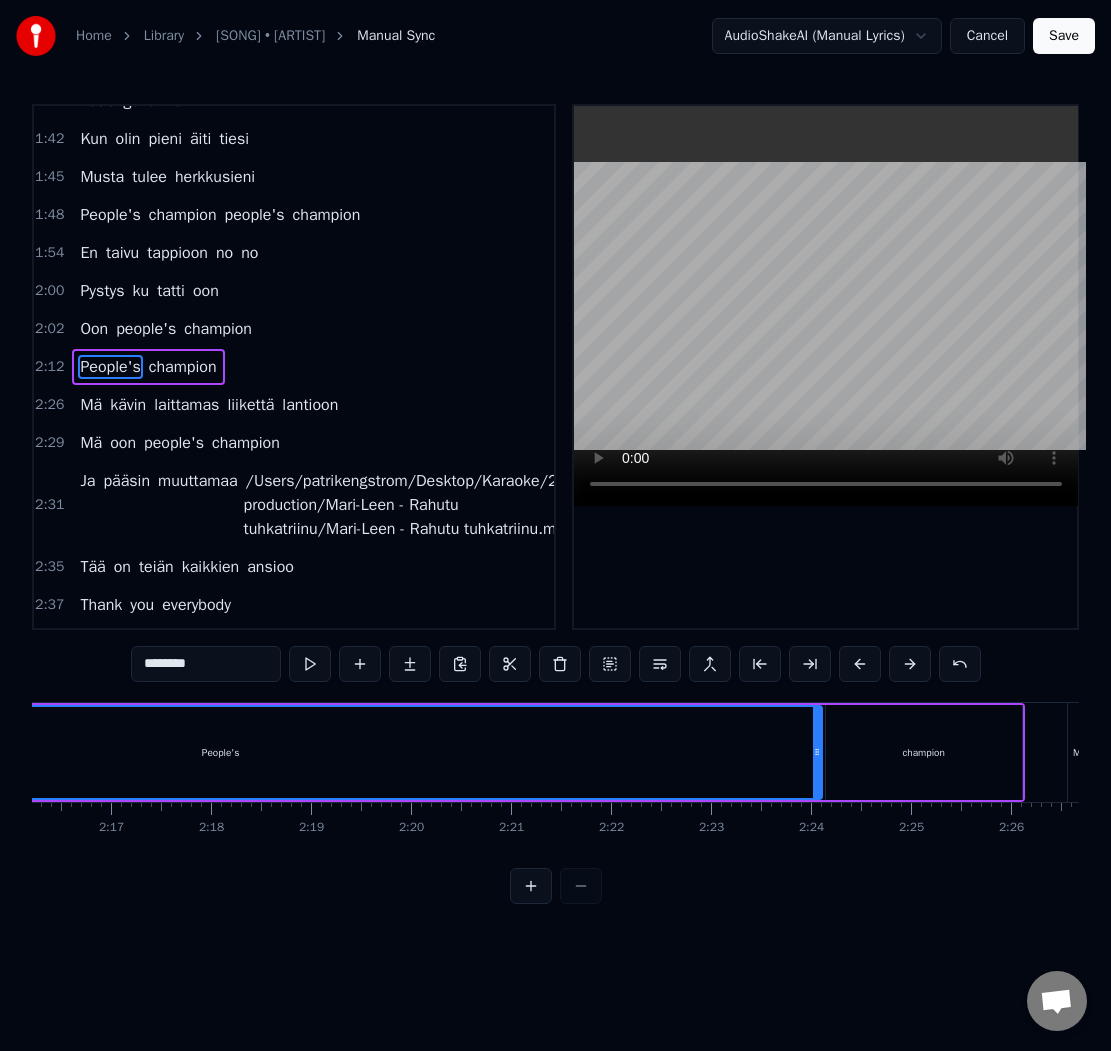 click on "champion" at bounding box center [924, 752] 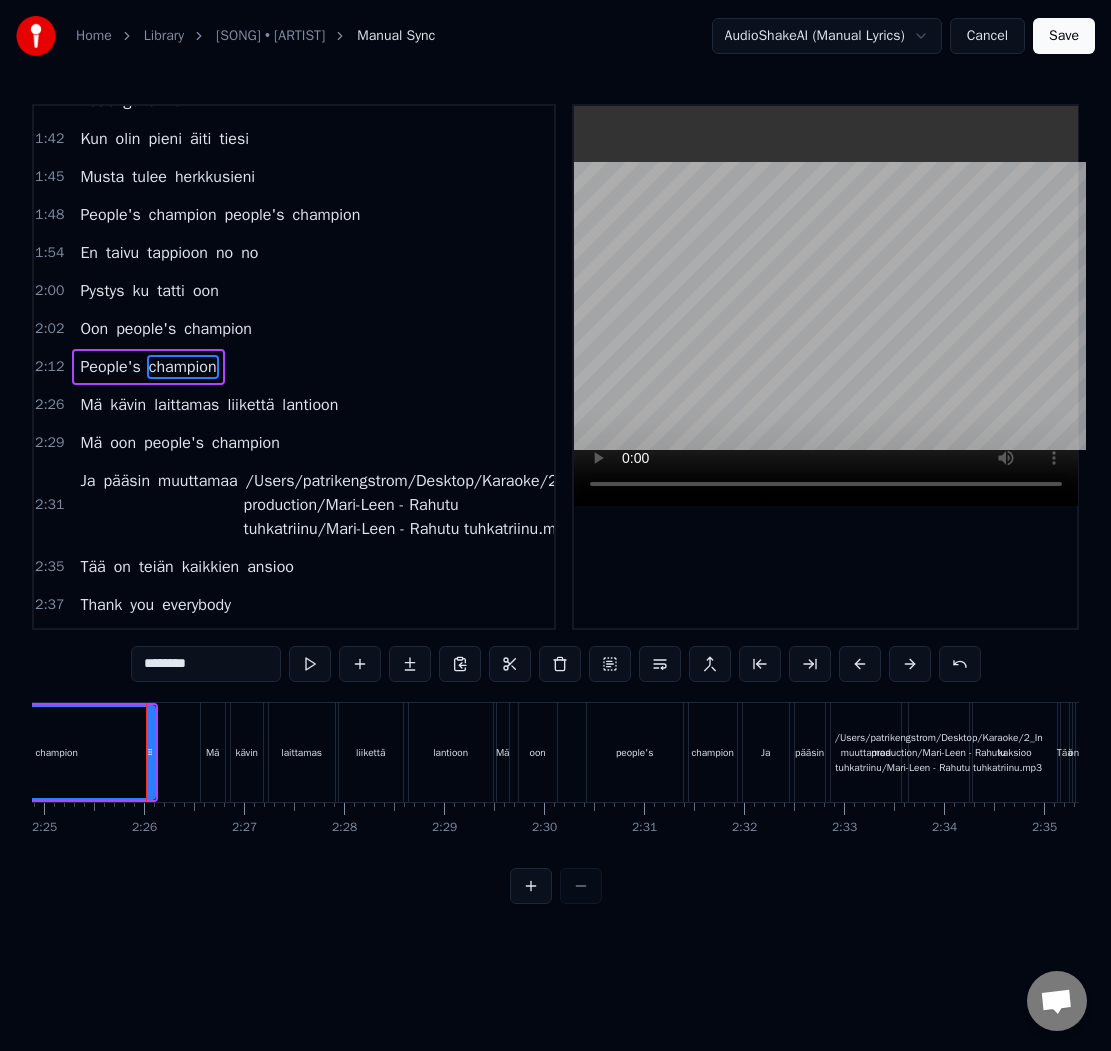 scroll, scrollTop: 0, scrollLeft: 14502, axis: horizontal 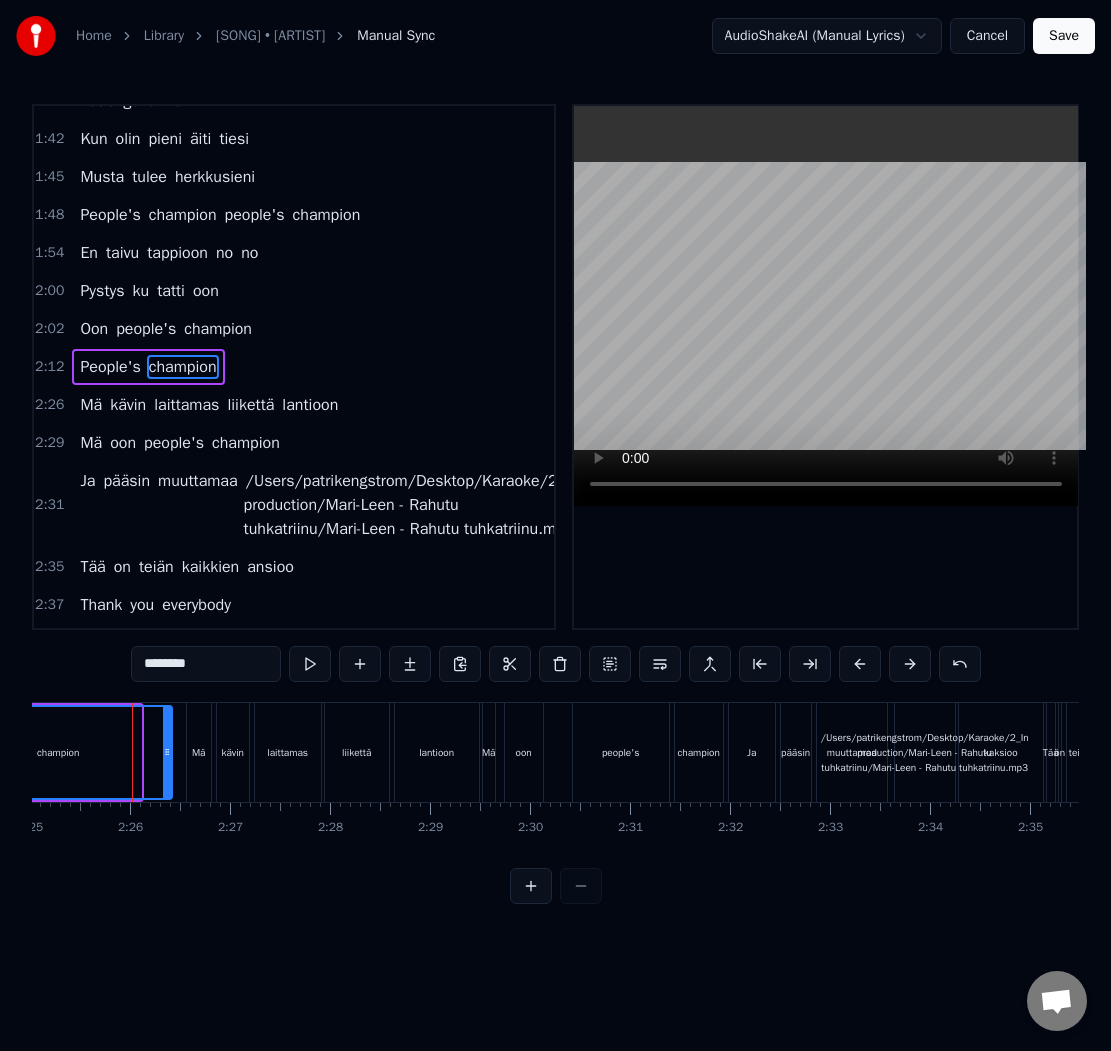 drag, startPoint x: 135, startPoint y: 753, endPoint x: 167, endPoint y: 754, distance: 32.01562 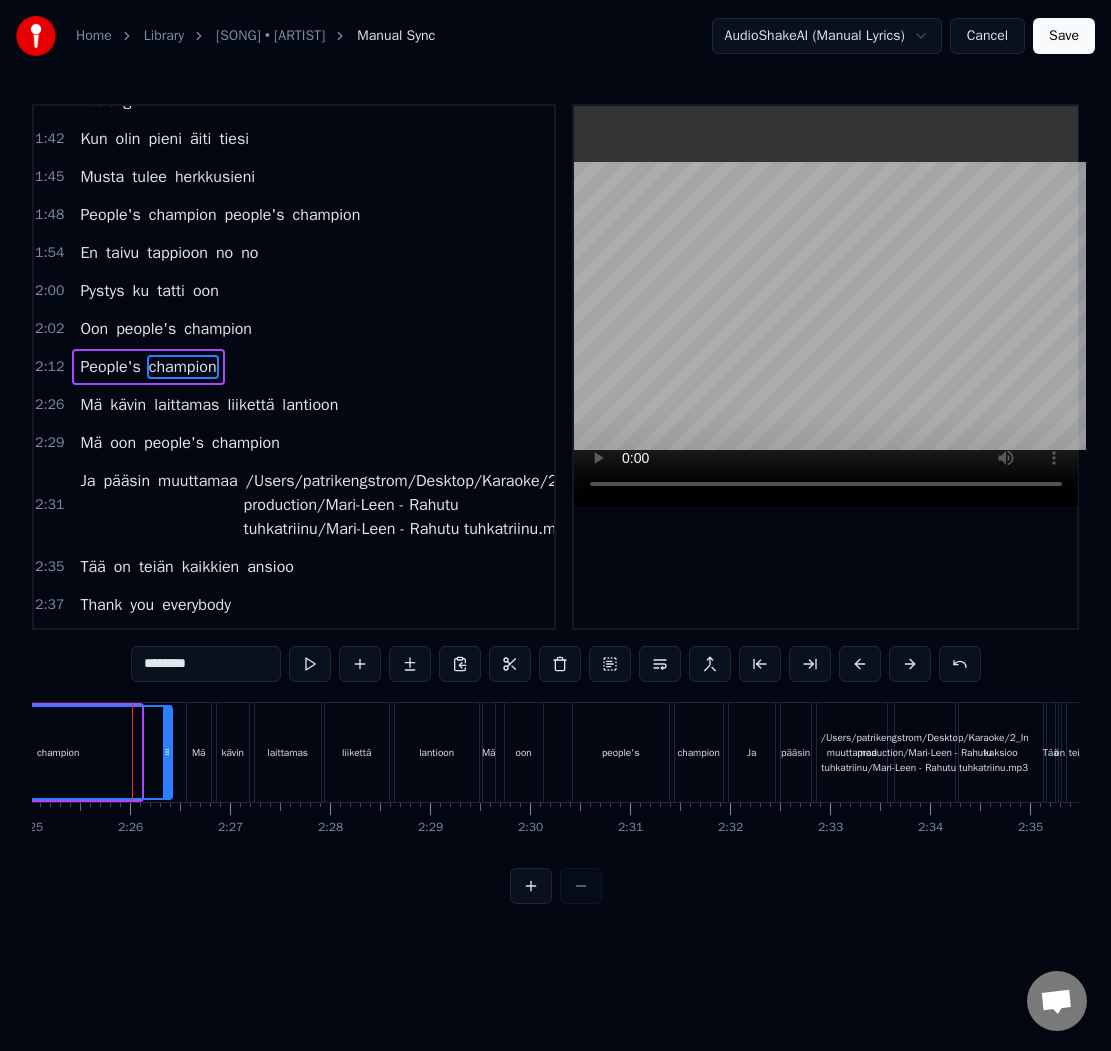 click 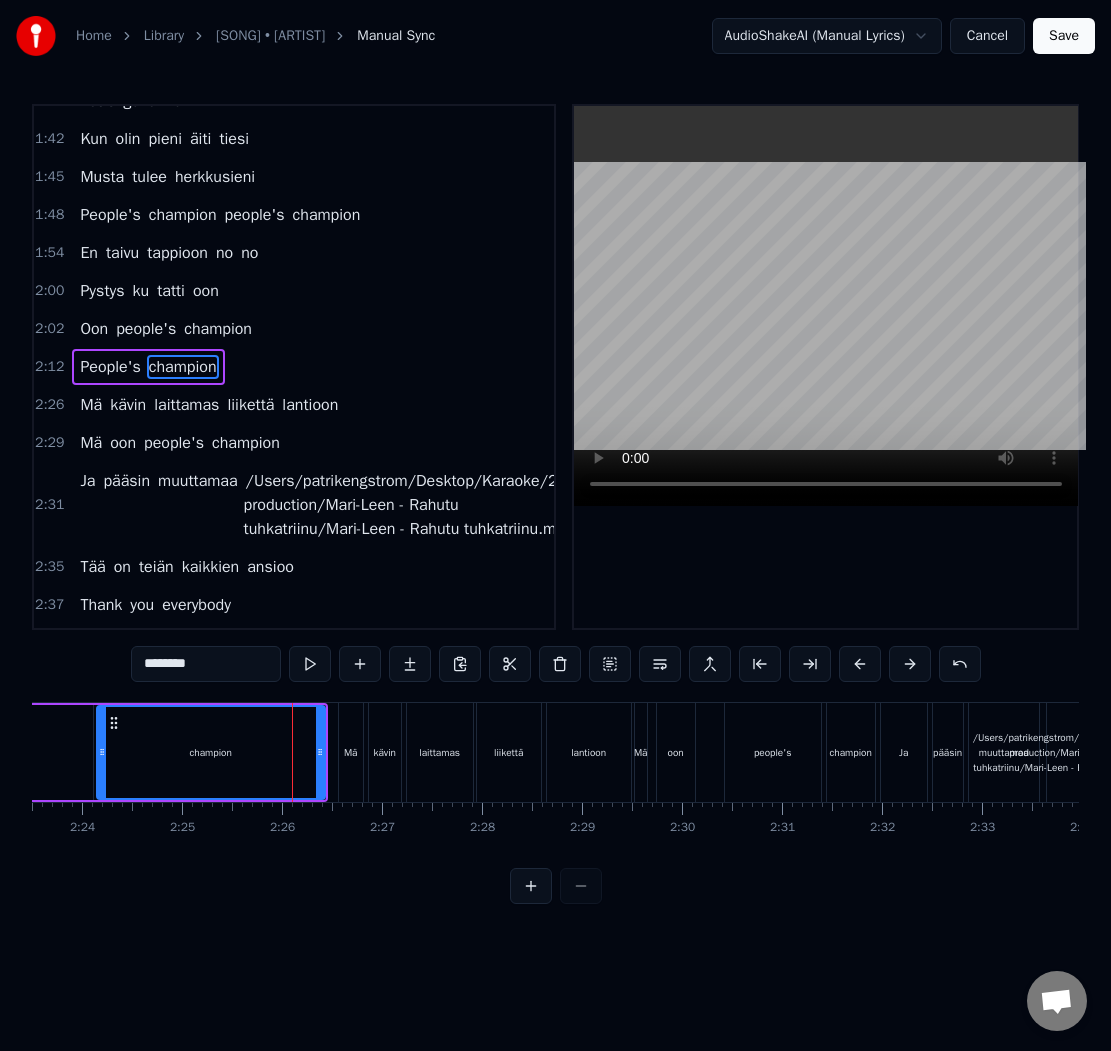 scroll, scrollTop: 0, scrollLeft: 14304, axis: horizontal 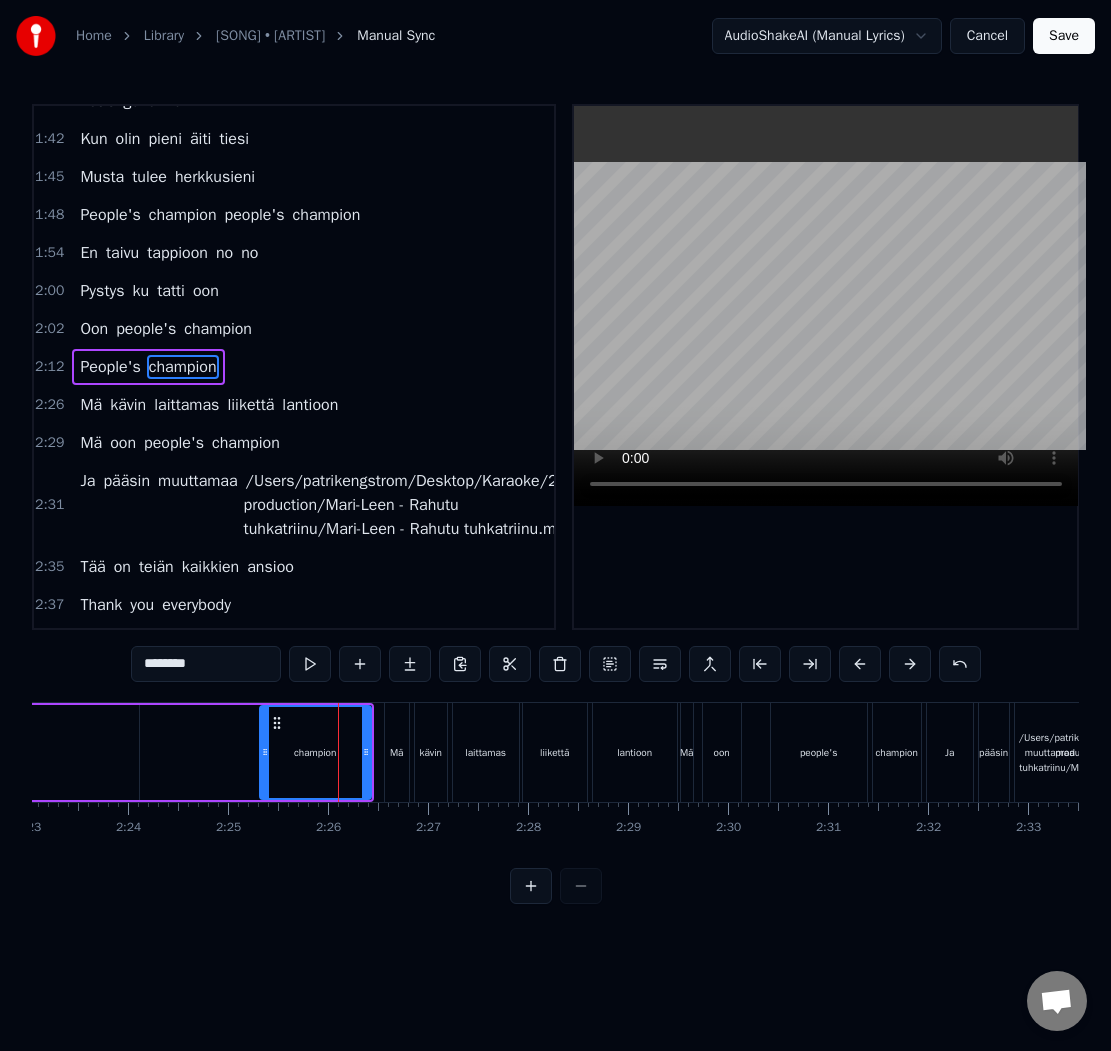 drag, startPoint x: 146, startPoint y: 746, endPoint x: 264, endPoint y: 743, distance: 118.03813 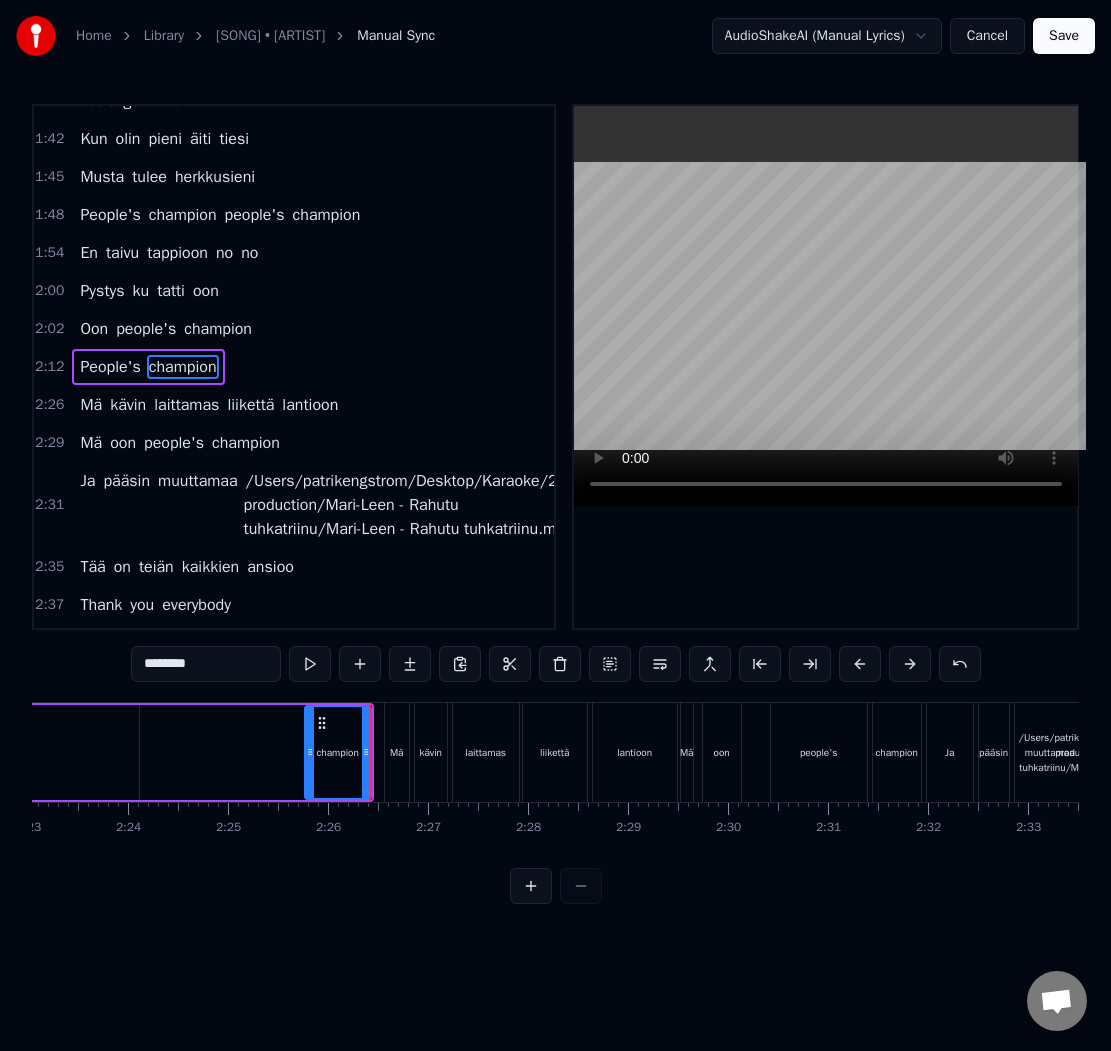 drag, startPoint x: 265, startPoint y: 743, endPoint x: 307, endPoint y: 744, distance: 42.0119 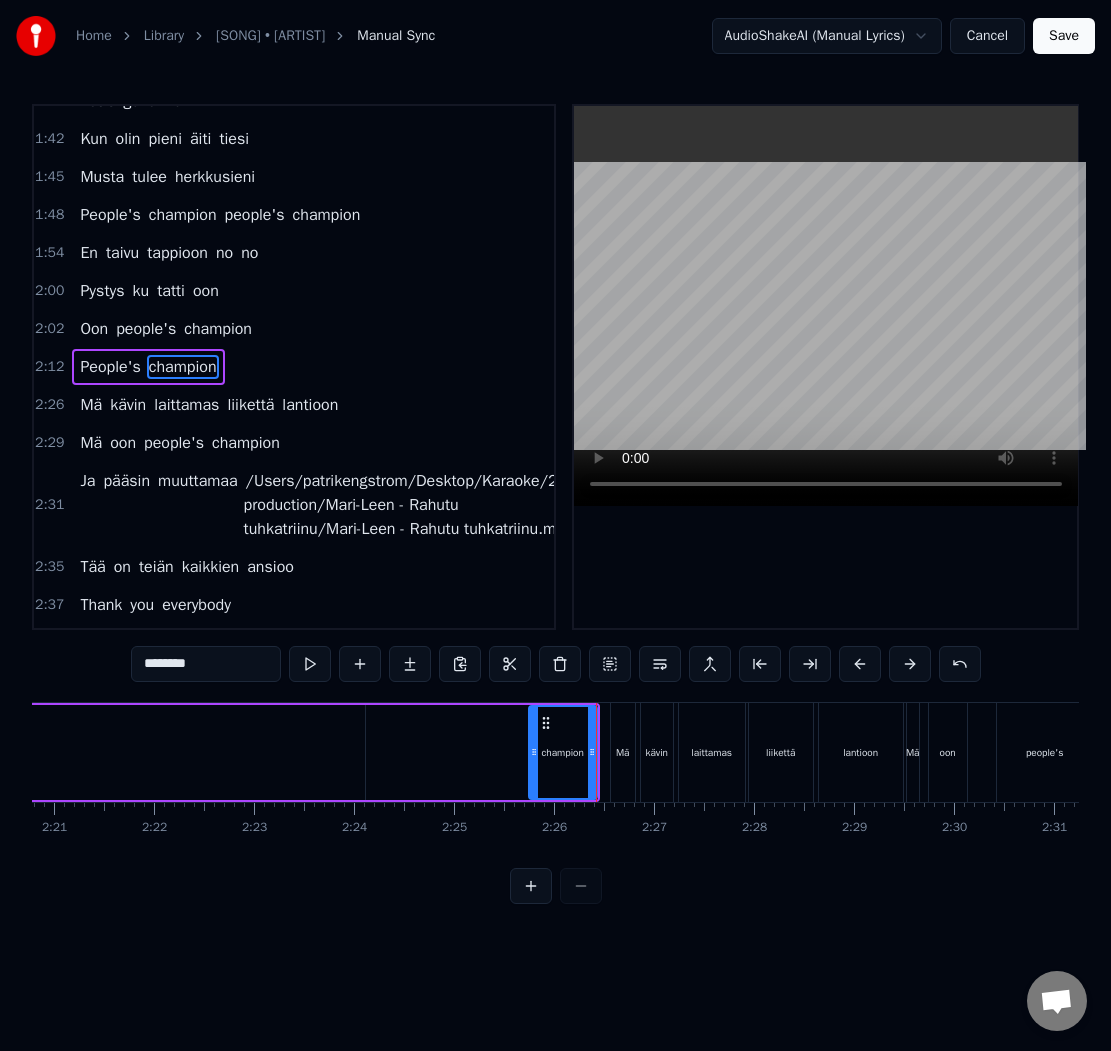 scroll, scrollTop: 0, scrollLeft: 14066, axis: horizontal 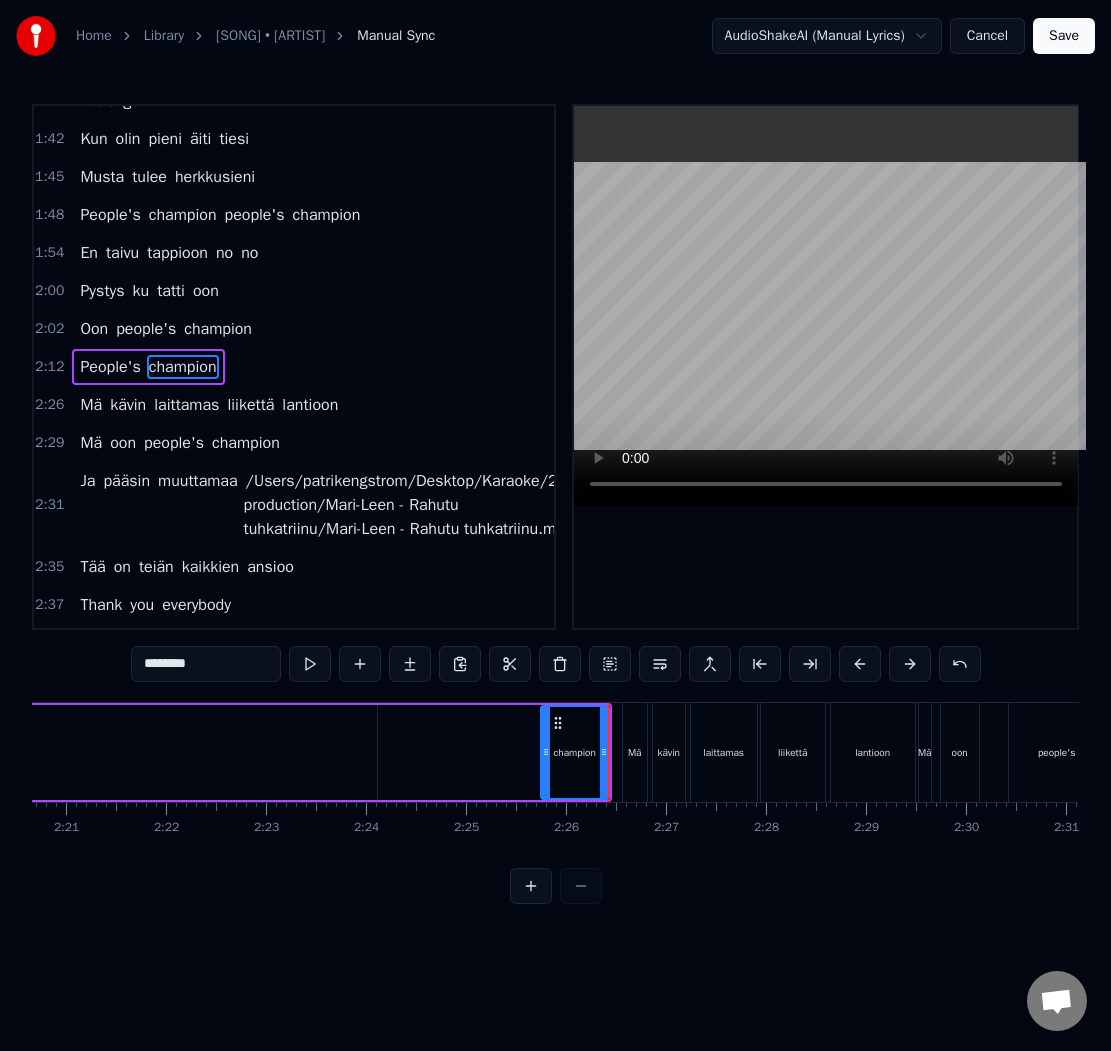 click on "People's" at bounding box center [-224, 752] 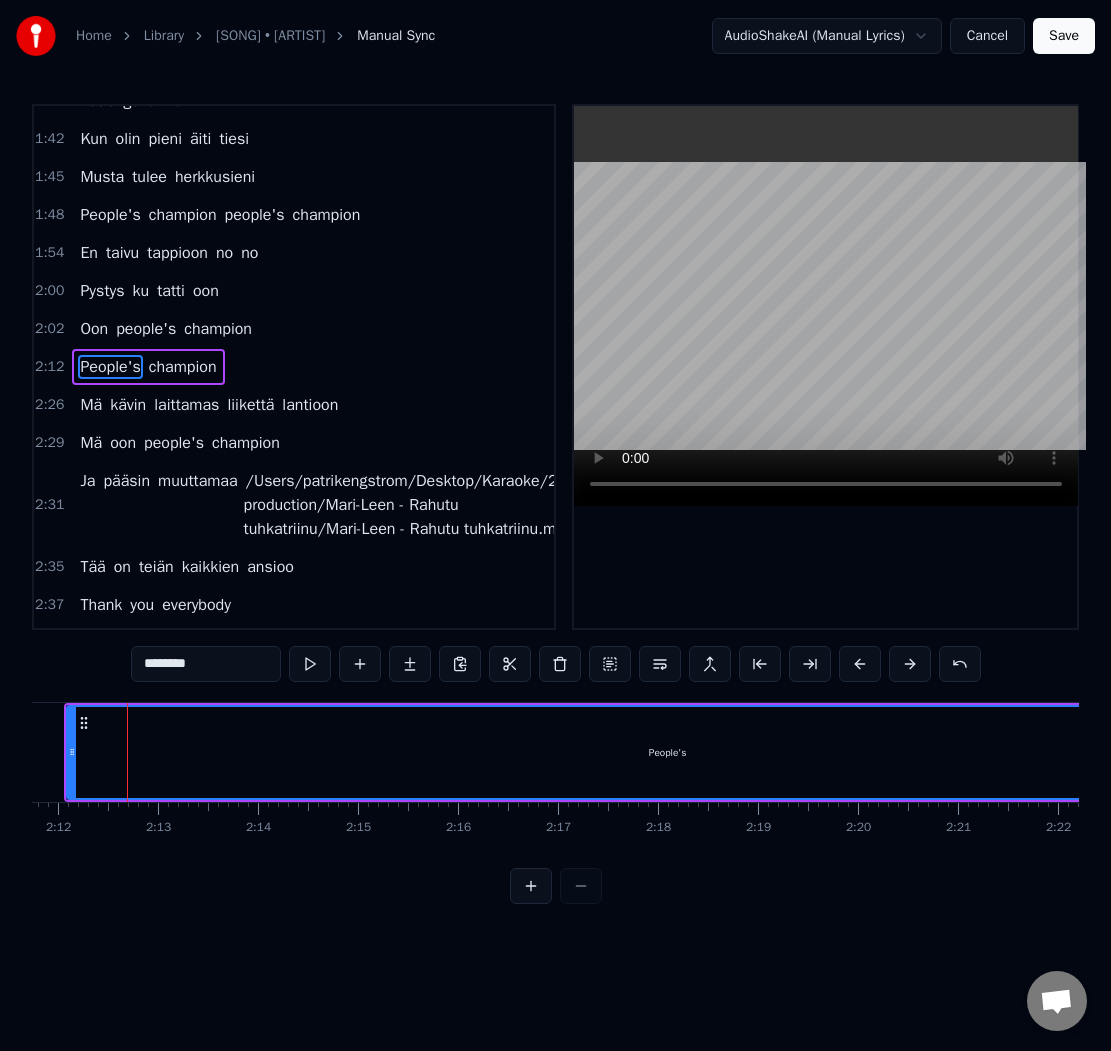 scroll, scrollTop: 0, scrollLeft: 13169, axis: horizontal 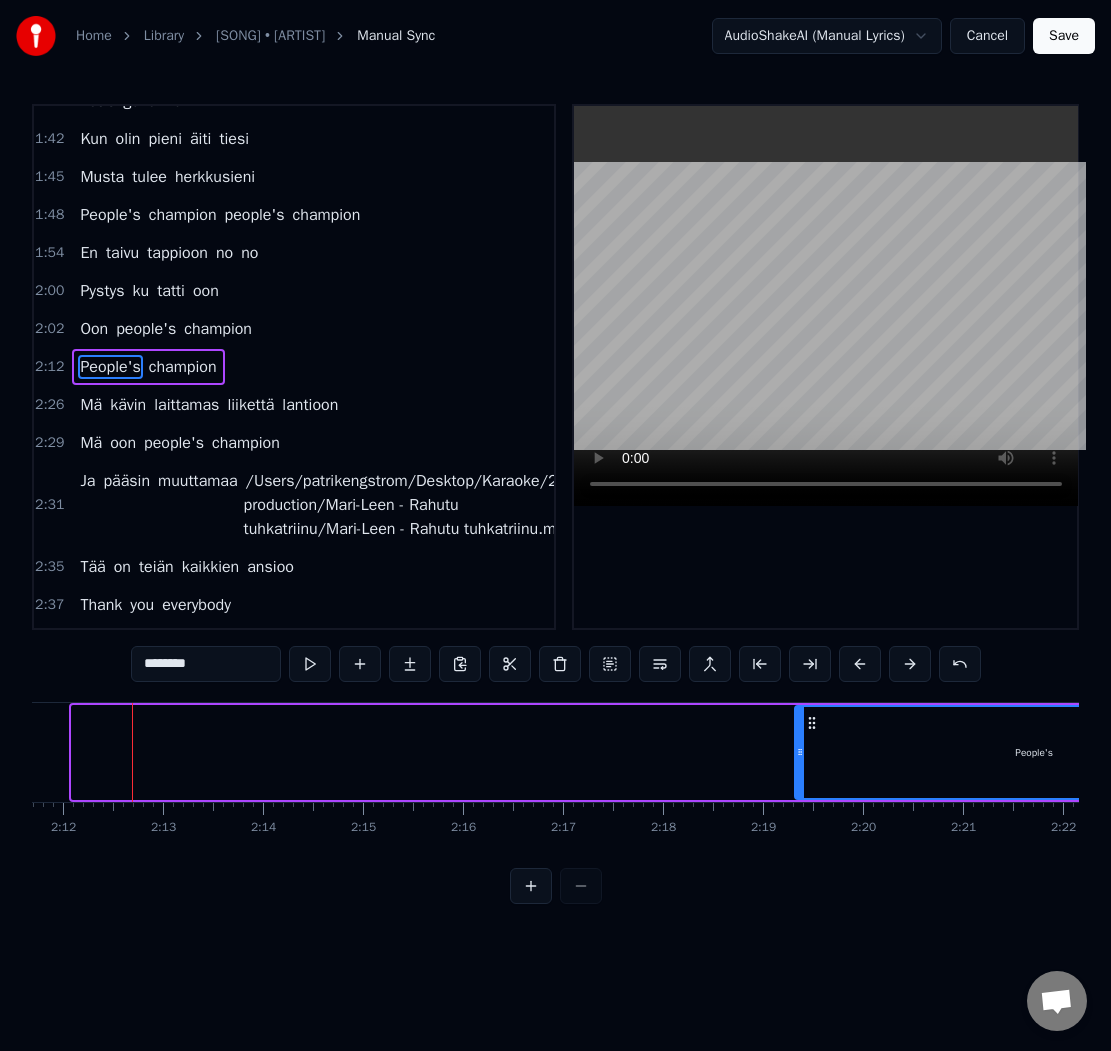 drag, startPoint x: 76, startPoint y: 758, endPoint x: 828, endPoint y: 792, distance: 752.76825 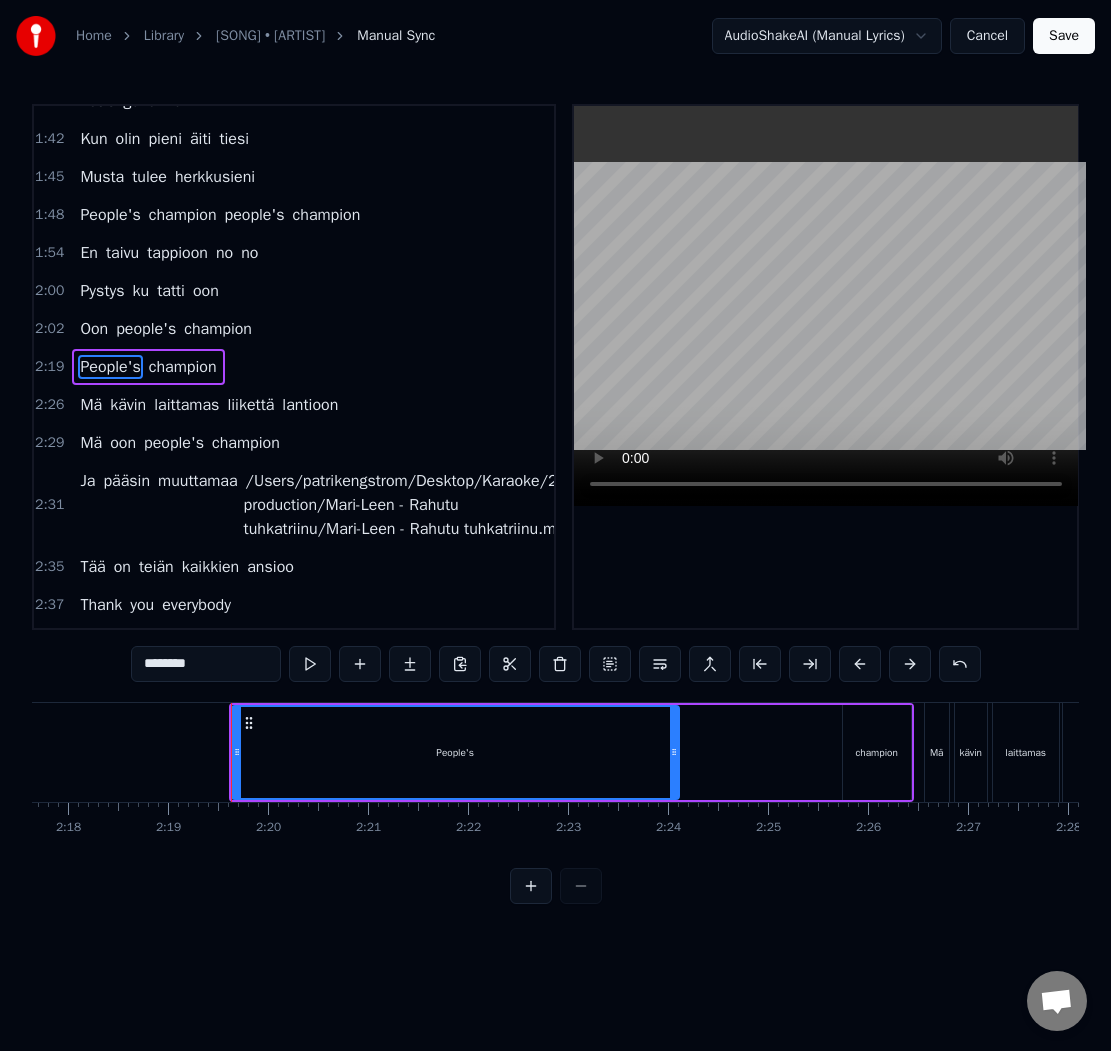 scroll, scrollTop: 0, scrollLeft: 13769, axis: horizontal 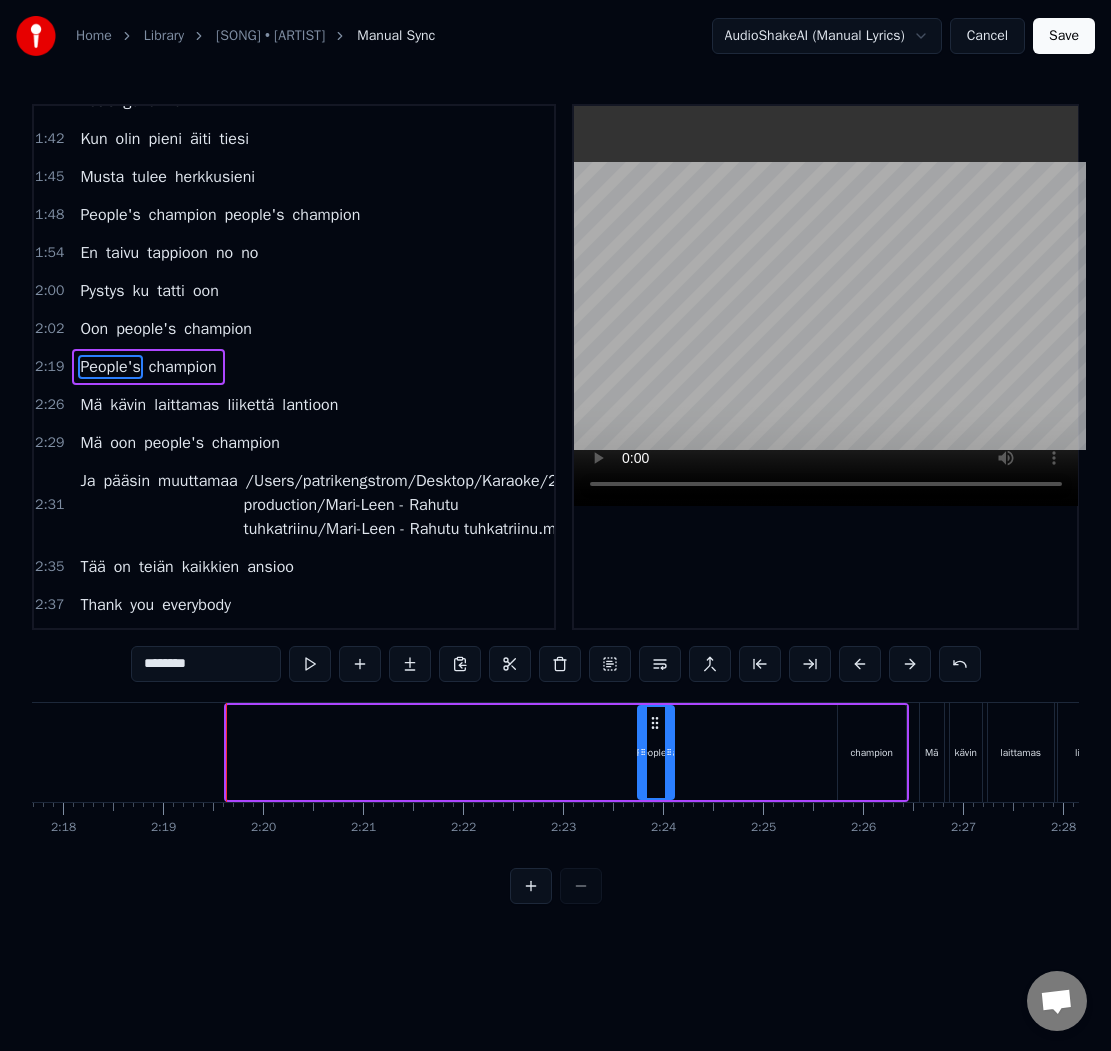 drag, startPoint x: 229, startPoint y: 747, endPoint x: 640, endPoint y: 796, distance: 413.9106 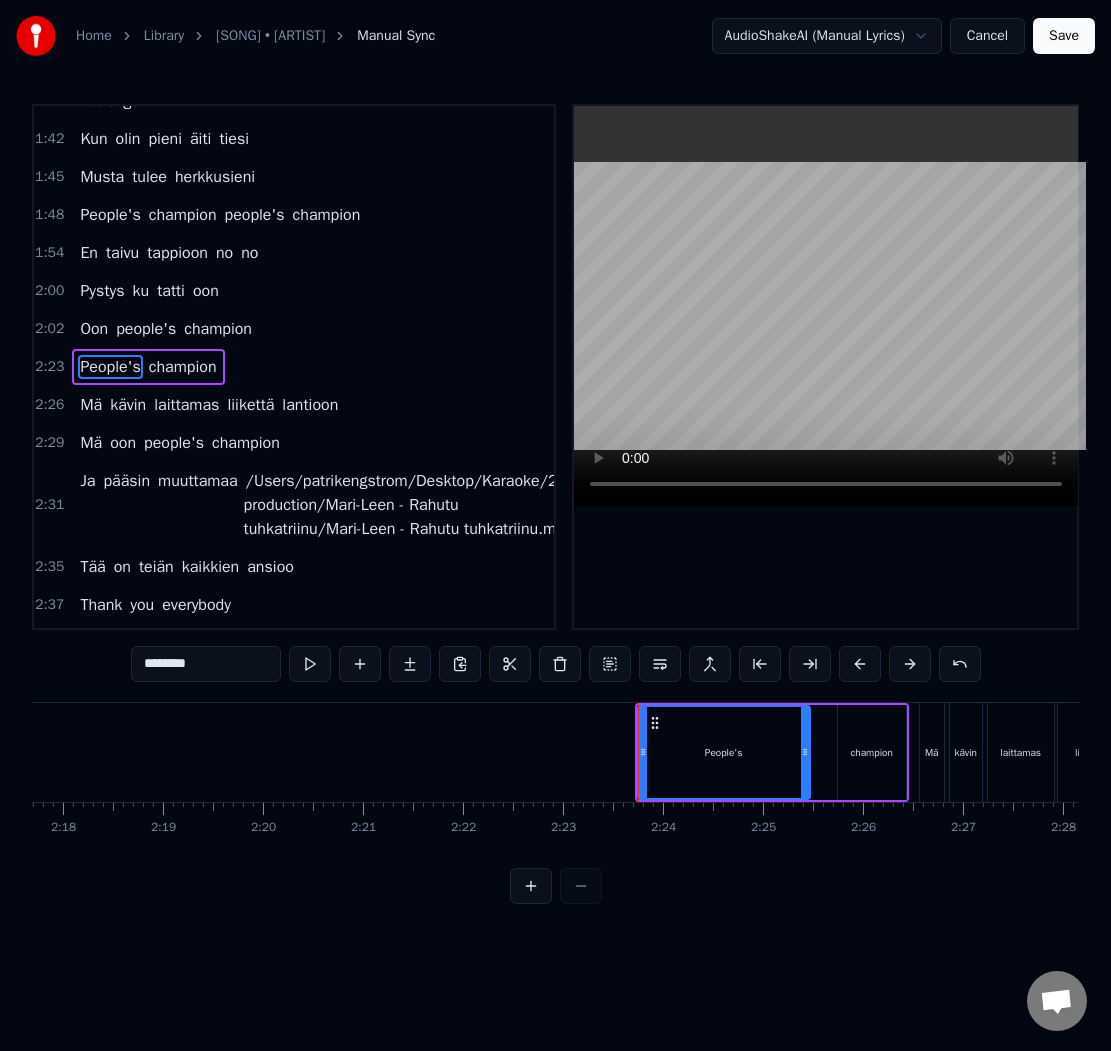 drag, startPoint x: 669, startPoint y: 752, endPoint x: 805, endPoint y: 750, distance: 136.01471 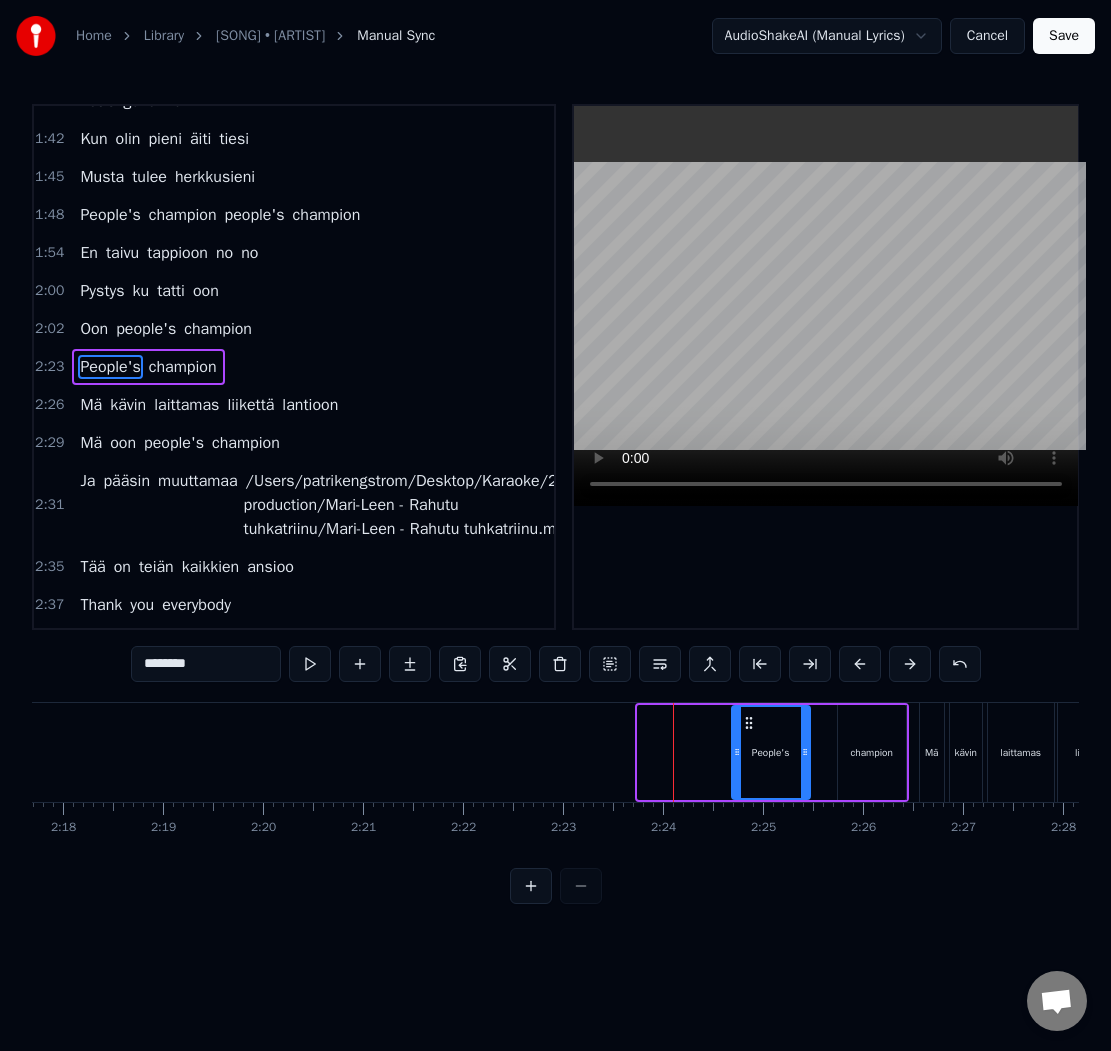 drag, startPoint x: 642, startPoint y: 761, endPoint x: 736, endPoint y: 761, distance: 94 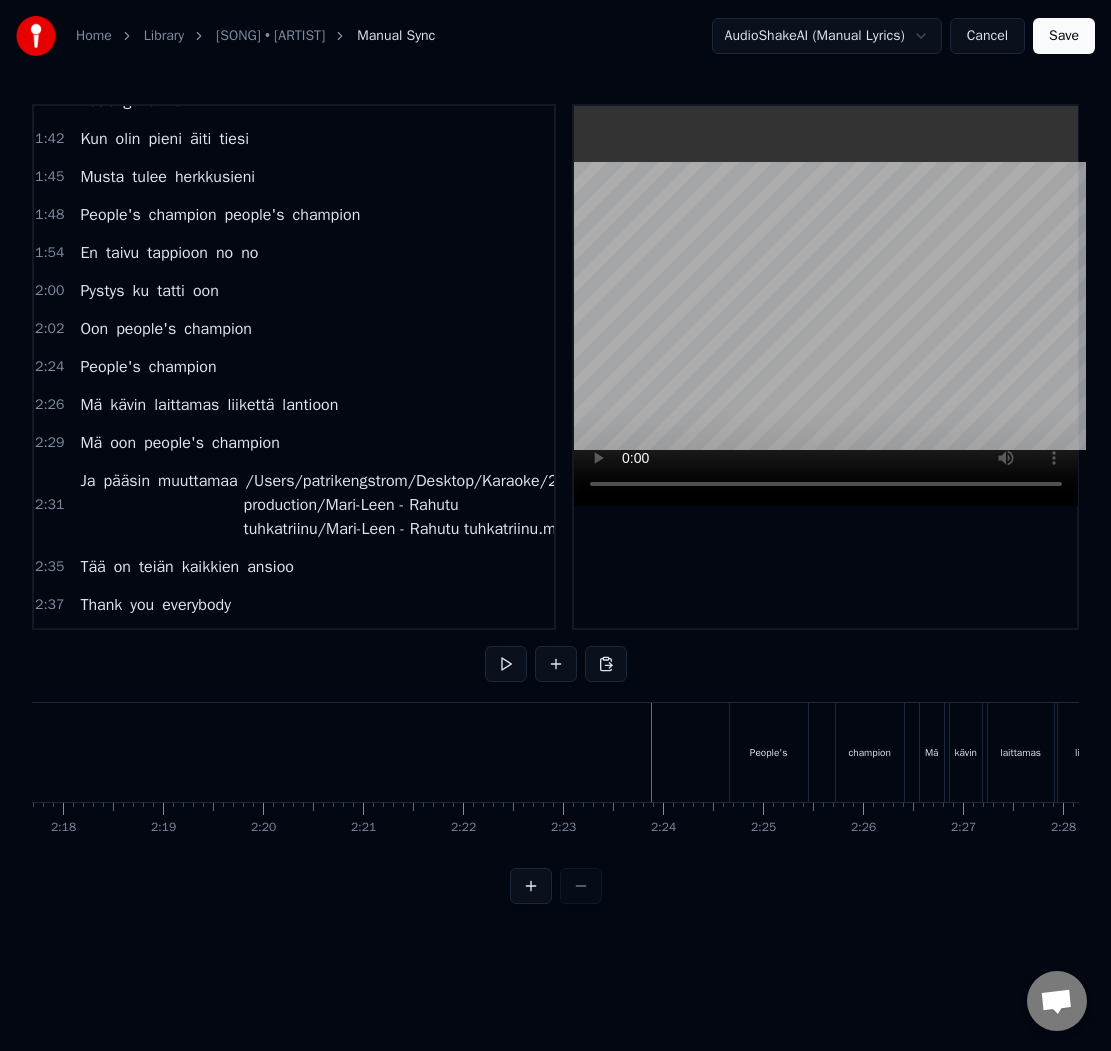 click at bounding box center (-4311, 752) 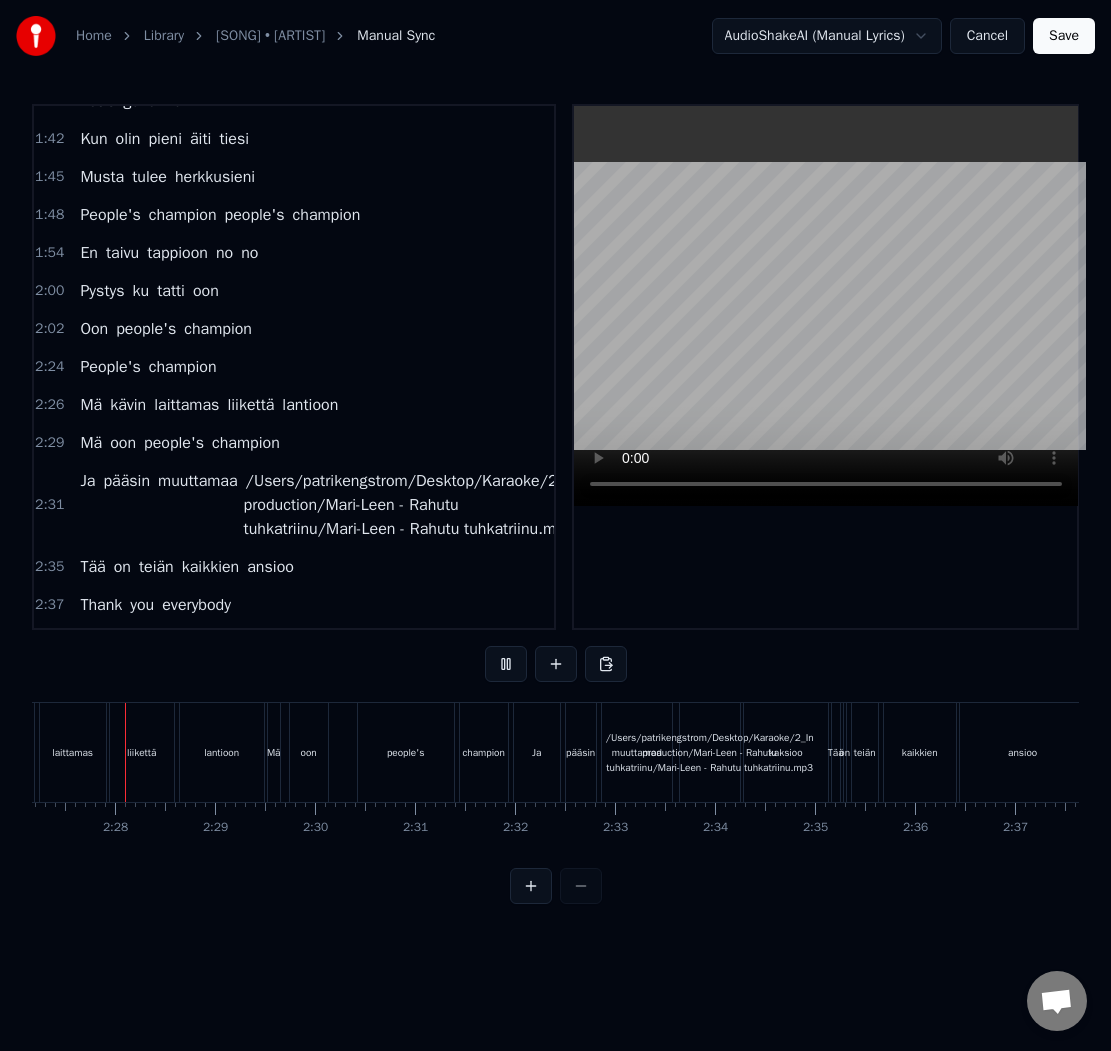 scroll, scrollTop: 0, scrollLeft: 14711, axis: horizontal 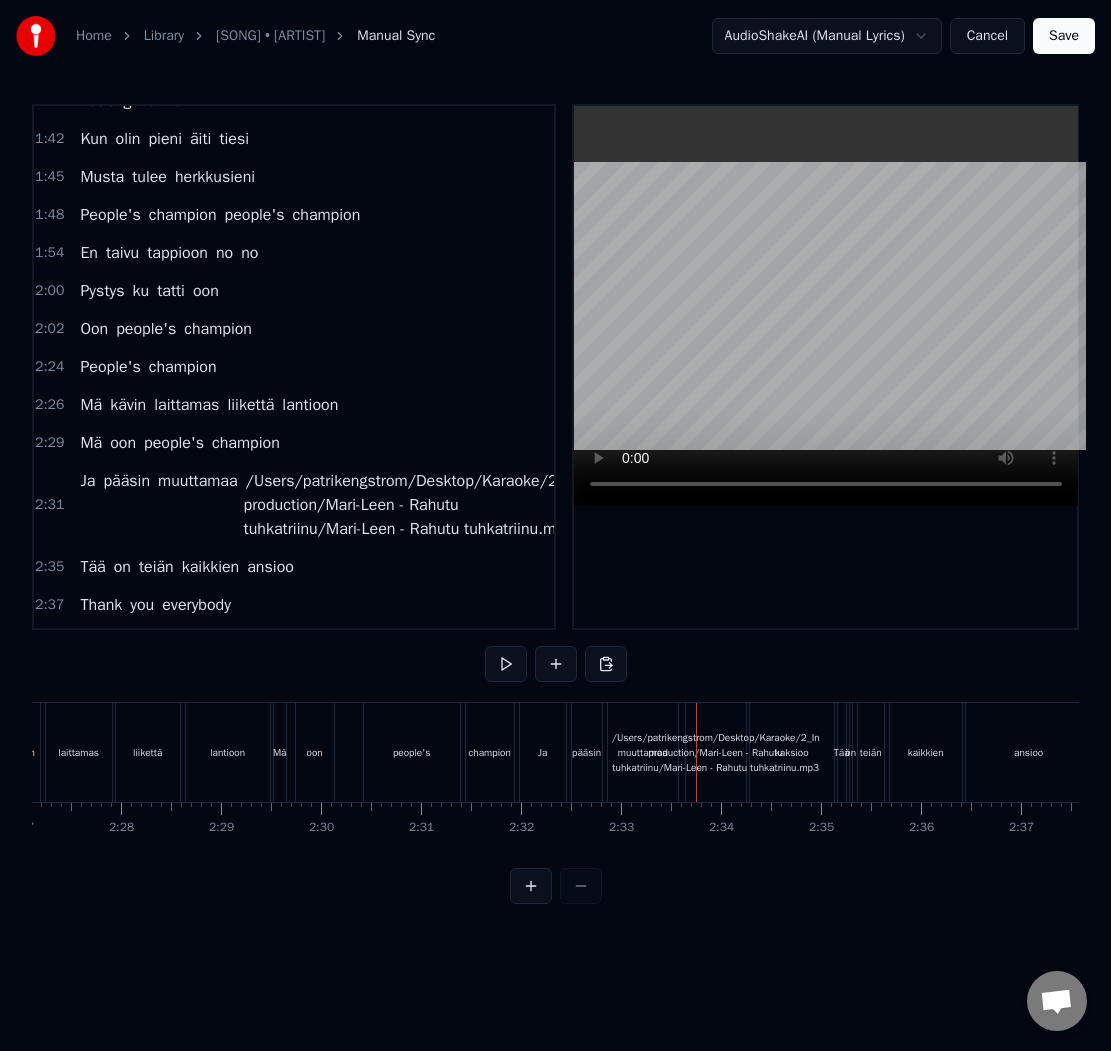click on "Ja" at bounding box center (543, 752) 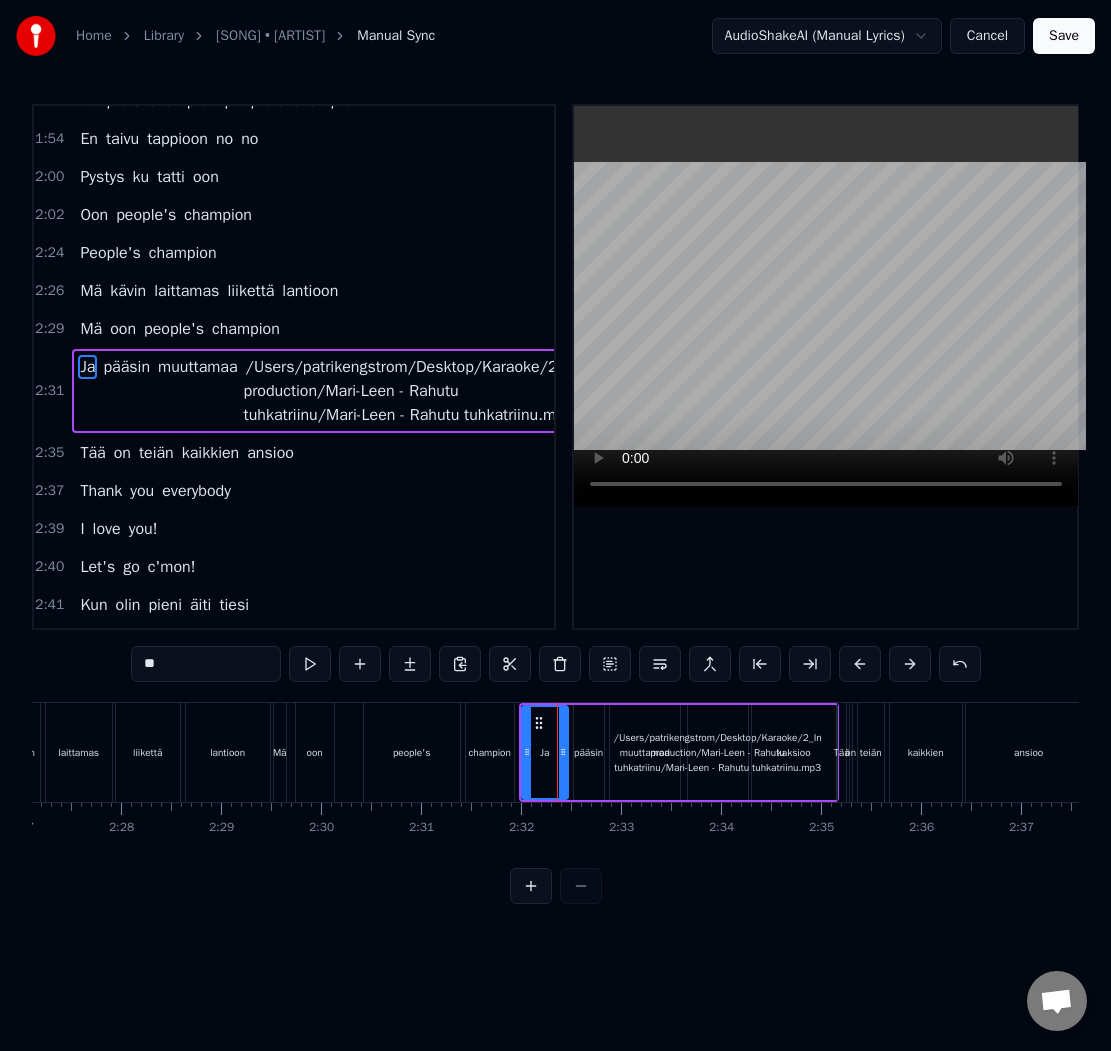 scroll, scrollTop: 1354, scrollLeft: 0, axis: vertical 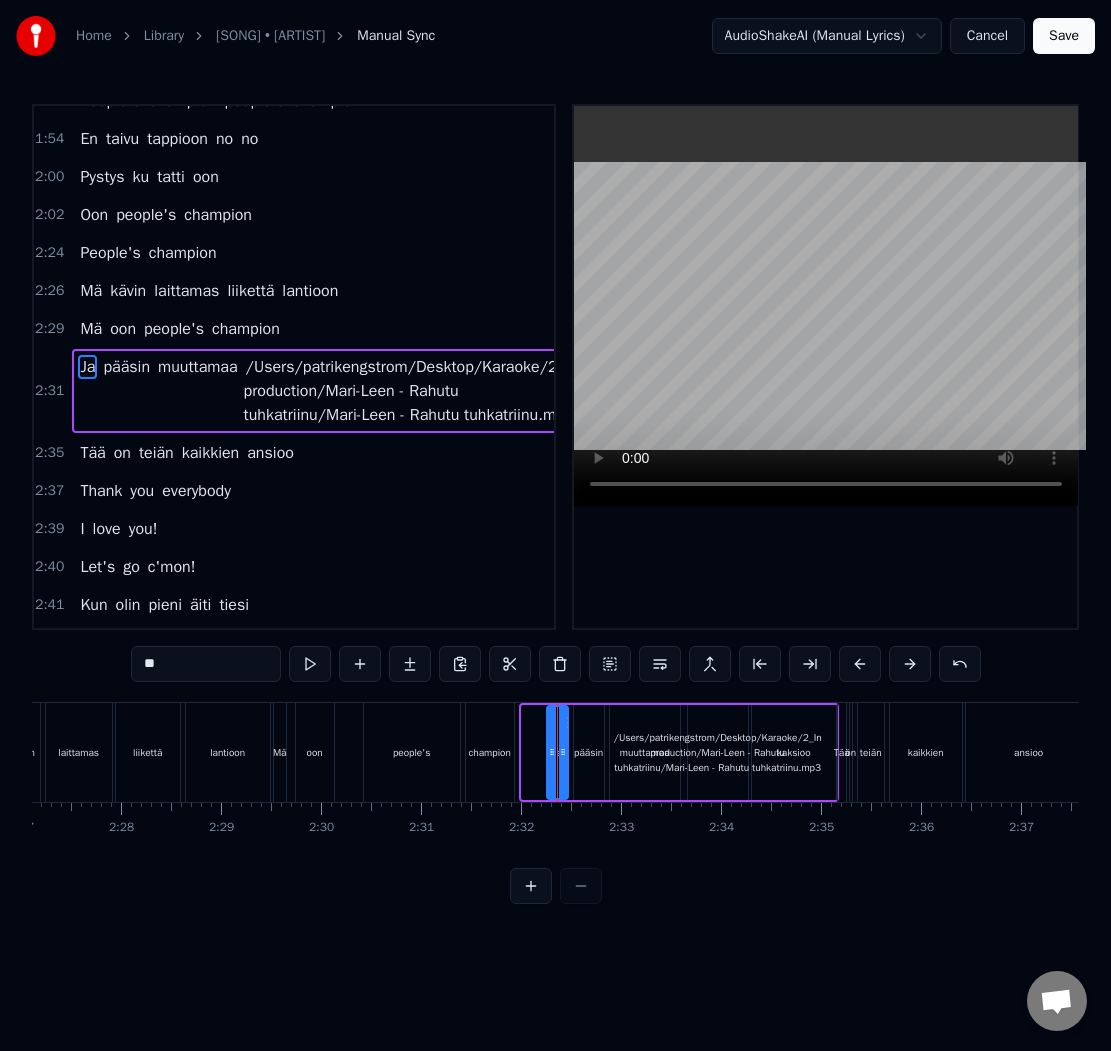 drag, startPoint x: 527, startPoint y: 753, endPoint x: 552, endPoint y: 751, distance: 25.079872 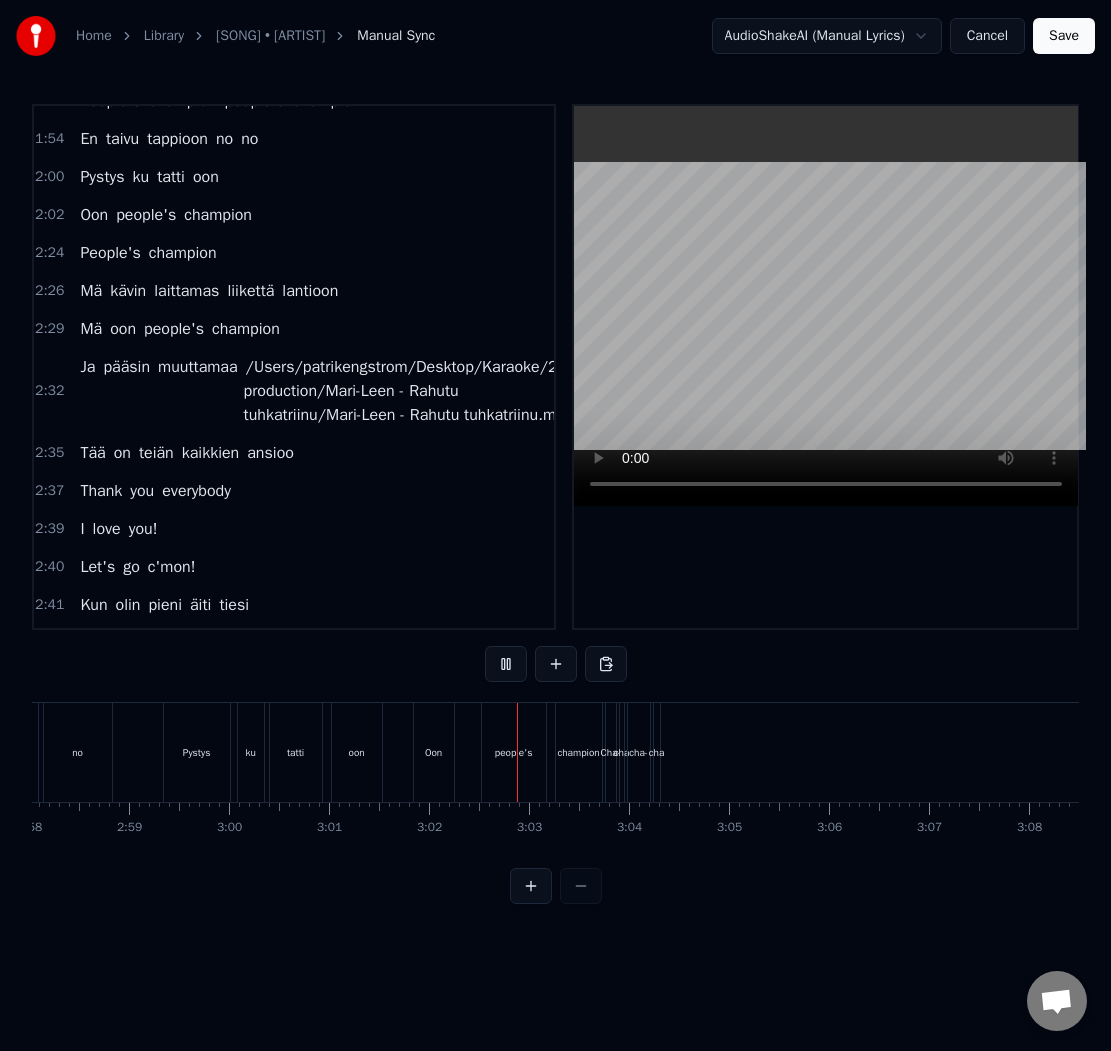 scroll, scrollTop: 0, scrollLeft: 17806, axis: horizontal 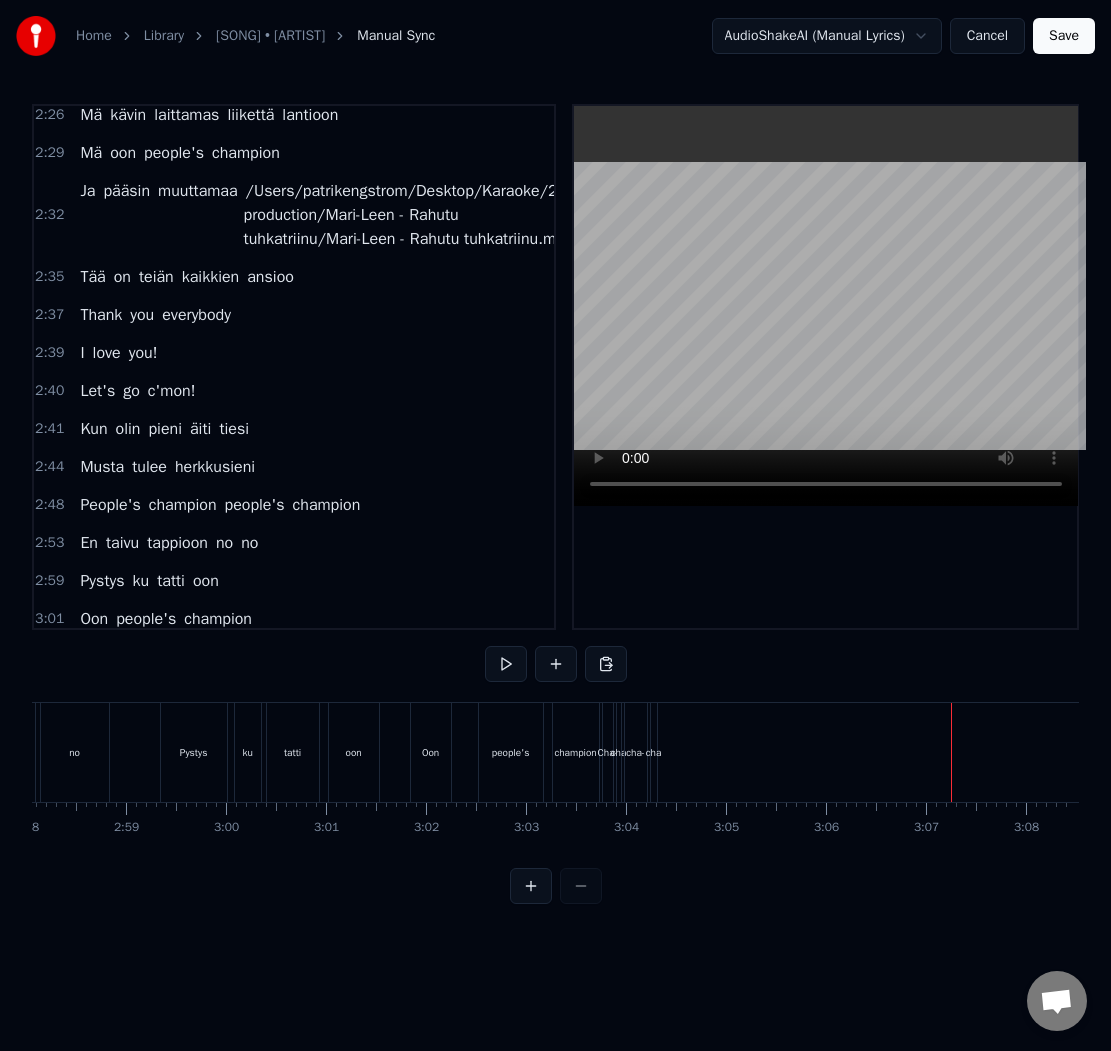 click on "Cha- cha cha- cha" at bounding box center (148, 657) 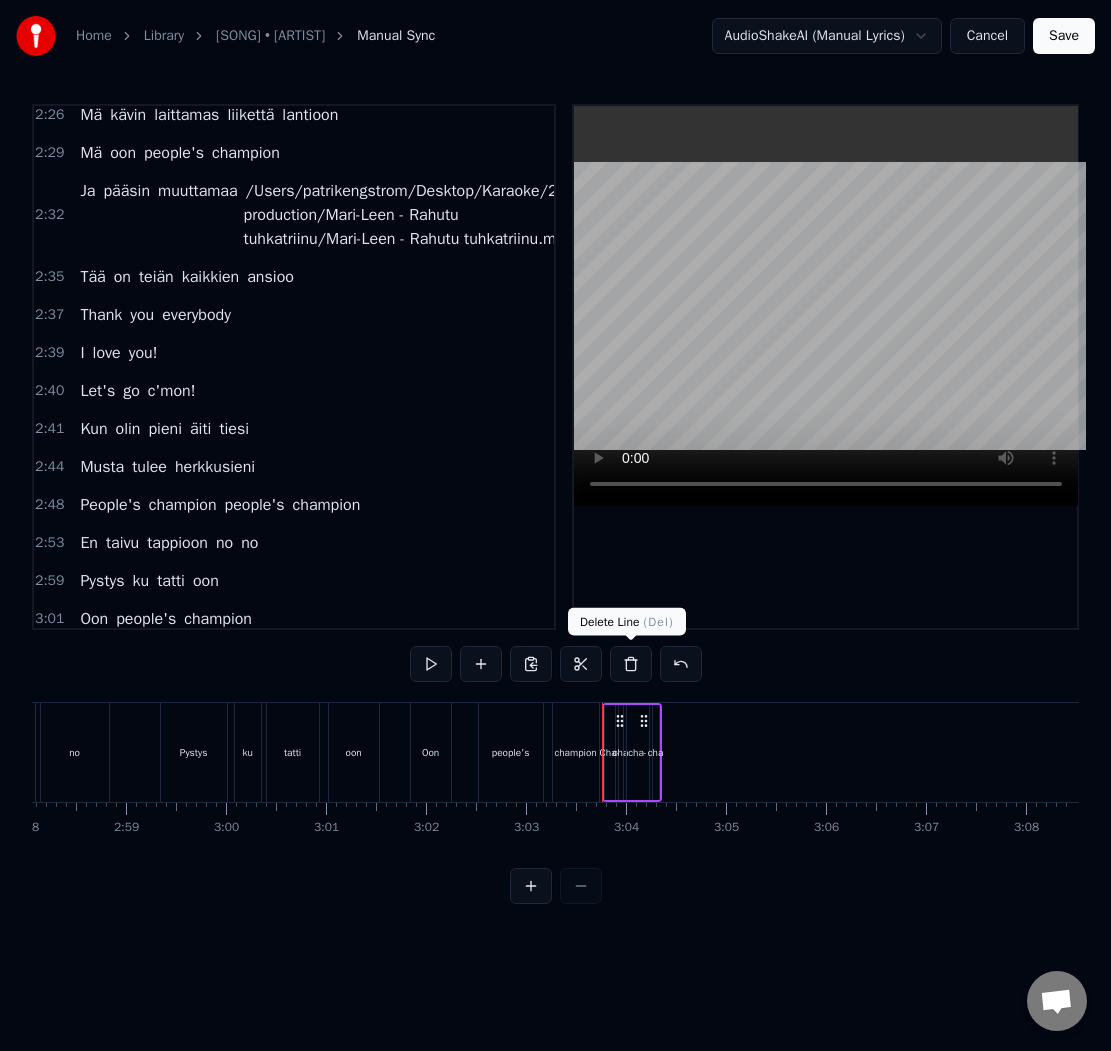 click at bounding box center [631, 664] 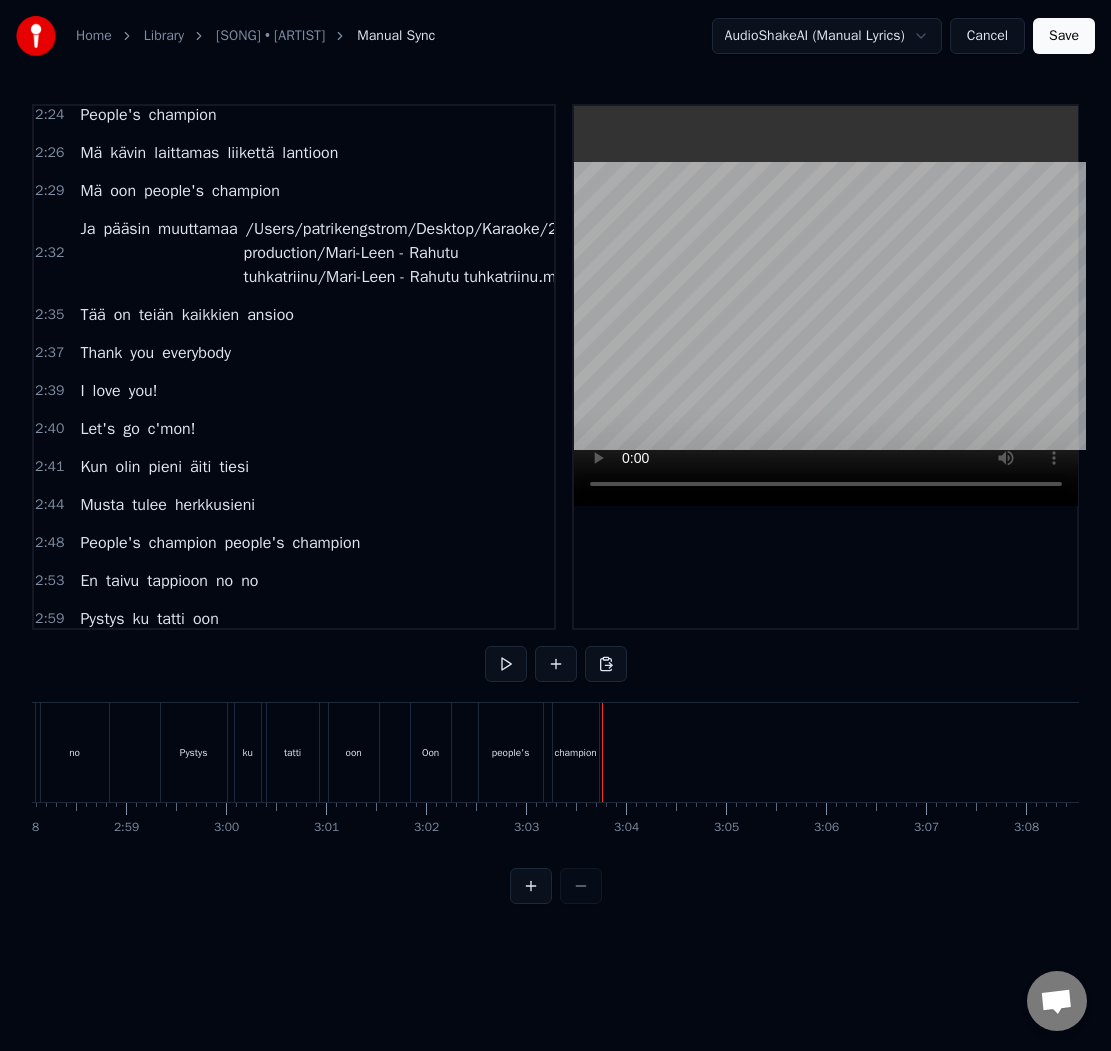 click on "Oon people's champion" at bounding box center [507, 752] 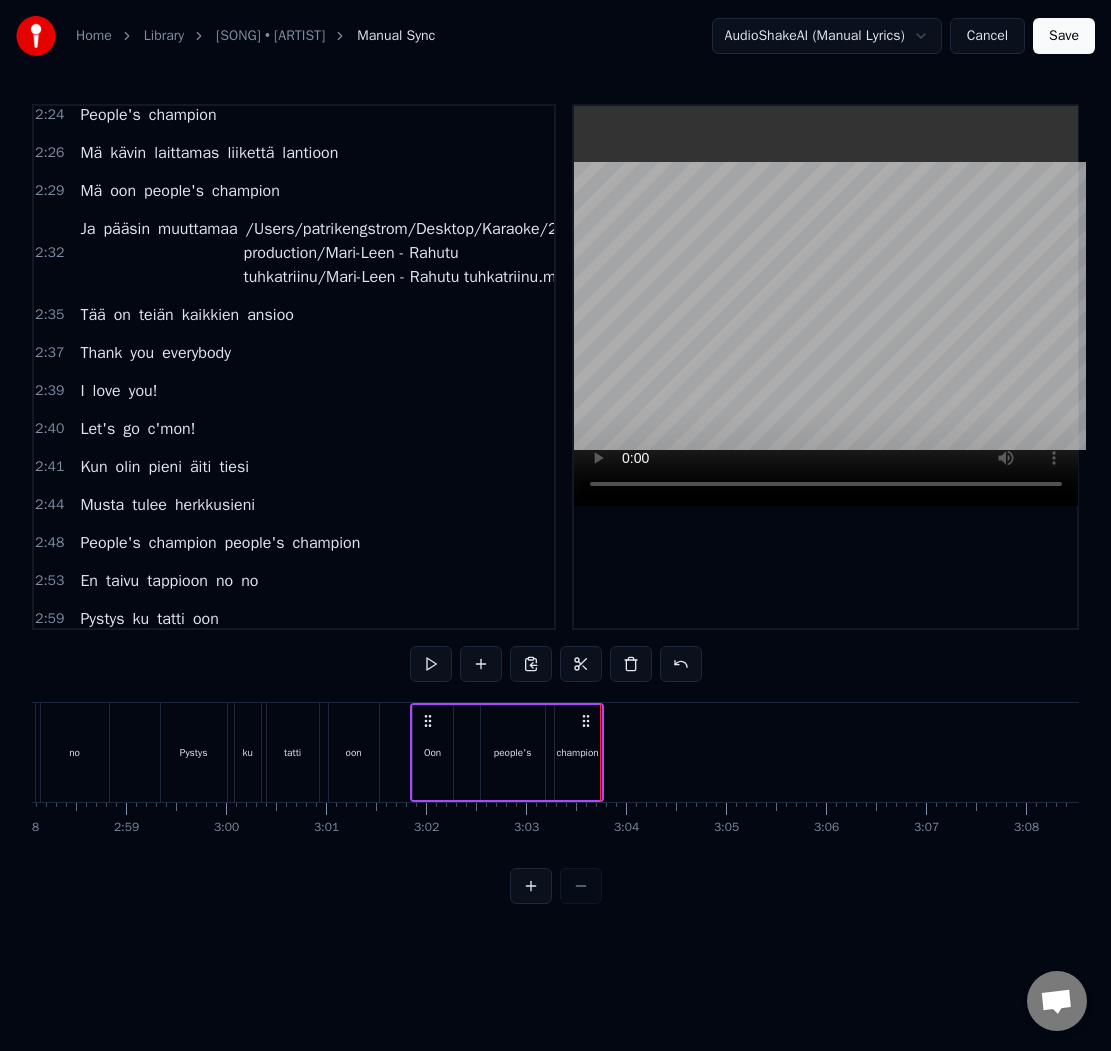 click on "champion" at bounding box center (577, 752) 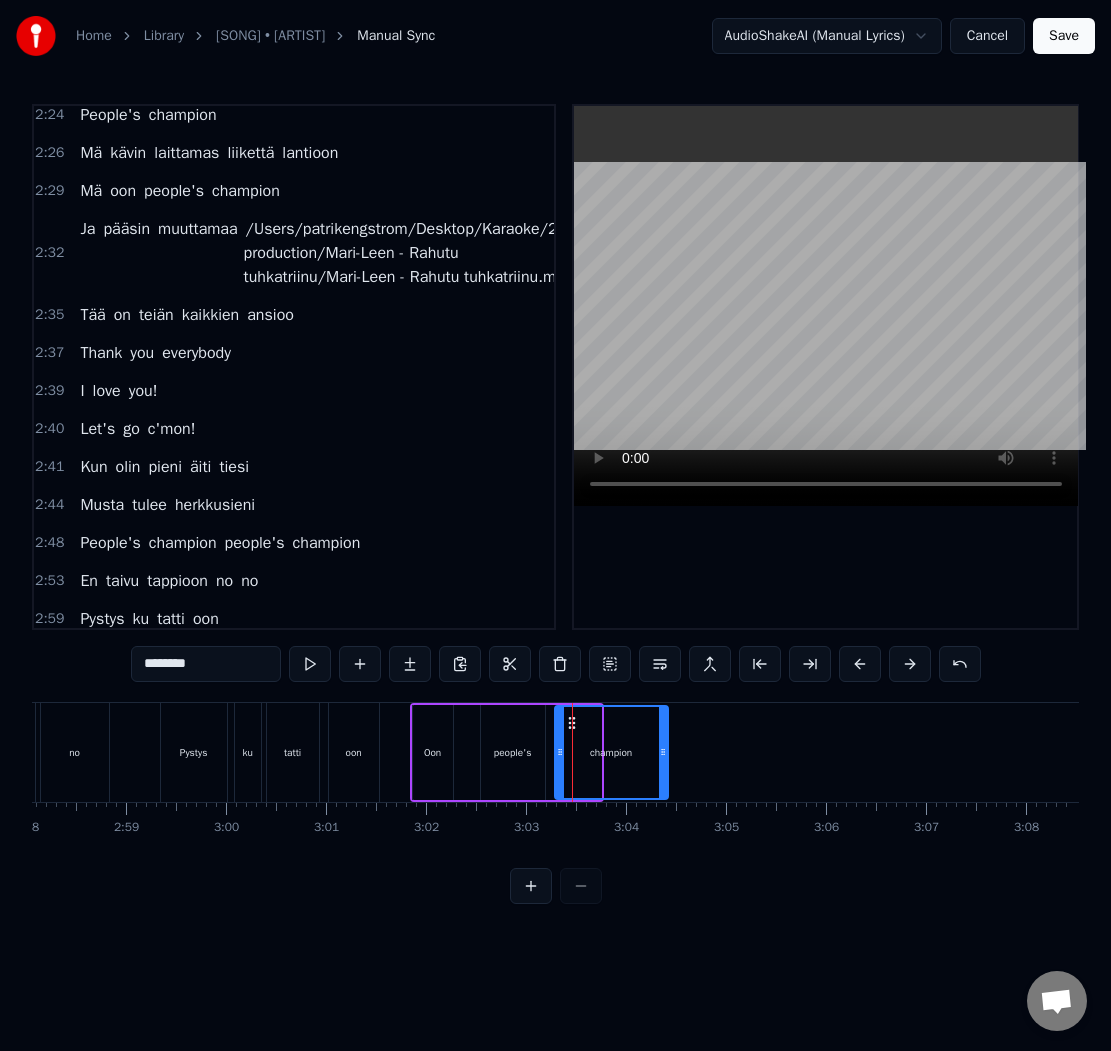 drag, startPoint x: 595, startPoint y: 750, endPoint x: 662, endPoint y: 750, distance: 67 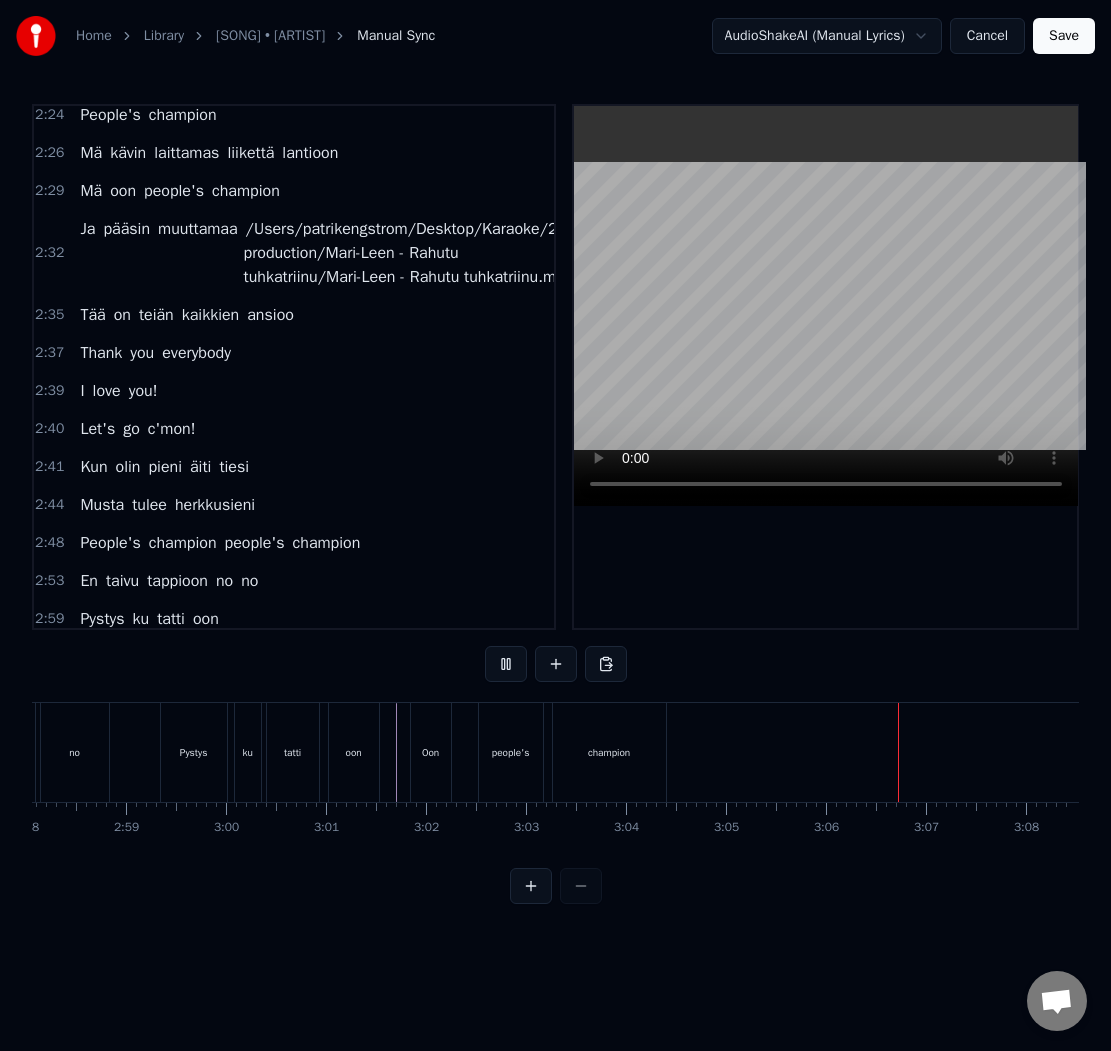 click on "Save" at bounding box center [1064, 36] 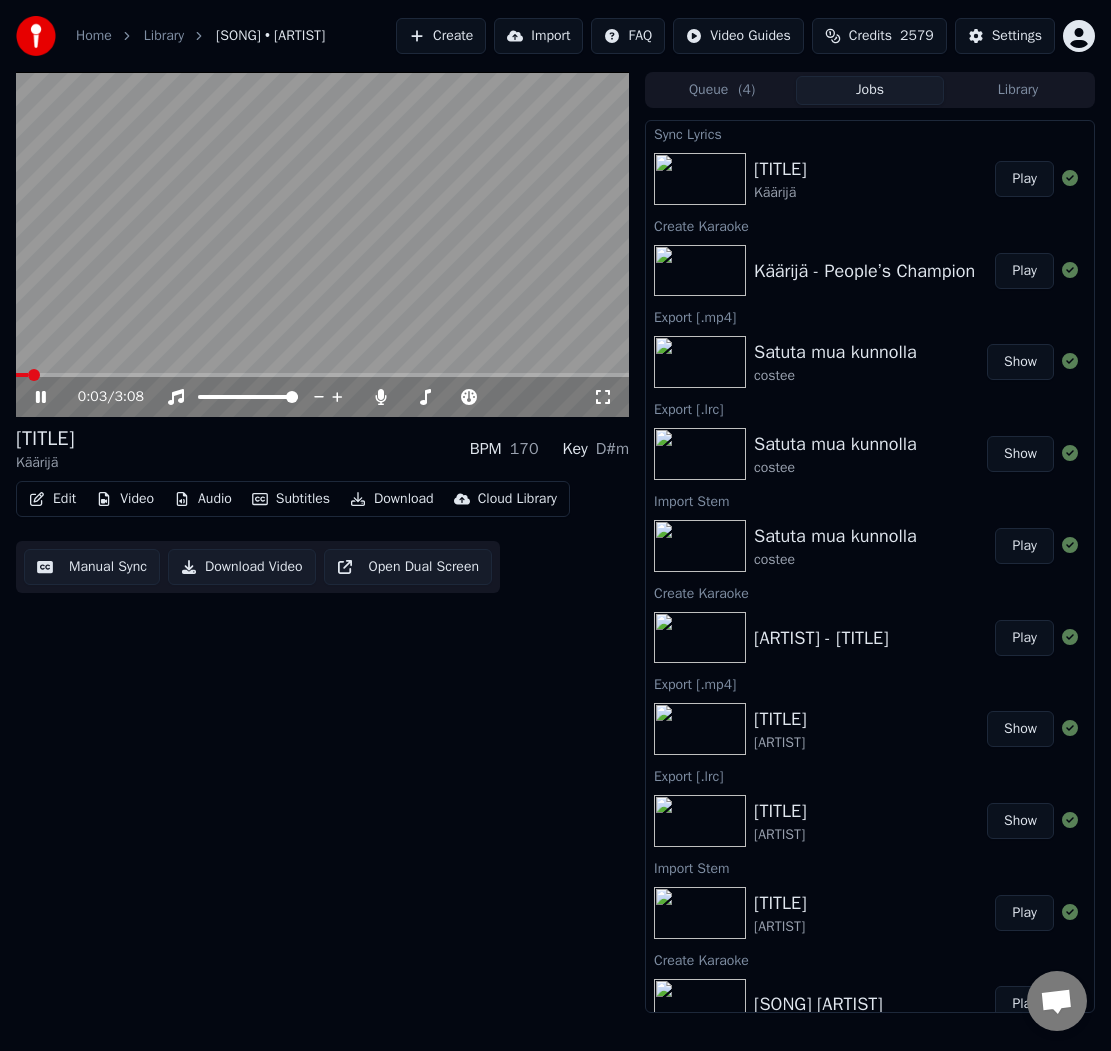 click at bounding box center (322, 244) 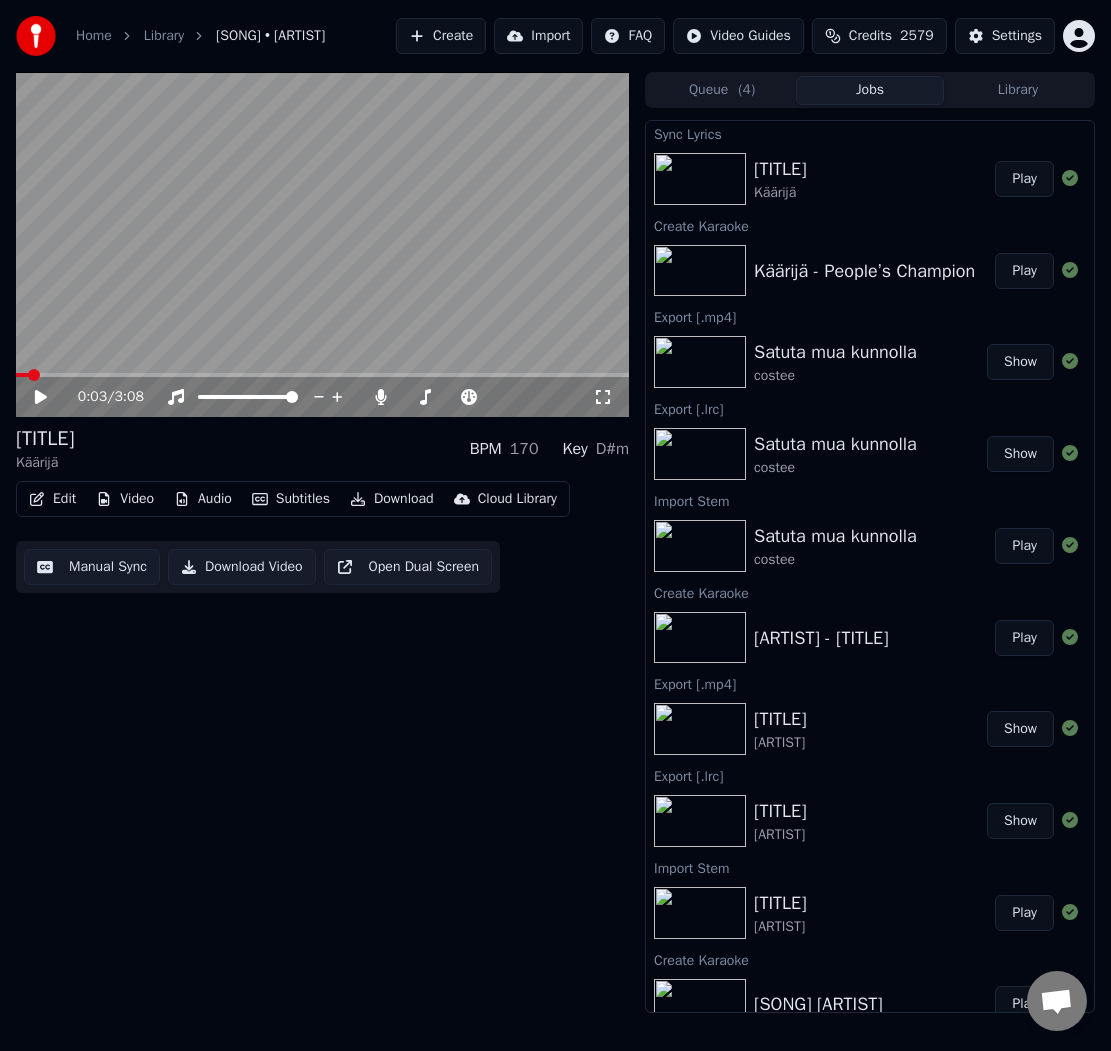 click on "Audio" at bounding box center (203, 499) 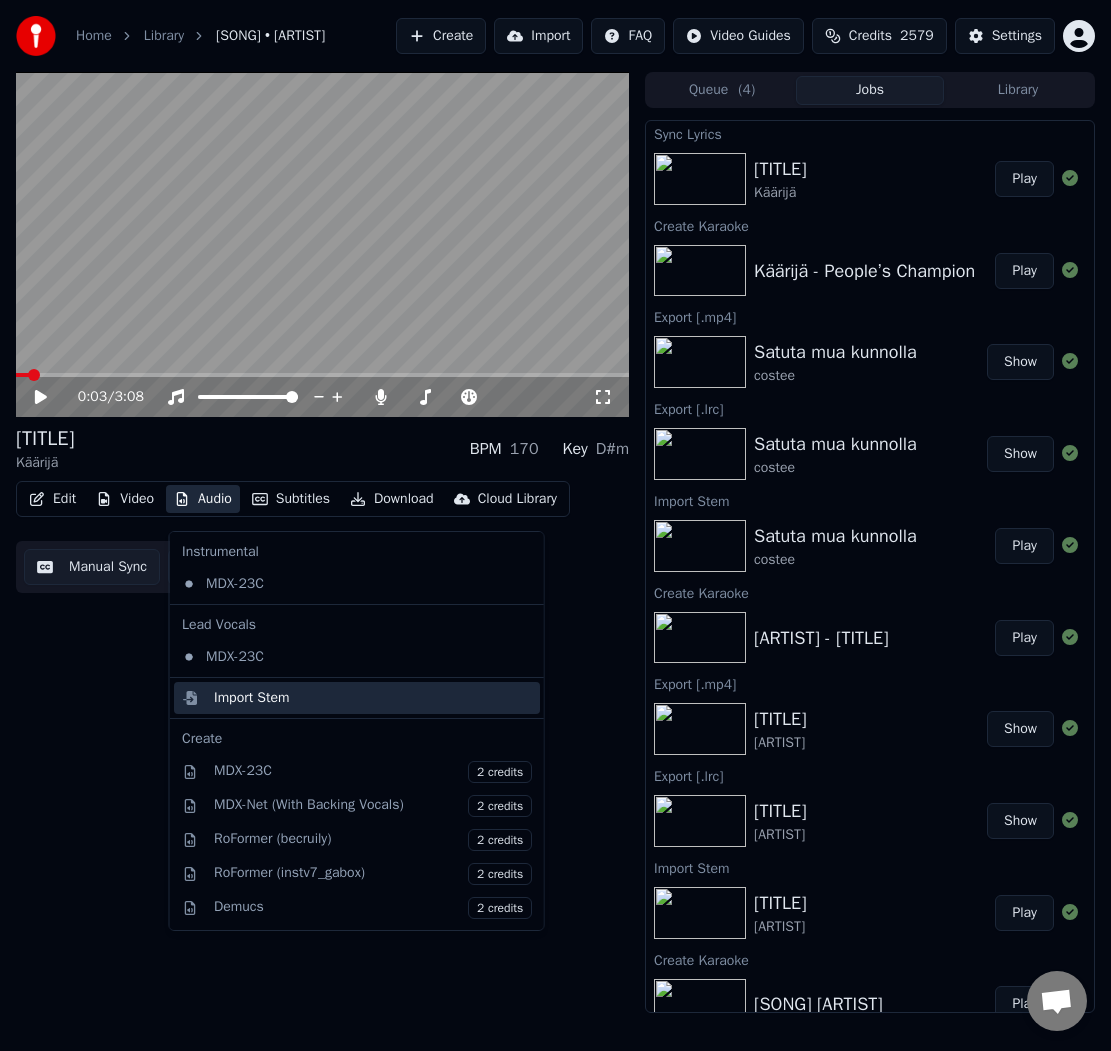 click on "Import Stem" at bounding box center (252, 698) 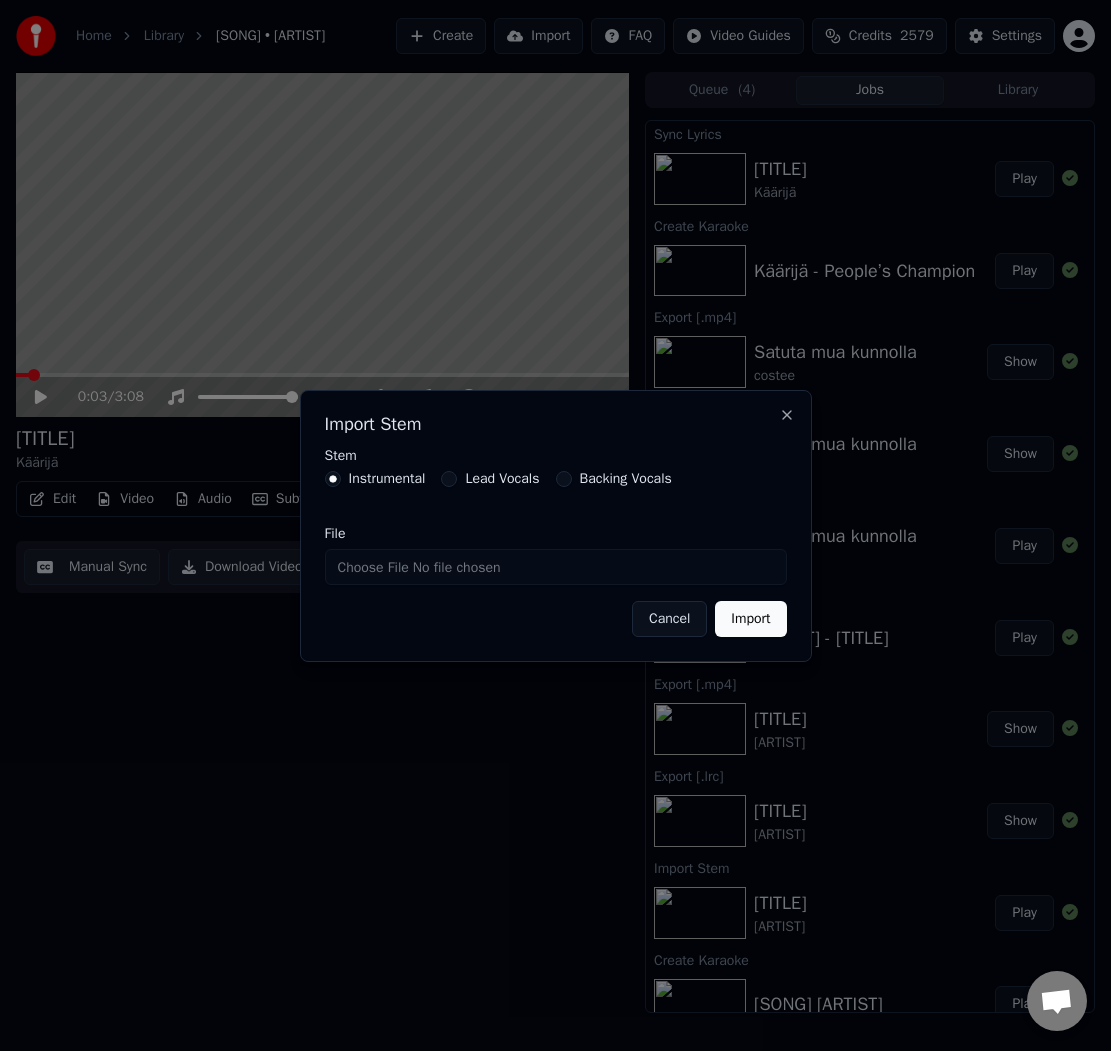 click on "File" at bounding box center (556, 567) 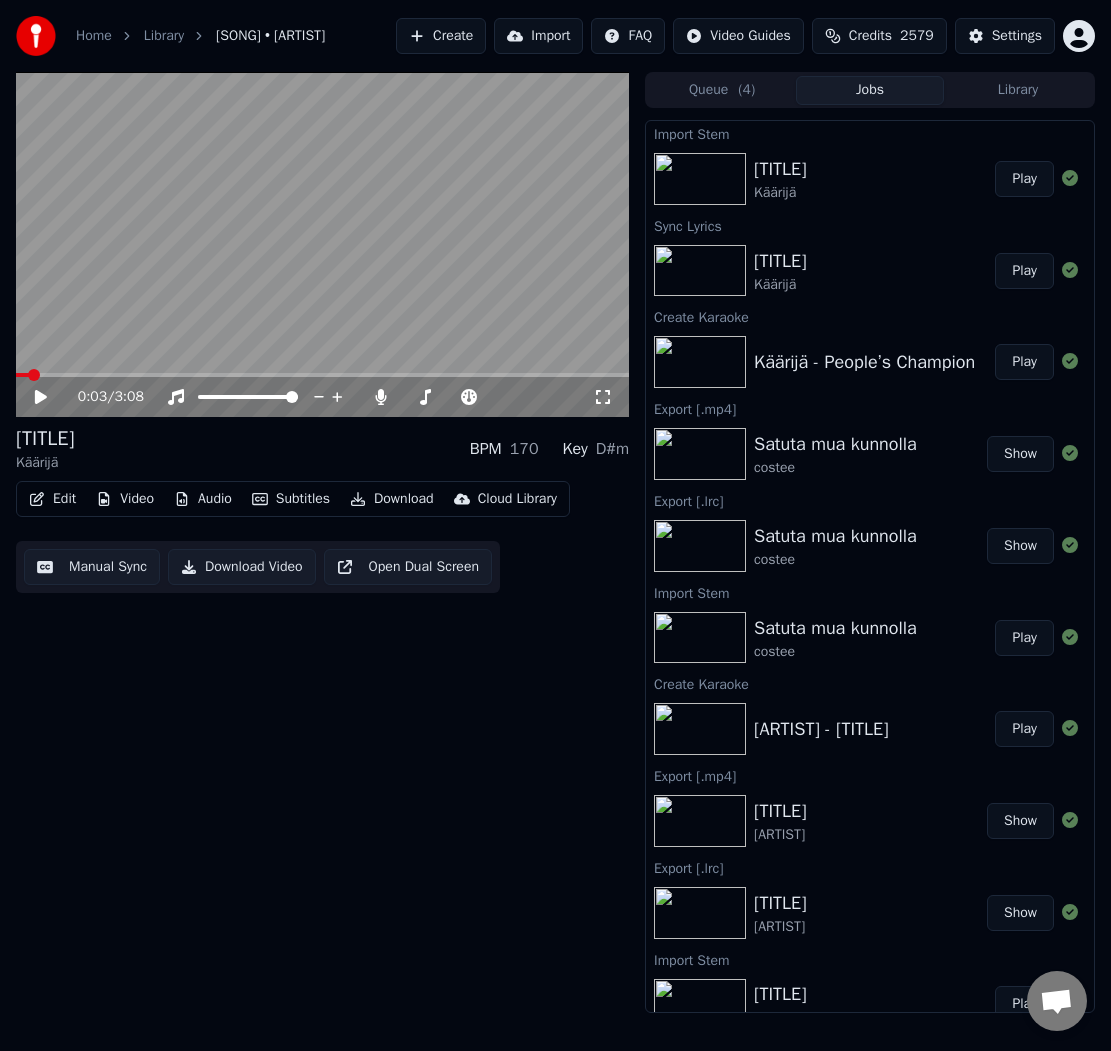 click 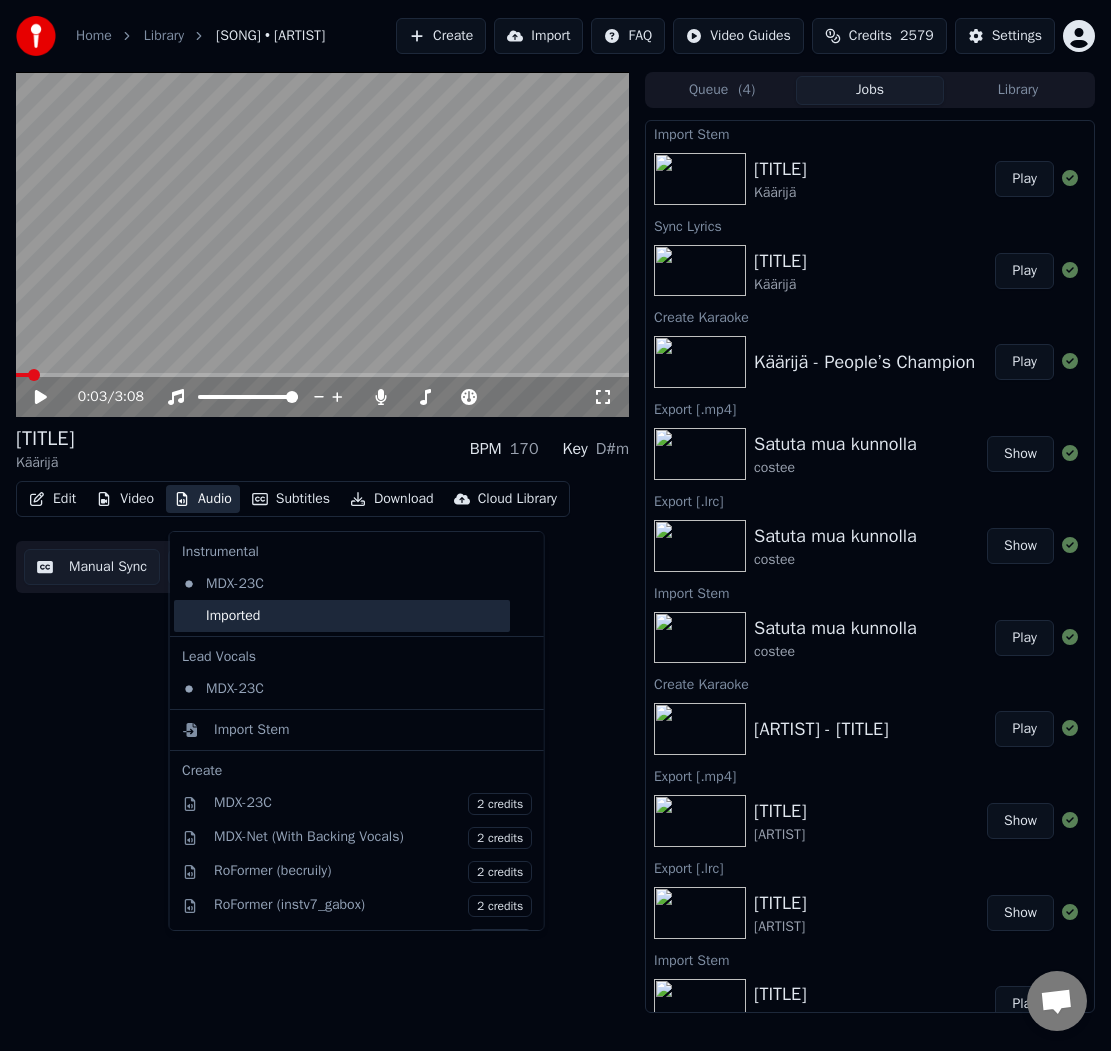 click on "Imported" at bounding box center [342, 616] 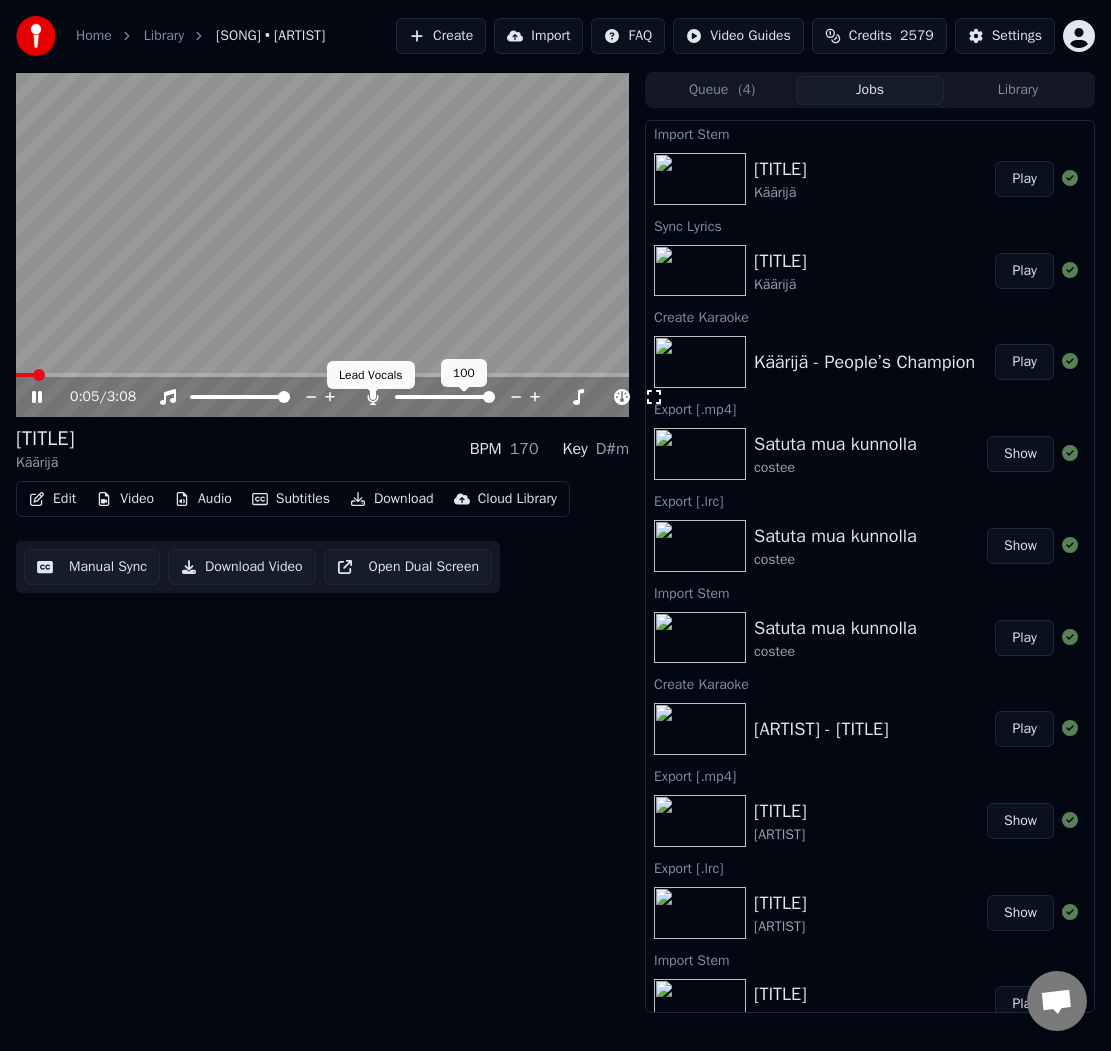 click 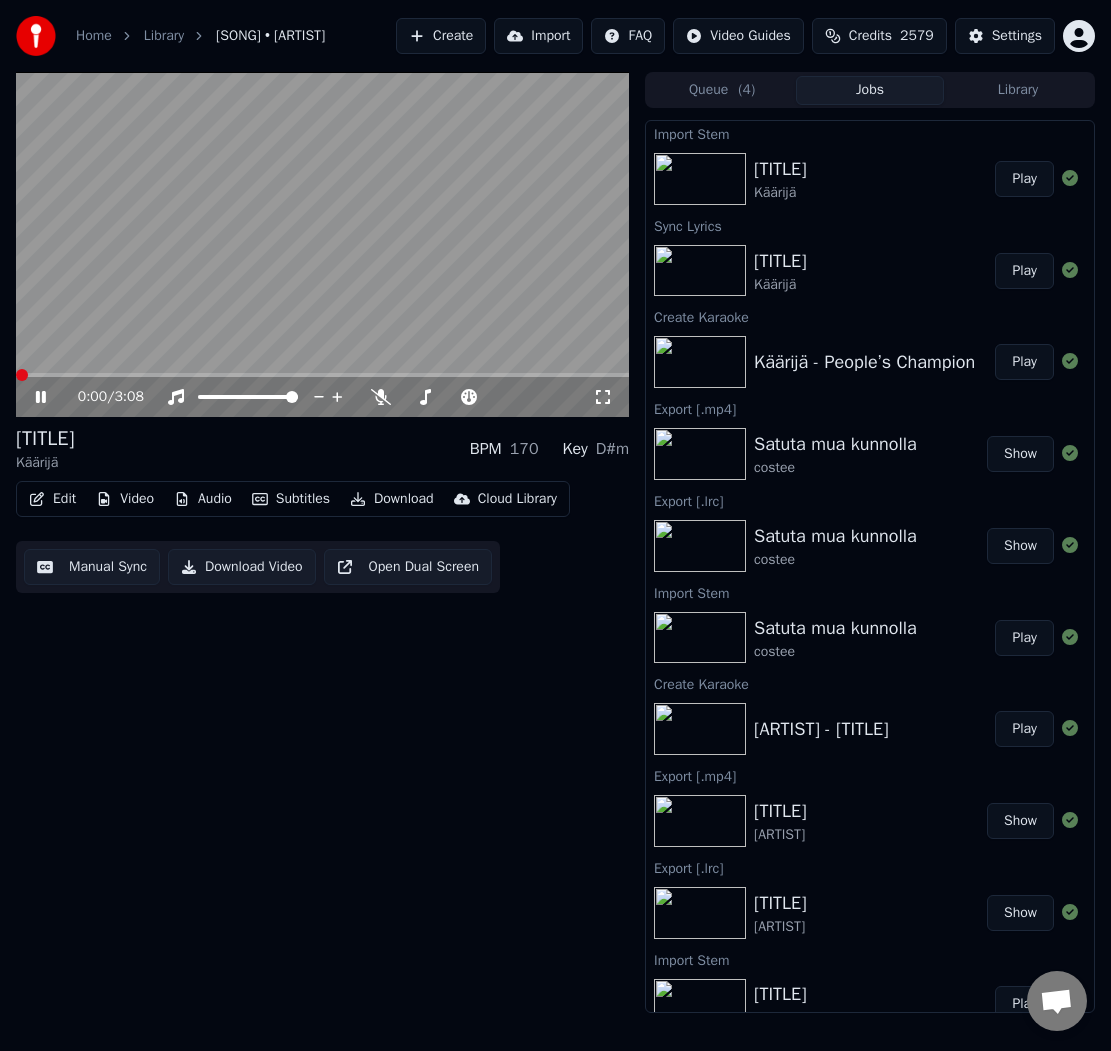 click at bounding box center [22, 375] 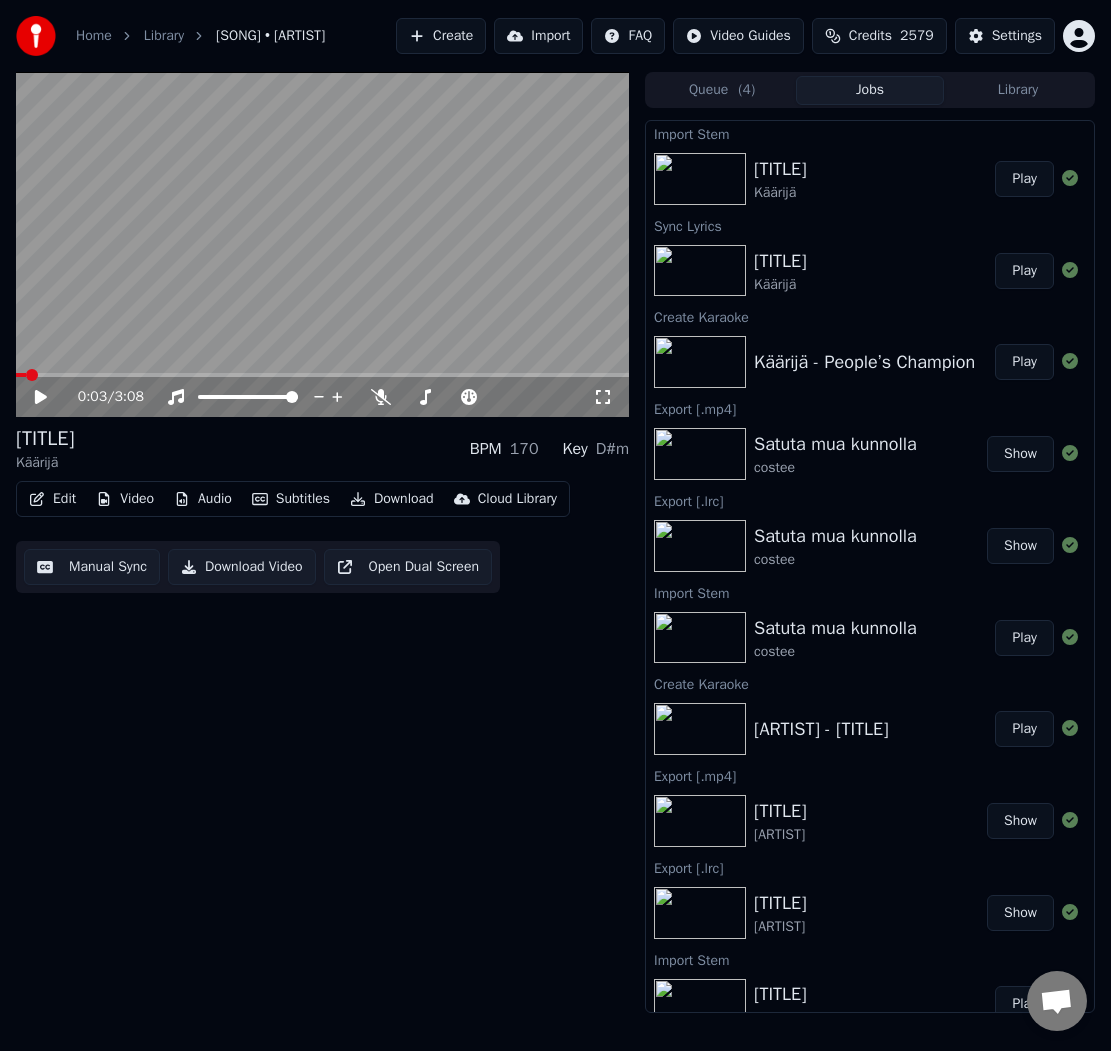 click on "Manual Sync" at bounding box center (92, 567) 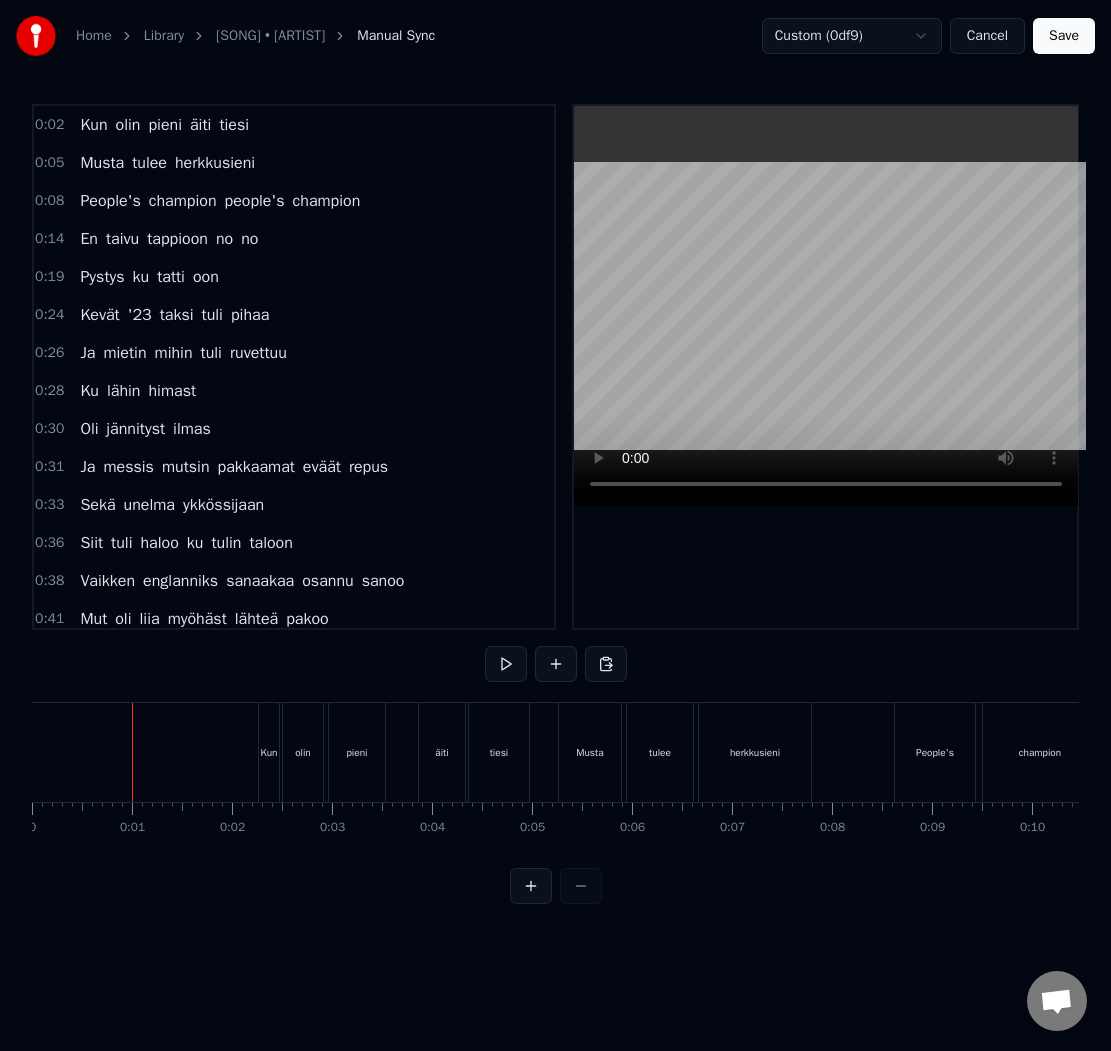 click on "Save" at bounding box center [1064, 36] 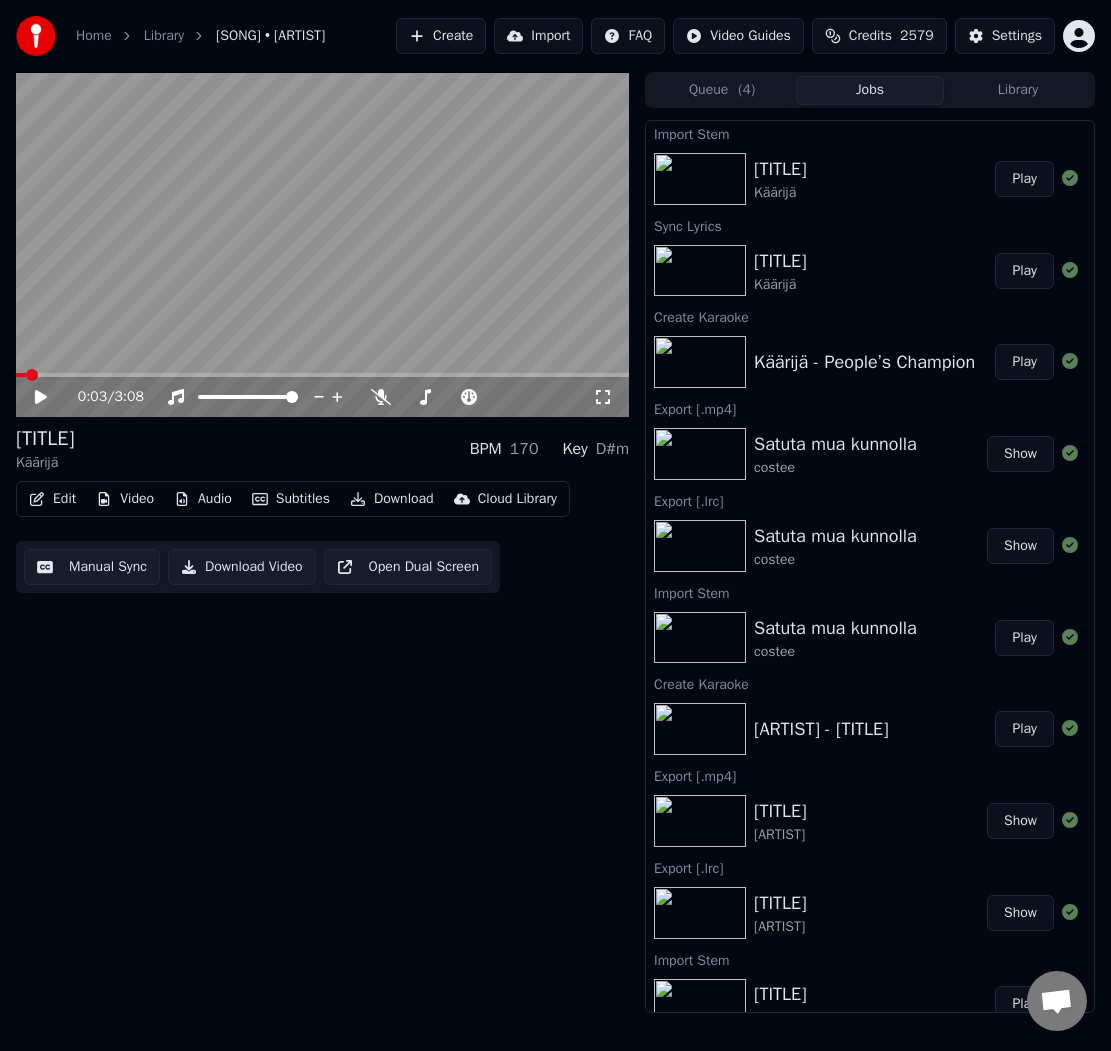 click on "Manual Sync" at bounding box center (92, 567) 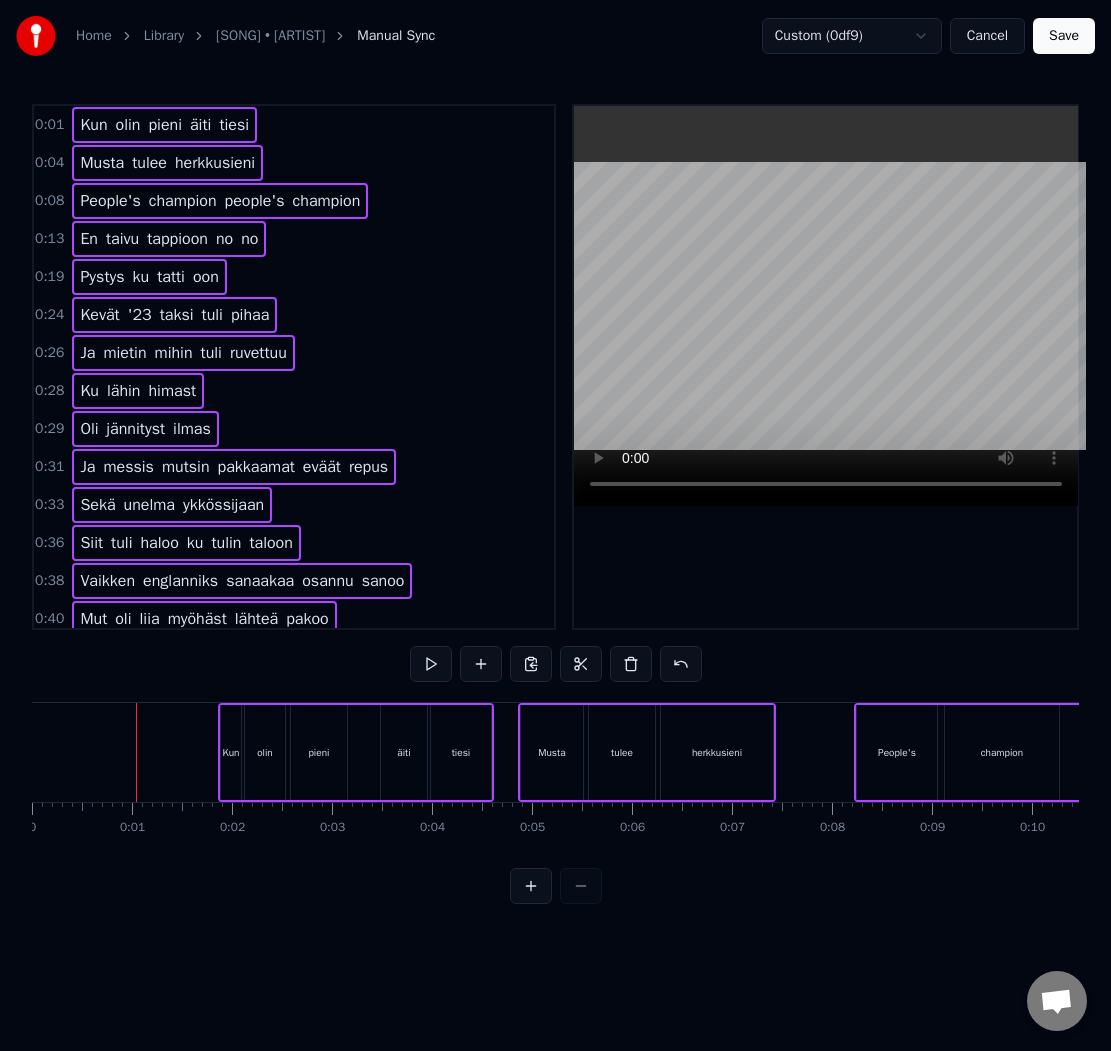 click at bounding box center [136, 752] 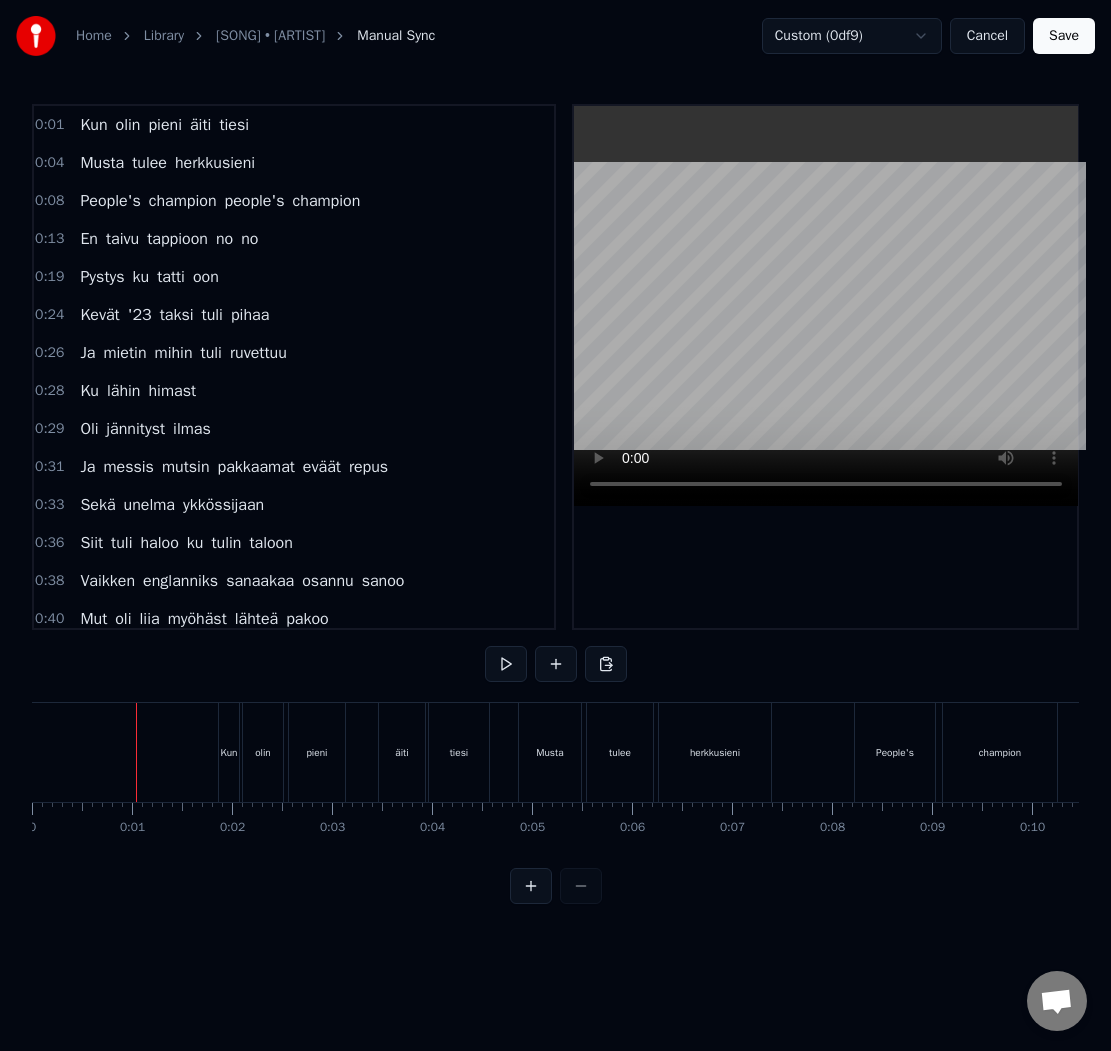 click on "Save" at bounding box center [1064, 36] 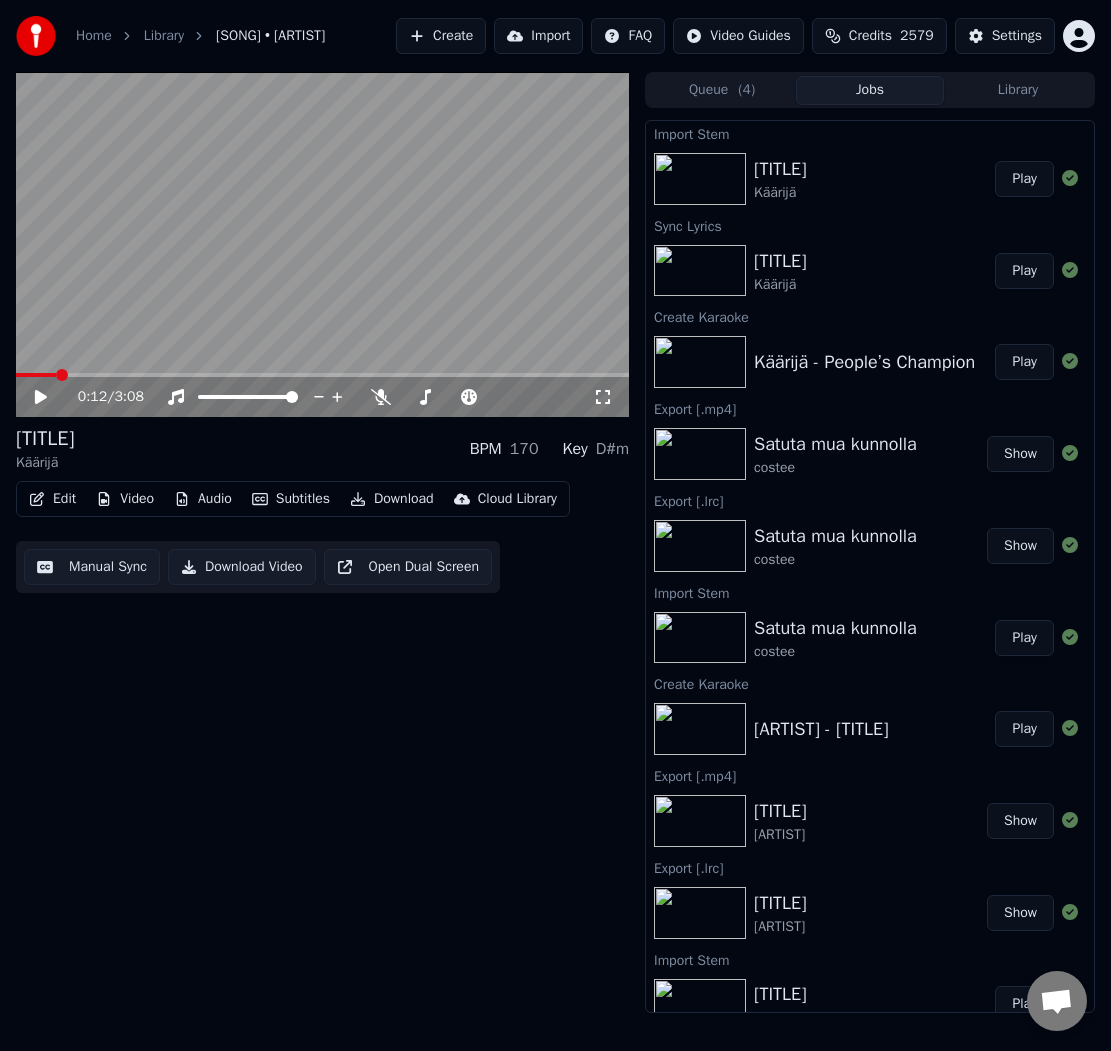 click on "Manual Sync" at bounding box center [92, 567] 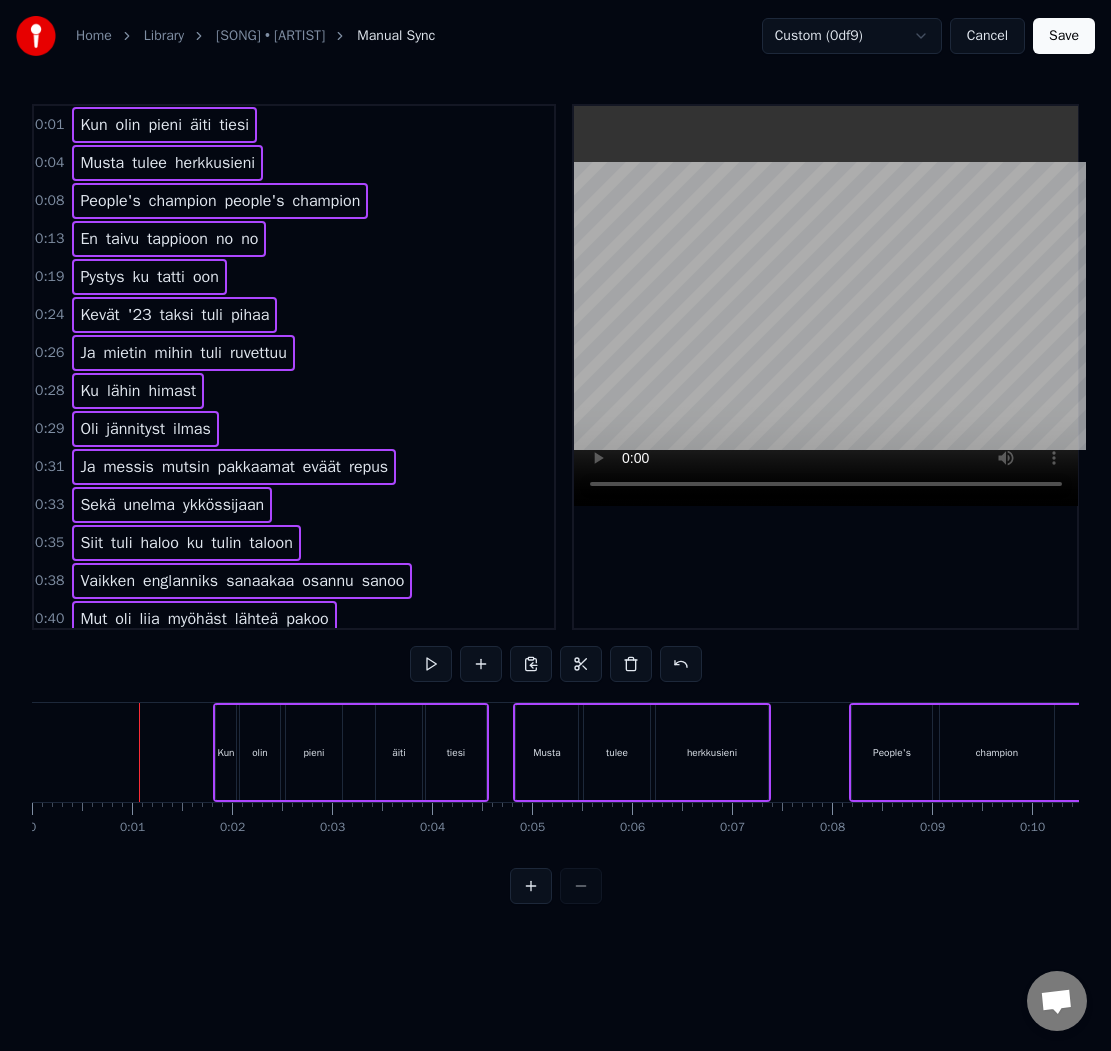 click at bounding box center (139, 752) 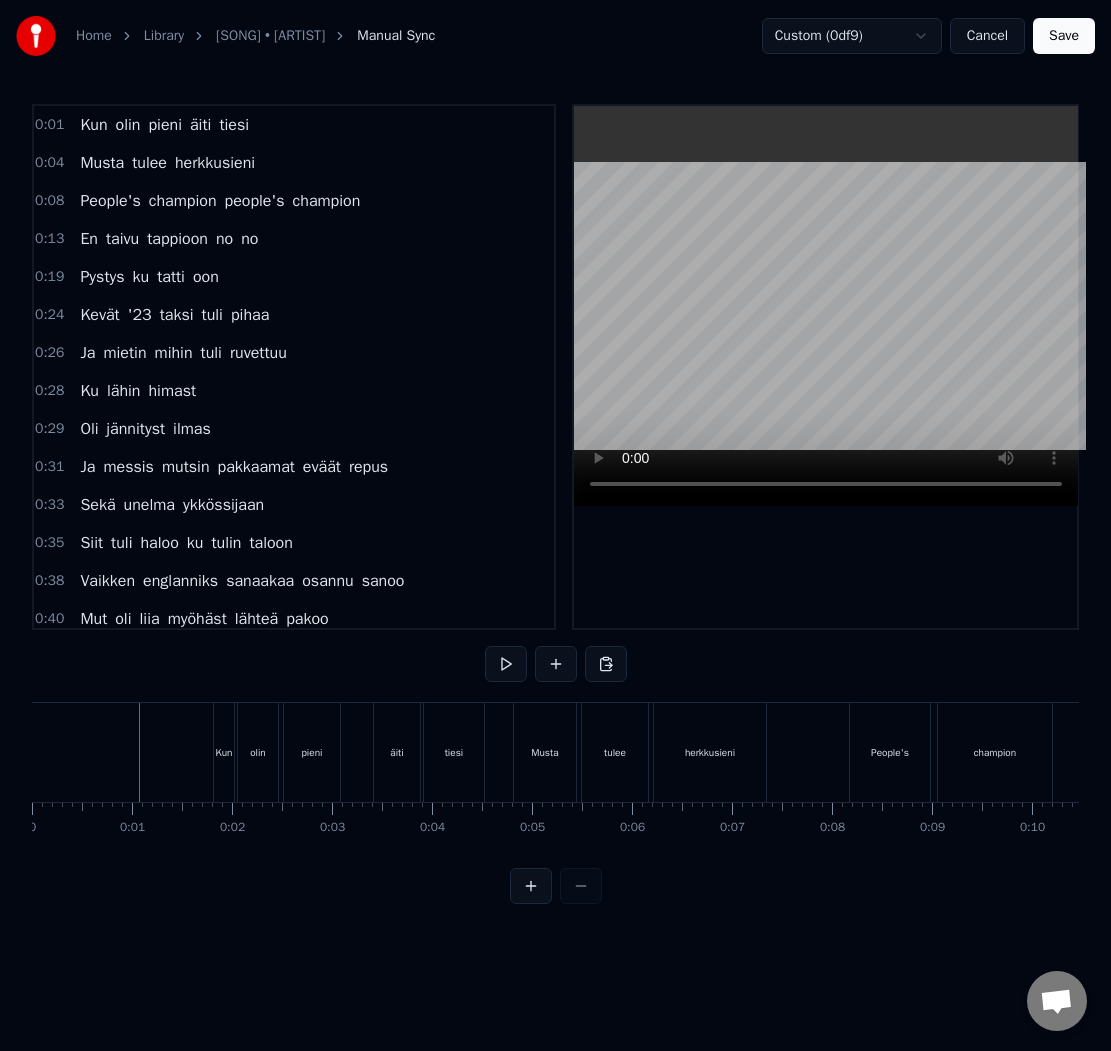 click on "Save" at bounding box center (1064, 36) 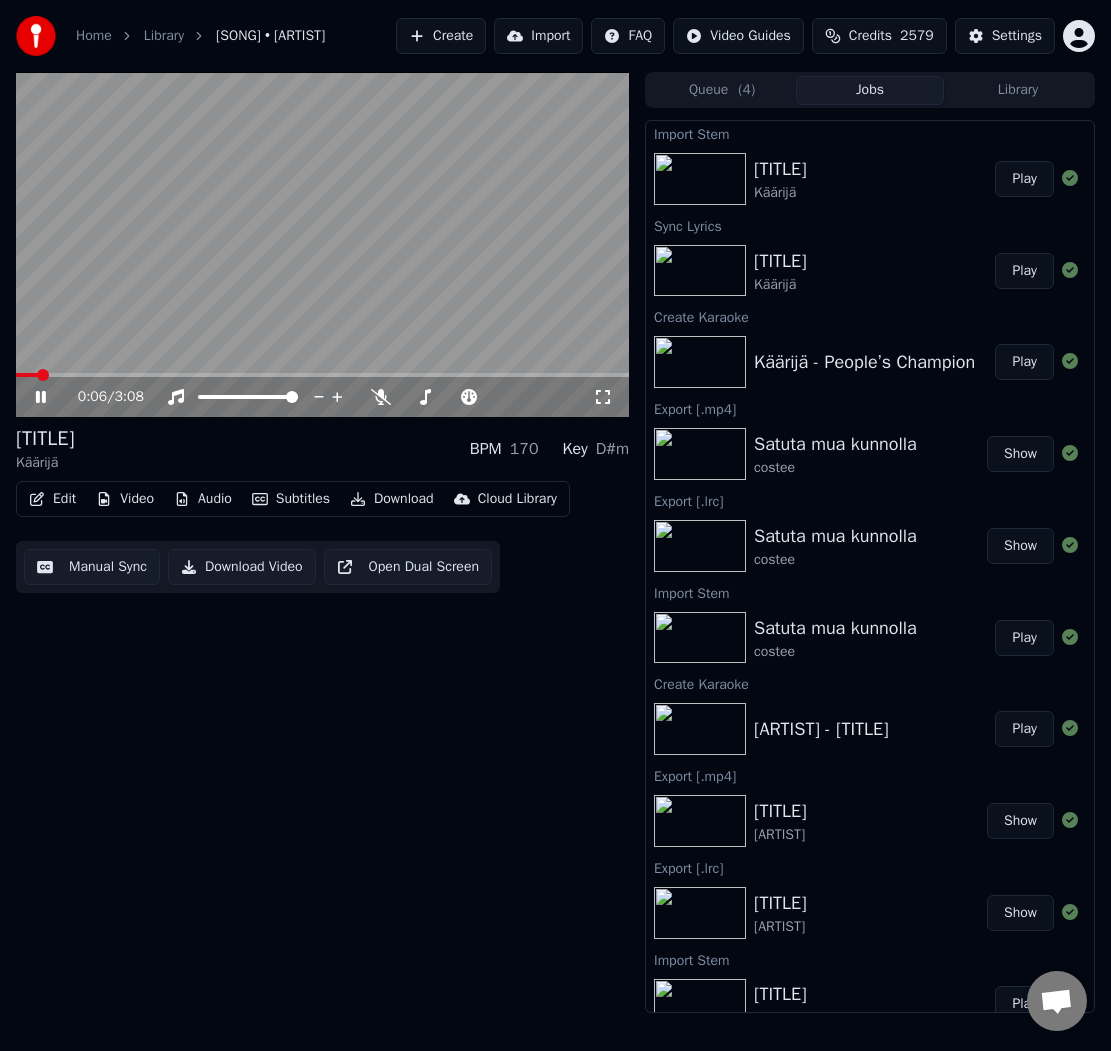 click at bounding box center (322, 244) 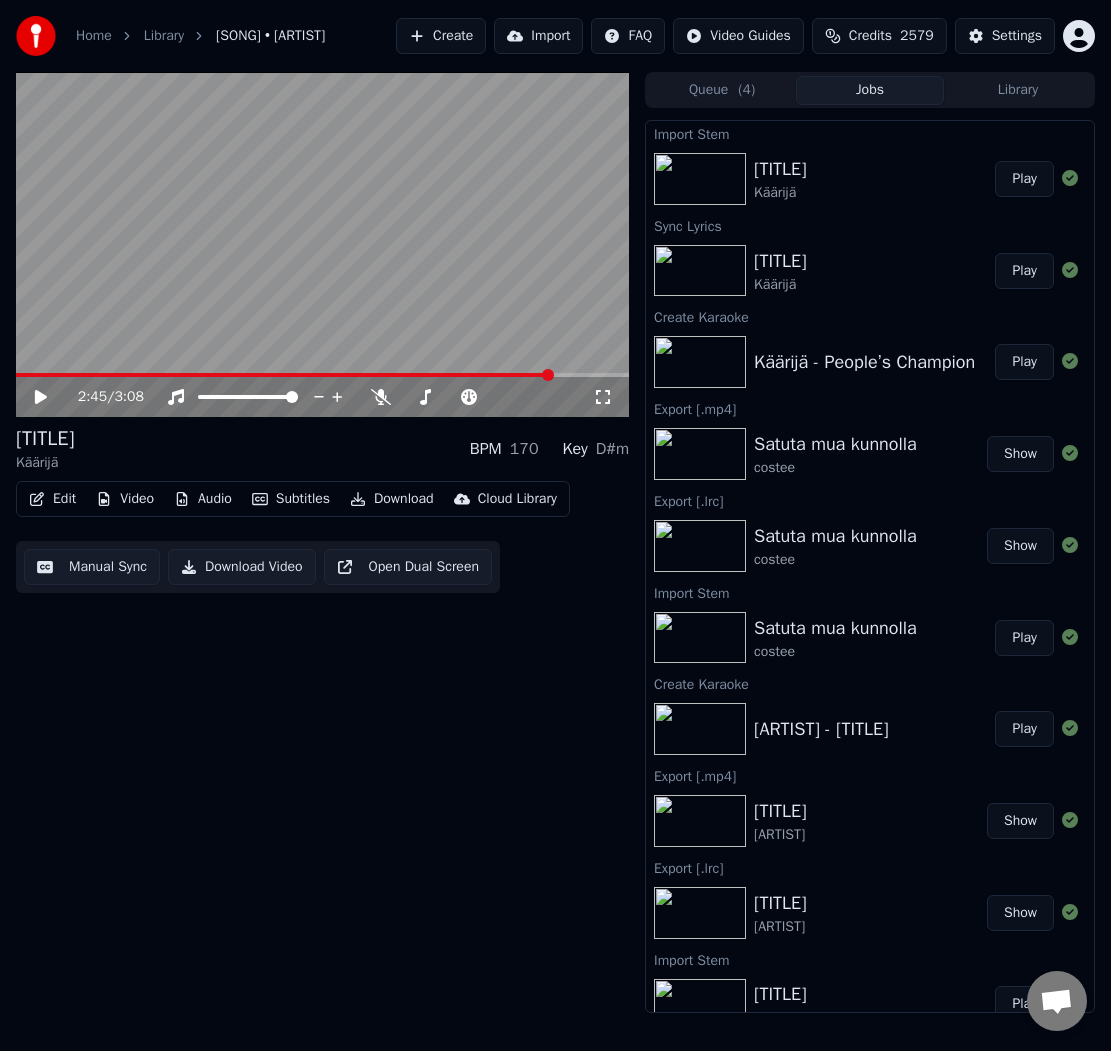 click at bounding box center [322, 375] 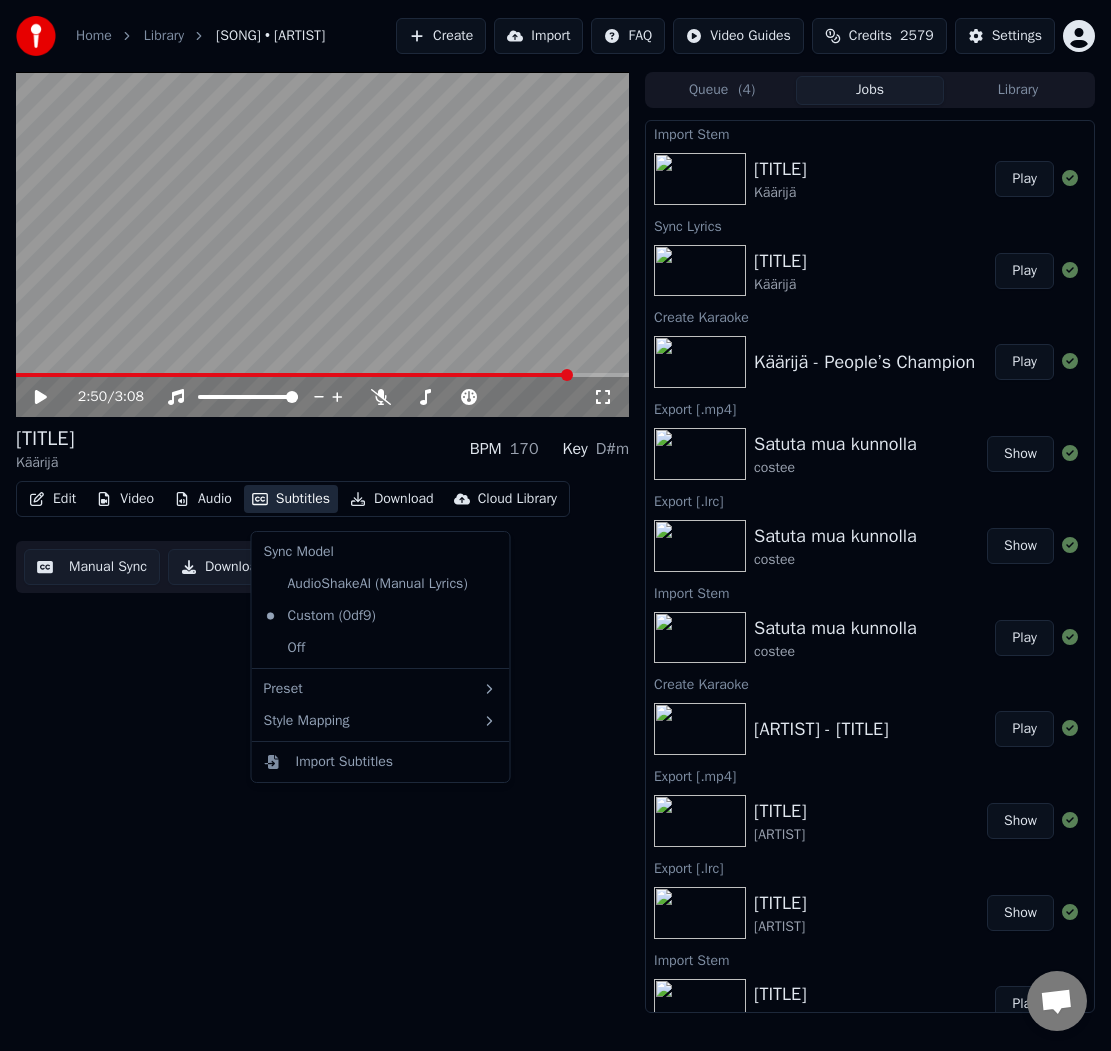click on "Subtitles" at bounding box center (291, 499) 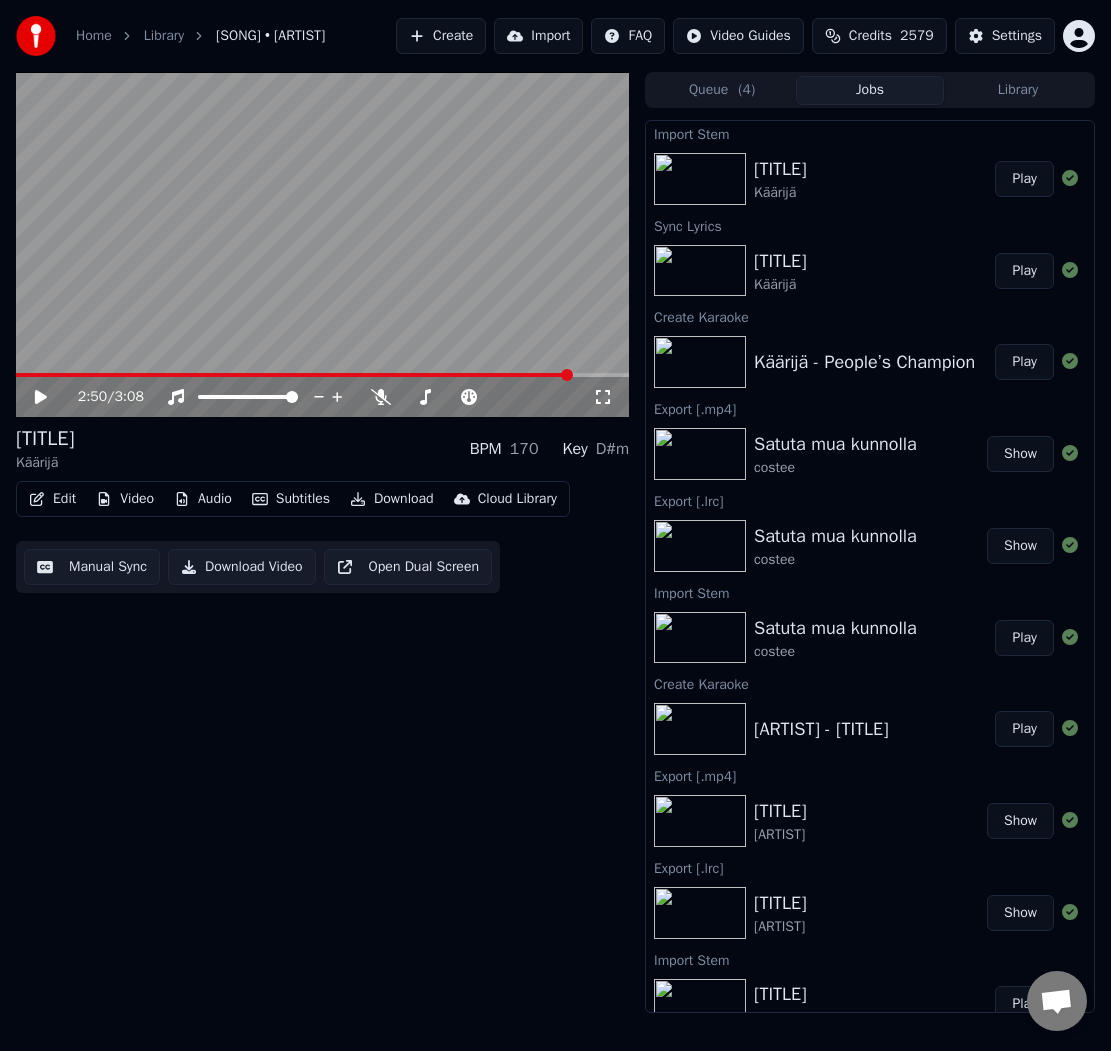 click on "Download" at bounding box center (392, 499) 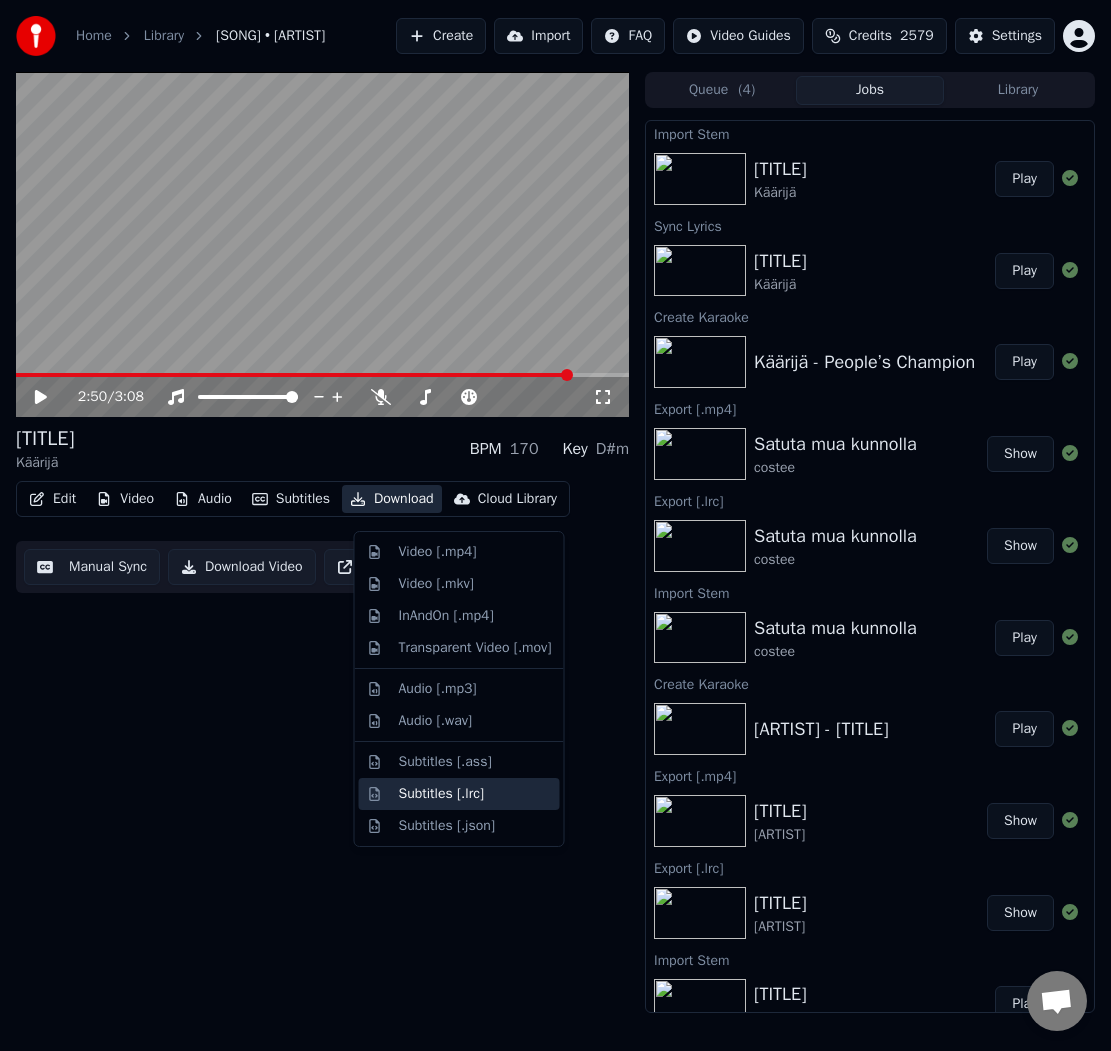 click on "Subtitles [.lrc]" at bounding box center [442, 794] 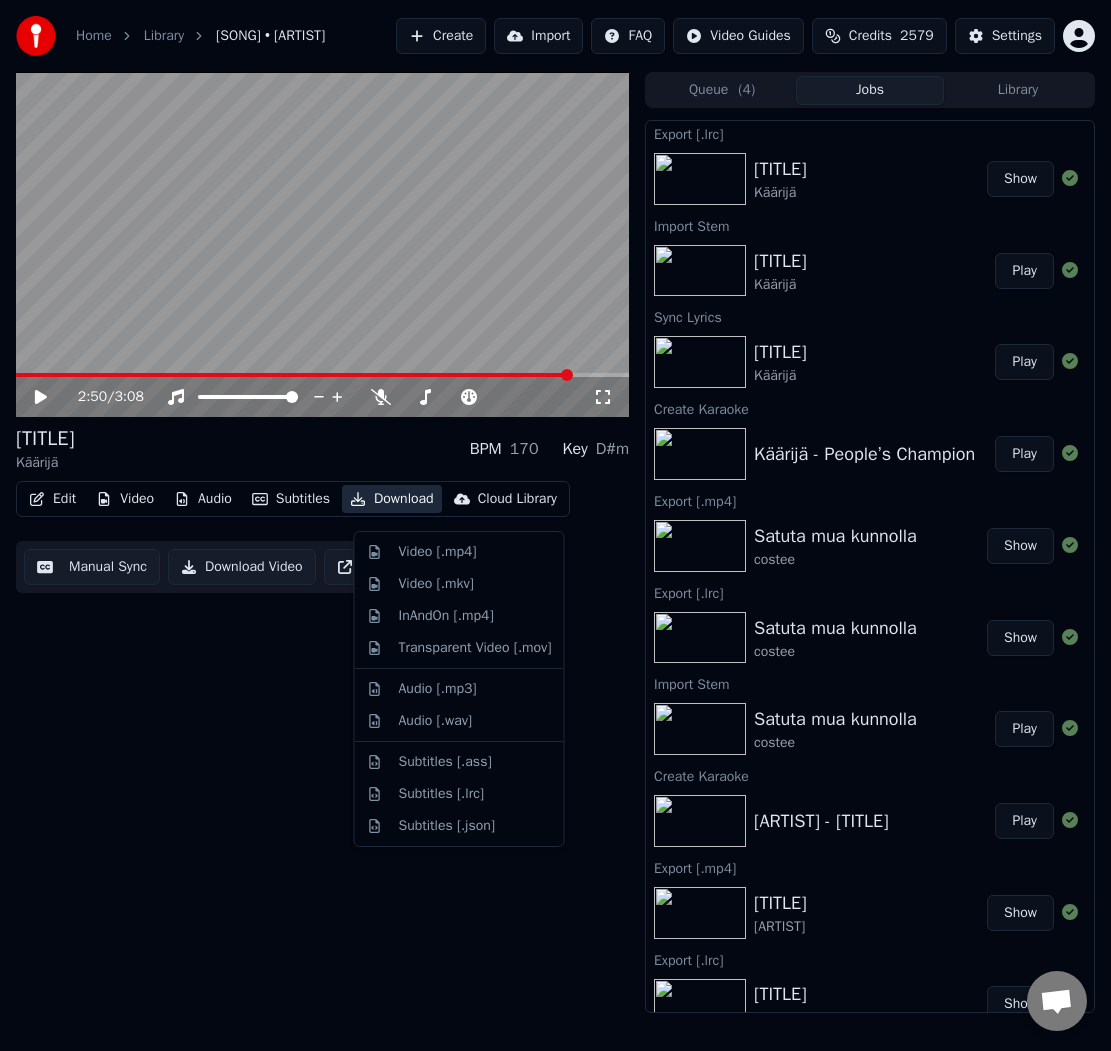 click on "Download" at bounding box center [392, 499] 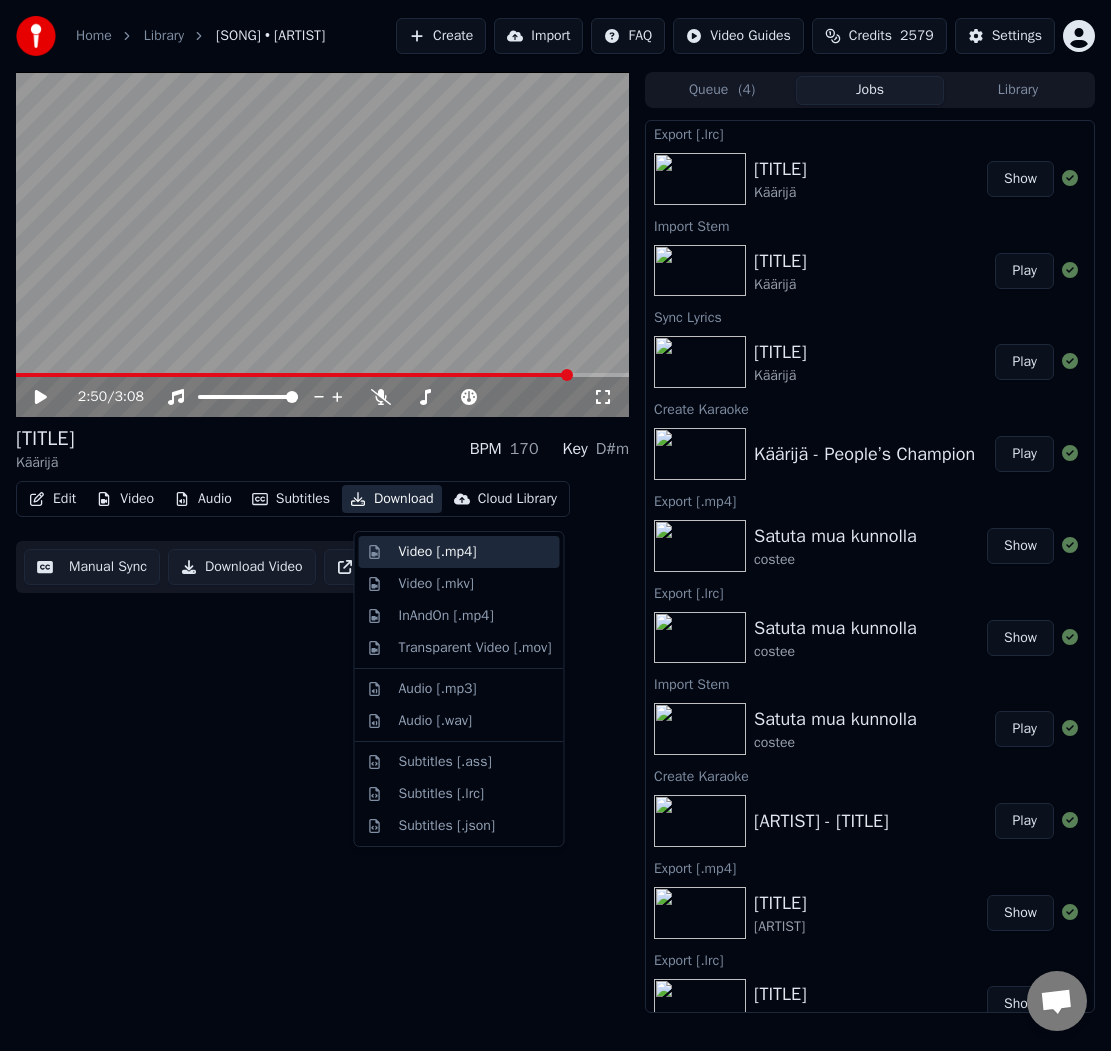 click on "Video [.mp4]" at bounding box center (438, 552) 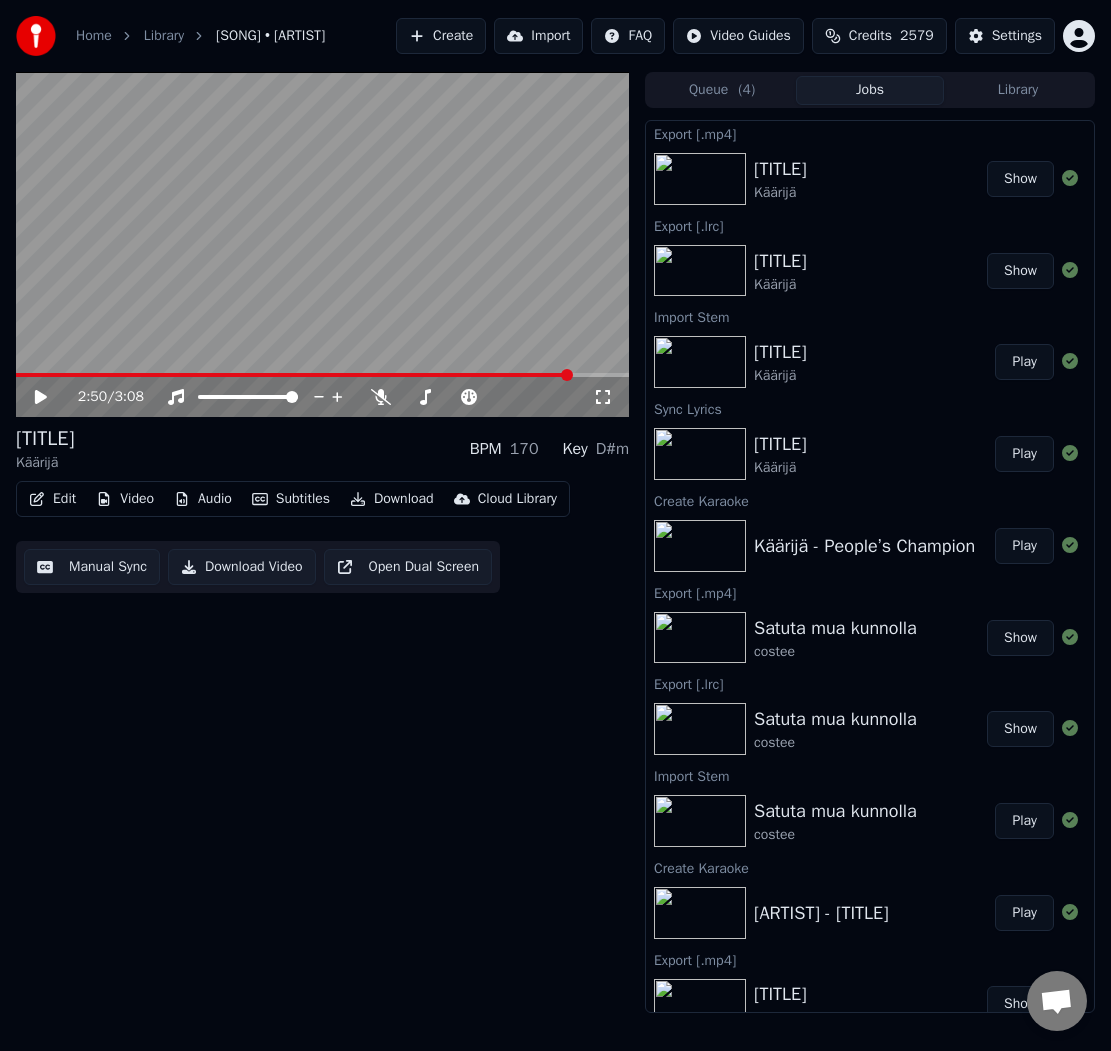 click on "[TITLE] [ARTIST] BPM 170 Key D#m" at bounding box center [322, 449] 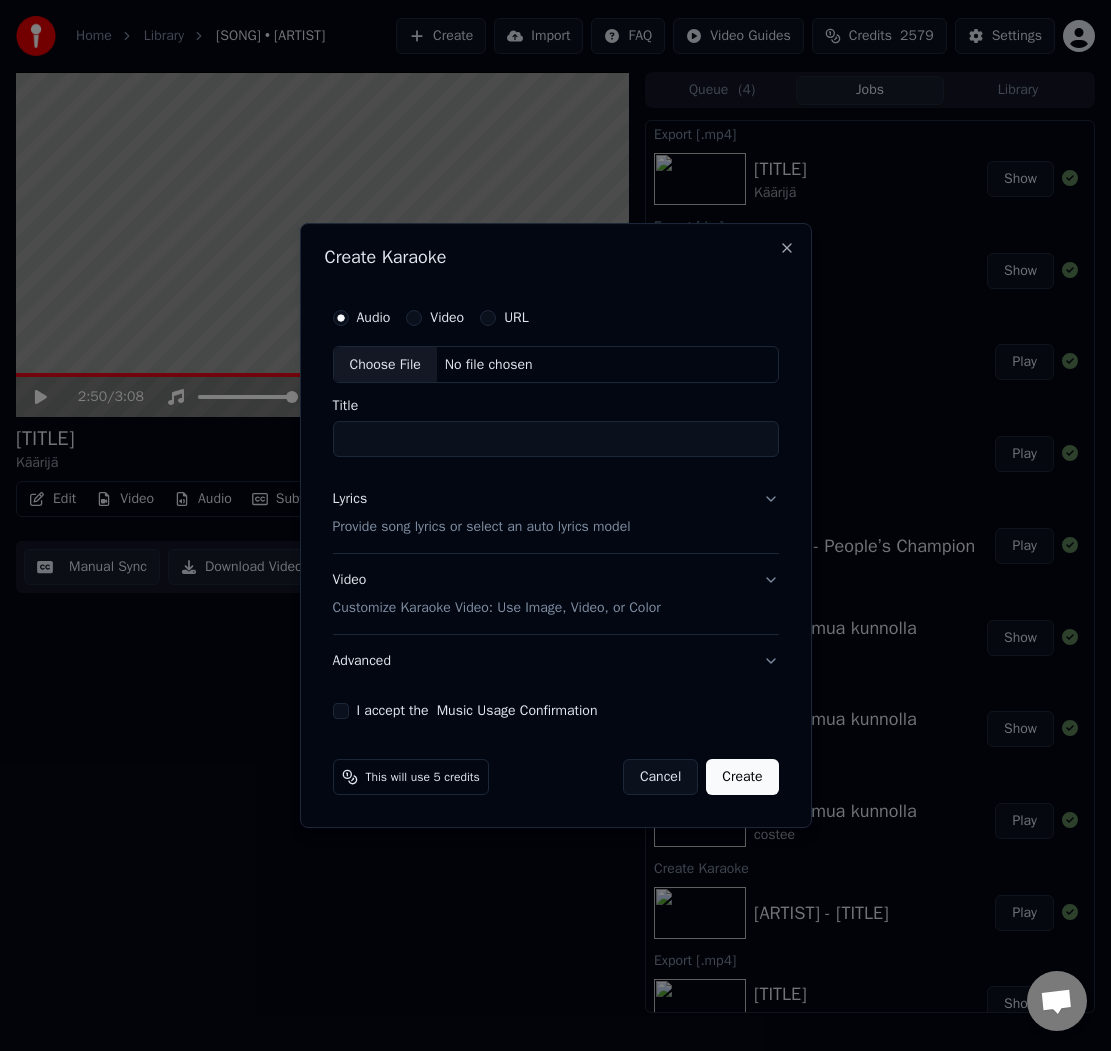 click on "Choose File" at bounding box center [385, 365] 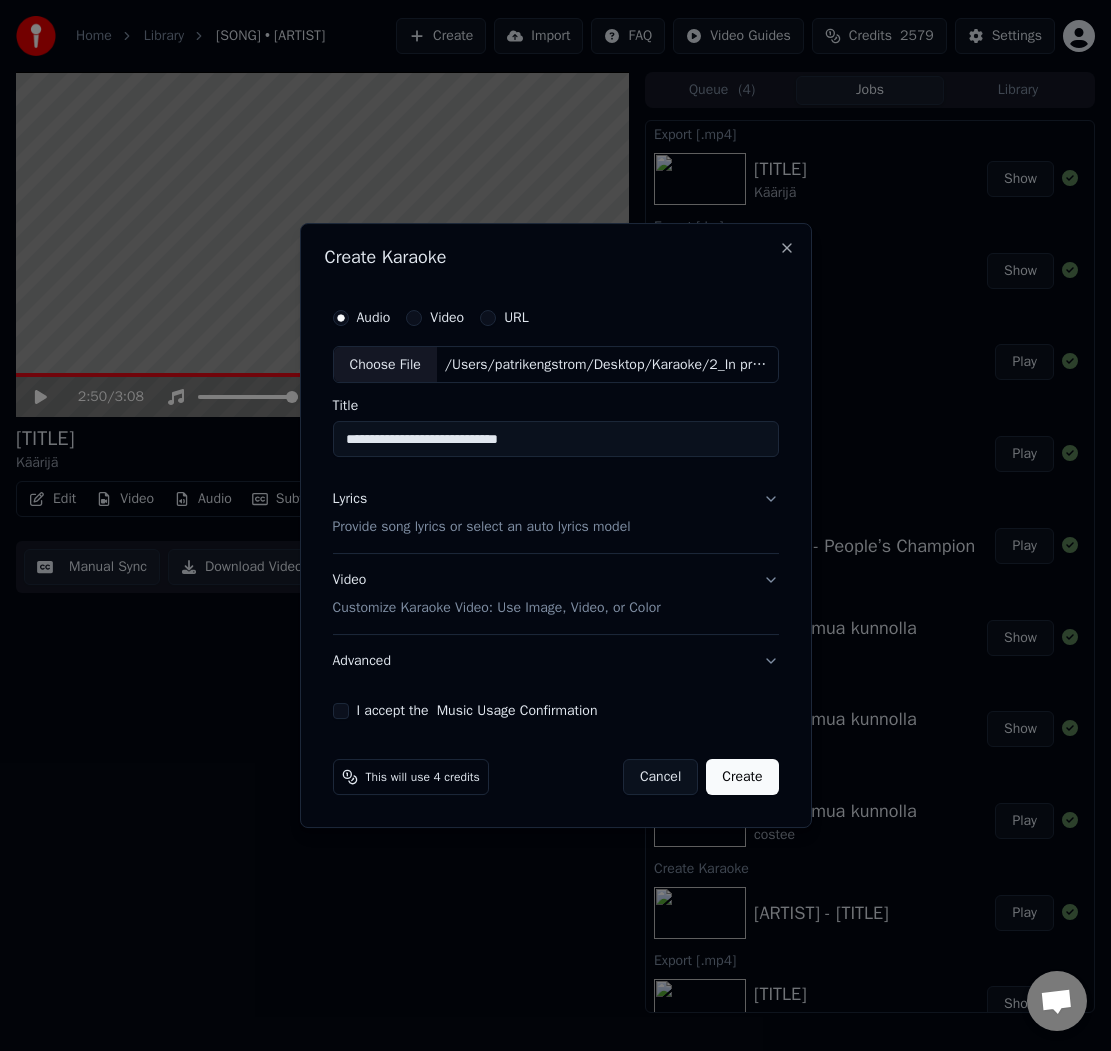 click on "Lyrics Provide song lyrics or select an auto lyrics model" at bounding box center (482, 514) 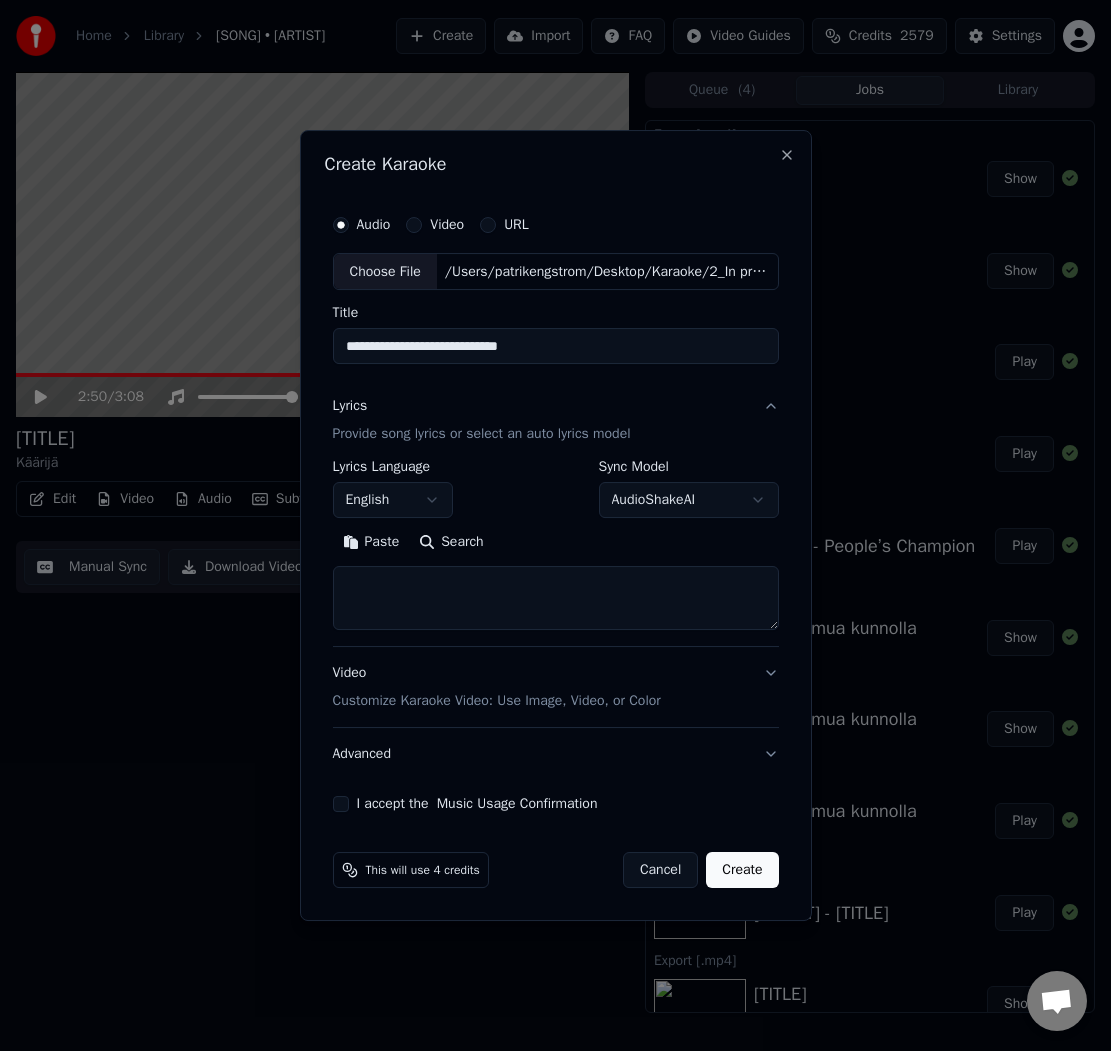 click on "Paste" at bounding box center [371, 543] 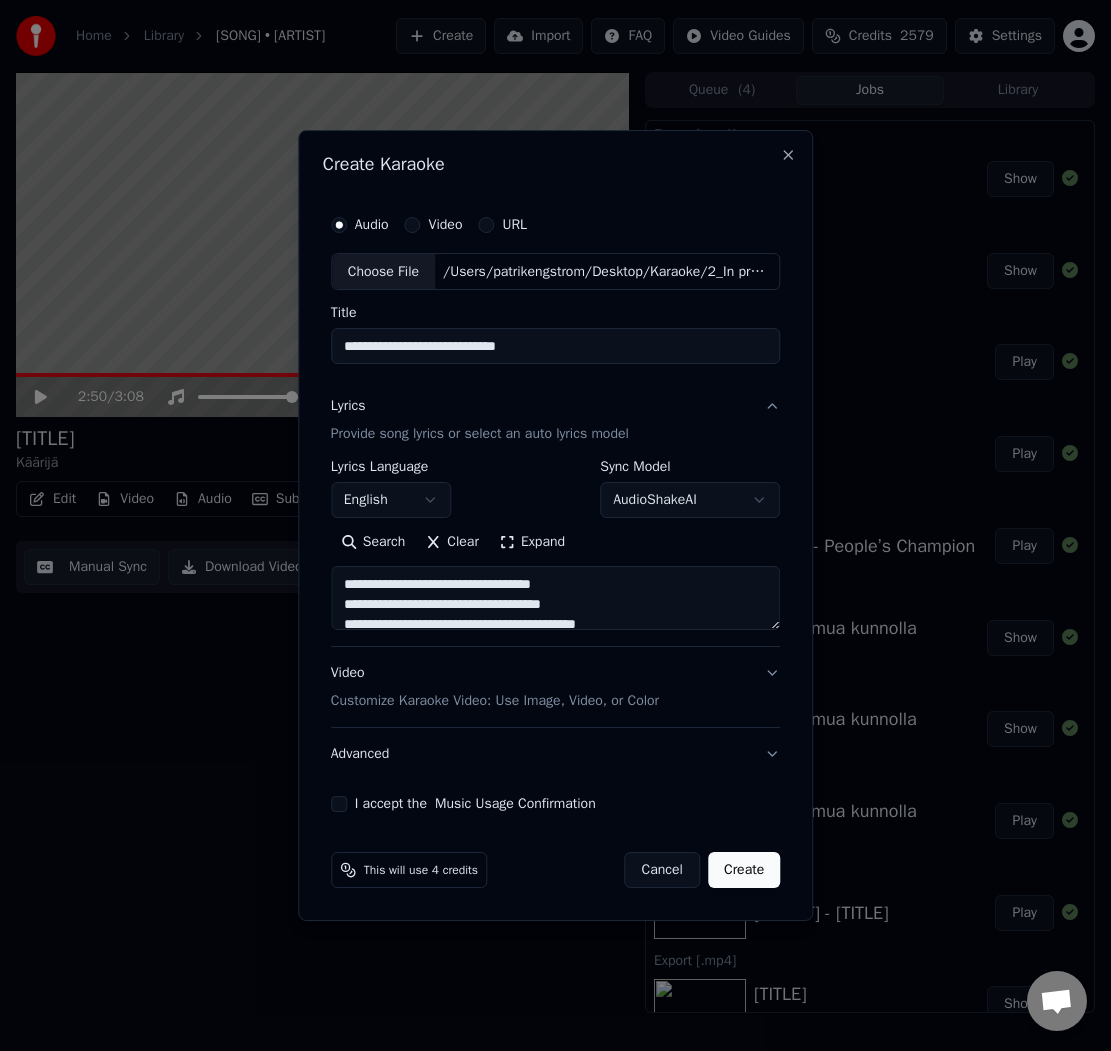 click on "Expand" at bounding box center (532, 543) 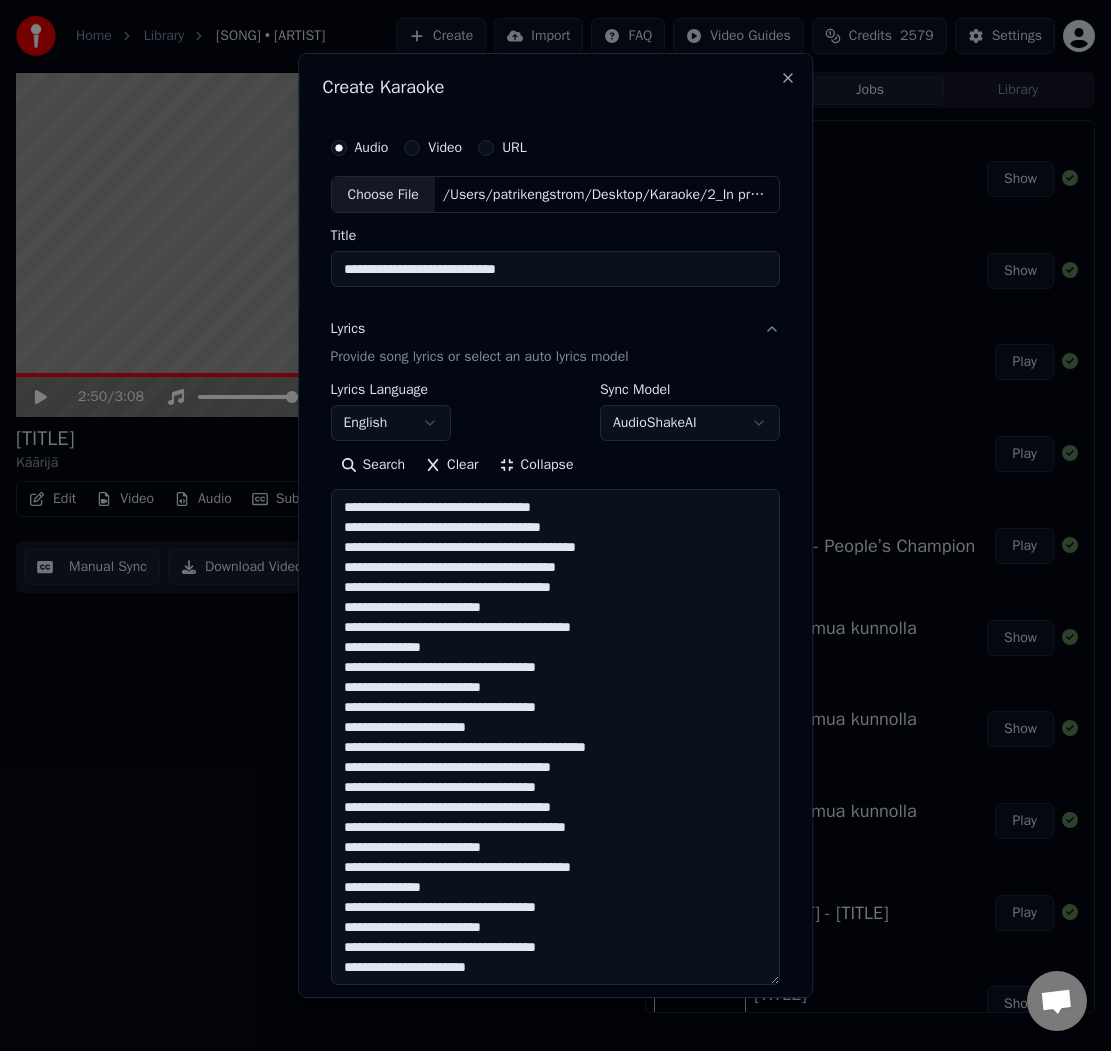 click on "Home Library People’s Champion • [PERSON] Create Import FAQ Video Guides Credits 2579 Settings 2:50  /  3:08 People’s Champion [PERSON] BPM 170 Key D#m Edit Video Audio Subtitles Download Cloud Library Manual Sync Download Video Open Dual Screen Queue ( 4 ) Jobs Library Export [.mp4] People’s Champion [PERSON] Show Export [.lrc] People’s Champion [PERSON] Show Import Stem People’s Champion [PERSON] Play Sync Lyrics People’s Champion [PERSON] Play Create Karaoke [PERSON] - People’s Champion Play Export [.mp4] Satuta mua kunnolla costee Show Export [.lrc] Satuta mua kunnolla costee Show Import Stem Satuta mua kunnolla costee Play Create Karaoke costee - Satuta mua kunnolla Play Export [.mp4] Det Regnar I Stockholm [PERSON] Show Export [.lrc] Det Regnar I Stockholm [PERSON] Show Import Stem Det Regnar I Stockholm [PERSON] Play Create Karaoke [PERSON] - Det Regnar I Stockholm Play Export [.mp4] Baby Lasagna Rim Tim Tagi Dim" at bounding box center [555, 525] 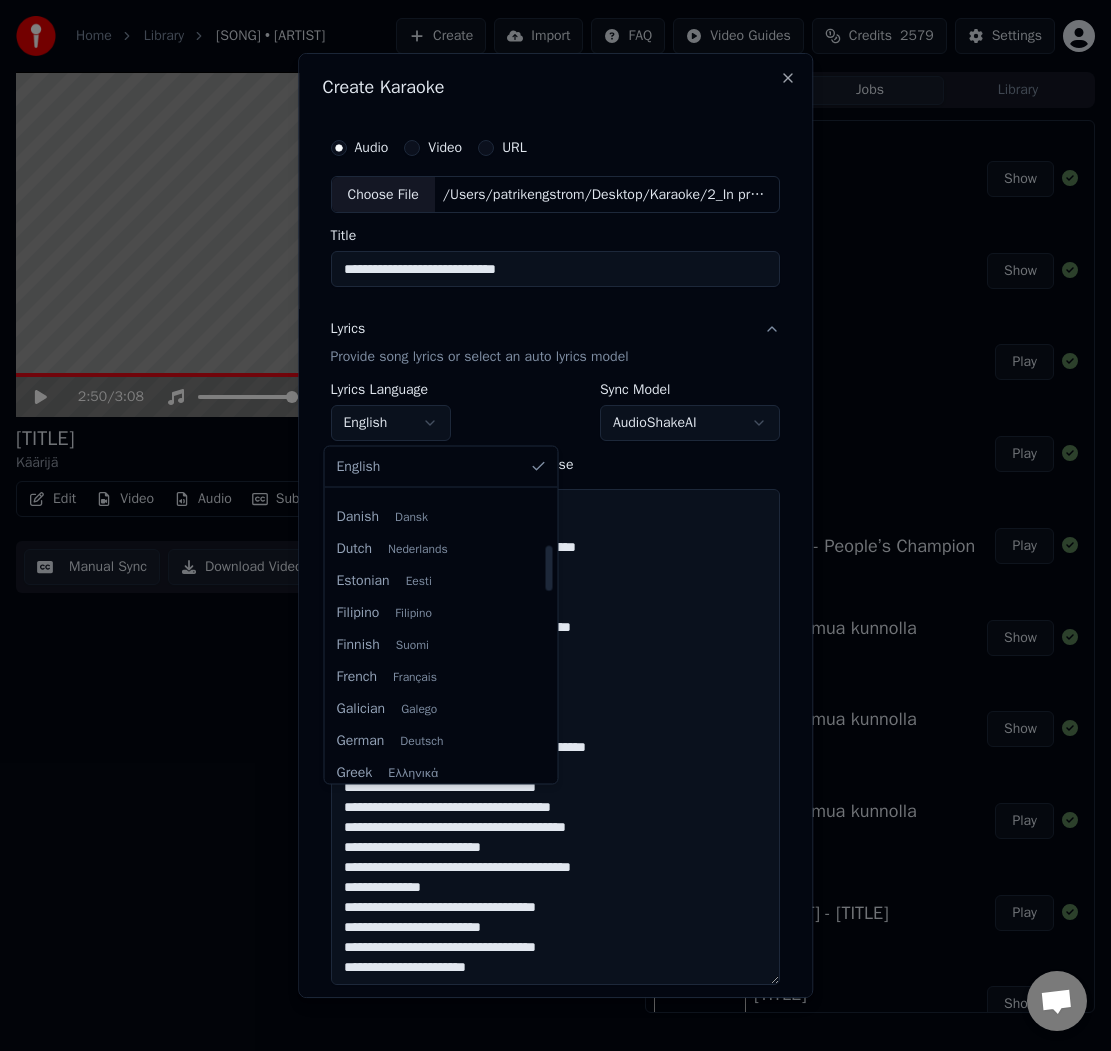 scroll, scrollTop: 314, scrollLeft: 0, axis: vertical 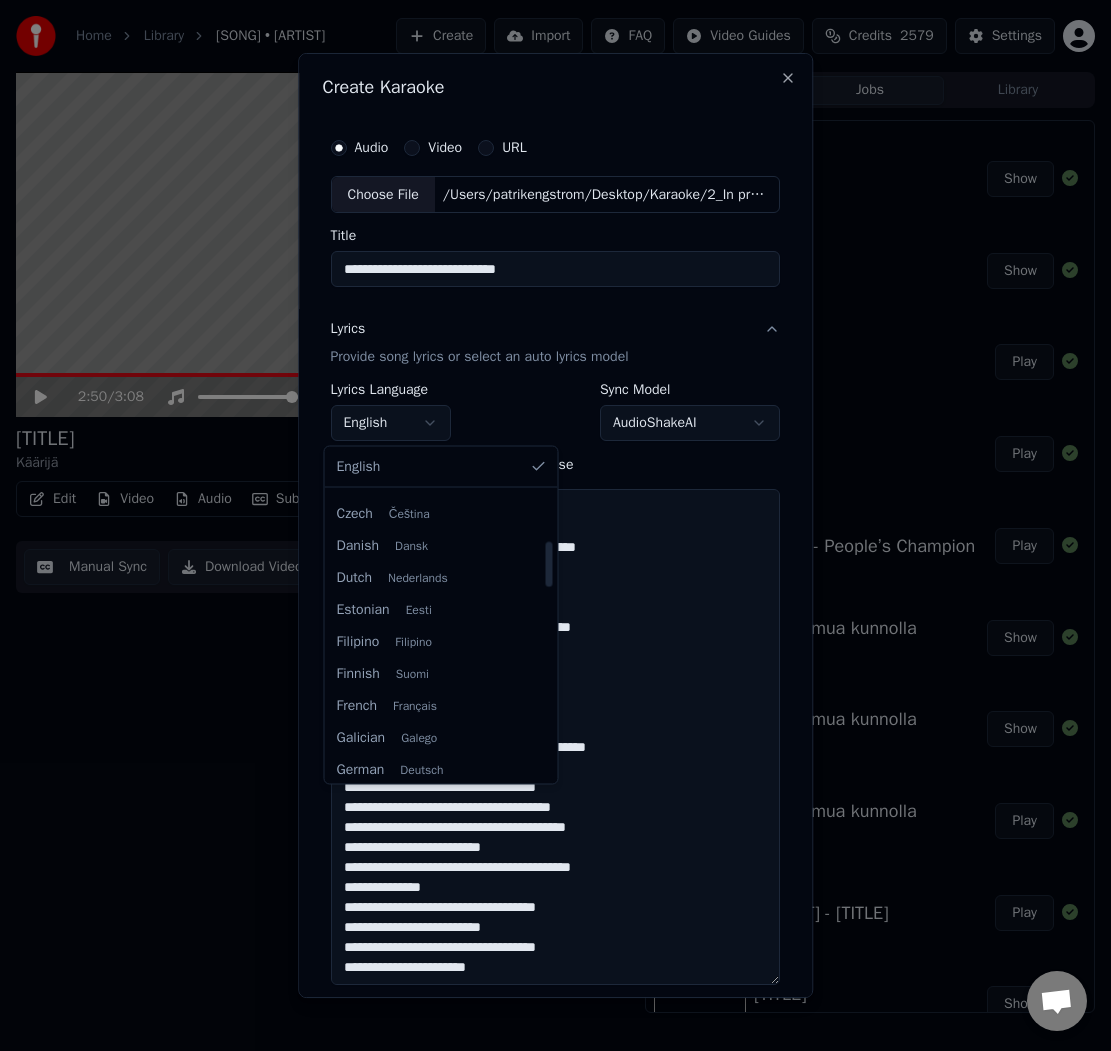 select on "**" 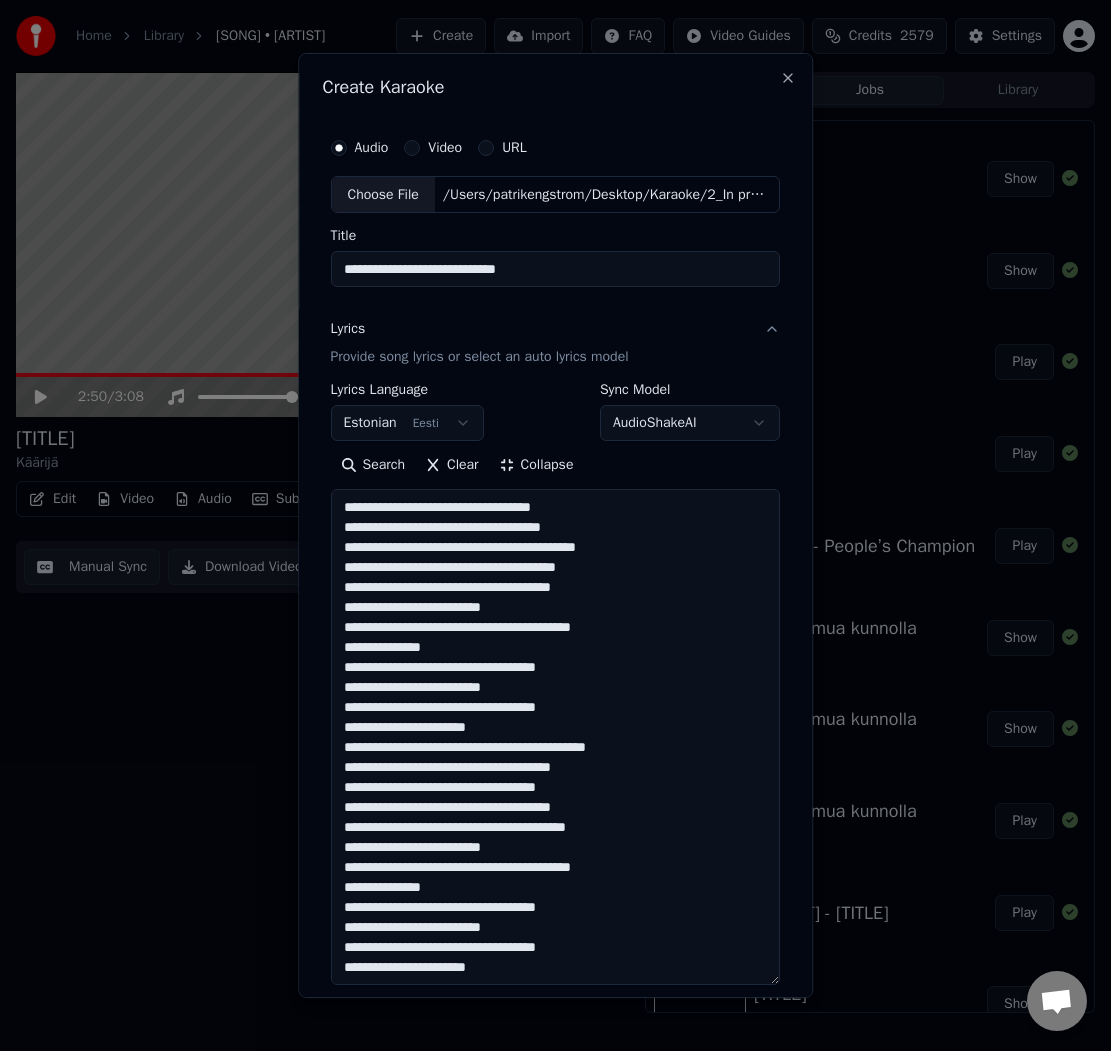 click on "**********" at bounding box center [555, 738] 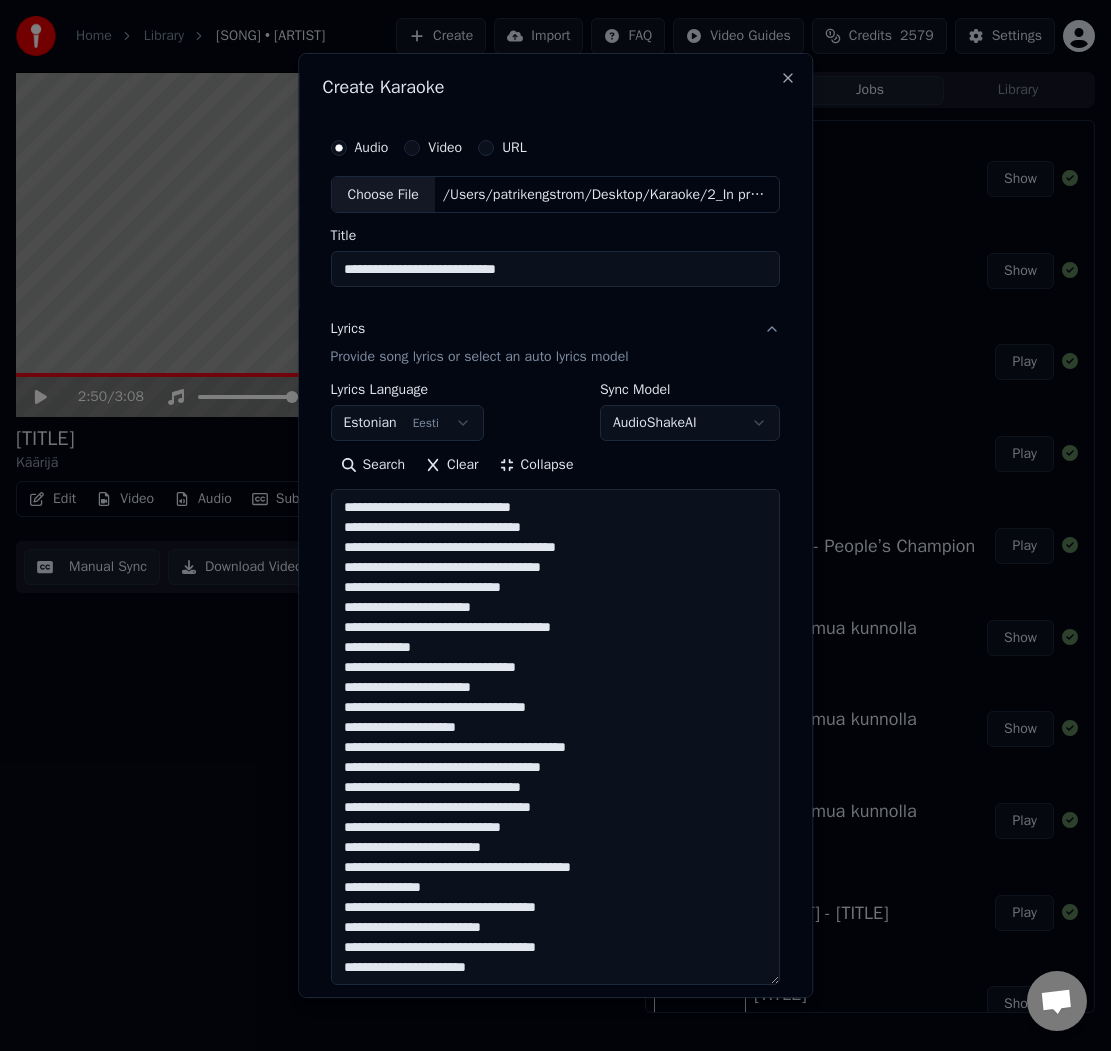 click on "**********" at bounding box center [555, 738] 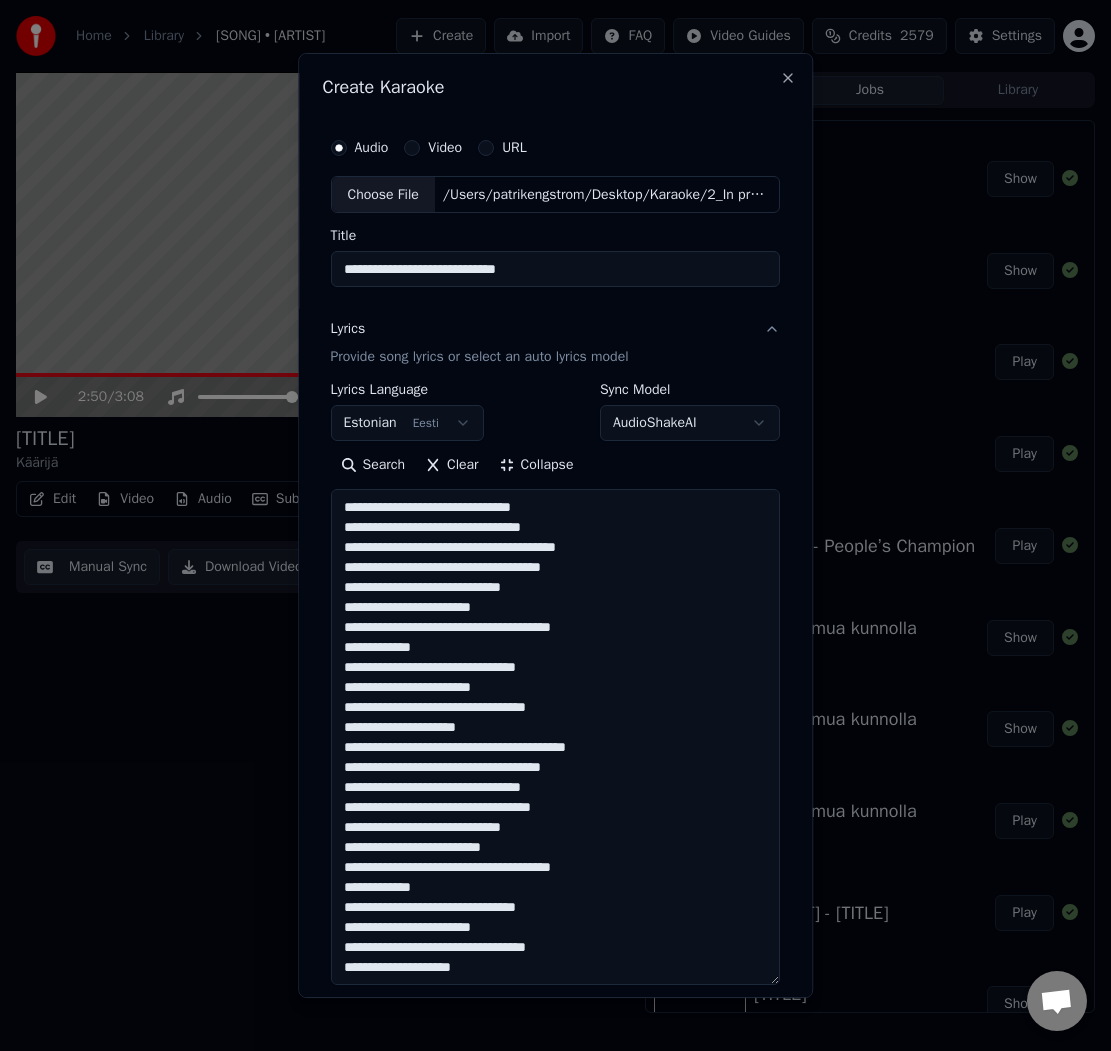 scroll, scrollTop: 2, scrollLeft: 0, axis: vertical 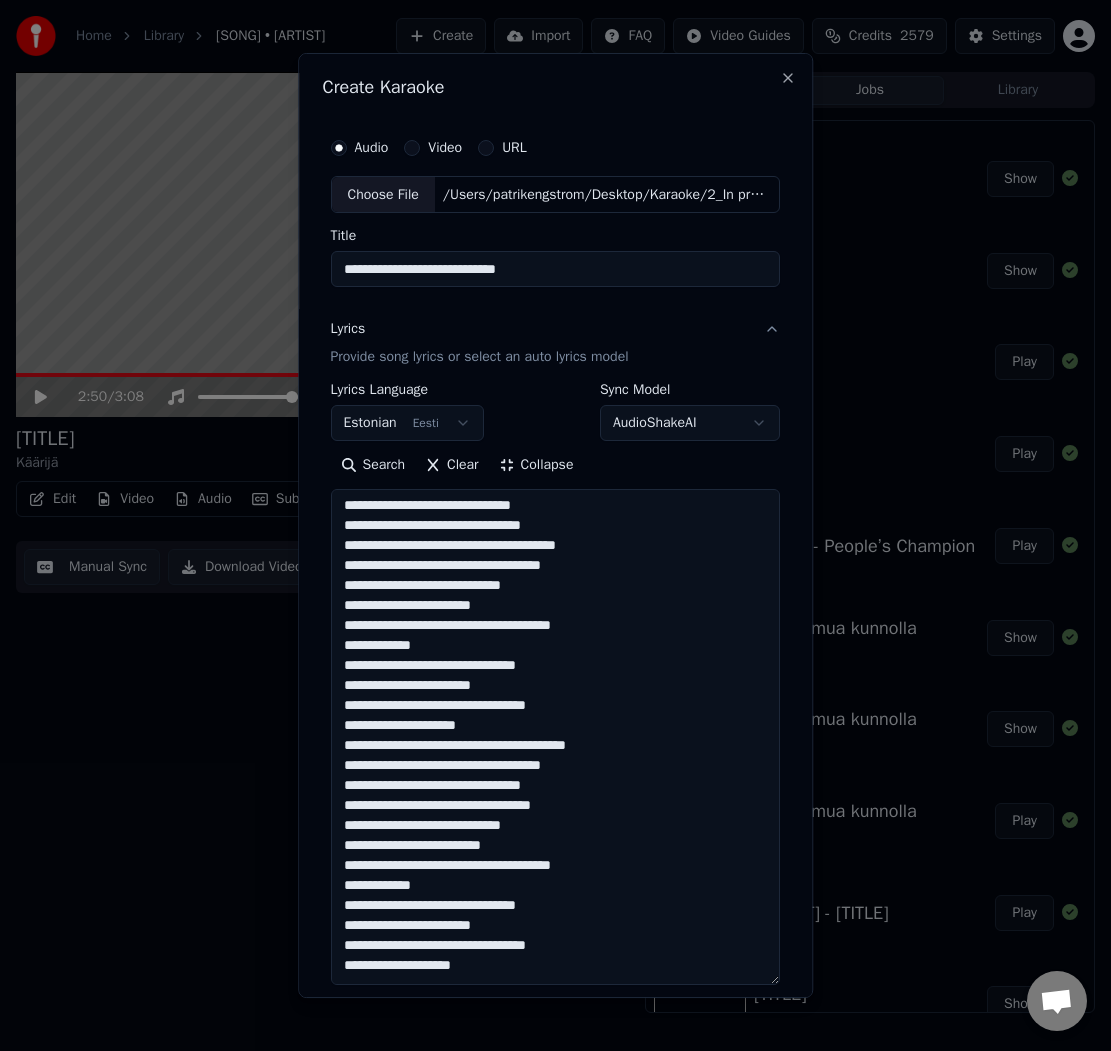 drag, startPoint x: 334, startPoint y: 829, endPoint x: 516, endPoint y: 977, distance: 234.58047 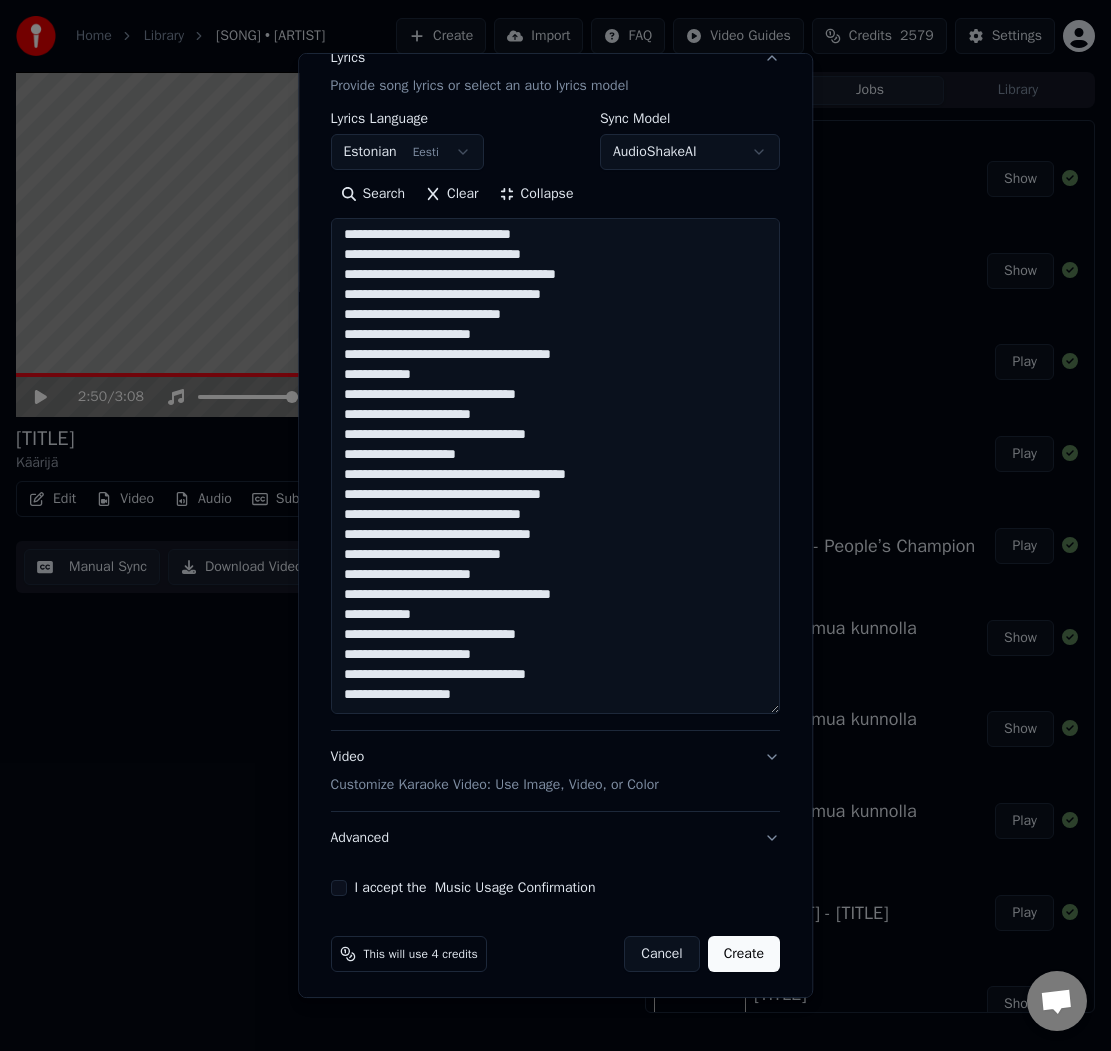 scroll, scrollTop: 278, scrollLeft: 0, axis: vertical 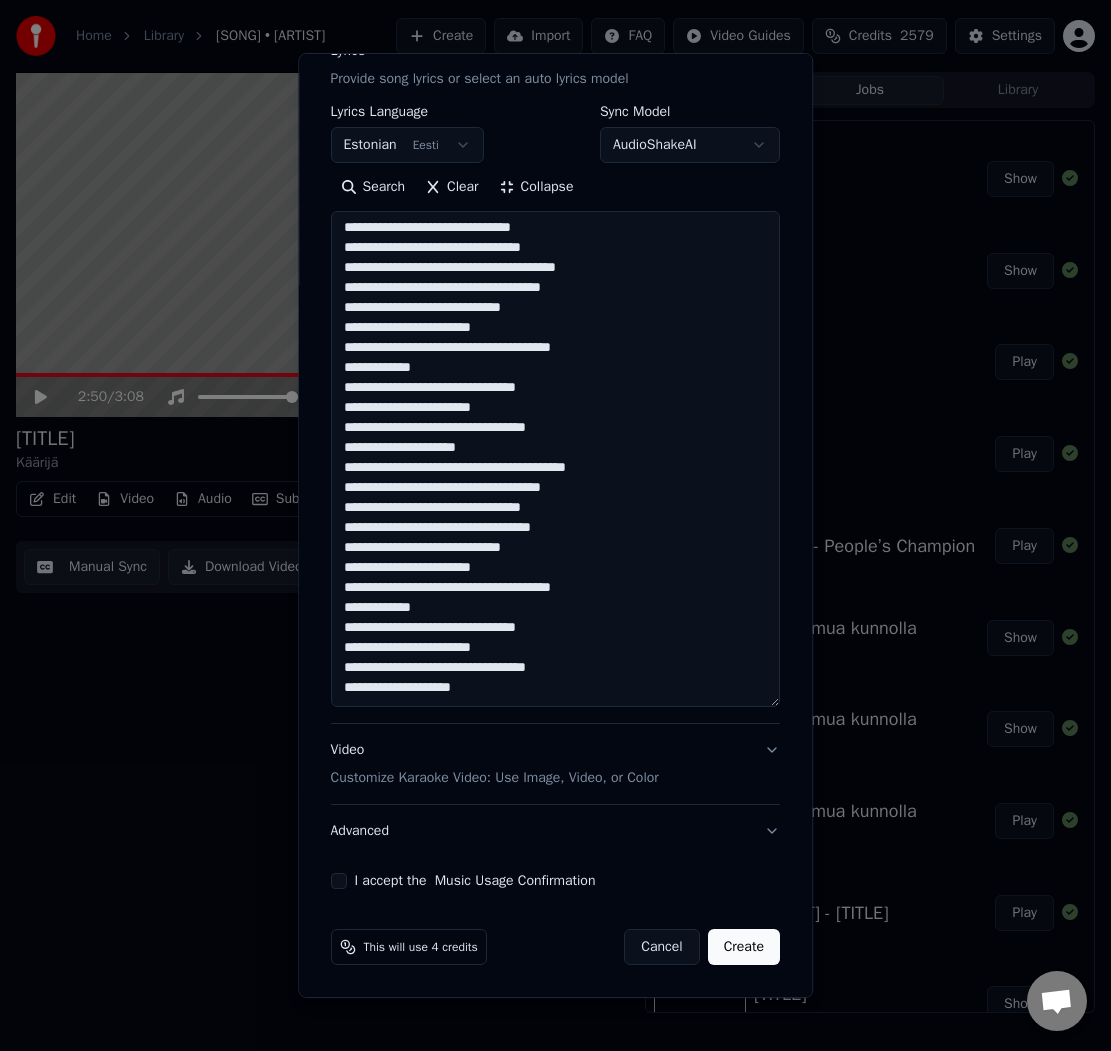 drag, startPoint x: 332, startPoint y: 824, endPoint x: 564, endPoint y: 710, distance: 258.49564 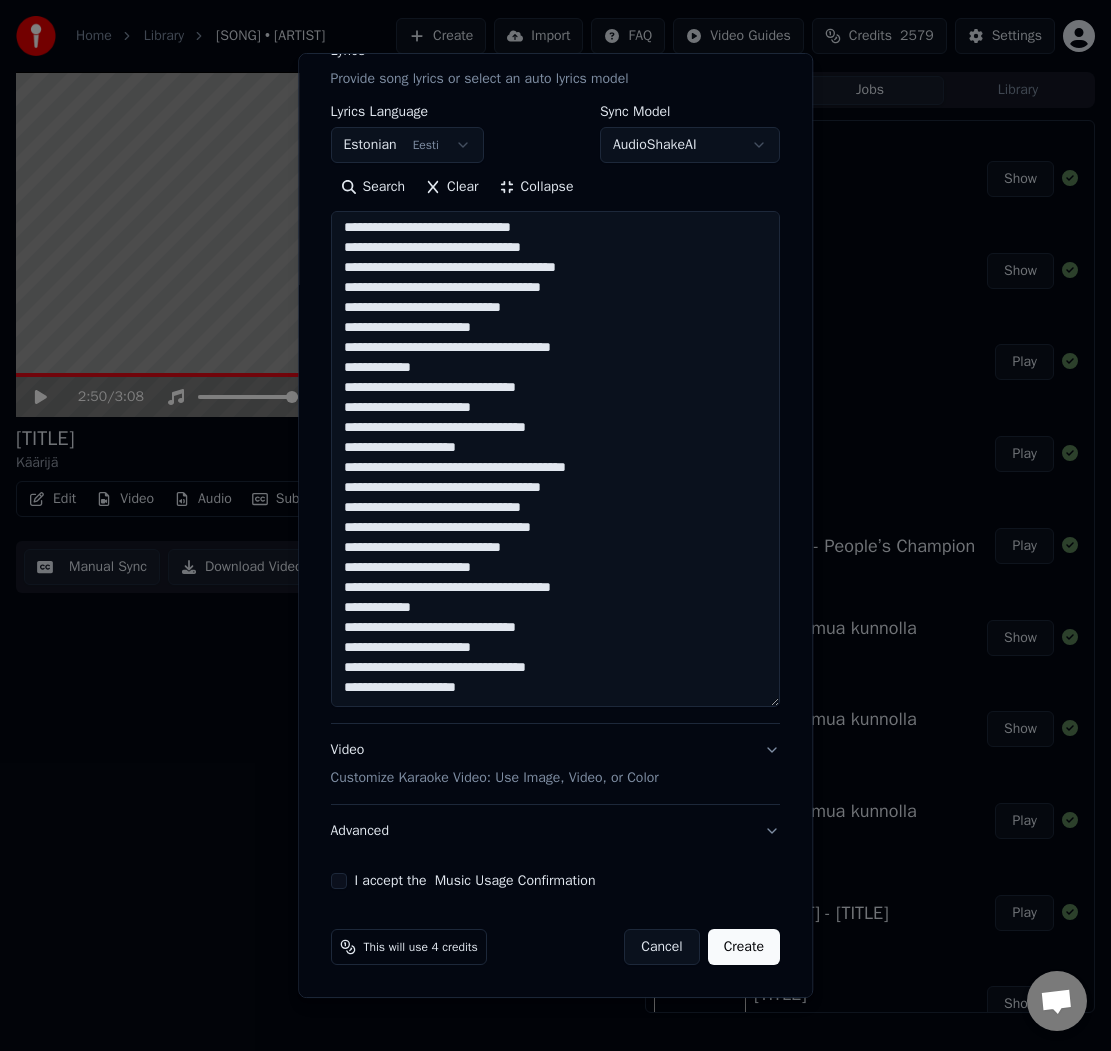 paste on "**********" 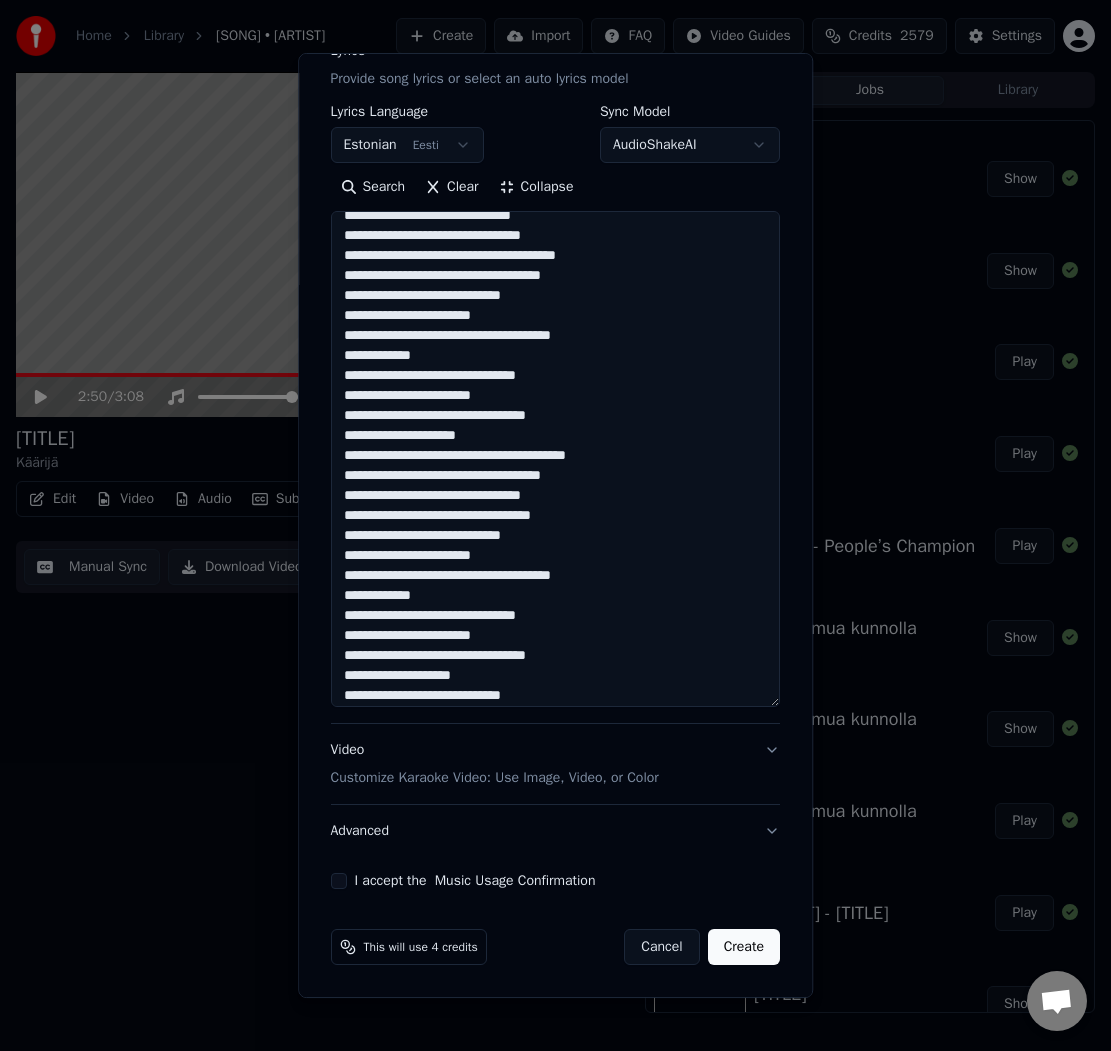 scroll, scrollTop: 0, scrollLeft: 0, axis: both 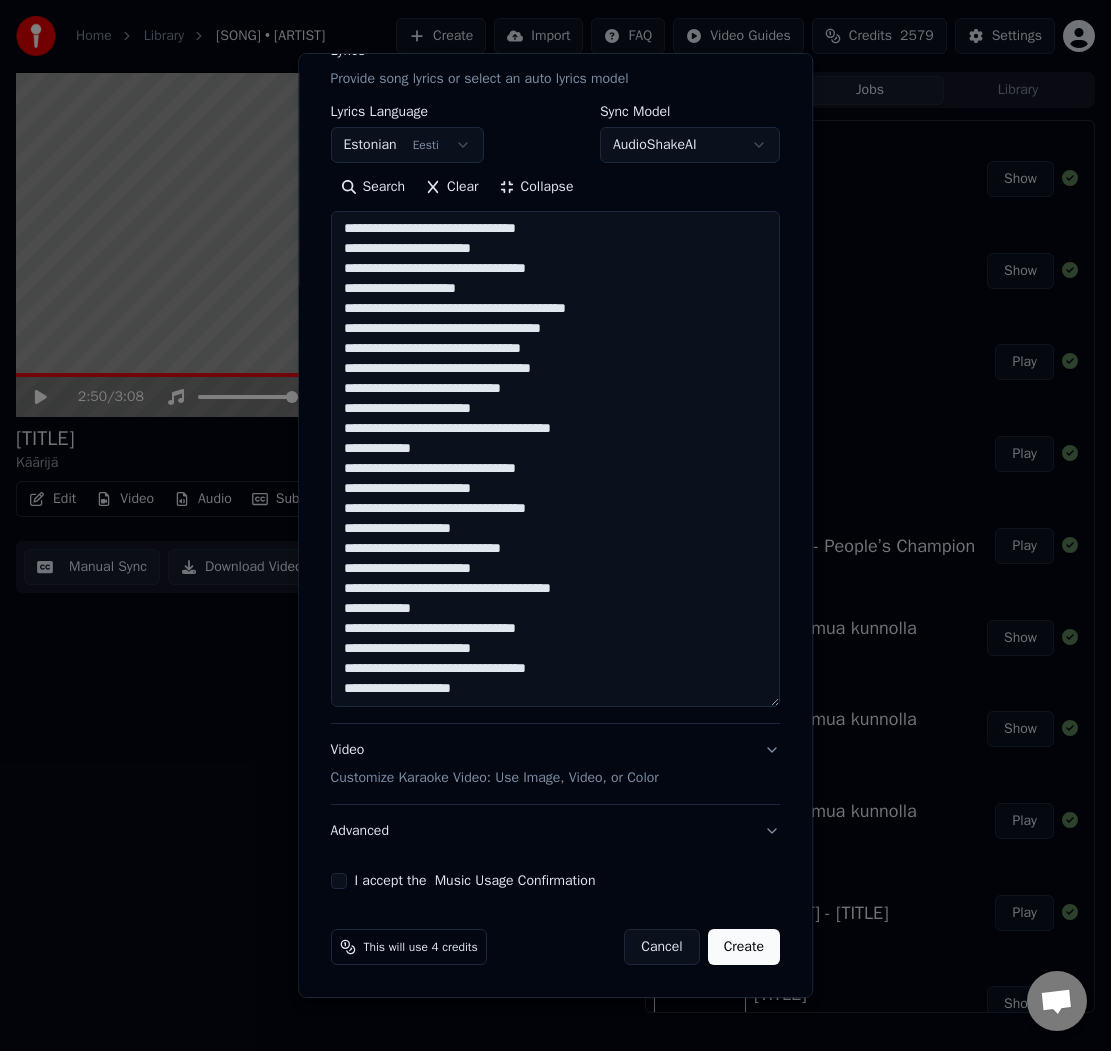 click on "I accept the   Music Usage Confirmation" at bounding box center [339, 881] 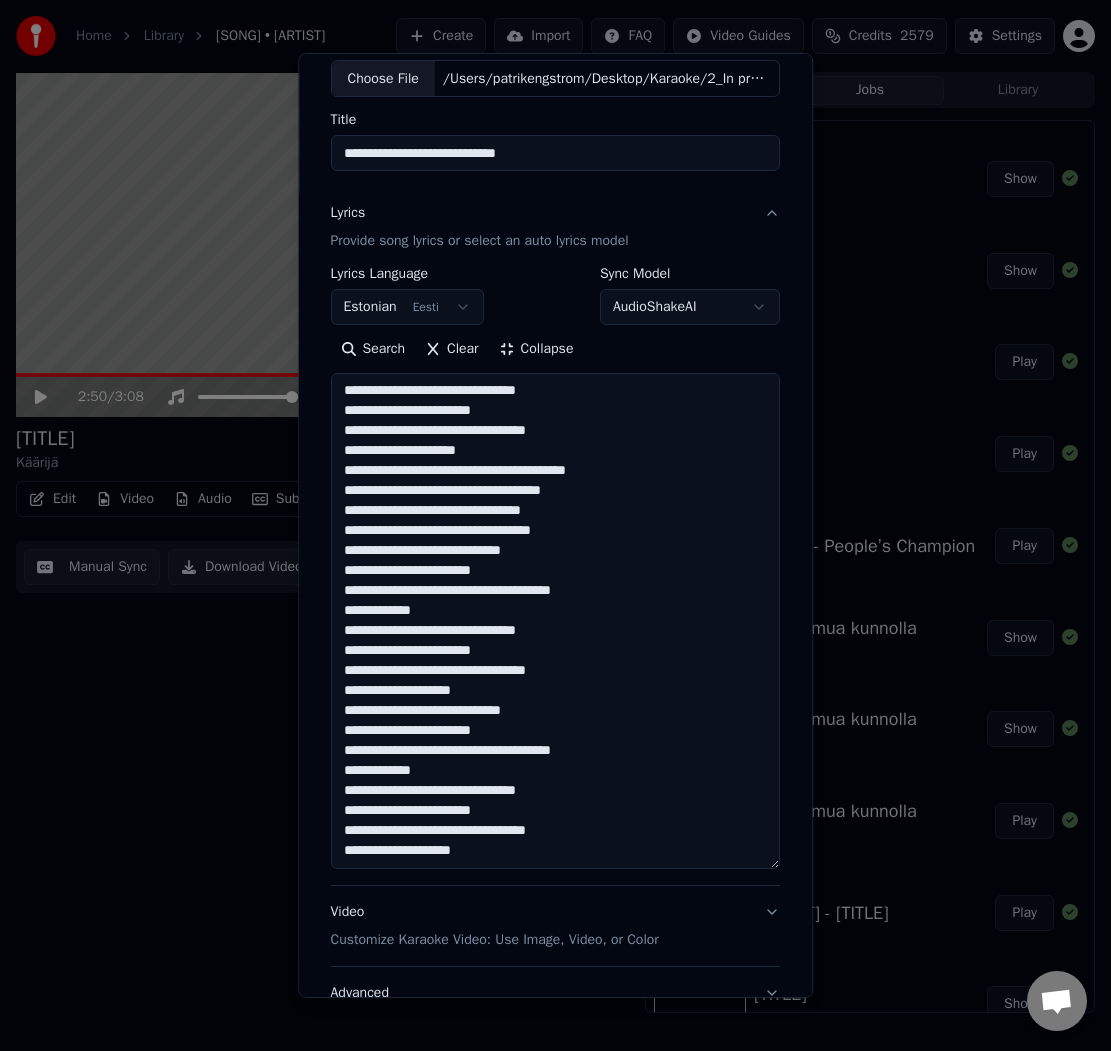 scroll, scrollTop: 0, scrollLeft: 0, axis: both 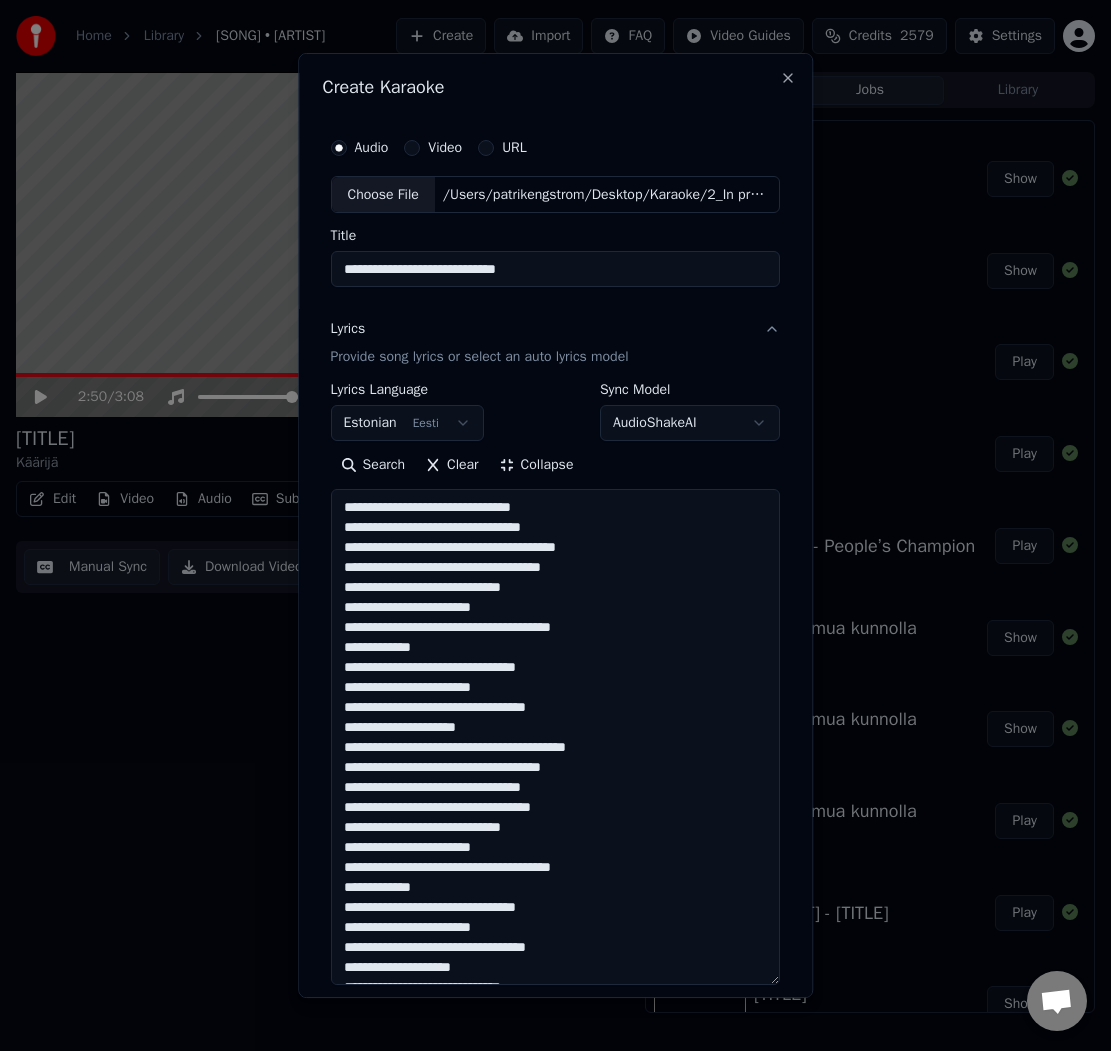 click on "**********" at bounding box center [555, 738] 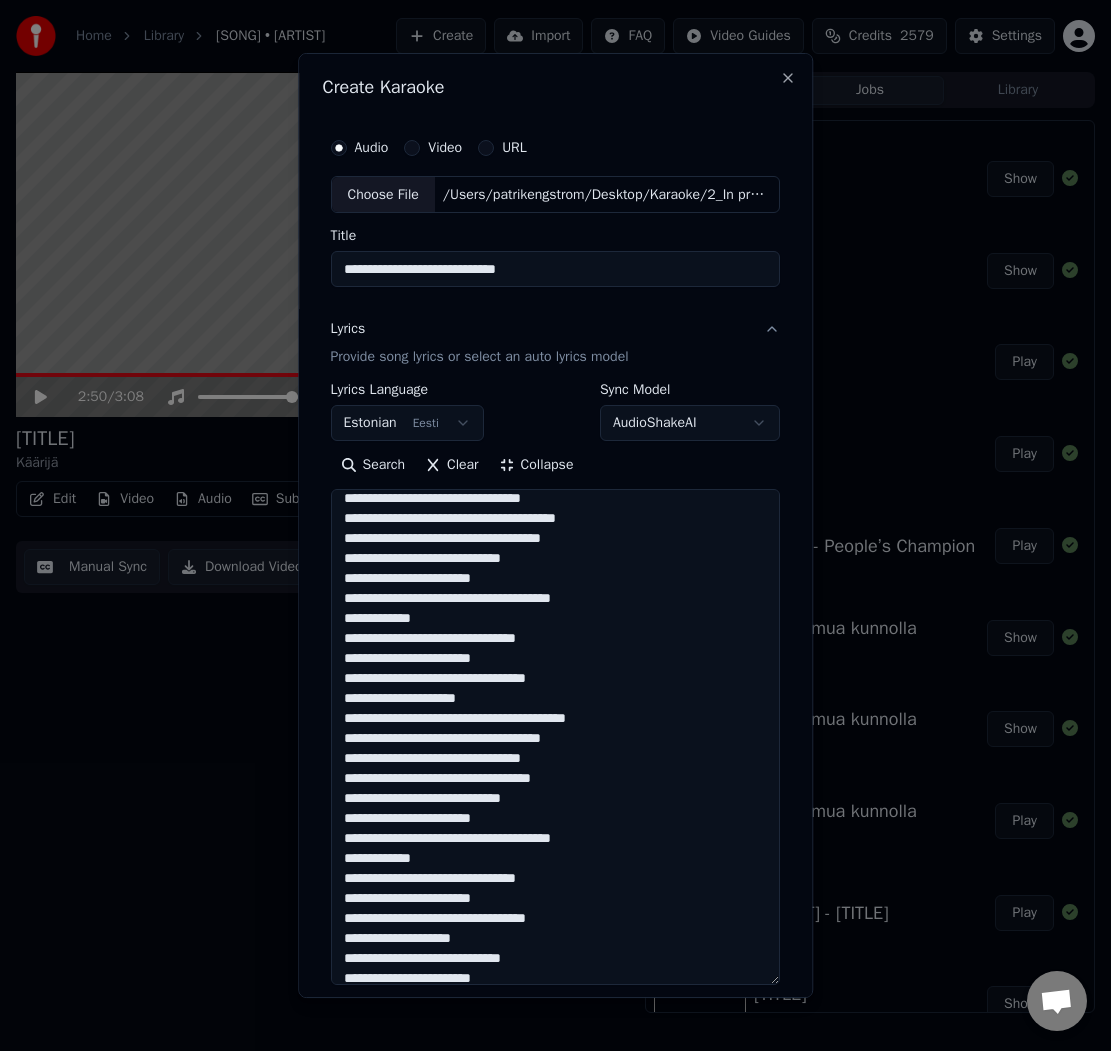 scroll, scrollTop: 161, scrollLeft: 0, axis: vertical 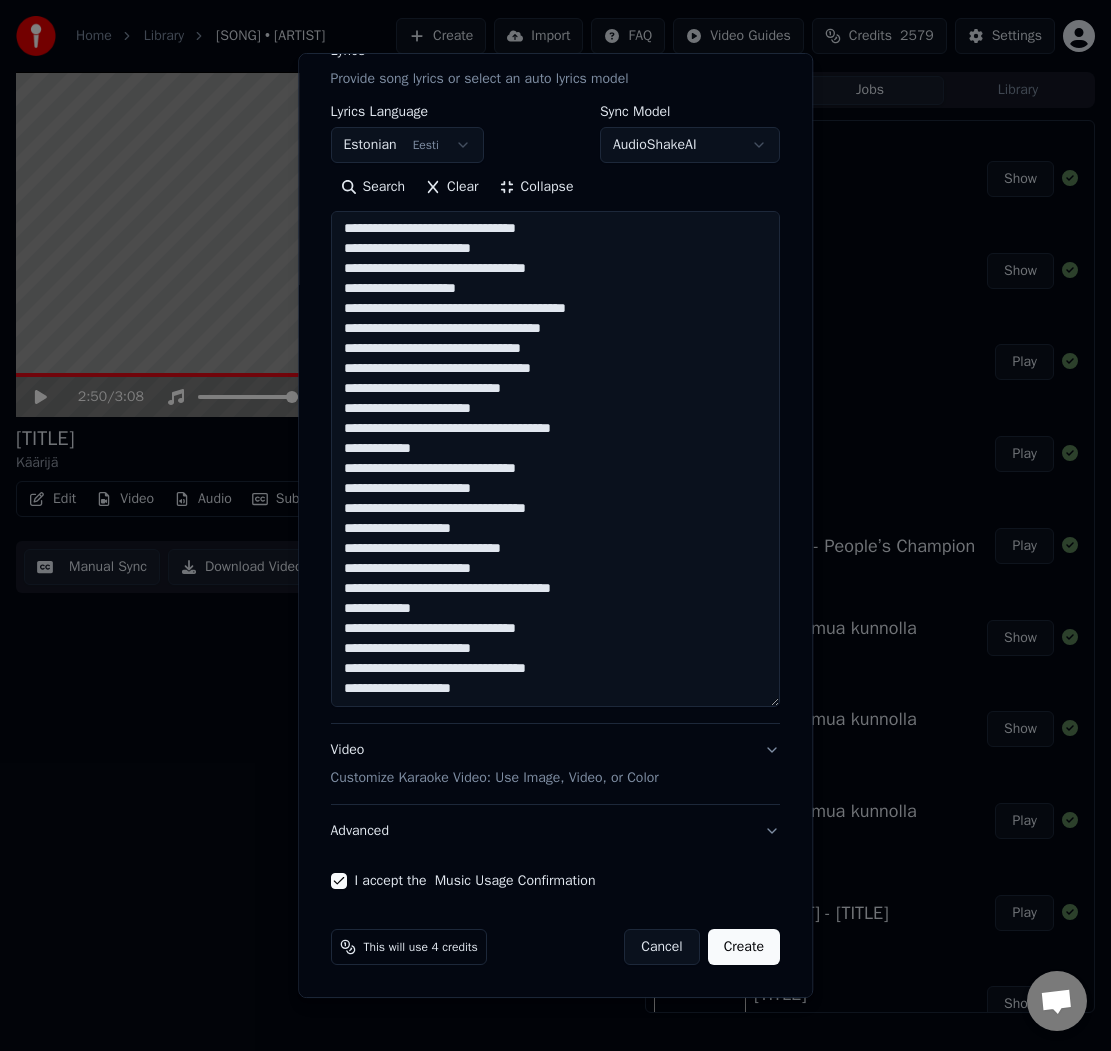 type on "**********" 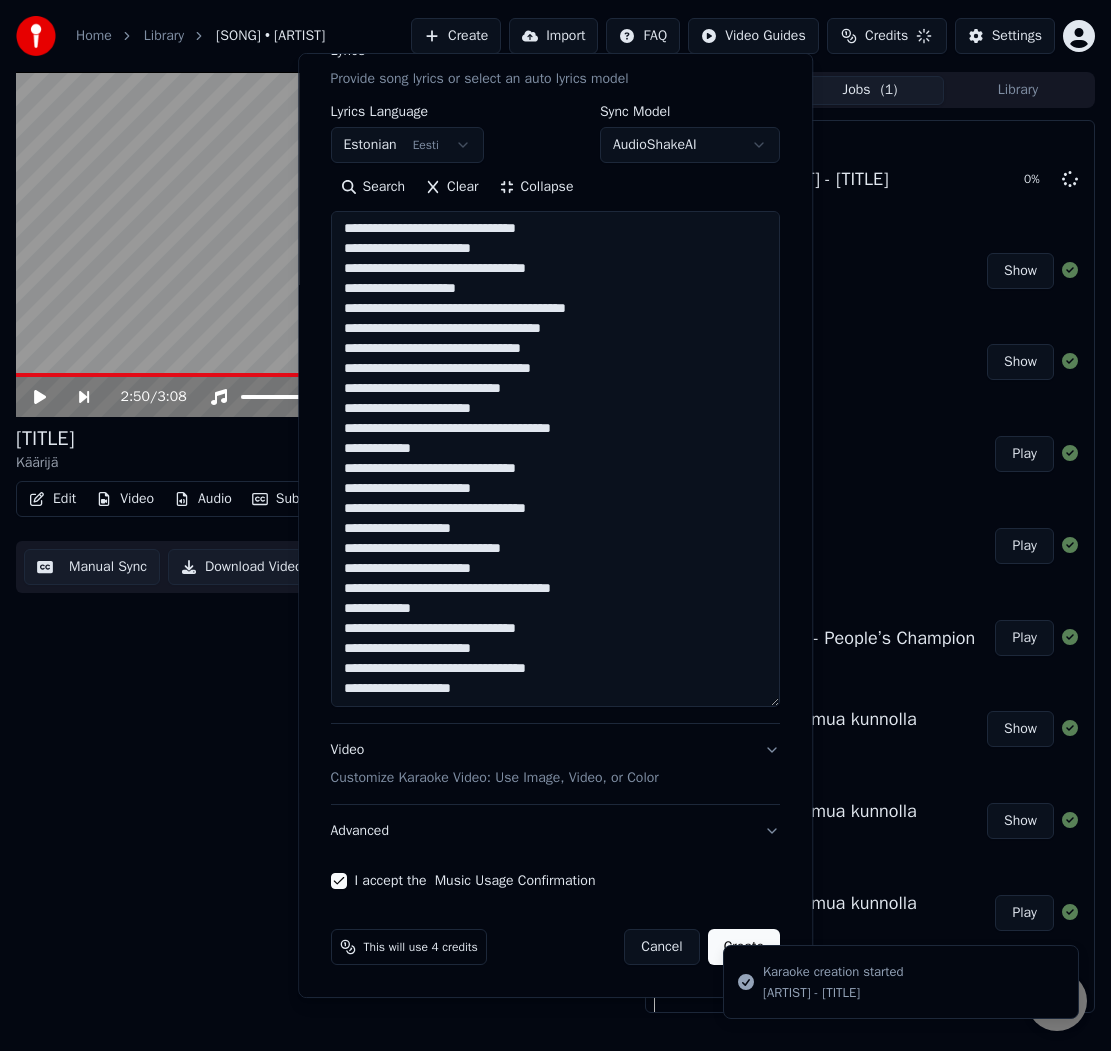 type 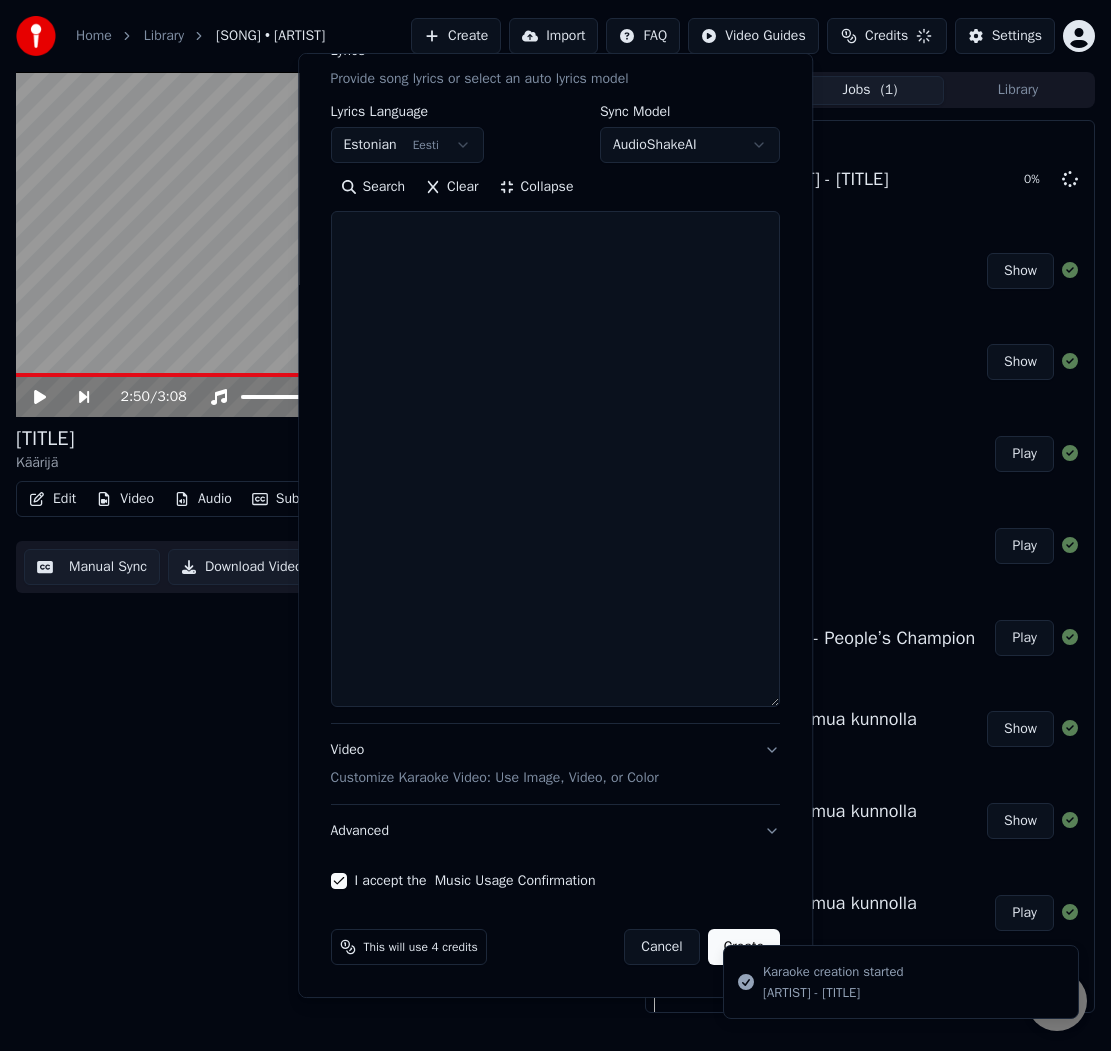 scroll, scrollTop: 0, scrollLeft: 0, axis: both 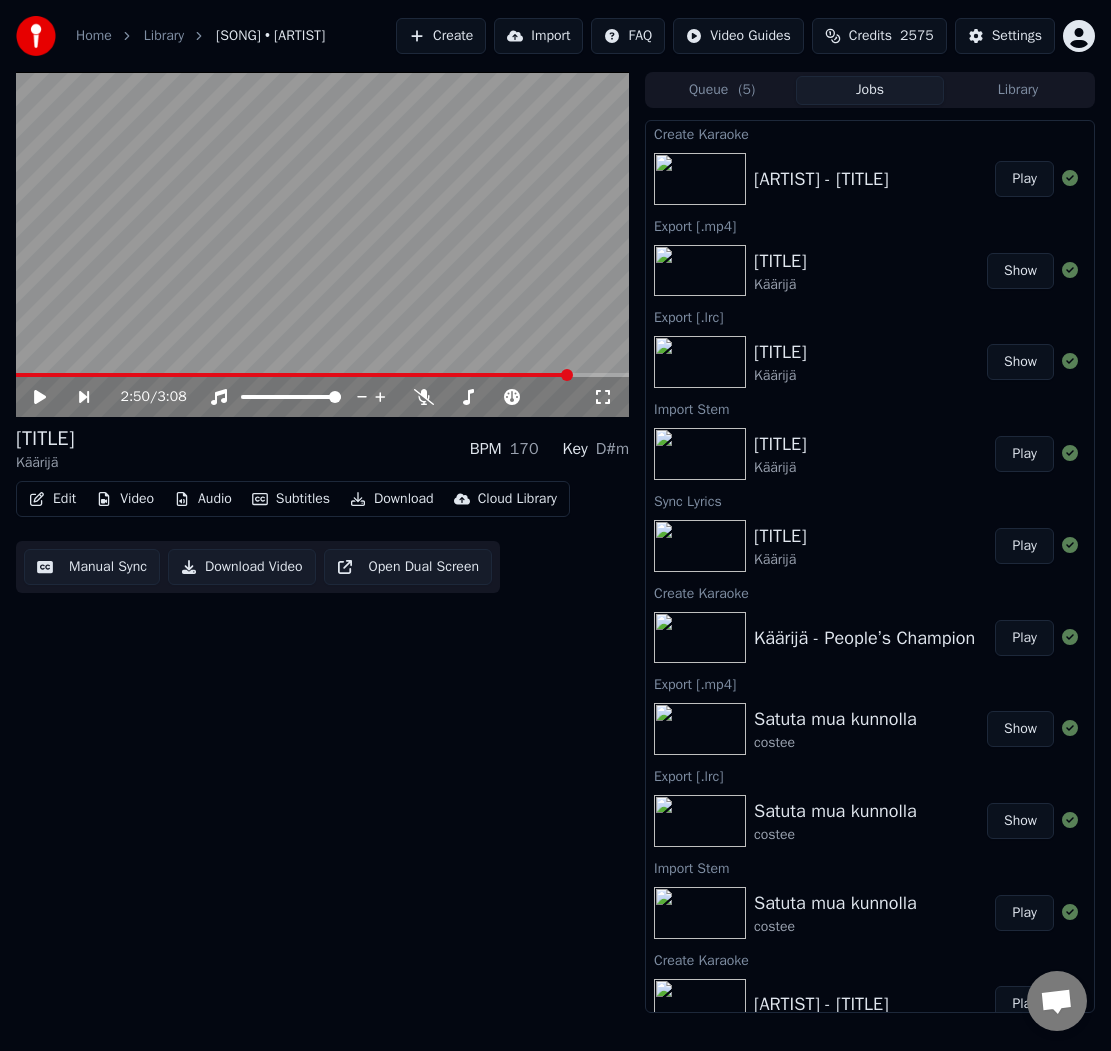 click on "Play" at bounding box center (1024, 179) 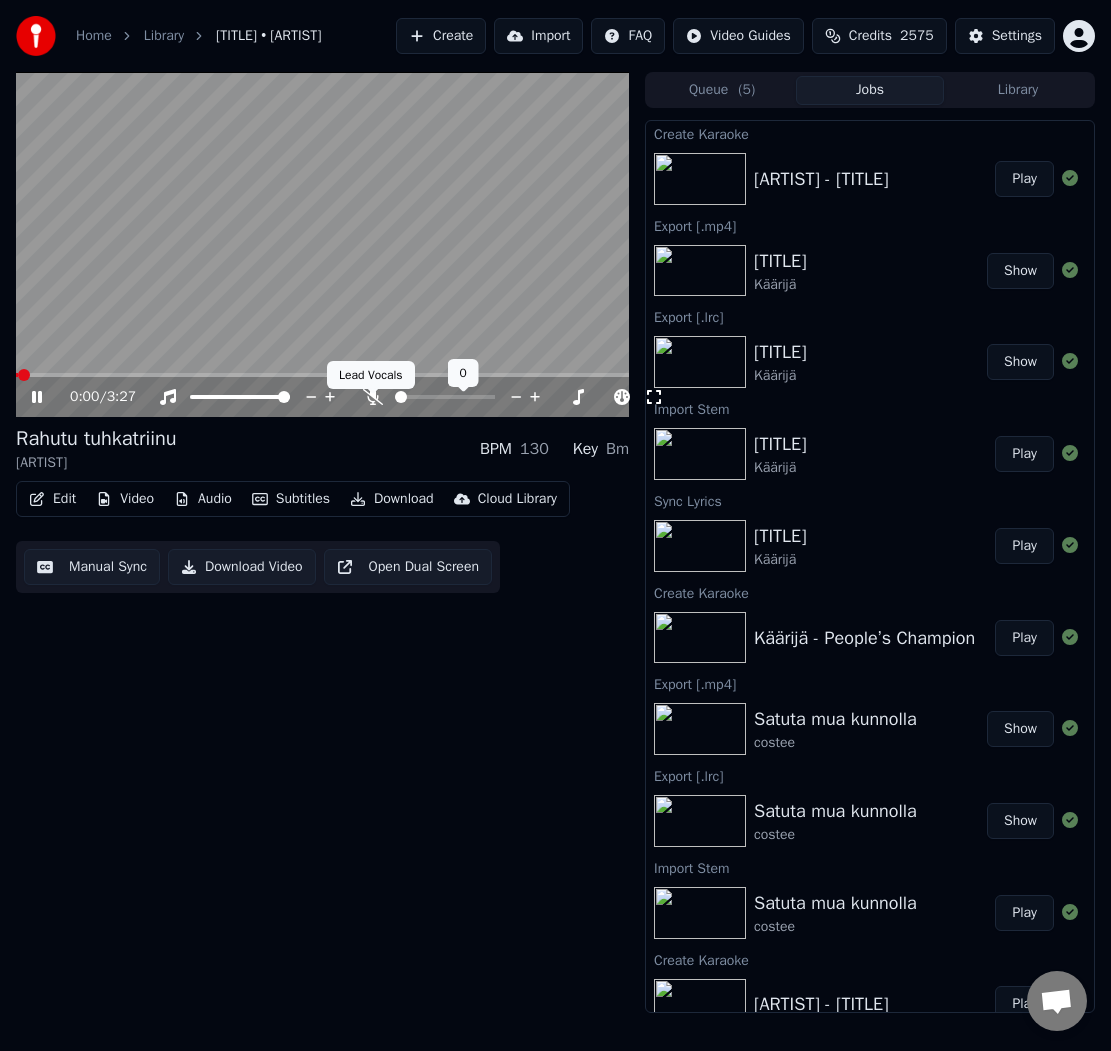 click 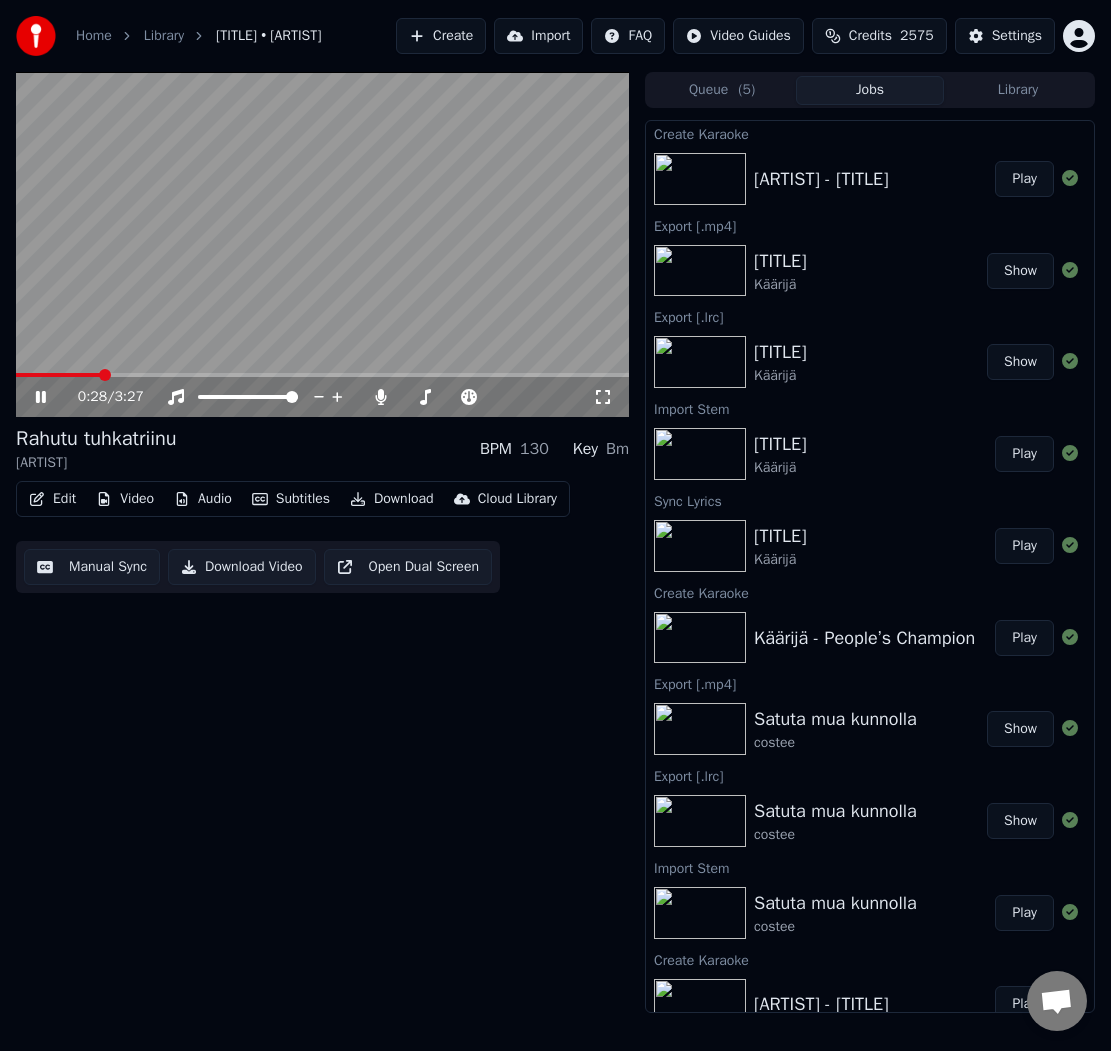 click at bounding box center [322, 375] 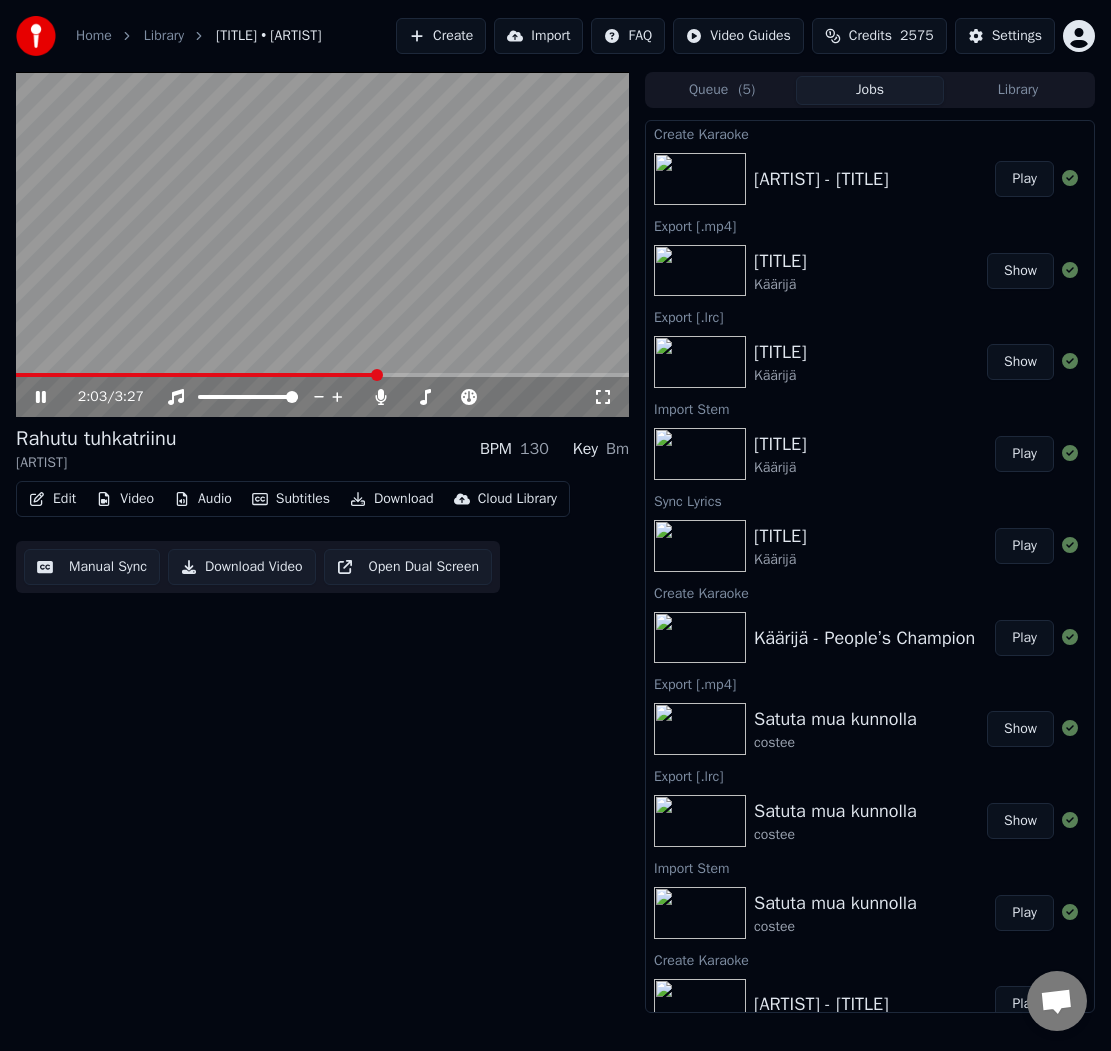 click at bounding box center [322, 244] 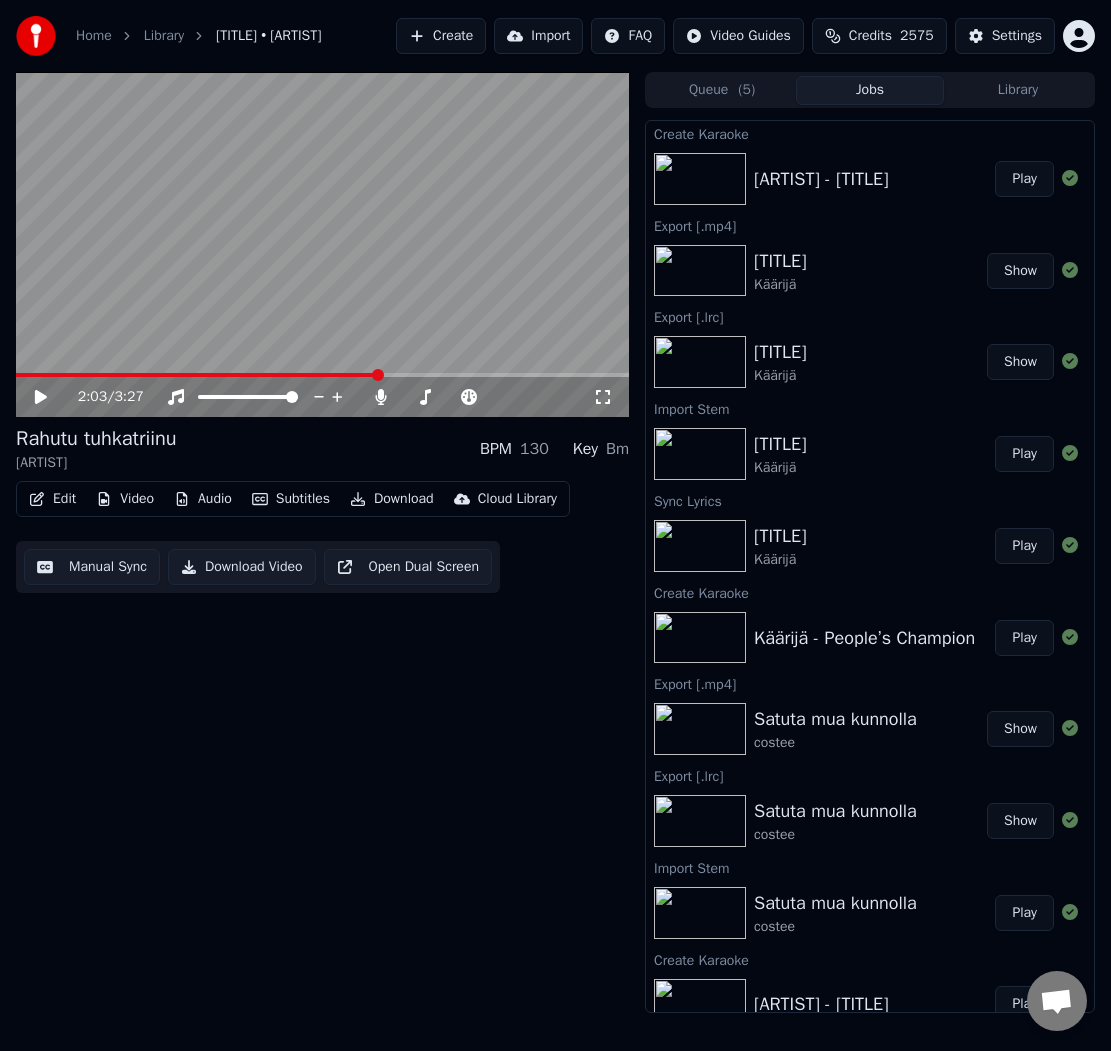 click on "Manual Sync" at bounding box center (92, 567) 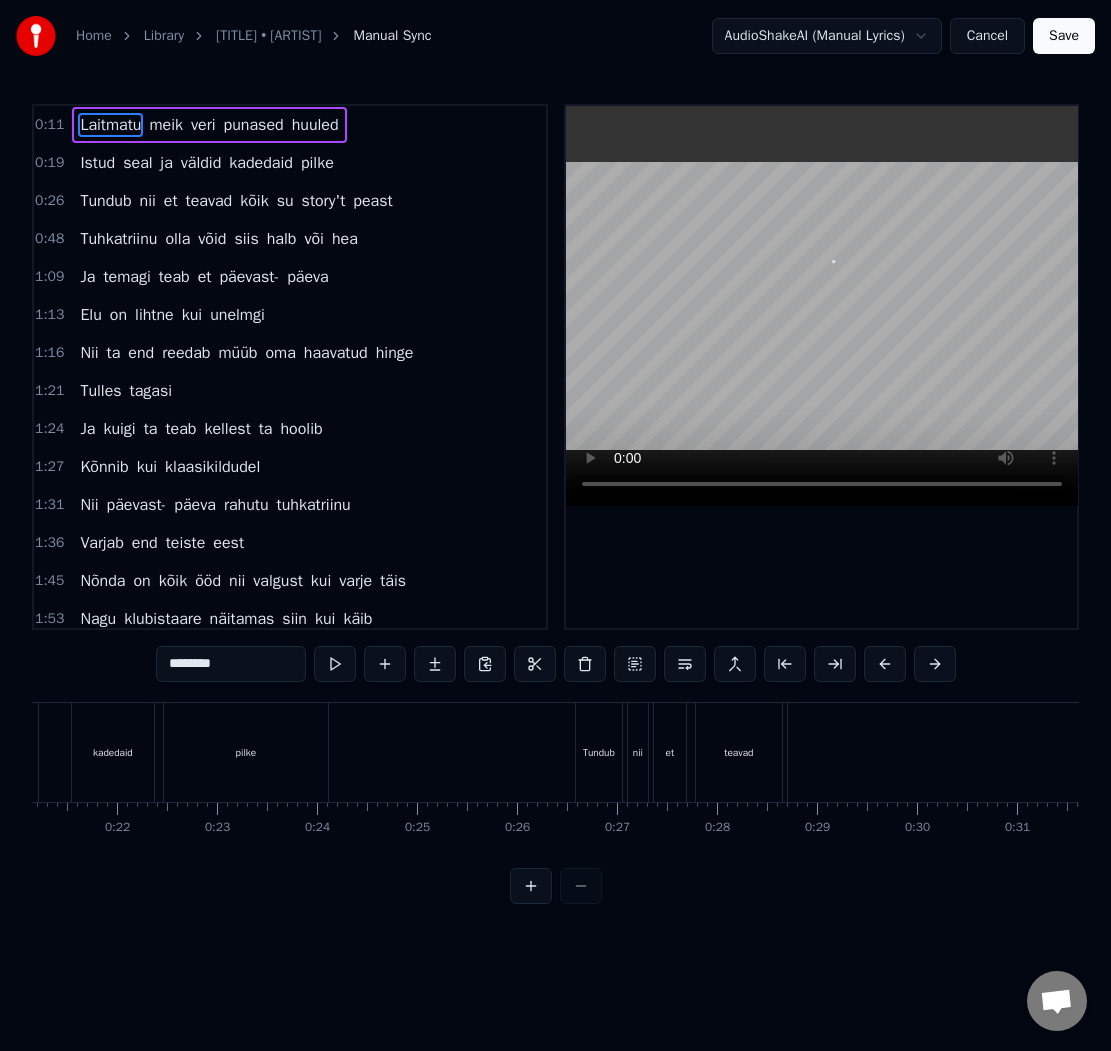 scroll, scrollTop: 0, scrollLeft: 2117, axis: horizontal 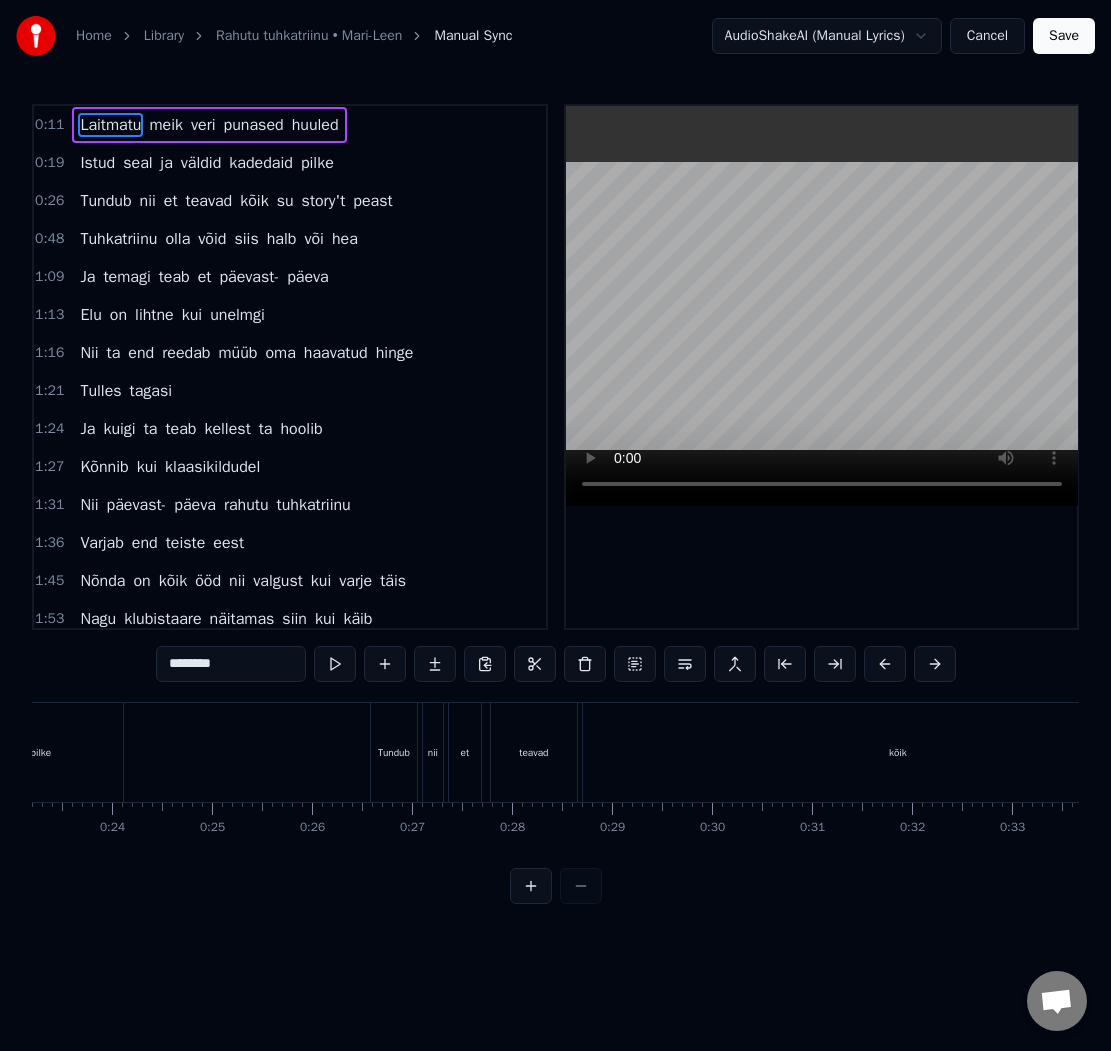 click on "kõik" at bounding box center (898, 752) 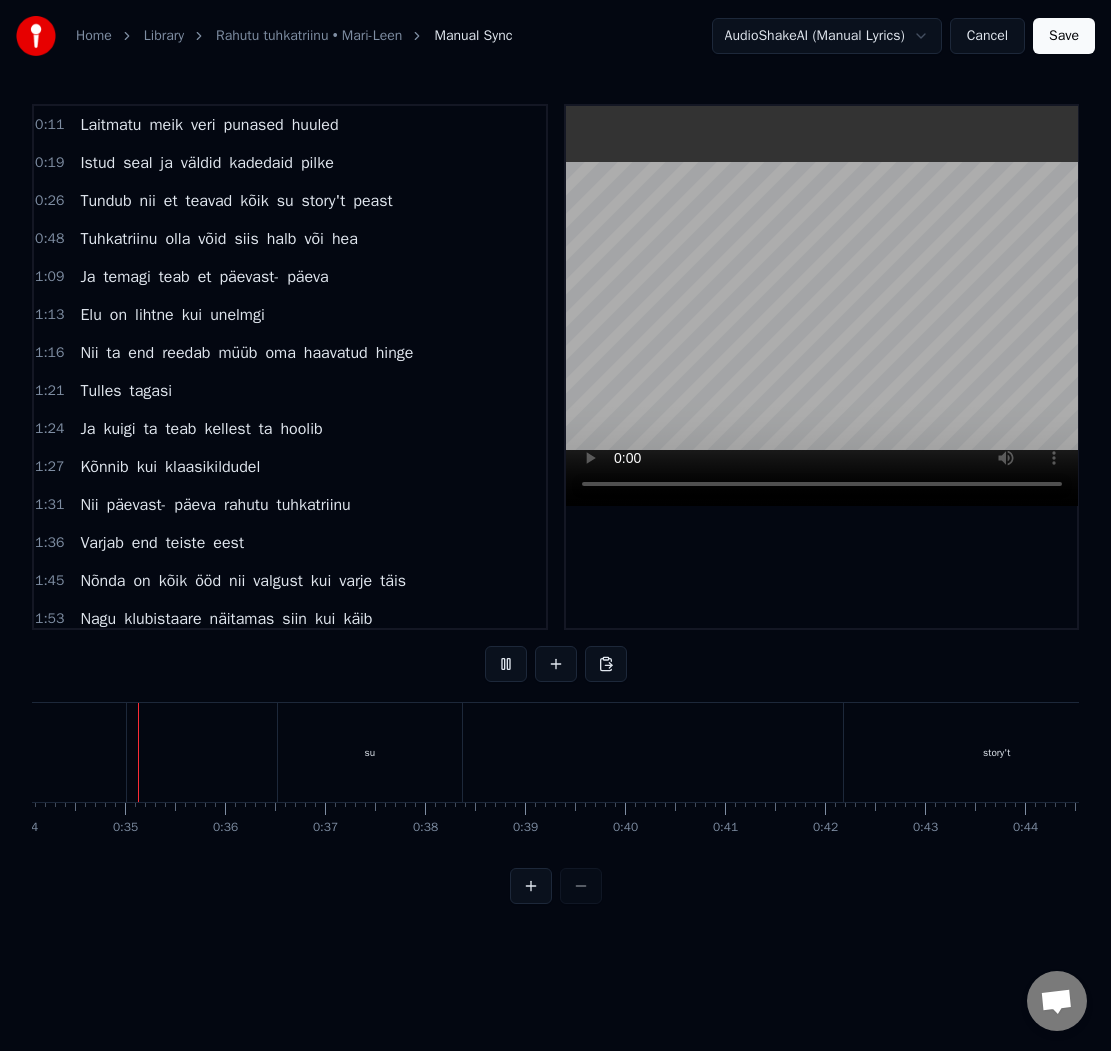 scroll, scrollTop: 0, scrollLeft: 3402, axis: horizontal 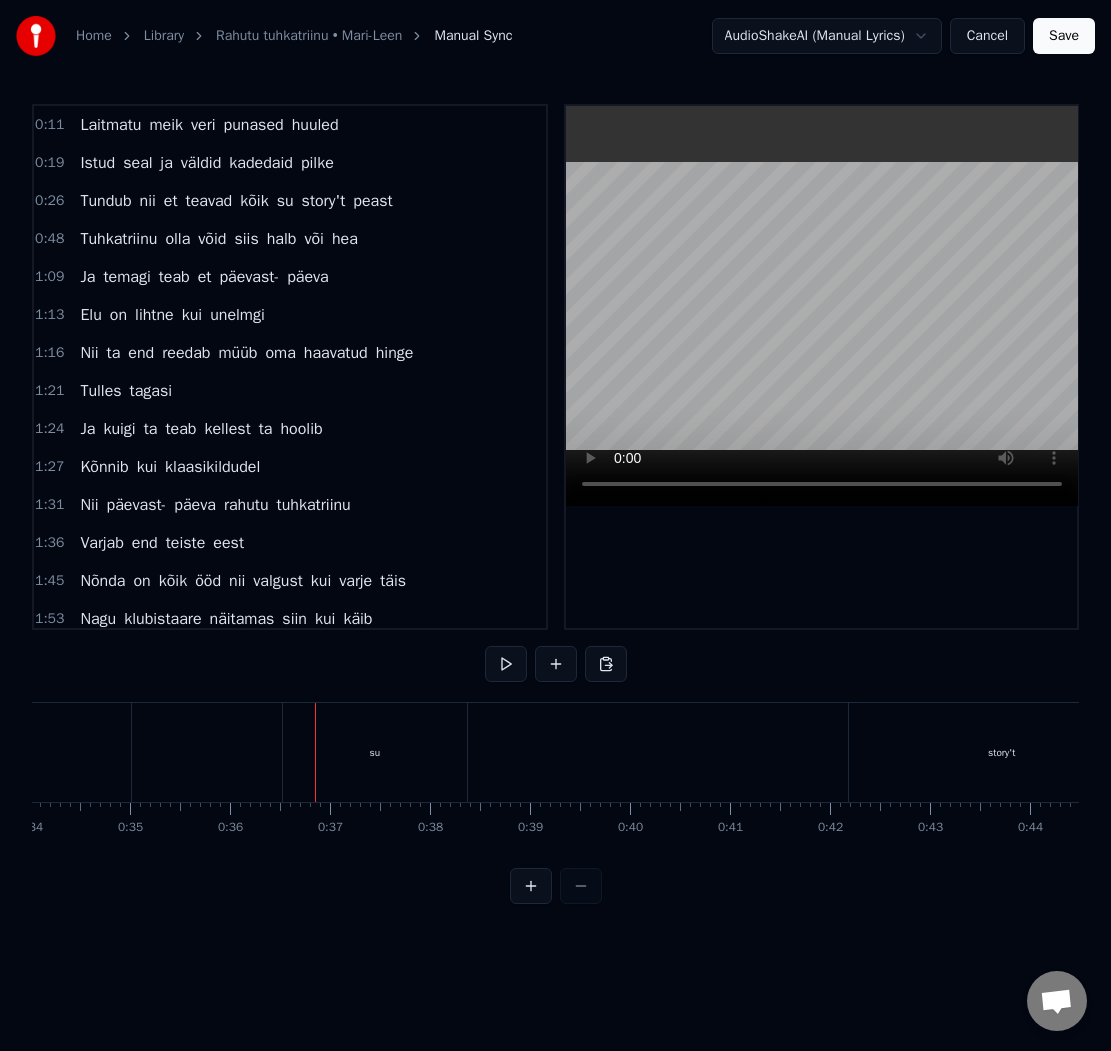 click on "Cancel" at bounding box center [987, 36] 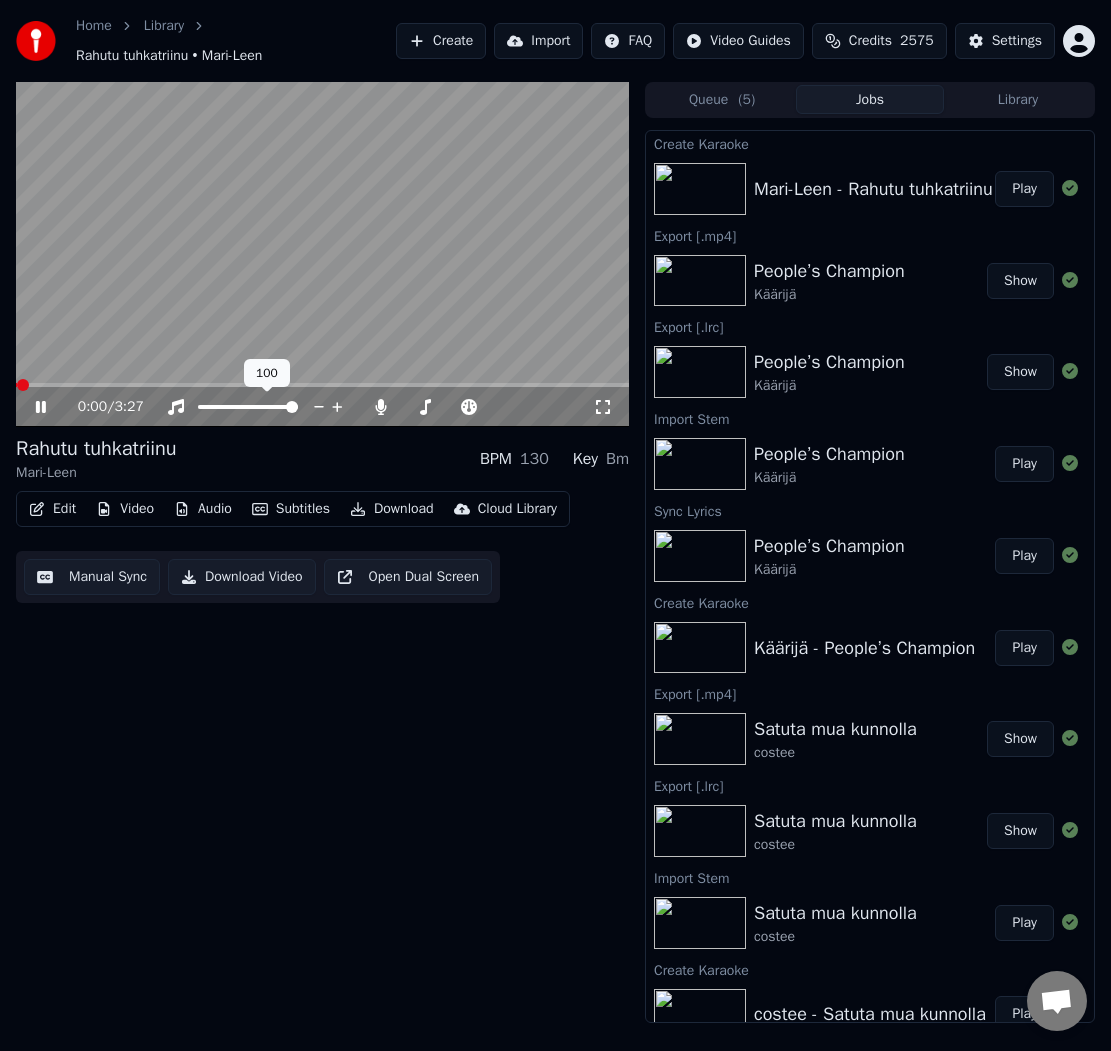 click at bounding box center [322, 254] 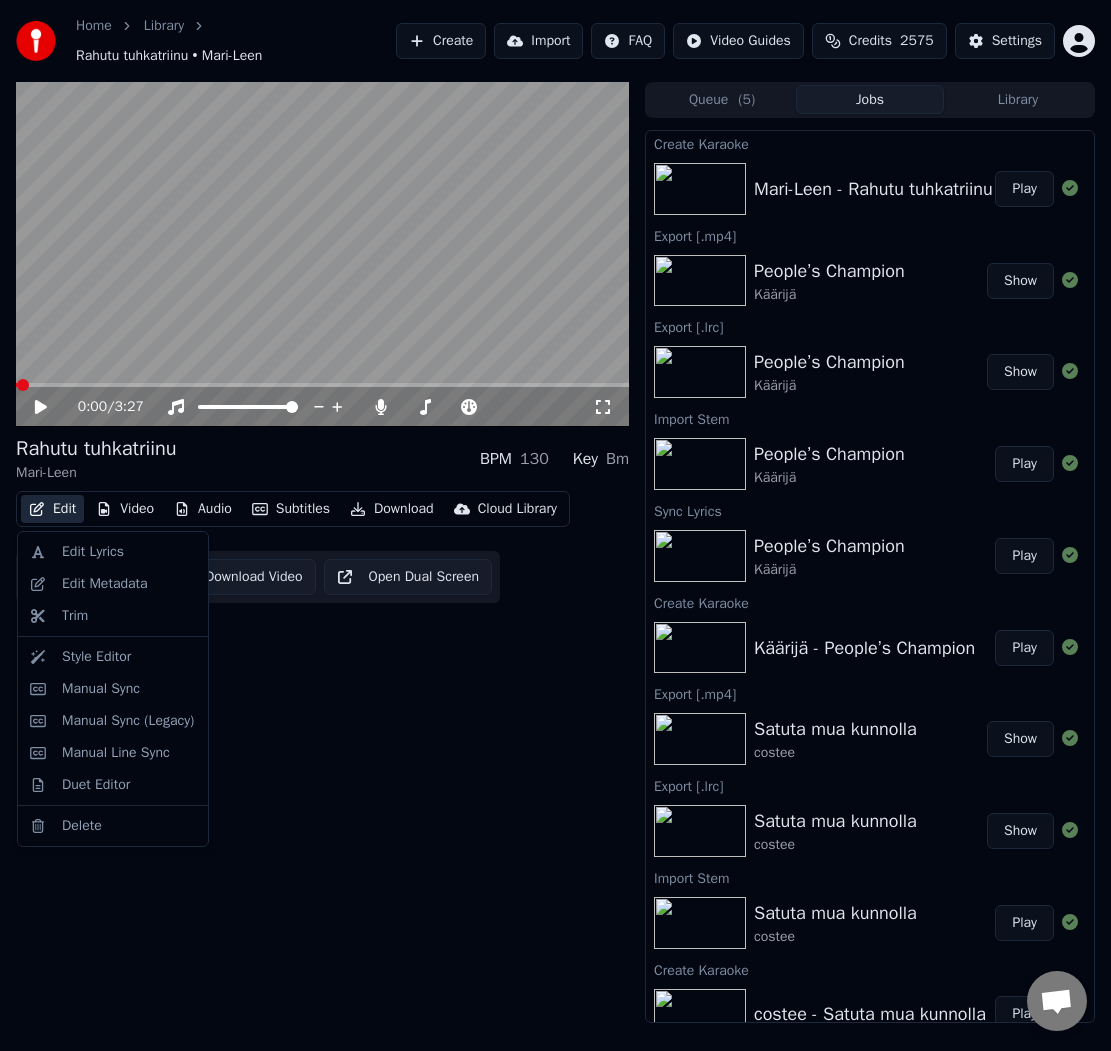 click on "Edit" at bounding box center [52, 509] 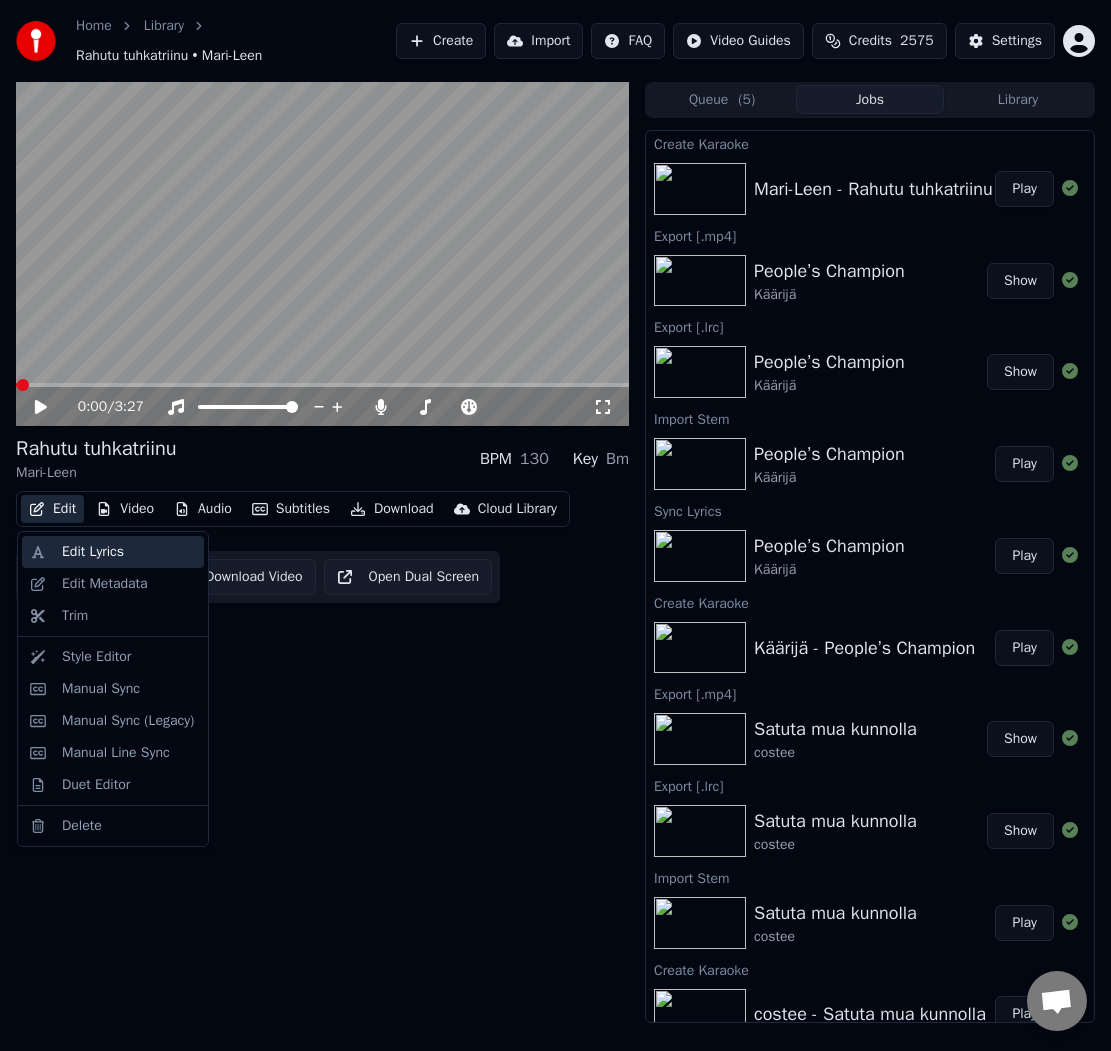 click on "Edit Lyrics" at bounding box center (113, 552) 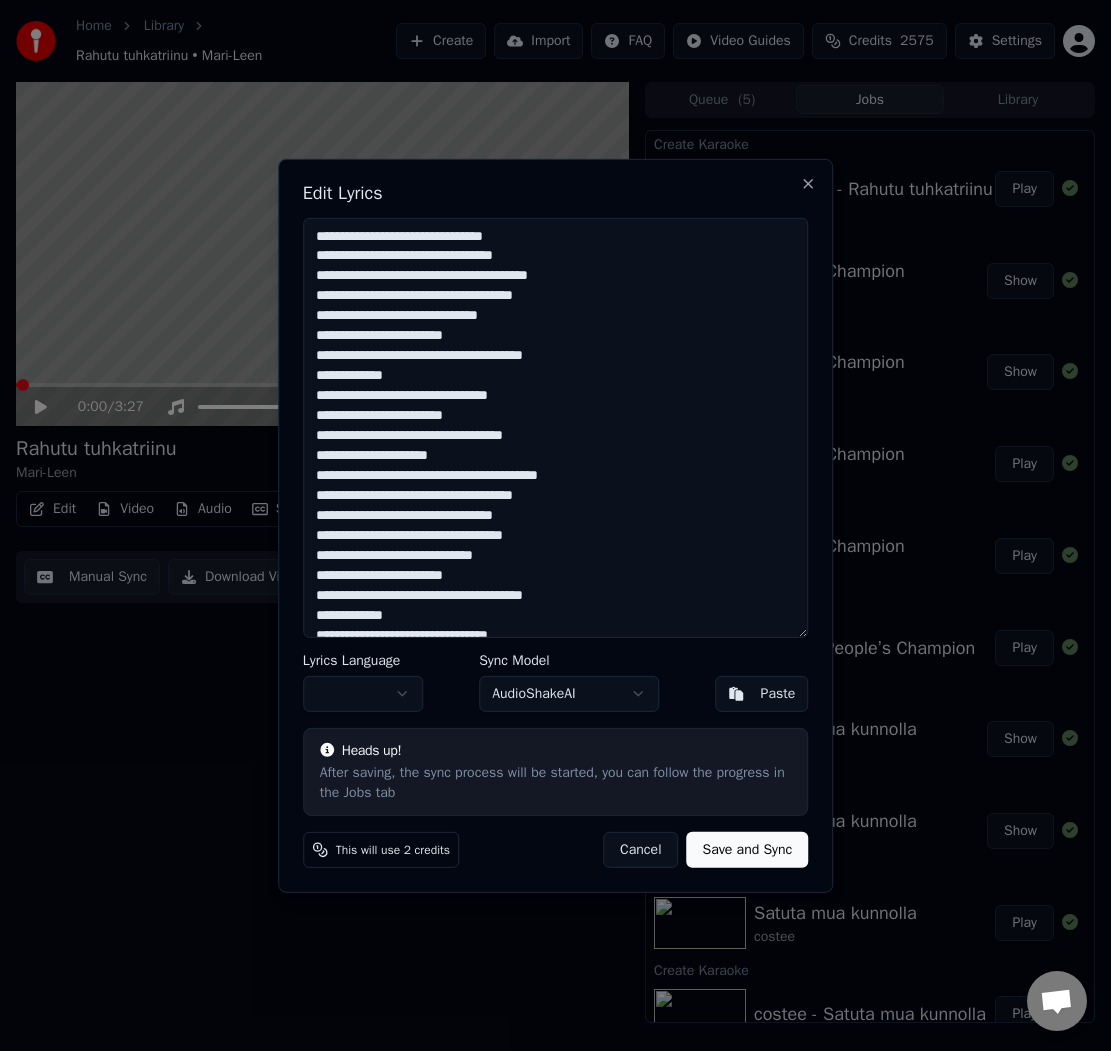 click on "**********" at bounding box center (556, 427) 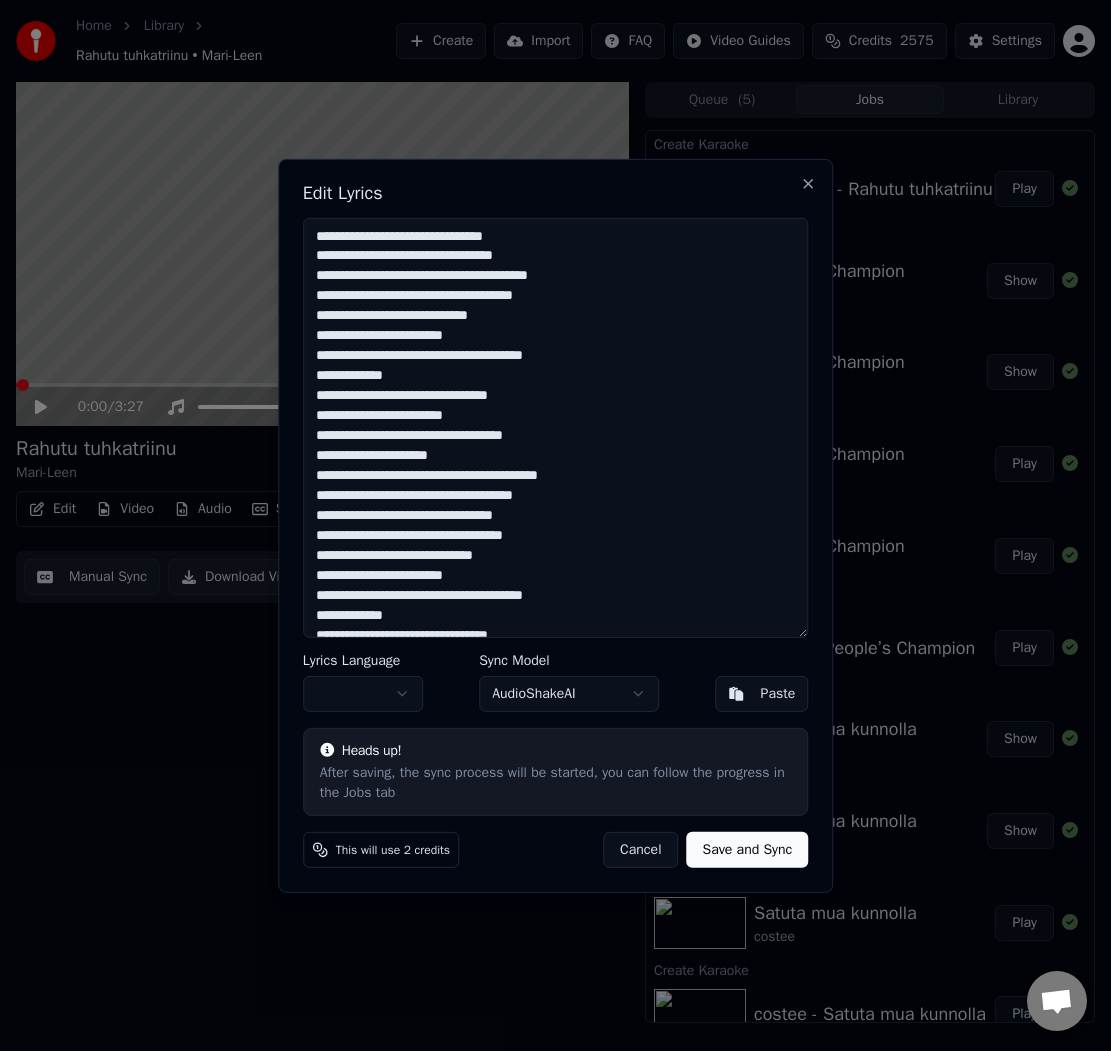click on "**********" at bounding box center (556, 427) 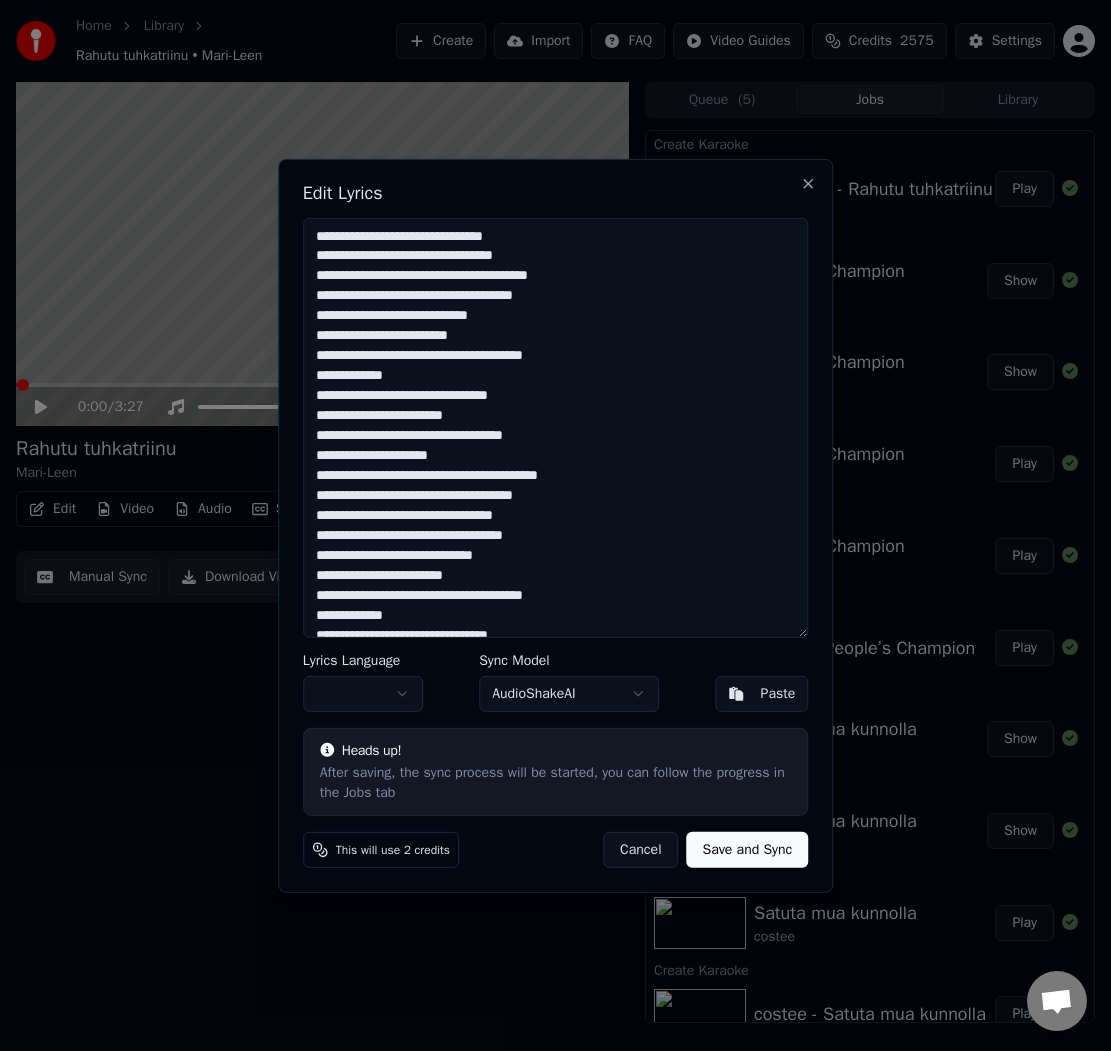 click on "**********" at bounding box center (556, 427) 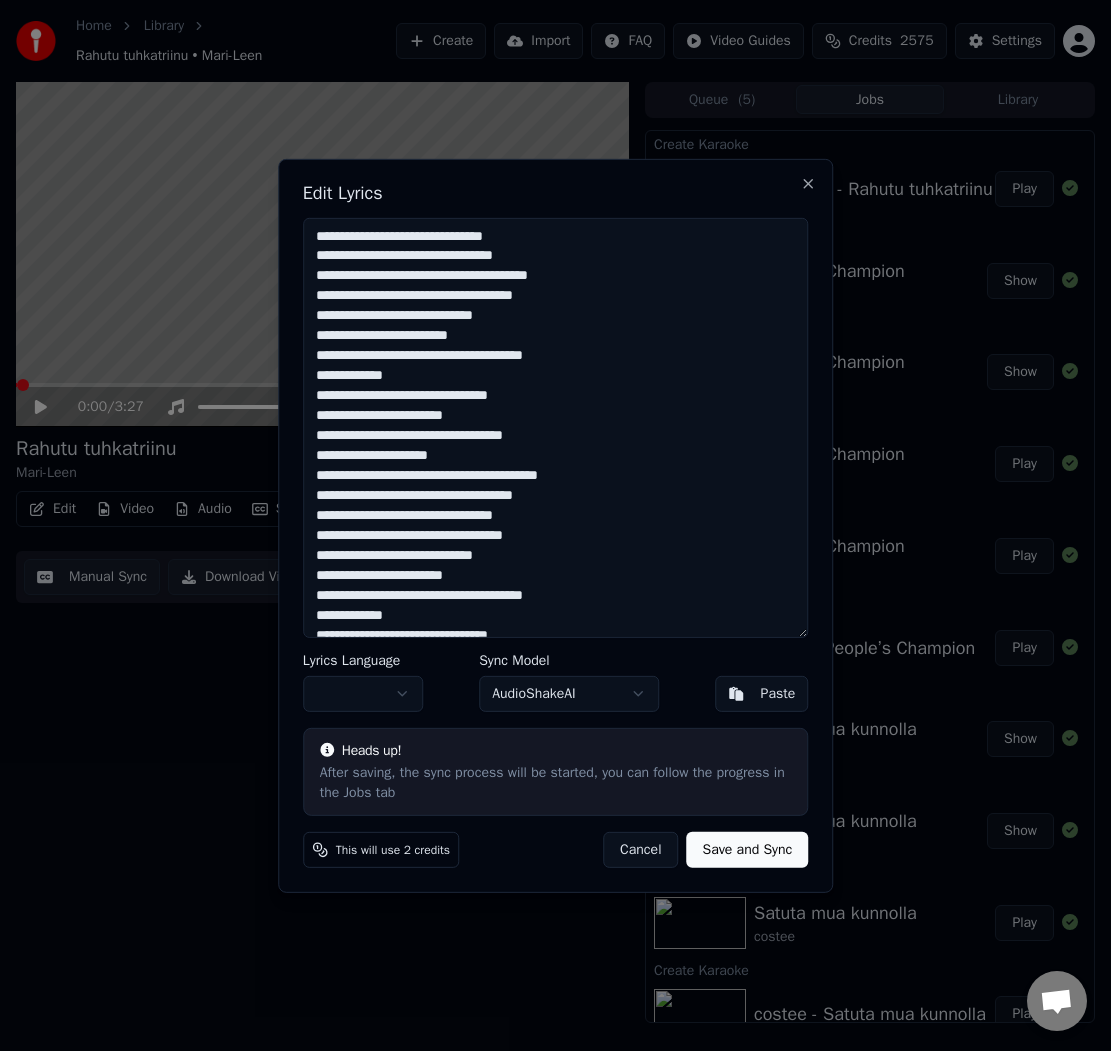 click on "**********" at bounding box center (556, 427) 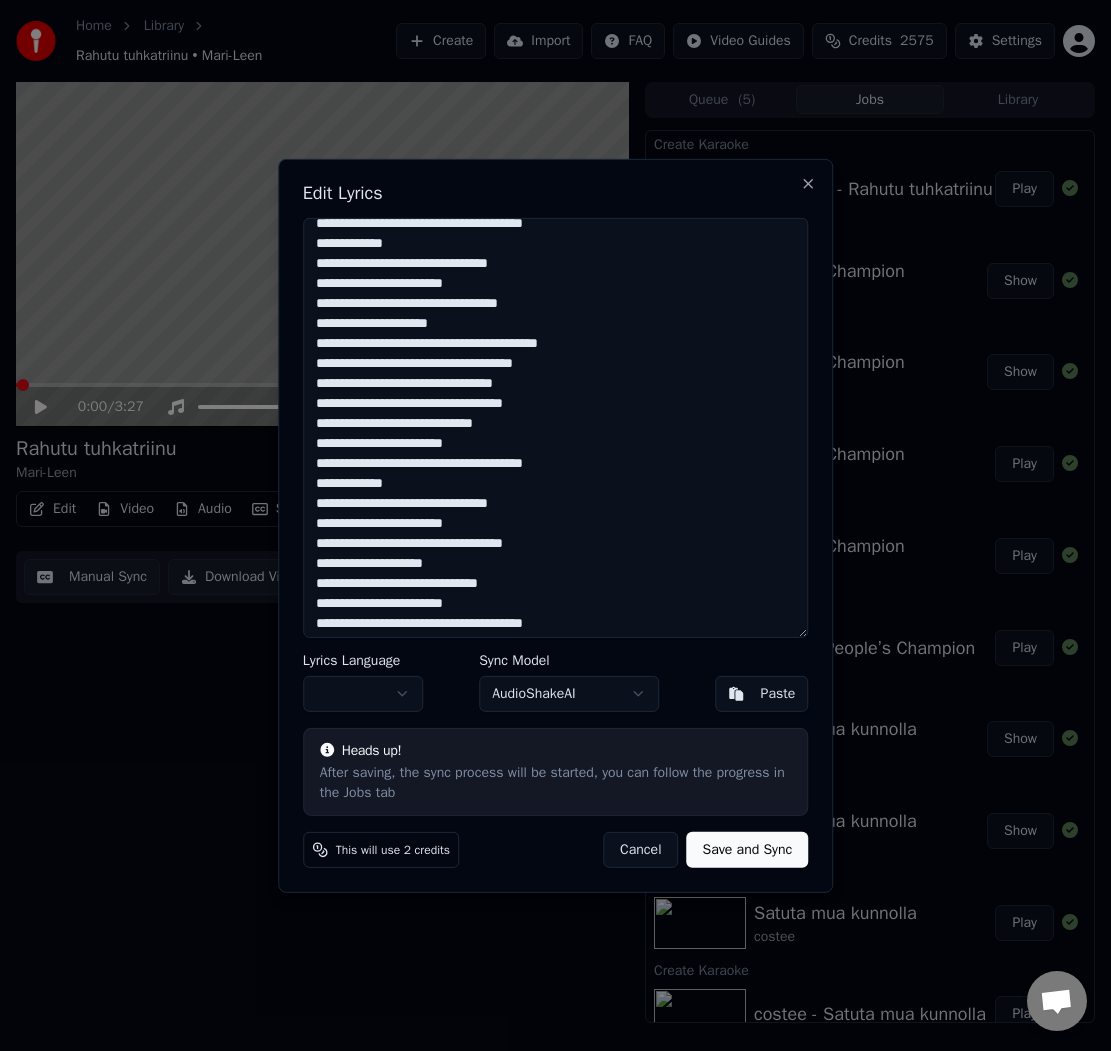 scroll, scrollTop: 237, scrollLeft: 0, axis: vertical 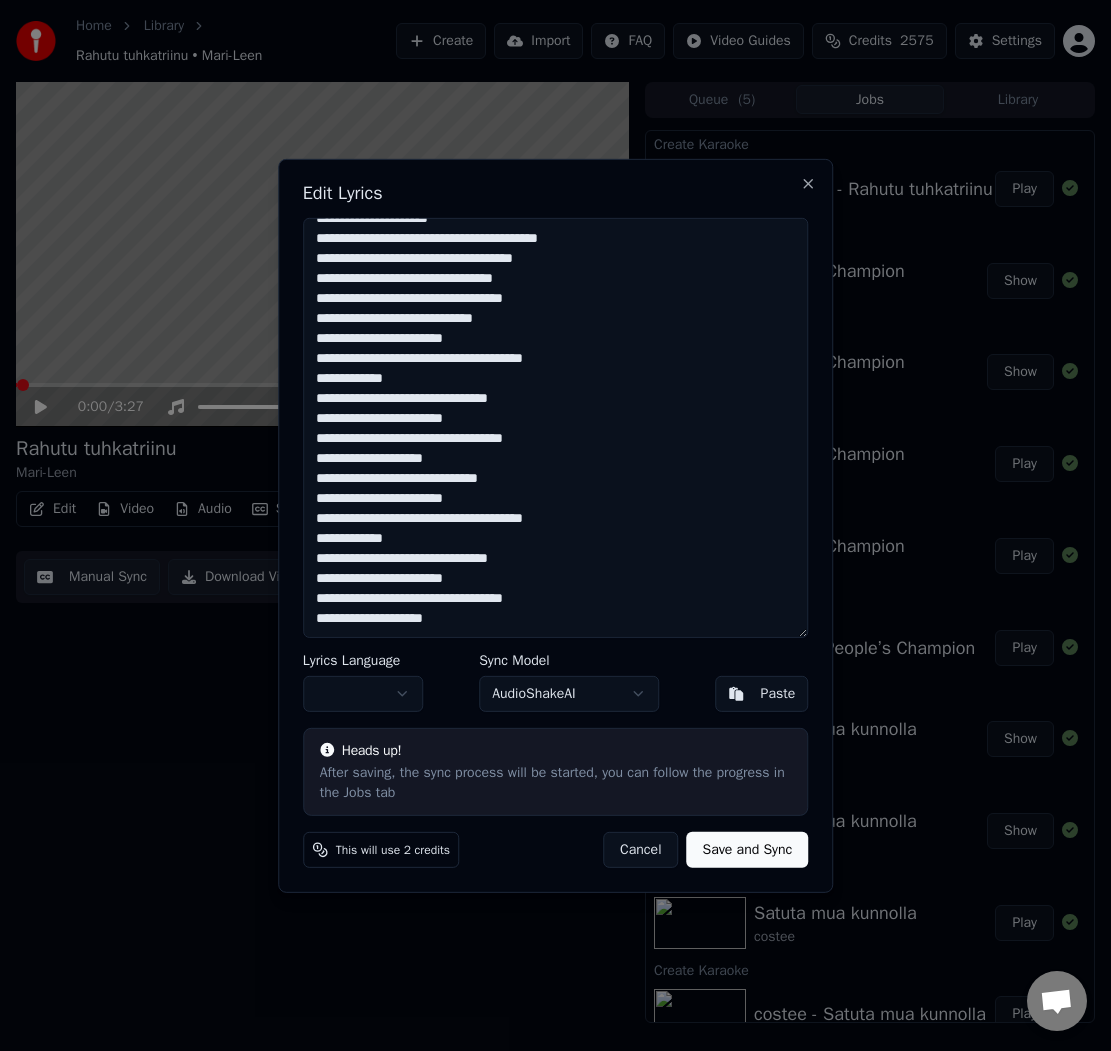 click on "**********" at bounding box center [556, 427] 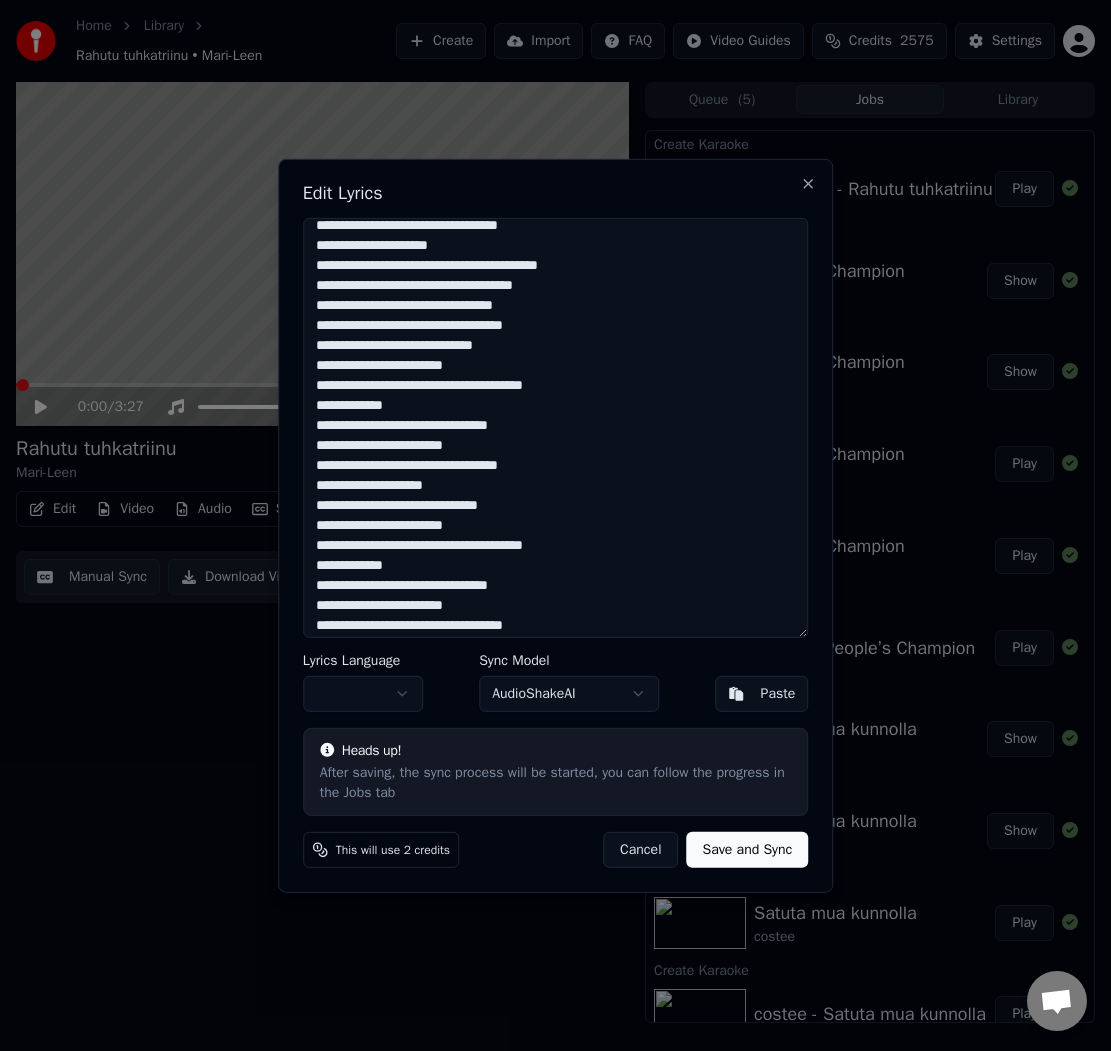 scroll, scrollTop: 237, scrollLeft: 0, axis: vertical 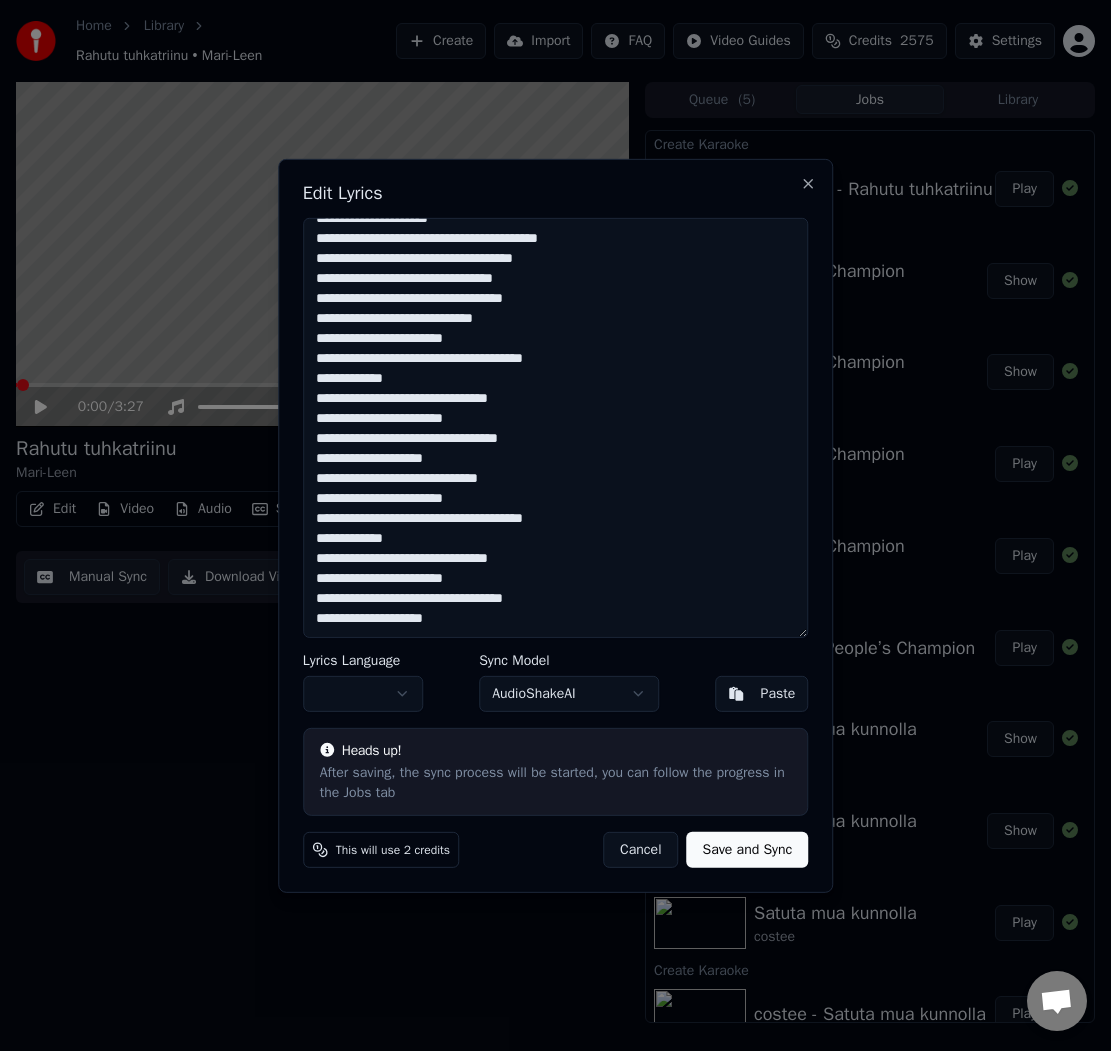 click on "**********" at bounding box center [556, 427] 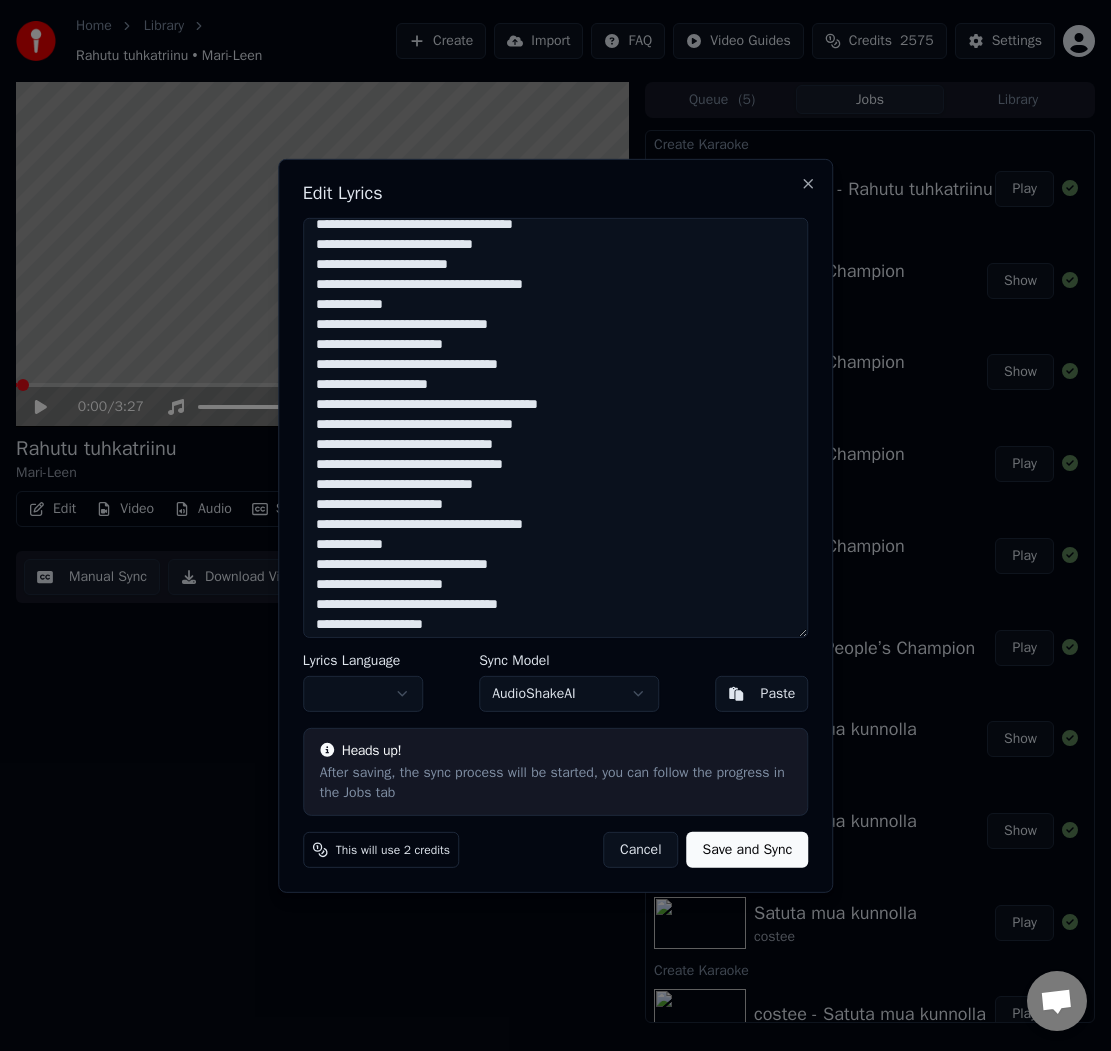 scroll, scrollTop: 0, scrollLeft: 0, axis: both 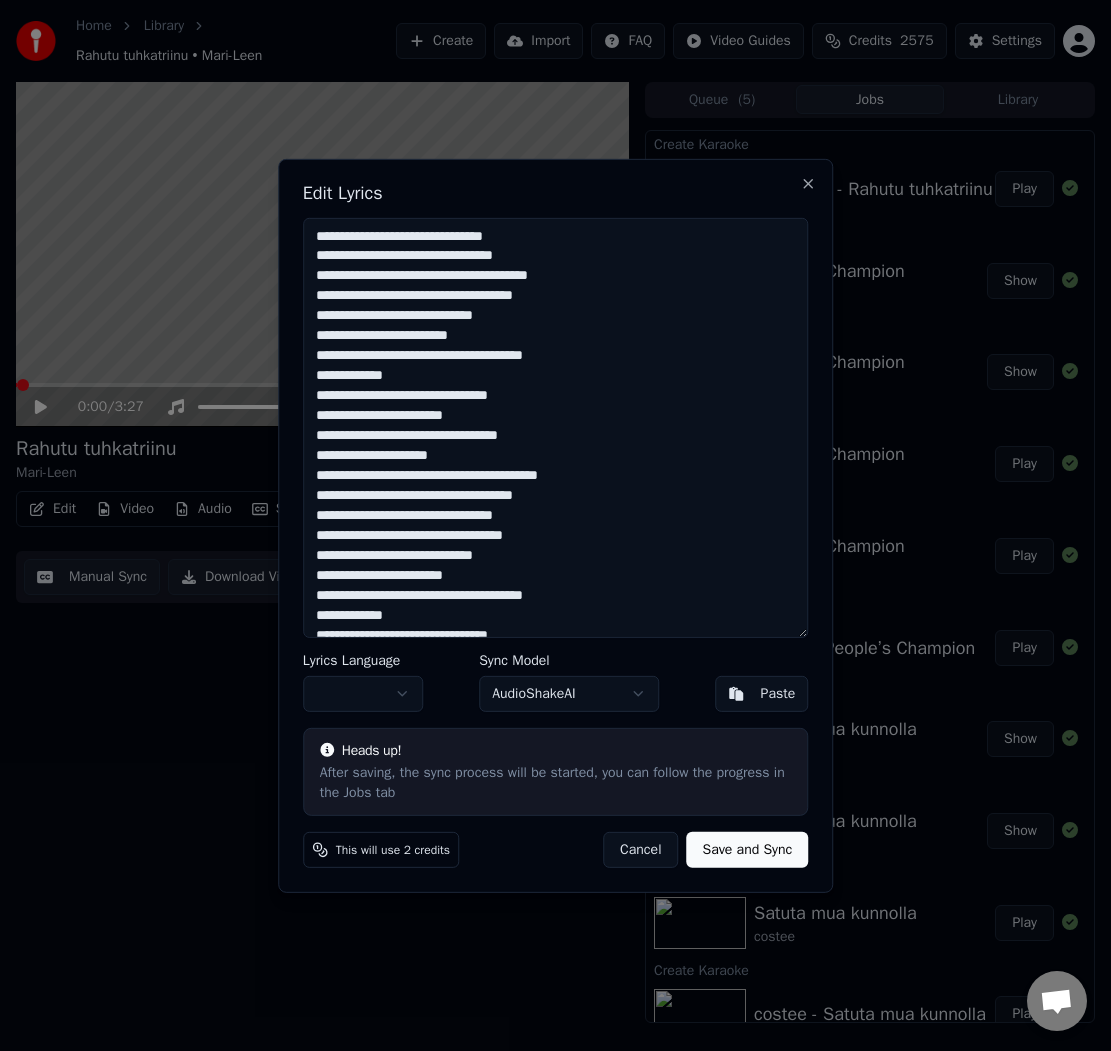 type on "**********" 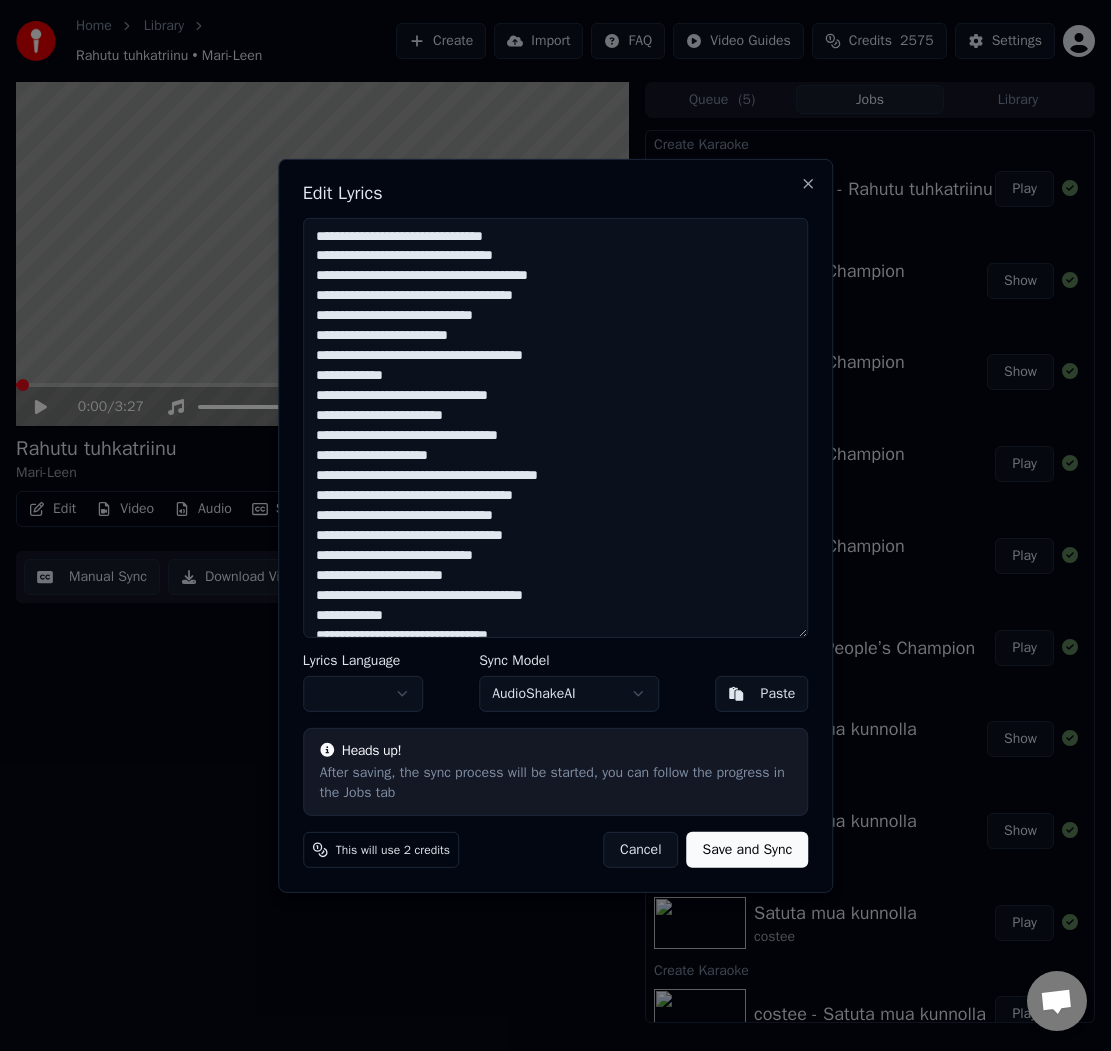 click on "Home Library Rahutu tuhkatriinu • Mari-Leen Create Import FAQ Video Guides Credits 2575 Settings 0:00  /  3:27 Rahutu tuhkatriinu Mari-Leen BPM 130 Key Bm Edit Video Audio Subtitles Download Cloud Library Manual Sync Download Video Open Dual Screen Queue ( 5 ) Jobs Library Create Karaoke Mari-Leen - Rahutu tuhkatriinu Play Export [.mp4] People’s Champion Käärijä Show Export [.lrc] People’s Champion Käärijä Show Import Stem People’s Champion Käärijä Play Sync Lyrics People’s Champion Käärijä Play Create Karaoke Käärijä - People’s Champion Play Export [.mp4] Satuta mua kunnolla costee Show Export [.lrc] Satuta mua kunnolla costee Show Import Stem Satuta mua kunnolla costee Play Create Karaoke costee - Satuta mua kunnolla Play Export [.mp4] Det Regnar I Stockholm Carola Häggkvist Show Export [.lrc] Det Regnar I Stockholm Carola Häggkvist Show Import Stem Det Regnar I Stockholm Carola Häggkvist Play Create Karaoke Carola Häggkvist - Det Regnar I Stockholm Play" at bounding box center [555, 525] 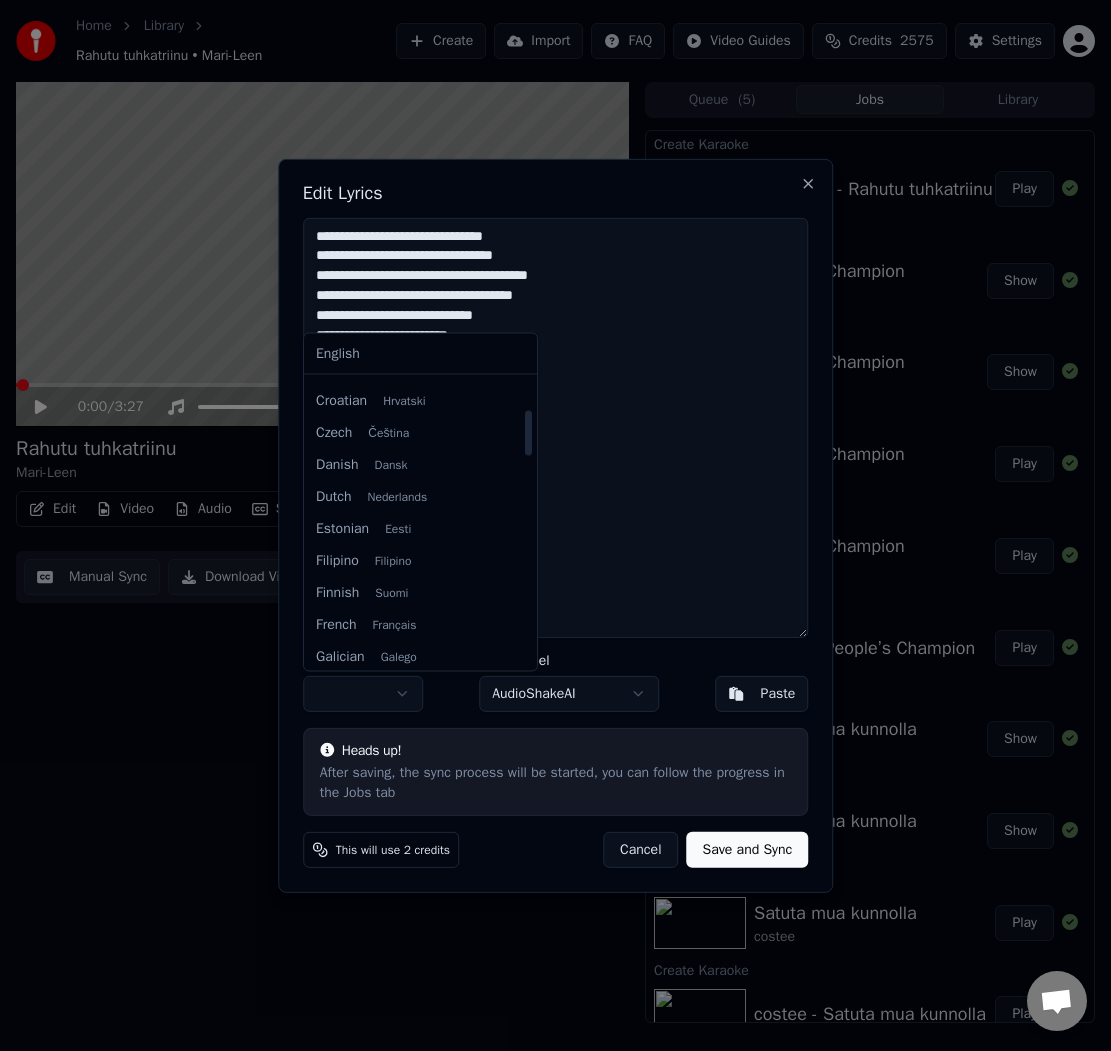 scroll, scrollTop: 287, scrollLeft: 0, axis: vertical 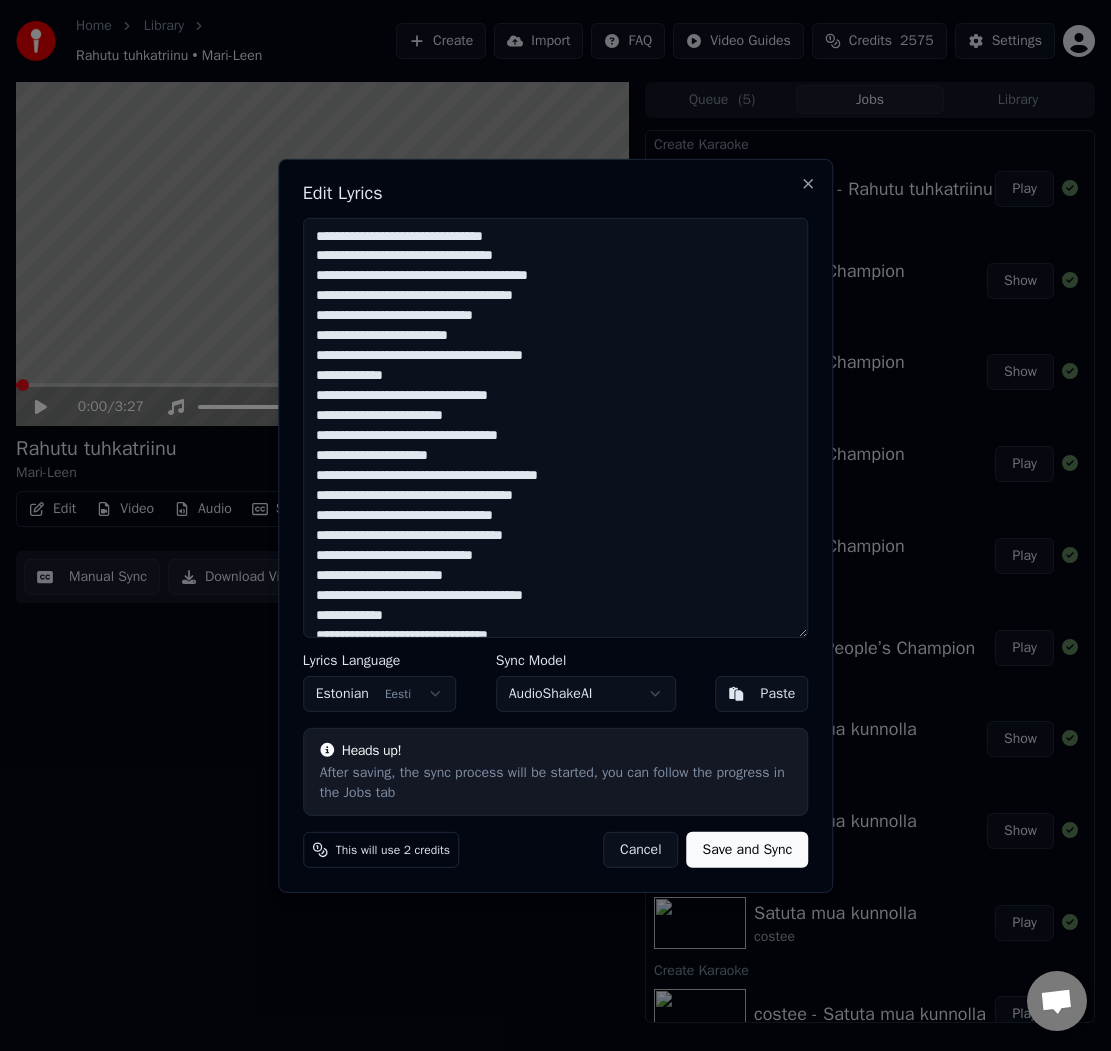 click on "Lyrics Language Estonian Eesti Sync Model AudioShakeAI Paste" at bounding box center [556, 683] 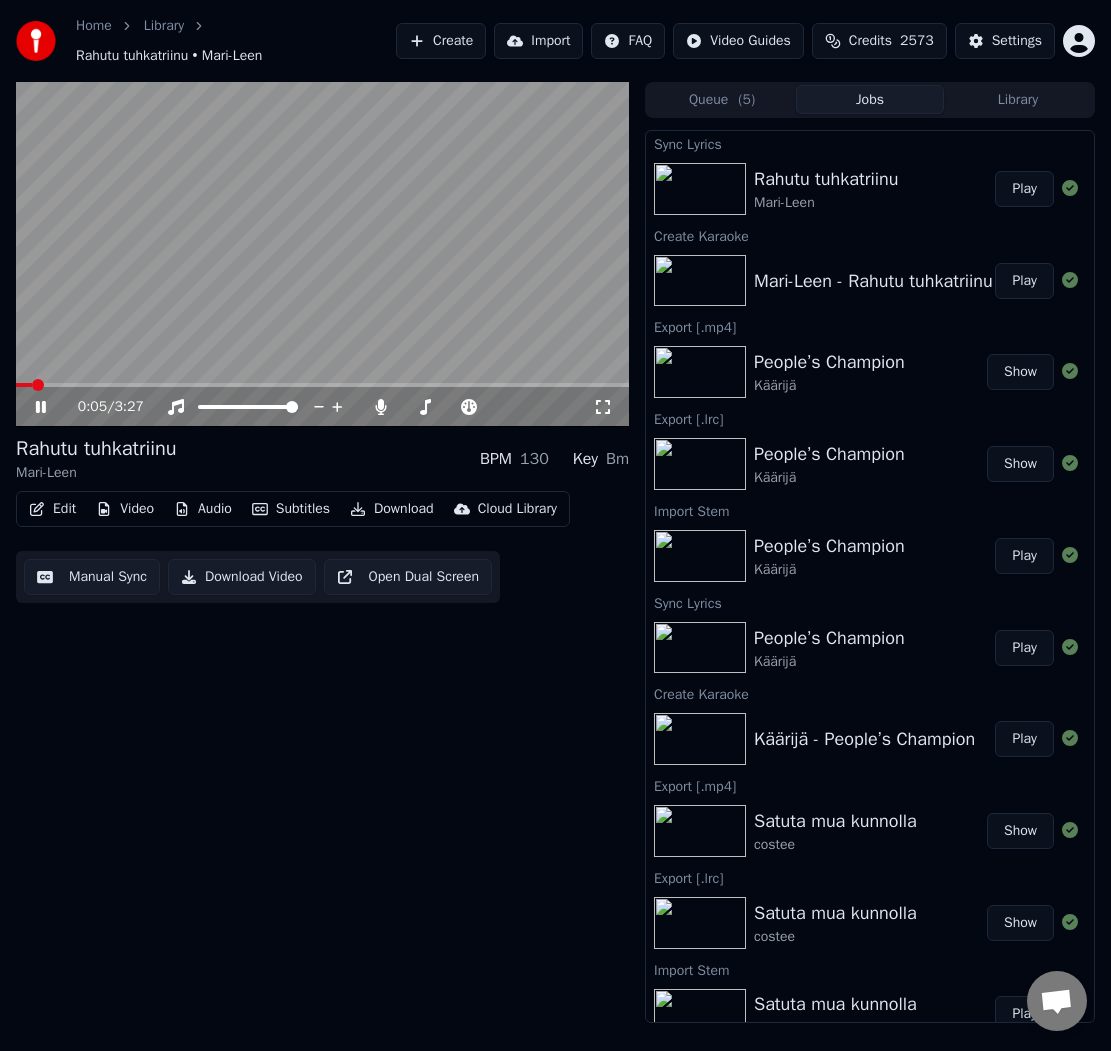click on "Manual Sync" at bounding box center (92, 577) 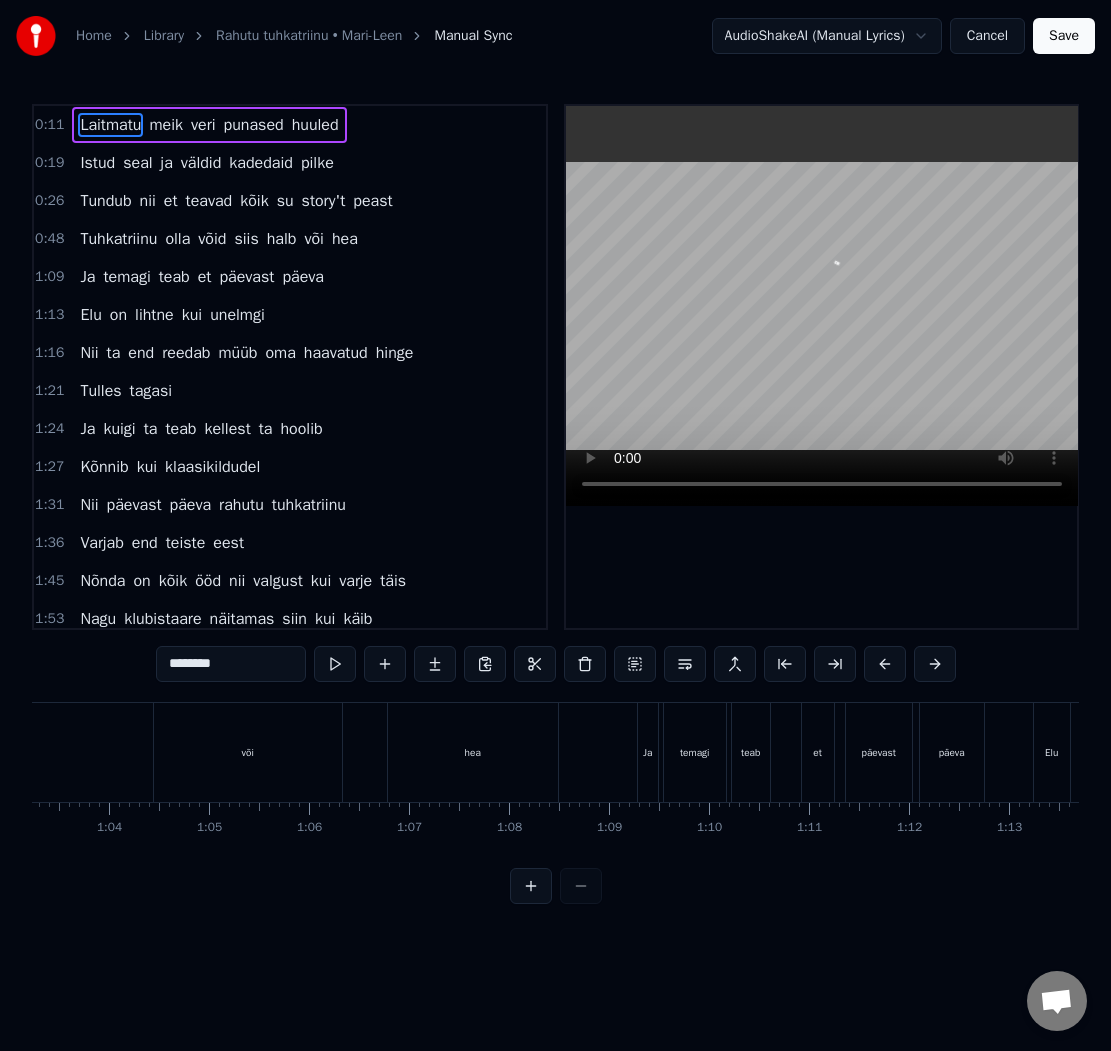scroll, scrollTop: 0, scrollLeft: 6329, axis: horizontal 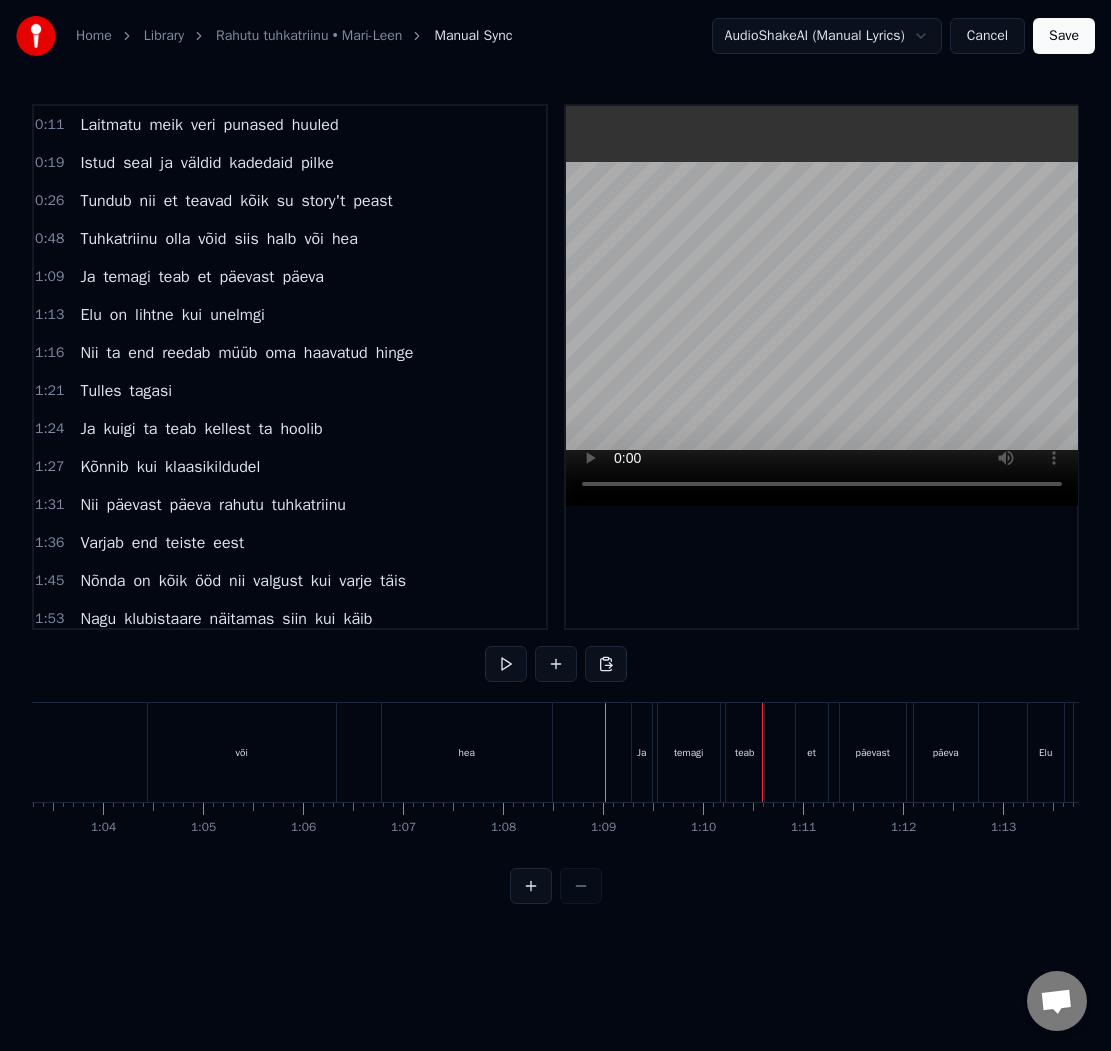 click on "hea" at bounding box center (467, 752) 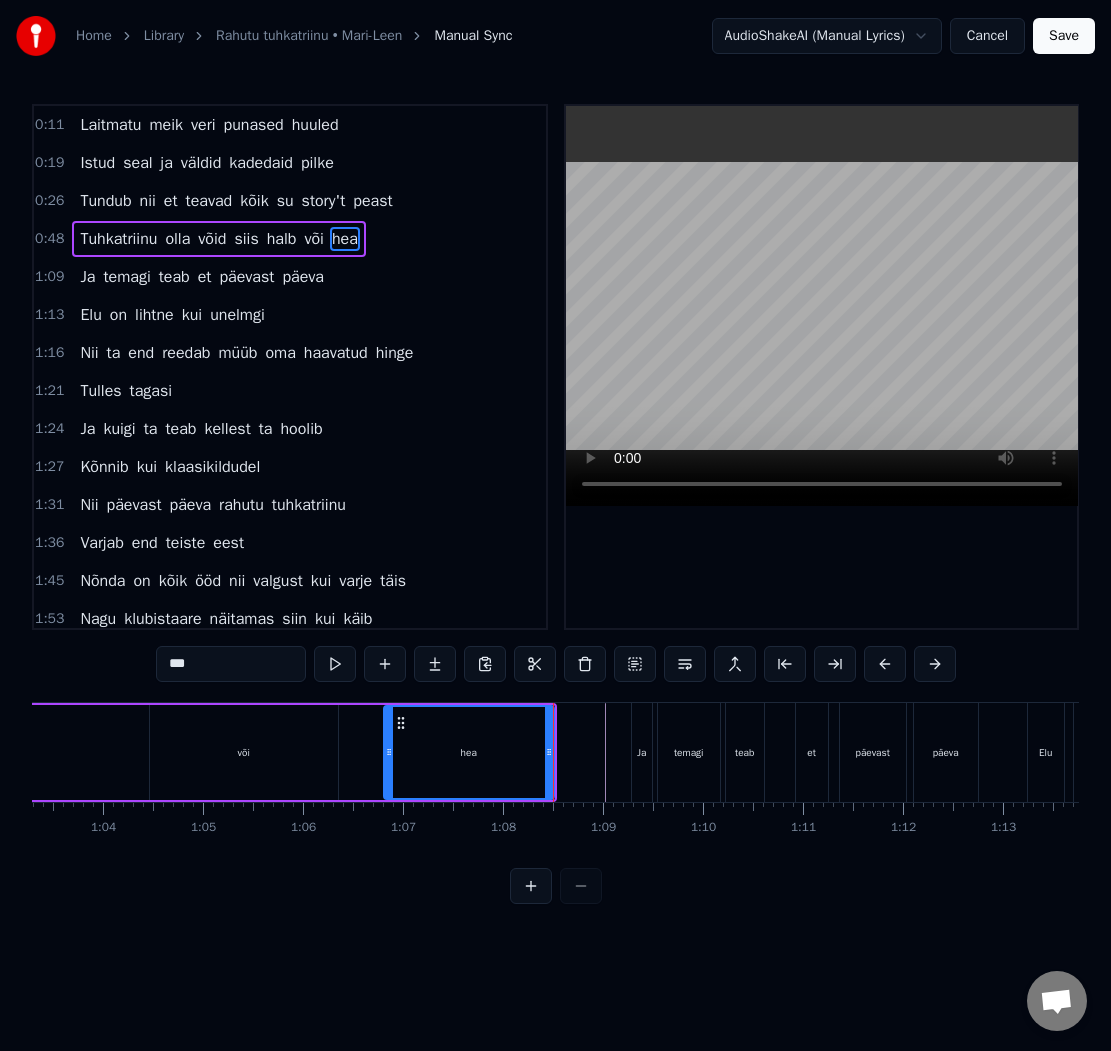 click at bounding box center [4101, 752] 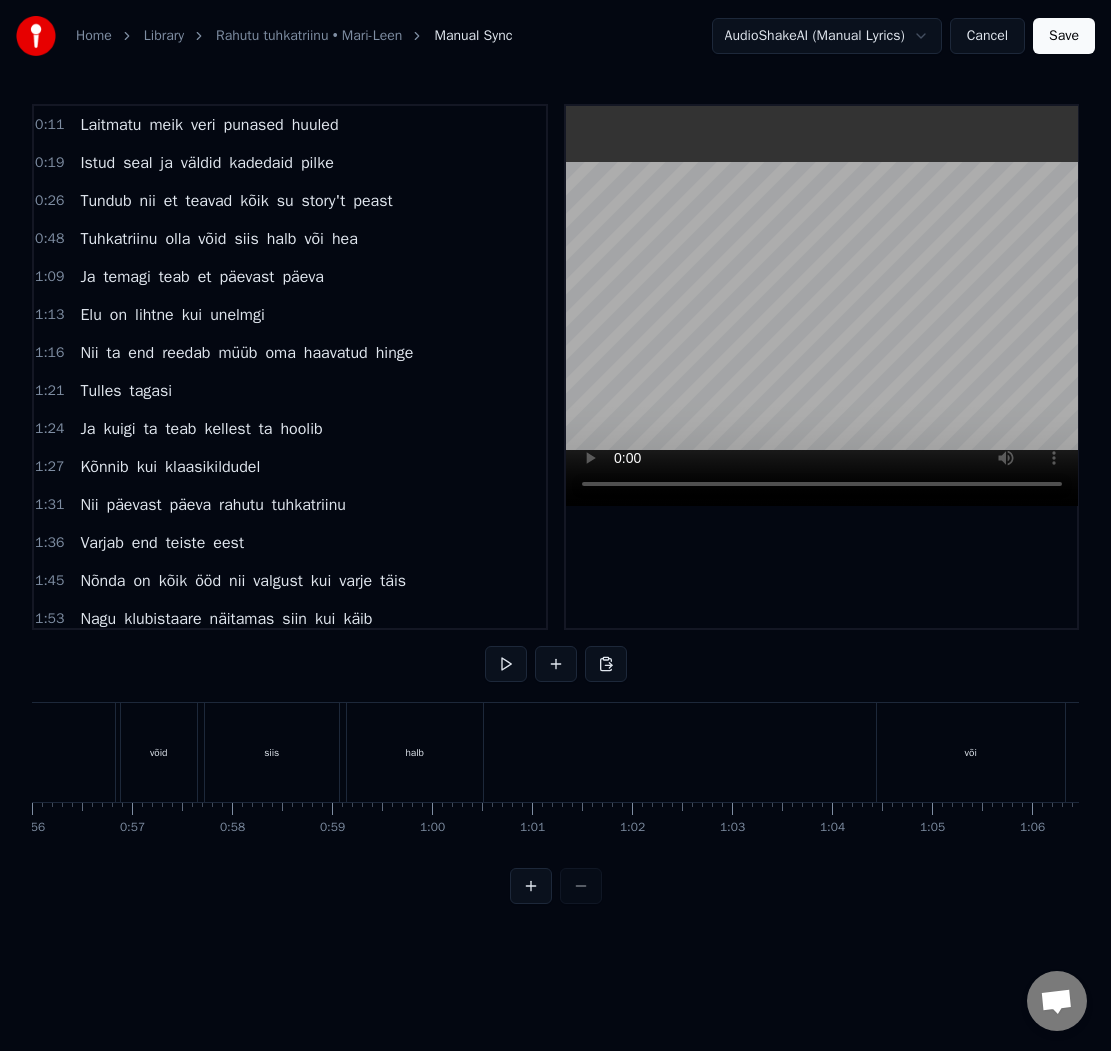 scroll, scrollTop: 0, scrollLeft: 5413, axis: horizontal 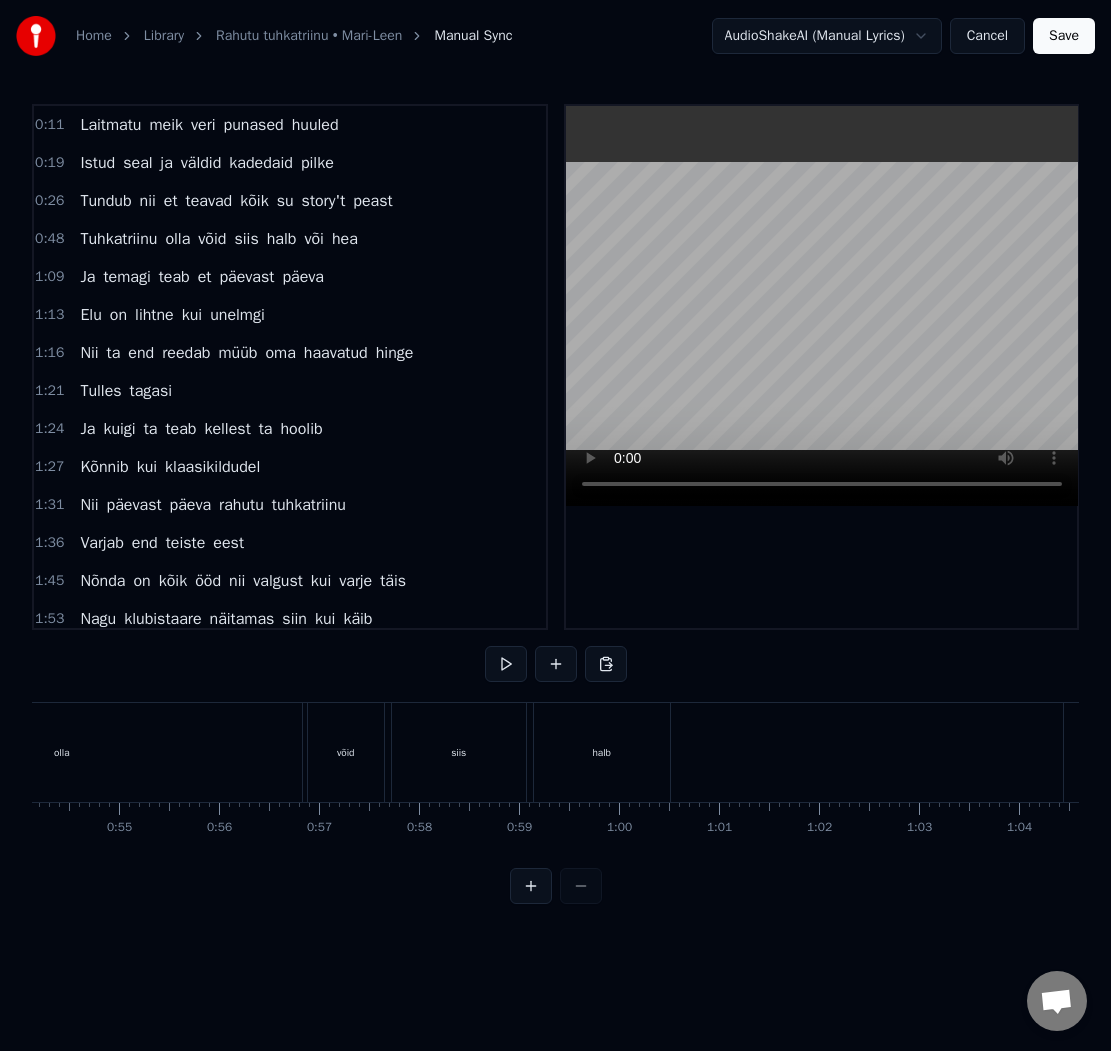 click on "halb" at bounding box center (602, 752) 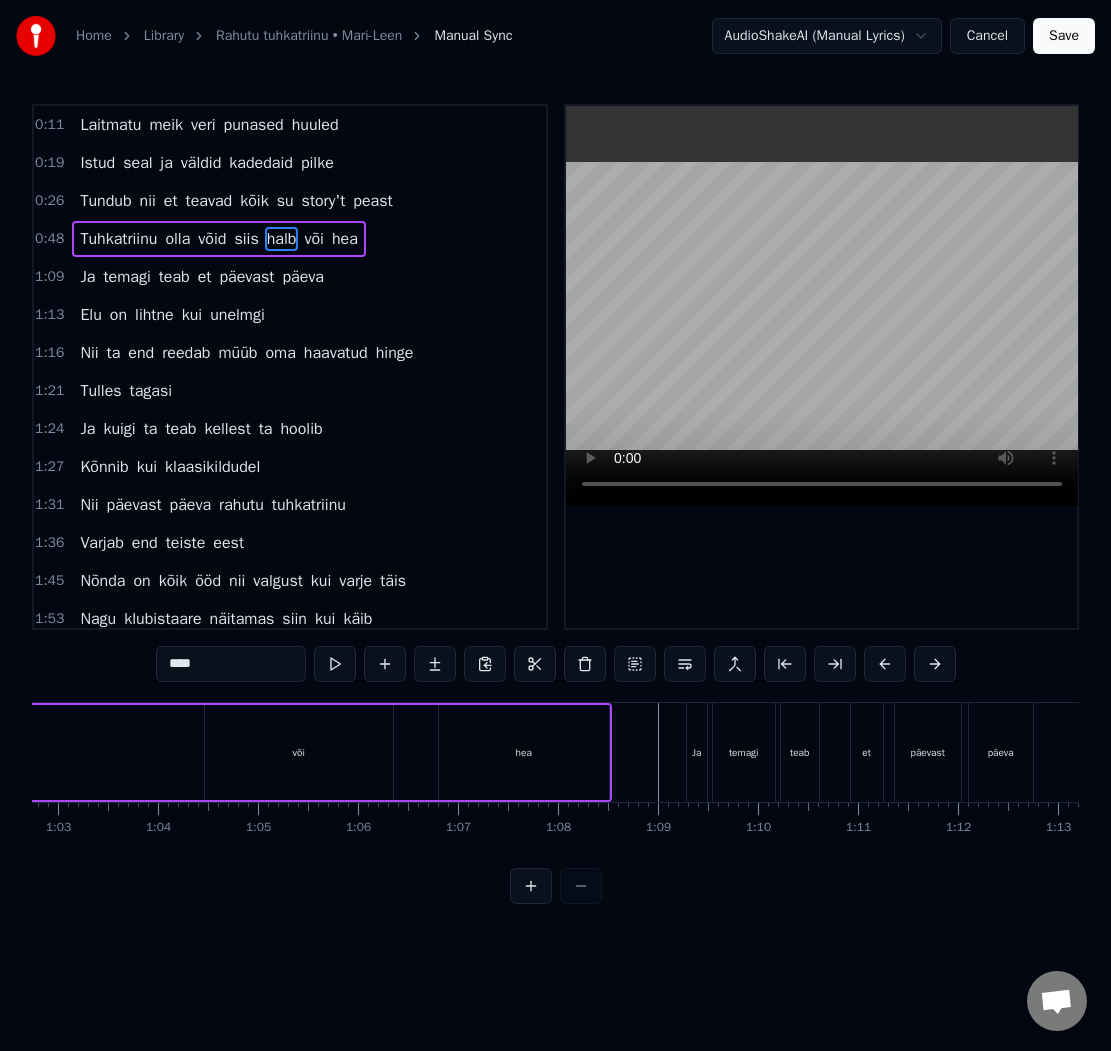 scroll, scrollTop: 0, scrollLeft: 6282, axis: horizontal 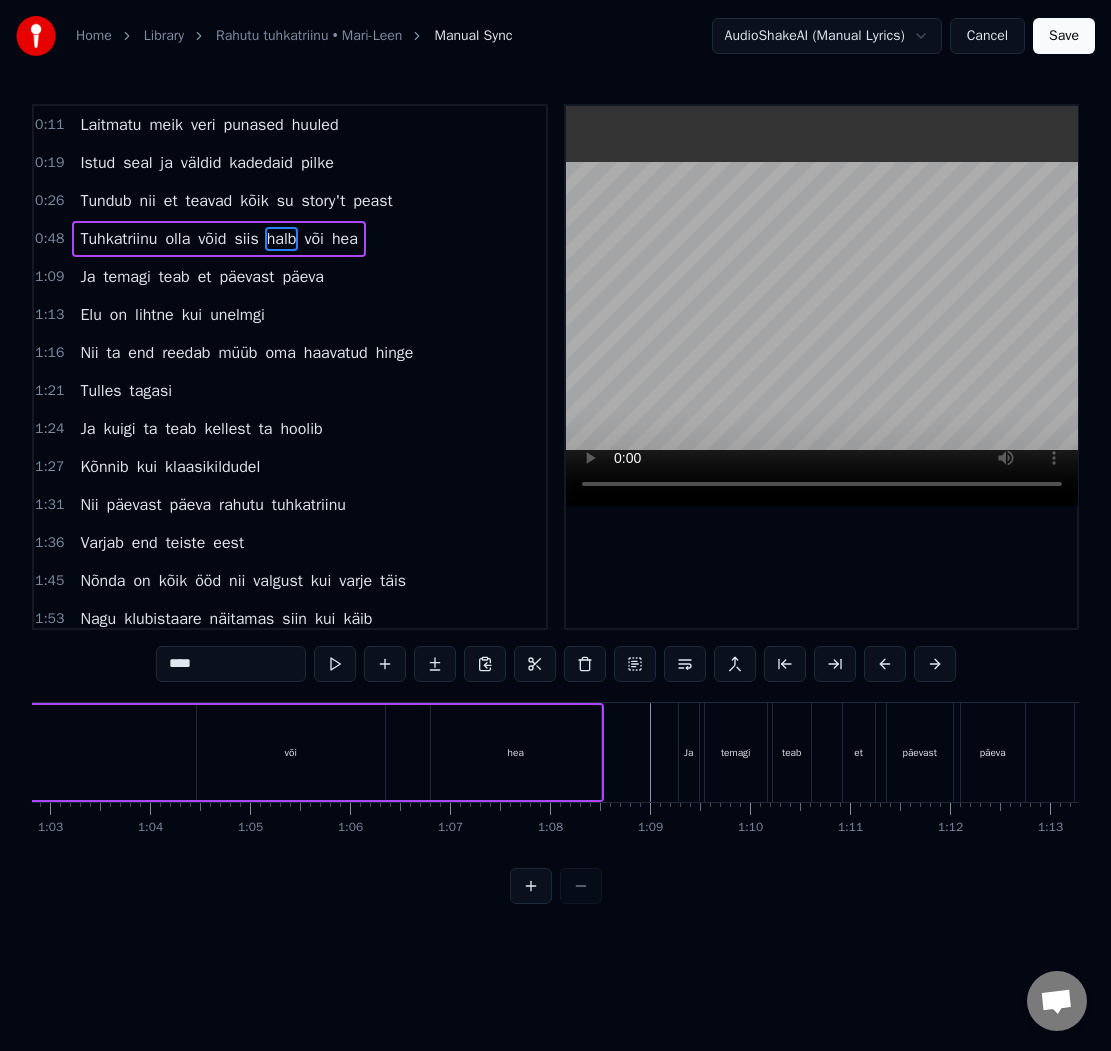 click at bounding box center (4148, 752) 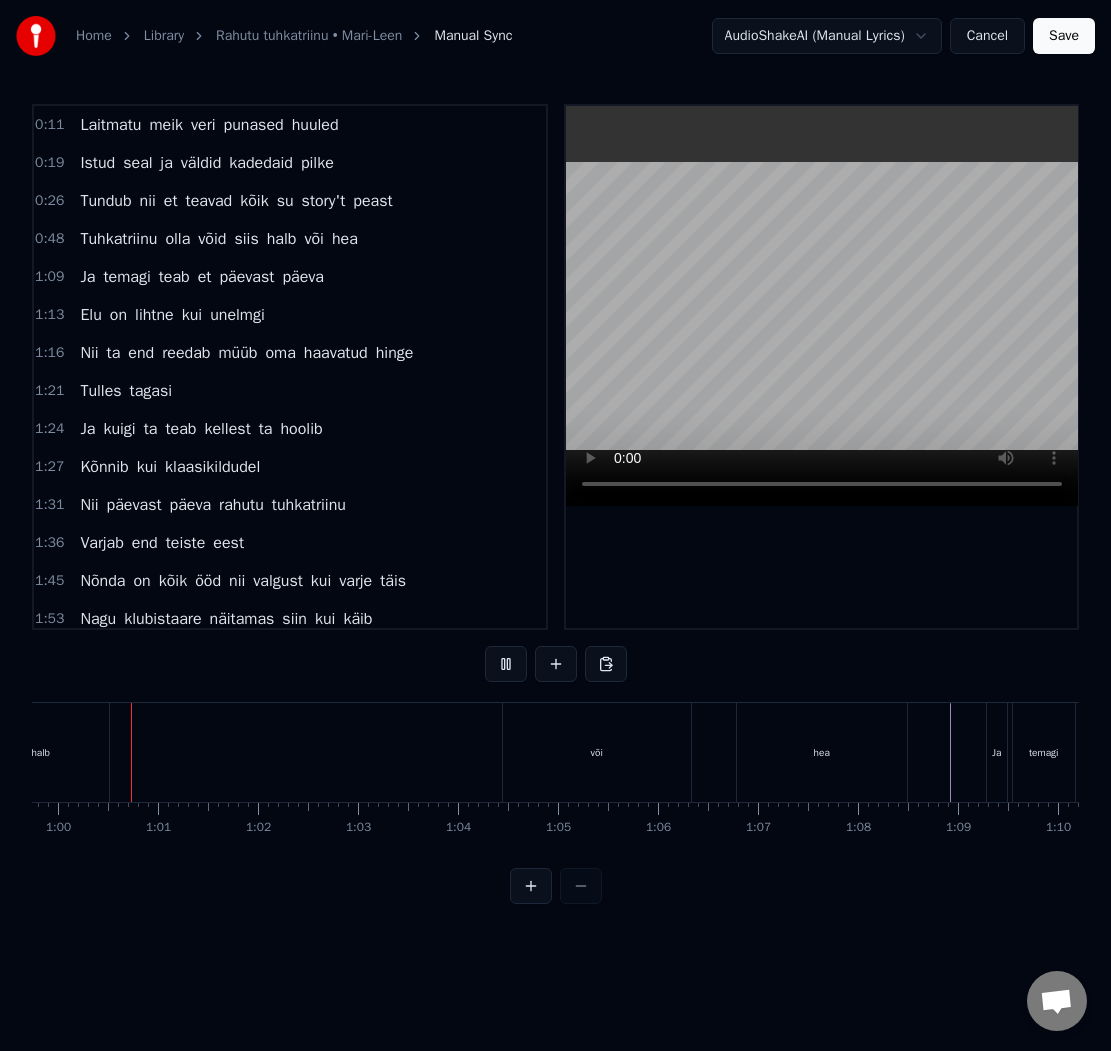 scroll, scrollTop: 0, scrollLeft: 5951, axis: horizontal 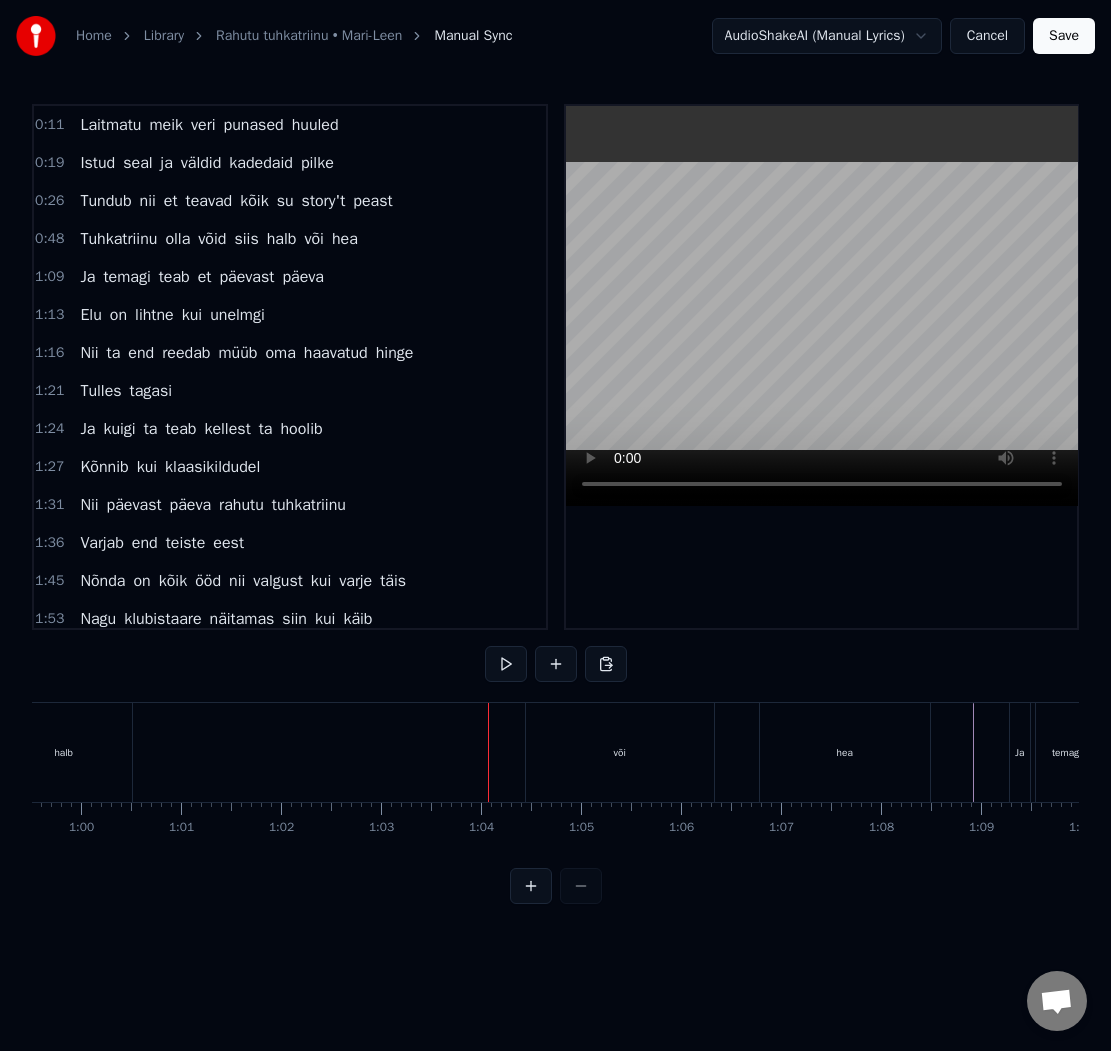 click on "Cancel" at bounding box center (987, 36) 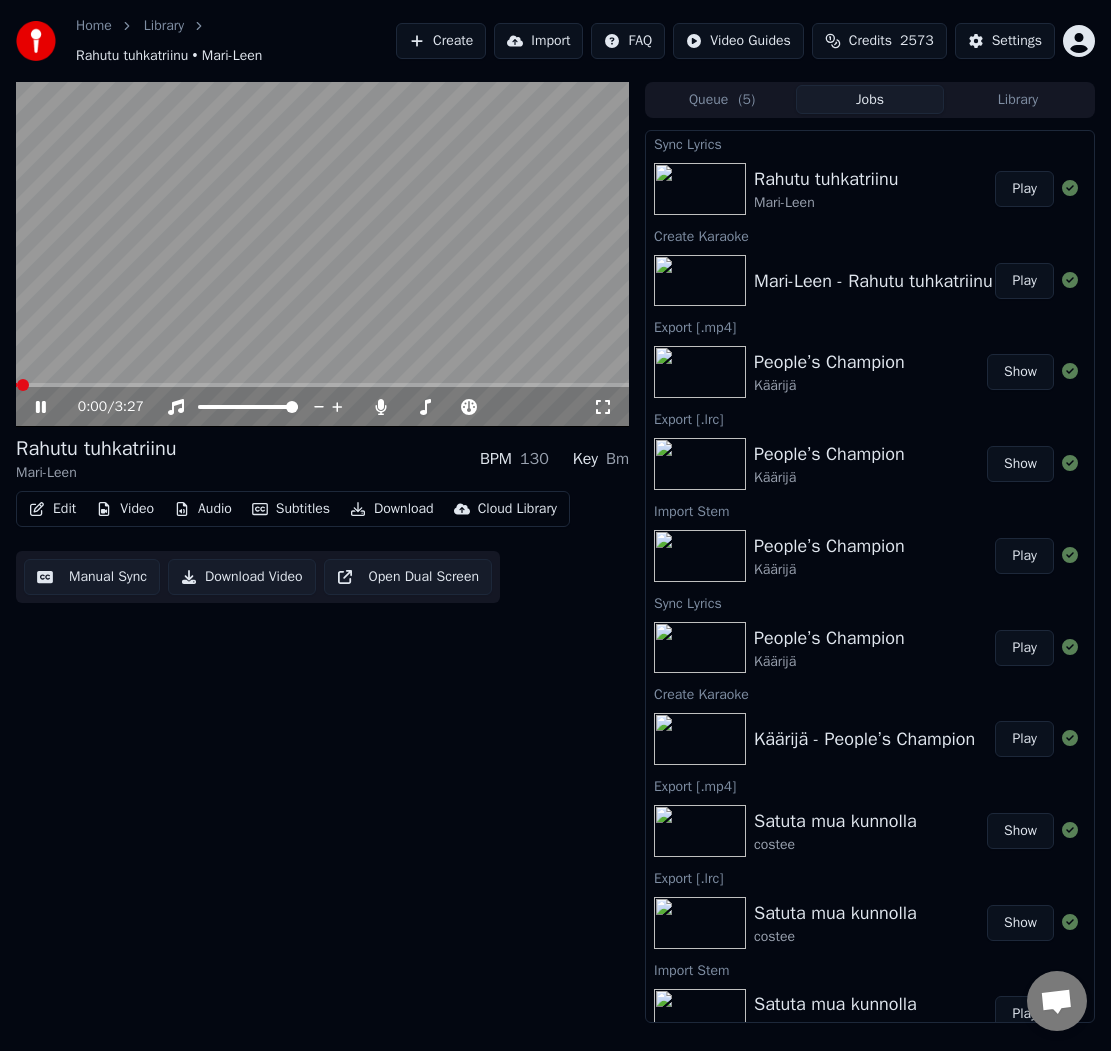 click at bounding box center (322, 254) 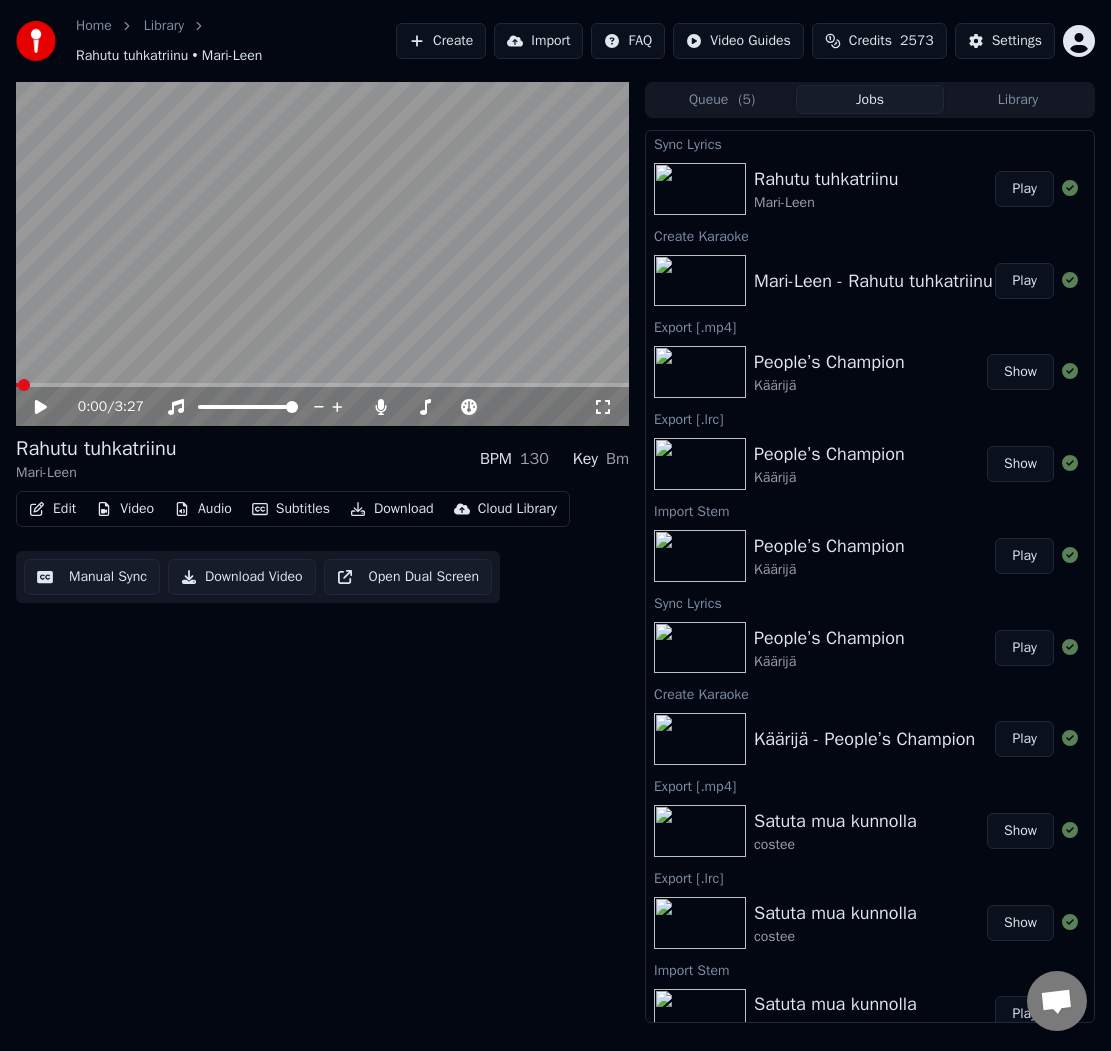 click on "Edit" at bounding box center (52, 509) 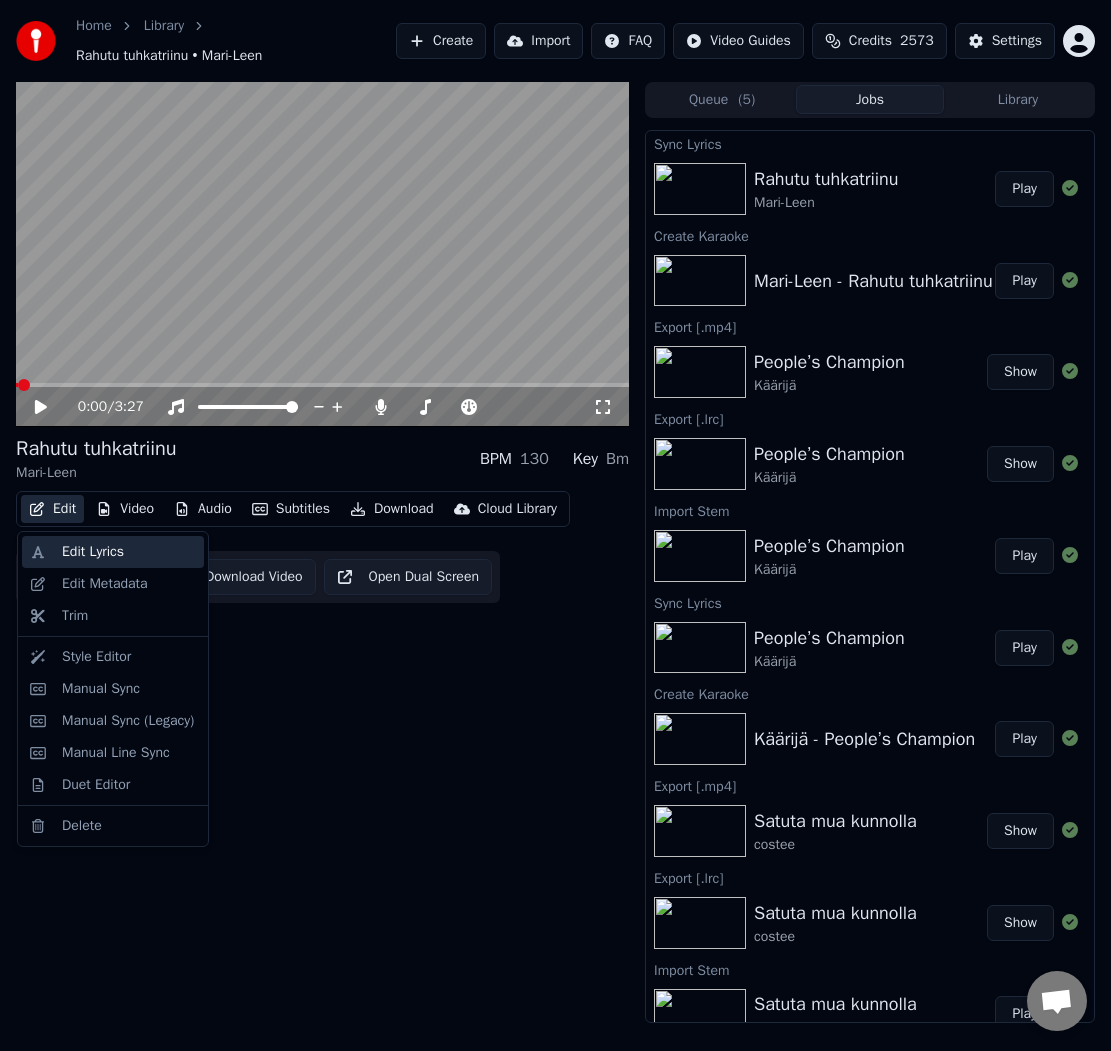 click on "Edit Lyrics" at bounding box center [93, 552] 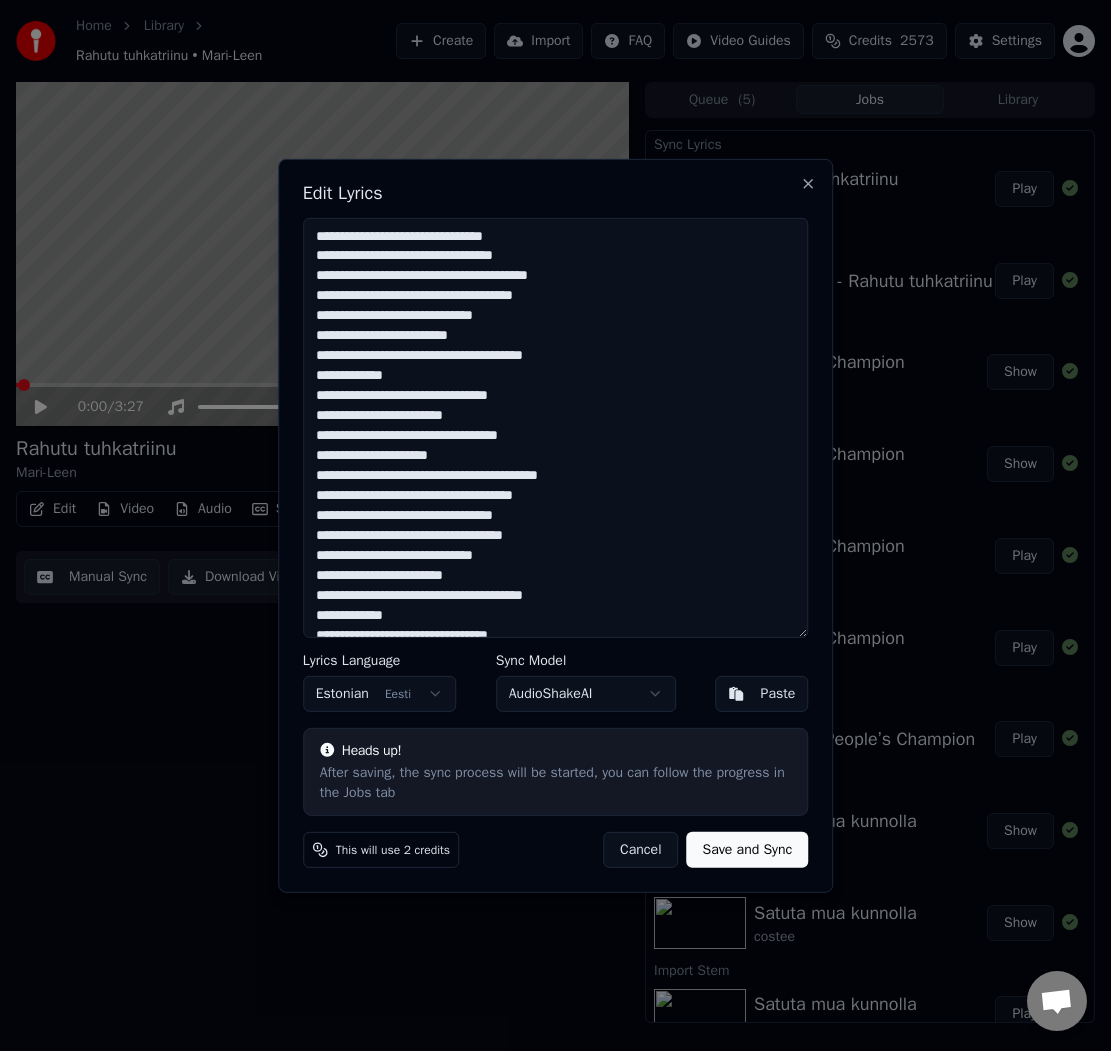 click on "**********" at bounding box center [556, 427] 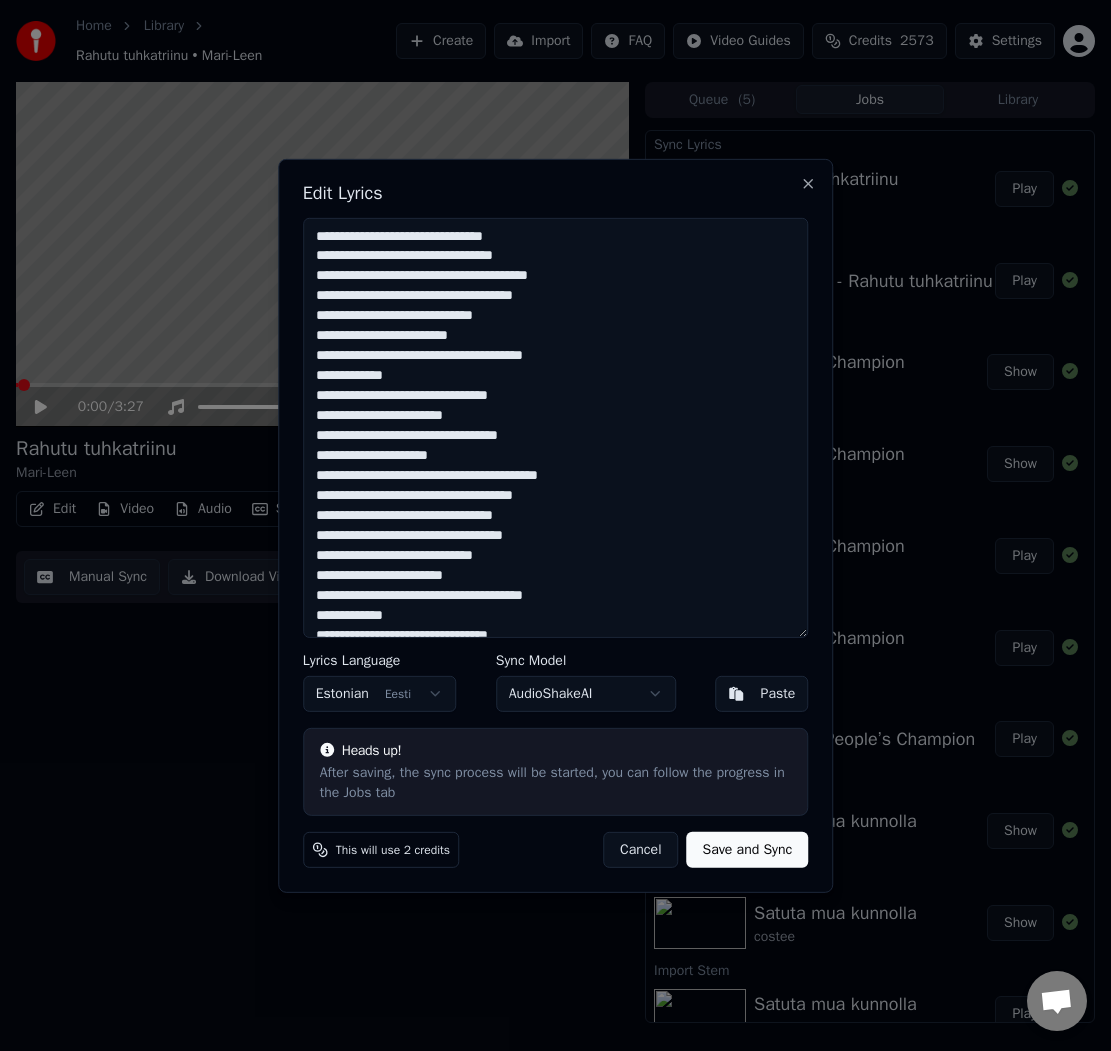 paste on "**********" 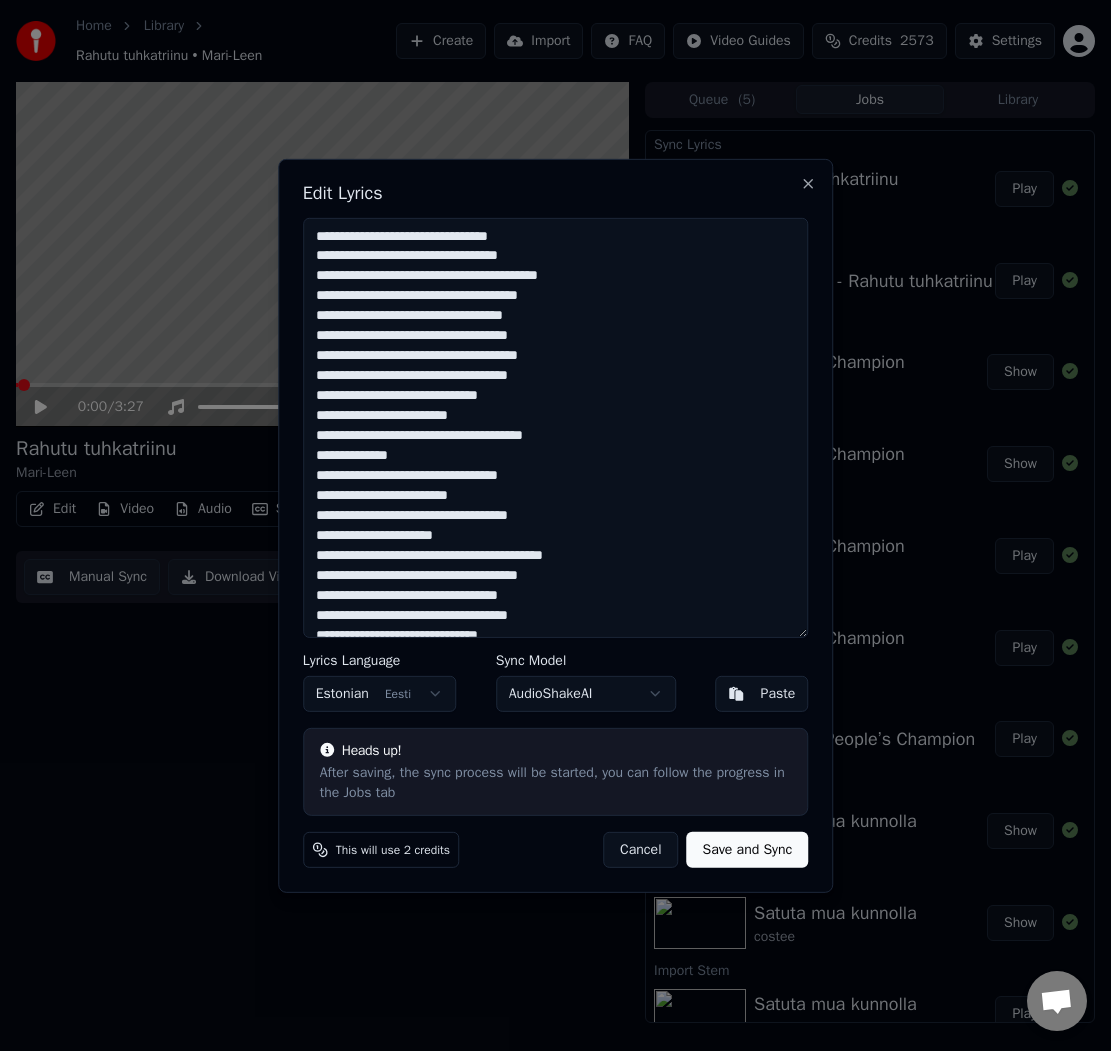 scroll, scrollTop: 308, scrollLeft: 0, axis: vertical 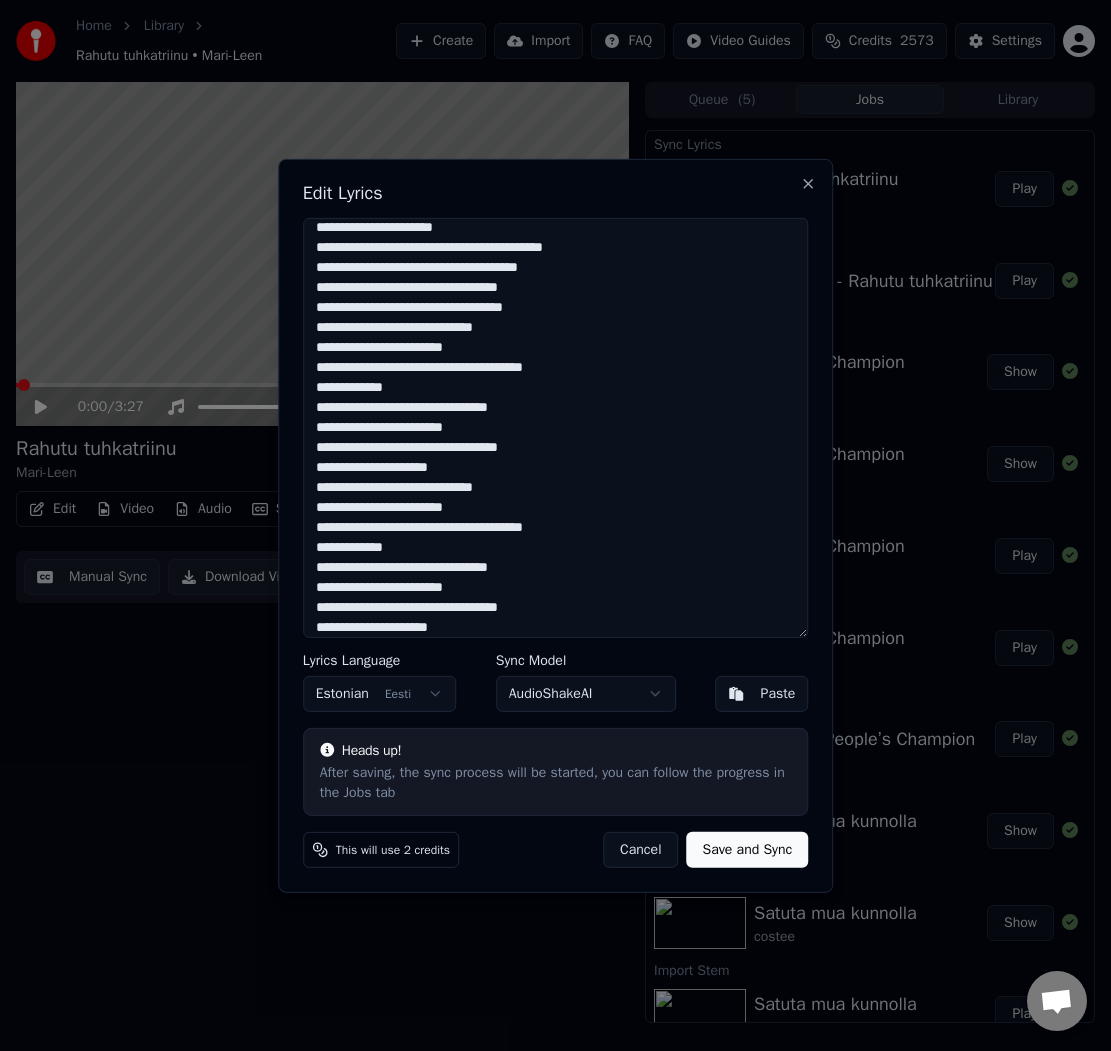 click at bounding box center (556, 427) 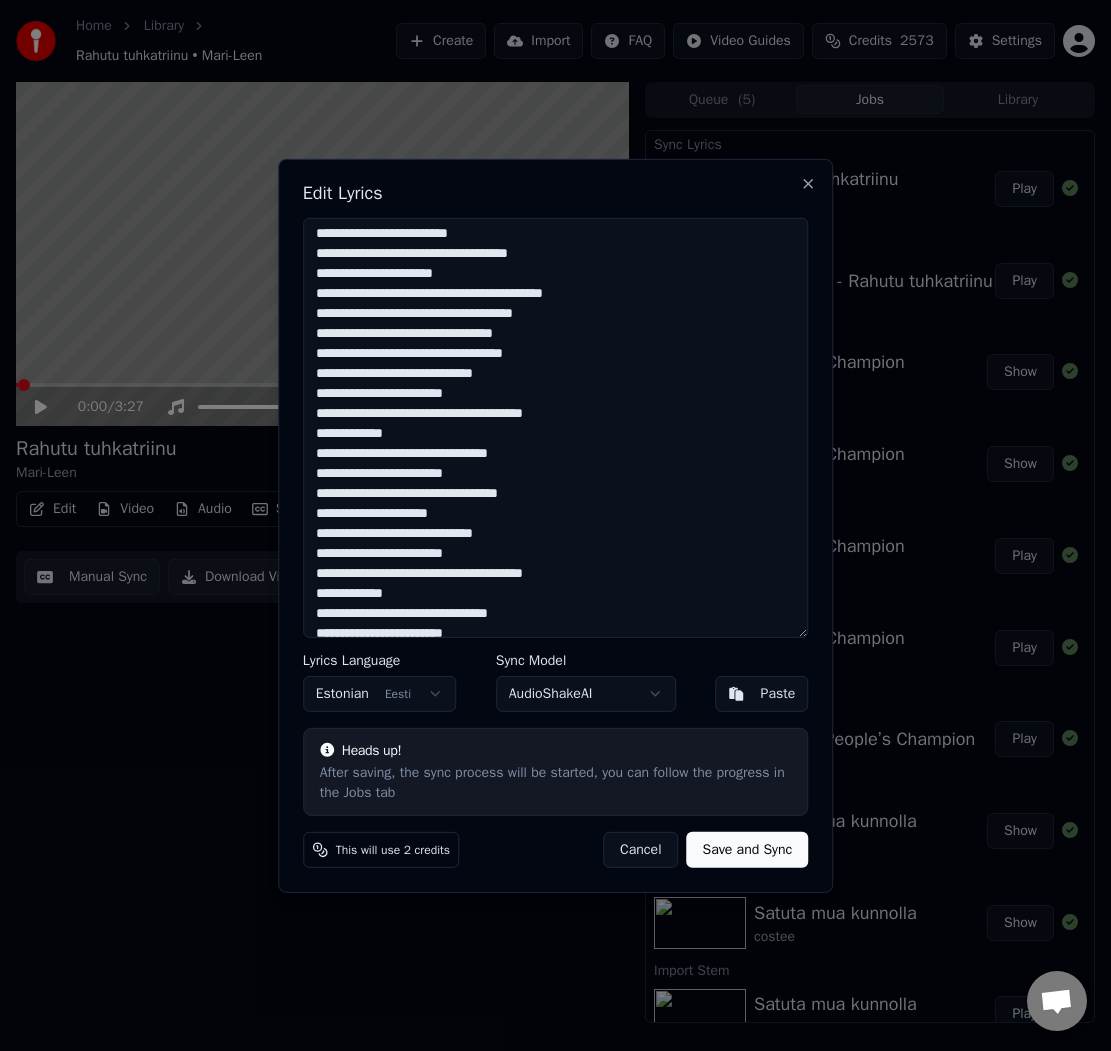 scroll, scrollTop: 266, scrollLeft: 0, axis: vertical 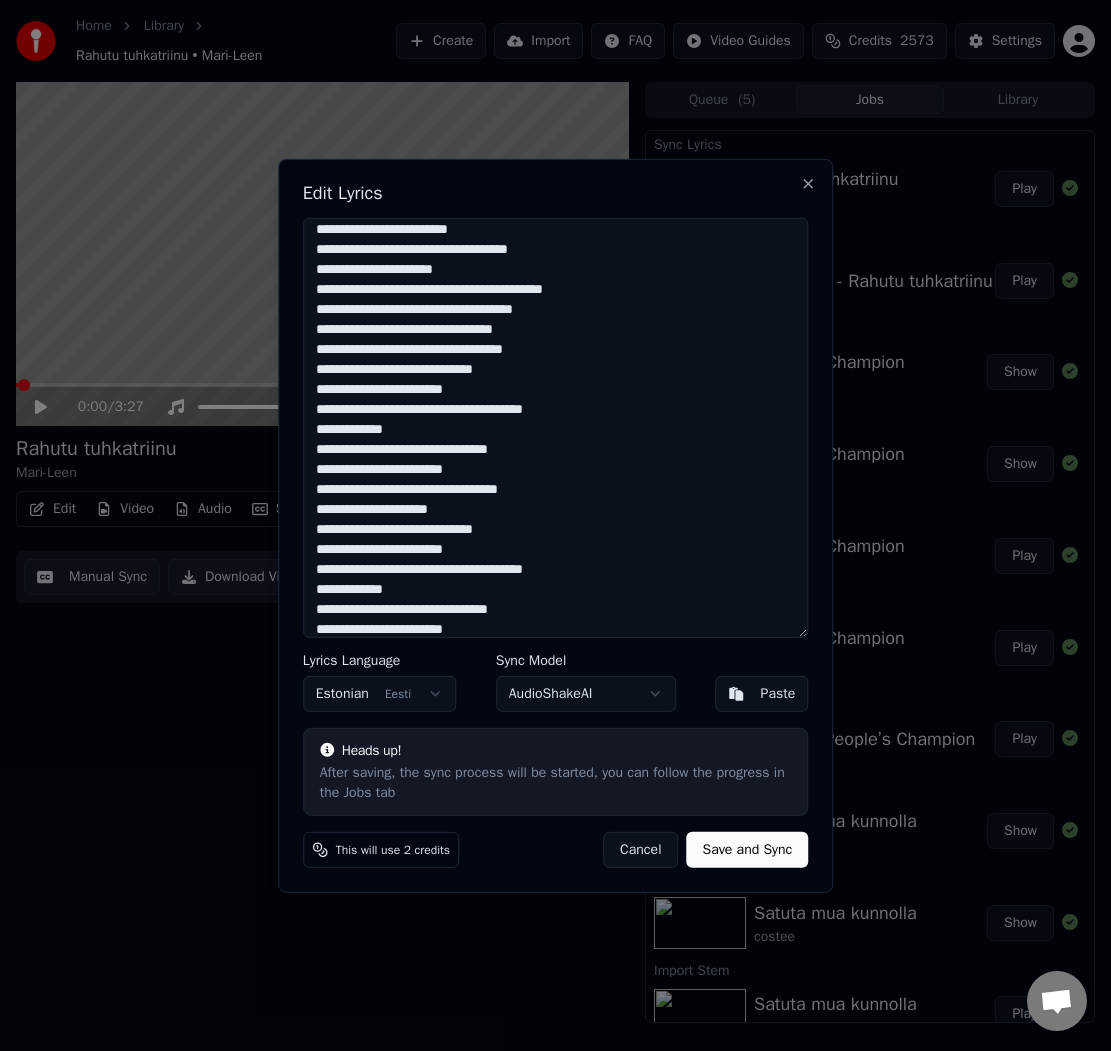 click at bounding box center [556, 427] 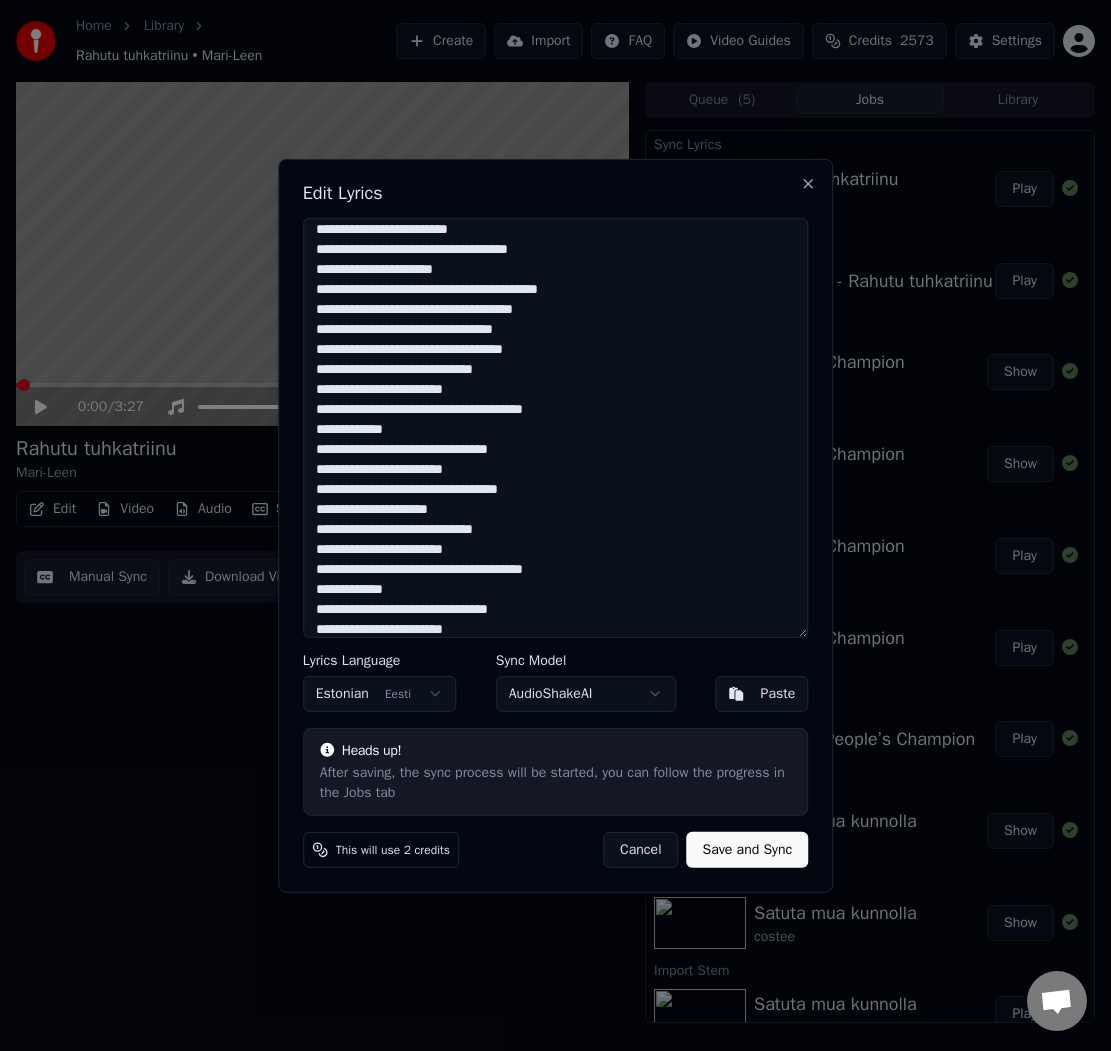 click at bounding box center [556, 427] 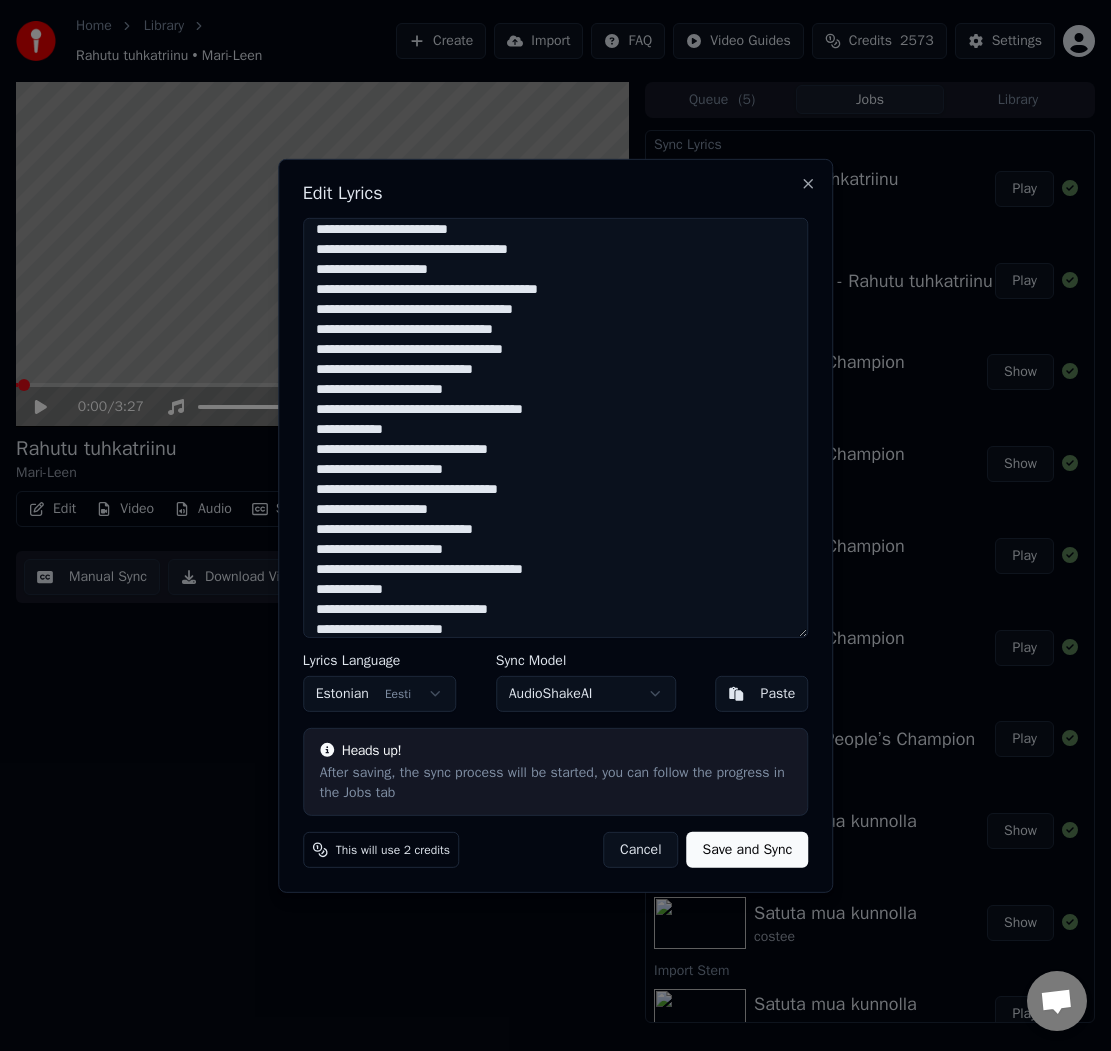 click at bounding box center [556, 427] 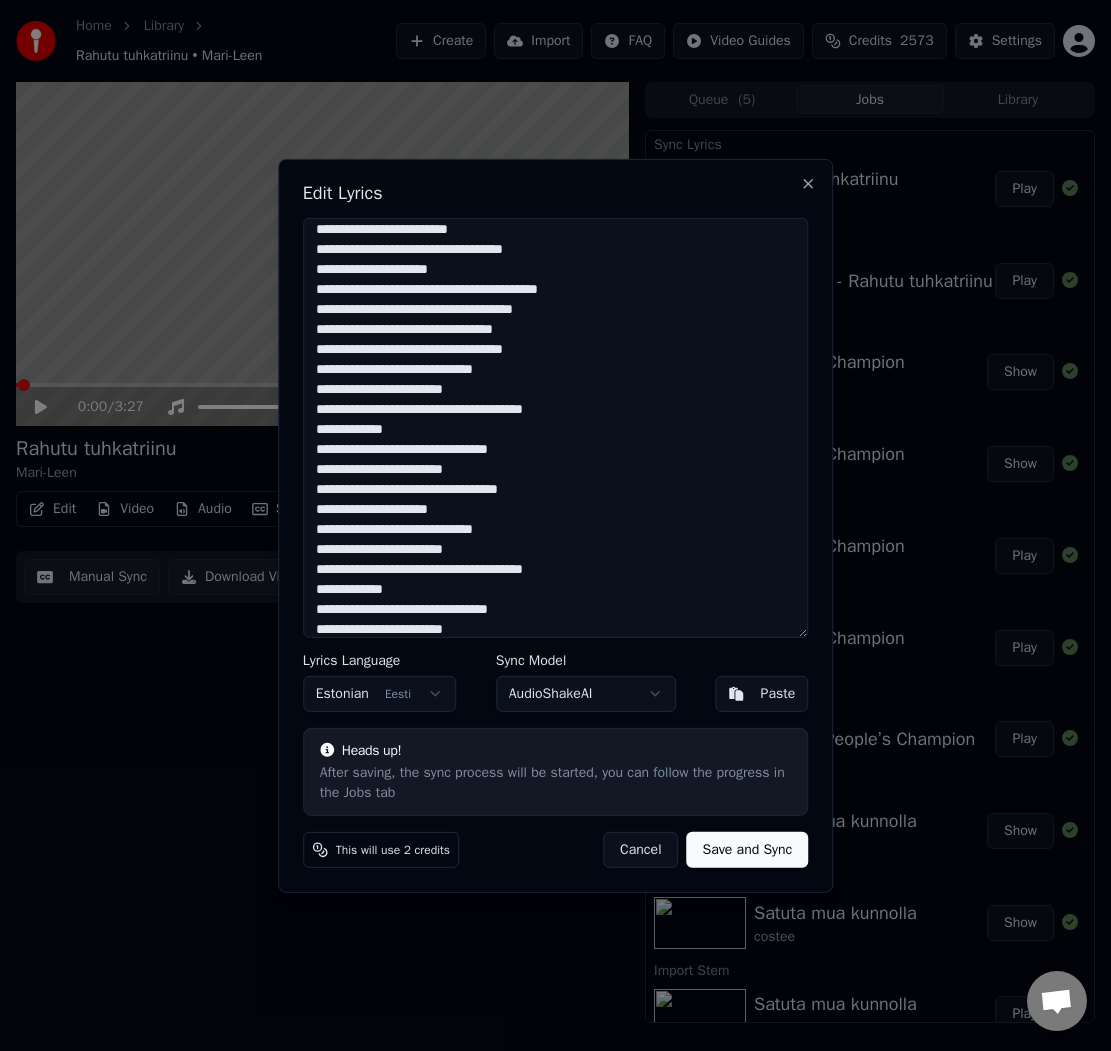 click at bounding box center (556, 427) 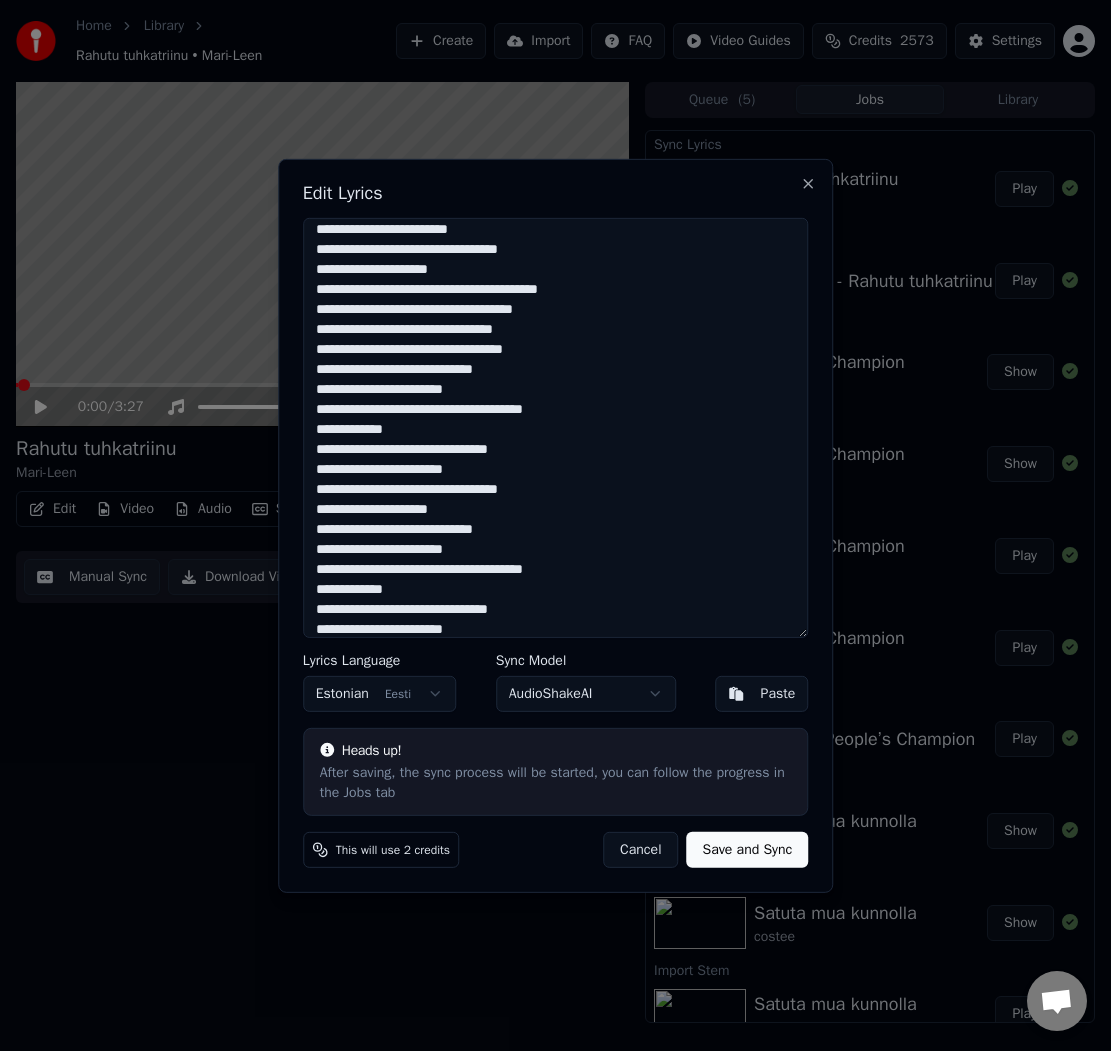 click at bounding box center [556, 427] 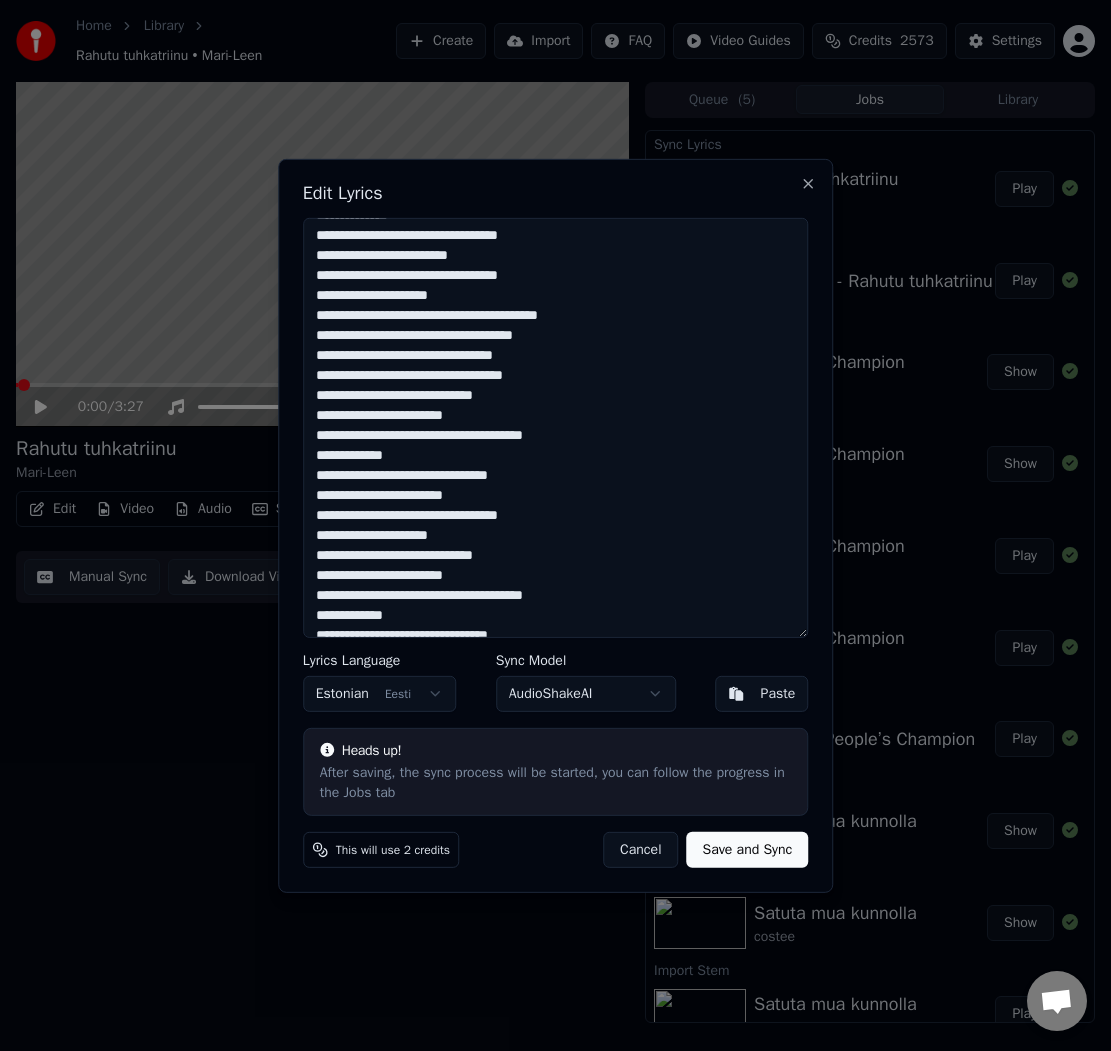click at bounding box center [556, 427] 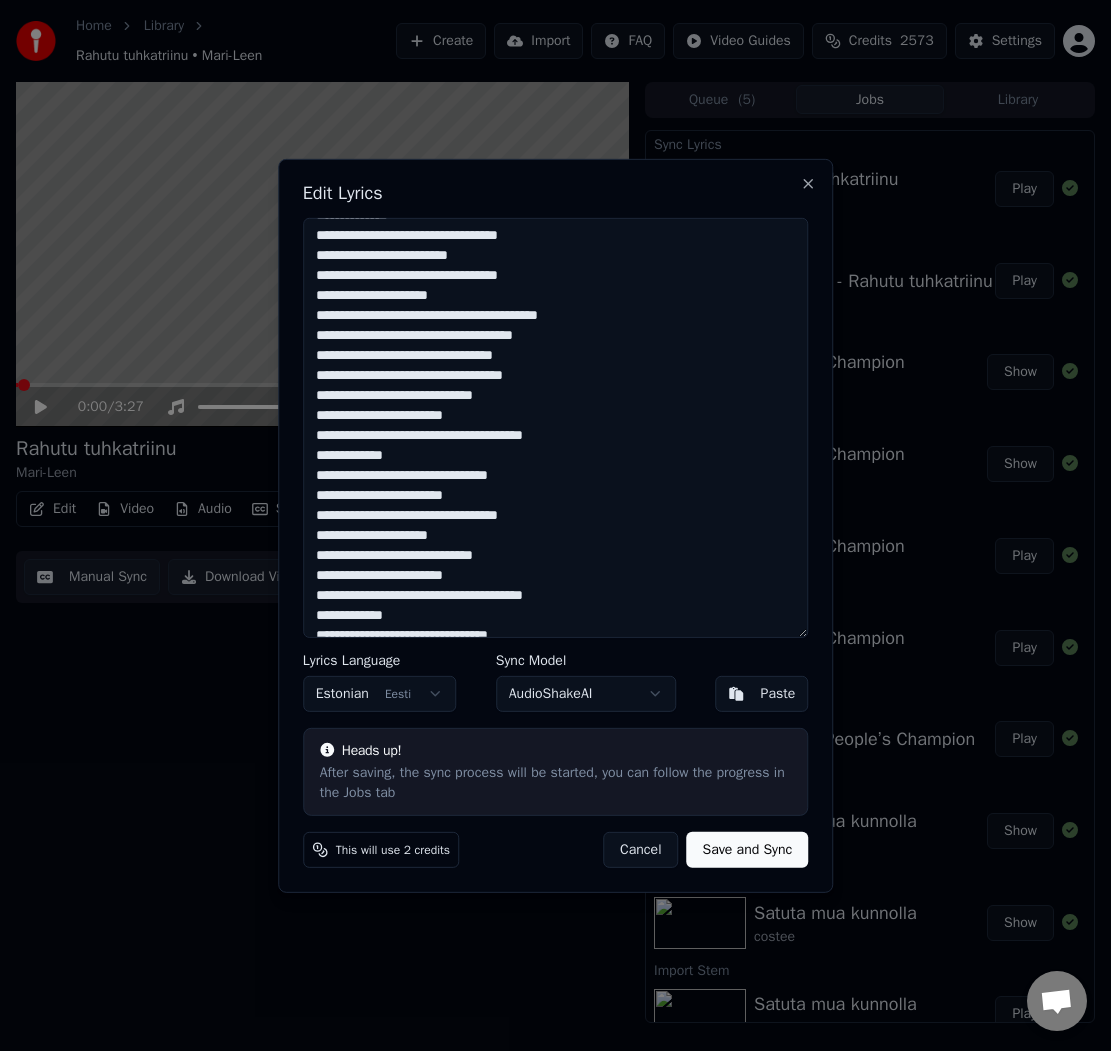 click at bounding box center [556, 427] 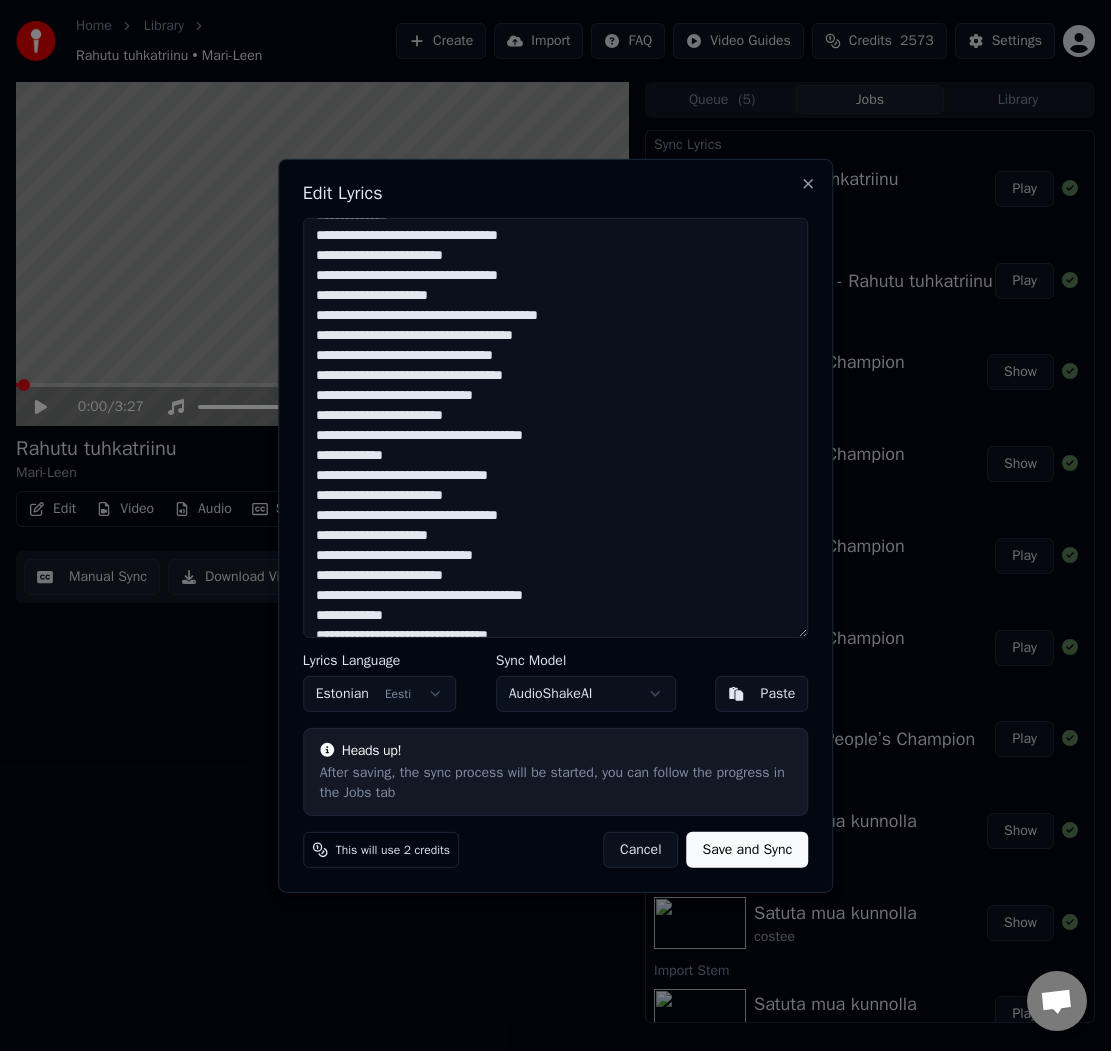 click at bounding box center (556, 427) 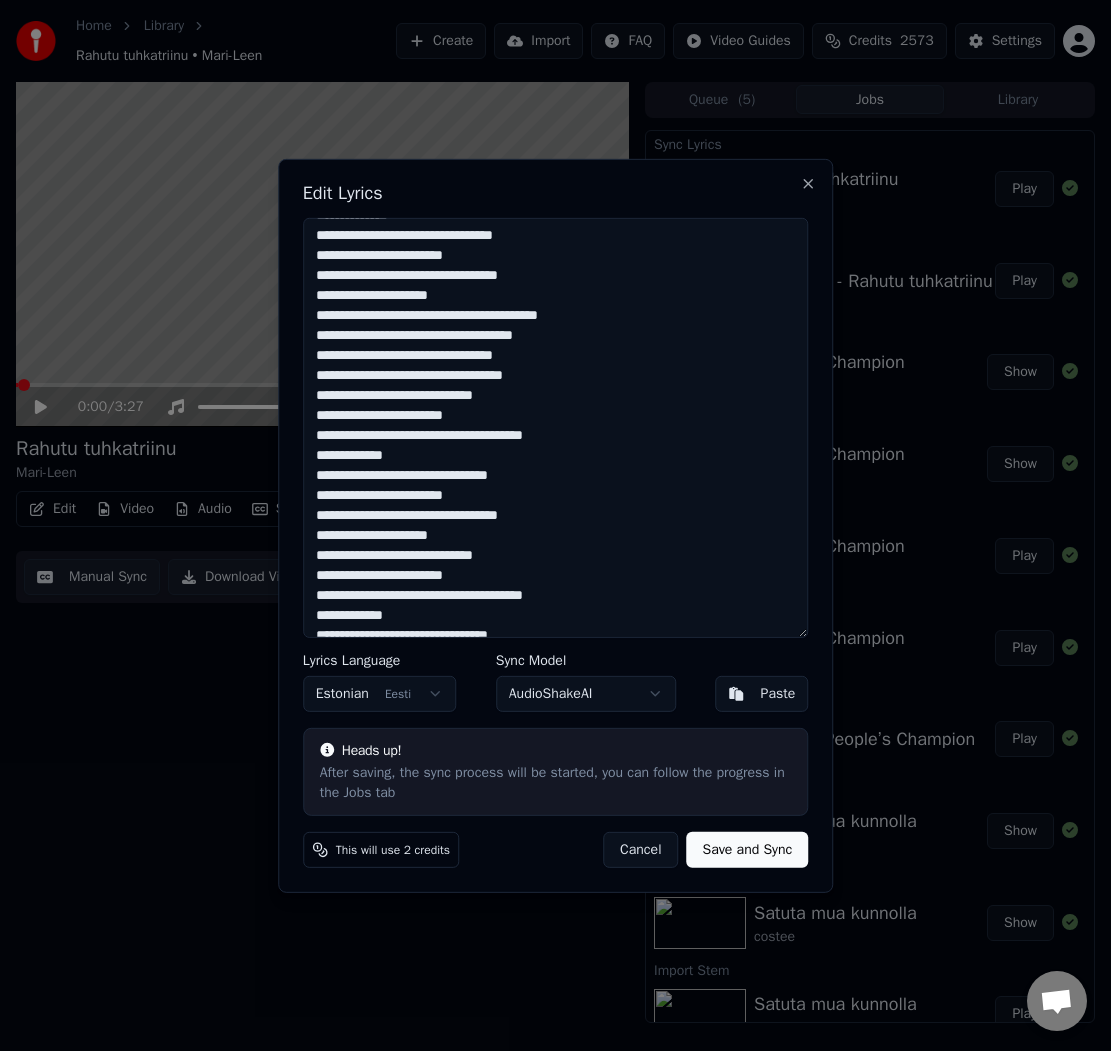 click at bounding box center (556, 427) 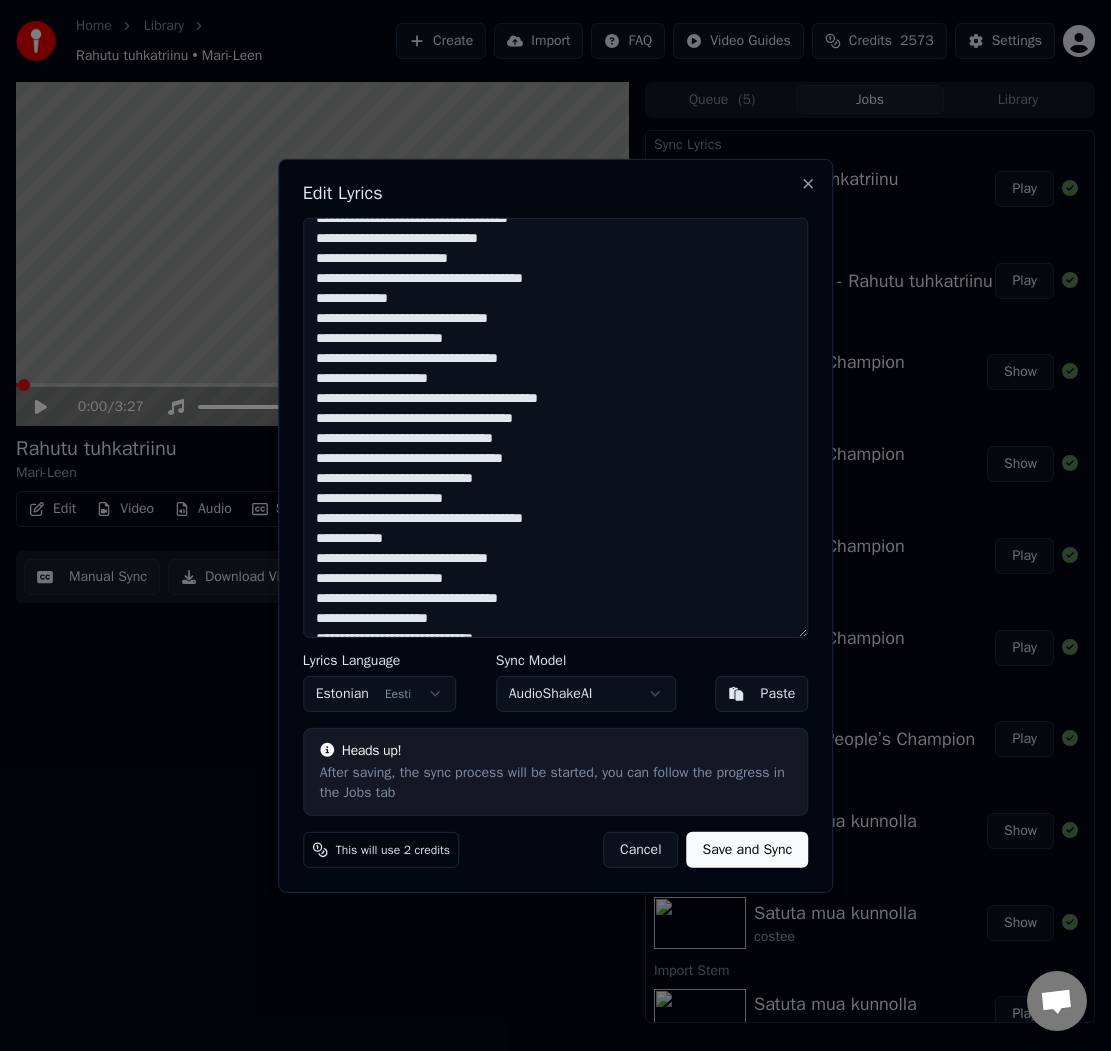 scroll, scrollTop: 144, scrollLeft: 0, axis: vertical 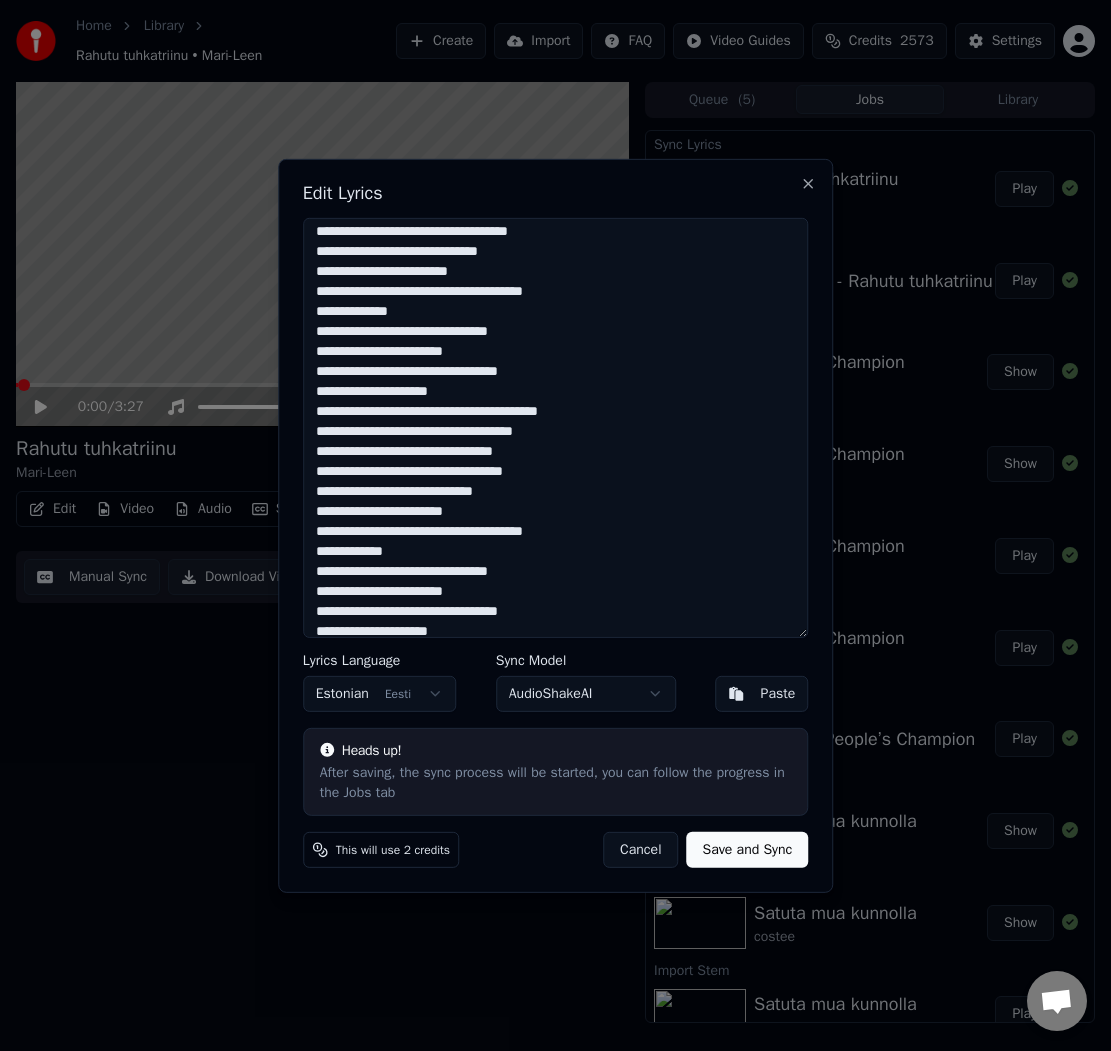click at bounding box center [556, 427] 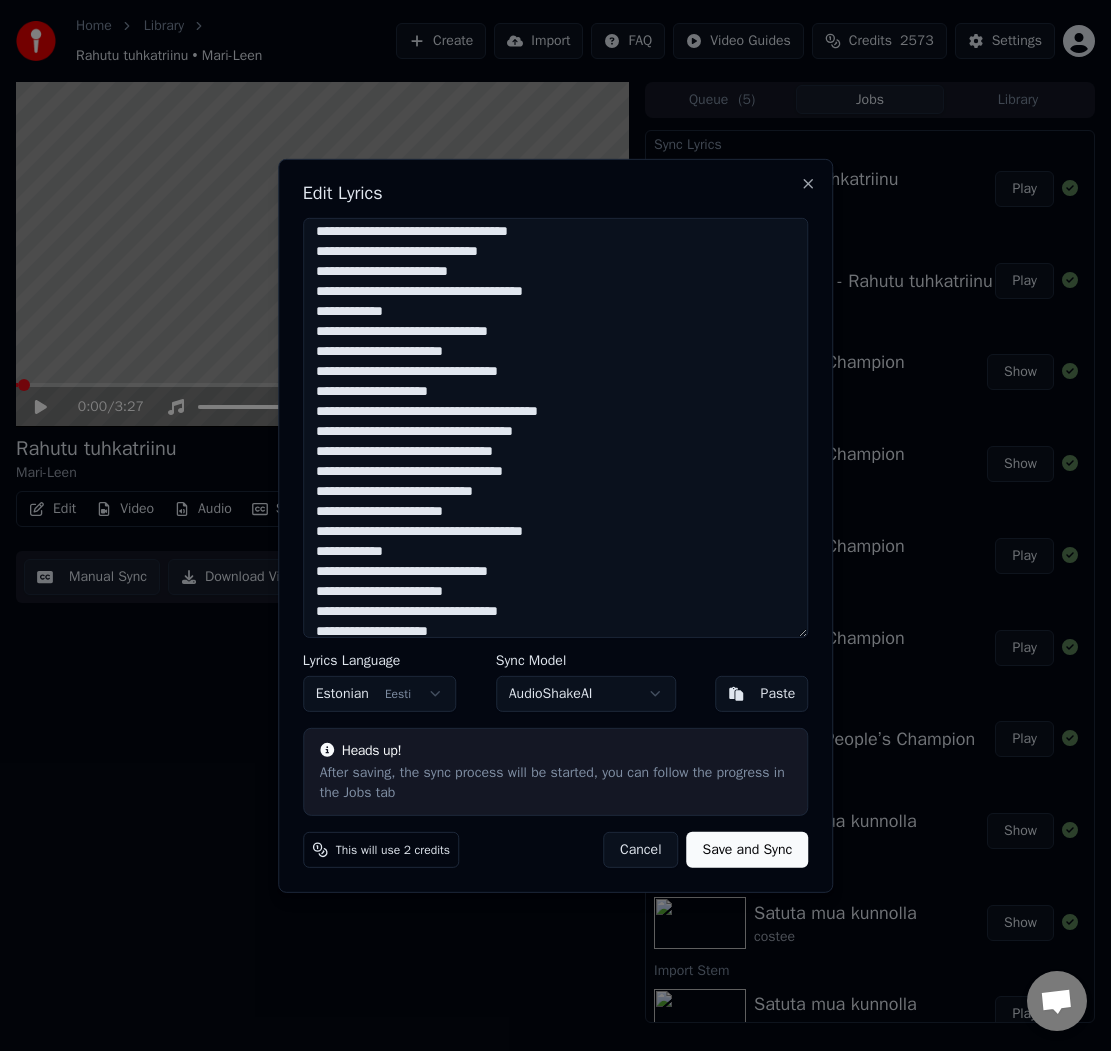 click at bounding box center (556, 427) 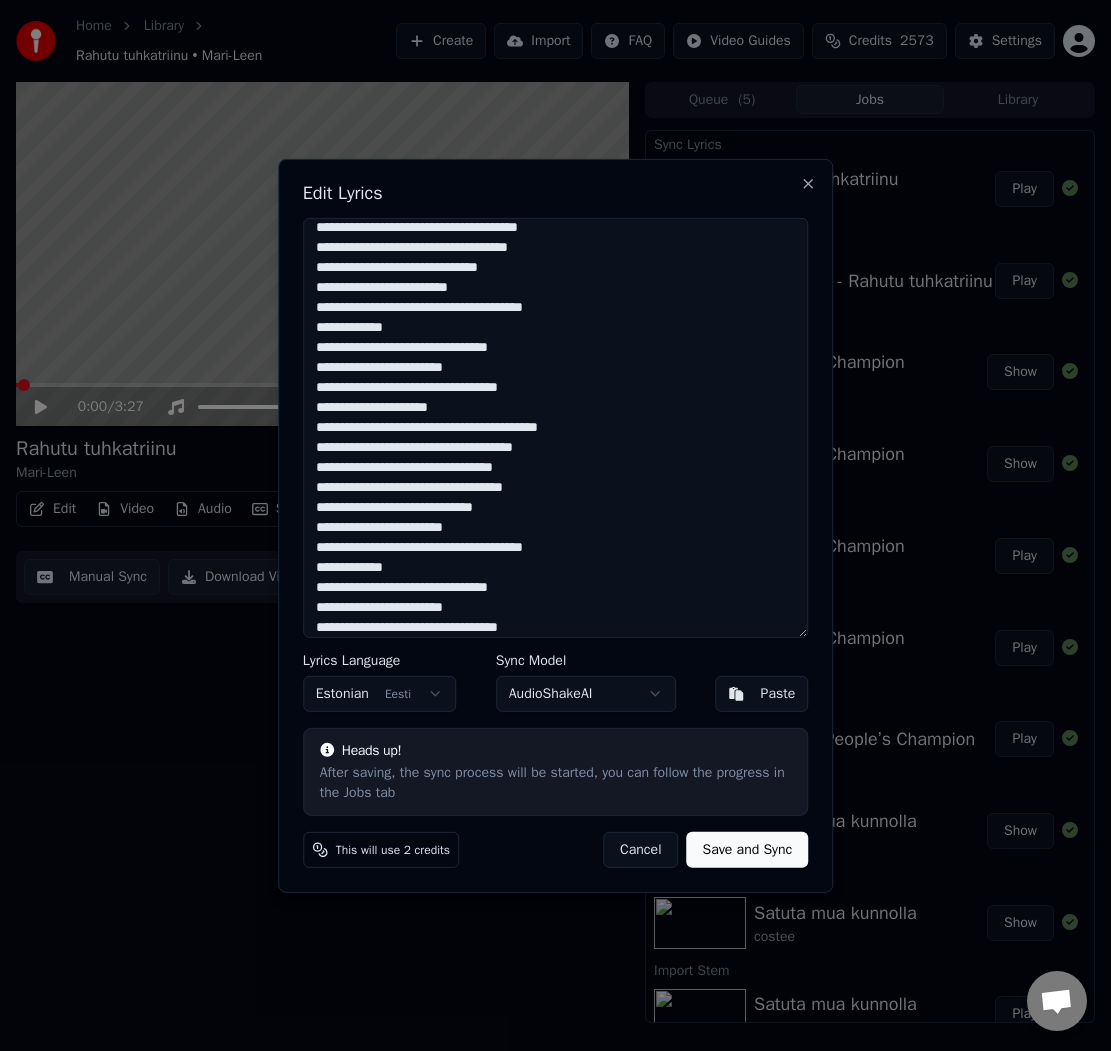 scroll, scrollTop: 124, scrollLeft: 0, axis: vertical 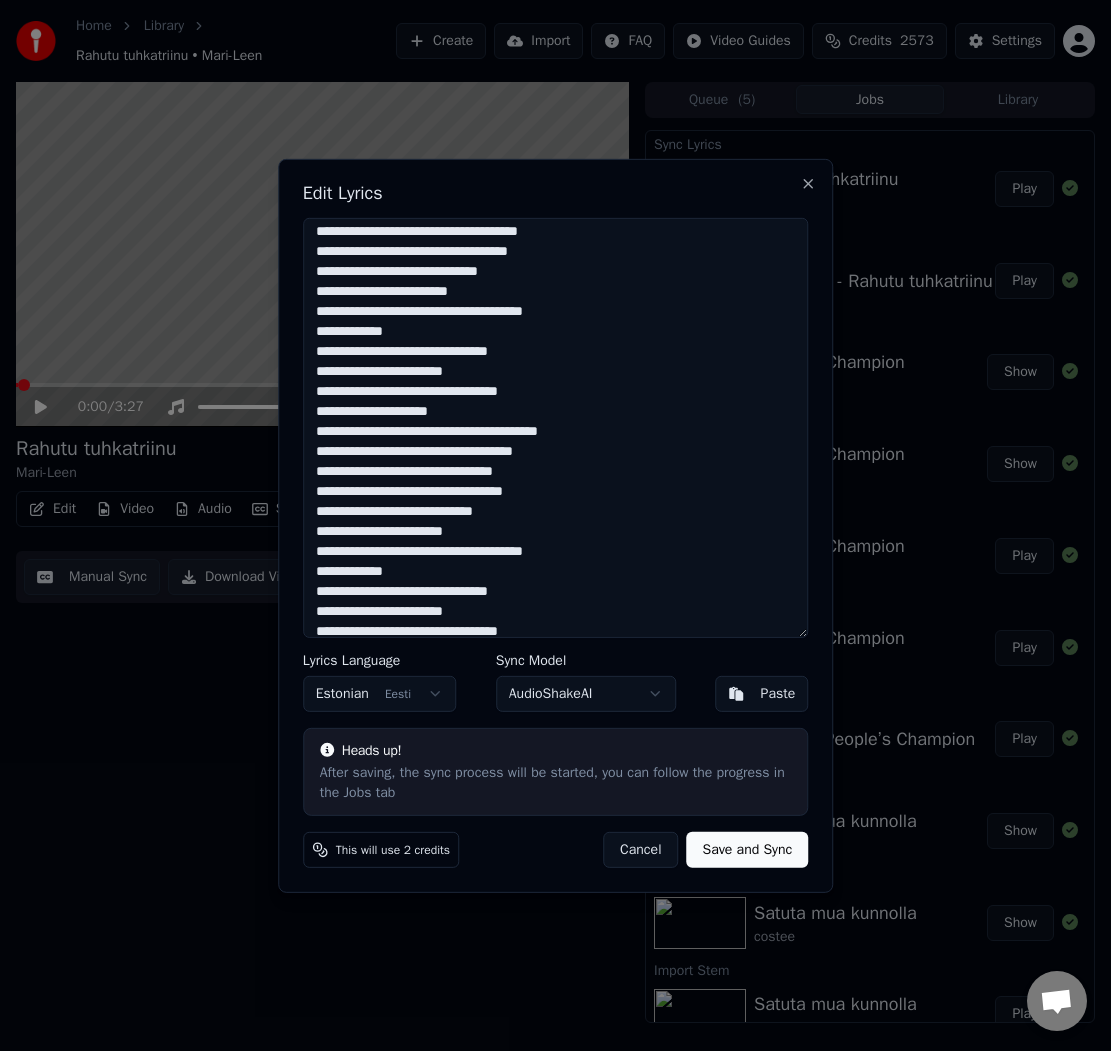 click at bounding box center (556, 427) 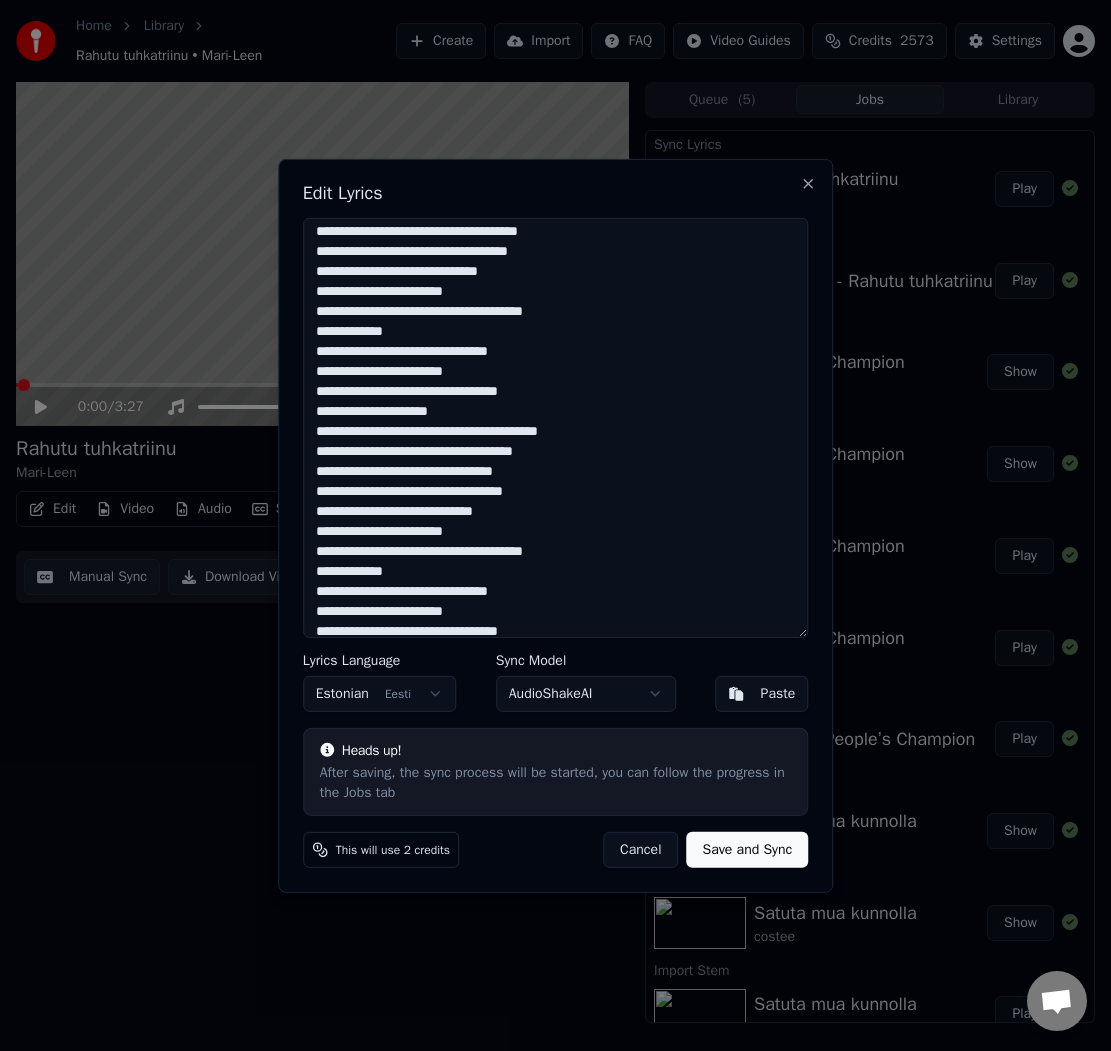 click at bounding box center [556, 427] 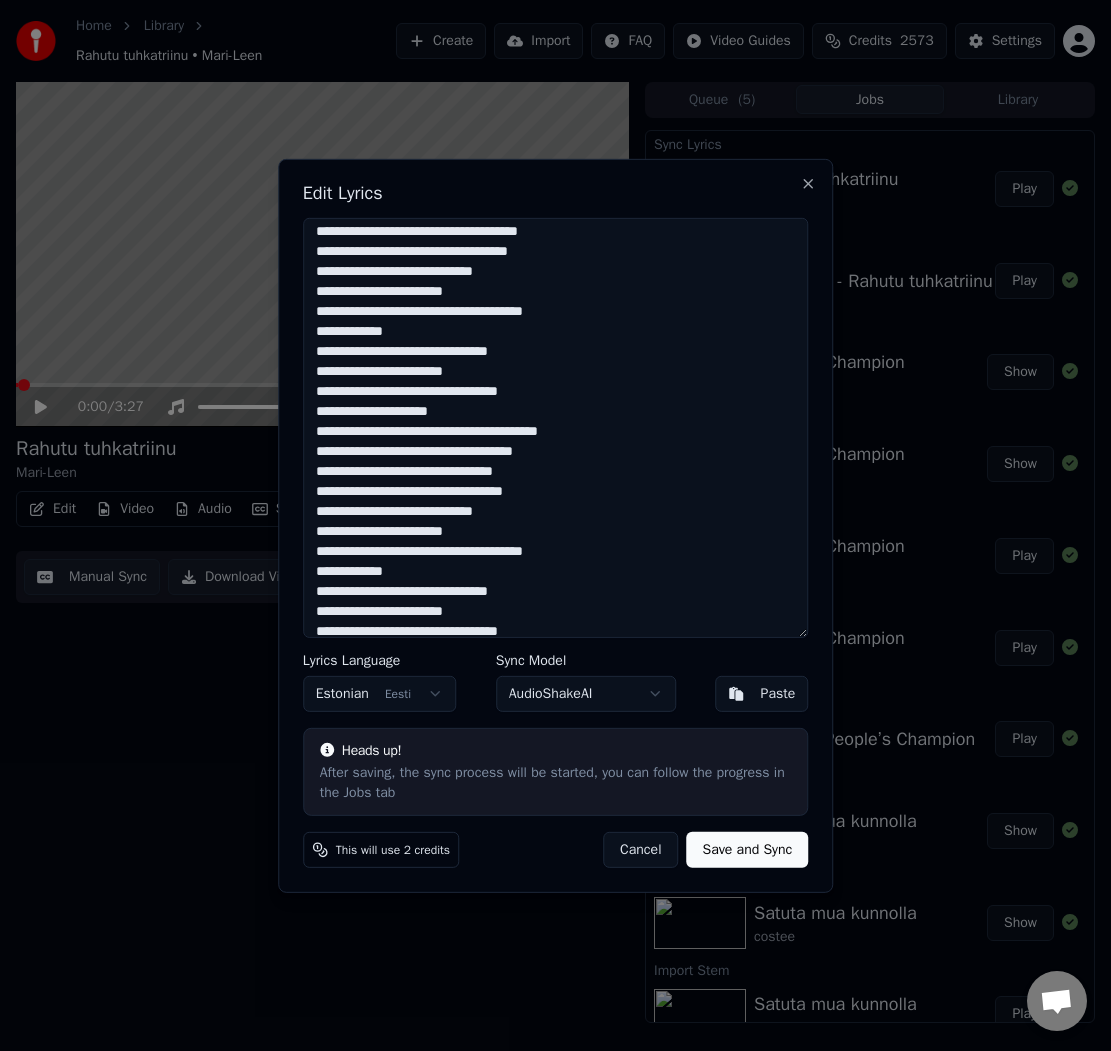 click at bounding box center (556, 427) 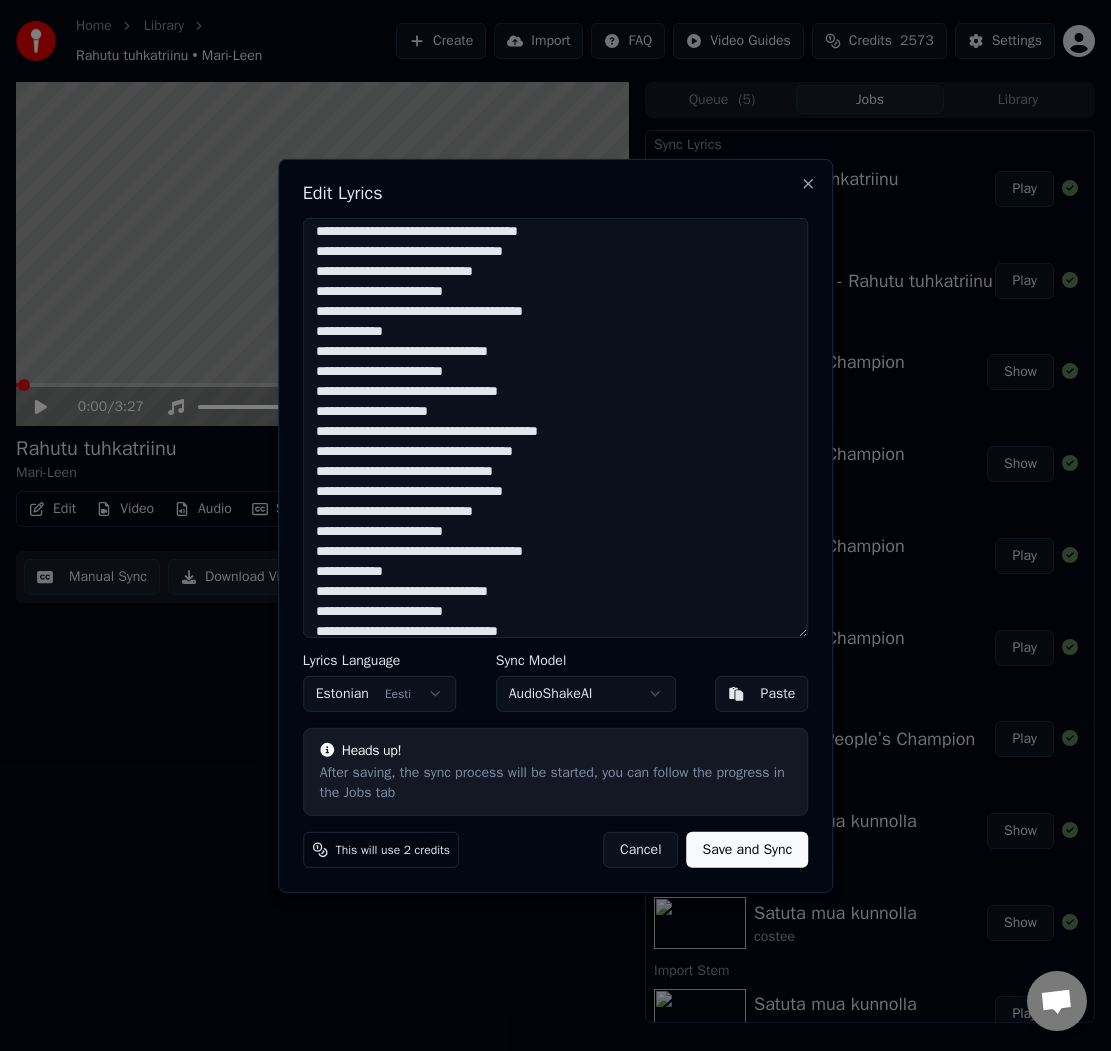 click at bounding box center [556, 427] 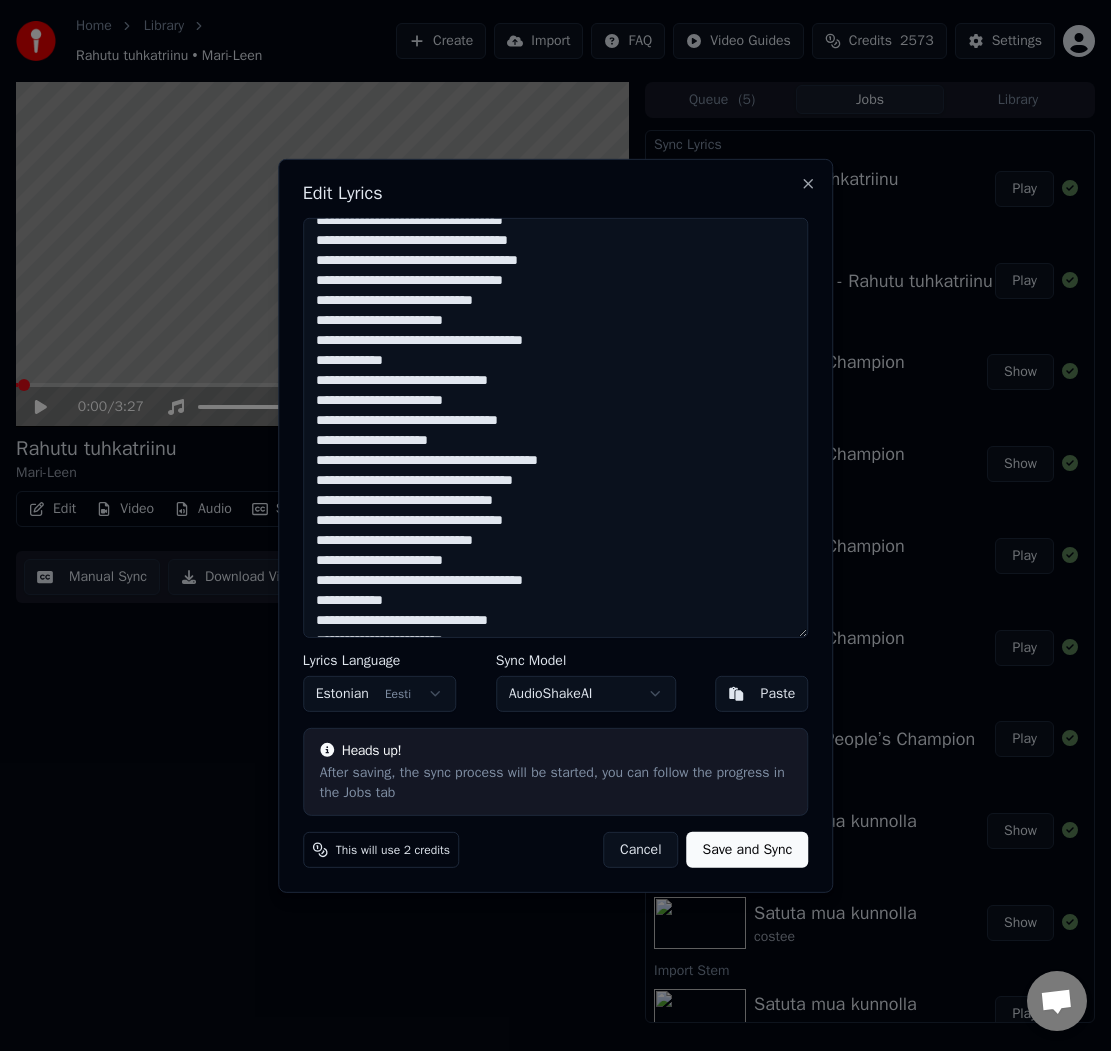scroll, scrollTop: 83, scrollLeft: 0, axis: vertical 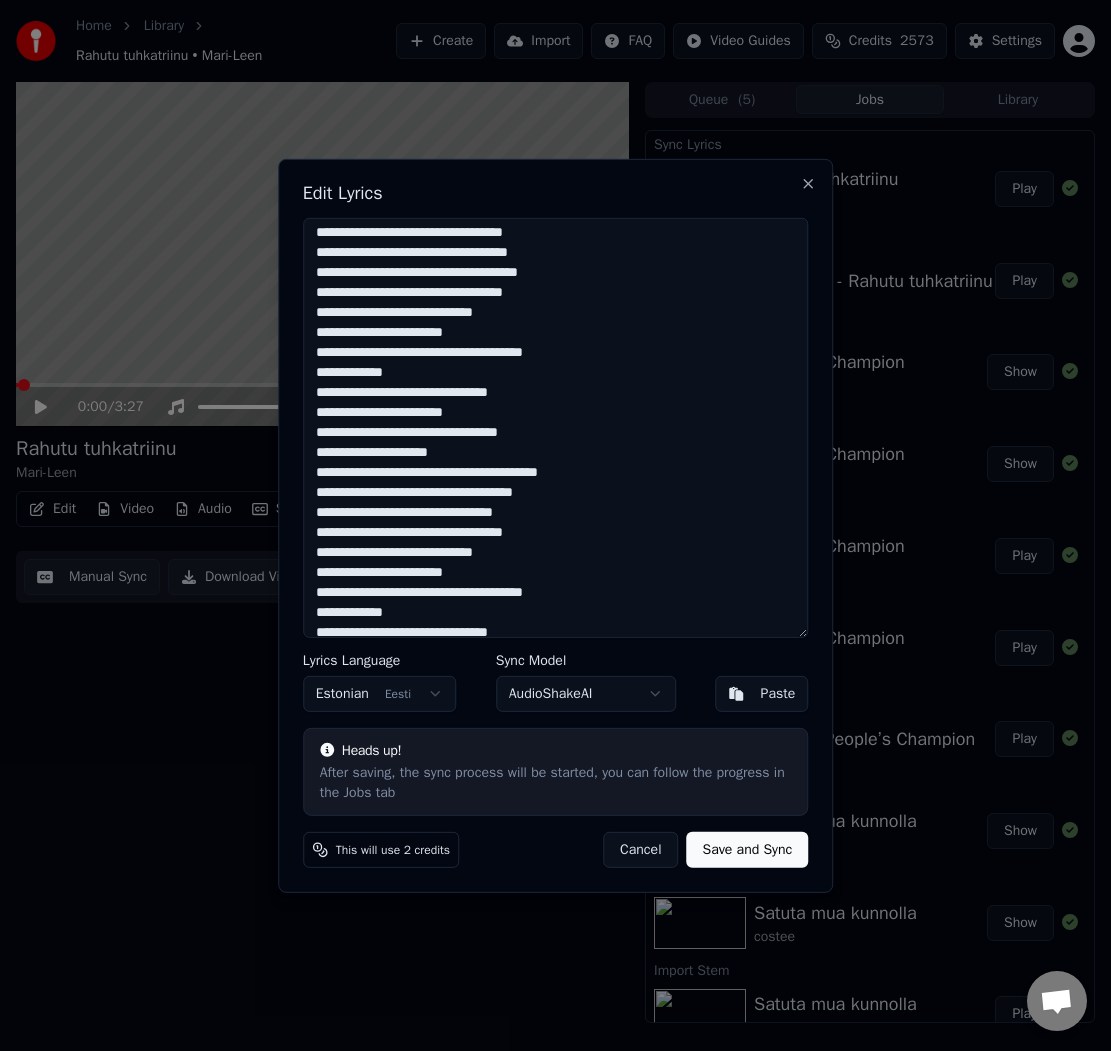 click at bounding box center (556, 427) 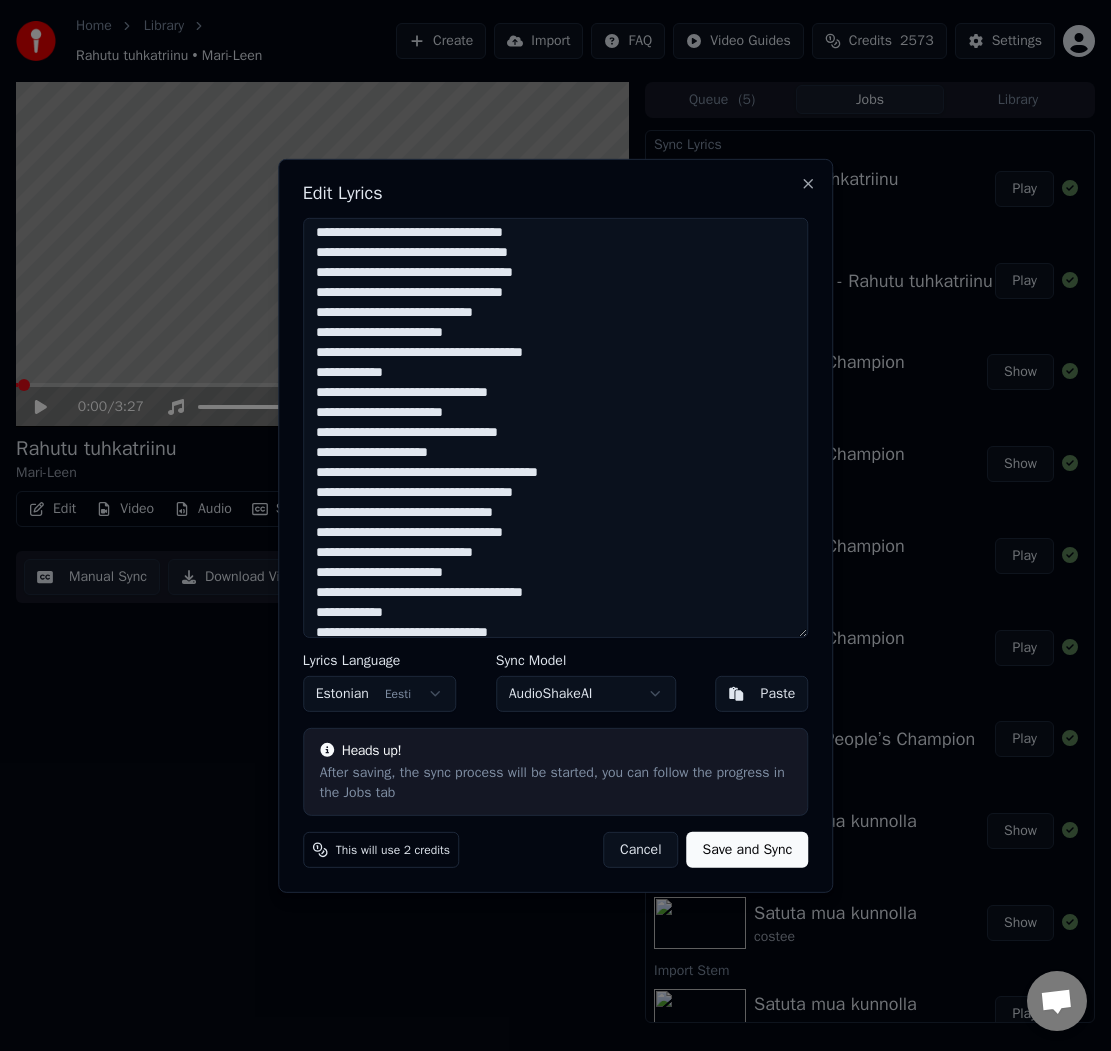 click at bounding box center (556, 427) 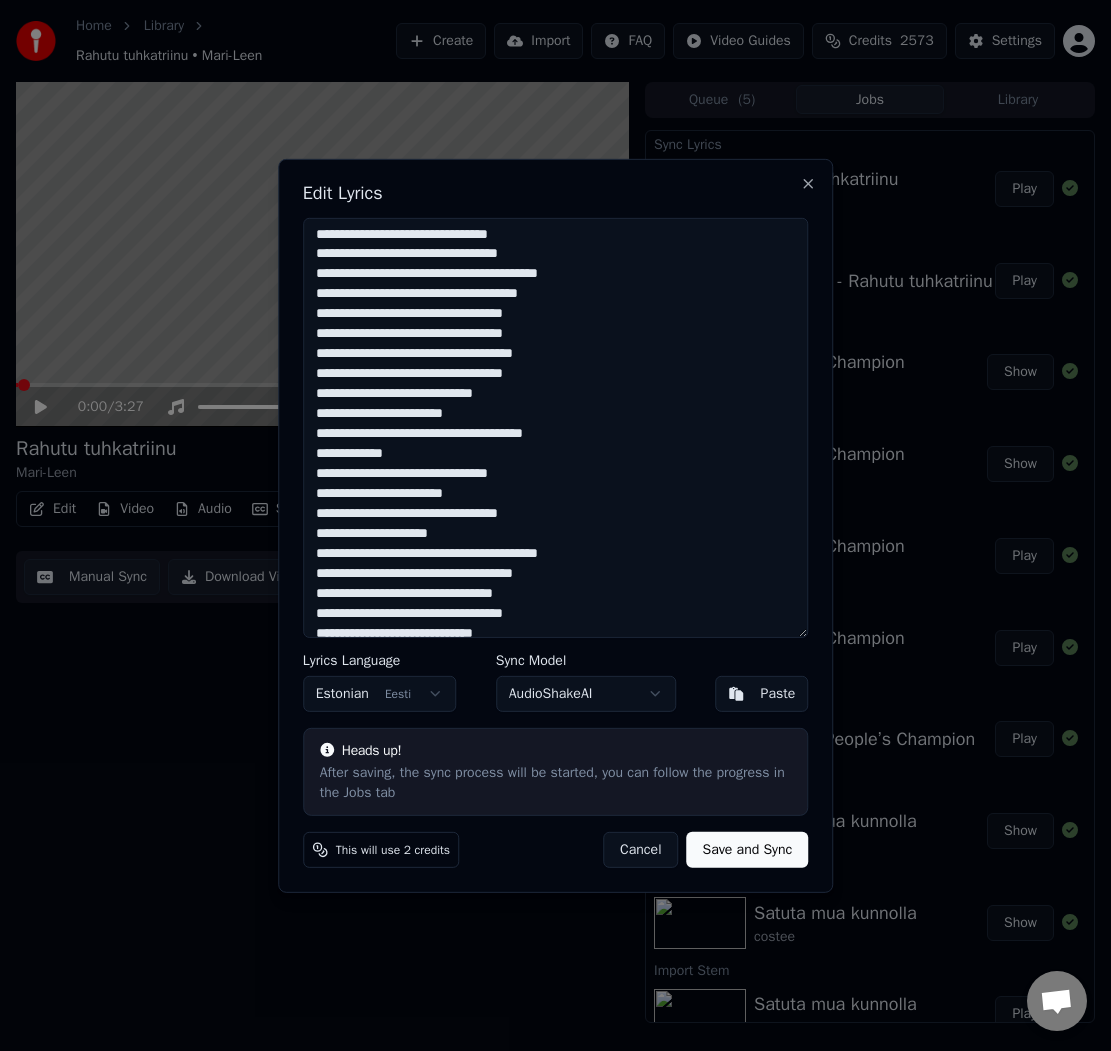 scroll, scrollTop: 0, scrollLeft: 0, axis: both 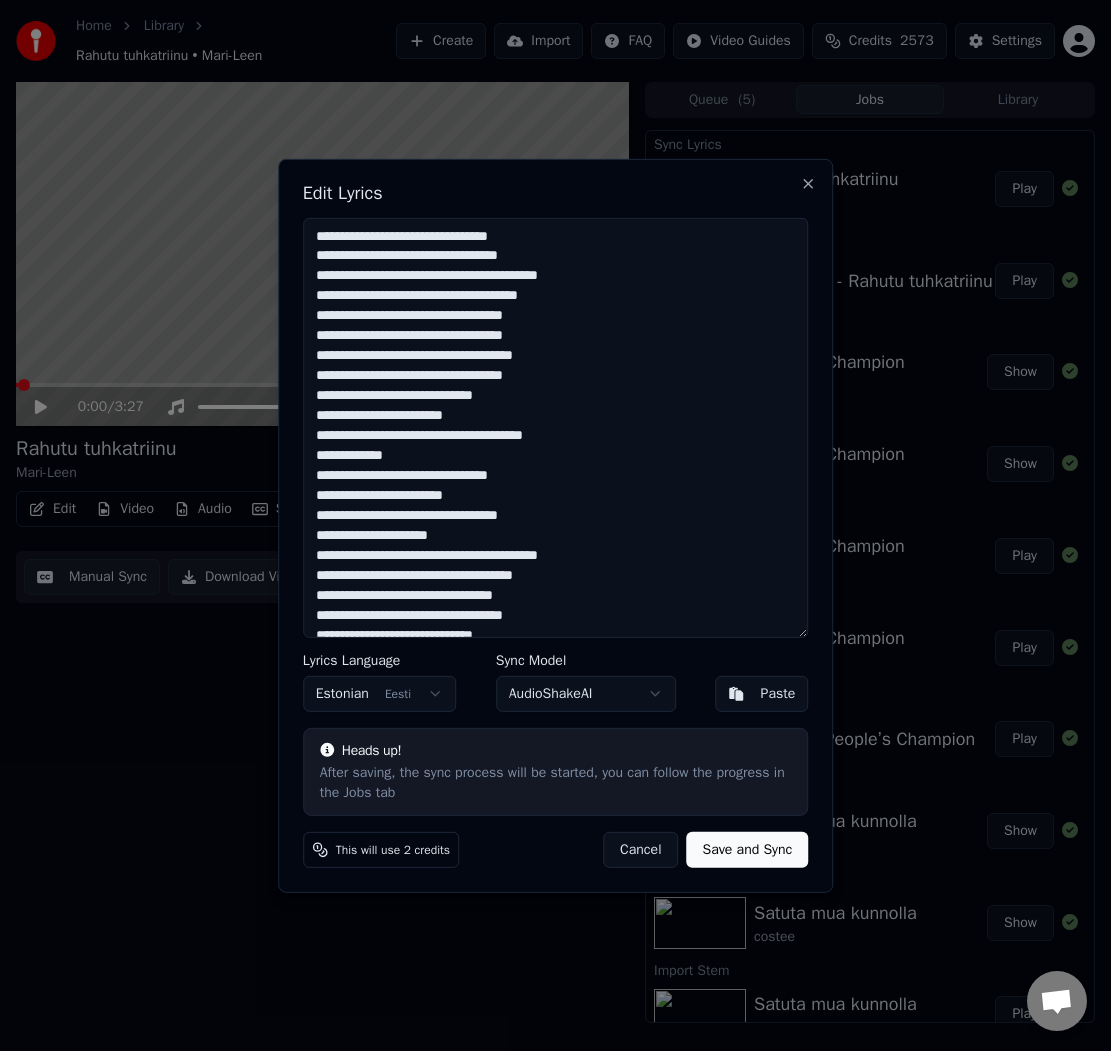 click at bounding box center (556, 427) 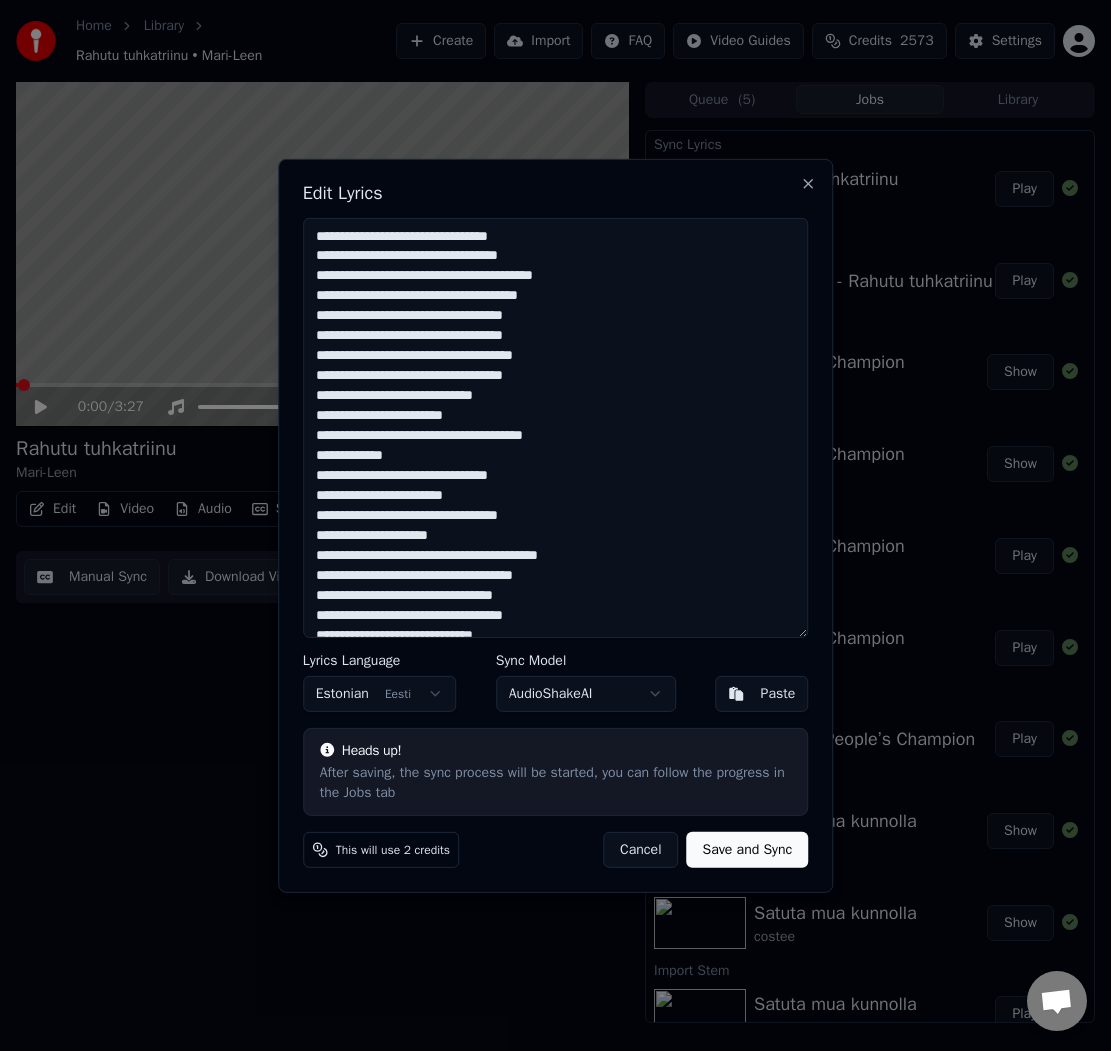 click at bounding box center (556, 427) 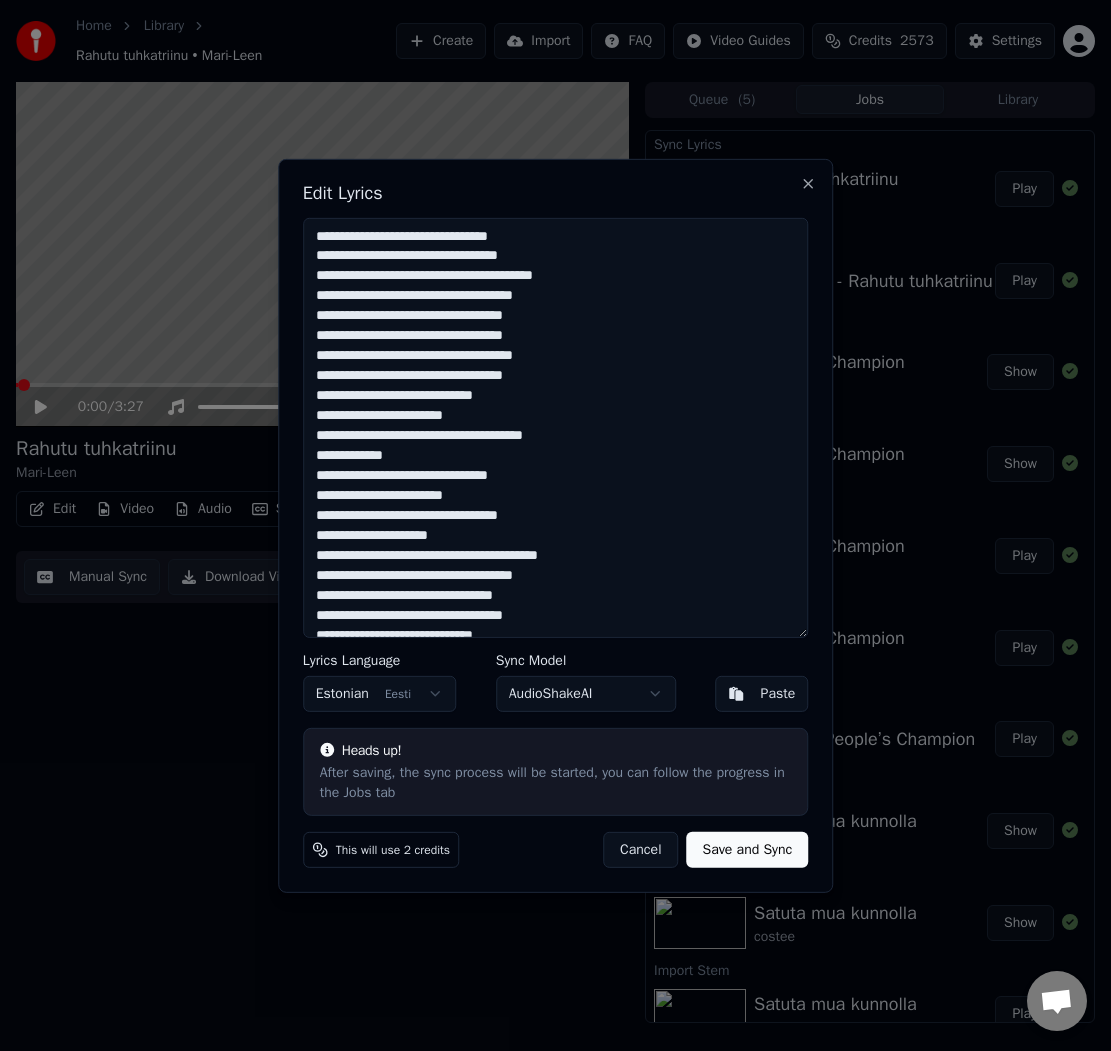 click at bounding box center (556, 427) 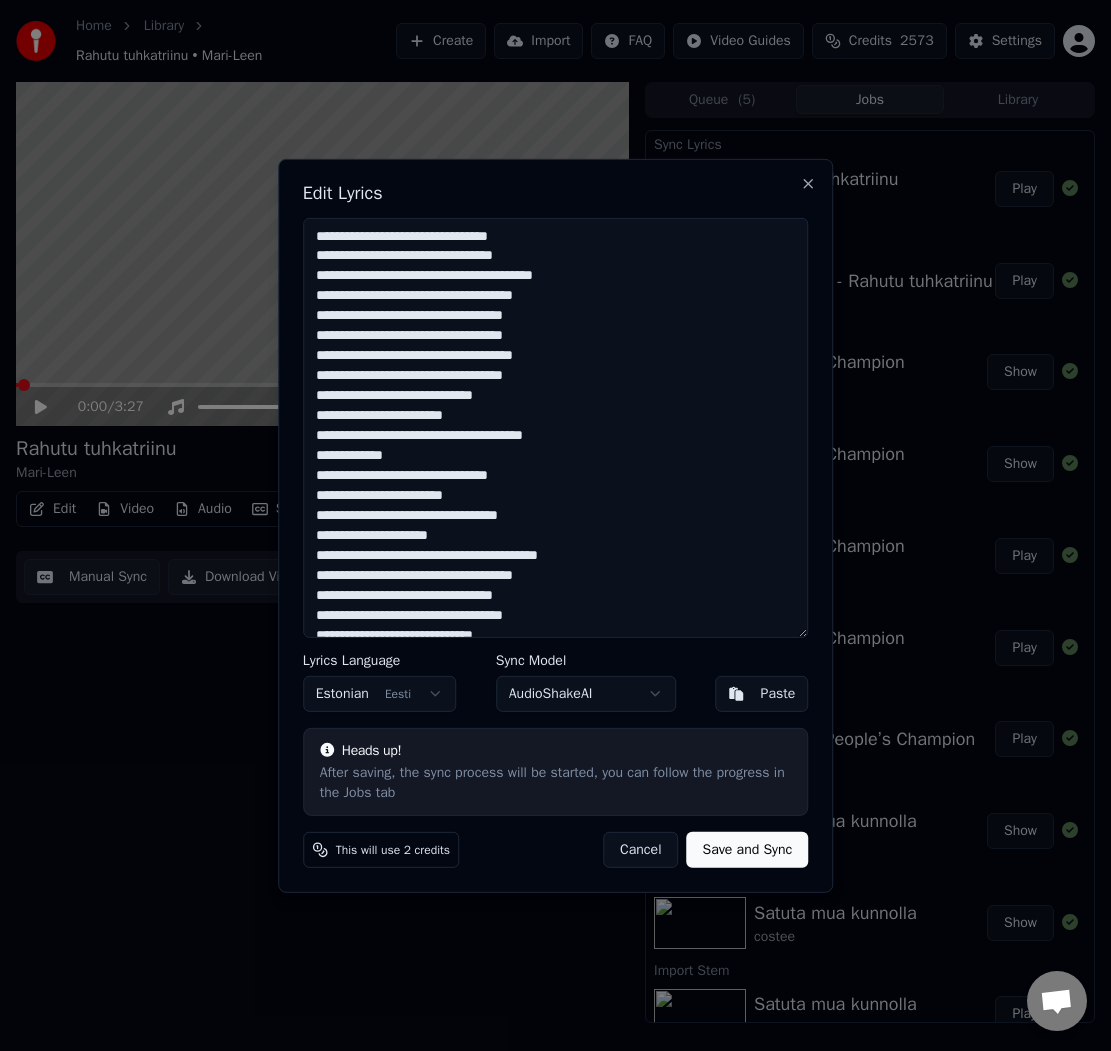click at bounding box center (556, 427) 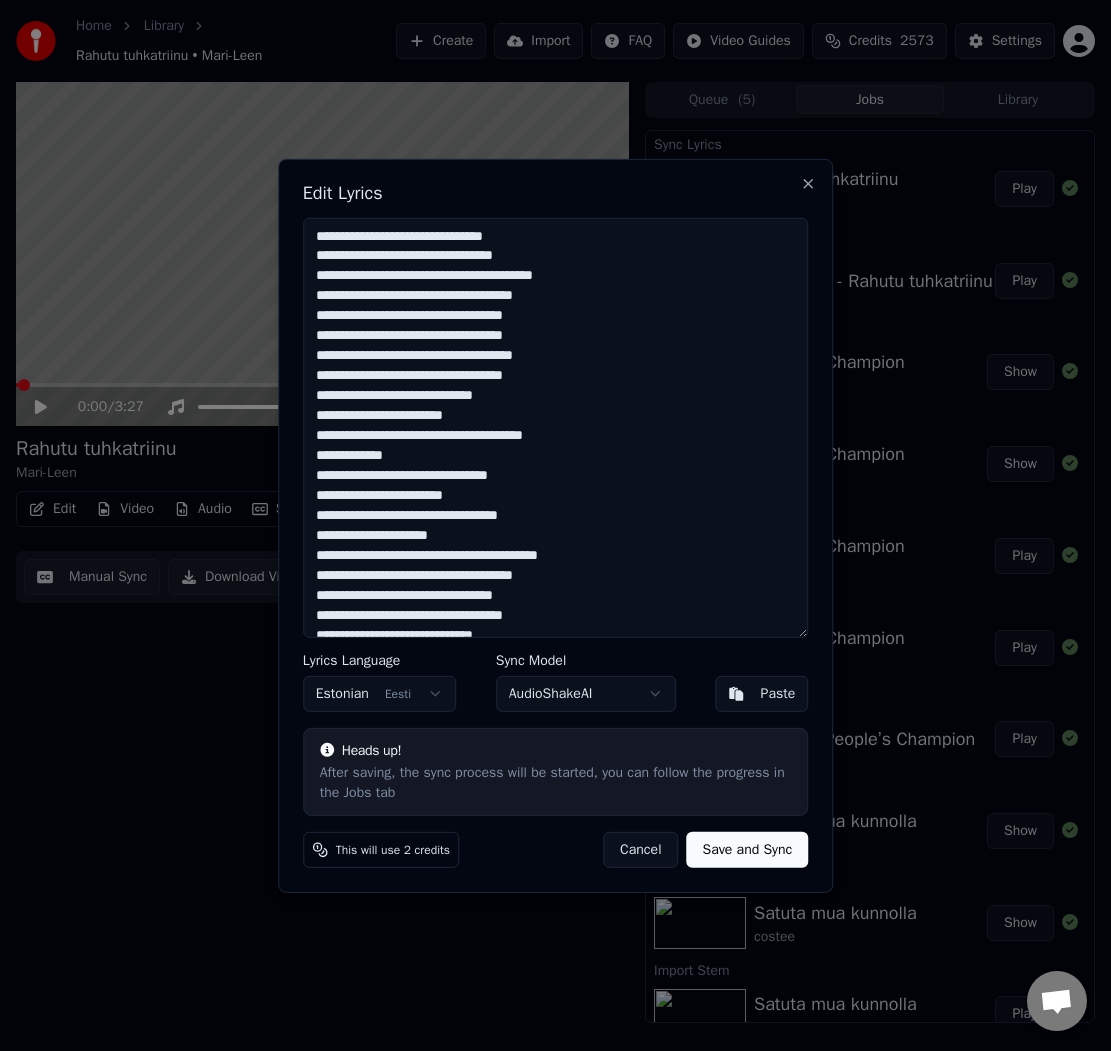 click at bounding box center (556, 427) 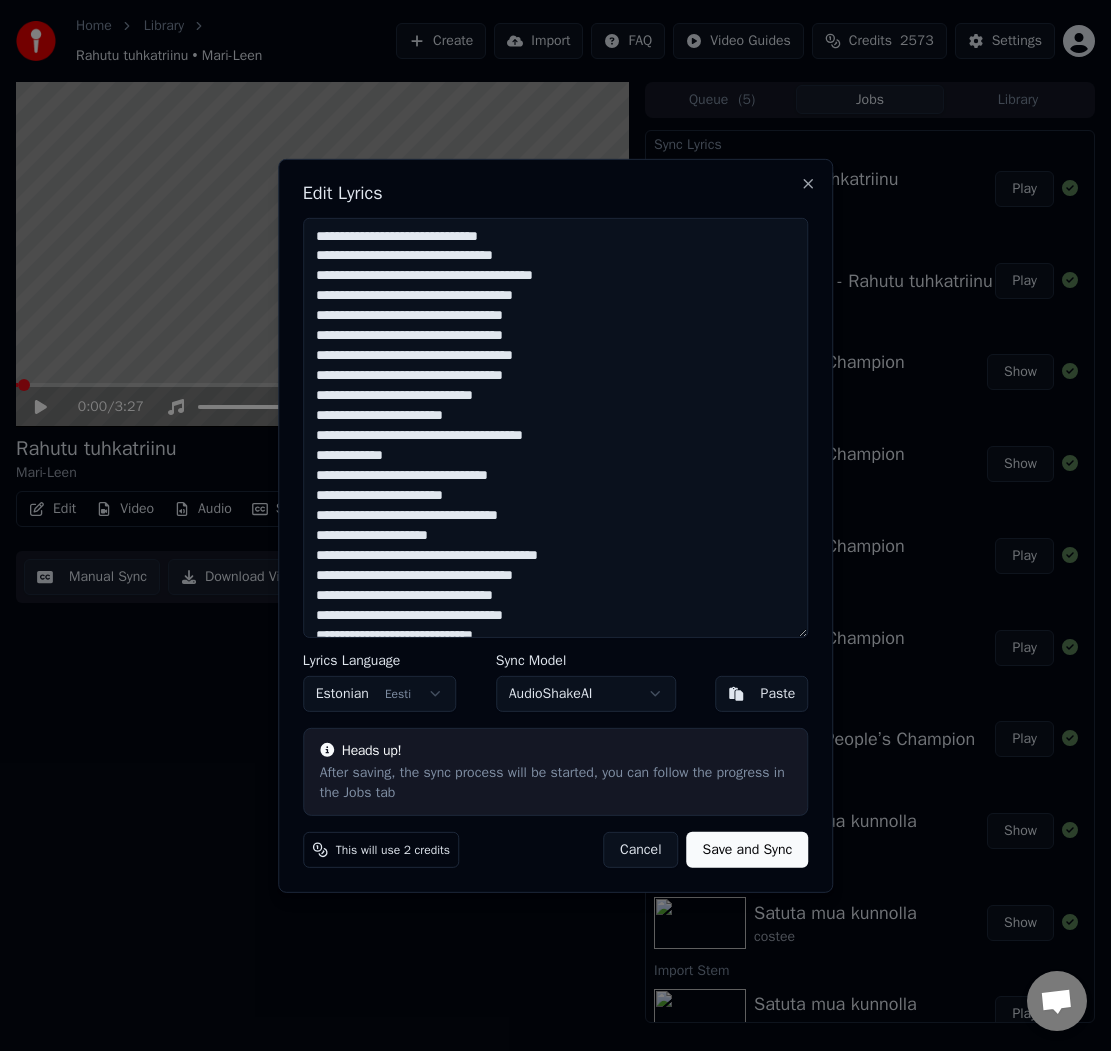 click at bounding box center (556, 427) 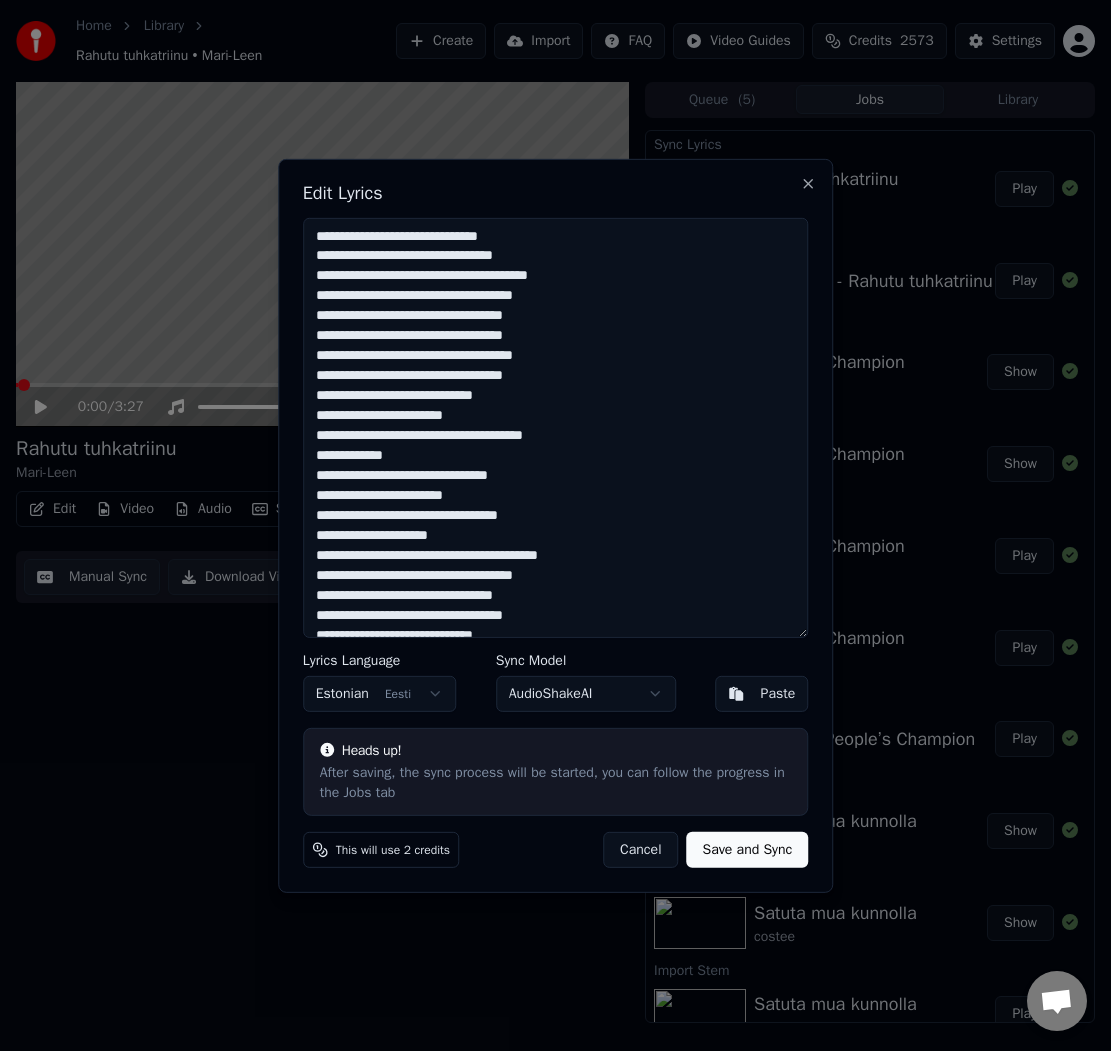 click at bounding box center (556, 427) 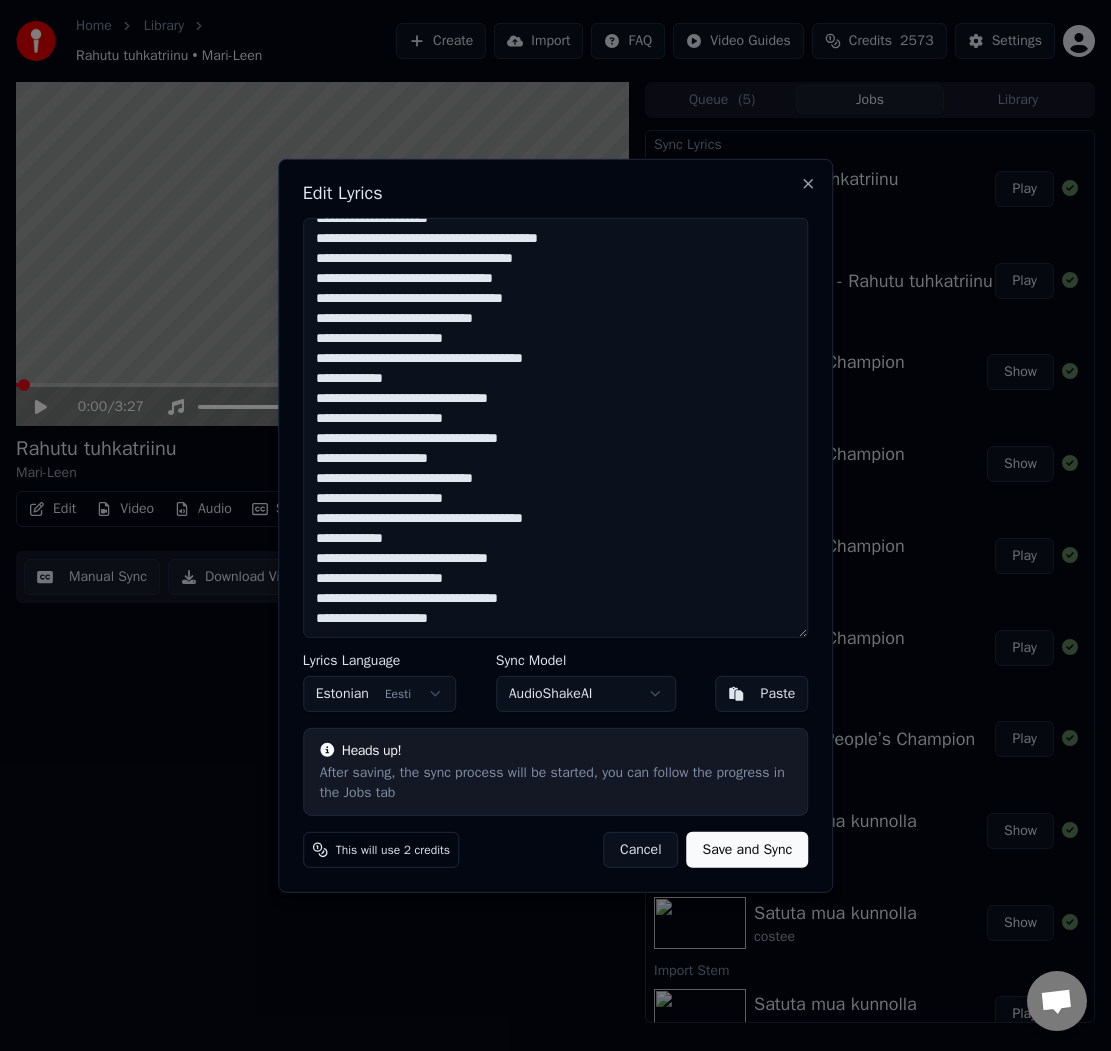 scroll, scrollTop: 0, scrollLeft: 0, axis: both 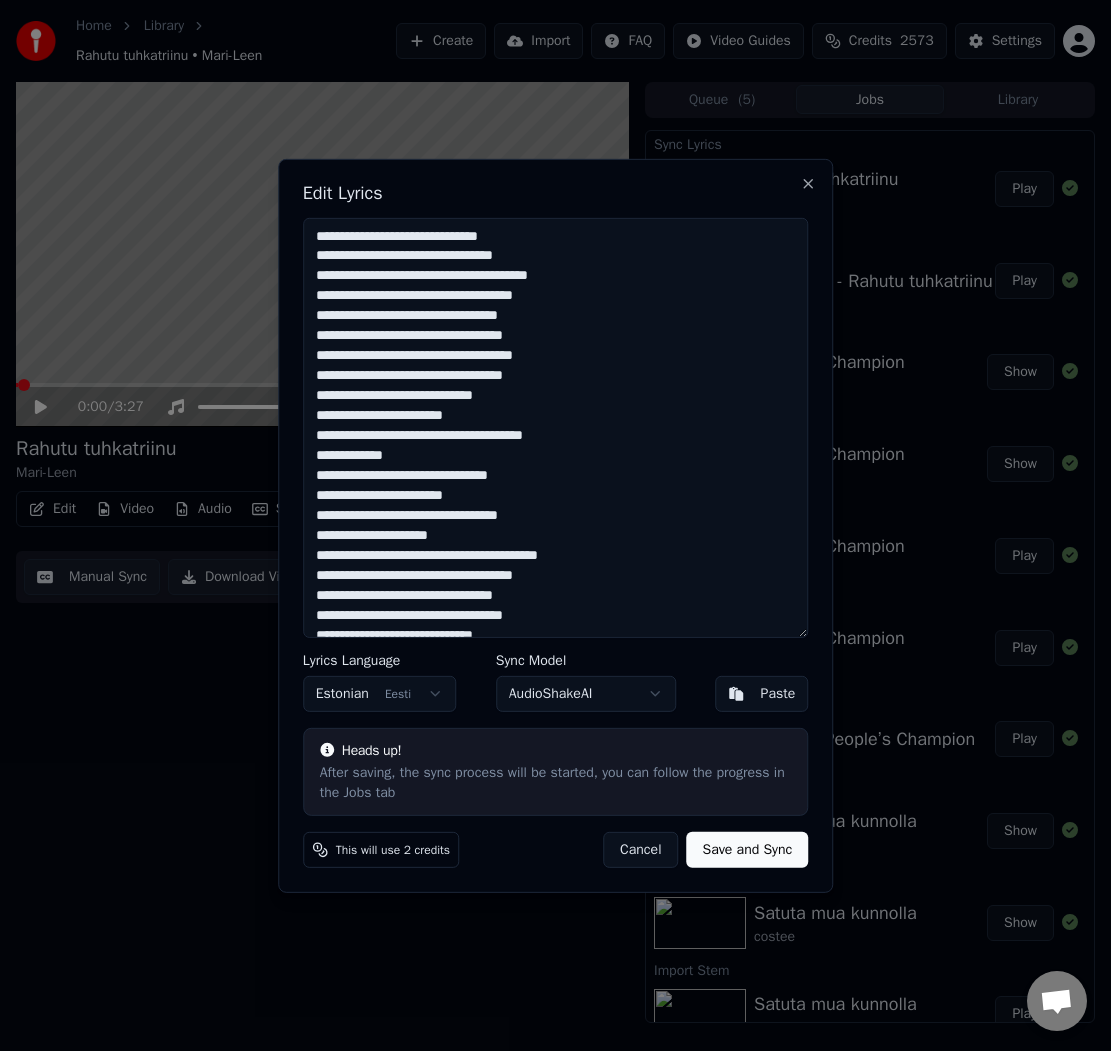 type on "**********" 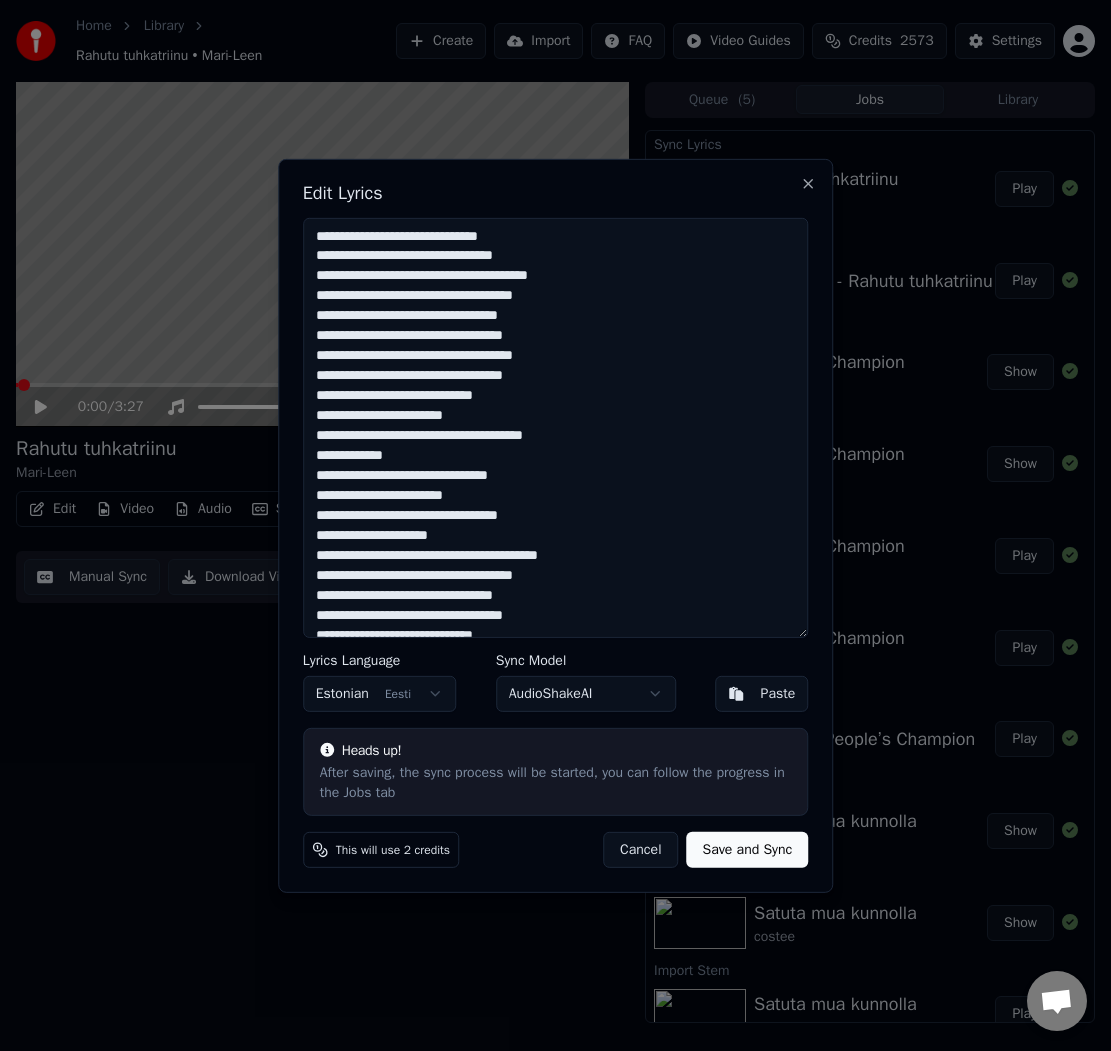 click on "Save and Sync" at bounding box center (747, 850) 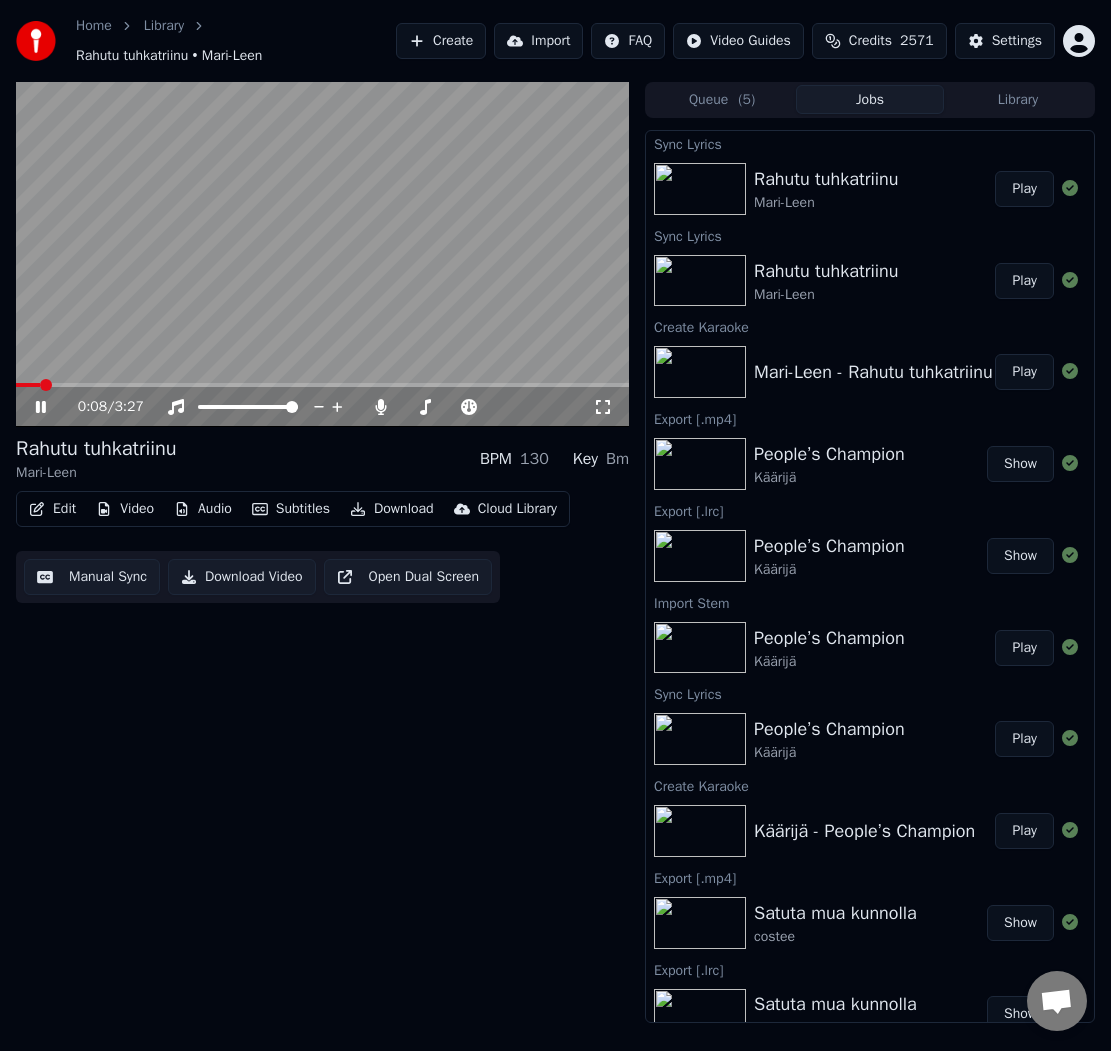 click on "Manual Sync" at bounding box center (92, 577) 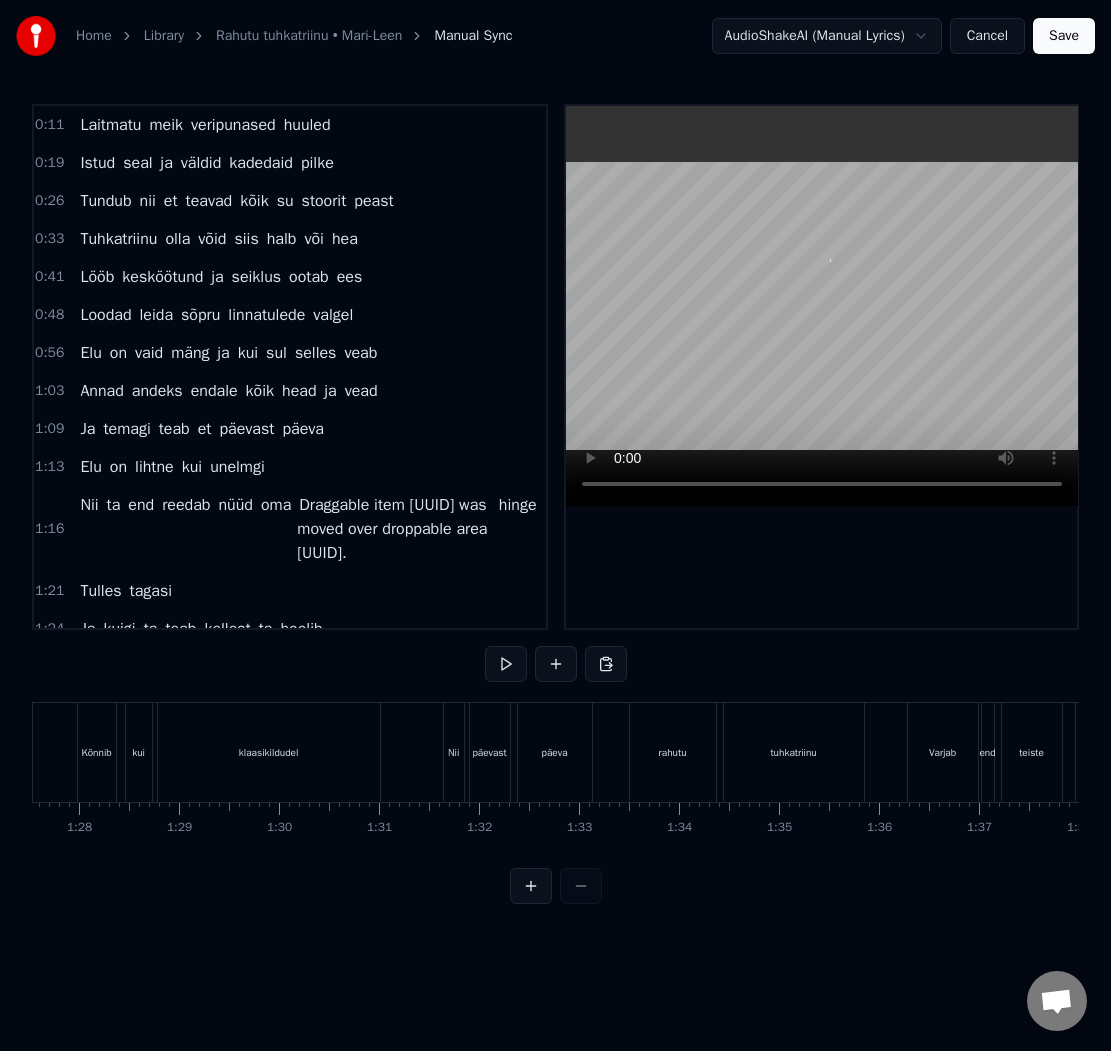 scroll, scrollTop: 0, scrollLeft: 8681, axis: horizontal 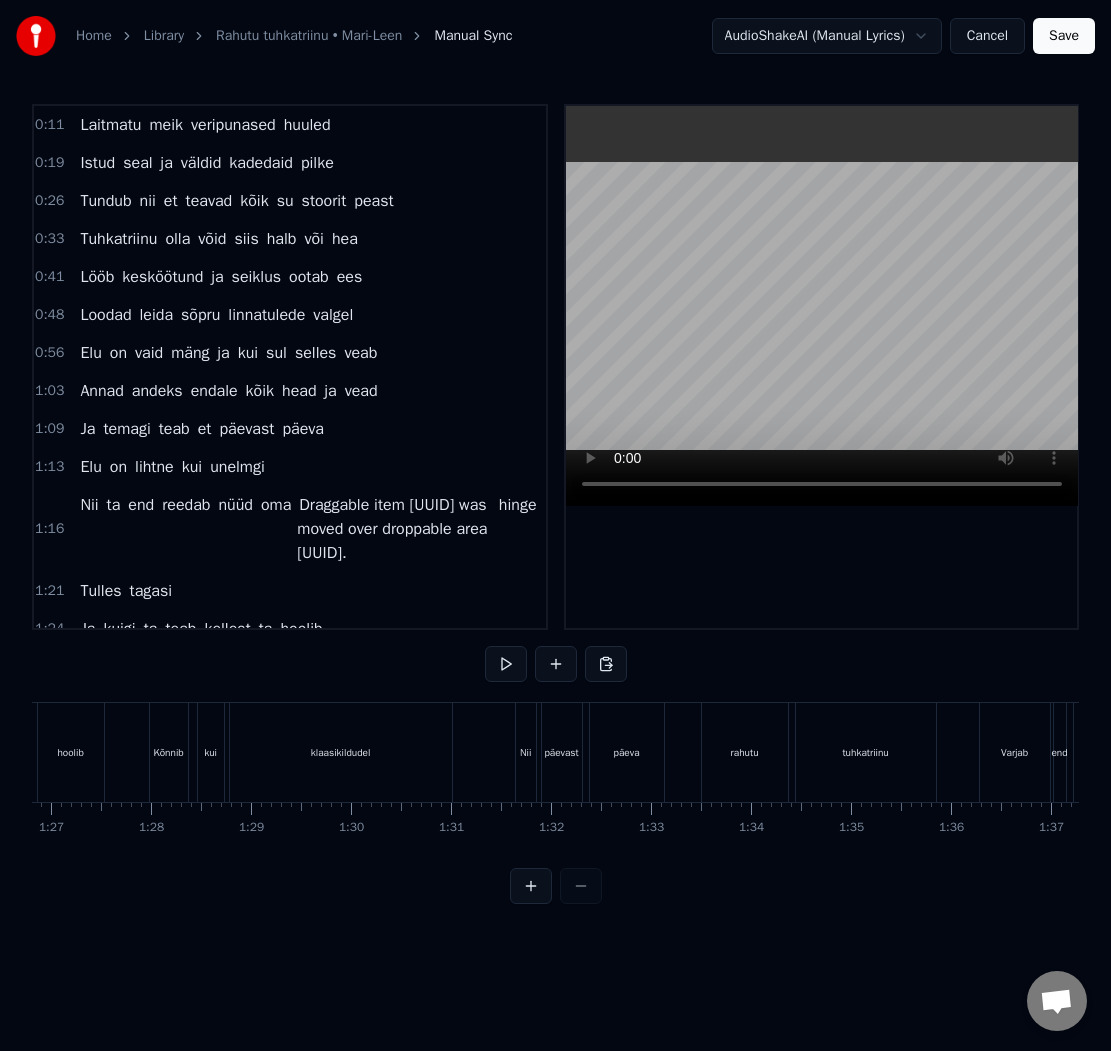 click on "klaasikildudel" at bounding box center [341, 752] 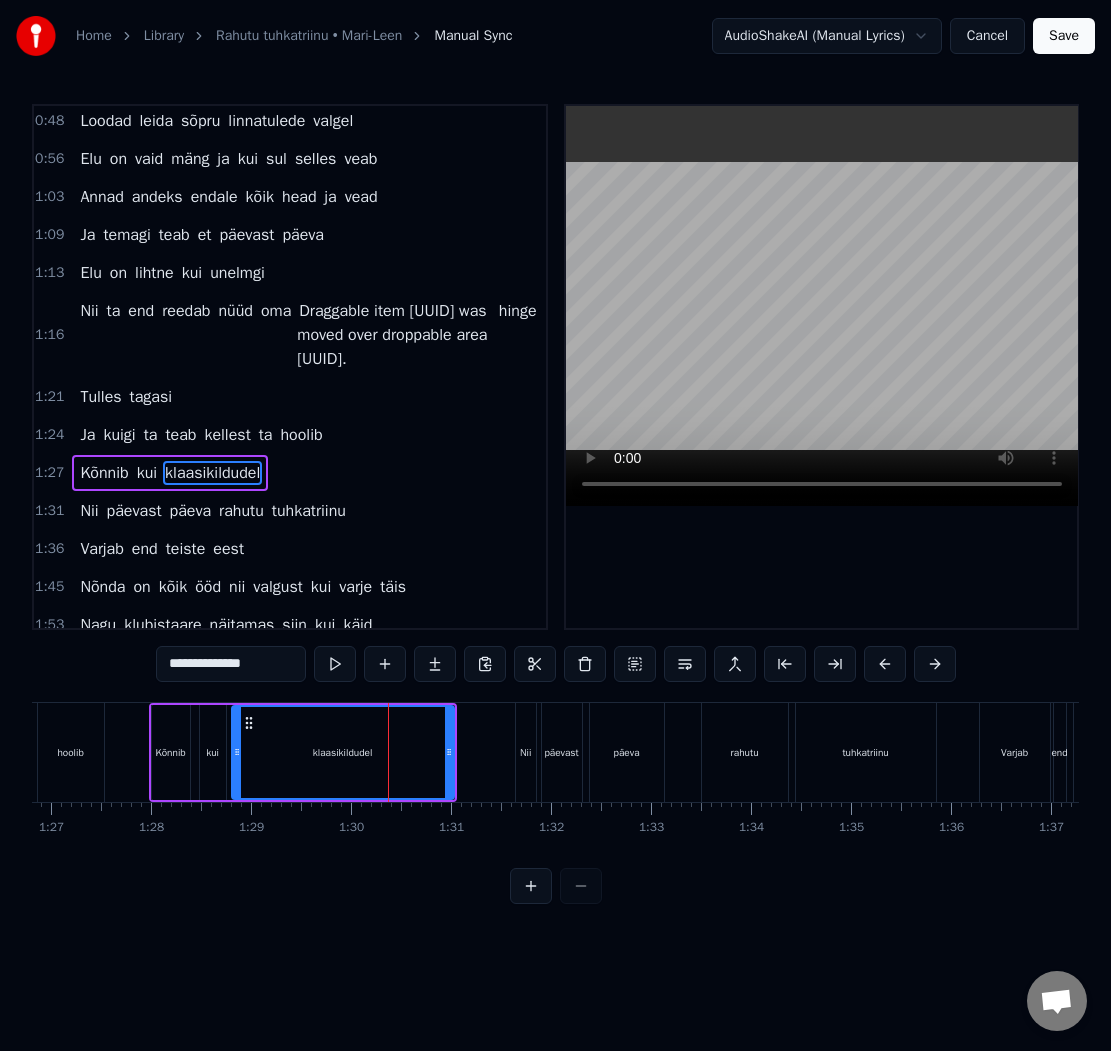 scroll, scrollTop: 252, scrollLeft: 0, axis: vertical 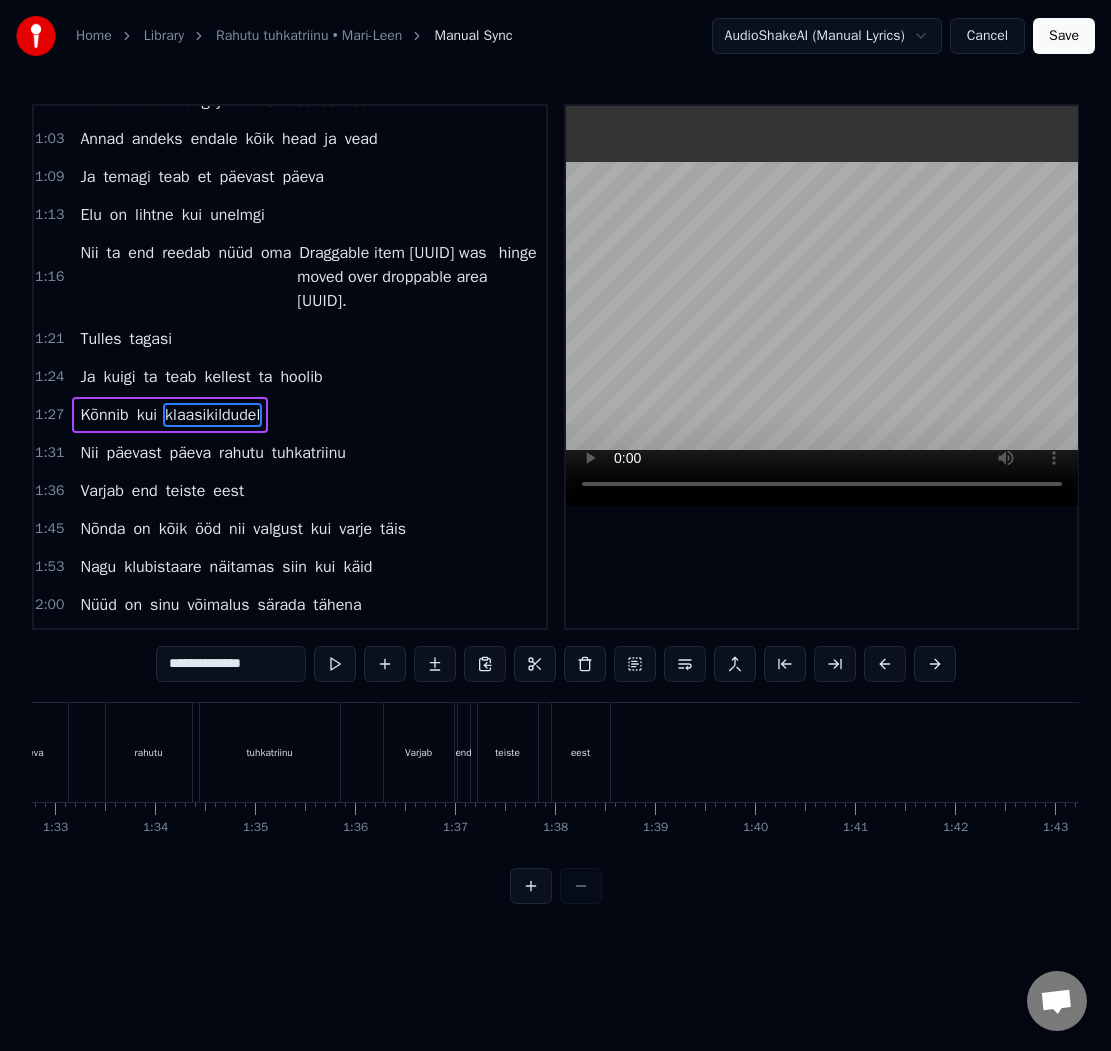 click on "tuhkatriinu" at bounding box center [270, 752] 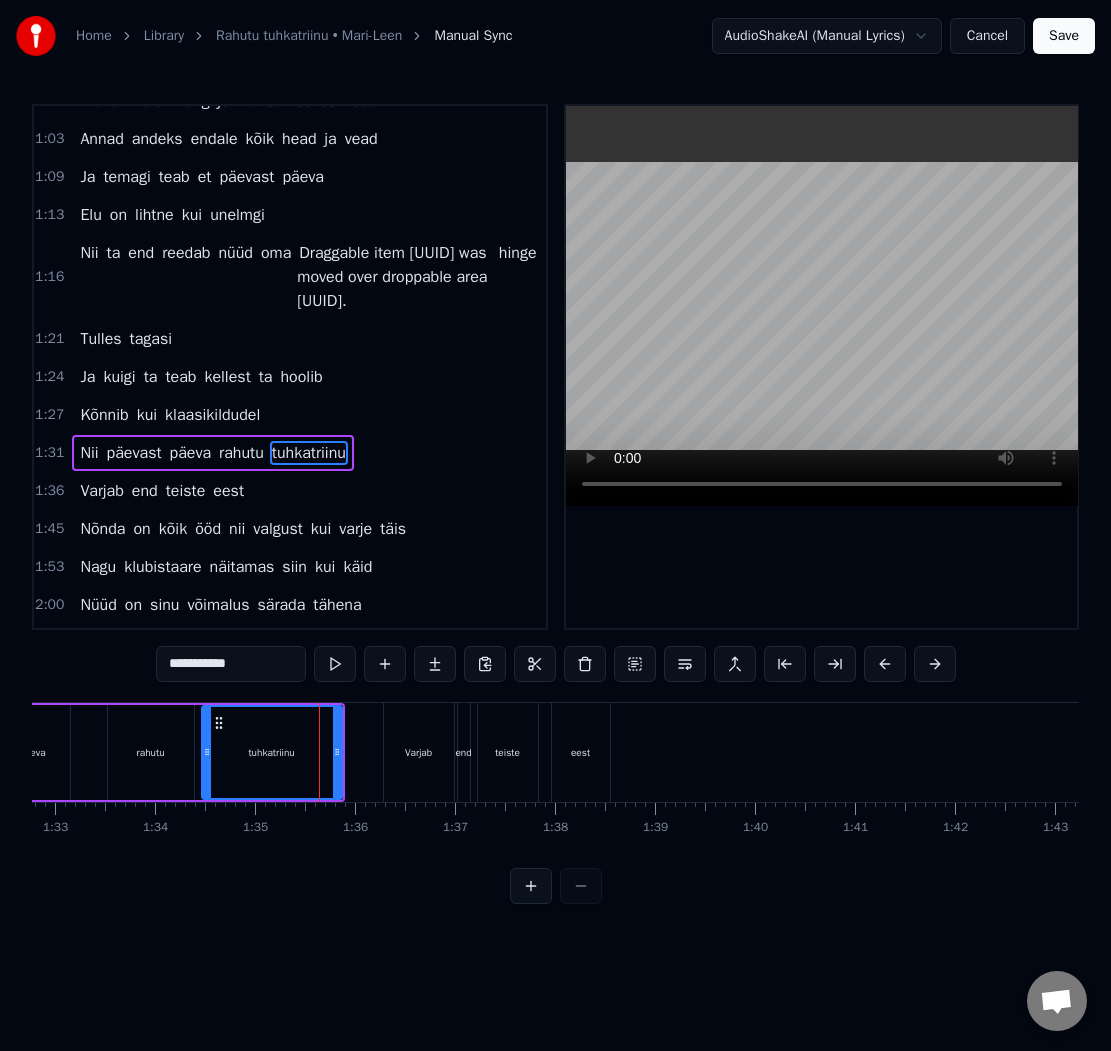scroll, scrollTop: 282, scrollLeft: 0, axis: vertical 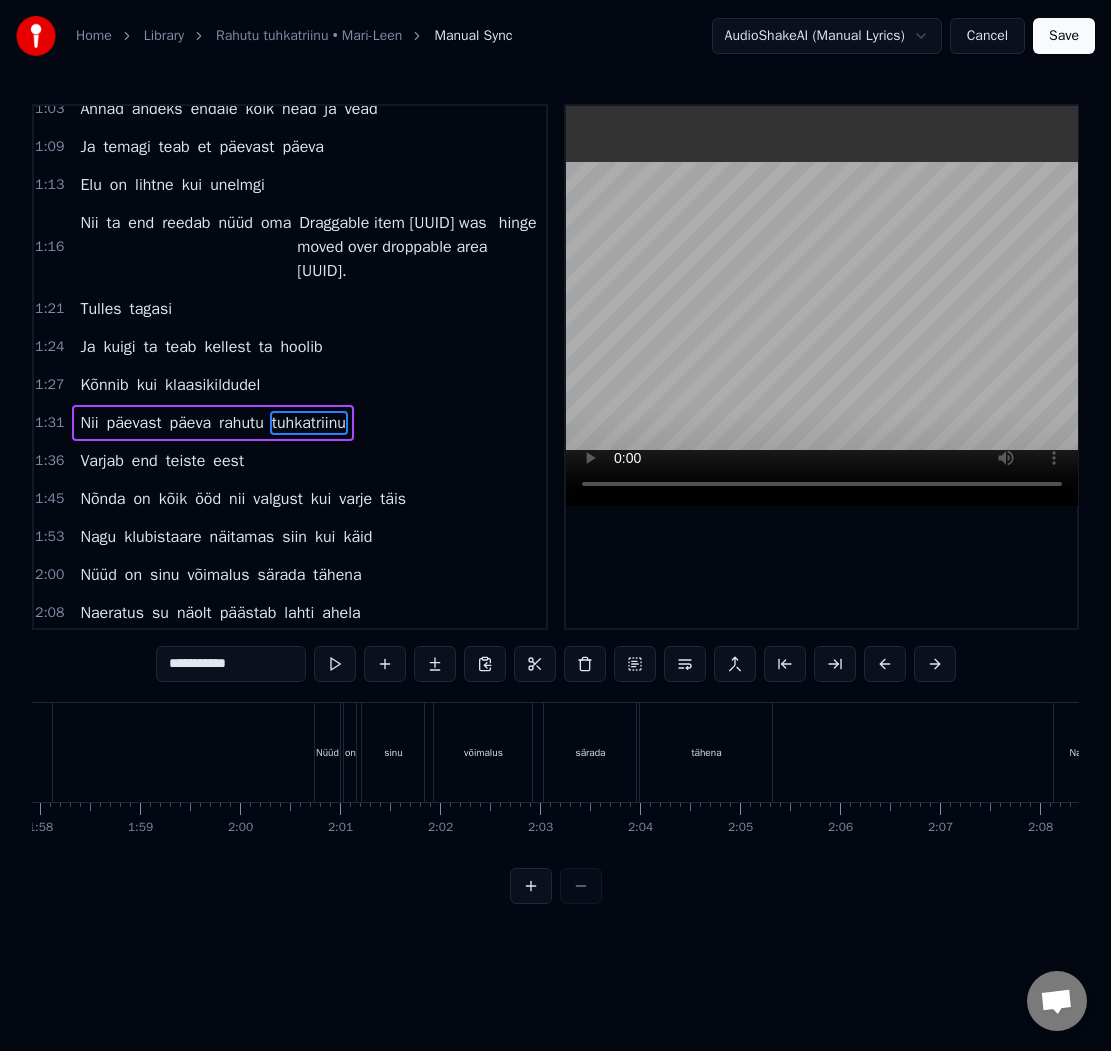 click on "tähena" at bounding box center (706, 752) 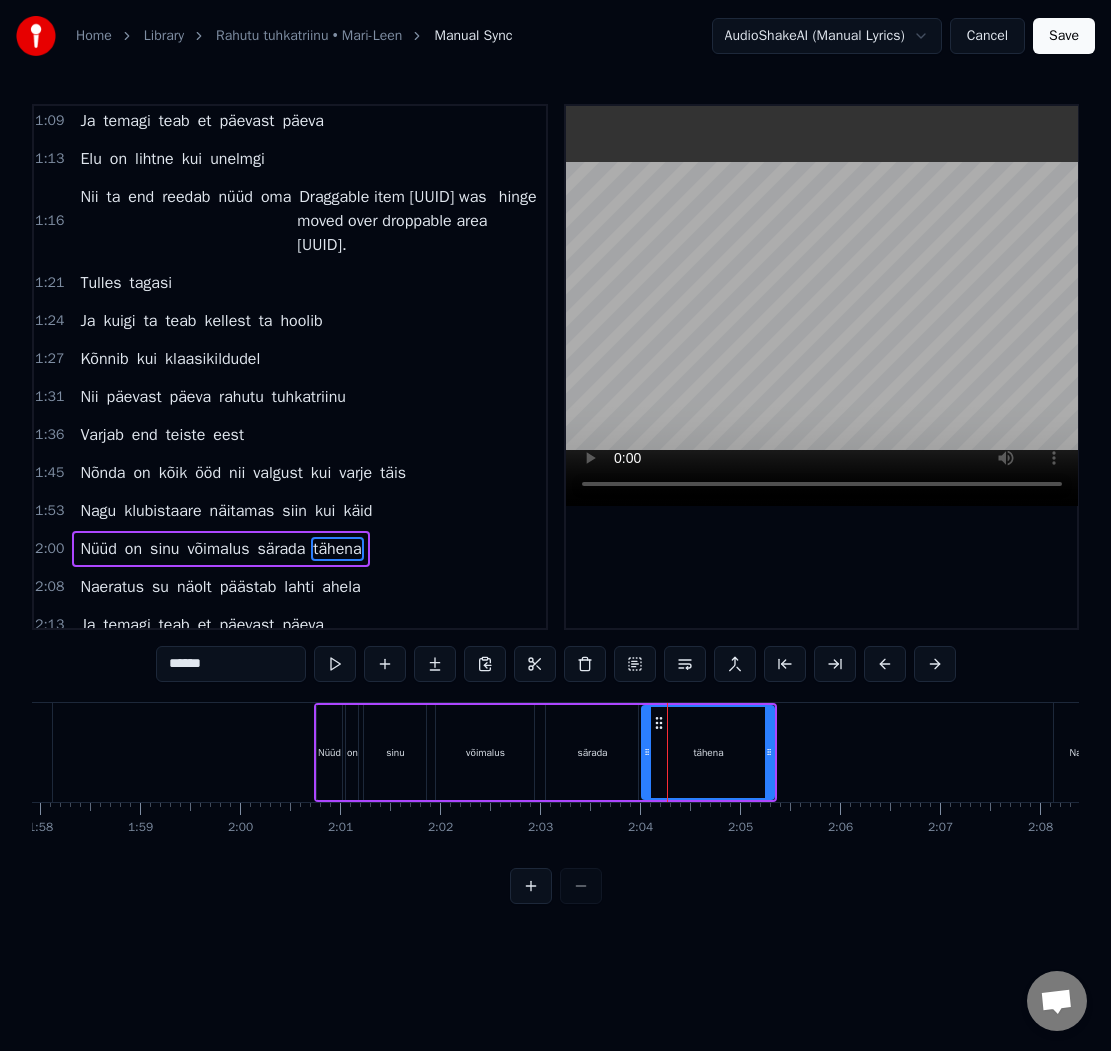 scroll, scrollTop: 326, scrollLeft: 0, axis: vertical 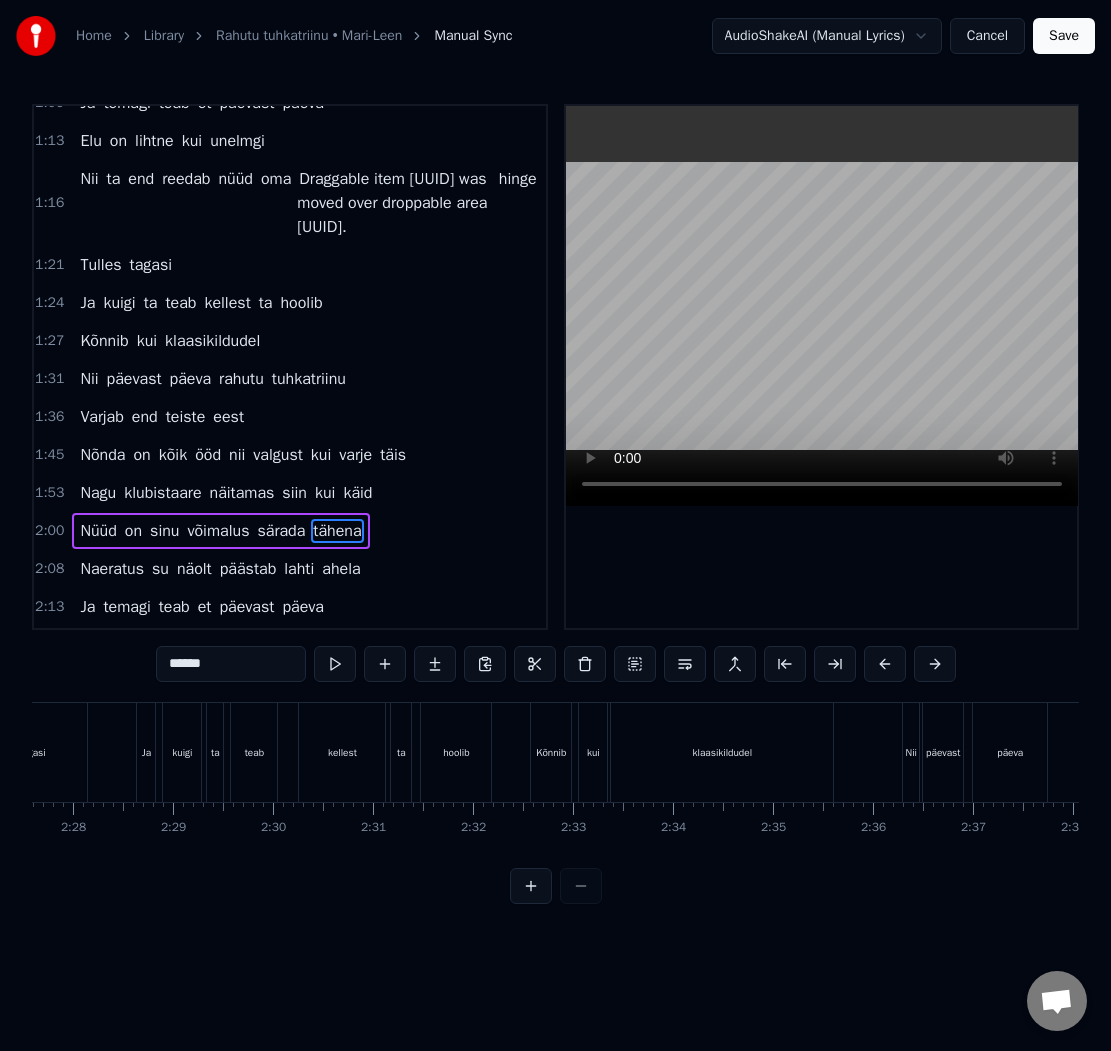 click on "klaasikildudel" at bounding box center (722, 752) 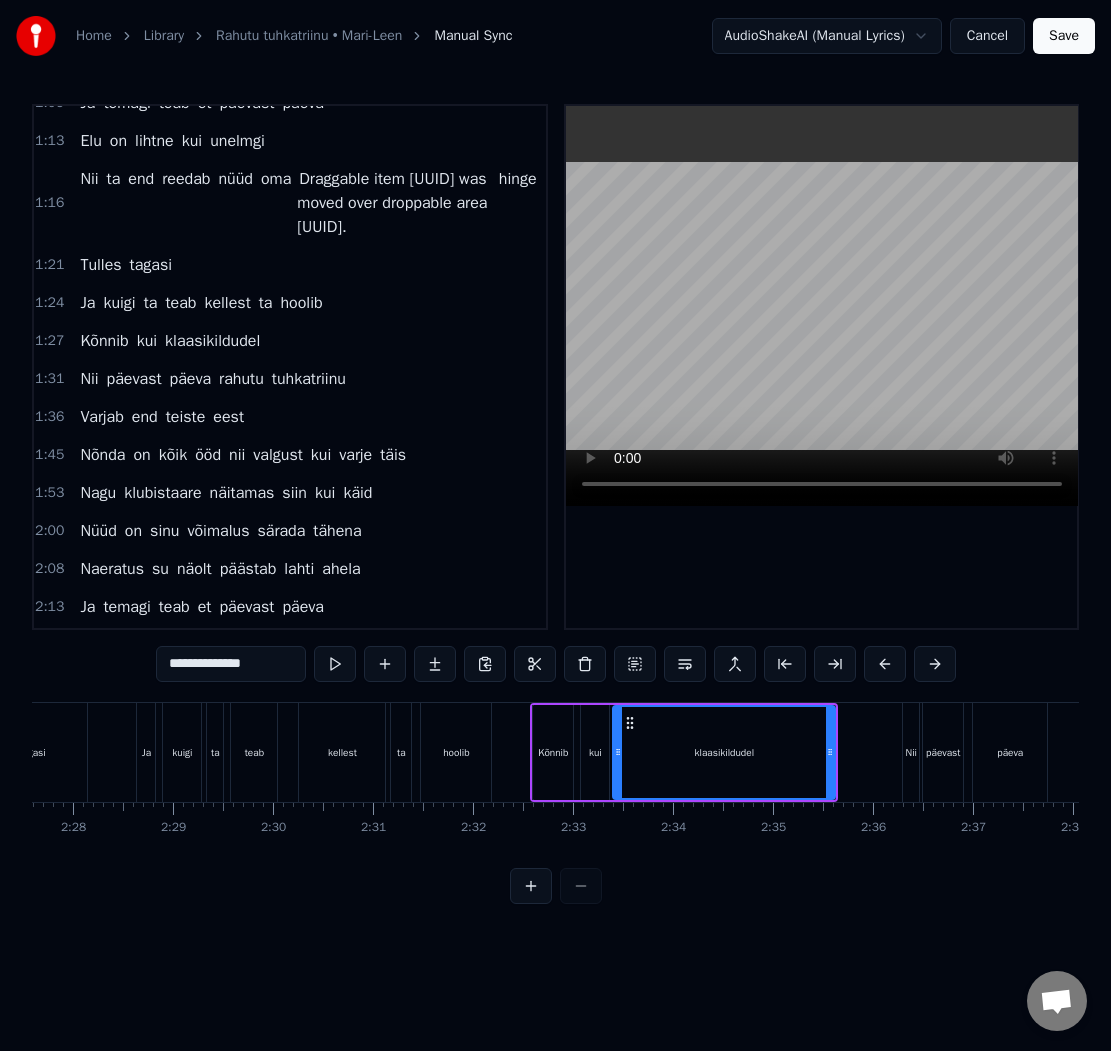 scroll, scrollTop: 328, scrollLeft: 0, axis: vertical 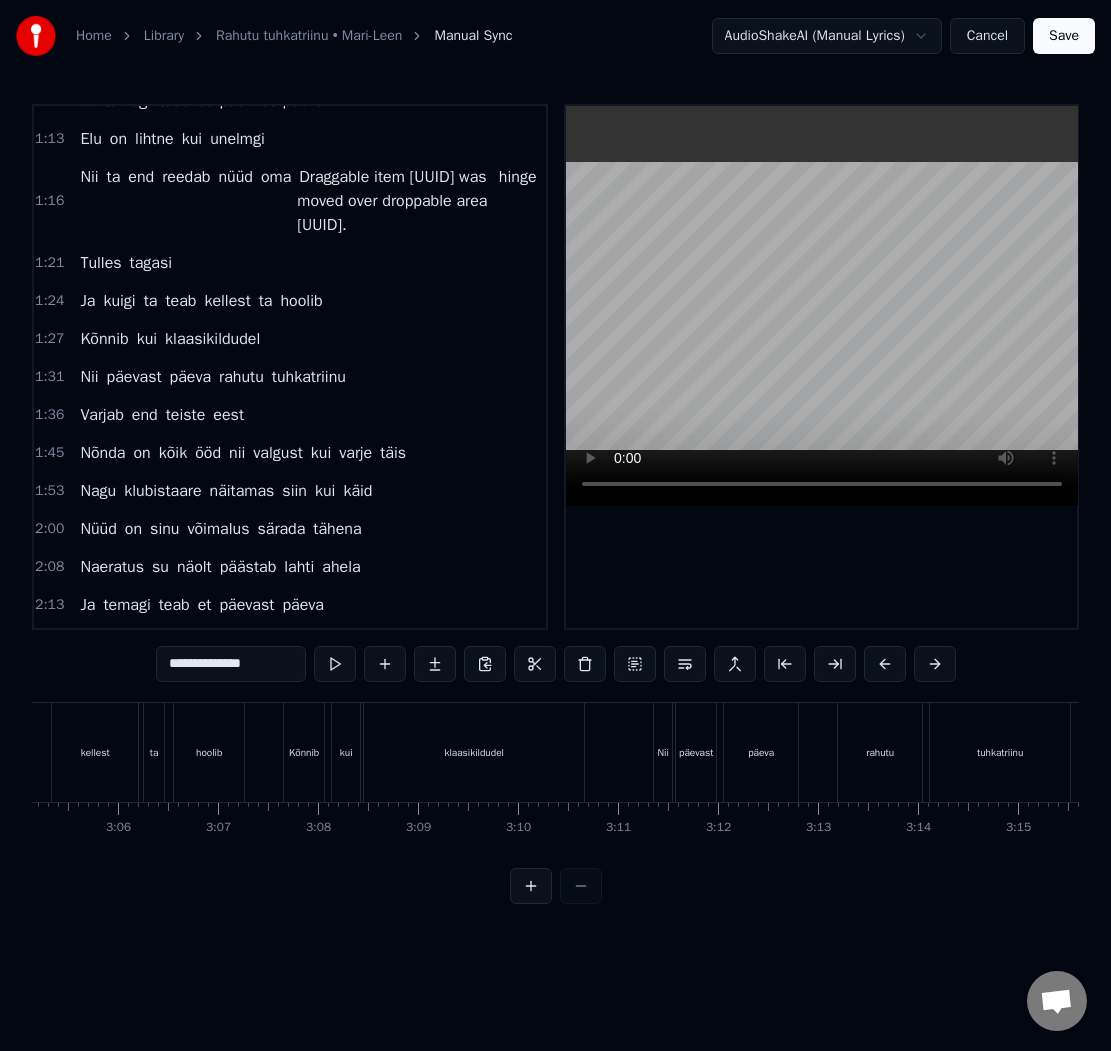 click on "klaasikildudel" at bounding box center [474, 752] 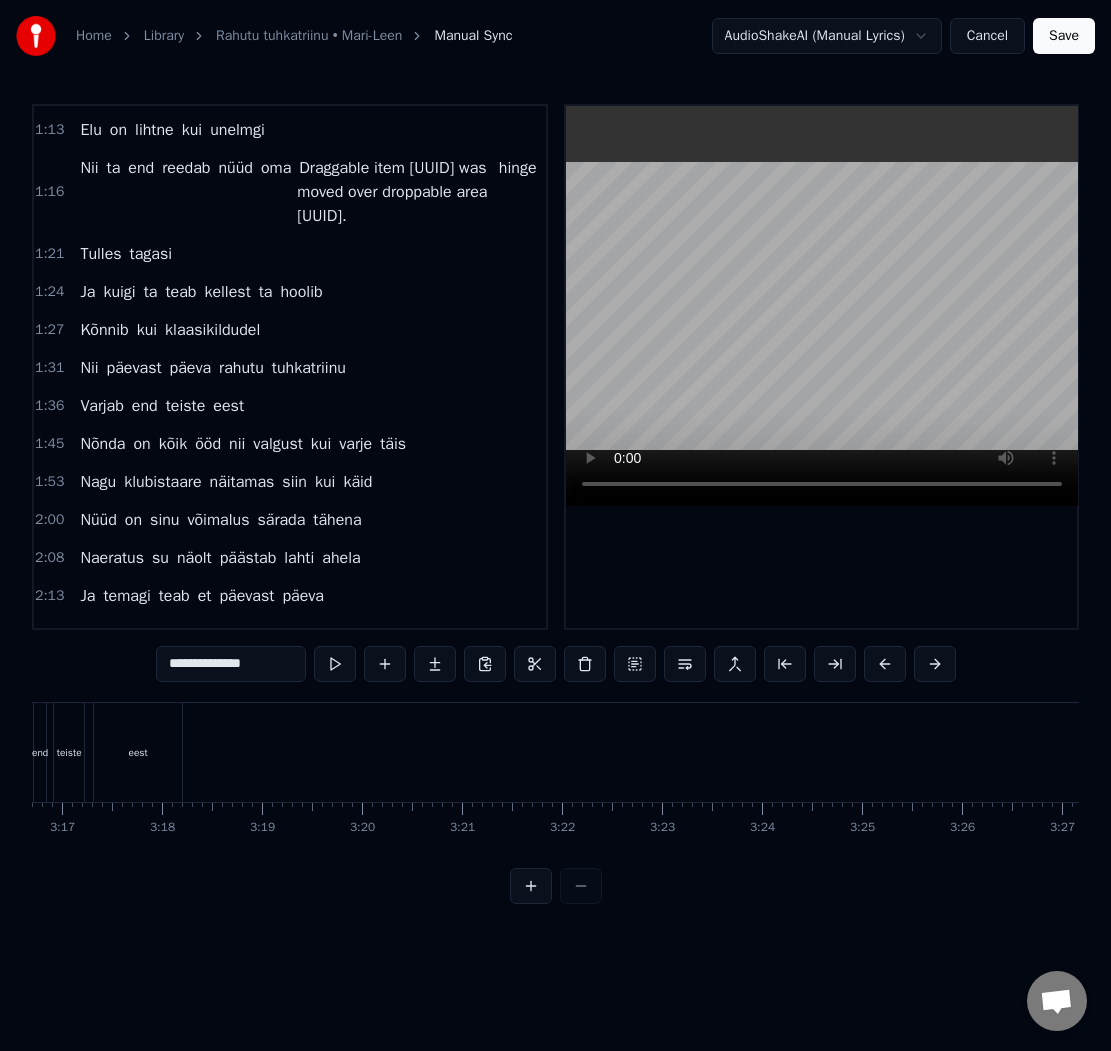 scroll, scrollTop: 0, scrollLeft: 19749, axis: horizontal 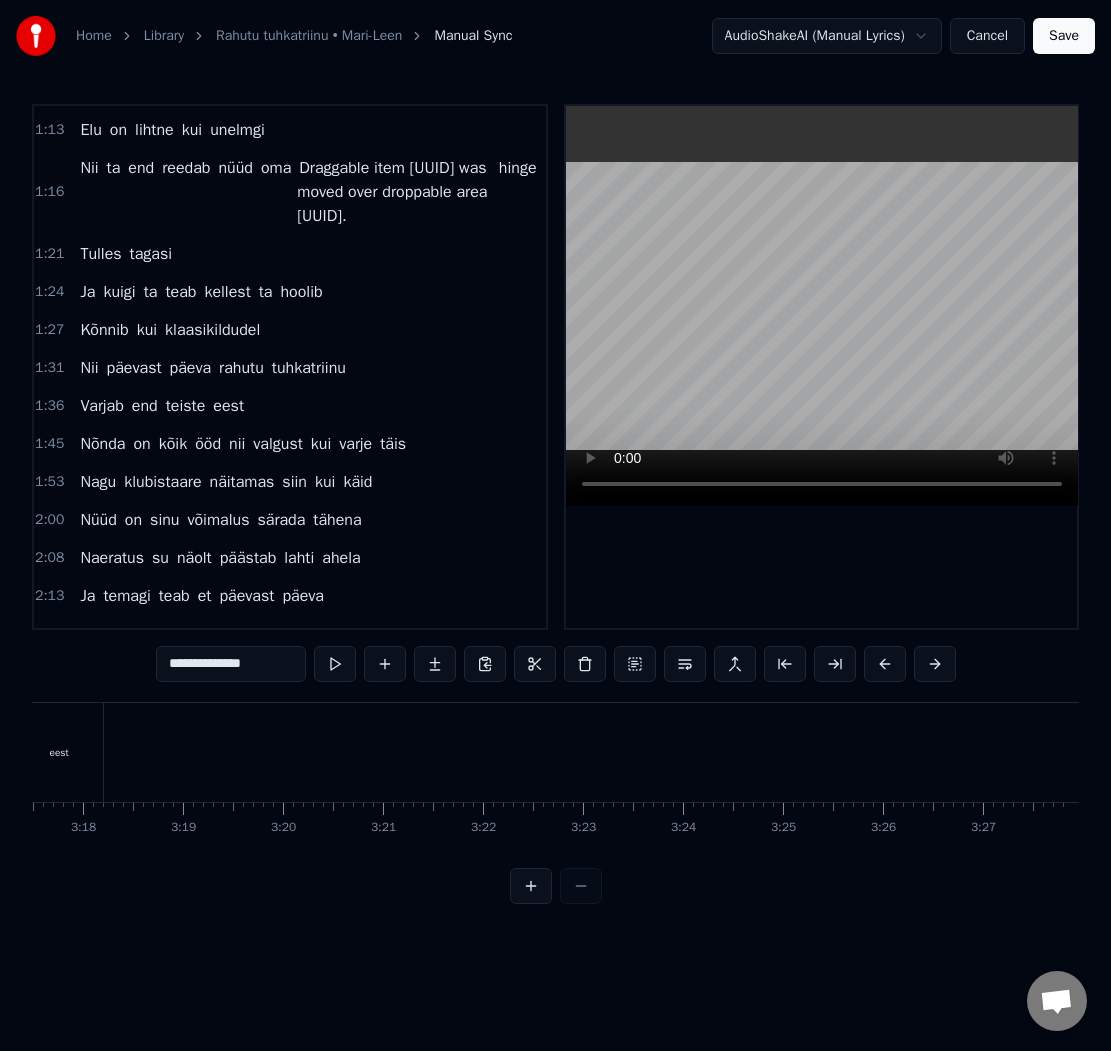 click on "Save" at bounding box center [1064, 36] 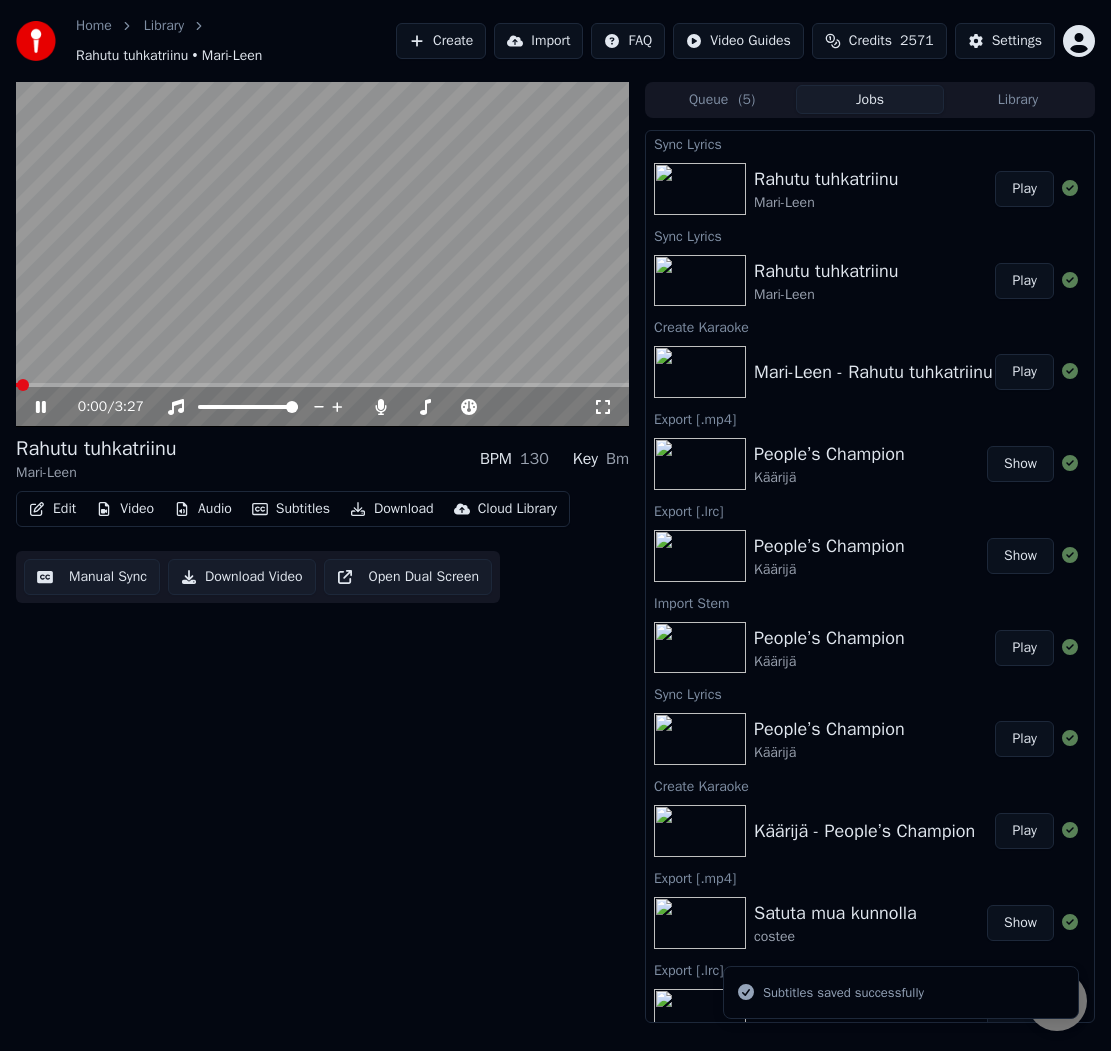 click at bounding box center (322, 254) 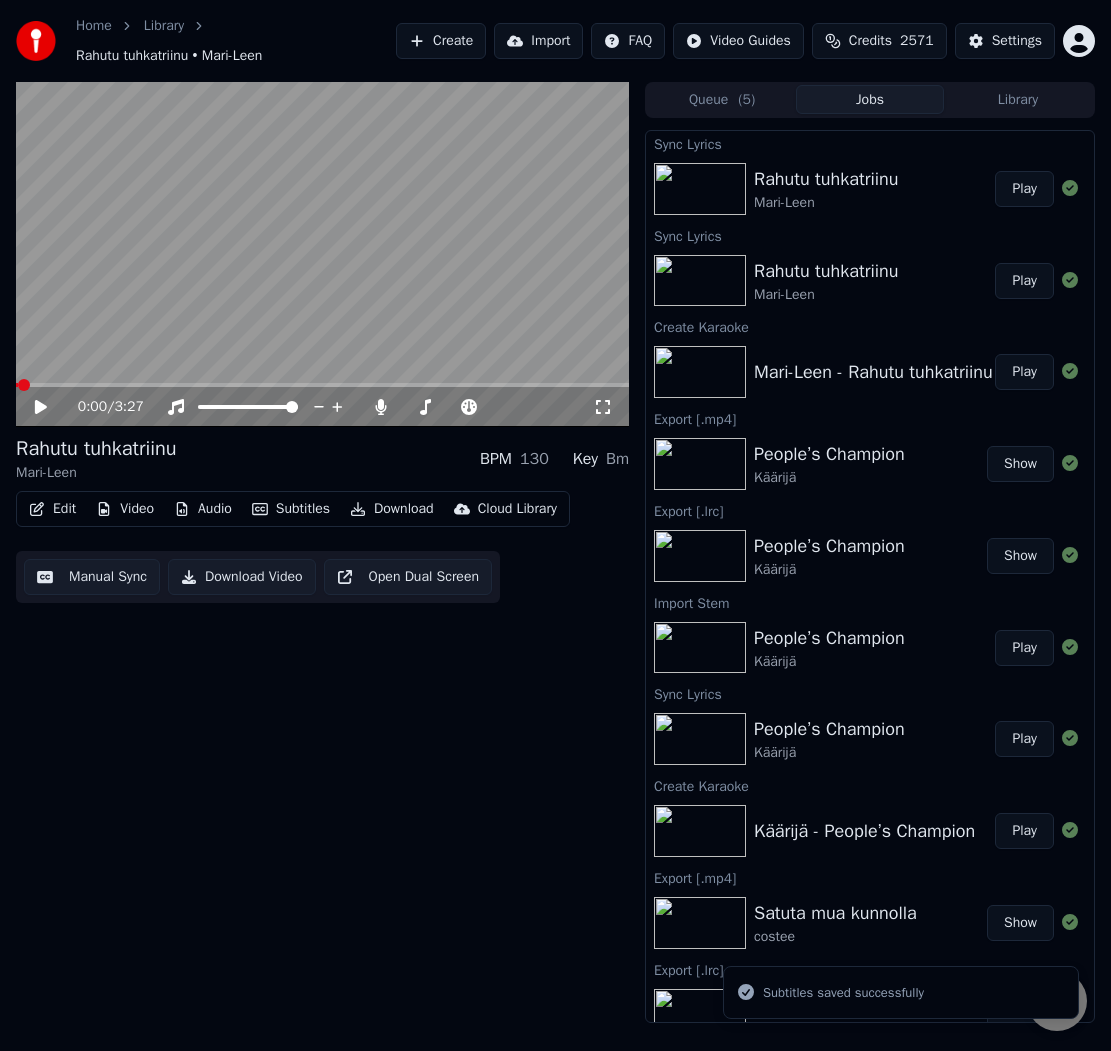 click on "Audio" at bounding box center (203, 509) 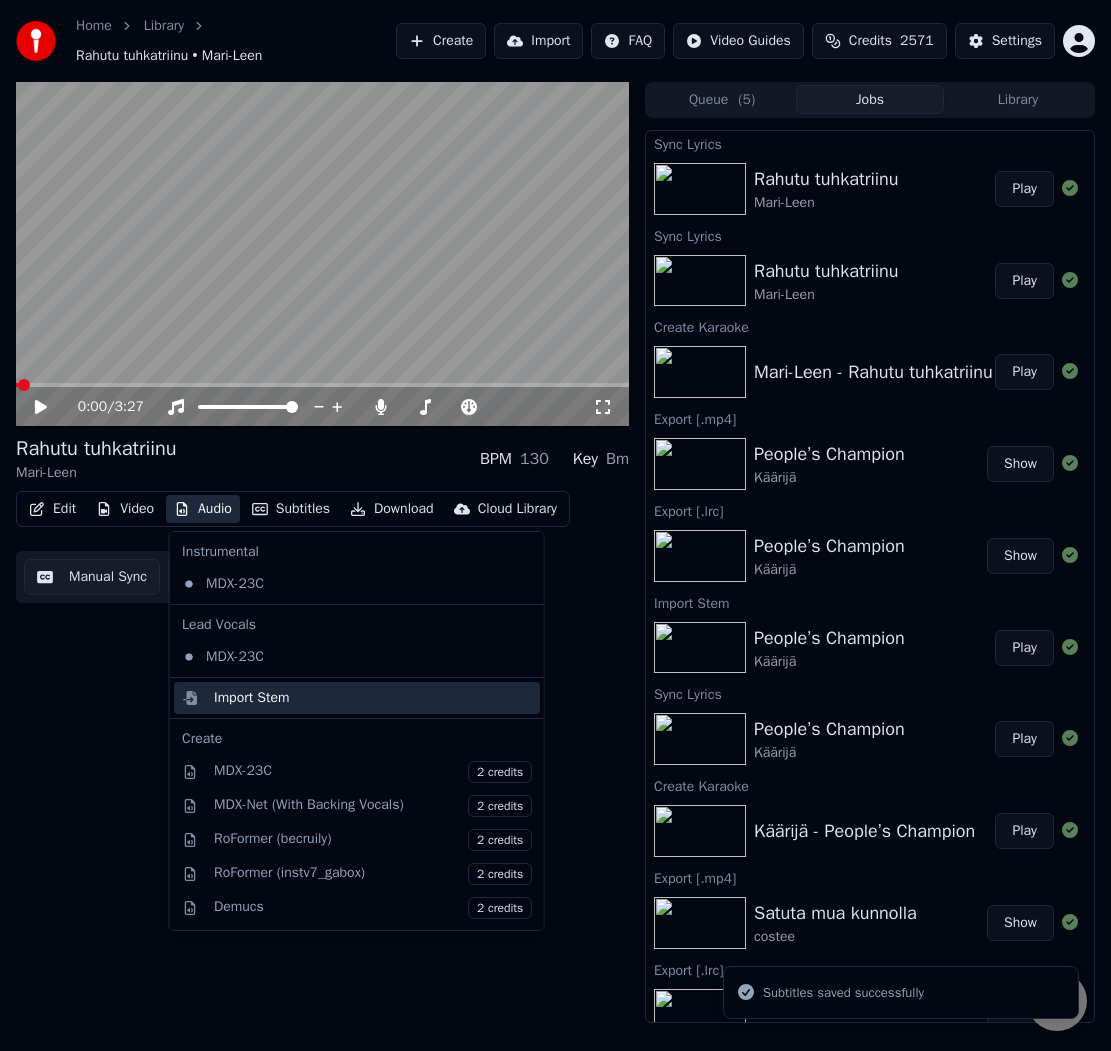 click on "Import Stem" at bounding box center [252, 698] 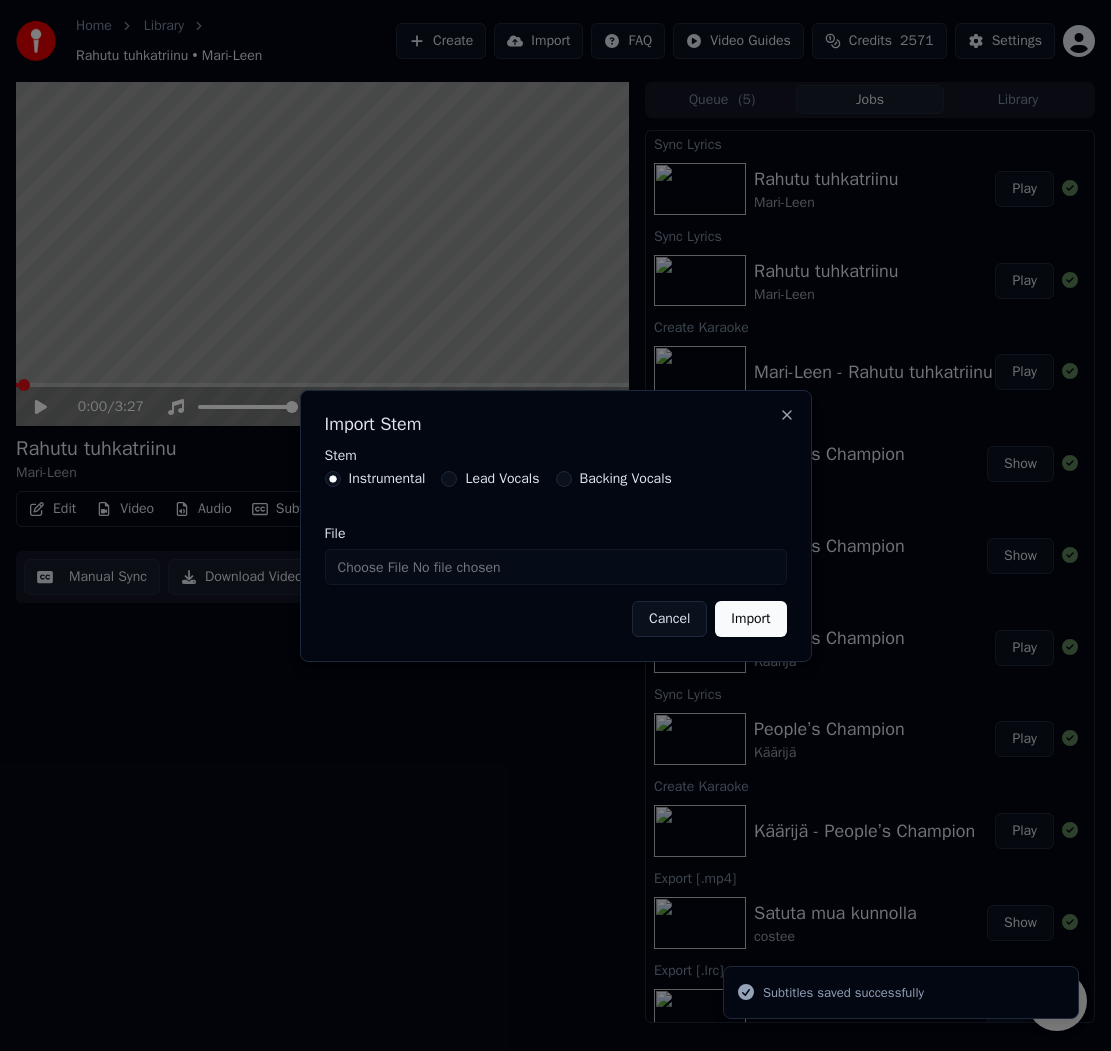click on "File" at bounding box center [556, 567] 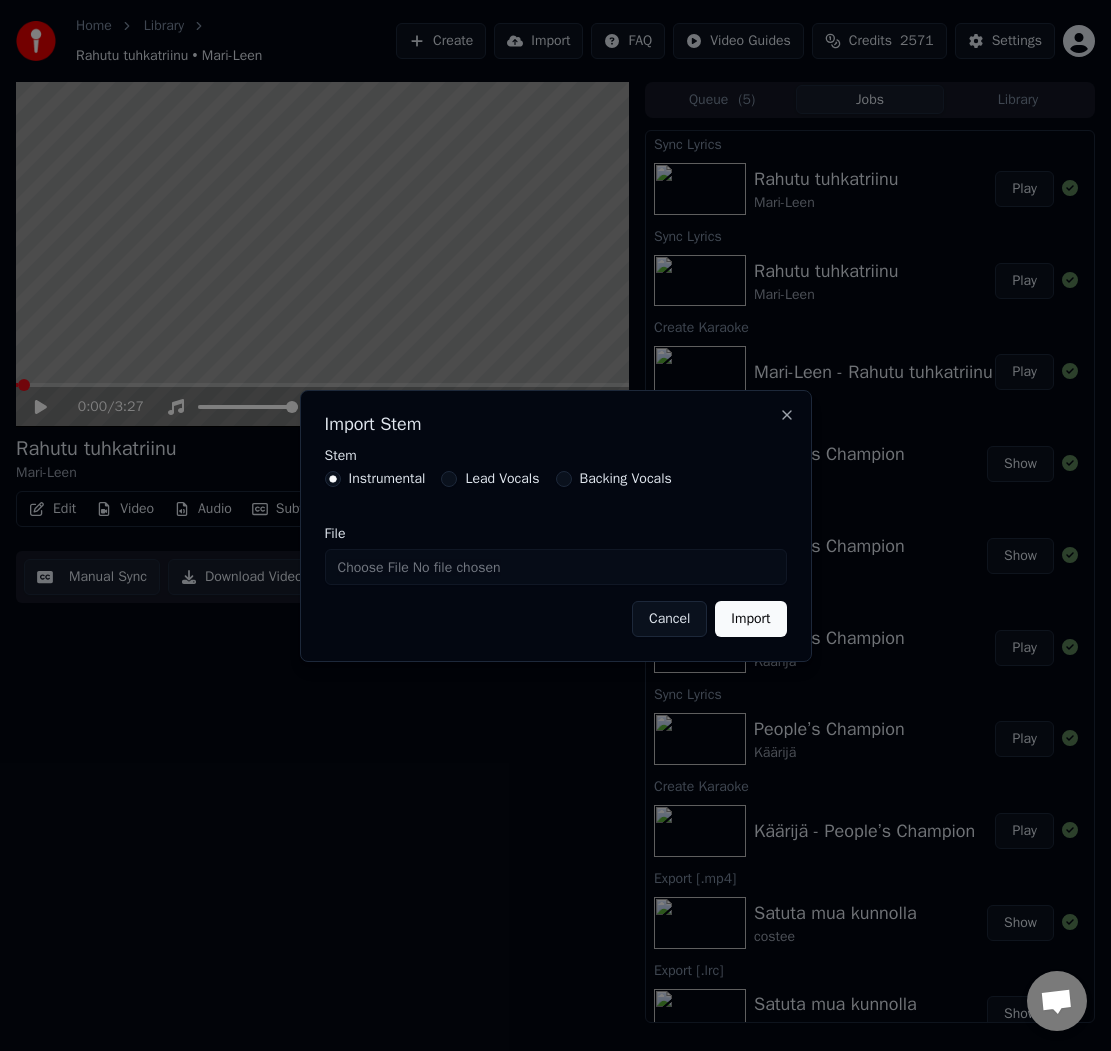 type on "**********" 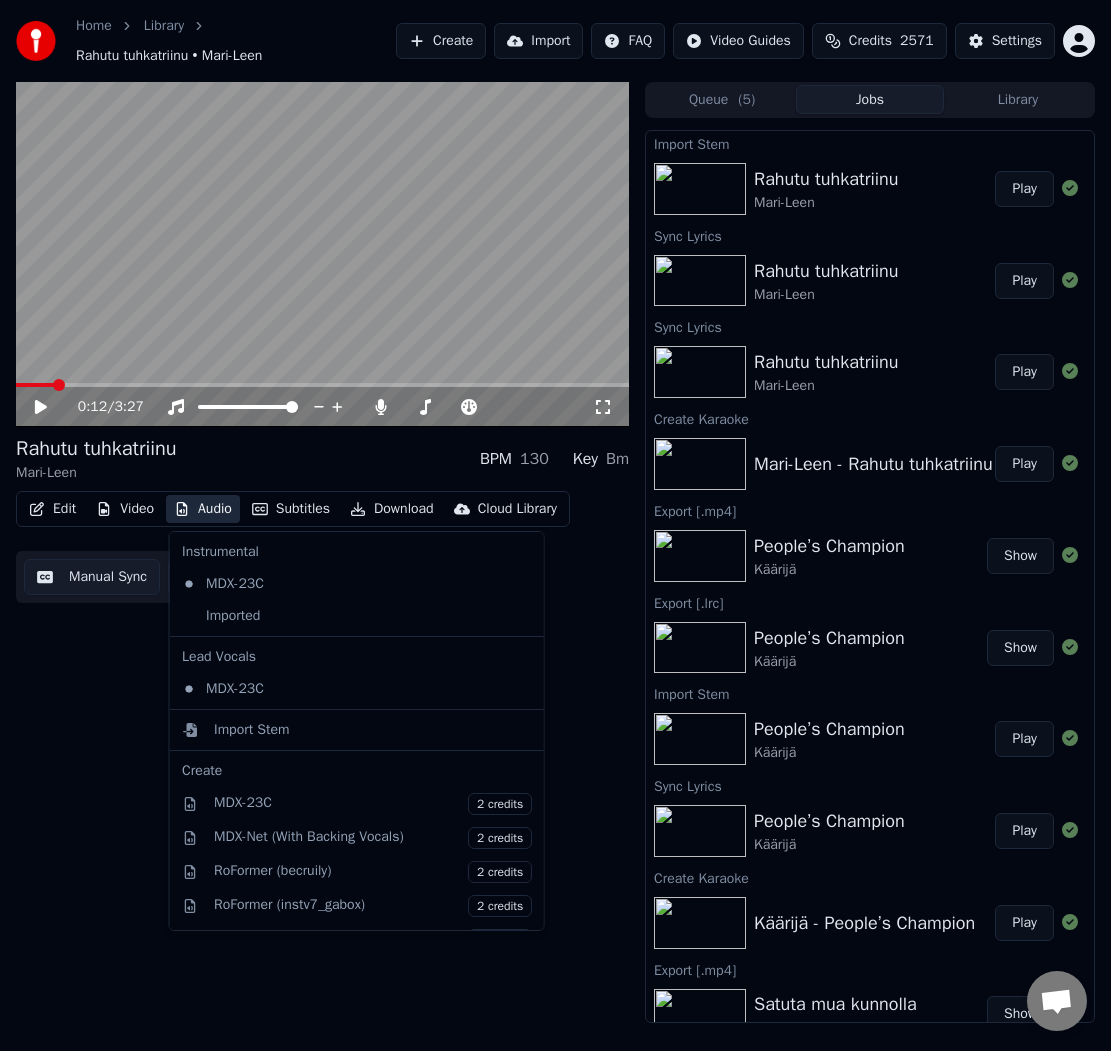 click on "Audio" at bounding box center [203, 509] 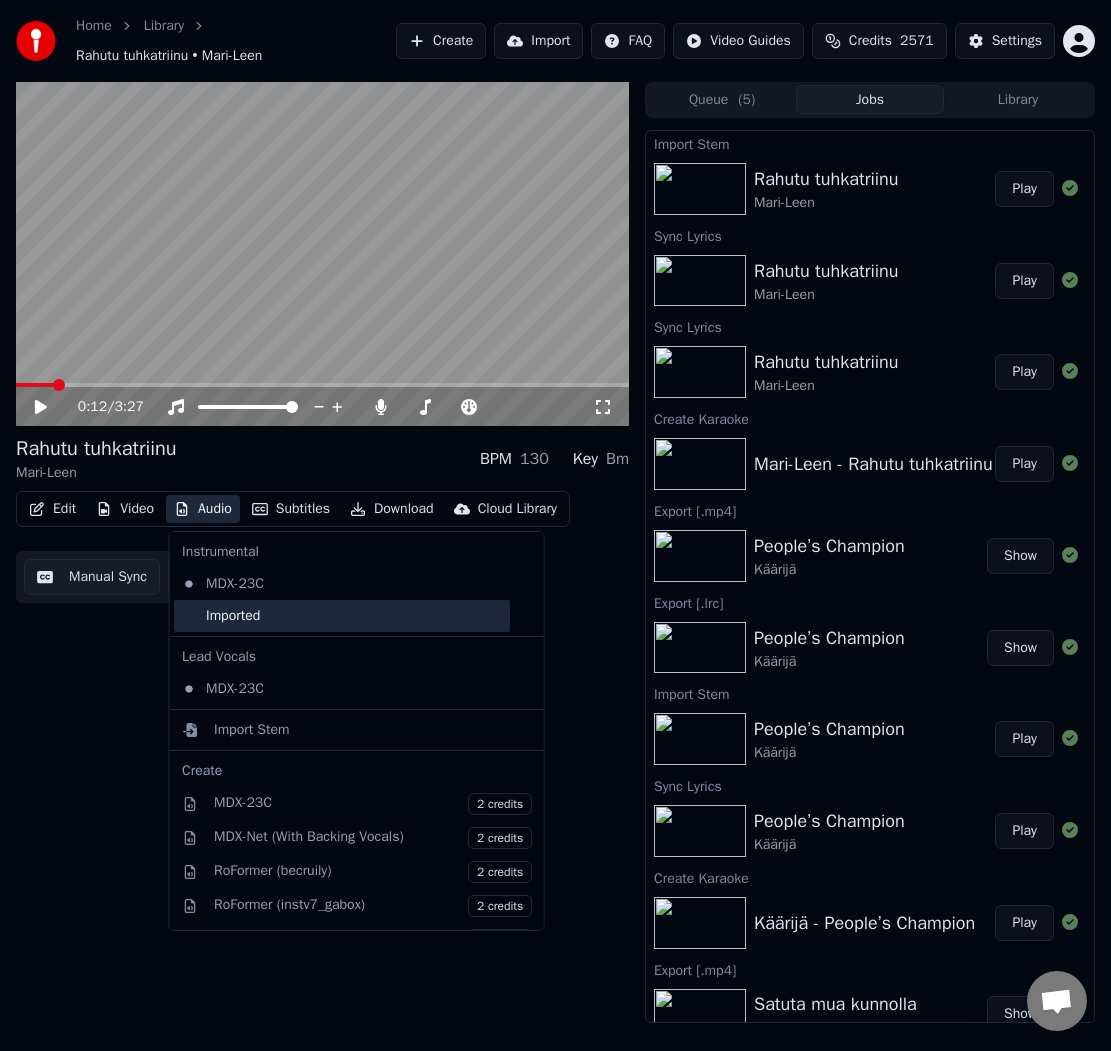 click on "Imported" at bounding box center (342, 616) 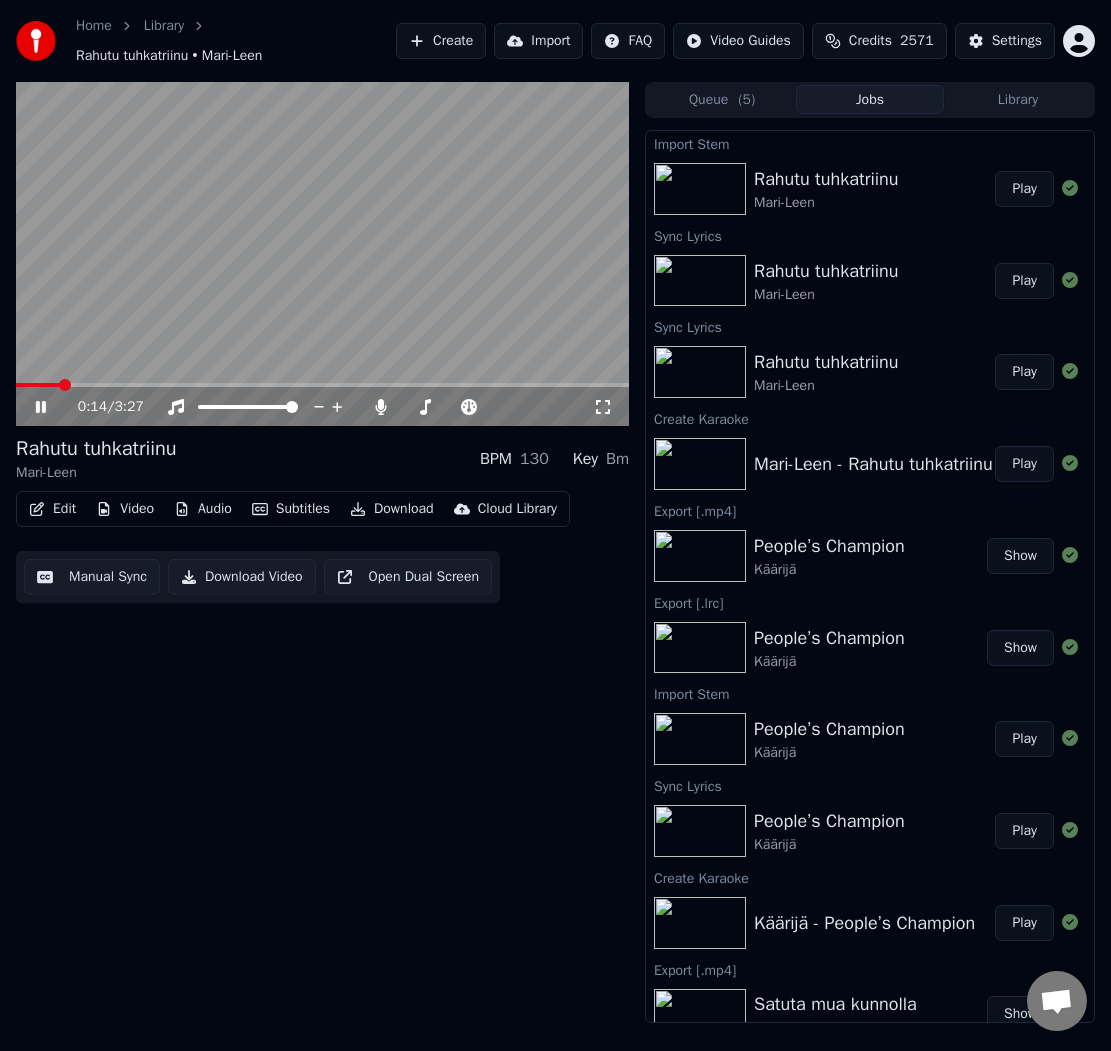 click on "0:14  /  3:27" at bounding box center (335, 407) 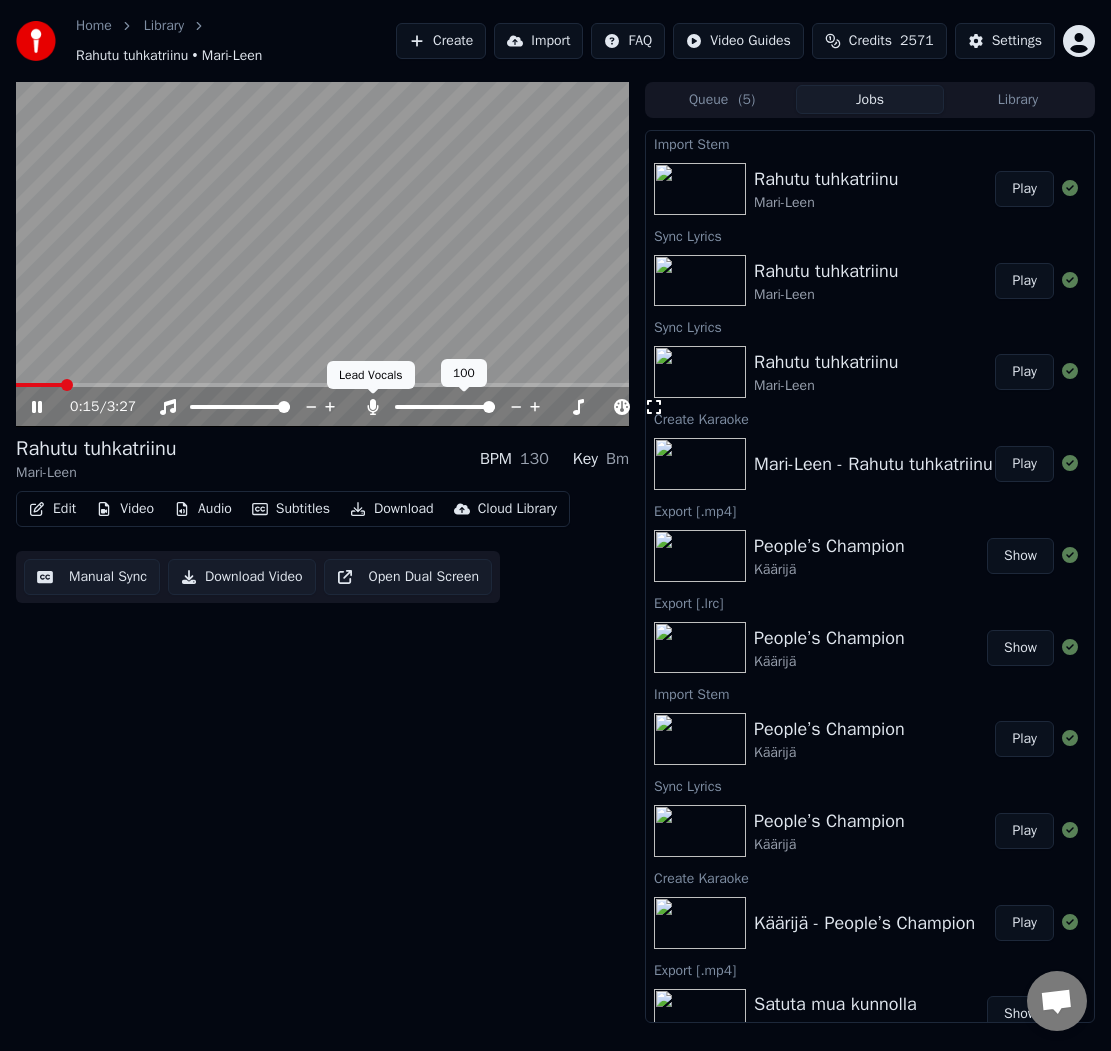 click 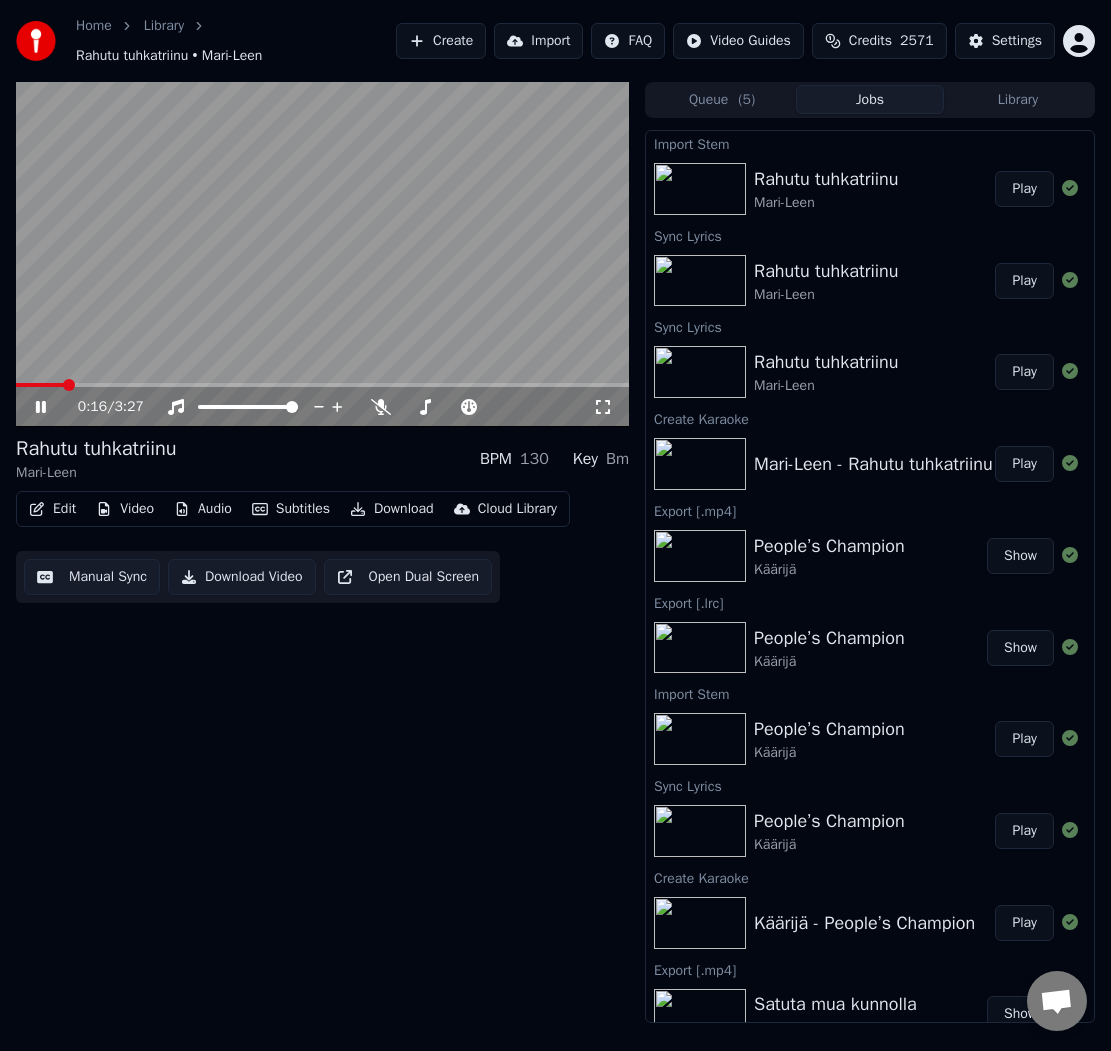 click at bounding box center (322, 254) 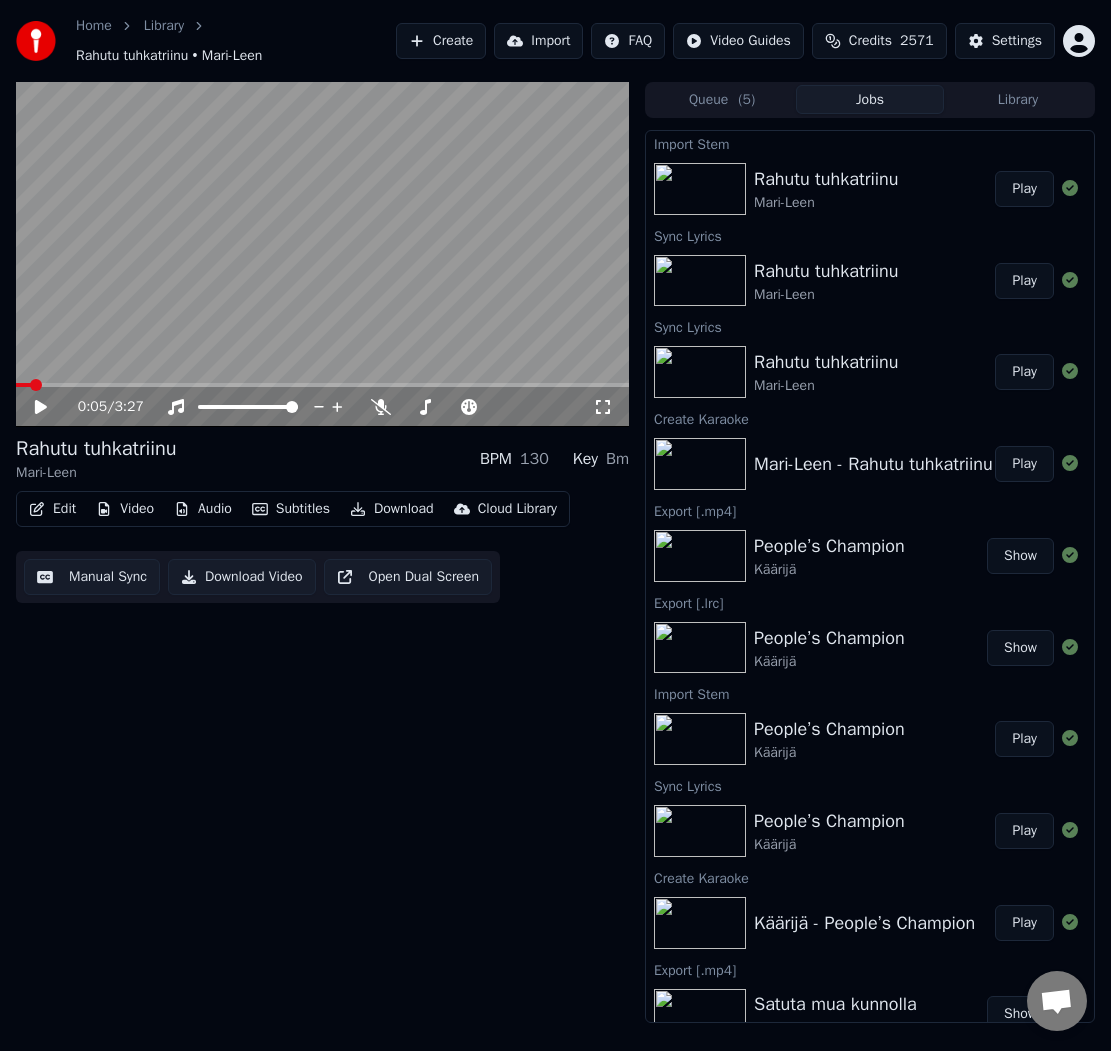 click at bounding box center (23, 385) 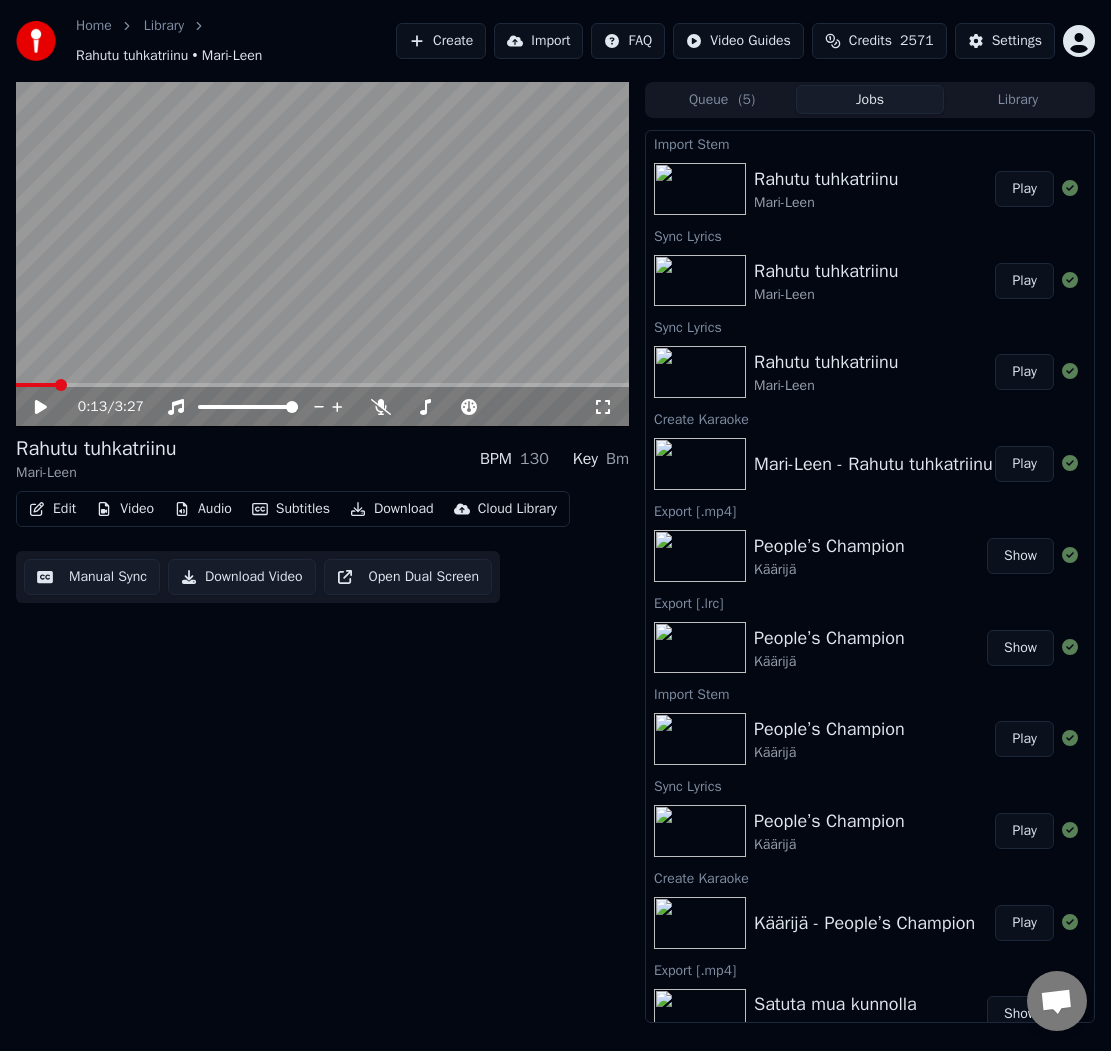 click on "Manual Sync" at bounding box center (92, 577) 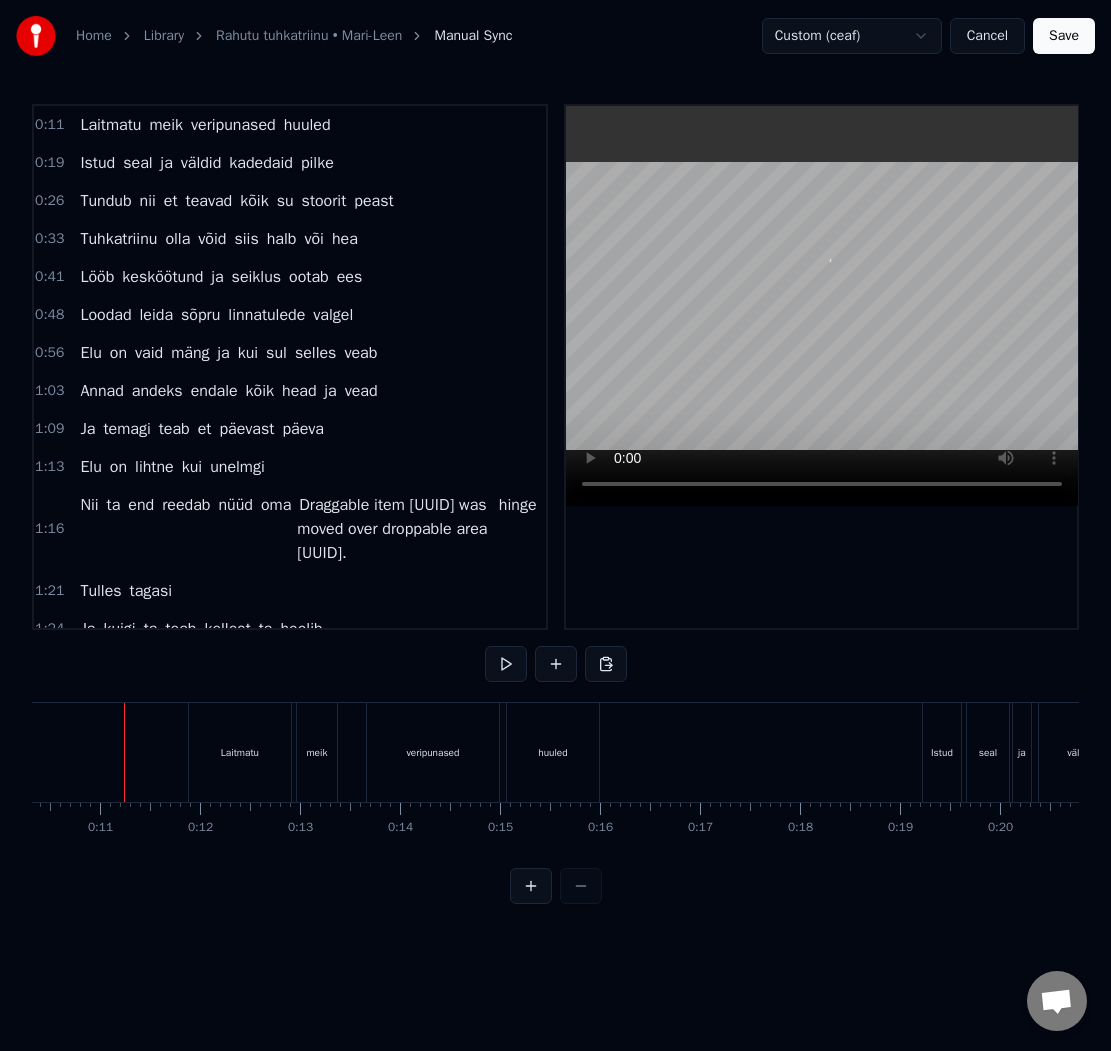 scroll, scrollTop: 0, scrollLeft: 1024, axis: horizontal 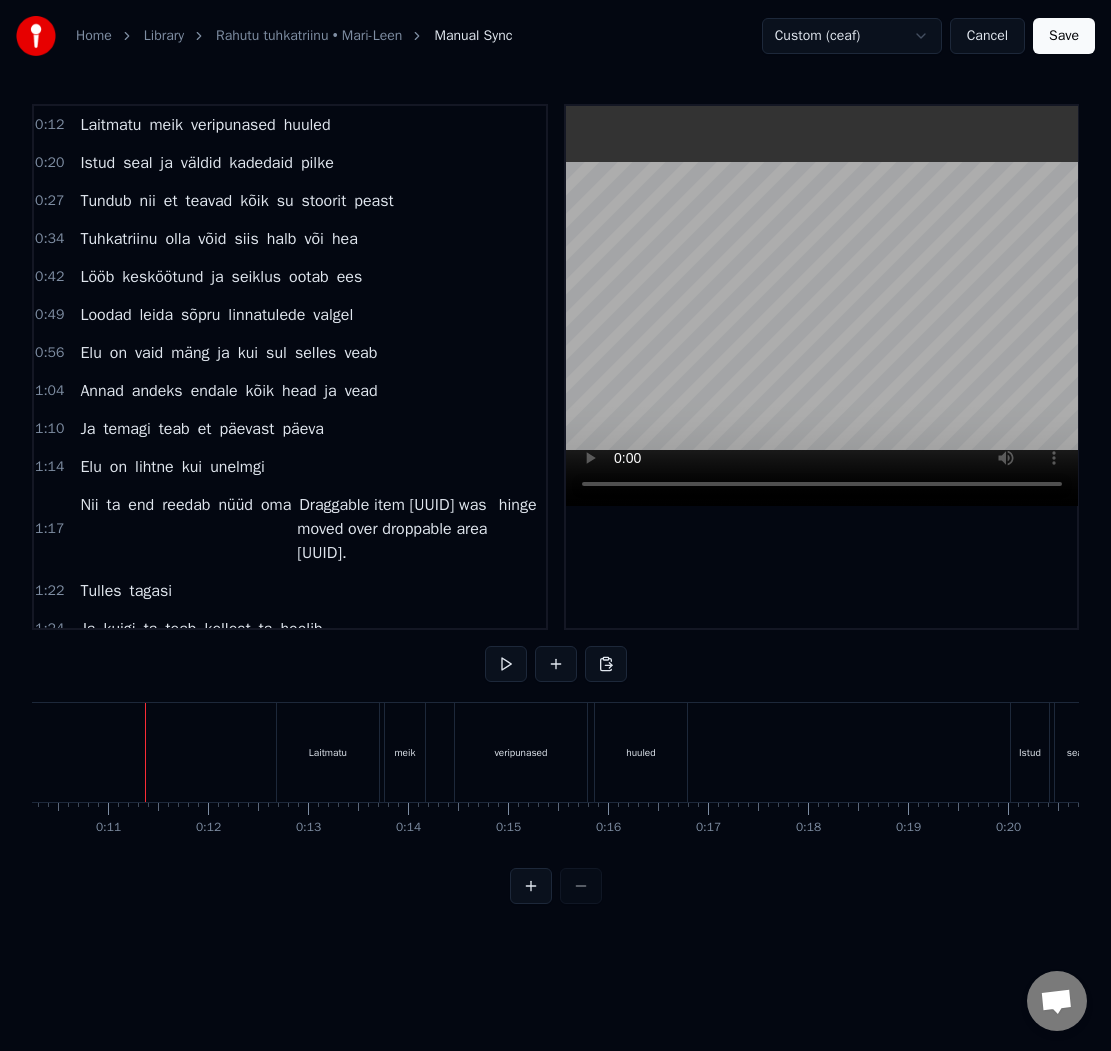 click on "Save" at bounding box center [1064, 36] 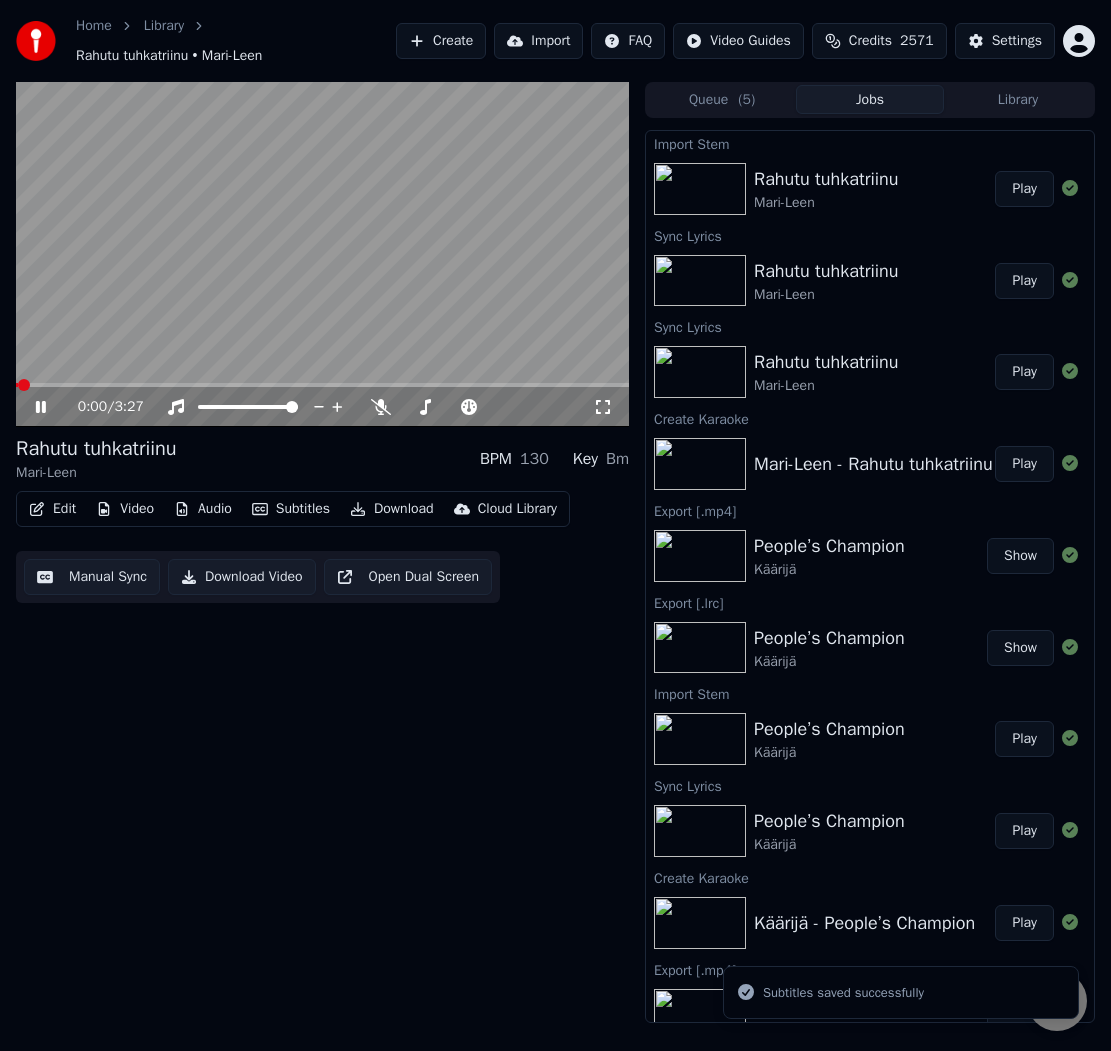 click on "Rahutu tuhkatriinu Mari-Leen BPM 130 Key Bm" at bounding box center (322, 459) 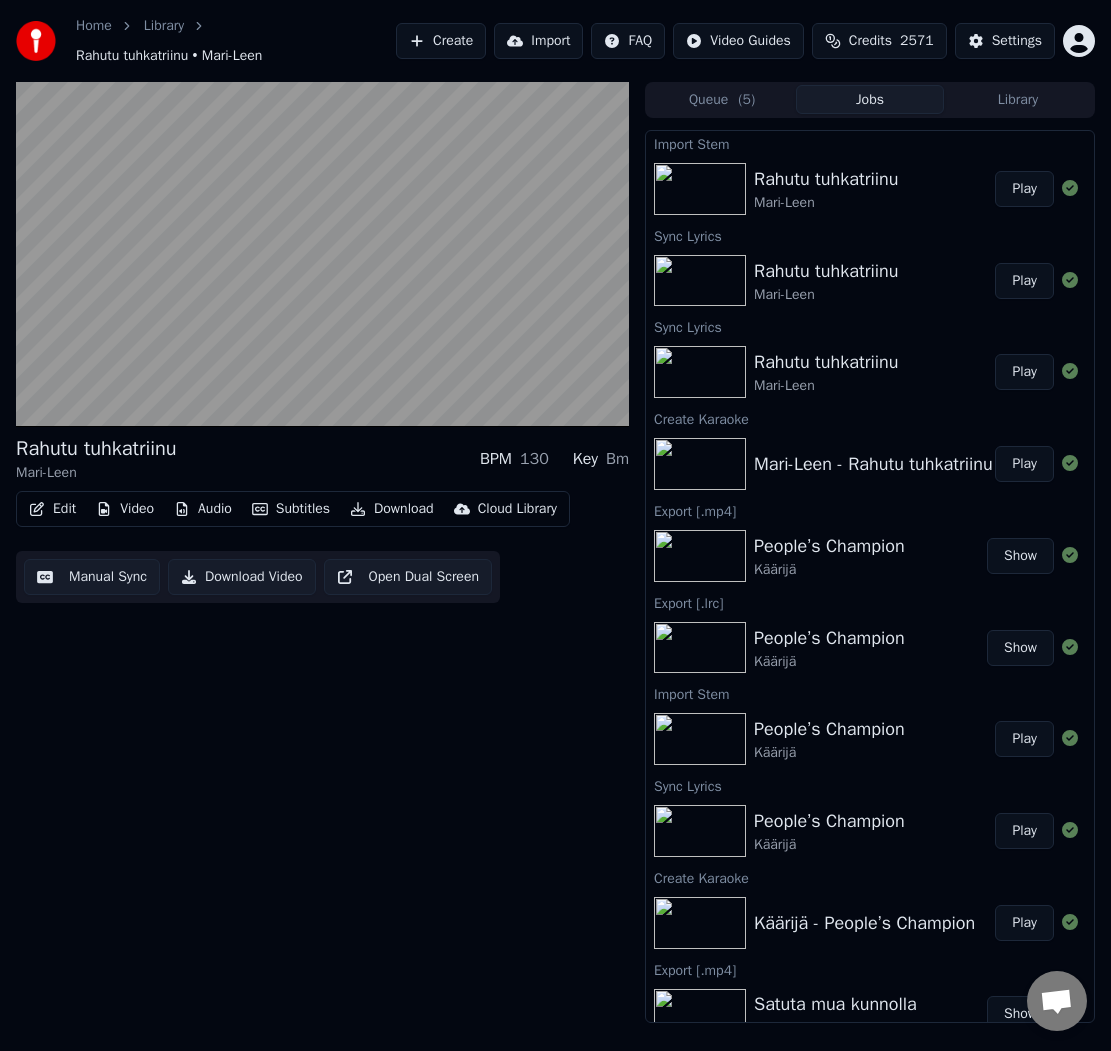 click on "Manual Sync" at bounding box center [92, 577] 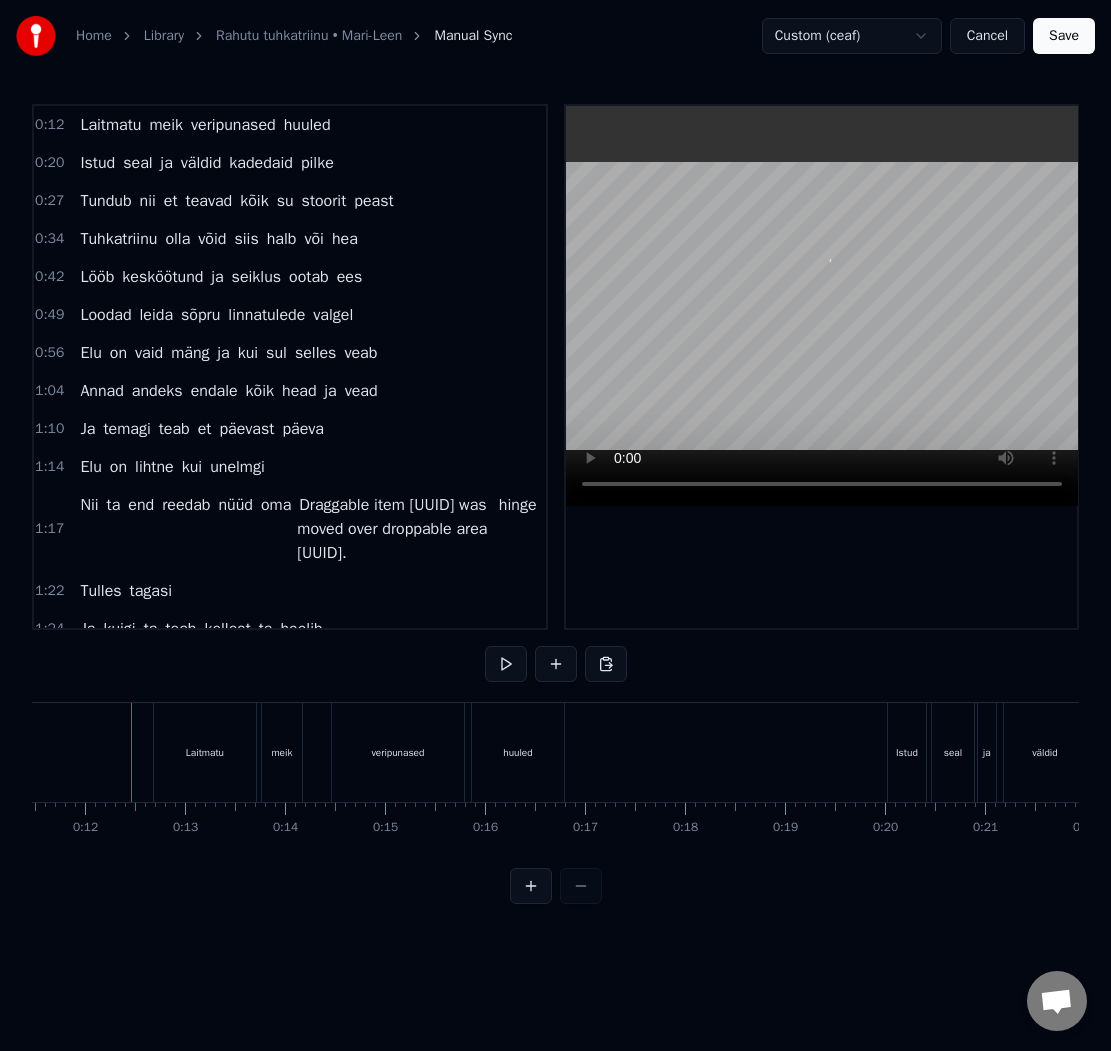 scroll, scrollTop: 0, scrollLeft: 1146, axis: horizontal 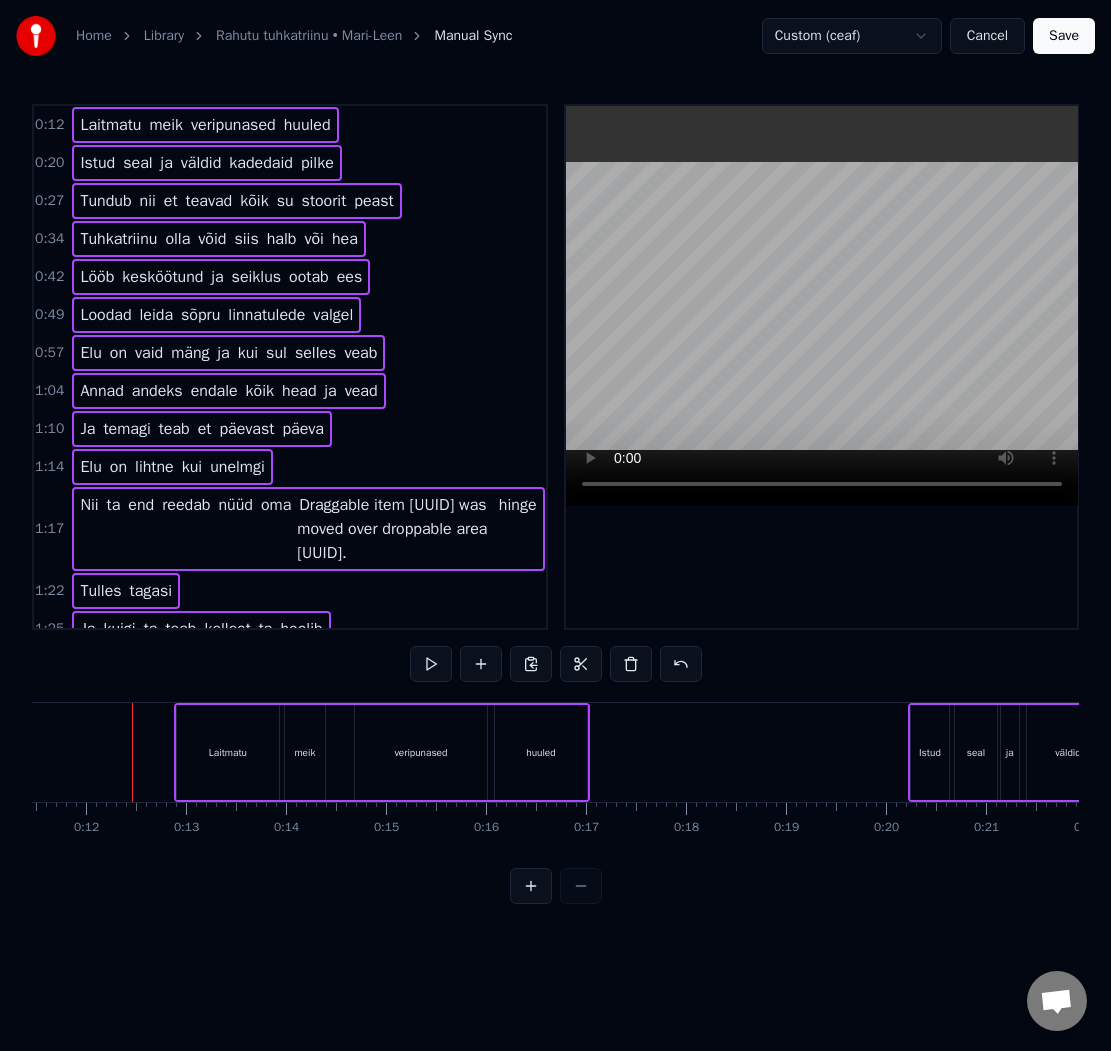 click at bounding box center (9284, 752) 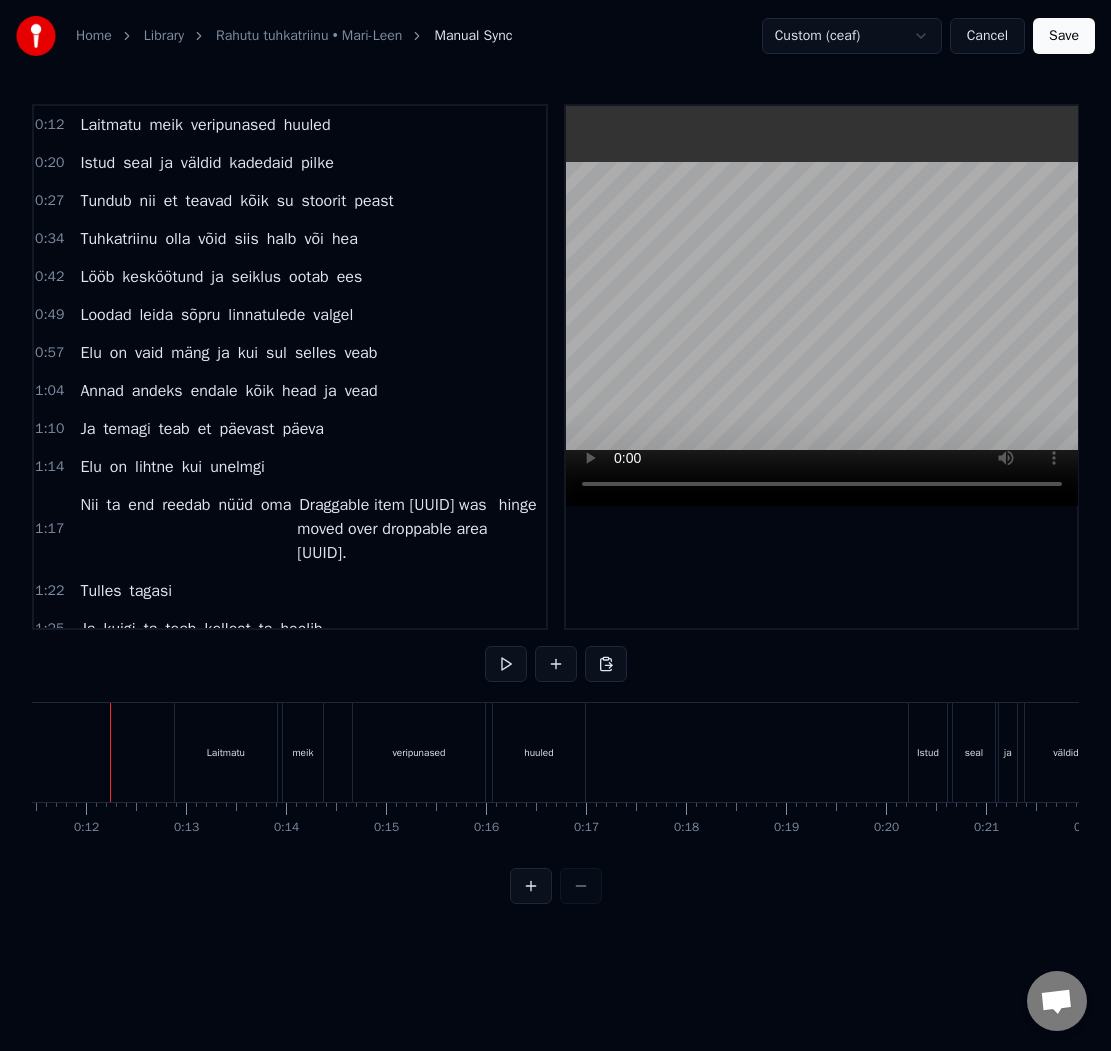 scroll, scrollTop: 0, scrollLeft: 1124, axis: horizontal 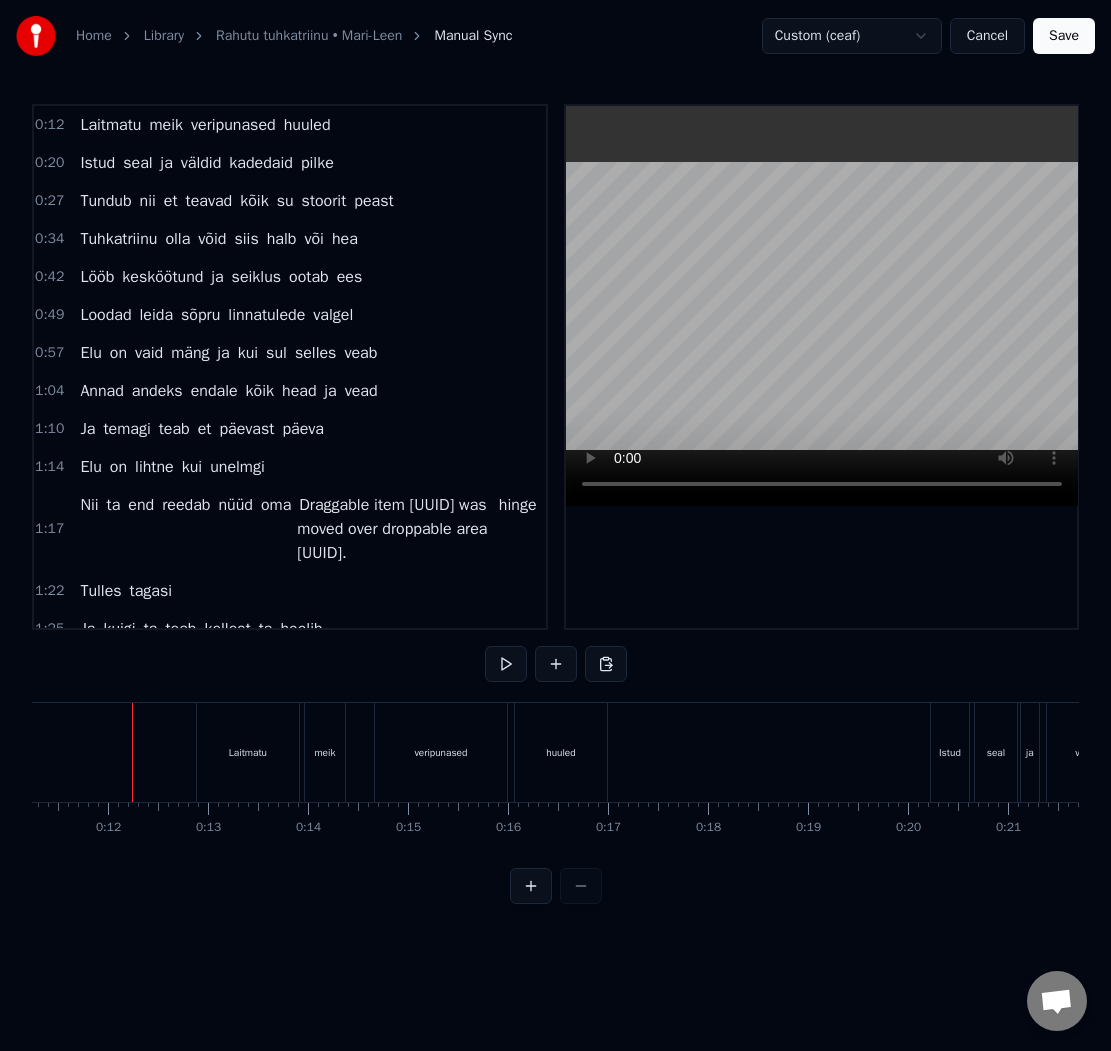 click on "Save" at bounding box center (1064, 36) 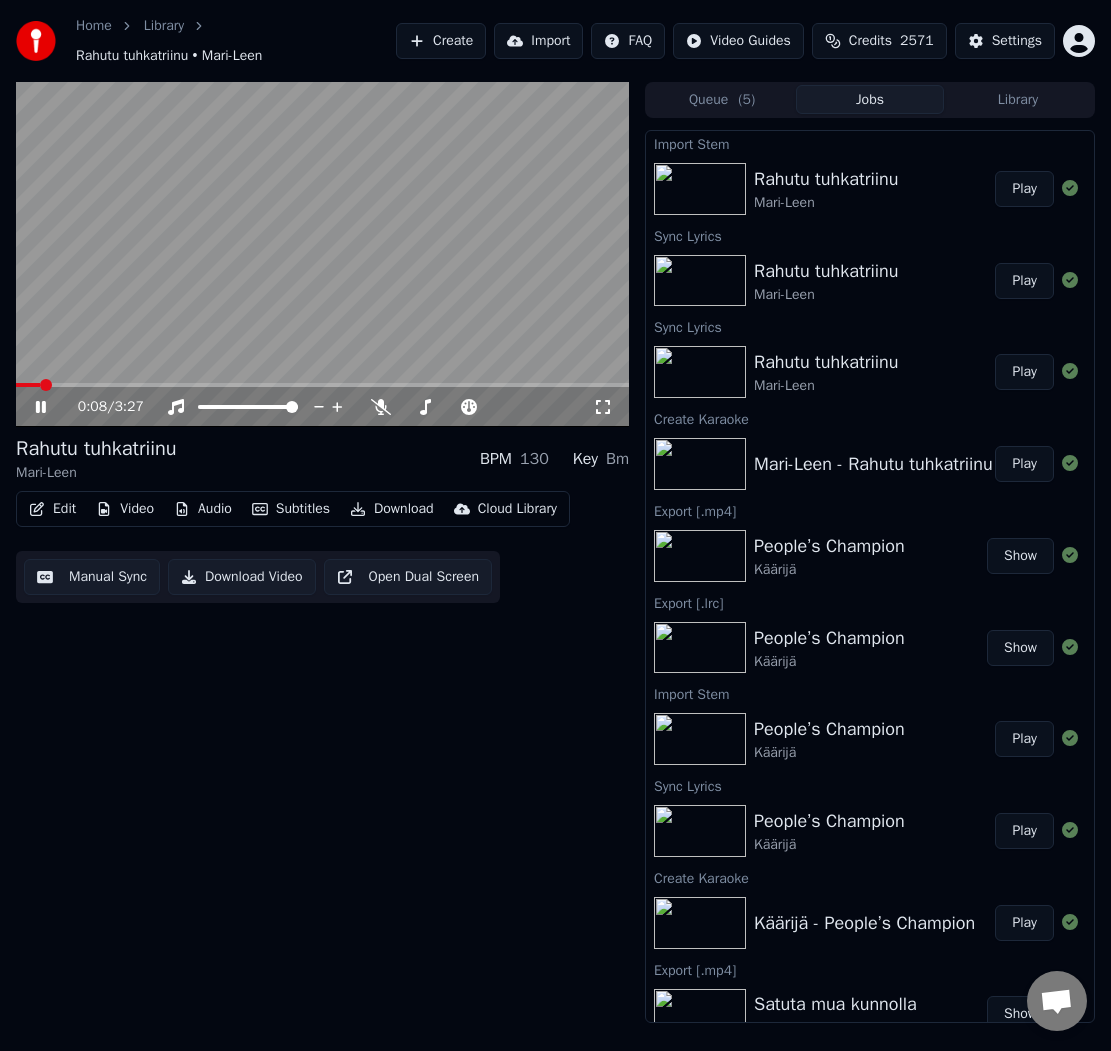 click on "Rahutu tuhkatriinu Mari-Leen BPM 130 Key Bm" at bounding box center (322, 459) 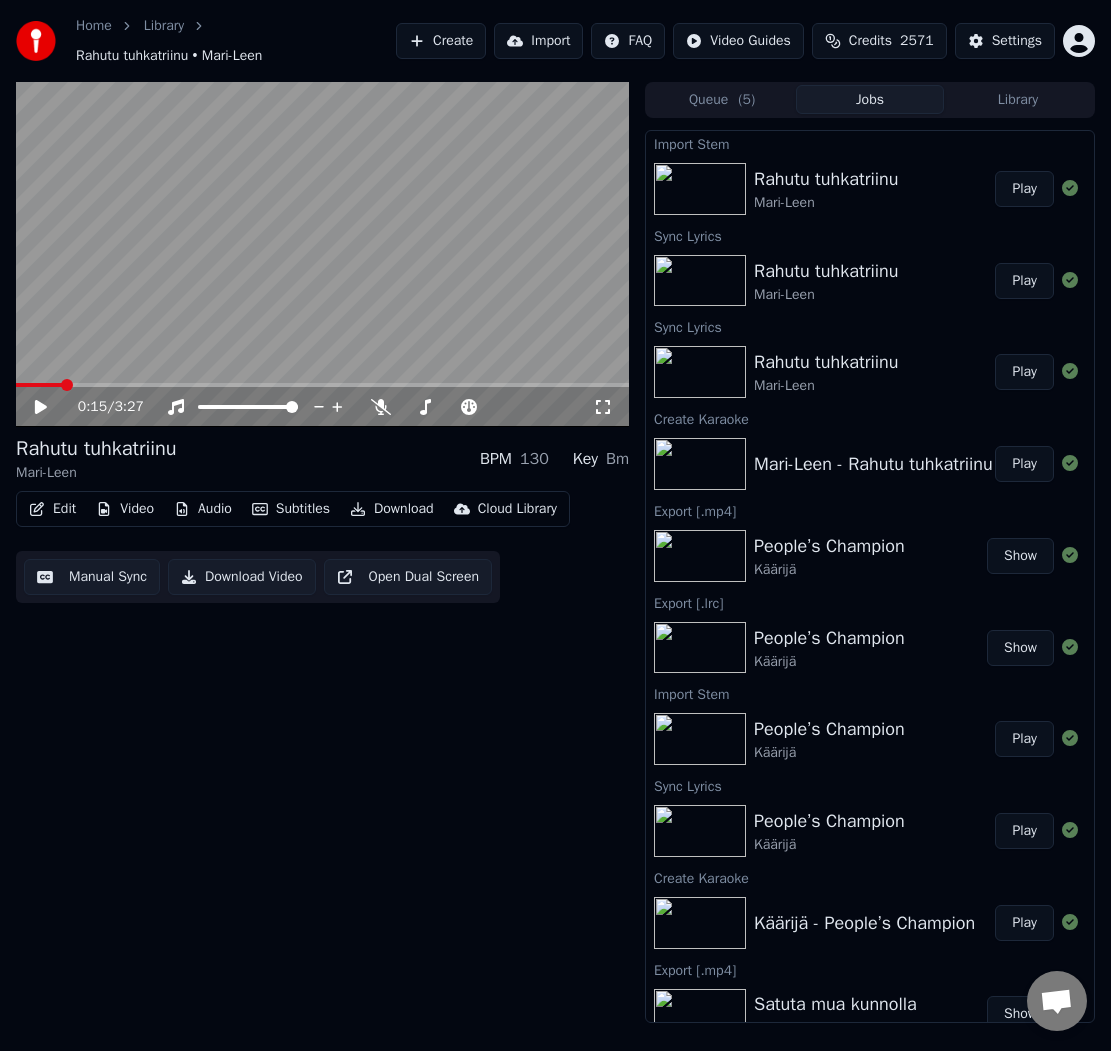 click on "Manual Sync" at bounding box center (92, 577) 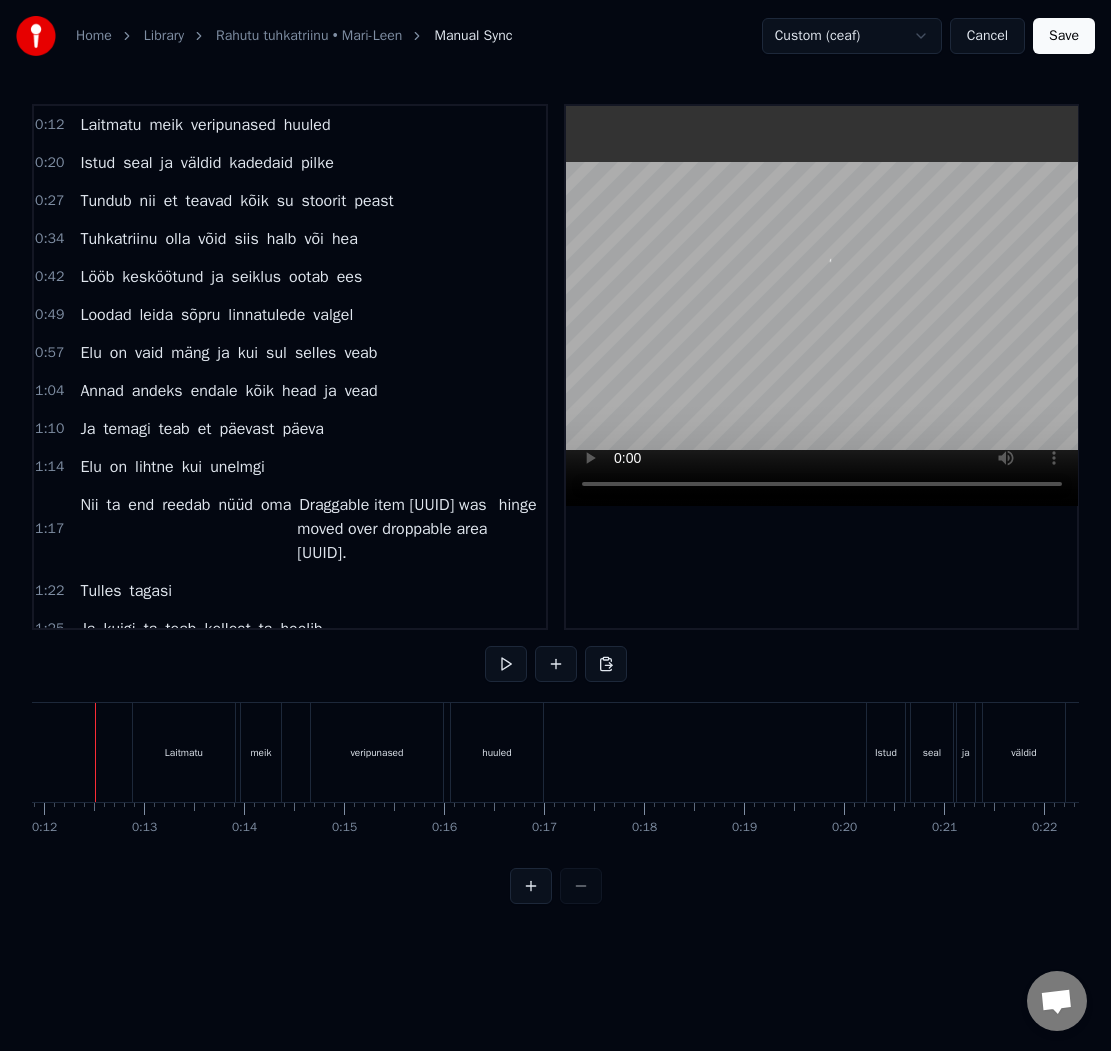 scroll, scrollTop: 0, scrollLeft: 1151, axis: horizontal 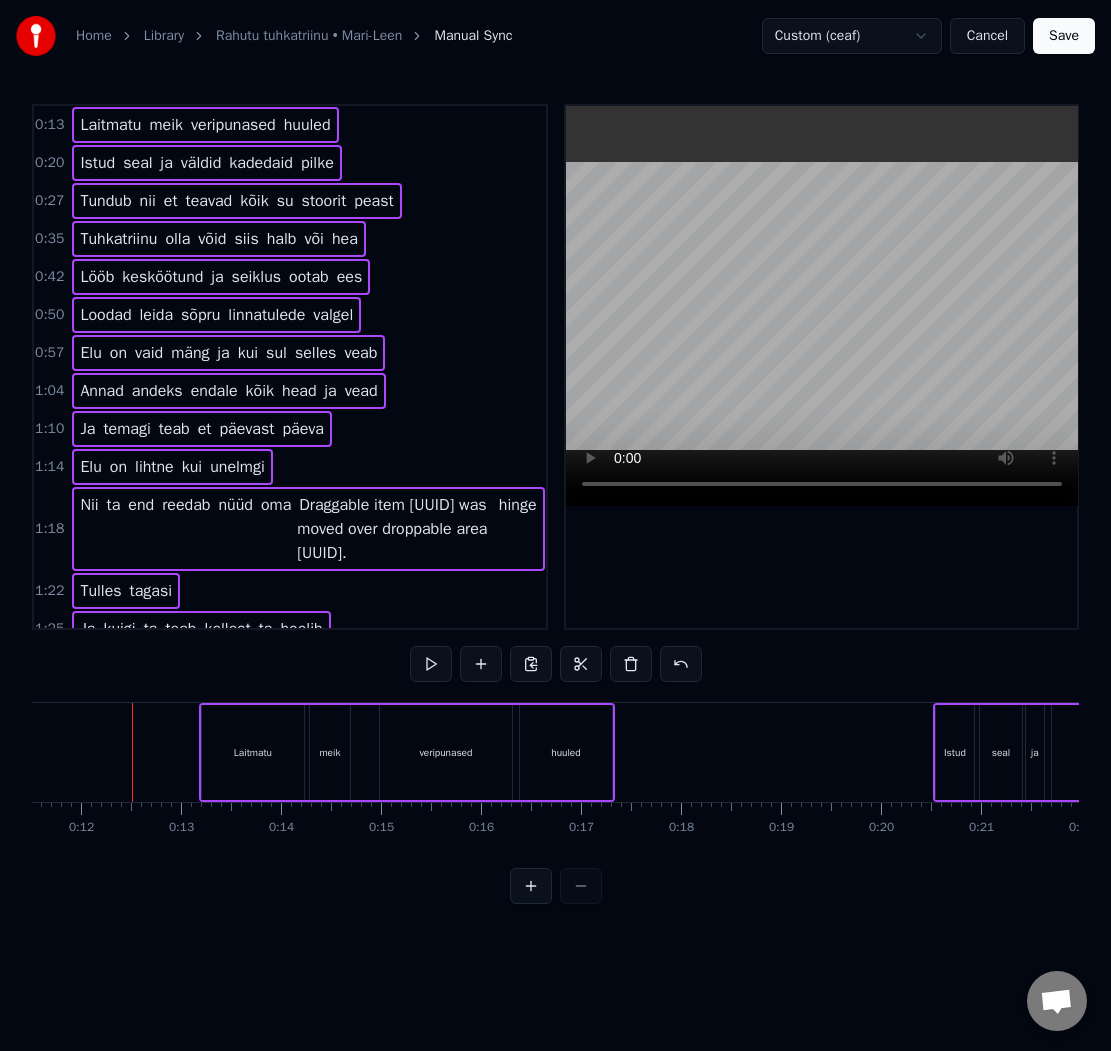 click at bounding box center (9279, 752) 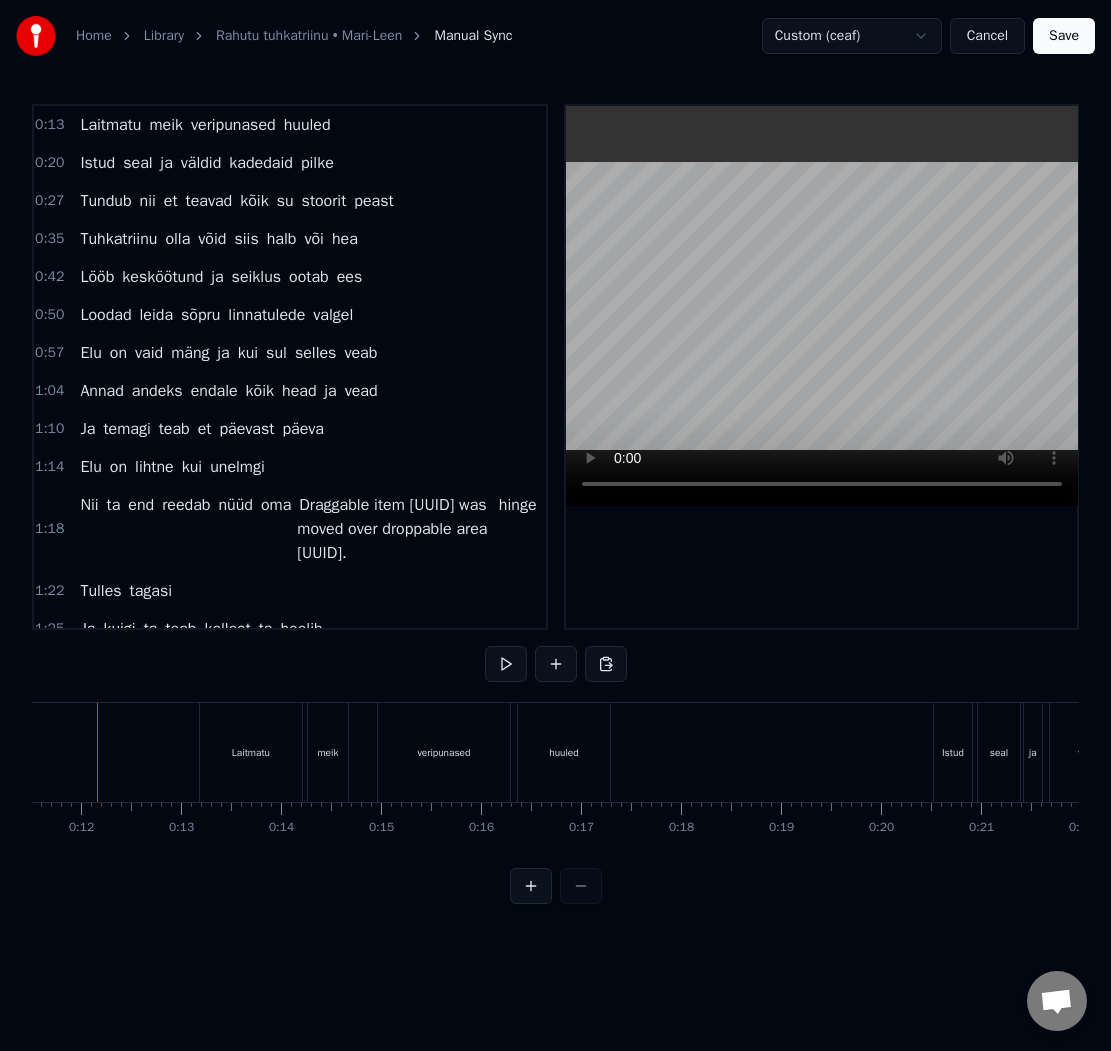 scroll, scrollTop: 0, scrollLeft: 1116, axis: horizontal 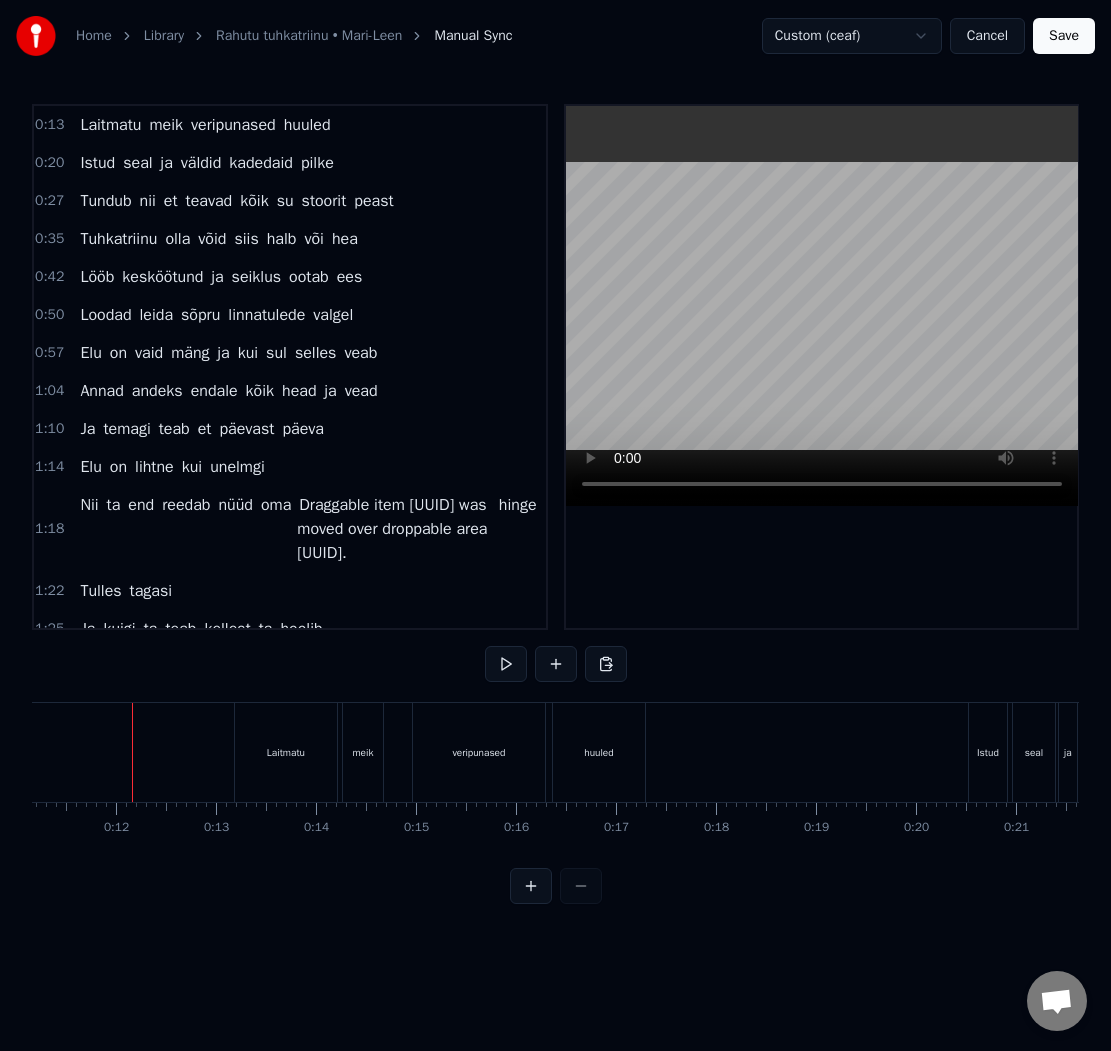 click on "Save" at bounding box center (1064, 36) 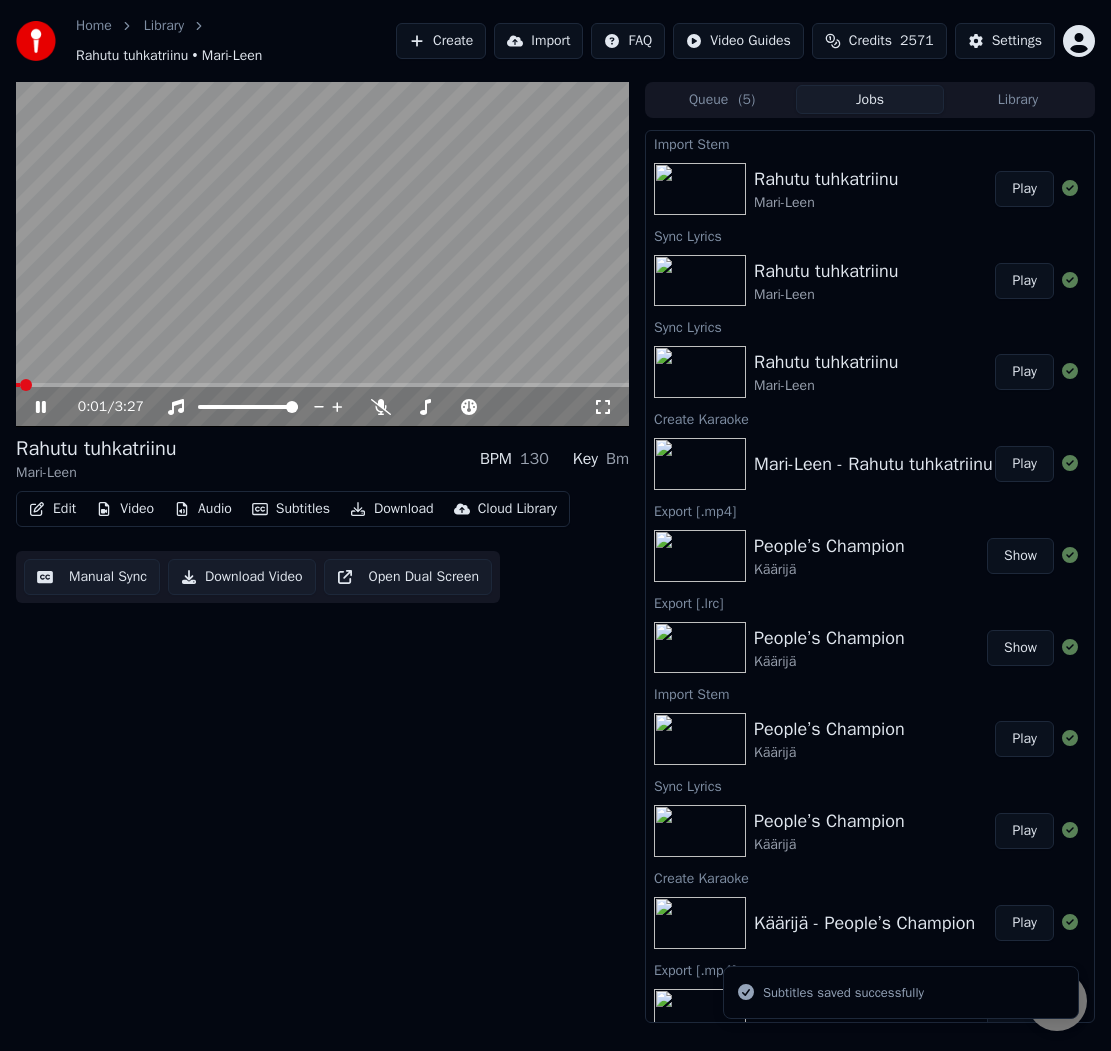 click on "Edit Video Audio Subtitles Download Cloud Library" at bounding box center (293, 509) 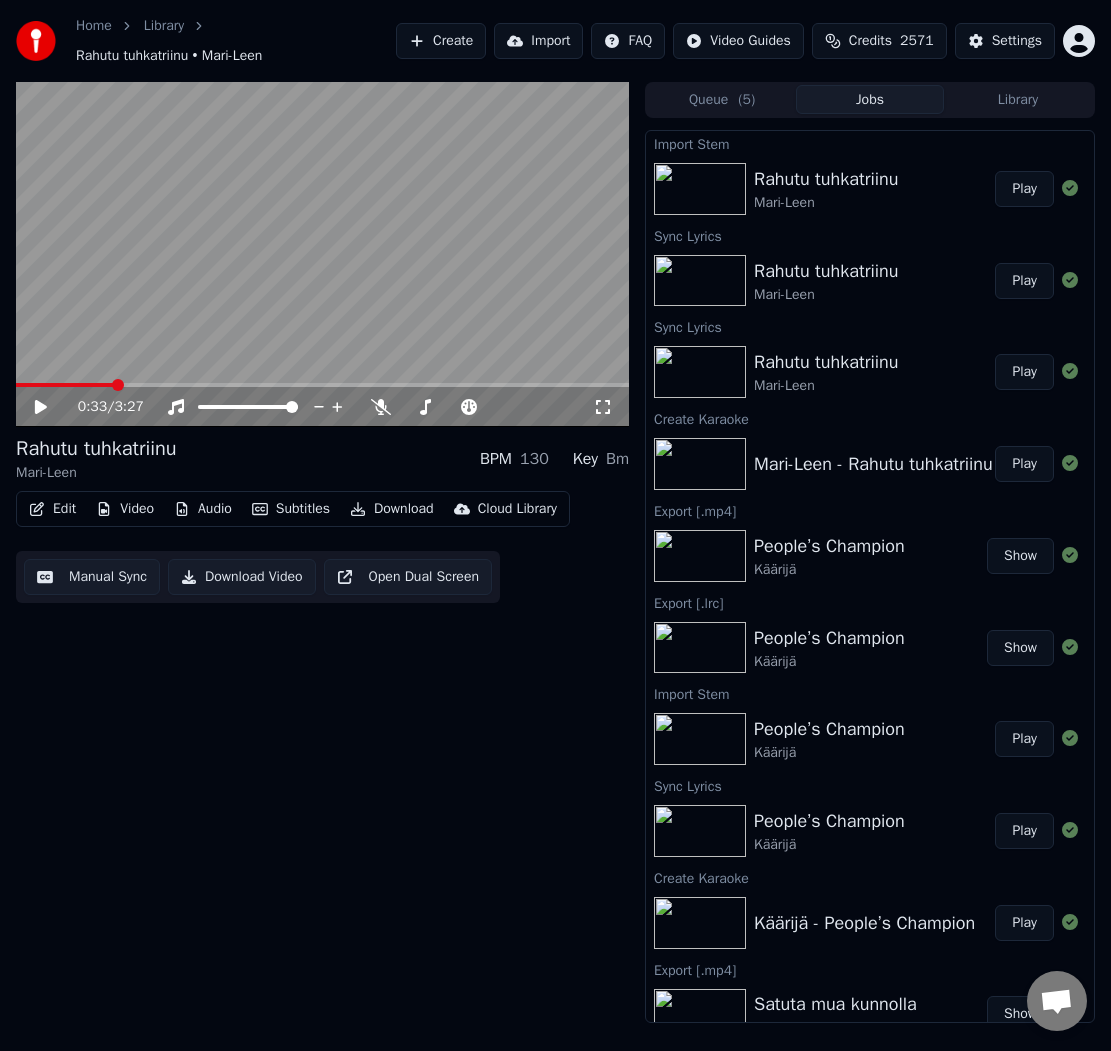 click on "Manual Sync Download Video Open Dual Screen" at bounding box center (258, 577) 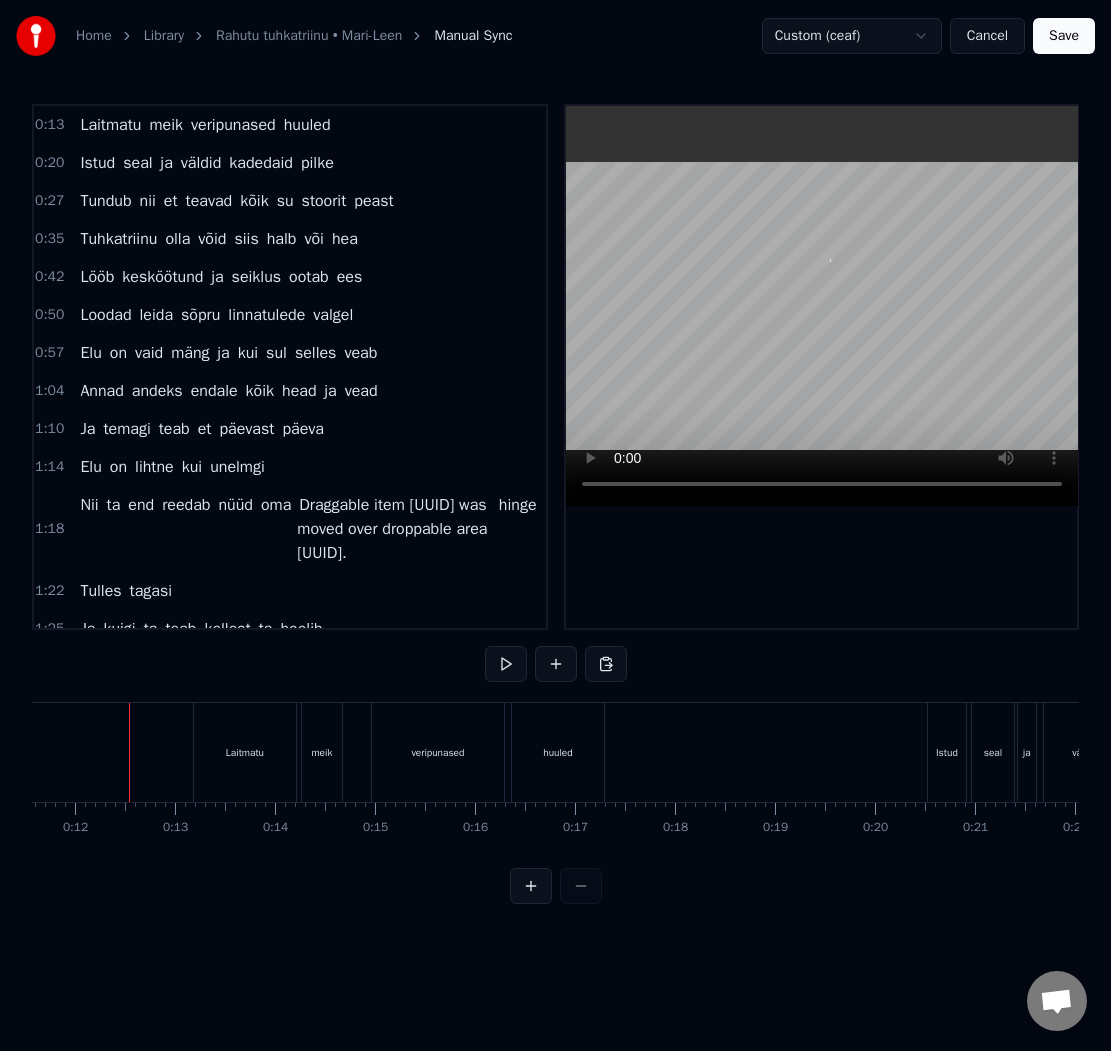 scroll, scrollTop: 0, scrollLeft: 1154, axis: horizontal 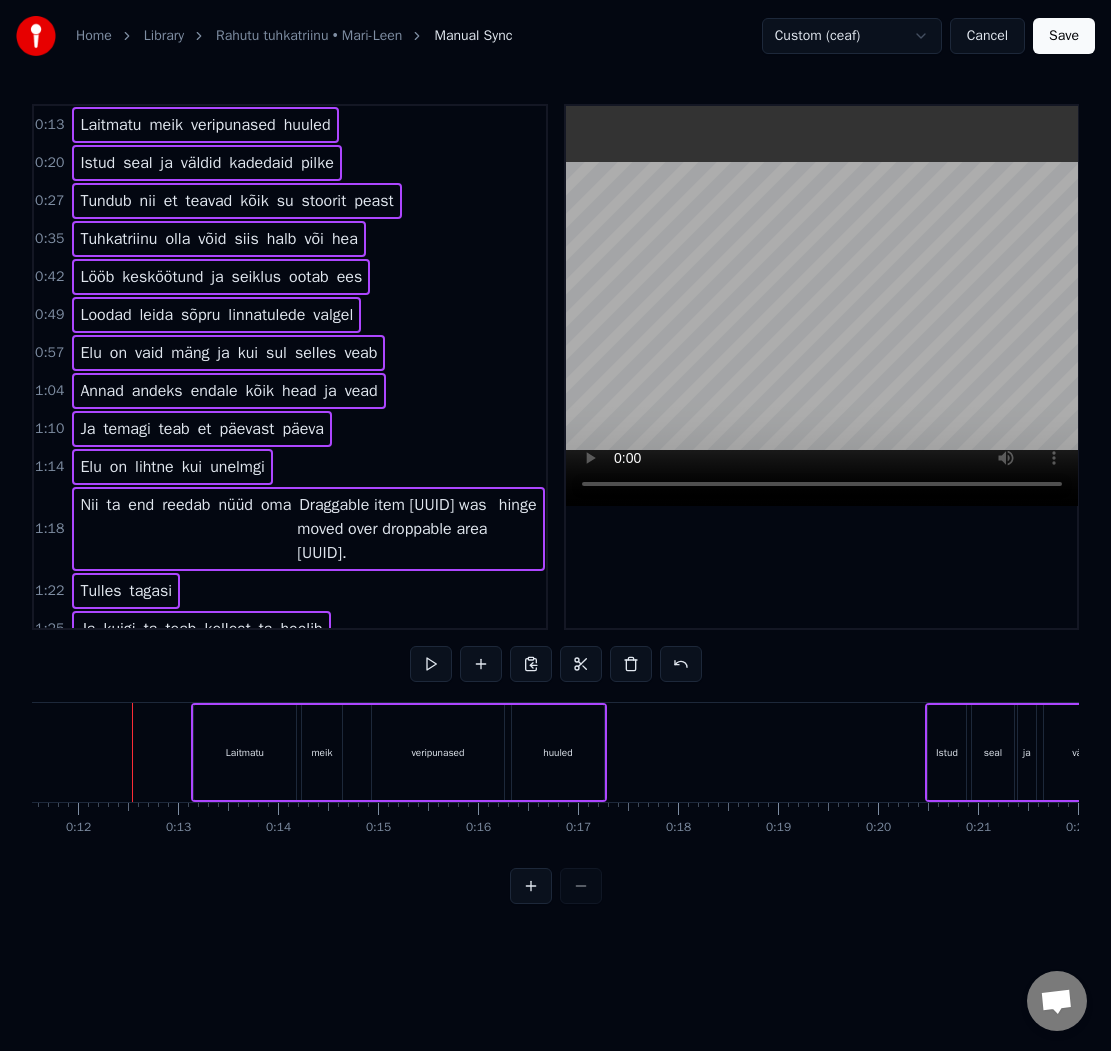 click at bounding box center [9276, 752] 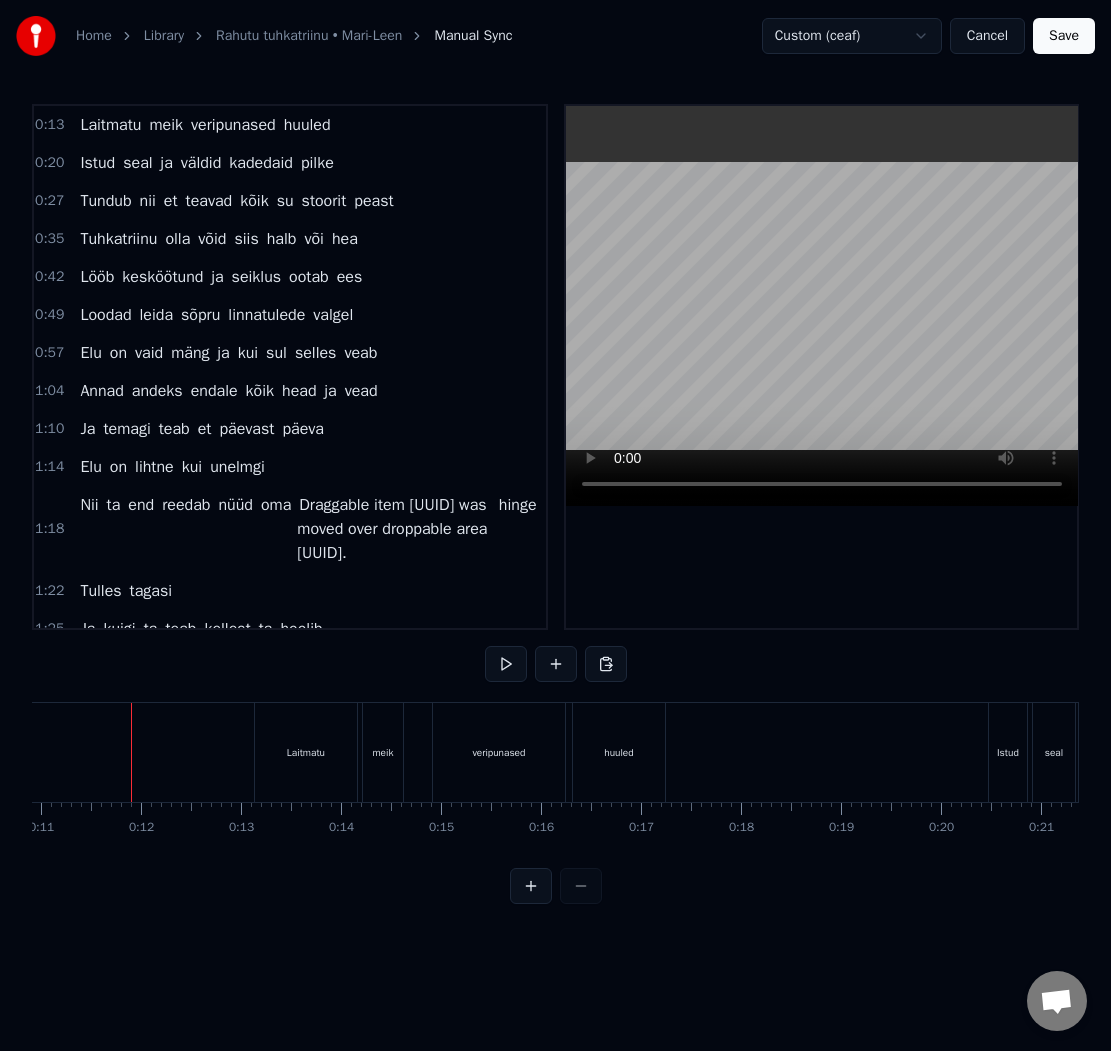 scroll, scrollTop: 0, scrollLeft: 1090, axis: horizontal 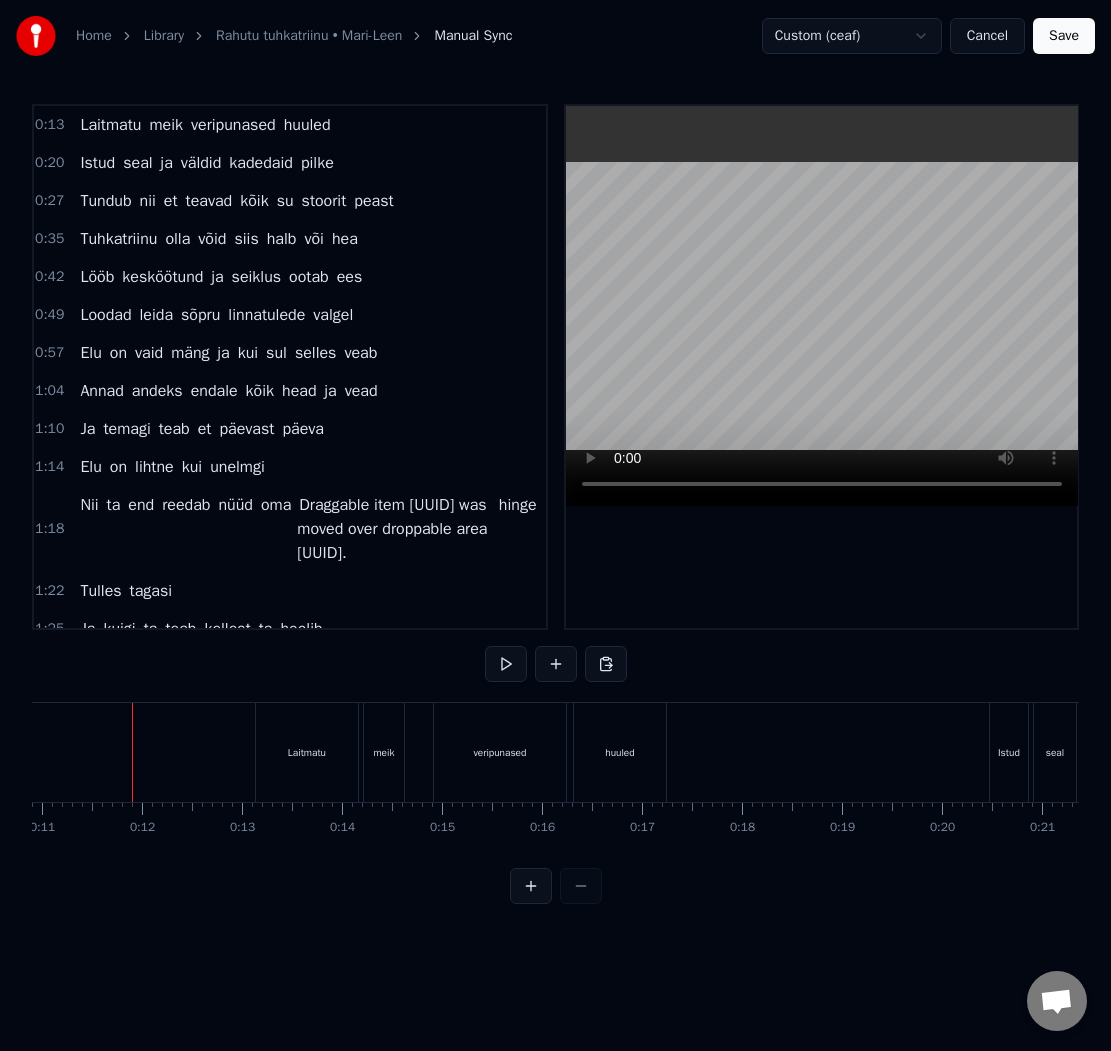 click on "Save" at bounding box center [1064, 36] 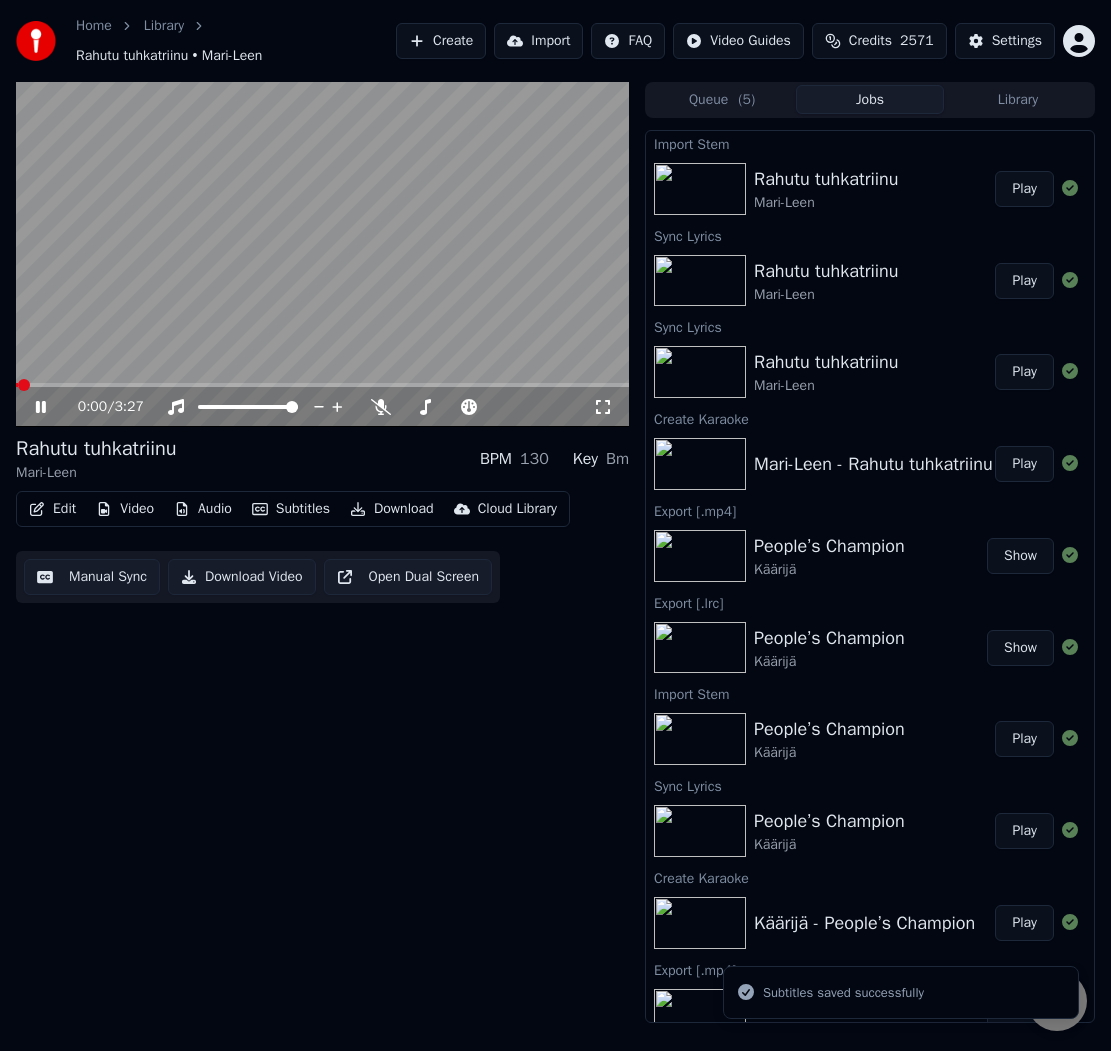 click on "Rahutu tuhkatriinu Mari-Leen BPM 130 Key Bm" at bounding box center [322, 459] 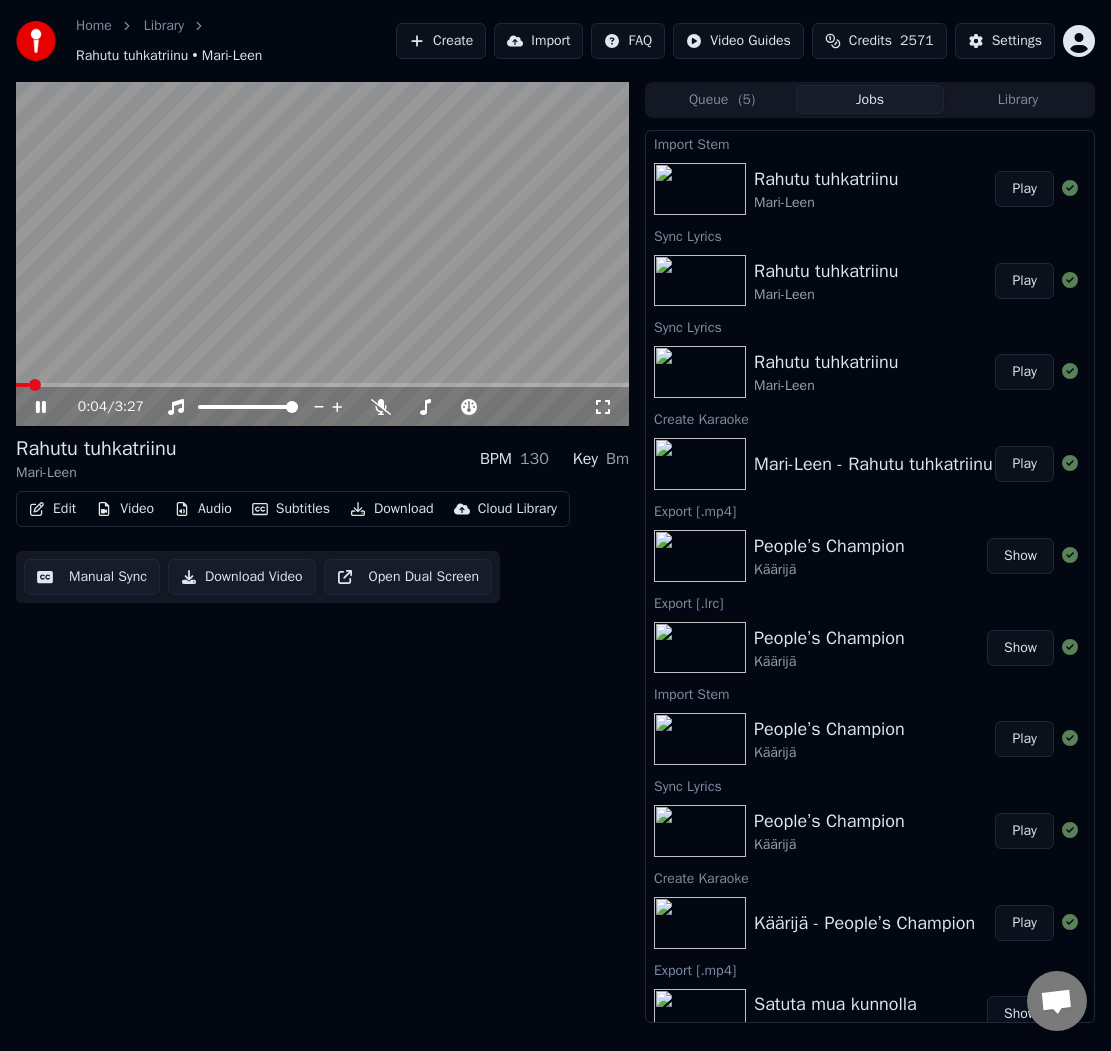 click at bounding box center [322, 385] 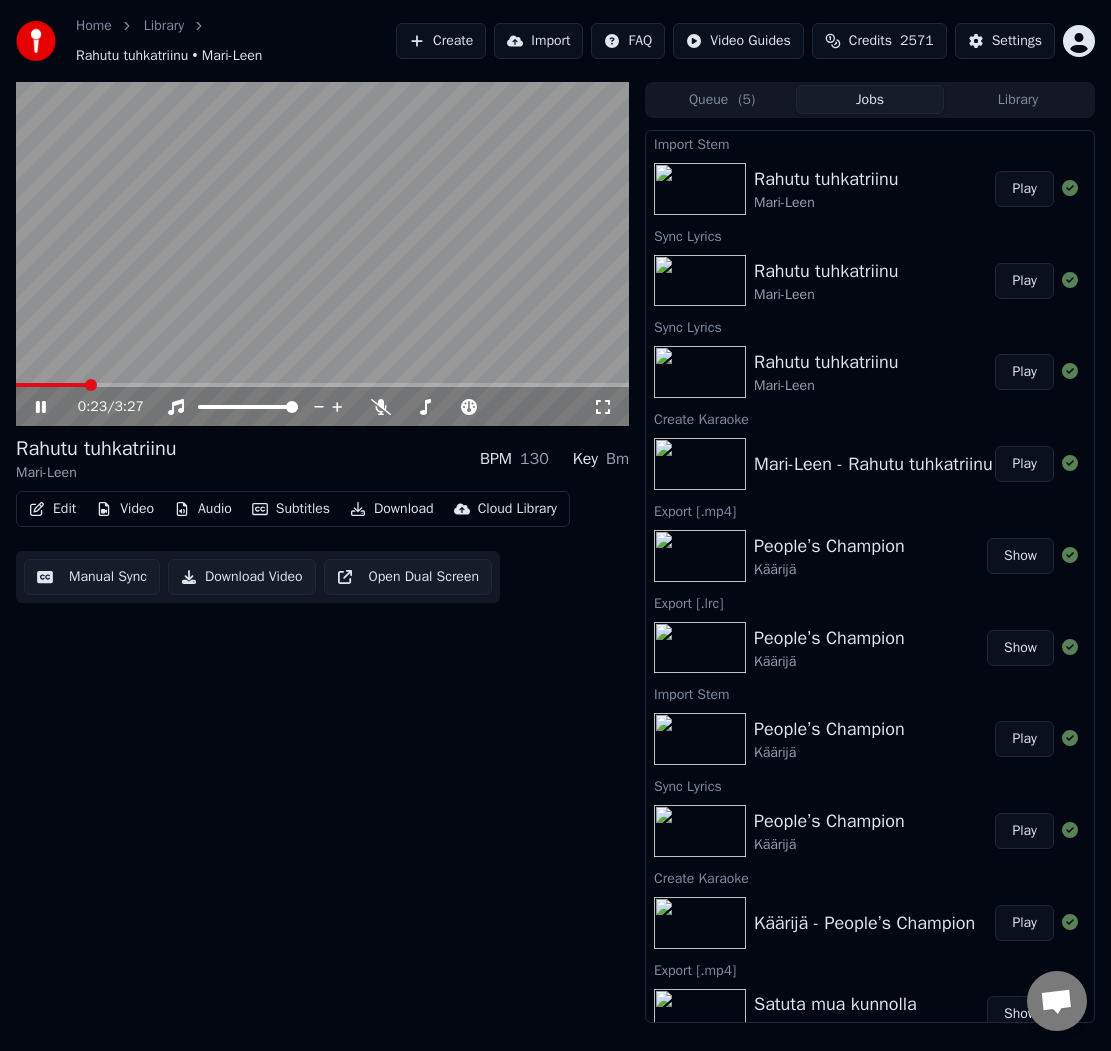 click at bounding box center [322, 385] 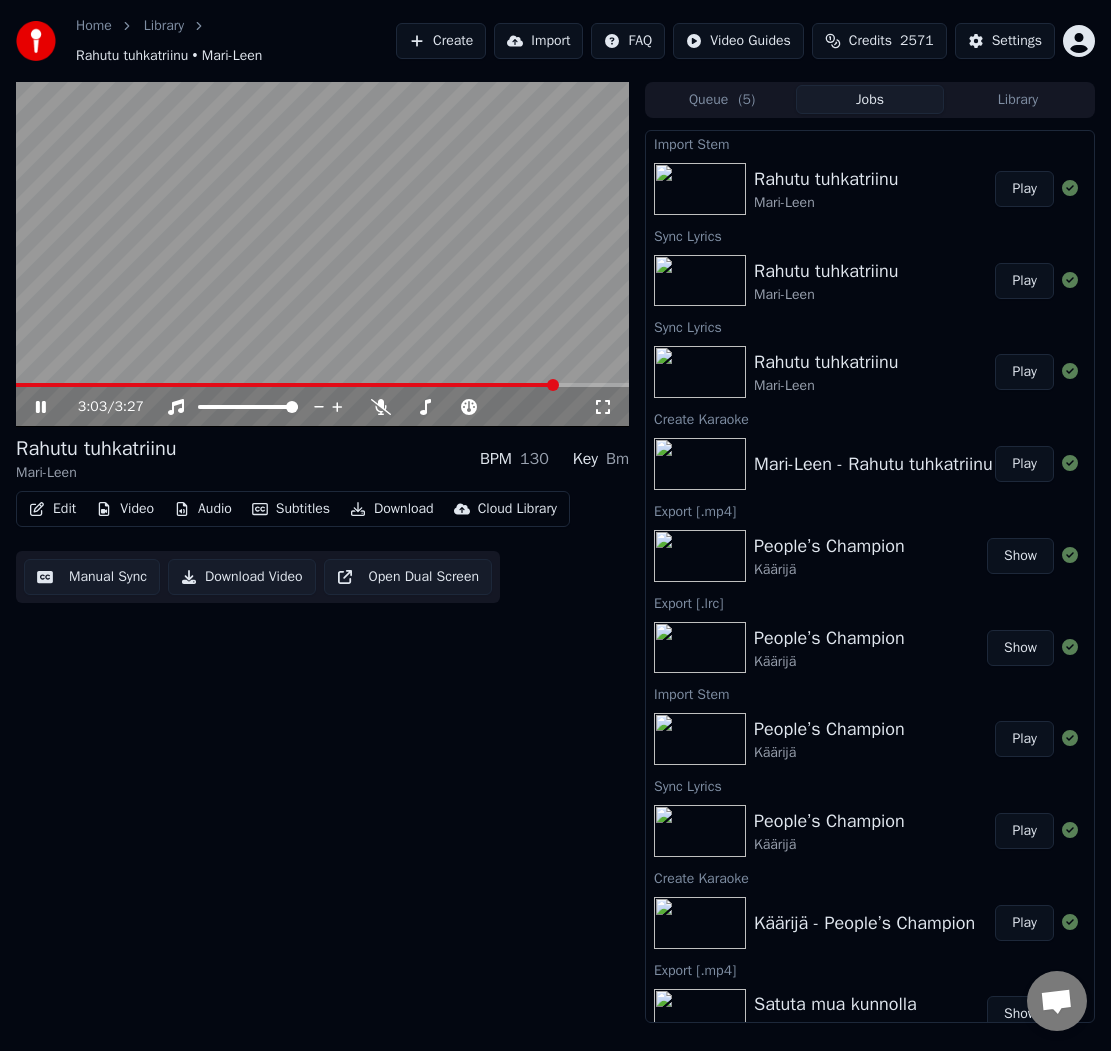 click at bounding box center [322, 254] 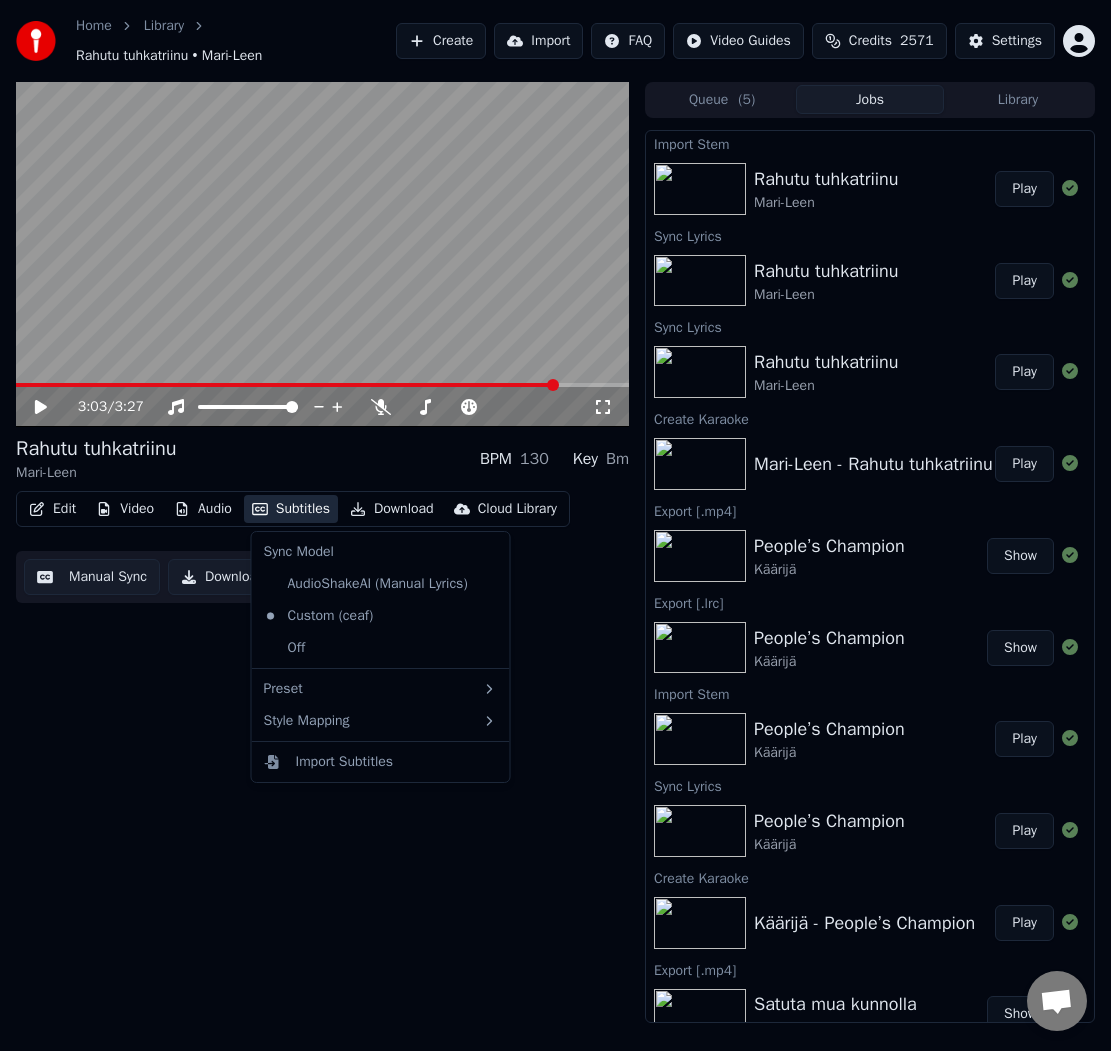click on "Subtitles" at bounding box center (291, 509) 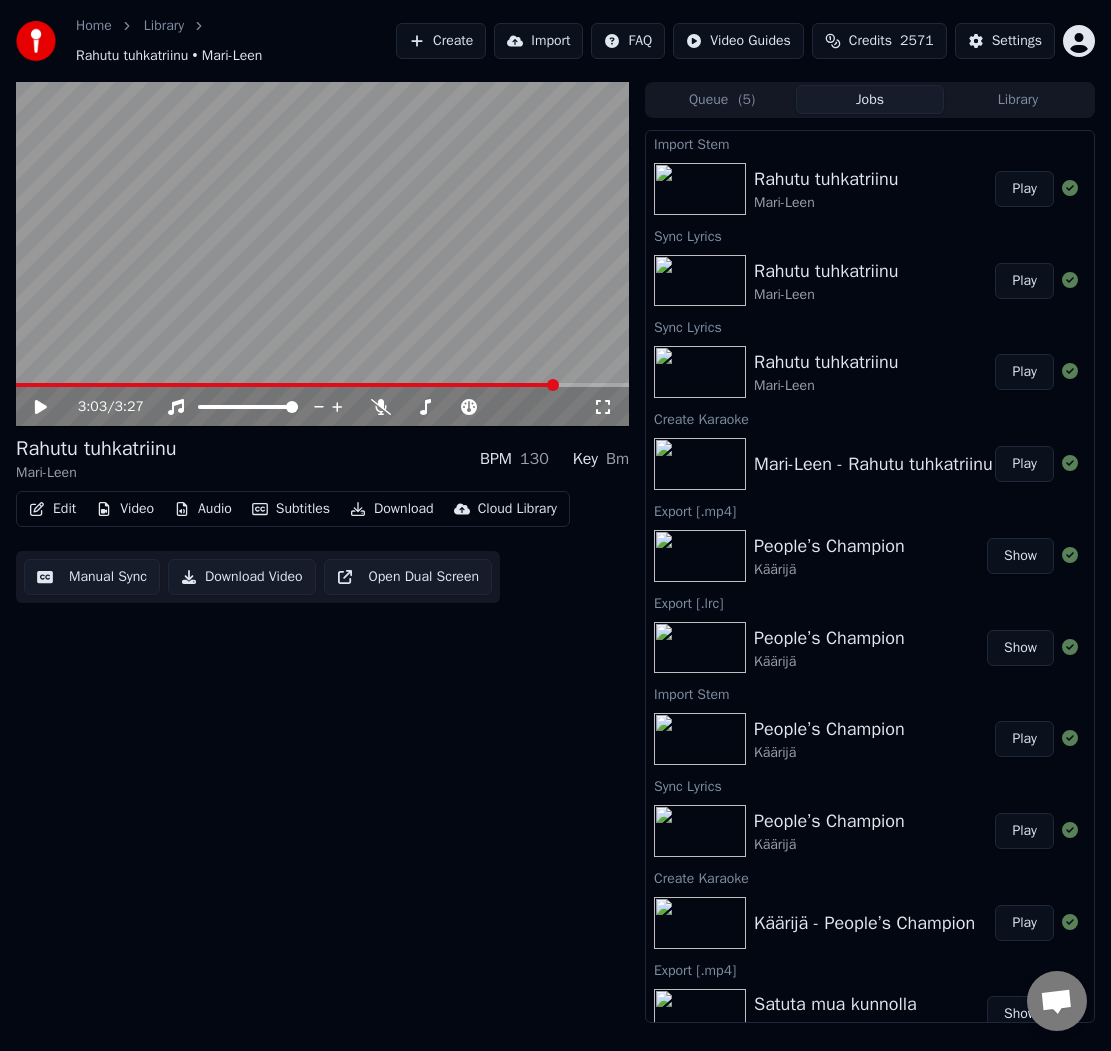 click on "Download" at bounding box center (392, 509) 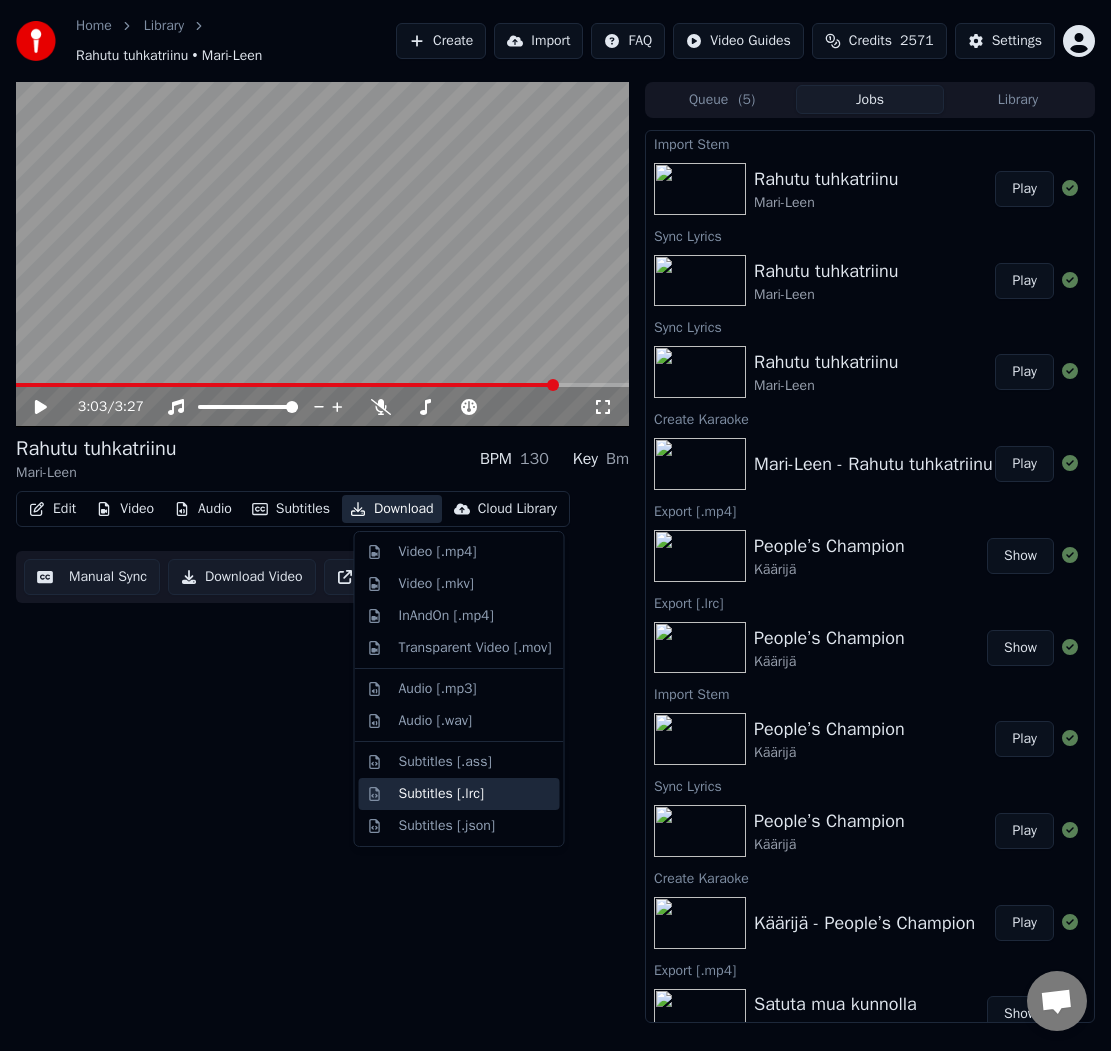 click on "Subtitles [.lrc]" at bounding box center [442, 794] 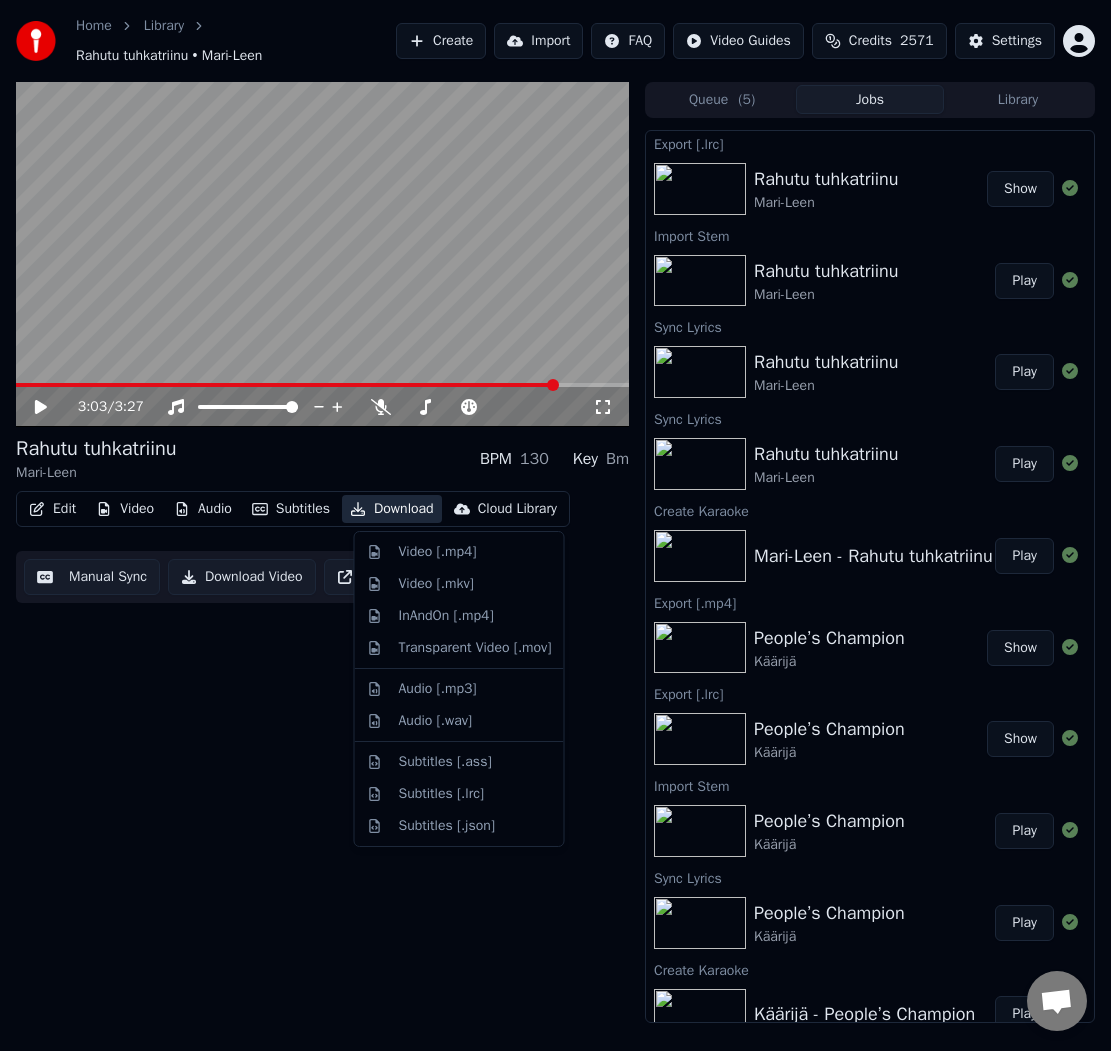click on "Download" at bounding box center (392, 509) 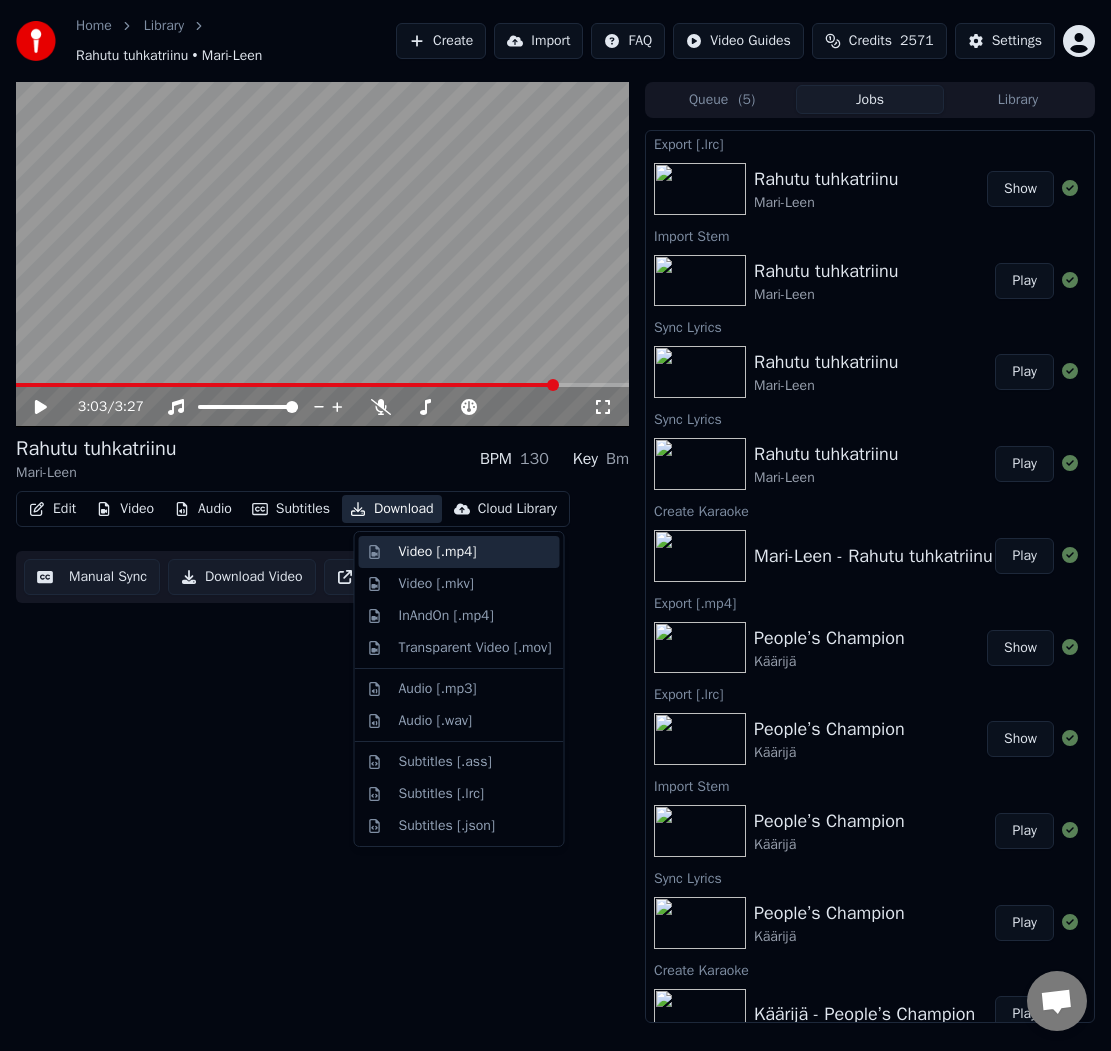 click on "Video [.mp4]" at bounding box center [438, 552] 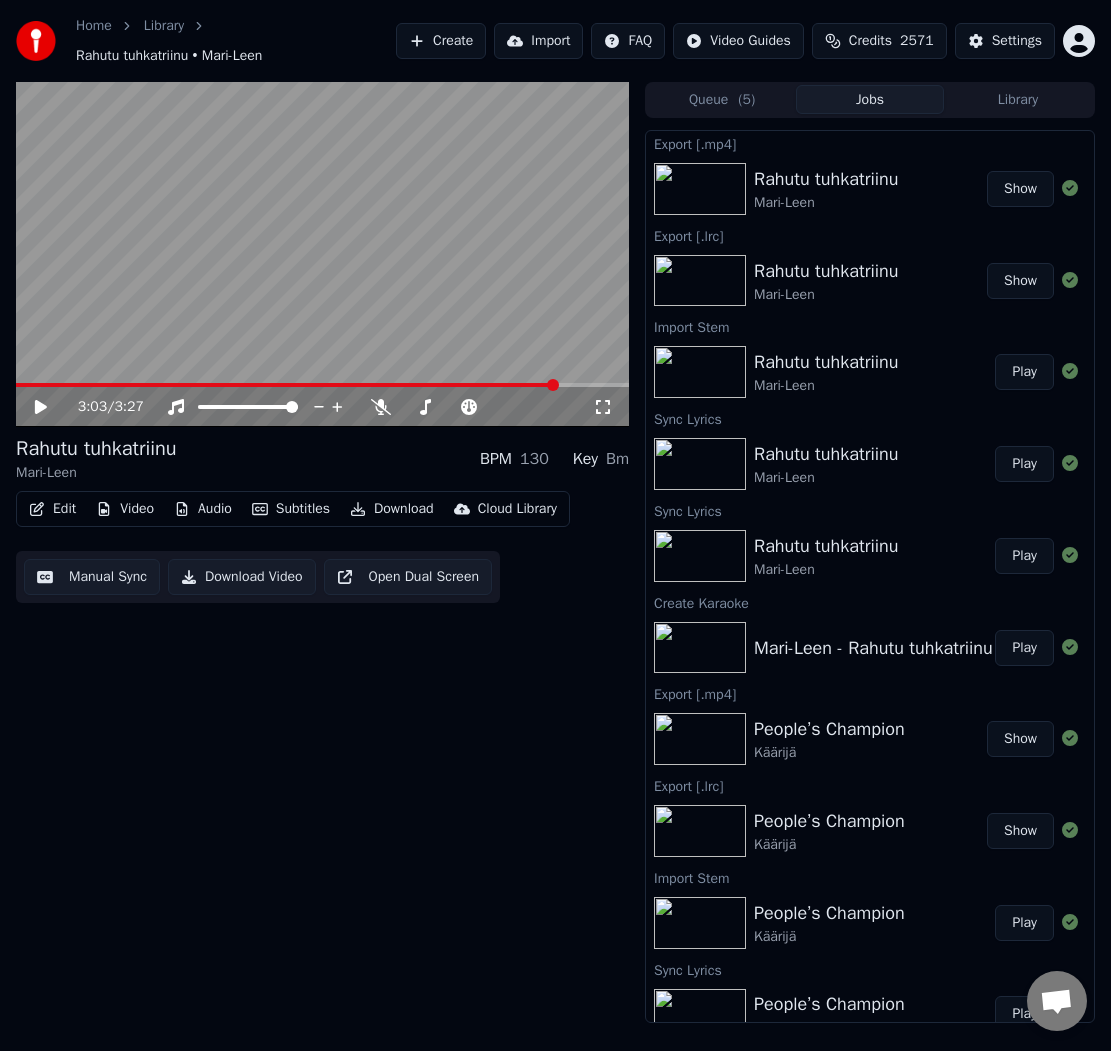 click on "Create" at bounding box center [441, 41] 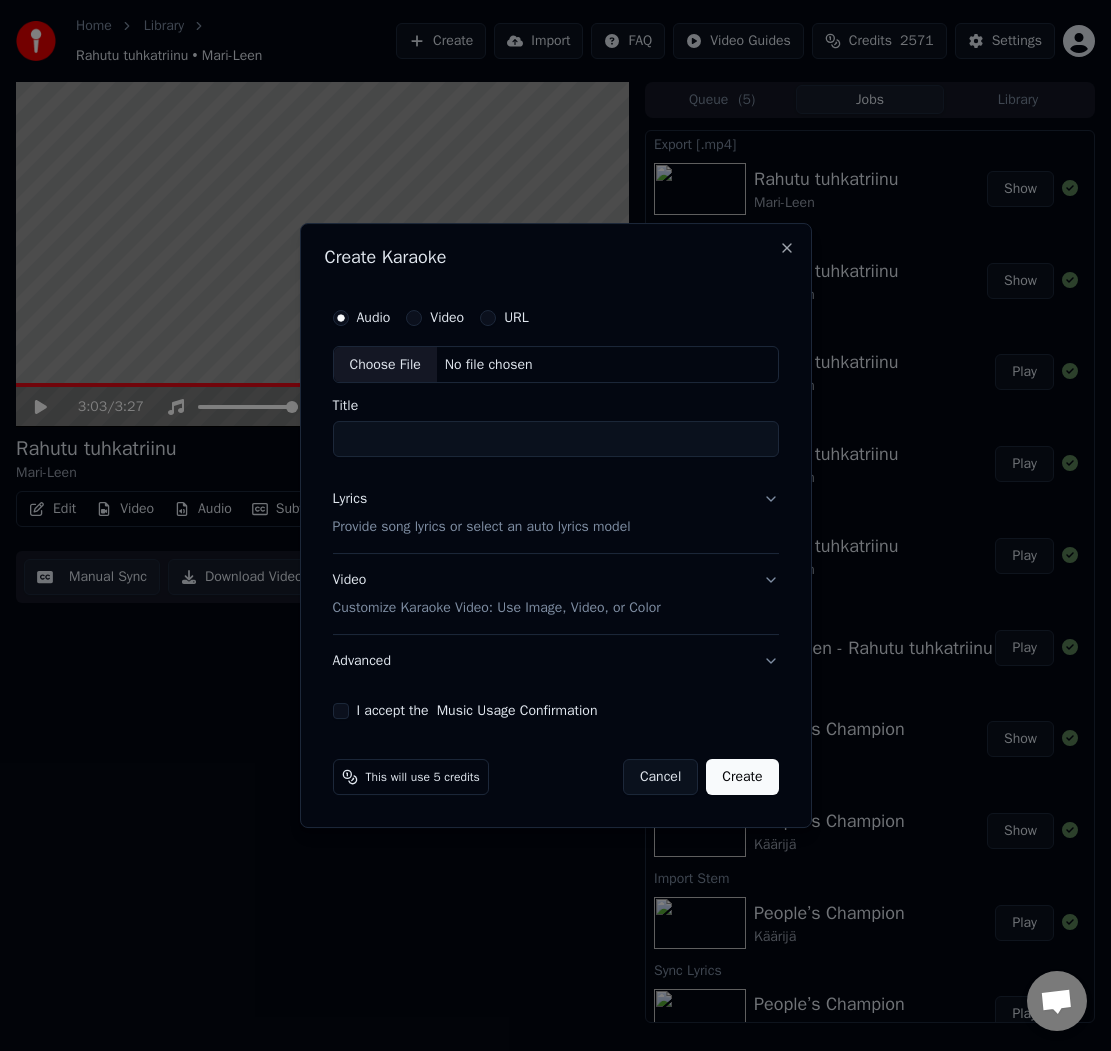 click on "Choose File" at bounding box center [385, 365] 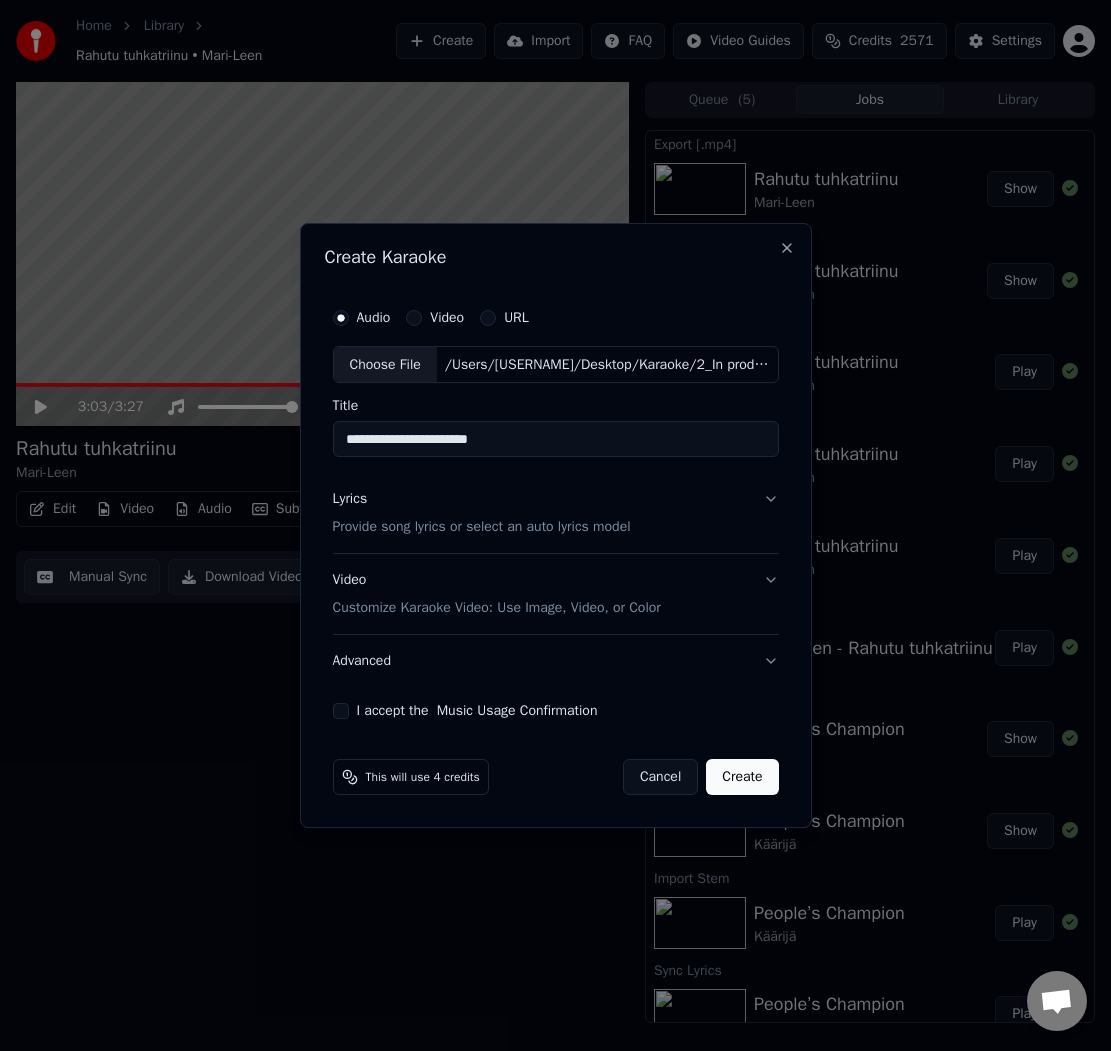 click on "Provide song lyrics or select an auto lyrics model" at bounding box center (482, 528) 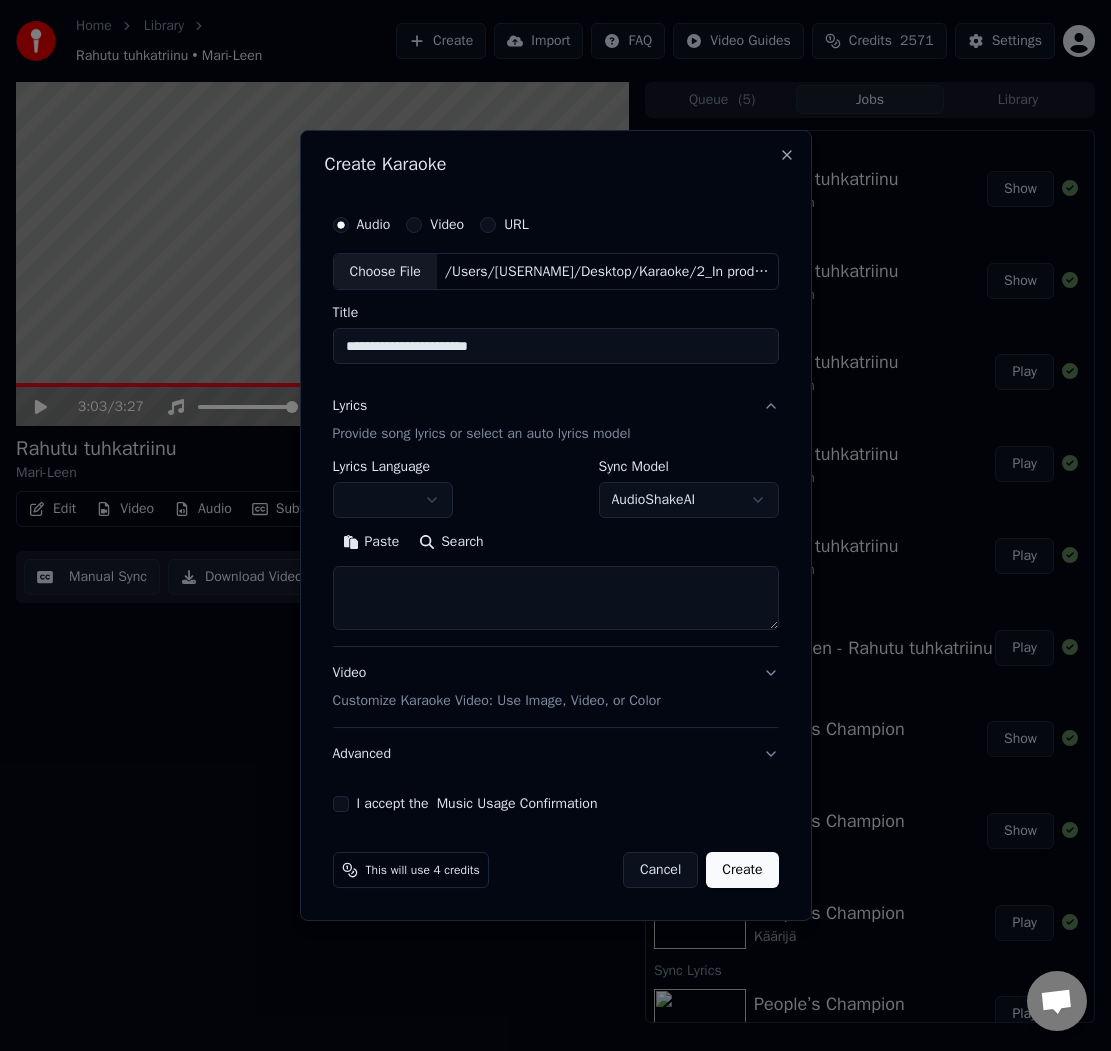 click on "Paste" at bounding box center [371, 543] 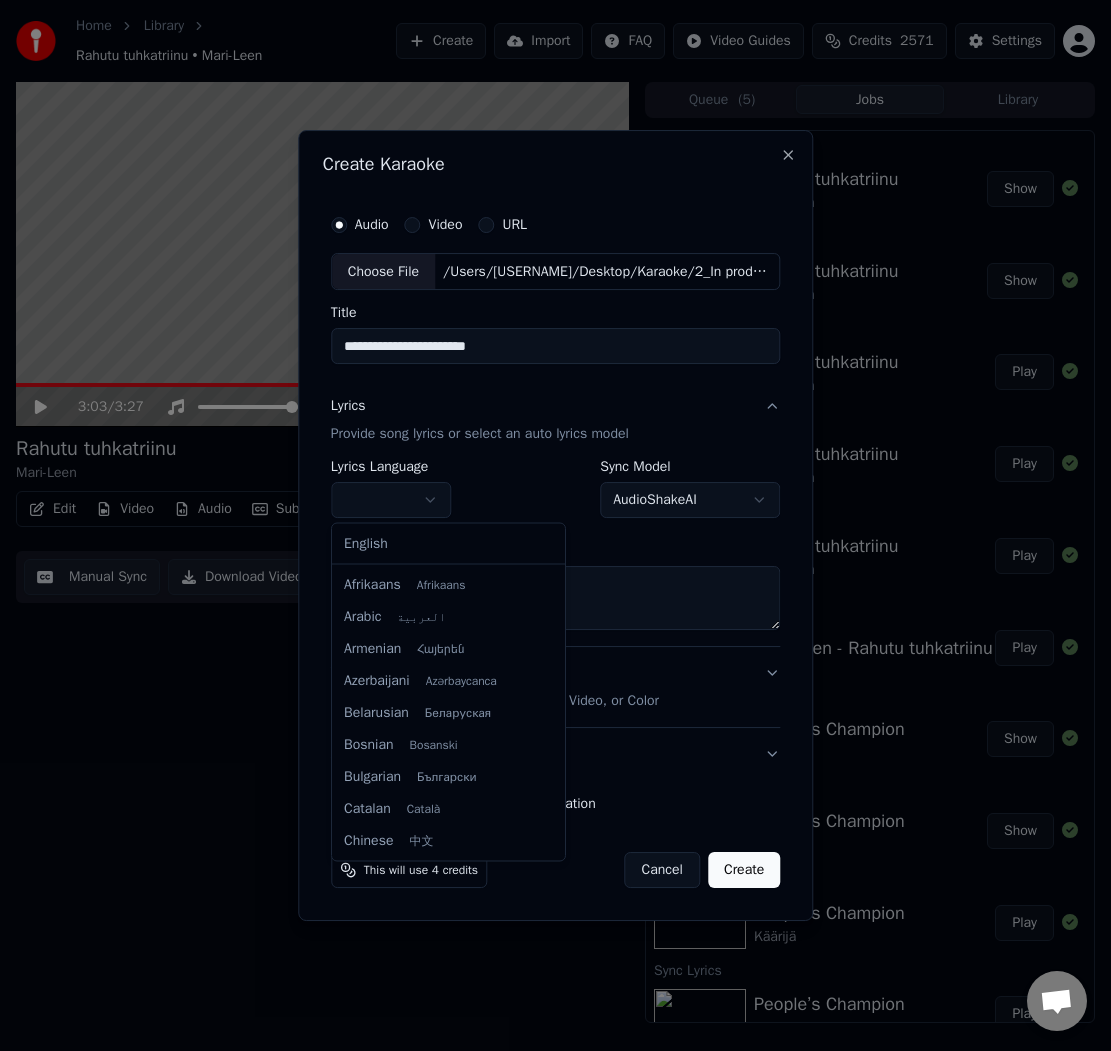 click on "Home Library Rahutu tuhkatriinu • Mari-Leen Create Import FAQ Video Guides Credits 2571 Settings 3:03  /  3:27 Rahutu tuhkatriinu Mari-Leen BPM 130 Key Bm Edit Video Audio Subtitles Download Cloud Library Manual Sync Download Video Open Dual Screen Queue ( 5 ) Jobs Library Export [.mp4] Rahutu tuhkatriinu Mari-Leen Show Export [.lrc] Rahutu tuhkatriinu Mari-Leen Show Import Stem Rahutu tuhkatriinu Mari-Leen Play Sync Lyrics Rahutu tuhkatriinu Mari-Leen Play Sync Lyrics Rahutu tuhkatriinu Mari-Leen Play Create Karaoke Mari-Leen - Rahutu tuhkatriinu Play Export [.mp4] People’s Champion Käärijä Show Export [.lrc] People’s Champion Käärijä Show Import Stem People’s Champion Käärijä Play Sync Lyrics People’s Champion Käärijä Play Create Karaoke Käärijä - People’s Champion Play Export [.mp4] Satuta mua kunnolla costee Show Export [.lrc] Satuta mua kunnolla costee Show Import Stem Satuta mua kunnolla costee Play Create Karaoke costee - Satuta mua kunnolla Play Export [.mp4]" at bounding box center [555, 525] 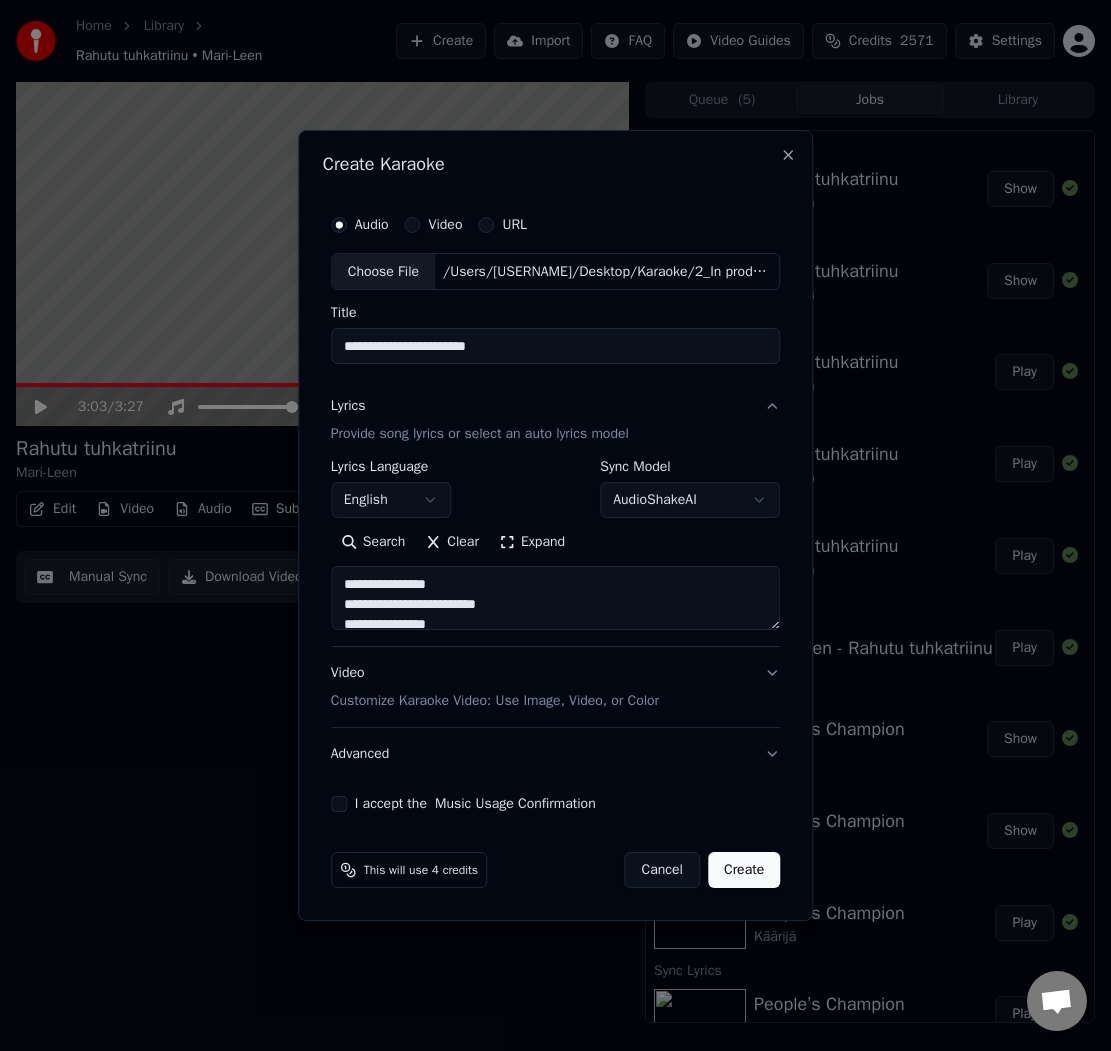 click on "Expand" at bounding box center (532, 543) 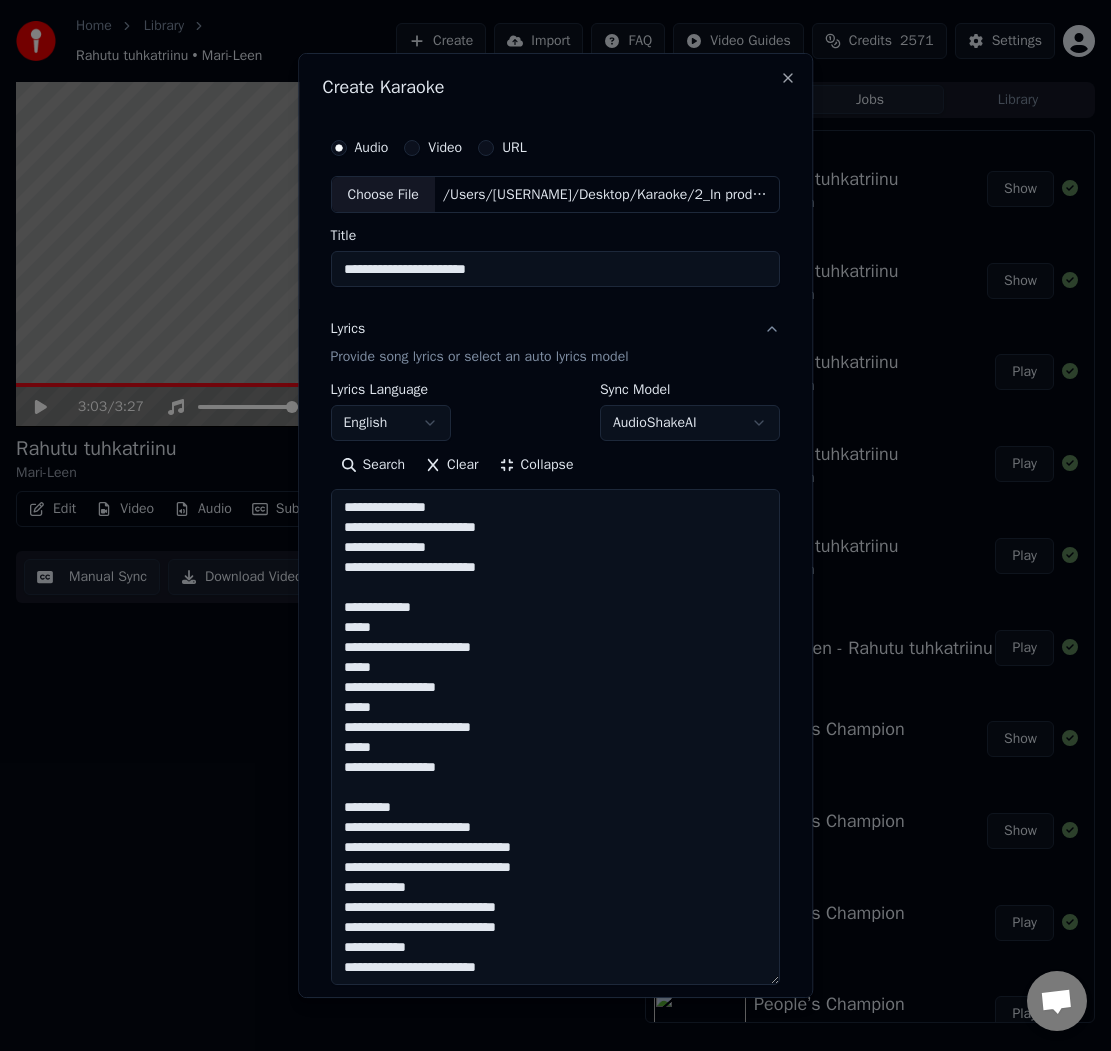 scroll, scrollTop: 2, scrollLeft: 0, axis: vertical 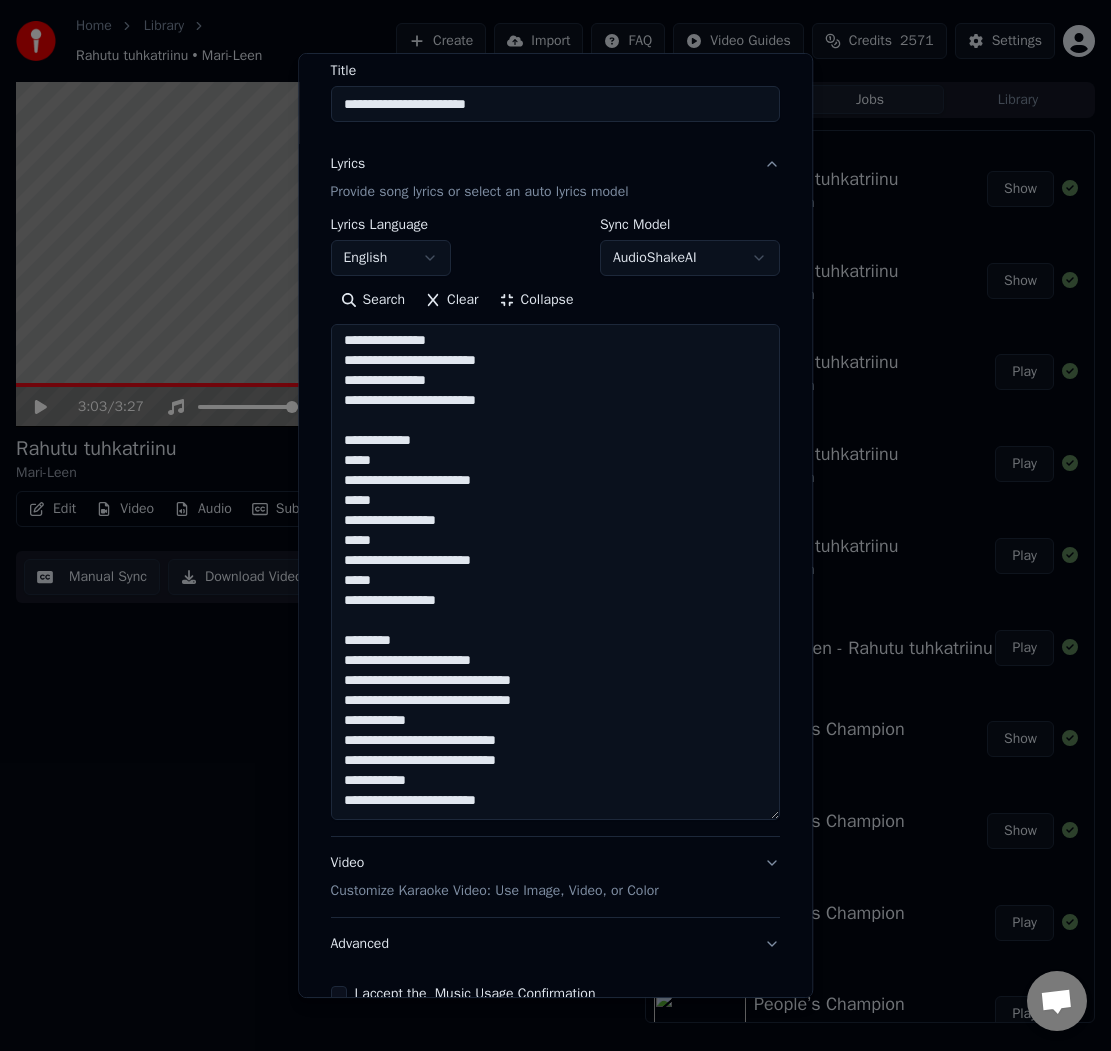 click on "**********" at bounding box center [555, 573] 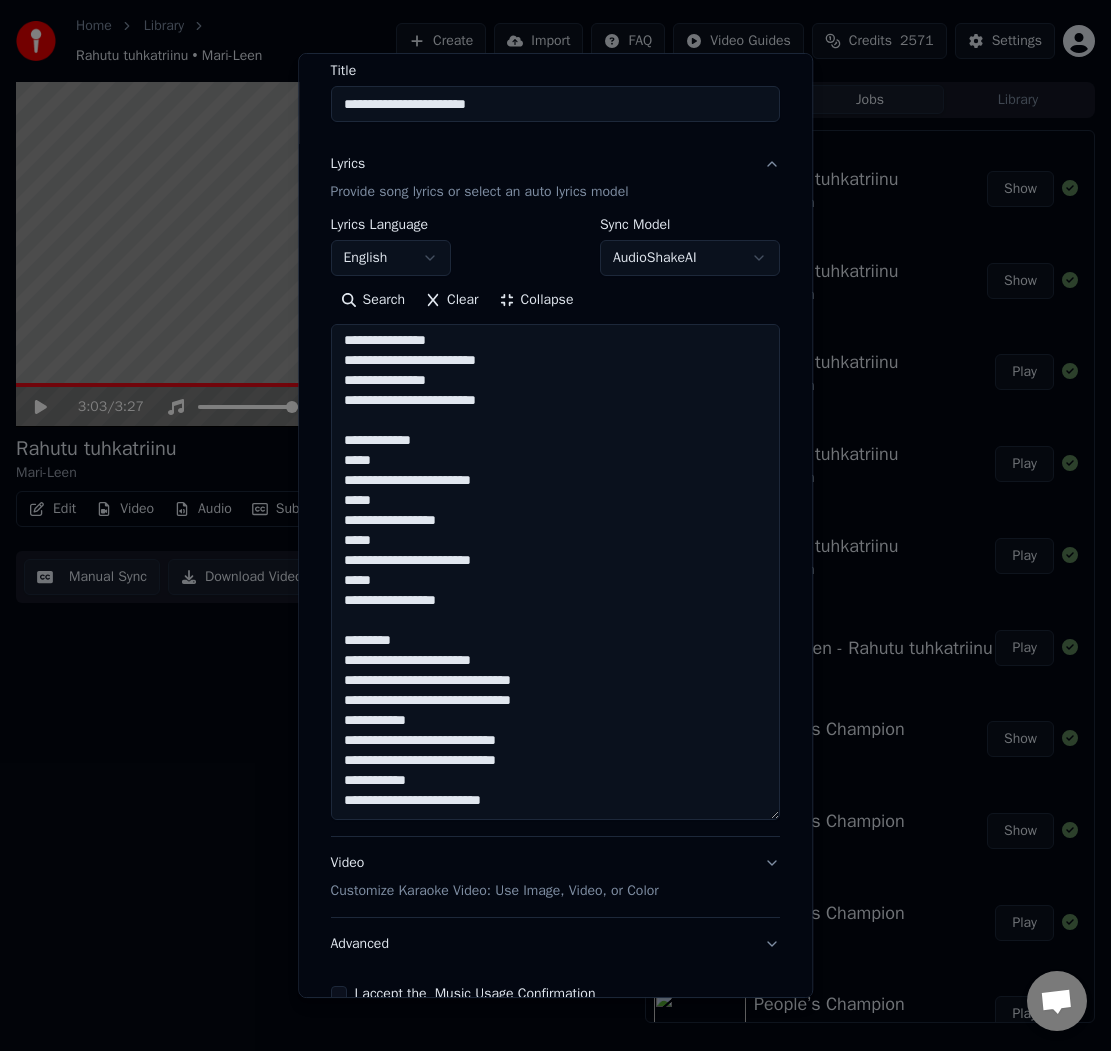 paste on "**********" 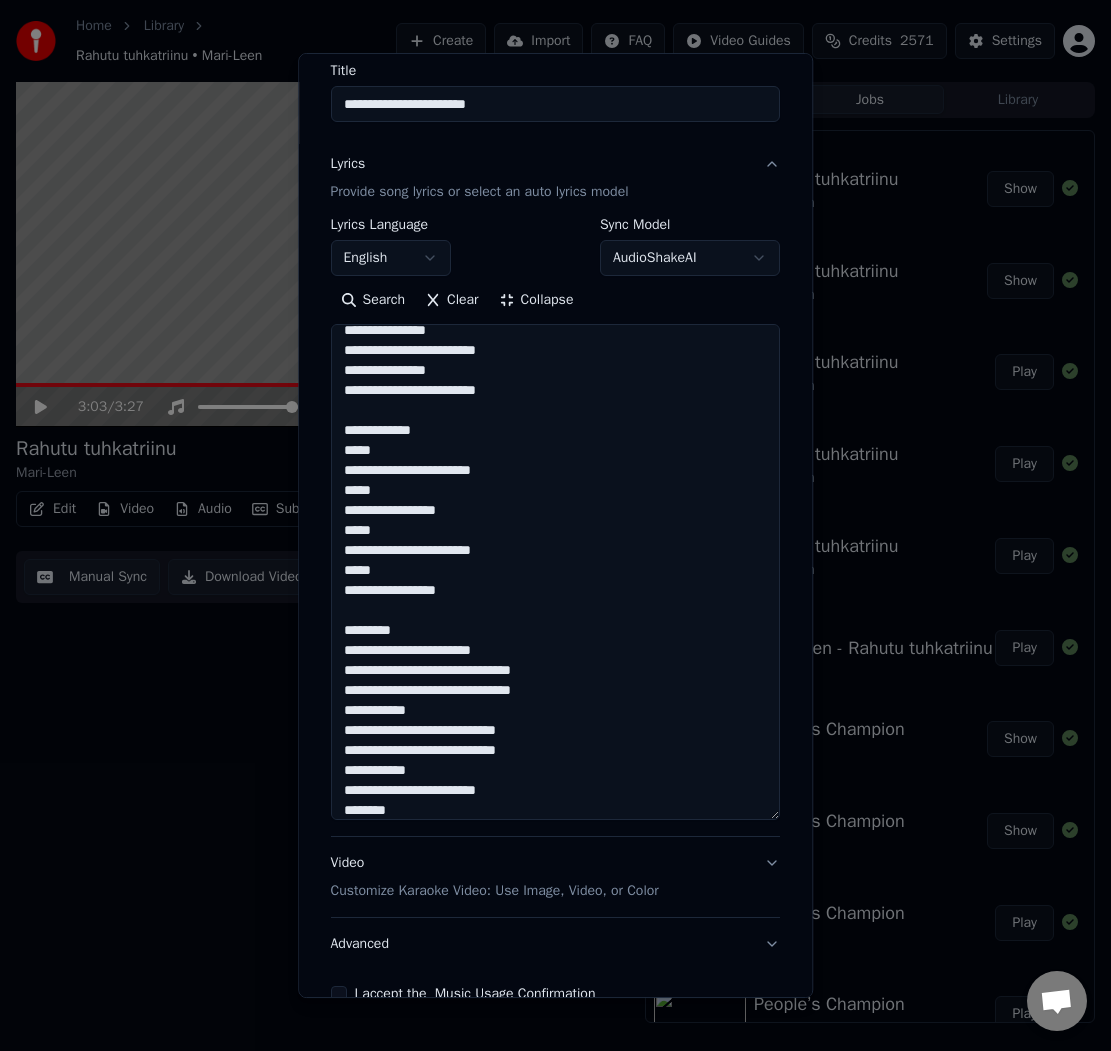 scroll, scrollTop: 492, scrollLeft: 0, axis: vertical 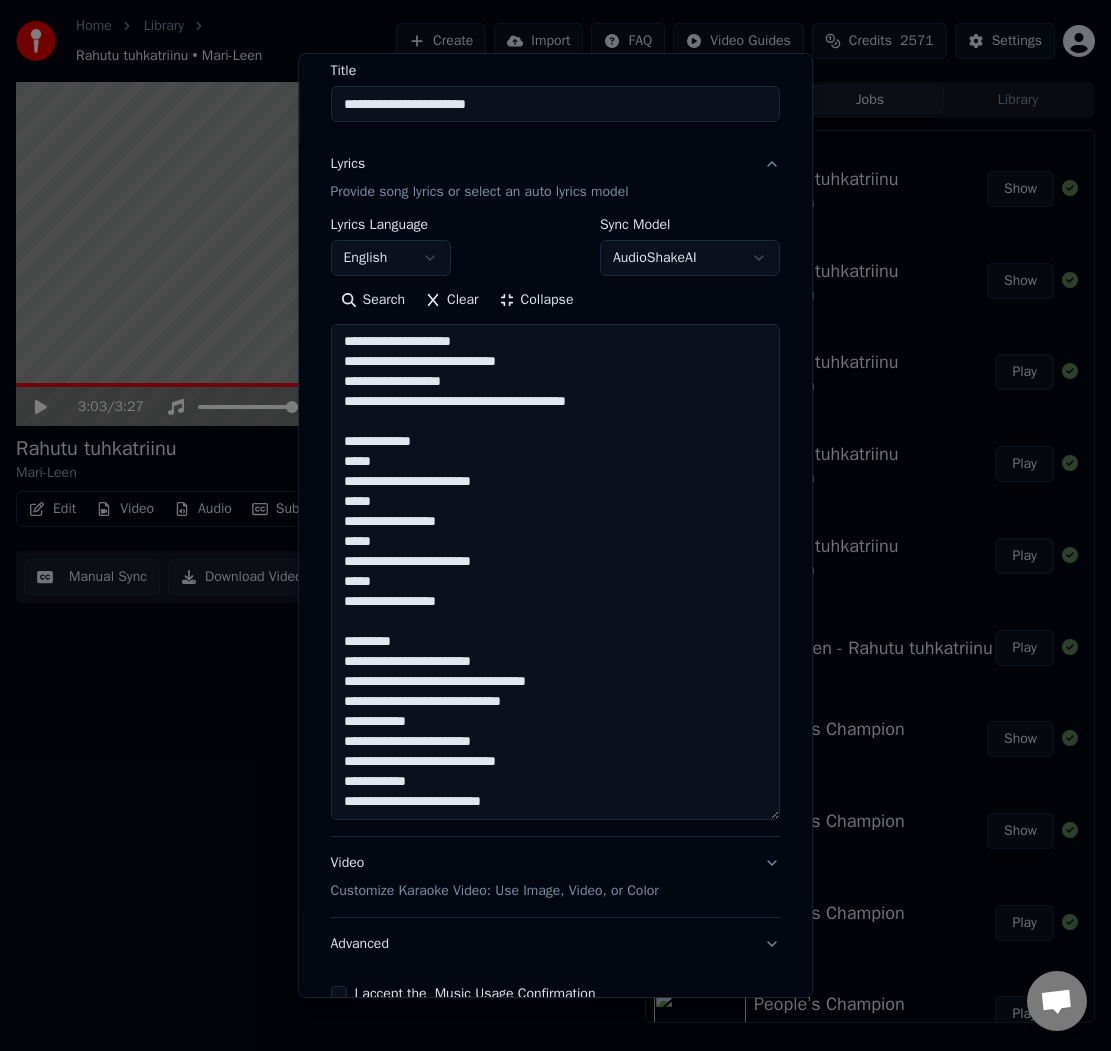 paste on "**********" 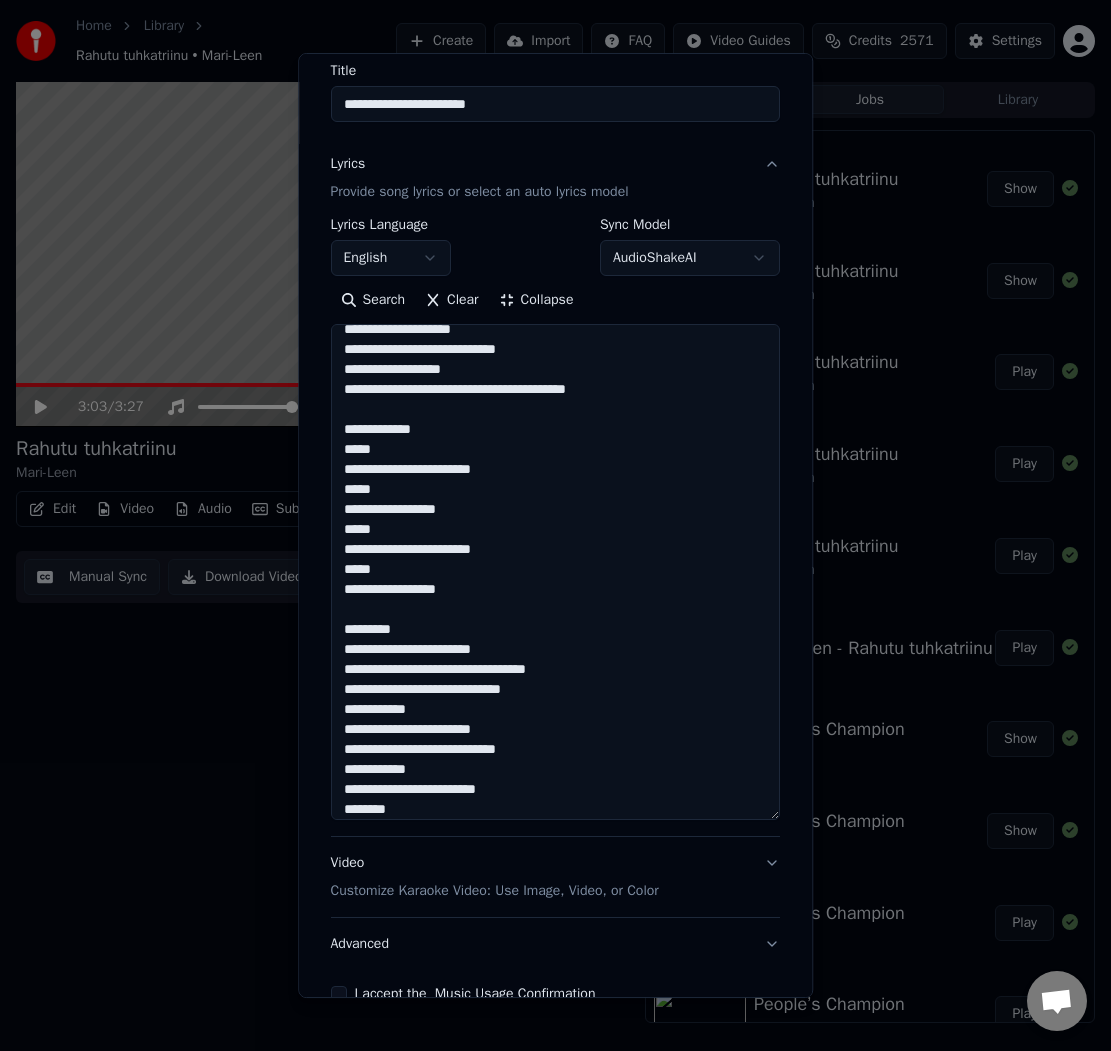 scroll, scrollTop: 1111, scrollLeft: 0, axis: vertical 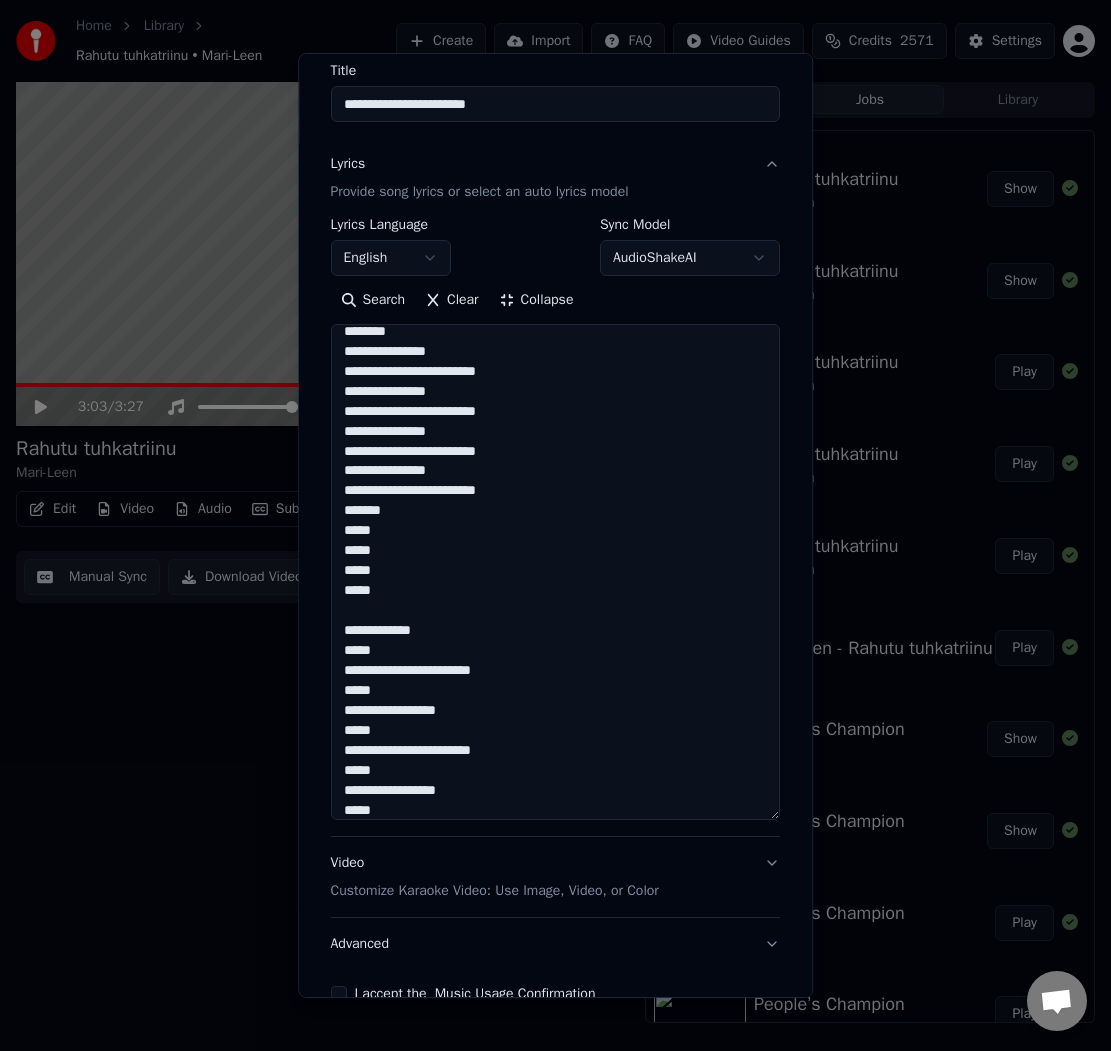 drag, startPoint x: 395, startPoint y: 510, endPoint x: 290, endPoint y: 513, distance: 105.04285 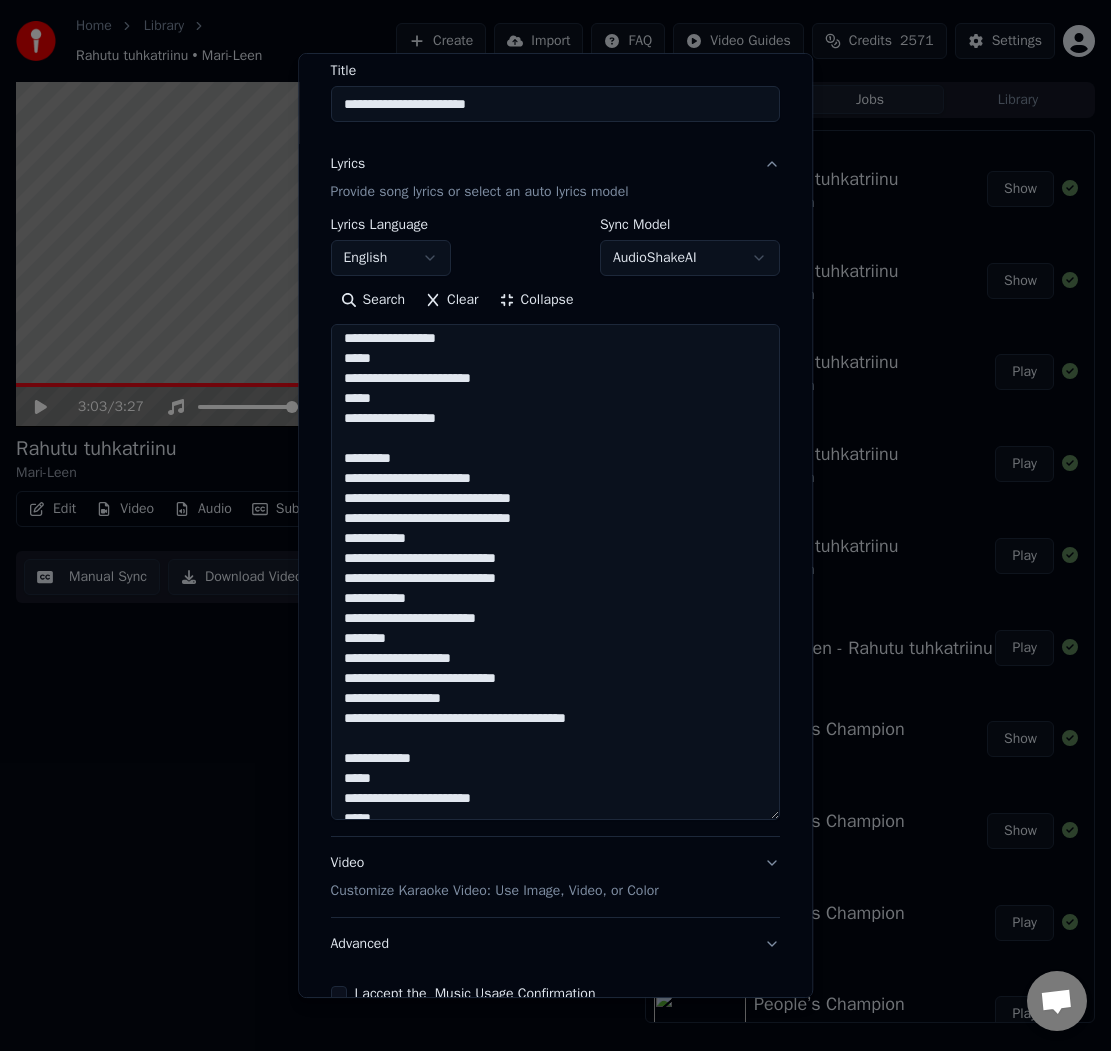 scroll, scrollTop: 0, scrollLeft: 0, axis: both 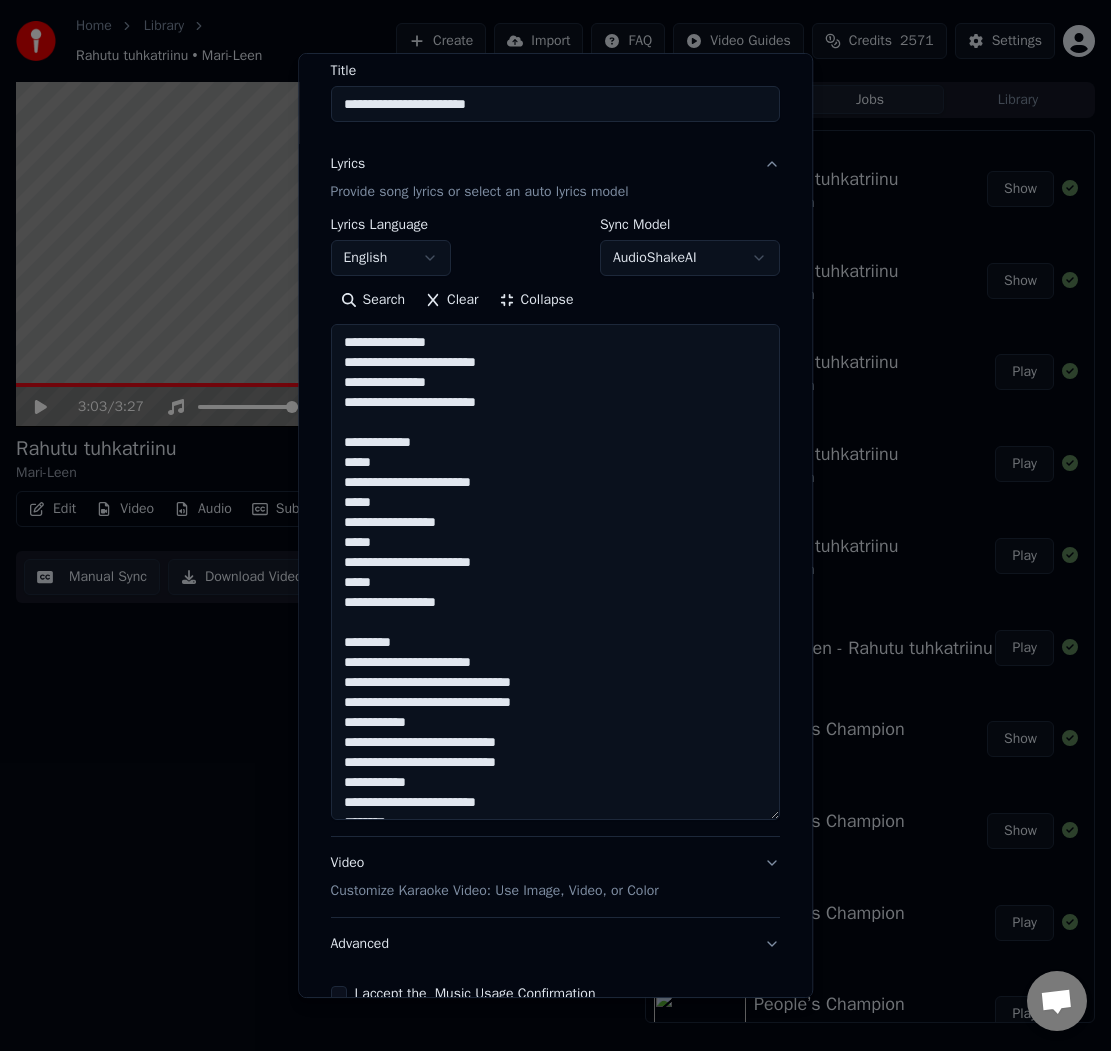 click at bounding box center [555, 573] 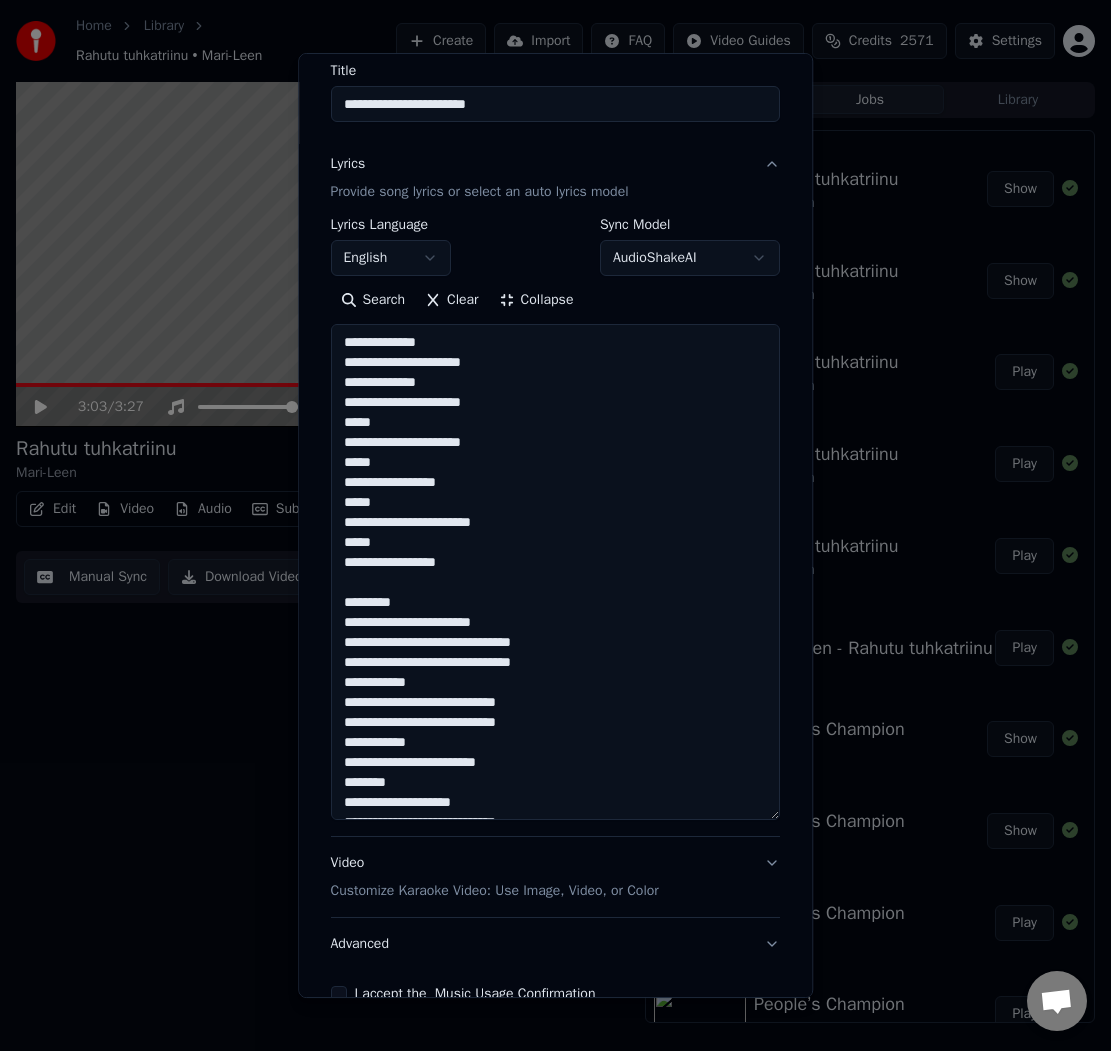 drag, startPoint x: 474, startPoint y: 485, endPoint x: 298, endPoint y: 482, distance: 176.02557 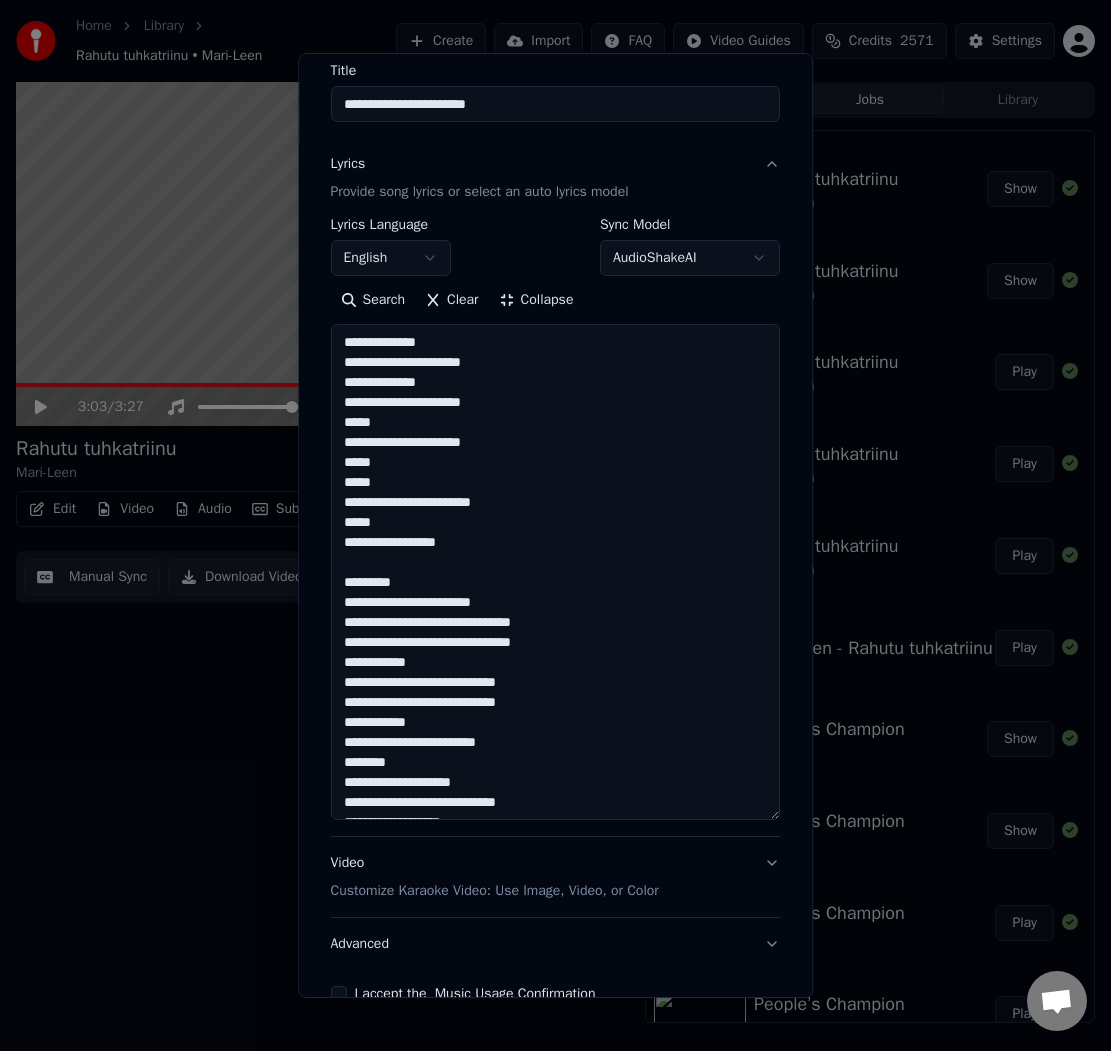 click at bounding box center (555, 573) 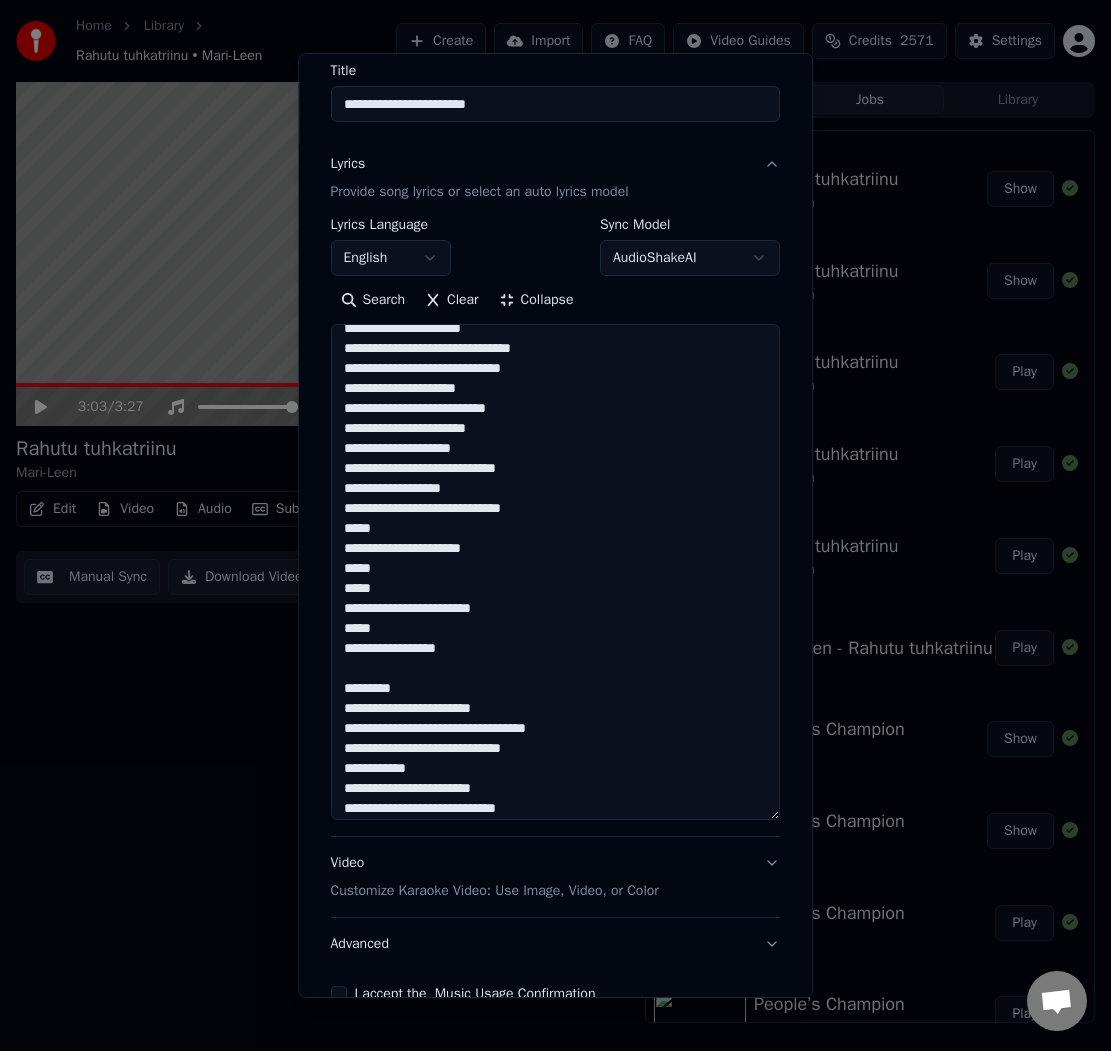 scroll, scrollTop: 218, scrollLeft: 0, axis: vertical 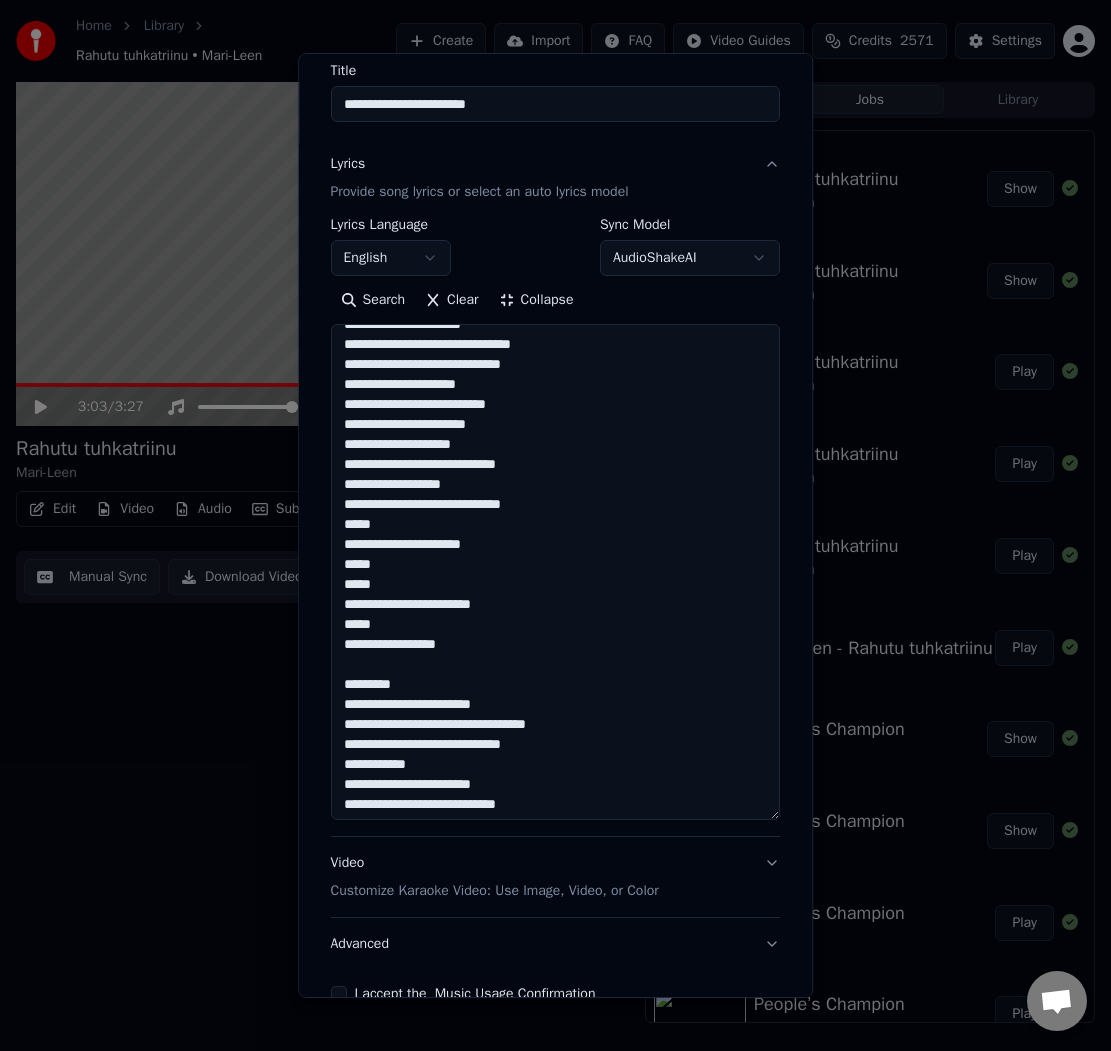 click at bounding box center (555, 573) 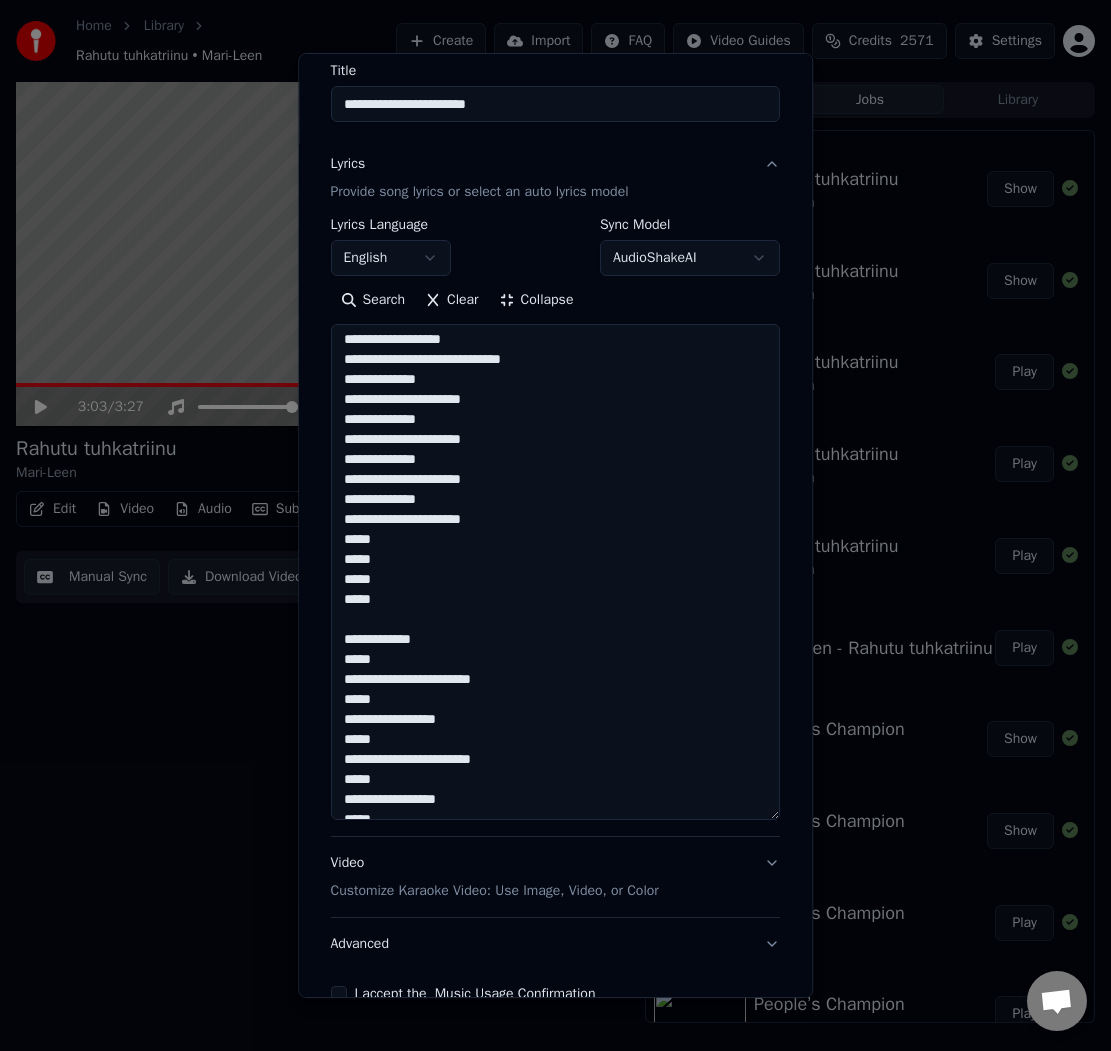 scroll, scrollTop: 684, scrollLeft: 0, axis: vertical 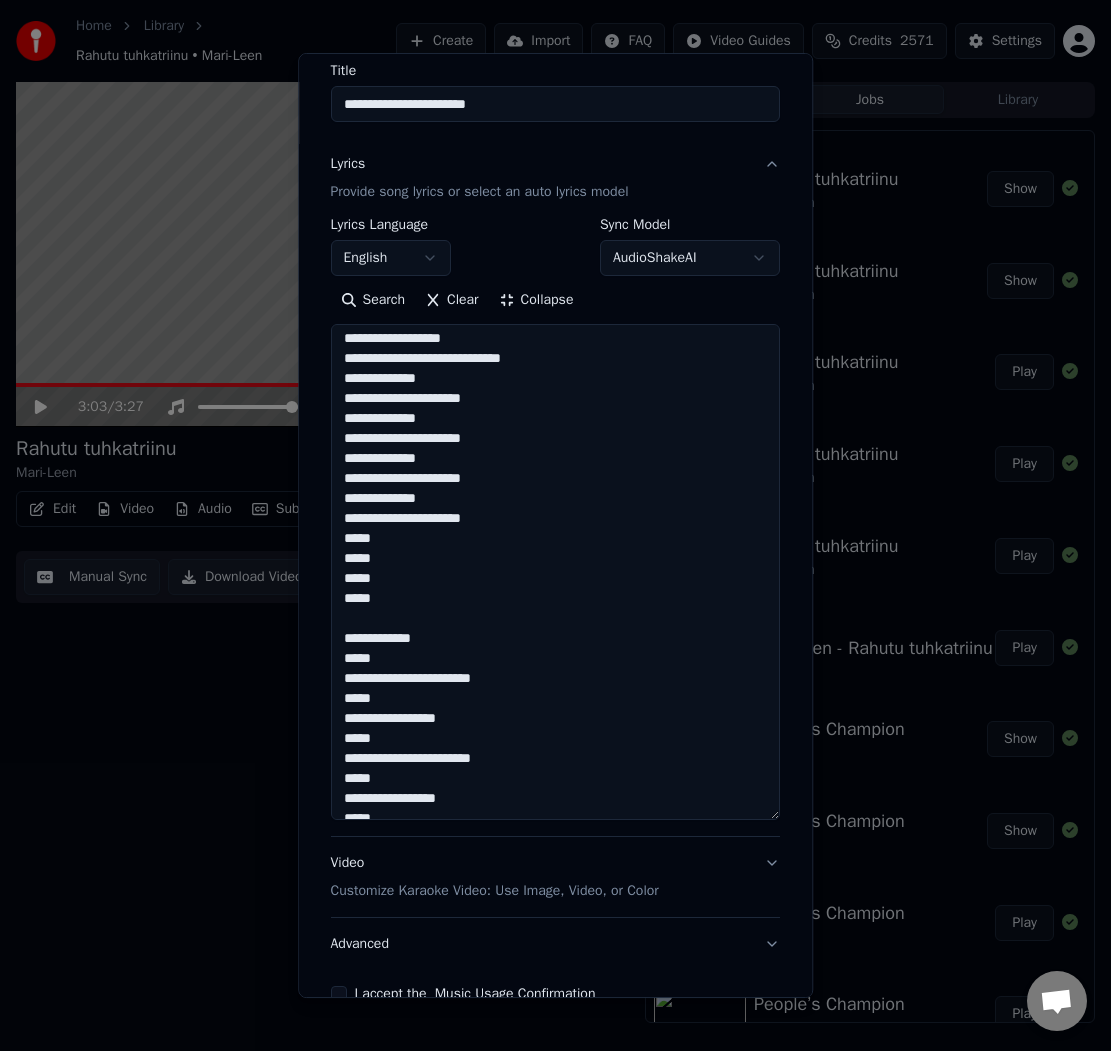 click at bounding box center (555, 573) 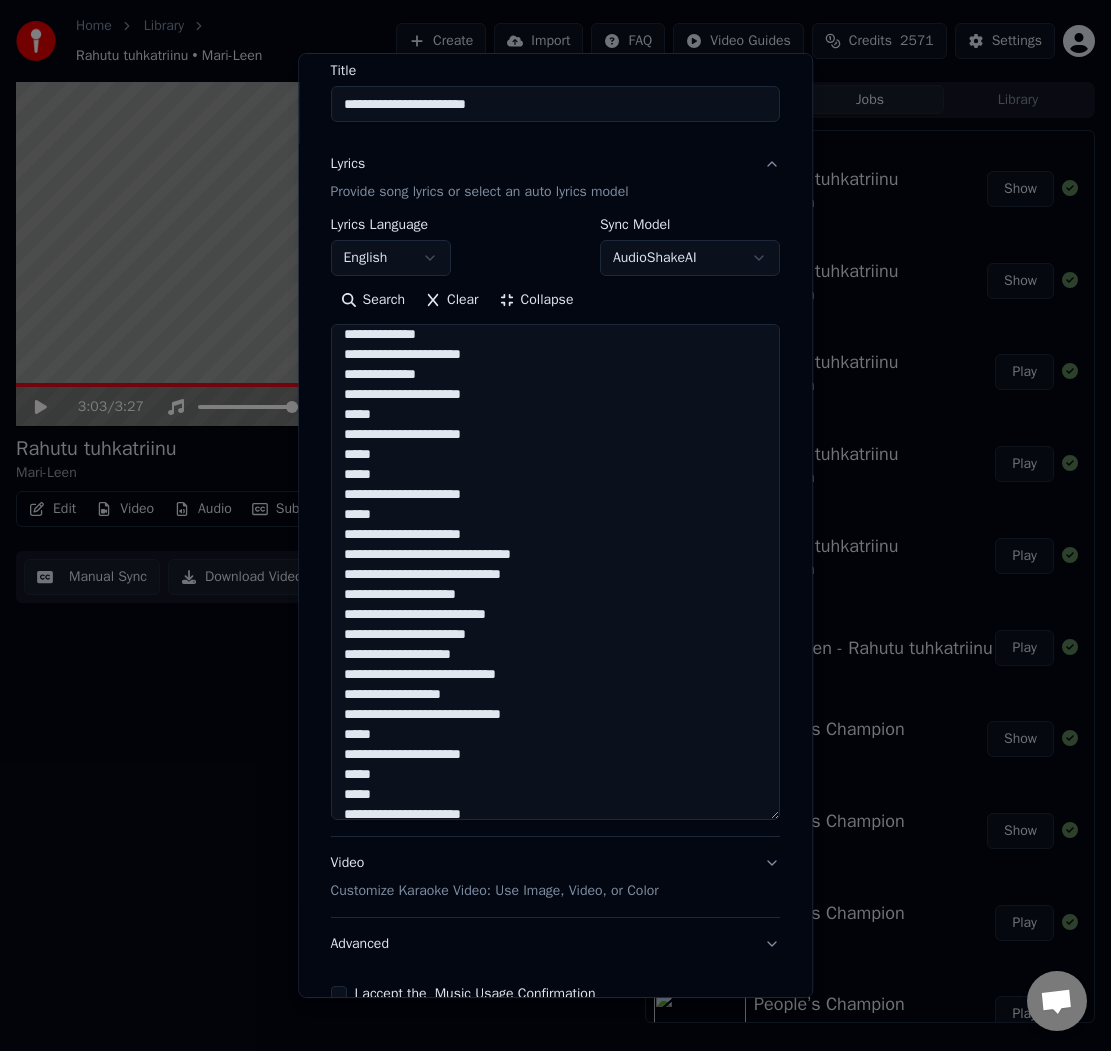 scroll, scrollTop: 0, scrollLeft: 0, axis: both 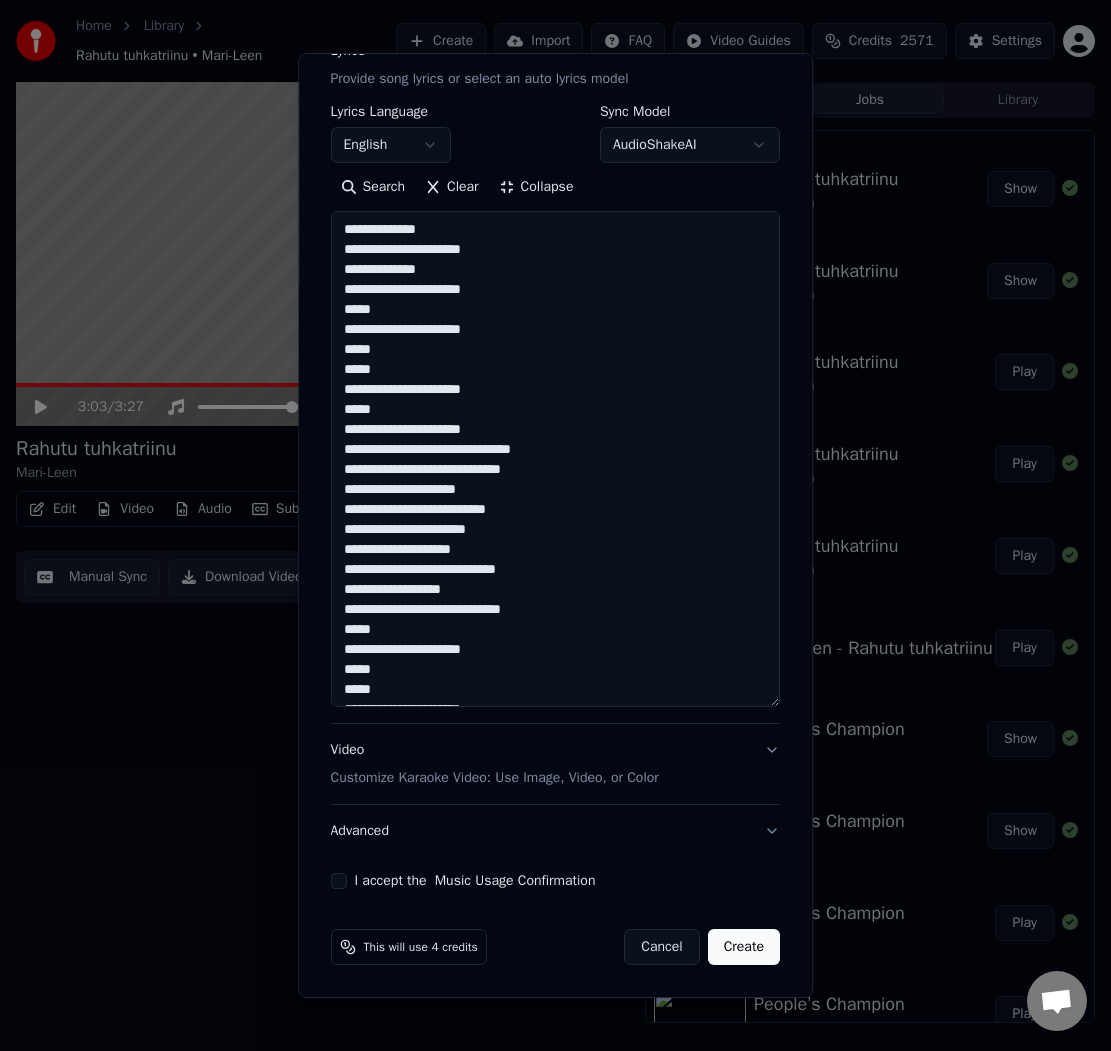 type on "**********" 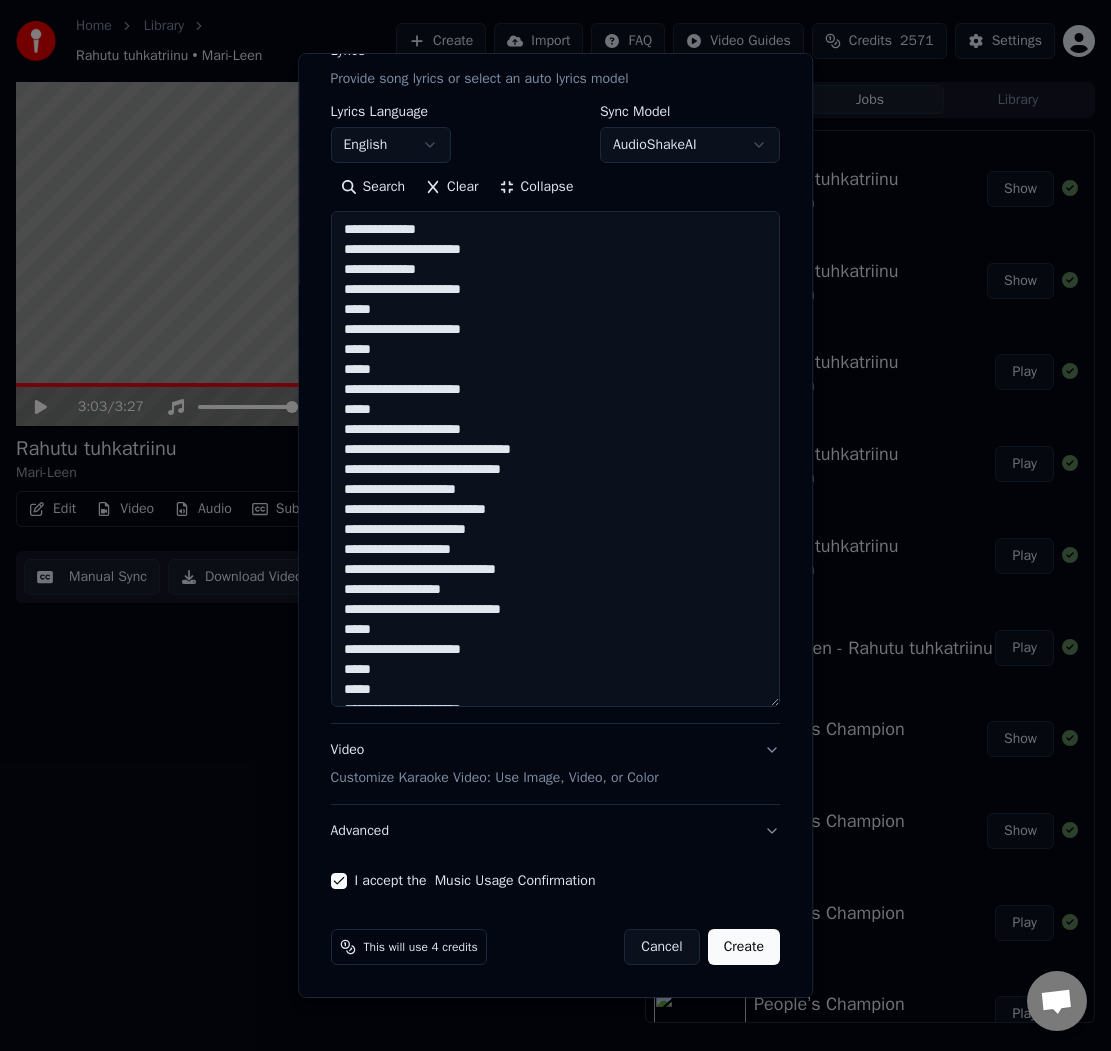 click on "Create" at bounding box center [744, 947] 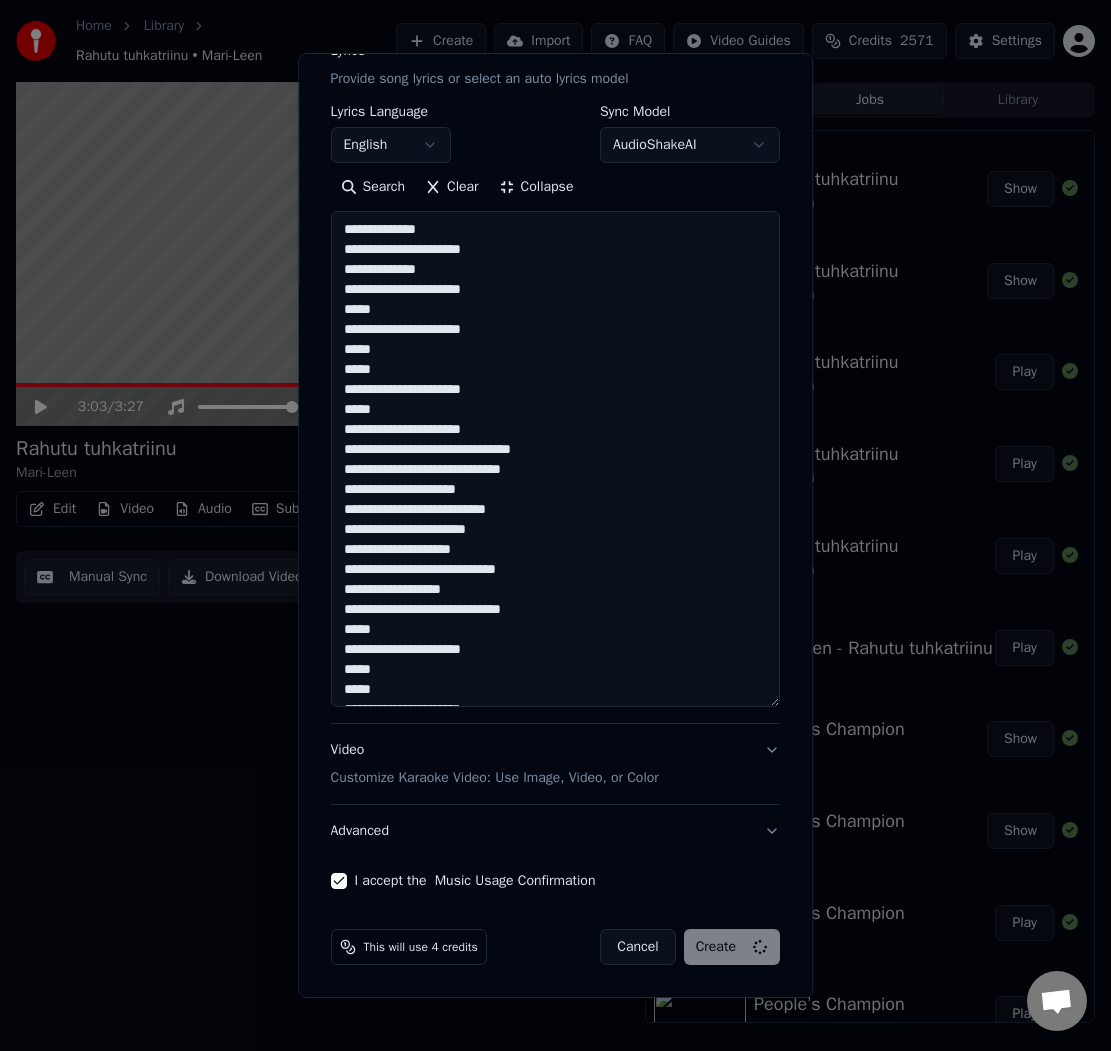 type 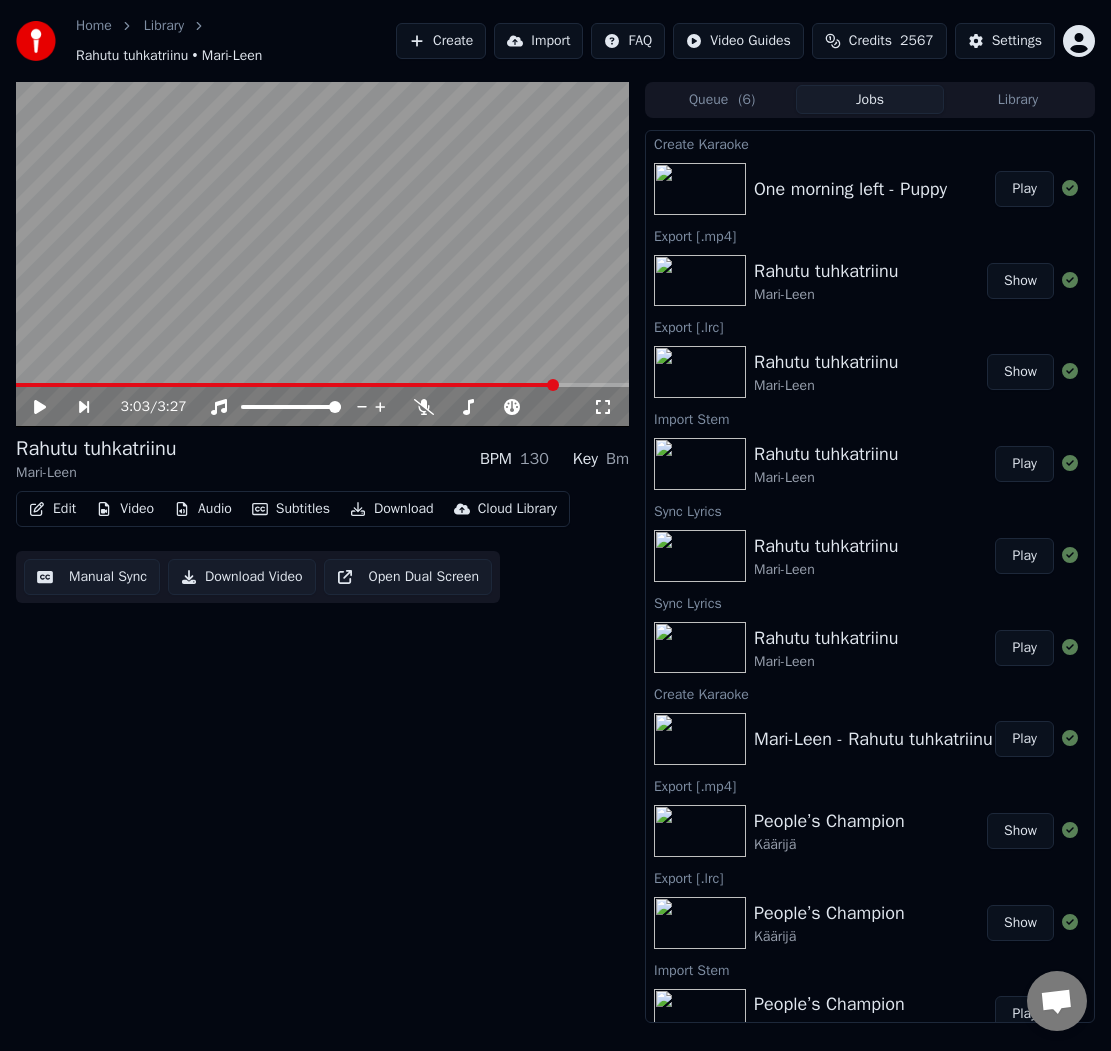 click on "Play" at bounding box center [1024, 189] 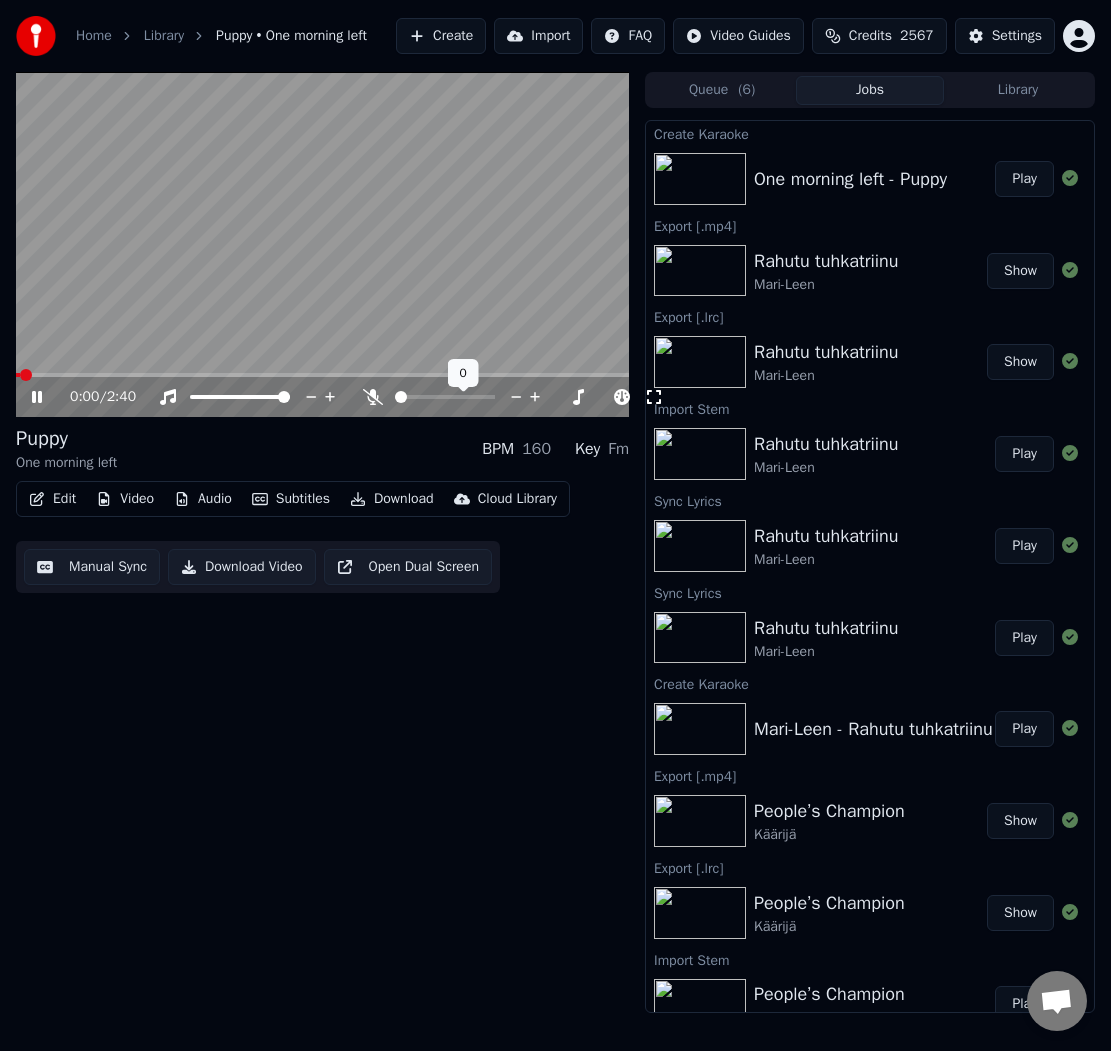 click at bounding box center [463, 397] 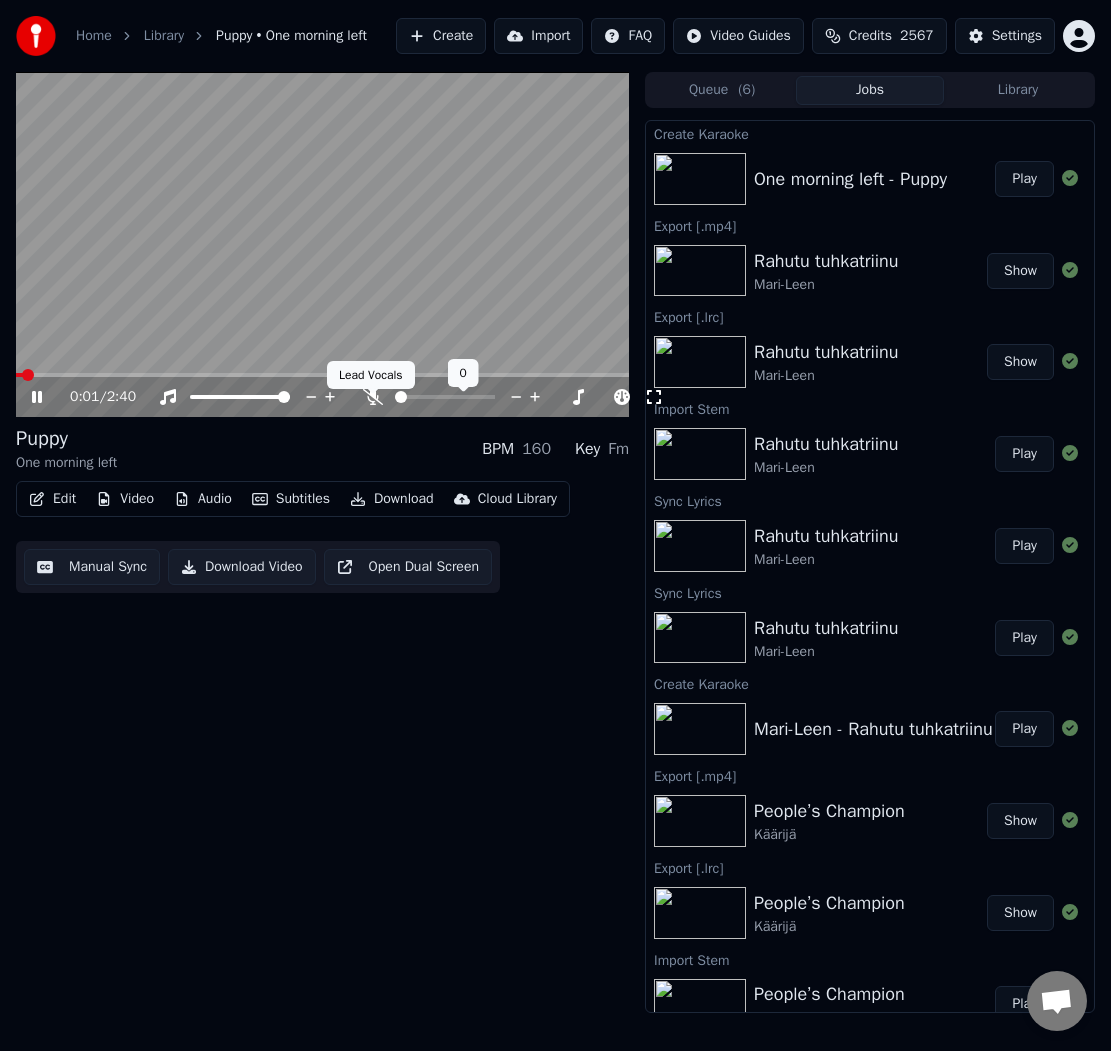 click 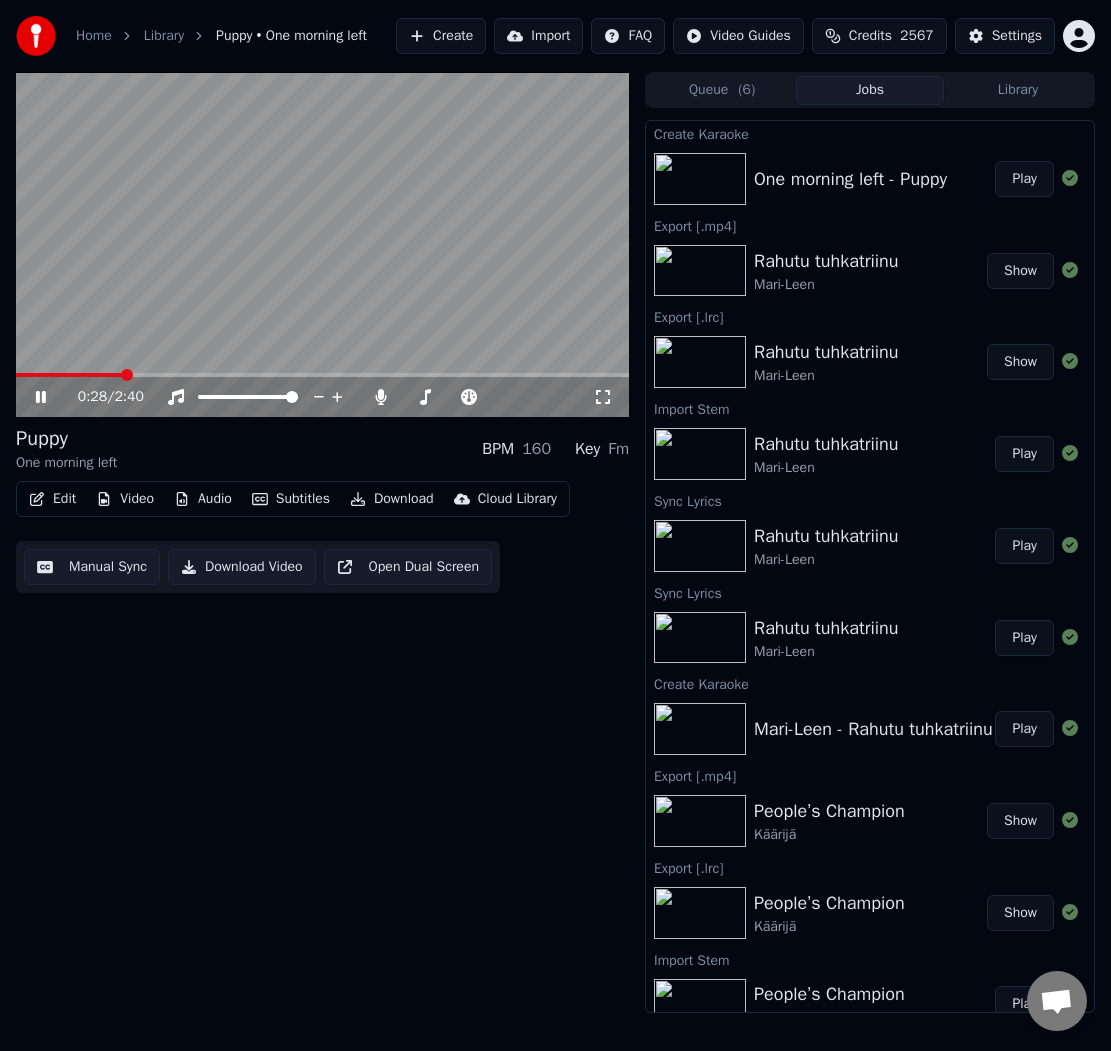 click at bounding box center (322, 244) 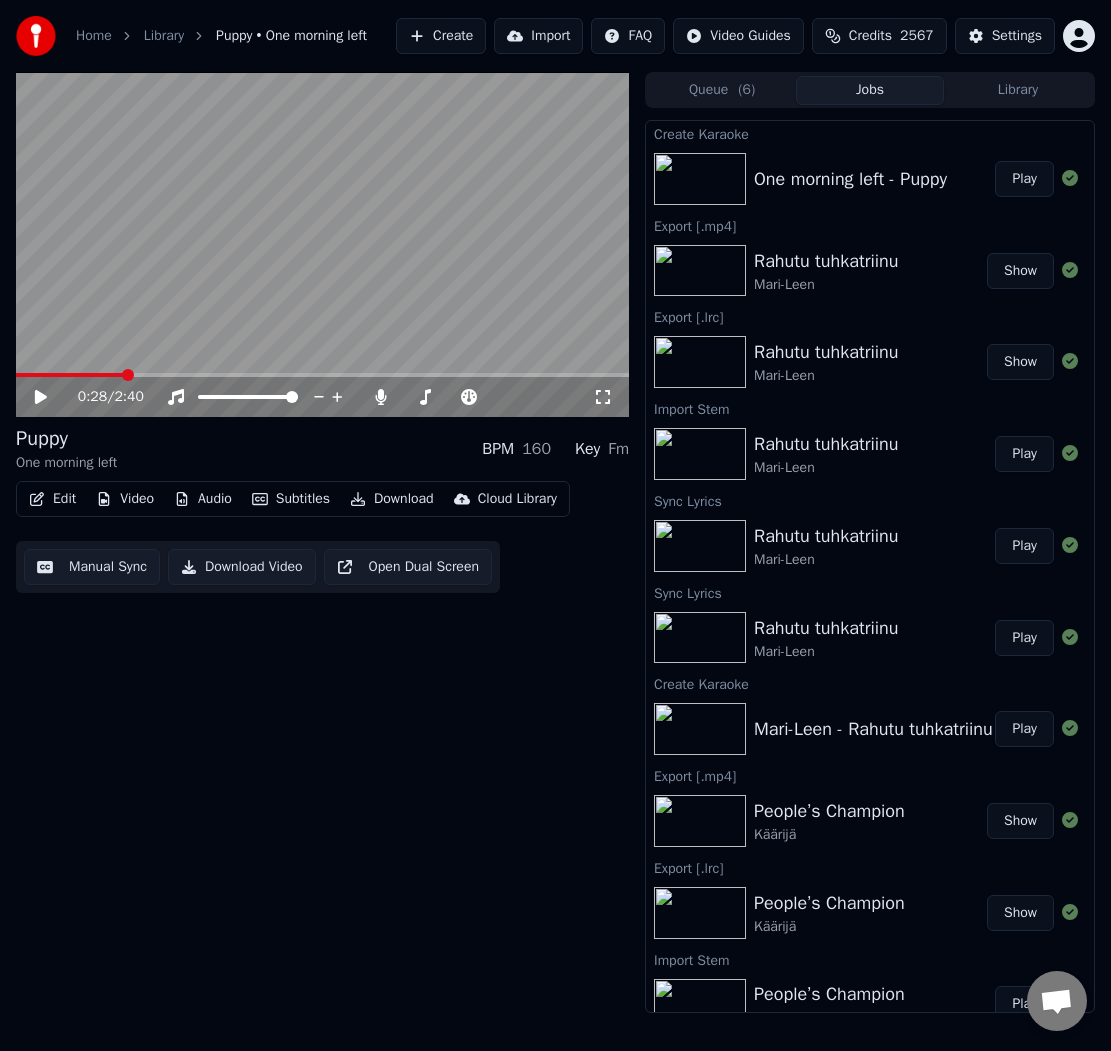 click on "Manual Sync" at bounding box center [92, 567] 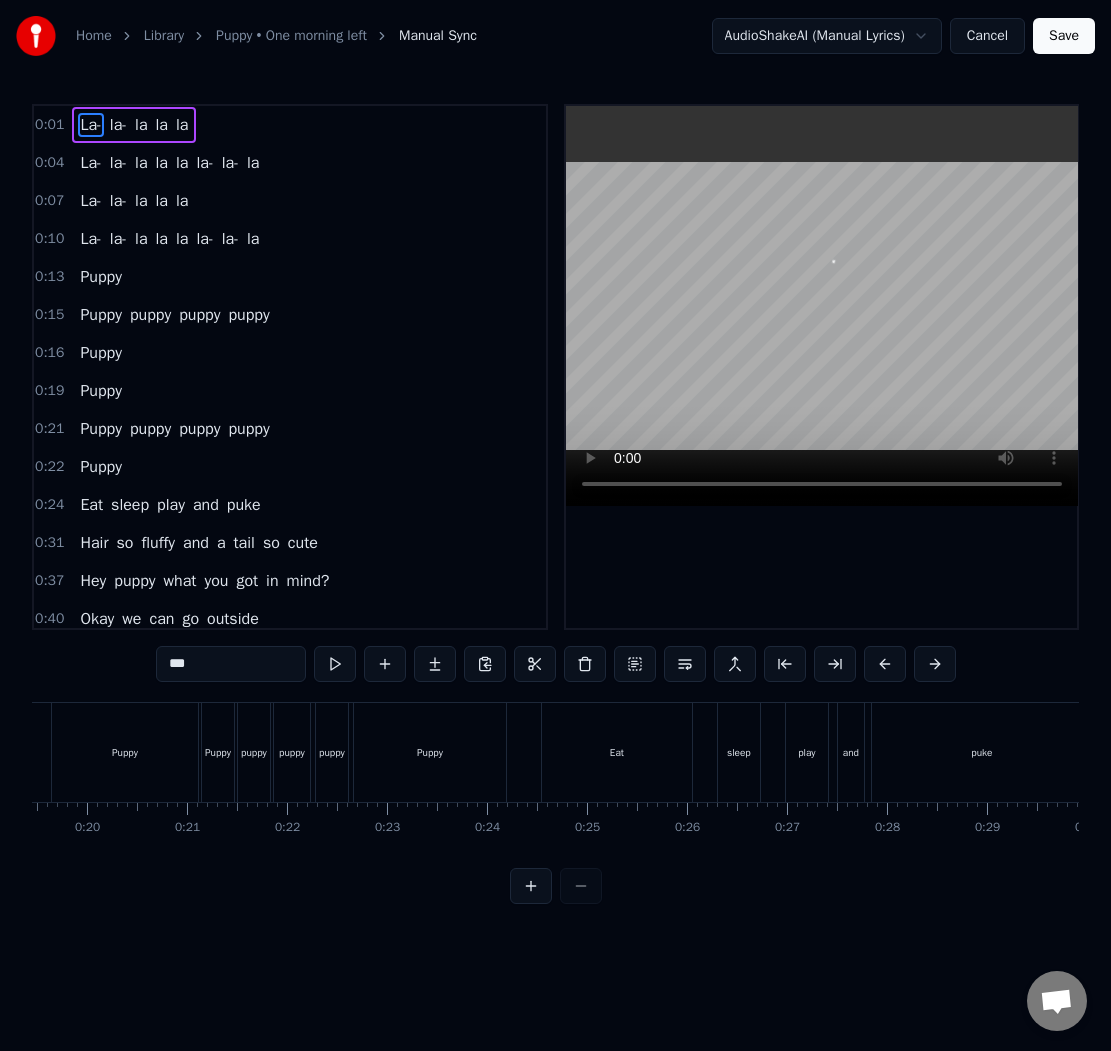scroll, scrollTop: 0, scrollLeft: 1963, axis: horizontal 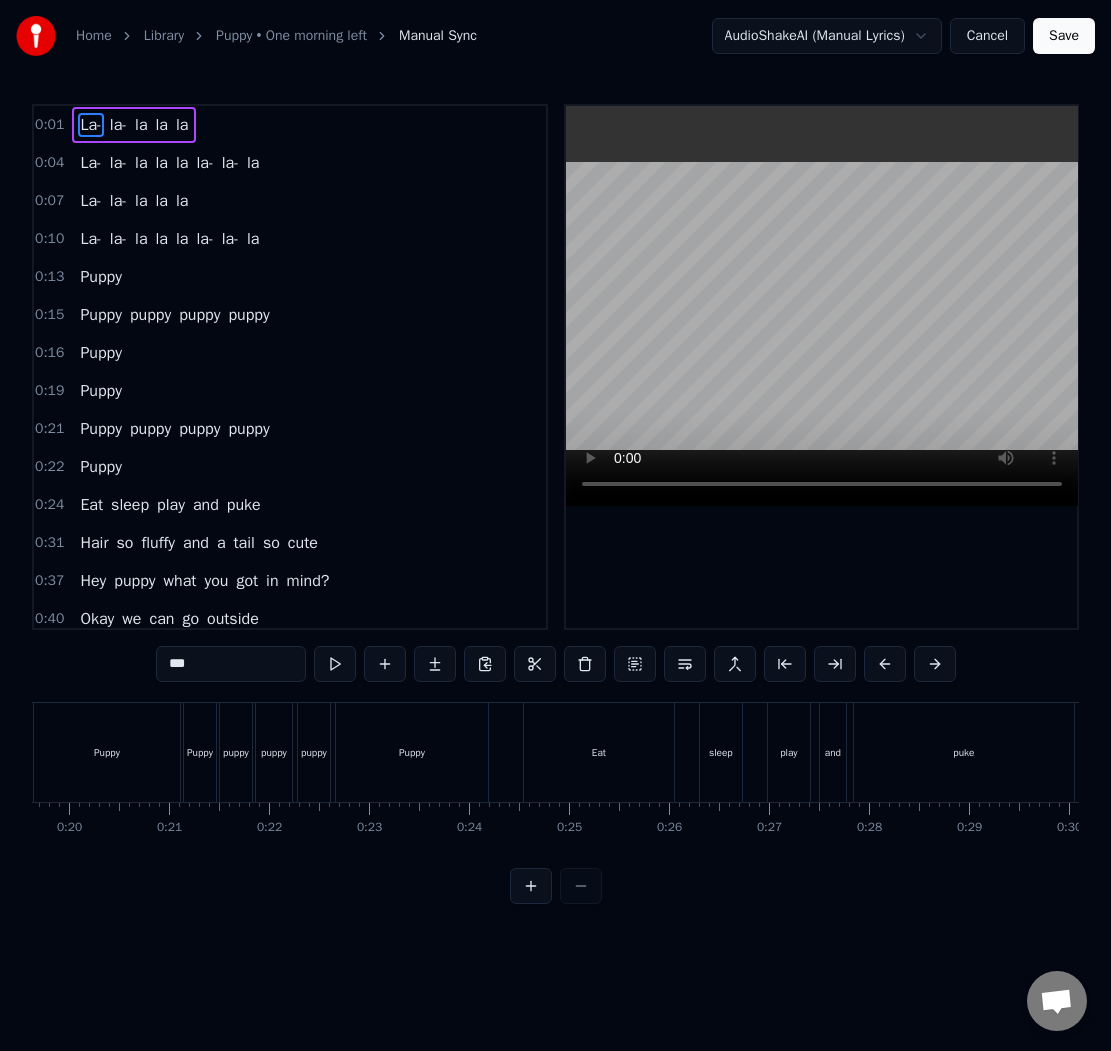 click on "Eat" at bounding box center [599, 752] 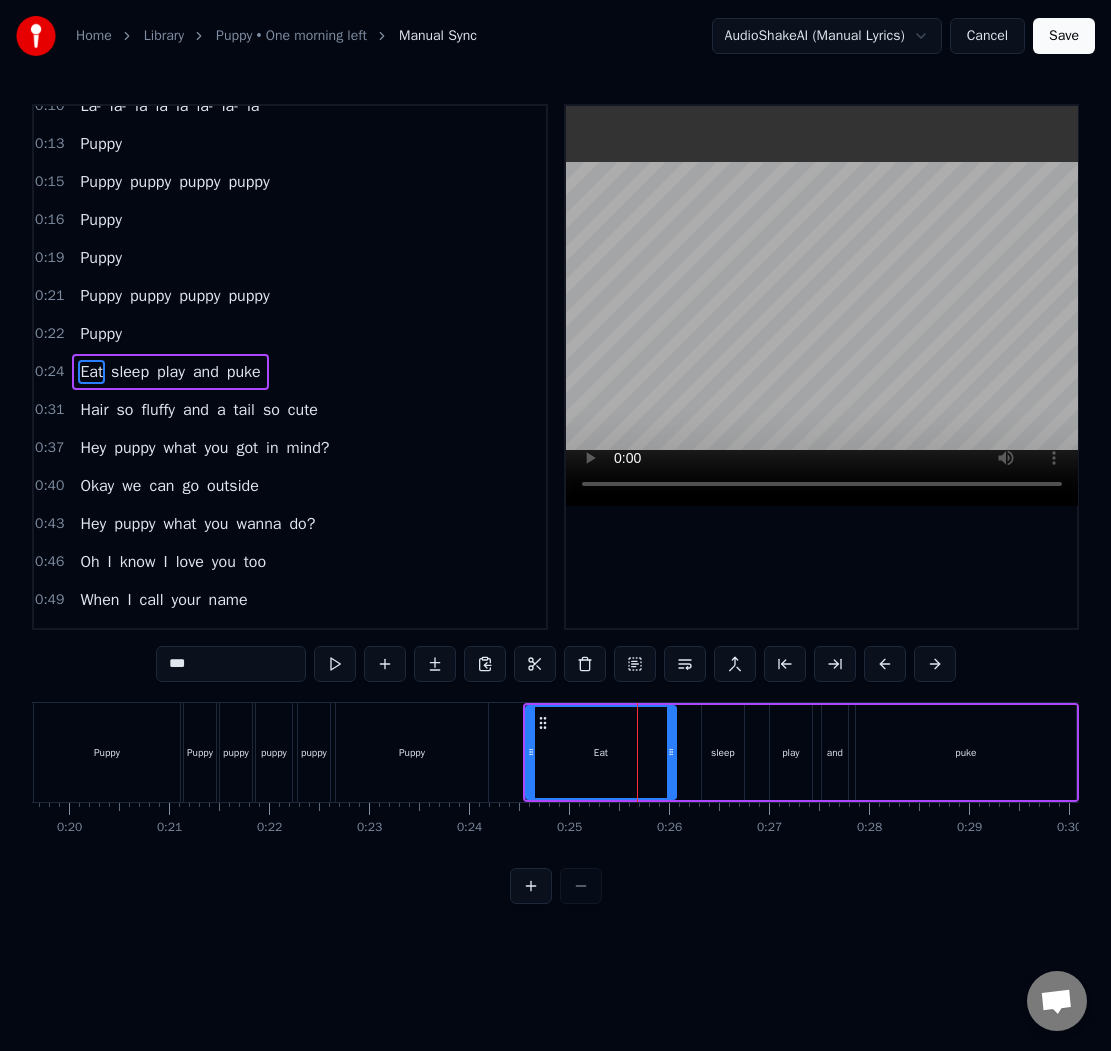 scroll, scrollTop: 138, scrollLeft: 0, axis: vertical 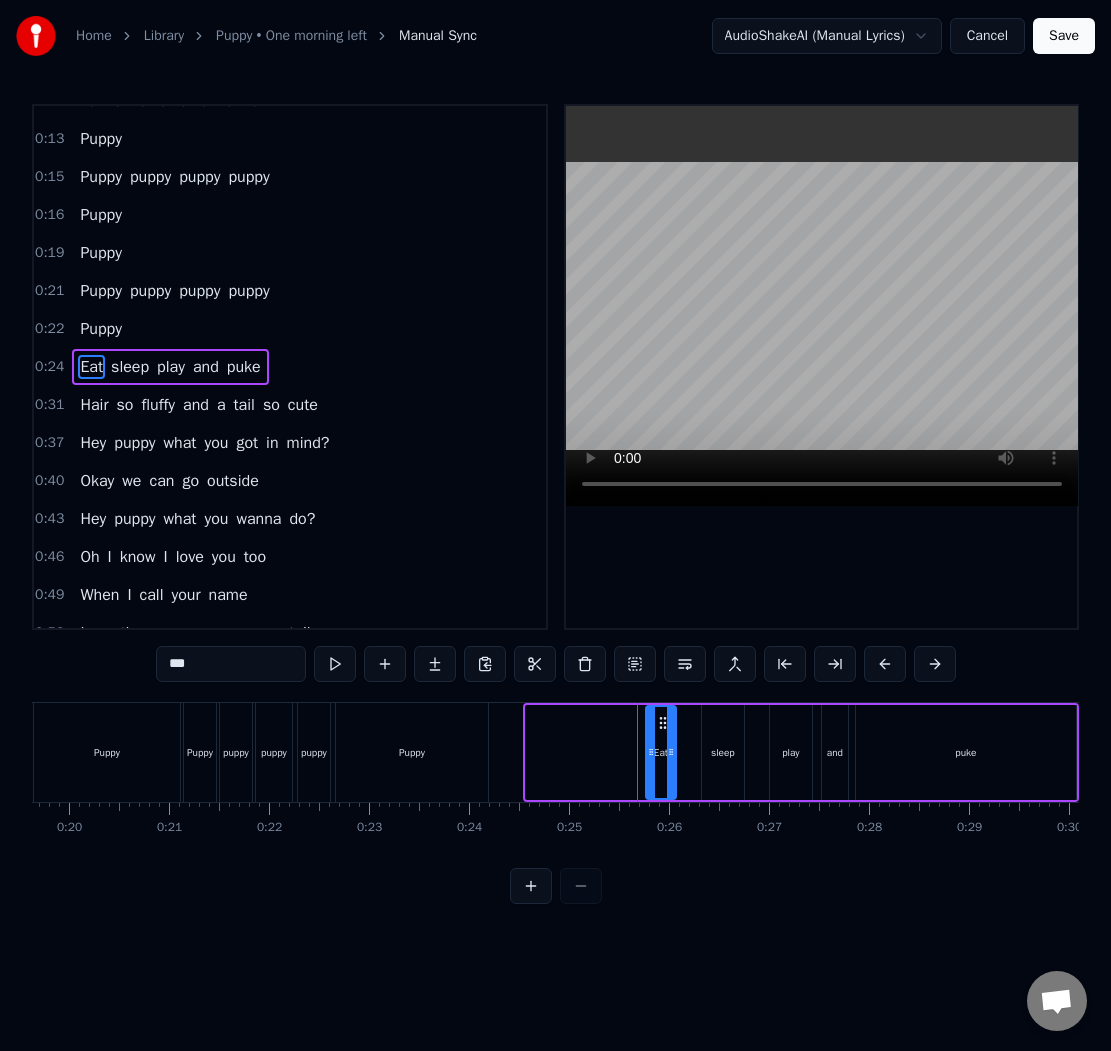 drag, startPoint x: 529, startPoint y: 752, endPoint x: 649, endPoint y: 754, distance: 120.01666 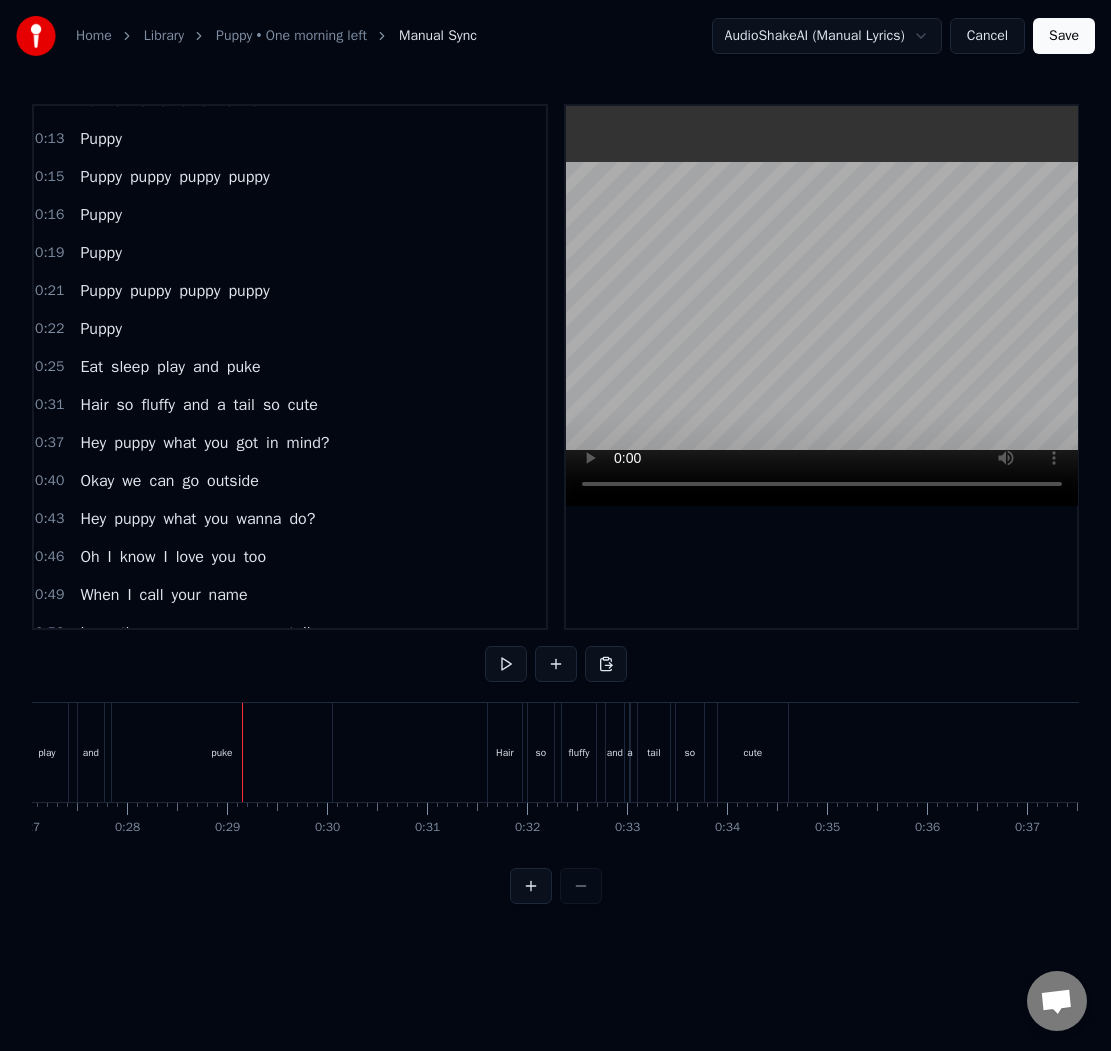 scroll, scrollTop: 0, scrollLeft: 2696, axis: horizontal 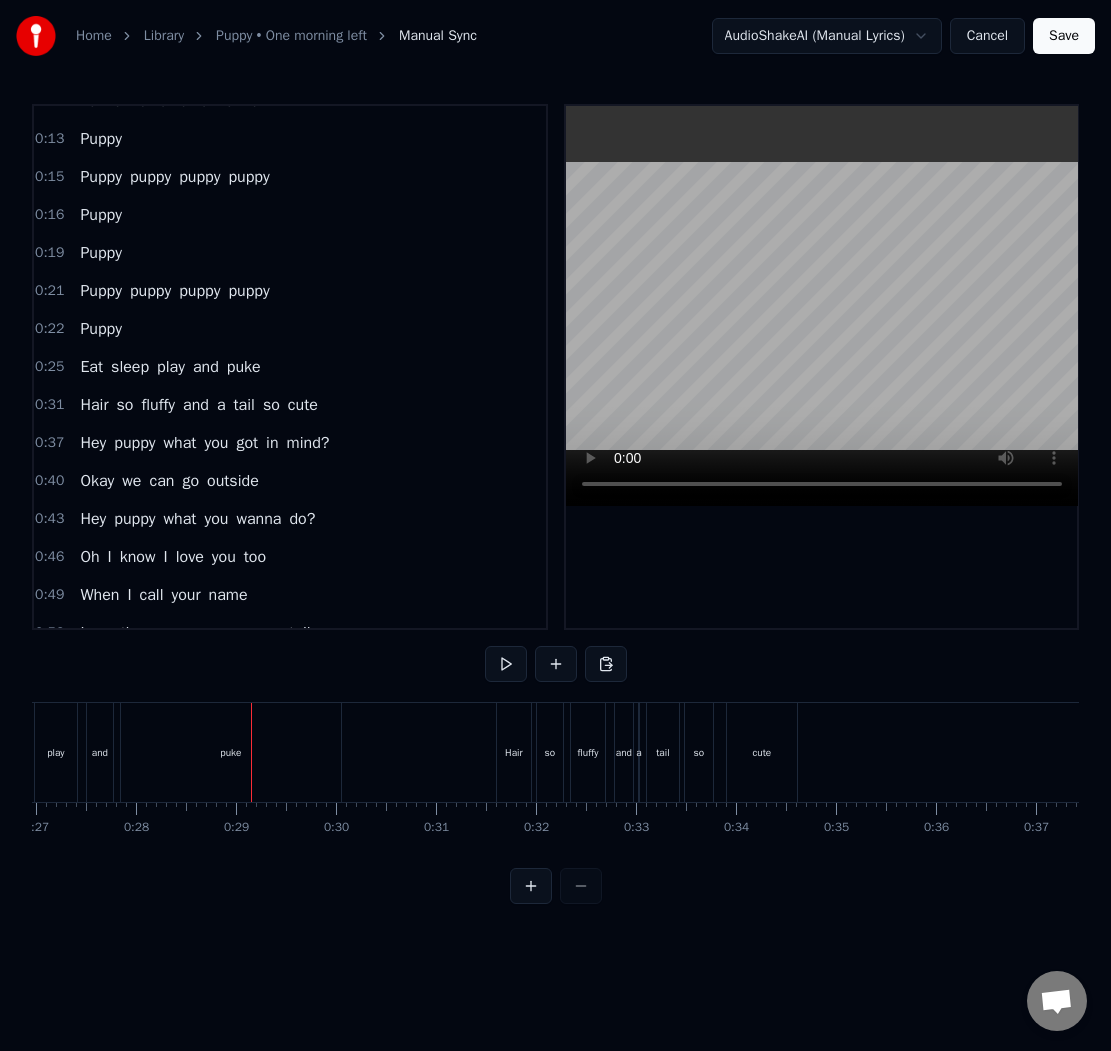 click on "puke" at bounding box center [231, 752] 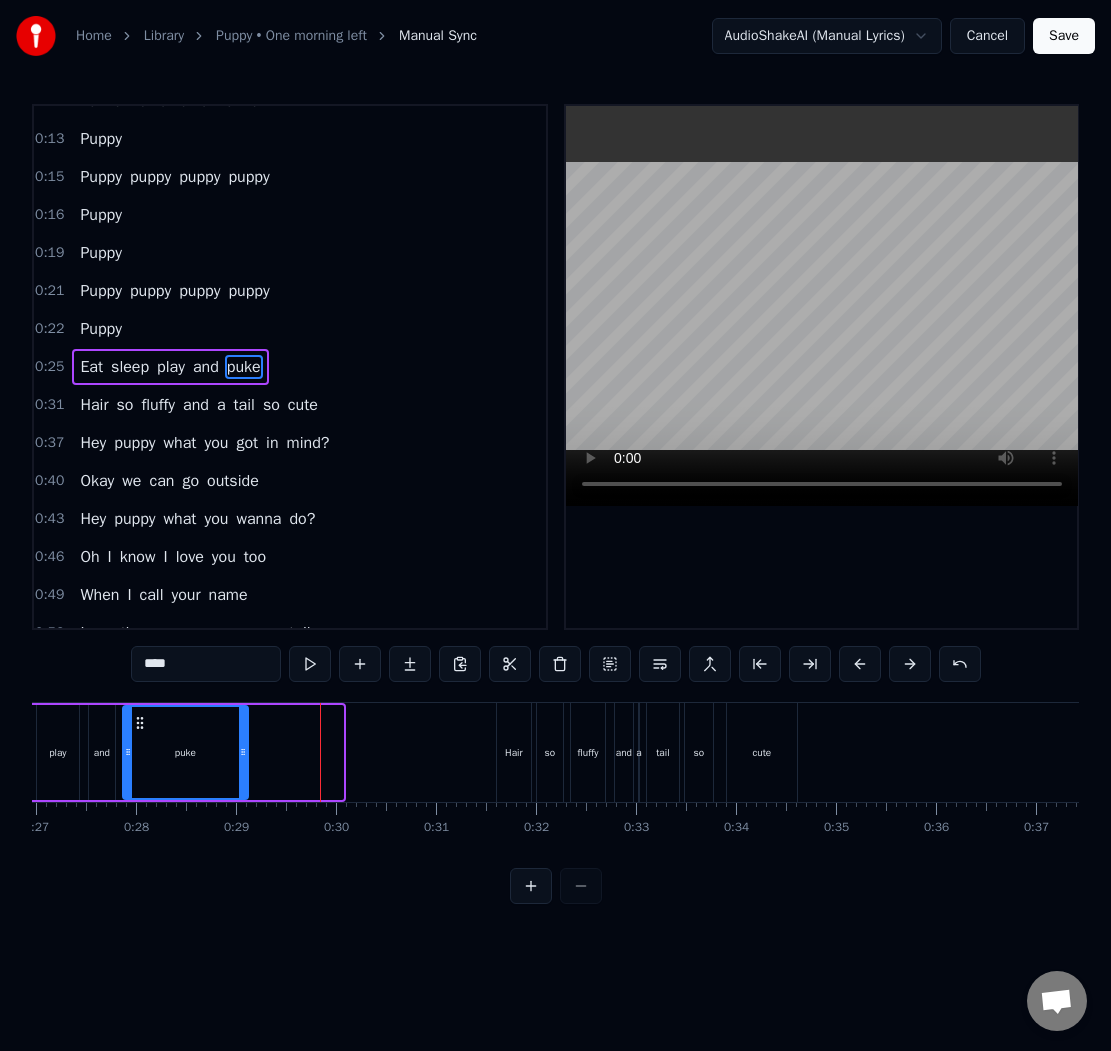 drag, startPoint x: 335, startPoint y: 750, endPoint x: 240, endPoint y: 746, distance: 95.084175 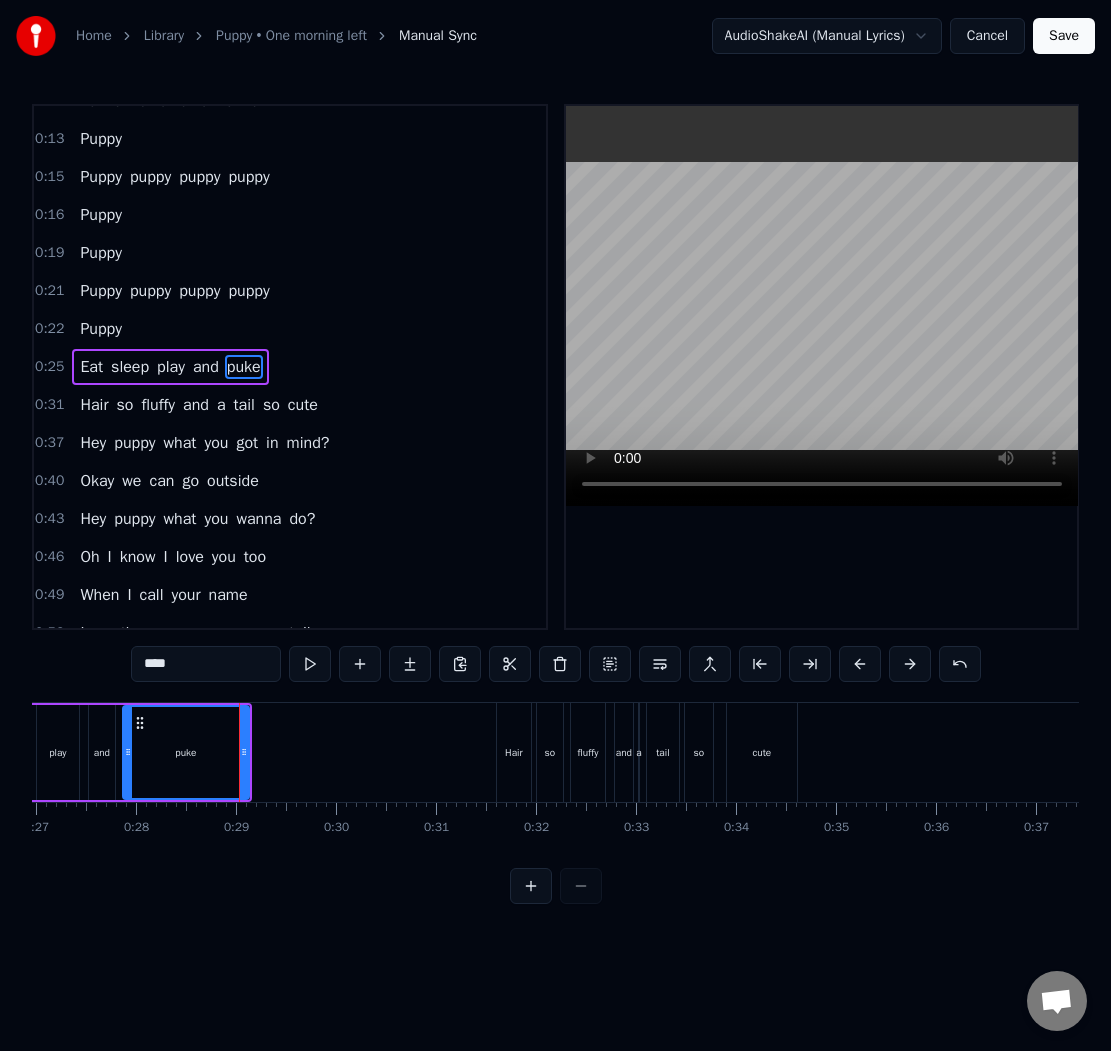 click on "puke" at bounding box center (186, 752) 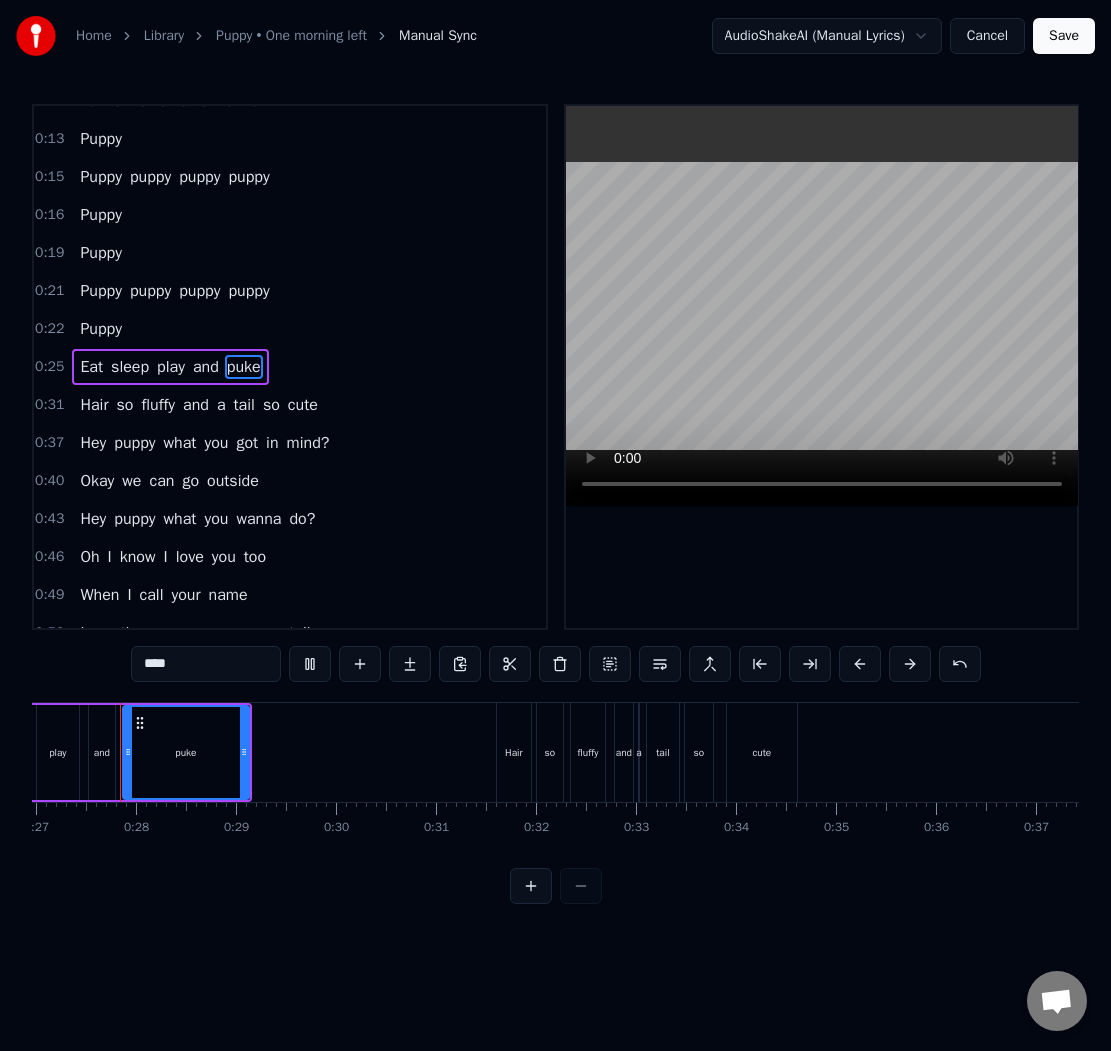 scroll, scrollTop: 0, scrollLeft: 2684, axis: horizontal 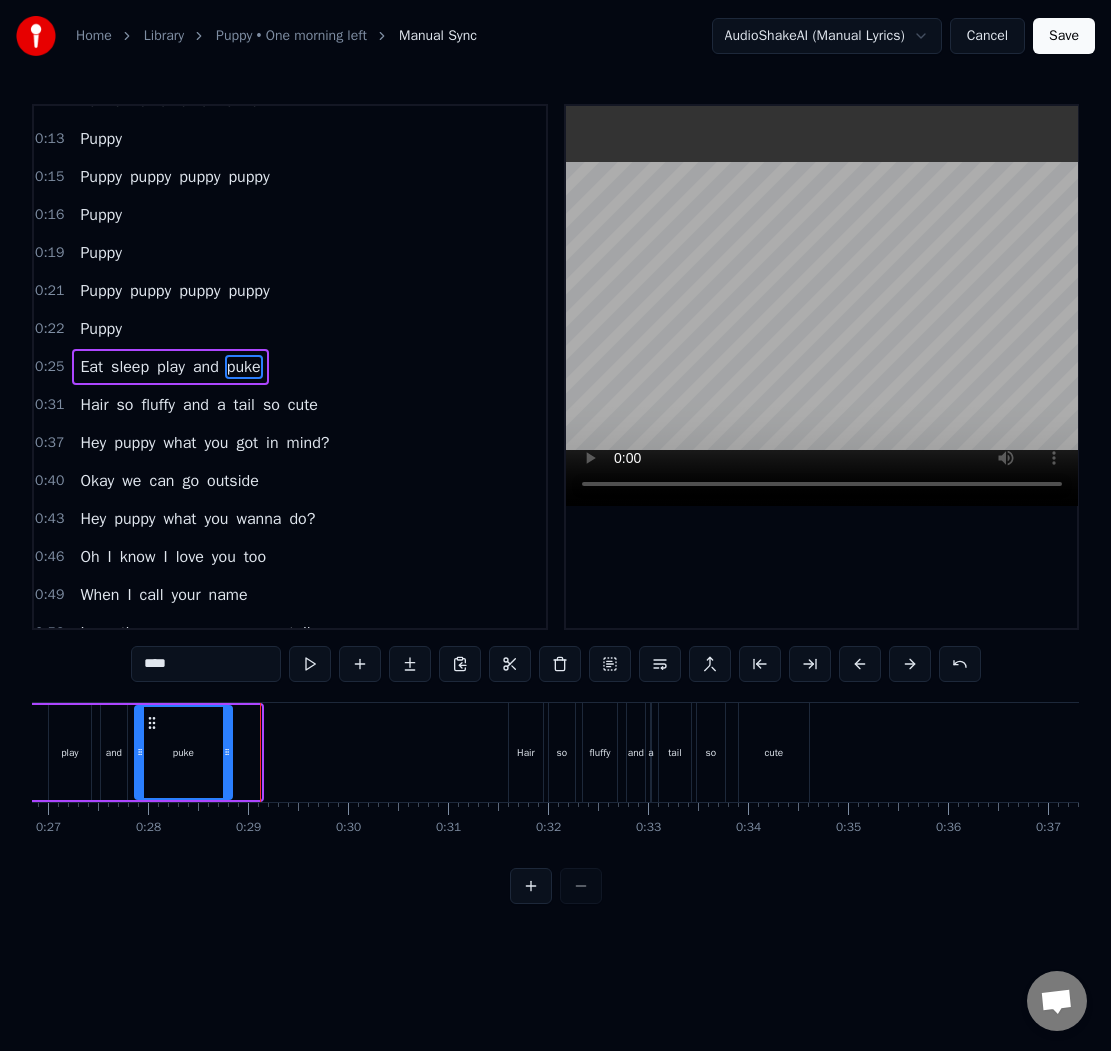 drag, startPoint x: 252, startPoint y: 751, endPoint x: 213, endPoint y: 754, distance: 39.115215 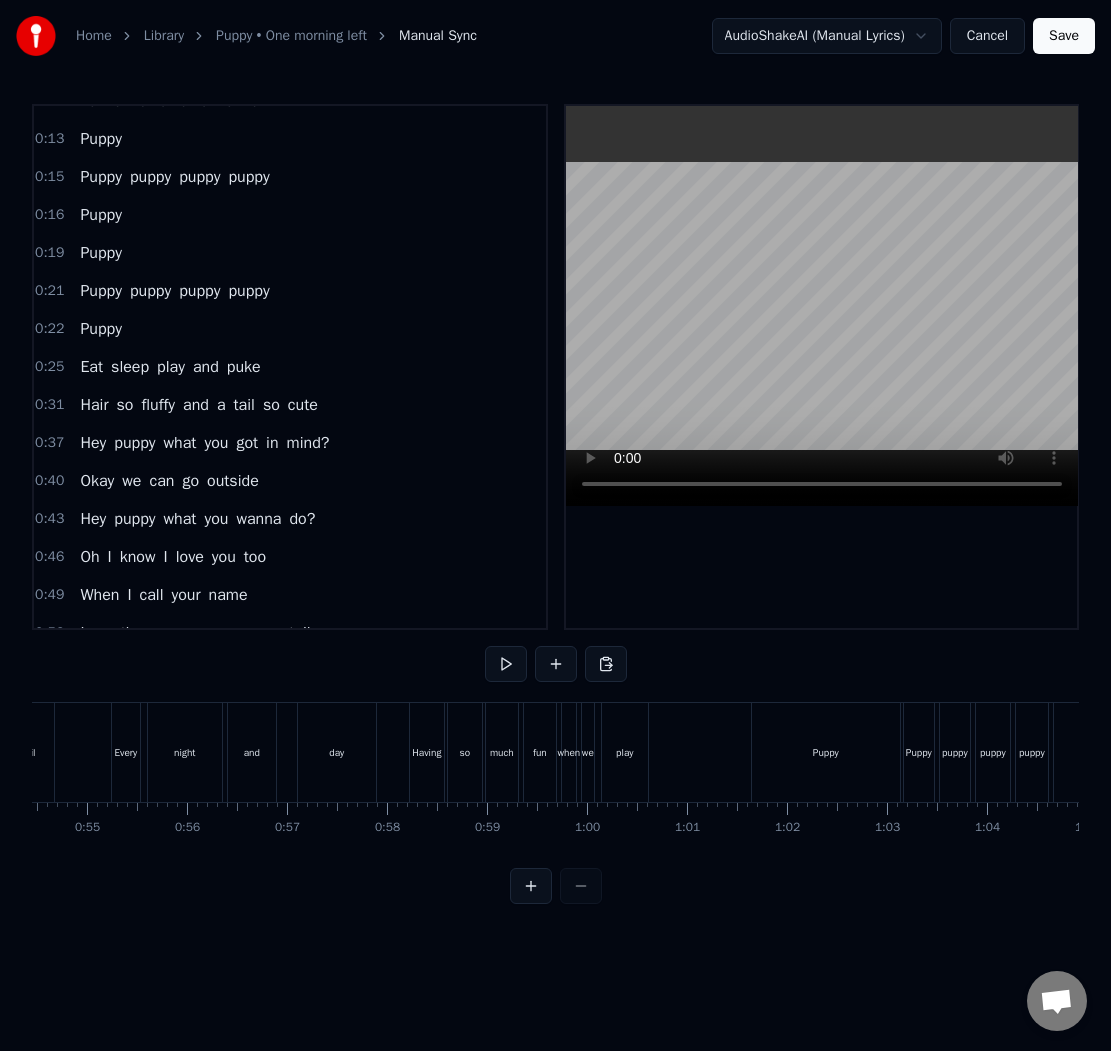 scroll, scrollTop: 0, scrollLeft: 5476, axis: horizontal 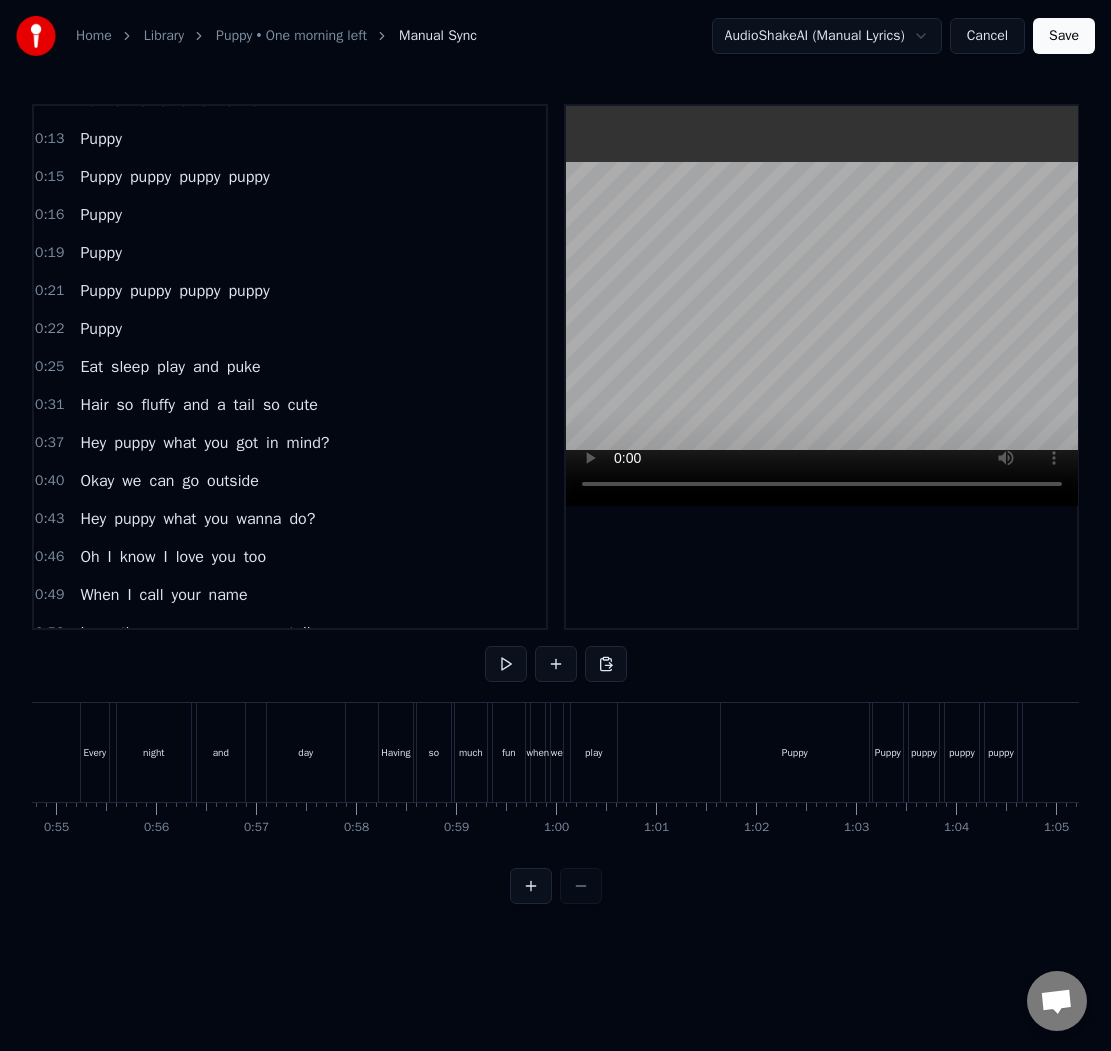 click on "Puppy" at bounding box center (795, 752) 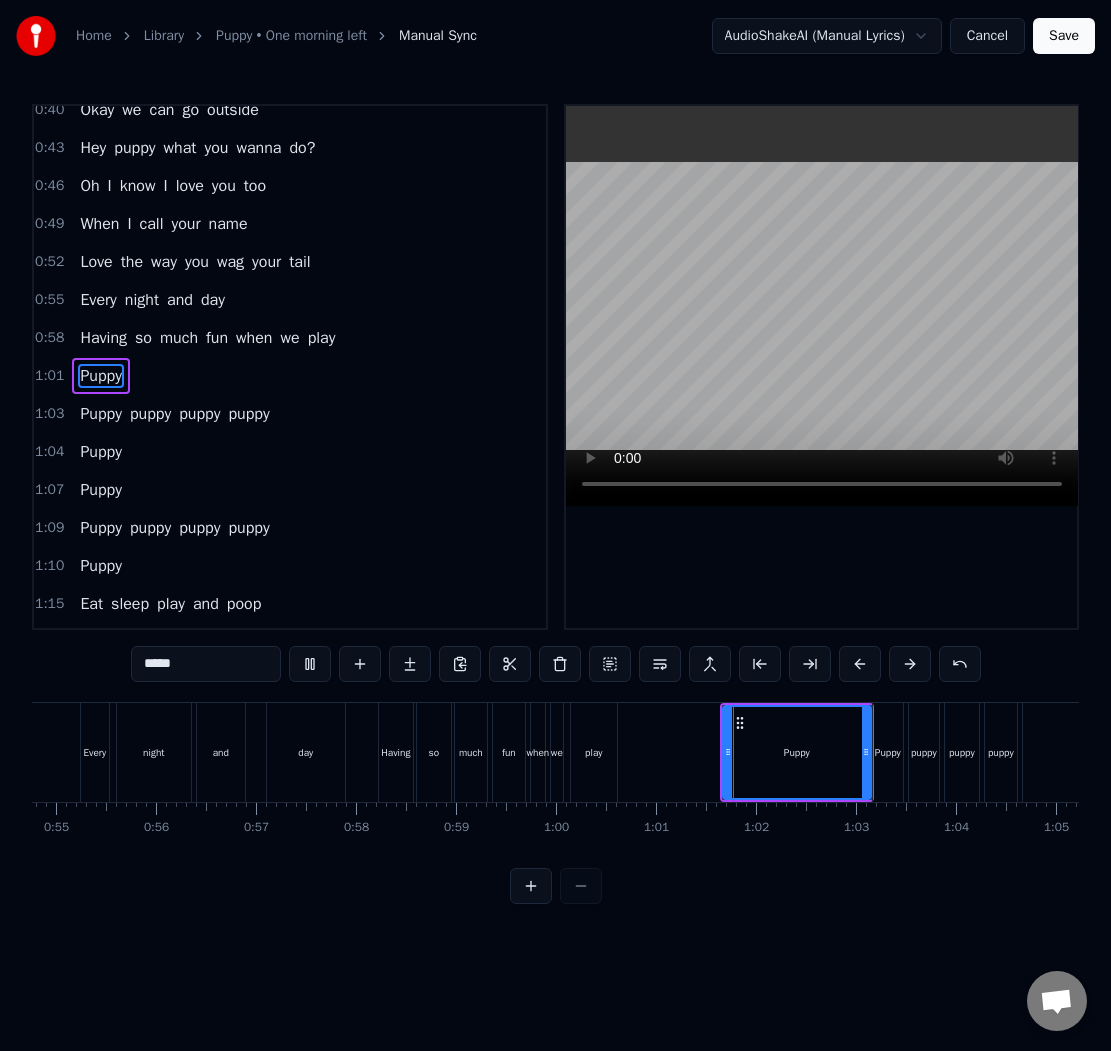 scroll, scrollTop: 518, scrollLeft: 0, axis: vertical 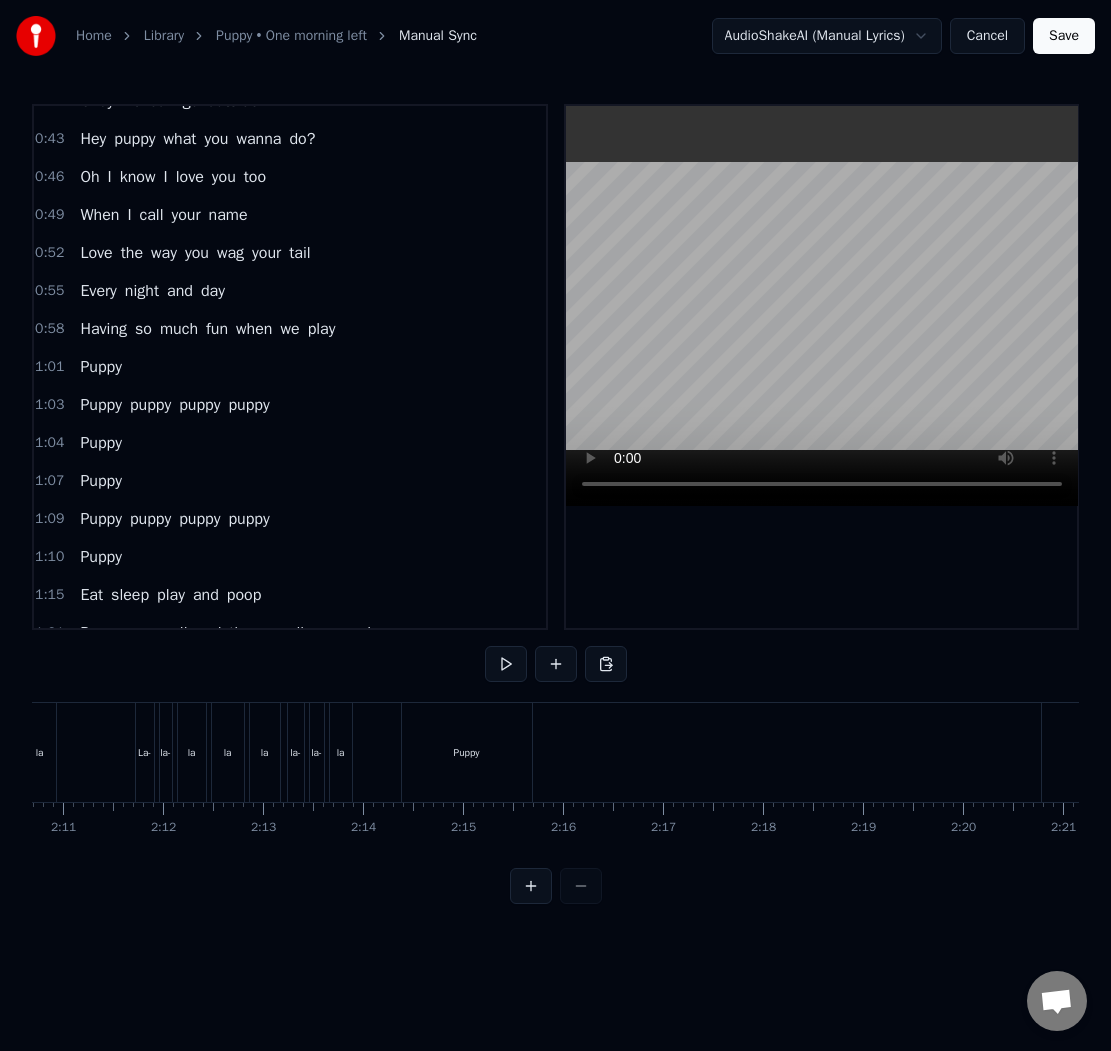 click on "Puppy" at bounding box center (467, 752) 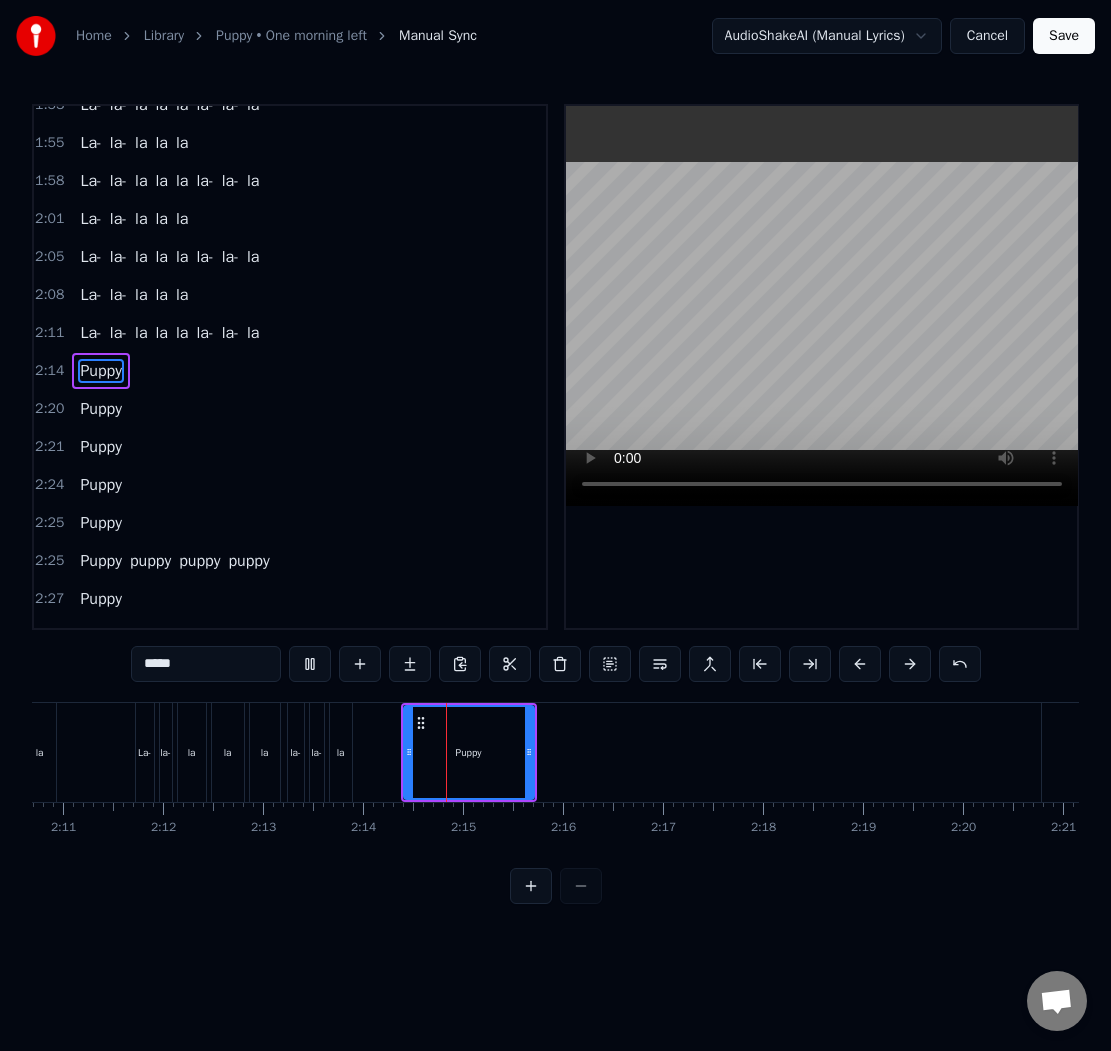 scroll, scrollTop: 1430, scrollLeft: 0, axis: vertical 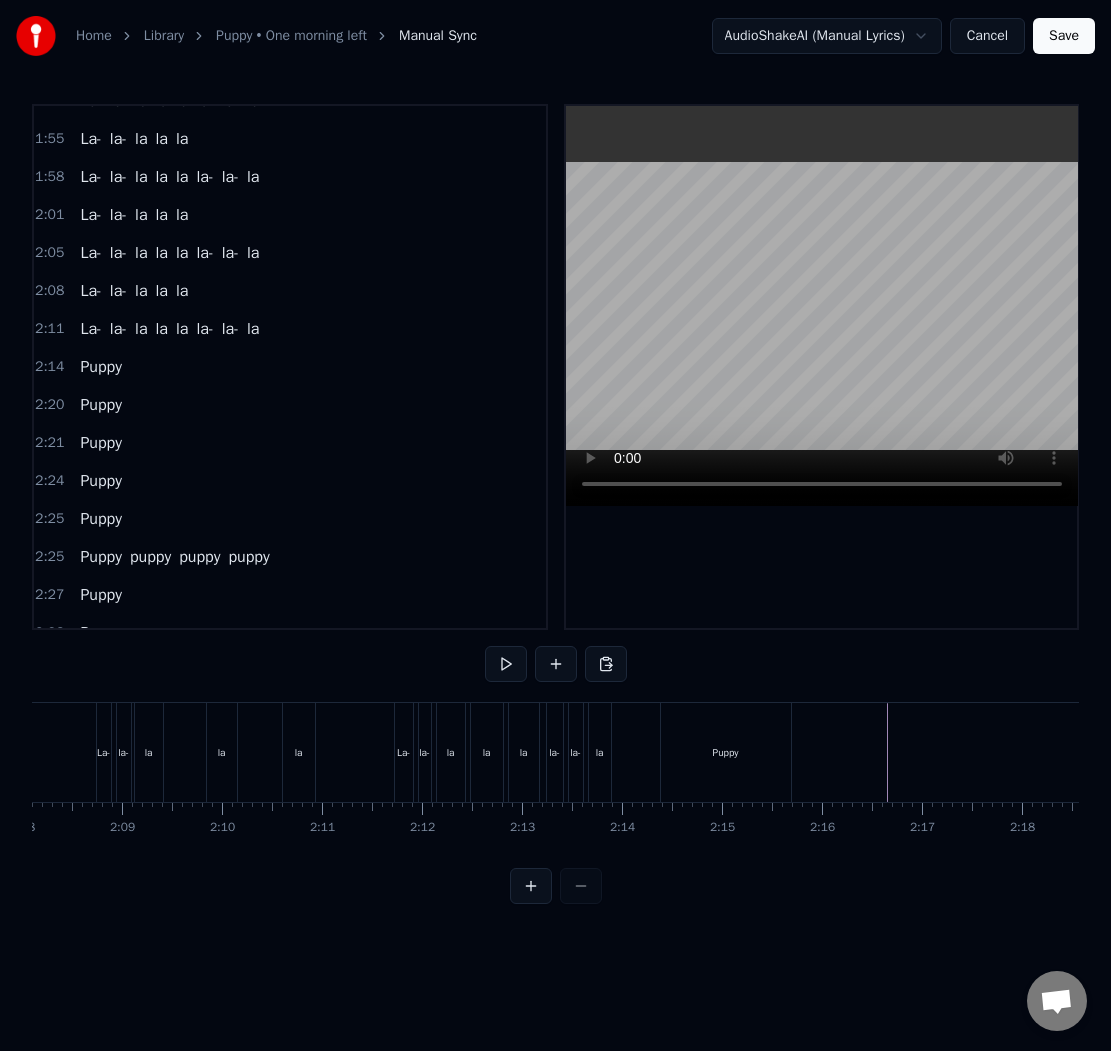 click at bounding box center (-4737, 752) 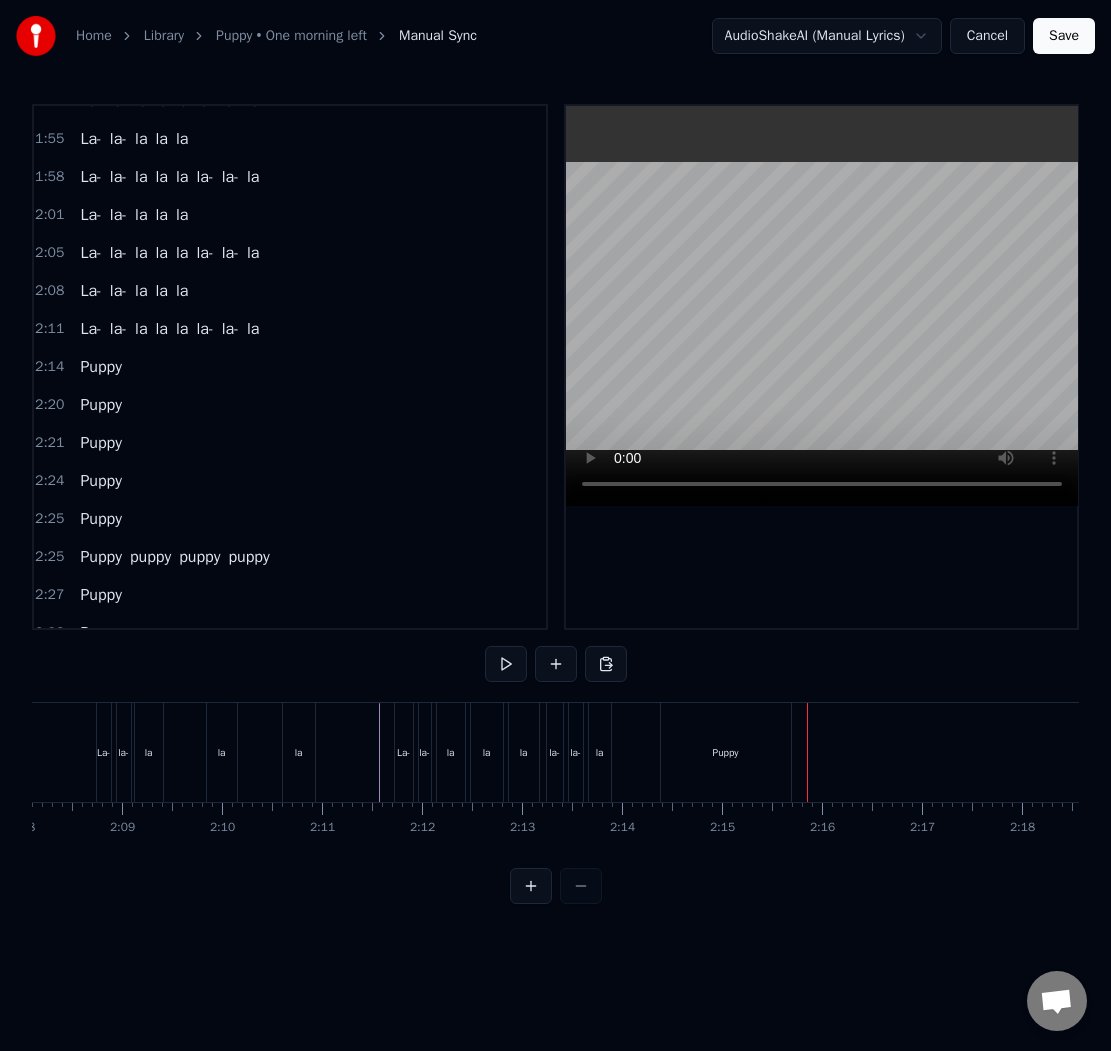 click on "Puppy" at bounding box center [726, 752] 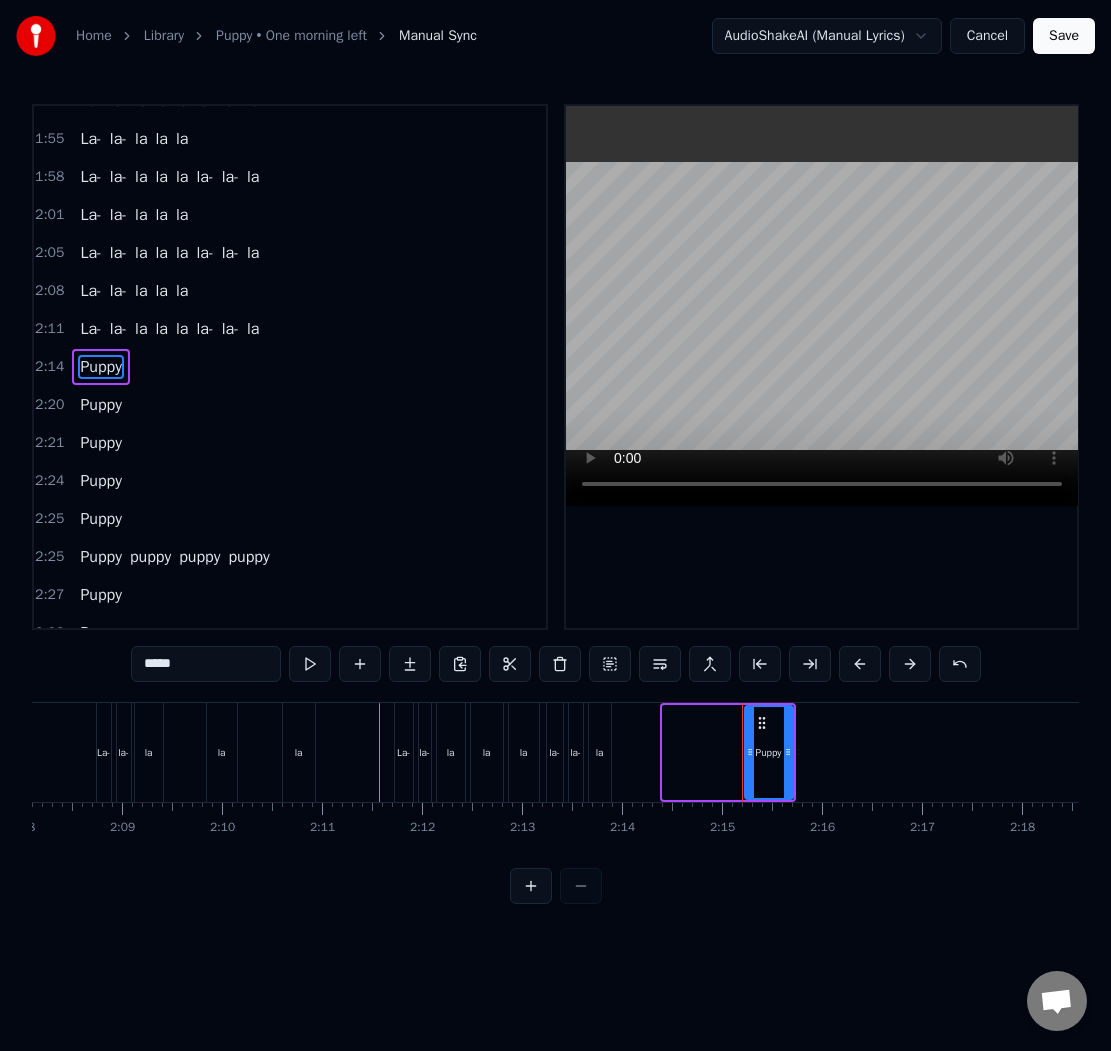 drag, startPoint x: 665, startPoint y: 749, endPoint x: 747, endPoint y: 756, distance: 82.29824 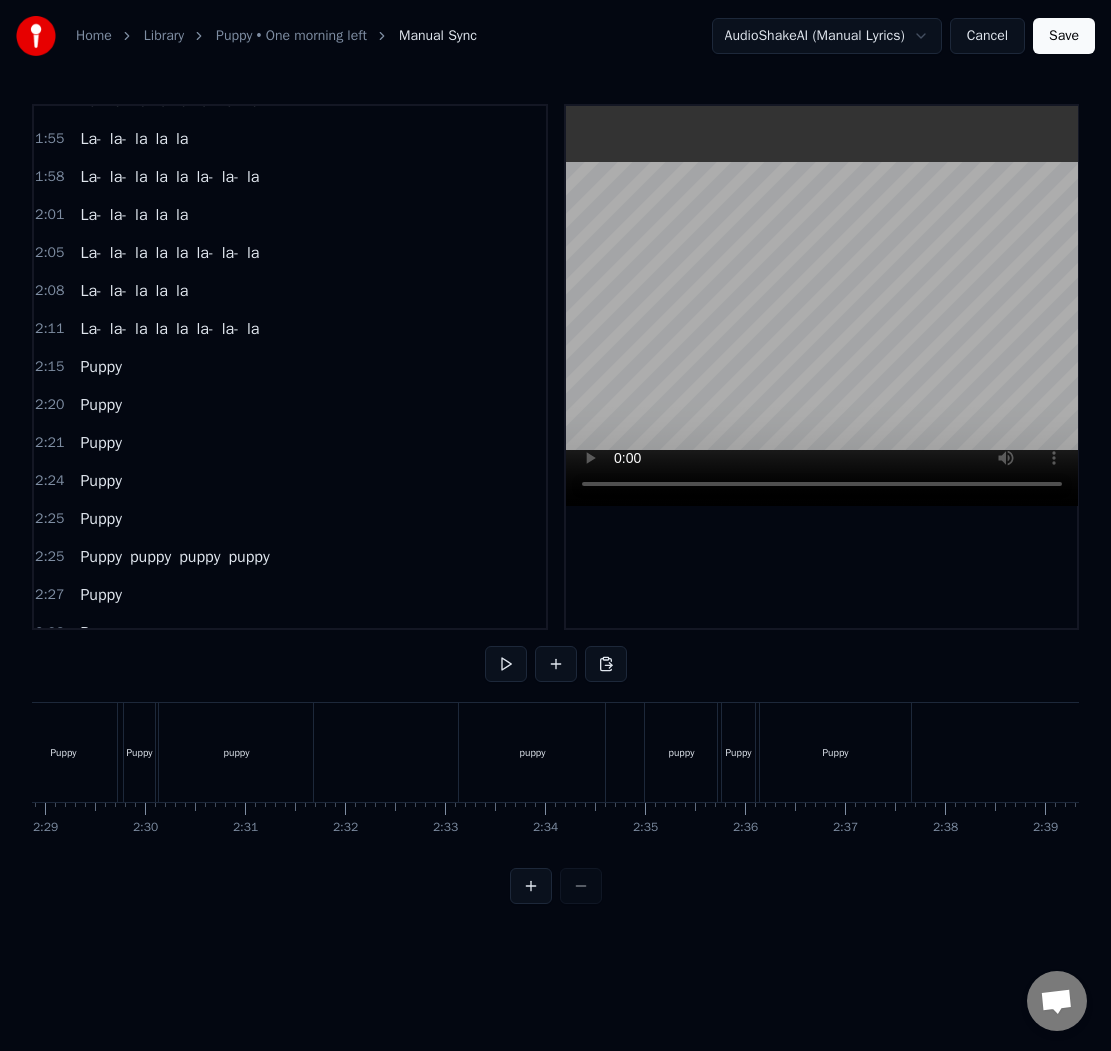 scroll, scrollTop: 0, scrollLeft: 15034, axis: horizontal 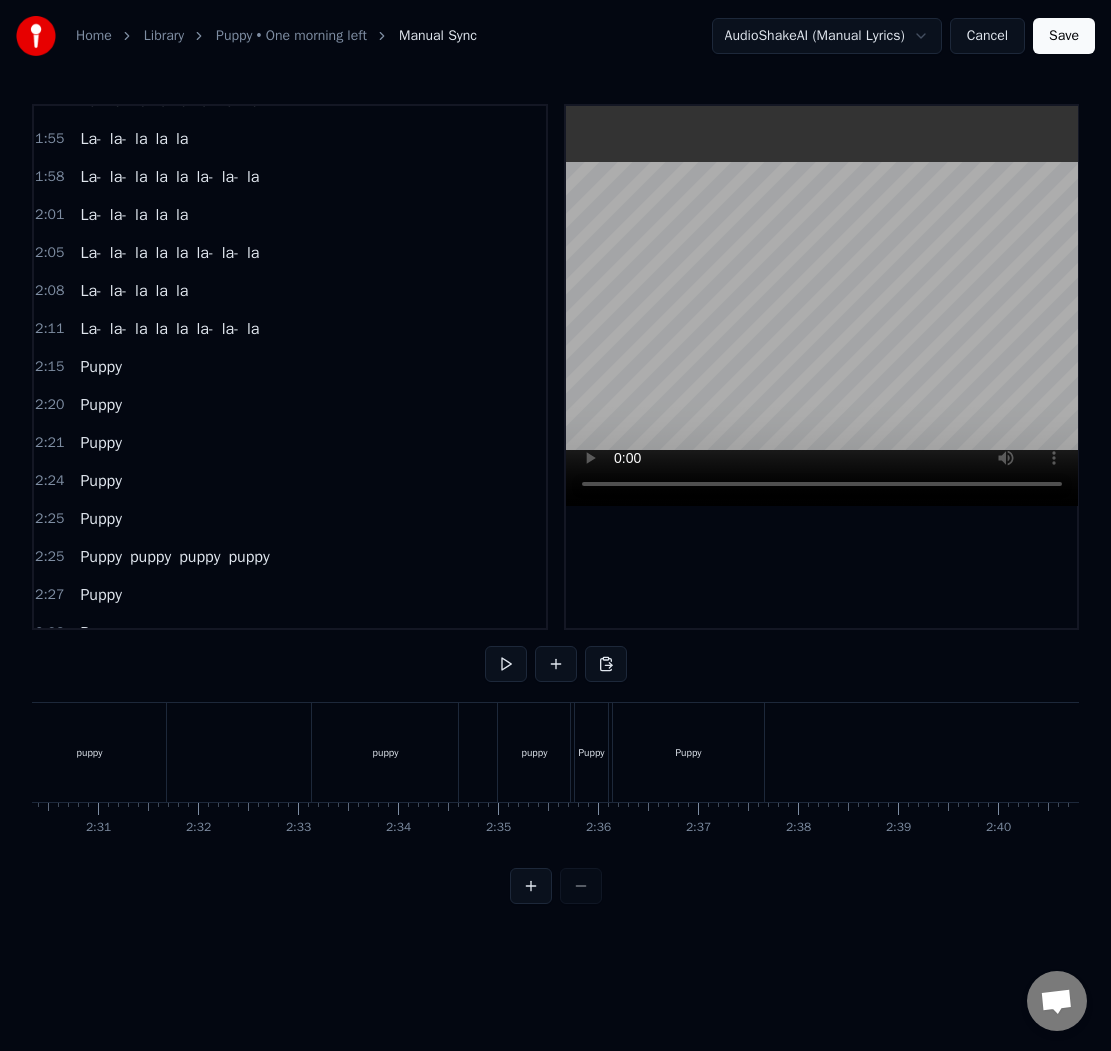click on "Puppy puppy puppy puppy" at bounding box center [276, 752] 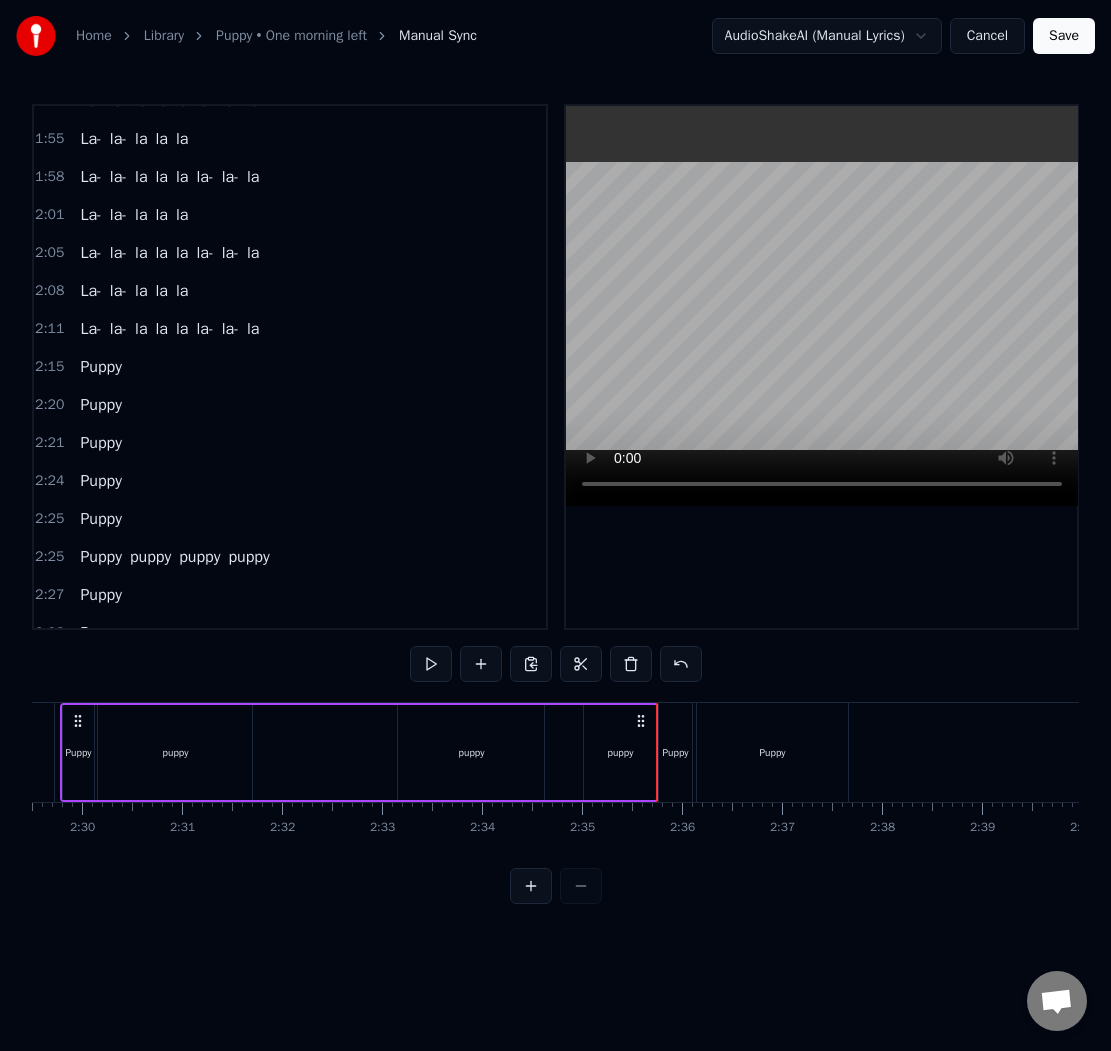 scroll, scrollTop: 0, scrollLeft: 15034, axis: horizontal 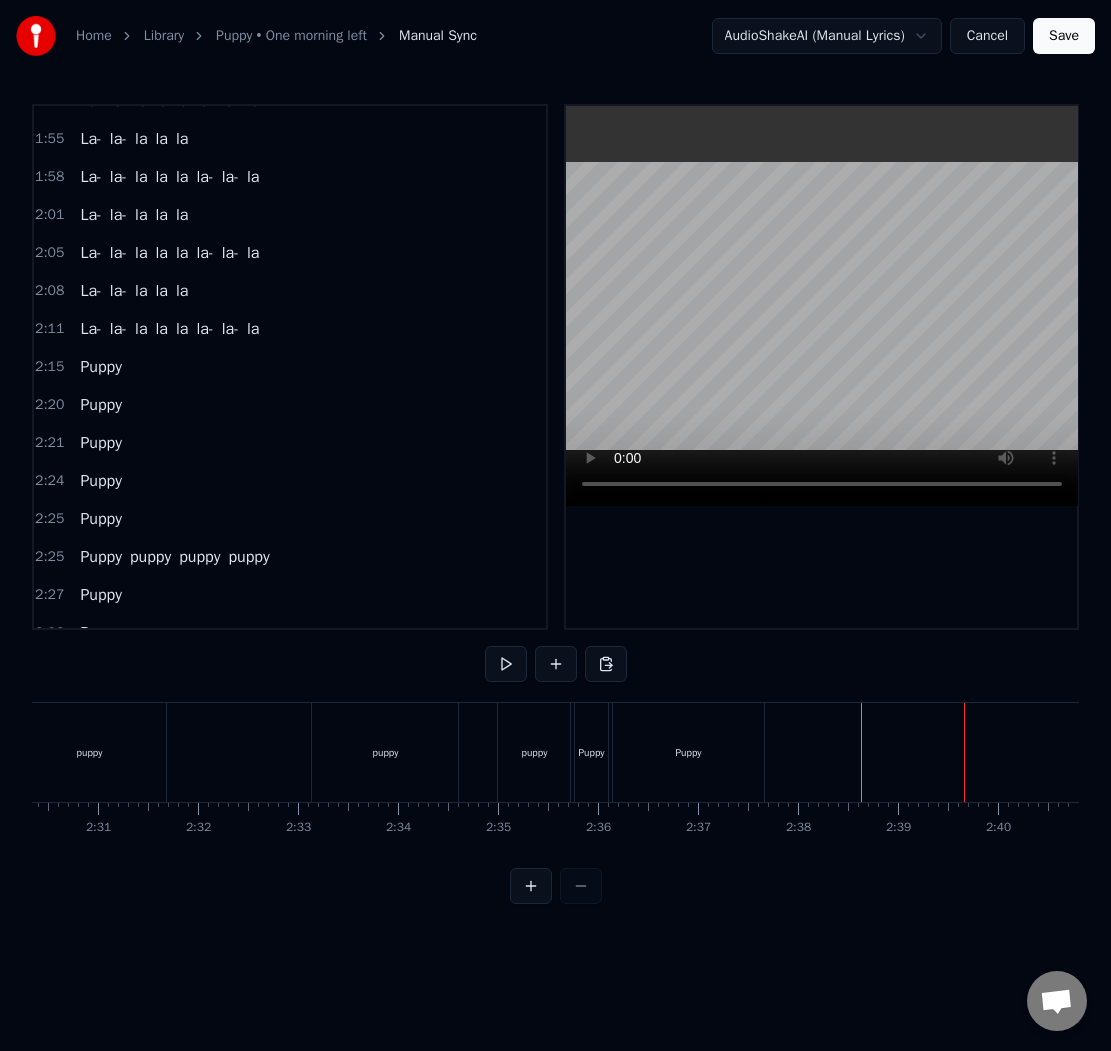 click on "Puppy" at bounding box center (689, 752) 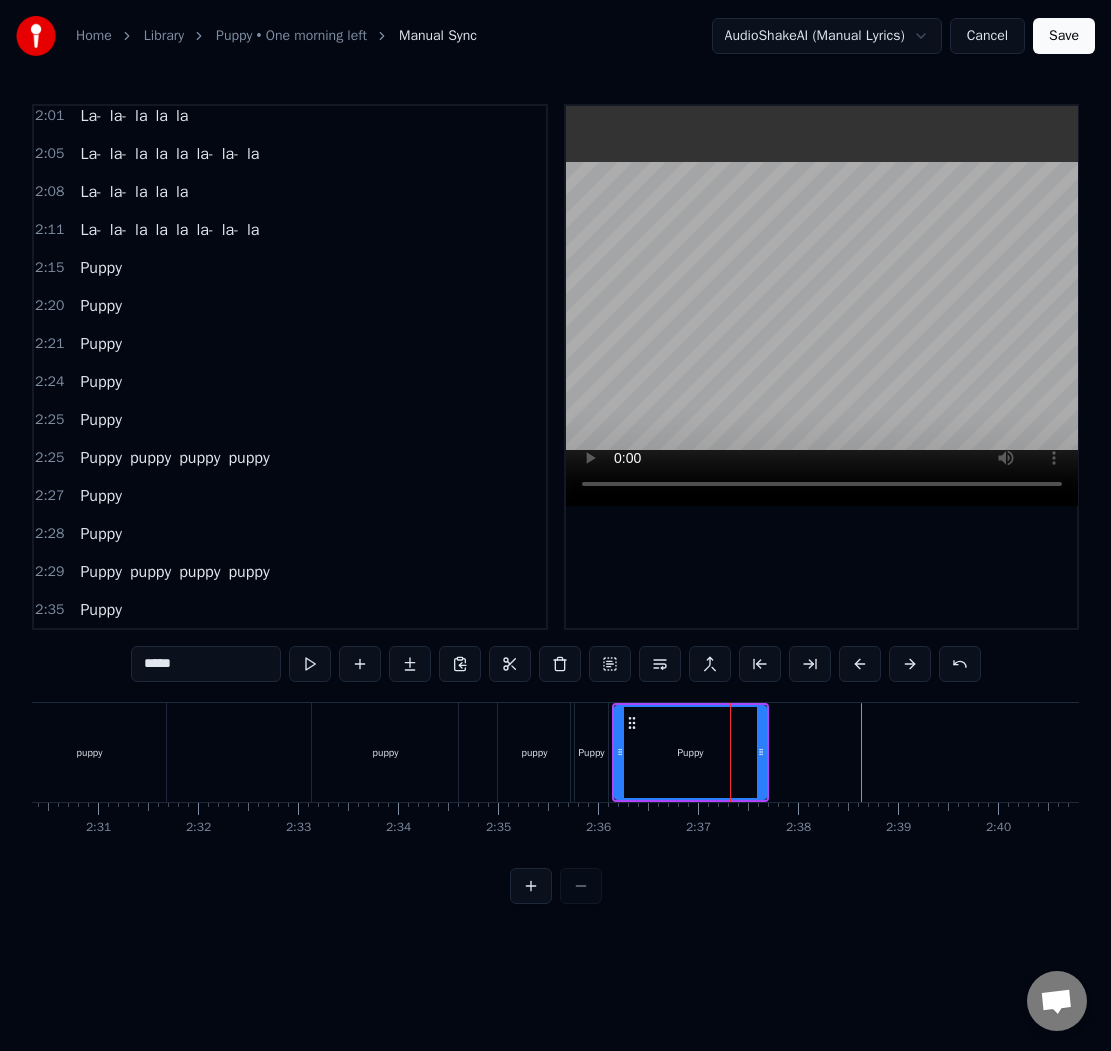 scroll, scrollTop: 1568, scrollLeft: 0, axis: vertical 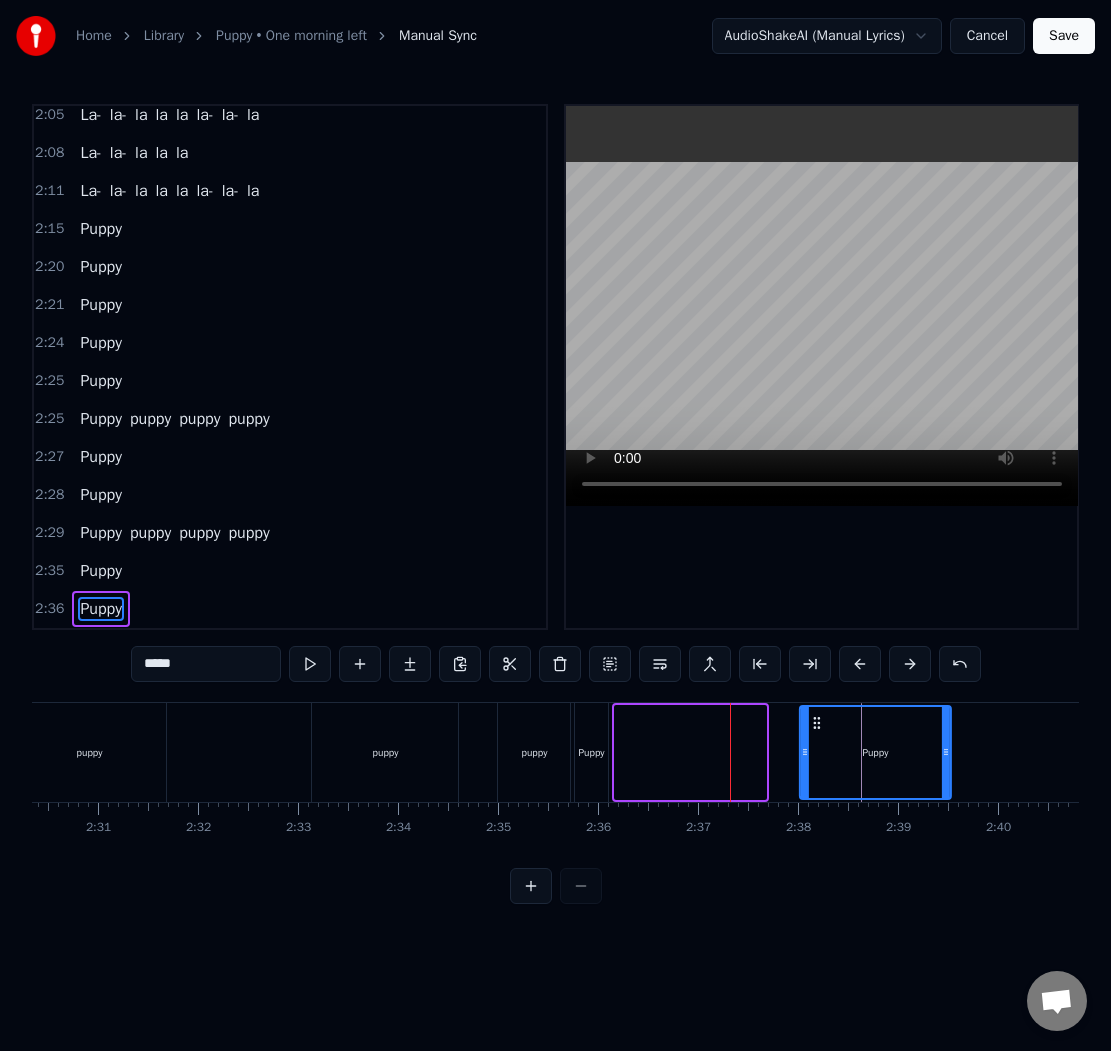 drag, startPoint x: 630, startPoint y: 724, endPoint x: 820, endPoint y: 732, distance: 190.16835 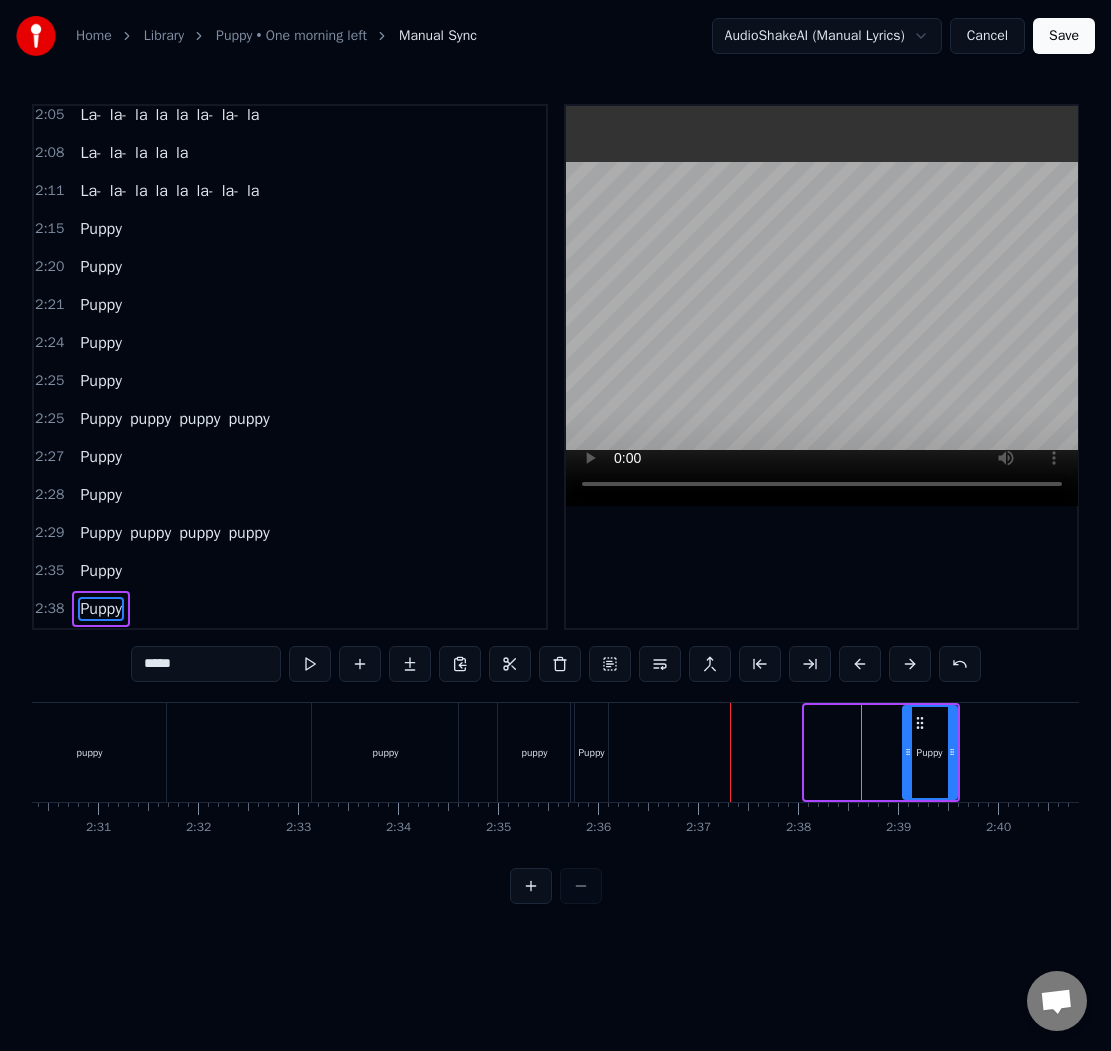 drag, startPoint x: 807, startPoint y: 759, endPoint x: 905, endPoint y: 760, distance: 98.005104 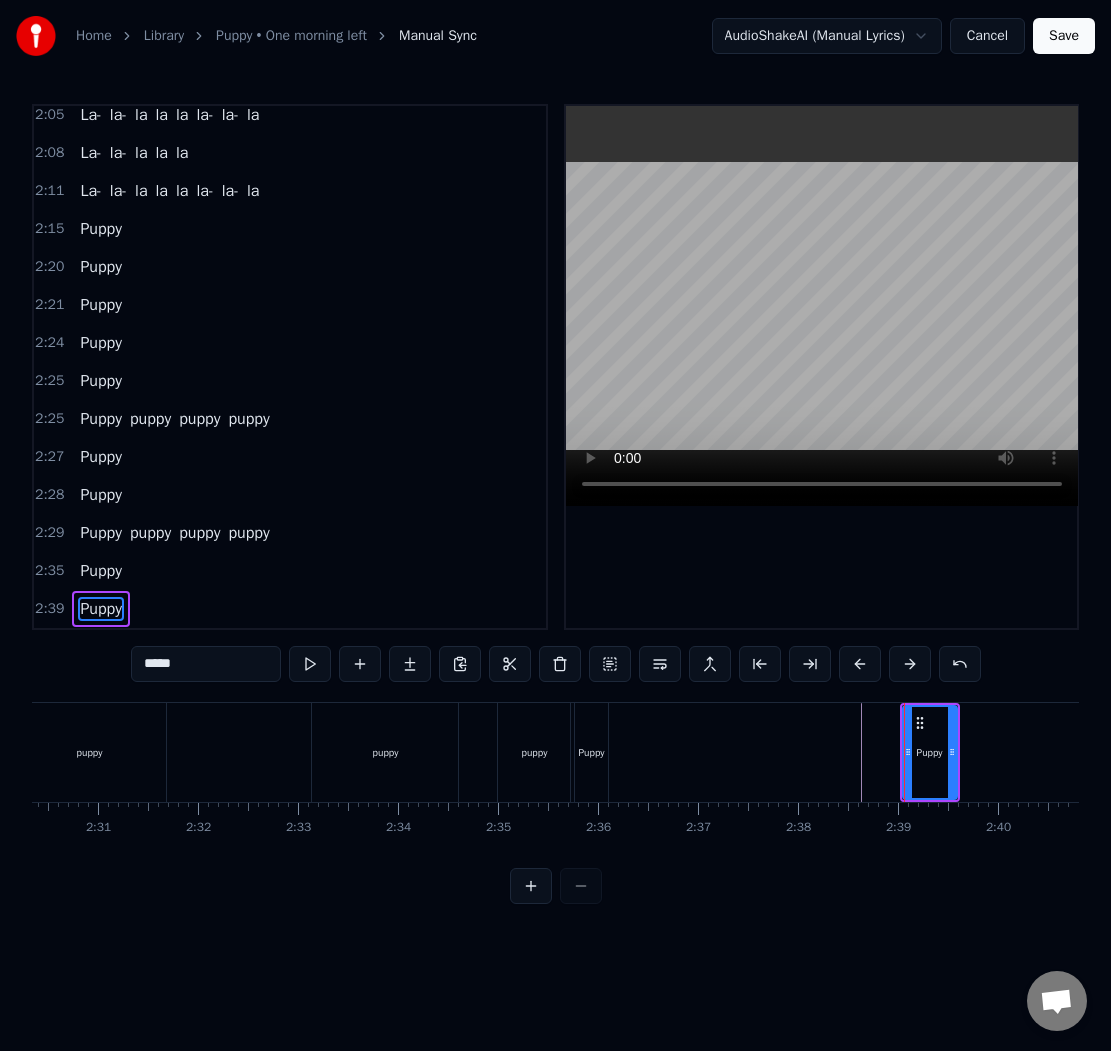 click on "Puppy" at bounding box center [592, 752] 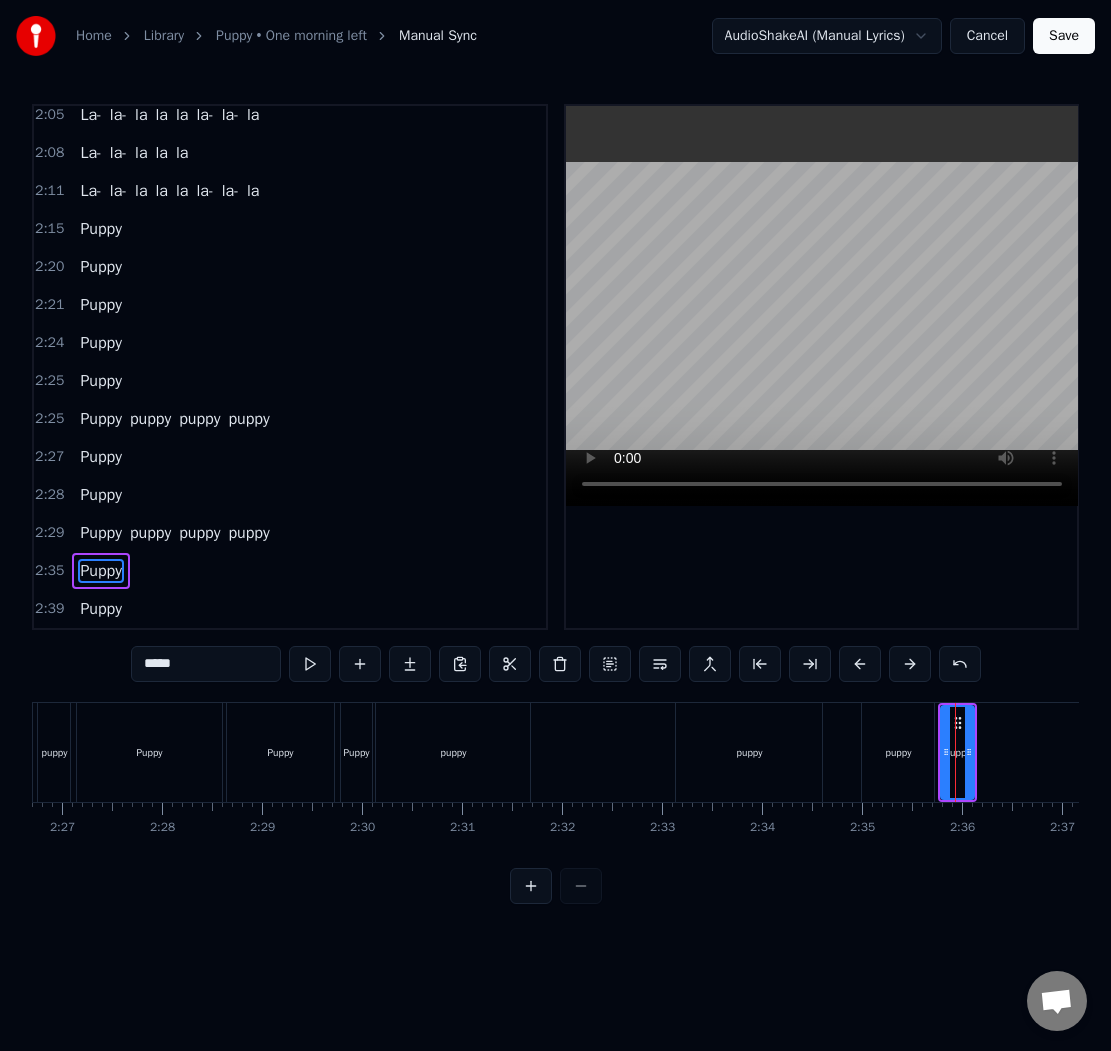 scroll, scrollTop: 0, scrollLeft: 14673, axis: horizontal 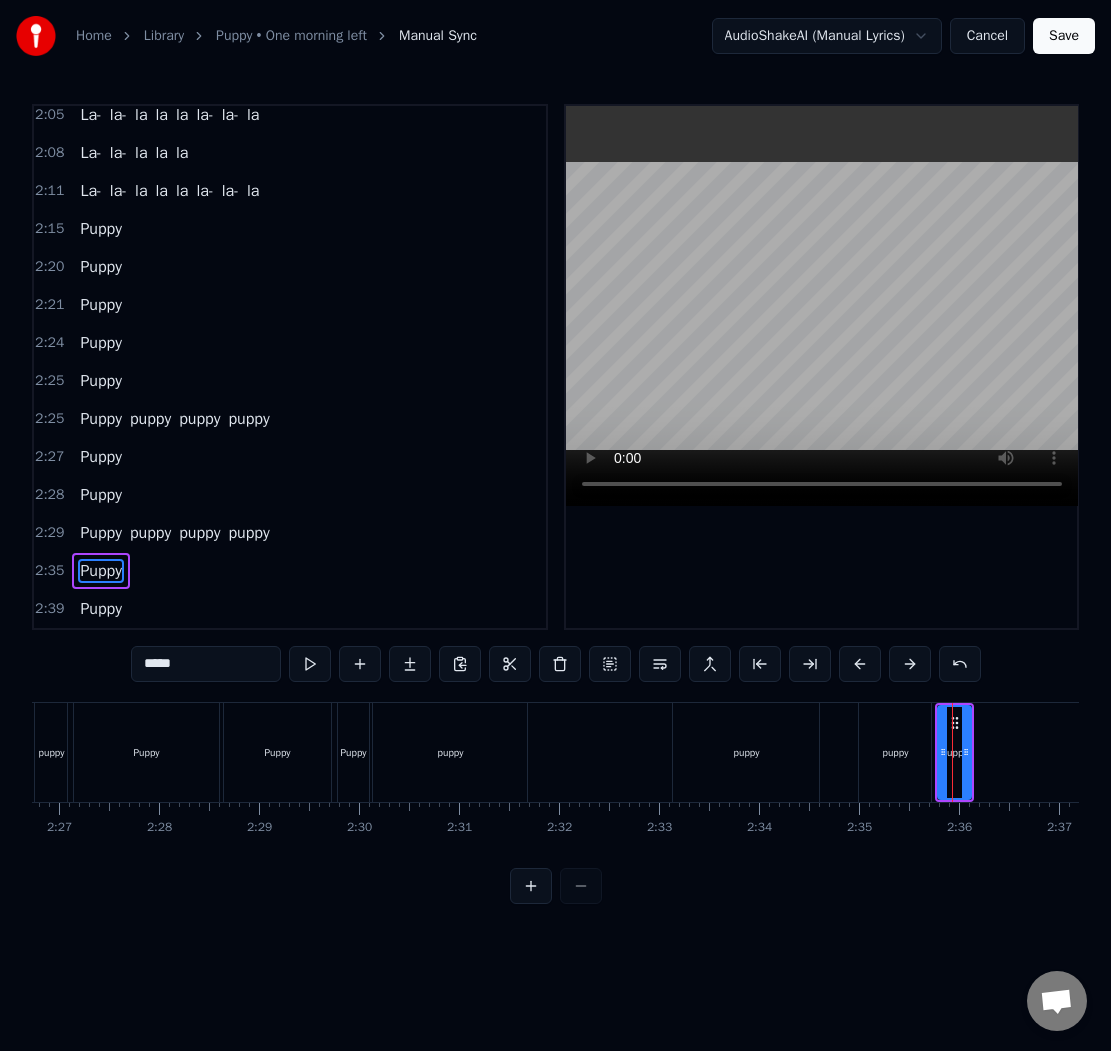 click on "Puppy" at bounding box center (354, 752) 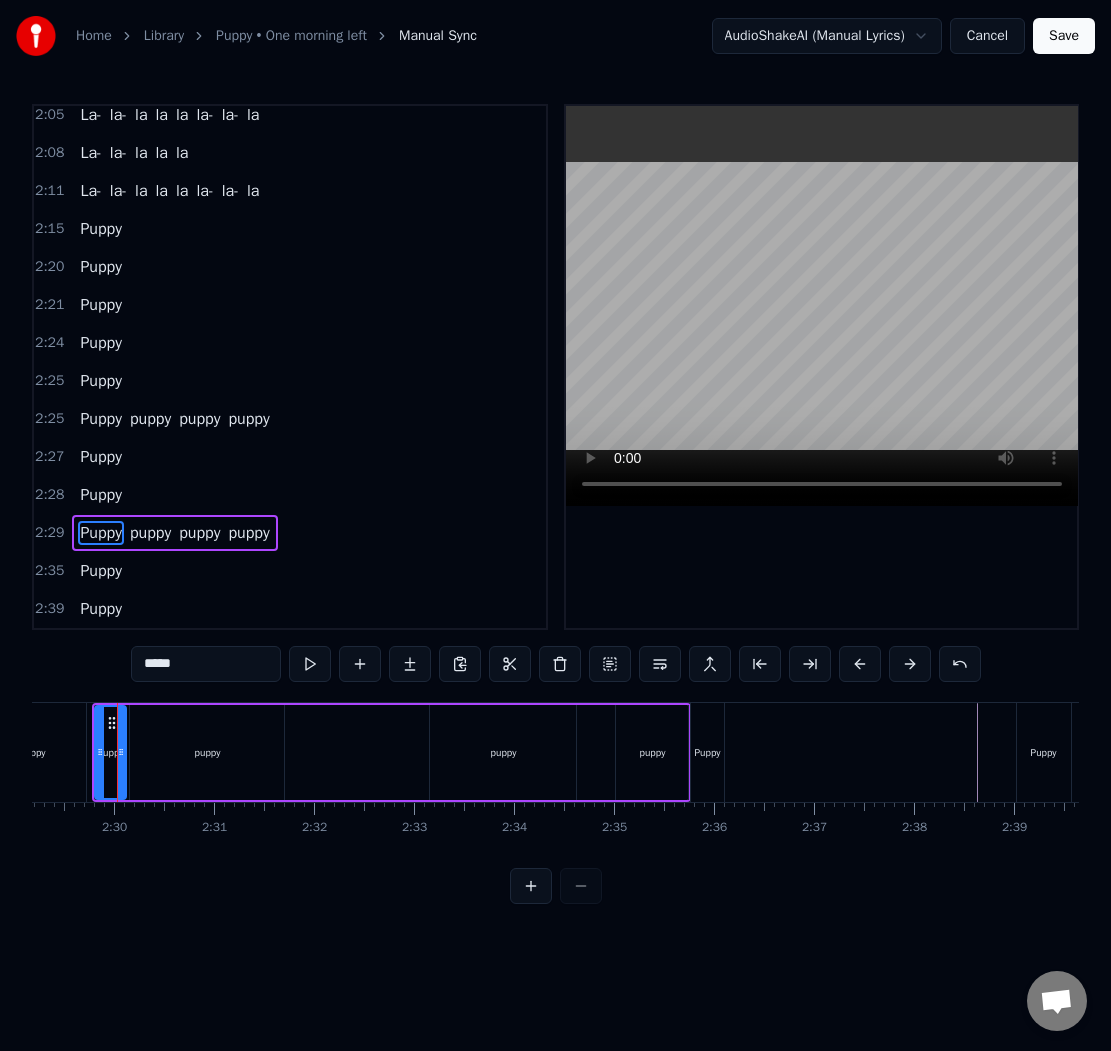 scroll, scrollTop: 0, scrollLeft: 14919, axis: horizontal 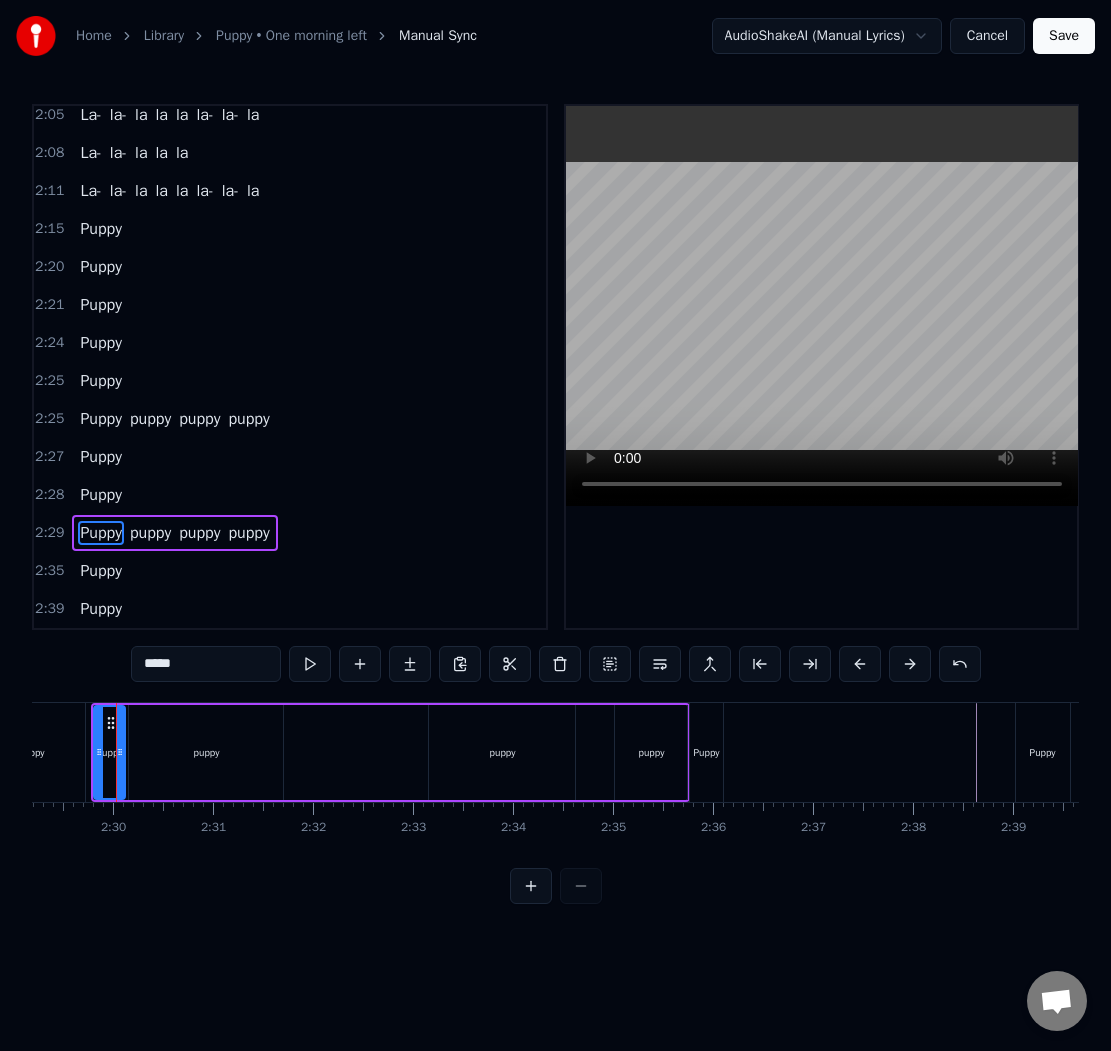 click at bounding box center [-6846, 752] 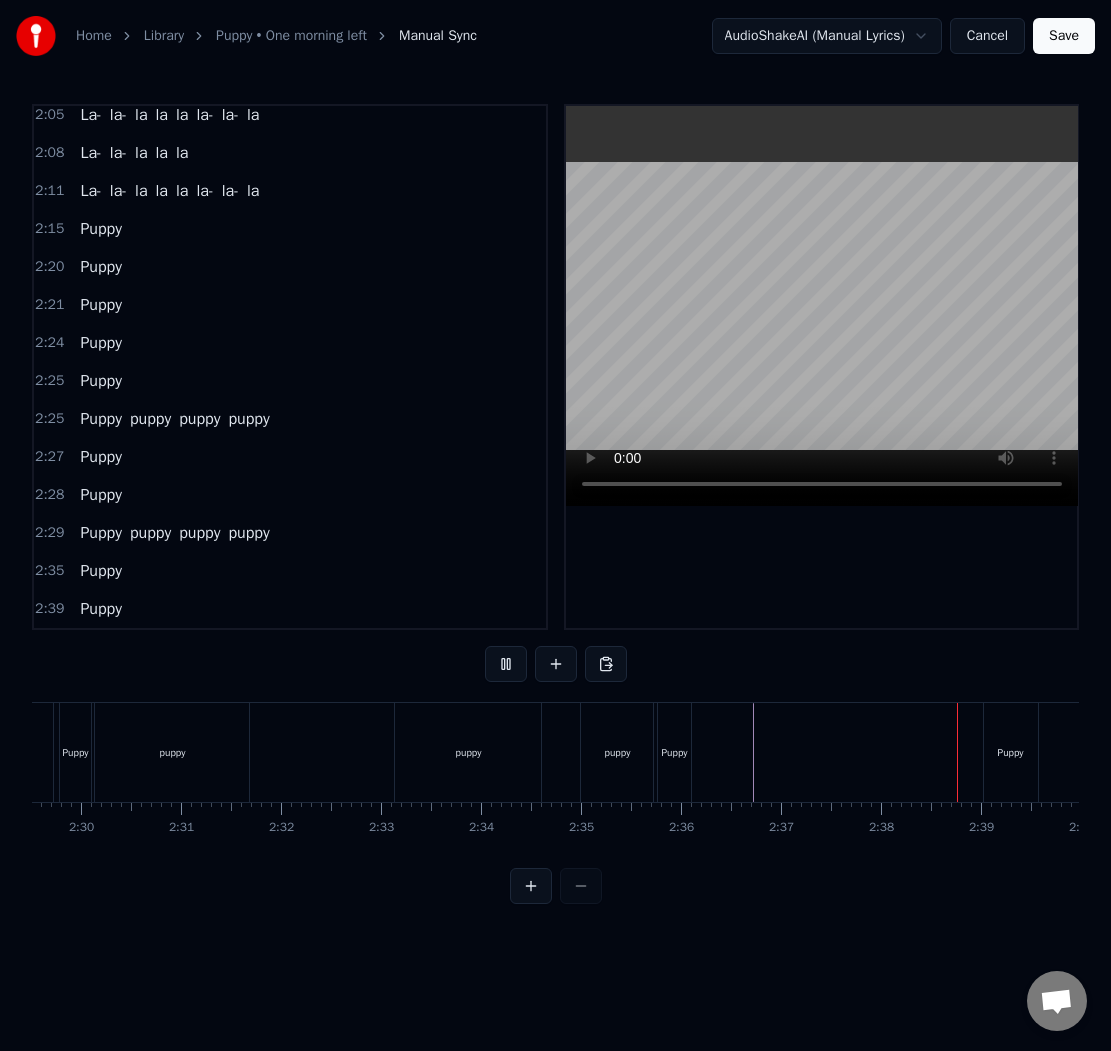 scroll, scrollTop: 0, scrollLeft: 15034, axis: horizontal 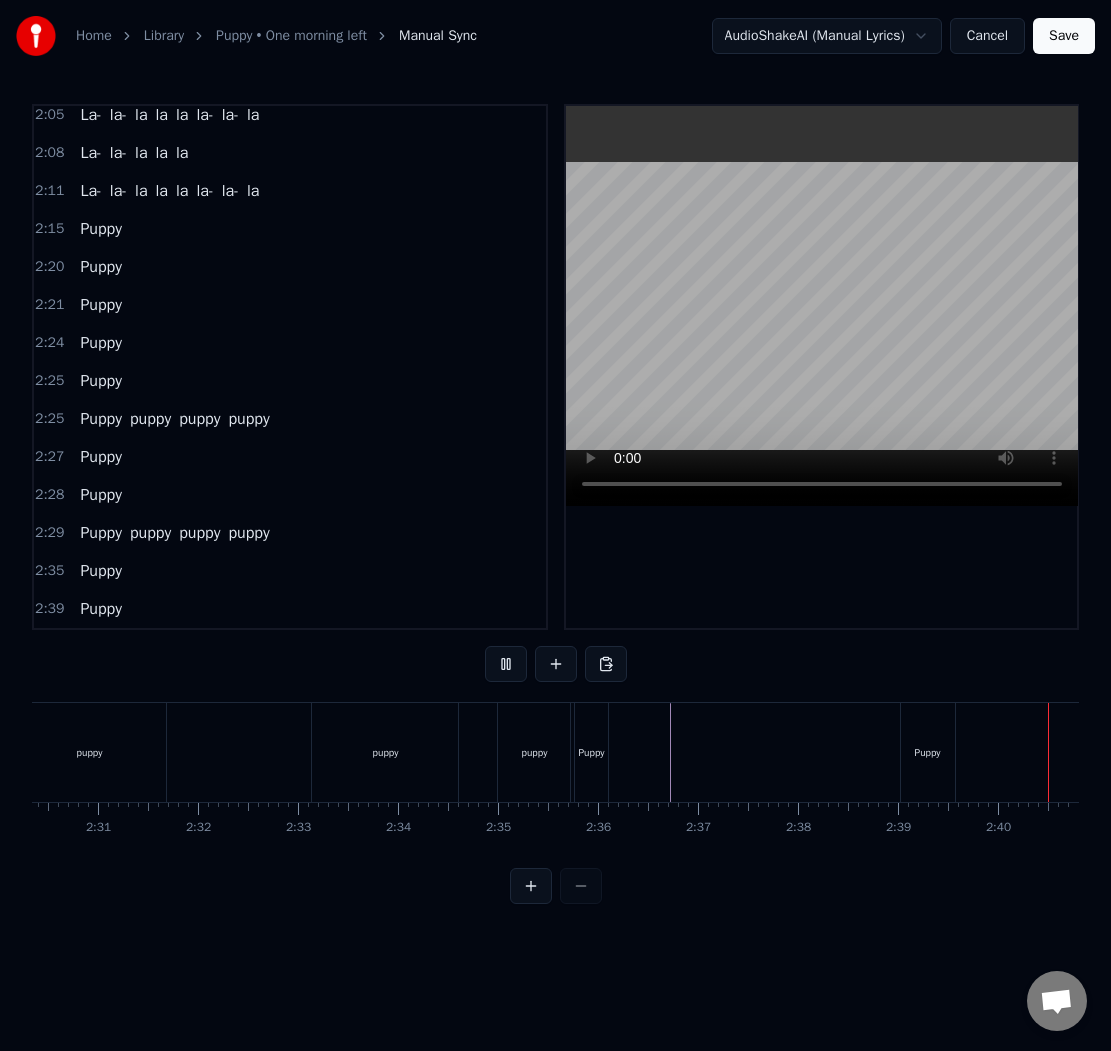 click at bounding box center [-6961, 752] 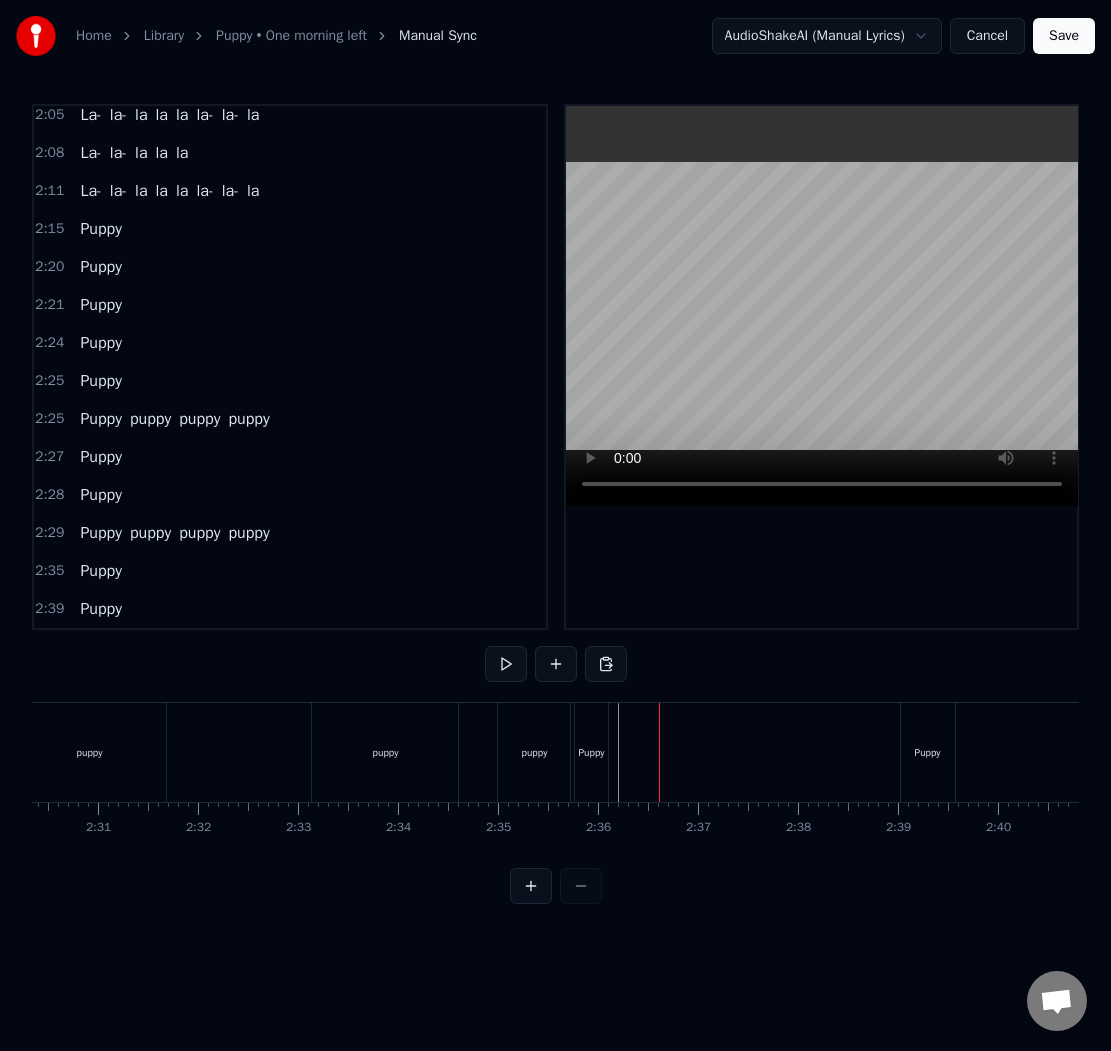 click on "Puppy" at bounding box center [592, 752] 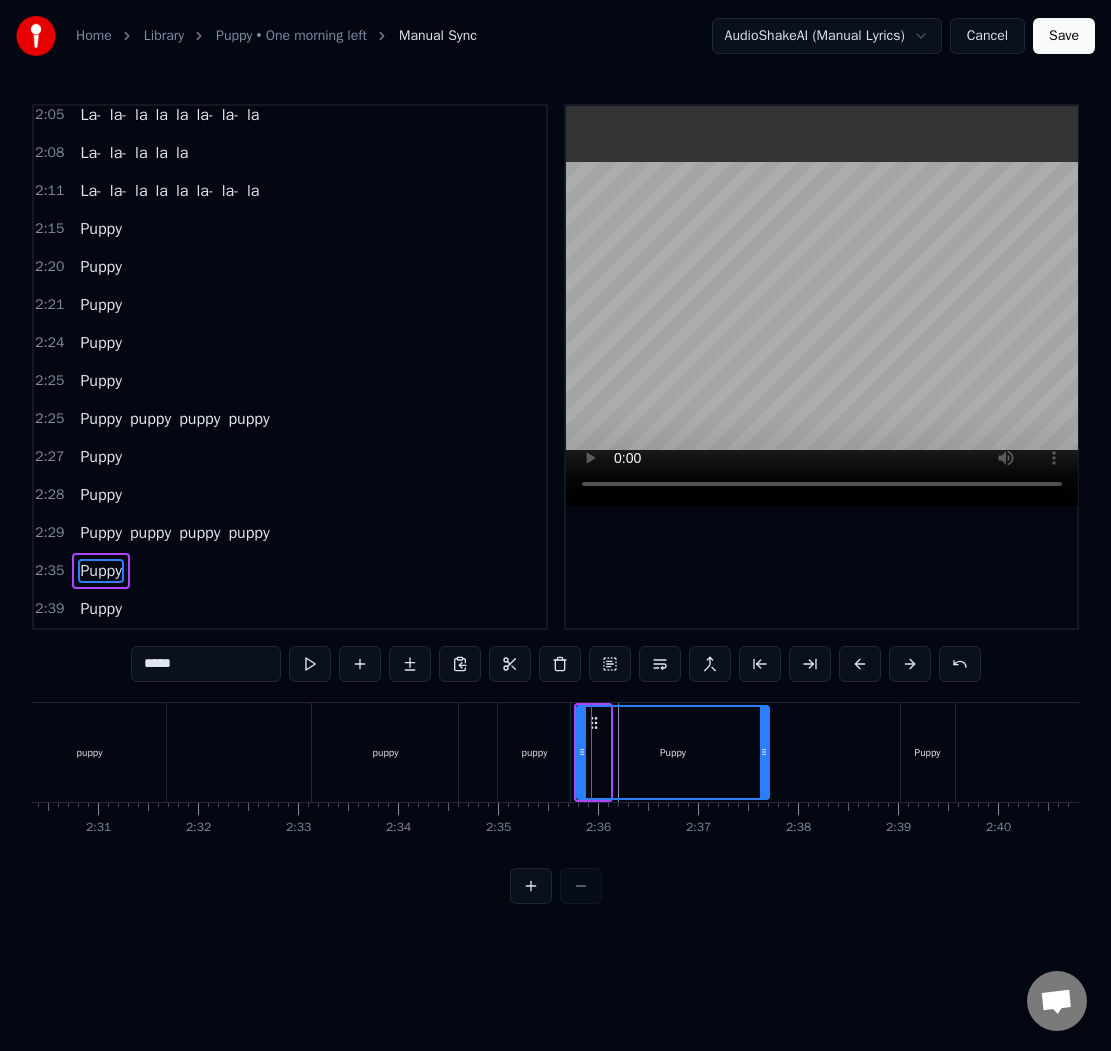 drag, startPoint x: 608, startPoint y: 747, endPoint x: 767, endPoint y: 738, distance: 159.25452 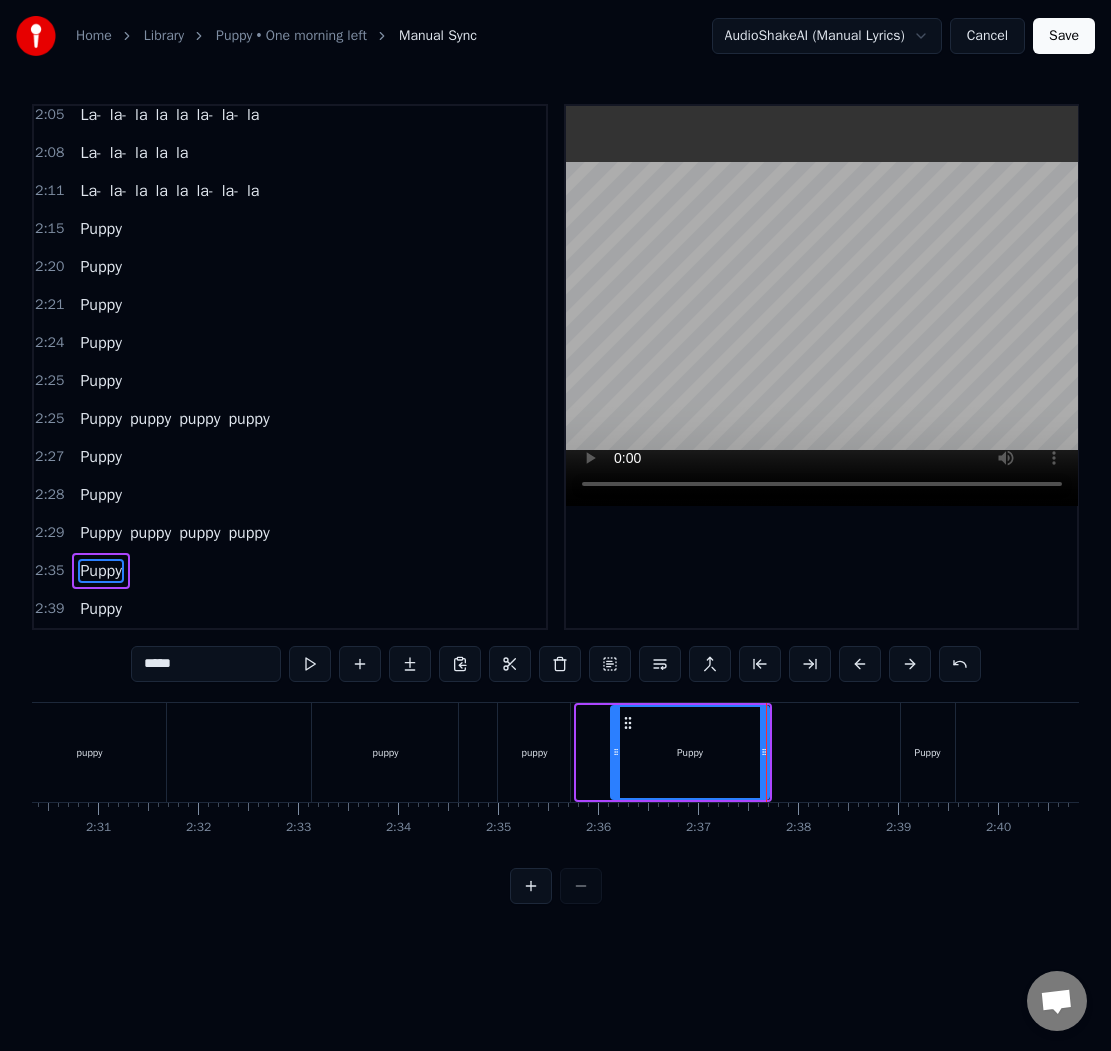 drag, startPoint x: 578, startPoint y: 748, endPoint x: 616, endPoint y: 748, distance: 38 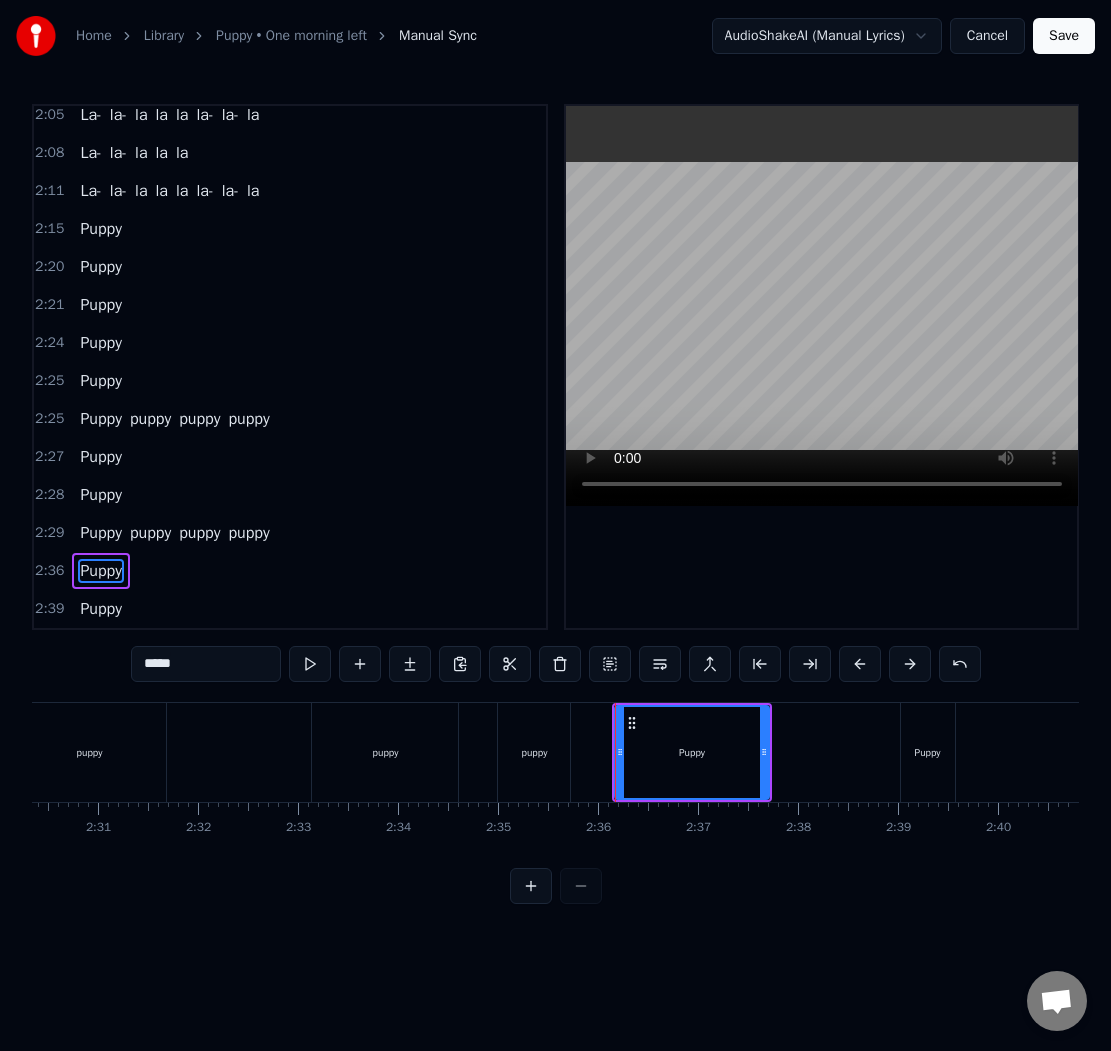 click at bounding box center [-6961, 752] 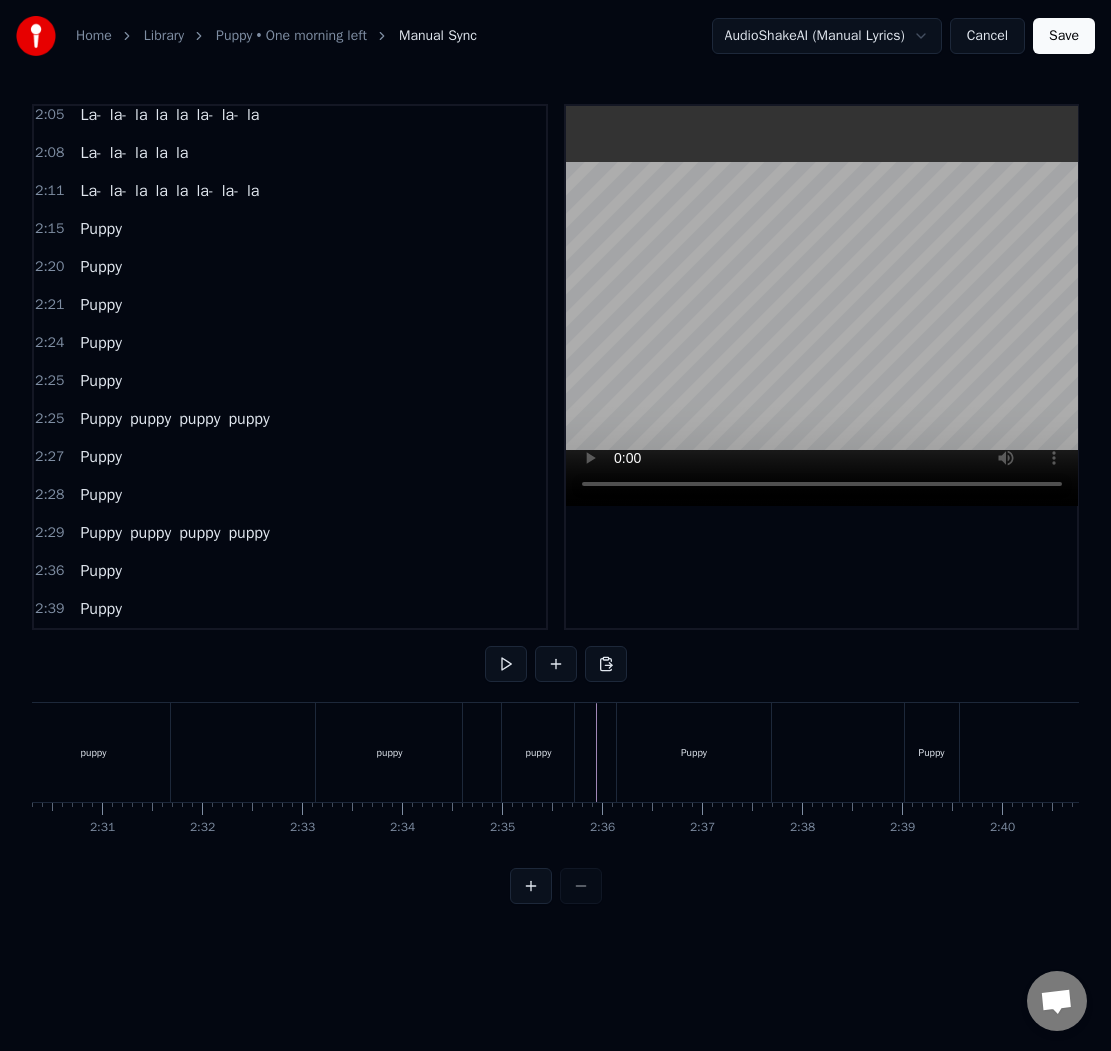 scroll, scrollTop: 0, scrollLeft: 15025, axis: horizontal 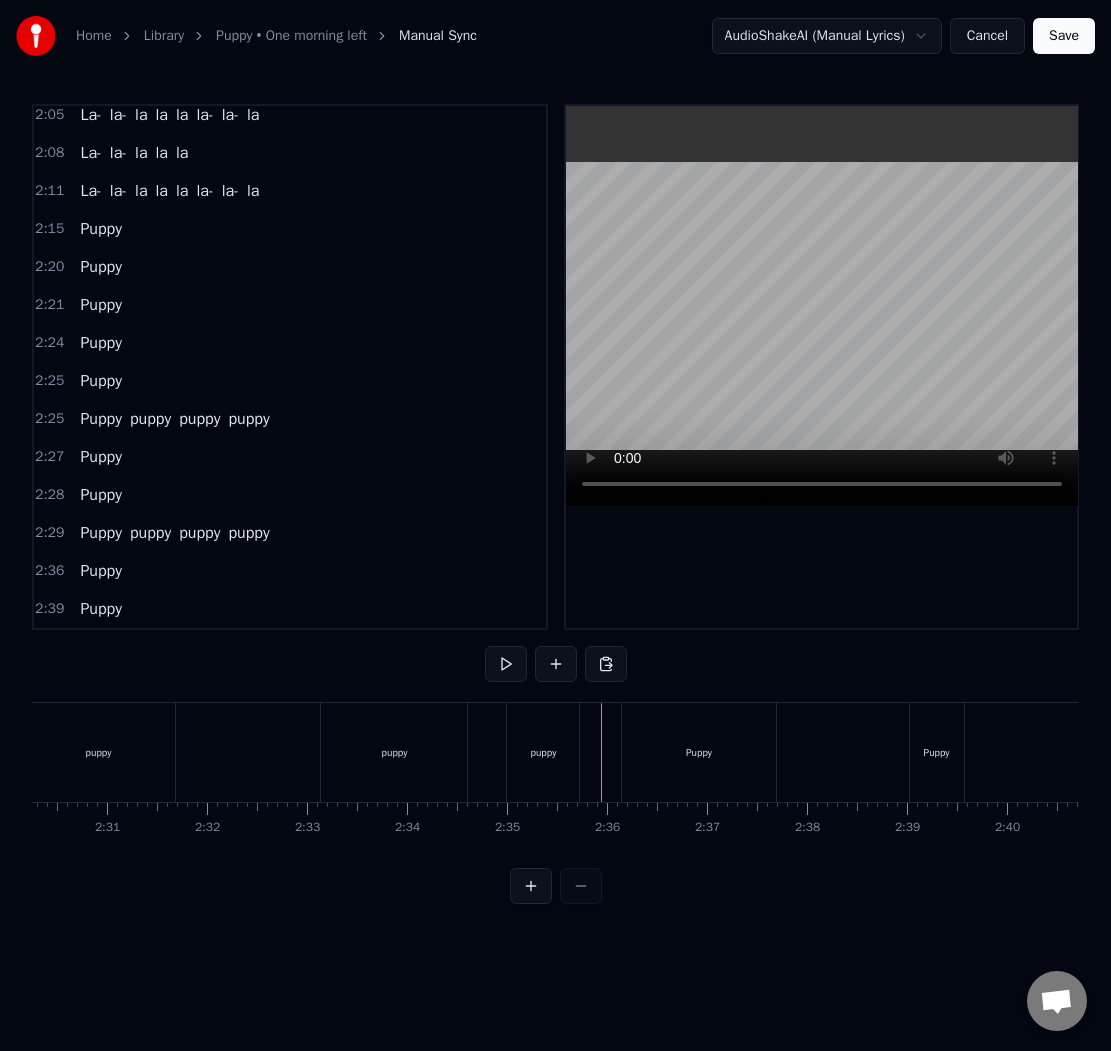 click on "Puppy puppy puppy puppy" at bounding box center [285, 752] 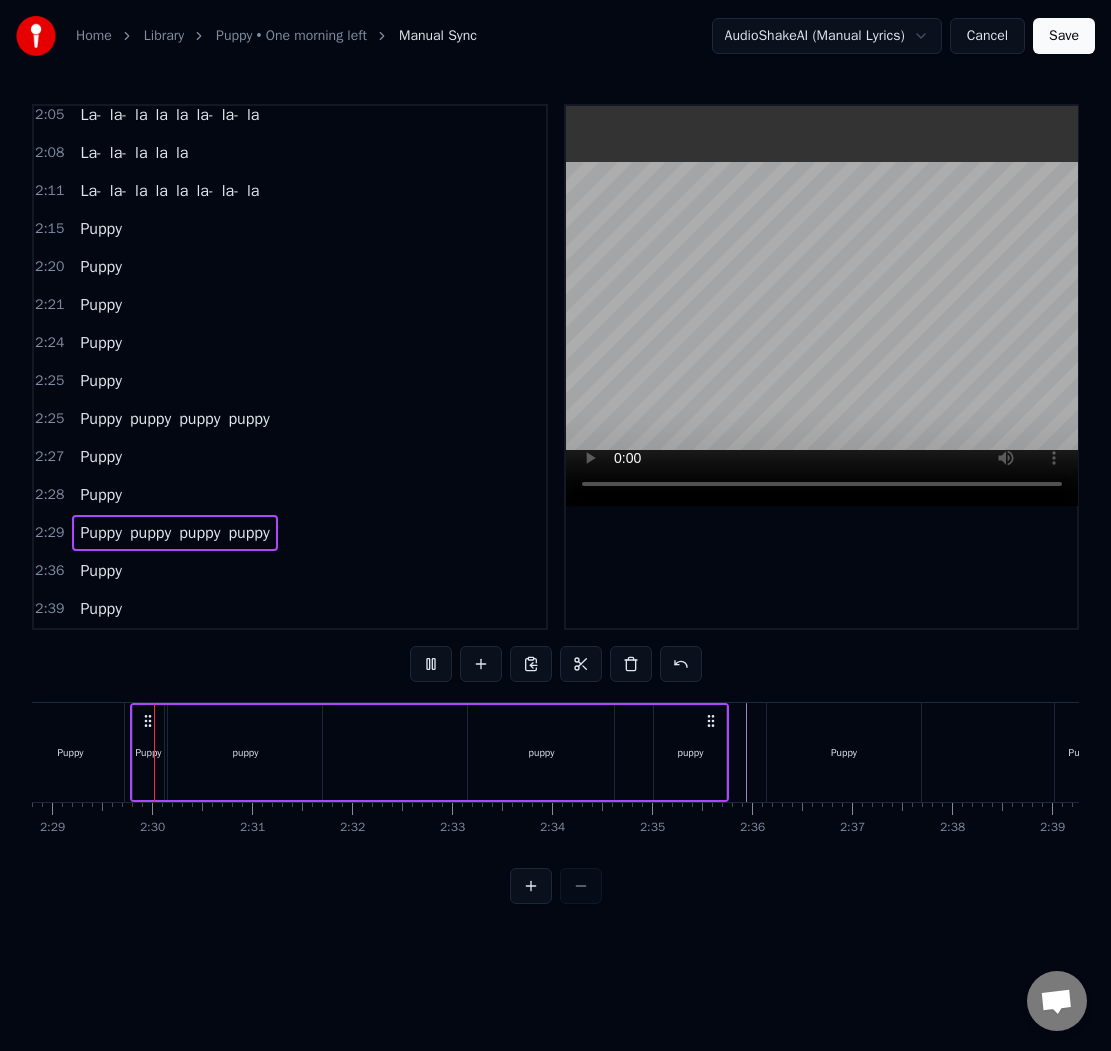 scroll, scrollTop: 0, scrollLeft: 14877, axis: horizontal 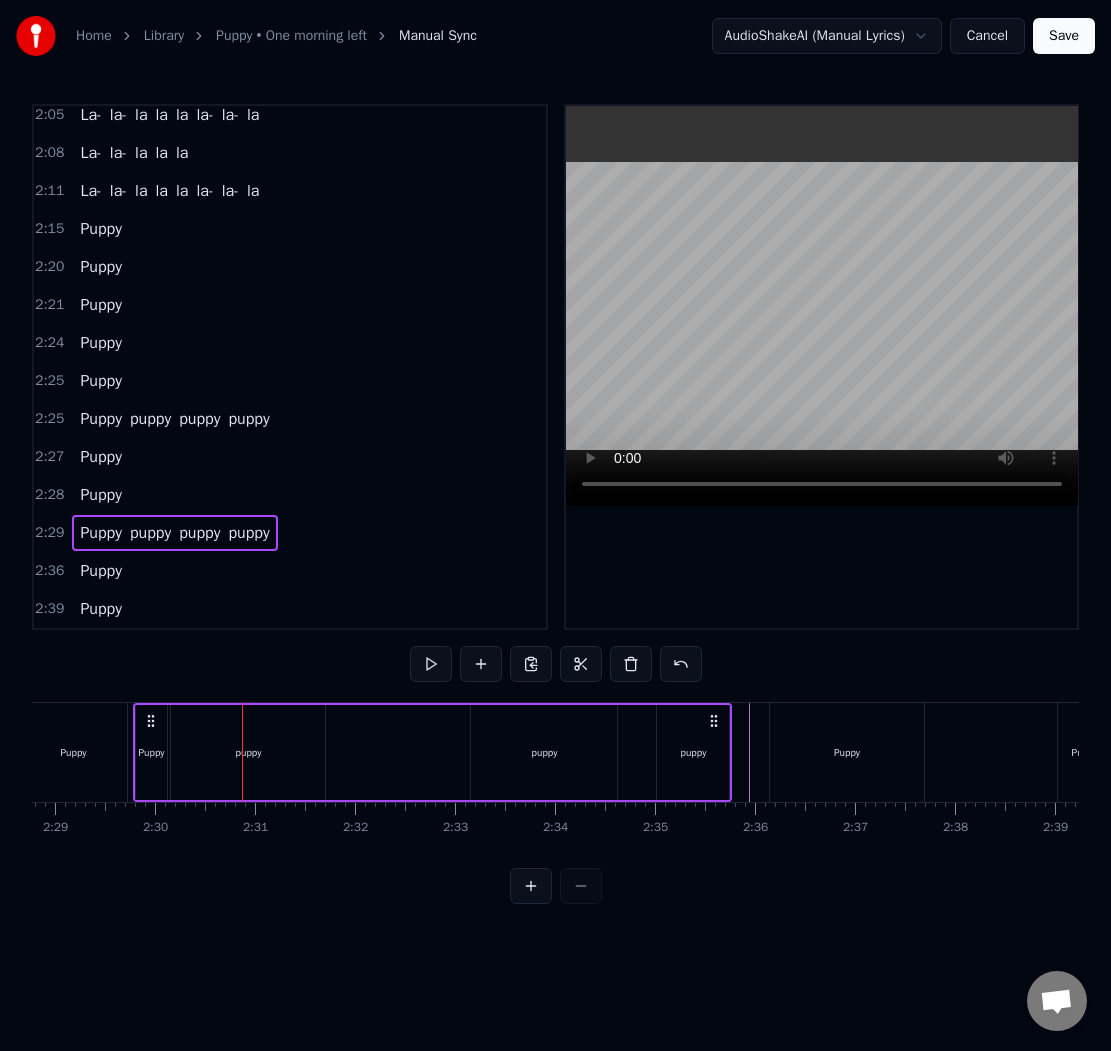 click on "puppy" at bounding box center [693, 752] 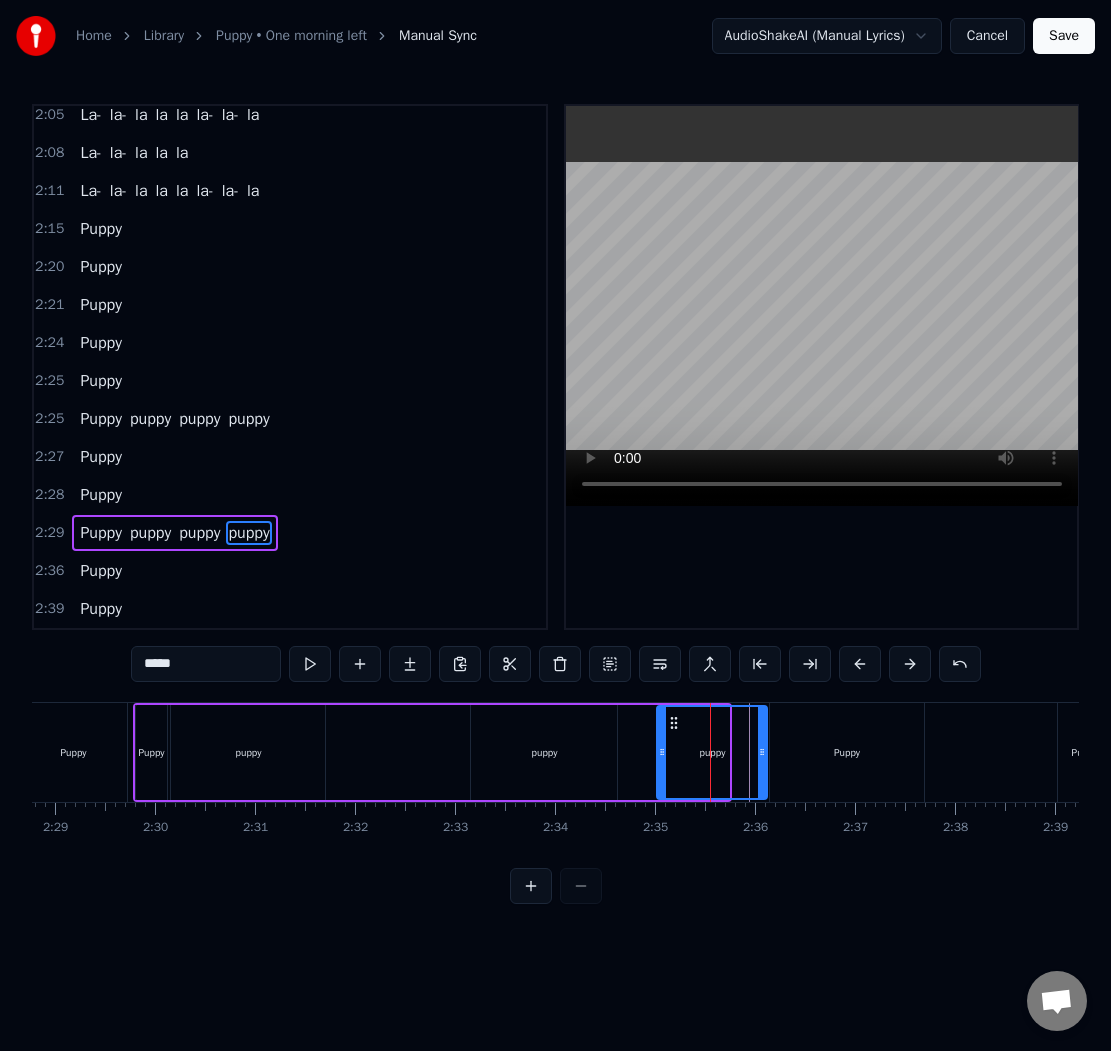 drag, startPoint x: 722, startPoint y: 752, endPoint x: 744, endPoint y: 758, distance: 22.803509 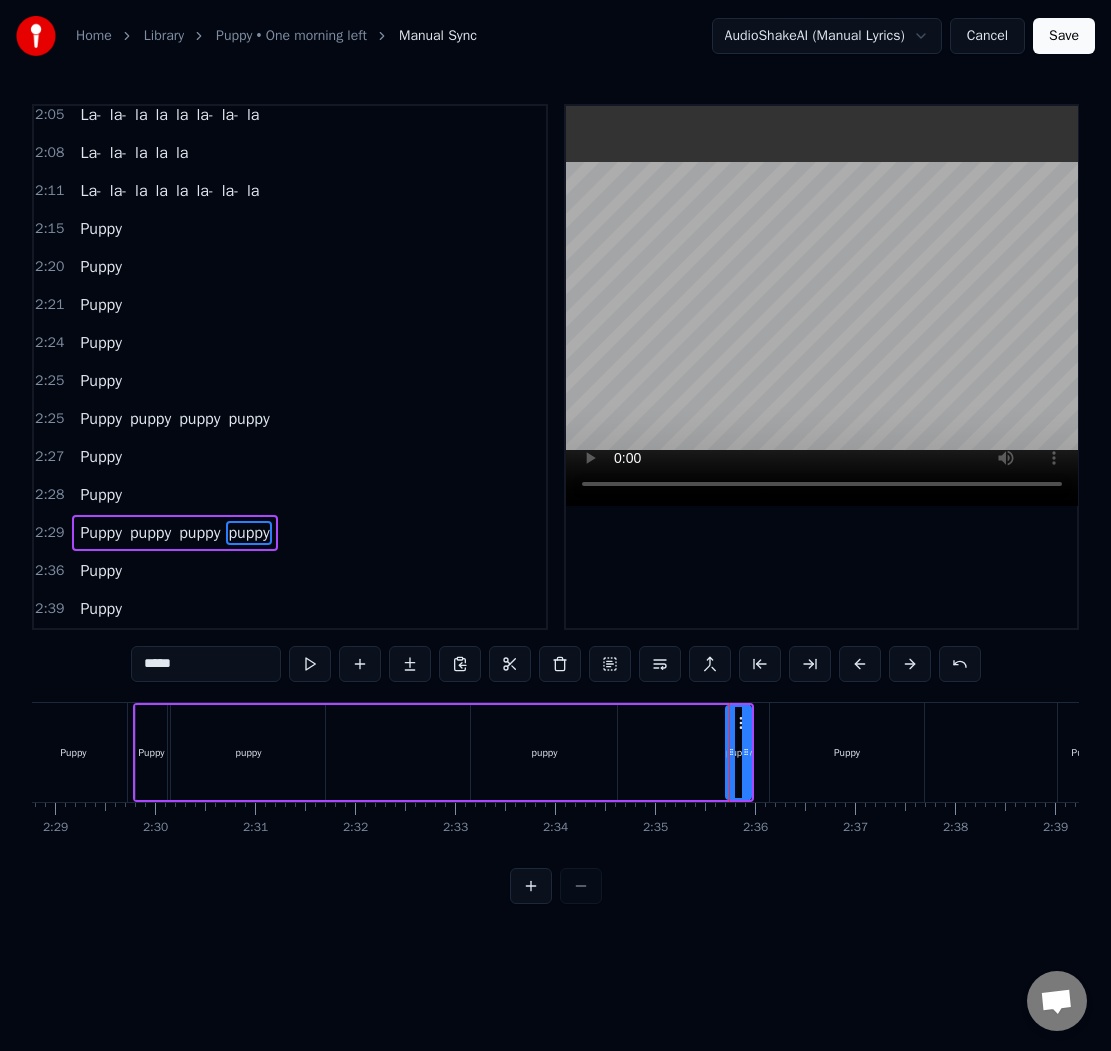 drag, startPoint x: 663, startPoint y: 750, endPoint x: 733, endPoint y: 757, distance: 70.34913 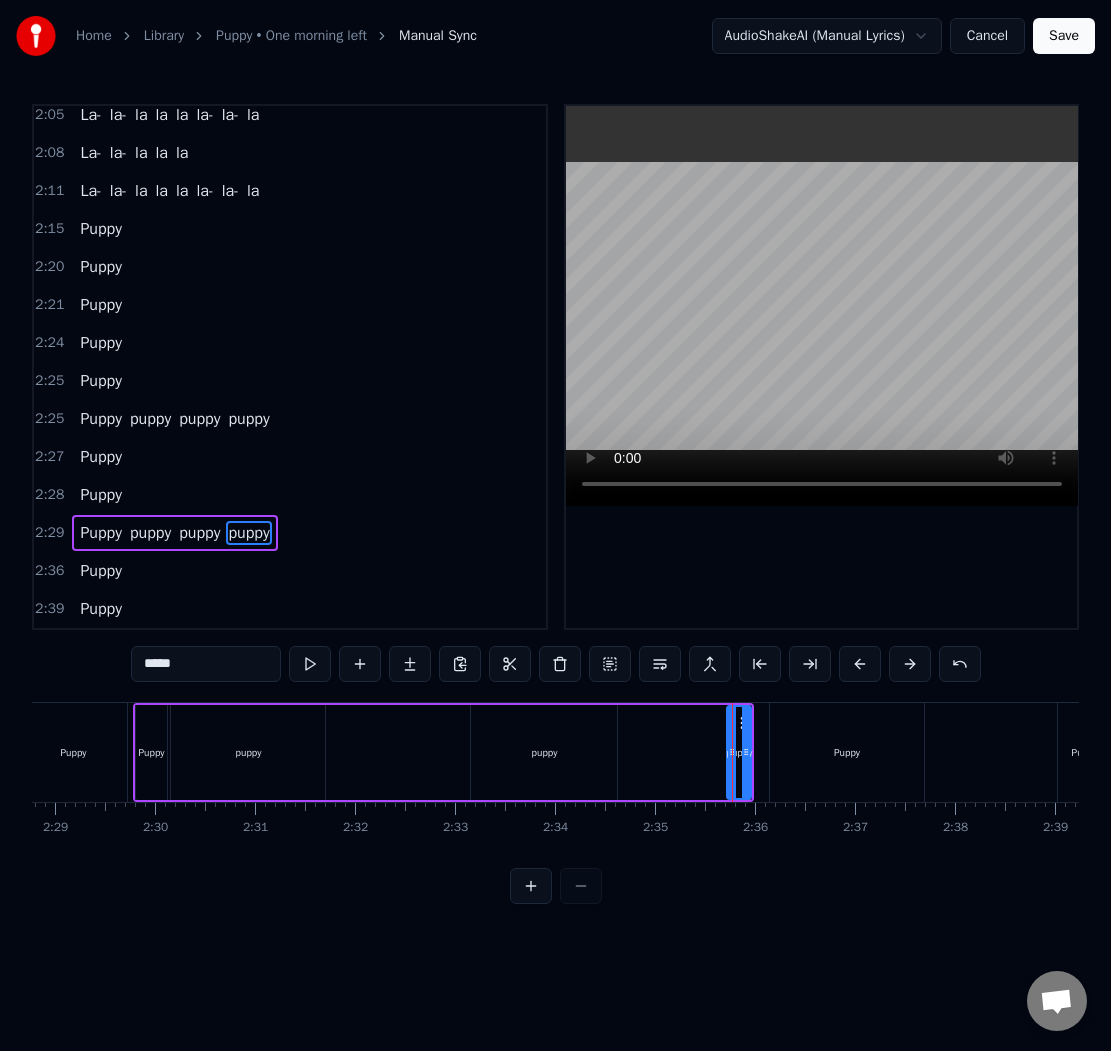click on "puppy" at bounding box center [544, 752] 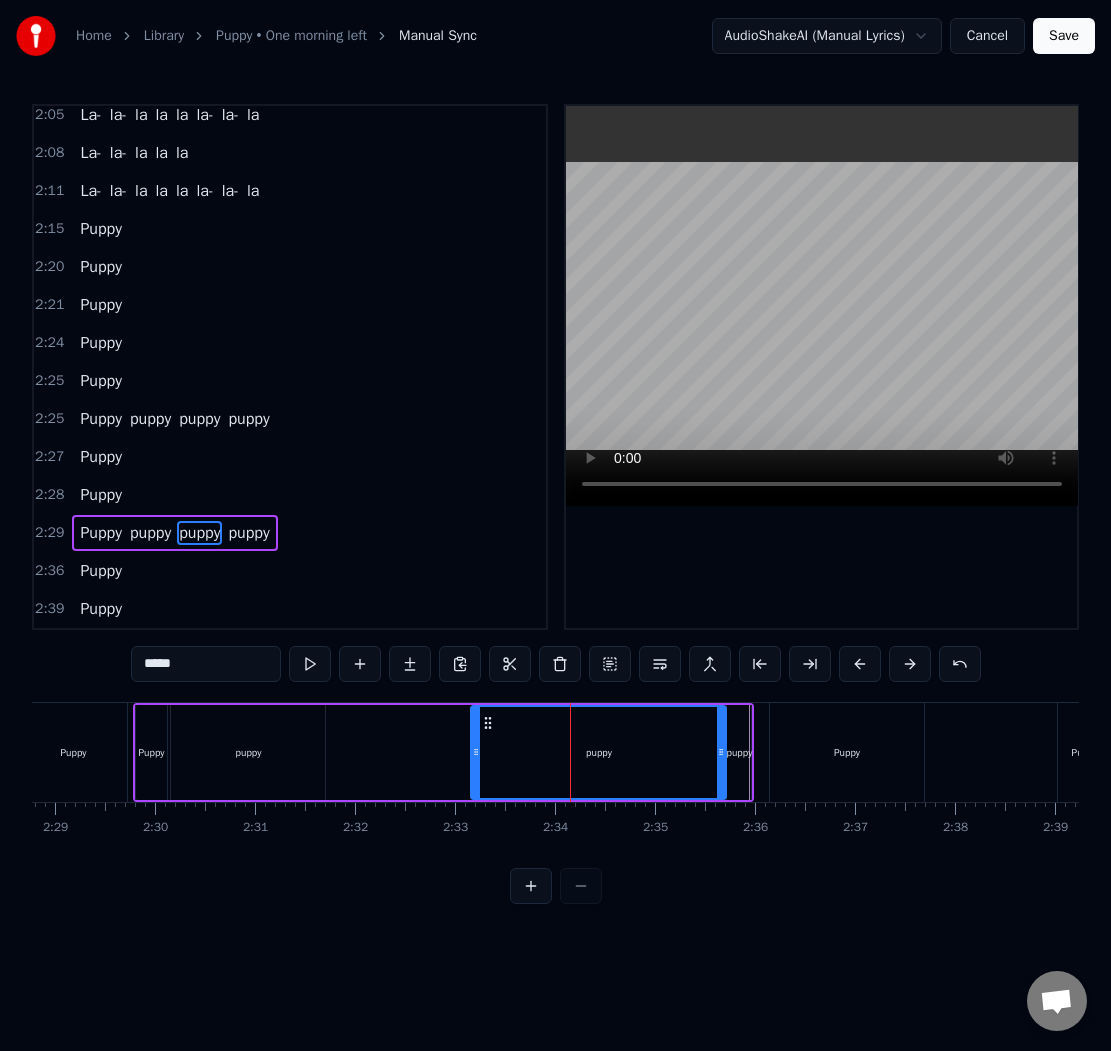 drag, startPoint x: 614, startPoint y: 752, endPoint x: 724, endPoint y: 760, distance: 110.29053 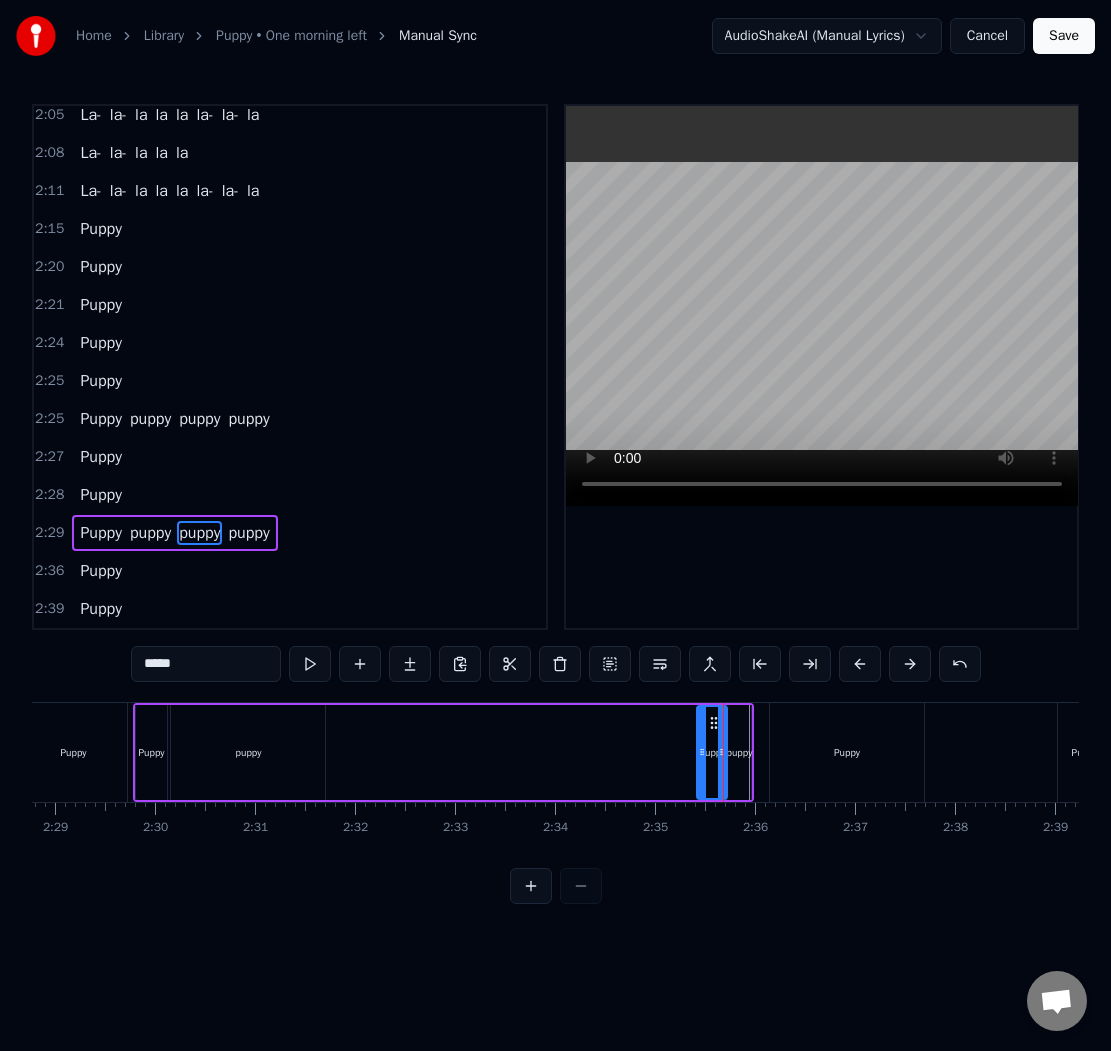 drag, startPoint x: 478, startPoint y: 748, endPoint x: 704, endPoint y: 759, distance: 226.26755 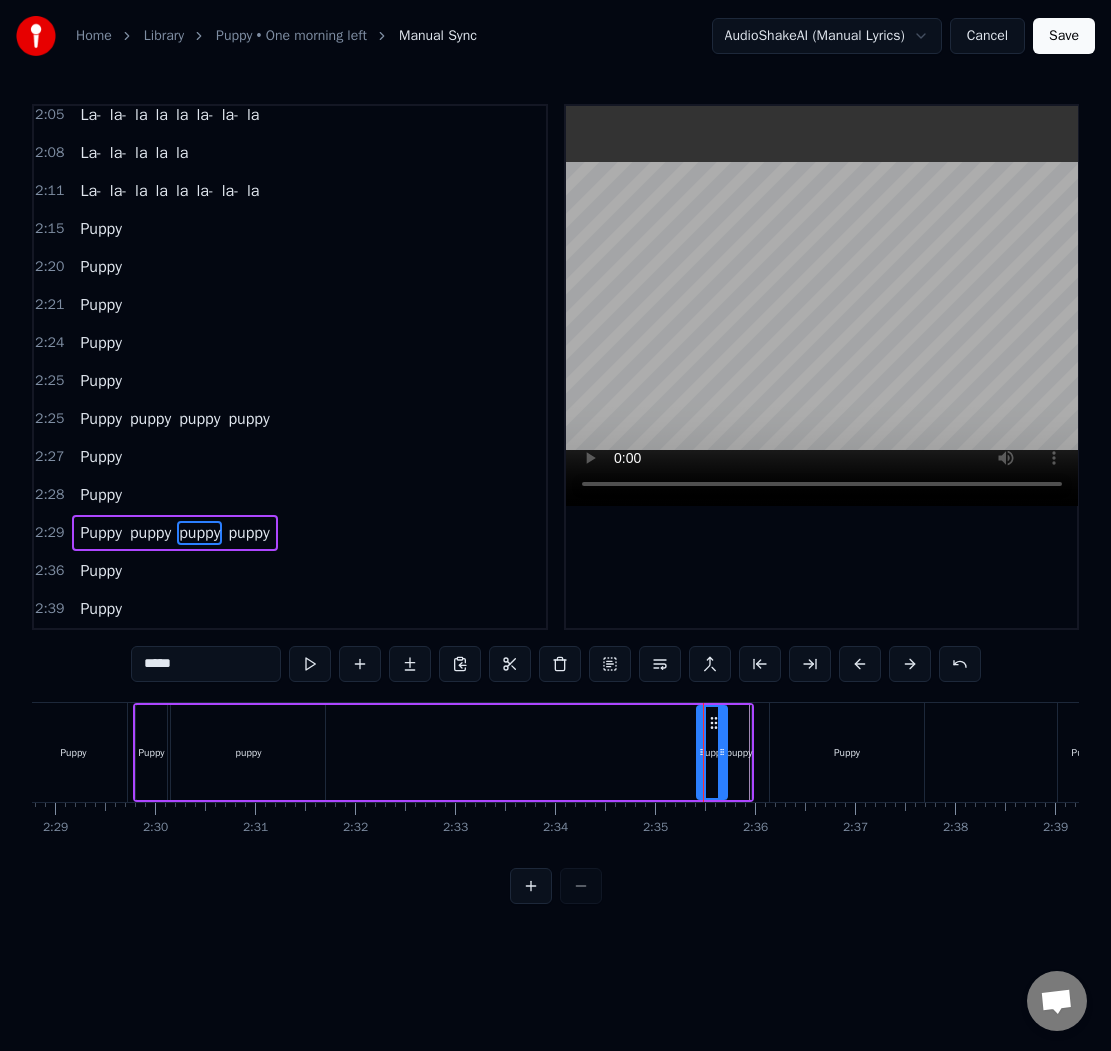 click on "puppy" at bounding box center (248, 752) 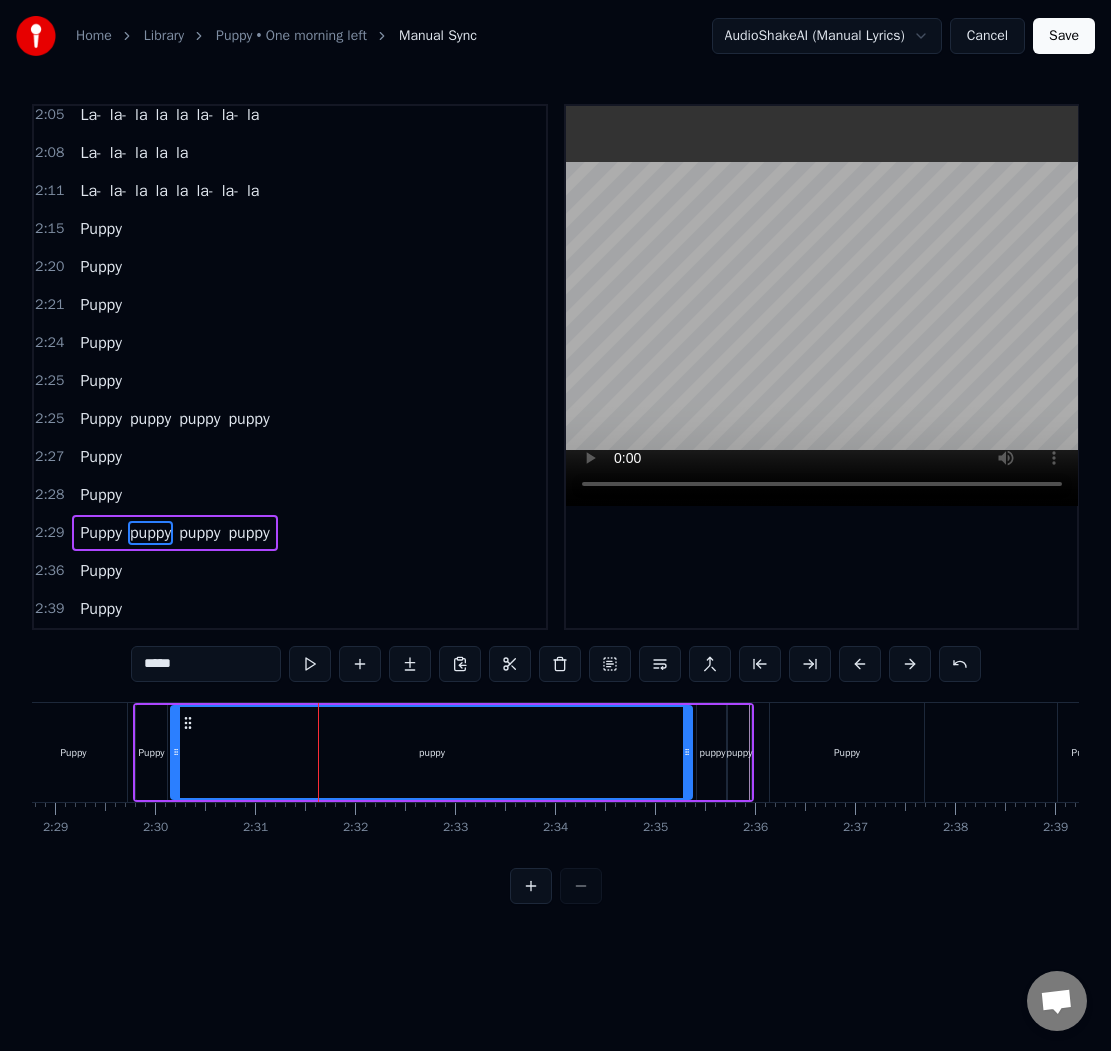 drag, startPoint x: 323, startPoint y: 748, endPoint x: 690, endPoint y: 760, distance: 367.19614 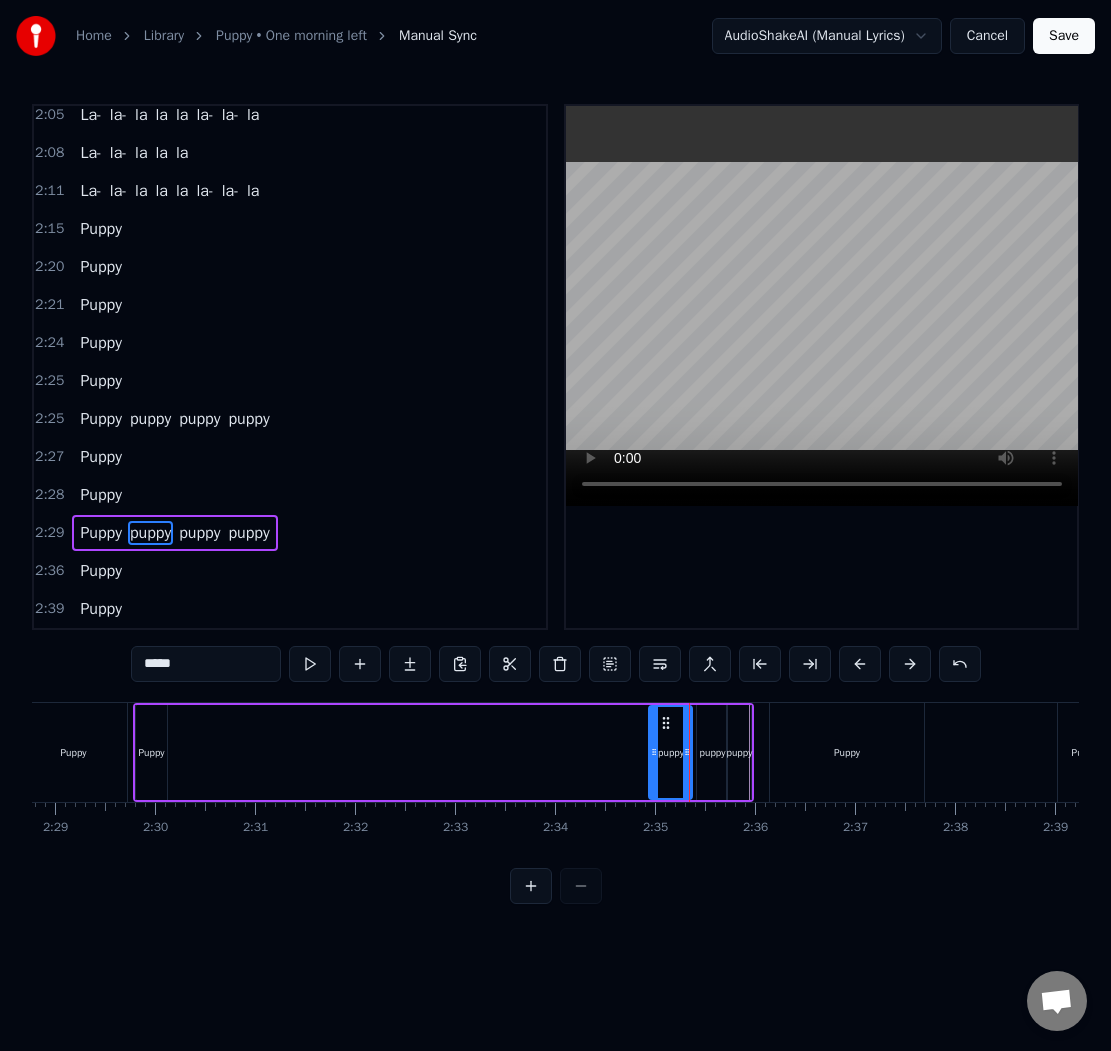 drag, startPoint x: 174, startPoint y: 755, endPoint x: 655, endPoint y: 790, distance: 482.2717 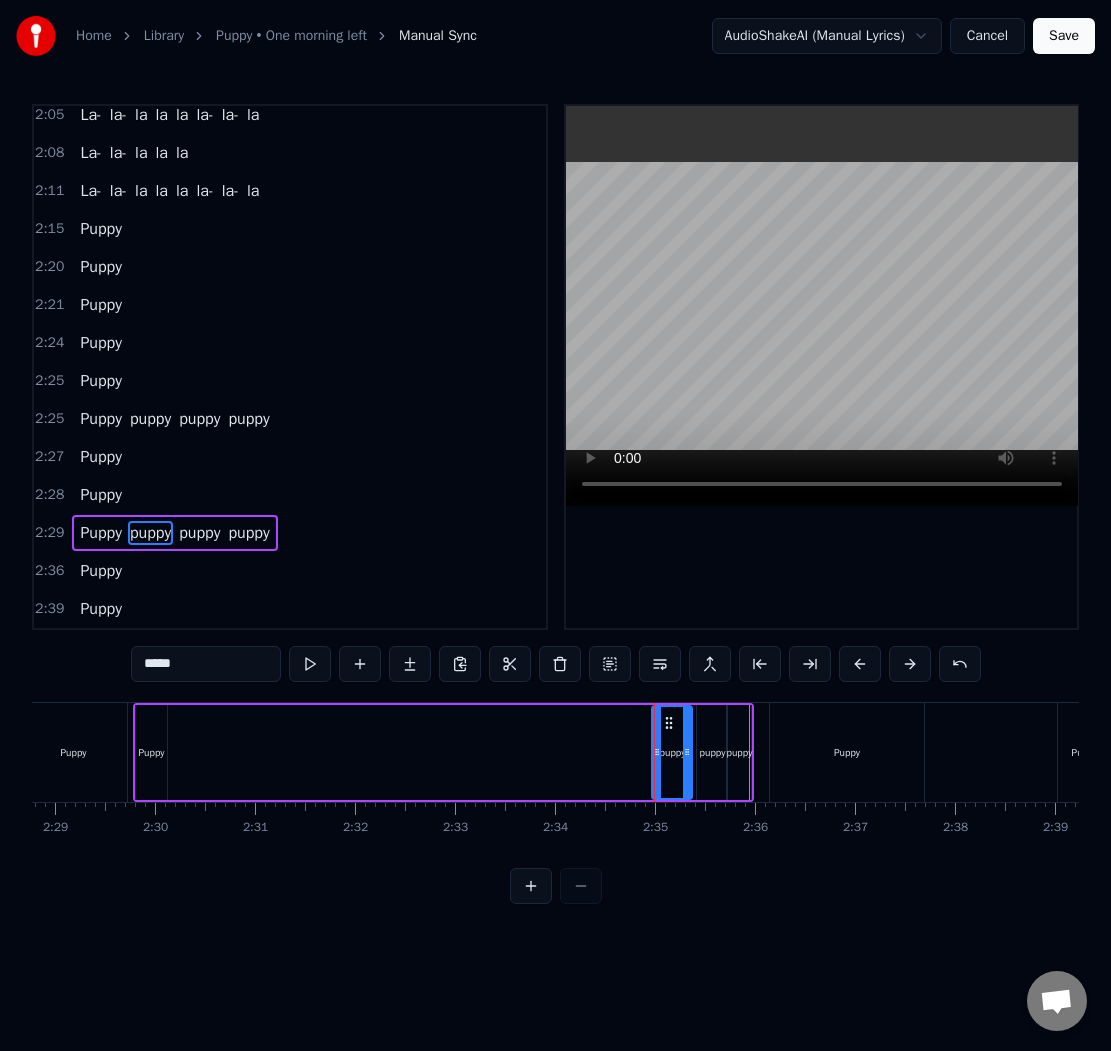 click on "Puppy" at bounding box center (152, 752) 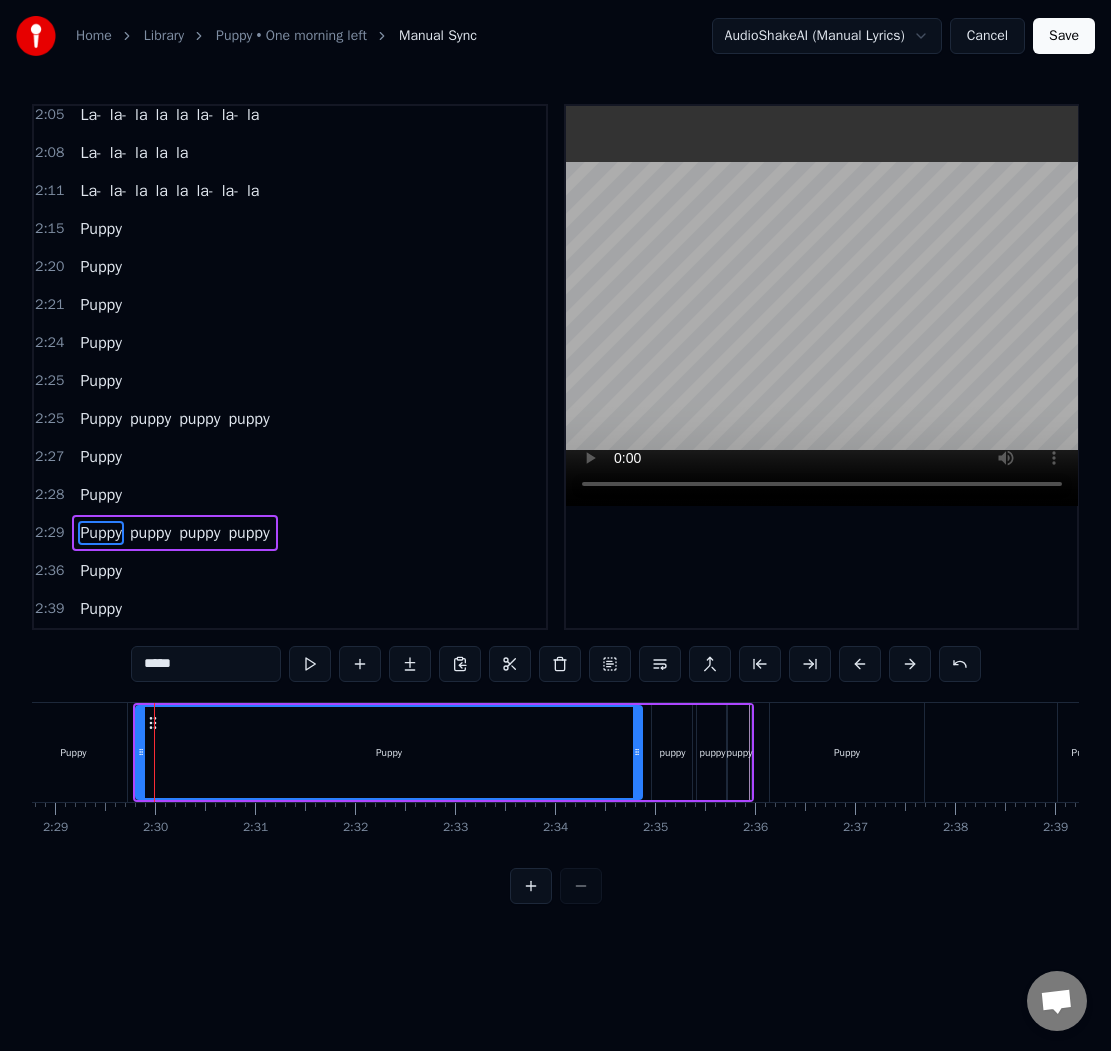 drag, startPoint x: 161, startPoint y: 749, endPoint x: 639, endPoint y: 761, distance: 478.1506 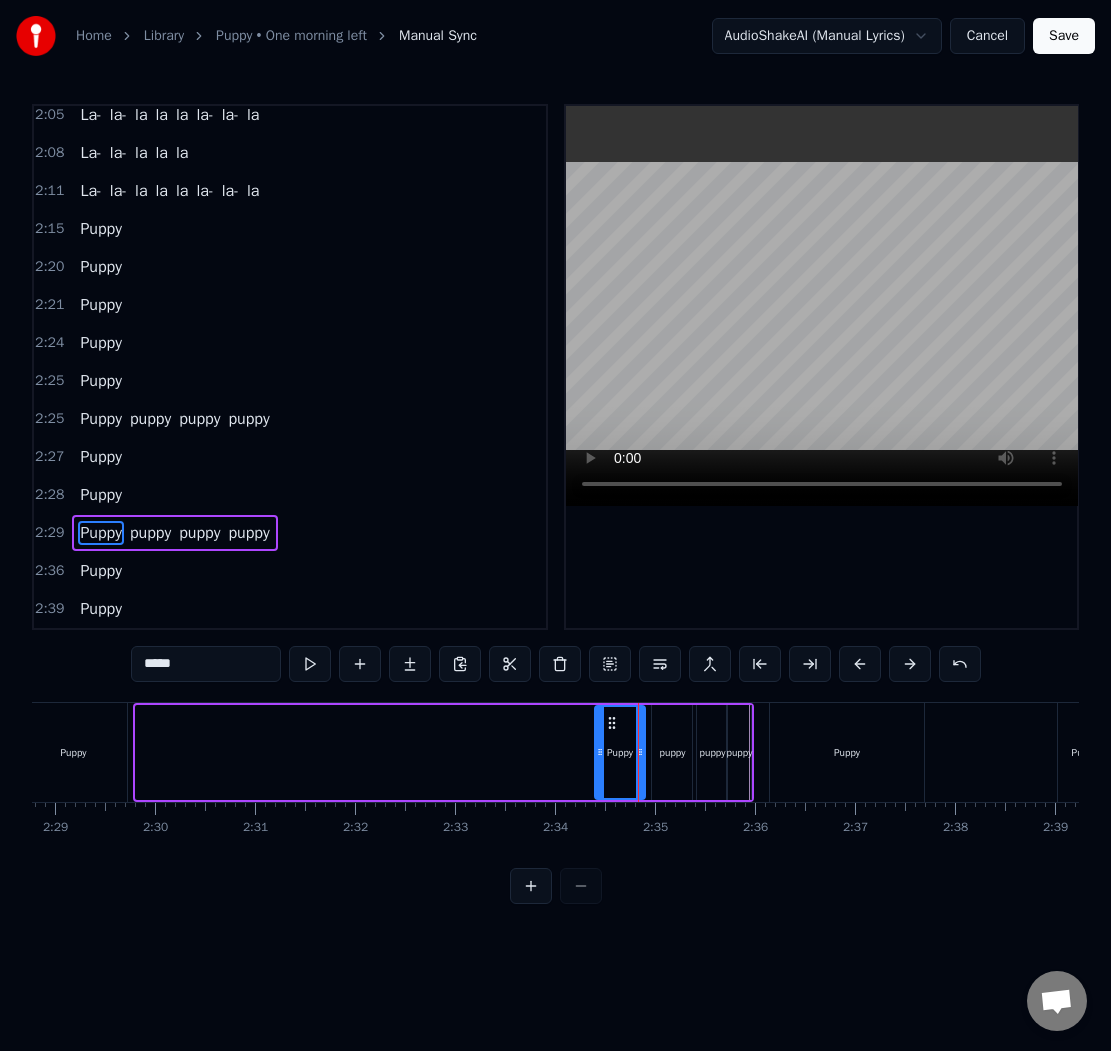 drag, startPoint x: 143, startPoint y: 752, endPoint x: 608, endPoint y: 763, distance: 465.1301 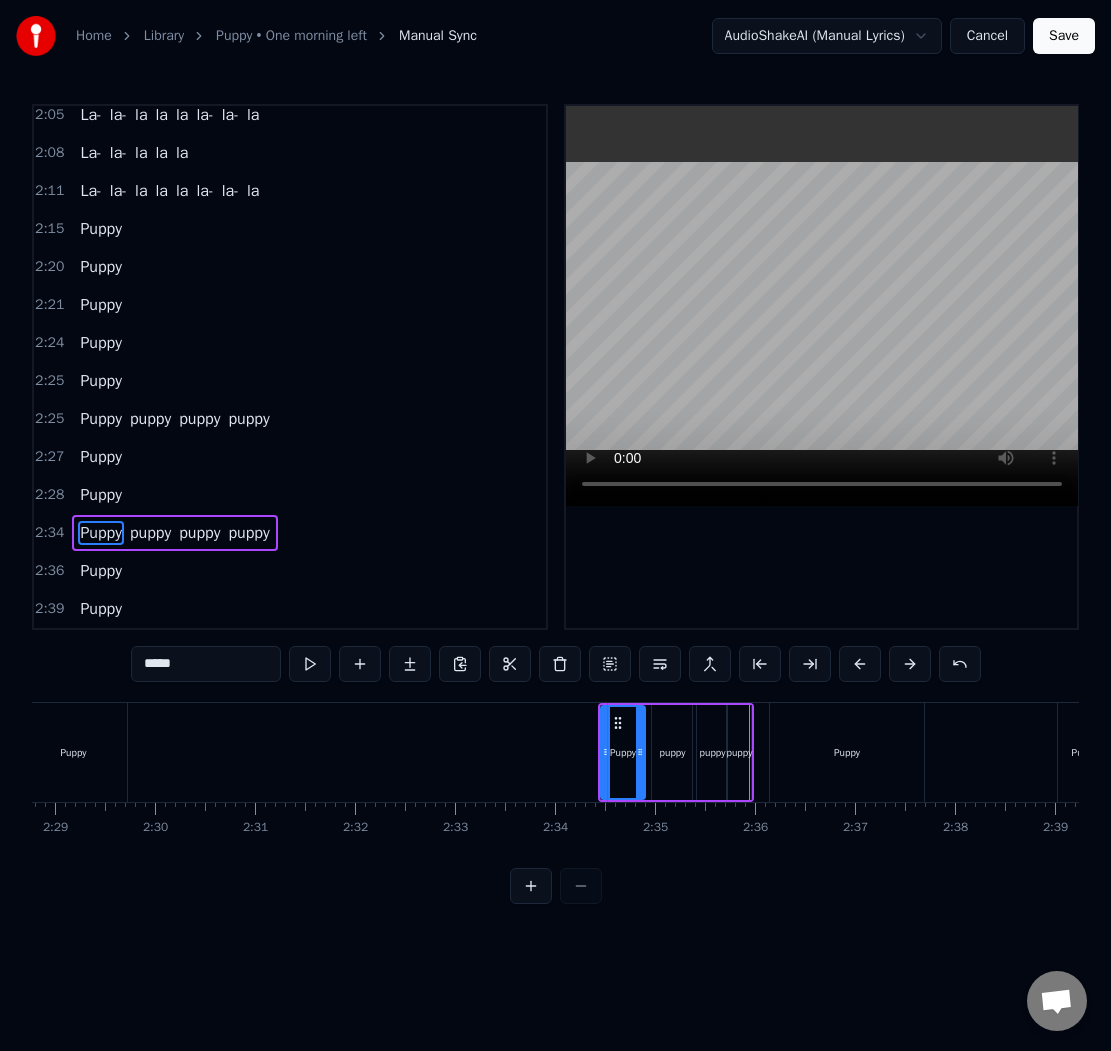 click at bounding box center (-6804, 752) 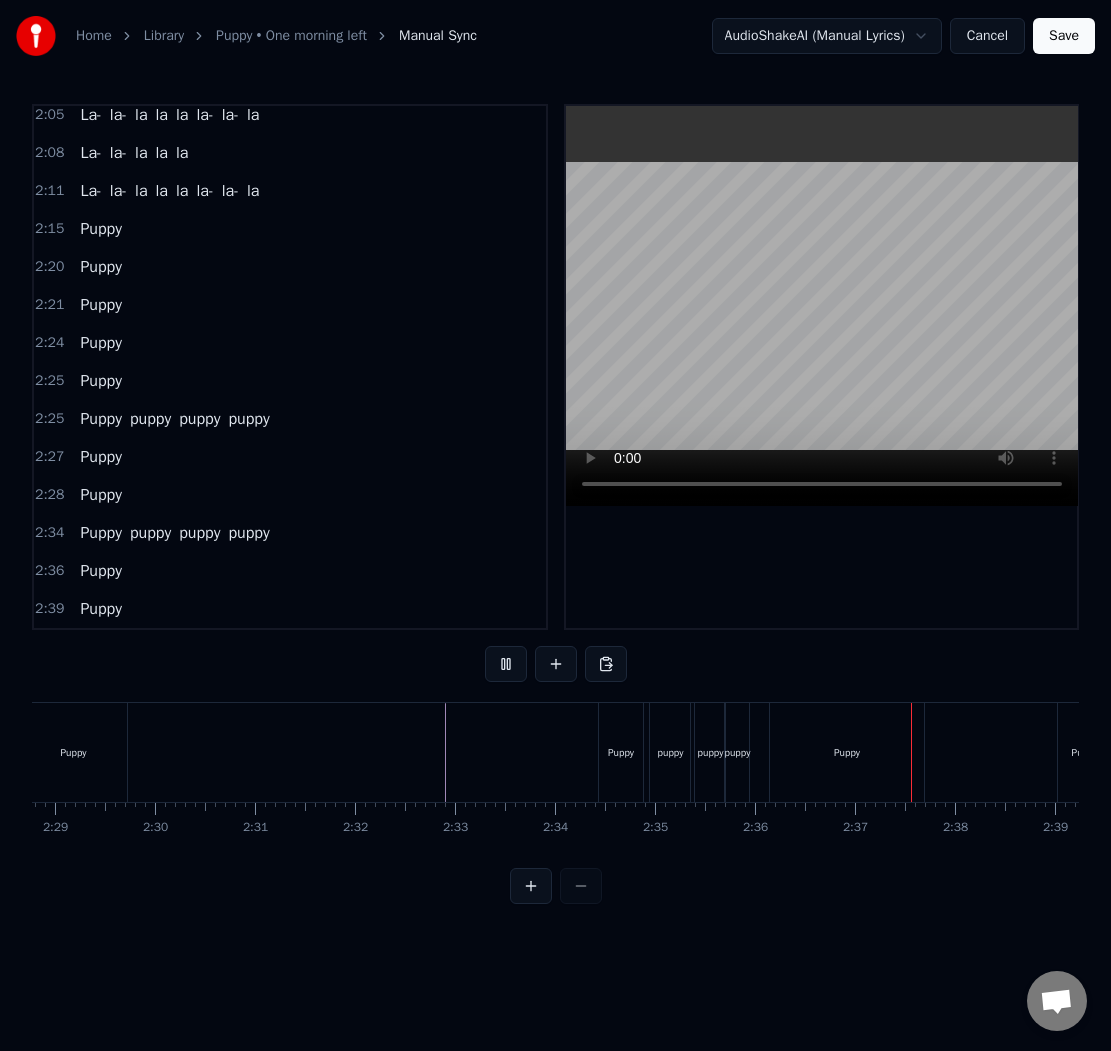 click at bounding box center (-6804, 752) 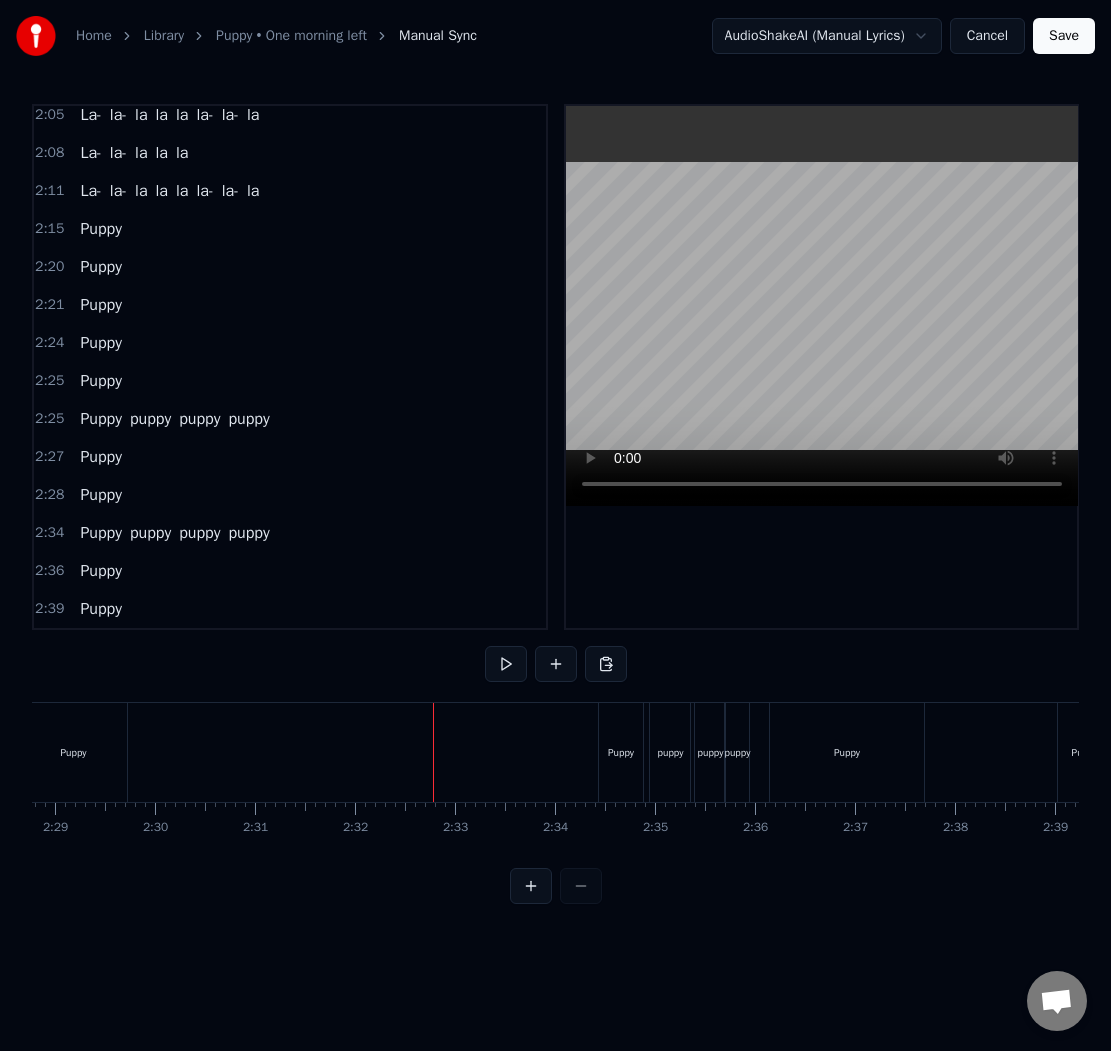 click on "Puppy" at bounding box center (74, 752) 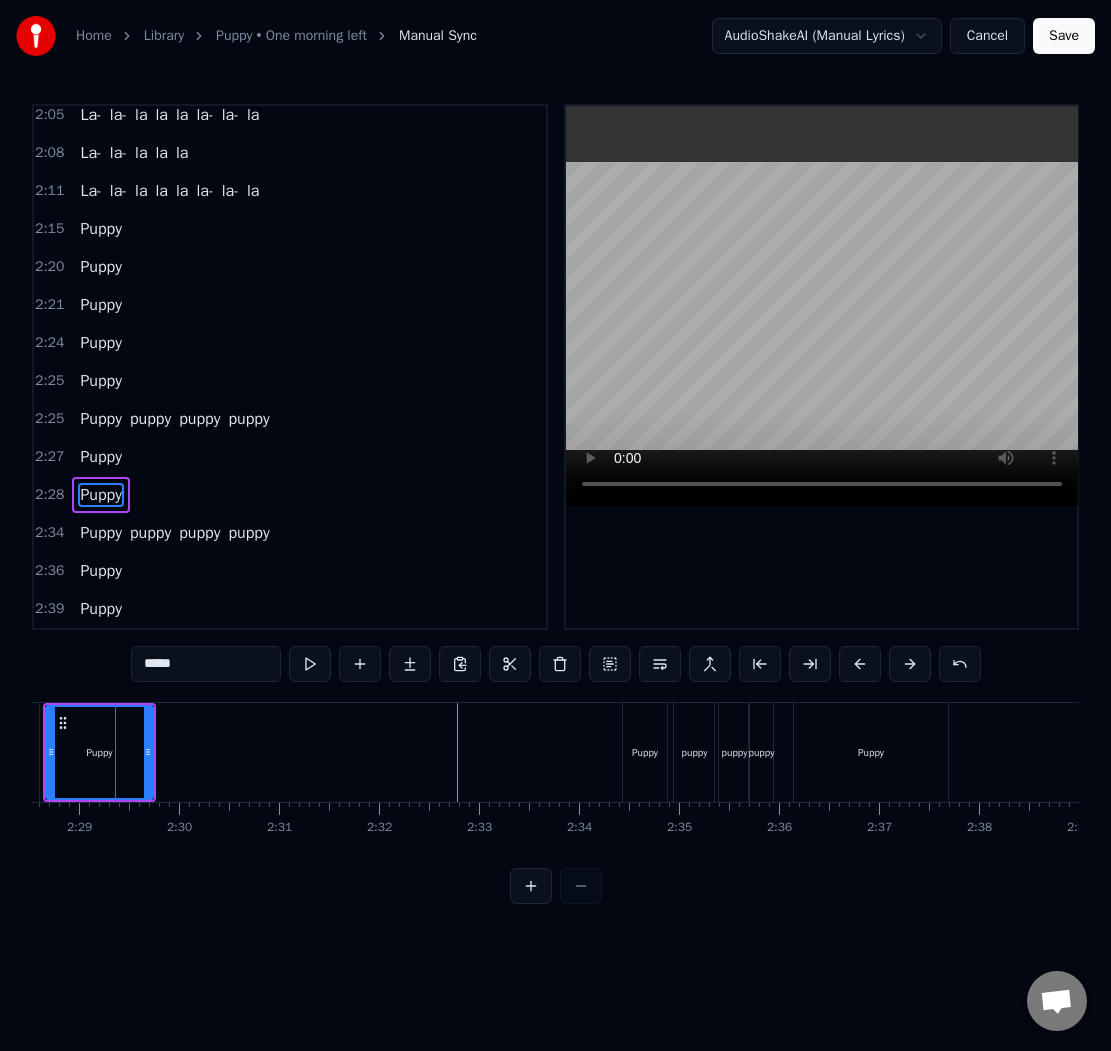 scroll, scrollTop: 0, scrollLeft: 14835, axis: horizontal 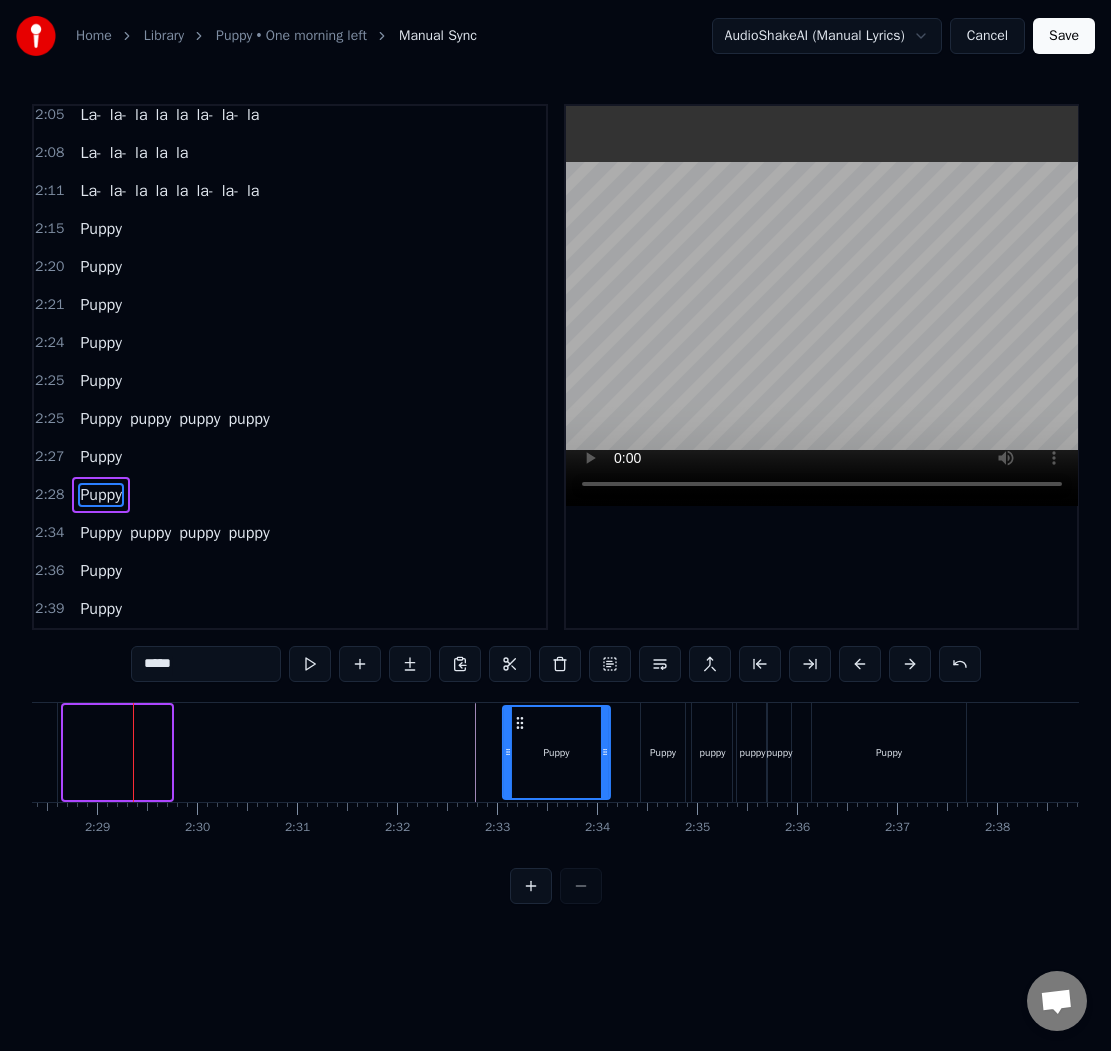 drag, startPoint x: 81, startPoint y: 718, endPoint x: 519, endPoint y: 725, distance: 438.05594 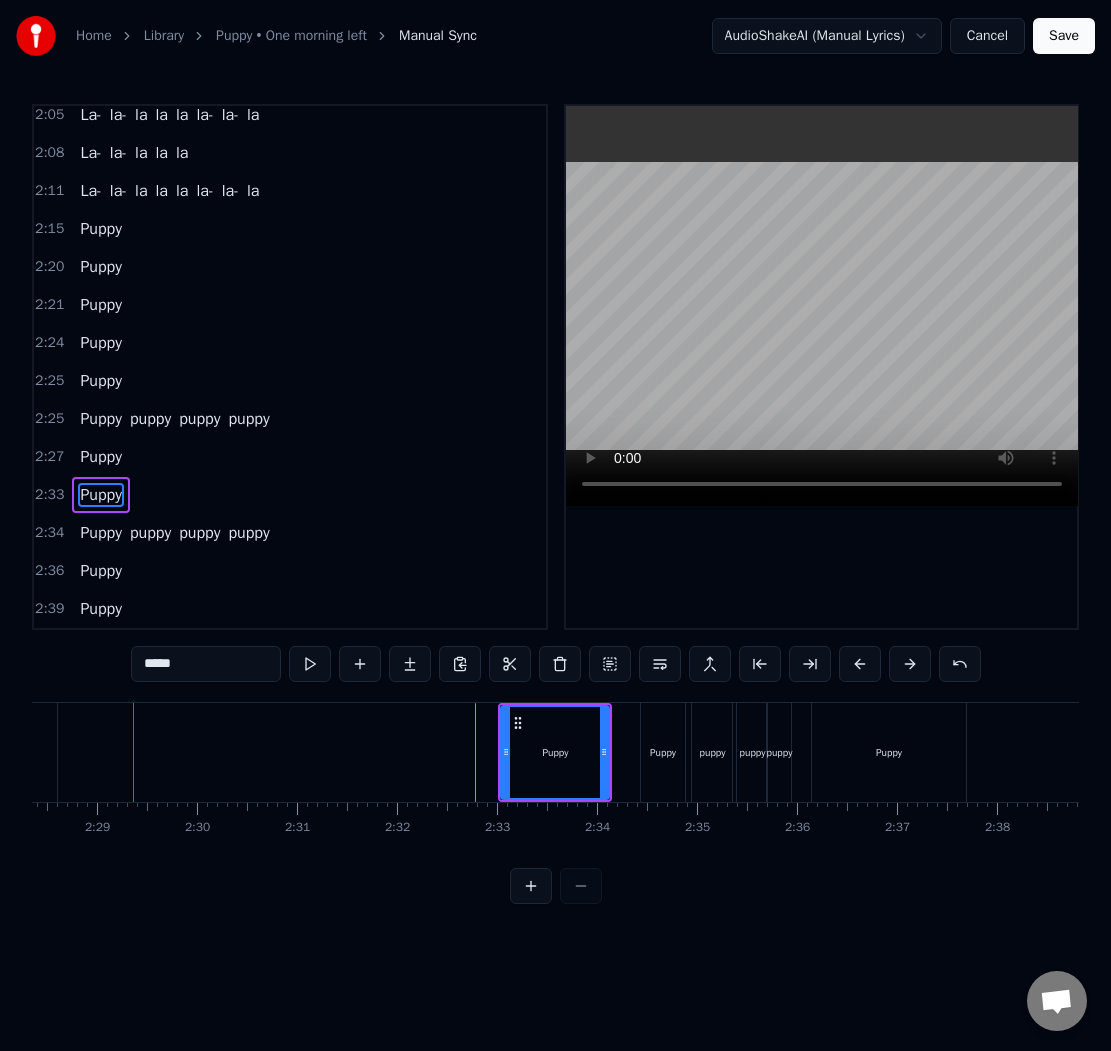 click at bounding box center [-6762, 752] 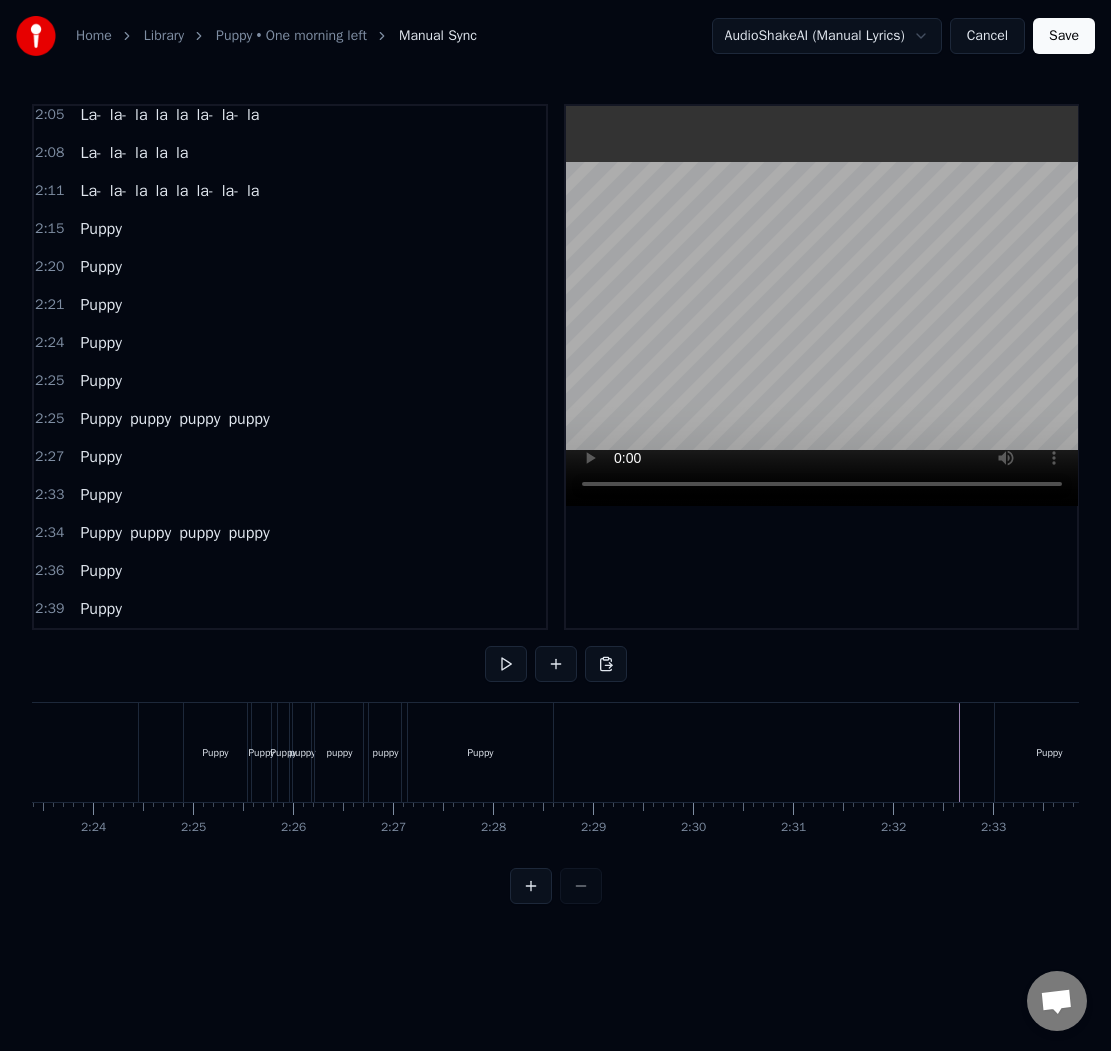 scroll, scrollTop: 0, scrollLeft: 14335, axis: horizontal 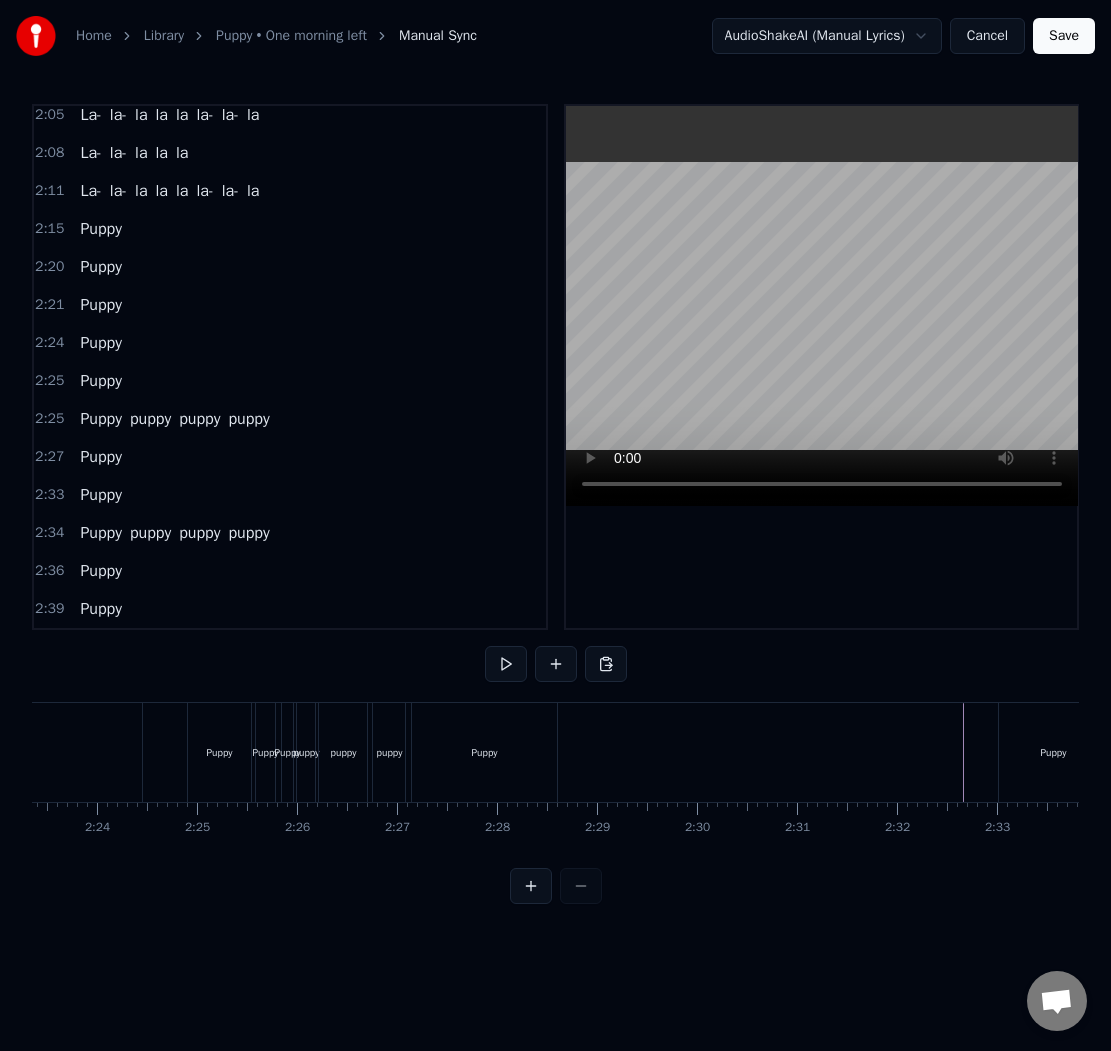 click on "Puppy" at bounding box center [485, 752] 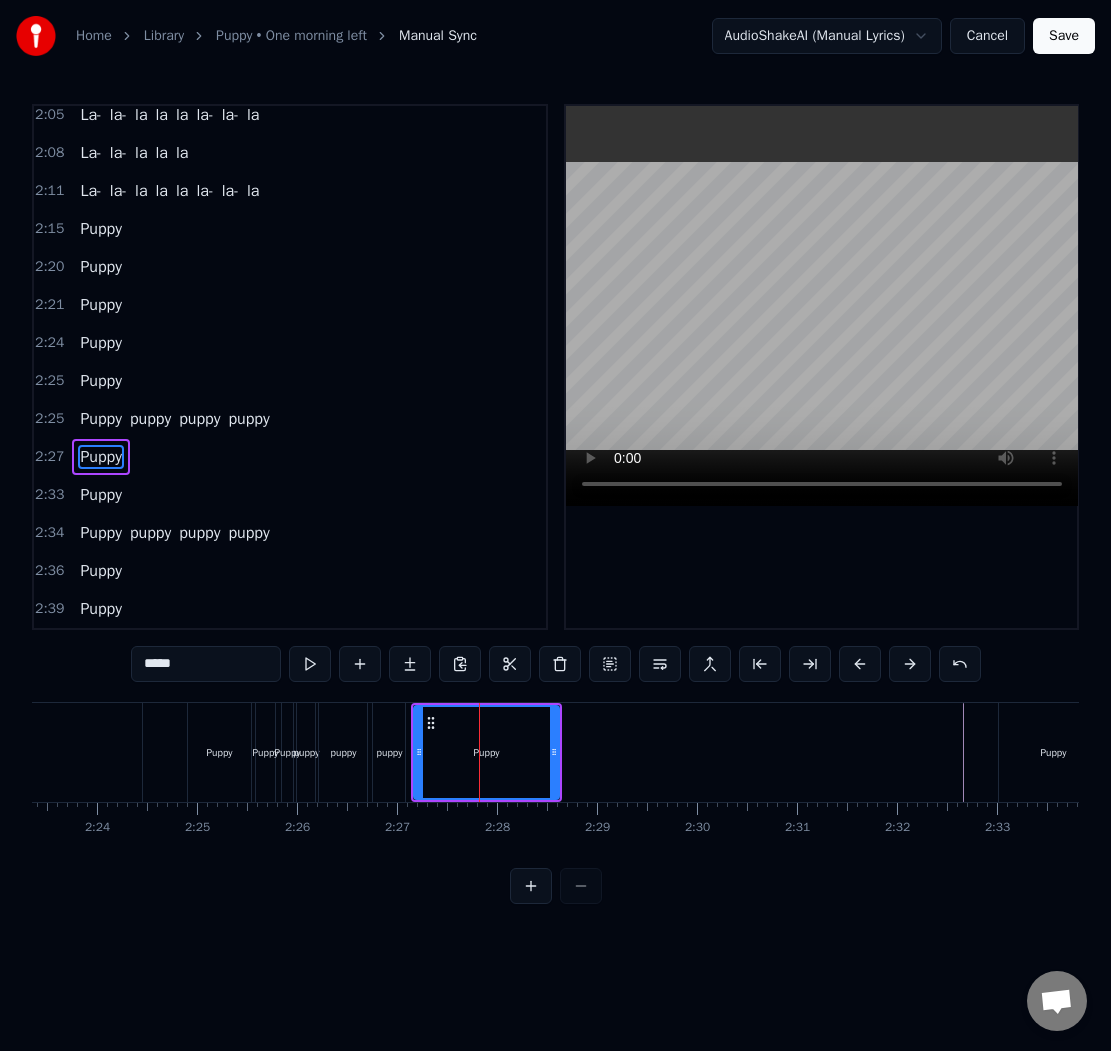 click at bounding box center [-6262, 752] 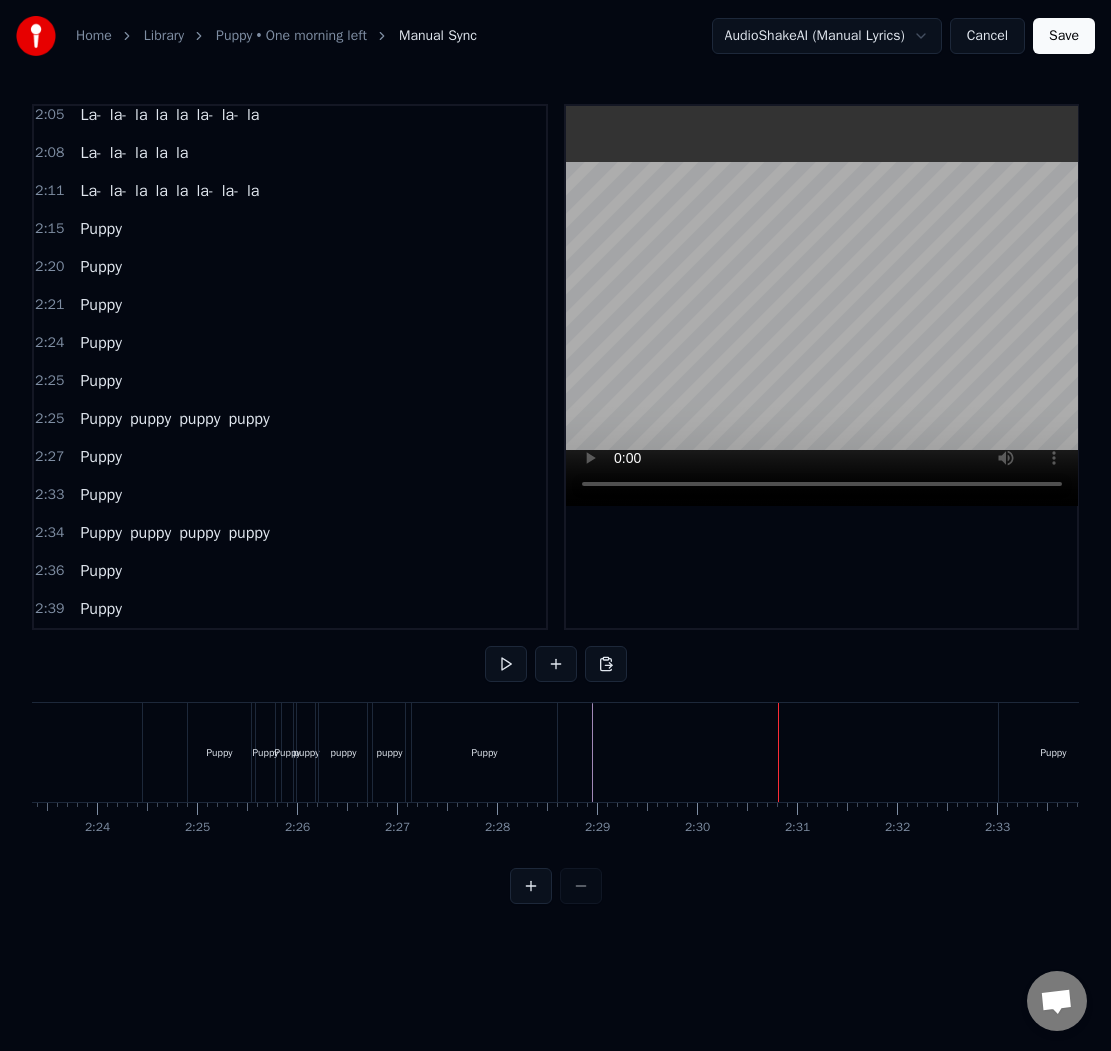 click on "Puppy" at bounding box center (485, 752) 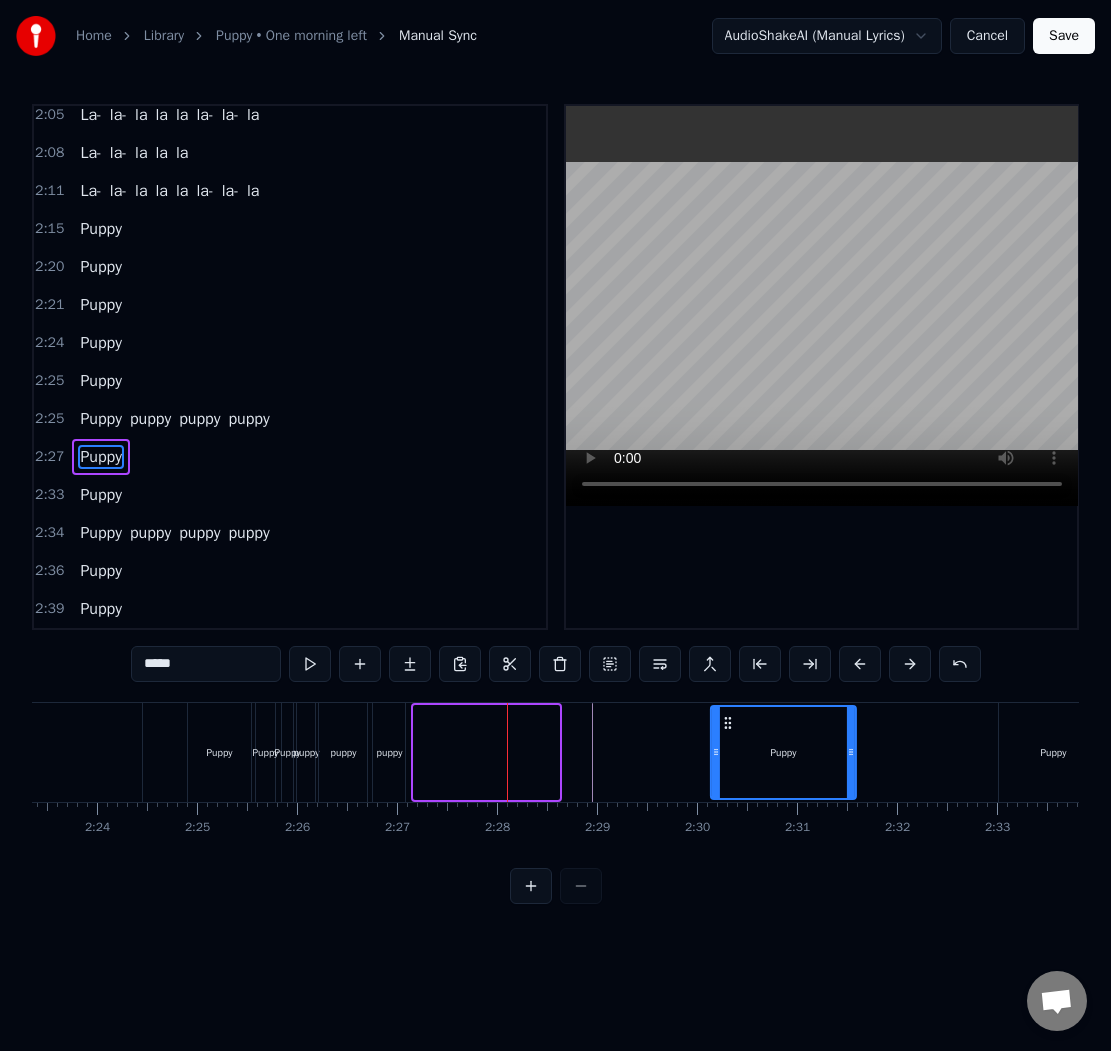 drag, startPoint x: 431, startPoint y: 726, endPoint x: 743, endPoint y: 719, distance: 312.07852 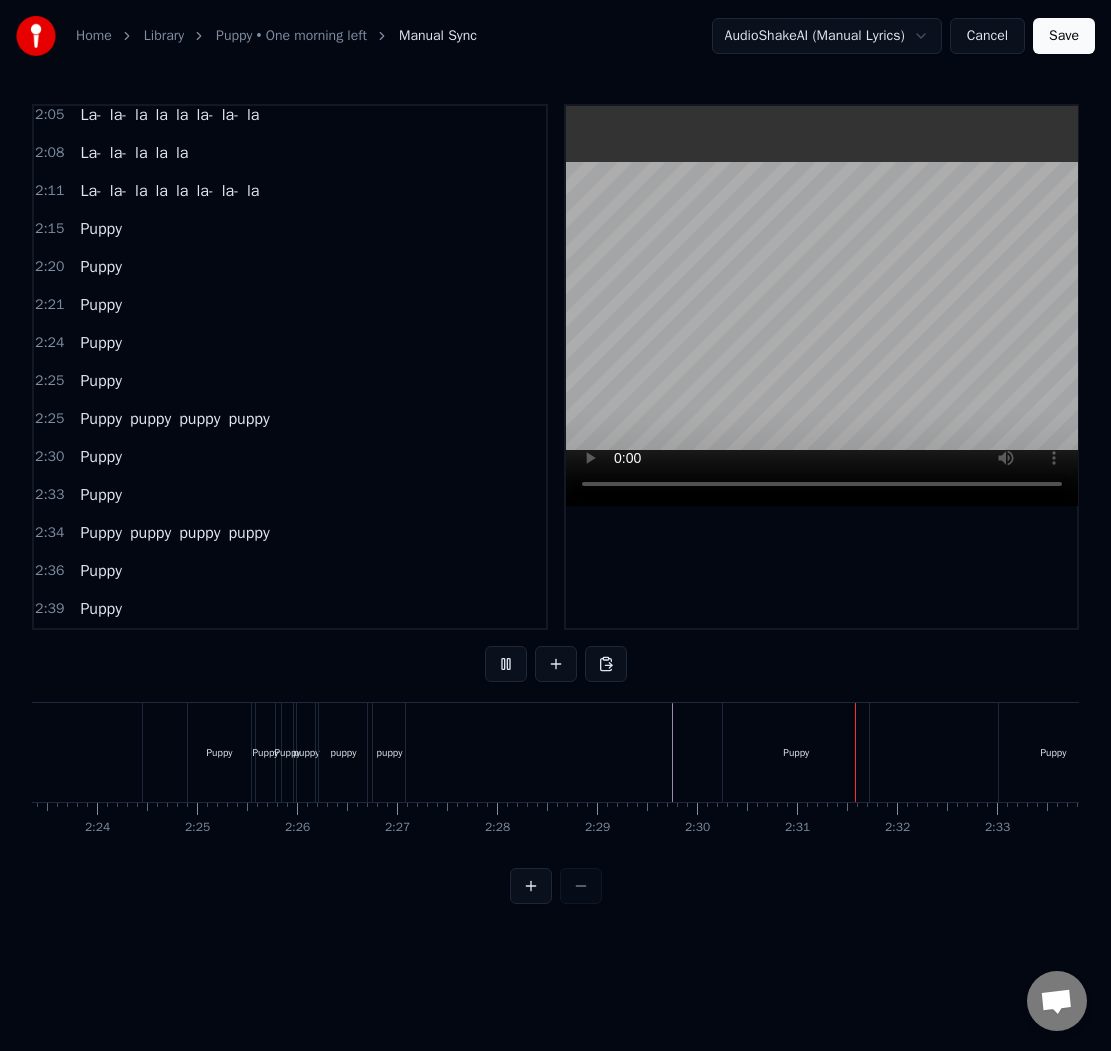 click on "Puppy" at bounding box center [796, 752] 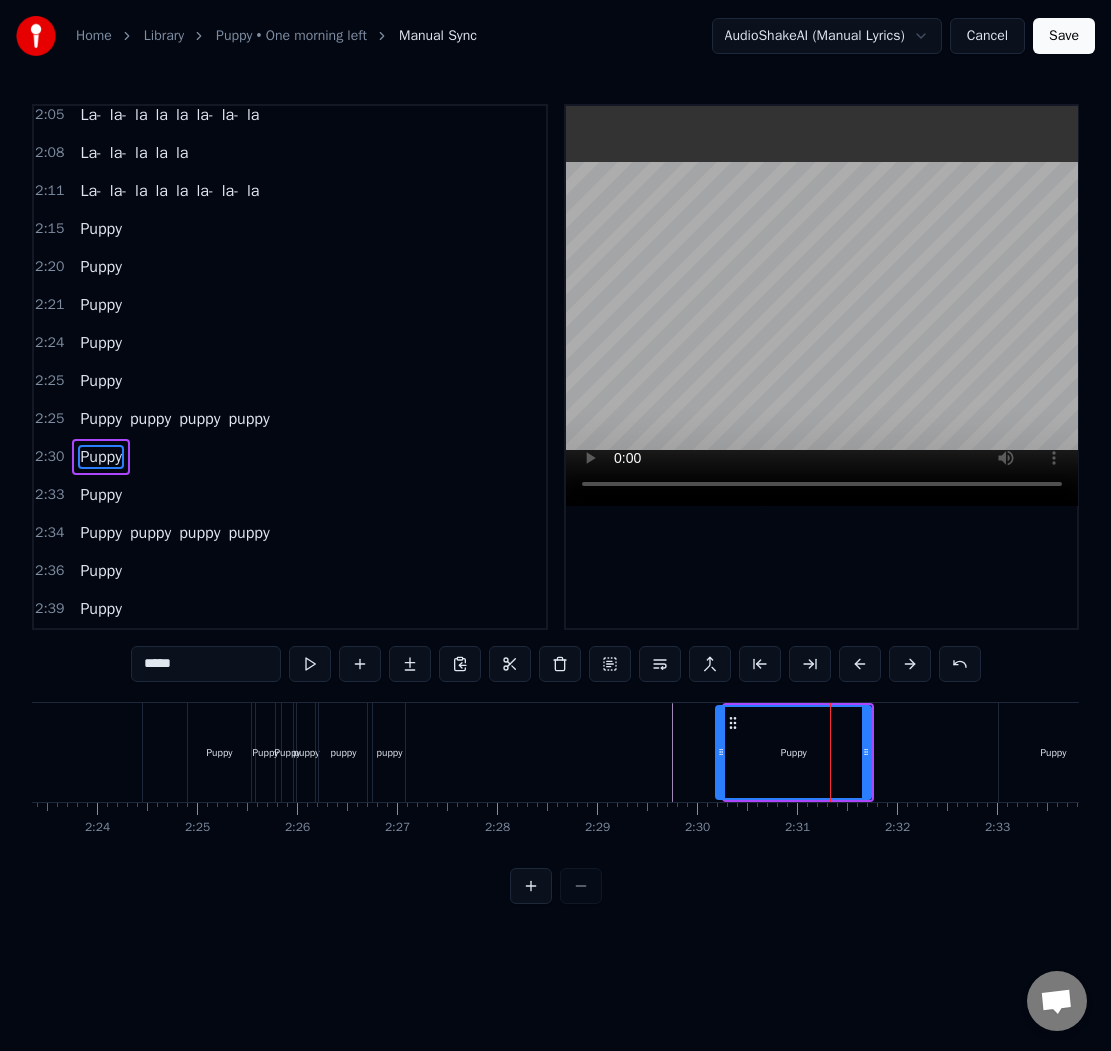 click 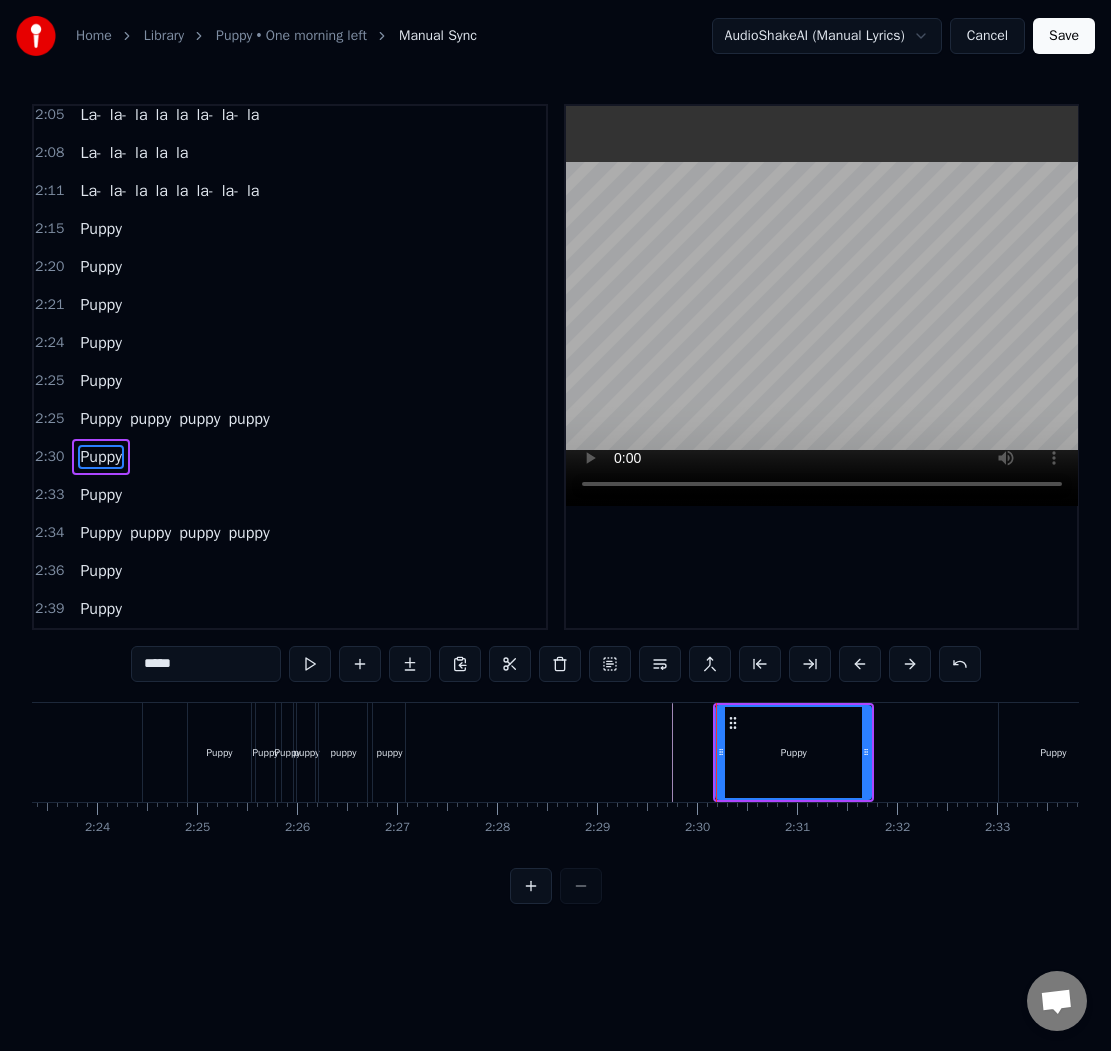 click on "puppy" at bounding box center [389, 752] 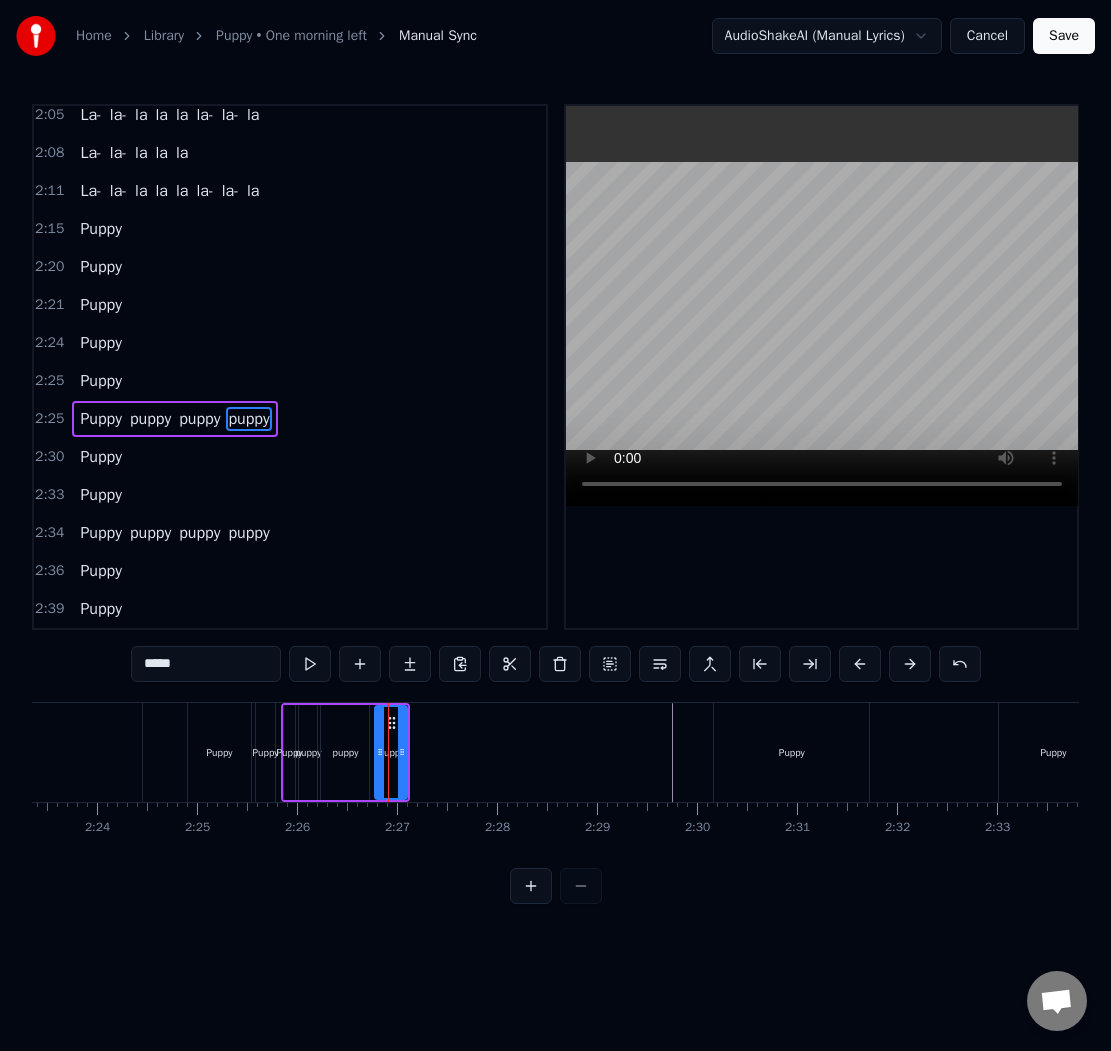 click on "Puppy" at bounding box center [266, 752] 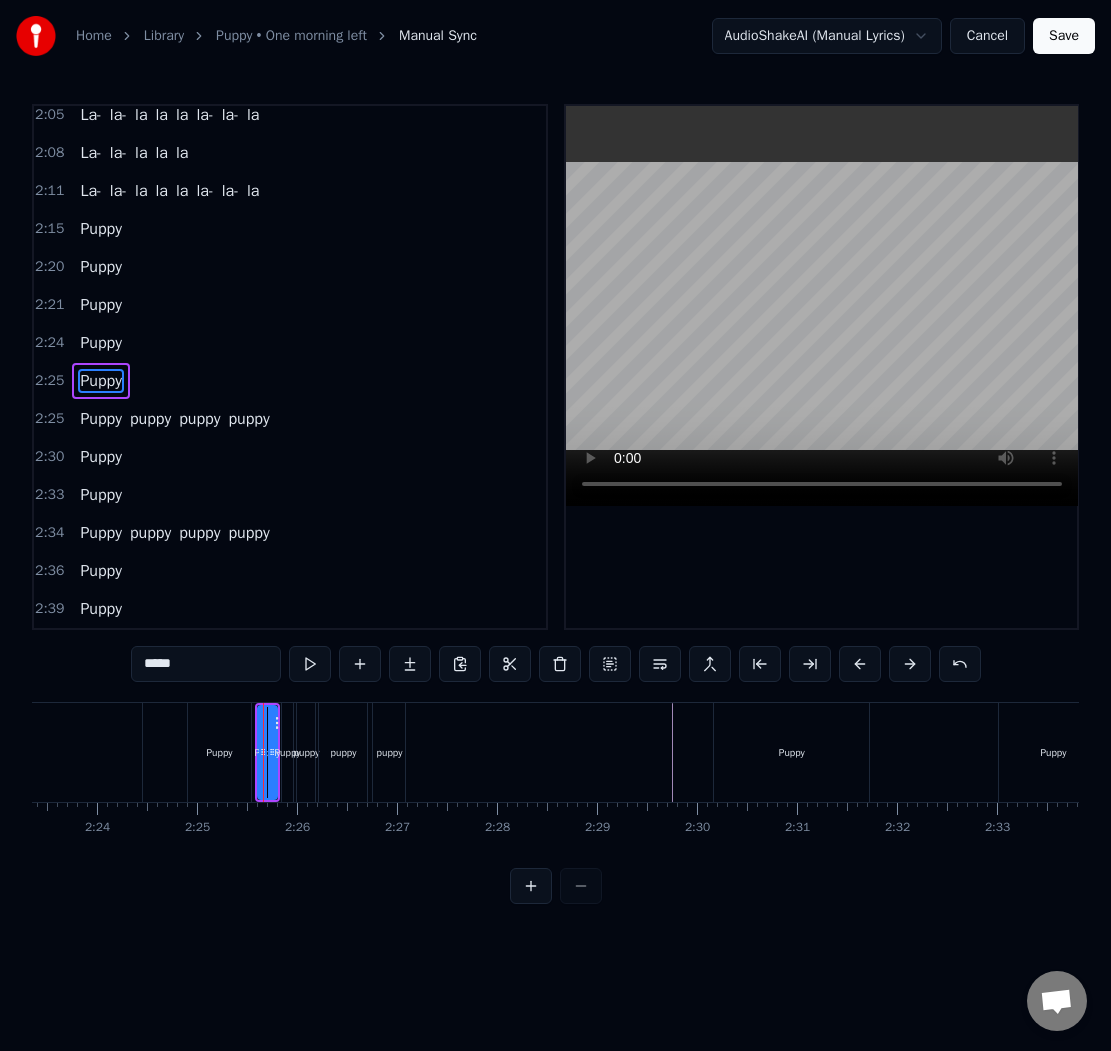 click on "Puppy puppy puppy puppy" at bounding box center (174, 419) 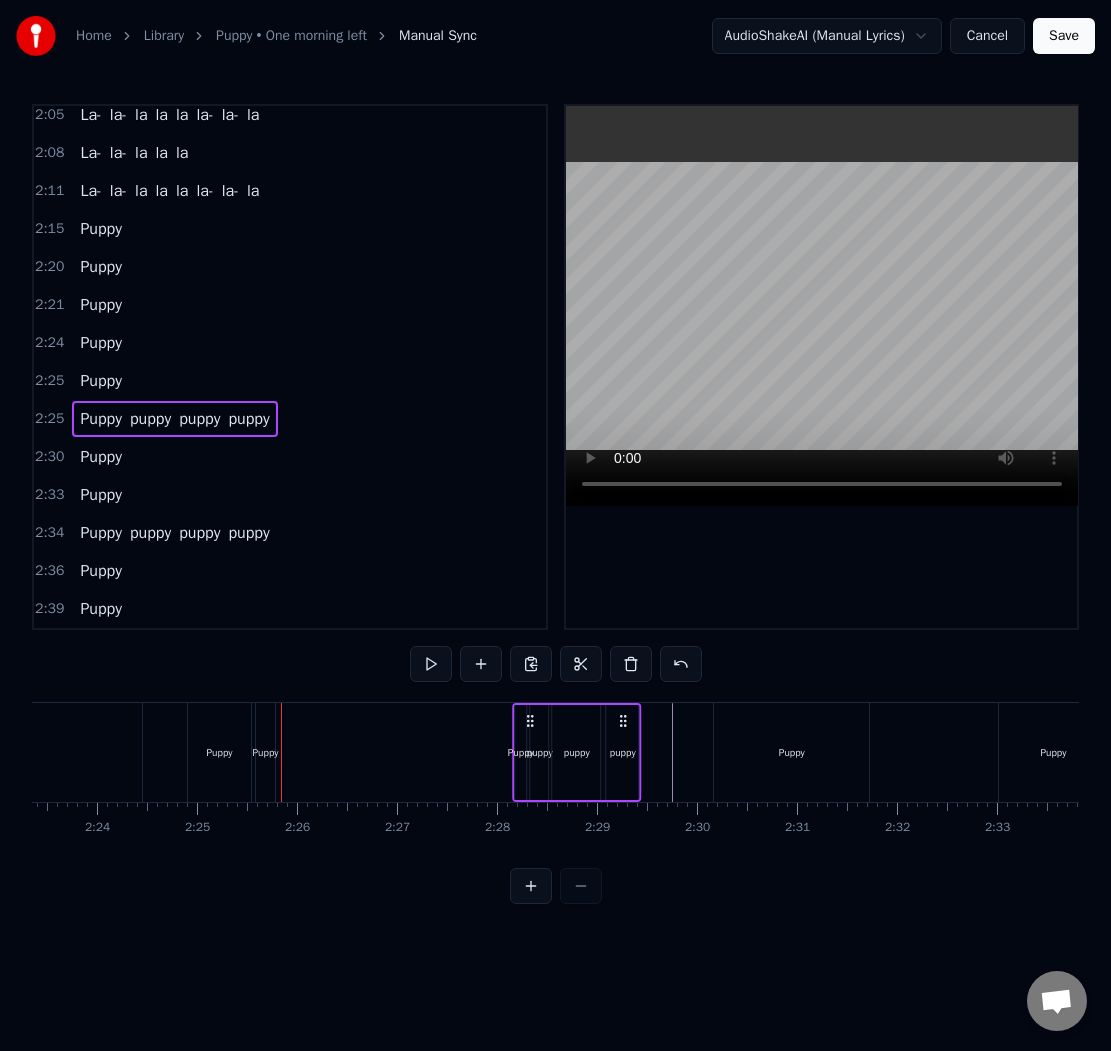 drag, startPoint x: 297, startPoint y: 721, endPoint x: 529, endPoint y: 719, distance: 232.00862 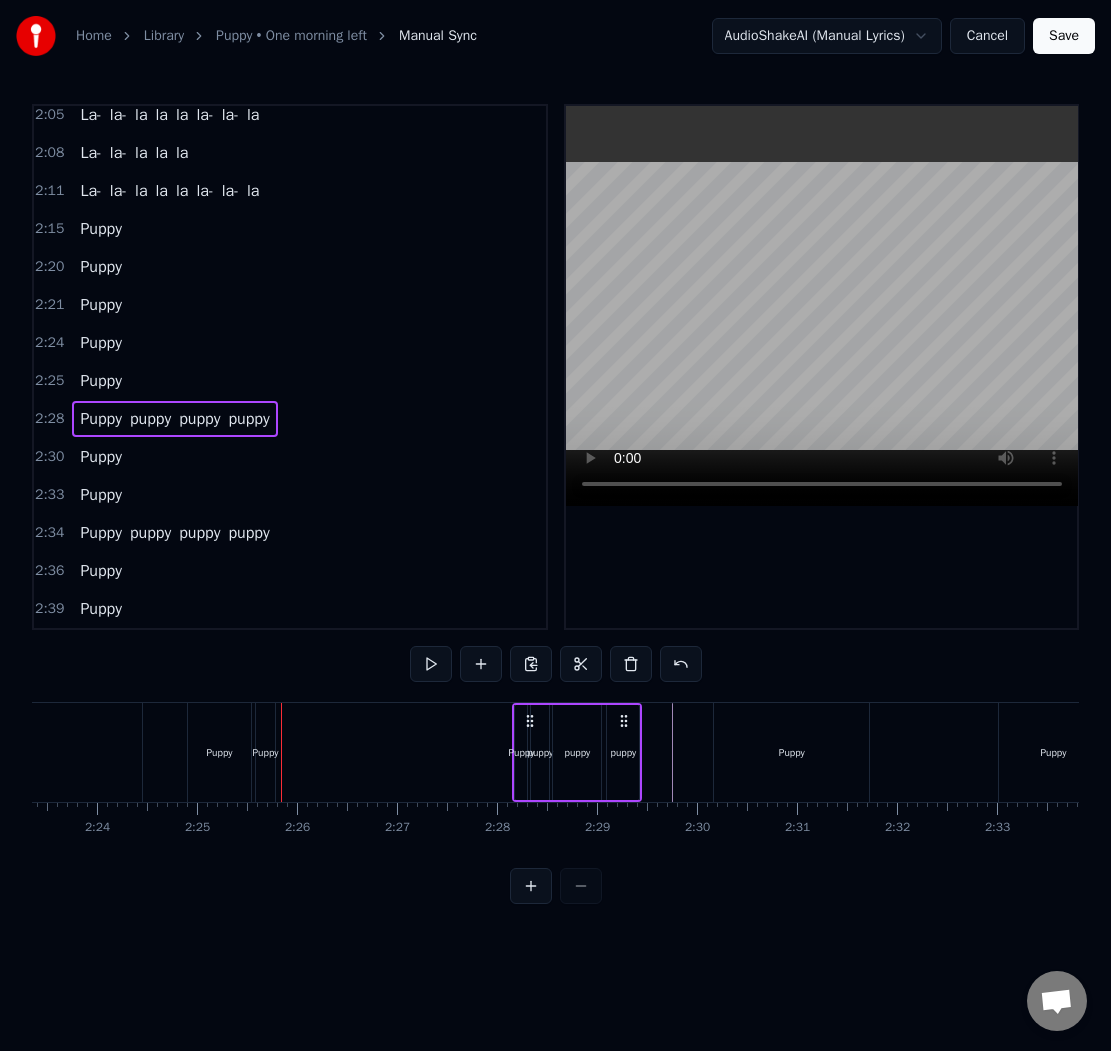 click at bounding box center (-6262, 752) 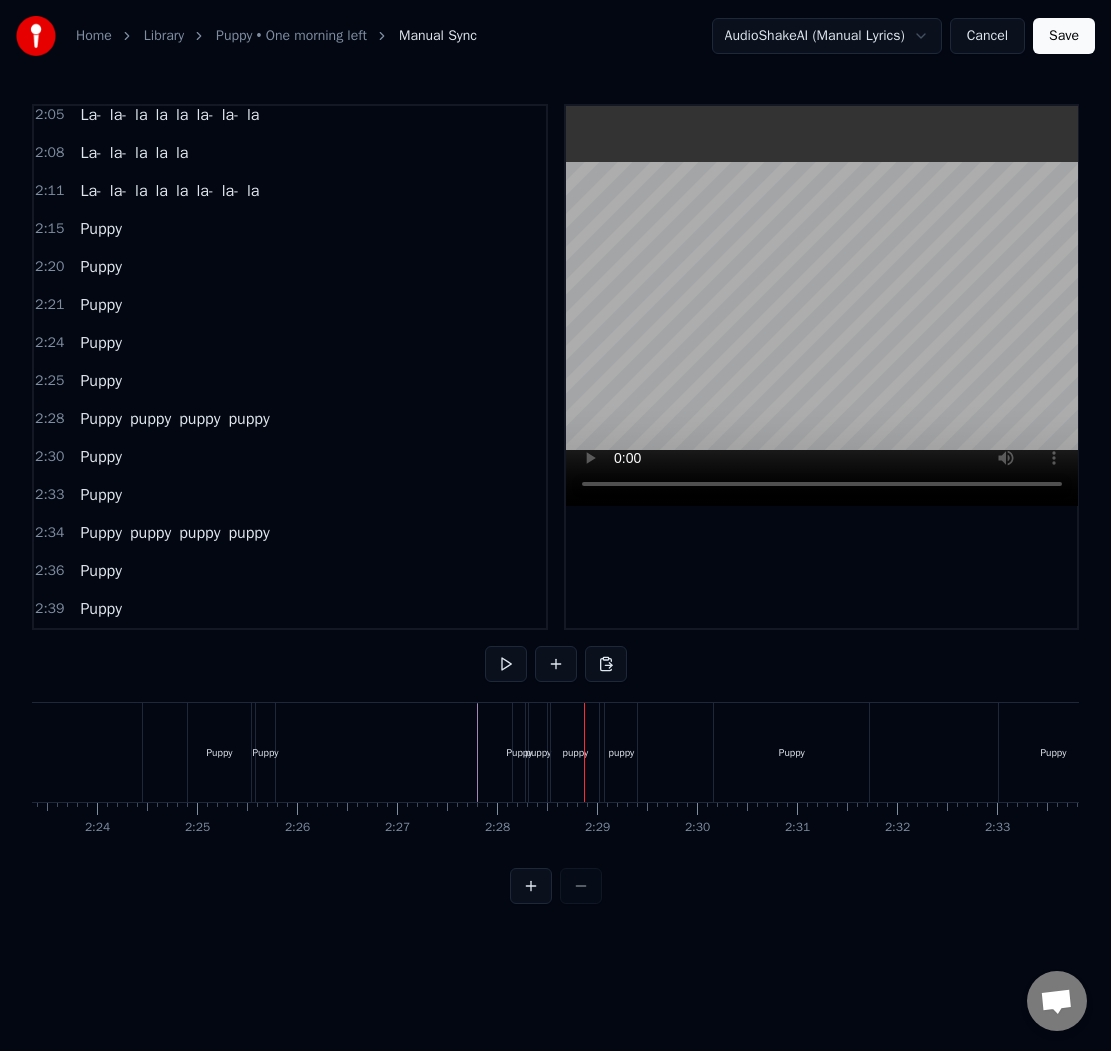 click on "Puppy puppy puppy puppy" at bounding box center (174, 419) 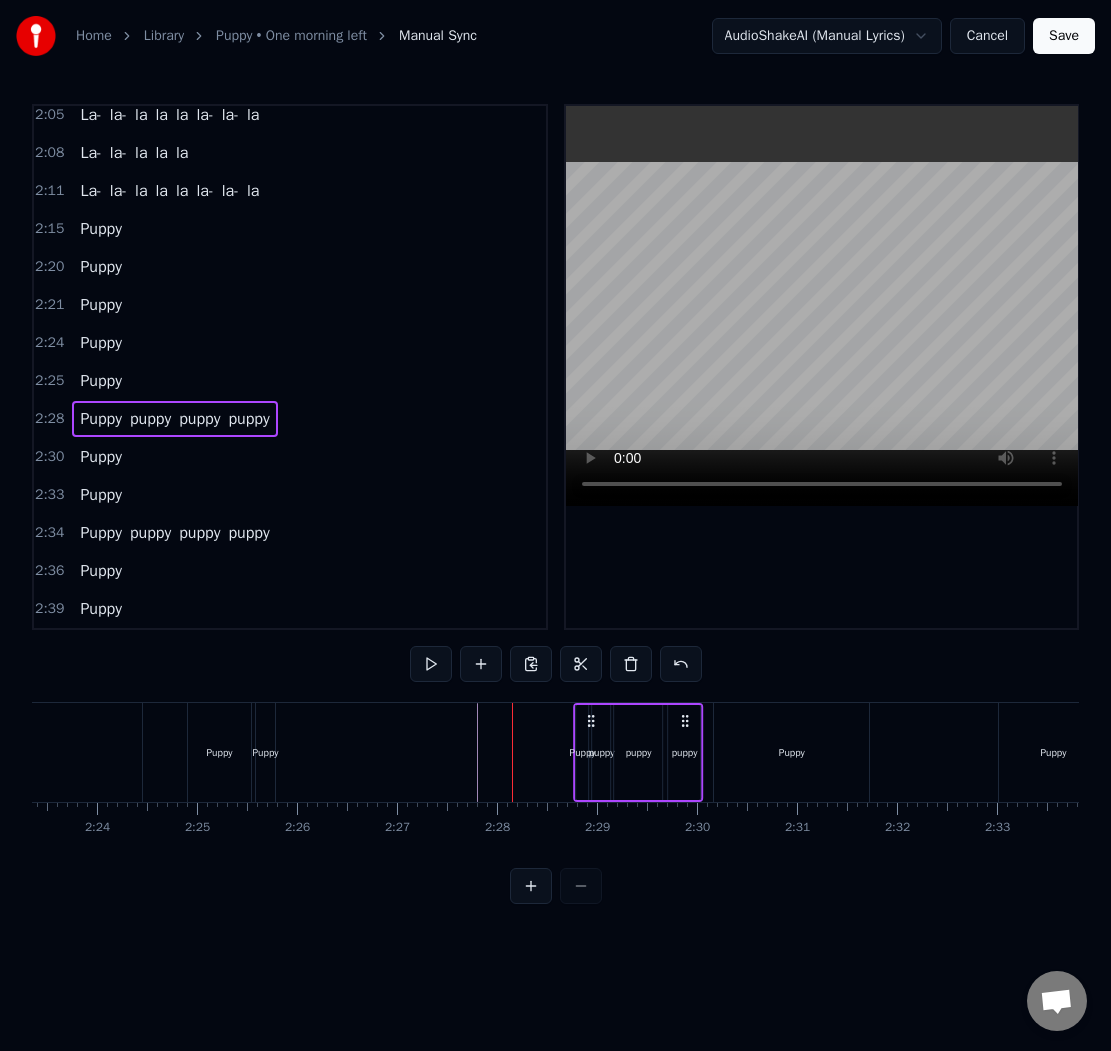 drag, startPoint x: 529, startPoint y: 721, endPoint x: 589, endPoint y: 720, distance: 60.00833 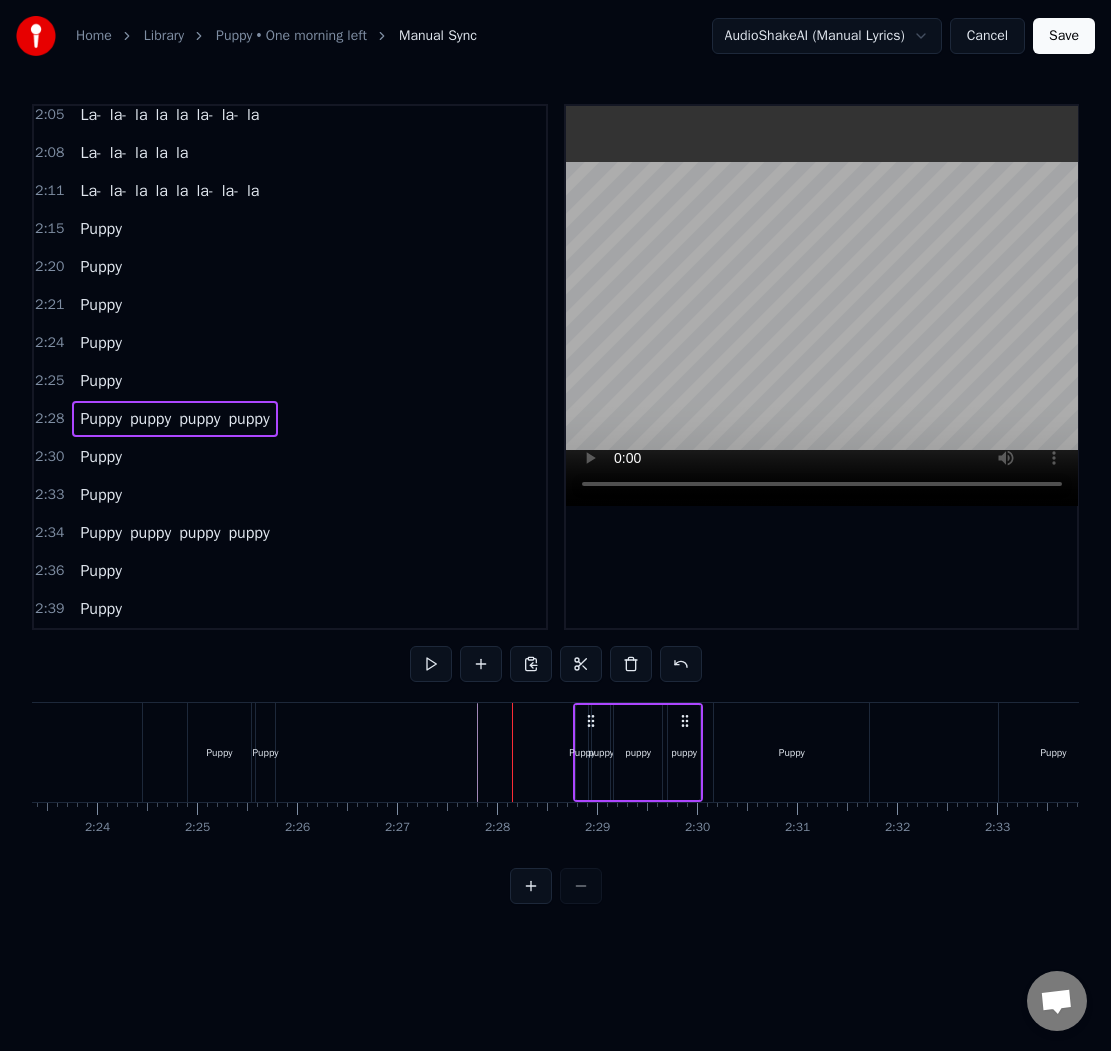 click at bounding box center [512, 752] 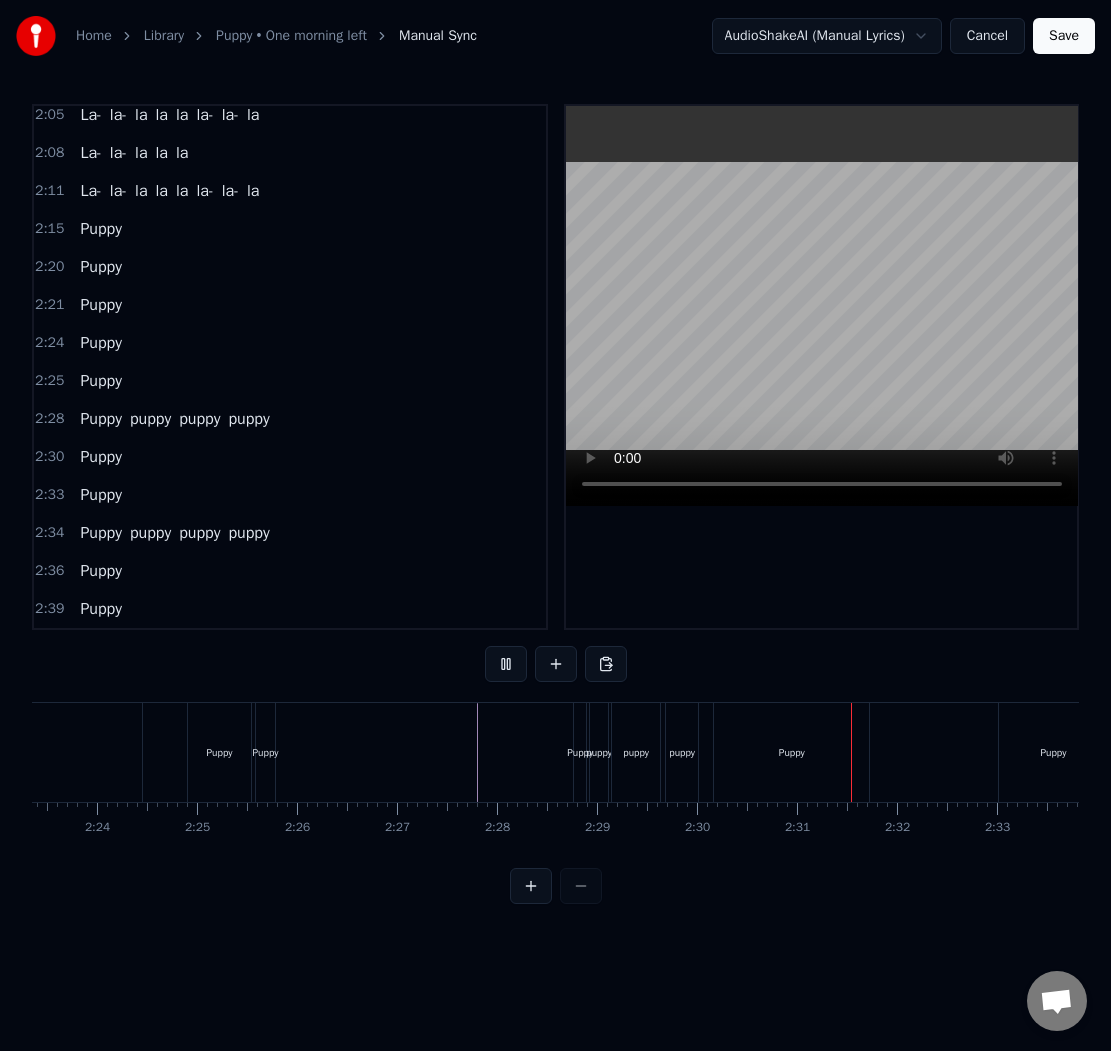 click at bounding box center (-6262, 752) 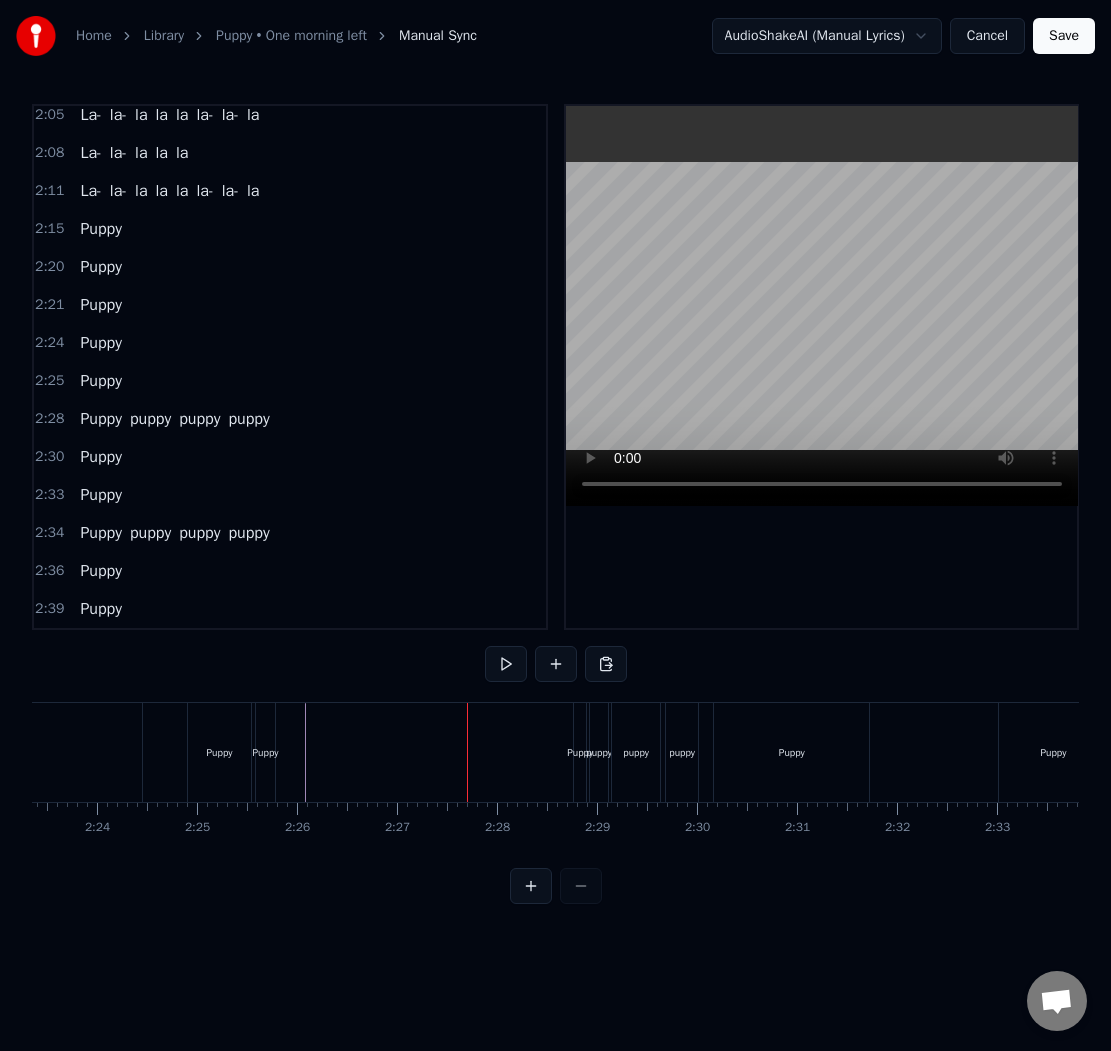 click on "Puppy" at bounding box center (266, 752) 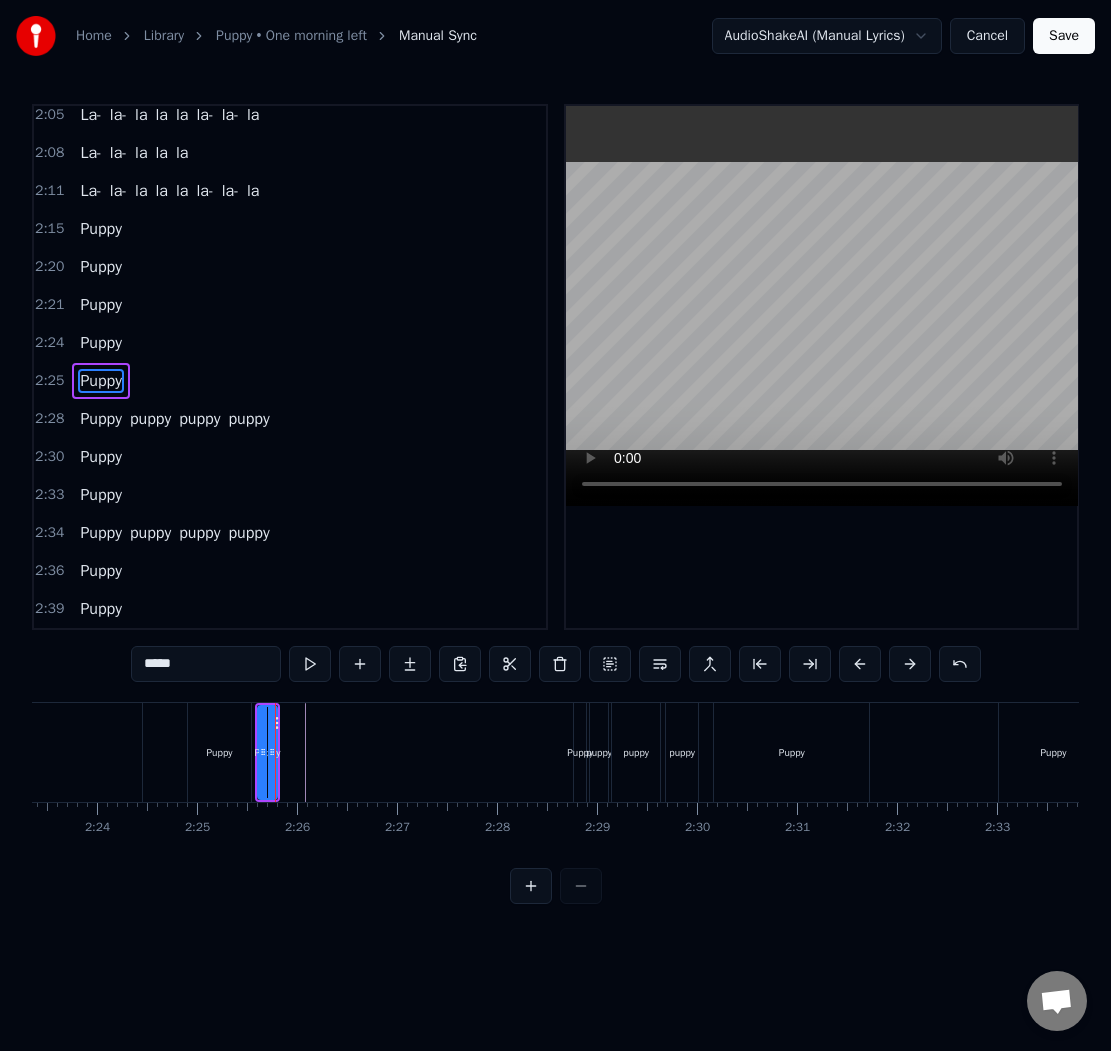 click at bounding box center (275, 752) 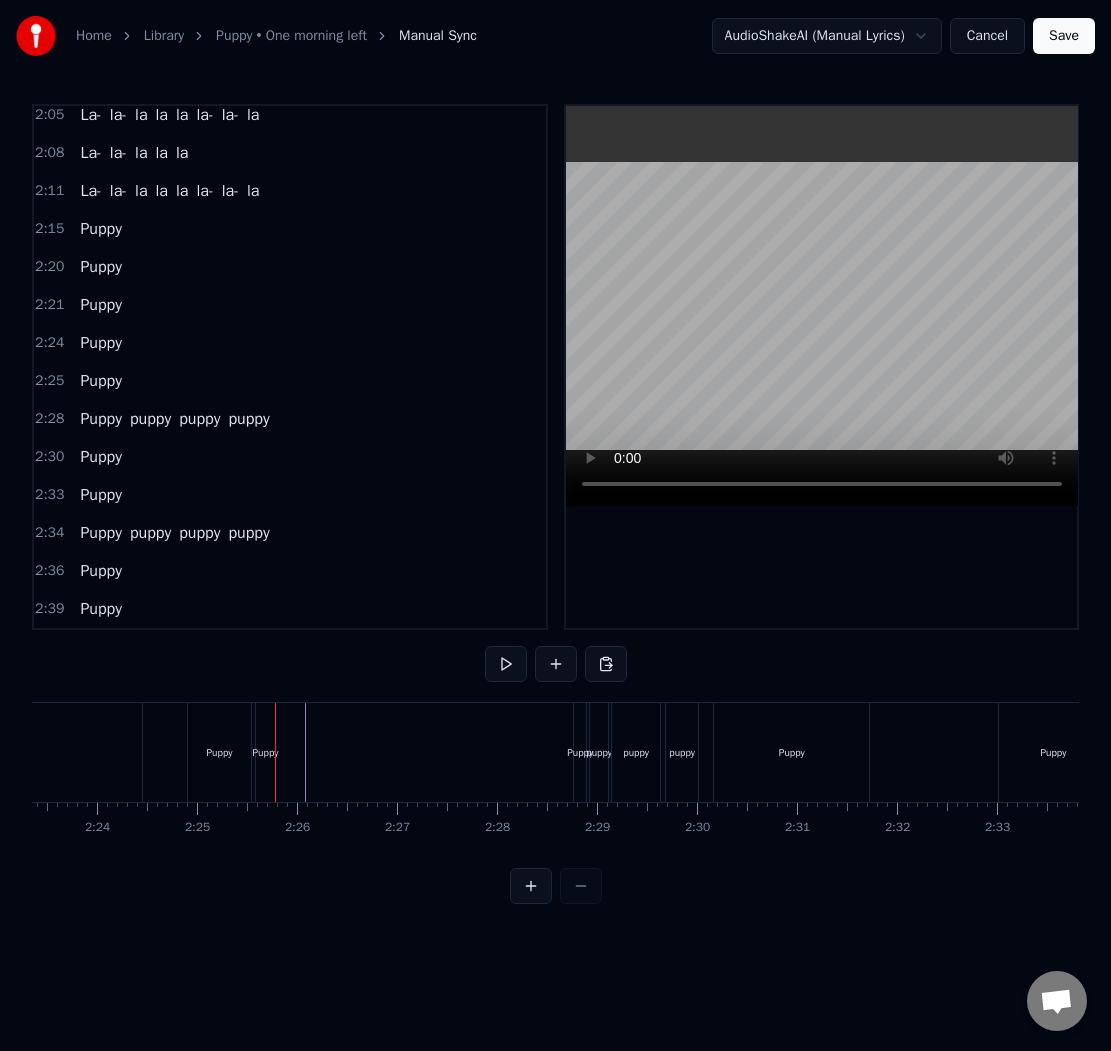 click on "Puppy" at bounding box center [266, 752] 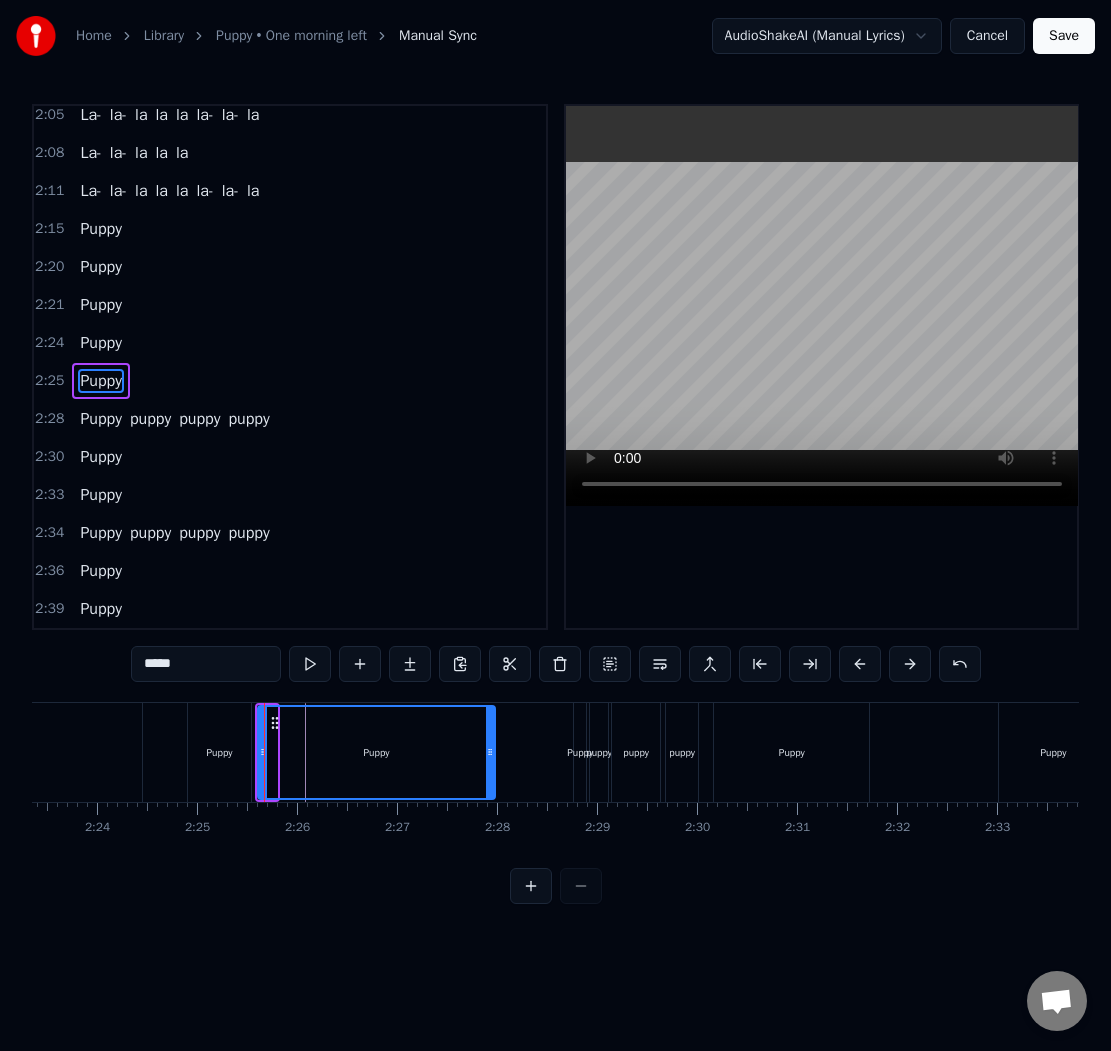 drag, startPoint x: 270, startPoint y: 754, endPoint x: 489, endPoint y: 745, distance: 219.18486 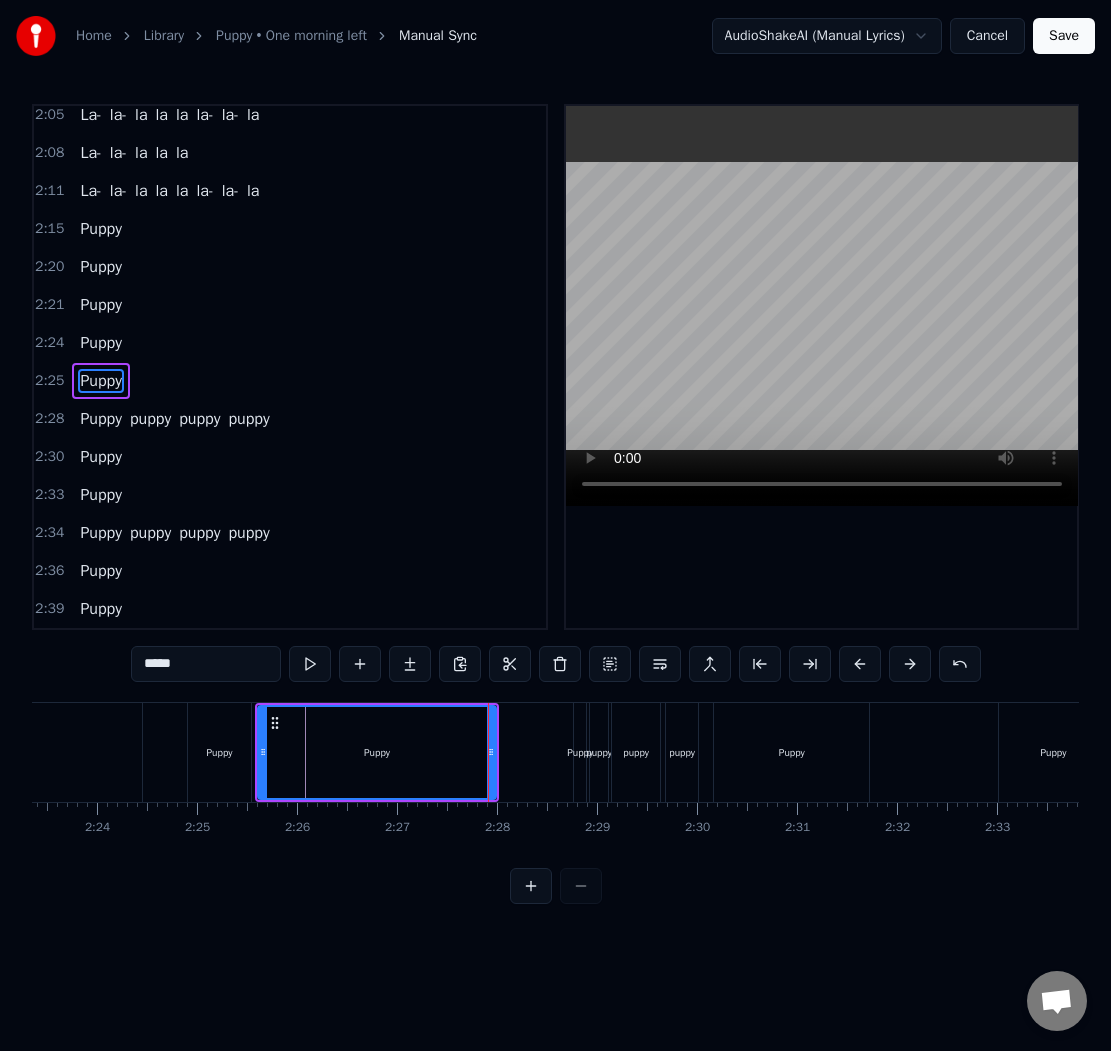 click on "Puppy" at bounding box center [377, 752] 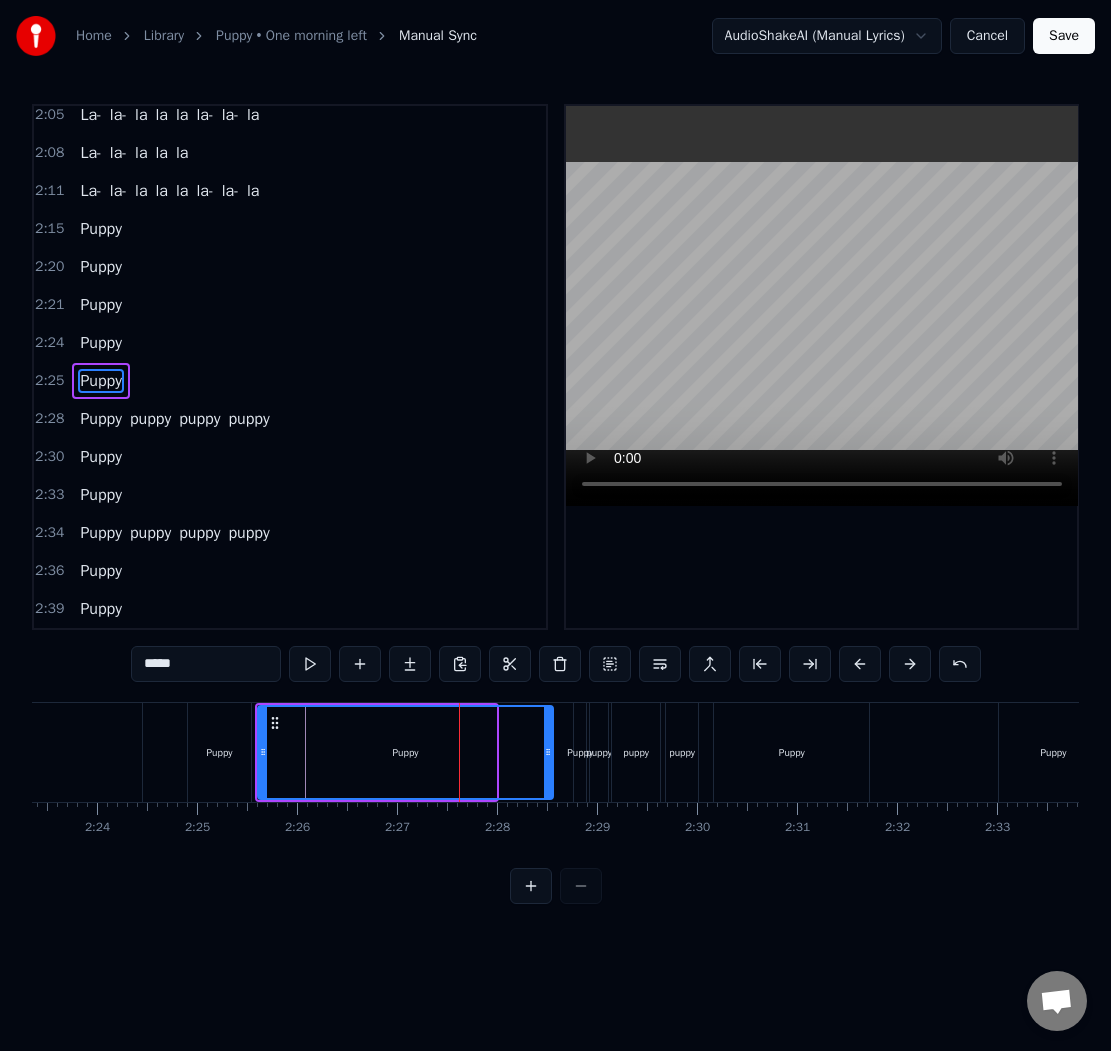 drag, startPoint x: 491, startPoint y: 753, endPoint x: 548, endPoint y: 756, distance: 57.07889 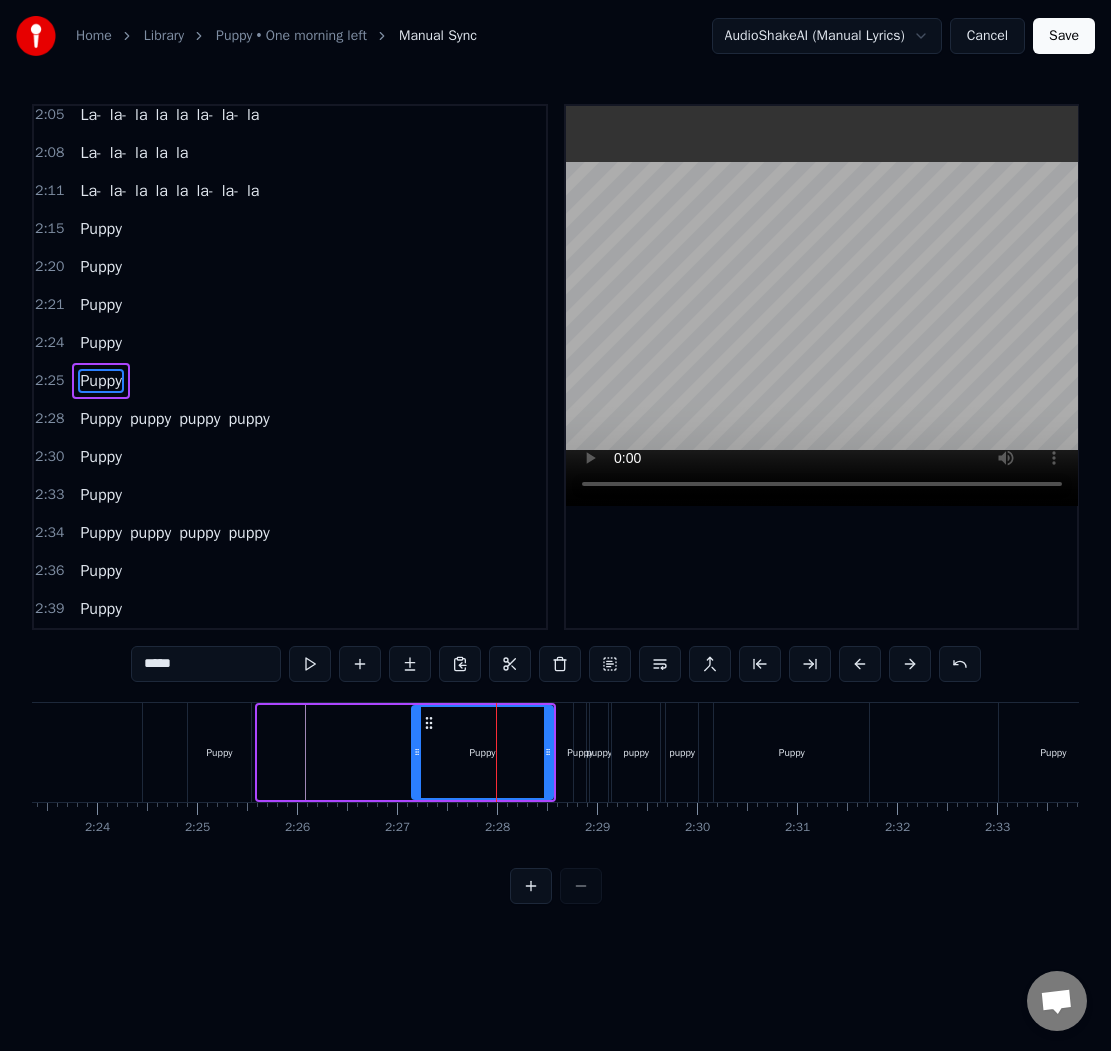drag, startPoint x: 259, startPoint y: 749, endPoint x: 413, endPoint y: 773, distance: 155.85892 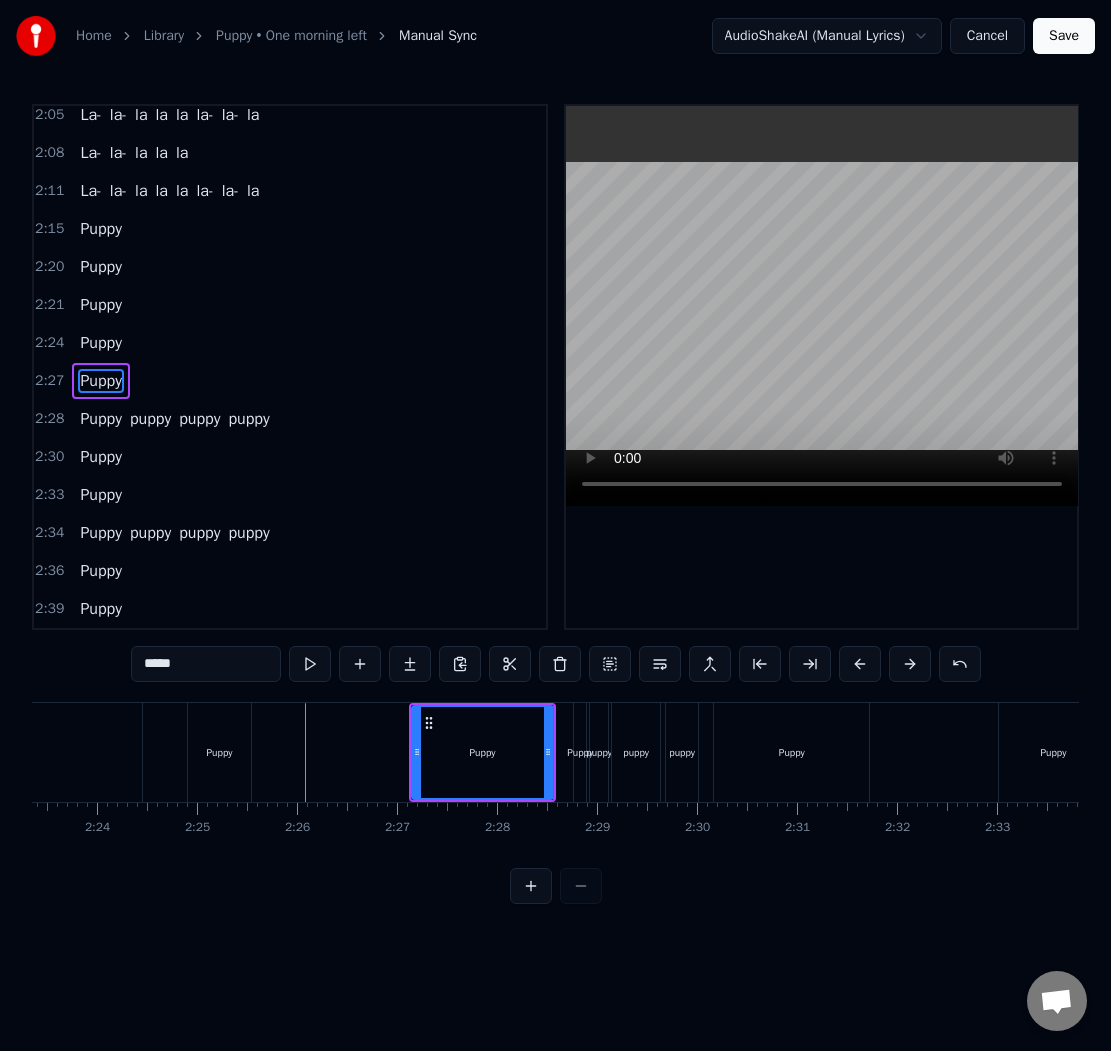 click on "Puppy" at bounding box center (220, 752) 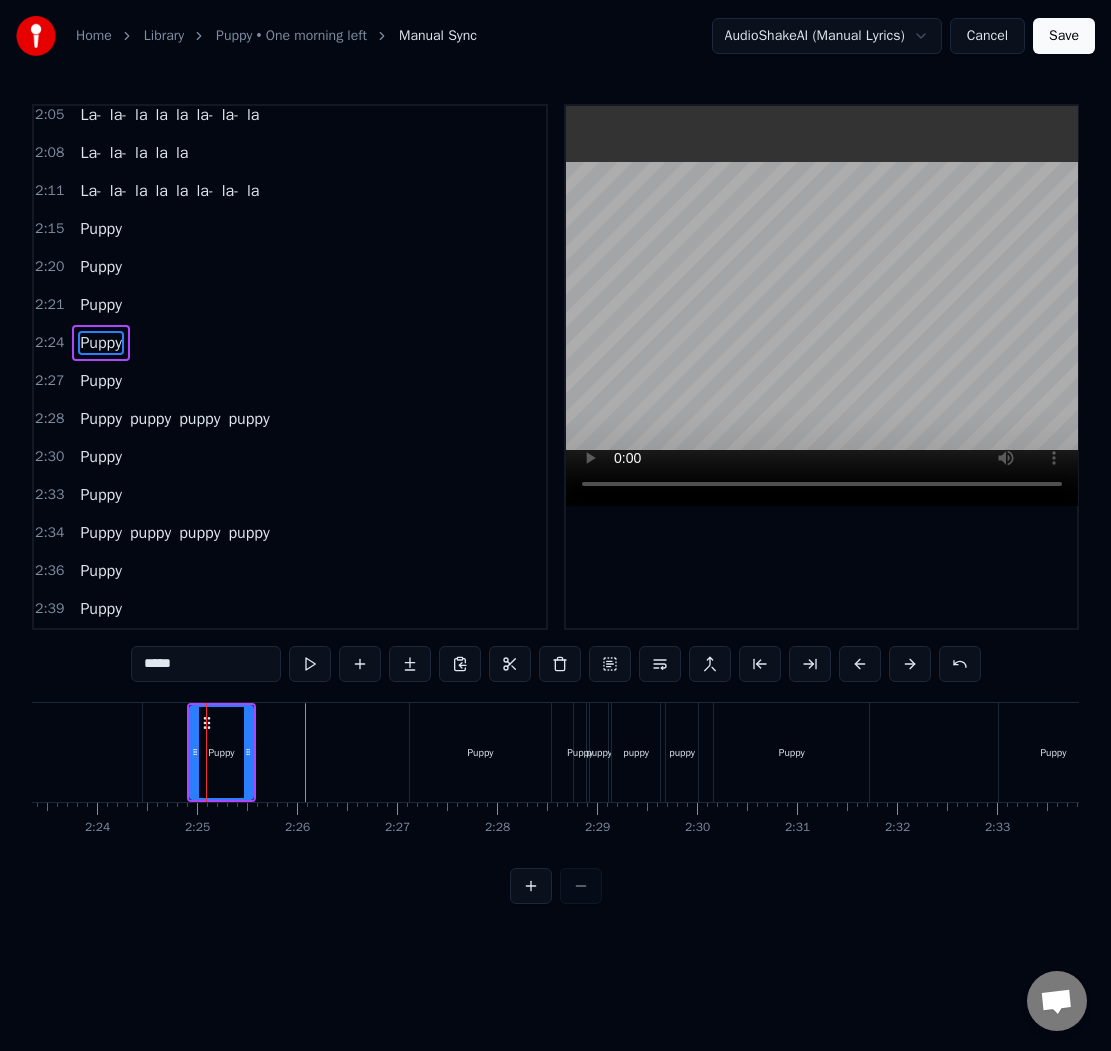 scroll, scrollTop: 1544, scrollLeft: 0, axis: vertical 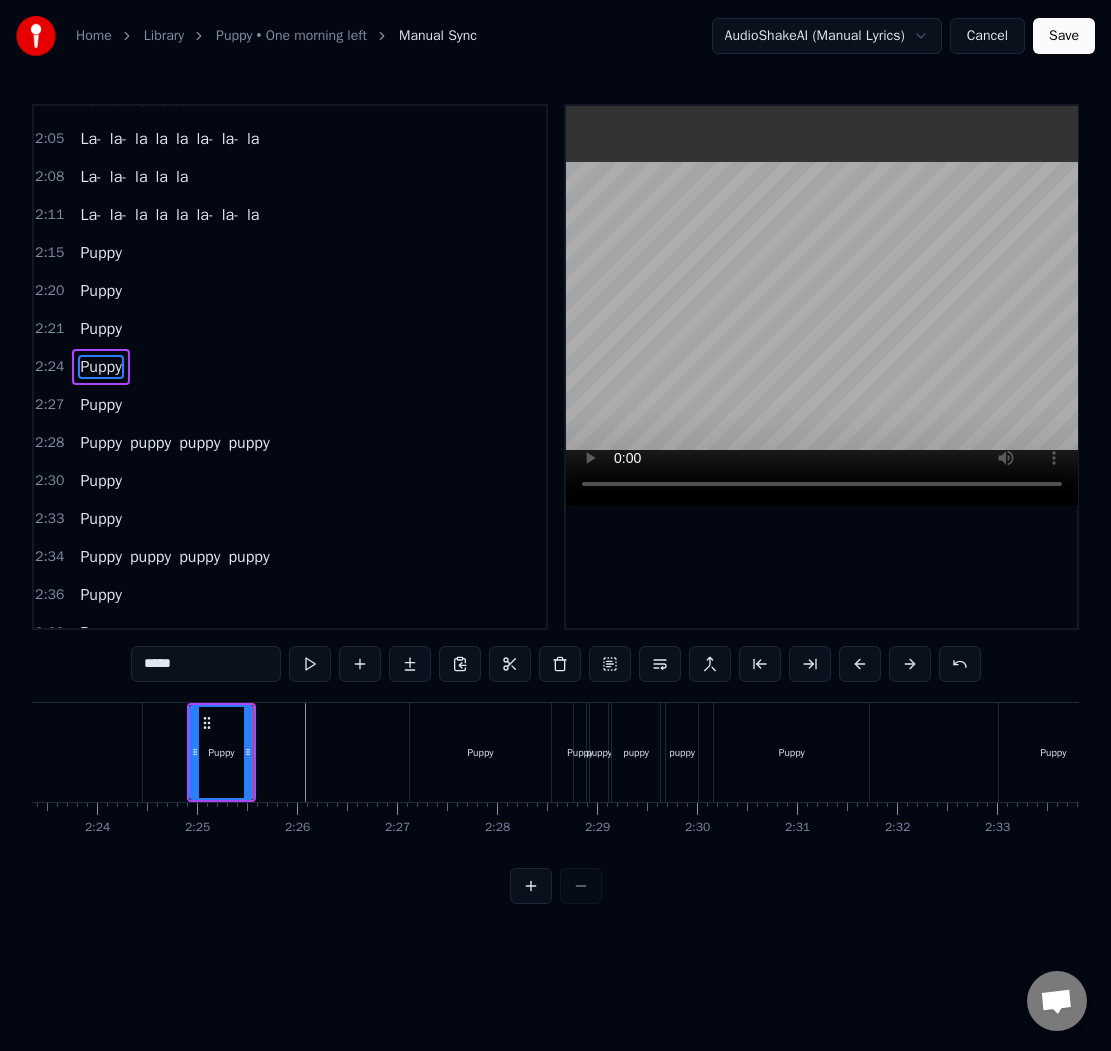 click on "Puppy" at bounding box center [15, 752] 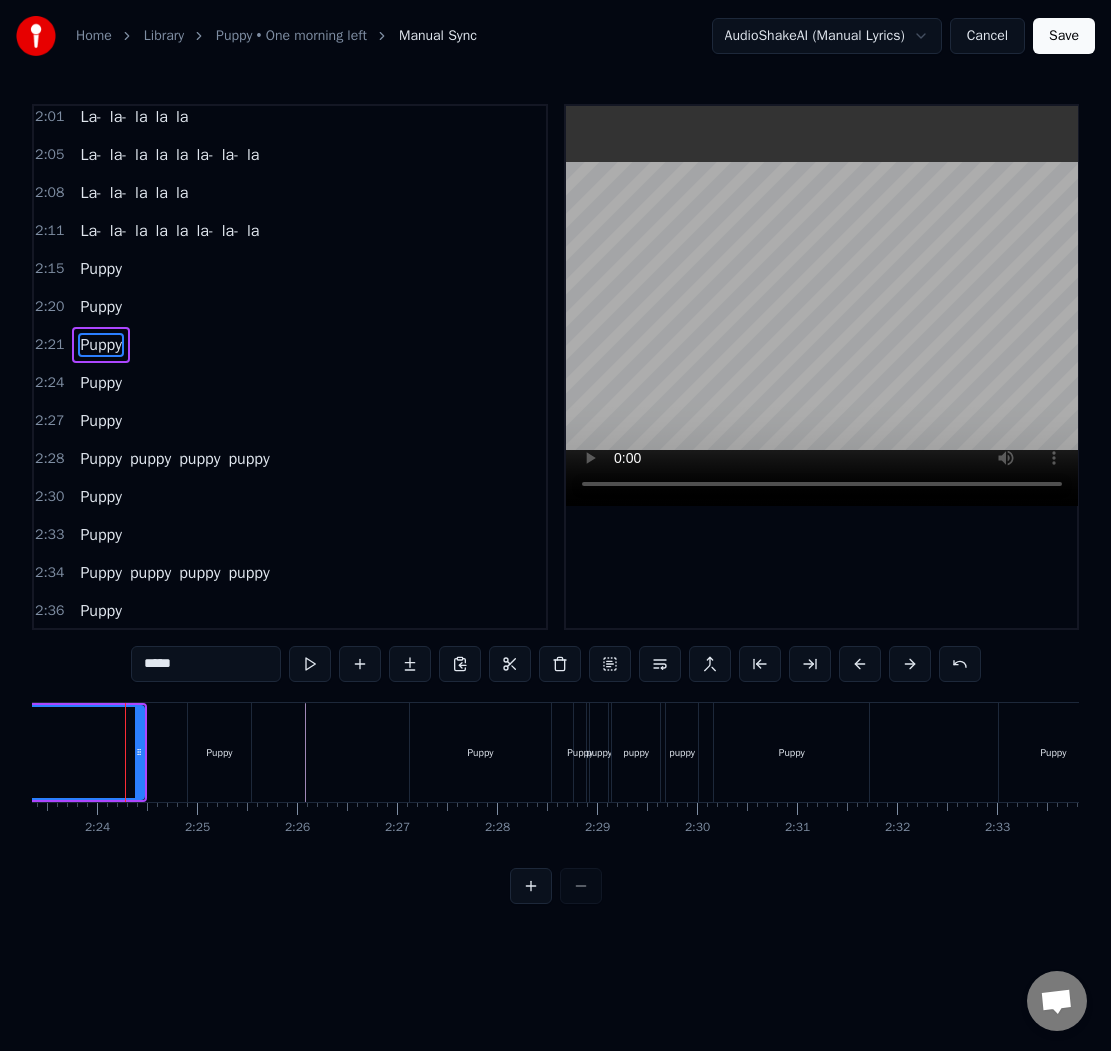 scroll, scrollTop: 0, scrollLeft: 14327, axis: horizontal 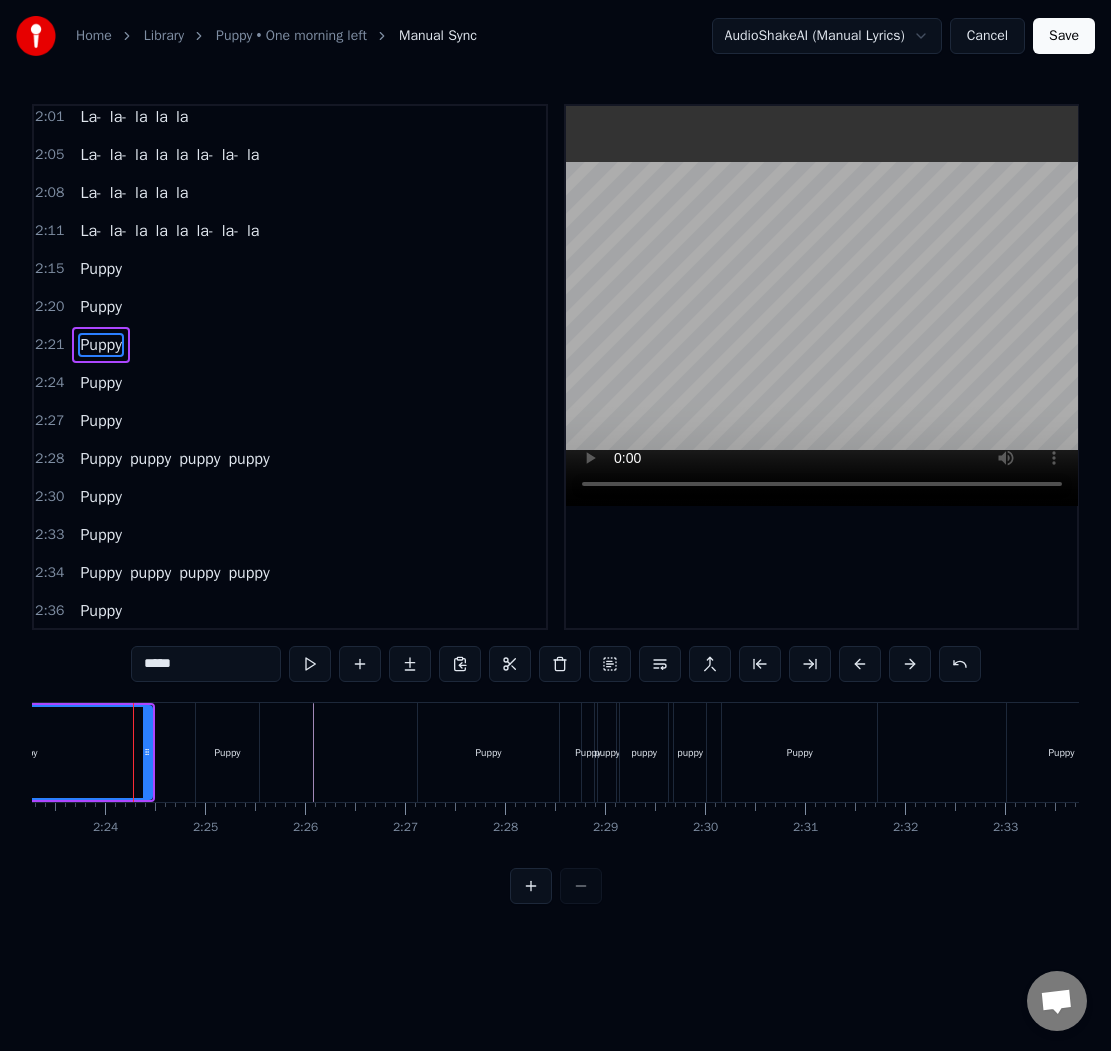 click at bounding box center [-6254, 752] 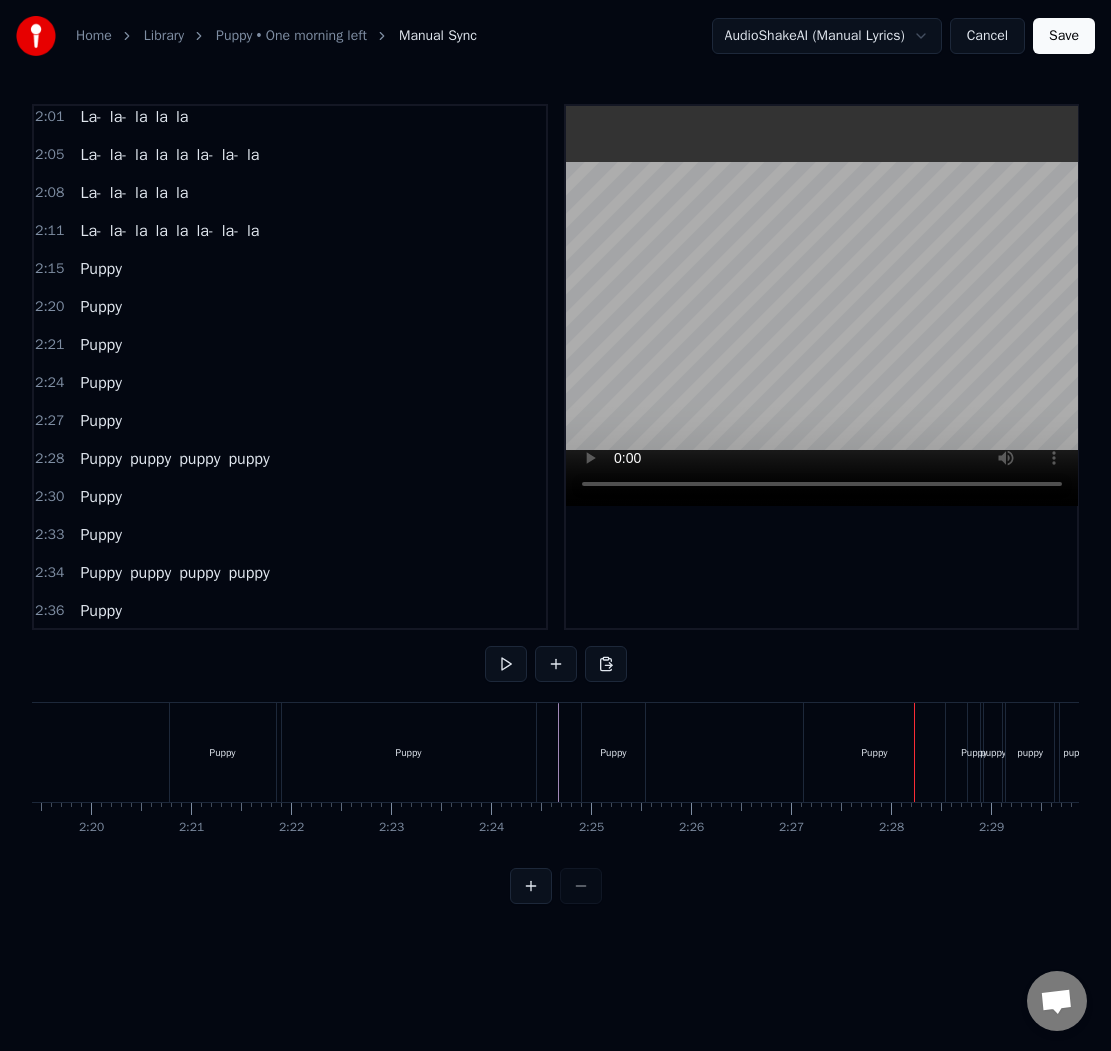 scroll, scrollTop: 0, scrollLeft: 13938, axis: horizontal 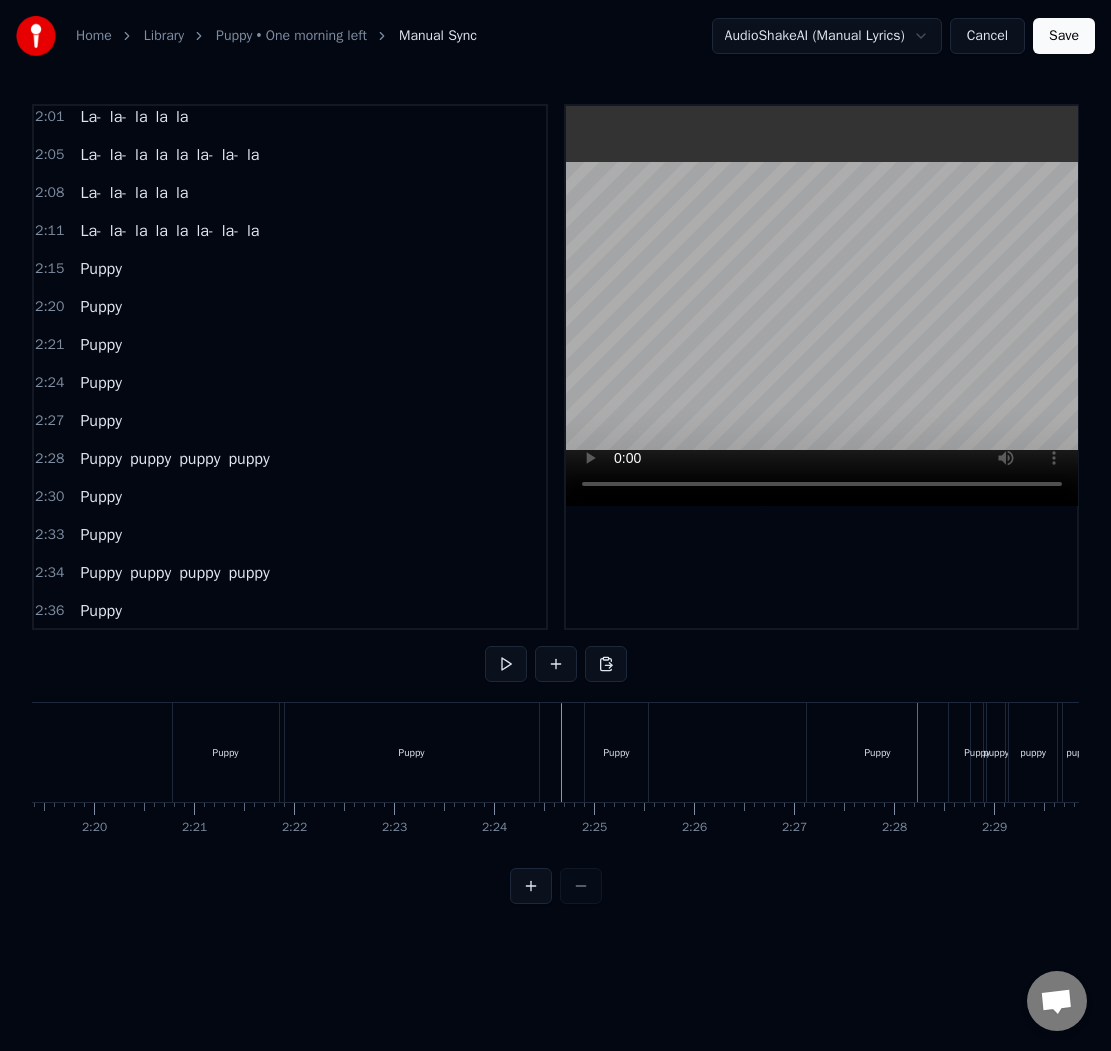 click on "Puppy" at bounding box center (412, 752) 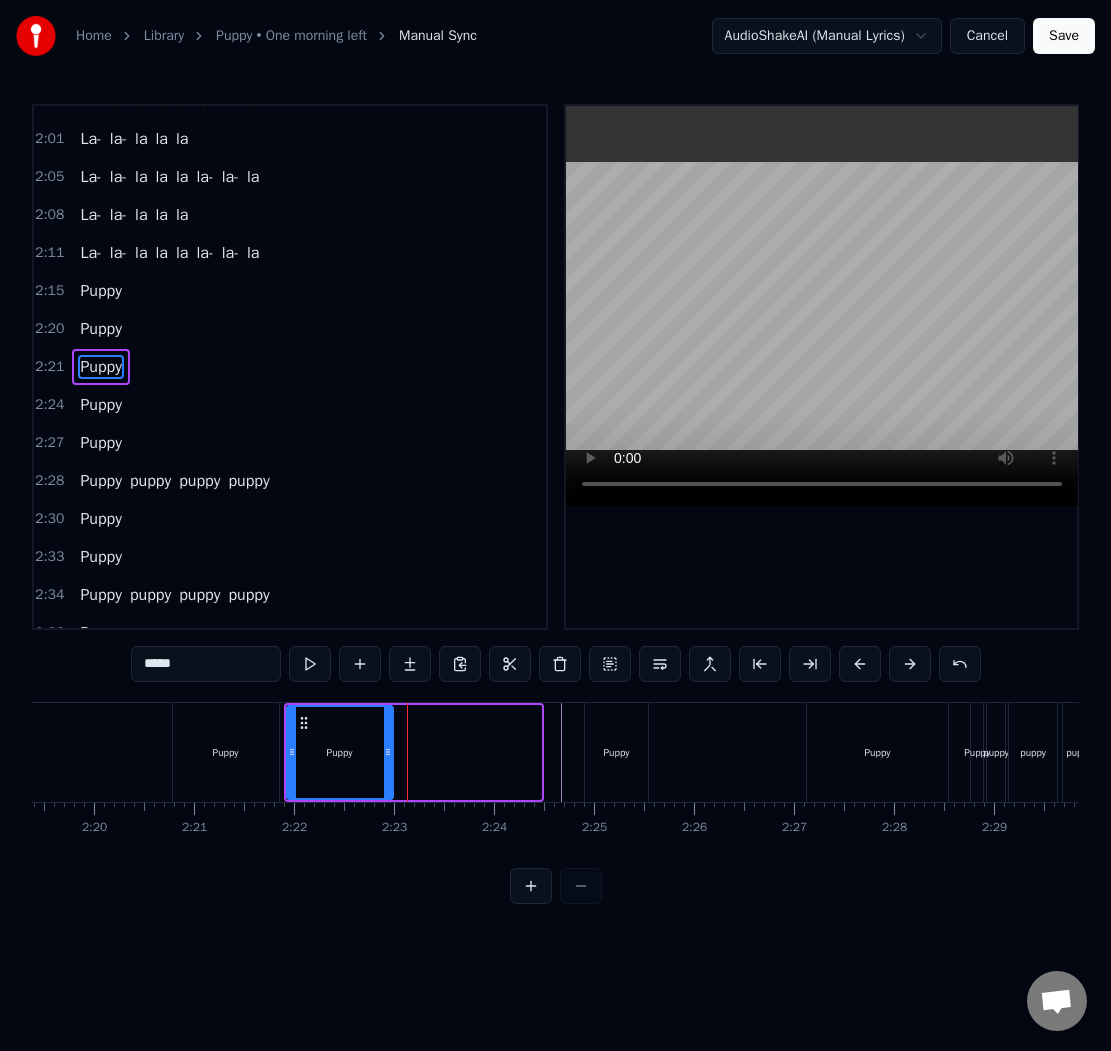 drag, startPoint x: 536, startPoint y: 747, endPoint x: 384, endPoint y: 747, distance: 152 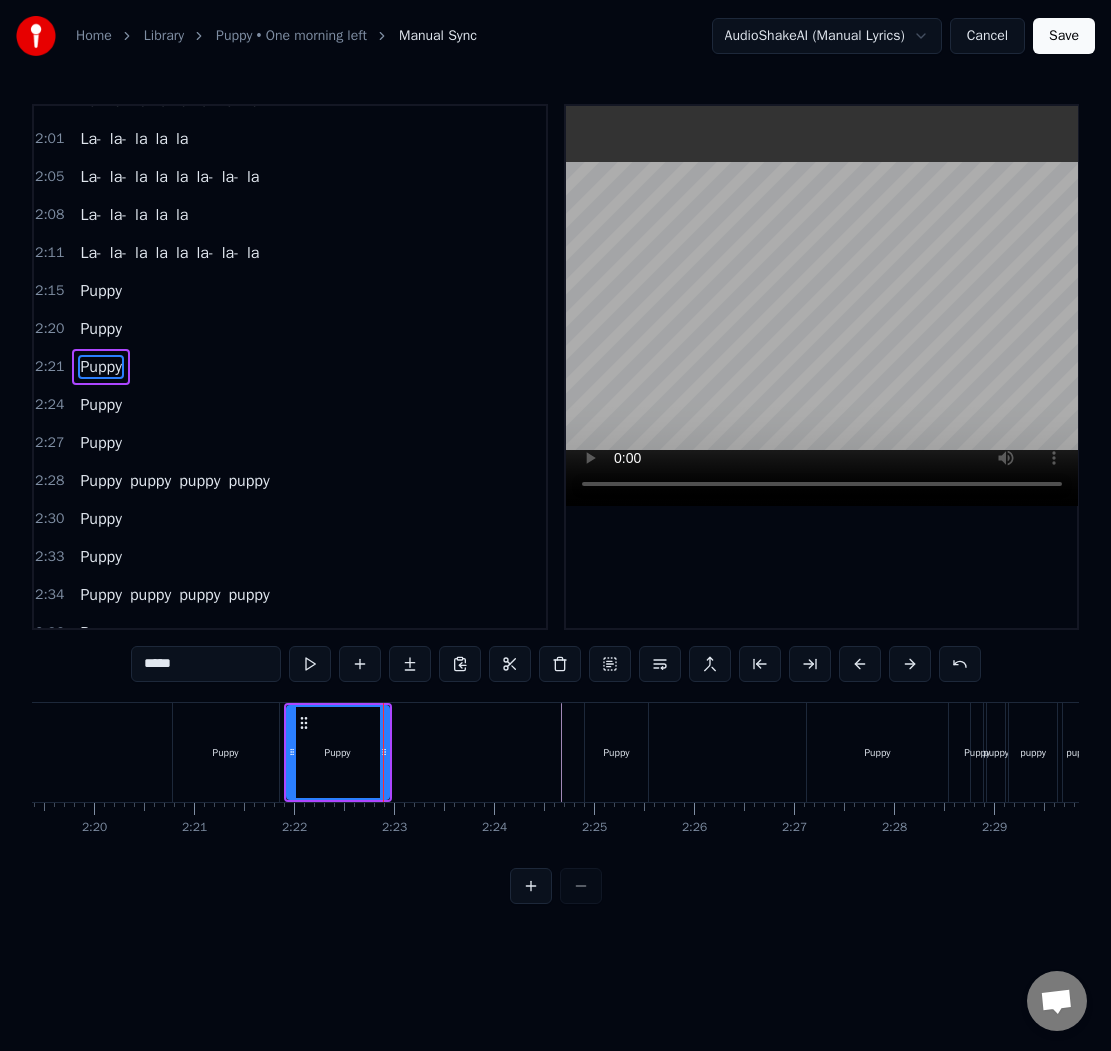 click at bounding box center (-5865, 752) 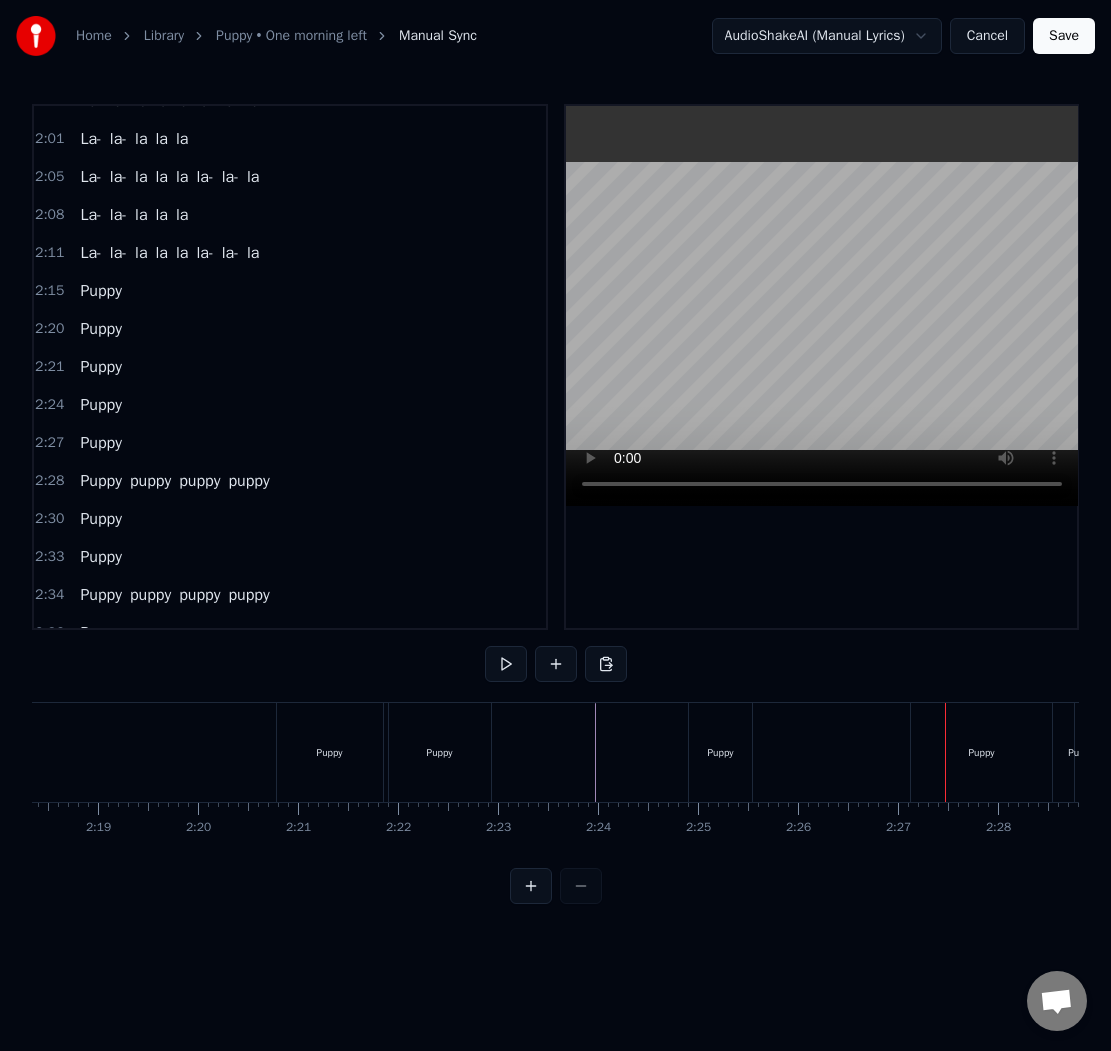 scroll, scrollTop: 0, scrollLeft: 13823, axis: horizontal 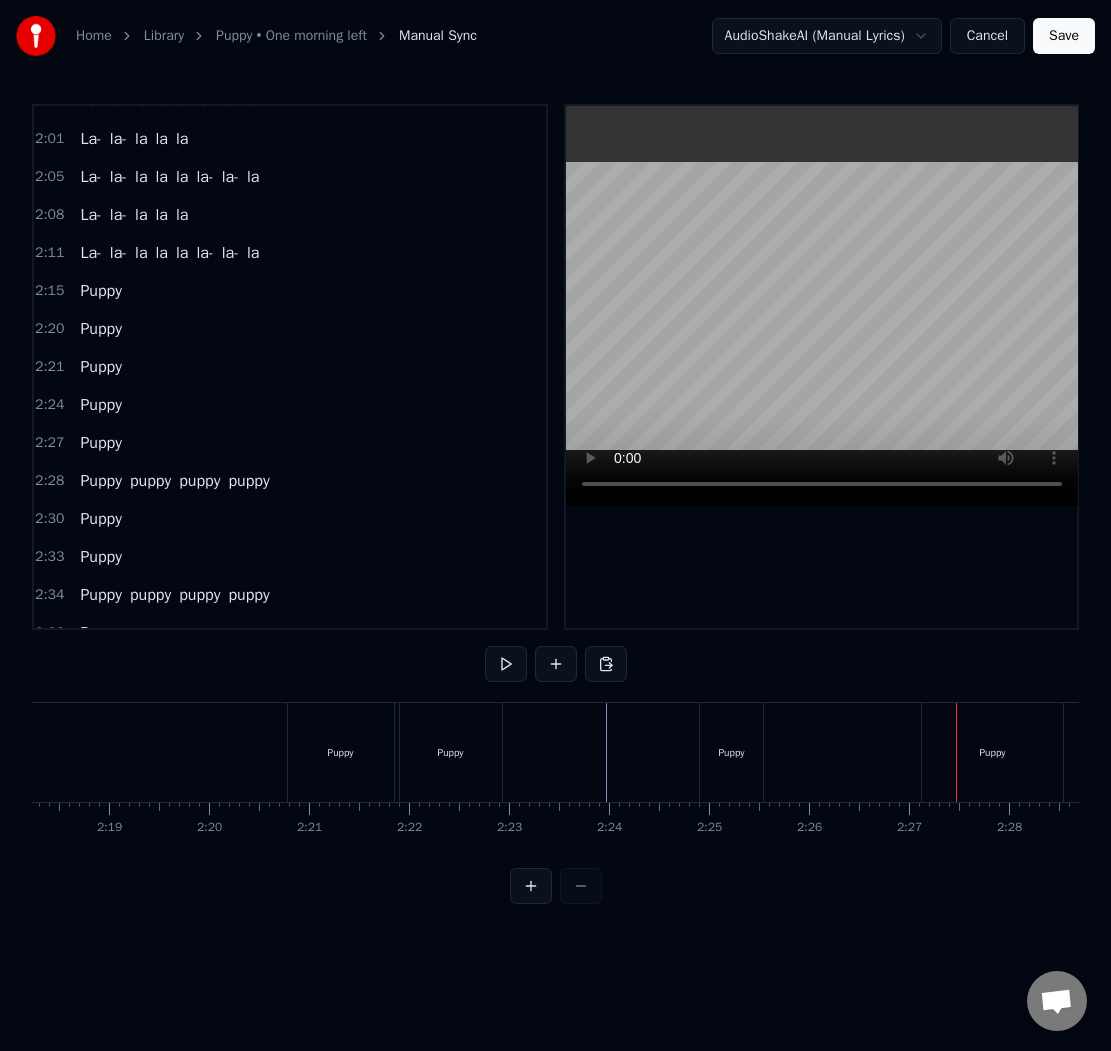 click at bounding box center (-5750, 752) 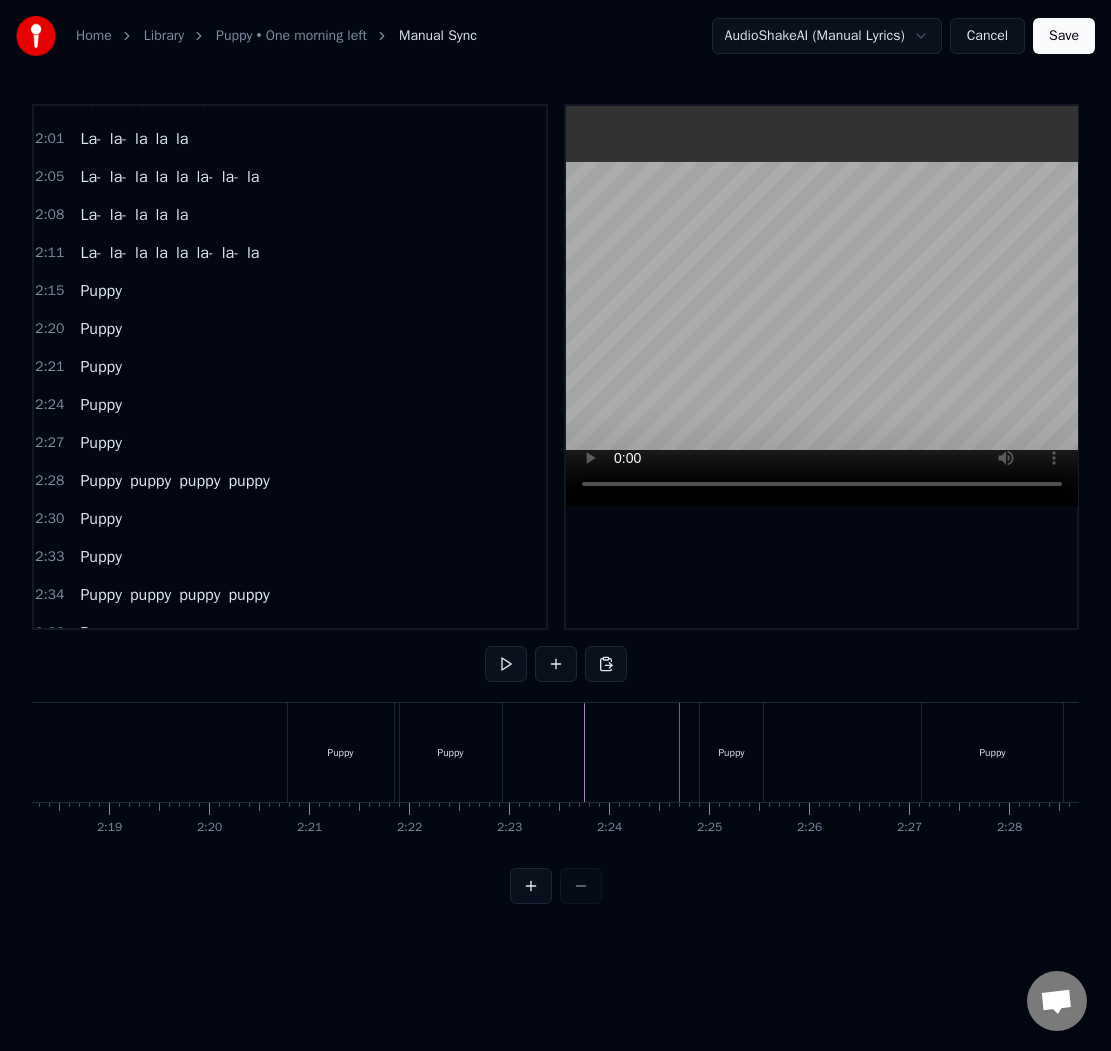 click on "Puppy" at bounding box center [732, 752] 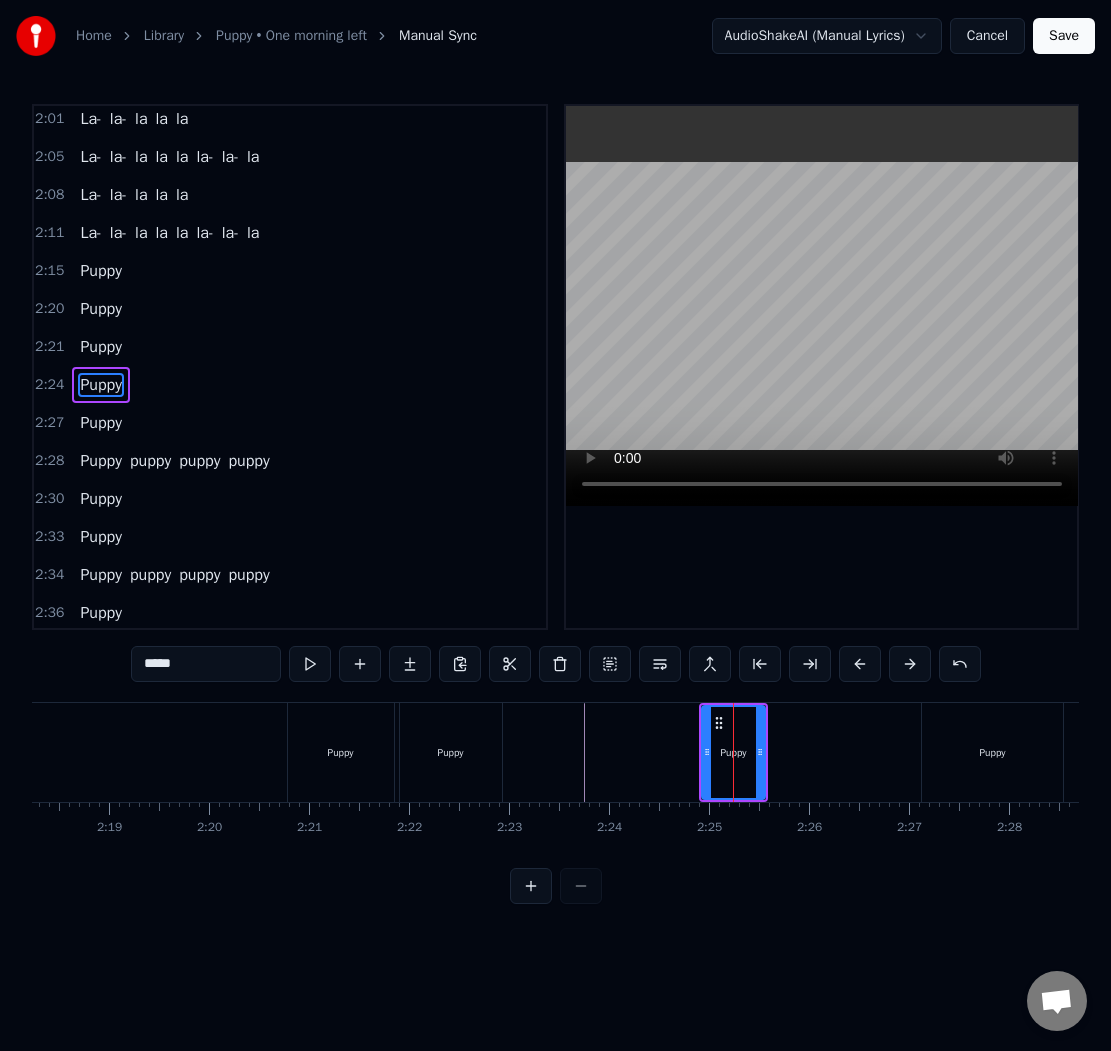 scroll, scrollTop: 1544, scrollLeft: 0, axis: vertical 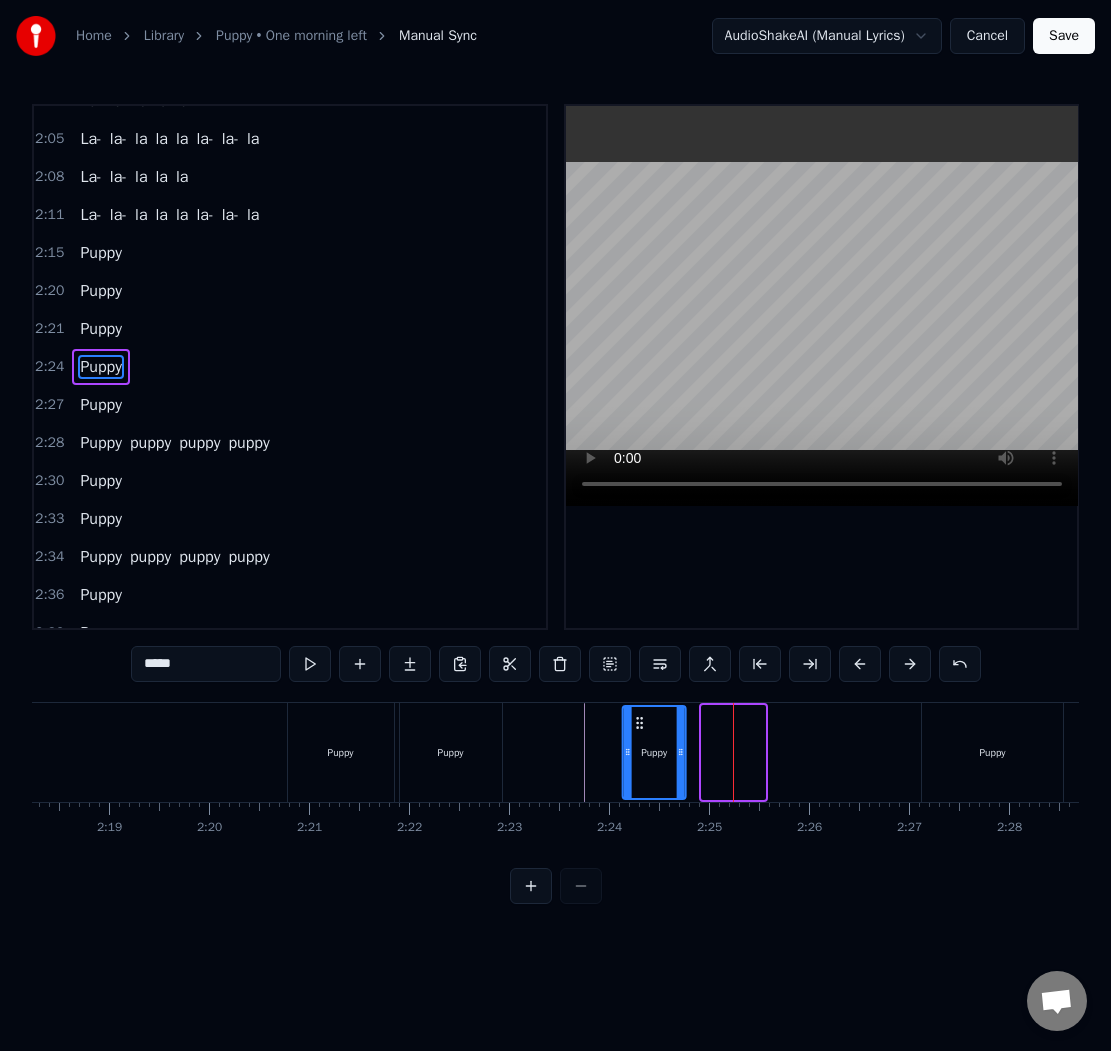 drag, startPoint x: 719, startPoint y: 722, endPoint x: 639, endPoint y: 717, distance: 80.1561 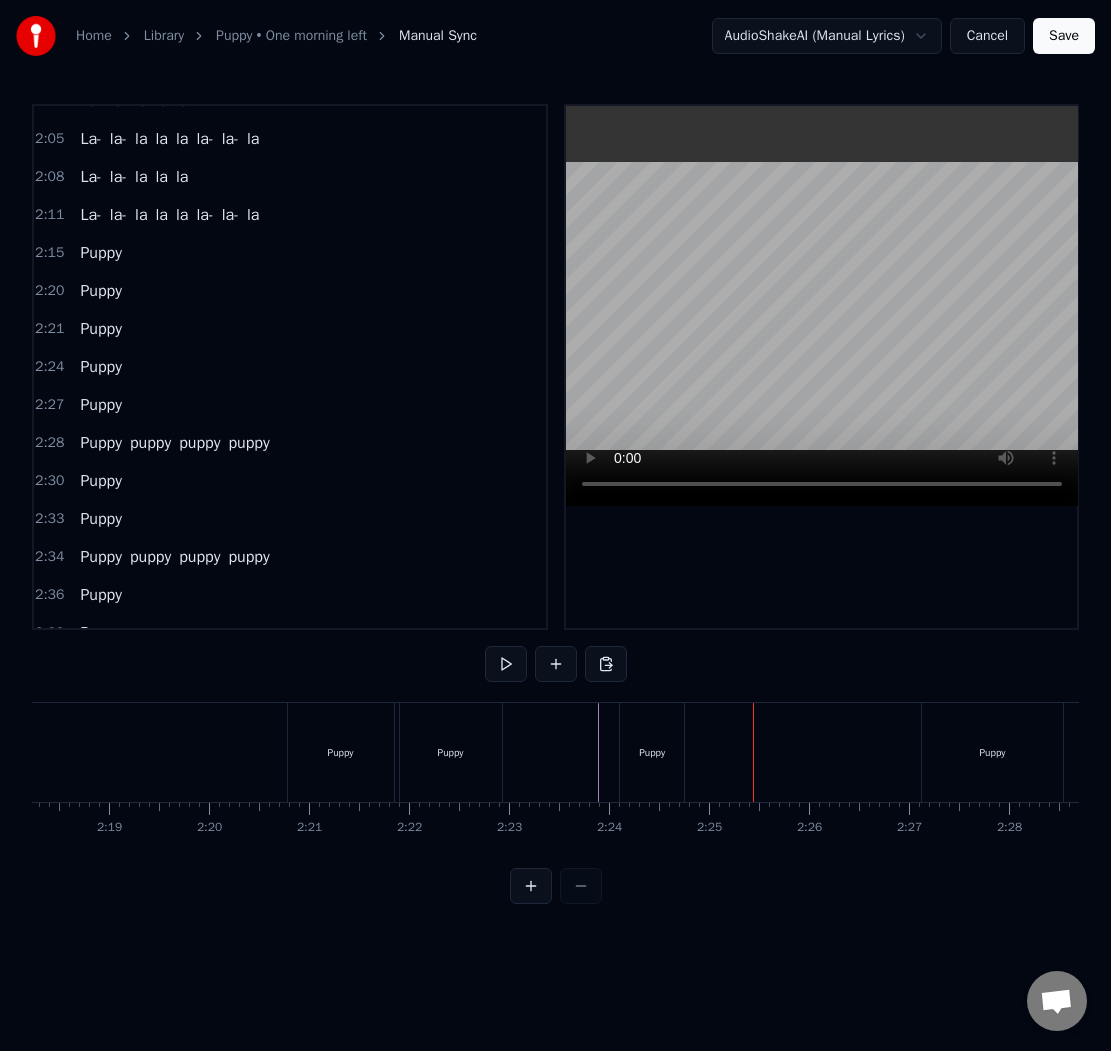 click on "Puppy" at bounding box center (652, 752) 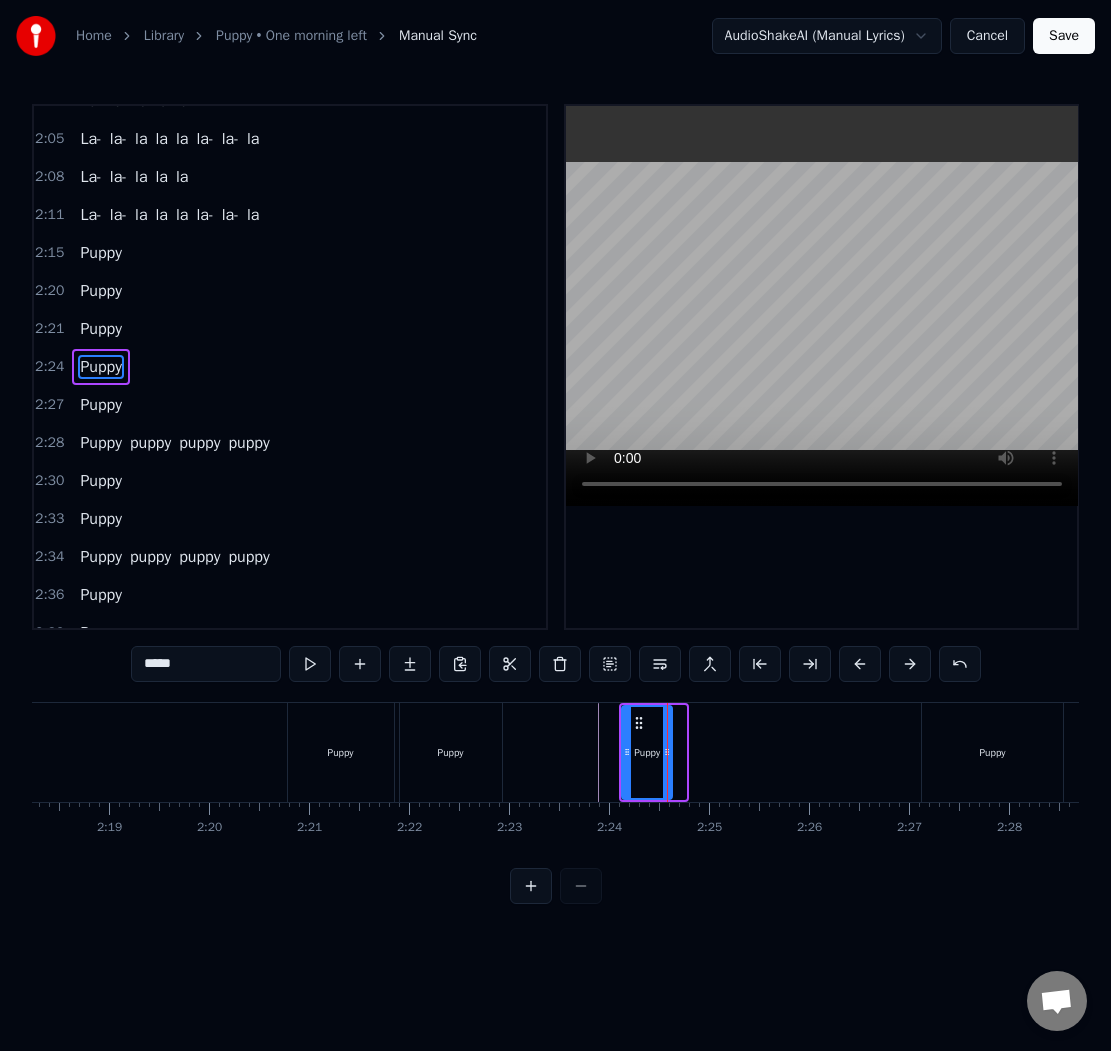 drag, startPoint x: 678, startPoint y: 751, endPoint x: 657, endPoint y: 750, distance: 21.023796 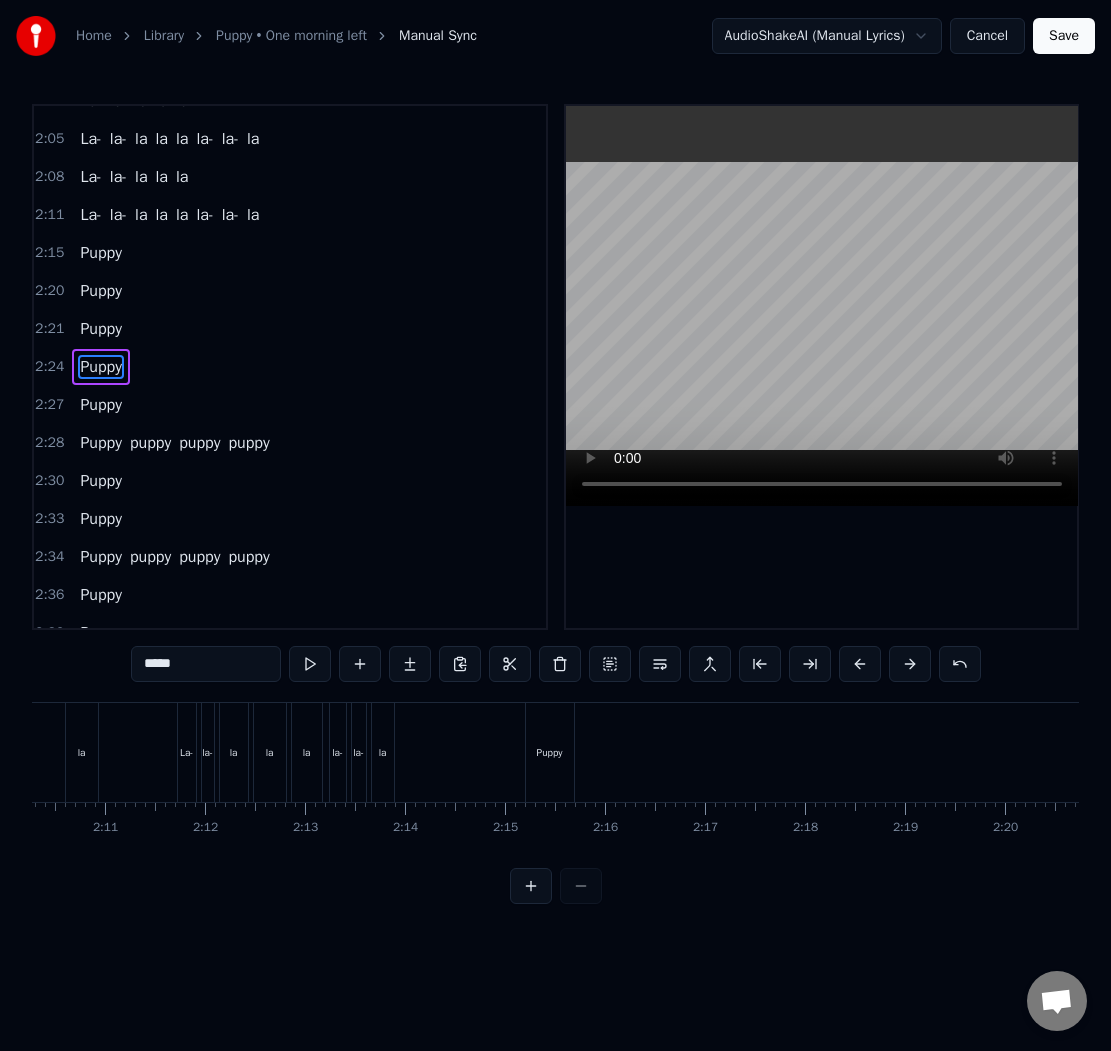 scroll, scrollTop: 0, scrollLeft: 13094, axis: horizontal 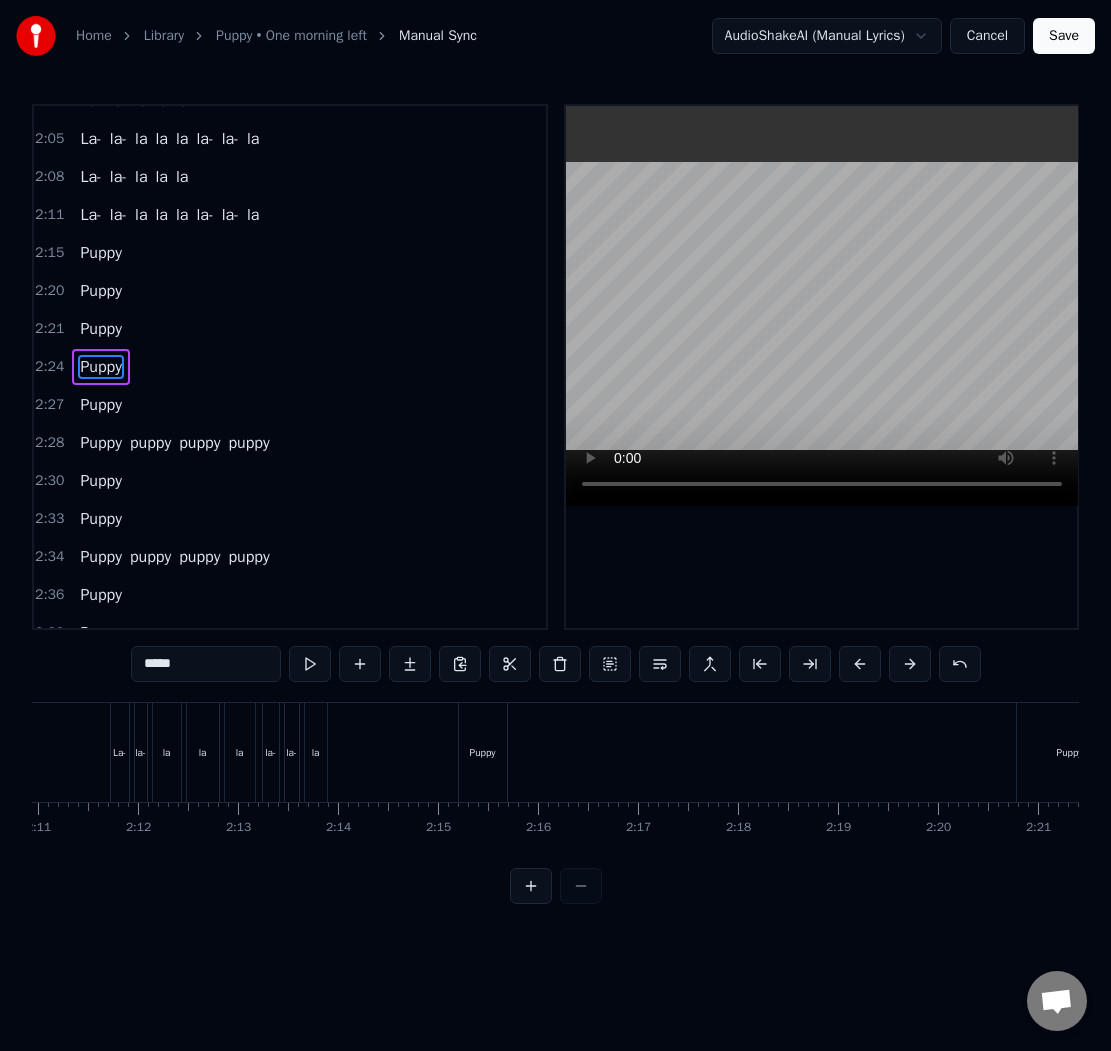 click at bounding box center [-5021, 752] 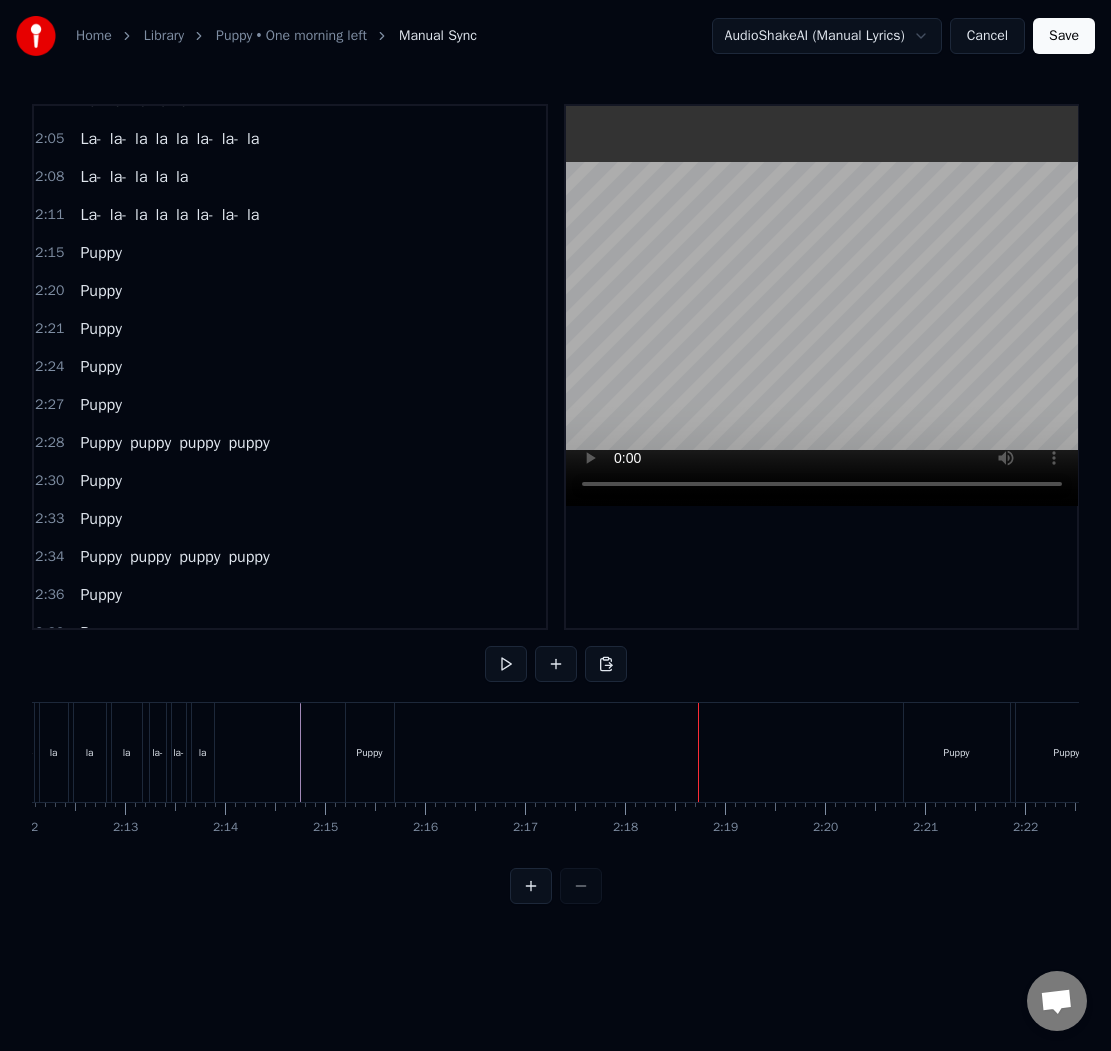 scroll, scrollTop: 0, scrollLeft: 13220, axis: horizontal 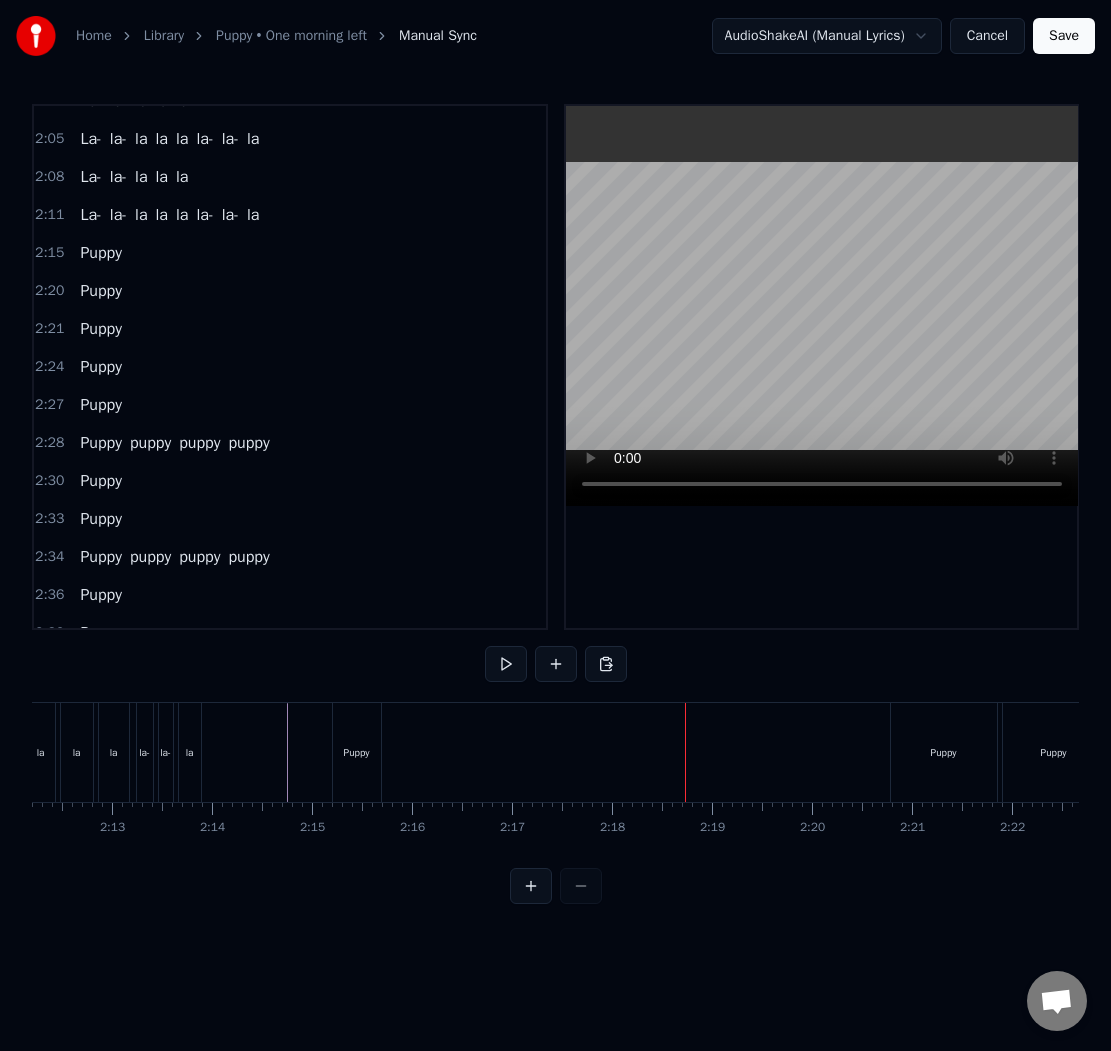 click on "Puppy" at bounding box center (944, 752) 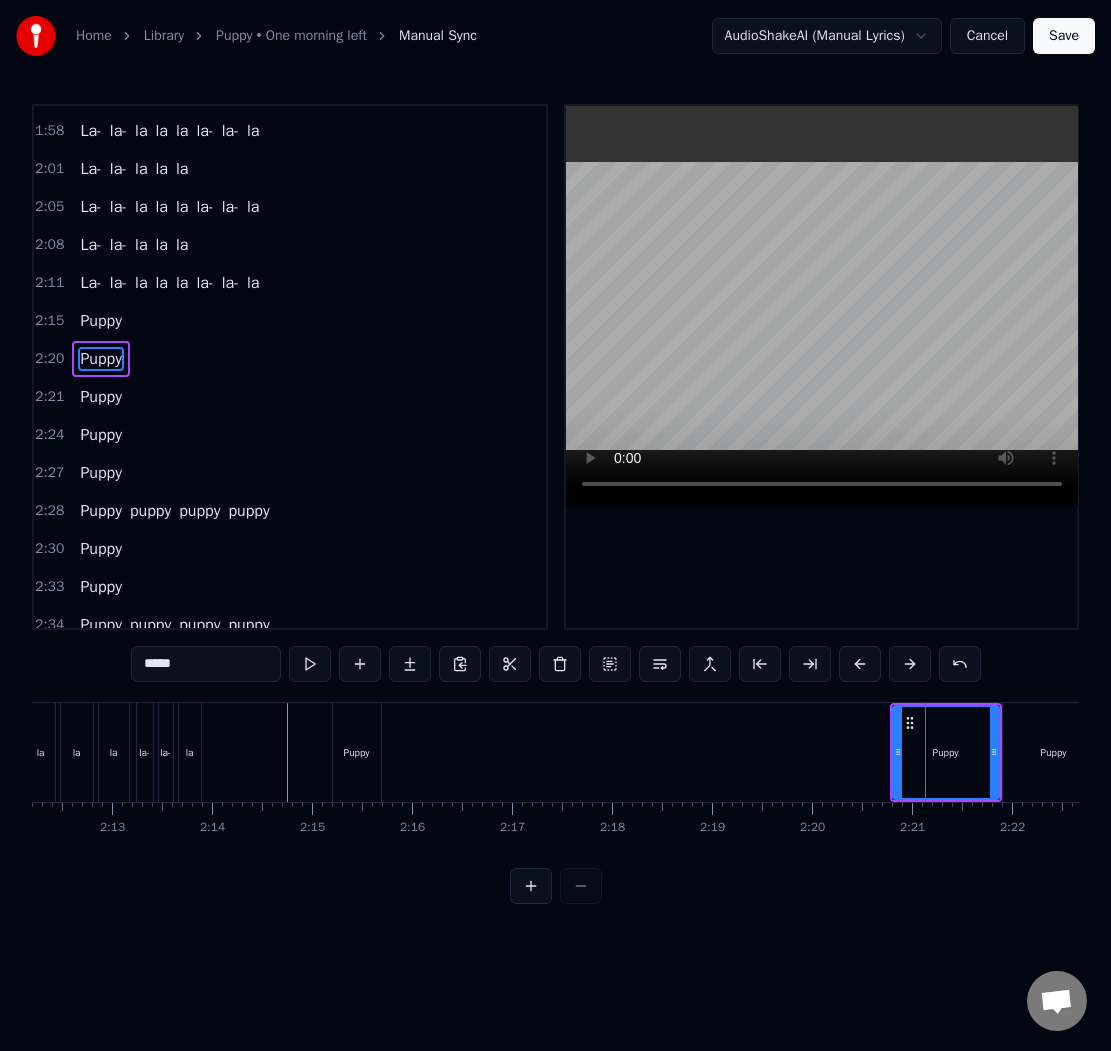 scroll, scrollTop: 1468, scrollLeft: 0, axis: vertical 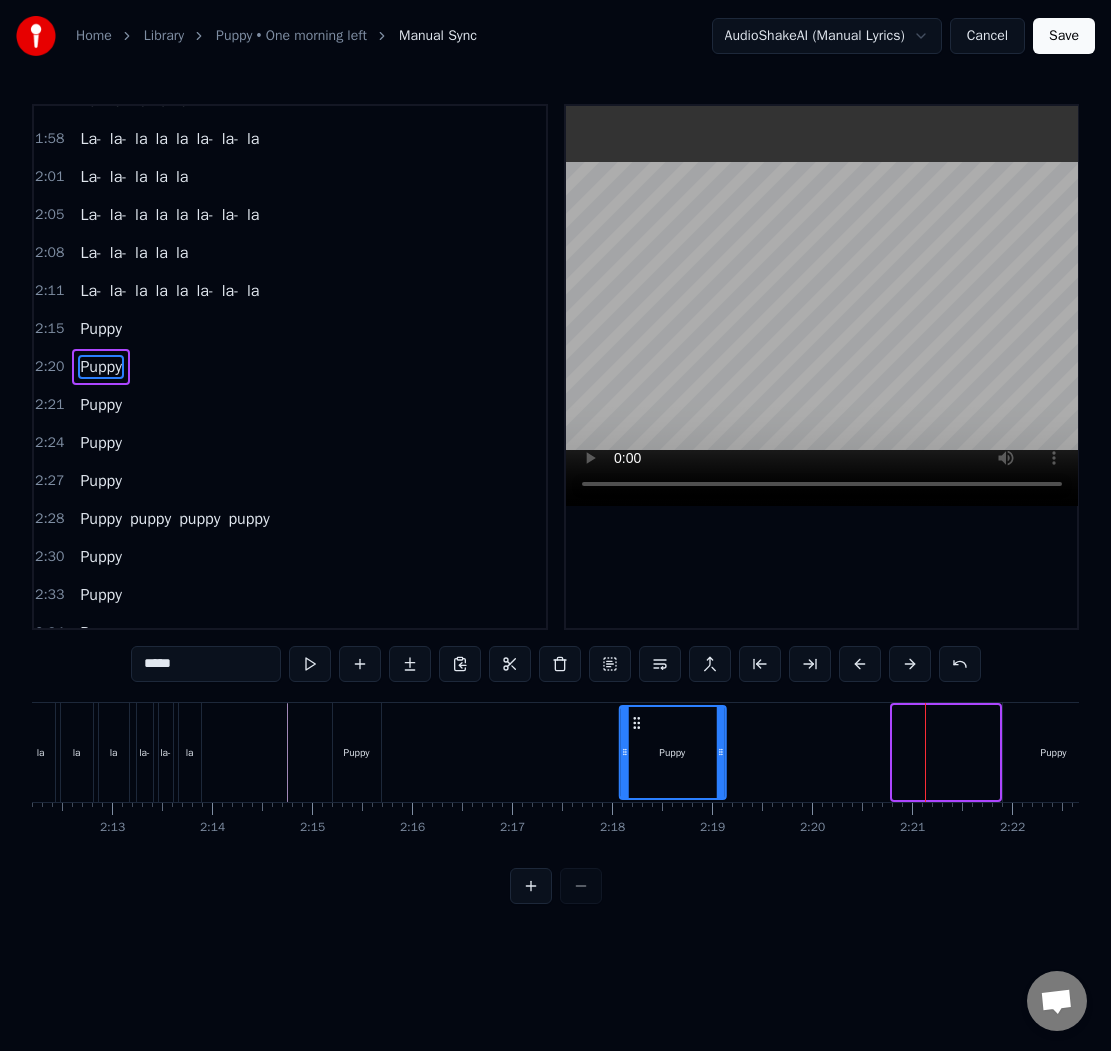 drag, startPoint x: 913, startPoint y: 725, endPoint x: 640, endPoint y: 750, distance: 274.1423 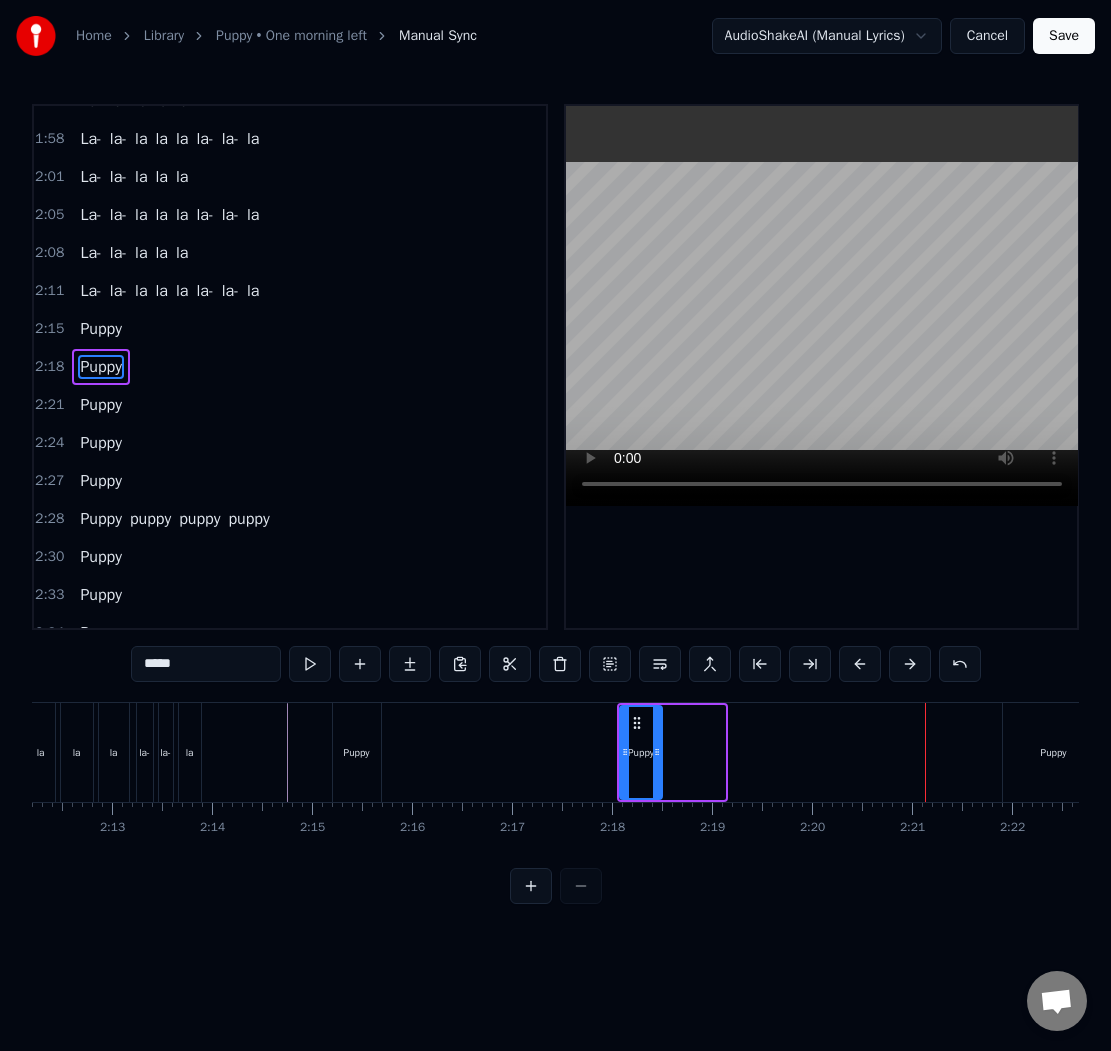 drag, startPoint x: 718, startPoint y: 750, endPoint x: 655, endPoint y: 769, distance: 65.802734 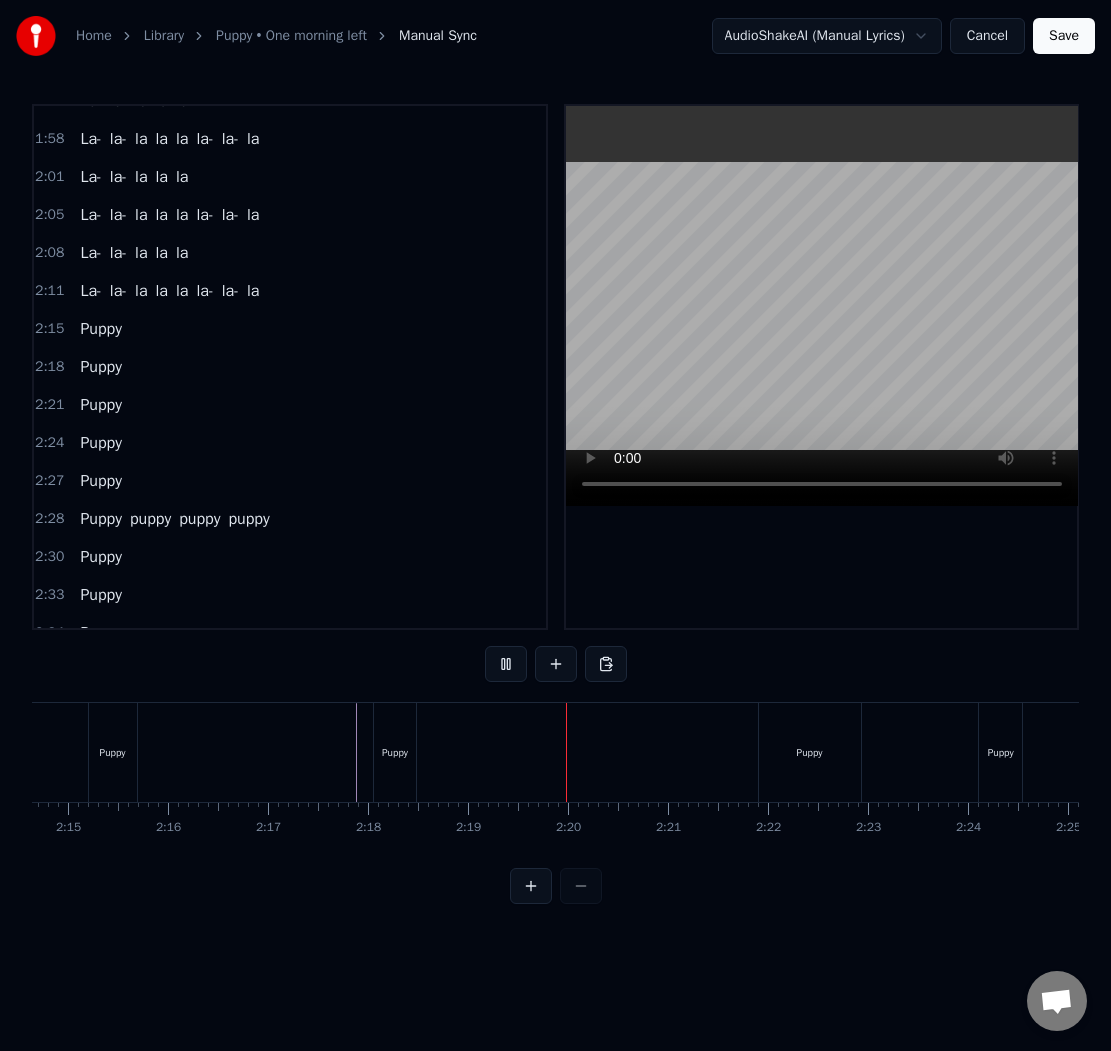 scroll, scrollTop: 0, scrollLeft: 13513, axis: horizontal 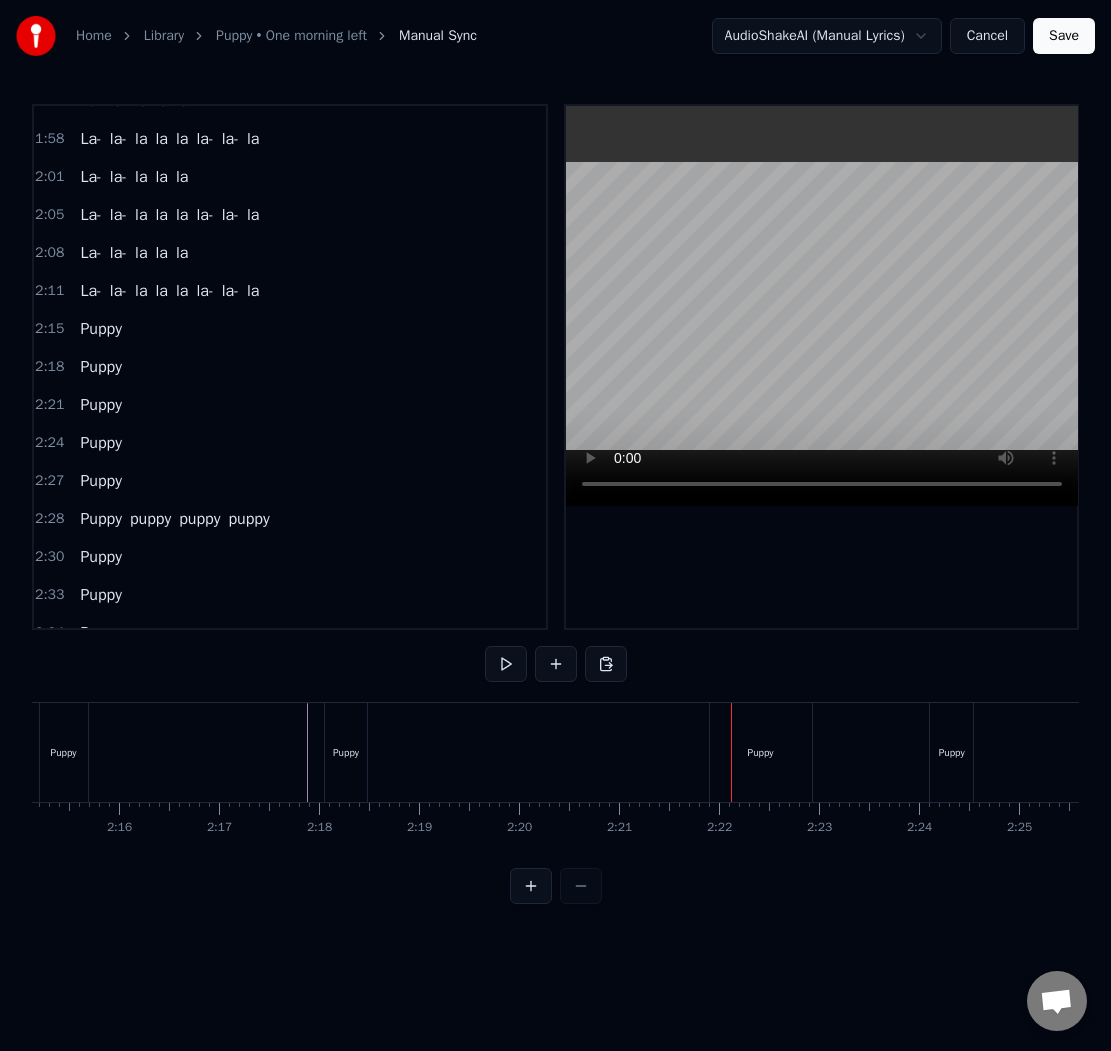 click on "Puppy" at bounding box center [761, 752] 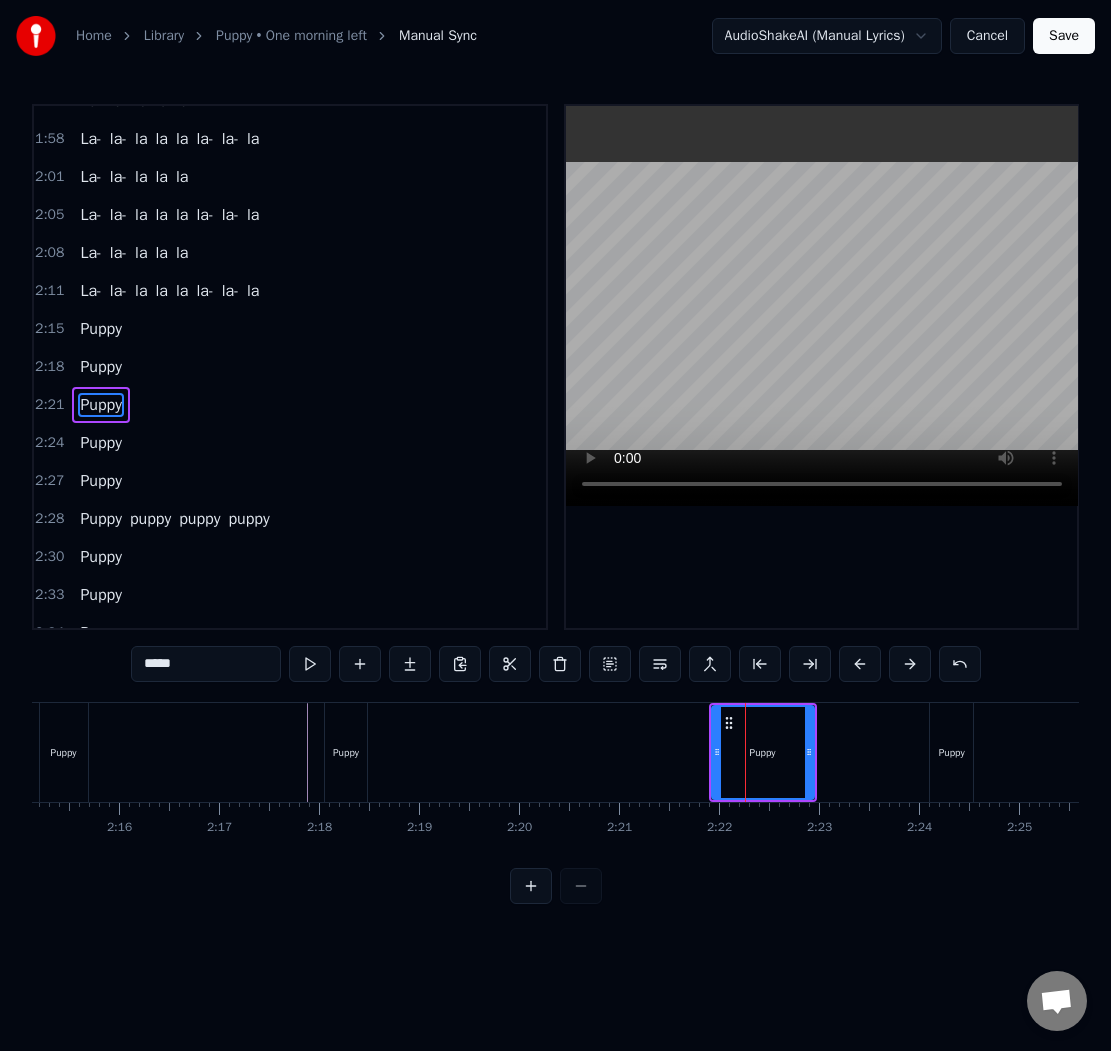 scroll, scrollTop: 1506, scrollLeft: 0, axis: vertical 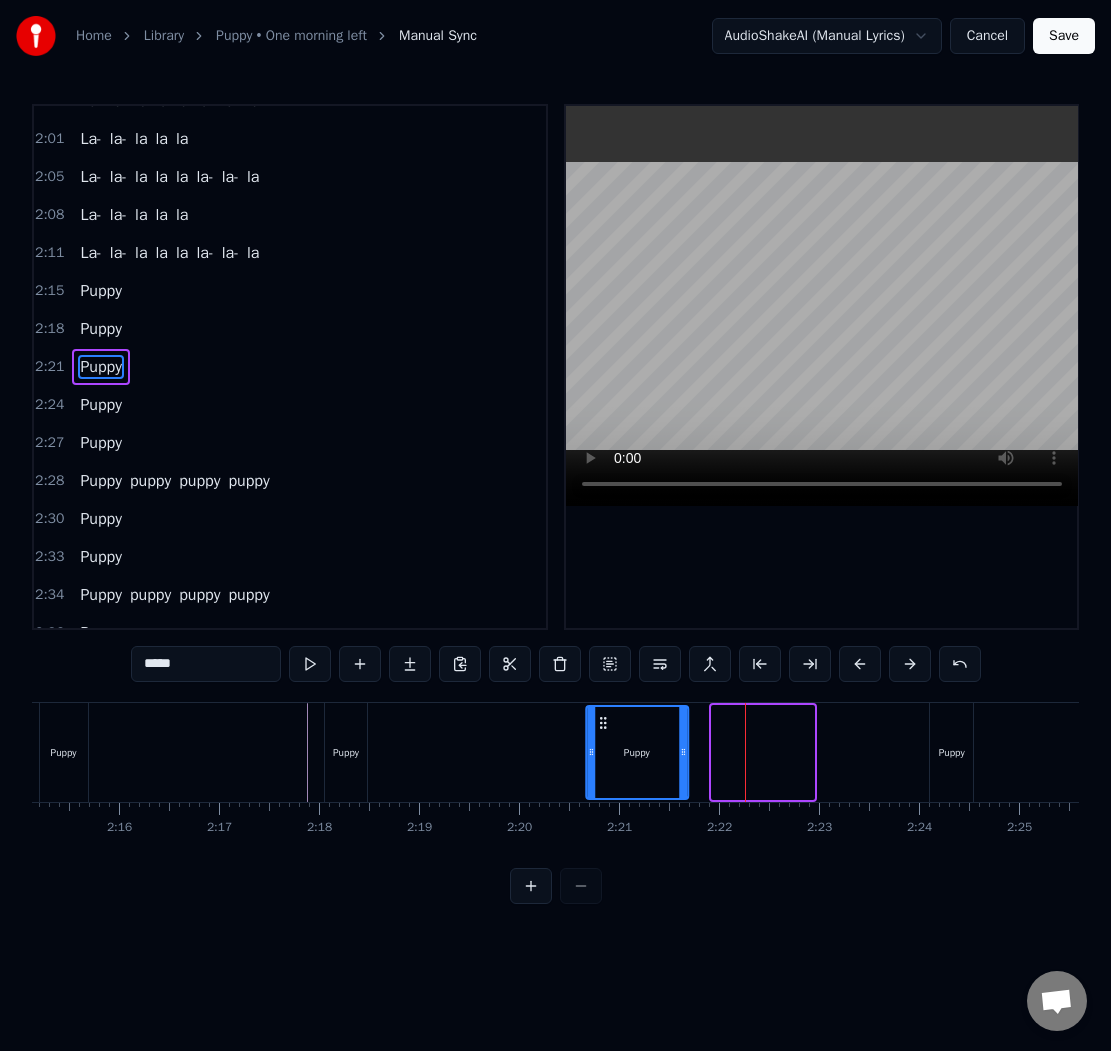 drag, startPoint x: 728, startPoint y: 727, endPoint x: 603, endPoint y: 718, distance: 125.32358 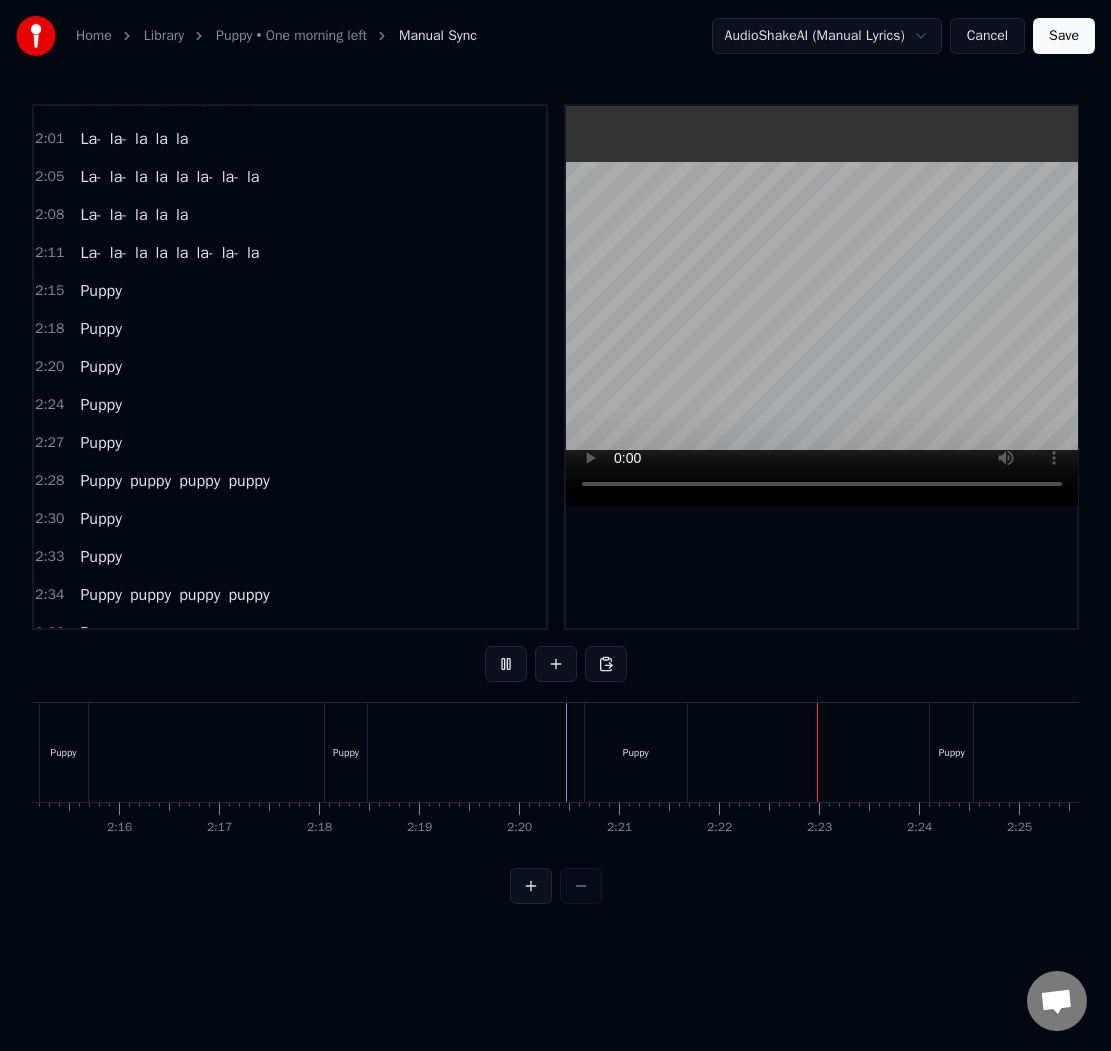 click at bounding box center (-5440, 752) 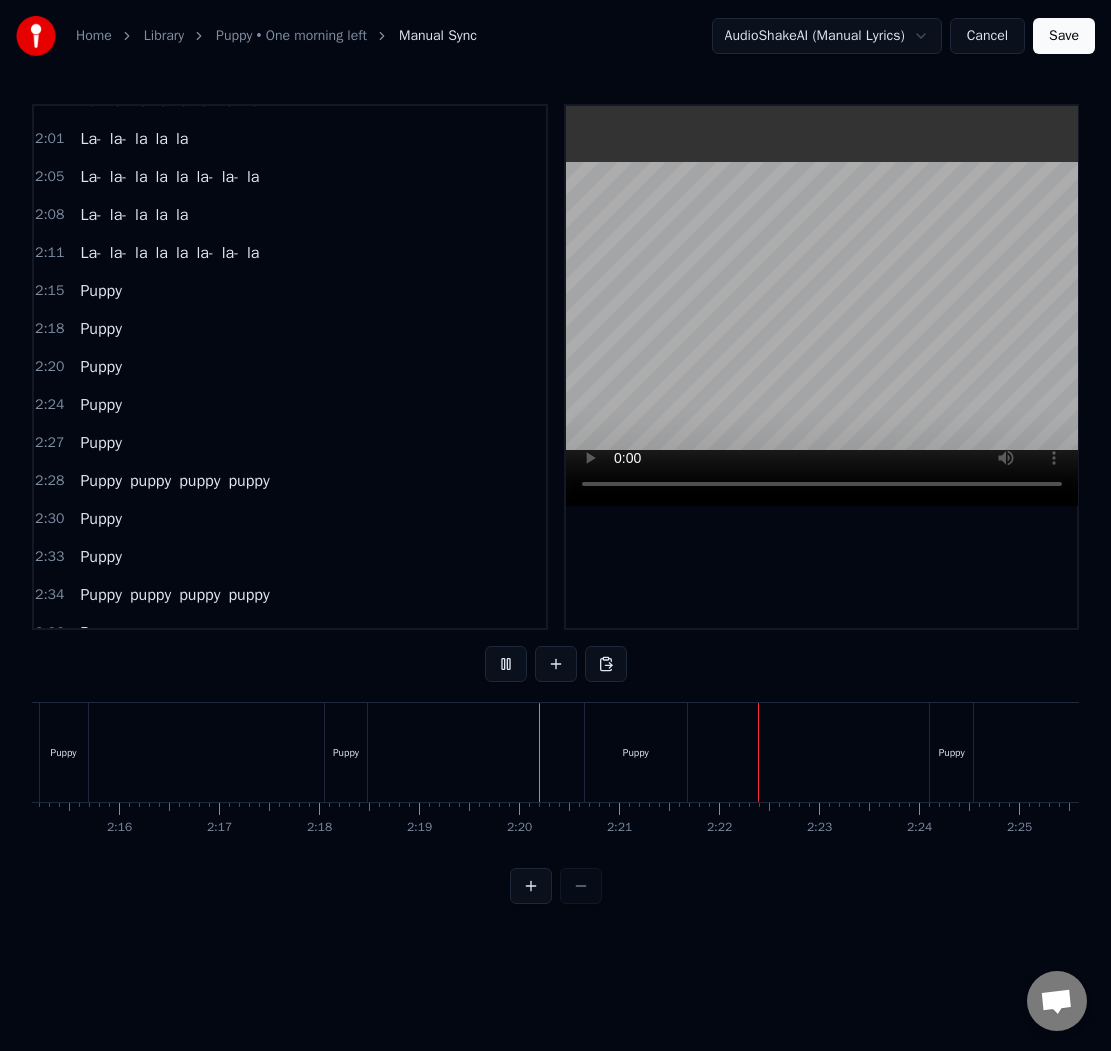 click on "Puppy" at bounding box center [636, 752] 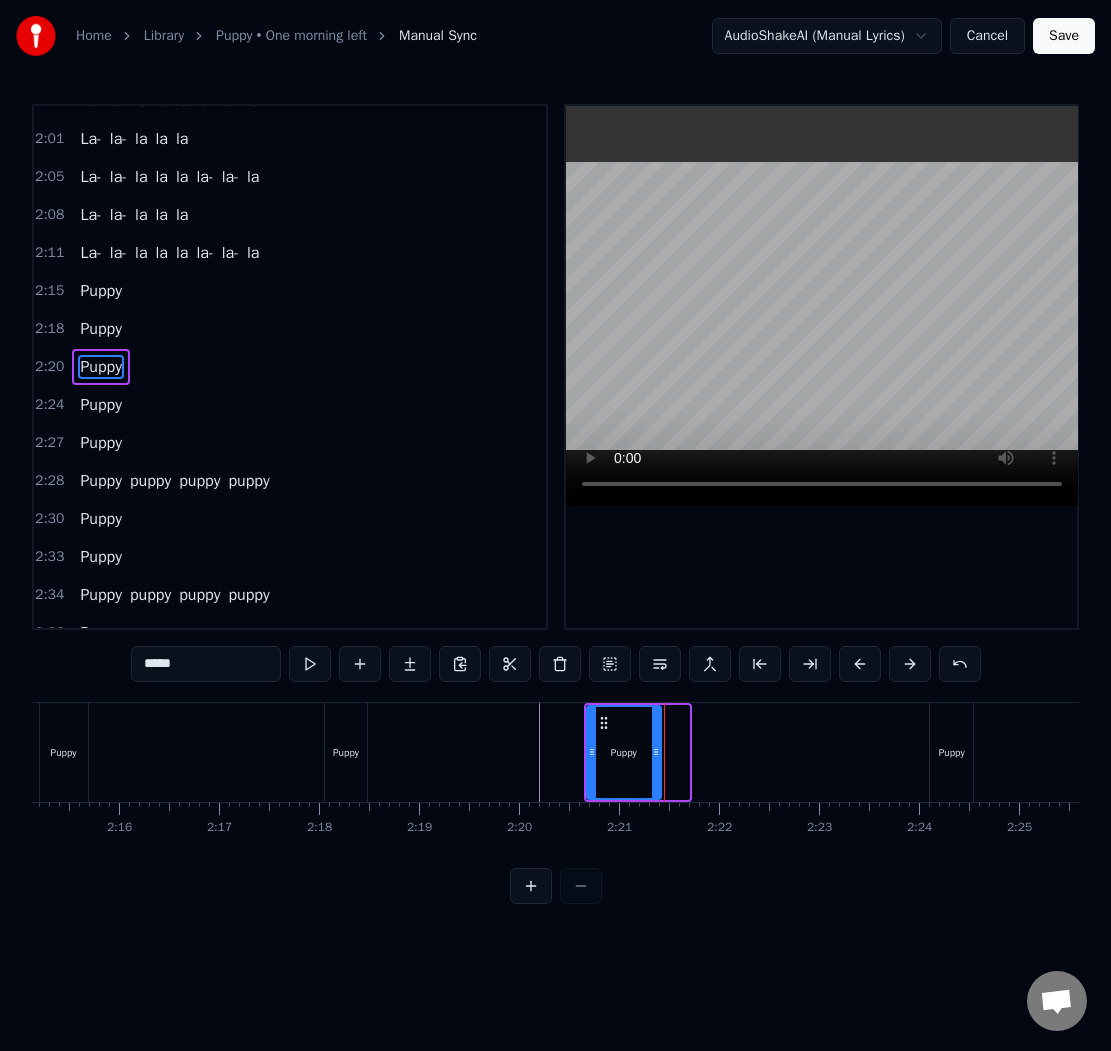 drag, startPoint x: 686, startPoint y: 749, endPoint x: 653, endPoint y: 749, distance: 33 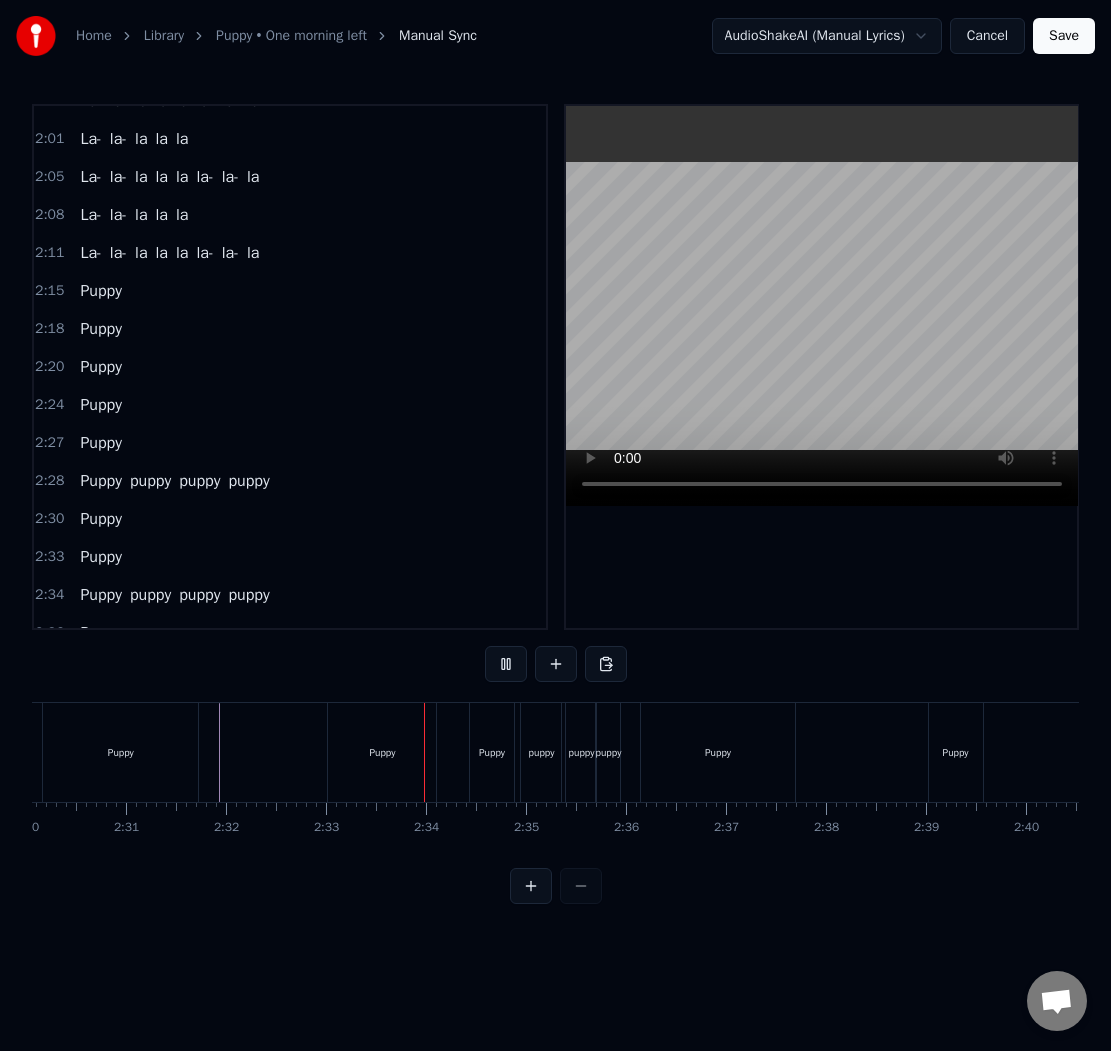 scroll, scrollTop: 0, scrollLeft: 15034, axis: horizontal 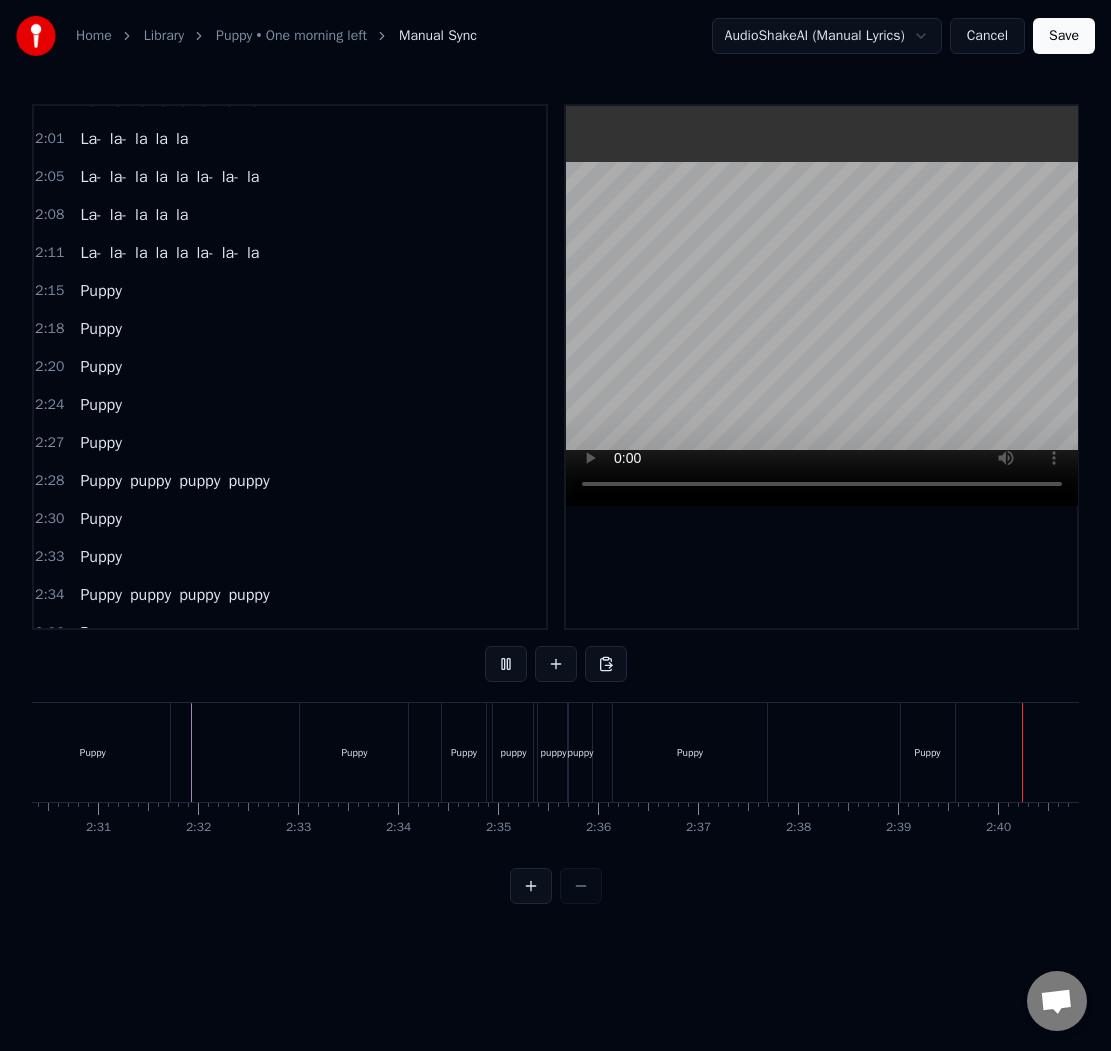 click on "Save" at bounding box center [1064, 36] 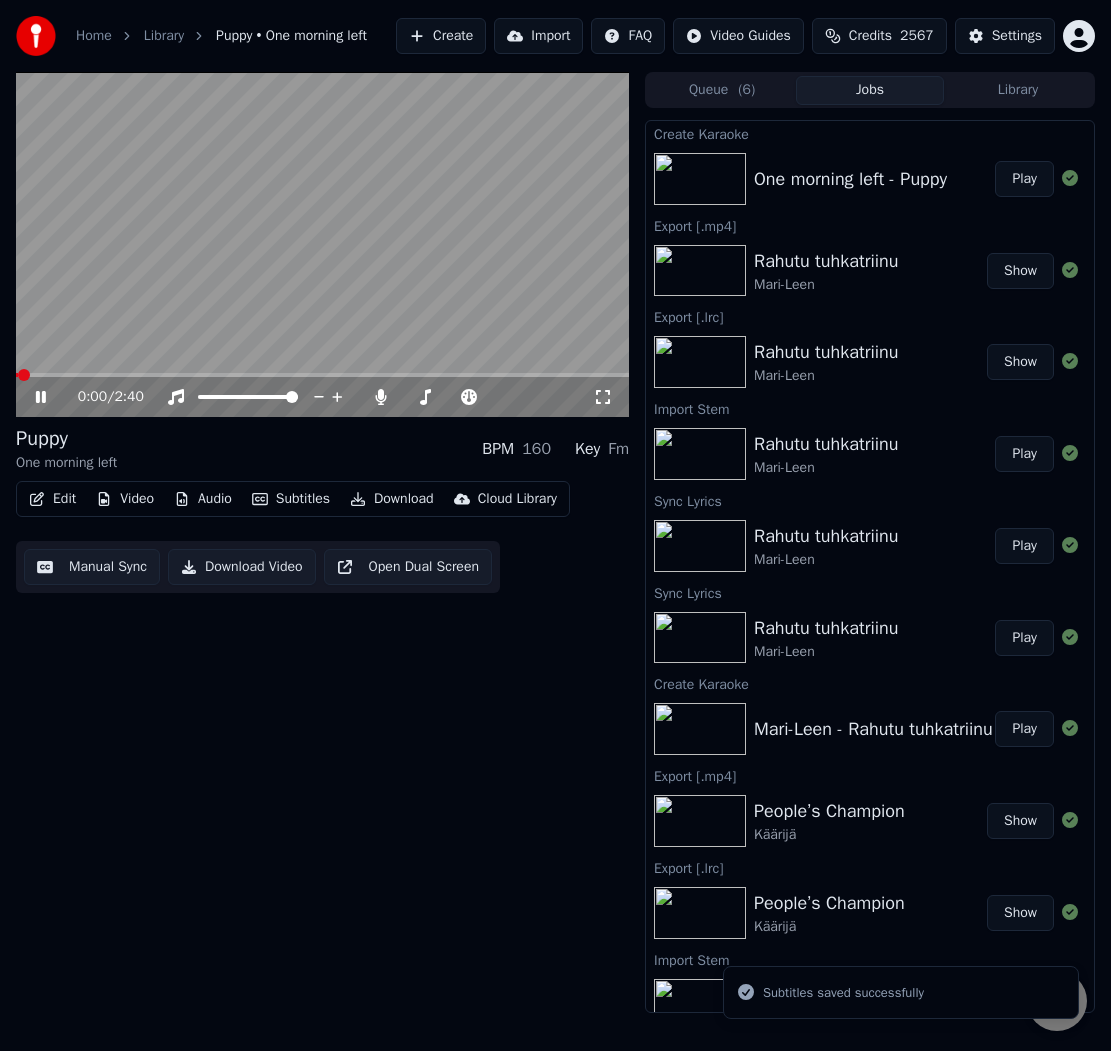 click at bounding box center [322, 244] 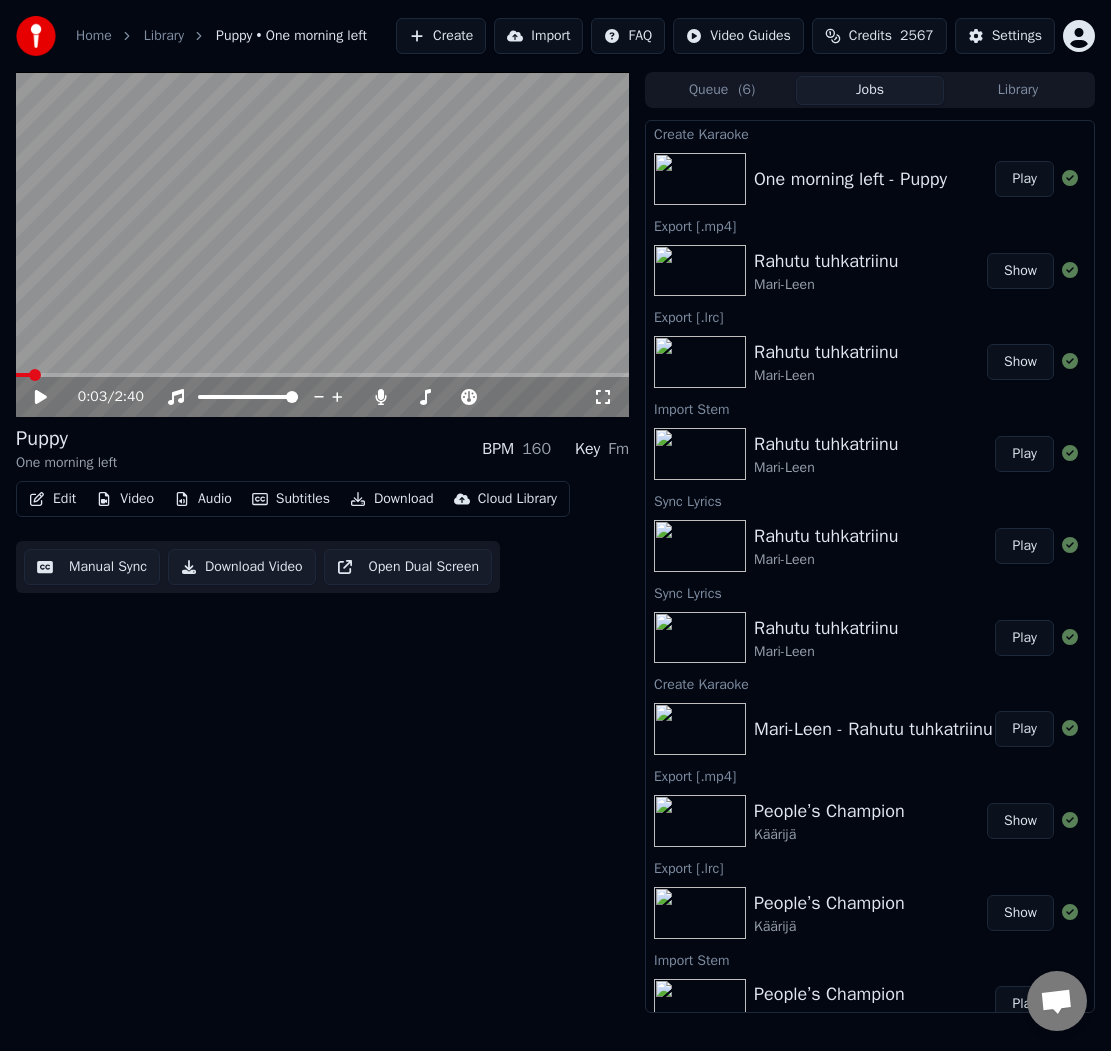 click 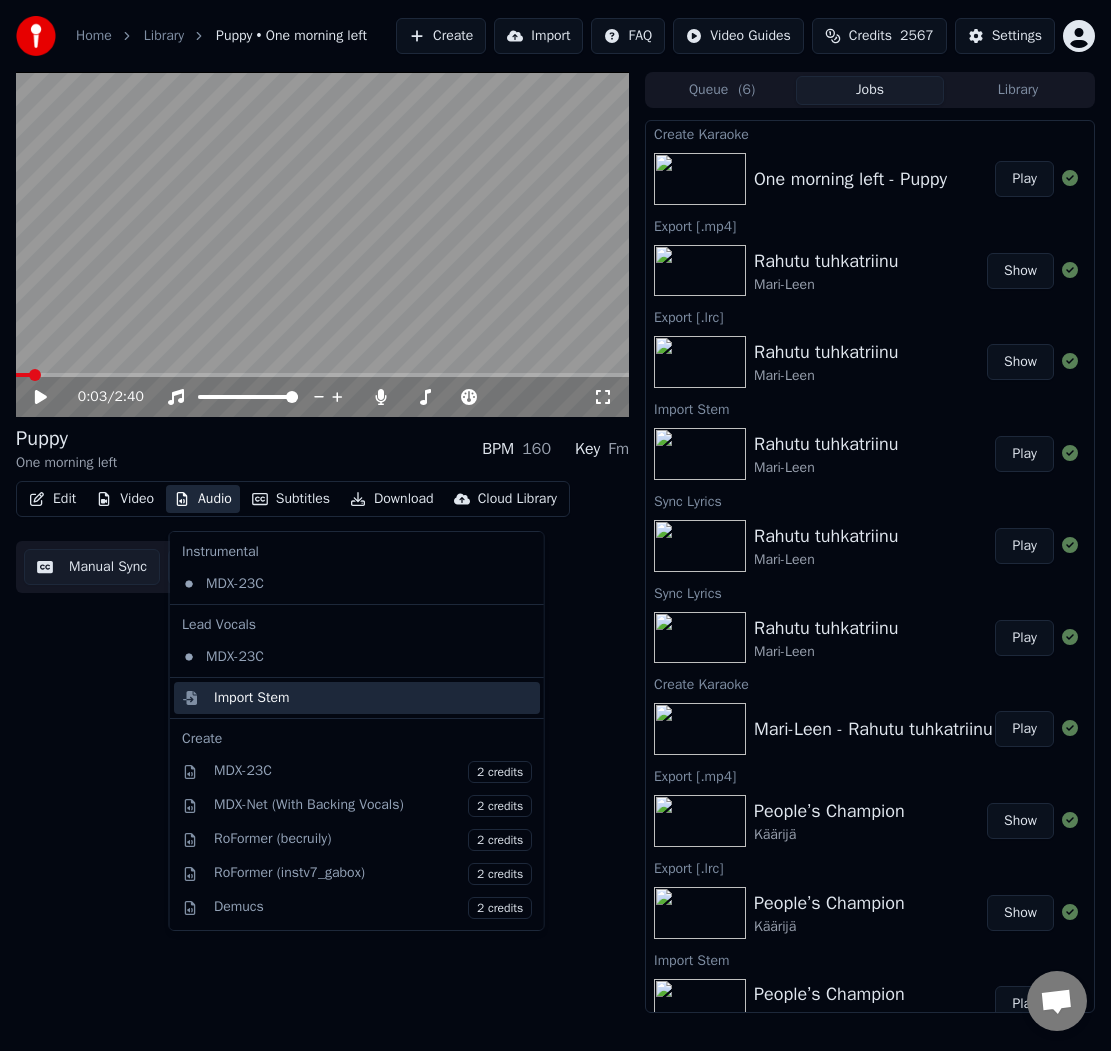 click on "Import Stem" at bounding box center (252, 698) 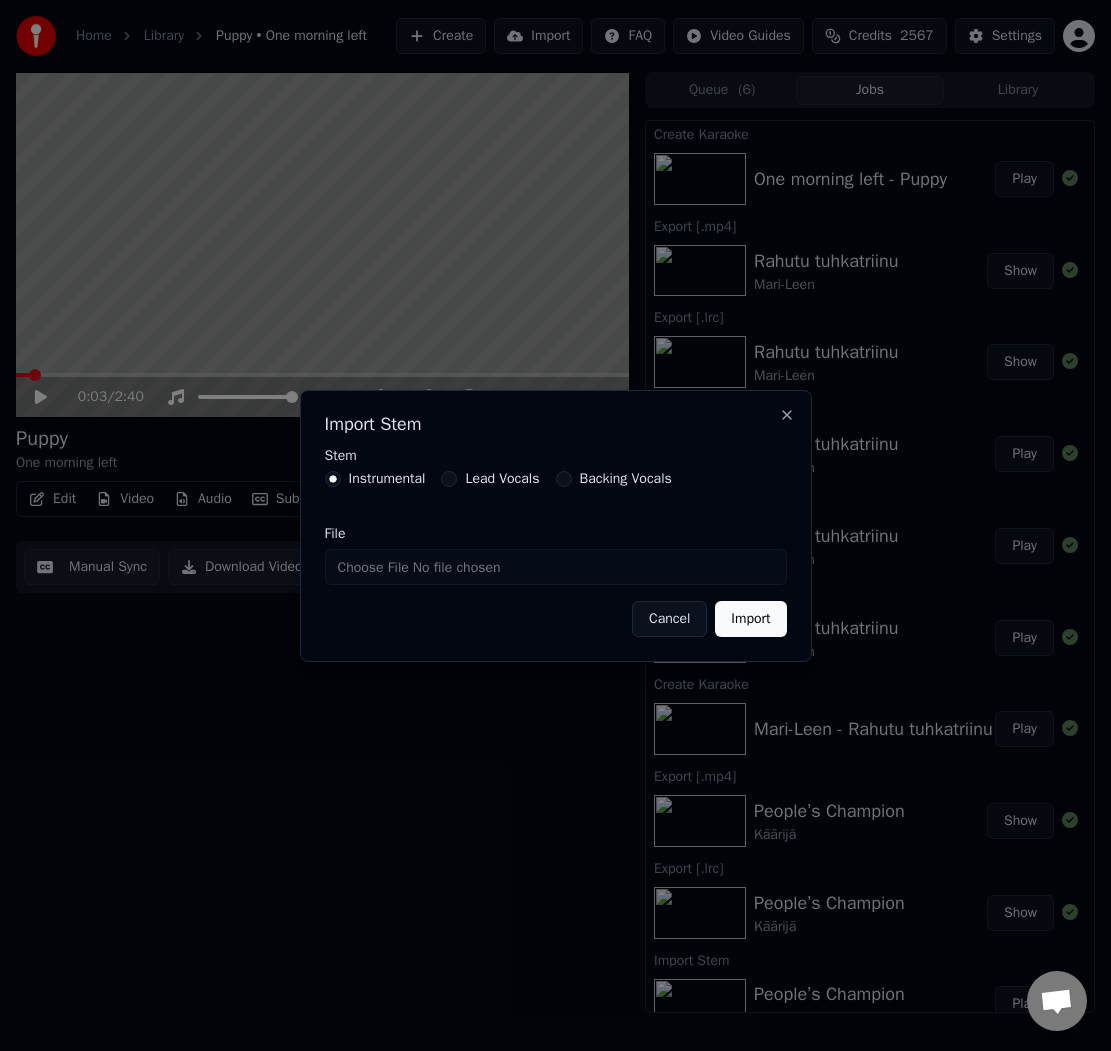 click on "File" at bounding box center (556, 567) 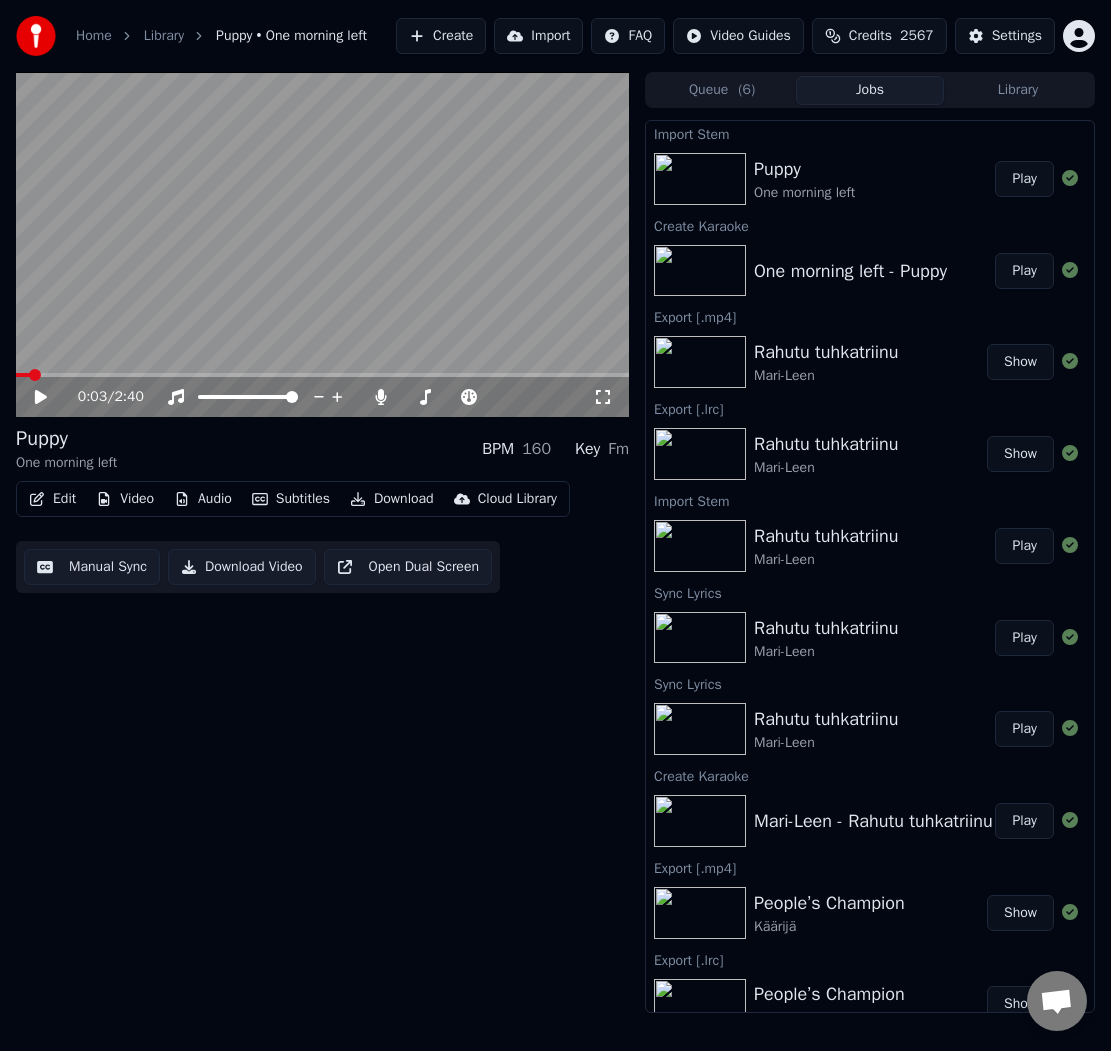 click on "Audio" at bounding box center [203, 499] 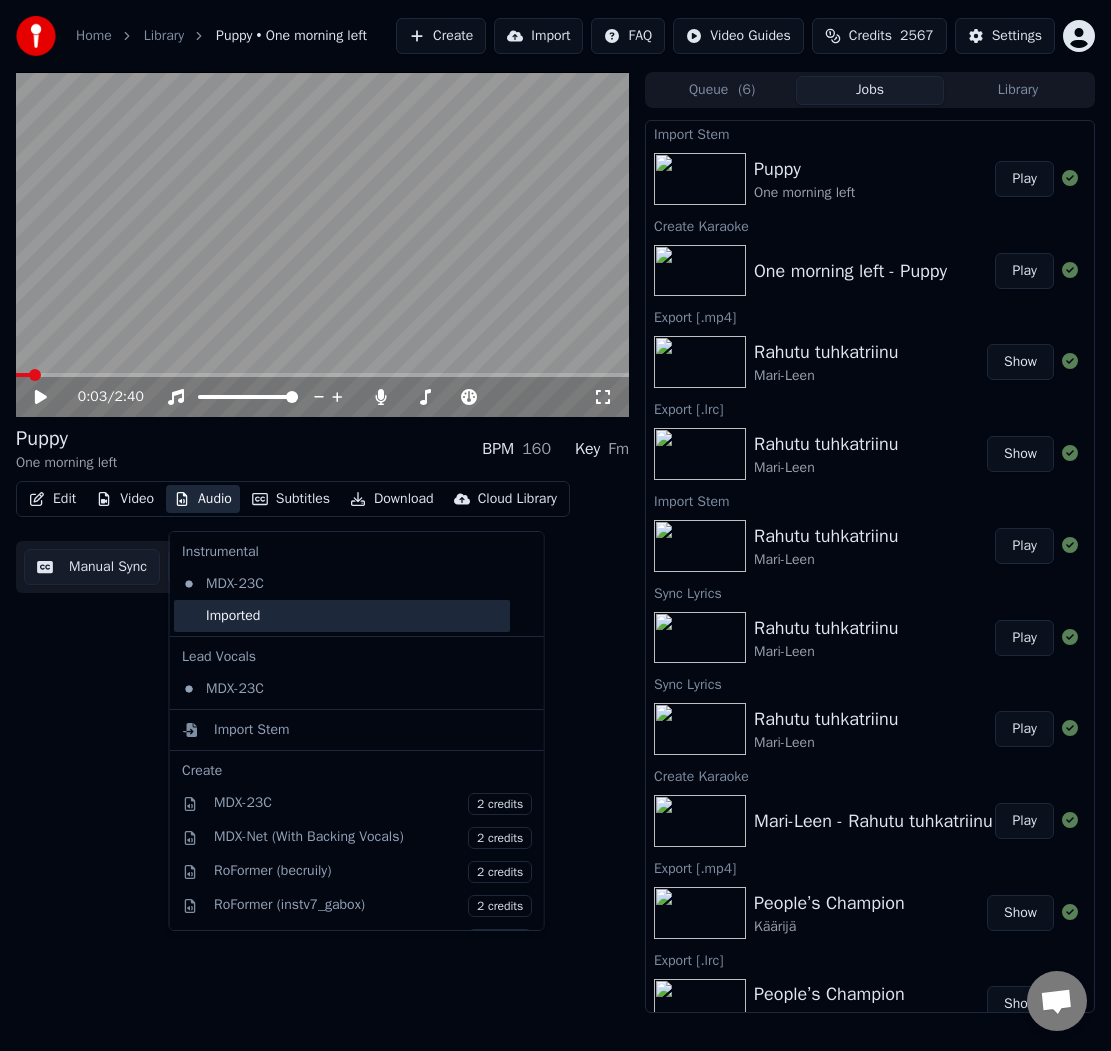 click on "Imported" at bounding box center (342, 616) 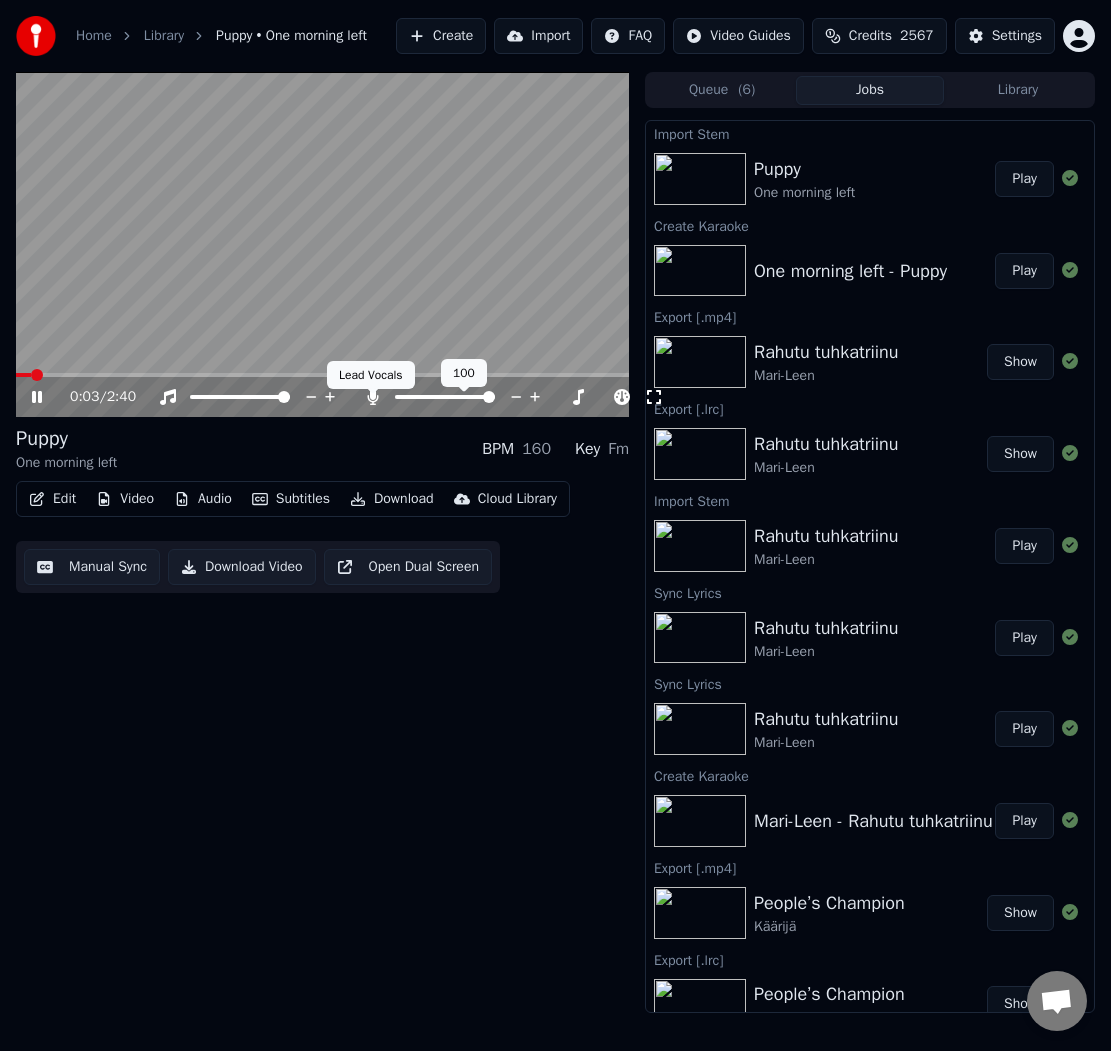 click 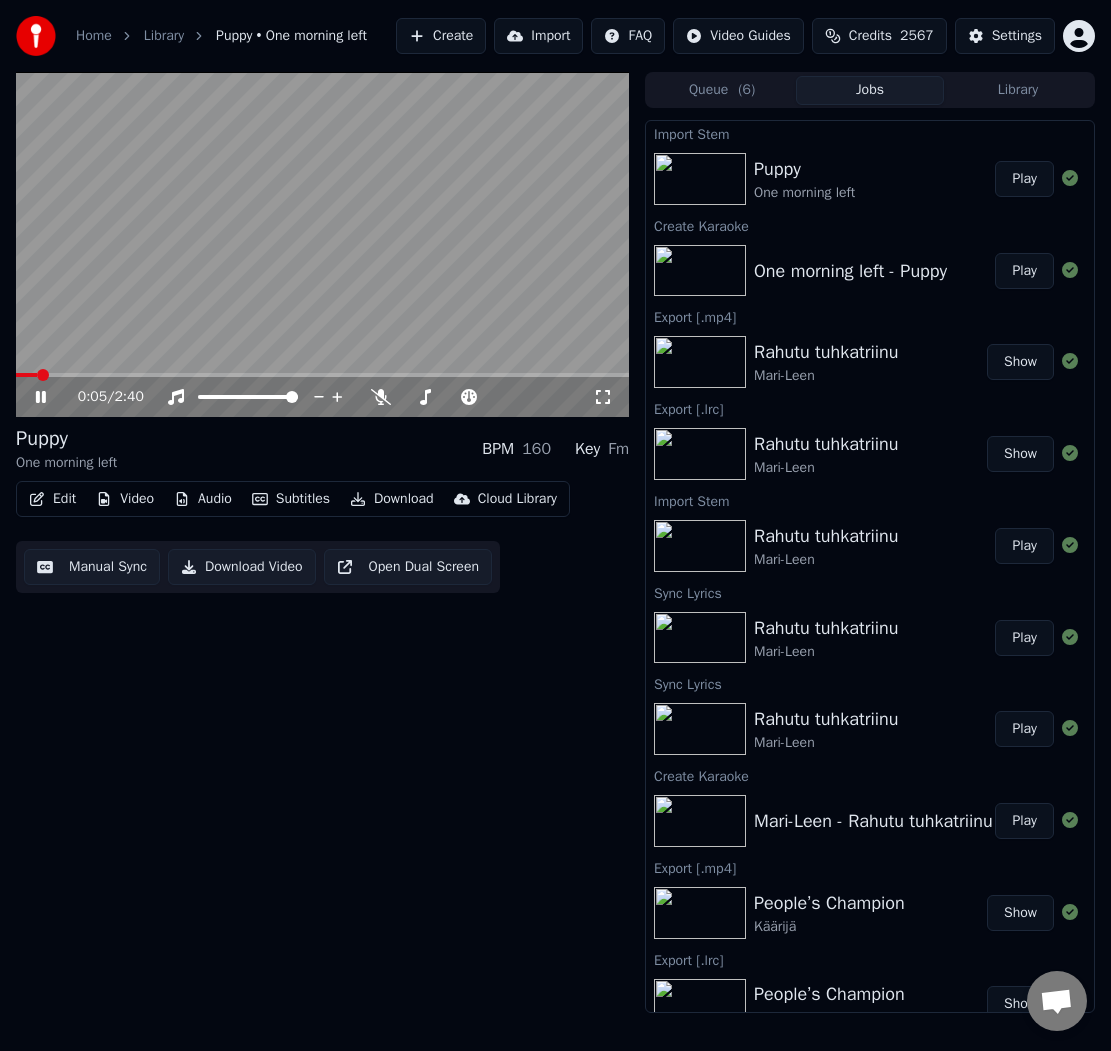 click at bounding box center (43, 375) 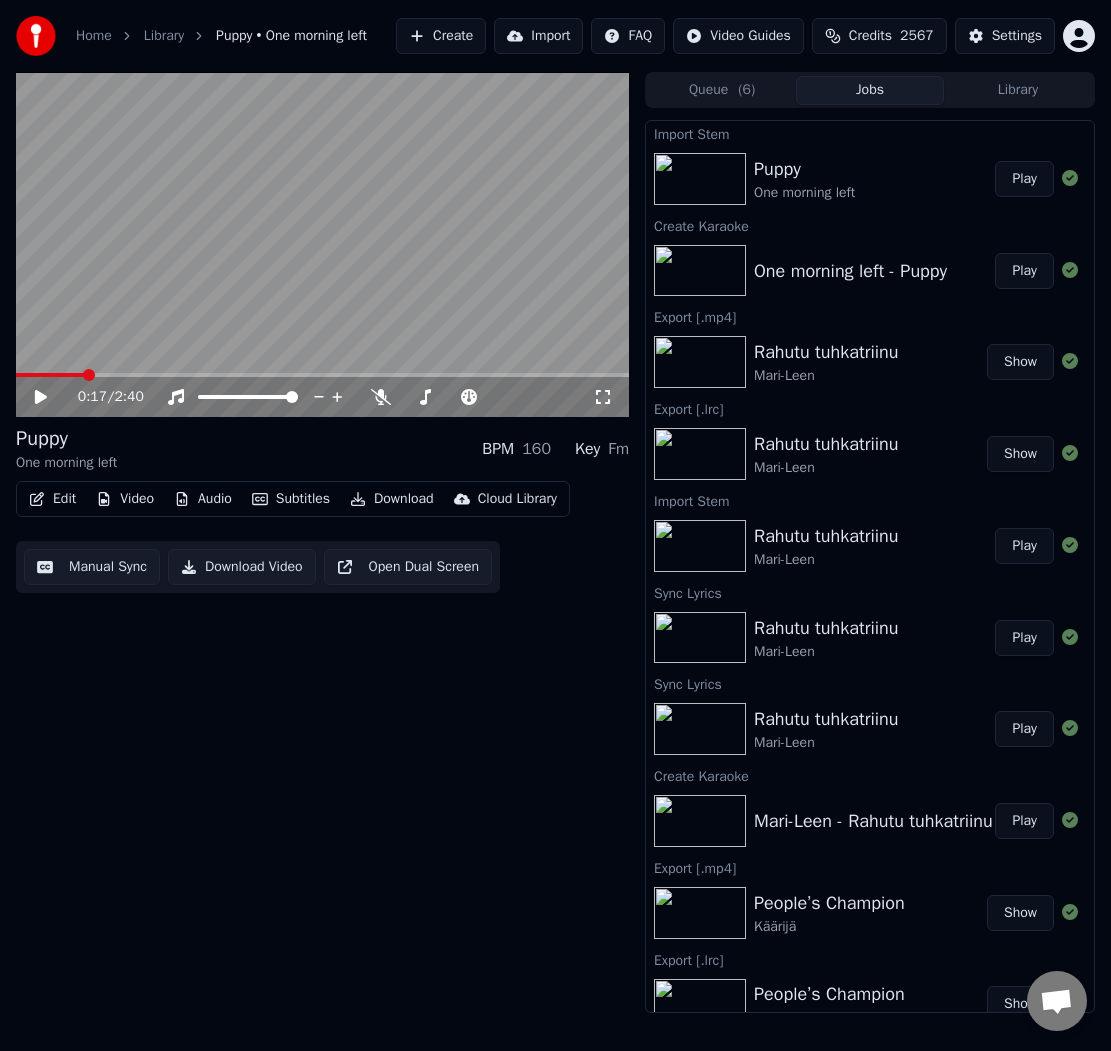 click on "Manual Sync" at bounding box center [92, 567] 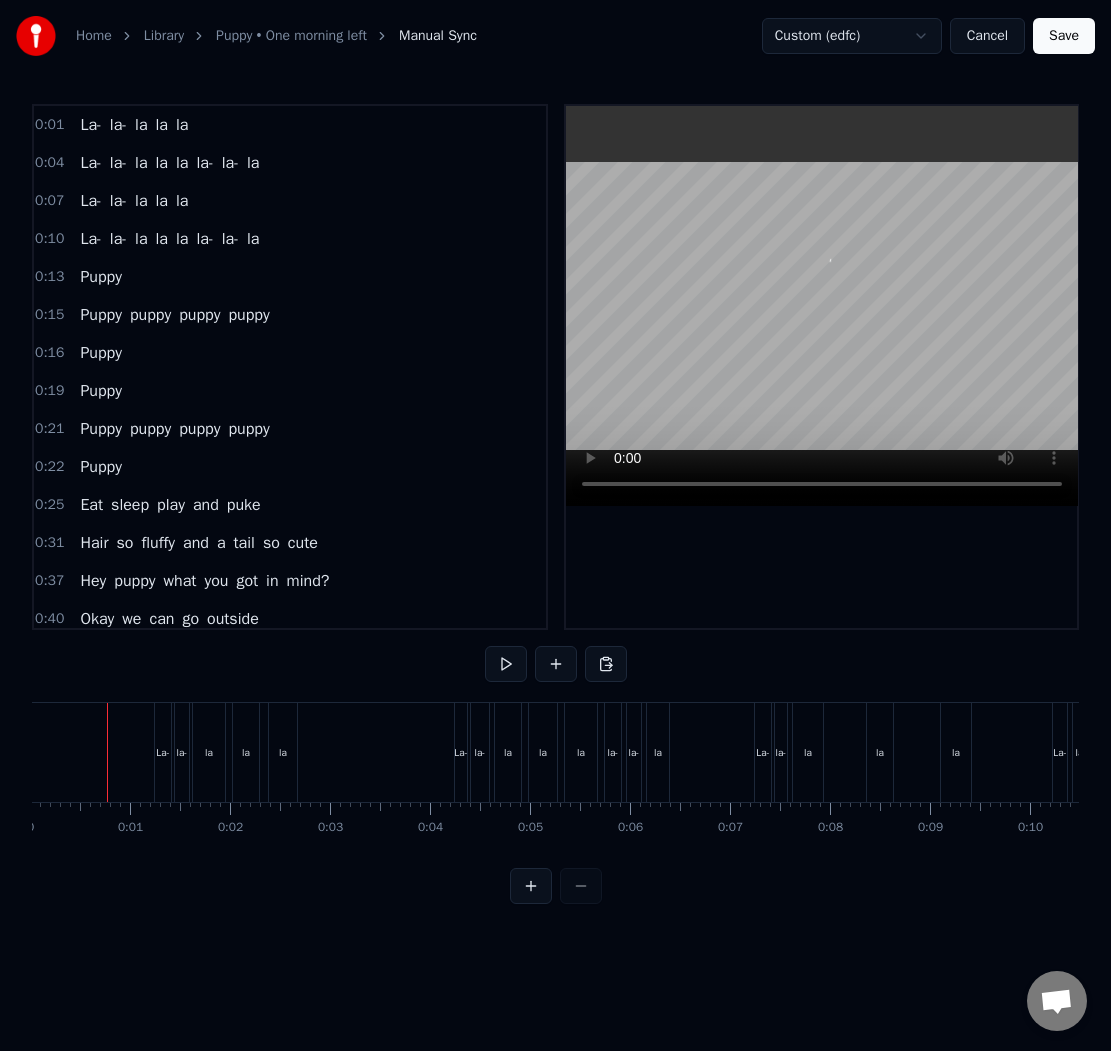 scroll, scrollTop: 0, scrollLeft: 0, axis: both 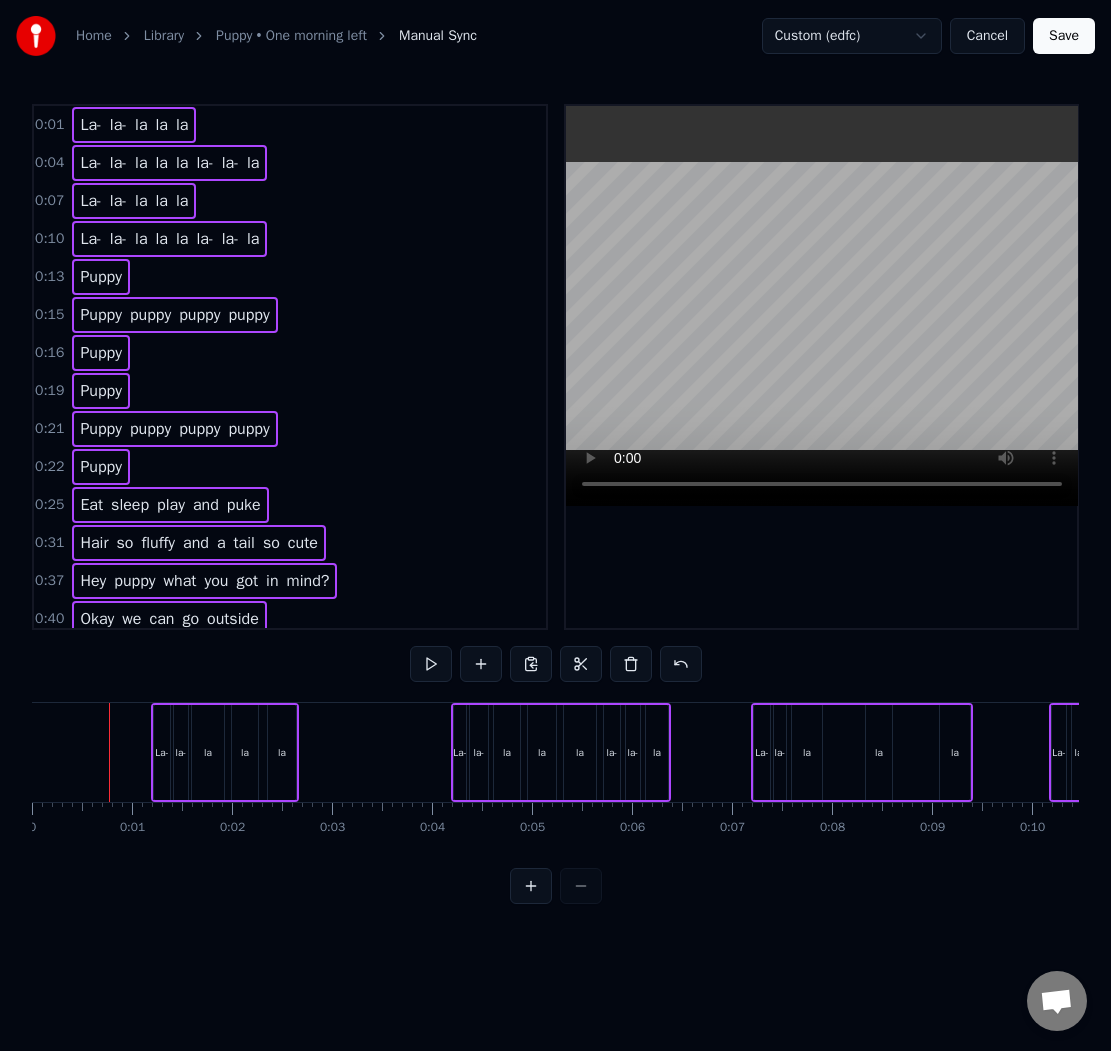 click at bounding box center (8073, 752) 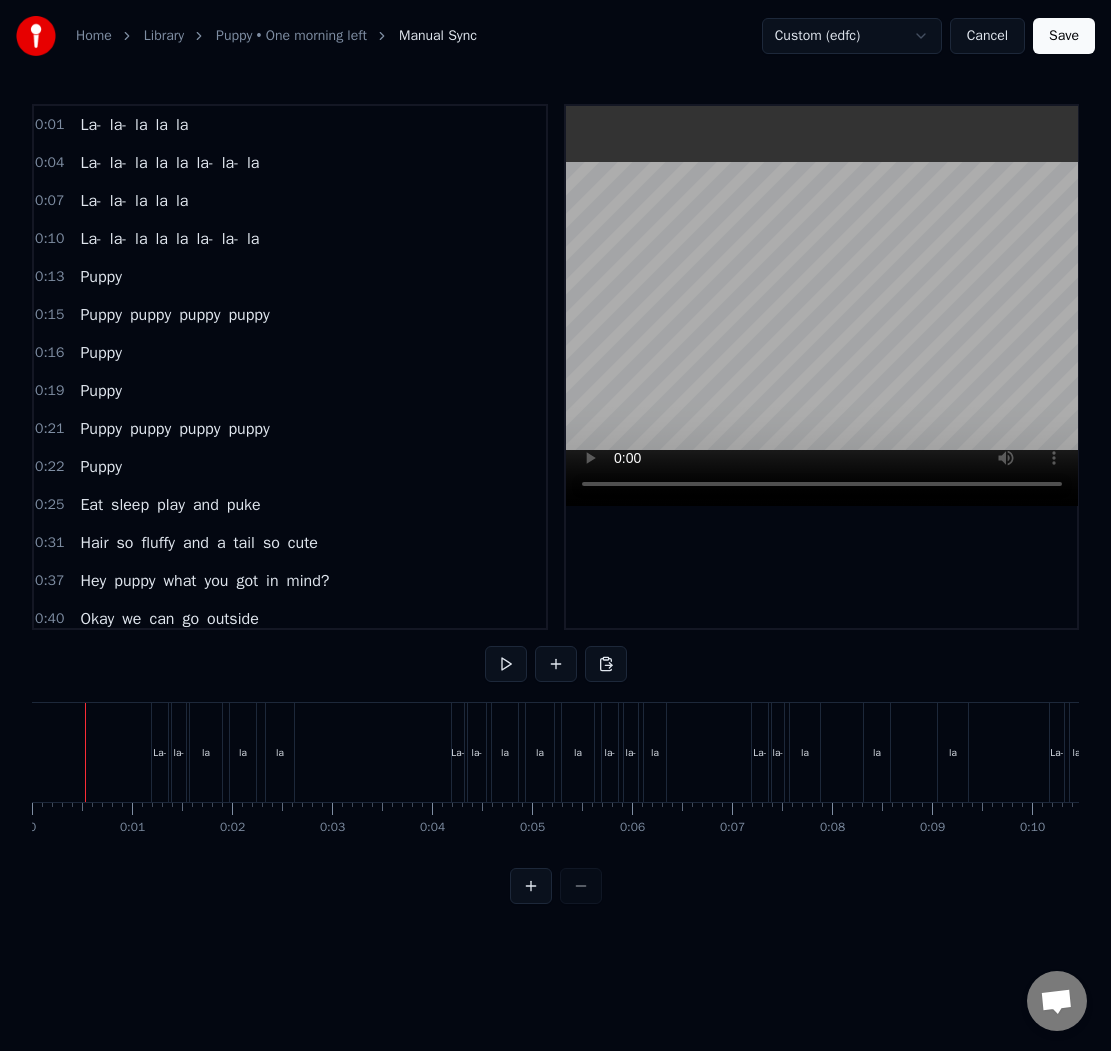 click on "Save" at bounding box center [1064, 36] 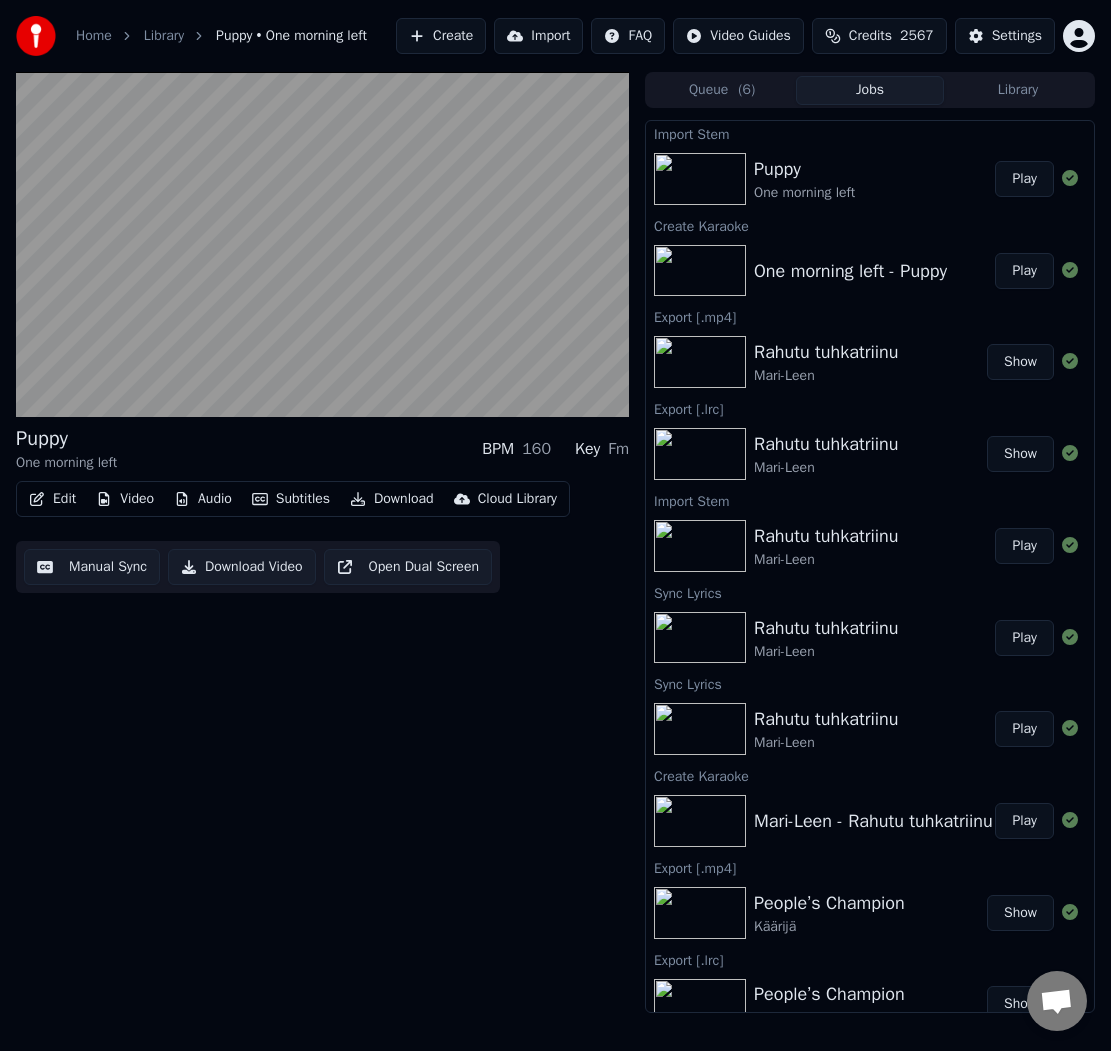 click on "Puppy One morning left BPM 160 Key Fm" at bounding box center [322, 449] 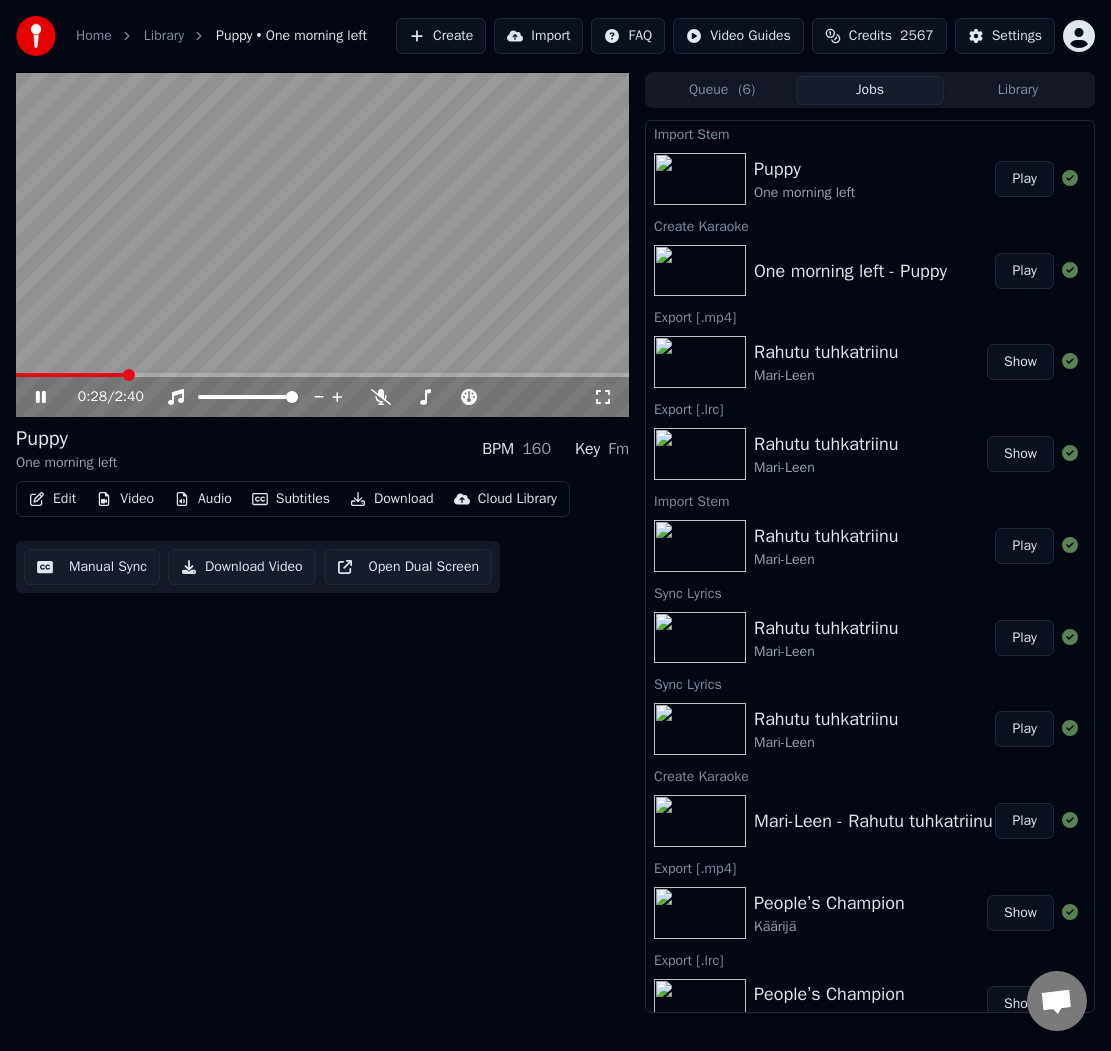 click at bounding box center (322, 244) 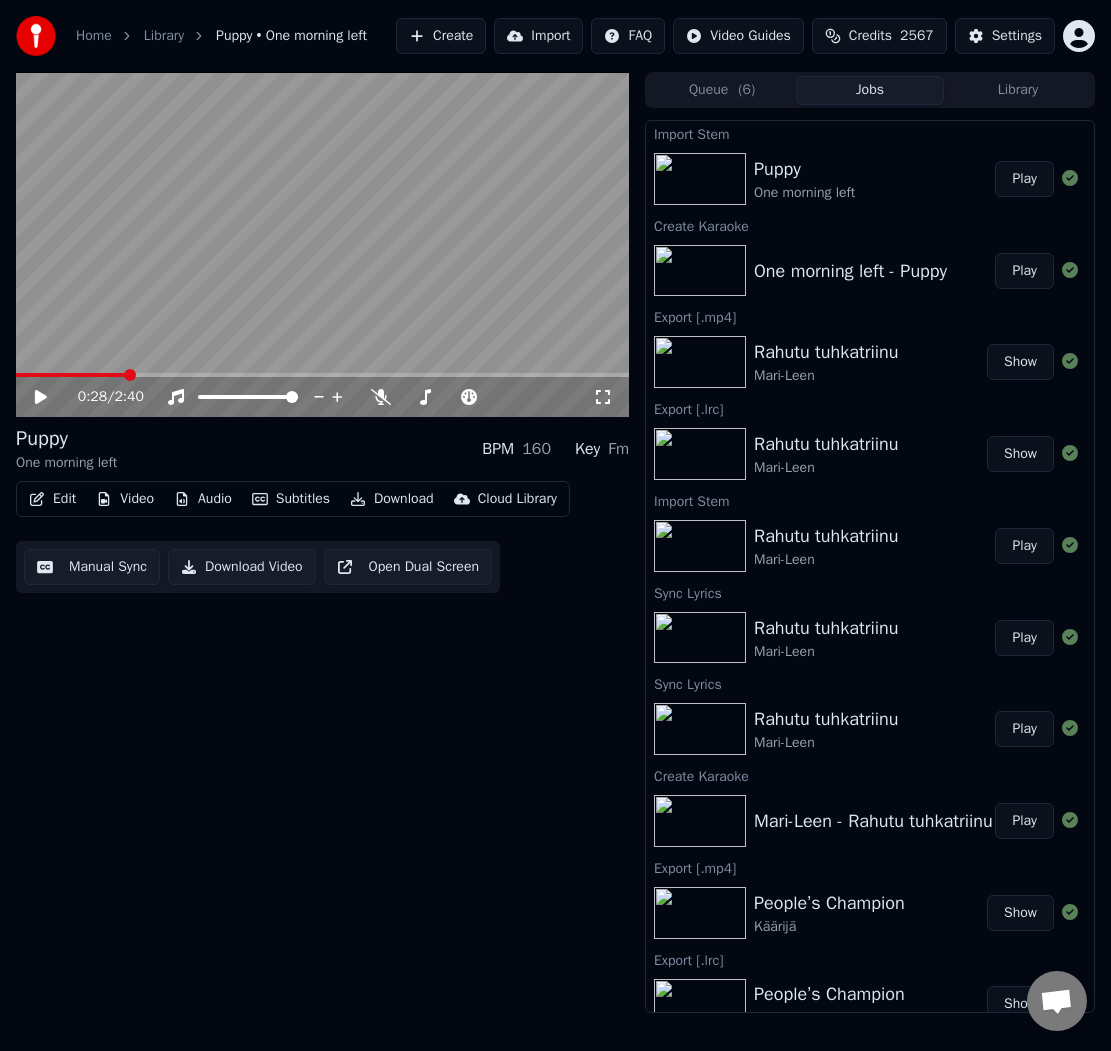 click on "Manual Sync" at bounding box center (92, 567) 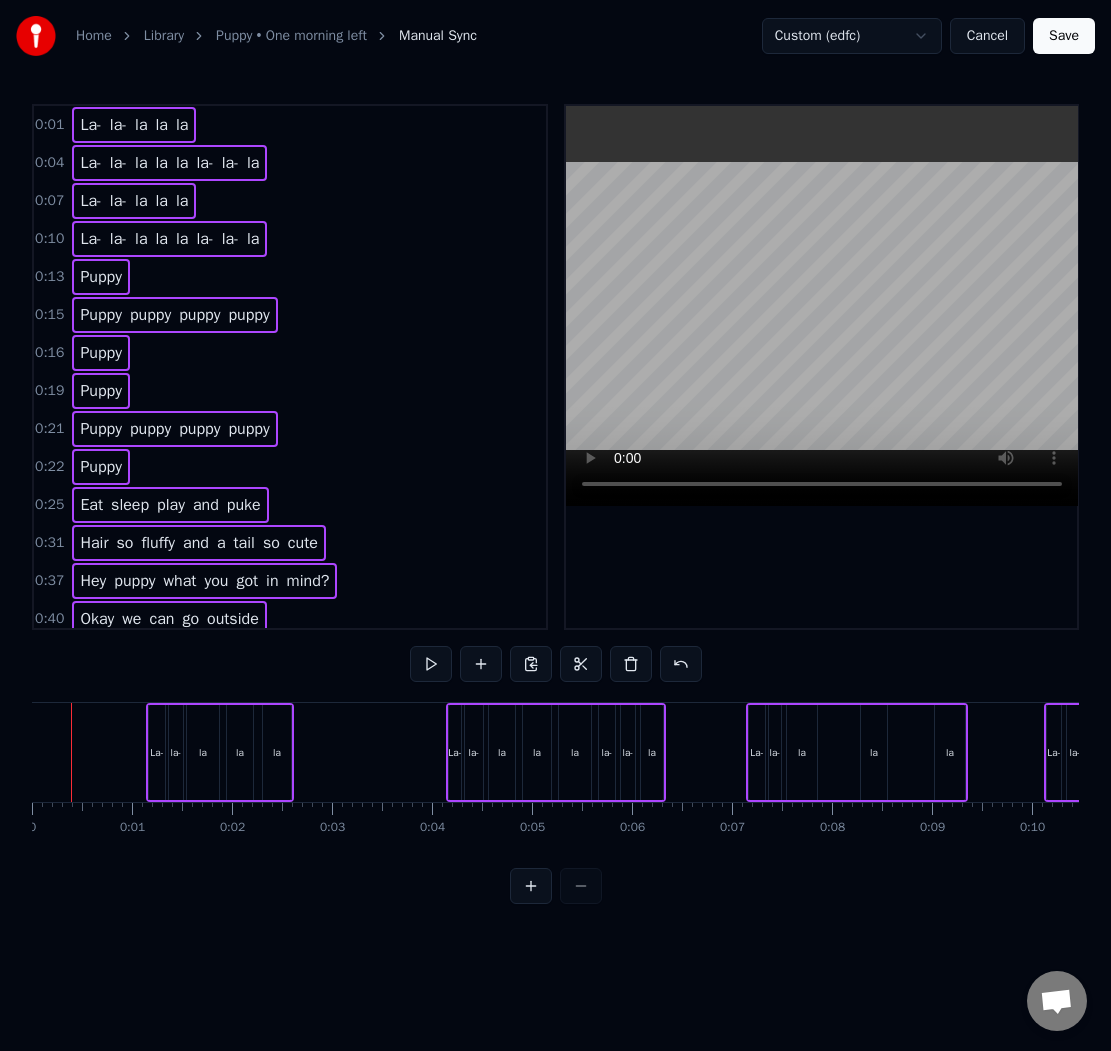 click at bounding box center [71, 752] 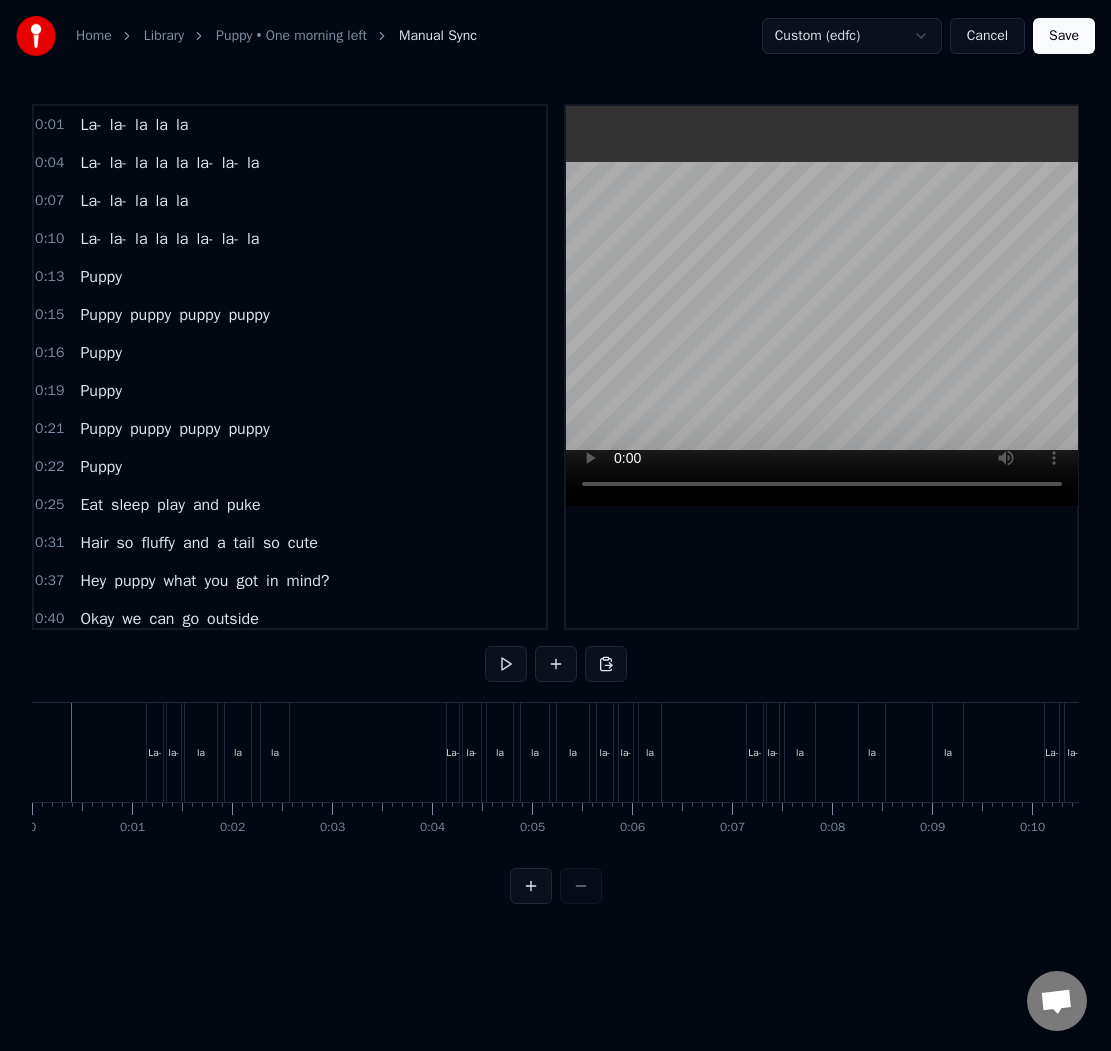 click on "Save" at bounding box center [1064, 36] 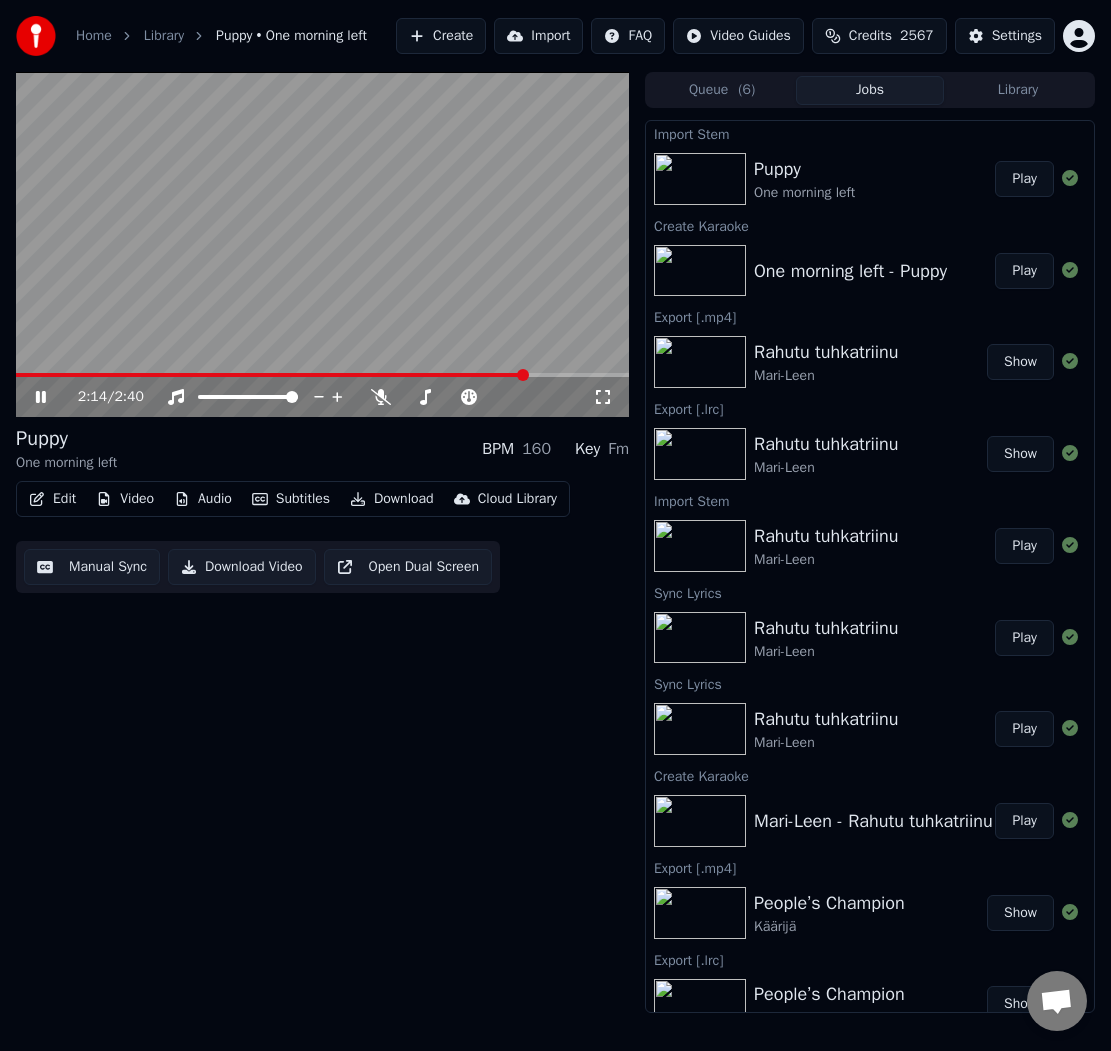 click at bounding box center (322, 375) 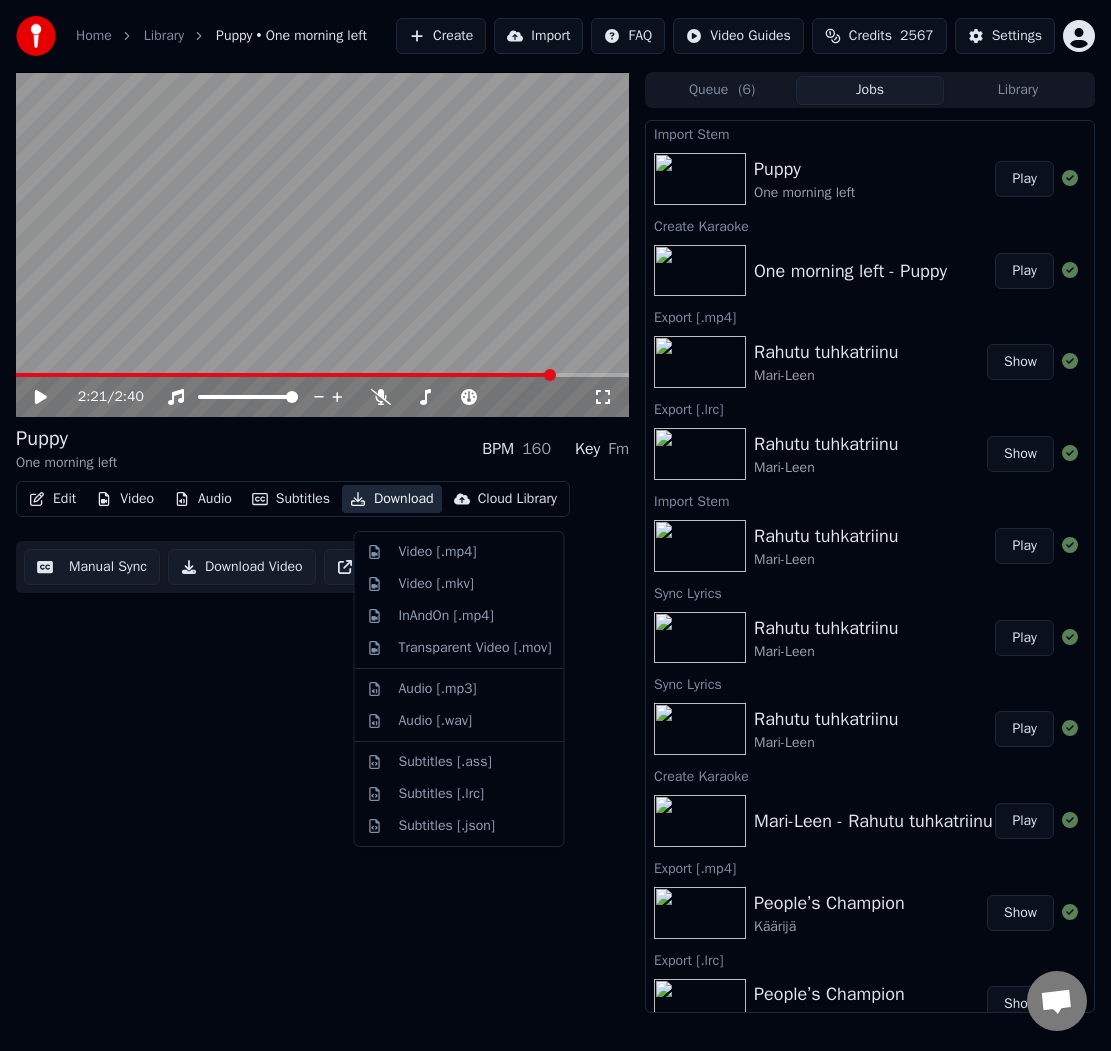 click on "Download" at bounding box center (392, 499) 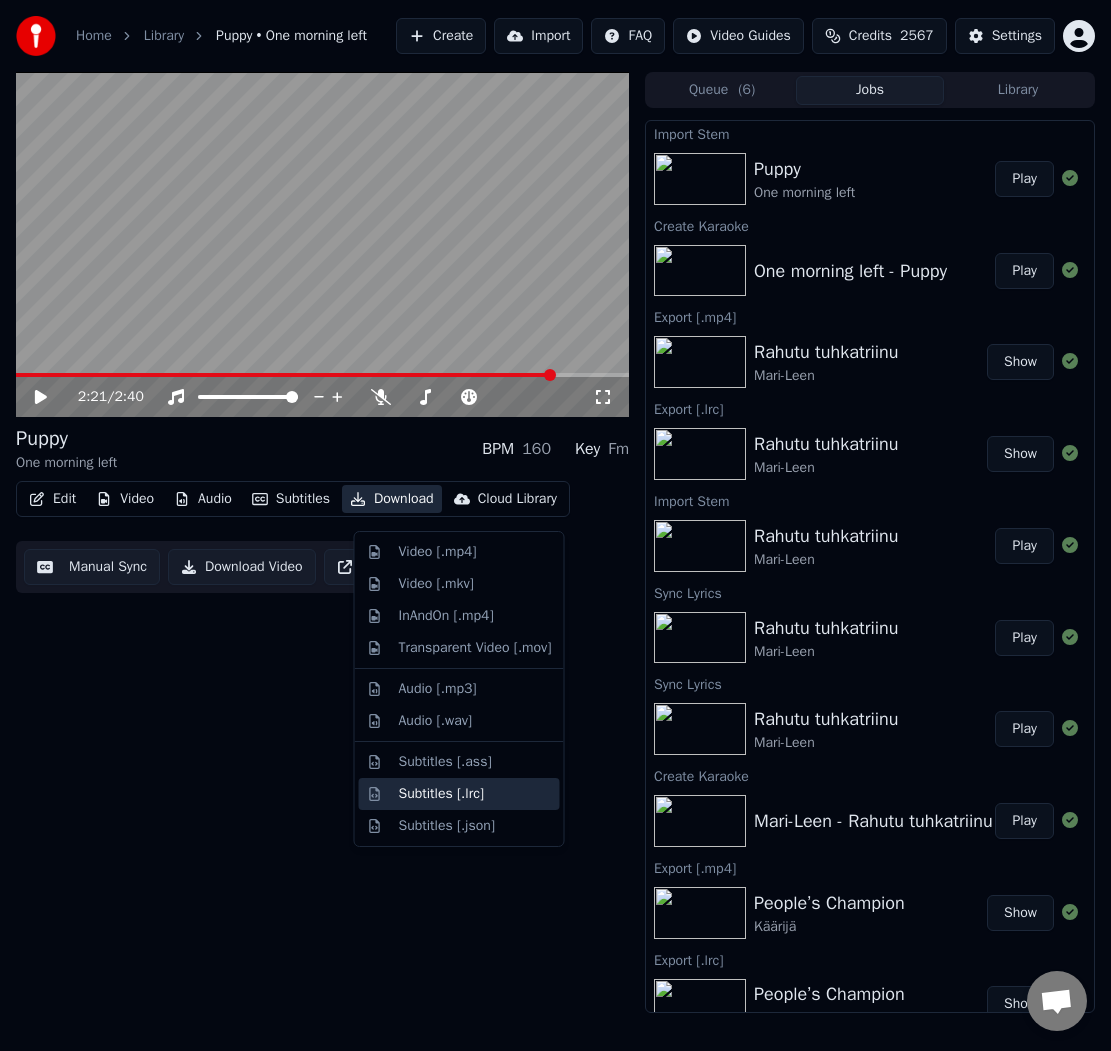click on "Subtitles [.lrc]" at bounding box center (442, 794) 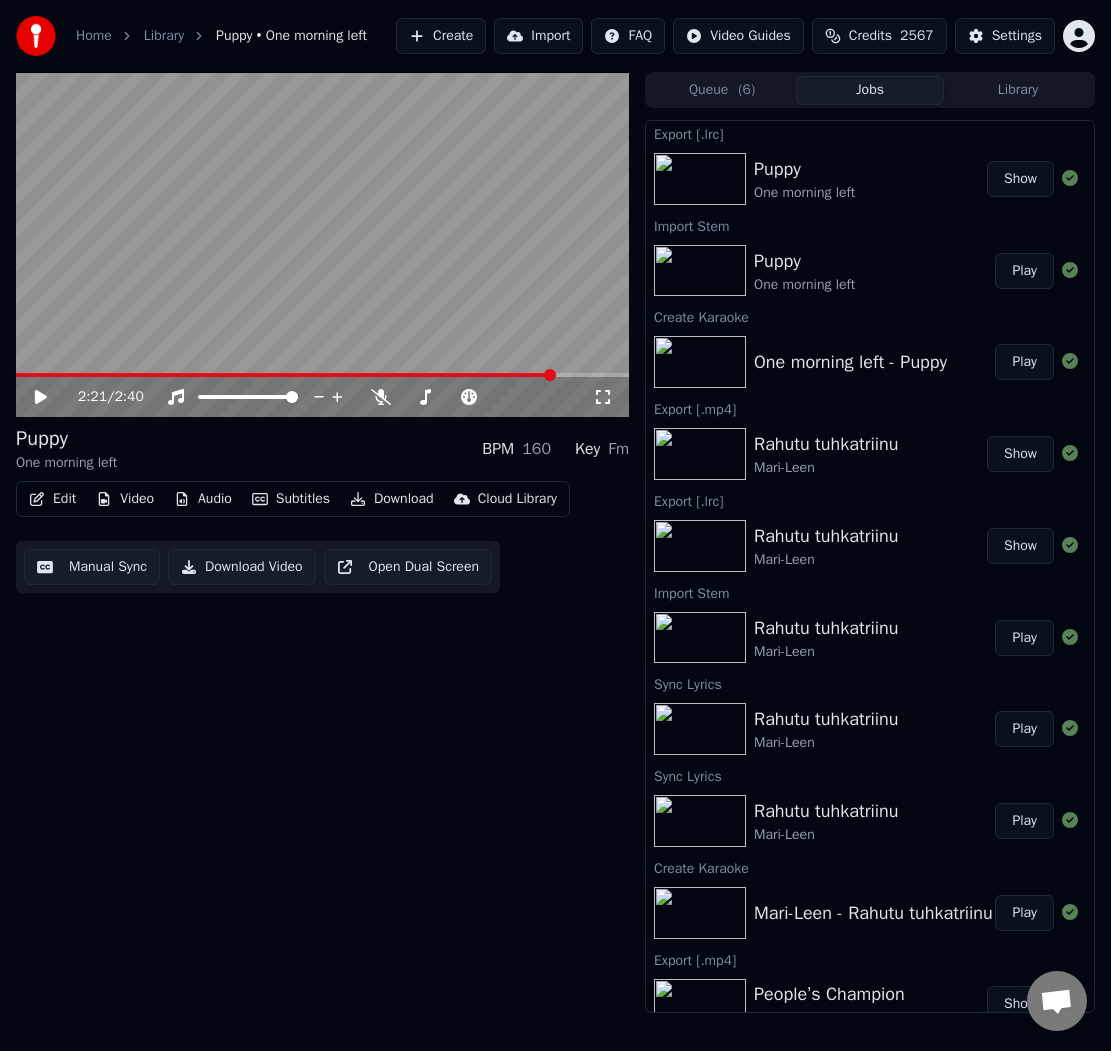 click on "Download" at bounding box center (392, 499) 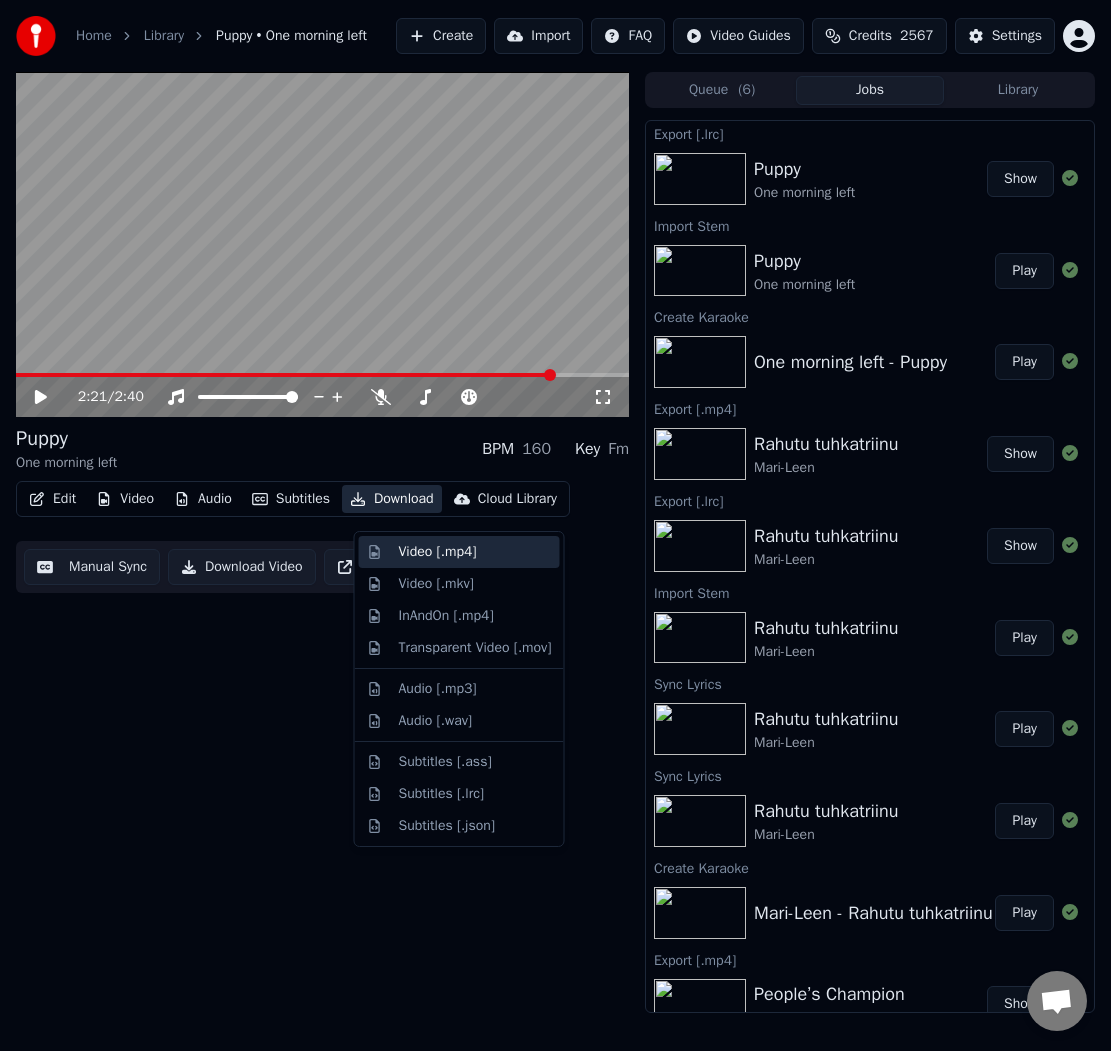 click on "Video [.mp4]" at bounding box center (438, 552) 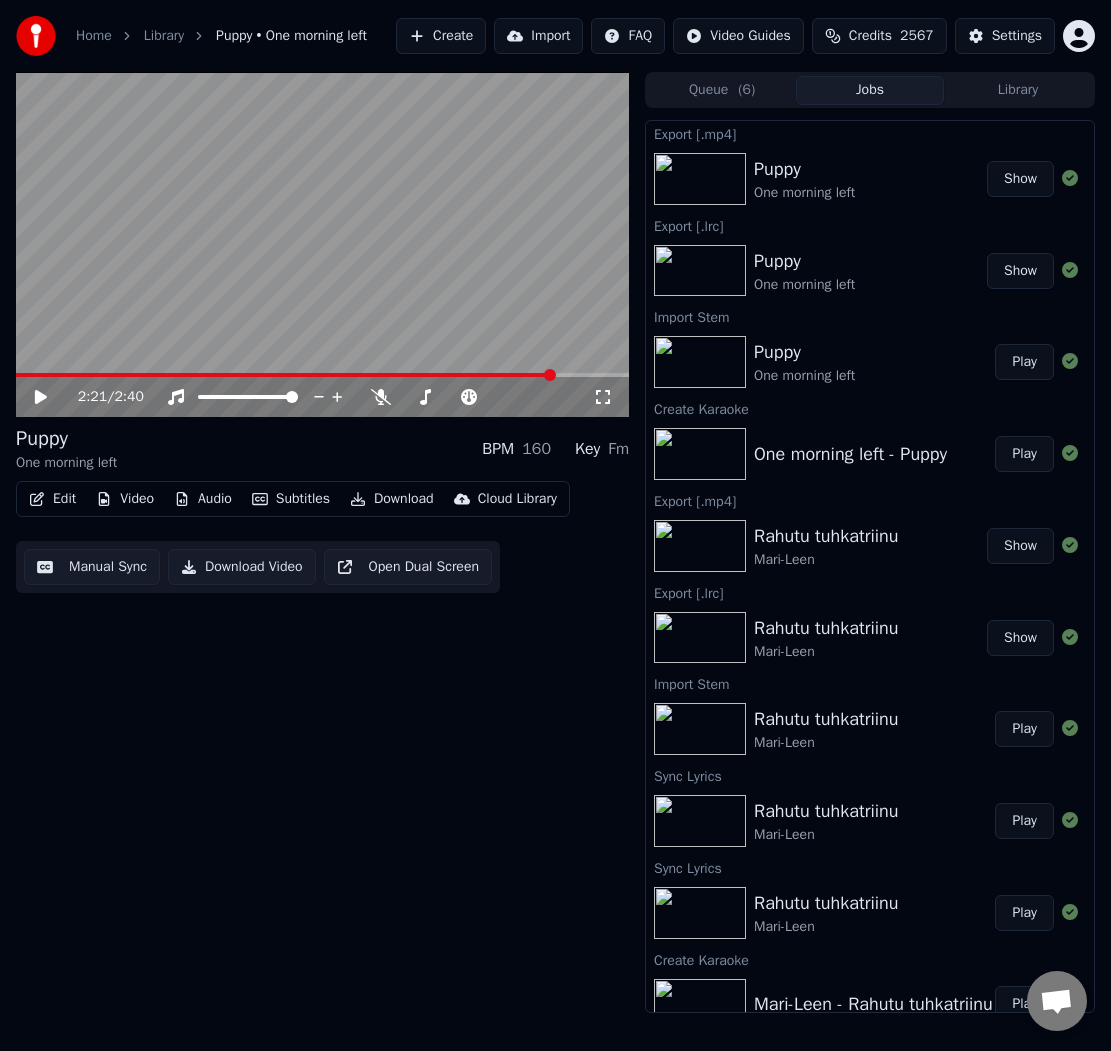 click on "Create" at bounding box center [441, 36] 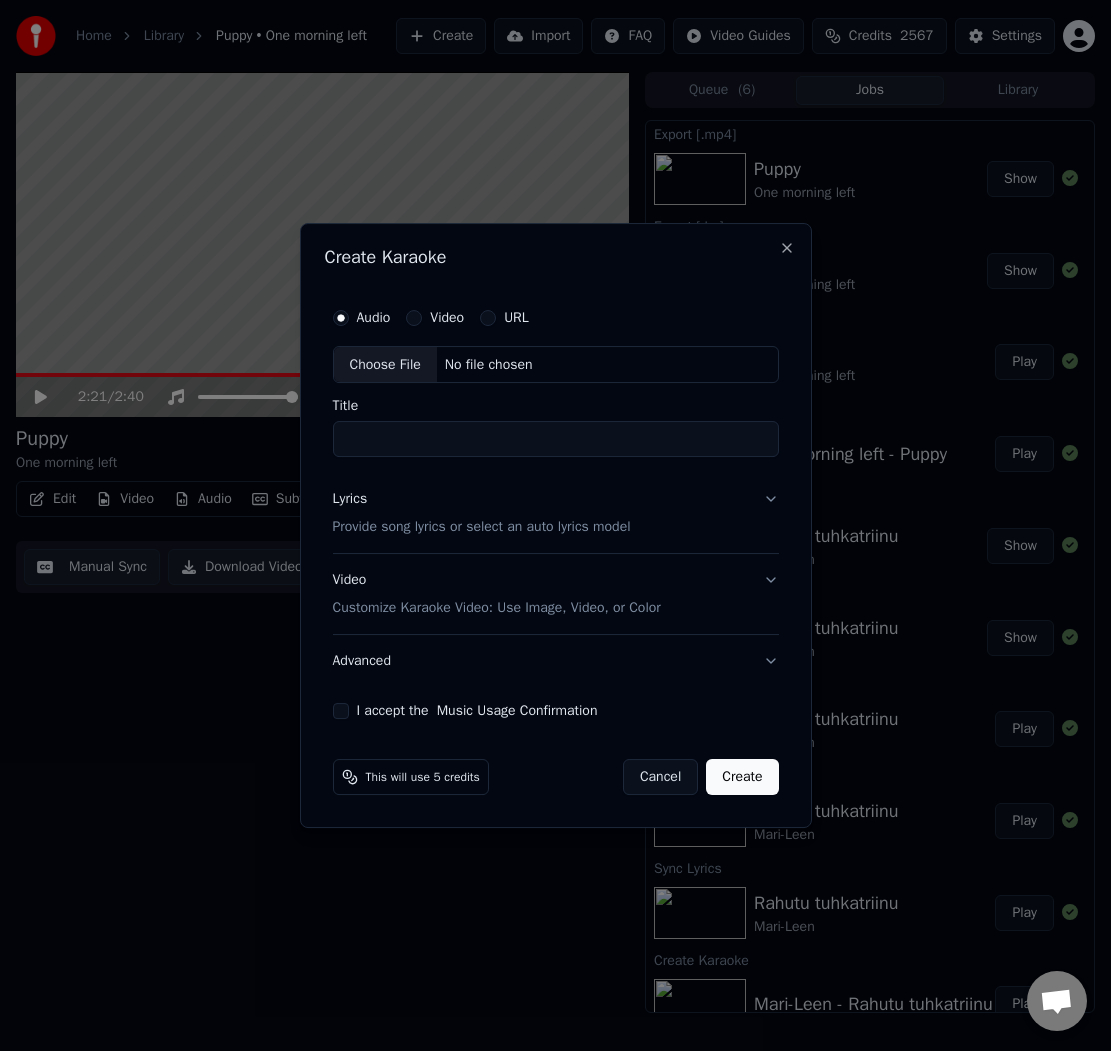 click on "Choose File" at bounding box center (385, 365) 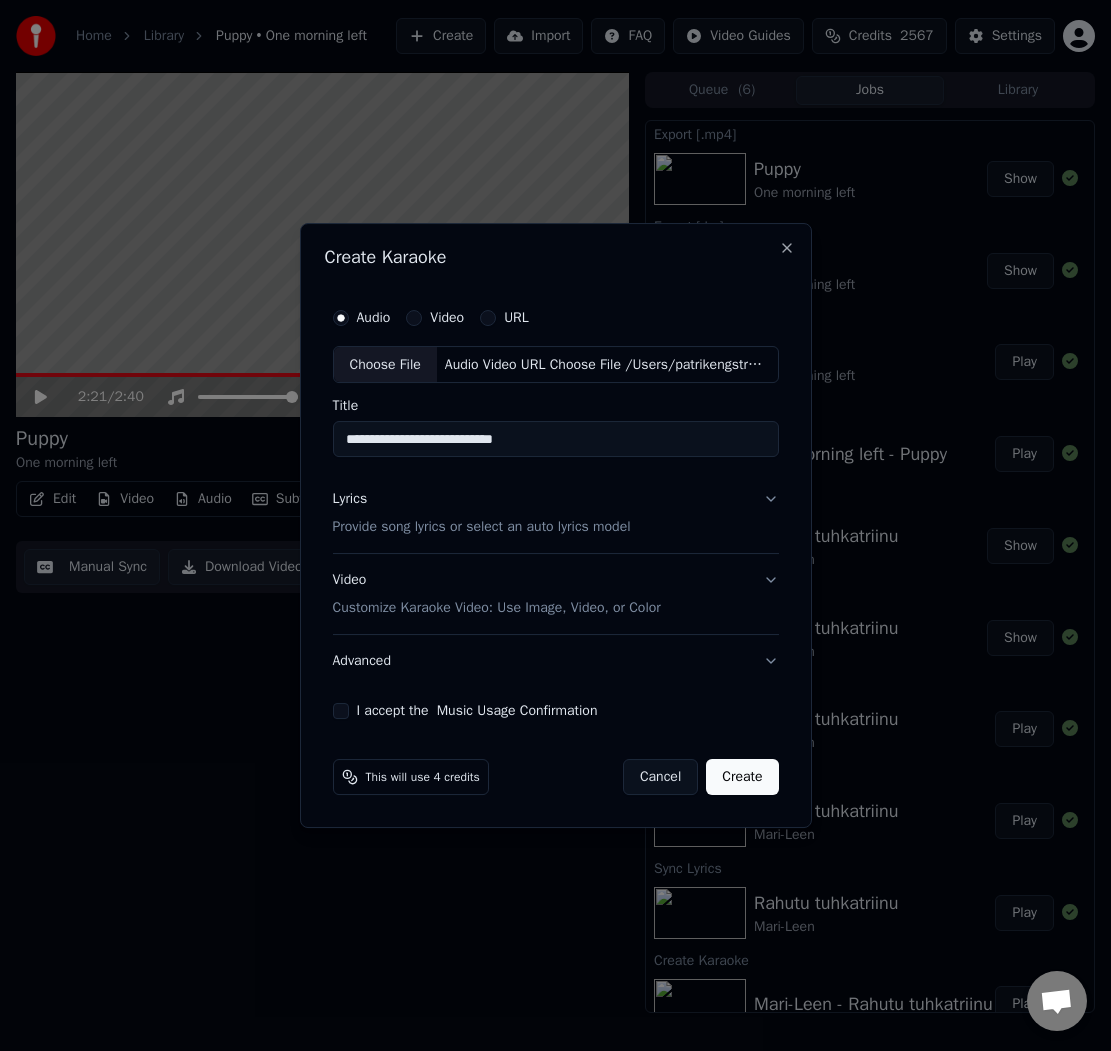 click on "Provide song lyrics or select an auto lyrics model" at bounding box center [482, 528] 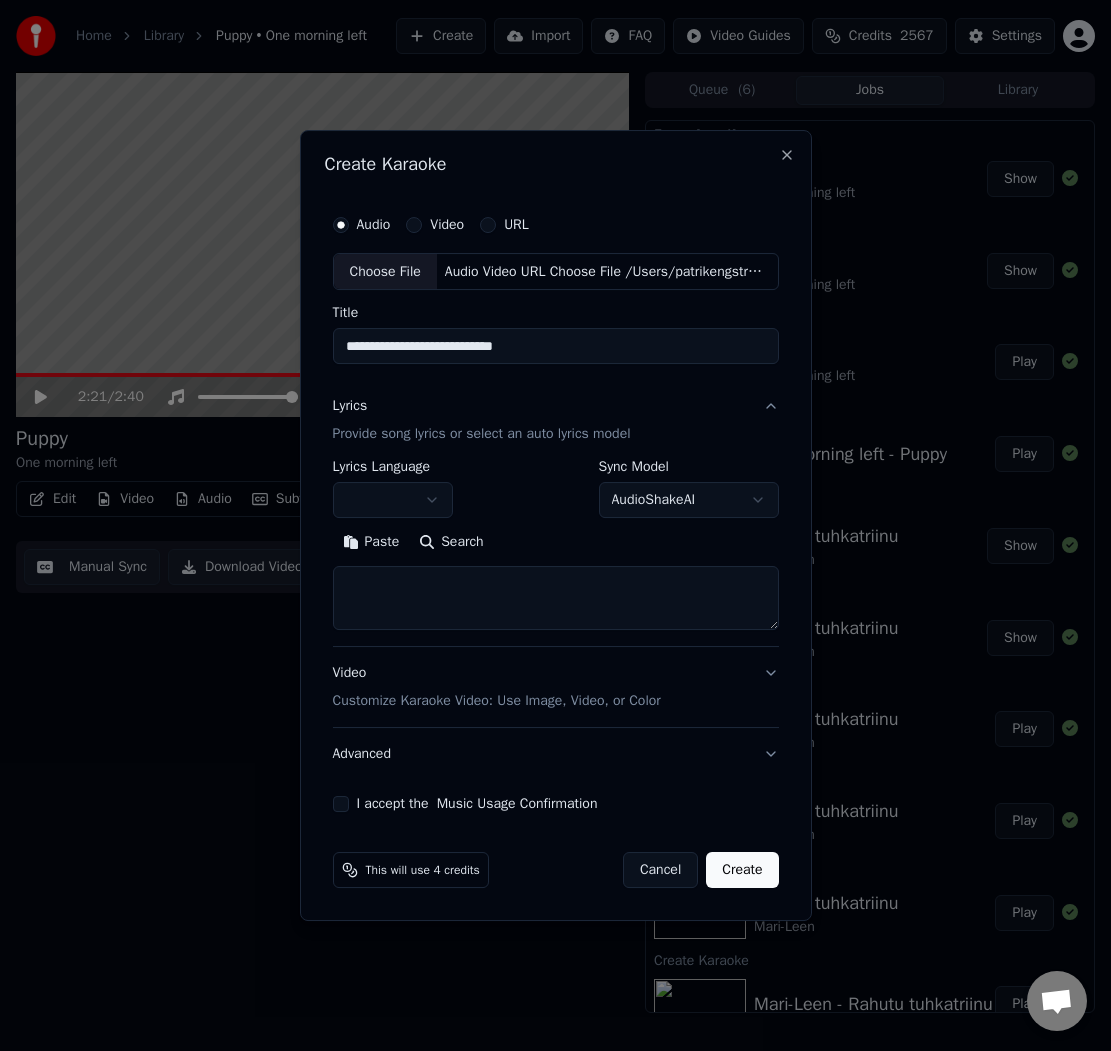 click on "Paste" at bounding box center [371, 543] 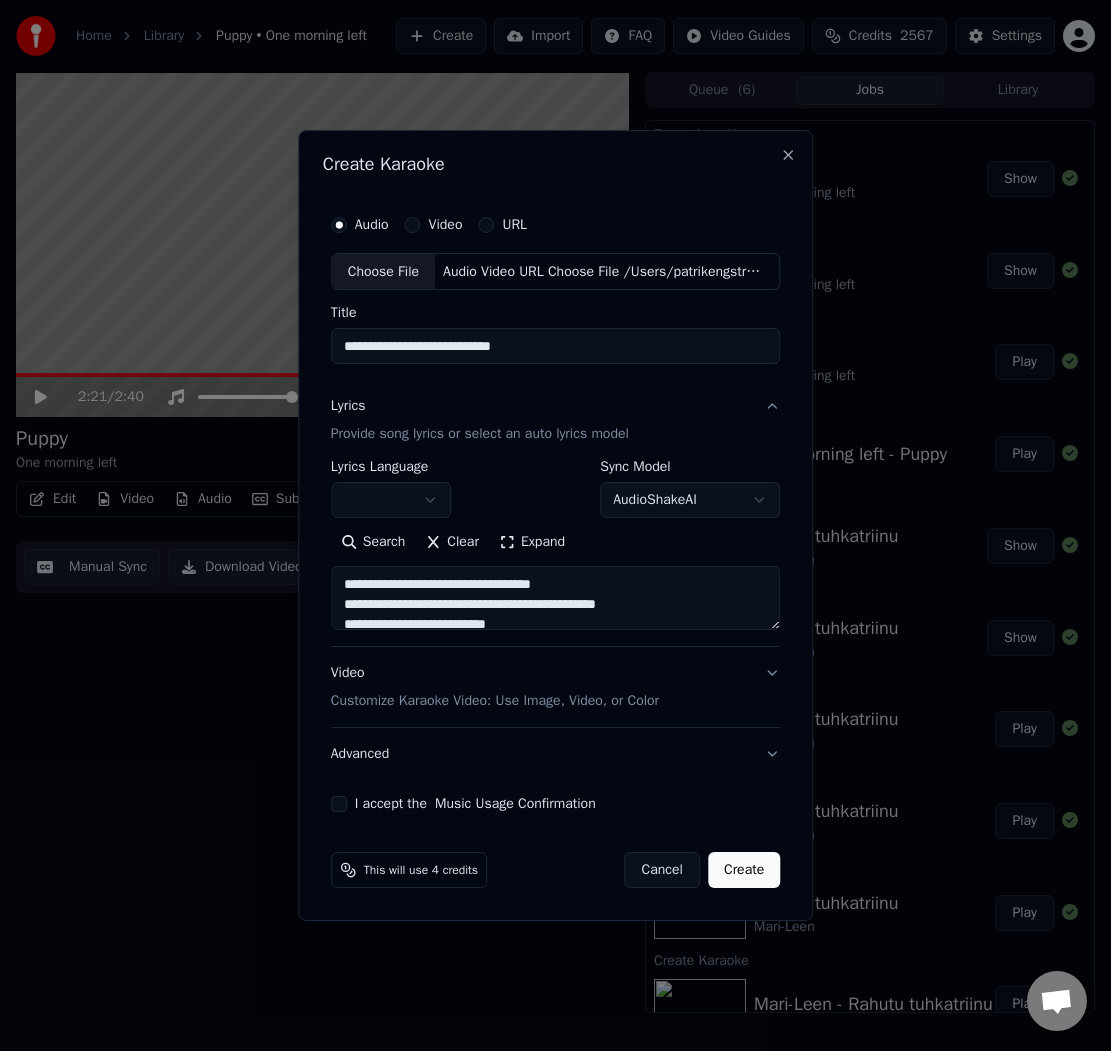 click on "Expand" at bounding box center (532, 543) 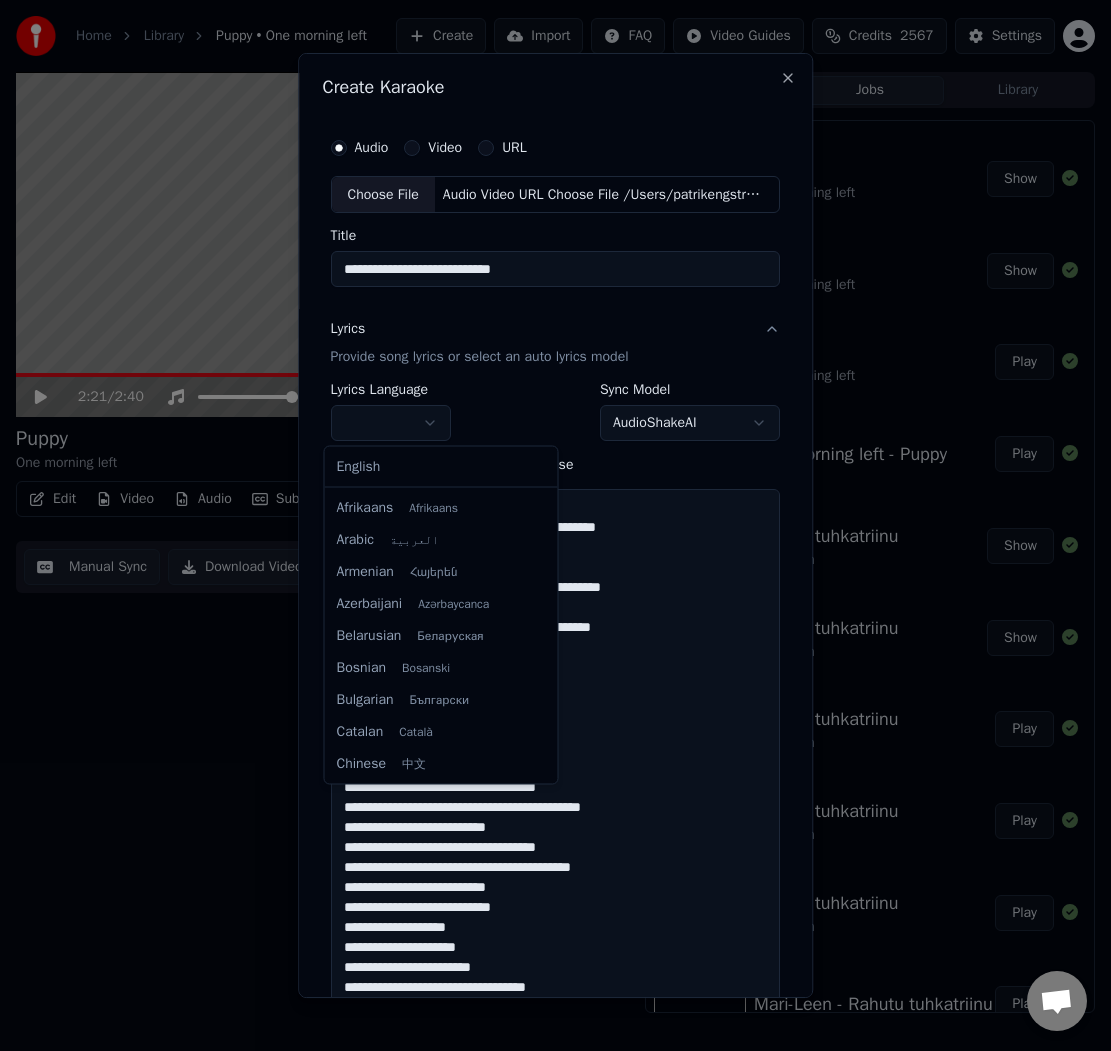 click on "Home Library Puppy • One morning left Create Import FAQ Video Guides Credits 2567 Settings 2:21  /  2:40 Puppy One morning left BPM 160 Key Fm Edit Video Audio Subtitles Download Cloud Library Manual Sync Download Video Open Dual Screen Queue ( 6 ) Jobs Library Export [.mp4] Puppy One morning left Show Export [.lrc] Puppy One morning left Show Import Stem Puppy One morning left Play Create Karaoke One morning left - Puppy Play Export [.mp4] Rahutu tuhkatriinu Mari-Leen Show Export [.lrc] Rahutu tuhkatriinu Mari-Leen Show Import Stem Rahutu tuhkatriinu Mari-Leen Play Sync Lyrics Rahutu tuhkatriinu Mari-Leen Play Sync Lyrics Rahutu tuhkatriinu Mari-Leen Play Create Karaoke Mari-Leen - Rahutu tuhkatriinu Play Export [.mp4] People’s Champion Käärijä Show Export [.lrc] People’s Champion Käärijä Show Import Stem People’s Champion Käärijä Play Sync Lyrics People’s Champion Käärijä Play Create Karaoke Käärijä - People’s Champion Play Export [.mp4] Satuta mua kunnolla costee" at bounding box center [555, 525] 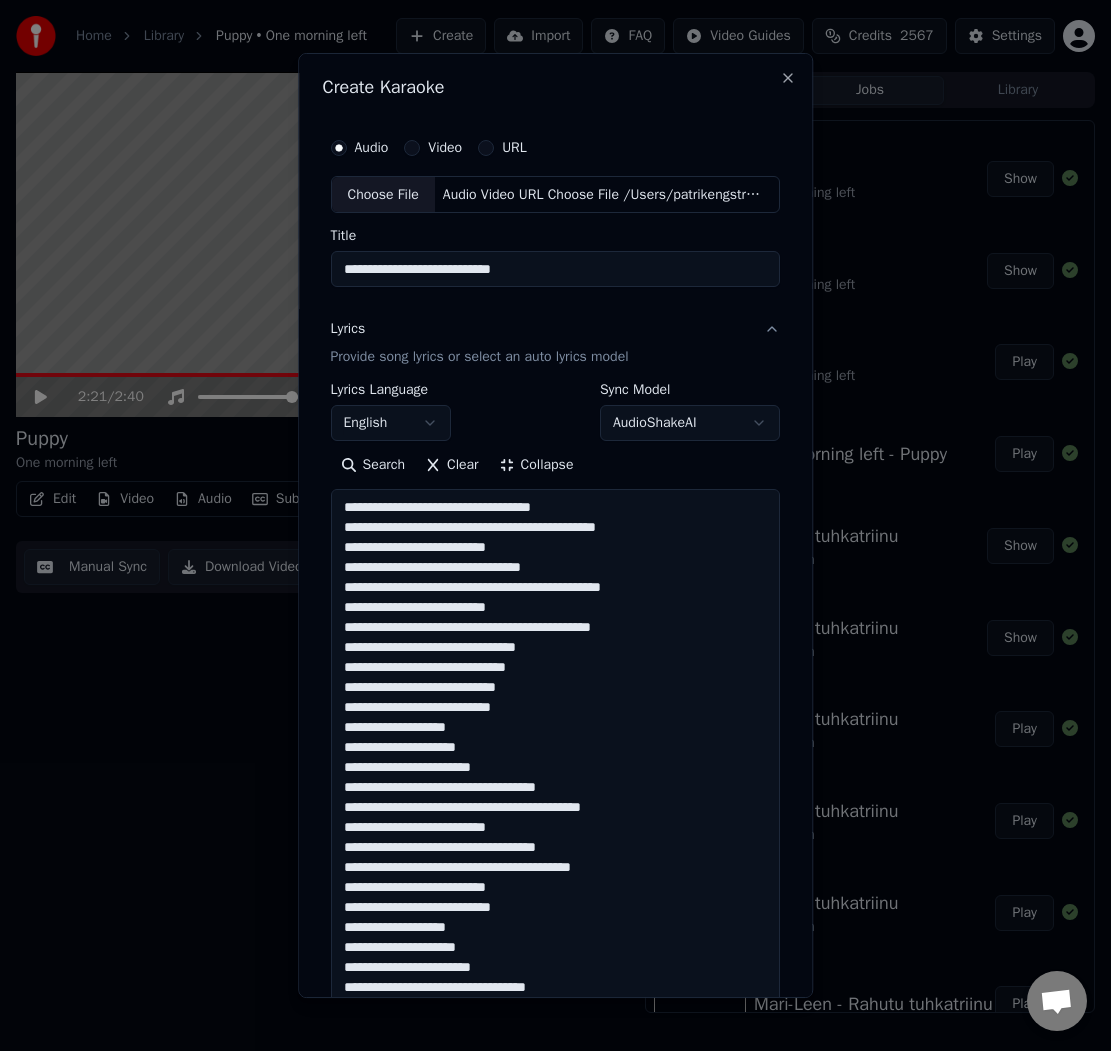 click at bounding box center [555, 898] 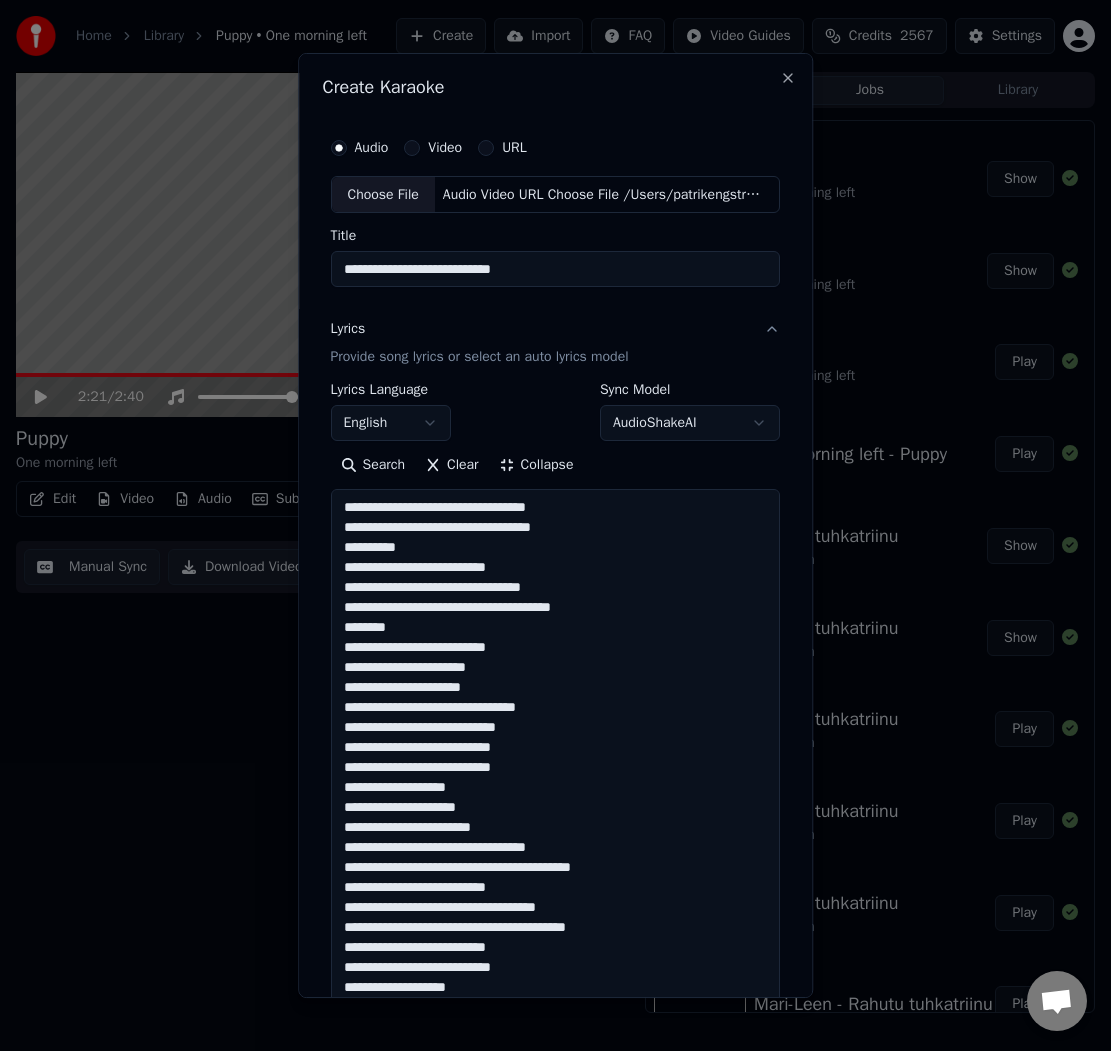 scroll, scrollTop: 61, scrollLeft: 0, axis: vertical 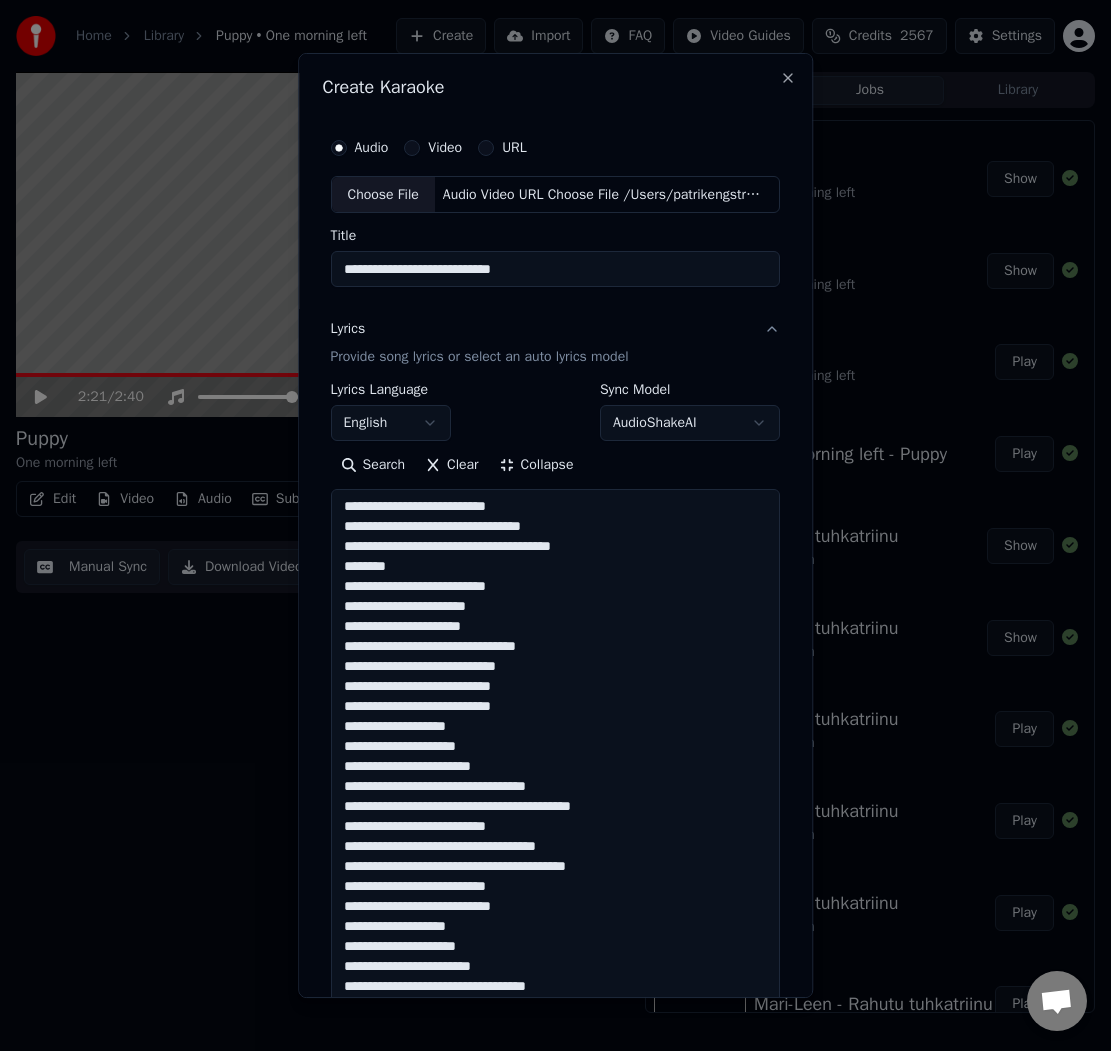 click at bounding box center (555, 898) 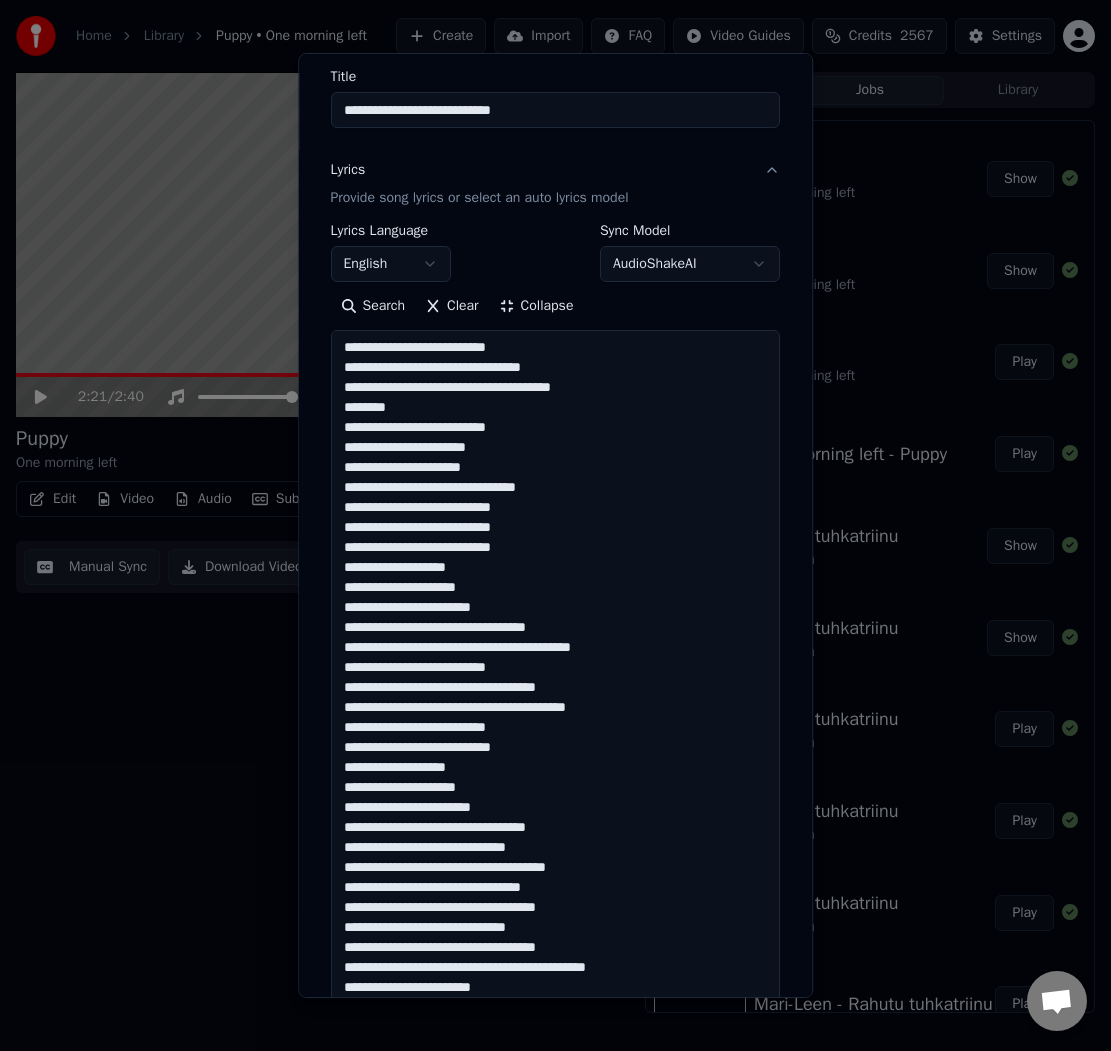 scroll, scrollTop: 171, scrollLeft: 0, axis: vertical 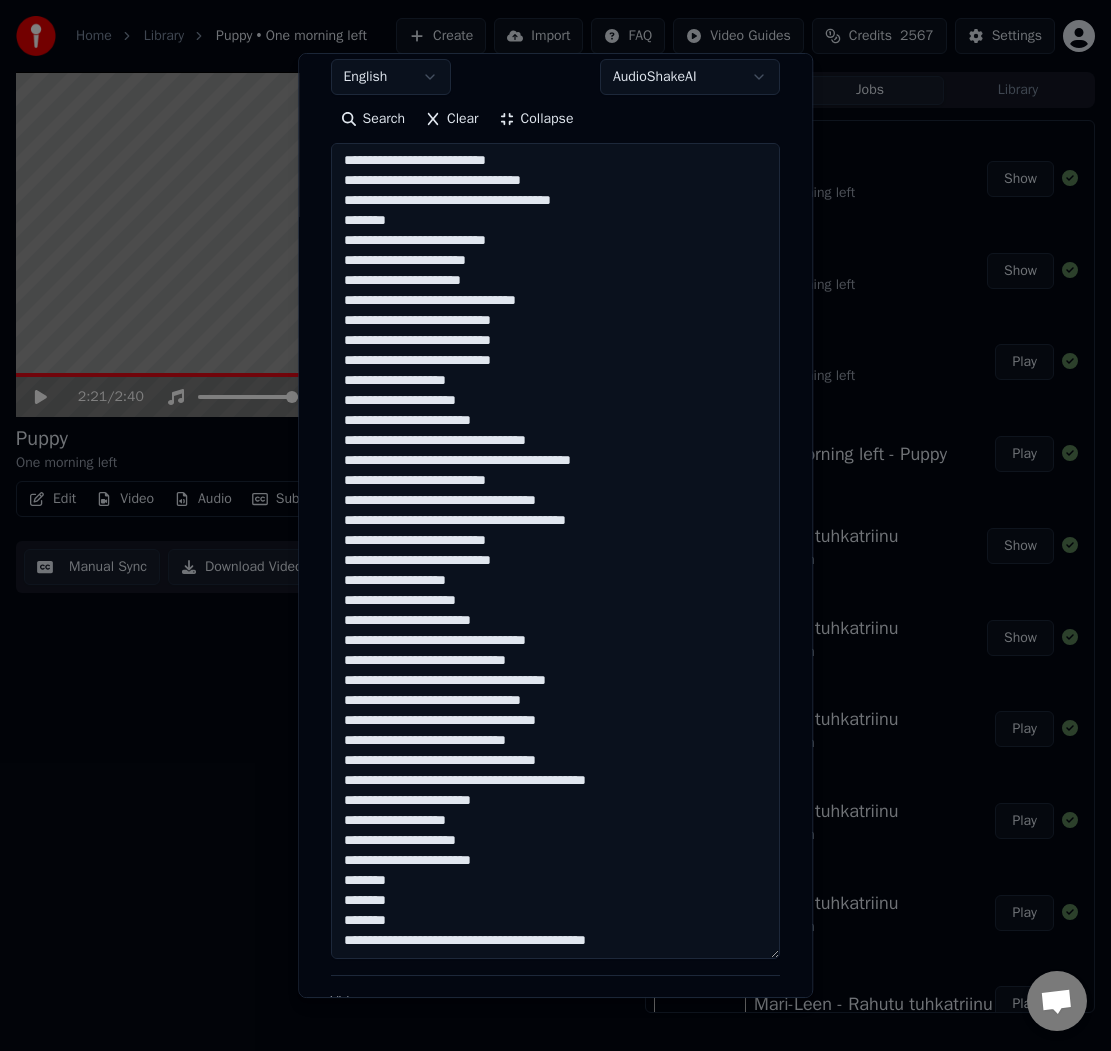 click at bounding box center (555, 552) 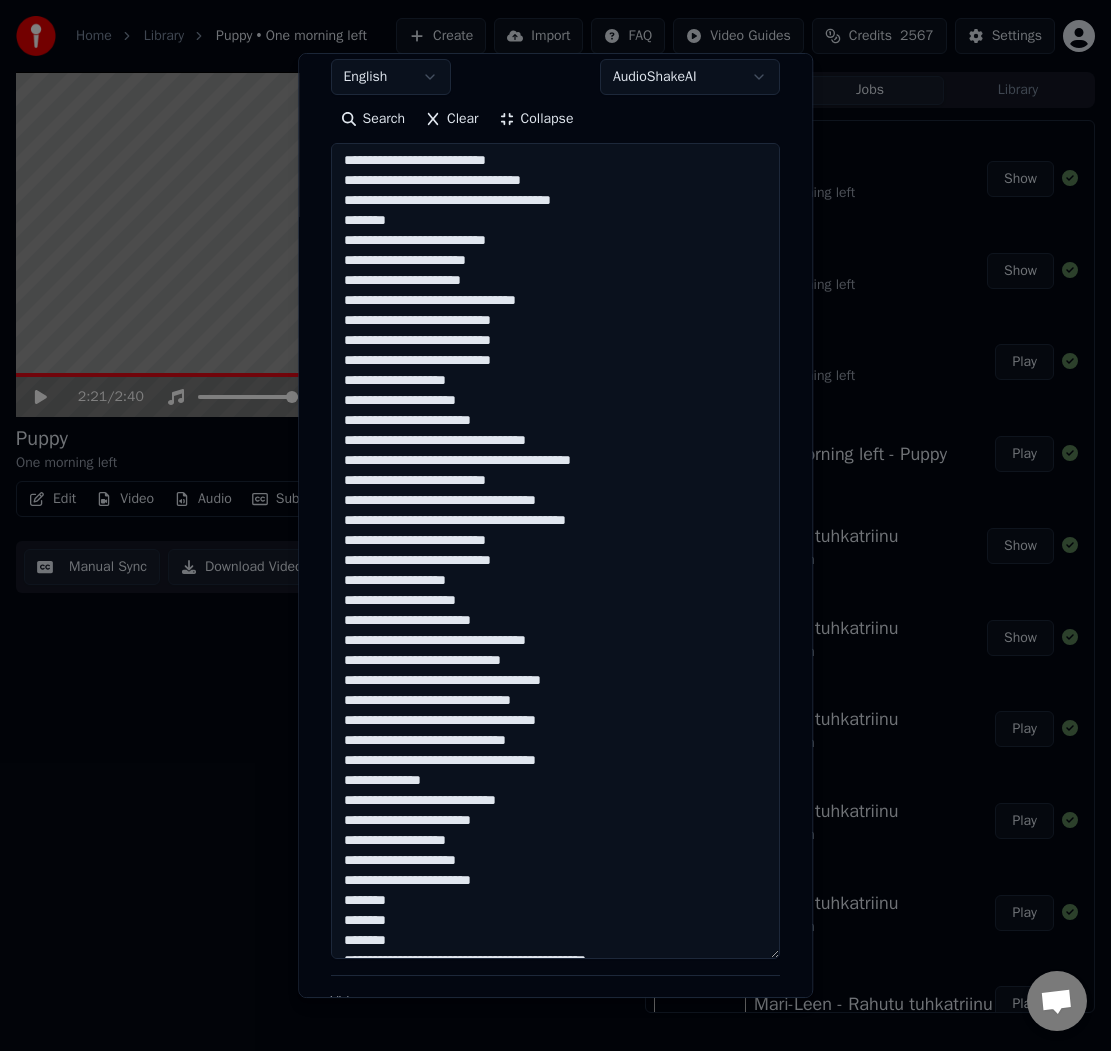 click at bounding box center (555, 552) 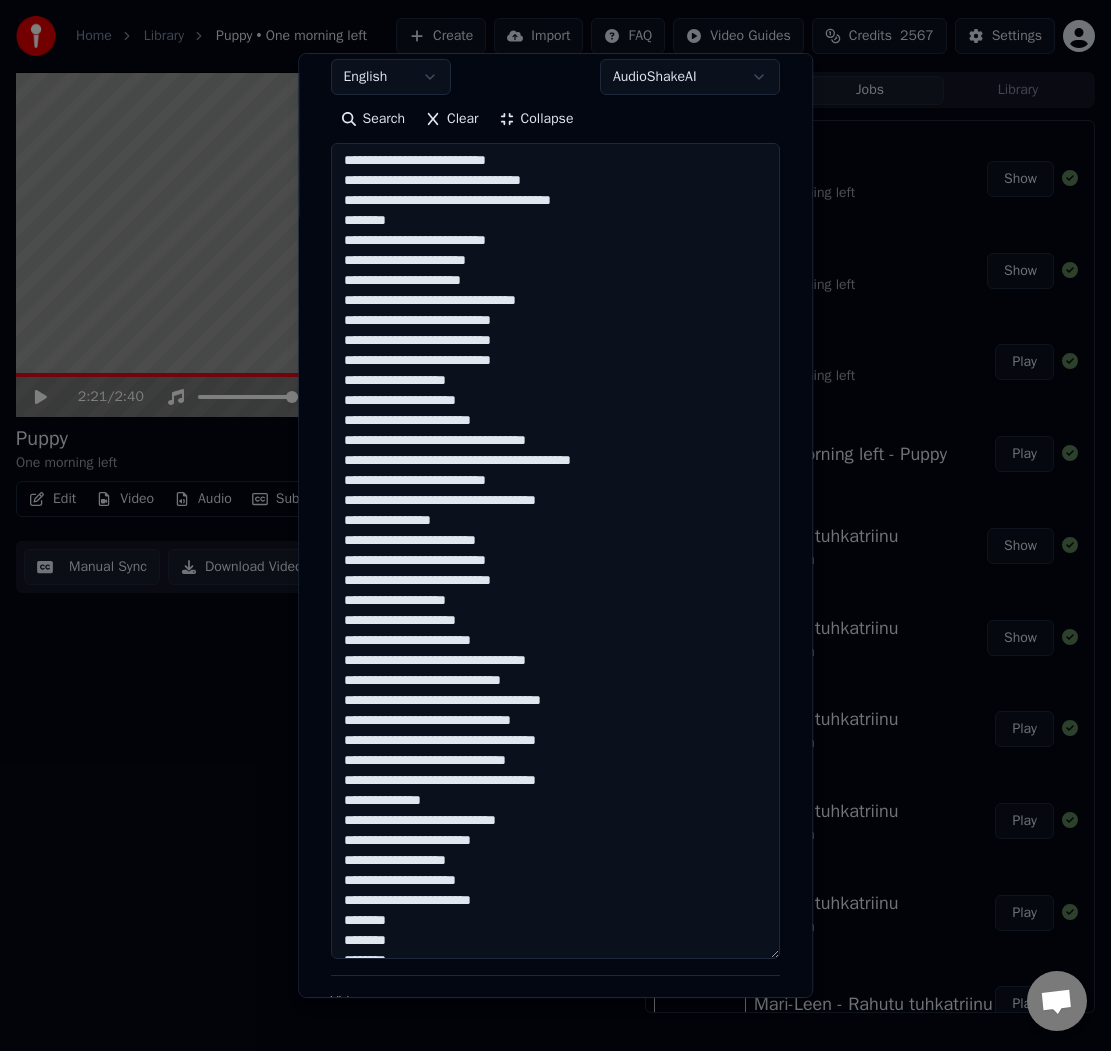 scroll, scrollTop: 101, scrollLeft: 0, axis: vertical 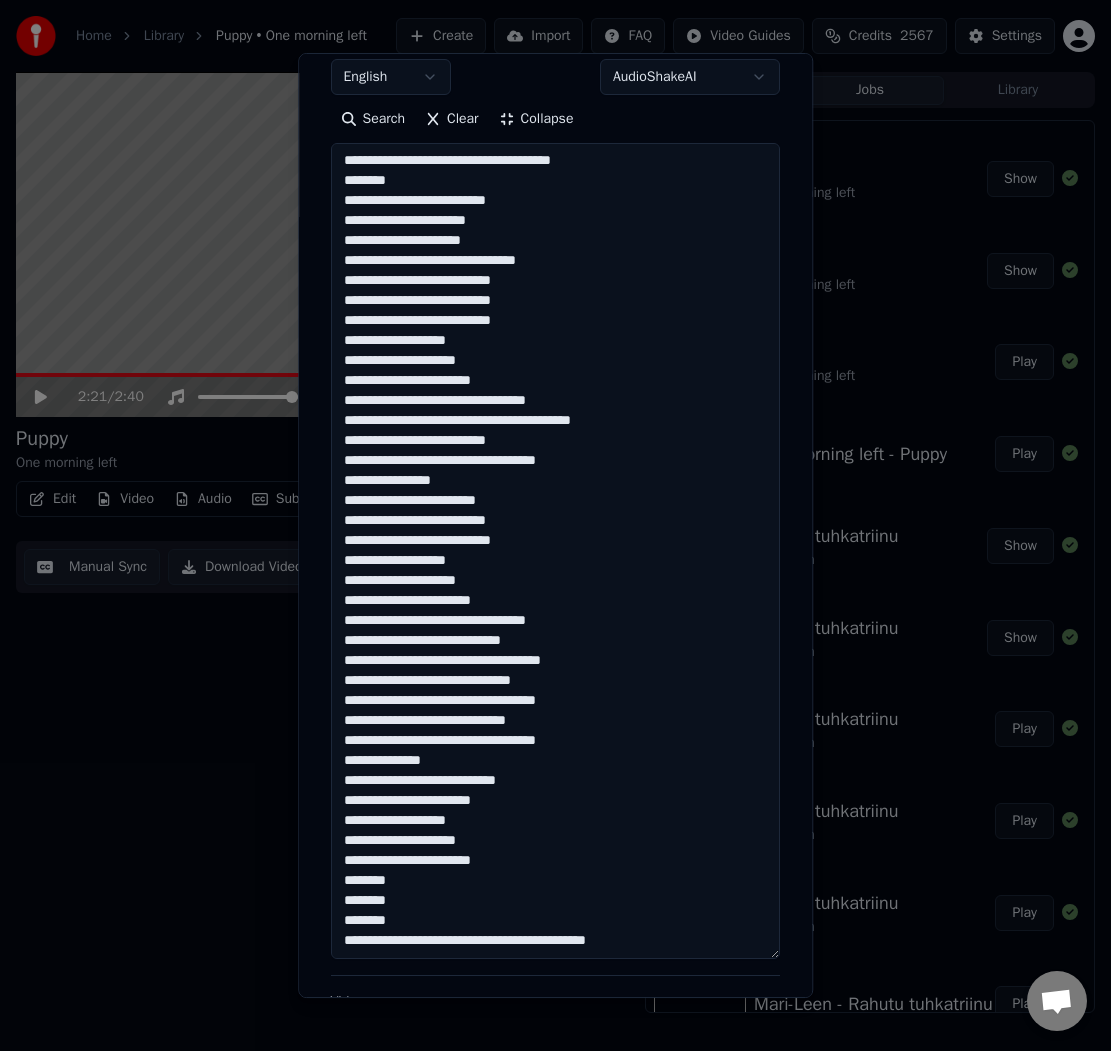 click at bounding box center (555, 552) 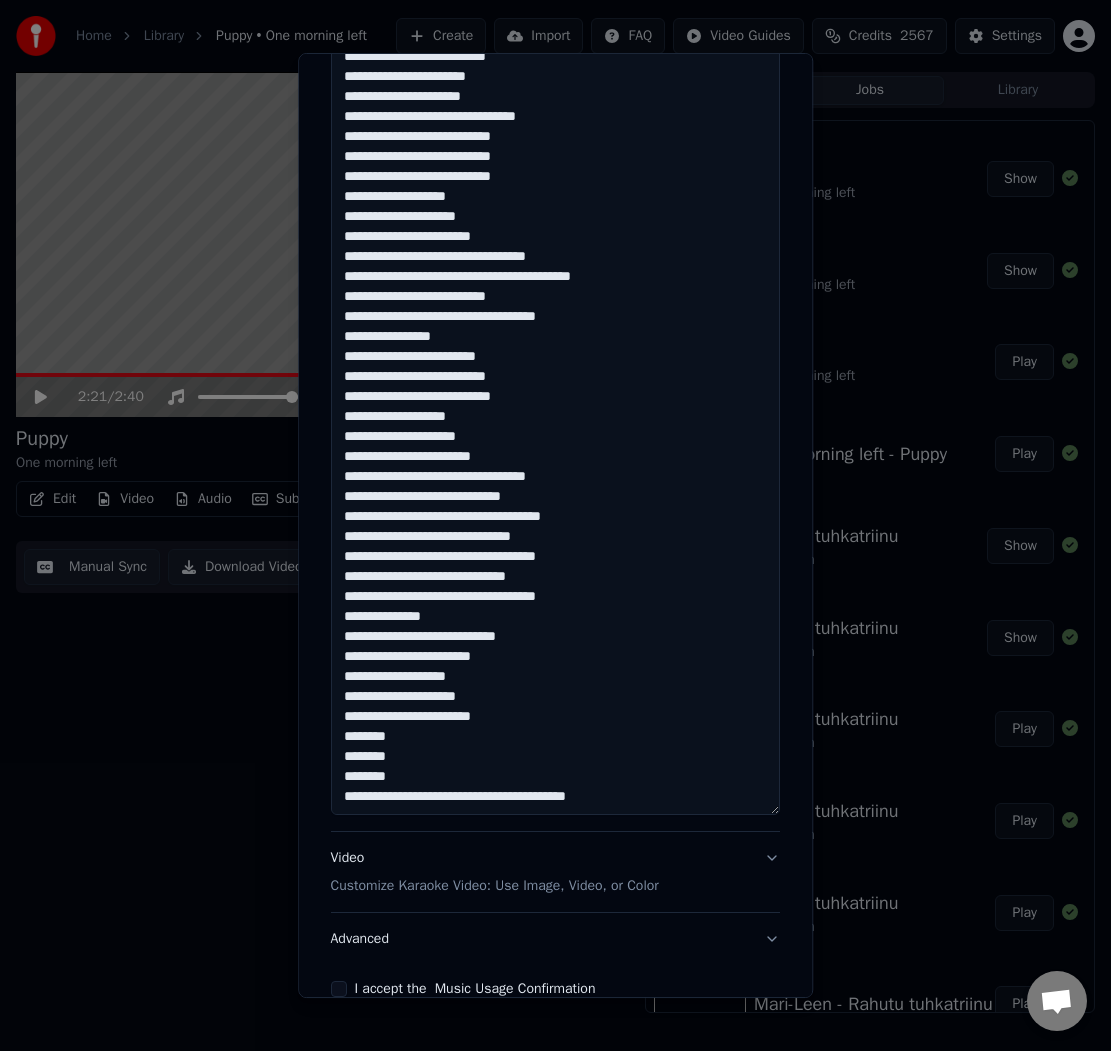 scroll, scrollTop: 491, scrollLeft: 0, axis: vertical 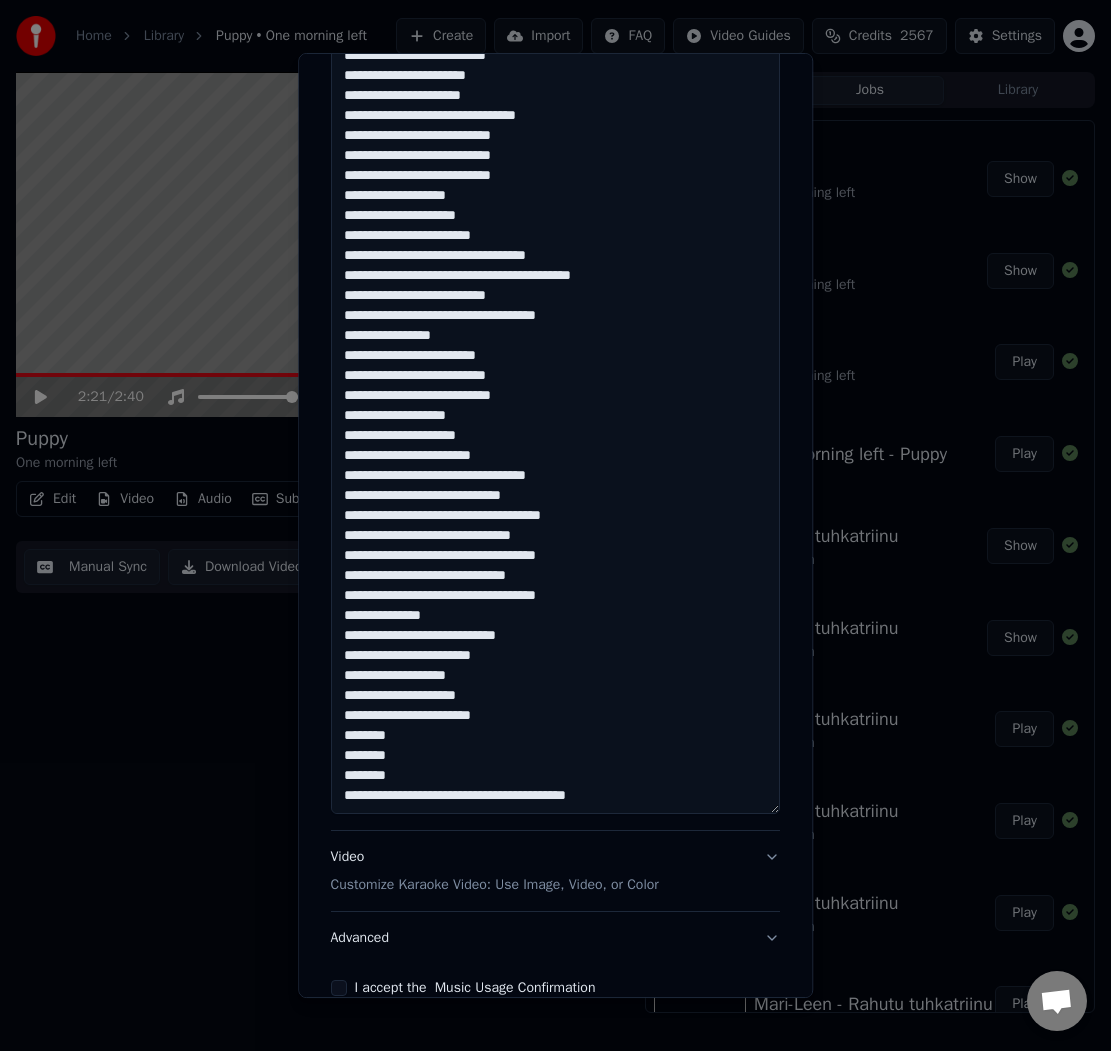 click at bounding box center [555, 407] 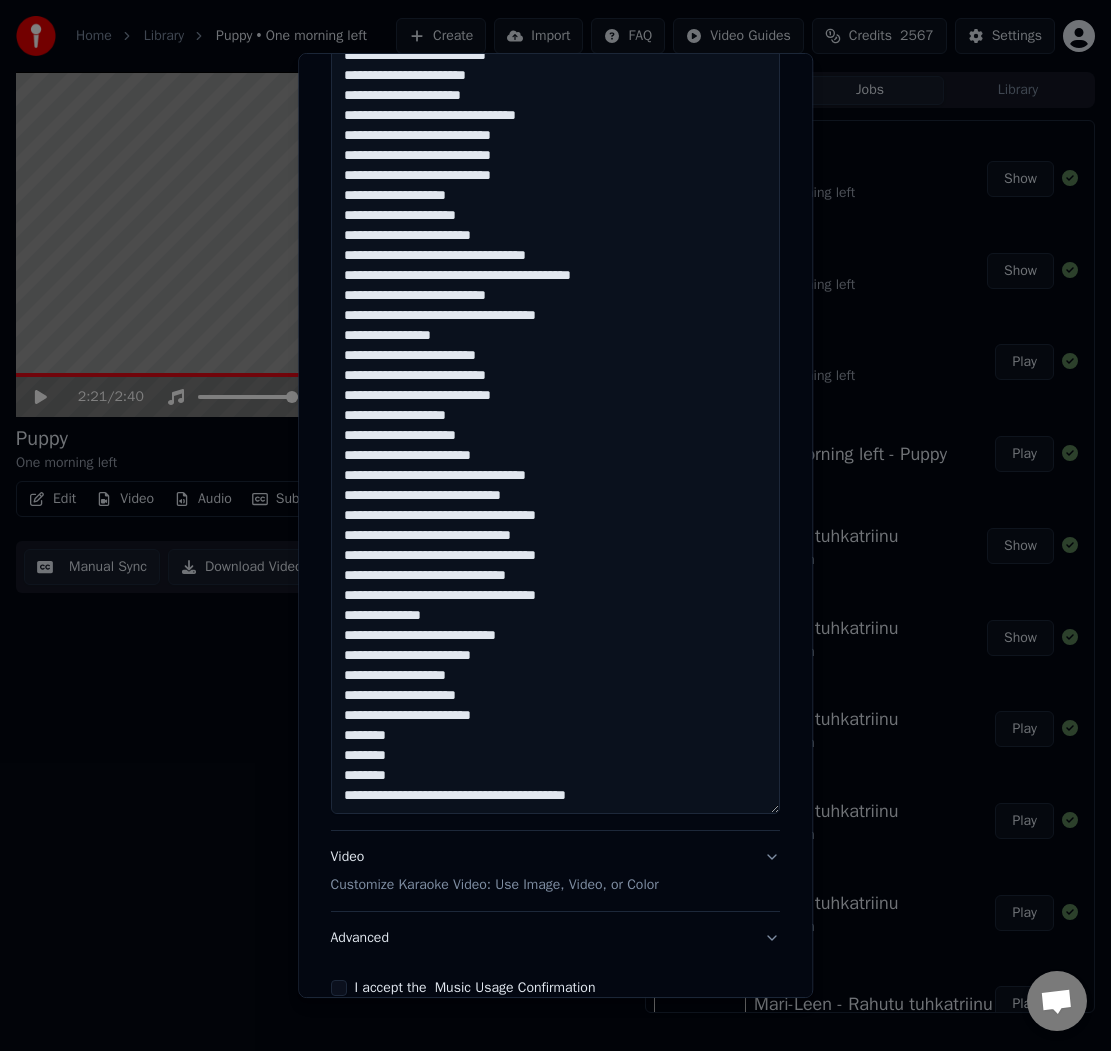 scroll, scrollTop: 1, scrollLeft: 0, axis: vertical 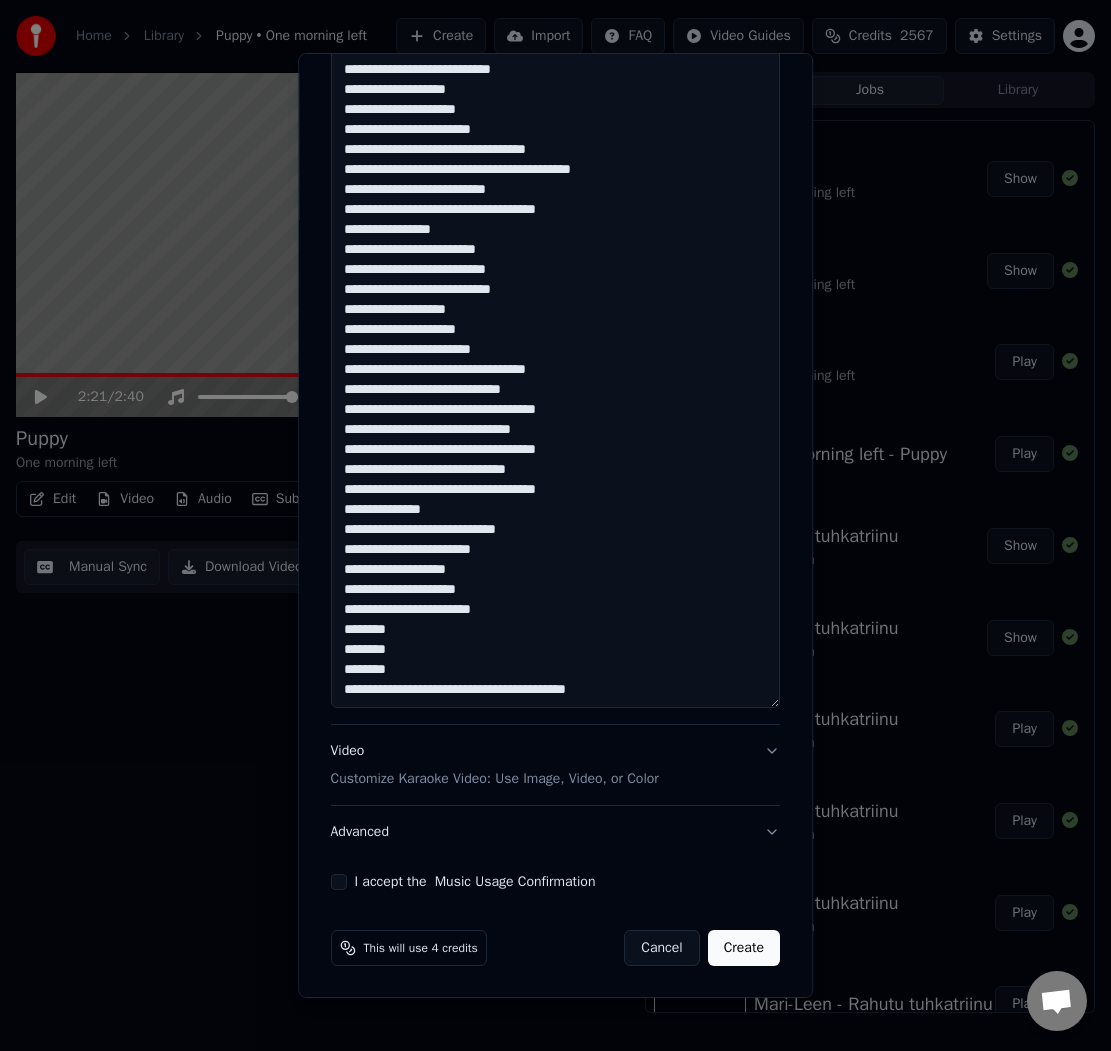 type on "**********" 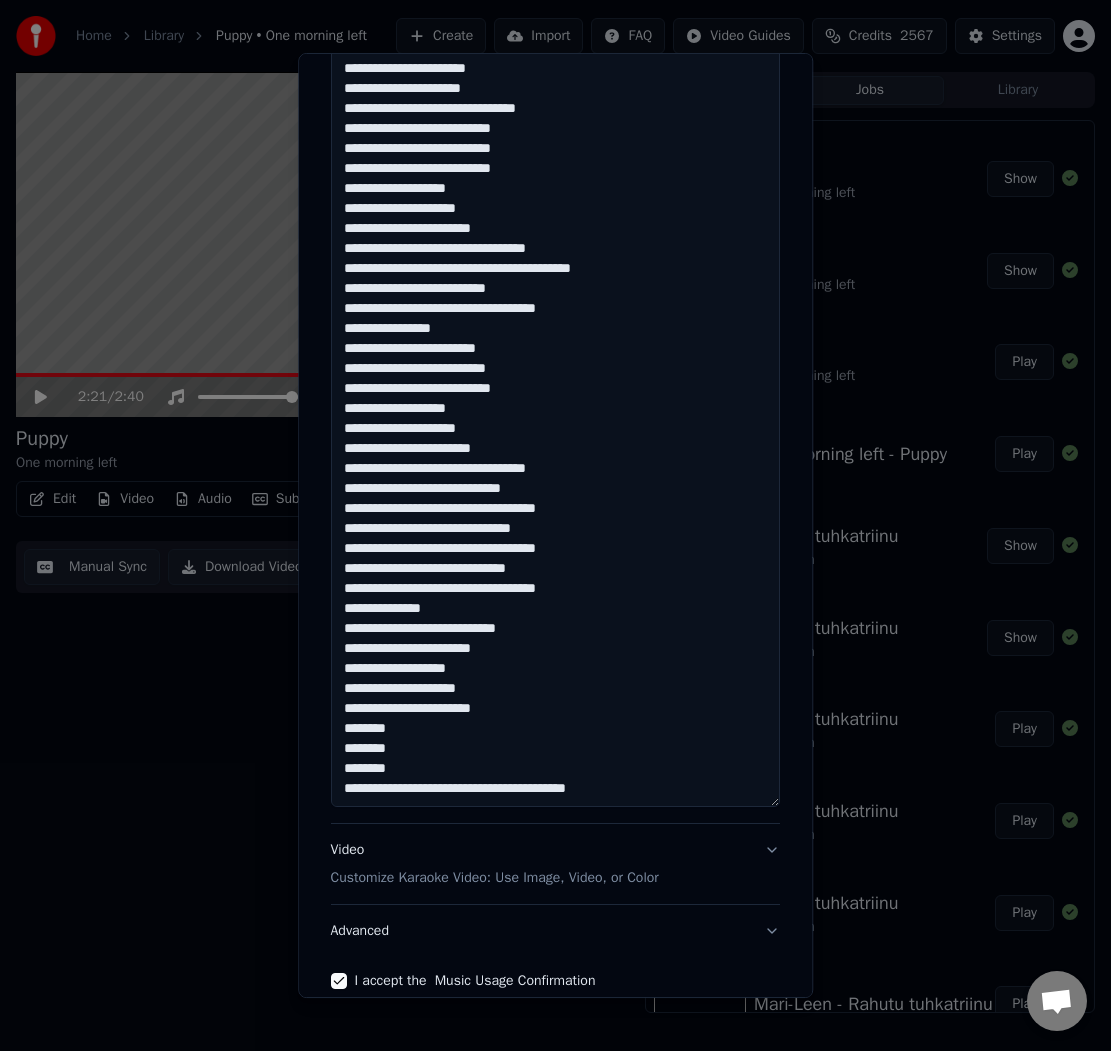 scroll, scrollTop: 598, scrollLeft: 0, axis: vertical 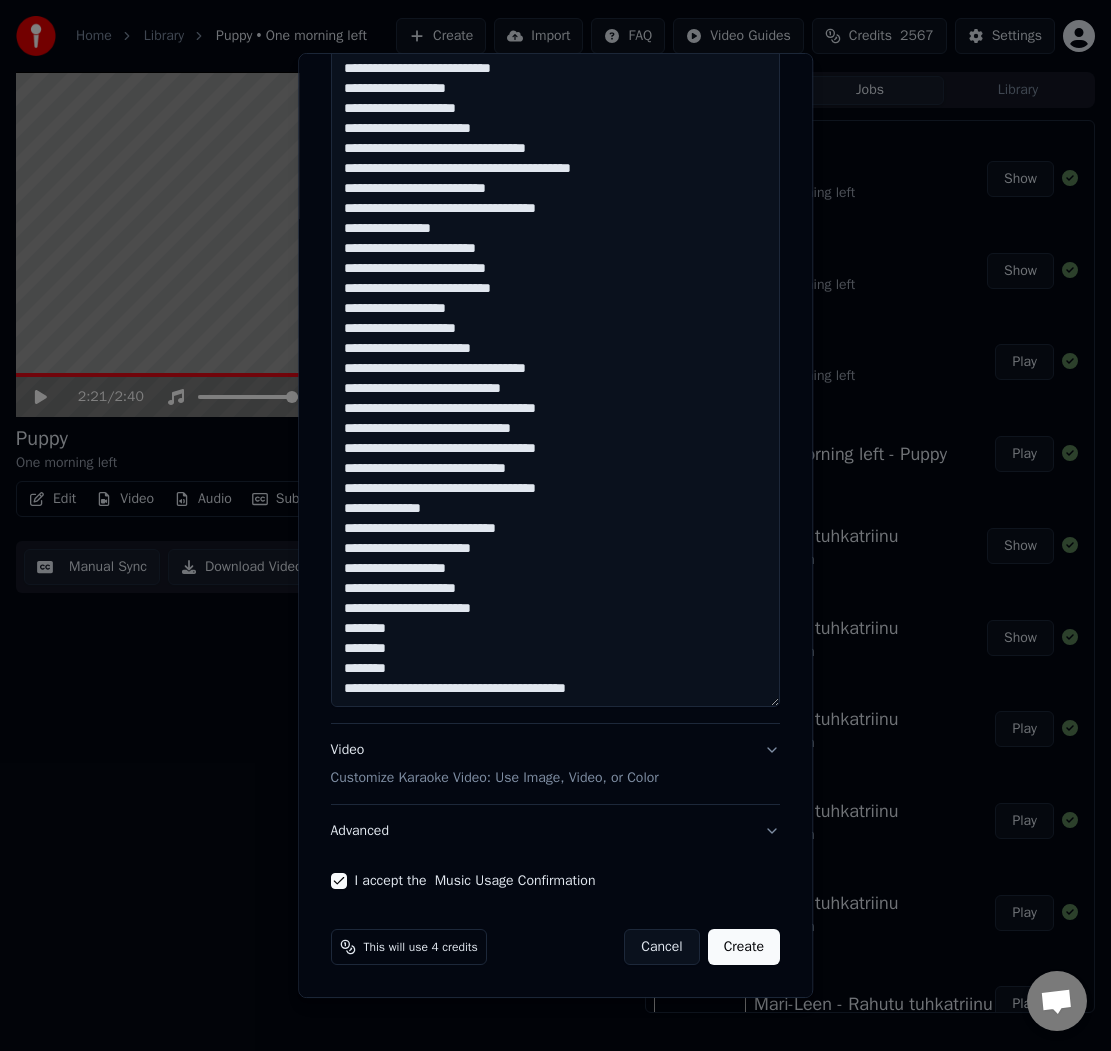click on "Create" at bounding box center (744, 947) 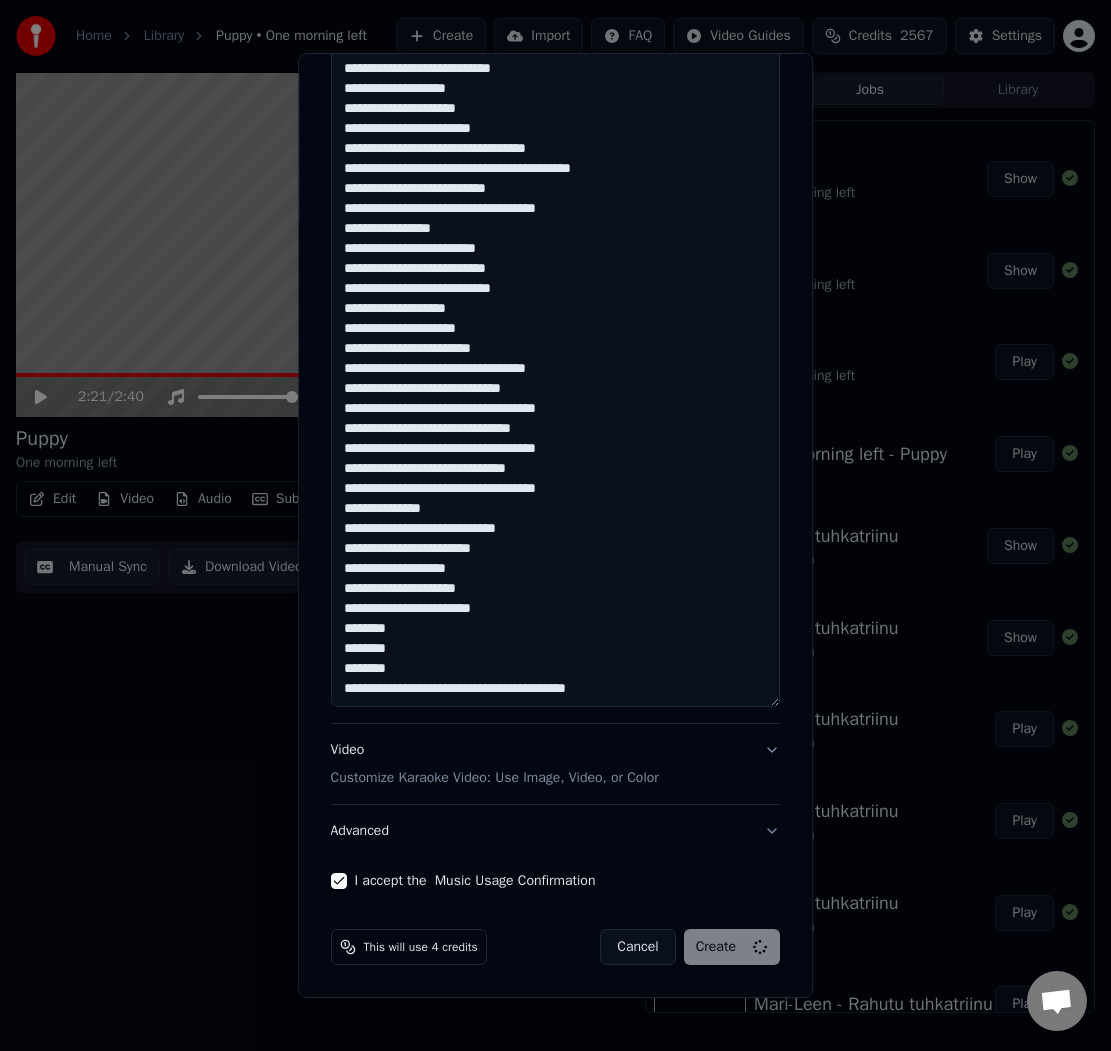 type 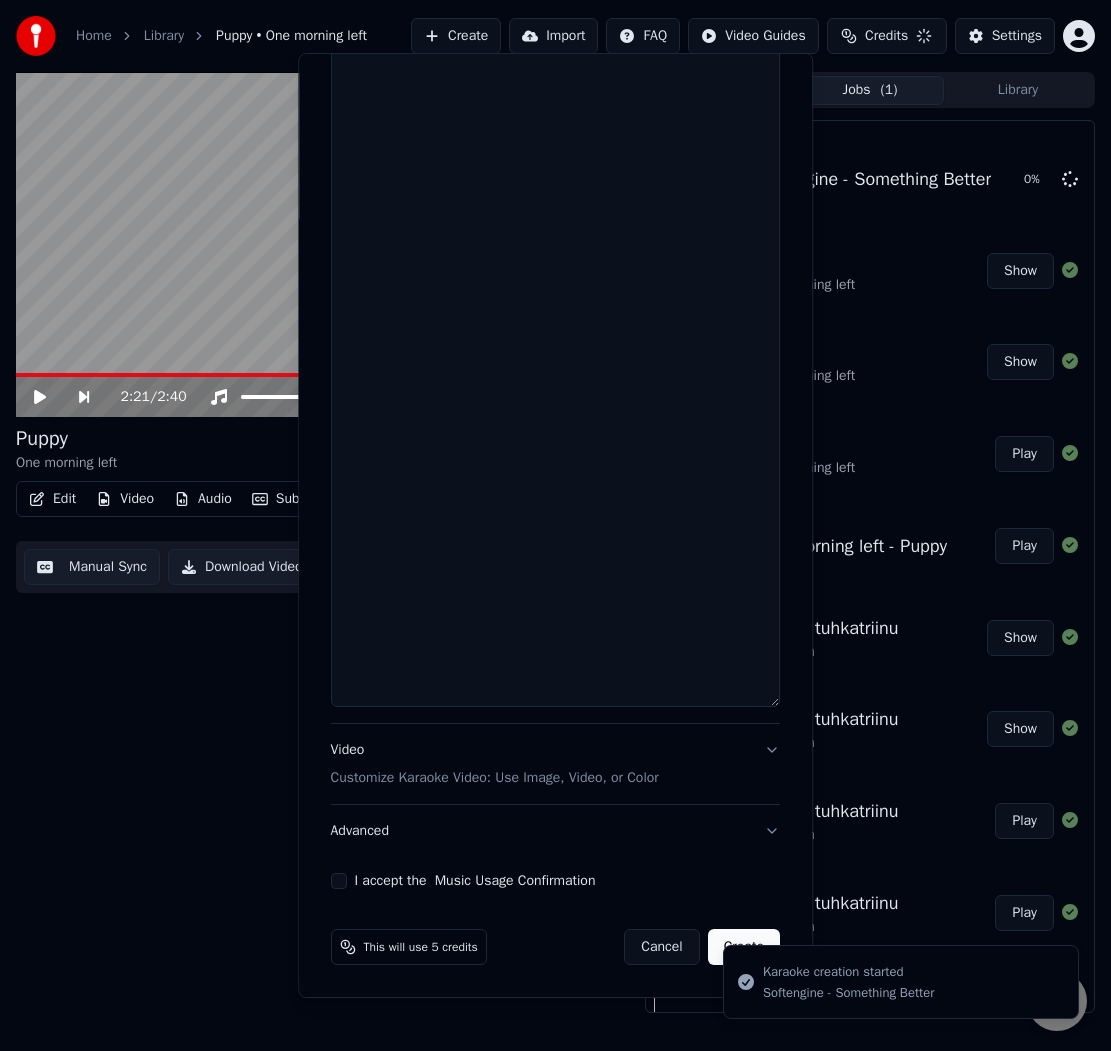 scroll, scrollTop: 0, scrollLeft: 0, axis: both 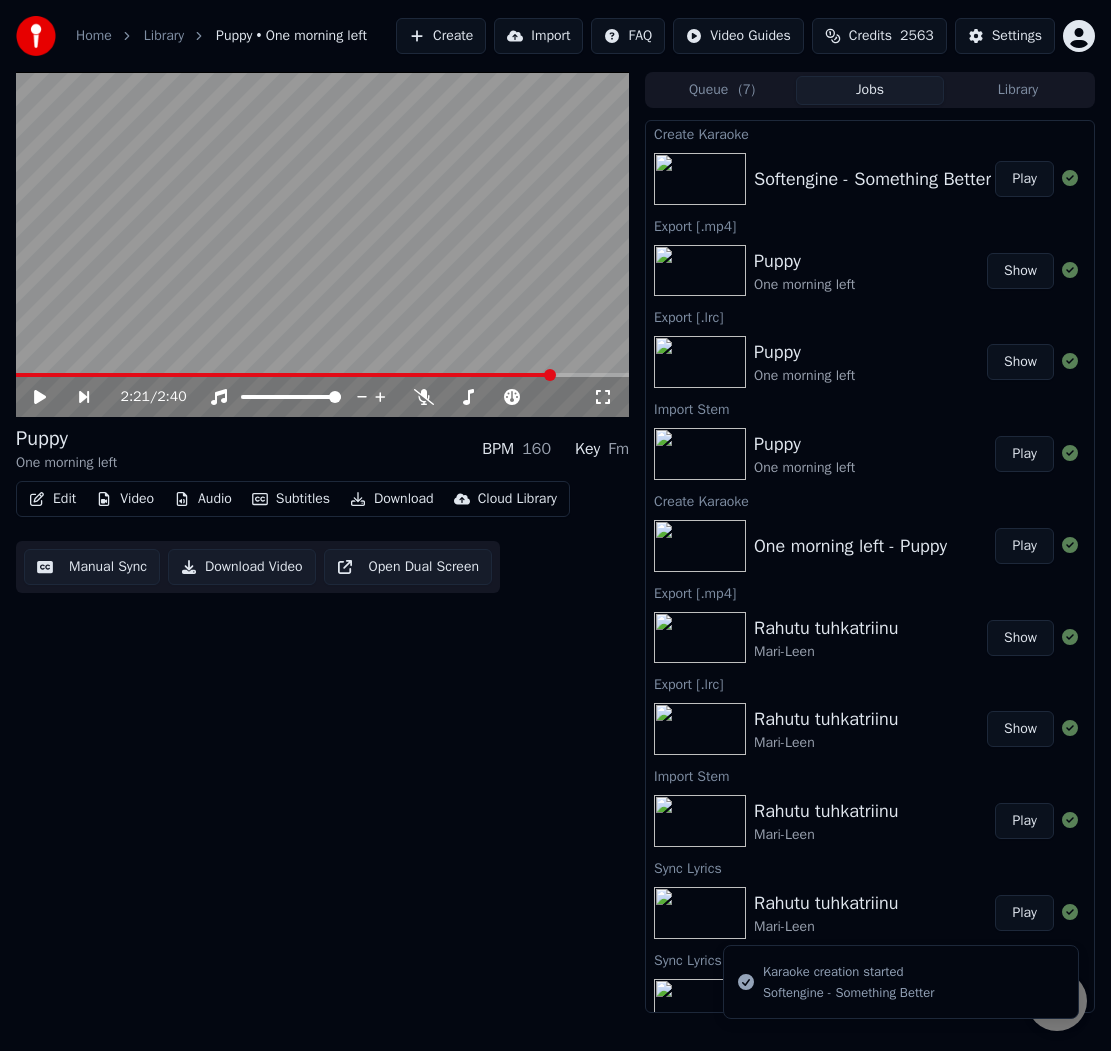 click on "Play" at bounding box center [1024, 179] 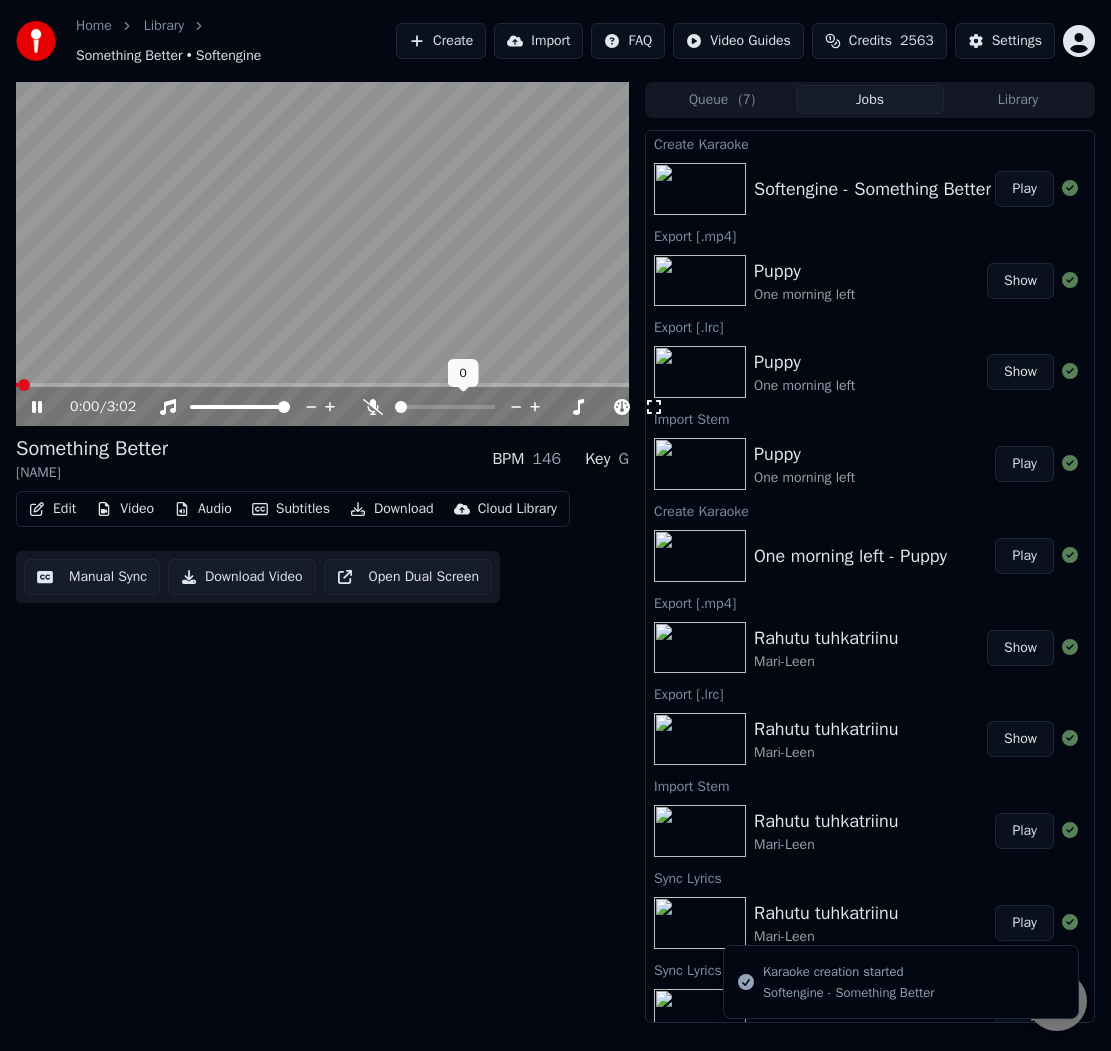 click 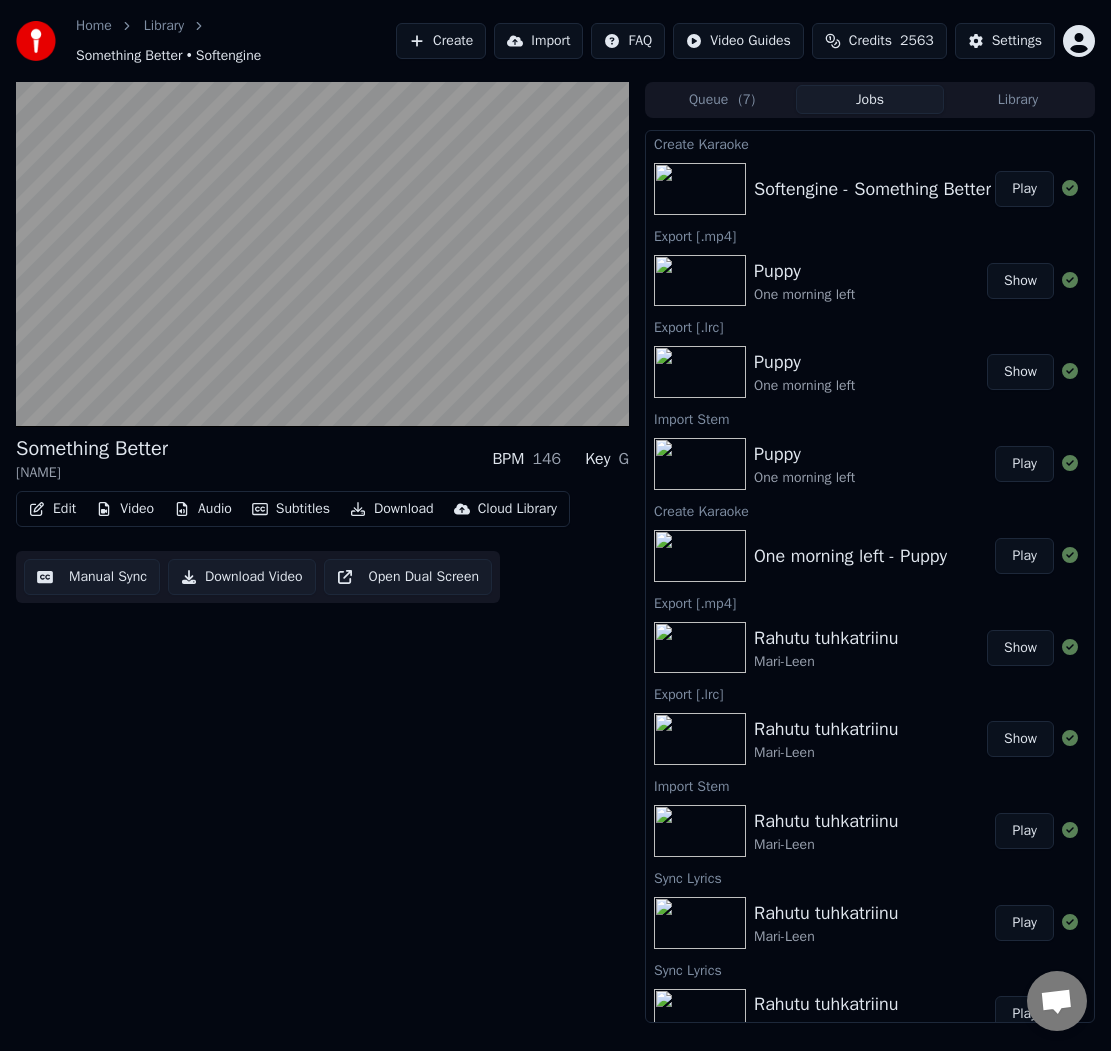click on "Manual Sync Download Video Open Dual Screen" at bounding box center (258, 577) 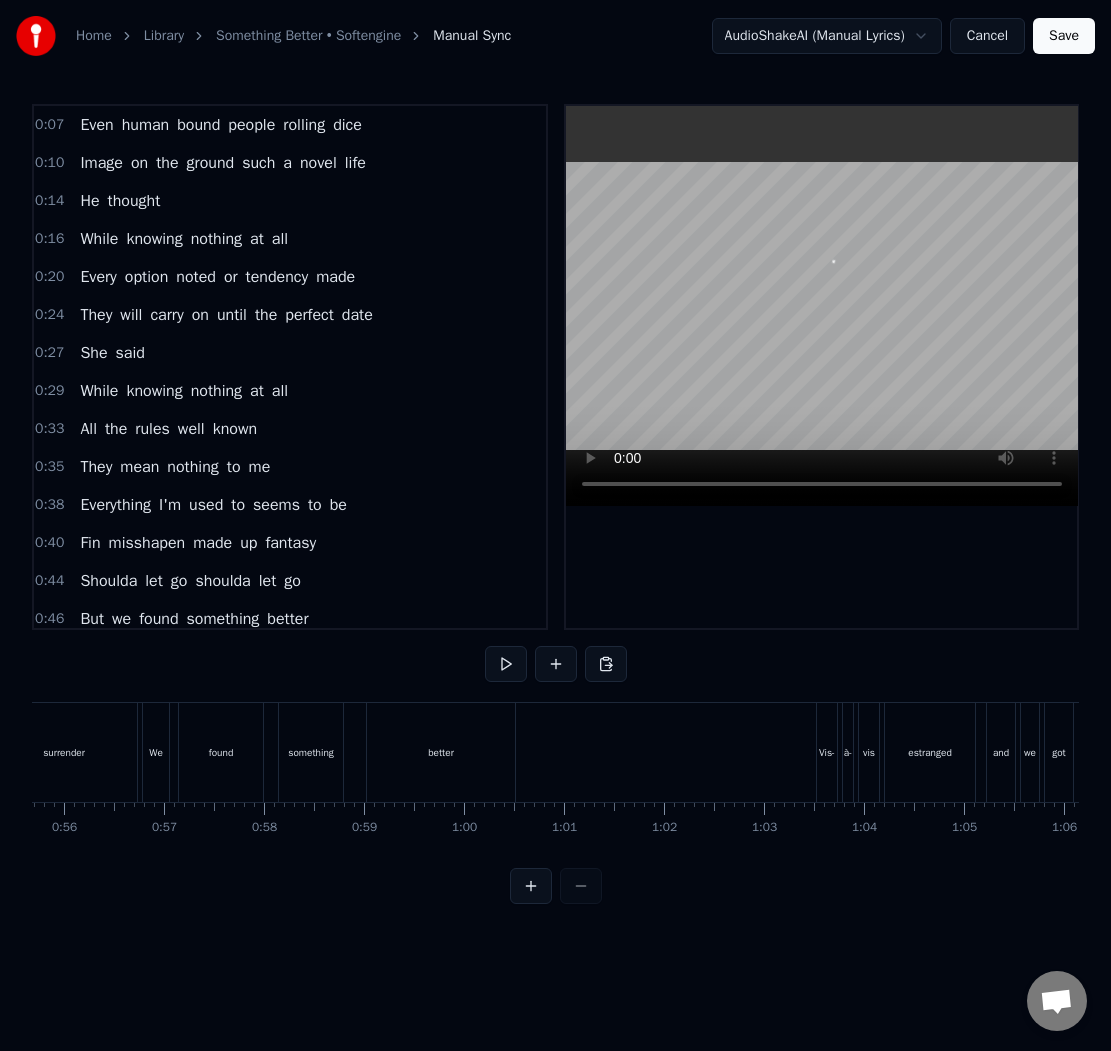 scroll, scrollTop: 0, scrollLeft: 5590, axis: horizontal 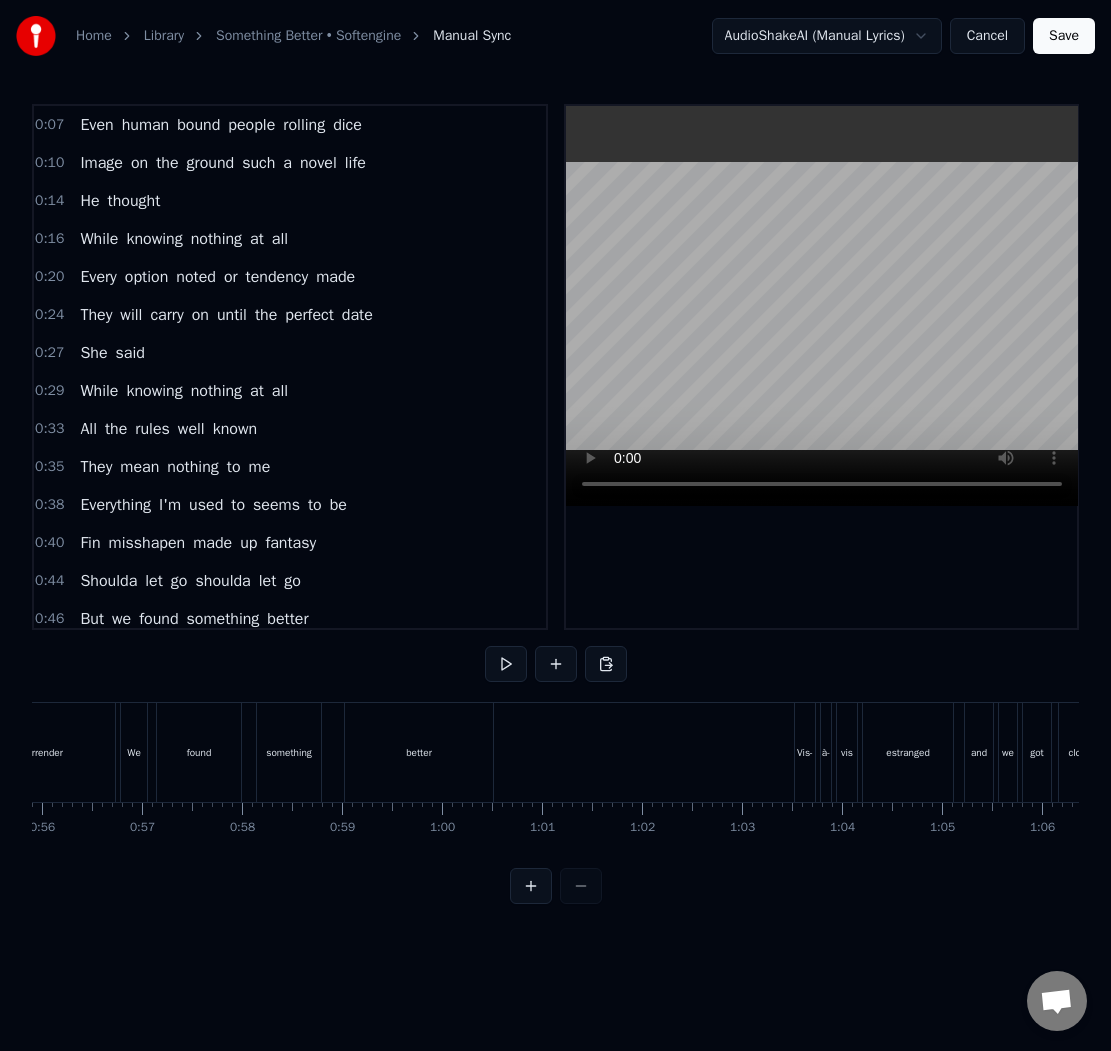 click on "better" at bounding box center (419, 752) 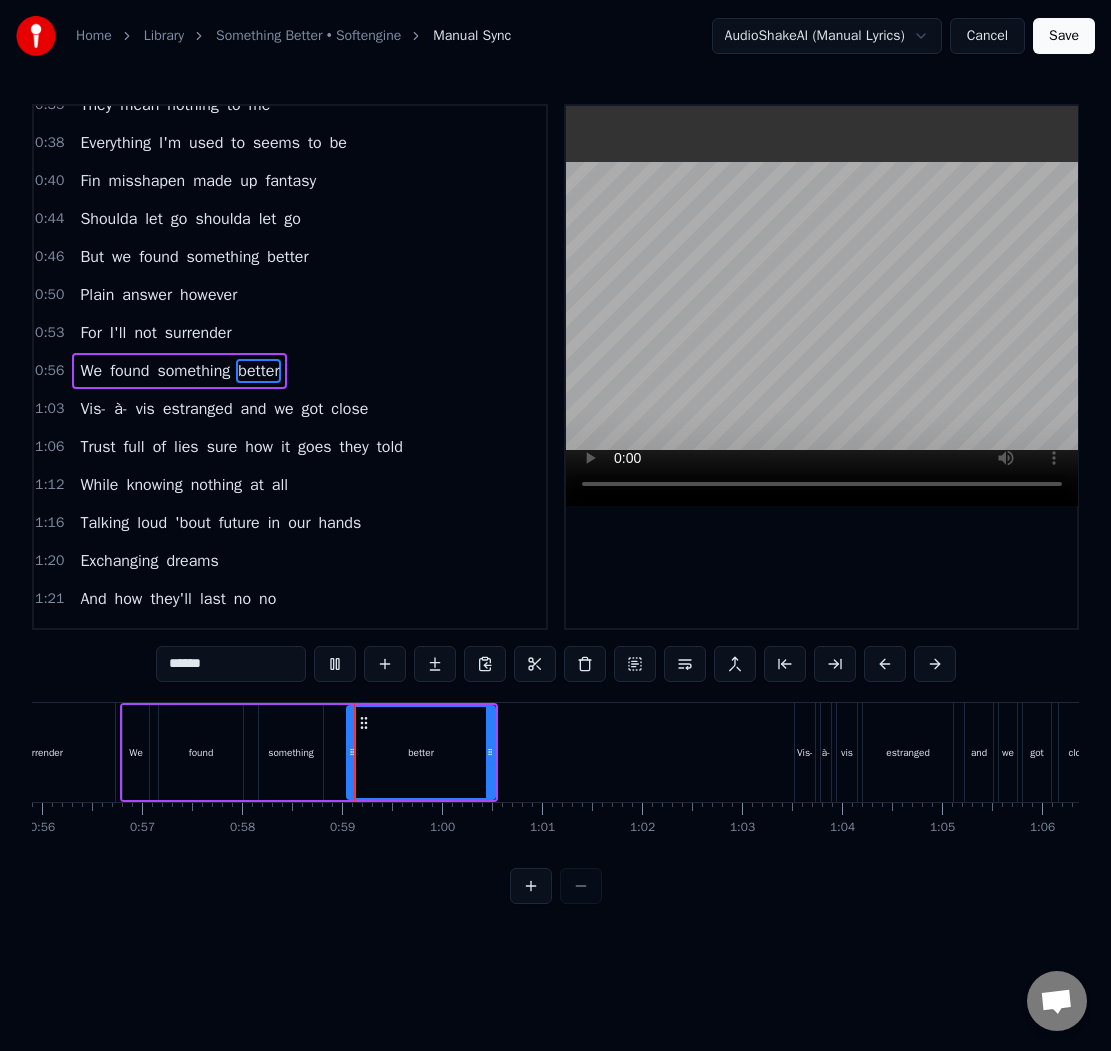 scroll, scrollTop: 366, scrollLeft: 0, axis: vertical 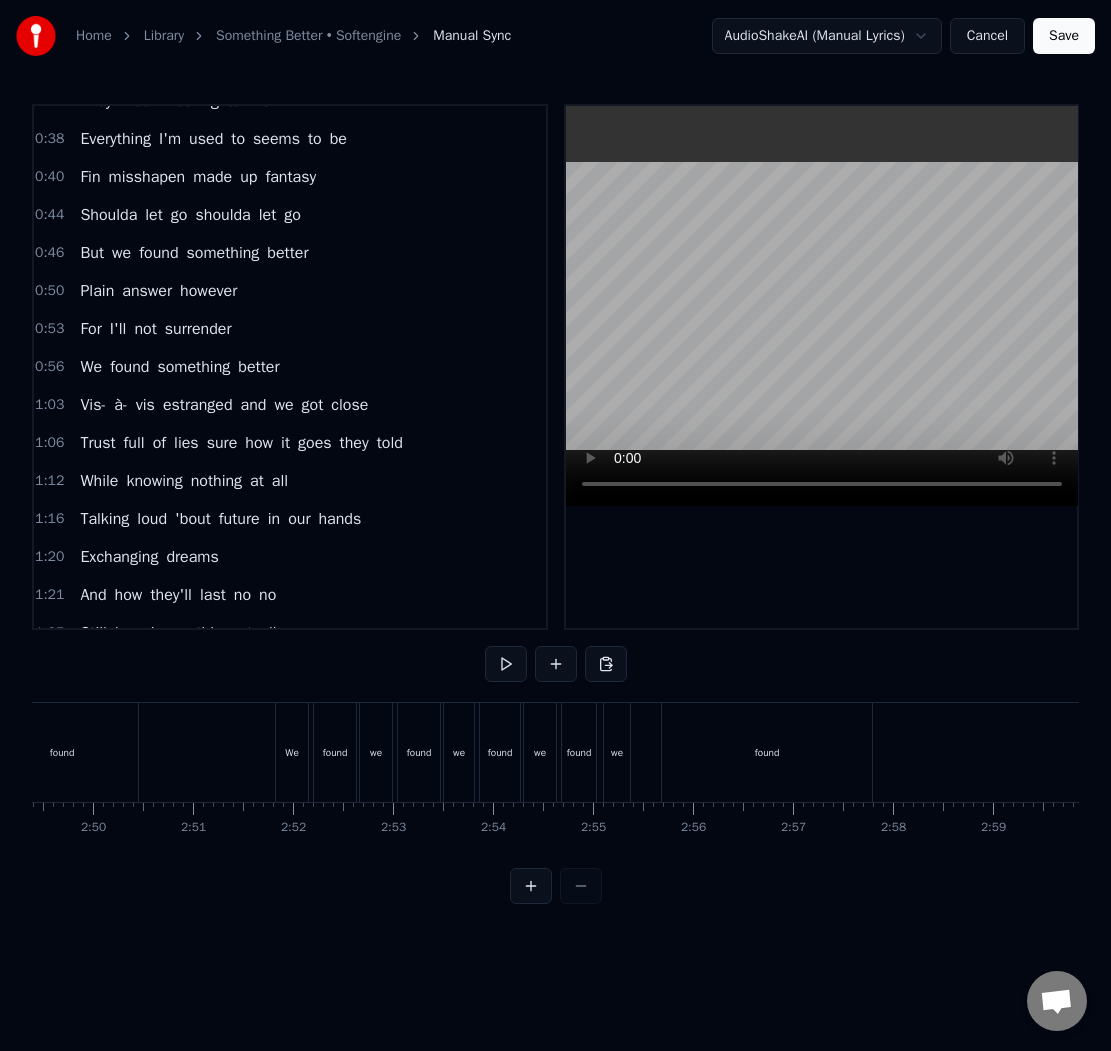 click on "found" at bounding box center (767, 752) 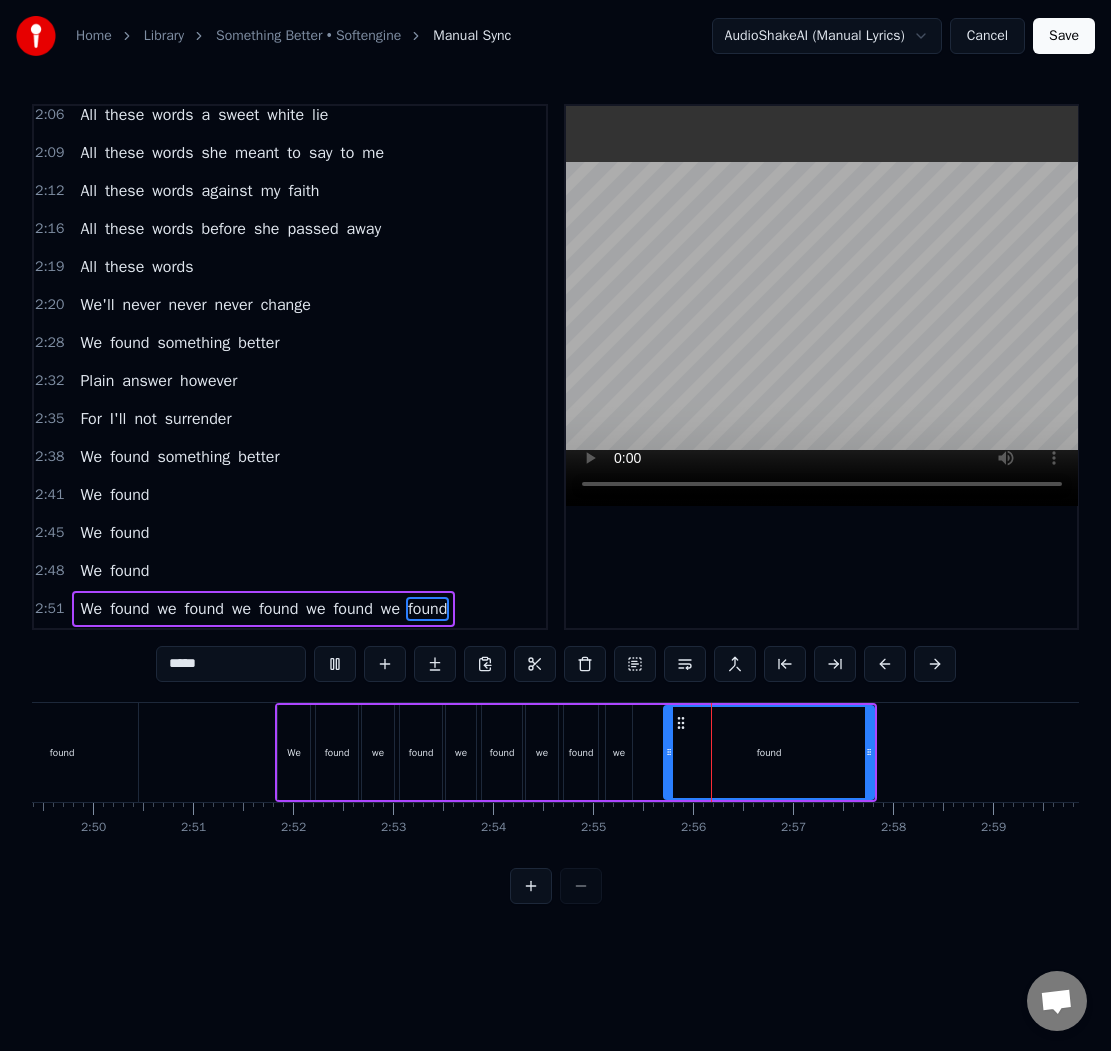 scroll, scrollTop: 1188, scrollLeft: 0, axis: vertical 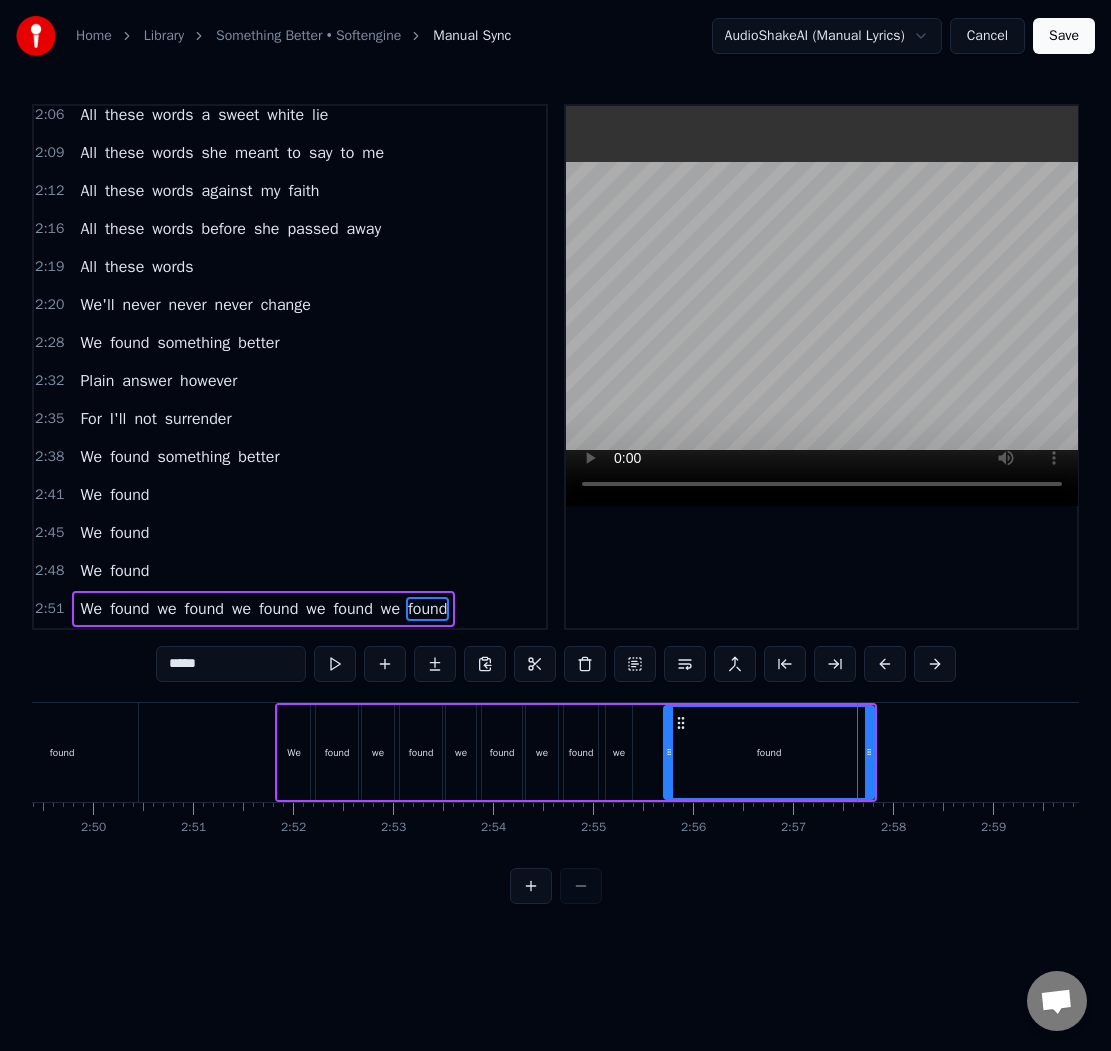 click on "Save" at bounding box center (1064, 36) 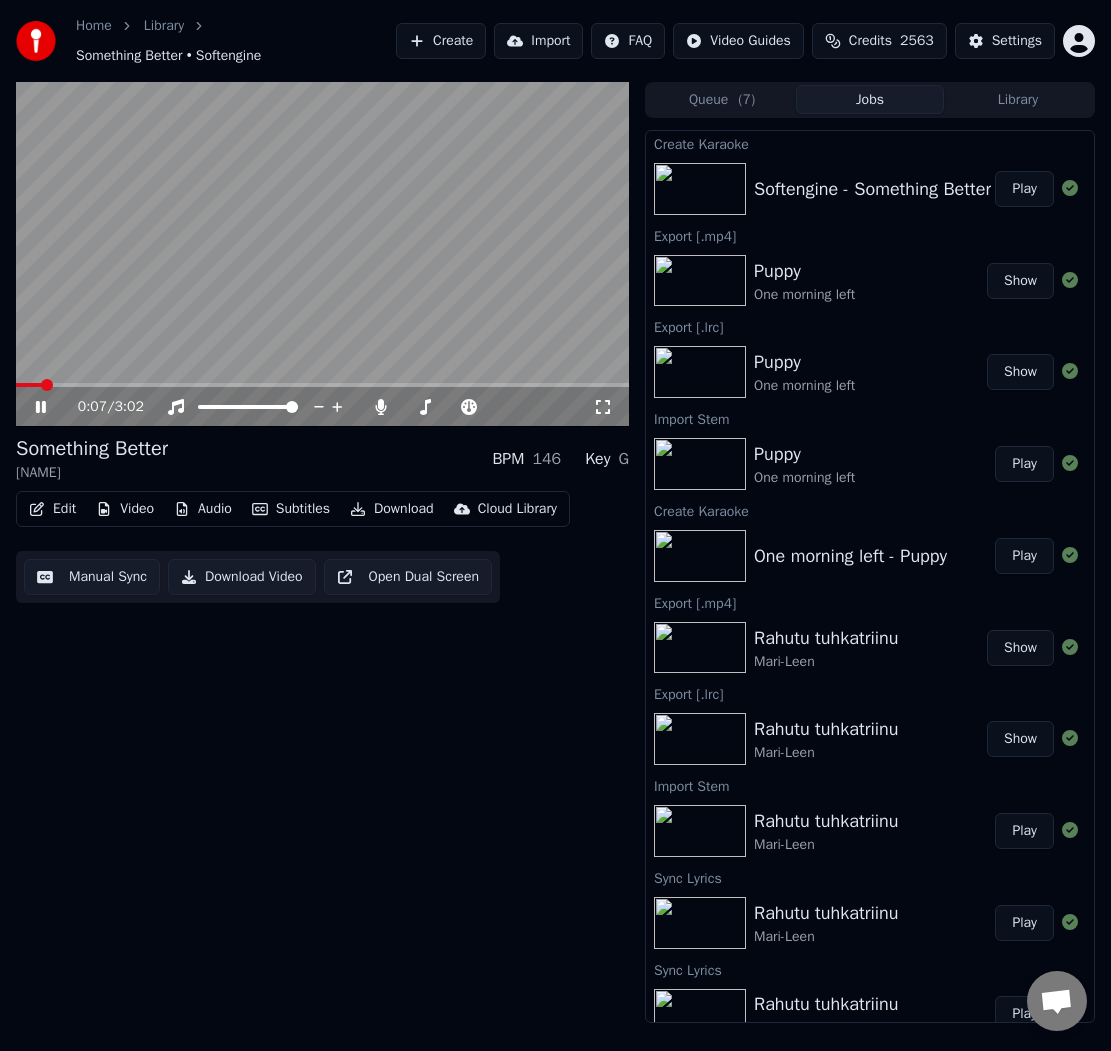 click at bounding box center [322, 254] 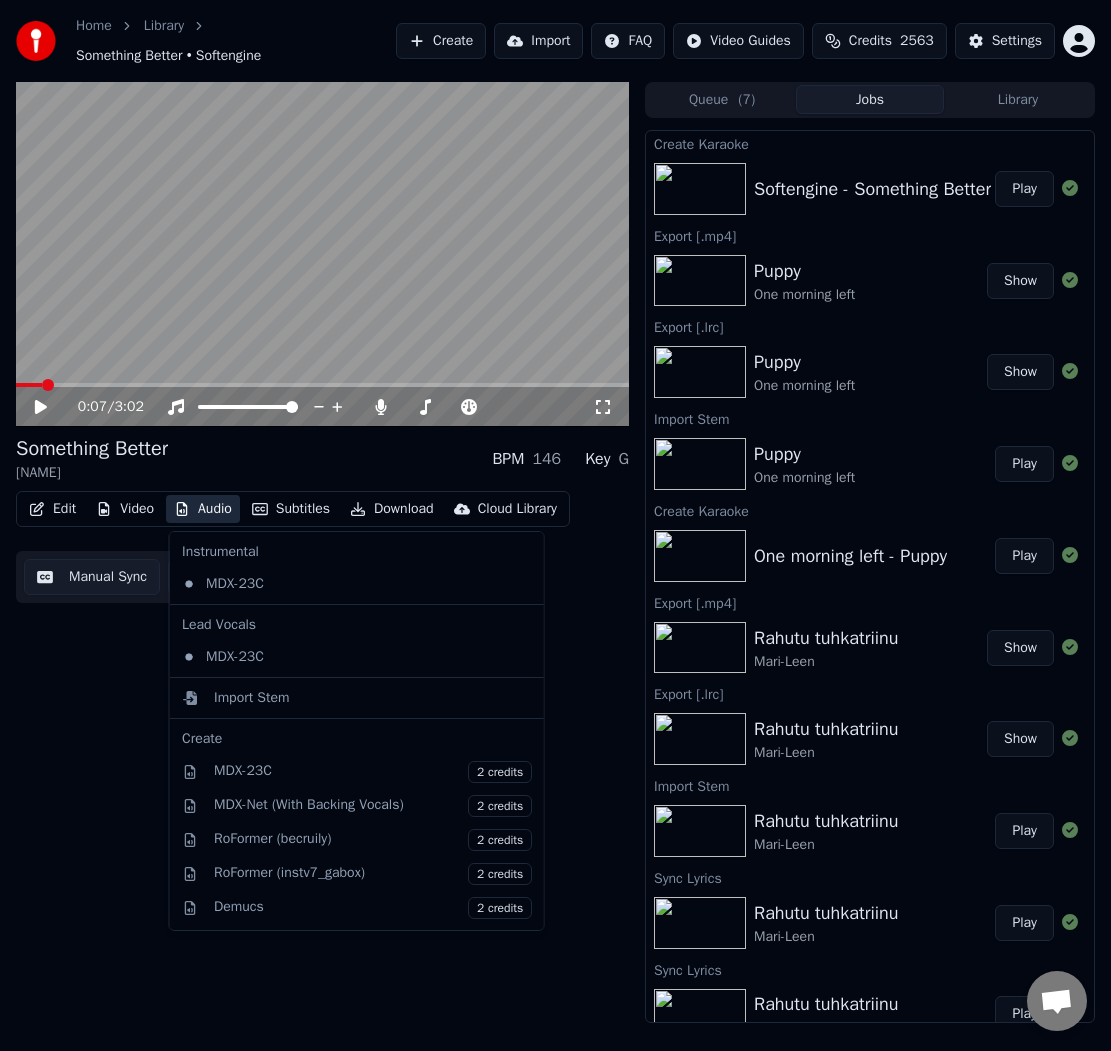 click on "Audio" at bounding box center [203, 509] 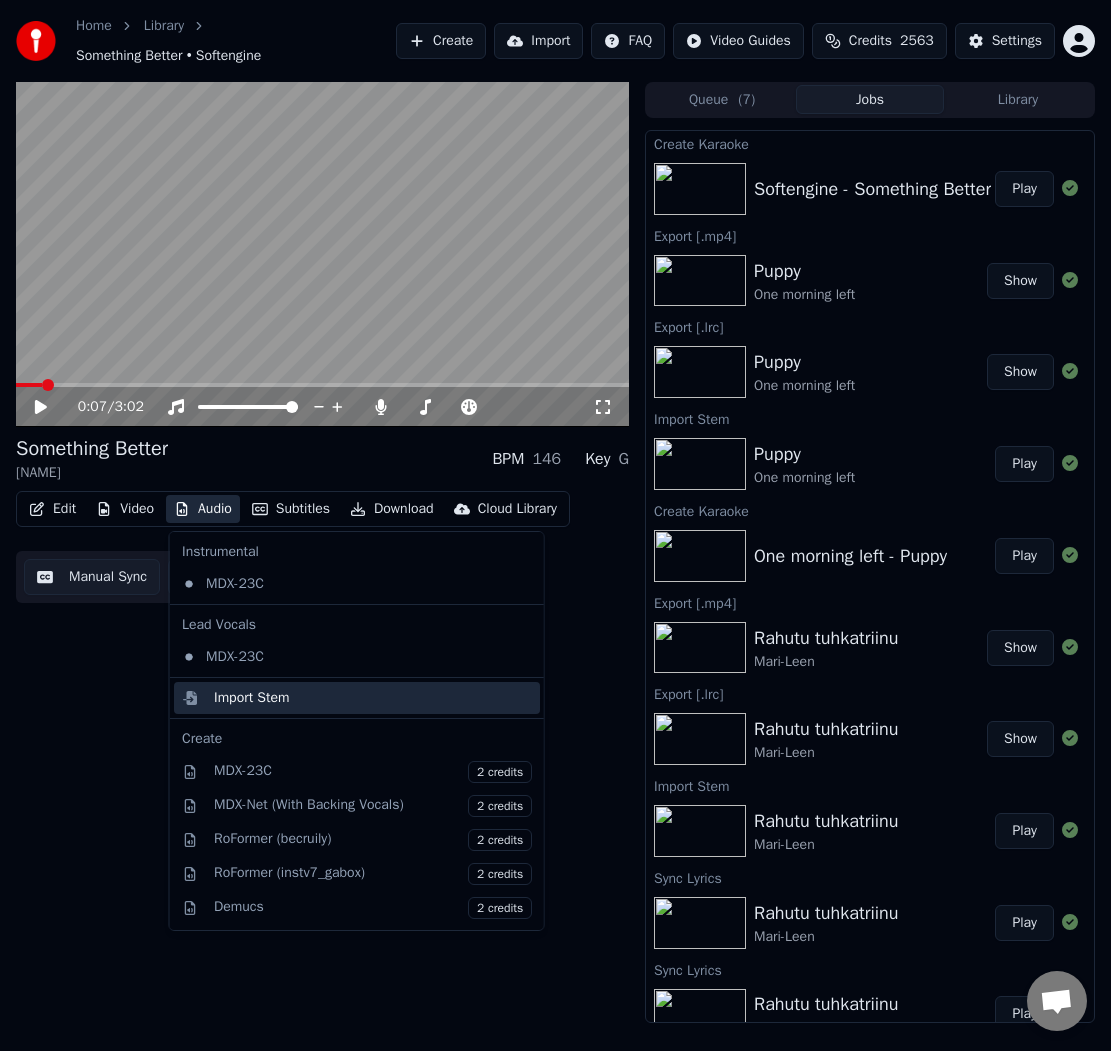 click on "Import Stem" at bounding box center [252, 698] 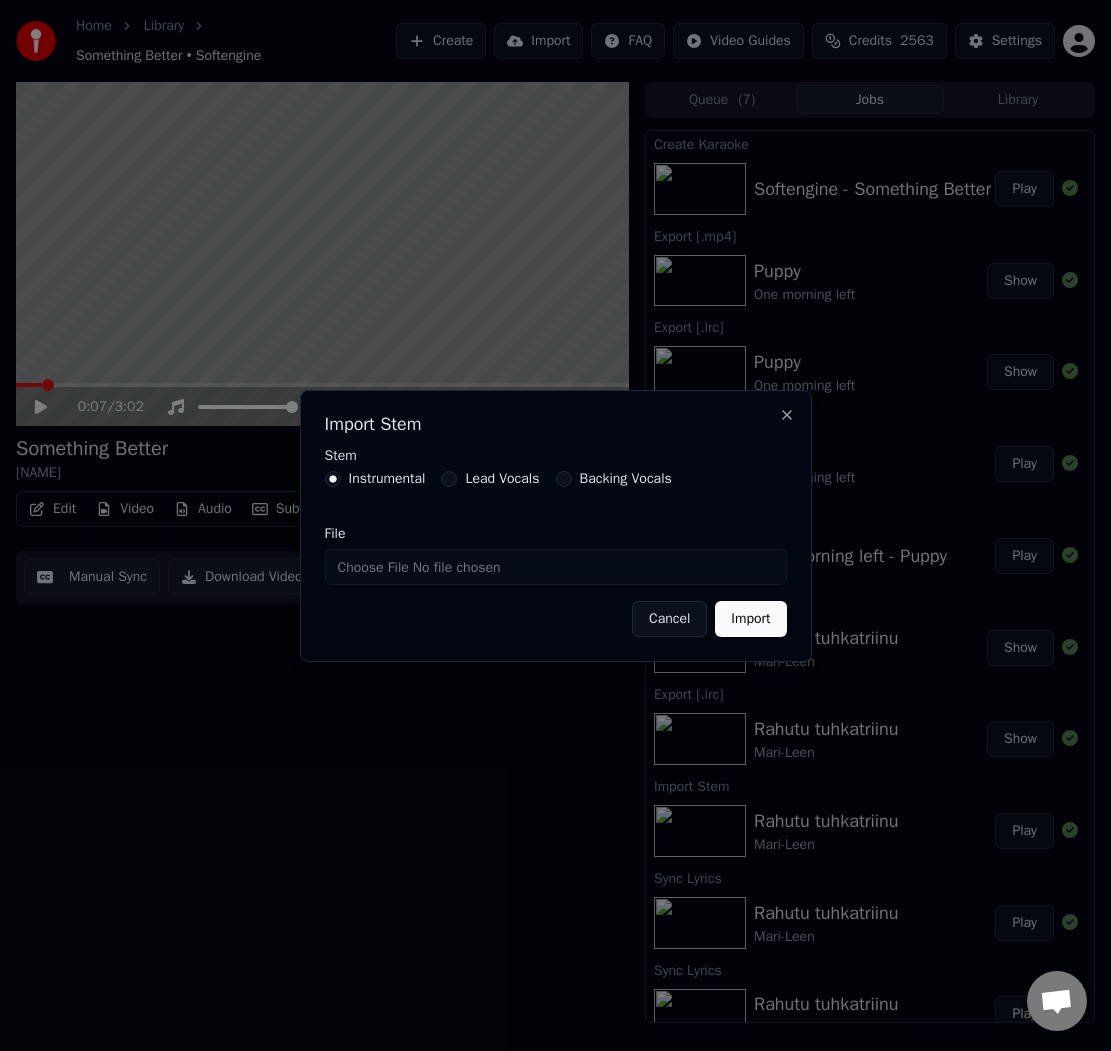 click on "File" at bounding box center (556, 567) 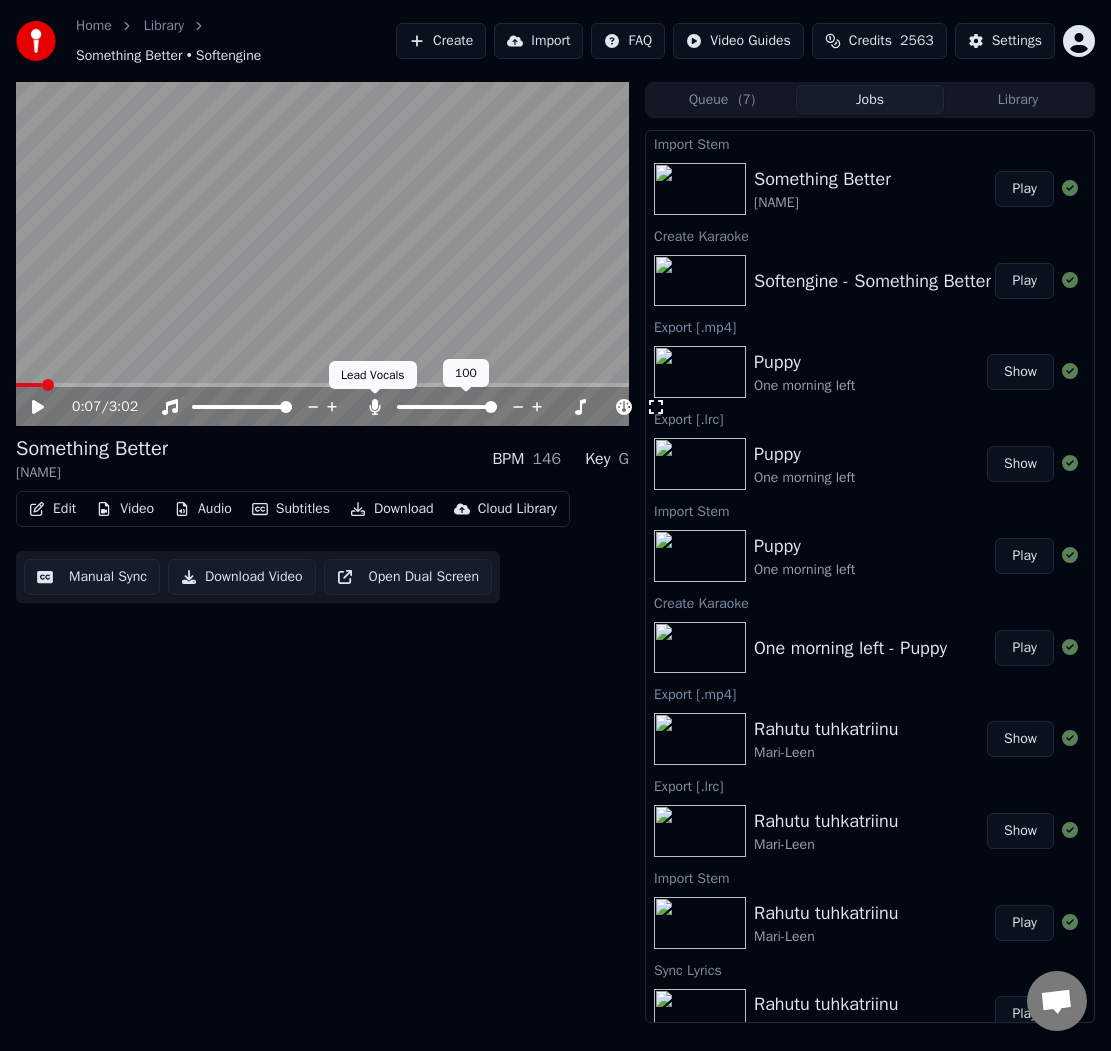 click 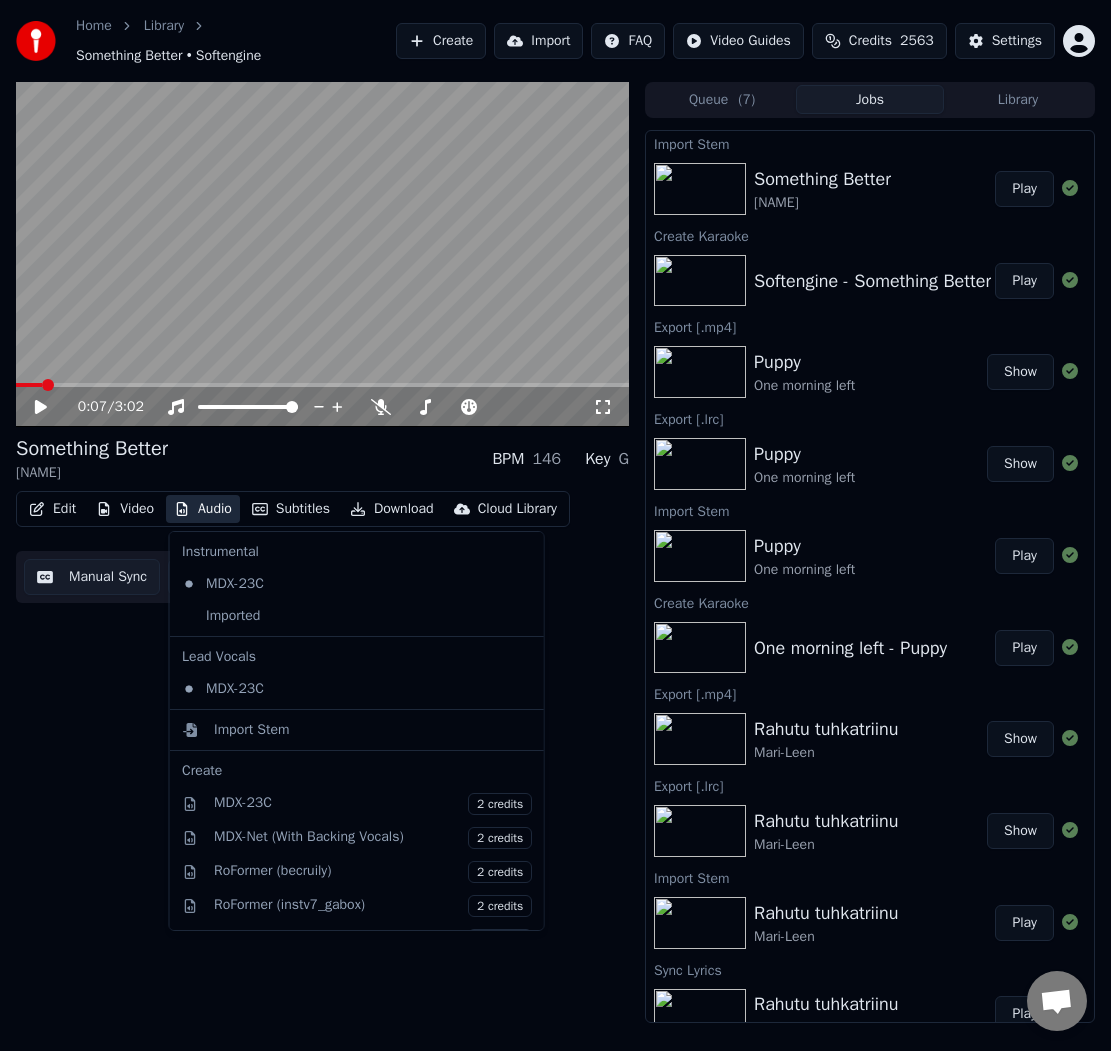 click on "Audio" at bounding box center [203, 509] 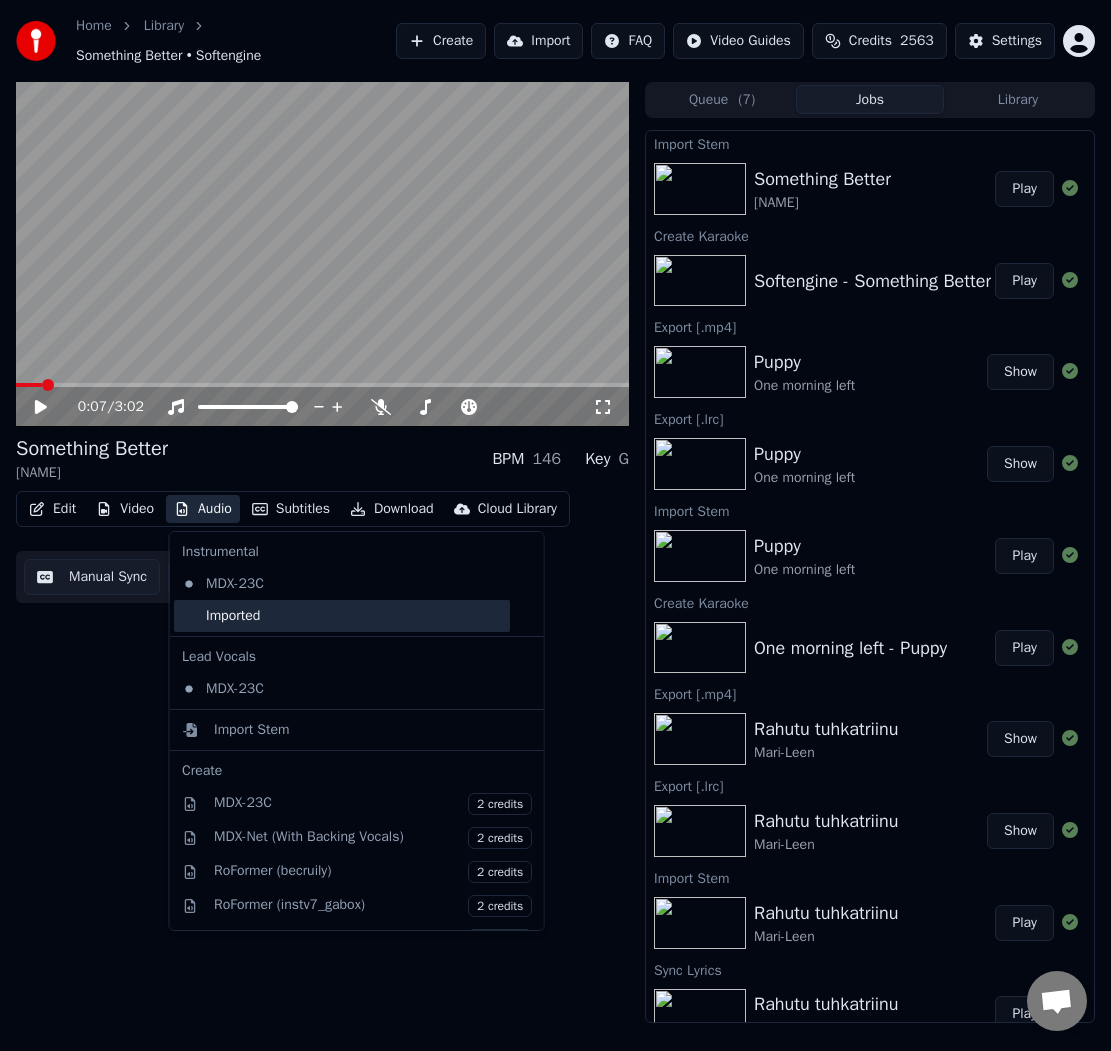 click on "Imported" at bounding box center [342, 616] 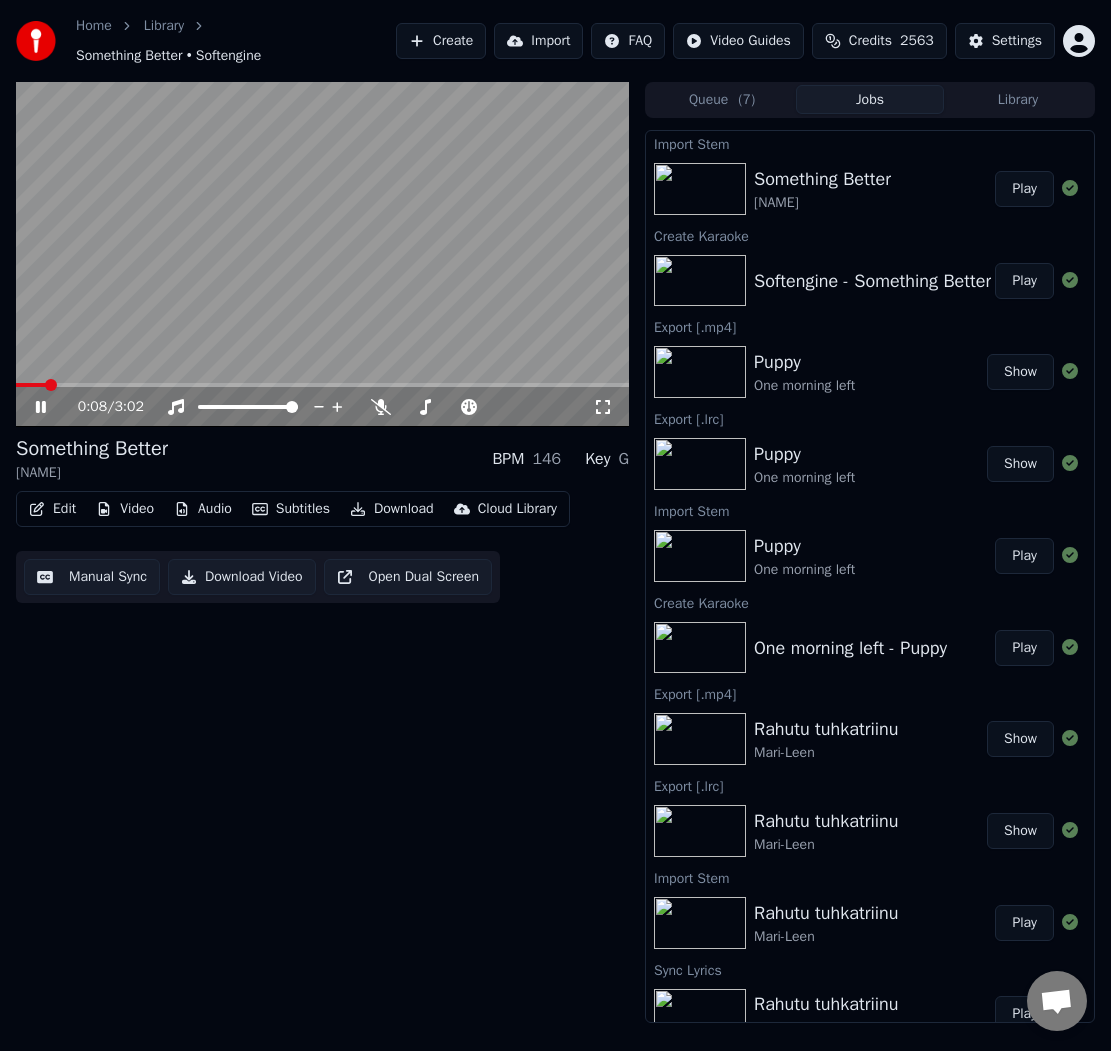 click at bounding box center [51, 385] 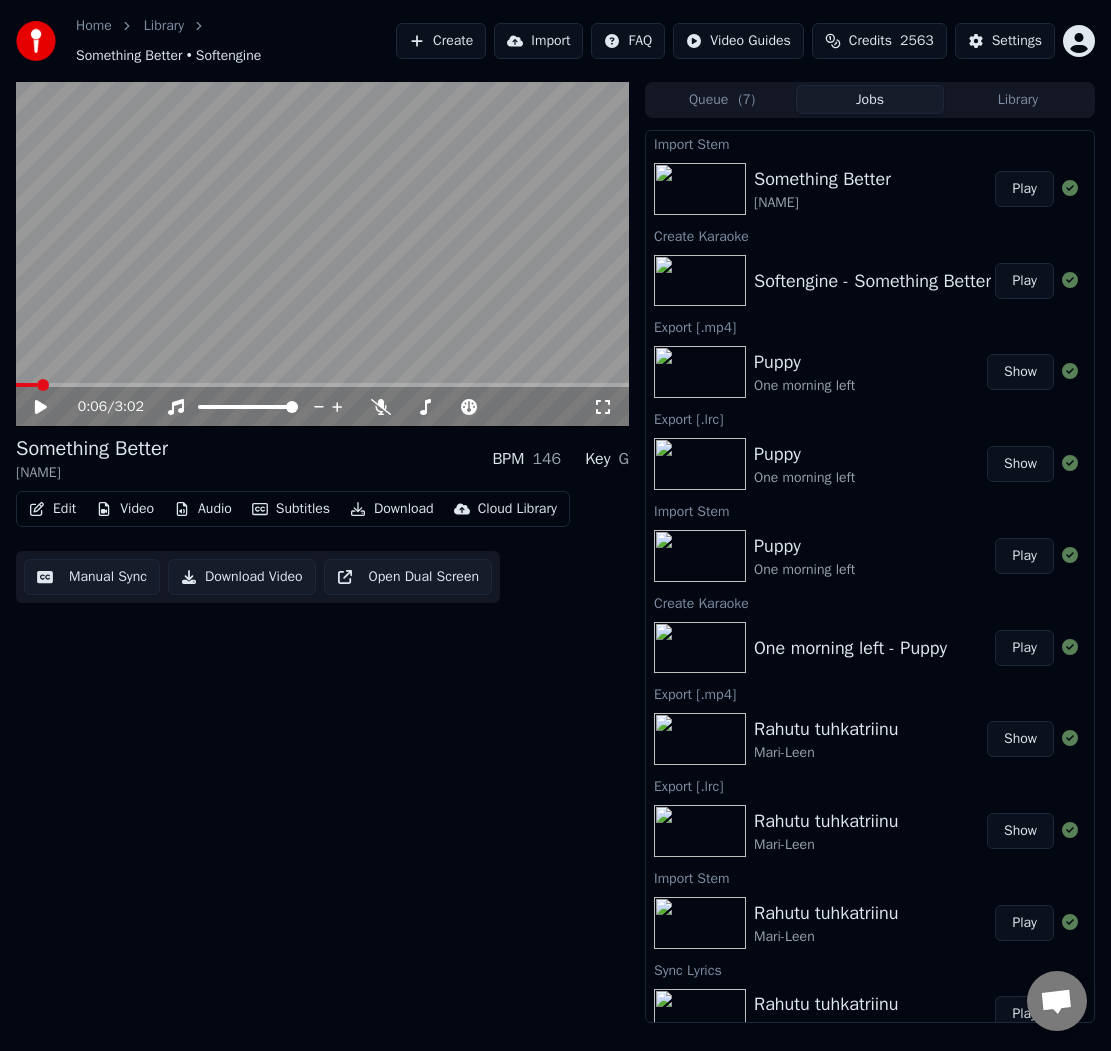 click on "Manual Sync" at bounding box center (92, 577) 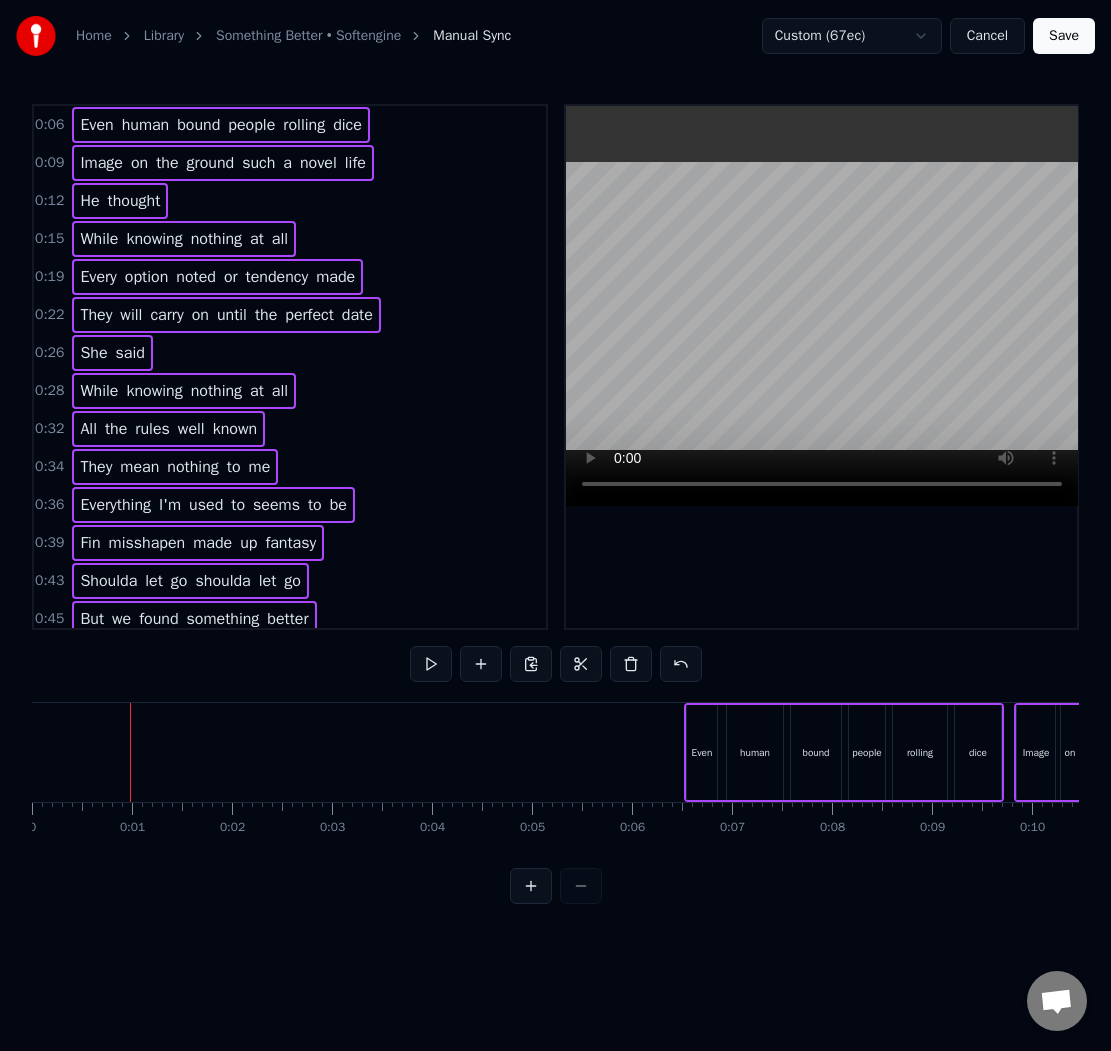 click at bounding box center [130, 752] 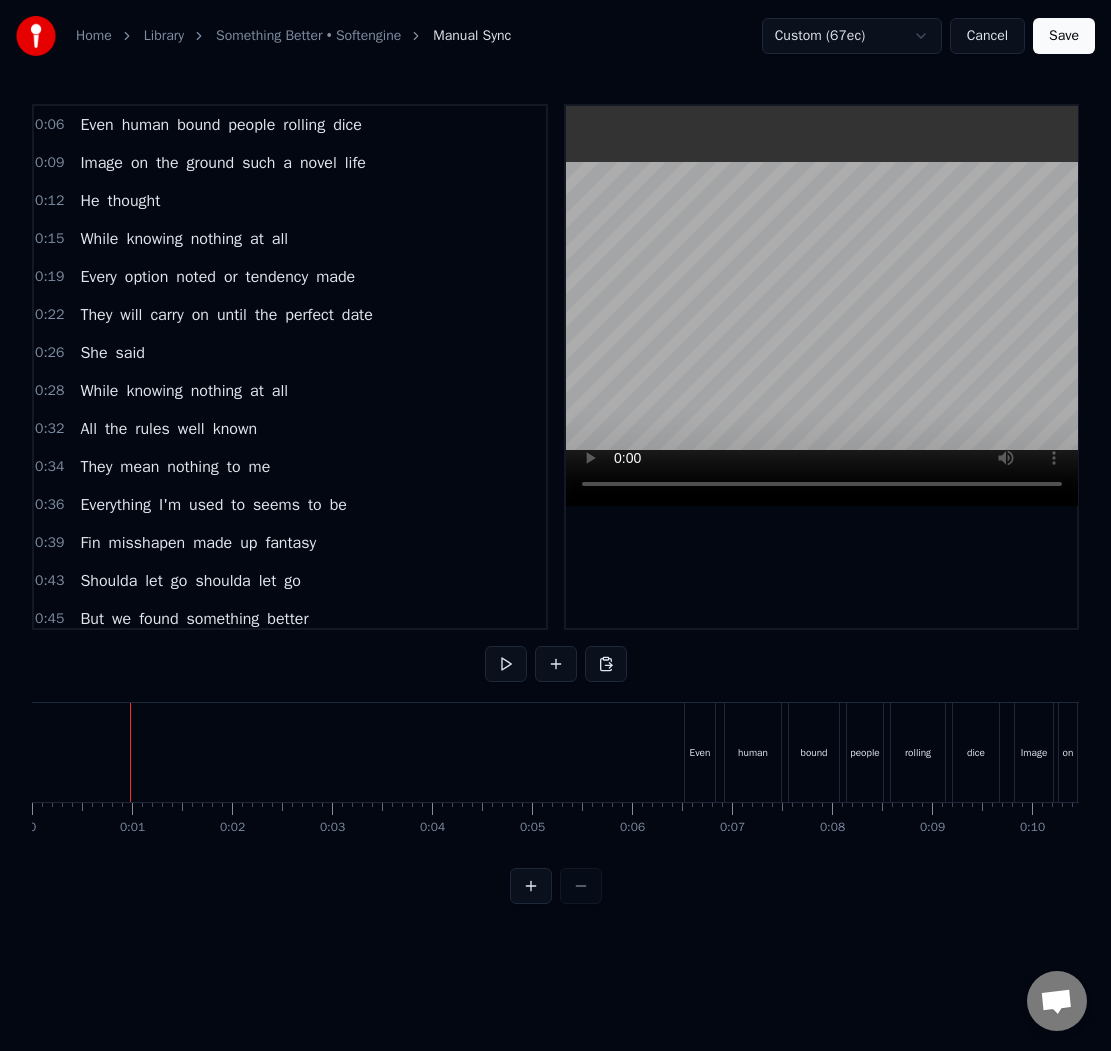 click on "Save" at bounding box center (1064, 36) 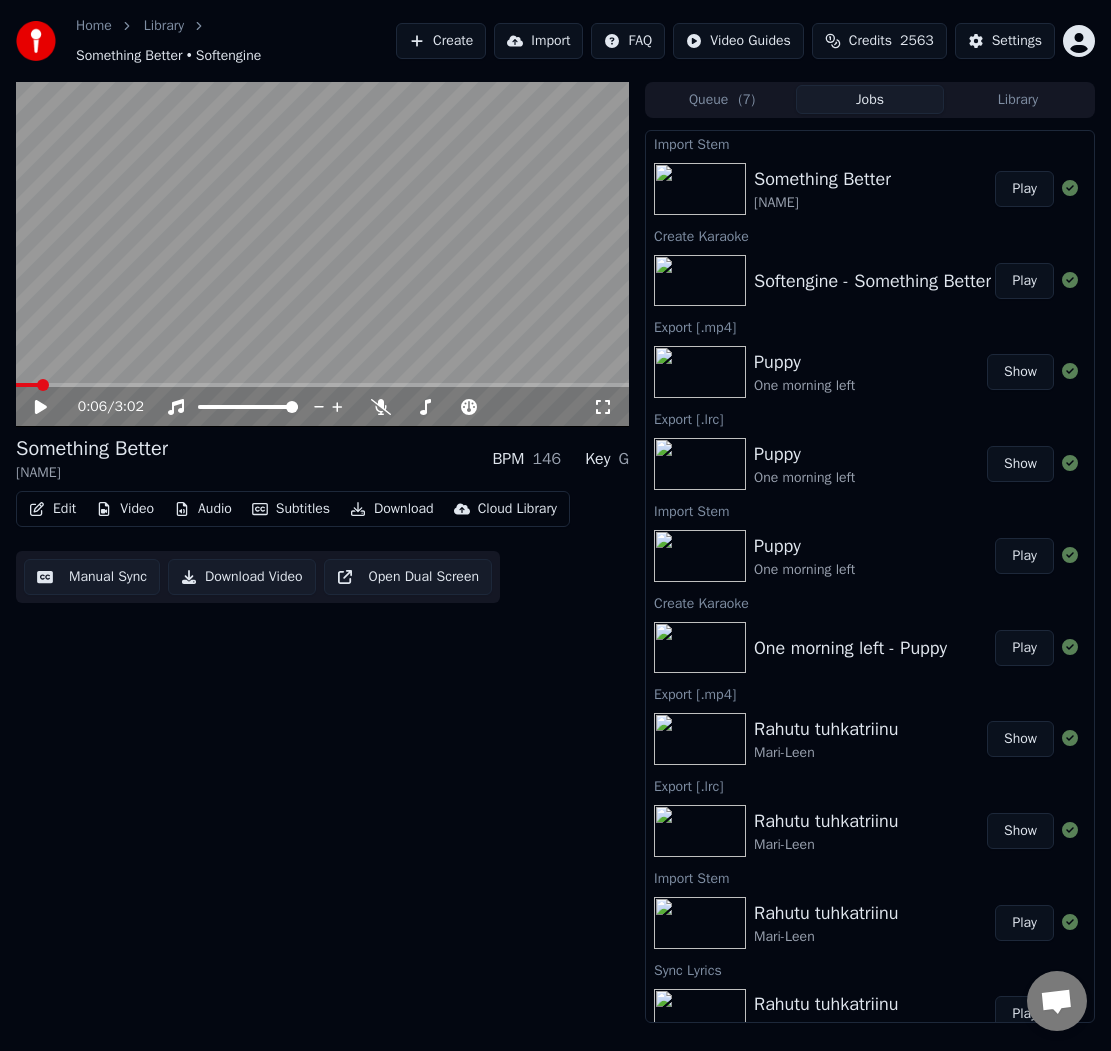 click on "Manual Sync" at bounding box center [92, 577] 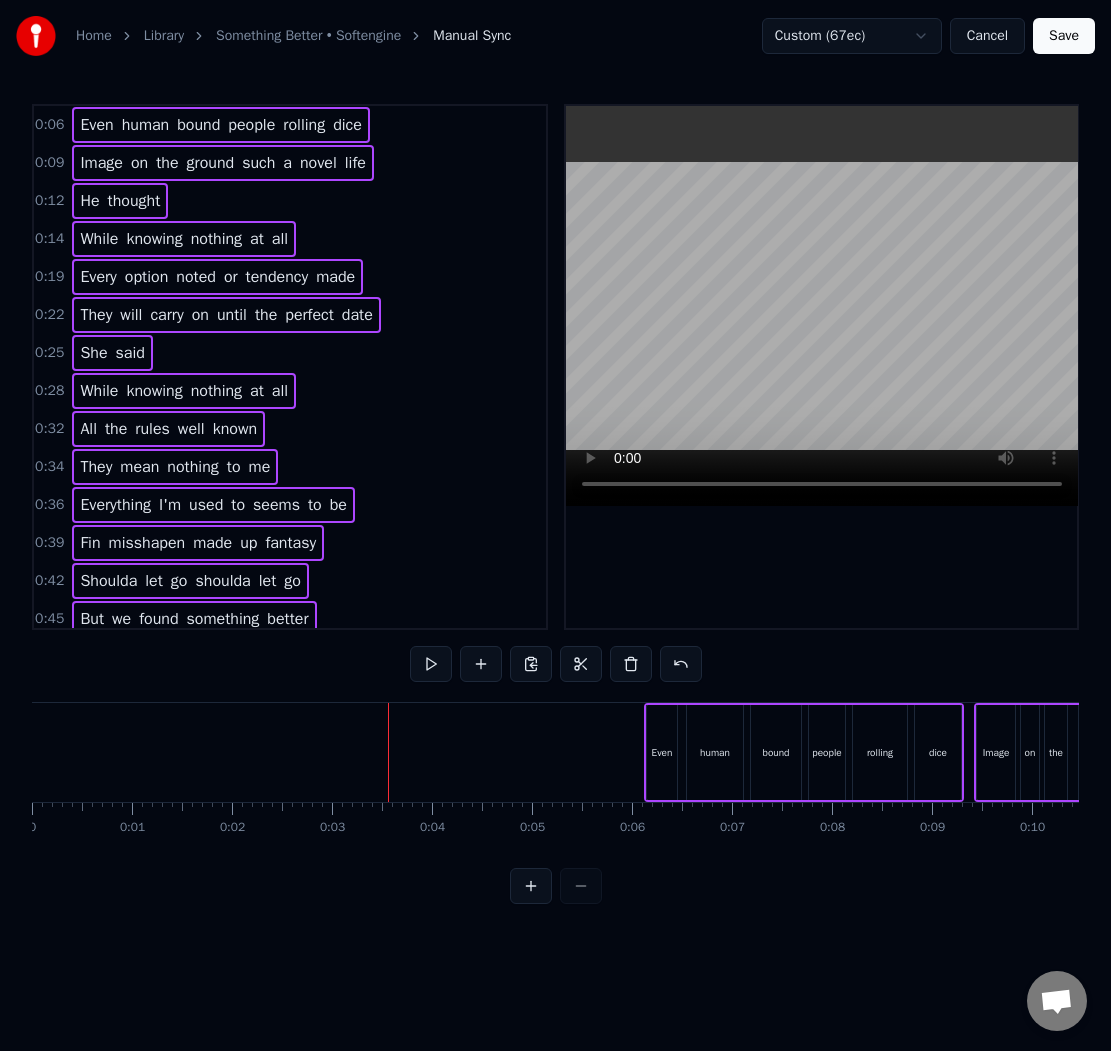 click at bounding box center (388, 752) 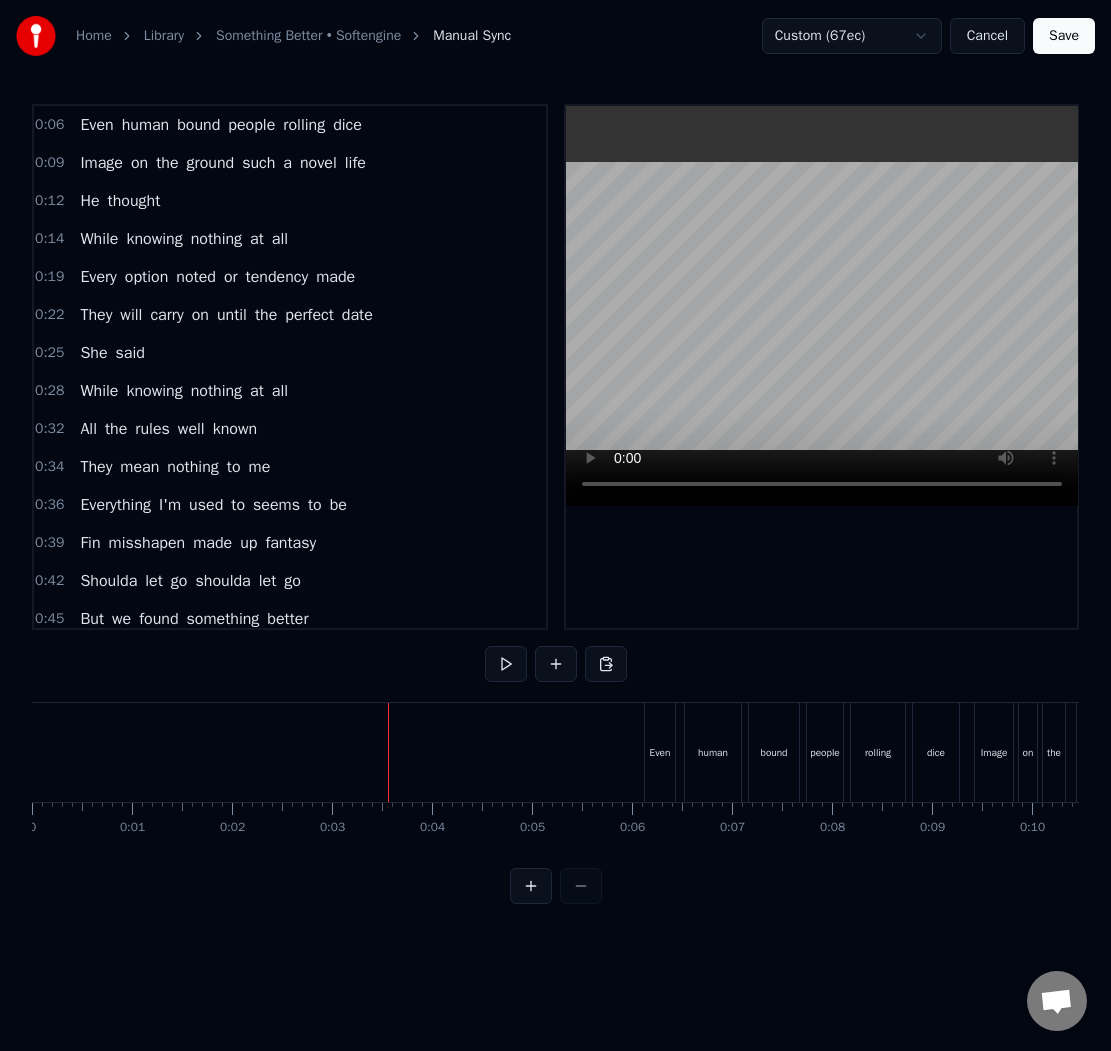 click on "Save" at bounding box center (1064, 36) 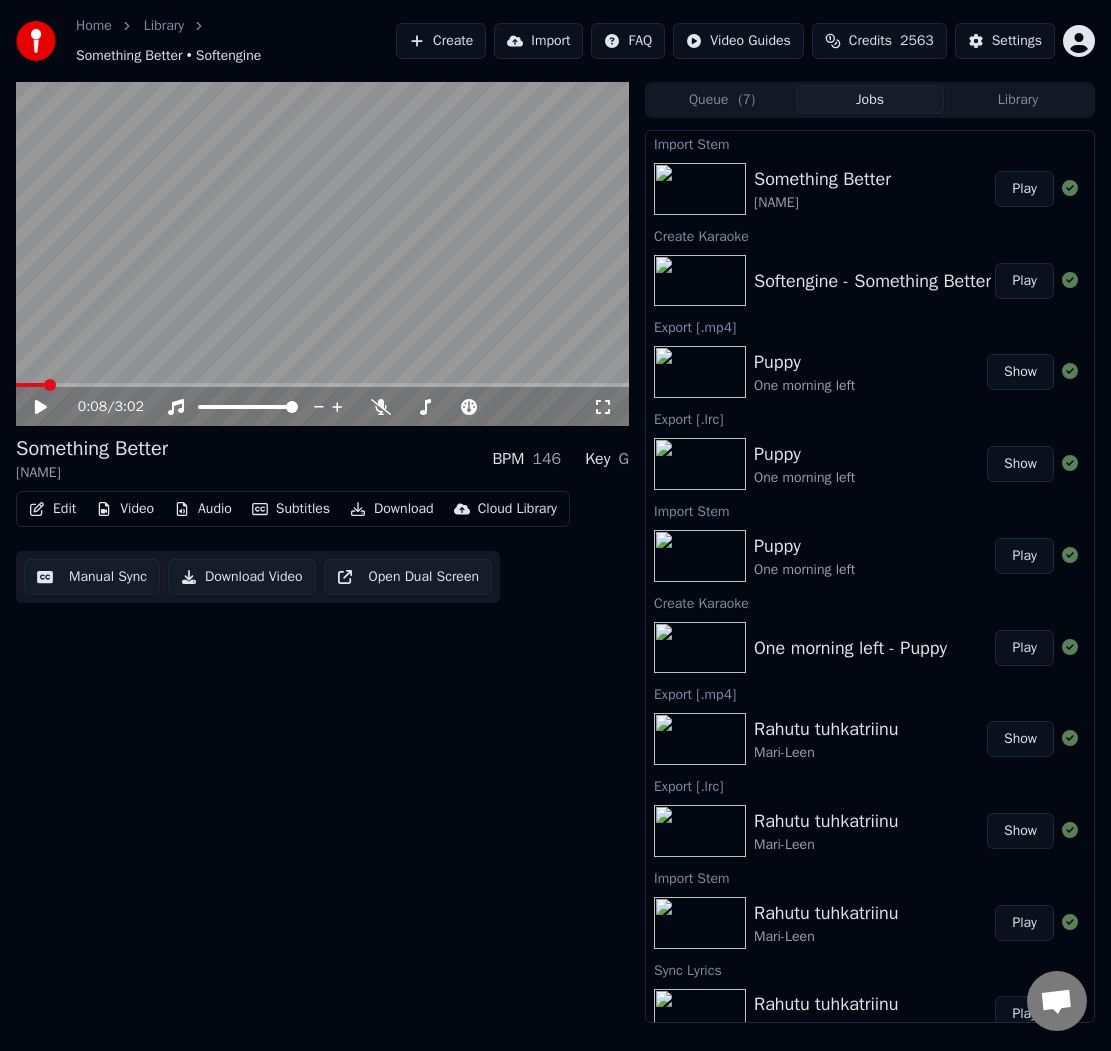 click on "Manual Sync" at bounding box center [92, 577] 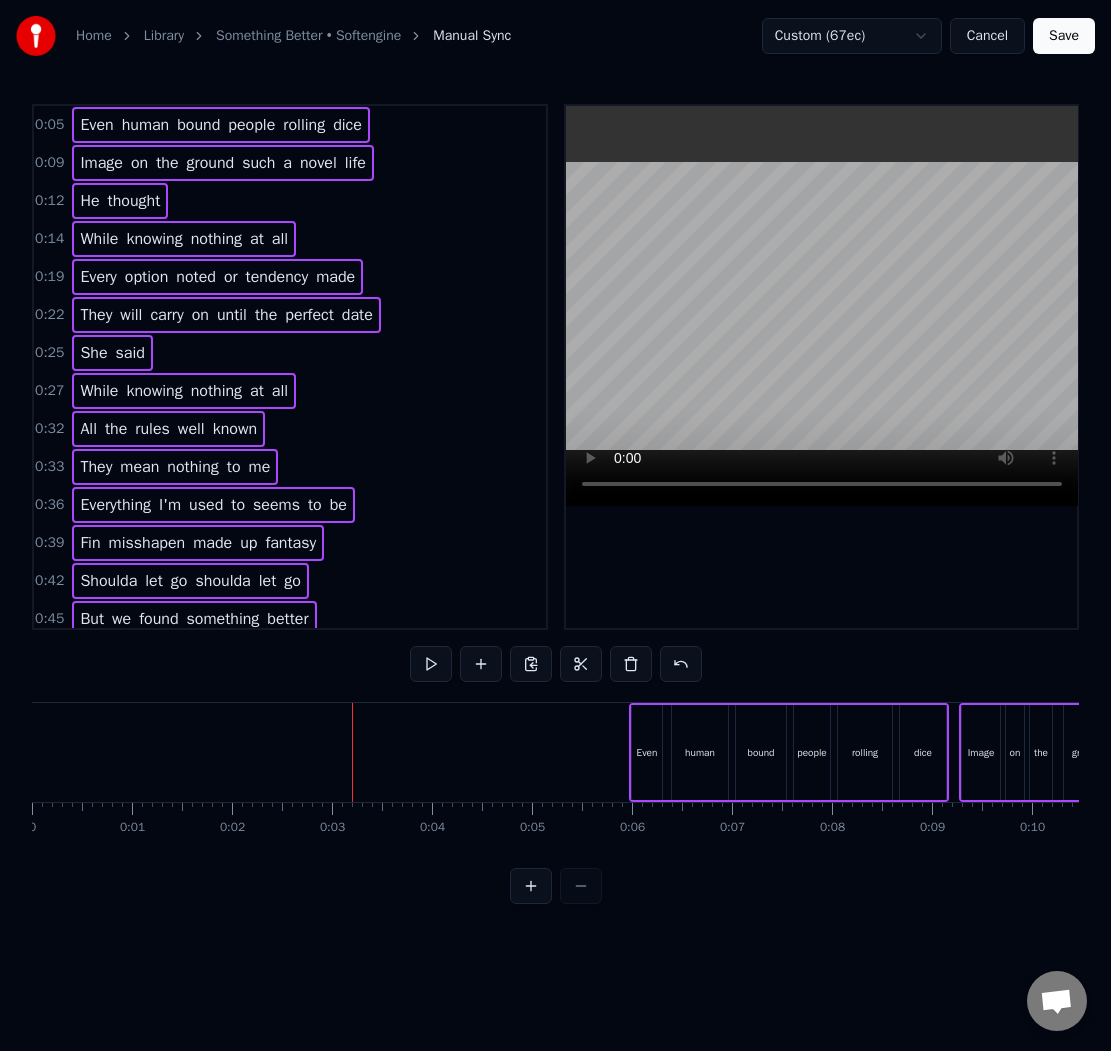 click at bounding box center [352, 752] 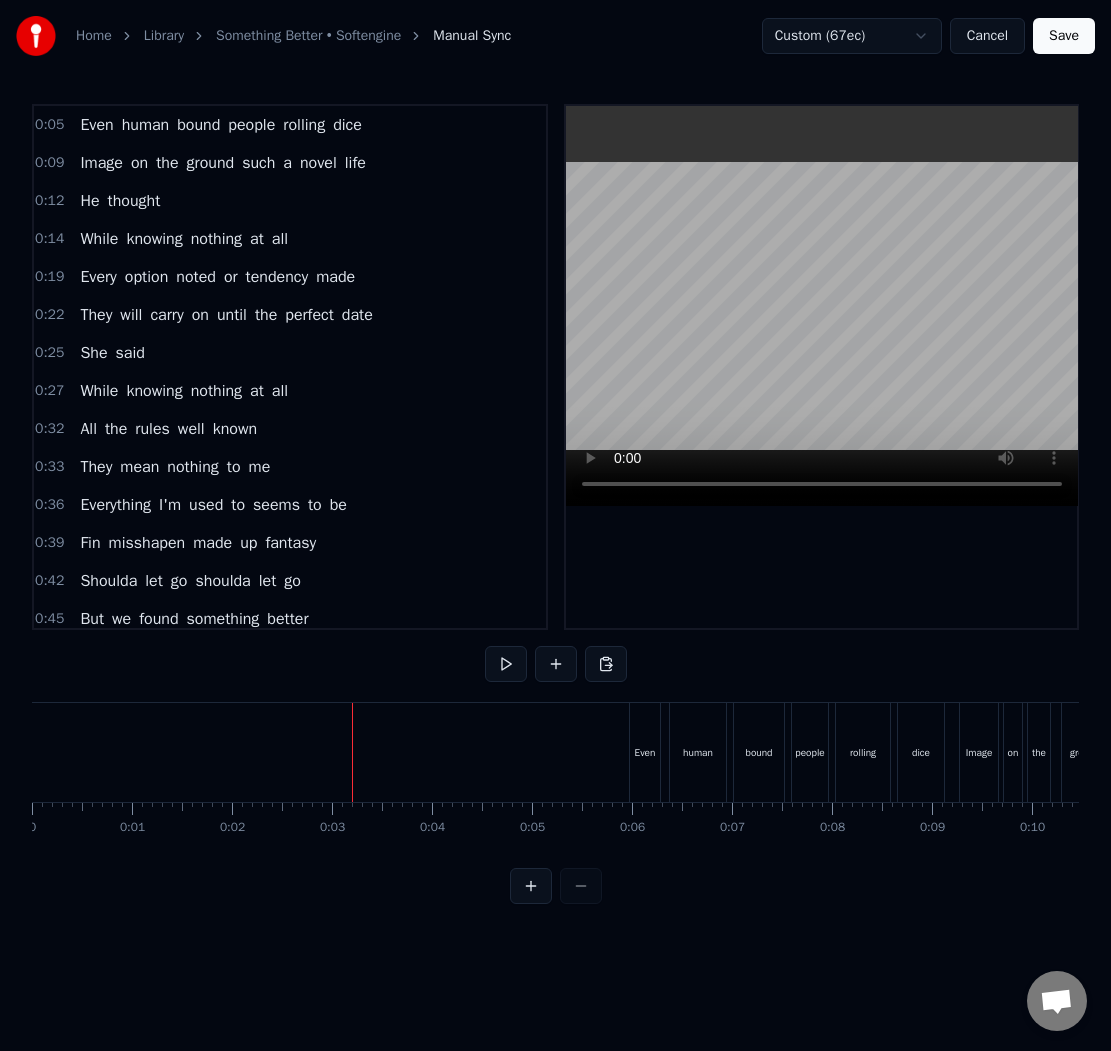 click on "Save" at bounding box center (1064, 36) 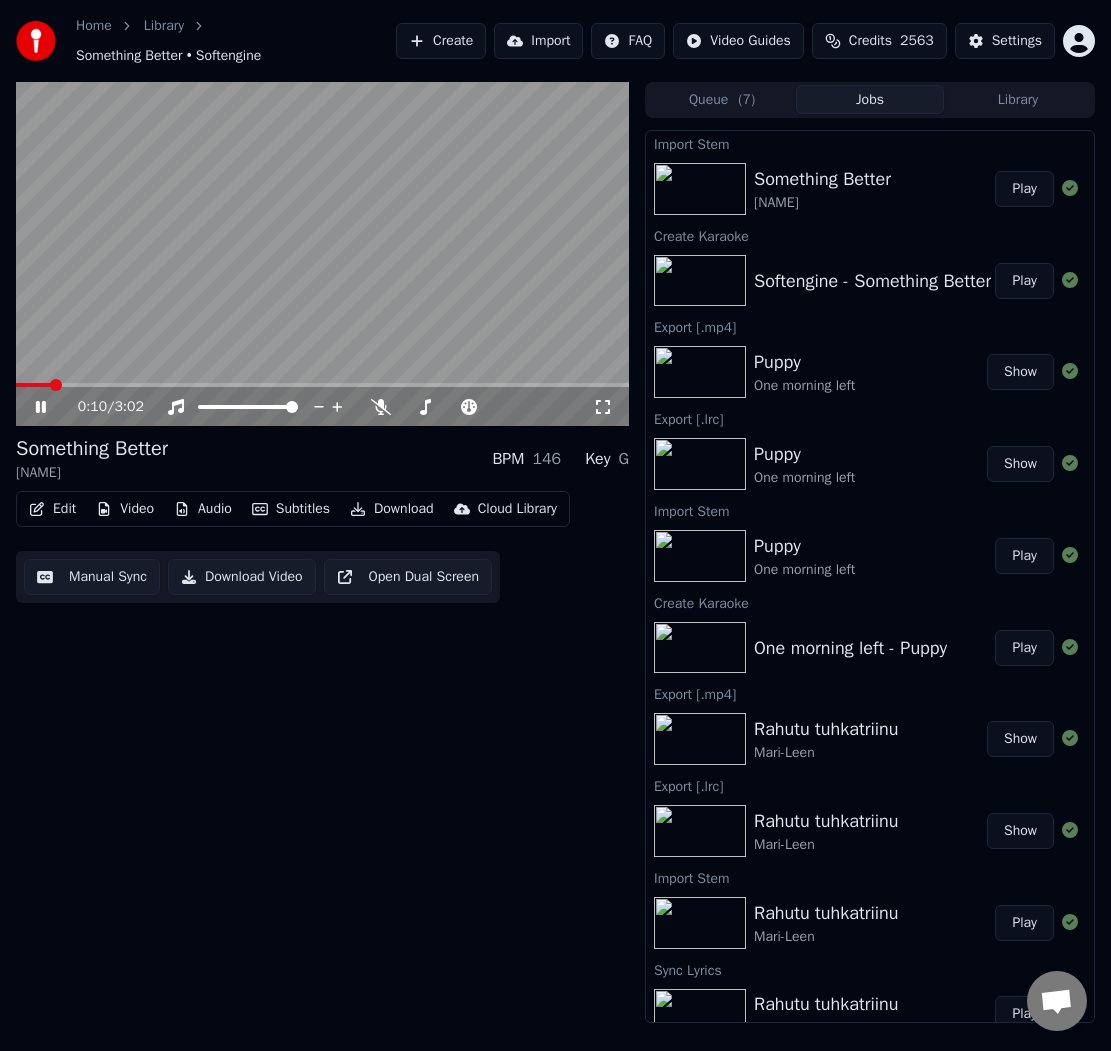 click at bounding box center [322, 254] 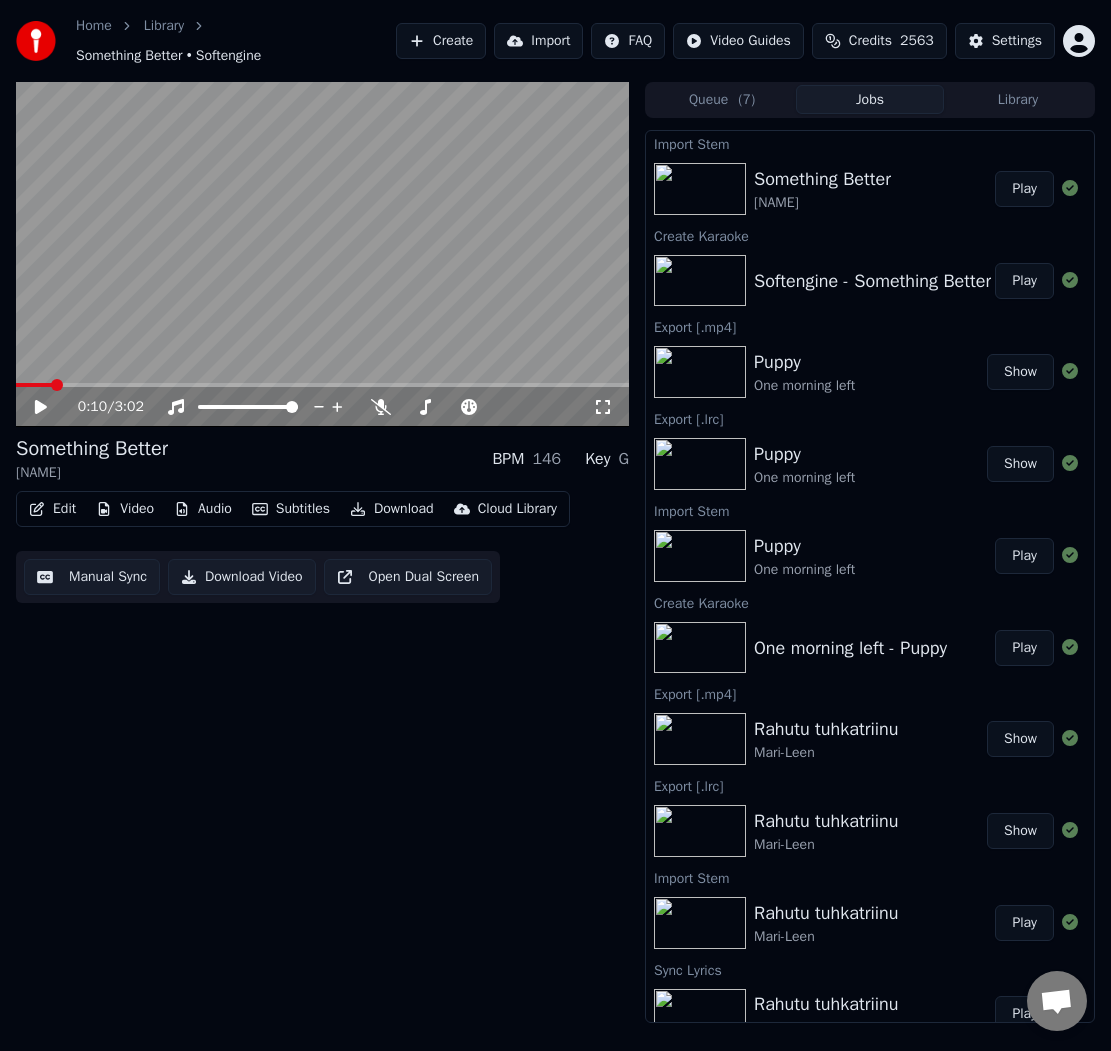click on "0:10  /  3:02" at bounding box center [322, 407] 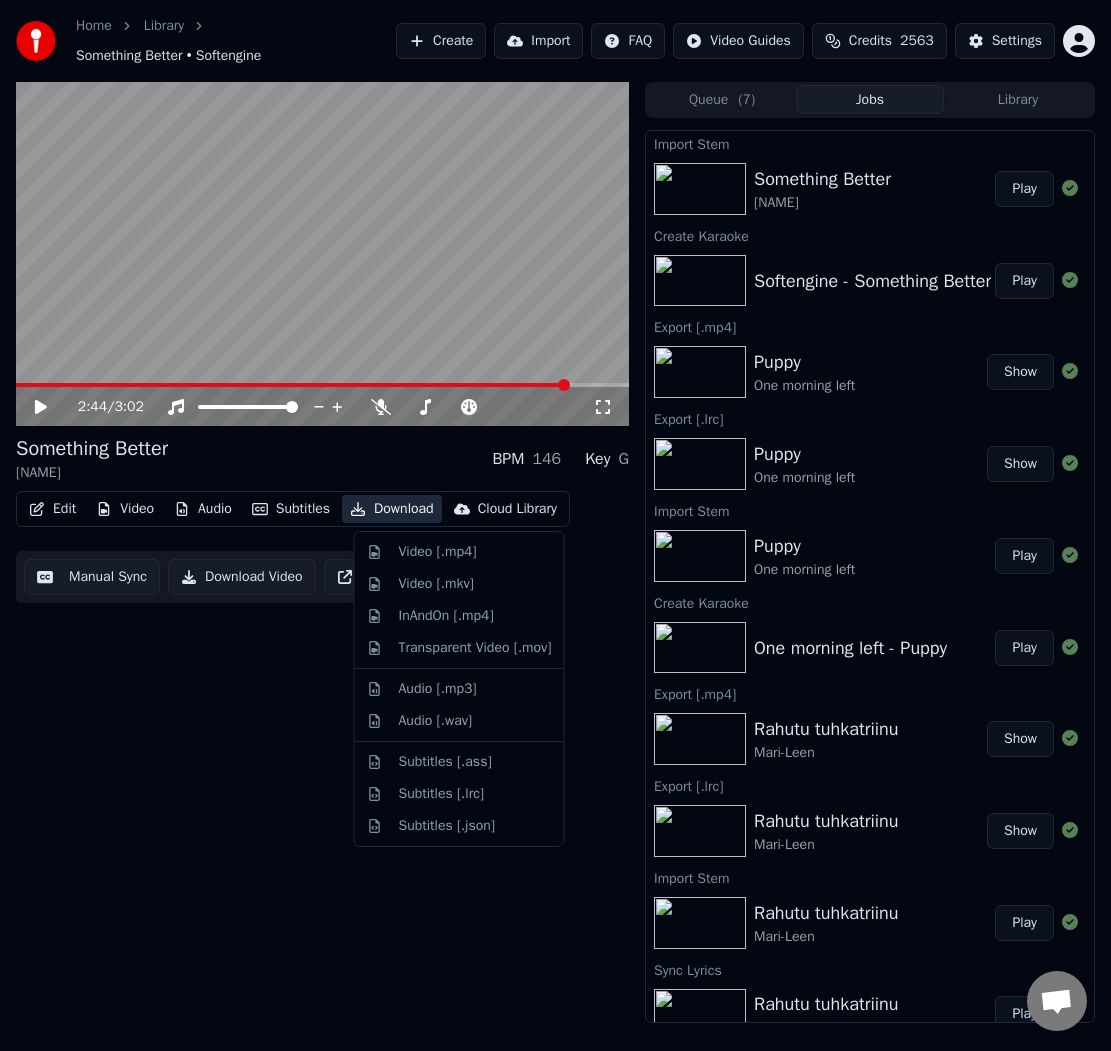 click on "Download" at bounding box center (392, 509) 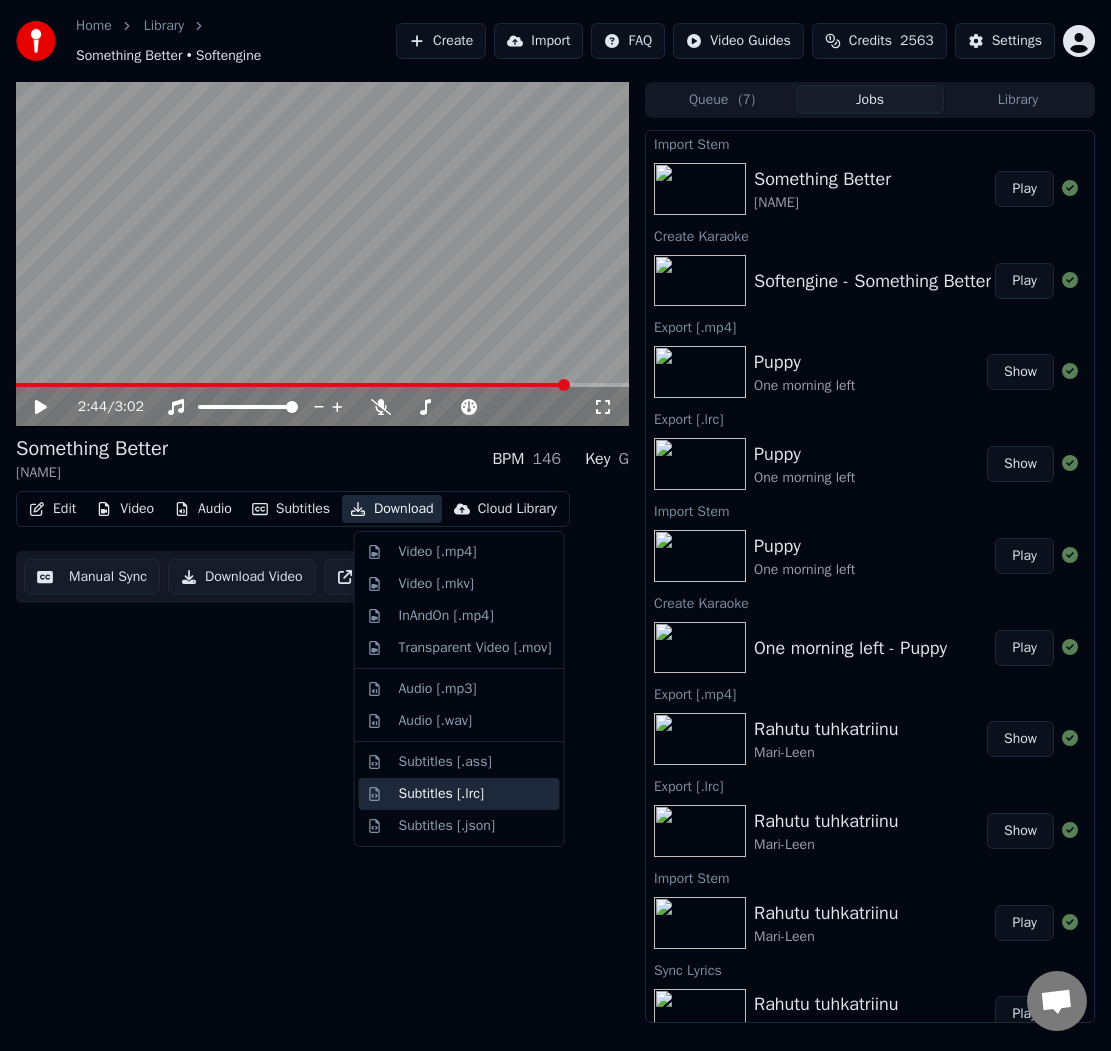 click on "Subtitles [.lrc]" at bounding box center [442, 794] 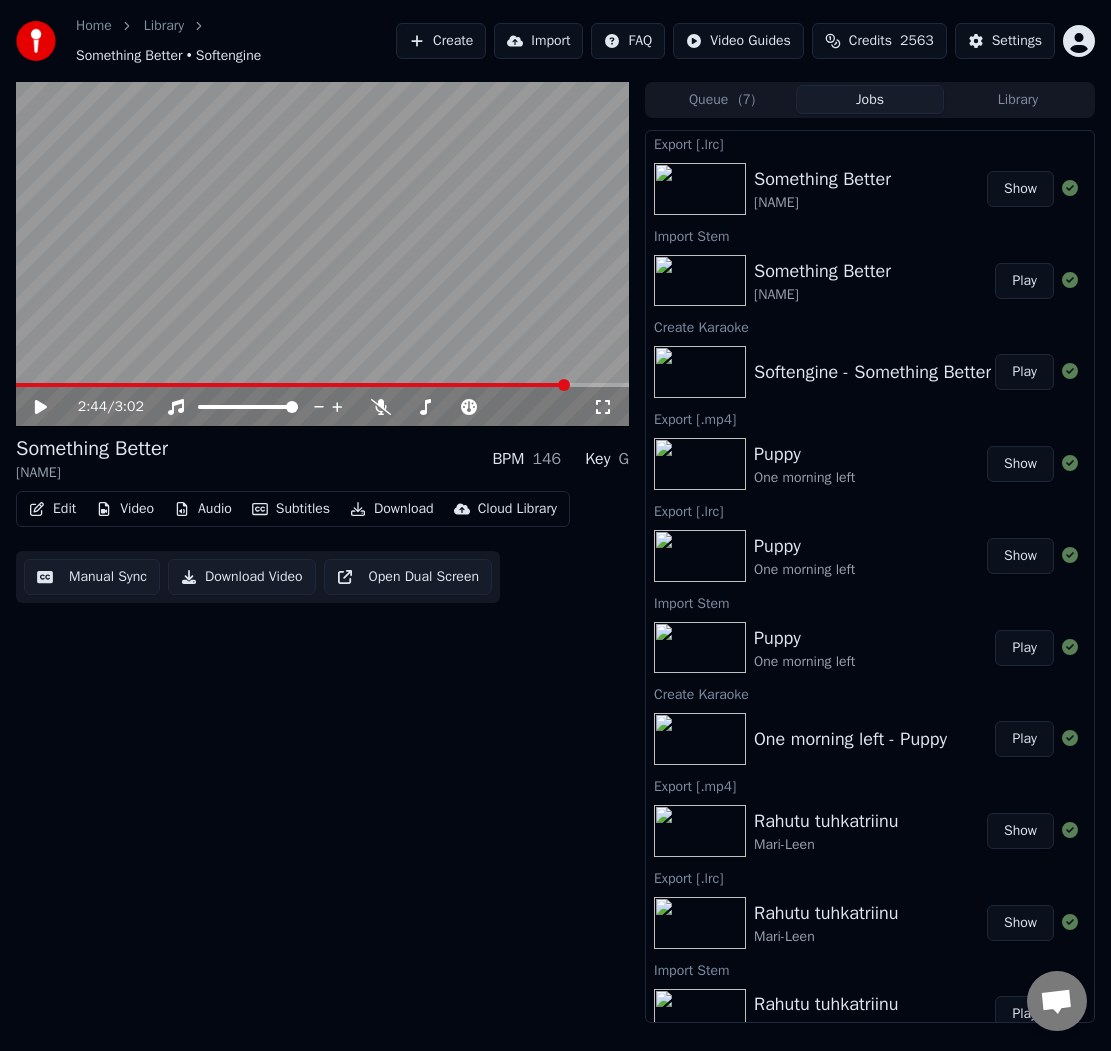 click on "Download" at bounding box center (392, 509) 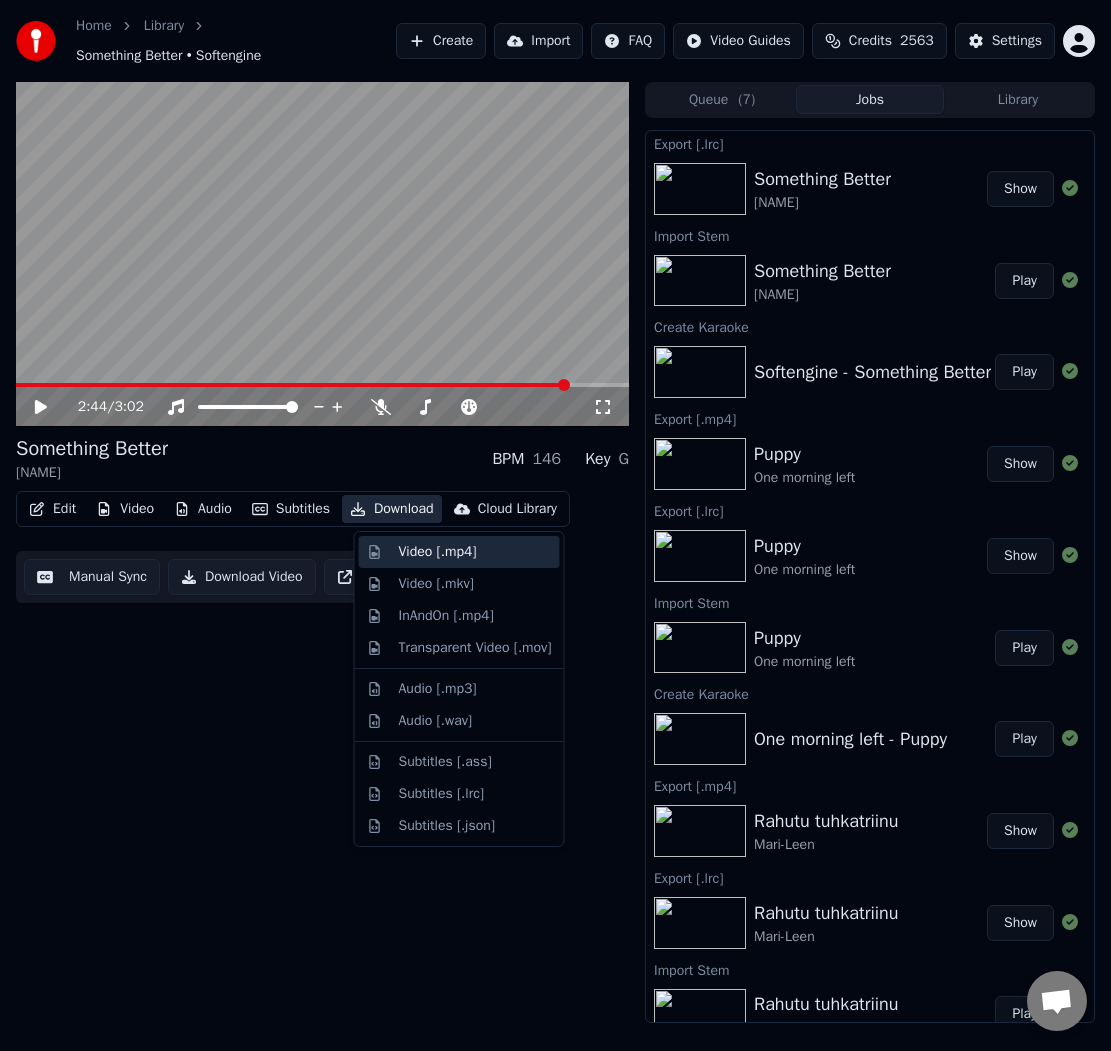 click on "Video [.mp4]" at bounding box center [438, 552] 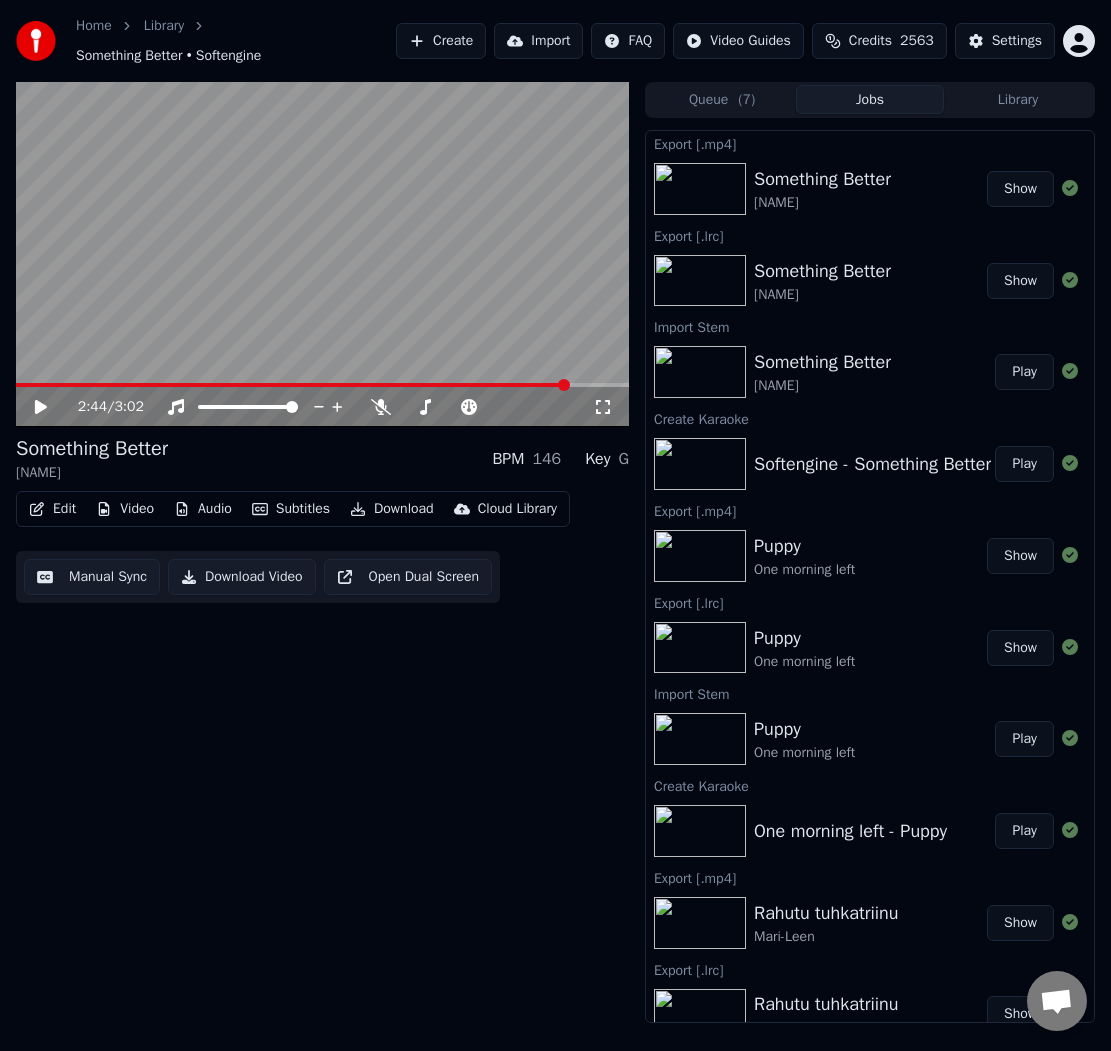 click on "Create" at bounding box center (441, 41) 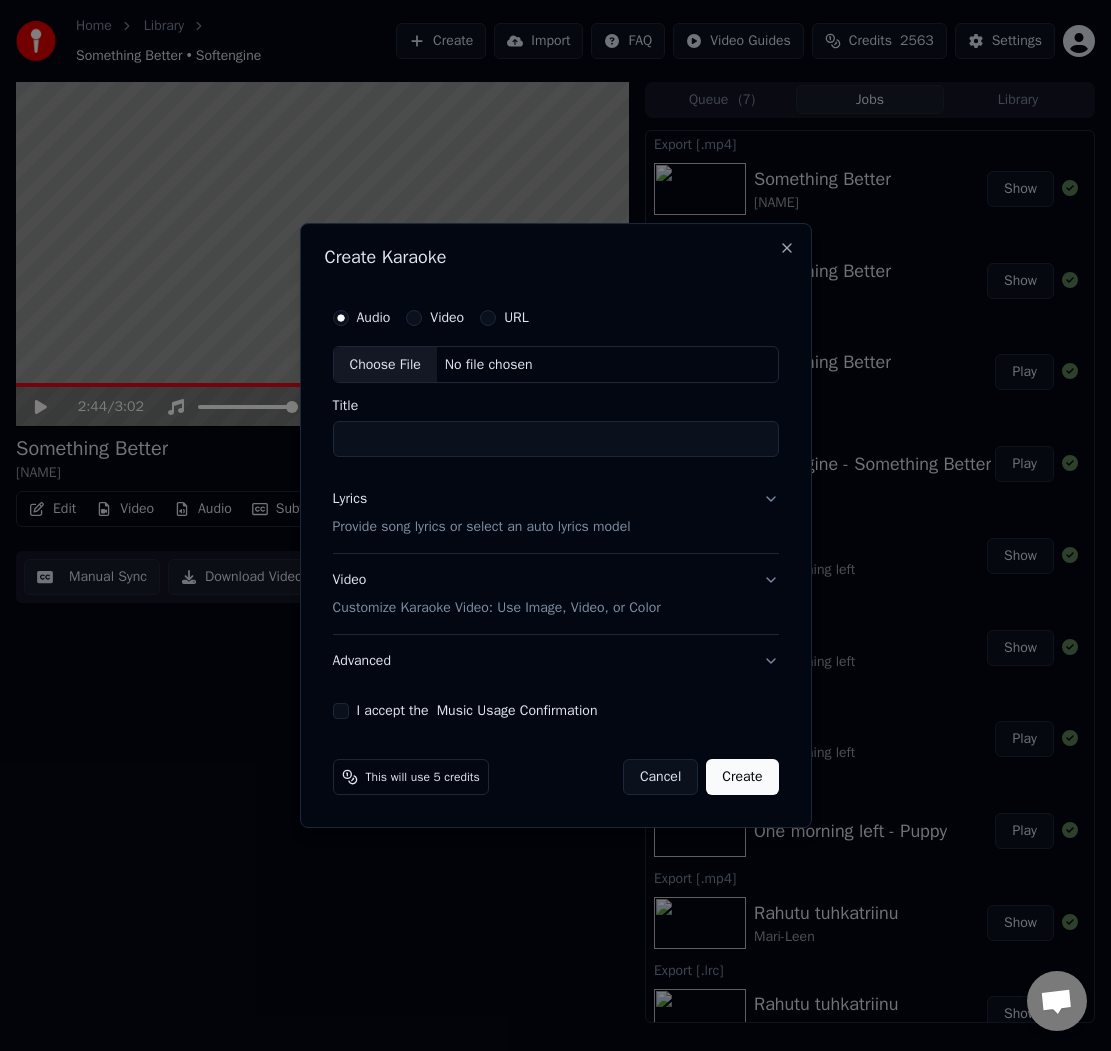 click on "Choose File" at bounding box center (385, 365) 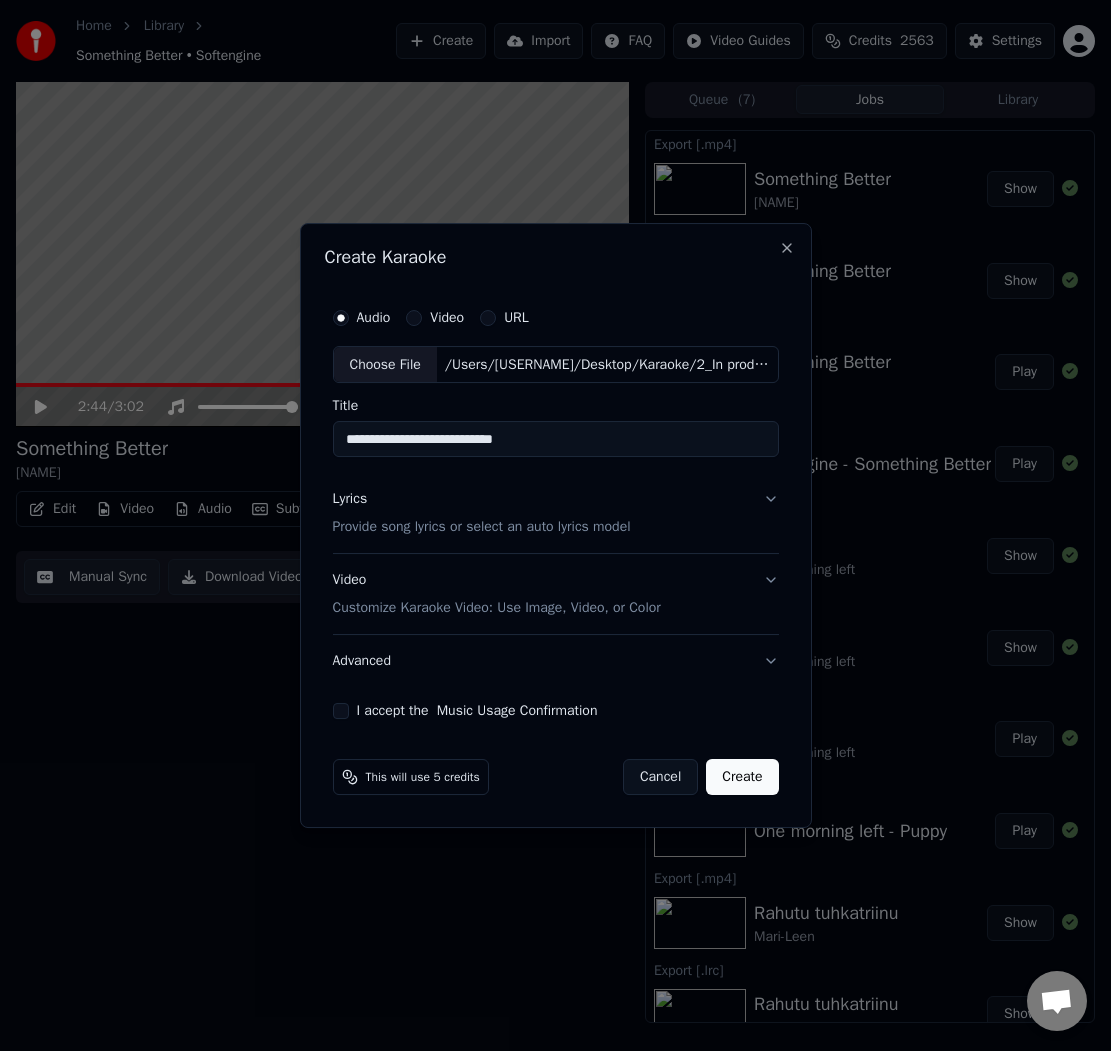 click on "Lyrics Provide song lyrics or select an auto lyrics model" at bounding box center (482, 514) 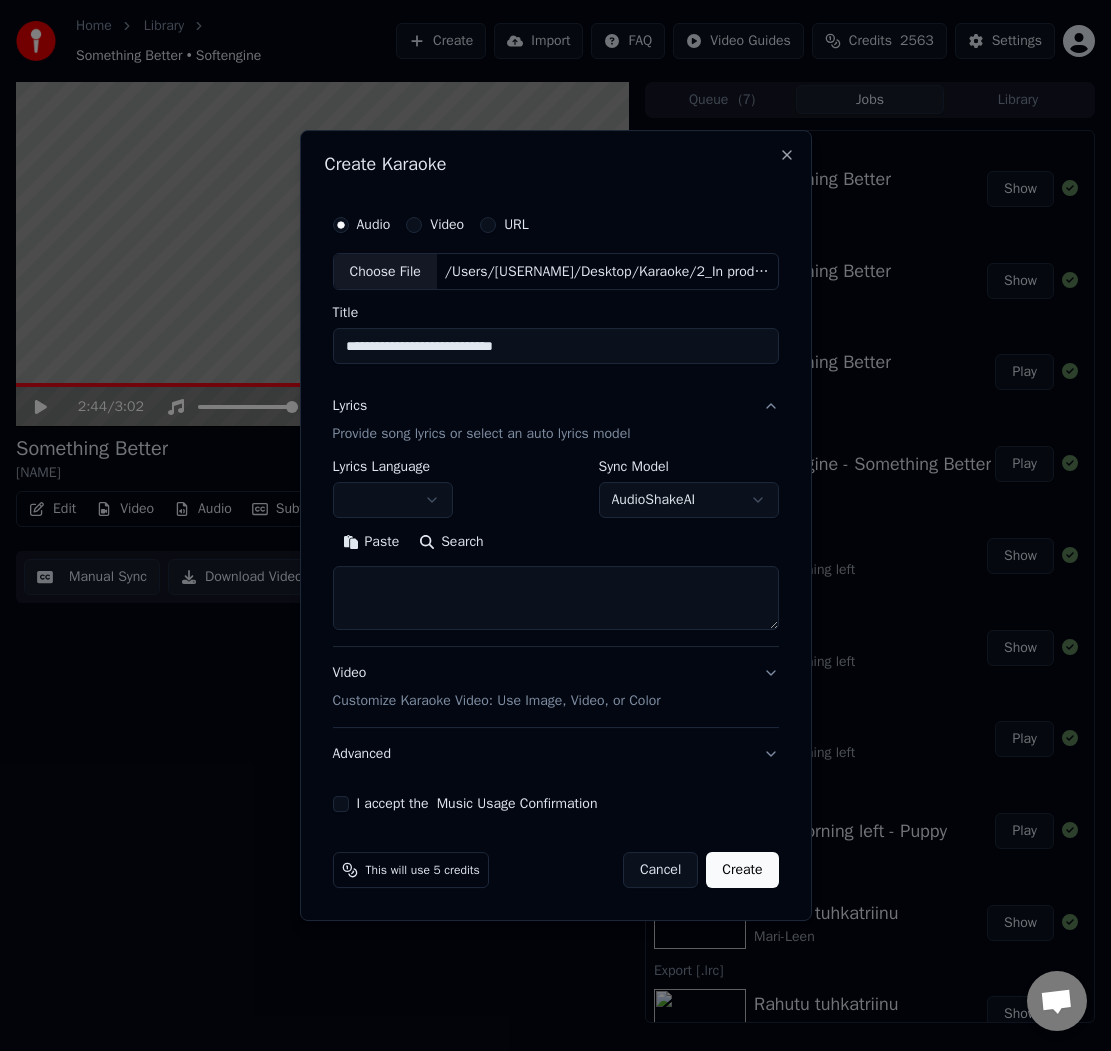 click on "Home Library Something Better • Softengine Create Import FAQ Video Guides Credits 2563 Settings 2:44  /  3:02 Something Better Softengine BPM 146 Key G Edit Video Audio Subtitles Download Cloud Library Manual Sync Download Video Open Dual Screen Queue ( 7 ) Jobs Library Export [.mp4] Something Better Softengine Show Export [.lrc] Something Better Softengine Show Import Stem Something Better Softengine Play Create Karaoke Softengine - Something Better Play Export [.mp4] Puppy One morning left Show Export [.lrc] Puppy One morning left Show Import Stem Puppy One morning left Play Create Karaoke One morning left - Puppy Play Export [.mp4] Rahutu tuhkatriinu Mari-Leen Show Export [.lrc] Rahutu tuhkatriinu Mari-Leen Show Import Stem Rahutu tuhkatriinu Mari-Leen Play Sync Lyrics Rahutu tuhkatriinu Mari-Leen Play Sync Lyrics Rahutu tuhkatriinu Mari-Leen Play Create Karaoke Mari-Leen - Rahutu tuhkatriinu Play Export [.mp4] People’s Champion Käärijä Show Export [.lrc] People’s Champion Käärijä Show" at bounding box center [555, 525] 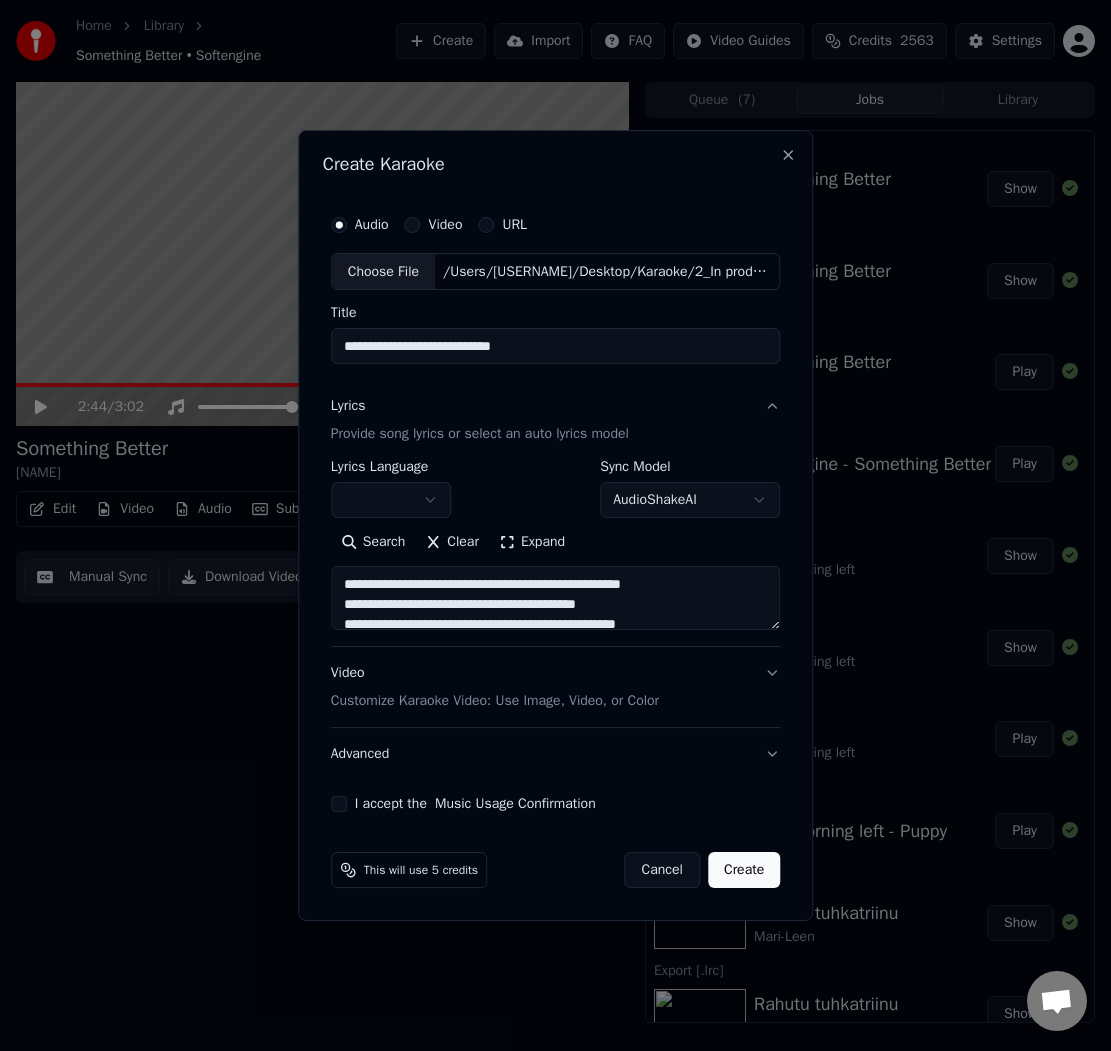 click on "Expand" at bounding box center (532, 543) 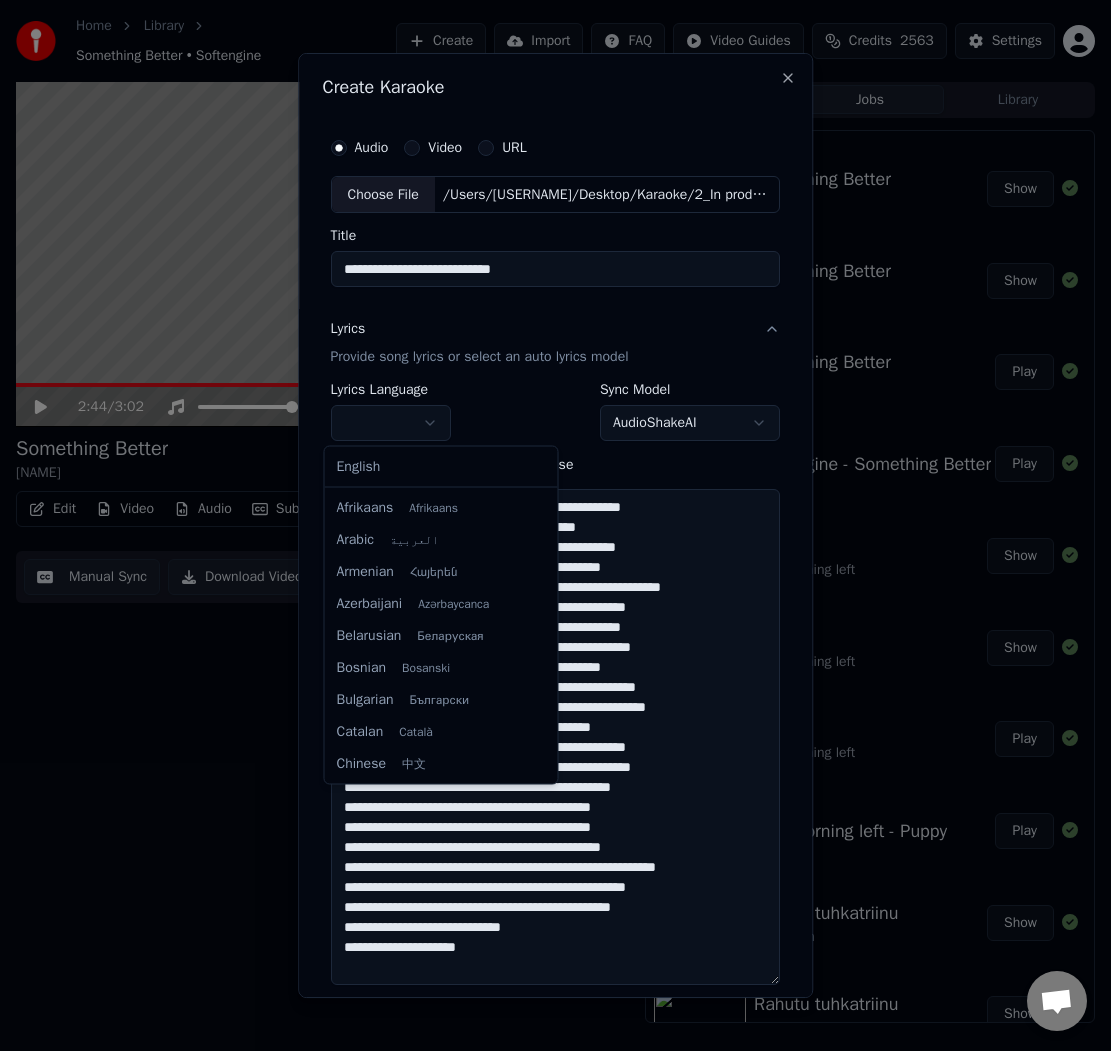 click on "Home Library Something Better • Softengine Create Import FAQ Video Guides Credits 2563 Settings 2:44  /  3:02 Something Better Softengine BPM 146 Key G Edit Video Audio Subtitles Download Cloud Library Manual Sync Download Video Open Dual Screen Queue ( 7 ) Jobs Library Export [.mp4] Something Better Softengine Show Export [.lrc] Something Better Softengine Show Import Stem Something Better Softengine Play Create Karaoke Softengine - Something Better Play Export [.mp4] Puppy One morning left Show Export [.lrc] Puppy One morning left Show Import Stem Puppy One morning left Play Create Karaoke One morning left - Puppy Play Export [.mp4] Rahutu tuhkatriinu Mari-Leen Show Export [.lrc] Rahutu tuhkatriinu Mari-Leen Show Import Stem Rahutu tuhkatriinu Mari-Leen Play Sync Lyrics Rahutu tuhkatriinu Mari-Leen Play Sync Lyrics Rahutu tuhkatriinu Mari-Leen Play Create Karaoke Mari-Leen - Rahutu tuhkatriinu Play Export [.mp4] People’s Champion Käärijä Show Export [.lrc] People’s Champion Käärijä Show" at bounding box center (555, 525) 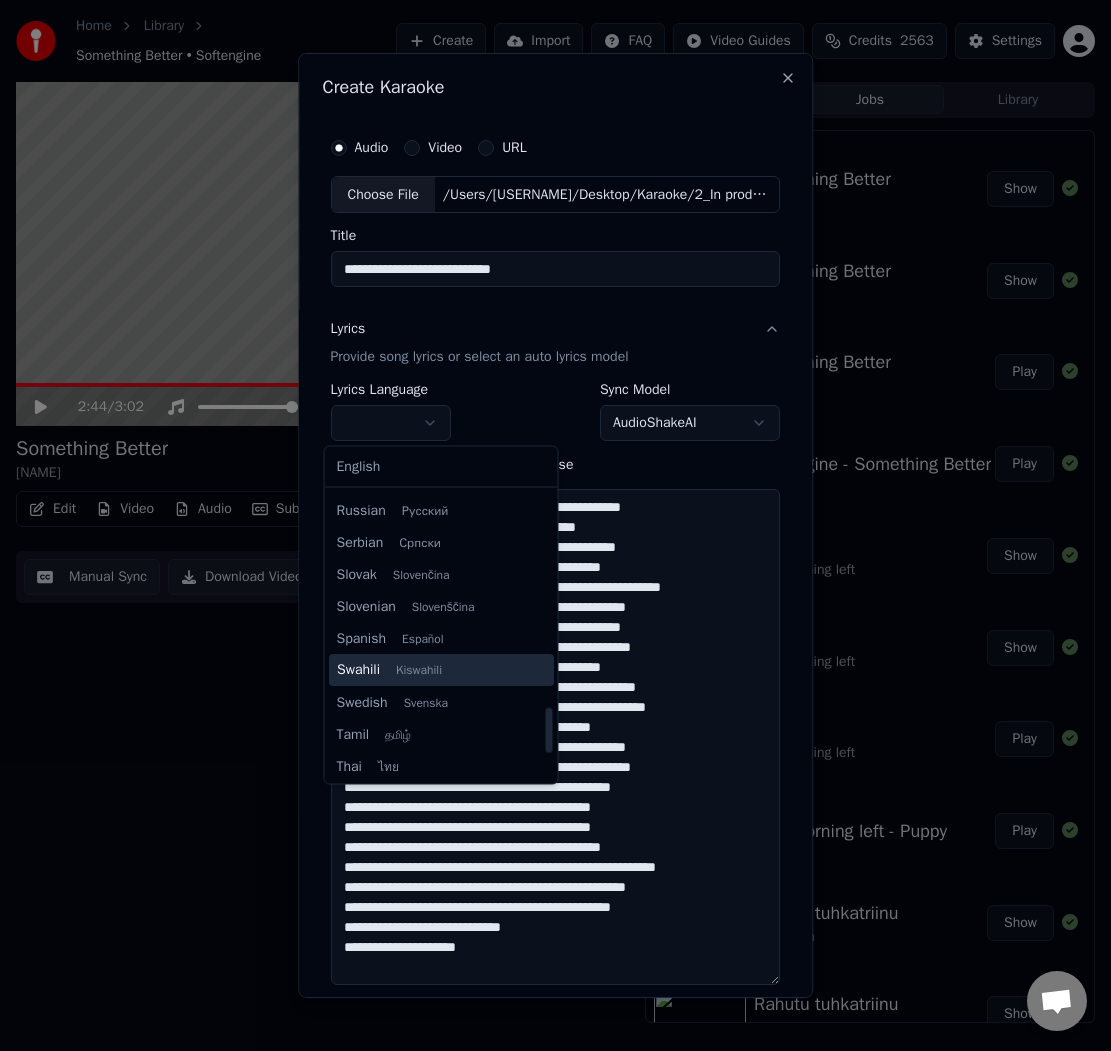 scroll, scrollTop: 1378, scrollLeft: 0, axis: vertical 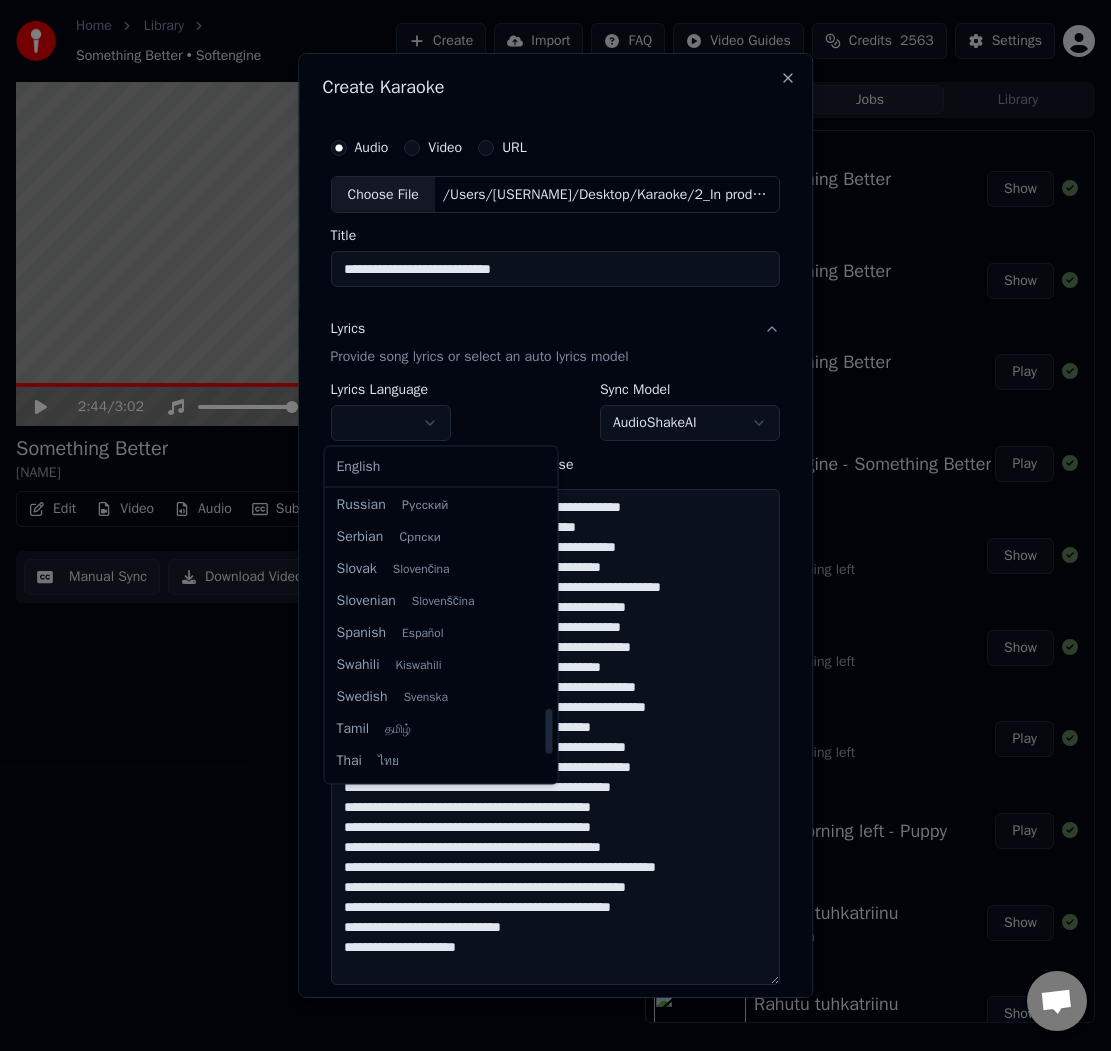 select on "**" 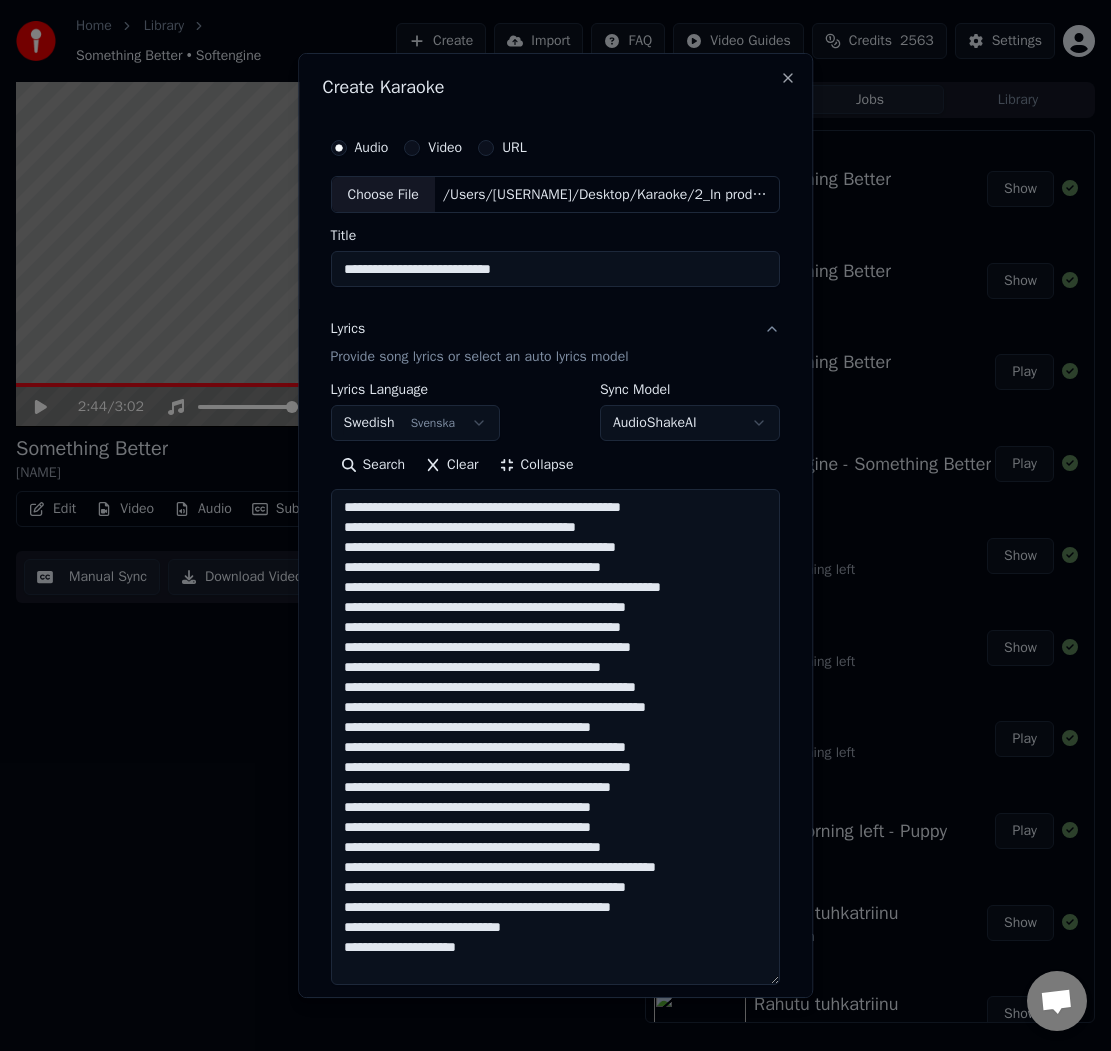 scroll, scrollTop: 0, scrollLeft: 0, axis: both 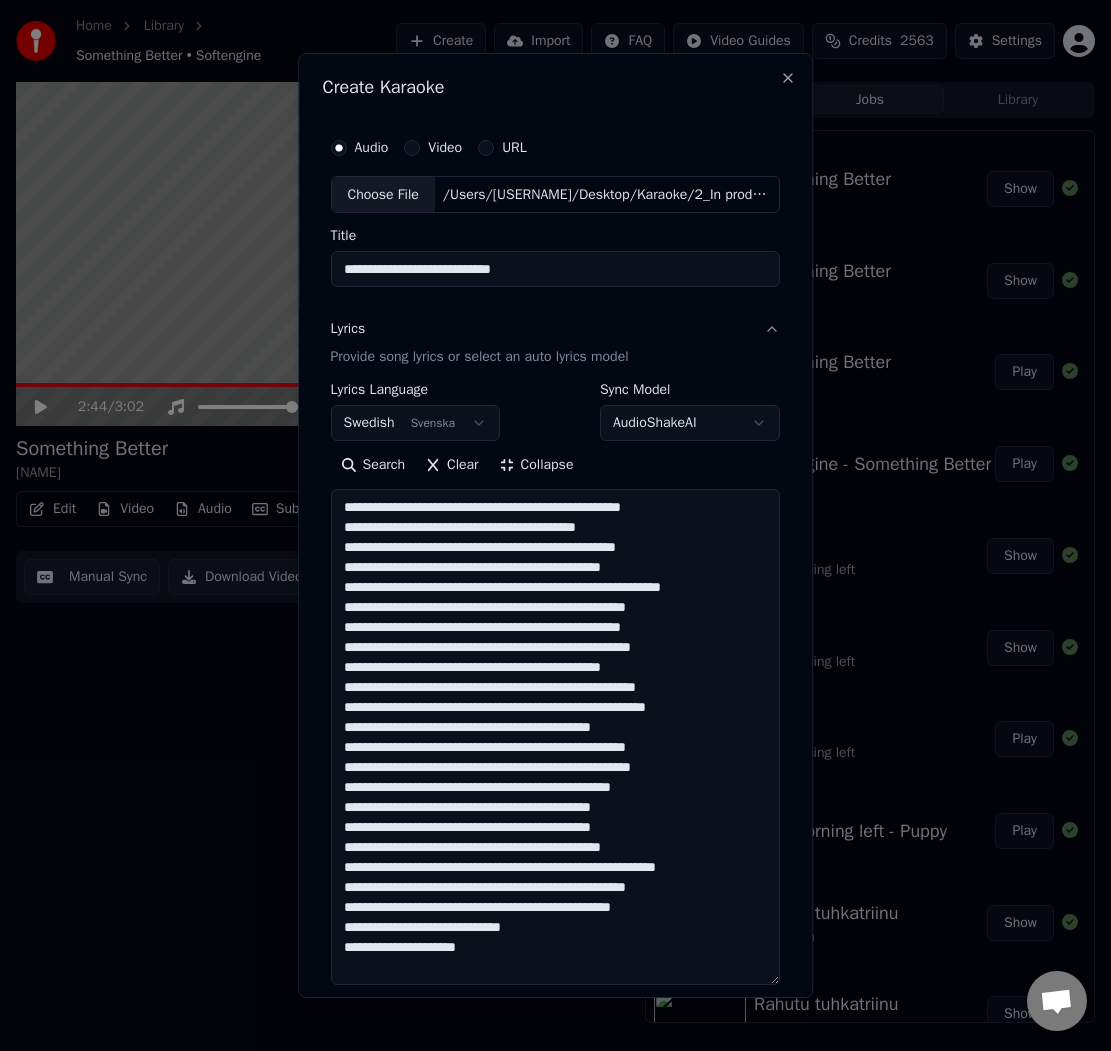 click at bounding box center [555, 738] 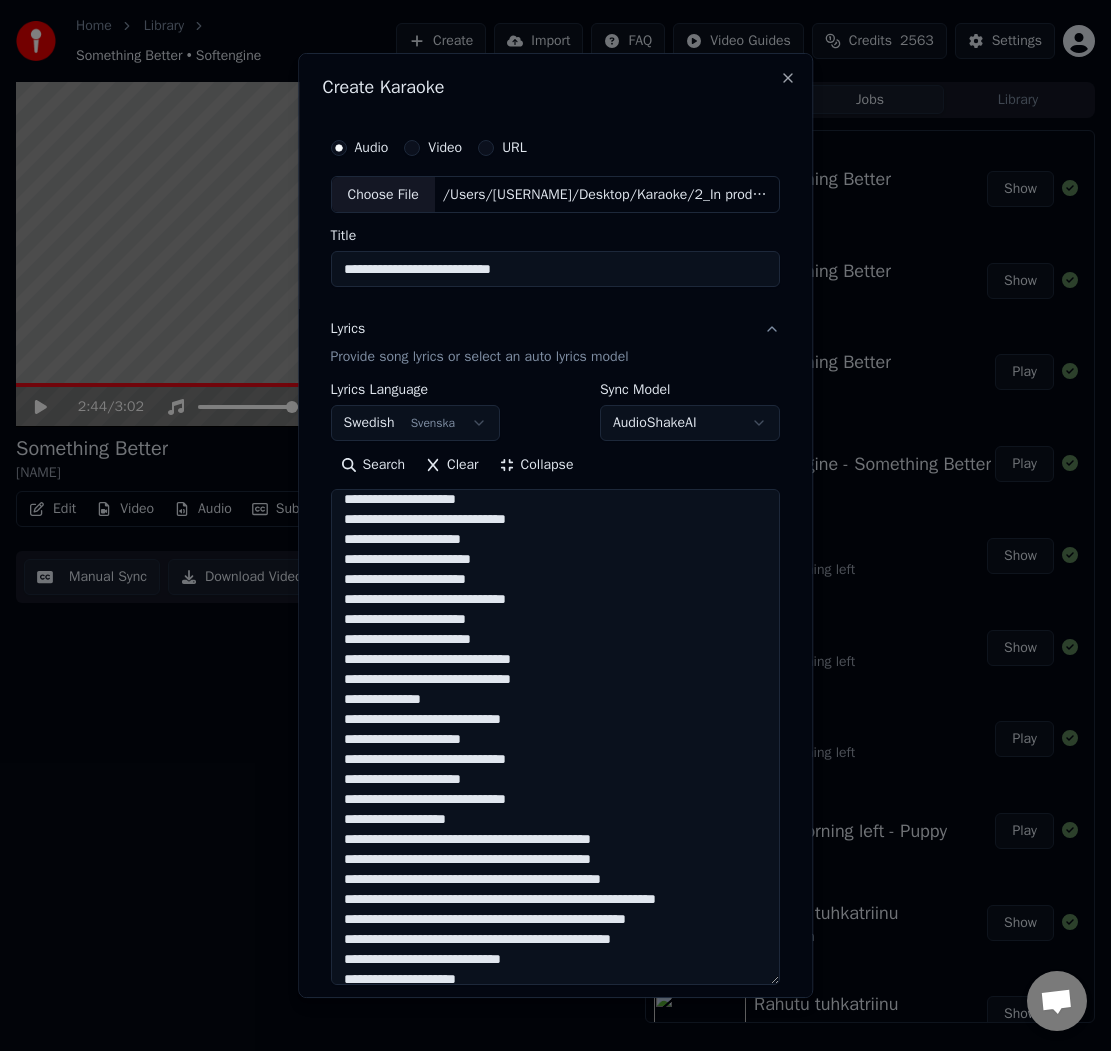 scroll, scrollTop: 281, scrollLeft: 0, axis: vertical 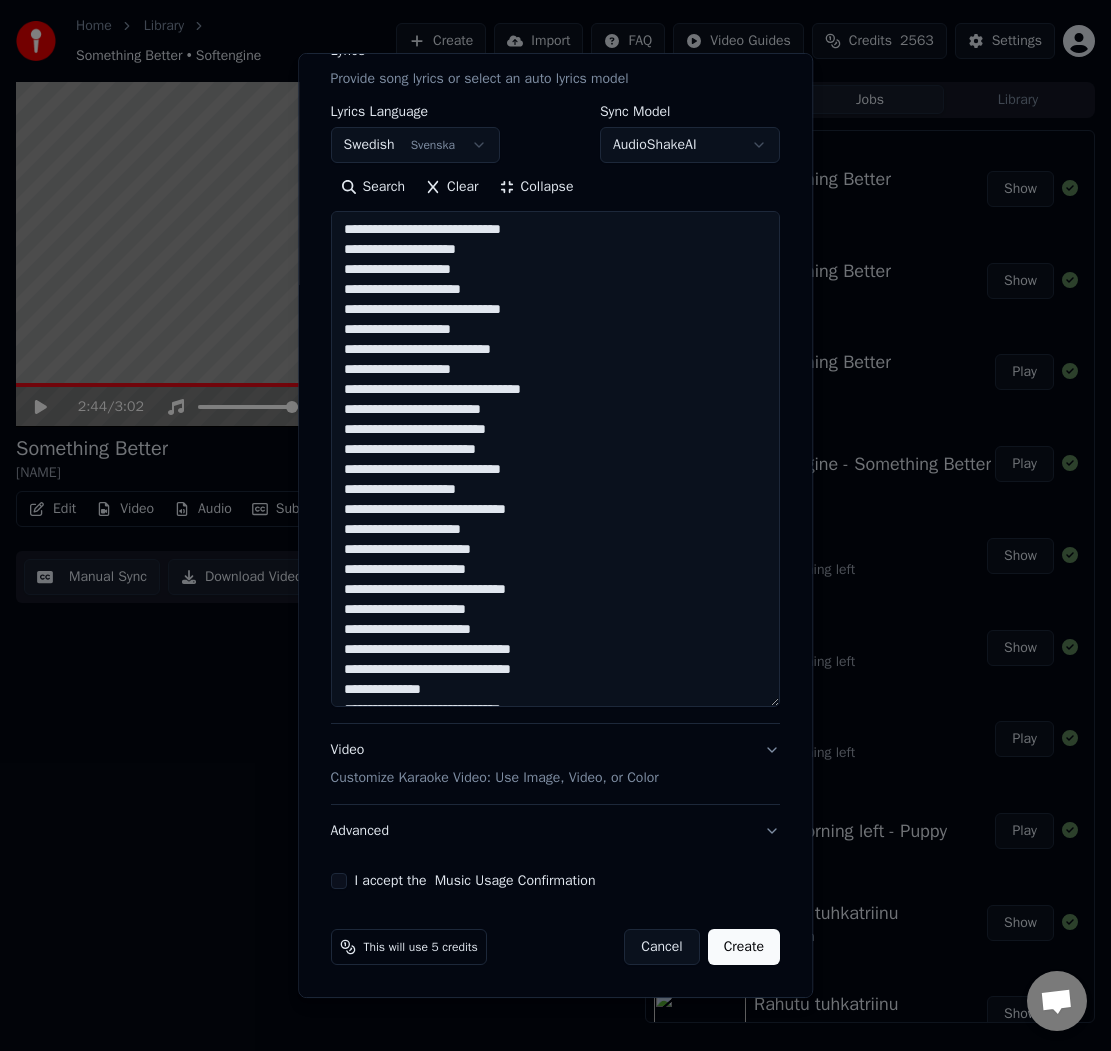 type on "**********" 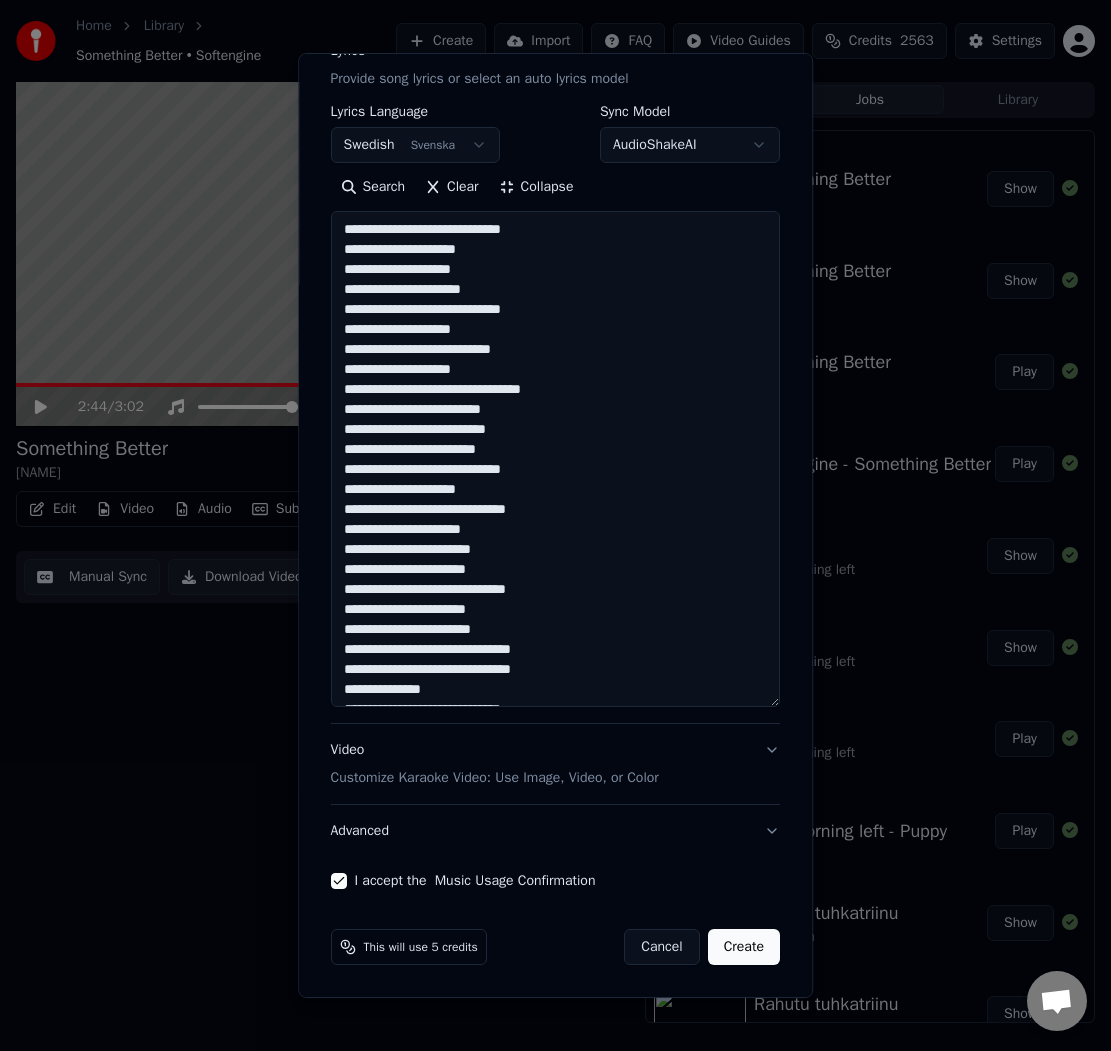click on "Create" at bounding box center [744, 947] 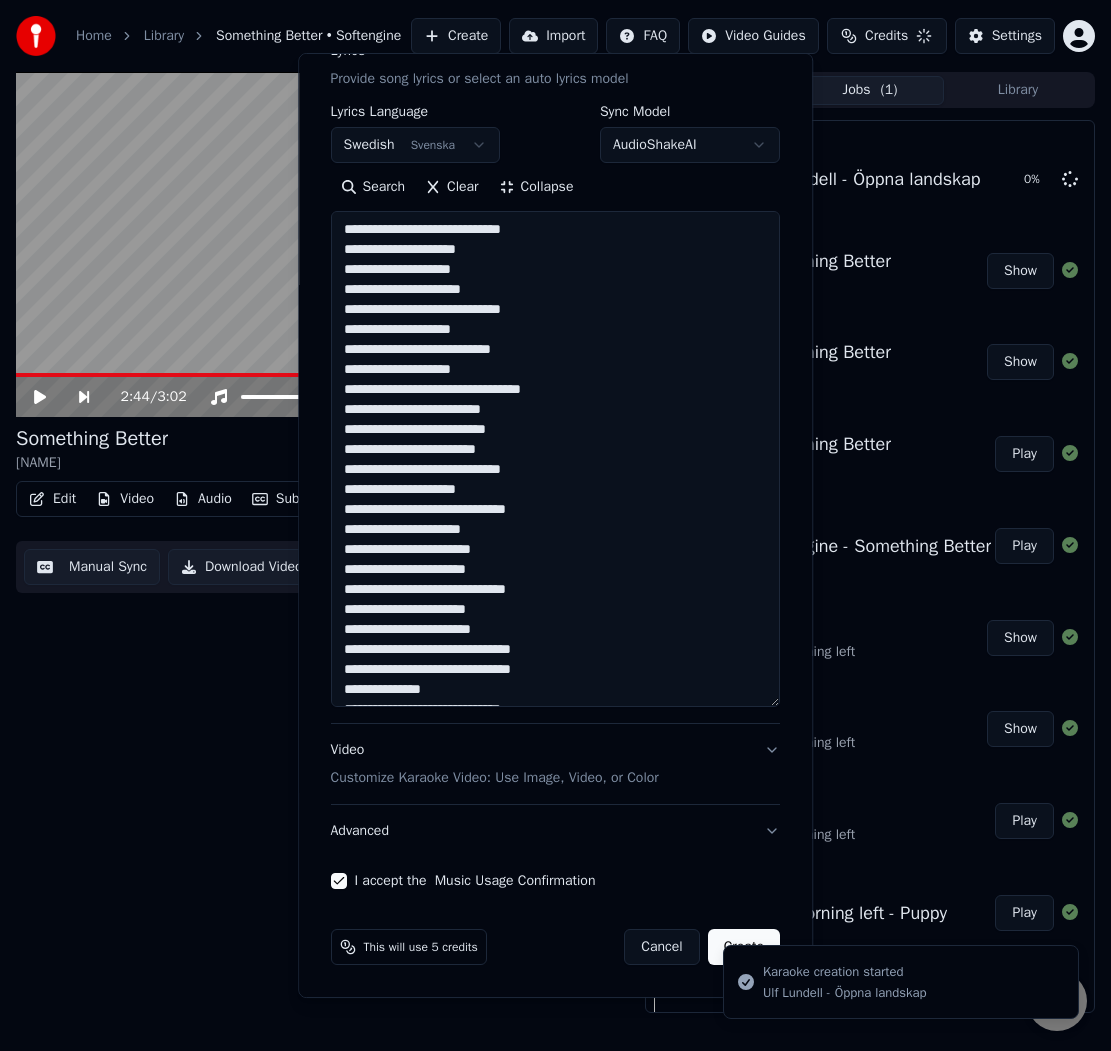 type 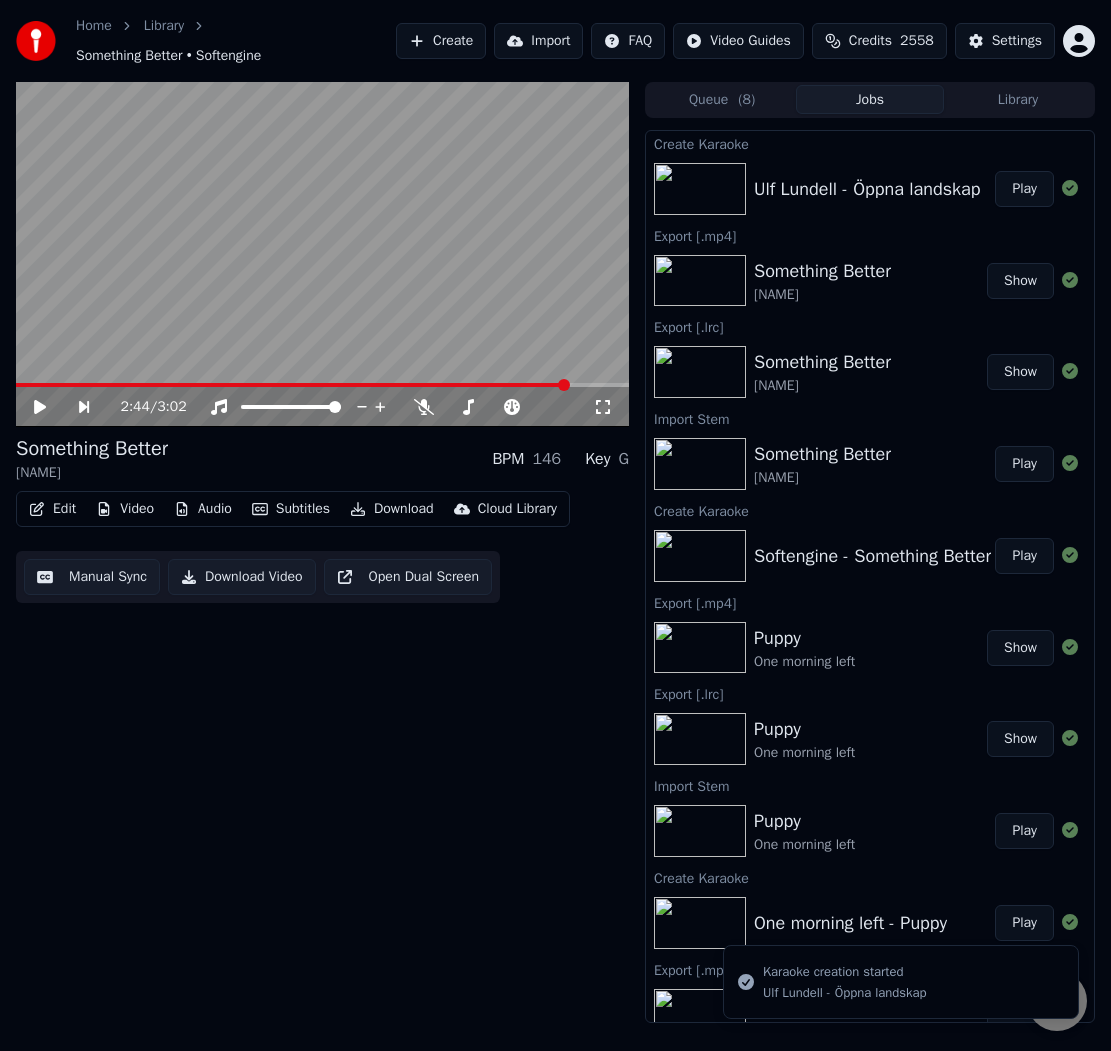 click on "Play" at bounding box center (1024, 189) 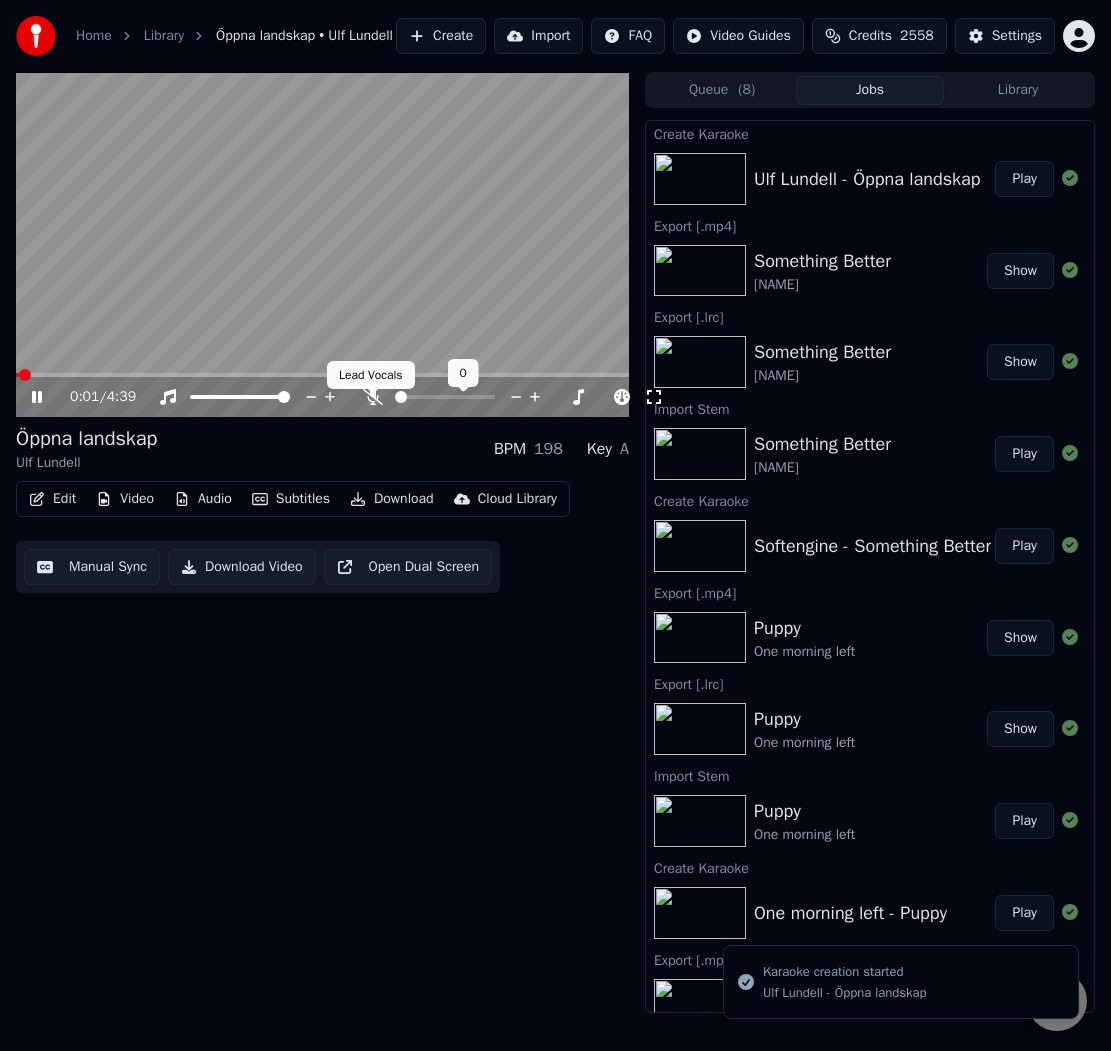 click 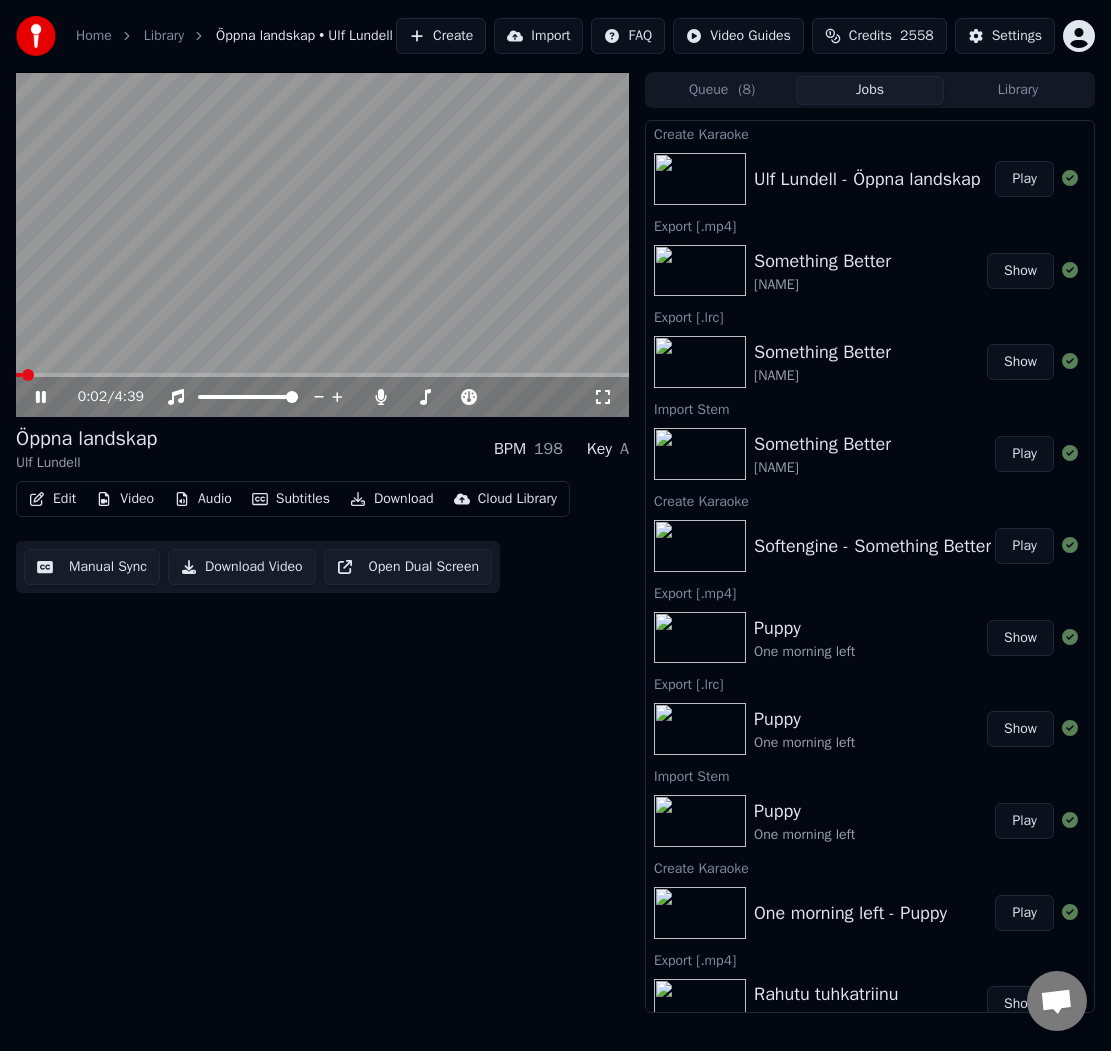 click on "Manual Sync" at bounding box center [92, 567] 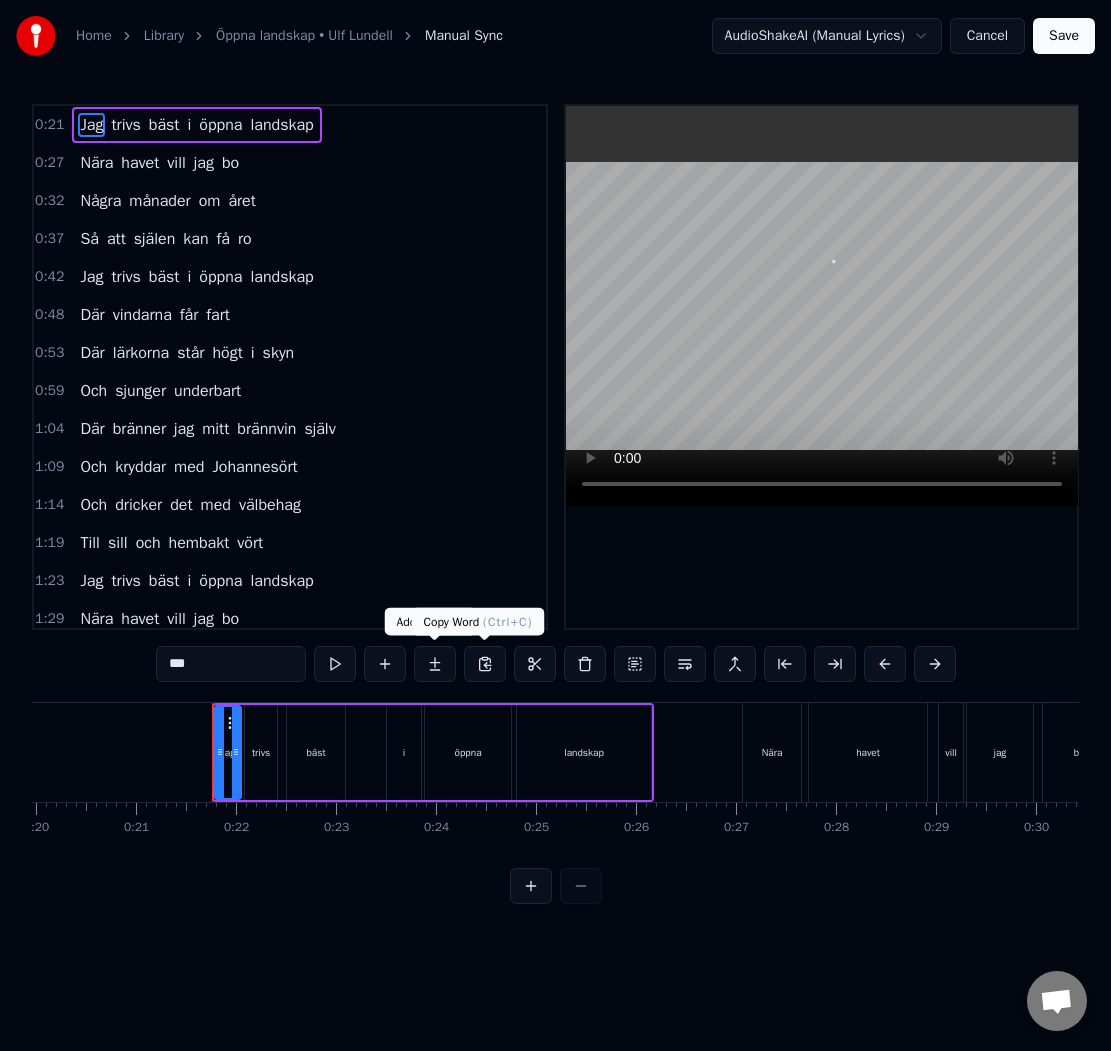 scroll, scrollTop: 0, scrollLeft: 2076, axis: horizontal 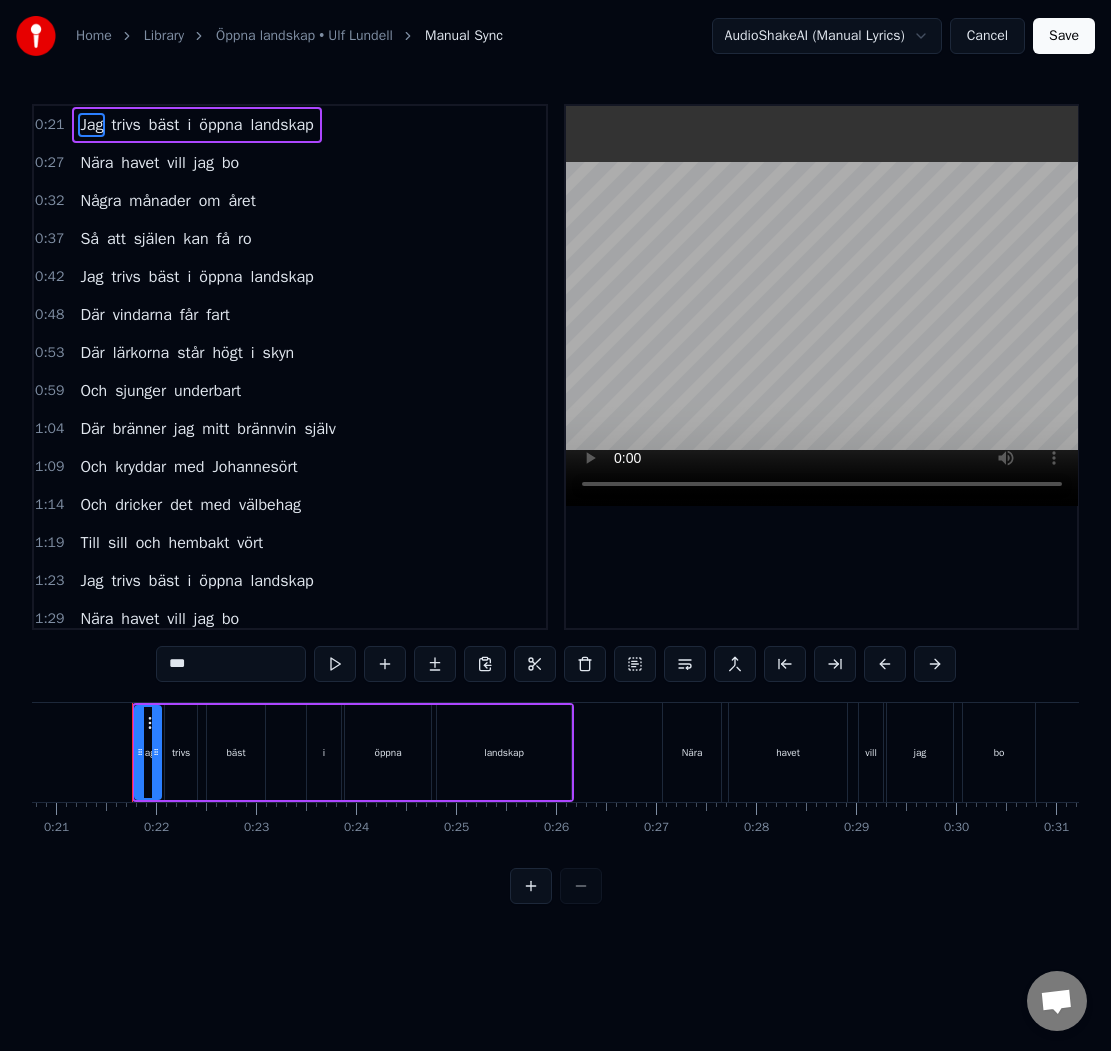 click on "landskap" at bounding box center (504, 752) 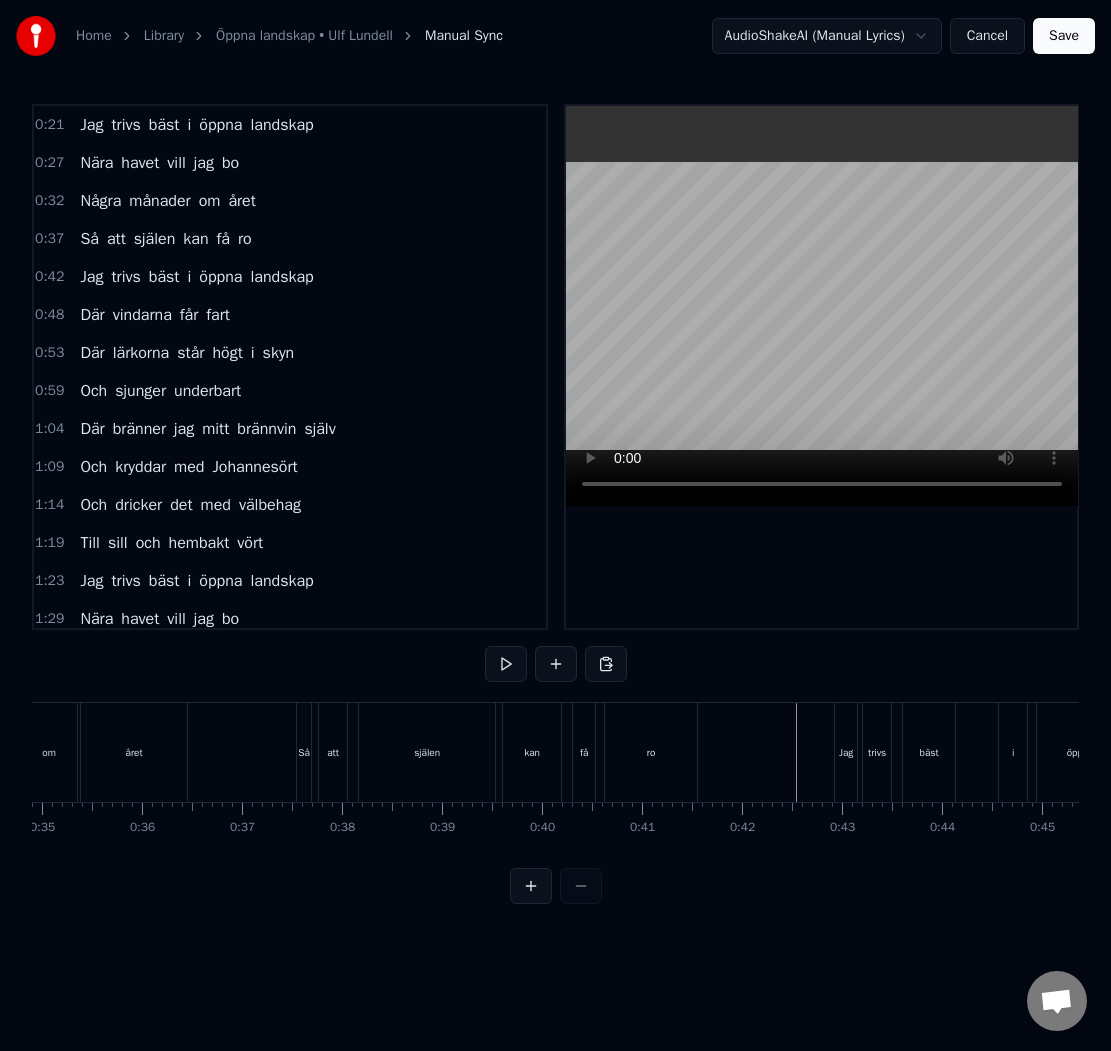 scroll, scrollTop: 0, scrollLeft: 3510, axis: horizontal 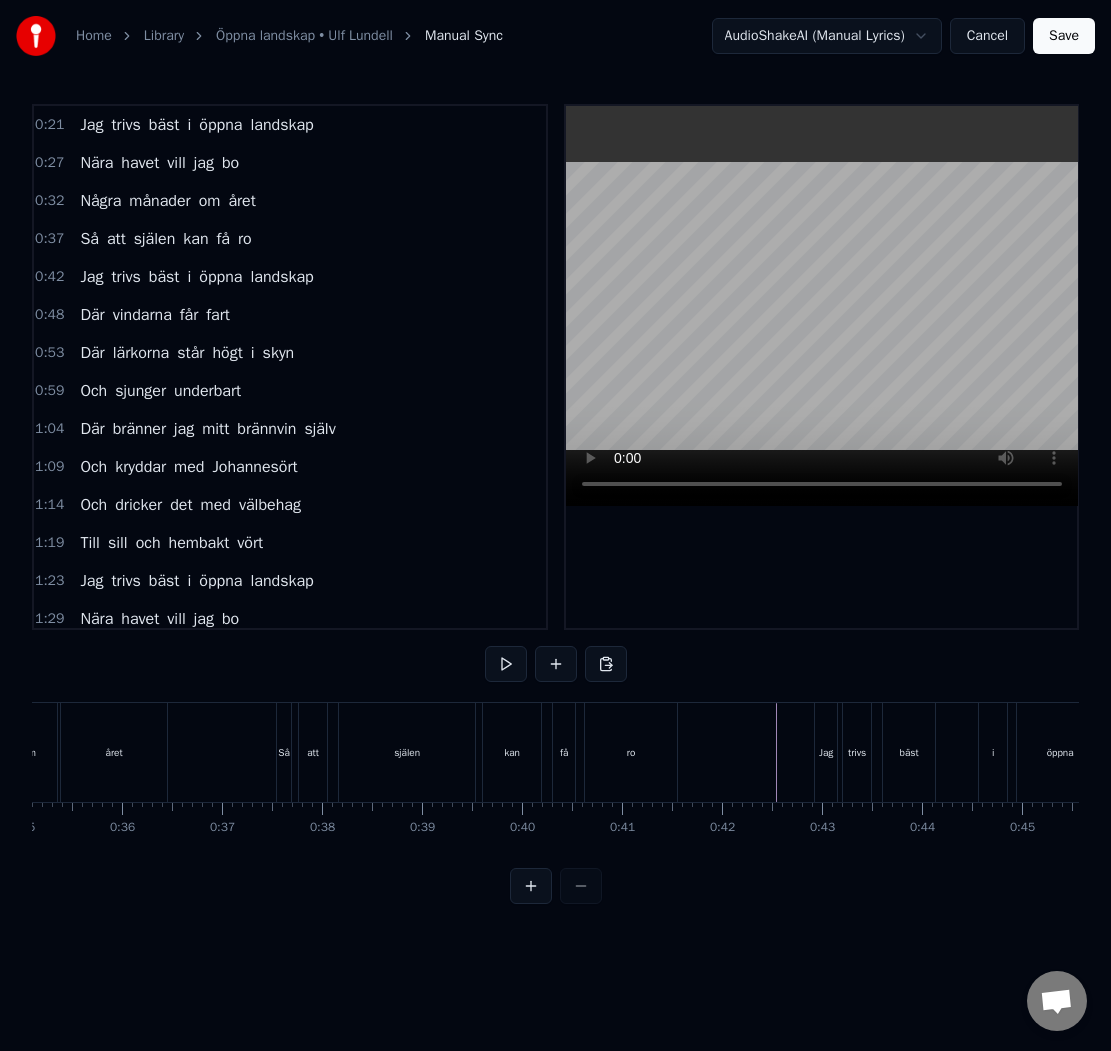 click at bounding box center (10488, 752) 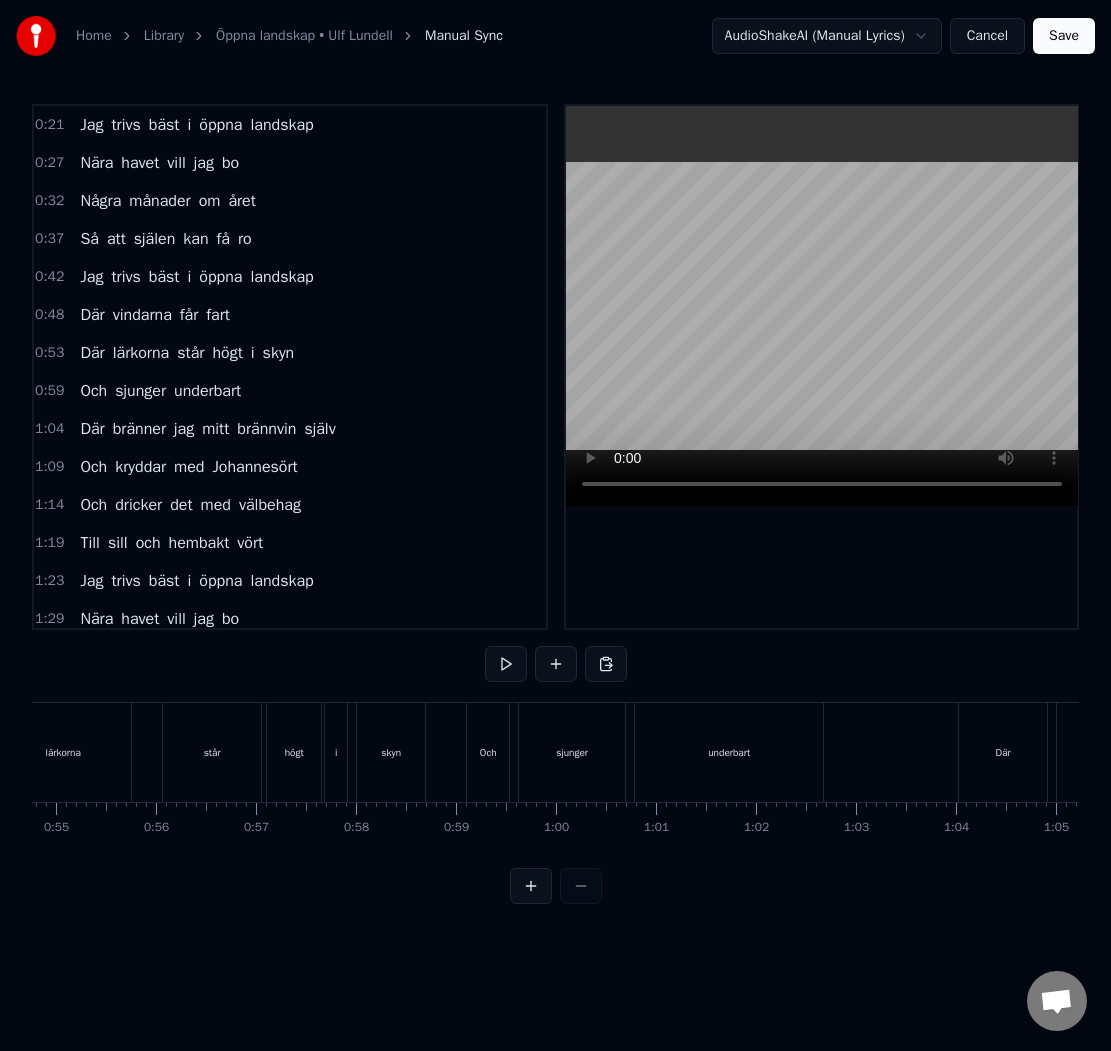 scroll, scrollTop: 0, scrollLeft: 5500, axis: horizontal 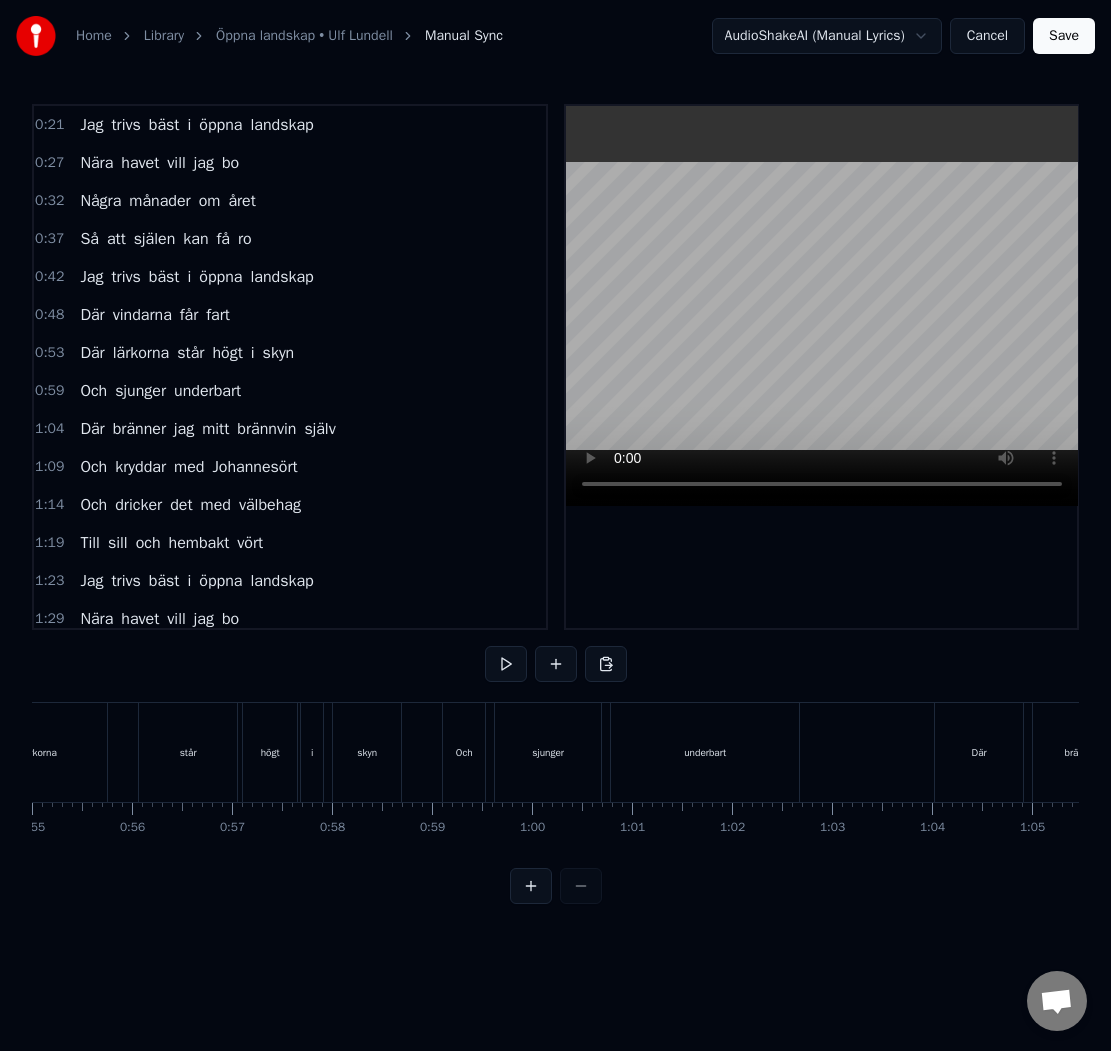 click on "underbart" at bounding box center [705, 752] 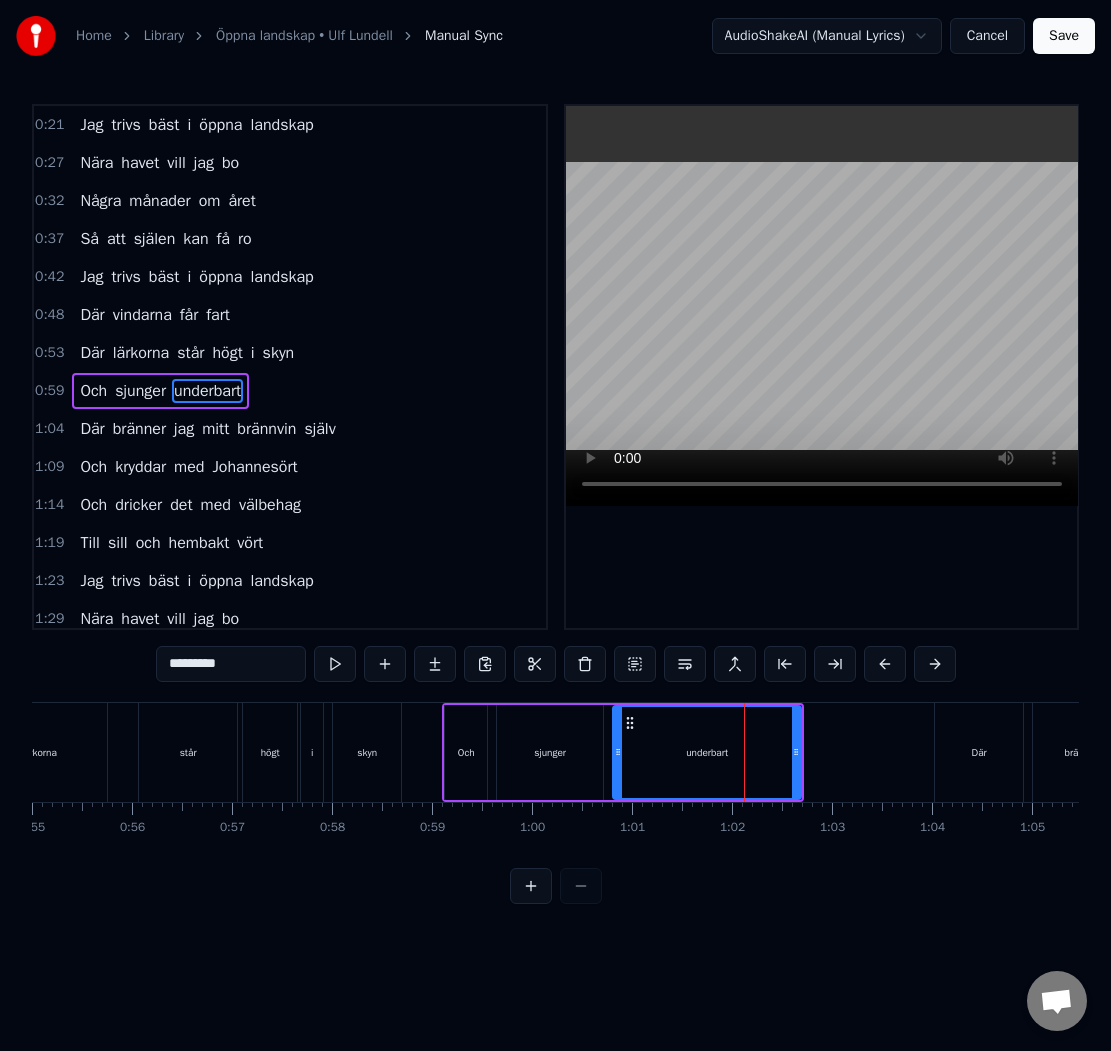 scroll, scrollTop: 24, scrollLeft: 0, axis: vertical 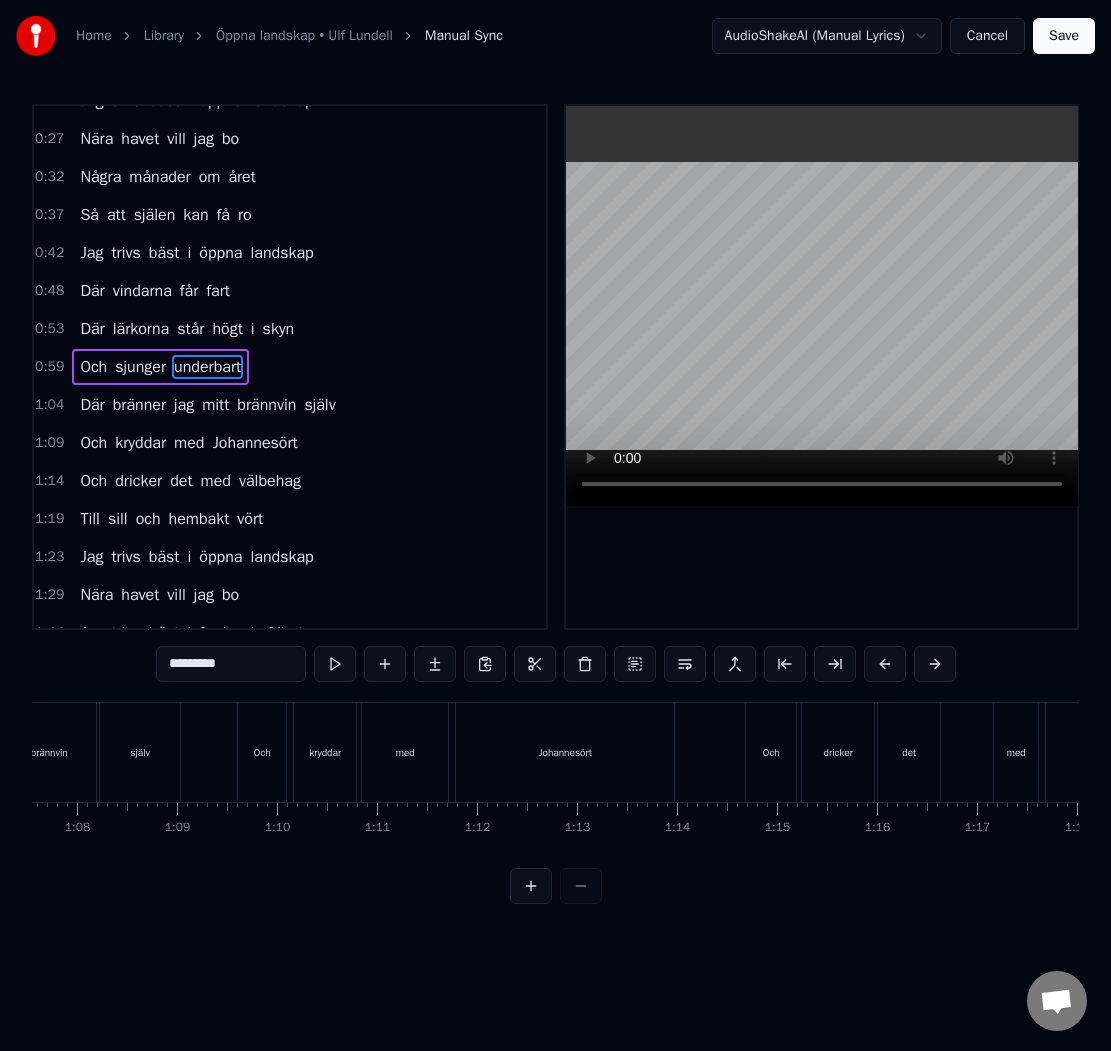 click on "Johannesört" at bounding box center [565, 752] 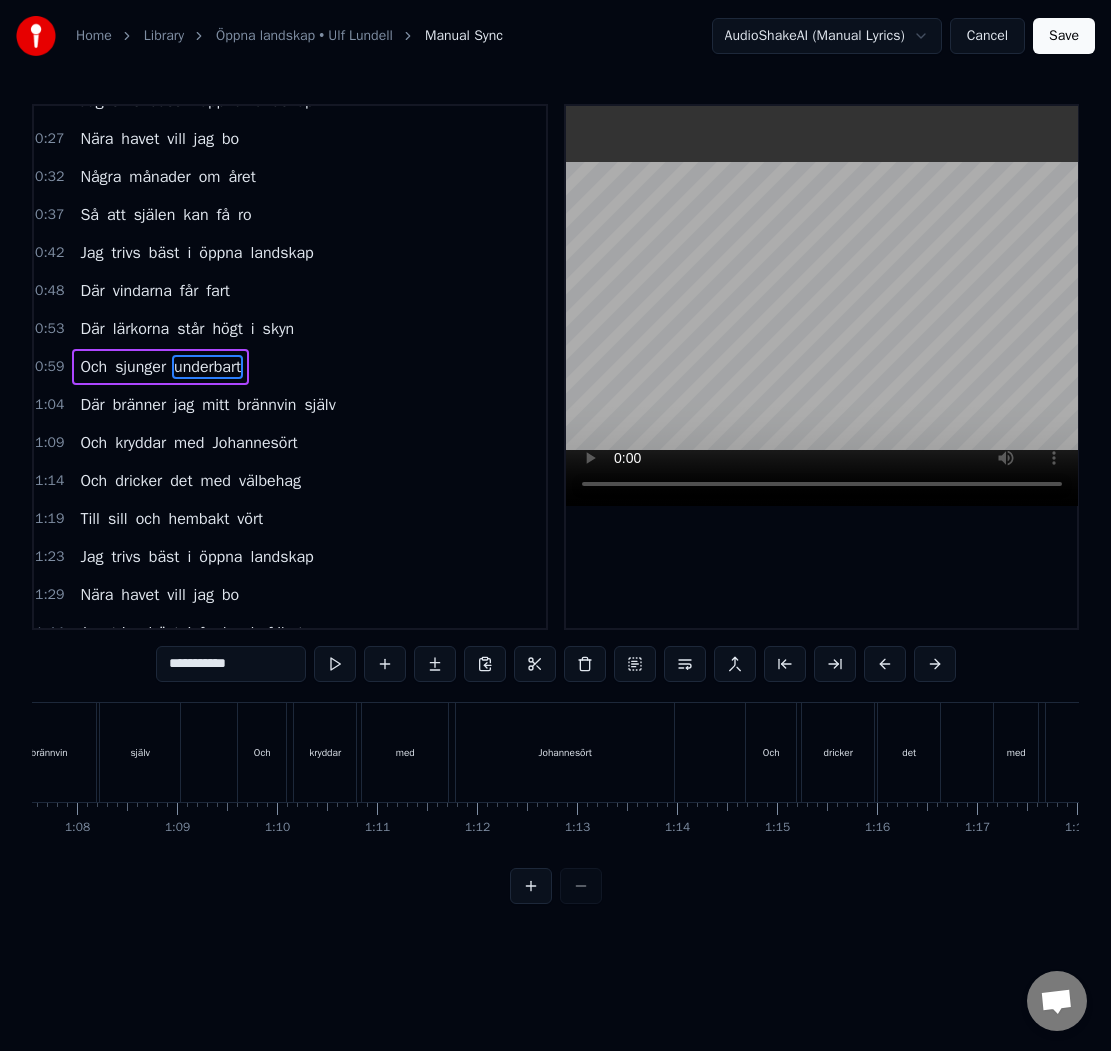 scroll, scrollTop: 25, scrollLeft: 0, axis: vertical 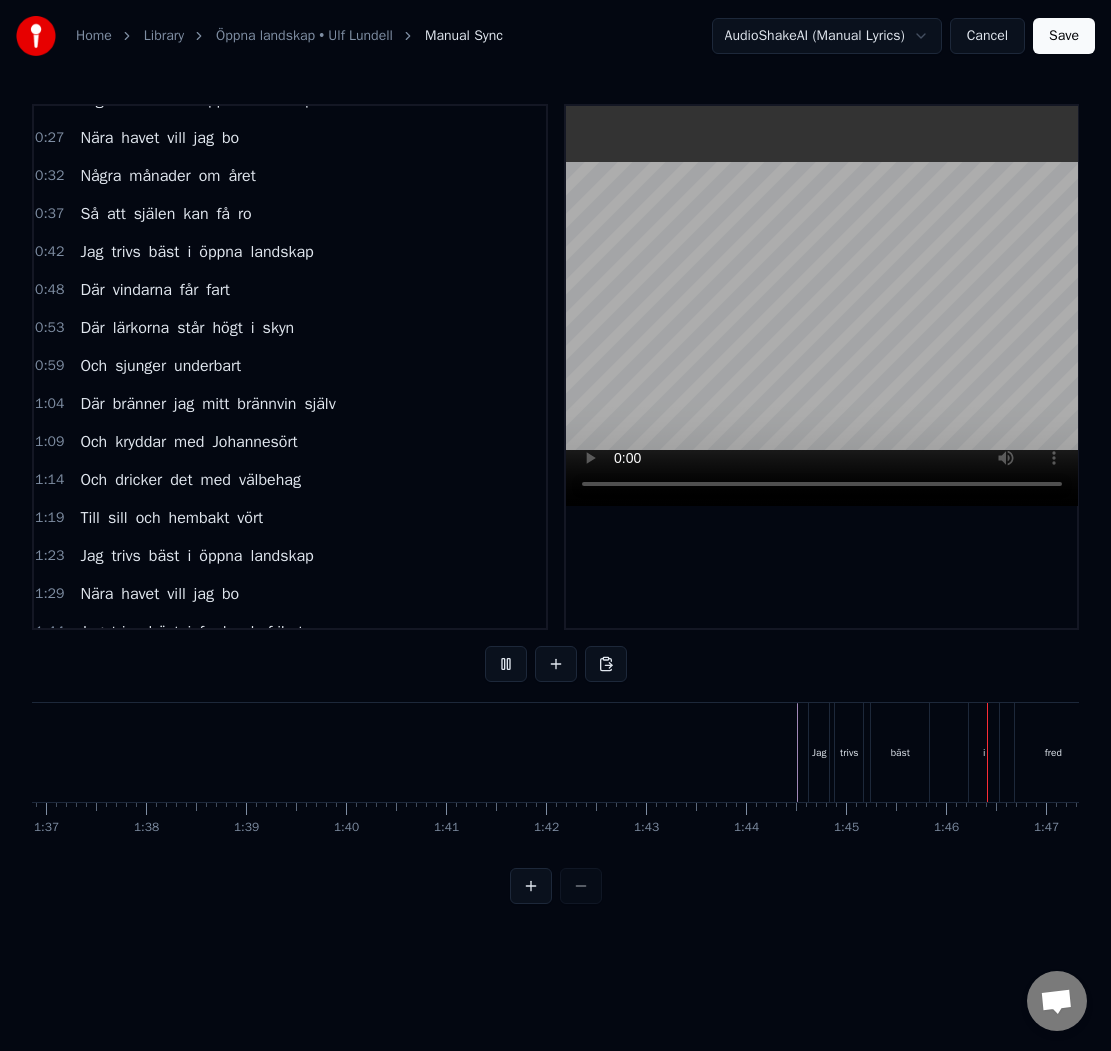click at bounding box center [4312, 752] 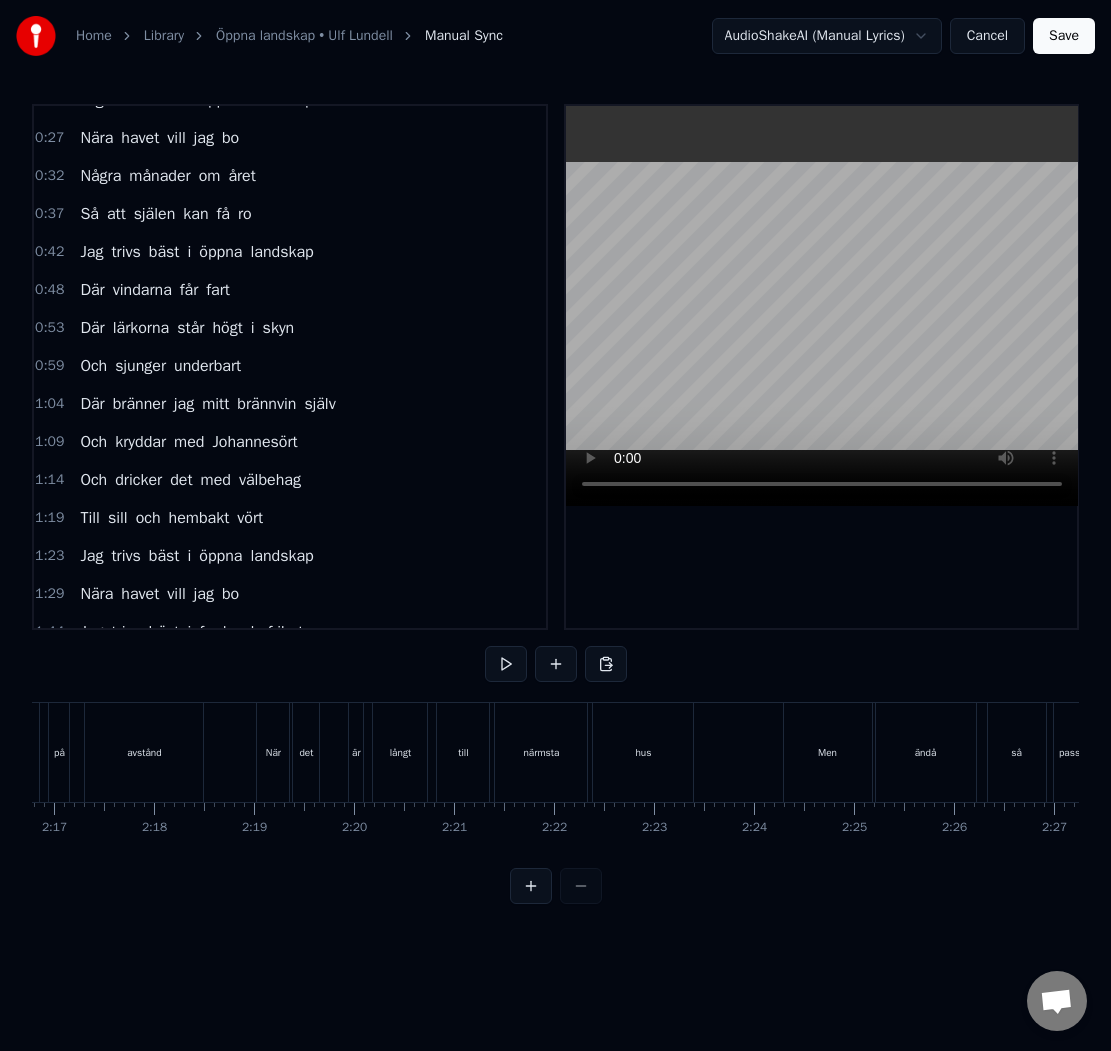 scroll, scrollTop: 0, scrollLeft: 13723, axis: horizontal 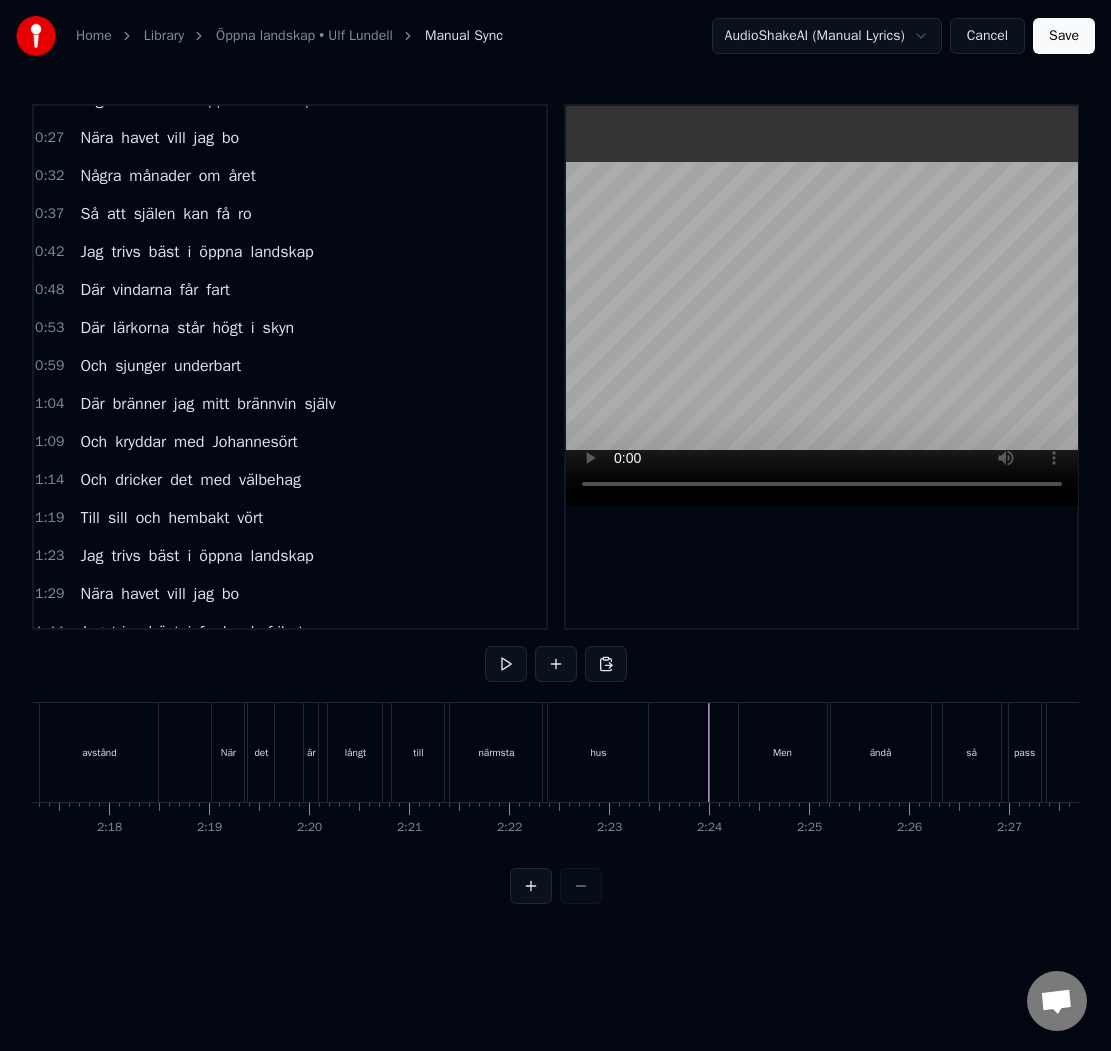 click at bounding box center [275, 752] 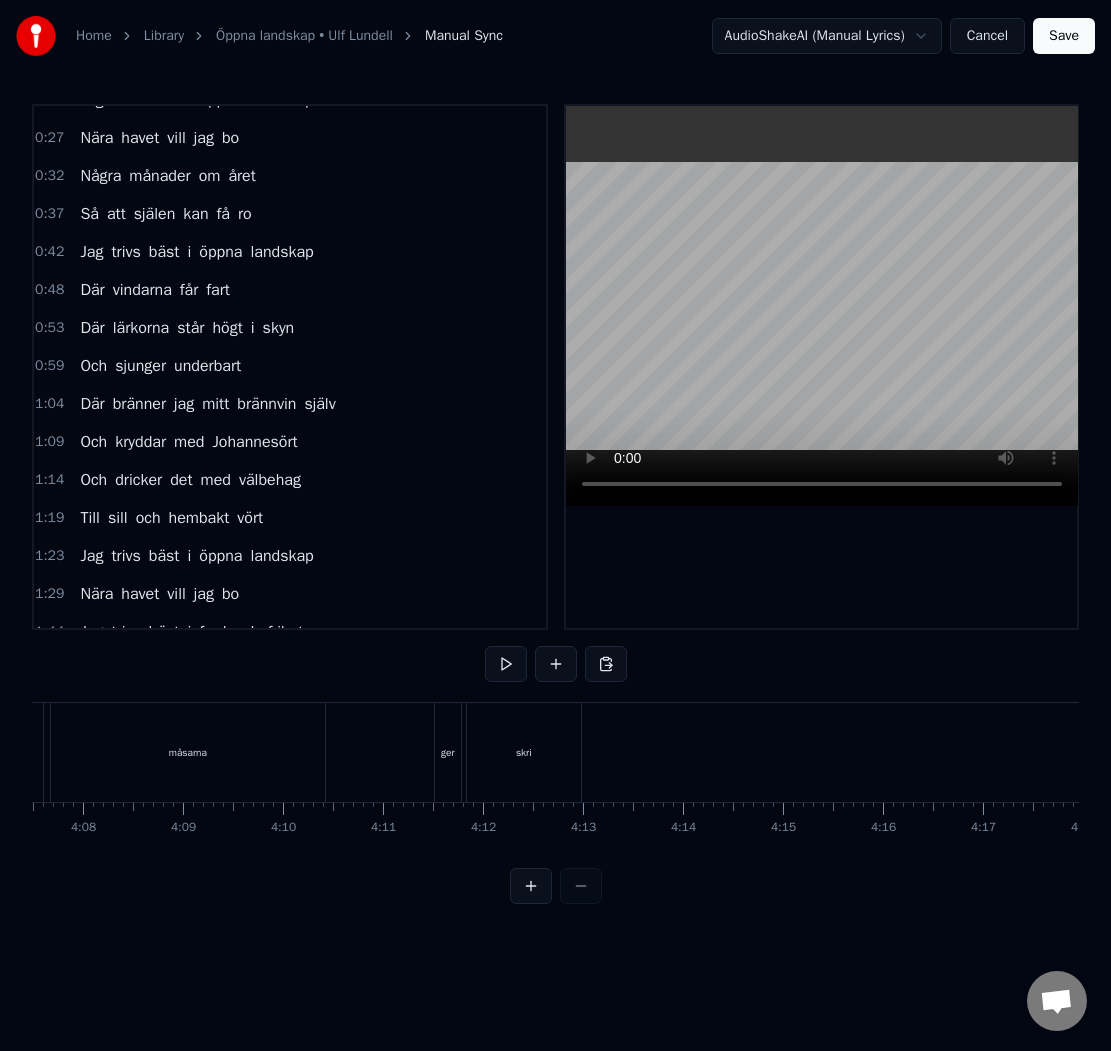 scroll, scrollTop: 0, scrollLeft: 24750, axis: horizontal 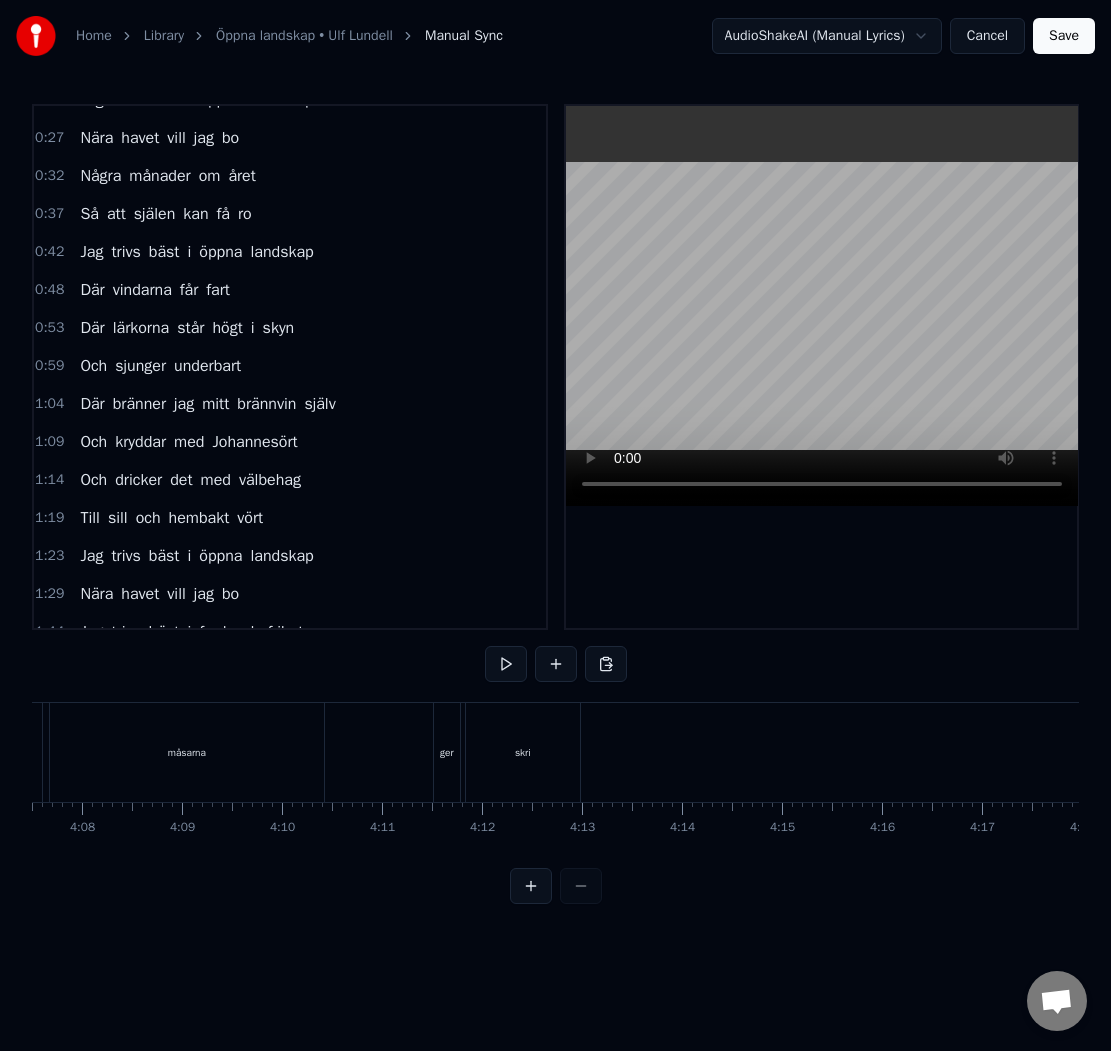 click on "måsarna" at bounding box center [187, 752] 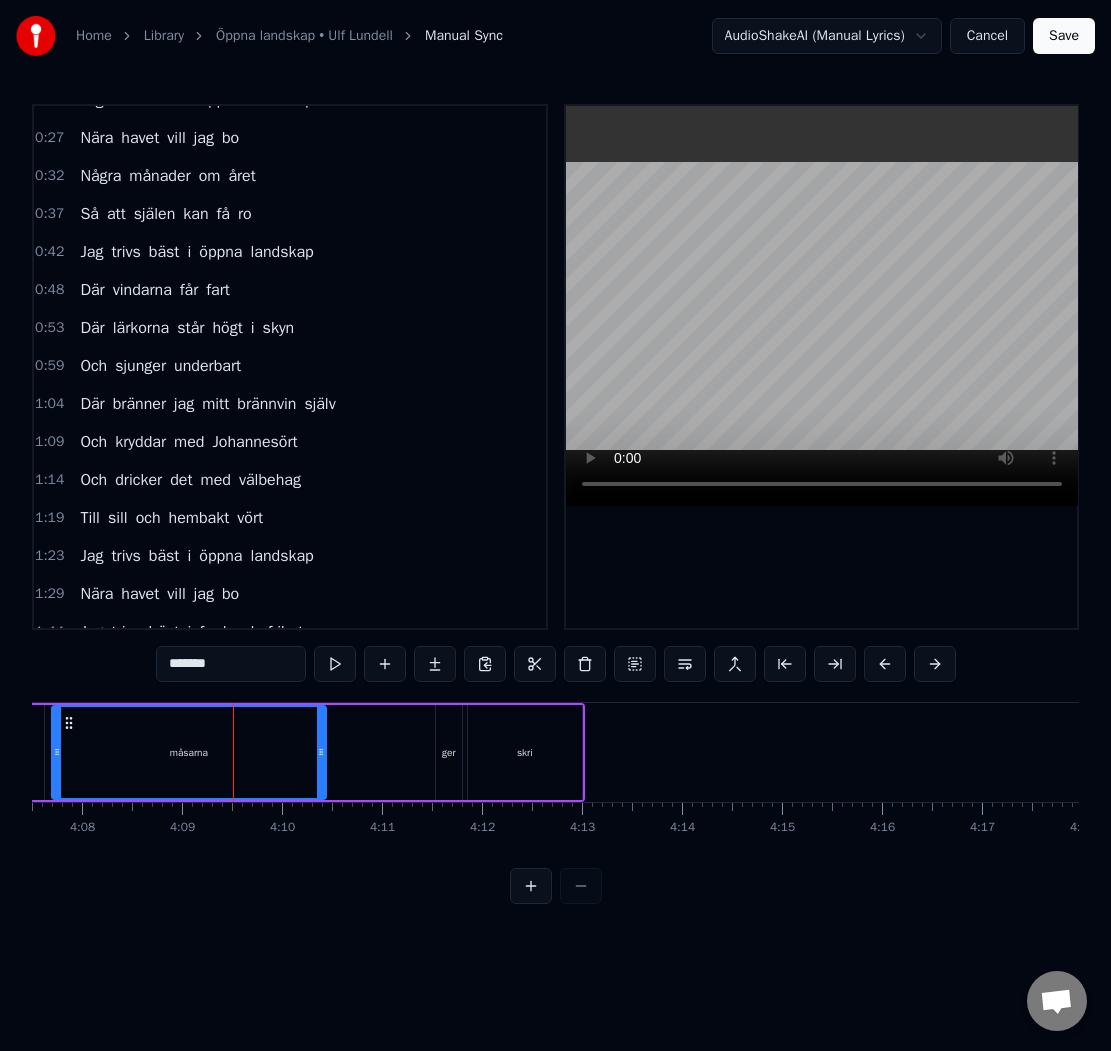 scroll, scrollTop: 56, scrollLeft: 0, axis: vertical 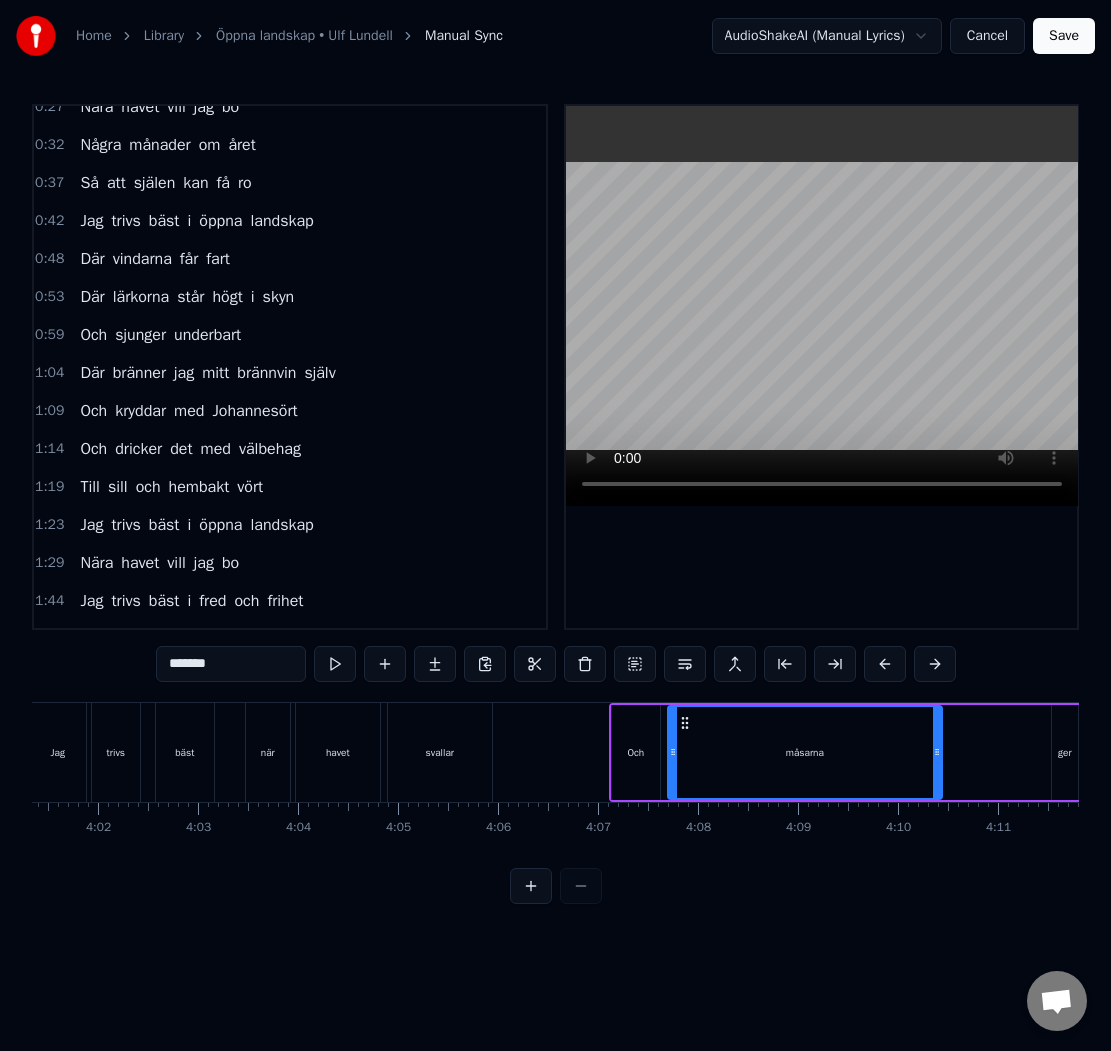 click on "måsarna" at bounding box center [805, 752] 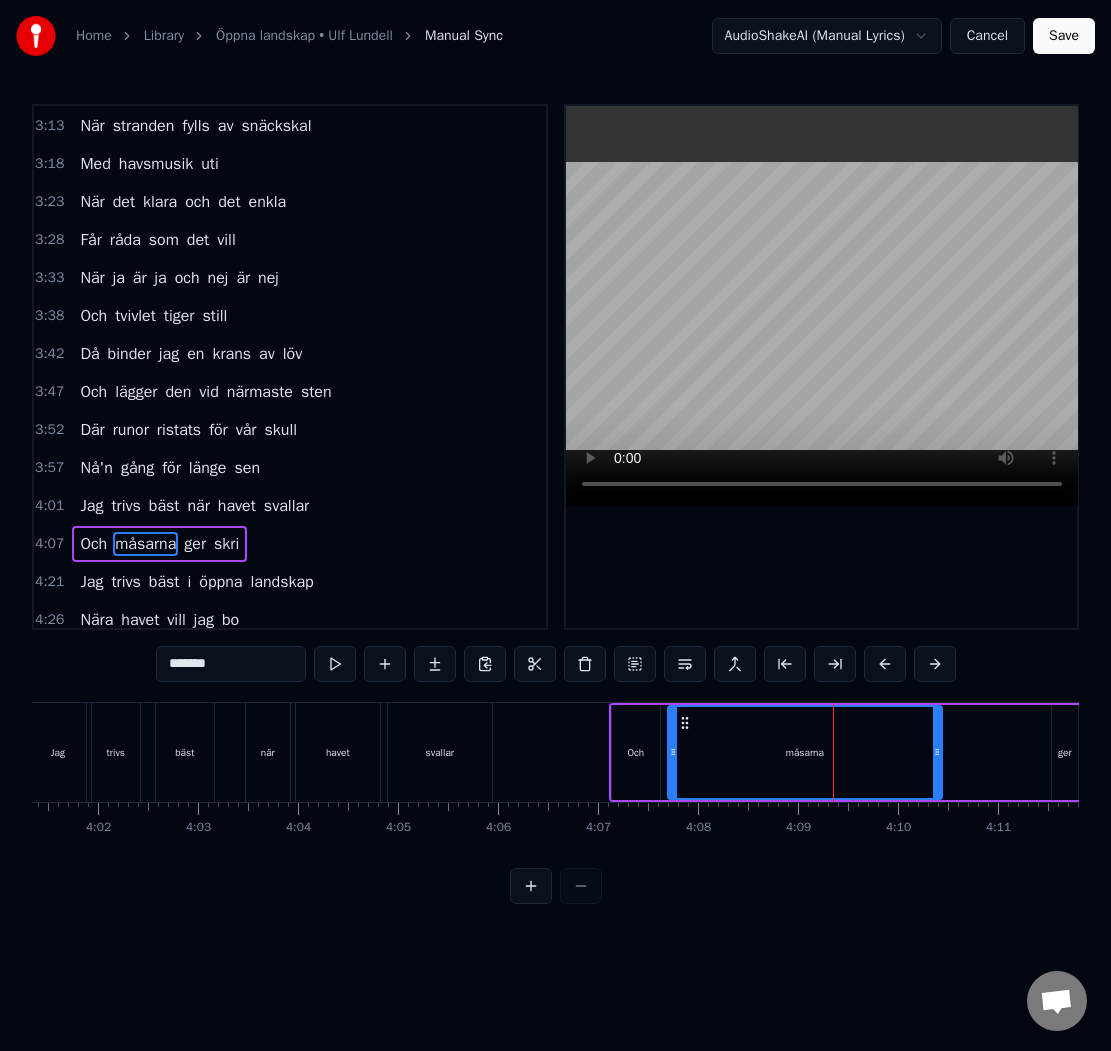 scroll, scrollTop: 1150, scrollLeft: 0, axis: vertical 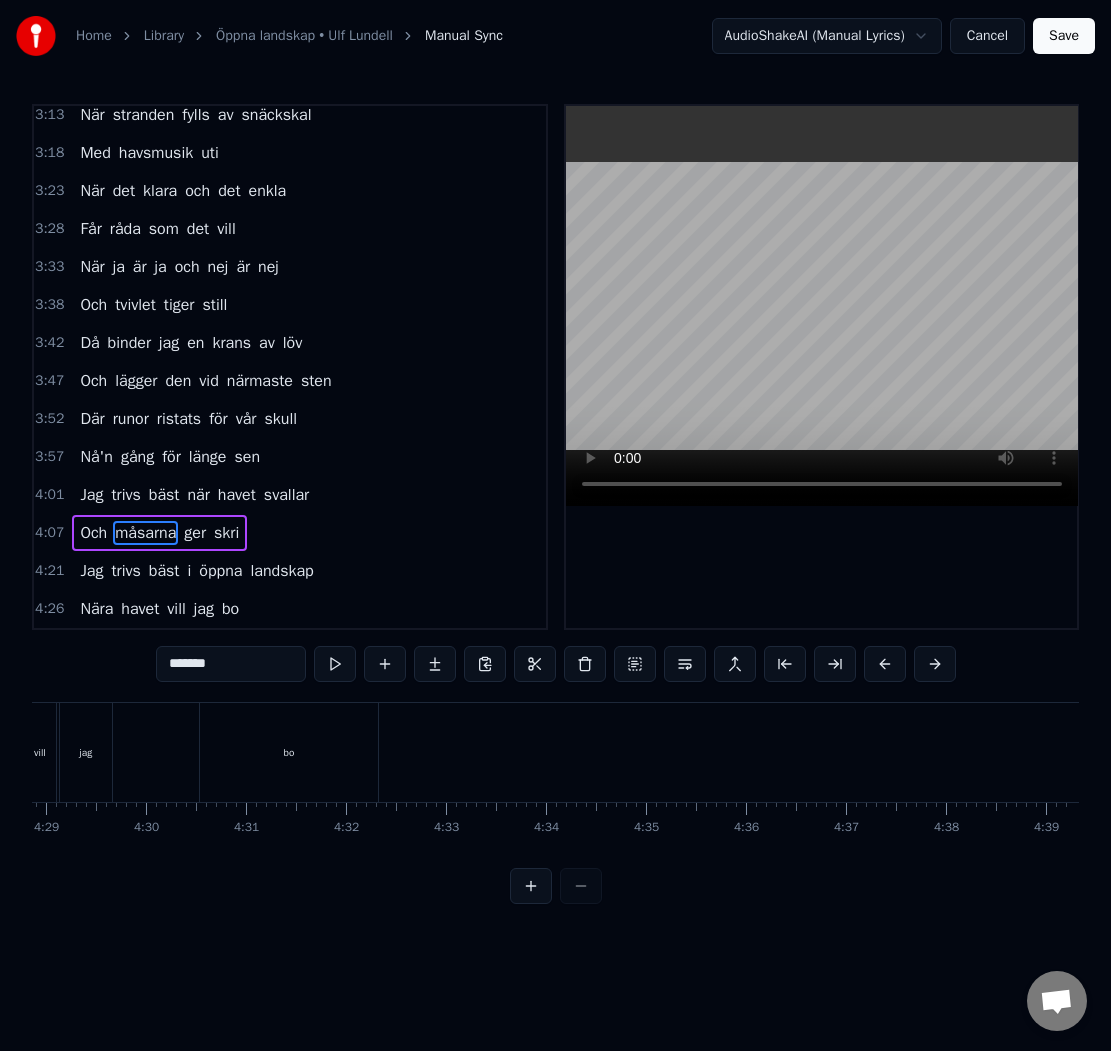 click on "Save" at bounding box center (1064, 36) 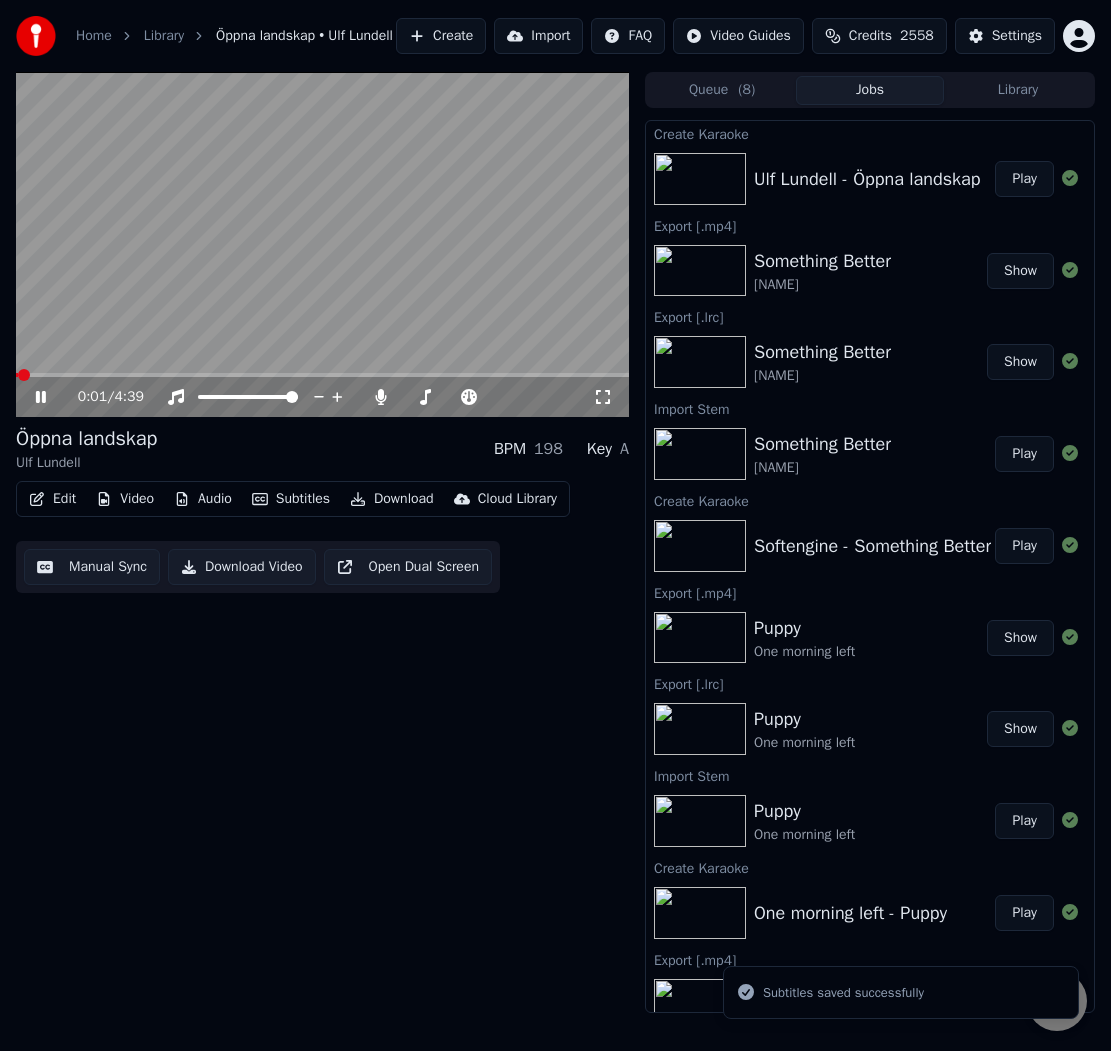 click at bounding box center (322, 244) 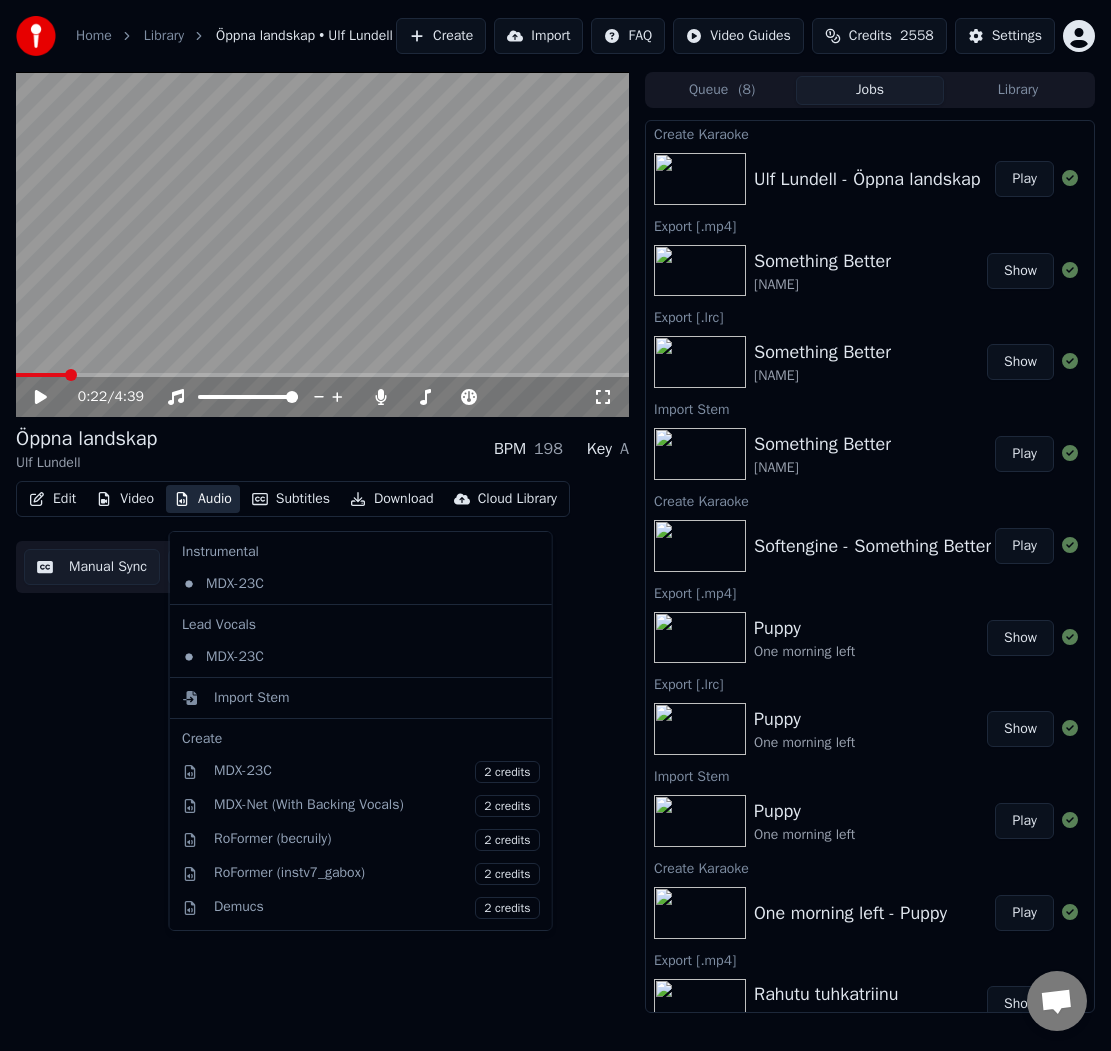 click on "Audio" at bounding box center [203, 499] 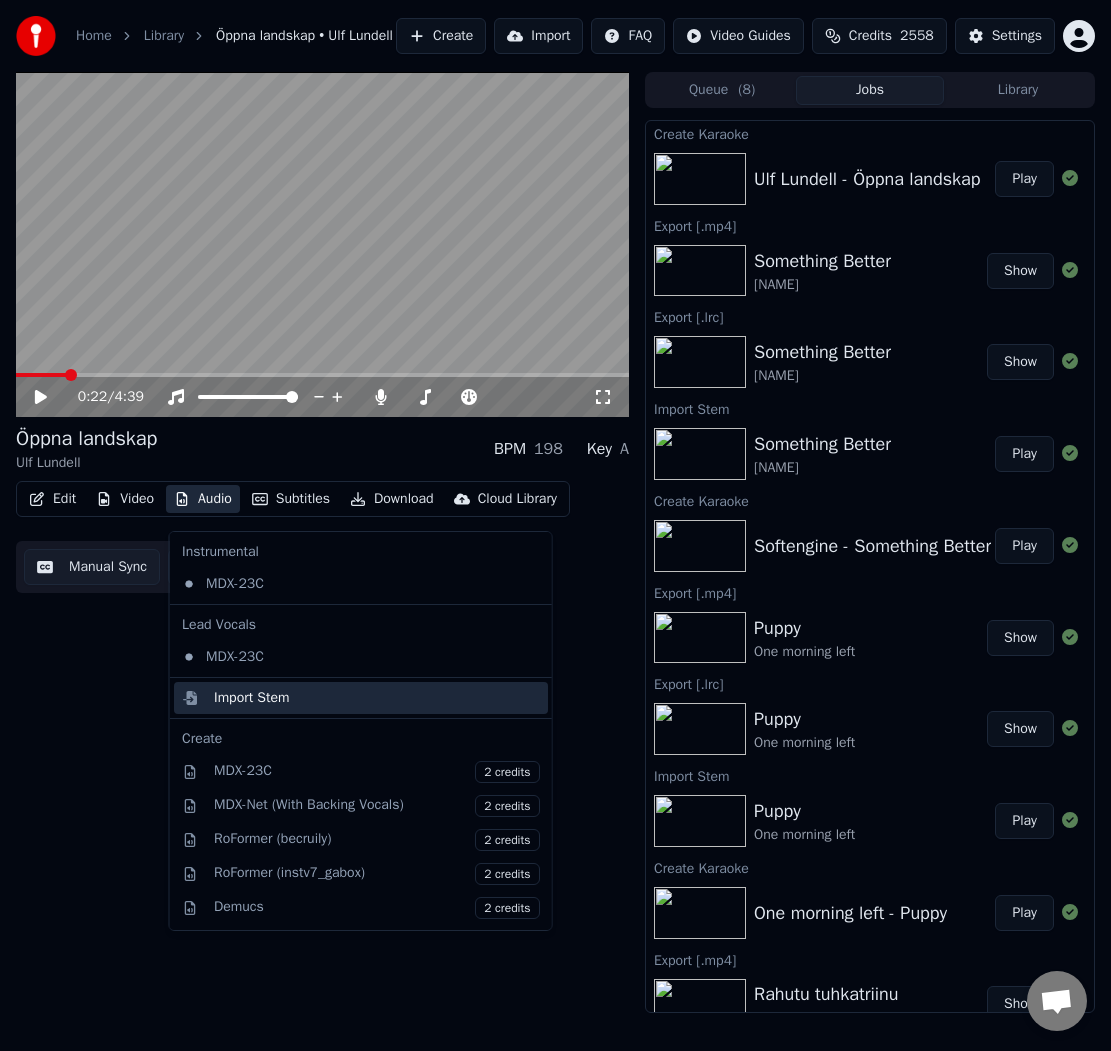 click on "Import Stem" at bounding box center (252, 698) 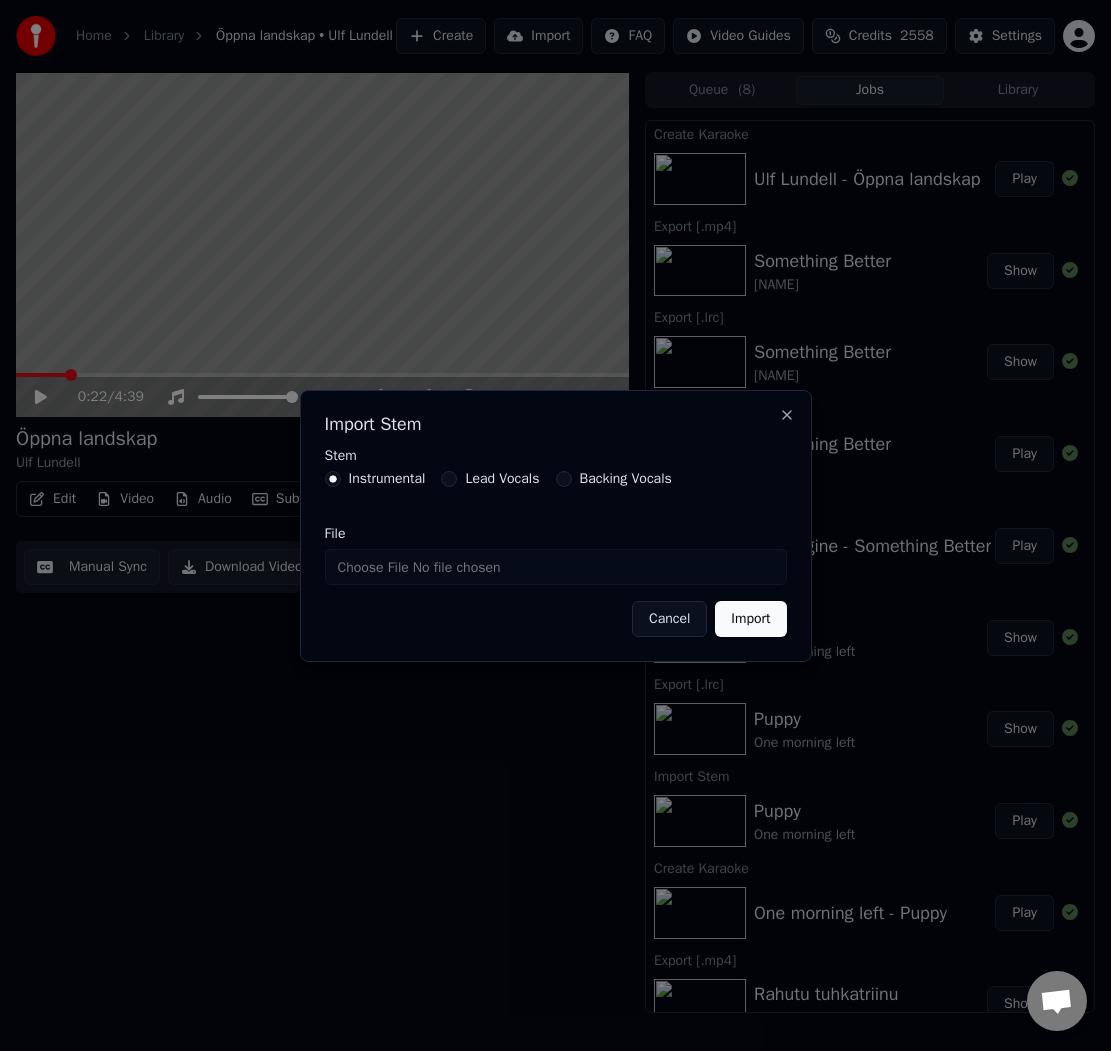 click on "File" at bounding box center (556, 567) 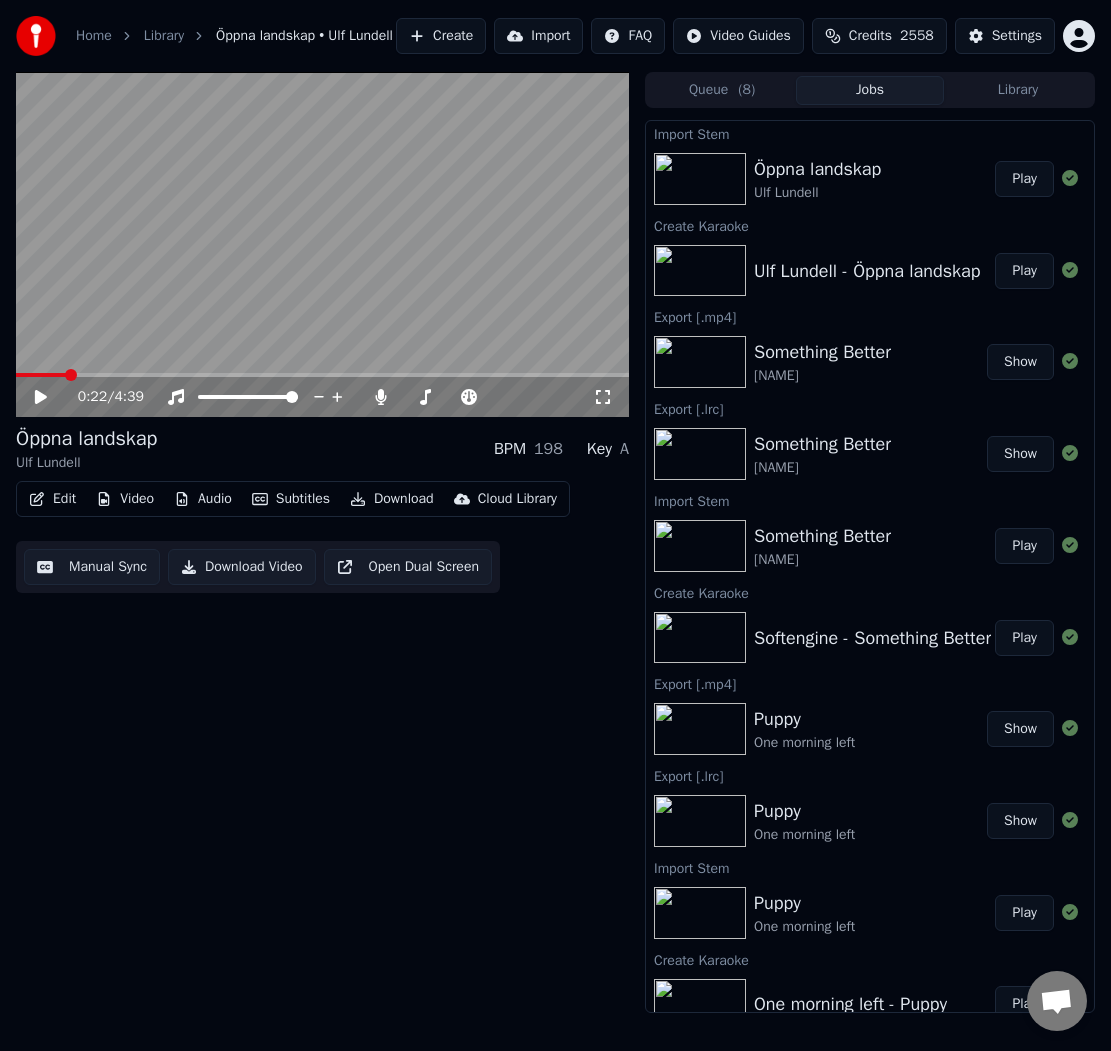 click on "Audio" at bounding box center [203, 499] 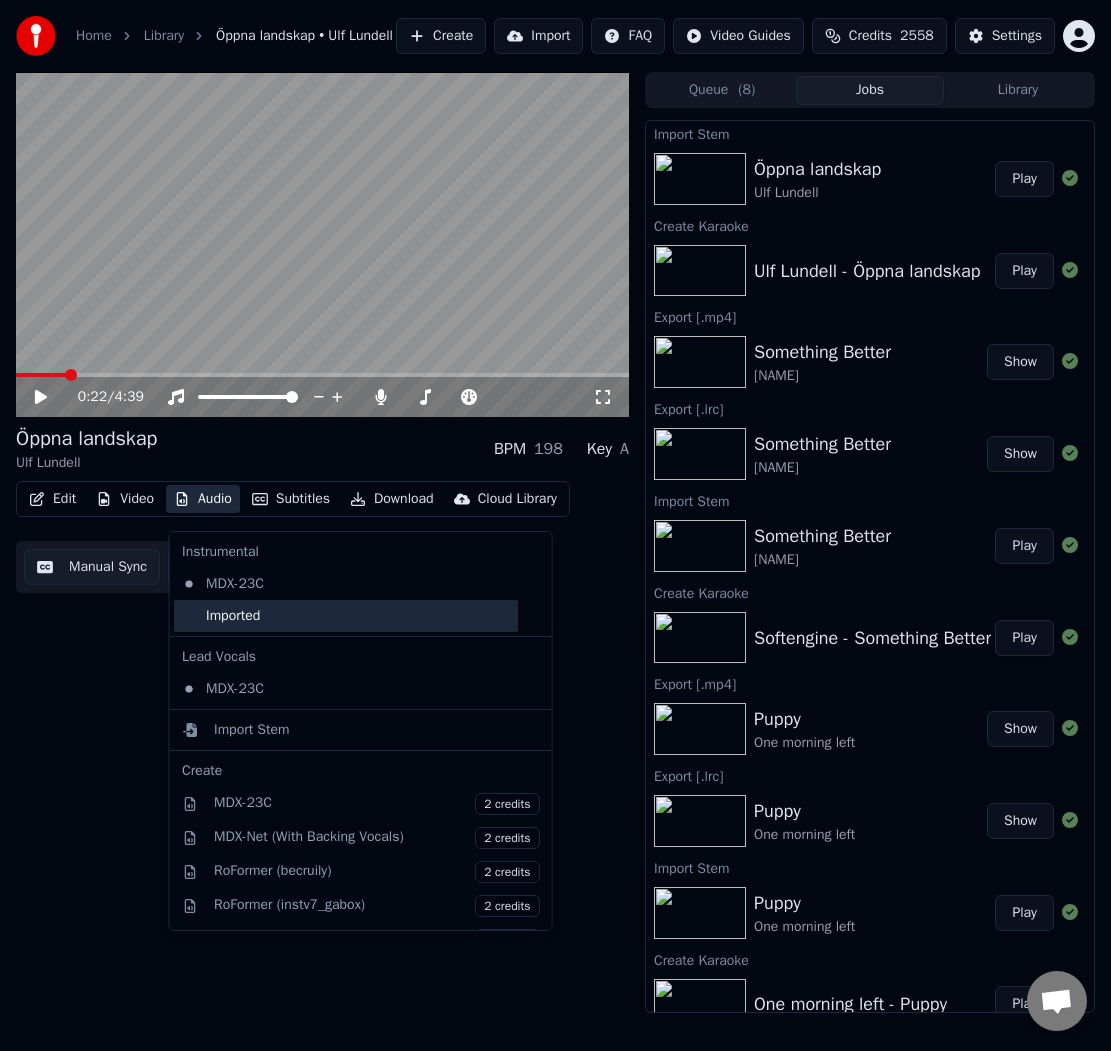 click on "Imported" at bounding box center (346, 616) 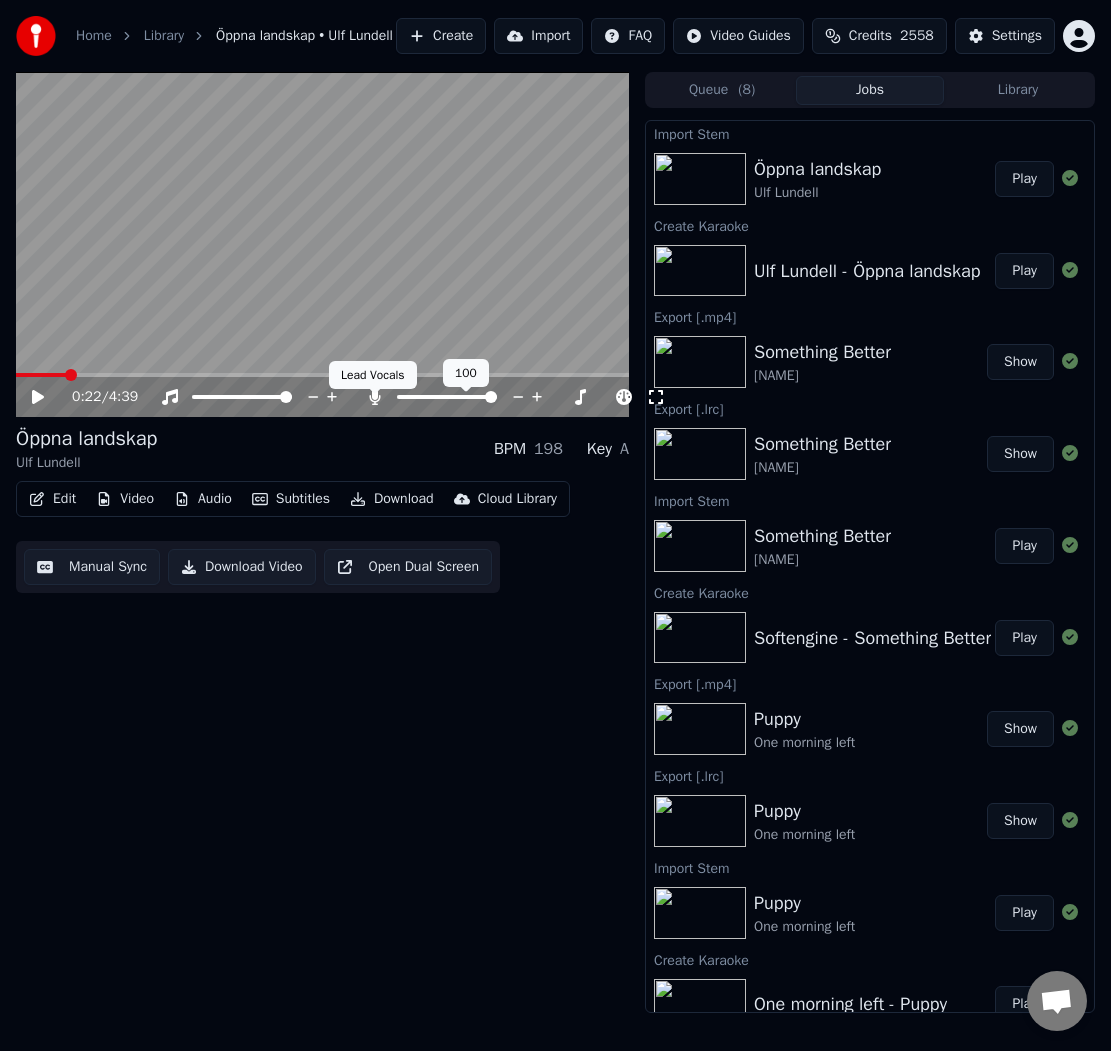 click 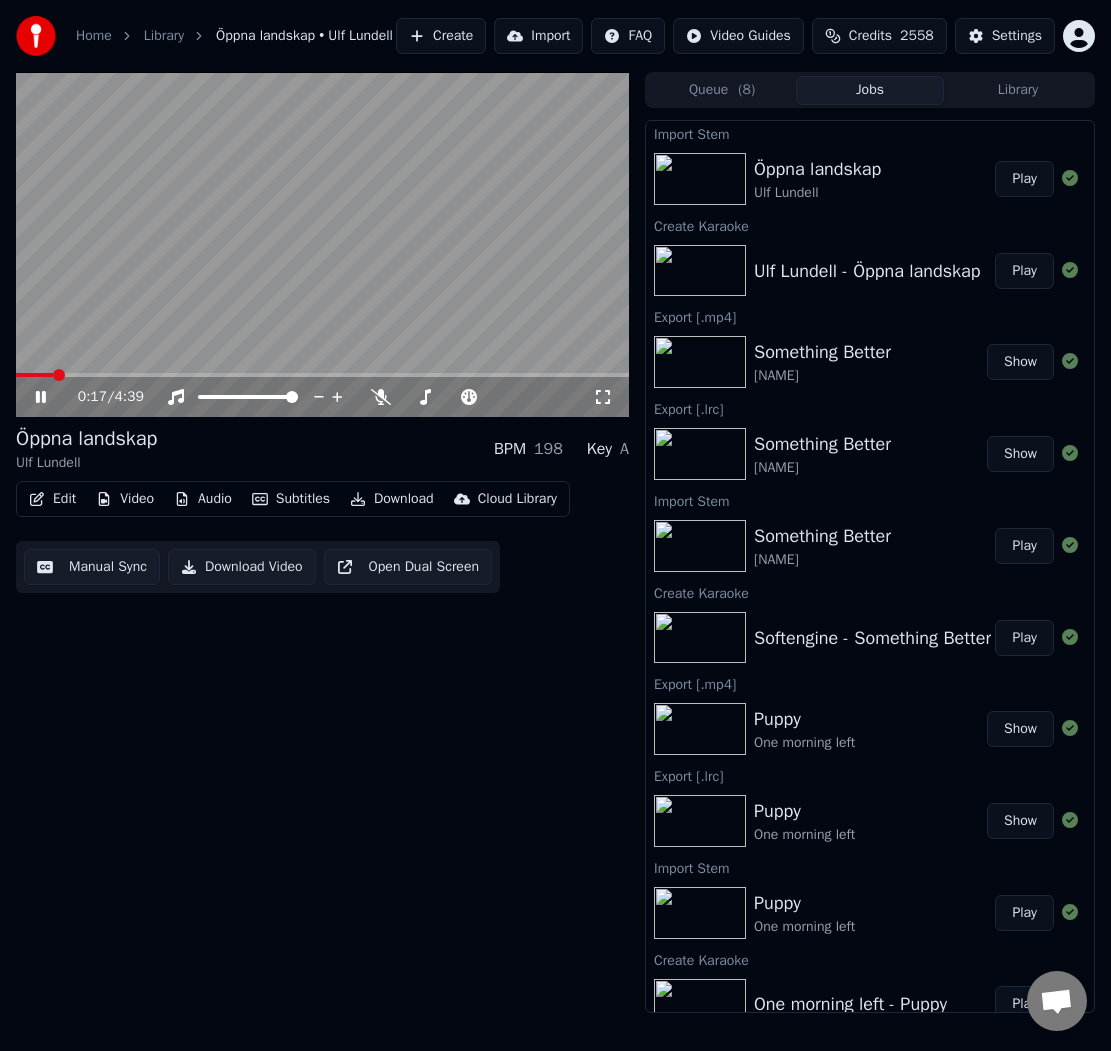 click at bounding box center (59, 375) 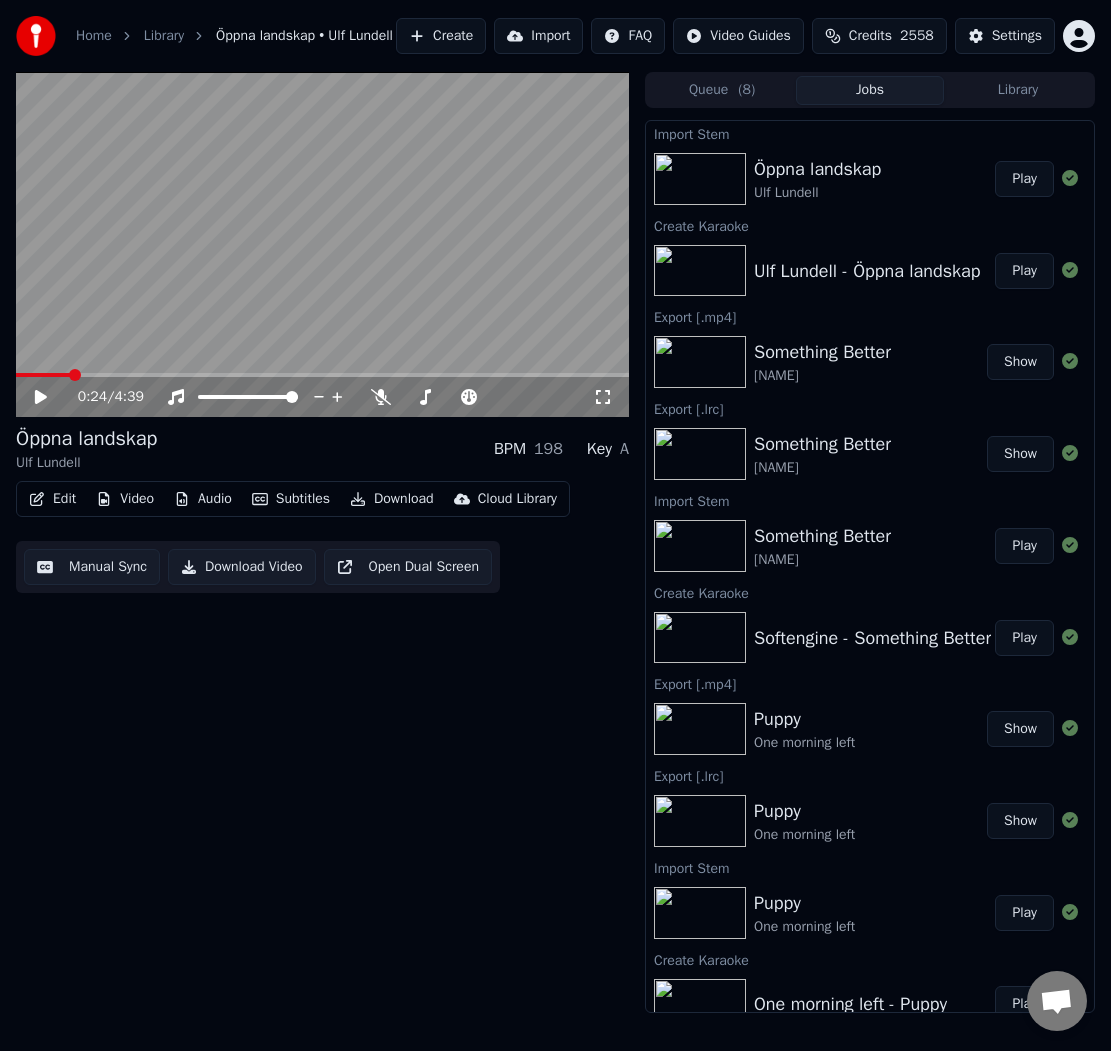 click on "Manual Sync" at bounding box center (92, 567) 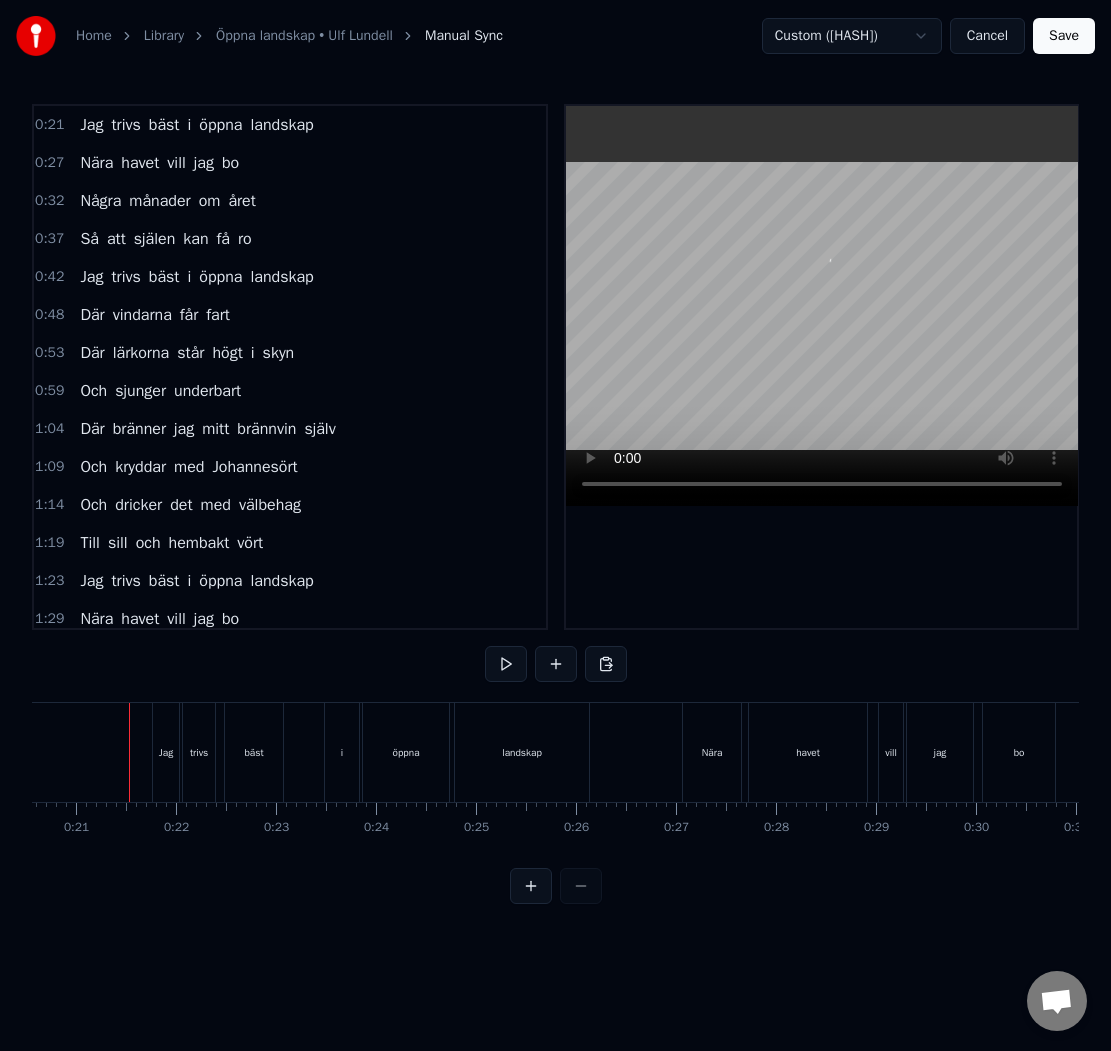 scroll, scrollTop: 0, scrollLeft: 2053, axis: horizontal 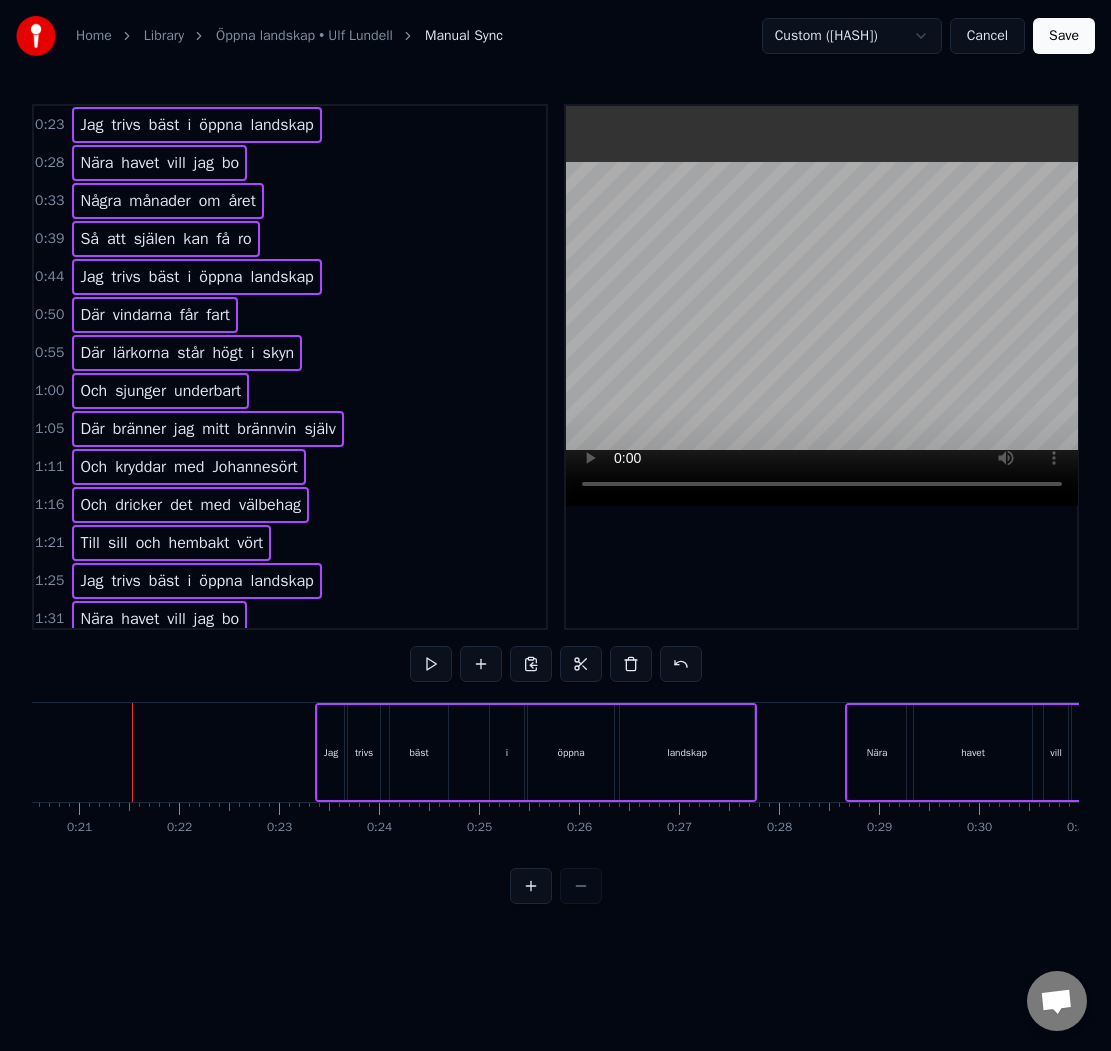 click at bounding box center (11945, 752) 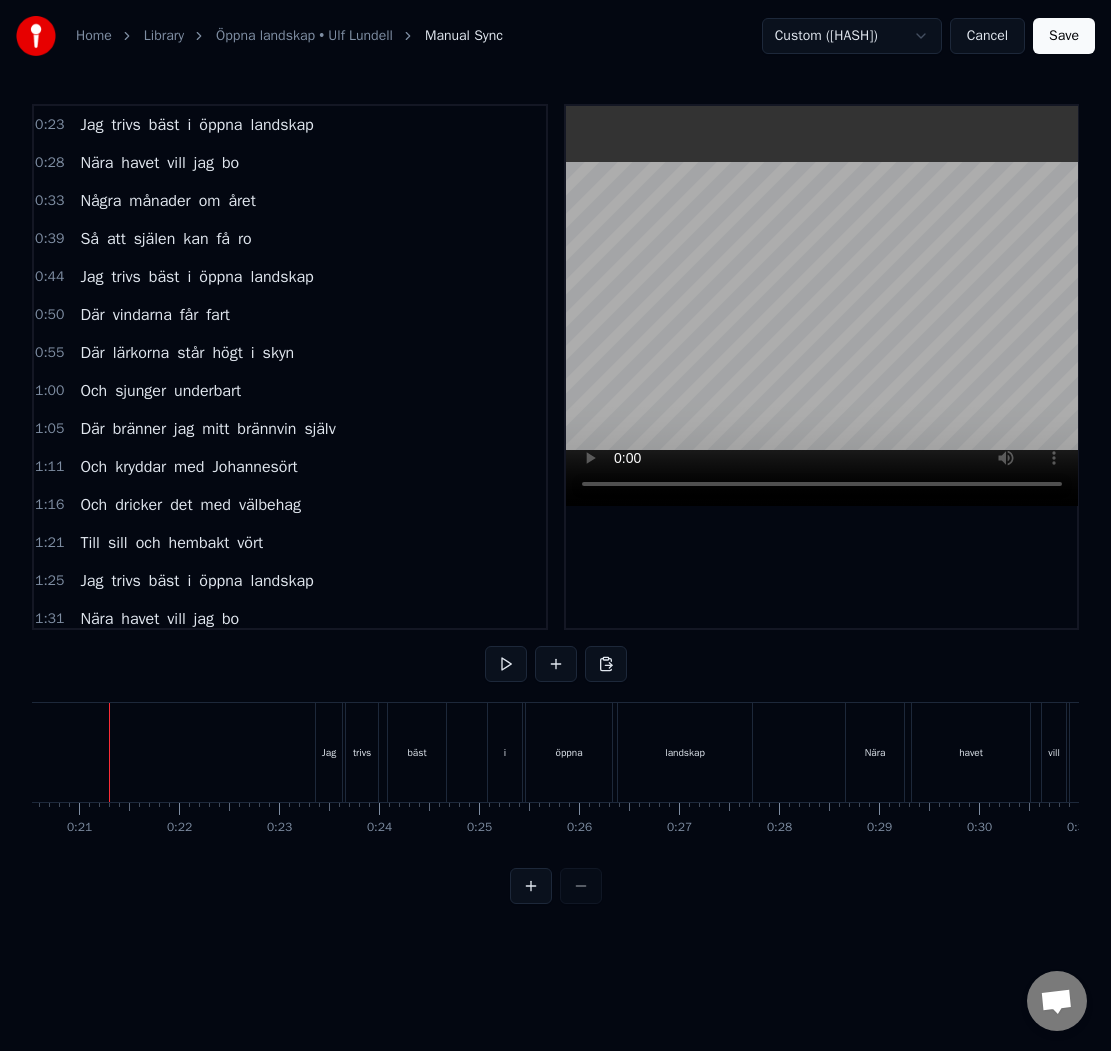 scroll, scrollTop: 0, scrollLeft: 2030, axis: horizontal 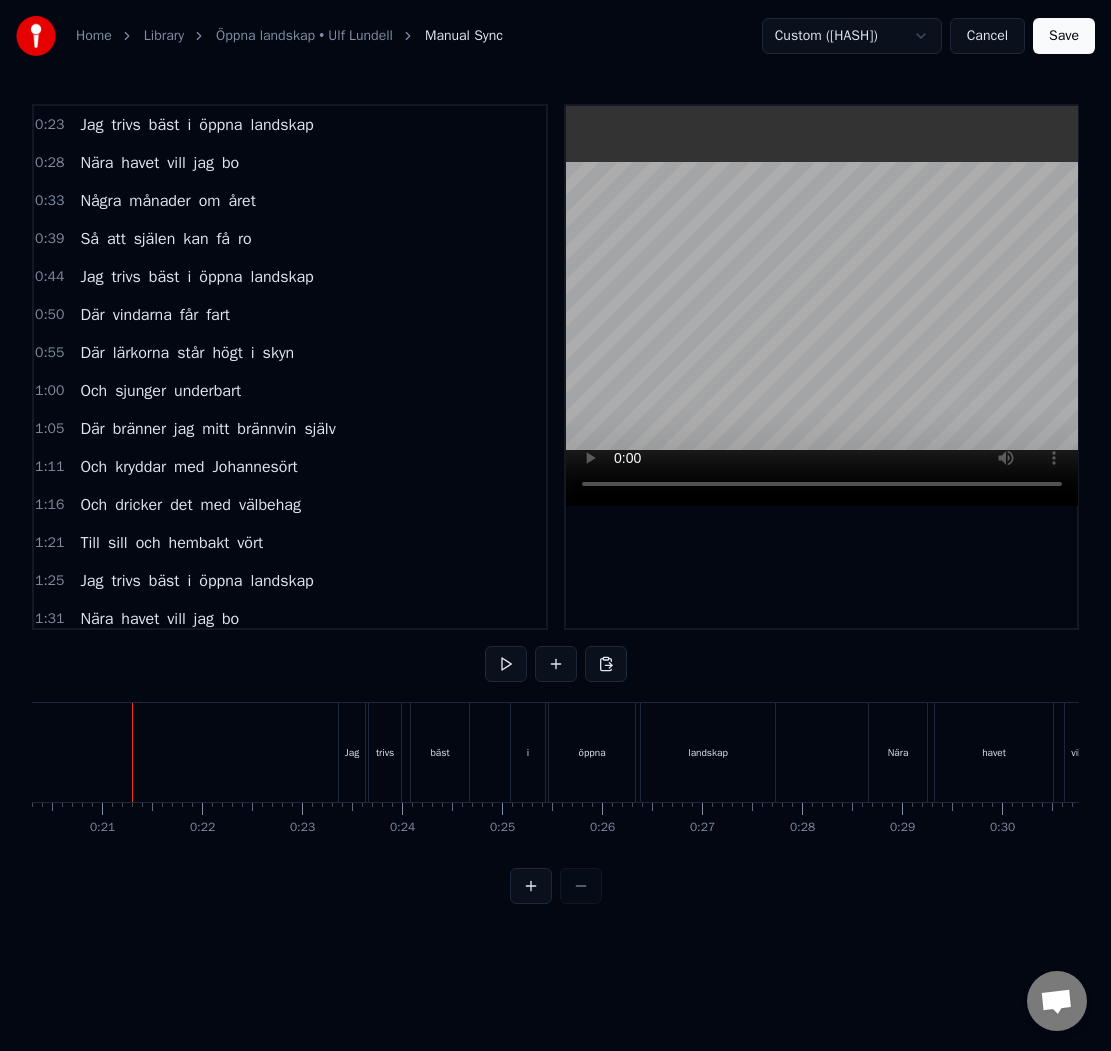 click on "Save" at bounding box center [1064, 36] 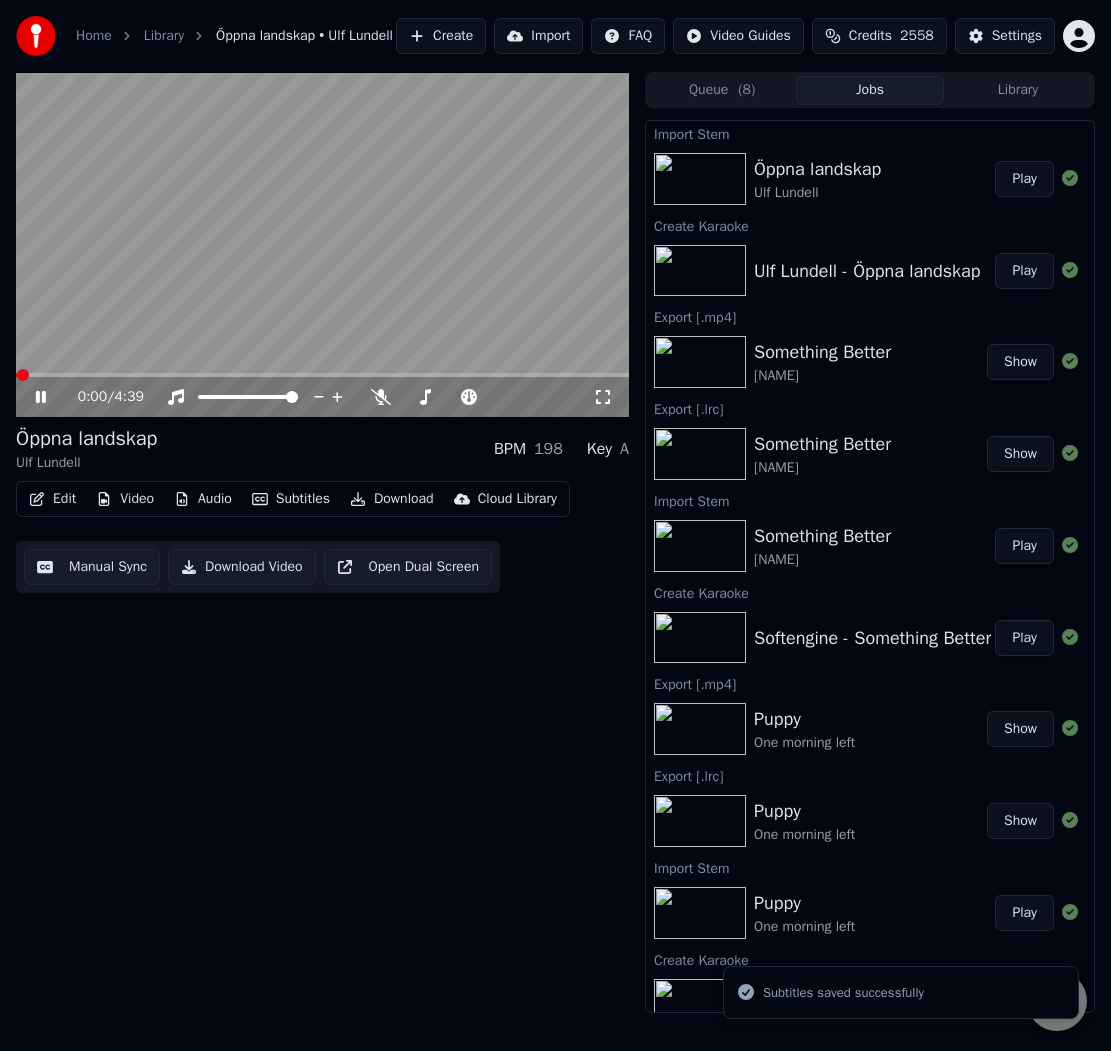 click on "Ulf Lundell" at bounding box center (86, 463) 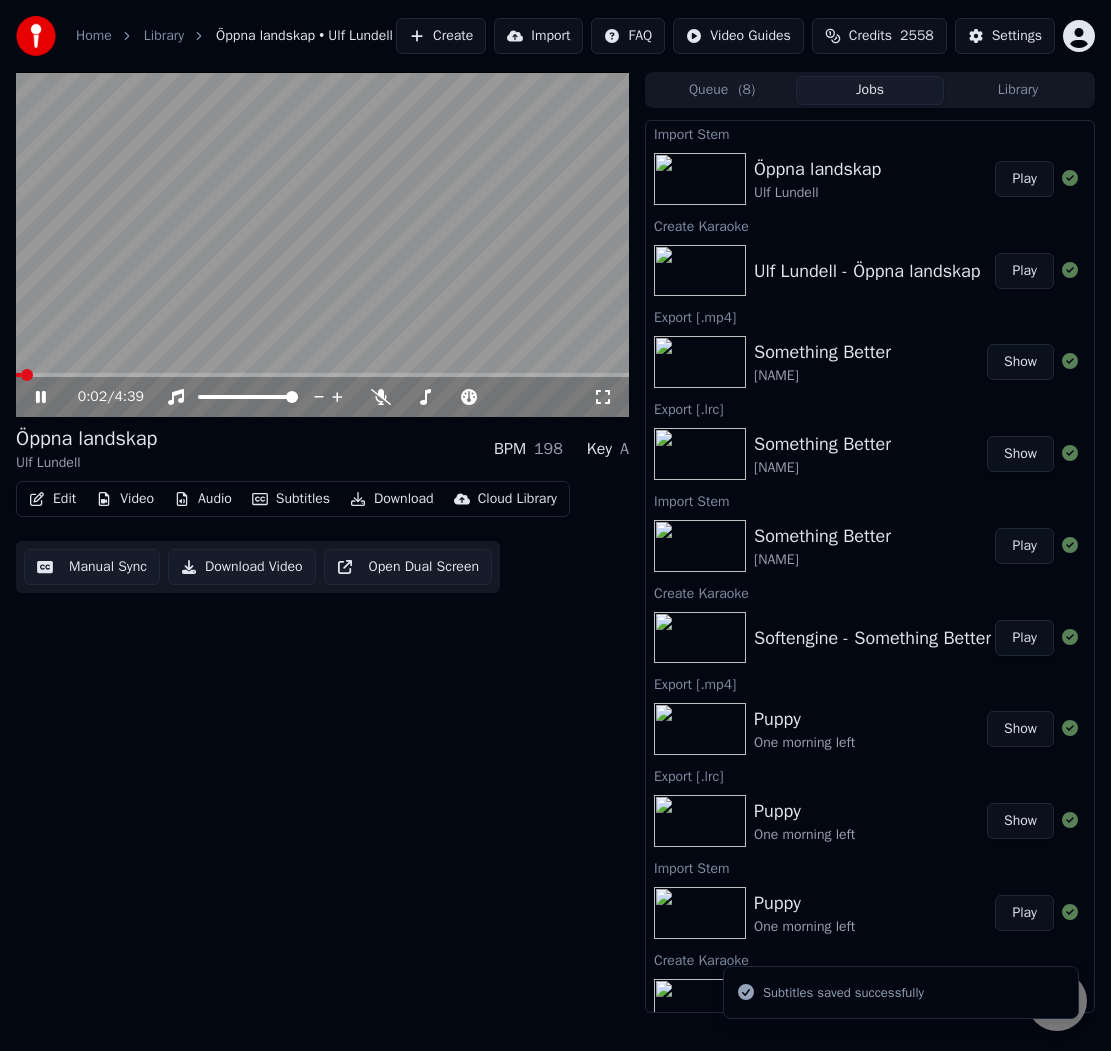 click at bounding box center [322, 375] 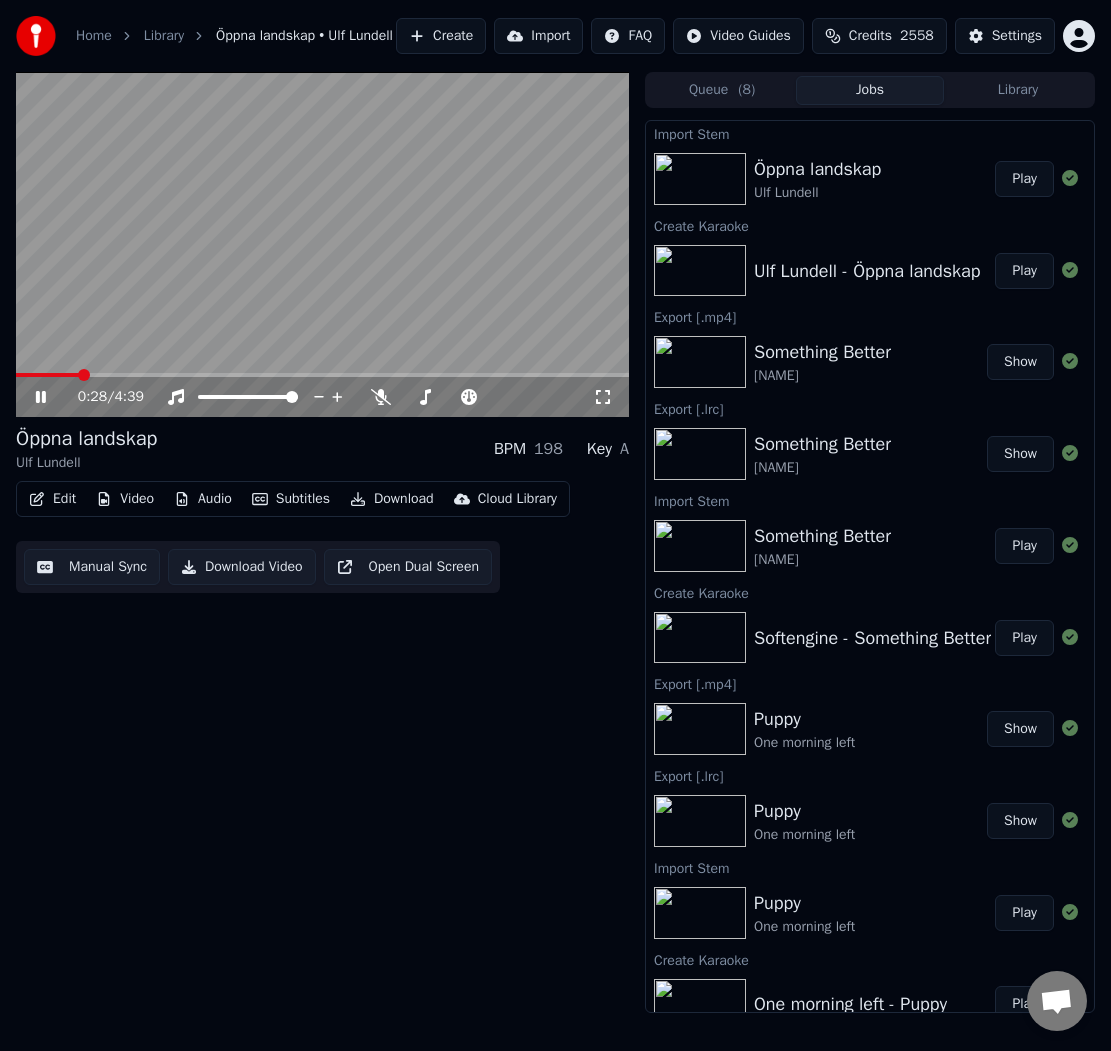 click at bounding box center [48, 375] 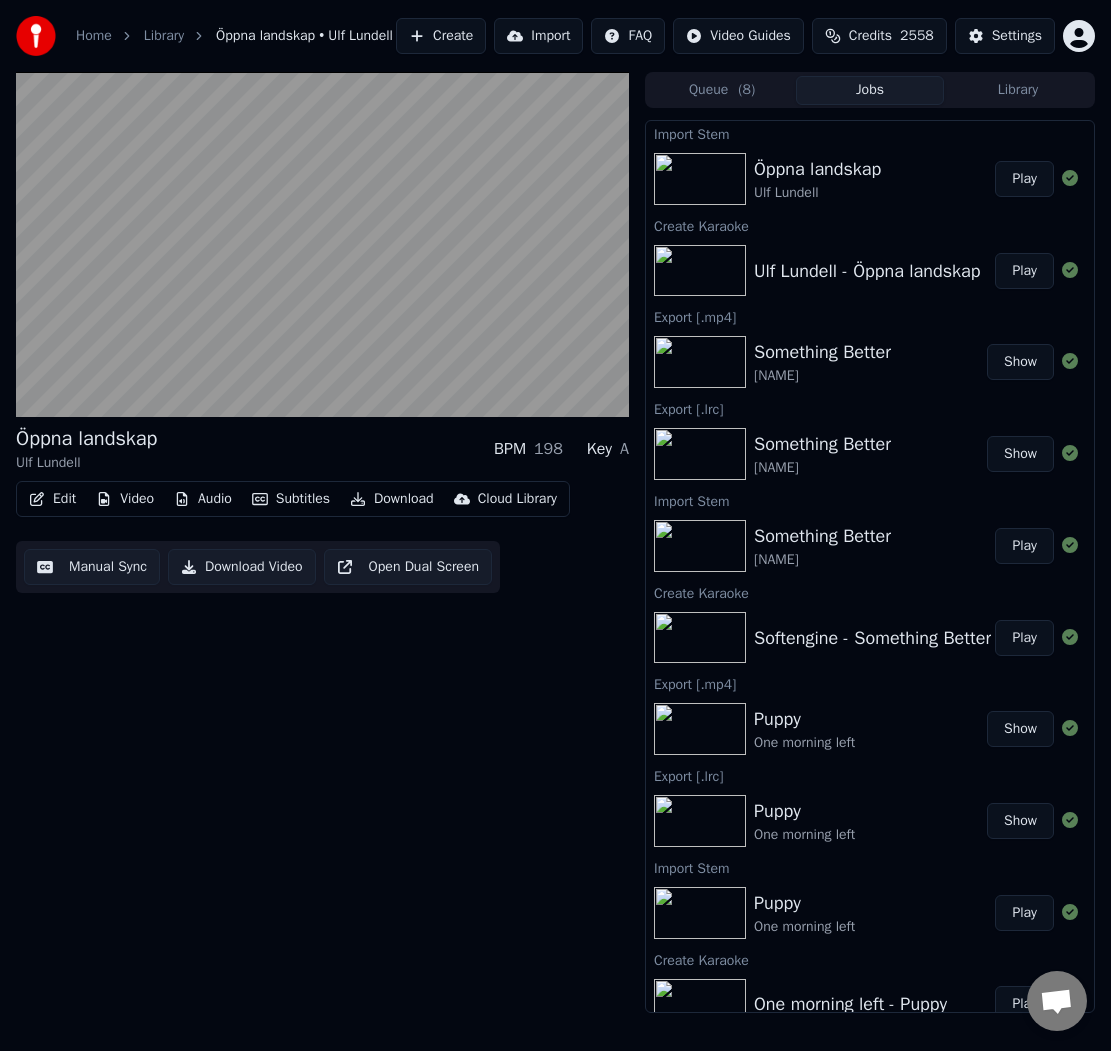 click on "Manual Sync" at bounding box center [92, 567] 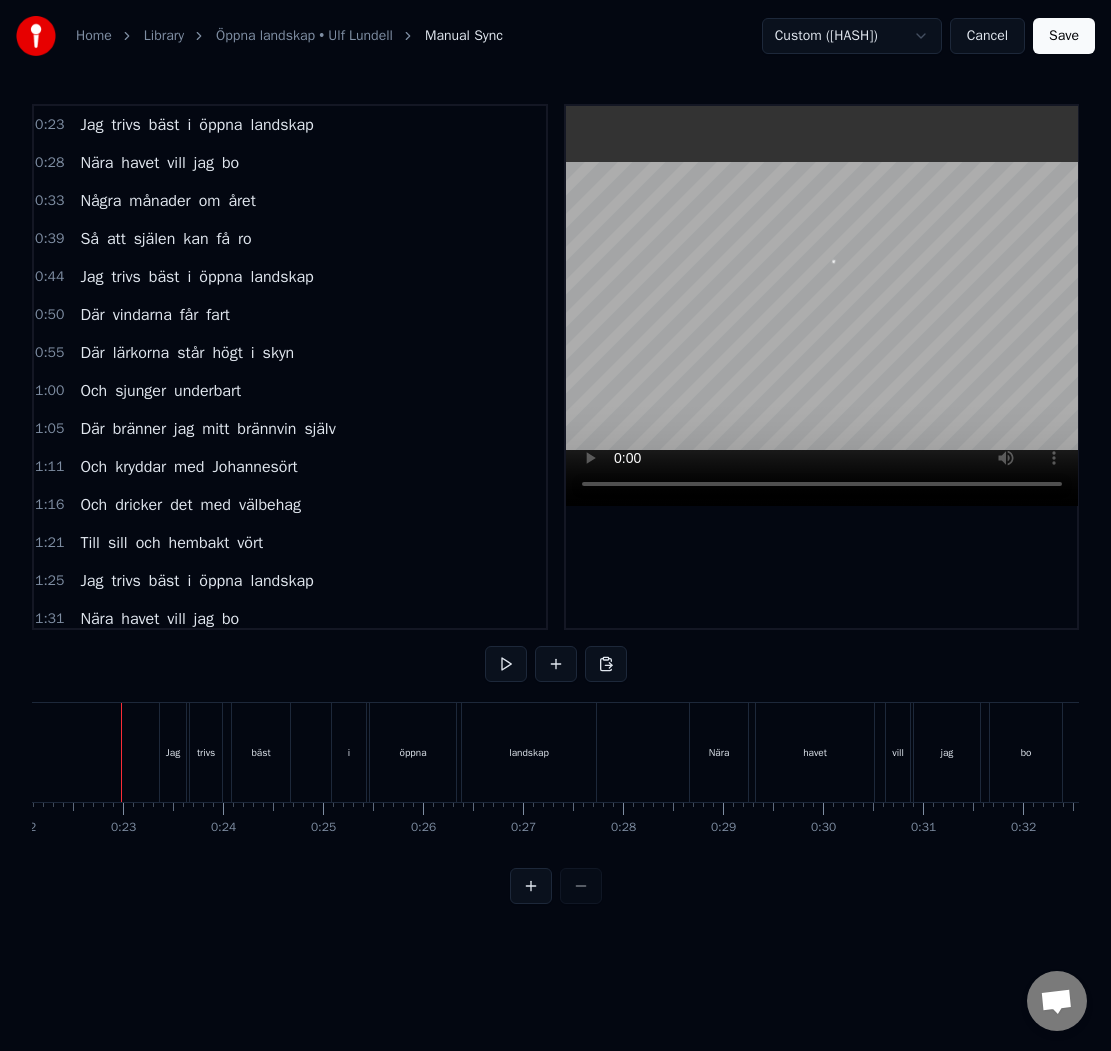 scroll, scrollTop: 0, scrollLeft: 2198, axis: horizontal 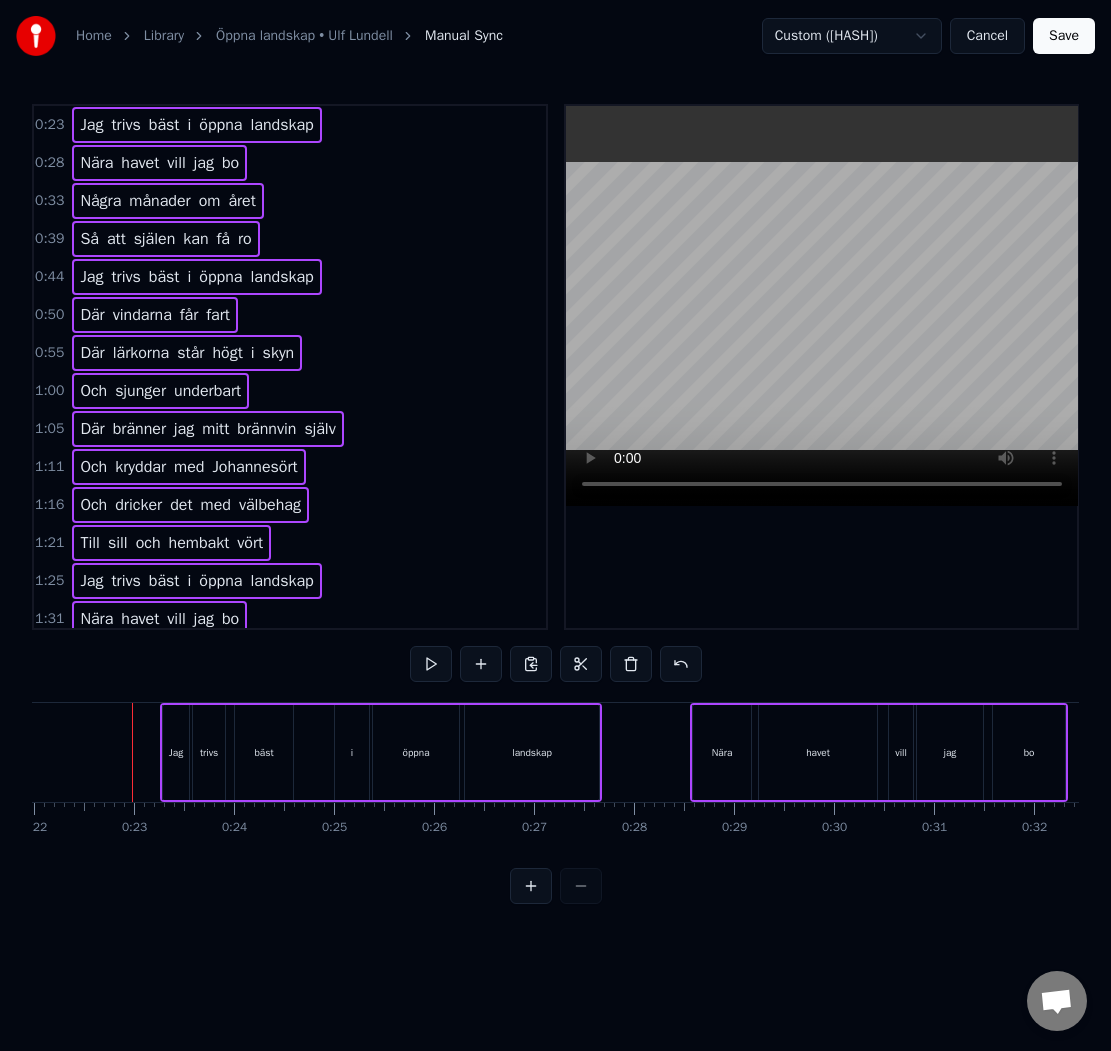 click at bounding box center [11800, 752] 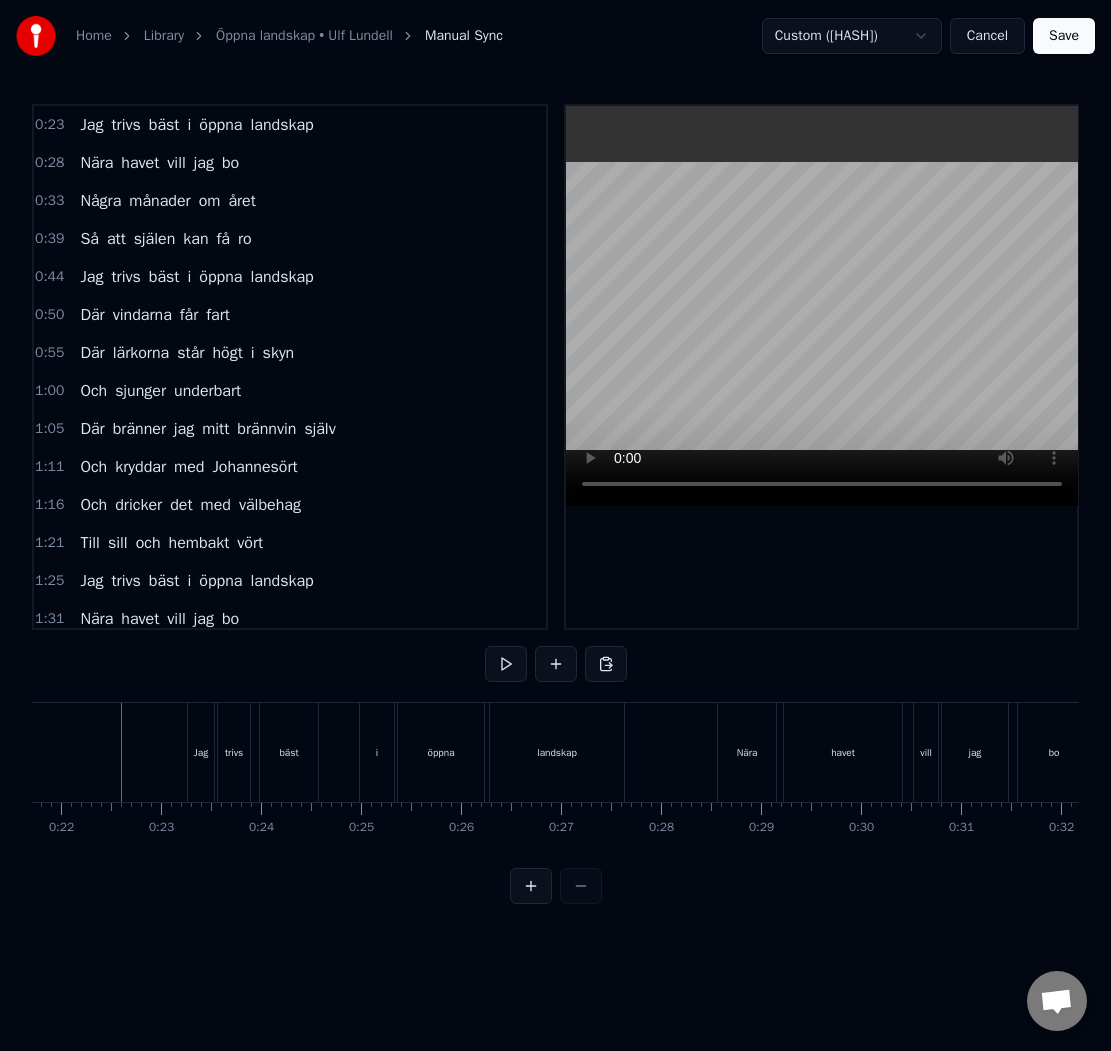 scroll, scrollTop: 0, scrollLeft: 2160, axis: horizontal 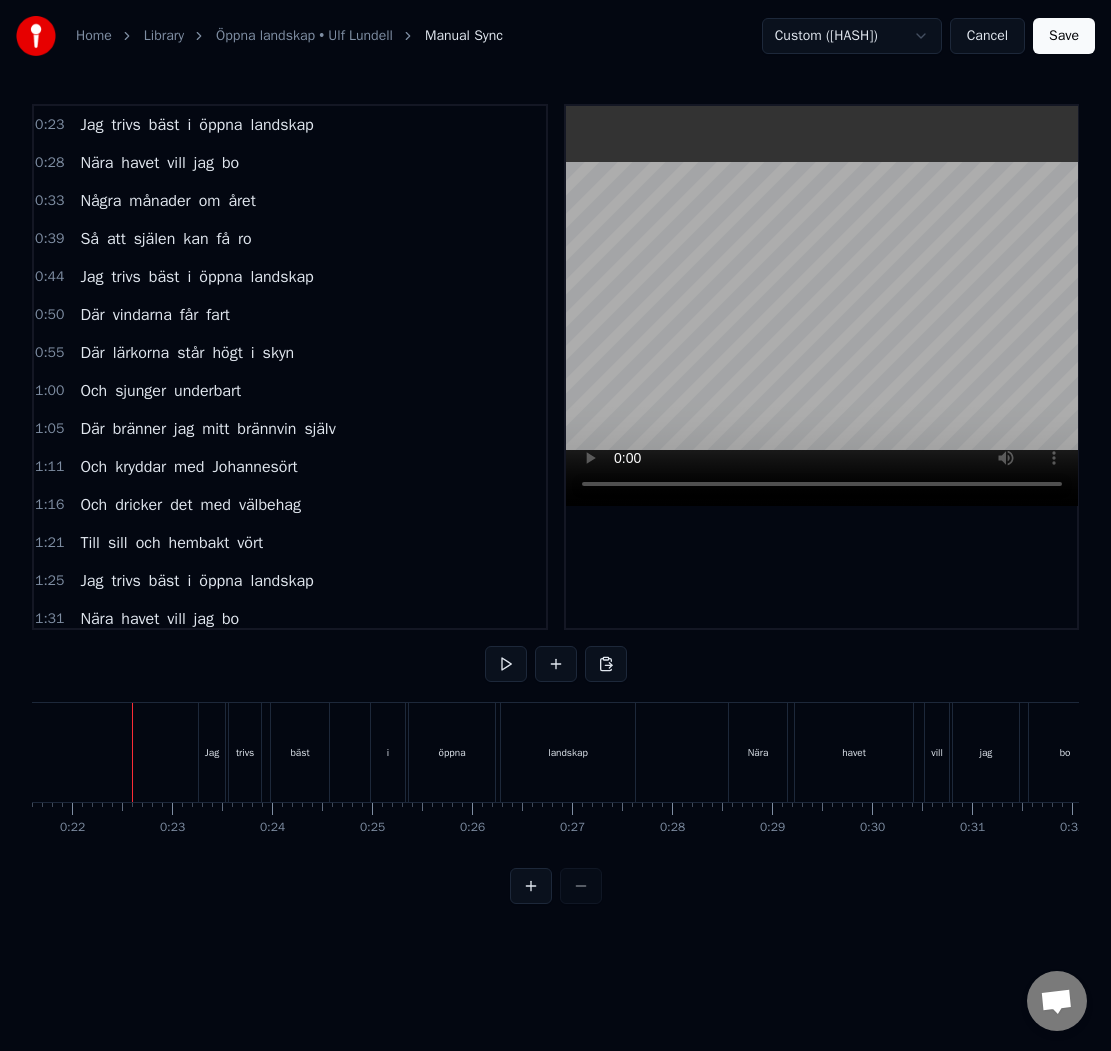 click on "Save" at bounding box center [1064, 36] 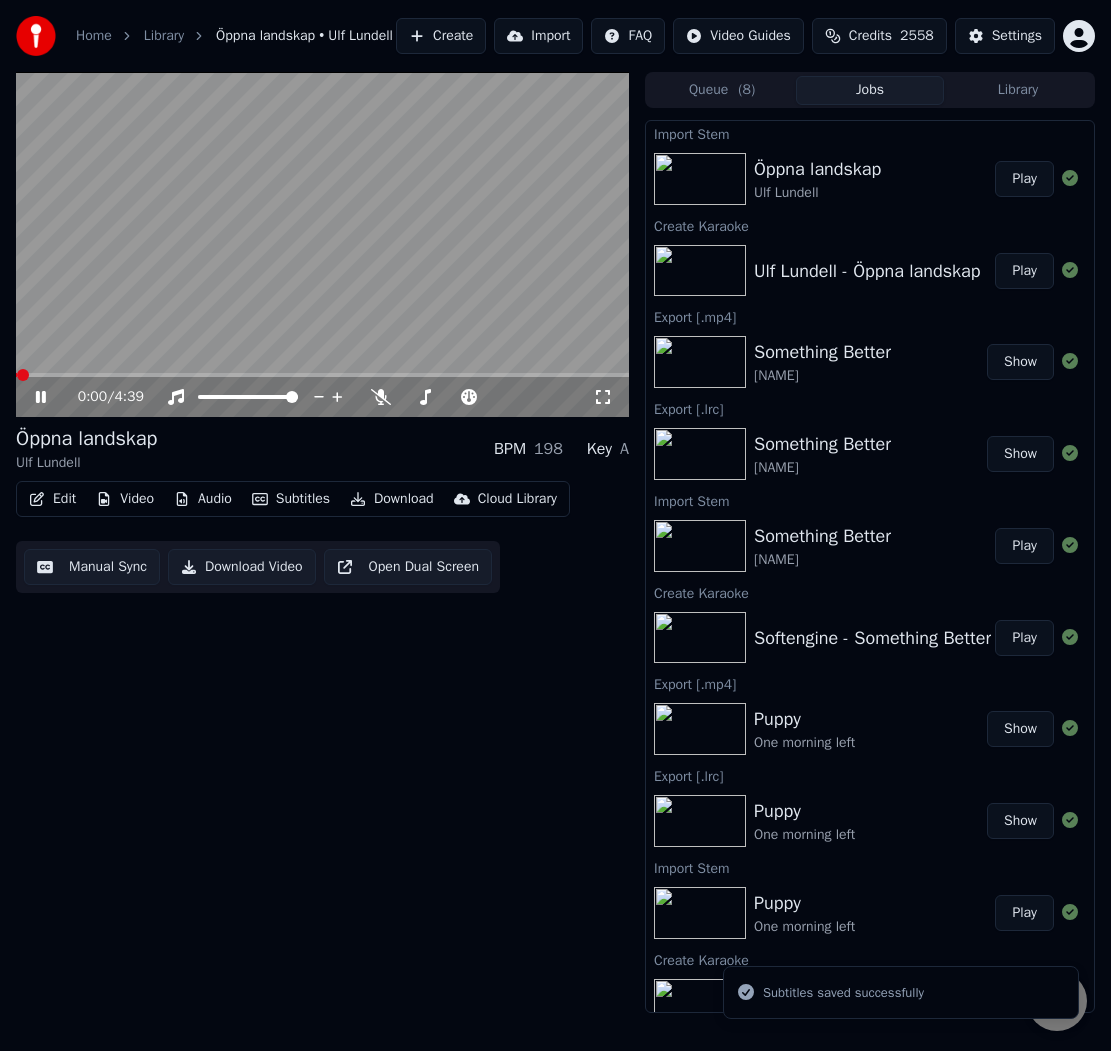 click on "Öppna landskap Ulf Lundell BPM 198 Key A" at bounding box center (322, 449) 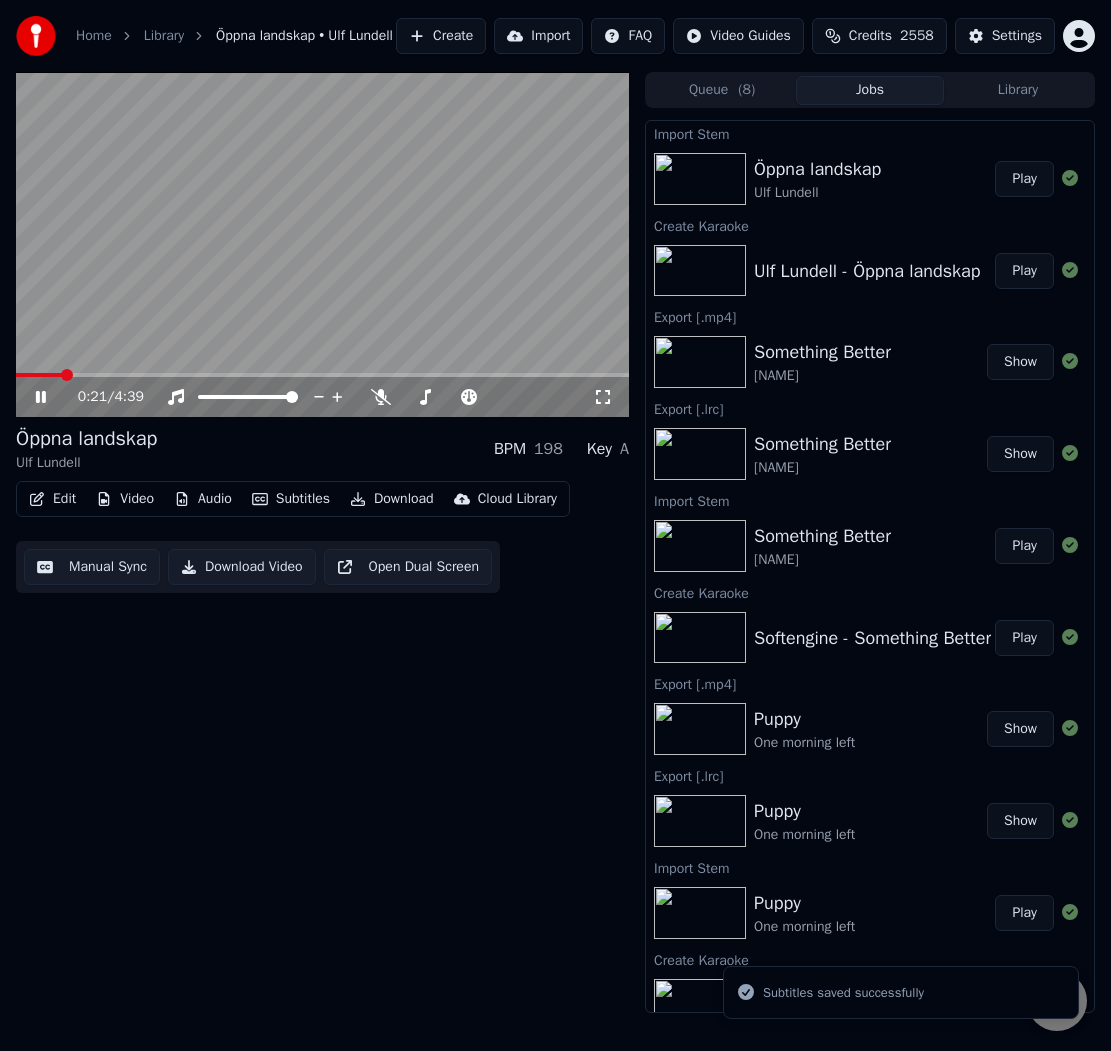 click at bounding box center [322, 375] 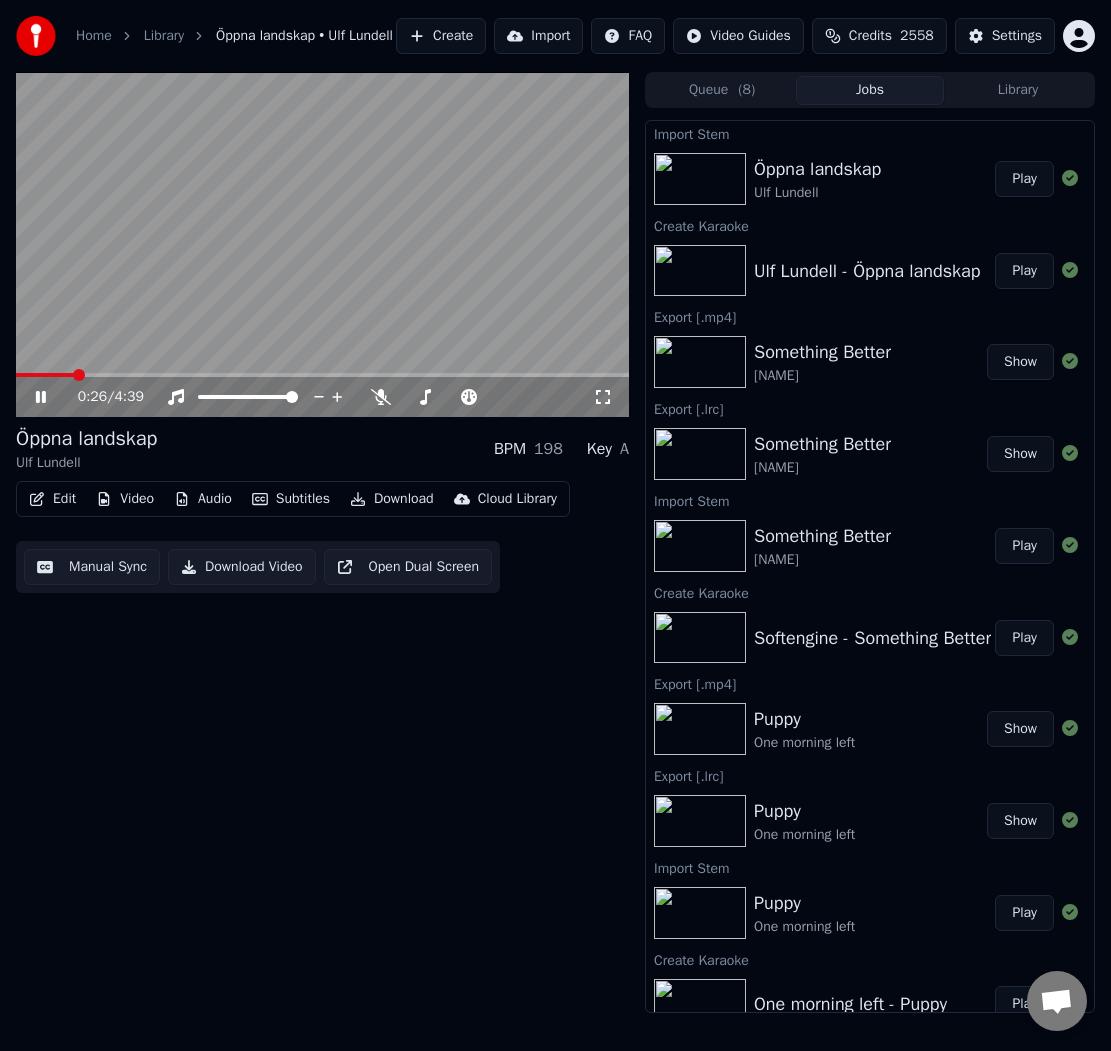 click at bounding box center (322, 244) 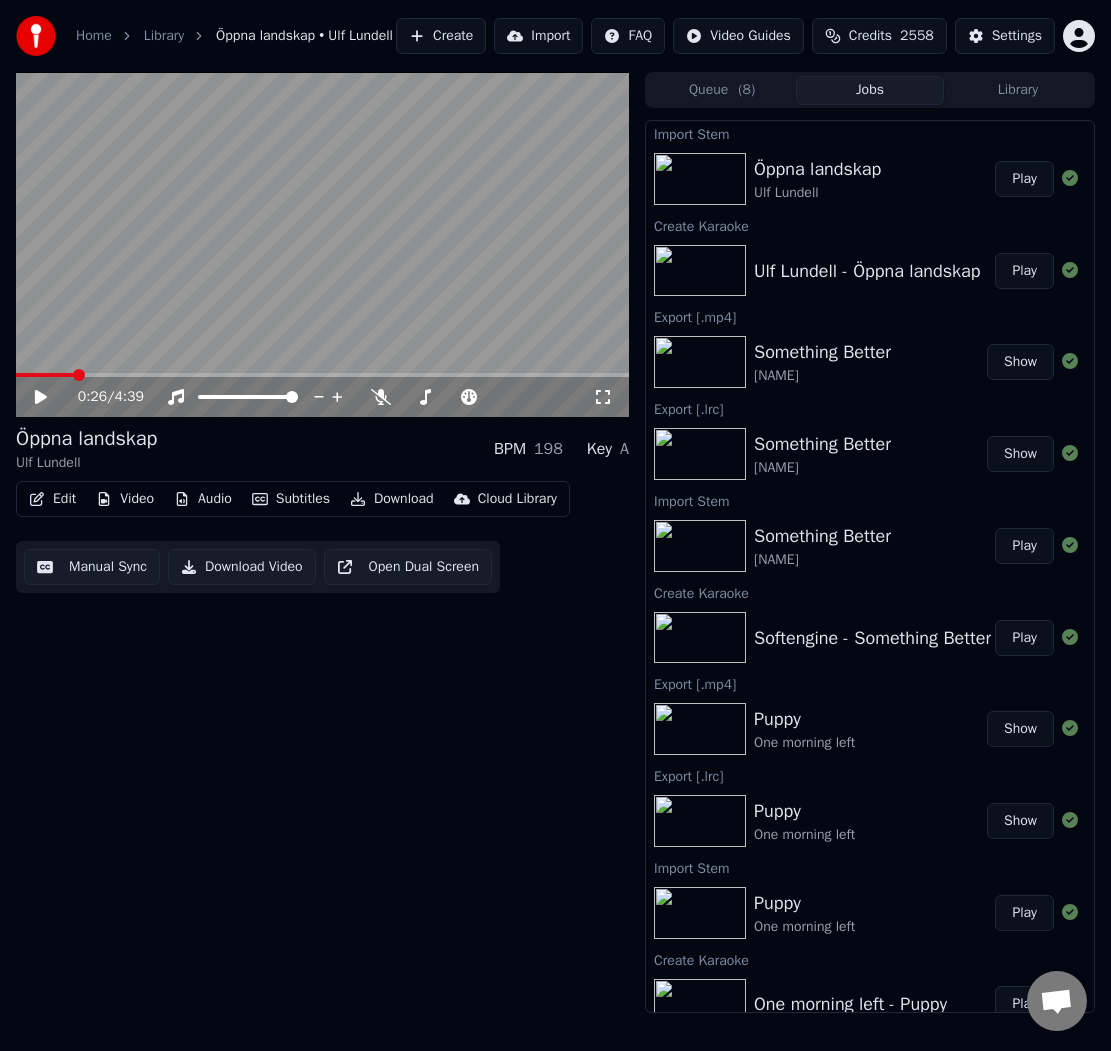 click at bounding box center [322, 375] 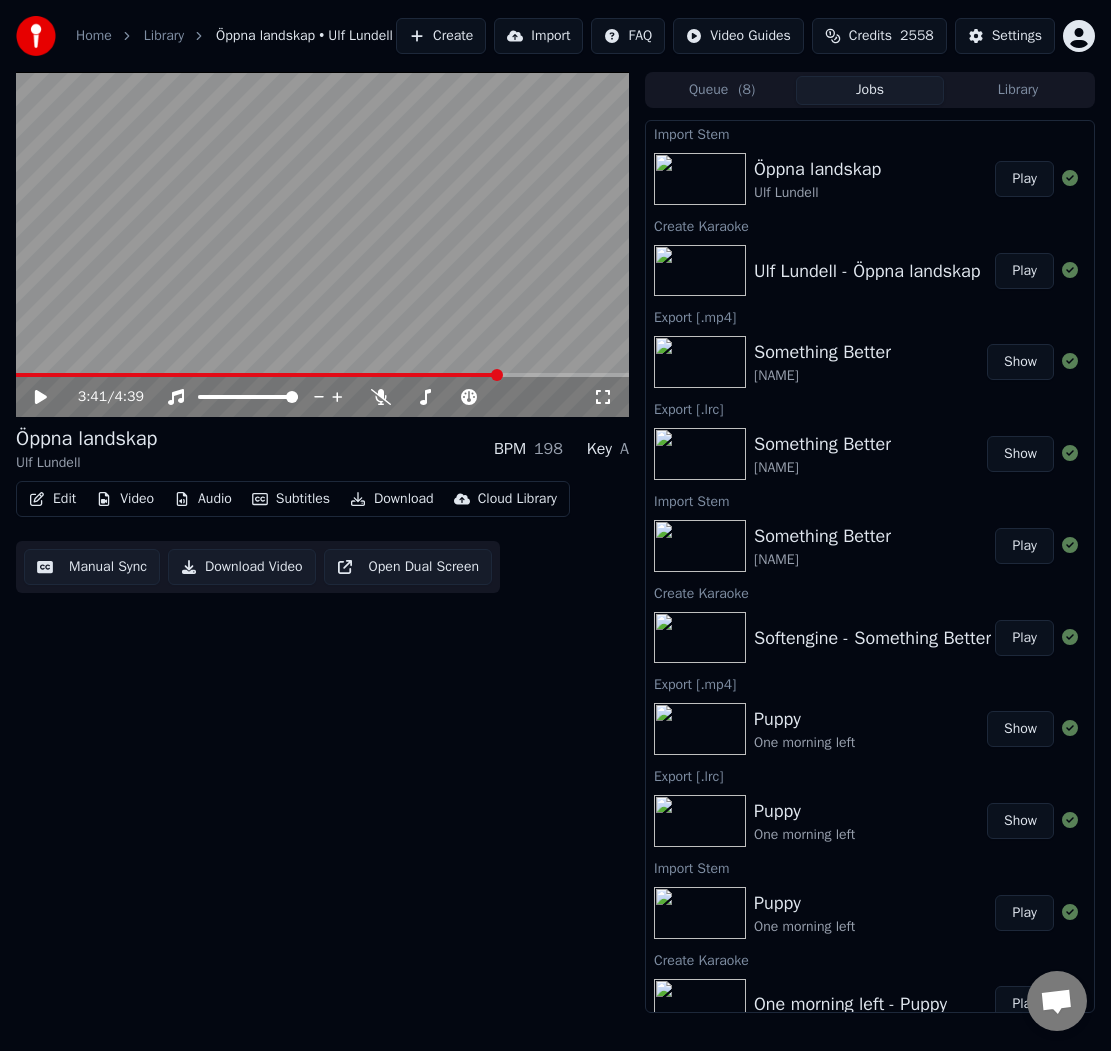 click at bounding box center [322, 244] 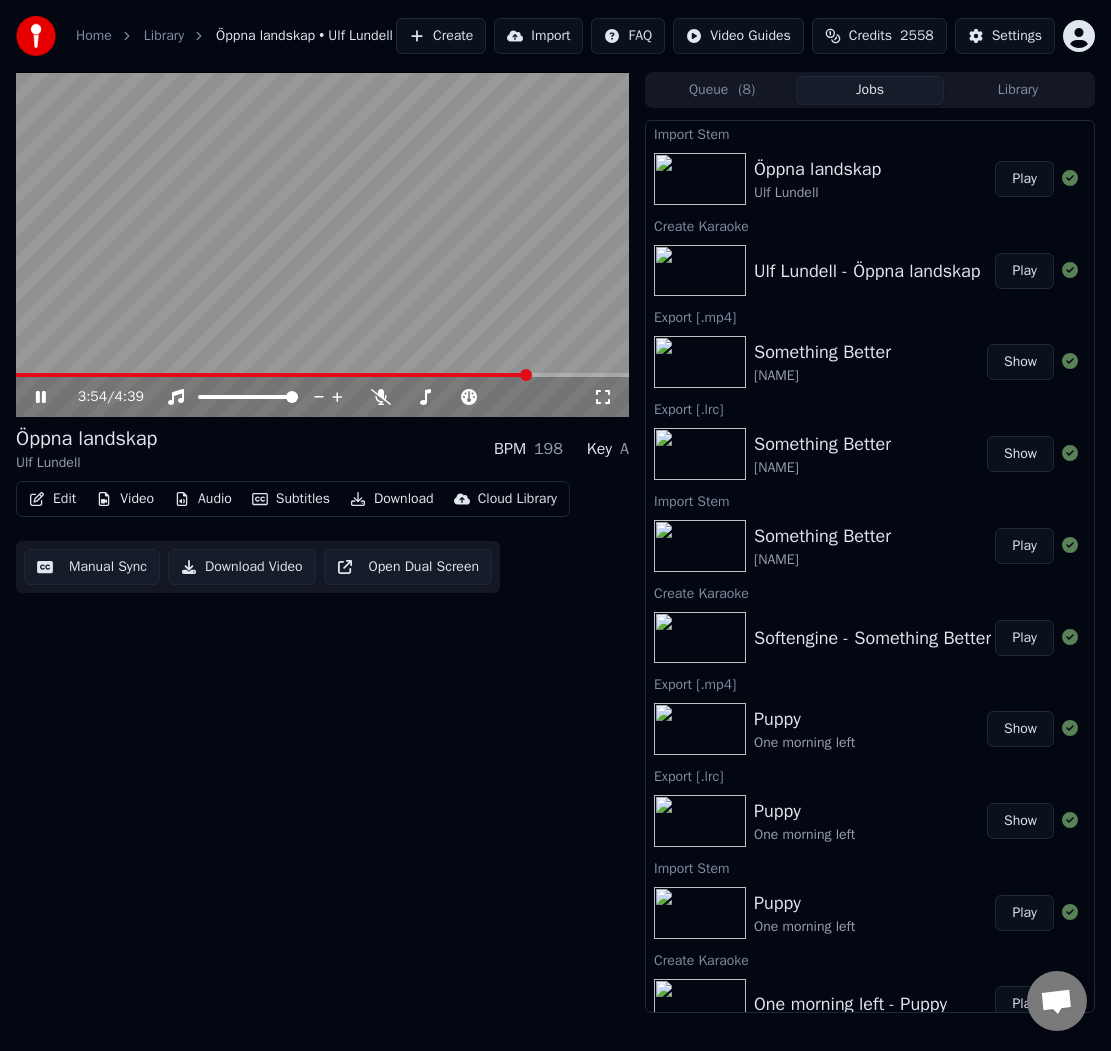 click at bounding box center [322, 244] 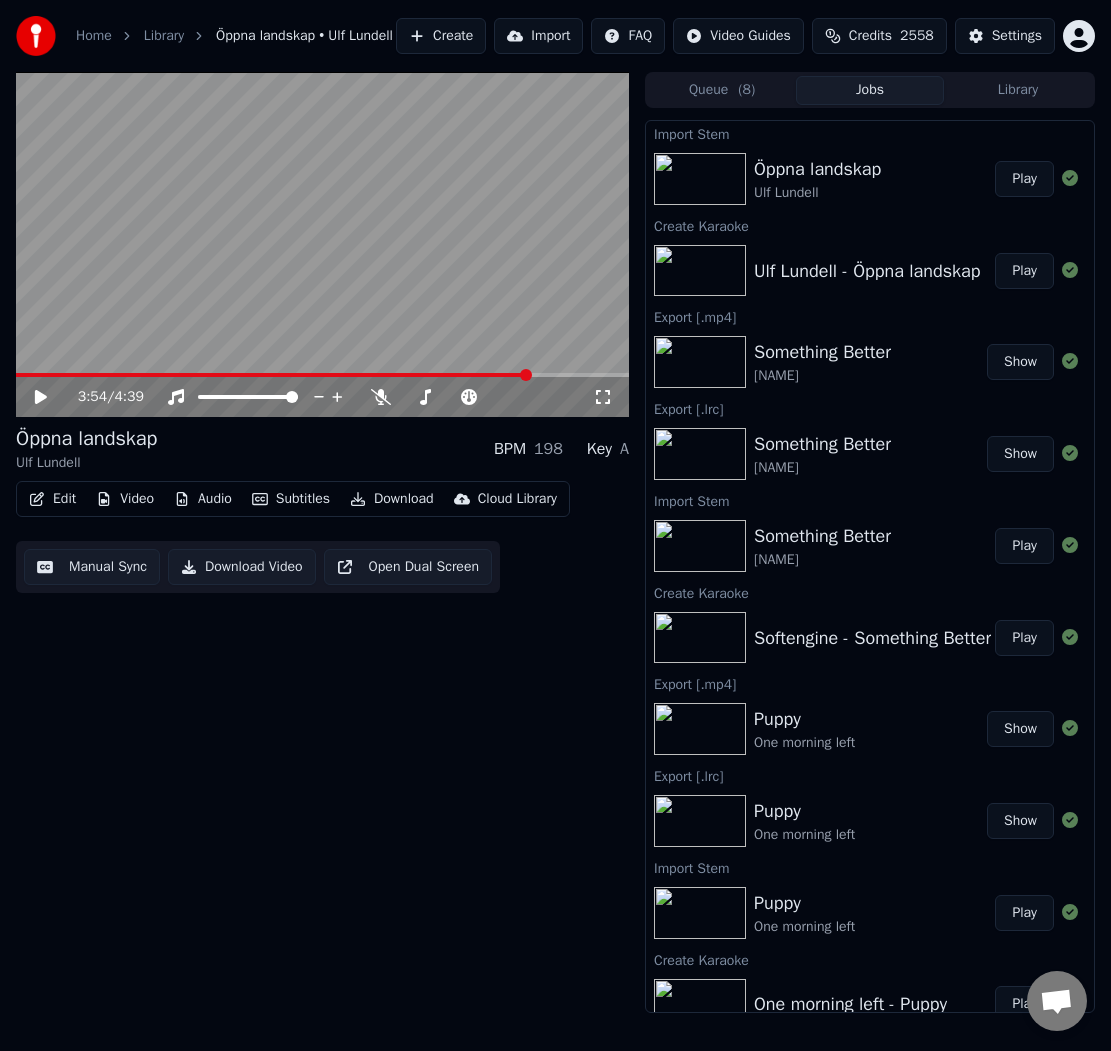 click on "Download" at bounding box center [392, 499] 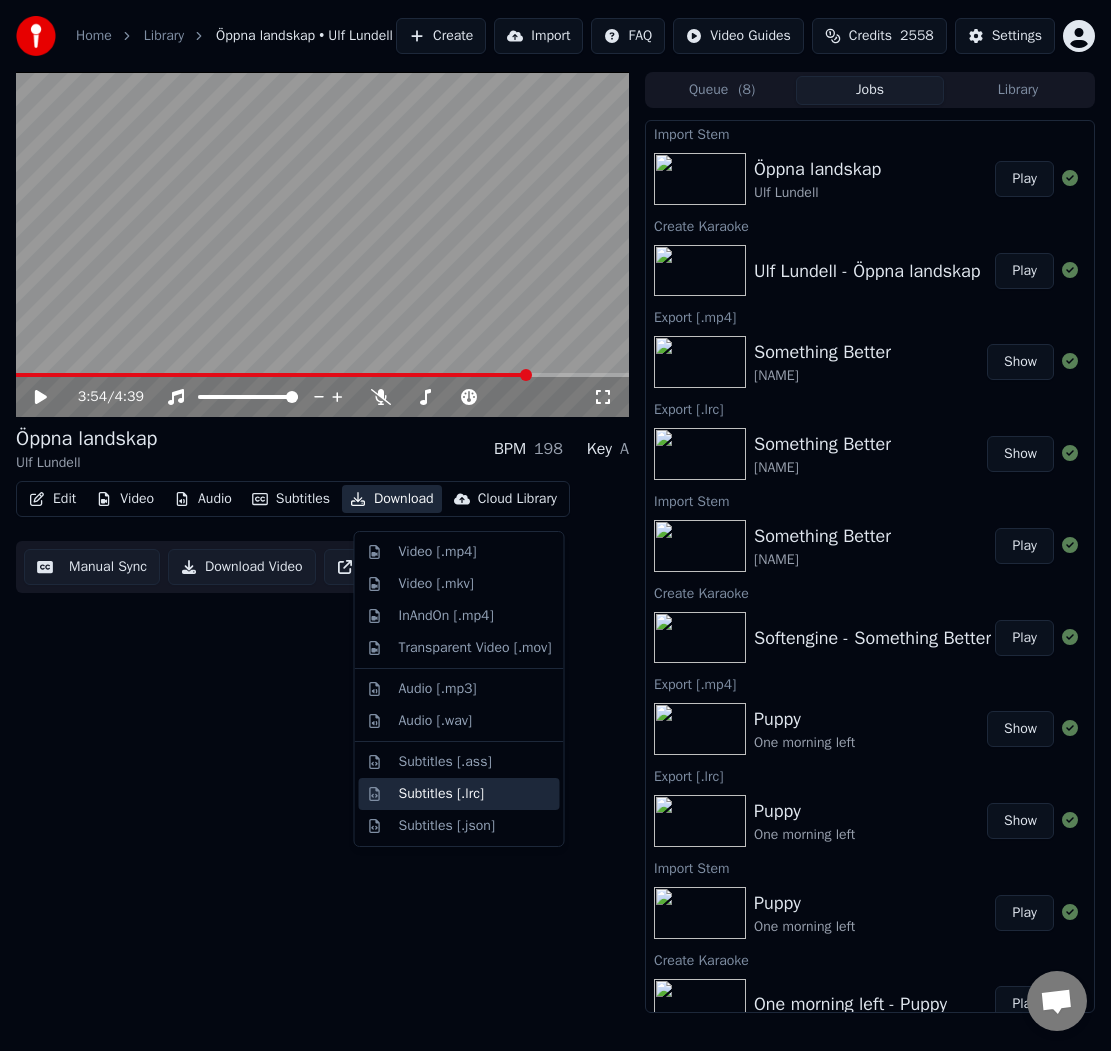 click on "Subtitles [.lrc]" at bounding box center [442, 794] 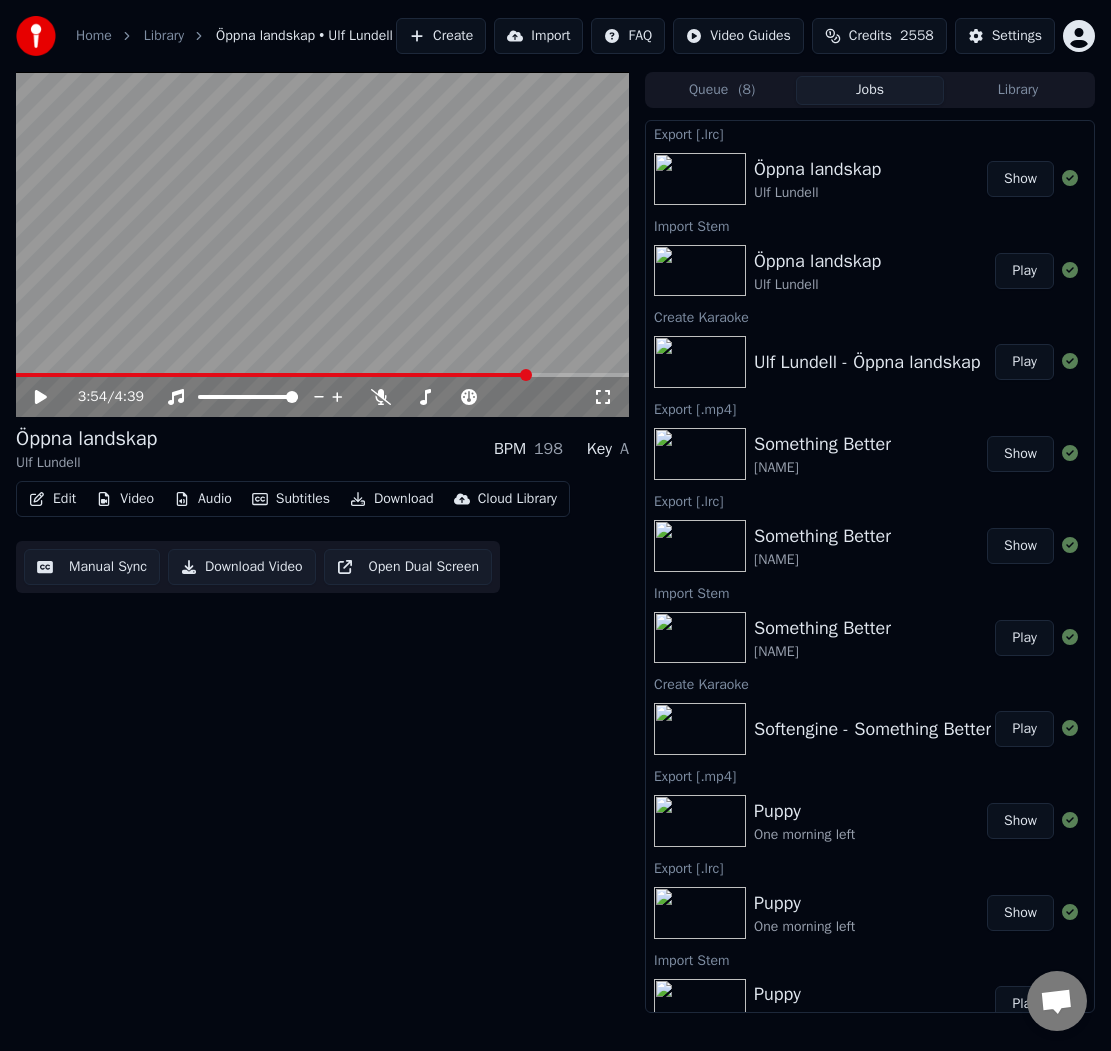 click on "Download" at bounding box center (392, 499) 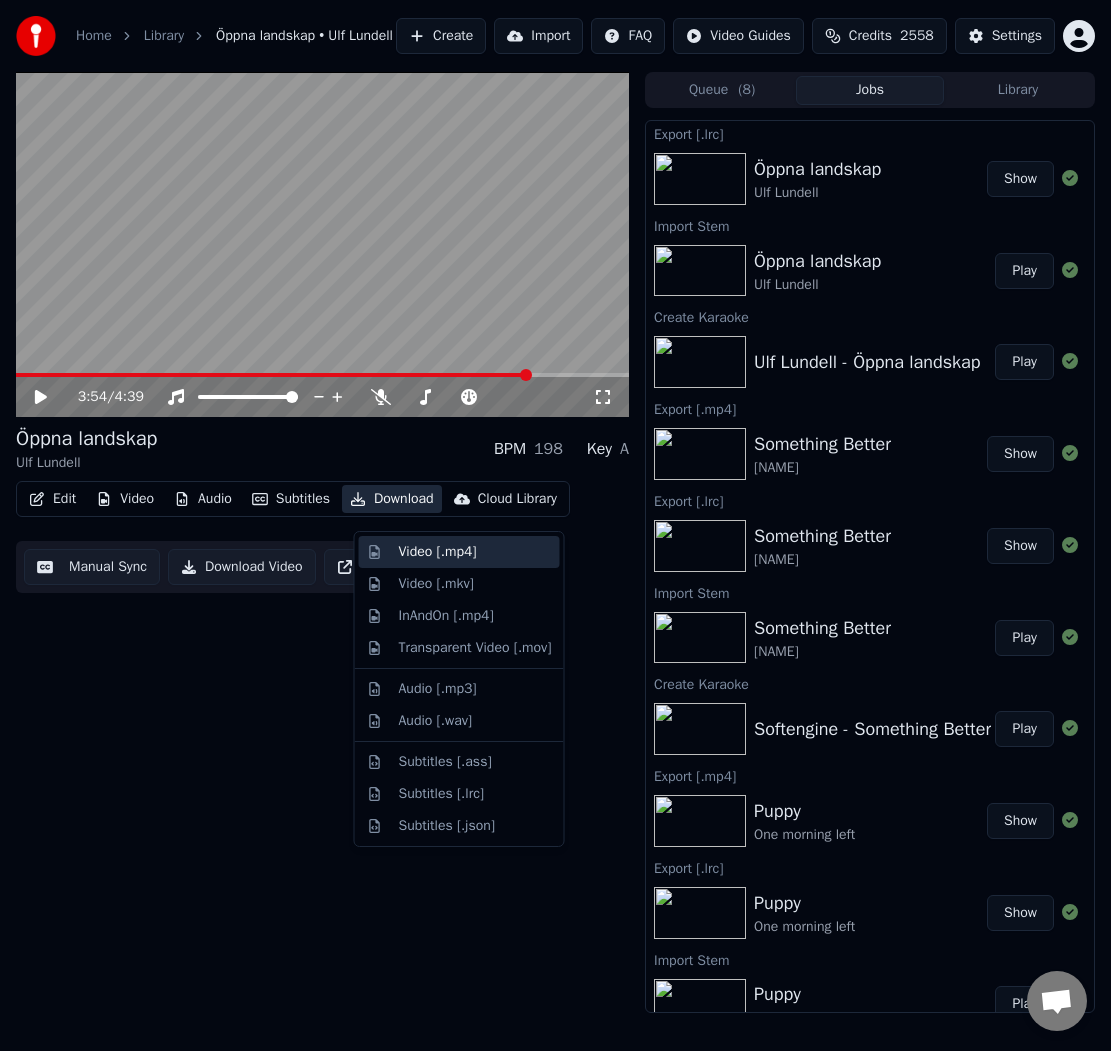 click on "Video [.mp4]" at bounding box center [438, 552] 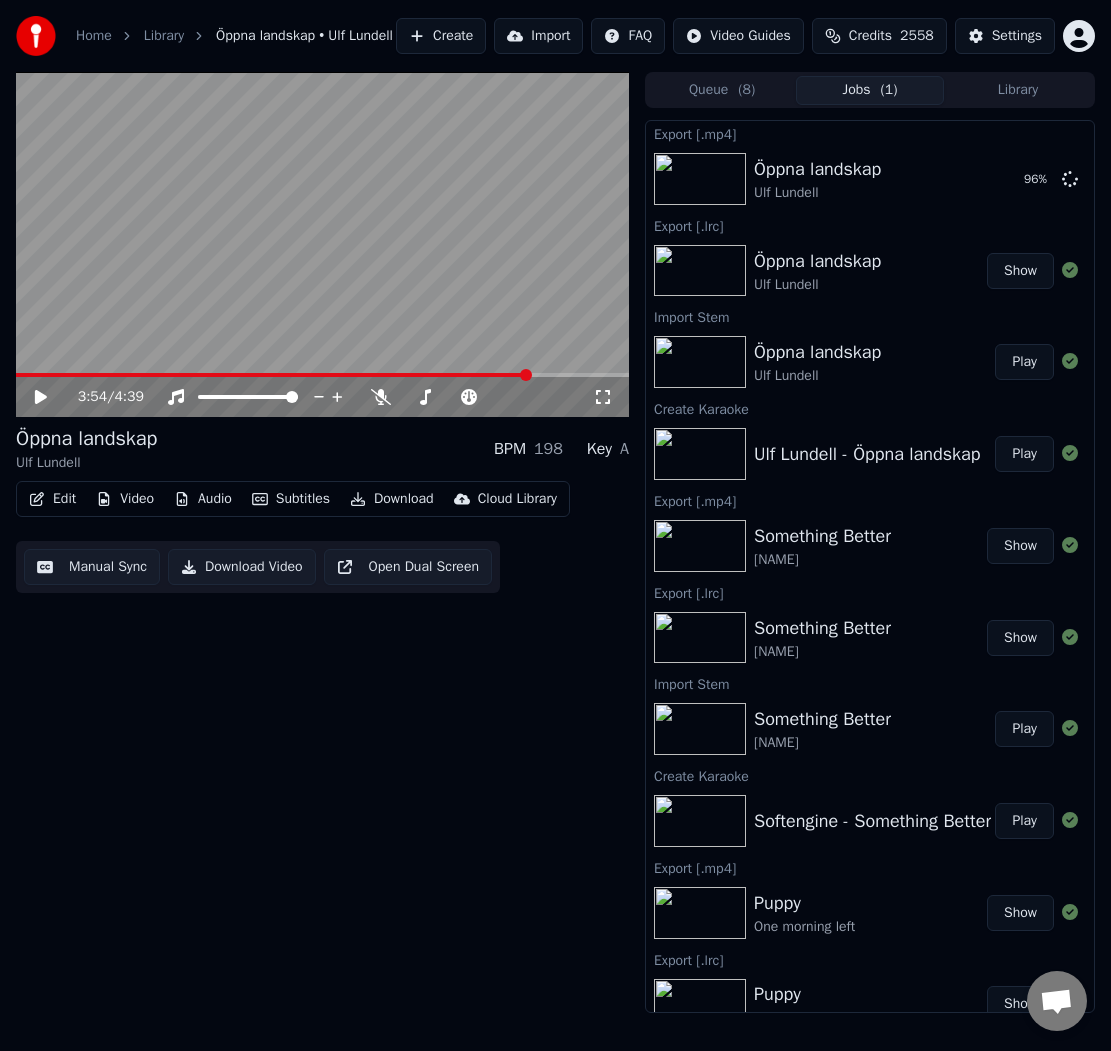 click on "Öppna landskap Ulf Lundell BPM 198 Key A" at bounding box center (322, 449) 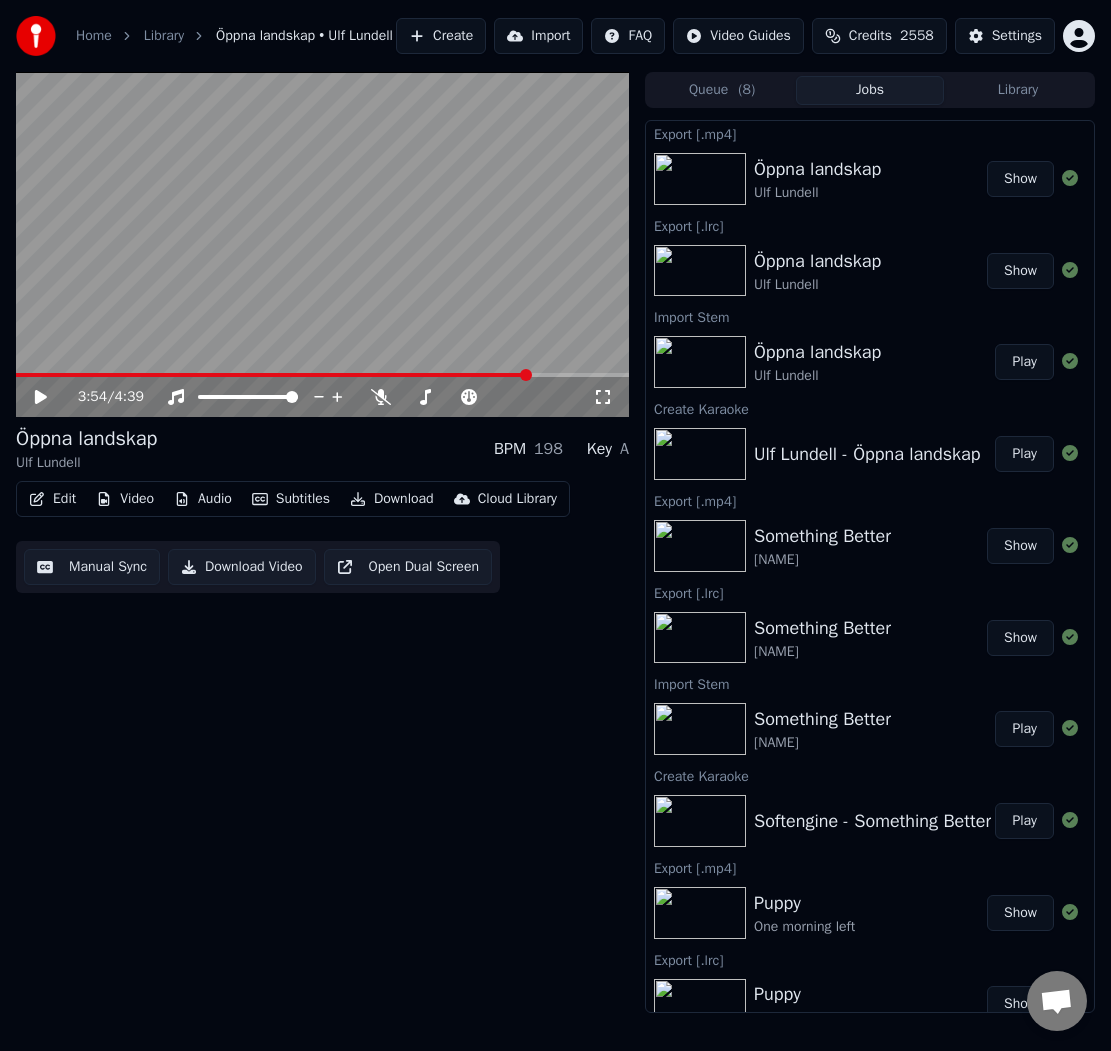 click on "Create" at bounding box center (441, 36) 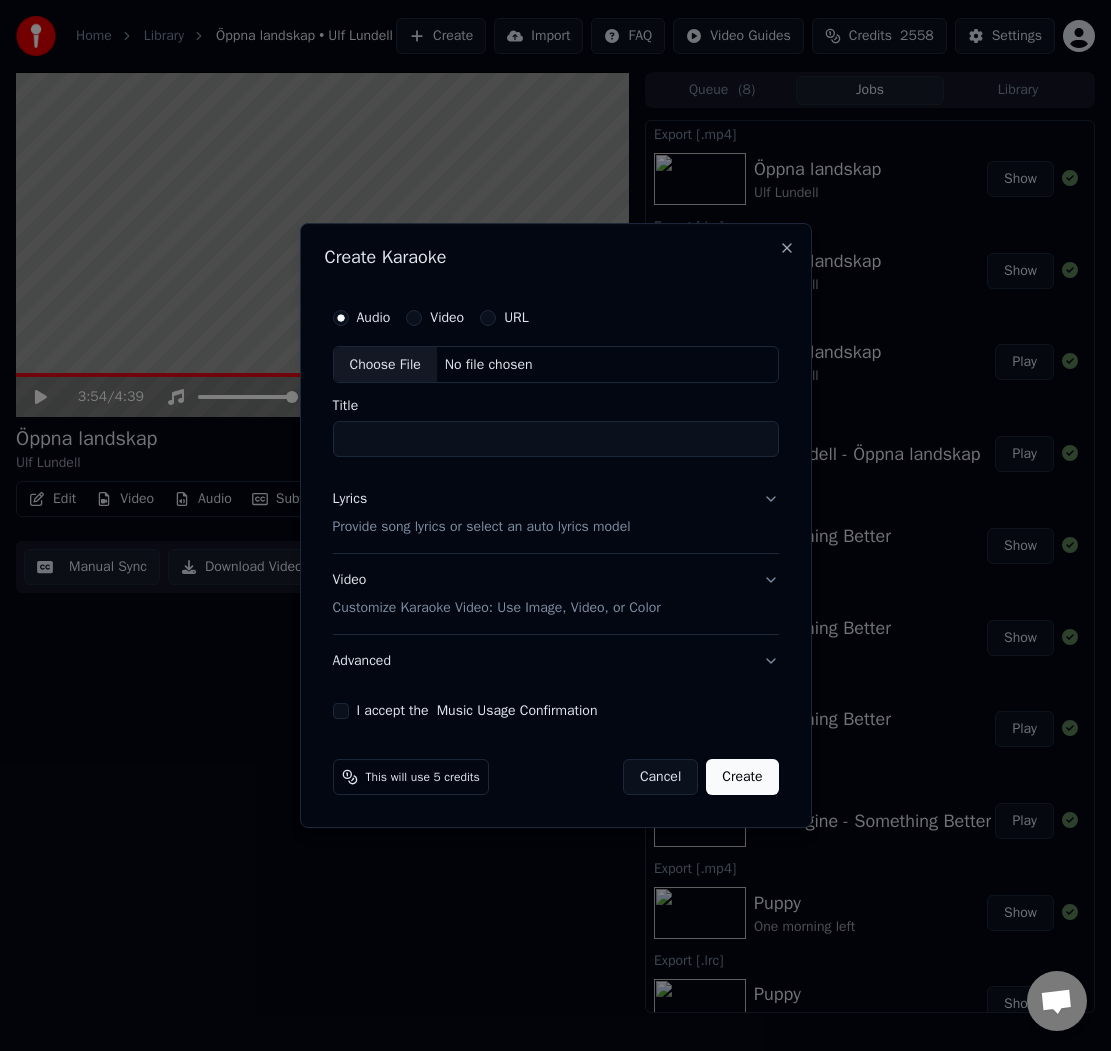 click on "Choose File" at bounding box center (385, 365) 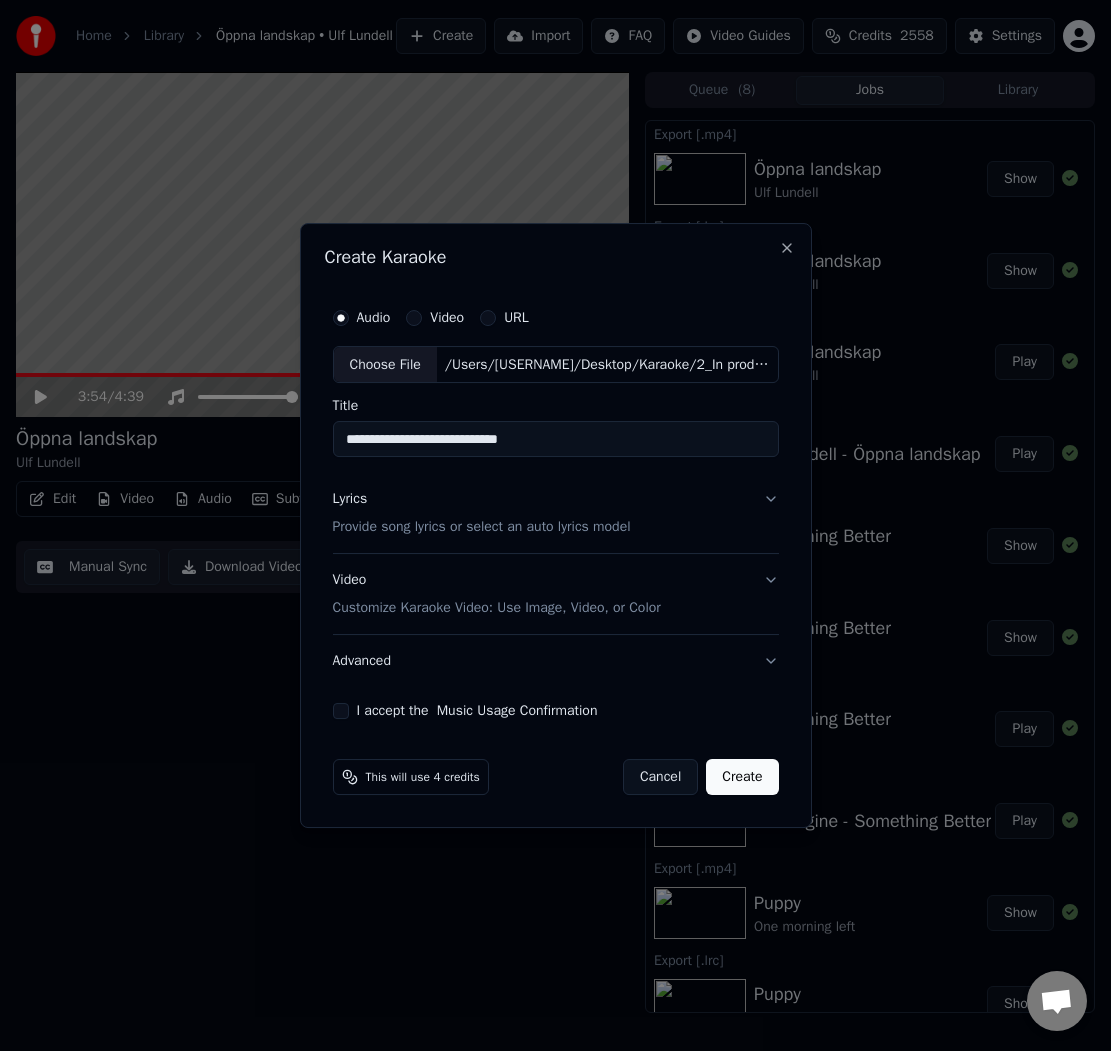 click on "Lyrics Provide song lyrics or select an auto lyrics model" at bounding box center (482, 514) 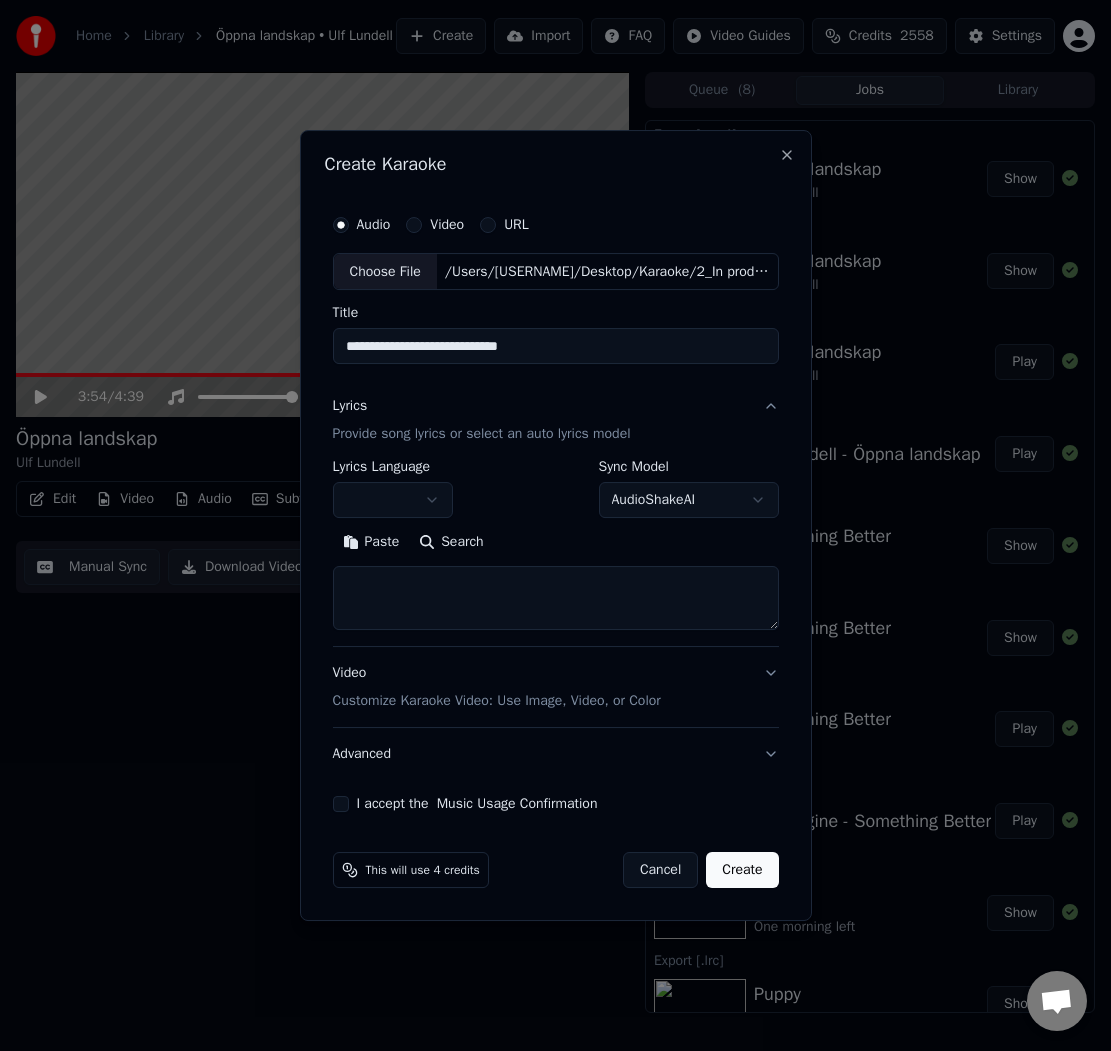 click on "Paste" at bounding box center [371, 543] 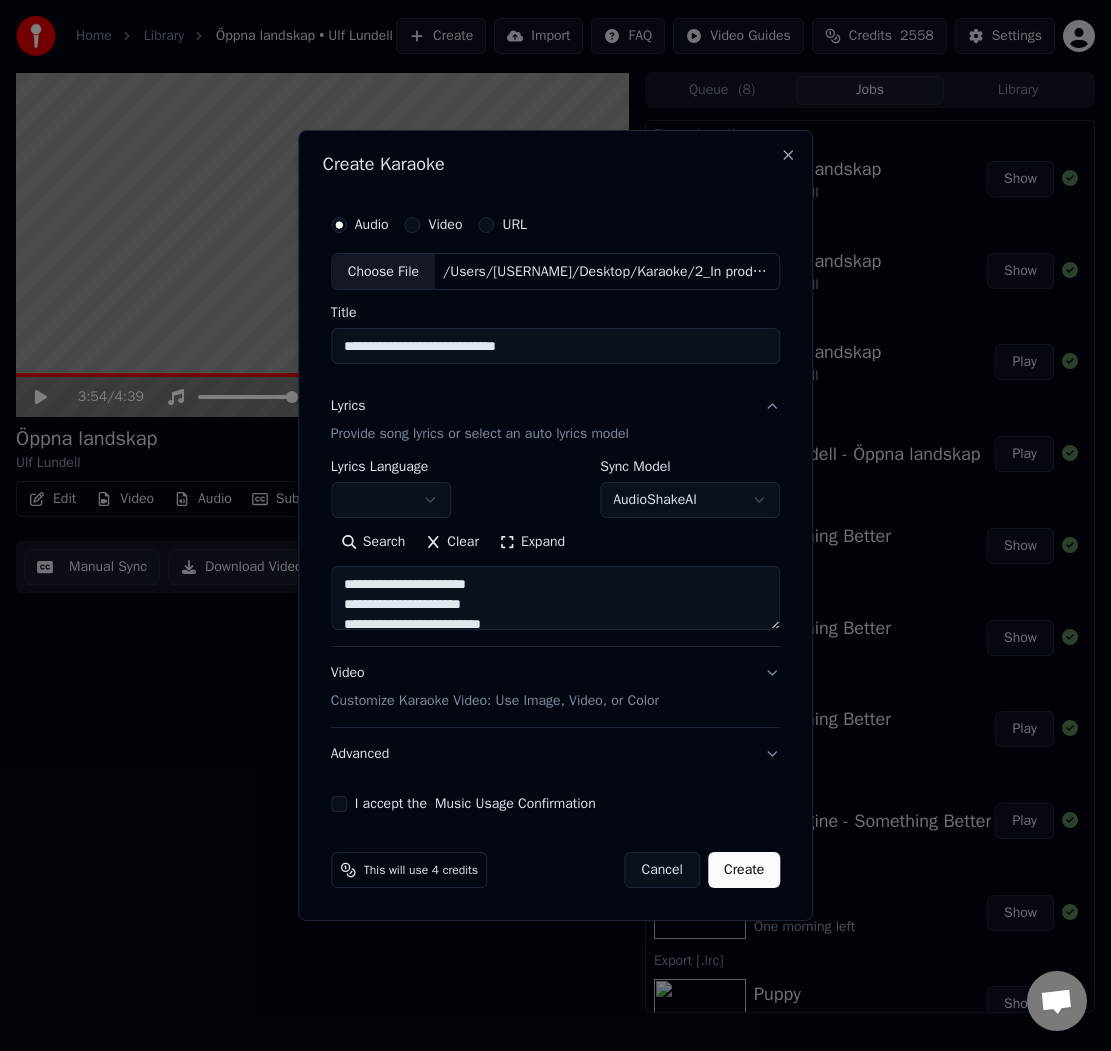 click on "Expand" at bounding box center [532, 543] 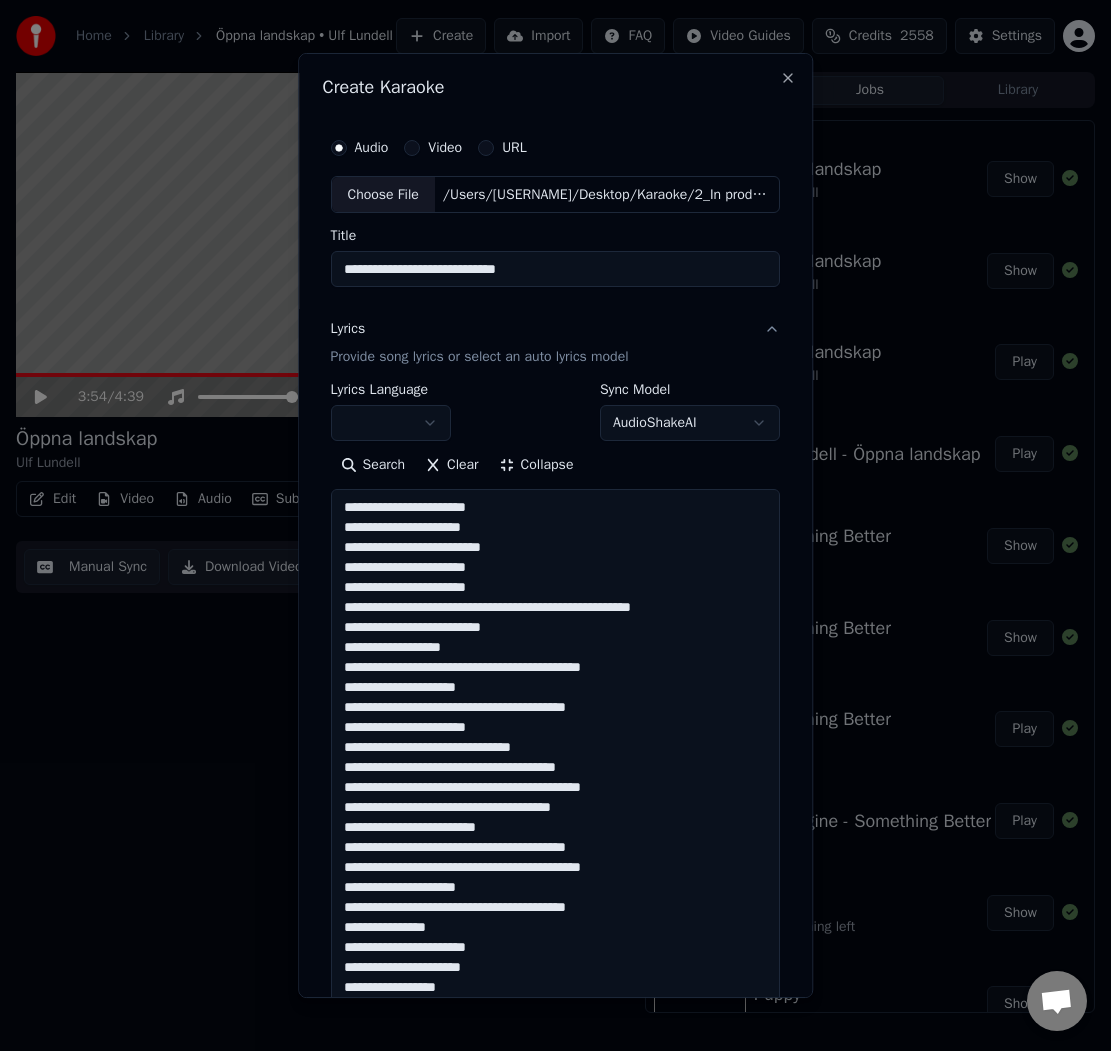 click on "Home Library Öppna landskap • Ulf Lundell Create Import FAQ Video Guides Credits 2558 Settings 3:54  /  4:39 Öppna landskap Ulf Lundell BPM 198 Key A Edit Video Audio Subtitles Download Cloud Library Manual Sync Download Video Open Dual Screen Queue ( 8 ) Jobs Library Export [.mp4] Öppna landskap Ulf Lundell Show Export [.lrc] Öppna landskap Ulf Lundell Show Import Stem Öppna landskap Ulf Lundell Play Create Karaoke Ulf Lundell - Öppna landskap Play Export [.mp4] Something Better Softengine Show Export [.lrc] Something Better Softengine Show Import Stem Something Better Softengine Play Create Karaoke Softengine - Something Better Play Export [.mp4] Puppy One morning left Show Export [.lrc] Puppy One morning left Show Import Stem Puppy One morning left Play Create Karaoke One morning left - Puppy Play Export [.mp4] Rahutu tuhkatriinu Mari-Leen Show Export [.lrc] Rahutu tuhkatriinu Mari-Leen Show Import Stem Rahutu tuhkatriinu Mari-Leen Play Sync Lyrics Rahutu tuhkatriinu Mari-Leen Play Sync Lyrics URL" at bounding box center [555, 525] 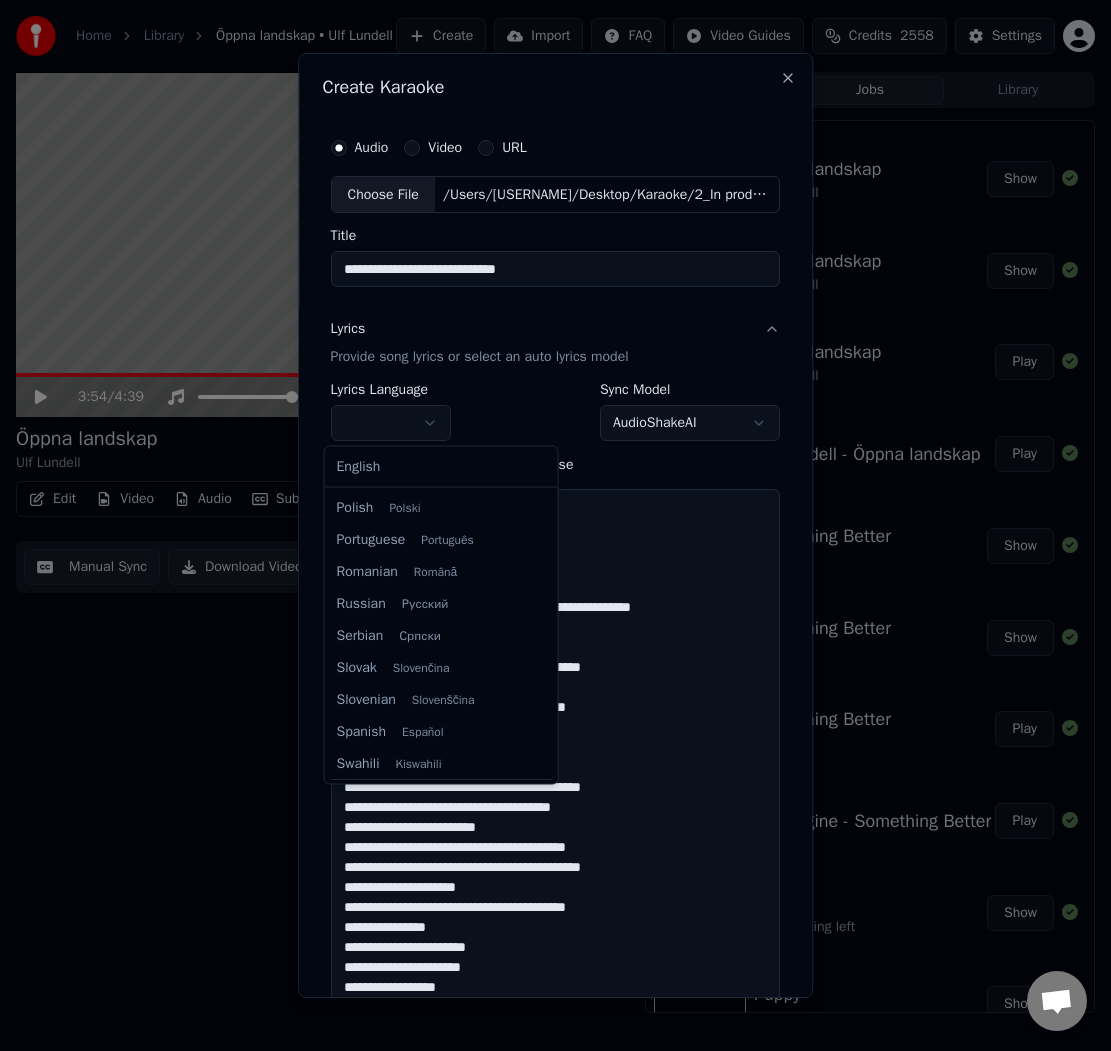 scroll, scrollTop: 1439, scrollLeft: 0, axis: vertical 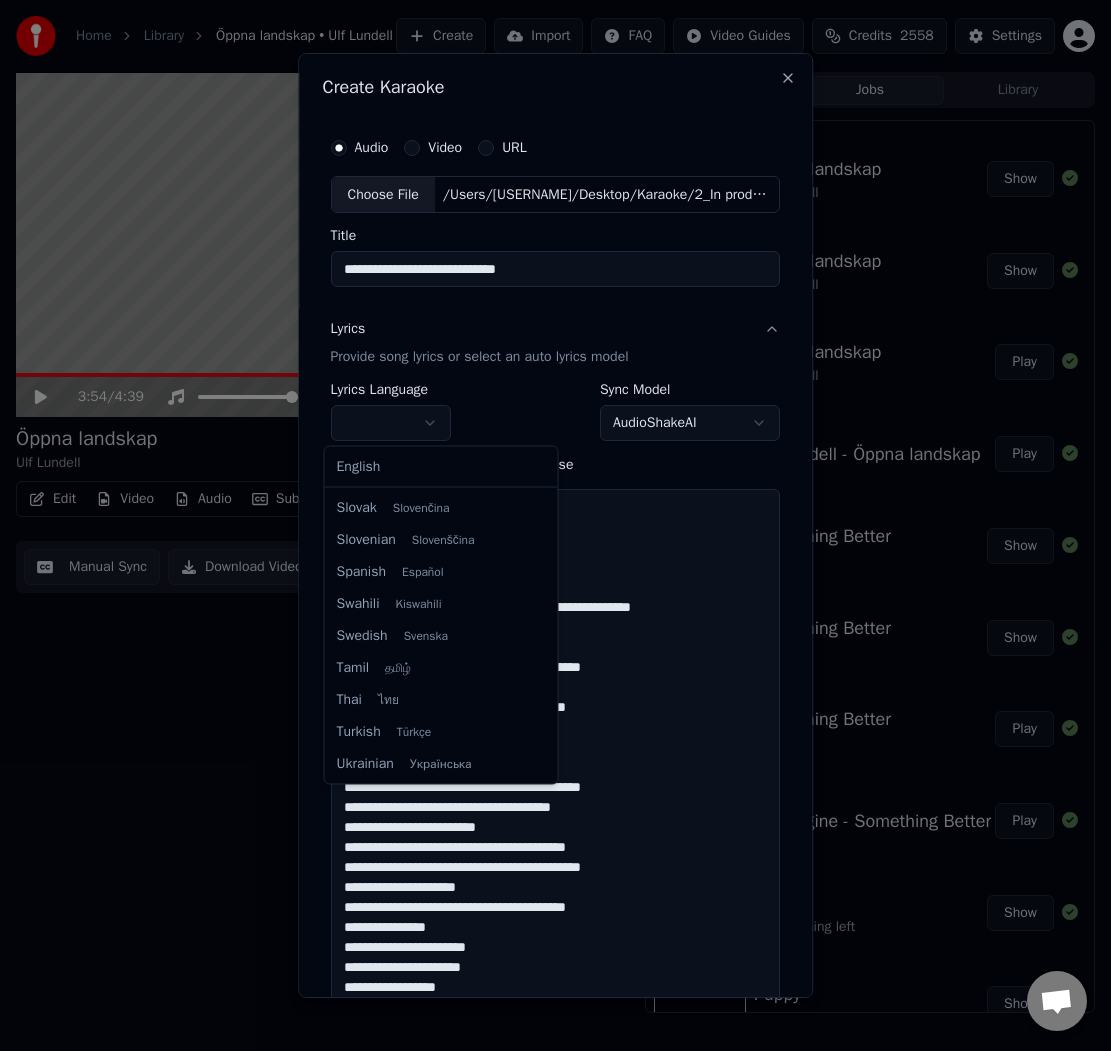 select on "**" 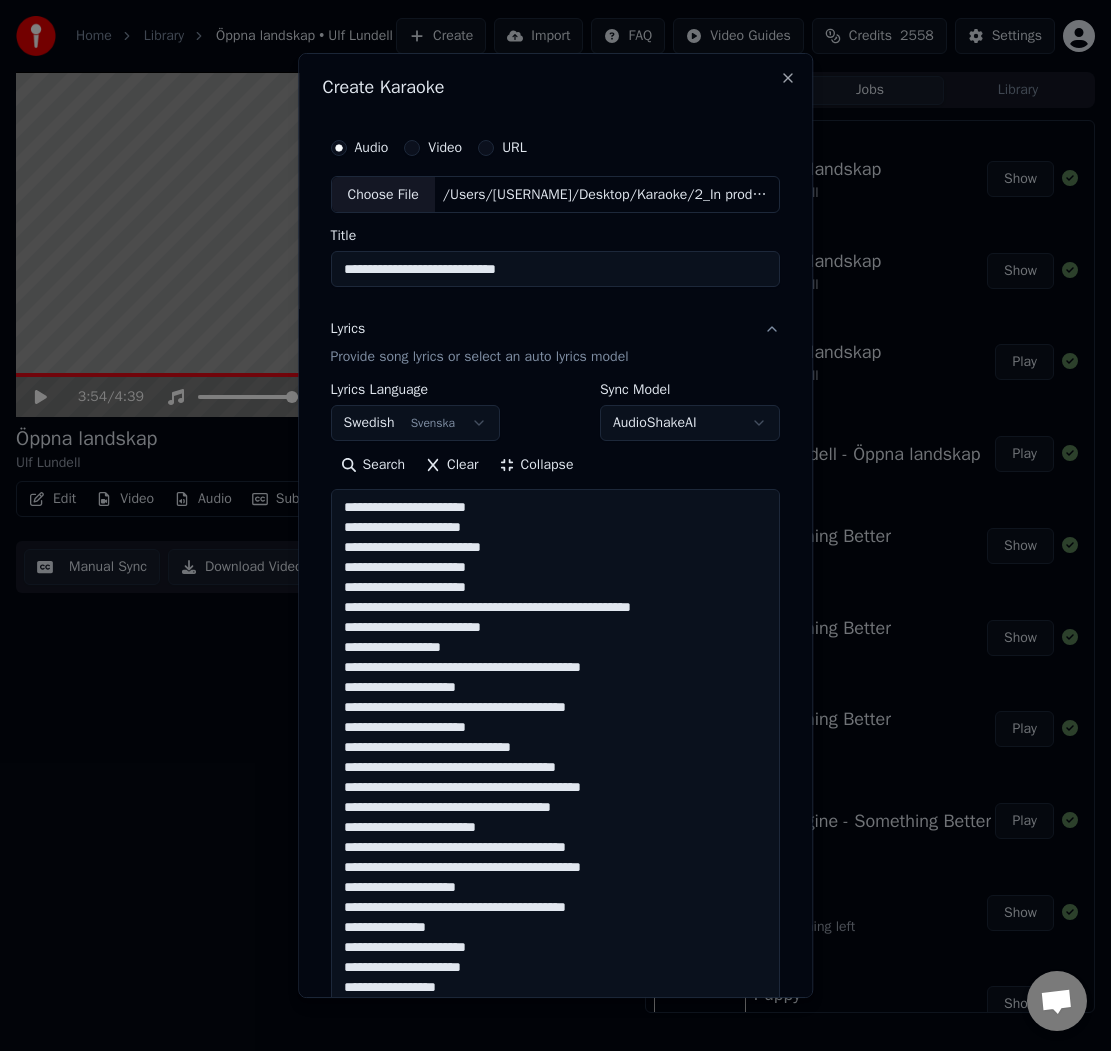 click at bounding box center (555, 898) 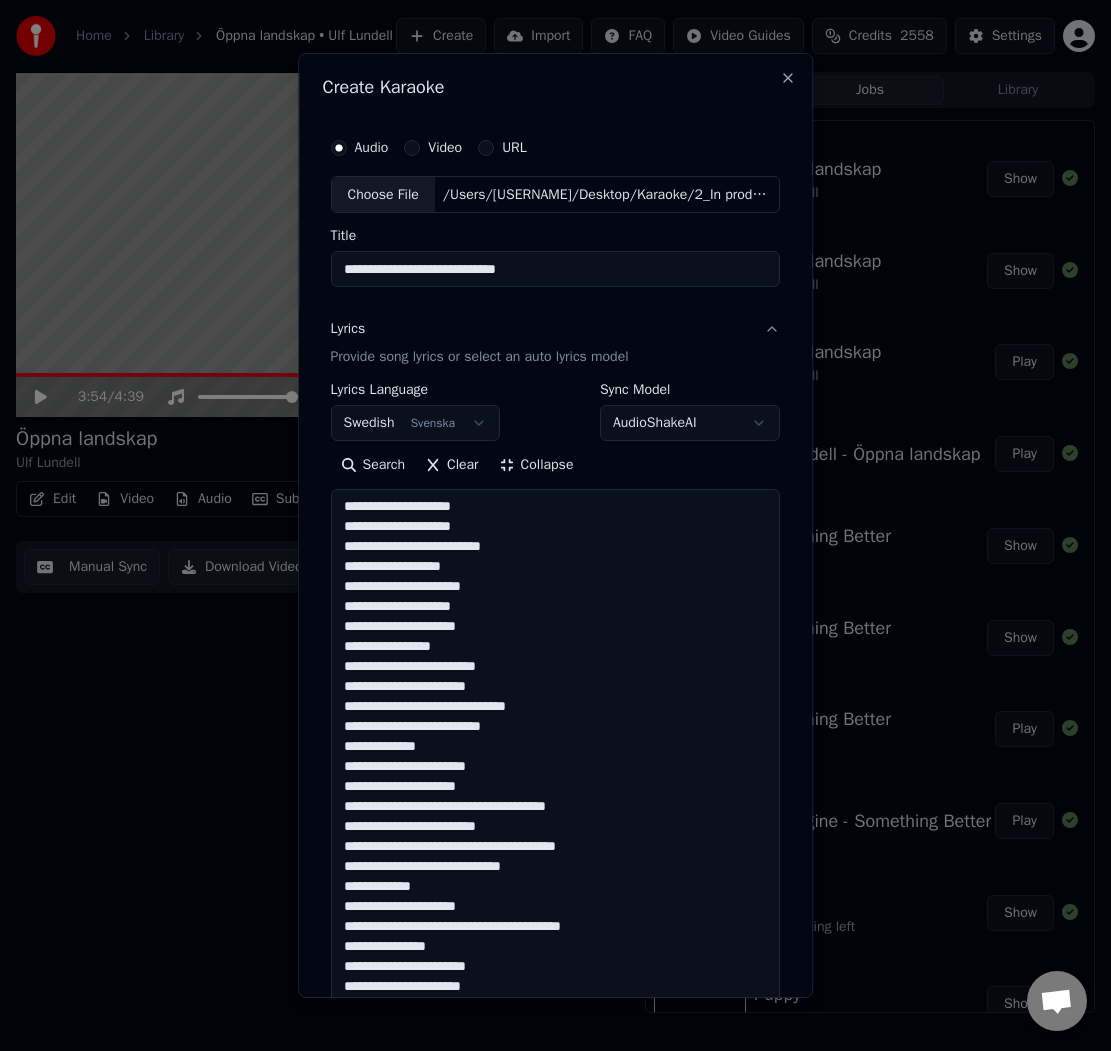 scroll, scrollTop: 121, scrollLeft: 0, axis: vertical 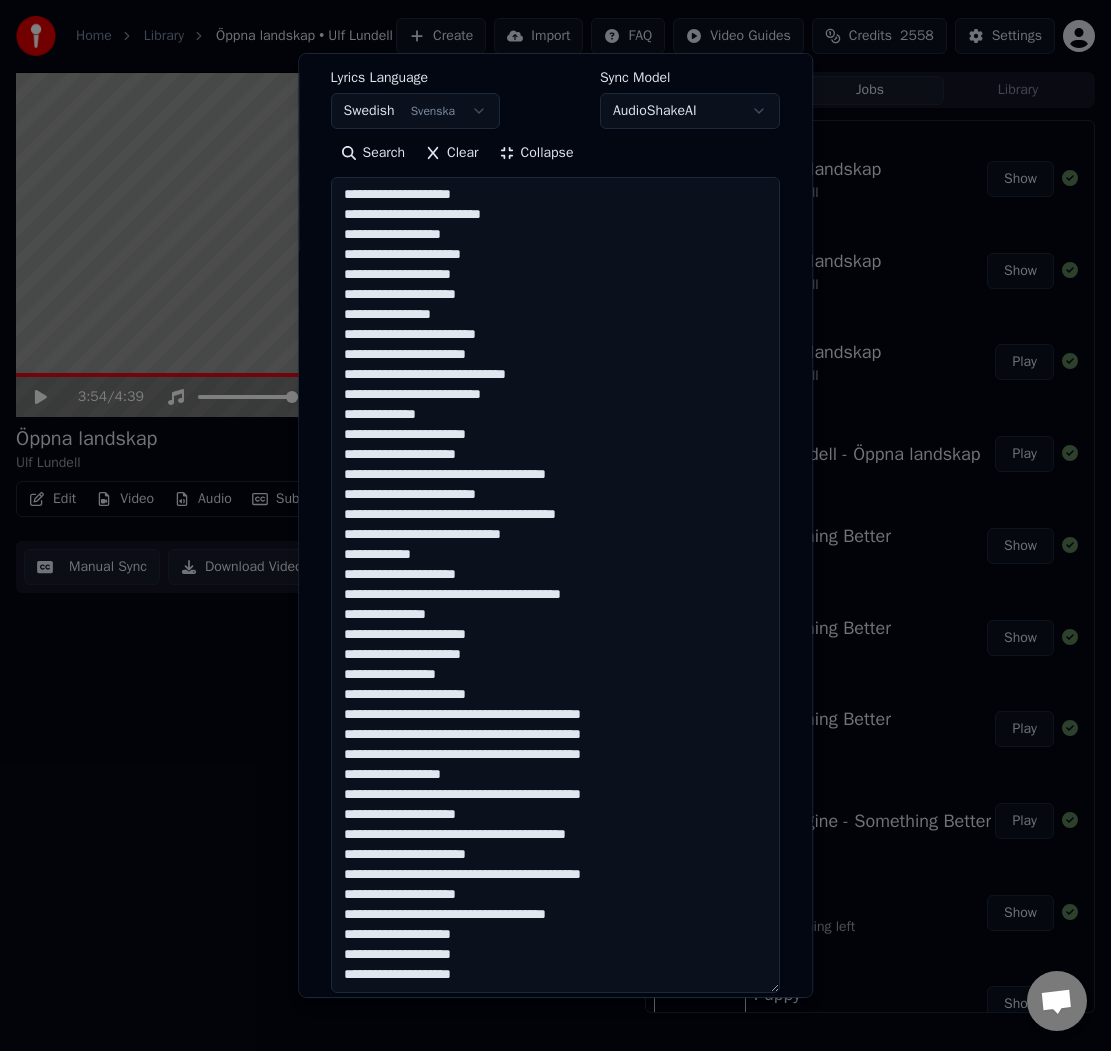 click at bounding box center (555, 586) 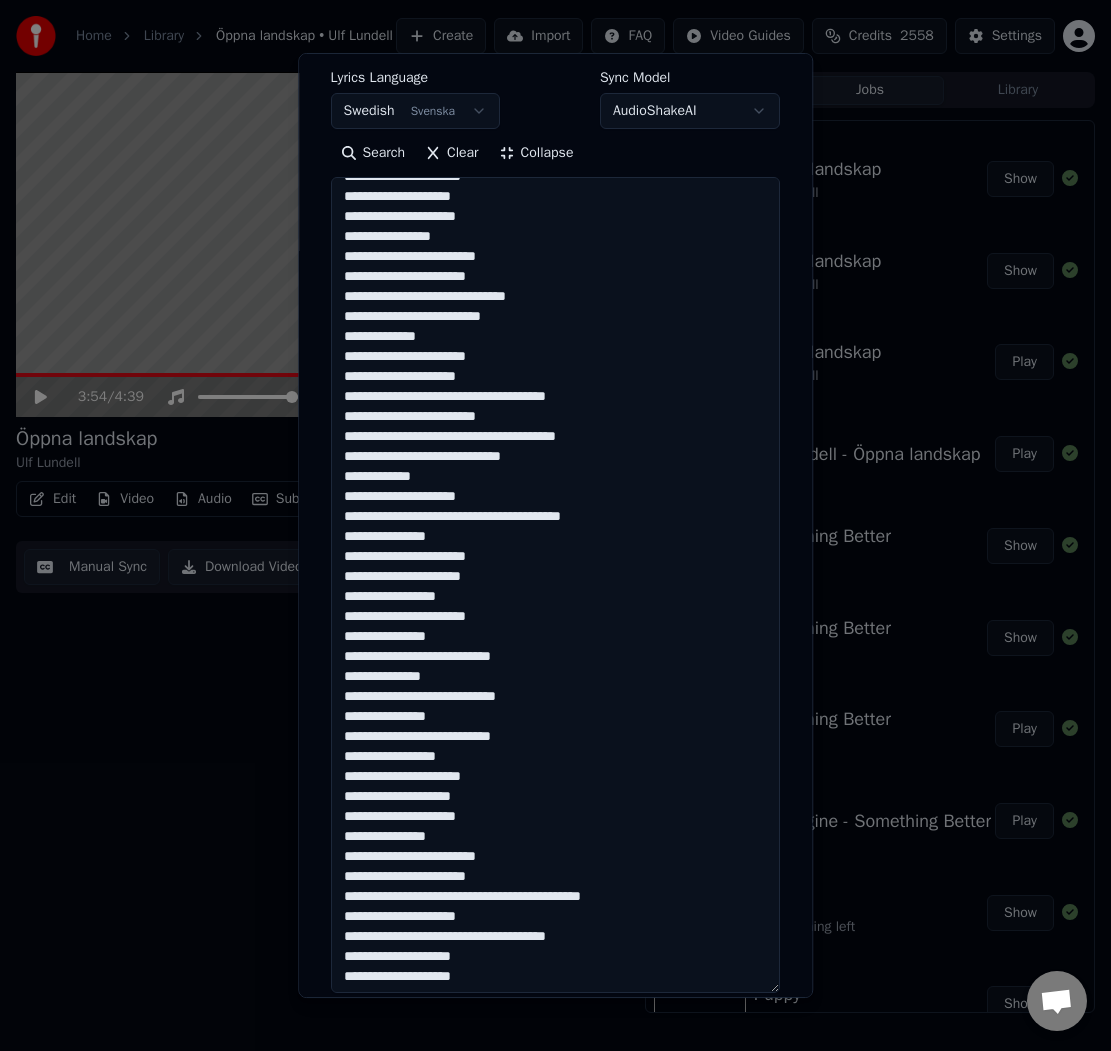 scroll, scrollTop: 221, scrollLeft: 0, axis: vertical 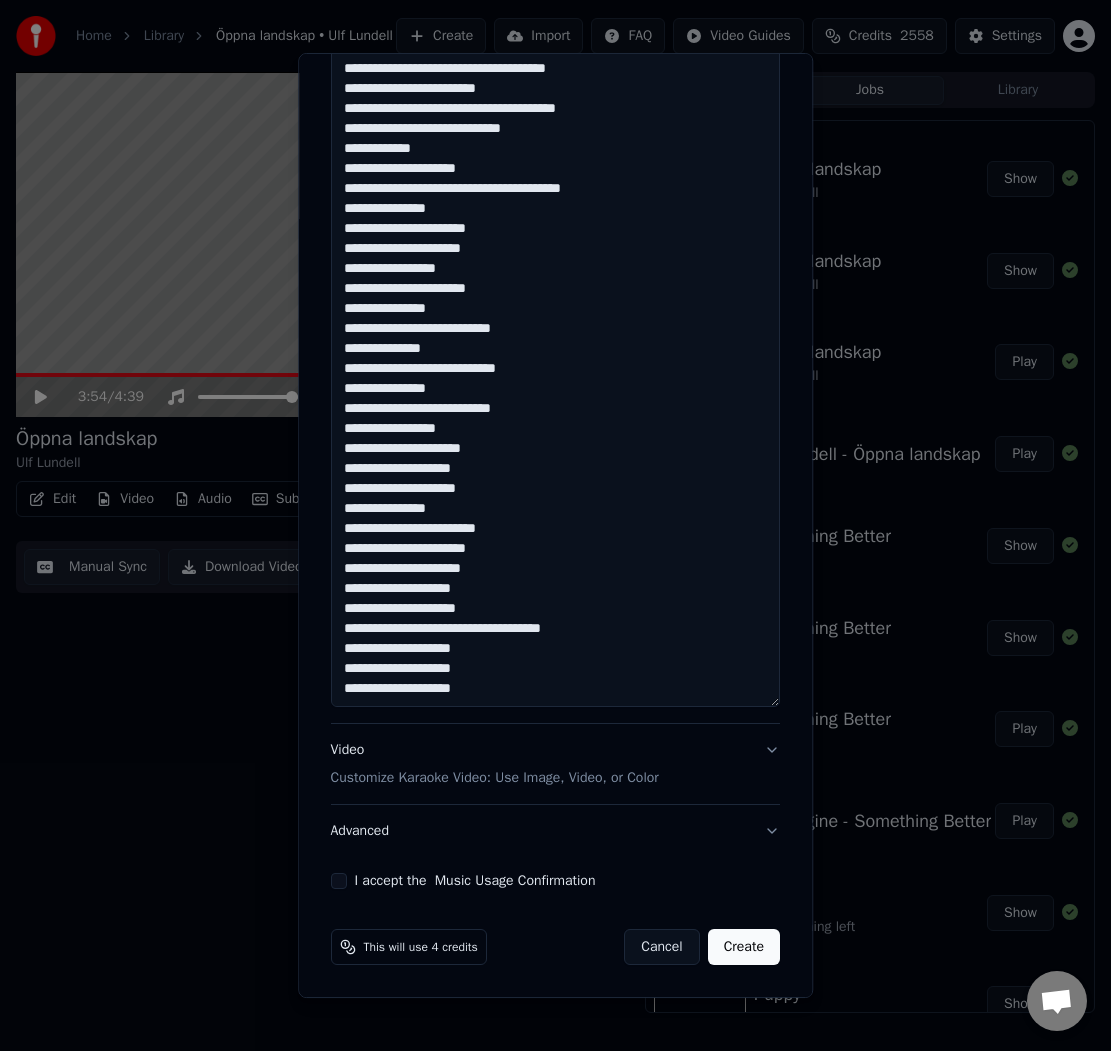 click at bounding box center (555, 300) 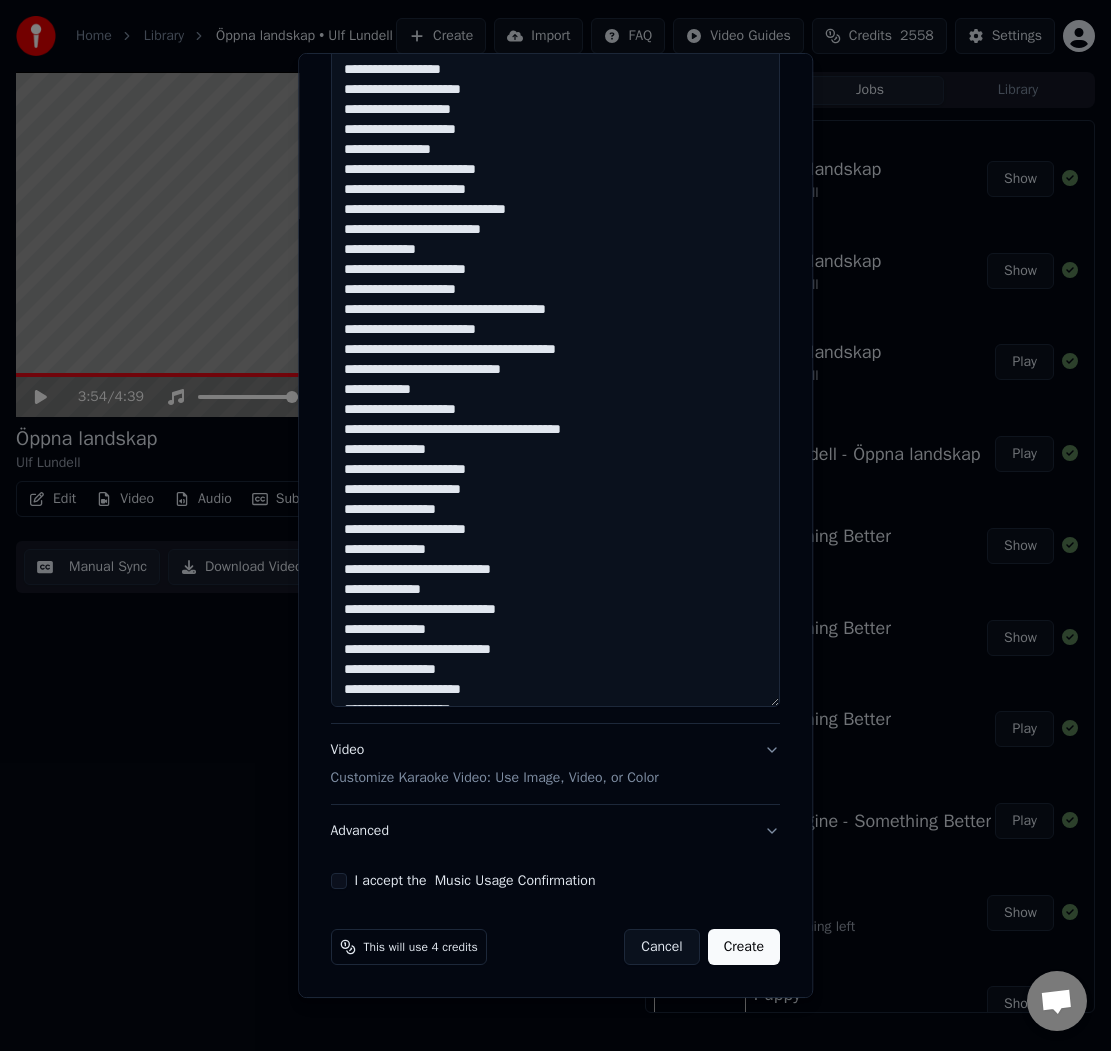 scroll, scrollTop: 241, scrollLeft: 0, axis: vertical 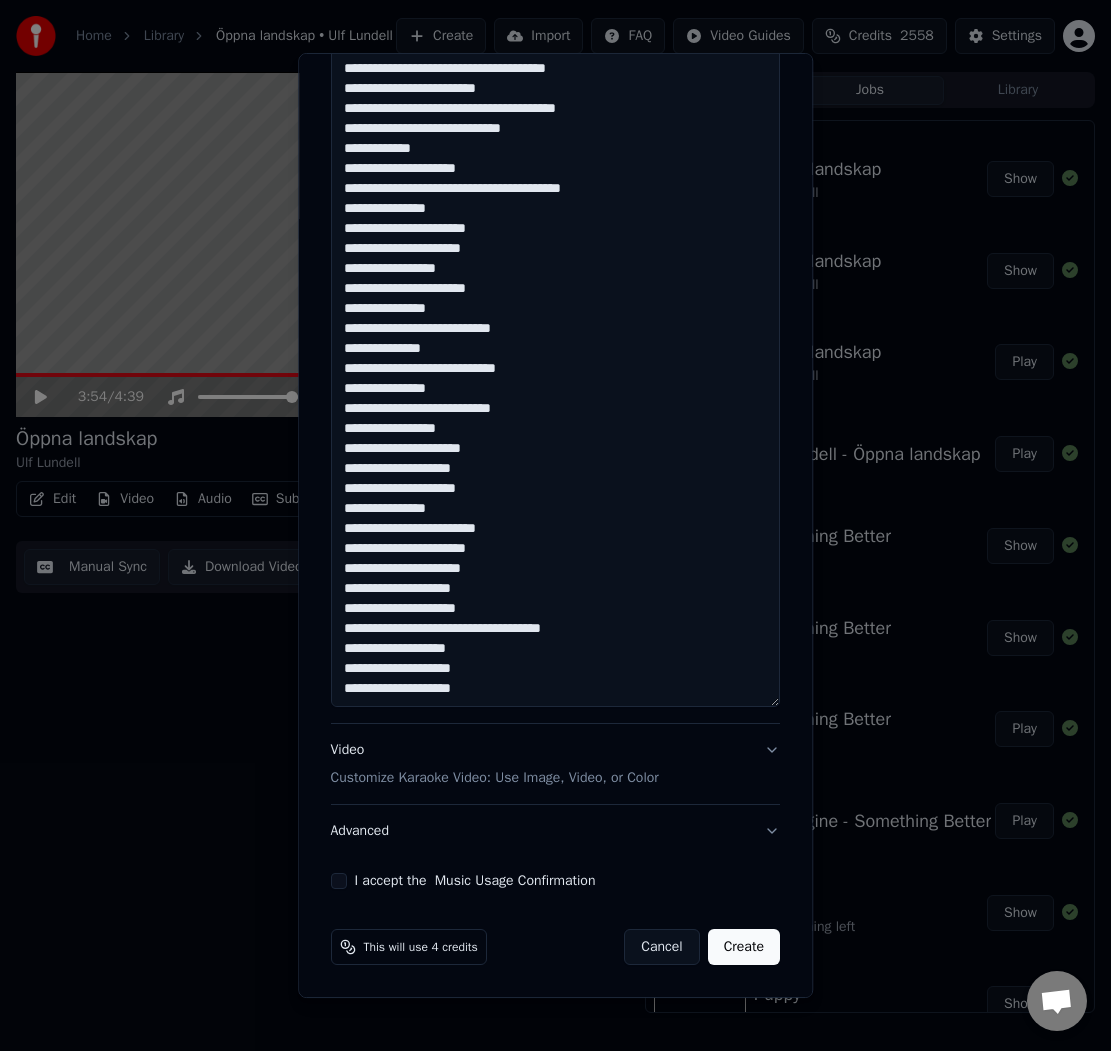 type on "**********" 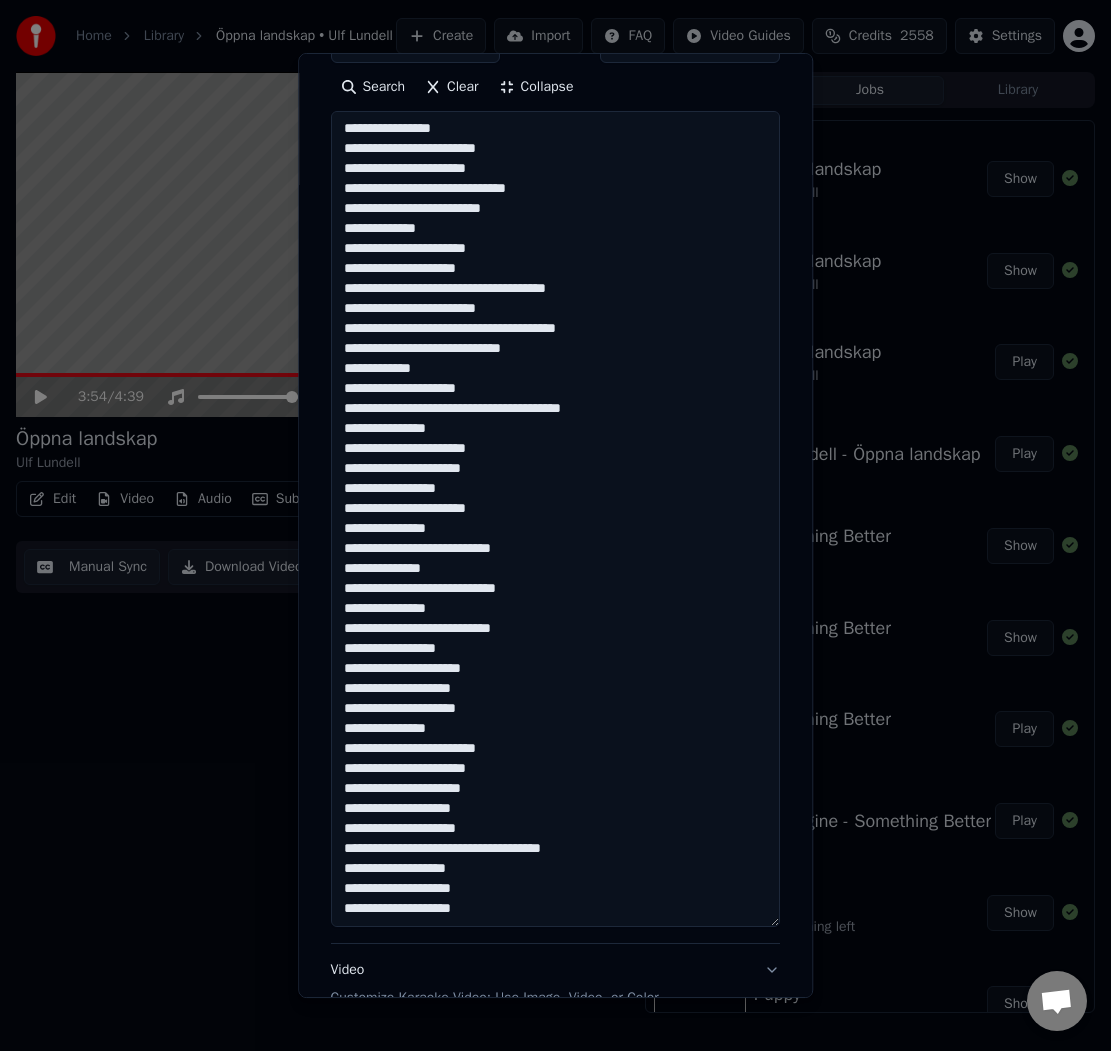 scroll, scrollTop: 598, scrollLeft: 0, axis: vertical 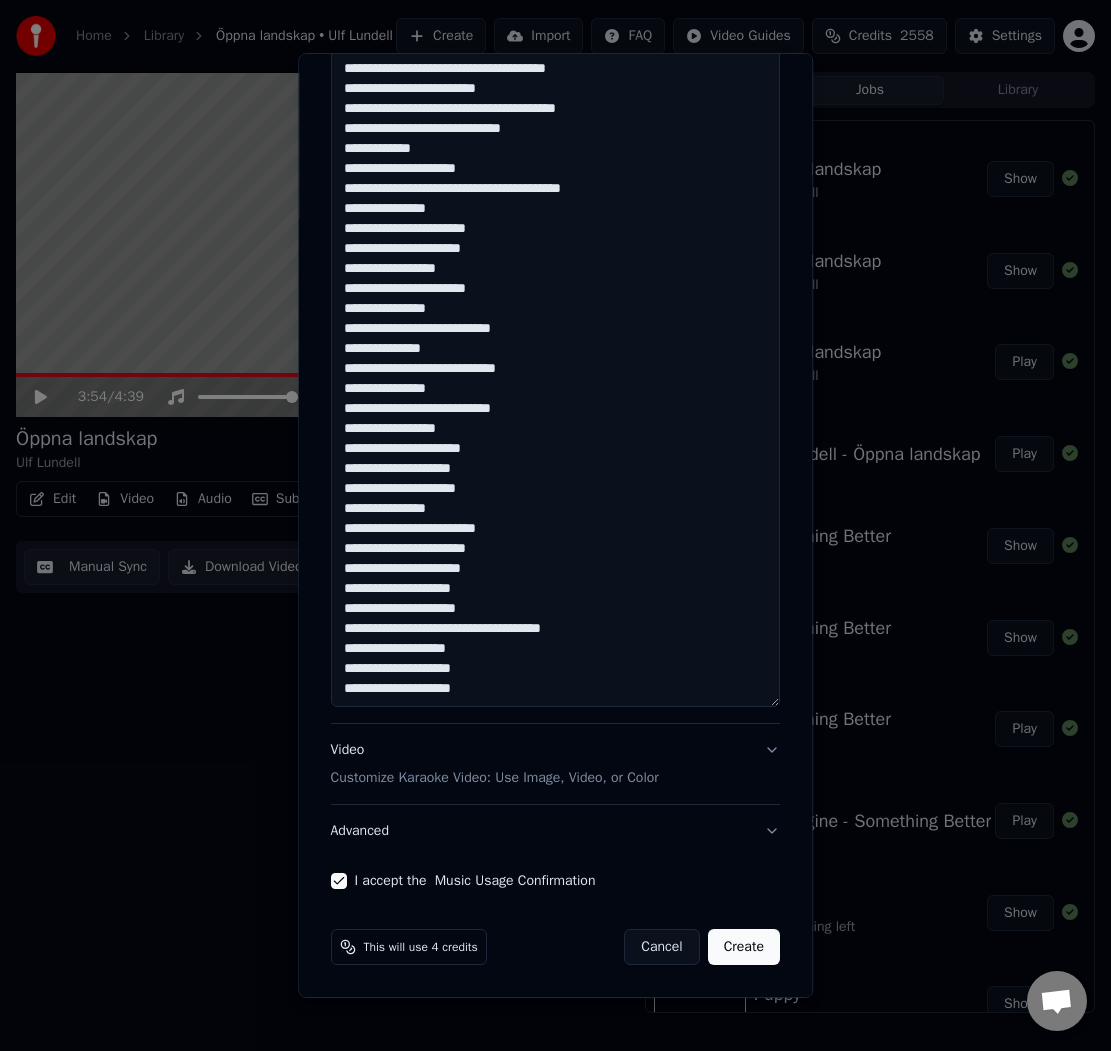 click on "Create" at bounding box center [744, 947] 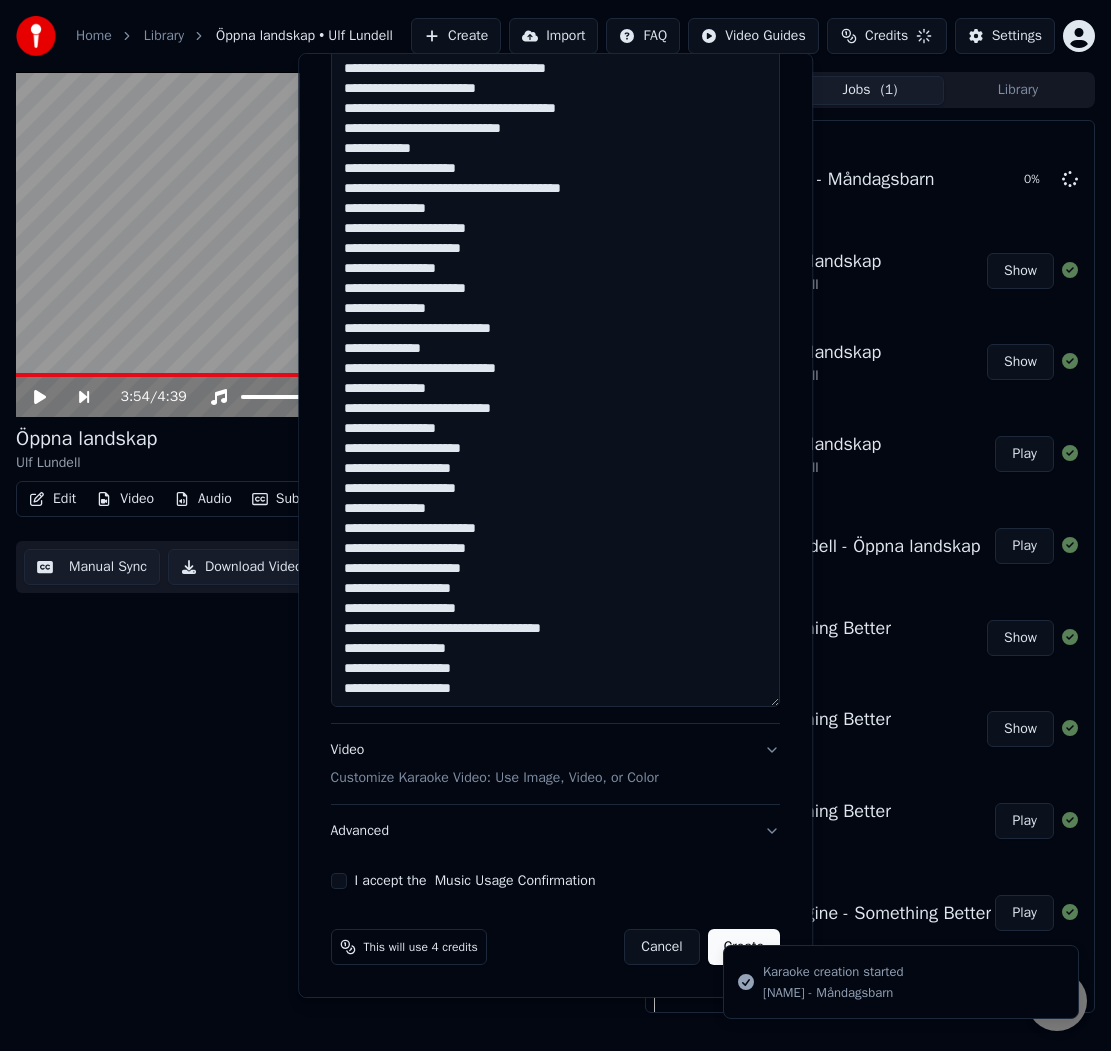 type 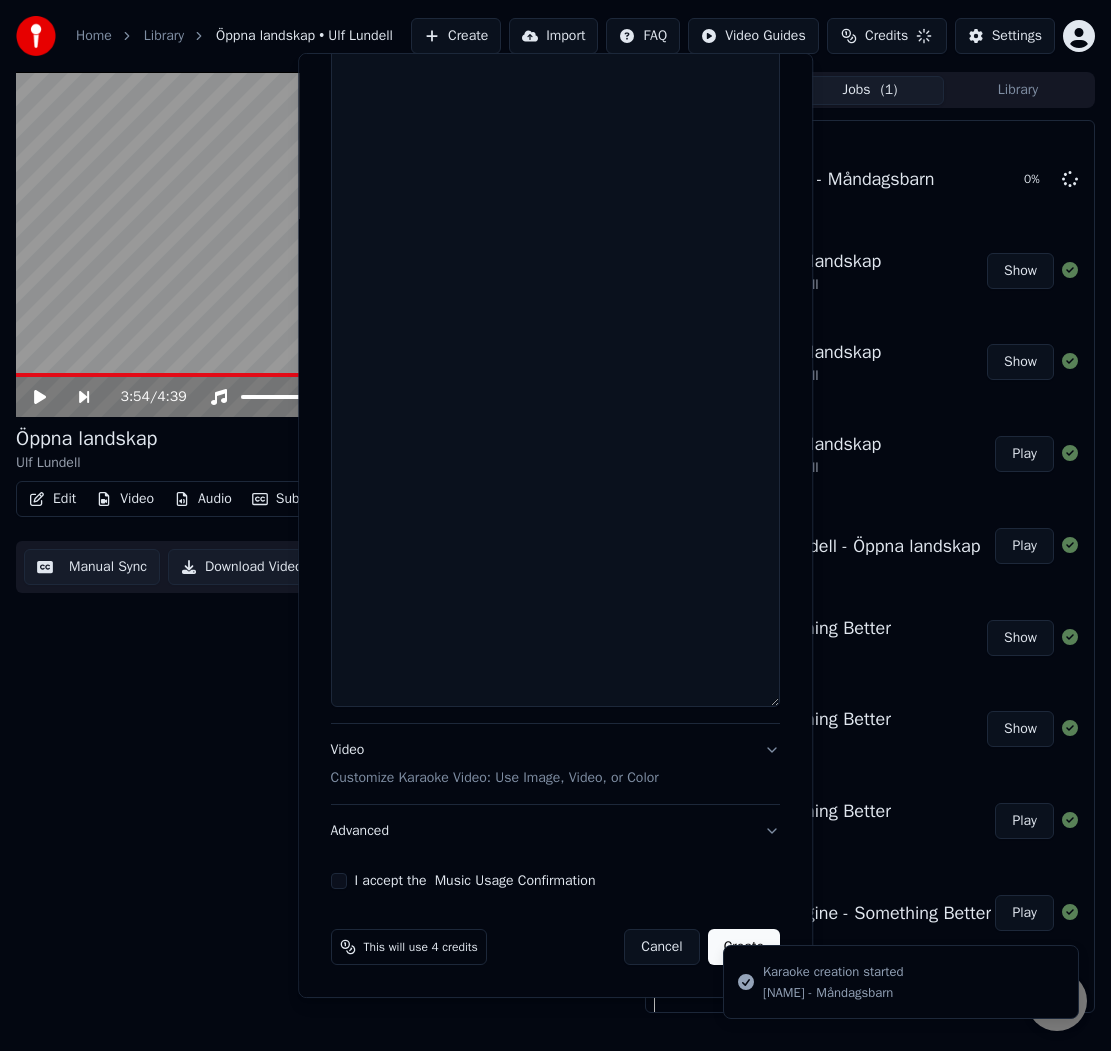 scroll, scrollTop: 0, scrollLeft: 0, axis: both 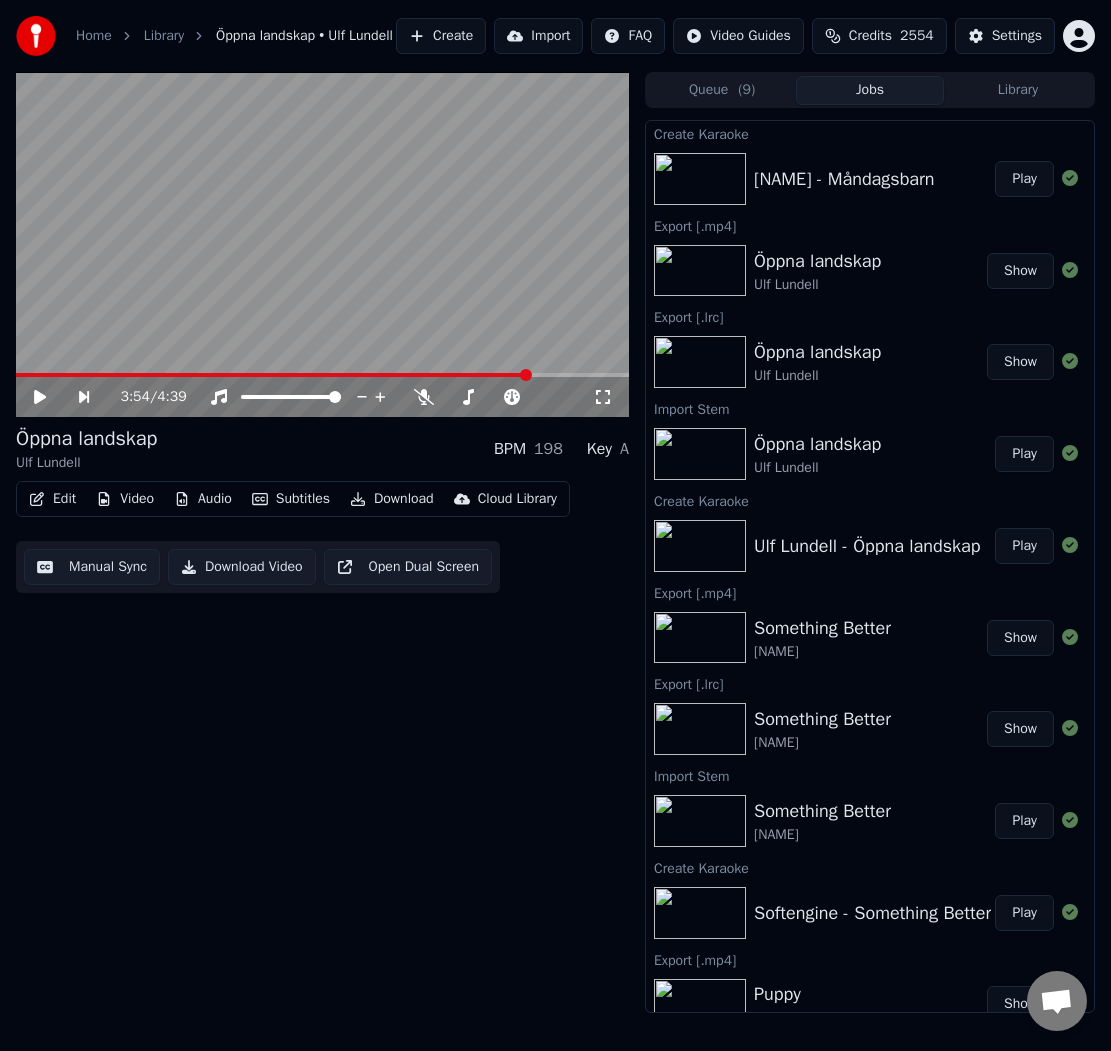 click on "Play" at bounding box center [1024, 179] 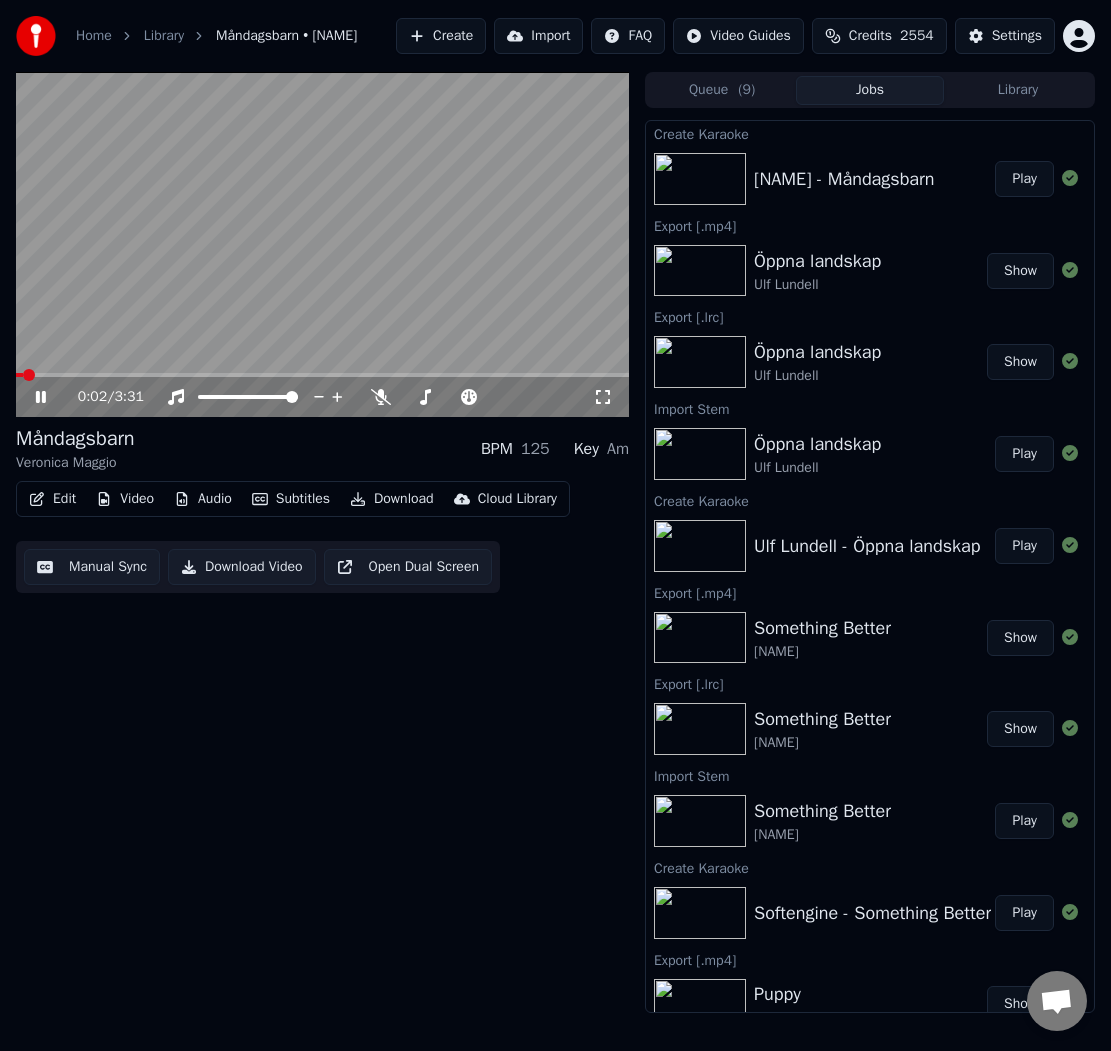 click on "Manual Sync" at bounding box center (92, 567) 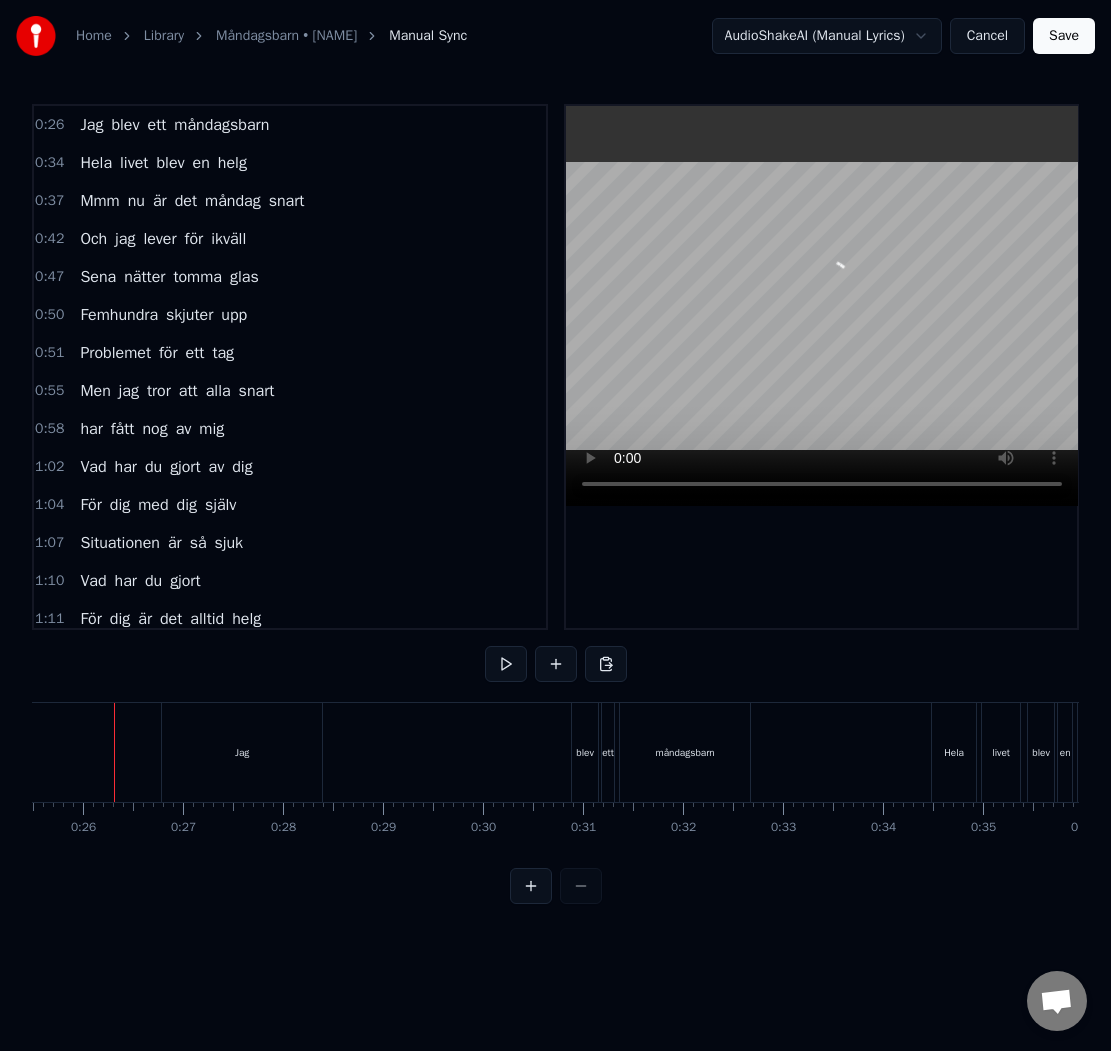 scroll, scrollTop: 0, scrollLeft: 2531, axis: horizontal 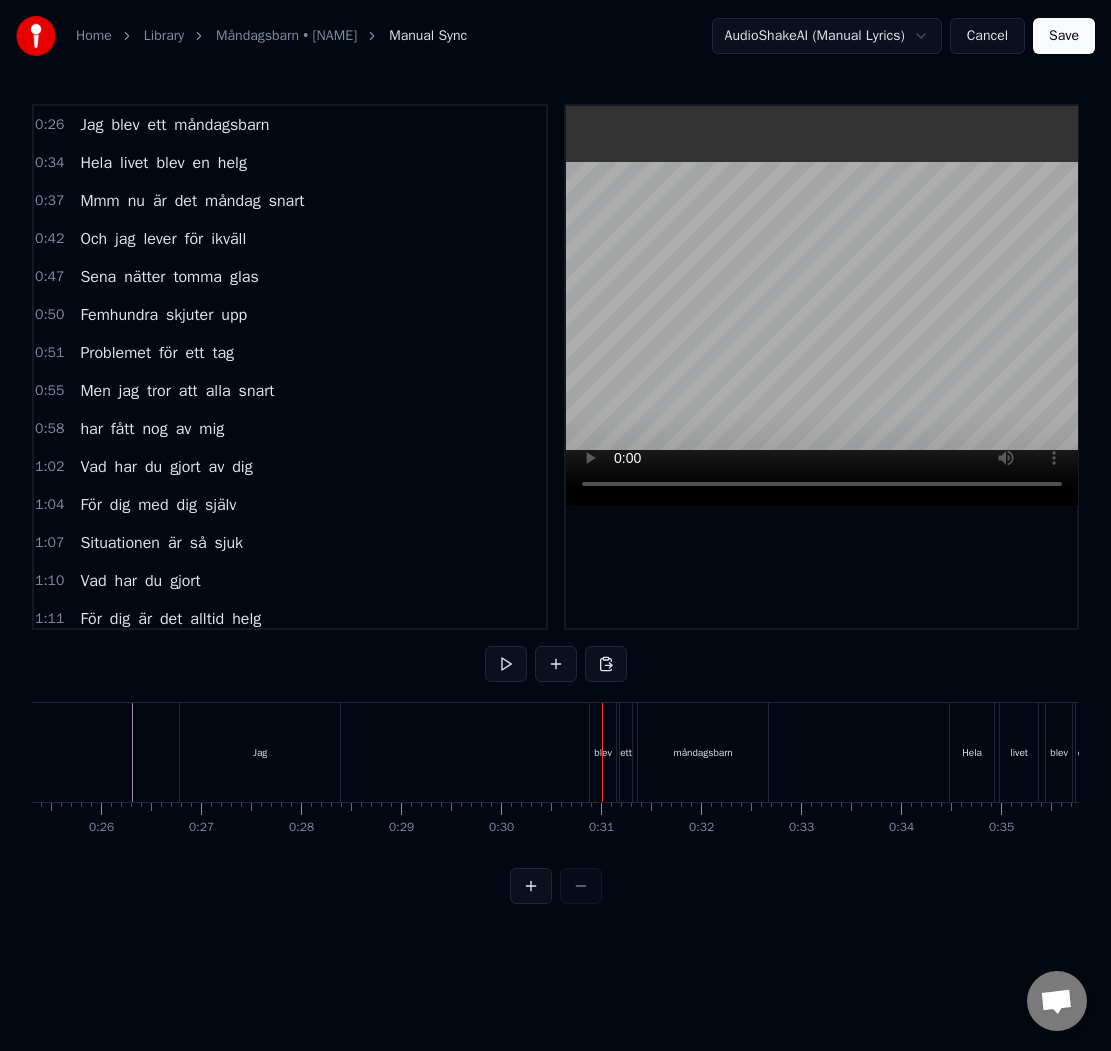 click on "Jag" at bounding box center [260, 752] 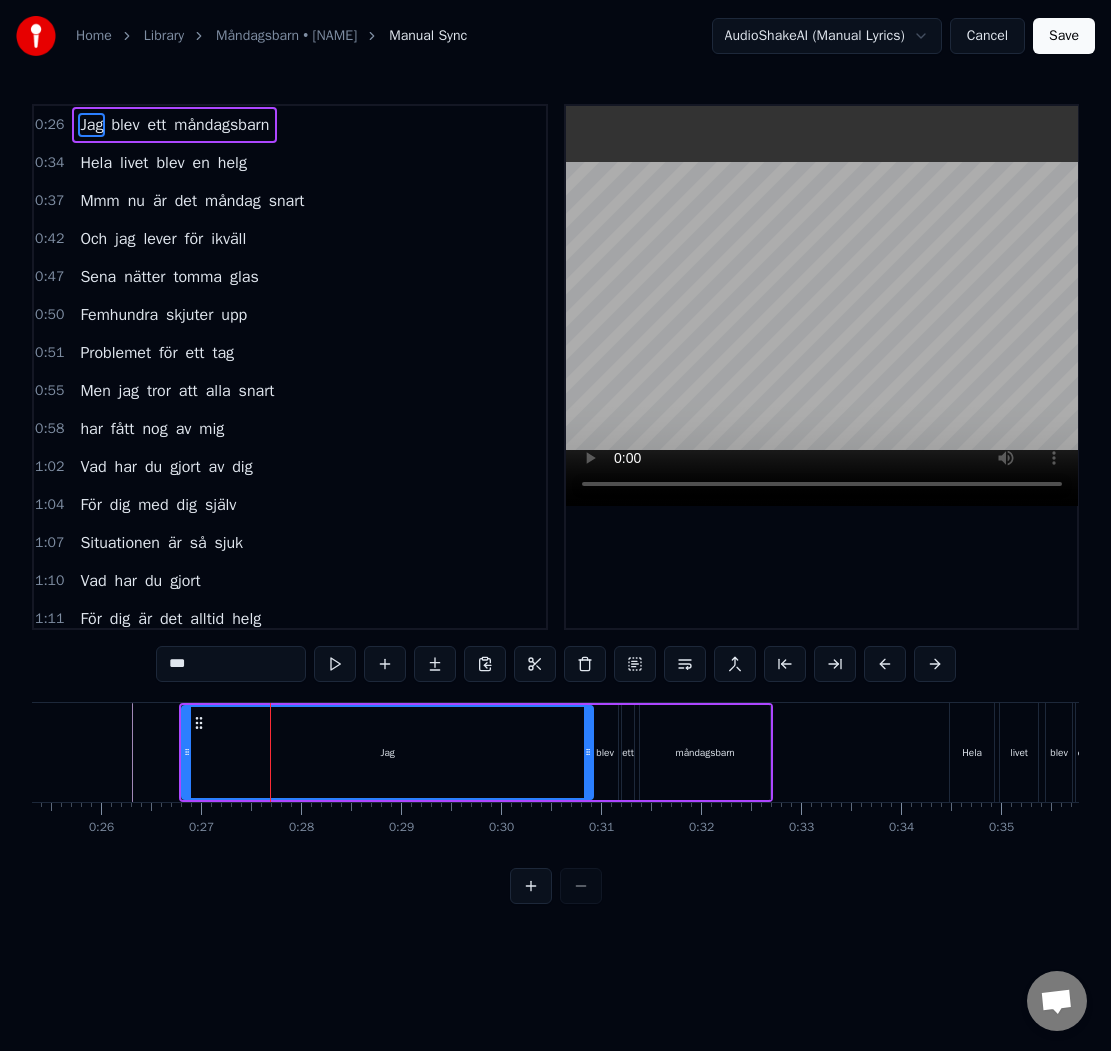 drag, startPoint x: 339, startPoint y: 755, endPoint x: 590, endPoint y: 768, distance: 251.33643 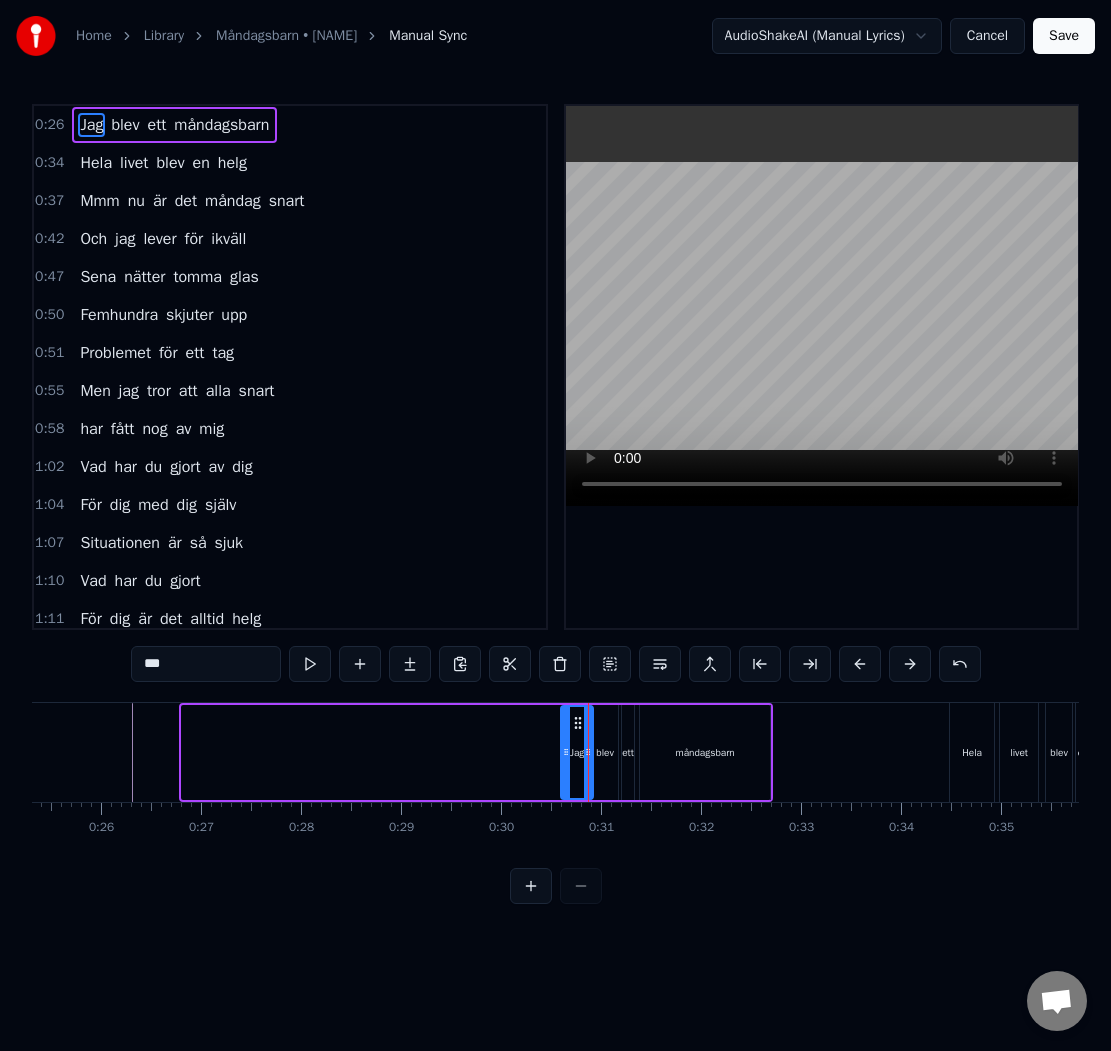 drag, startPoint x: 189, startPoint y: 750, endPoint x: 569, endPoint y: 773, distance: 380.6954 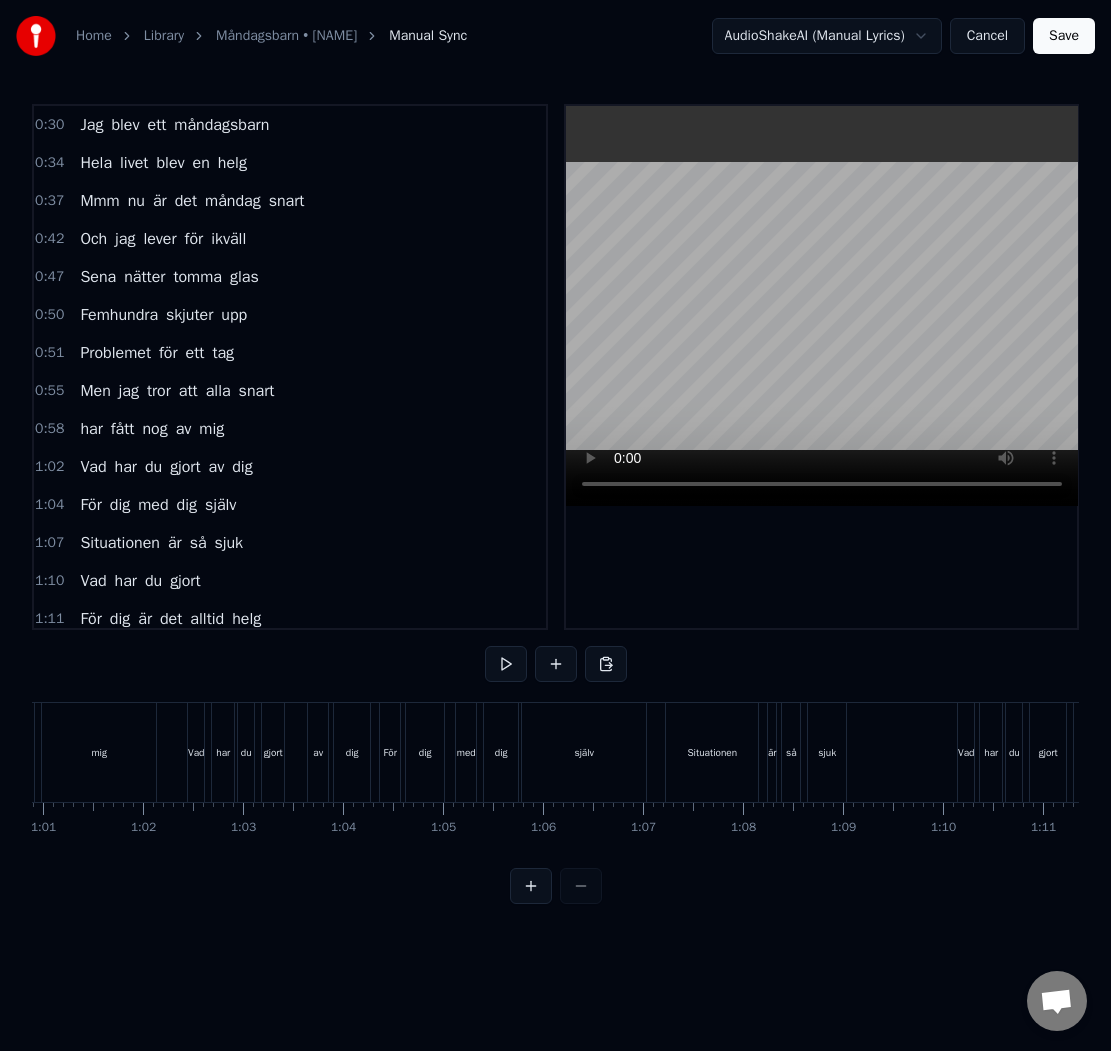 scroll, scrollTop: 0, scrollLeft: 6097, axis: horizontal 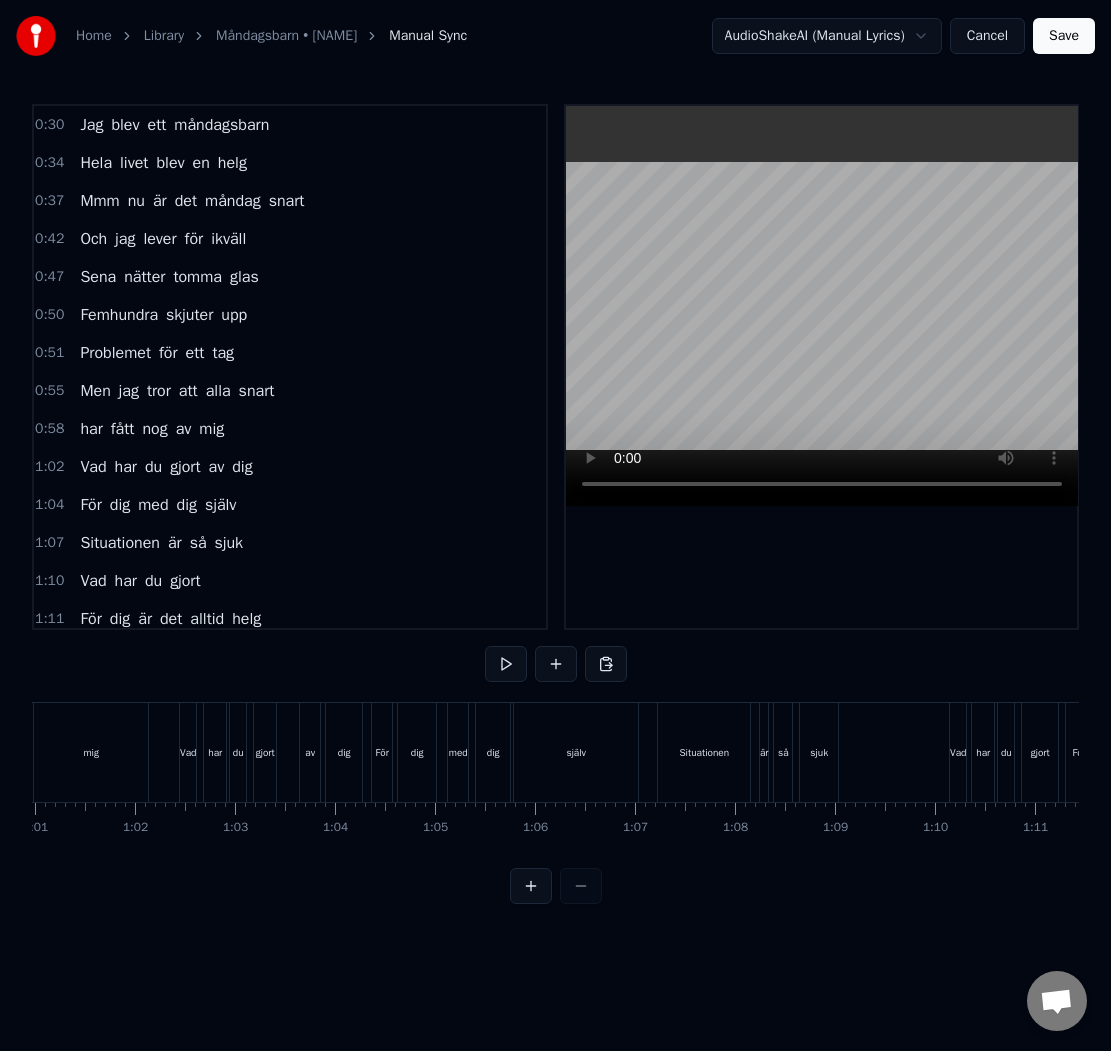 click on "själv" at bounding box center [576, 752] 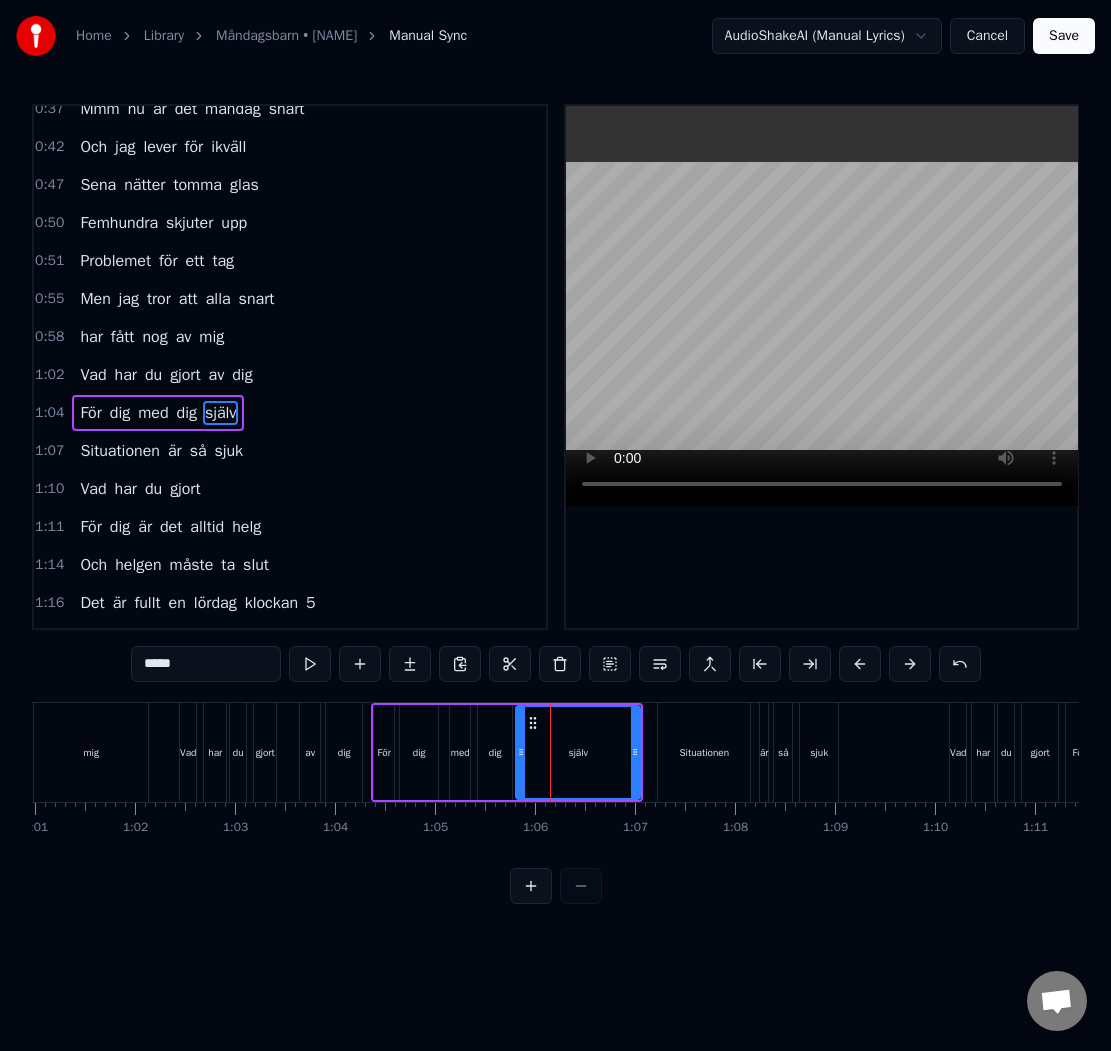 scroll, scrollTop: 138, scrollLeft: 0, axis: vertical 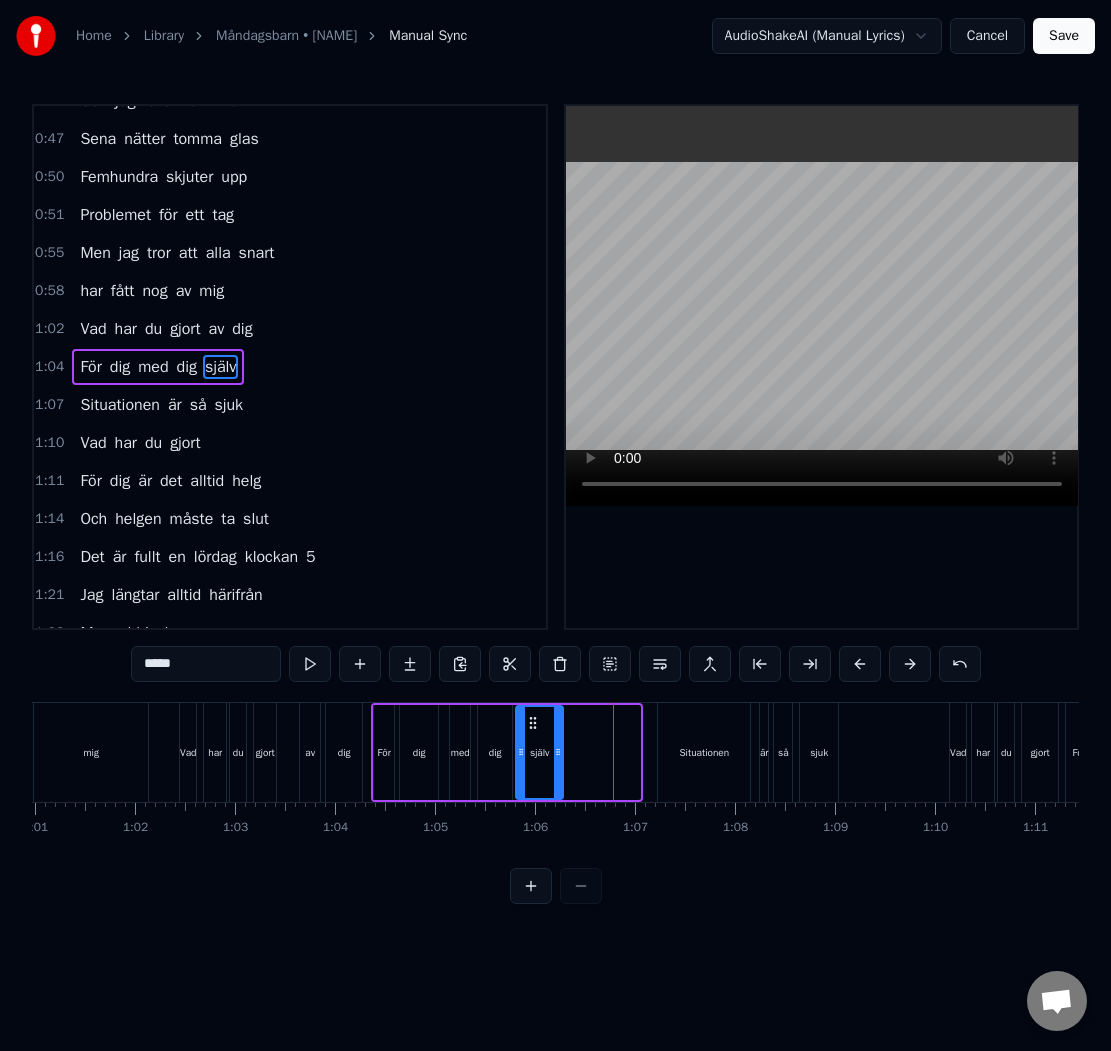 drag, startPoint x: 637, startPoint y: 749, endPoint x: 560, endPoint y: 770, distance: 79.81228 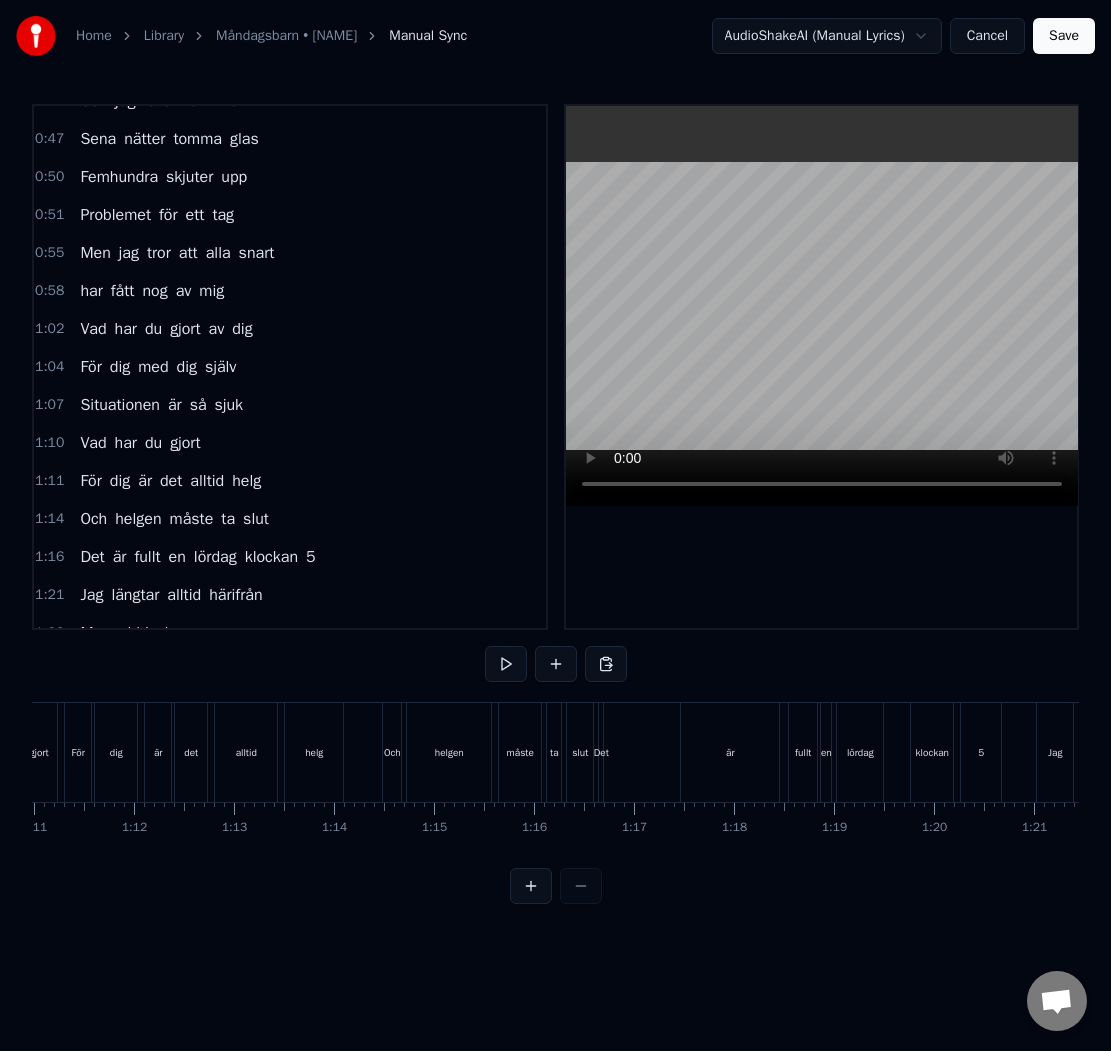 scroll, scrollTop: 0, scrollLeft: 7111, axis: horizontal 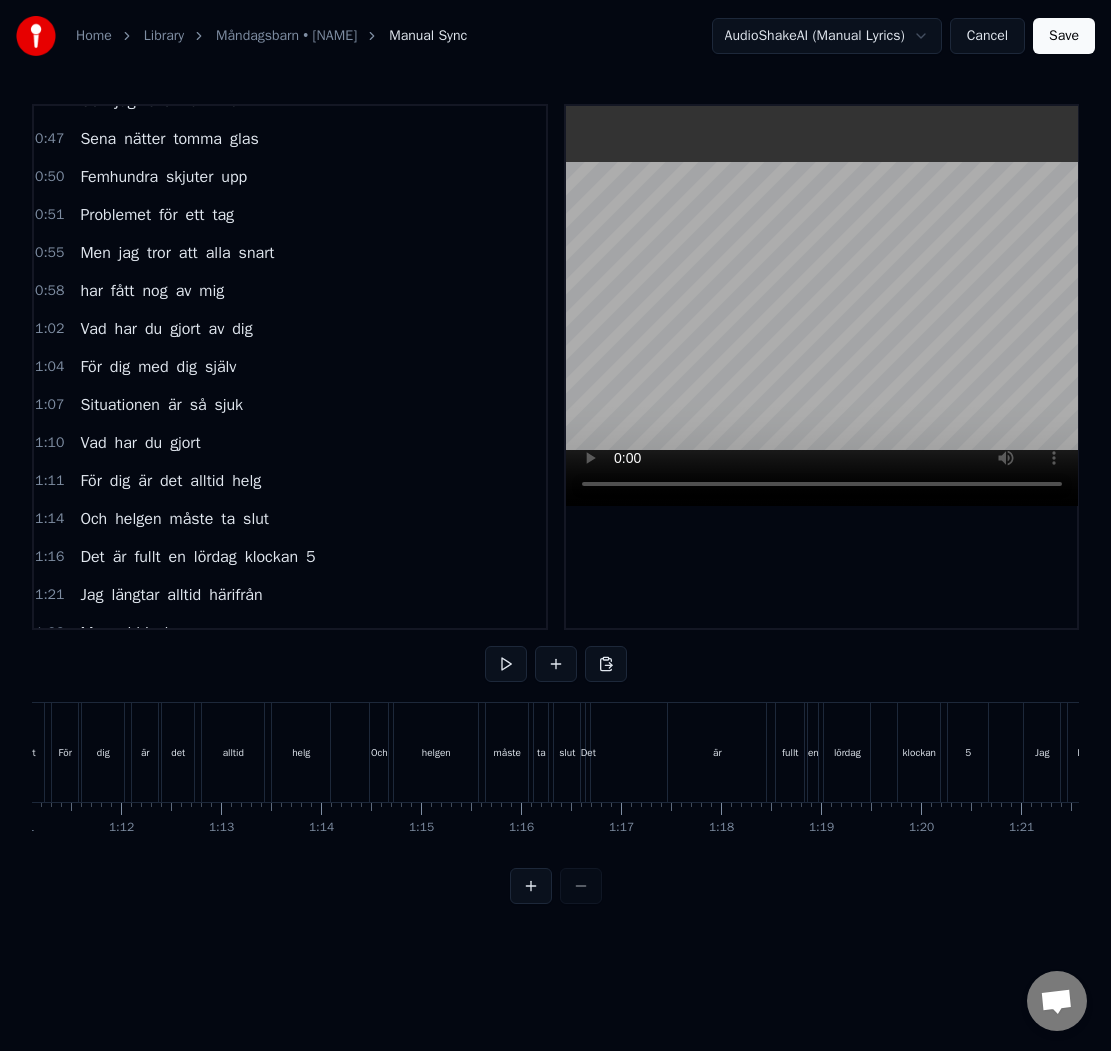 click on "Det är fullt en lördag klockan 5" at bounding box center (789, 752) 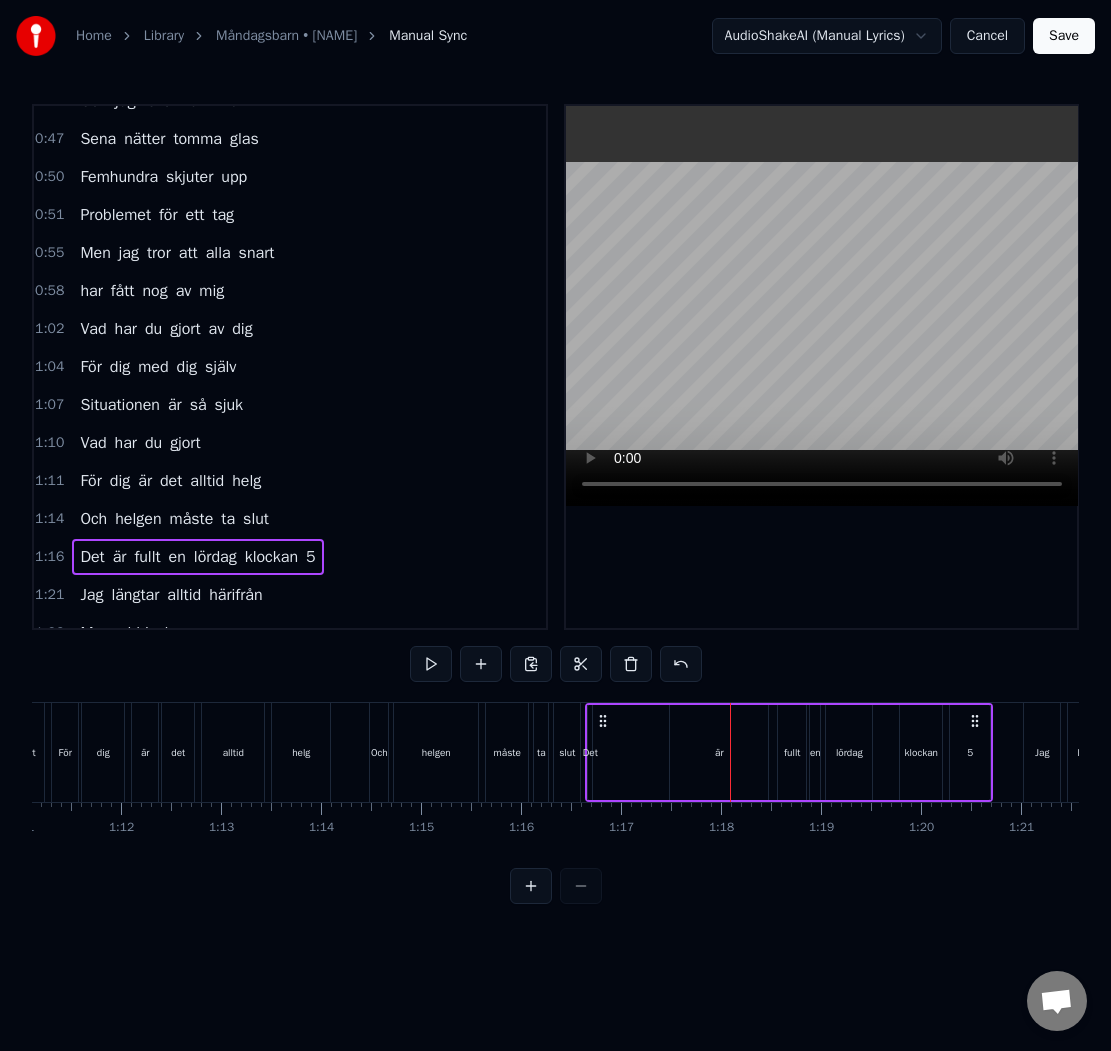 click on "är" at bounding box center [719, 752] 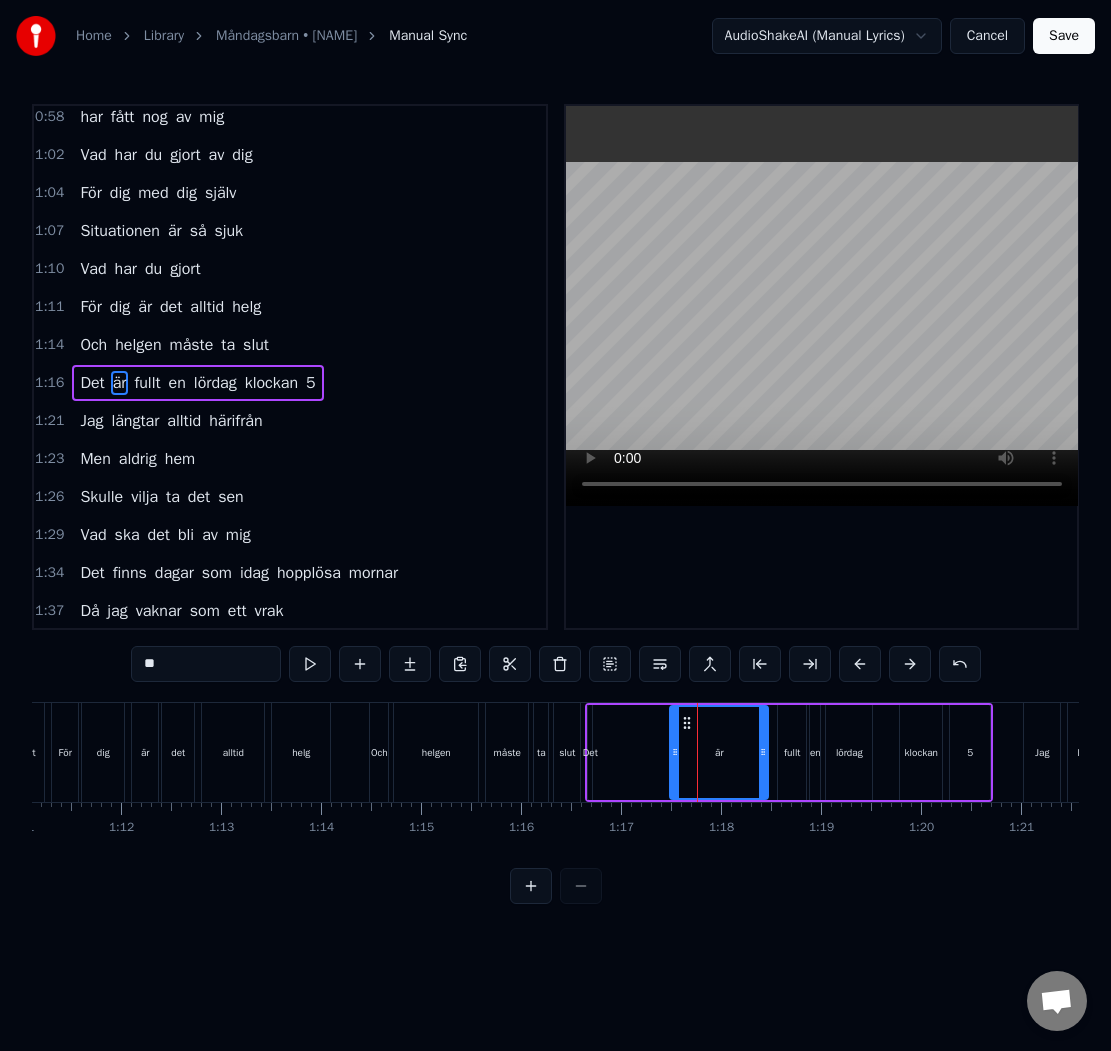 scroll, scrollTop: 328, scrollLeft: 0, axis: vertical 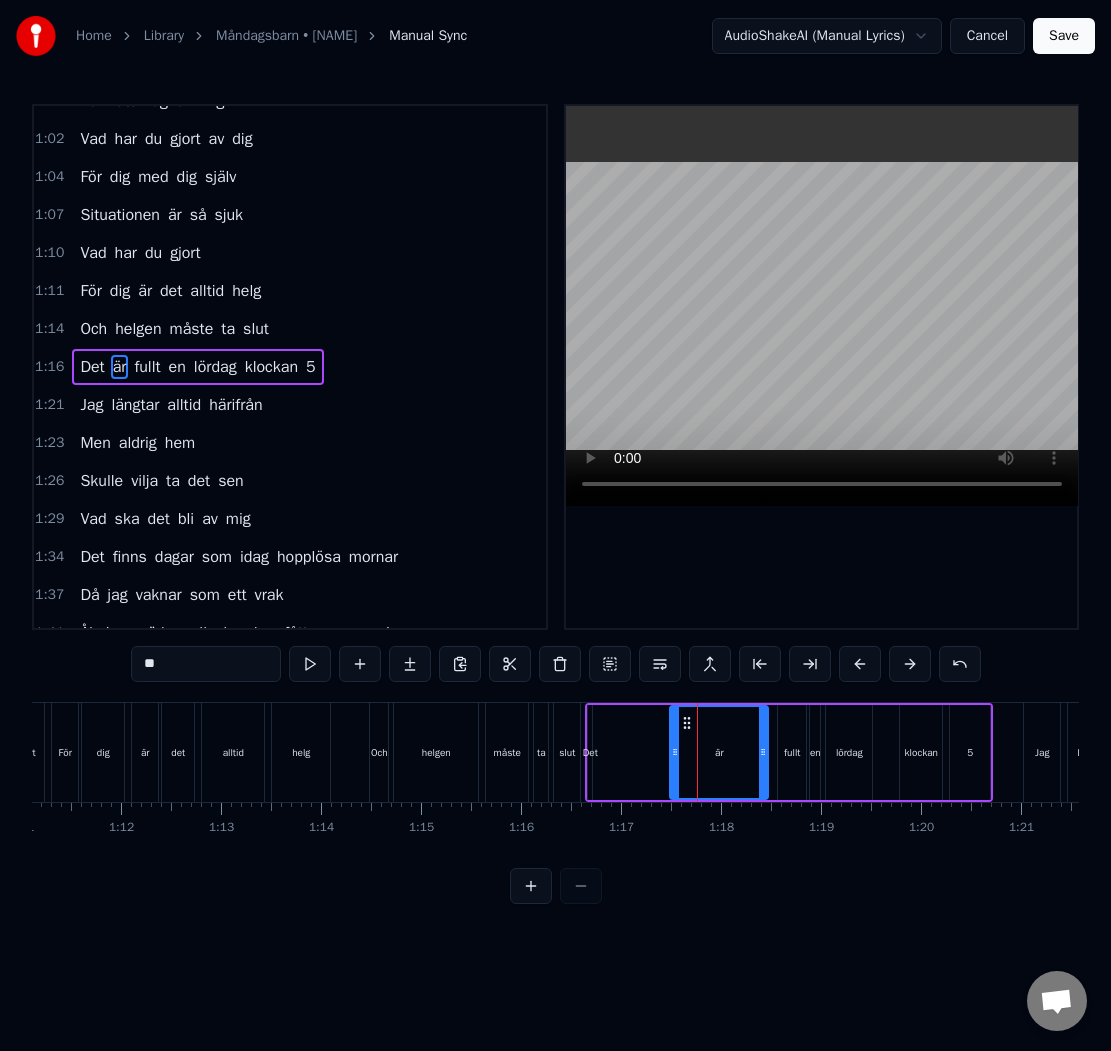 click on "Det är fullt en lördag klockan 5" at bounding box center [789, 752] 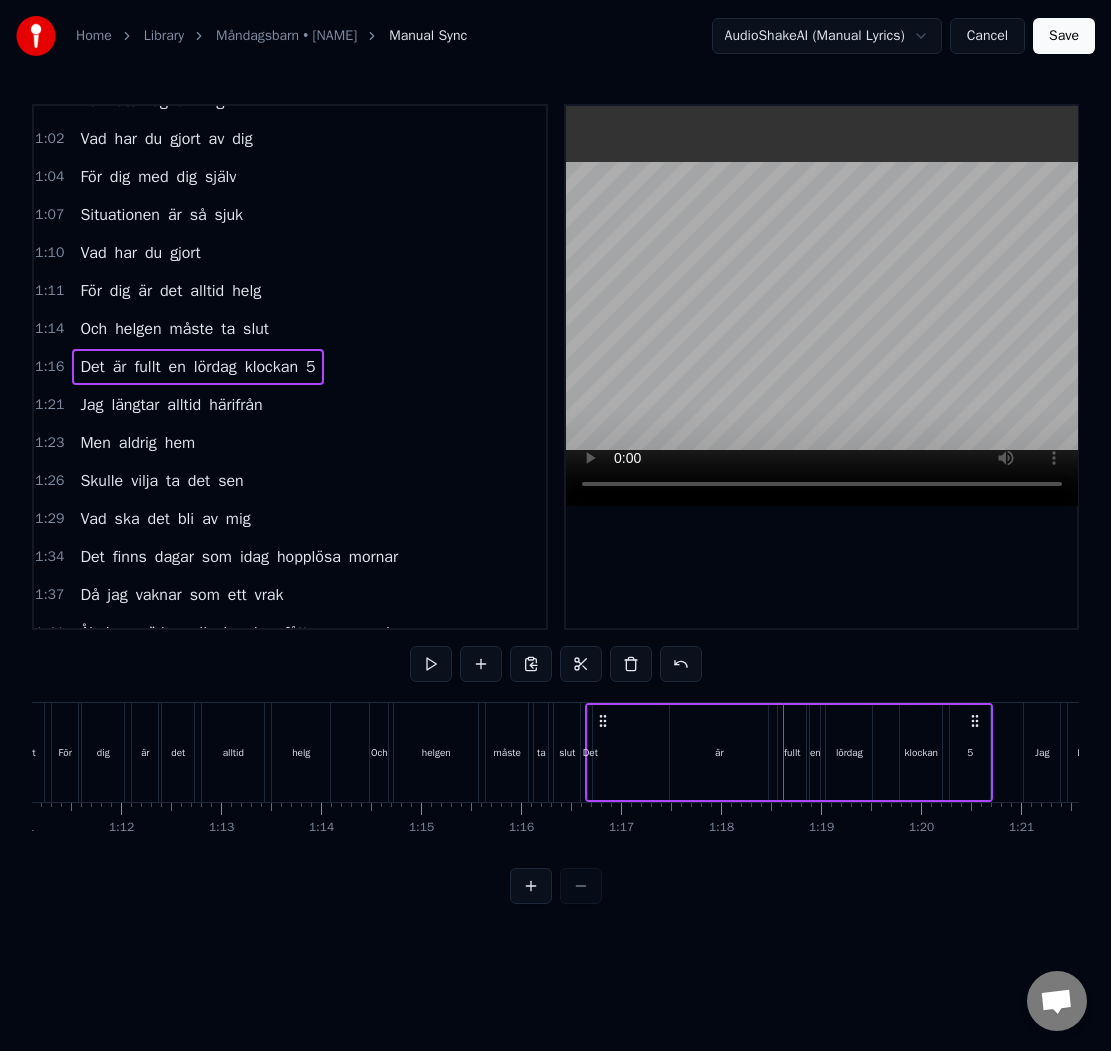 click on "Det" at bounding box center [590, 752] 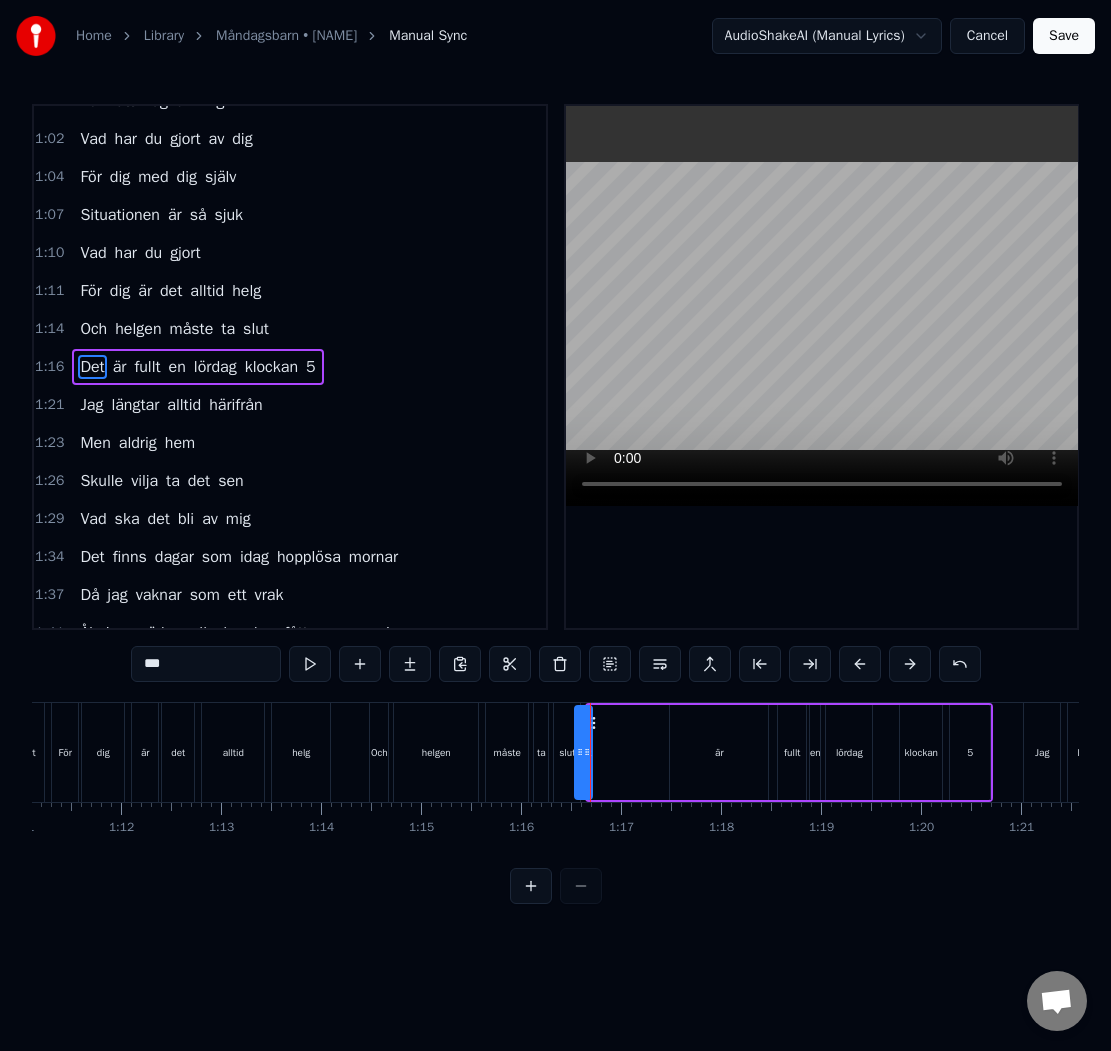 drag, startPoint x: 594, startPoint y: 754, endPoint x: 581, endPoint y: 777, distance: 26.41969 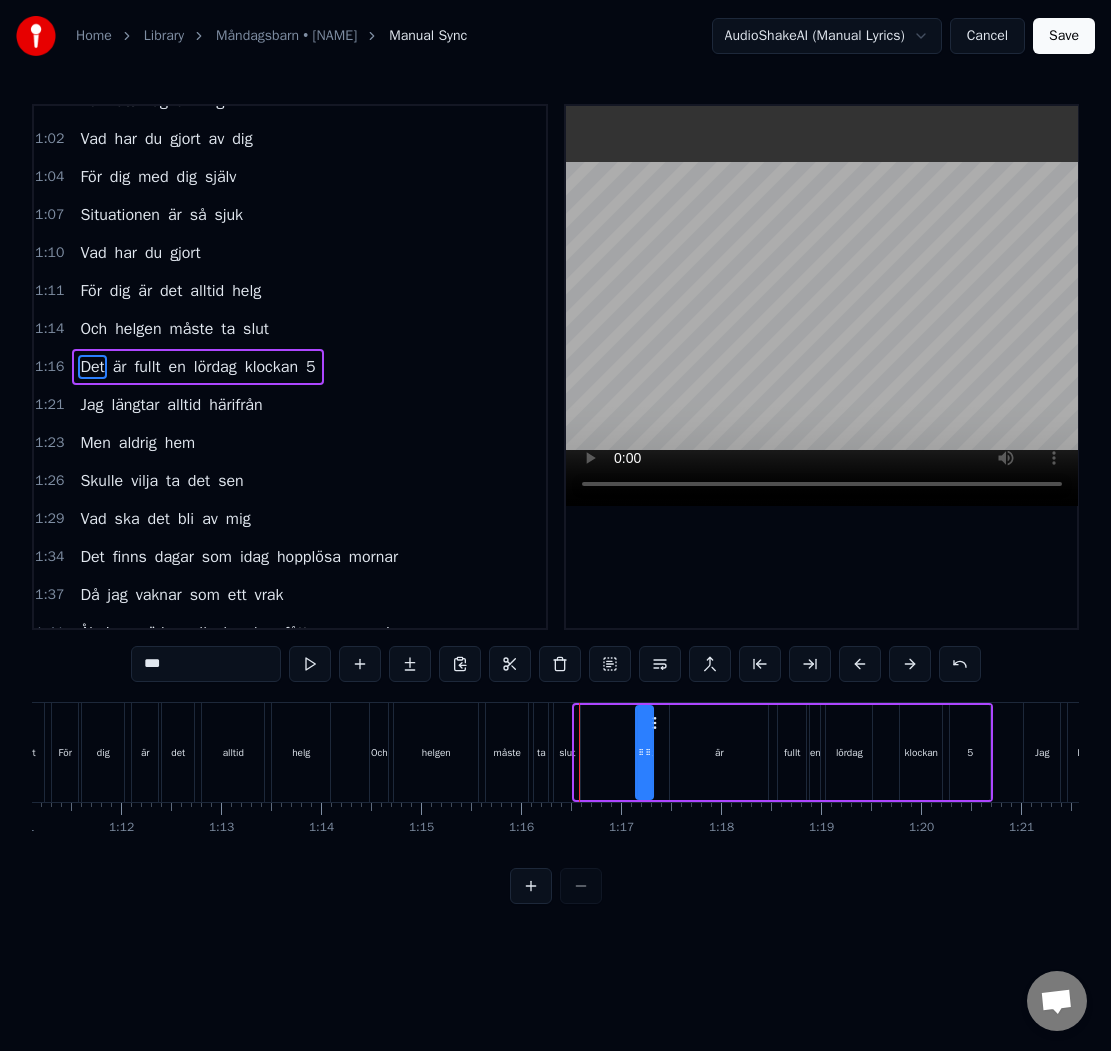 drag, startPoint x: 595, startPoint y: 723, endPoint x: 654, endPoint y: 730, distance: 59.413803 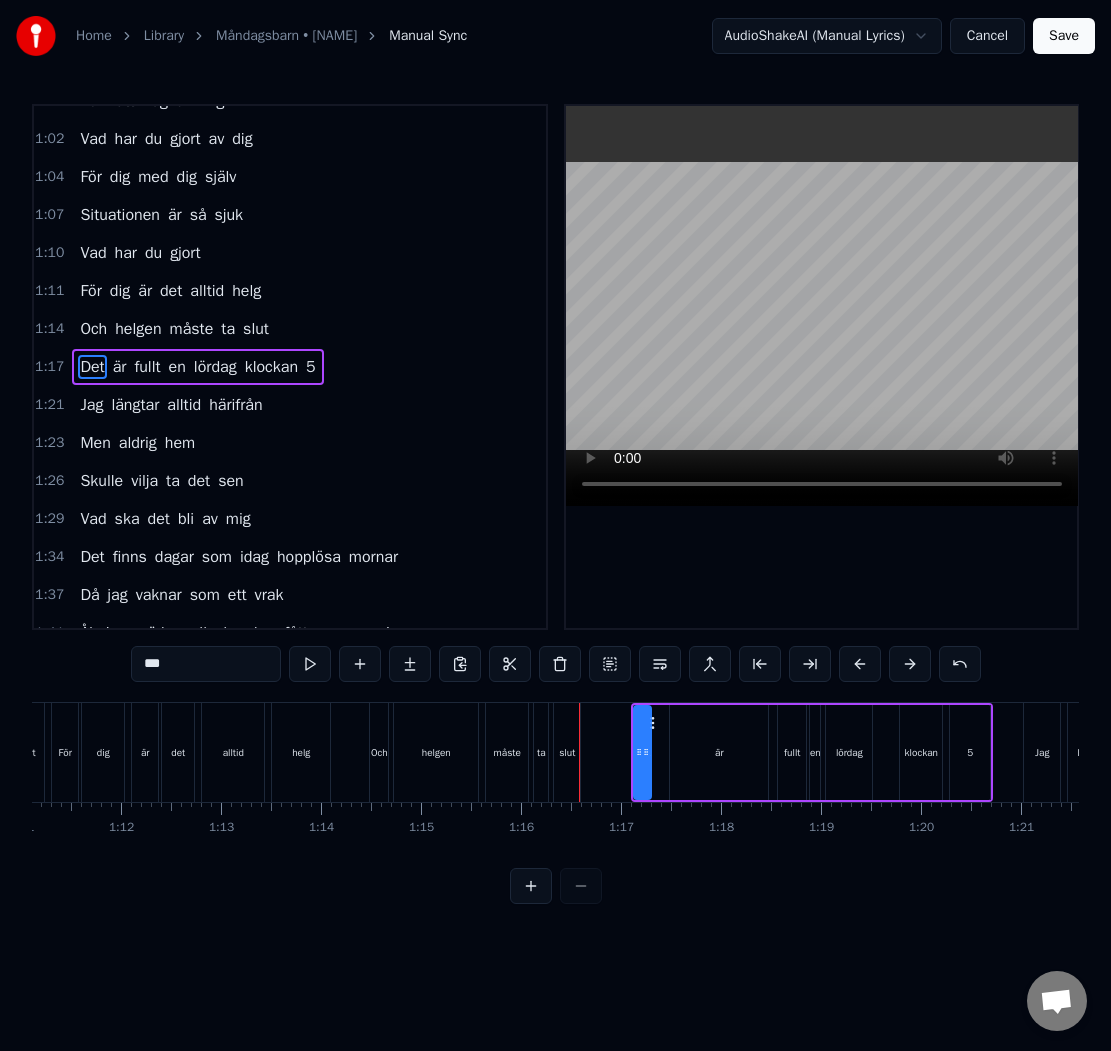 click on "Det" at bounding box center (642, 752) 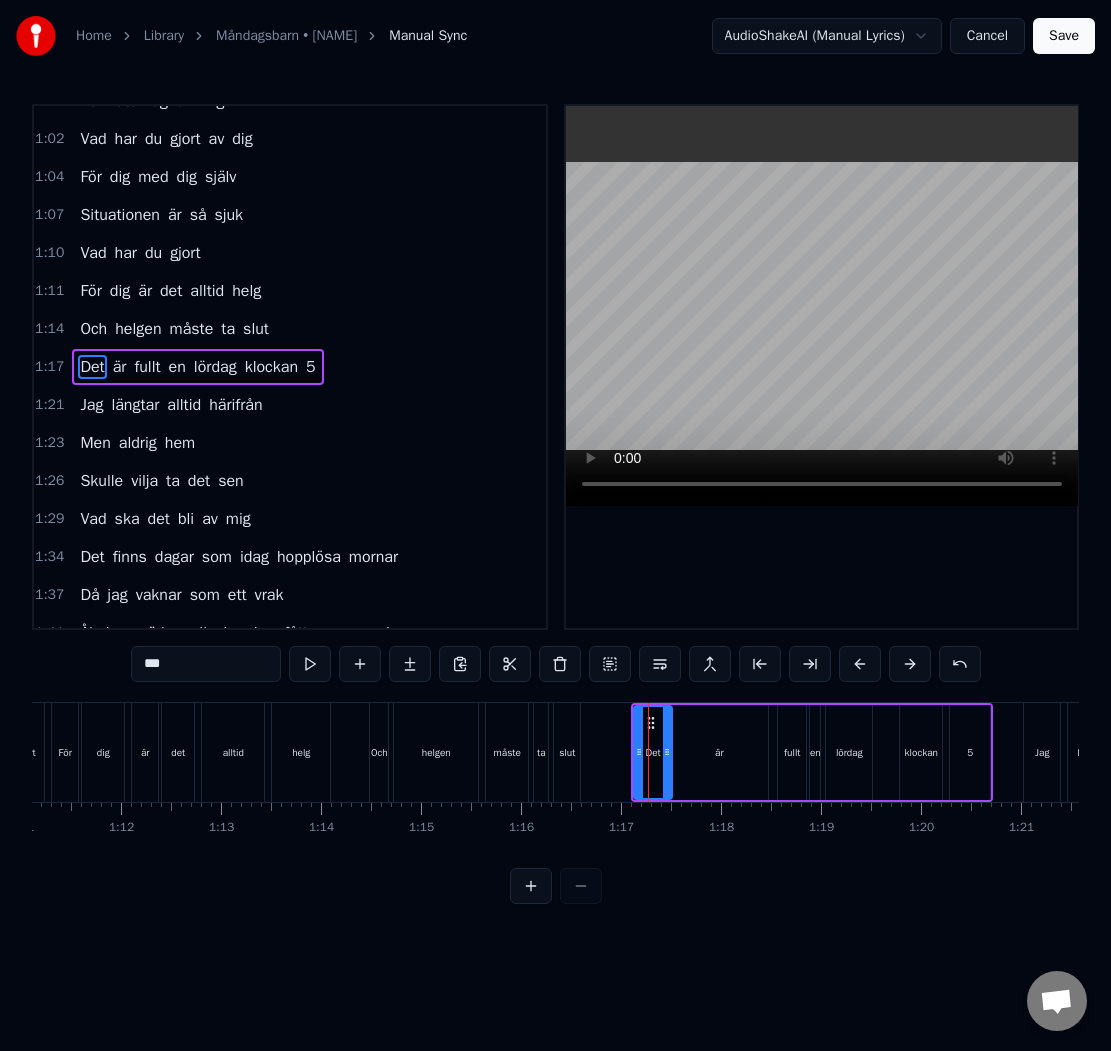 drag, startPoint x: 646, startPoint y: 754, endPoint x: 668, endPoint y: 757, distance: 22.203604 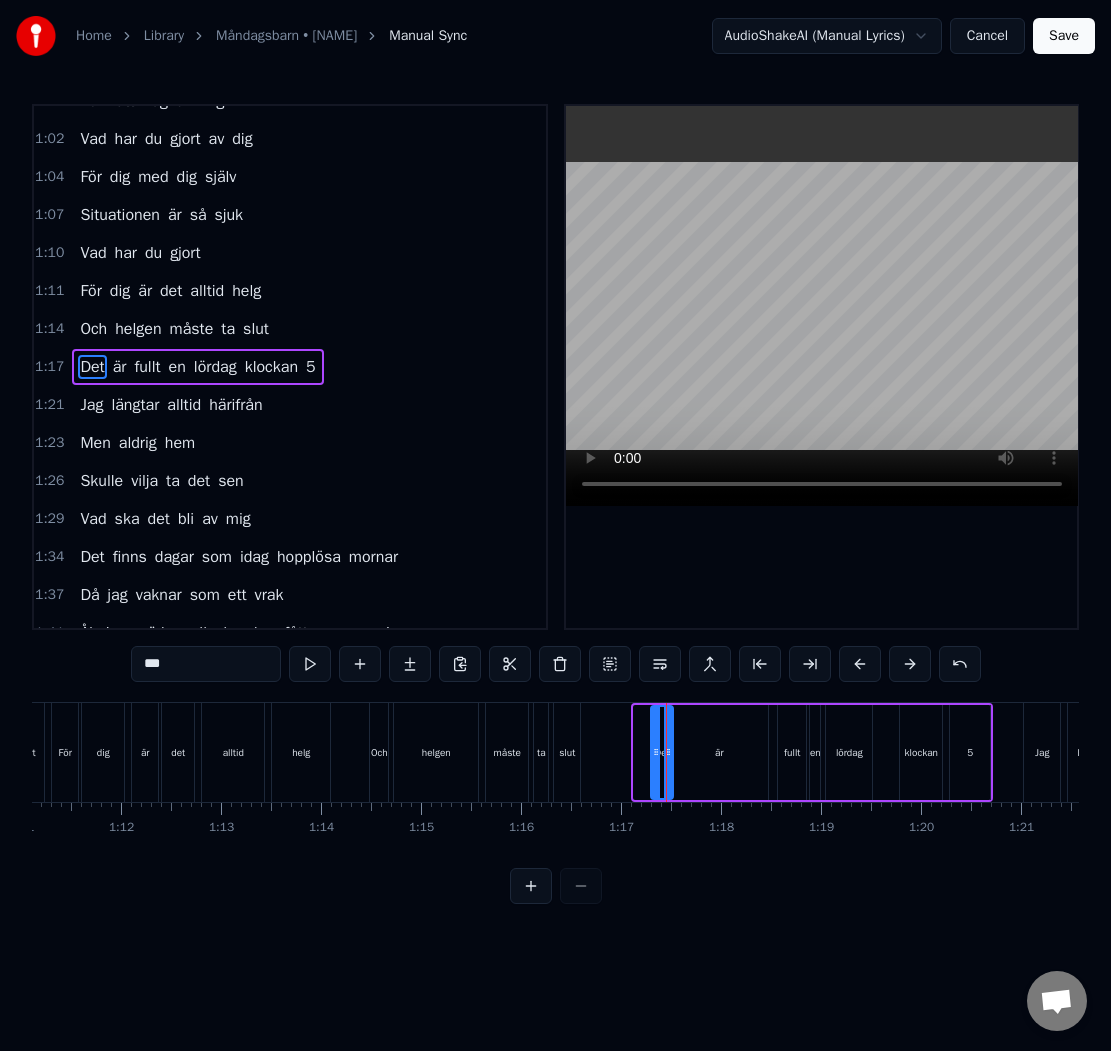 drag, startPoint x: 638, startPoint y: 754, endPoint x: 659, endPoint y: 755, distance: 21.023796 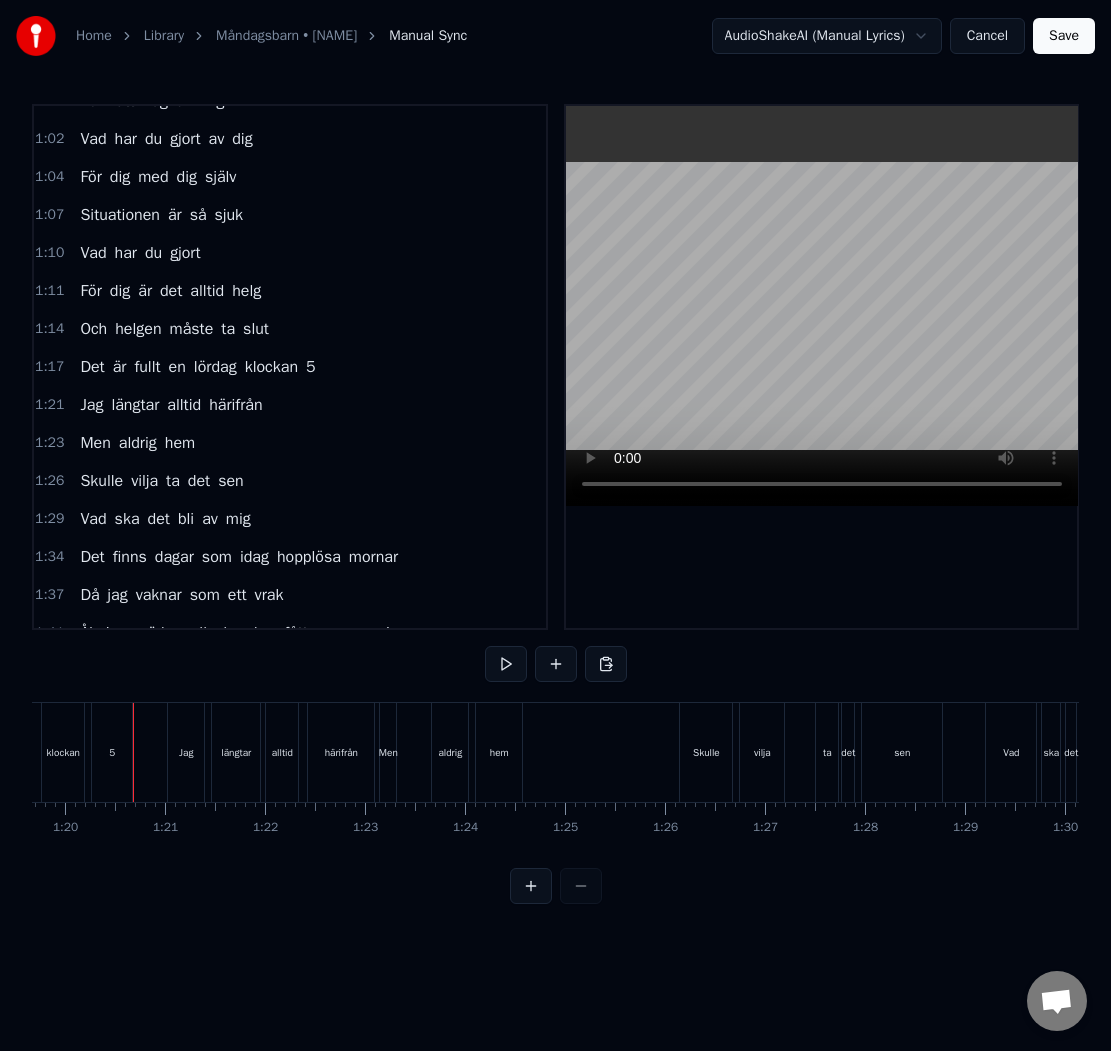 scroll, scrollTop: 0, scrollLeft: 7968, axis: horizontal 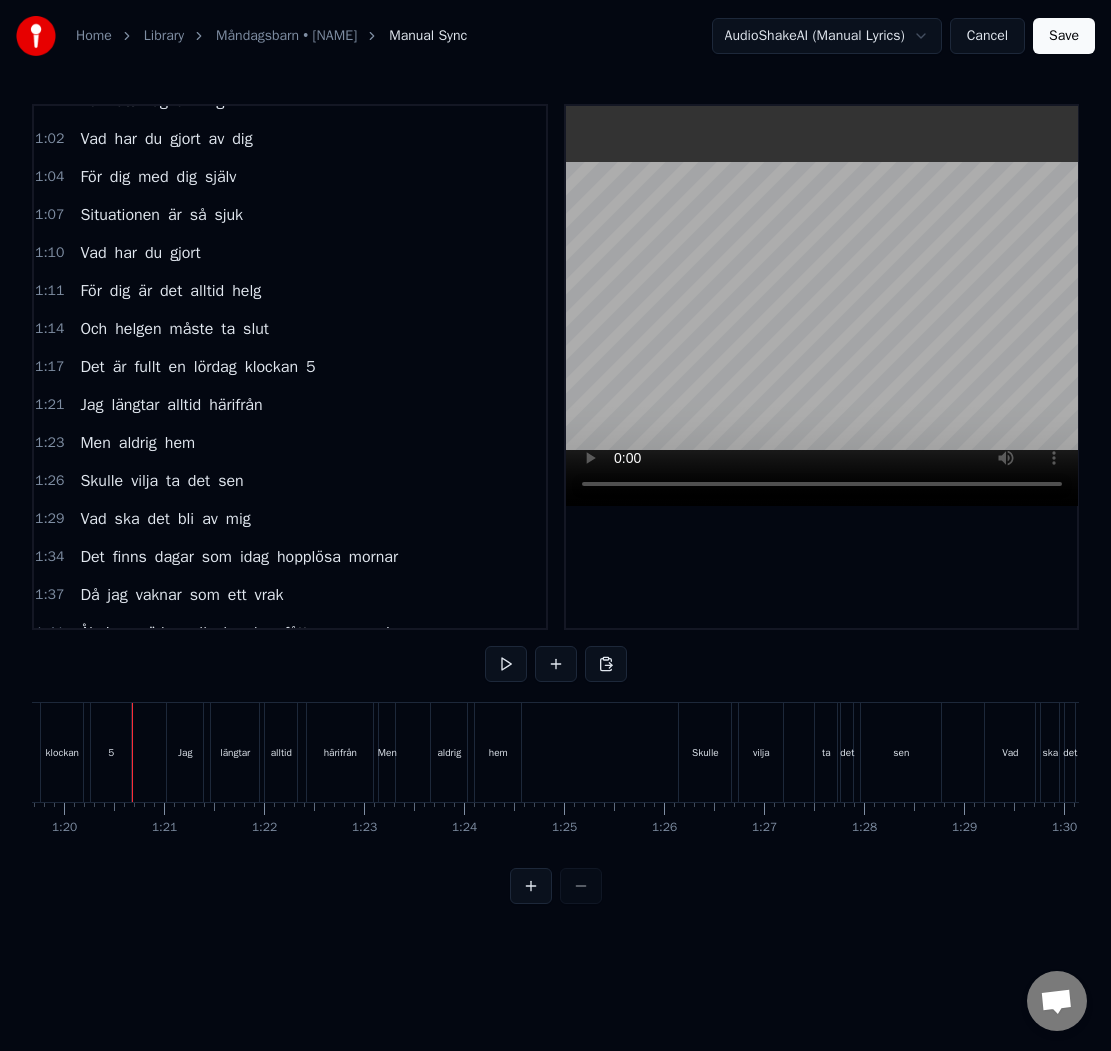 click on "5" at bounding box center (111, 752) 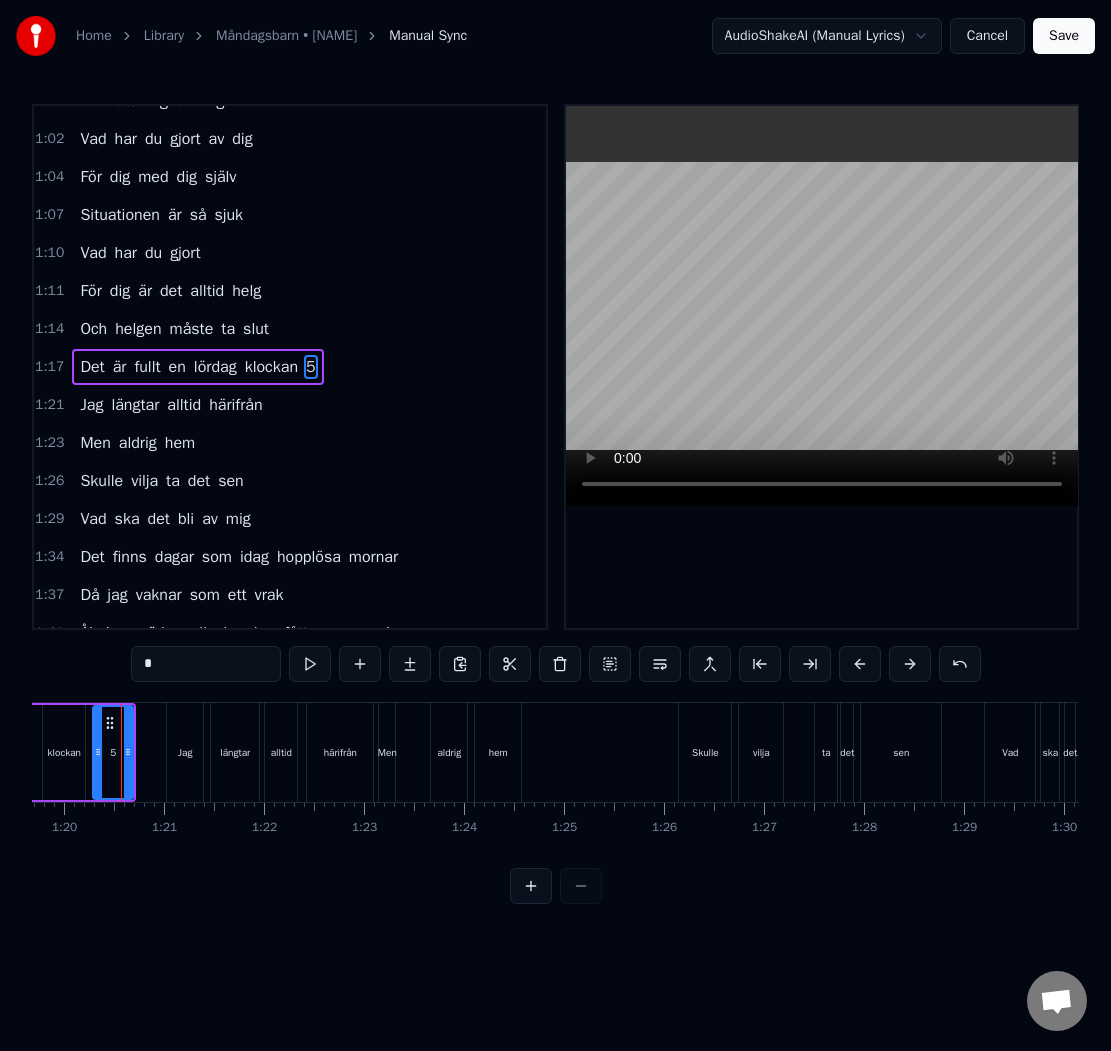 scroll, scrollTop: 0, scrollLeft: 7956, axis: horizontal 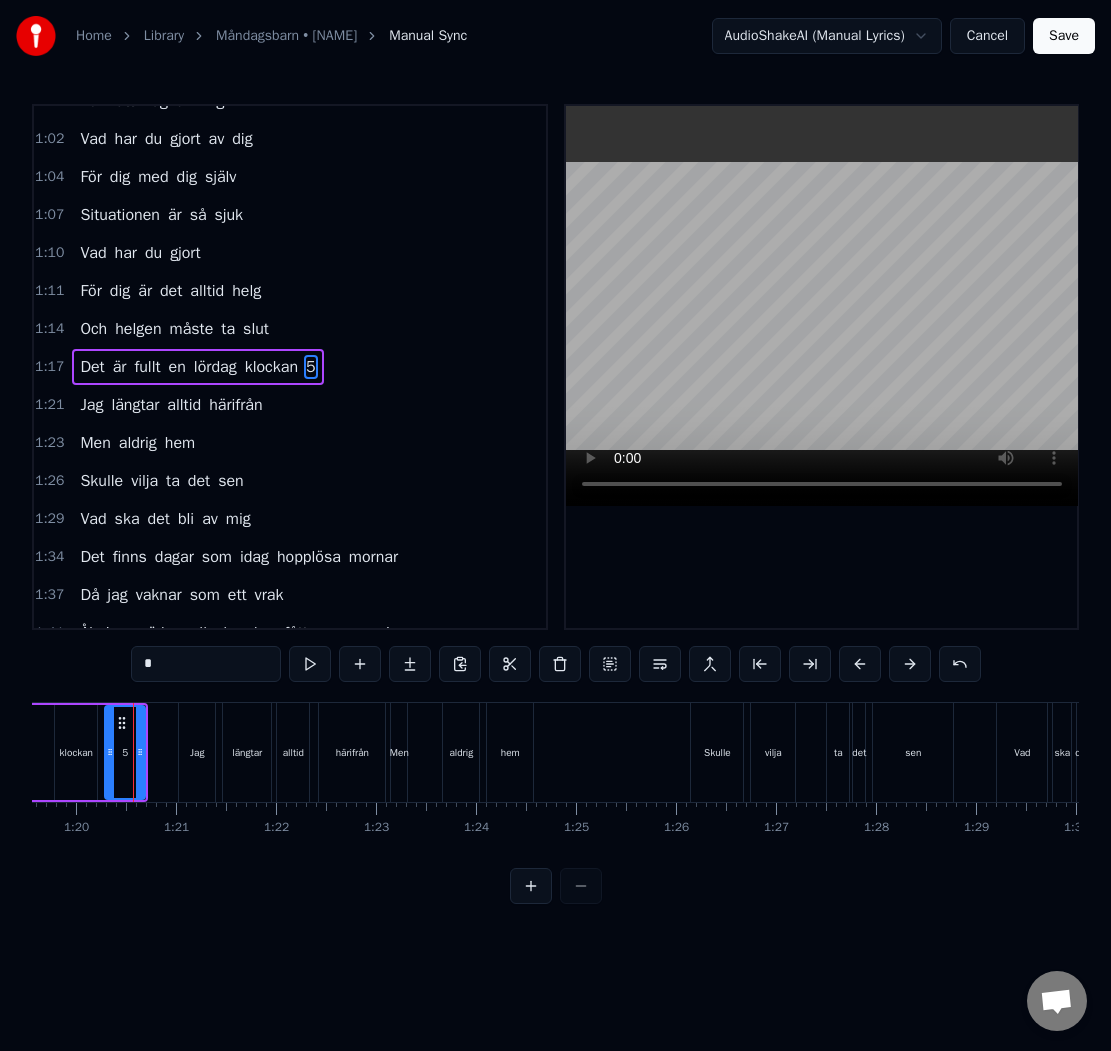drag, startPoint x: 209, startPoint y: 652, endPoint x: 127, endPoint y: 656, distance: 82.0975 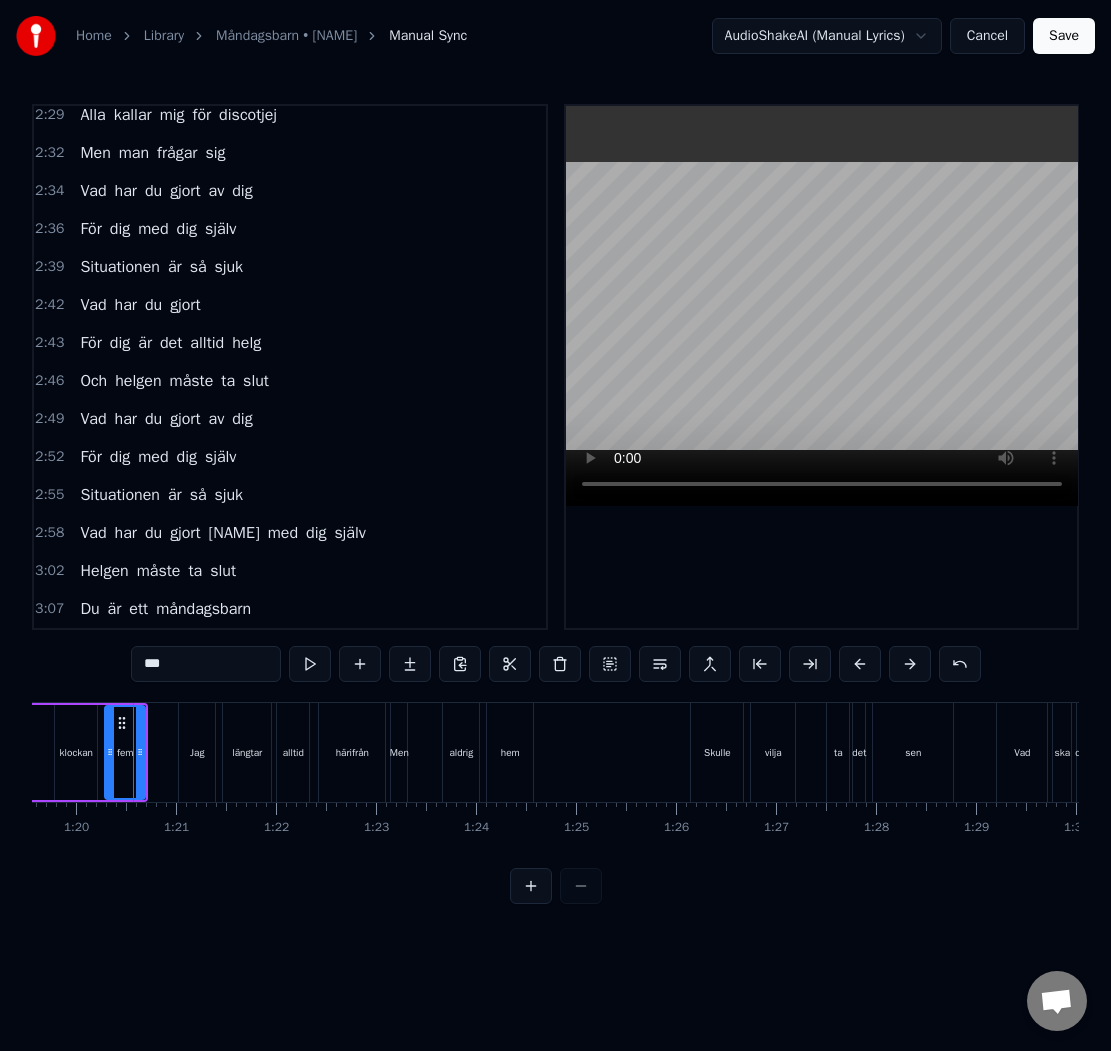 scroll, scrollTop: 1454, scrollLeft: 0, axis: vertical 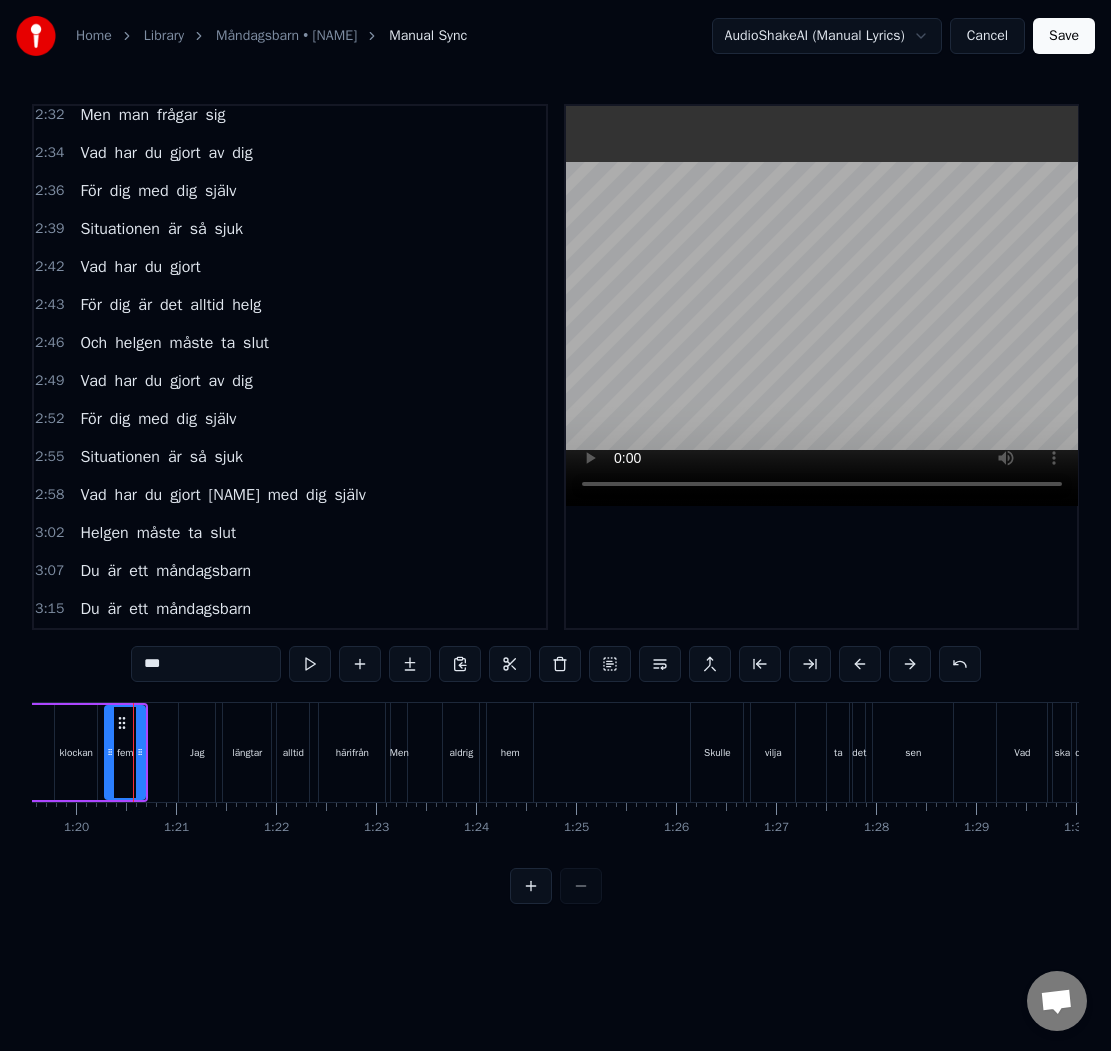 type on "***" 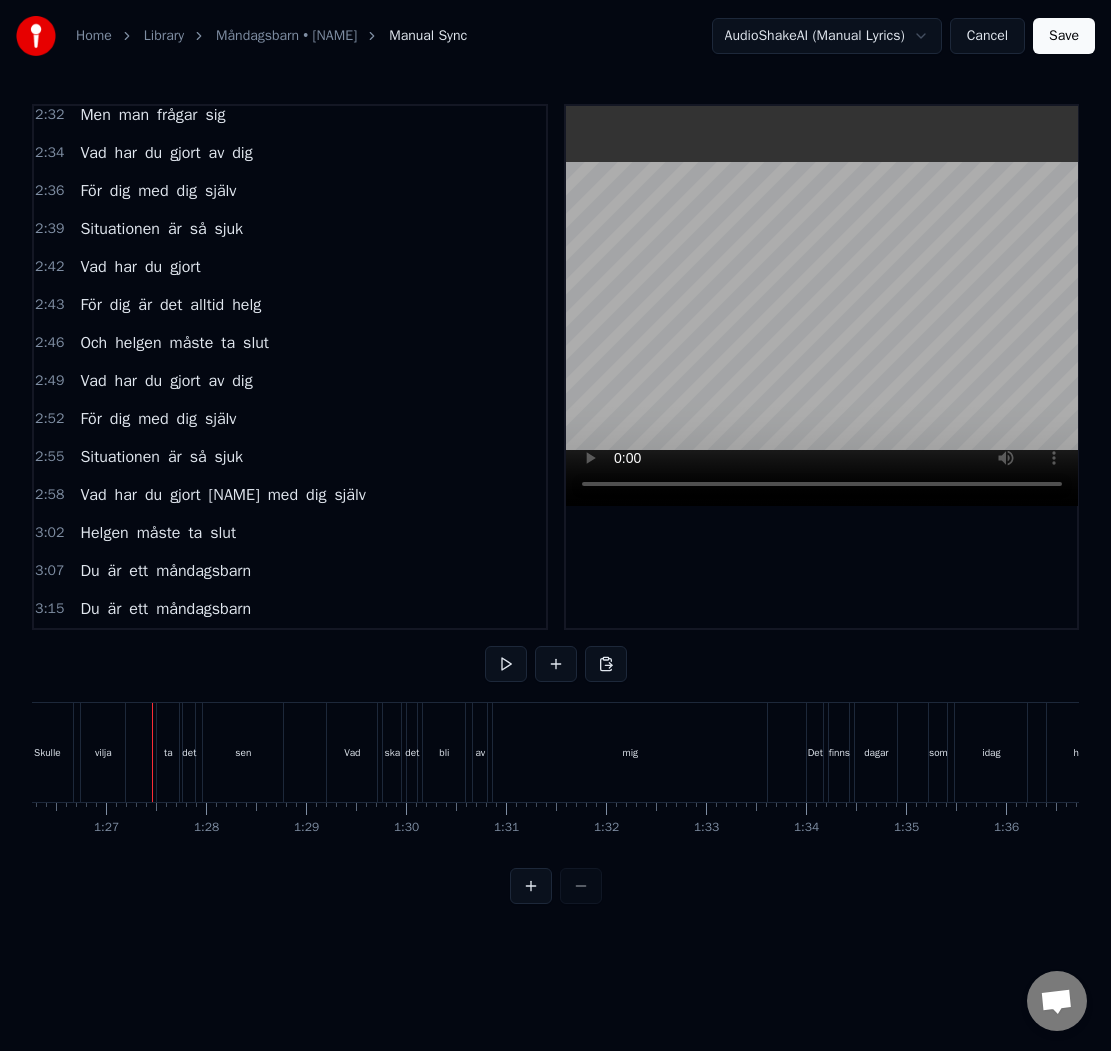 scroll, scrollTop: 0, scrollLeft: 8751, axis: horizontal 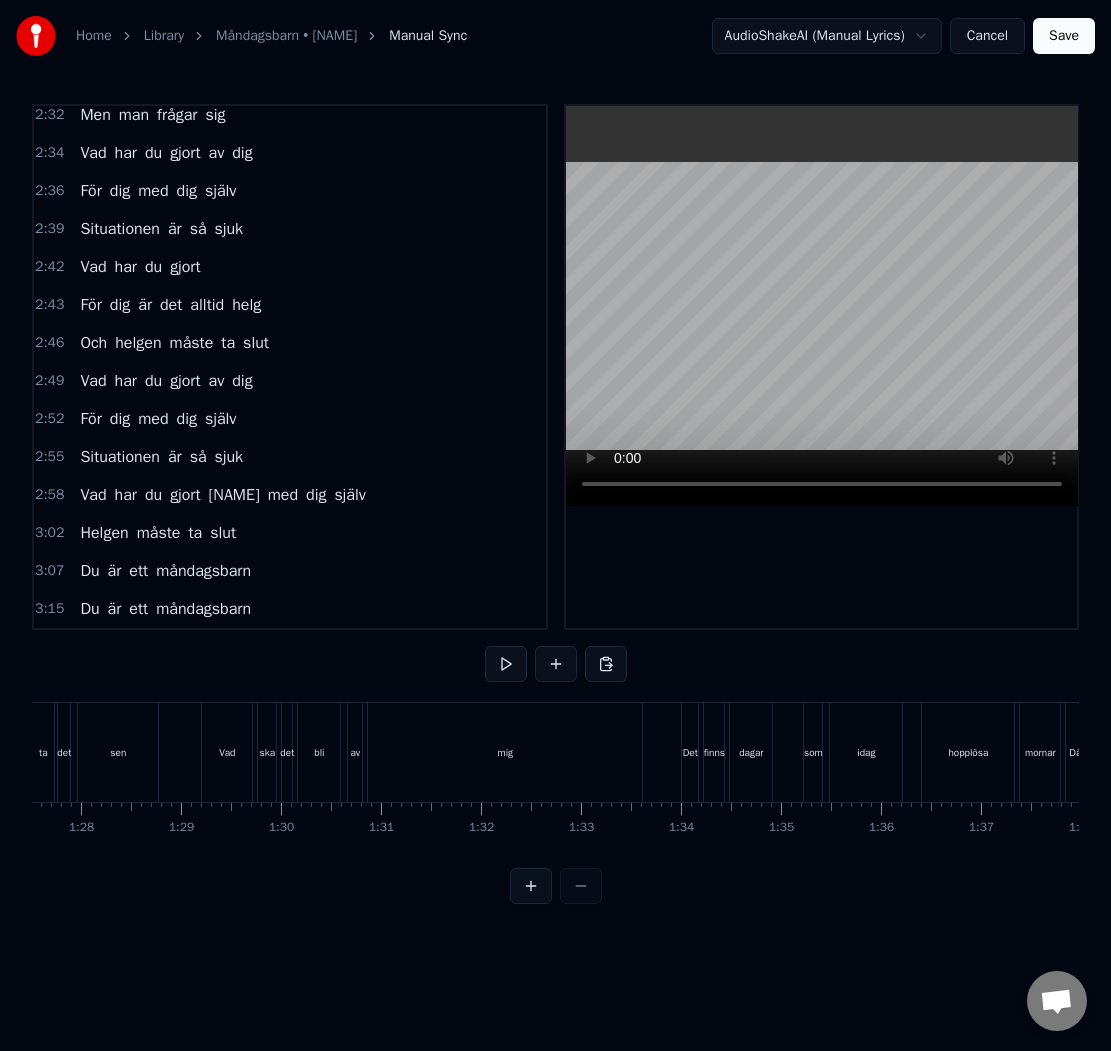 click on "mig" at bounding box center (505, 752) 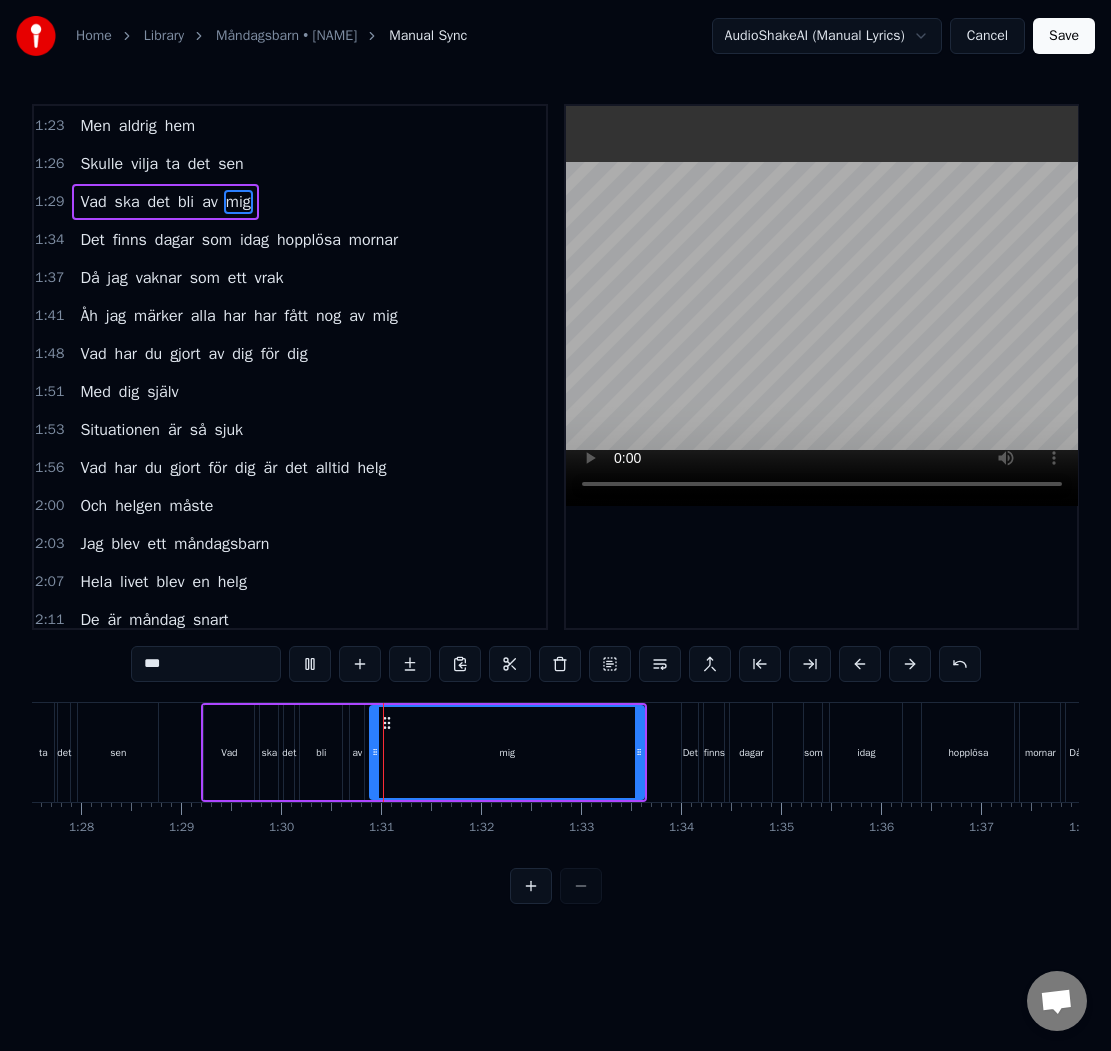 scroll, scrollTop: 480, scrollLeft: 0, axis: vertical 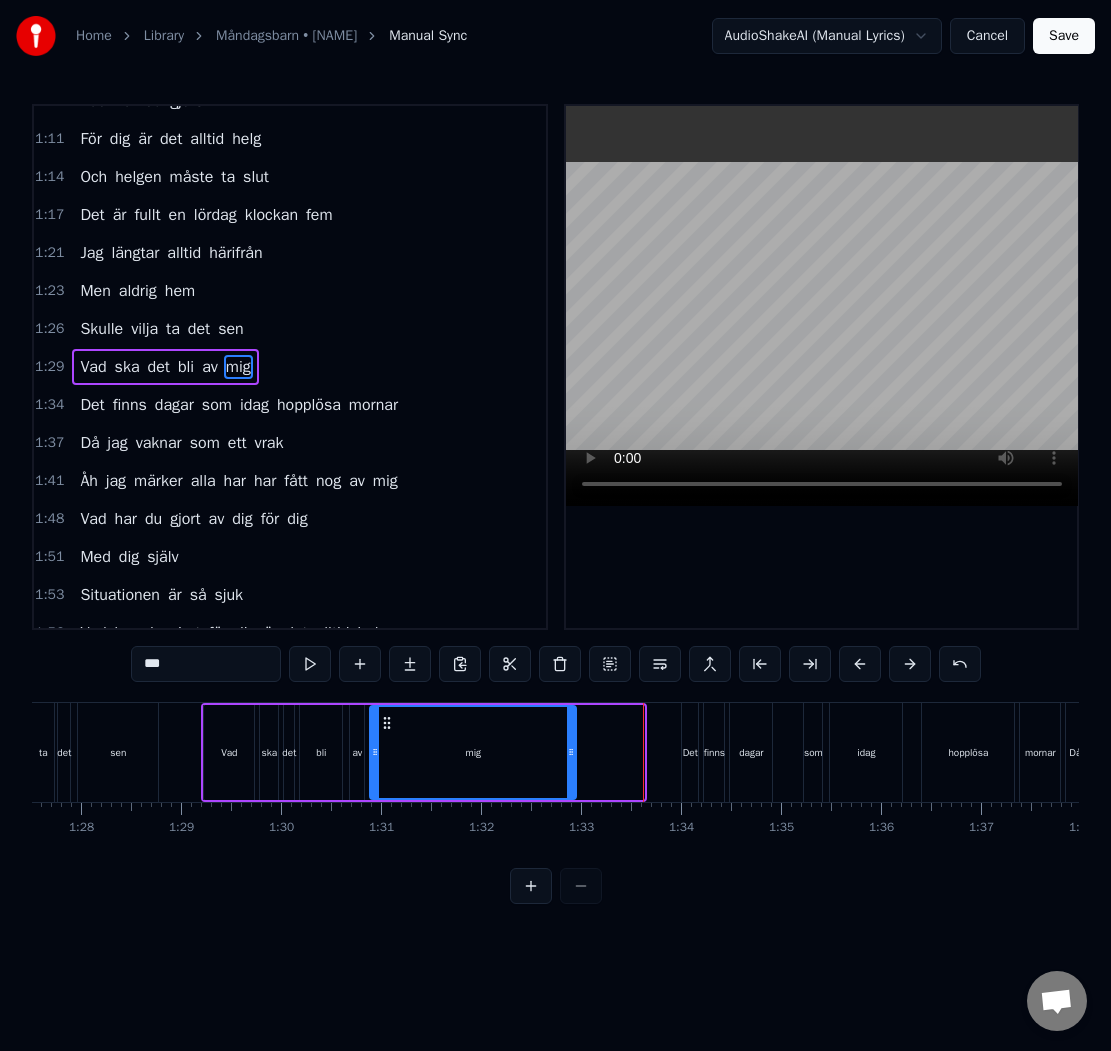 drag, startPoint x: 638, startPoint y: 748, endPoint x: 570, endPoint y: 764, distance: 69.856995 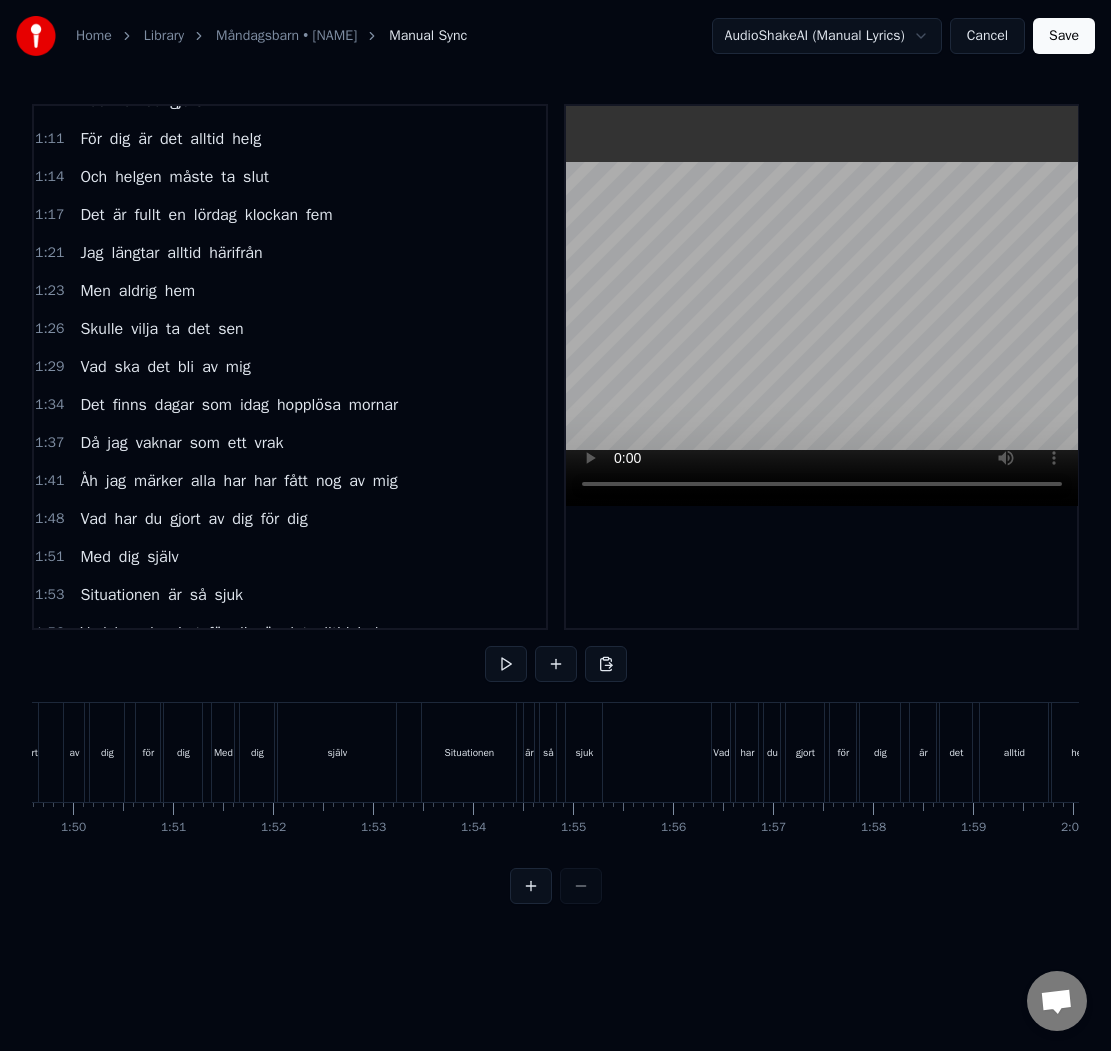 scroll, scrollTop: 0, scrollLeft: 10975, axis: horizontal 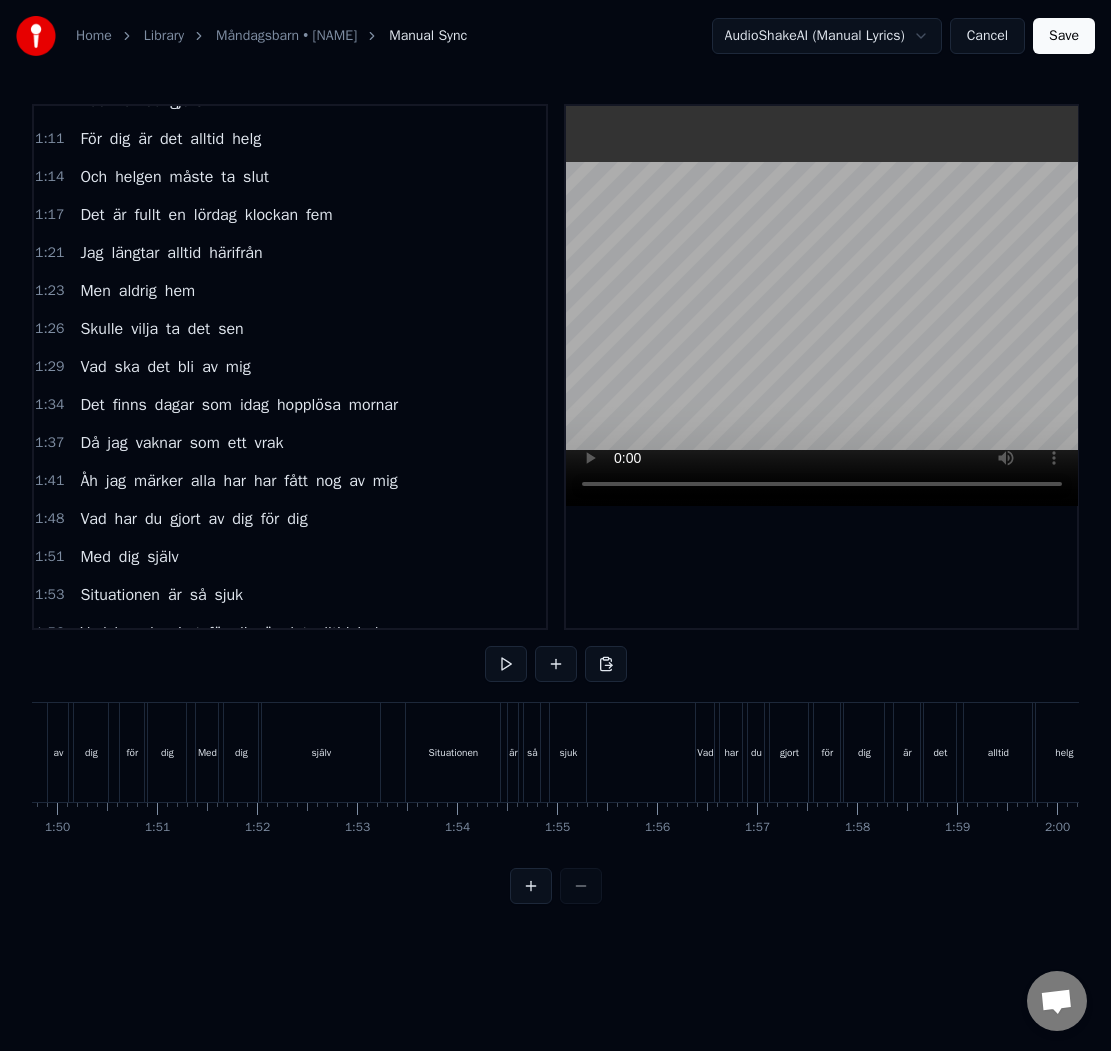 click on "själv" at bounding box center [321, 752] 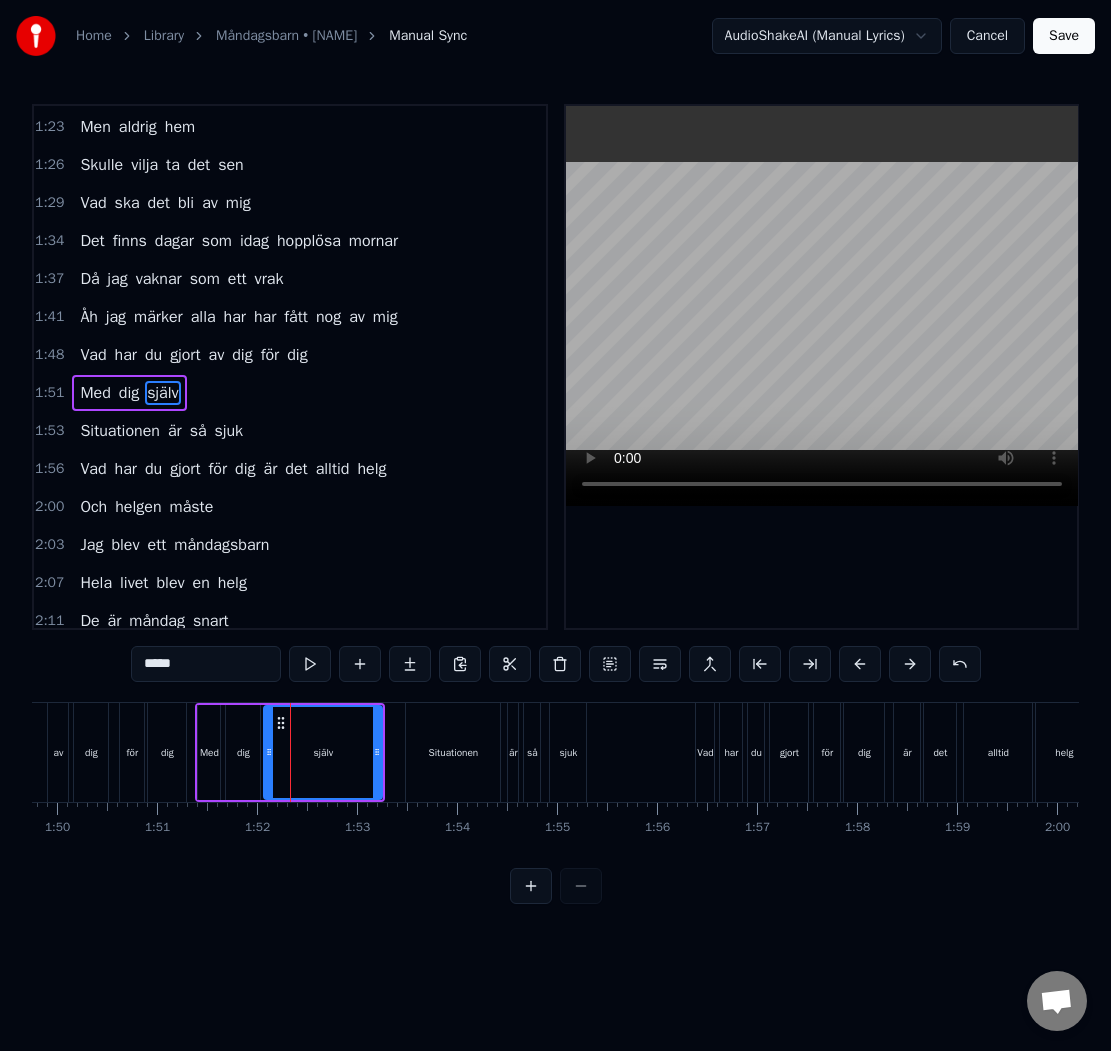 scroll, scrollTop: 670, scrollLeft: 0, axis: vertical 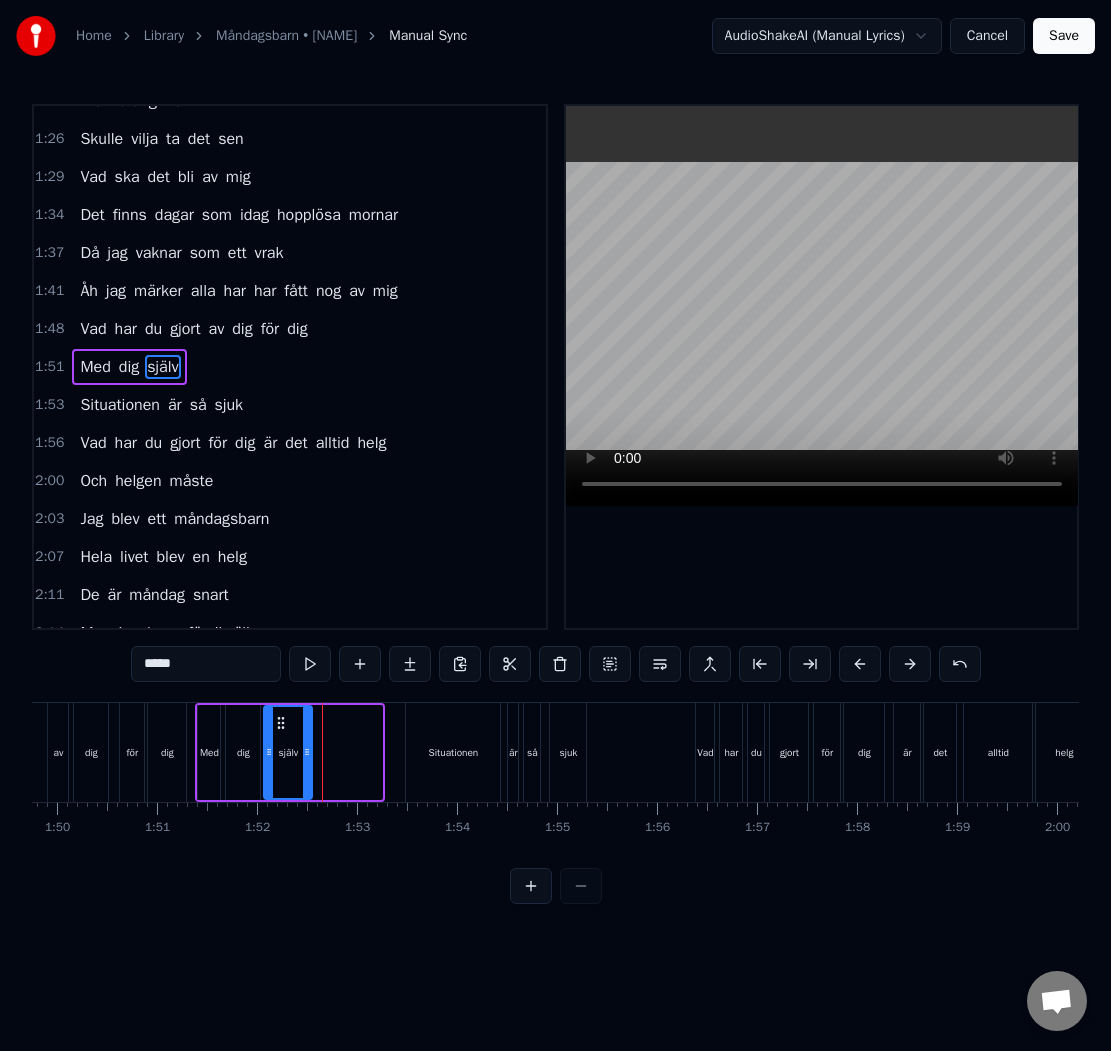 drag, startPoint x: 377, startPoint y: 749, endPoint x: 307, endPoint y: 752, distance: 70.064255 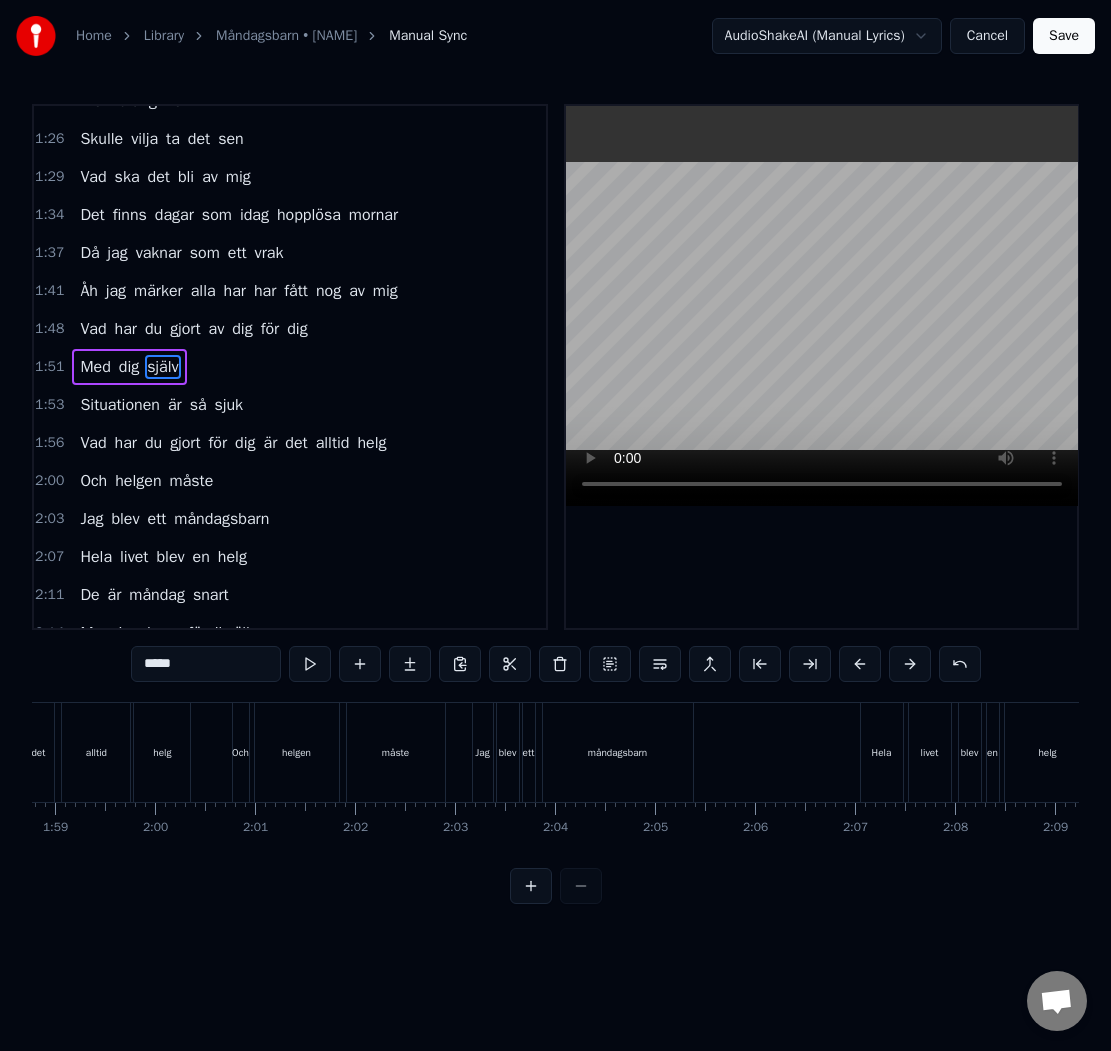 scroll, scrollTop: 0, scrollLeft: 11879, axis: horizontal 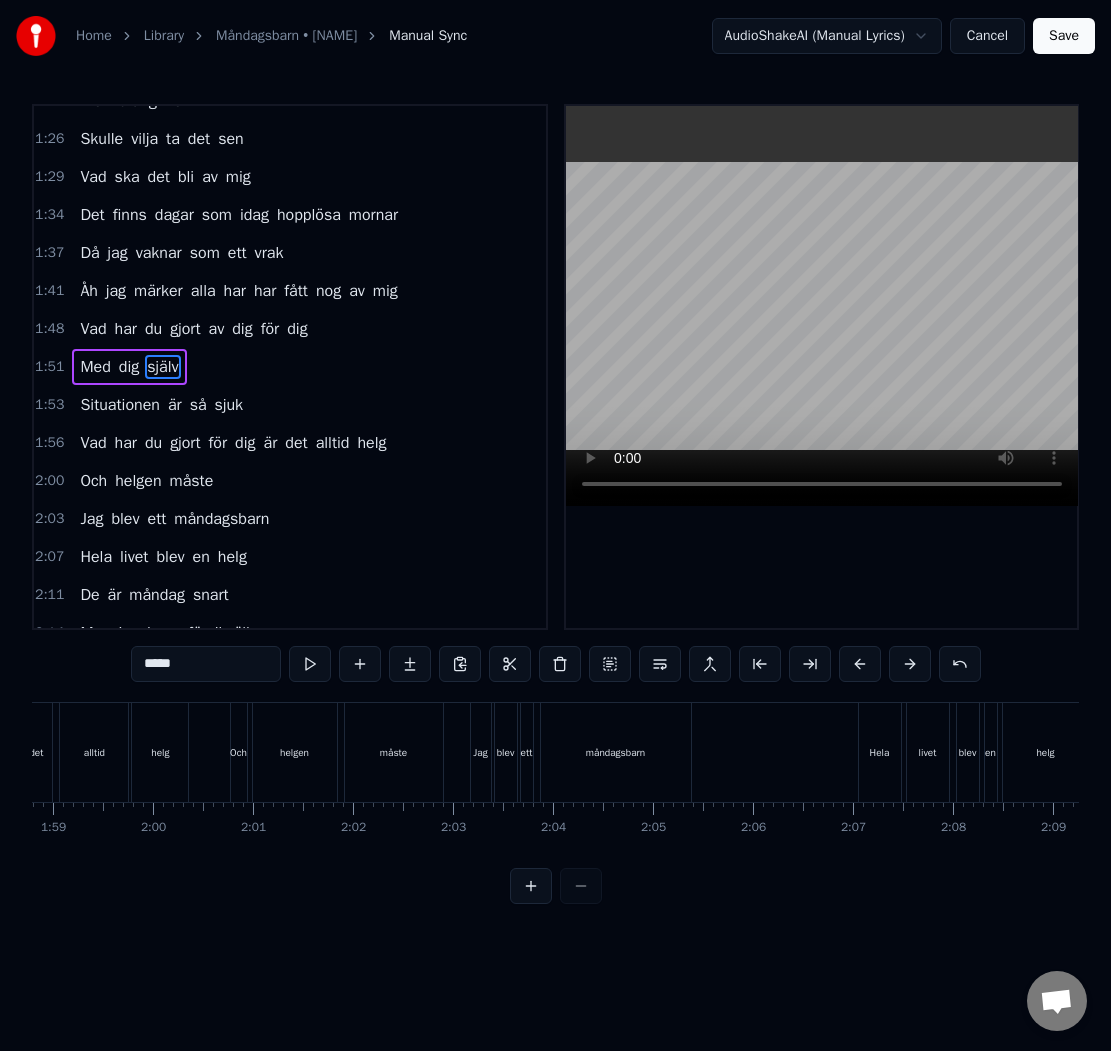 click on "måndagsbarn" at bounding box center (615, 752) 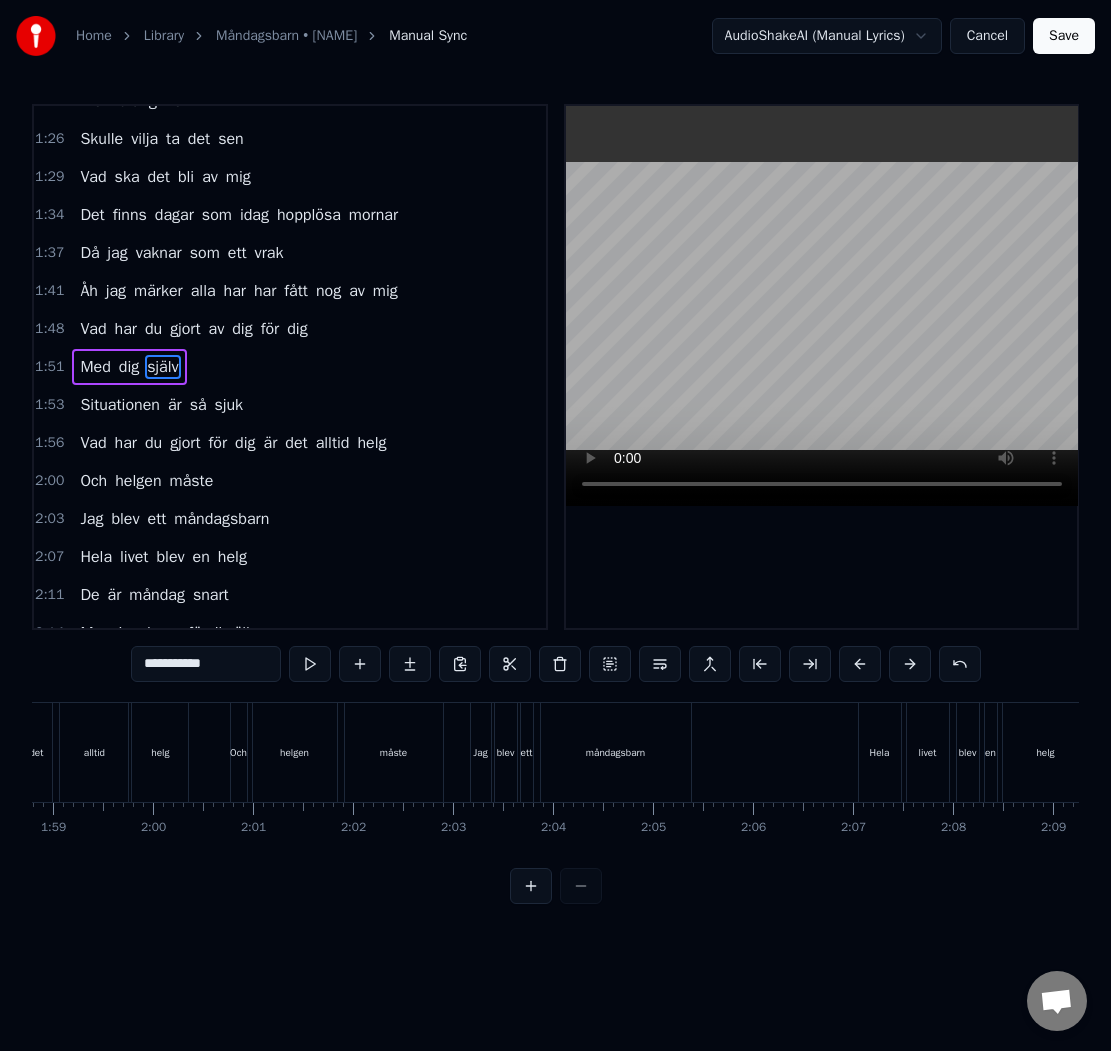 scroll, scrollTop: 674, scrollLeft: 0, axis: vertical 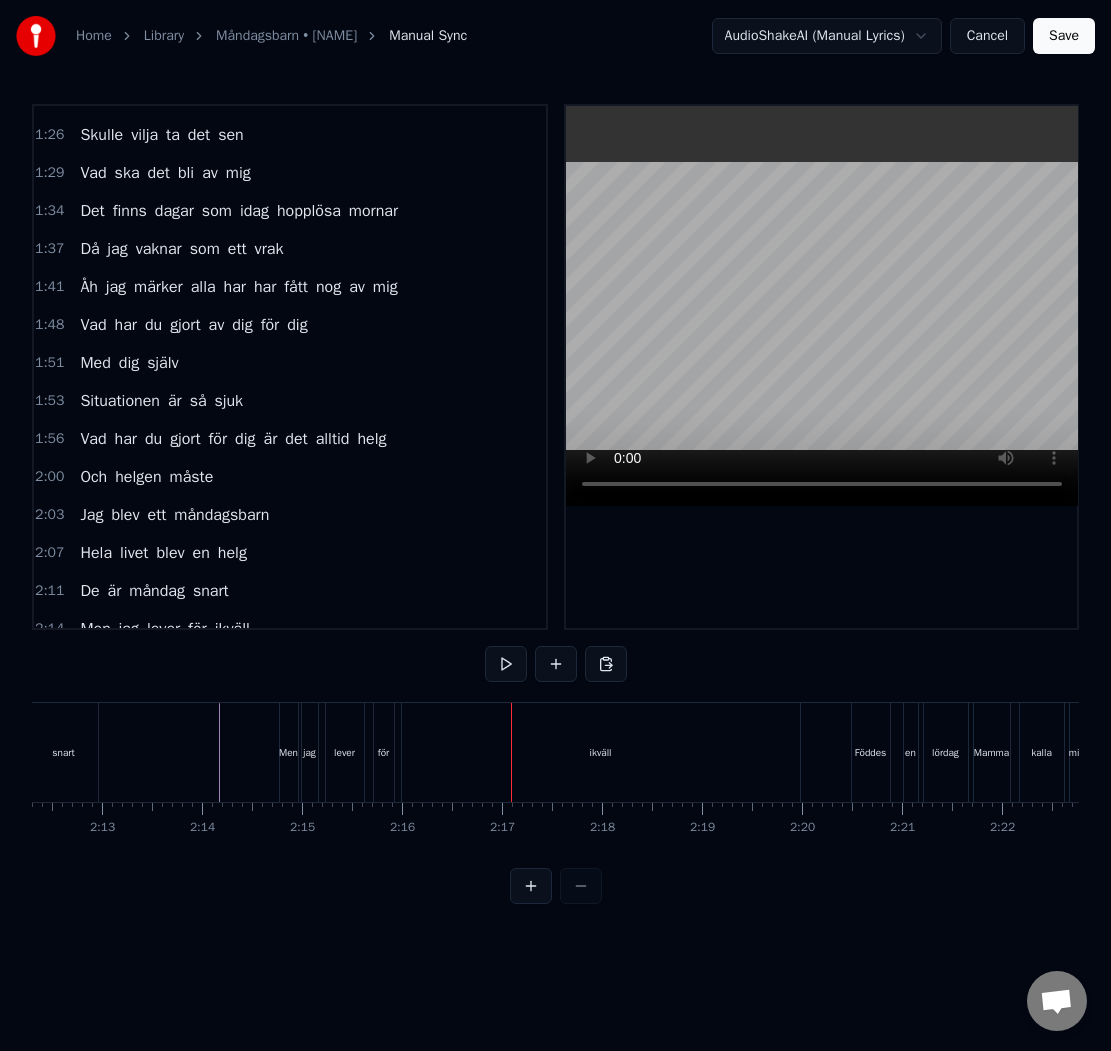 click on "ikväll" at bounding box center [601, 752] 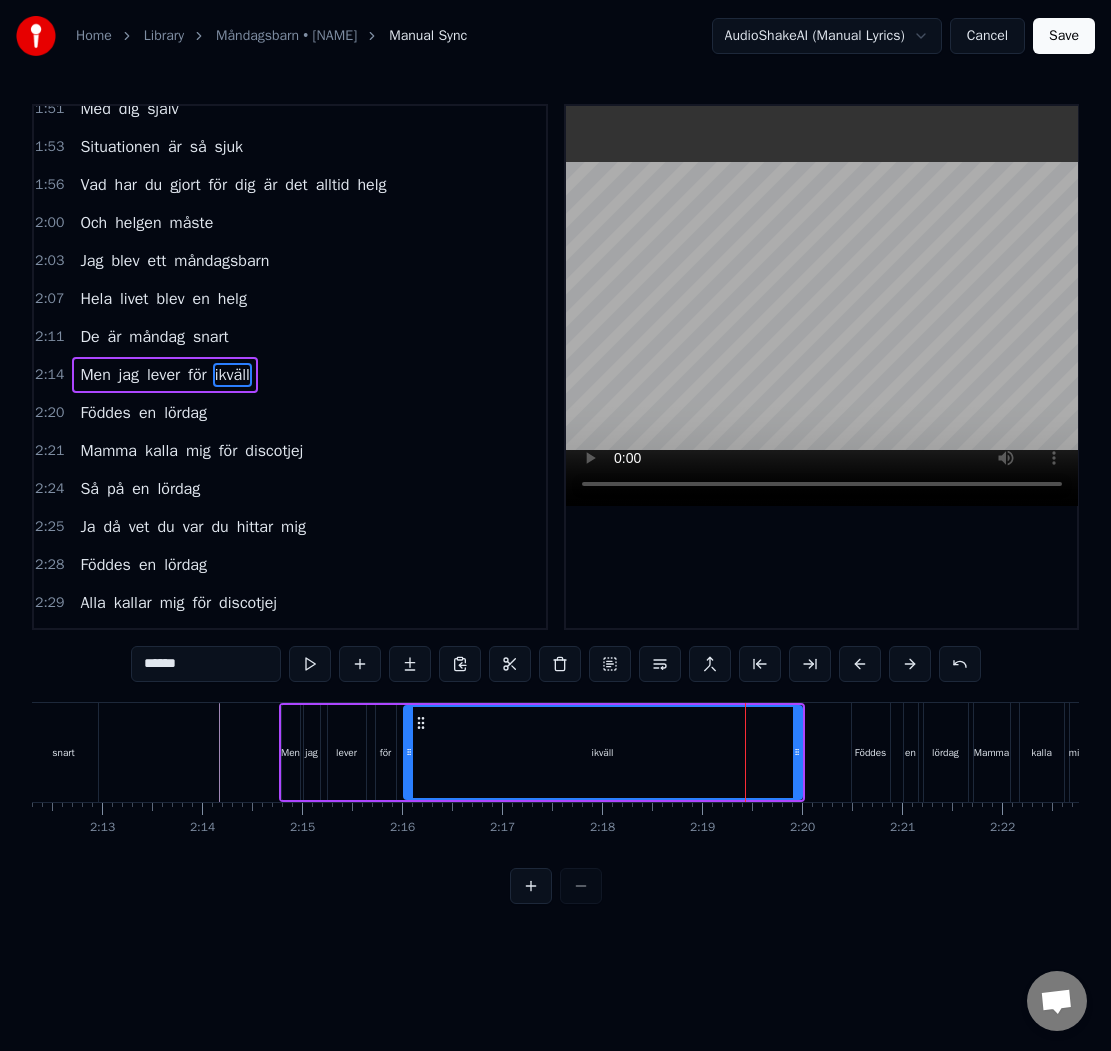 scroll, scrollTop: 936, scrollLeft: 0, axis: vertical 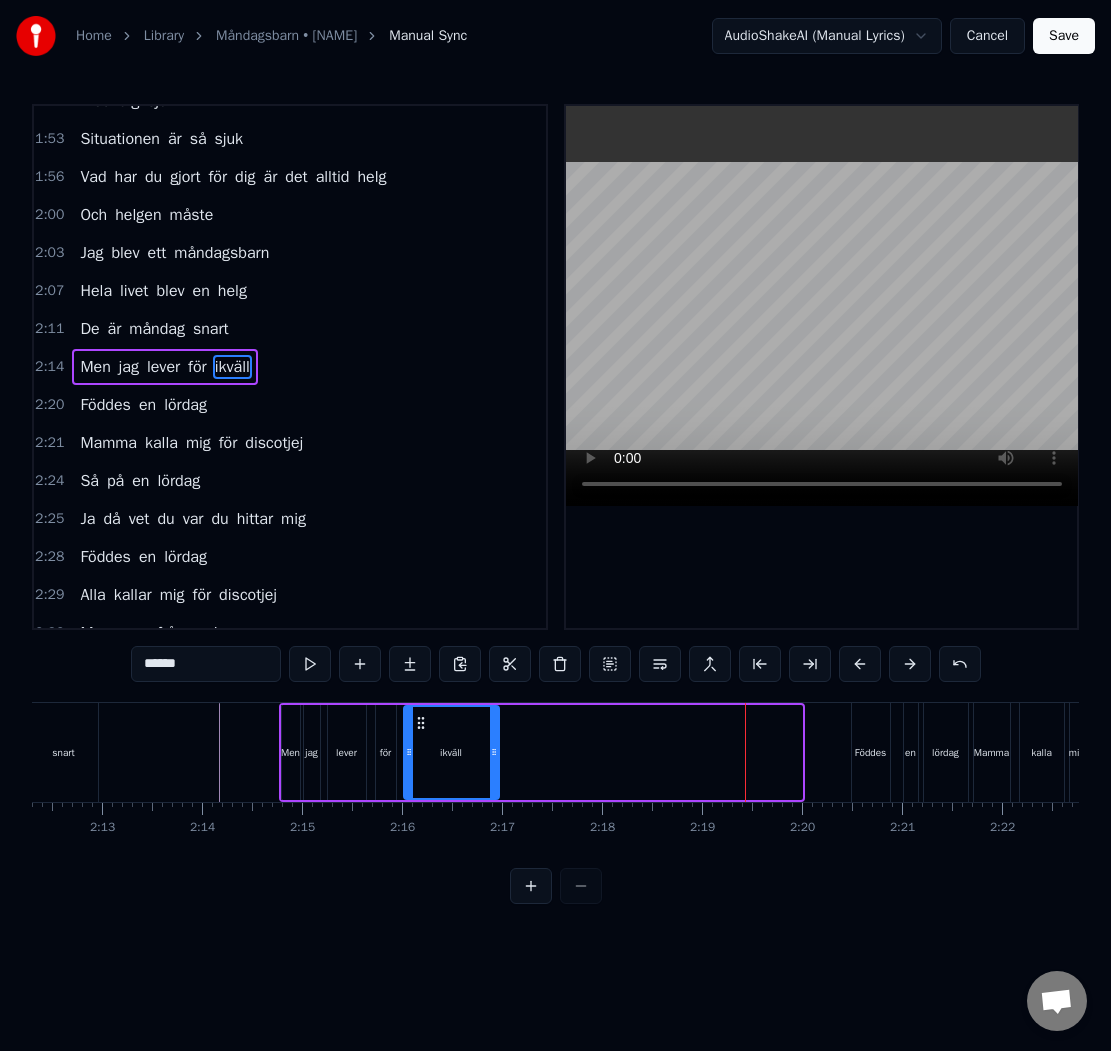 drag, startPoint x: 797, startPoint y: 749, endPoint x: 494, endPoint y: 764, distance: 303.37106 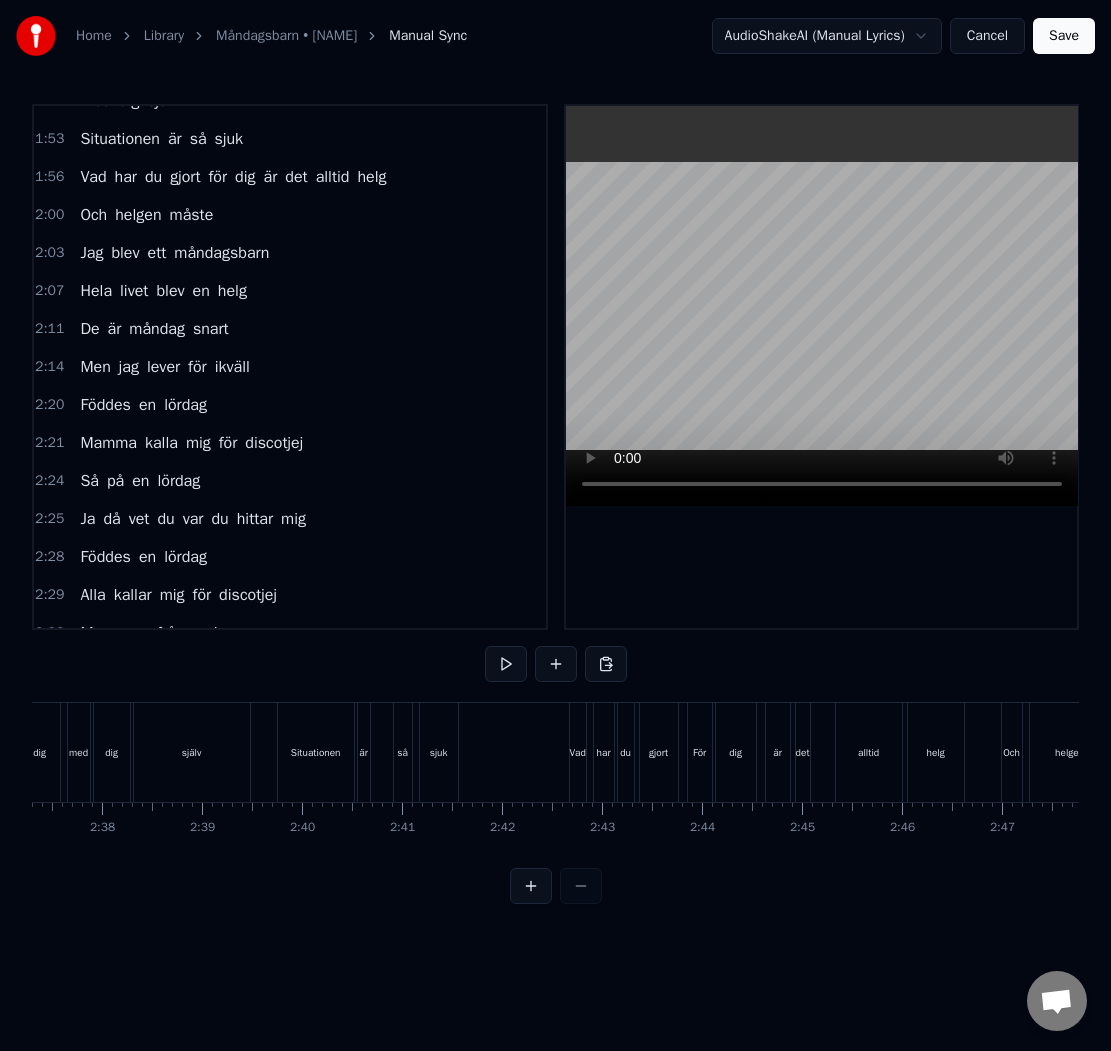 scroll, scrollTop: 0, scrollLeft: 15735, axis: horizontal 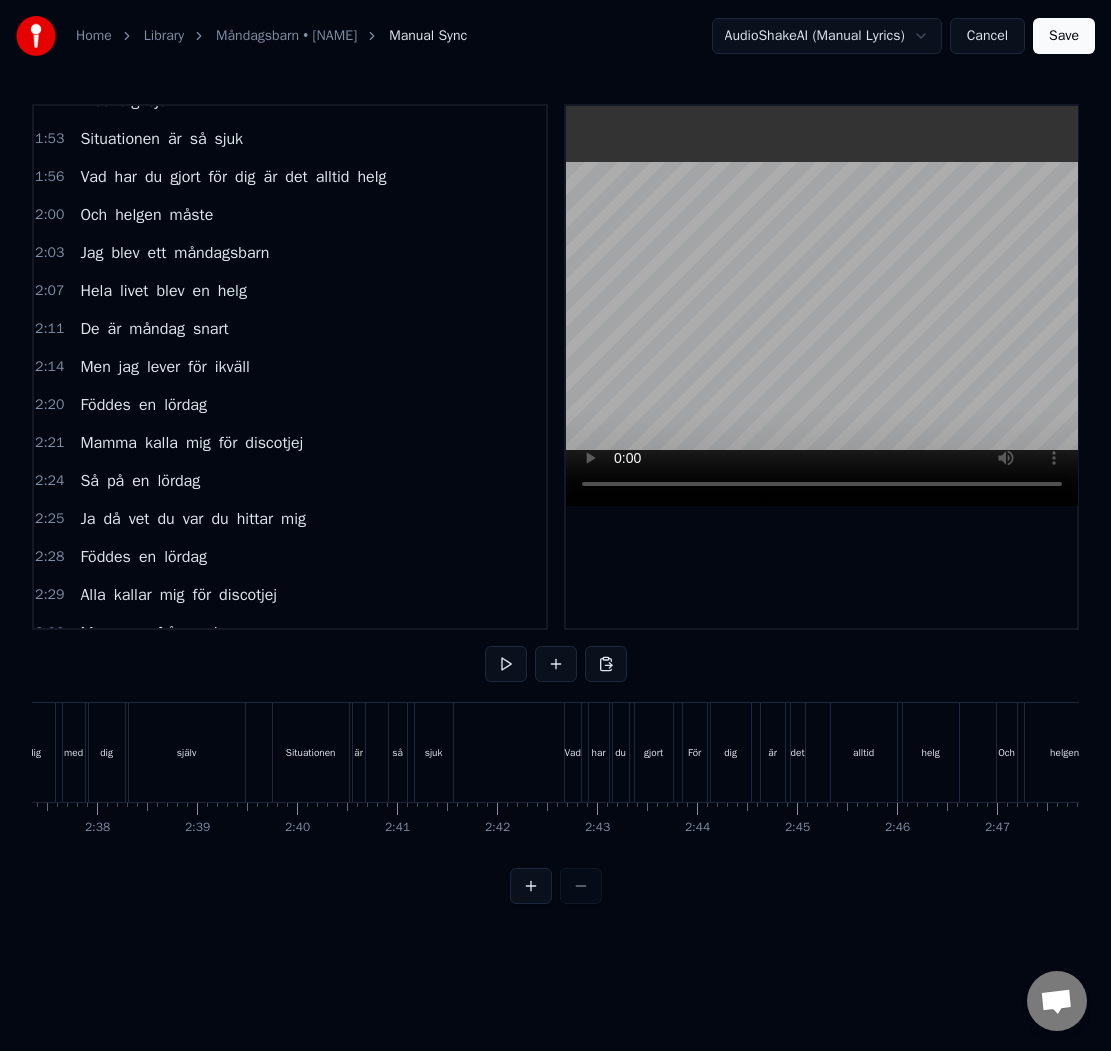click on "själv" at bounding box center [187, 752] 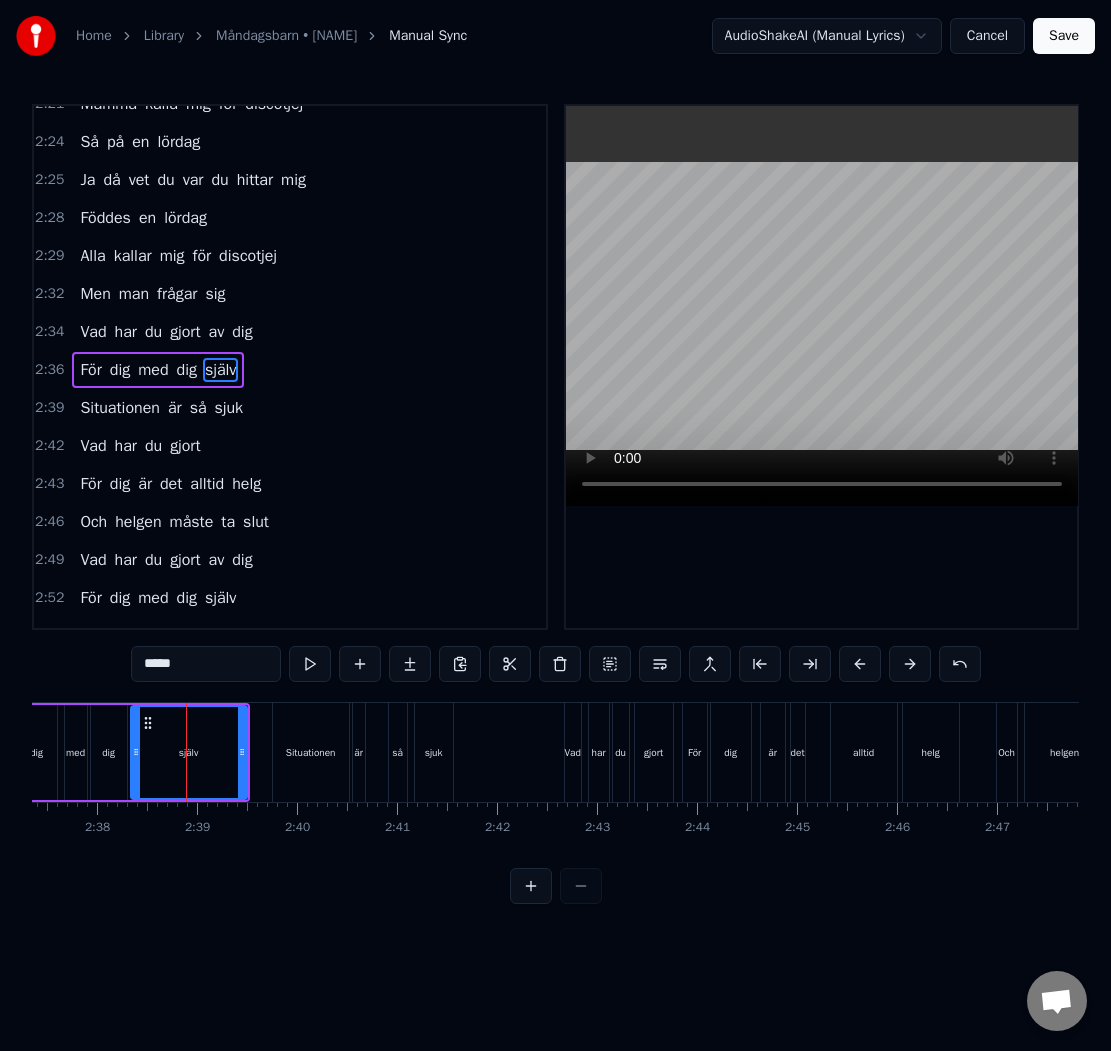 scroll, scrollTop: 1278, scrollLeft: 0, axis: vertical 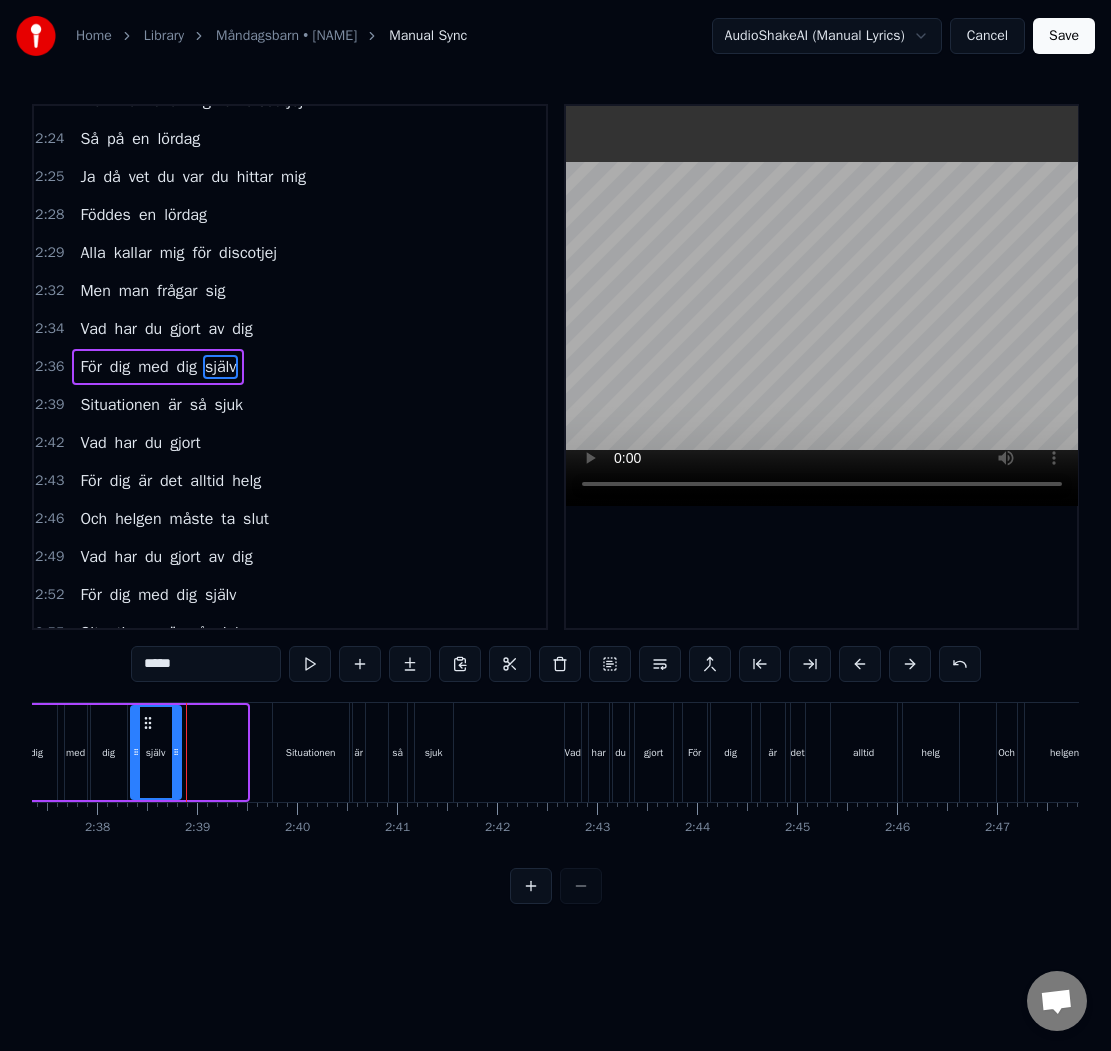 drag, startPoint x: 243, startPoint y: 752, endPoint x: 174, endPoint y: 758, distance: 69.260376 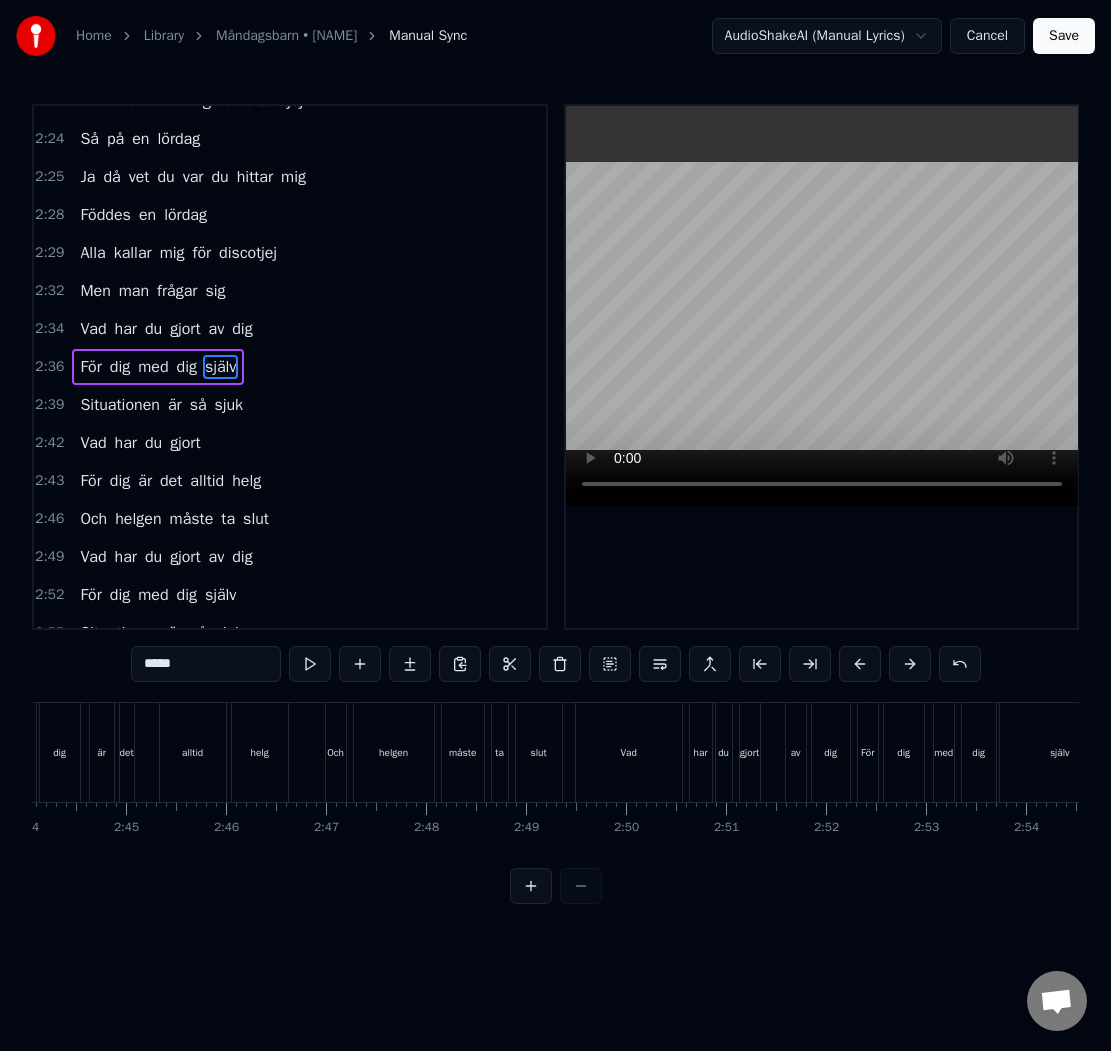 scroll, scrollTop: 0, scrollLeft: 16449, axis: horizontal 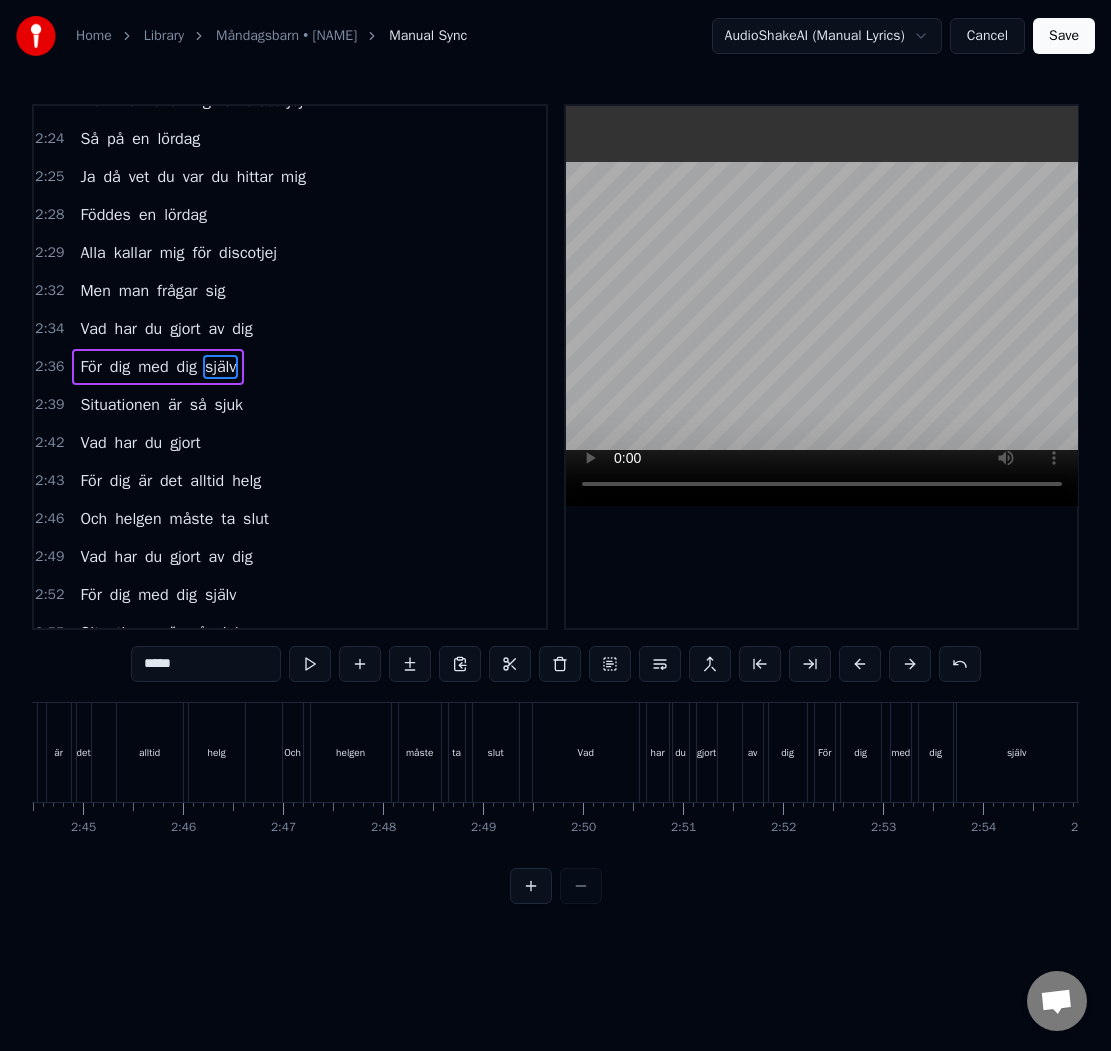 click on "Vad" at bounding box center (586, 752) 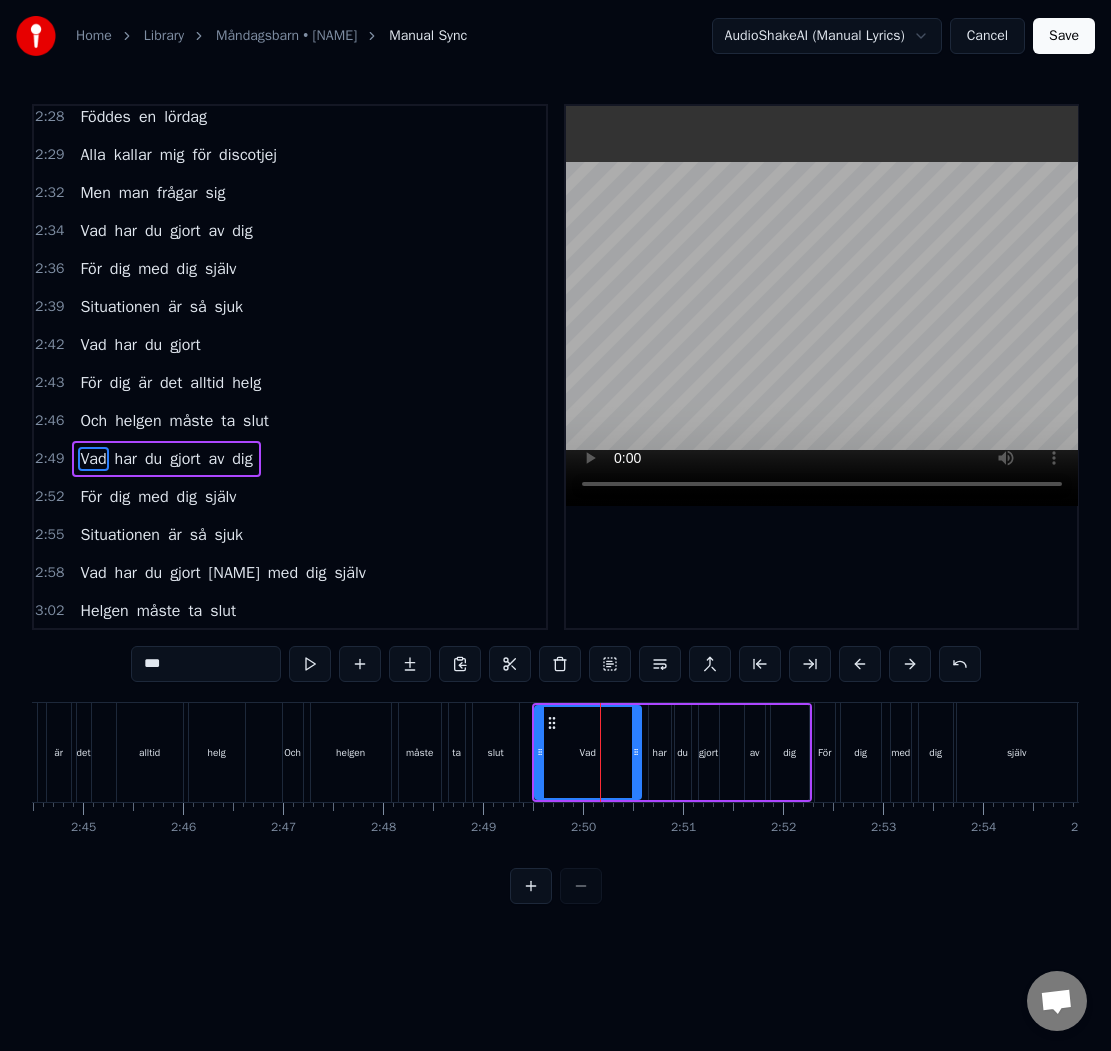 scroll, scrollTop: 1454, scrollLeft: 0, axis: vertical 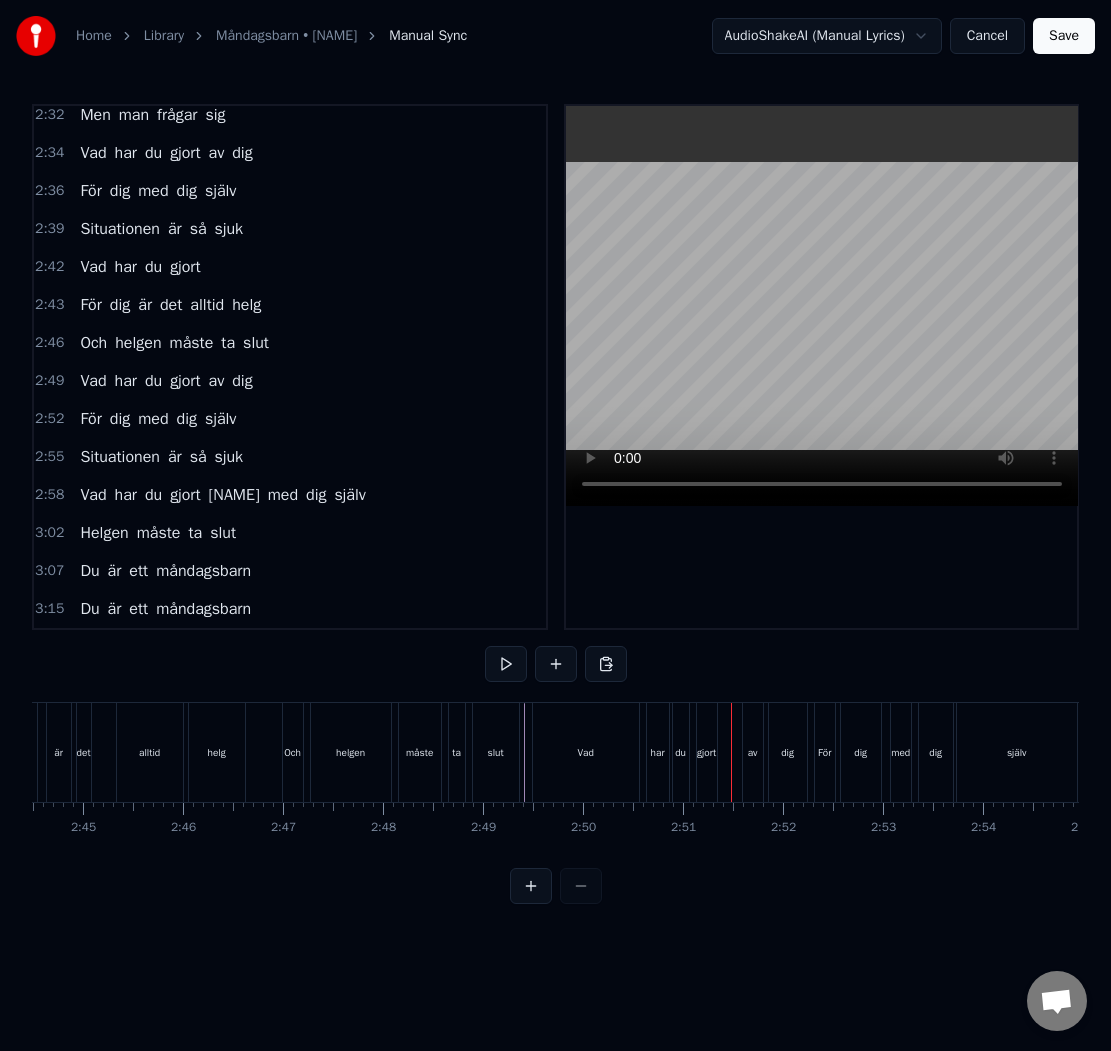 click on "Vad" at bounding box center [586, 752] 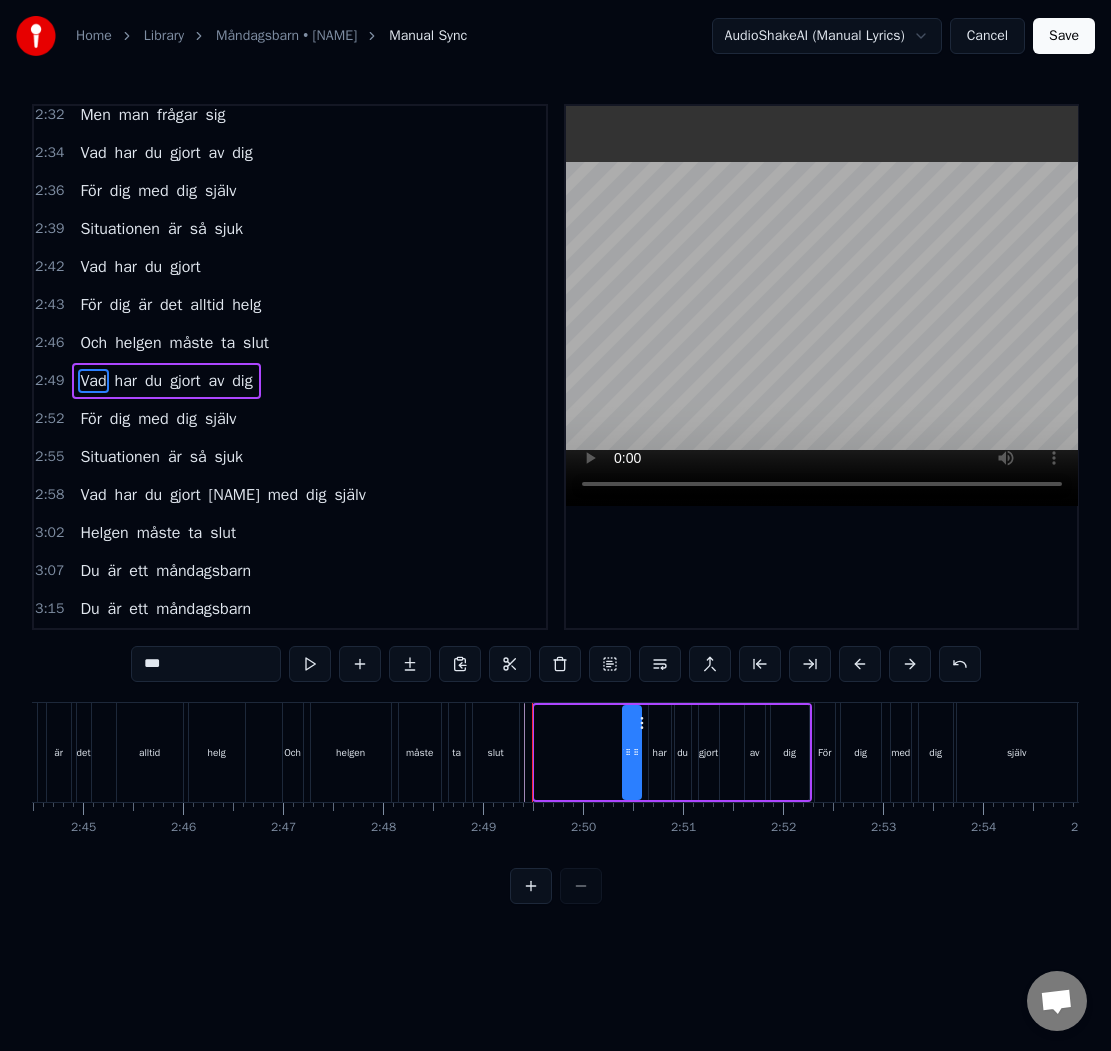 drag, startPoint x: 536, startPoint y: 752, endPoint x: 624, endPoint y: 761, distance: 88.45903 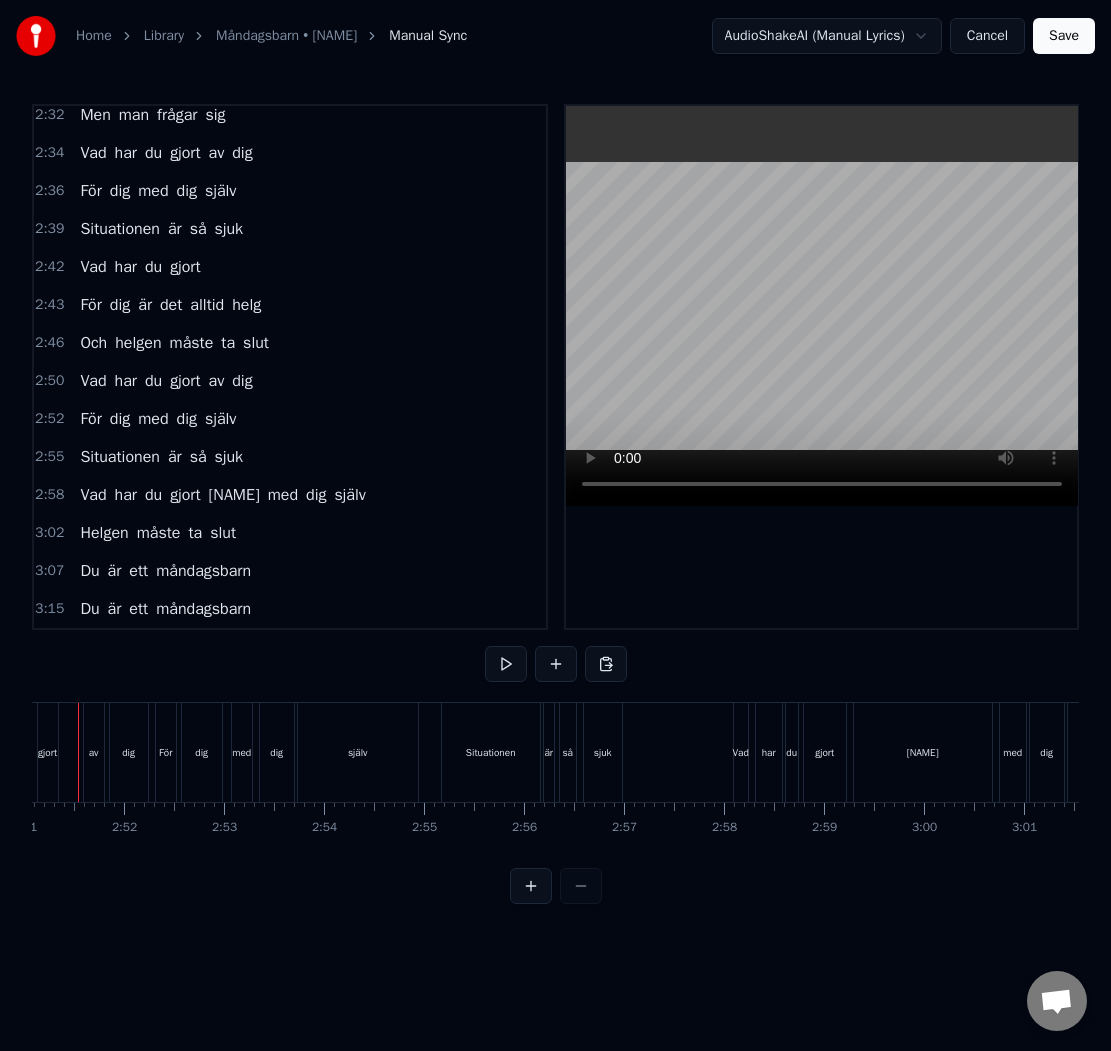 scroll, scrollTop: 0, scrollLeft: 17121, axis: horizontal 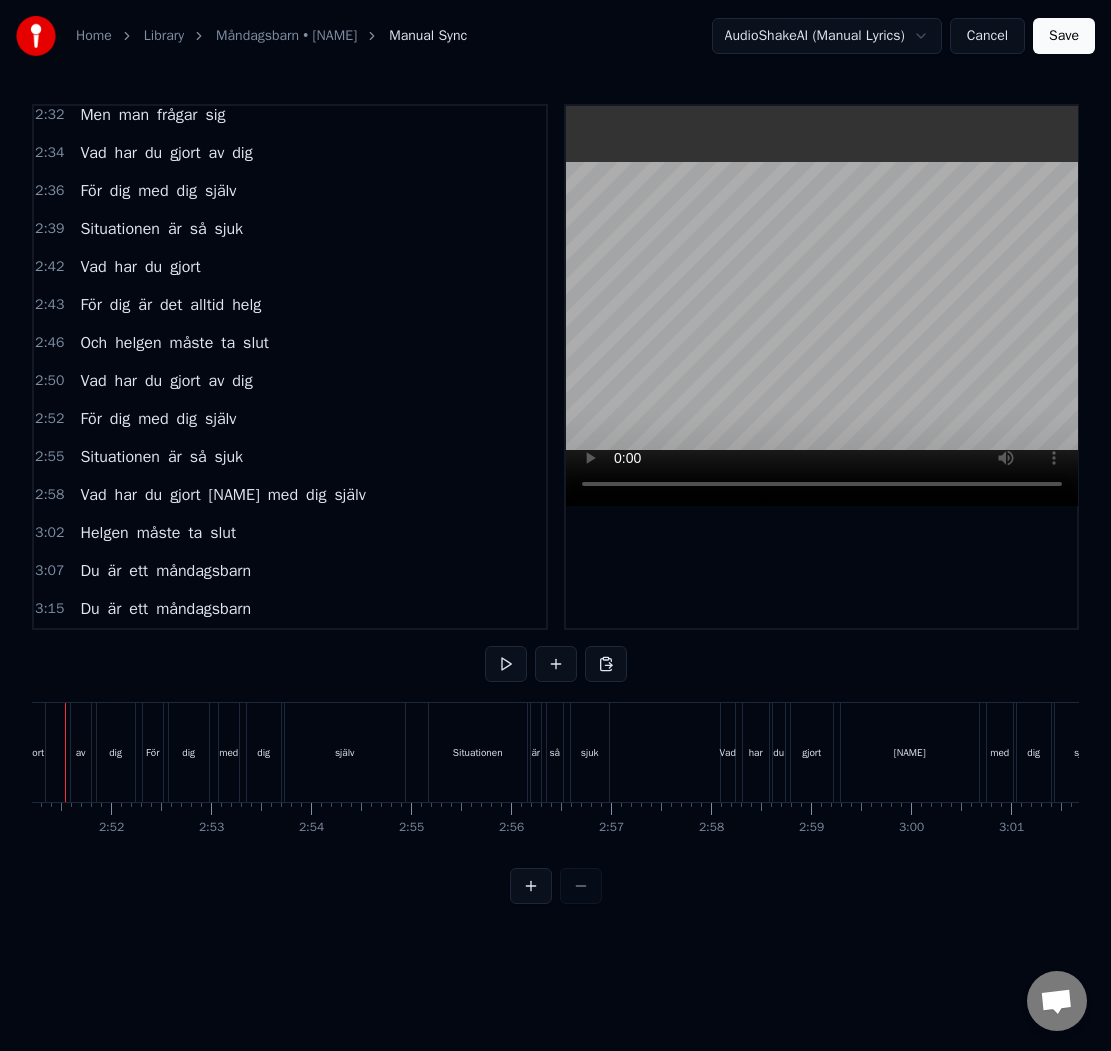 click on "själv" at bounding box center [345, 752] 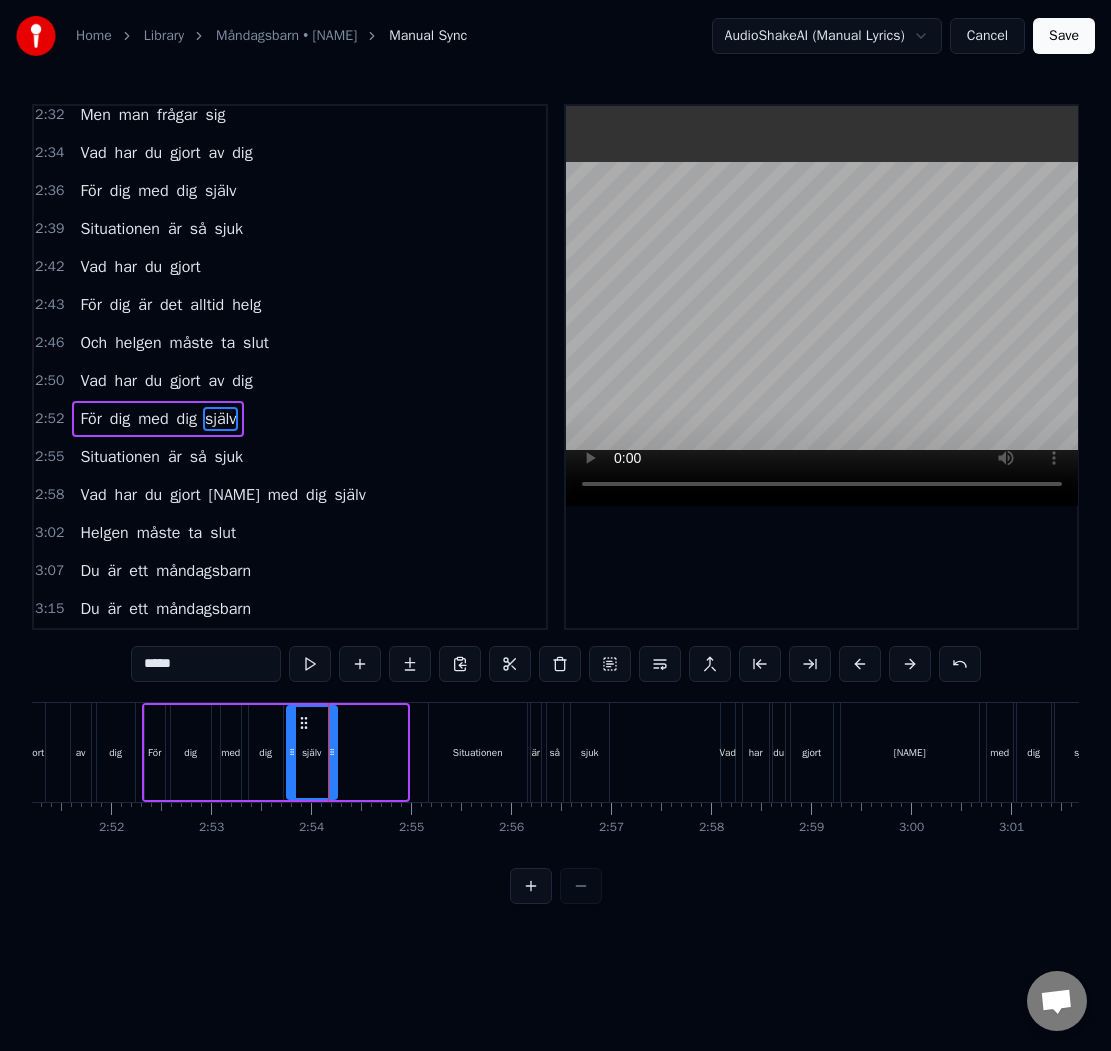 drag, startPoint x: 401, startPoint y: 755, endPoint x: 328, endPoint y: 767, distance: 73.97973 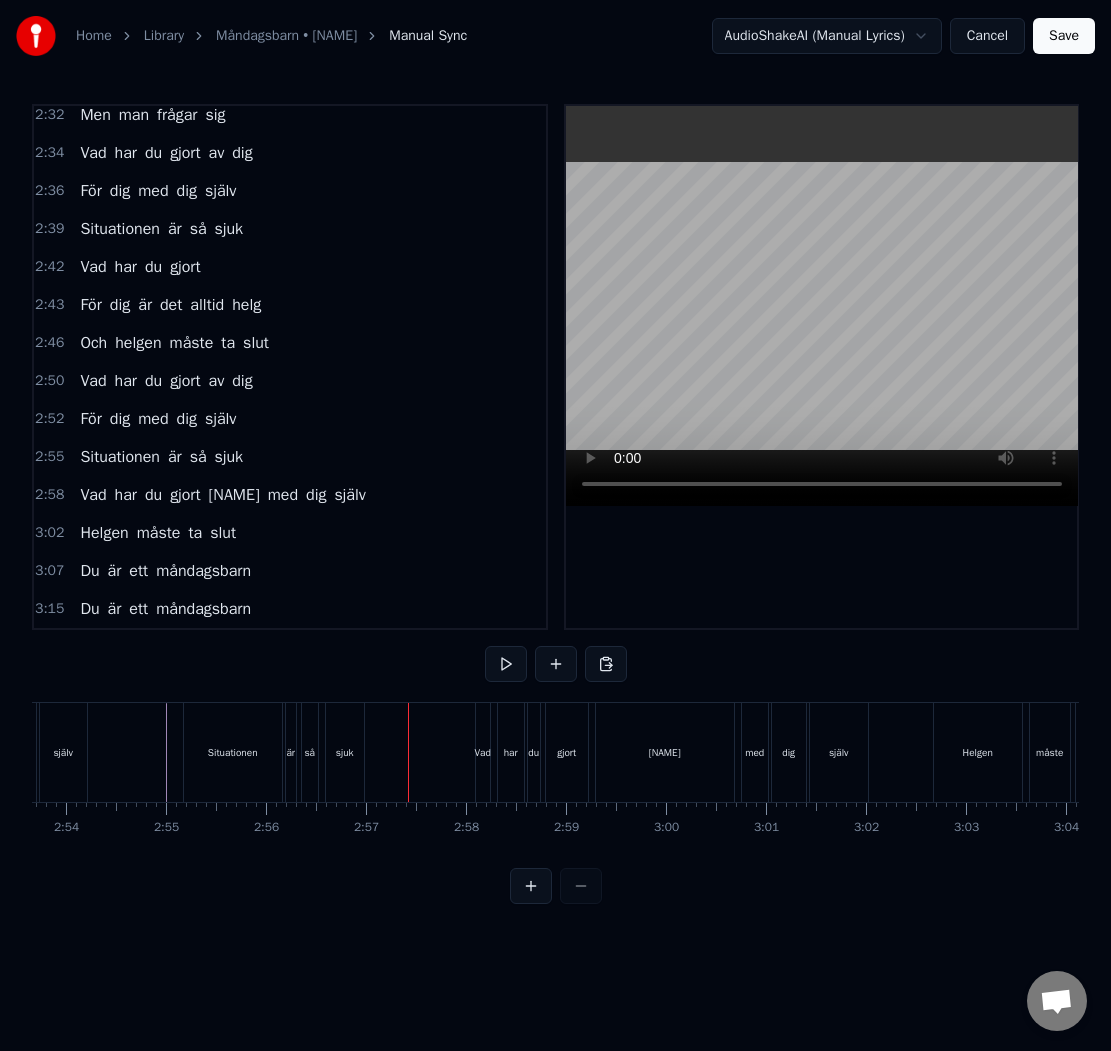 scroll, scrollTop: 0, scrollLeft: 17371, axis: horizontal 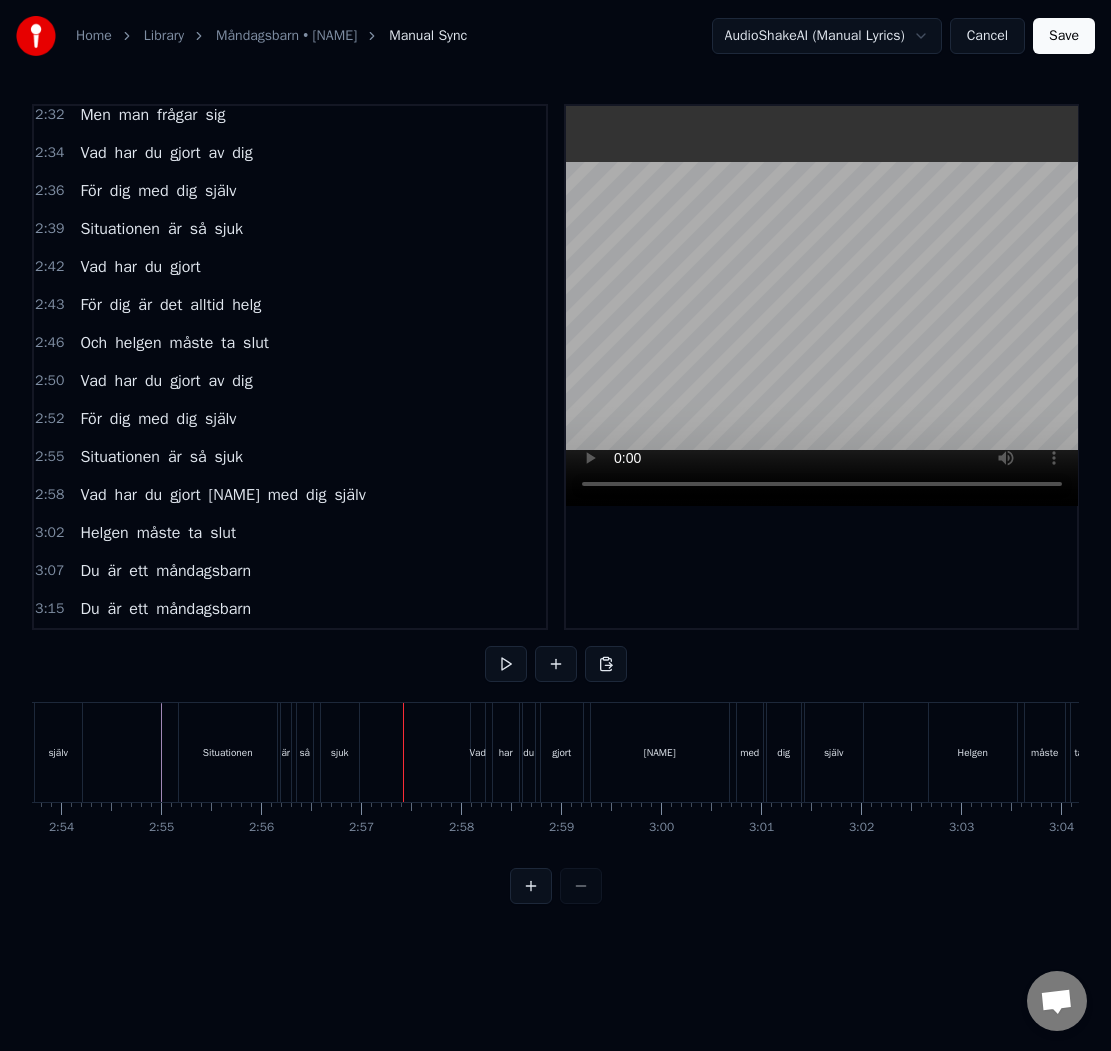 click on "Veronica" at bounding box center (660, 752) 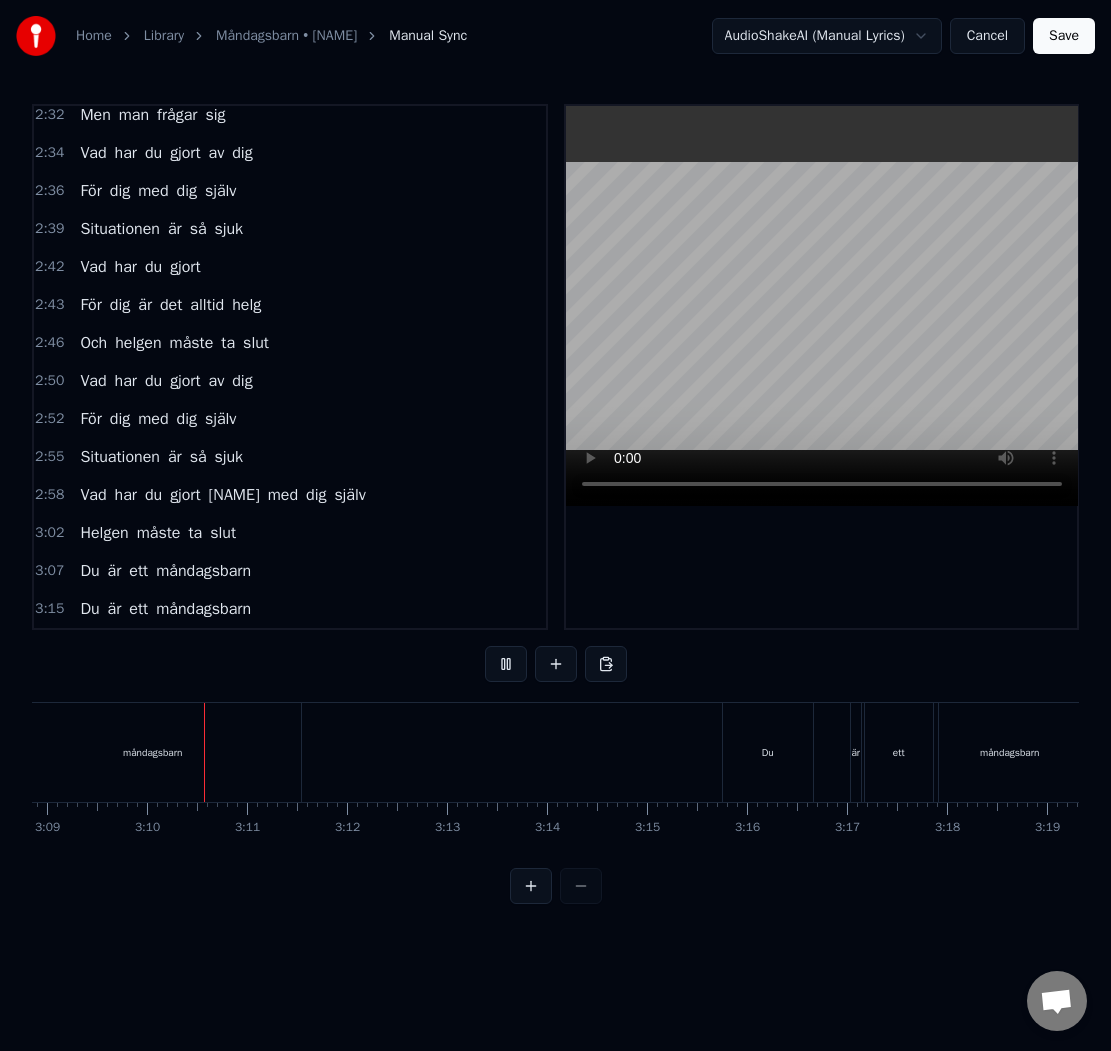 scroll, scrollTop: 0, scrollLeft: 18886, axis: horizontal 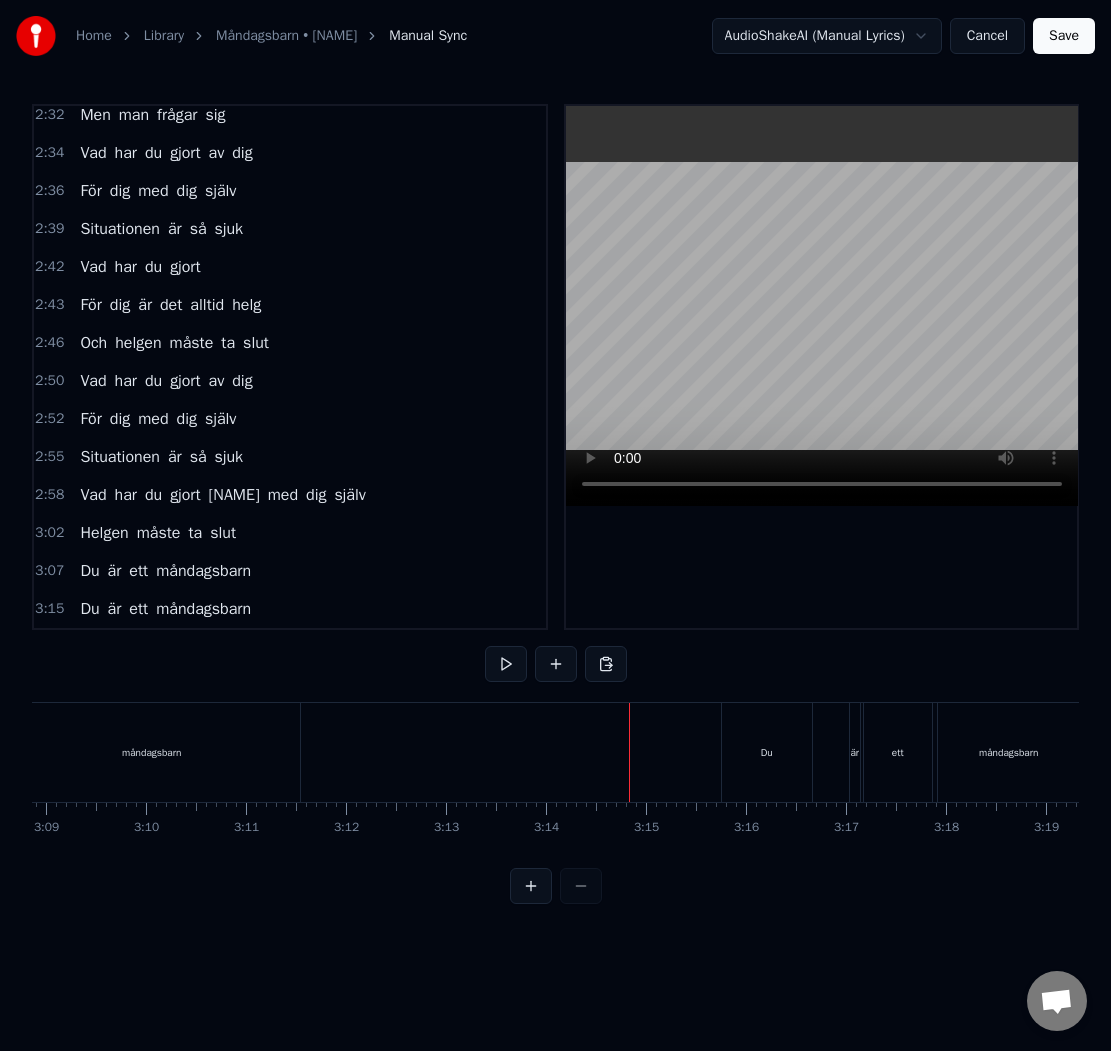 click on "Du" at bounding box center [767, 752] 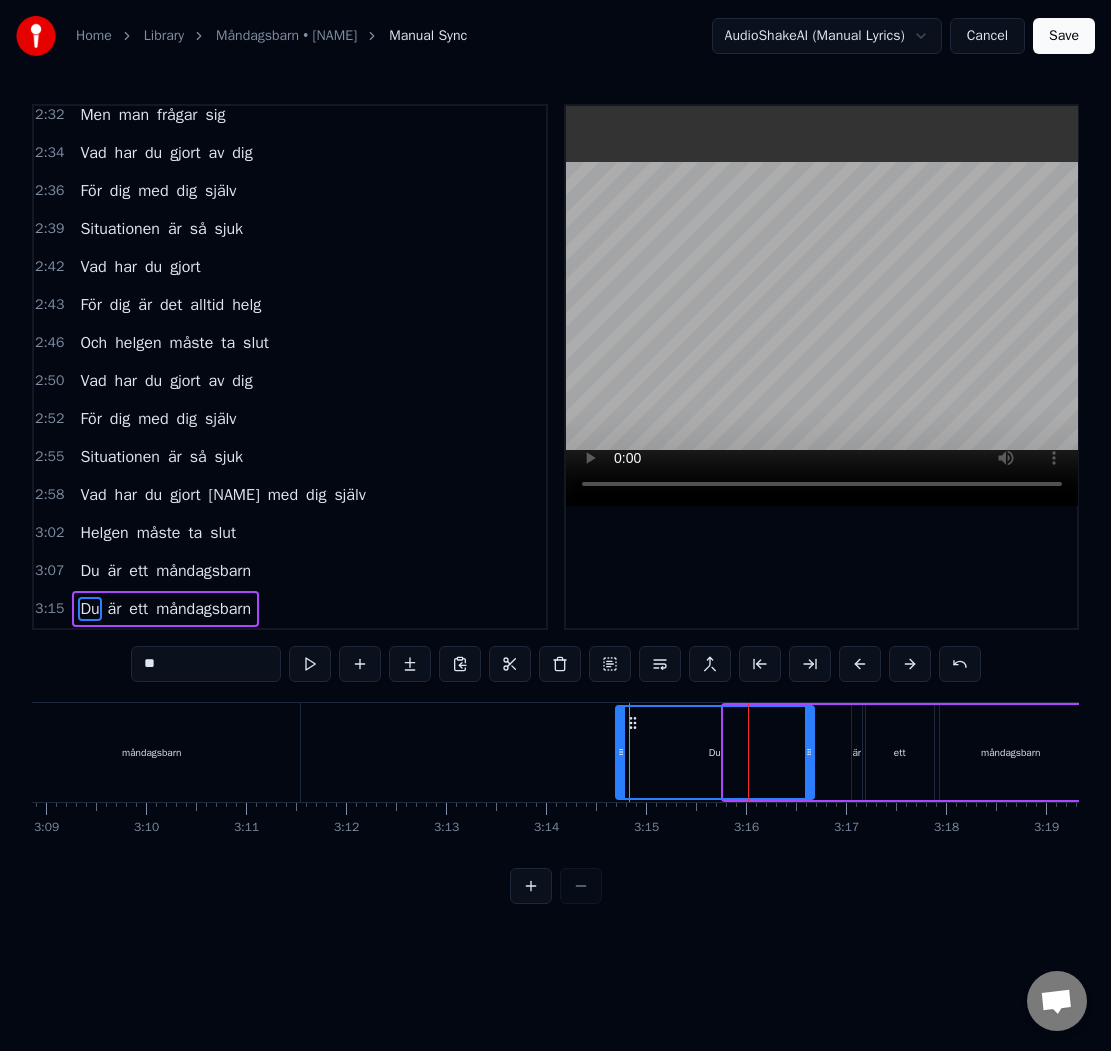 drag, startPoint x: 728, startPoint y: 748, endPoint x: 620, endPoint y: 751, distance: 108.04166 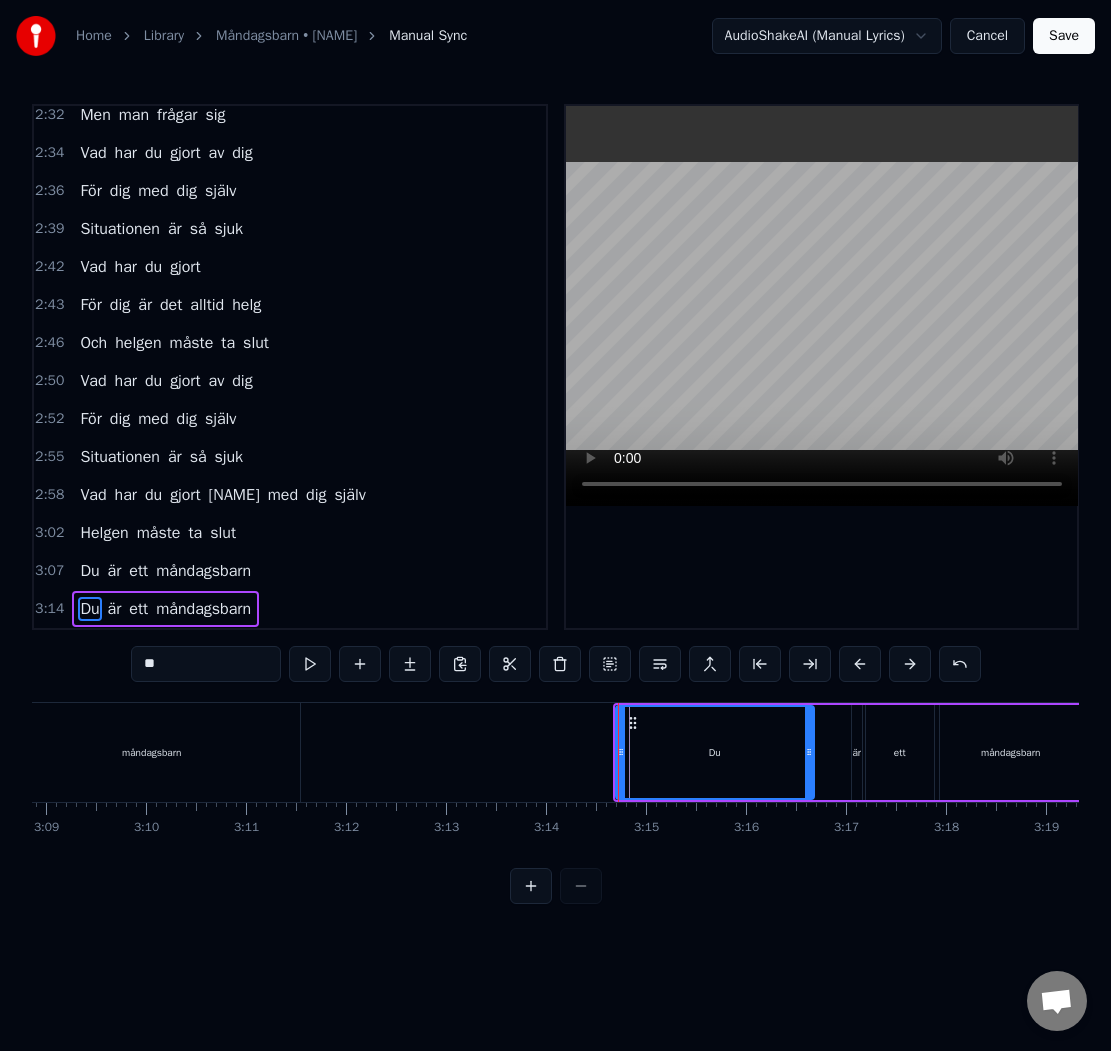 click at bounding box center (-8292, 752) 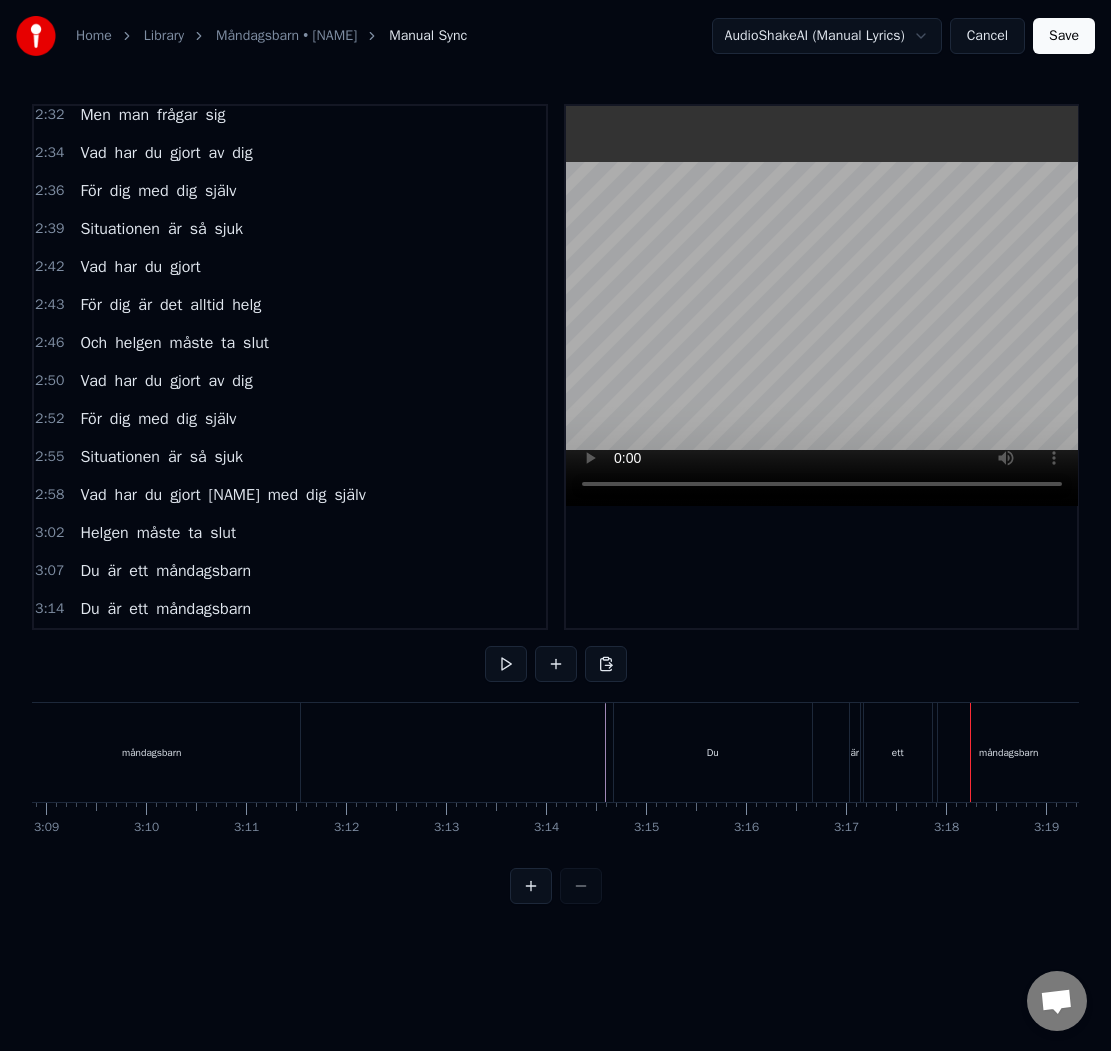 click on "Du" at bounding box center [713, 752] 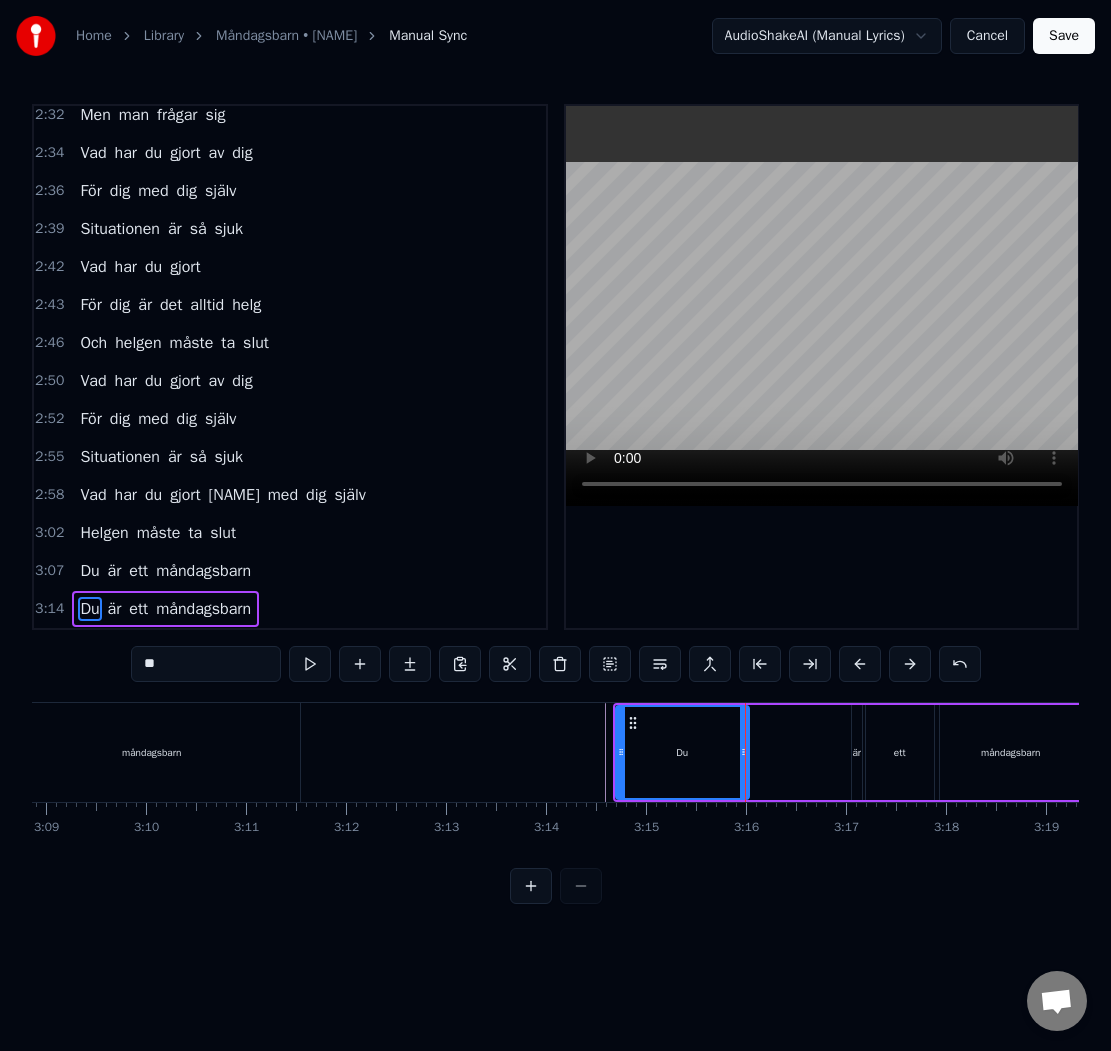 drag, startPoint x: 810, startPoint y: 748, endPoint x: 745, endPoint y: 754, distance: 65.27634 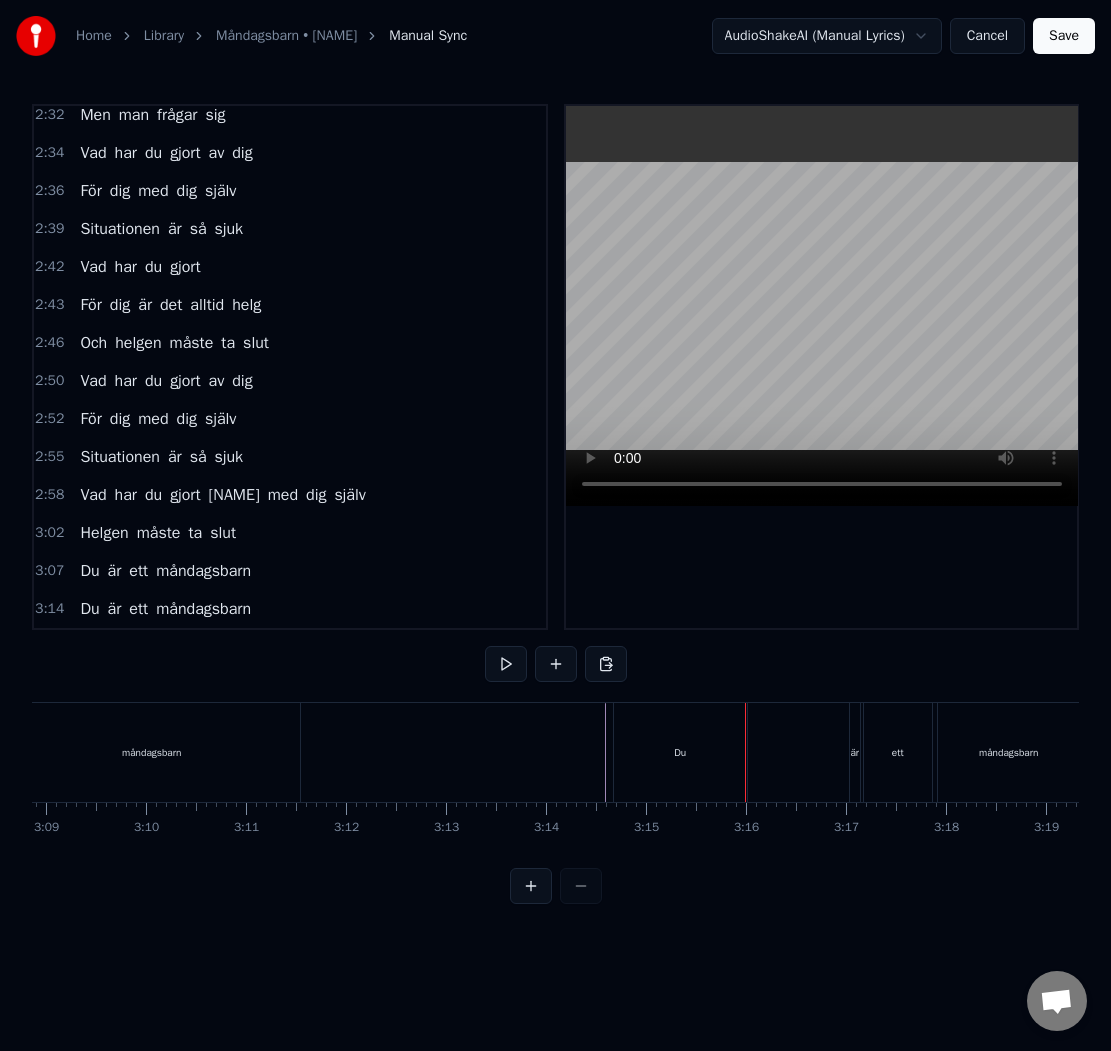 click on "är" at bounding box center (854, 752) 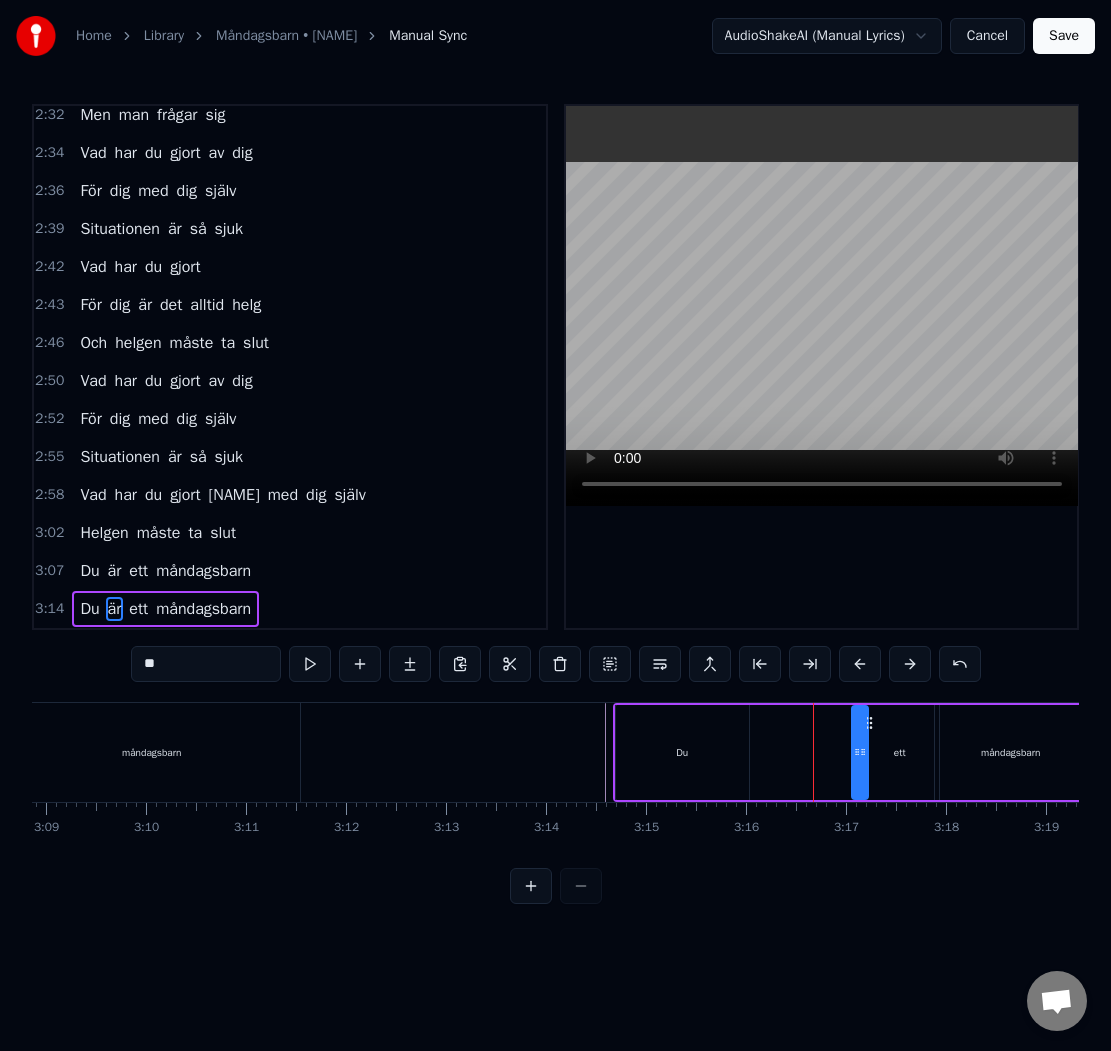 click 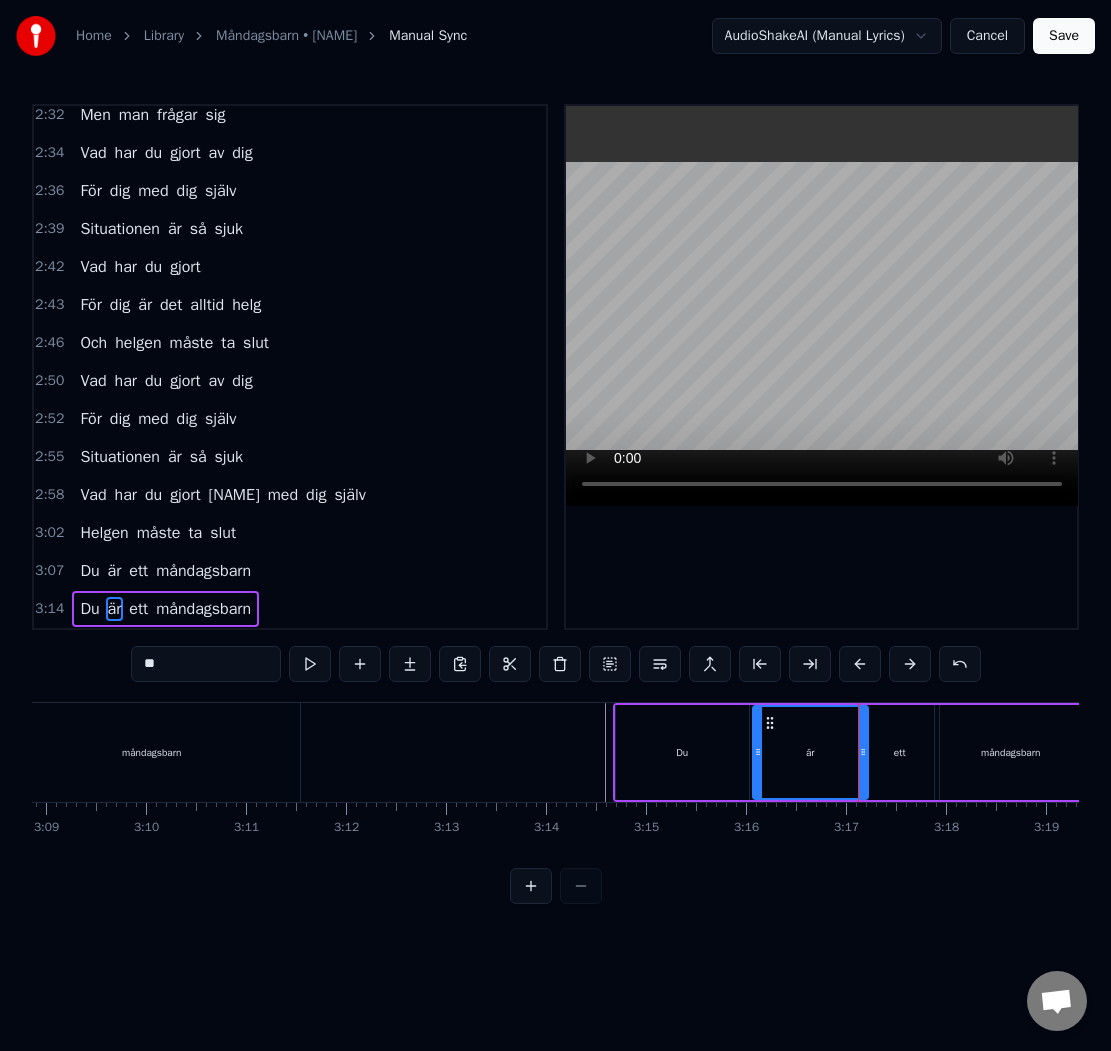 drag, startPoint x: 854, startPoint y: 754, endPoint x: 755, endPoint y: 757, distance: 99.04544 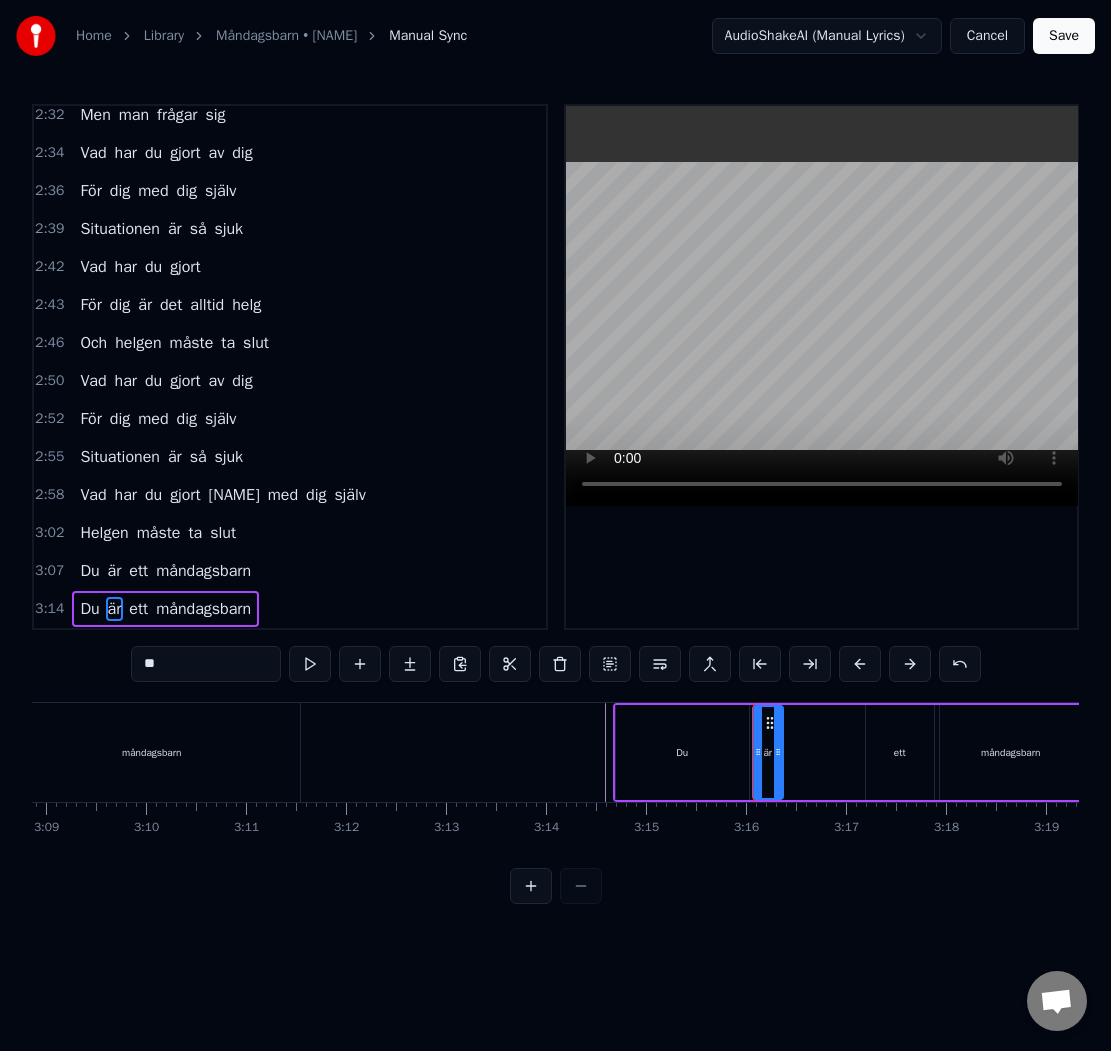 drag, startPoint x: 861, startPoint y: 757, endPoint x: 776, endPoint y: 757, distance: 85 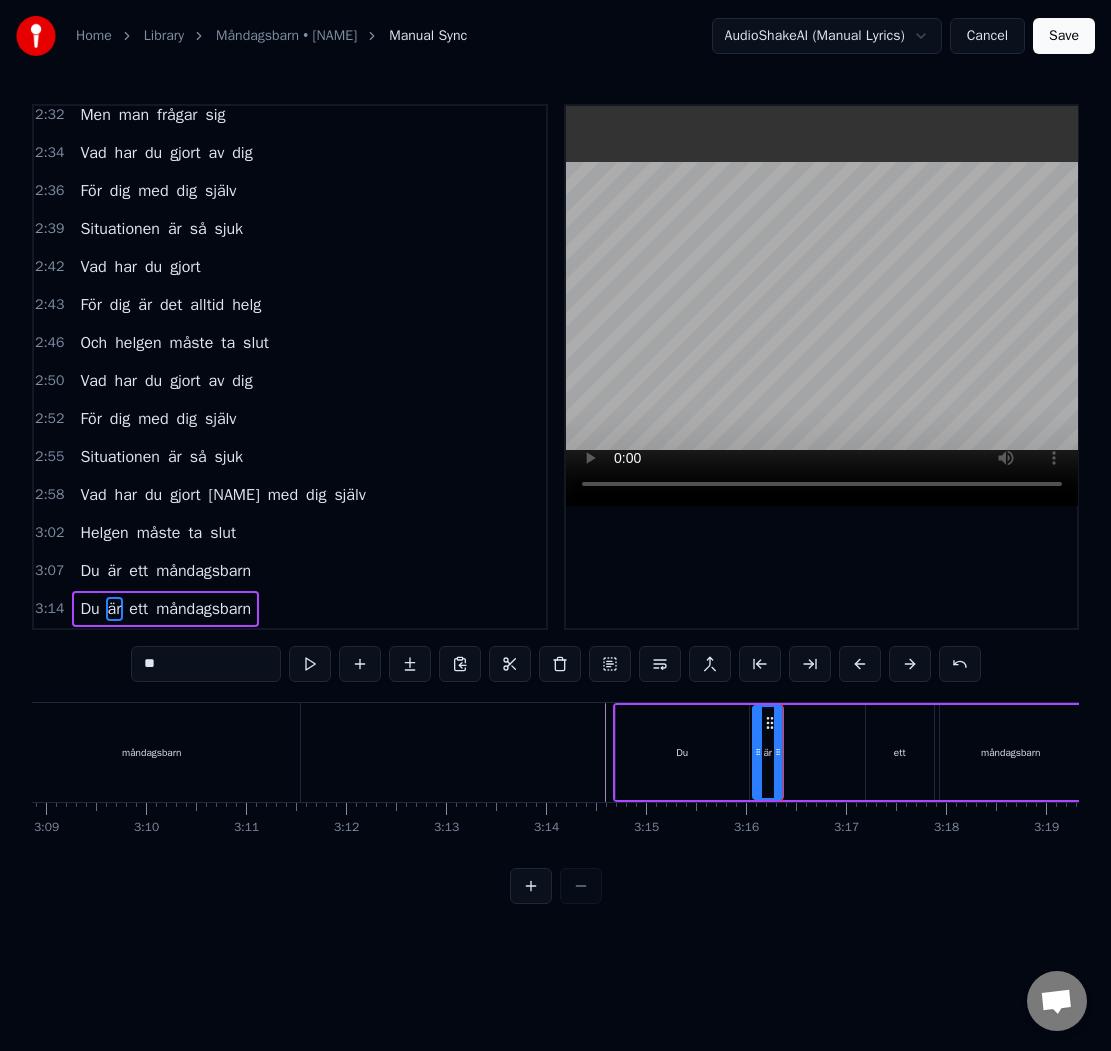click on "Du" at bounding box center (682, 752) 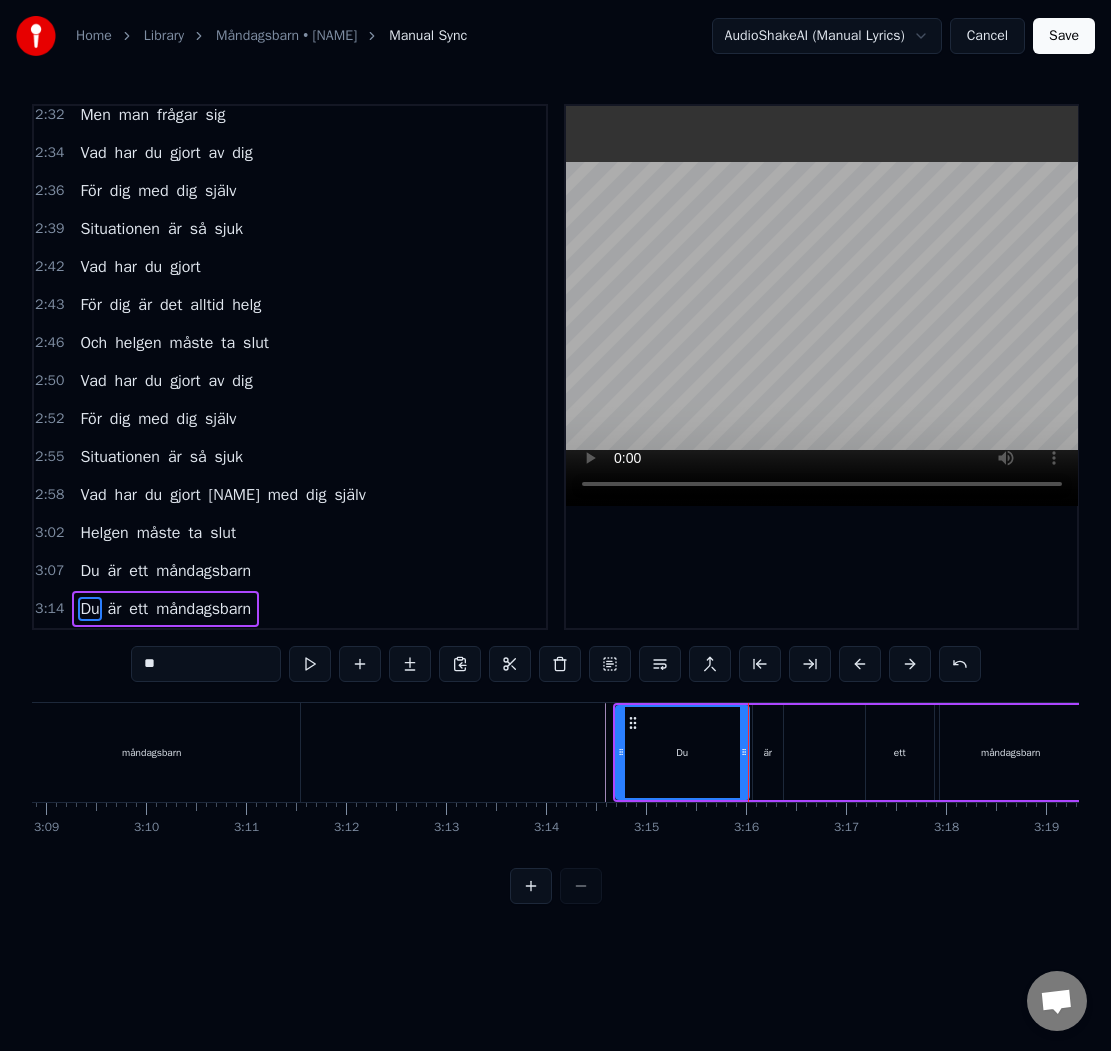 click on "Du är ett måndagsbarn" at bounding box center (849, 752) 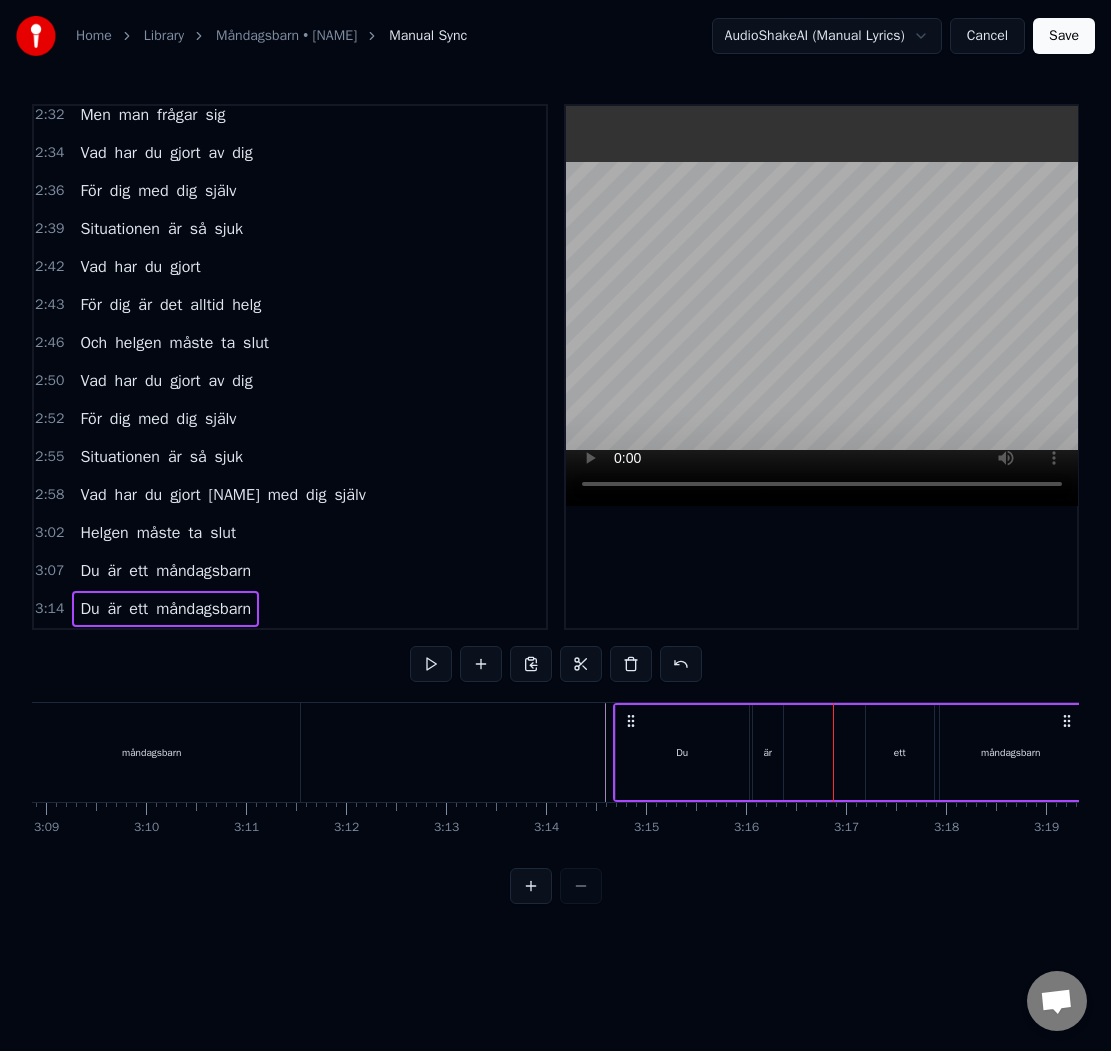 click on "Du" at bounding box center [682, 752] 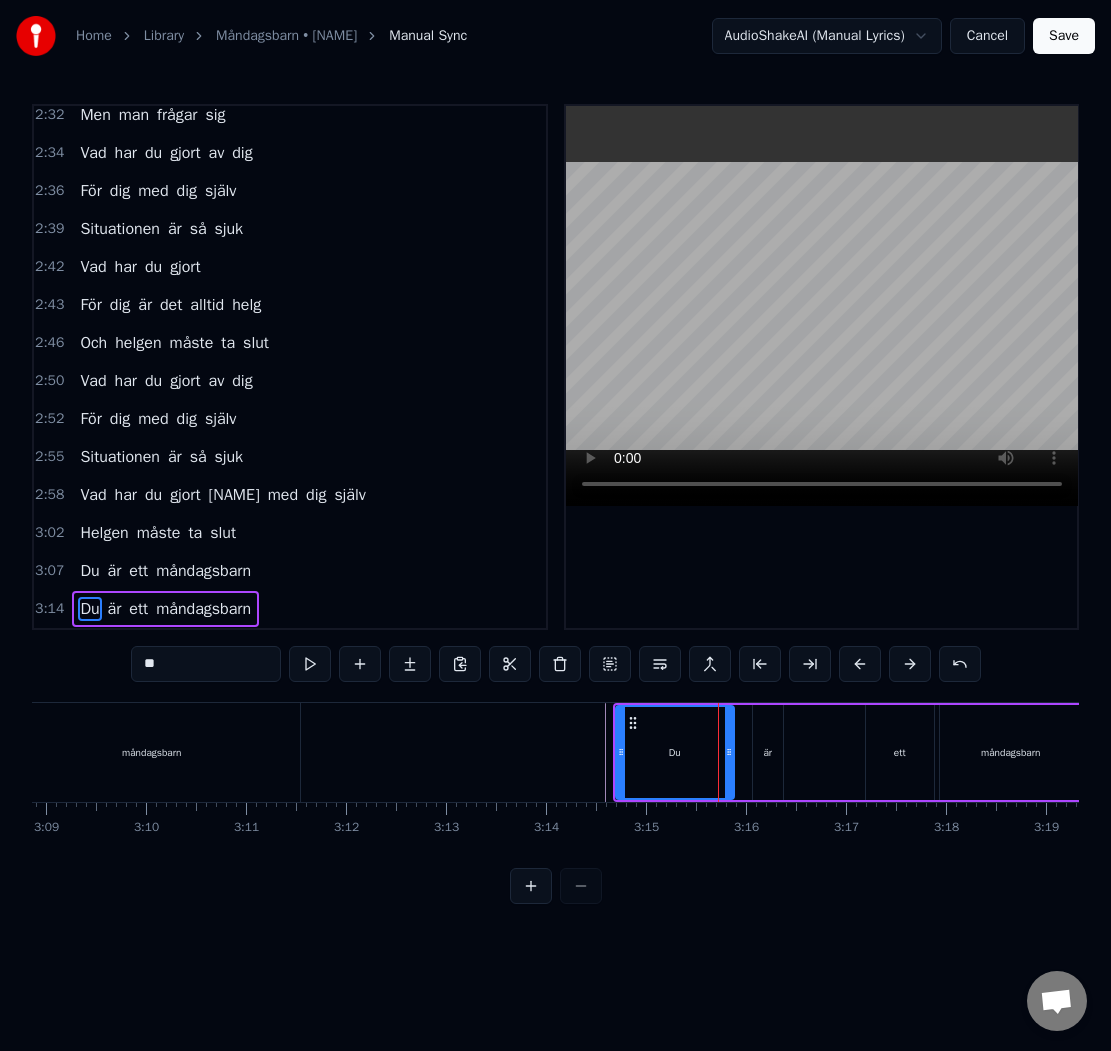 drag, startPoint x: 745, startPoint y: 751, endPoint x: 730, endPoint y: 751, distance: 15 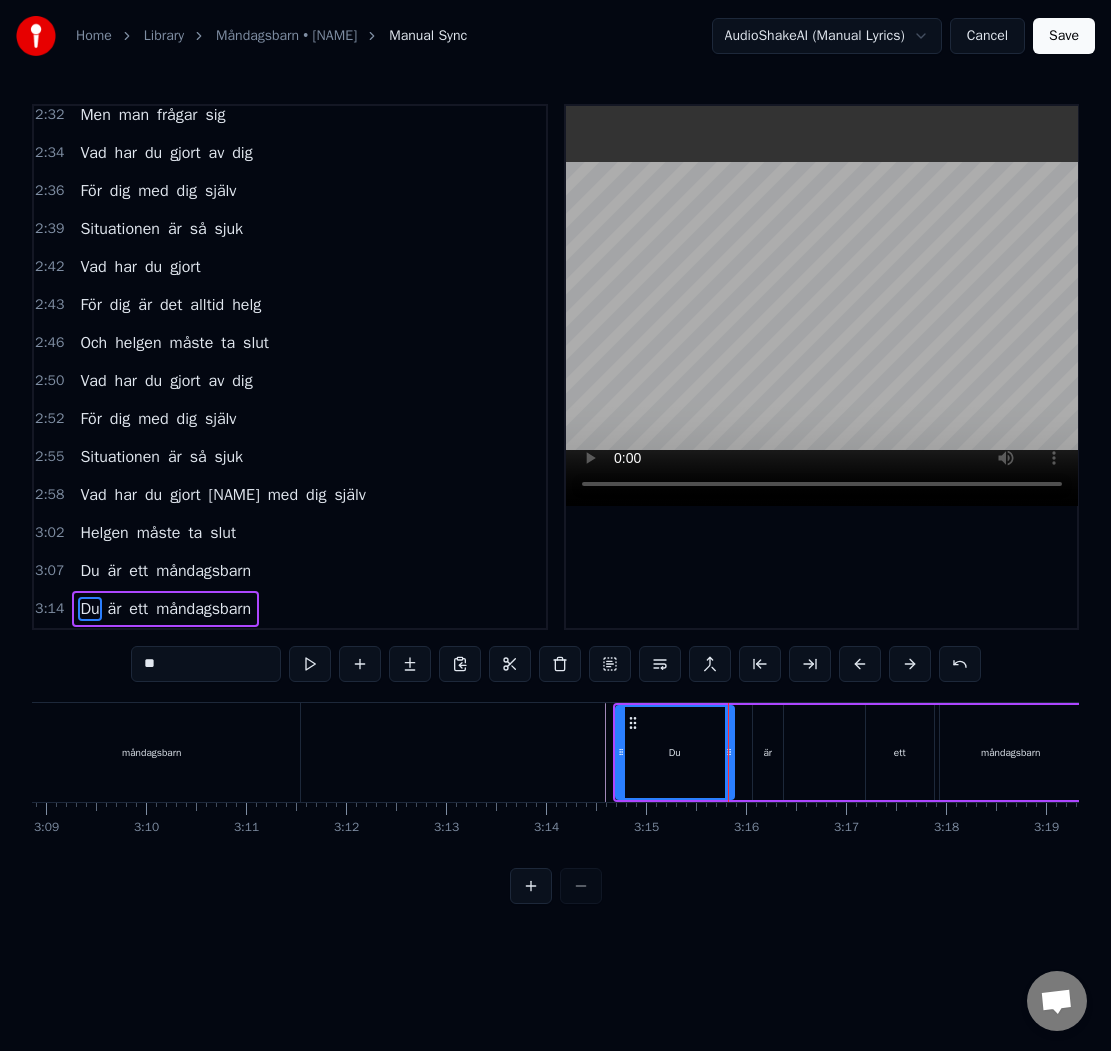 click on "är" at bounding box center [767, 752] 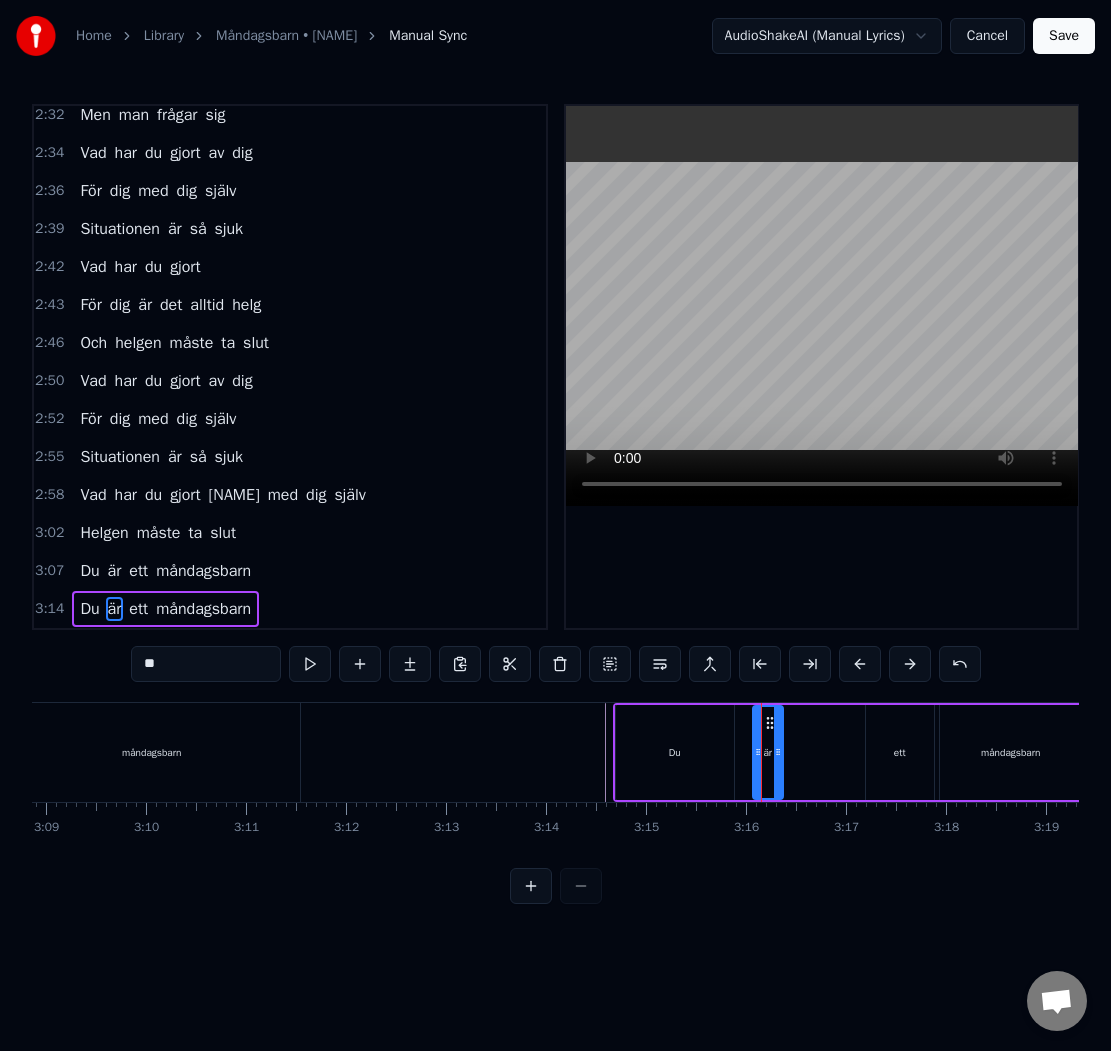 click 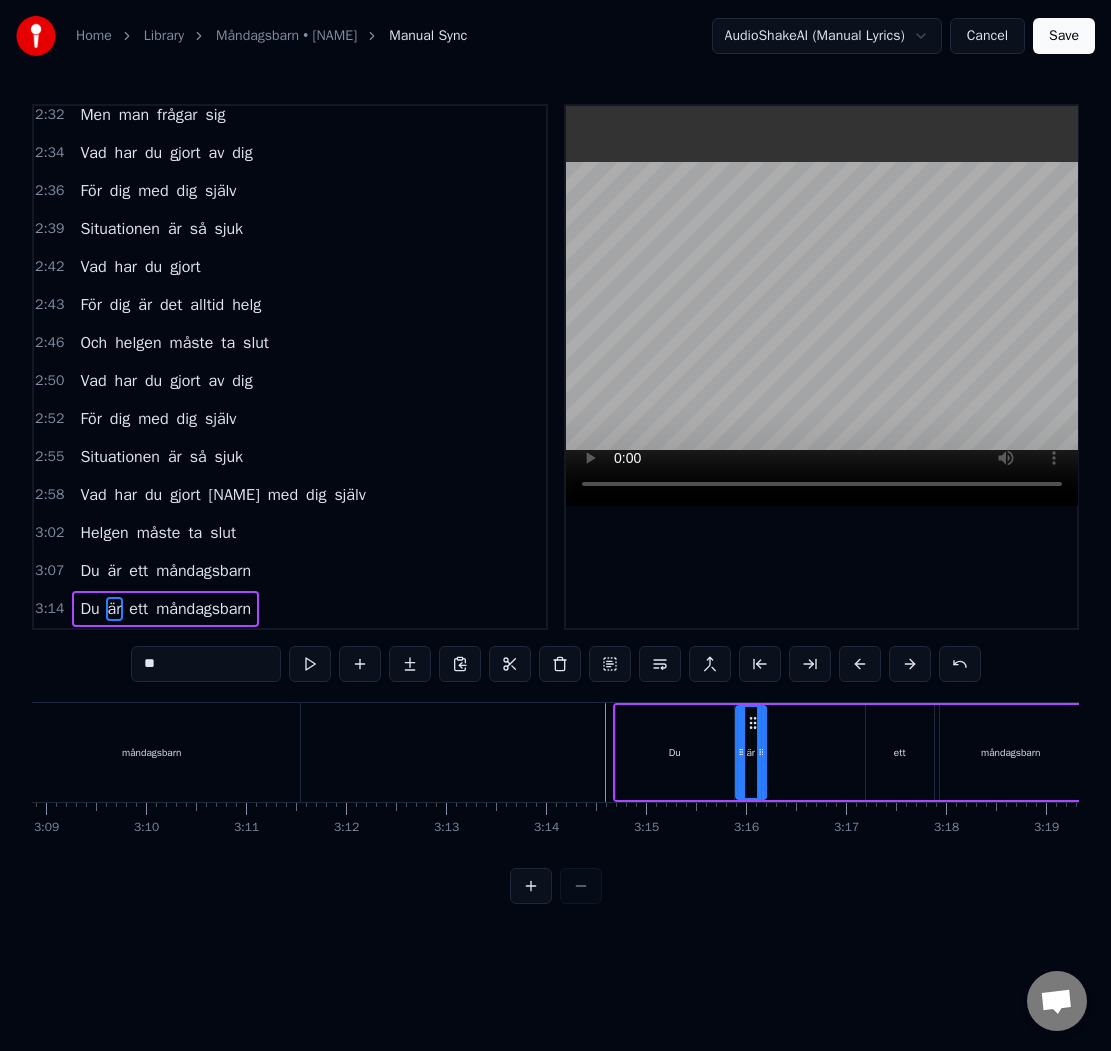 drag, startPoint x: 768, startPoint y: 722, endPoint x: 750, endPoint y: 718, distance: 18.439089 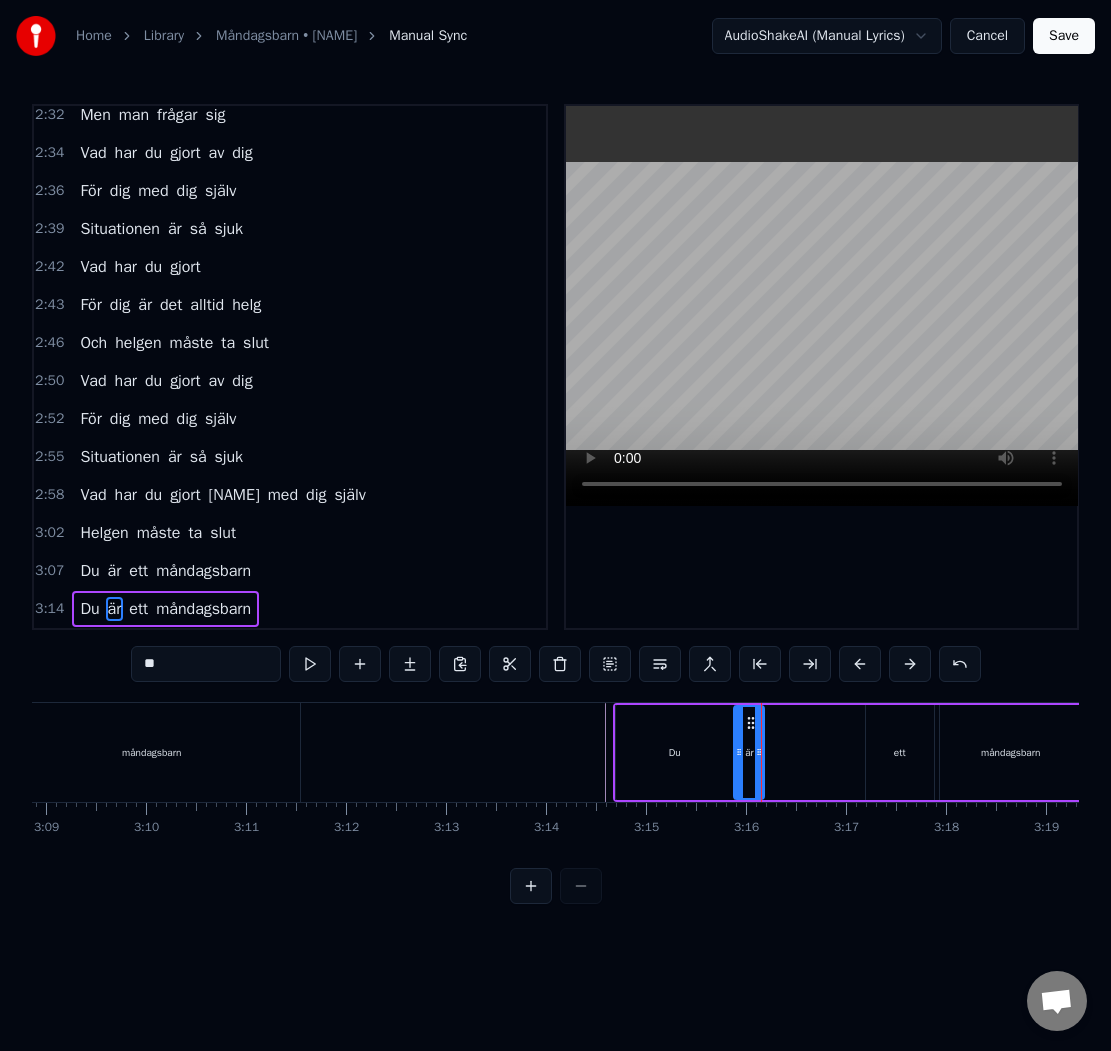 click on "ett" at bounding box center (900, 752) 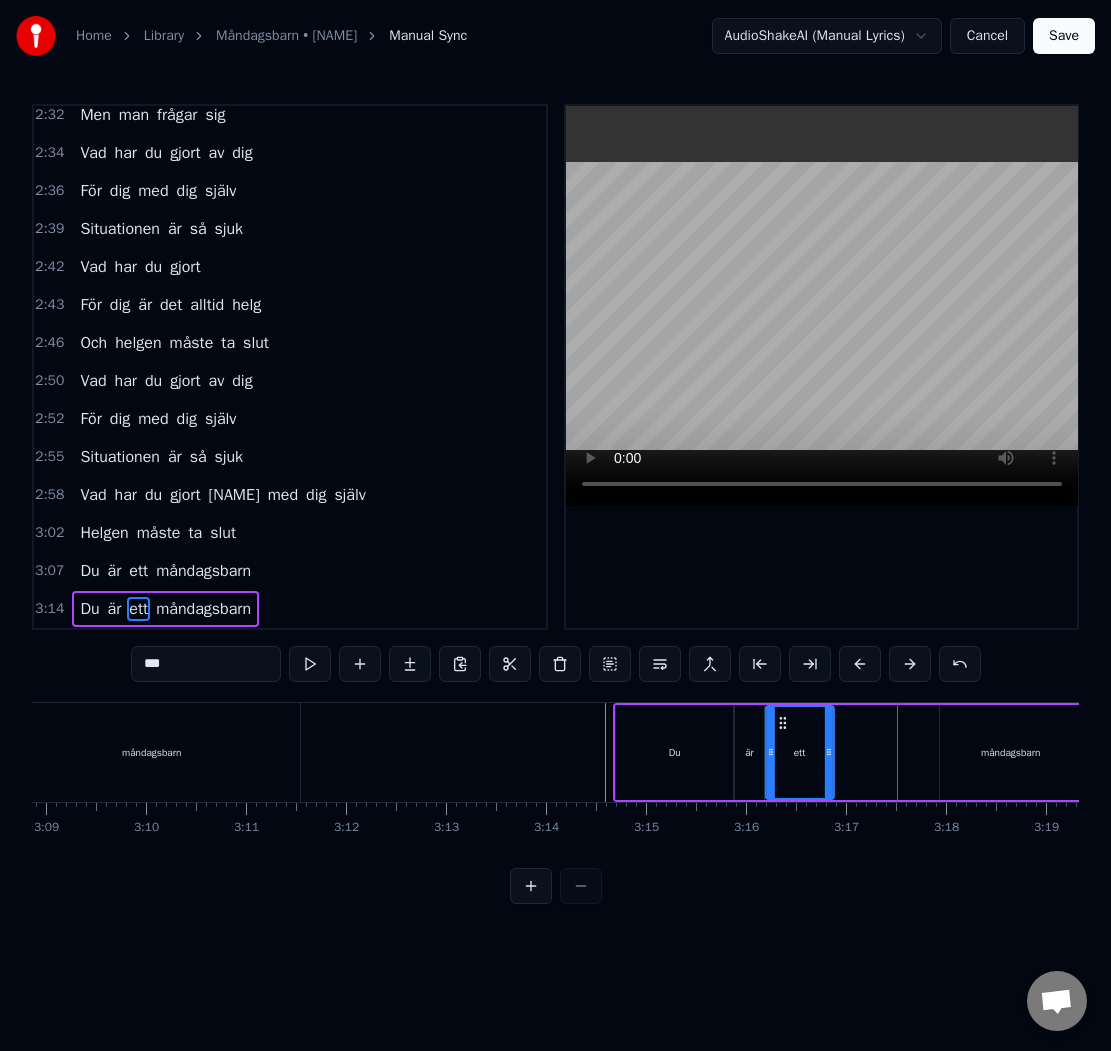 drag, startPoint x: 882, startPoint y: 724, endPoint x: 782, endPoint y: 723, distance: 100.005 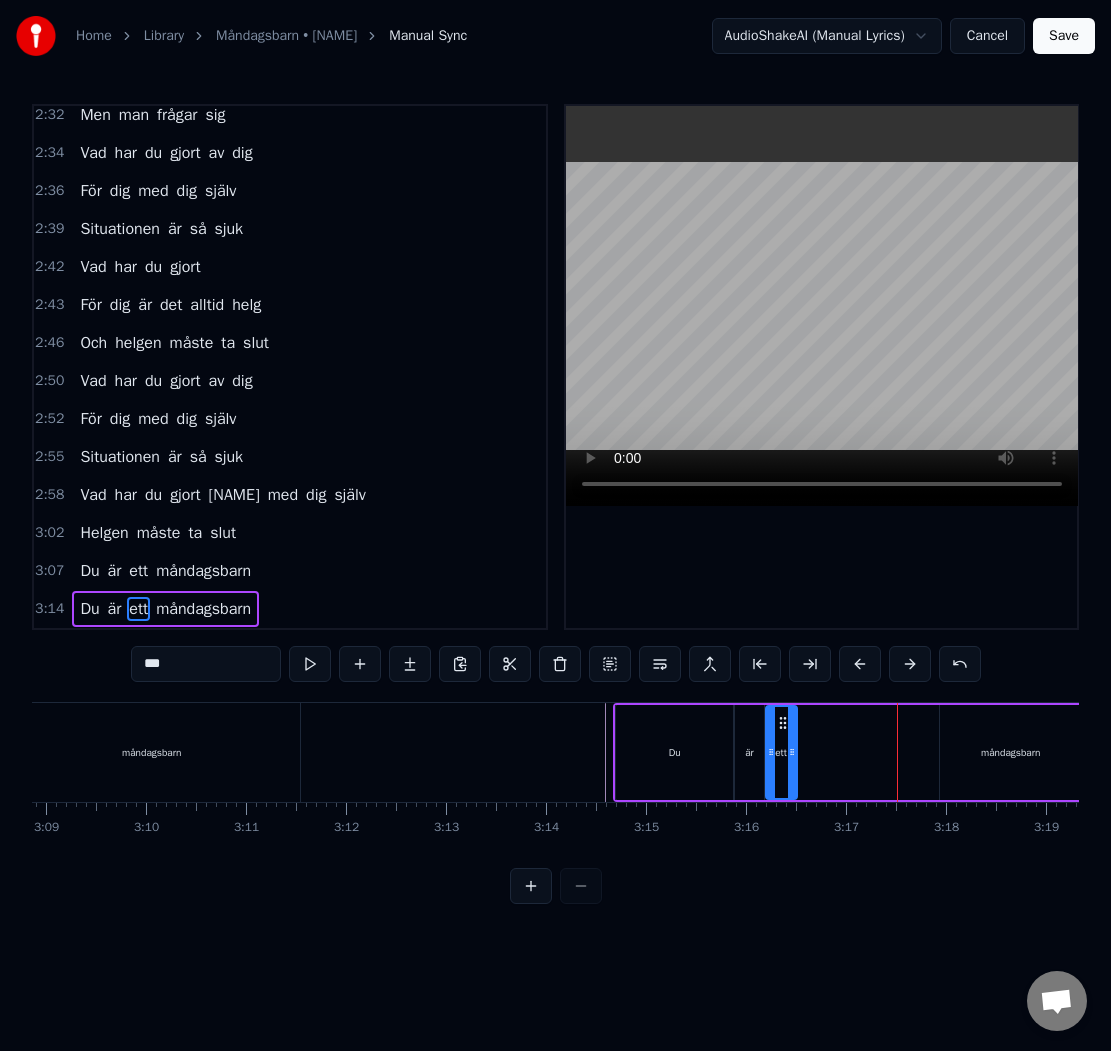 drag, startPoint x: 829, startPoint y: 742, endPoint x: 792, endPoint y: 743, distance: 37.01351 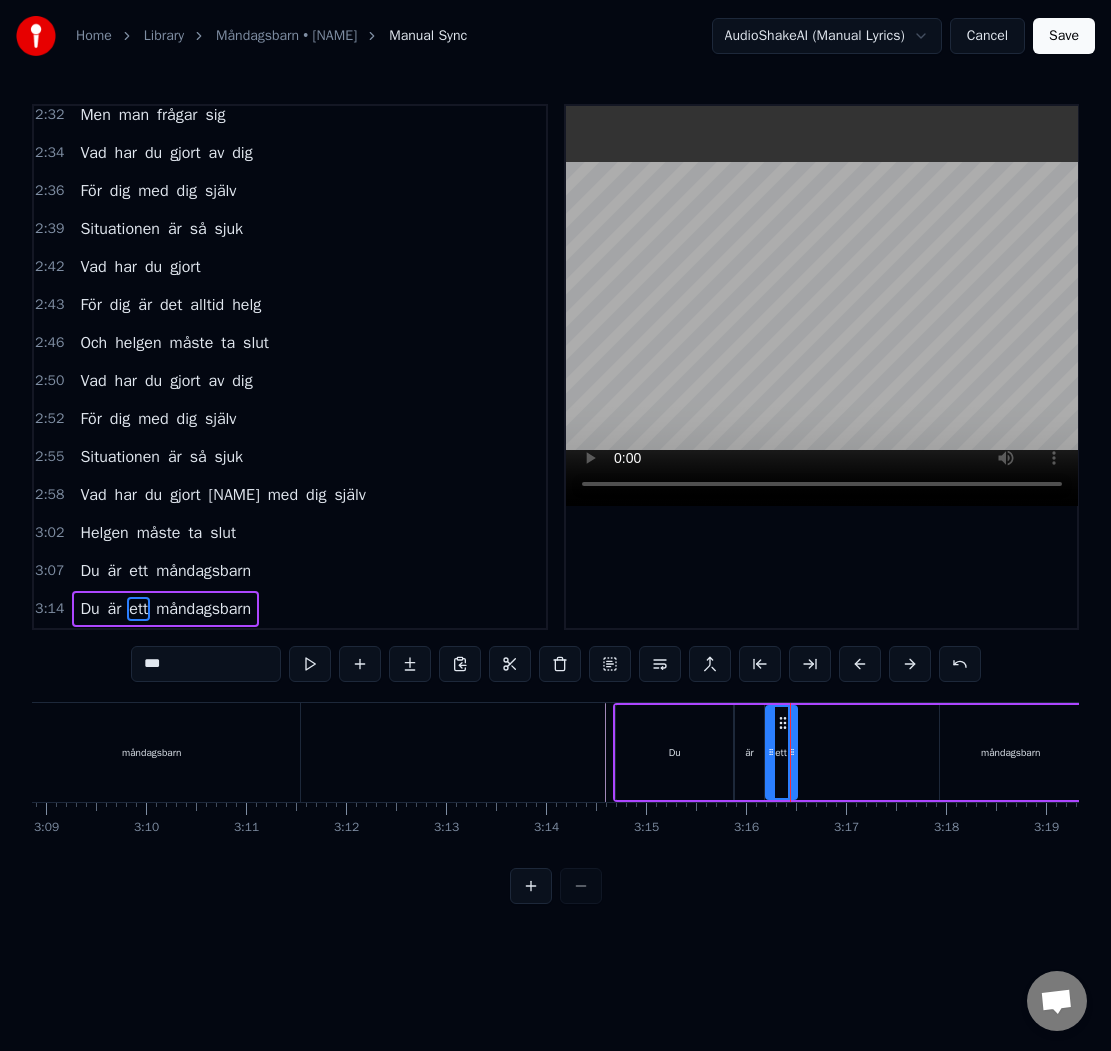 click on "Du är ett måndagsbarn" at bounding box center (849, 752) 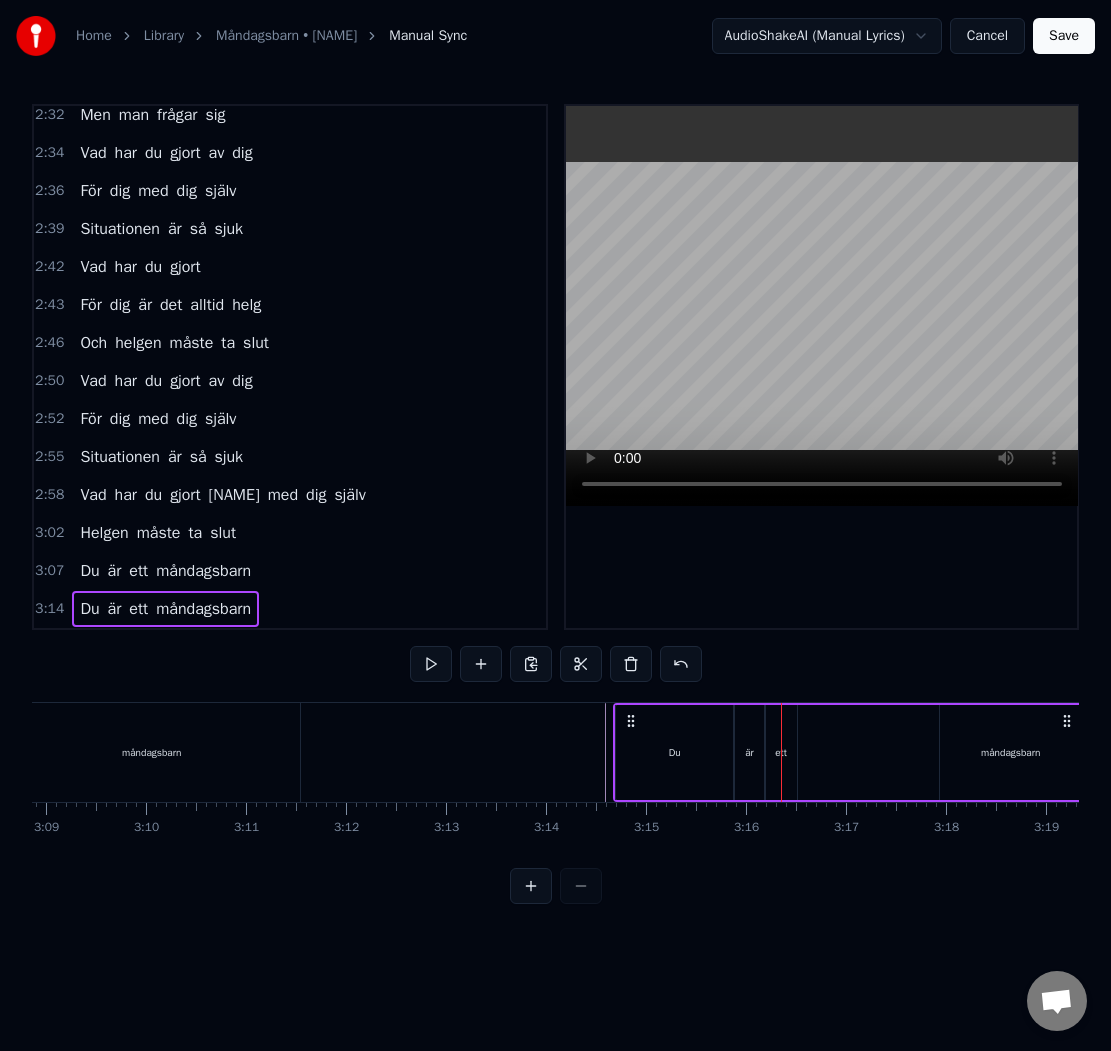 click on "är" at bounding box center [749, 752] 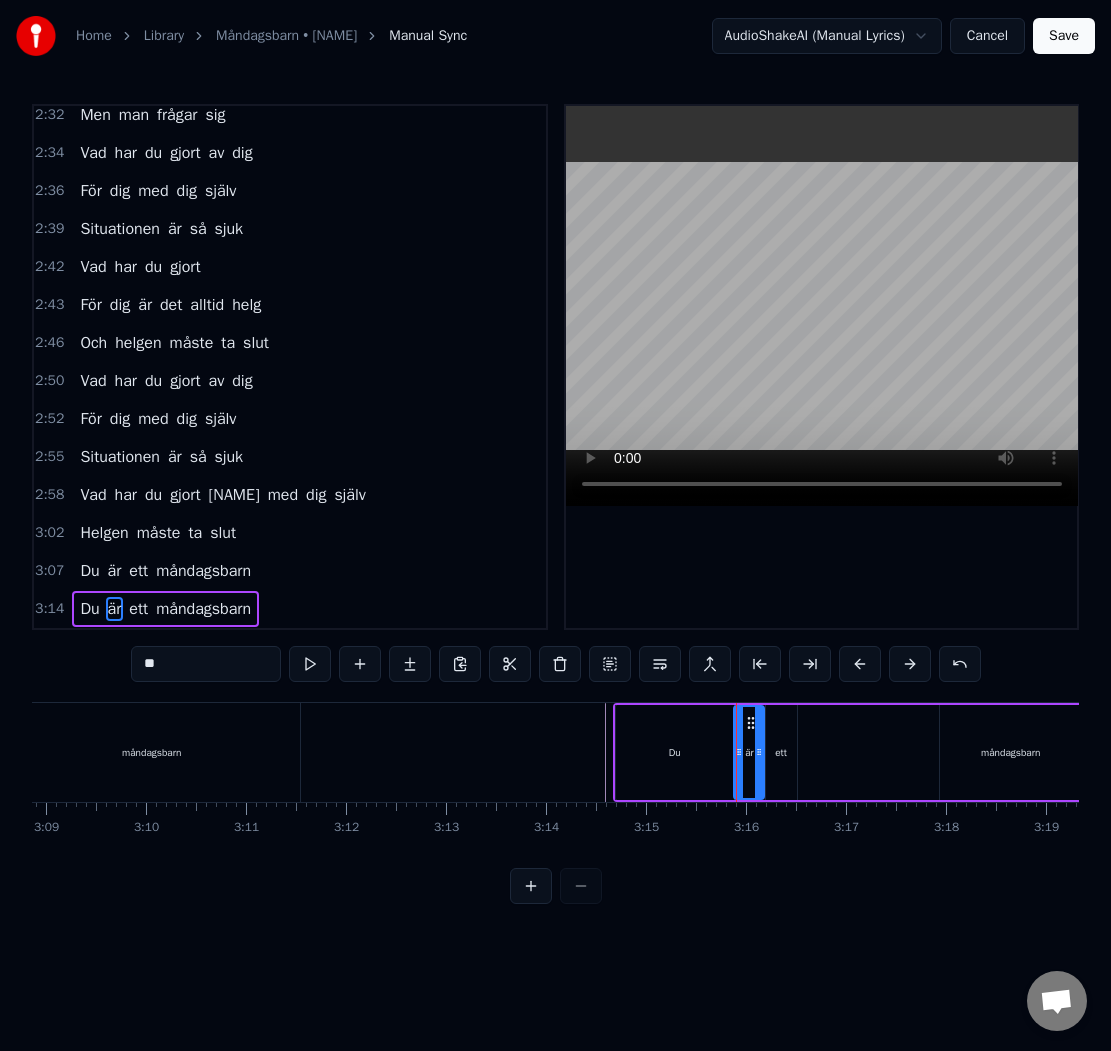 click on "Du" at bounding box center (675, 752) 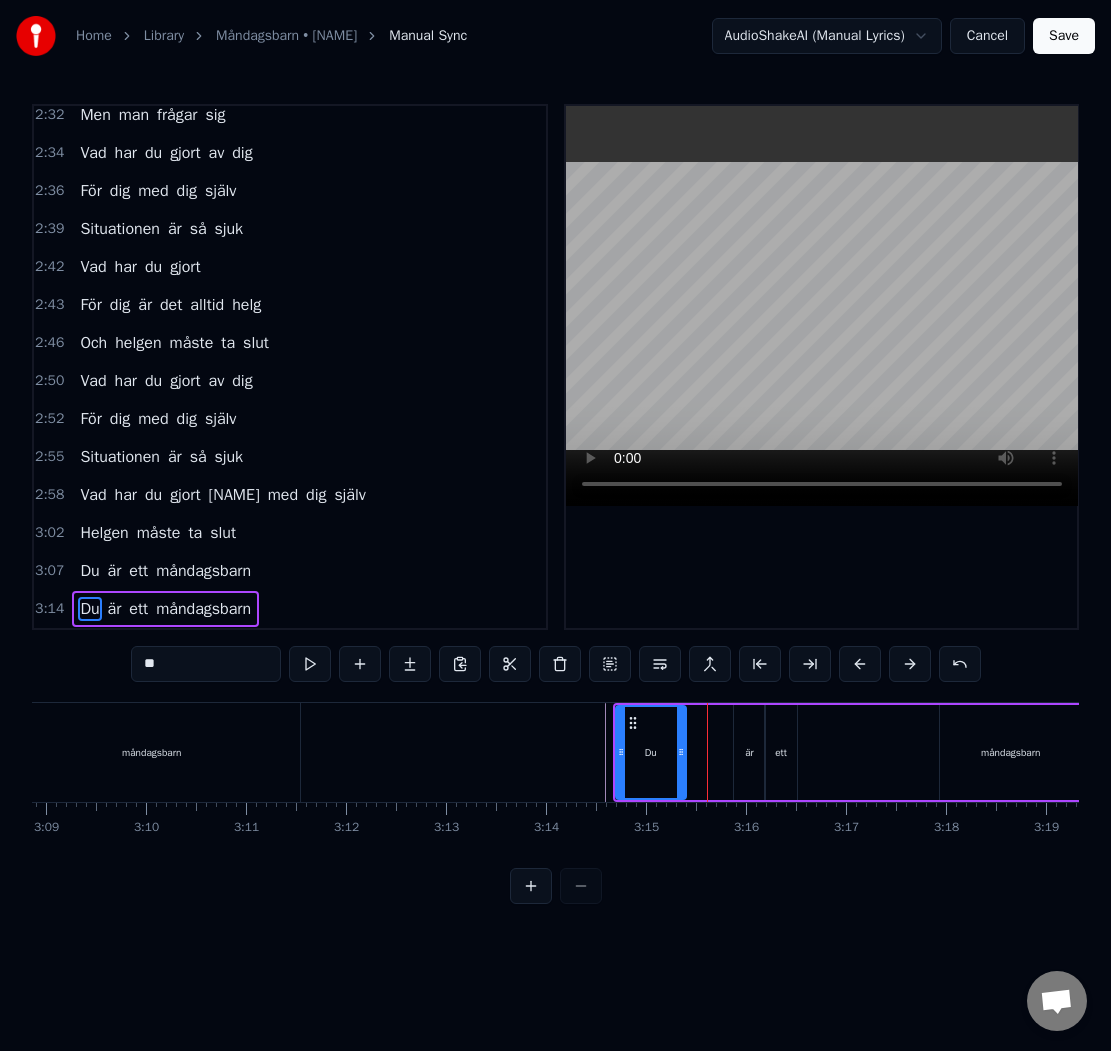 drag, startPoint x: 727, startPoint y: 748, endPoint x: 675, endPoint y: 749, distance: 52.009613 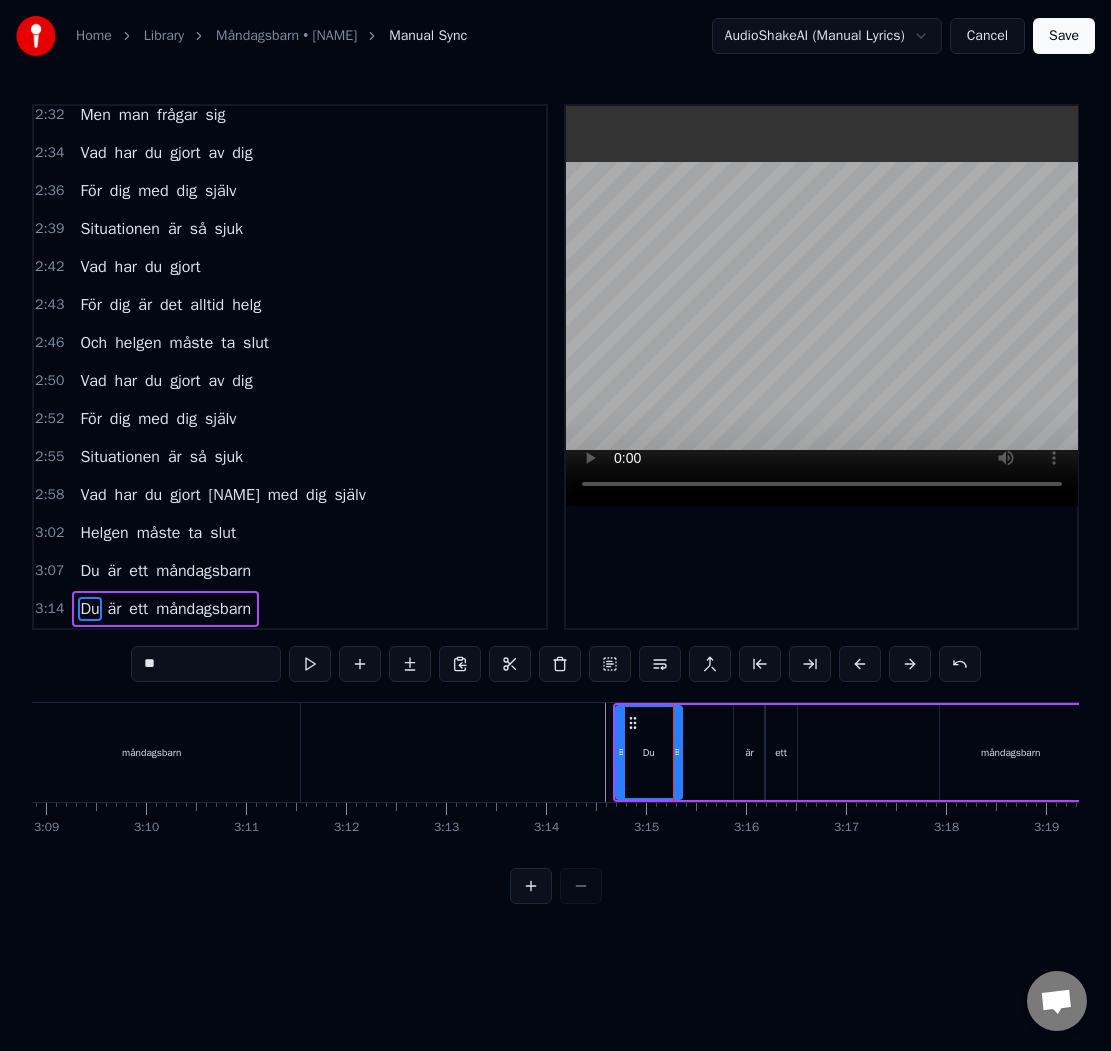click on "är" at bounding box center [749, 752] 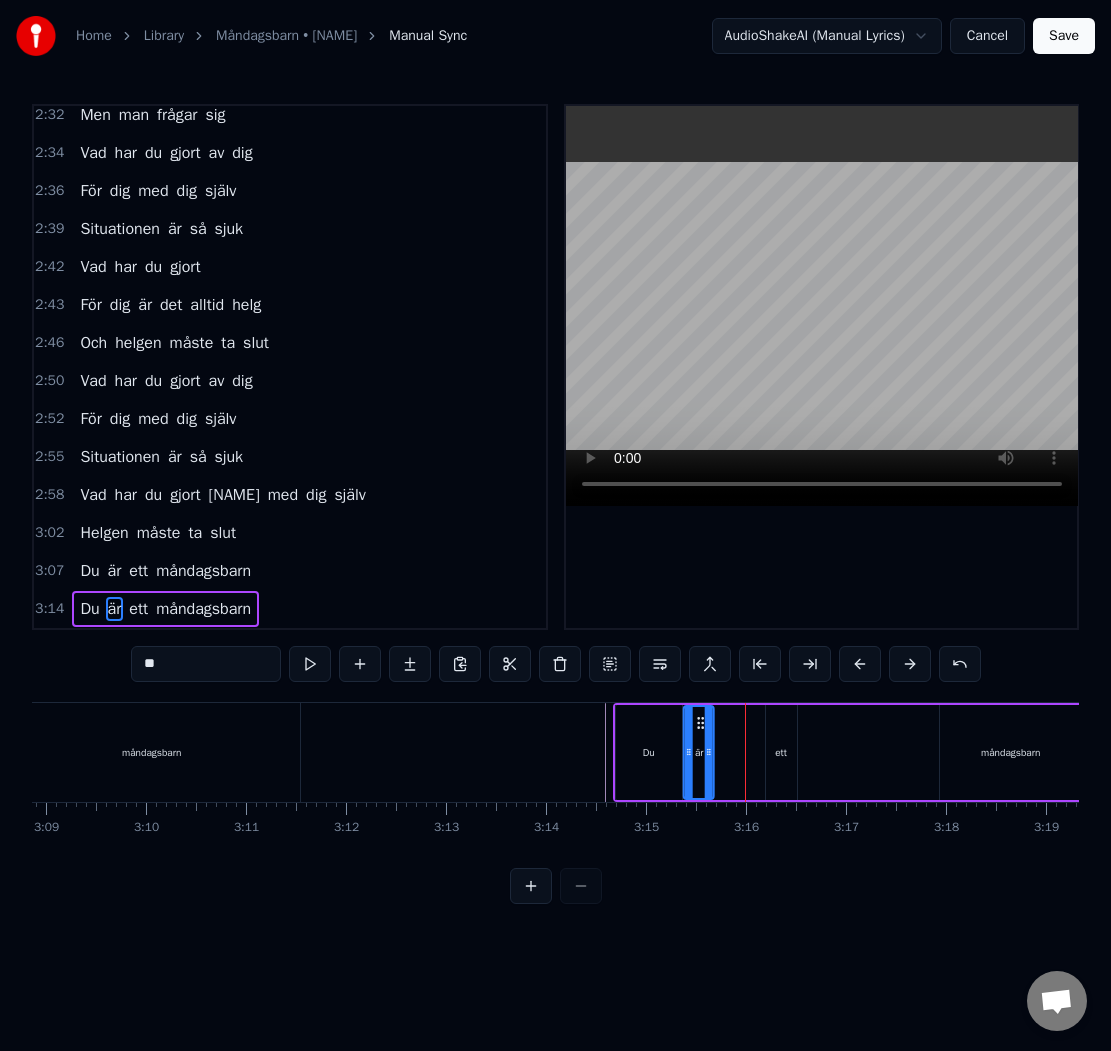drag, startPoint x: 752, startPoint y: 718, endPoint x: 702, endPoint y: 719, distance: 50.01 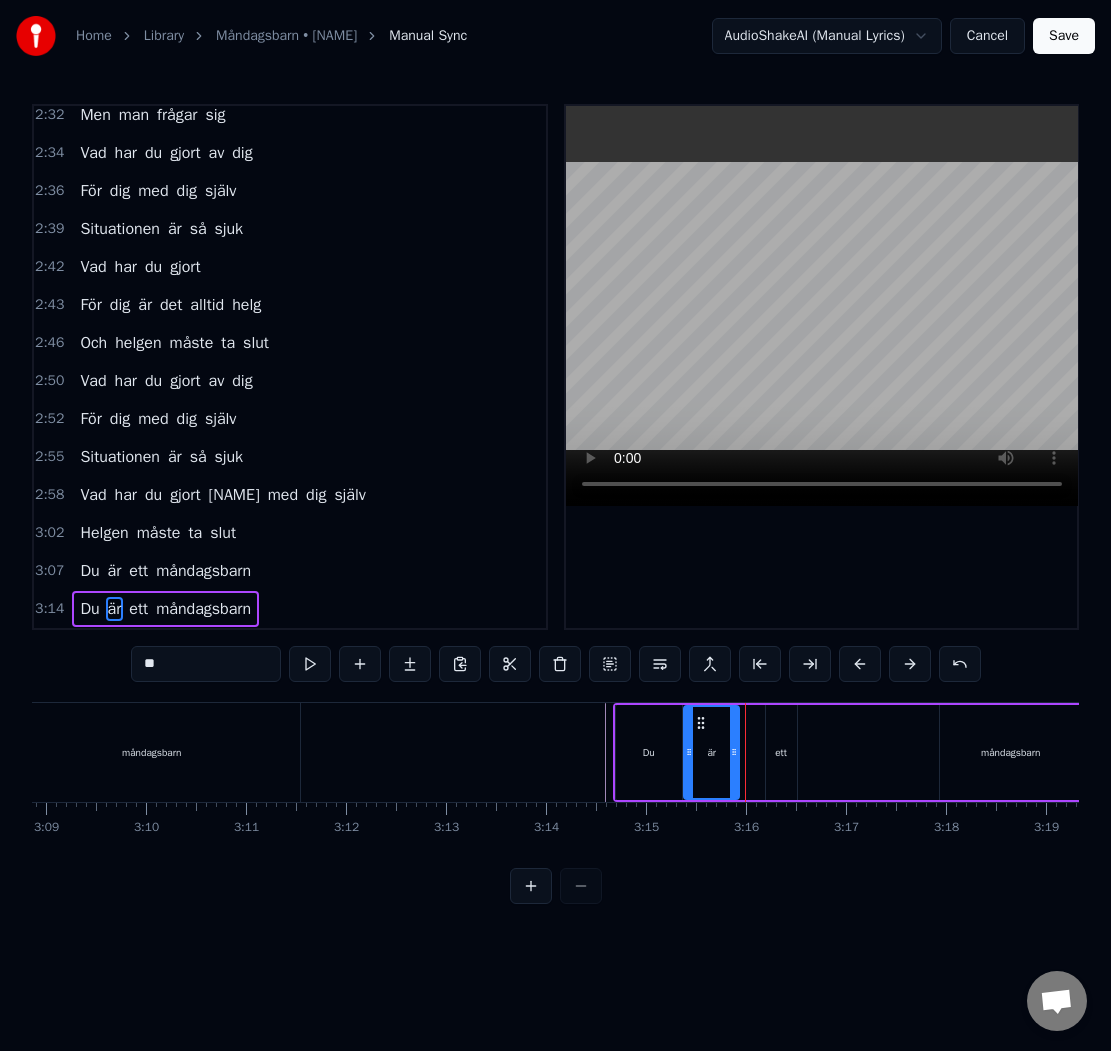 drag, startPoint x: 709, startPoint y: 749, endPoint x: 735, endPoint y: 751, distance: 26.076809 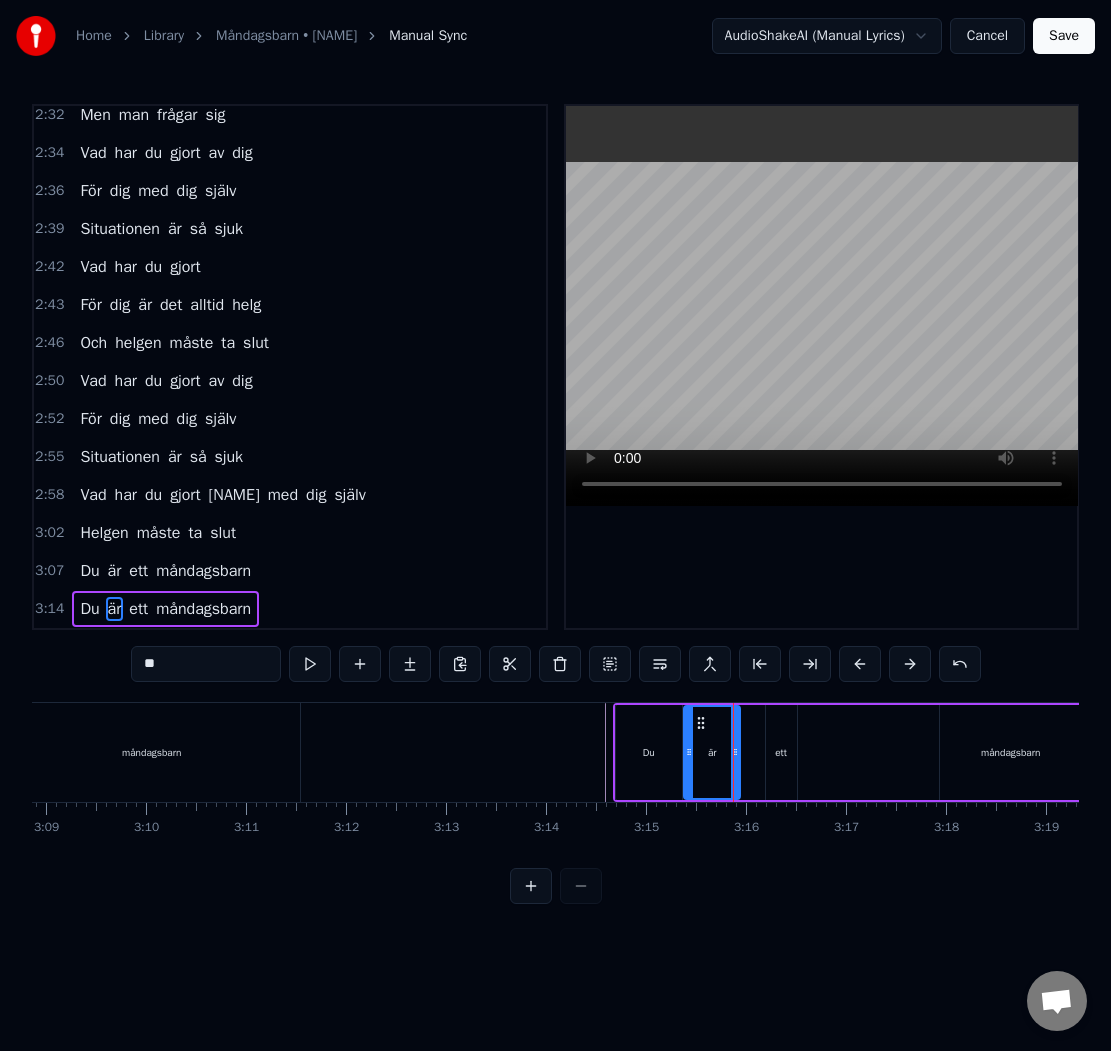 click on "ett" at bounding box center [781, 752] 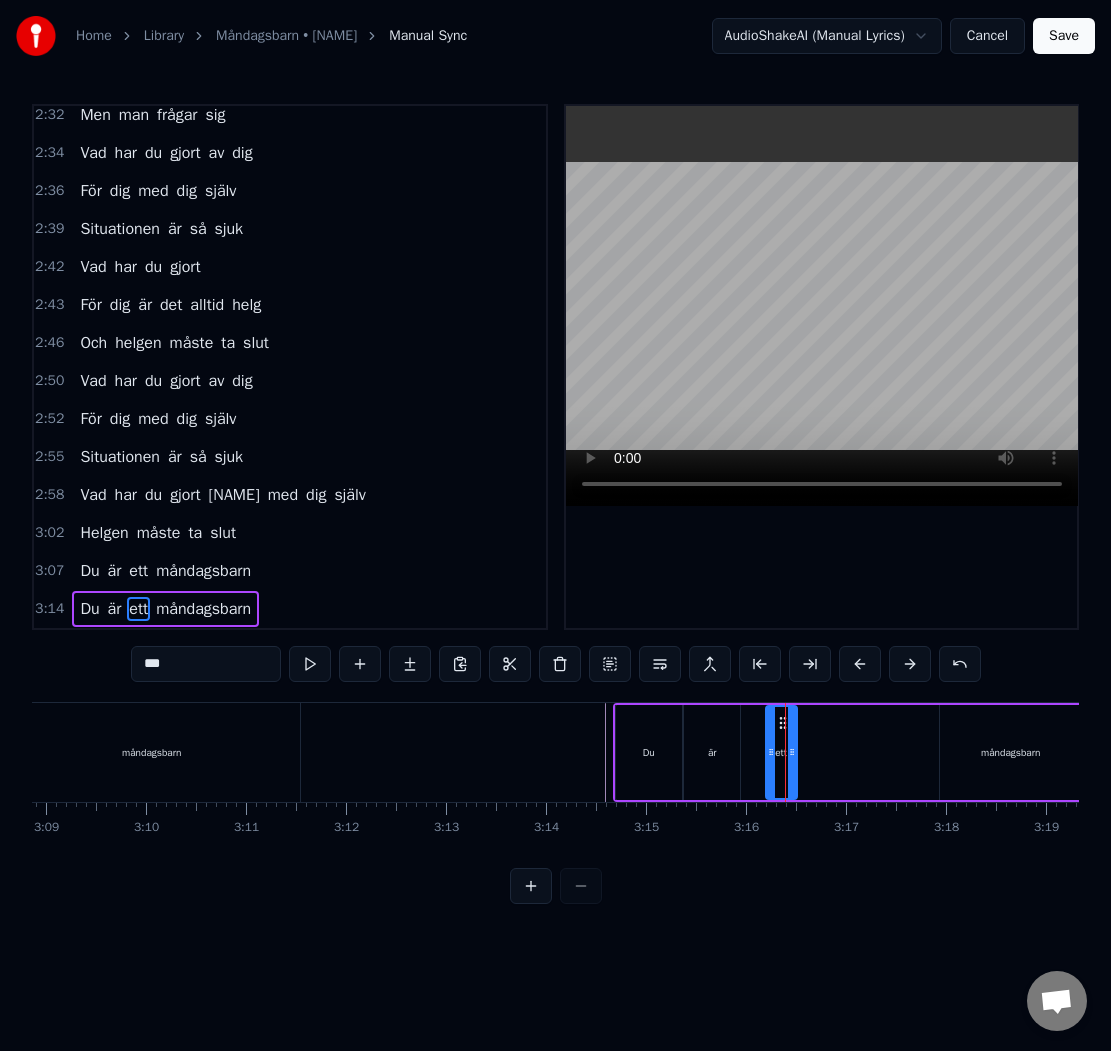 drag, startPoint x: 785, startPoint y: 724, endPoint x: 766, endPoint y: 724, distance: 19 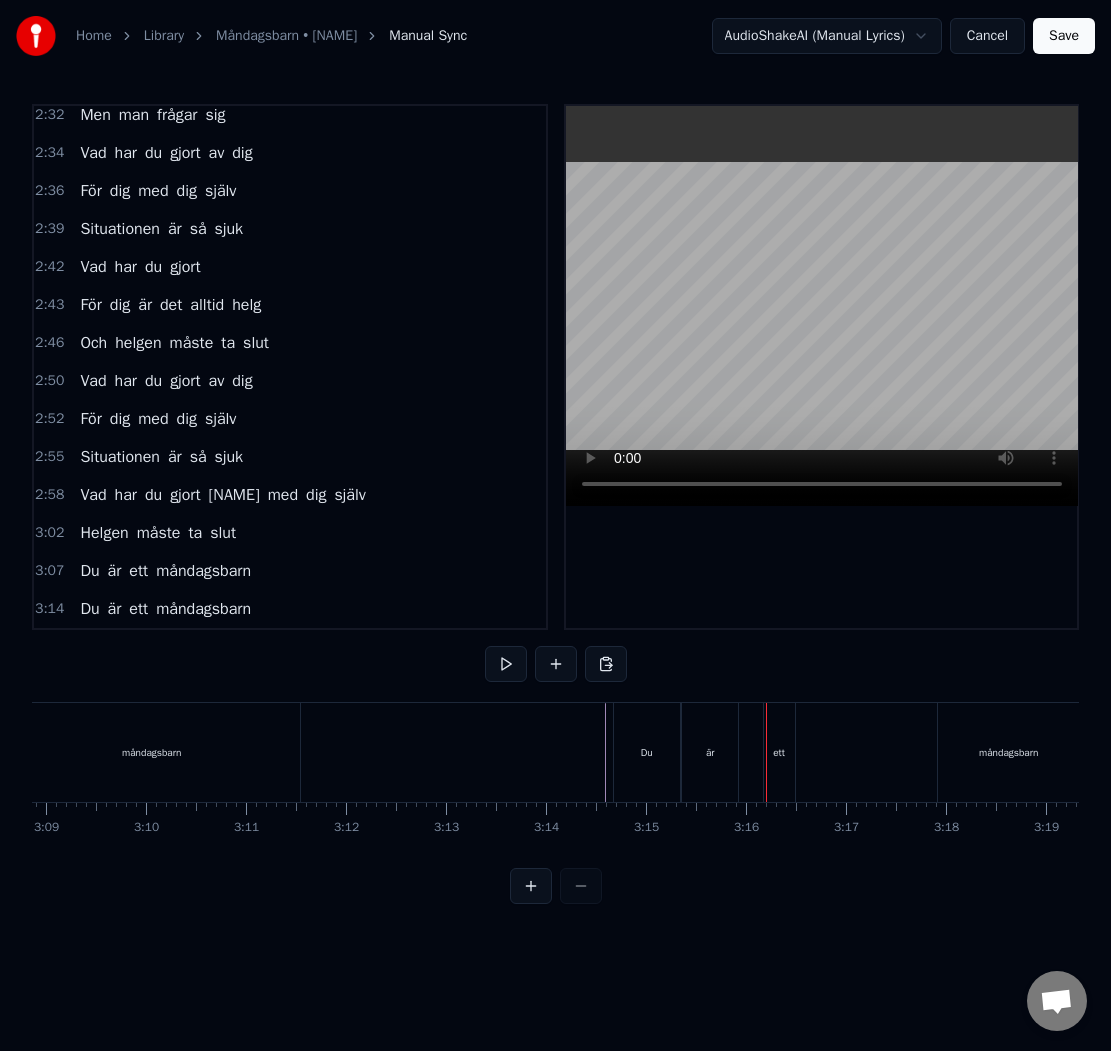 click on "ett" at bounding box center (779, 752) 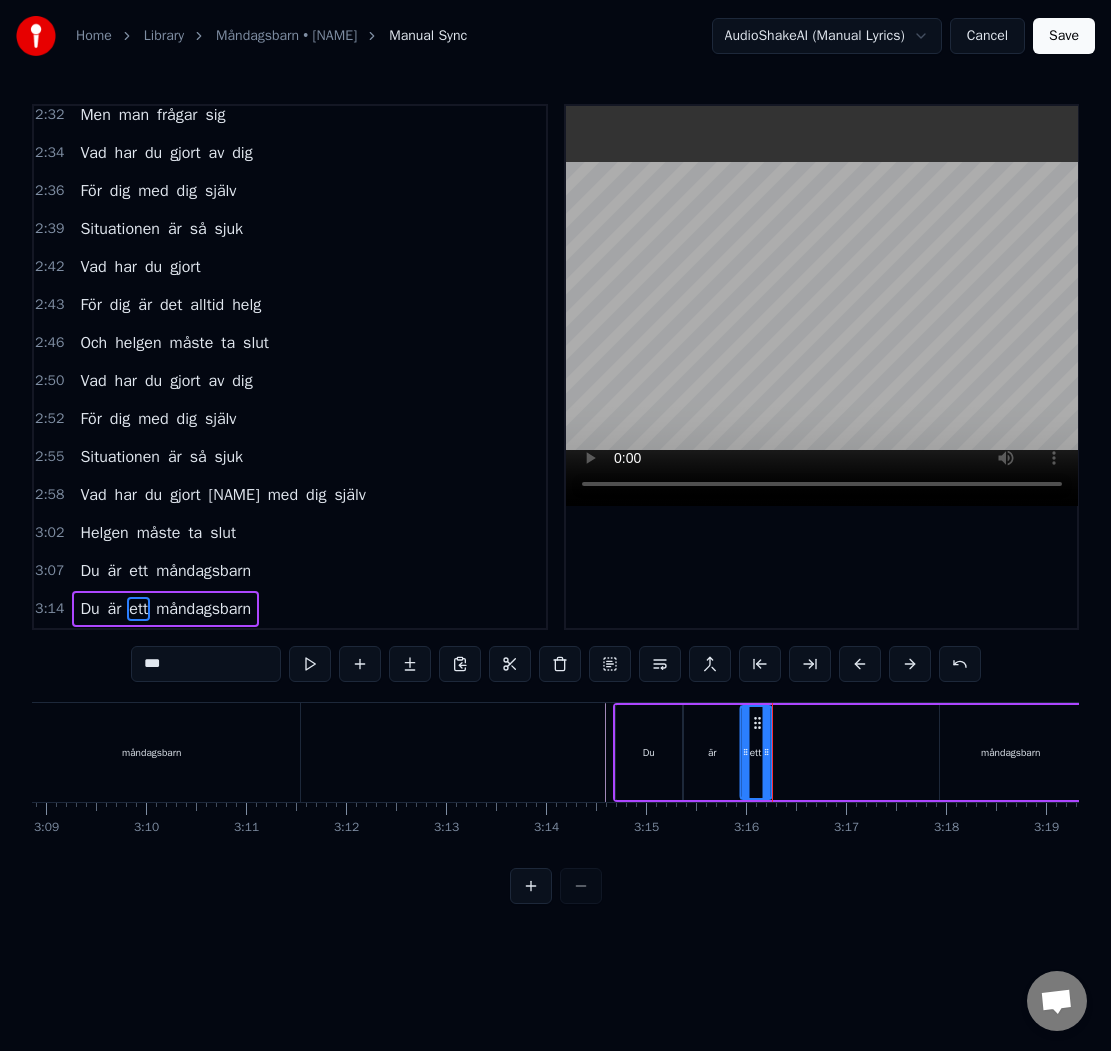 drag, startPoint x: 779, startPoint y: 723, endPoint x: 752, endPoint y: 724, distance: 27.018513 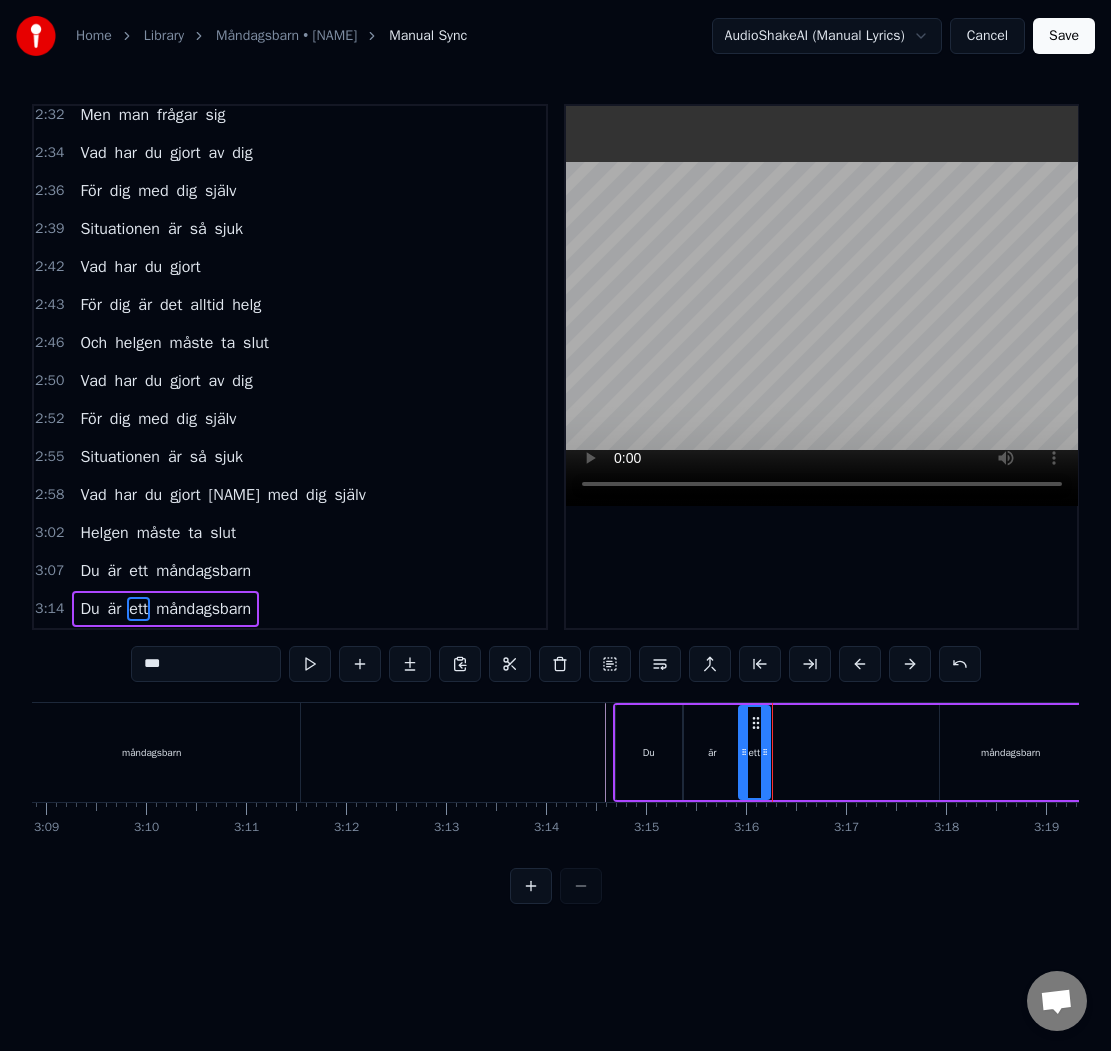 click on "måndagsbarn" at bounding box center [1011, 752] 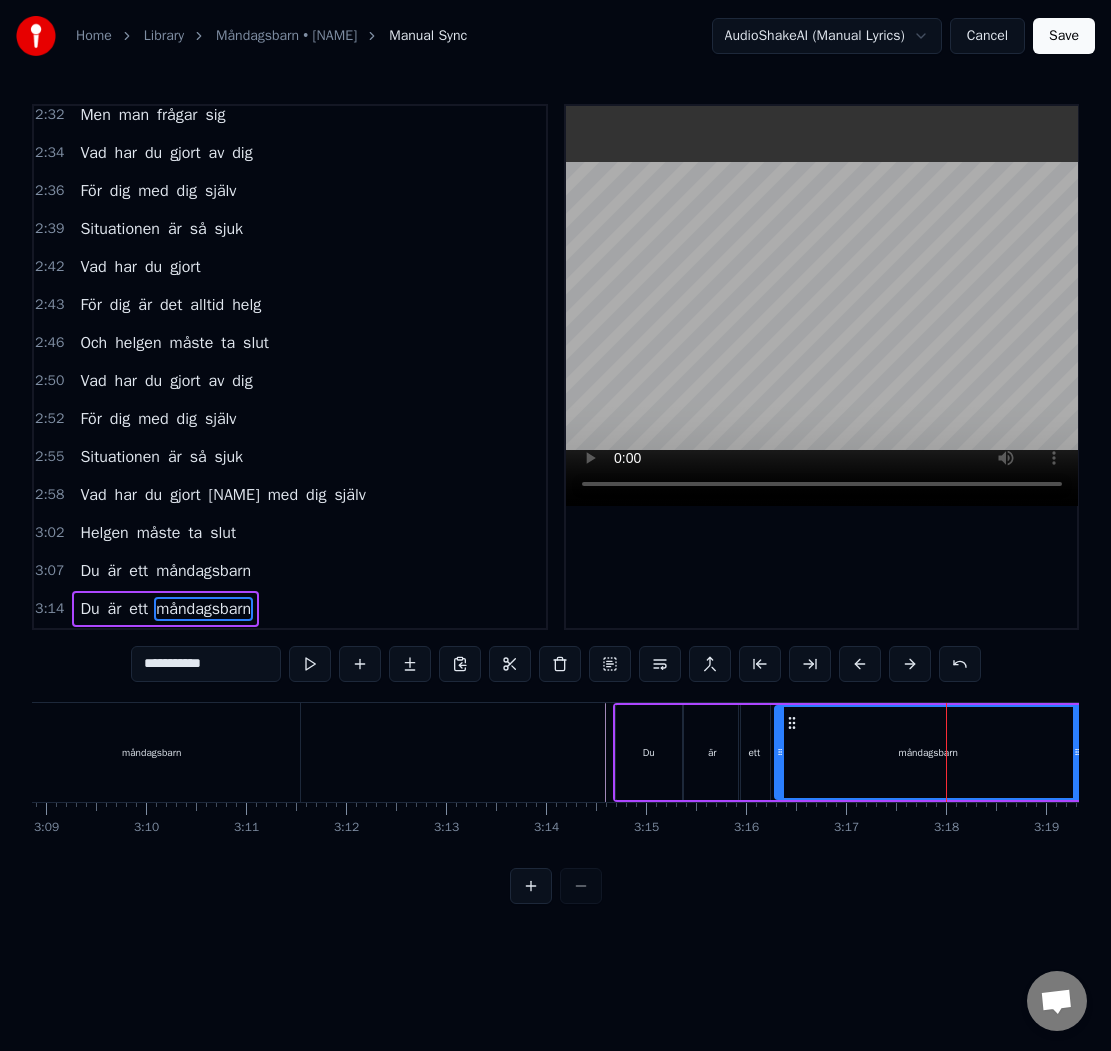 drag, startPoint x: 948, startPoint y: 753, endPoint x: 778, endPoint y: 752, distance: 170.00294 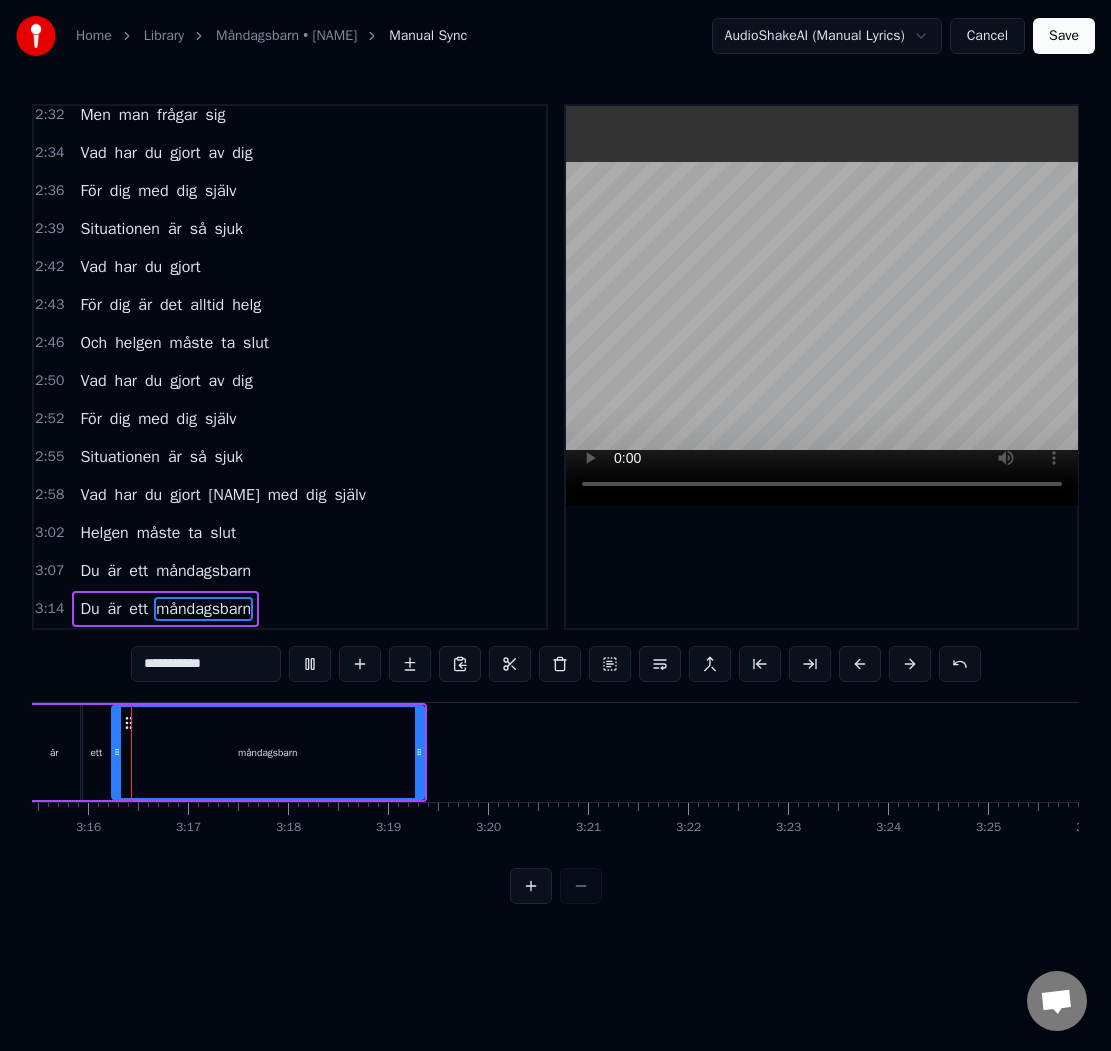 scroll, scrollTop: 0, scrollLeft: 19541, axis: horizontal 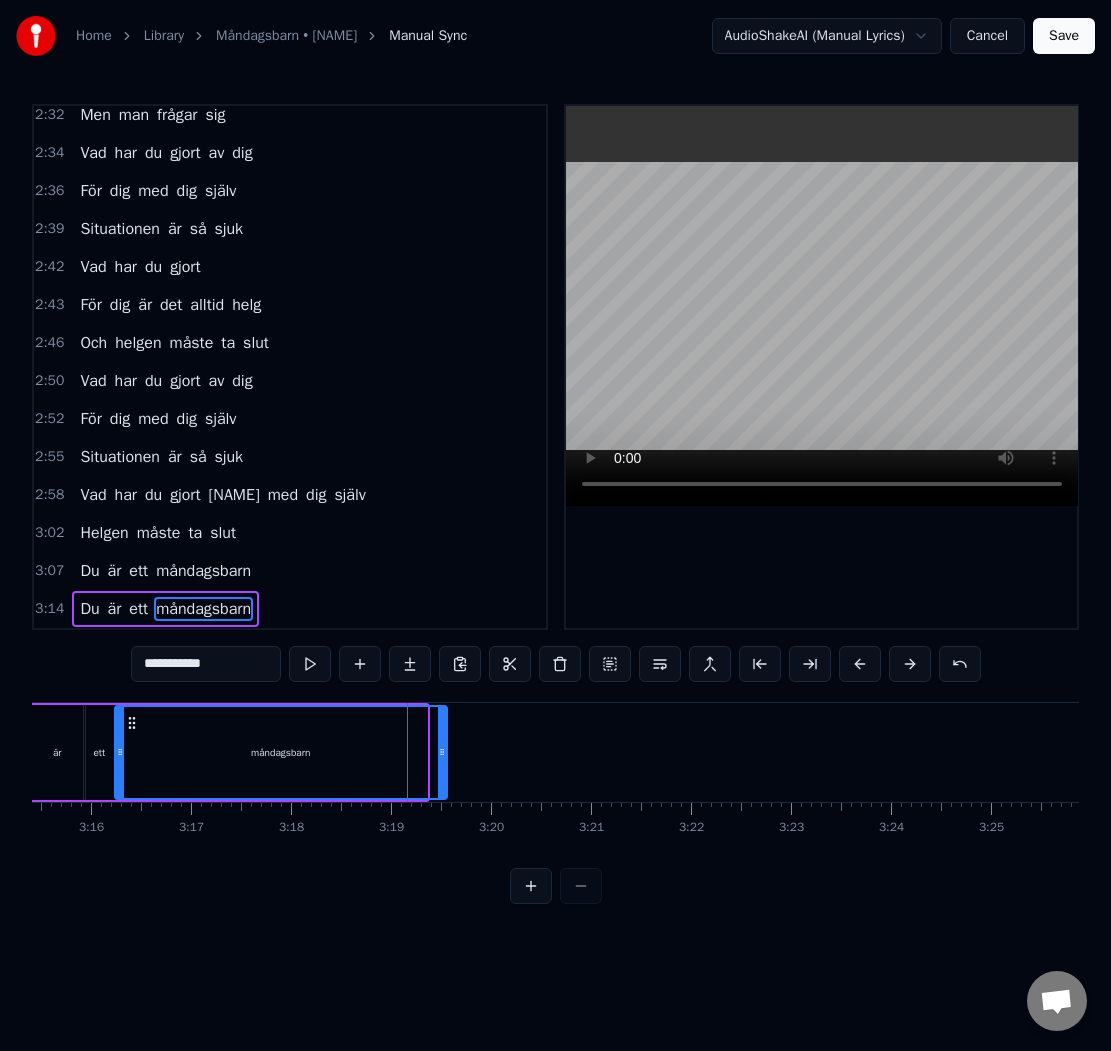 drag, startPoint x: 422, startPoint y: 750, endPoint x: 461, endPoint y: 755, distance: 39.319206 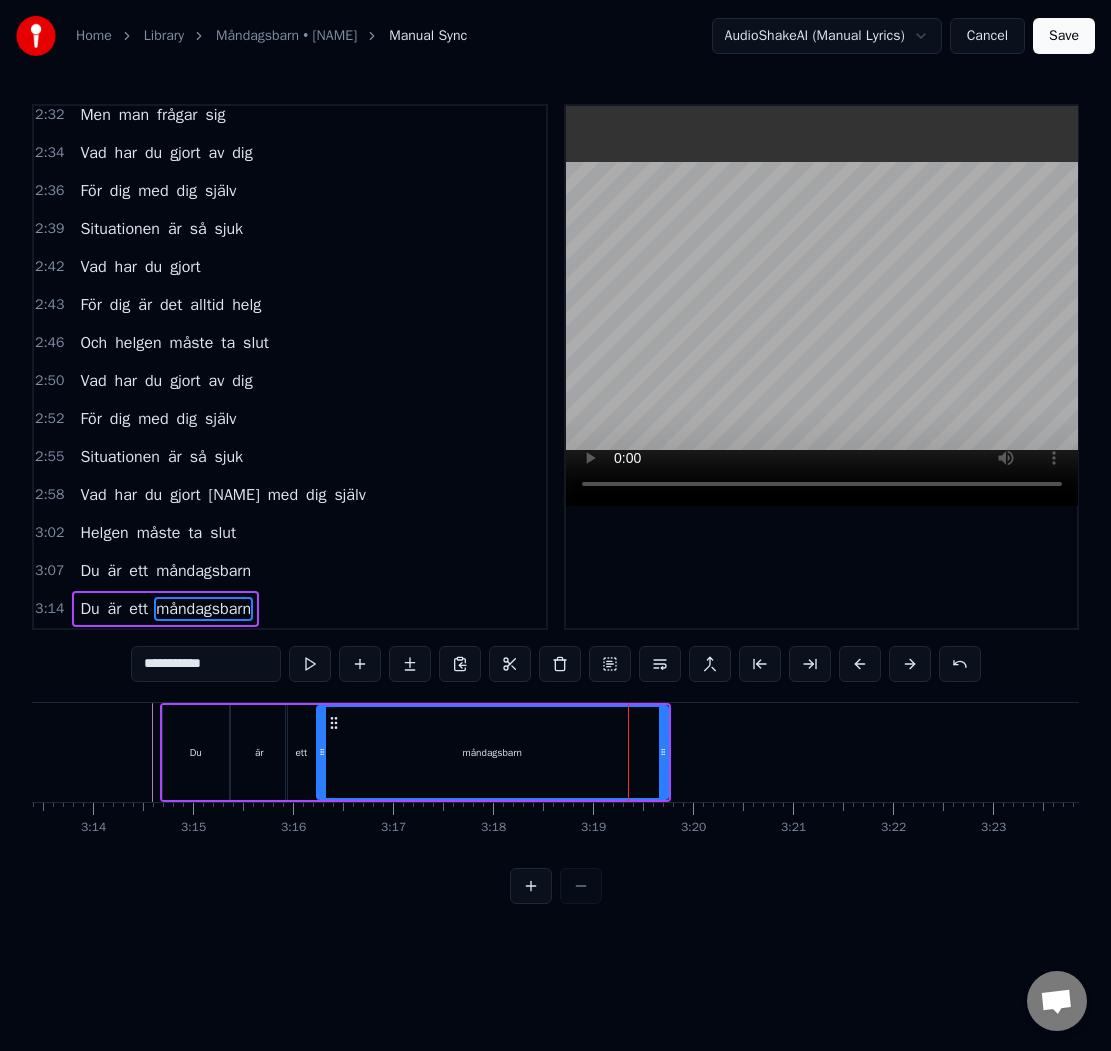 scroll, scrollTop: 0, scrollLeft: 19325, axis: horizontal 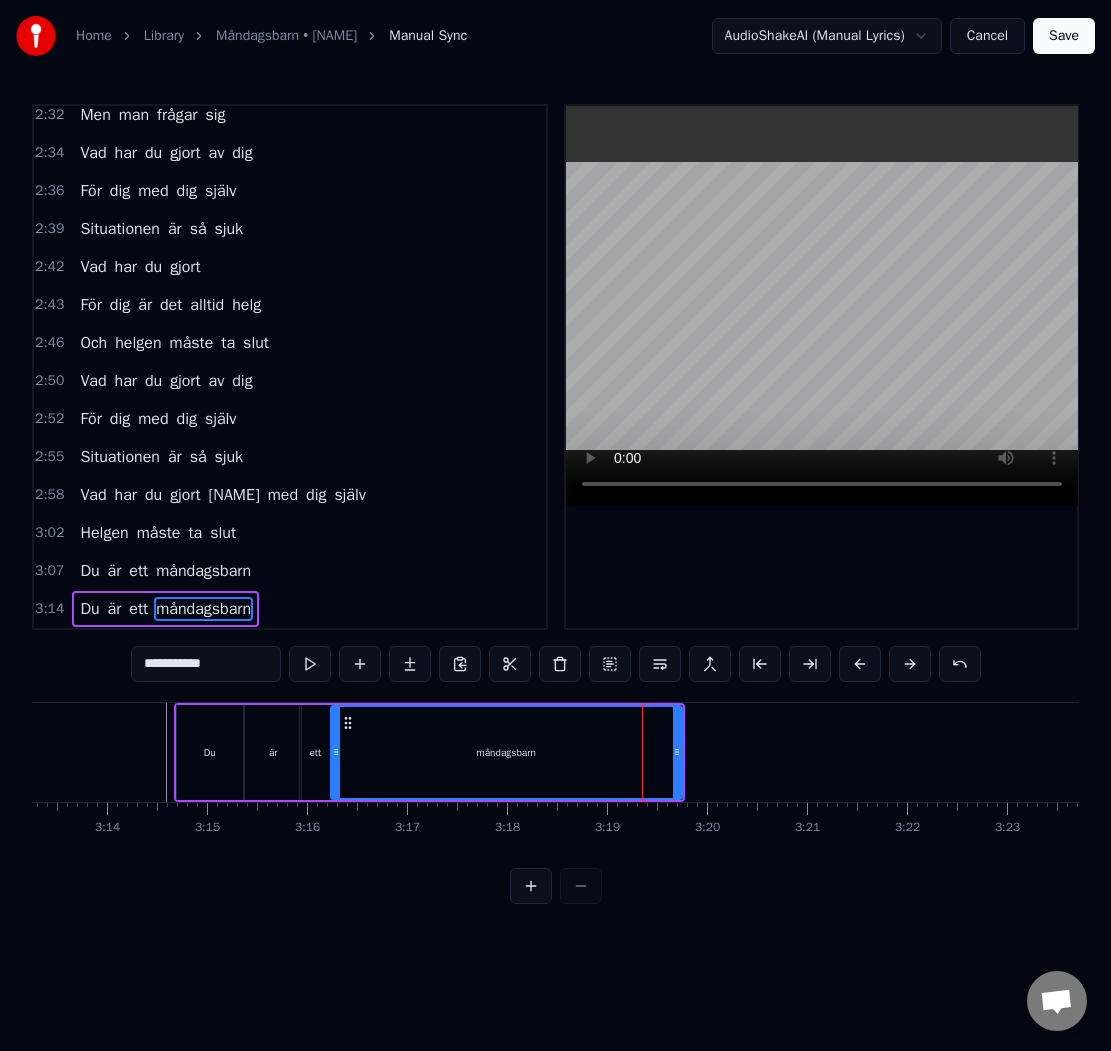 click at bounding box center [-8731, 752] 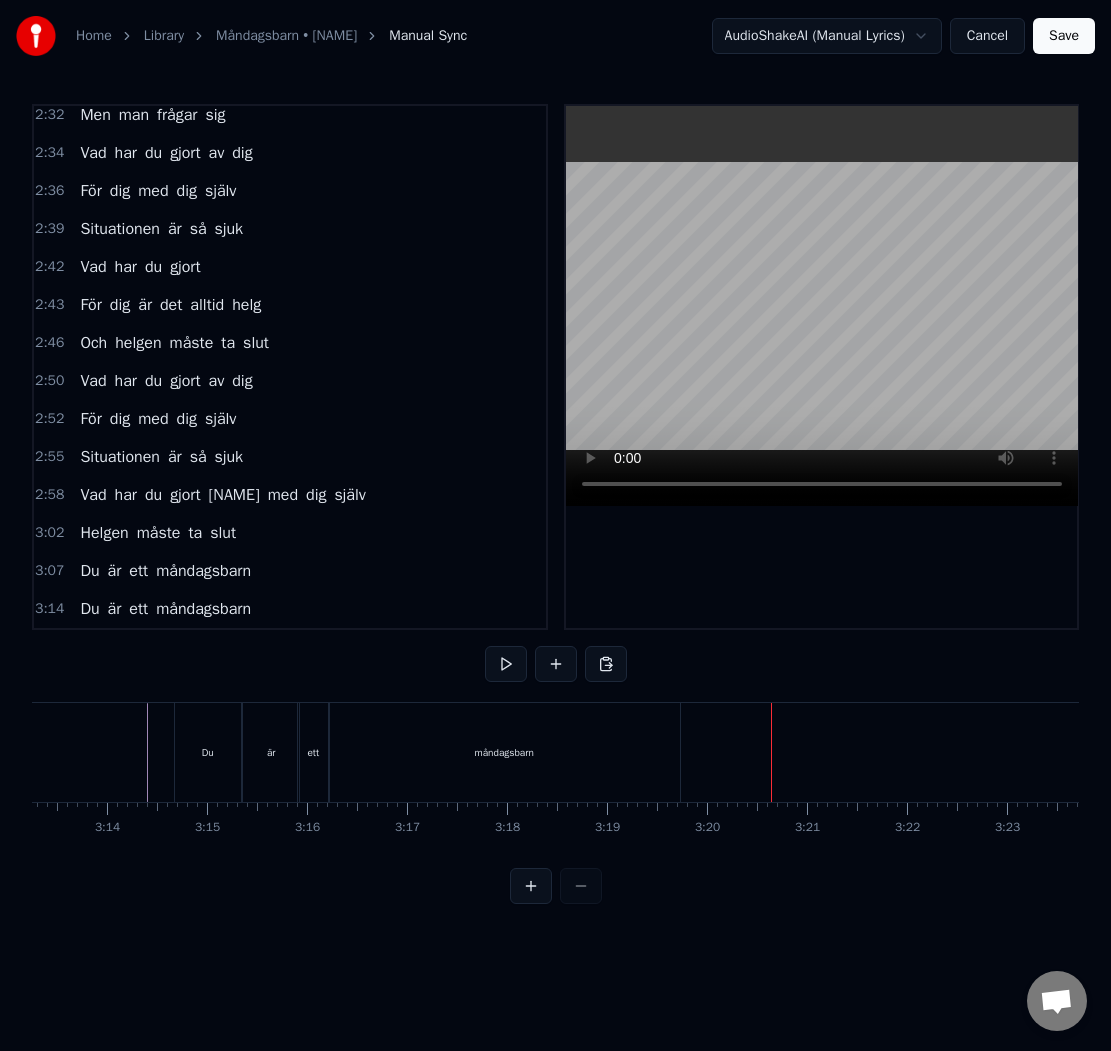 click on "Save" at bounding box center (1064, 36) 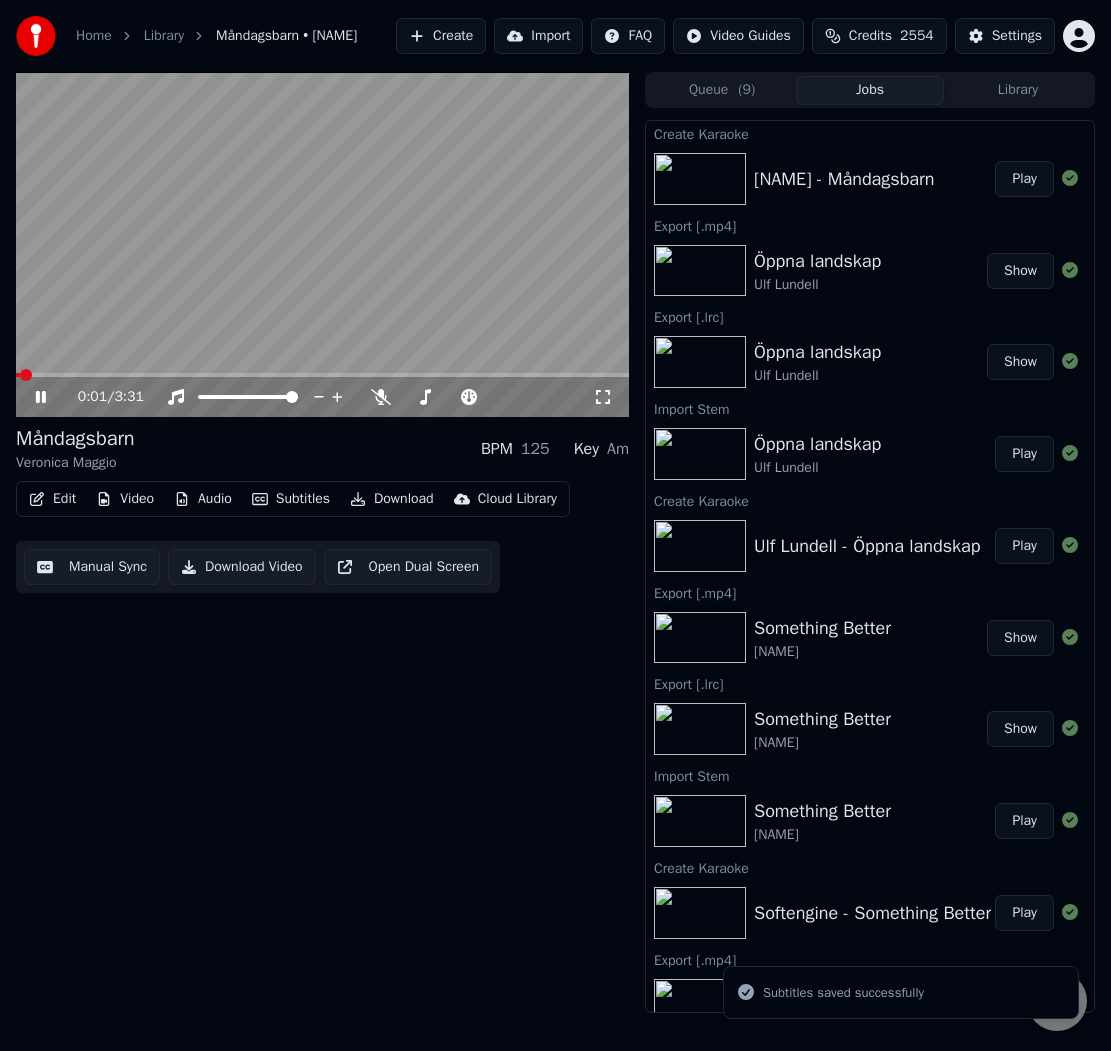 click at bounding box center (322, 244) 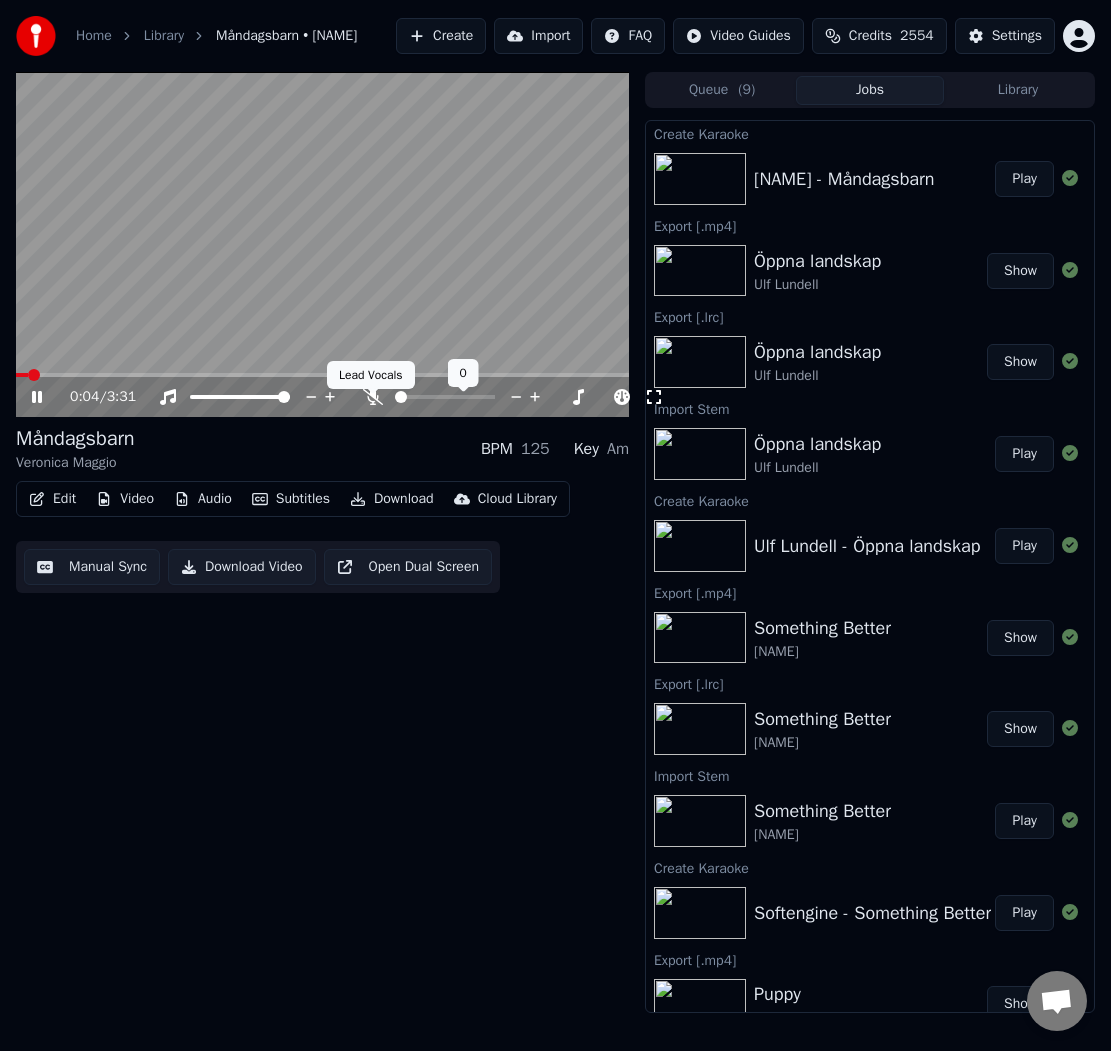 click 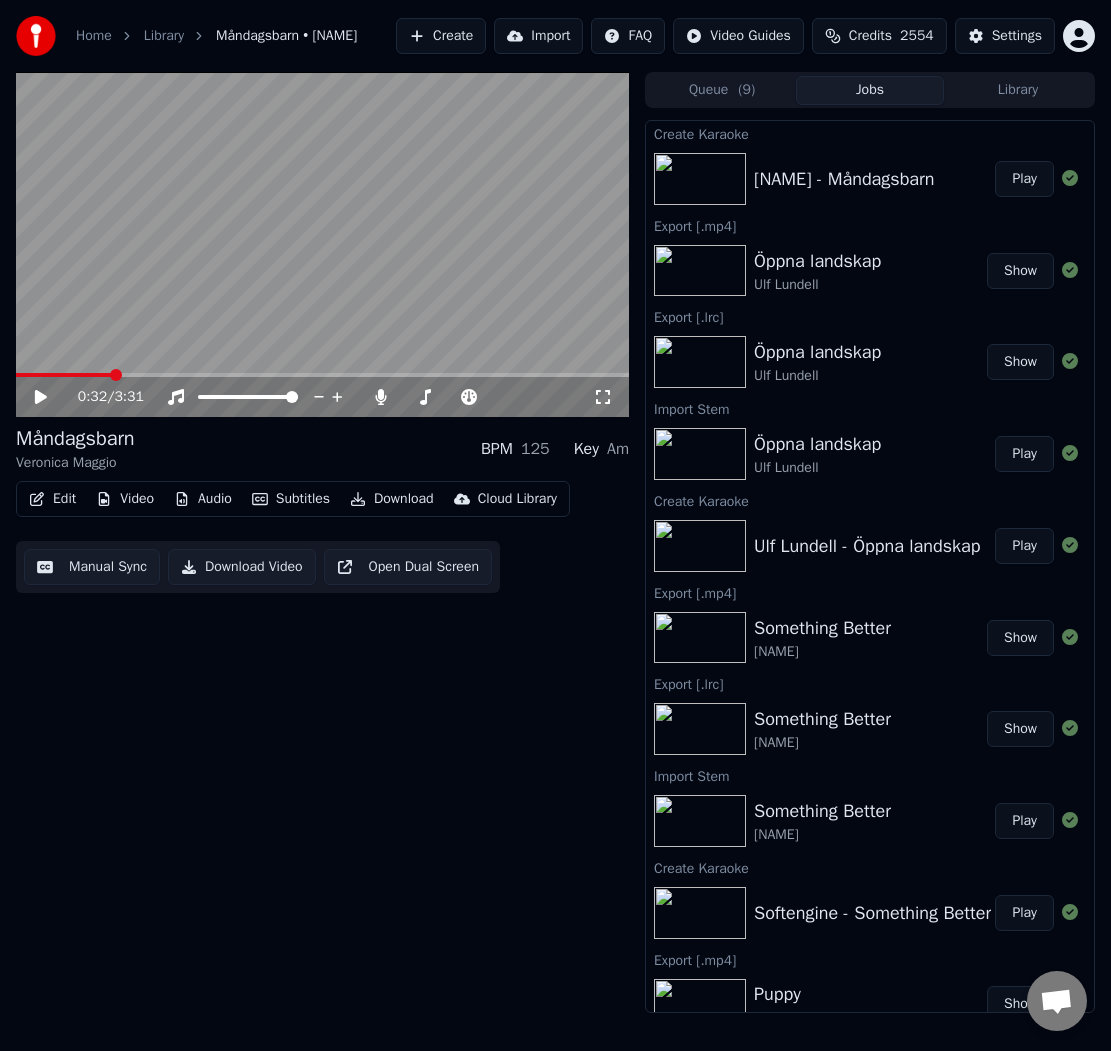 click on "Audio" at bounding box center [203, 499] 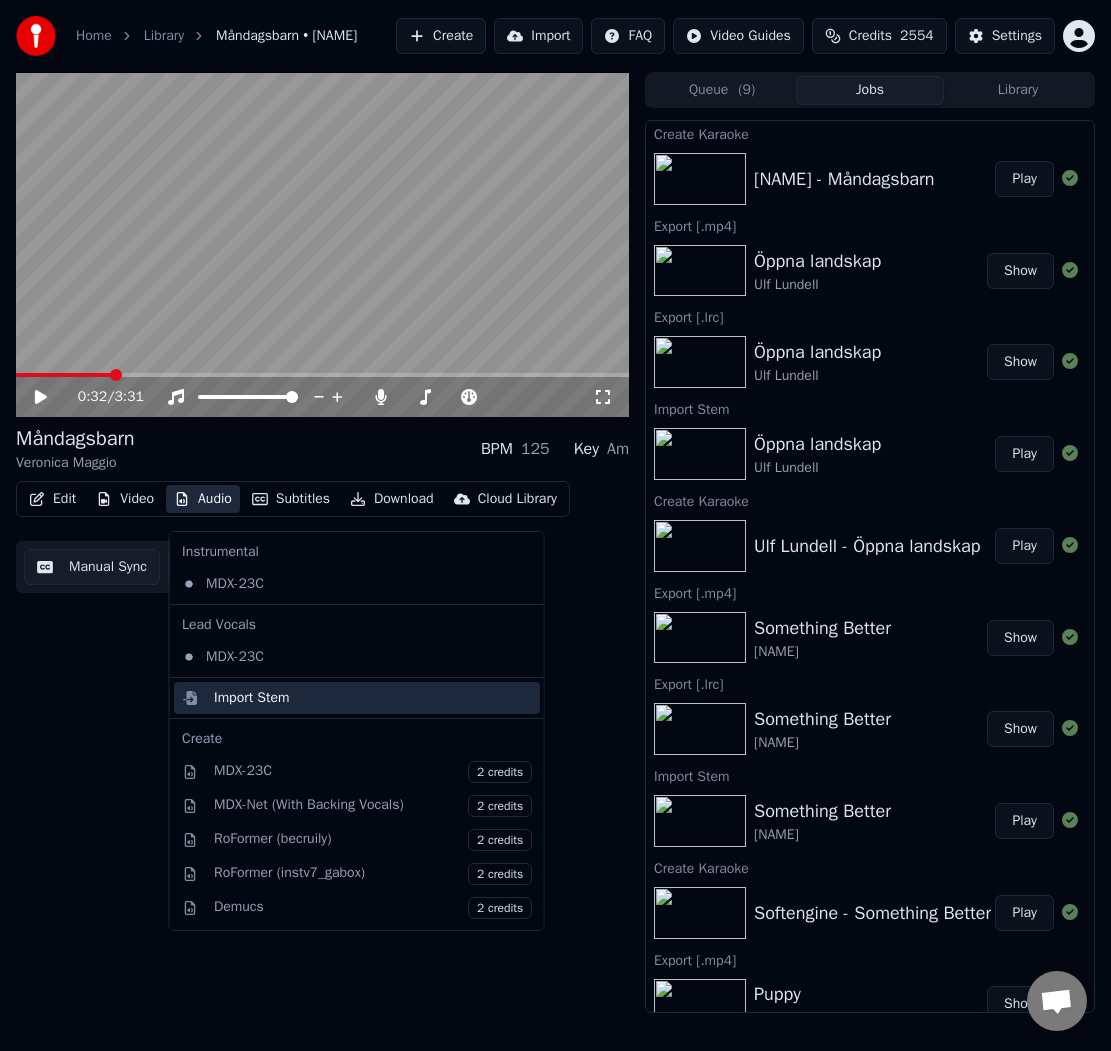 click on "Import Stem" at bounding box center (252, 698) 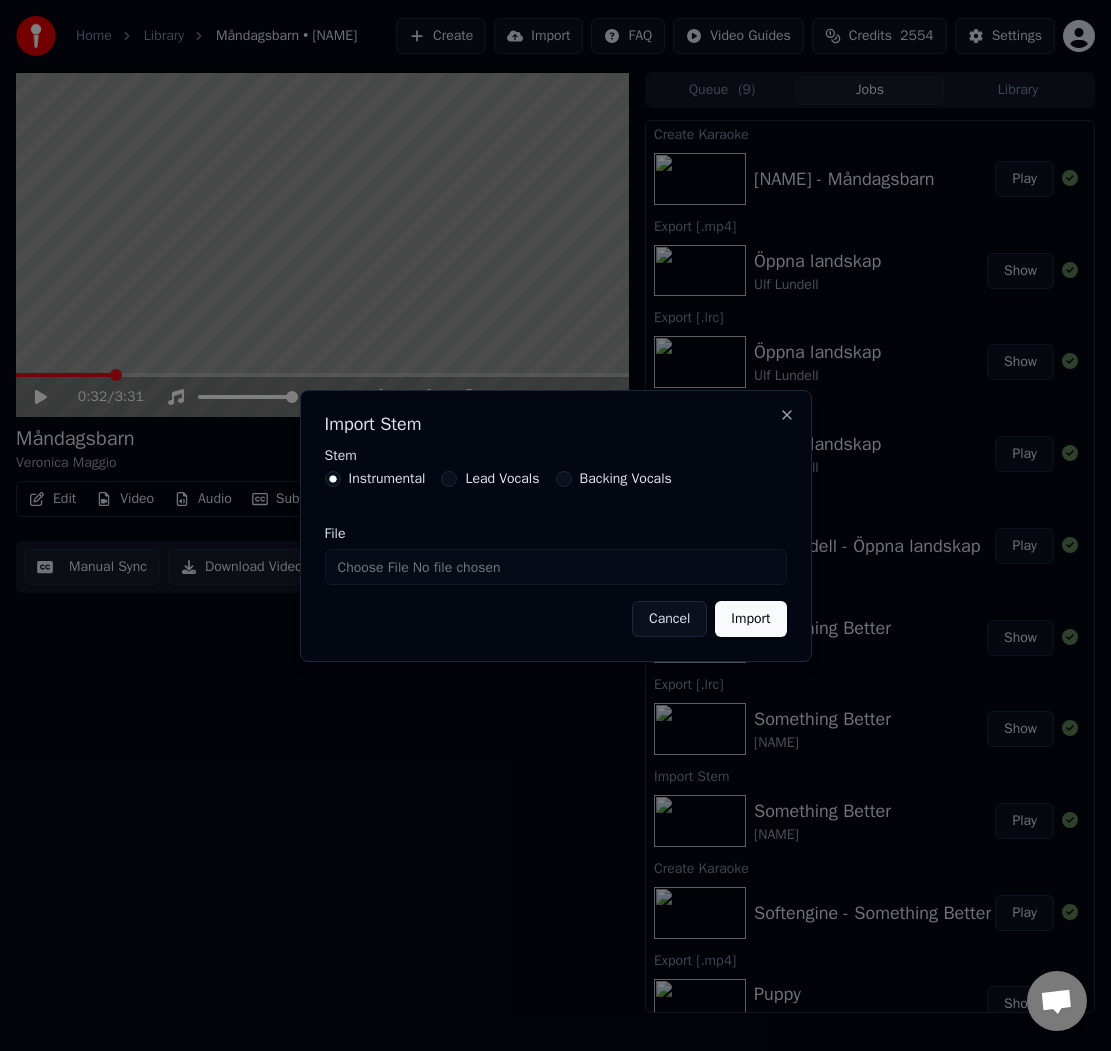 click on "File" at bounding box center (556, 567) 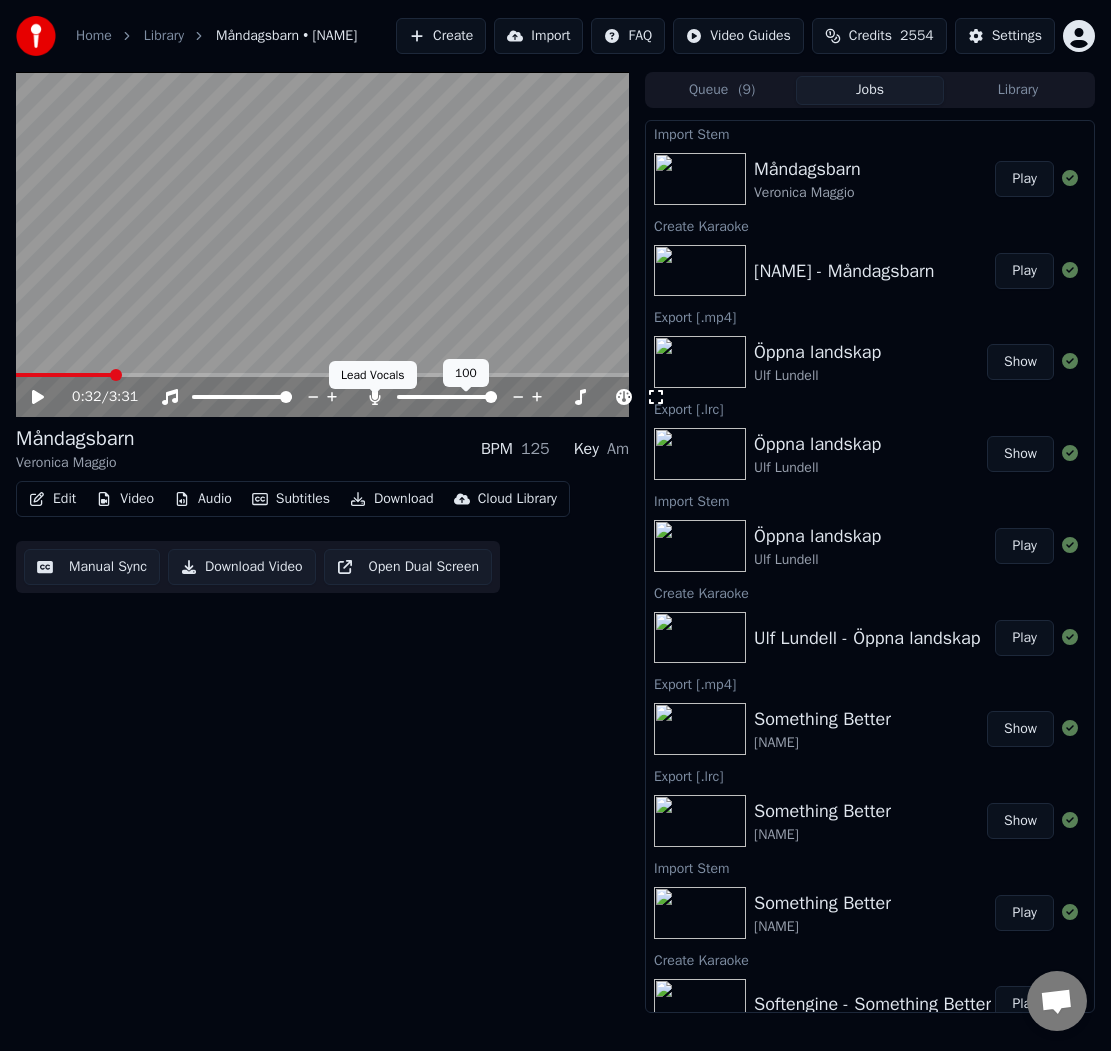 click 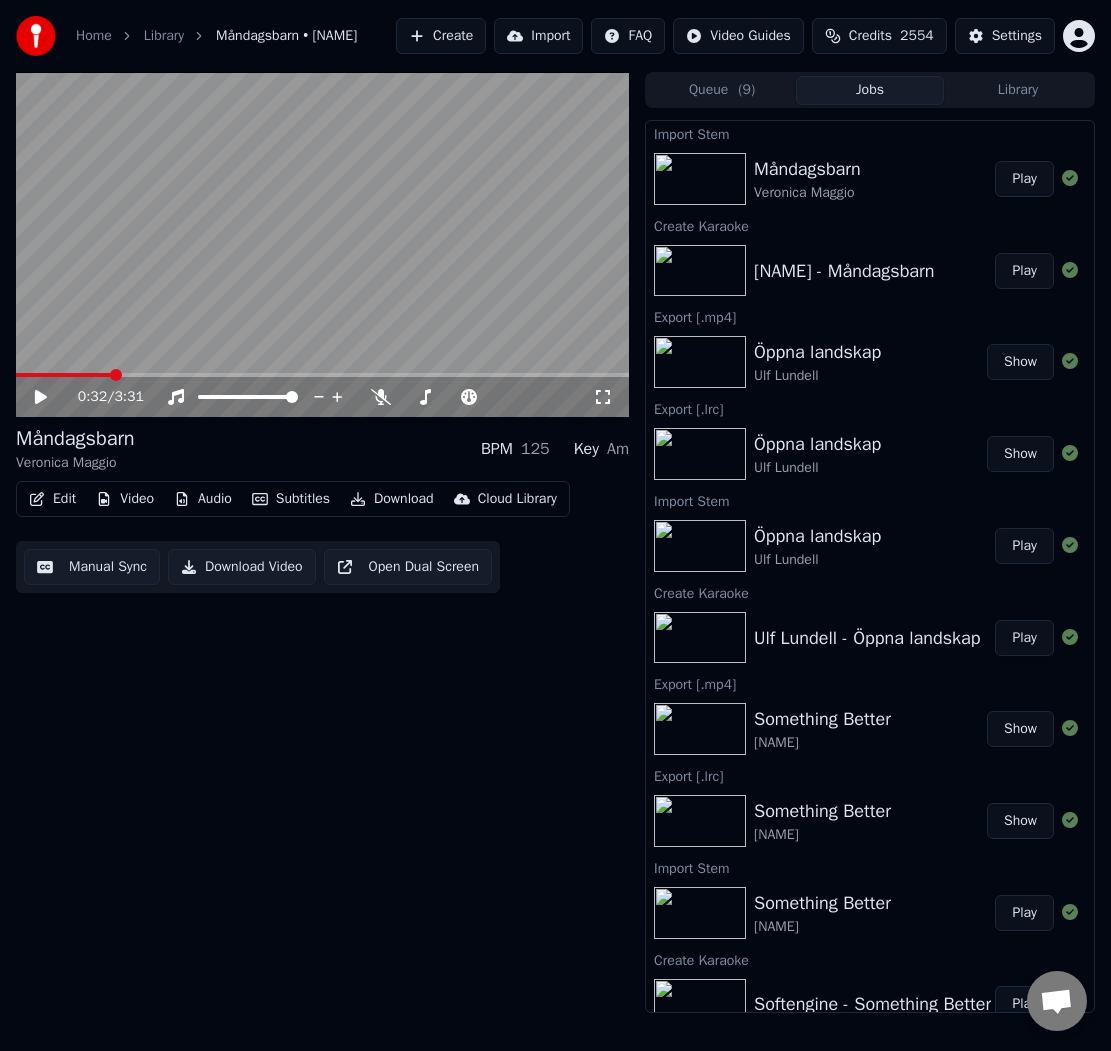 click on "Audio" at bounding box center [203, 499] 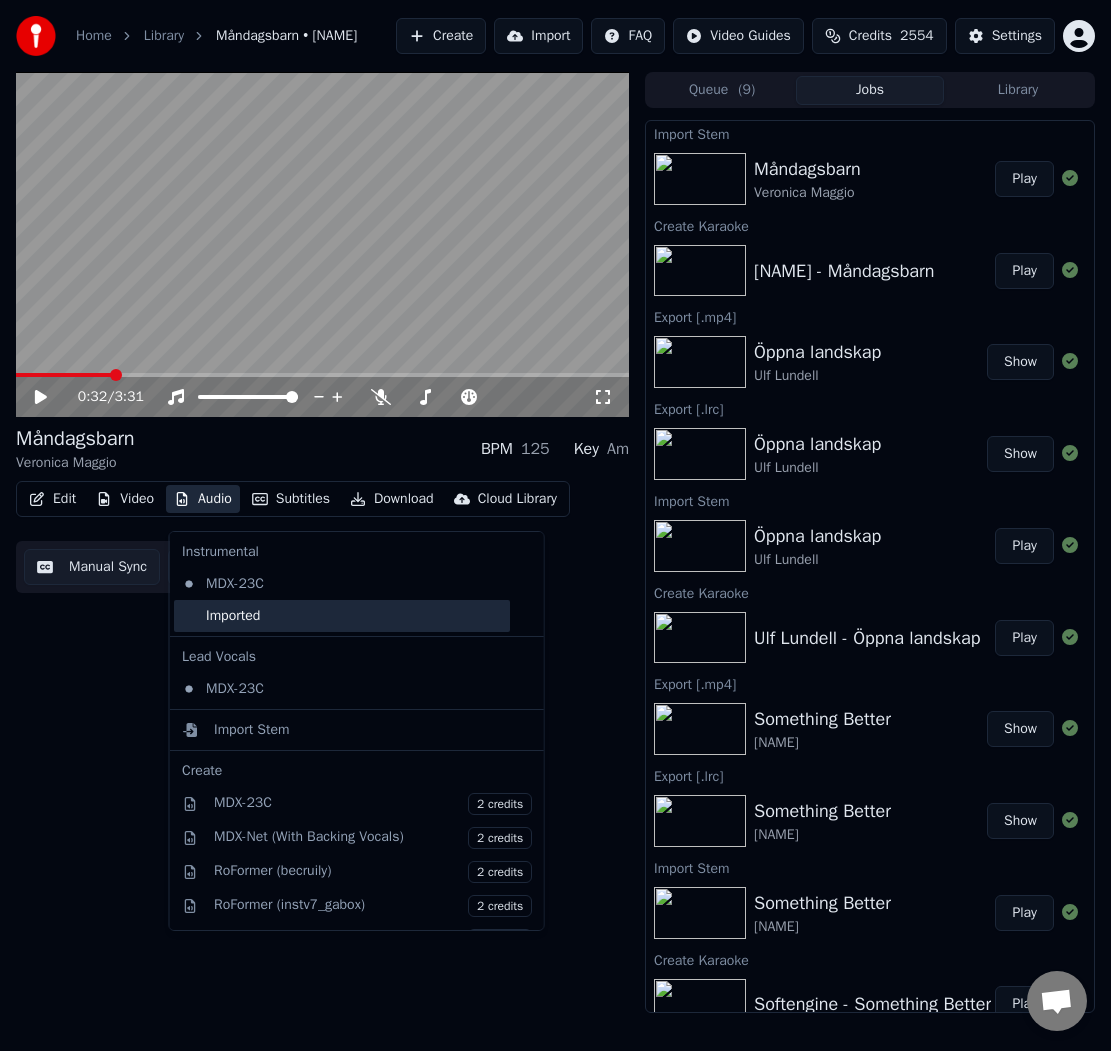 click on "Imported" at bounding box center (342, 616) 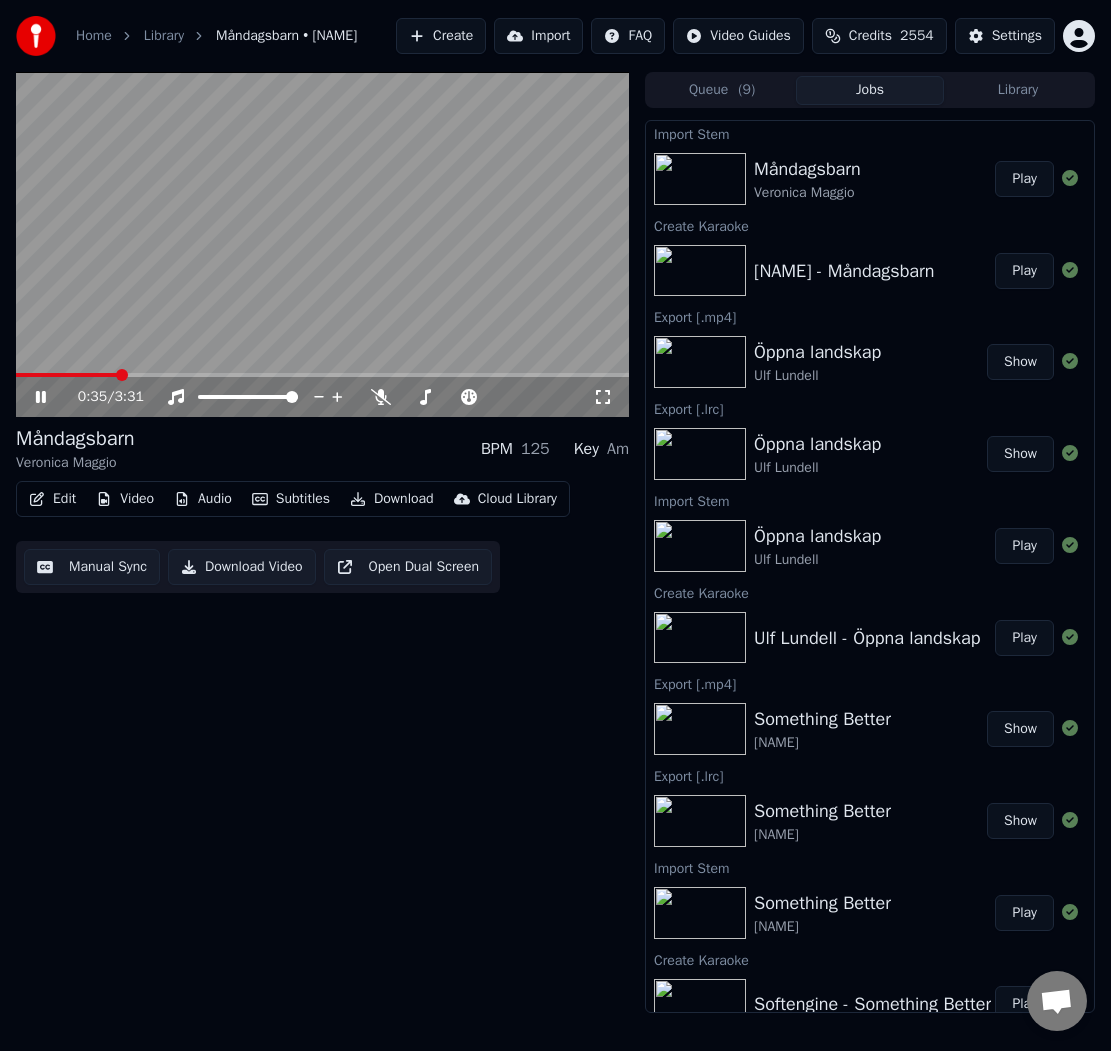 click at bounding box center [67, 375] 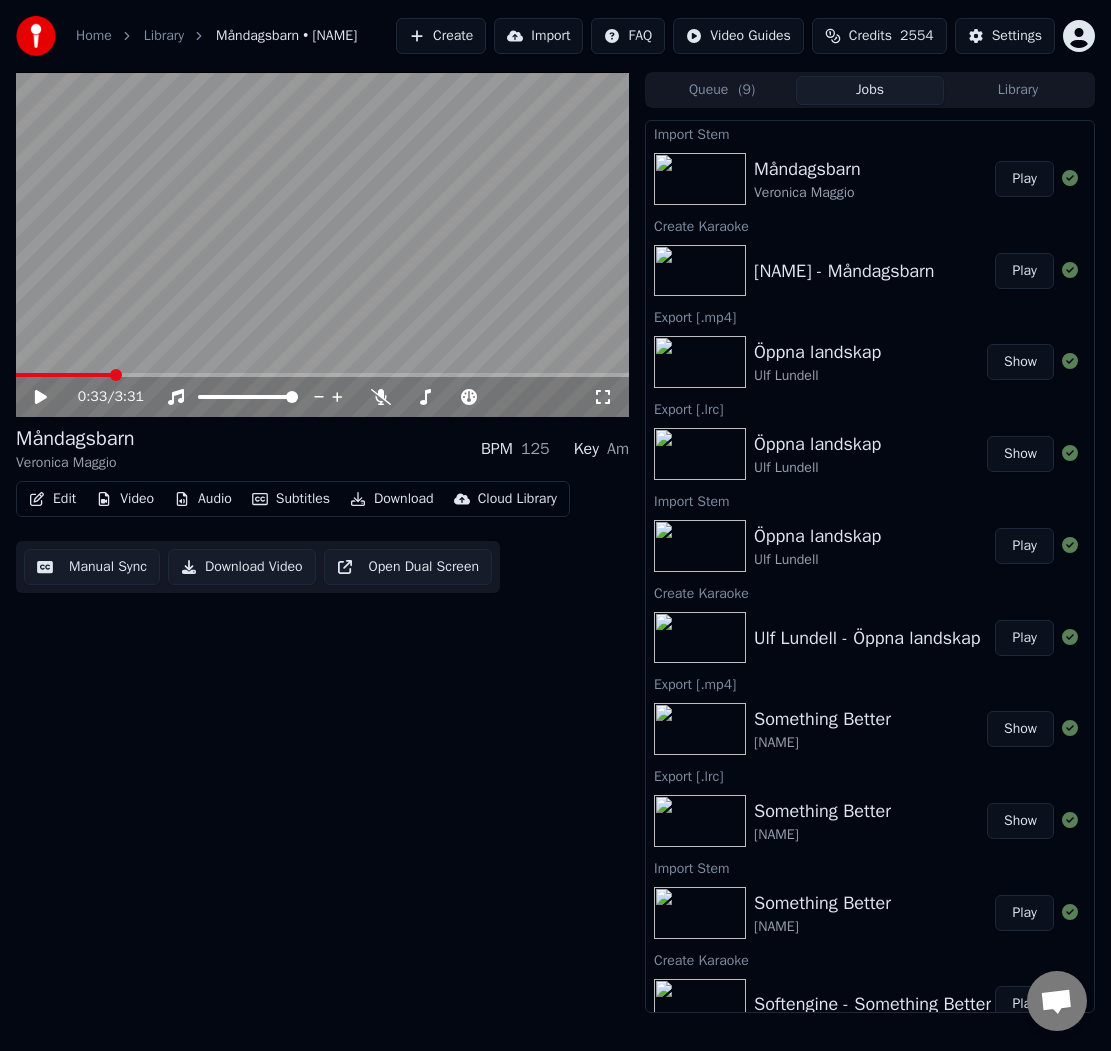 click on "Manual Sync" at bounding box center (92, 567) 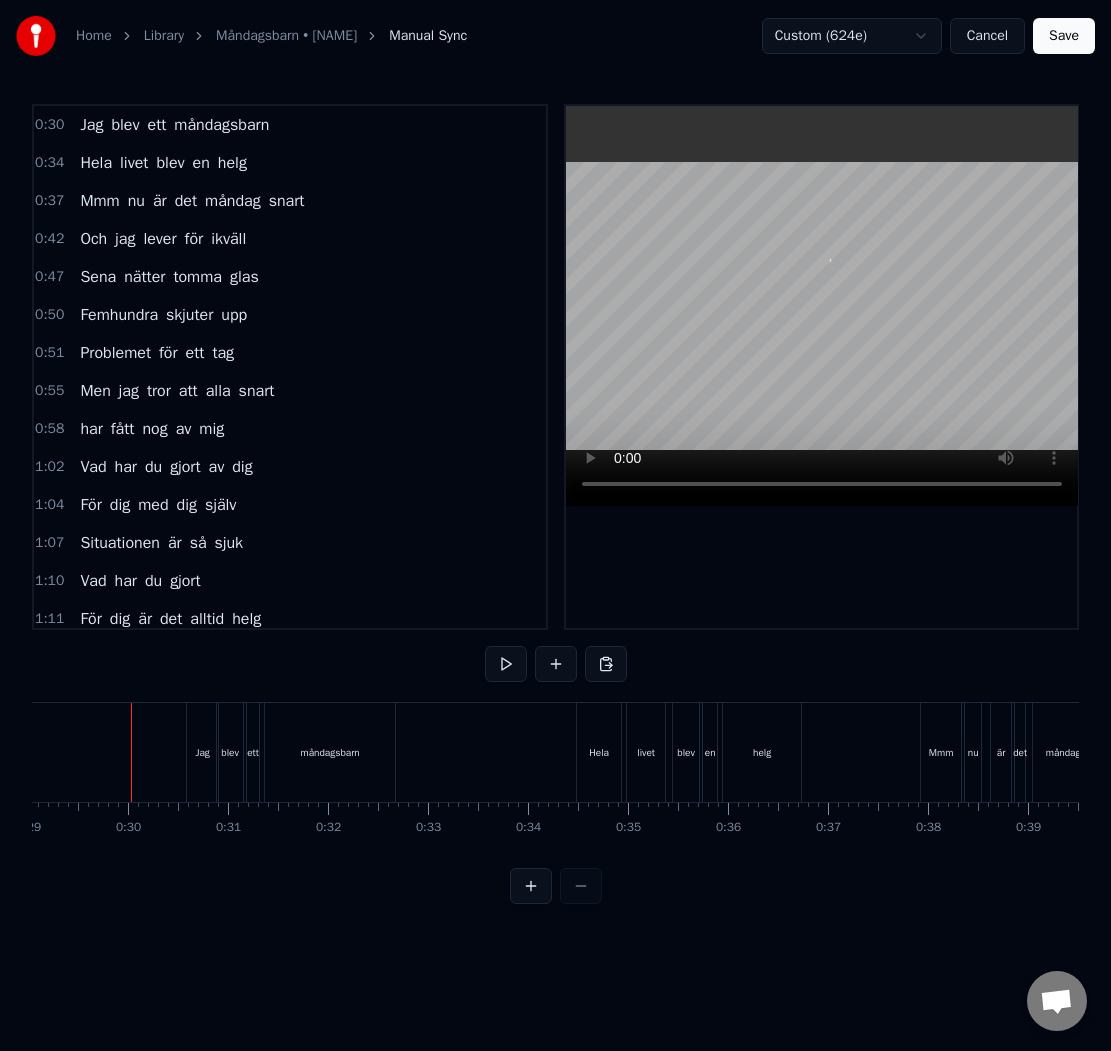 scroll, scrollTop: 0, scrollLeft: 2903, axis: horizontal 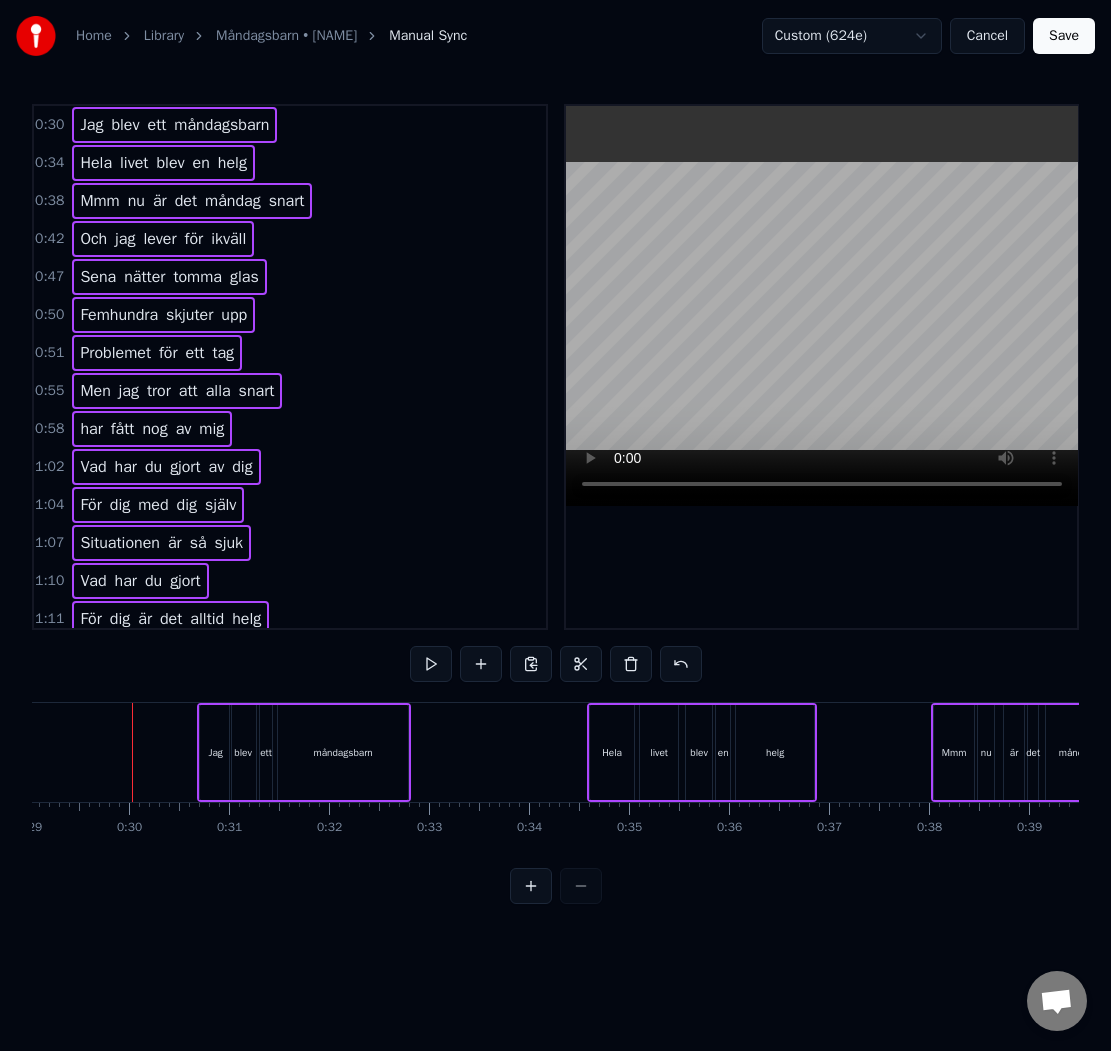 click at bounding box center (7691, 752) 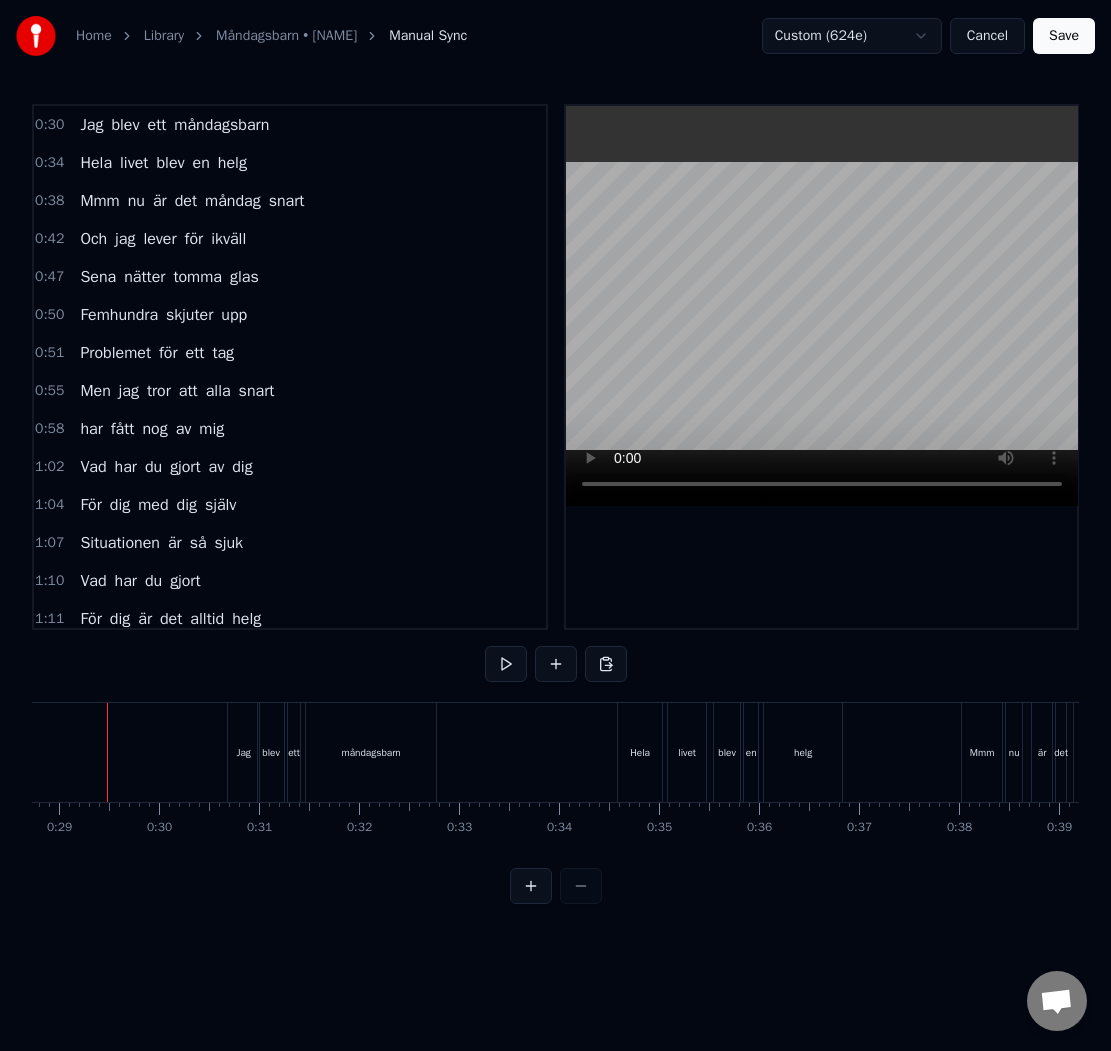scroll, scrollTop: 0, scrollLeft: 2848, axis: horizontal 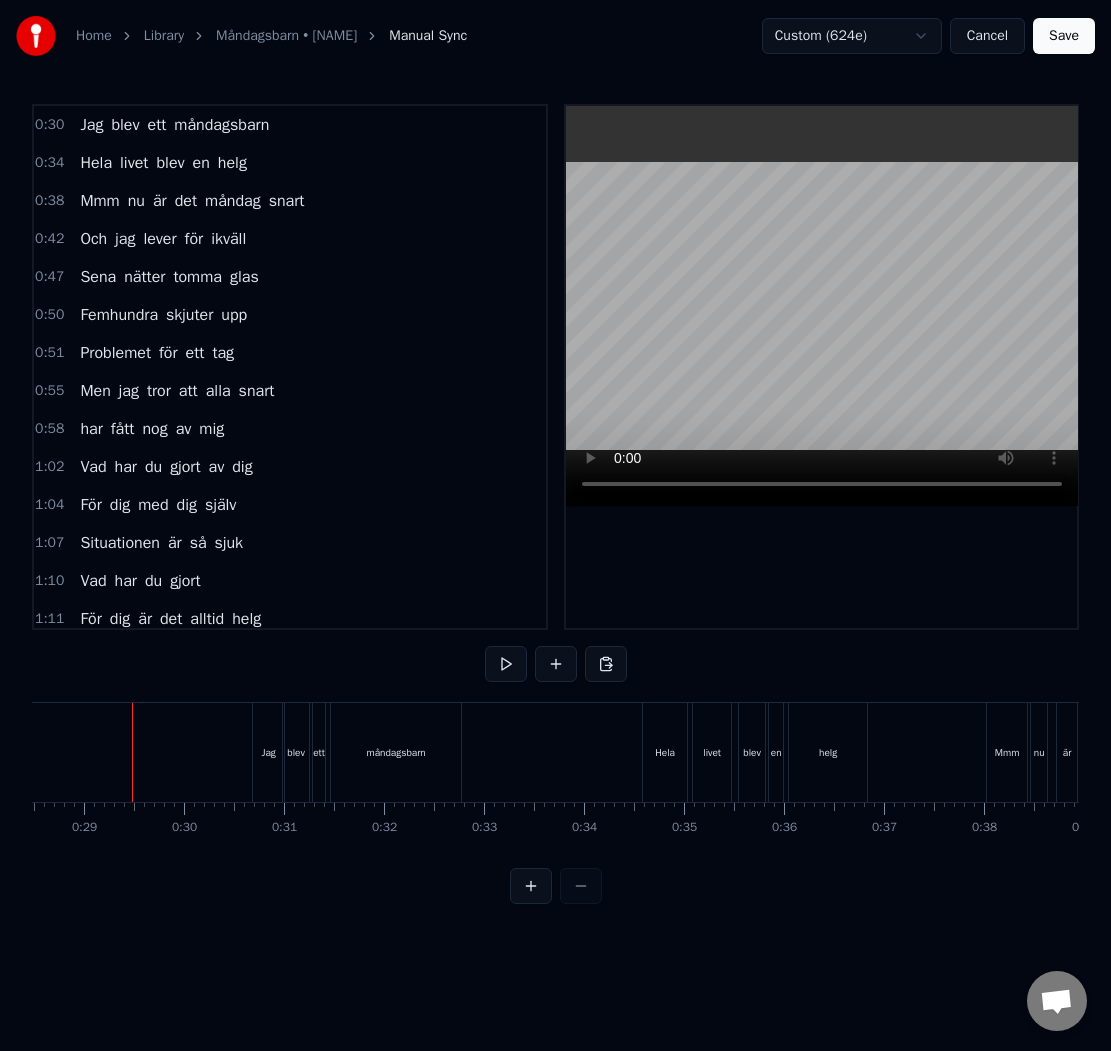 click on "Save" at bounding box center [1064, 36] 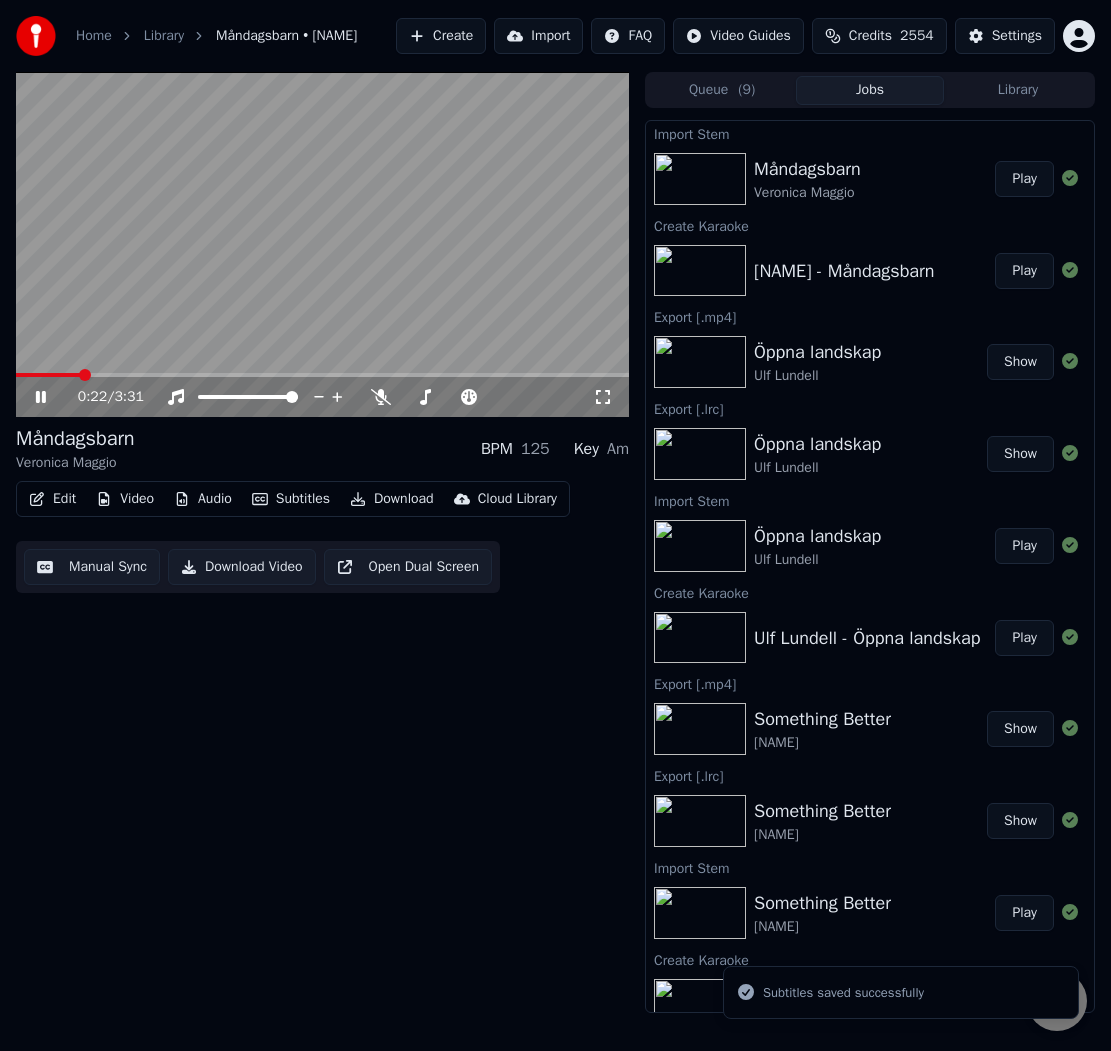 click at bounding box center [322, 375] 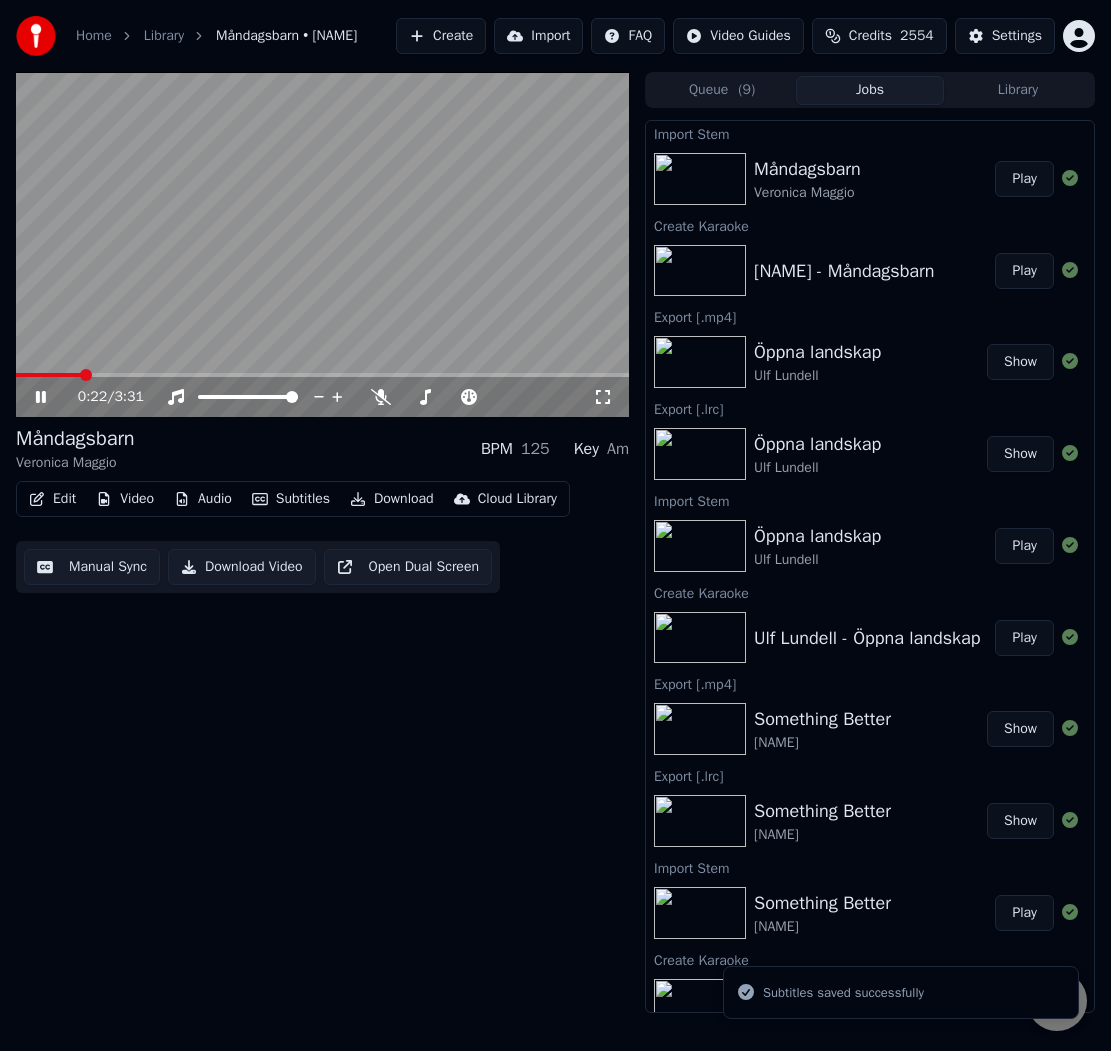 click on "Måndagsbarn Veronica Maggio BPM 125 Key Am" at bounding box center (322, 449) 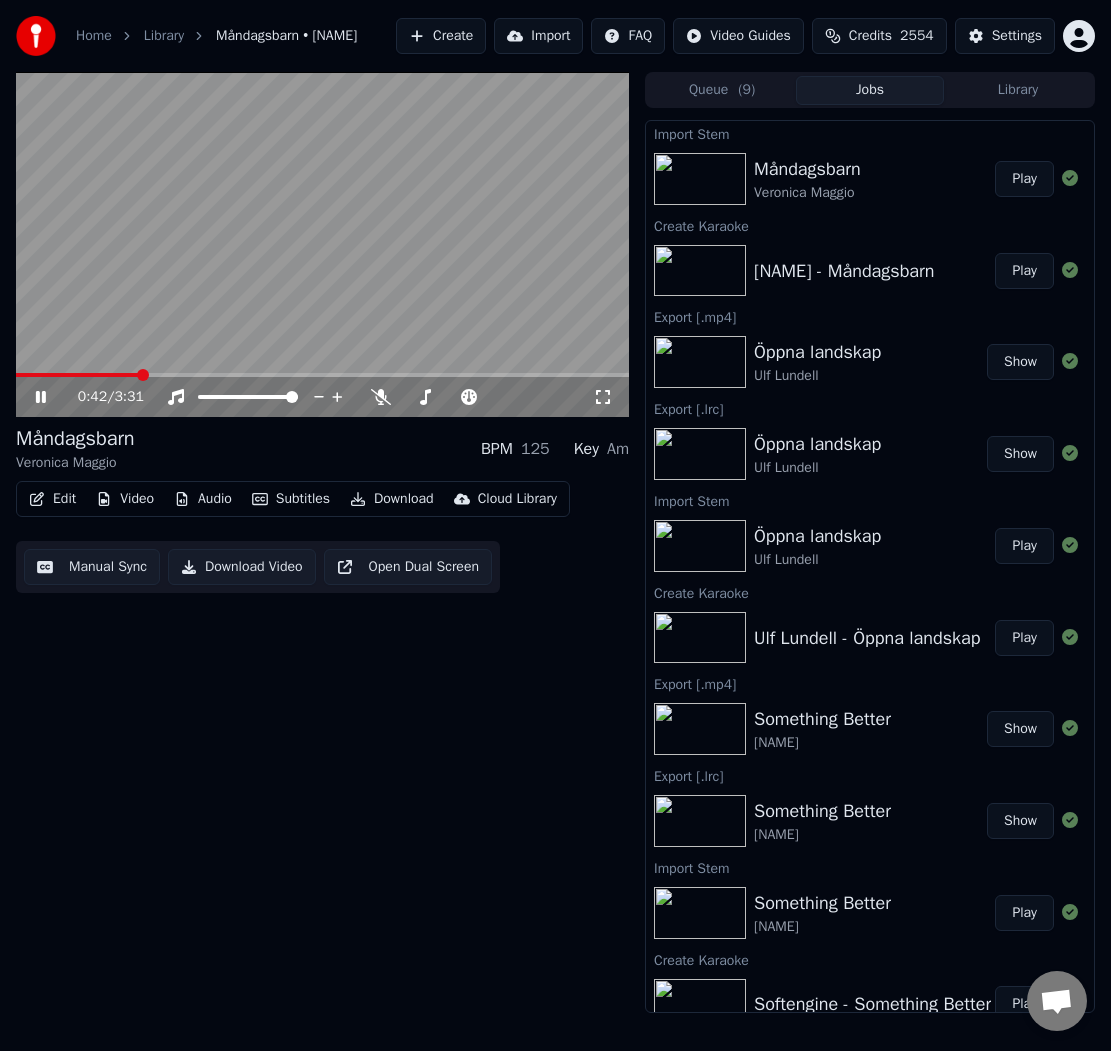click at bounding box center [322, 375] 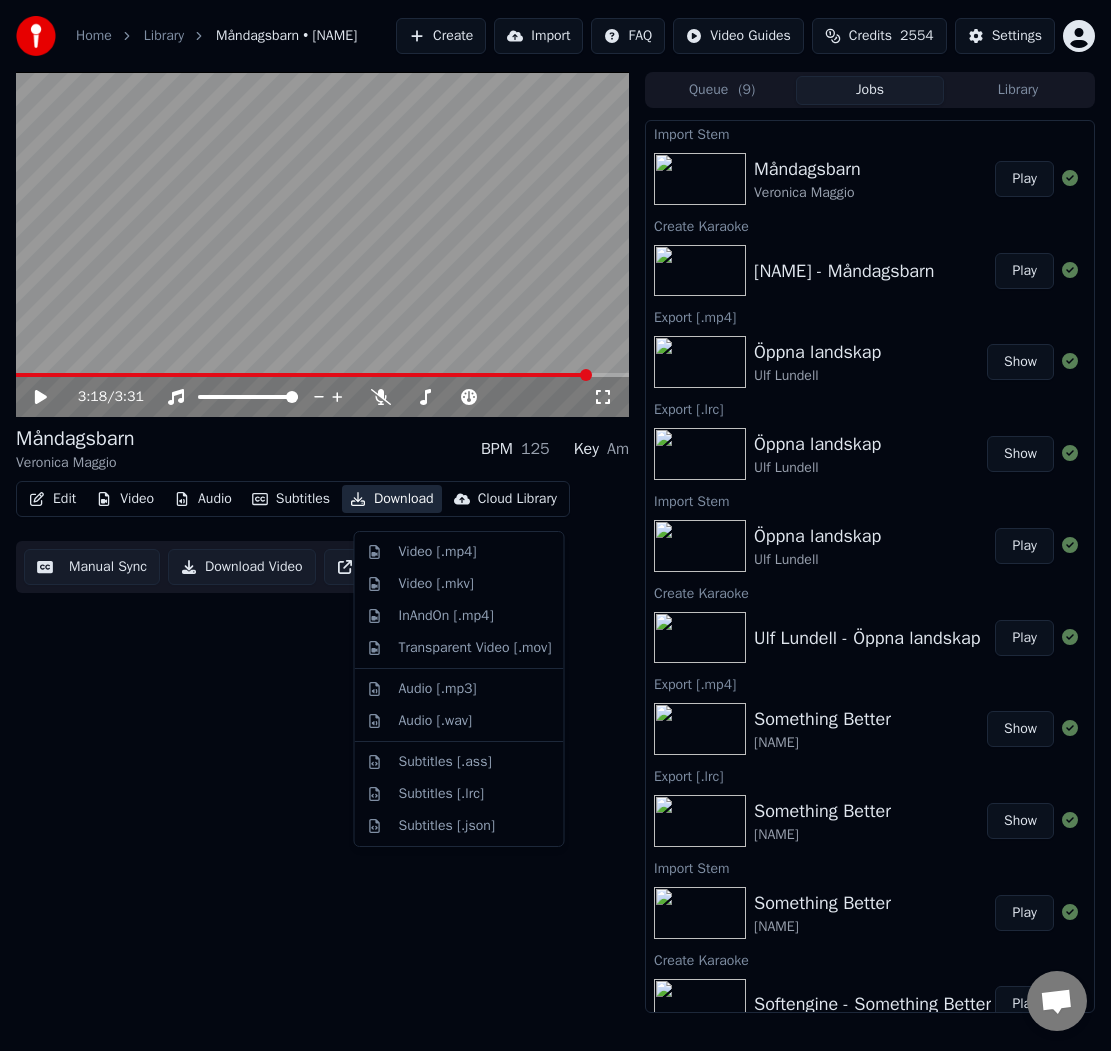 click on "Download" at bounding box center (392, 499) 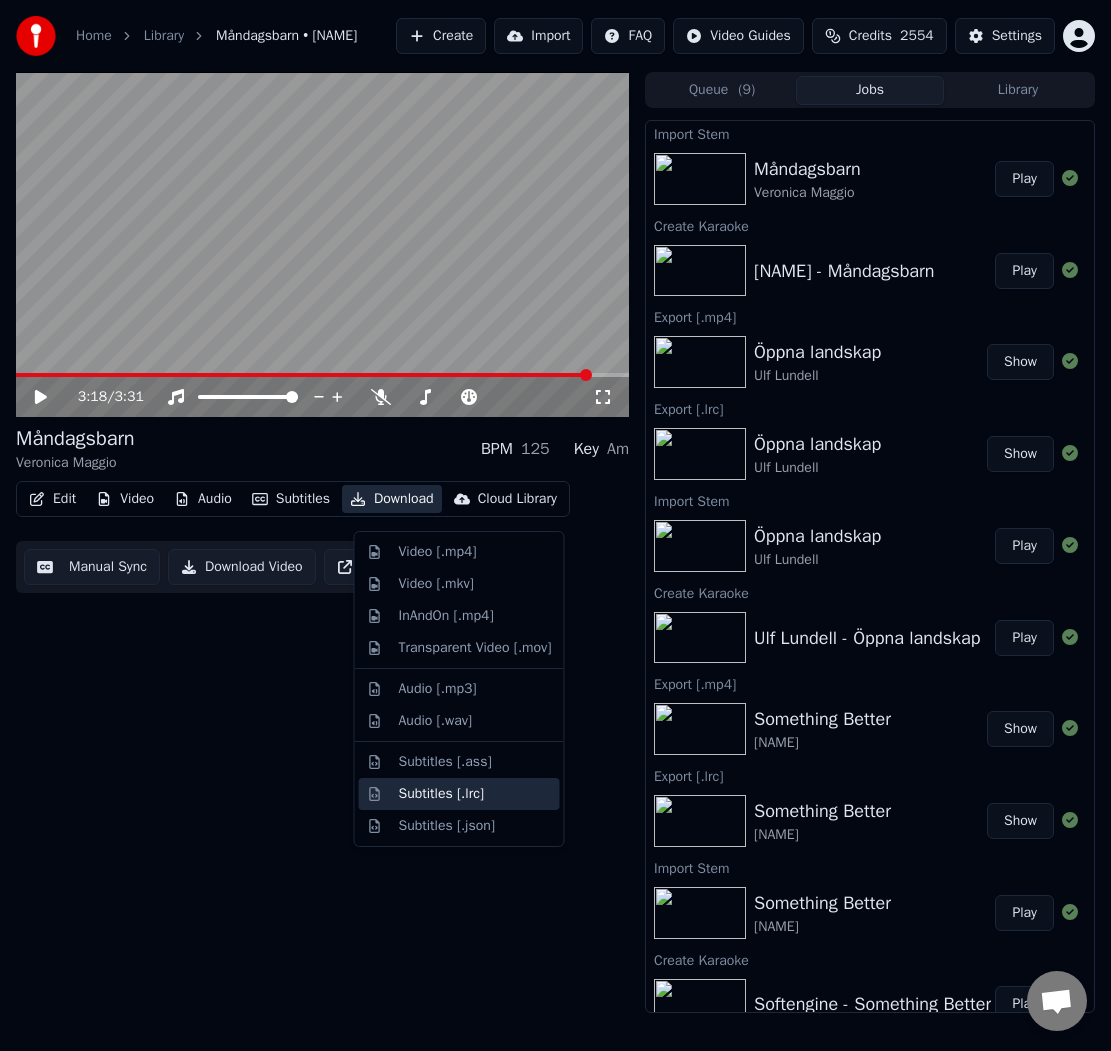 click on "Subtitles [.lrc]" at bounding box center [442, 794] 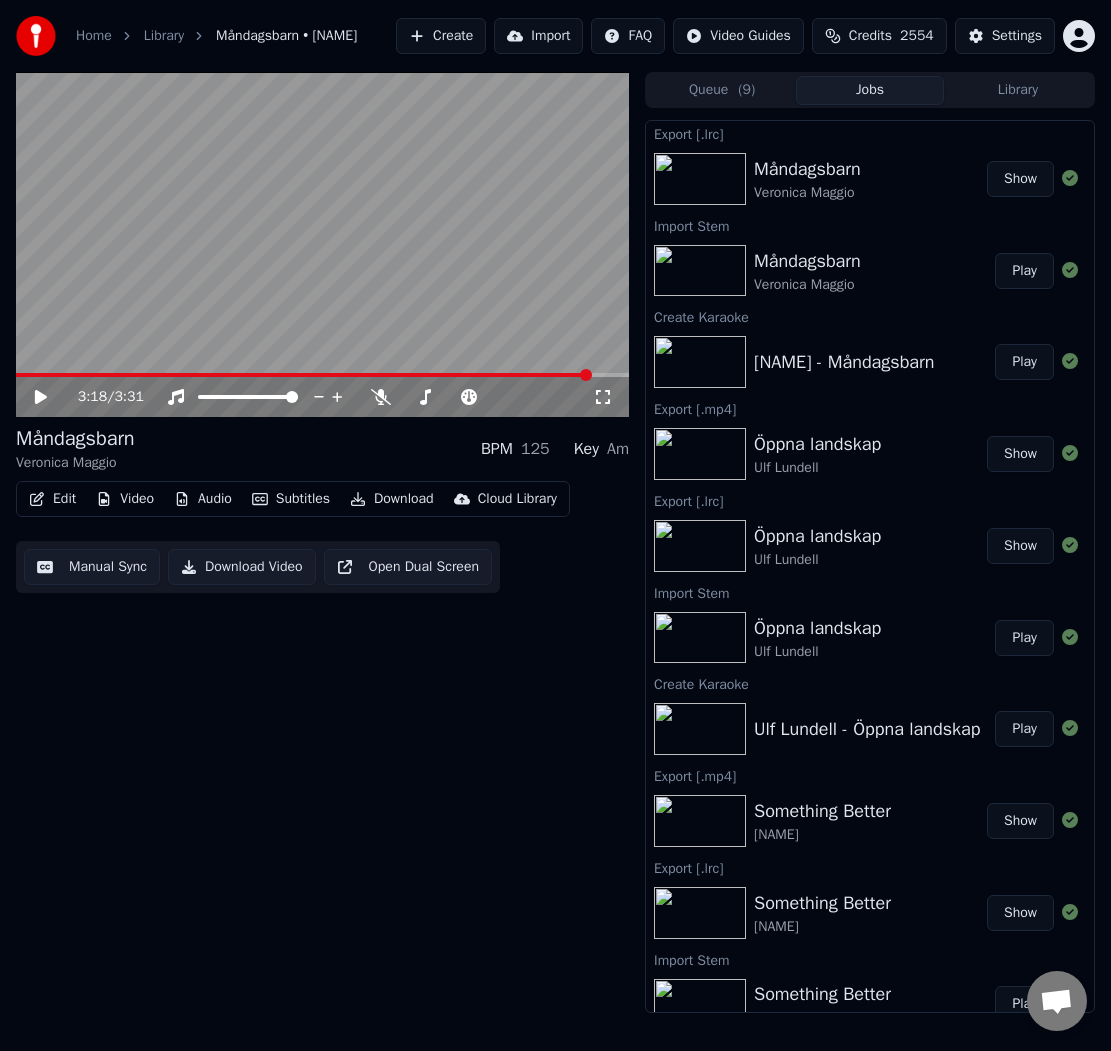 click on "Download" at bounding box center [392, 499] 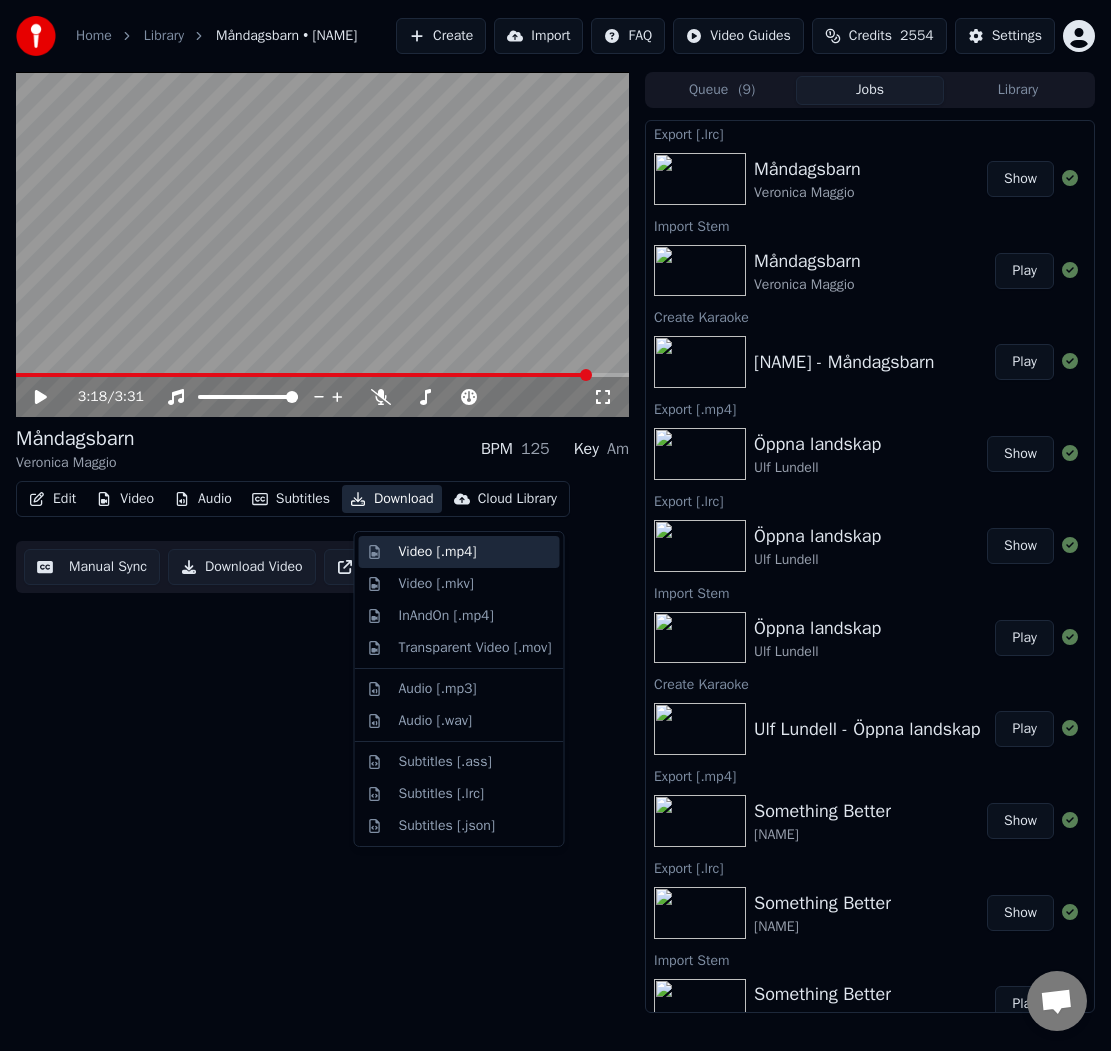 click on "Video [.mp4]" at bounding box center (438, 552) 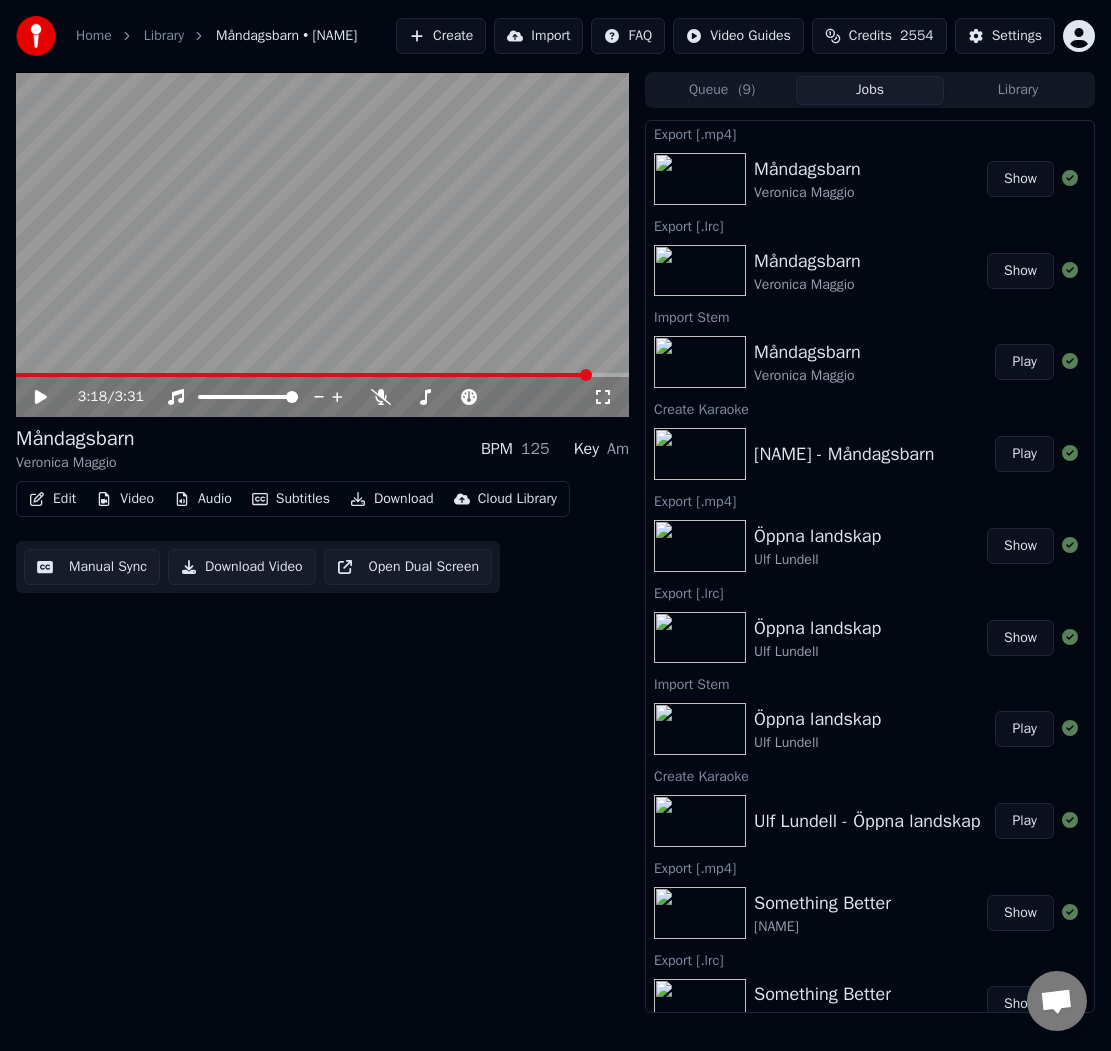 click on "Create" at bounding box center [441, 36] 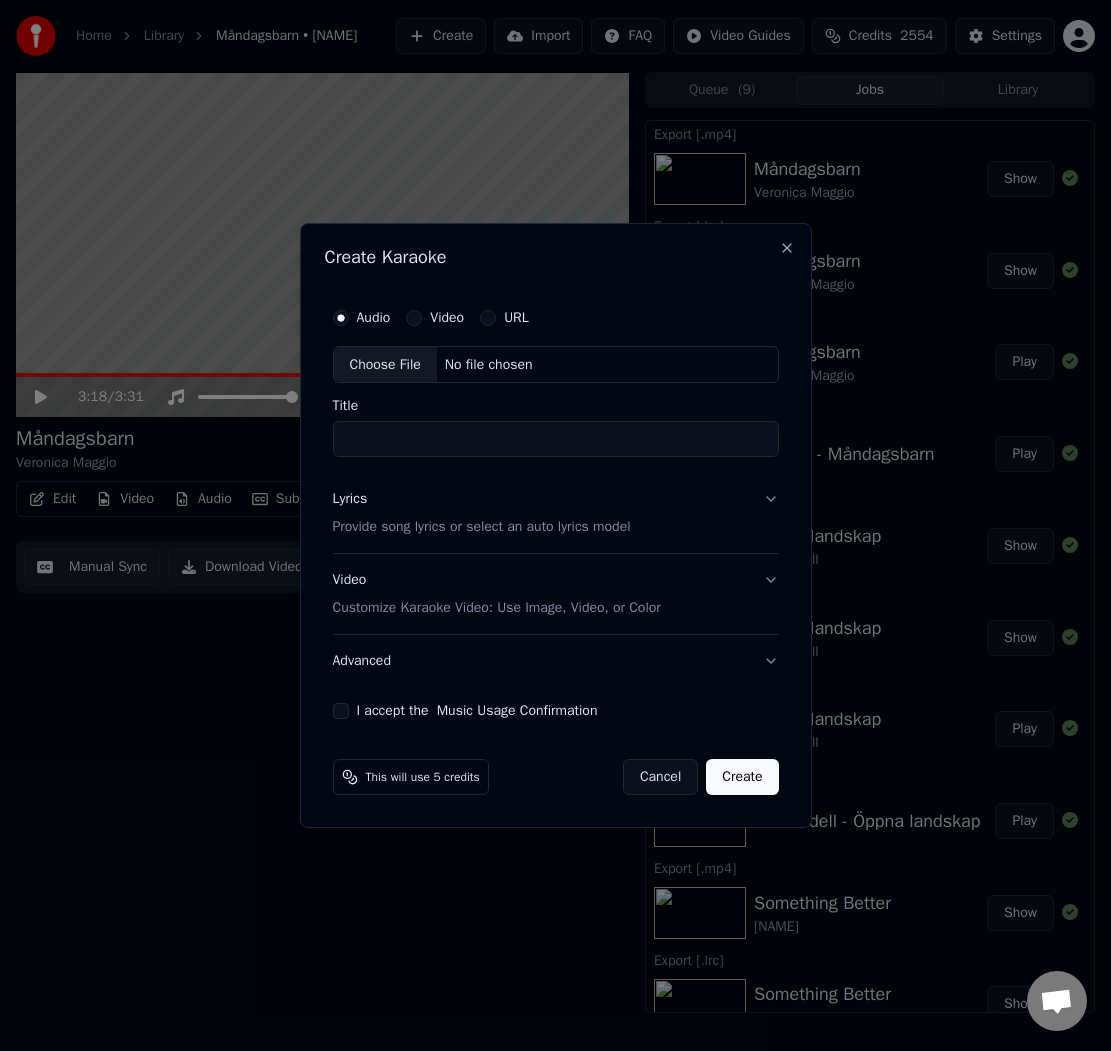 click on "Choose File" at bounding box center [385, 365] 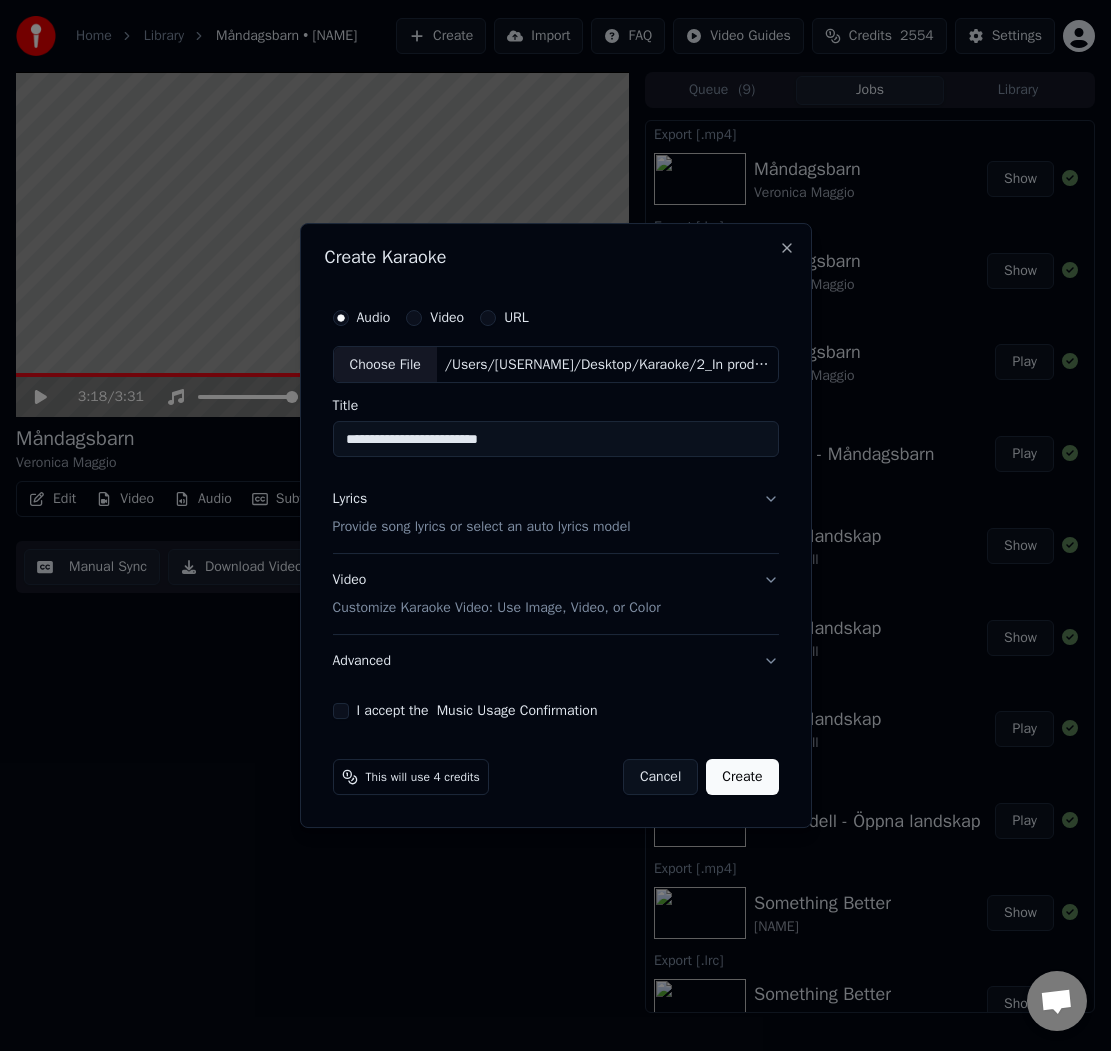 click on "Provide song lyrics or select an auto lyrics model" at bounding box center [482, 528] 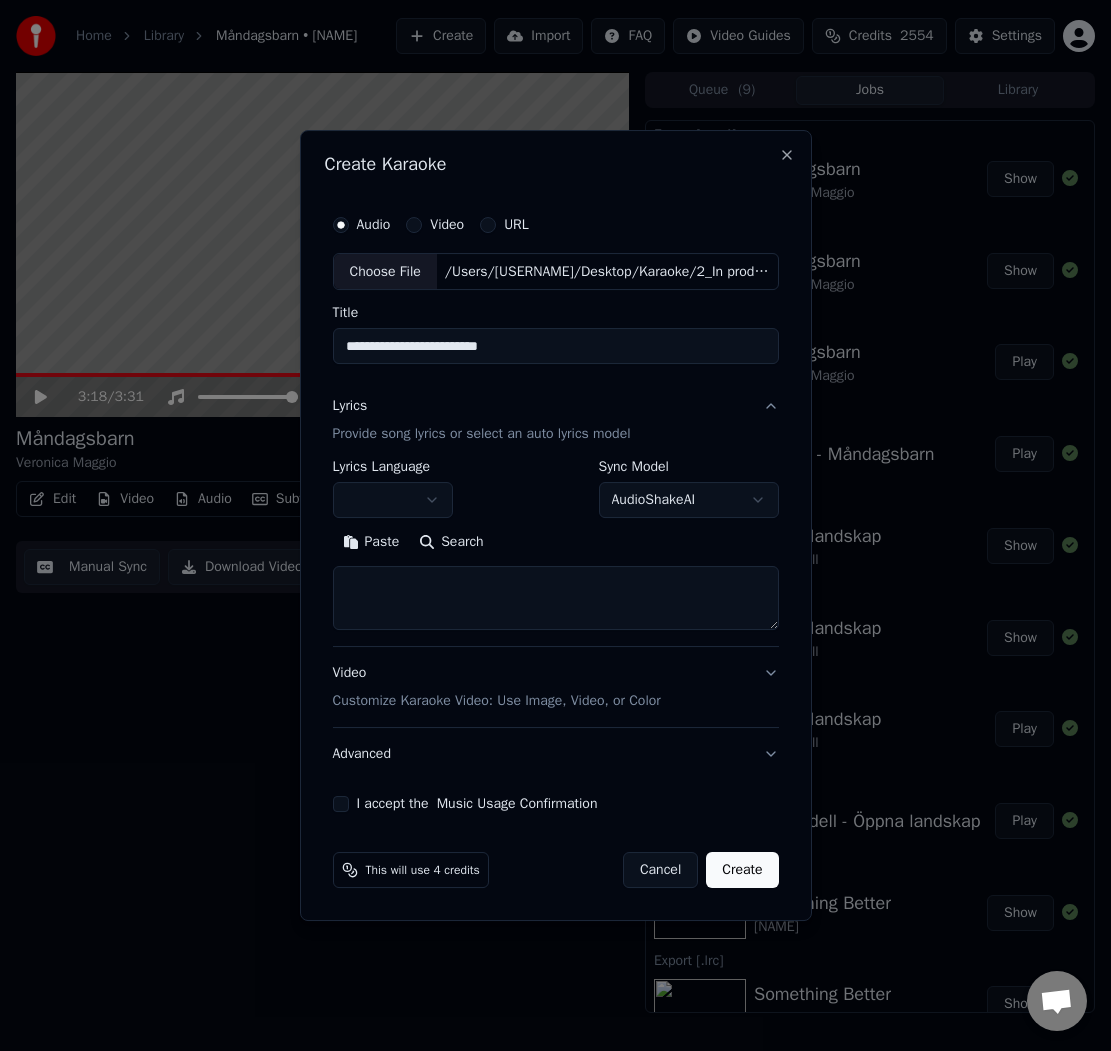 click on "Paste" at bounding box center (371, 543) 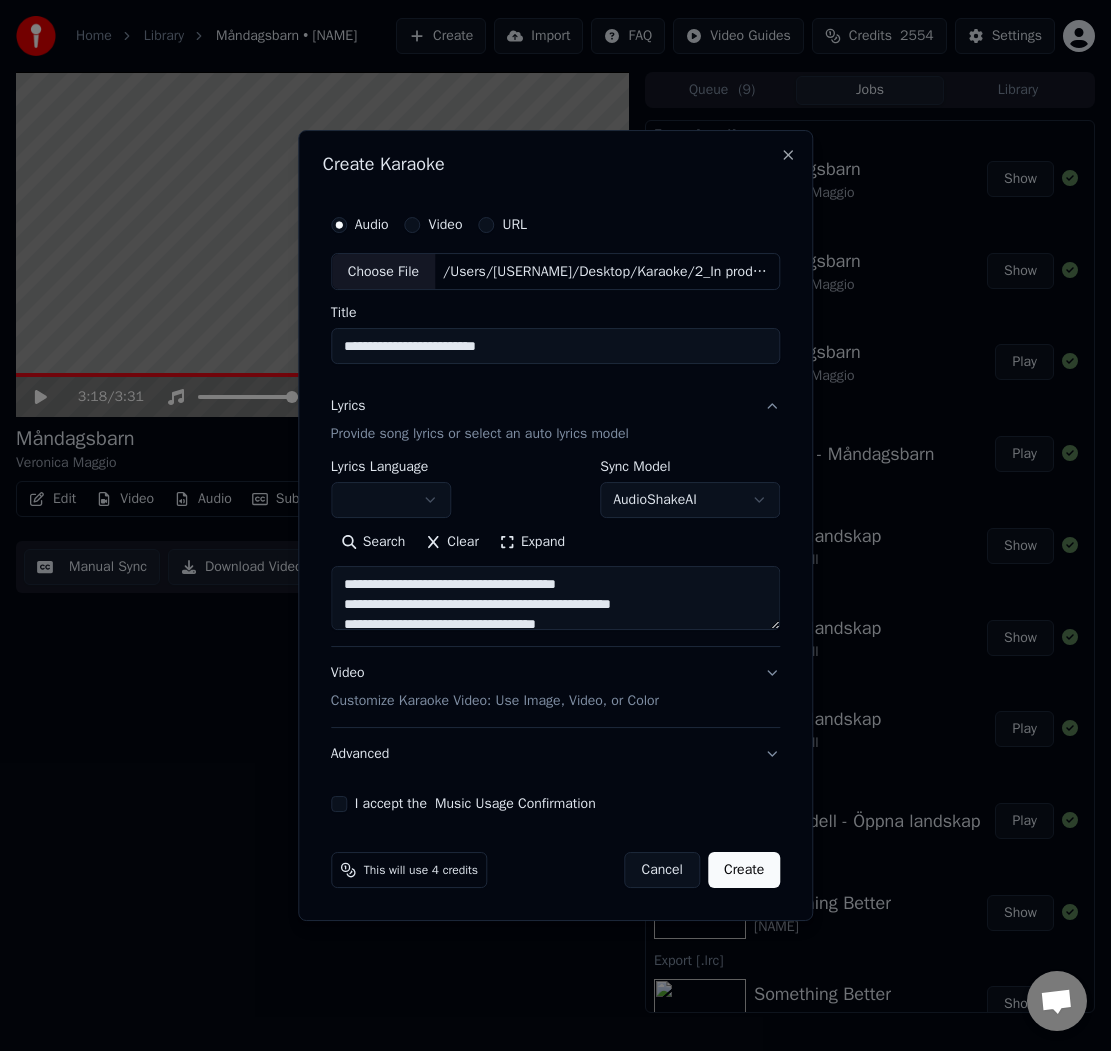 click on "Expand" at bounding box center [532, 543] 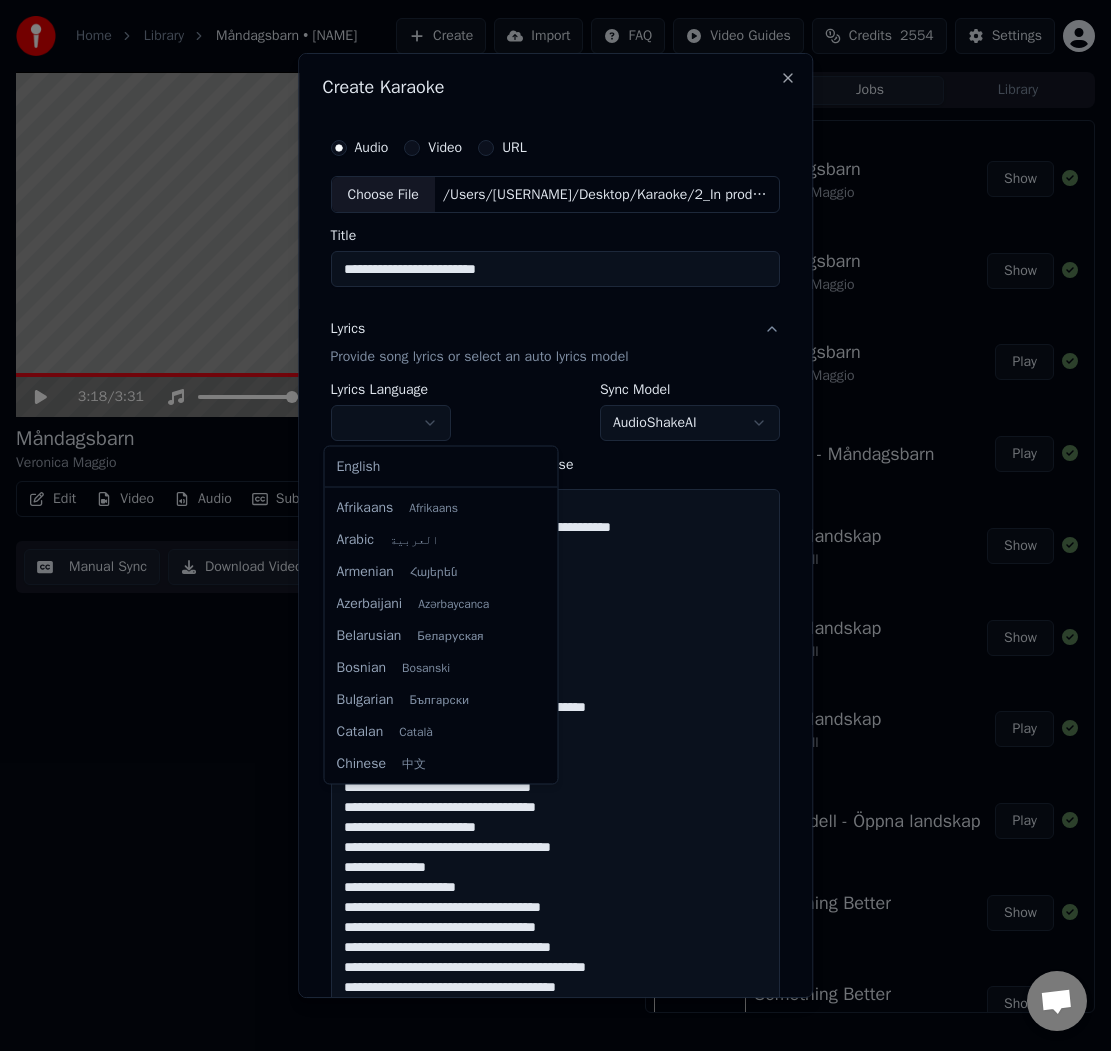 click on "Home Library Måndagsbarn • Veronica Maggio Create Import FAQ Video Guides Credits 2554 Settings 3:18  /  3:31 Måndagsbarn Veronica Maggio BPM 125 Key Am Edit Video Audio Subtitles Download Cloud Library Manual Sync Download Video Open Dual Screen Queue ( 9 ) Jobs Library Export [.mp4] Måndagsbarn Veronica Maggio Show Export [.lrc] Måndagsbarn Veronica Maggio Show Import Stem Måndagsbarn Veronica Maggio Play Create Karaoke Veronica Maggio - Måndagsbarn Play Export [.mp4] Öppna landskap Ulf Lundell Show Export [.lrc] Öppna landskap Ulf Lundell Show Import Stem Öppna landskap Ulf Lundell Play Create Karaoke Ulf Lundell - Öppna landskap Play Export [.mp4] Something Better Softengine Show Export [.lrc] Something Better Softengine Show Import Stem Something Better Softengine Play Create Karaoke Softengine - Something Better Play Export [.mp4] Puppy One morning left Show Export [.lrc] Puppy One morning left Show Import Stem Puppy One morning left Play Create Karaoke One morning left - Puppy Play Show" at bounding box center [555, 525] 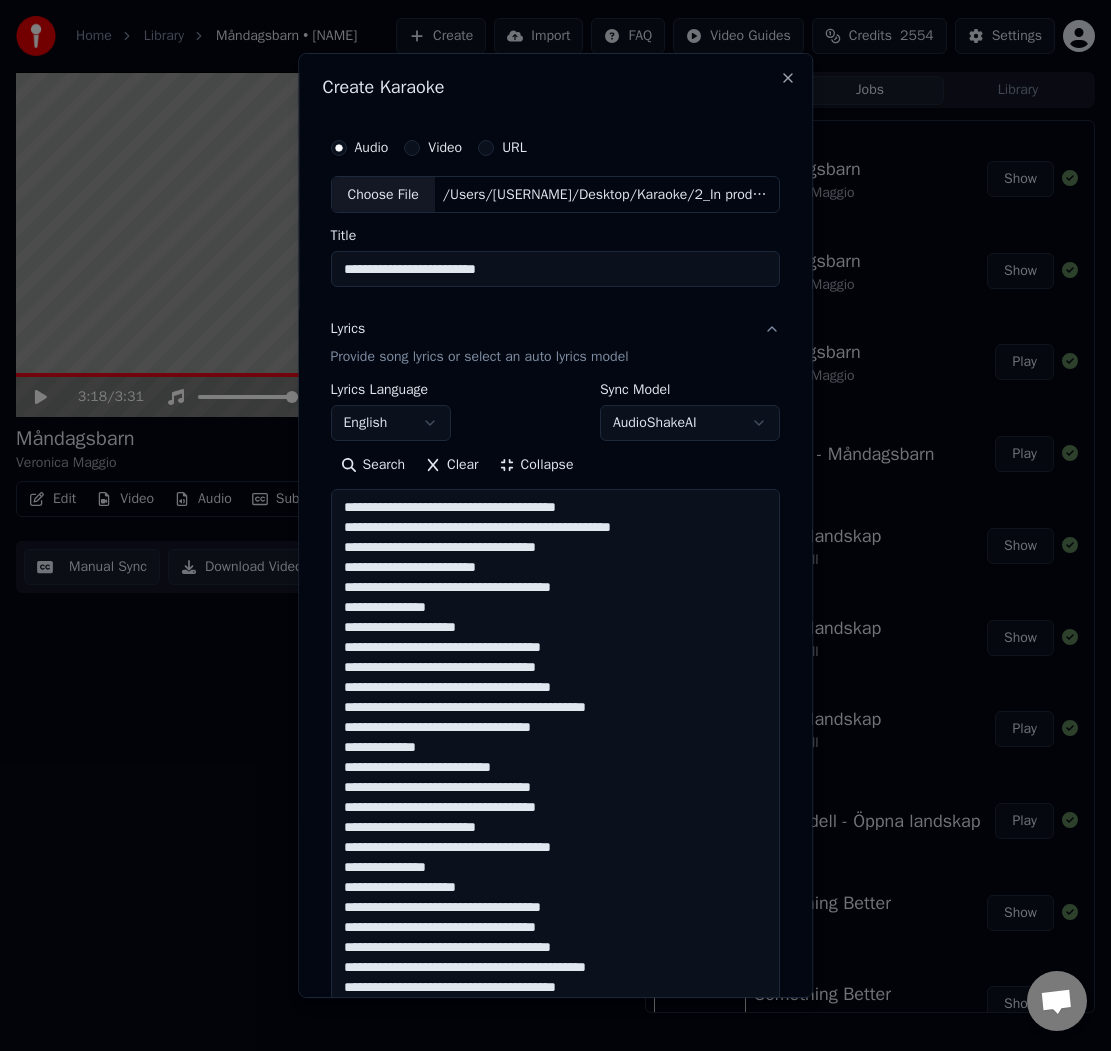 click at bounding box center [555, 818] 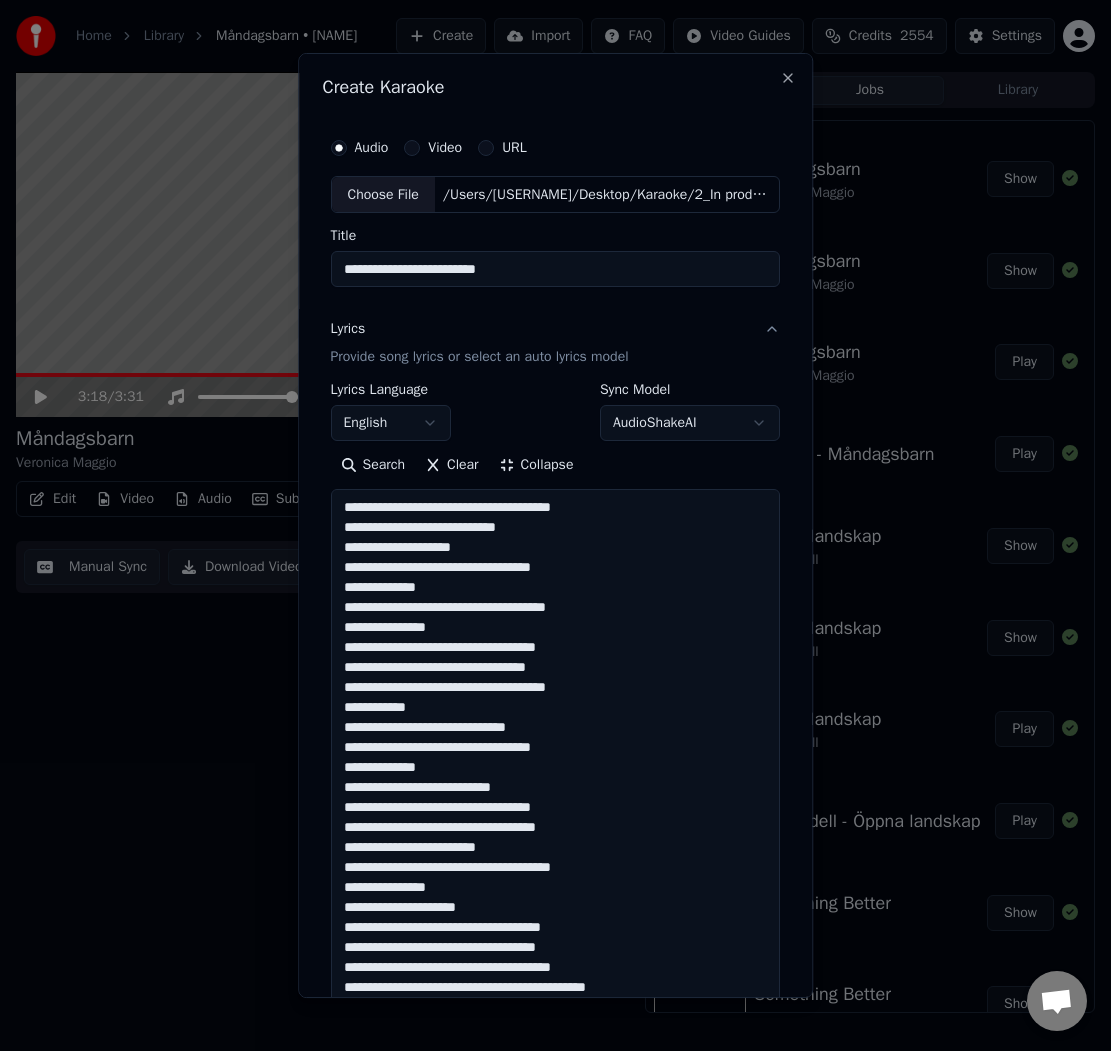click at bounding box center [555, 818] 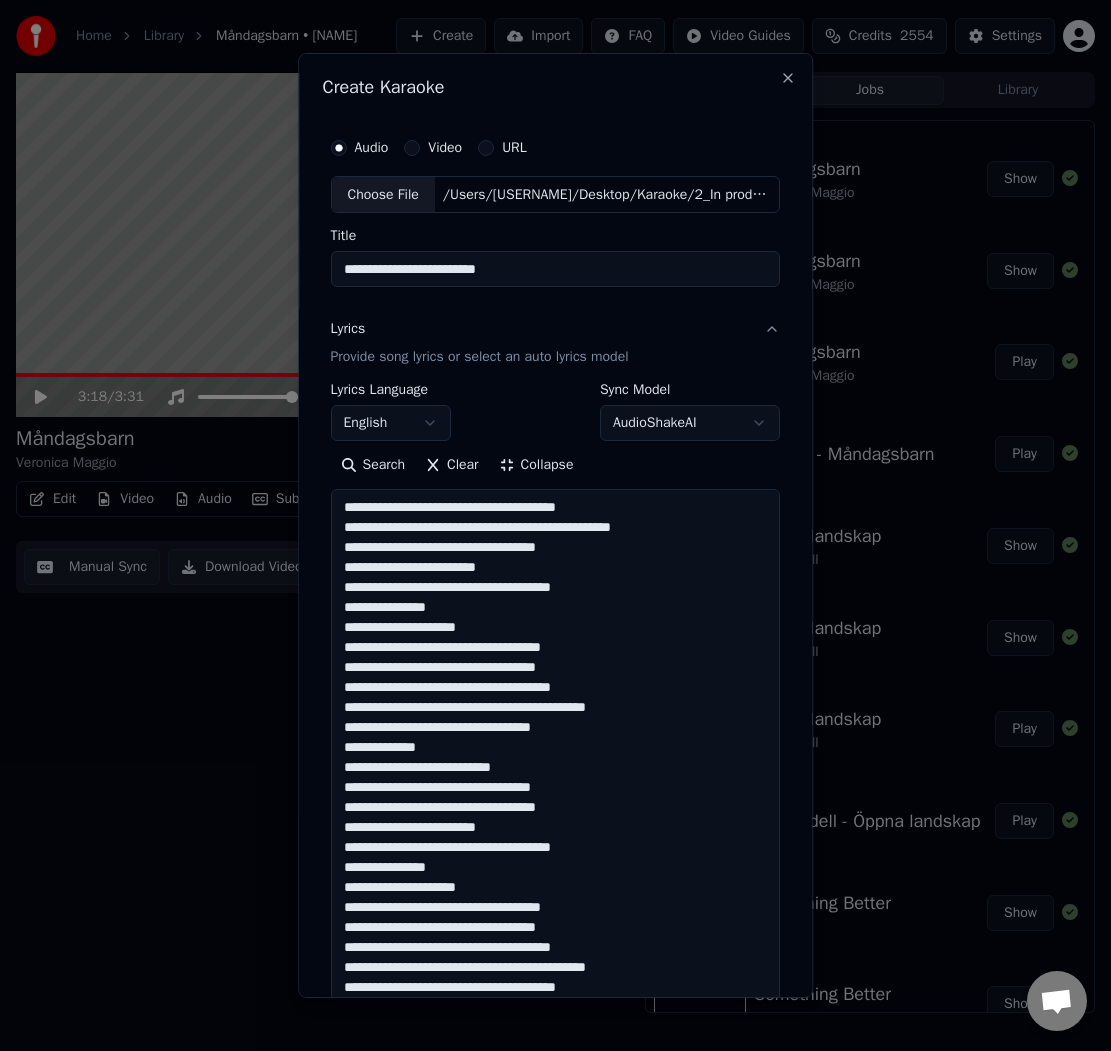 scroll, scrollTop: 139, scrollLeft: 0, axis: vertical 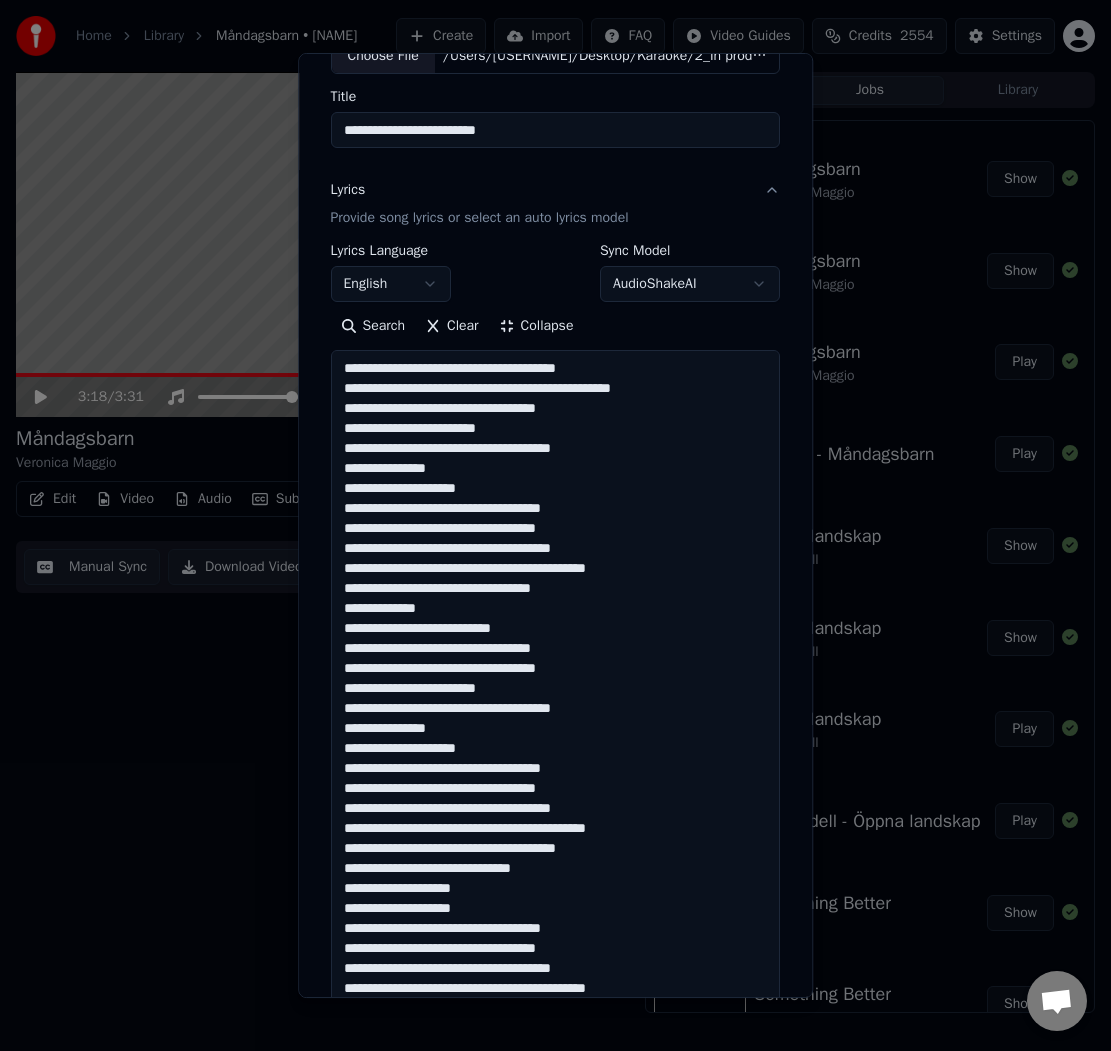 click at bounding box center (555, 679) 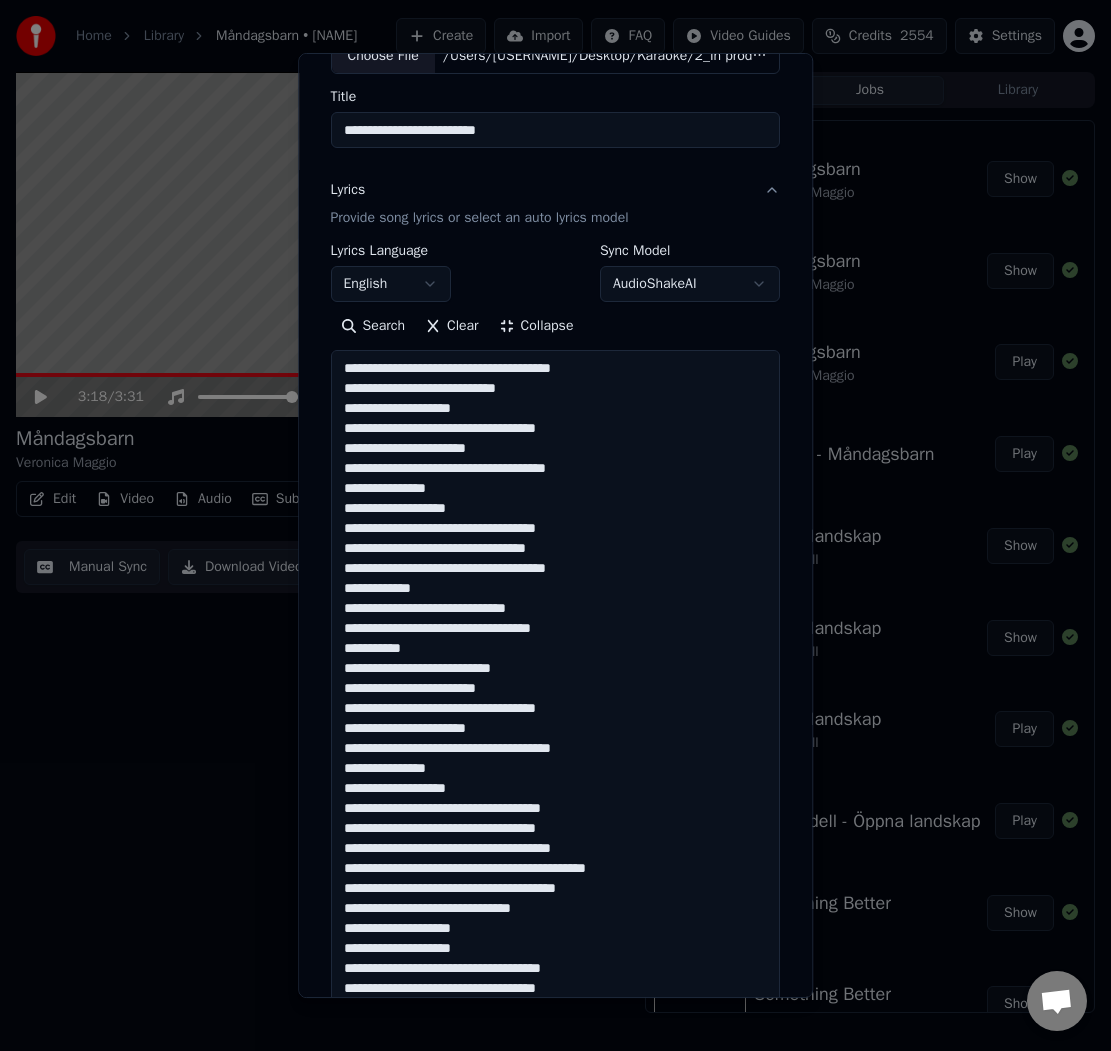 scroll, scrollTop: 41, scrollLeft: 0, axis: vertical 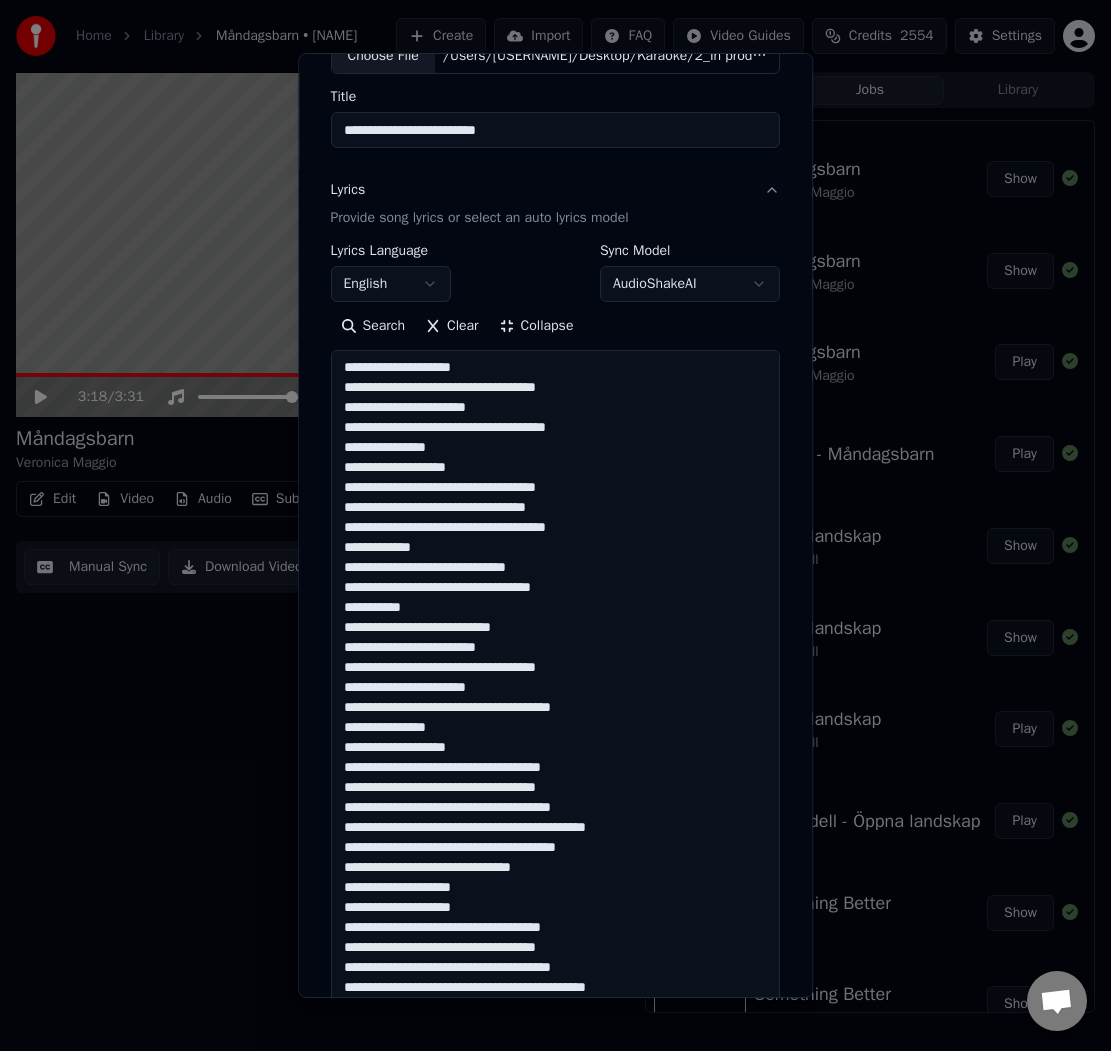 click at bounding box center [555, 679] 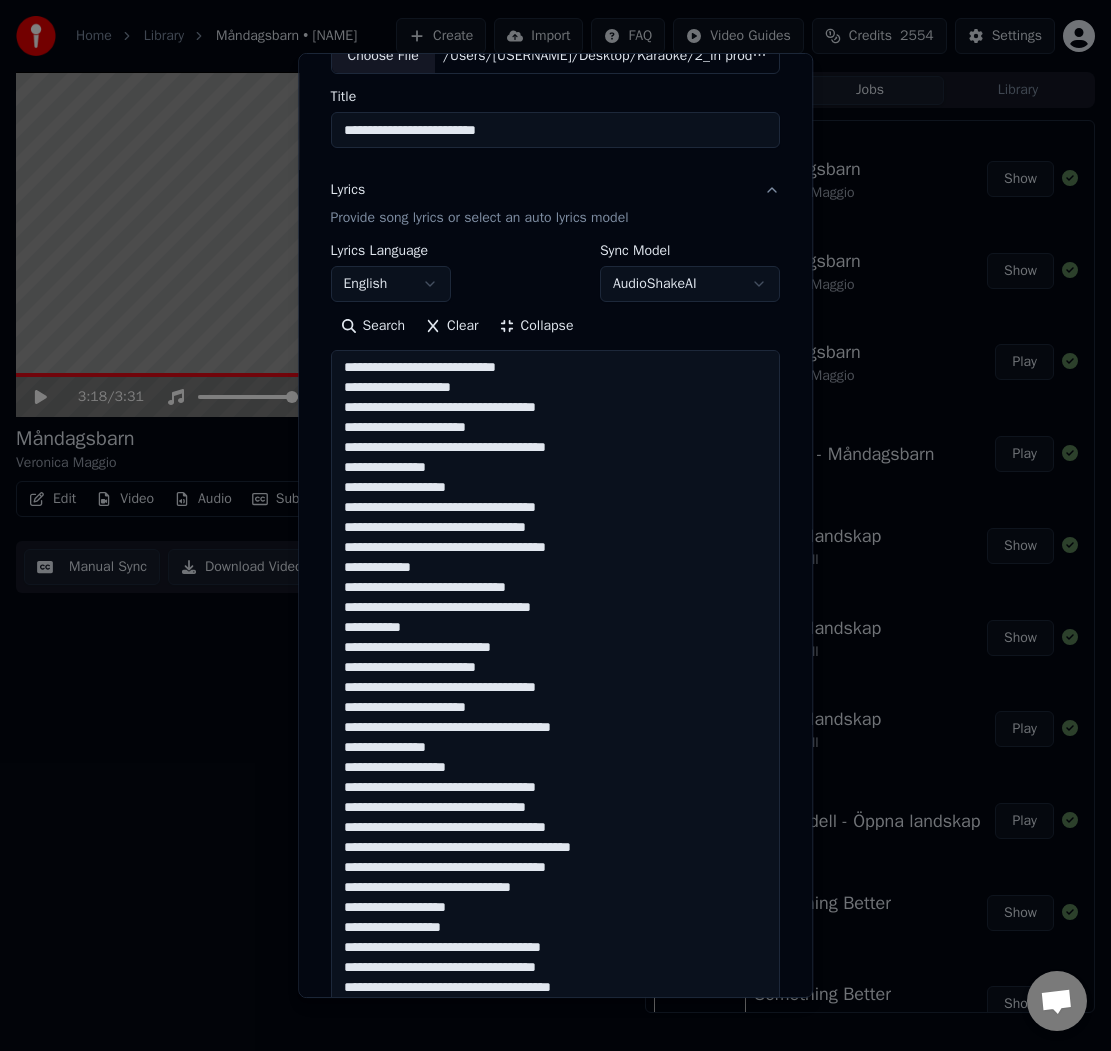 scroll, scrollTop: 41, scrollLeft: 0, axis: vertical 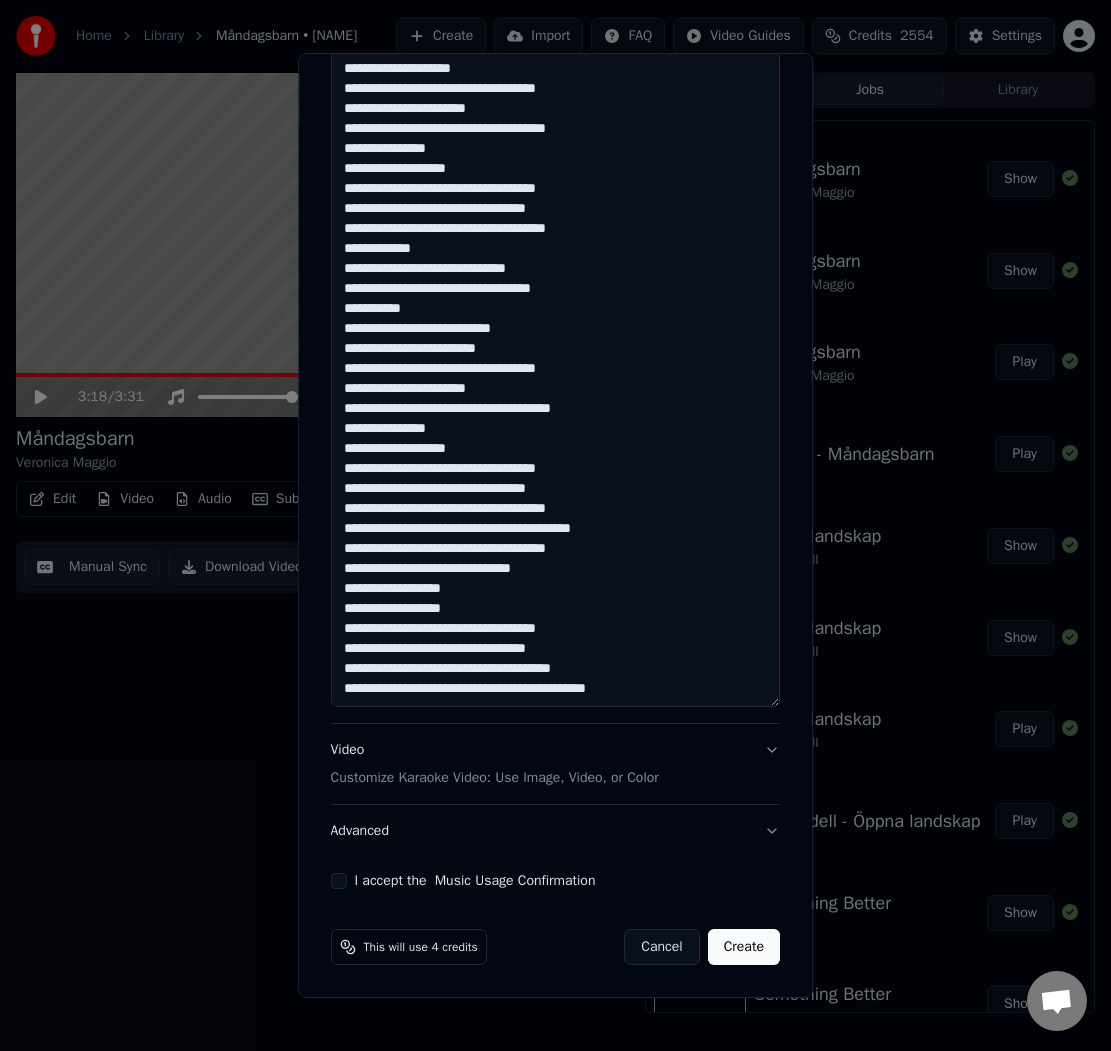 click at bounding box center (555, 380) 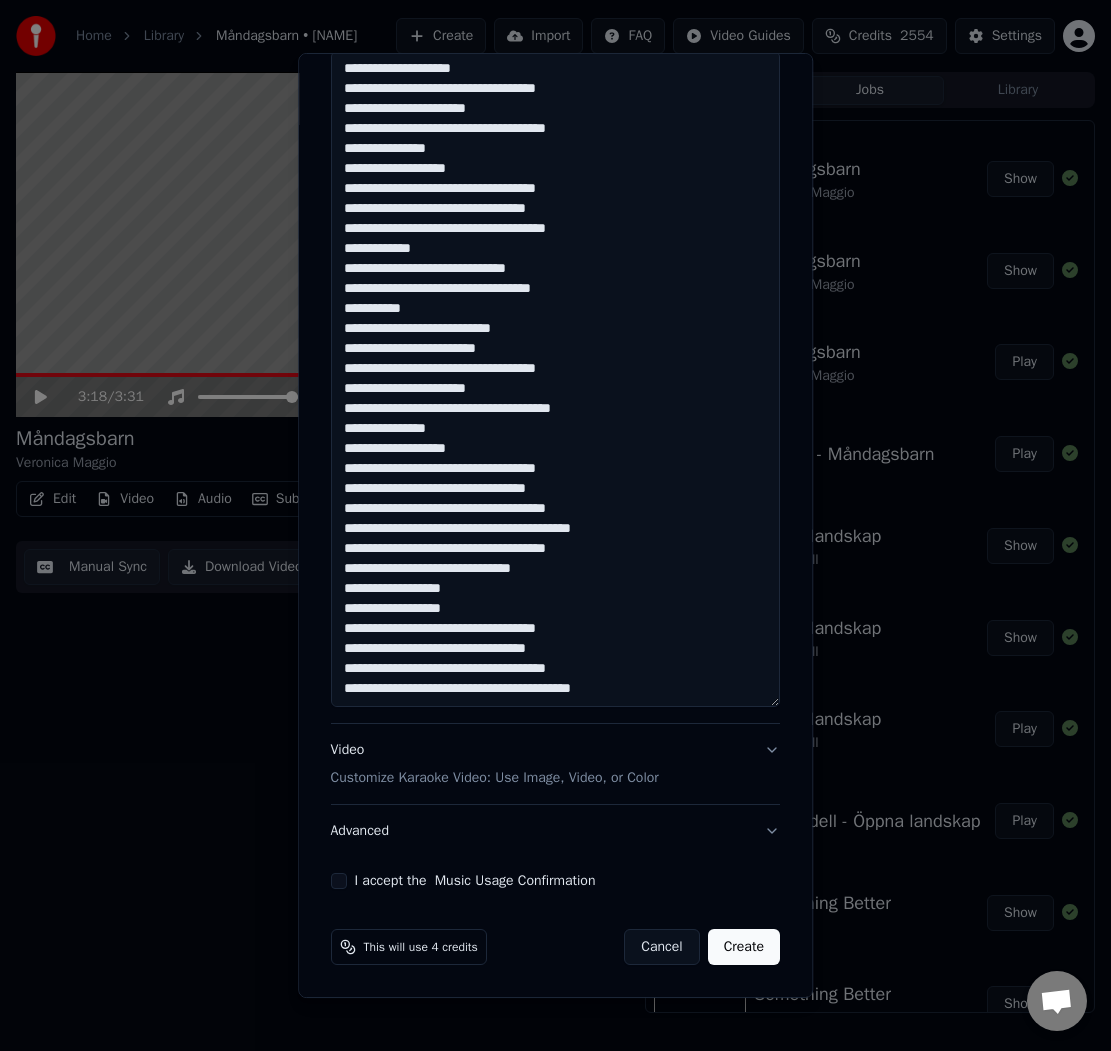 scroll, scrollTop: 0, scrollLeft: 0, axis: both 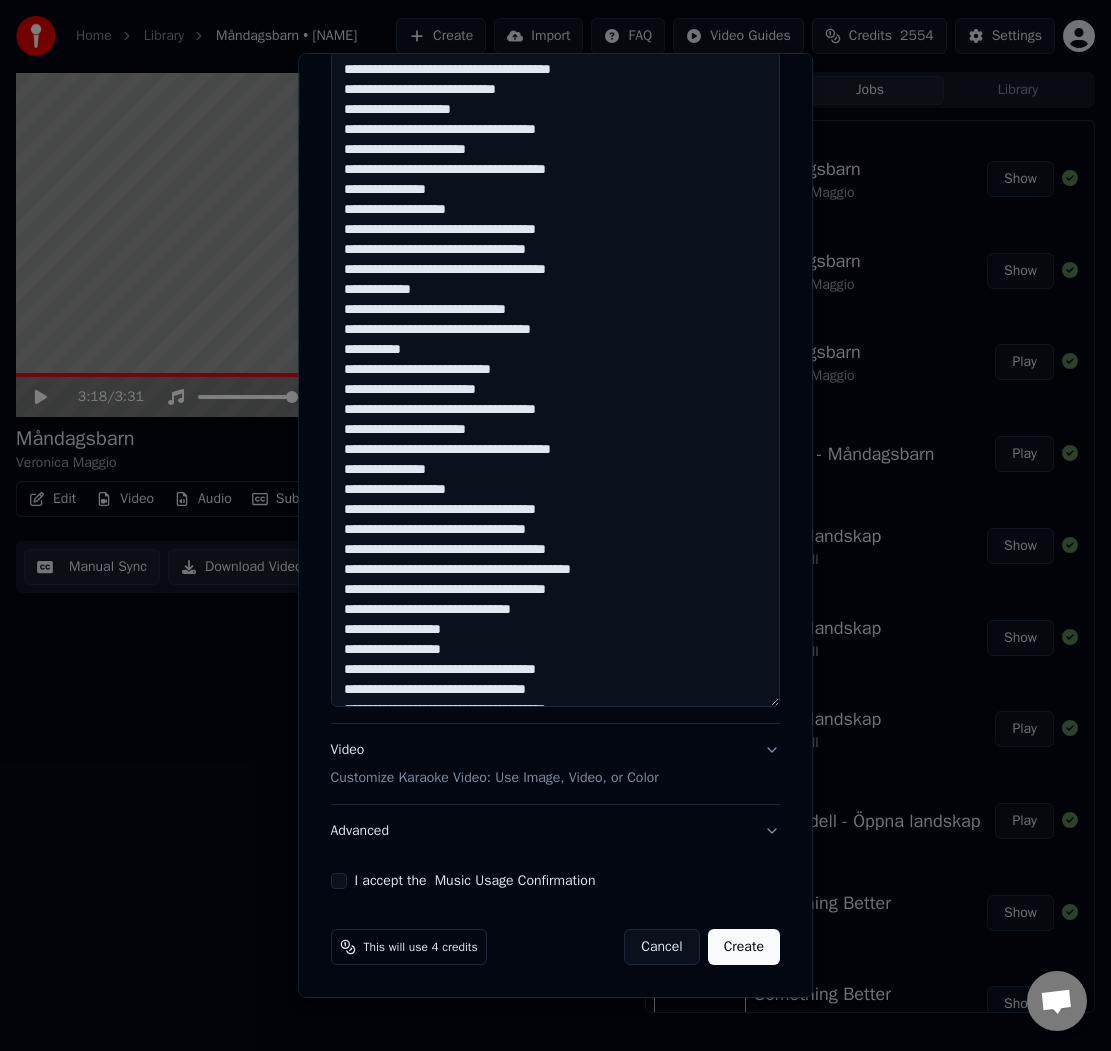 type on "**********" 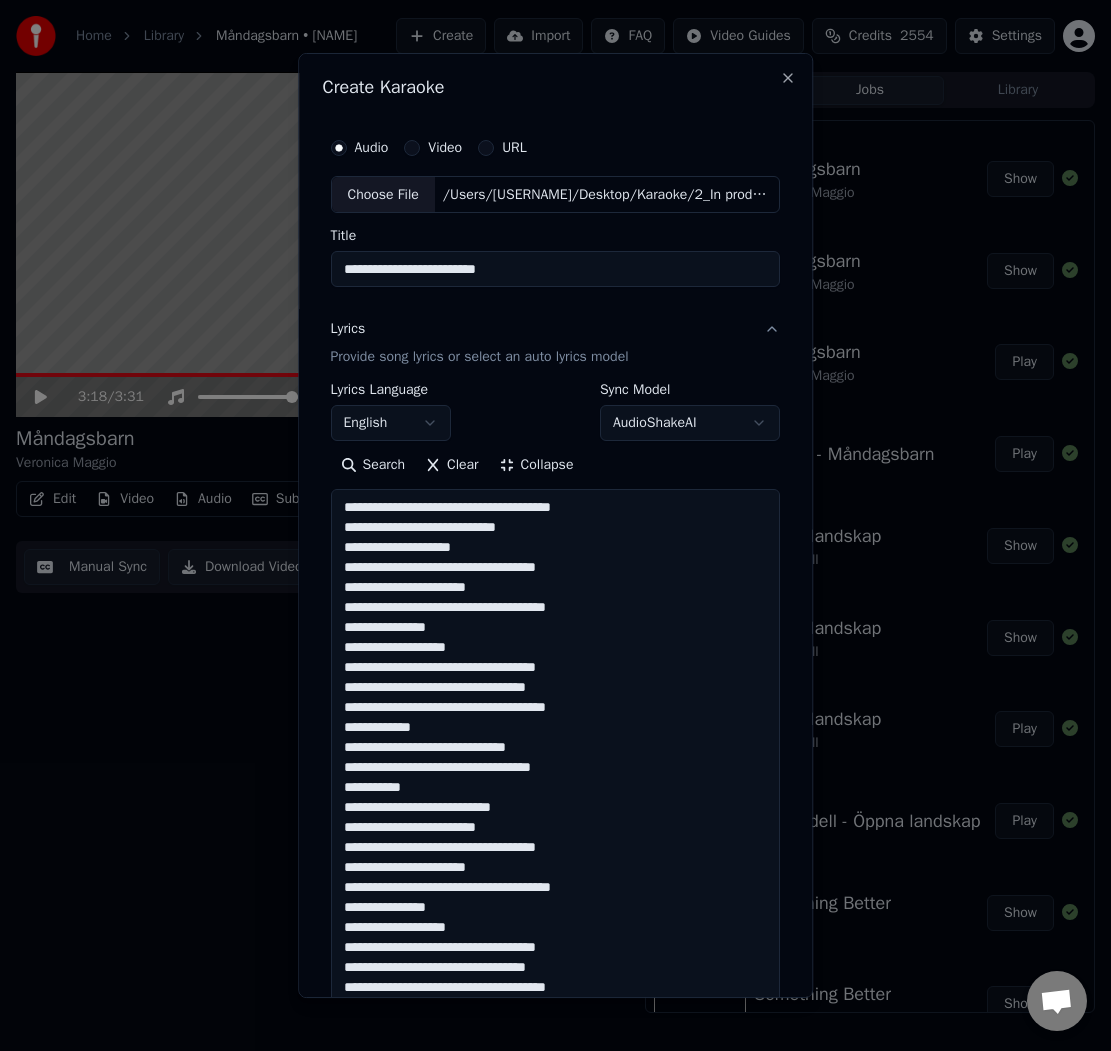 scroll, scrollTop: 438, scrollLeft: 0, axis: vertical 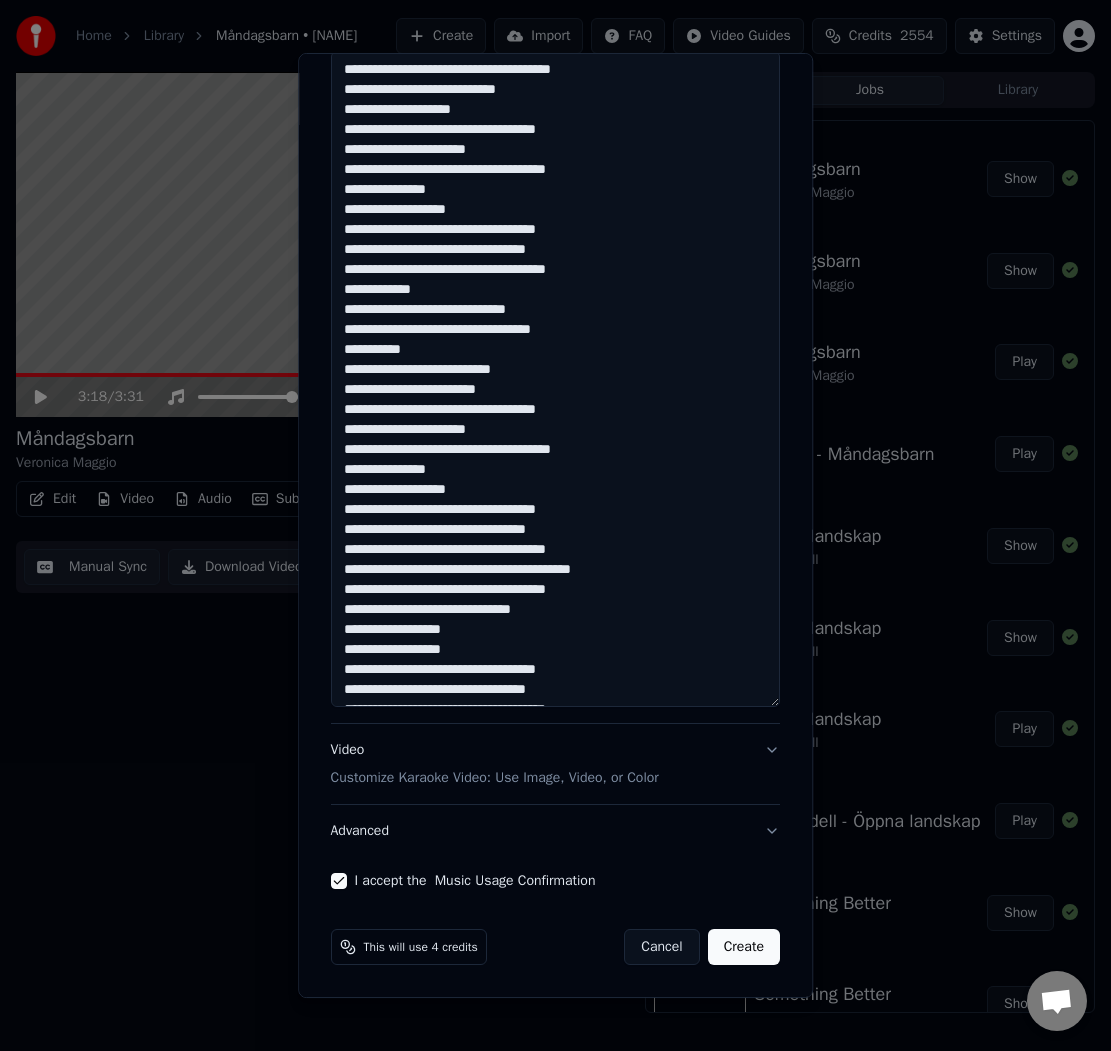 click on "Create" at bounding box center [744, 947] 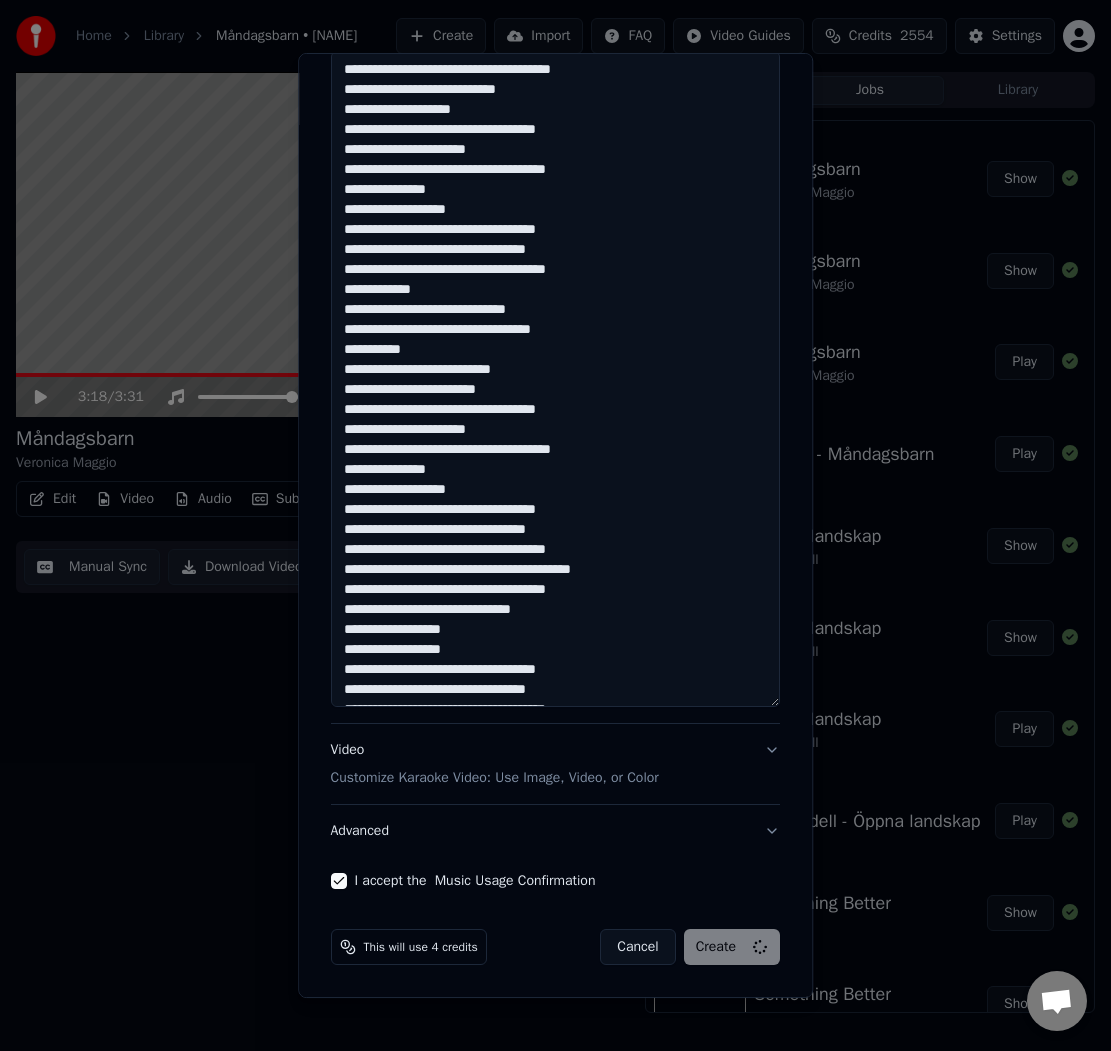 type 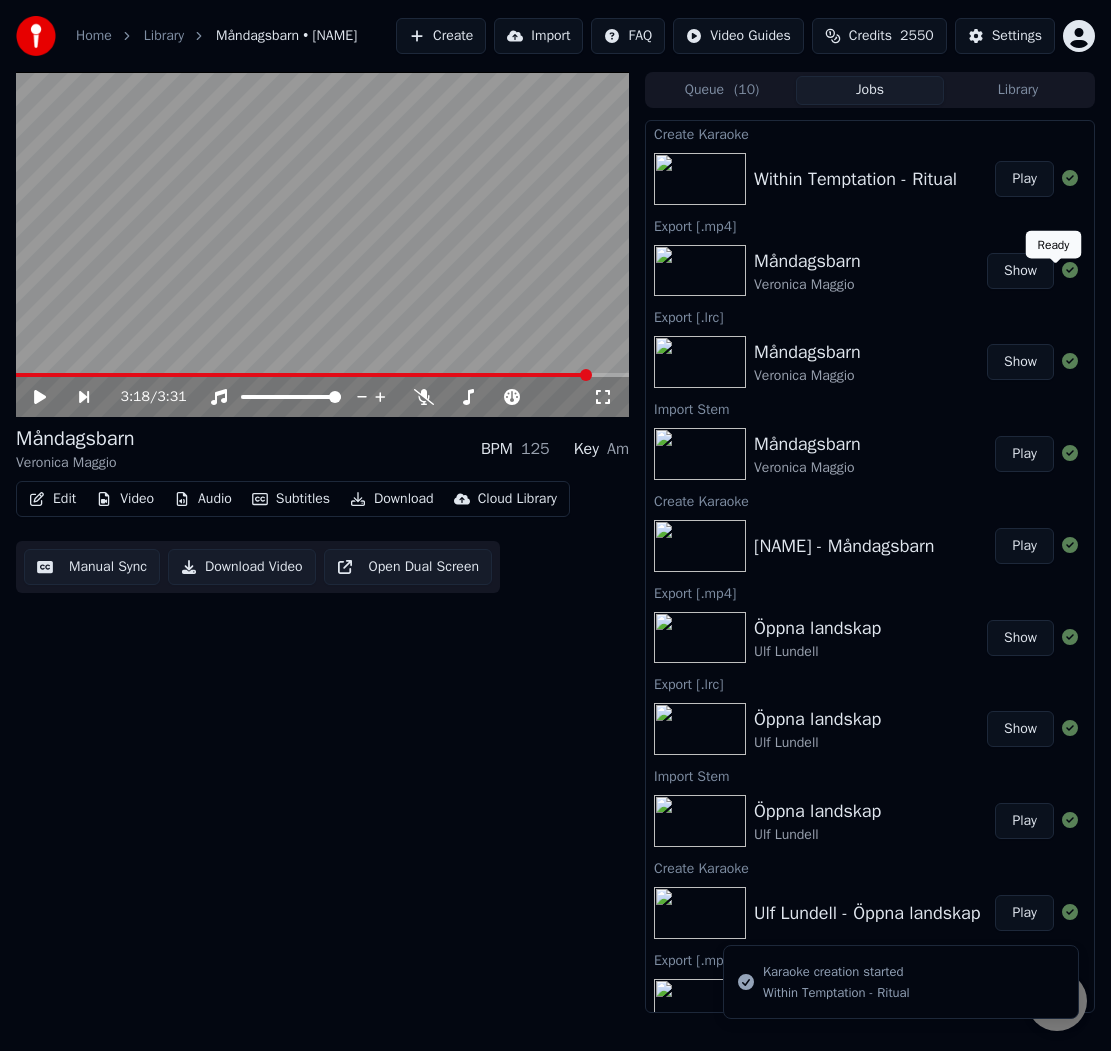 click on "Play" at bounding box center [1024, 179] 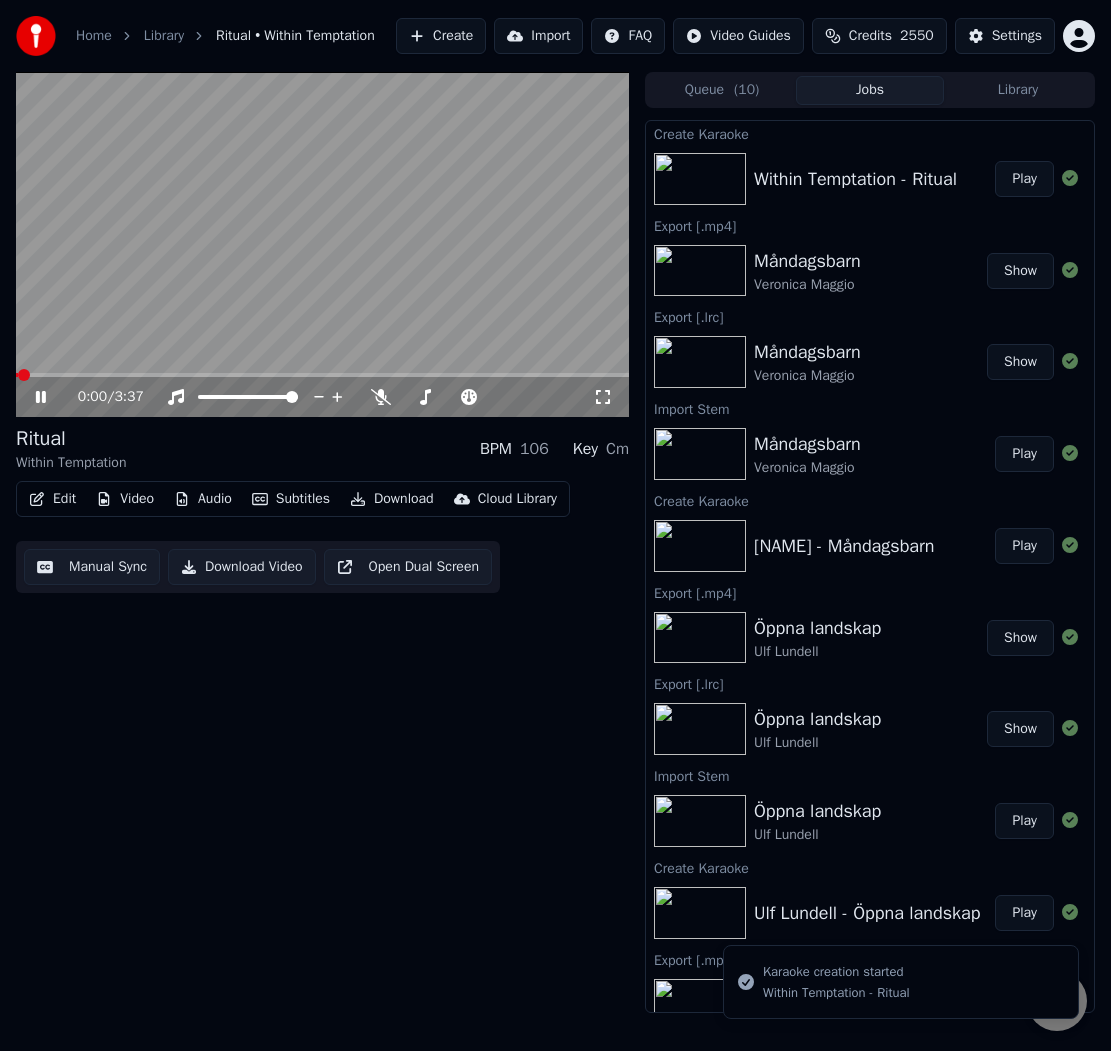 click on "Manual Sync" at bounding box center (92, 567) 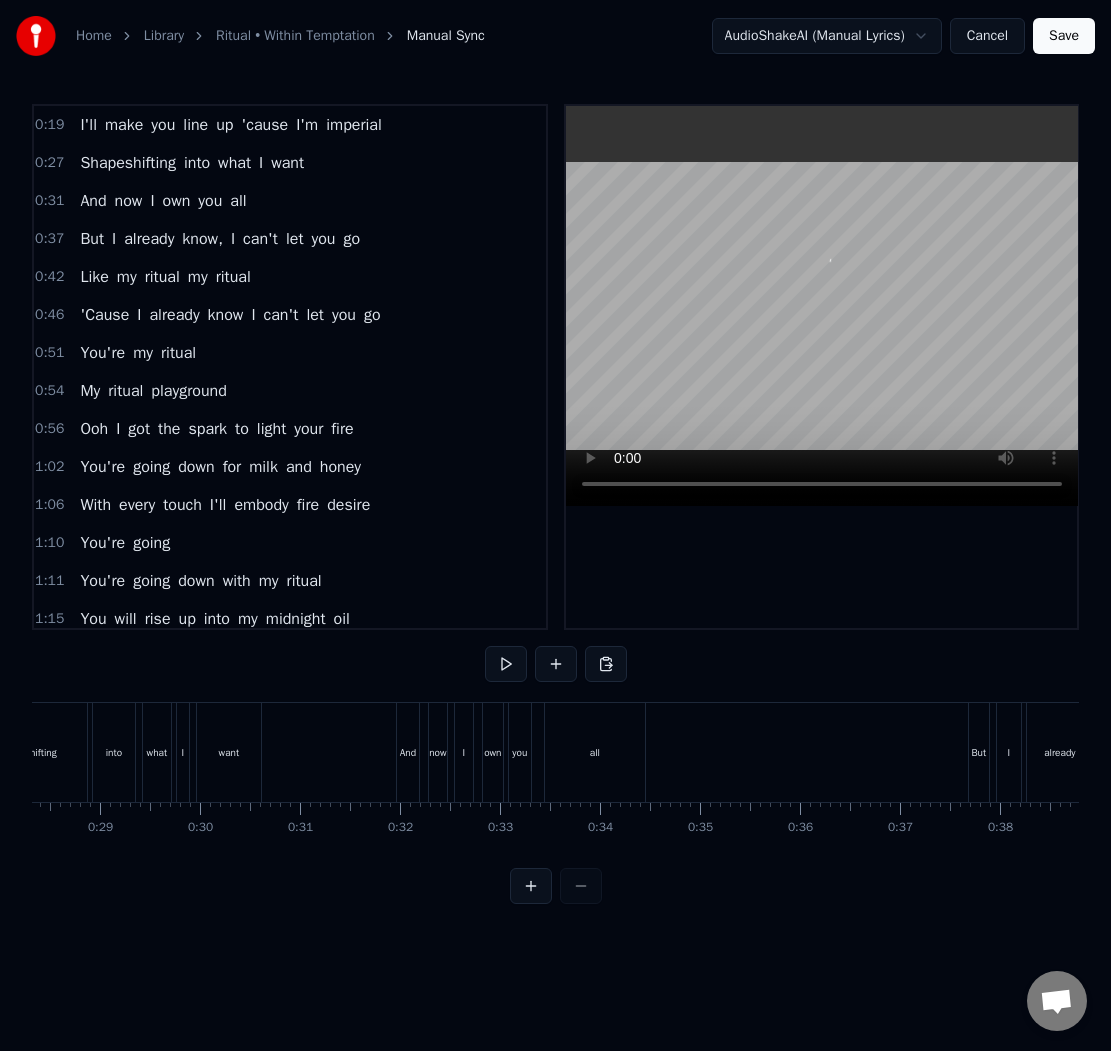 scroll, scrollTop: 0, scrollLeft: 2846, axis: horizontal 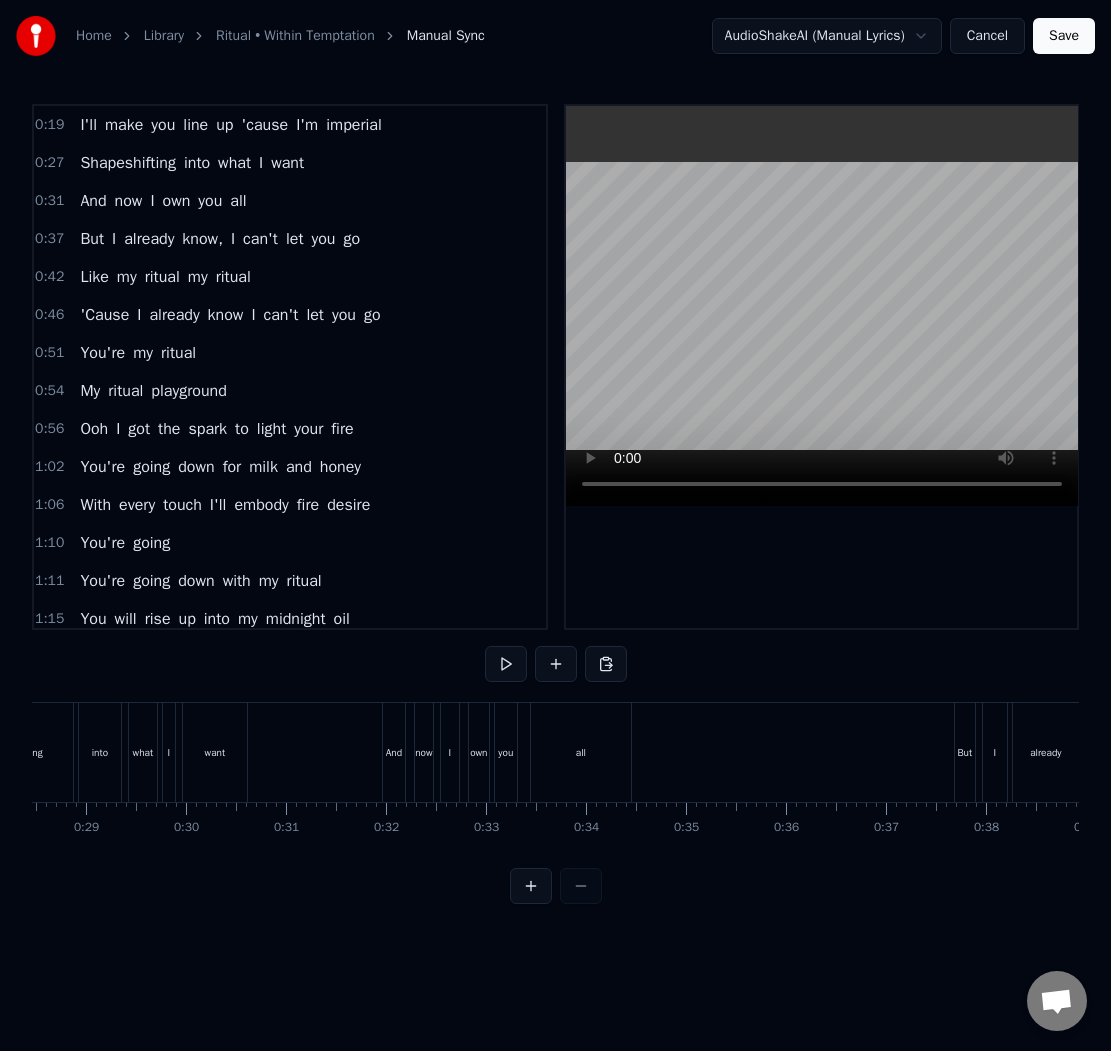 click on "know," at bounding box center (202, 239) 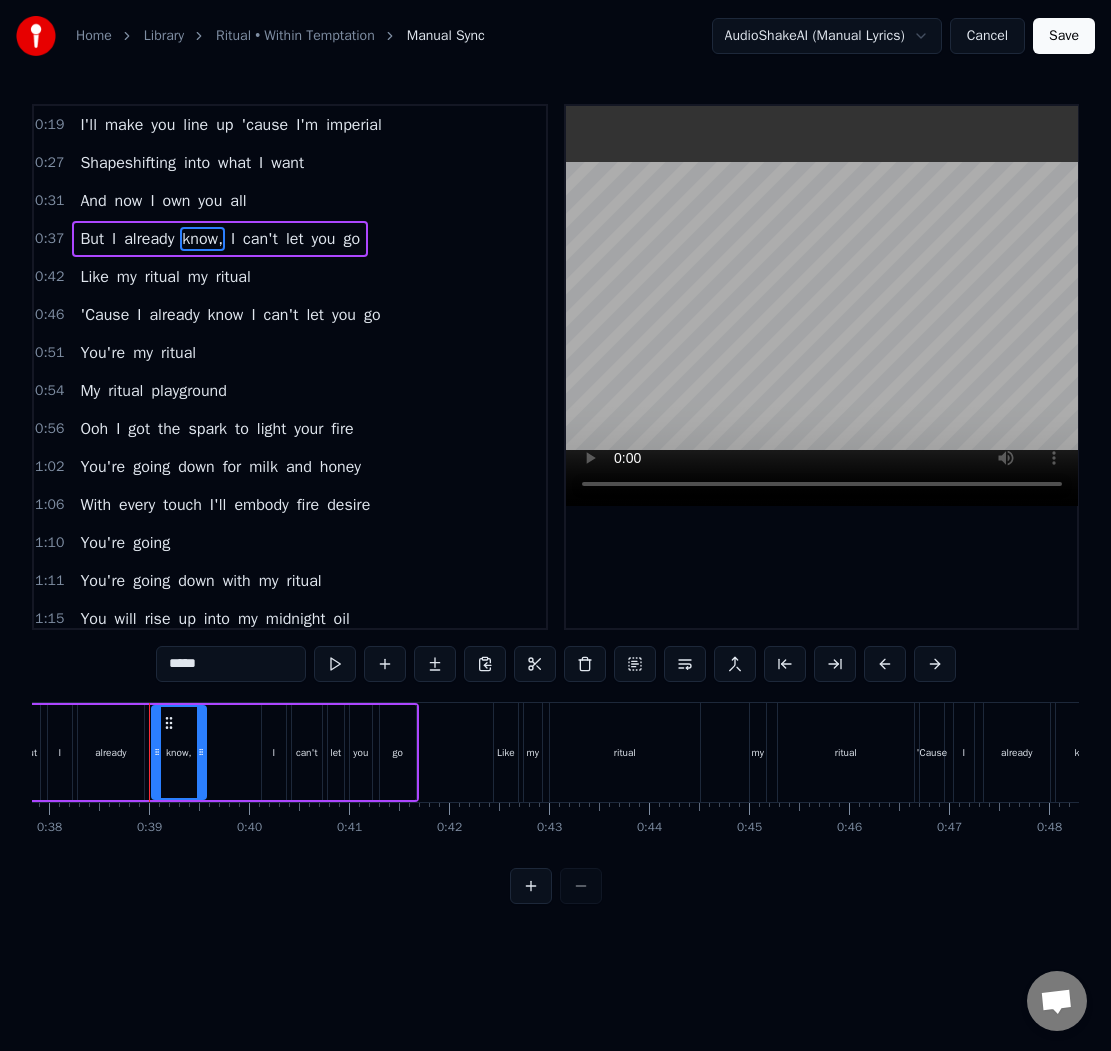 scroll, scrollTop: 0, scrollLeft: 3800, axis: horizontal 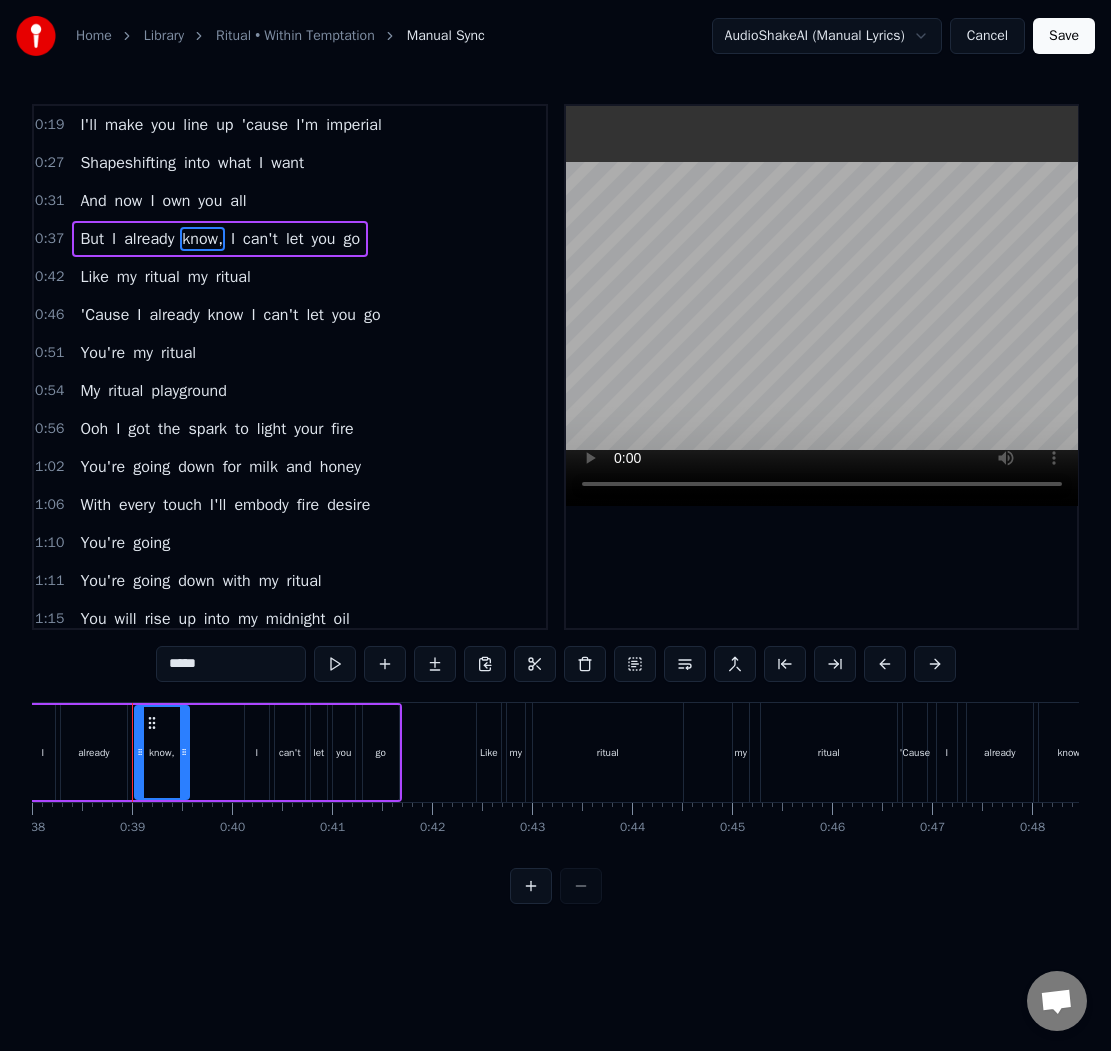 click on "*****" at bounding box center [231, 664] 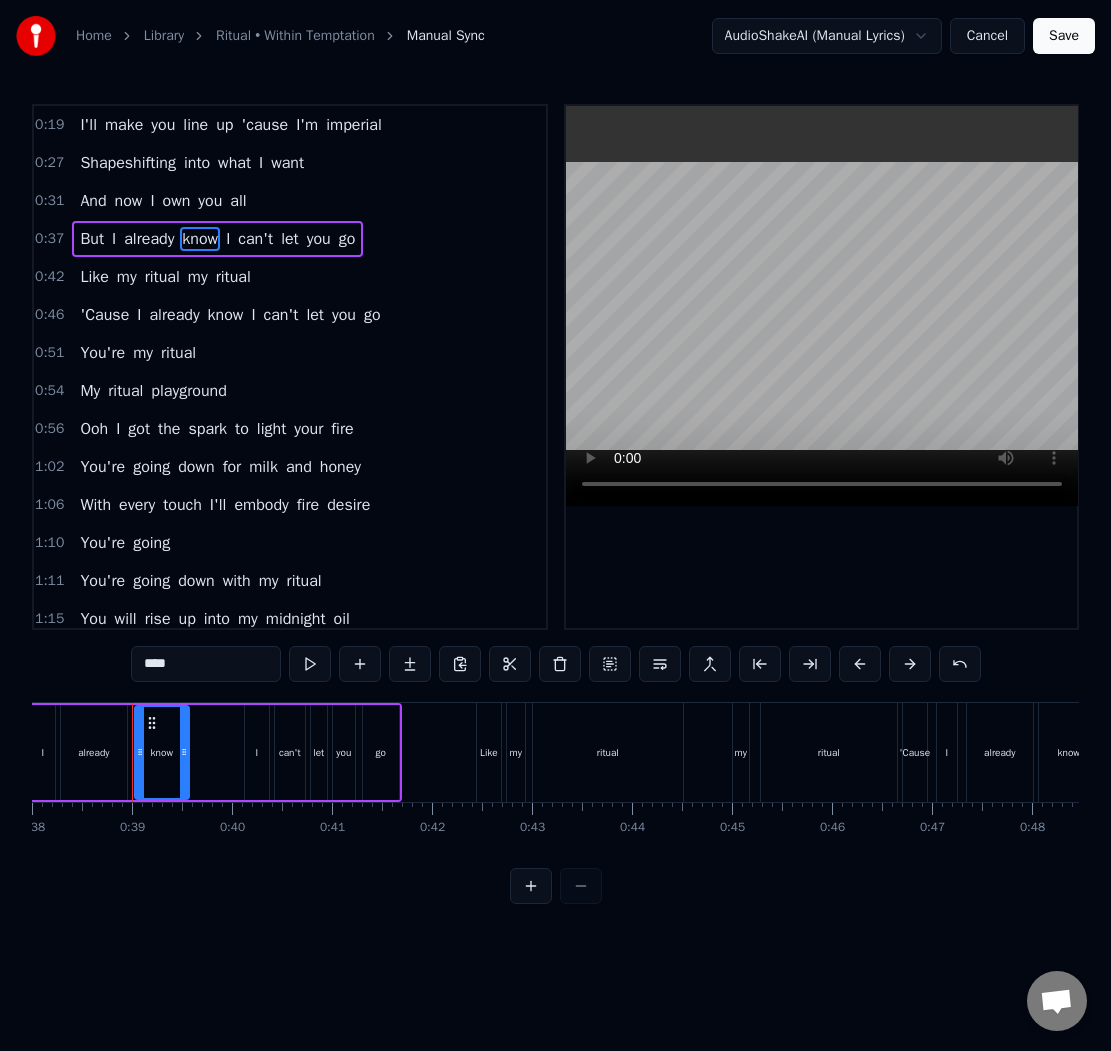 type on "****" 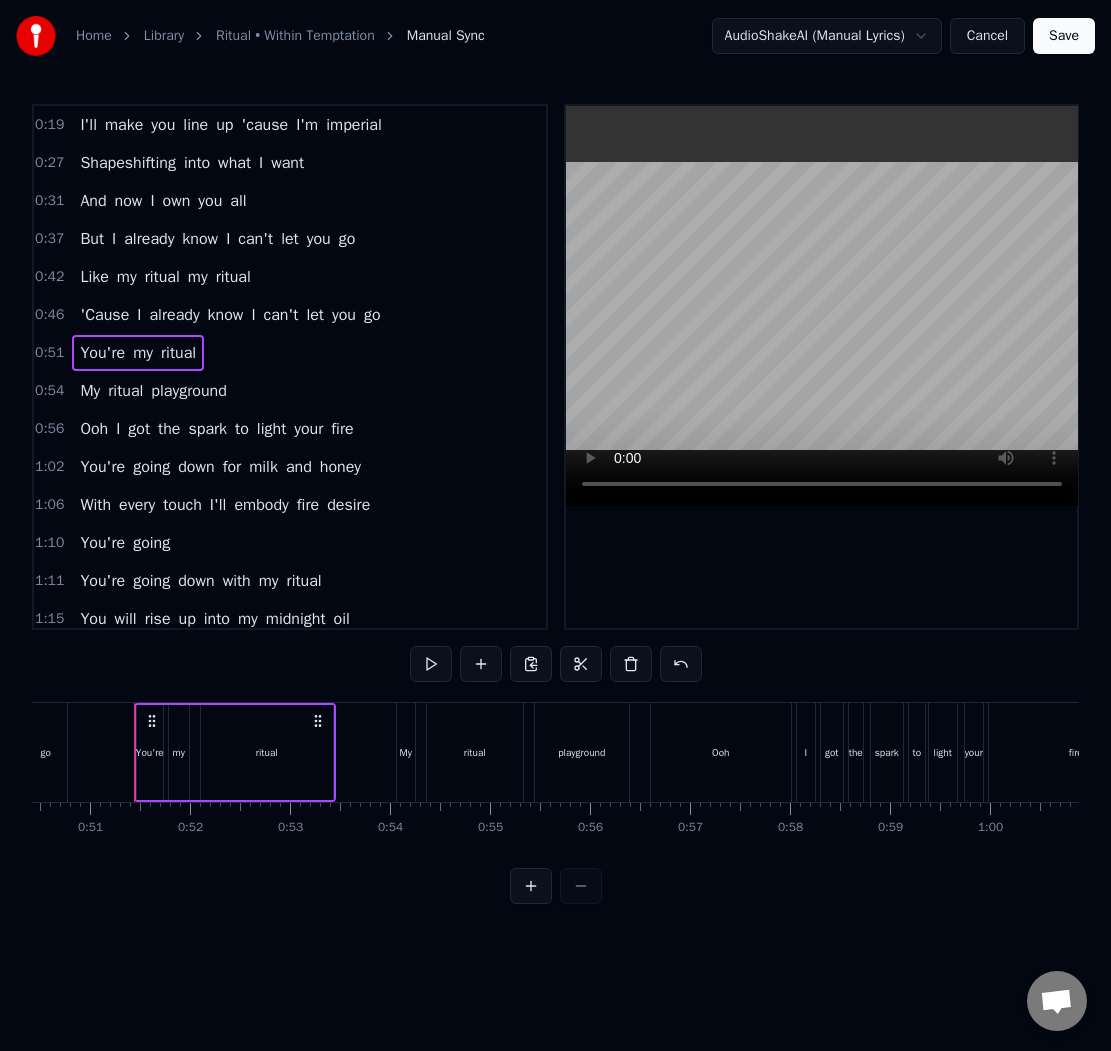 scroll, scrollTop: 0, scrollLeft: 5044, axis: horizontal 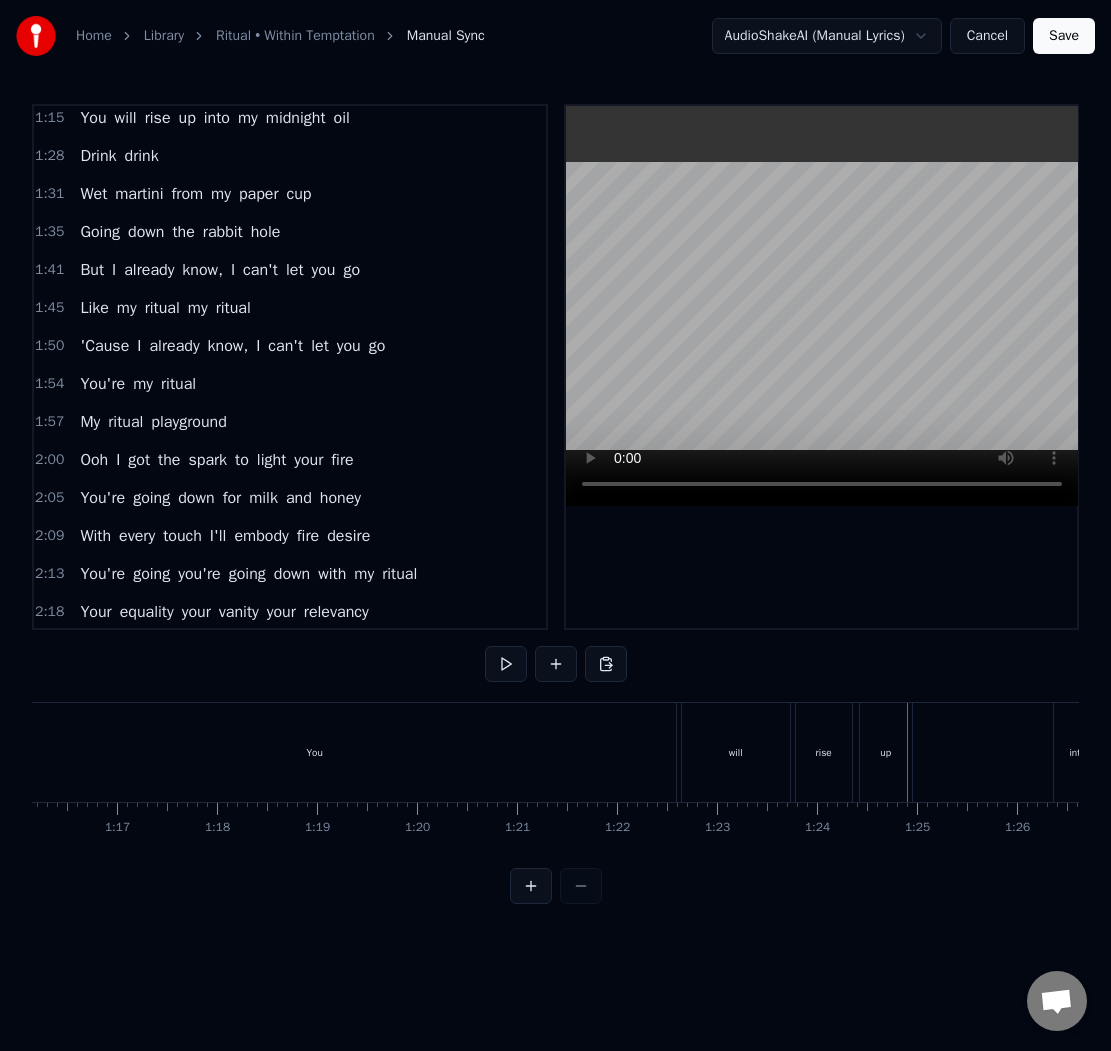 click on "You" at bounding box center (315, 752) 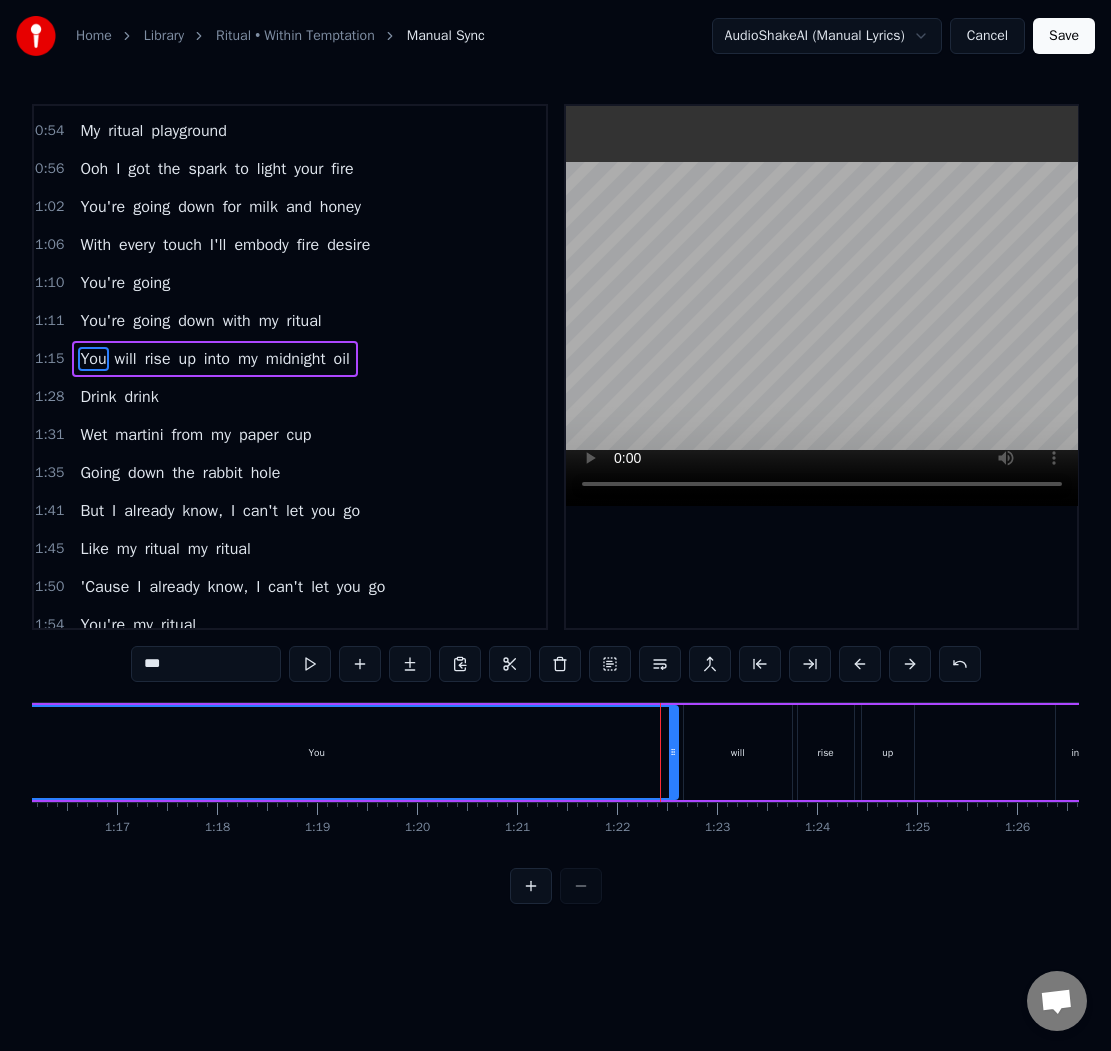scroll, scrollTop: 252, scrollLeft: 0, axis: vertical 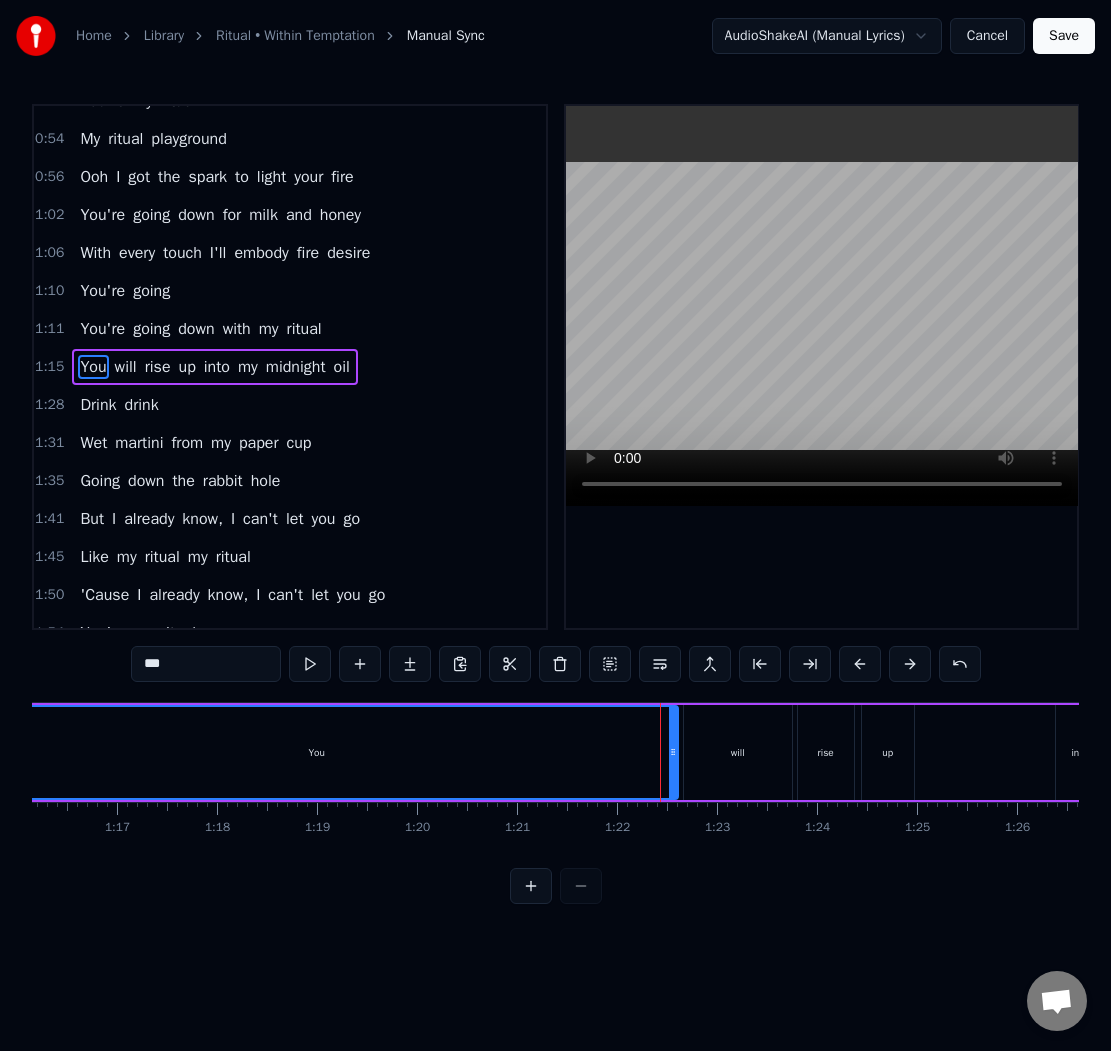 click on "will" at bounding box center (738, 752) 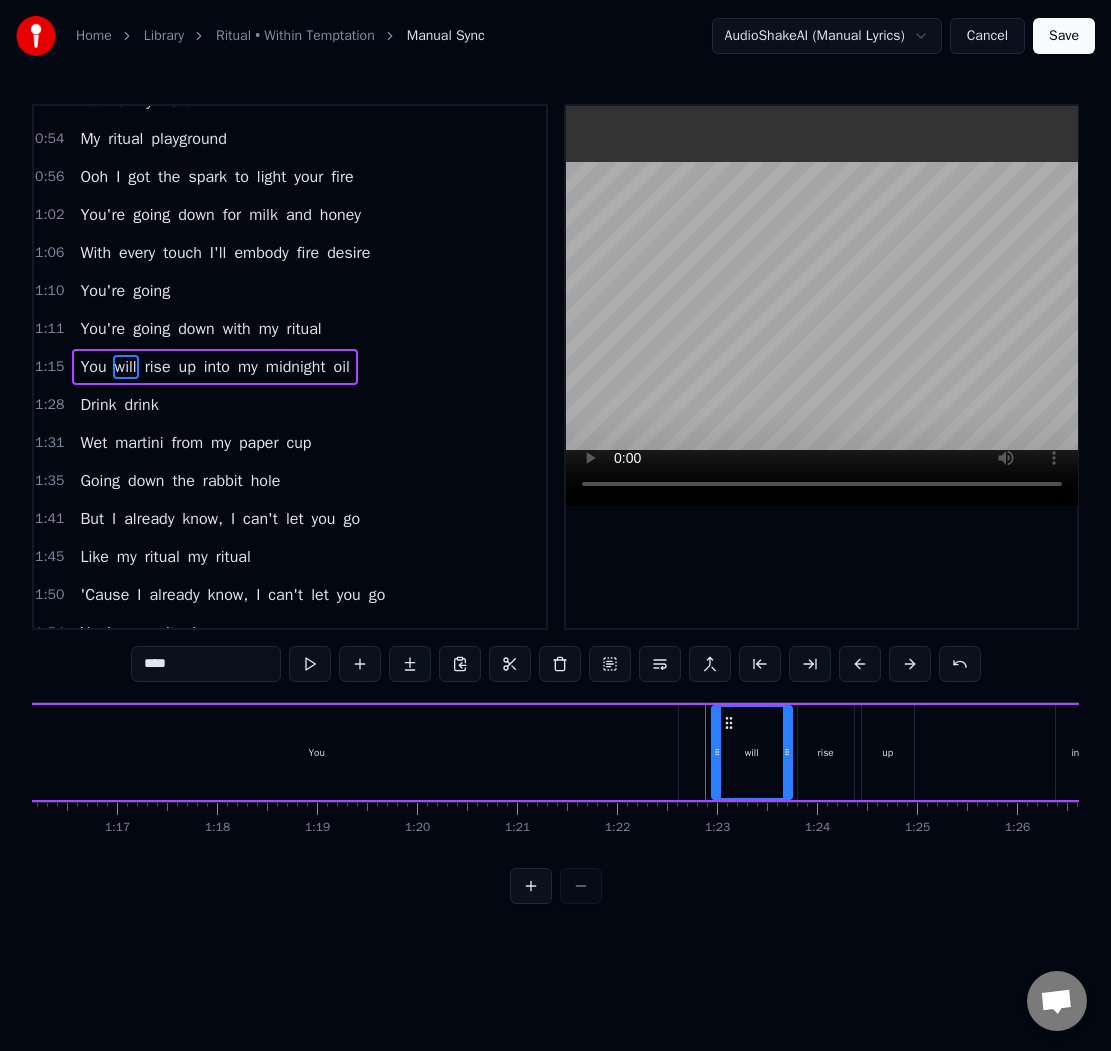 drag, startPoint x: 683, startPoint y: 752, endPoint x: 713, endPoint y: 753, distance: 30.016663 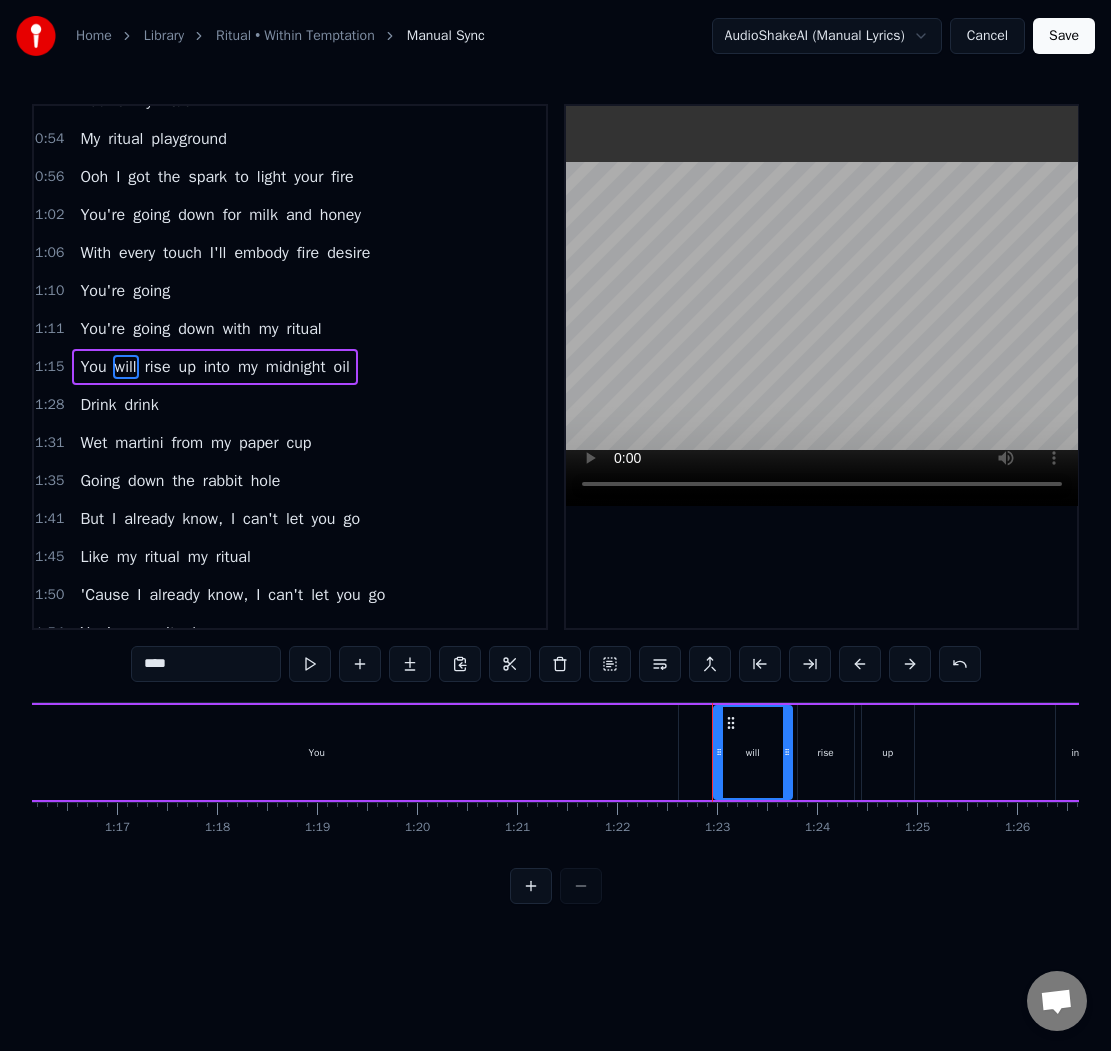 click on "You" at bounding box center (317, 752) 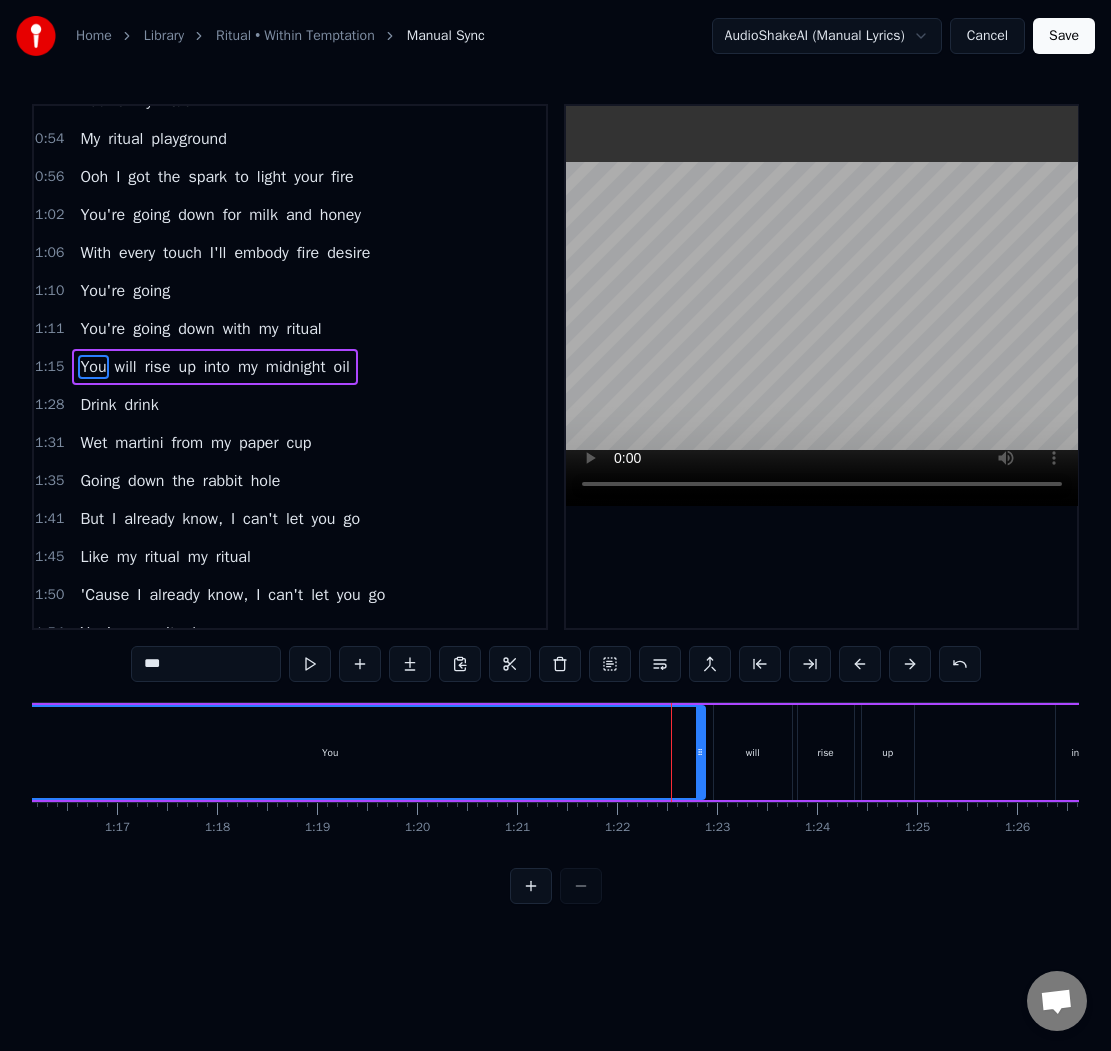 drag, startPoint x: 671, startPoint y: 754, endPoint x: 698, endPoint y: 755, distance: 27.018513 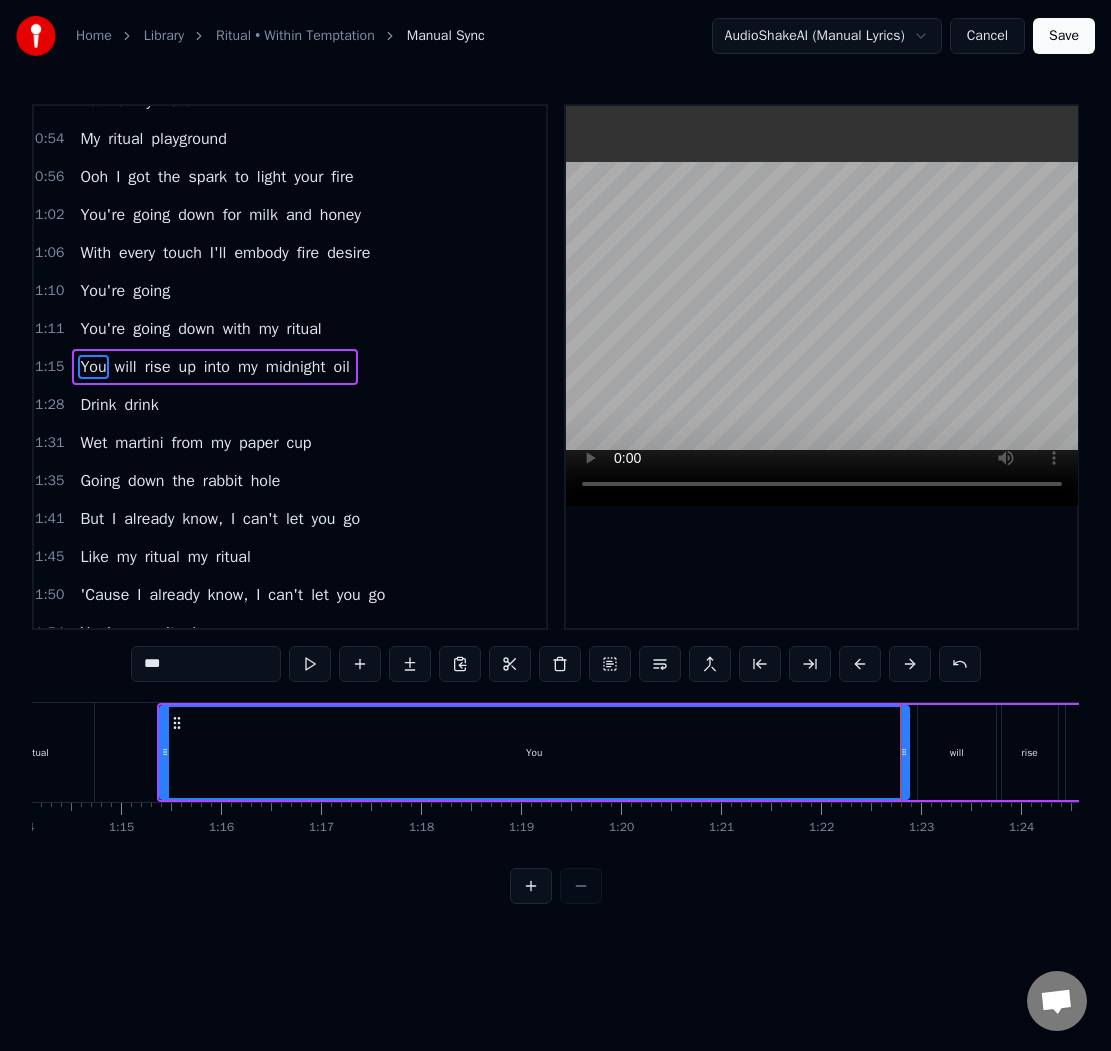 scroll, scrollTop: 0, scrollLeft: 7384, axis: horizontal 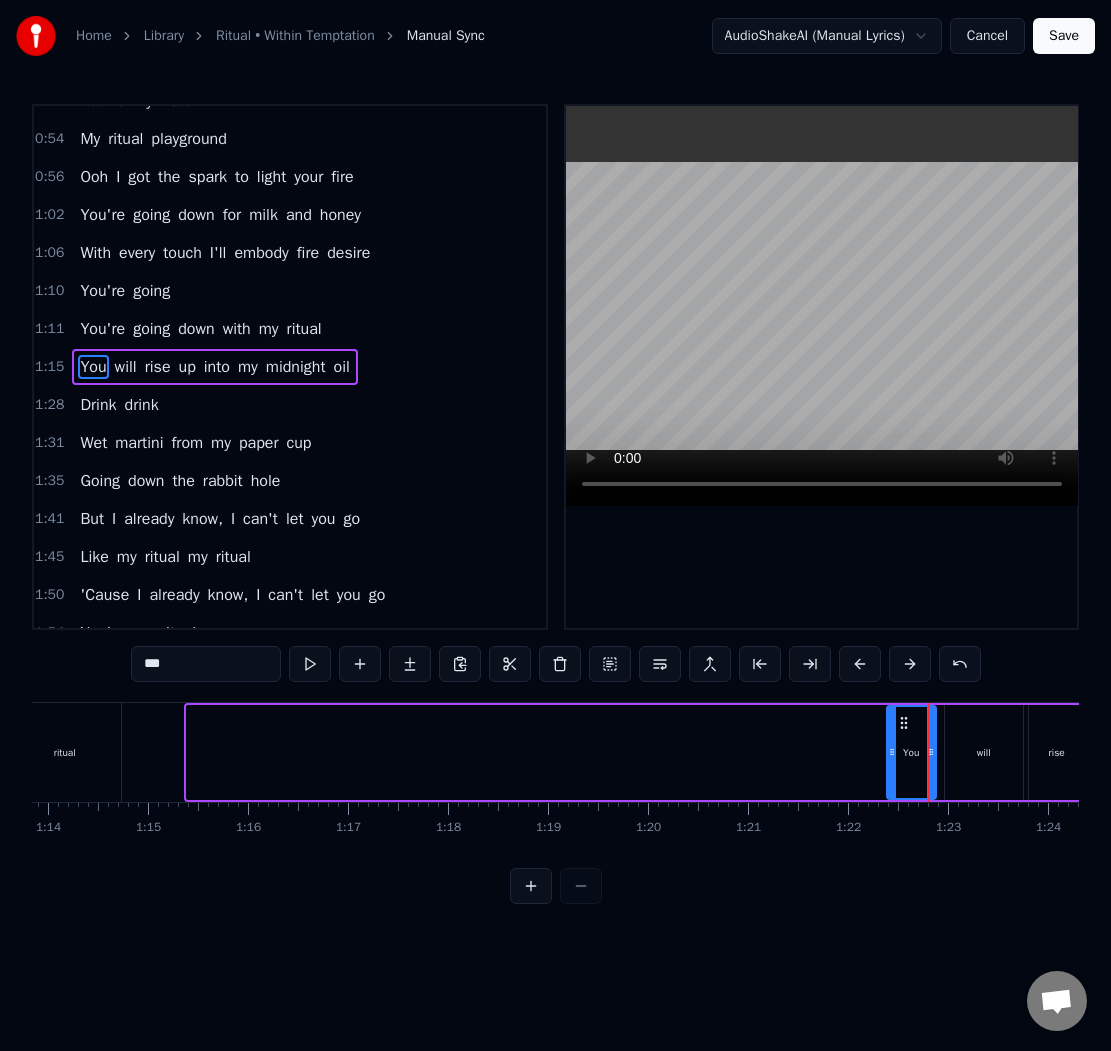 drag, startPoint x: 187, startPoint y: 751, endPoint x: 891, endPoint y: 786, distance: 704.8695 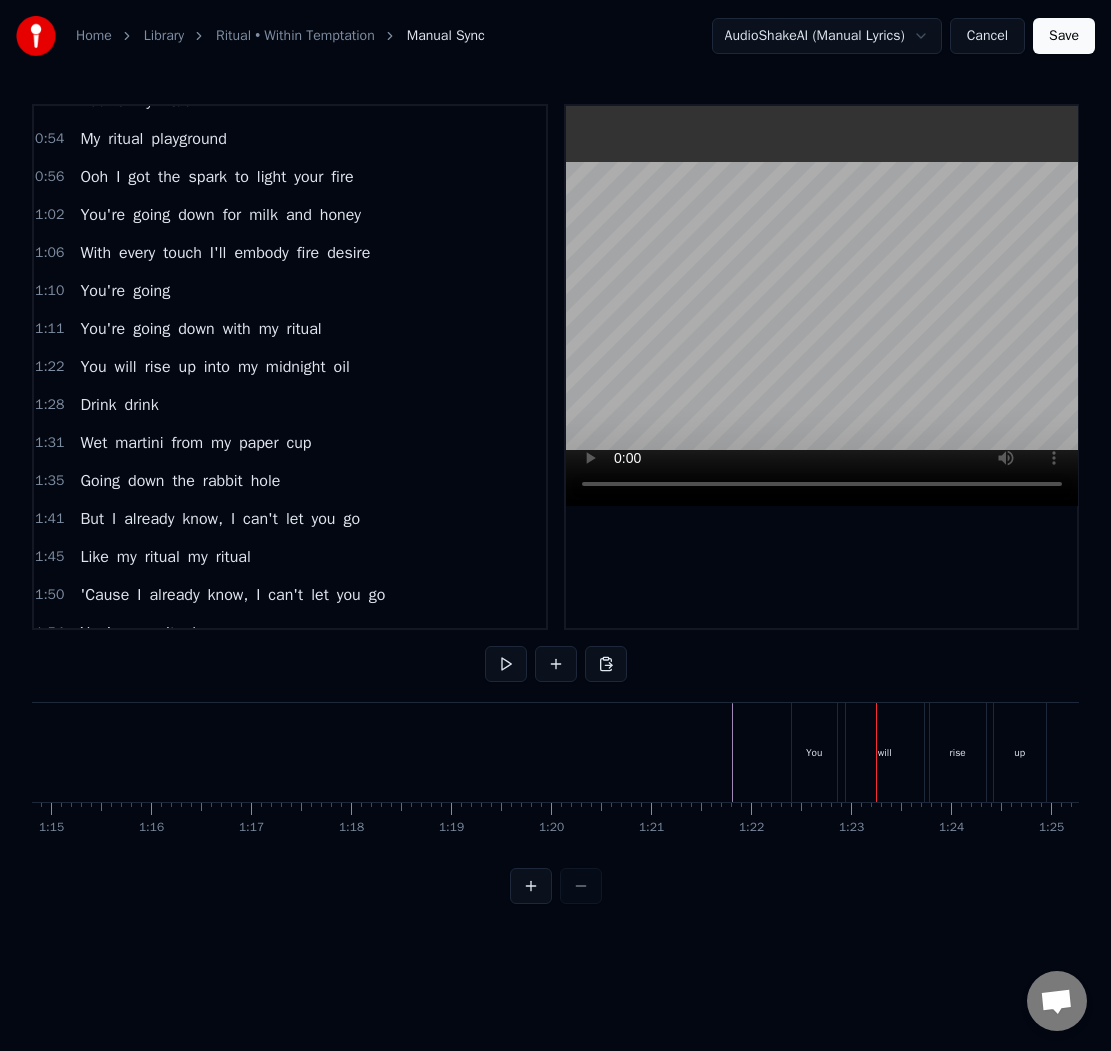 scroll, scrollTop: 0, scrollLeft: 7520, axis: horizontal 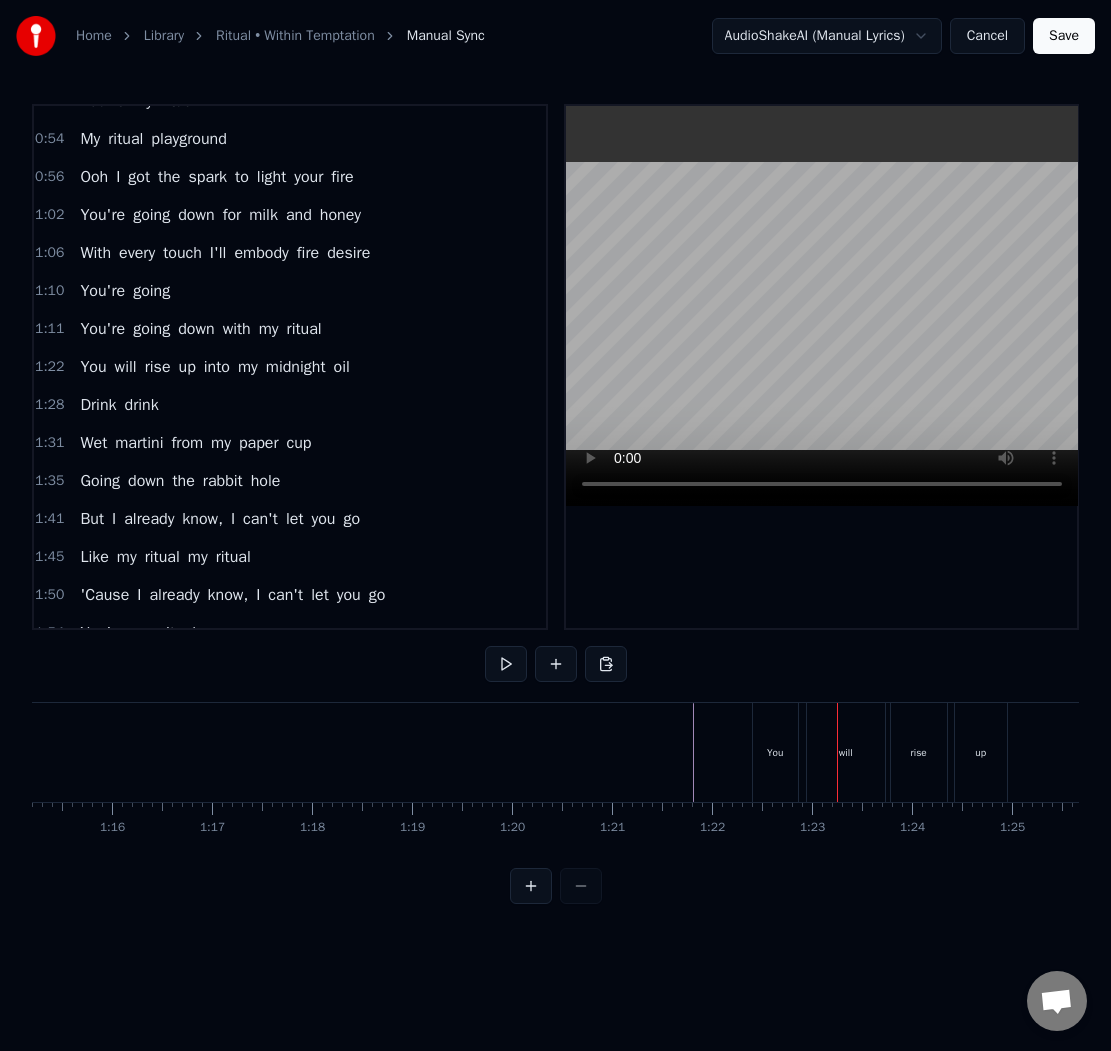 click at bounding box center [837, 752] 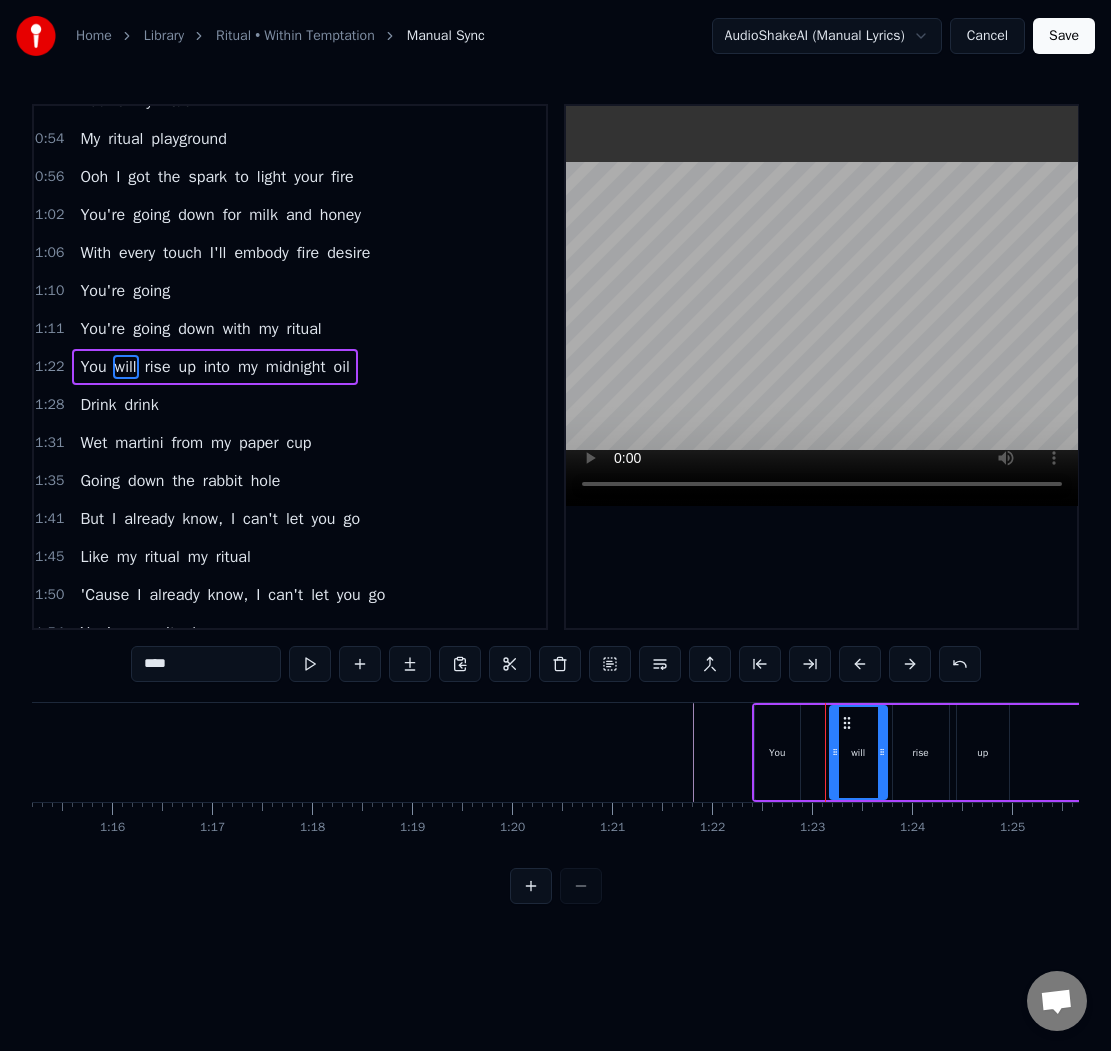 drag, startPoint x: 814, startPoint y: 746, endPoint x: 839, endPoint y: 748, distance: 25.079872 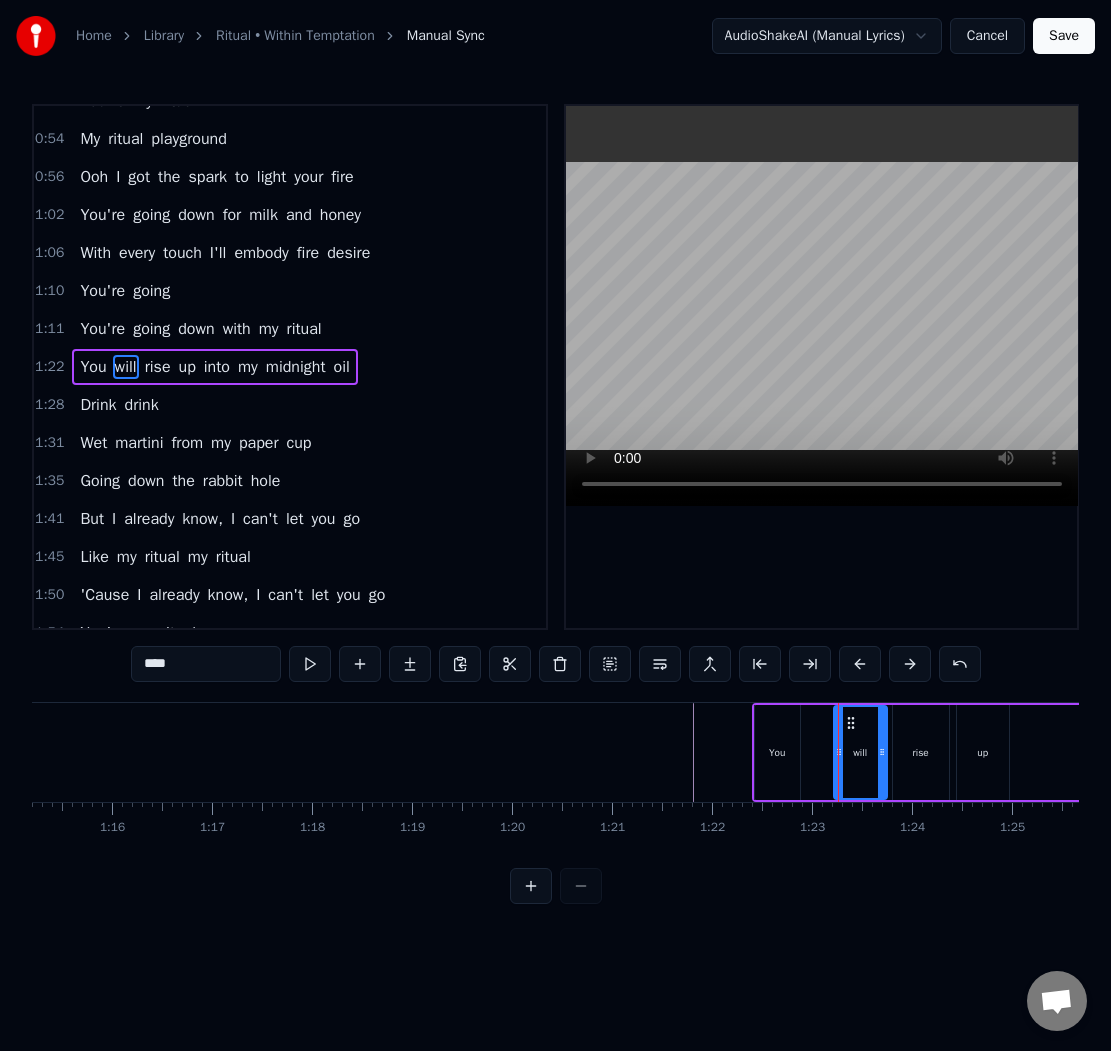 click on "You" at bounding box center [777, 752] 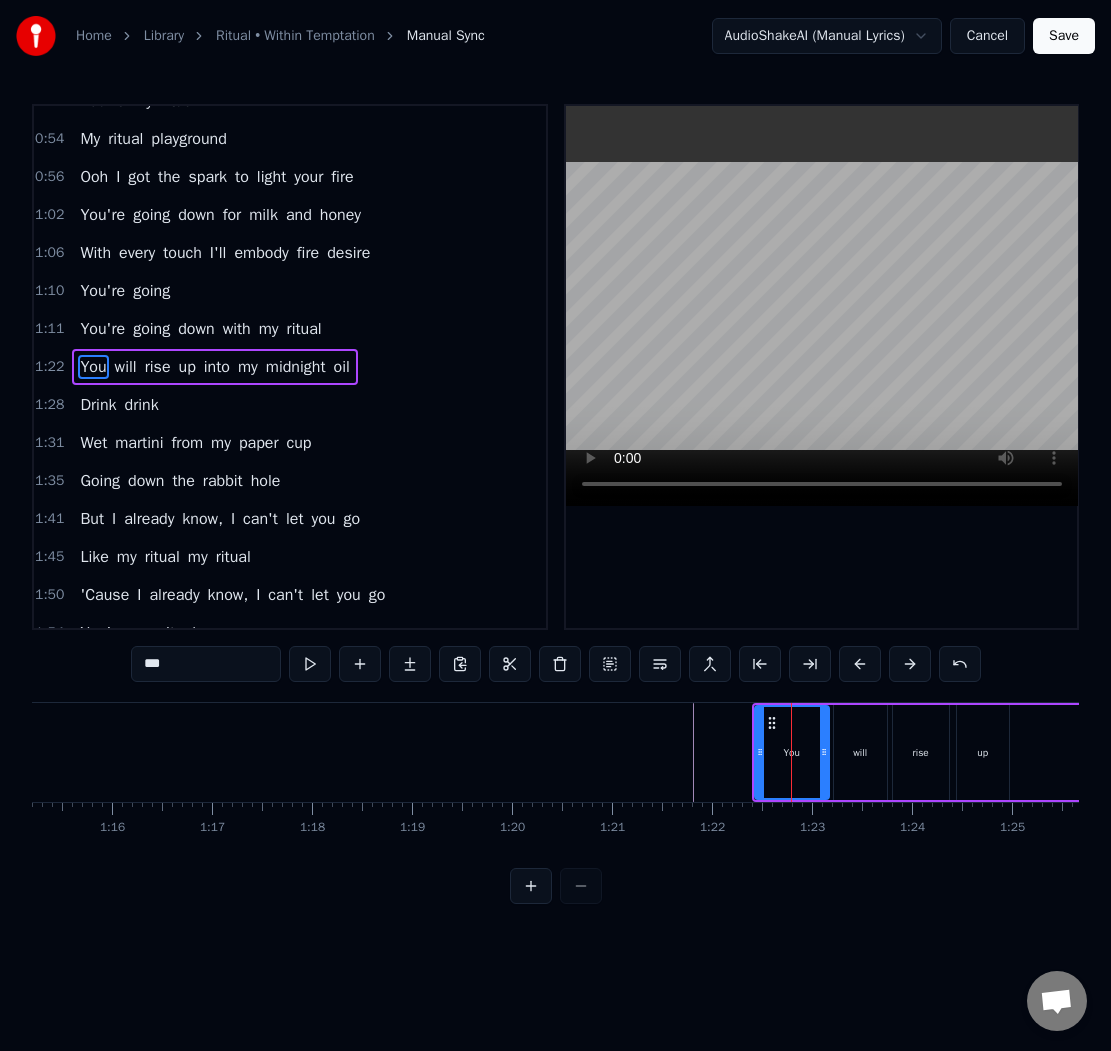 drag, startPoint x: 792, startPoint y: 752, endPoint x: 823, endPoint y: 754, distance: 31.06445 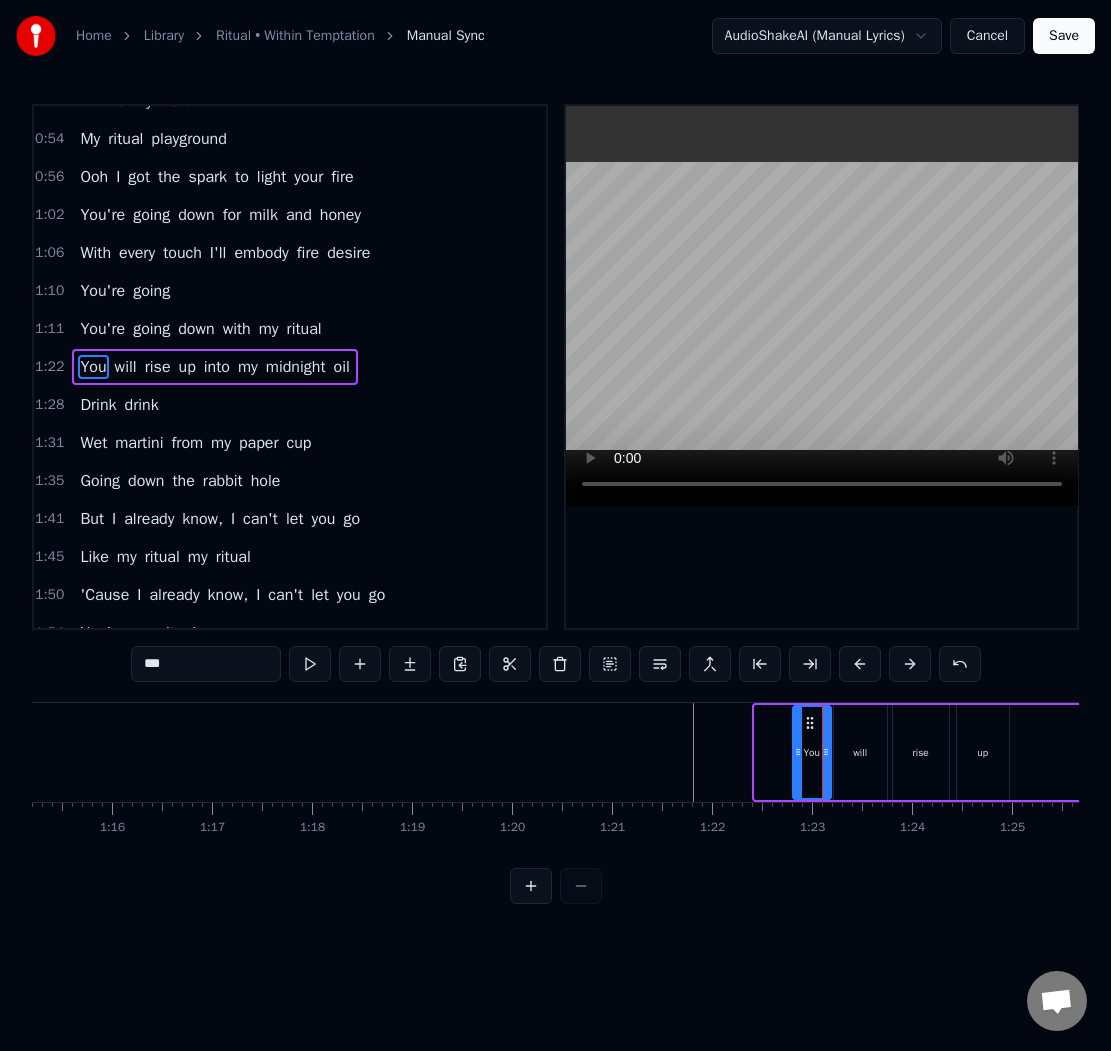 drag, startPoint x: 758, startPoint y: 753, endPoint x: 796, endPoint y: 754, distance: 38.013157 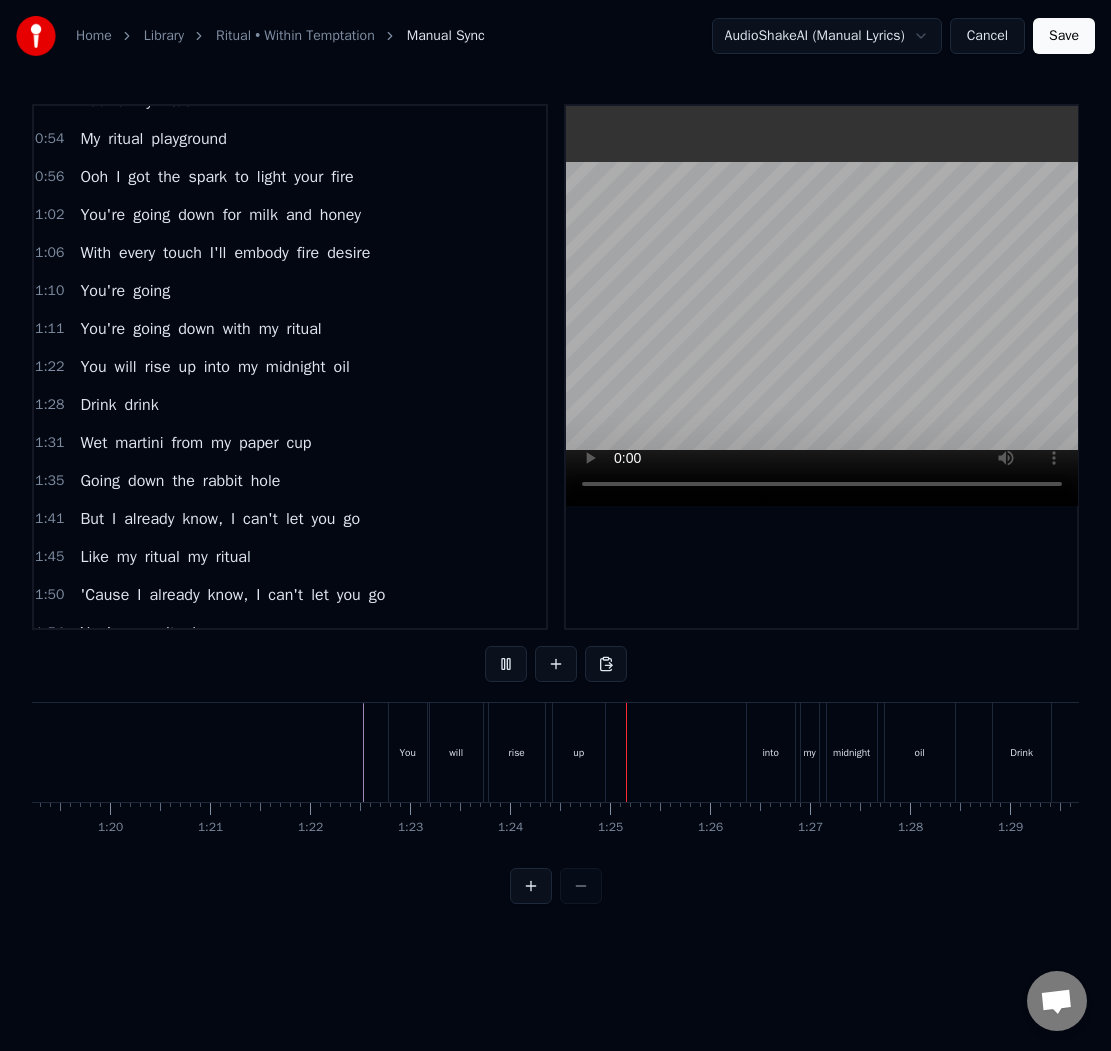click on "You will rise up into my midnight oil" at bounding box center (674, 752) 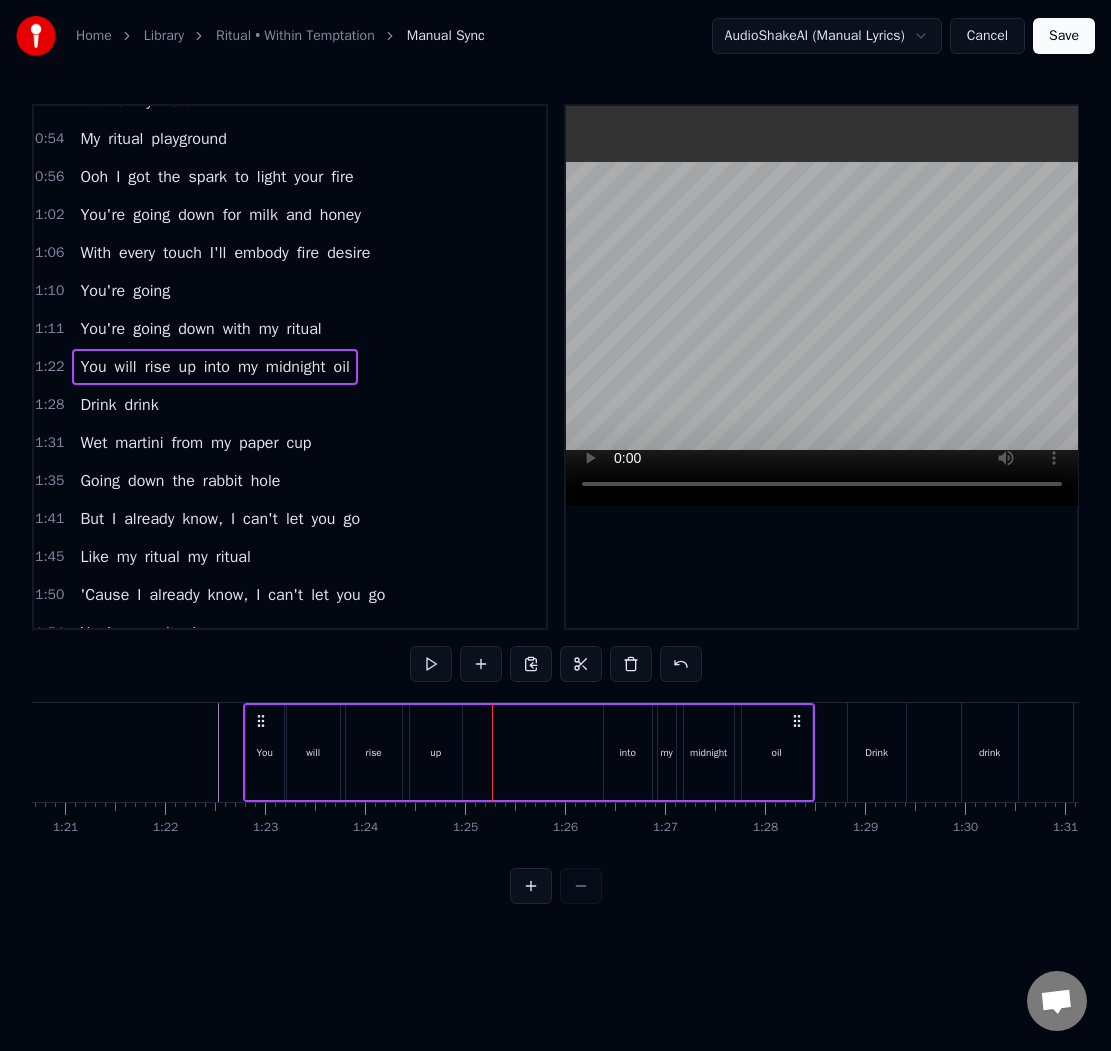 scroll, scrollTop: 0, scrollLeft: 8072, axis: horizontal 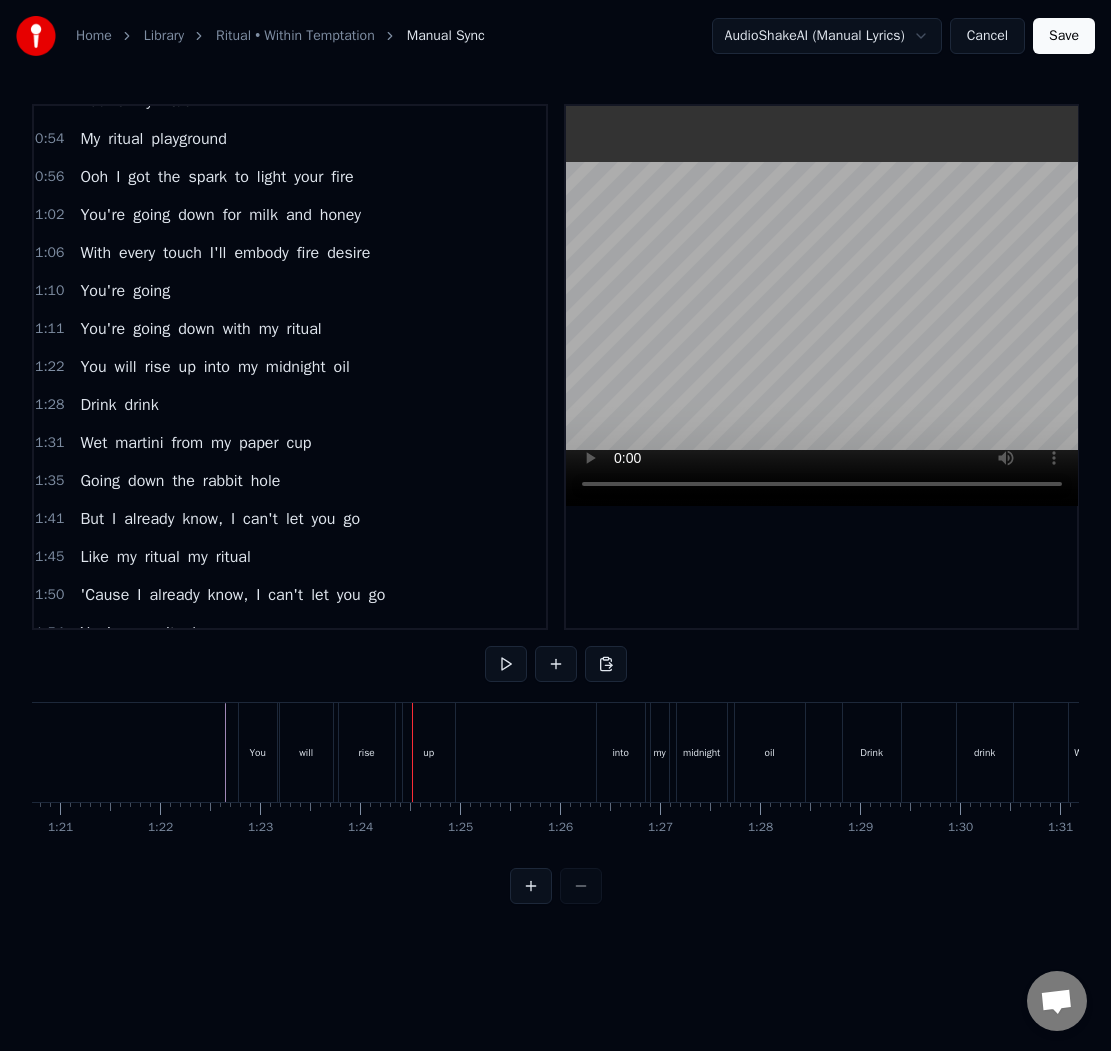 click on "rise" at bounding box center [367, 752] 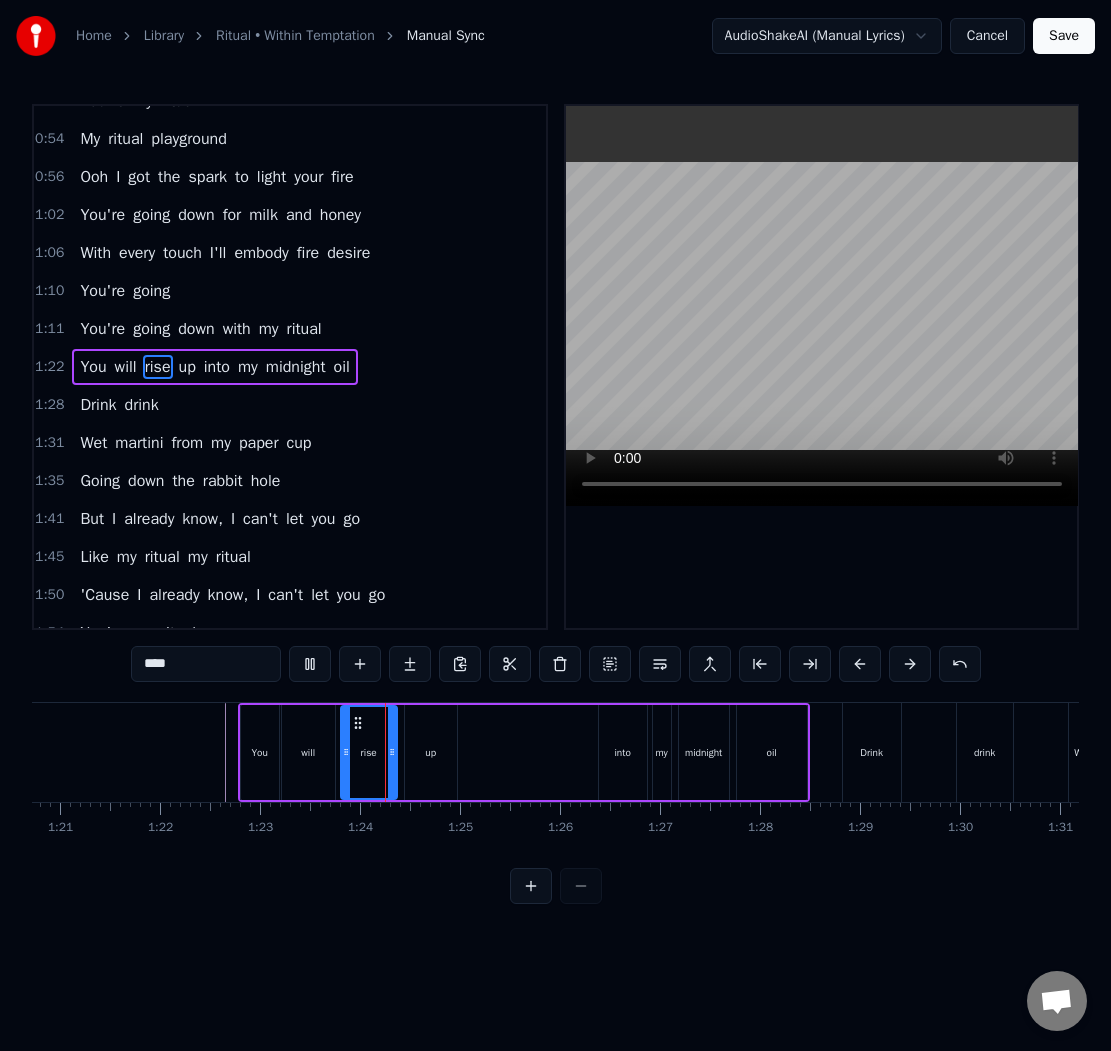 click on "will" at bounding box center (308, 752) 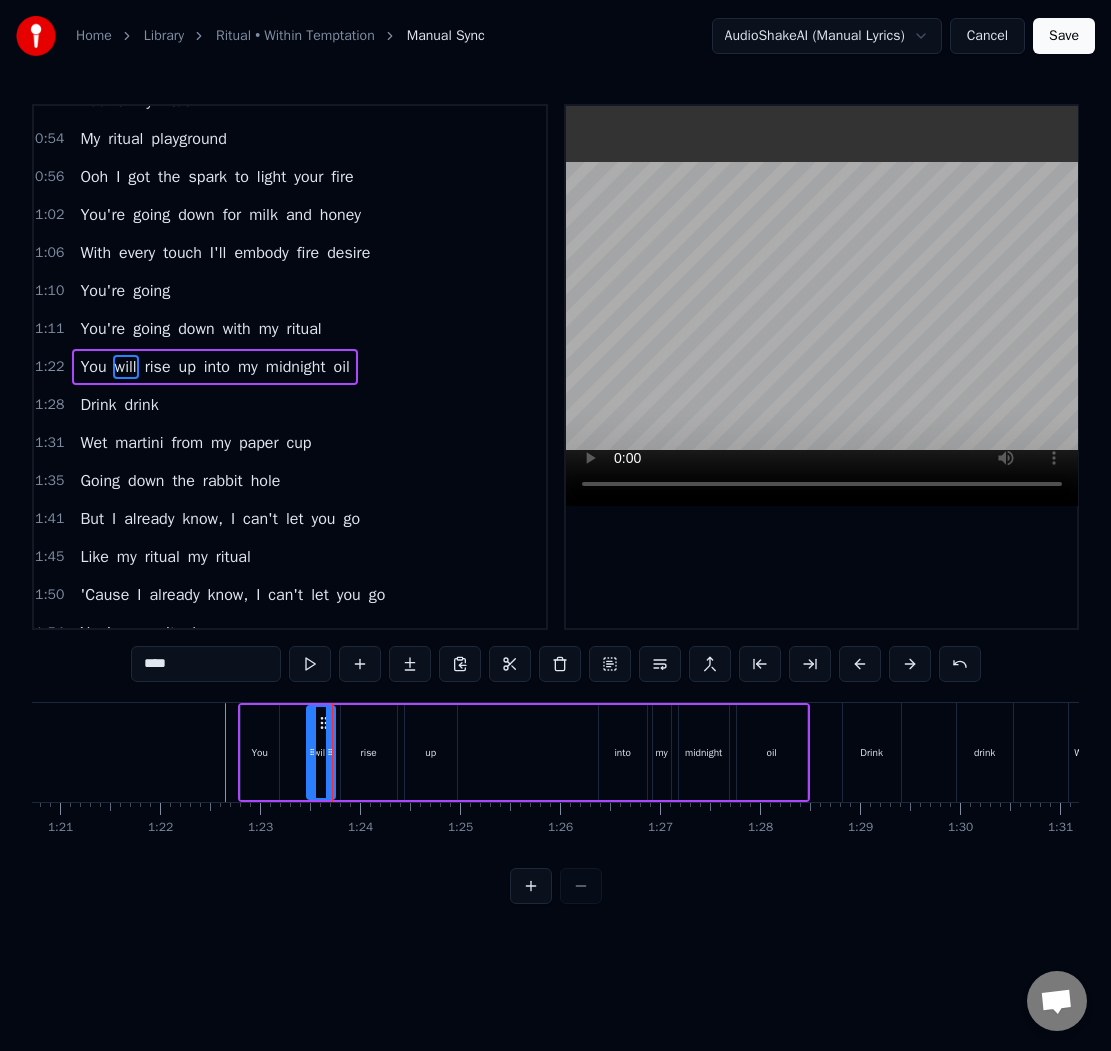 drag, startPoint x: 287, startPoint y: 751, endPoint x: 317, endPoint y: 753, distance: 30.066593 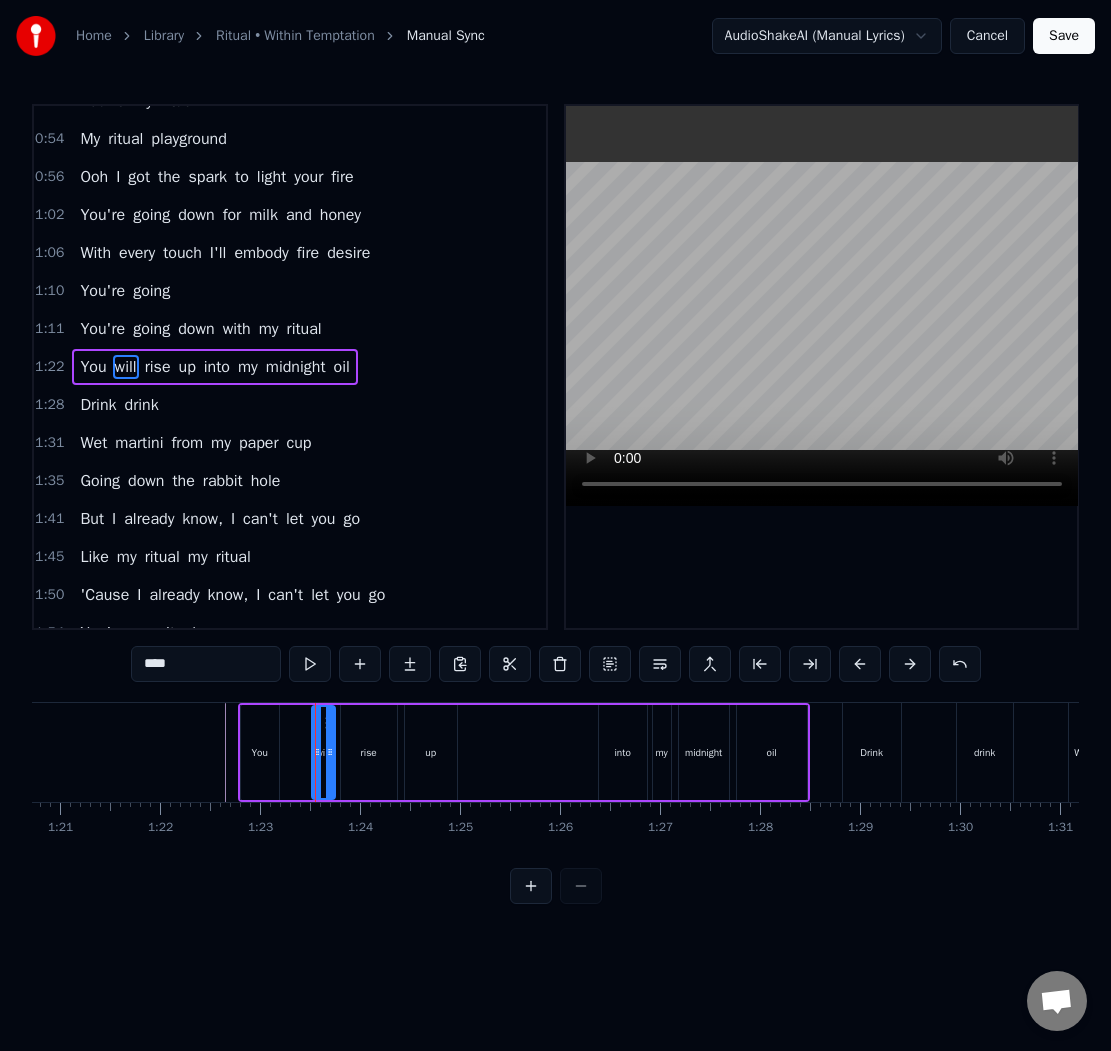click on "You" at bounding box center [259, 752] 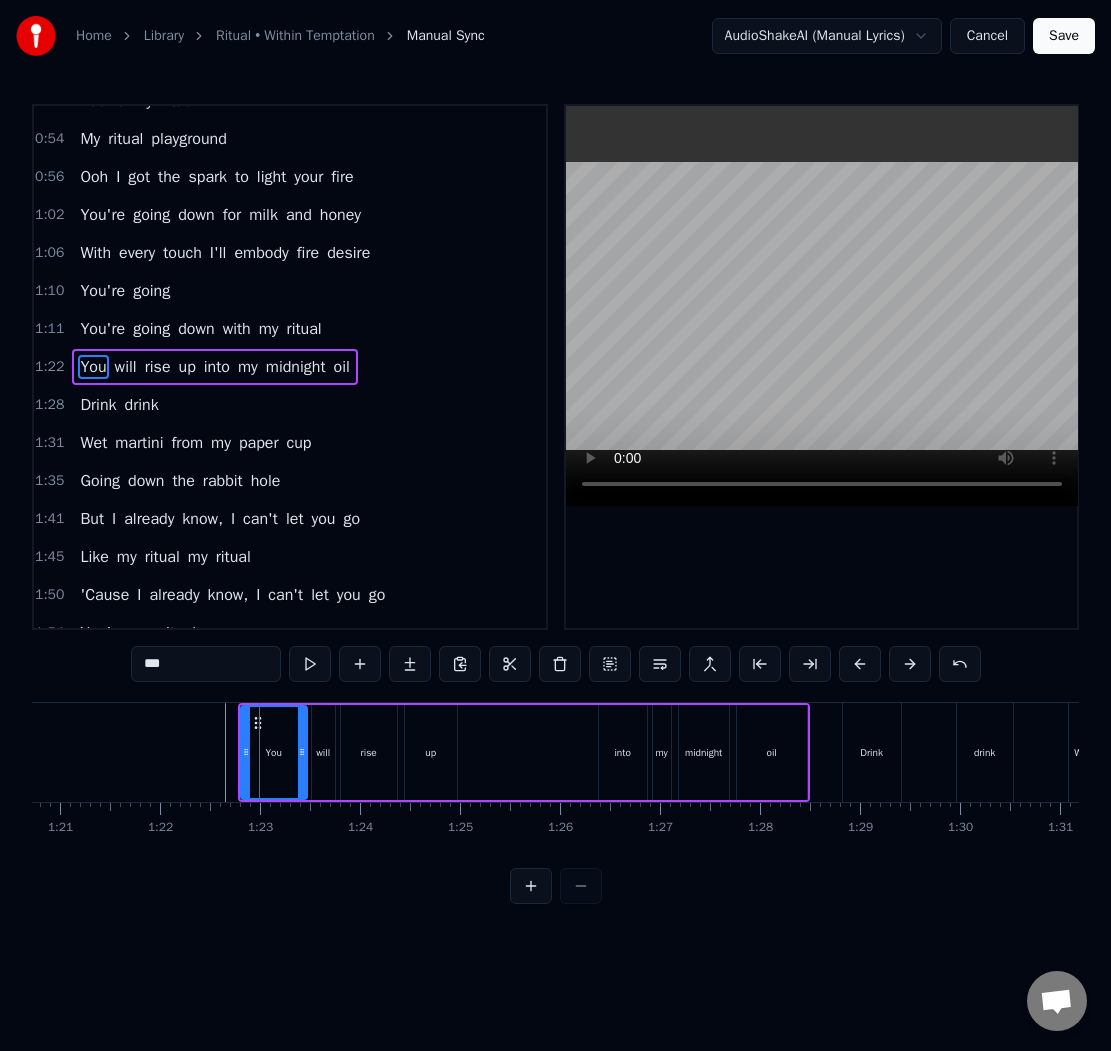 drag, startPoint x: 274, startPoint y: 749, endPoint x: 302, endPoint y: 750, distance: 28.01785 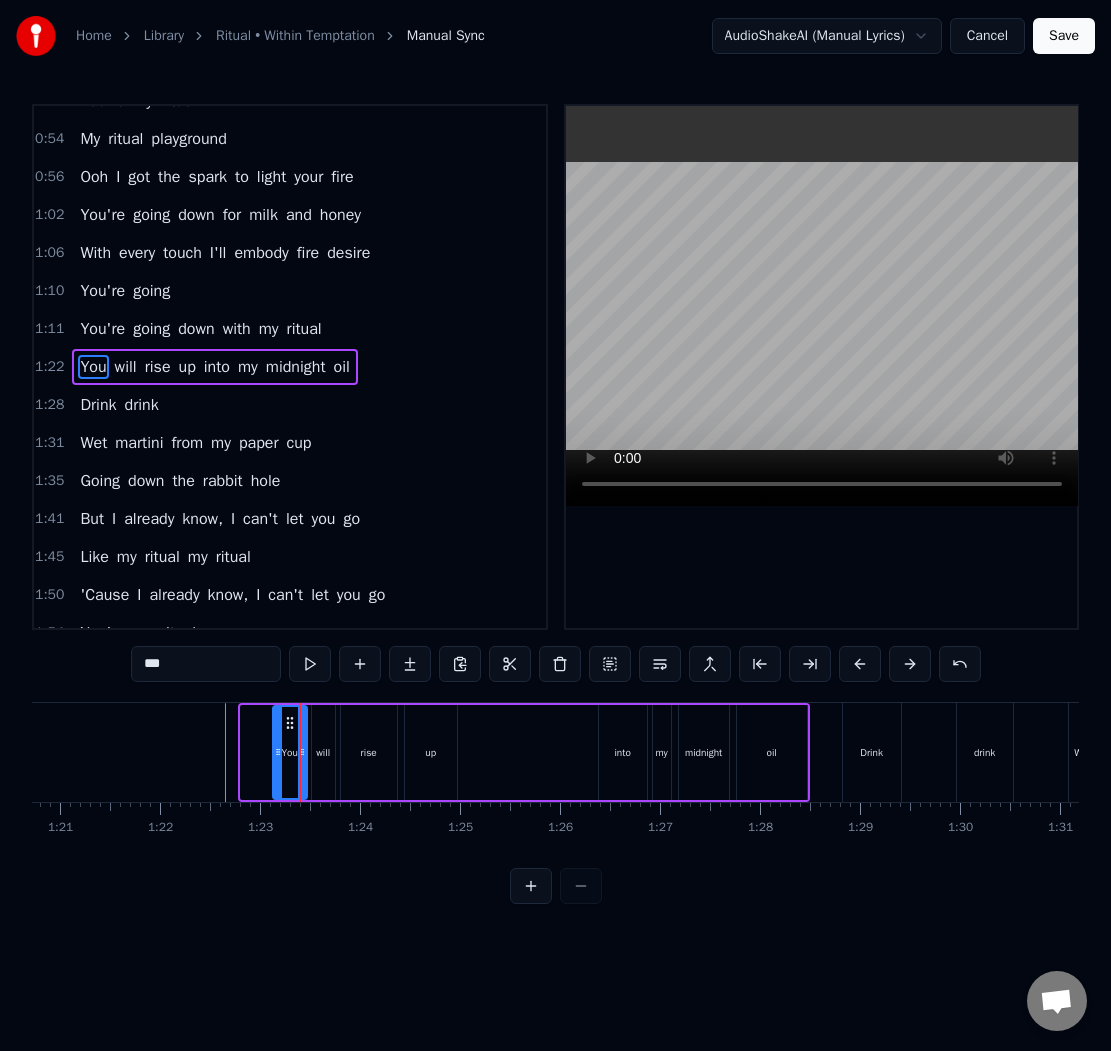 drag, startPoint x: 248, startPoint y: 749, endPoint x: 283, endPoint y: 749, distance: 35 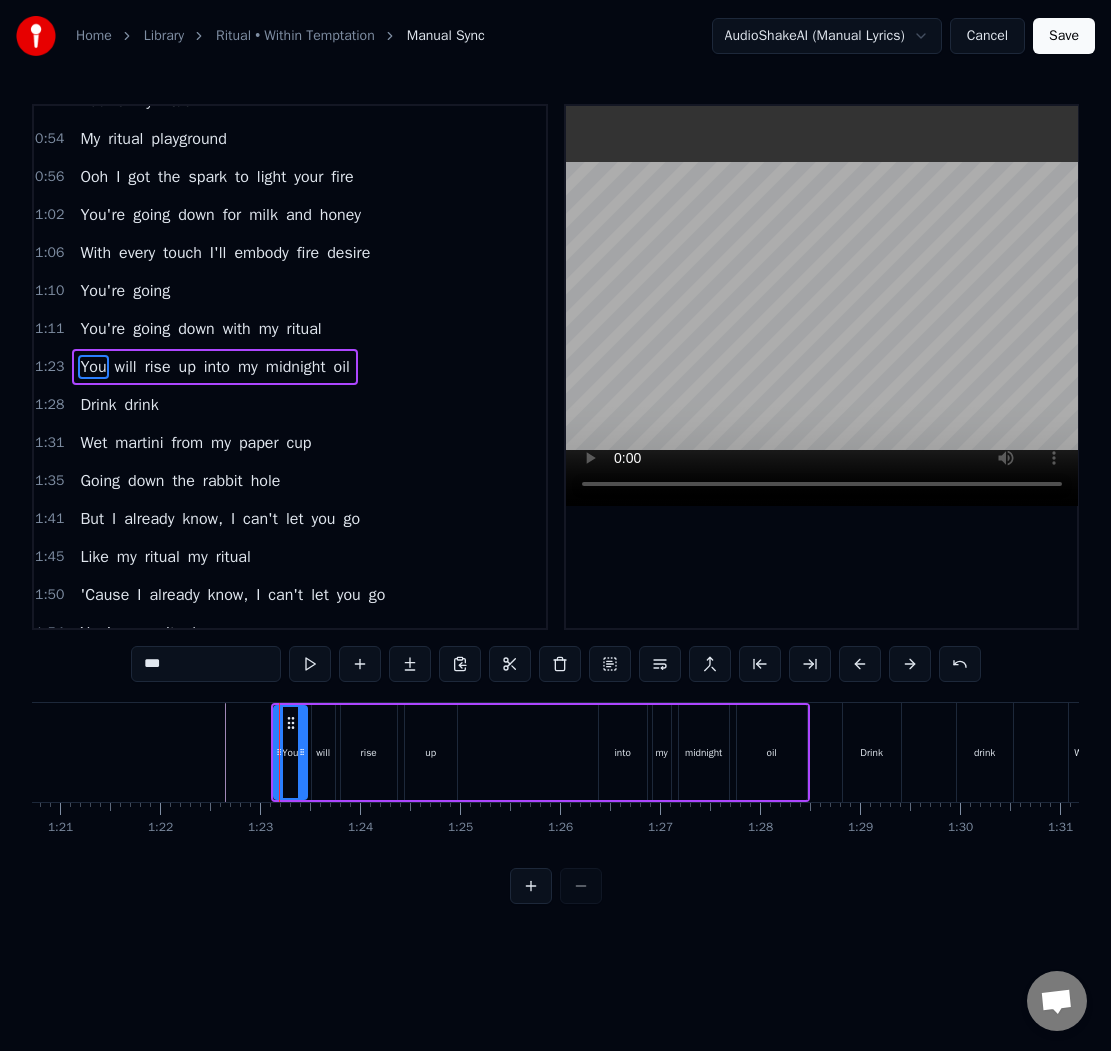 click on "You will rise up into my midnight oil" at bounding box center [540, 752] 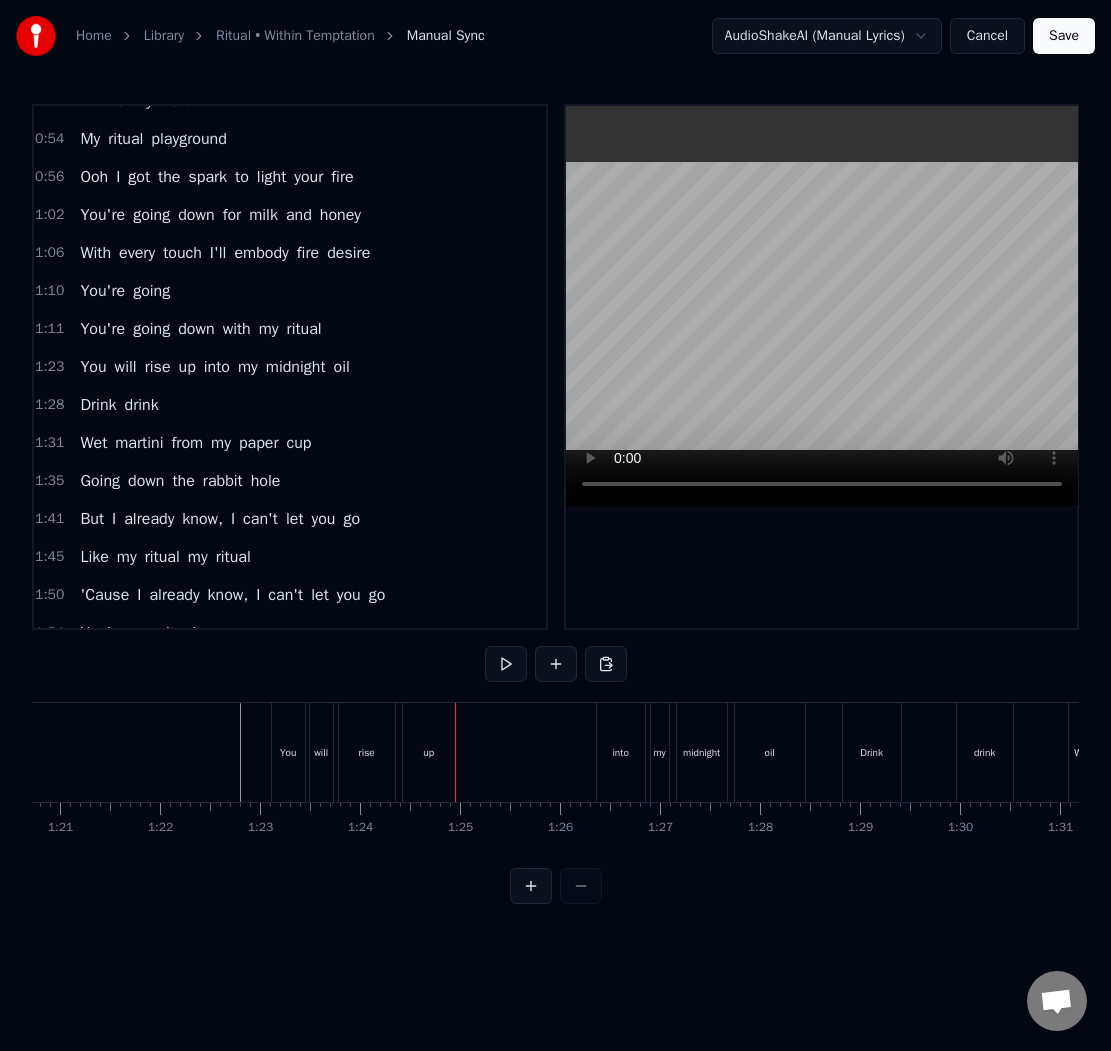 click on "will" at bounding box center (321, 752) 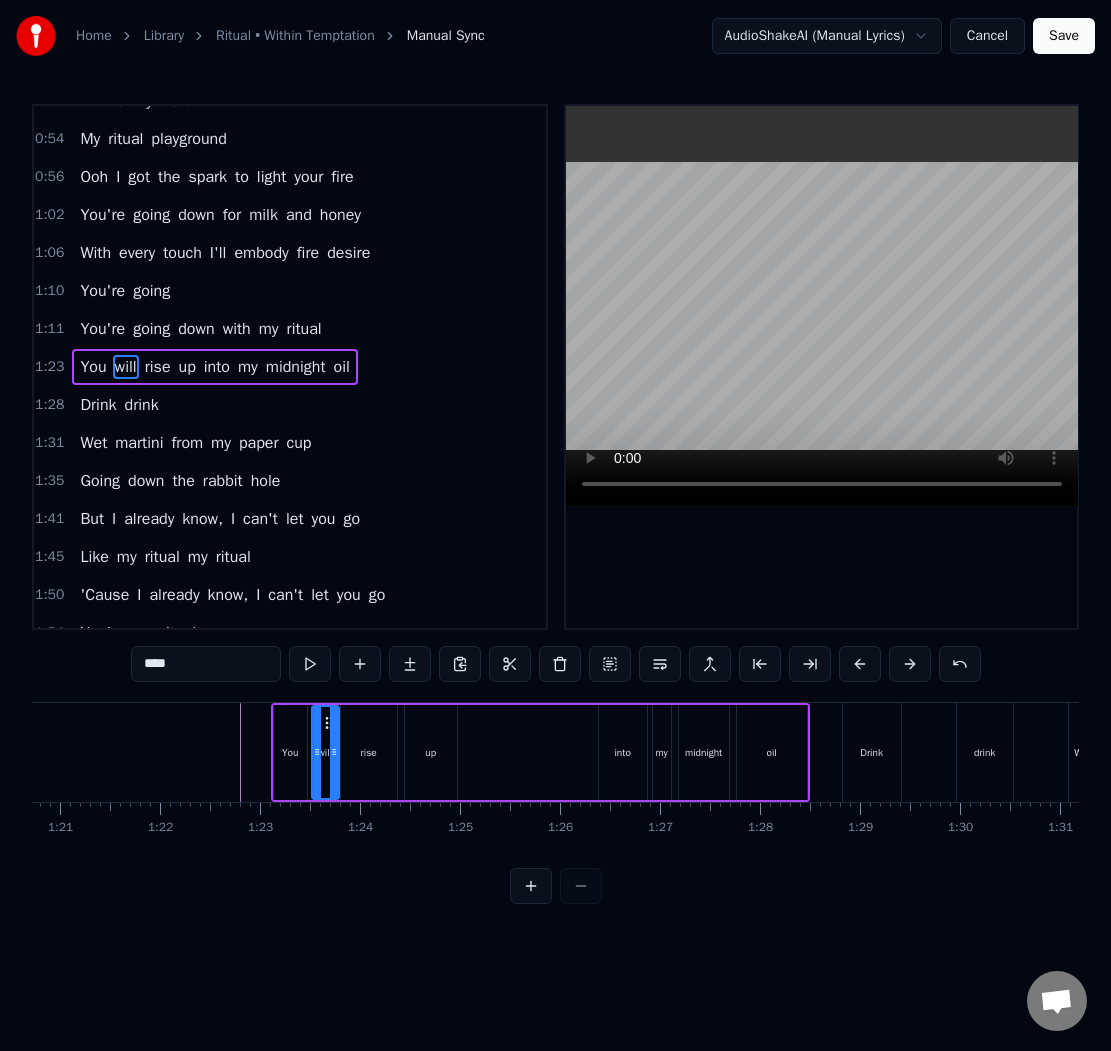 click 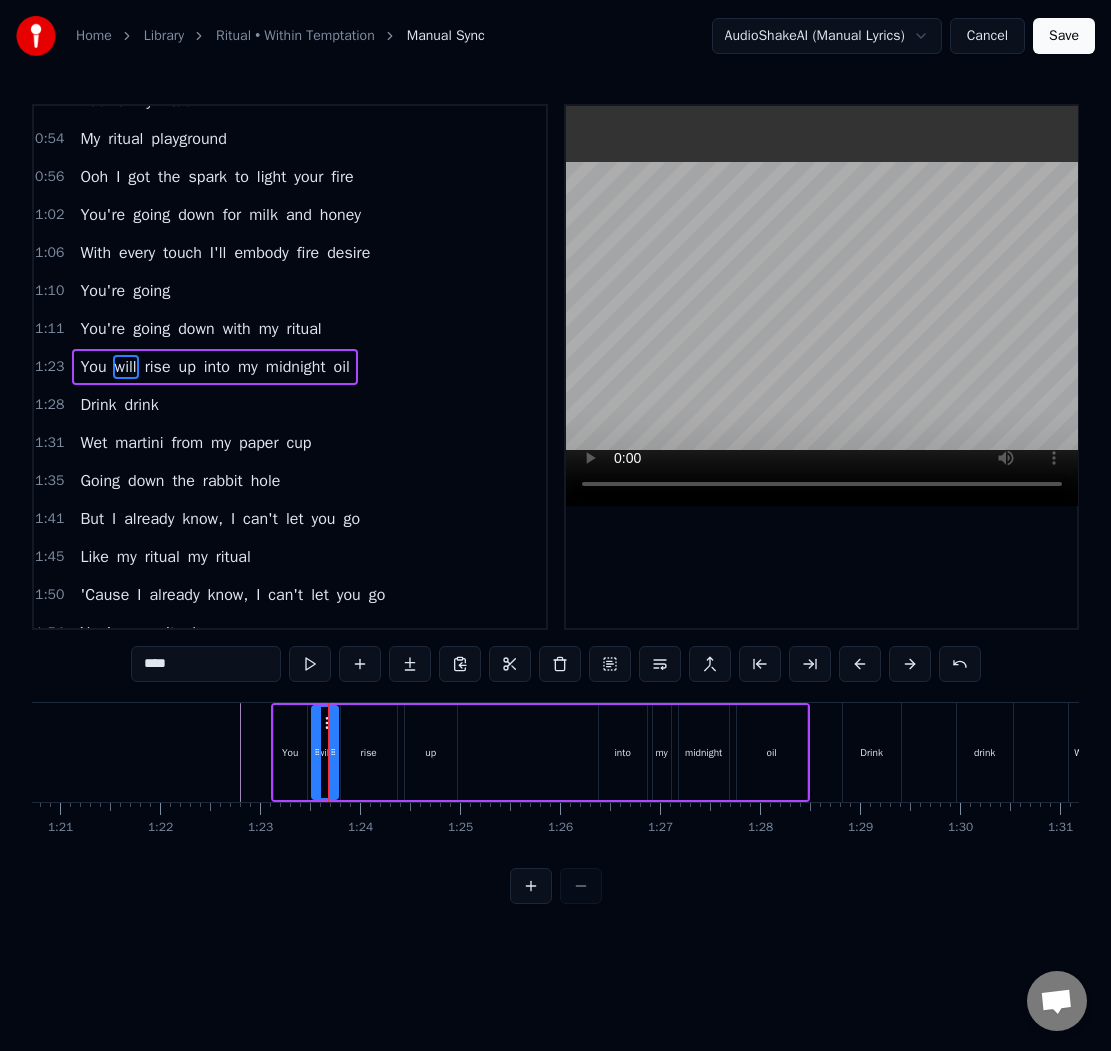 click on "You" at bounding box center [290, 752] 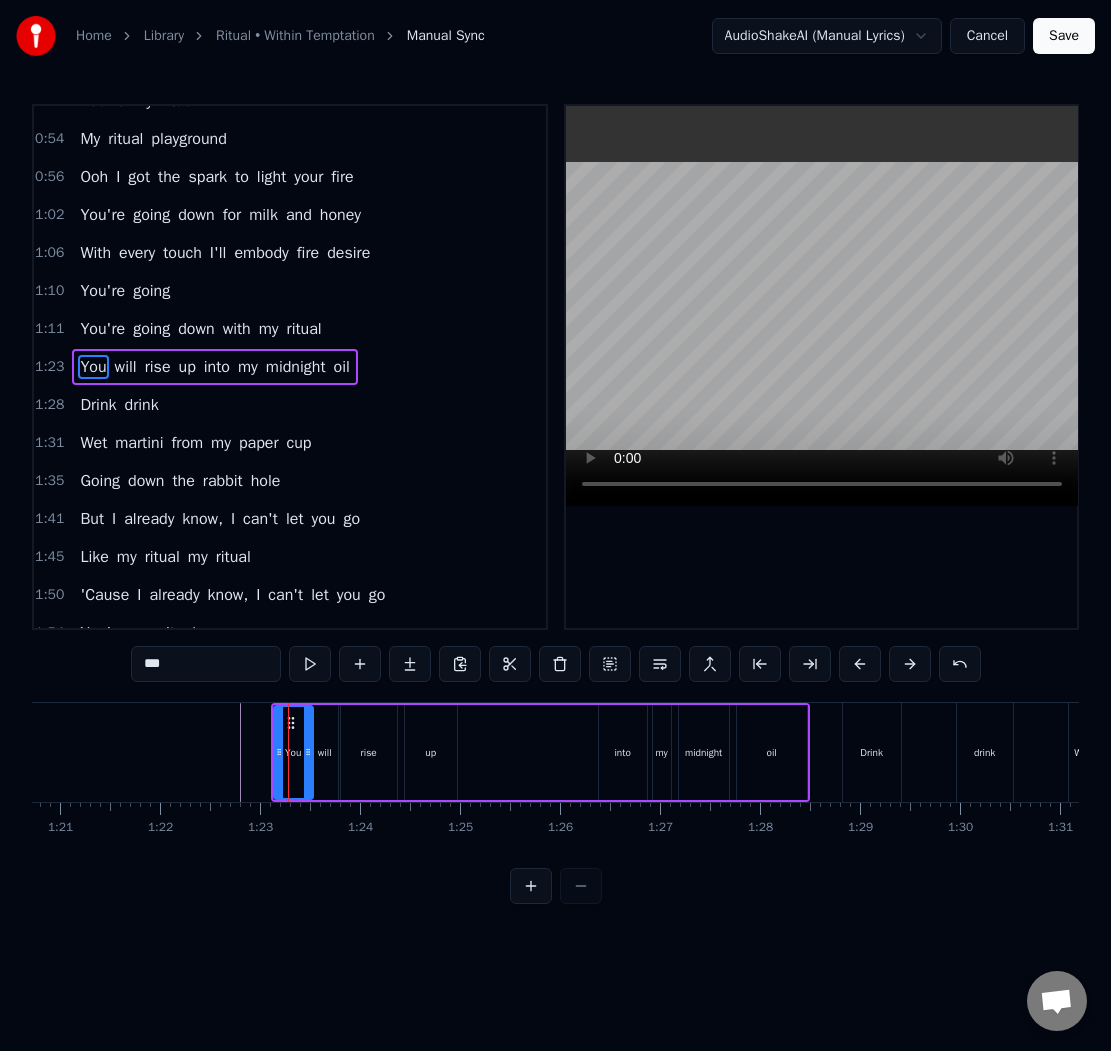 click 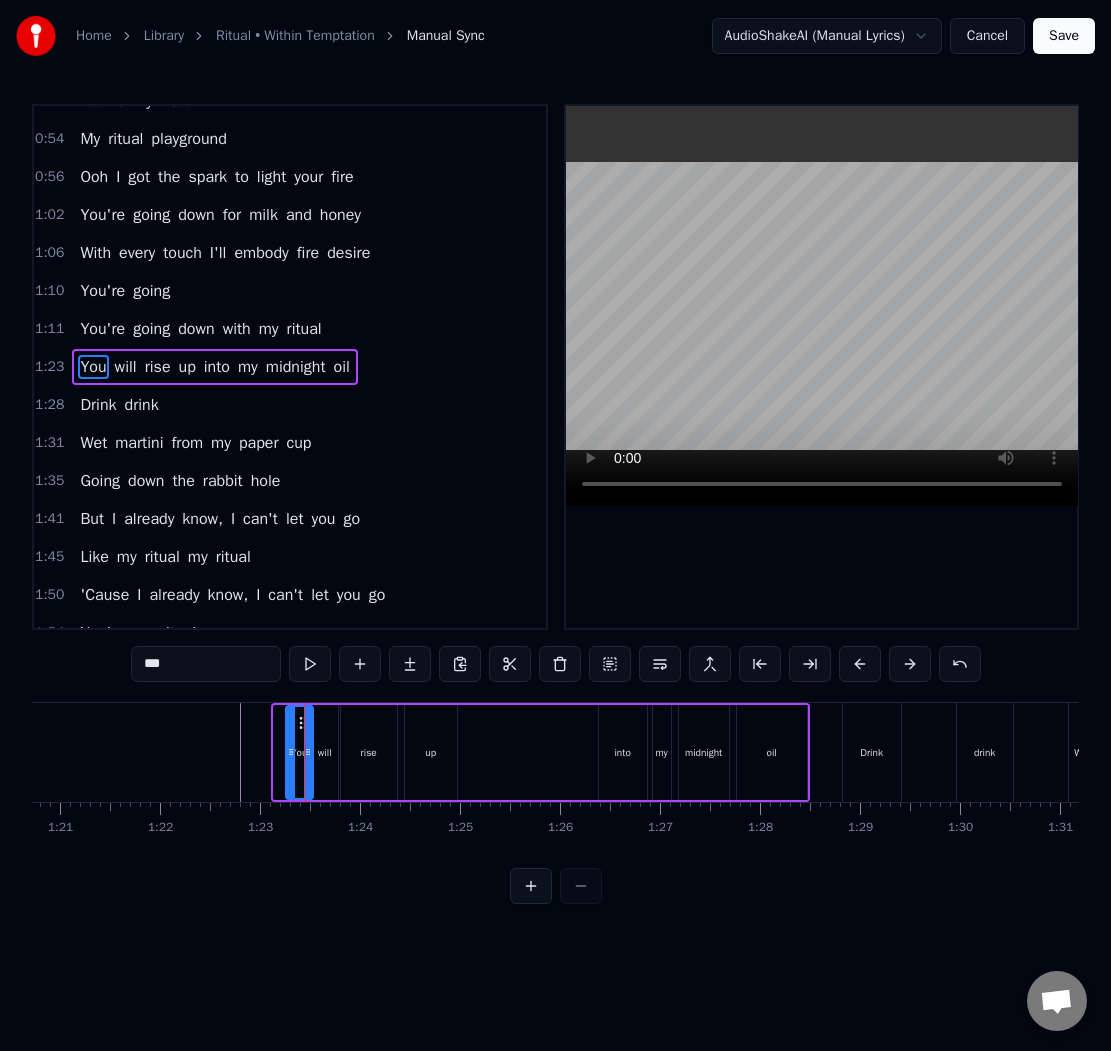 drag, startPoint x: 276, startPoint y: 751, endPoint x: 288, endPoint y: 752, distance: 12.0415945 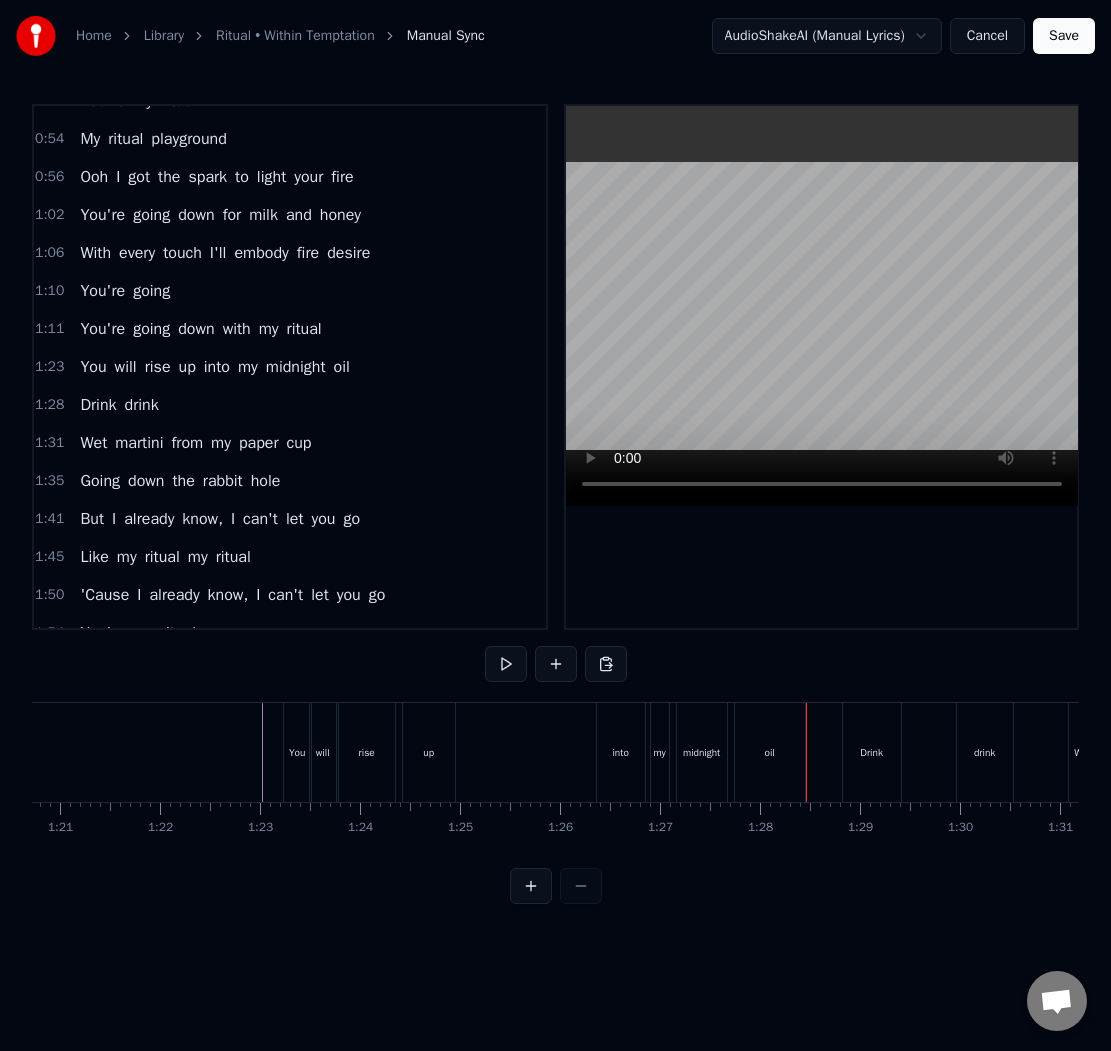 click on "You will rise up into my midnight oil" at bounding box center [546, 752] 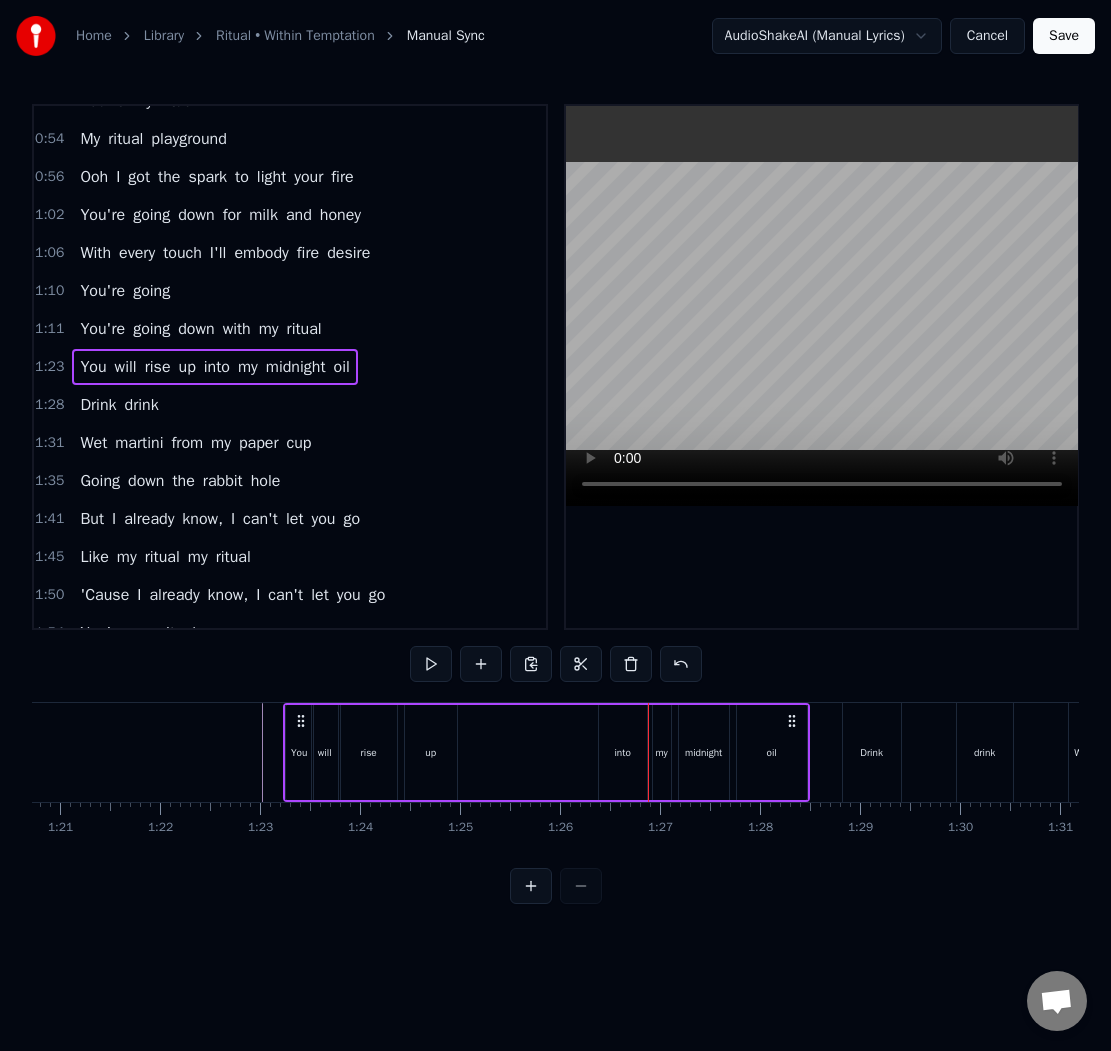 click on "into" at bounding box center (623, 752) 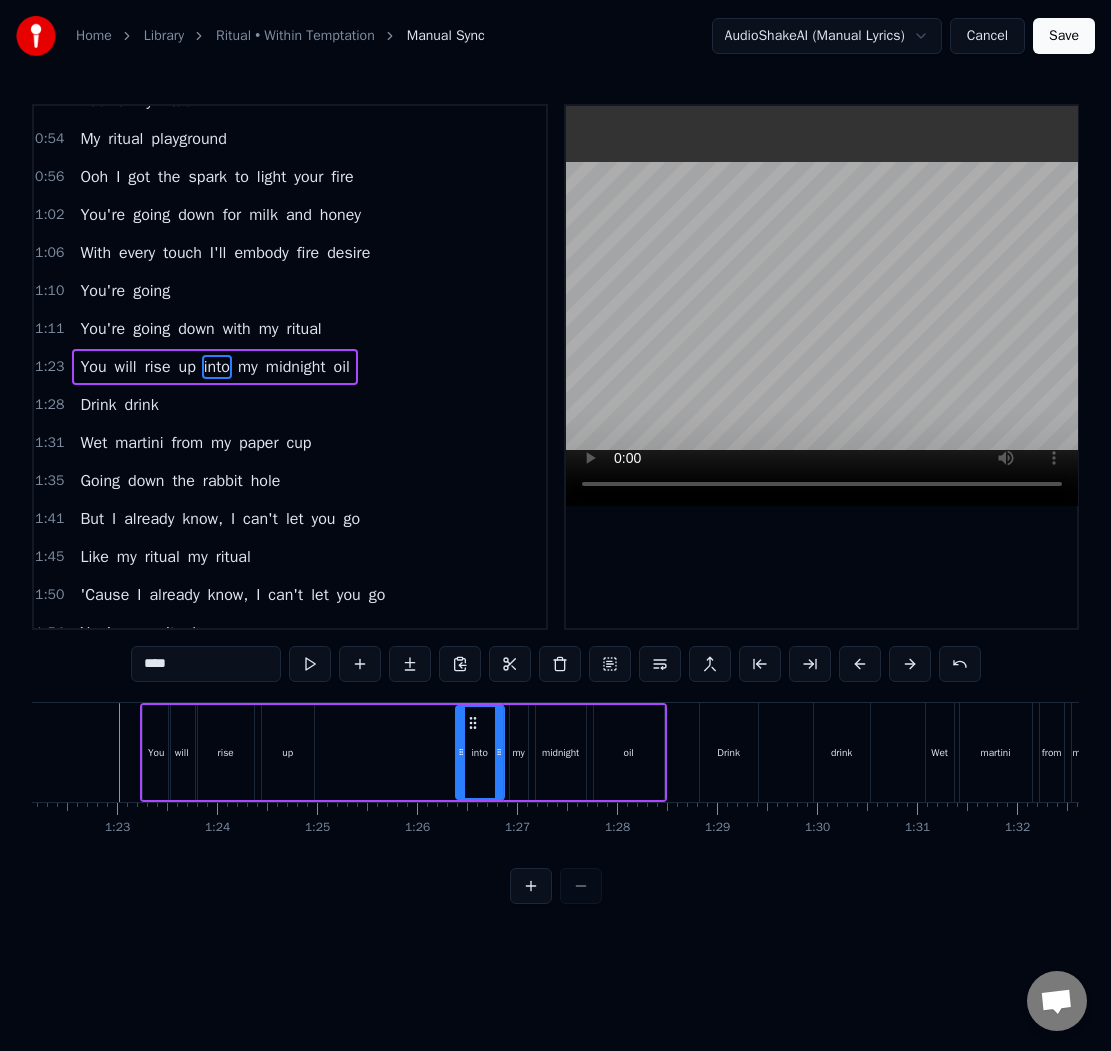 scroll, scrollTop: 0, scrollLeft: 8245, axis: horizontal 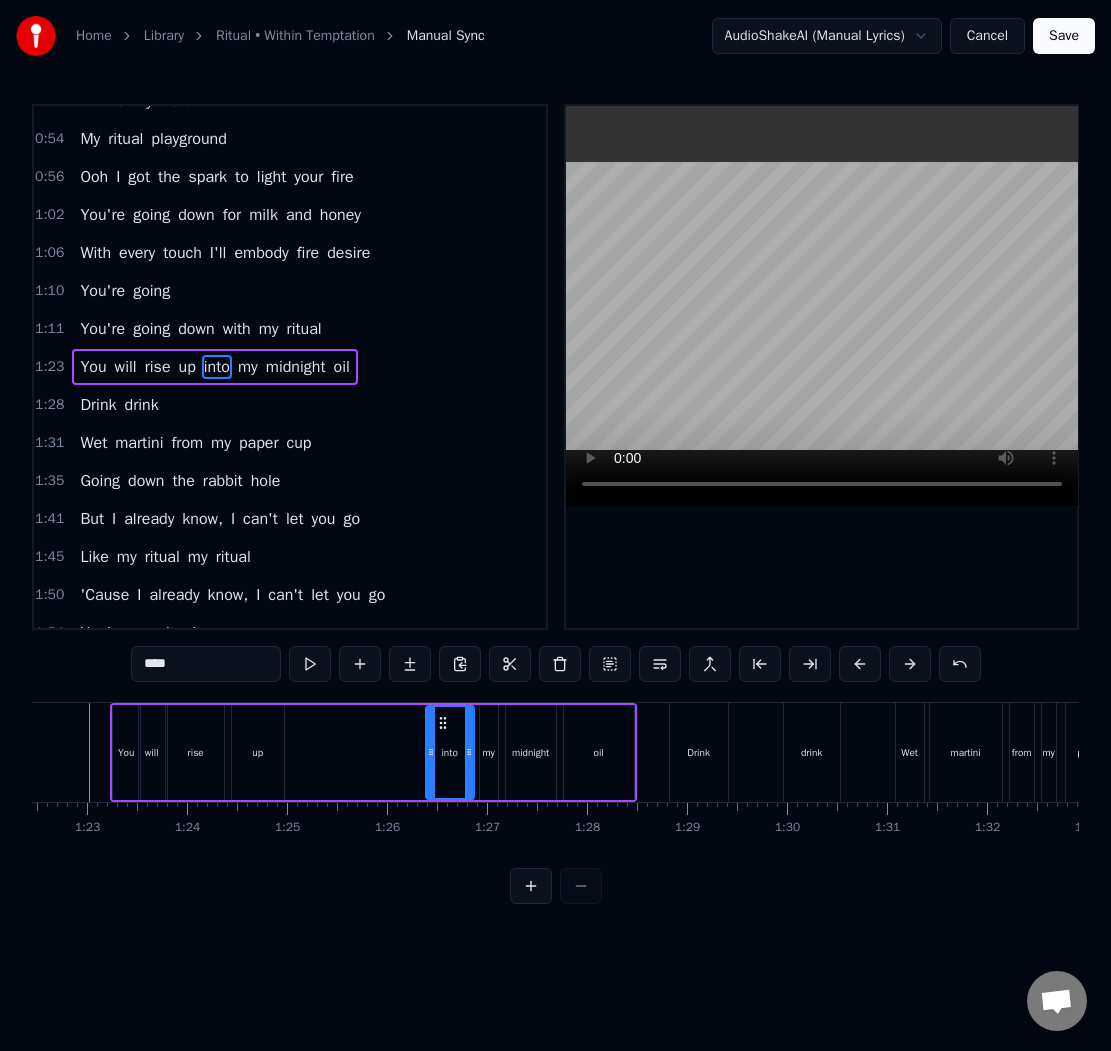 click on "Drink" at bounding box center [699, 752] 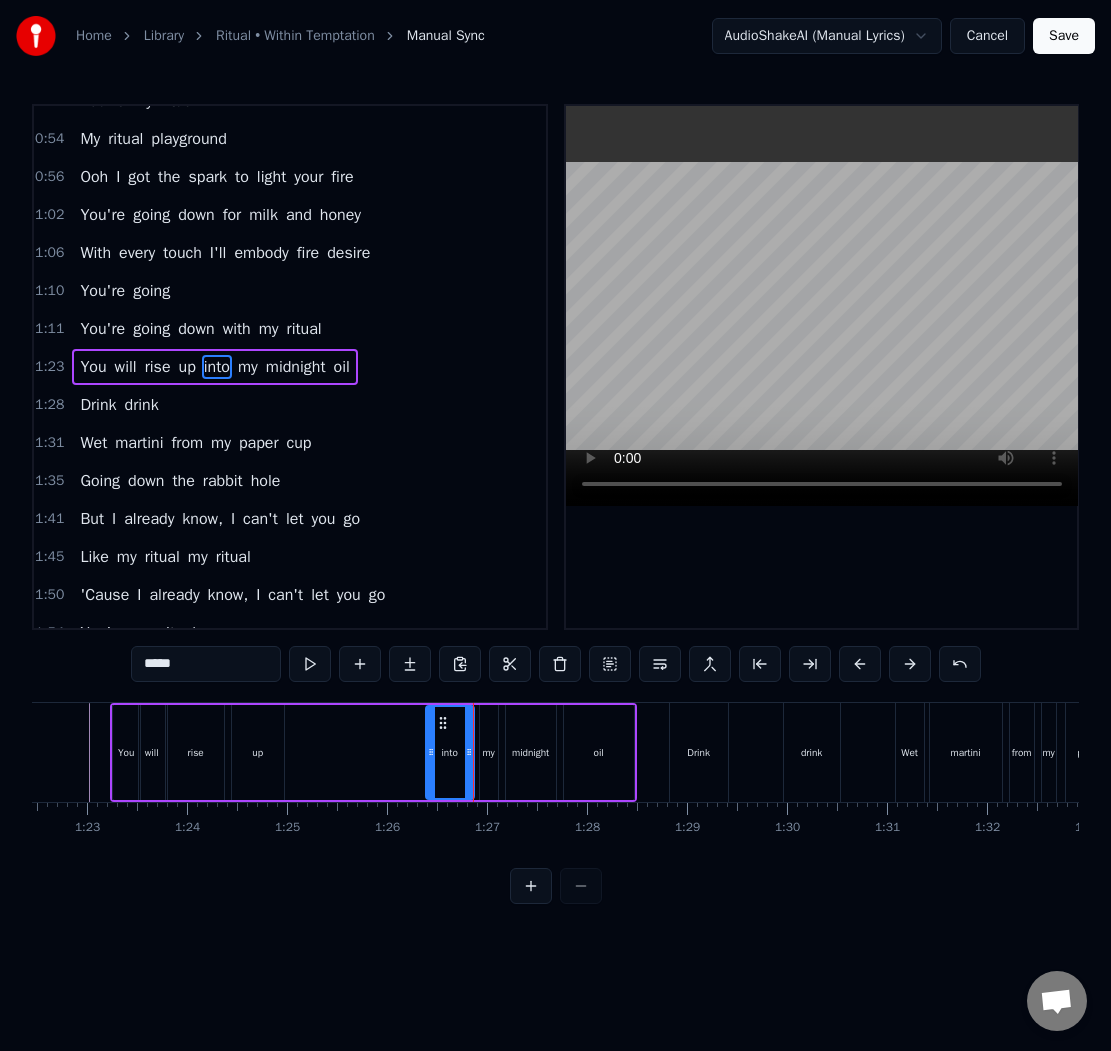 scroll, scrollTop: 290, scrollLeft: 0, axis: vertical 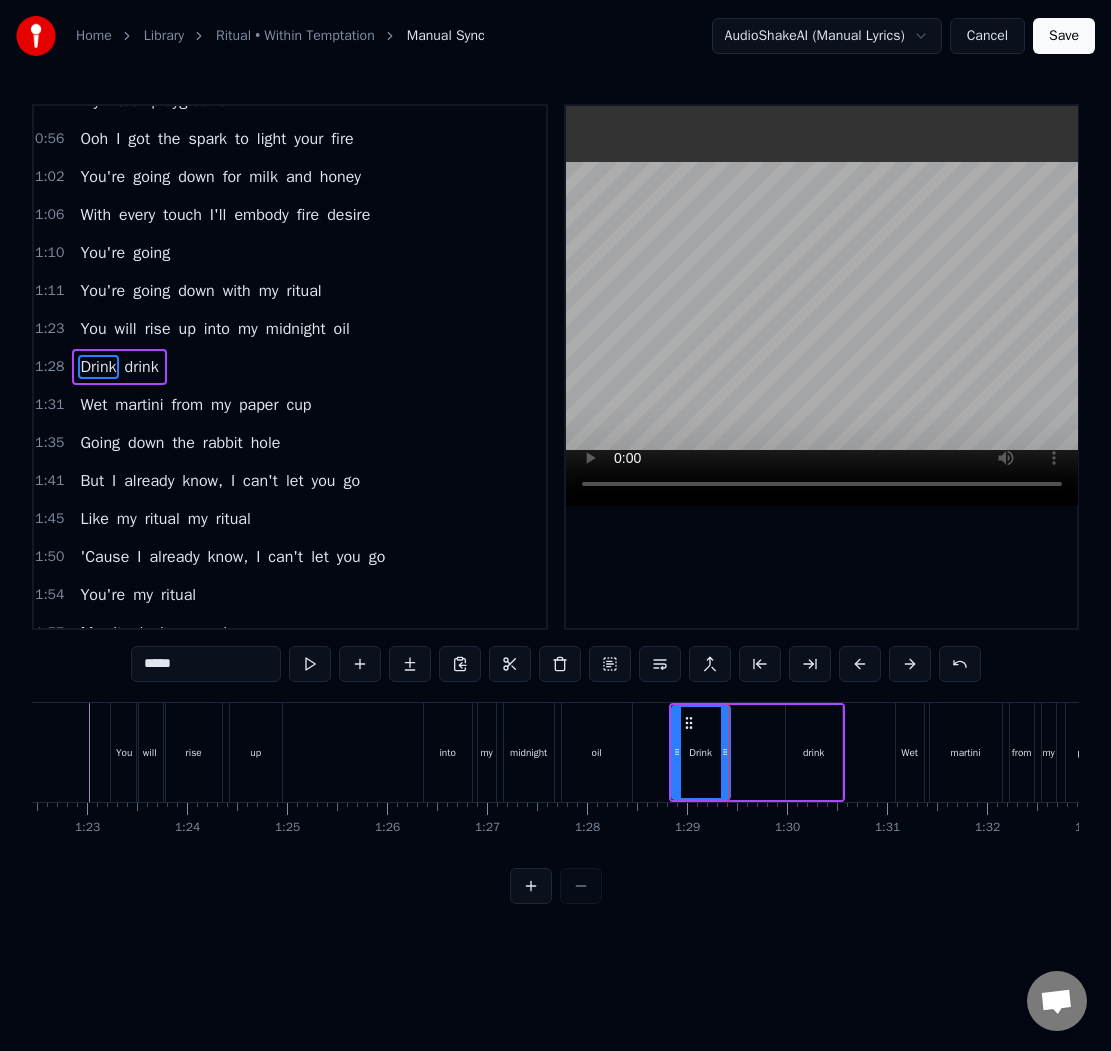 click on "Drink drink" at bounding box center (757, 752) 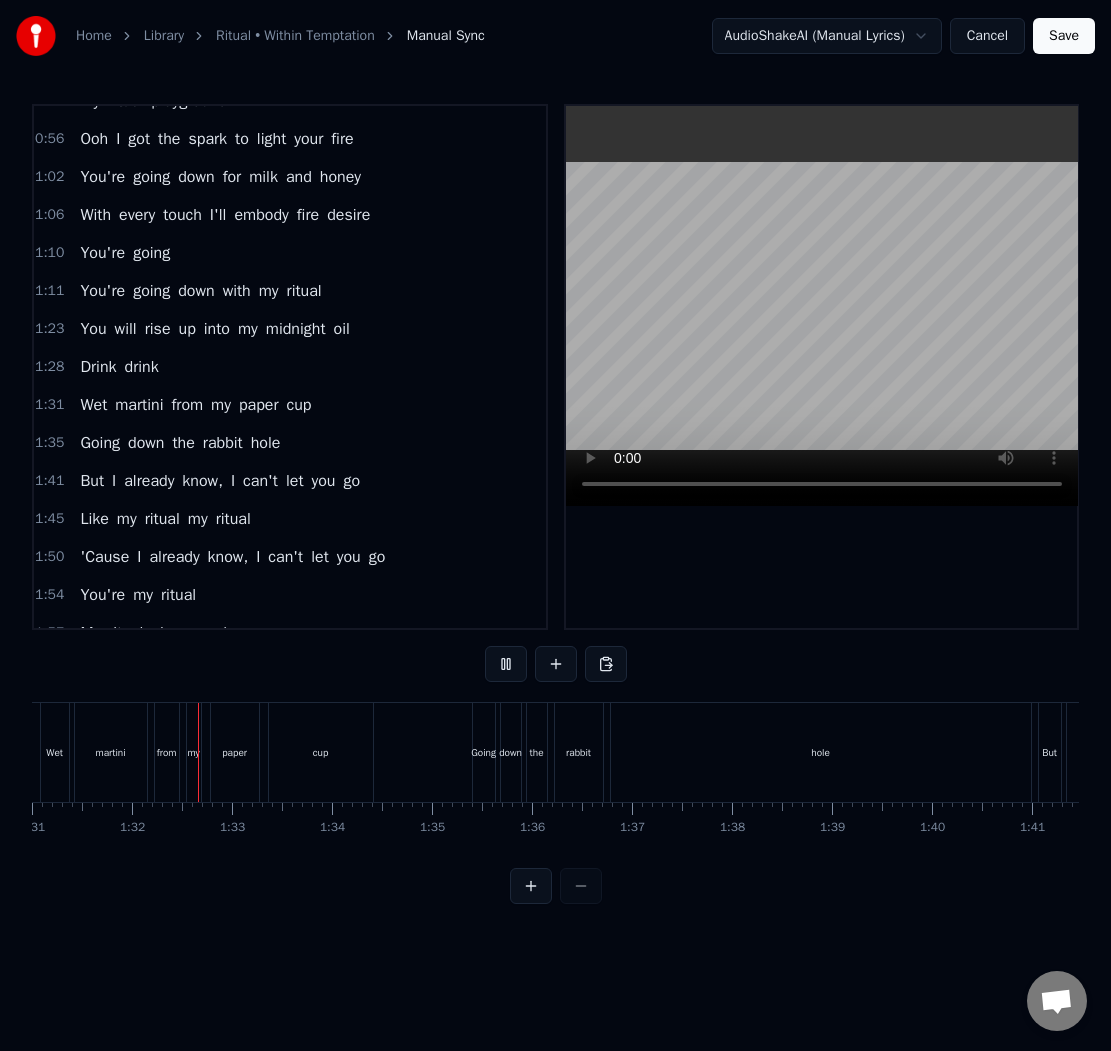 scroll, scrollTop: 0, scrollLeft: 9100, axis: horizontal 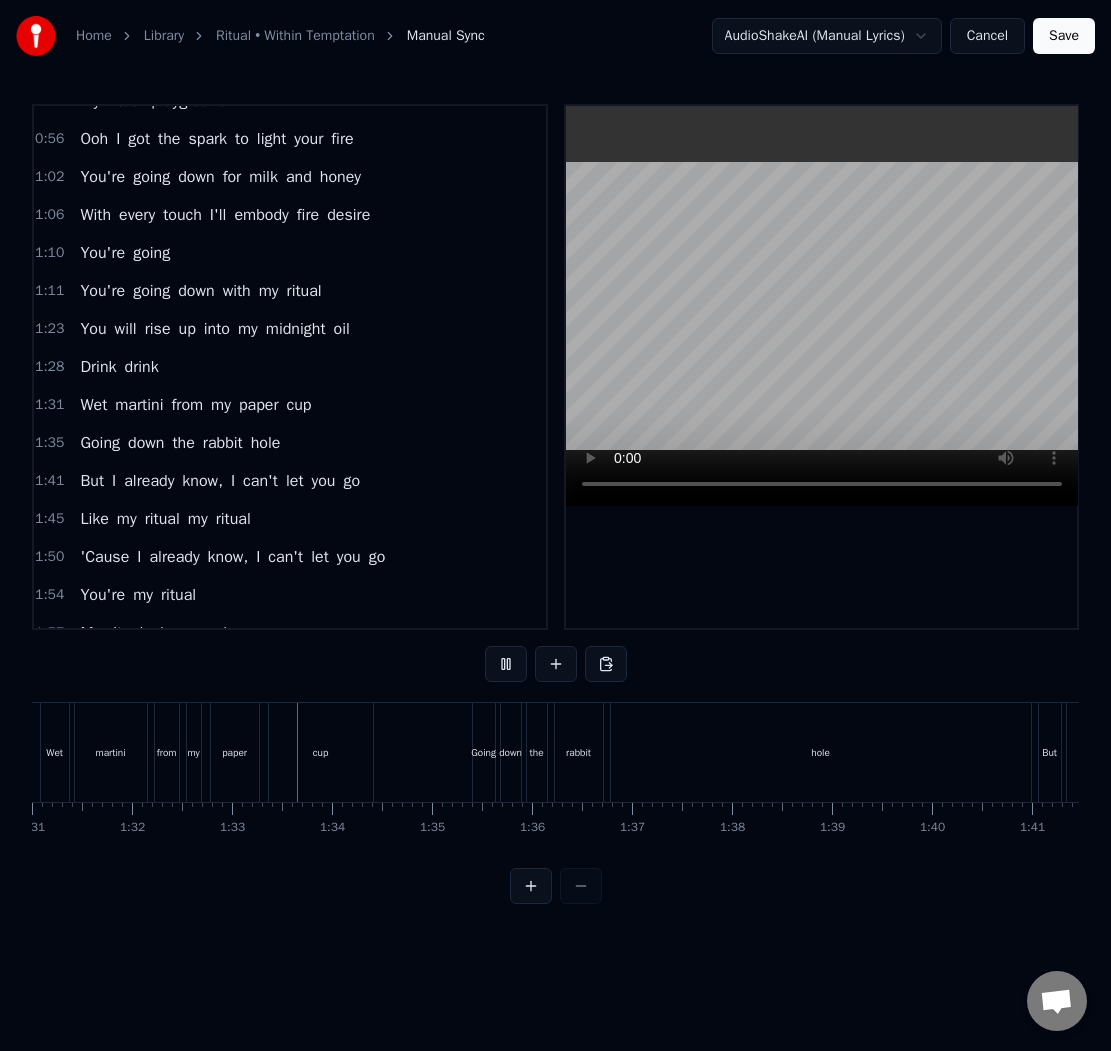 click on "hole" at bounding box center (821, 752) 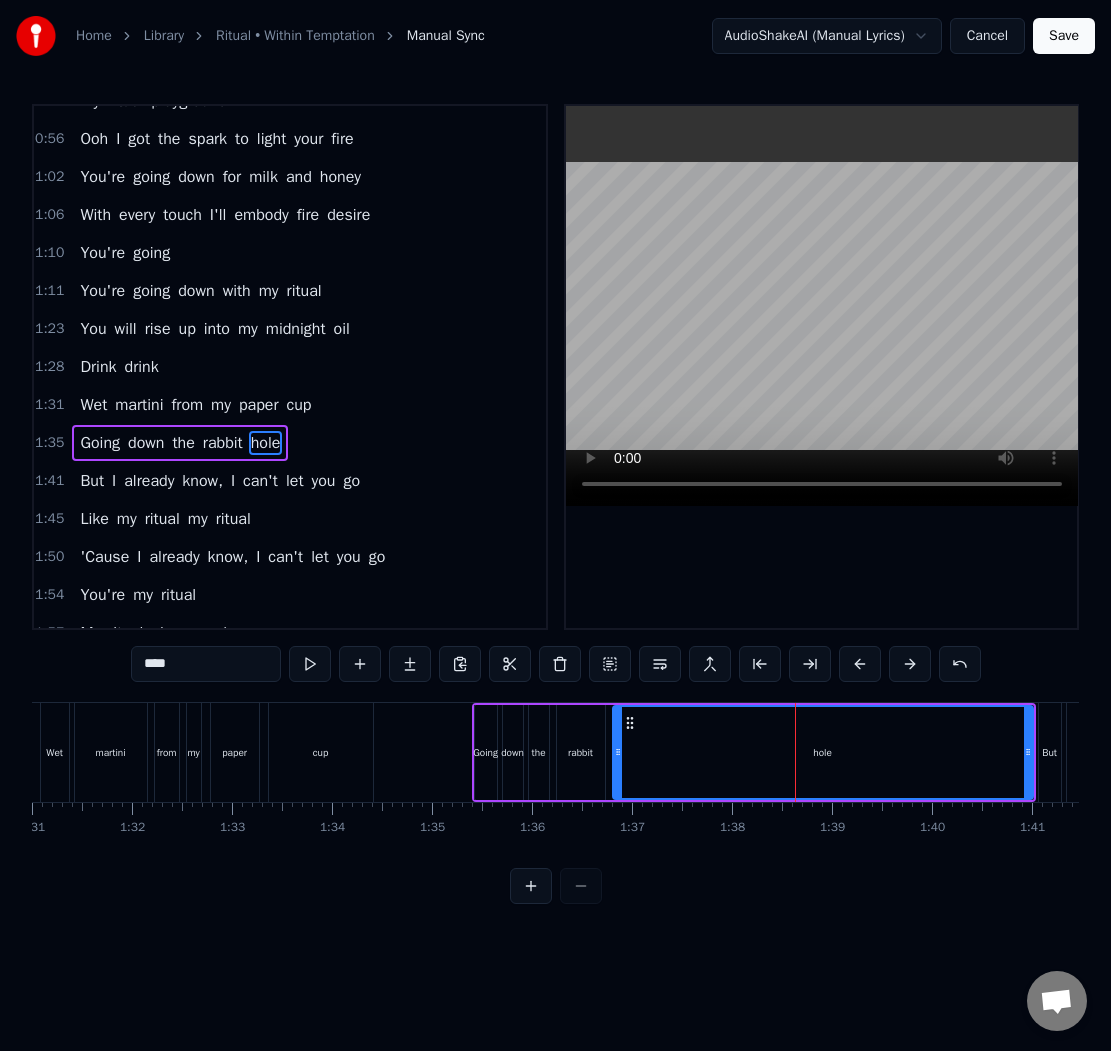scroll, scrollTop: 366, scrollLeft: 0, axis: vertical 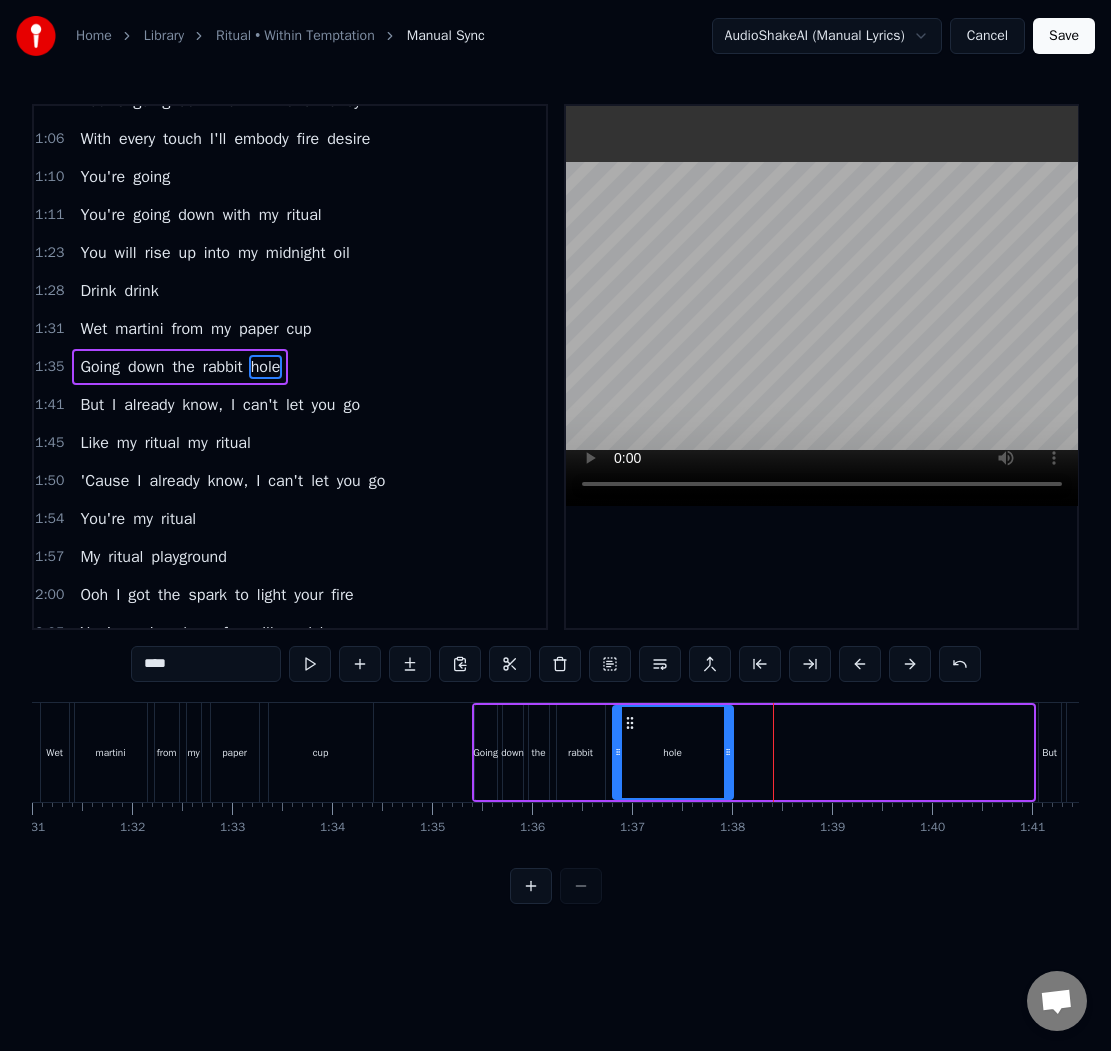 drag, startPoint x: 1027, startPoint y: 752, endPoint x: 725, endPoint y: 752, distance: 302 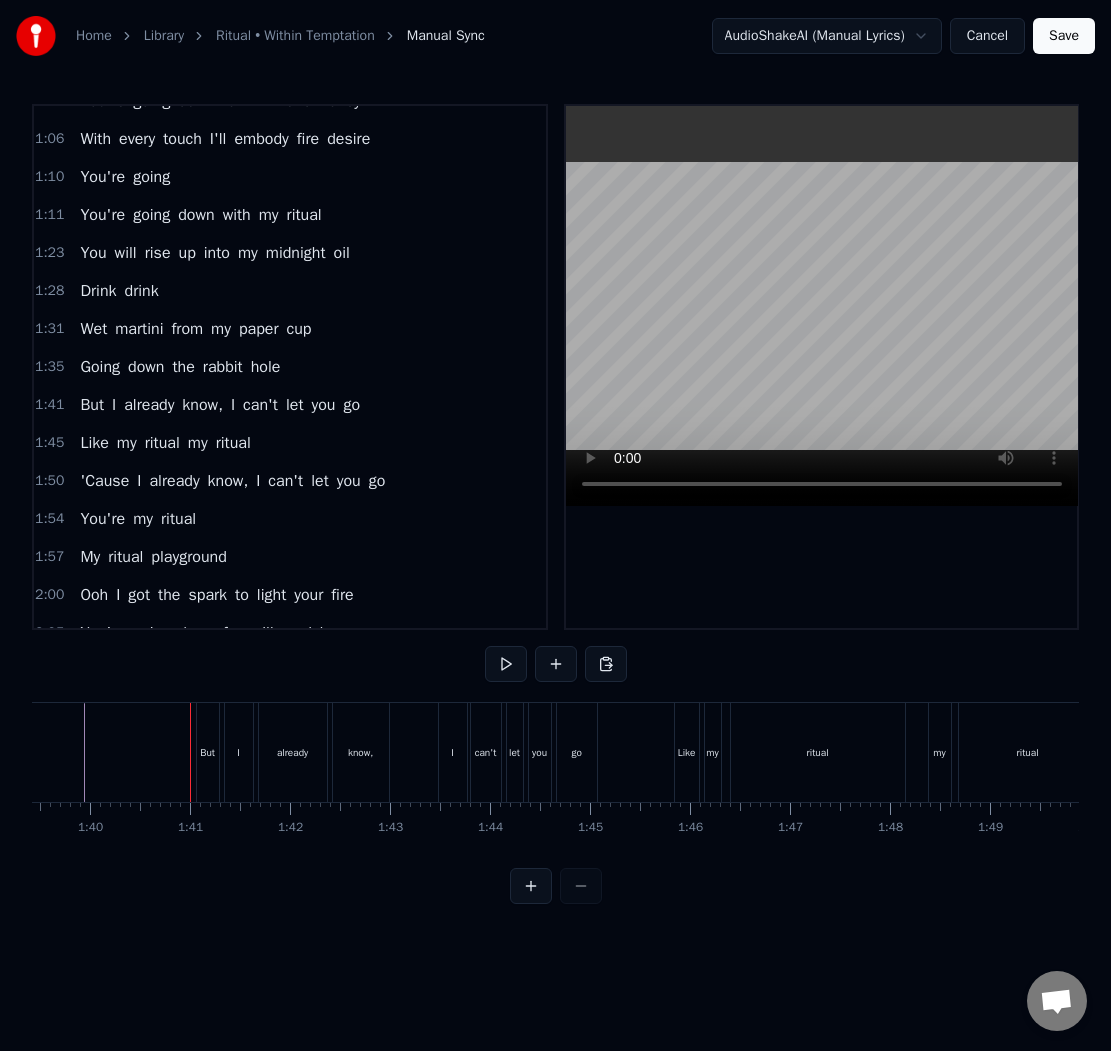 scroll, scrollTop: 0, scrollLeft: 9969, axis: horizontal 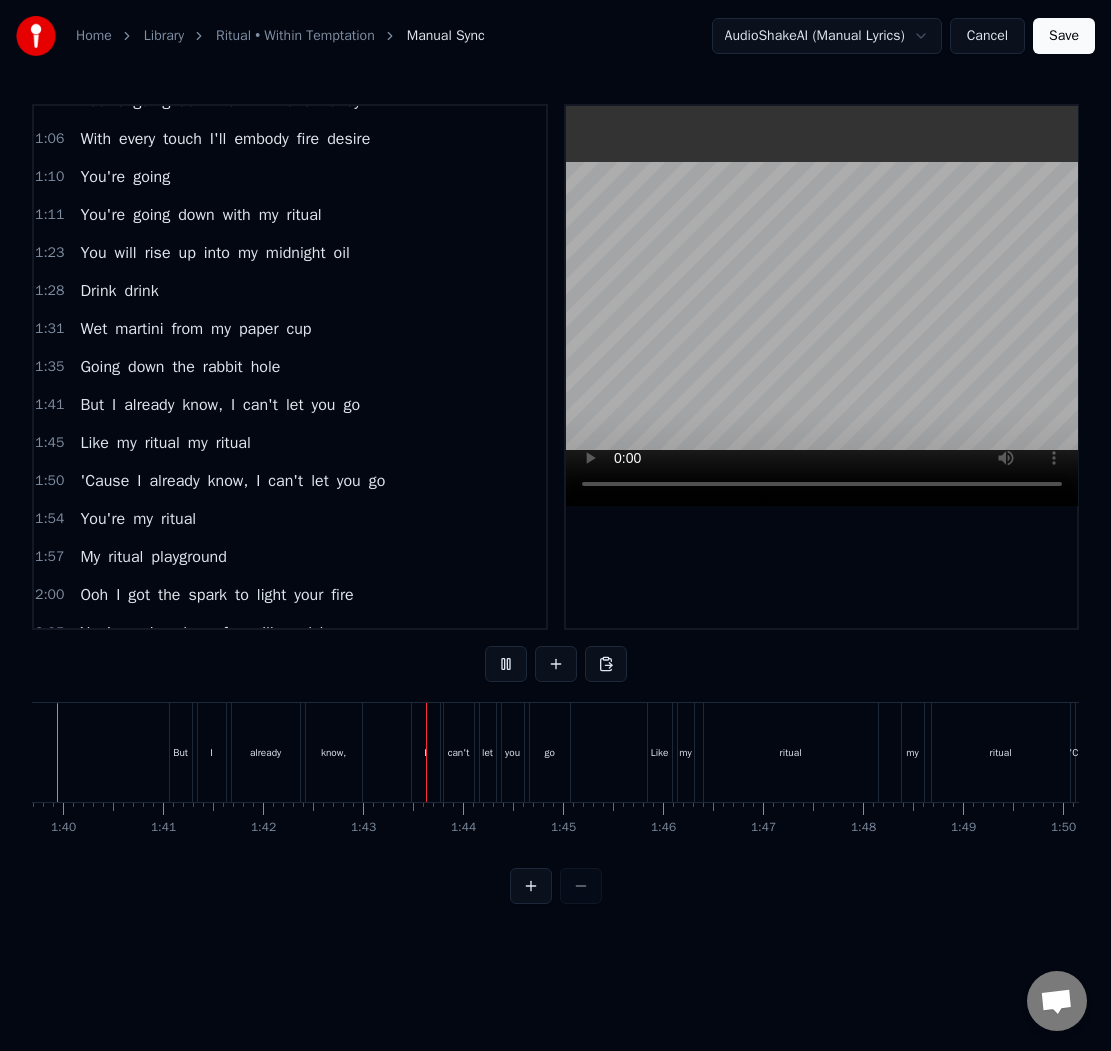 click on "know," at bounding box center [334, 752] 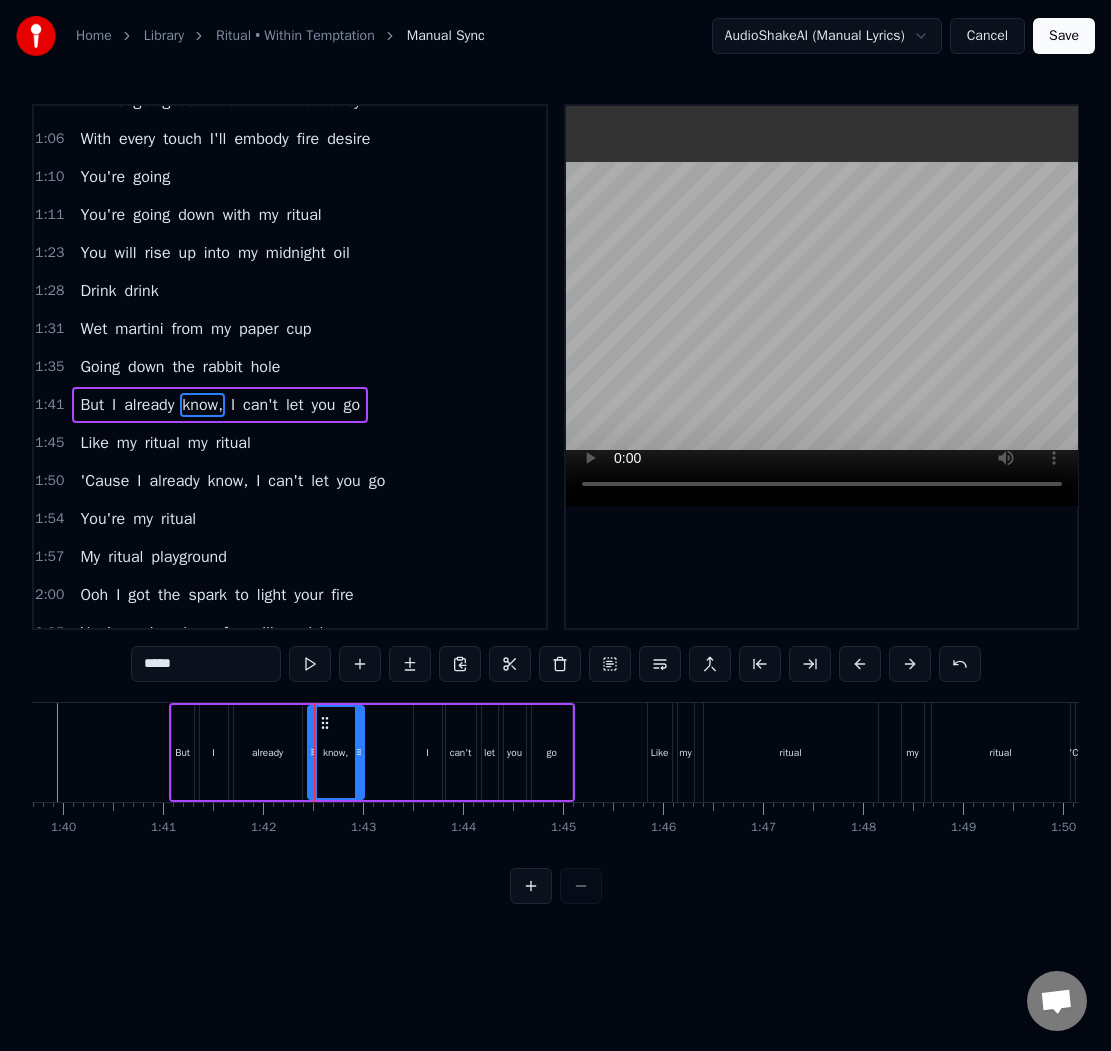 scroll, scrollTop: 404, scrollLeft: 0, axis: vertical 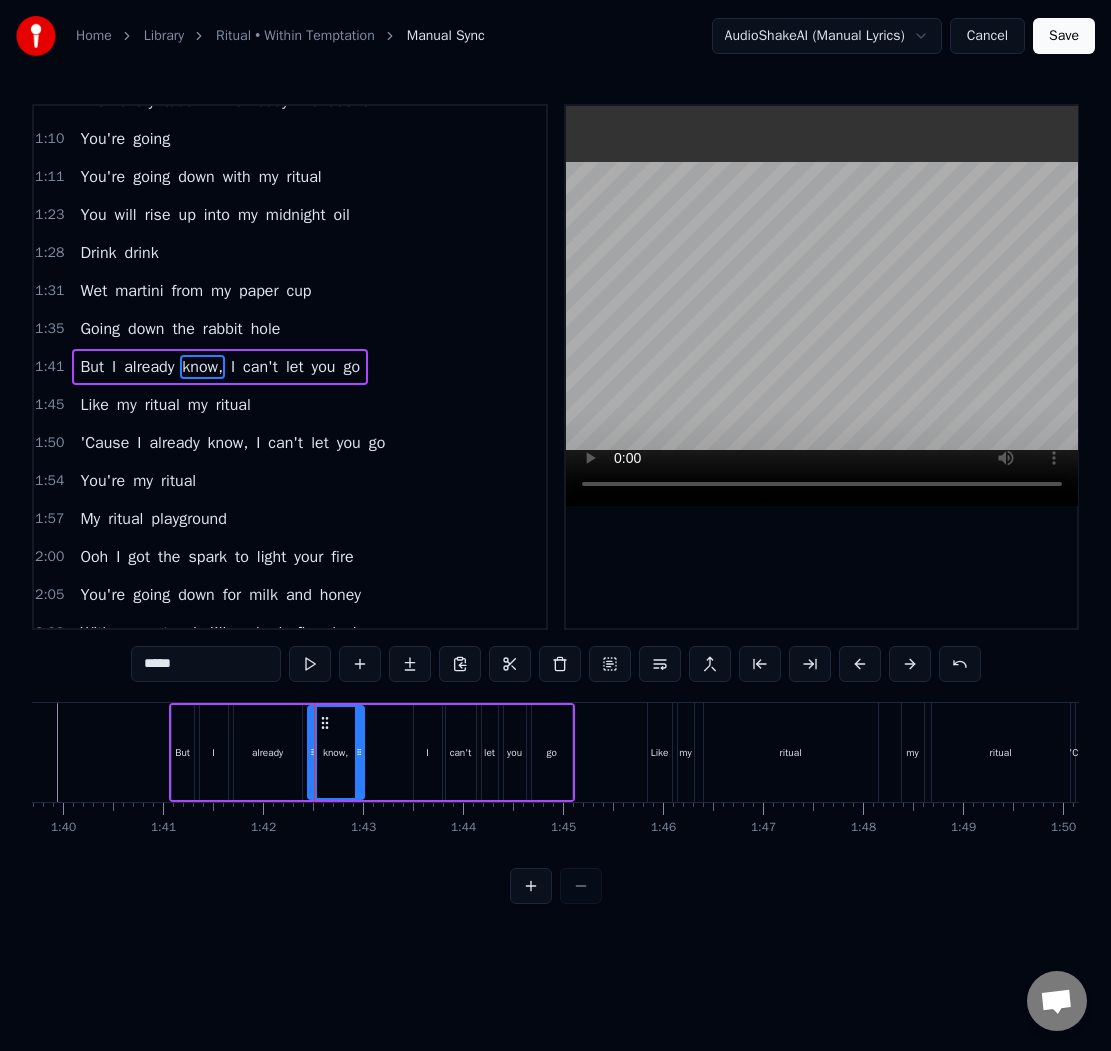 click on "*****" at bounding box center [206, 664] 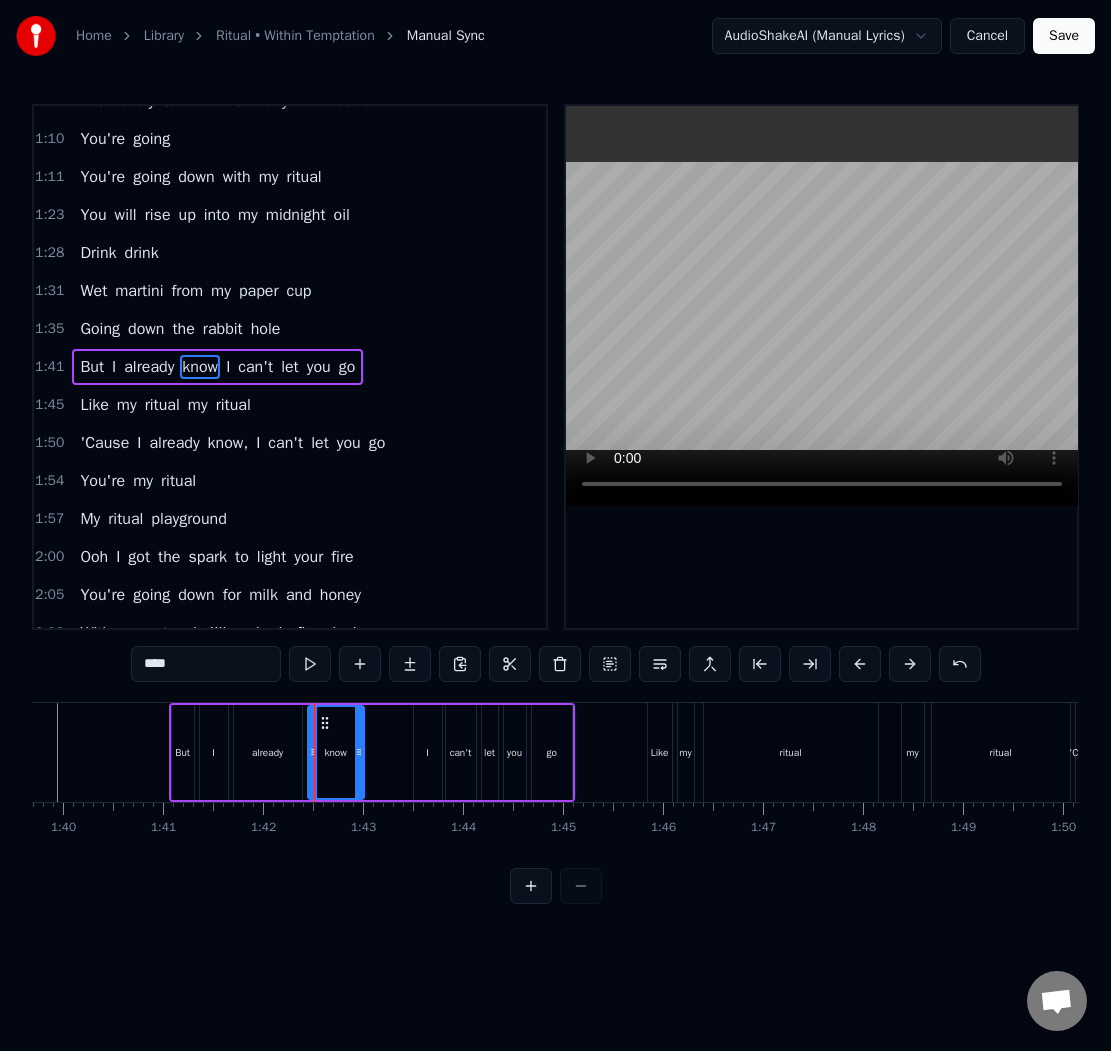 type on "****" 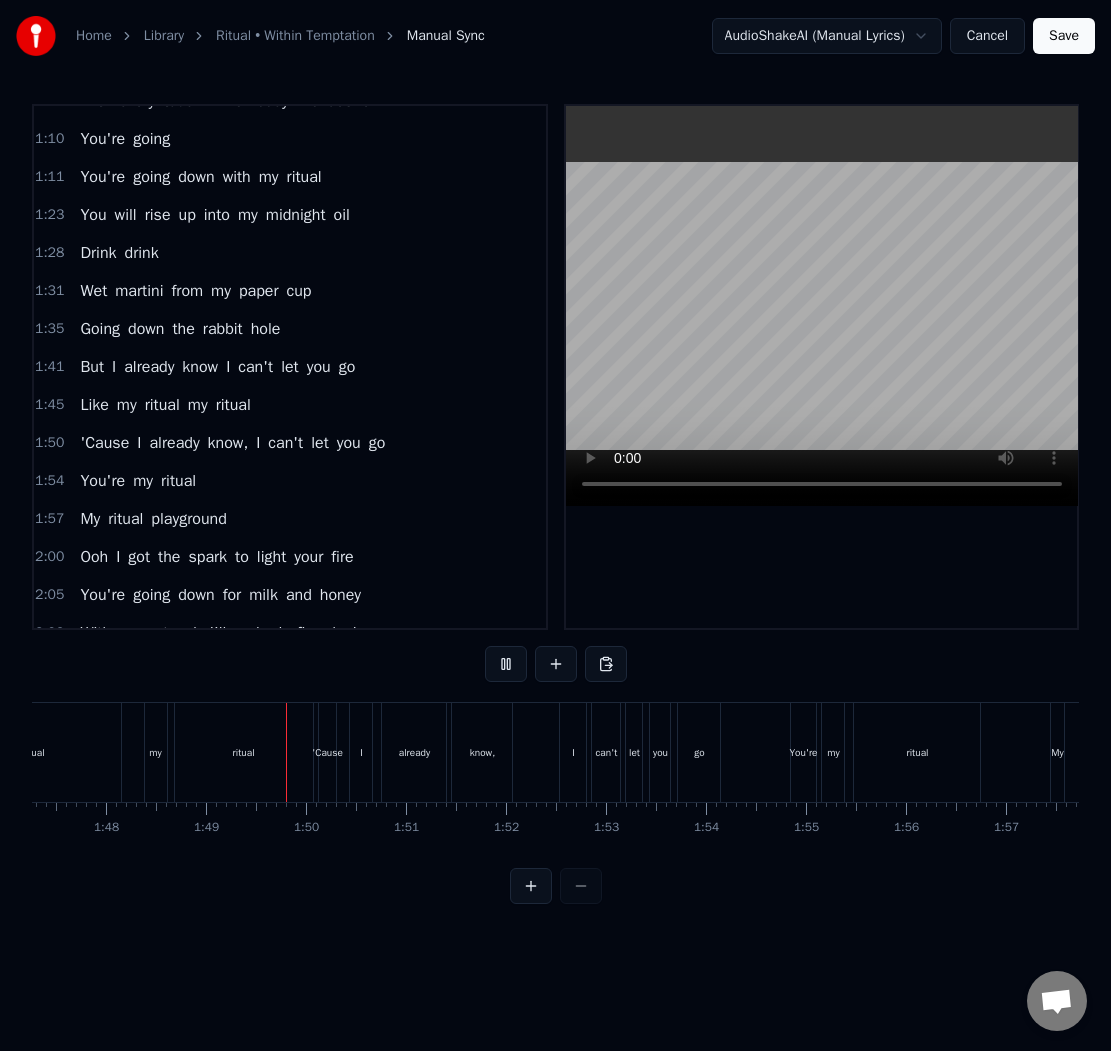 scroll, scrollTop: 0, scrollLeft: 10828, axis: horizontal 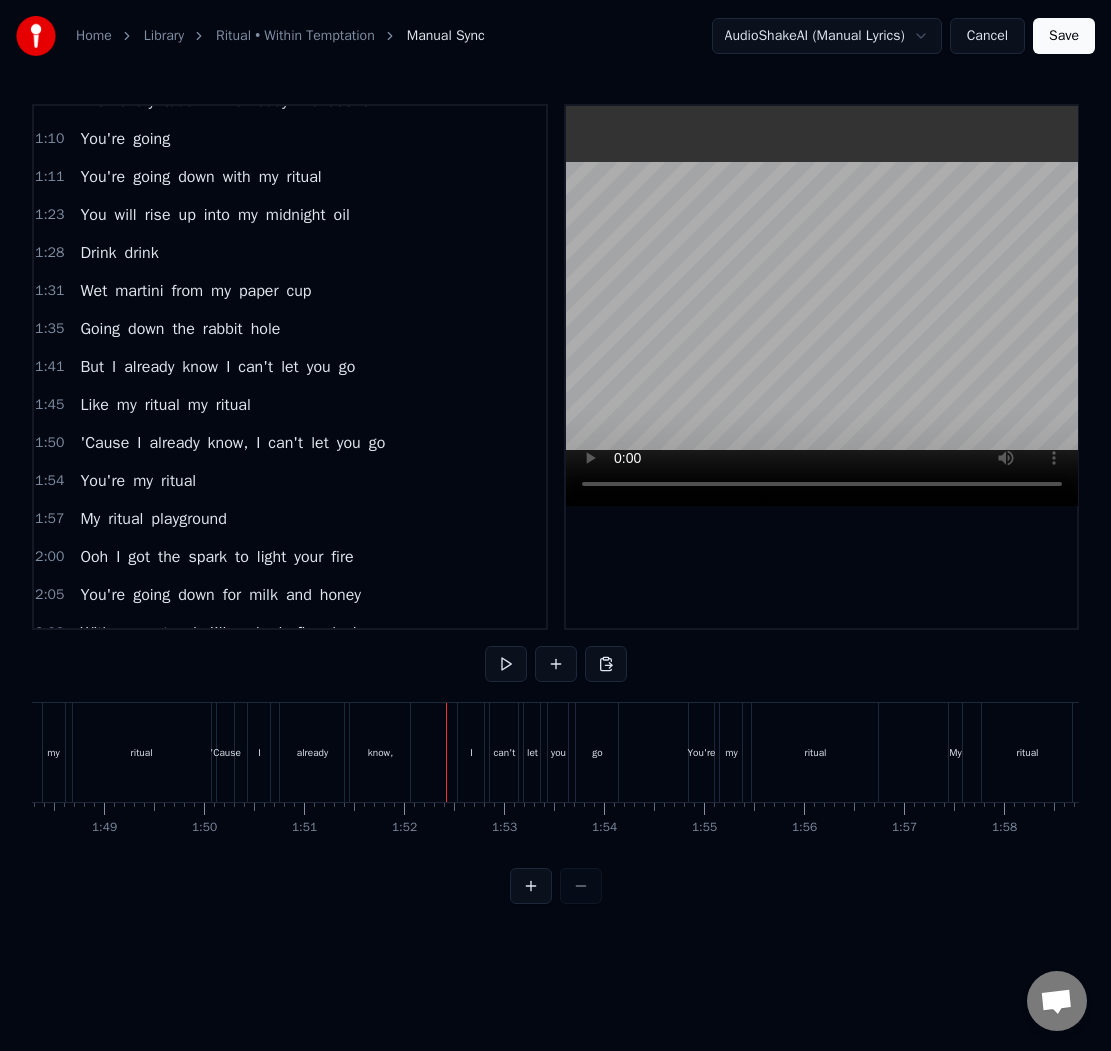 click on "know," at bounding box center [380, 752] 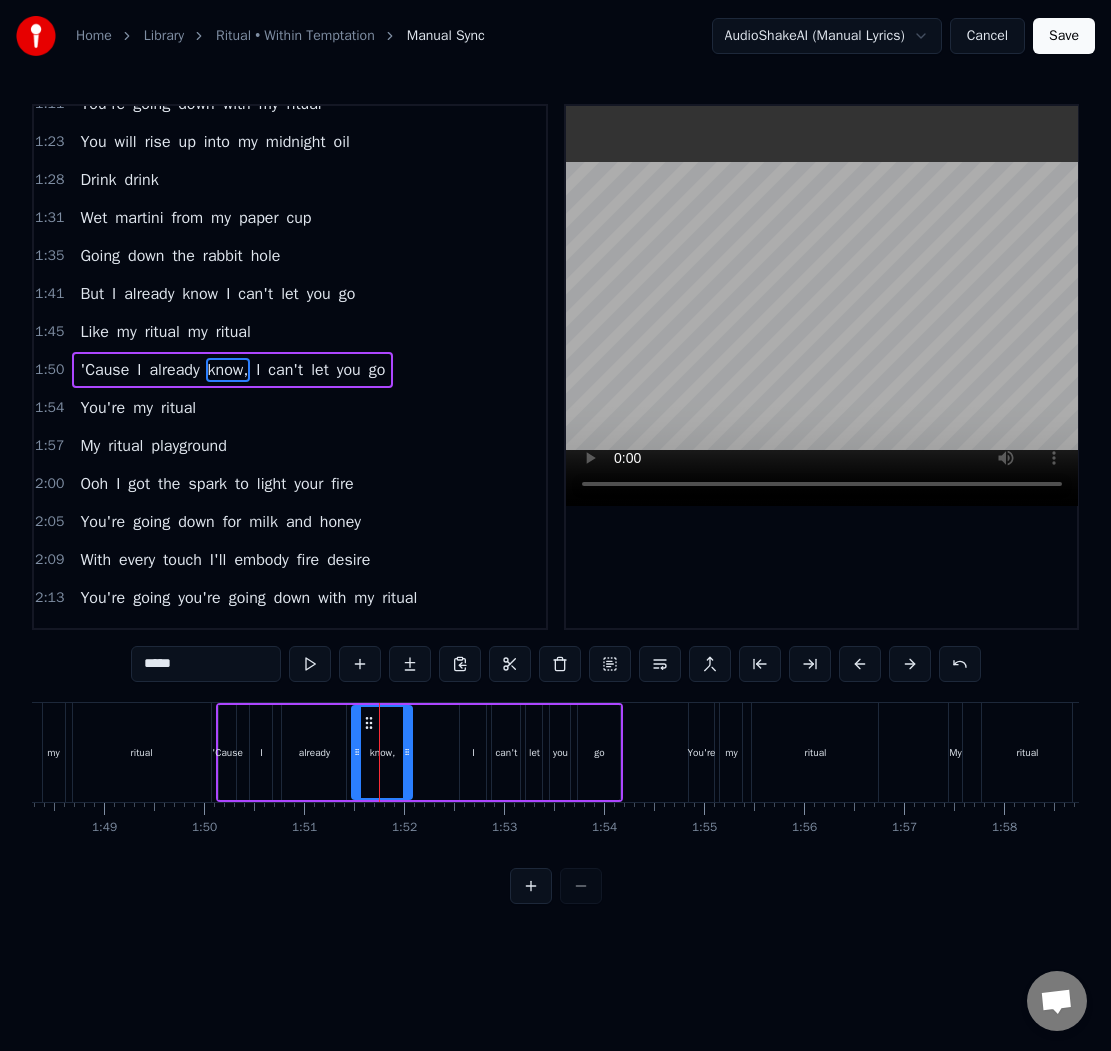 scroll, scrollTop: 480, scrollLeft: 0, axis: vertical 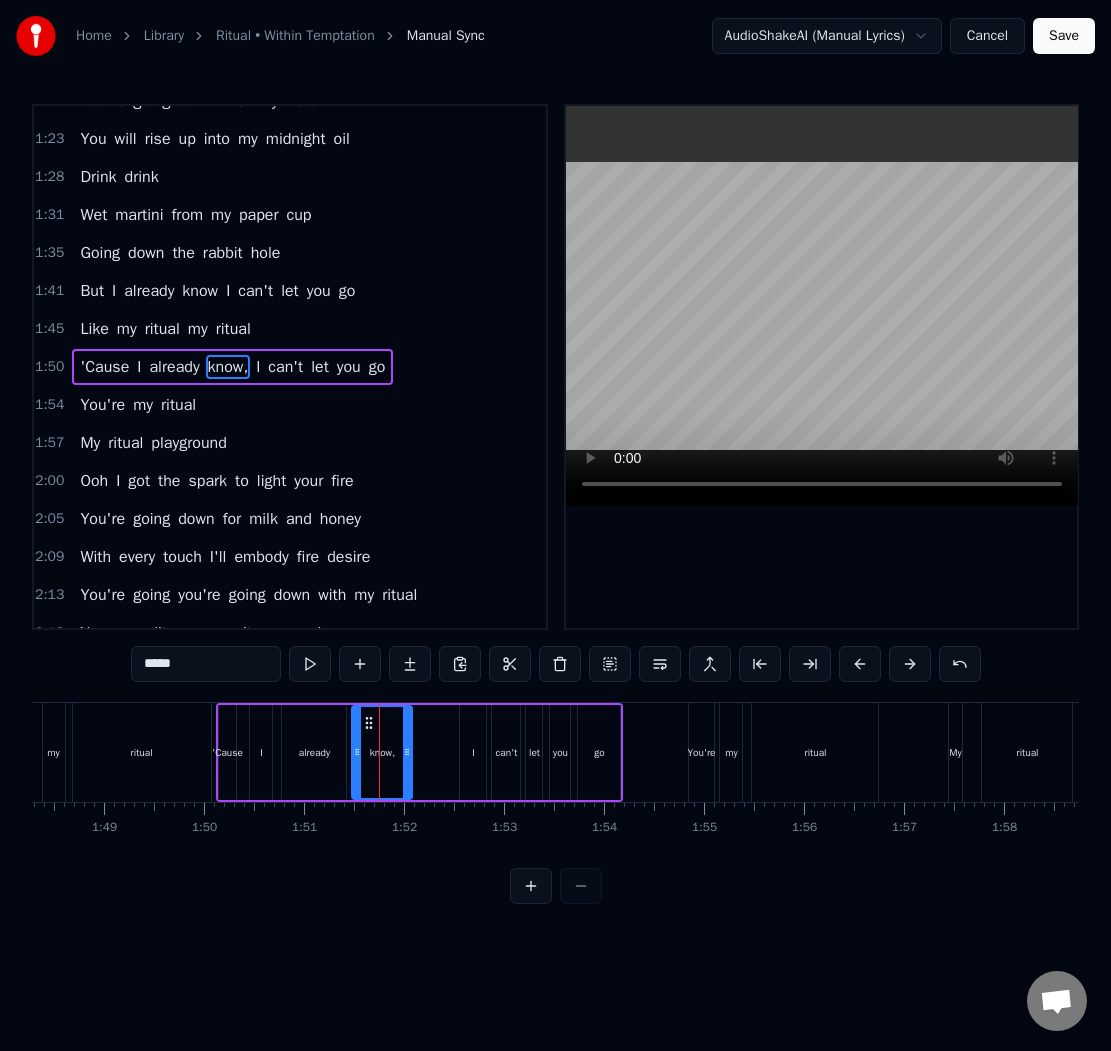 click on "*****" at bounding box center [206, 664] 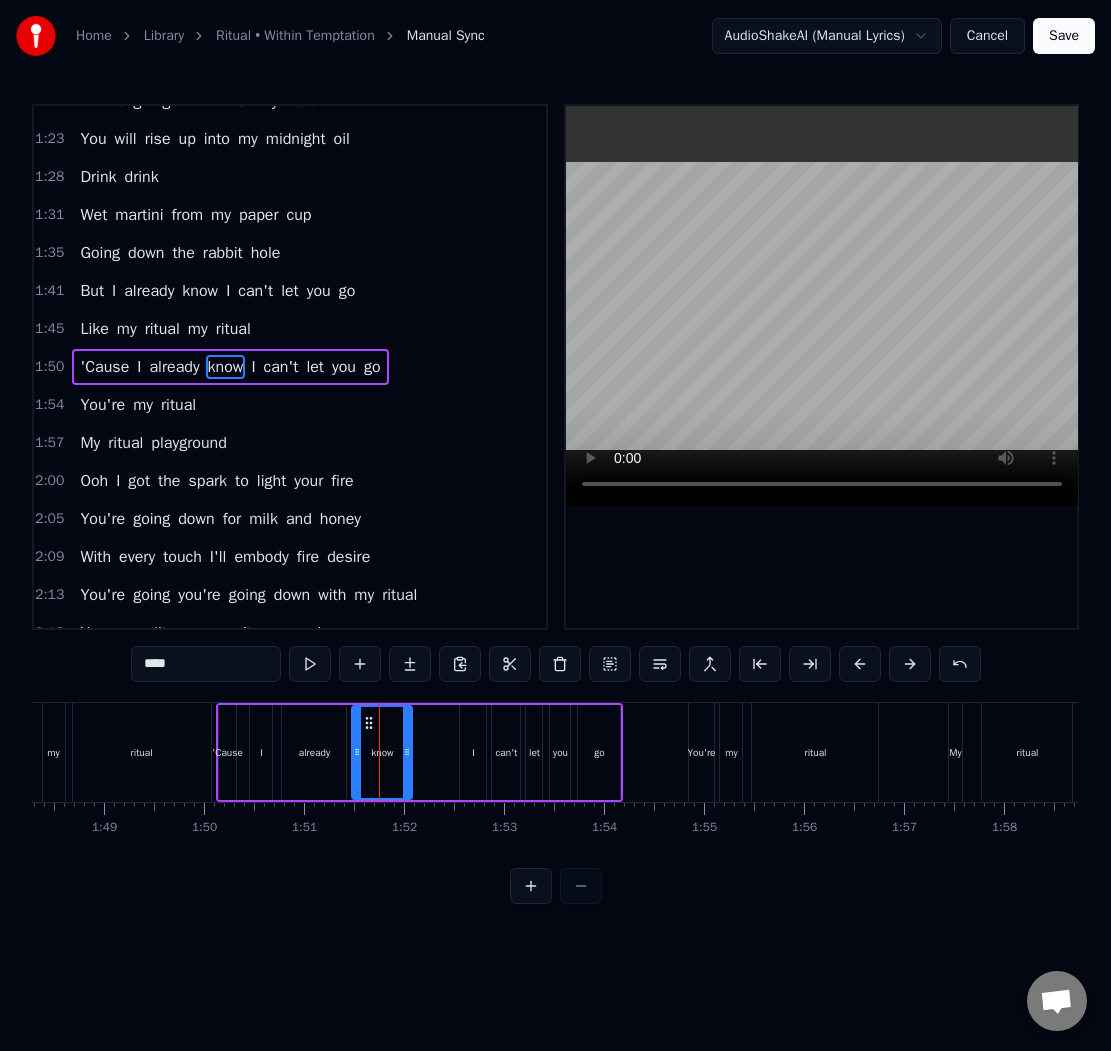 type on "****" 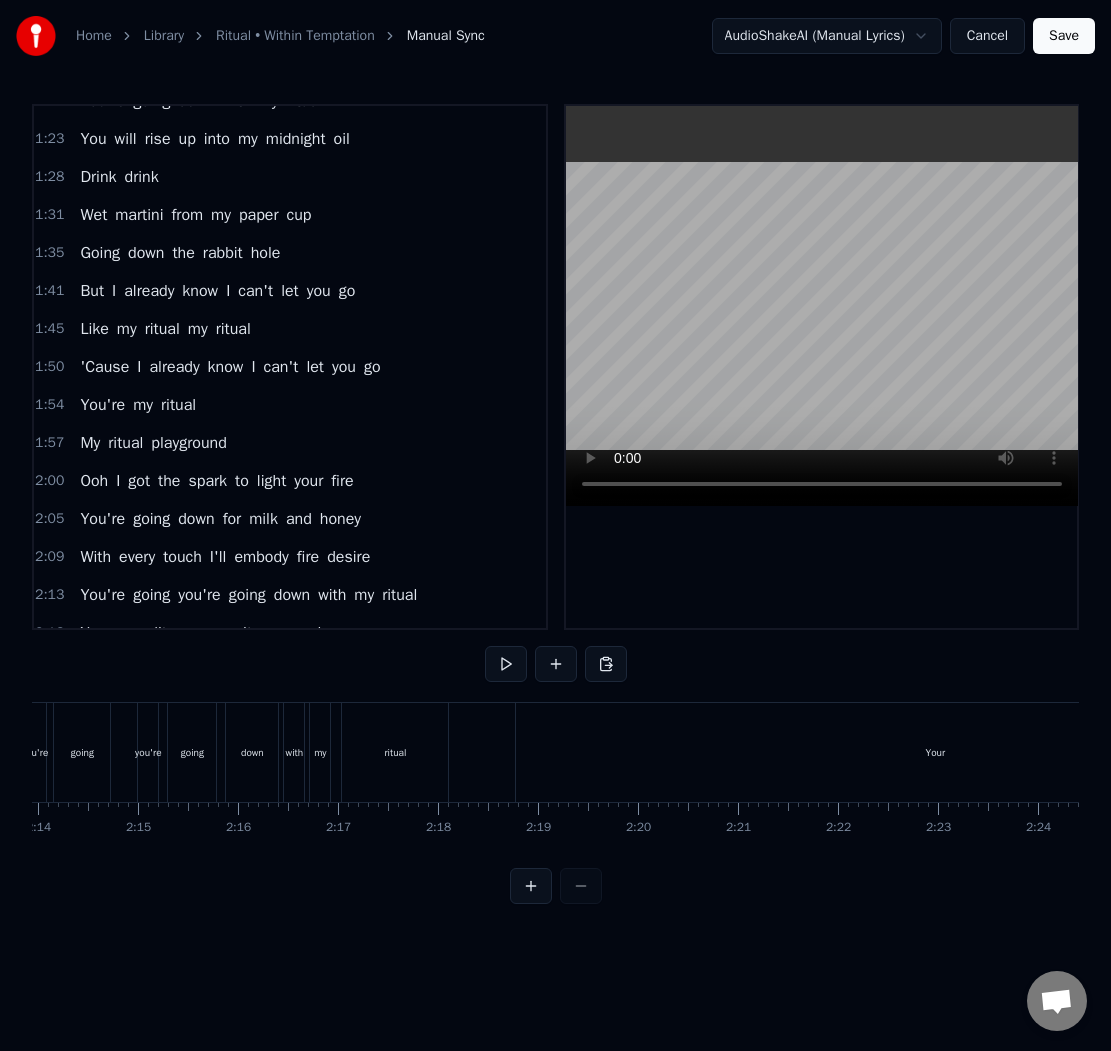 scroll, scrollTop: 0, scrollLeft: 13418, axis: horizontal 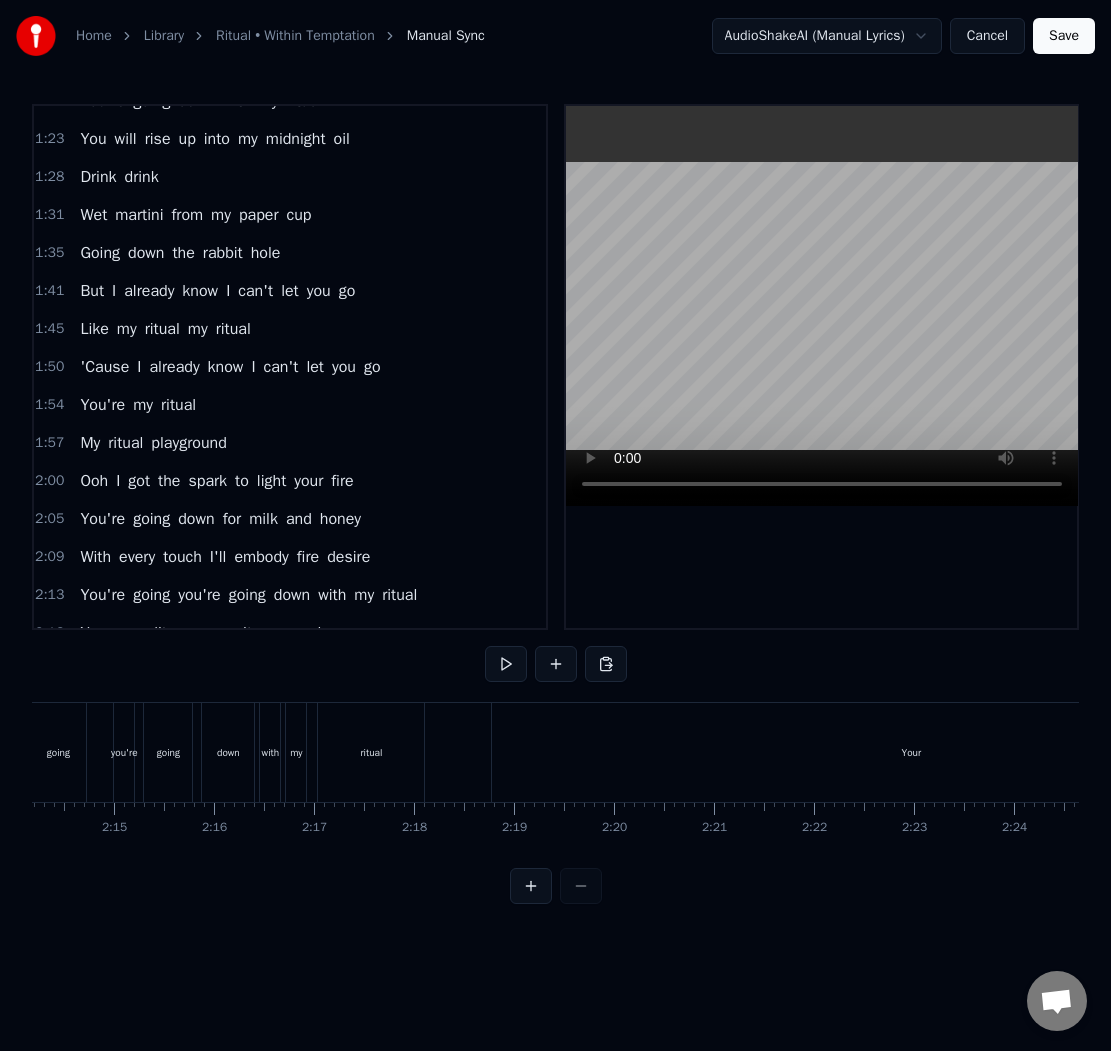 click on "Your" at bounding box center (911, 752) 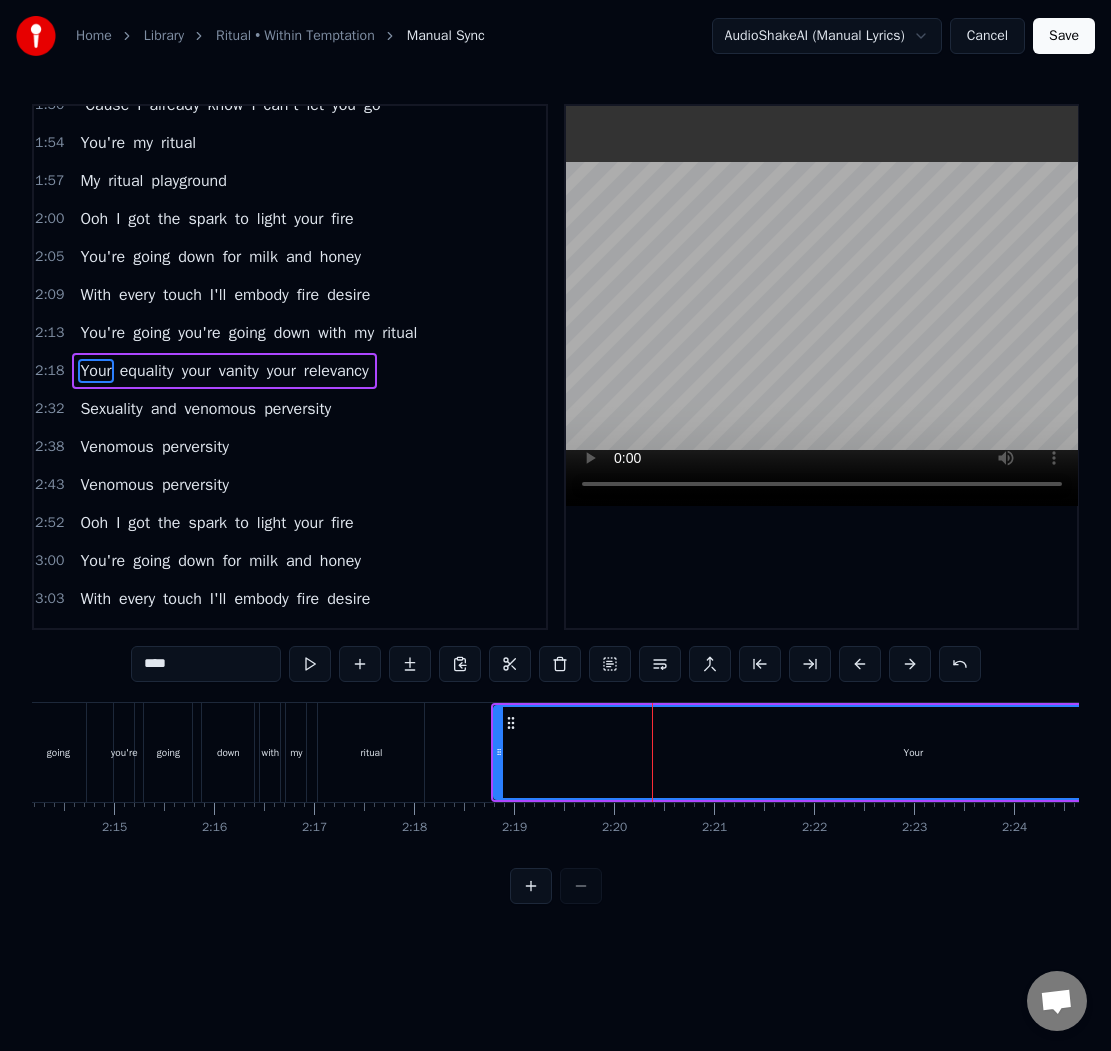 scroll, scrollTop: 746, scrollLeft: 0, axis: vertical 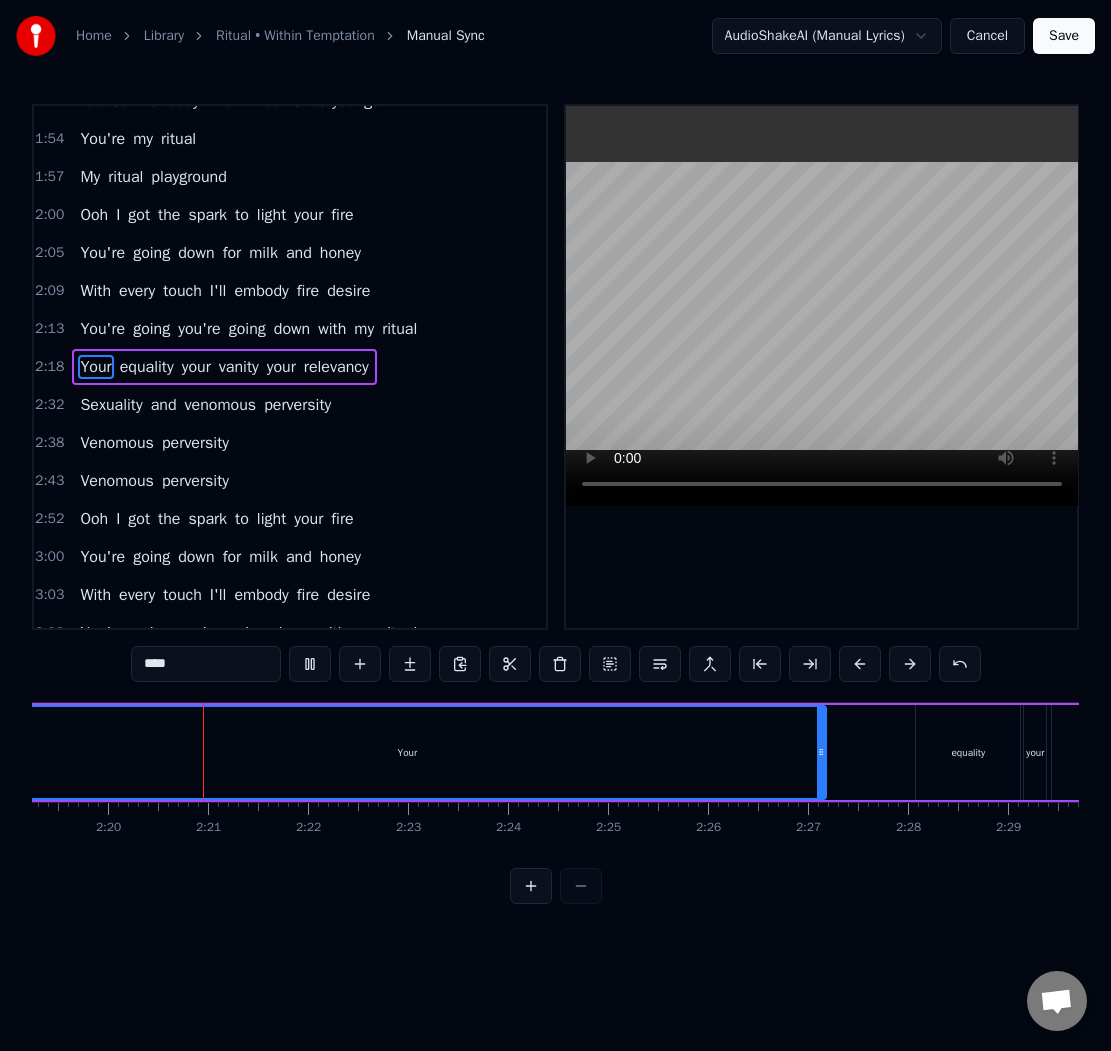 click on "Your equality your vanity your relevancy" at bounding box center [626, 752] 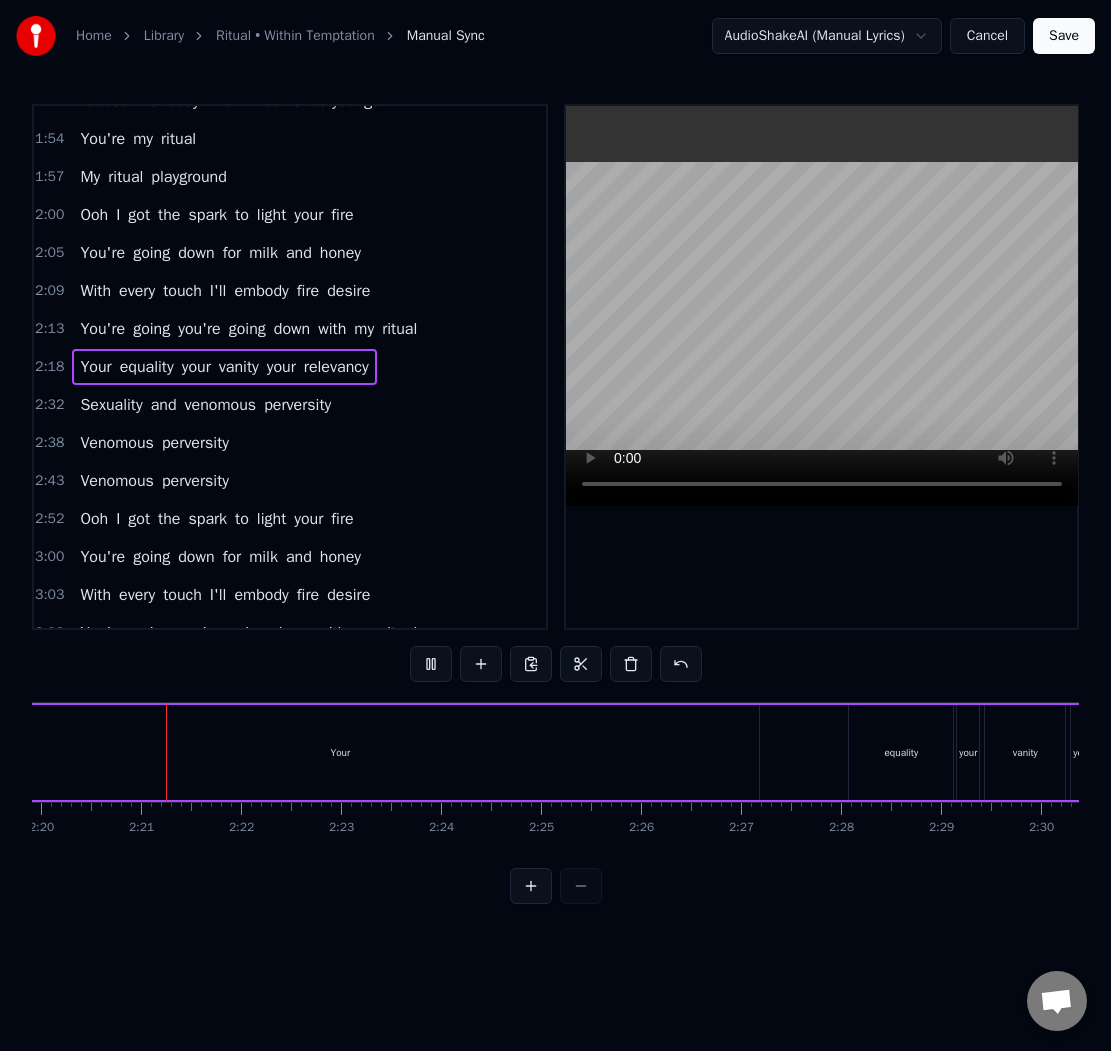 scroll, scrollTop: 0, scrollLeft: 13987, axis: horizontal 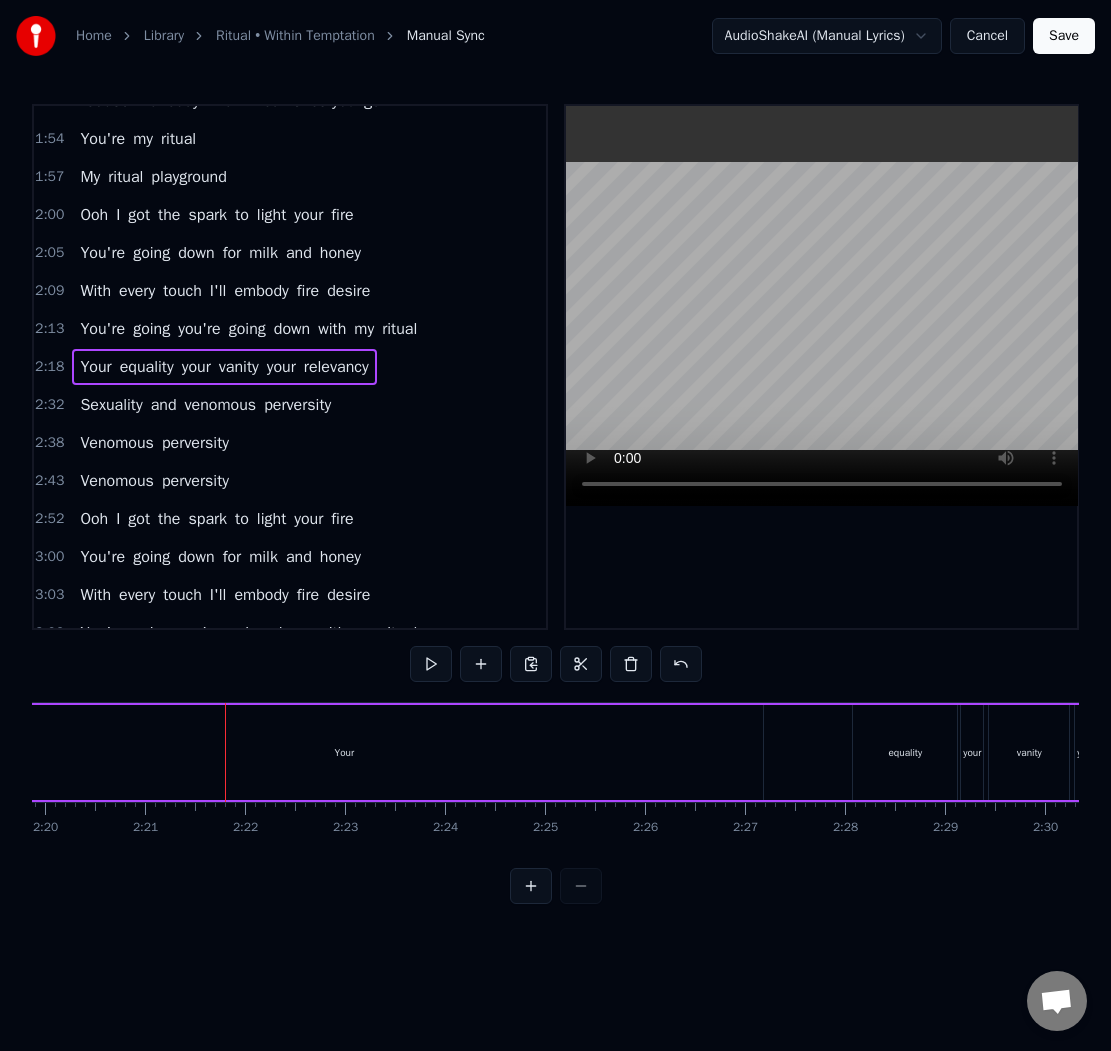click on "equality" at bounding box center [905, 752] 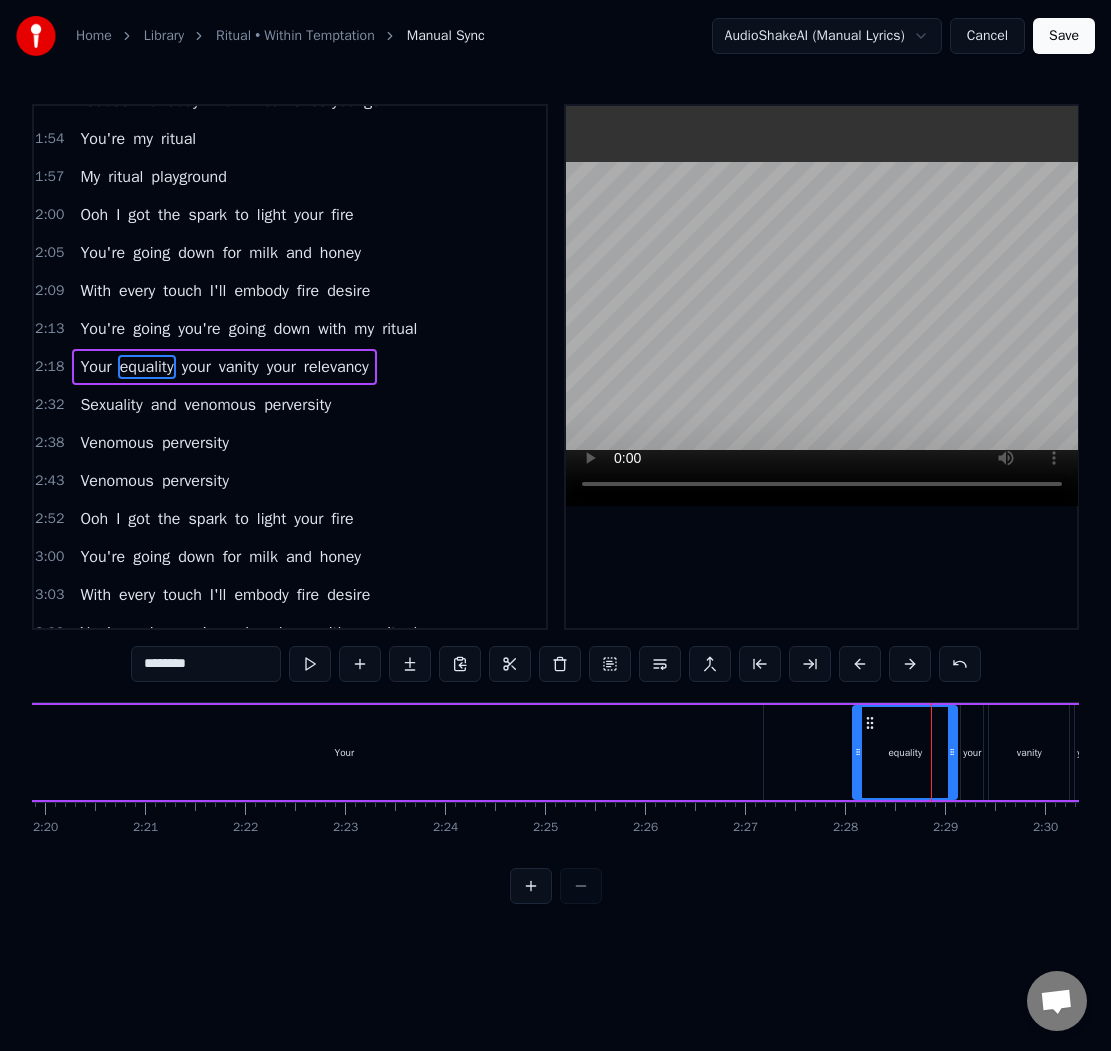 click on "Your" at bounding box center (344, 752) 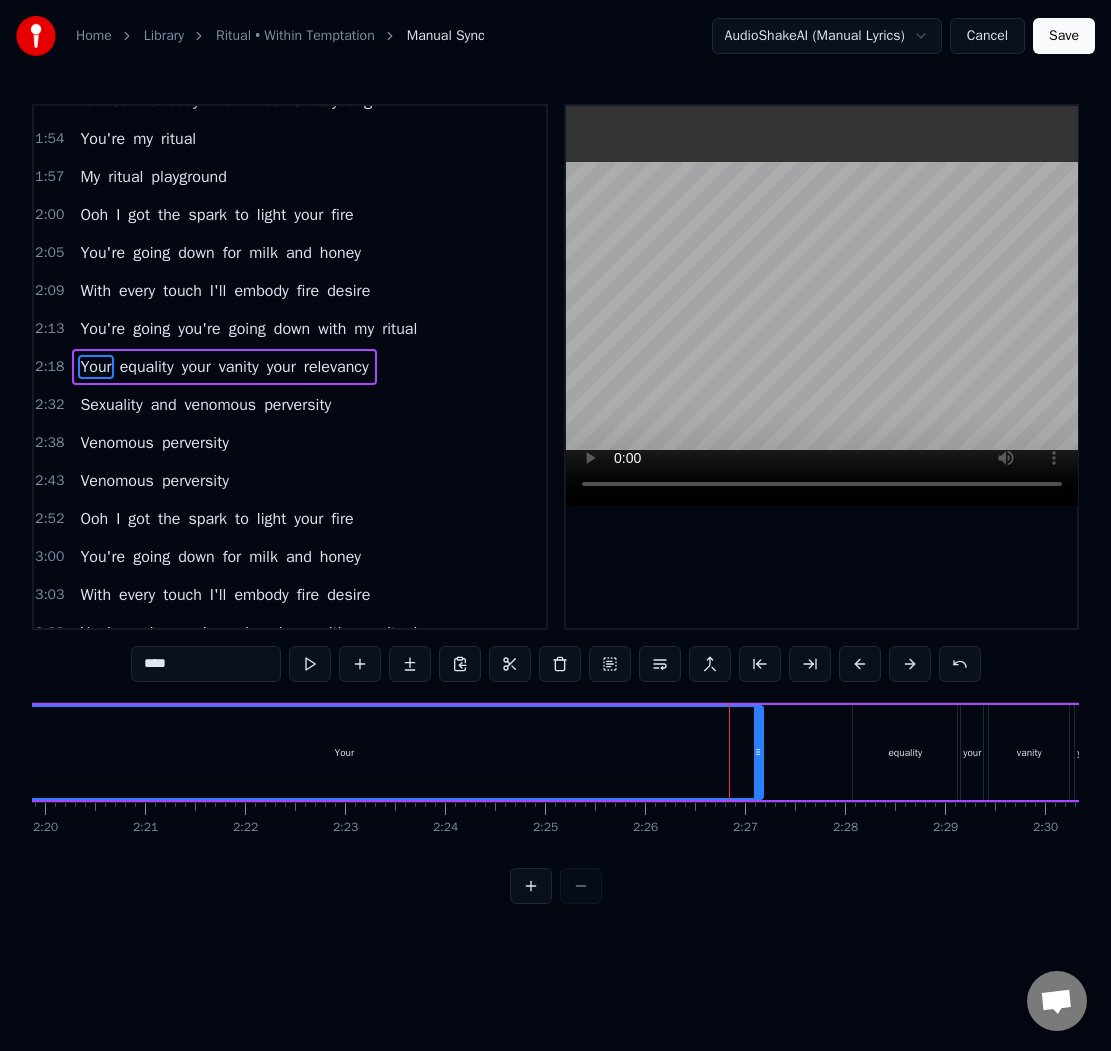 click on "Your equality your vanity your relevancy" at bounding box center [563, 752] 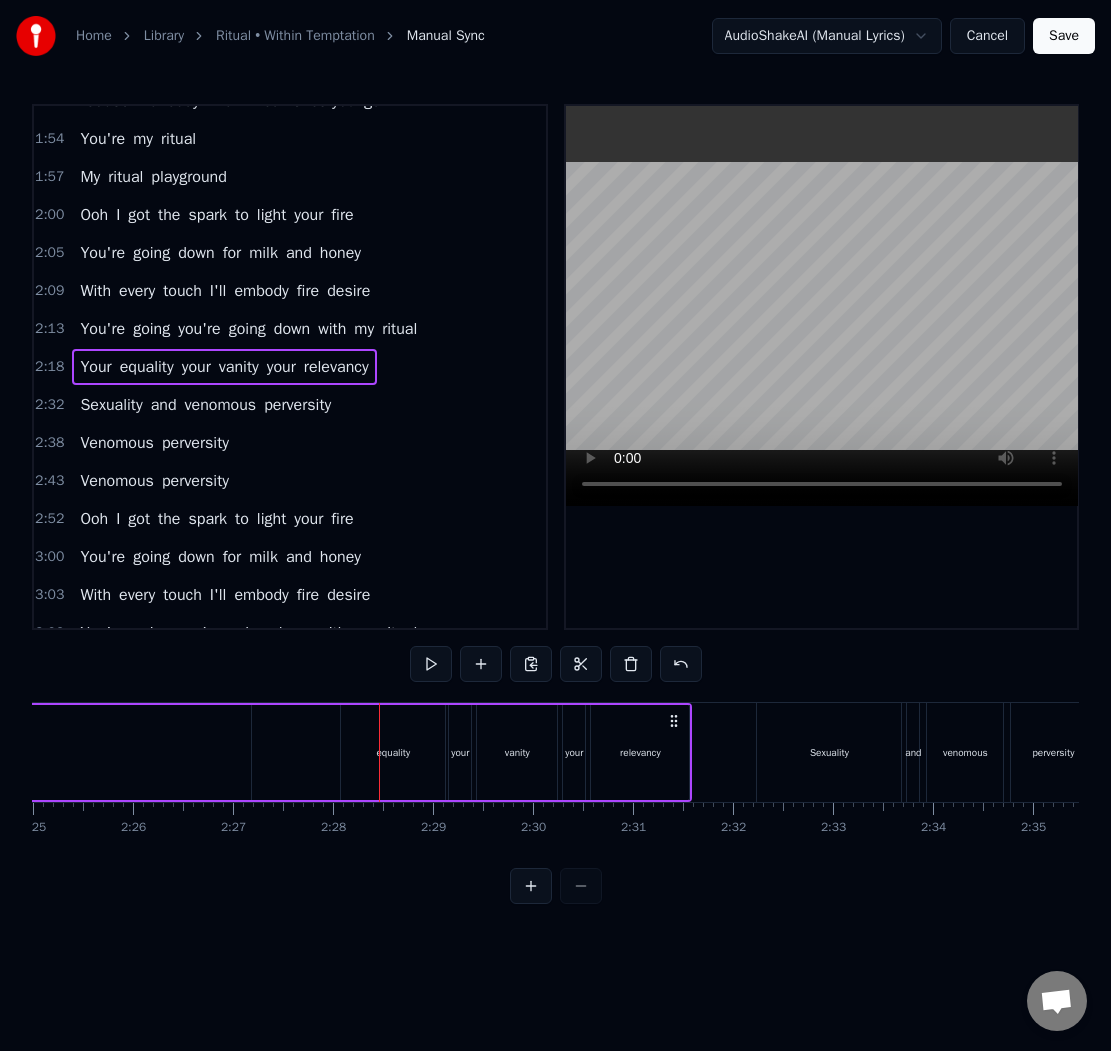 scroll, scrollTop: 0, scrollLeft: 14418, axis: horizontal 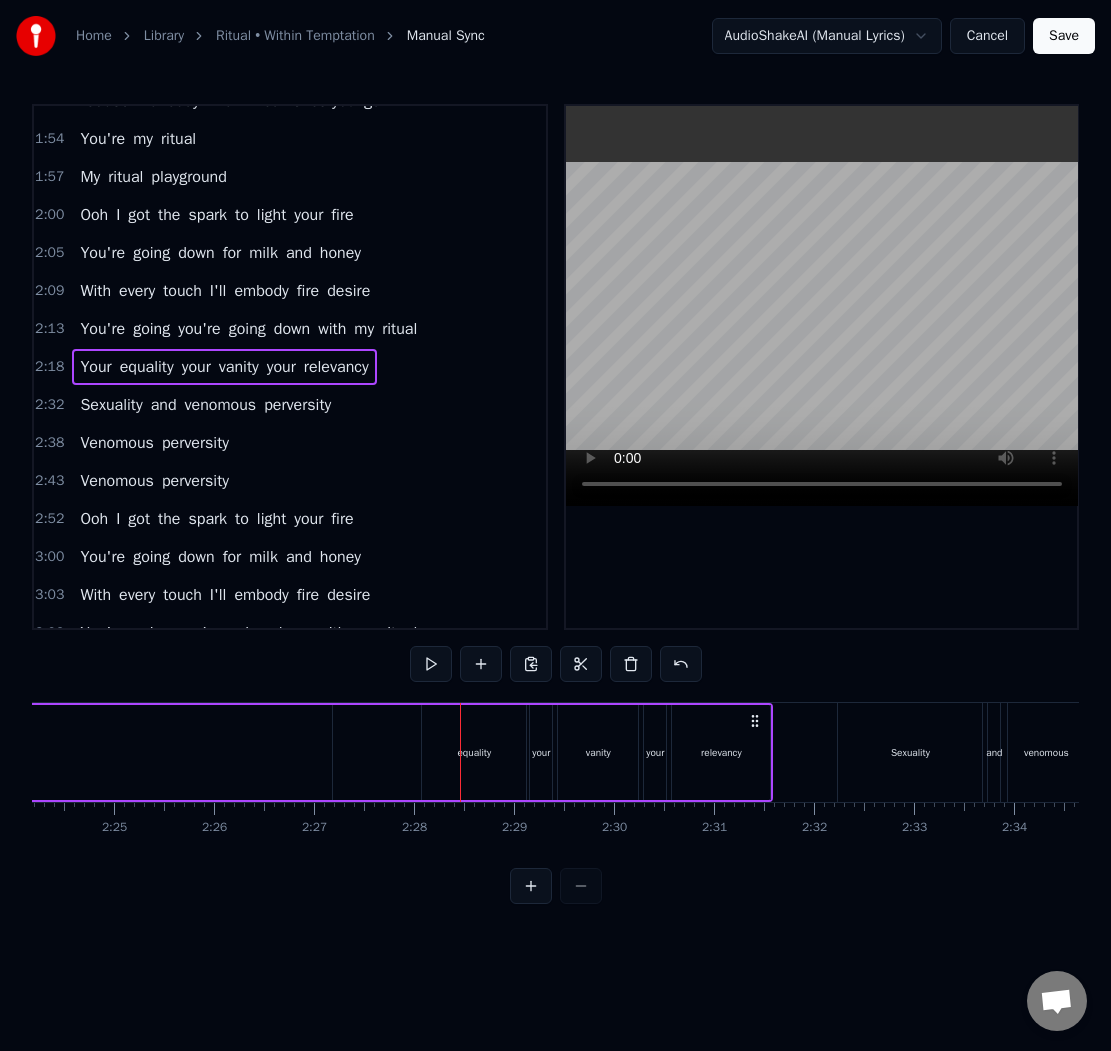 click on "Your" at bounding box center [-87, 752] 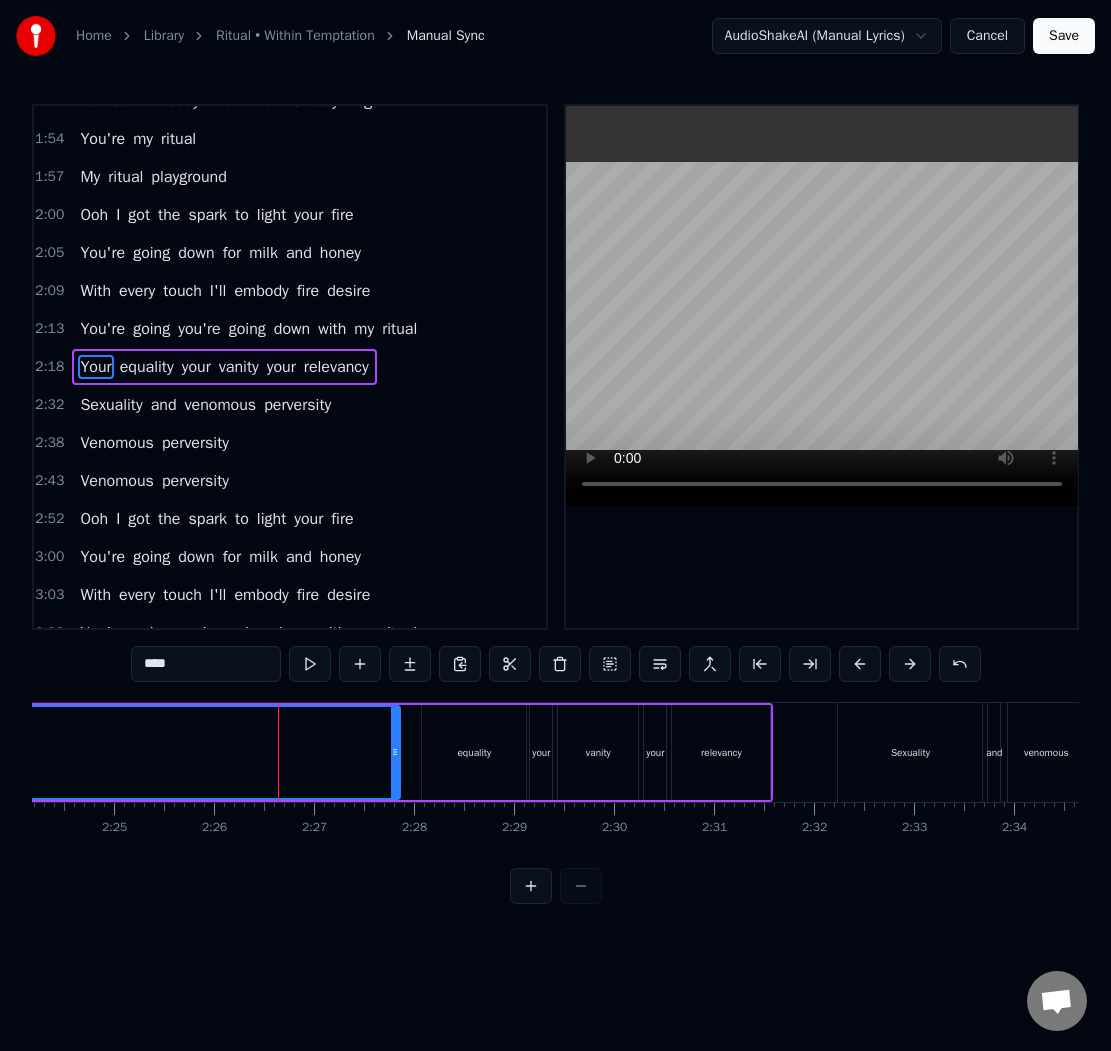 drag, startPoint x: 328, startPoint y: 755, endPoint x: 396, endPoint y: 759, distance: 68.117546 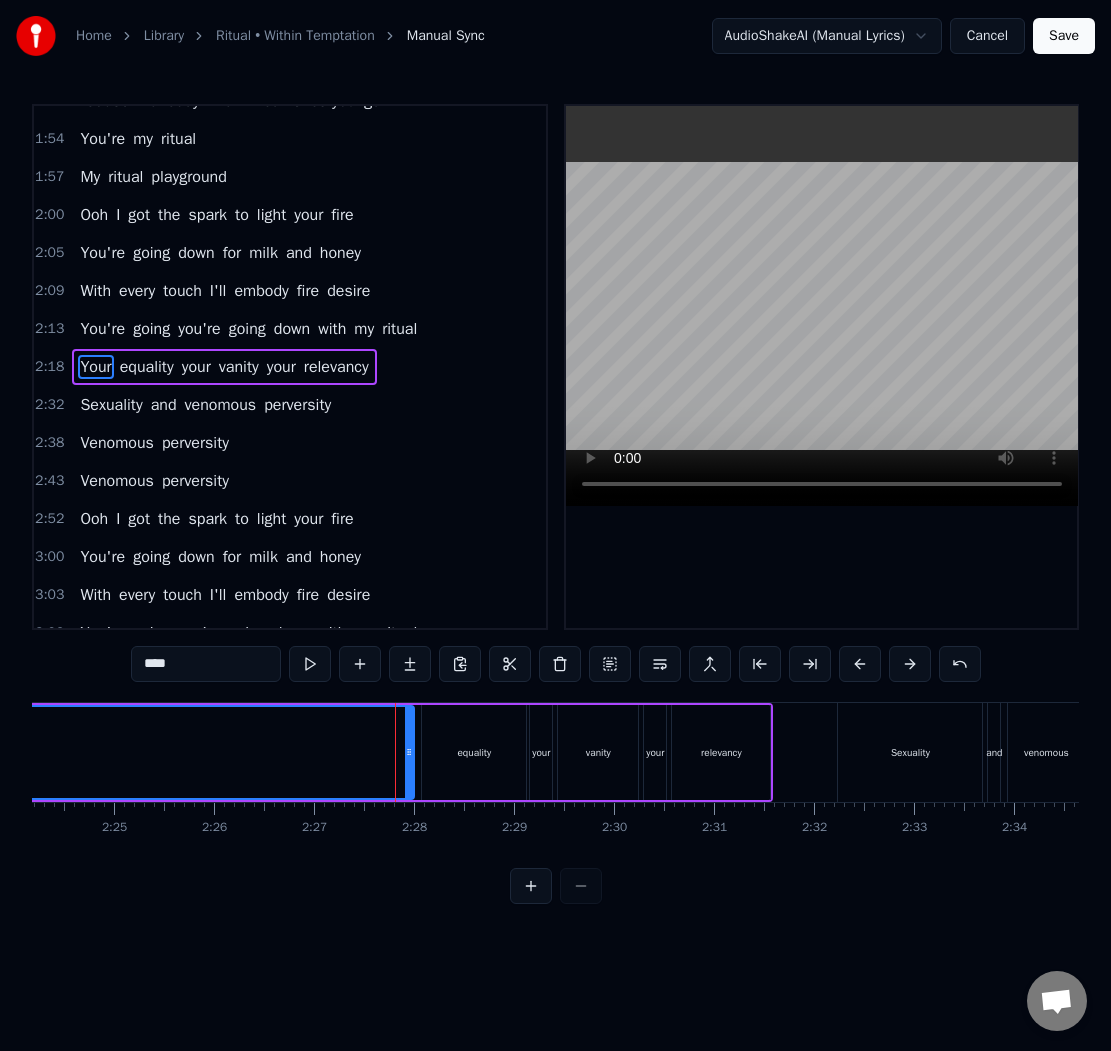 drag, startPoint x: 393, startPoint y: 752, endPoint x: 411, endPoint y: 751, distance: 18.027756 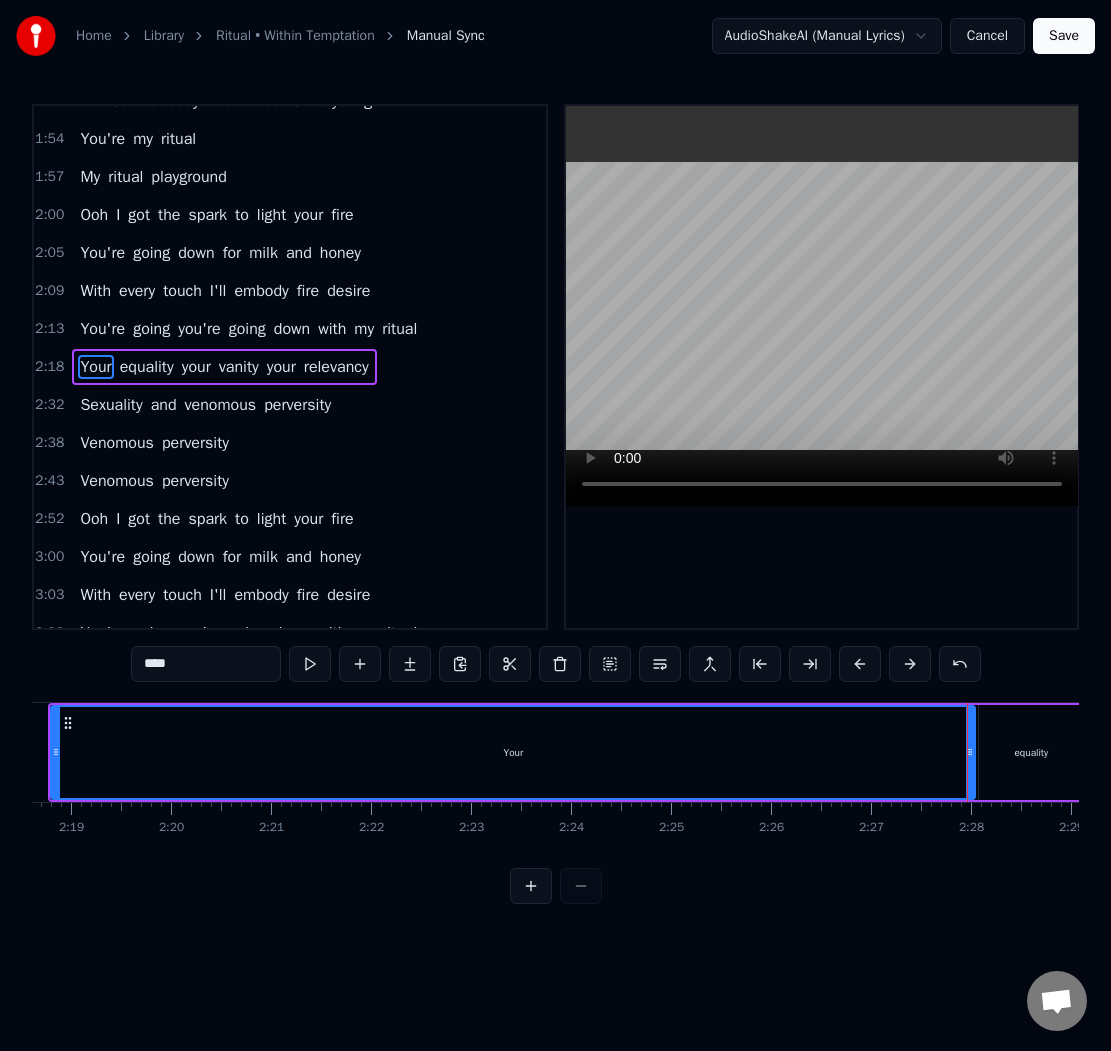 scroll, scrollTop: 0, scrollLeft: 13798, axis: horizontal 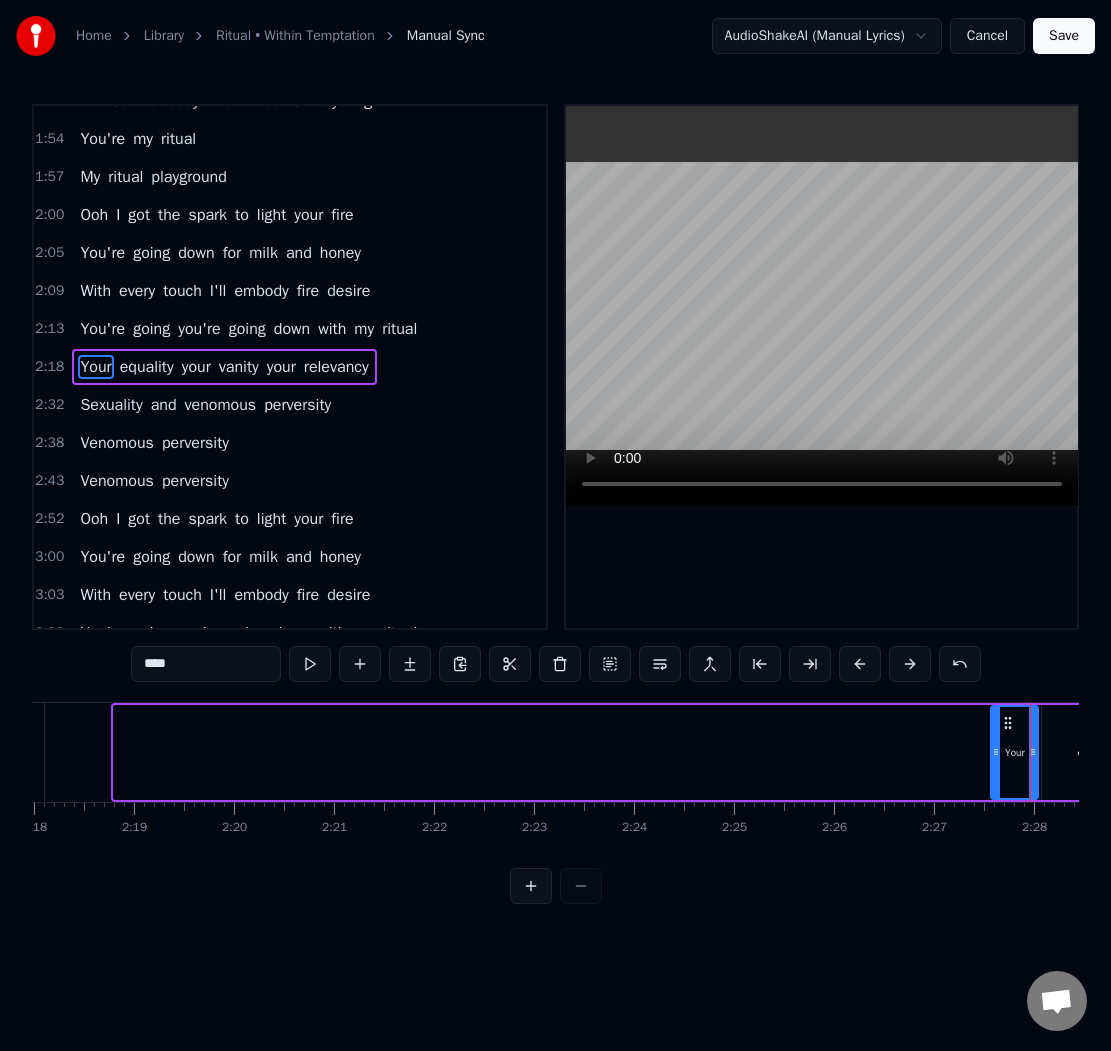 drag, startPoint x: 116, startPoint y: 761, endPoint x: 996, endPoint y: 765, distance: 880.0091 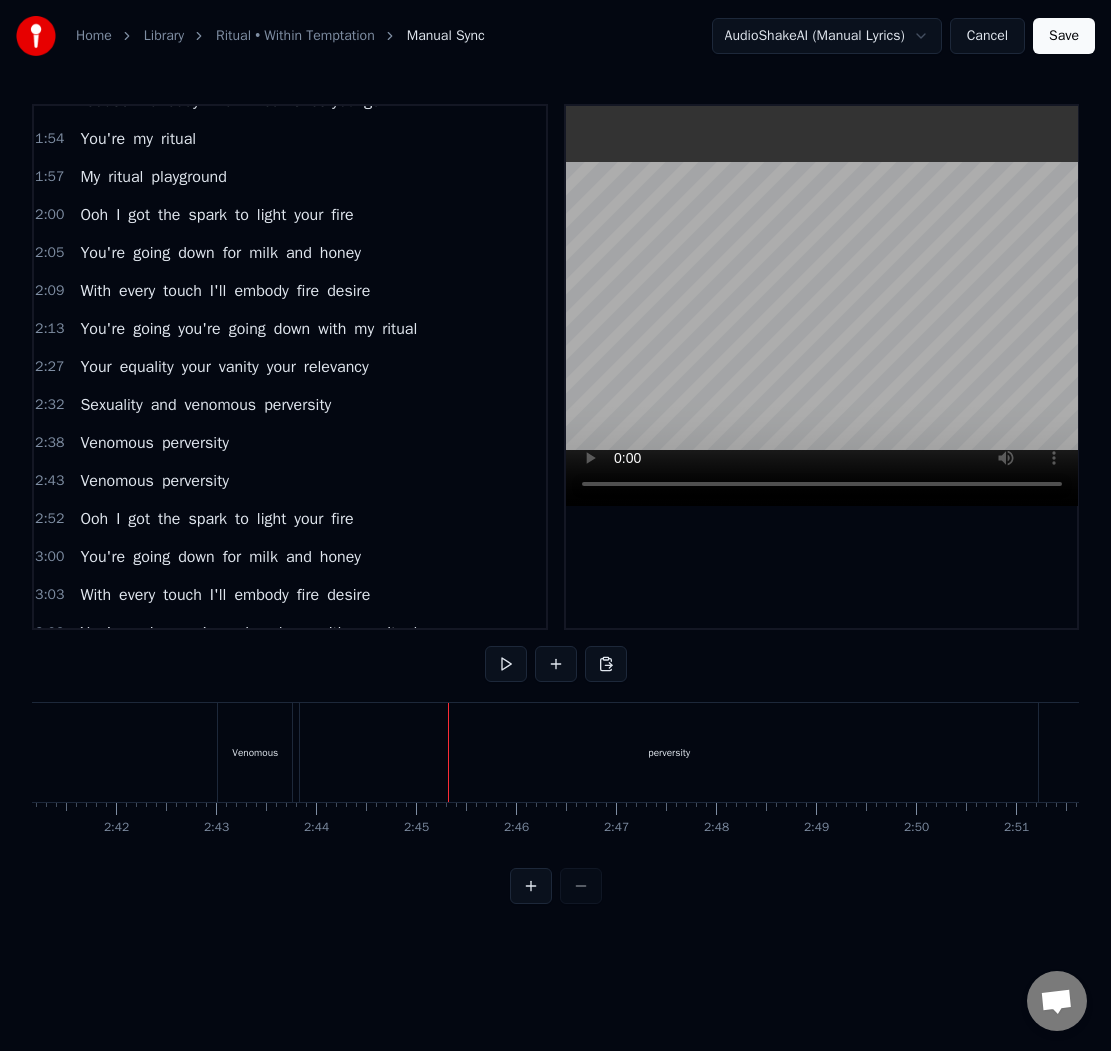 scroll, scrollTop: 0, scrollLeft: 16122, axis: horizontal 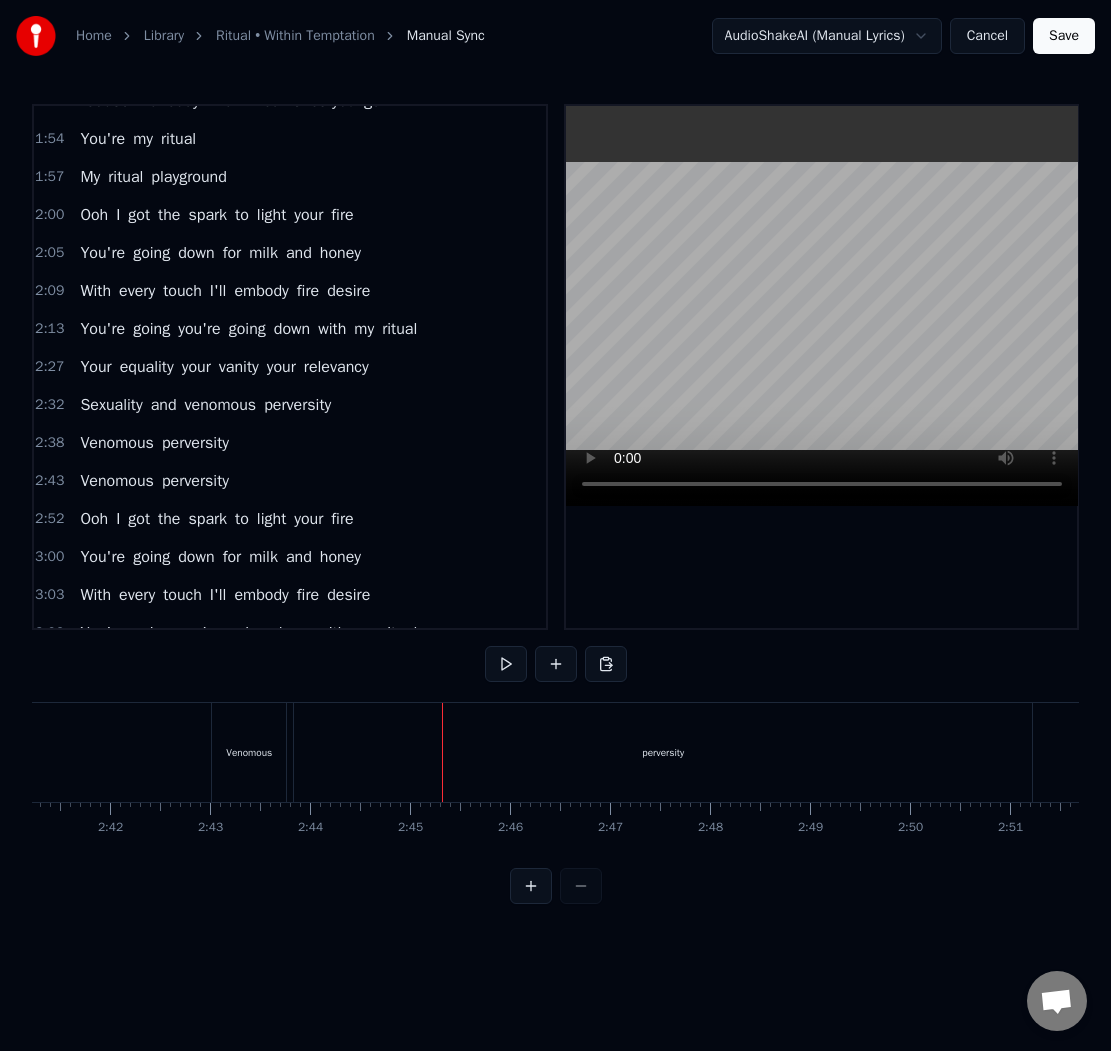 click on "perversity" at bounding box center [663, 752] 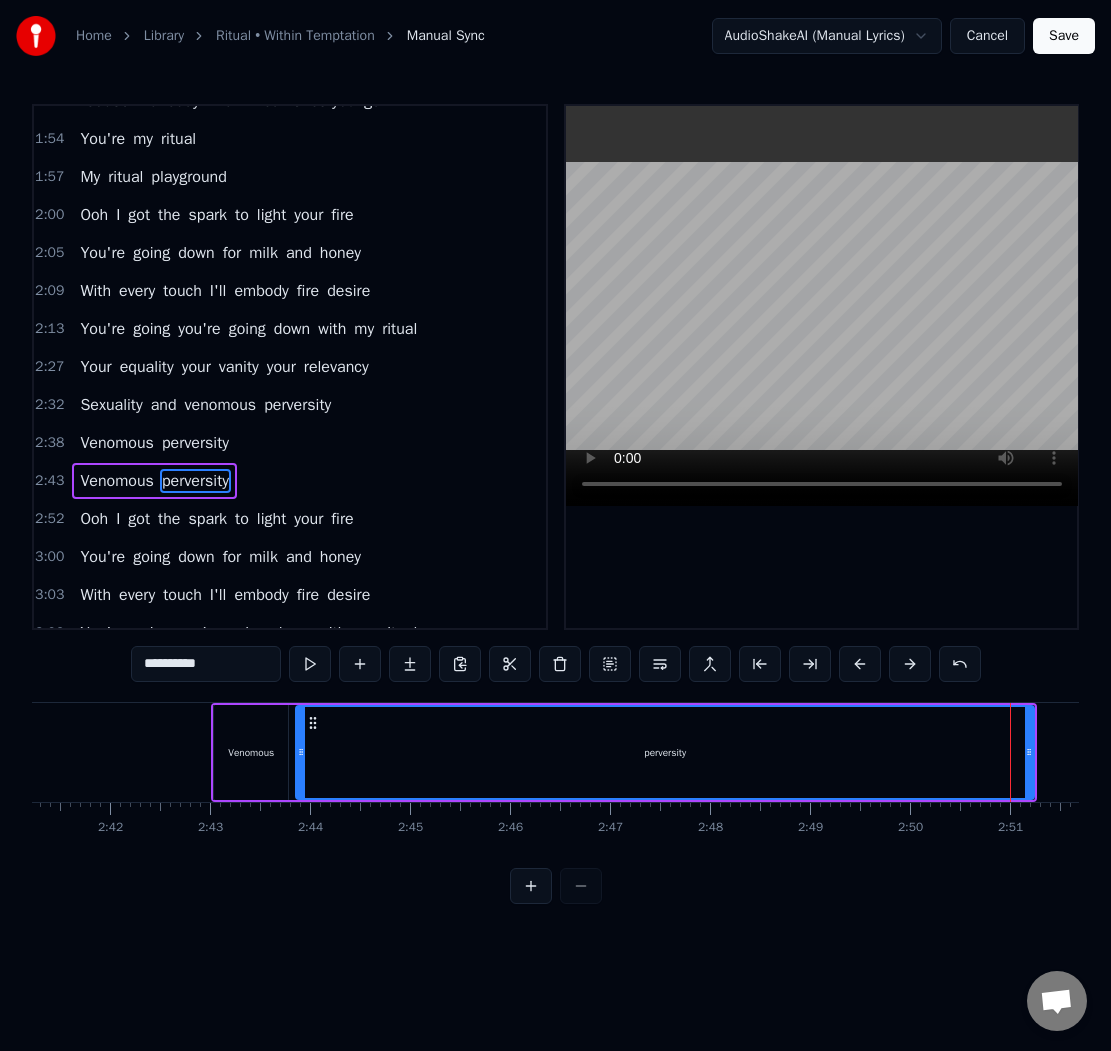 scroll, scrollTop: 747, scrollLeft: 0, axis: vertical 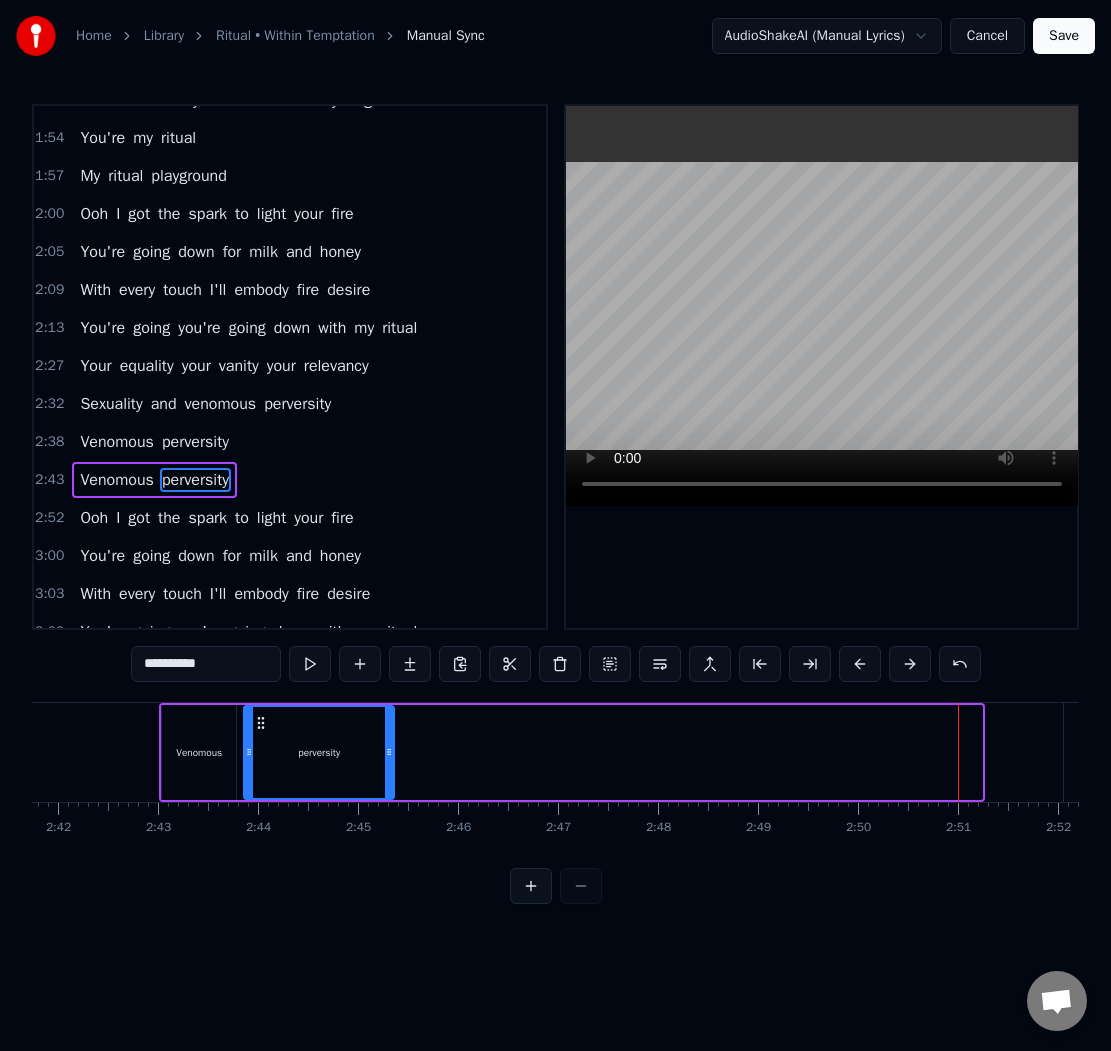 drag, startPoint x: 975, startPoint y: 754, endPoint x: 387, endPoint y: 703, distance: 590.2076 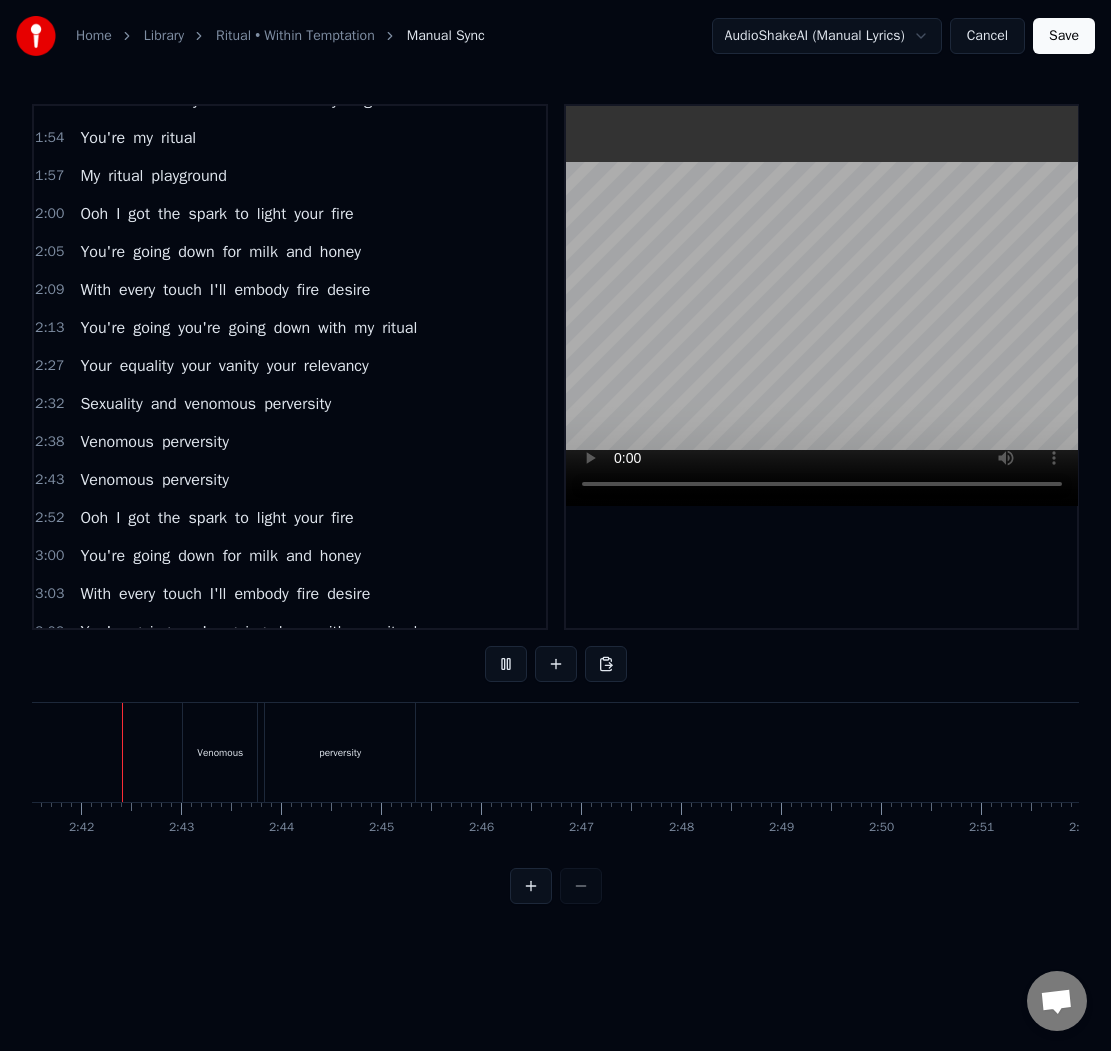 scroll, scrollTop: 0, scrollLeft: 16141, axis: horizontal 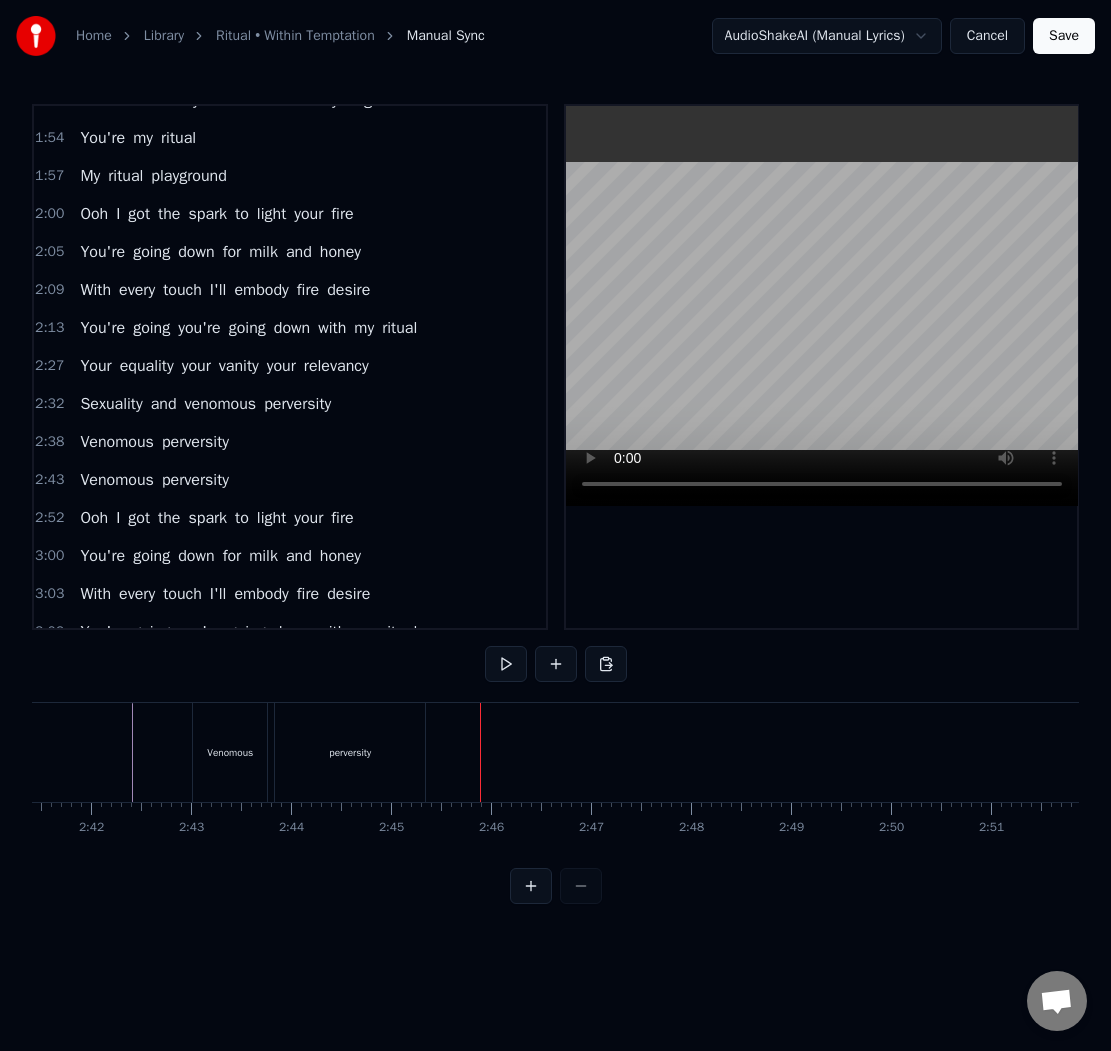 click on "perversity" at bounding box center [350, 752] 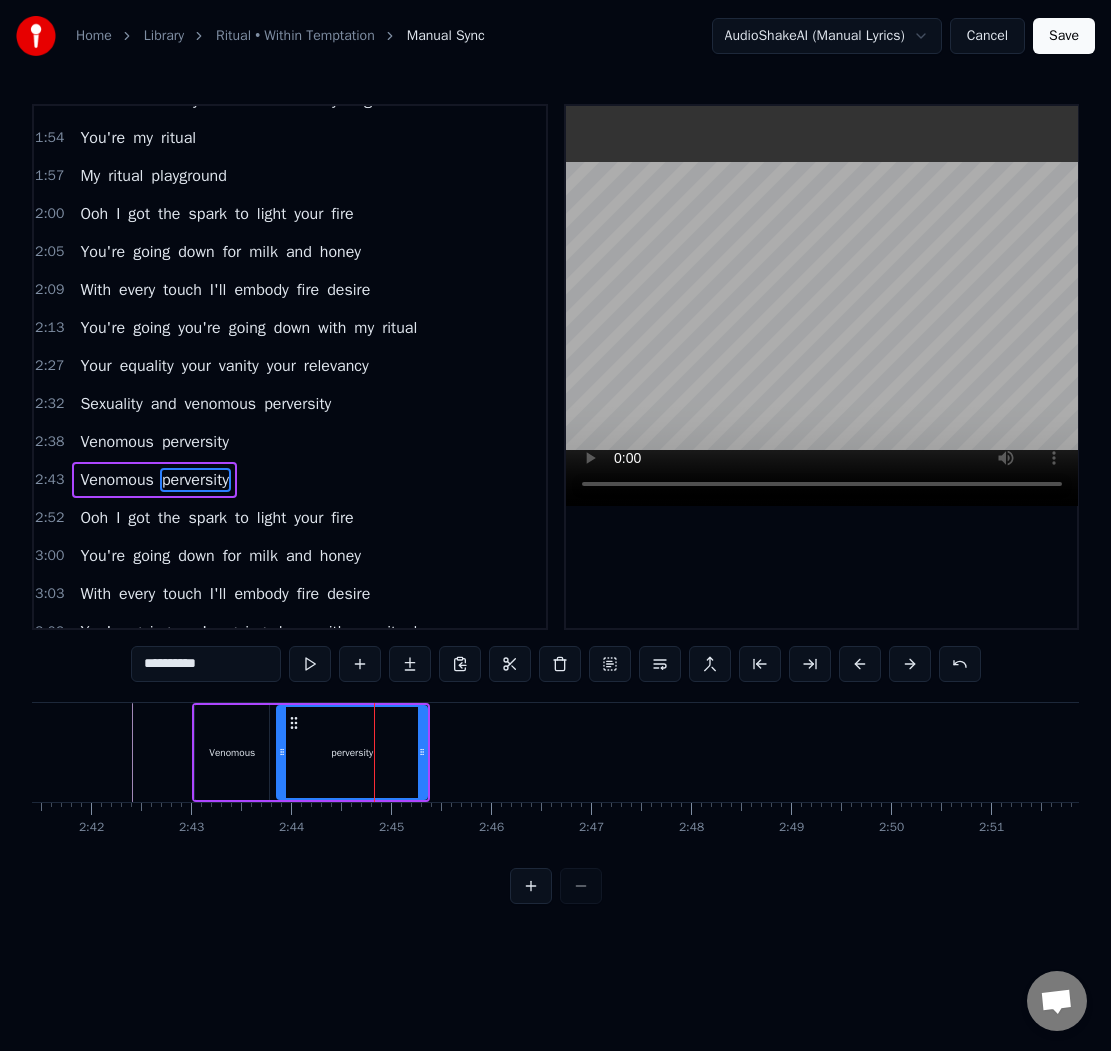 scroll, scrollTop: 770, scrollLeft: 0, axis: vertical 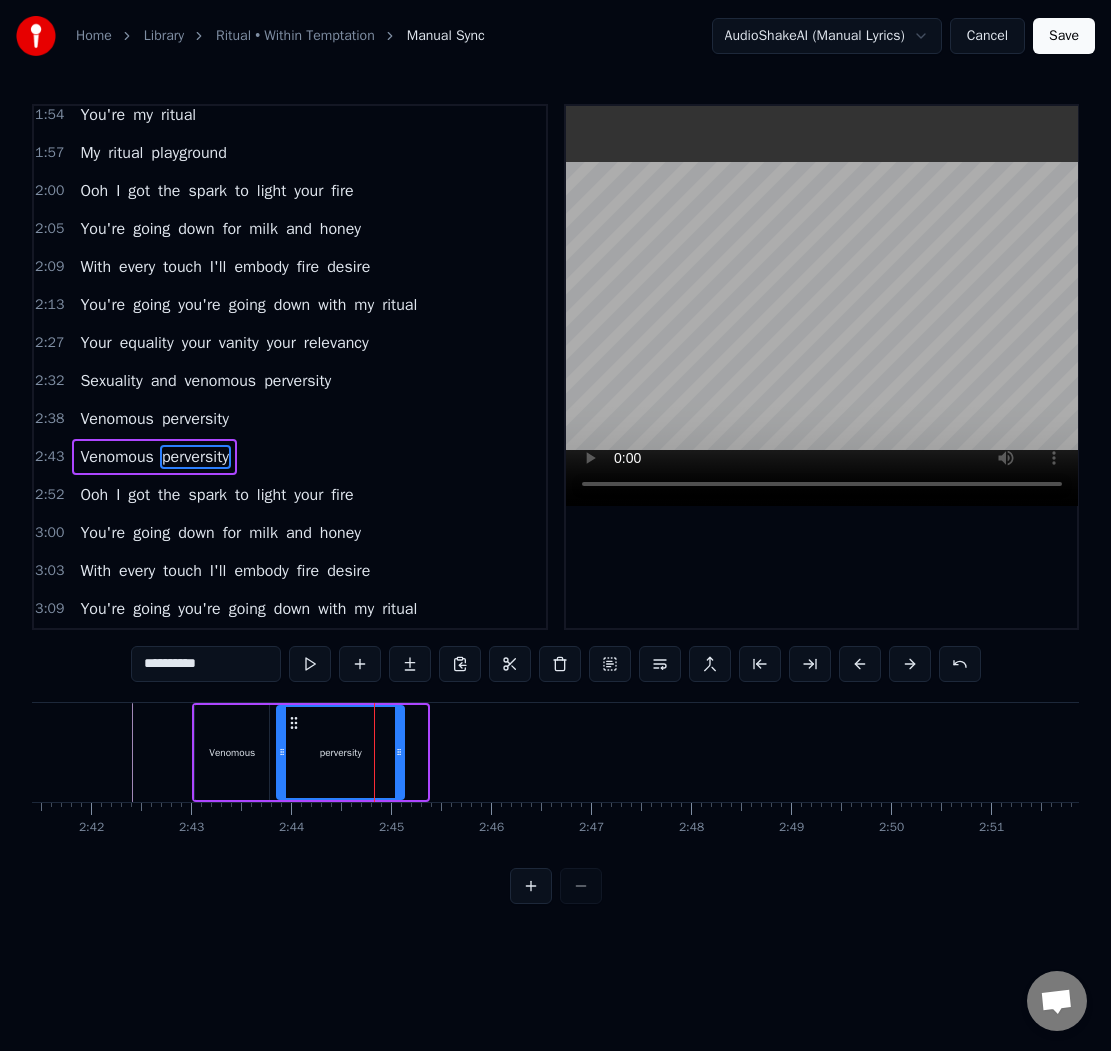 drag, startPoint x: 422, startPoint y: 757, endPoint x: 390, endPoint y: 757, distance: 32 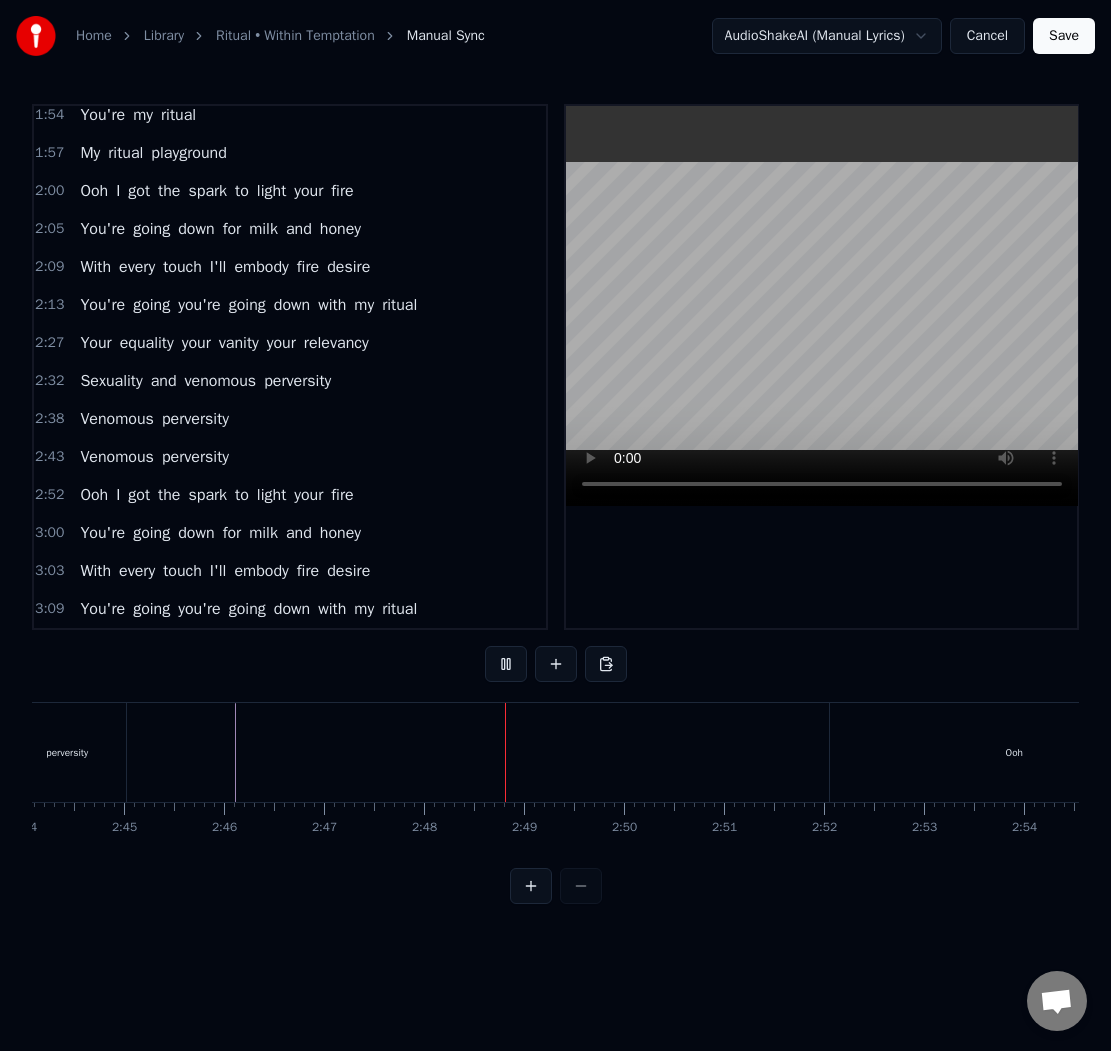 scroll, scrollTop: 0, scrollLeft: 16721, axis: horizontal 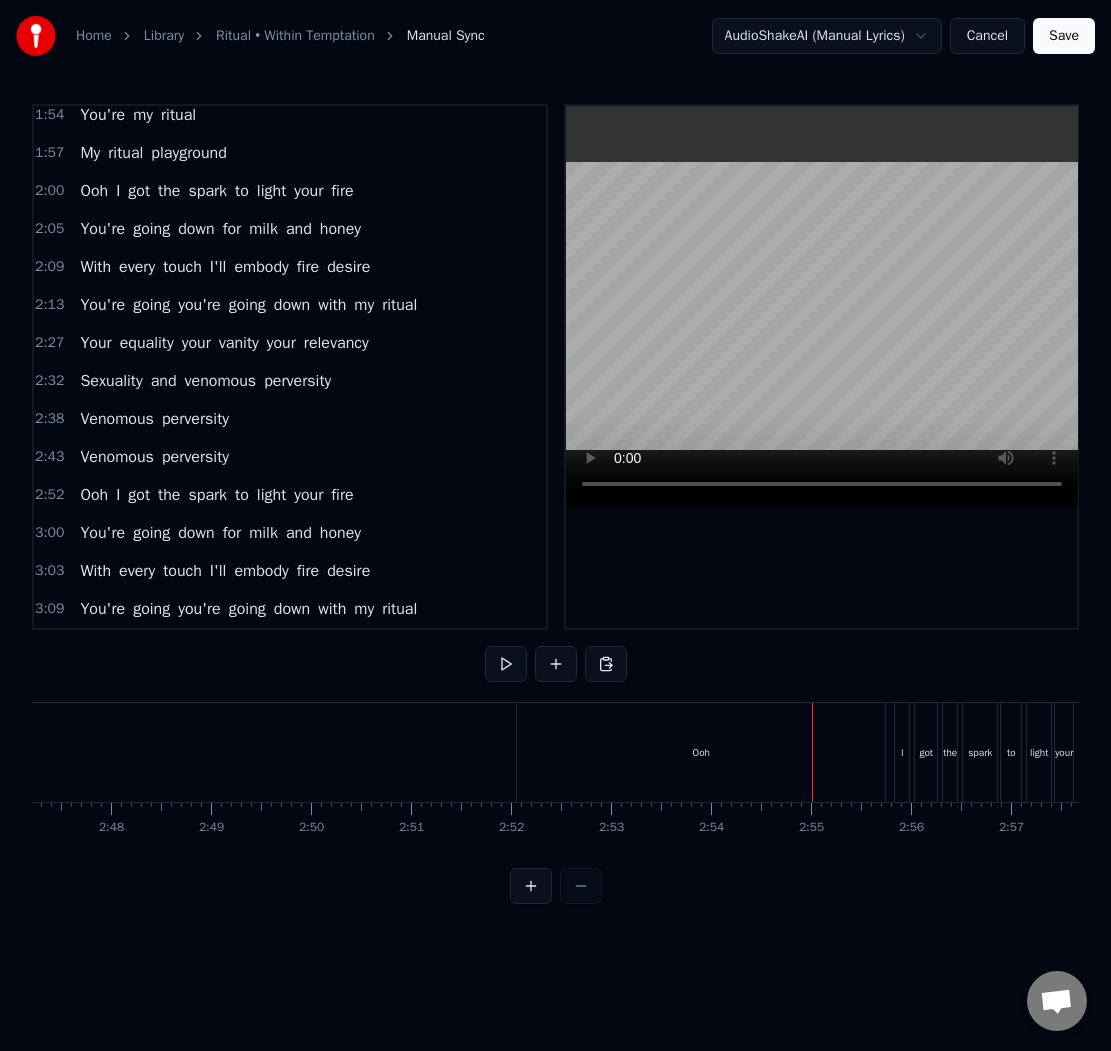 click on "Ooh" at bounding box center (701, 752) 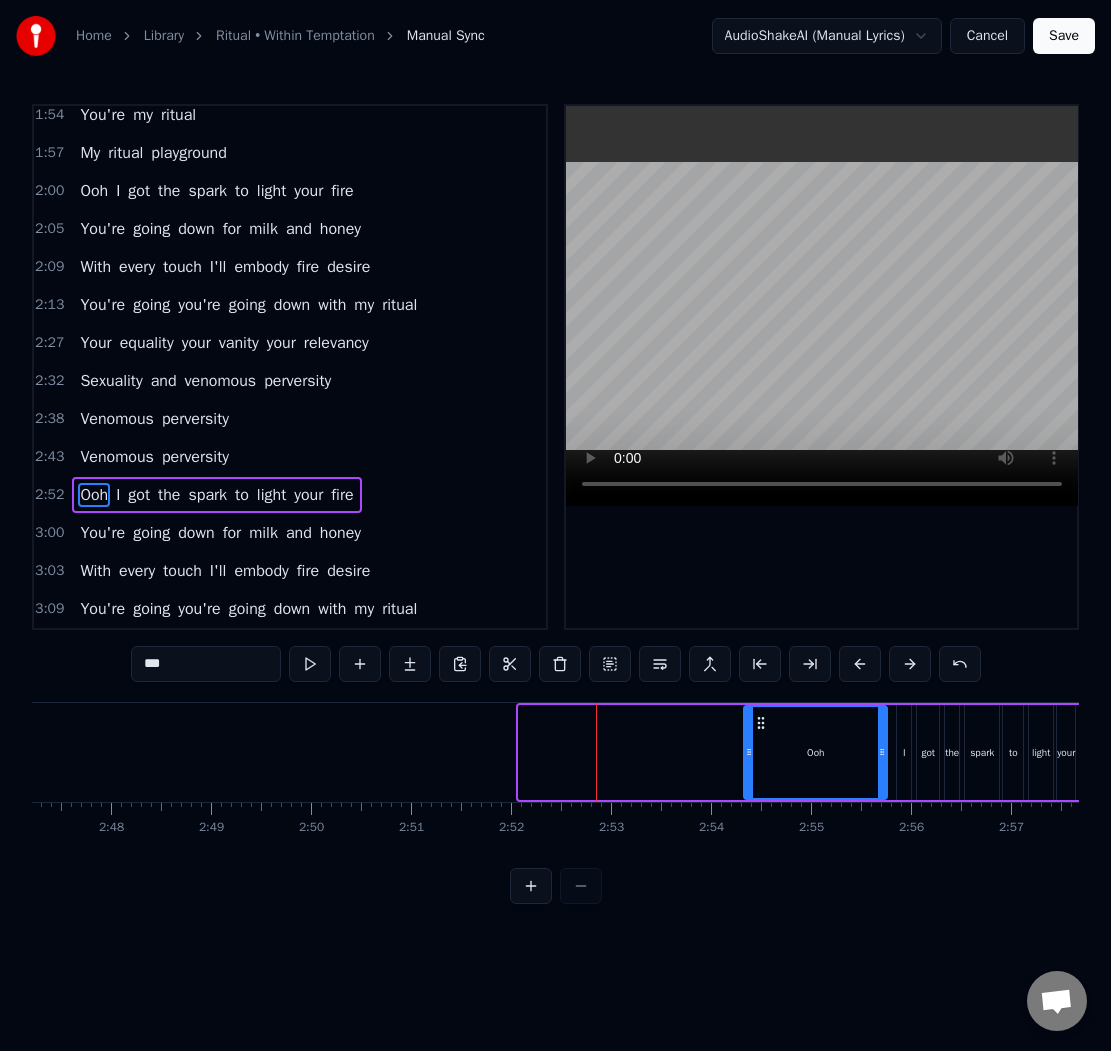 drag, startPoint x: 527, startPoint y: 745, endPoint x: 752, endPoint y: 763, distance: 225.71886 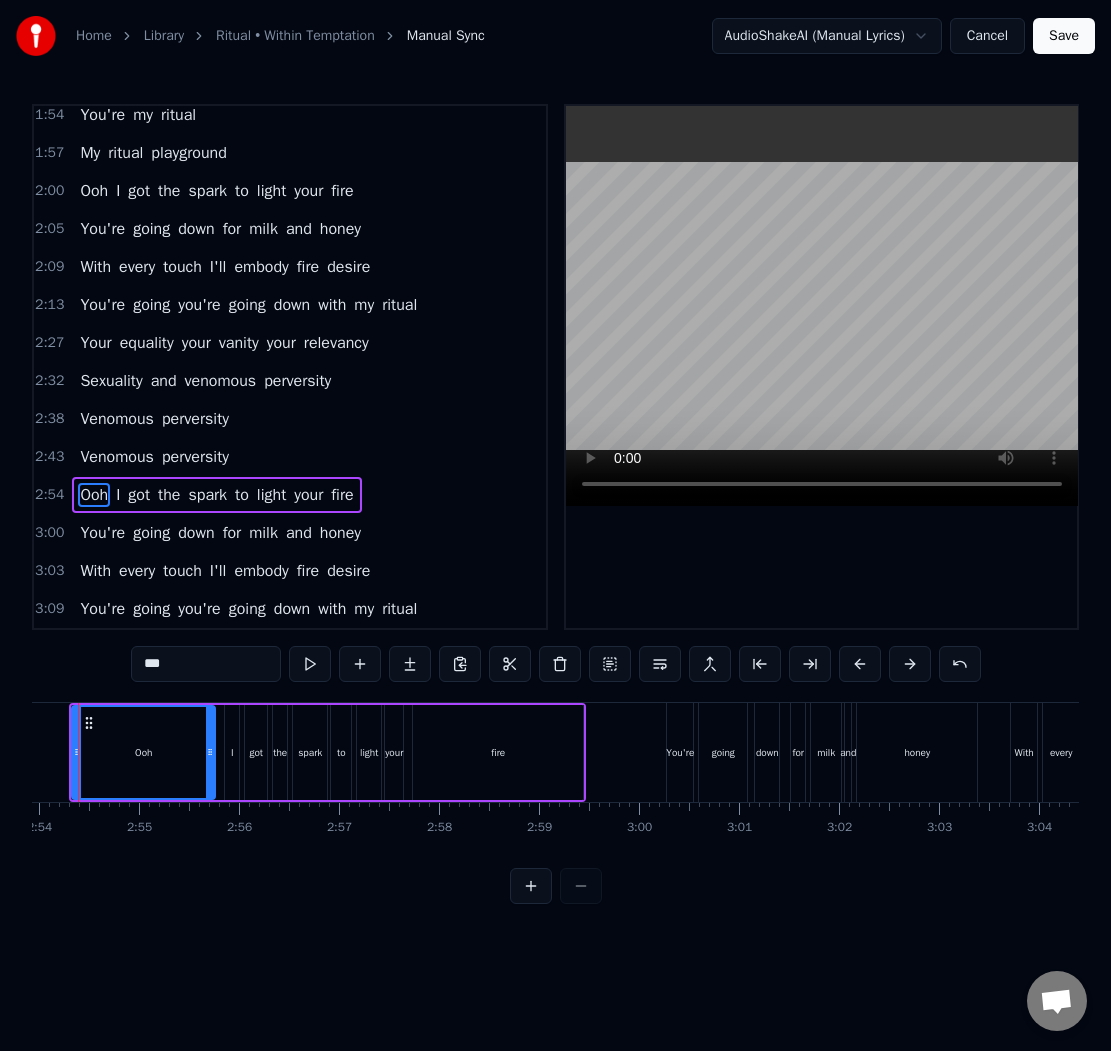 scroll, scrollTop: 0, scrollLeft: 17408, axis: horizontal 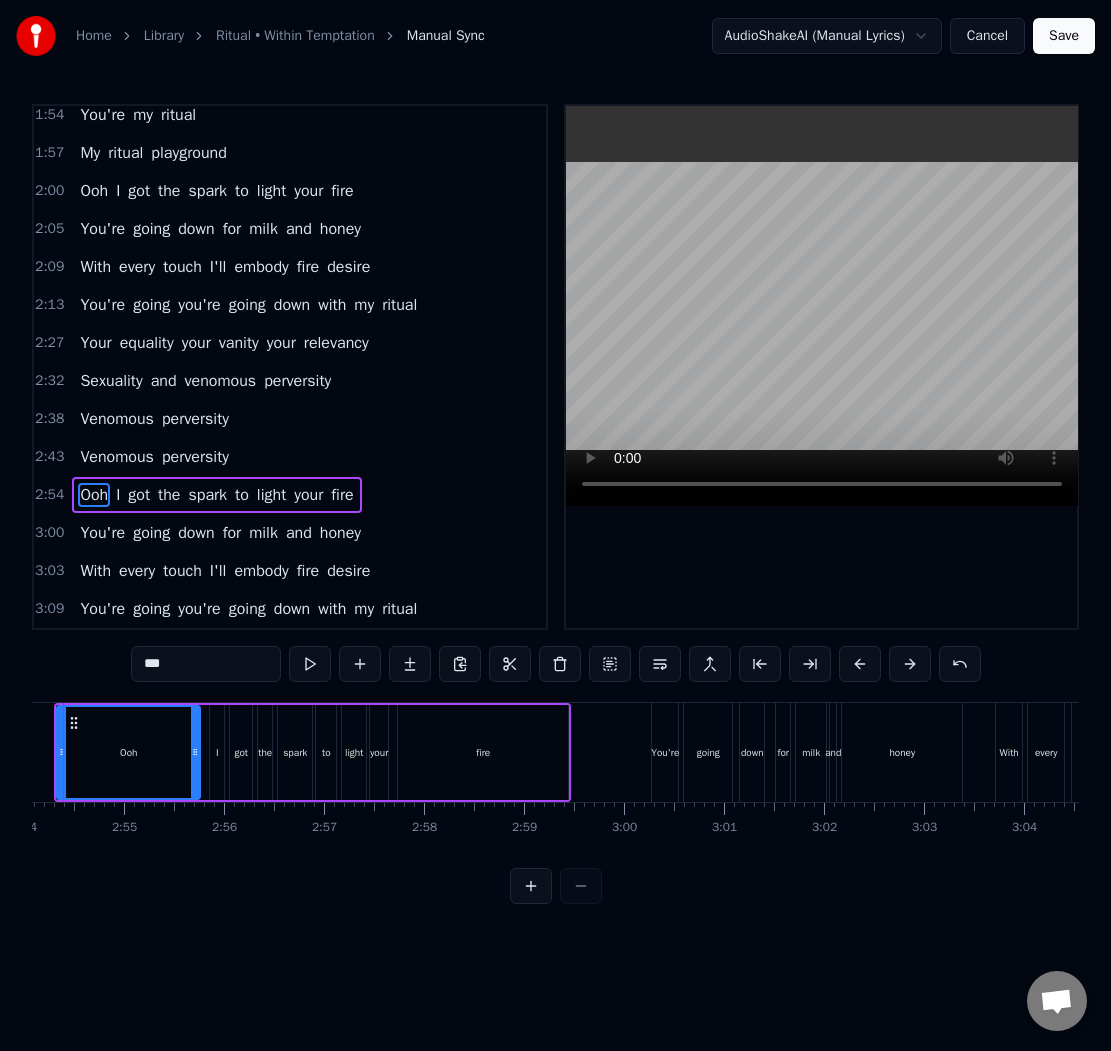 click on "fire" at bounding box center [483, 752] 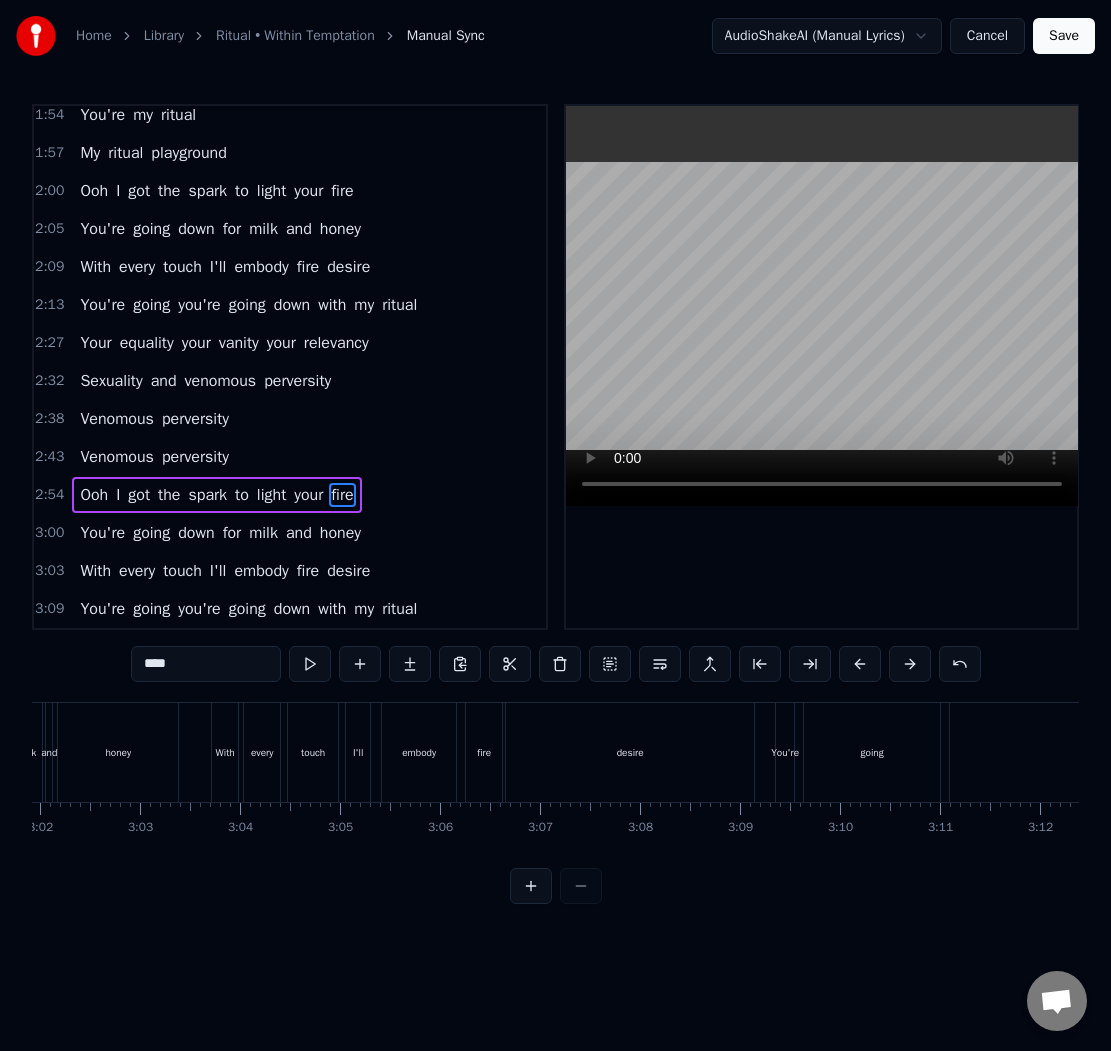 click on "desire" at bounding box center (630, 752) 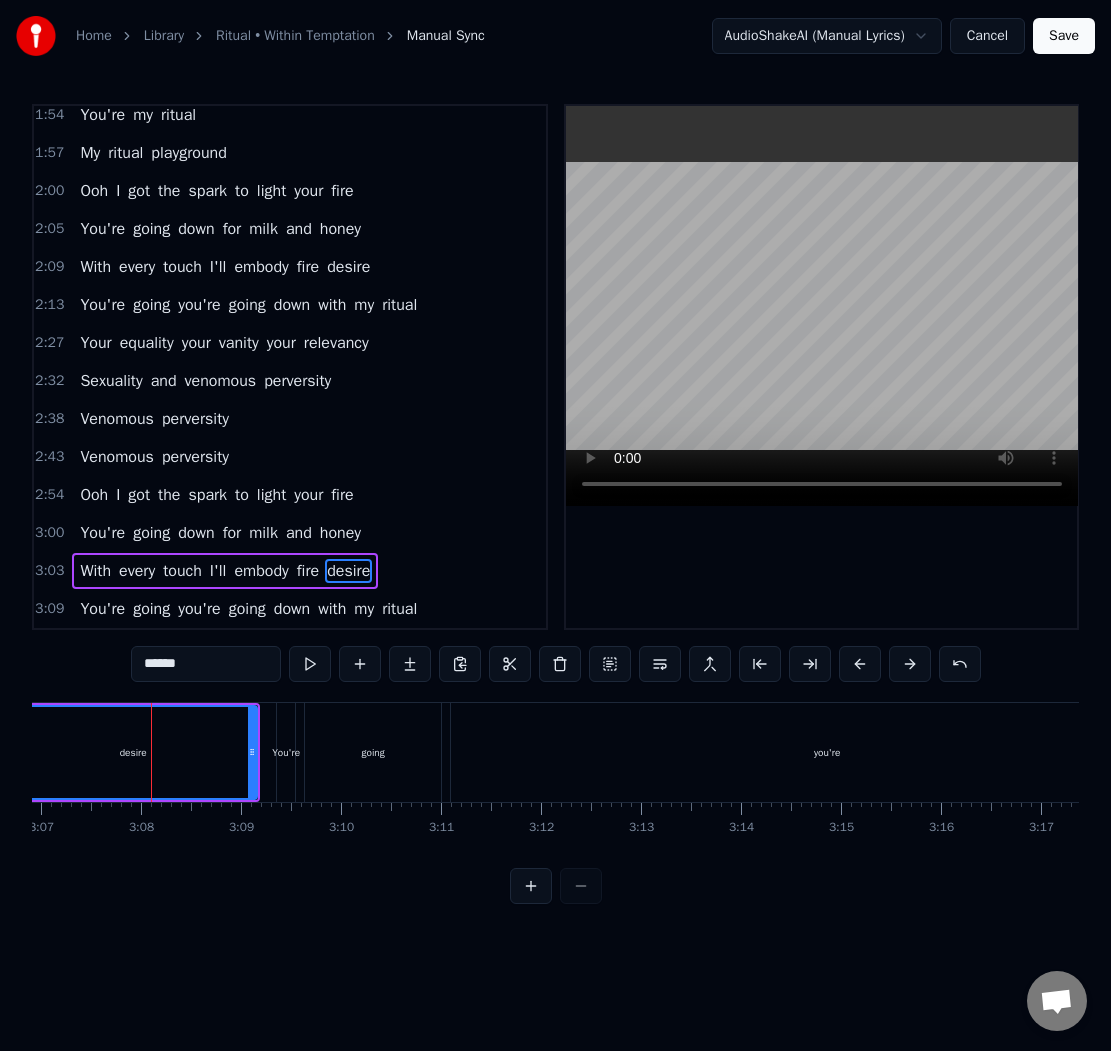 scroll, scrollTop: 0, scrollLeft: 18693, axis: horizontal 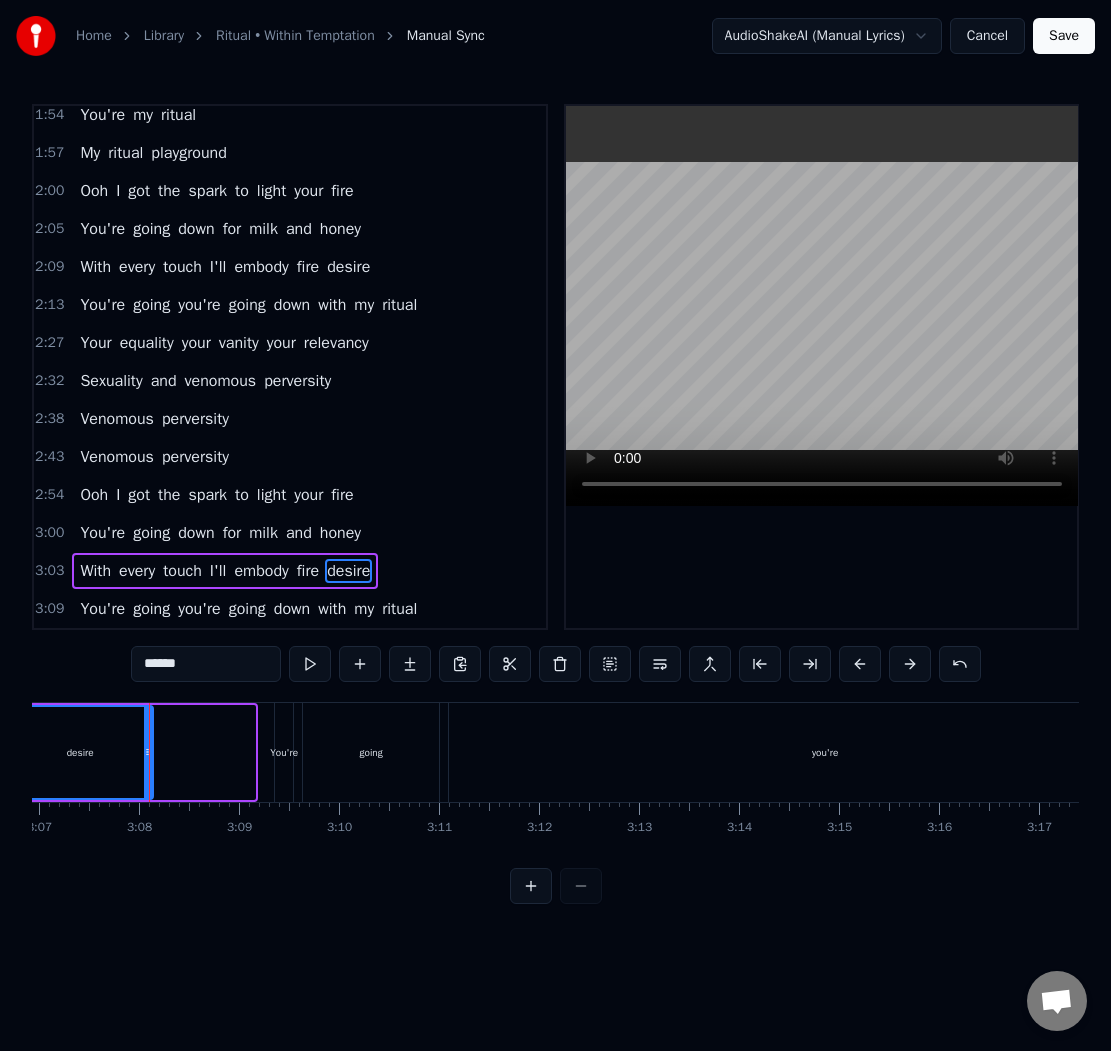 drag, startPoint x: 252, startPoint y: 749, endPoint x: 150, endPoint y: 747, distance: 102.01961 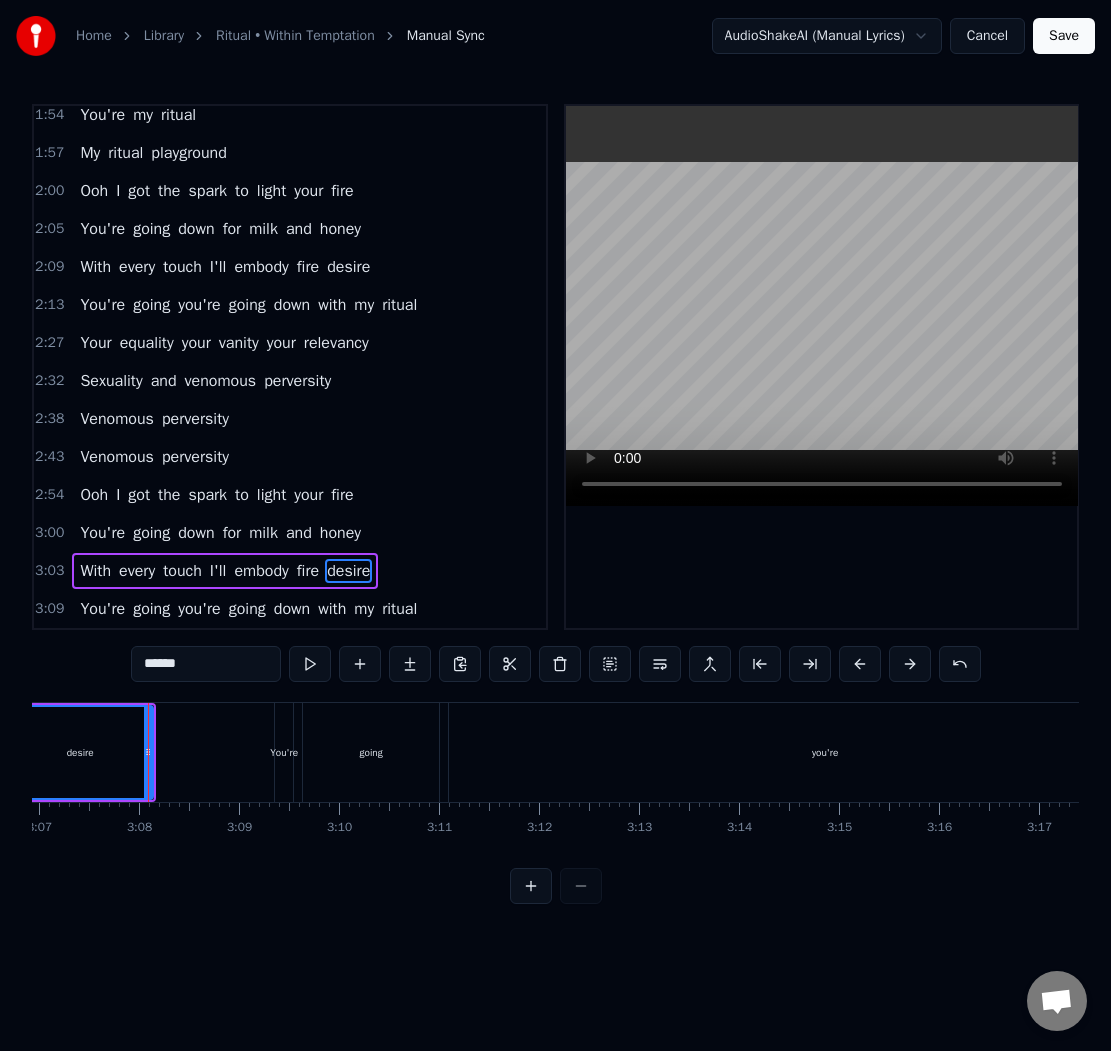 click on "you're" at bounding box center [825, 752] 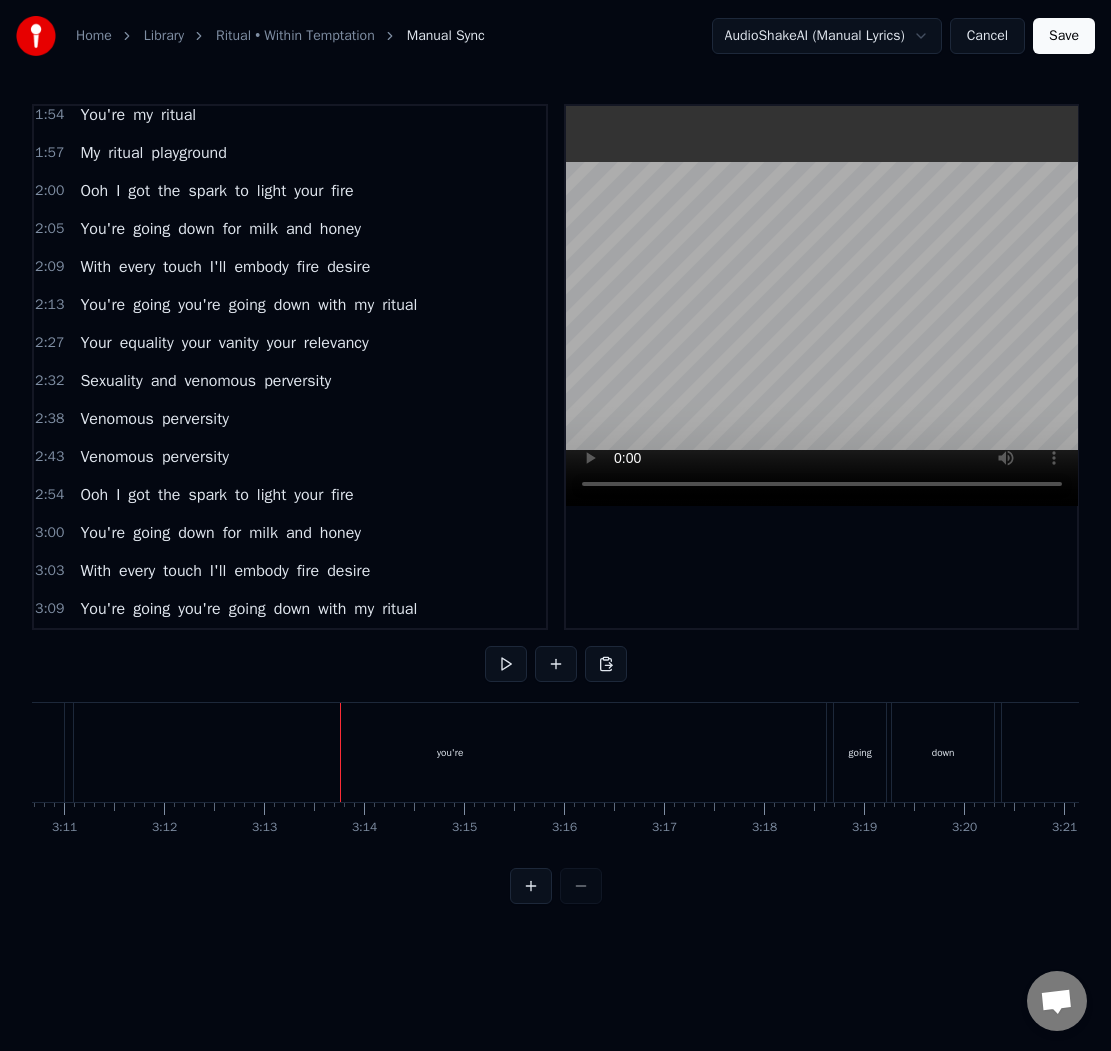scroll, scrollTop: 0, scrollLeft: 19157, axis: horizontal 